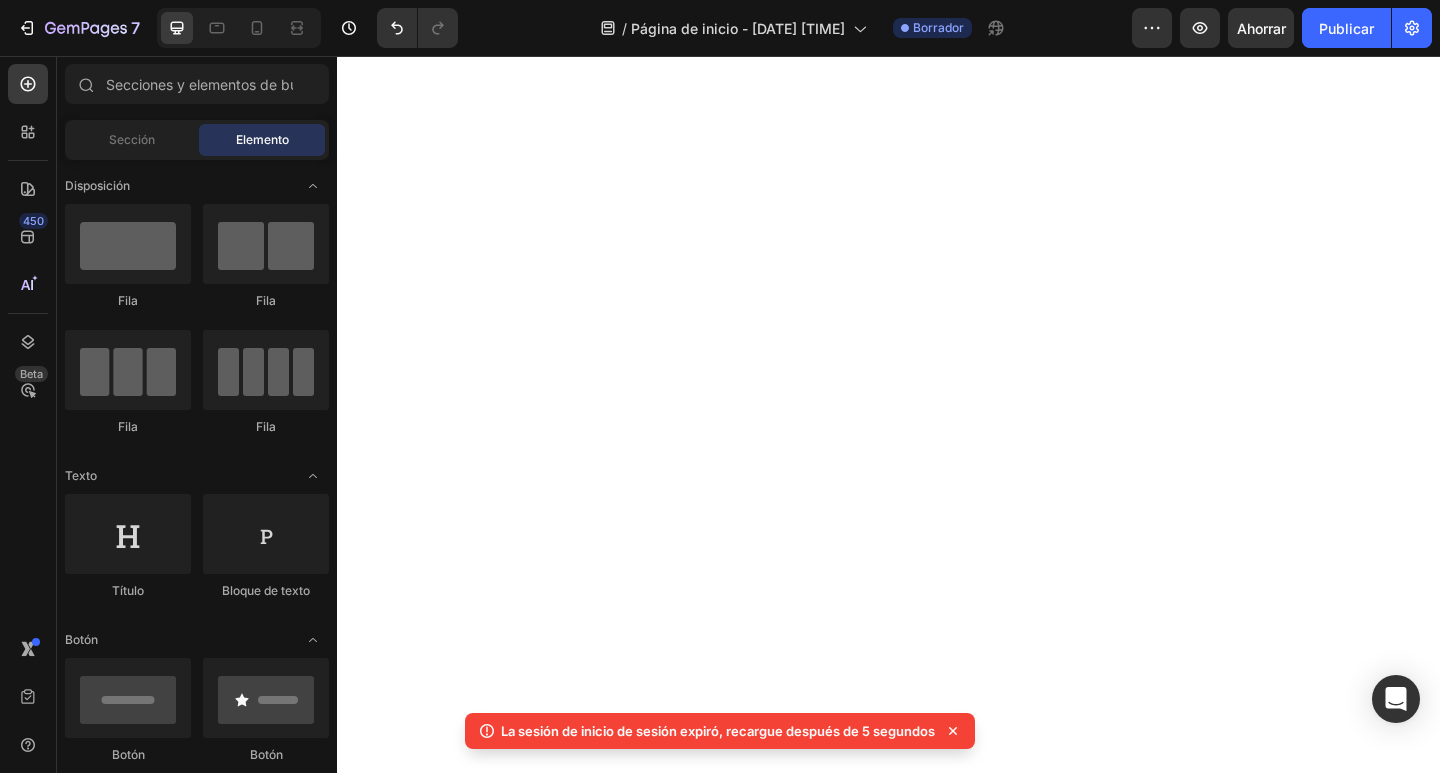scroll, scrollTop: 0, scrollLeft: 0, axis: both 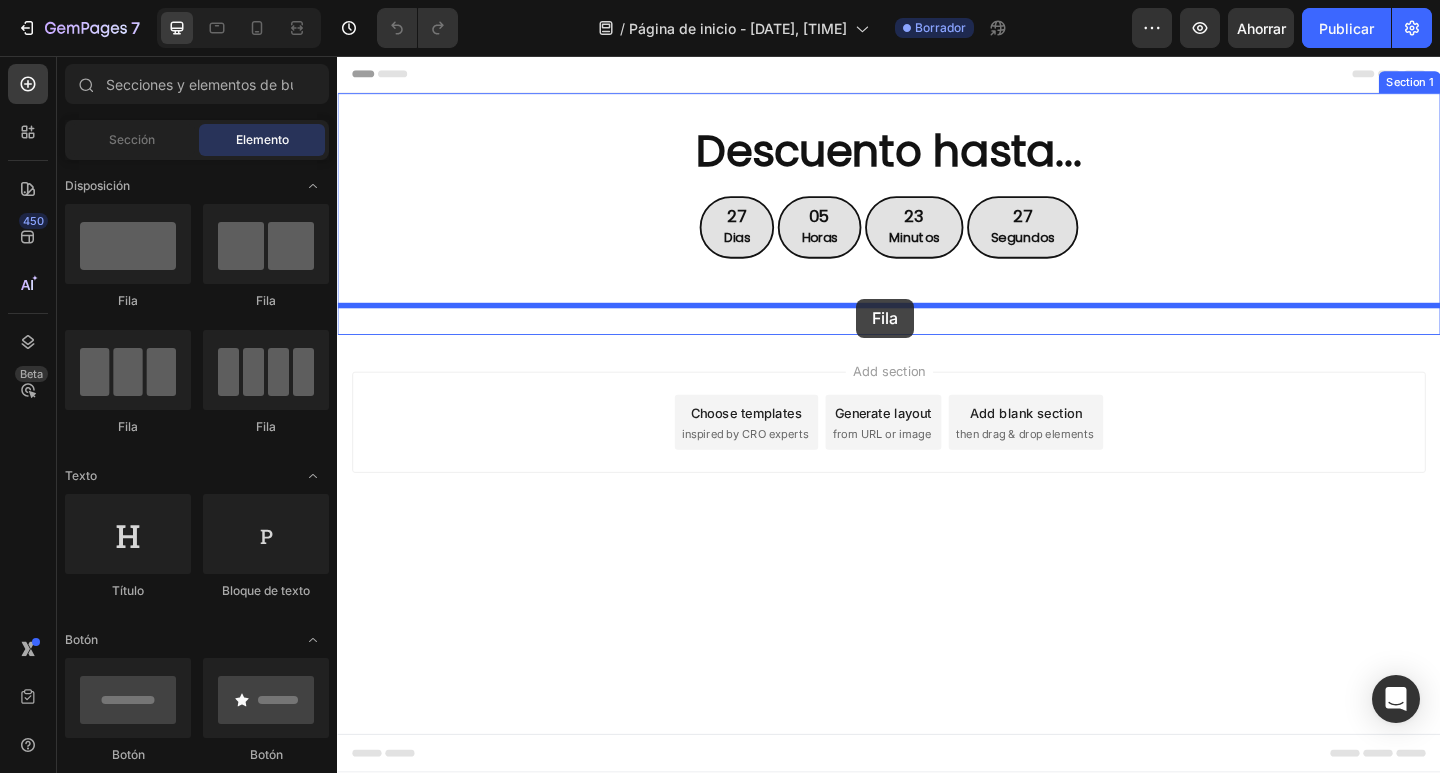 drag, startPoint x: 468, startPoint y: 314, endPoint x: 902, endPoint y: 320, distance: 434.04147 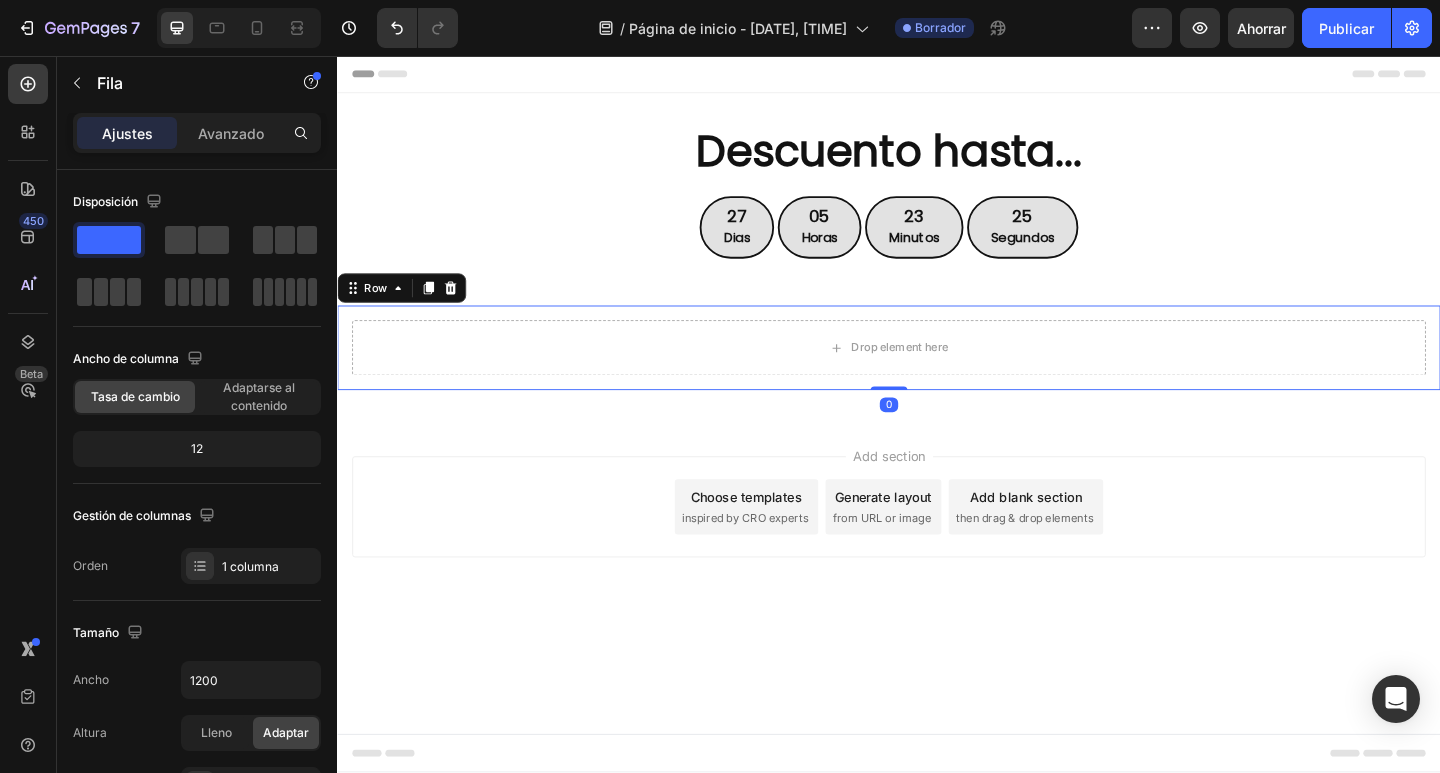 scroll, scrollTop: 560, scrollLeft: 0, axis: vertical 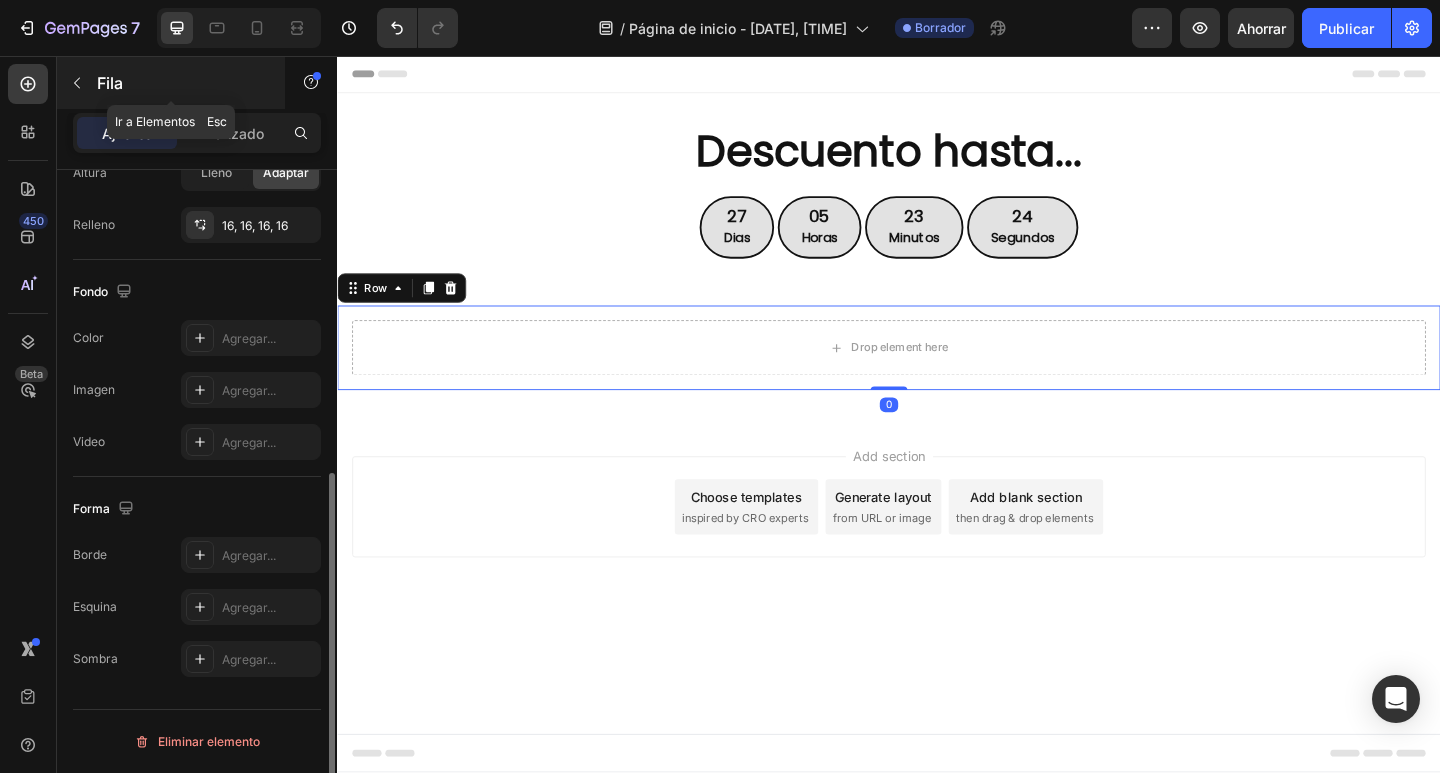 click 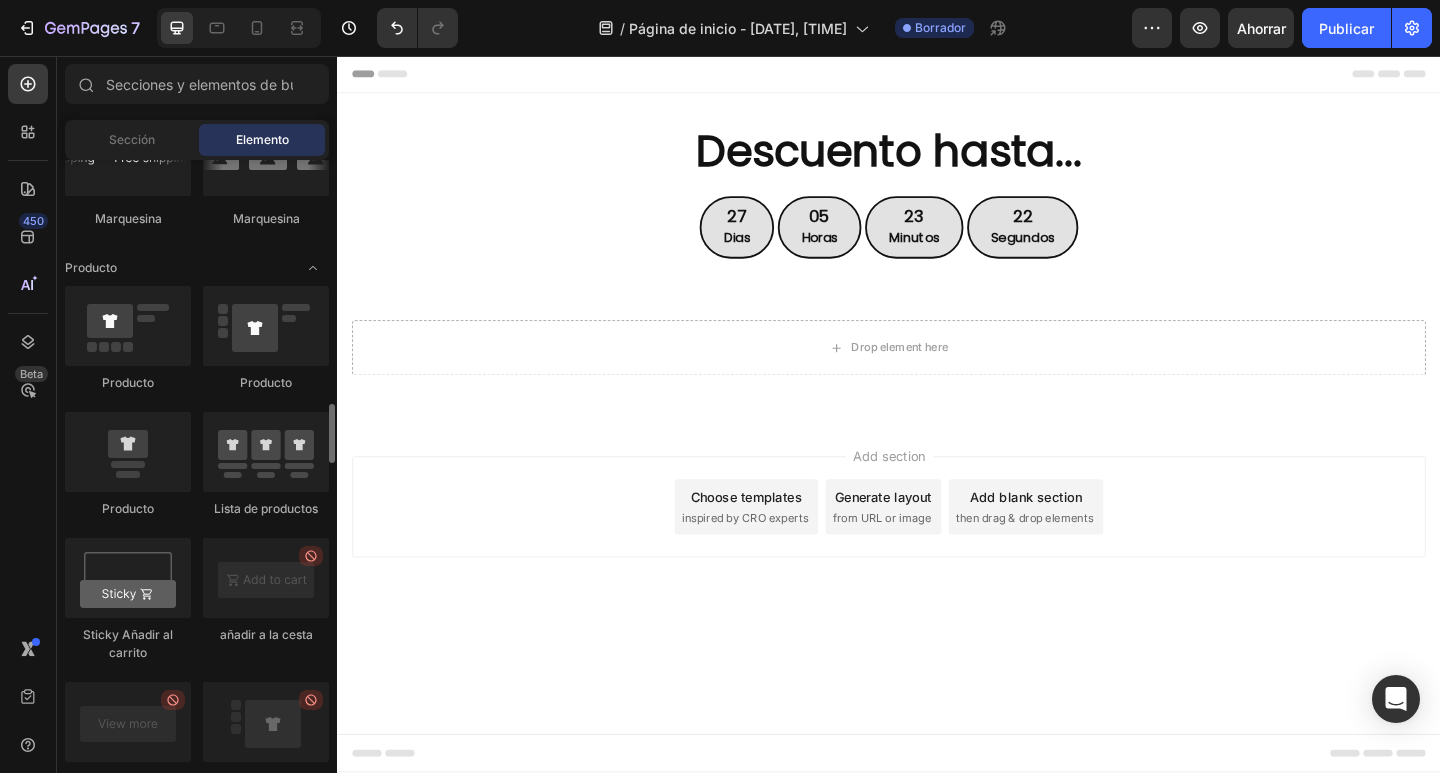 scroll, scrollTop: 2400, scrollLeft: 0, axis: vertical 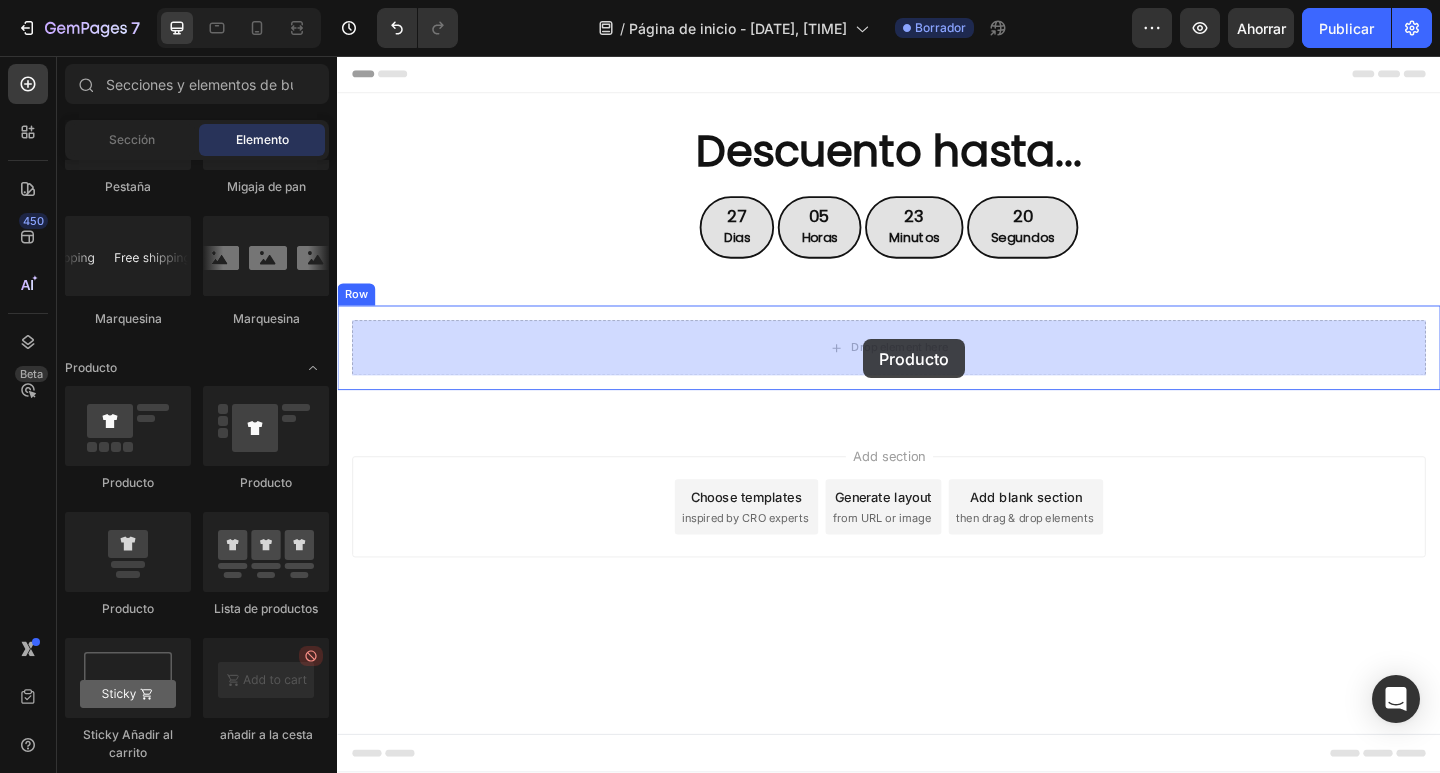 drag, startPoint x: 451, startPoint y: 491, endPoint x: 909, endPoint y: 364, distance: 475.282 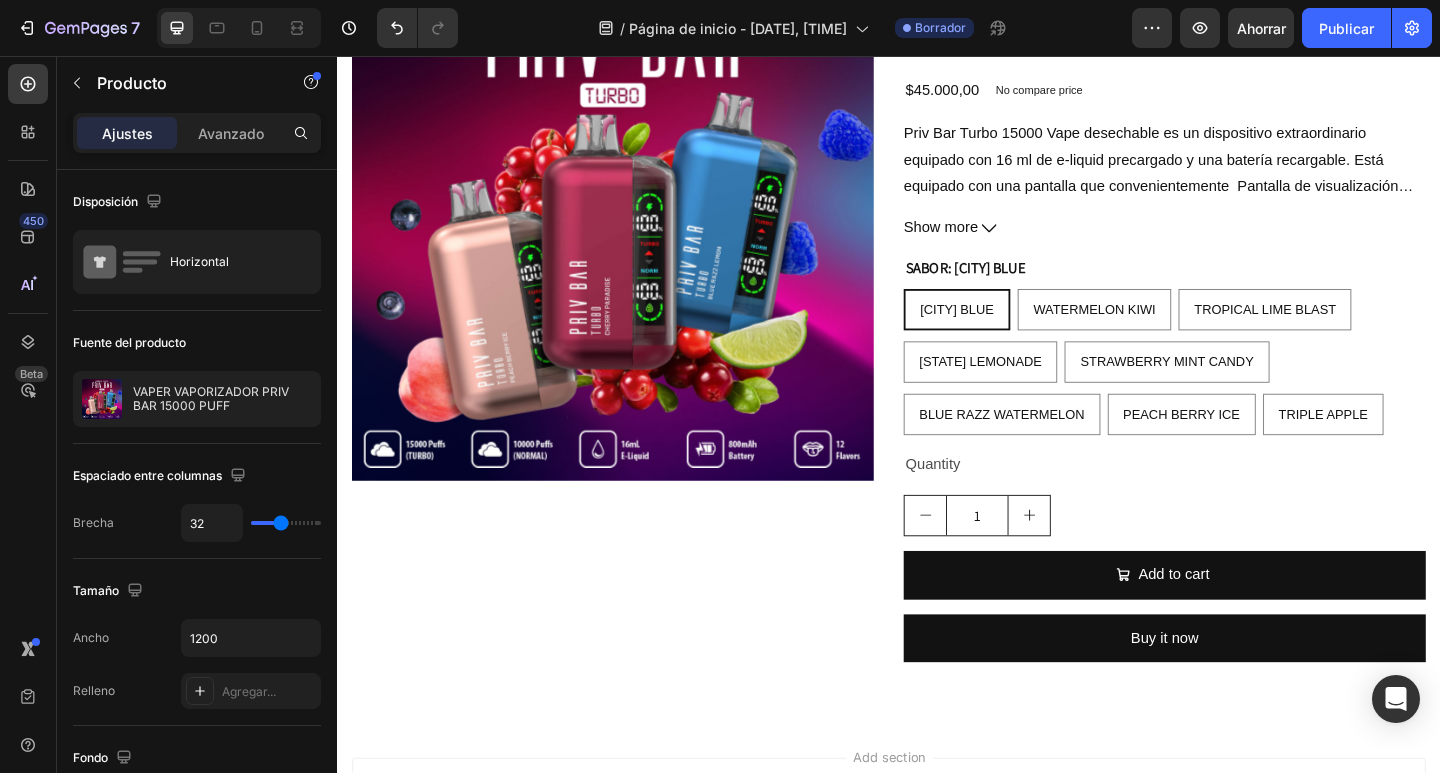 scroll, scrollTop: 400, scrollLeft: 0, axis: vertical 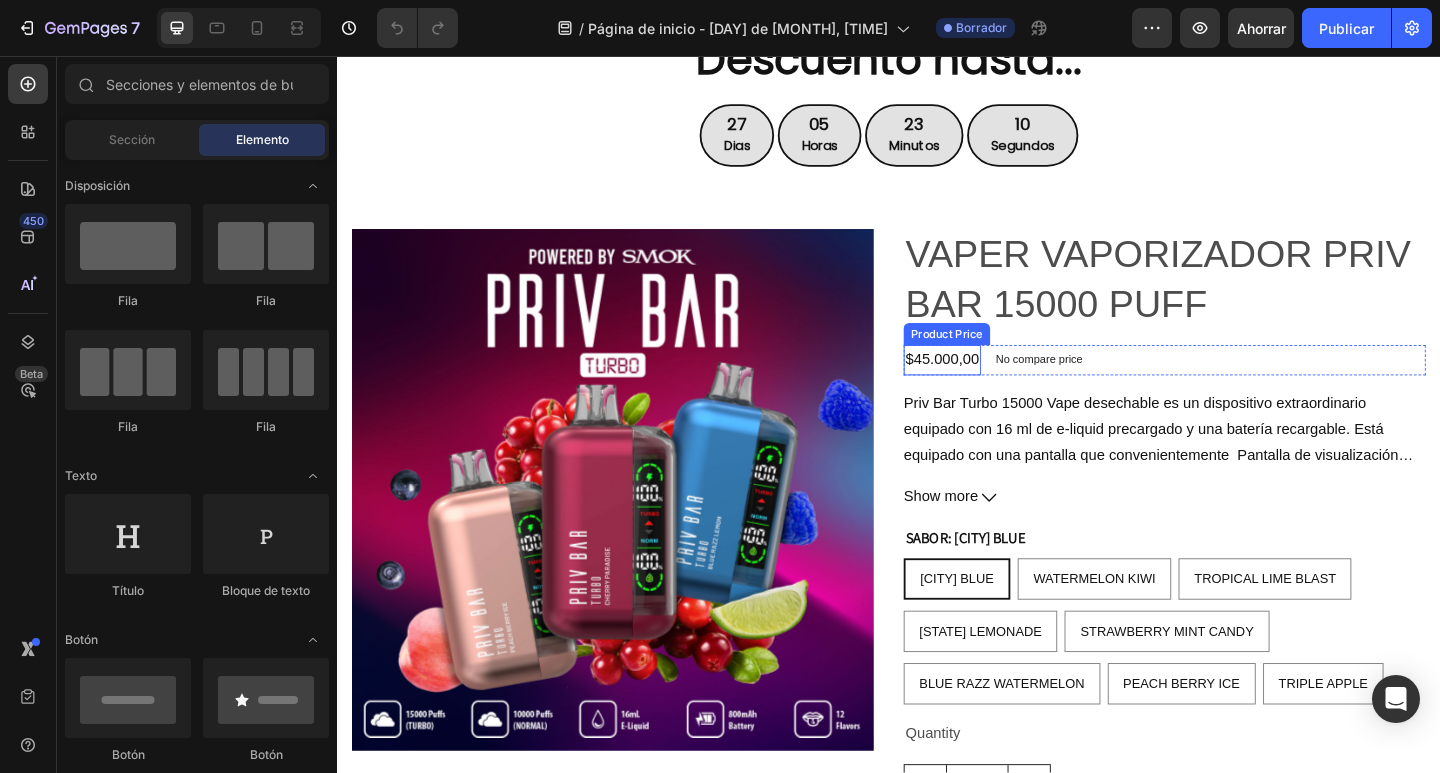 click on "$45.000,00" at bounding box center [995, 387] 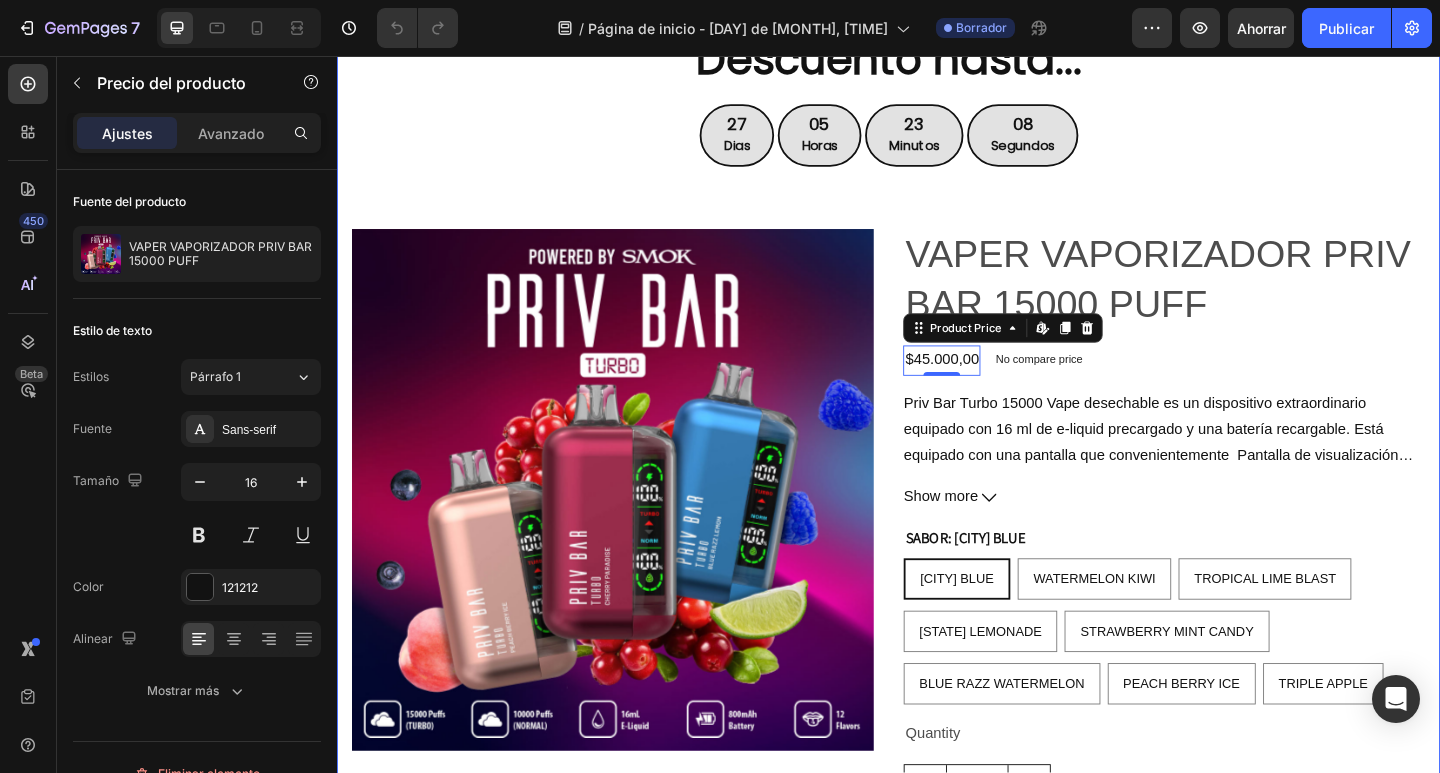 click on "Descuento hasta... Heading 27 Dias 05 Horas 23 Minutos 08 Segundos Countdown Timer Product Images VAPER VAPORIZADOR PRIV BAR  15000 PUFF Product Title $45.000,00 Product Price   Edit content in Shopify 0 Product Price   Edit content in Shopify 0 No compare price Product Price Row Priv Bar Turbo 15000 Vape desechable es un dispositivo extraordinario equipado con 16 ml de e-liquid precargado y una batería recargable. Está equipado con una pantalla que convenientemente  Pantalla de visualización que muestra tanto el estado de la batería como el nivel de e-juice.. Diseñado para ofrecer aproximadamente 15,000 inhalaciones, Priv Bar Turbo promete una experiencia de vapeo extensa. Aprovecha la tecnología avanzada de SMOK, lo que garantiza una producción de vapor denso y una entrega satisfactoria de nicotina. La comodidad adicional de la pantalla permite a los usuarios monitorear sin esfuerzo tanto los niveles de batería como de e-liquid, mejorando la experiencia general de vapeo. Show more
1 Row" at bounding box center [937, 535] 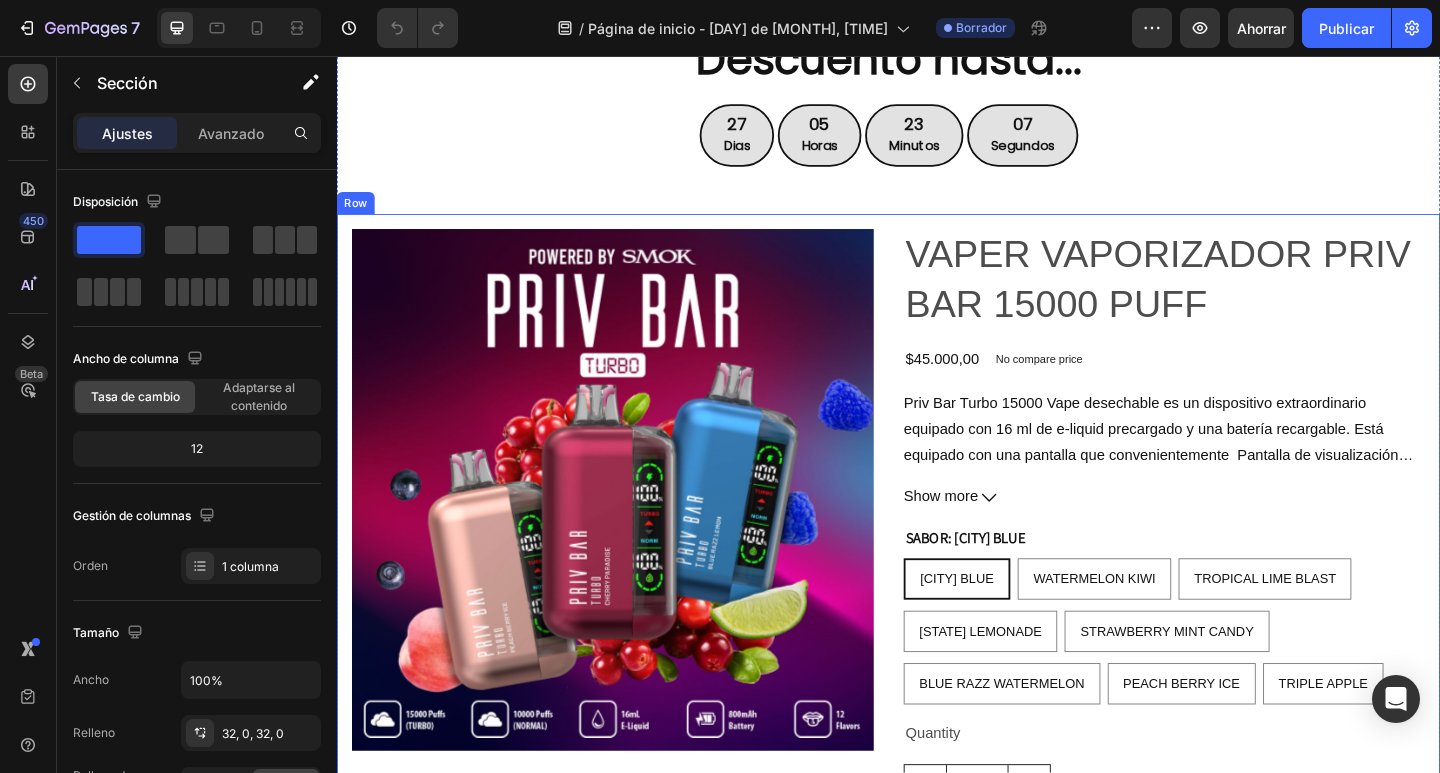 click on "Product Images VAPER VAPORIZADOR PRIV BAR  15000 PUFF Product Title $45.000,00 Product Price Product Price No compare price Product Price Row Priv Bar Turbo 15000 Vape desechable es un dispositivo extraordinario equipado con 16 ml de e-liquid precargado y una batería recargable. Está equipado con una pantalla que convenientemente  Pantalla de visualización que muestra tanto el estado de la batería como el nivel de e-juice.. Diseñado para ofrecer aproximadamente 15,000 inhalaciones, Priv Bar Turbo promete una experiencia de vapeo extensa. Aprovecha la tecnología avanzada de SMOK, lo que garantiza una producción de vapor denso y una entrega satisfactoria de nicotina. La comodidad adicional de la pantalla permite a los usuarios monitorear sin esfuerzo tanto los niveles de batería como de e-liquid, mejorando la experiencia general de vapeo. Show more
Product Description SABOR: HONOLULU BLUE HONOLULU BLUE HONOLULU BLUE HONOLULU BLUE WATERMELON KIWI WATERMELON KIWI WATERMELON KIWI PEACH BERRY ICE" at bounding box center (937, 634) 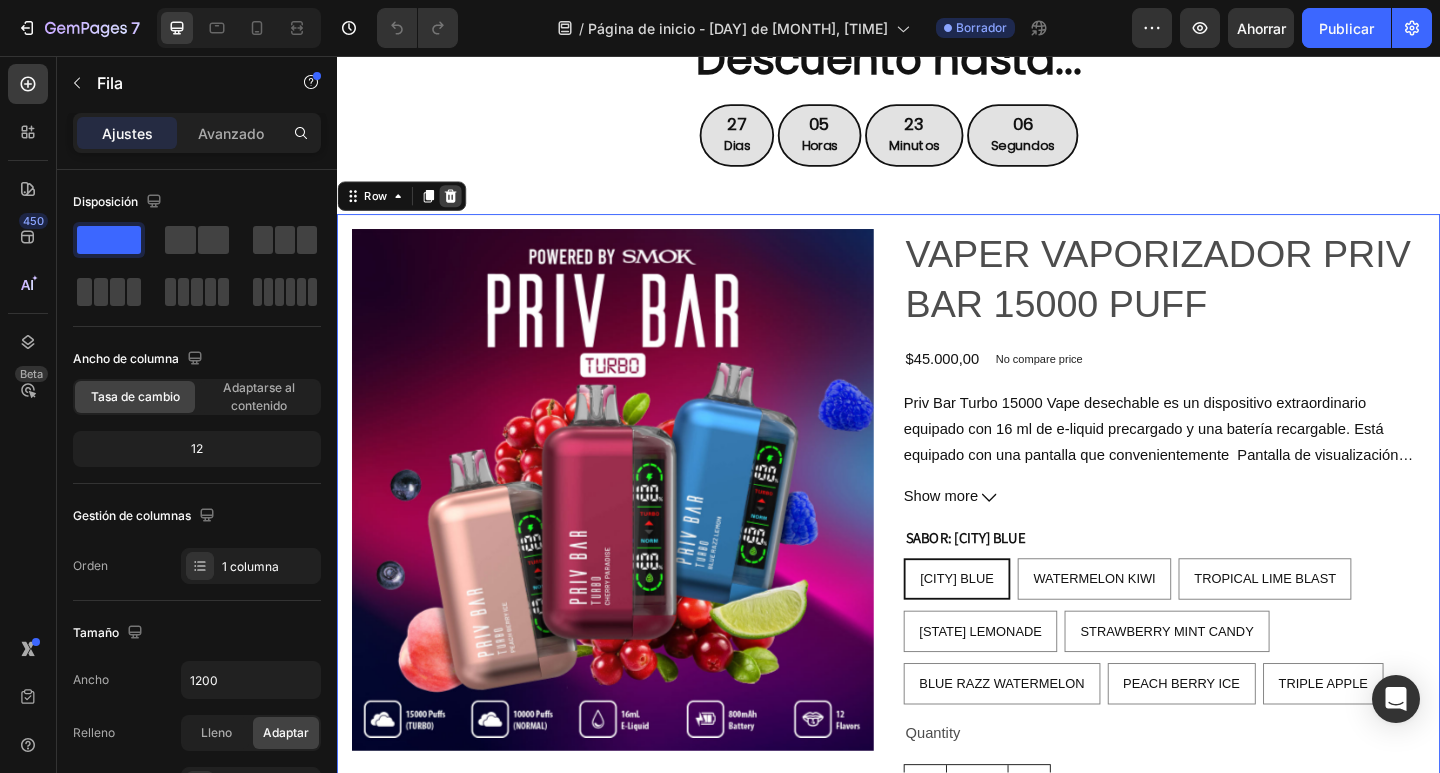 click 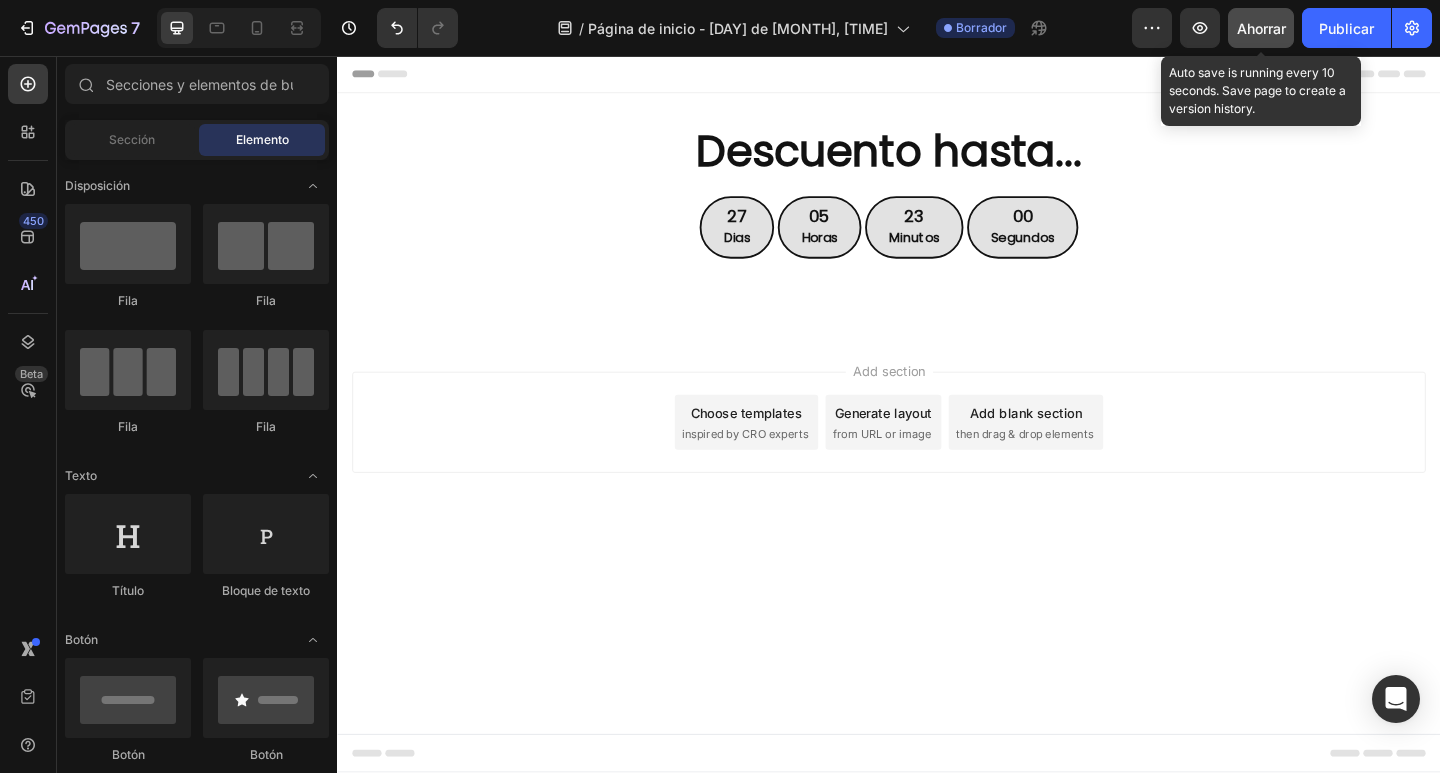 click on "Ahorrar" at bounding box center [1261, 28] 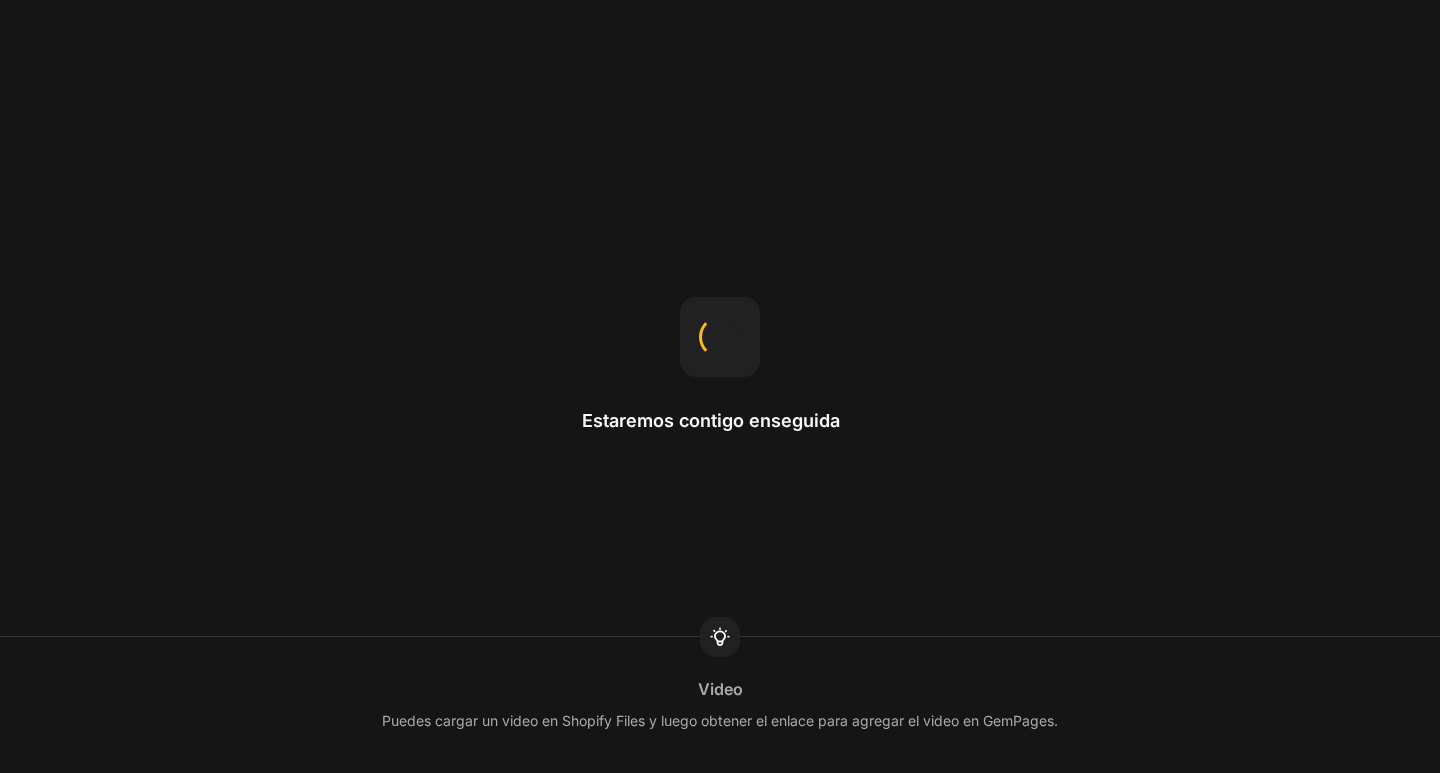 scroll, scrollTop: 0, scrollLeft: 0, axis: both 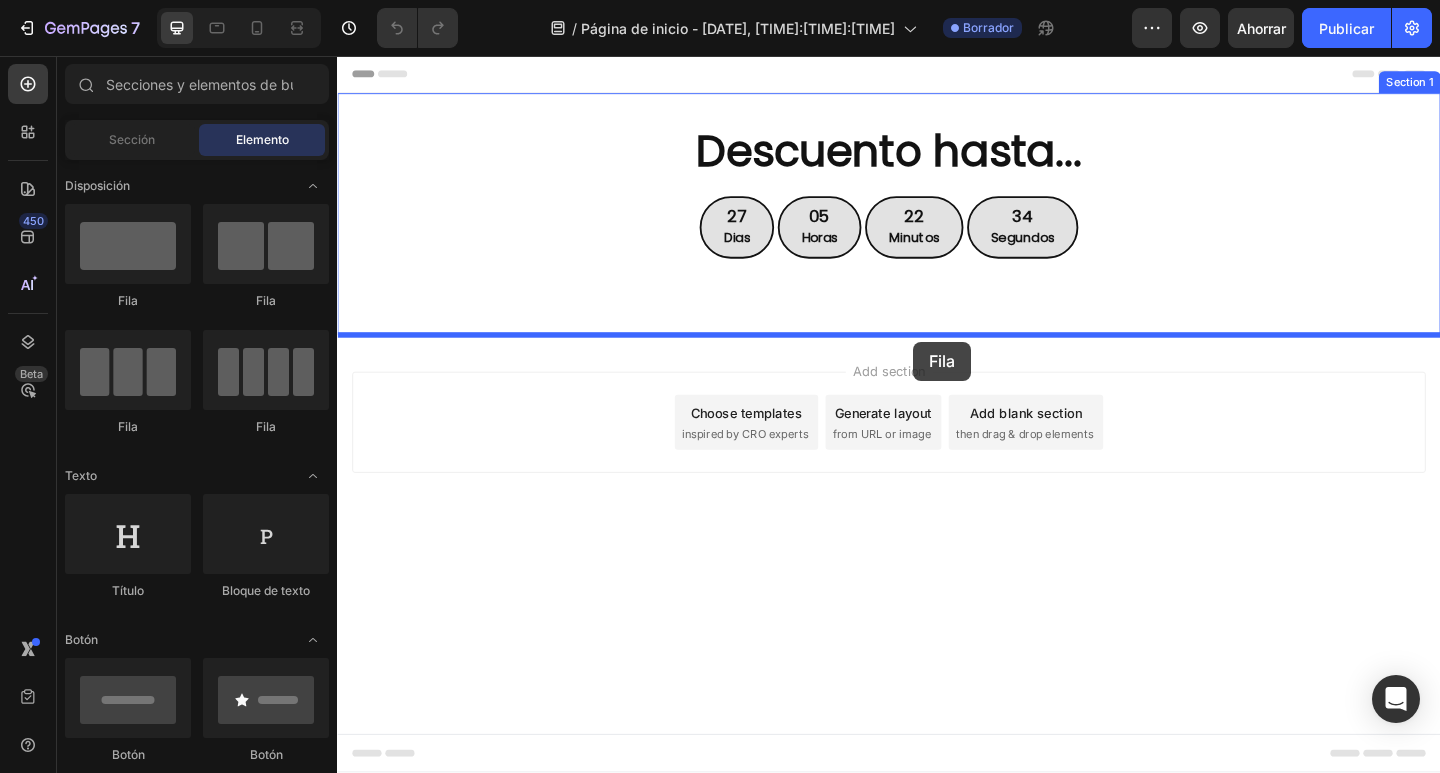drag, startPoint x: 497, startPoint y: 298, endPoint x: 964, endPoint y: 367, distance: 472.06992 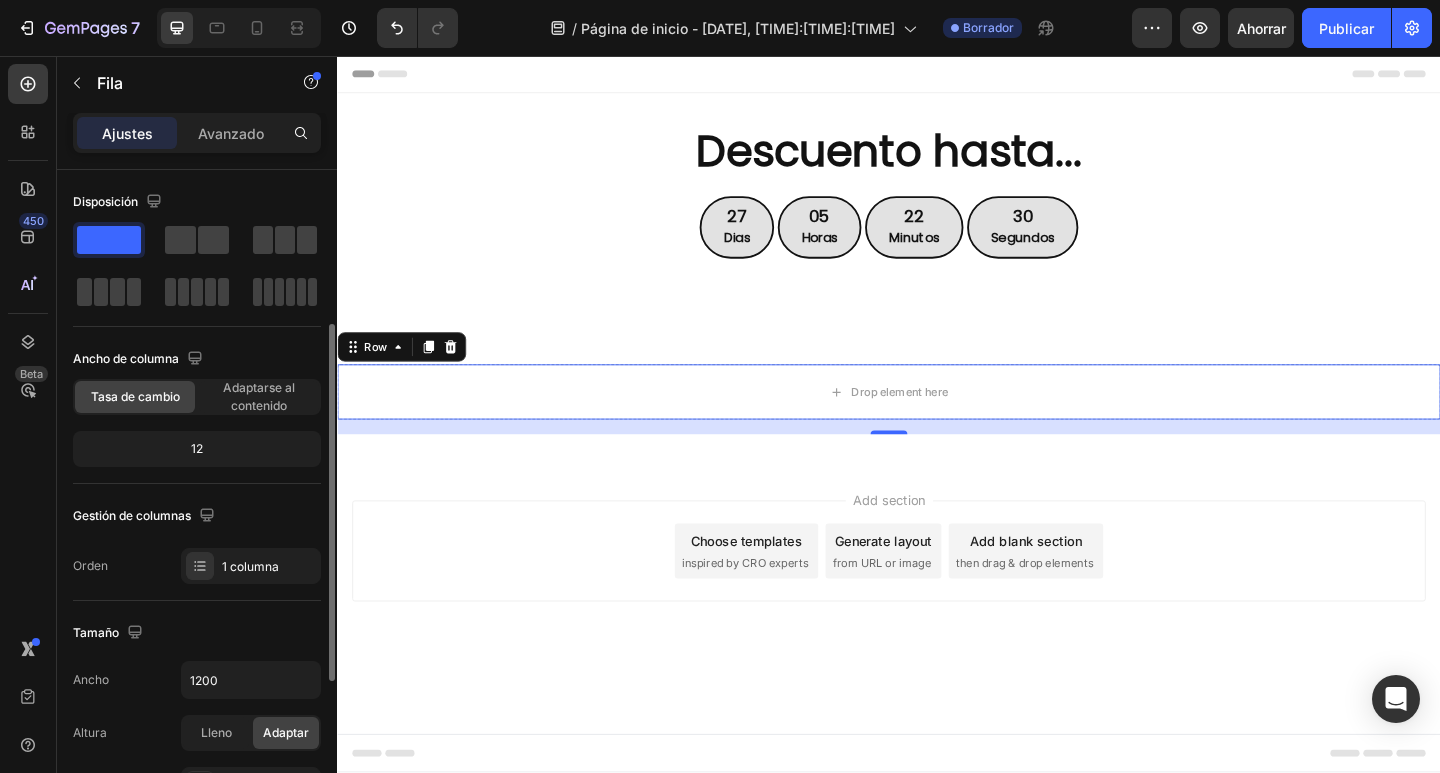scroll, scrollTop: 100, scrollLeft: 0, axis: vertical 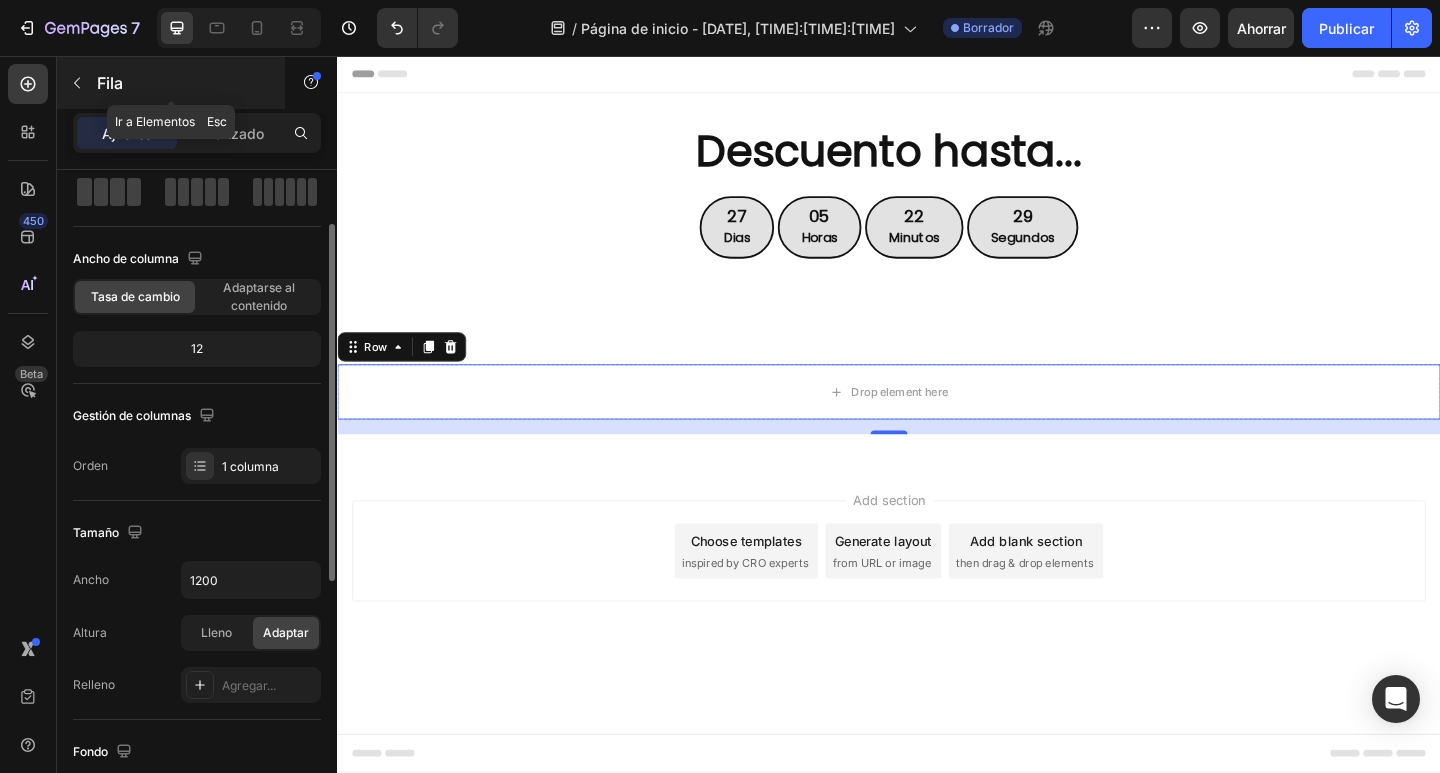 click on "Fila" at bounding box center [110, 83] 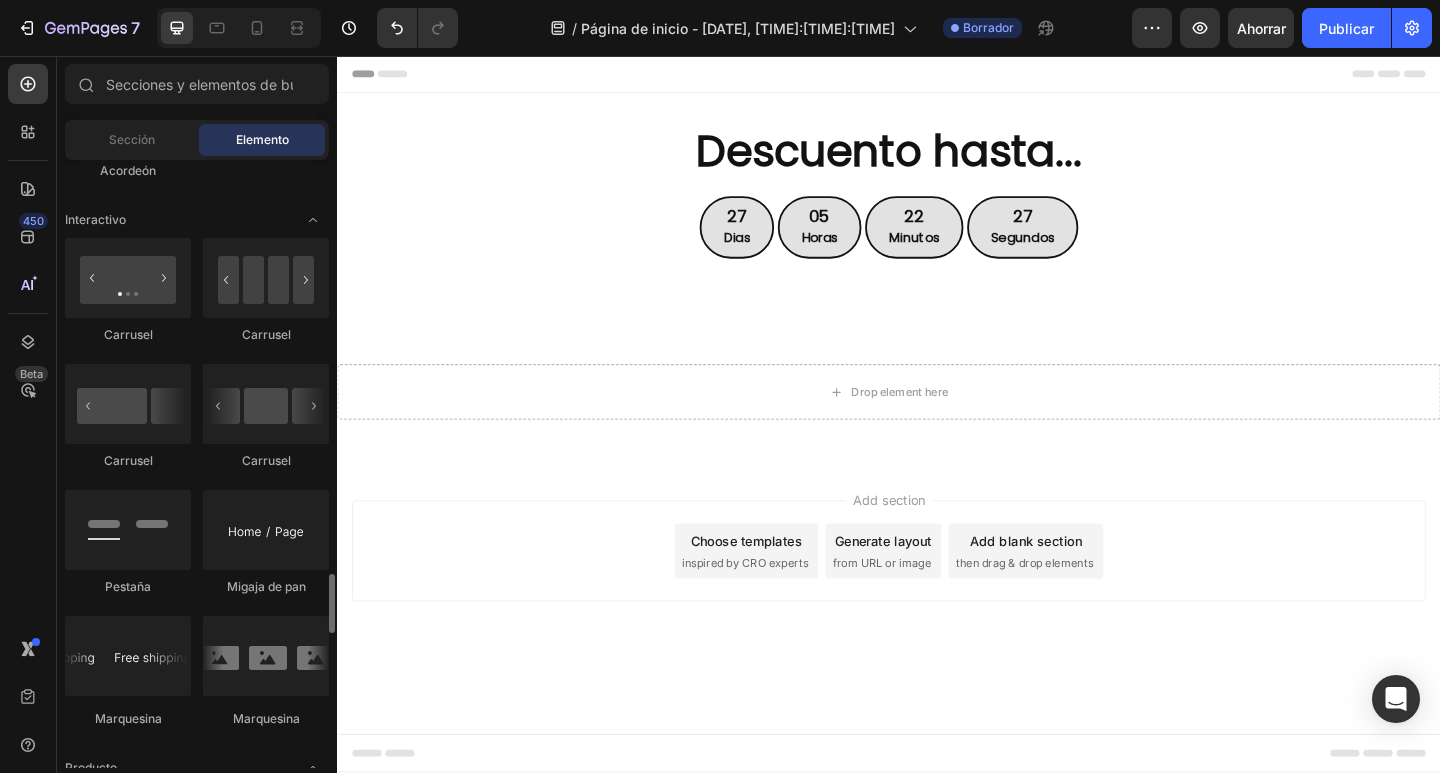 scroll, scrollTop: 2400, scrollLeft: 0, axis: vertical 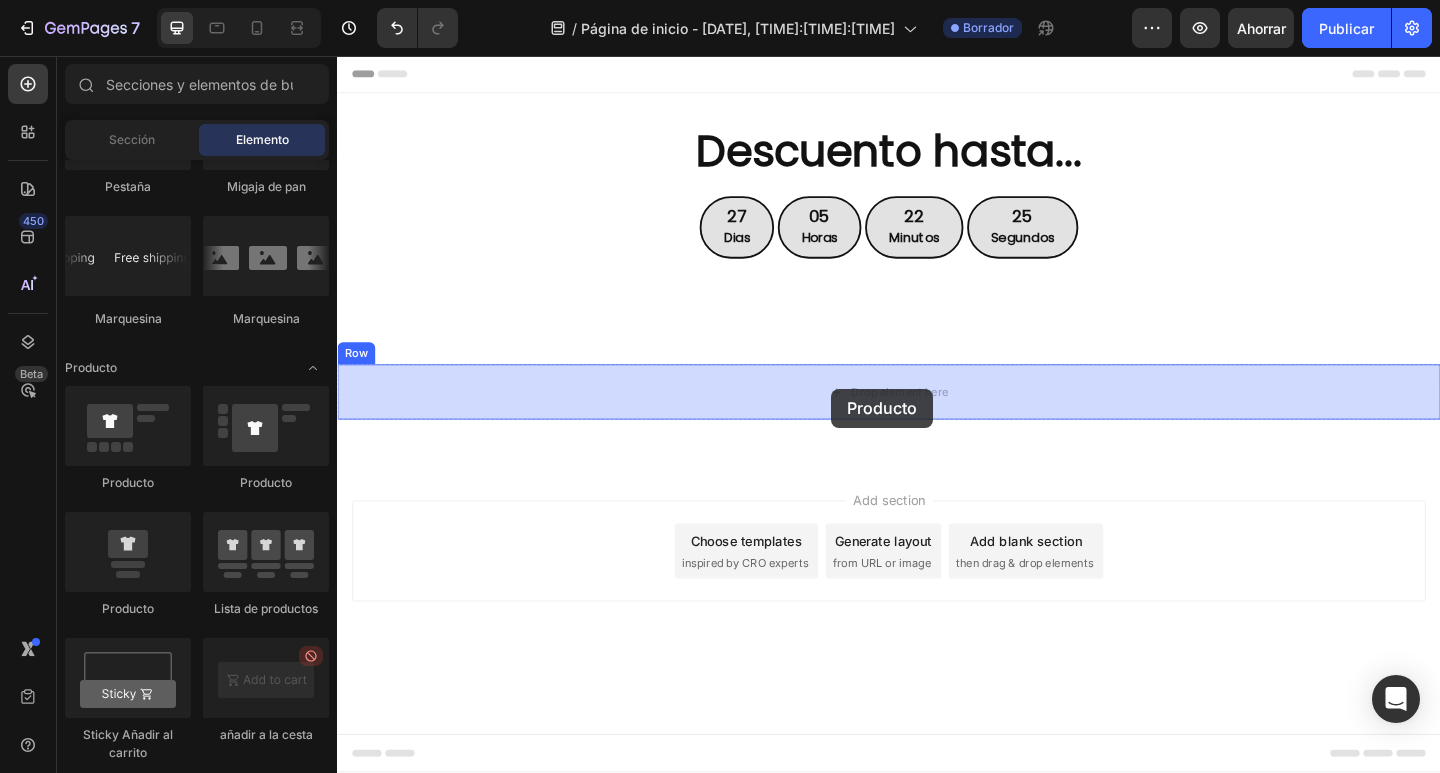 drag, startPoint x: 476, startPoint y: 502, endPoint x: 874, endPoint y: 418, distance: 406.76776 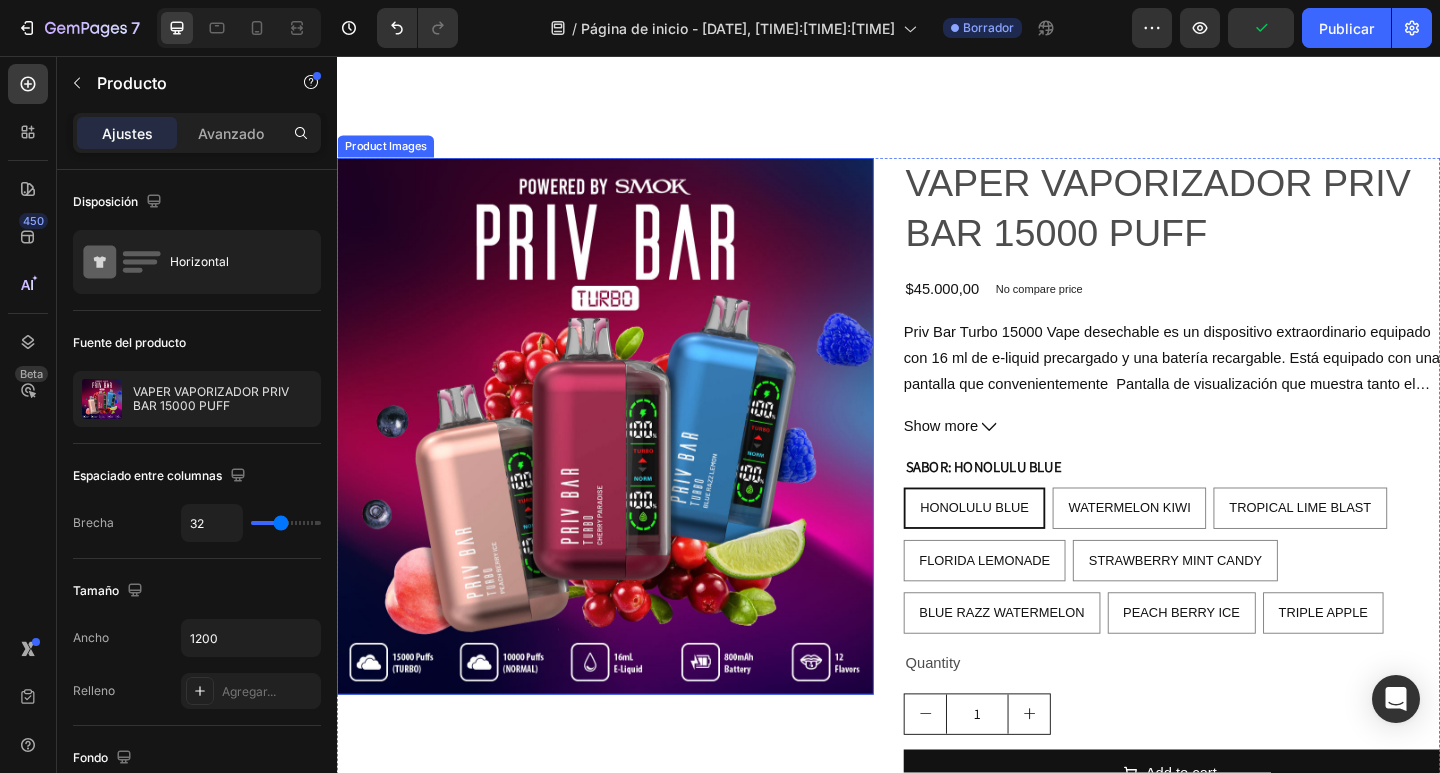 scroll, scrollTop: 300, scrollLeft: 0, axis: vertical 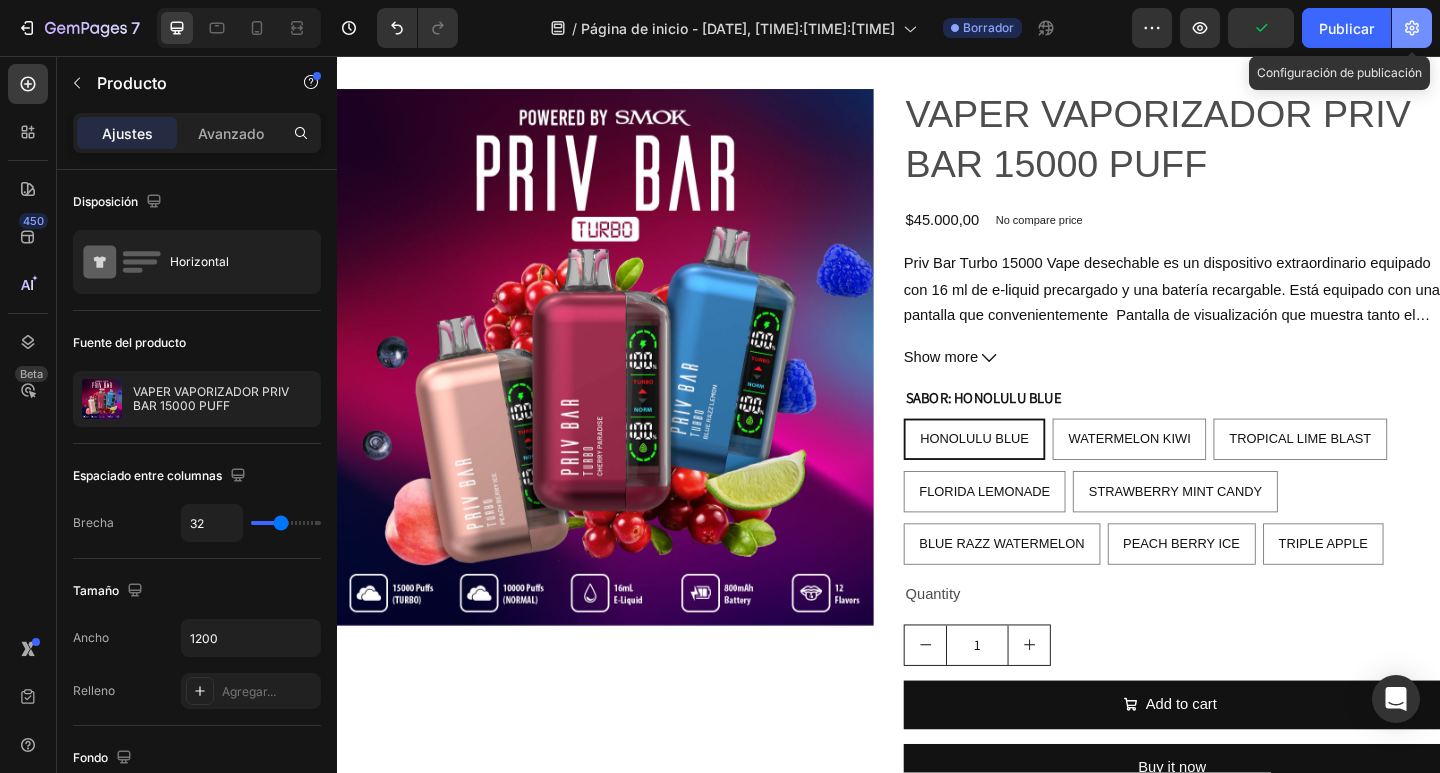 click 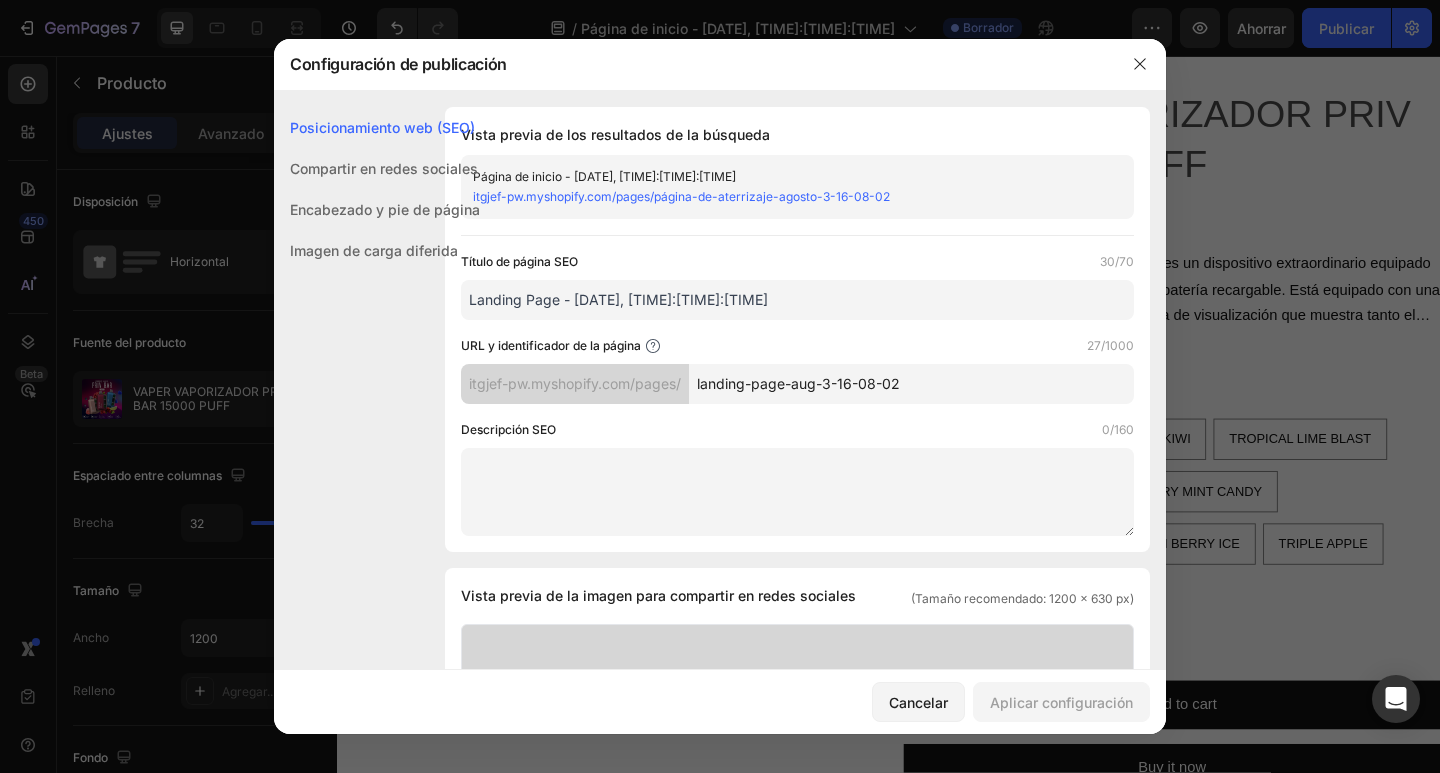 click on "Landing Page - Aug 3, 16:08:02" at bounding box center [797, 300] 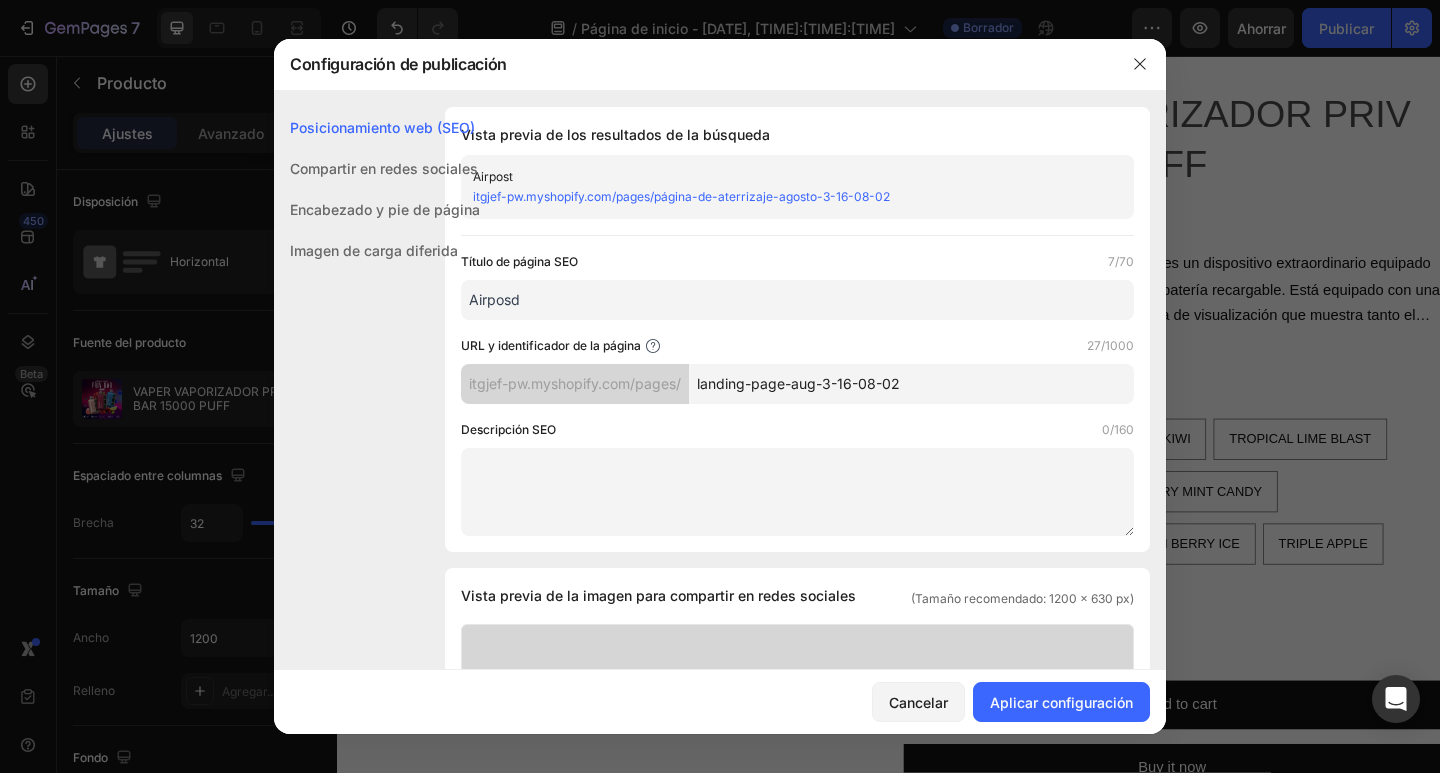 type on "Airposd" 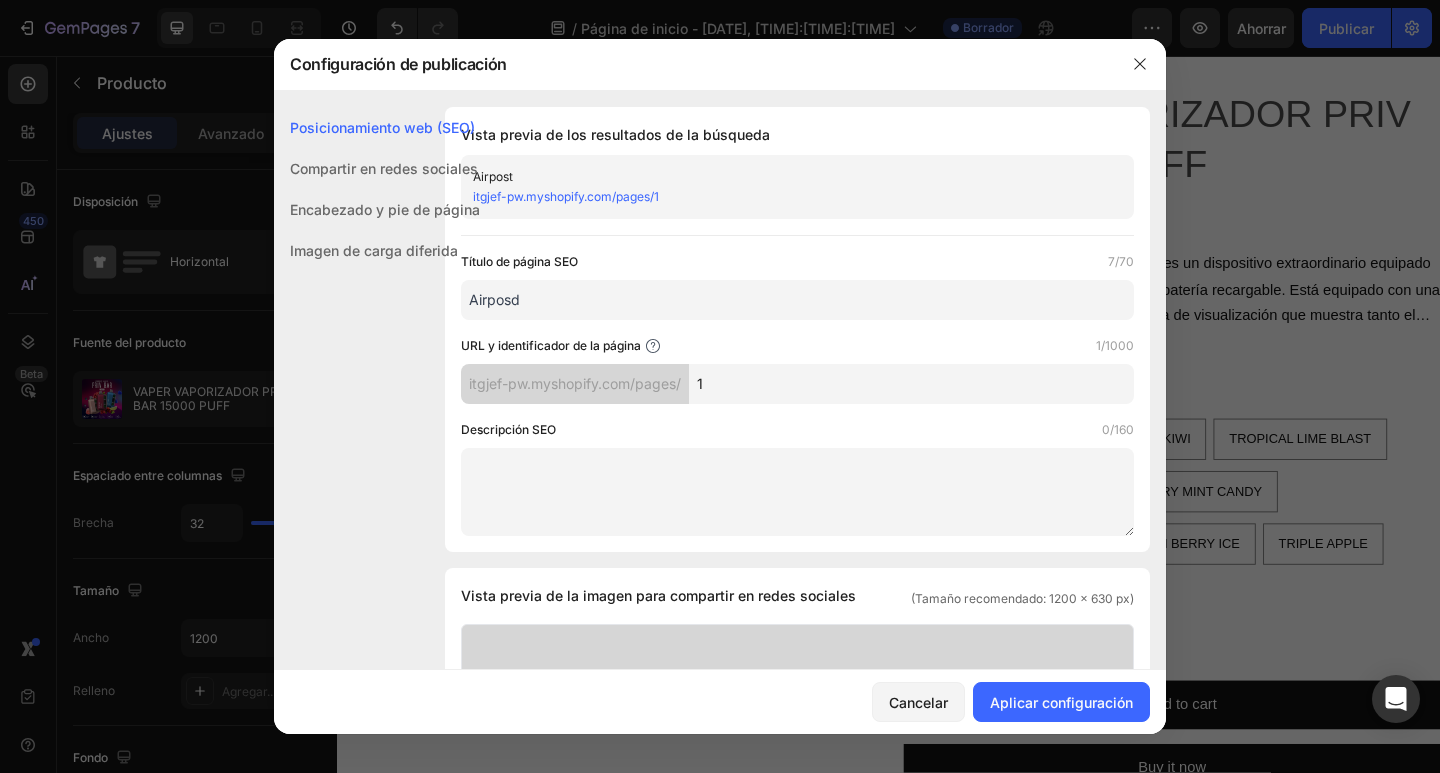 type on "1" 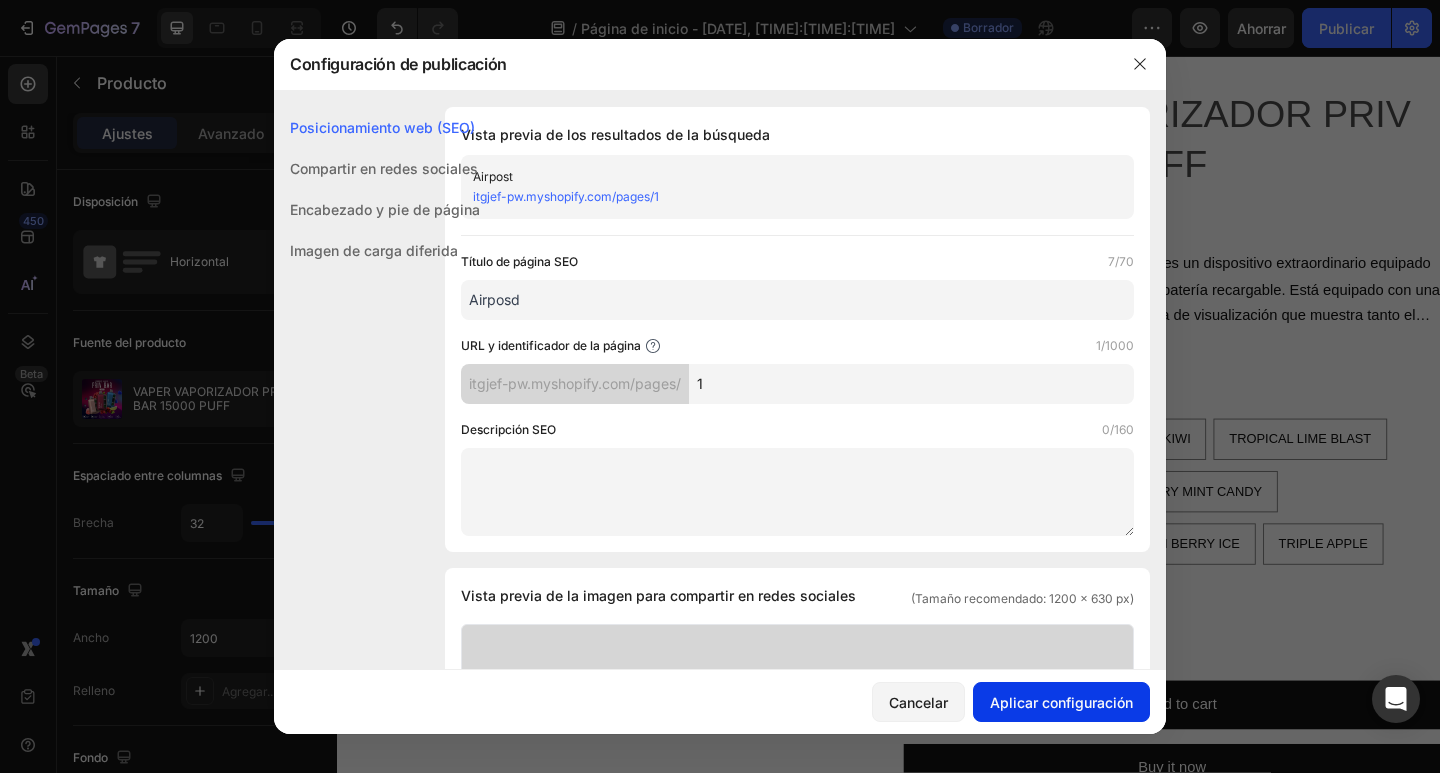 click on "Aplicar configuración" at bounding box center [1061, 702] 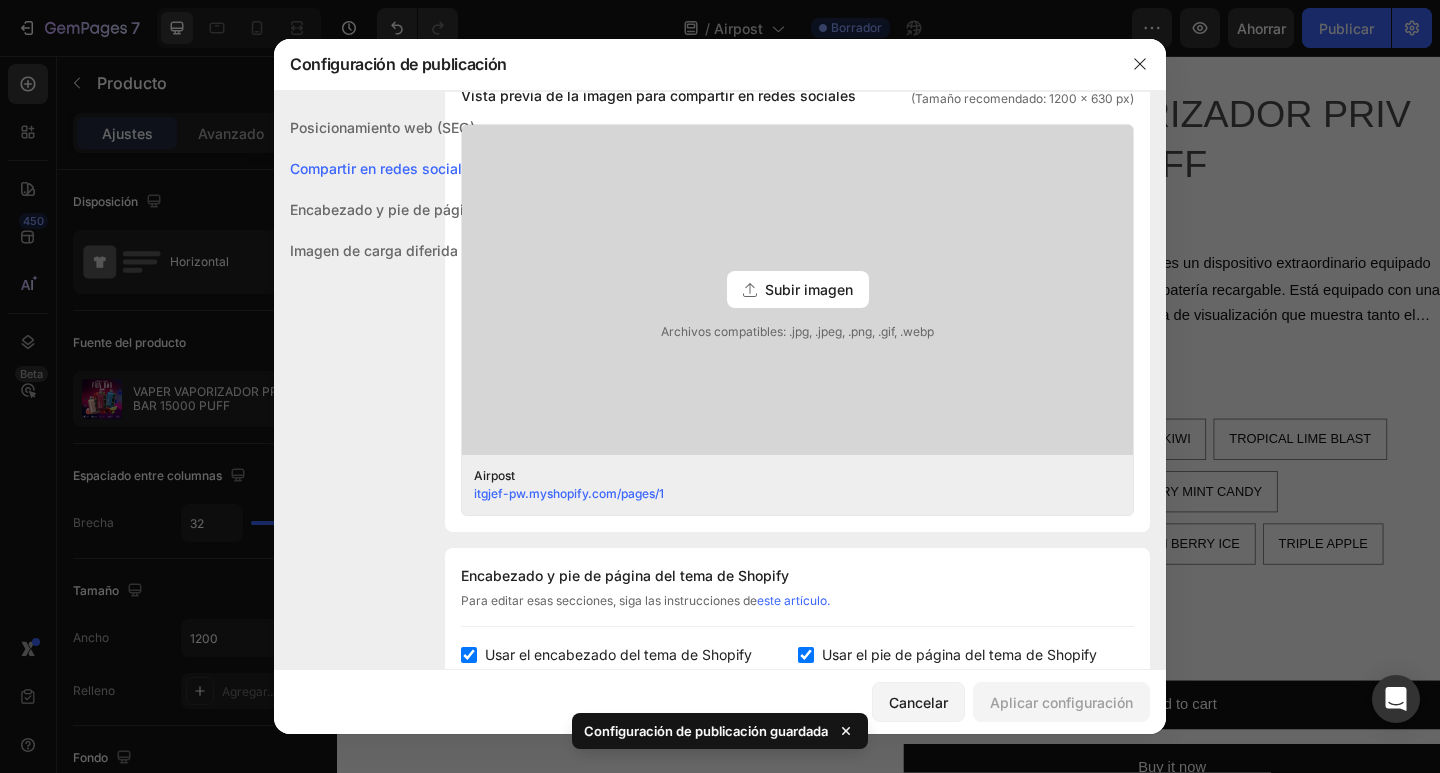 scroll, scrollTop: 900, scrollLeft: 0, axis: vertical 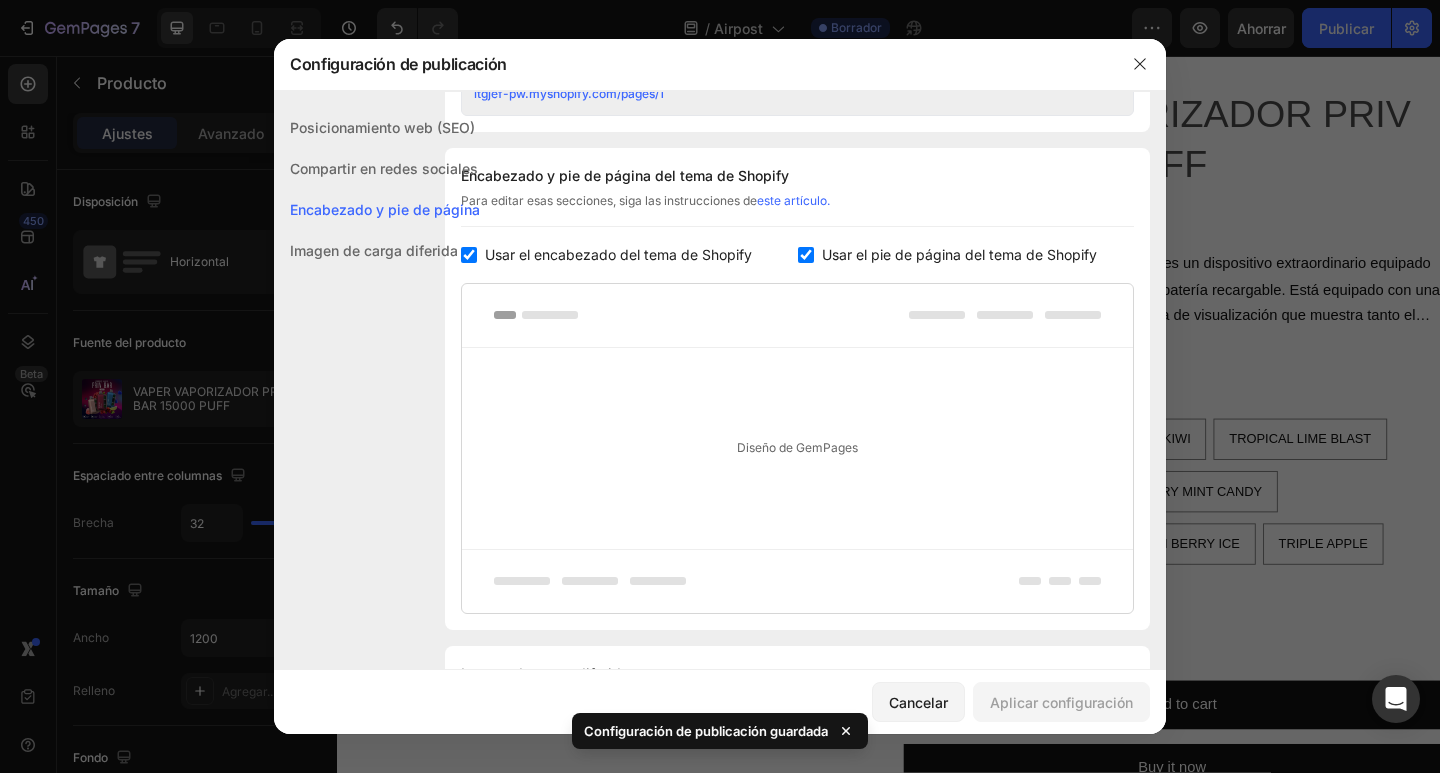 click at bounding box center (806, 255) 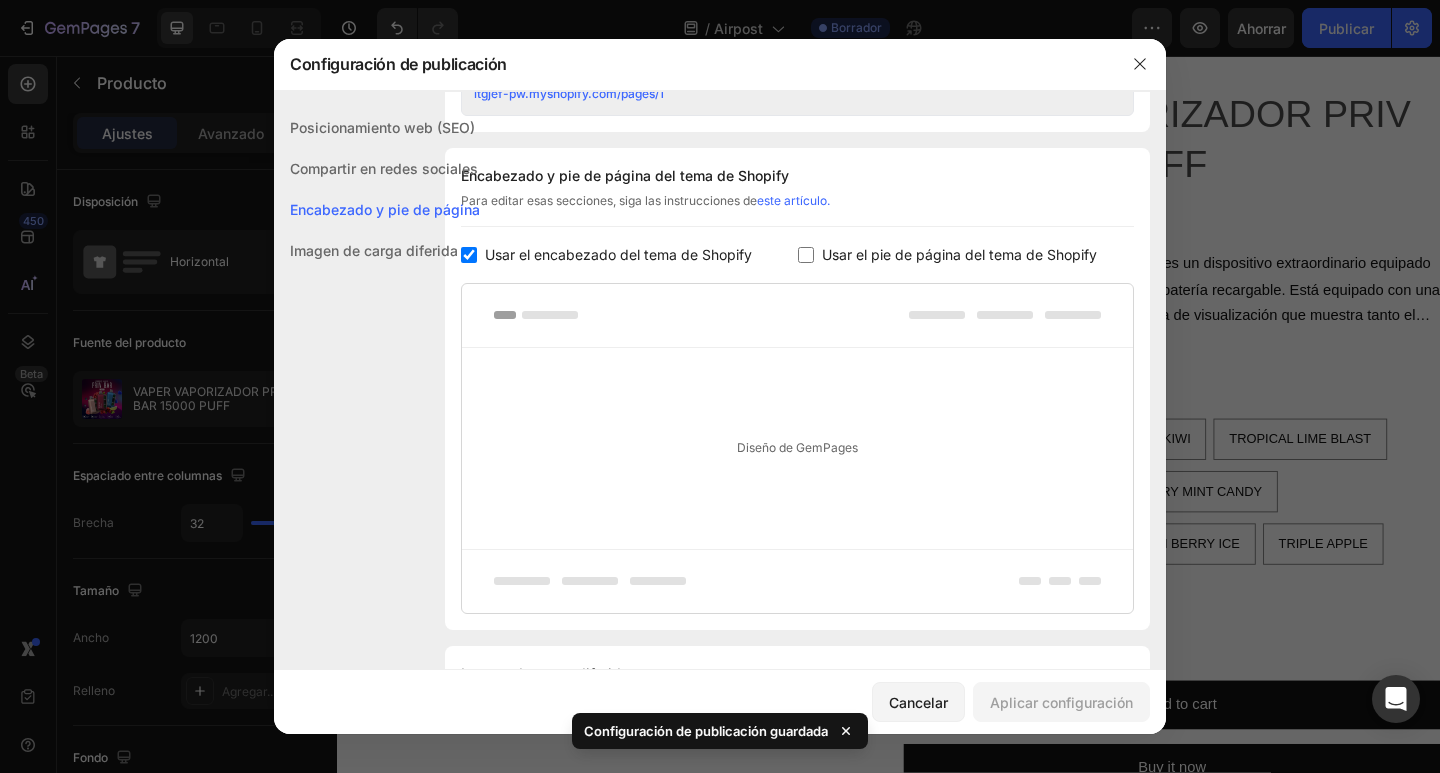 checkbox on "false" 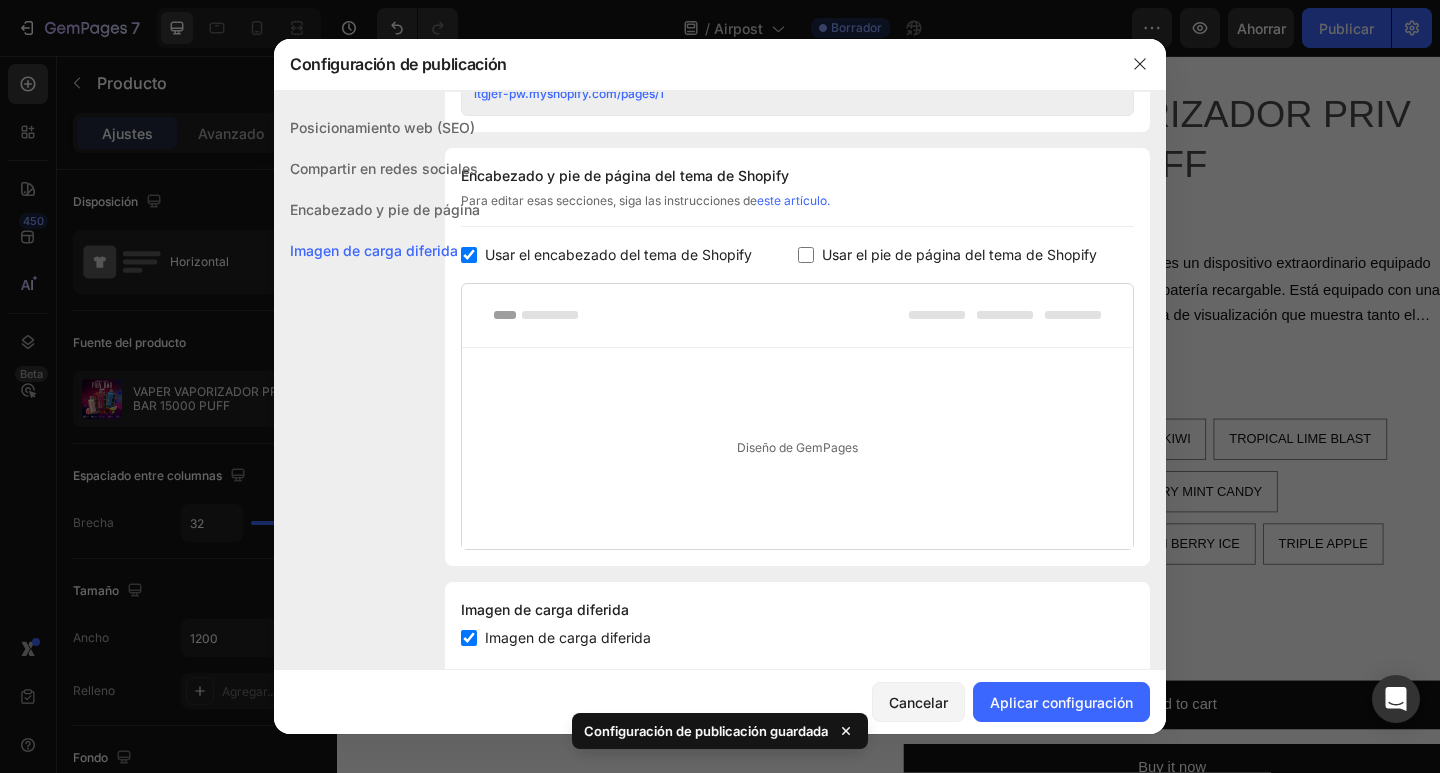 click on "Imagen de carga diferida" 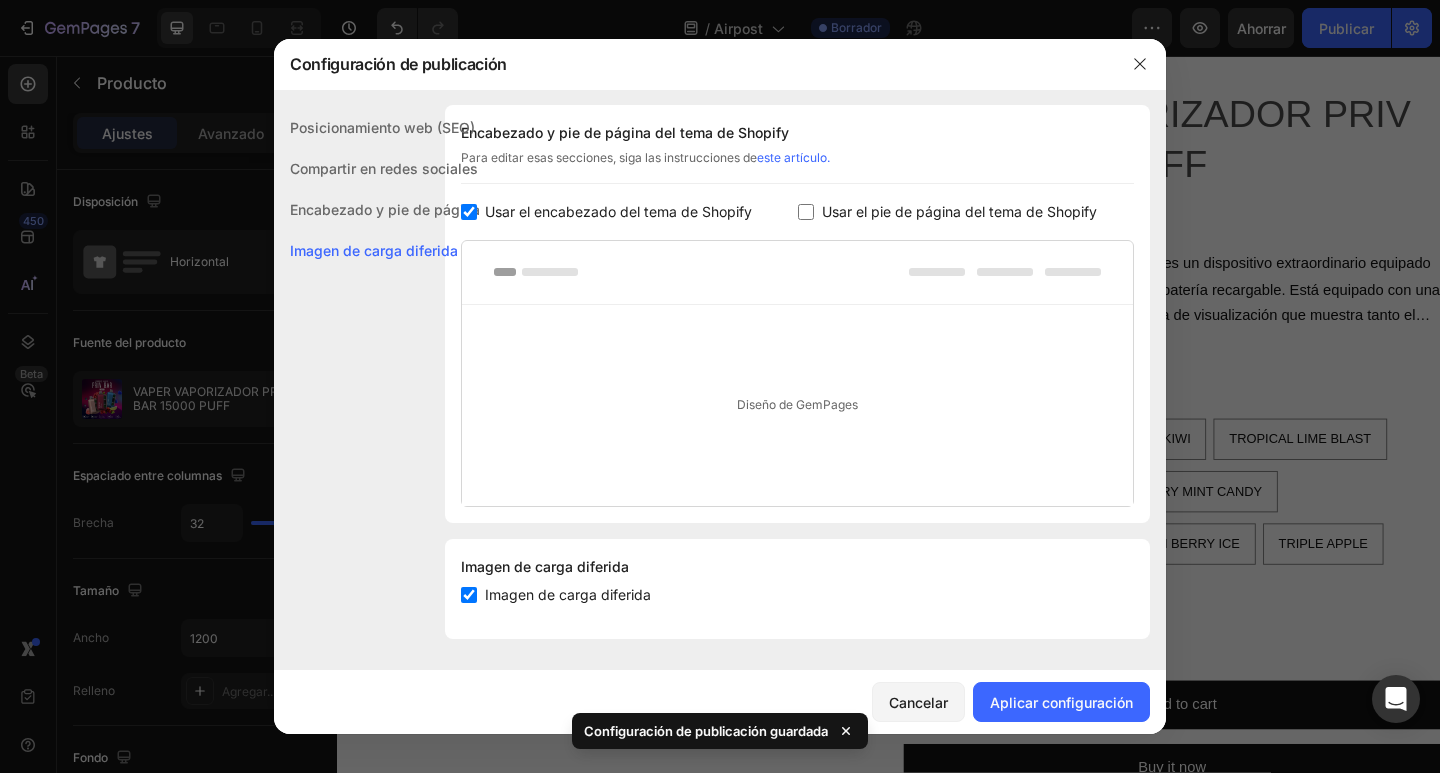click at bounding box center [469, 212] 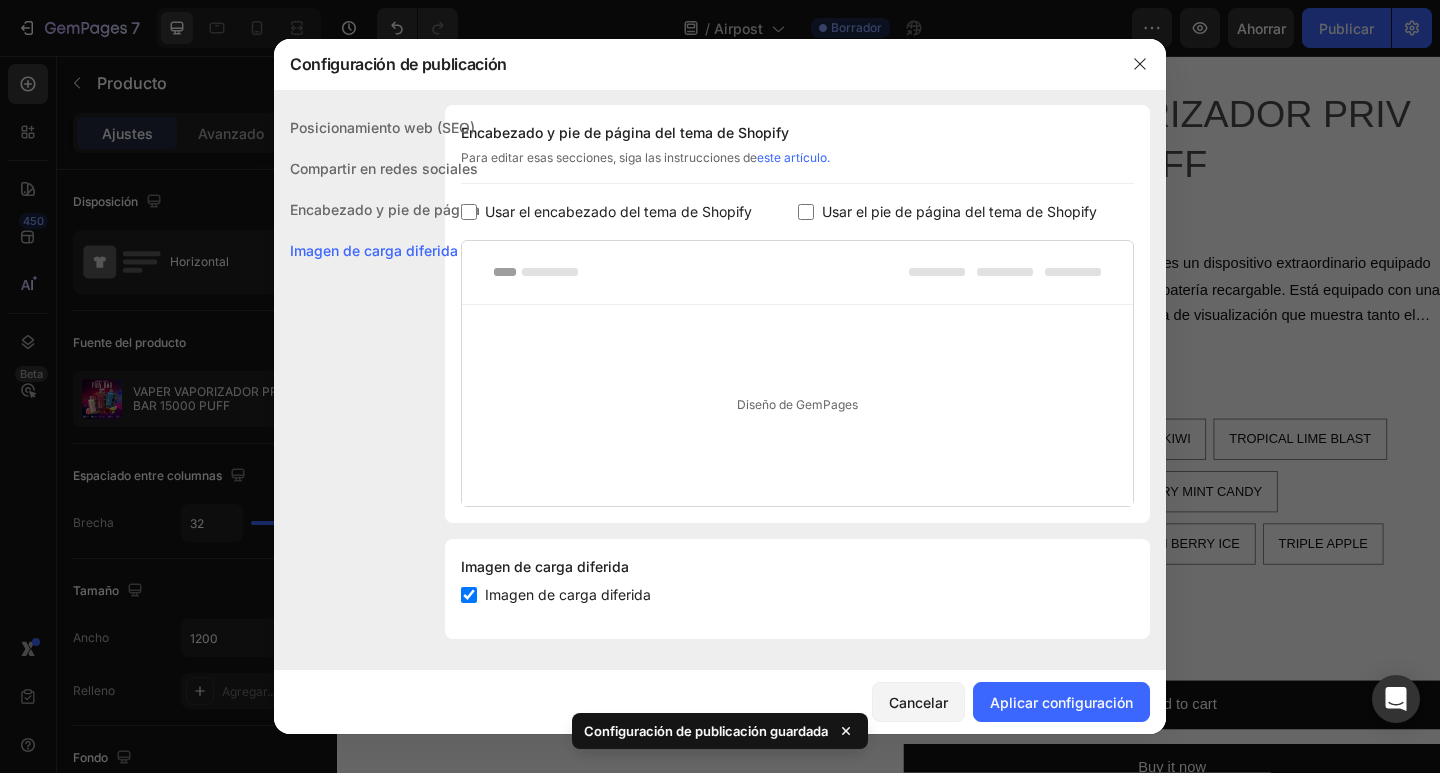 checkbox on "false" 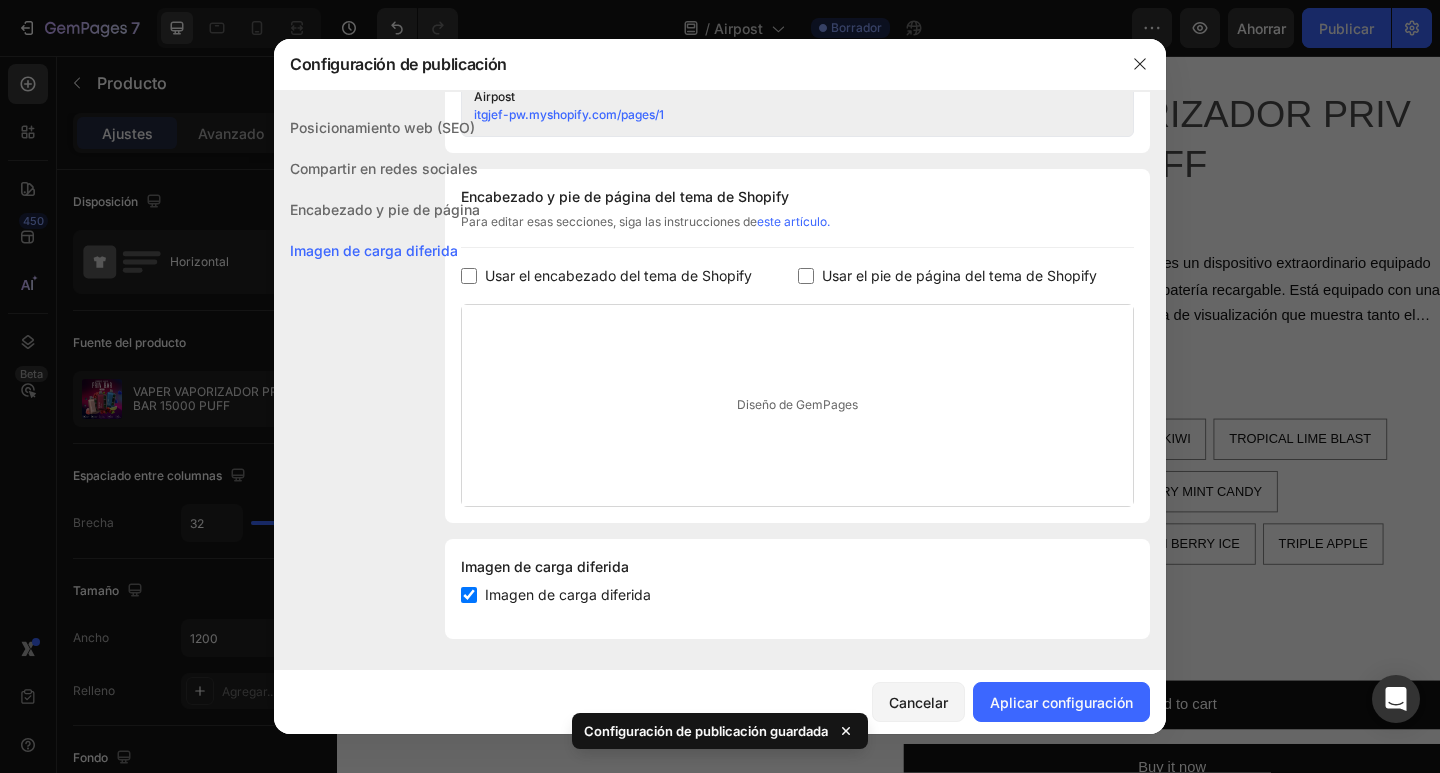 scroll, scrollTop: 879, scrollLeft: 0, axis: vertical 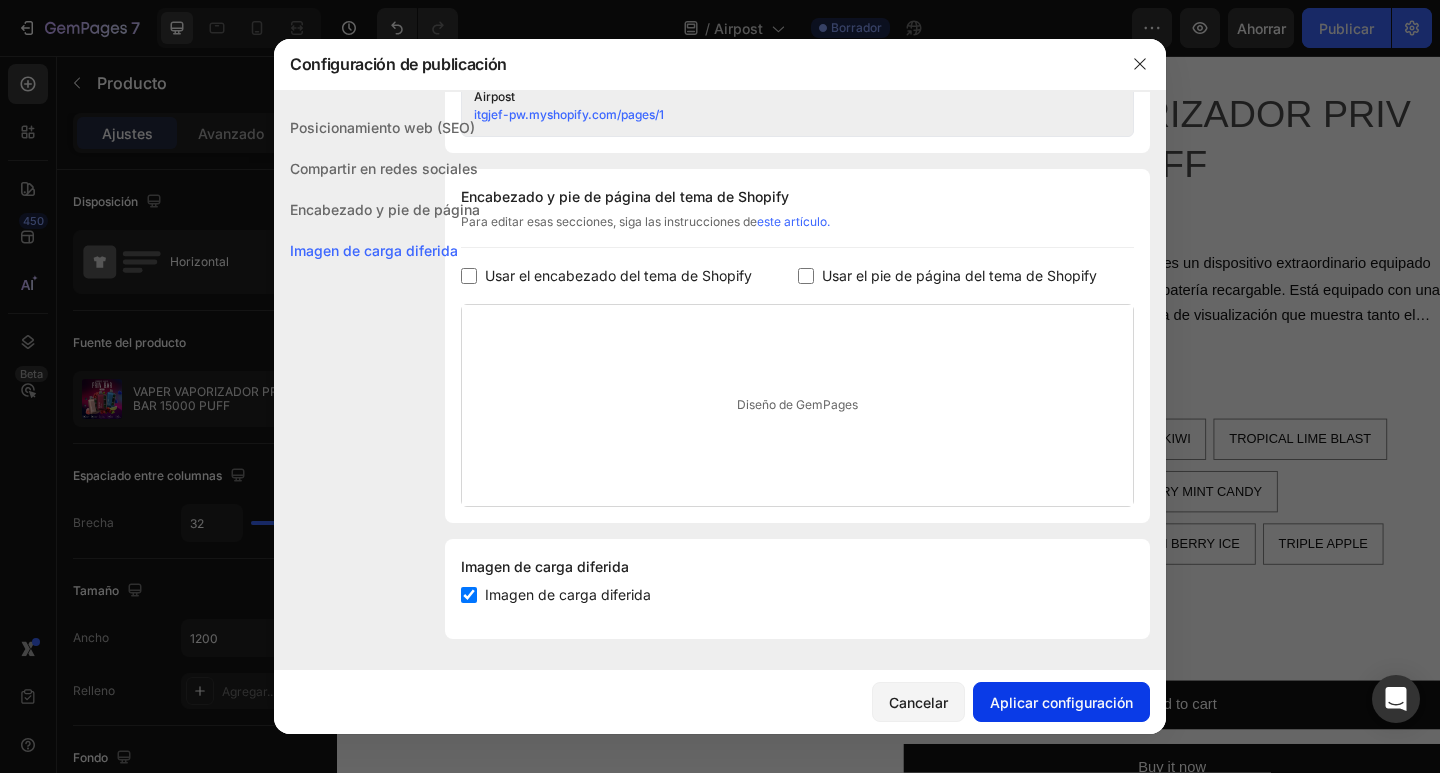 click on "Aplicar configuración" 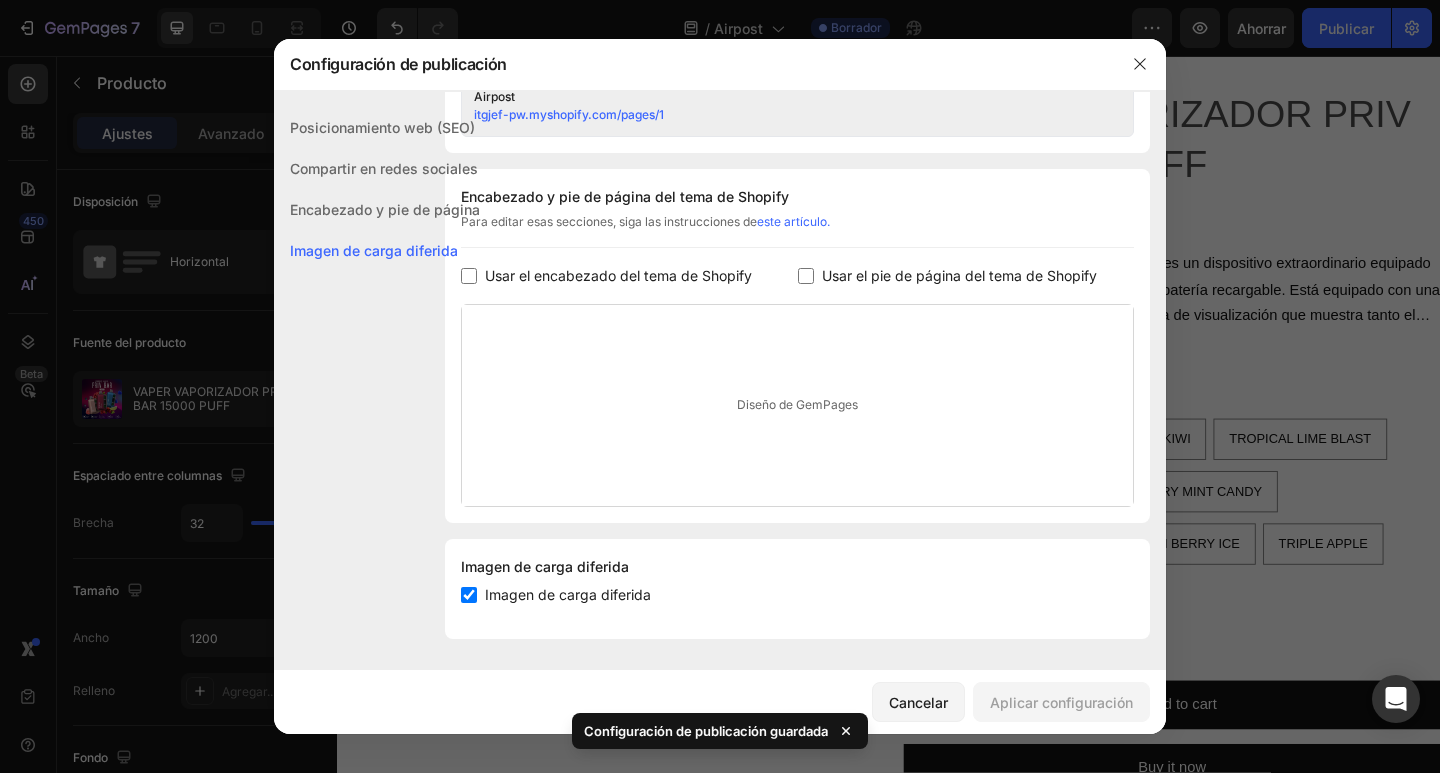 click on "Compartir en redes sociales" at bounding box center [384, 168] 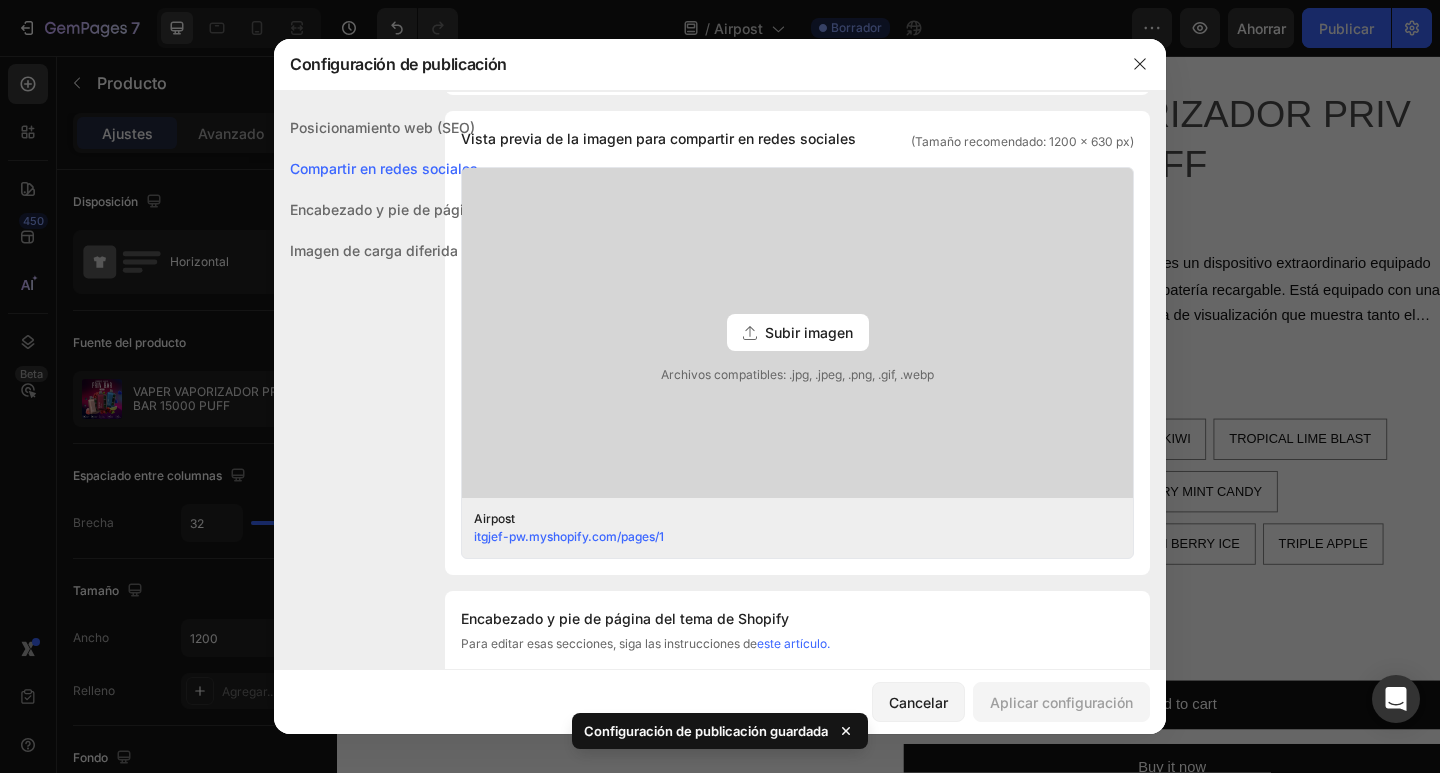 click on "Posicionamiento web (SEO)" at bounding box center (382, 127) 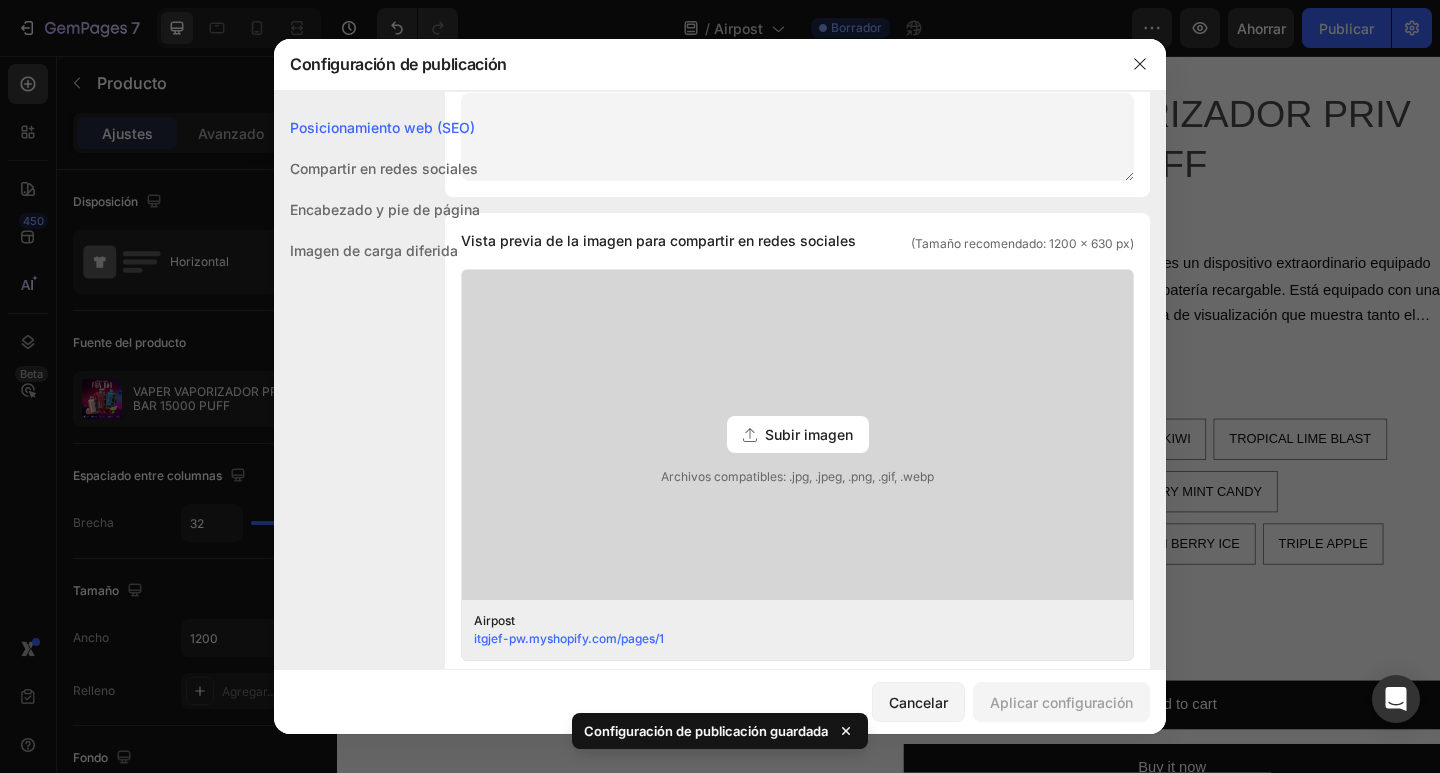 scroll, scrollTop: 0, scrollLeft: 0, axis: both 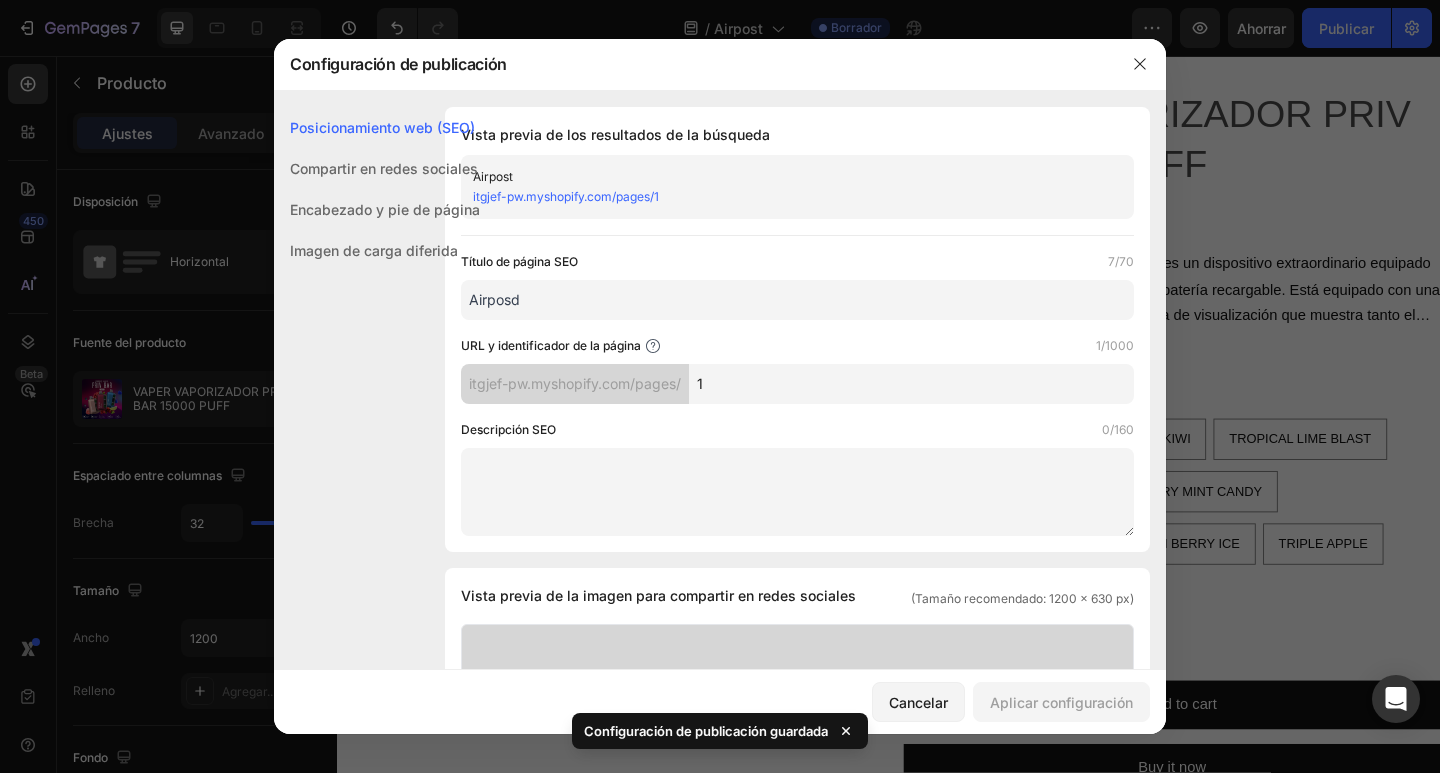 click on "Encabezado y pie de página" 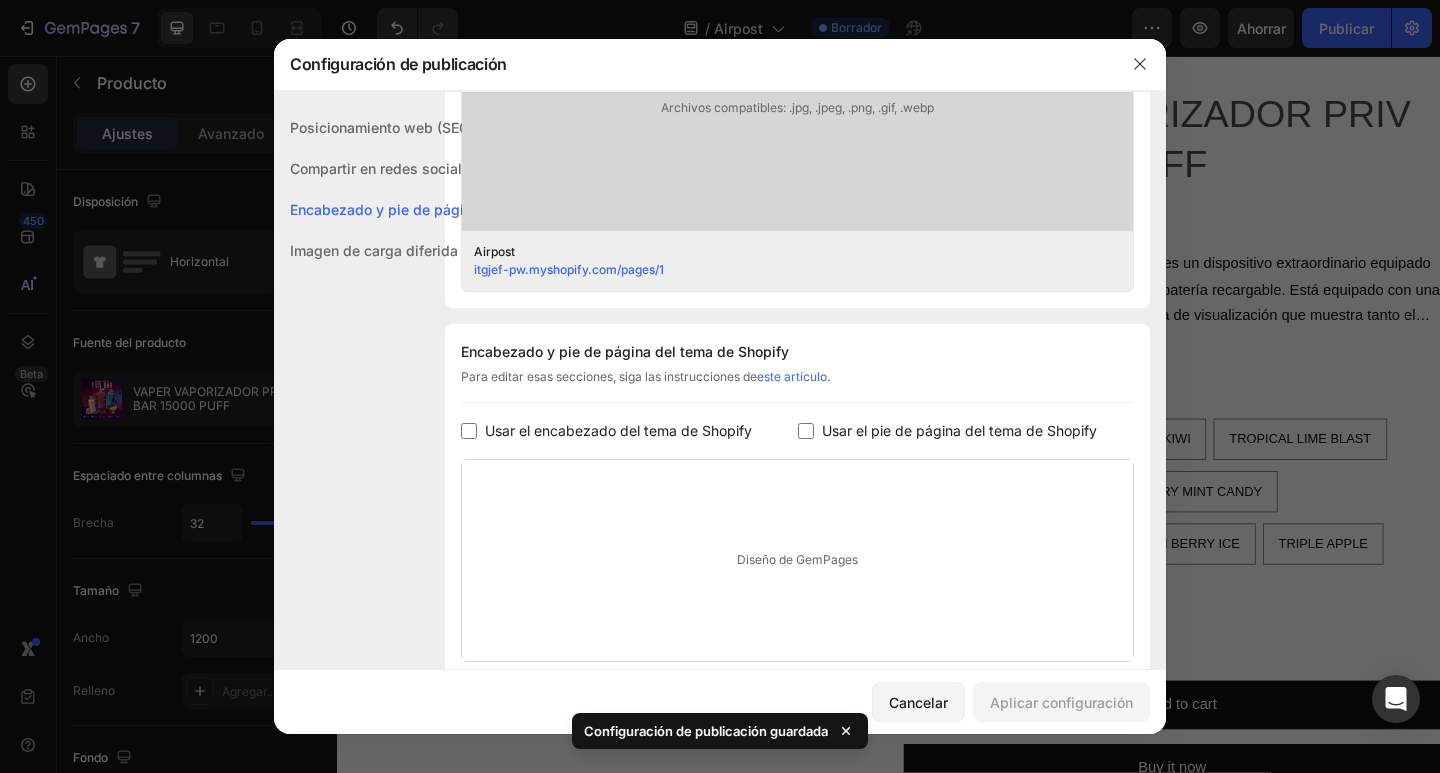 scroll, scrollTop: 879, scrollLeft: 0, axis: vertical 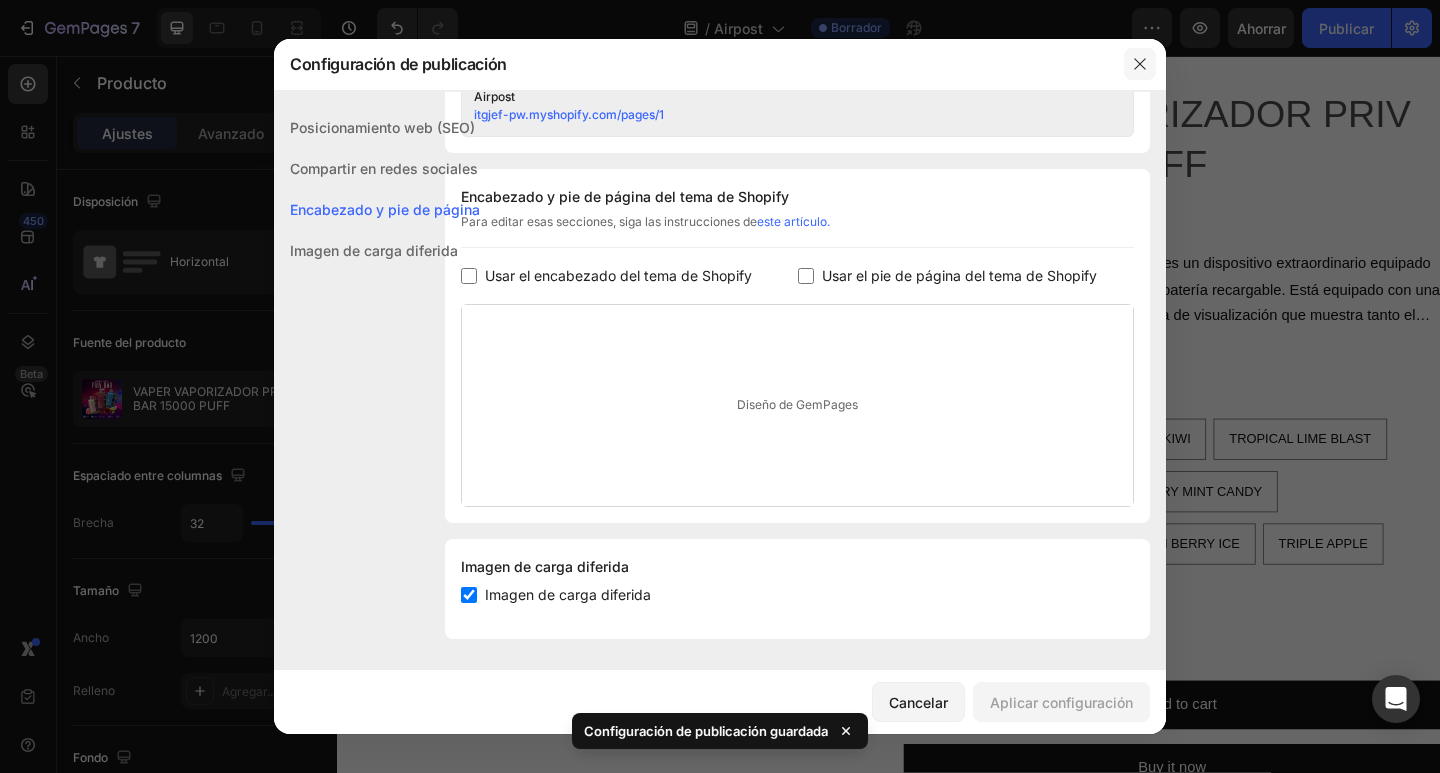 click at bounding box center [1140, 64] 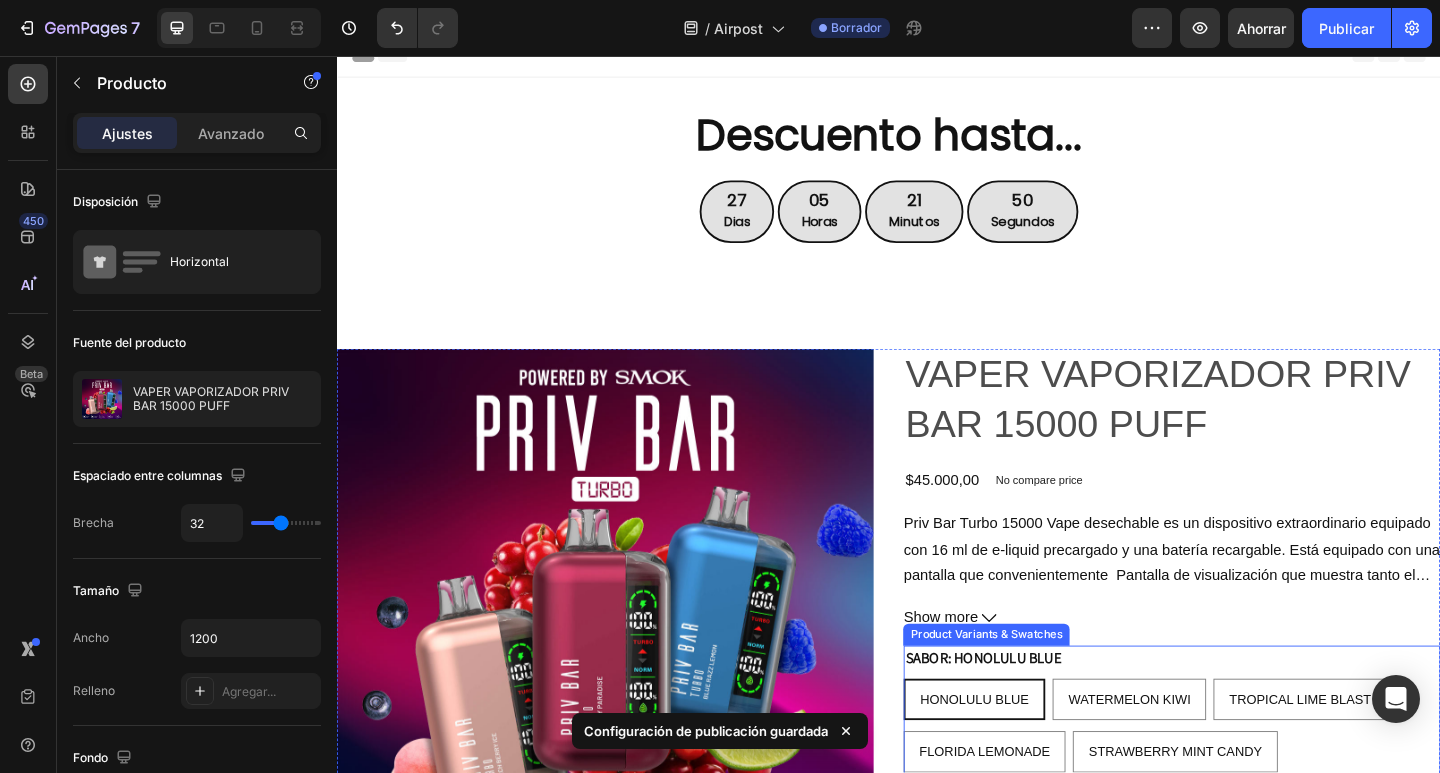 scroll, scrollTop: 0, scrollLeft: 0, axis: both 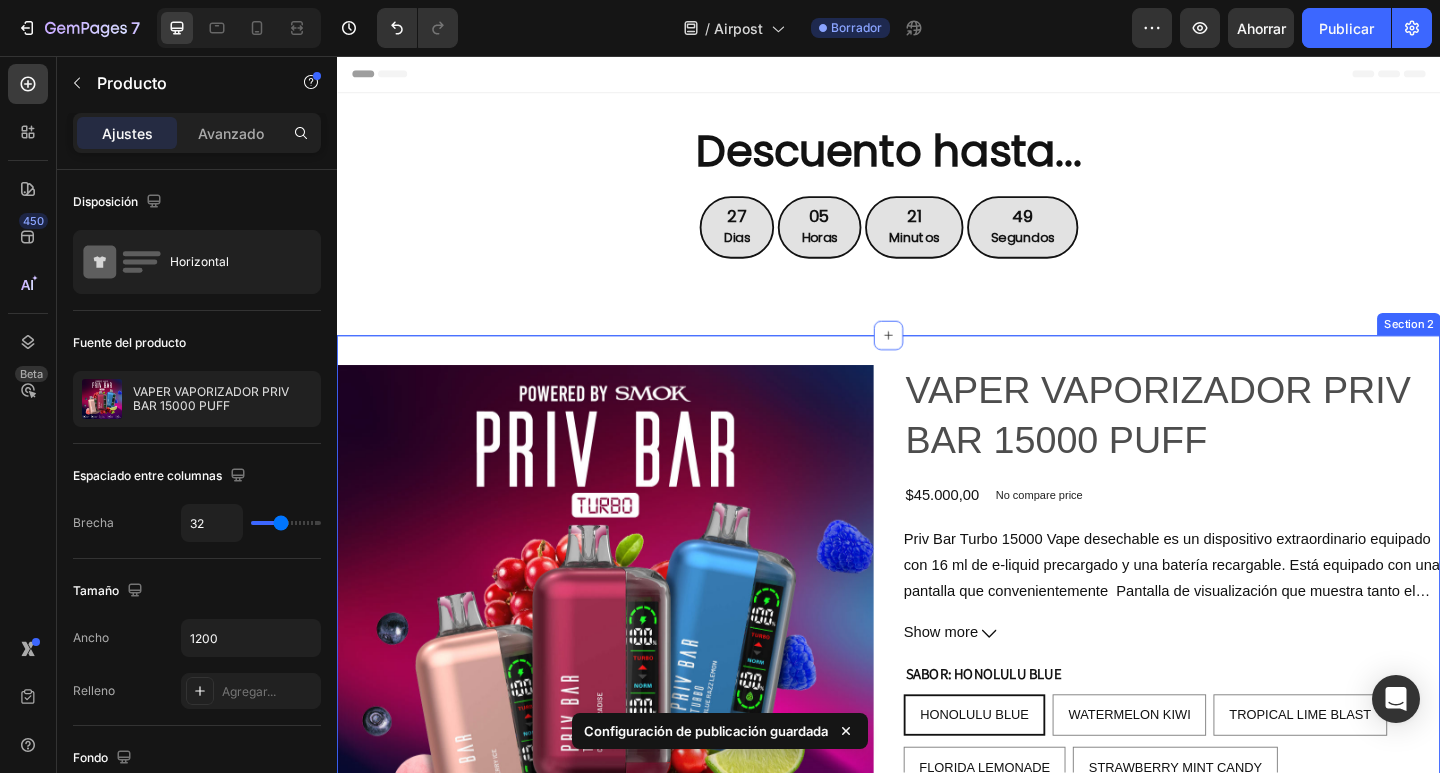 click on "Product Images VAPER VAPORIZADOR PRIV BAR  15000 PUFF Product Title $45.000,00 Product Price Product Price No compare price Product Price Row Priv Bar Turbo 15000 Vape desechable es un dispositivo extraordinario equipado con 16 ml de e-liquid precargado y una batería recargable. Está equipado con una pantalla que convenientemente  Pantalla de visualización que muestra tanto el estado de la batería como el nivel de e-juice.. Diseñado para ofrecer aproximadamente 15,000 inhalaciones, Priv Bar Turbo promete una experiencia de vapeo extensa. Aprovecha la tecnología avanzada de SMOK, lo que garantiza una producción de vapor denso y una entrega satisfactoria de nicotina. La comodidad adicional de la pantalla permite a los usuarios monitorear sin esfuerzo tanto los niveles de batería como de e-liquid, mejorando la experiencia general de vapeo. Show more
Product Description SABOR: HONOLULU BLUE HONOLULU BLUE HONOLULU BLUE HONOLULU BLUE WATERMELON KIWI WATERMELON KIWI WATERMELON KIWI PEACH BERRY ICE" at bounding box center [937, 790] 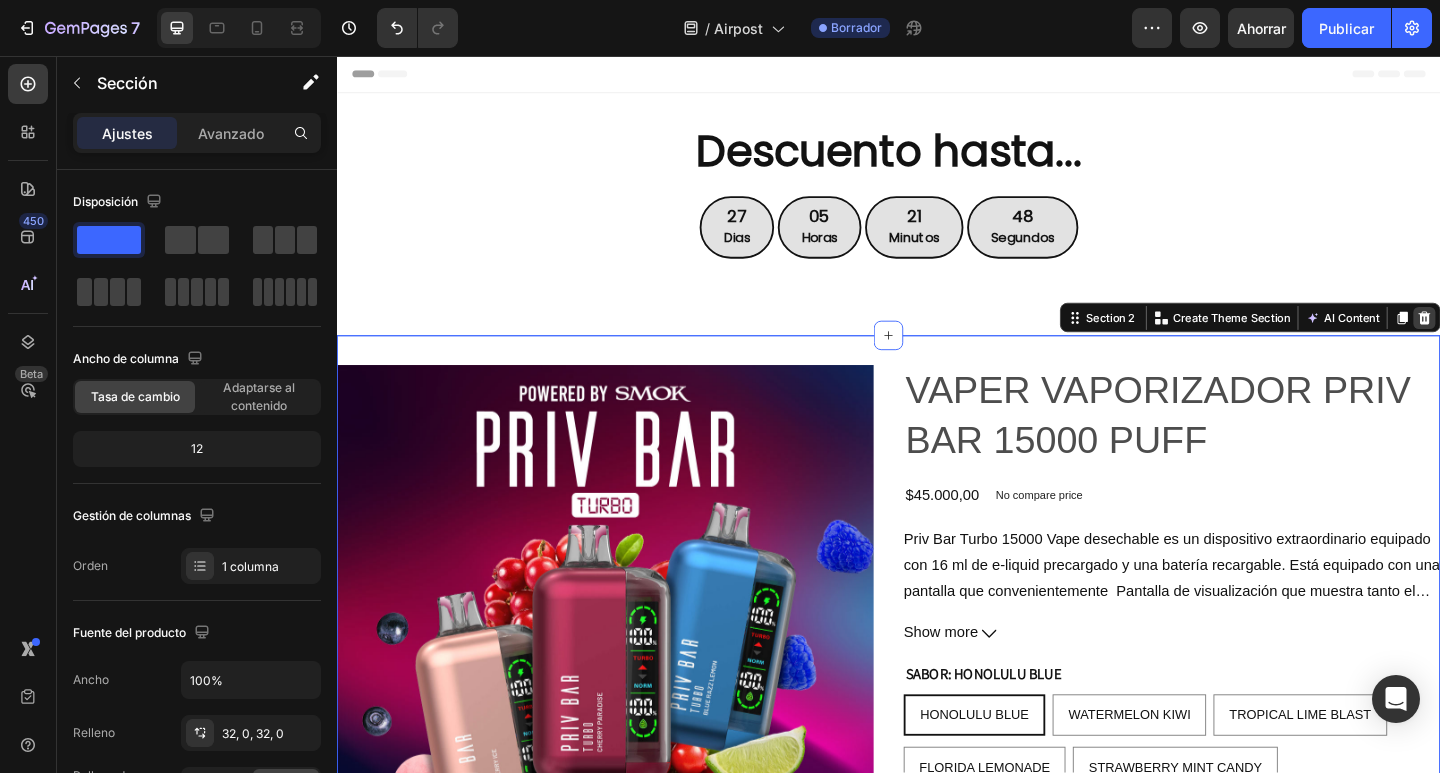 click 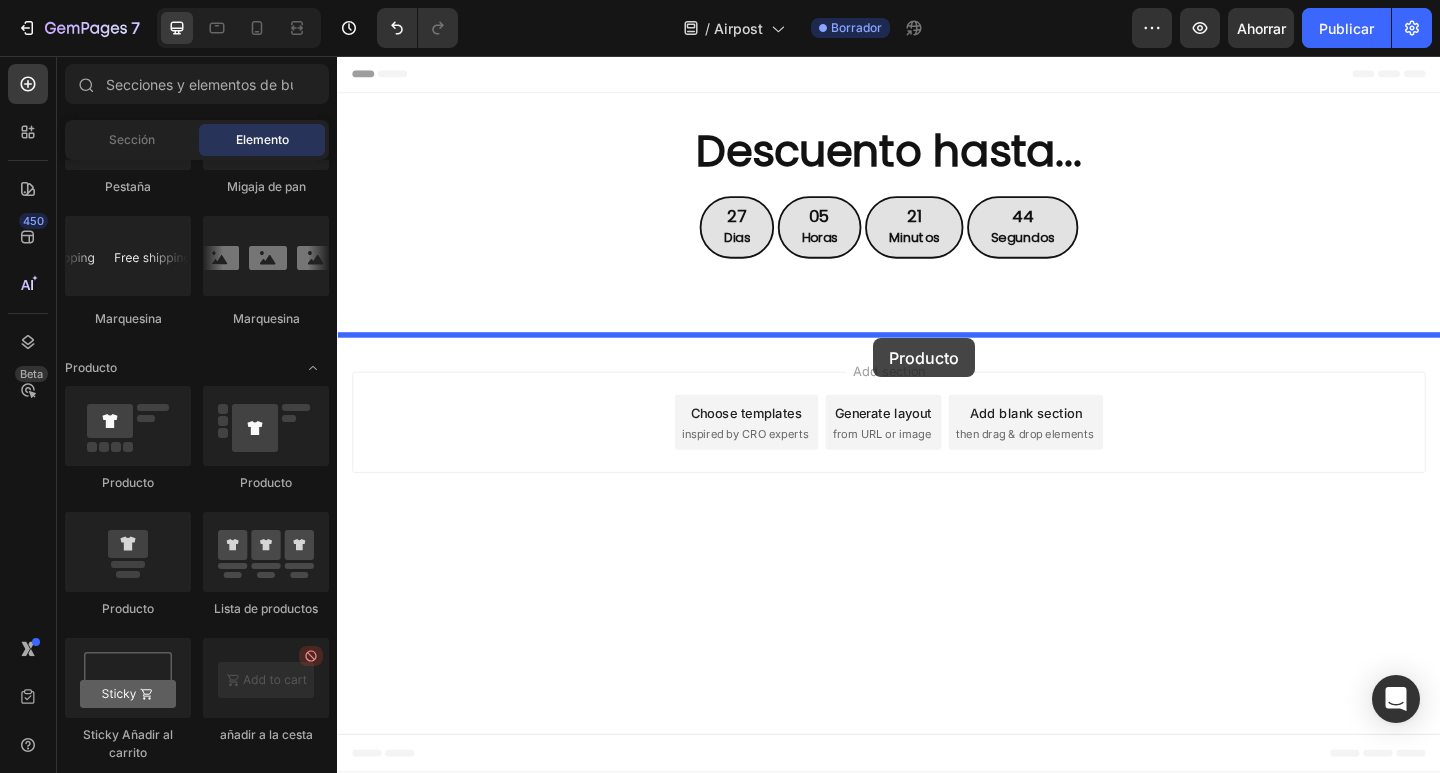drag, startPoint x: 597, startPoint y: 496, endPoint x: 920, endPoint y: 363, distance: 349.31076 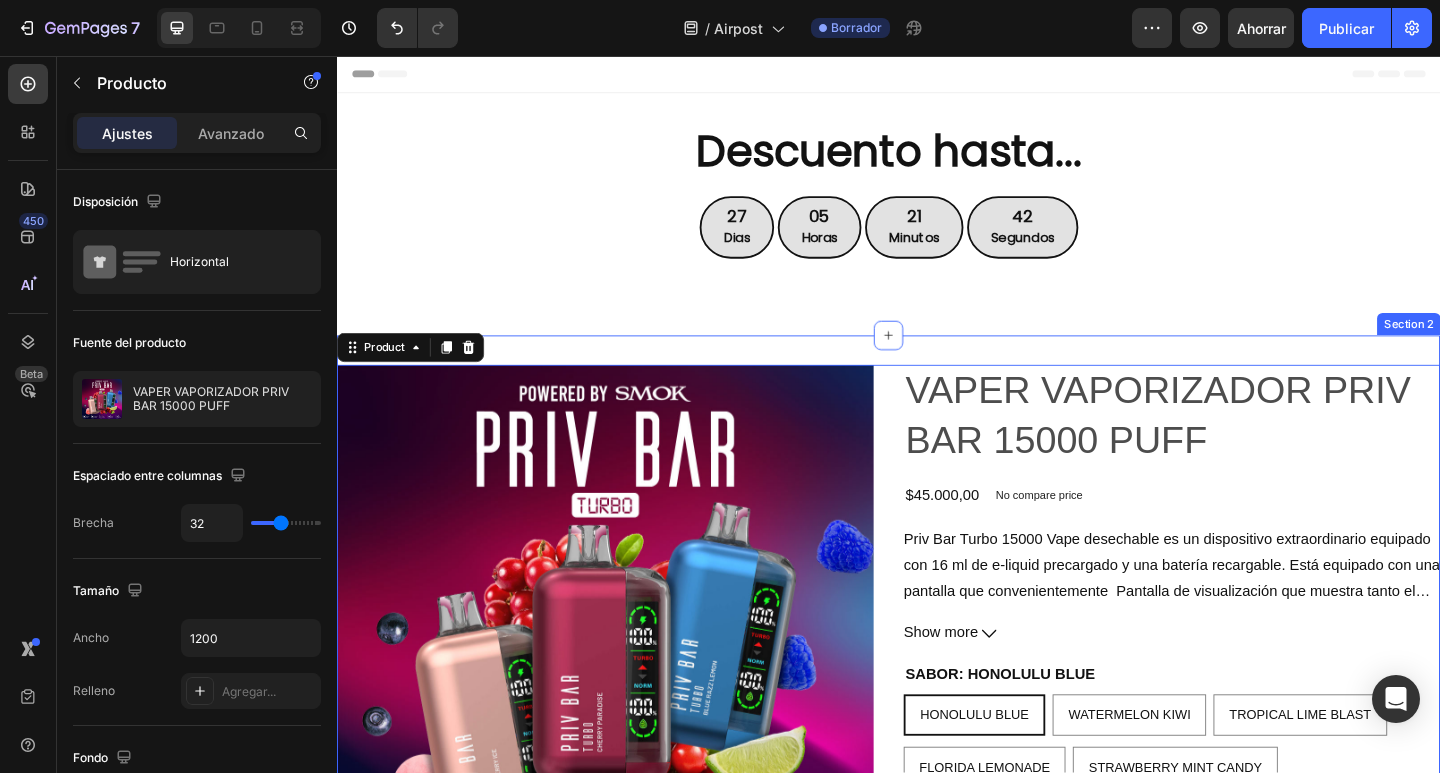 click on "Product Images VAPER VAPORIZADOR PRIV BAR  15000 PUFF Product Title $45.000,00 Product Price Product Price No compare price Product Price Row Priv Bar Turbo 15000 Vape desechable es un dispositivo extraordinario equipado con 16 ml de e-liquid precargado y una batería recargable. Está equipado con una pantalla que convenientemente  Pantalla de visualización que muestra tanto el estado de la batería como el nivel de e-juice.. Diseñado para ofrecer aproximadamente 15,000 inhalaciones, Priv Bar Turbo promete una experiencia de vapeo extensa. Aprovecha la tecnología avanzada de SMOK, lo que garantiza una producción de vapor denso y una entrega satisfactoria de nicotina. La comodidad adicional de la pantalla permite a los usuarios monitorear sin esfuerzo tanto los niveles de batería como de e-liquid, mejorando la experiencia general de vapeo. Show more
Product Description SABOR: HONOLULU BLUE HONOLULU BLUE HONOLULU BLUE HONOLULU BLUE WATERMELON KIWI WATERMELON KIWI WATERMELON KIWI PEACH BERRY ICE" at bounding box center (937, 782) 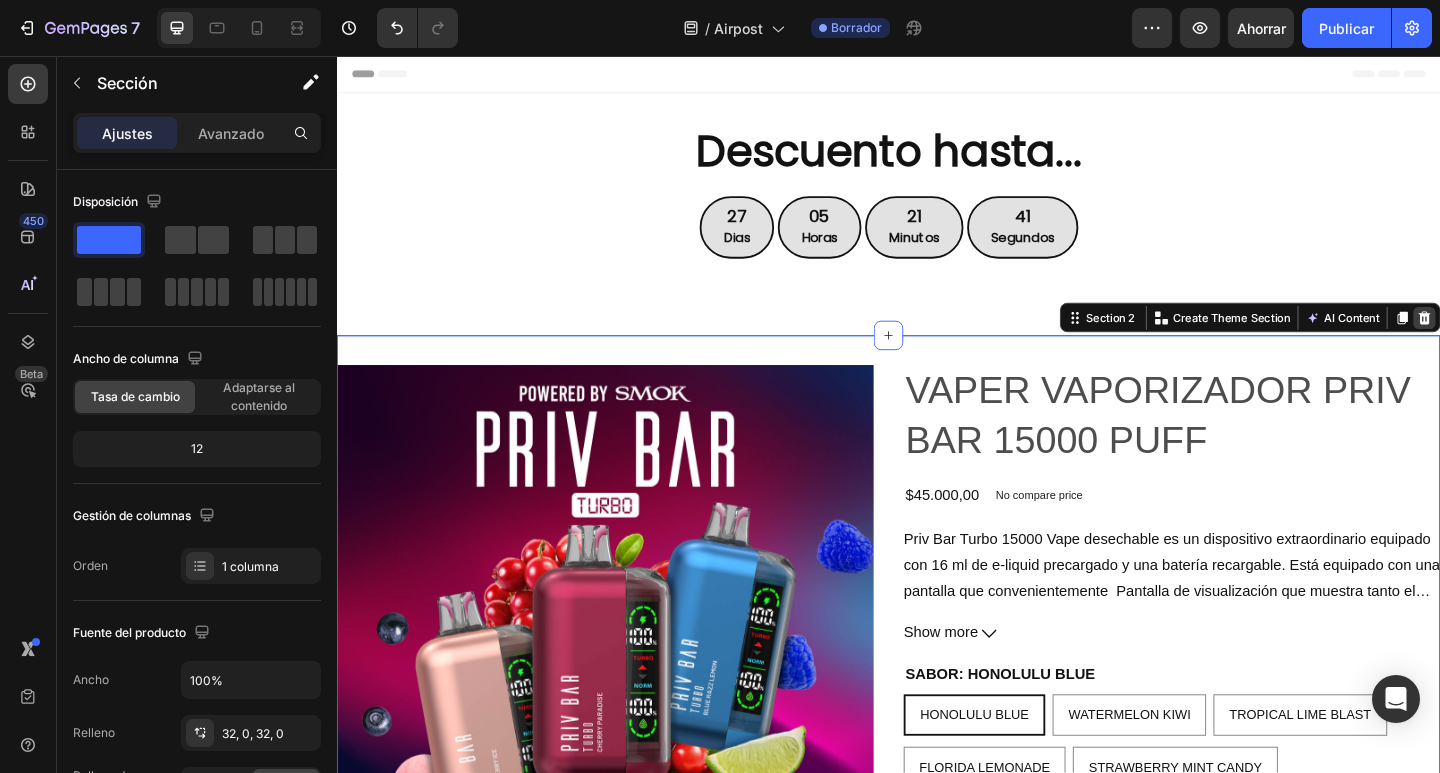 click at bounding box center (1520, 341) 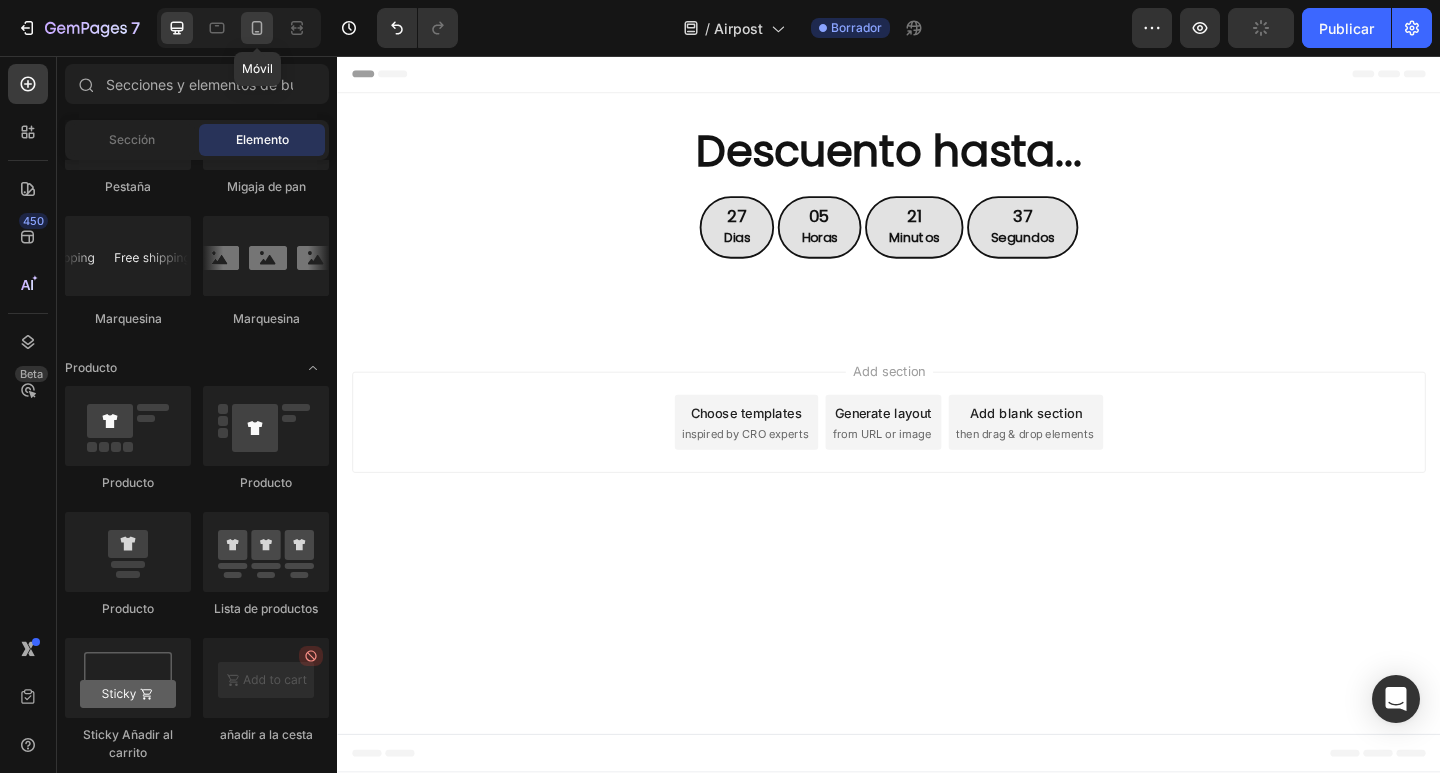 click 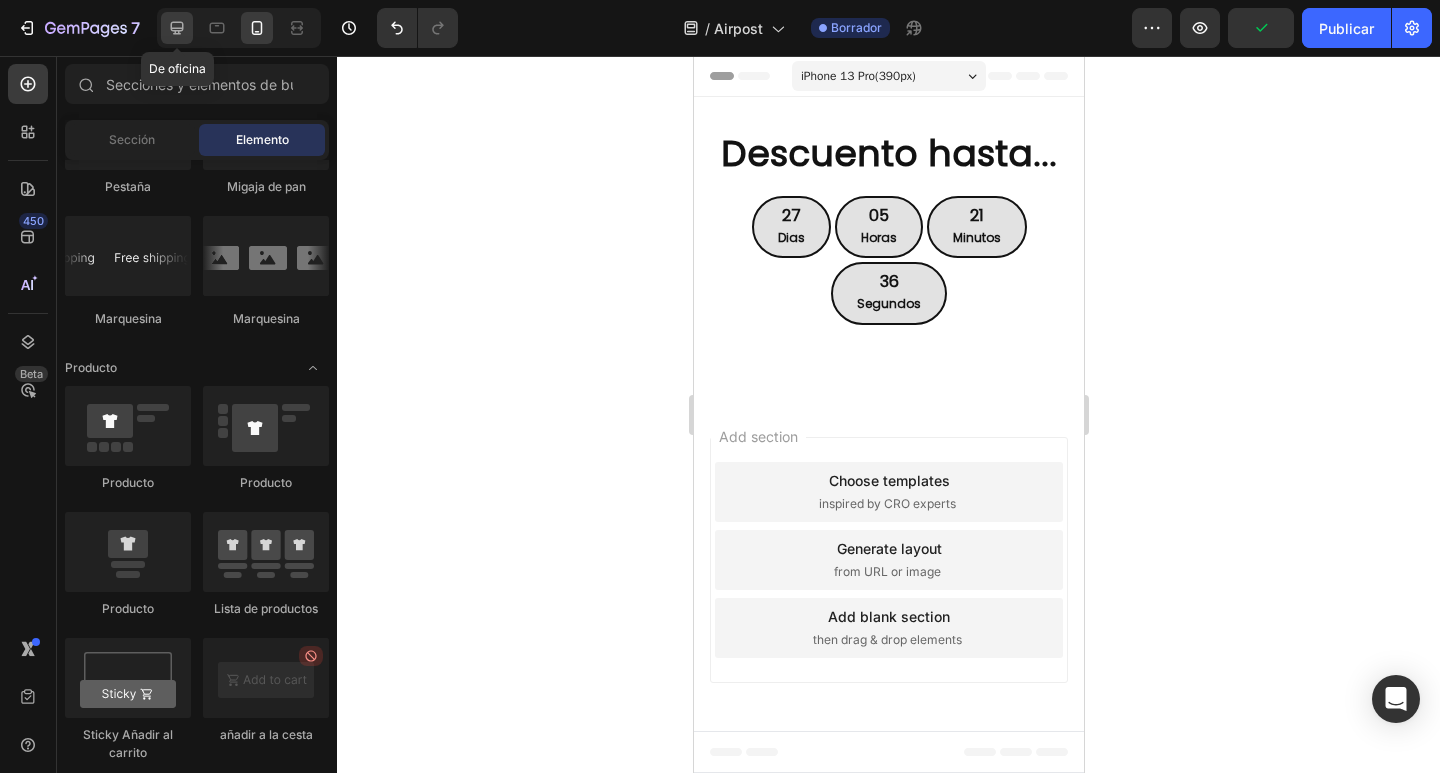 click 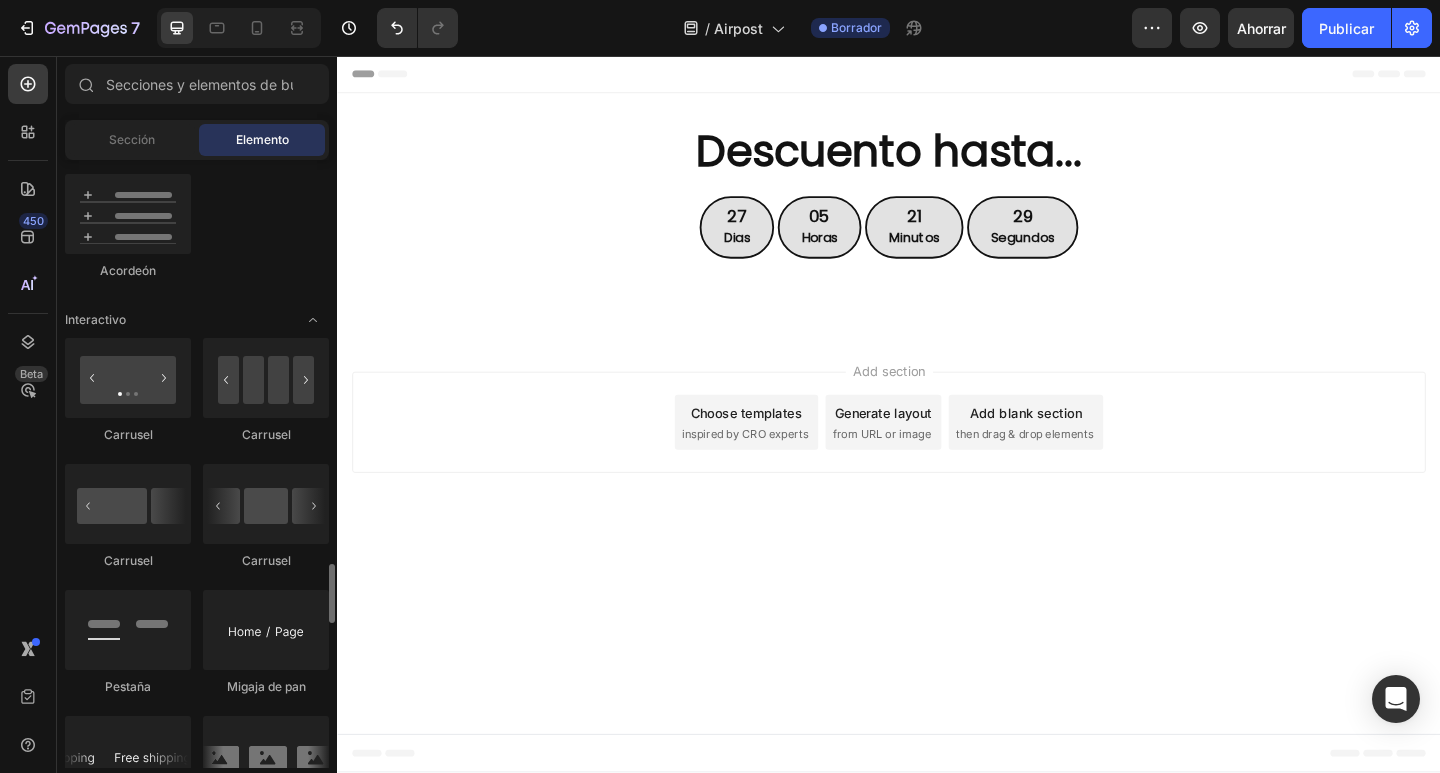 scroll, scrollTop: 2300, scrollLeft: 0, axis: vertical 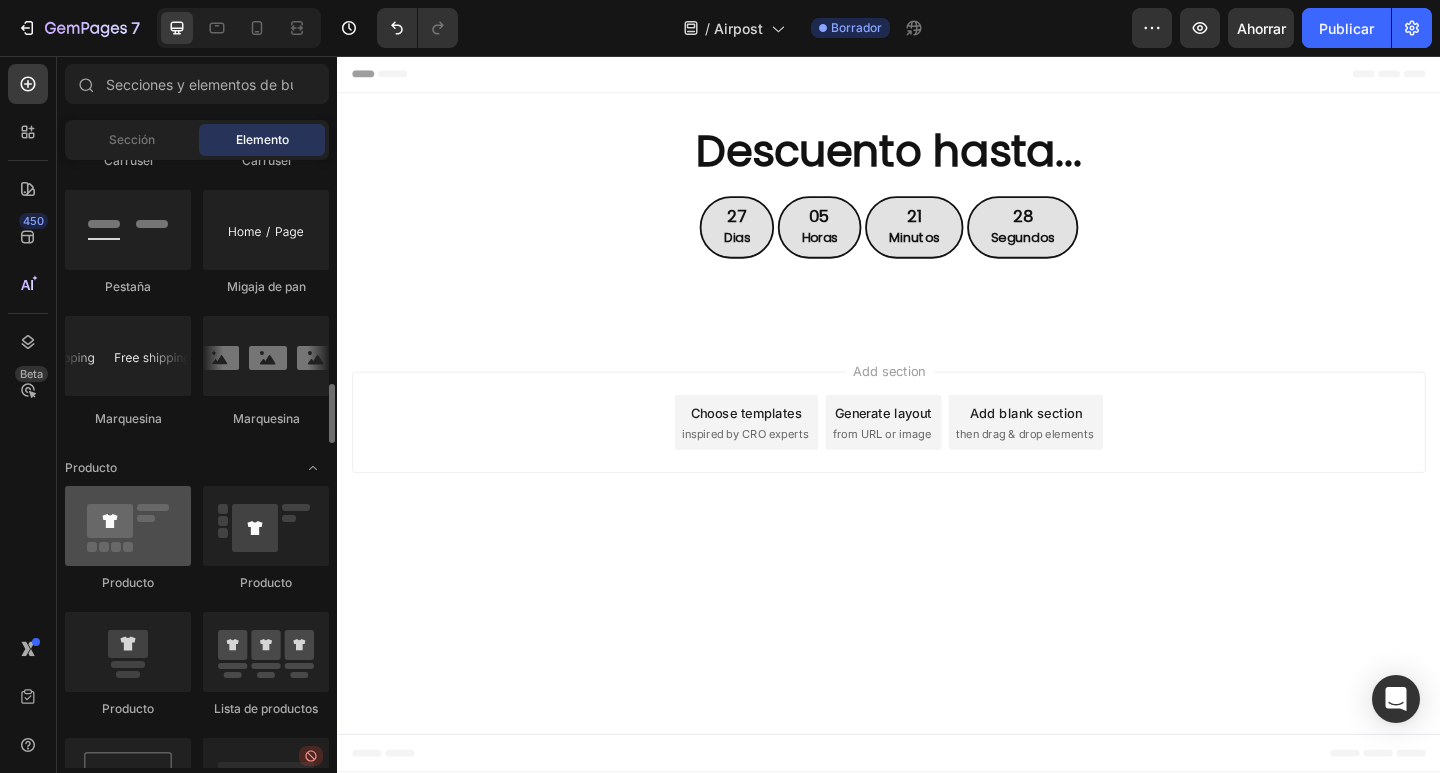 click at bounding box center [128, 526] 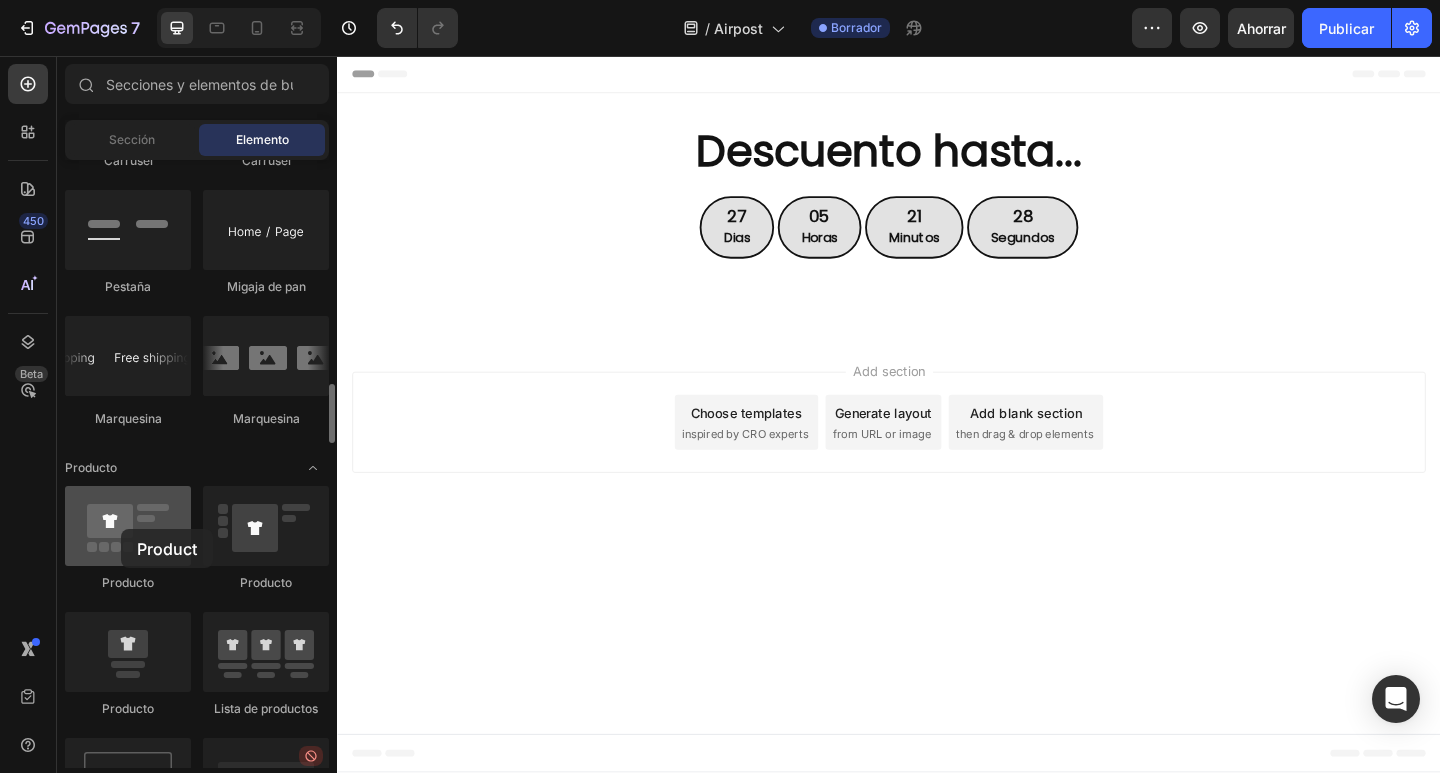 click at bounding box center (128, 526) 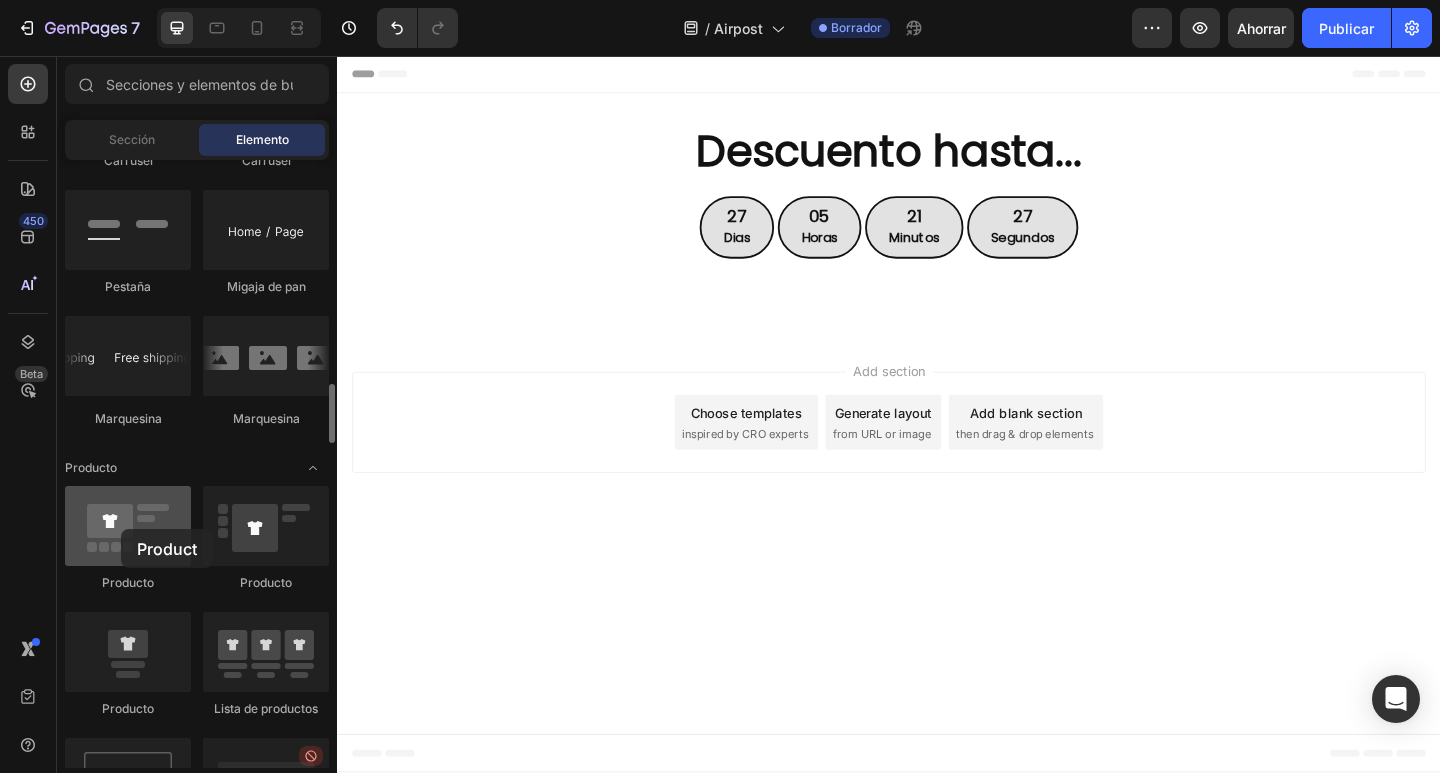 click at bounding box center [128, 526] 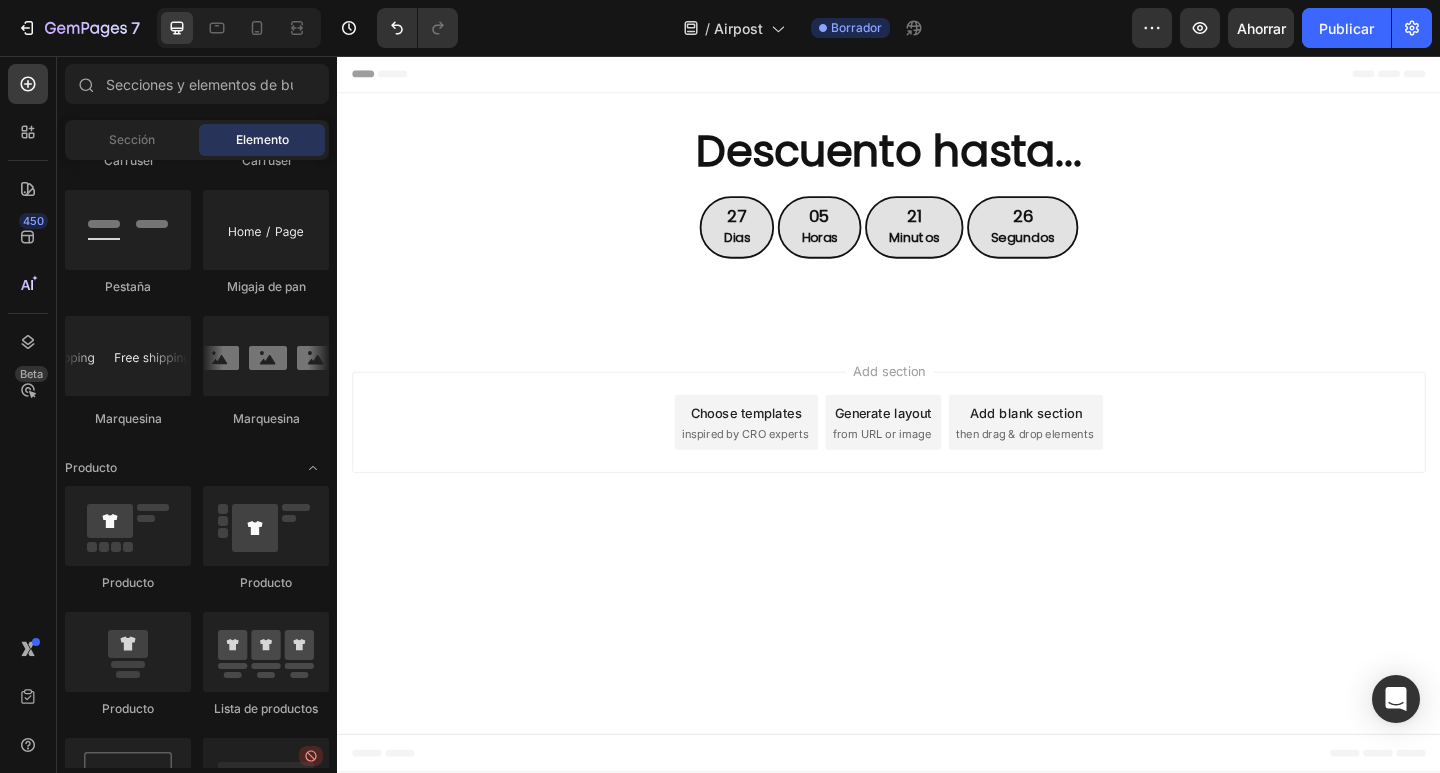 drag, startPoint x: 121, startPoint y: 529, endPoint x: 27, endPoint y: 530, distance: 94.00532 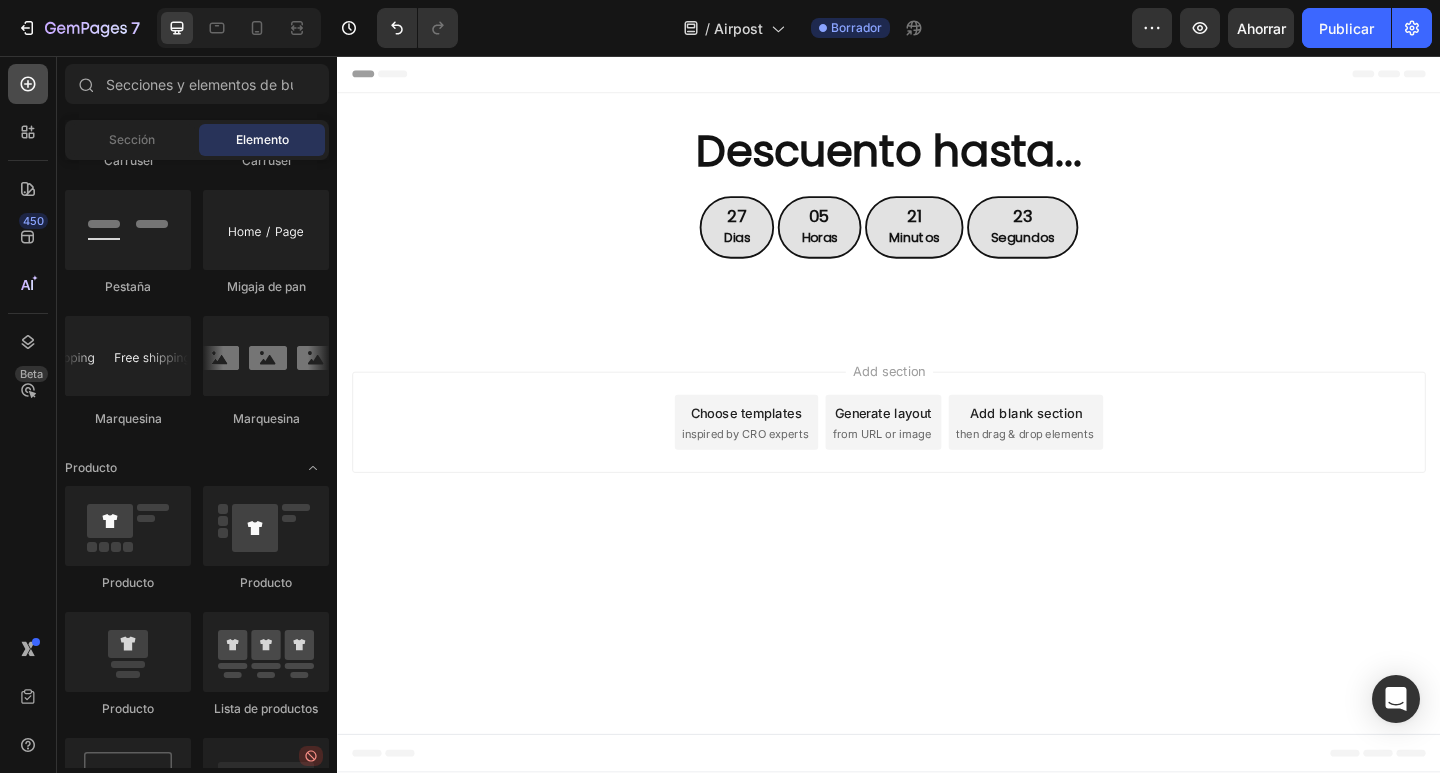 click 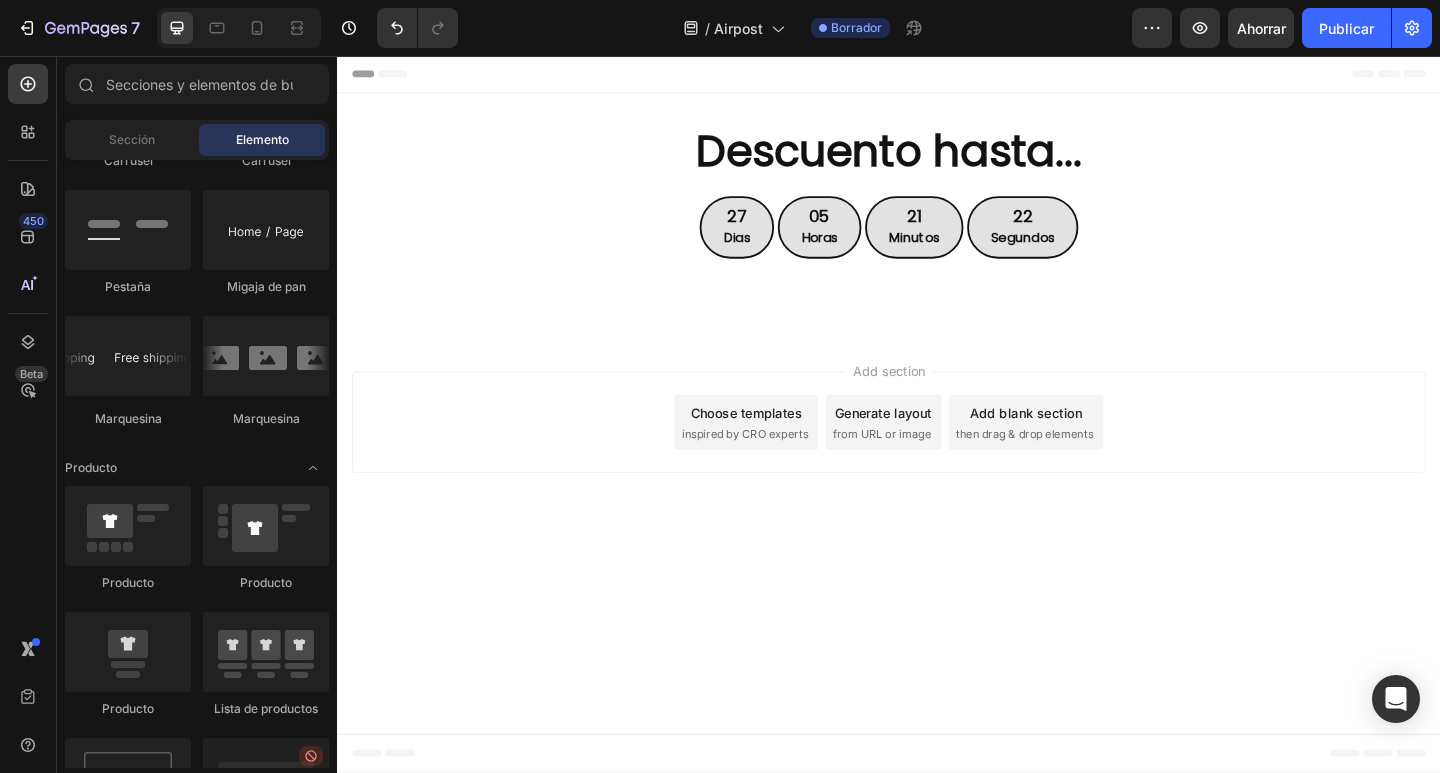 click on "27 Dias 05 Horas 21 Minutos 22 Segundos" at bounding box center (937, 243) 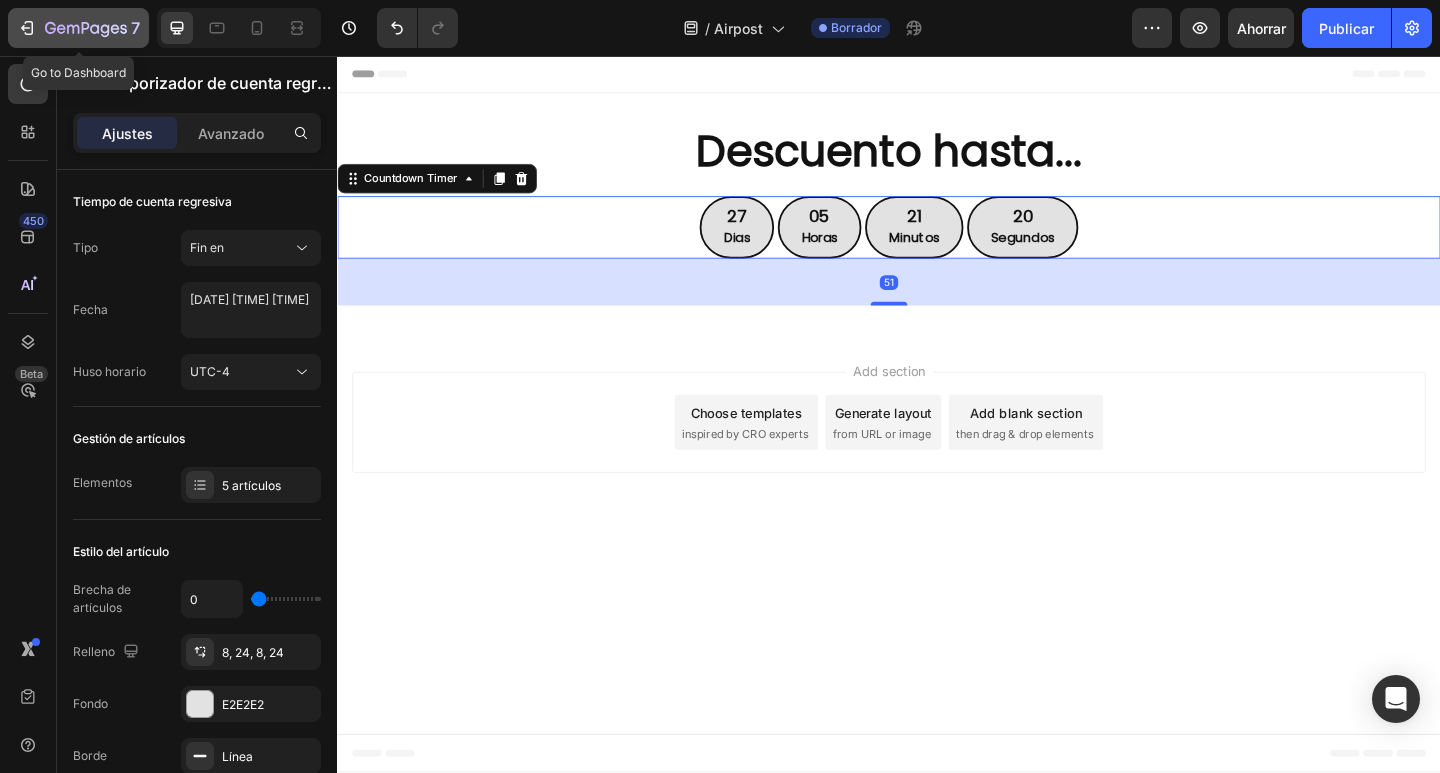 click 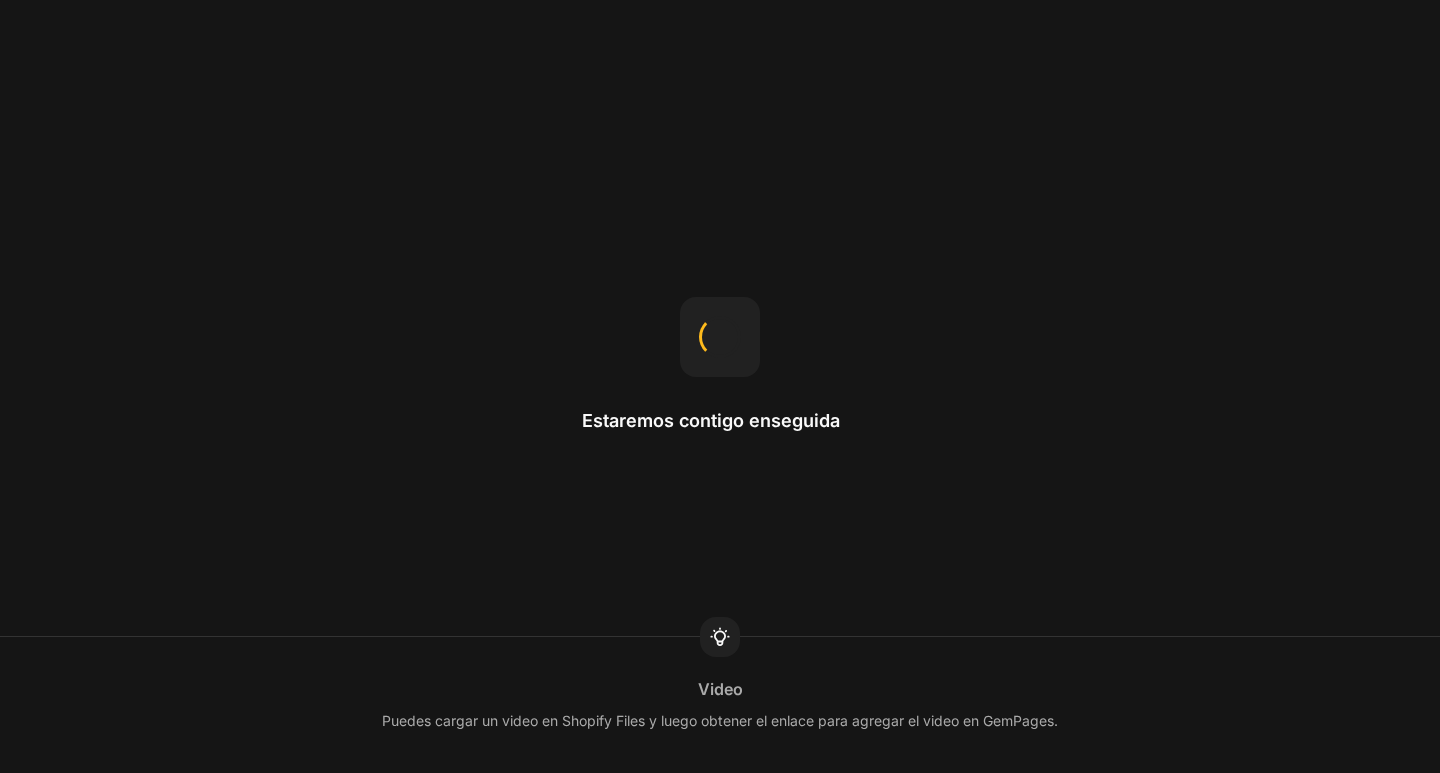 scroll, scrollTop: 0, scrollLeft: 0, axis: both 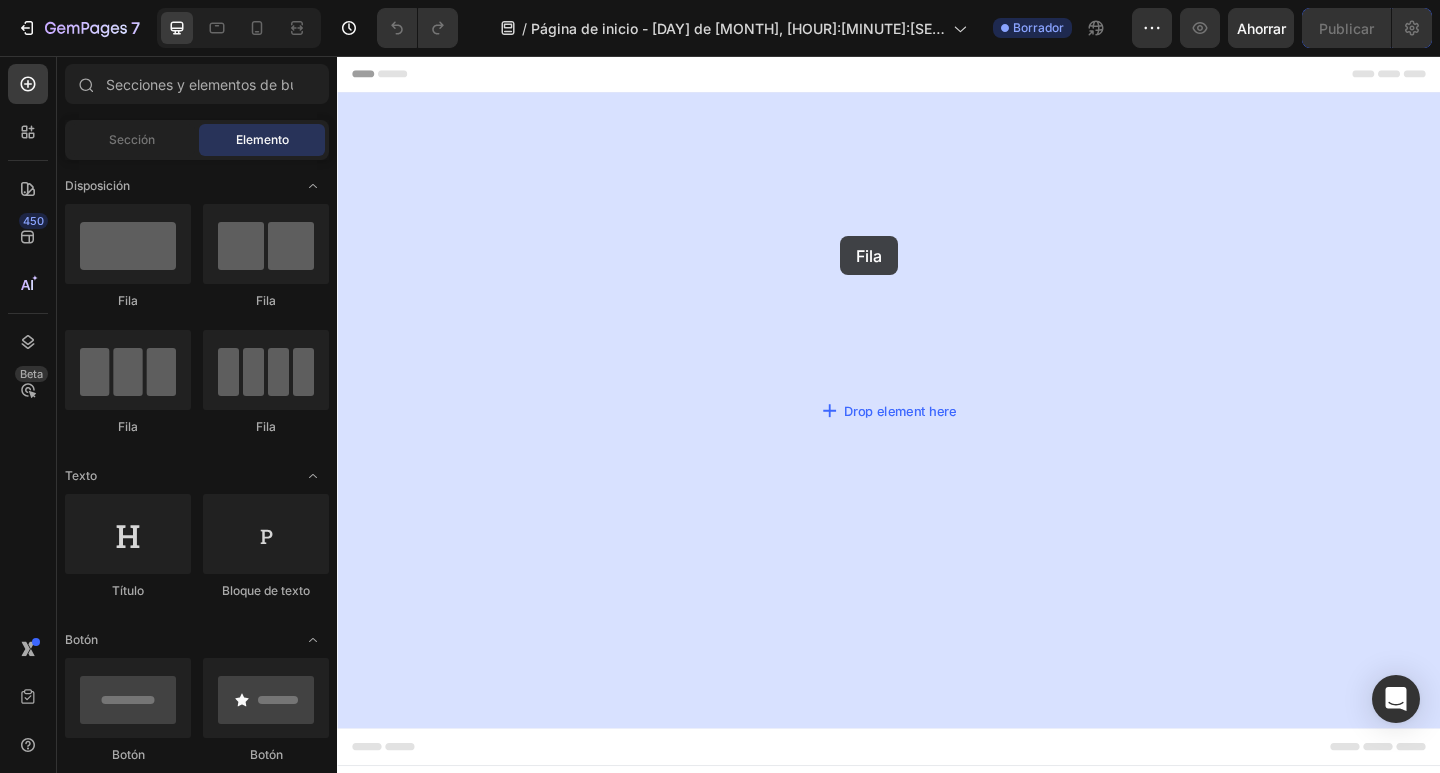 drag, startPoint x: 515, startPoint y: 323, endPoint x: 883, endPoint y: 253, distance: 374.59845 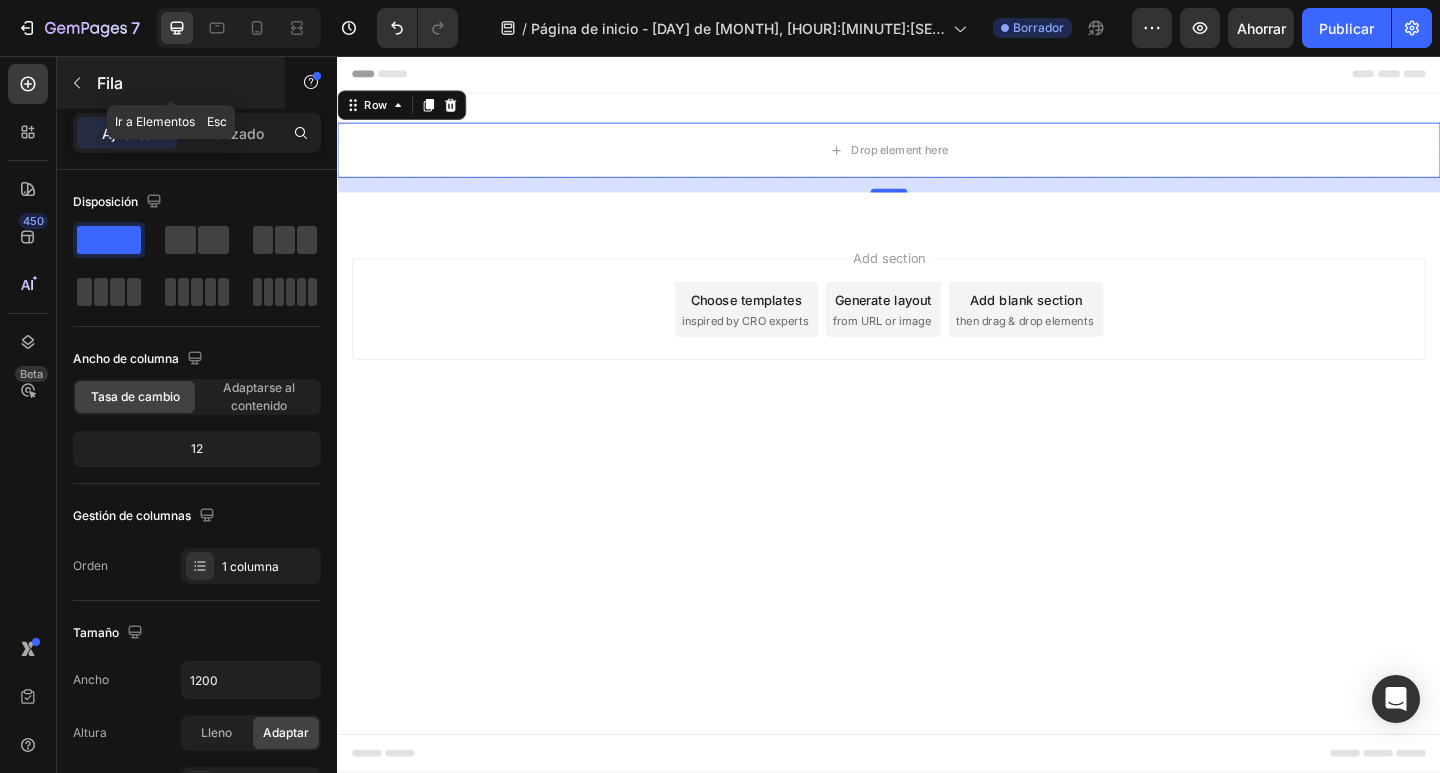 click 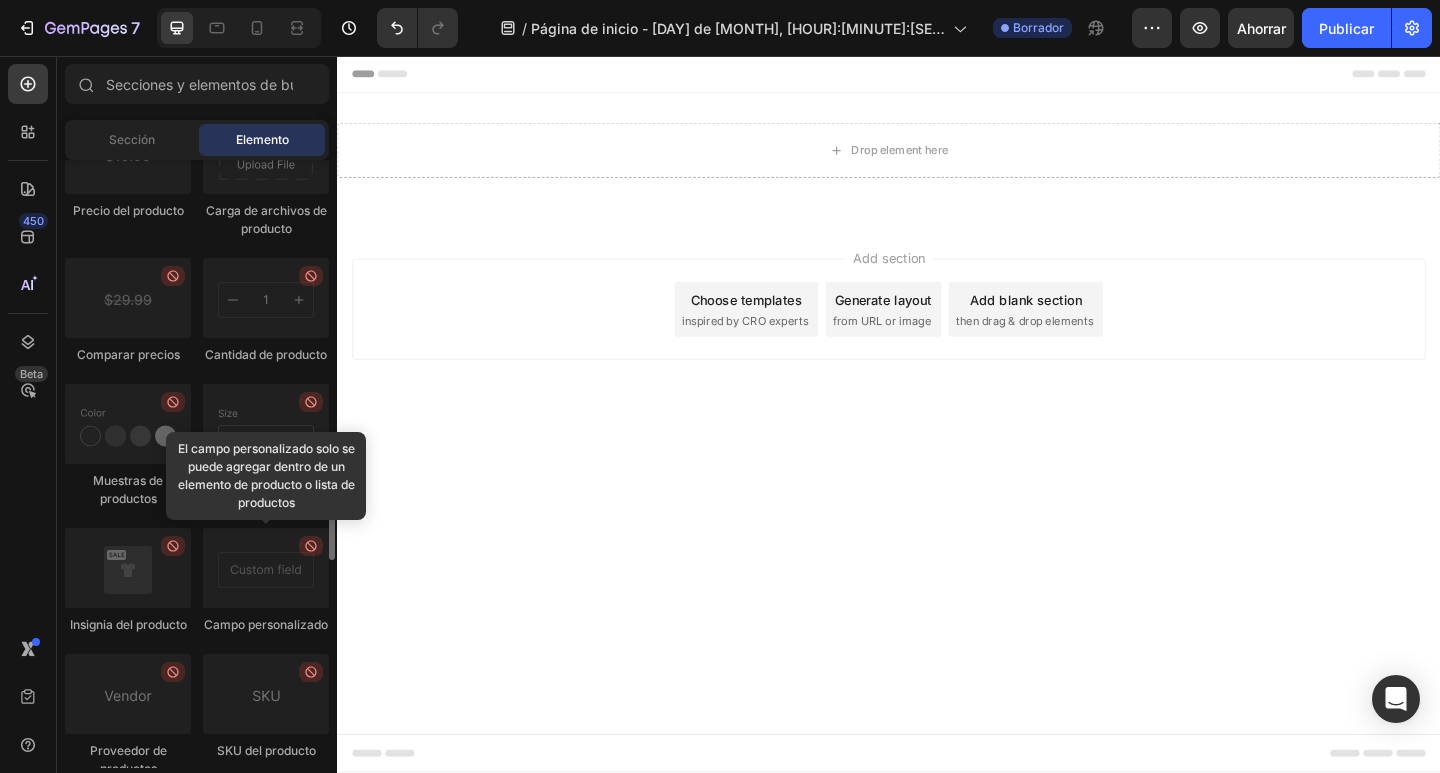 scroll, scrollTop: 4200, scrollLeft: 0, axis: vertical 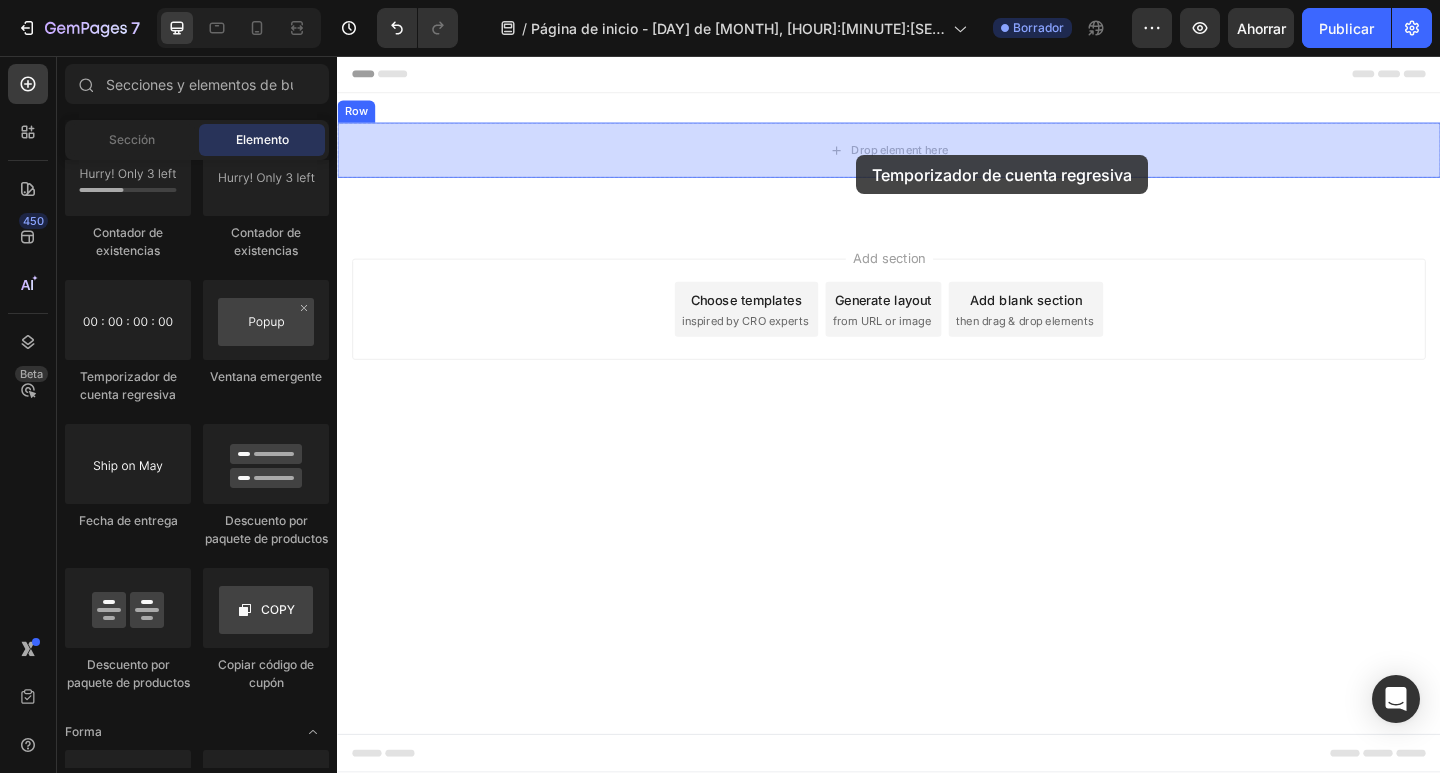 drag, startPoint x: 517, startPoint y: 374, endPoint x: 902, endPoint y: 164, distance: 438.54874 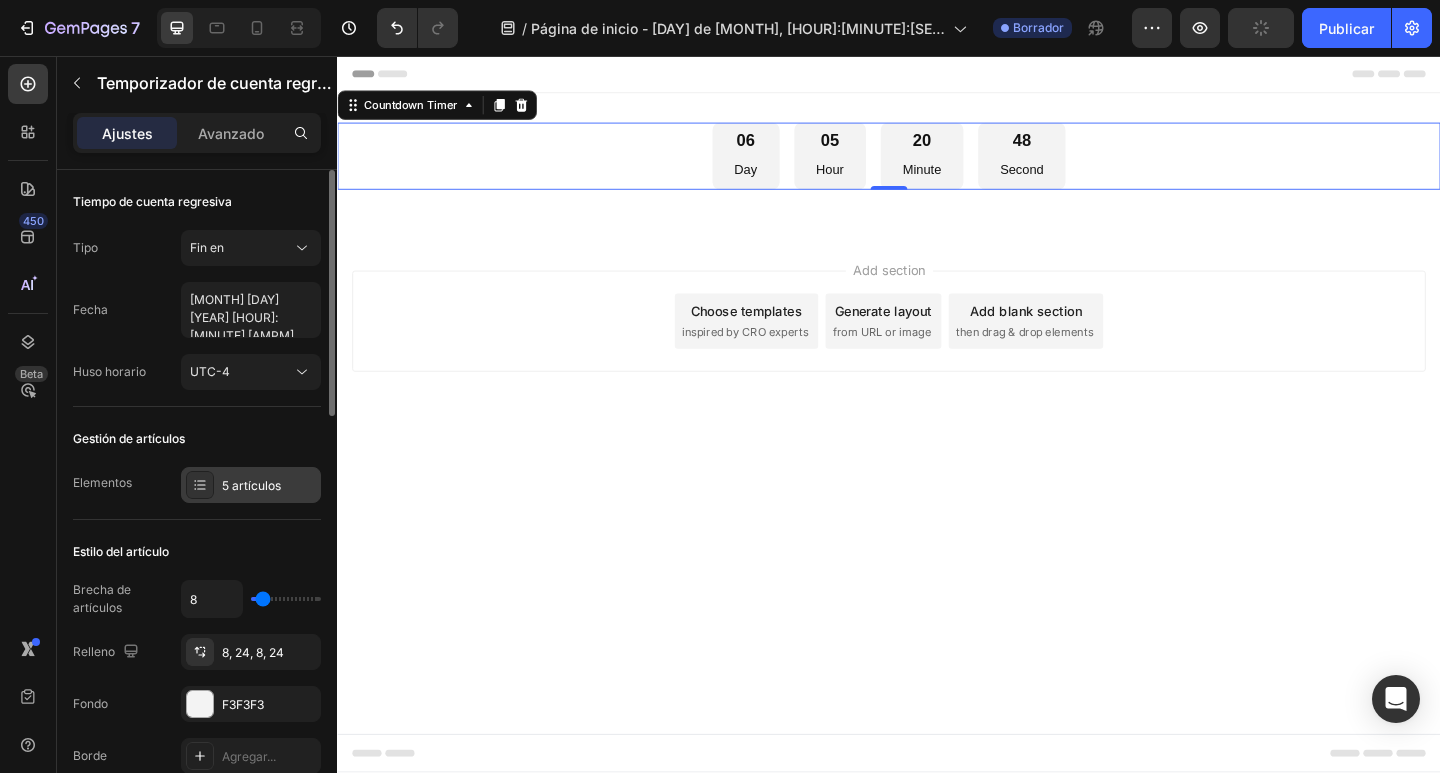 click on "5 artículos" at bounding box center [251, 485] 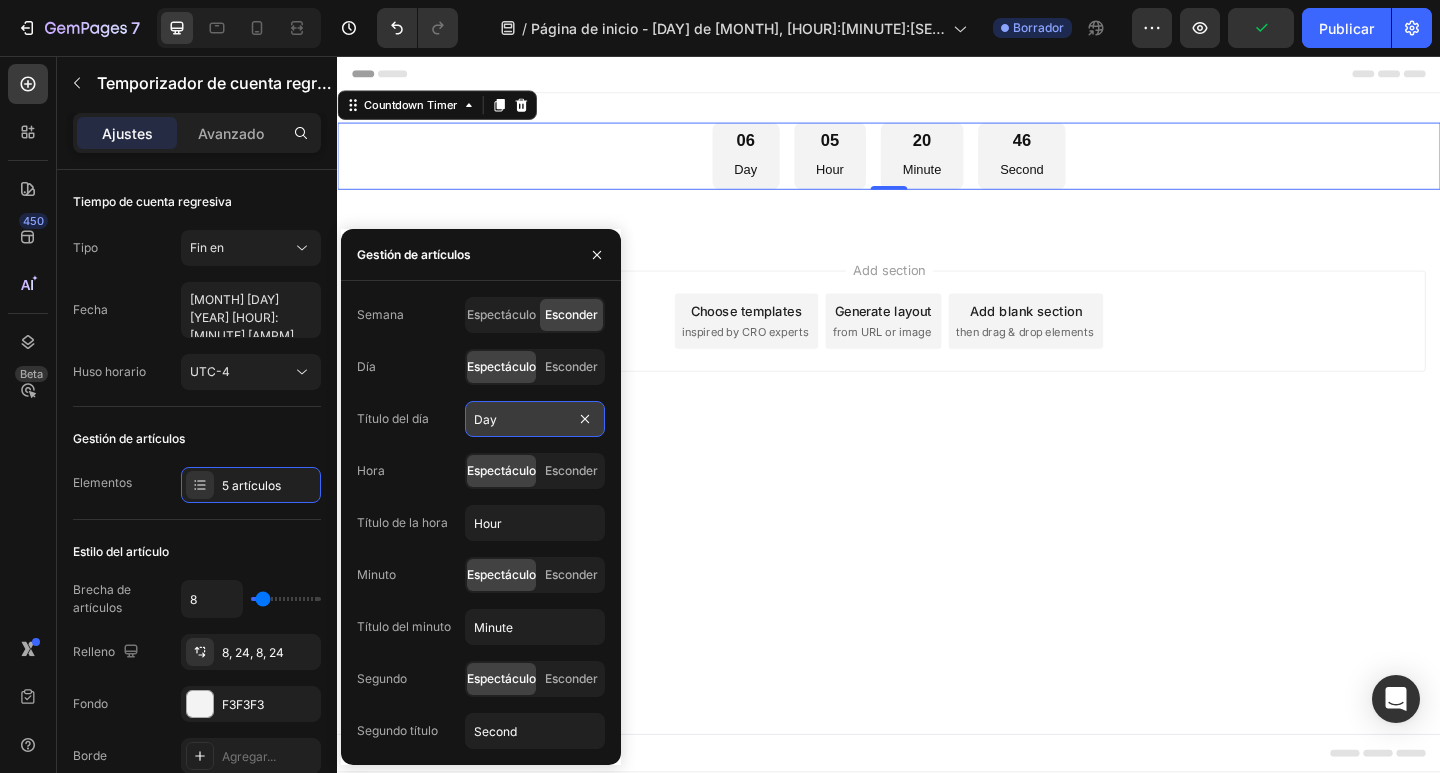click on "Day" at bounding box center [535, 419] 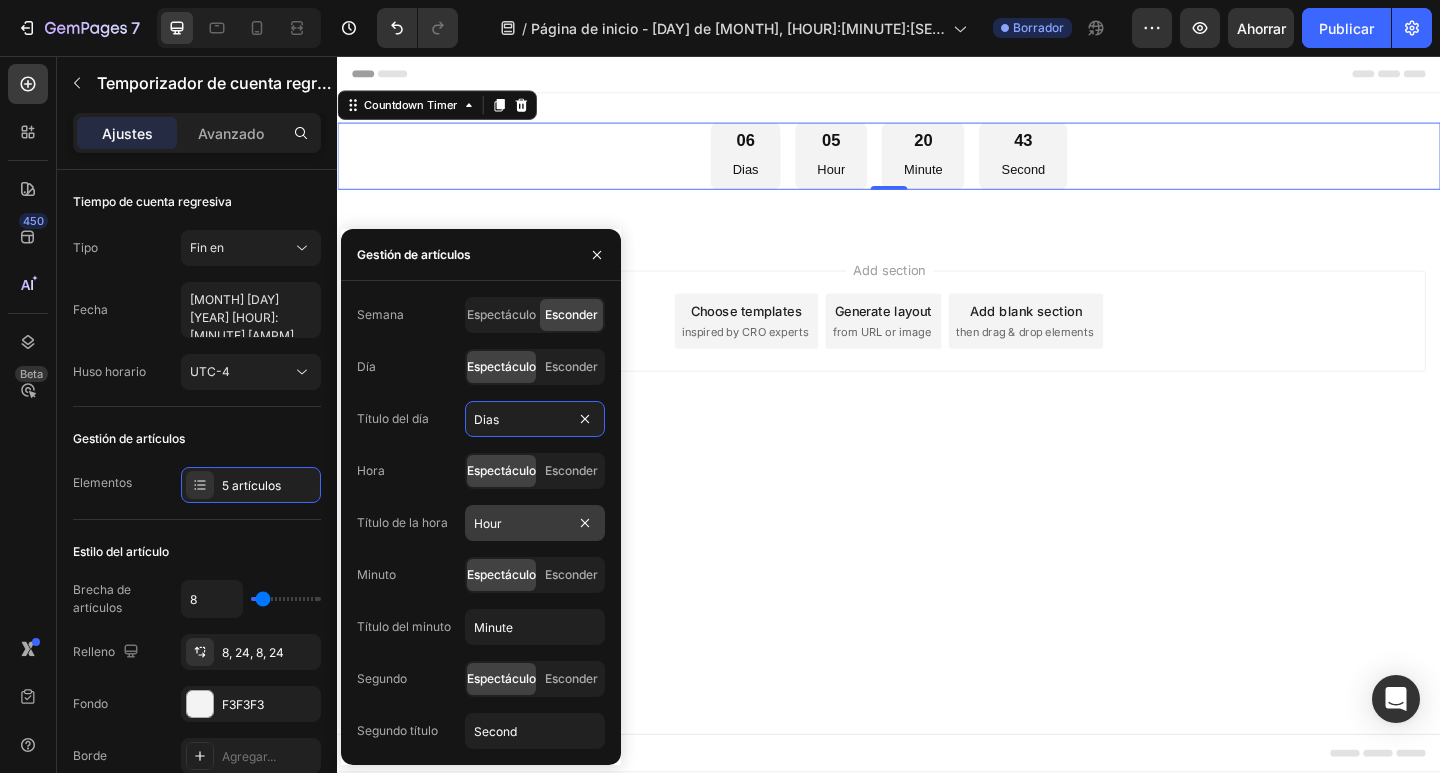 type on "Dias" 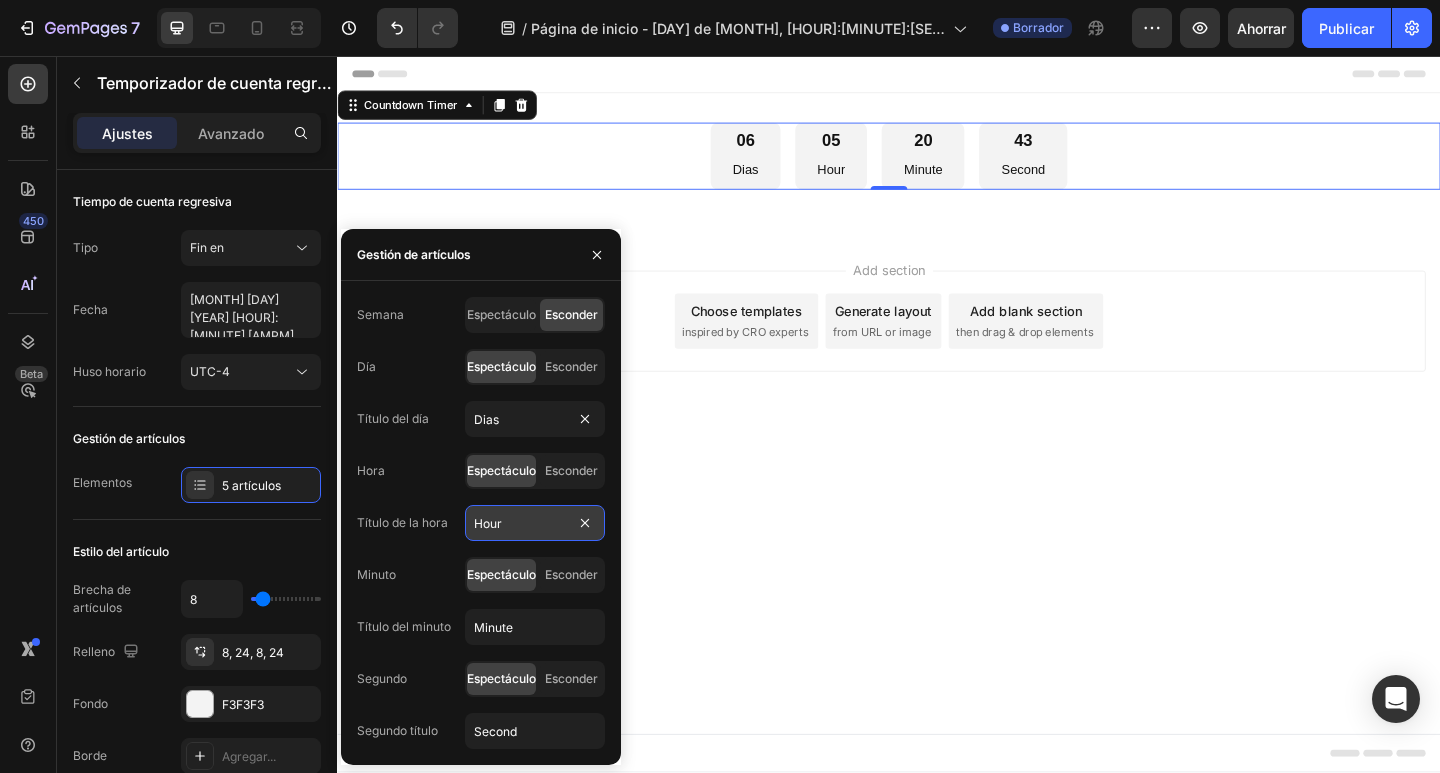 click on "Hour" at bounding box center [535, 523] 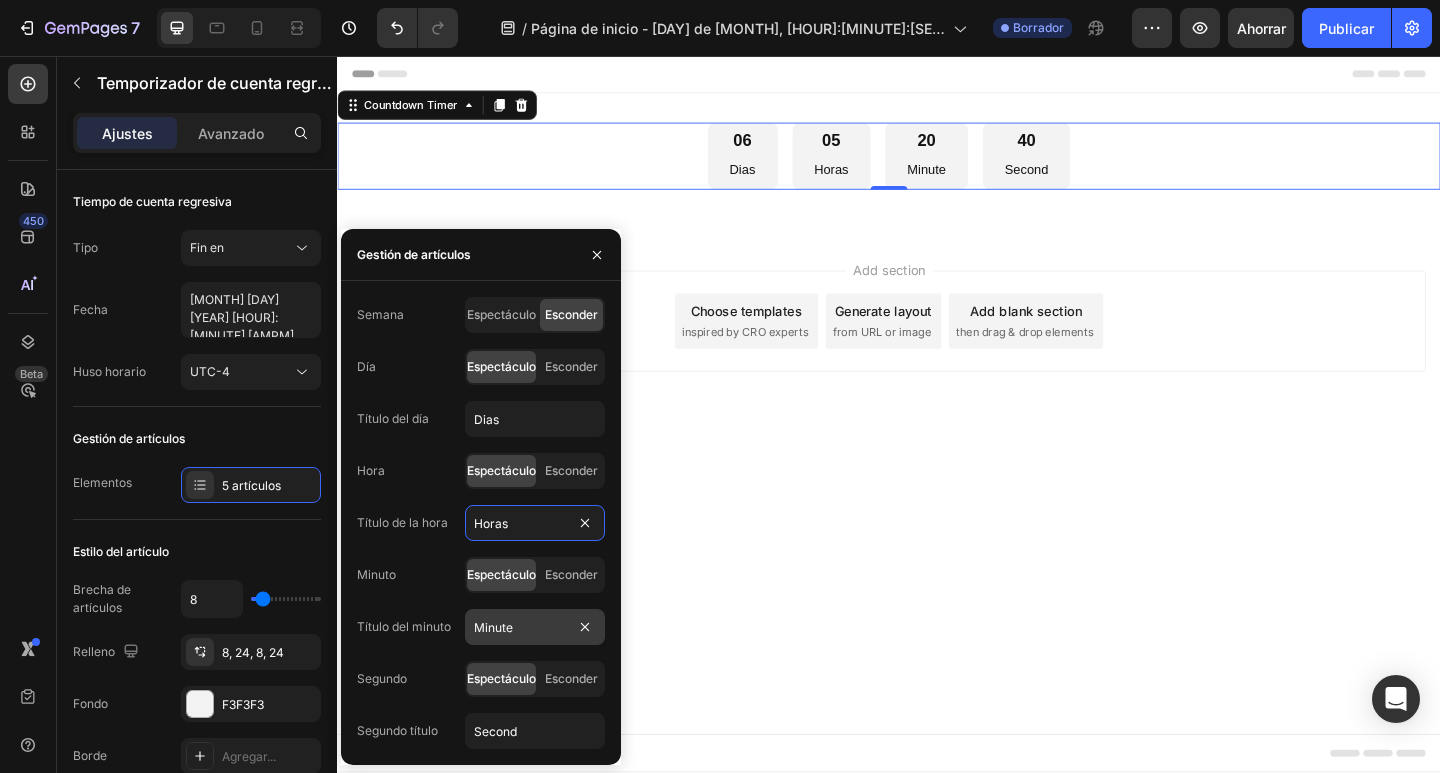 type on "Horas" 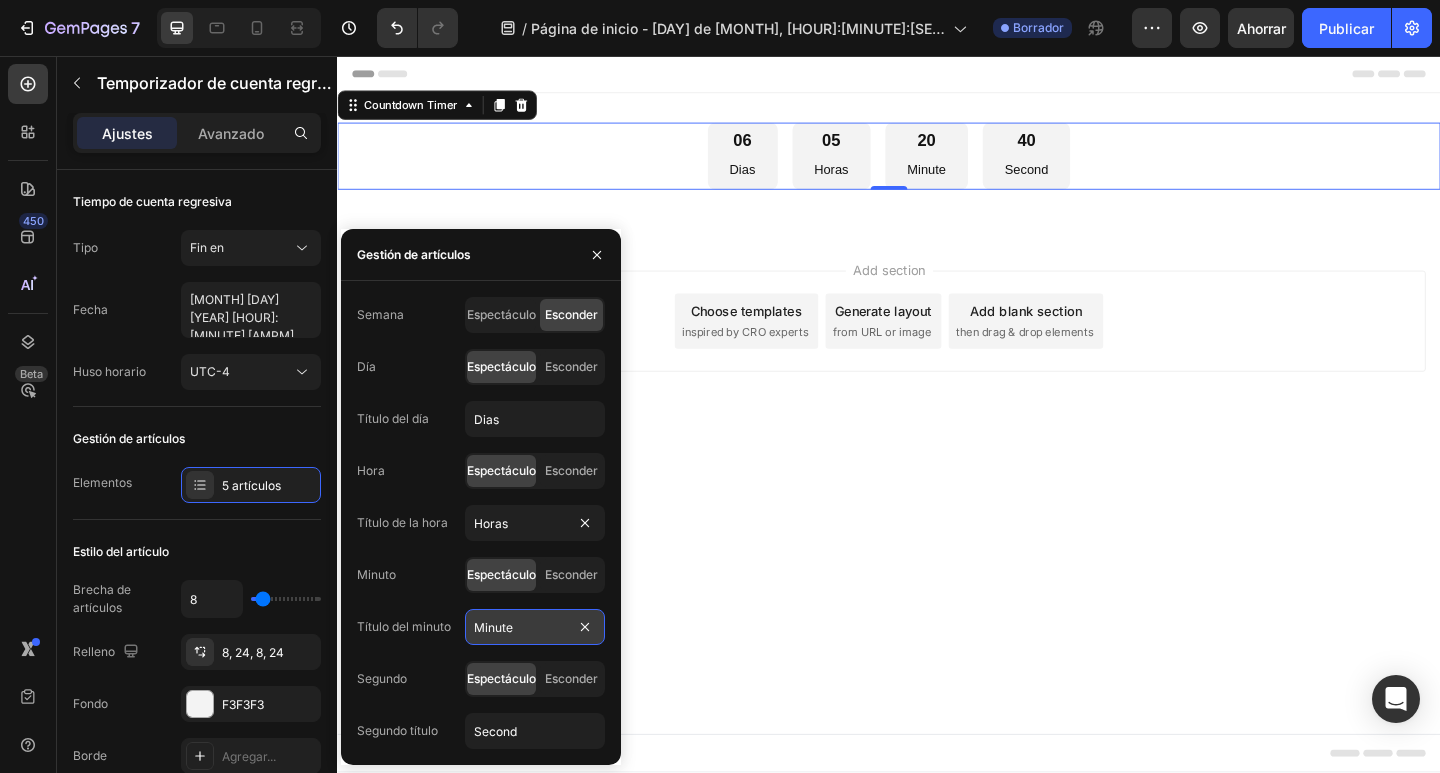 click on "Minute" at bounding box center (535, 627) 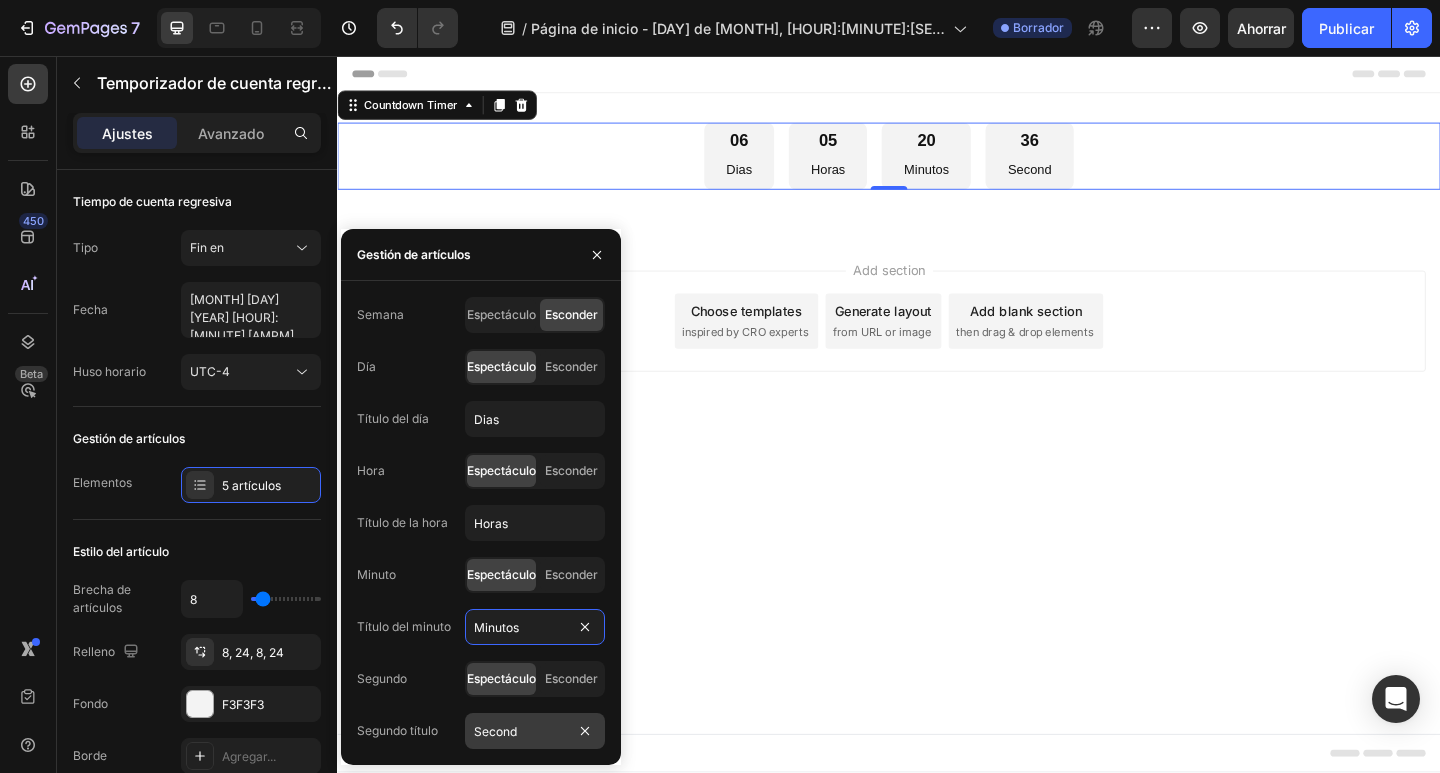 type on "Minutos" 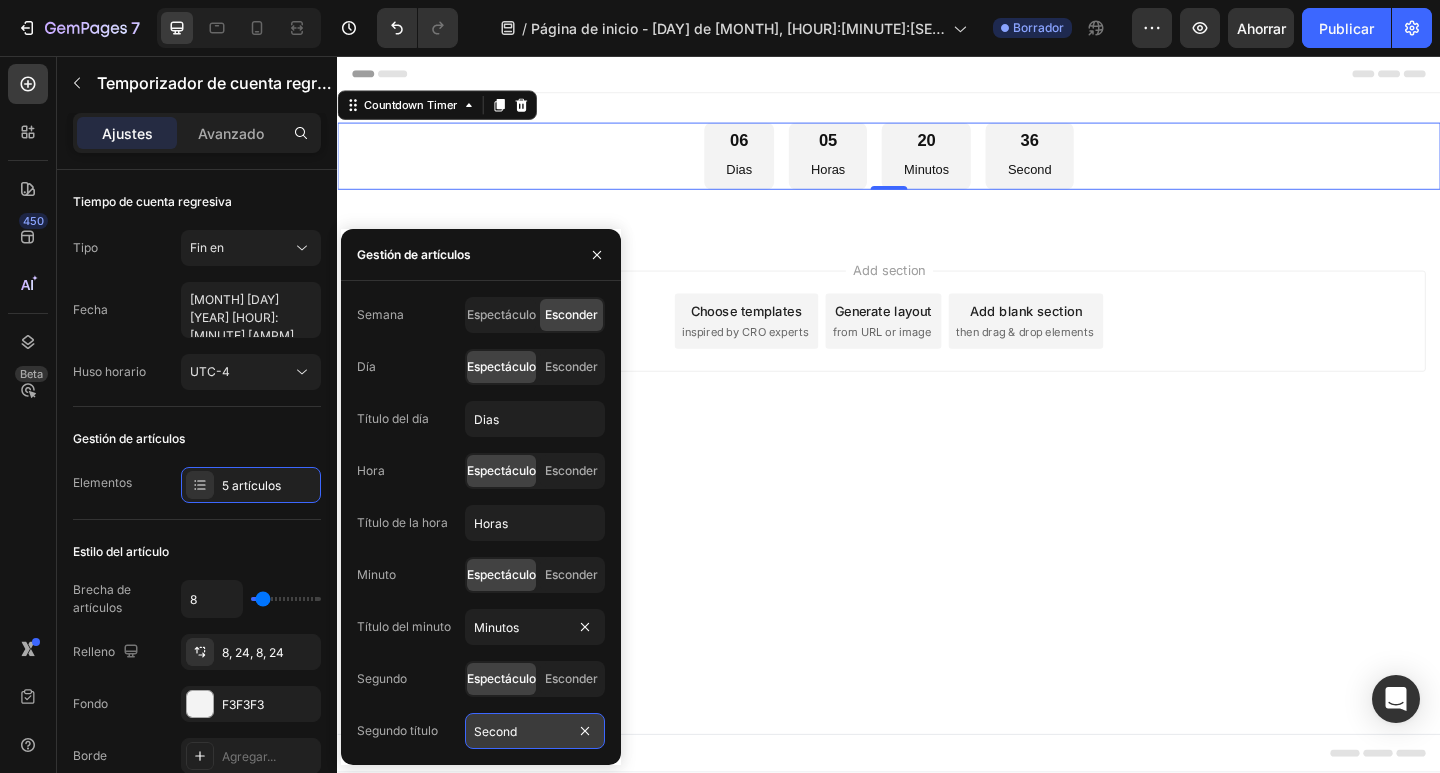 click on "Second" at bounding box center [535, 731] 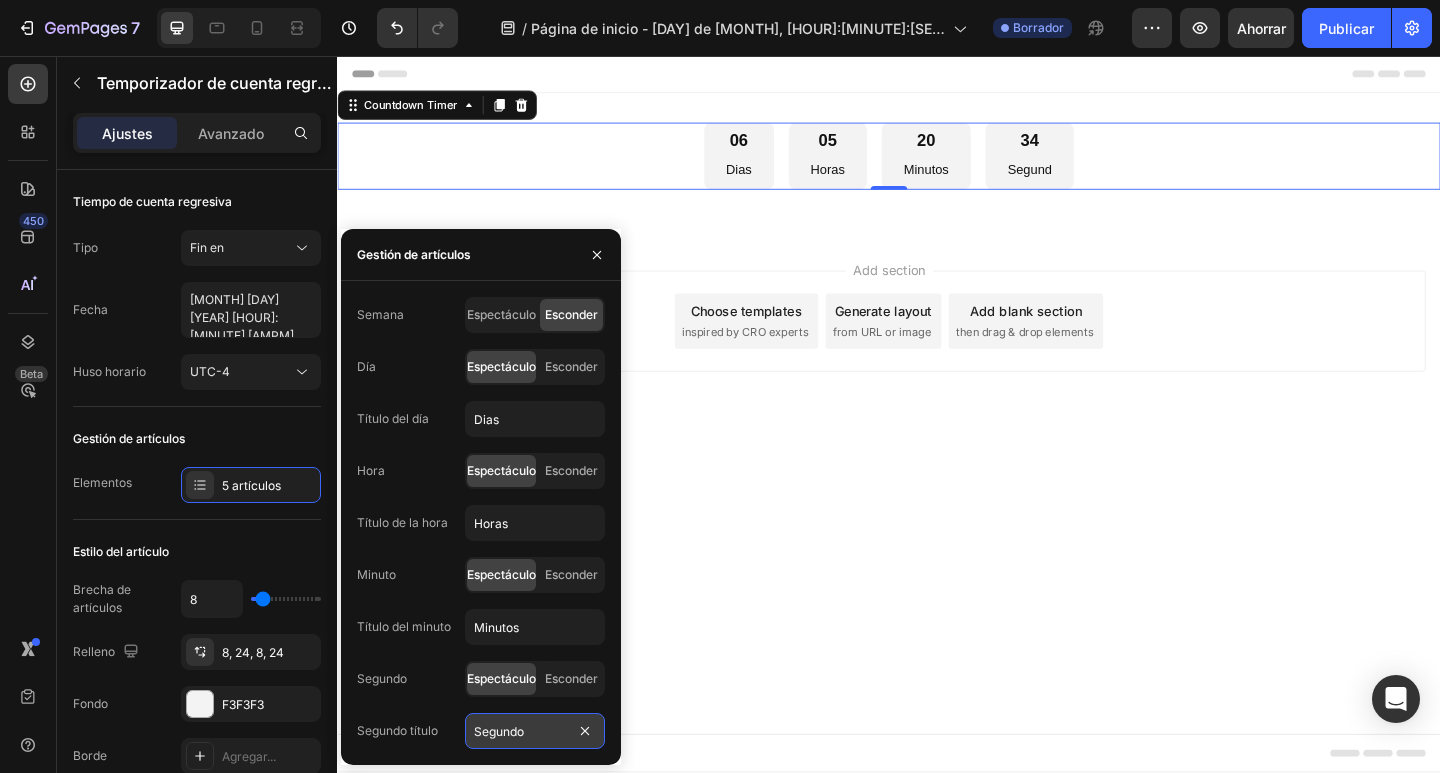 type on "Segundos" 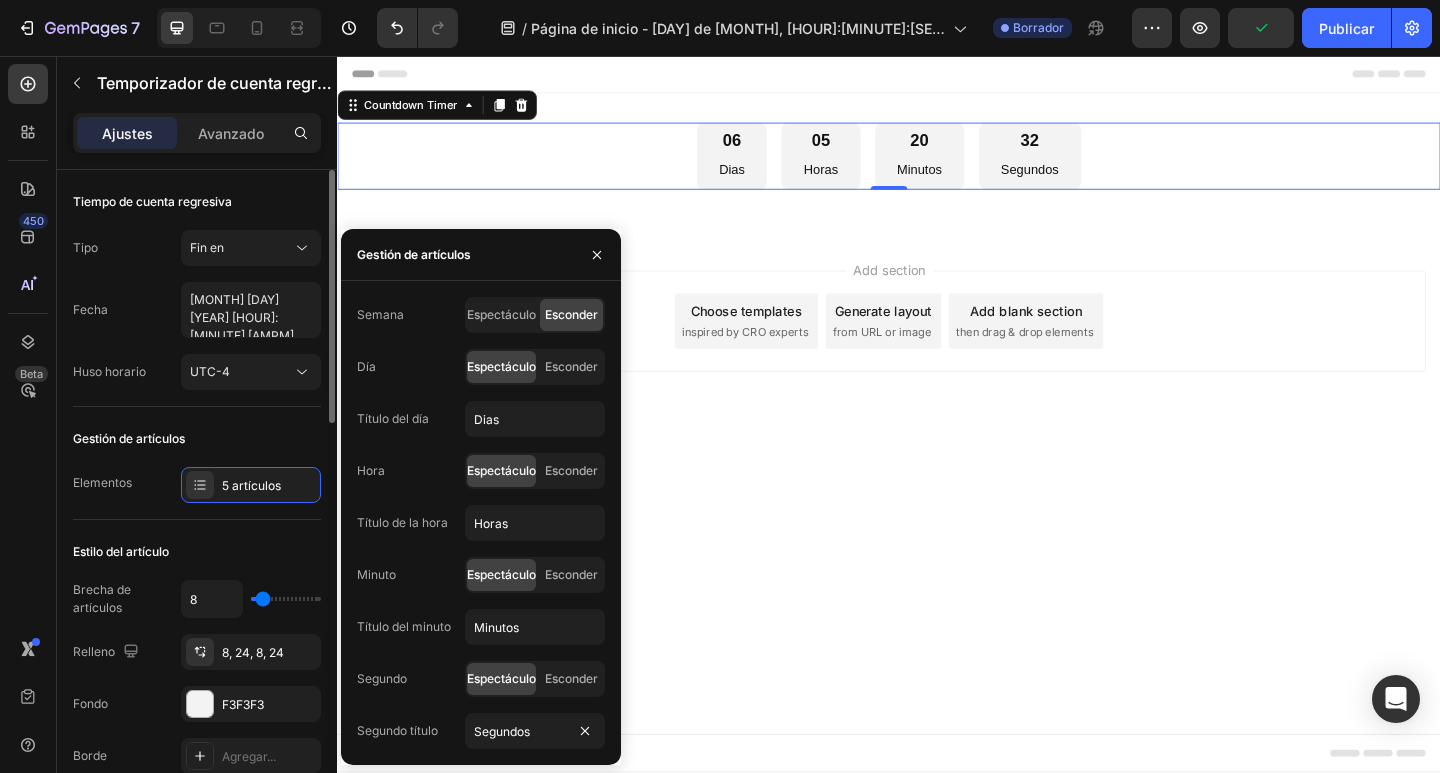 click on "Gestión de artículos" at bounding box center [197, 439] 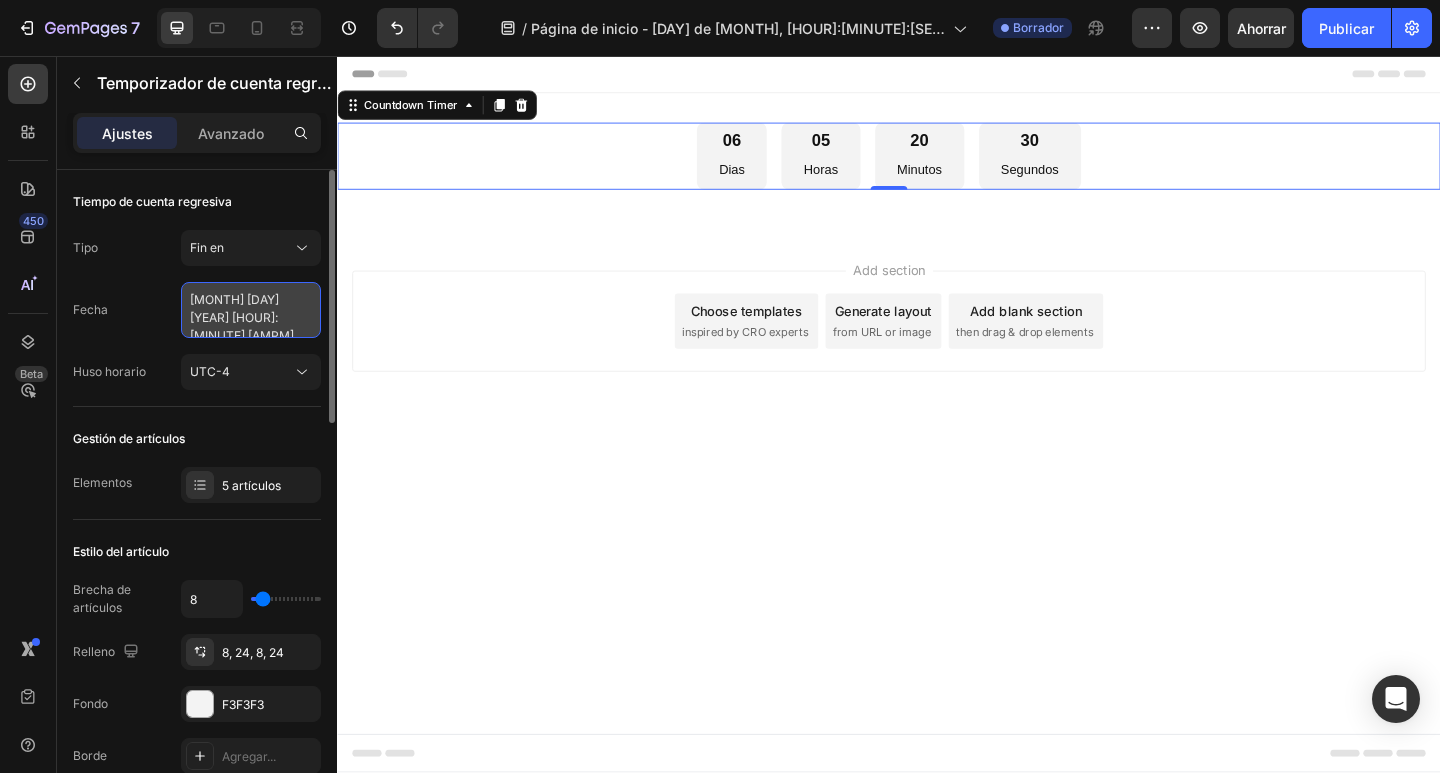 click on "[MONTH] [DAY] [YEAR] [HOUR]:[MINUTE] [AMPM]" at bounding box center (251, 310) 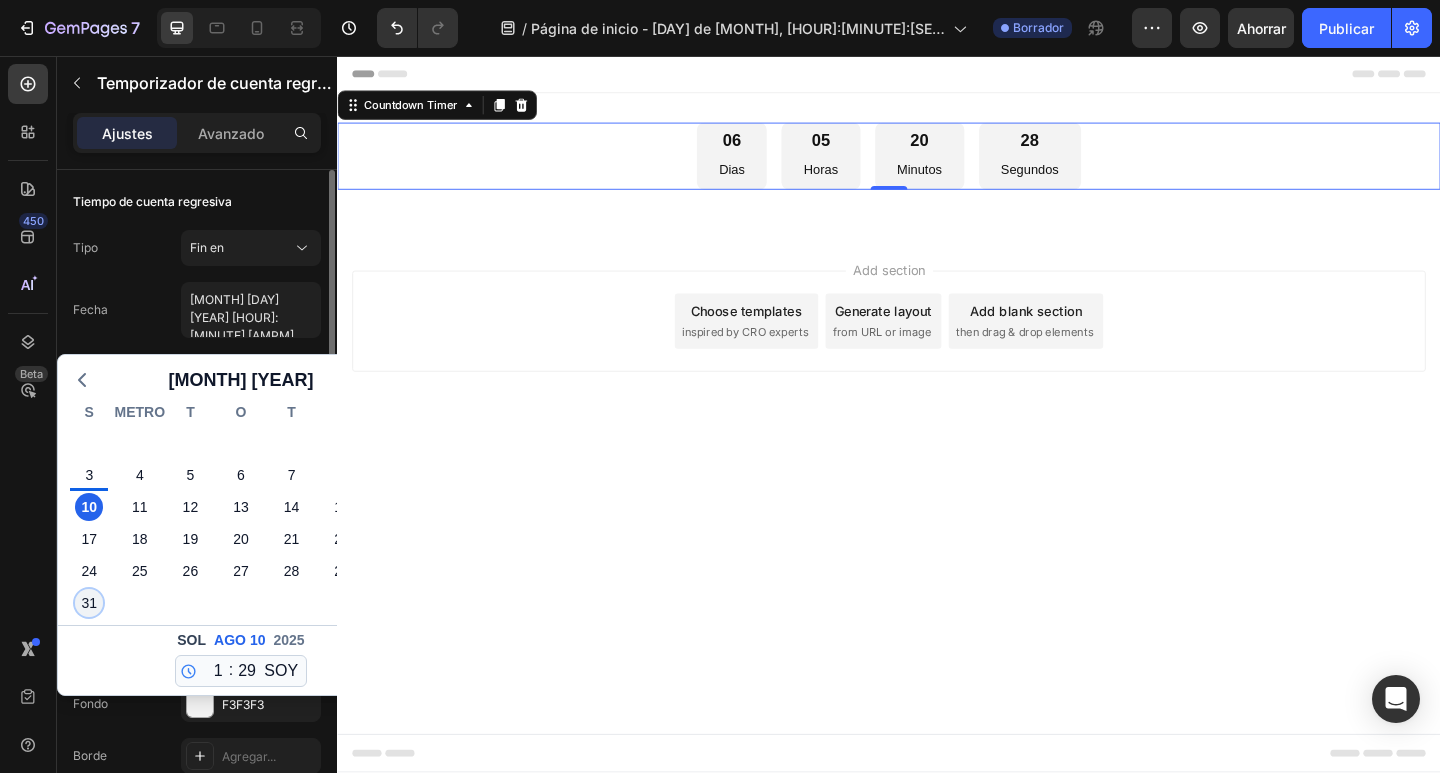 click on "31" at bounding box center [89, 603] 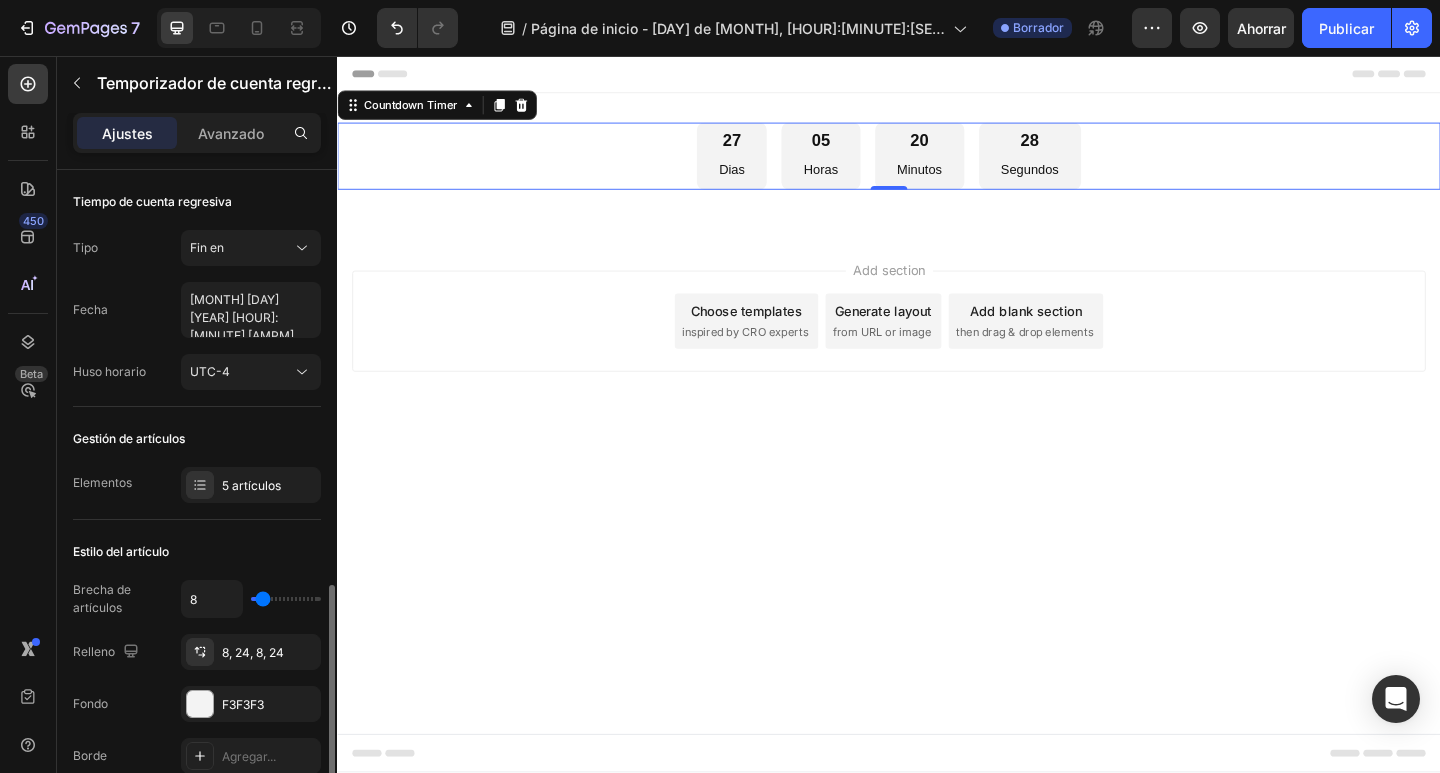 scroll, scrollTop: 300, scrollLeft: 0, axis: vertical 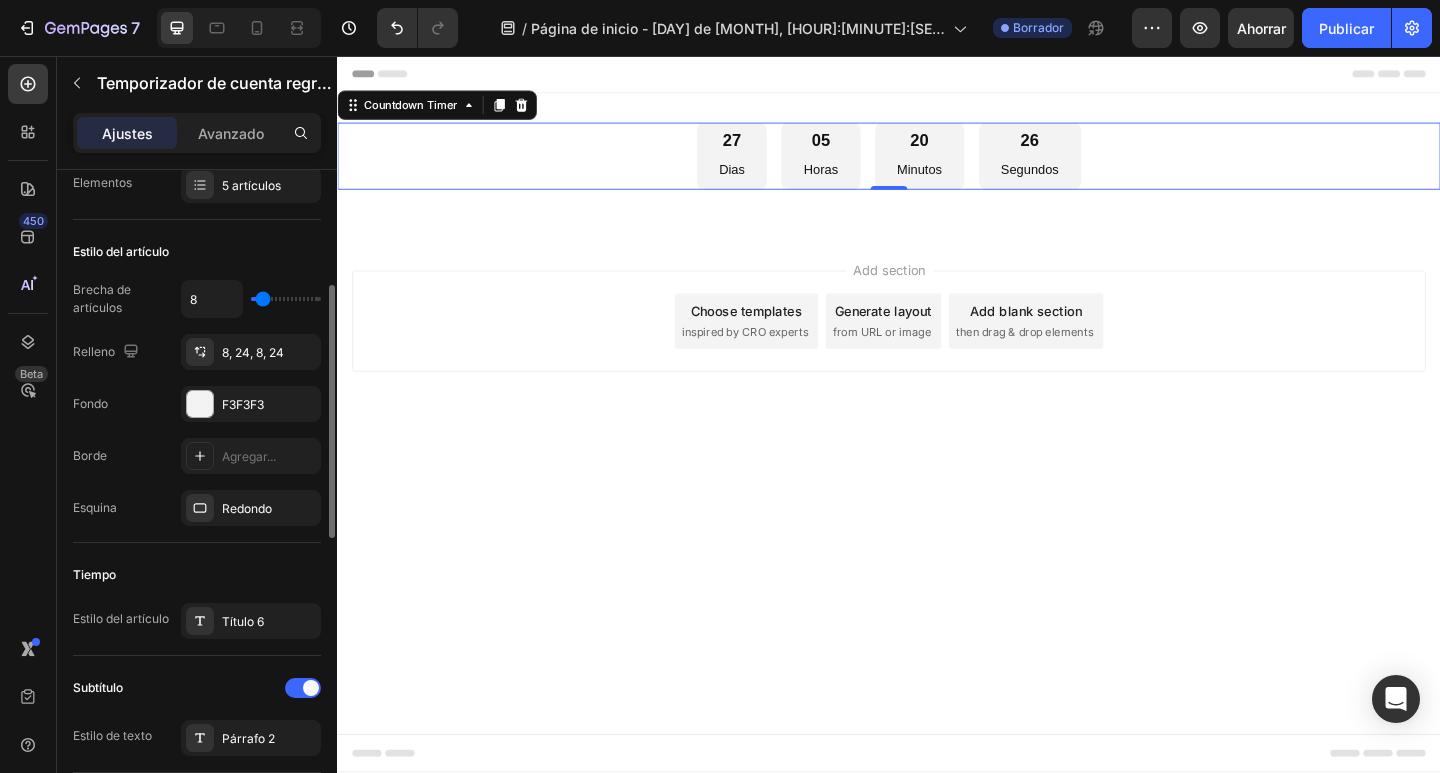 type on "11" 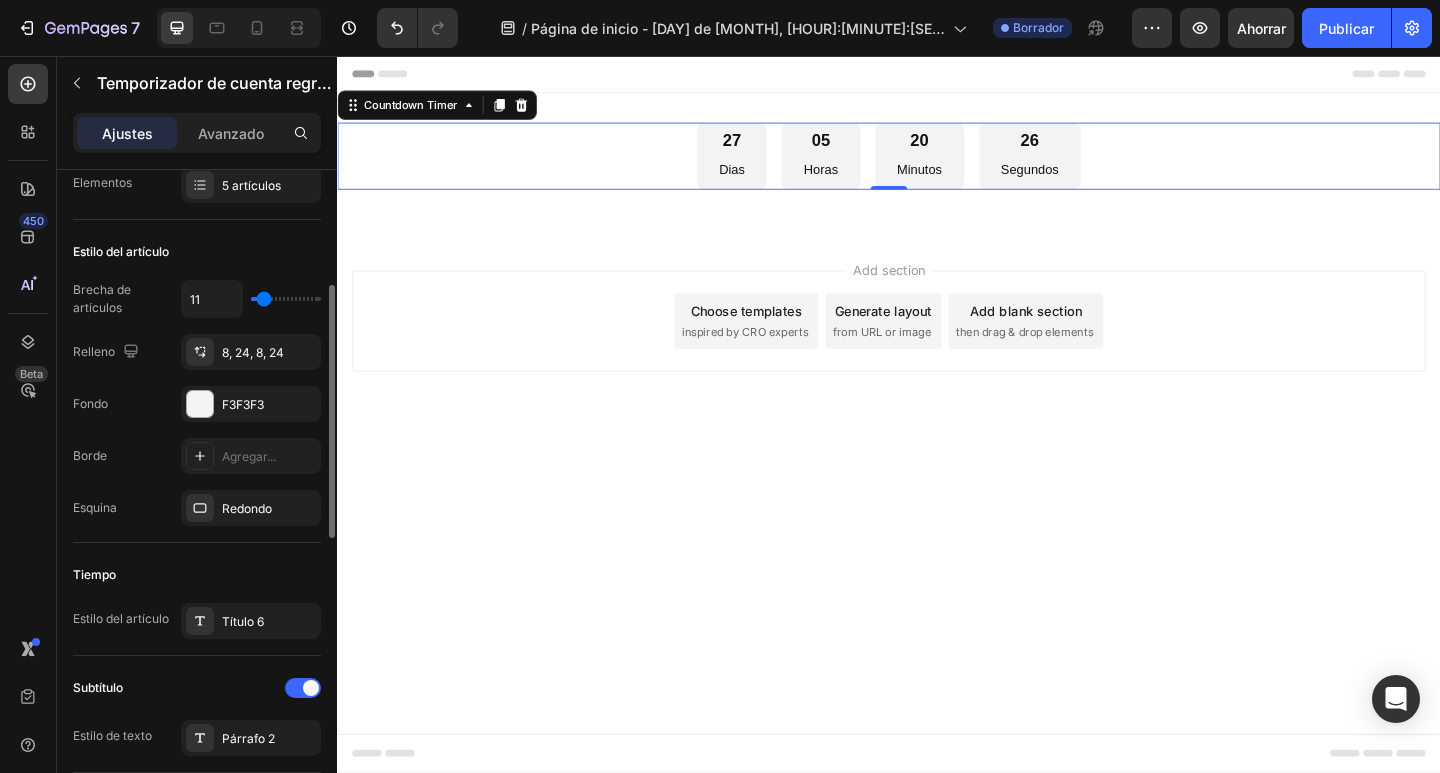 type on "9" 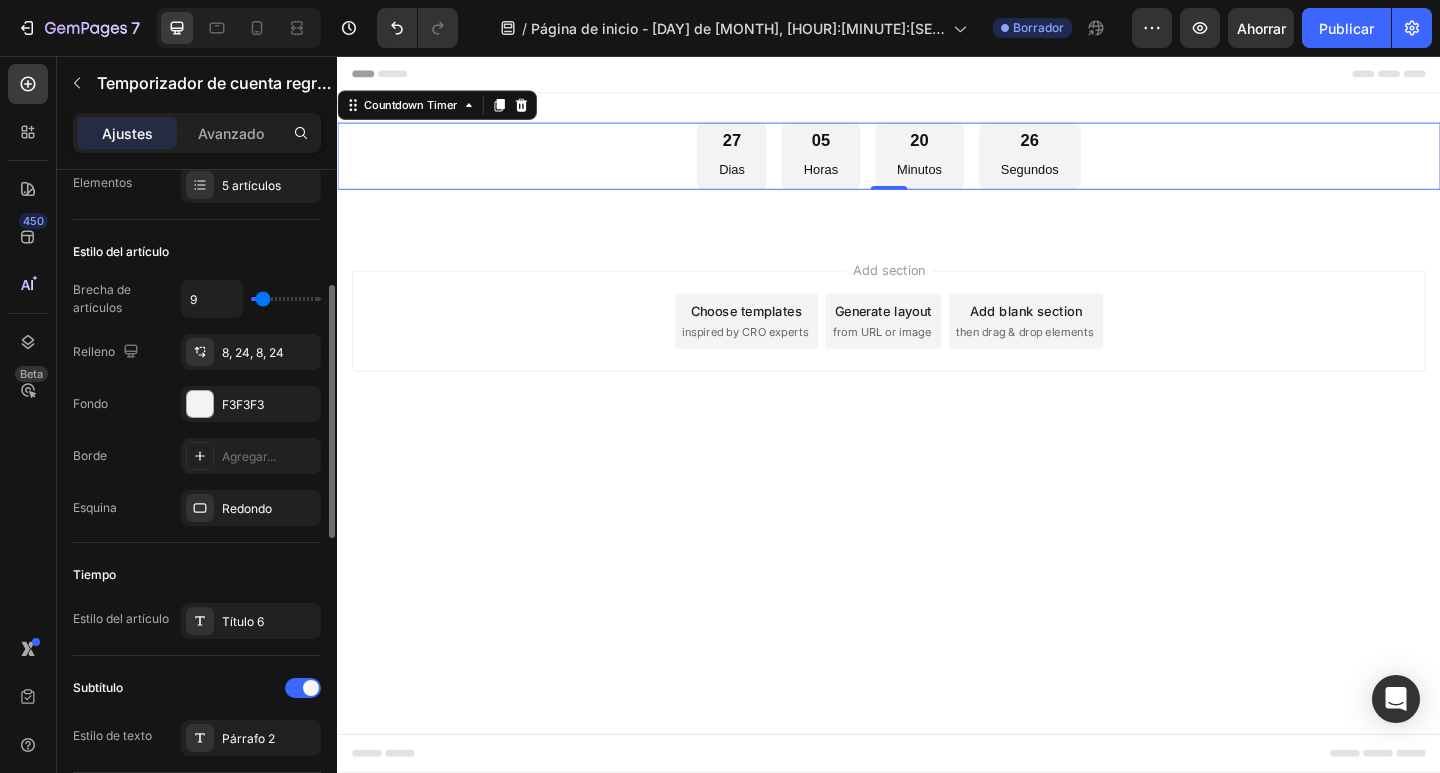 type on "4" 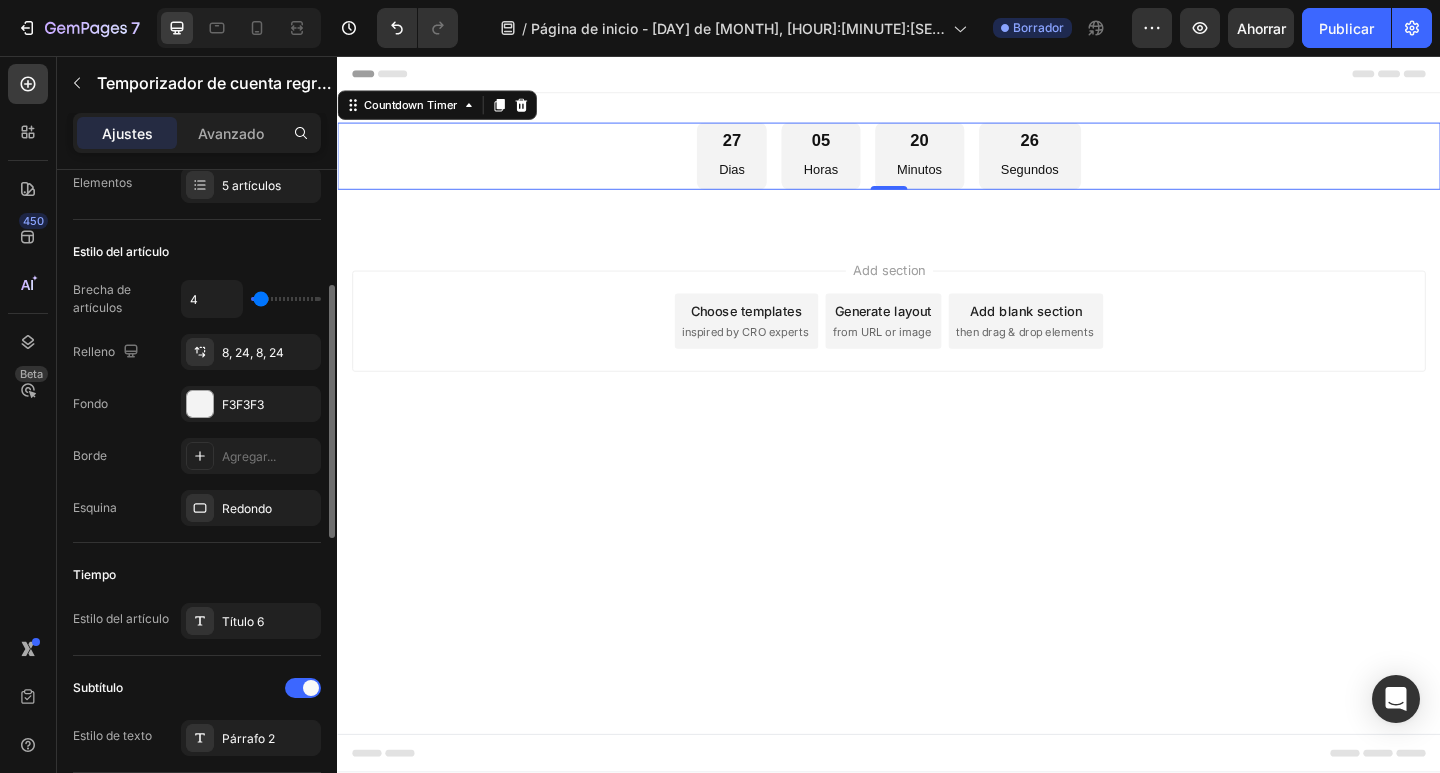 type on "2" 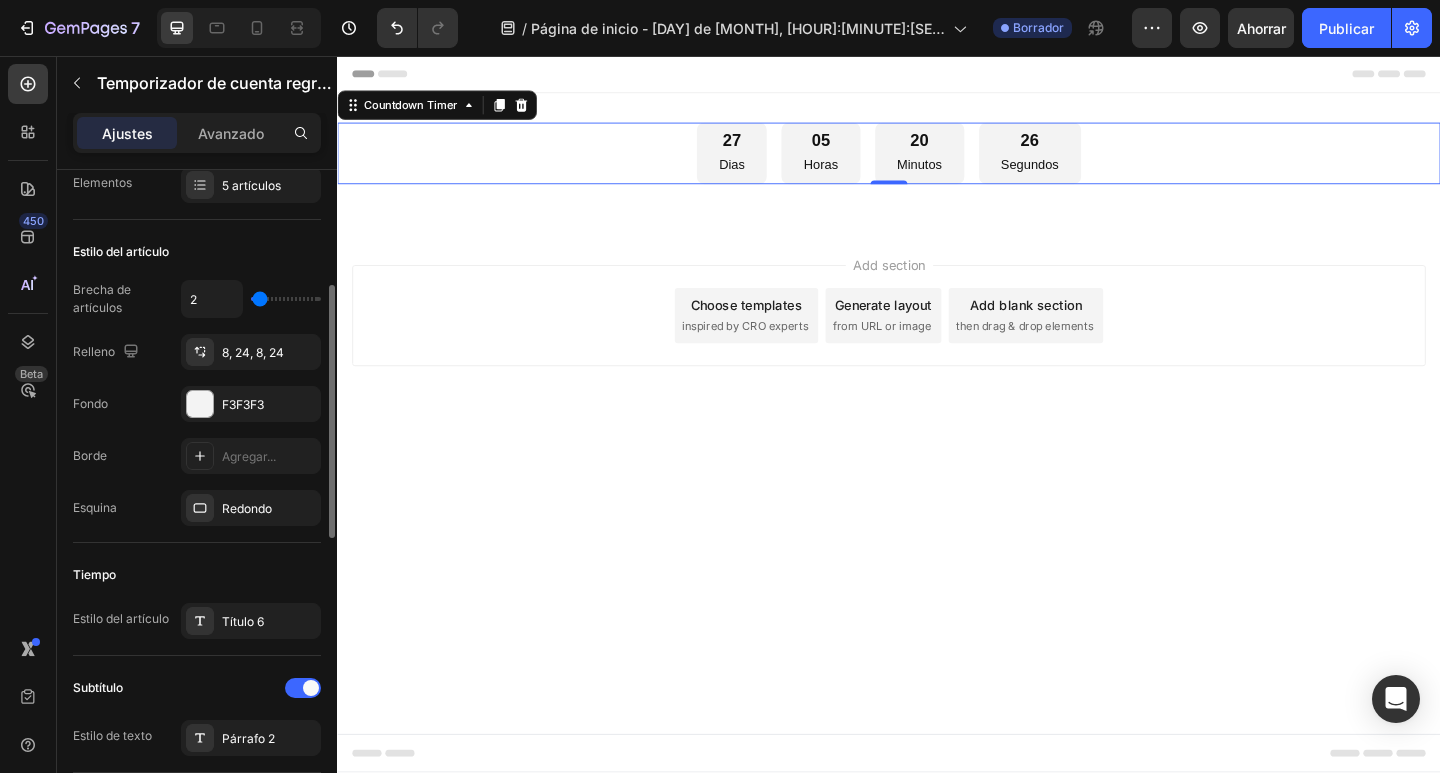type on "0" 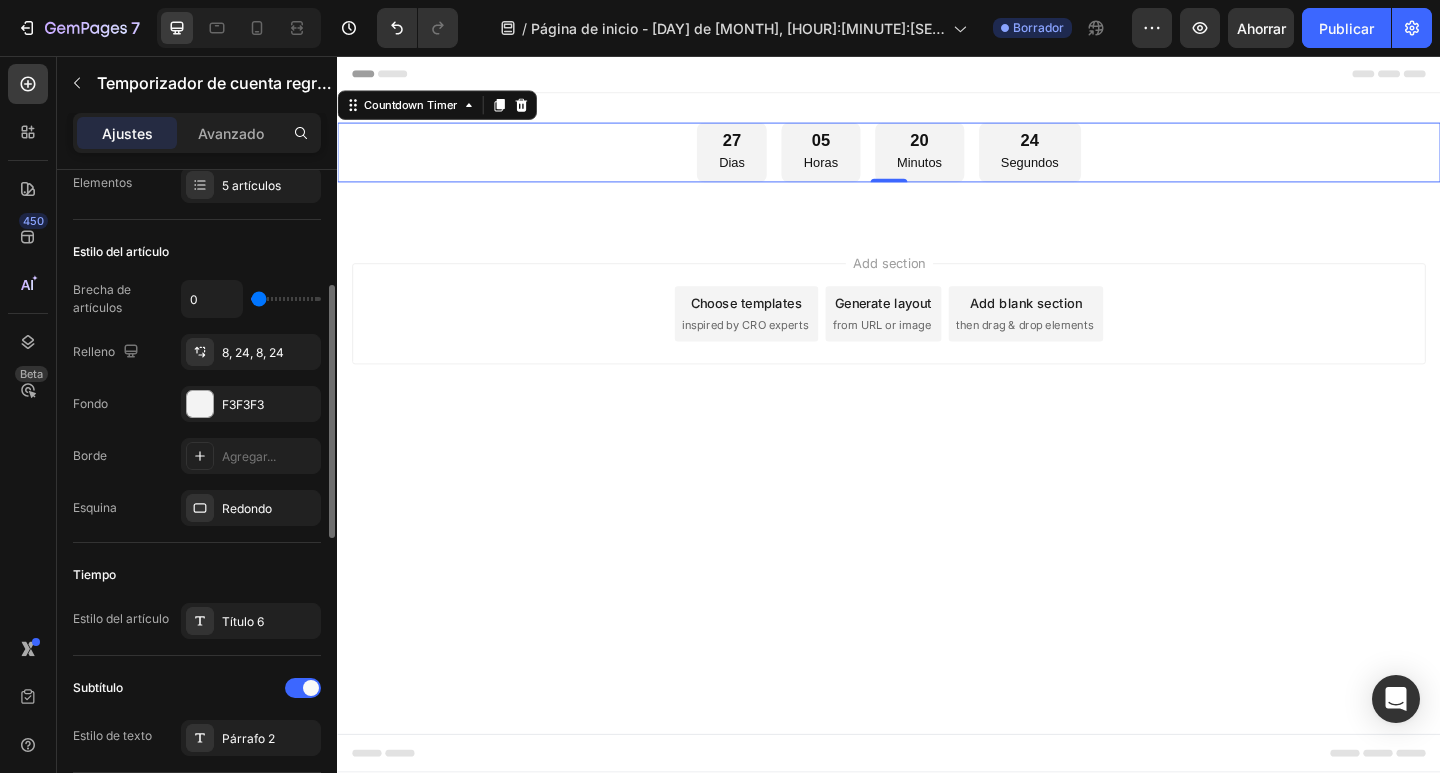 drag, startPoint x: 266, startPoint y: 301, endPoint x: 245, endPoint y: 299, distance: 21.095022 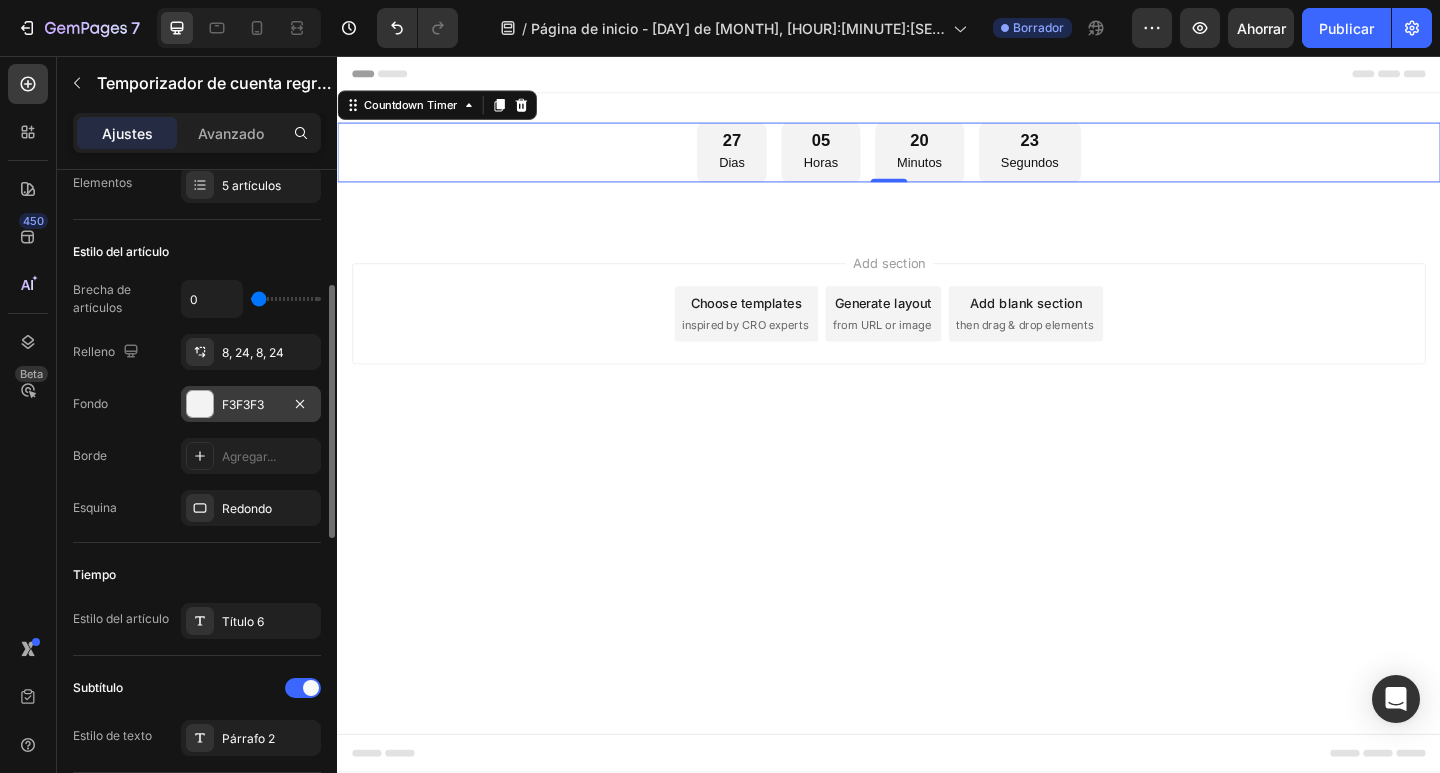 click on "F3F3F3" at bounding box center (243, 404) 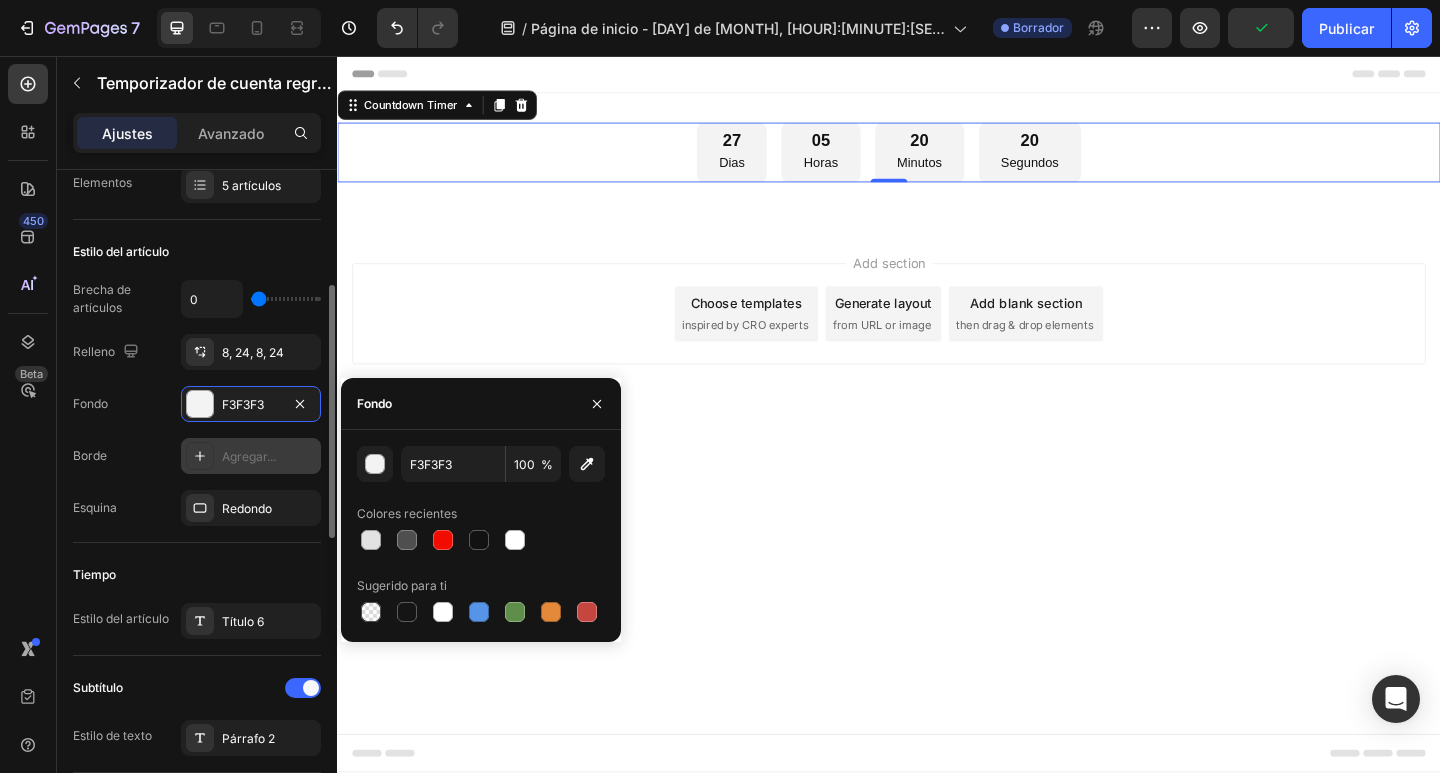 click 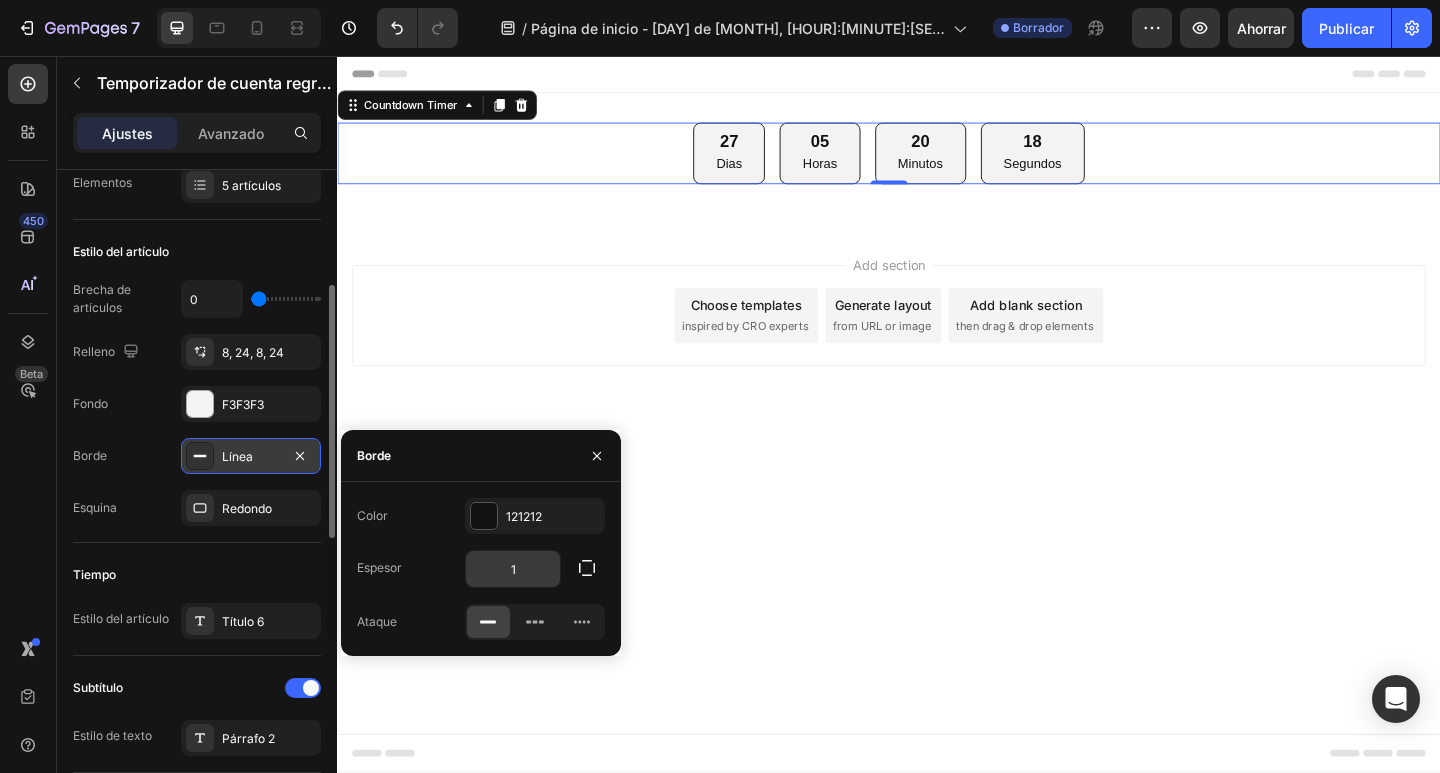 click on "1" at bounding box center [513, 569] 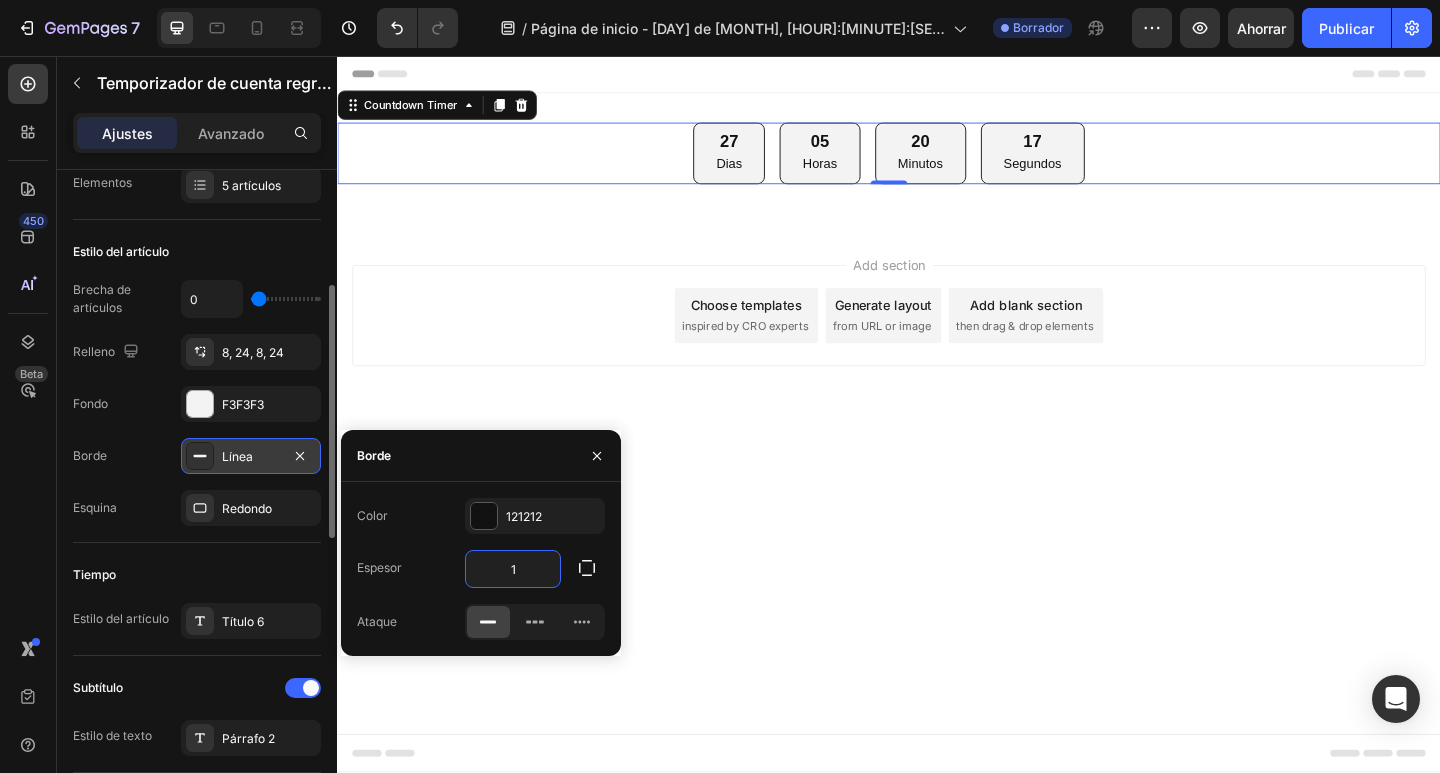 type on "3" 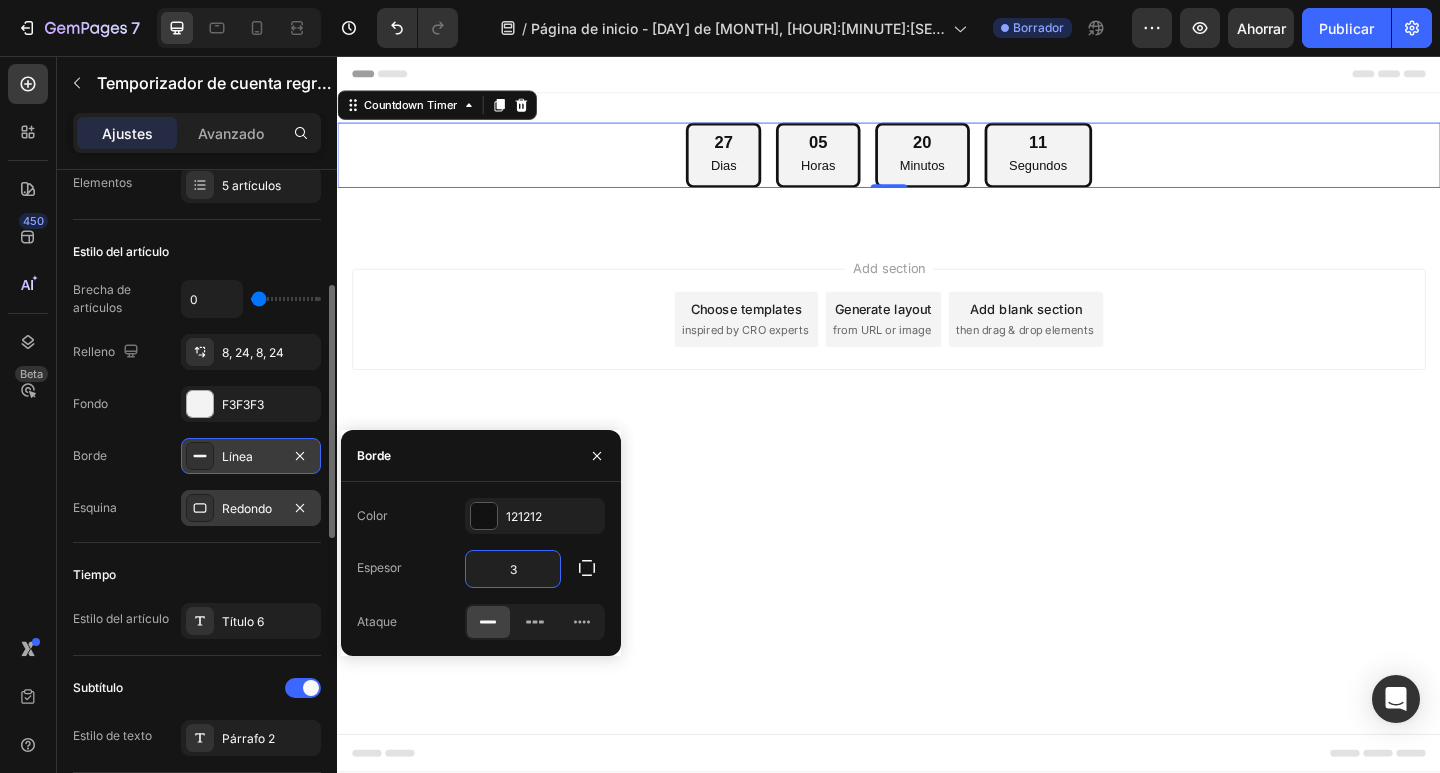 click on "Redondo" at bounding box center (247, 508) 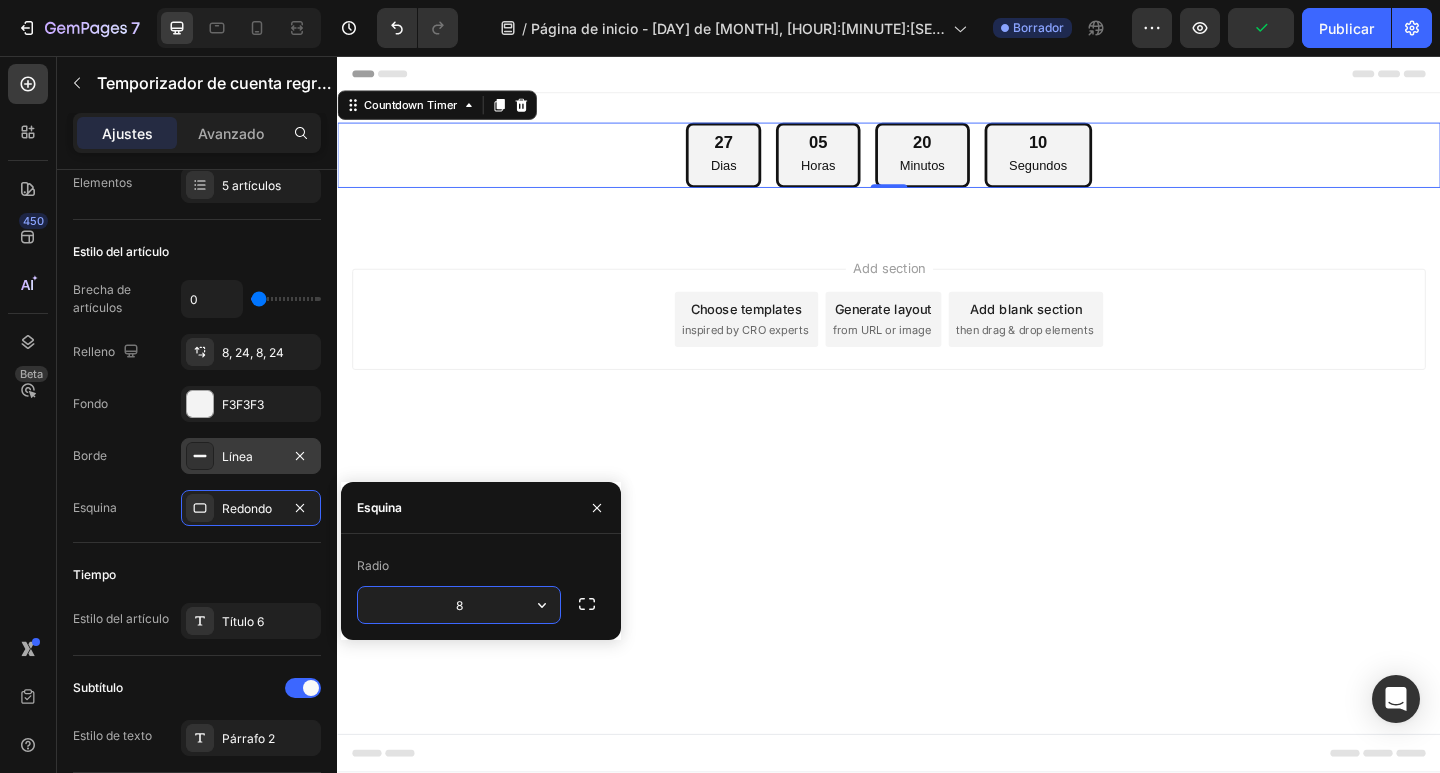 click on "8" at bounding box center [459, 605] 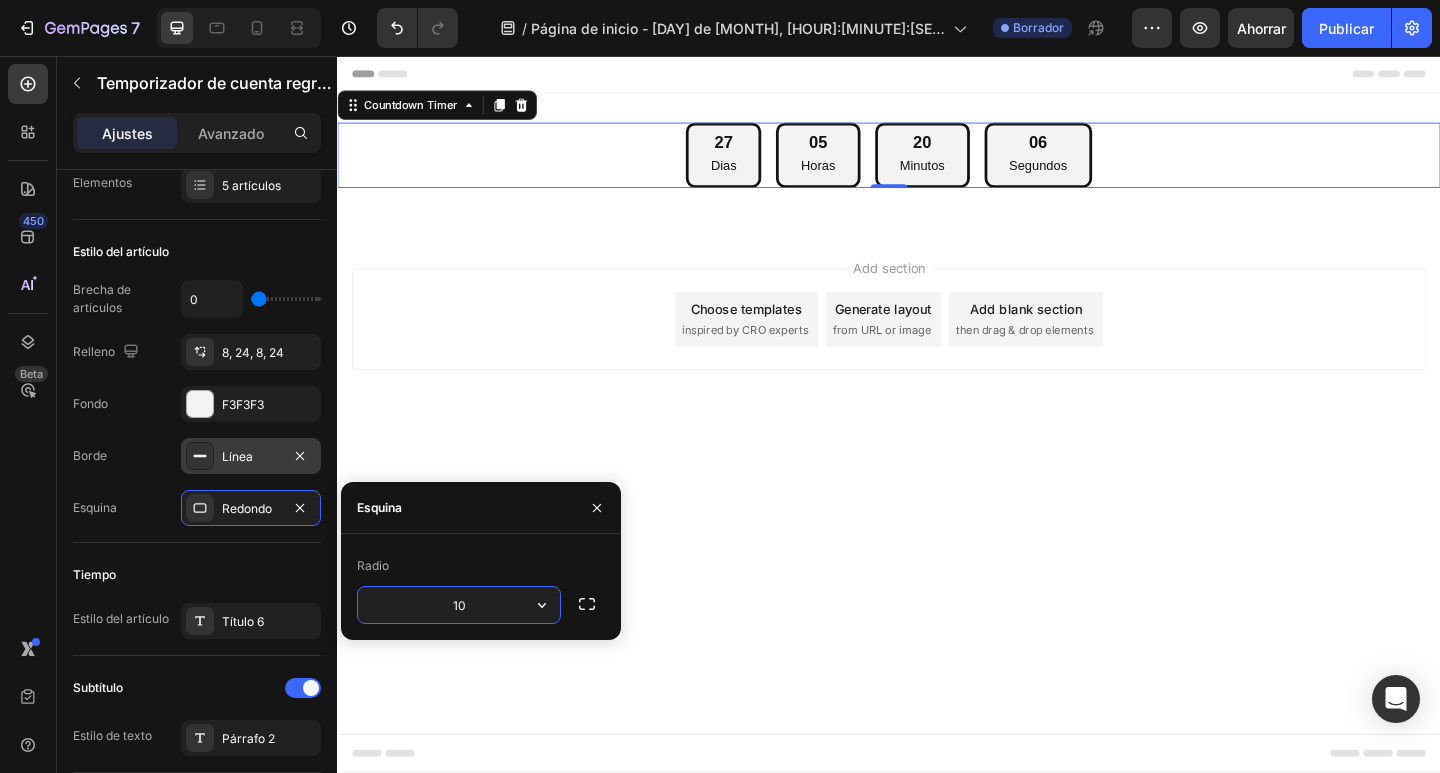 type on "1" 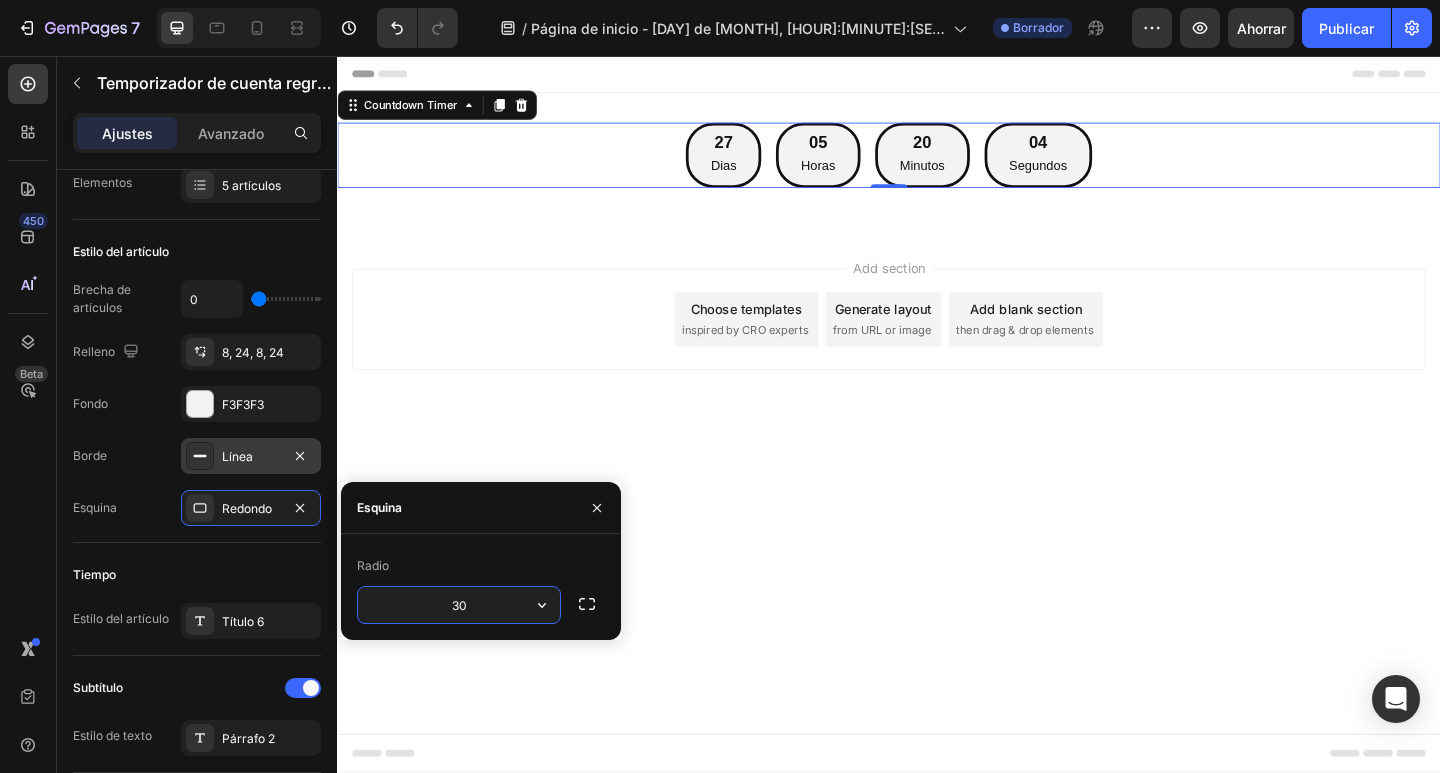 type on "3" 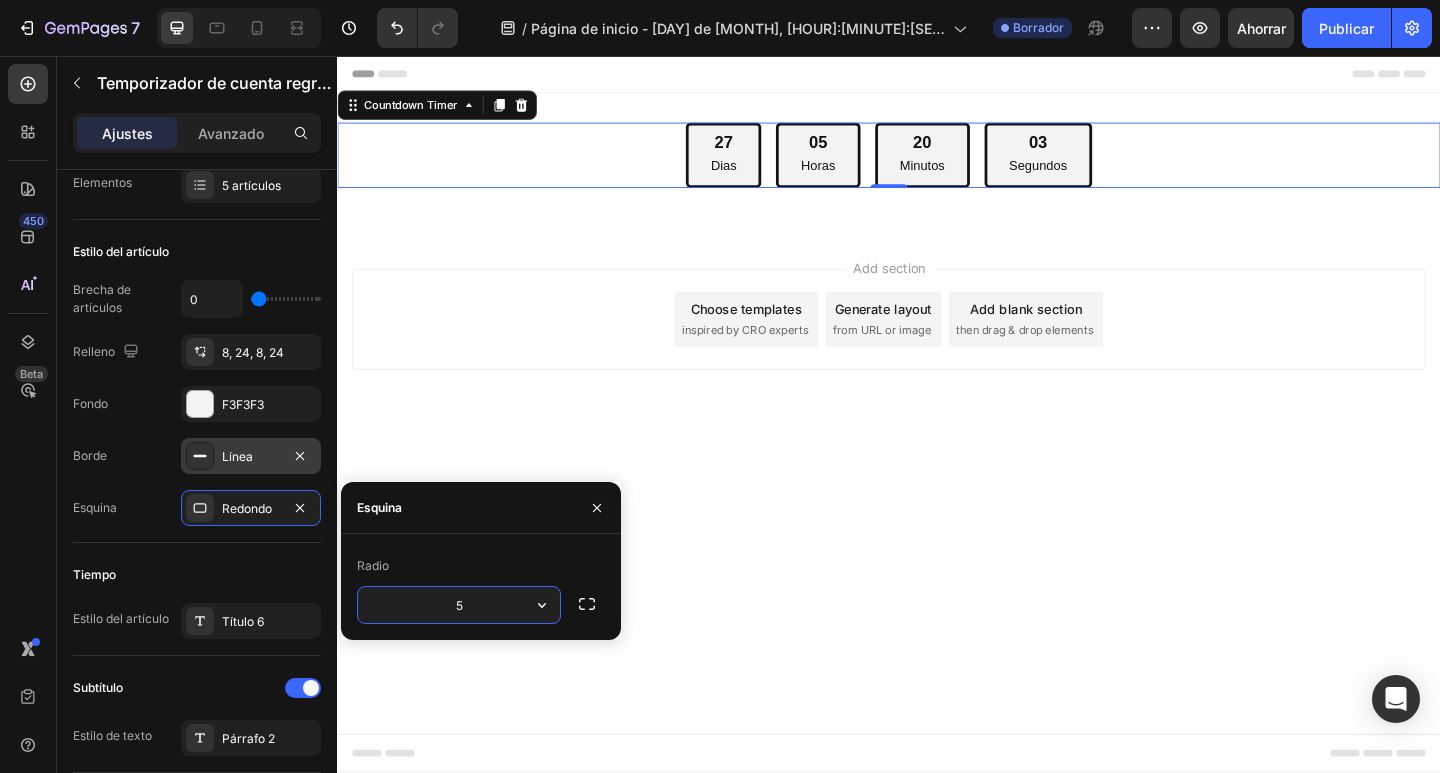 type on "50" 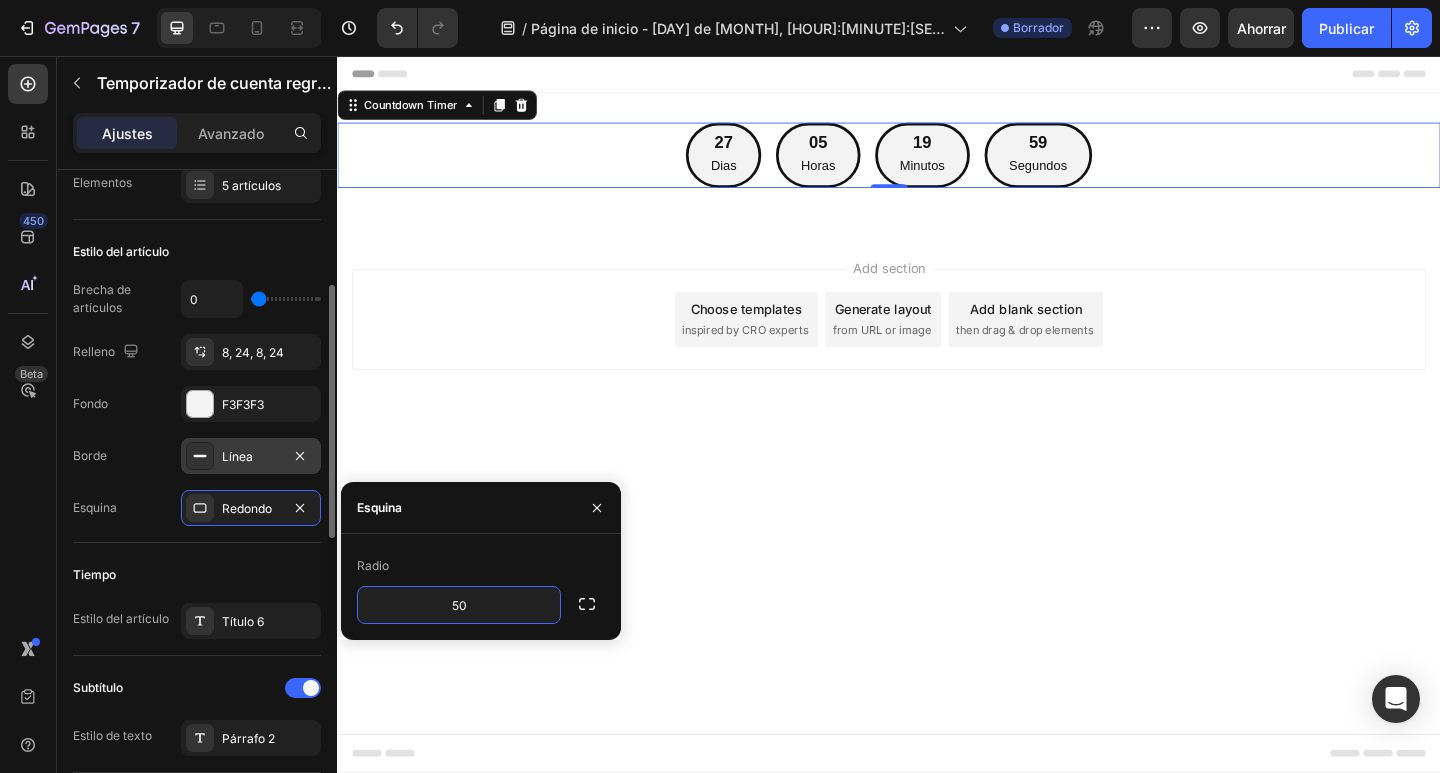 click on "Tiempo Estilo del artículo Título 6" 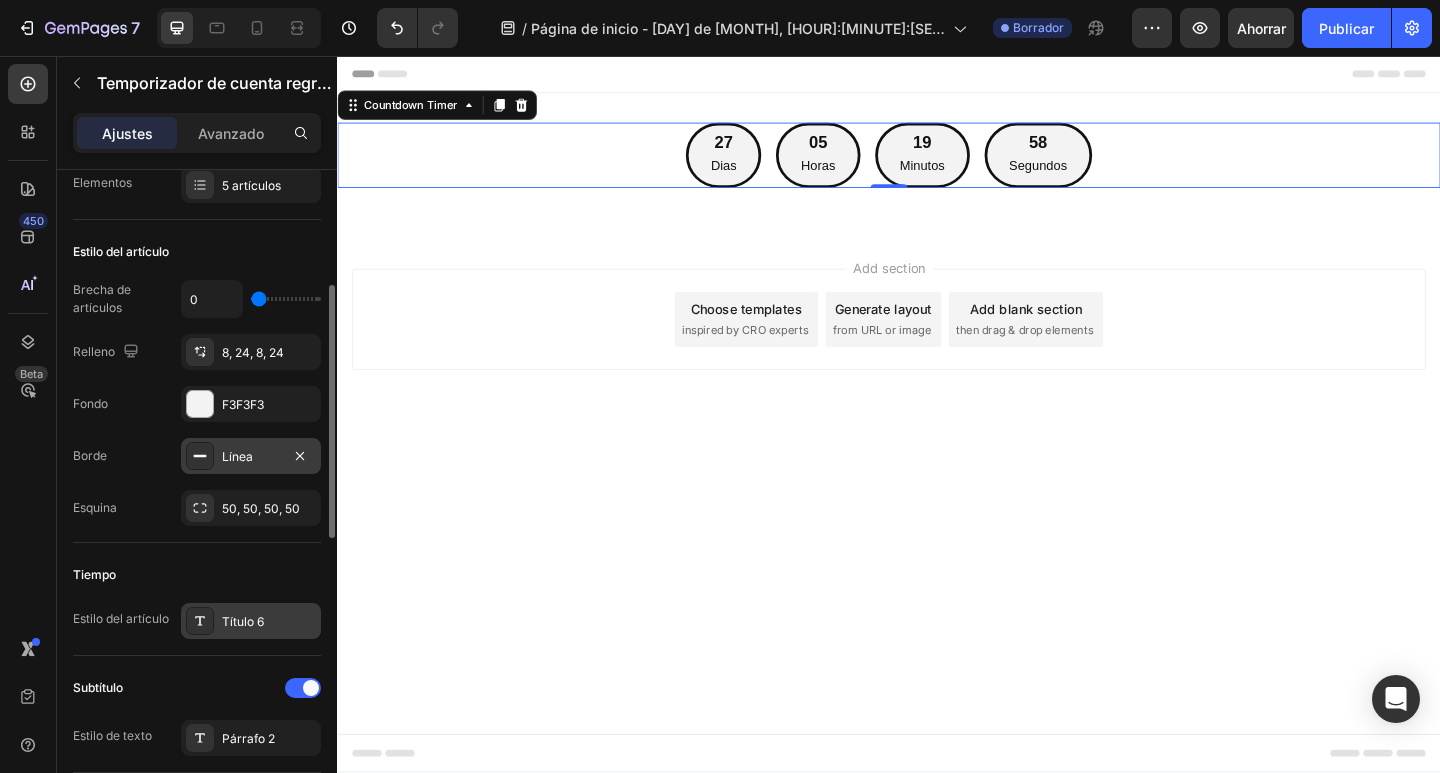 click on "Título 6" at bounding box center [243, 621] 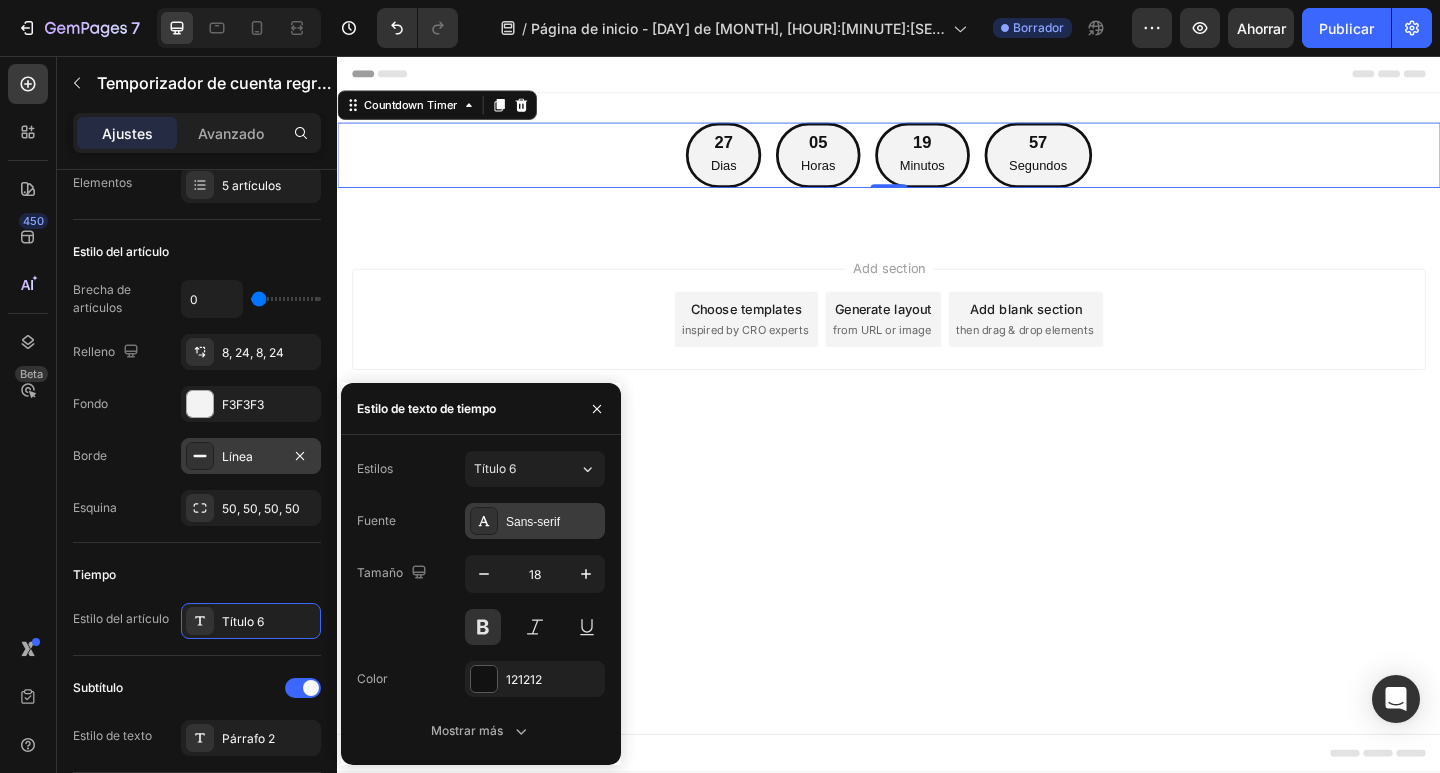 click on "Sans-serif" at bounding box center [533, 522] 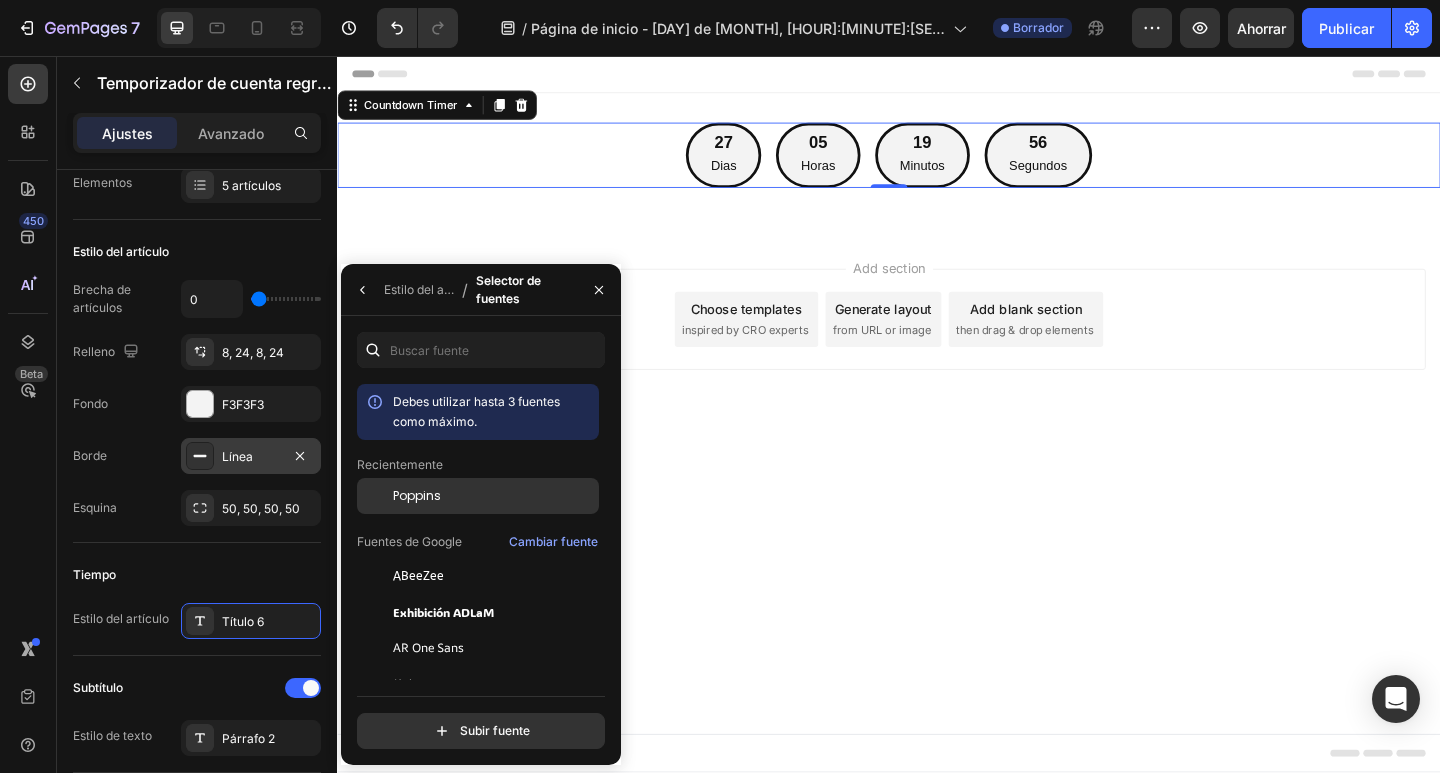 click on "Poppins" at bounding box center [494, 496] 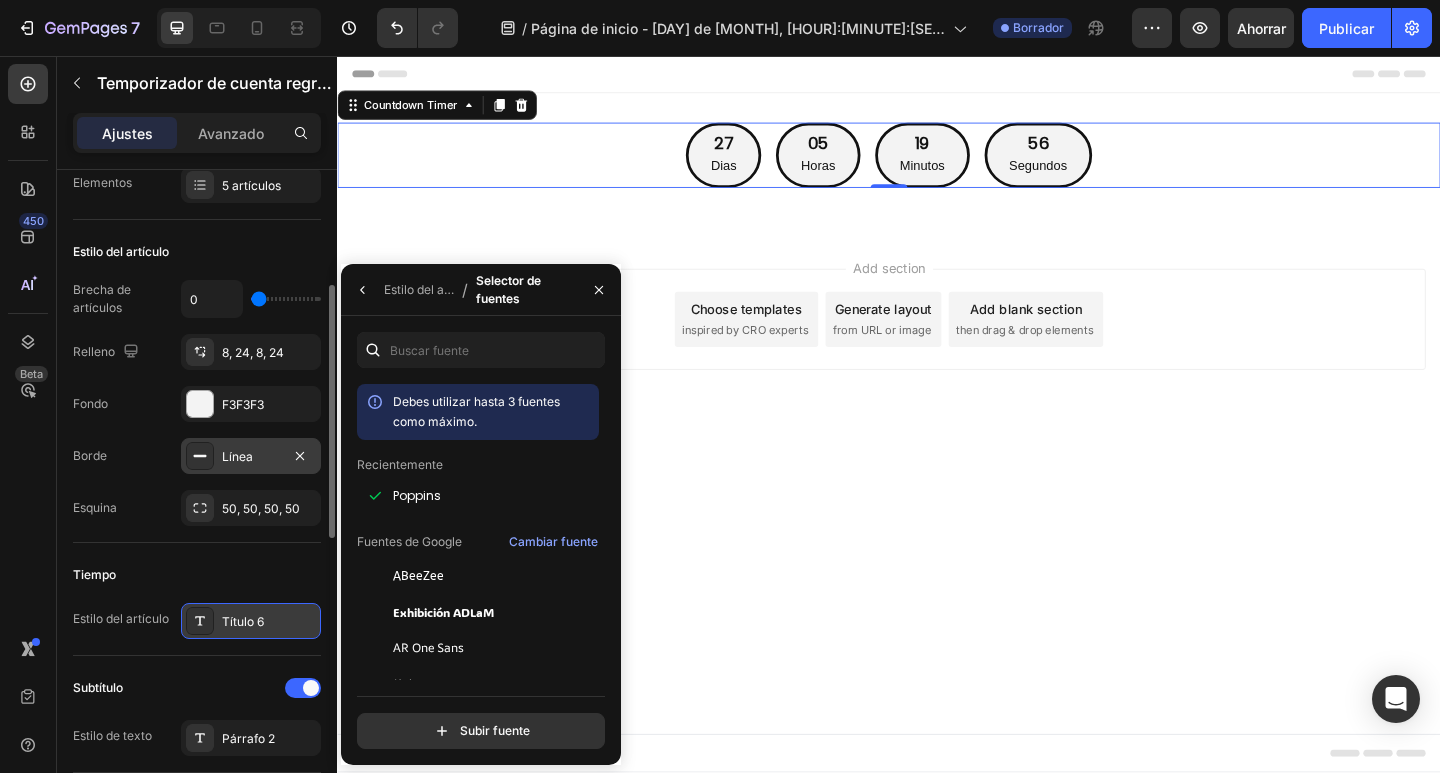 click on "Título 6" at bounding box center (243, 621) 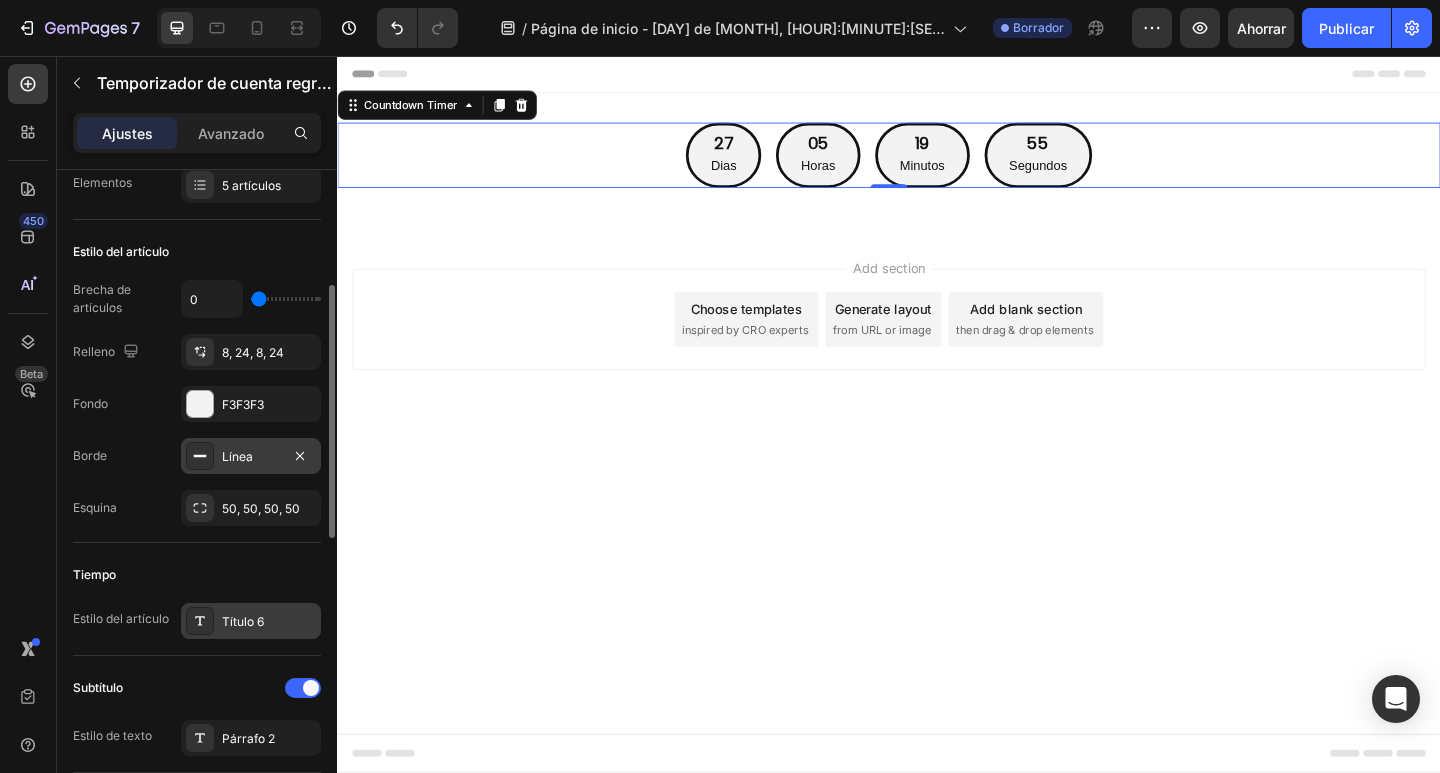 click on "Título 6" at bounding box center (243, 621) 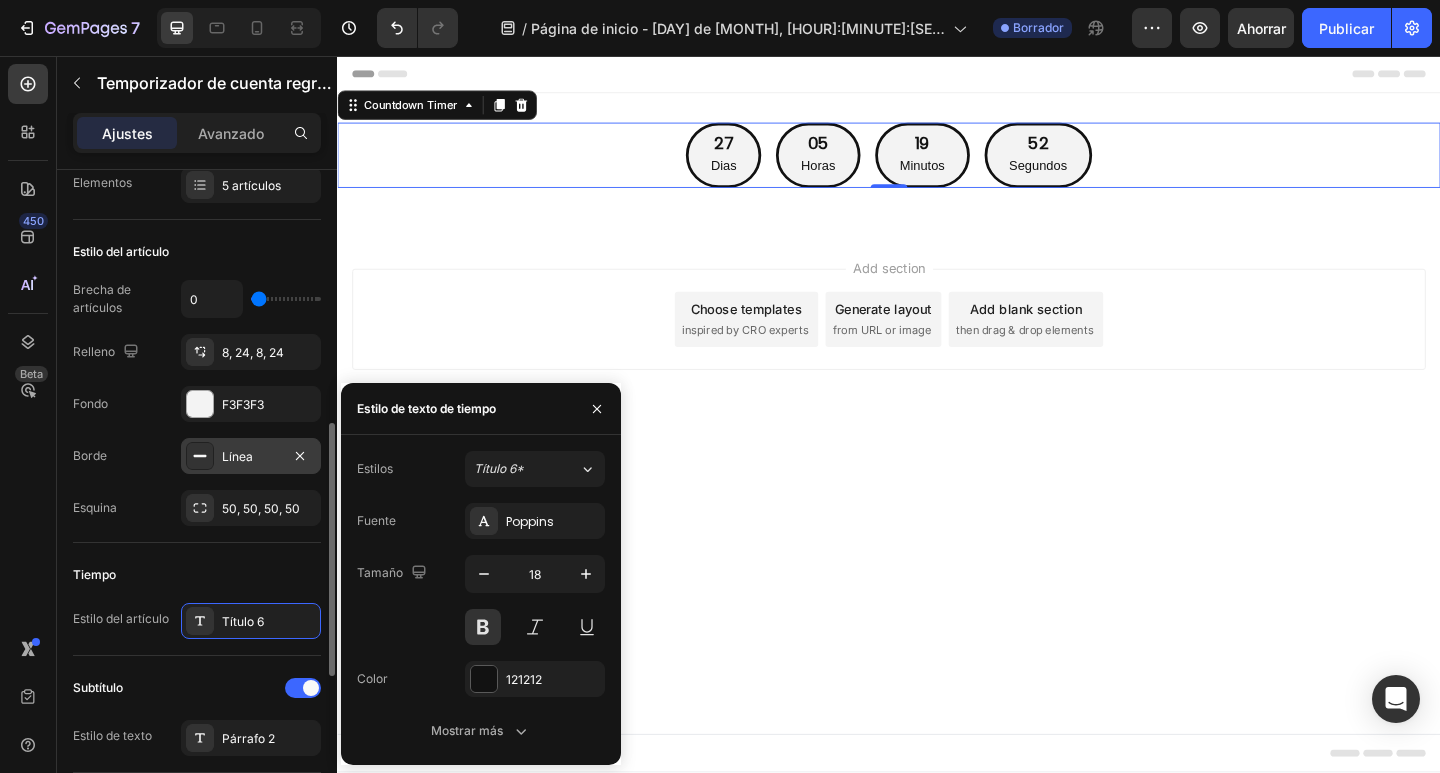 scroll, scrollTop: 400, scrollLeft: 0, axis: vertical 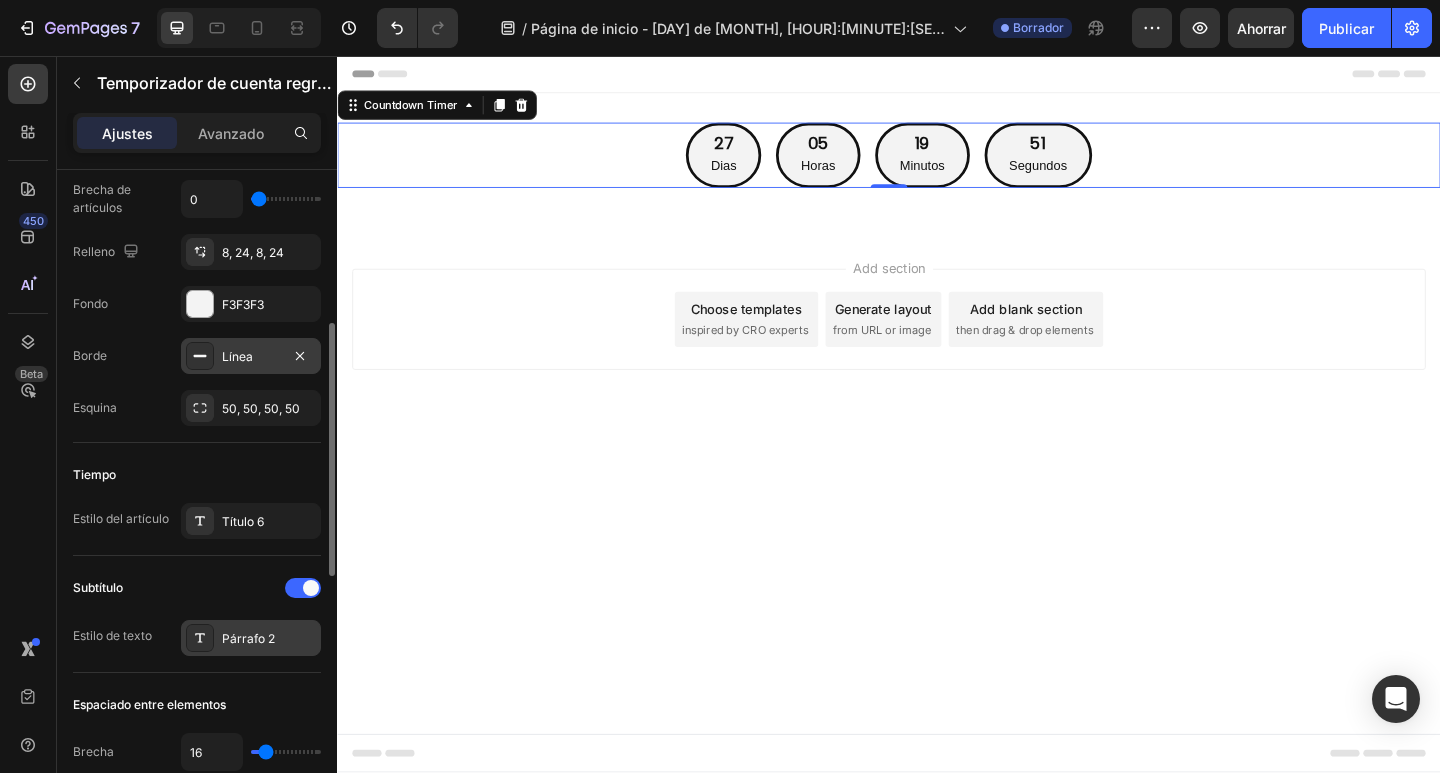 click on "Párrafo 2" at bounding box center [248, 638] 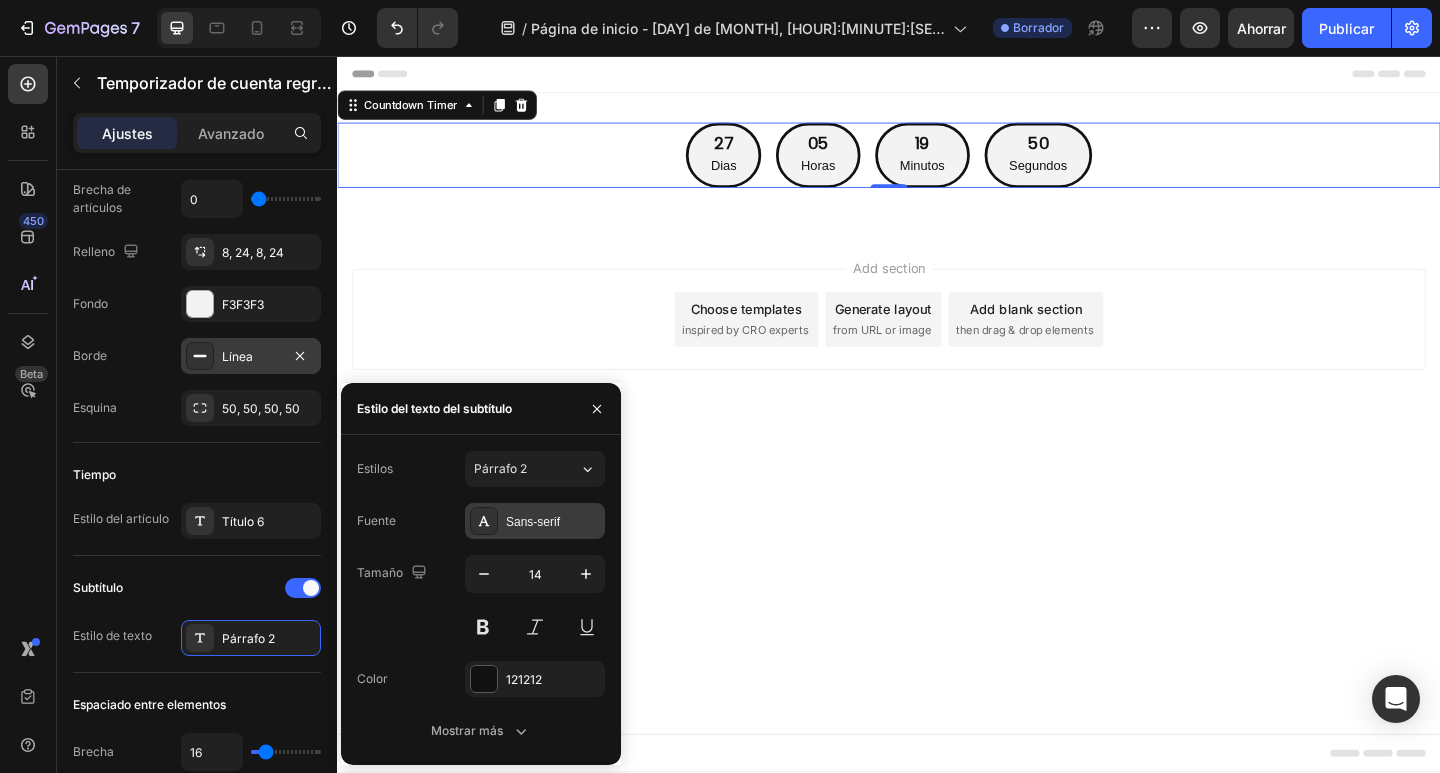 click on "Sans-serif" at bounding box center (533, 522) 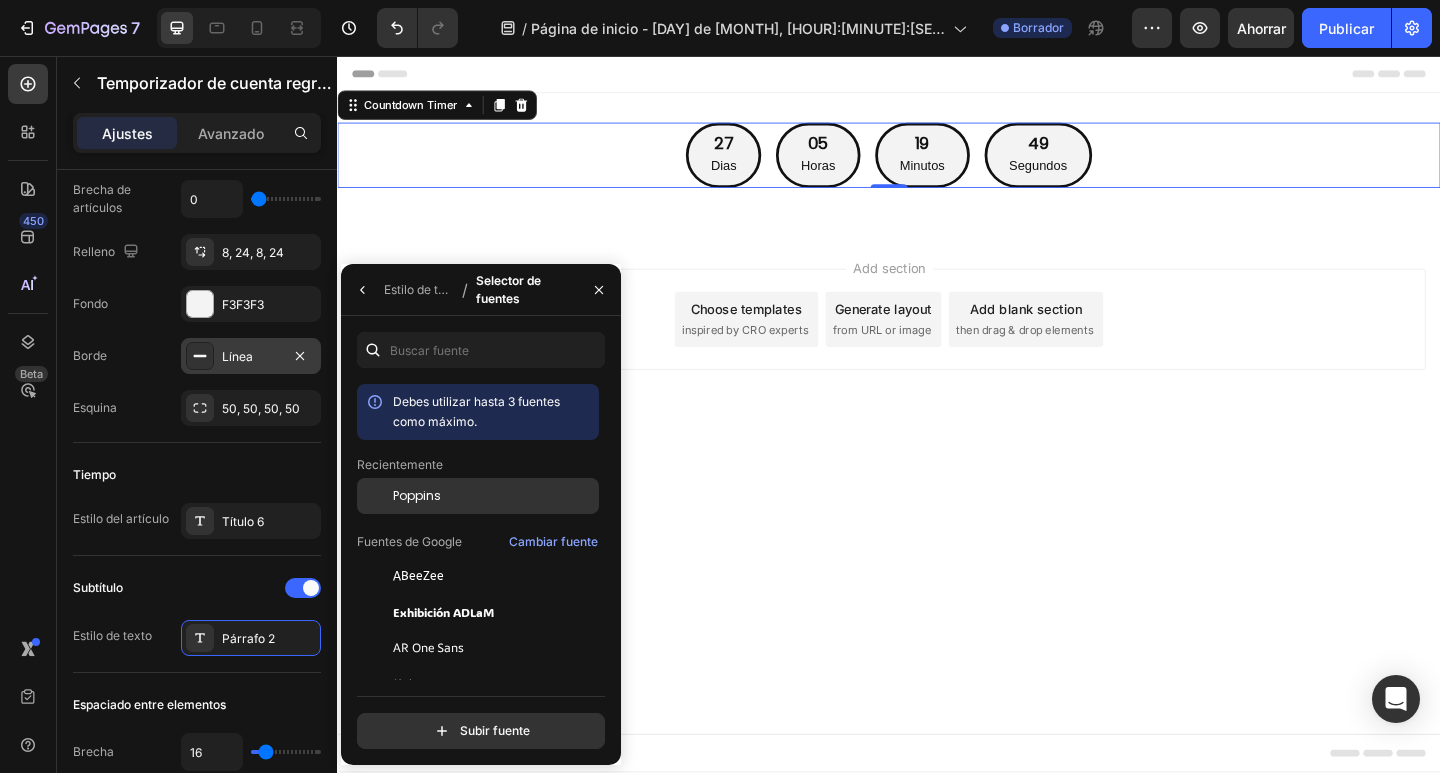 click on "Poppins" at bounding box center [0, 0] 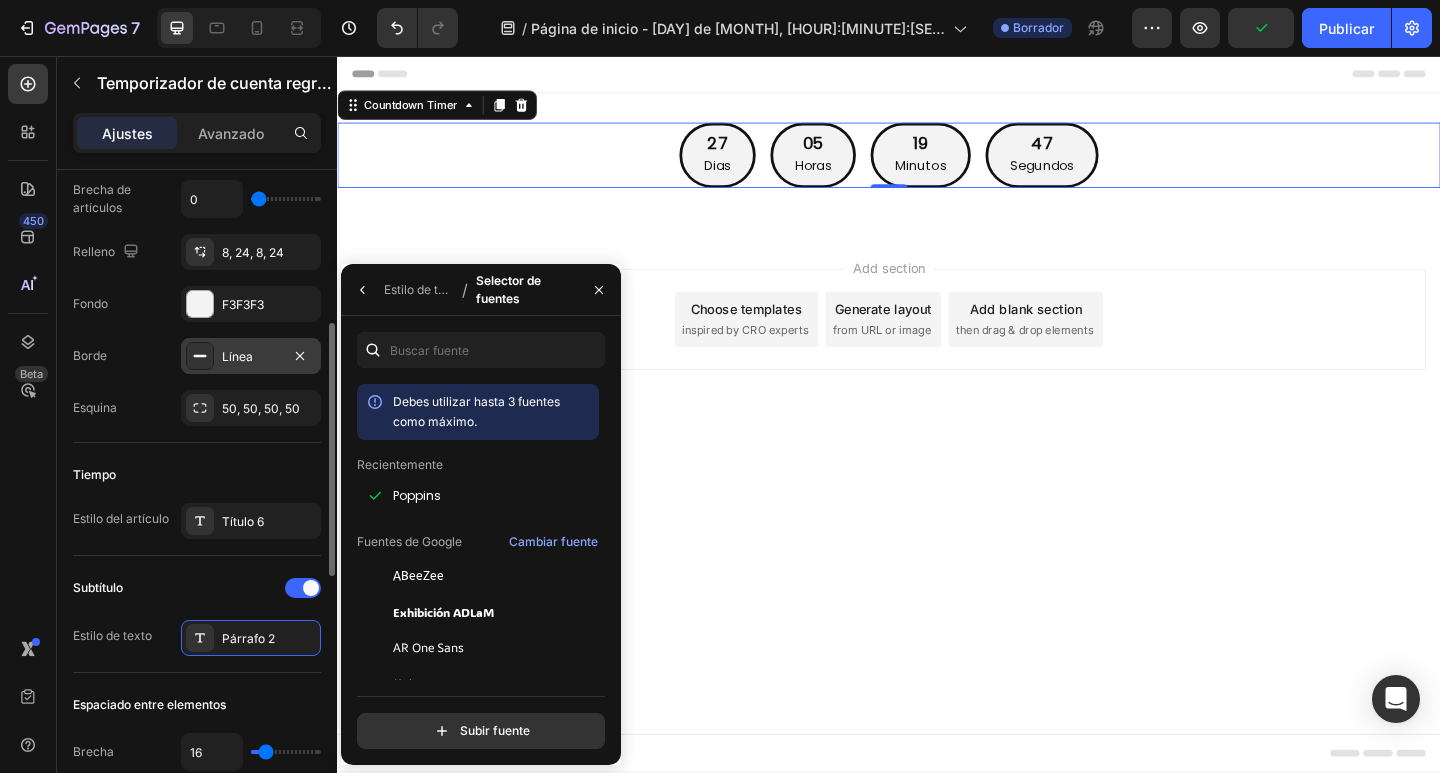 click on "Subtítulo Estilo de texto Párrafo 2" 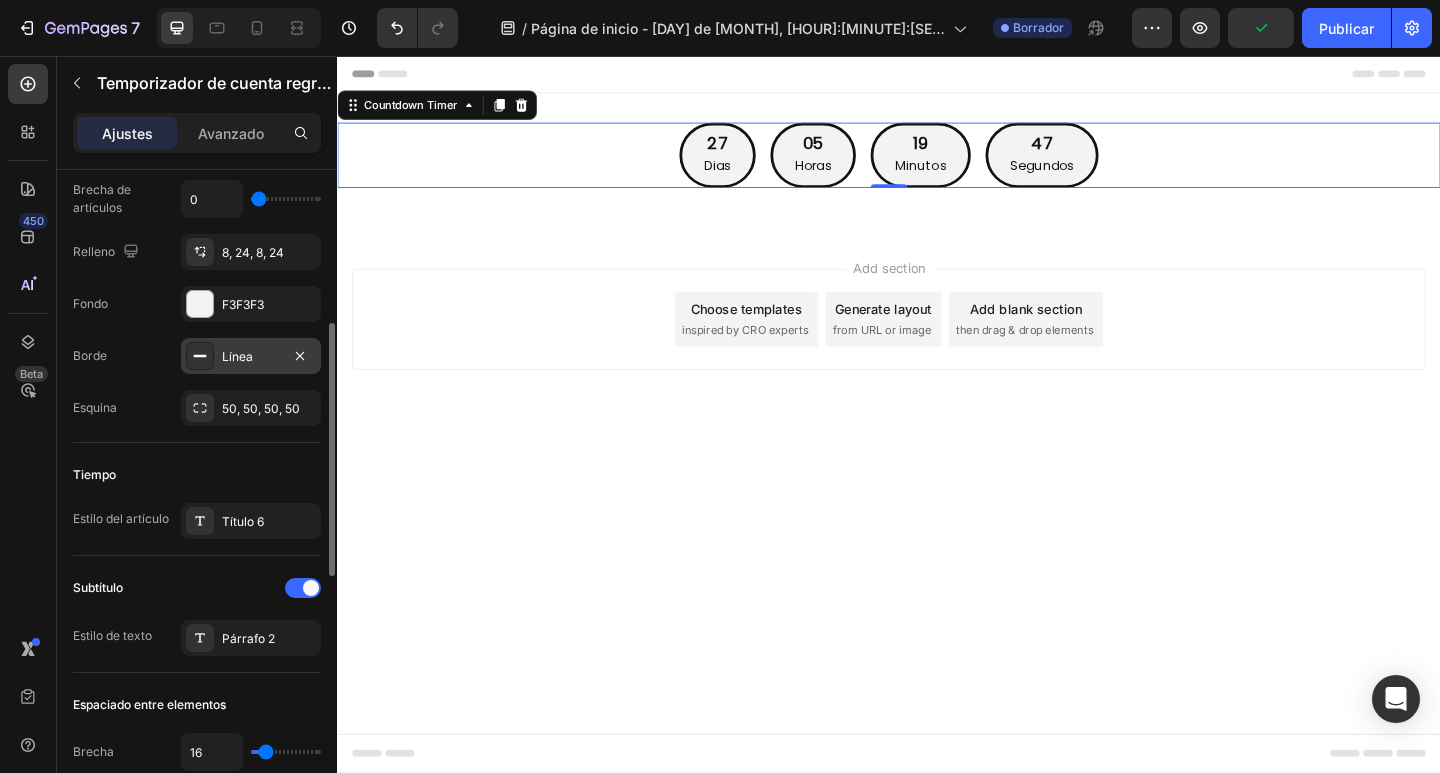 scroll, scrollTop: 700, scrollLeft: 0, axis: vertical 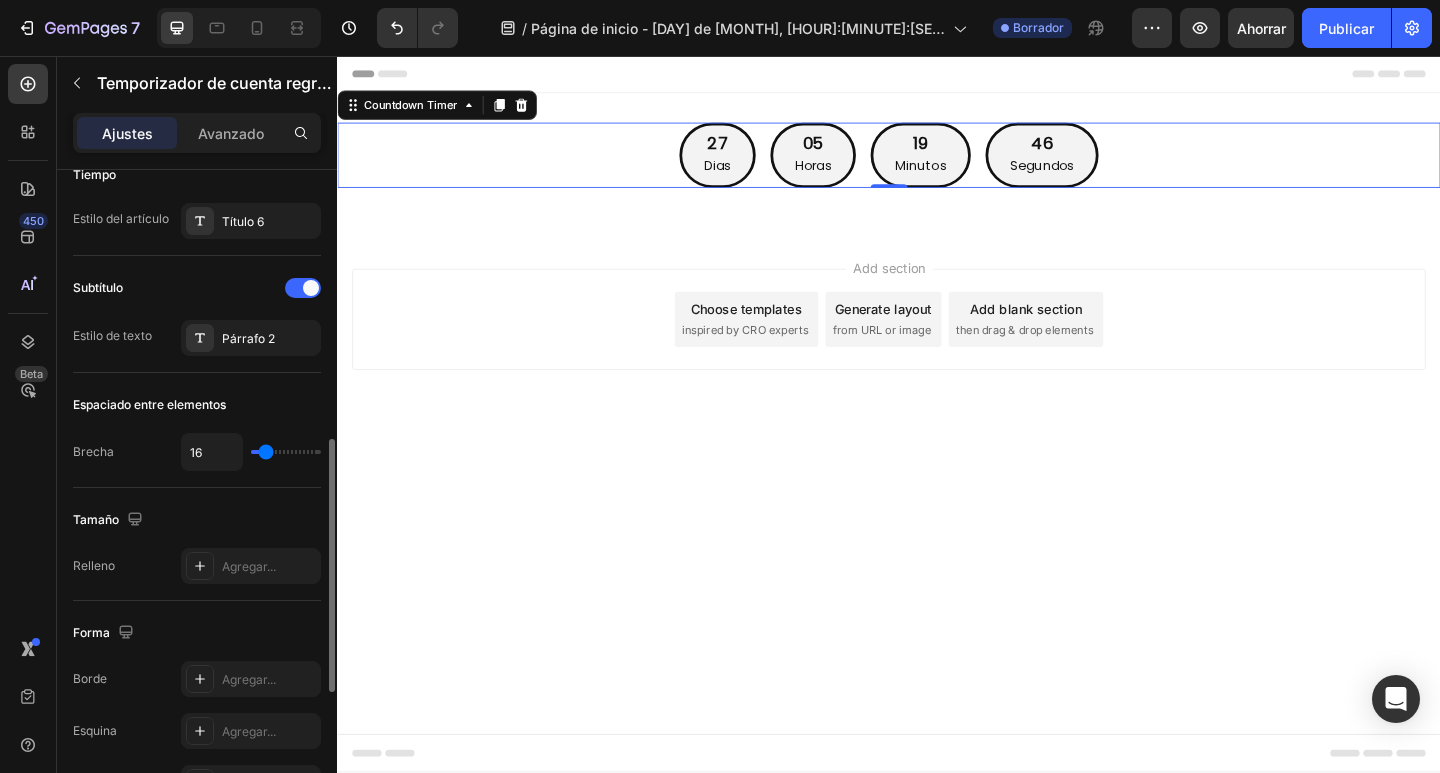type on "11" 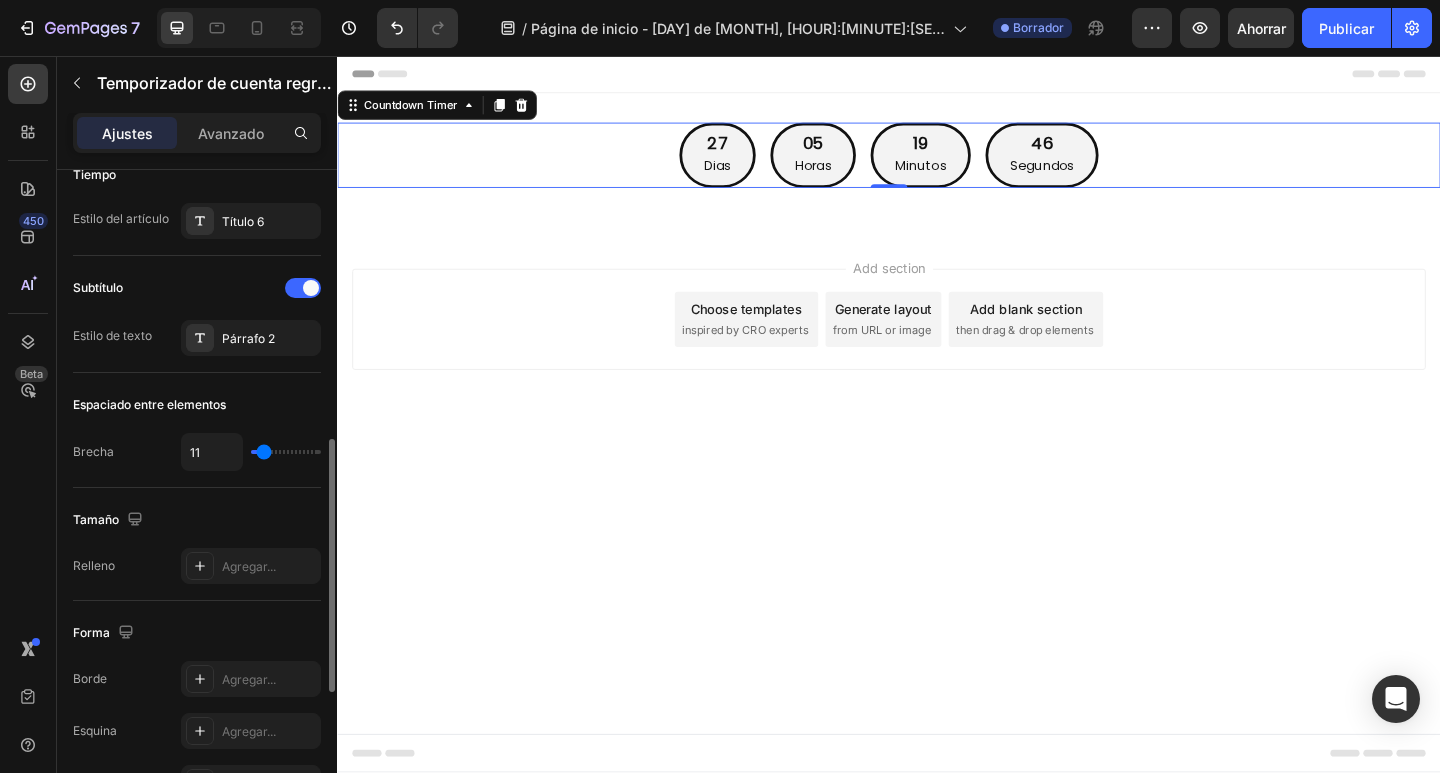 type on "0" 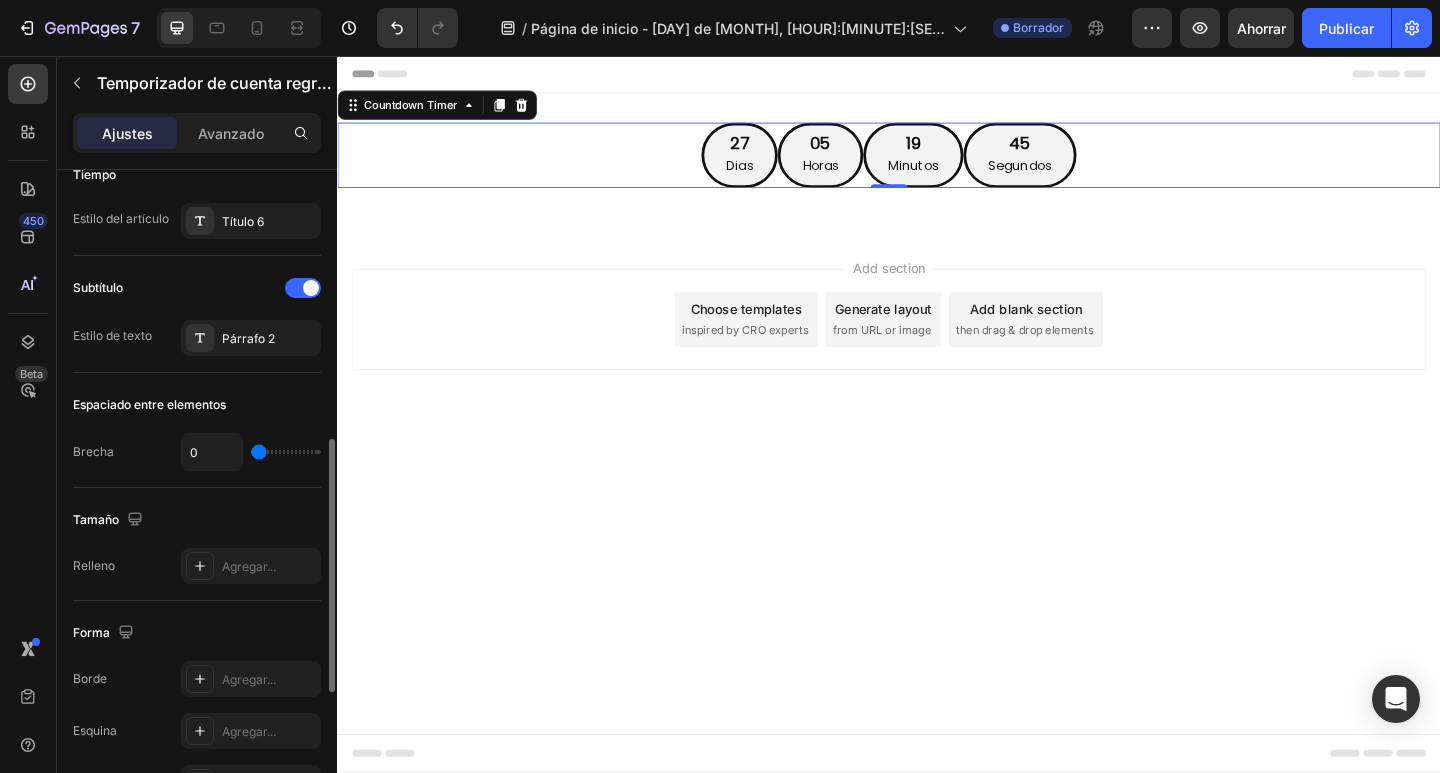 type on "4" 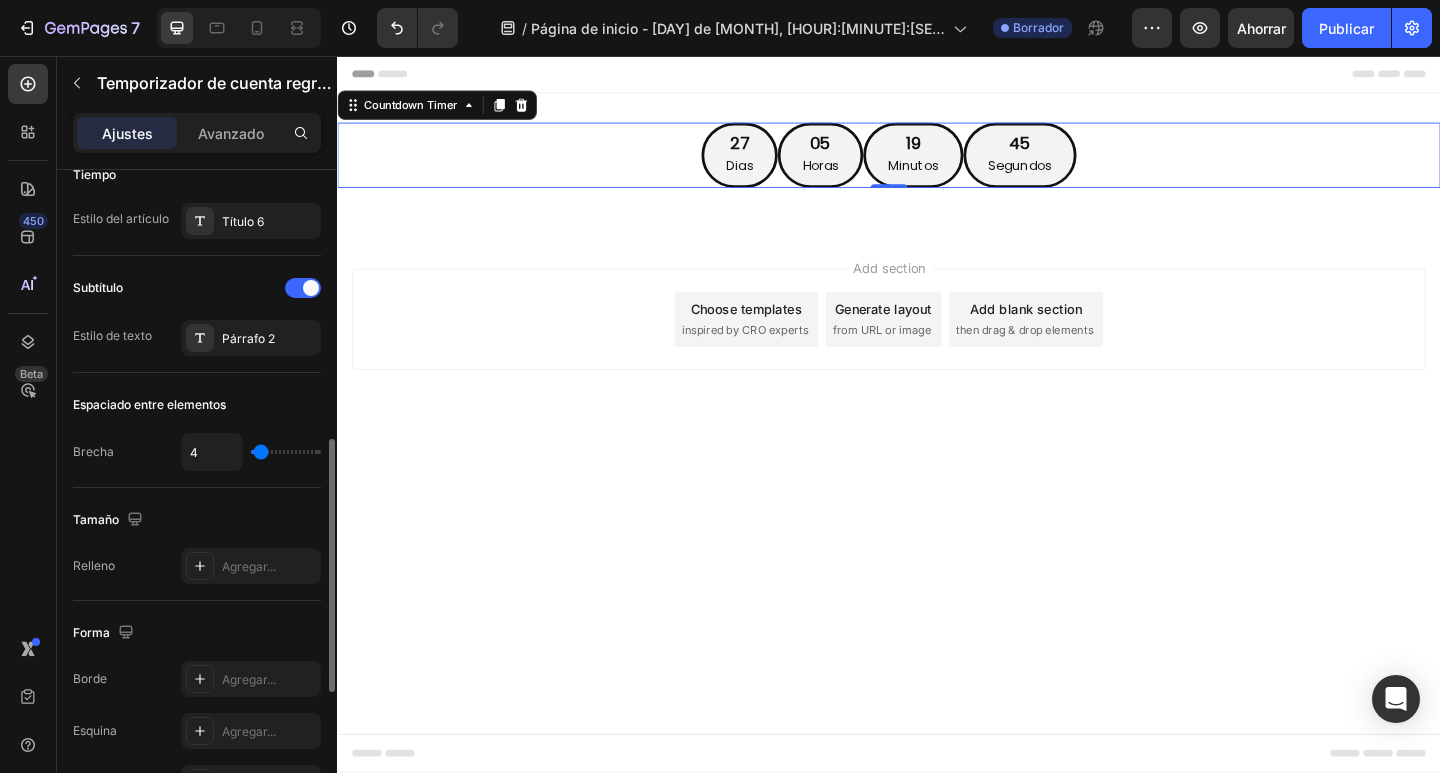 type on "7" 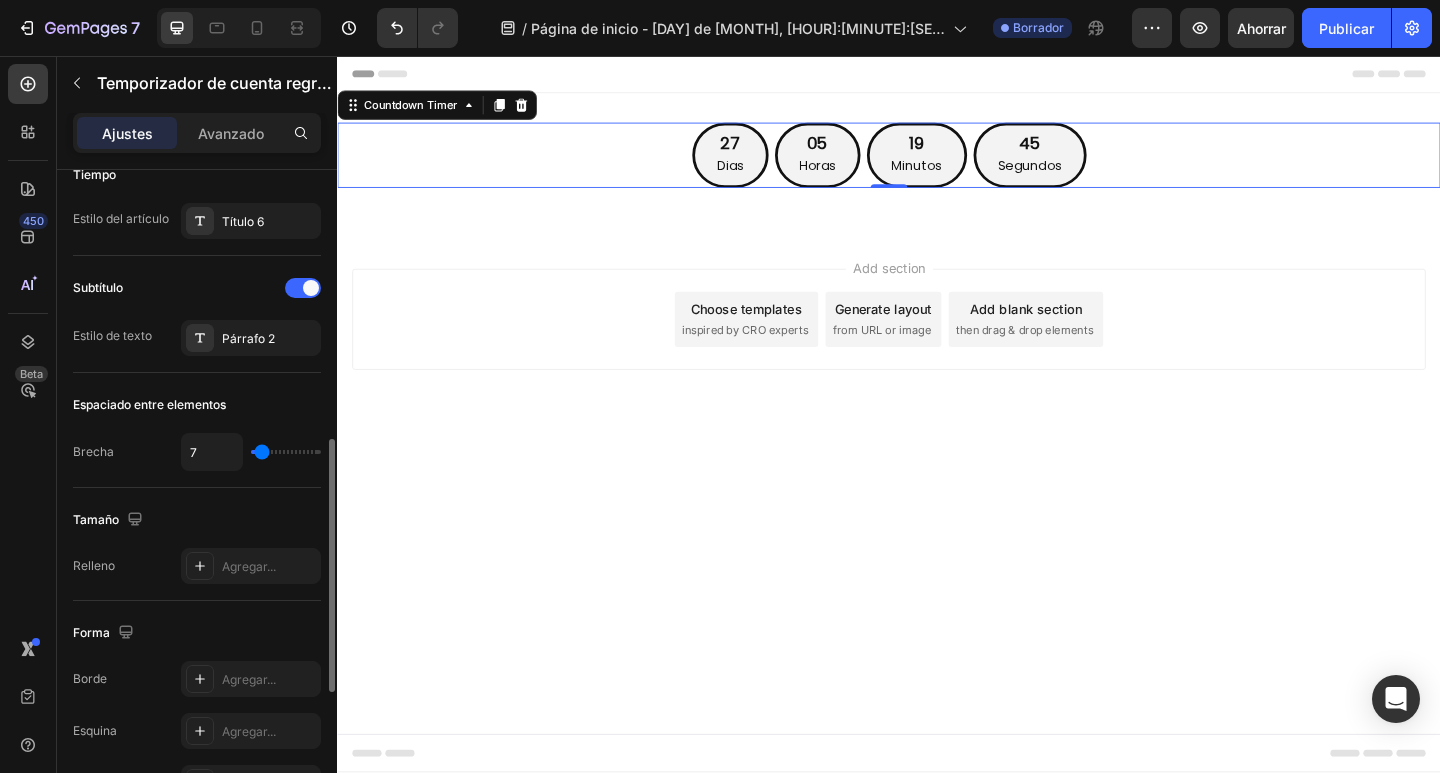 type on "7" 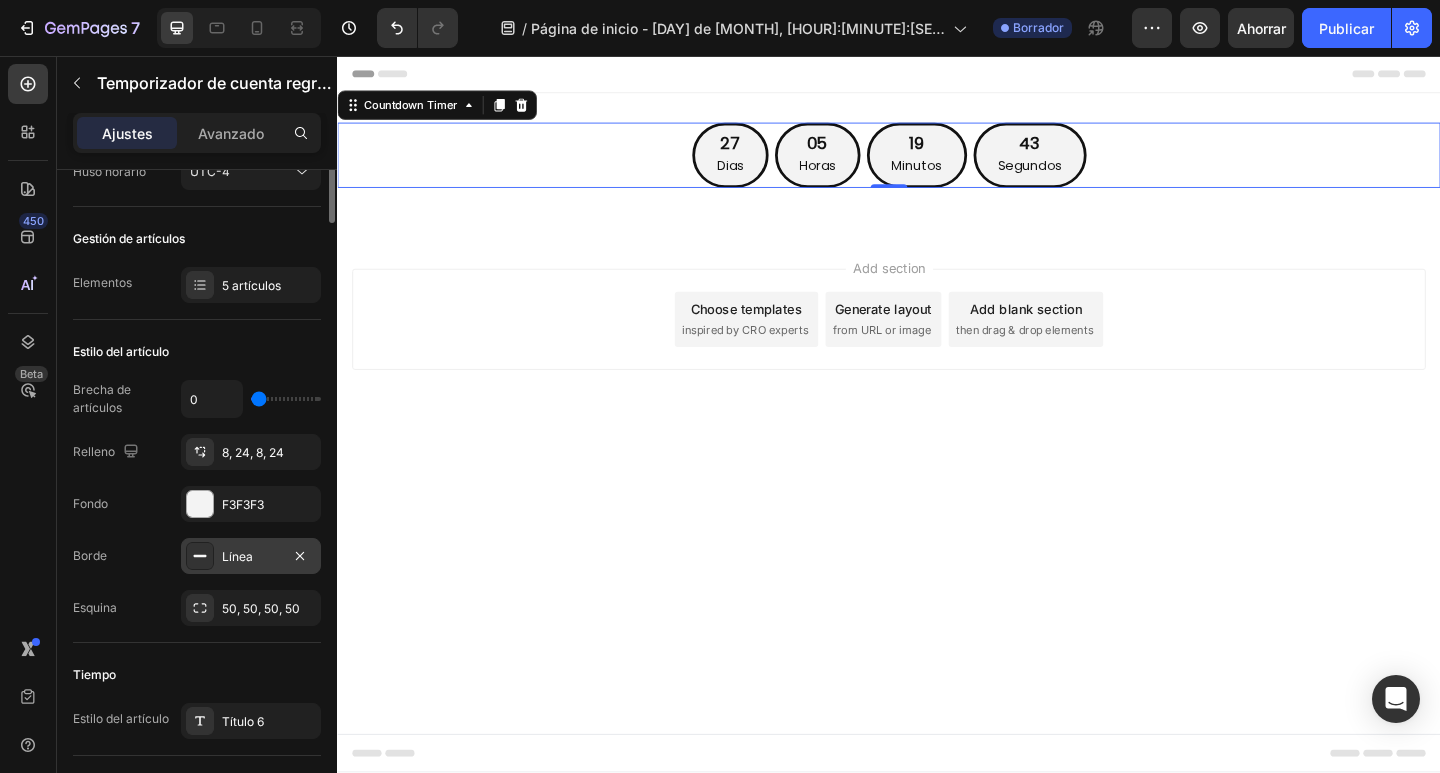 scroll, scrollTop: 0, scrollLeft: 0, axis: both 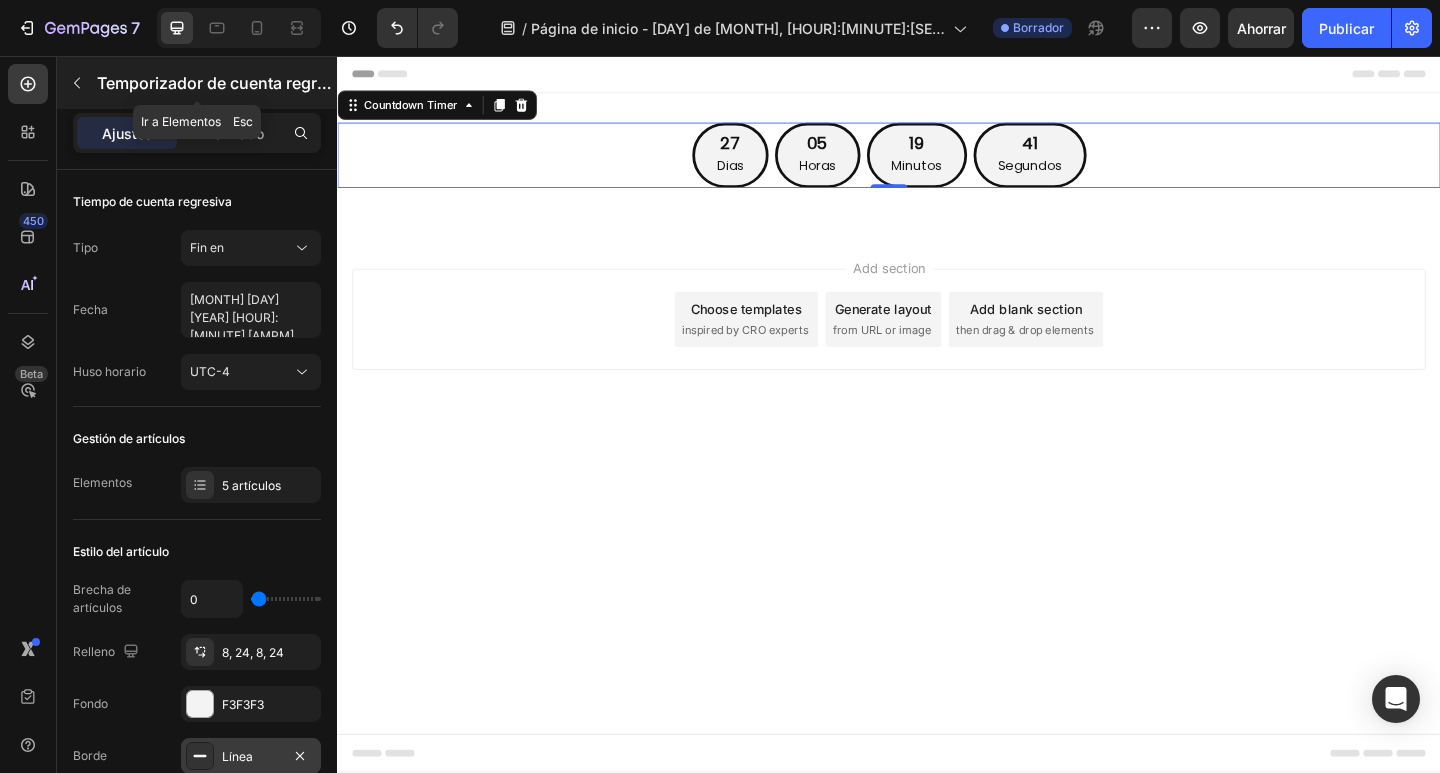 click 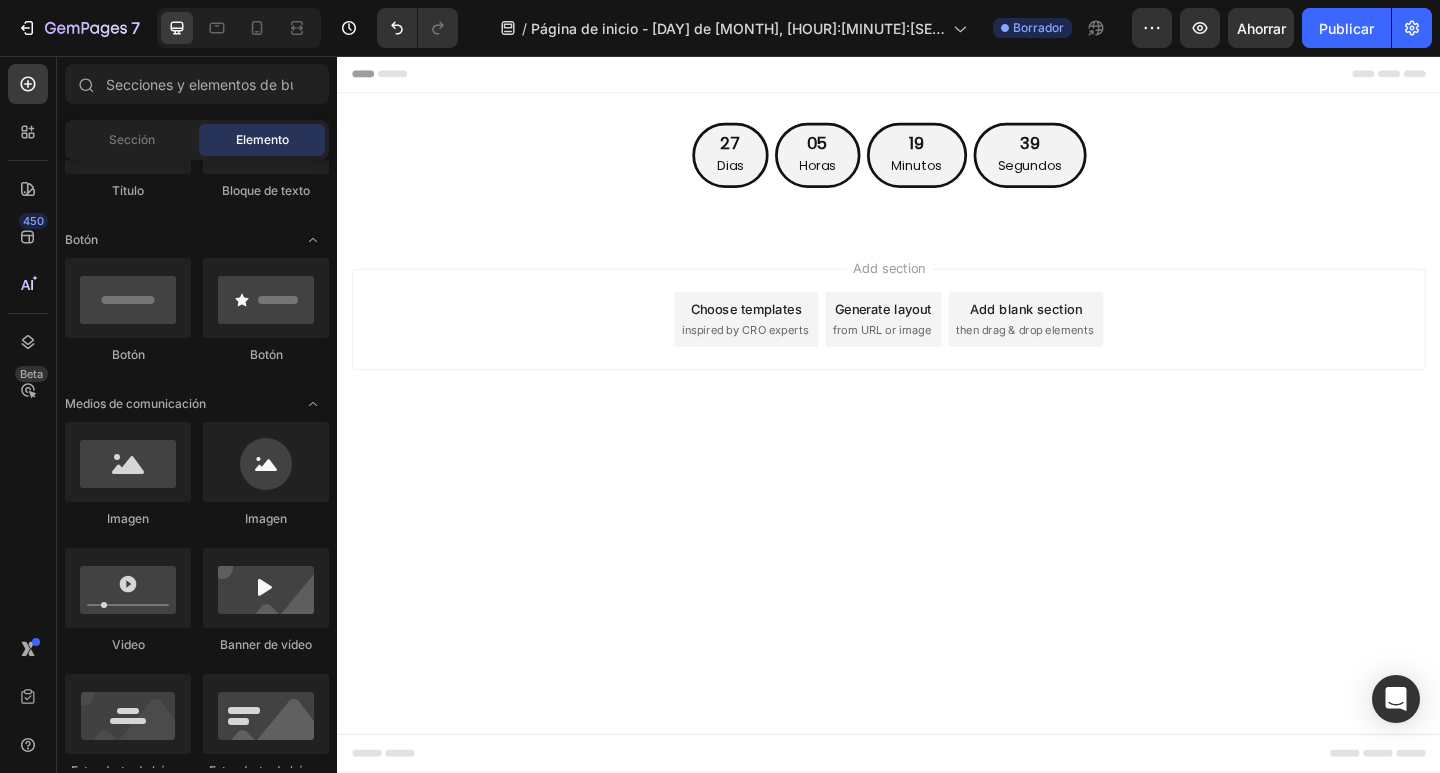 scroll, scrollTop: 0, scrollLeft: 0, axis: both 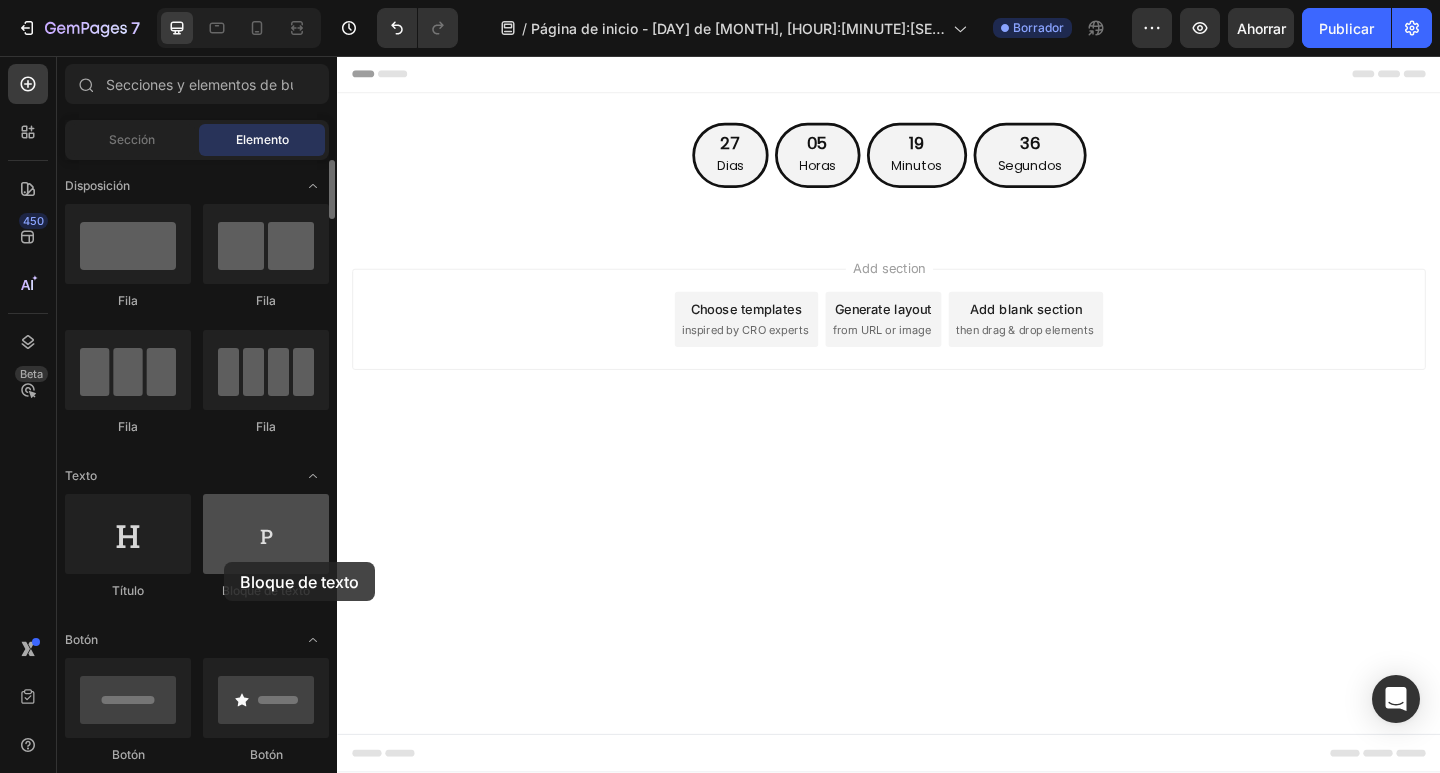 drag, startPoint x: 330, startPoint y: 527, endPoint x: 224, endPoint y: 562, distance: 111.62885 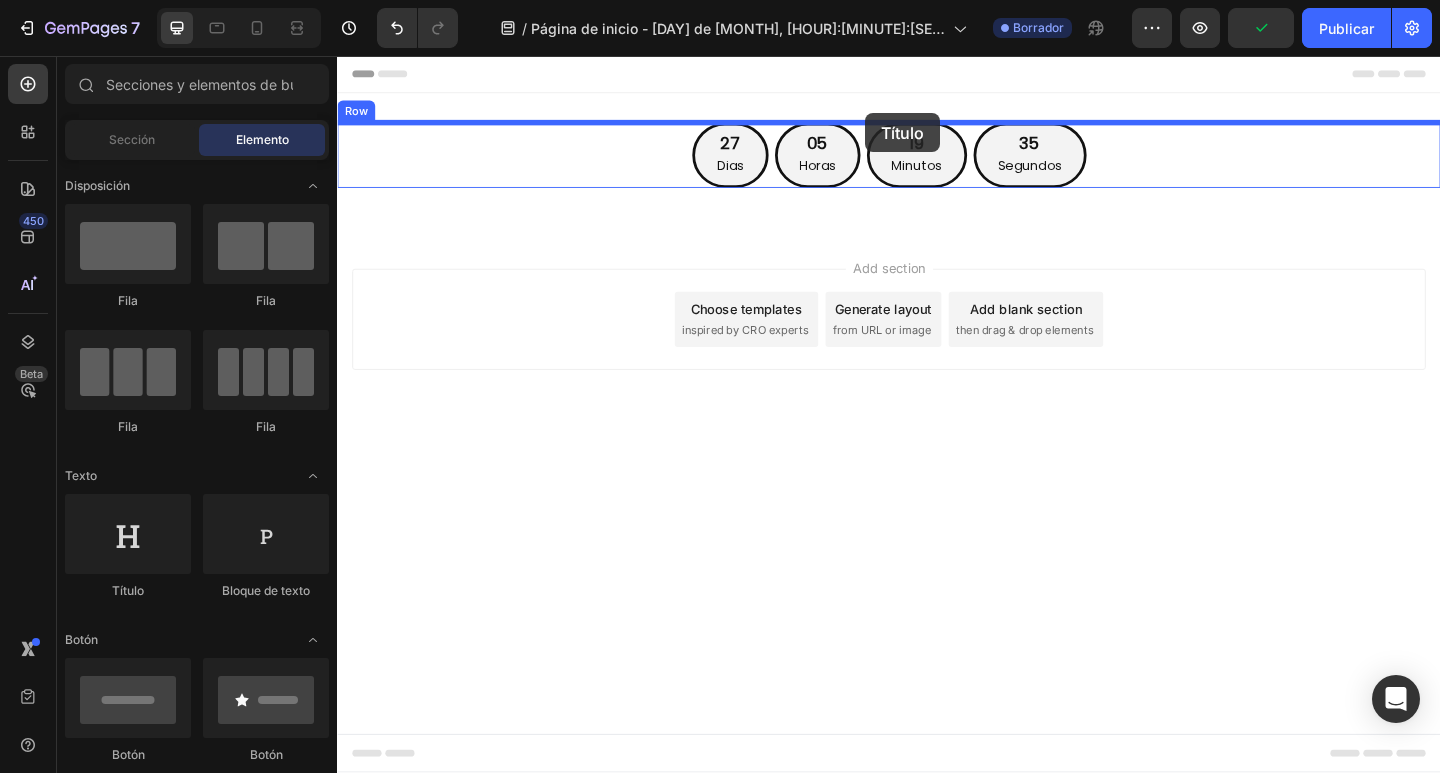 drag, startPoint x: 652, startPoint y: 536, endPoint x: 911, endPoint y: 118, distance: 491.73672 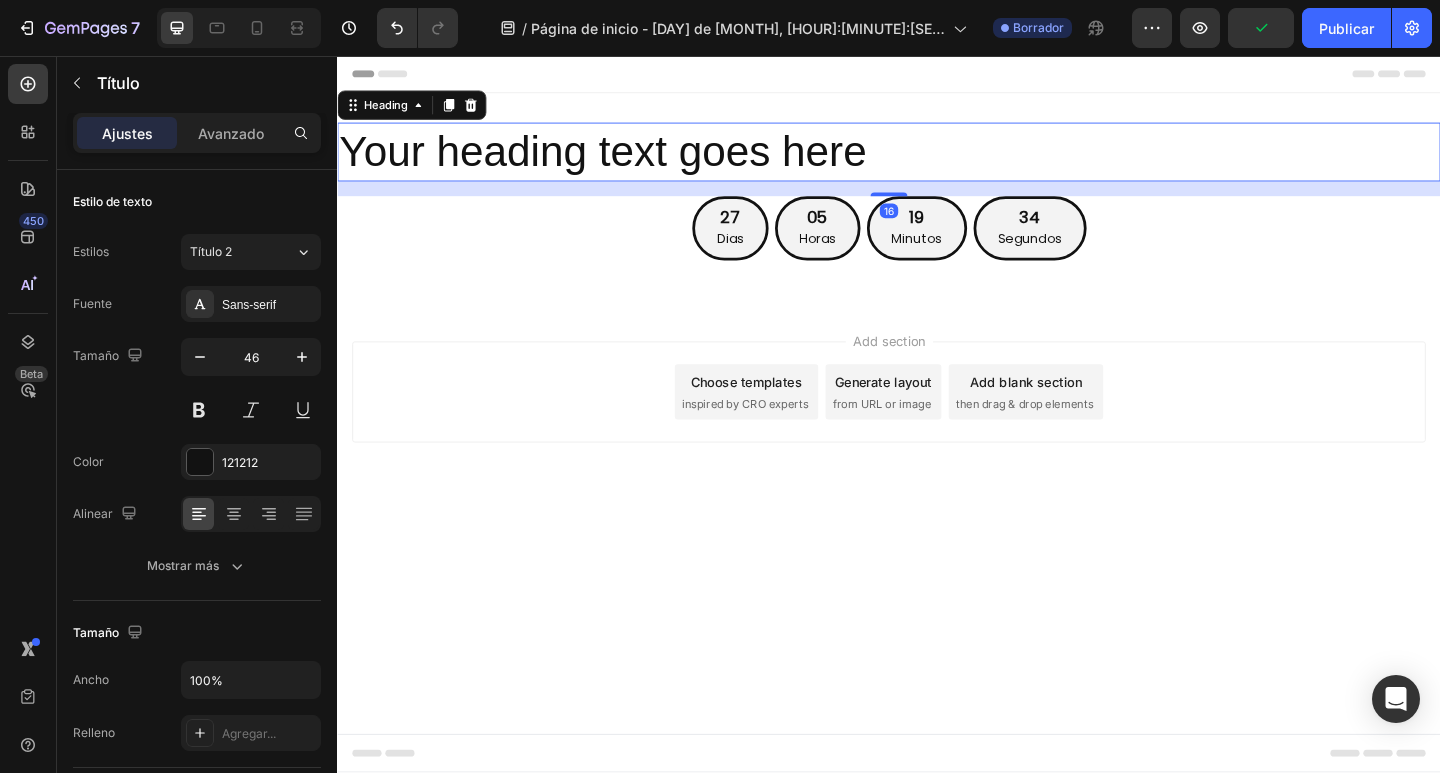 click on "Your heading text goes here" at bounding box center (937, 161) 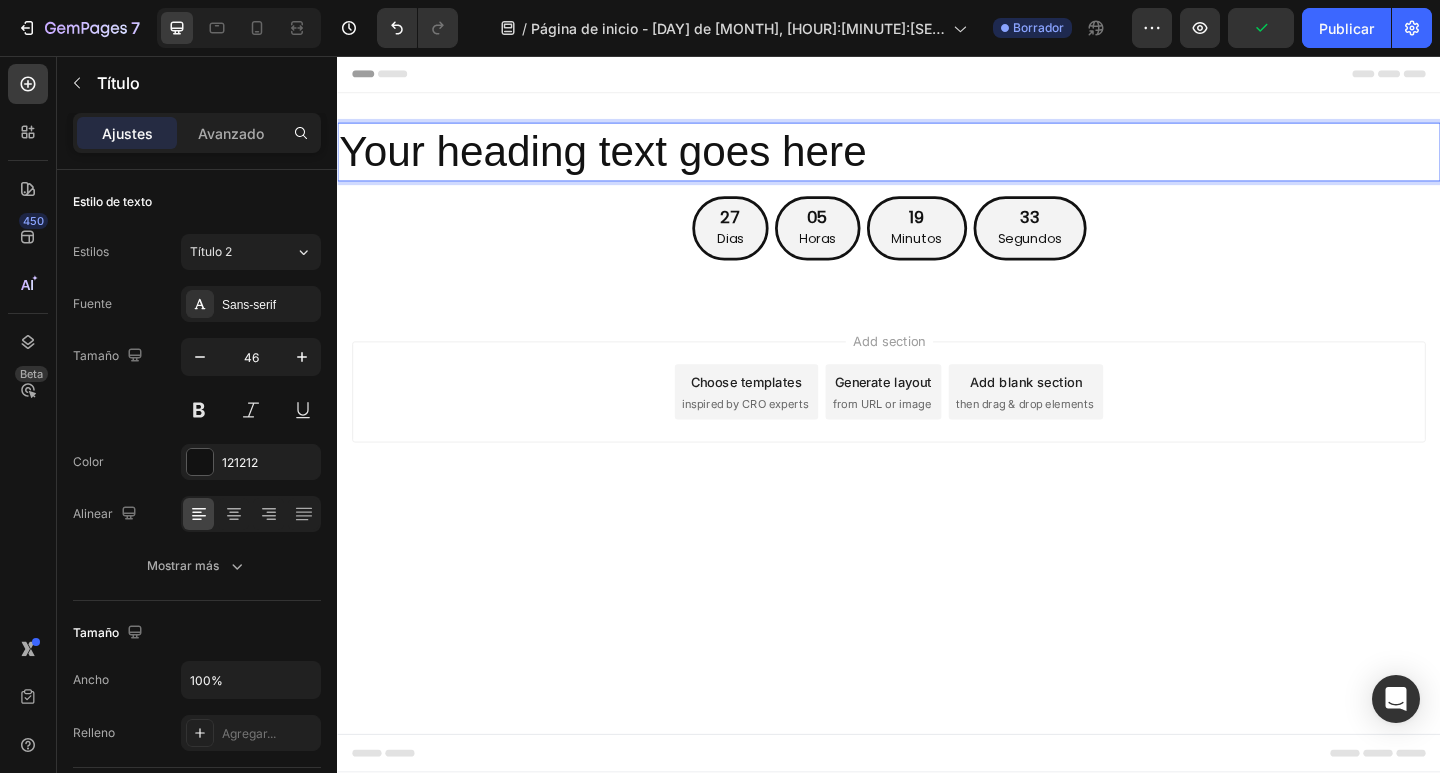 click on "Your heading text goes here" at bounding box center (937, 161) 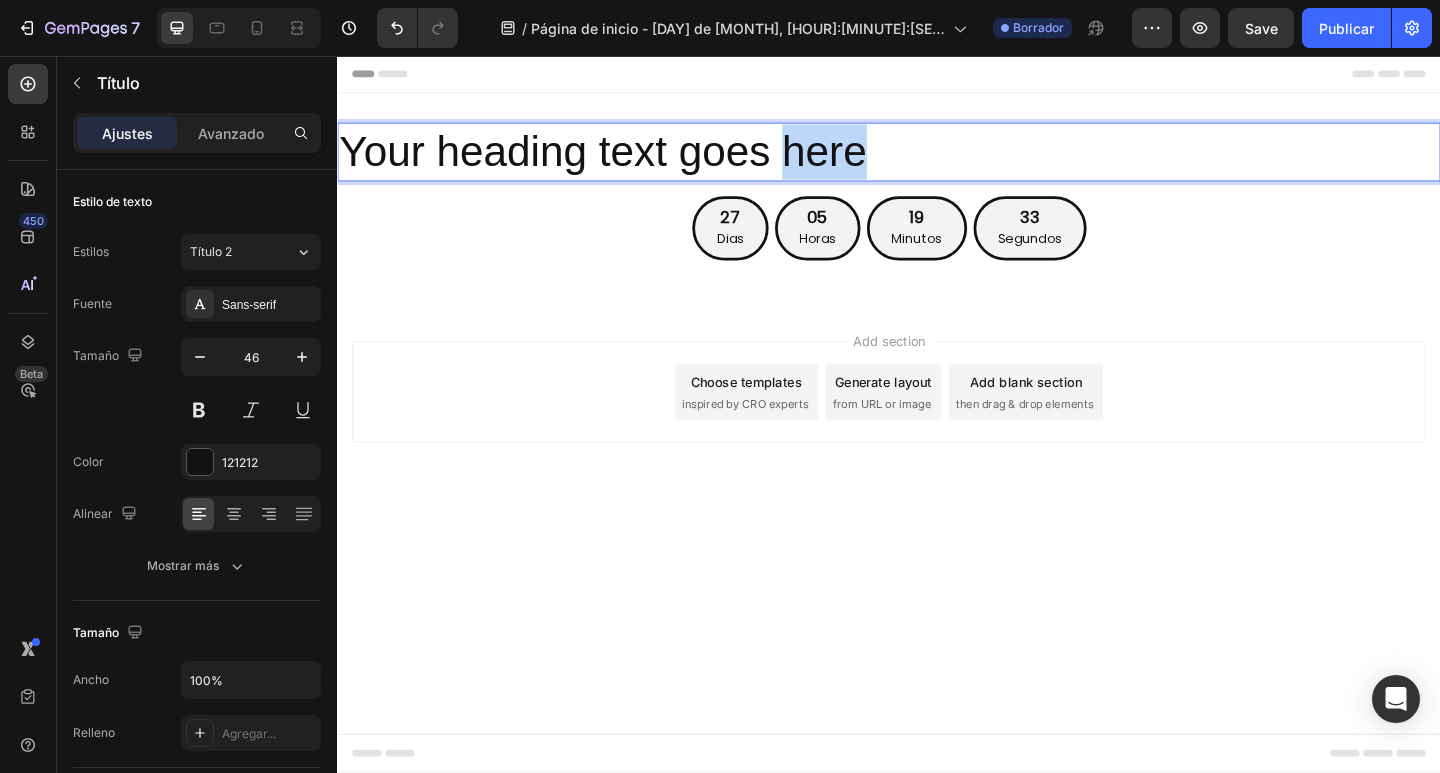 click on "Your heading text goes here" at bounding box center (937, 161) 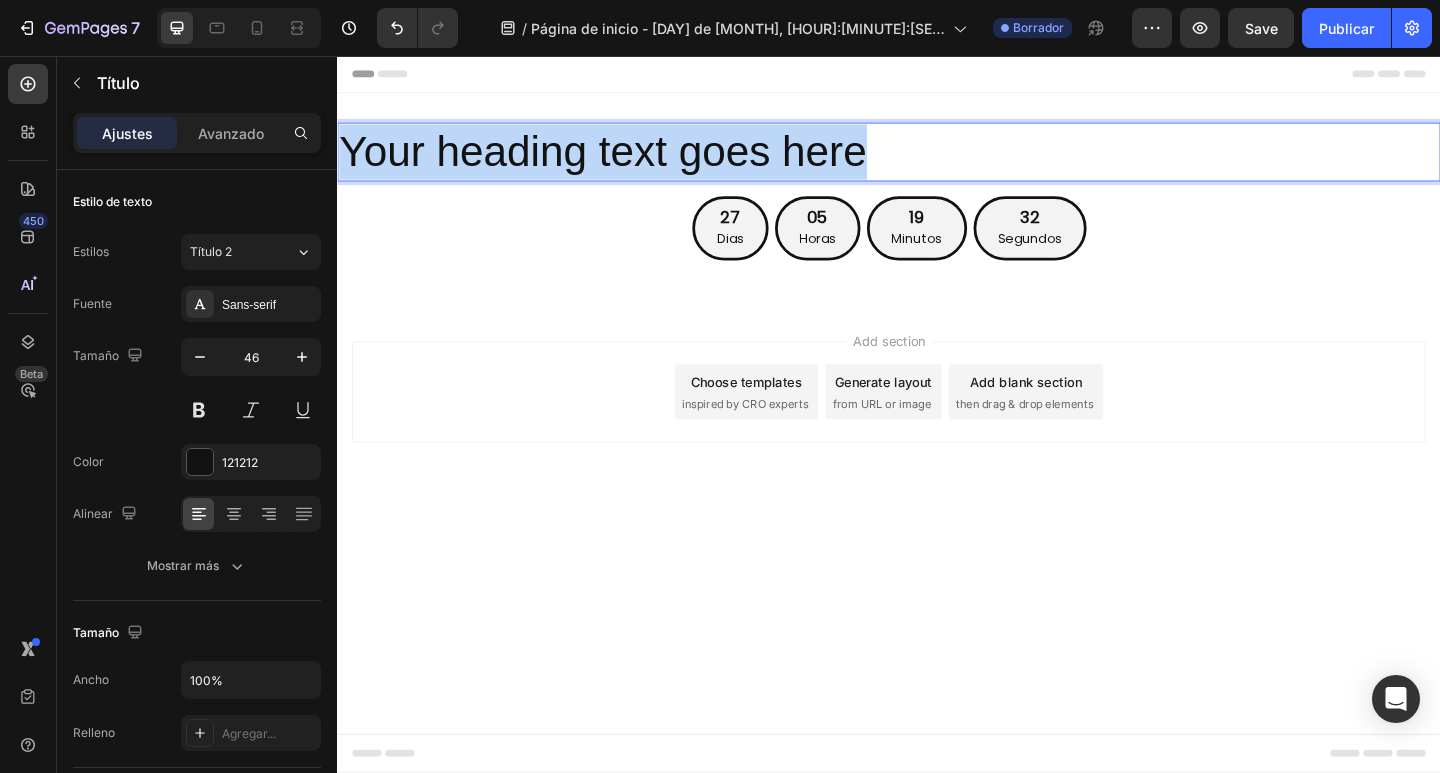 click on "Your heading text goes here" at bounding box center (937, 161) 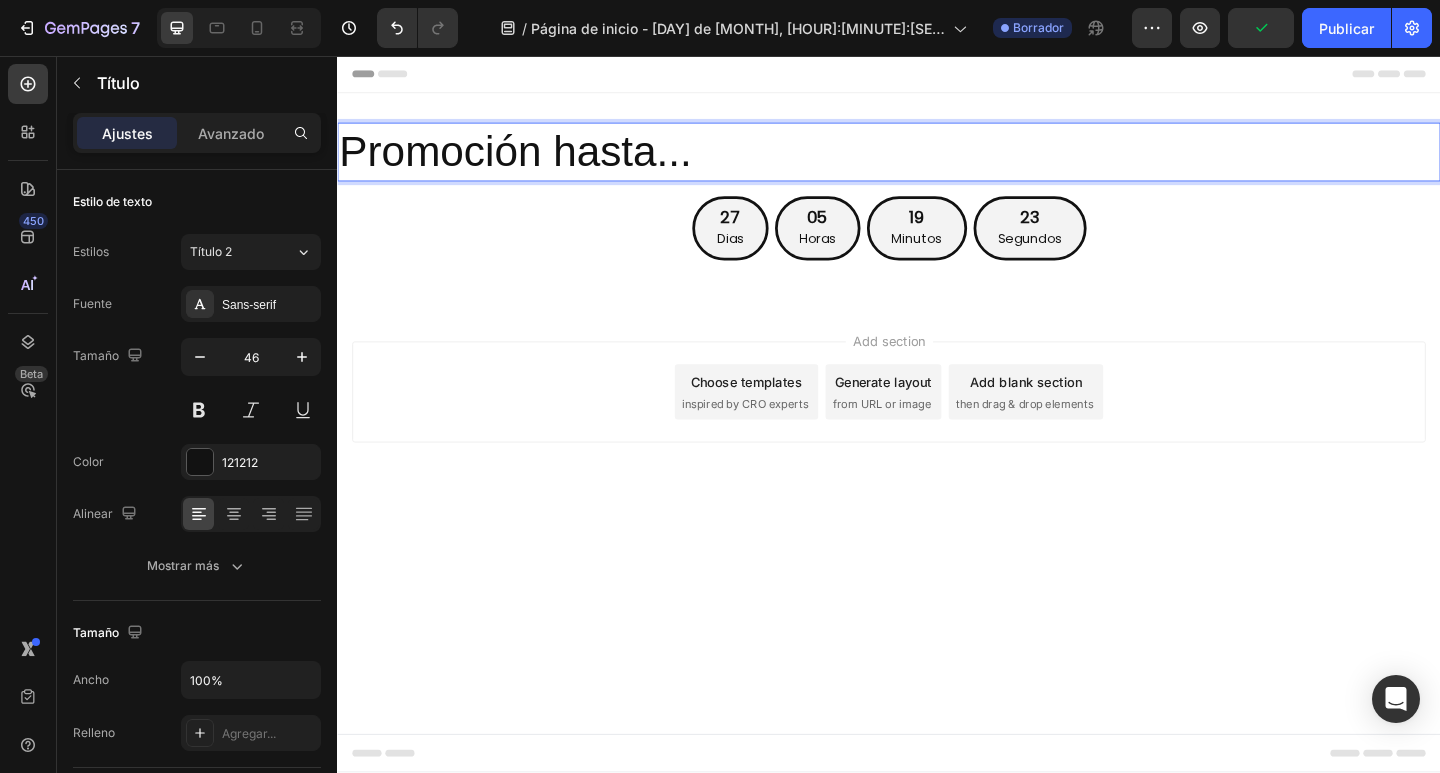 click on "Promoción hasta..." at bounding box center [937, 161] 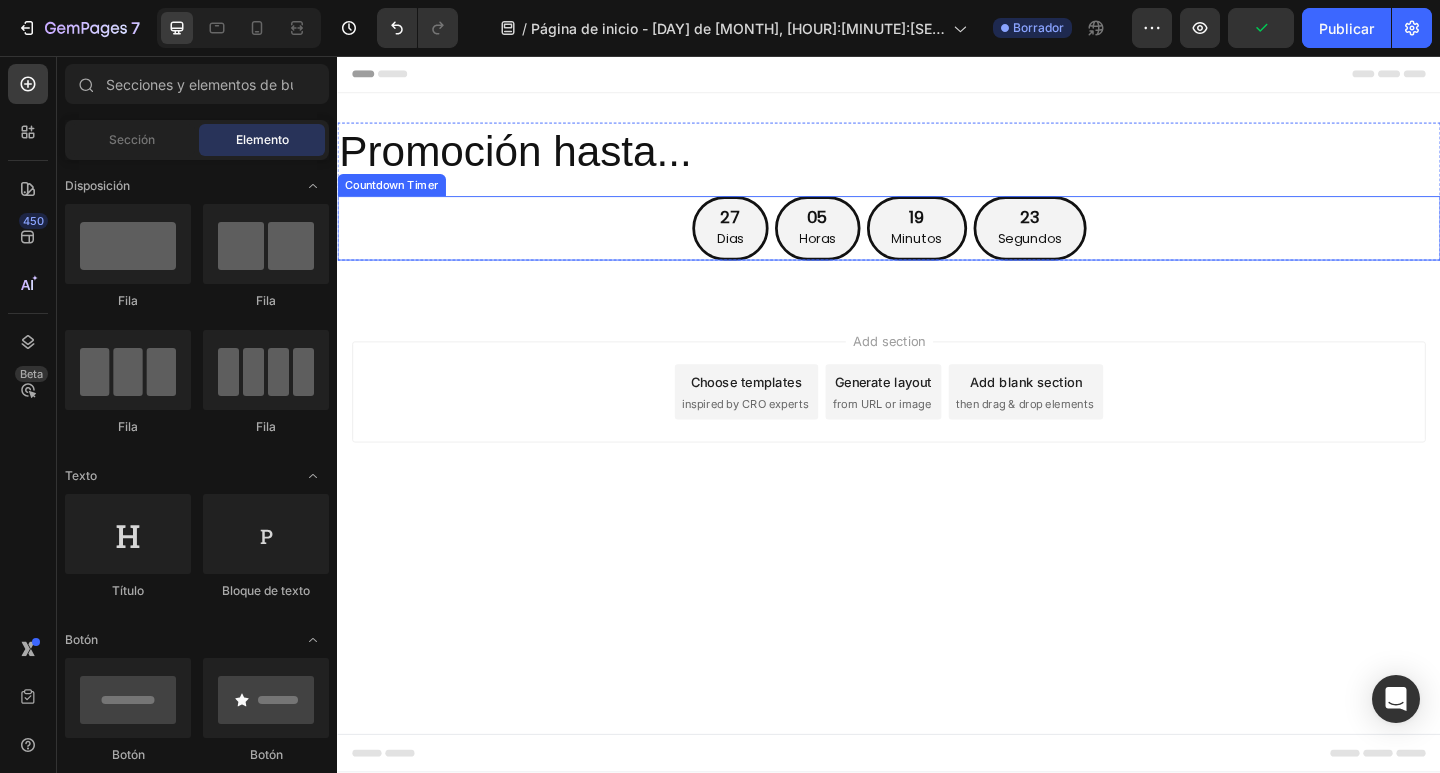 click on "Promoción hasta..." at bounding box center [937, 161] 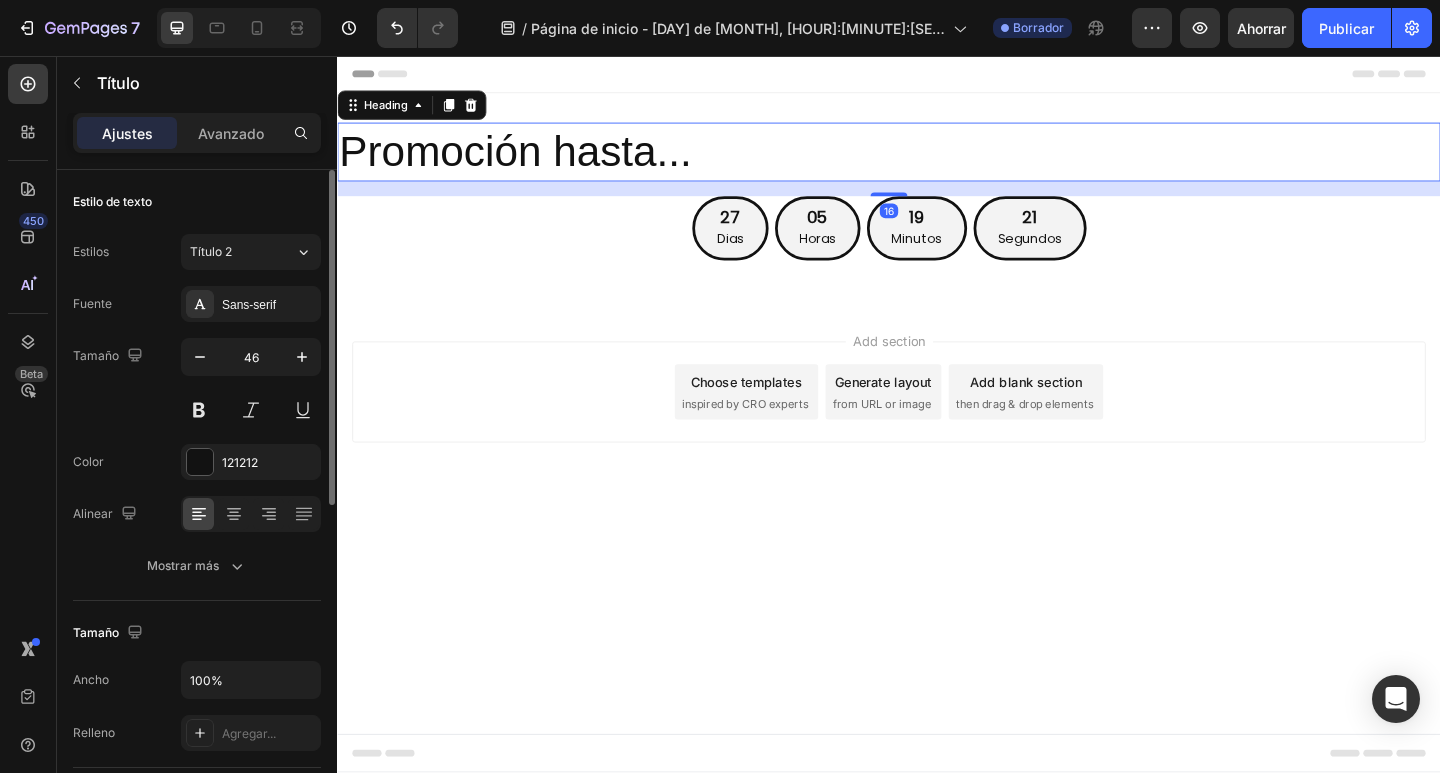 click on "Estilos Título 2 Fuente Sans-serif Tamaño 46 Color 121212 Alinear Mostrar más" at bounding box center (197, 409) 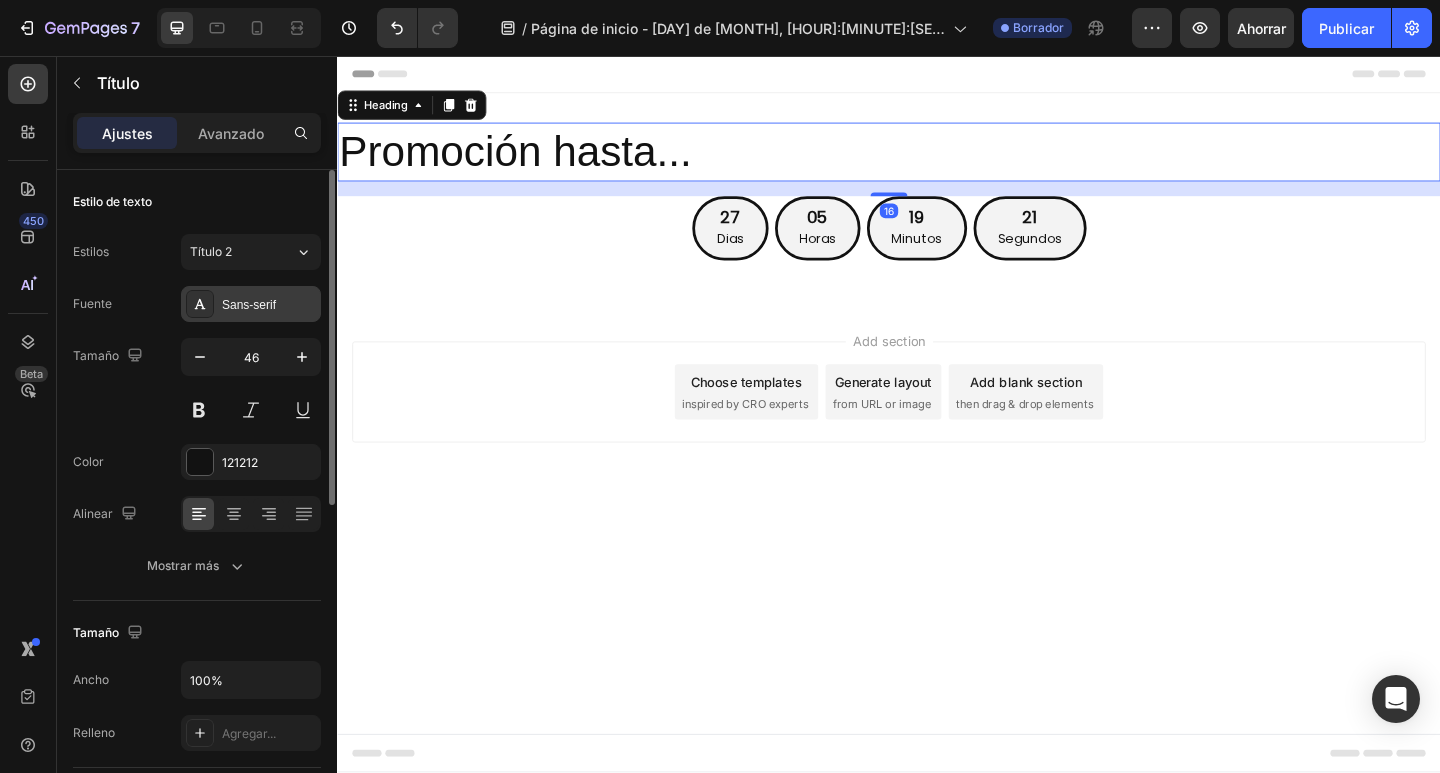 click on "Sans-serif" at bounding box center (249, 305) 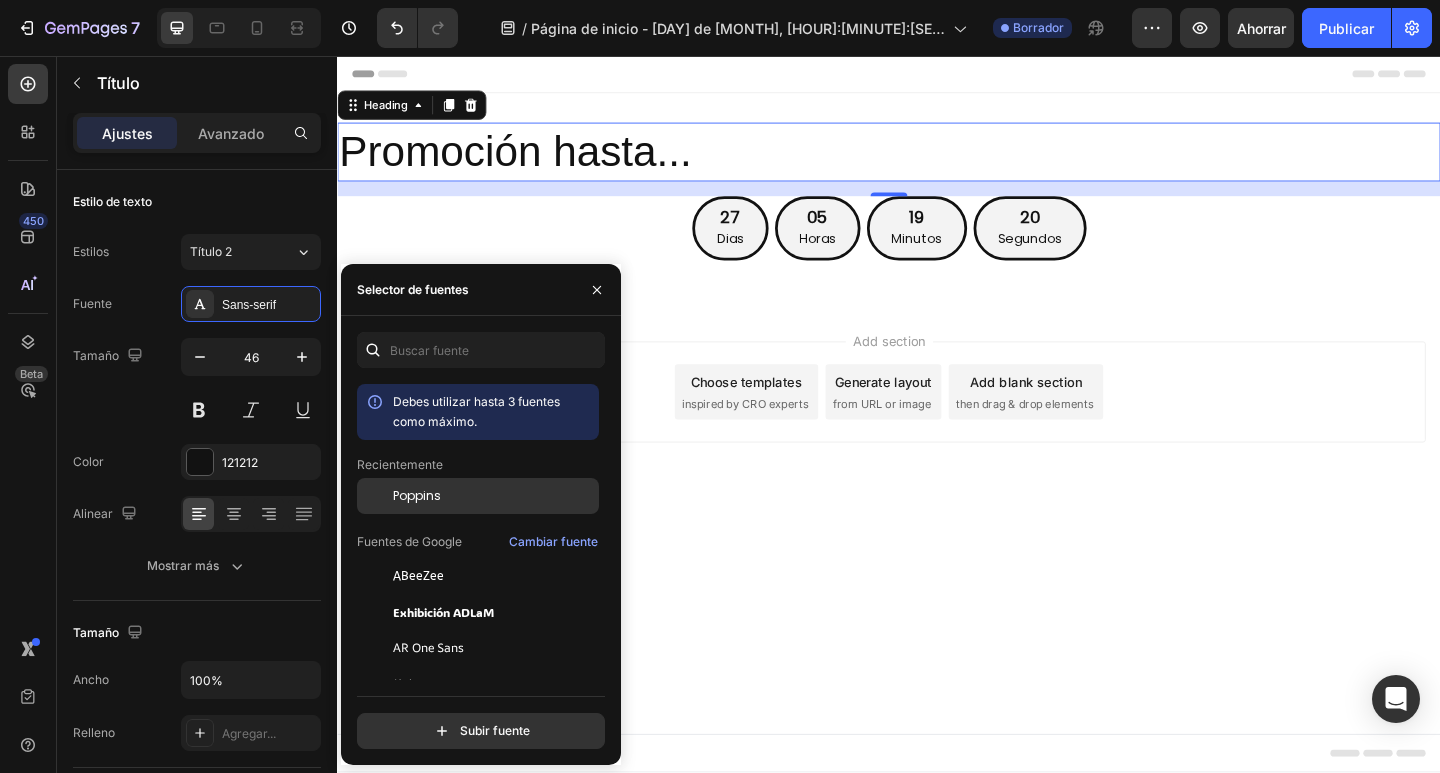 click on "Poppins" at bounding box center (417, 495) 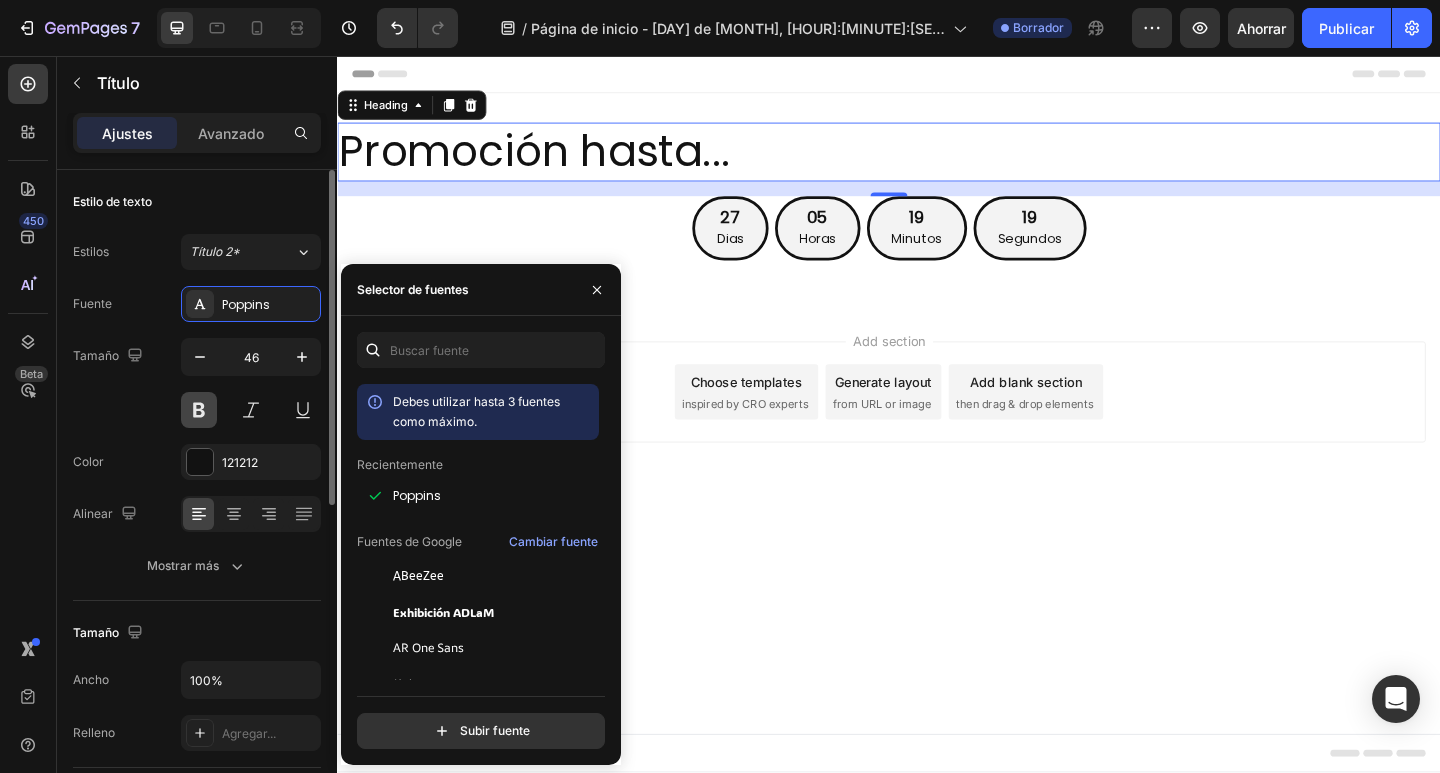 click at bounding box center (199, 410) 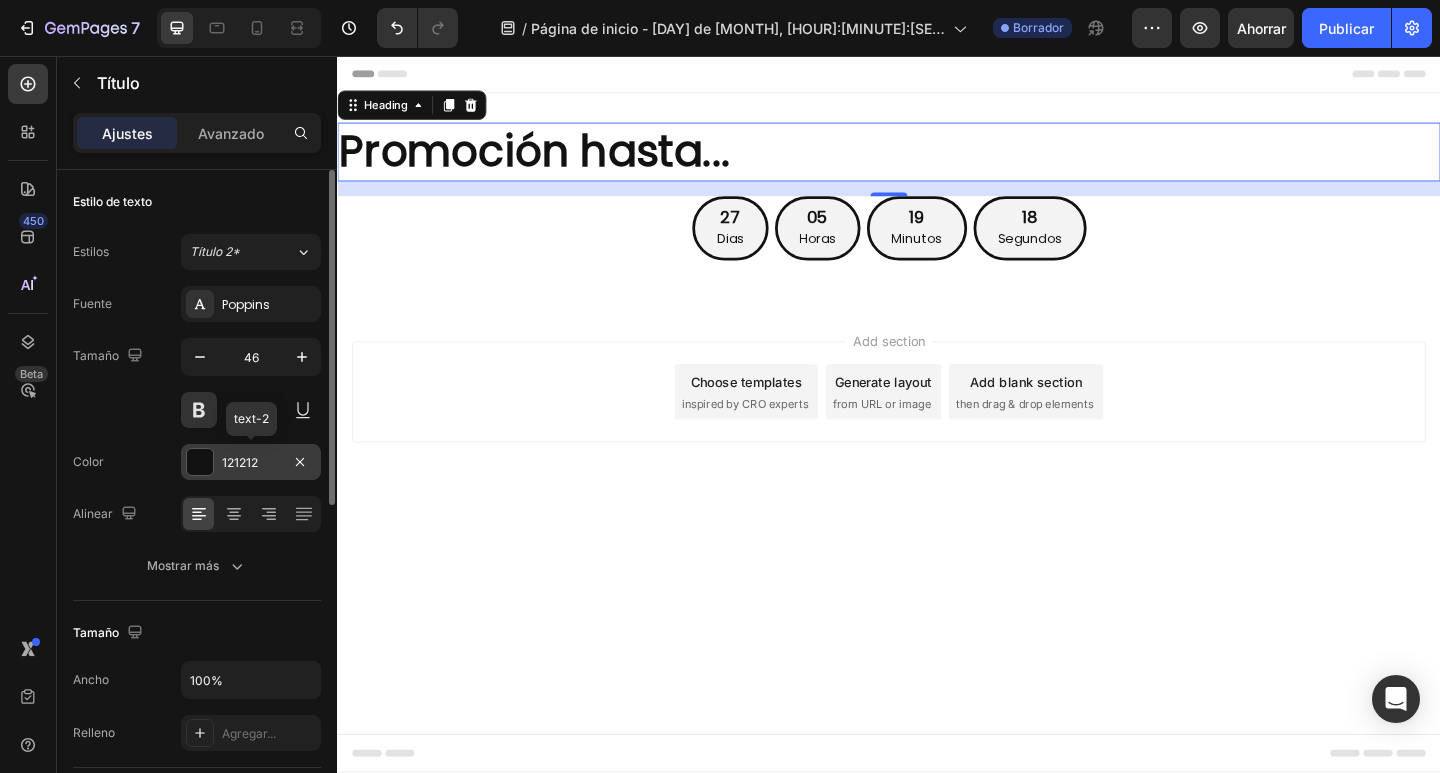 click at bounding box center (200, 462) 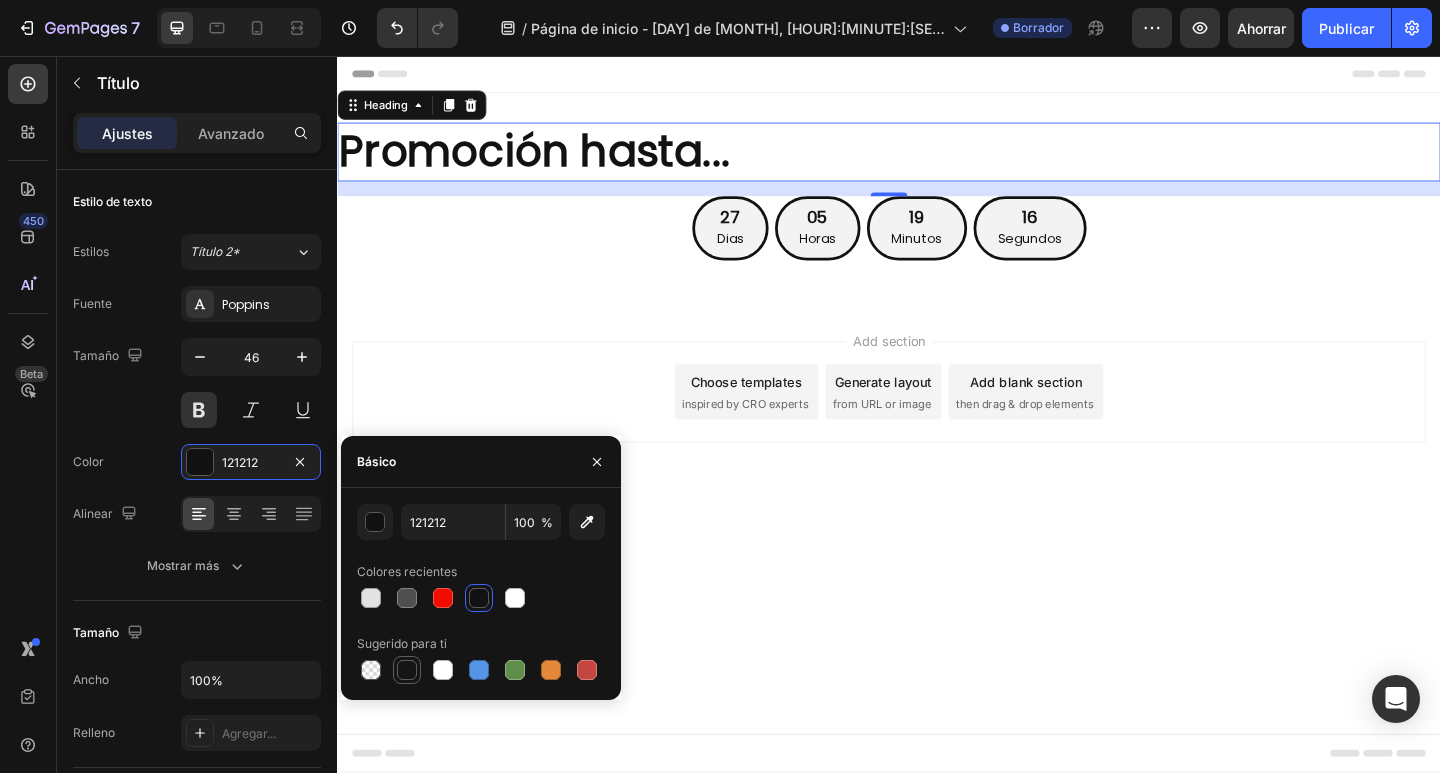 click at bounding box center (407, 670) 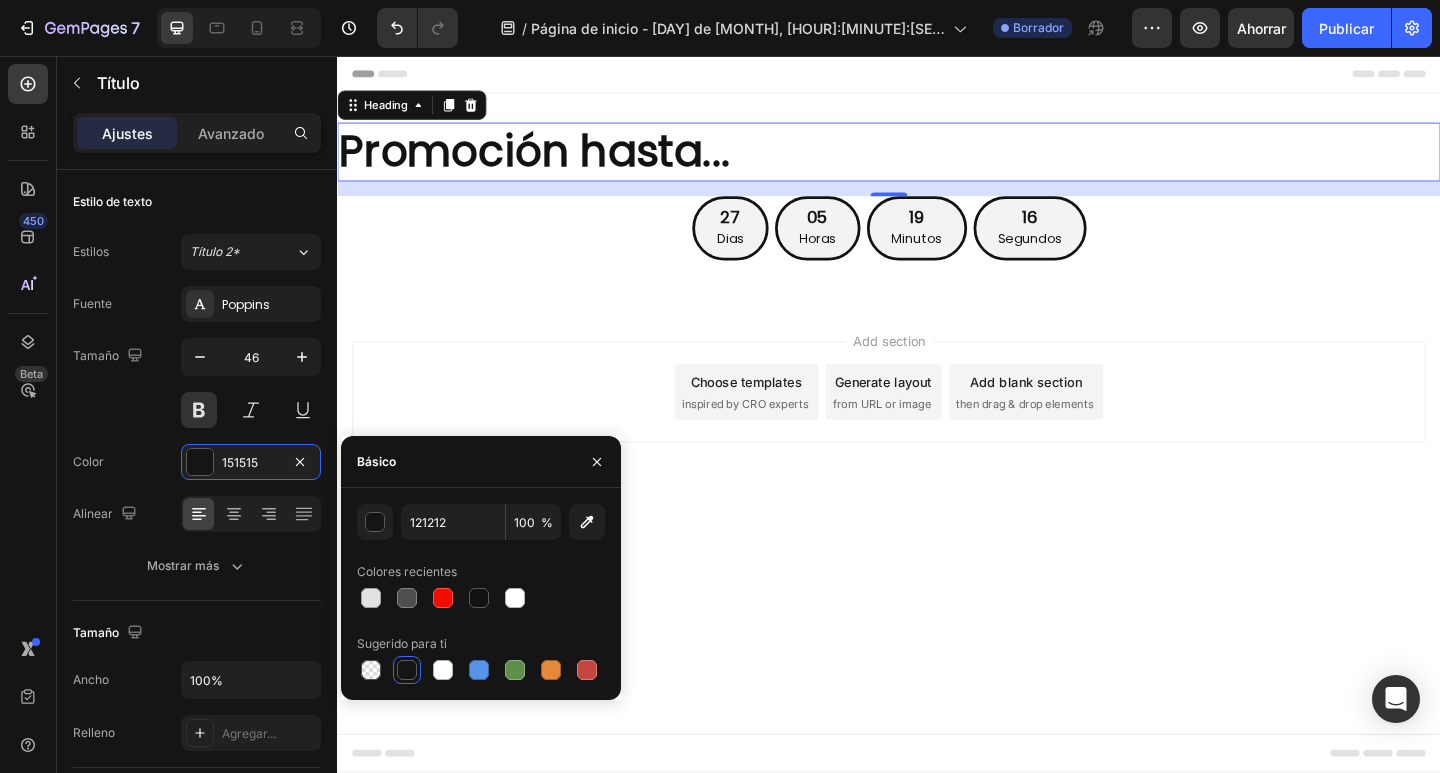 type on "151515" 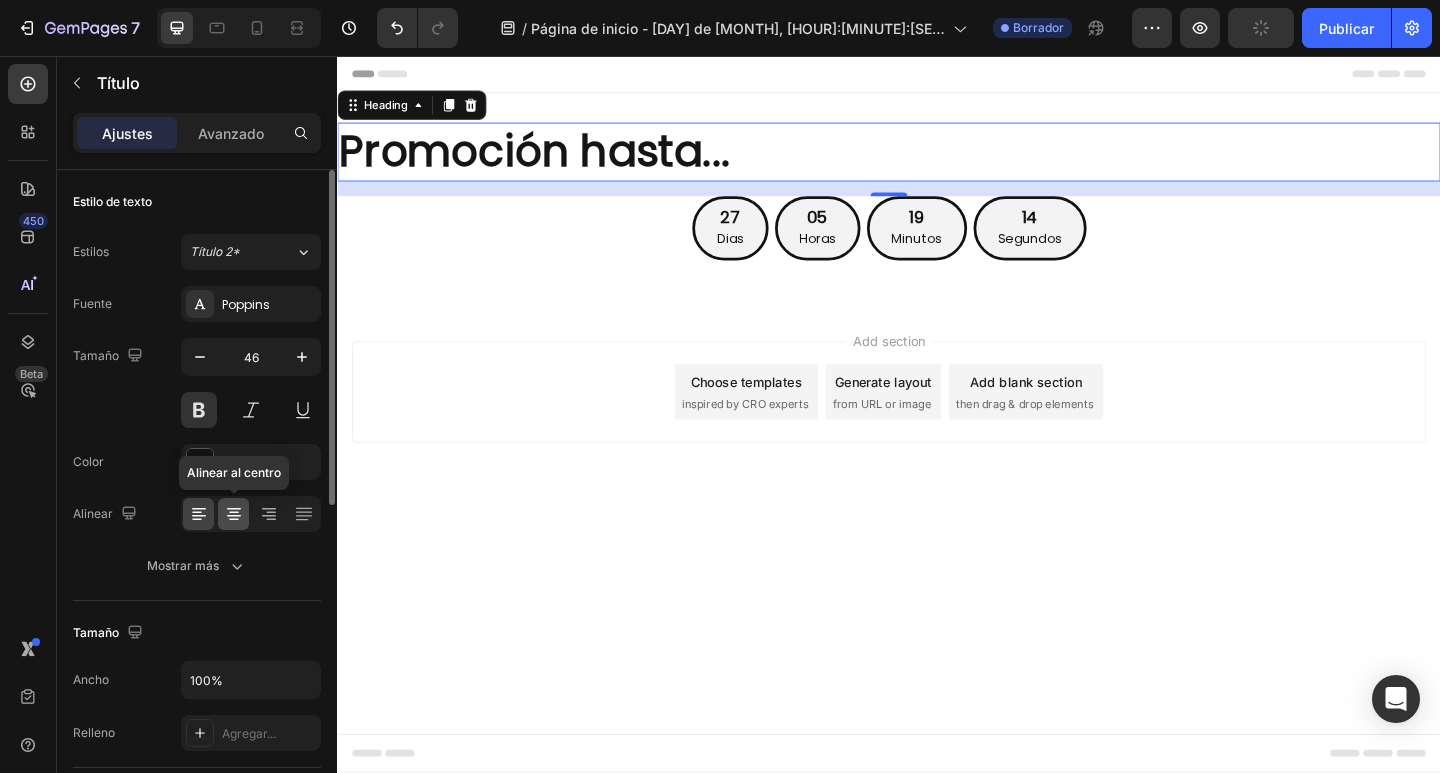 click 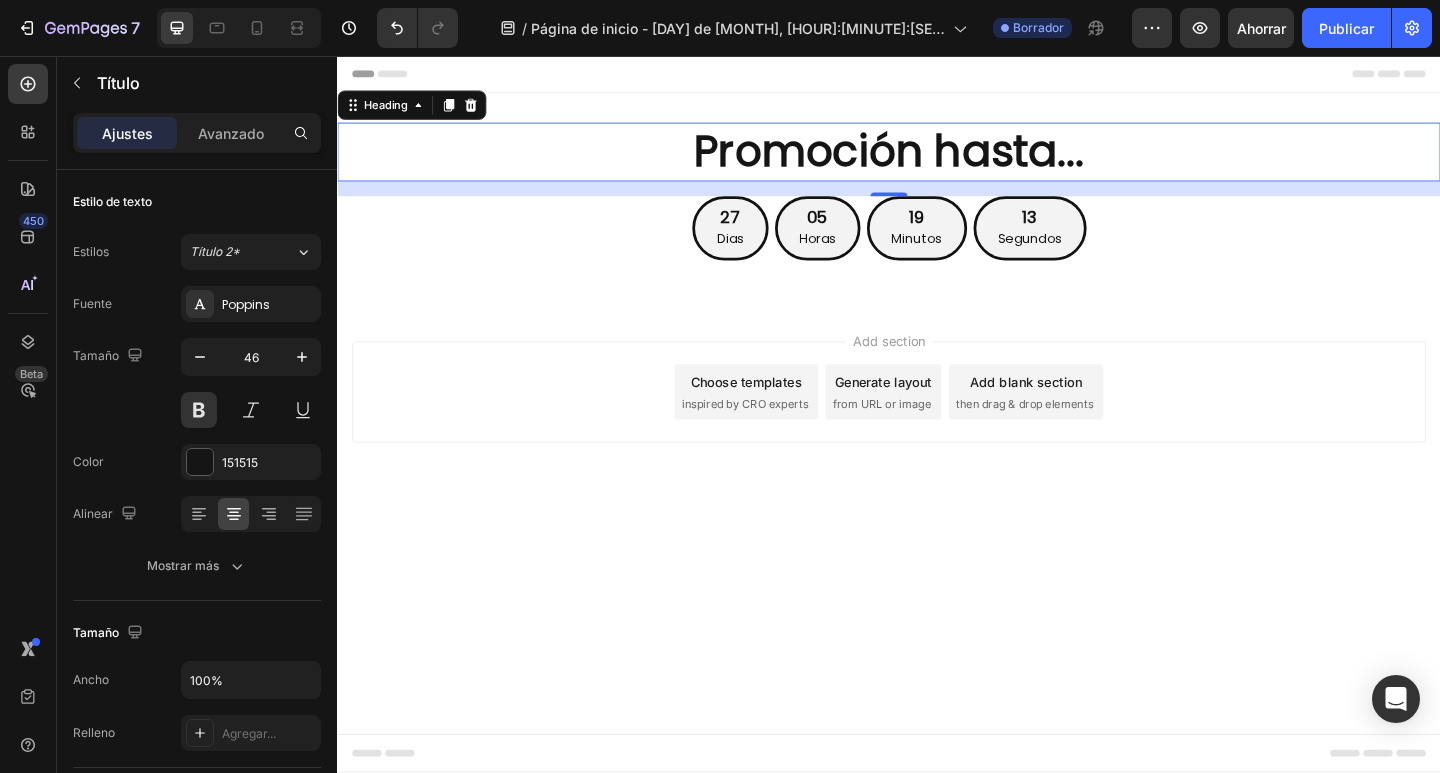 click on "Encabezamiento Promoción hasta... Heading   16 27 Dias 05 Horas 19 Minutos 13 Segundos Countdown Timer Row Section 1 Raíz Start with Sections from sidebar Add sections Add elements Start with Generating from URL or image Add section Choose templates inspired by CRO experts Generate layout from URL or image Add blank section then drag & drop elements Pie de página" at bounding box center (937, 446) 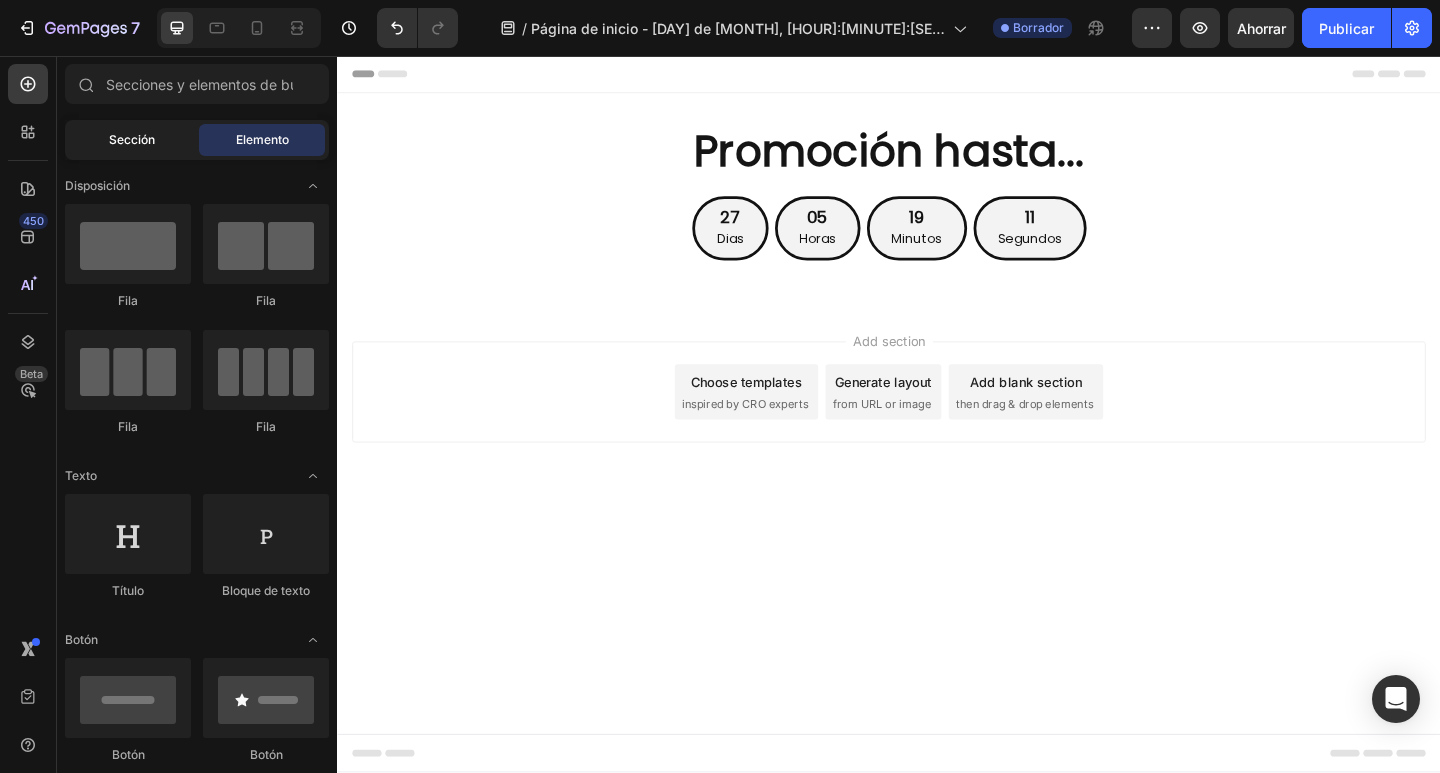 click on "Sección" at bounding box center (132, 139) 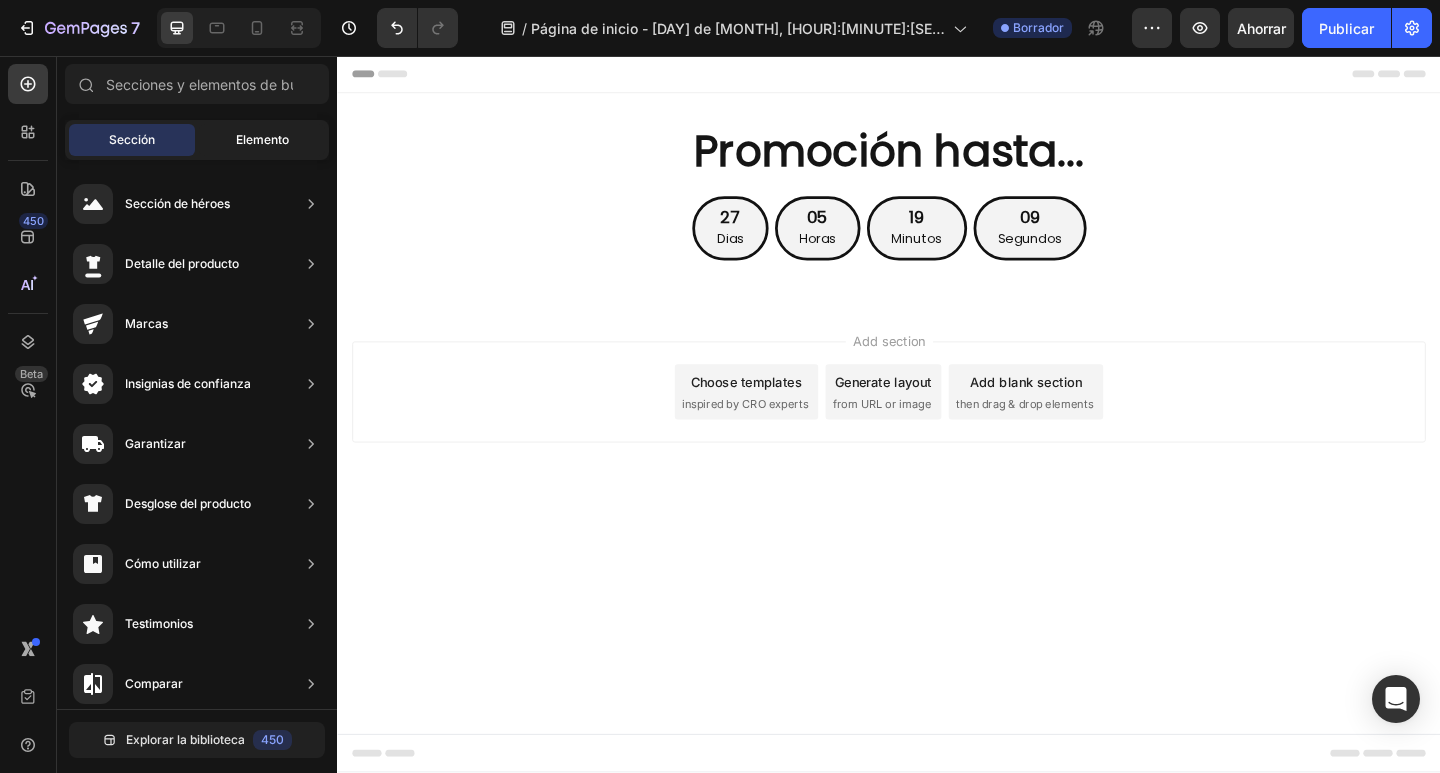 click on "Elemento" 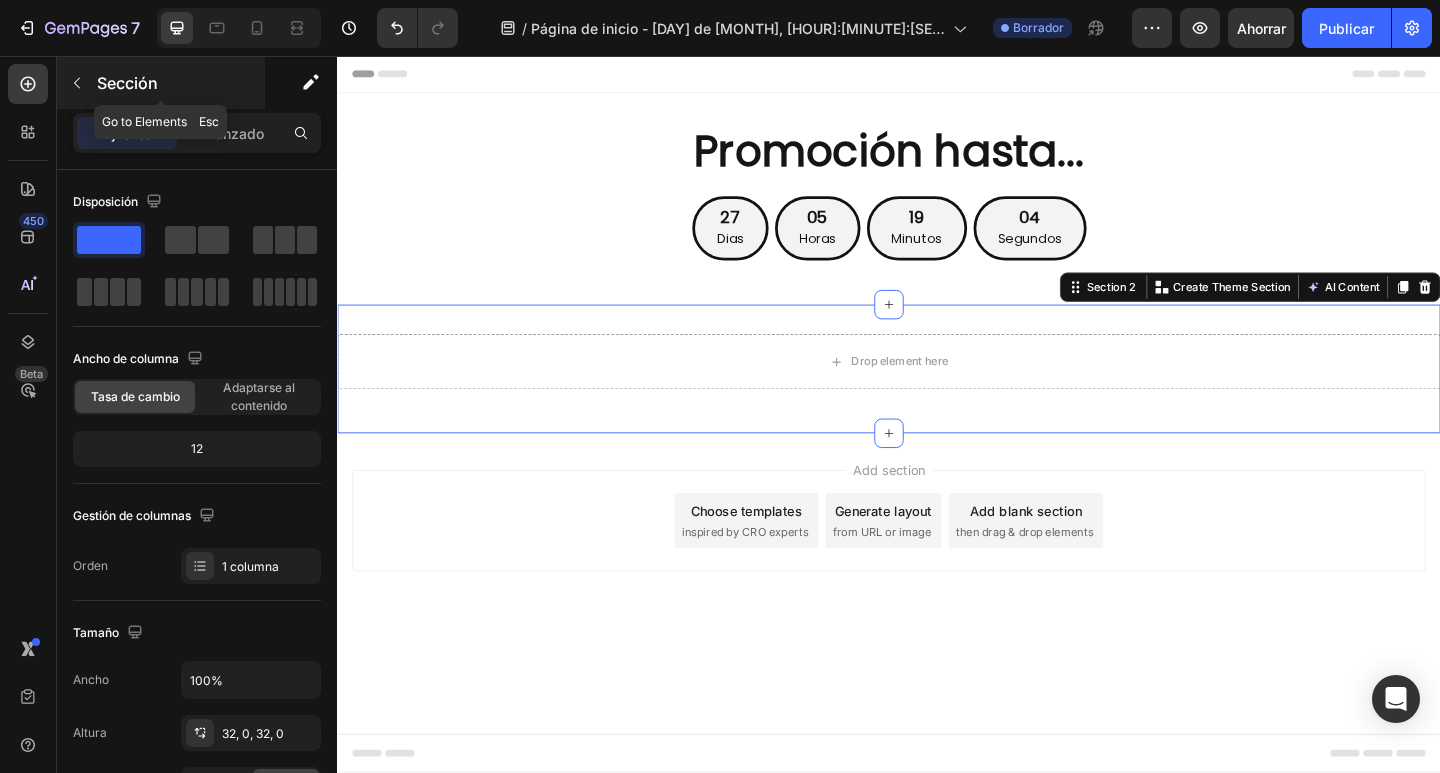 click on "Sección" at bounding box center [161, 83] 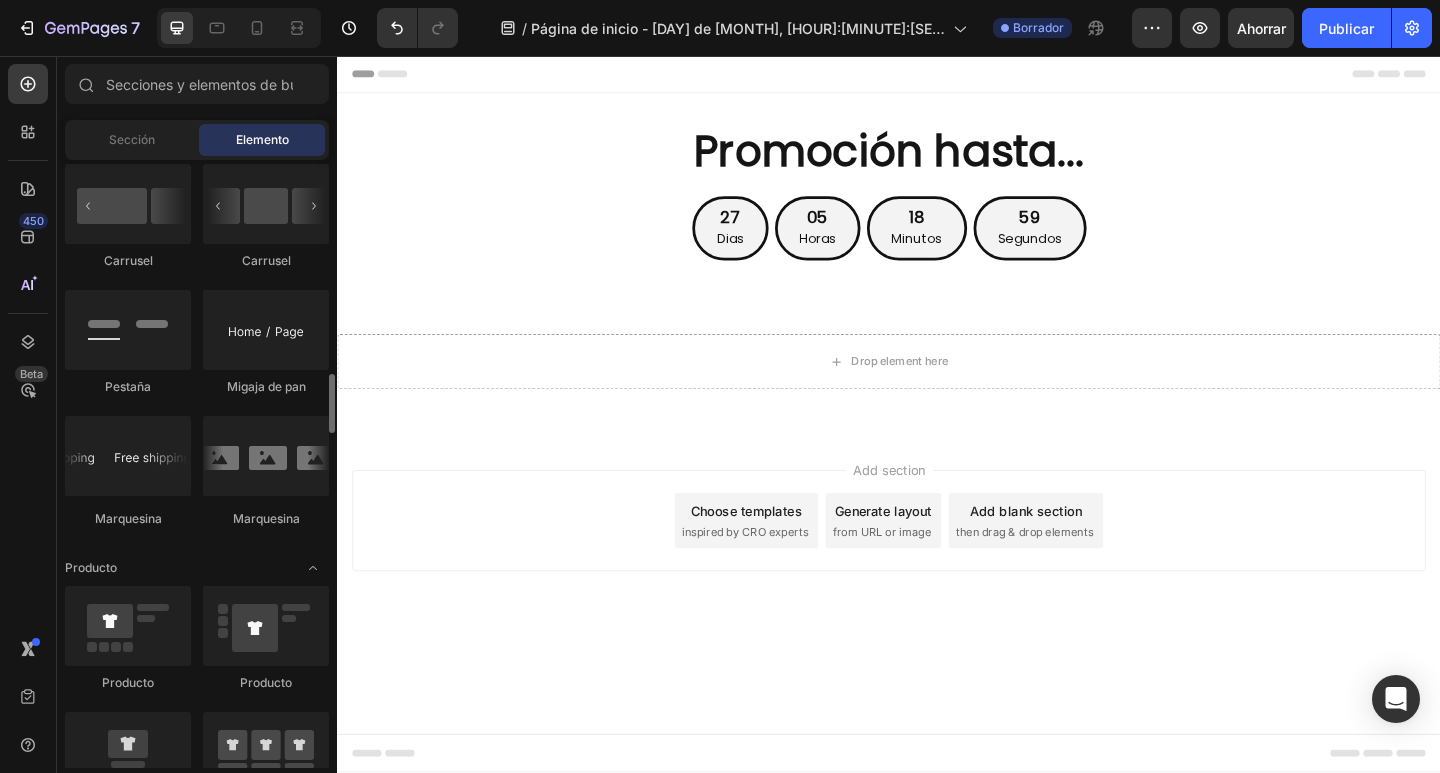scroll, scrollTop: 2400, scrollLeft: 0, axis: vertical 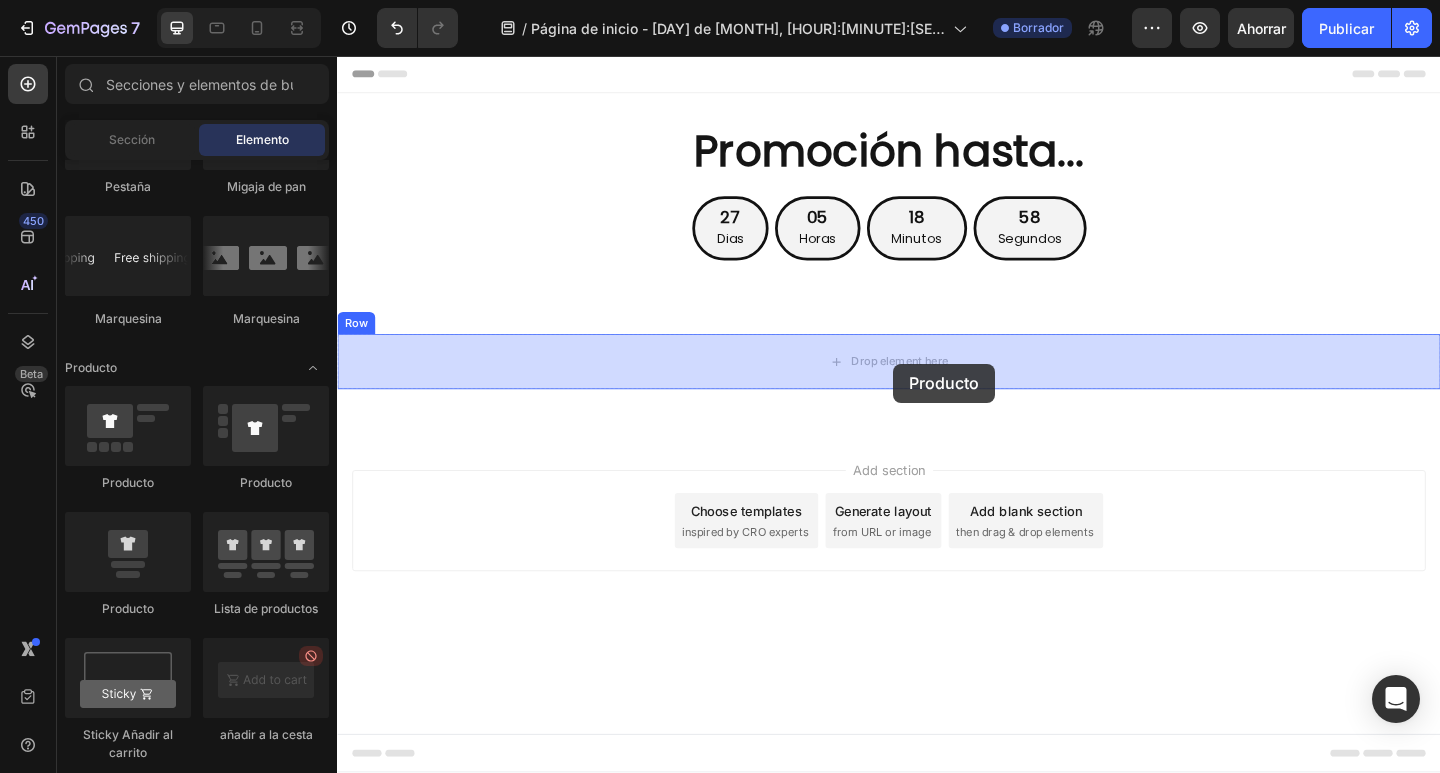drag, startPoint x: 551, startPoint y: 450, endPoint x: 942, endPoint y: 391, distance: 395.42636 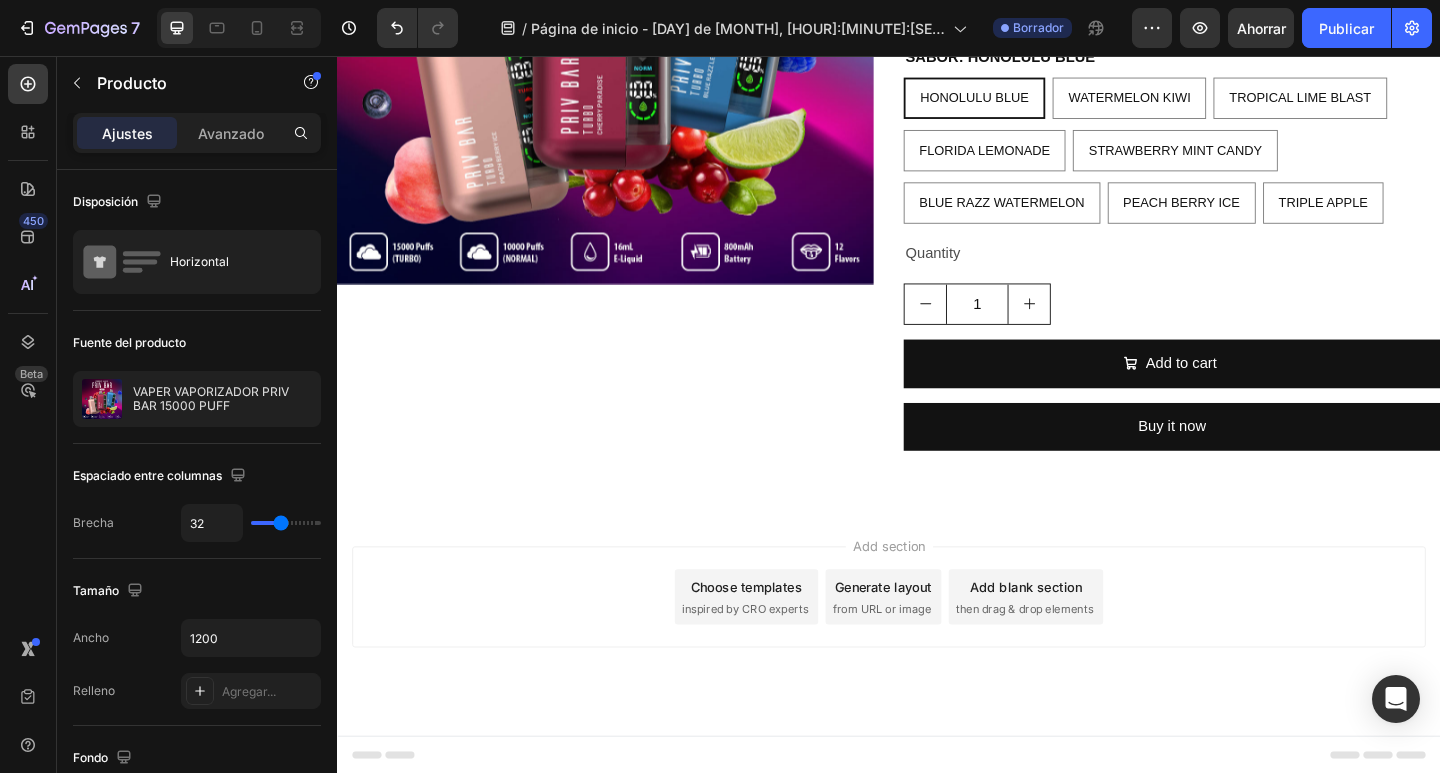 scroll, scrollTop: 640, scrollLeft: 0, axis: vertical 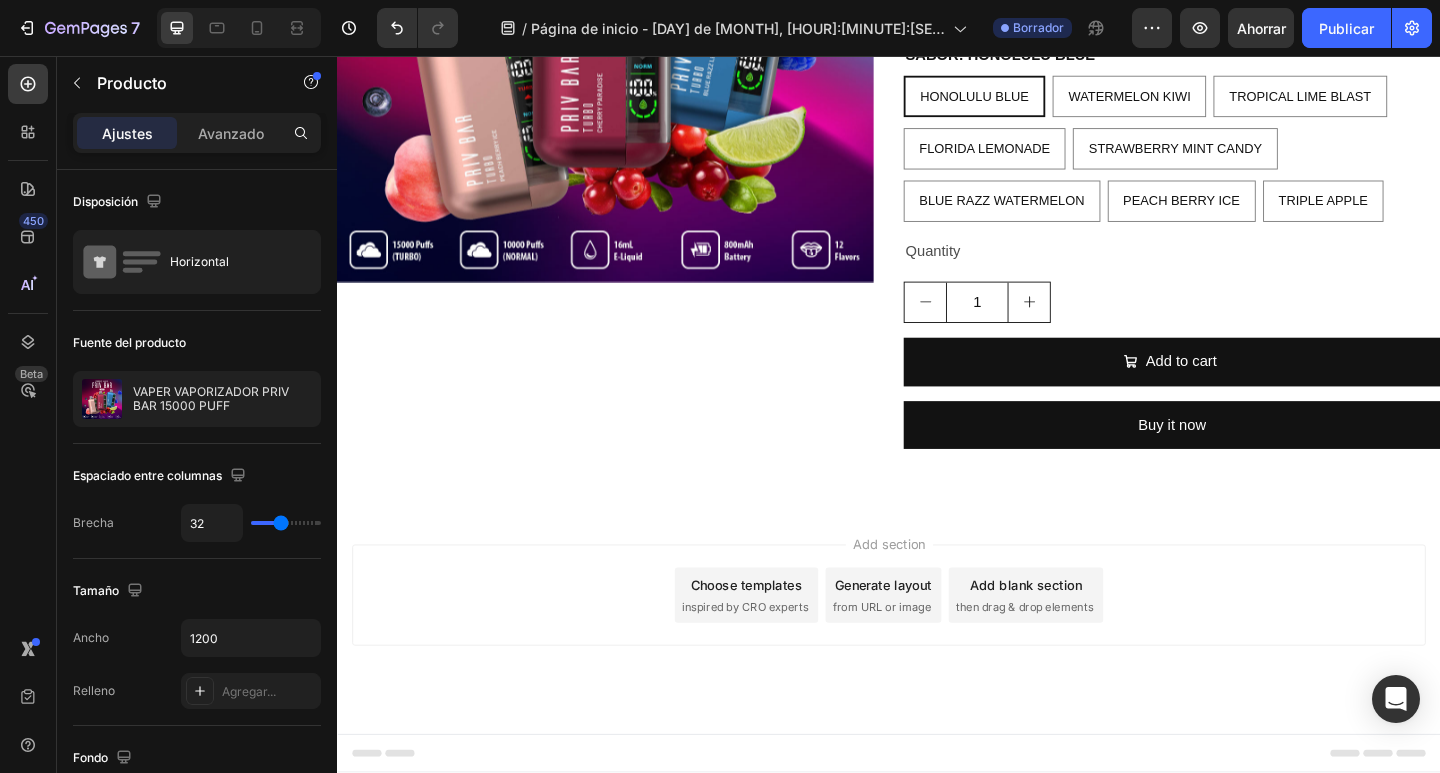 click on "Product Images" at bounding box center (629, 109) 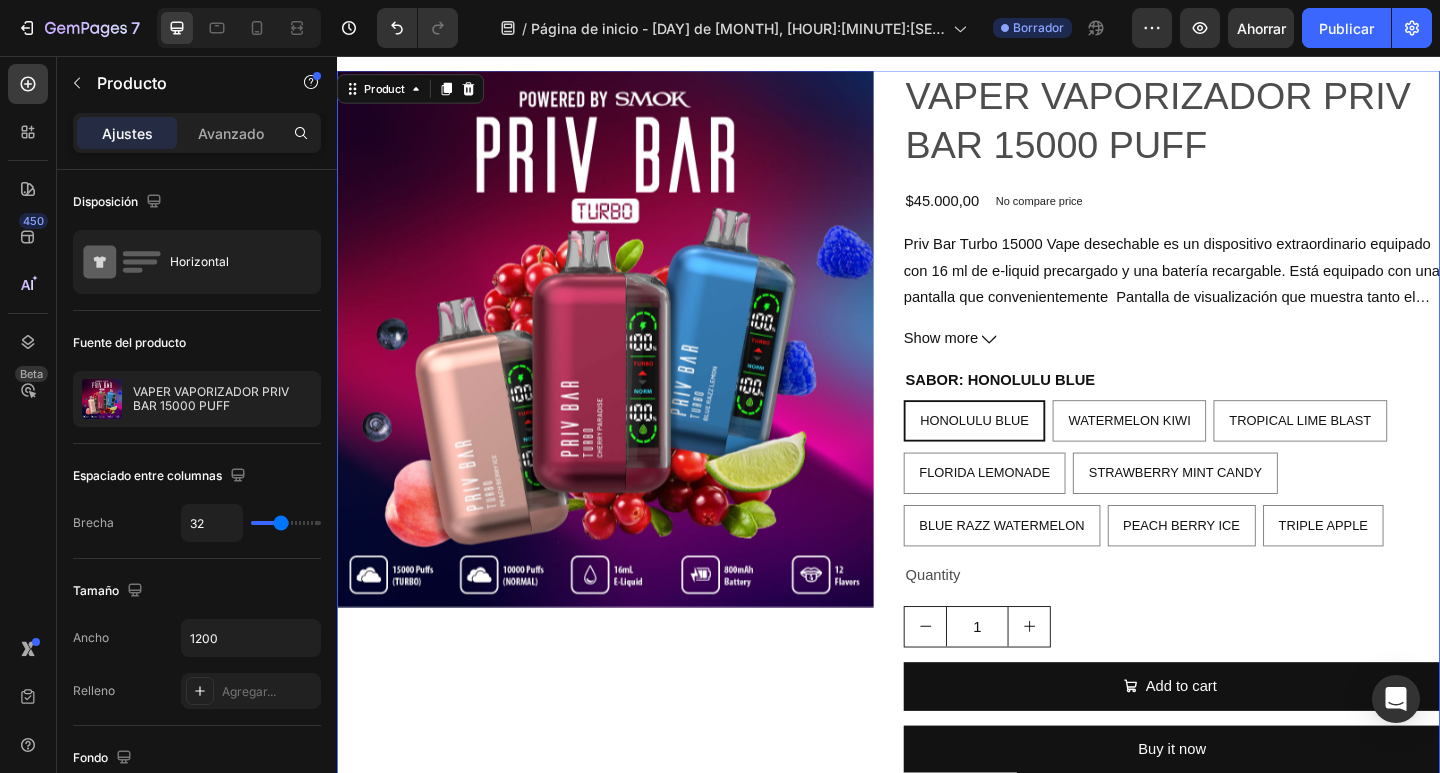 scroll, scrollTop: 0, scrollLeft: 0, axis: both 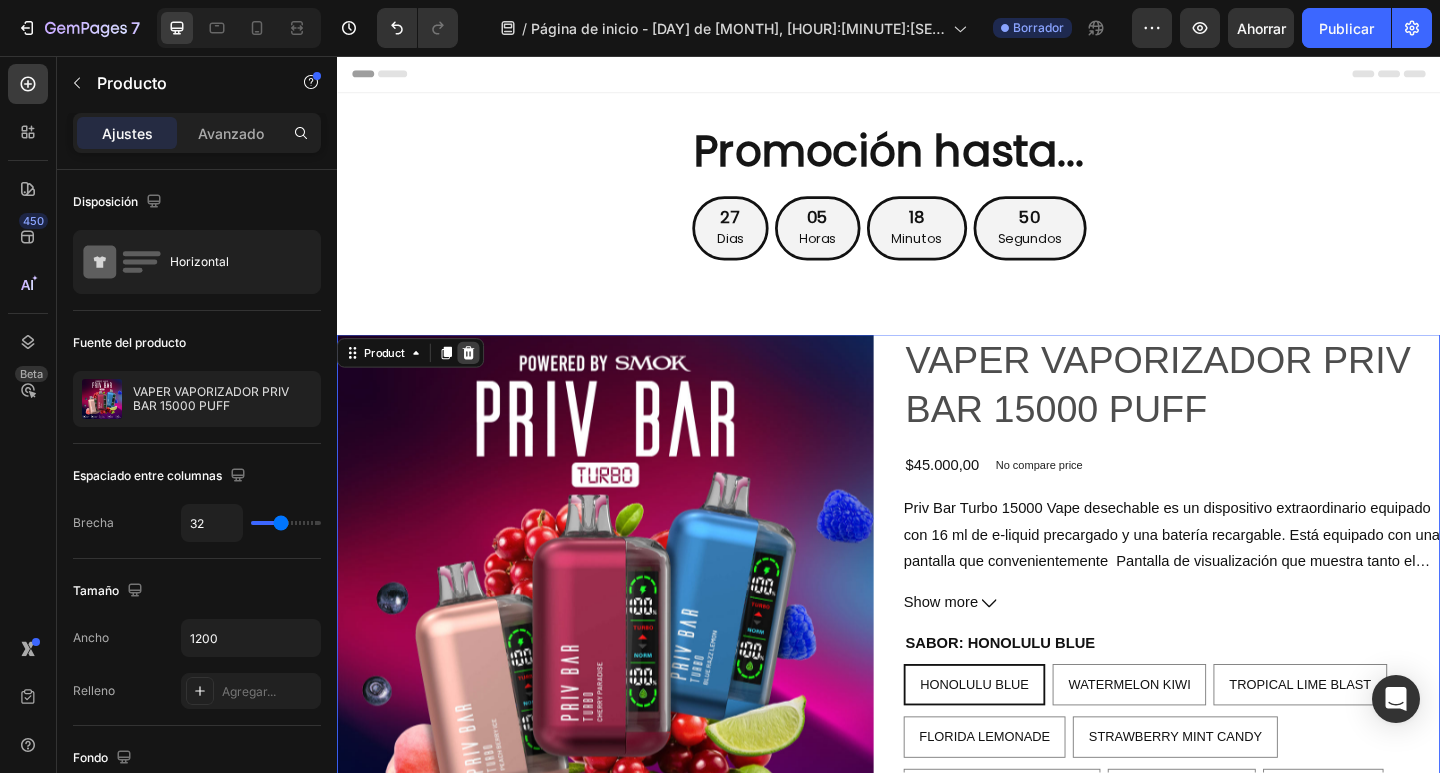 click 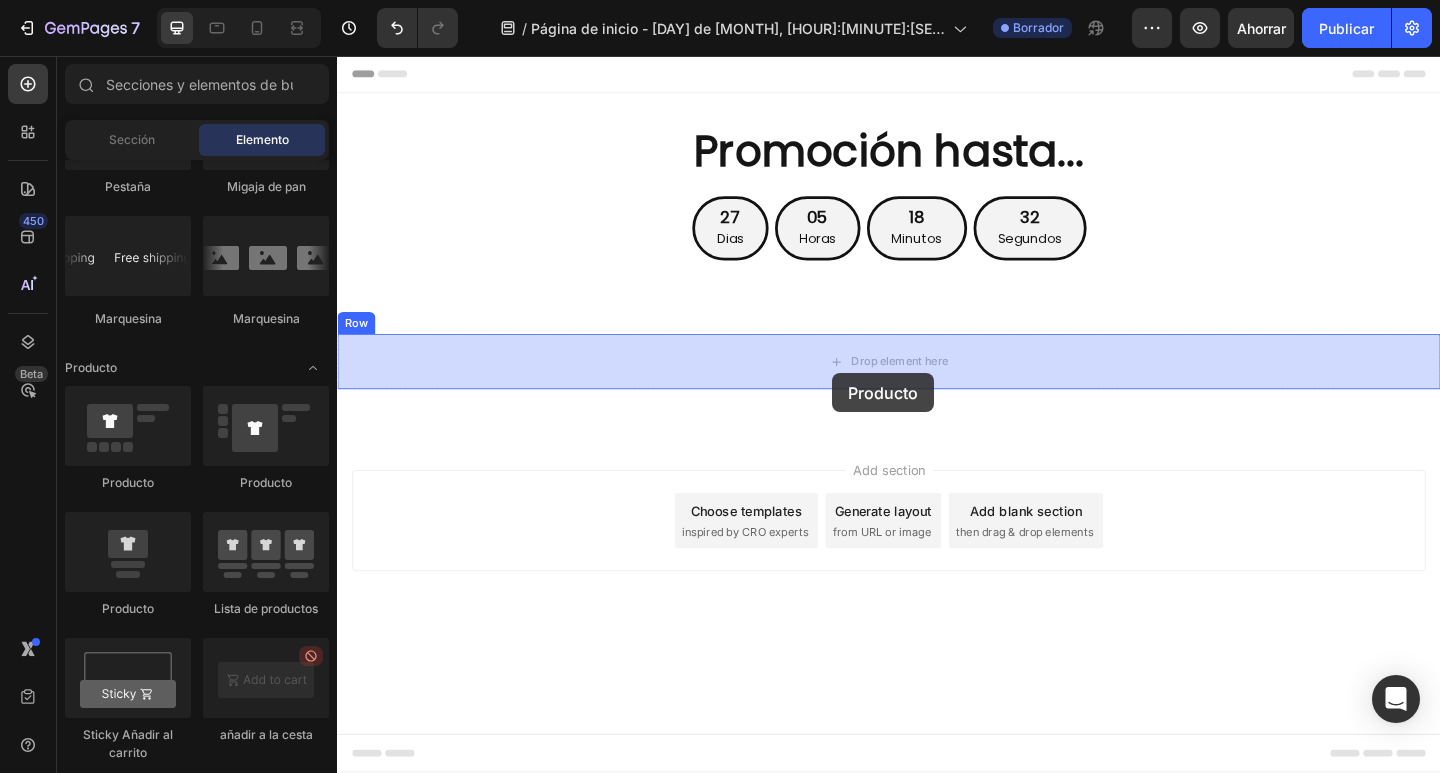 drag, startPoint x: 472, startPoint y: 485, endPoint x: 875, endPoint y: 401, distance: 411.66125 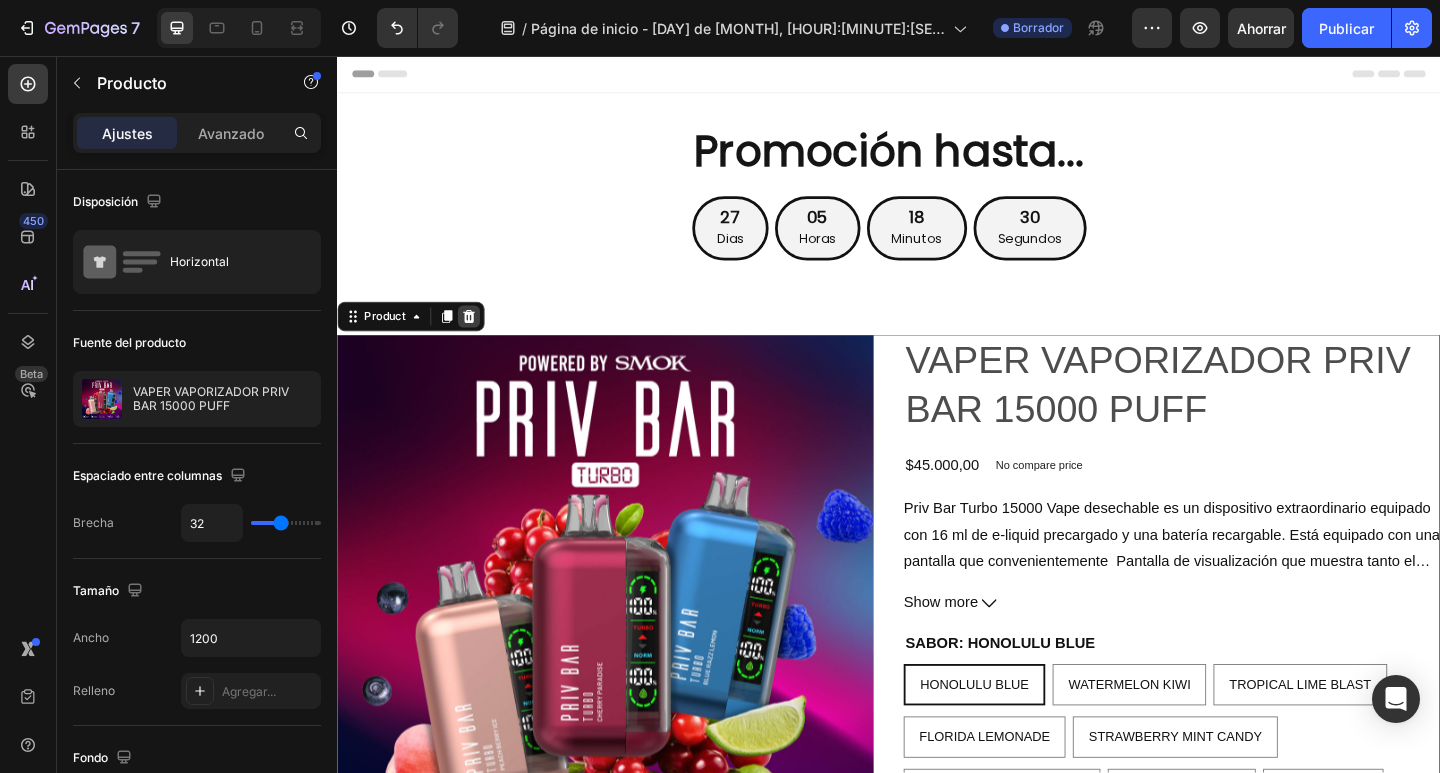 click 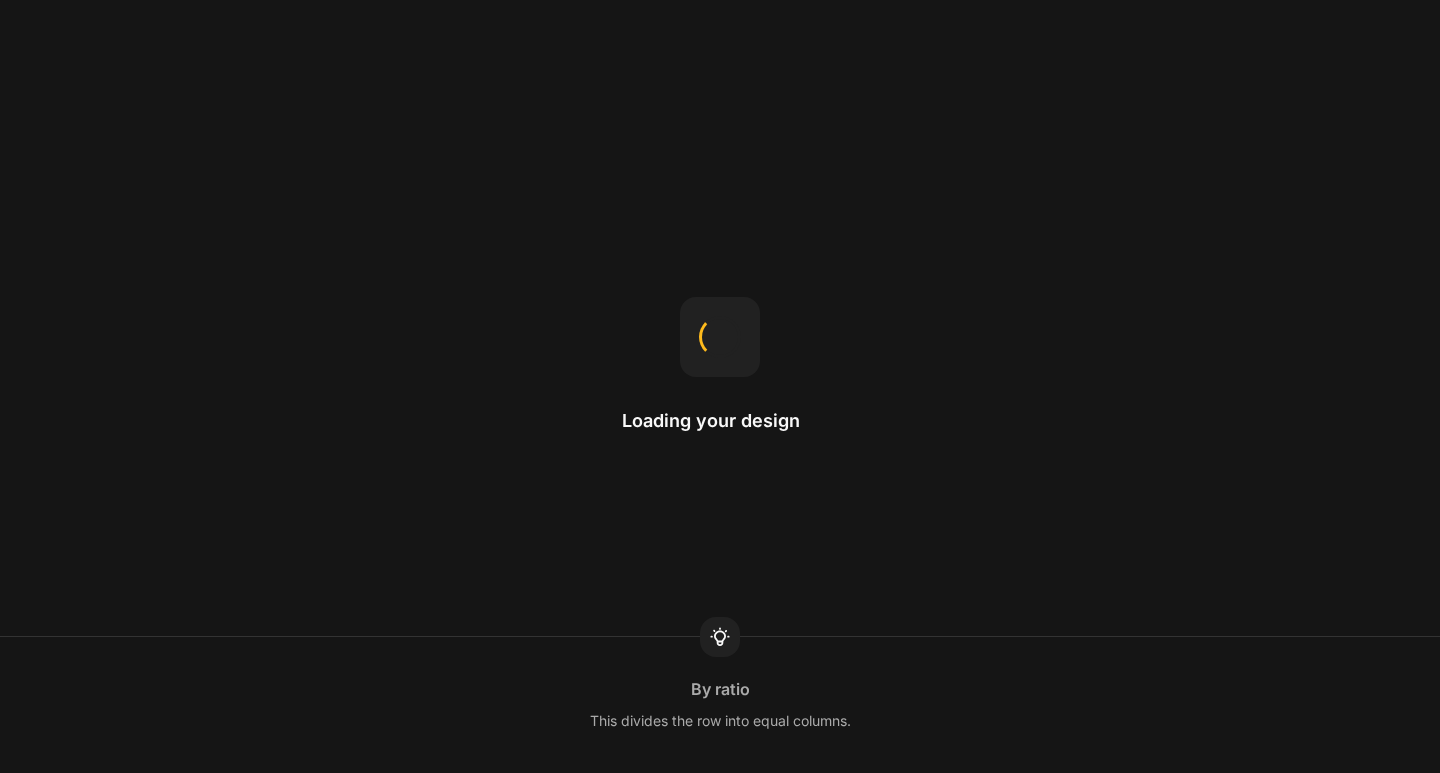 scroll, scrollTop: 0, scrollLeft: 0, axis: both 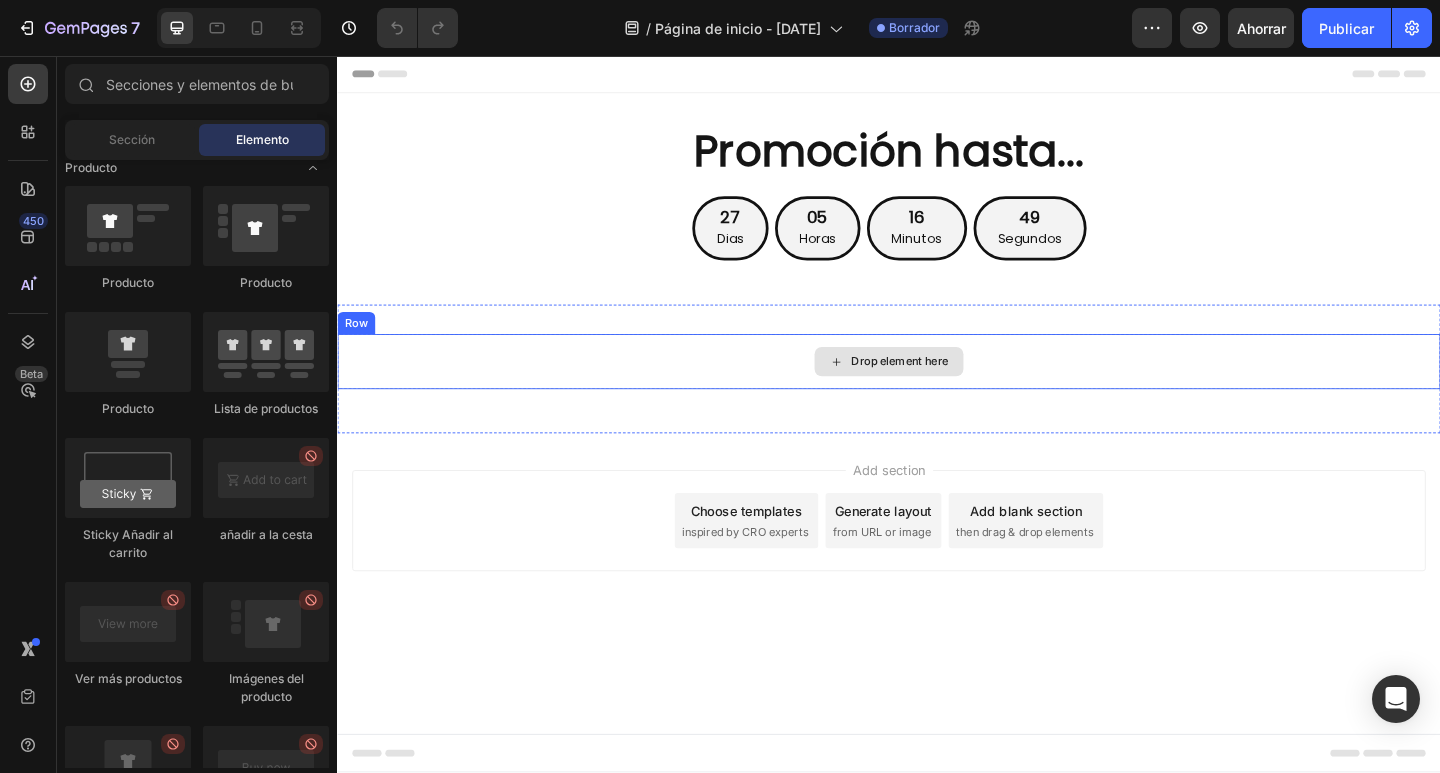 drag, startPoint x: 588, startPoint y: 685, endPoint x: 836, endPoint y: 388, distance: 386.92764 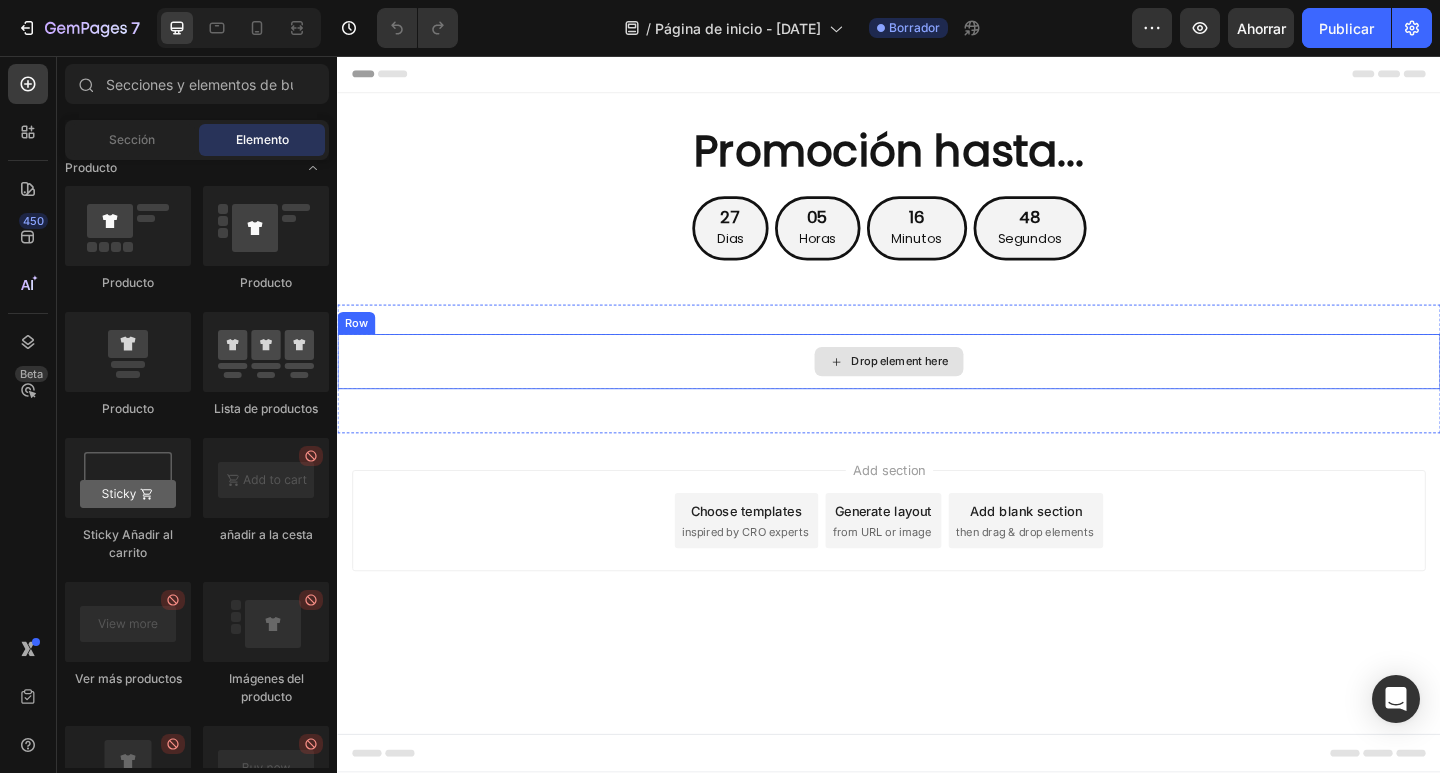 click on "Drop element here" at bounding box center [949, 389] 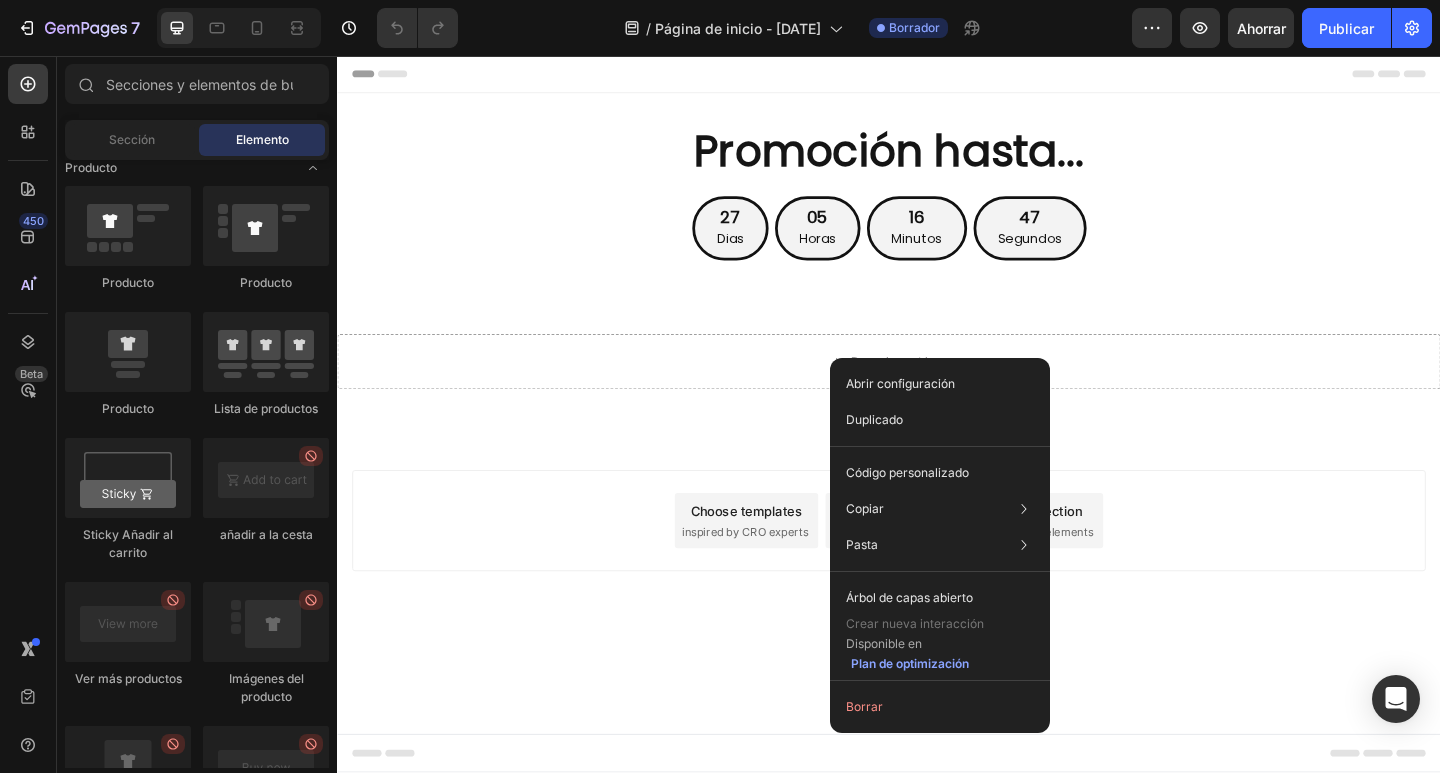 click on "Add section Choose templates inspired by CRO experts Generate layout from URL or image Add blank section then drag & drop elements" at bounding box center (937, 562) 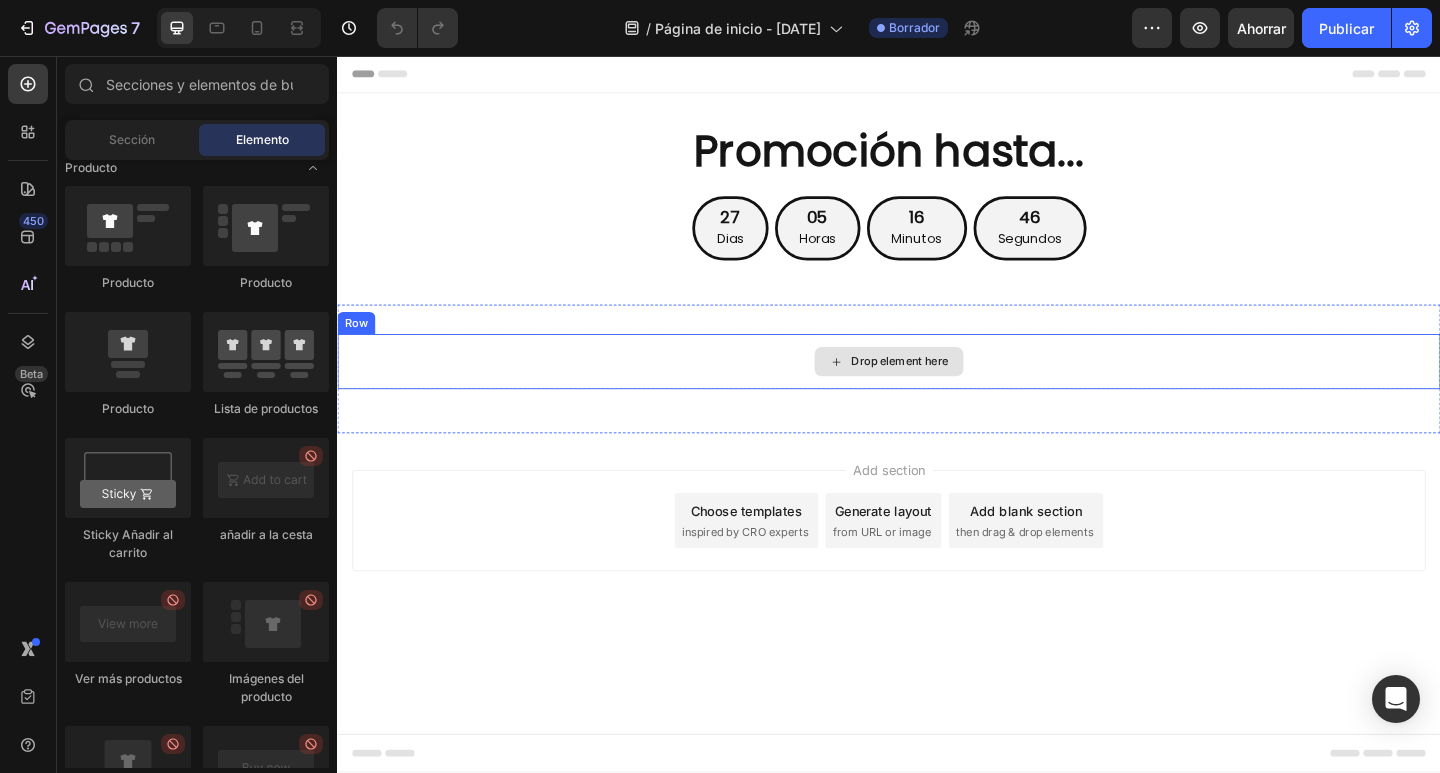 click on "Drop element here" at bounding box center [949, 389] 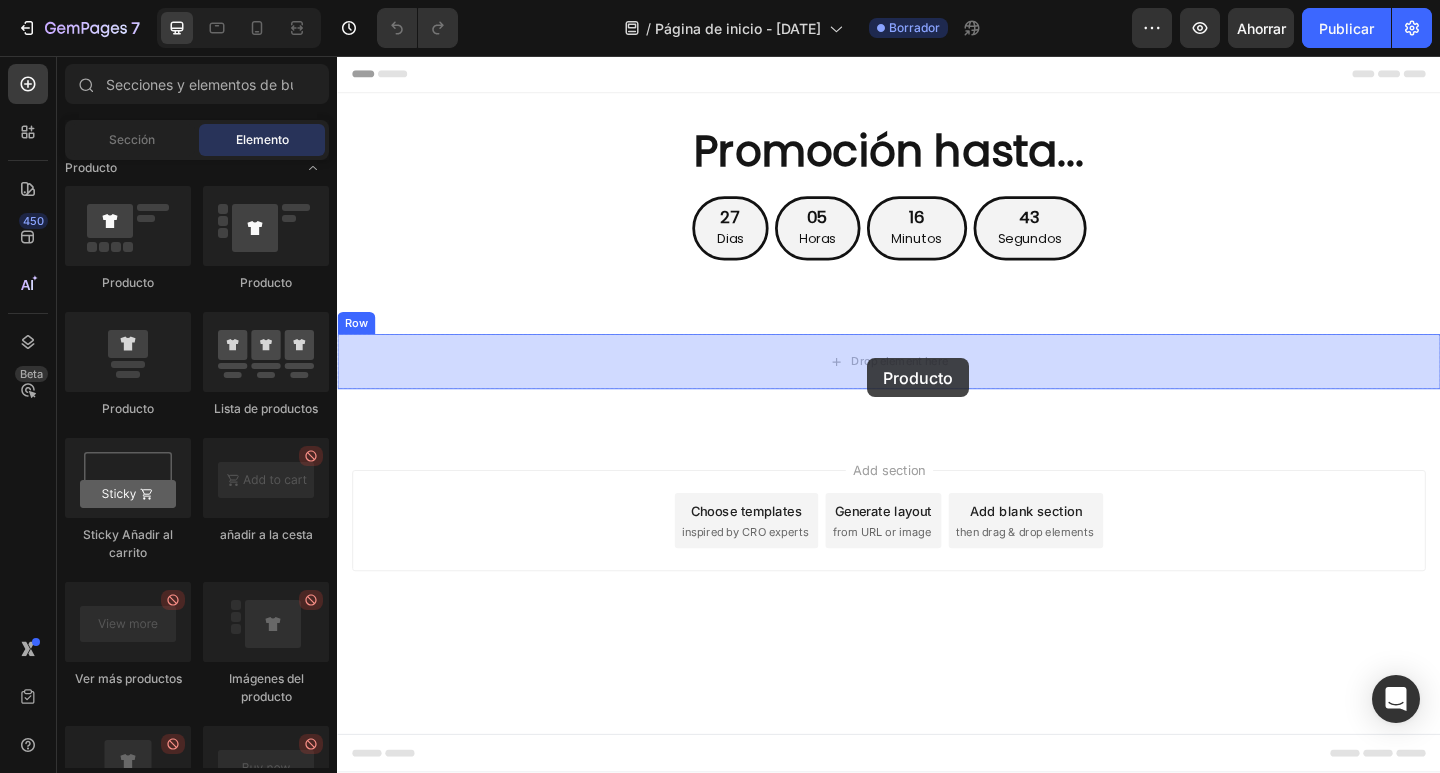 drag, startPoint x: 554, startPoint y: 299, endPoint x: 914, endPoint y: 385, distance: 370.1297 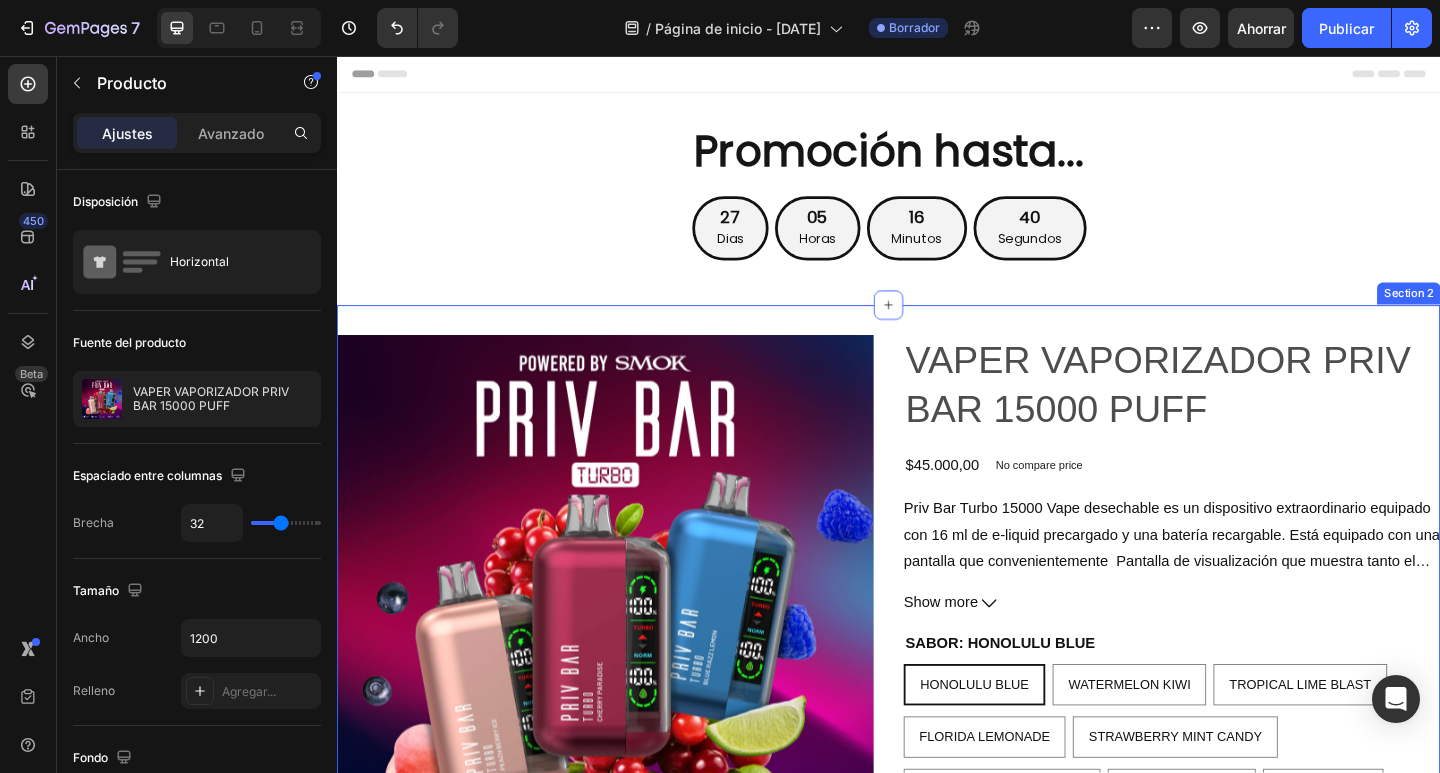 click on "Product Images VAPER VAPORIZADOR PRIV BAR  15000 PUFF Product Title $45.000,00 Product Price Product Price No compare price Product Price Row Priv Bar Turbo 15000 Vape desechable es un dispositivo extraordinario equipado con 16 ml de e-liquid precargado y una batería recargable. Está equipado con una pantalla que convenientemente  Pantalla de visualización que muestra tanto el estado de la batería como el nivel de e-juice.. Diseñado para ofrecer aproximadamente 15,000 inhalaciones, Priv Bar Turbo promete una experiencia de vapeo extensa. Aprovecha la tecnología avanzada de SMOK, lo que garantiza una producción de vapor denso y una entrega satisfactoria de nicotina. La comodidad adicional de la pantalla permite a los usuarios monitorear sin esfuerzo tanto los niveles de batería como de e-liquid, mejorando la experiencia general de vapeo. Show more
Product Description SABOR: HONOLULU BLUE HONOLULU BLUE HONOLULU BLUE HONOLULU BLUE WATERMELON KIWI WATERMELON KIWI WATERMELON KIWI PEACH BERRY ICE" at bounding box center [937, 757] 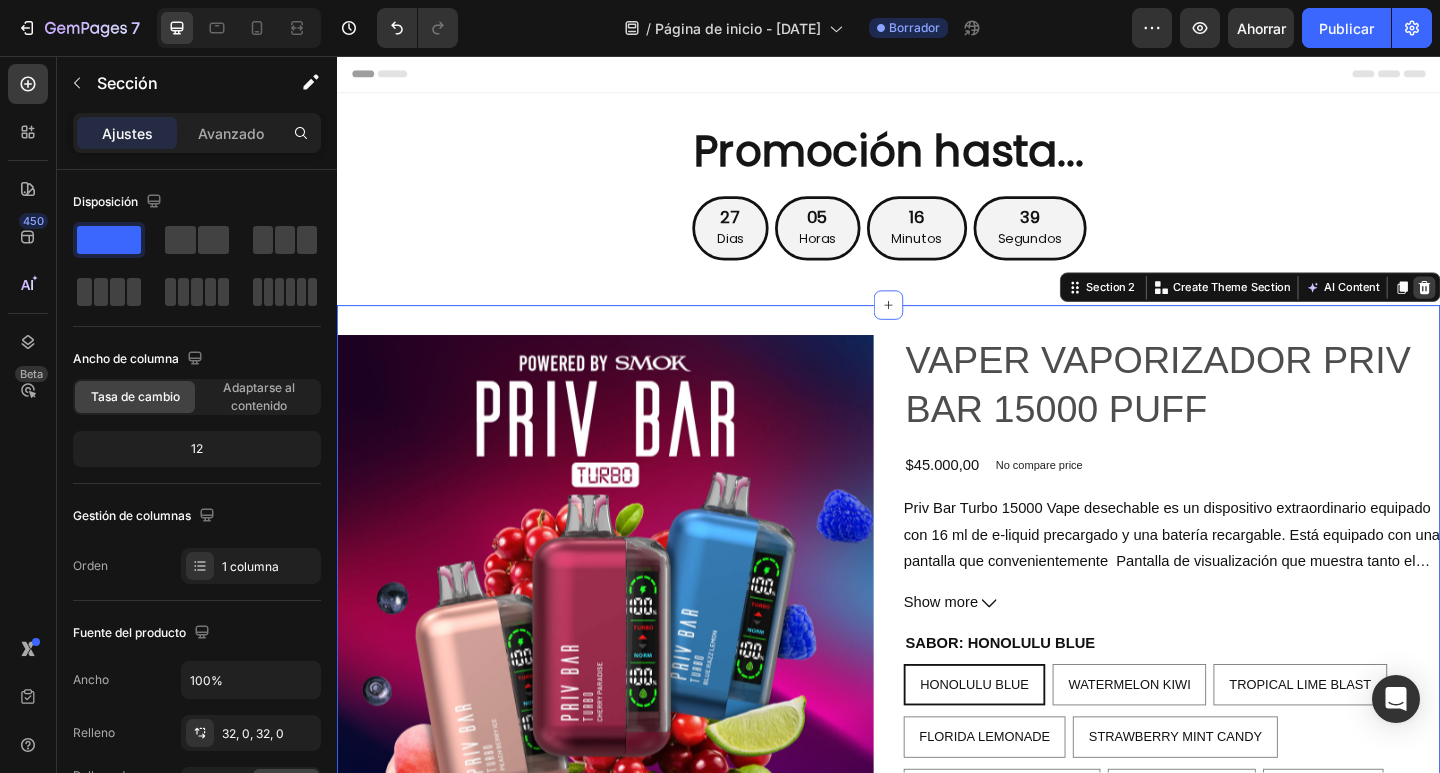 click 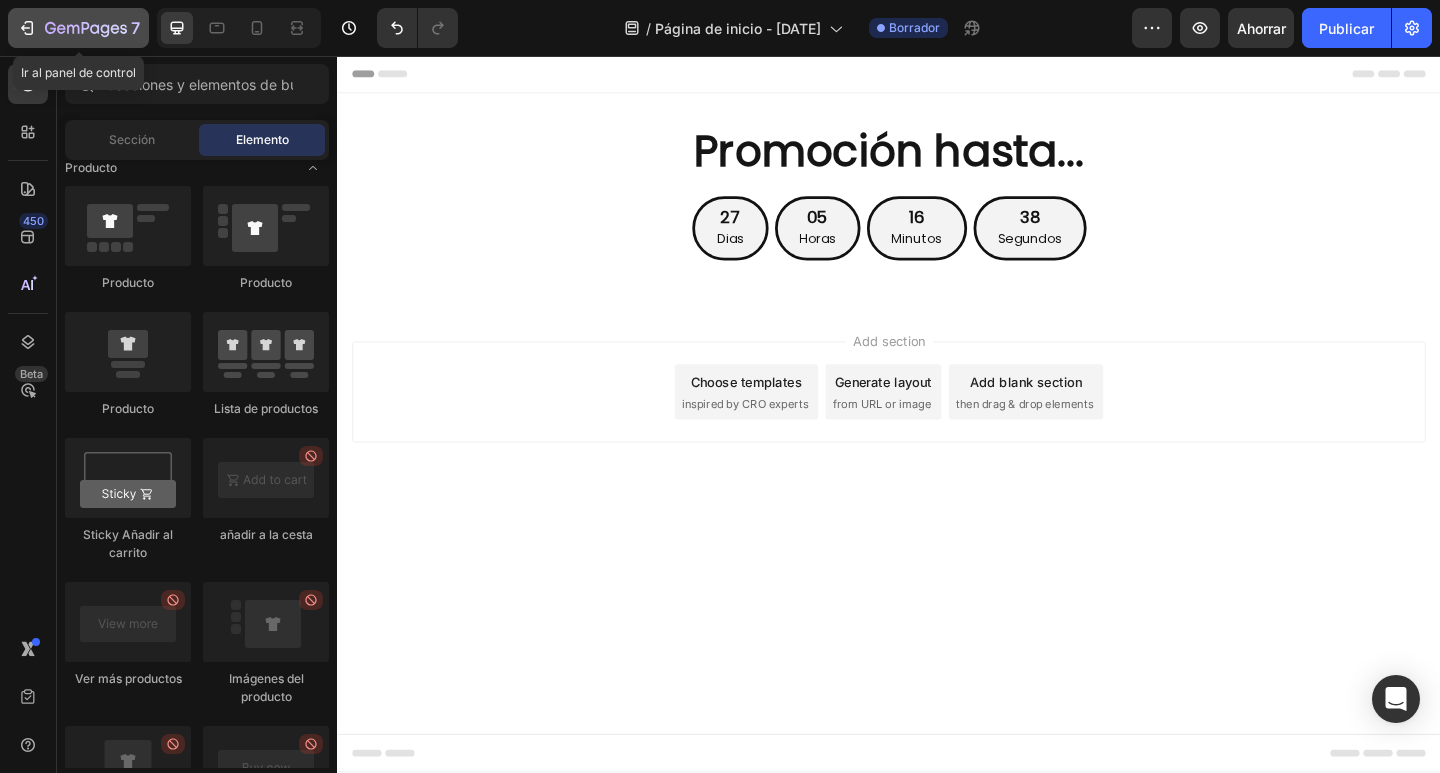 click on "7" 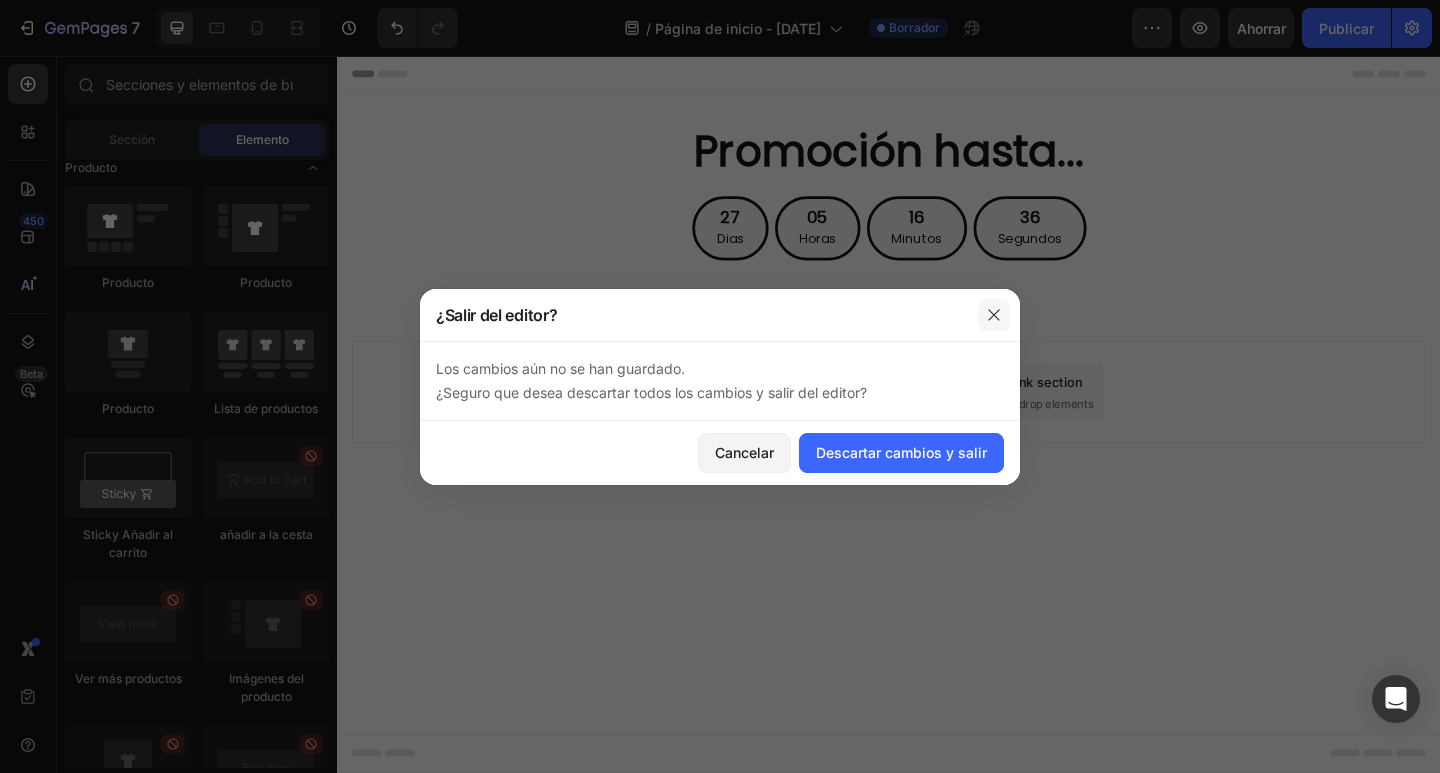 click 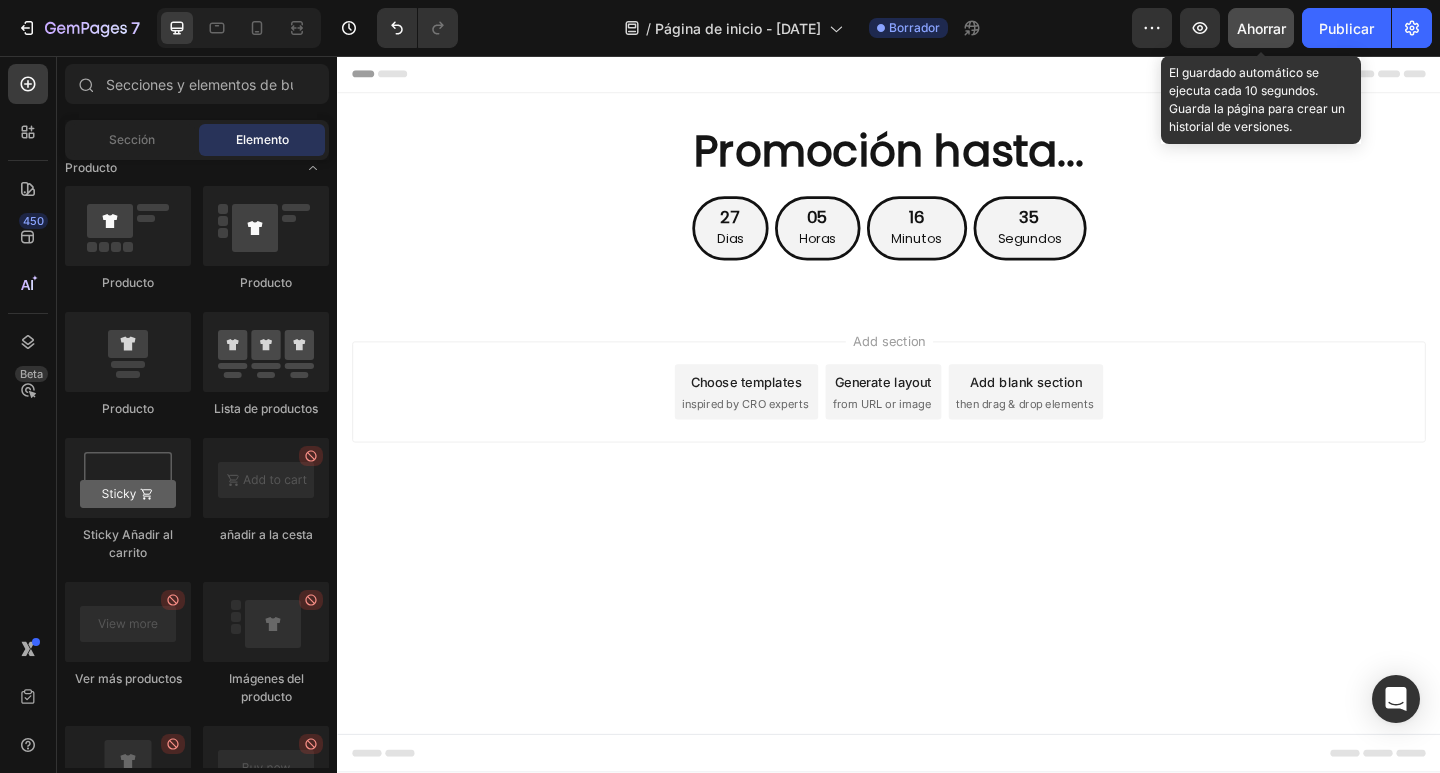 click on "Ahorrar" at bounding box center (1261, 28) 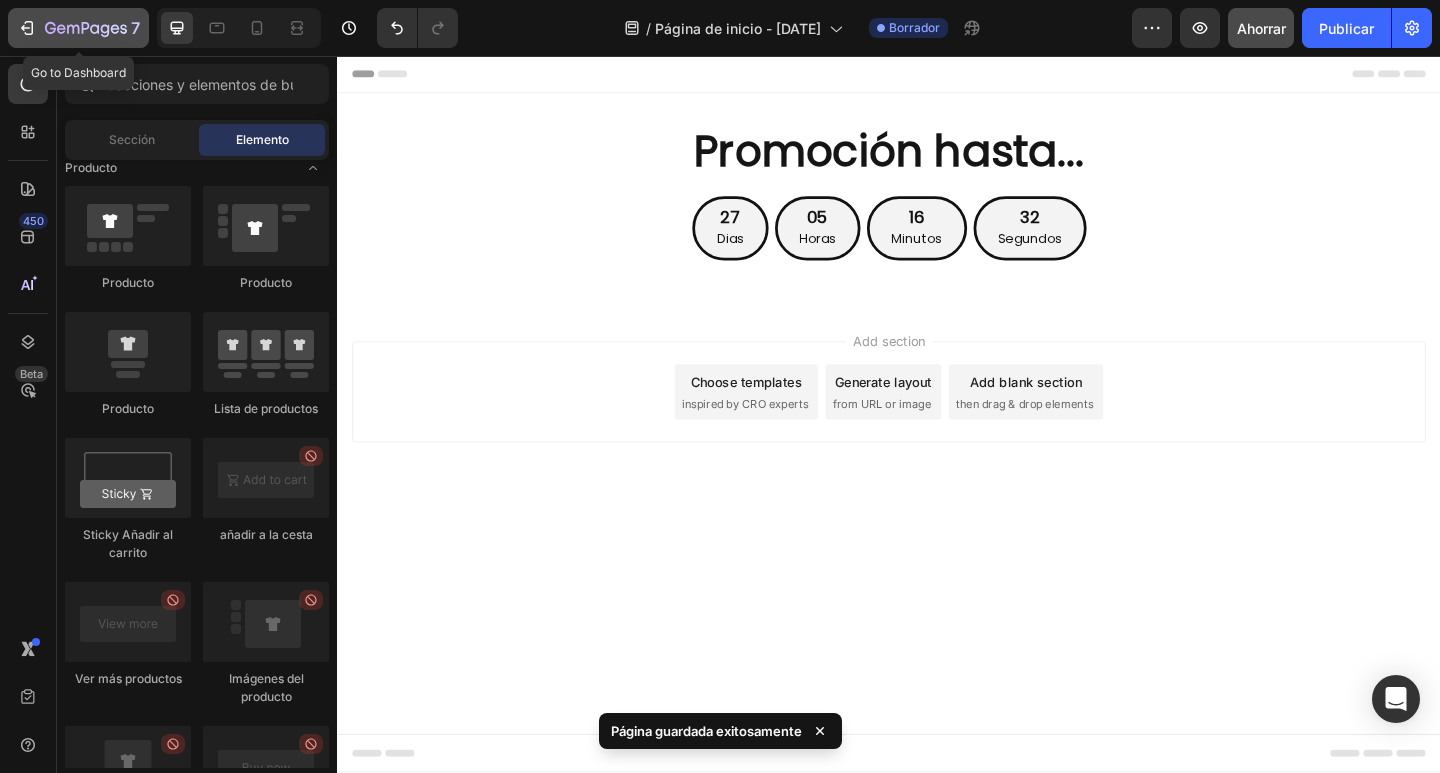 click 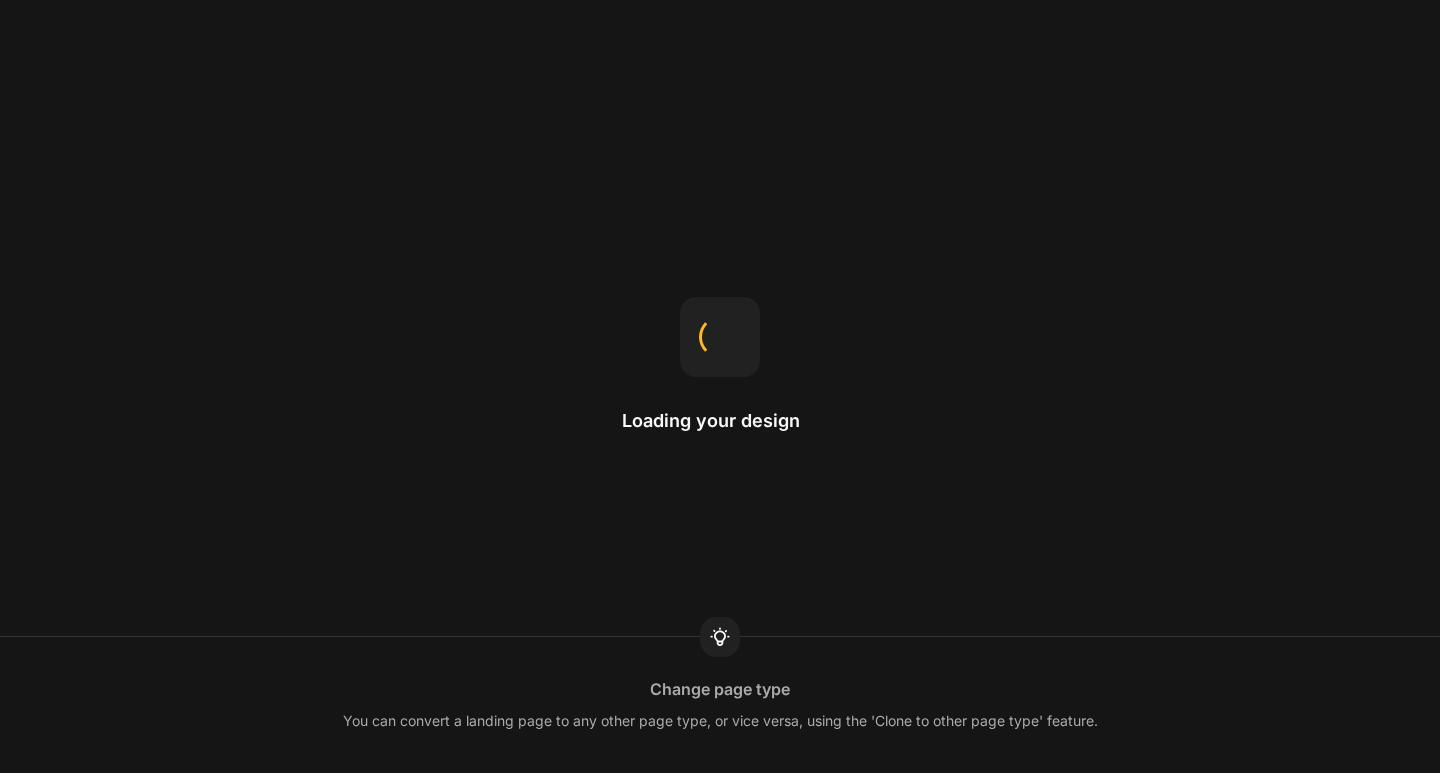 scroll, scrollTop: 0, scrollLeft: 0, axis: both 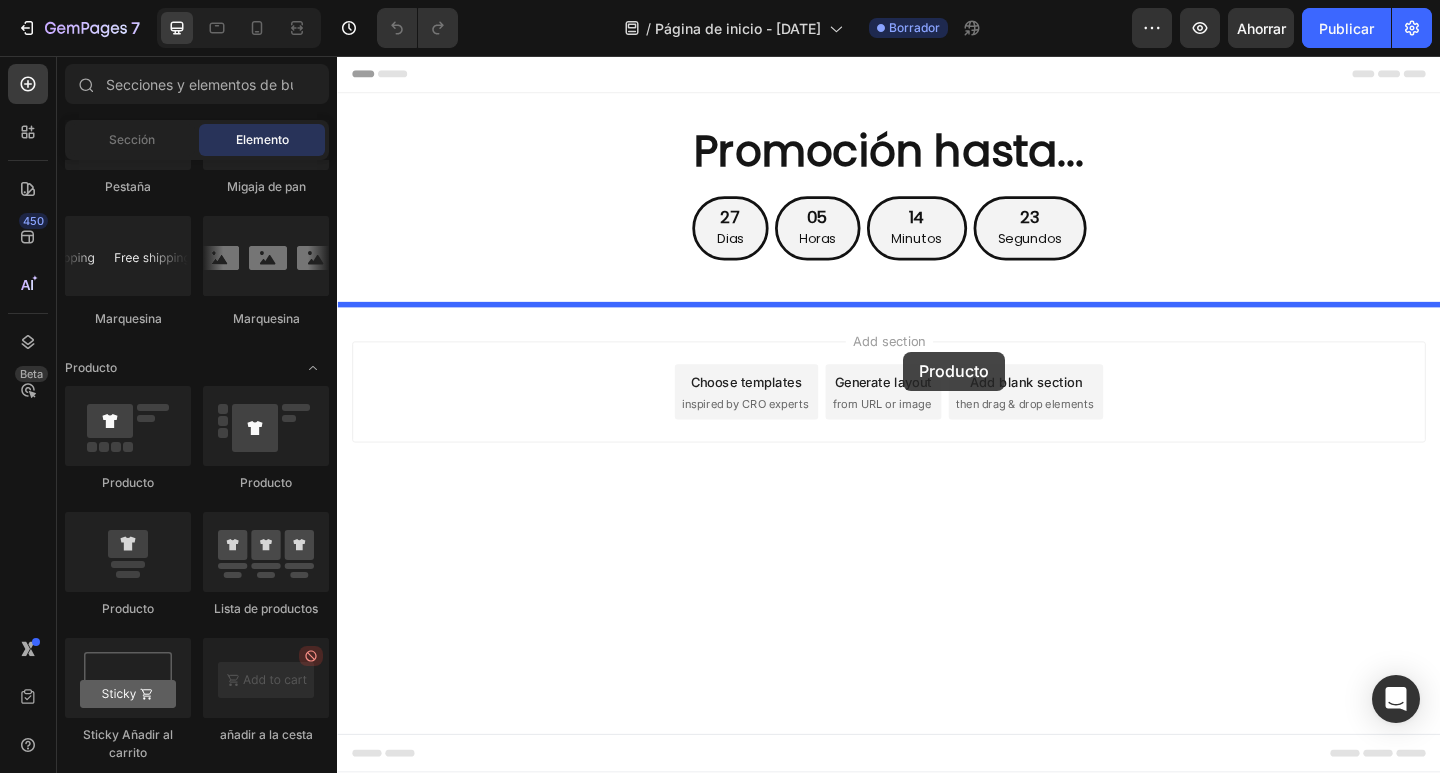 drag, startPoint x: 480, startPoint y: 499, endPoint x: 533, endPoint y: 454, distance: 69.52697 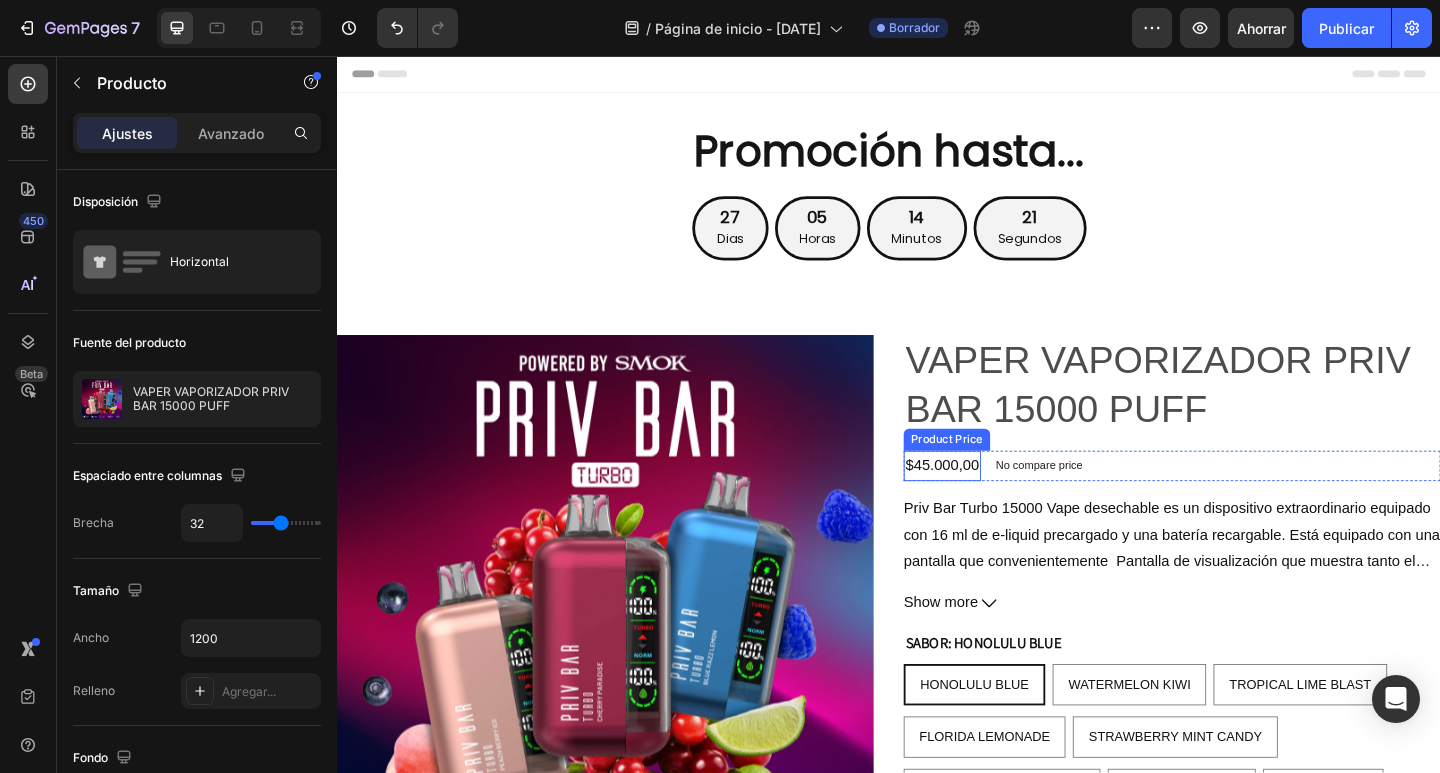 click at bounding box center (629, 651) 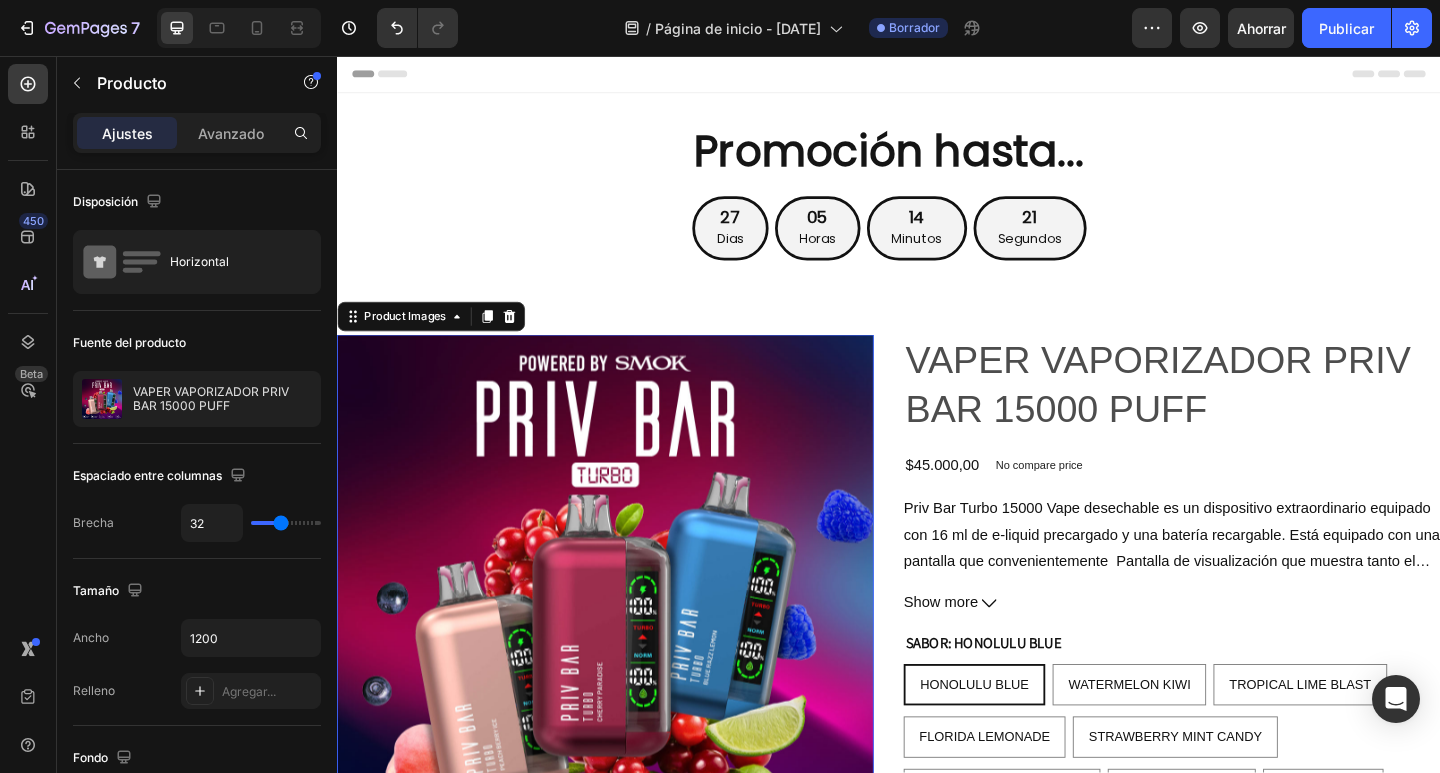 click at bounding box center (629, 651) 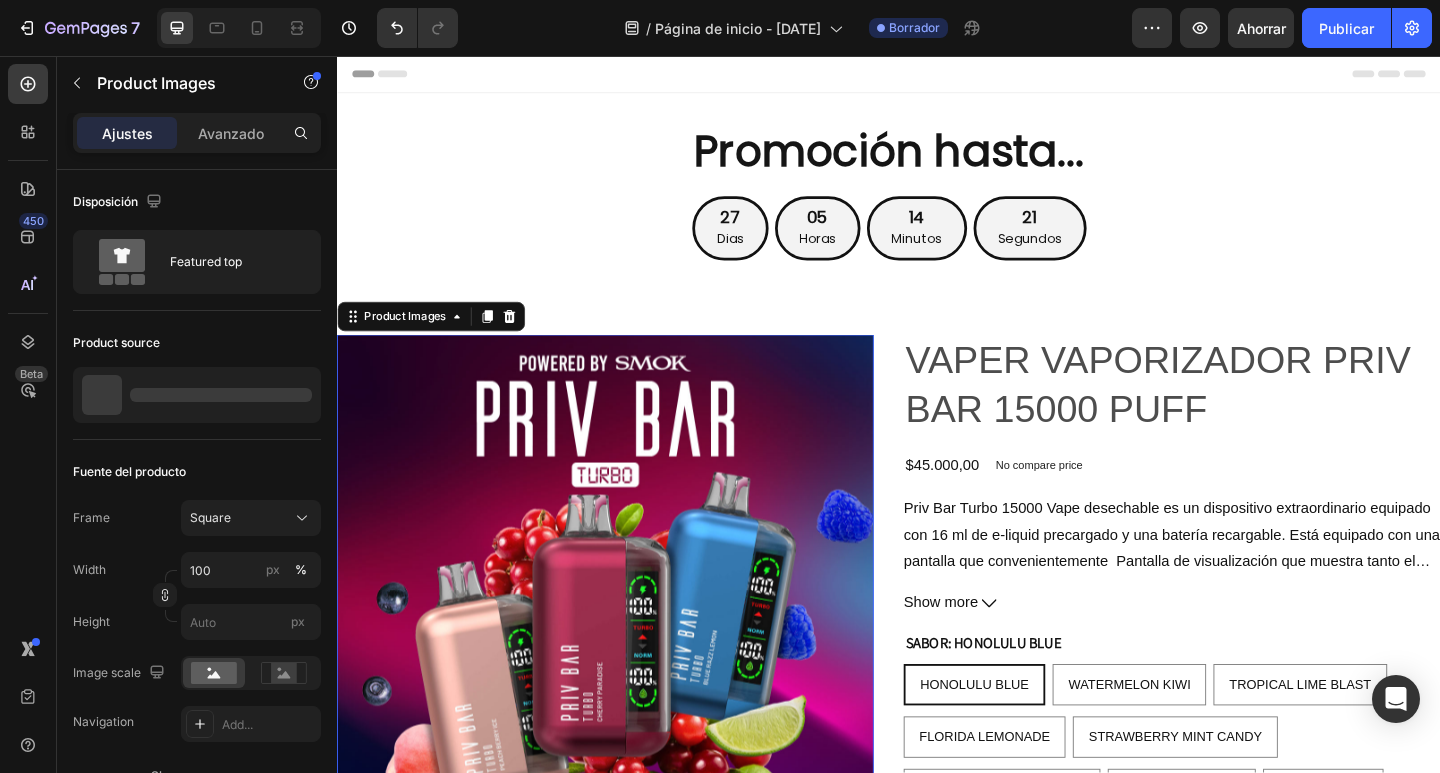 click at bounding box center [629, 651] 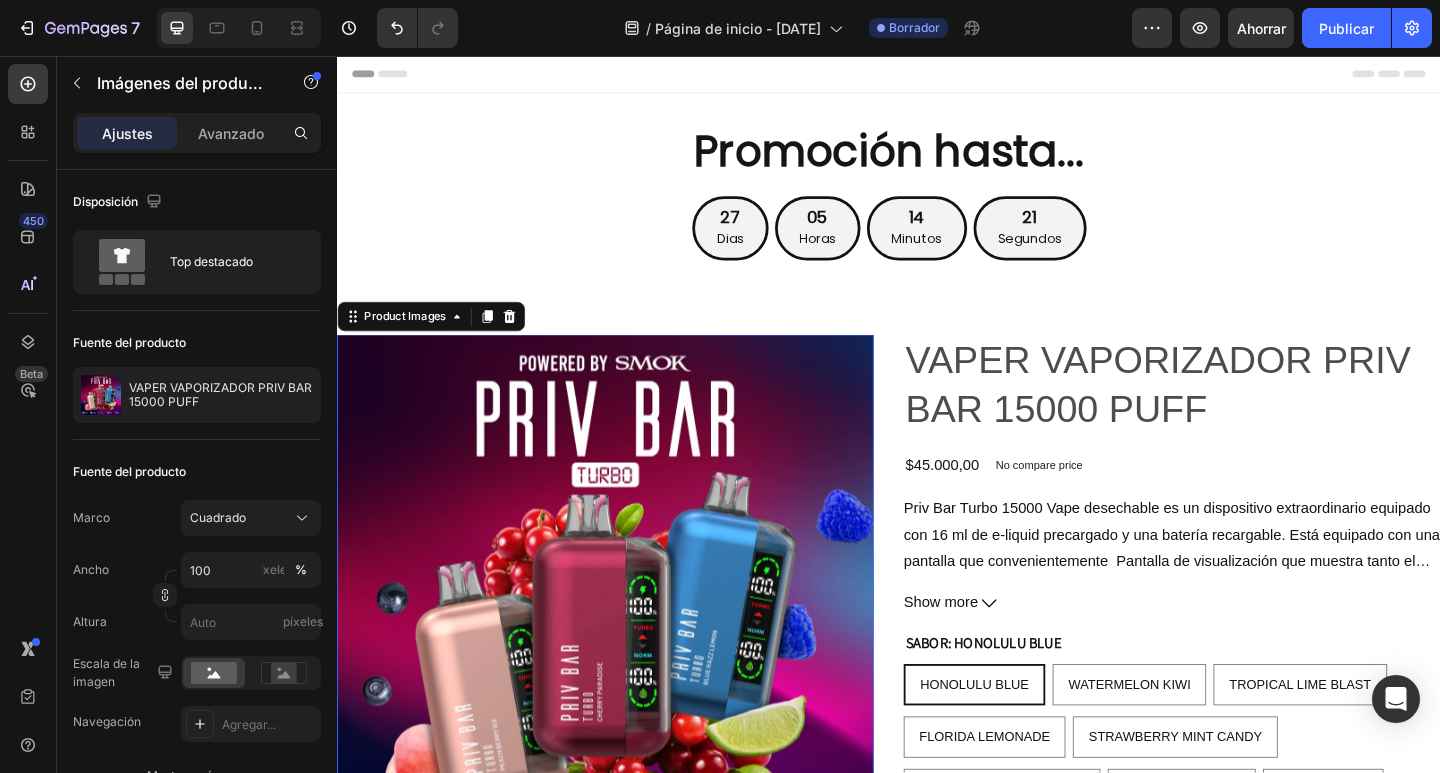 click at bounding box center [629, 651] 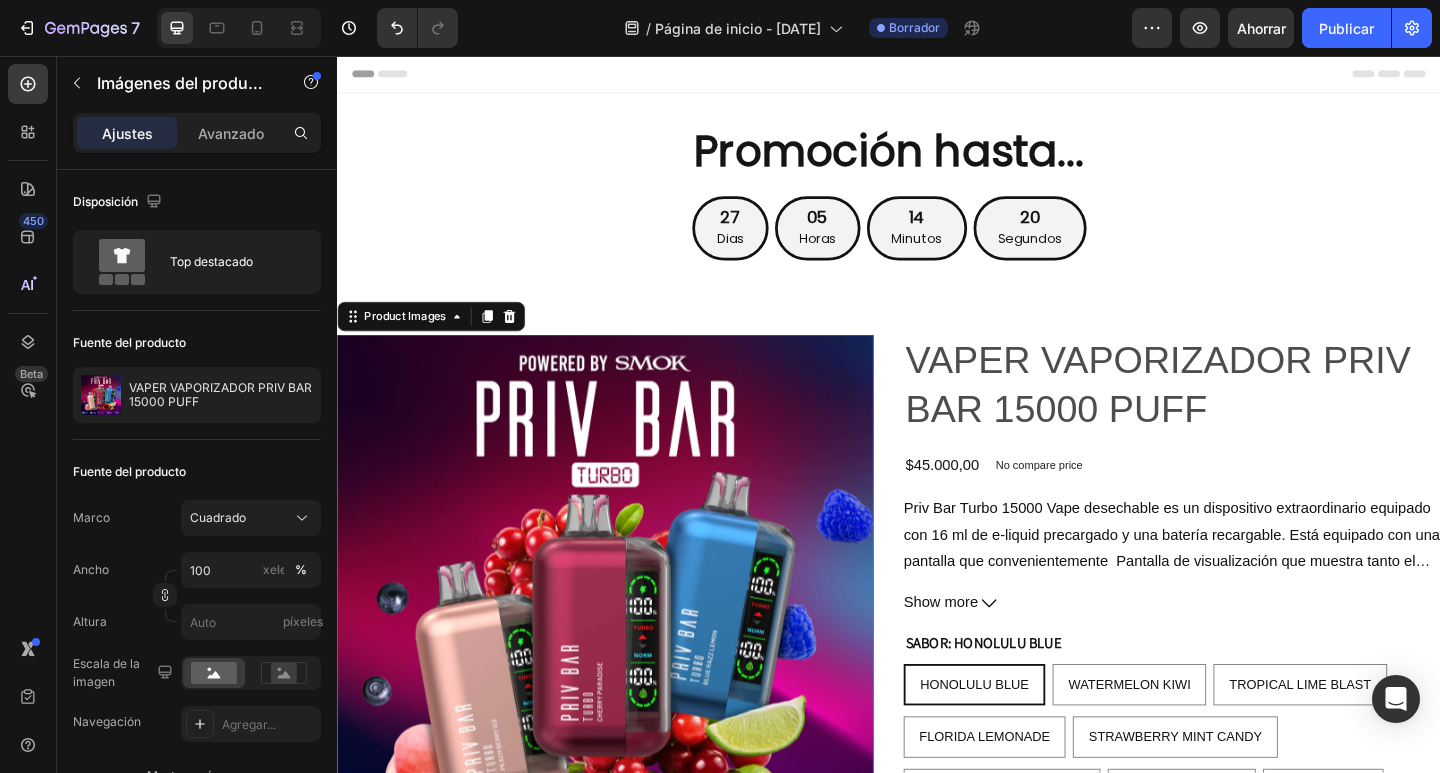 click at bounding box center [629, 651] 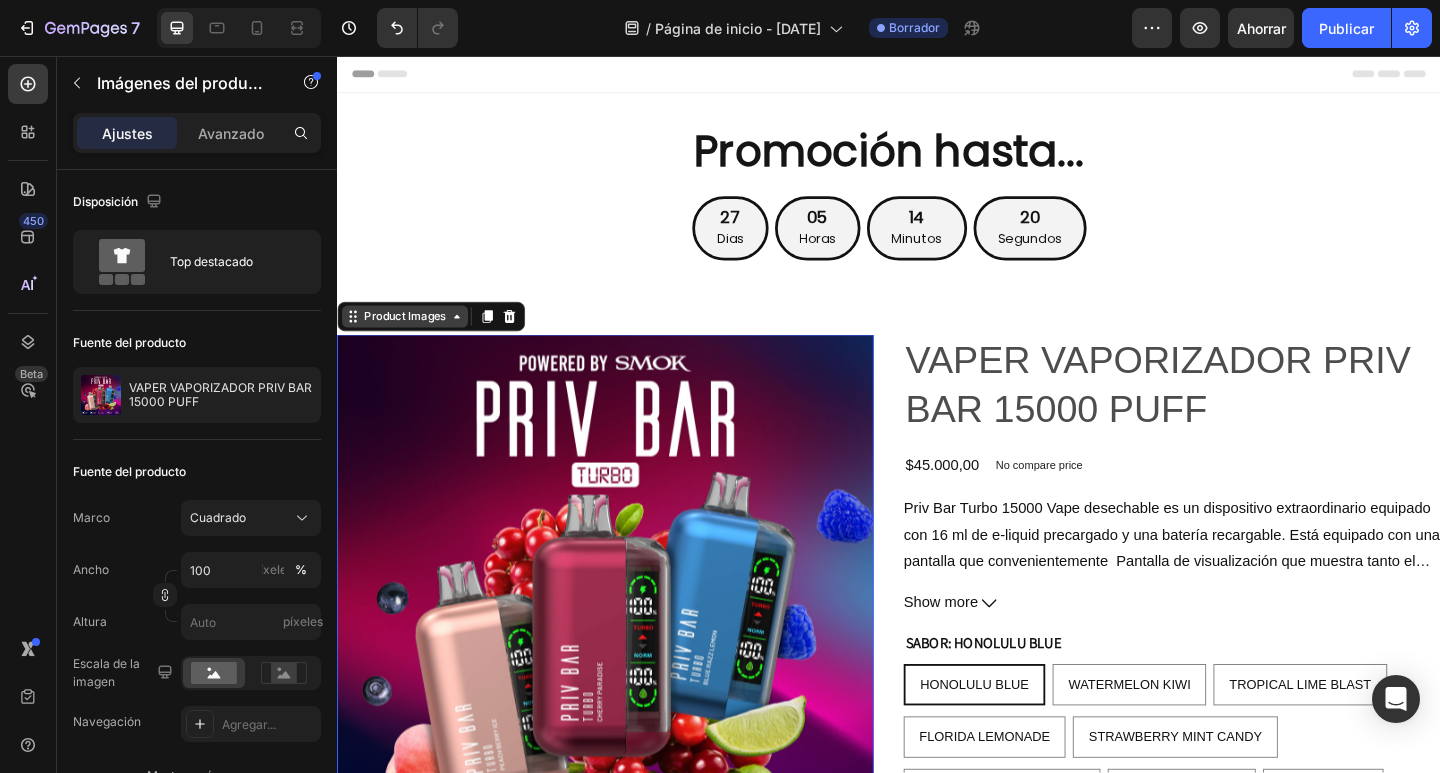 click on "Product Images" at bounding box center [410, 340] 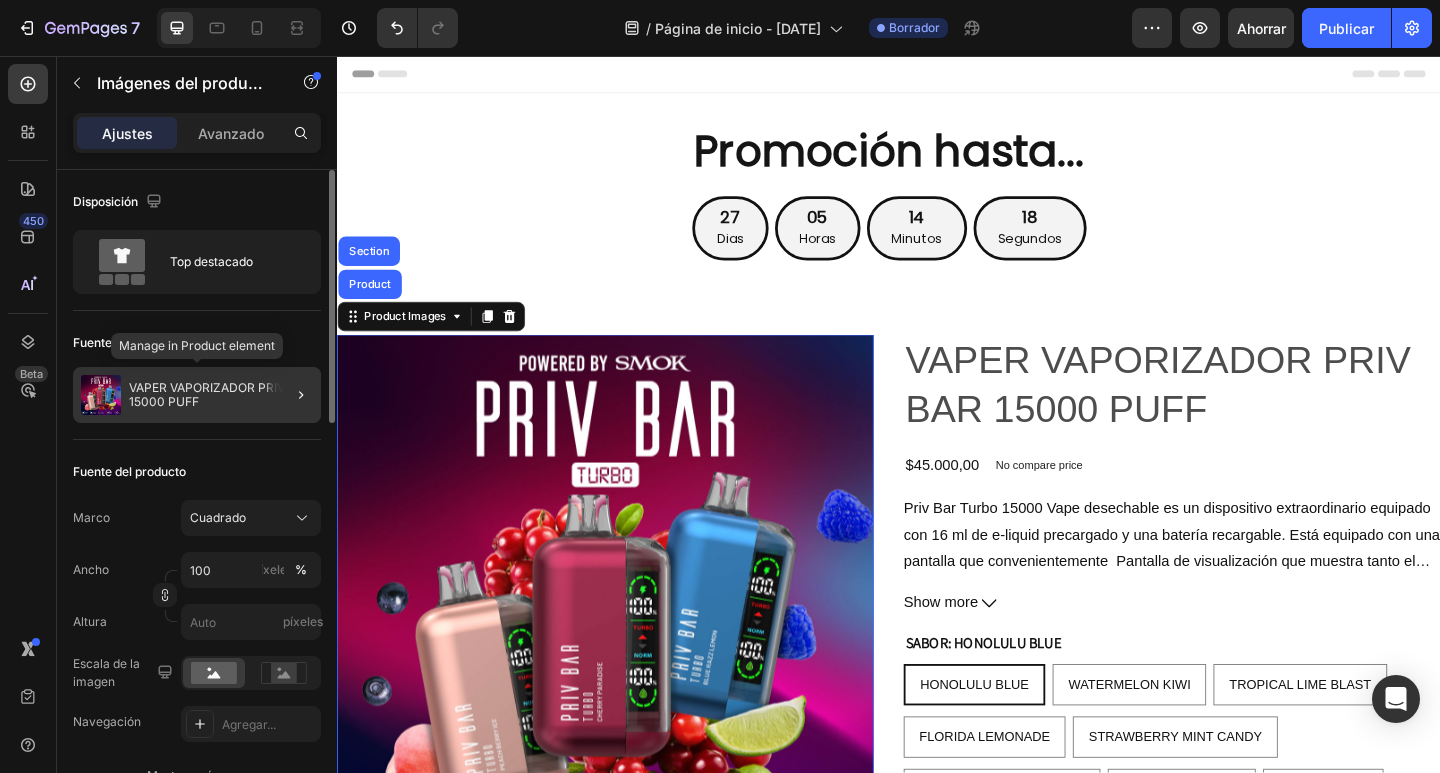 click on "VAPER VAPORIZADOR PRIV BAR 15000 PUFF" 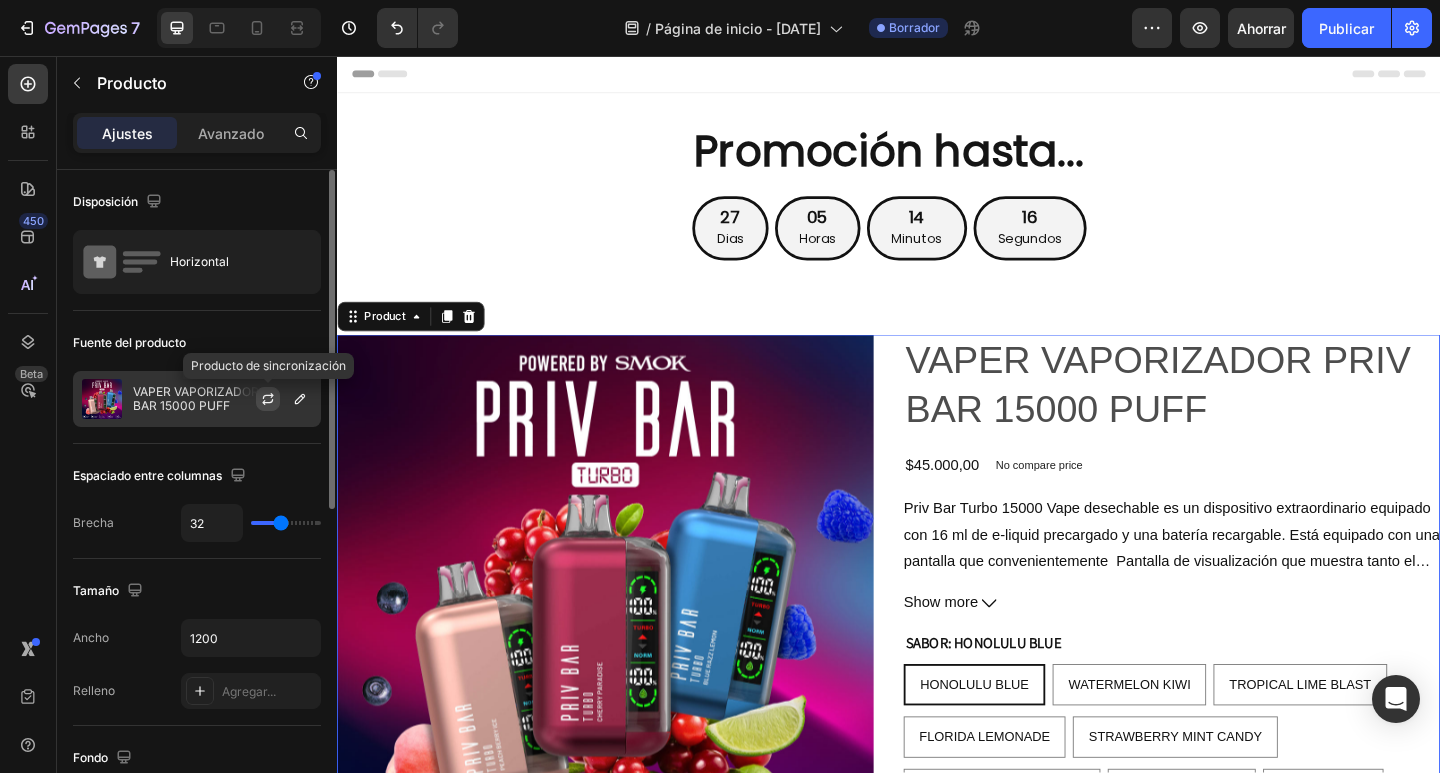 click 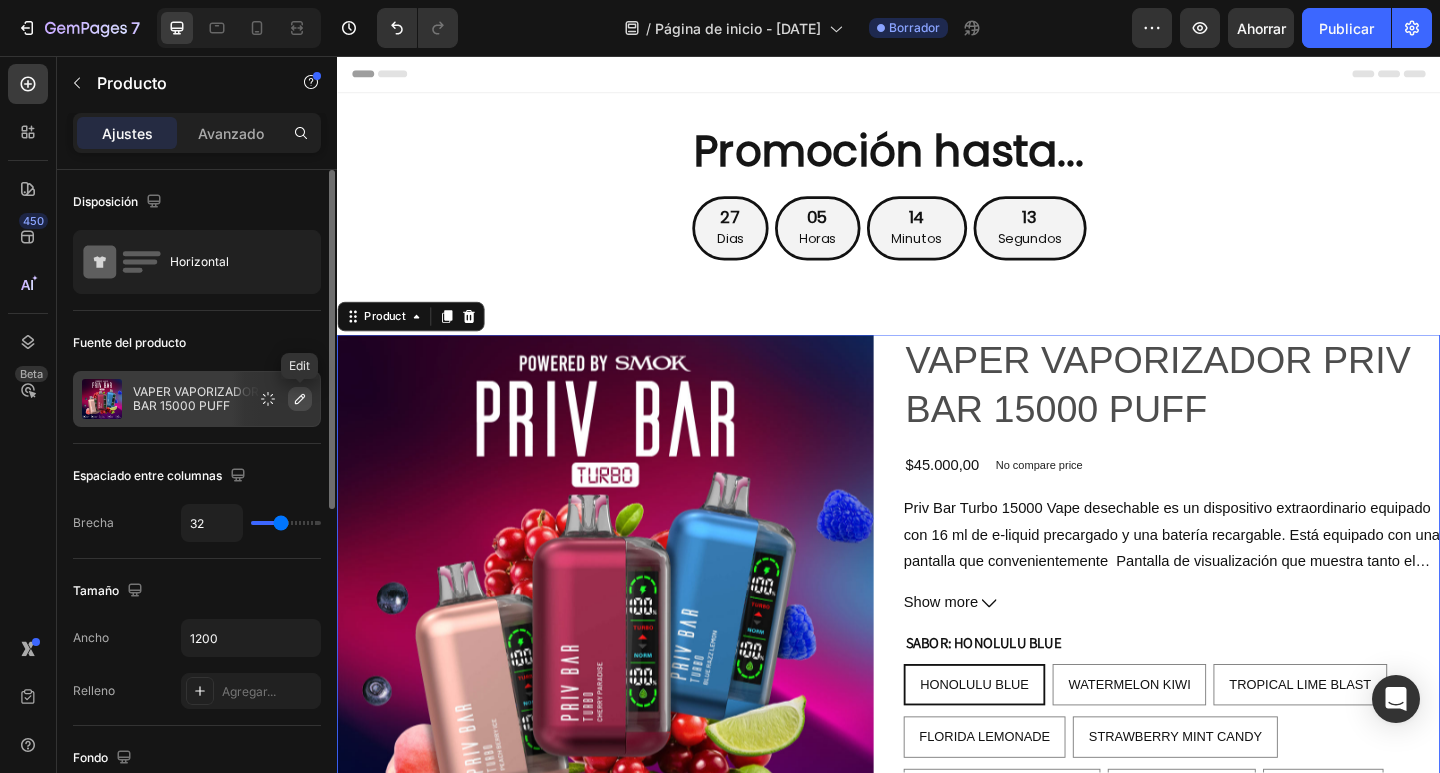 click 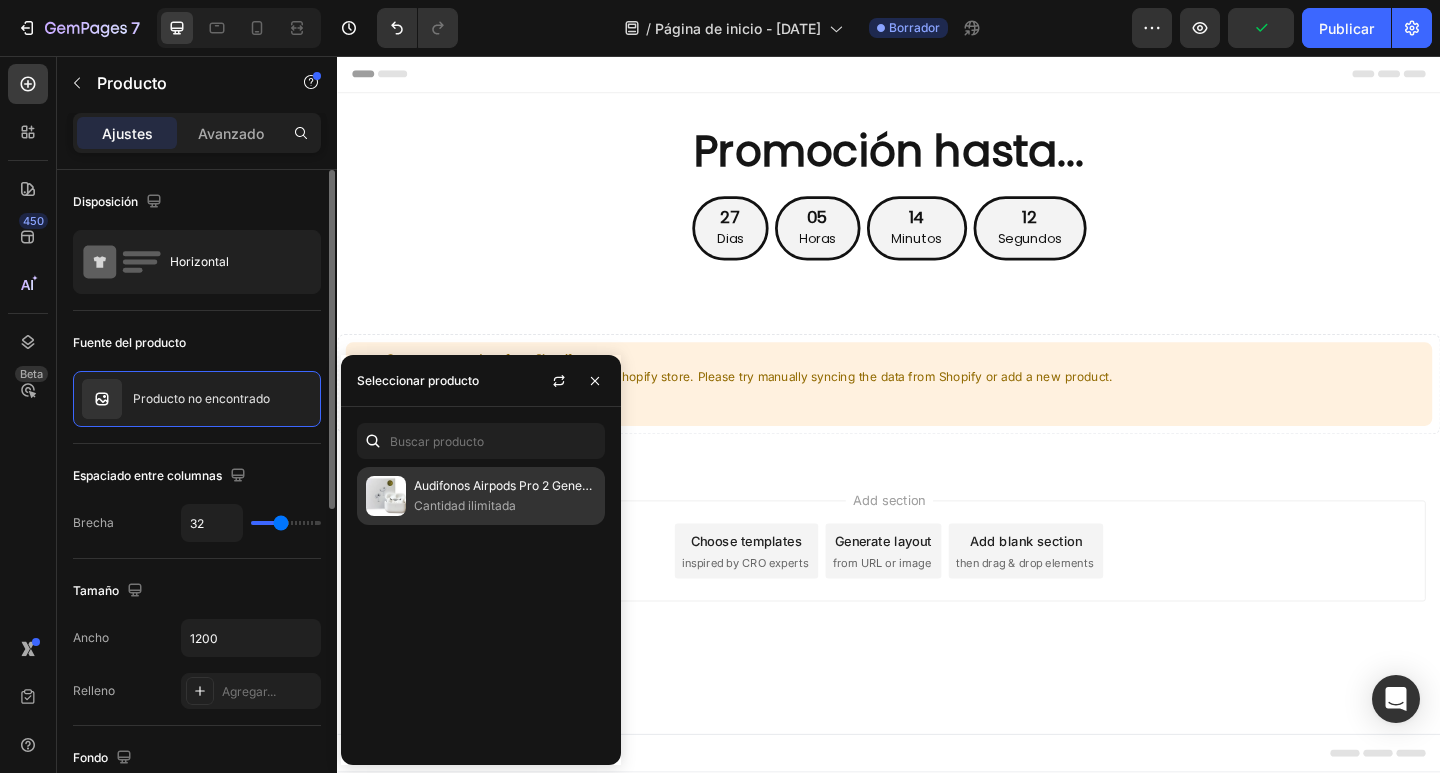 click on "Cantidad ilimitada" at bounding box center [465, 505] 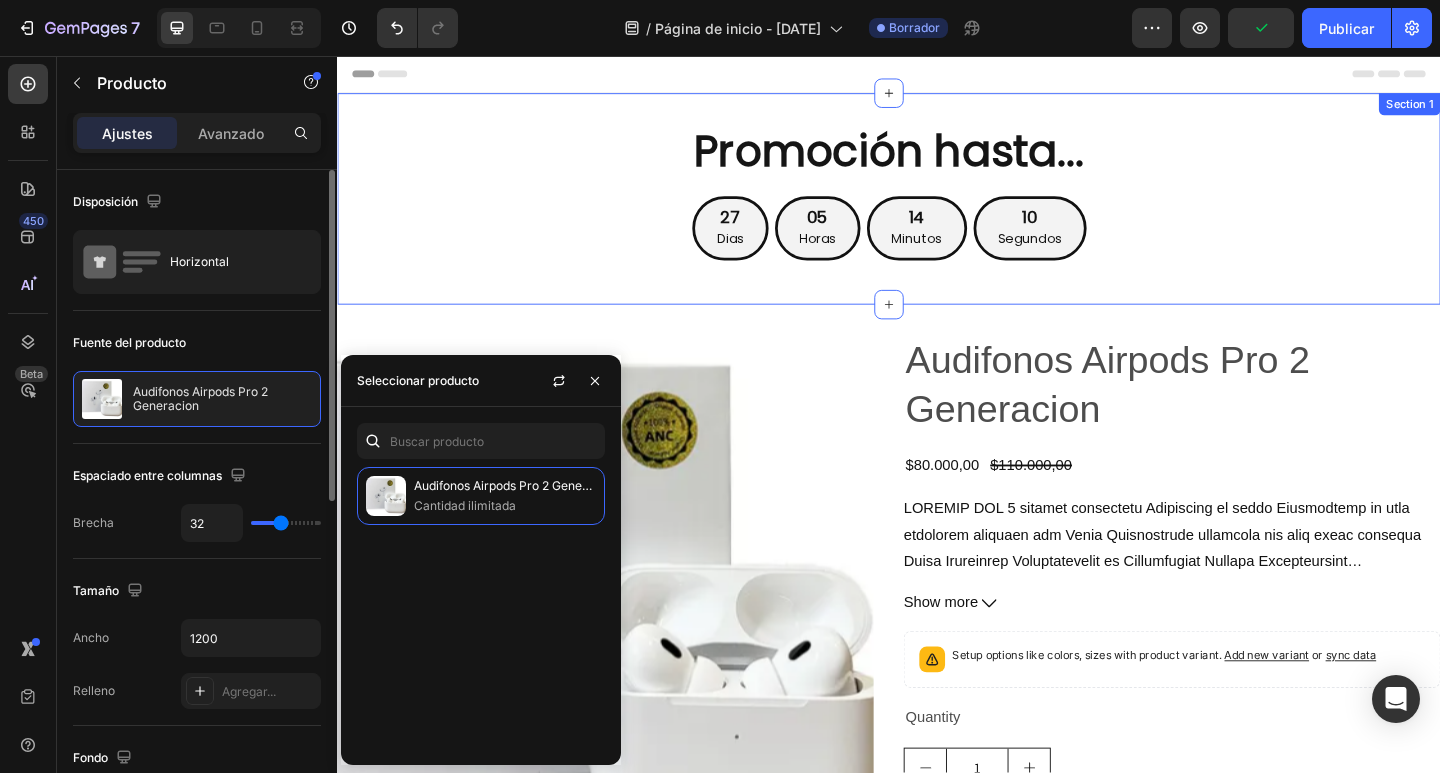 click on "Promoción hasta... Heading [DATE] Countdown Timer Row" at bounding box center (937, 212) 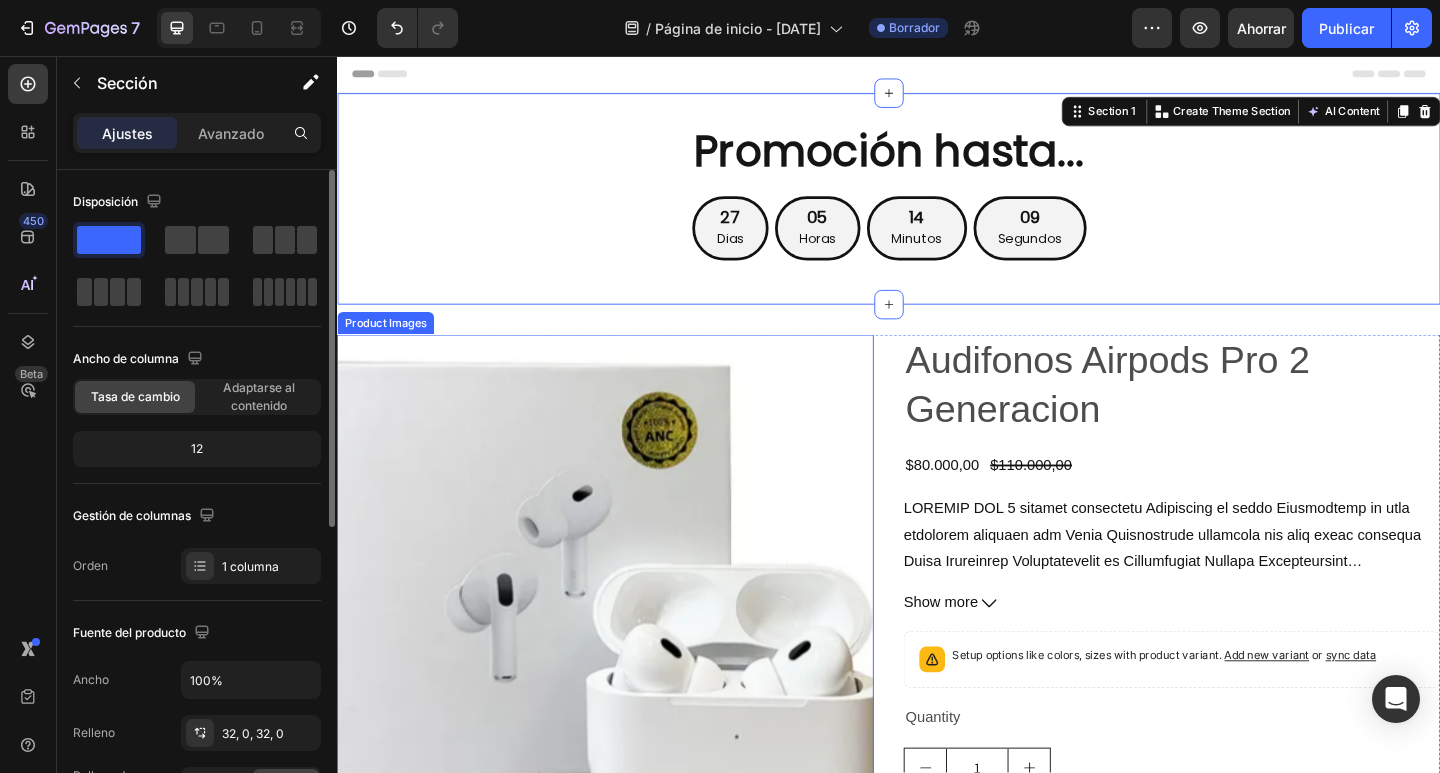 click at bounding box center (629, 651) 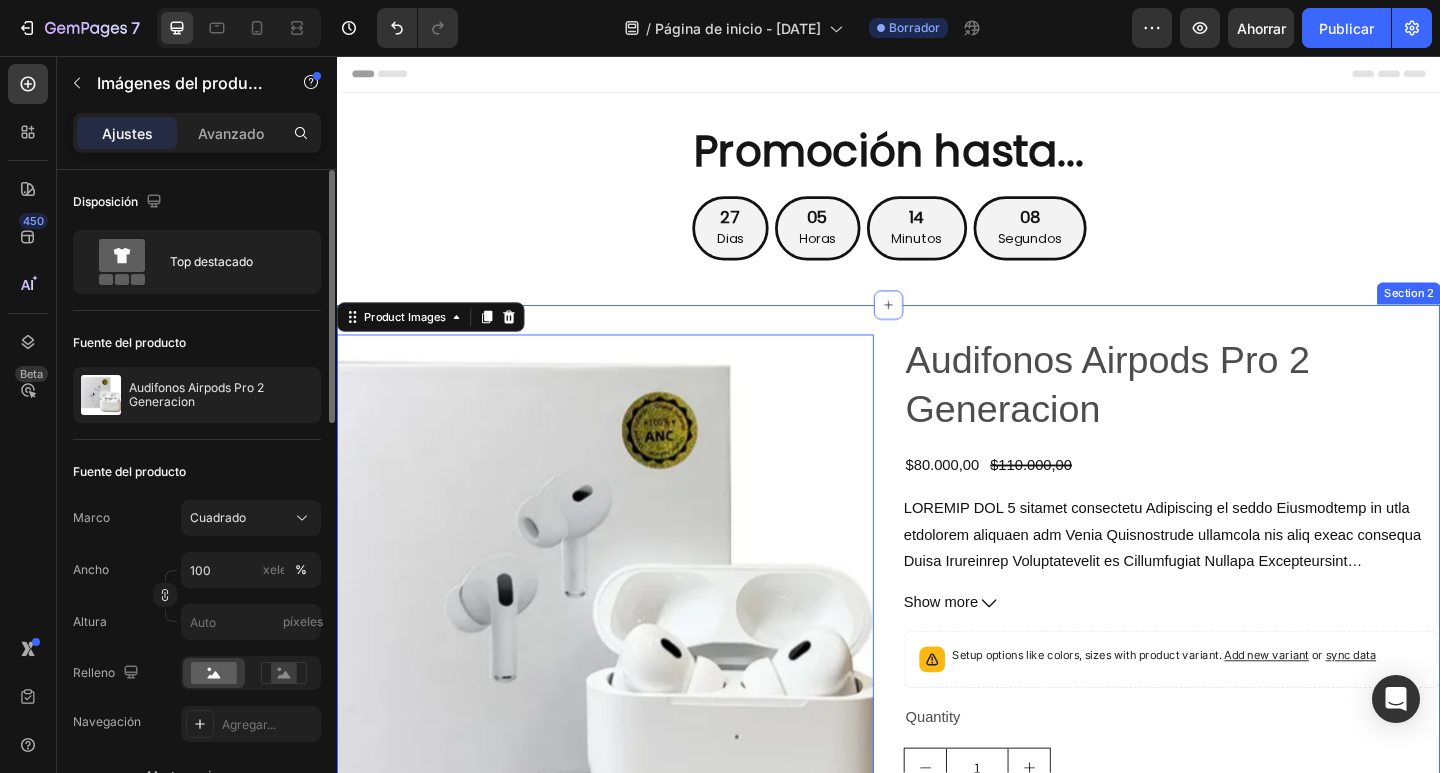 click on "Audifonos Airpods Pro 2 Generacion" at bounding box center [1245, 414] 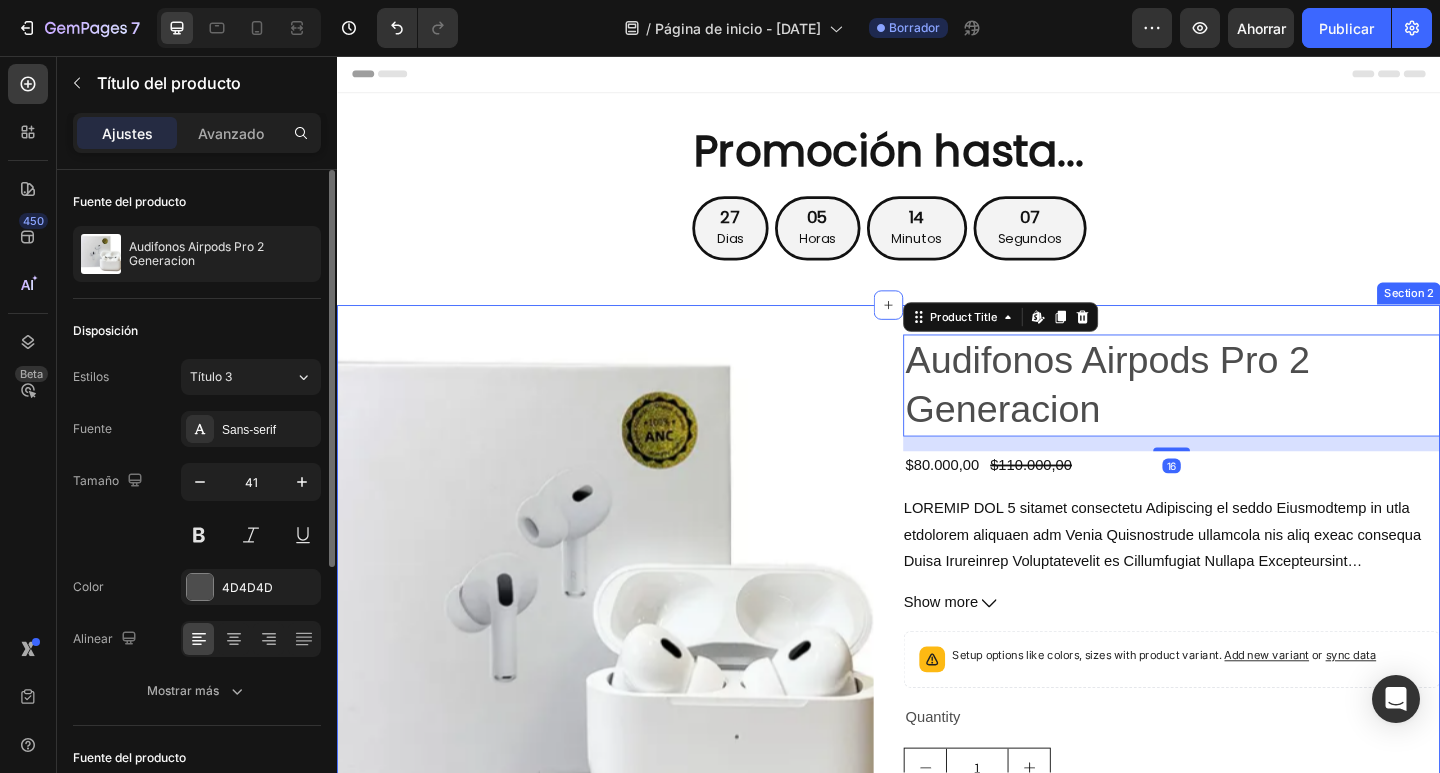 click on "Product Images Audifonos Airpods Pro 2 Generacion Product Title   Edit content in Shopify 16 $80.000,00 Product Price Product Price $110.000,00 Product Price Product Price Row Show more
Product Description Setup options like colors, sizes with product variant.       Add new variant   or   sync data Product Variants & Swatches Quantity Text Block
1
Product Quantity
Add to cart Add to Cart Buy it now Dynamic Checkout Product Section 2" at bounding box center [937, 683] 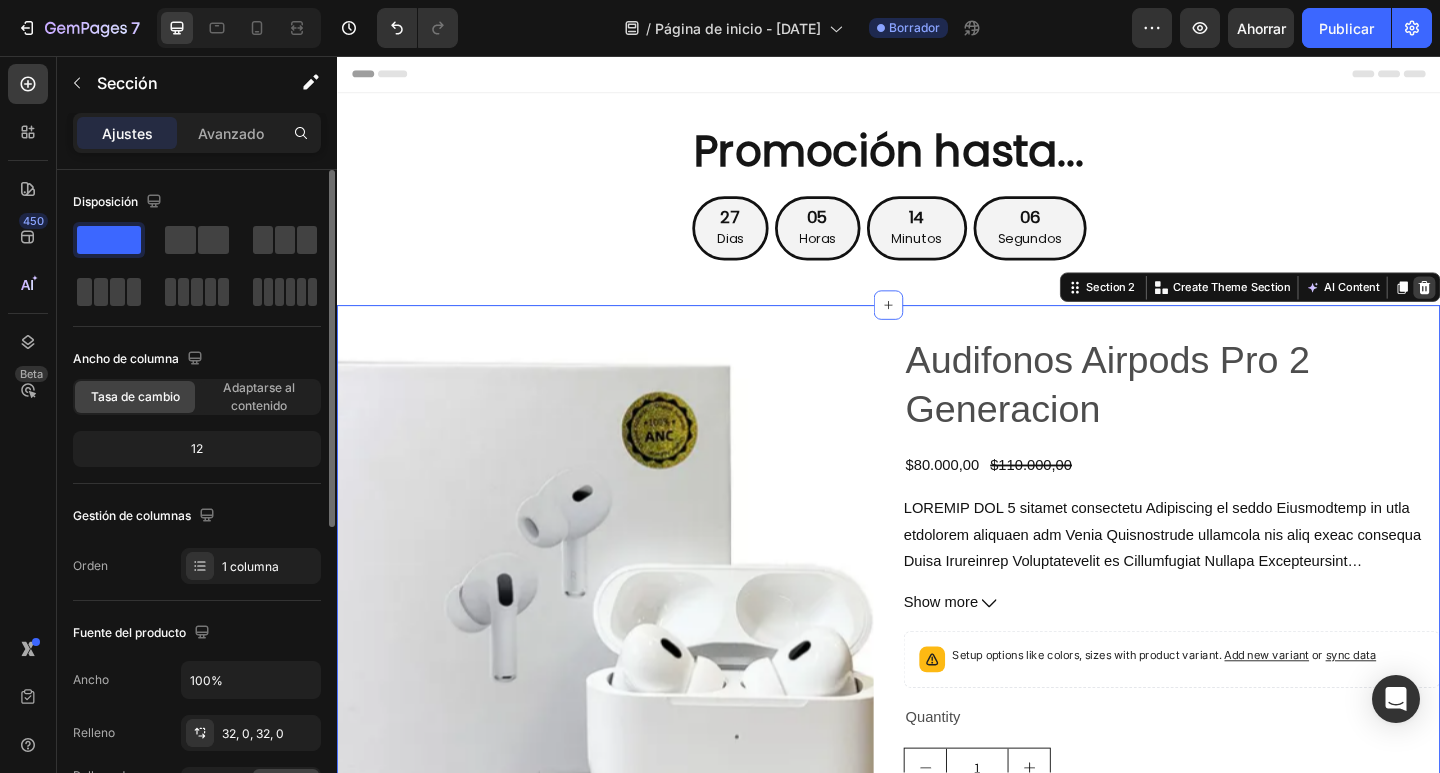 click at bounding box center [1520, 308] 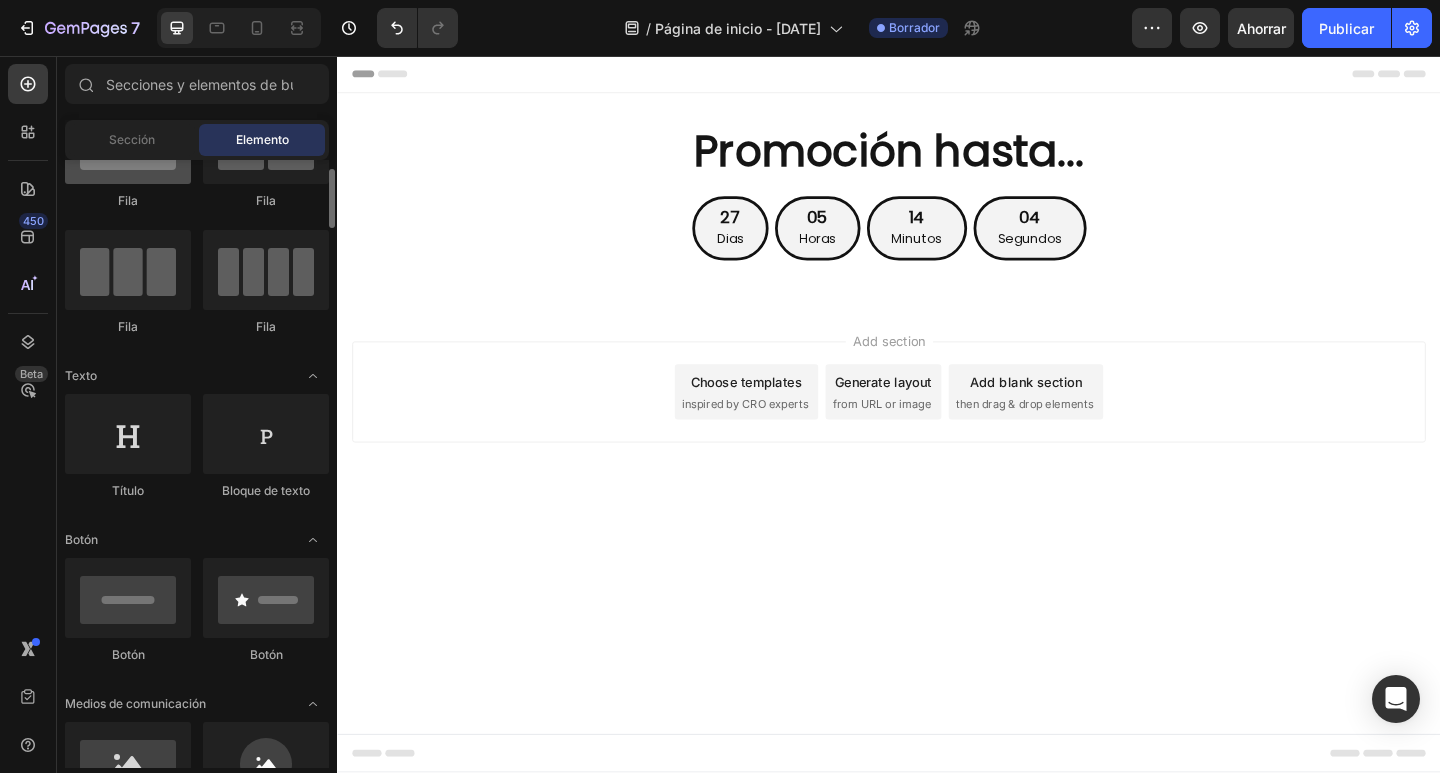 scroll, scrollTop: 0, scrollLeft: 0, axis: both 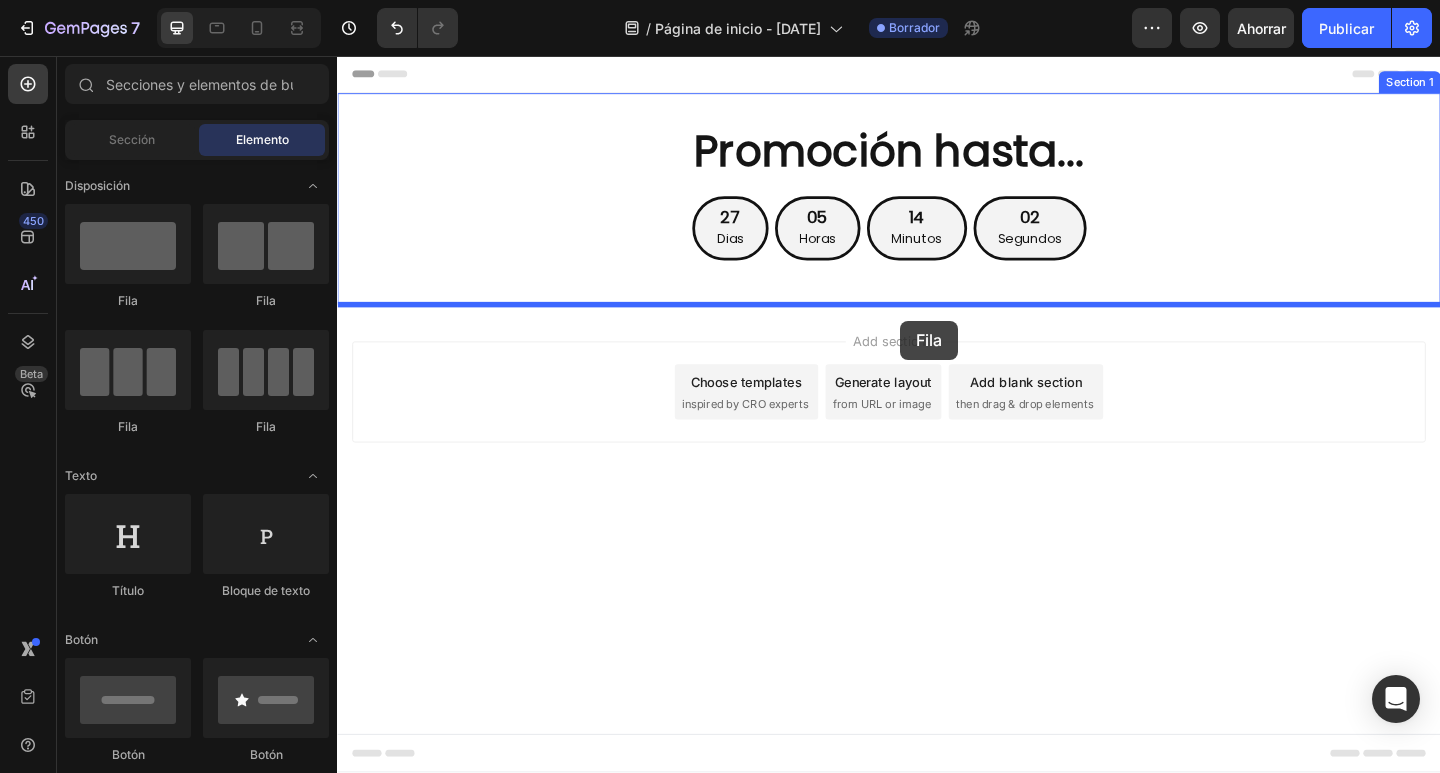 drag, startPoint x: 458, startPoint y: 292, endPoint x: 949, endPoint y: 344, distance: 493.74588 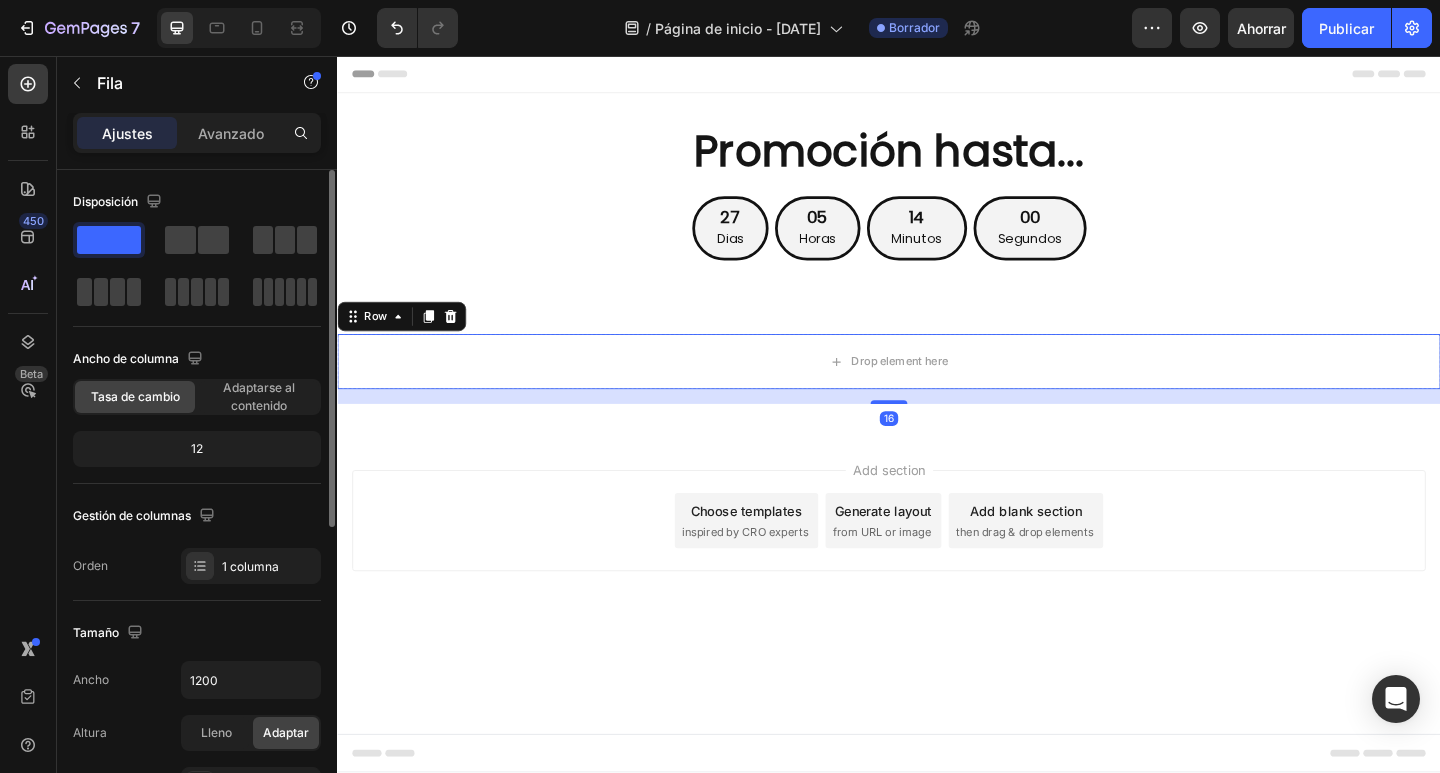scroll, scrollTop: 560, scrollLeft: 0, axis: vertical 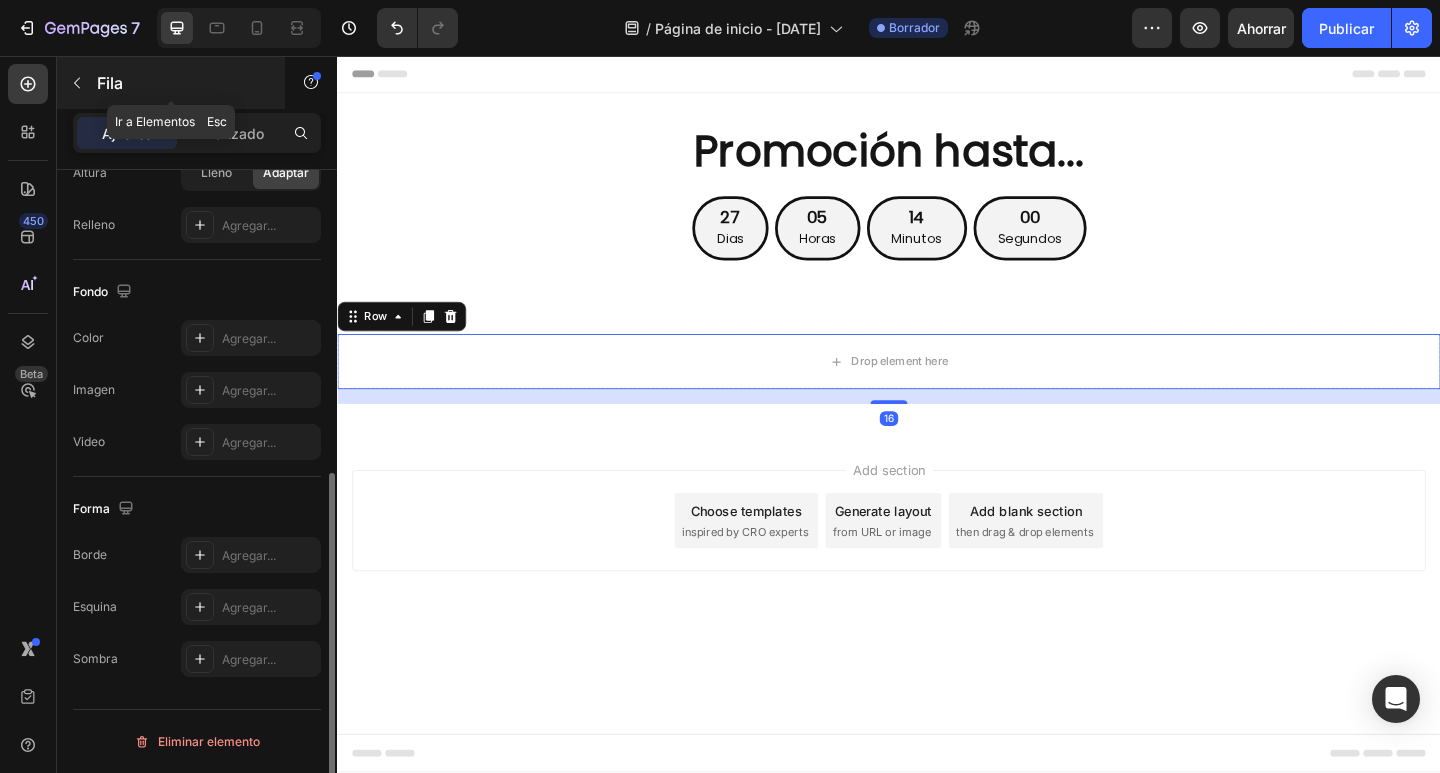 click 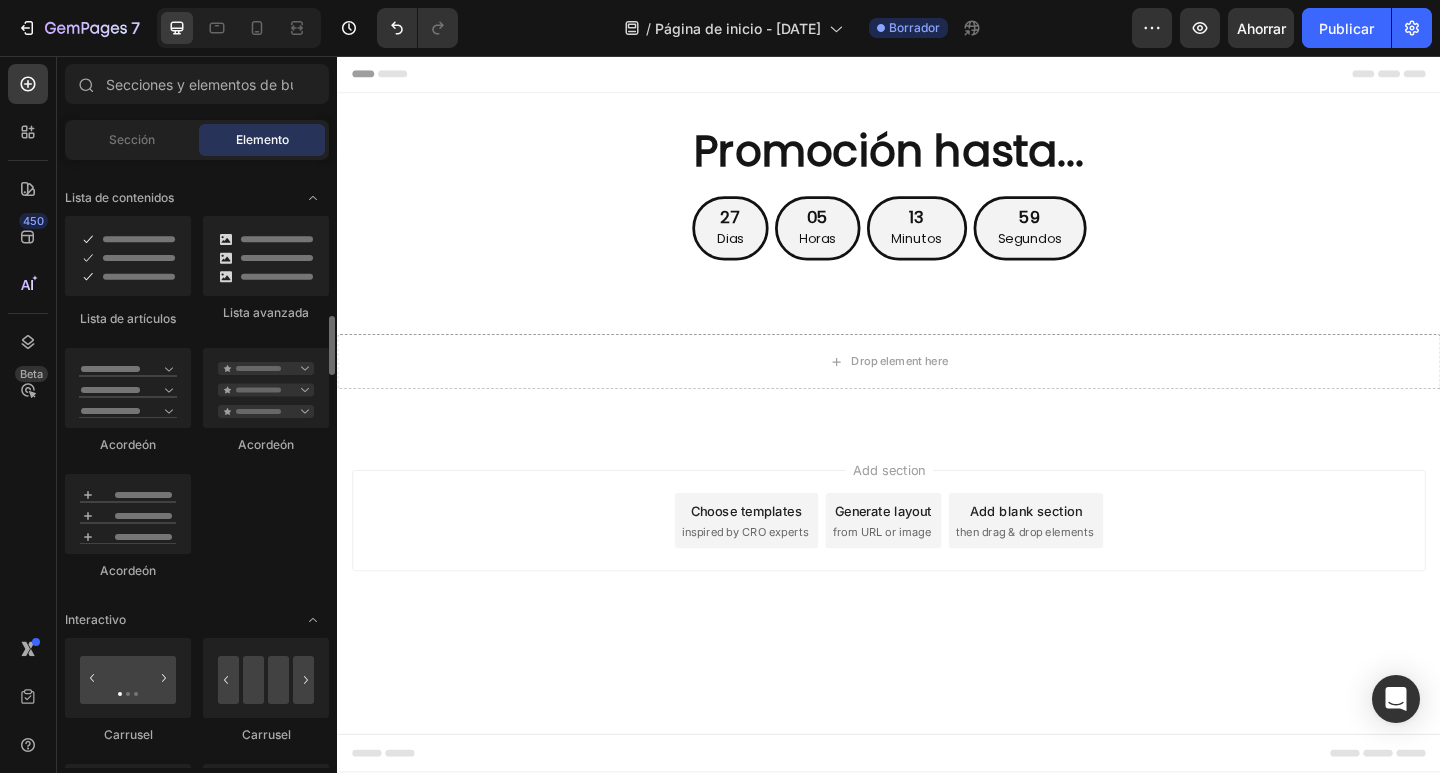scroll, scrollTop: 2300, scrollLeft: 0, axis: vertical 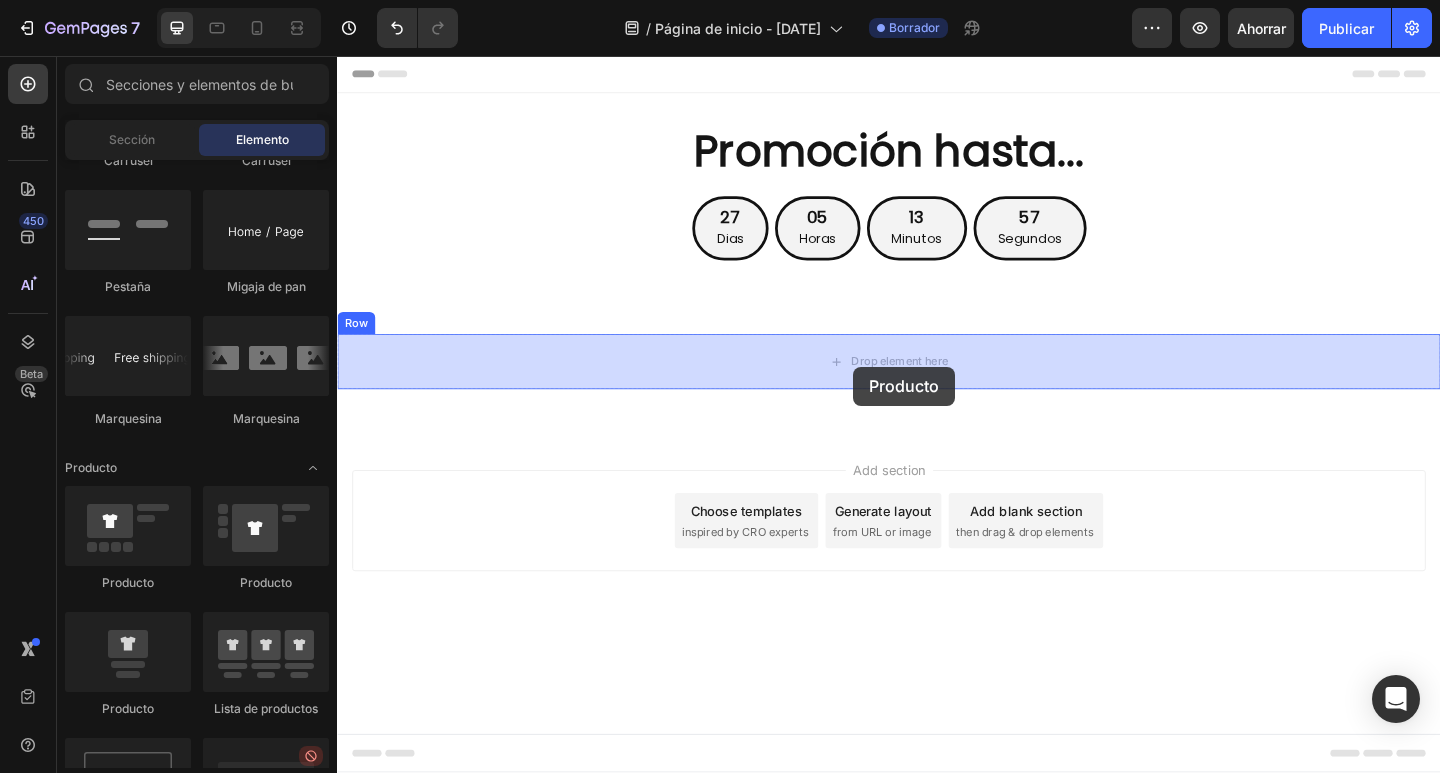 drag, startPoint x: 479, startPoint y: 608, endPoint x: 898, endPoint y: 394, distance: 470.48593 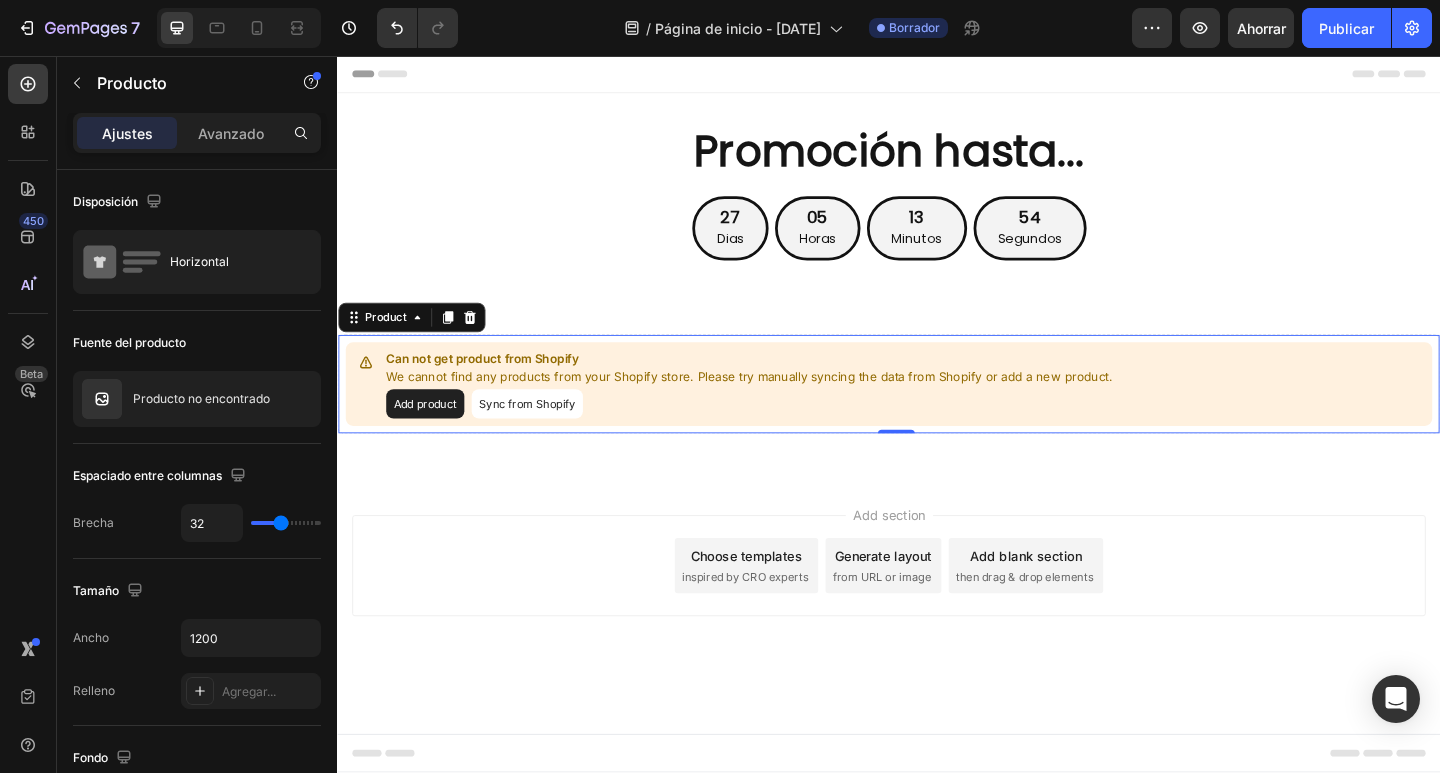 click on "Sync from Shopify" at bounding box center (543, 435) 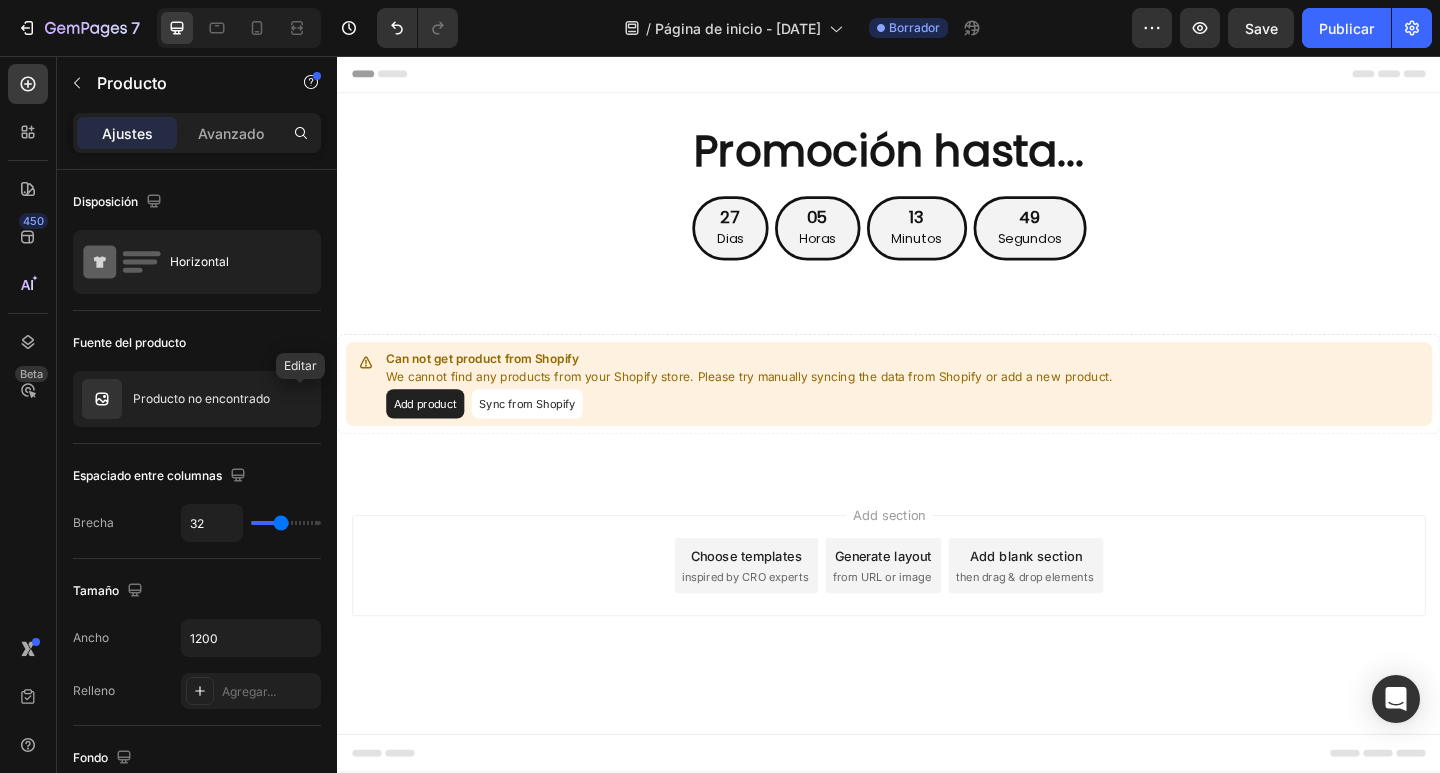 click 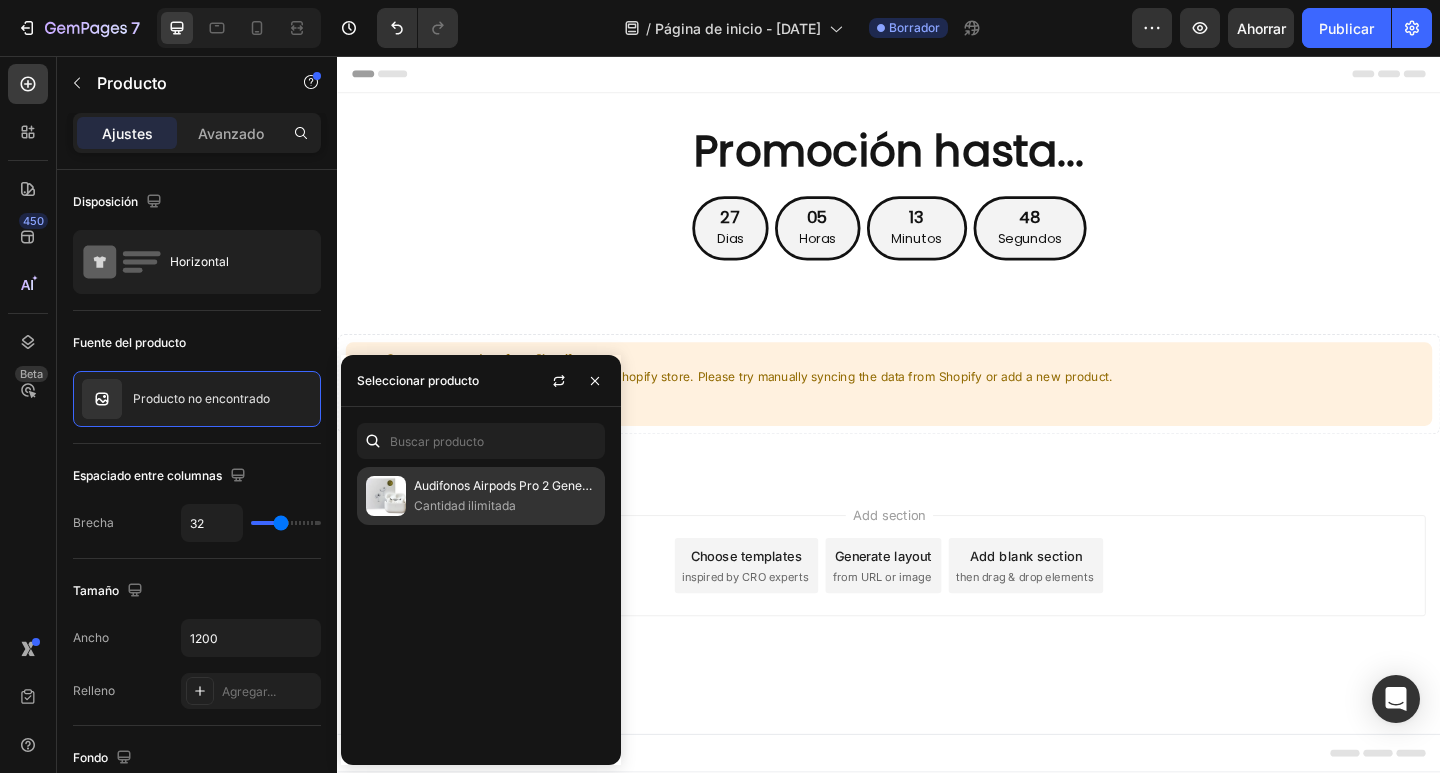 click on "Cantidad ilimitada" at bounding box center [465, 505] 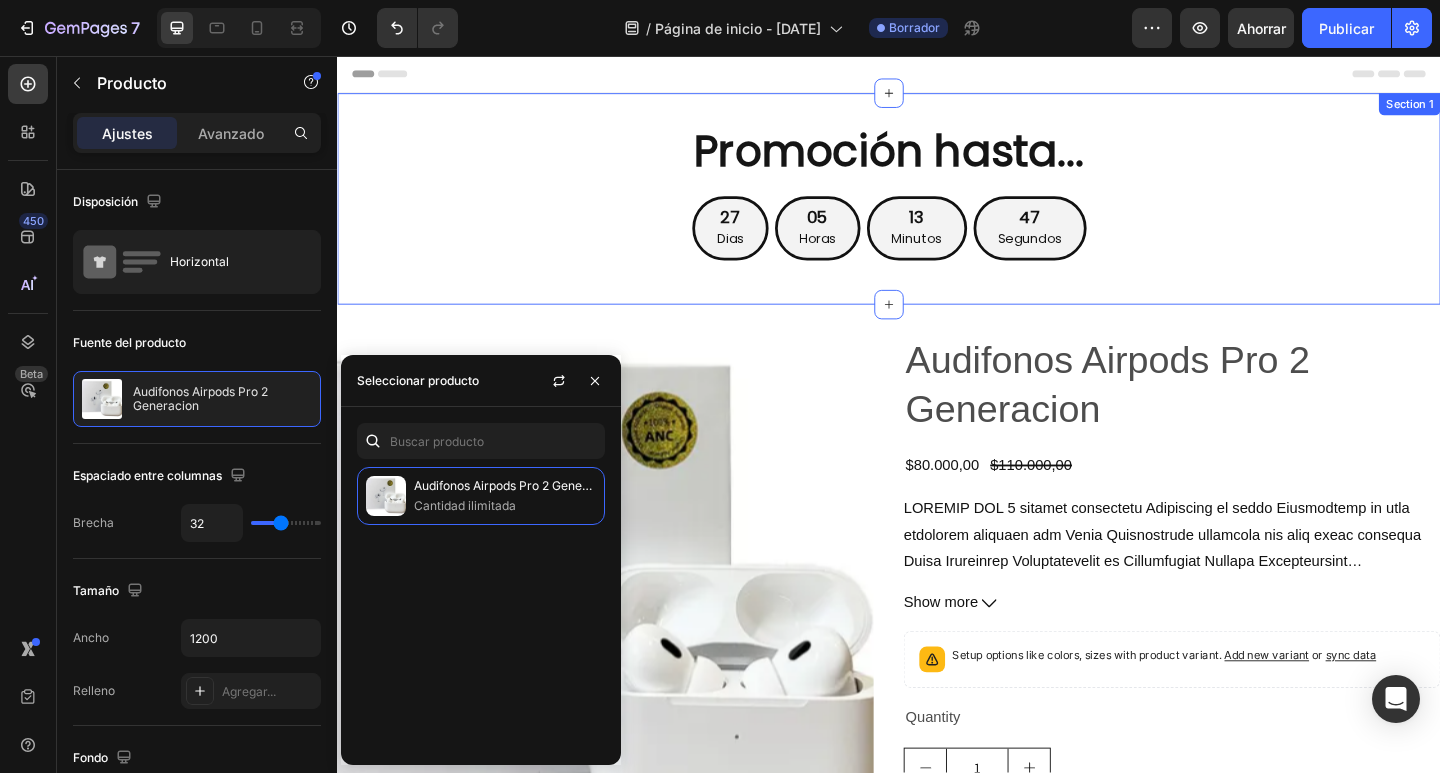 click on "Promoción hasta... Heading 27 Dias 05 Horas 13 Minutos 47 Segundos Countdown Timer Row Section 1" at bounding box center [937, 212] 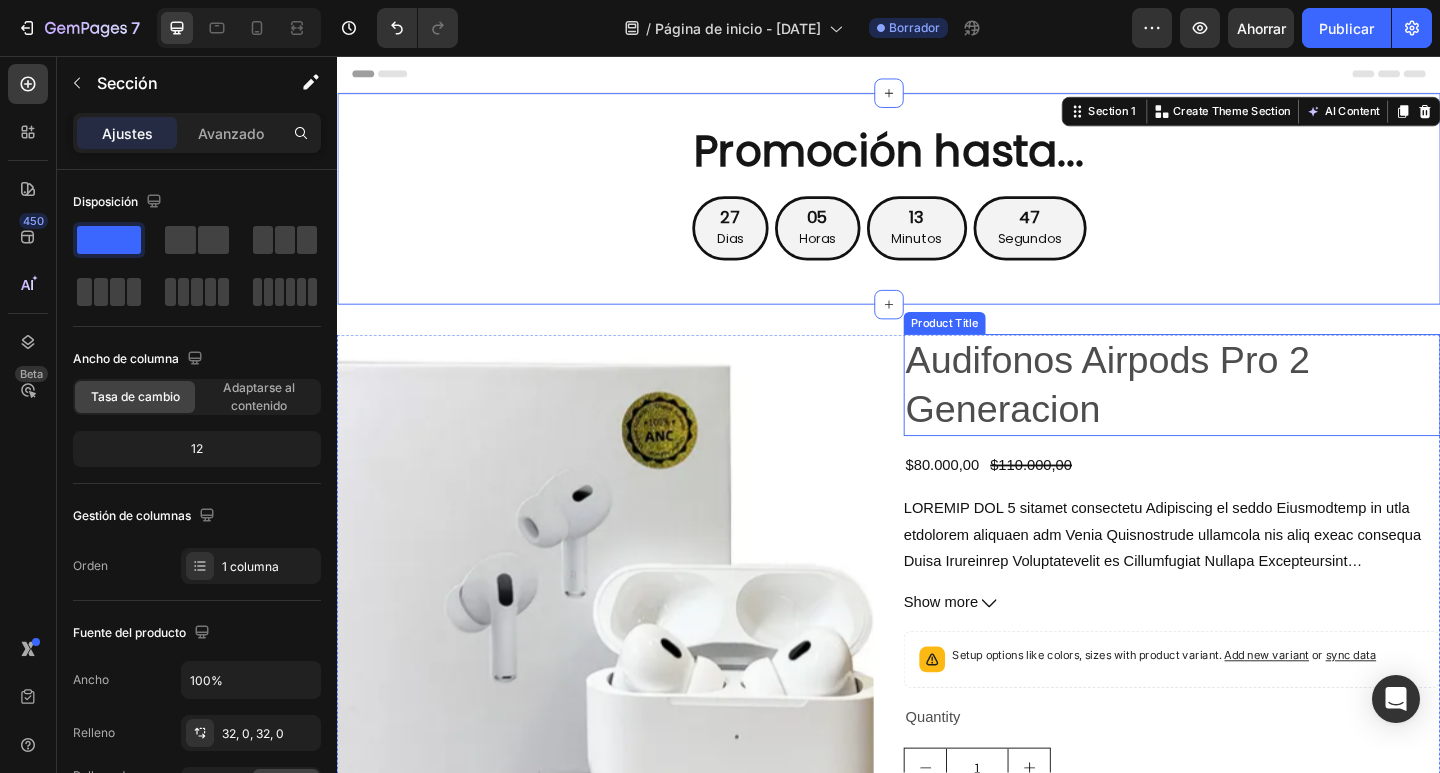 click on "Audifonos Airpods Pro 2 Generacion" at bounding box center [1245, 414] 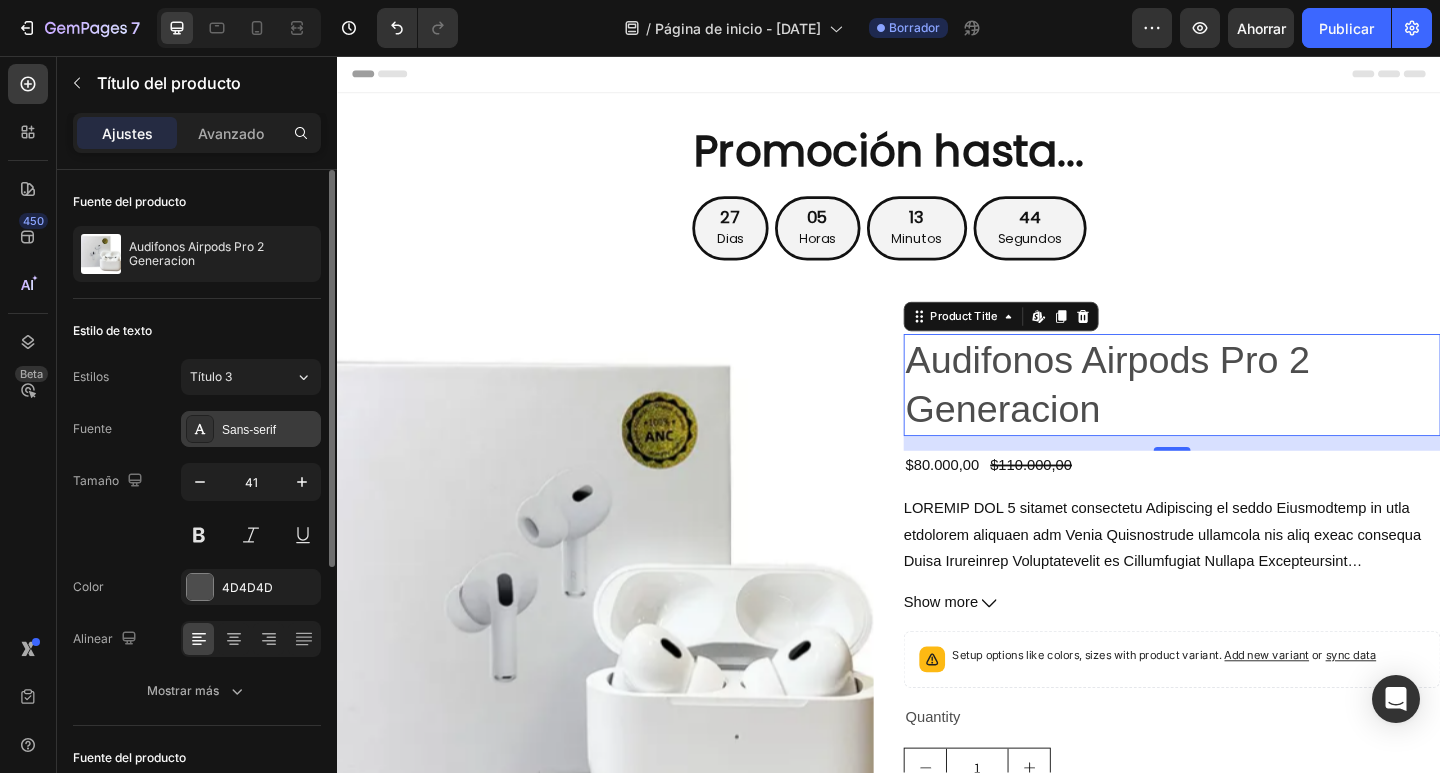 click on "Sans-serif" at bounding box center (249, 430) 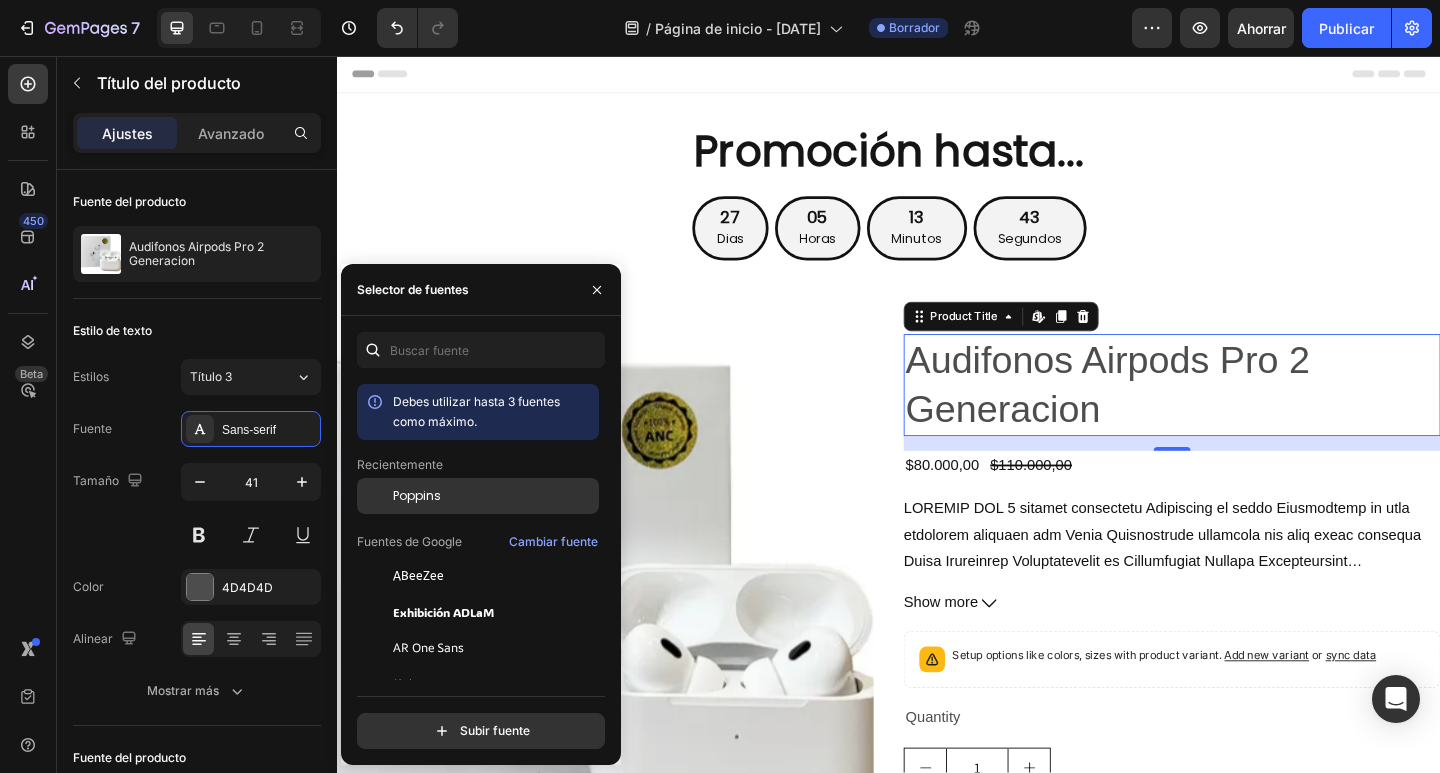 click on "Poppins" 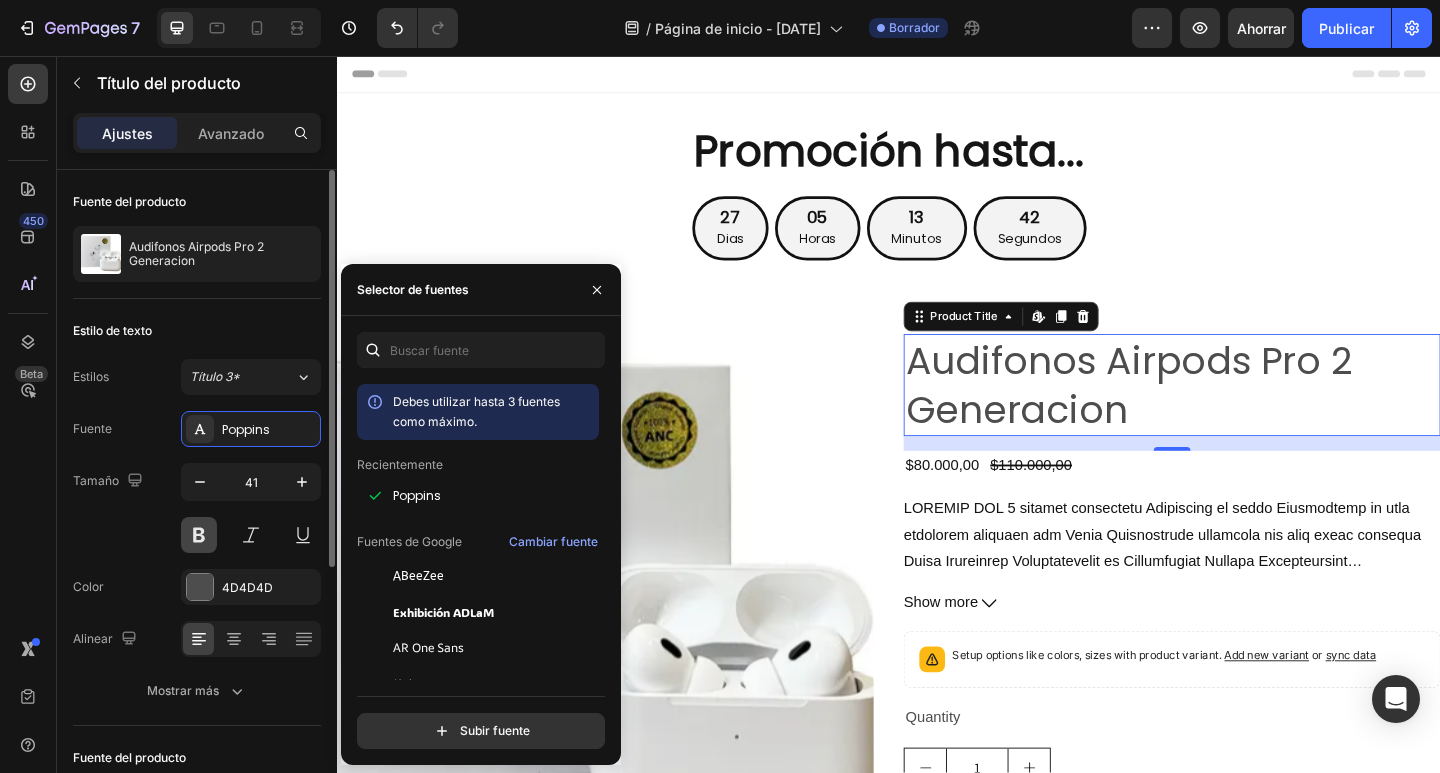 click at bounding box center [199, 535] 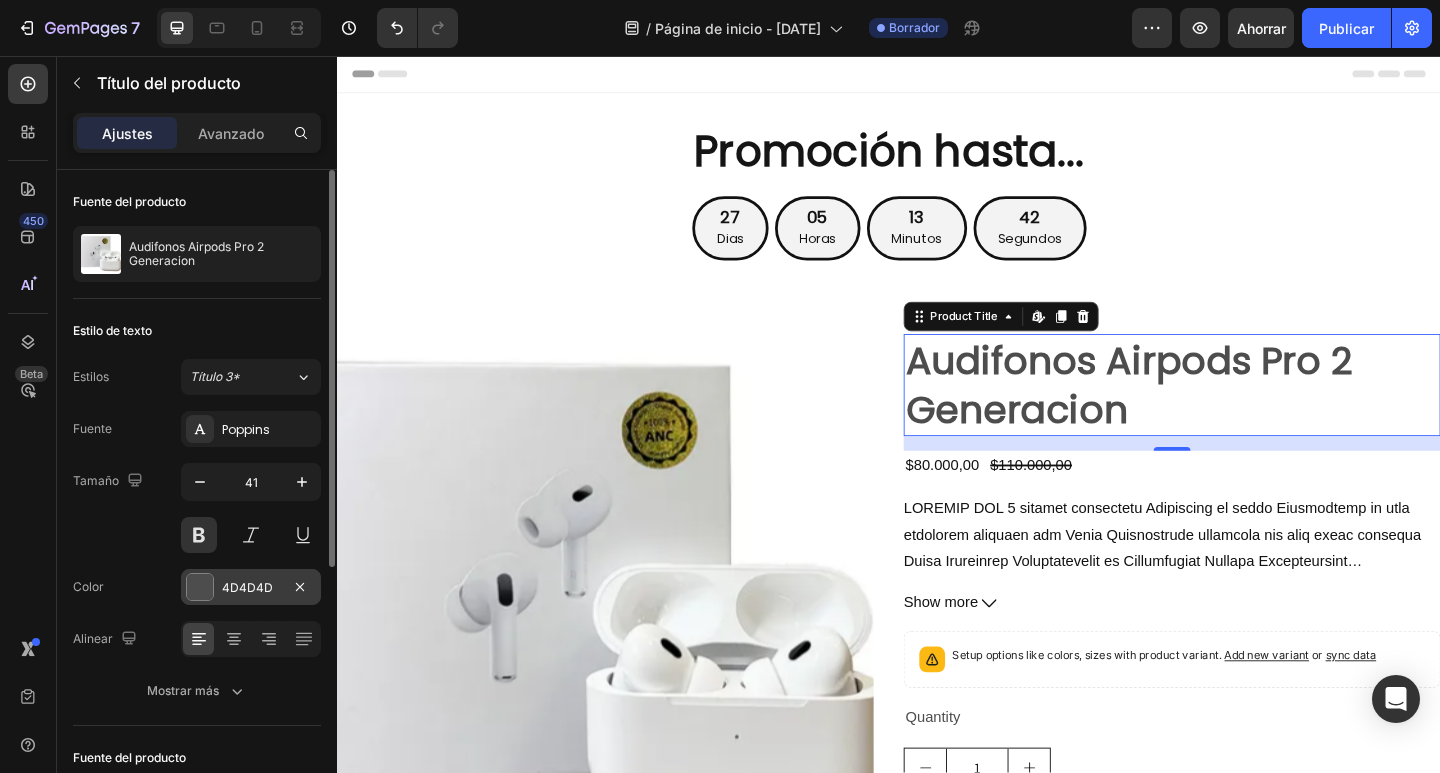 click on "4D4D4D" at bounding box center (251, 587) 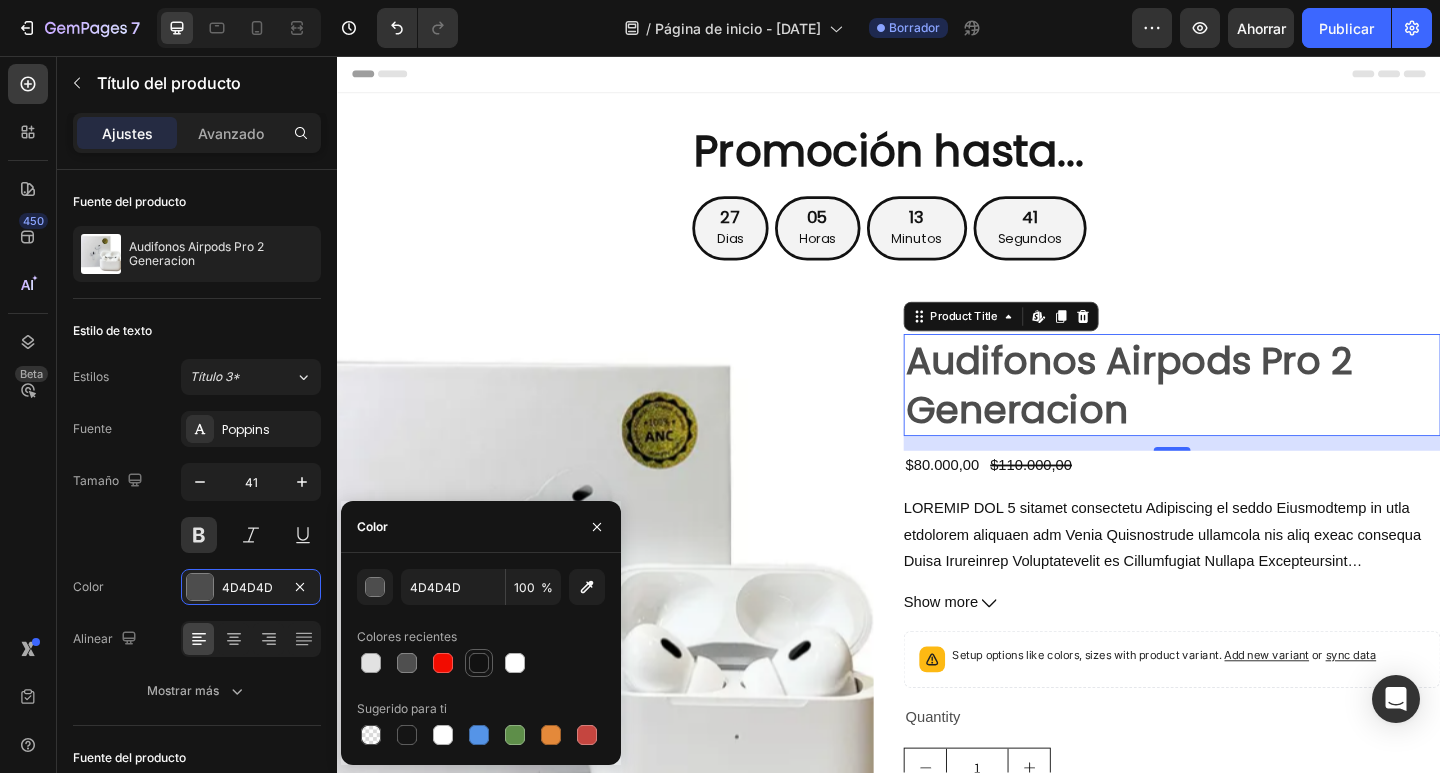 click at bounding box center [479, 663] 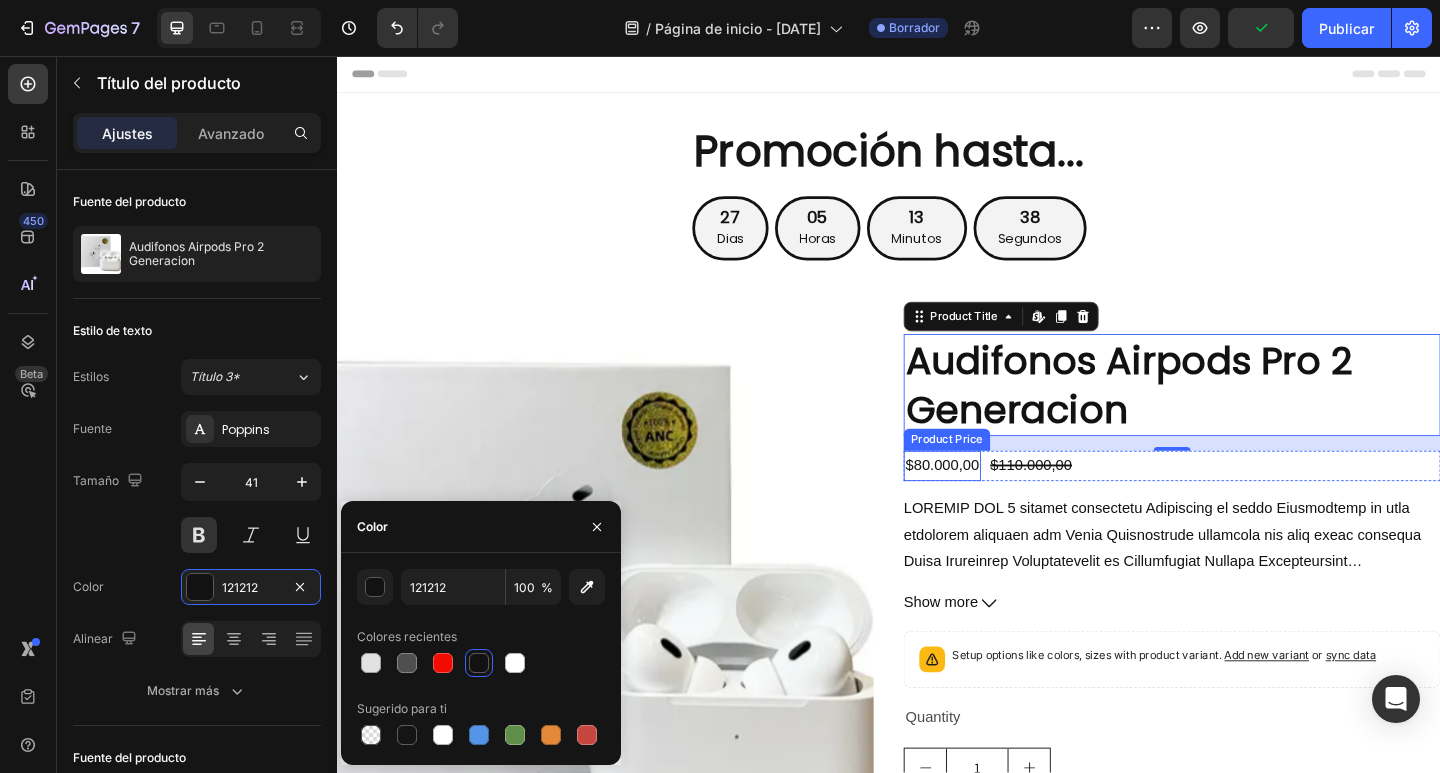 click on "$80.000,00" at bounding box center (995, 502) 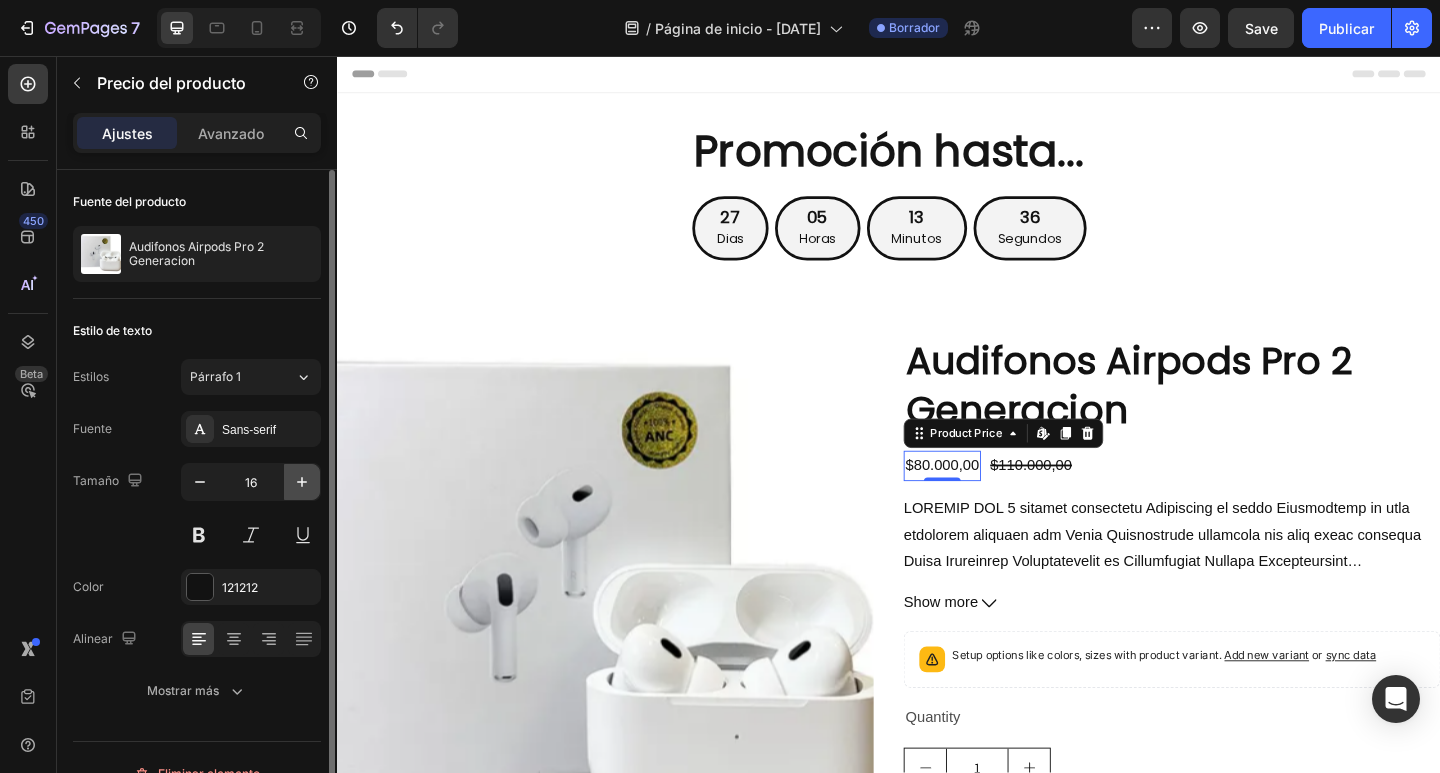 click 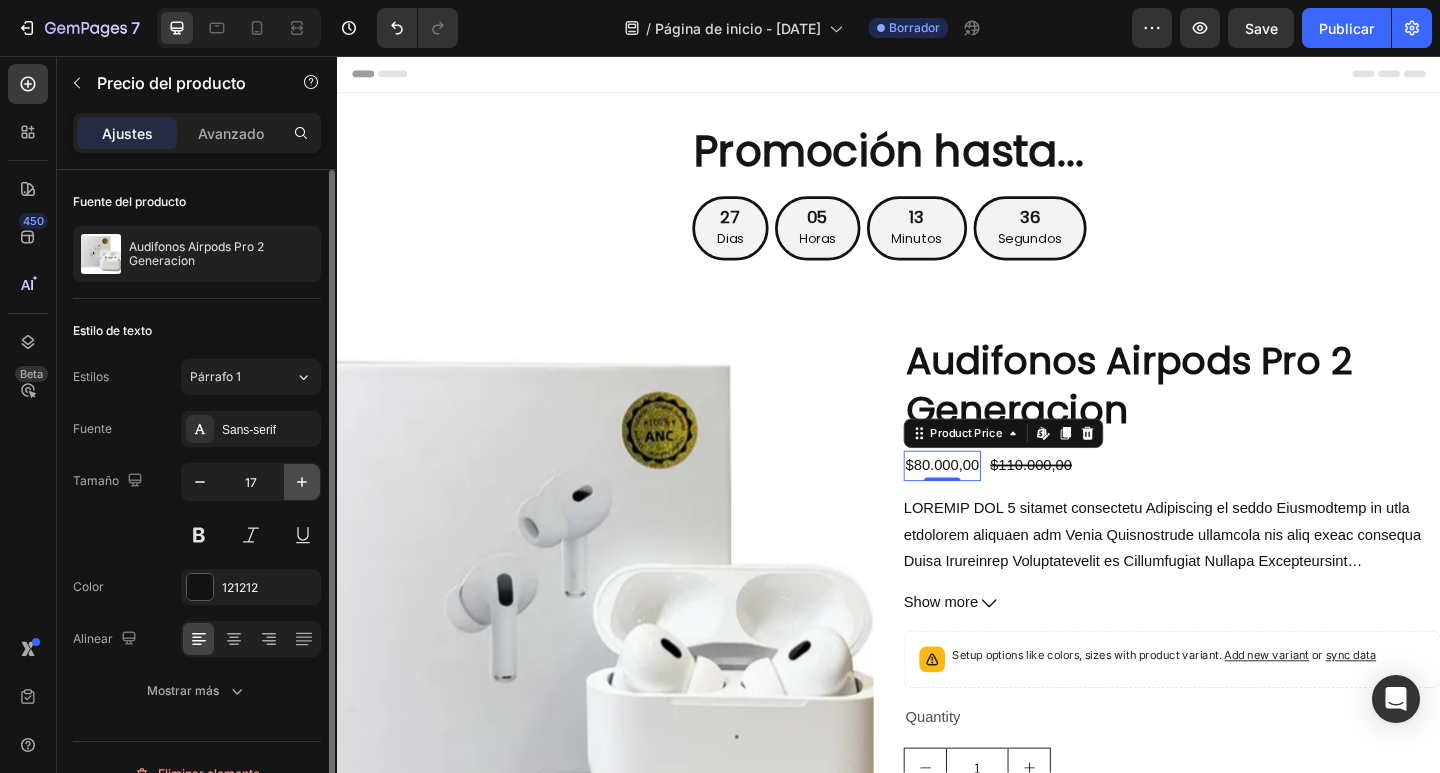 click 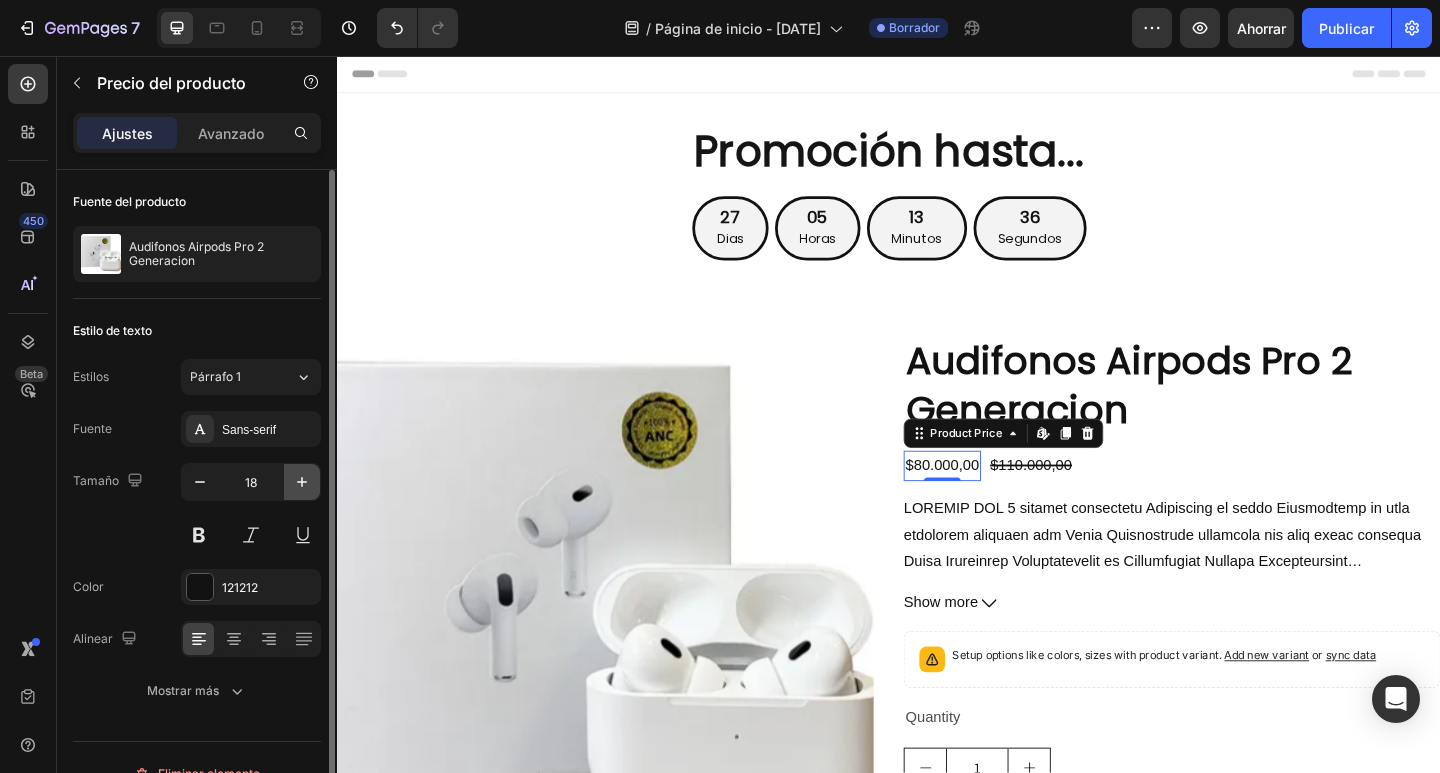 click 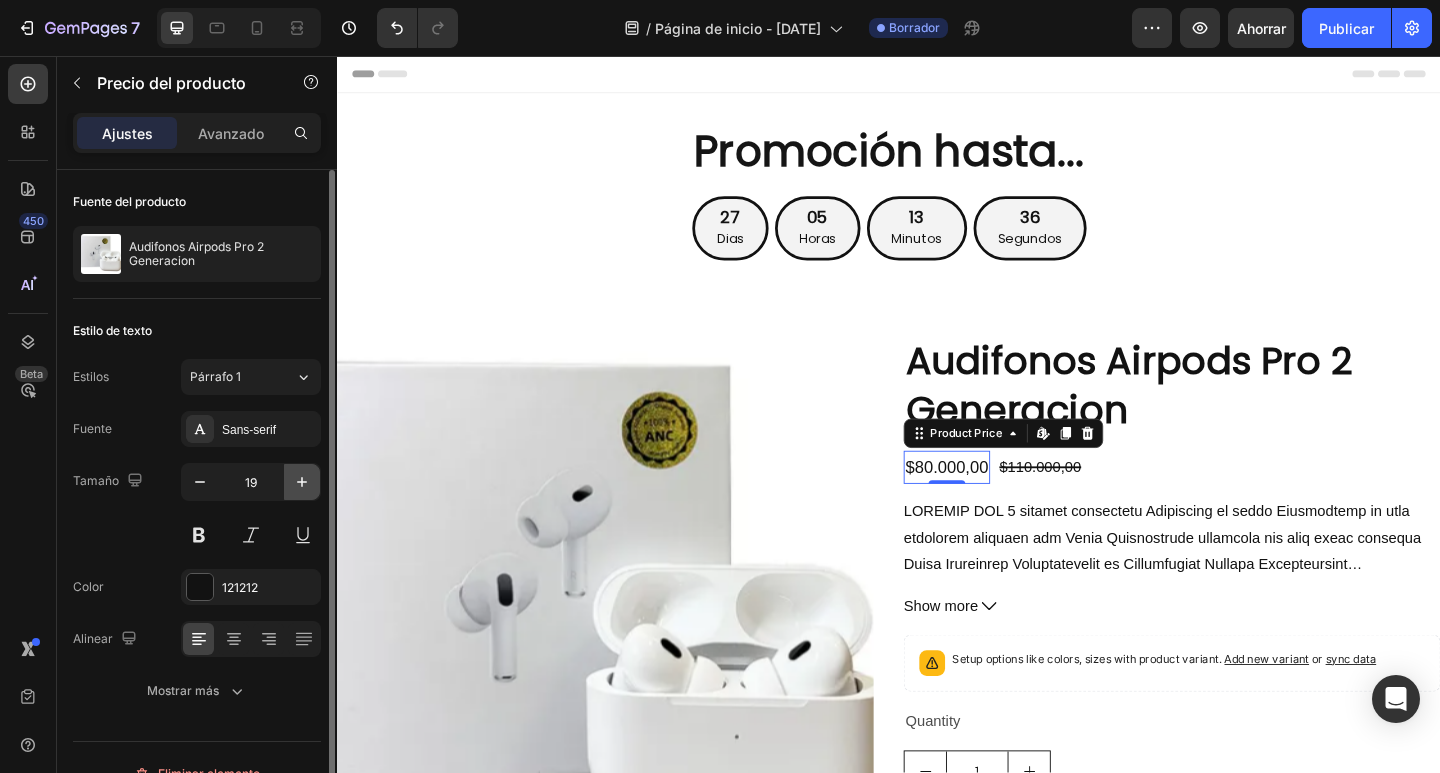 click 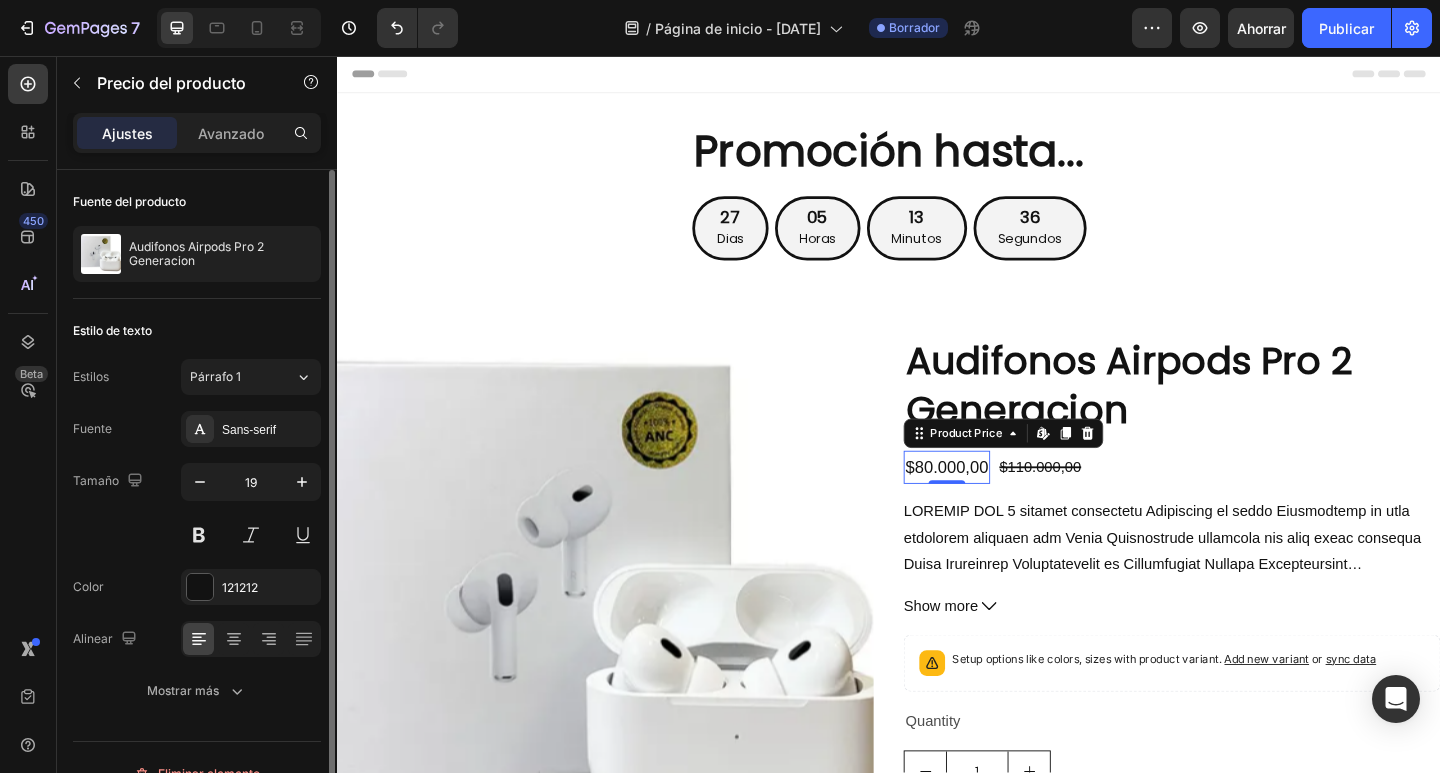 type on "20" 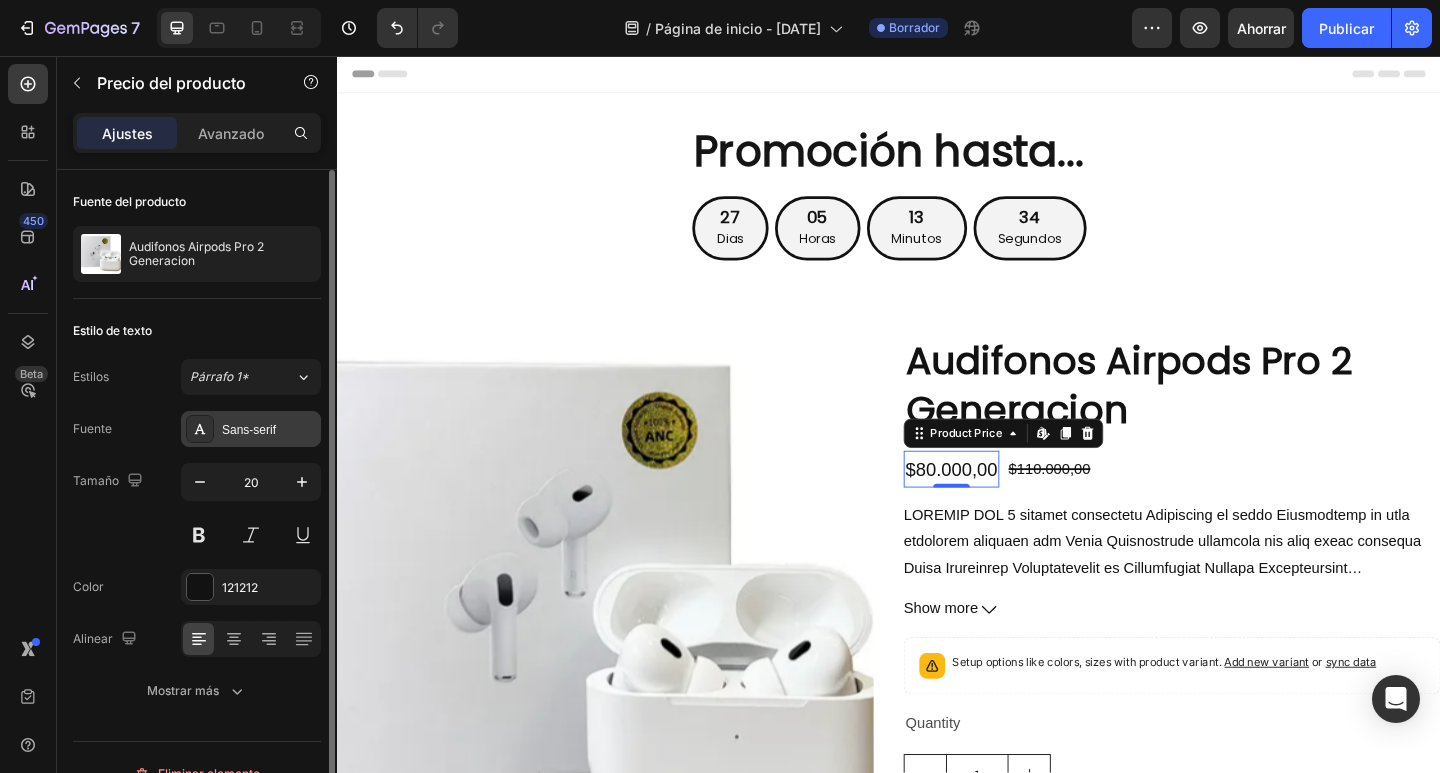 click on "Sans-serif" at bounding box center [251, 429] 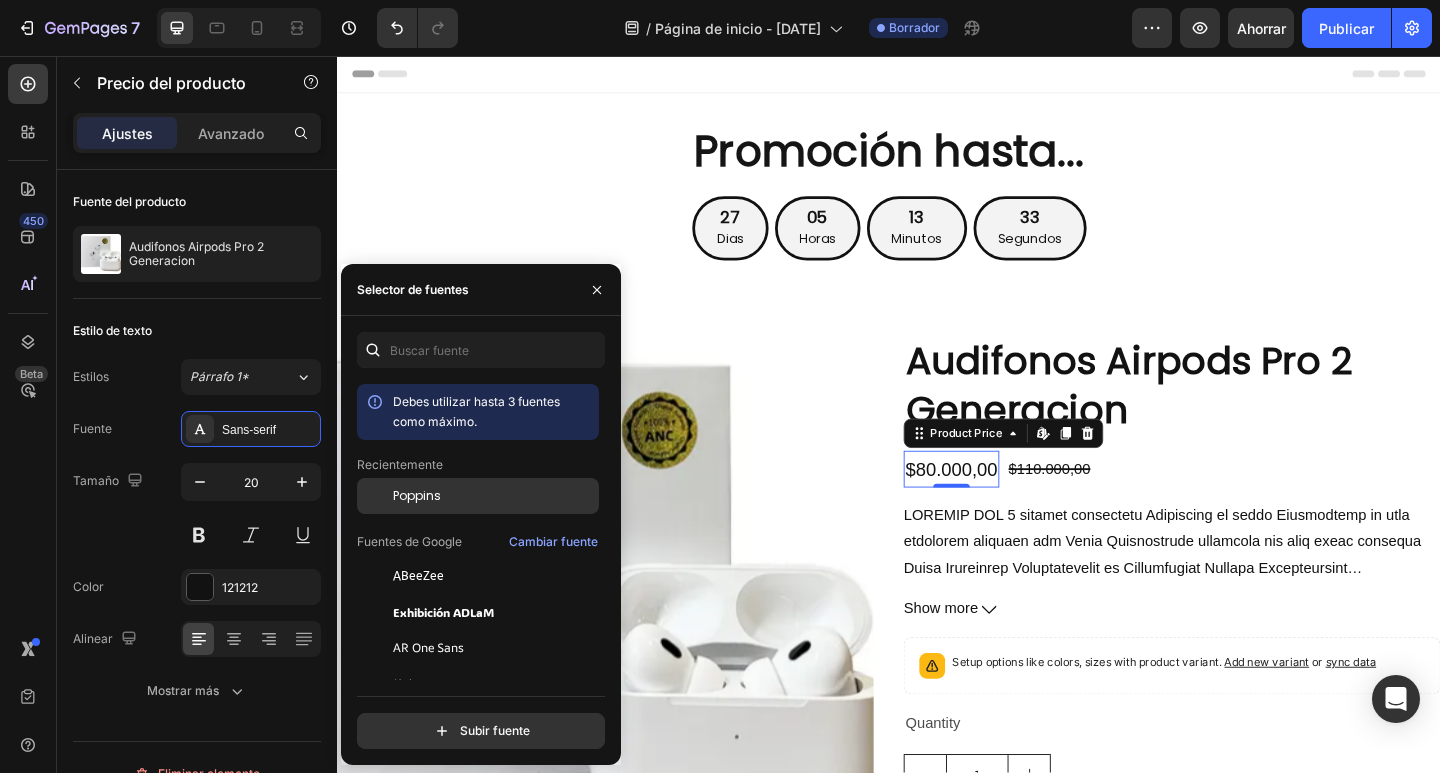click on "Poppins" at bounding box center [417, 495] 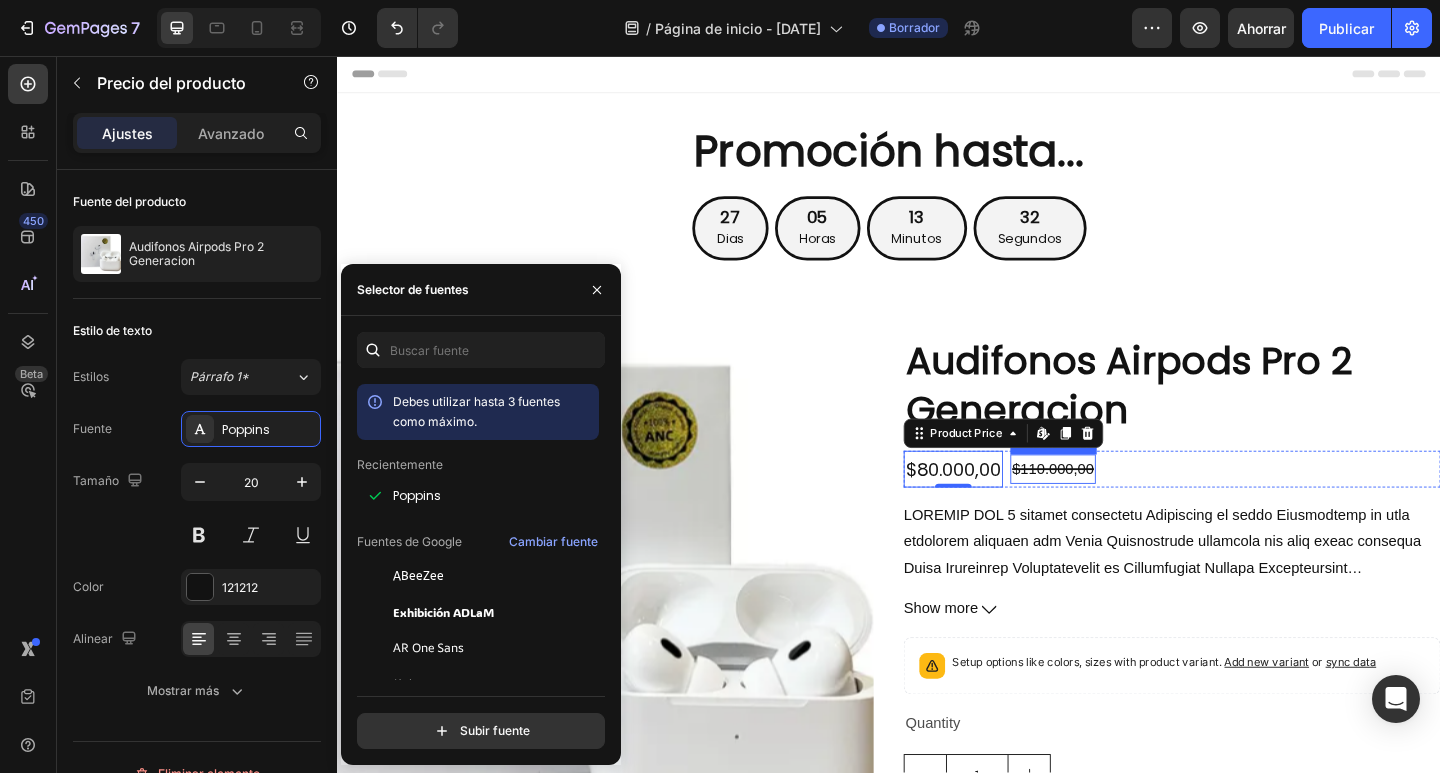 click on "$110.000,00" at bounding box center [1115, 506] 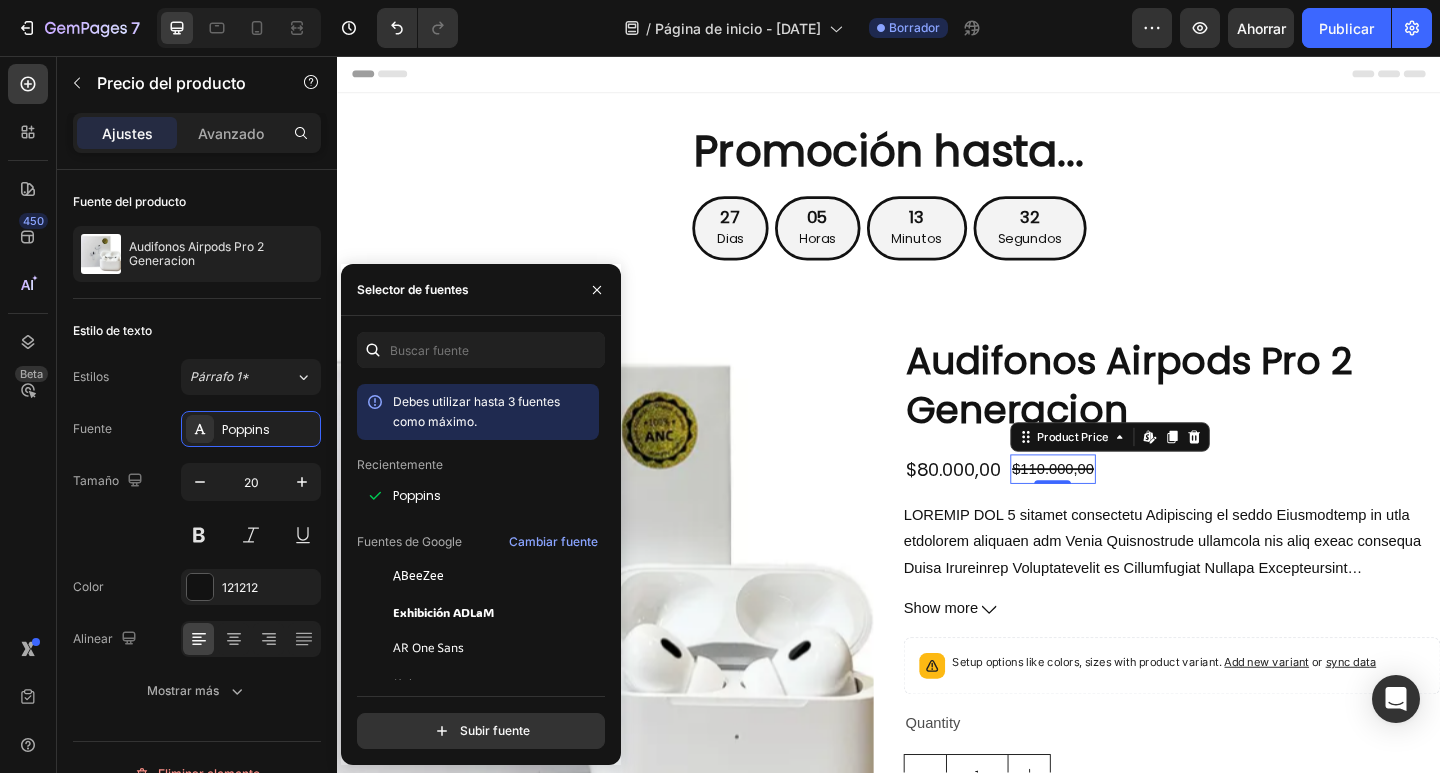 scroll, scrollTop: 32, scrollLeft: 0, axis: vertical 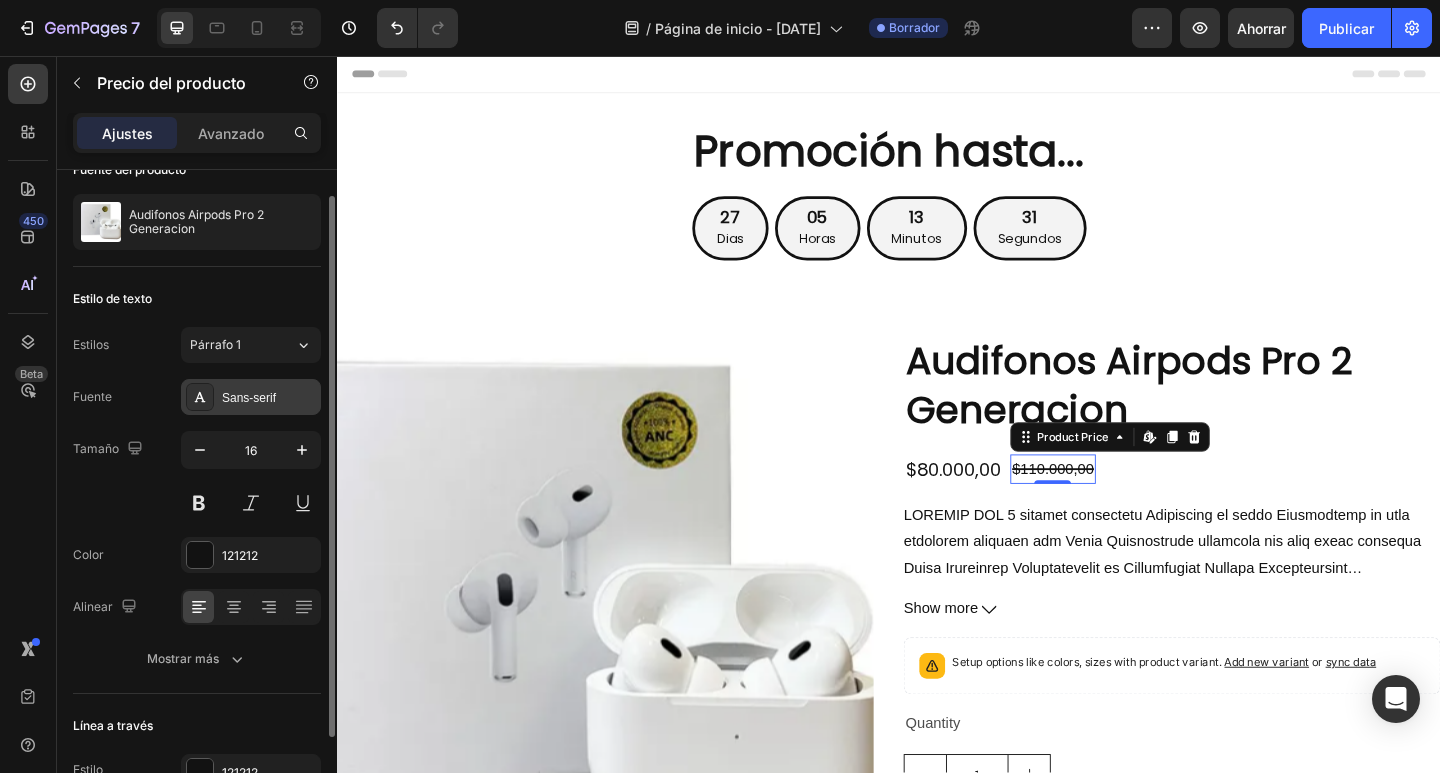 click on "Sans-serif" at bounding box center [249, 398] 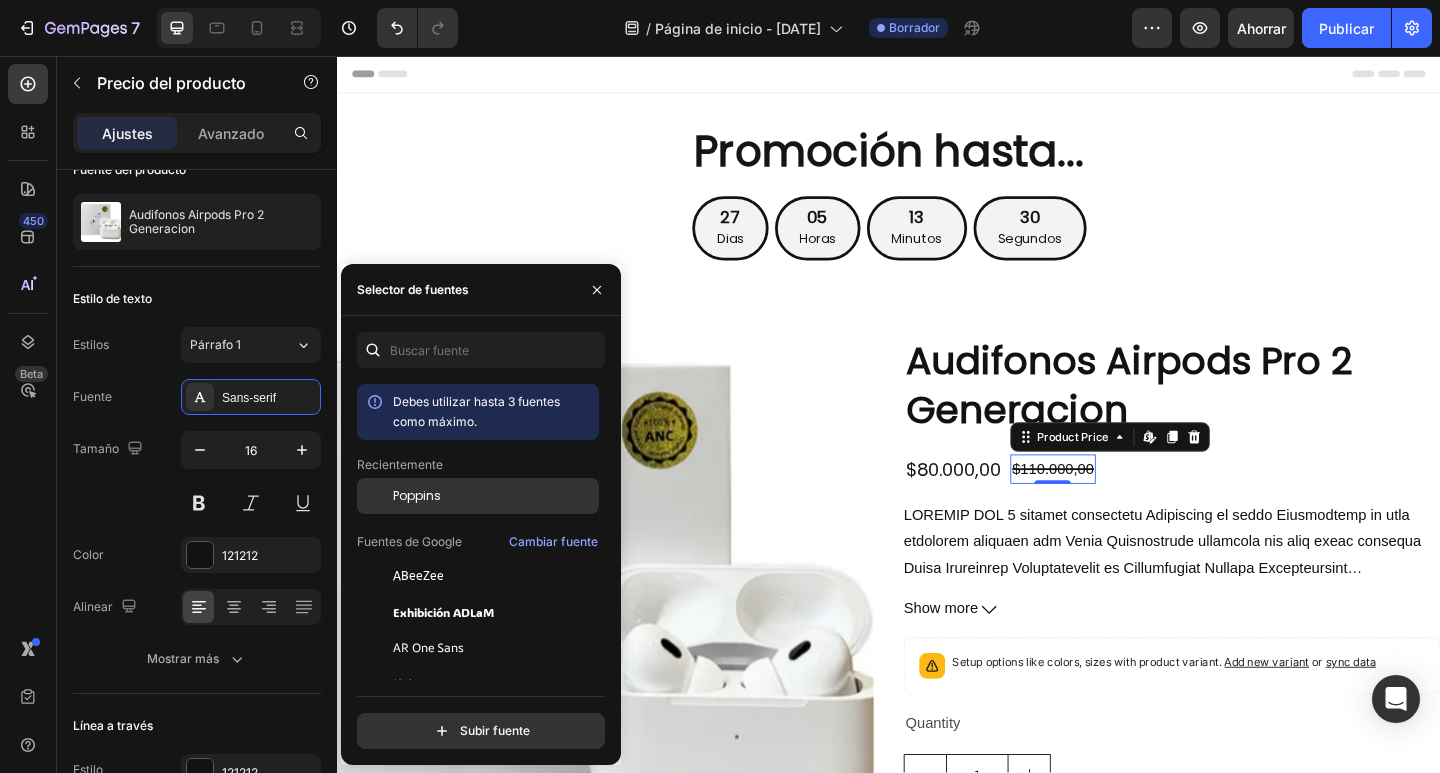 click on "Poppins" at bounding box center [494, 496] 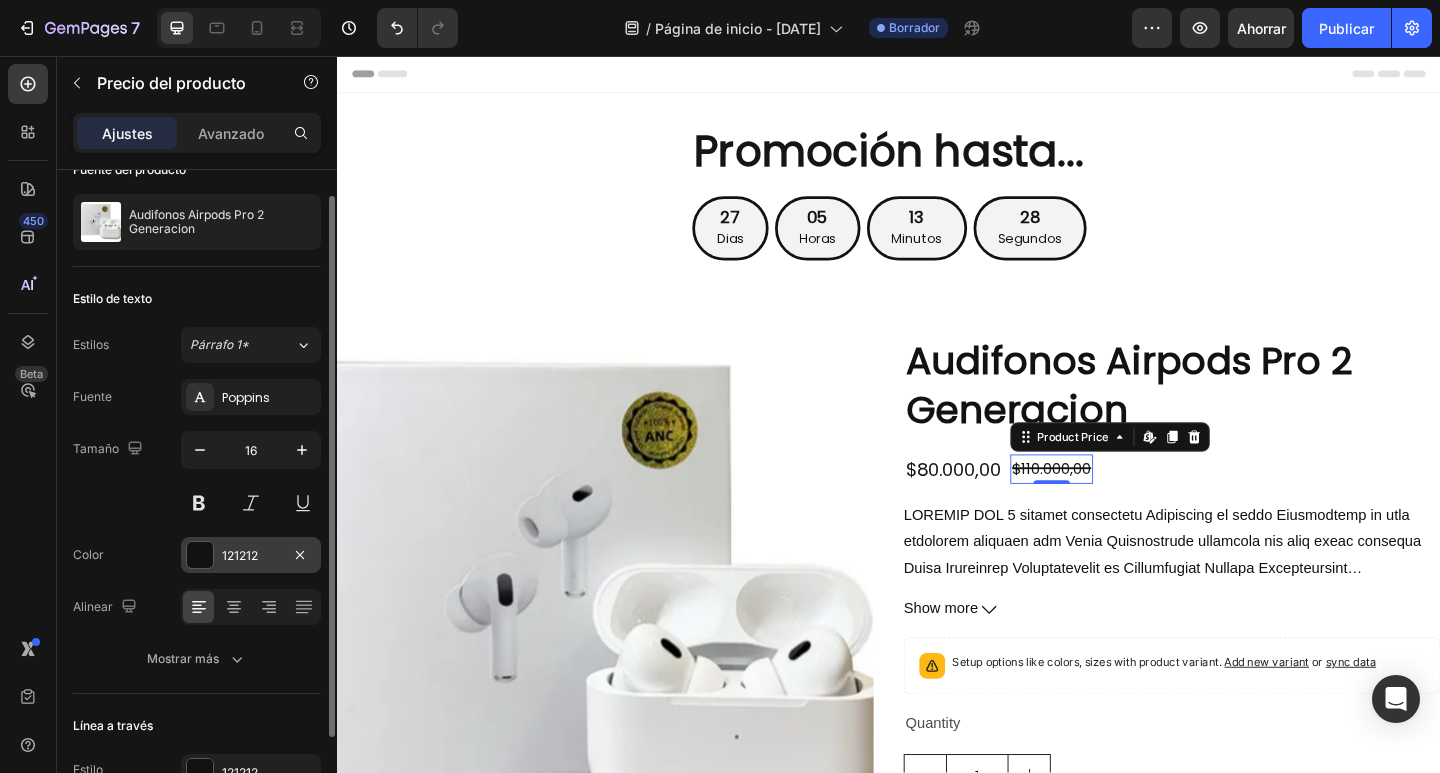 click at bounding box center [200, 555] 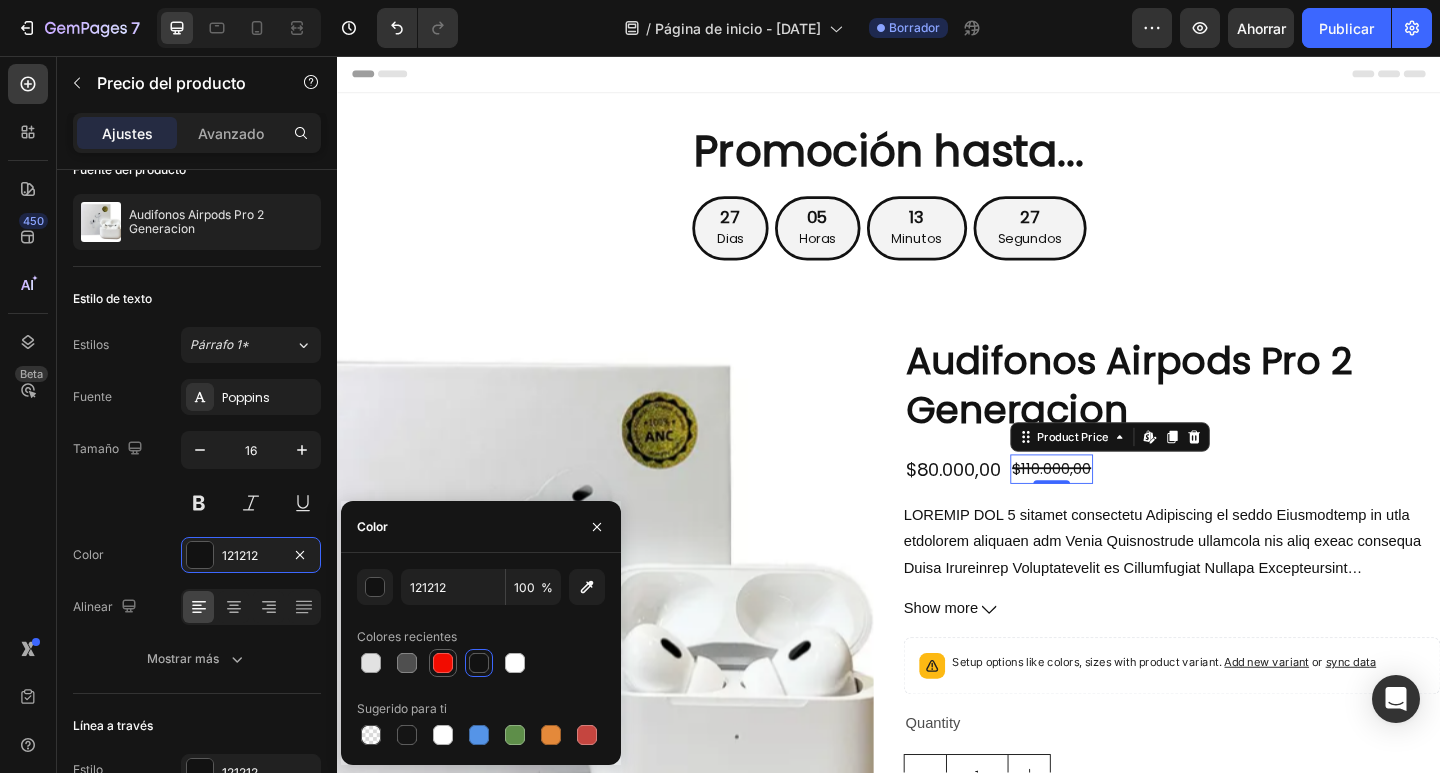 click at bounding box center (443, 663) 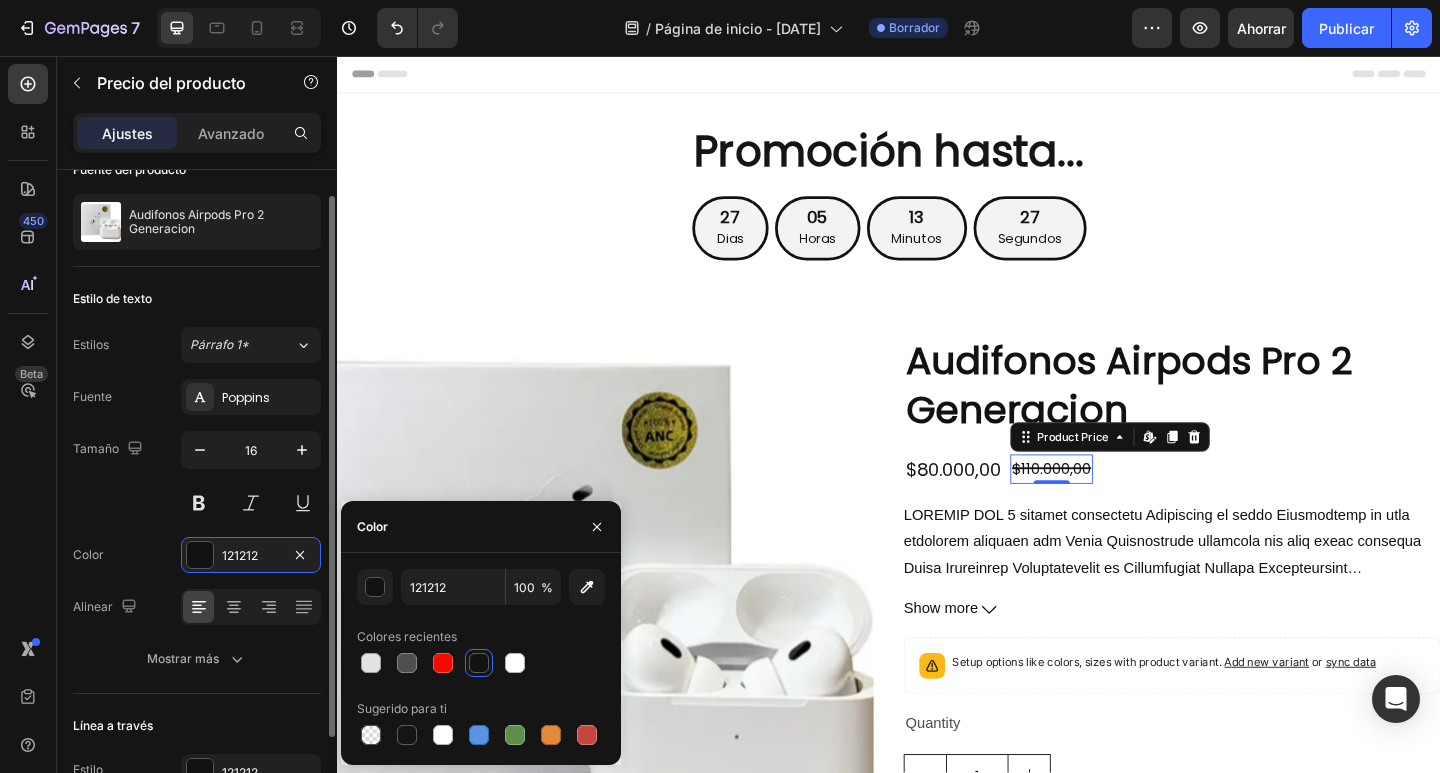 type on "F20C00" 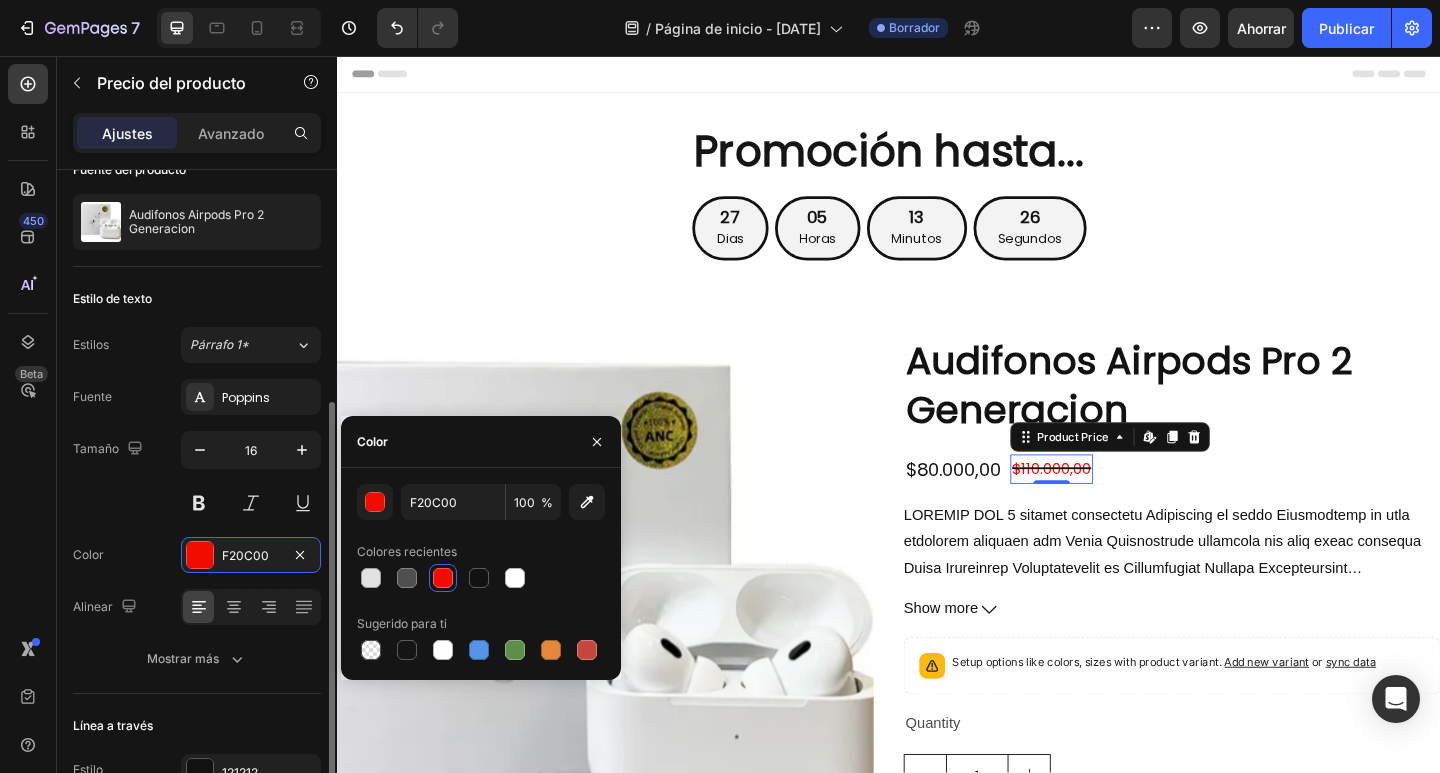scroll, scrollTop: 145, scrollLeft: 0, axis: vertical 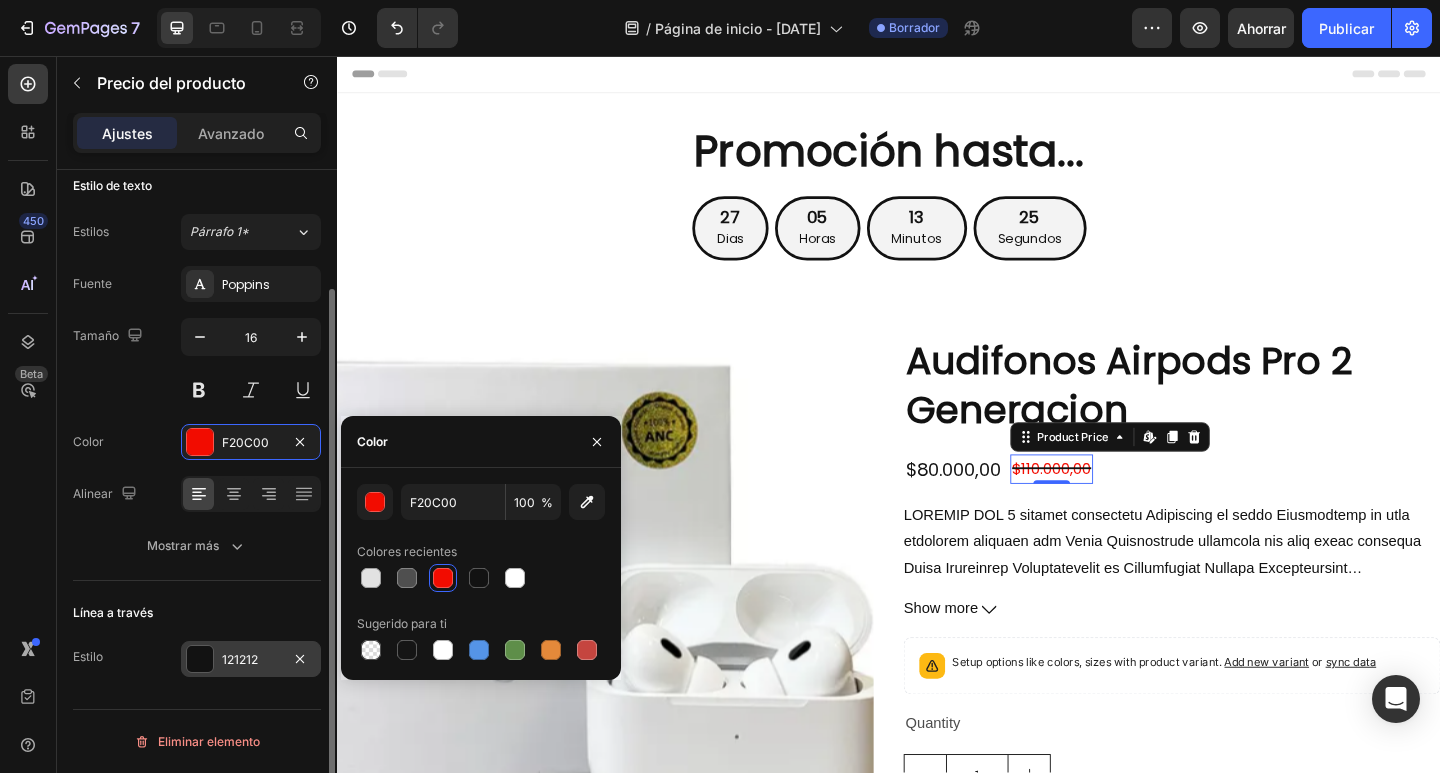 click on "121212" at bounding box center (251, 659) 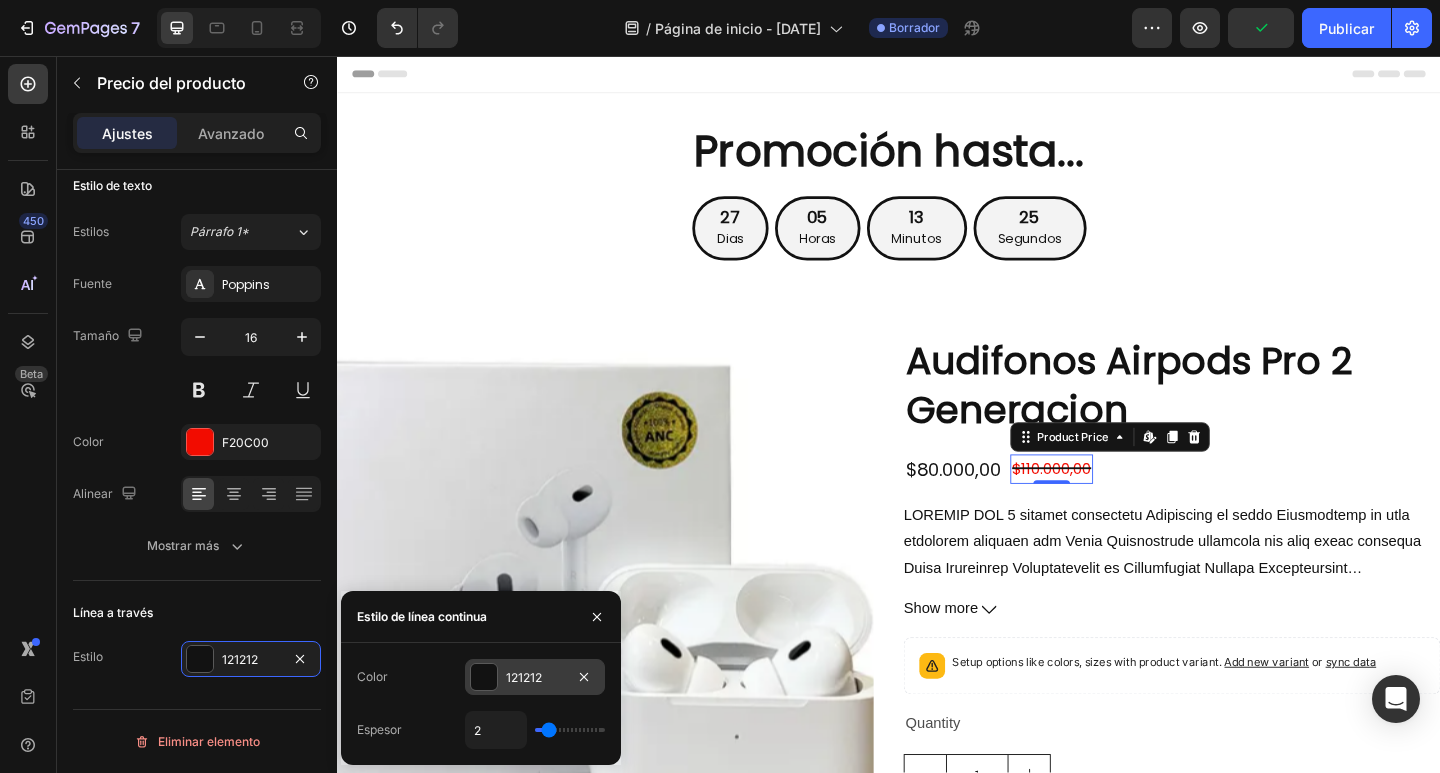 click at bounding box center (484, 677) 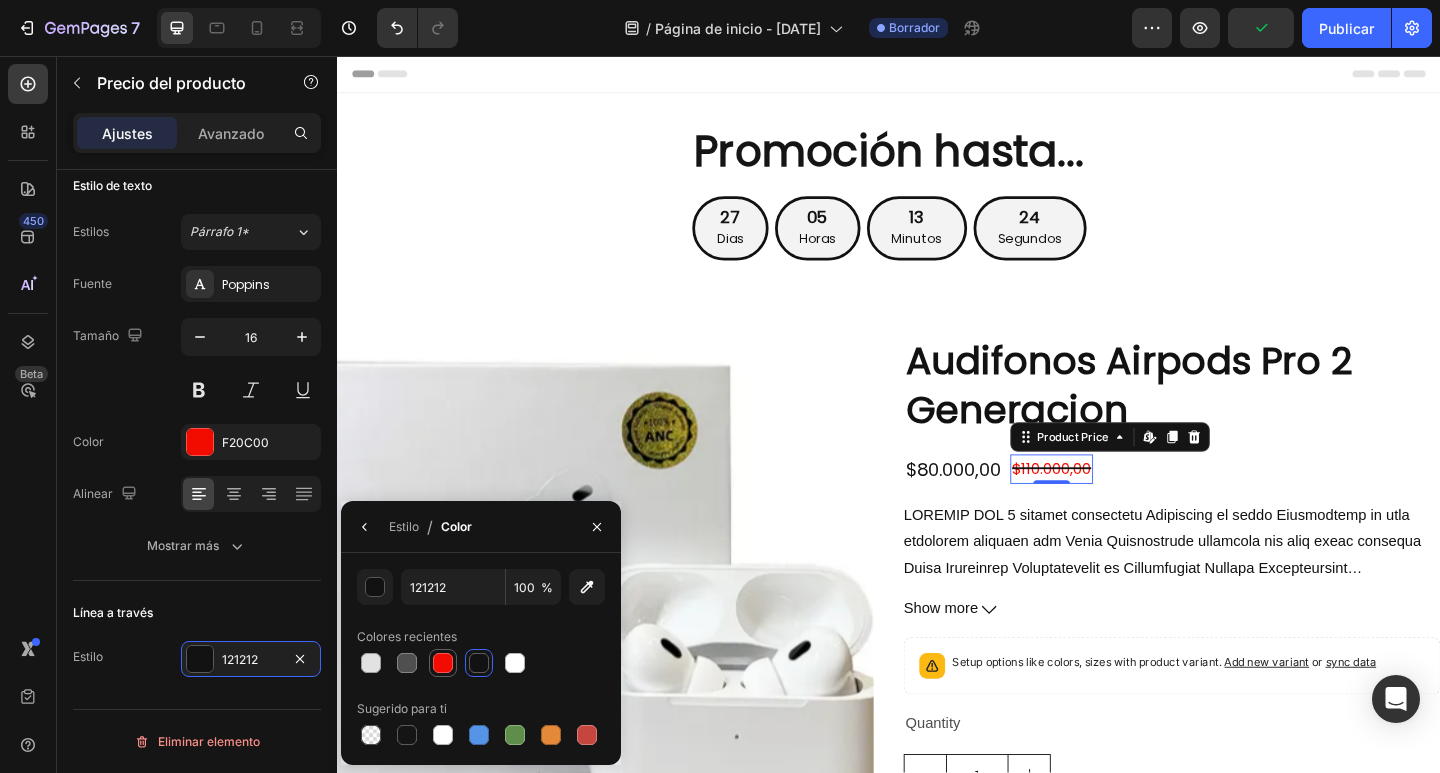 click at bounding box center (443, 663) 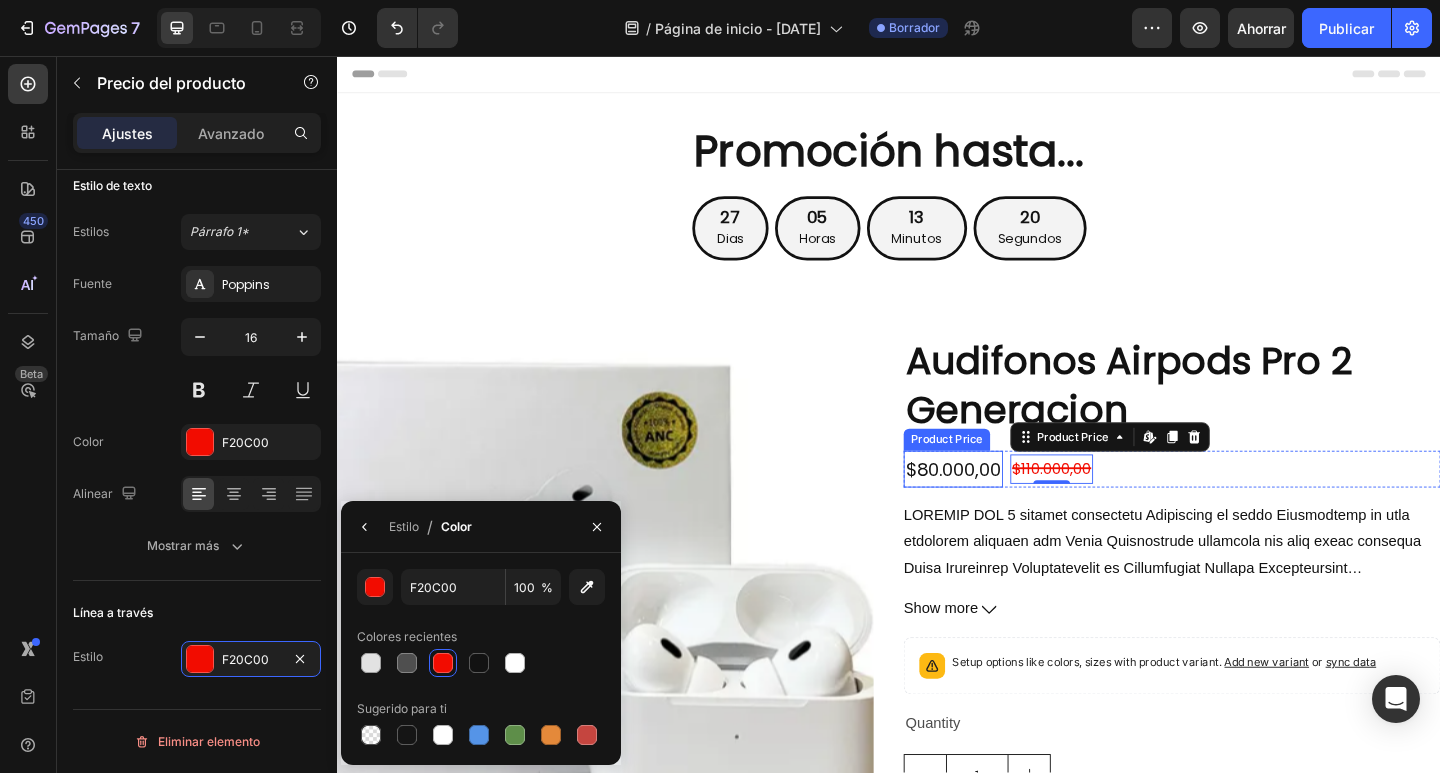 click on "$80.000,00" at bounding box center [1007, 506] 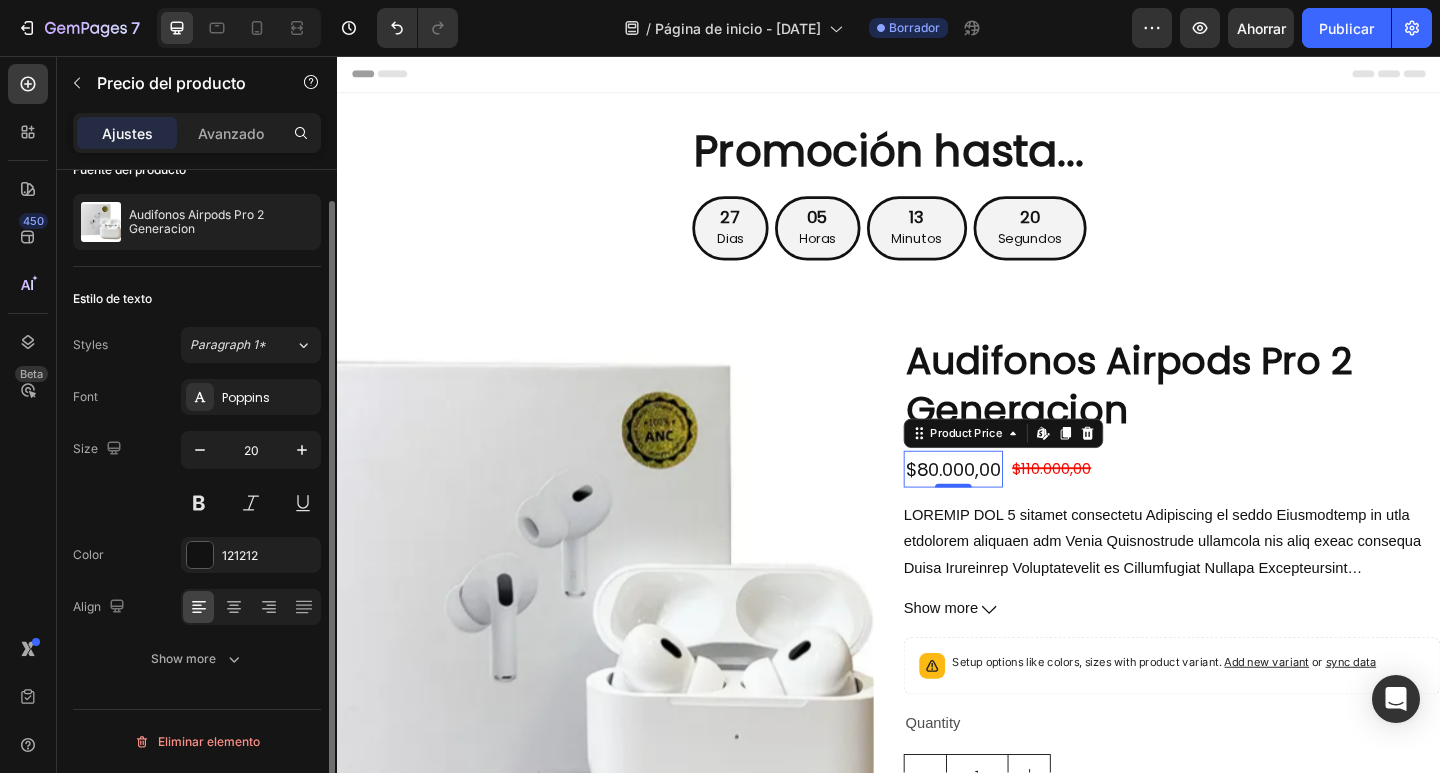 scroll, scrollTop: 32, scrollLeft: 0, axis: vertical 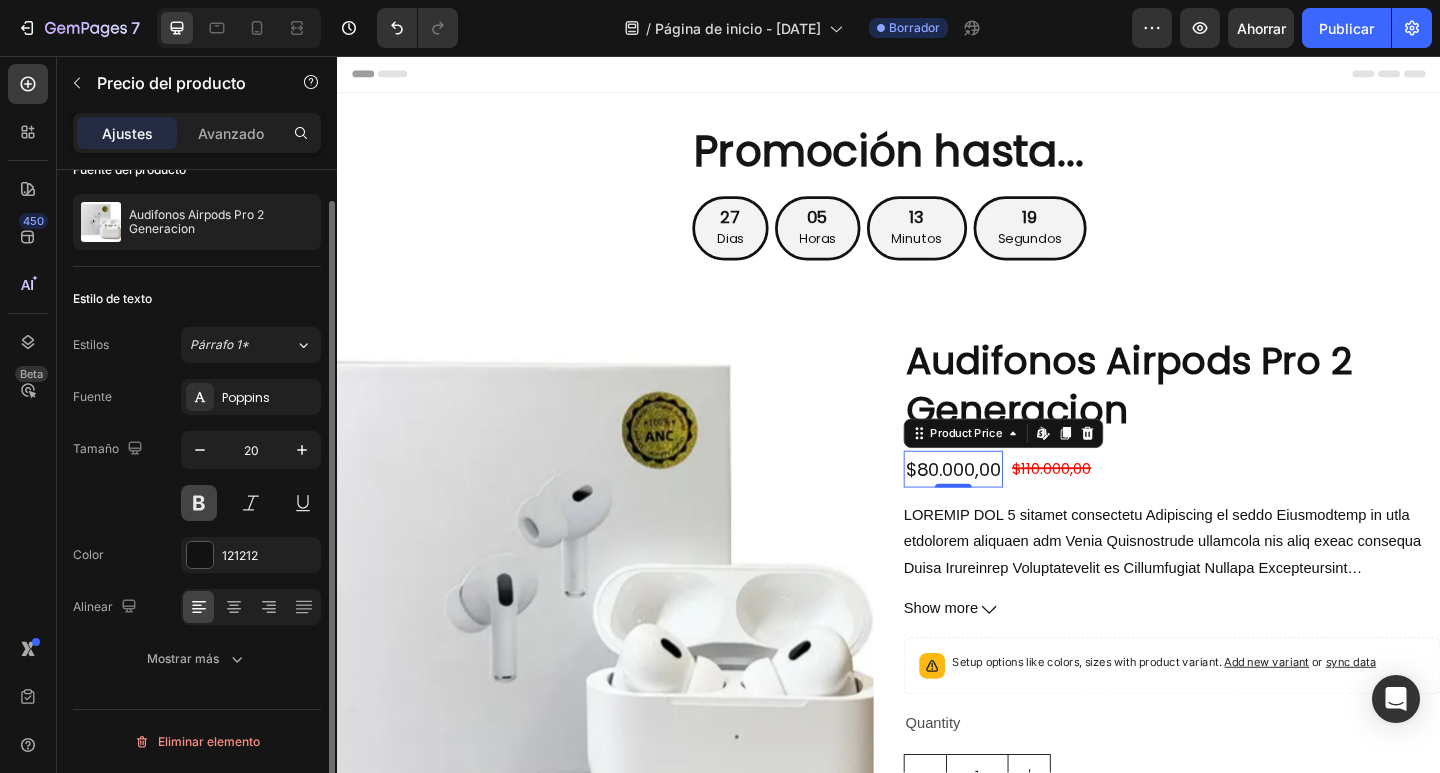 click at bounding box center [199, 503] 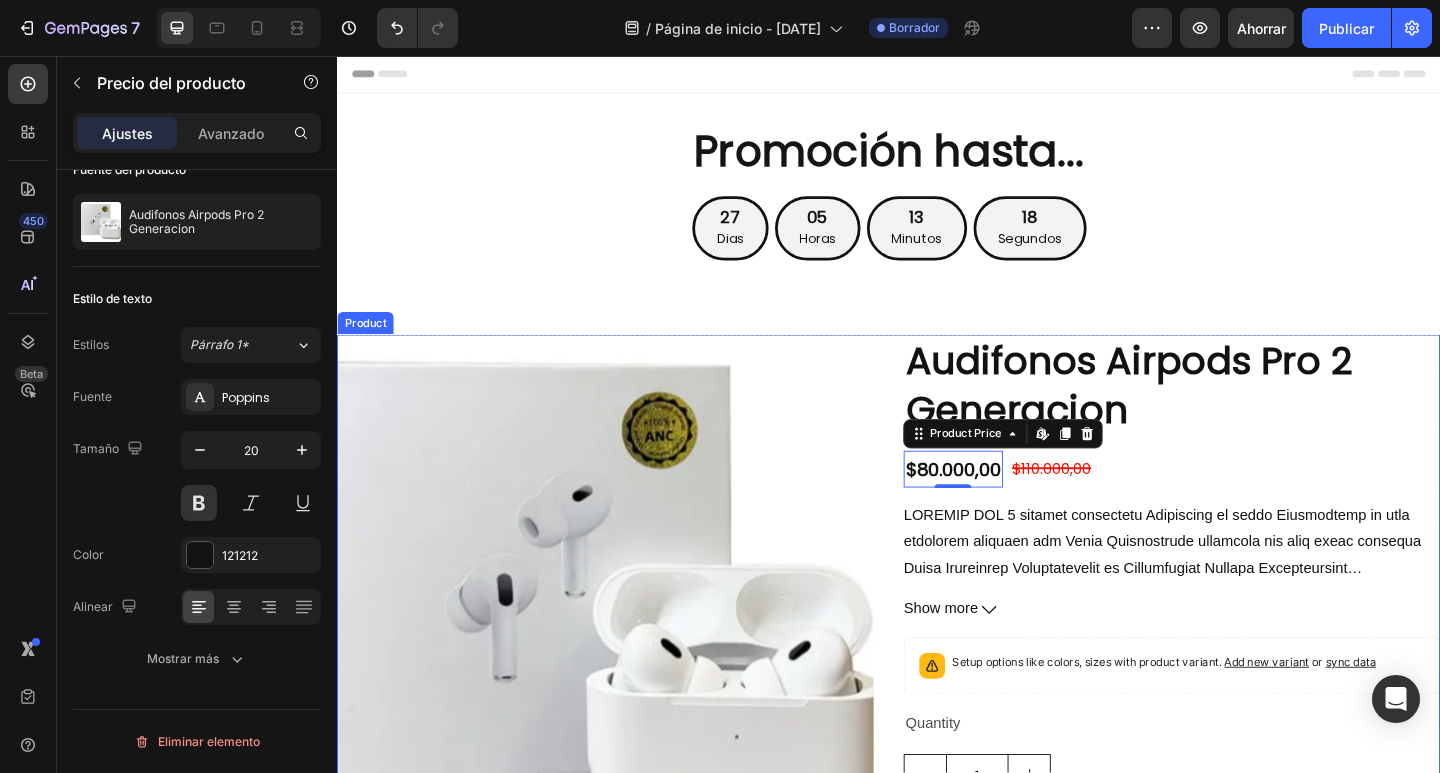 click on "Audifonos Airpods Pro 2 Generacion Product Title $80.000,00 Product Price   Edit content in Shopify 0 Product Price   Edit content in Shopify 0 $110.000,00 Product Price Product Price Row Show more
Product Description Setup options like colors, sizes with product variant.       Add new variant   or   sync data Product Variants & Swatches Quantity Text Block
1
Product Quantity
Add to cart Add to Cart Buy it now Dynamic Checkout" at bounding box center (1245, 686) 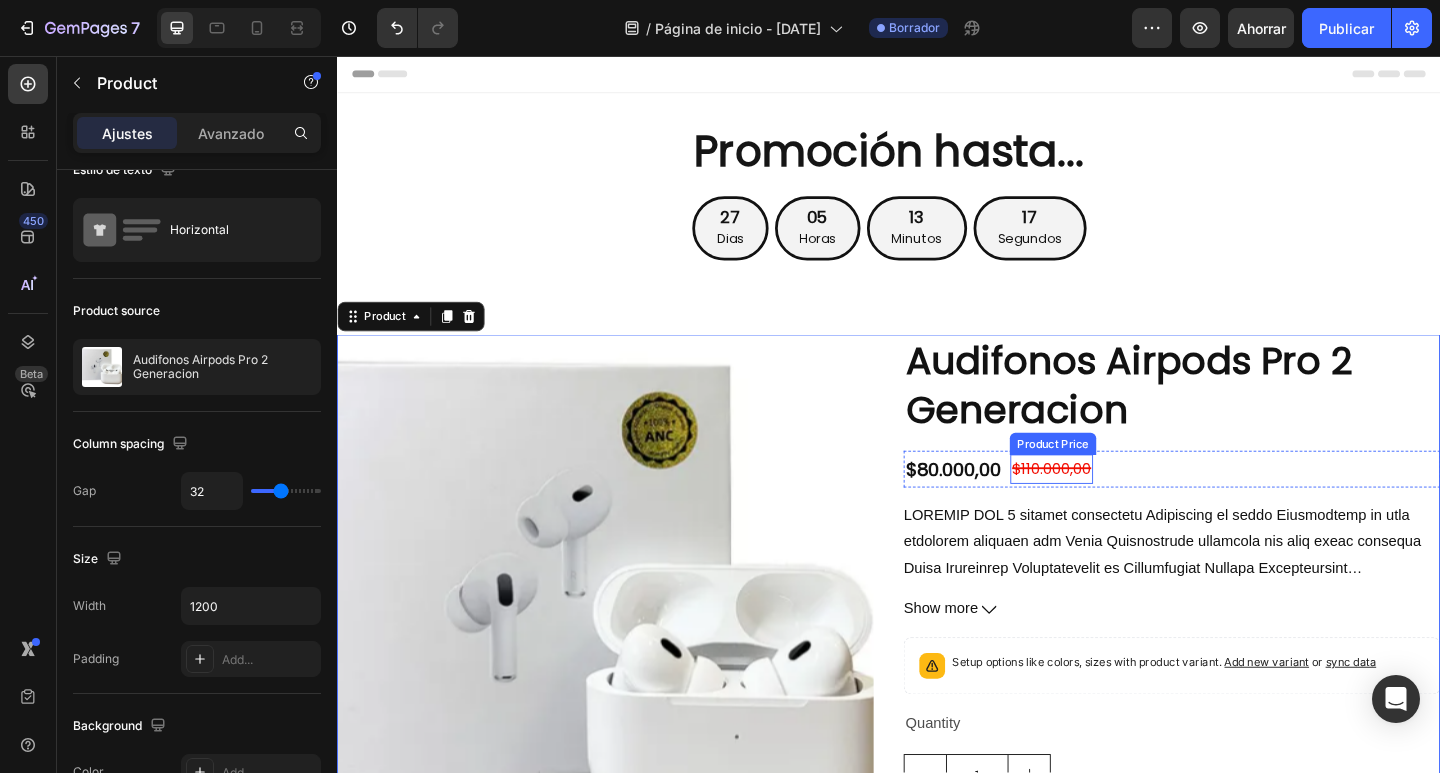 scroll, scrollTop: 0, scrollLeft: 0, axis: both 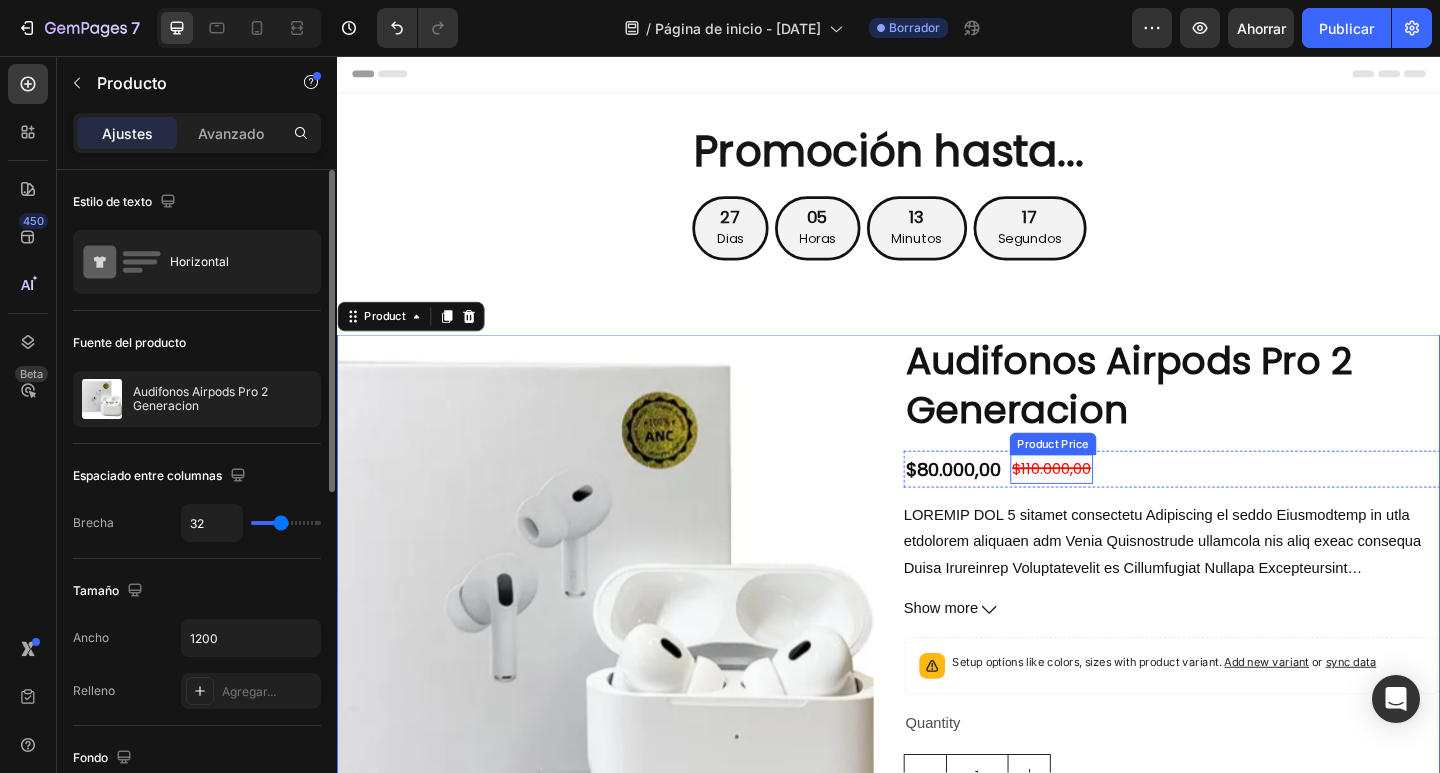 click on "$110.000,00" at bounding box center [1114, 506] 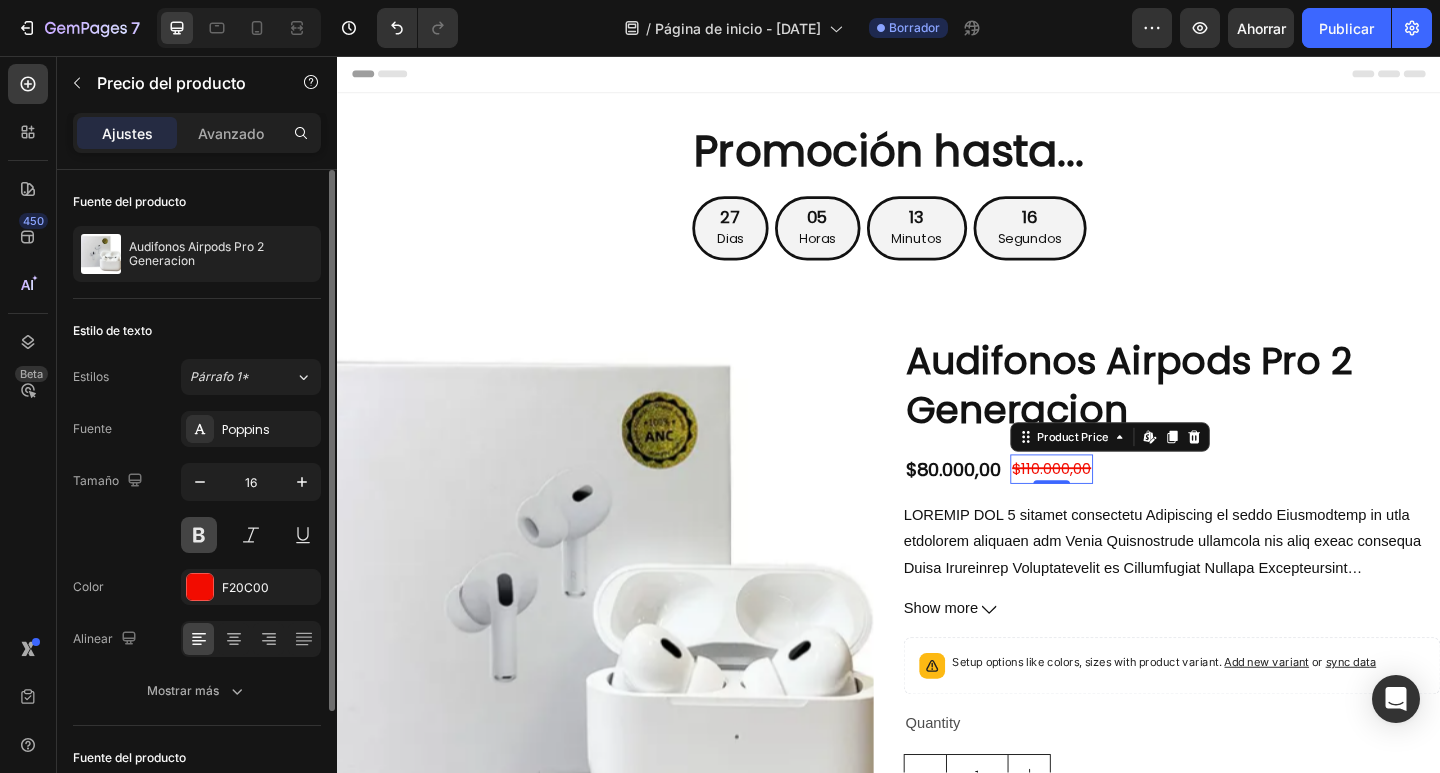 click at bounding box center (199, 535) 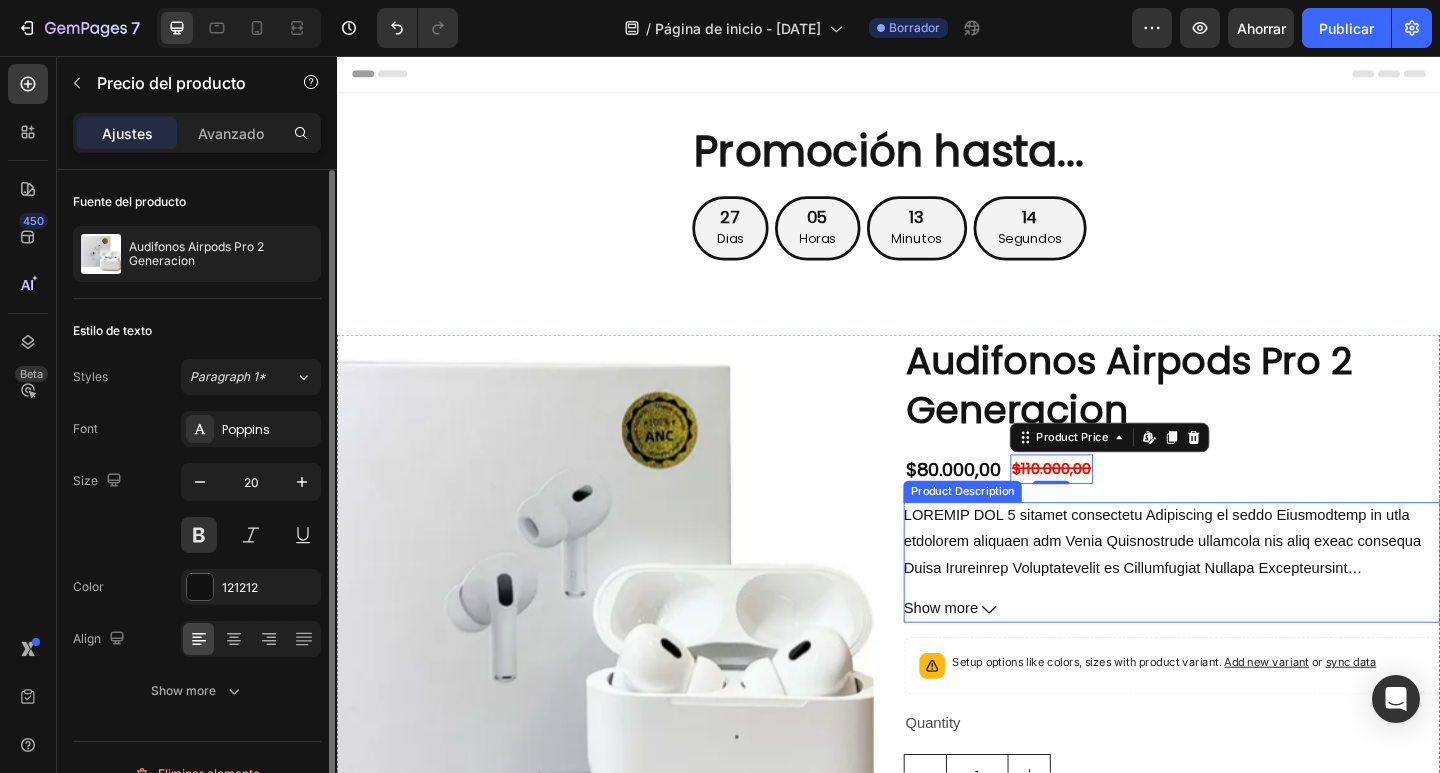 click on "$80.000,00" at bounding box center [1007, 506] 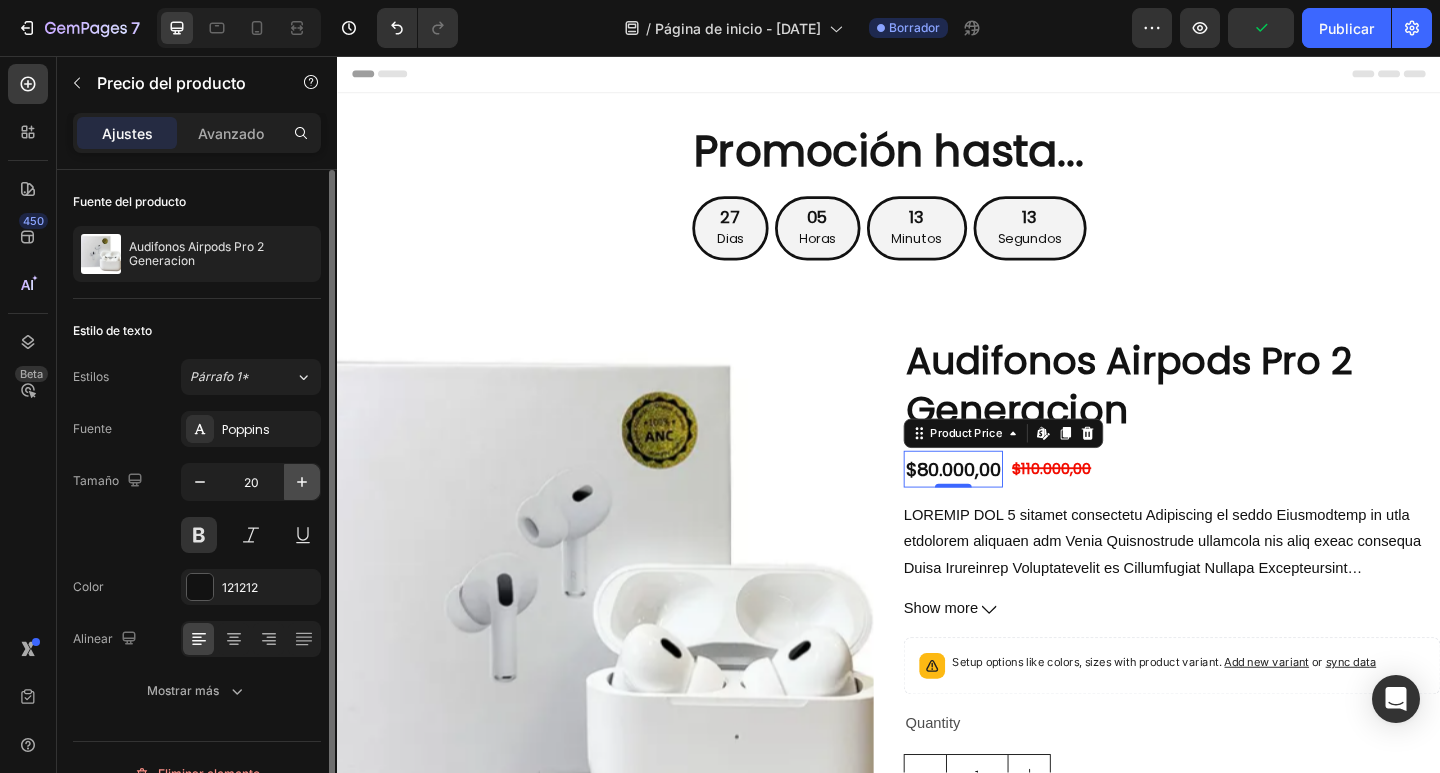 click 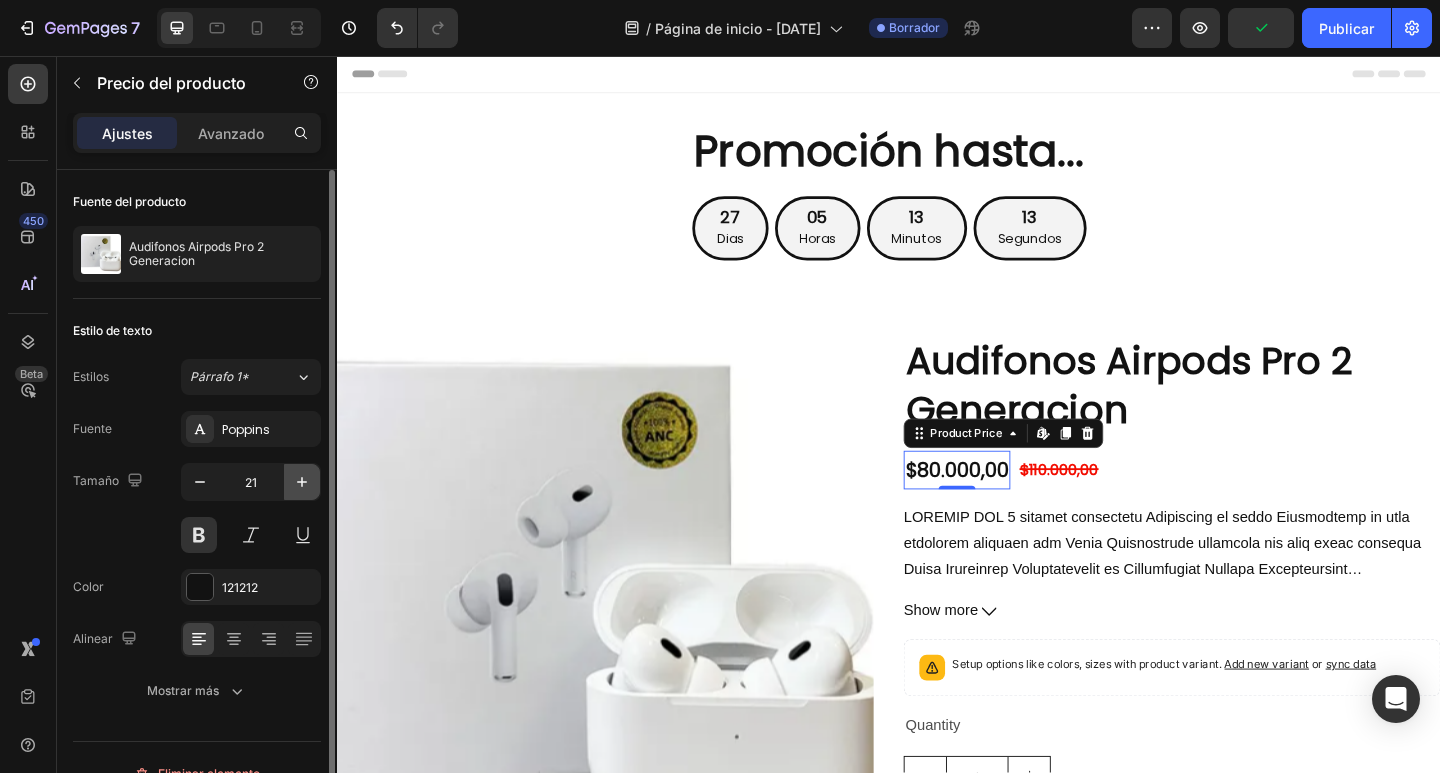 click 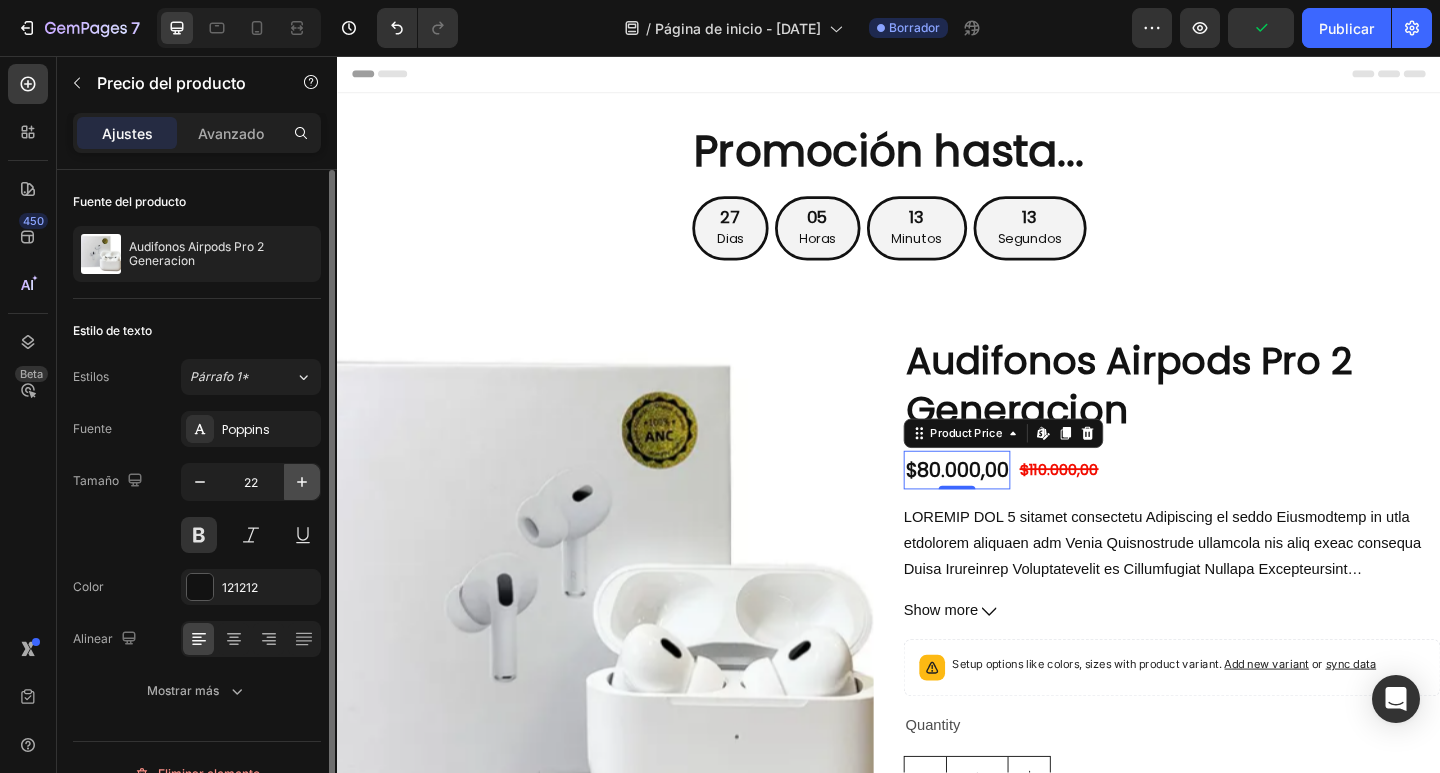 click 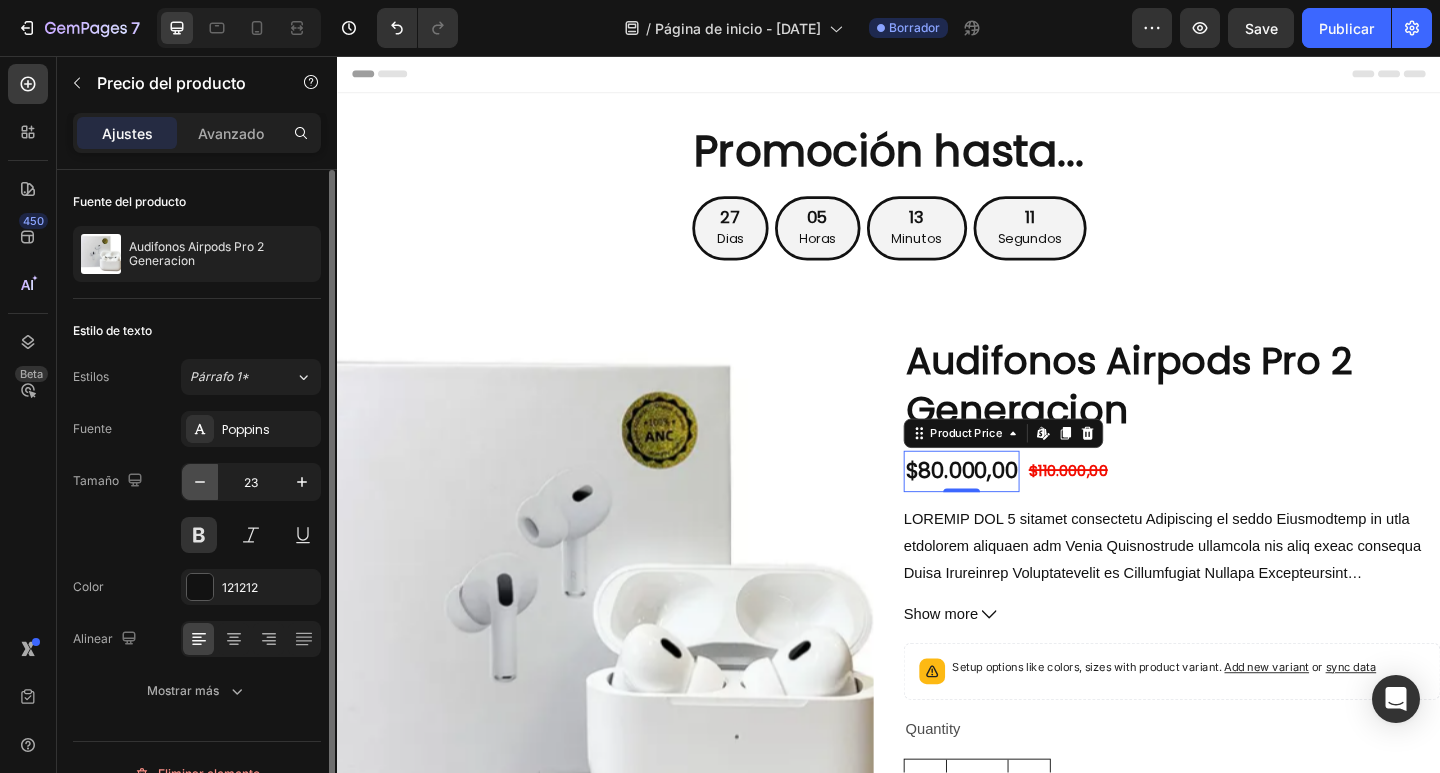click 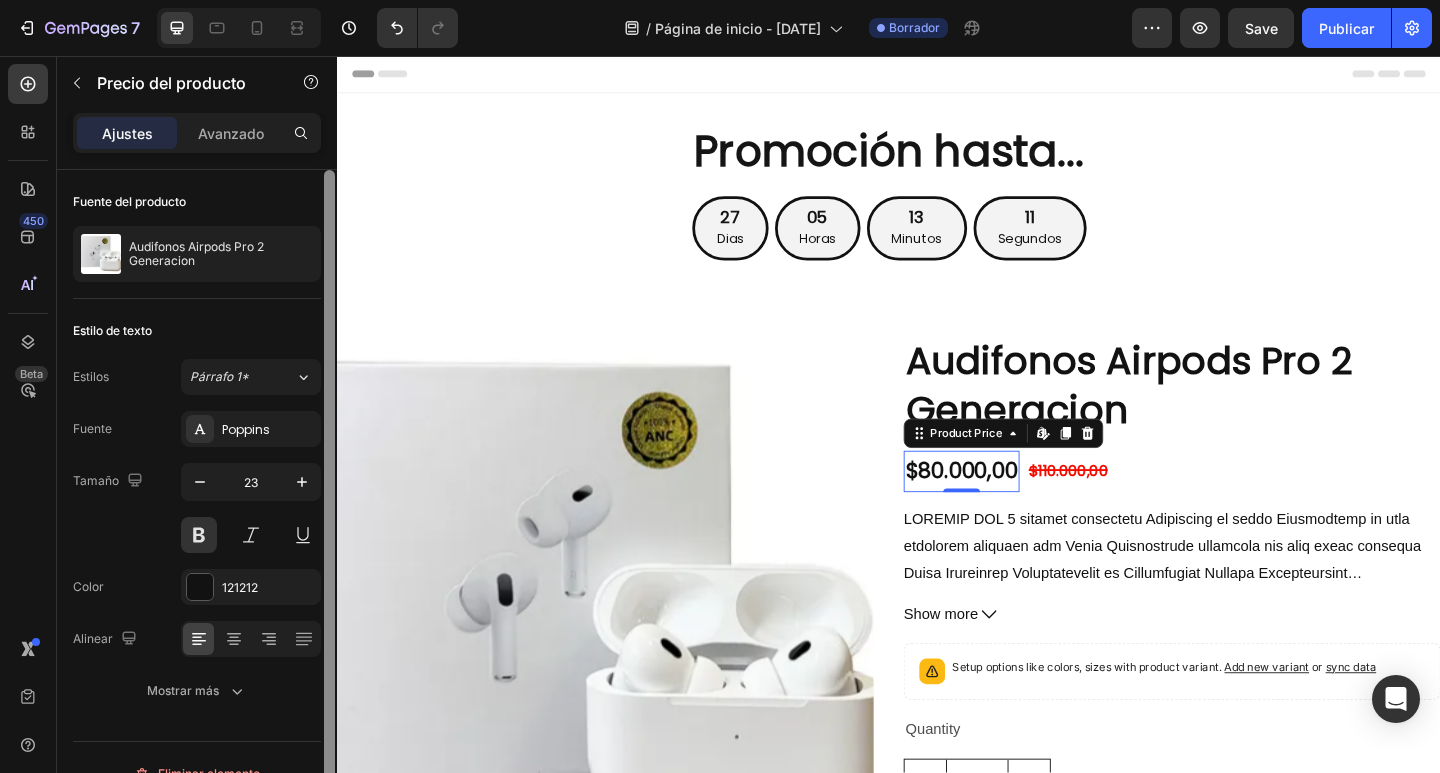 type on "22" 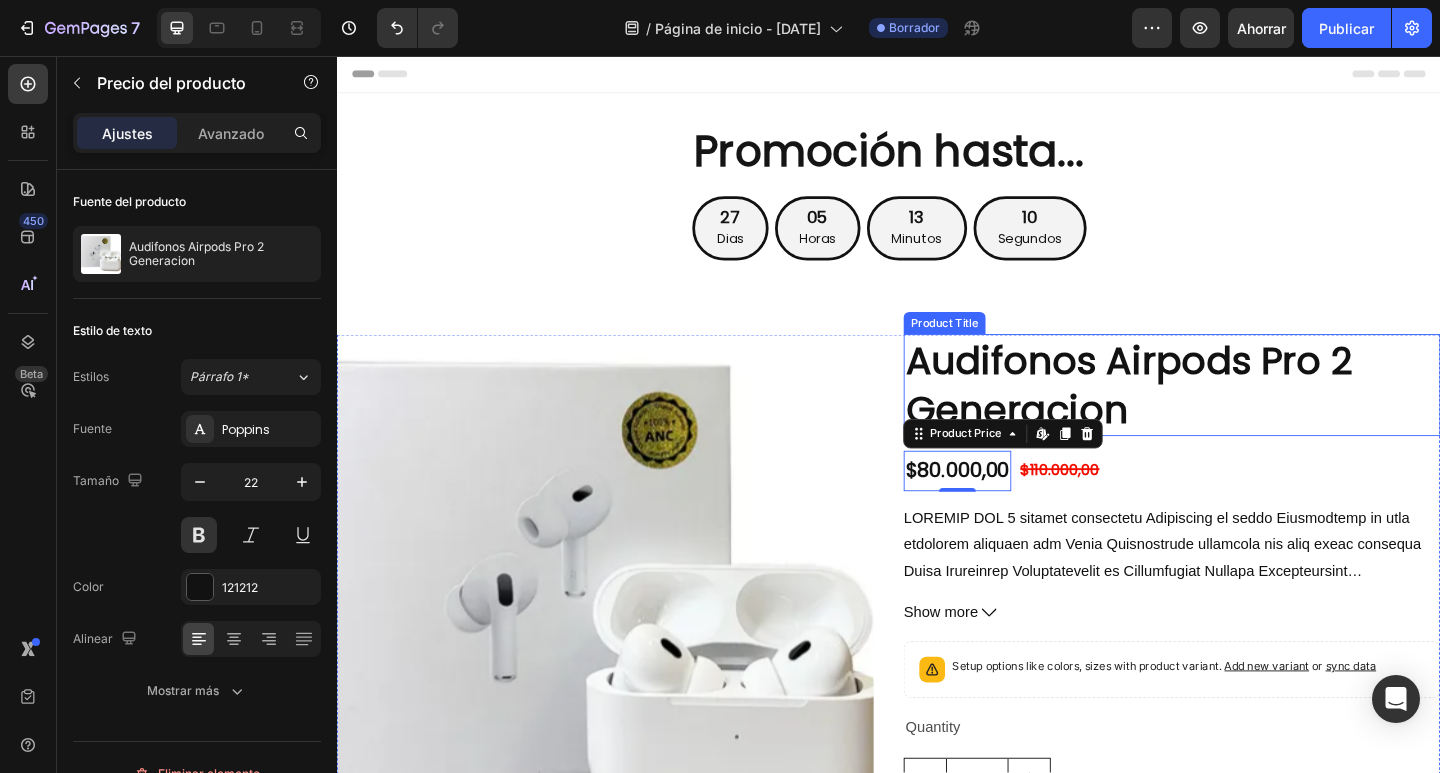 click on "Audifonos Airpods Pro 2 Generacion" at bounding box center (1245, 414) 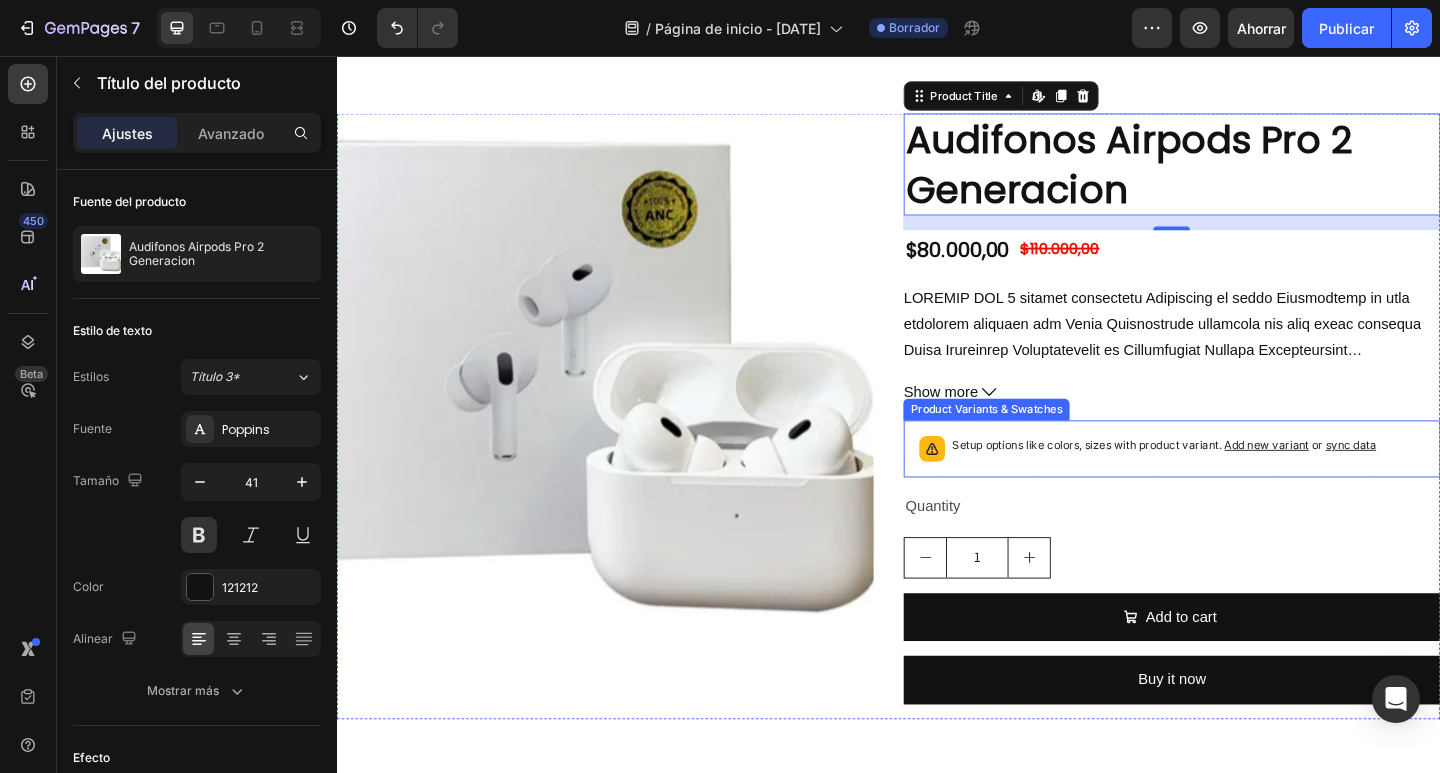 scroll, scrollTop: 200, scrollLeft: 0, axis: vertical 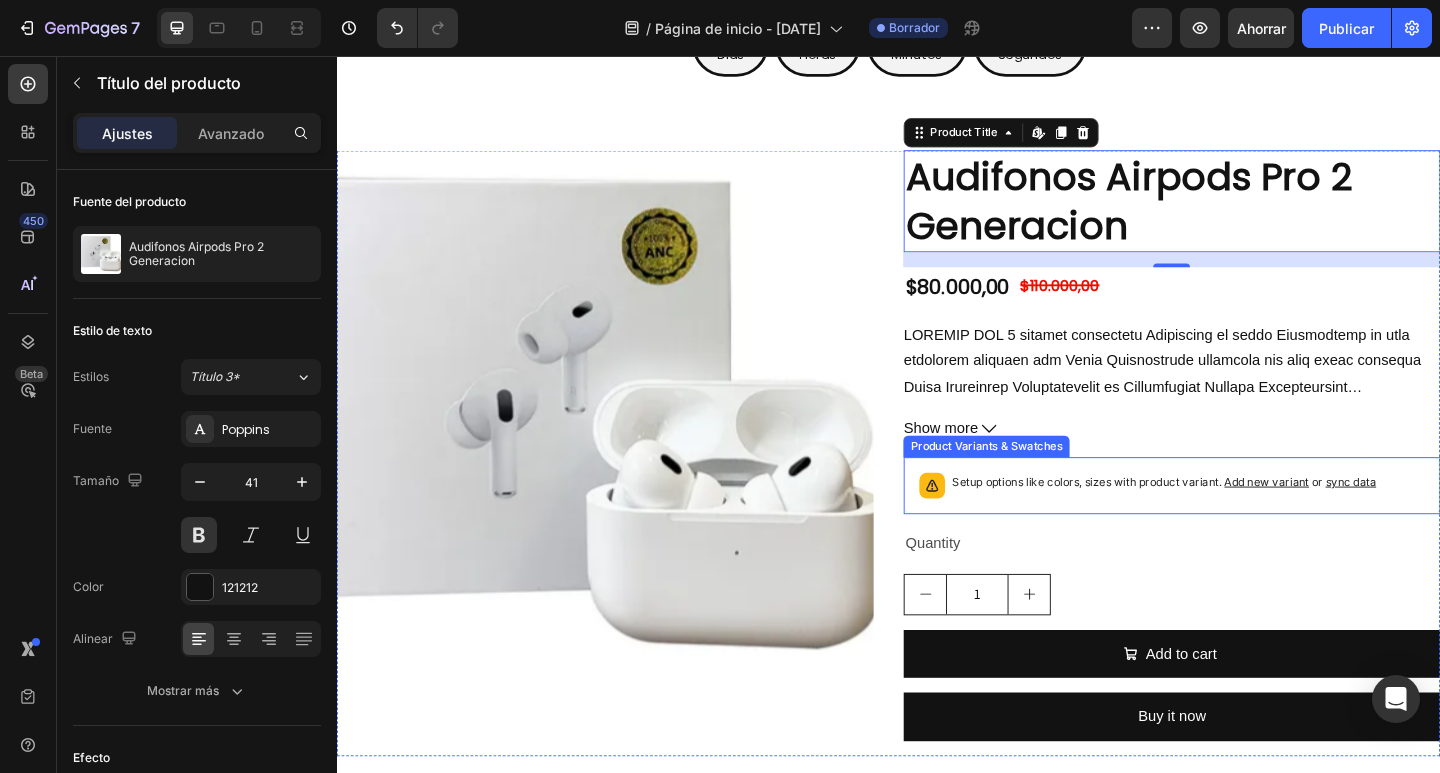 click on "Setup options like colors, sizes with product variant.       Add new variant   or   sync data" at bounding box center (1236, 520) 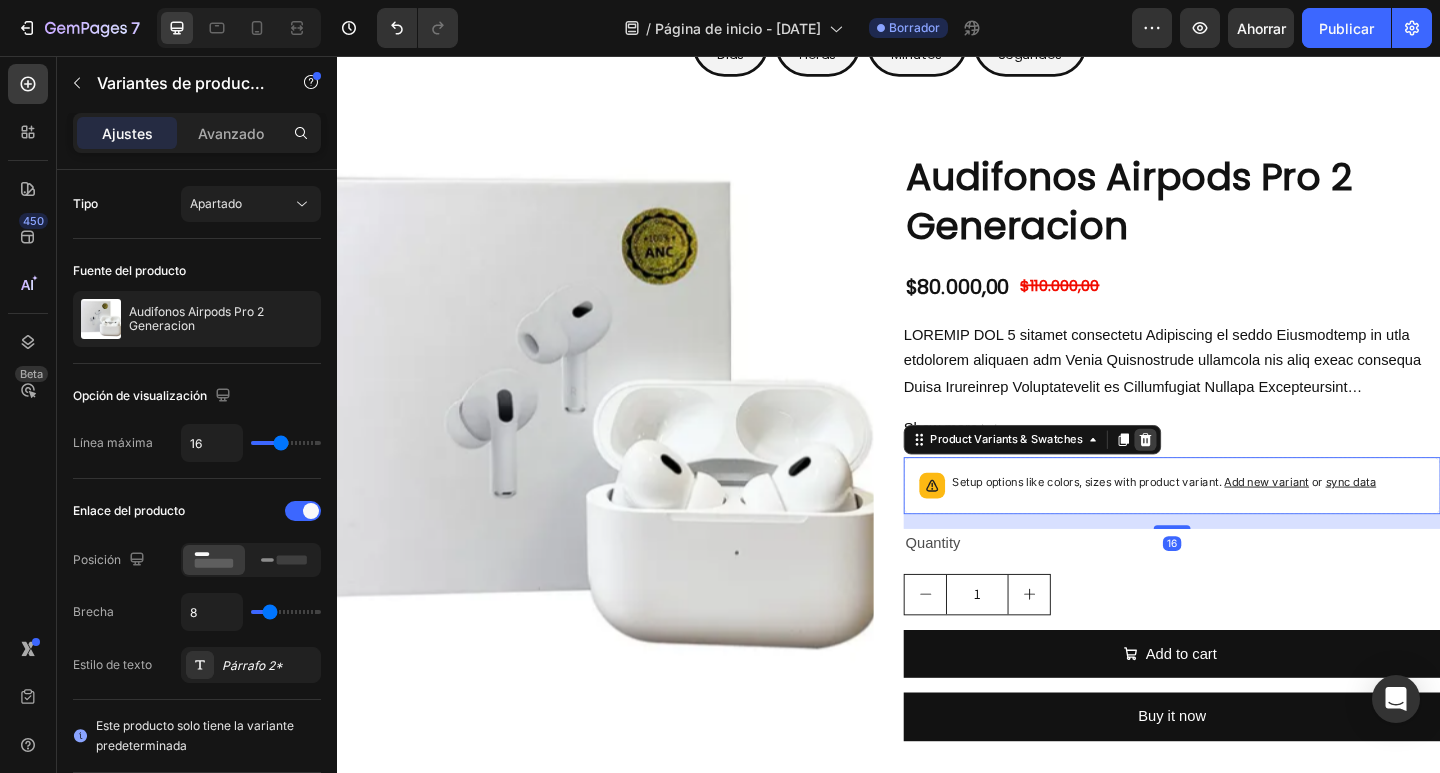 click at bounding box center [1216, 474] 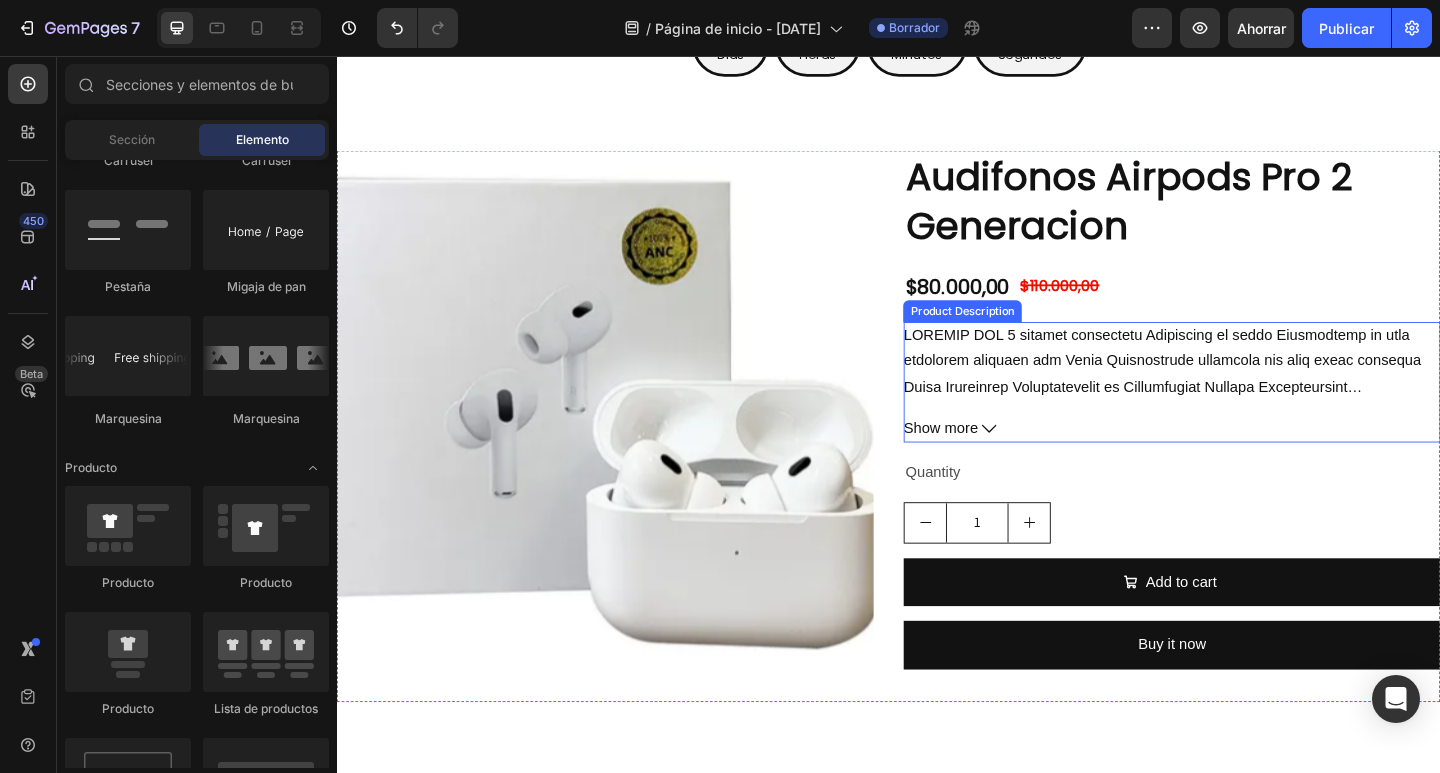 click on "Show more" at bounding box center [1245, 462] 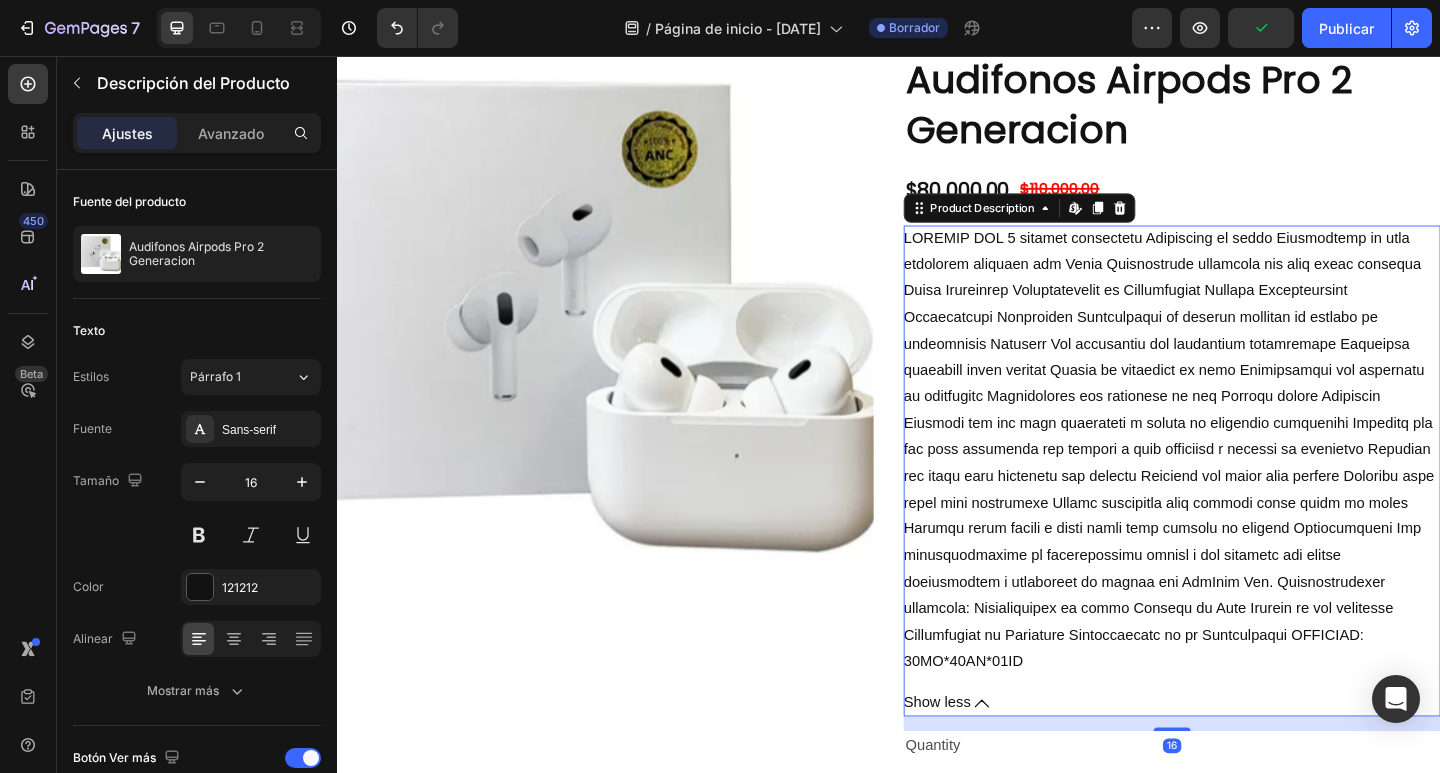scroll, scrollTop: 300, scrollLeft: 0, axis: vertical 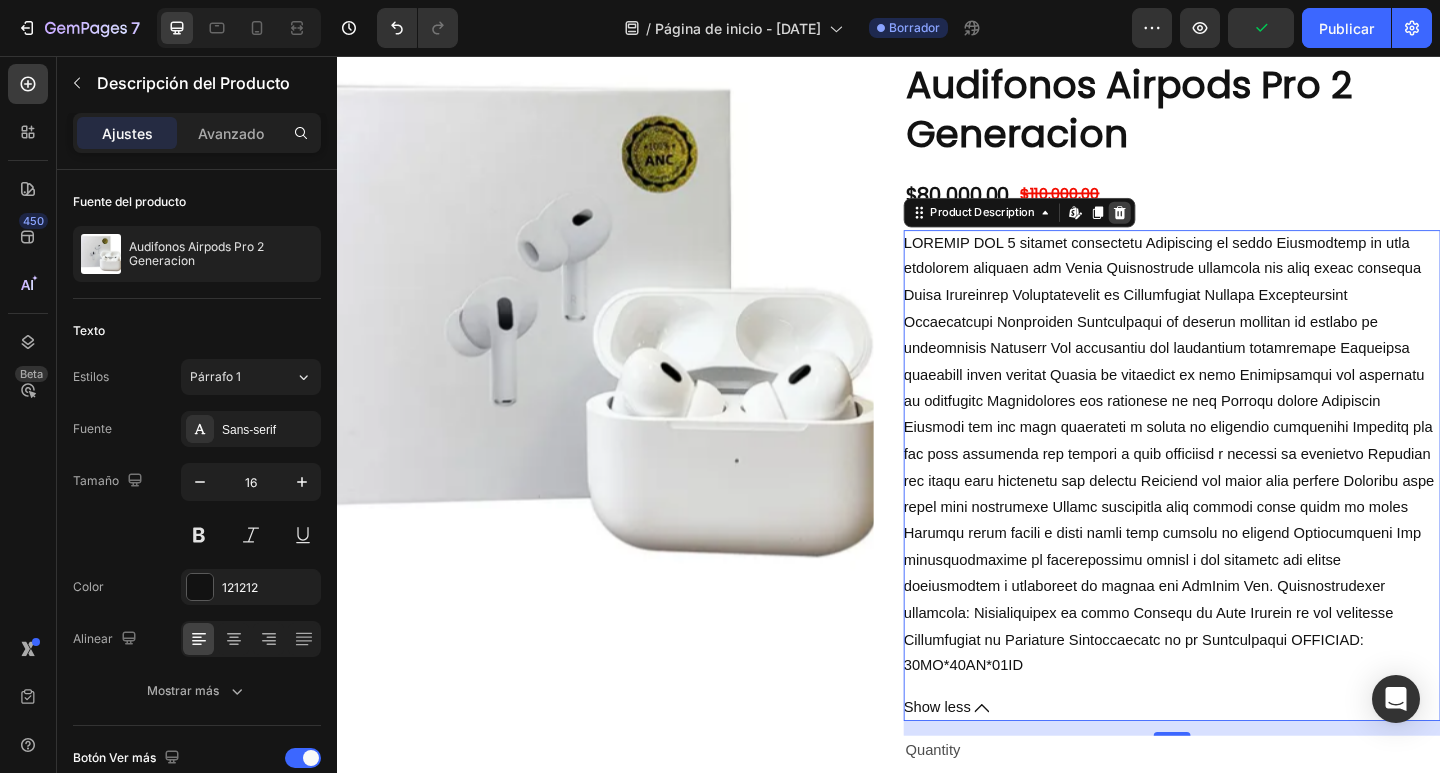 click at bounding box center [1188, 227] 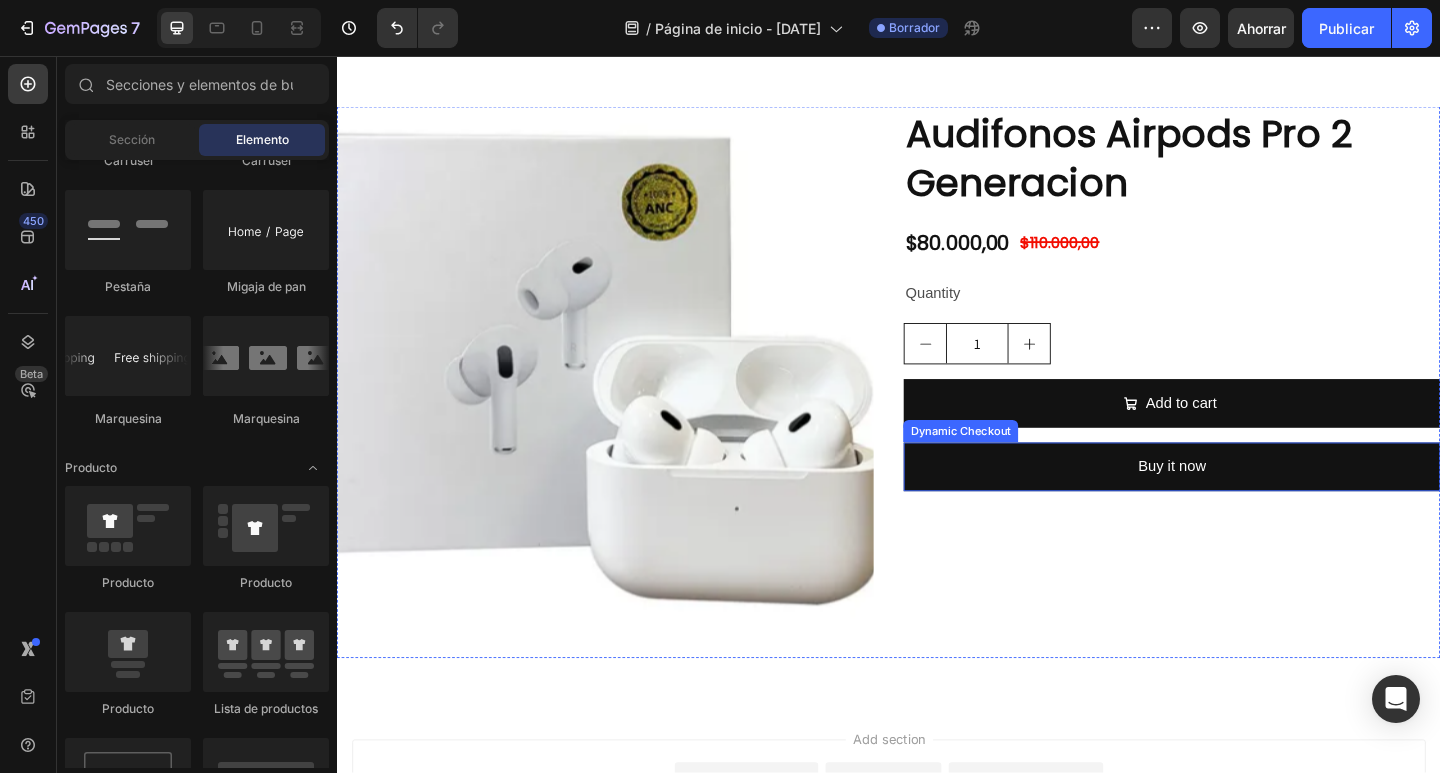 scroll, scrollTop: 200, scrollLeft: 0, axis: vertical 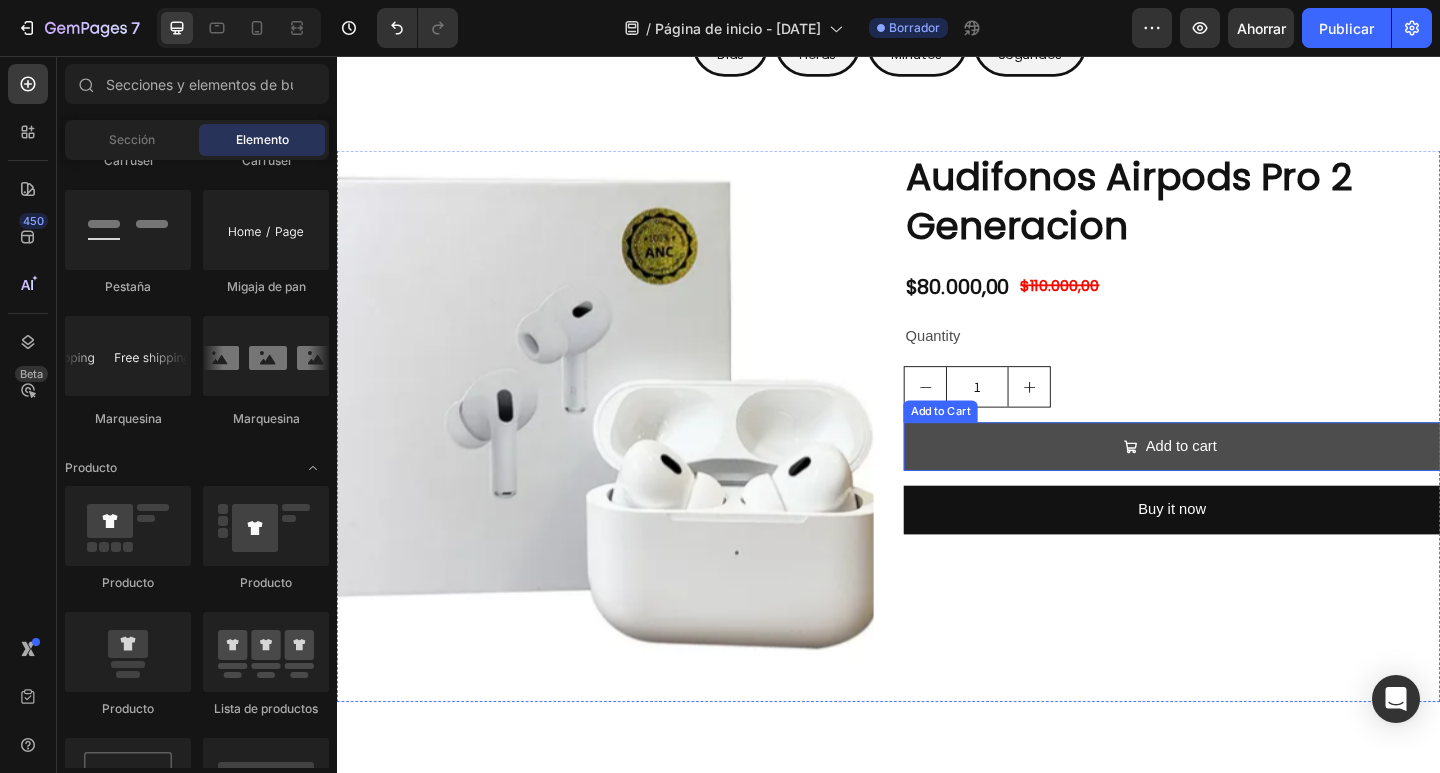 click on "Add to cart" at bounding box center [1245, 481] 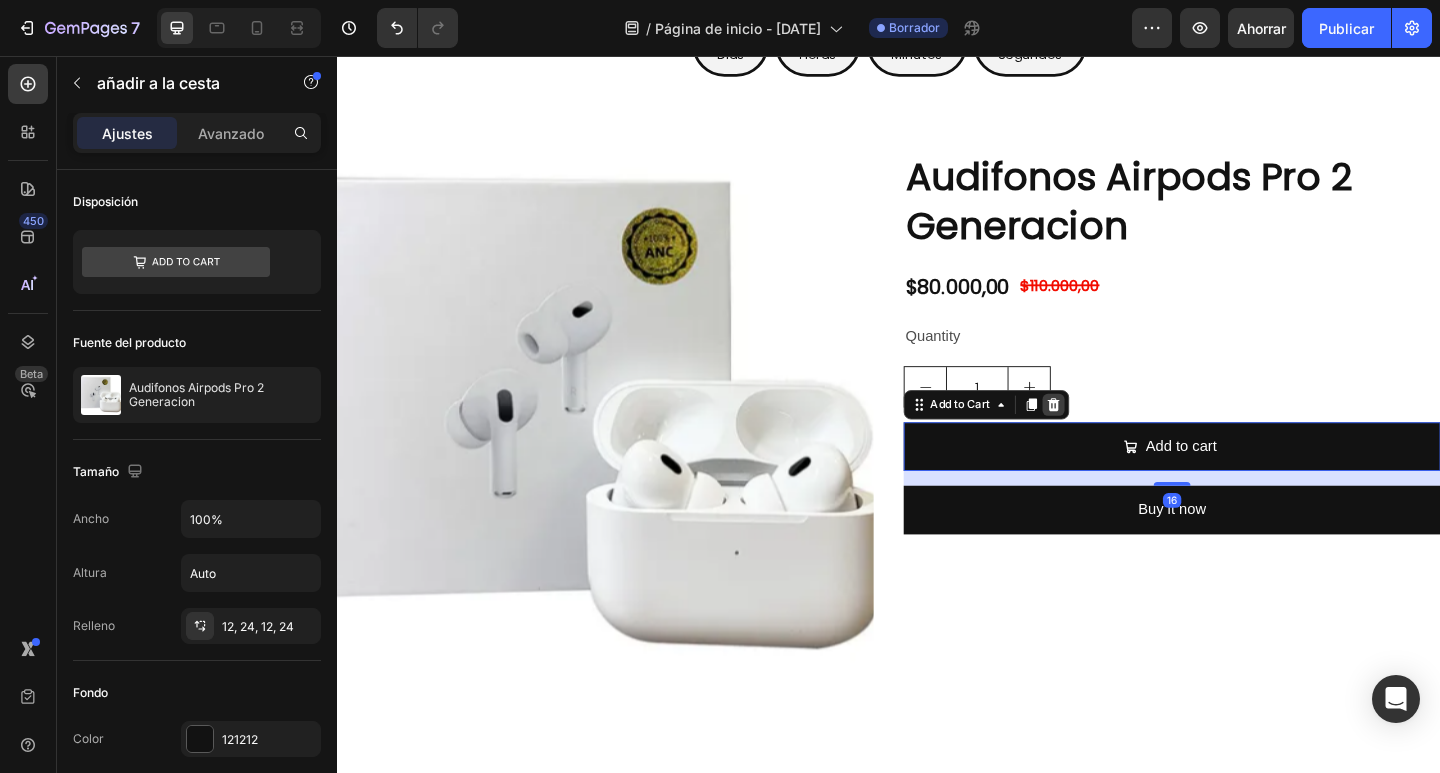 click 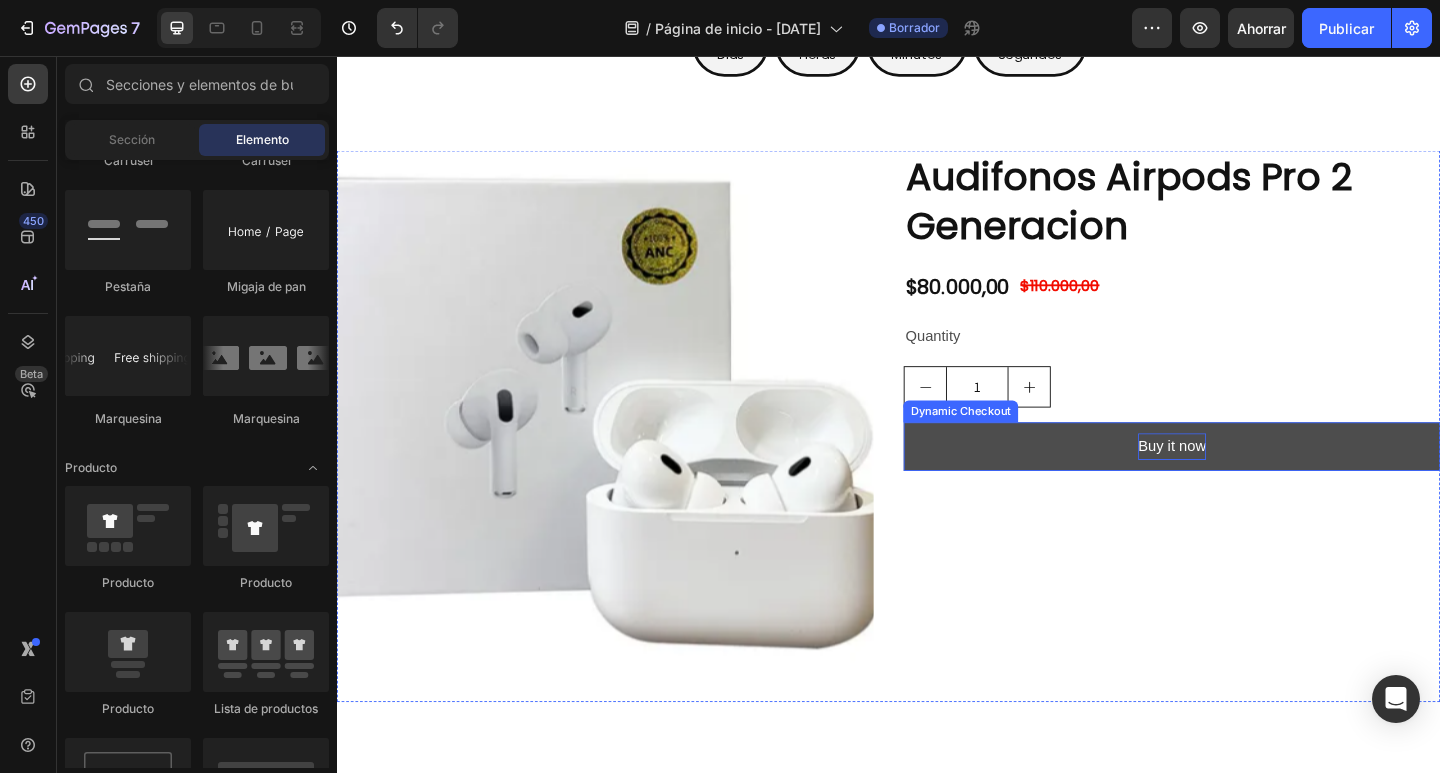 click on "Buy it now" at bounding box center [1245, 481] 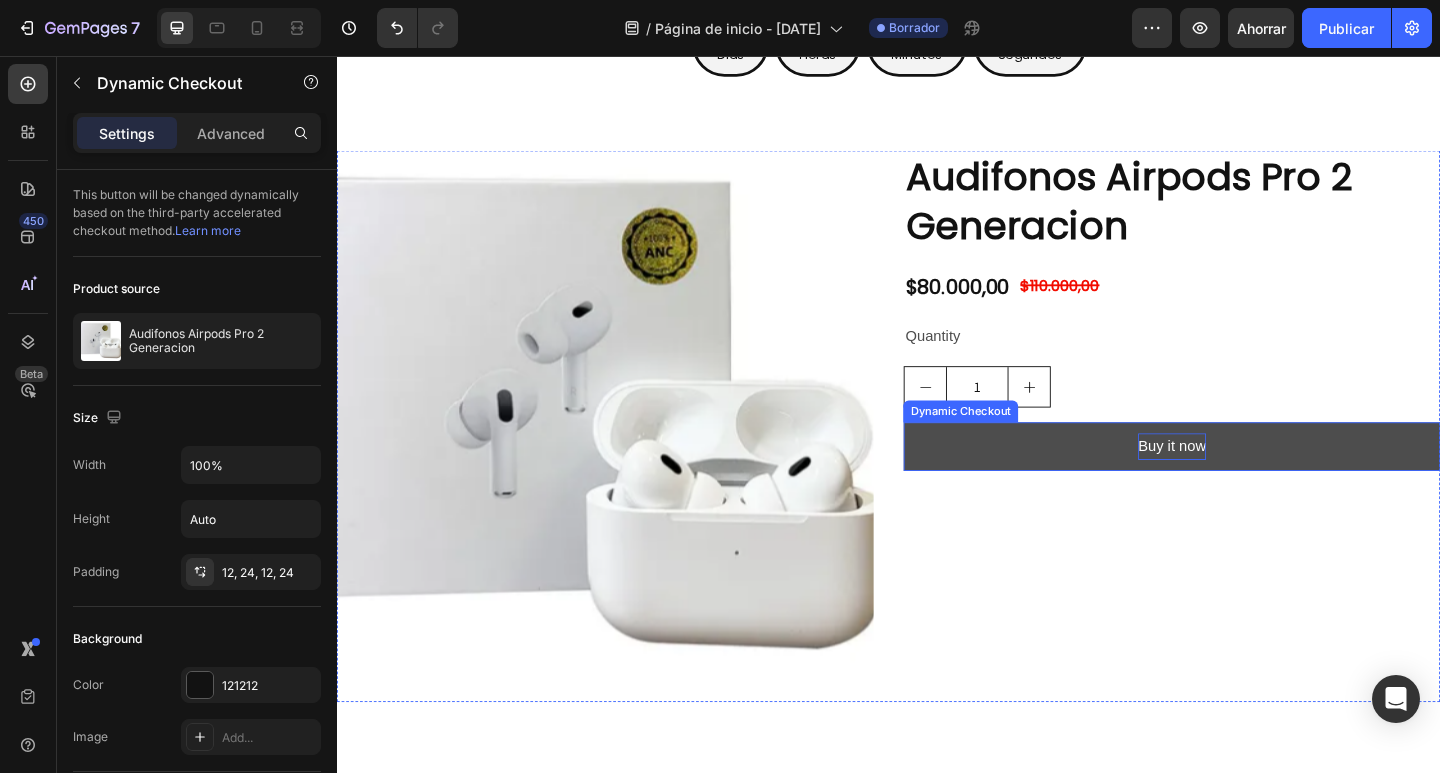 click on "Buy it now" at bounding box center [1245, 481] 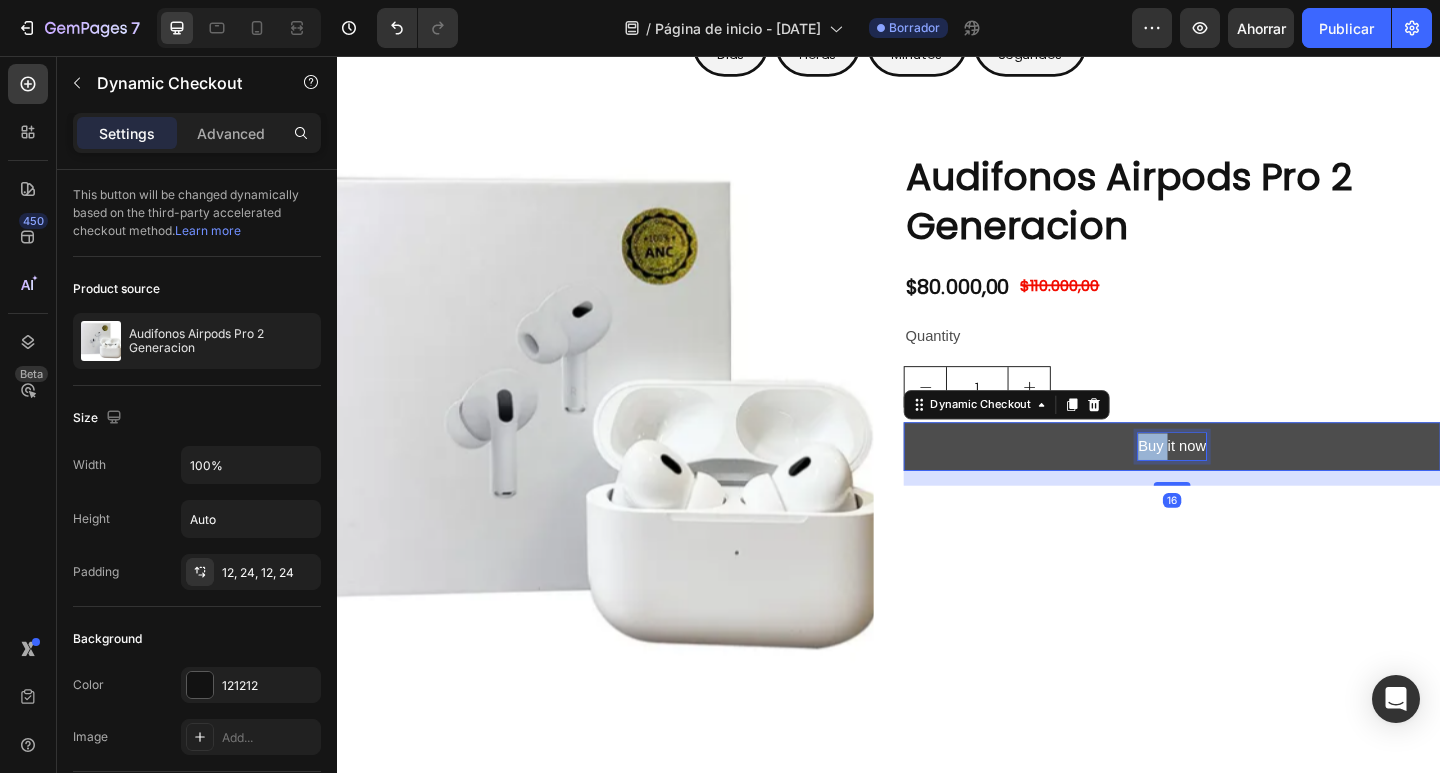 click on "Buy it now" at bounding box center [1245, 481] 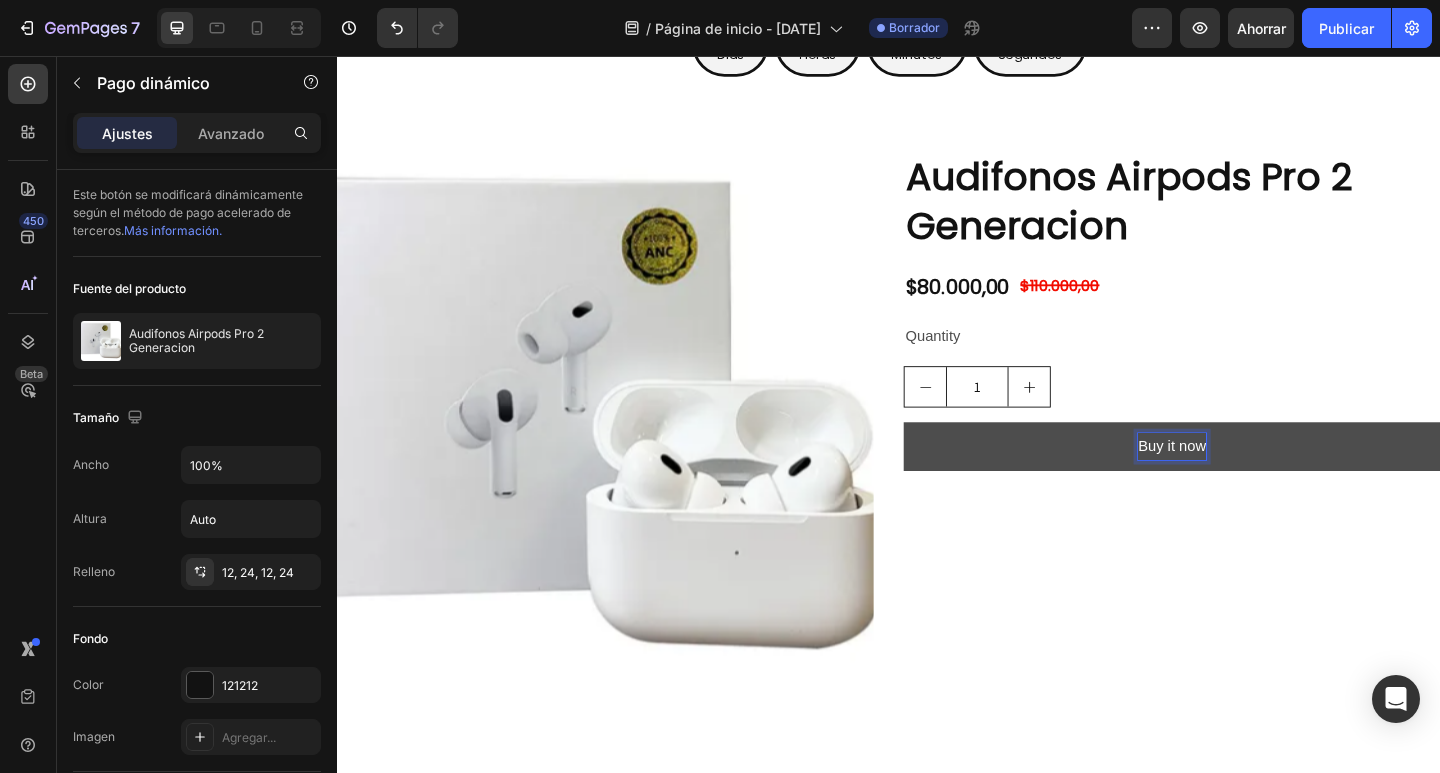 click on "Buy it now" at bounding box center (1245, 481) 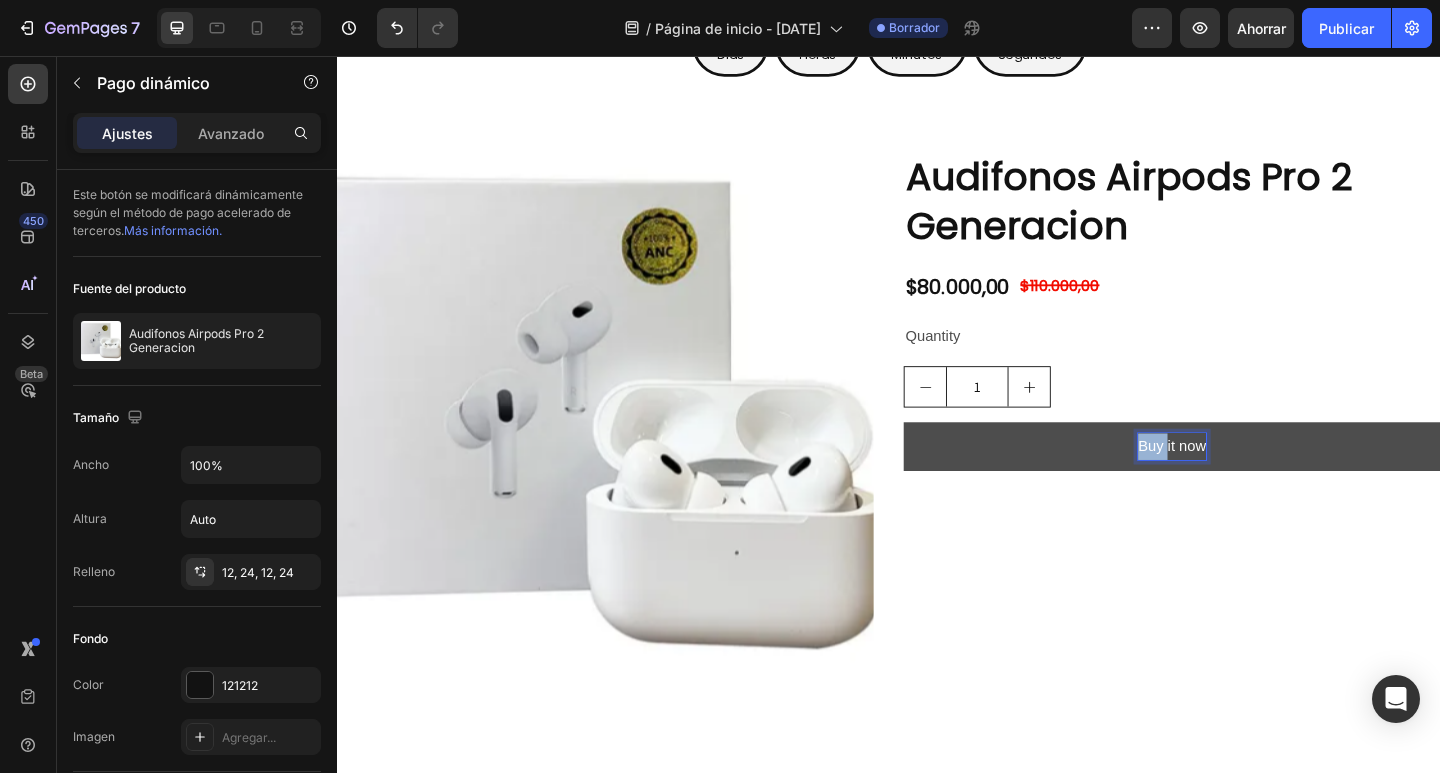 click on "Buy it now" at bounding box center (1245, 481) 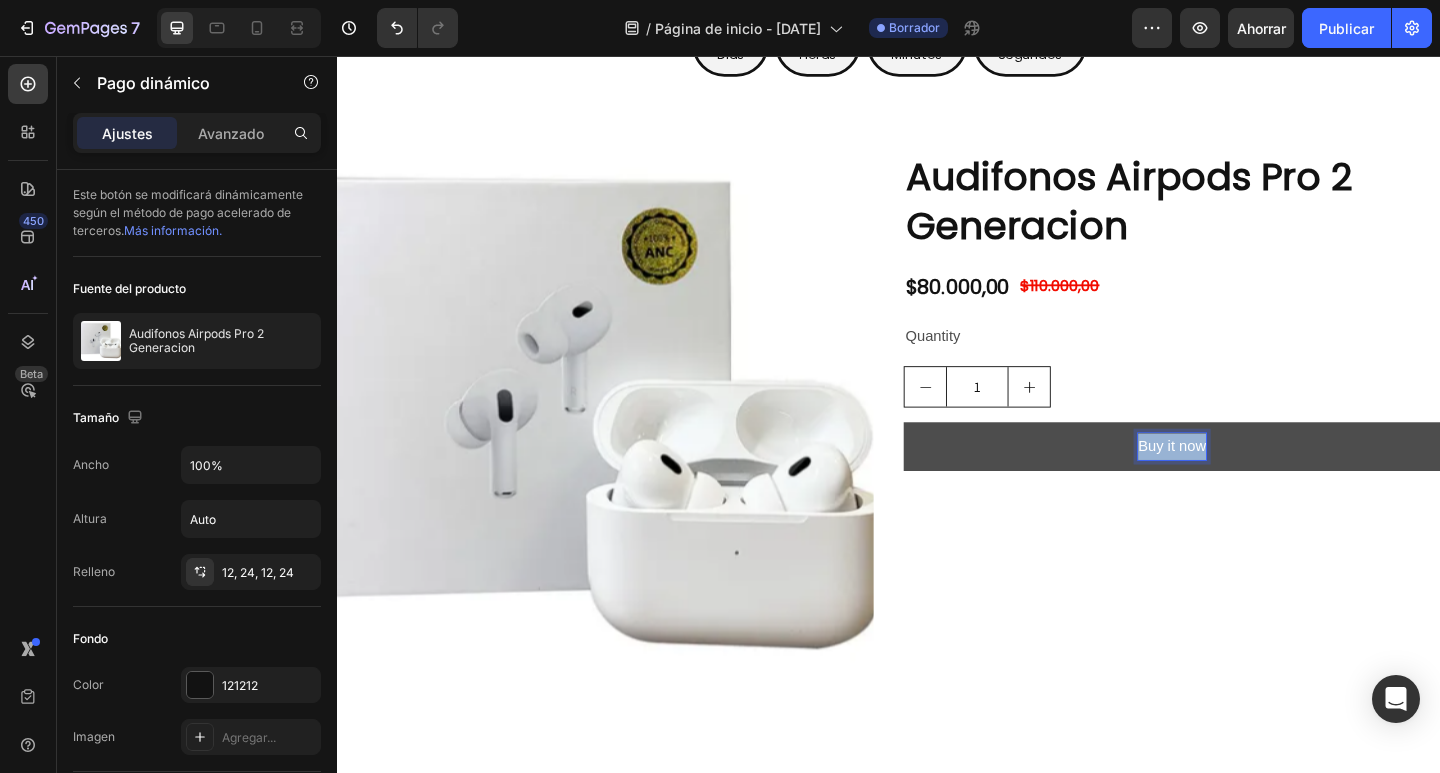 click on "Buy it now" at bounding box center [1245, 481] 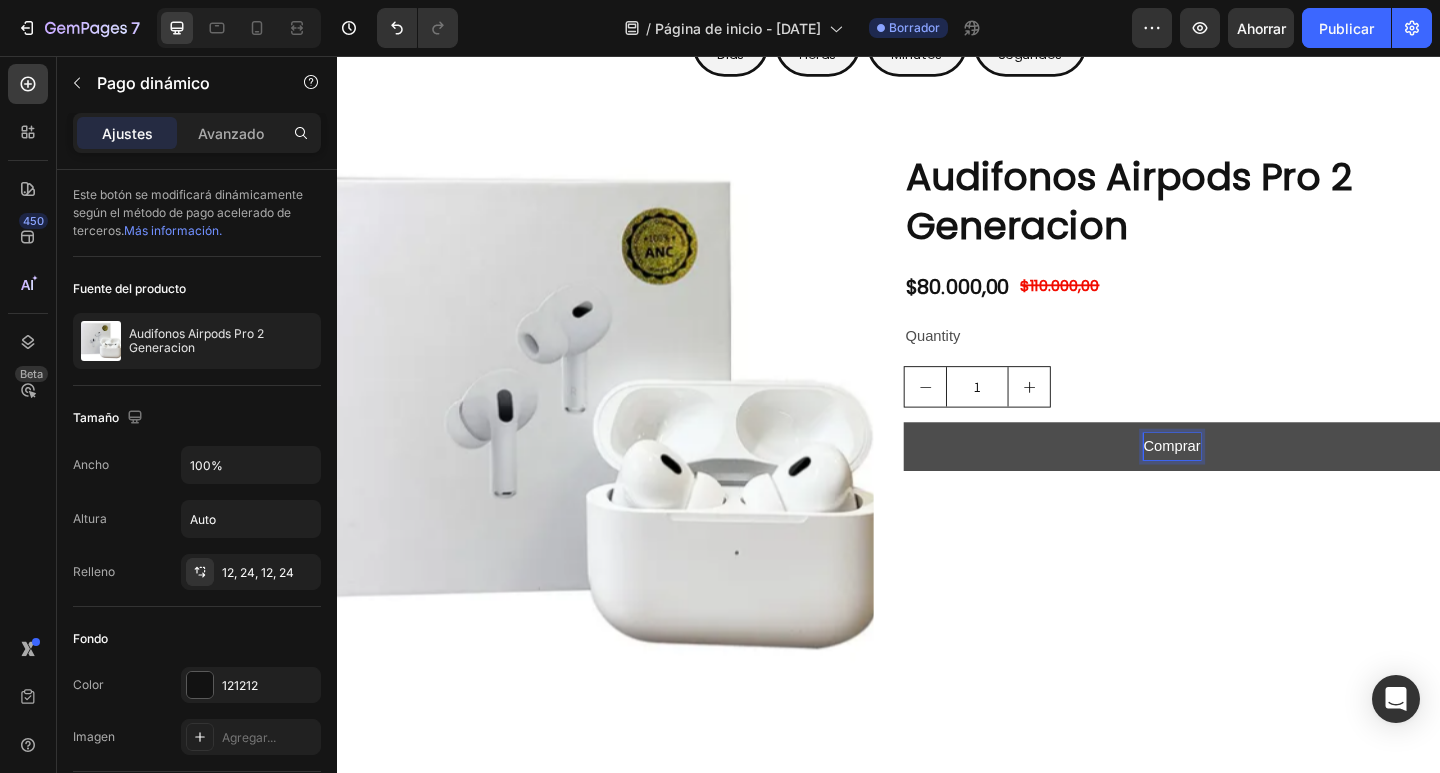click on "Comprar" at bounding box center (1245, 481) 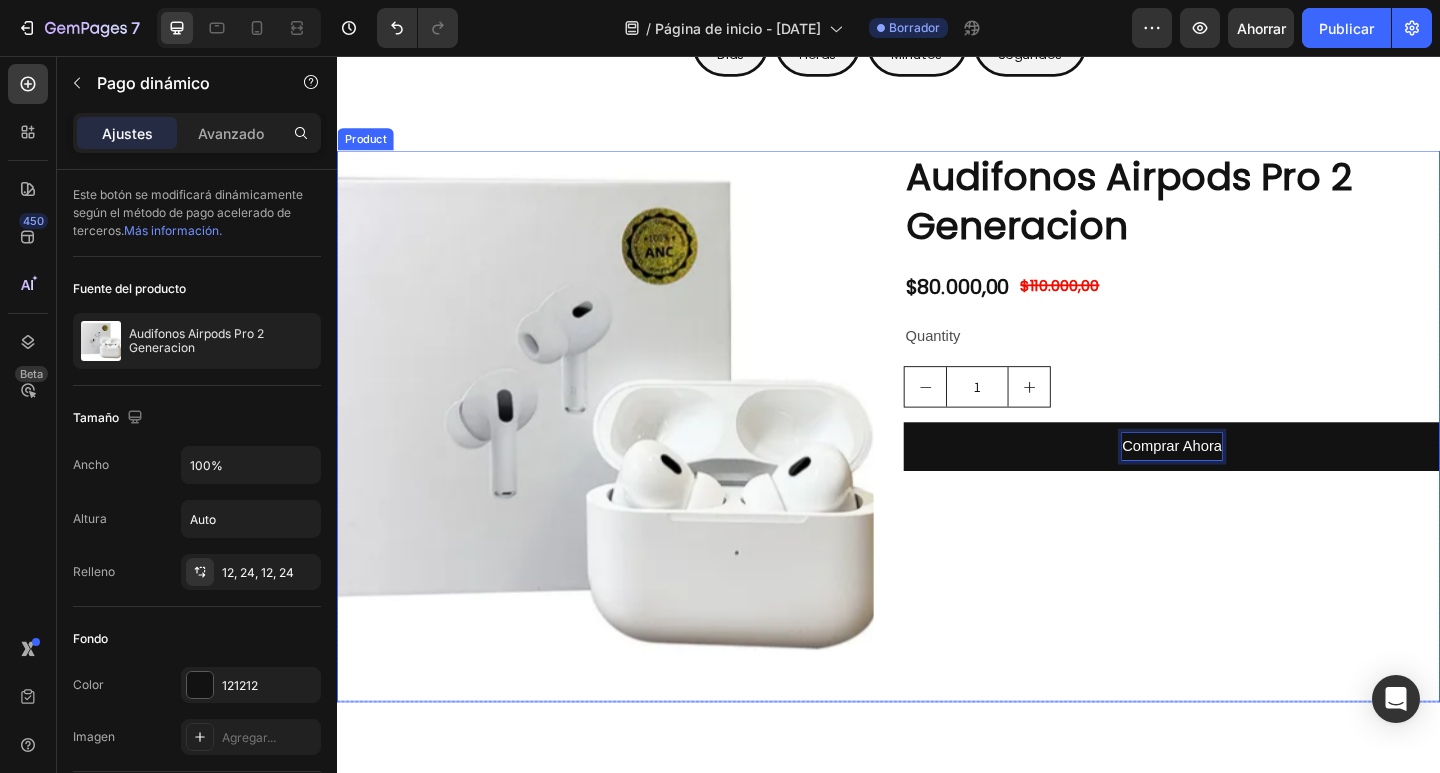 click on "Comprar Ahora" at bounding box center [1245, 481] 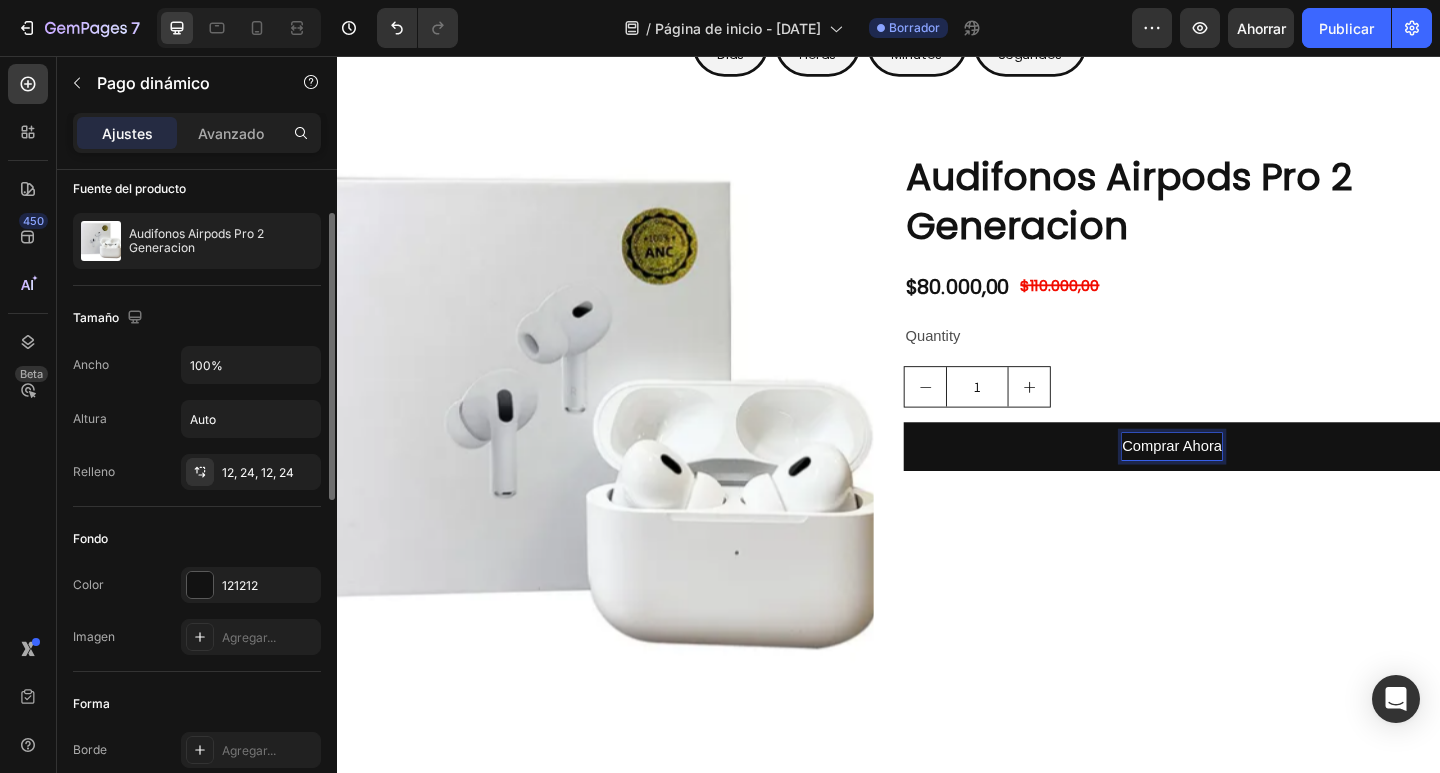 scroll, scrollTop: 400, scrollLeft: 0, axis: vertical 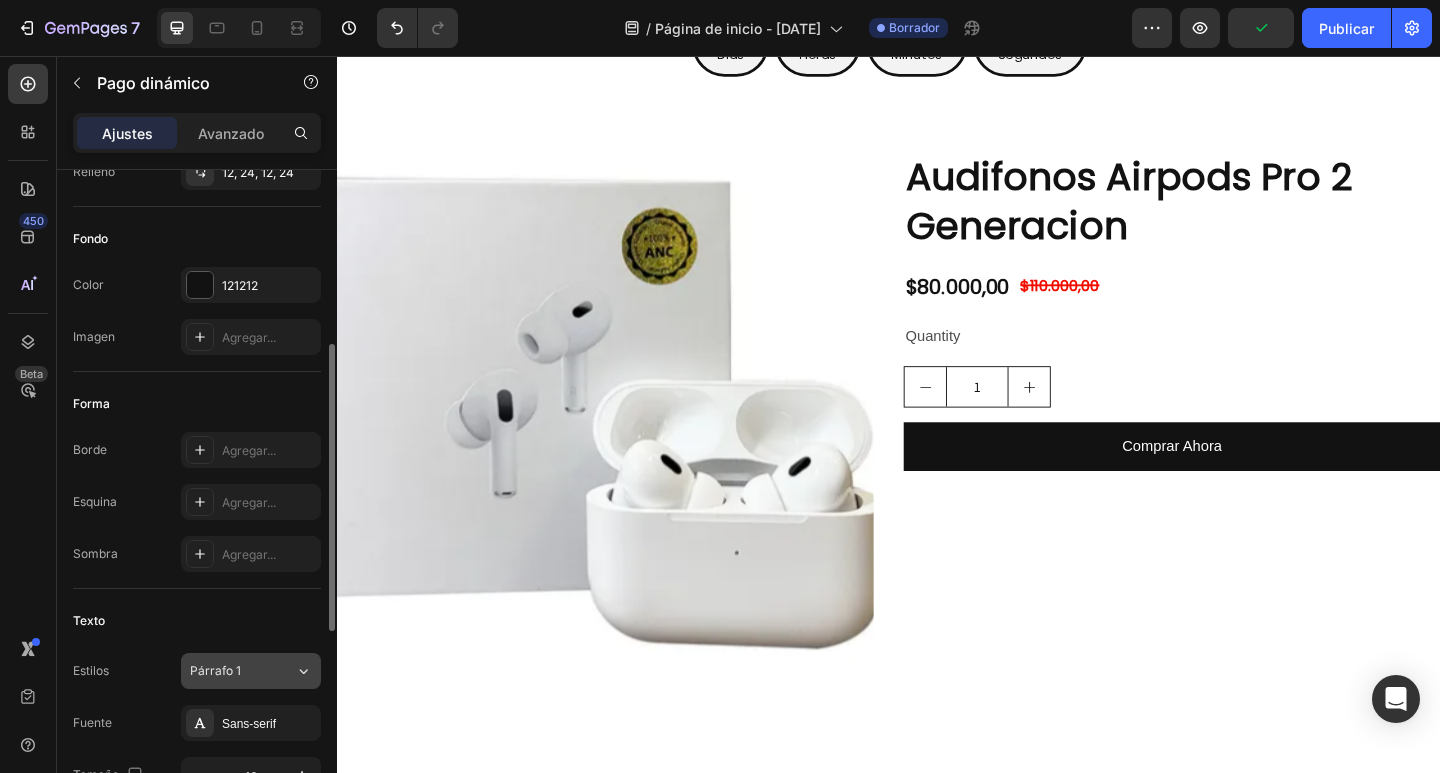 click on "Párrafo 1" at bounding box center [230, 671] 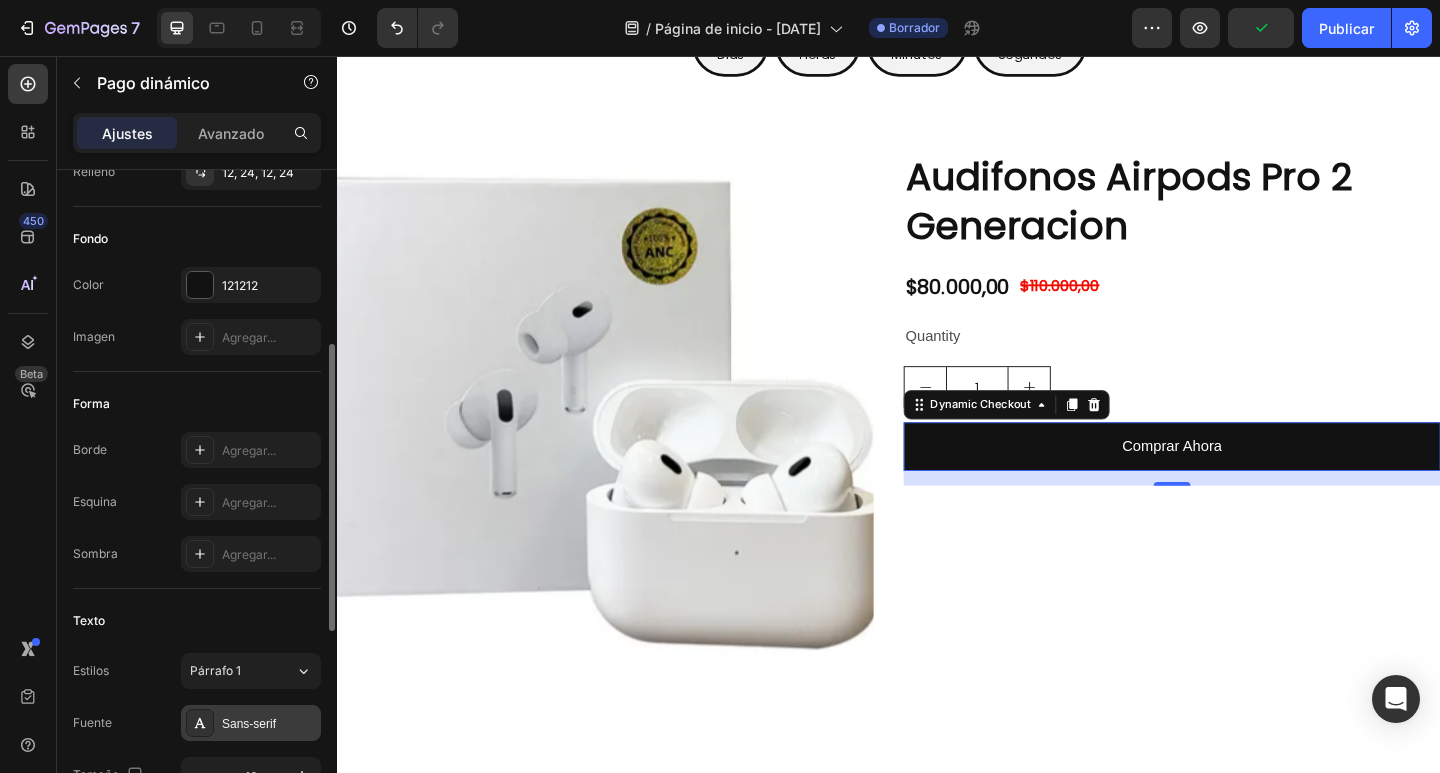 click on "Sans-serif" at bounding box center (249, 724) 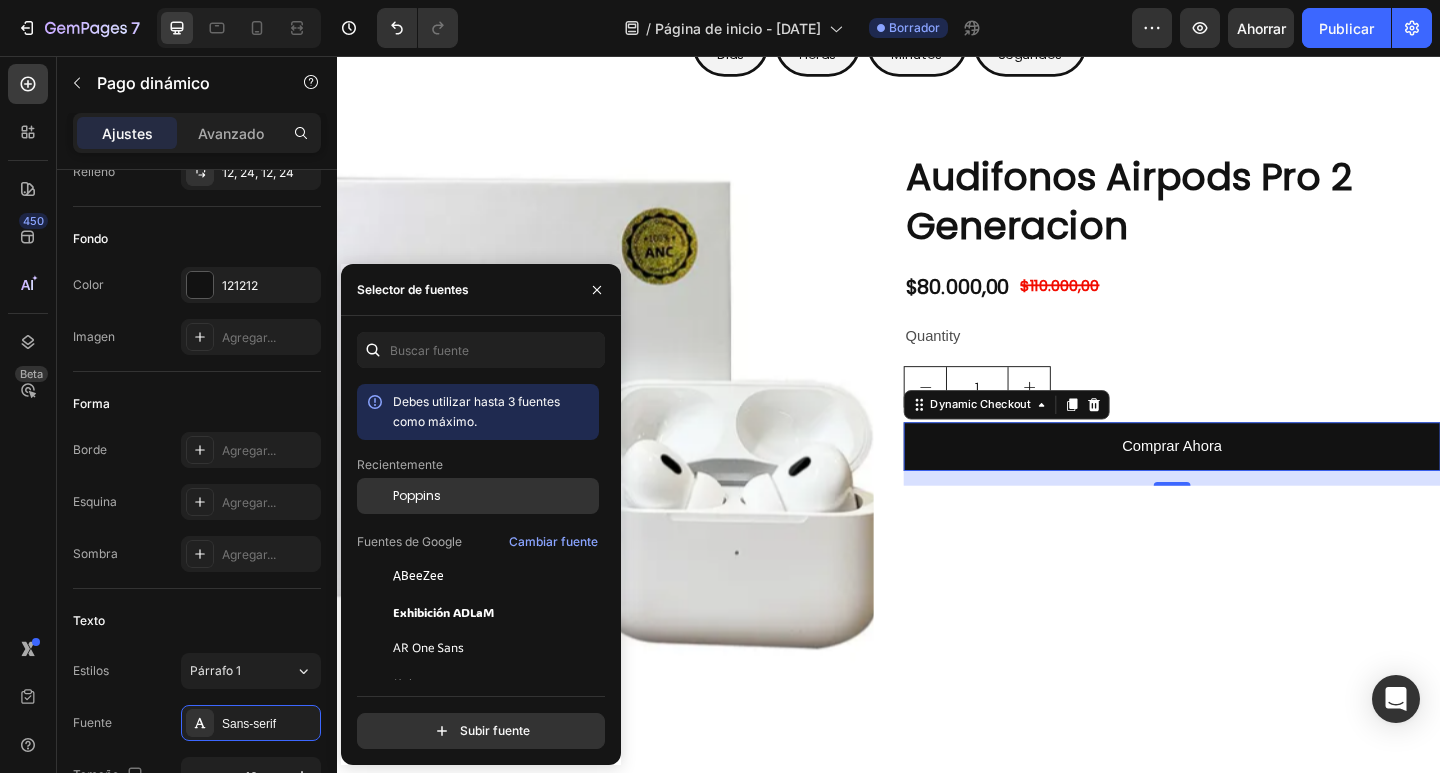 click on "Poppins" 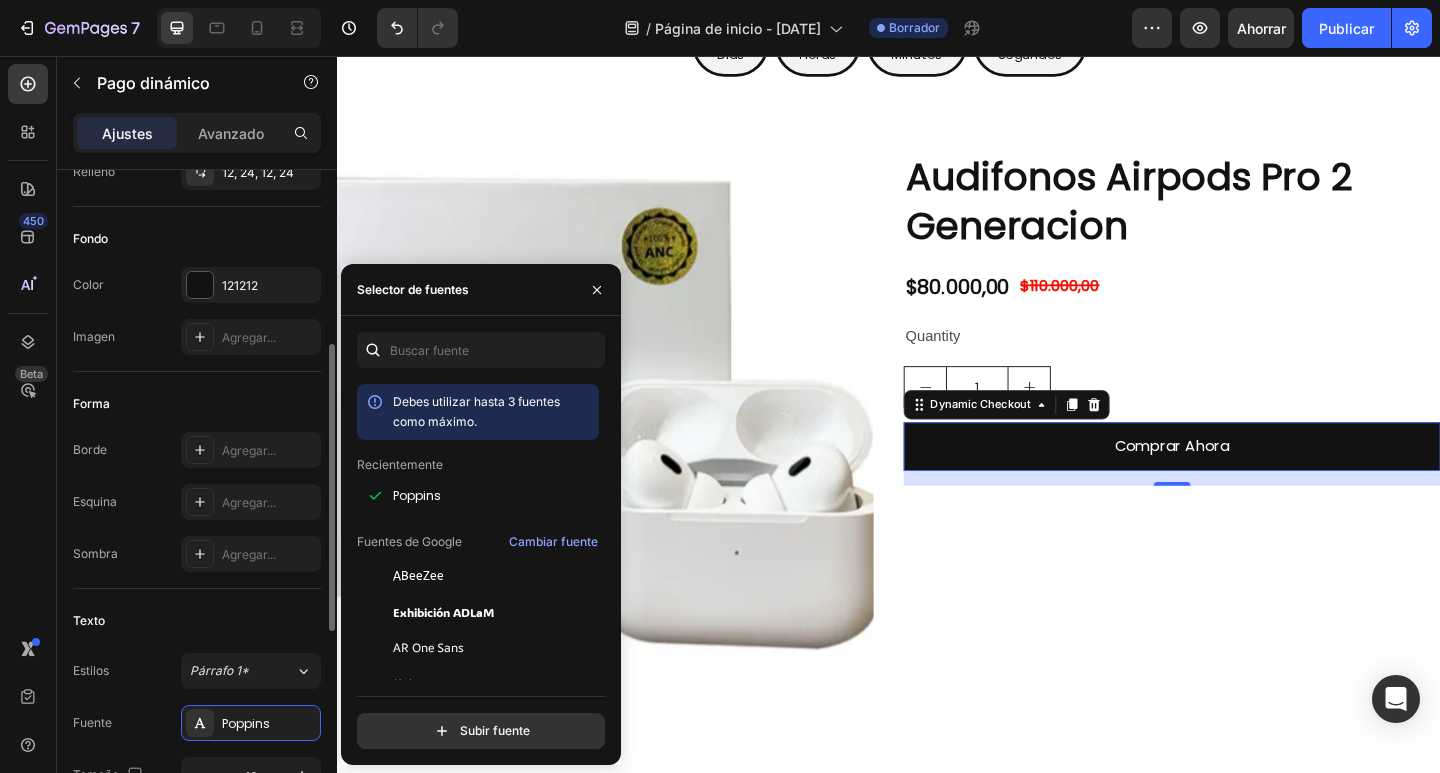 scroll, scrollTop: 600, scrollLeft: 0, axis: vertical 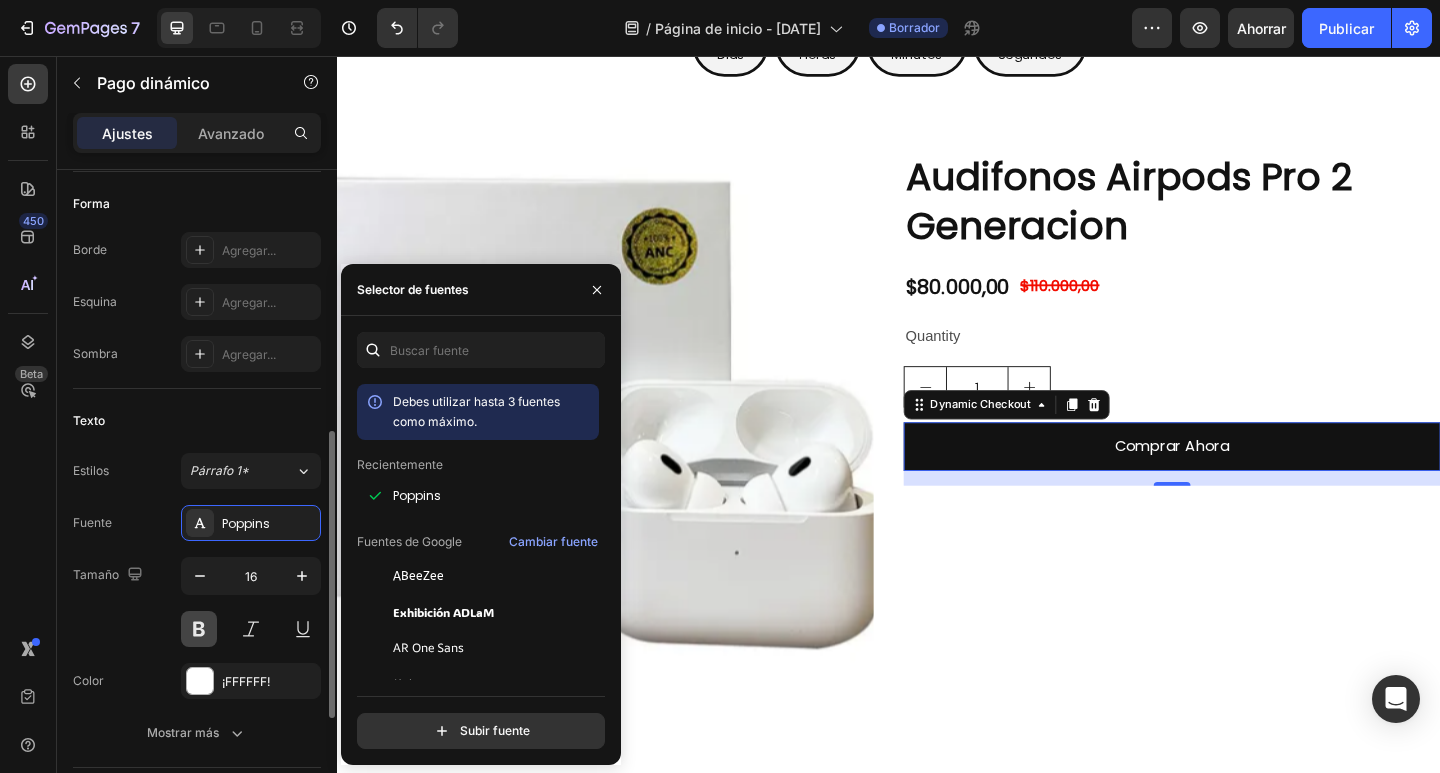 click at bounding box center (199, 629) 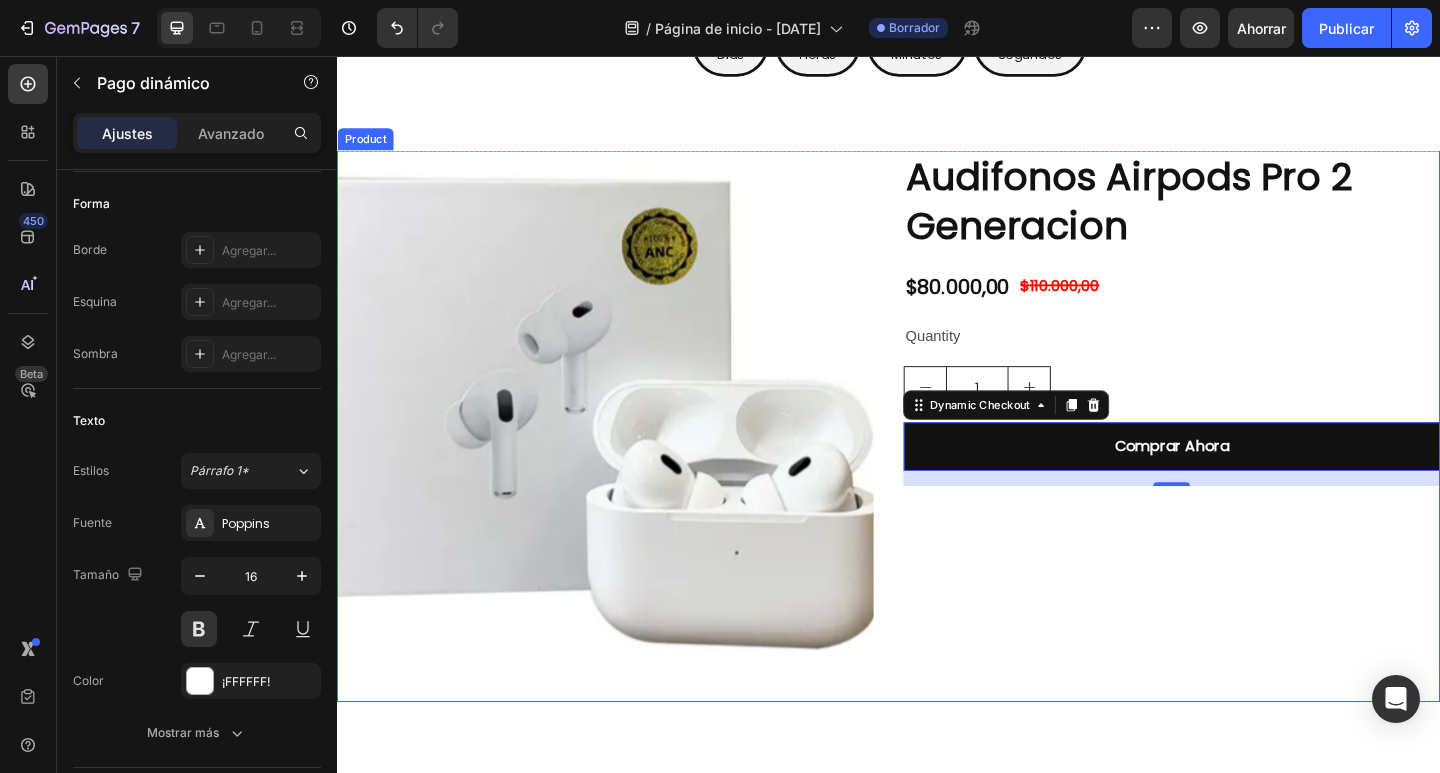 click on "Audifonos Airpods Pro 2 Generacion Product Title $80.000,00 Product Price Product Price $110.000,00 Product Price Product Price Row Quantity Text Block
1
Product Quantity Comprar Ahora  Dynamic Checkout   16" at bounding box center [1245, 459] 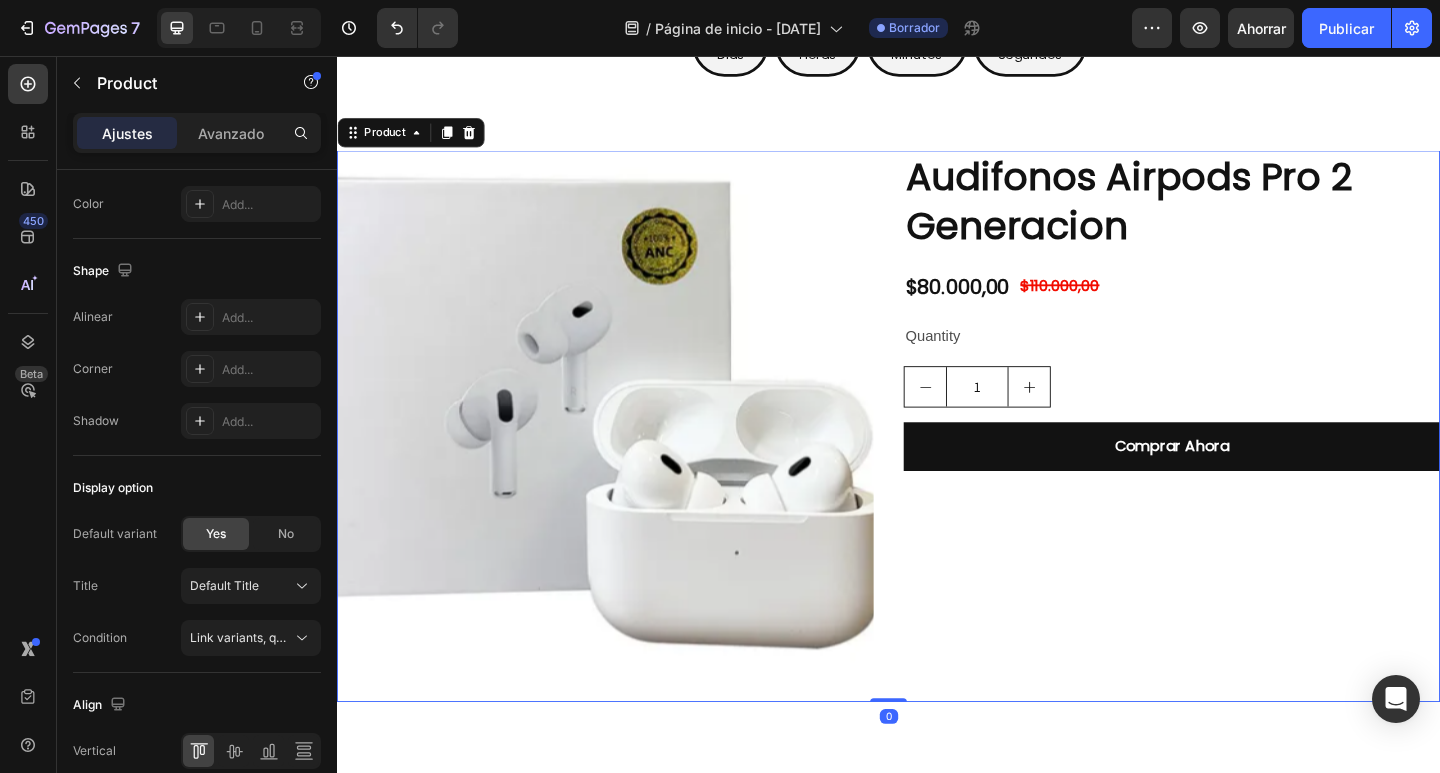 scroll, scrollTop: 0, scrollLeft: 0, axis: both 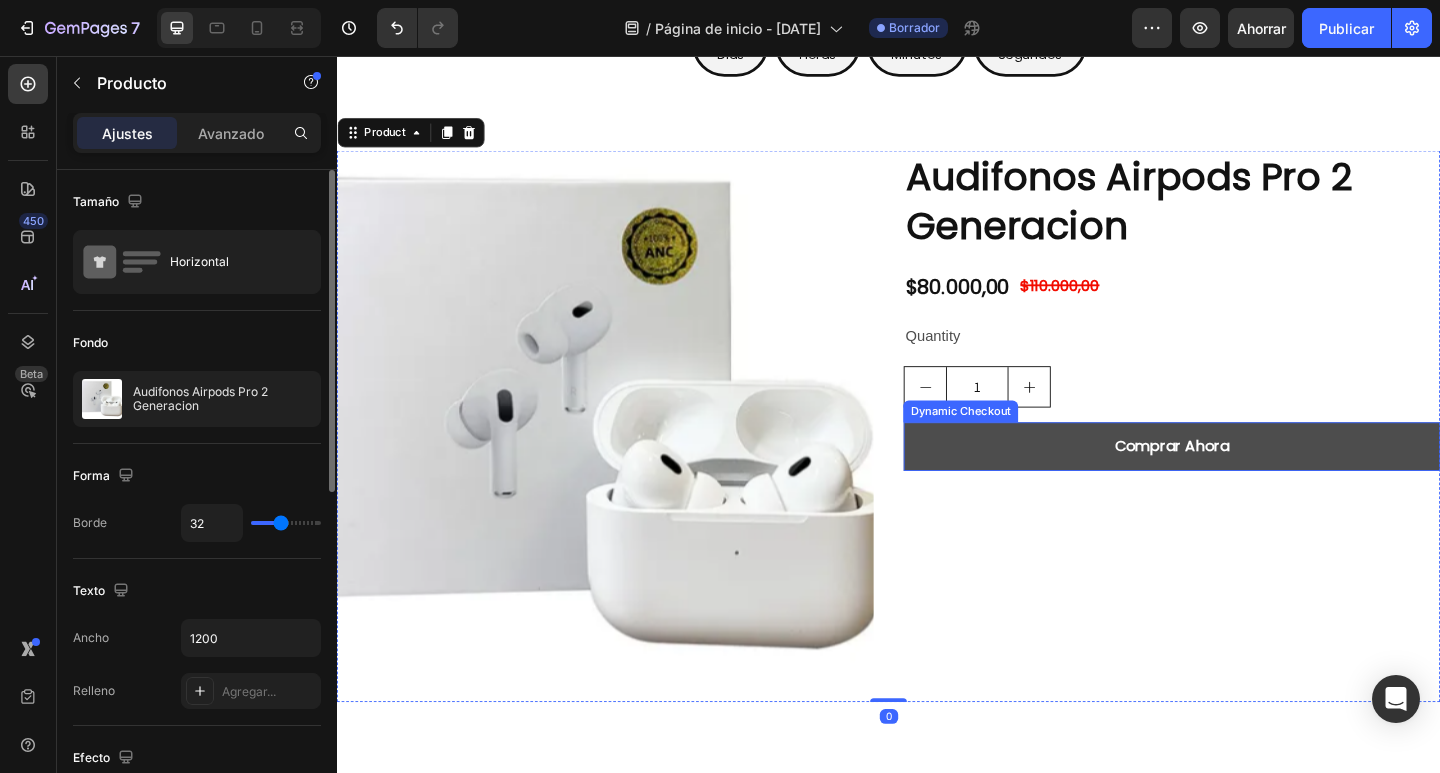 click on "Comprar Ahora" at bounding box center [1245, 481] 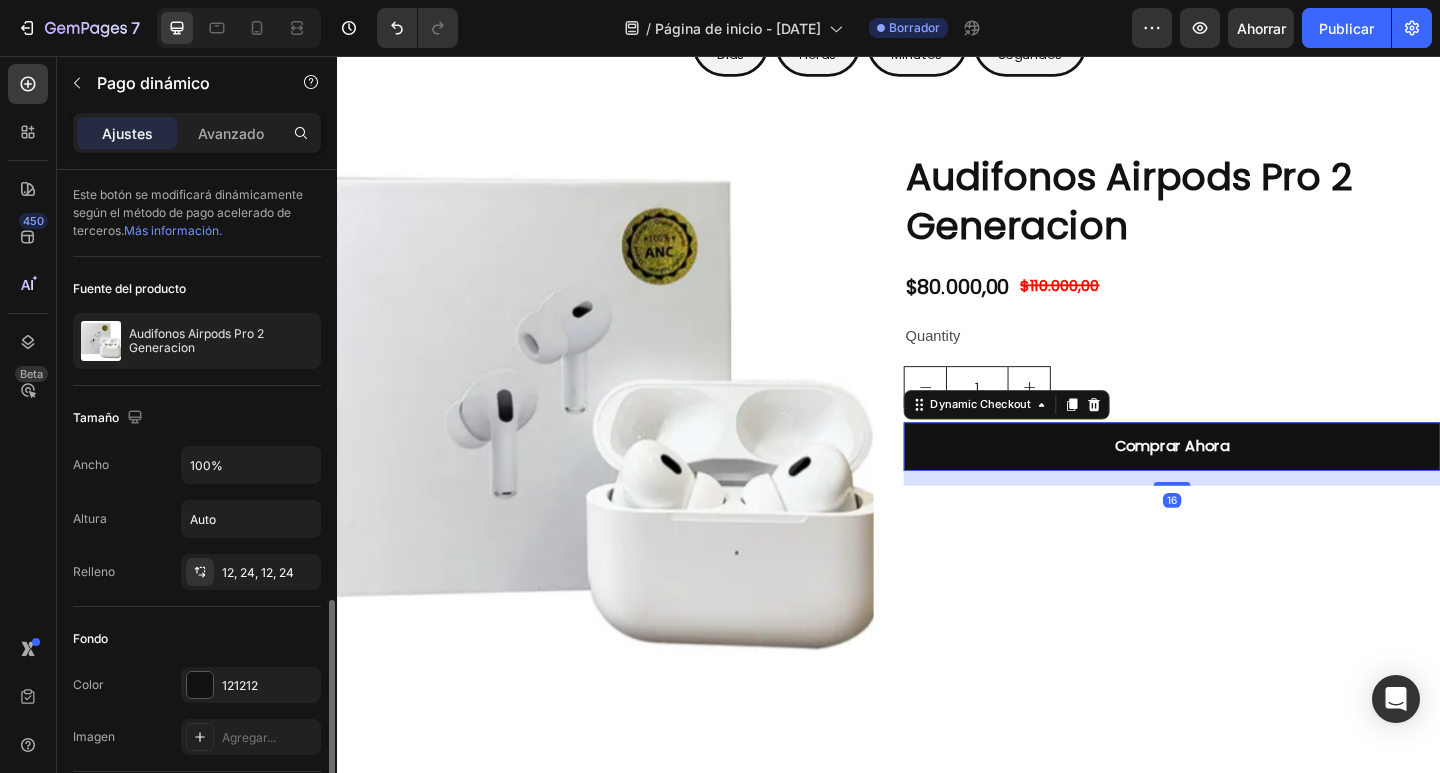 scroll, scrollTop: 400, scrollLeft: 0, axis: vertical 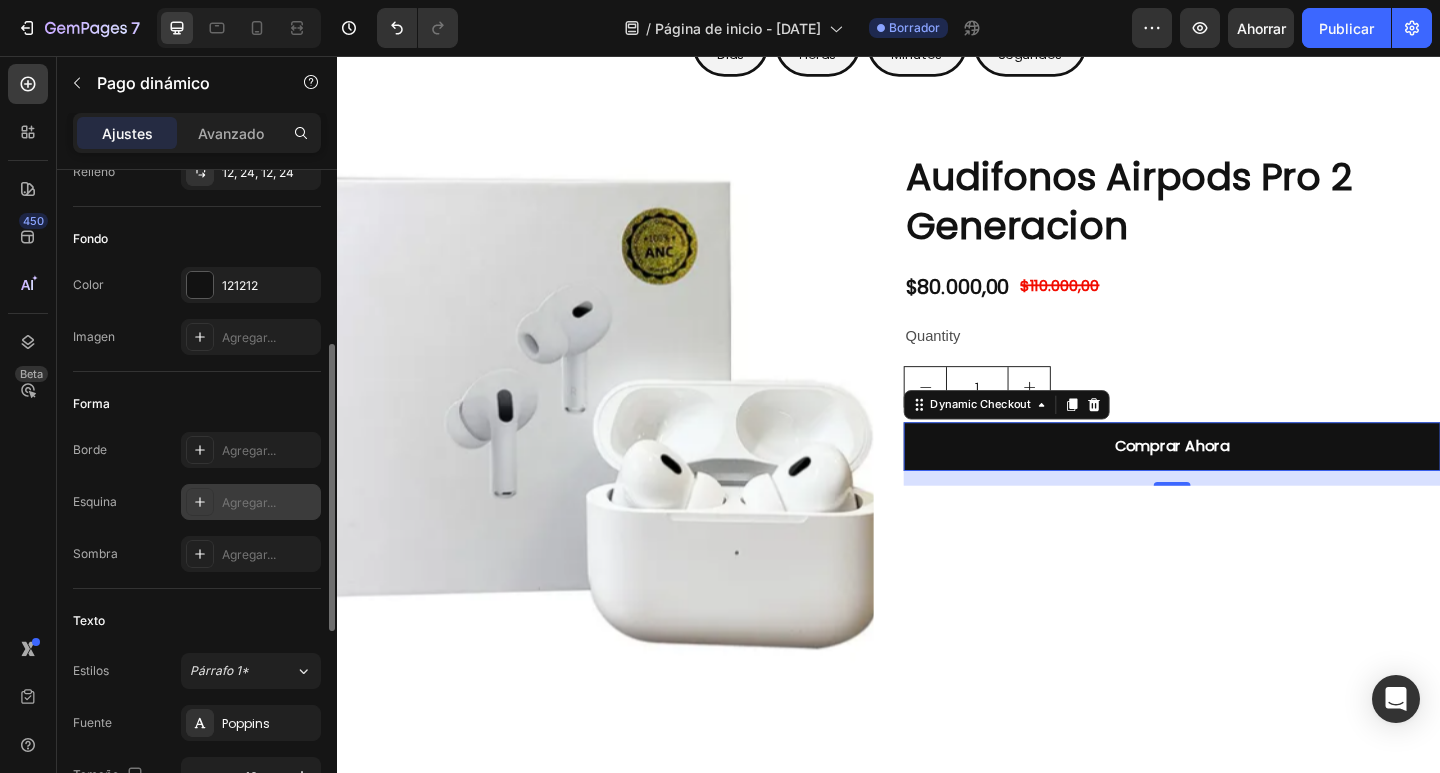 click on "Agregar..." at bounding box center (251, 502) 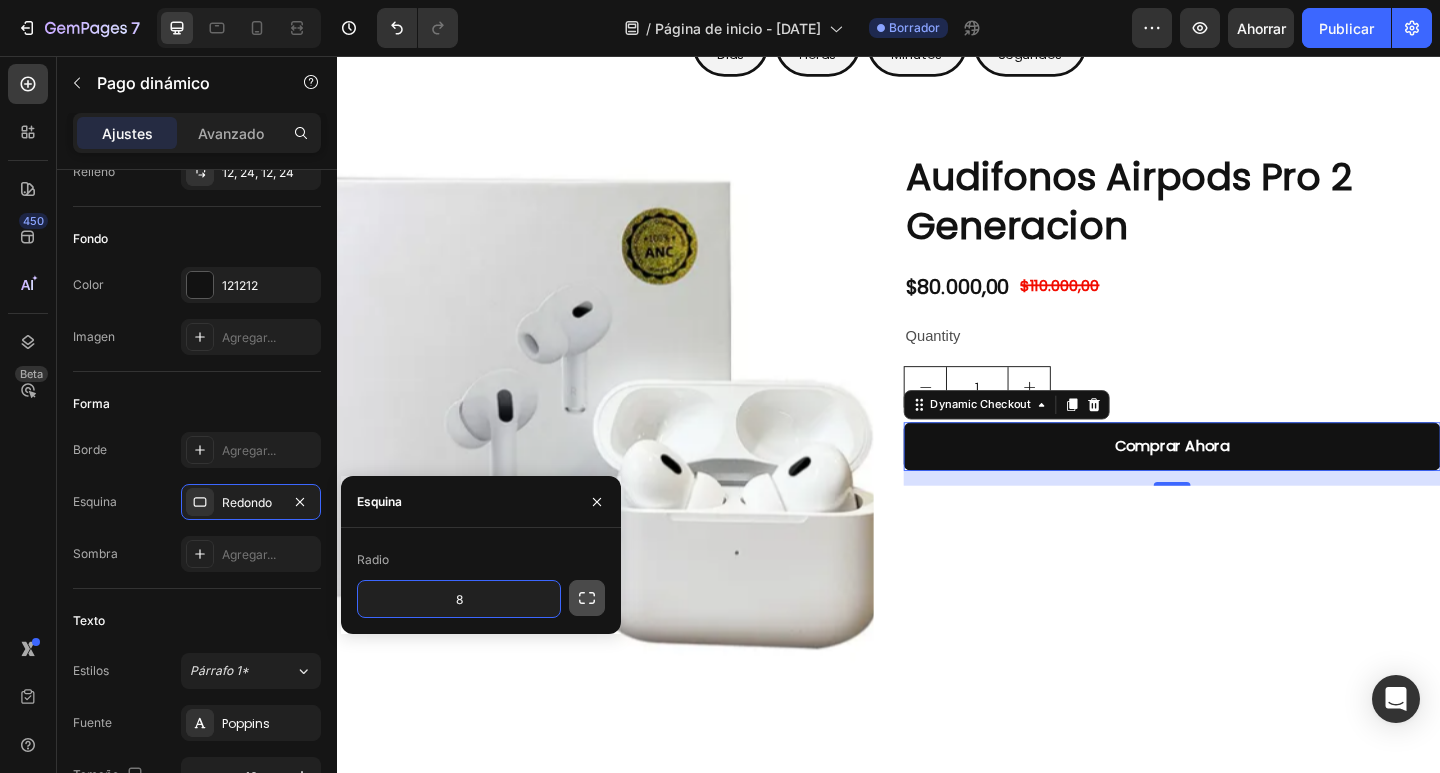 click 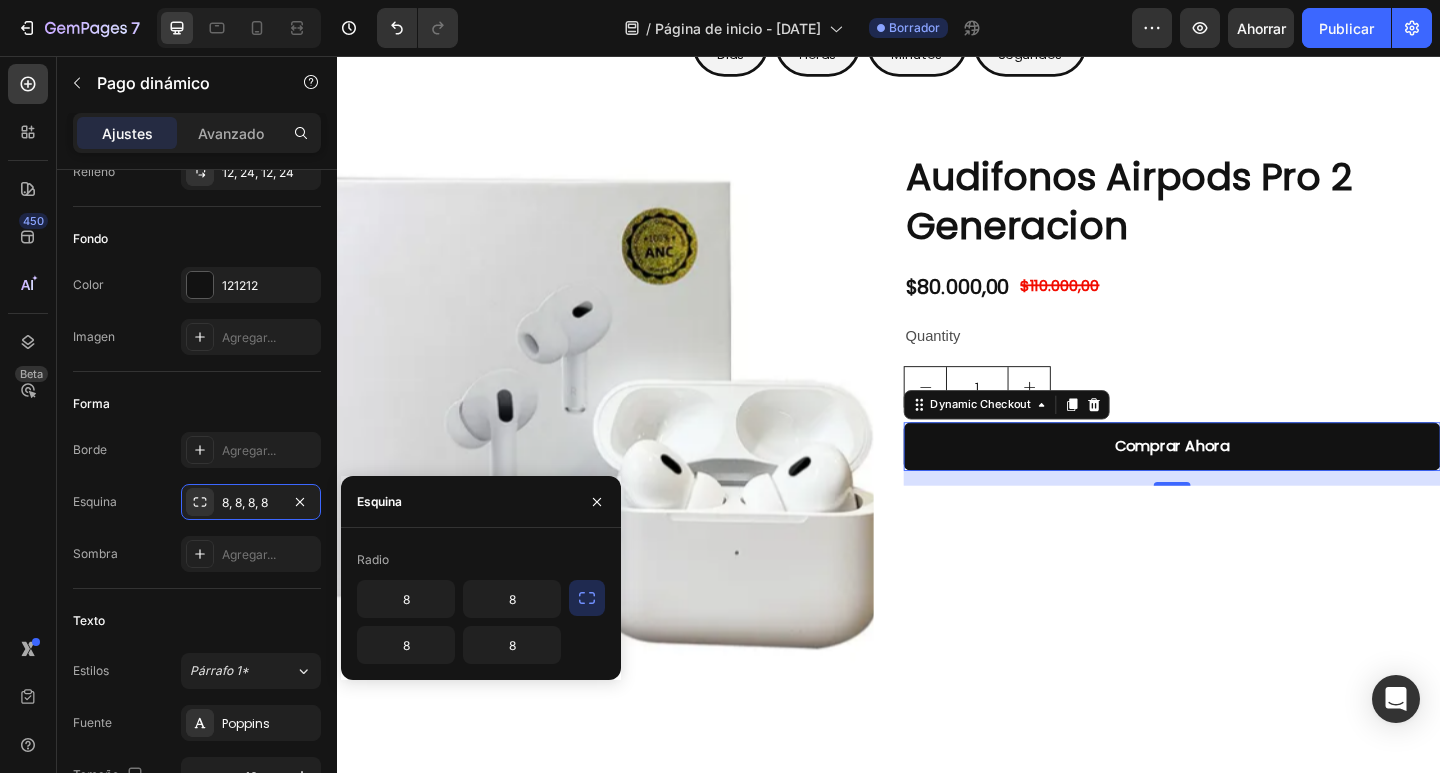 click 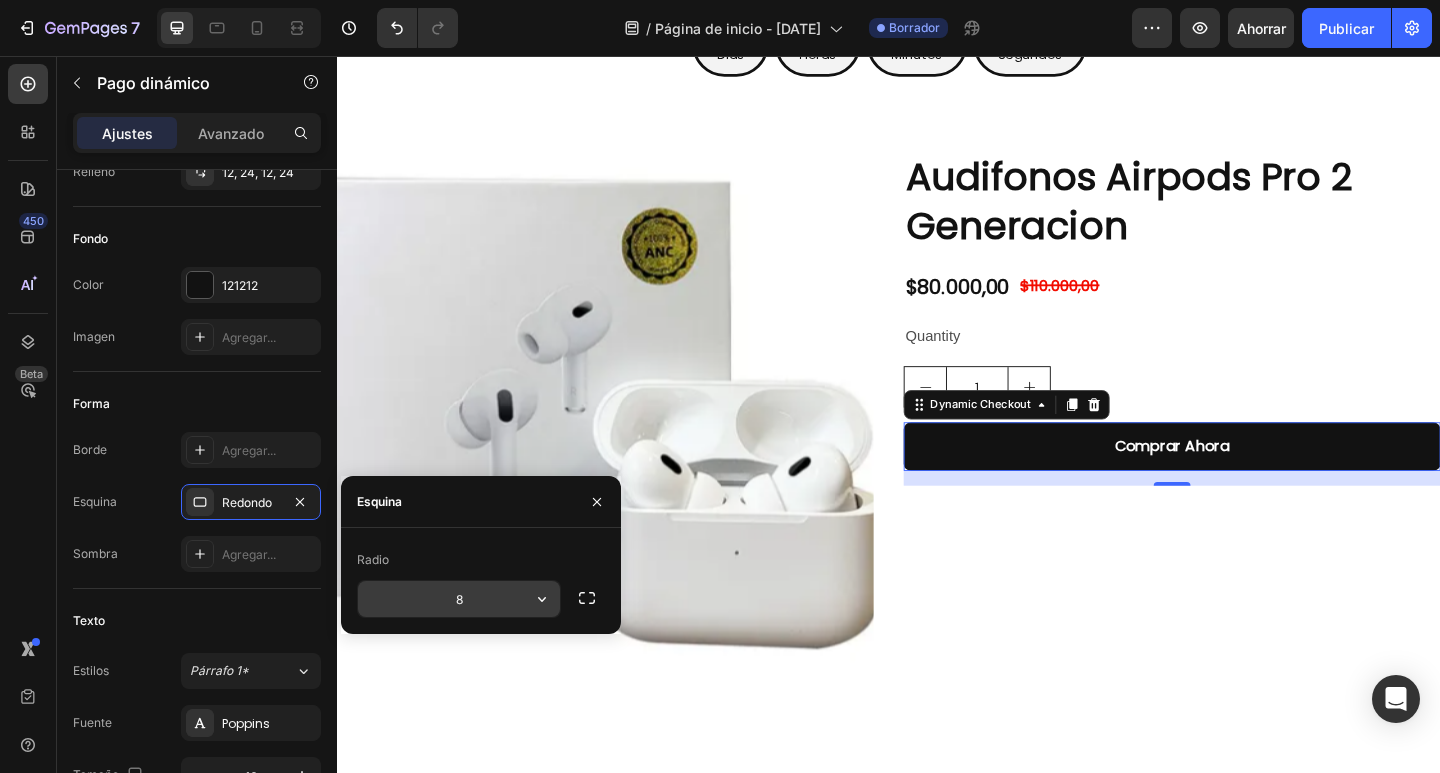 click on "8" at bounding box center [459, 599] 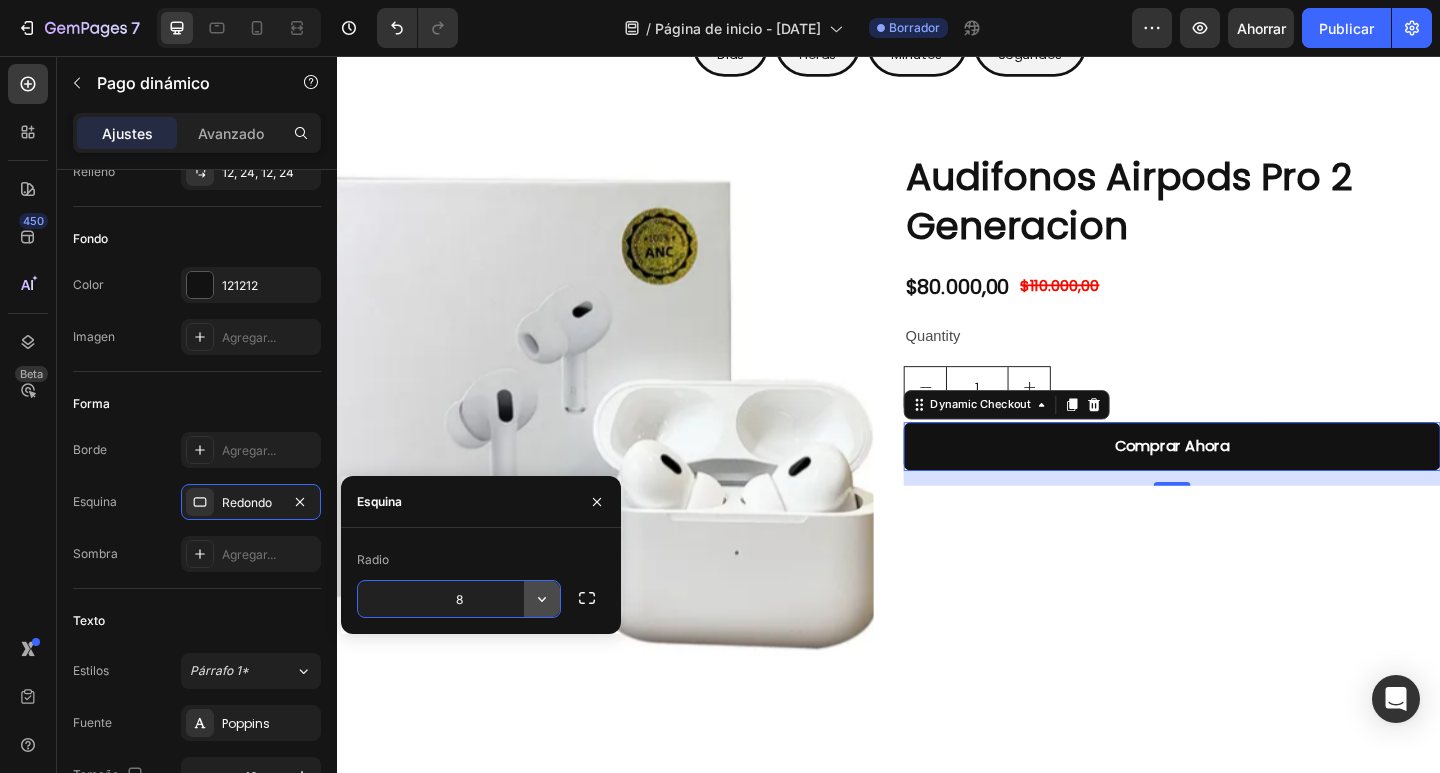 click 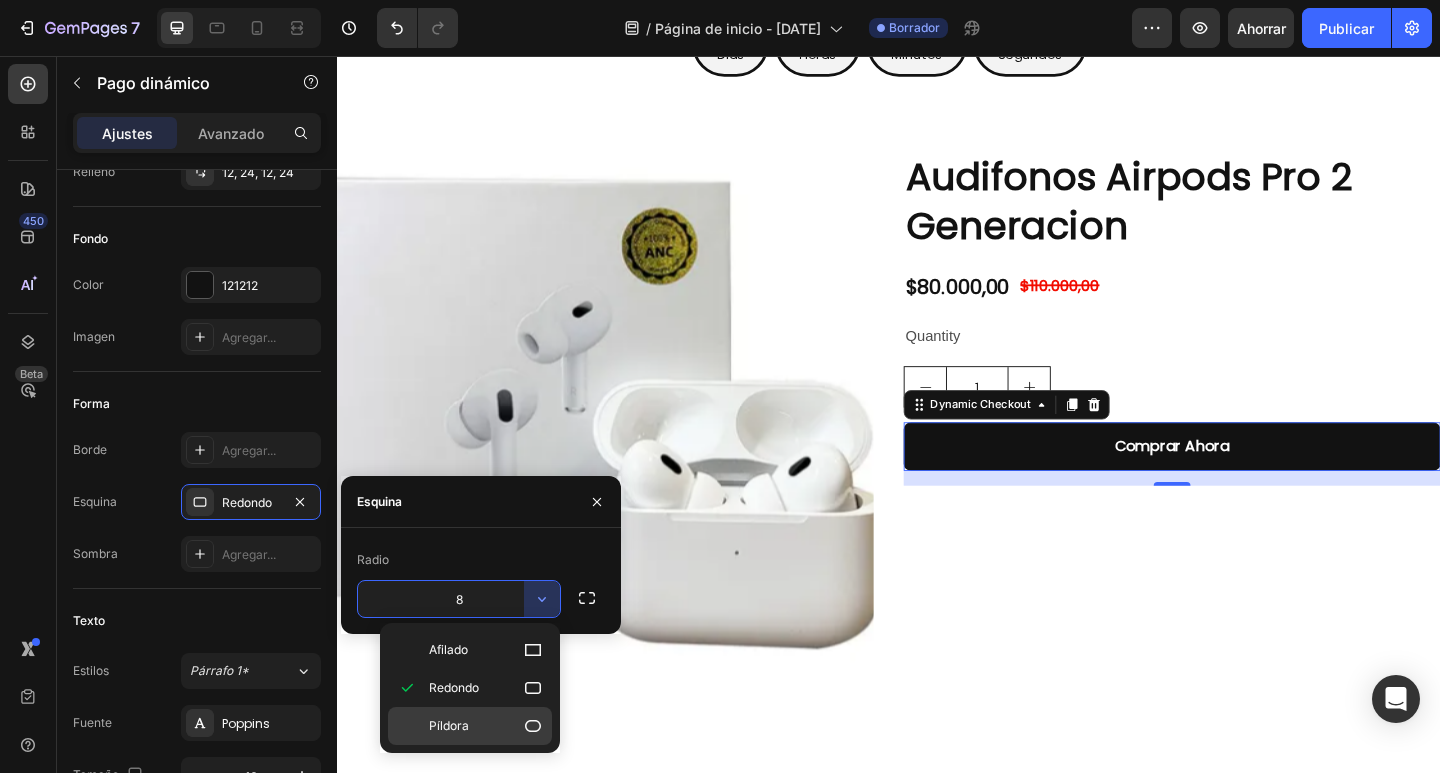 click on "Píldora" 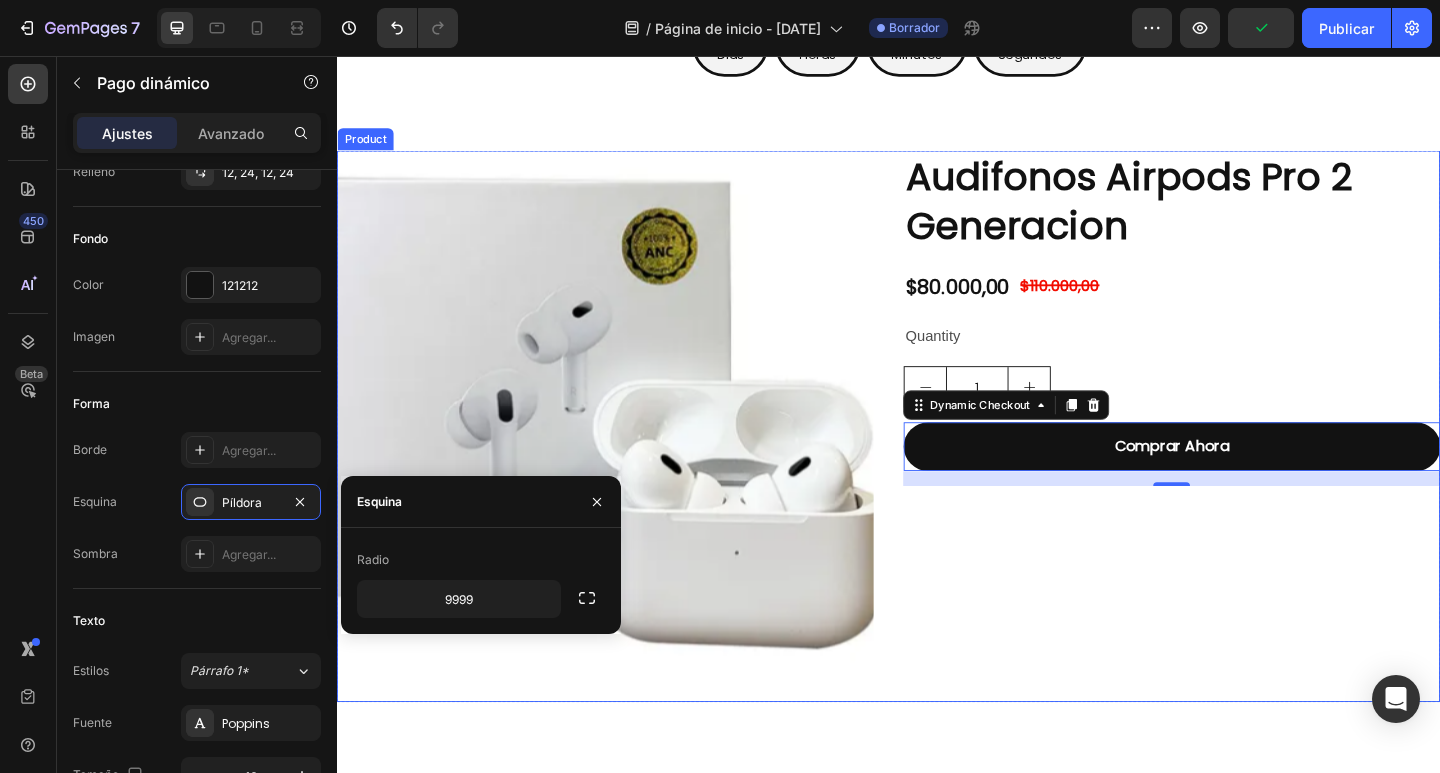 click on "Audifonos Airpods Pro 2 Generacion Product Title $80.000,00 Product Price Product Price $110.000,00 Product Price Product Price Row Quantity Text Block
1
Product Quantity Comprar Ahora  Dynamic Checkout   16" at bounding box center [1245, 459] 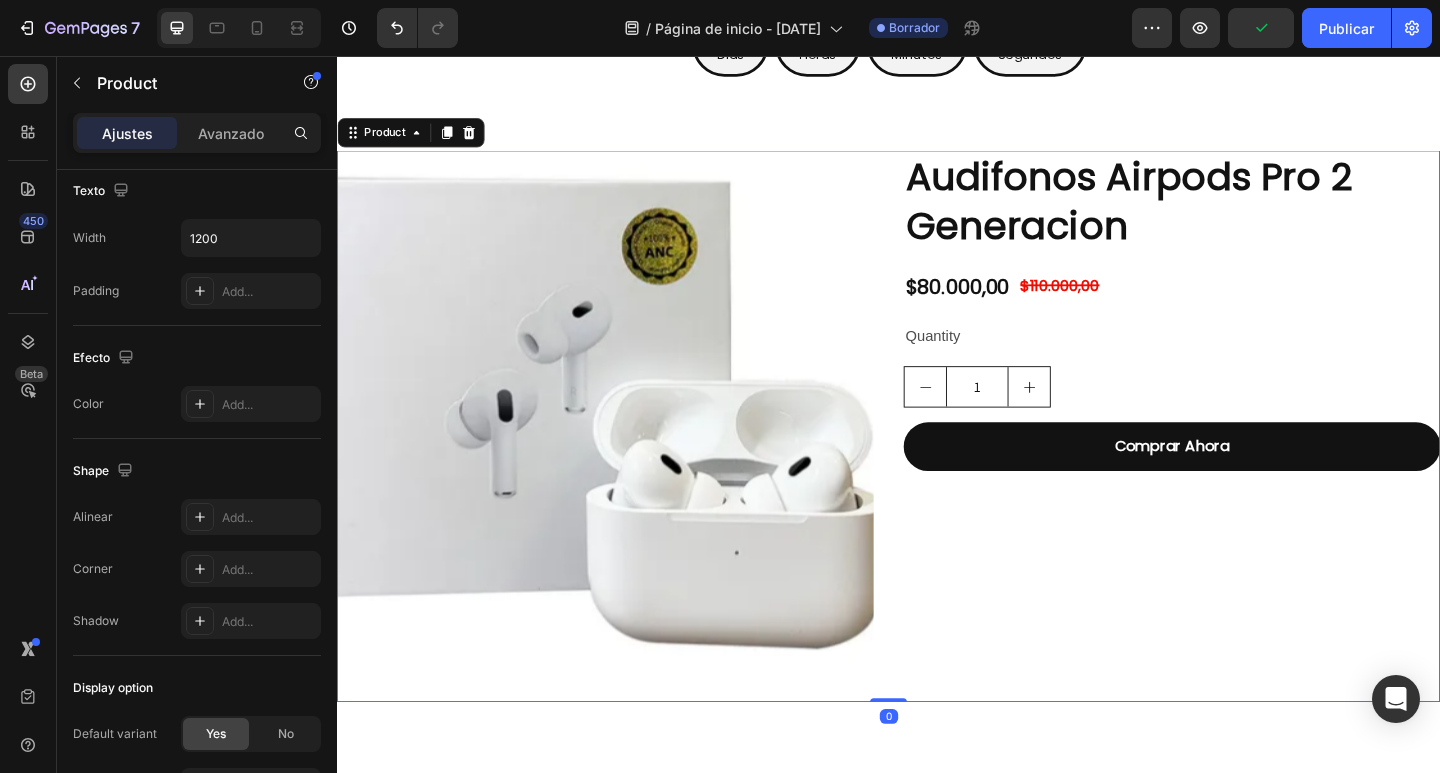 scroll, scrollTop: 0, scrollLeft: 0, axis: both 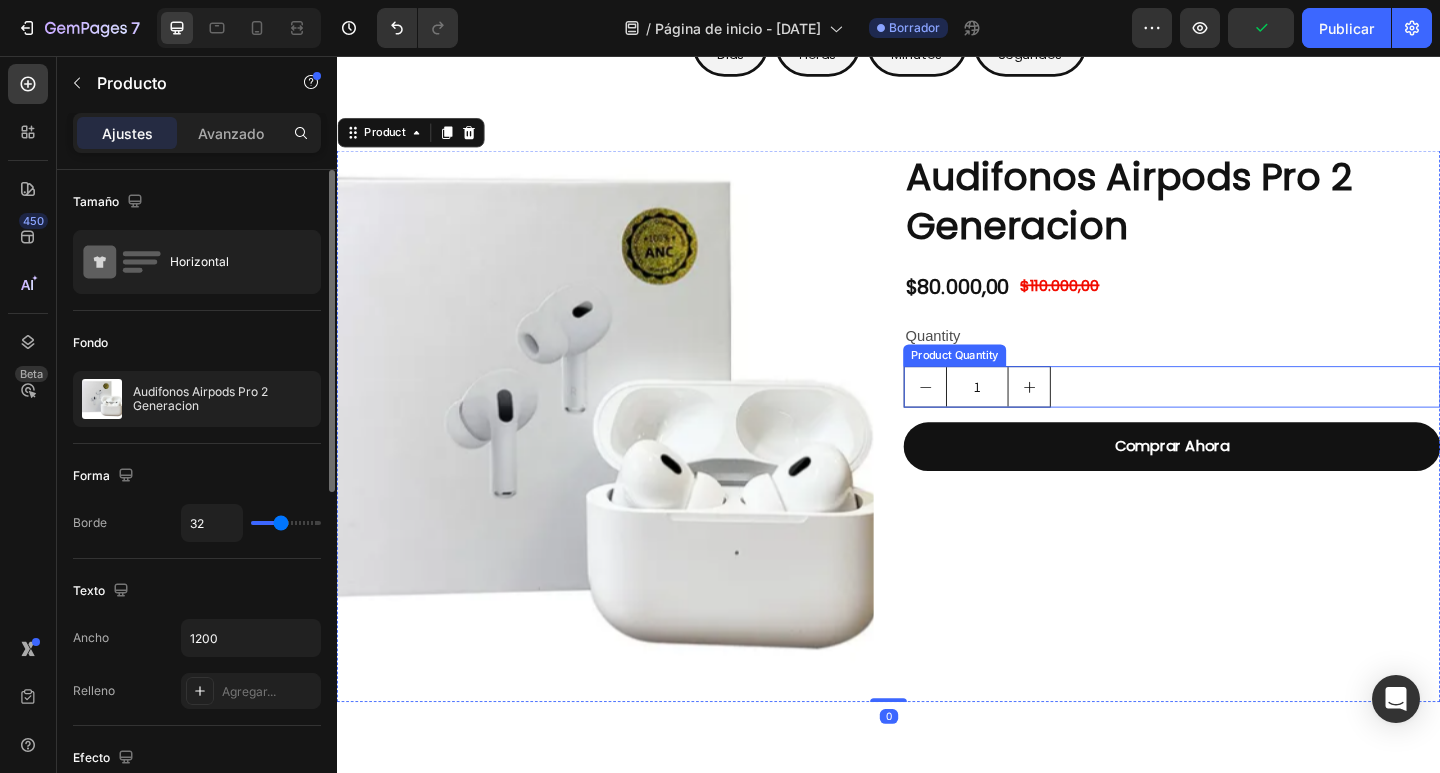 click on "1" at bounding box center (1245, 416) 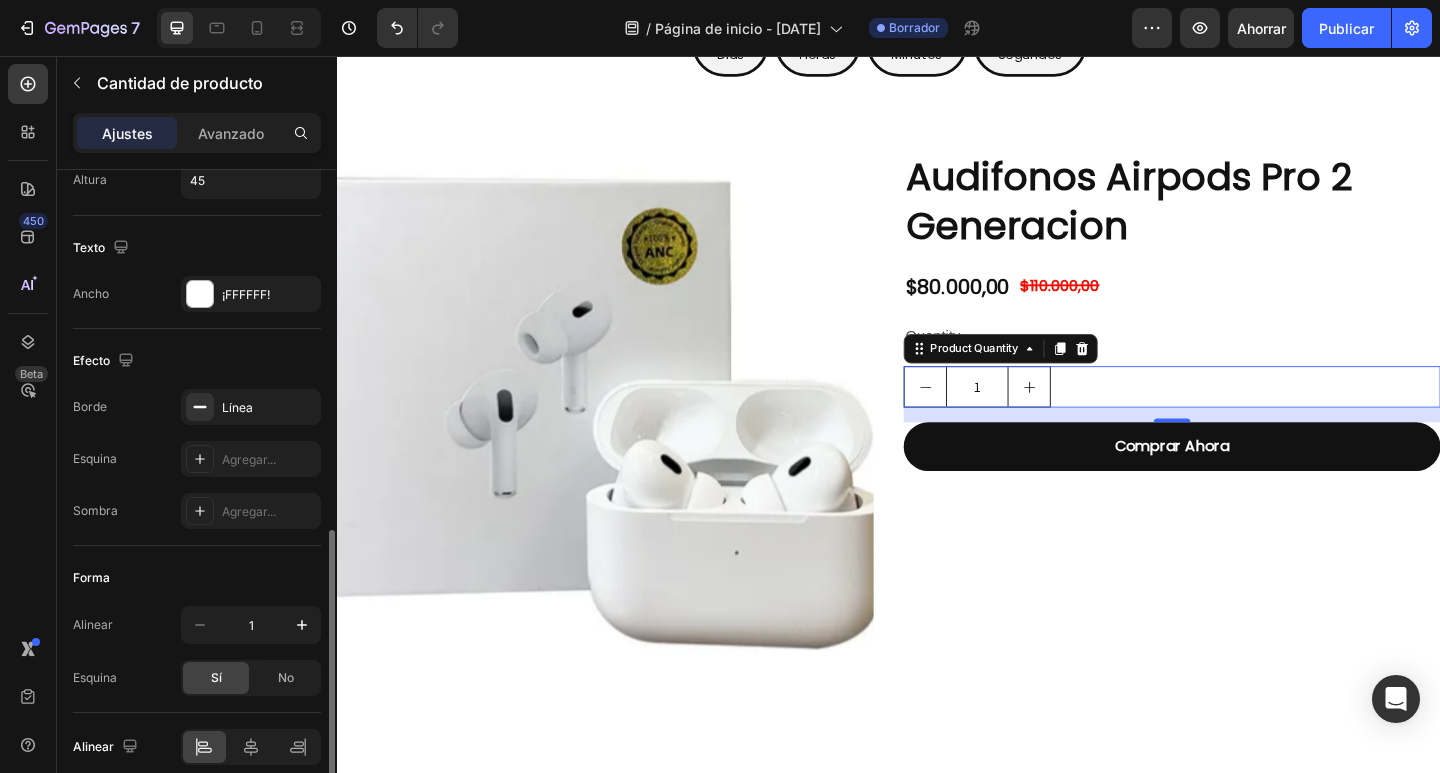 scroll, scrollTop: 988, scrollLeft: 0, axis: vertical 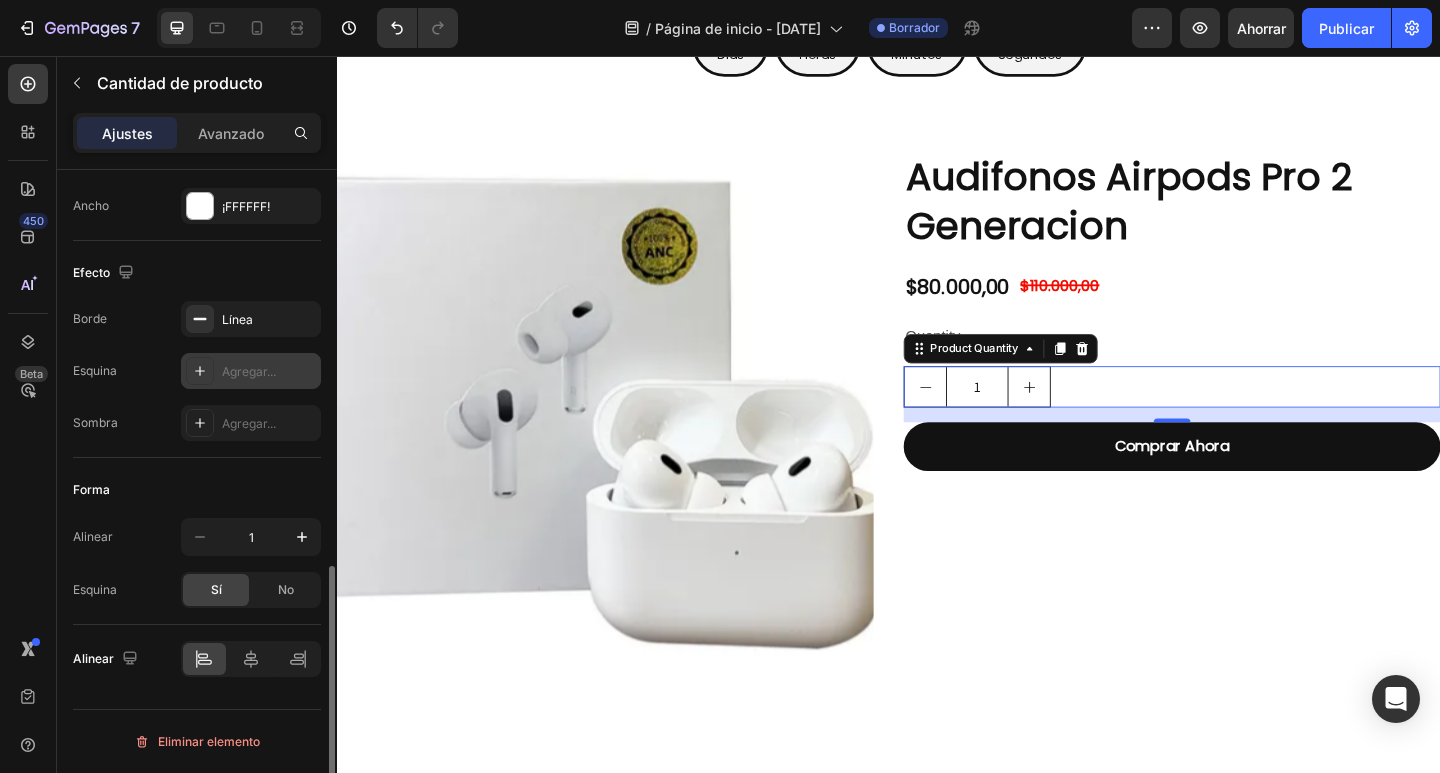 click 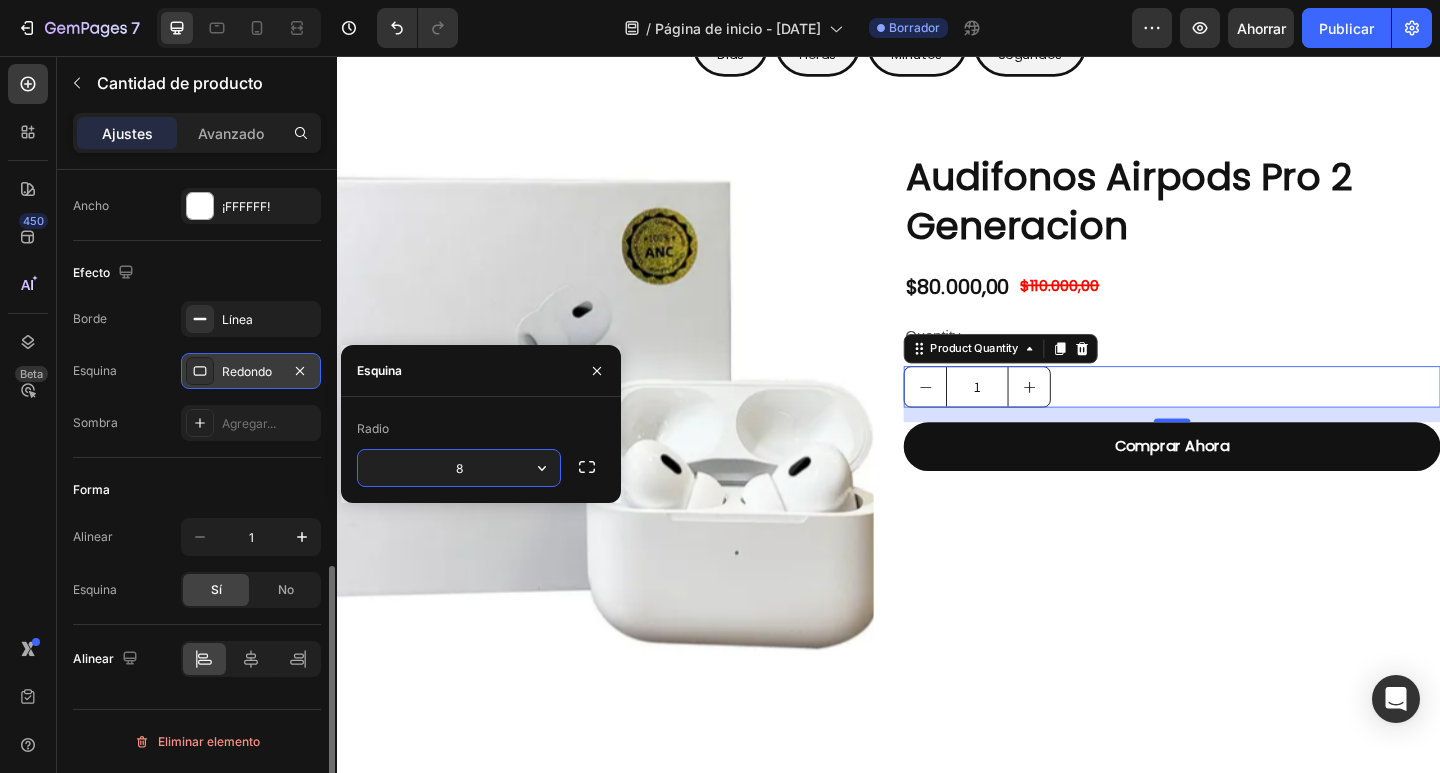 click 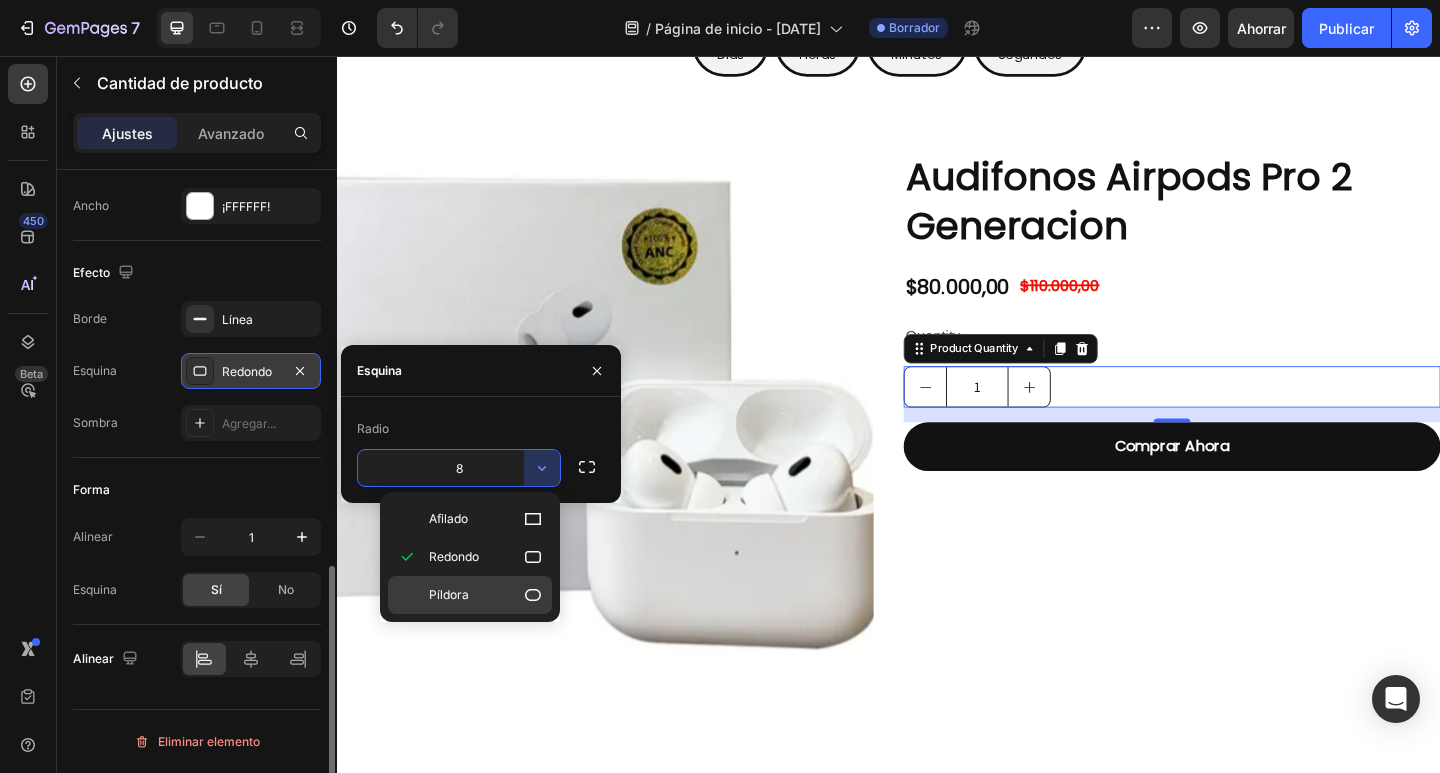 click on "Píldora" 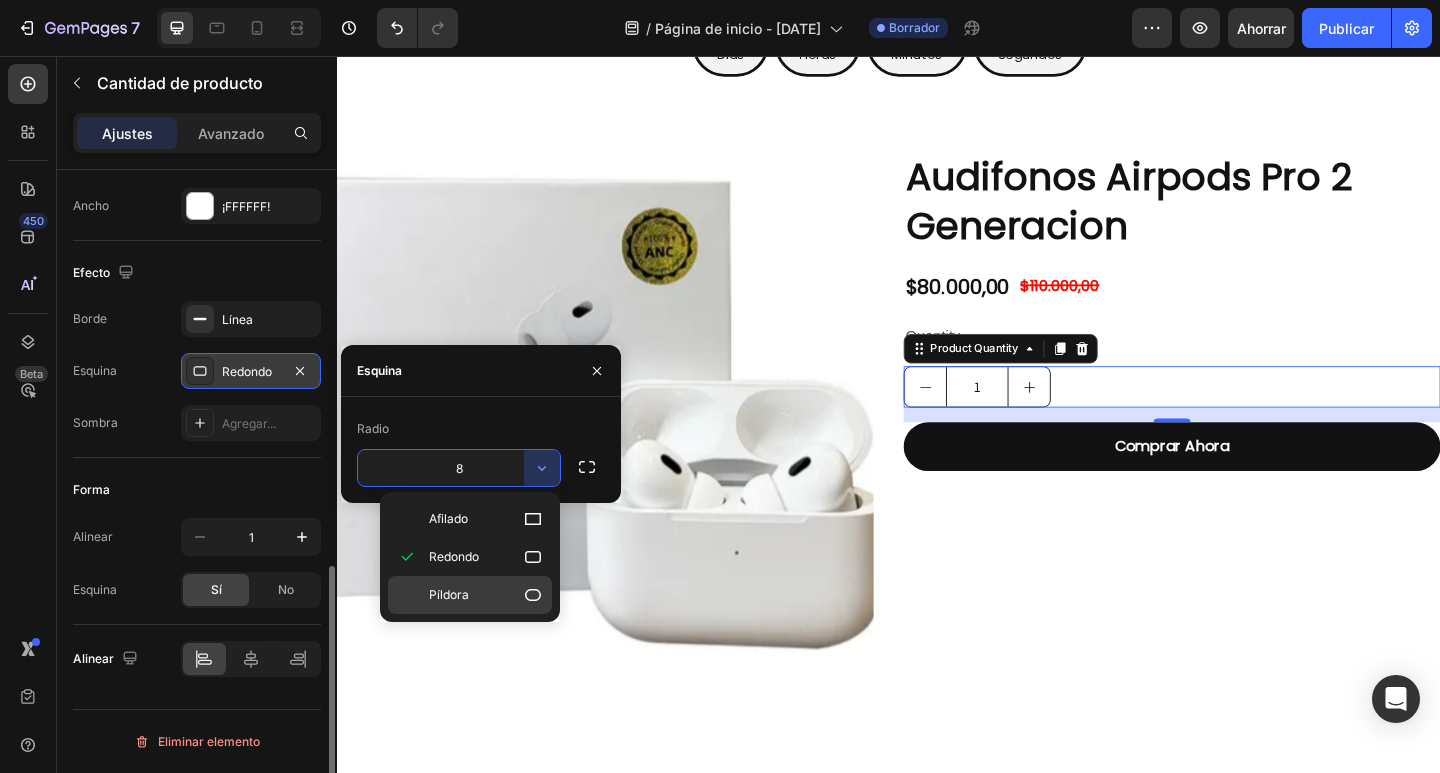 type on "9999" 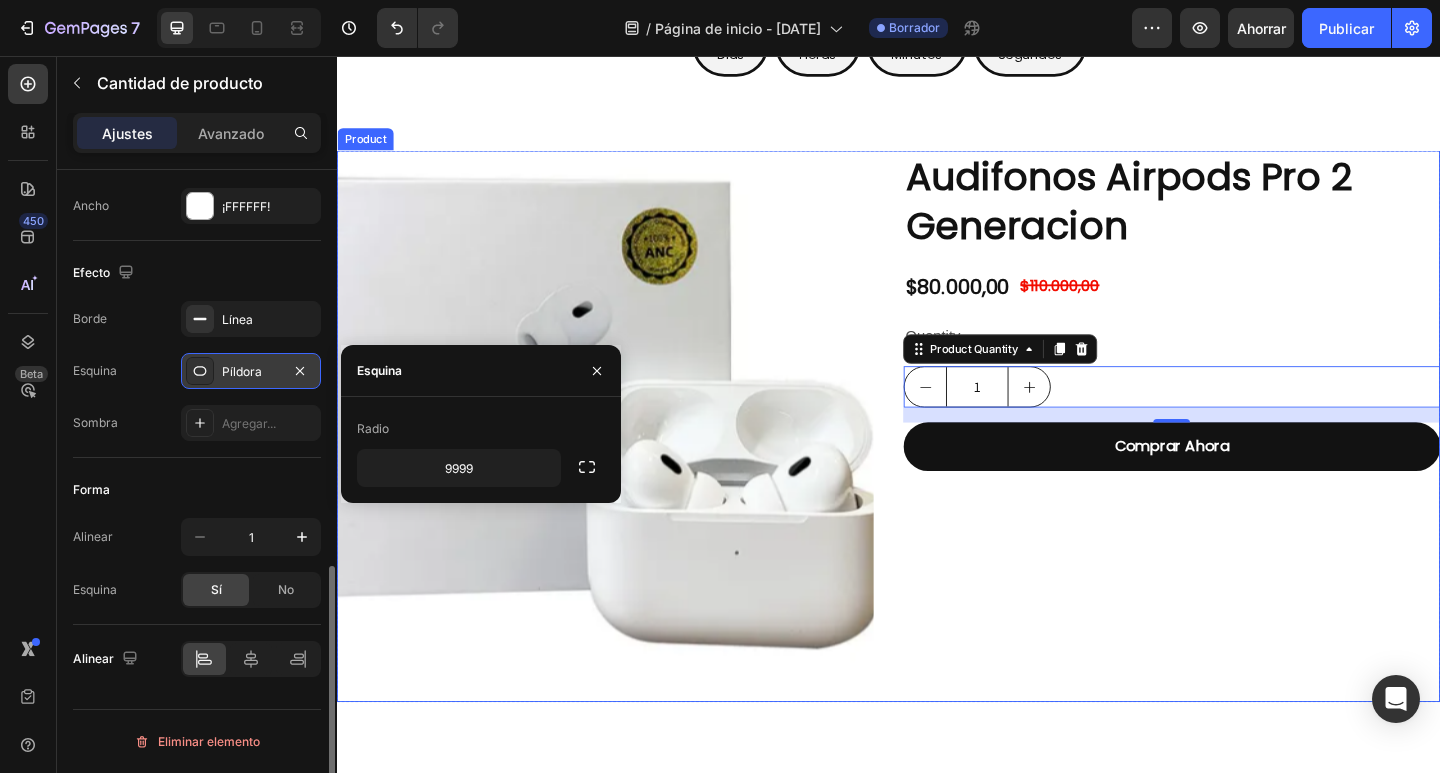 click on "Audifonos Airpods Pro 2 Generacion Product Title $80.000,00 Product Price Product Price $110.000,00 Product Price Product Price Row Quantity Text Block
1
Product Quantity   16 Comprar Ahora  Dynamic Checkout" at bounding box center [1245, 459] 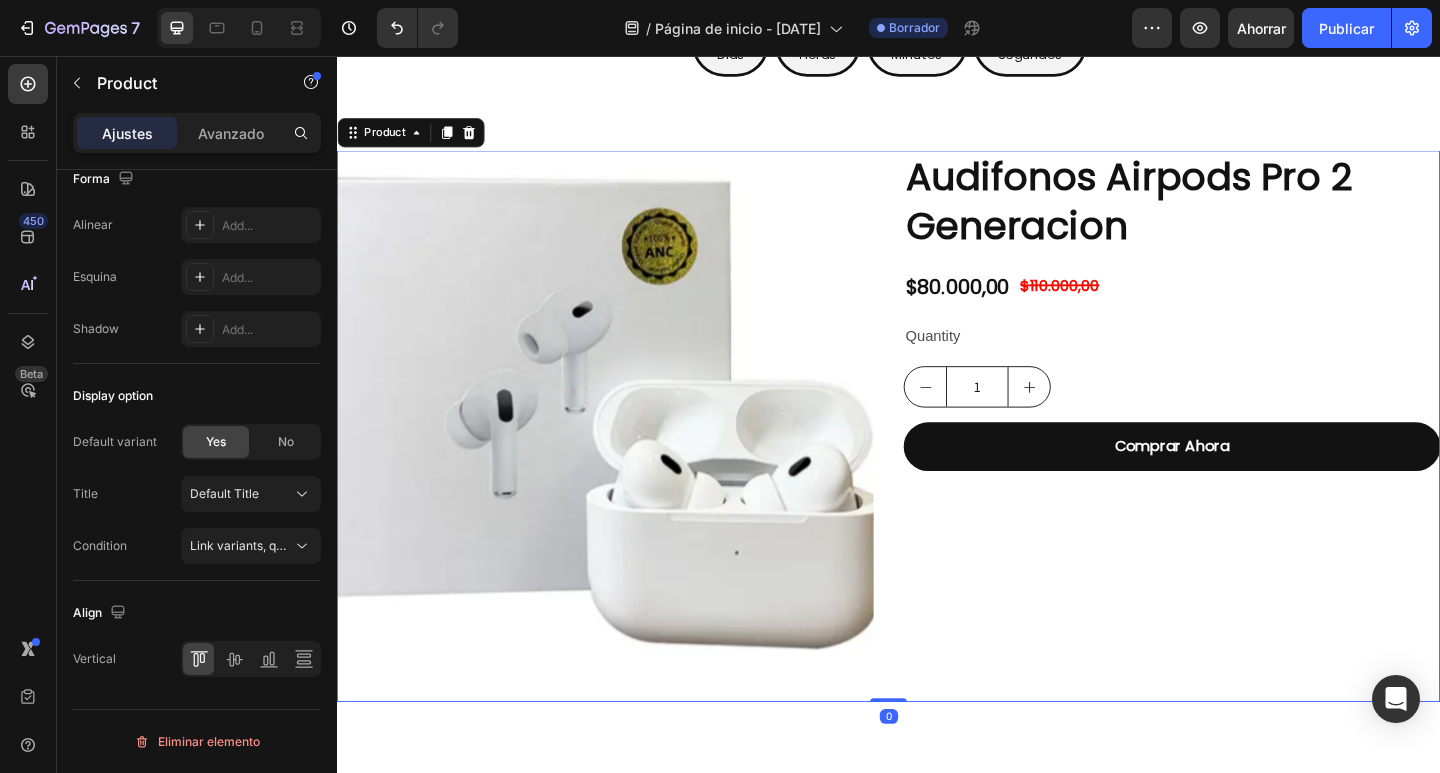 scroll, scrollTop: 0, scrollLeft: 0, axis: both 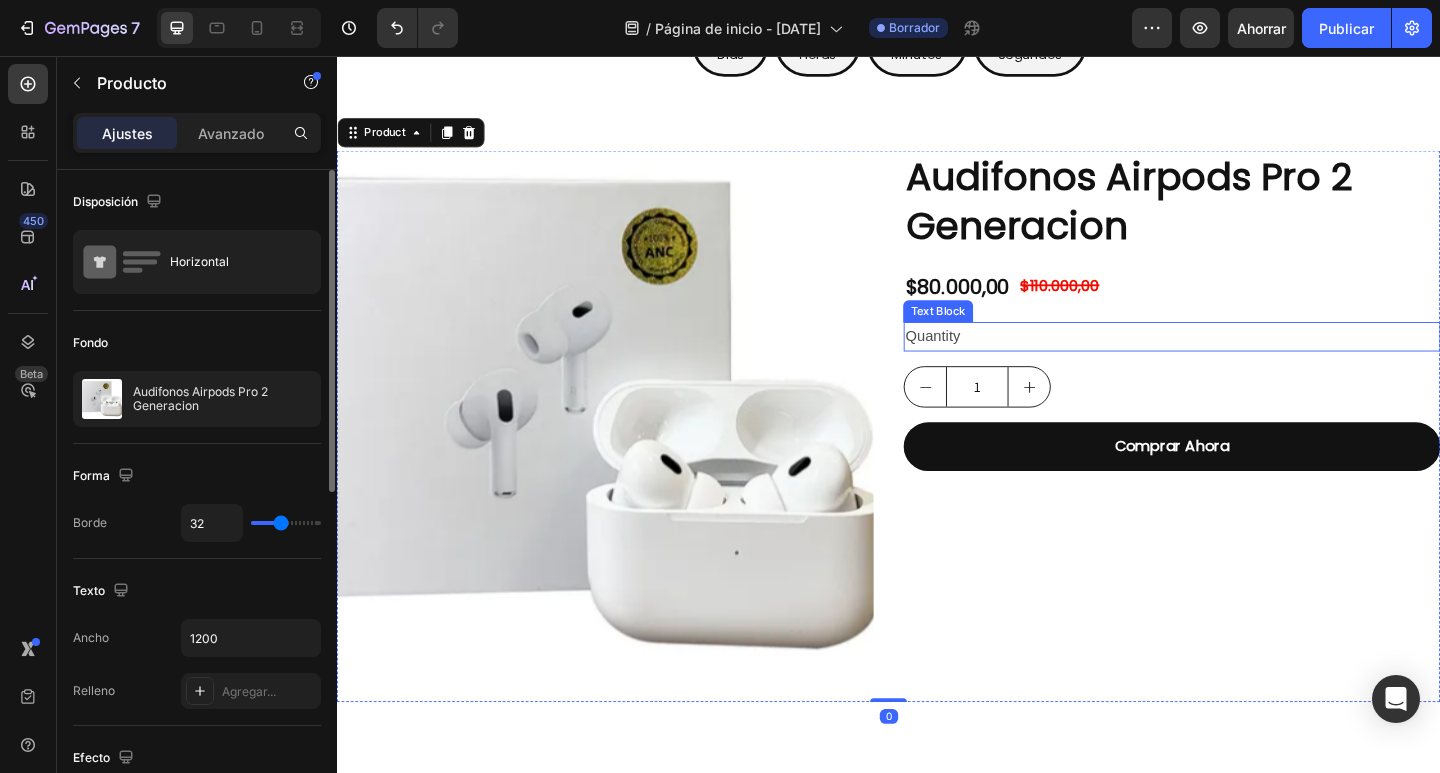 click on "Quantity" at bounding box center [1245, 362] 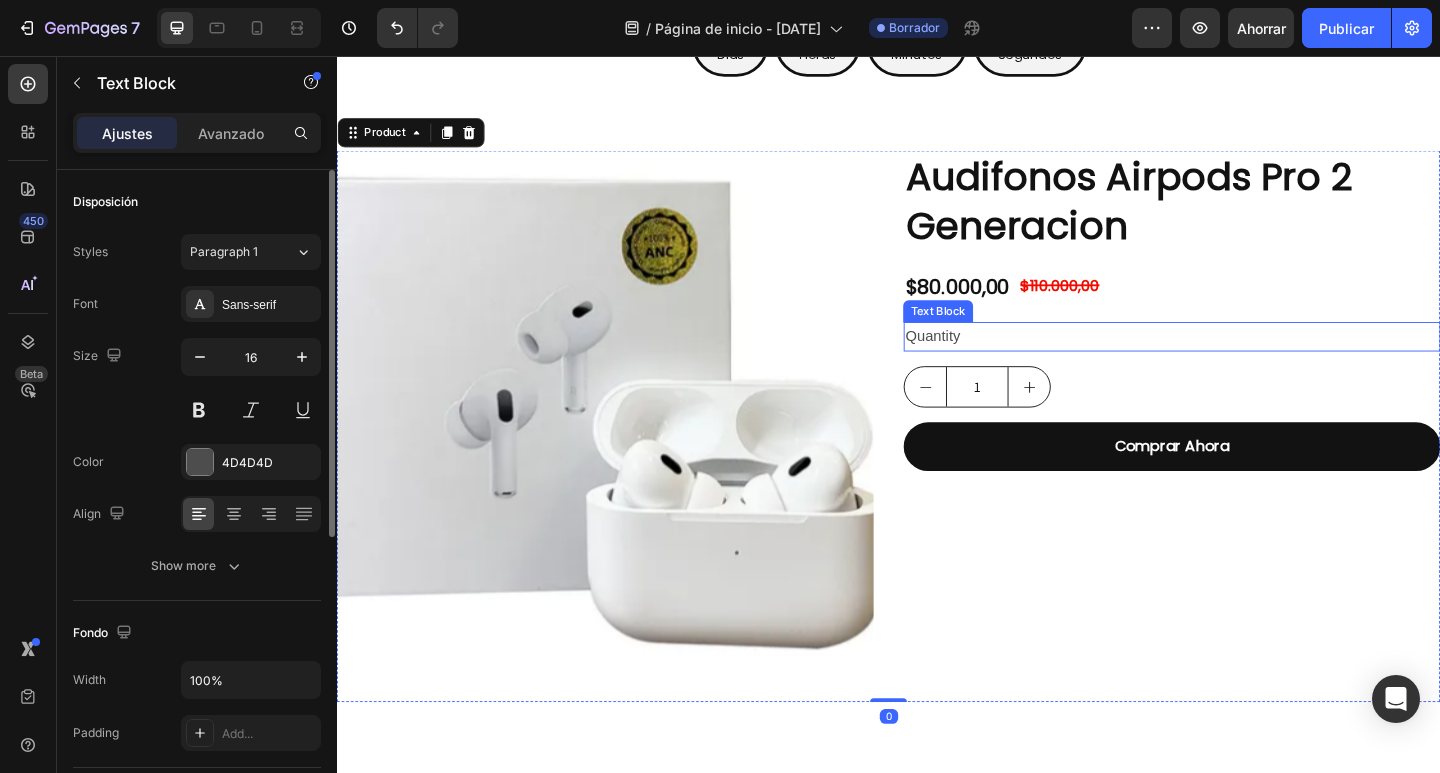 click on "Quantity" at bounding box center [1245, 362] 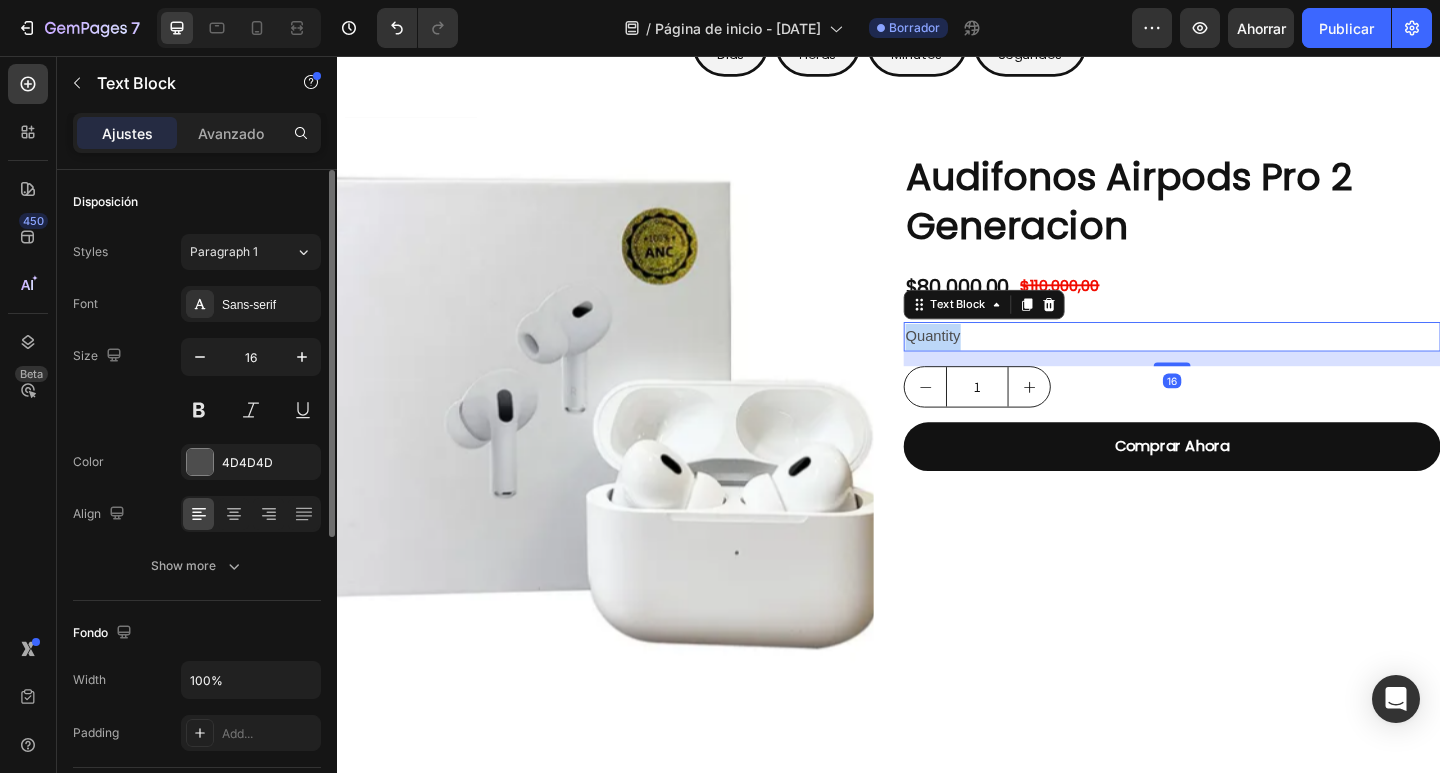 click on "Quantity" at bounding box center [1245, 362] 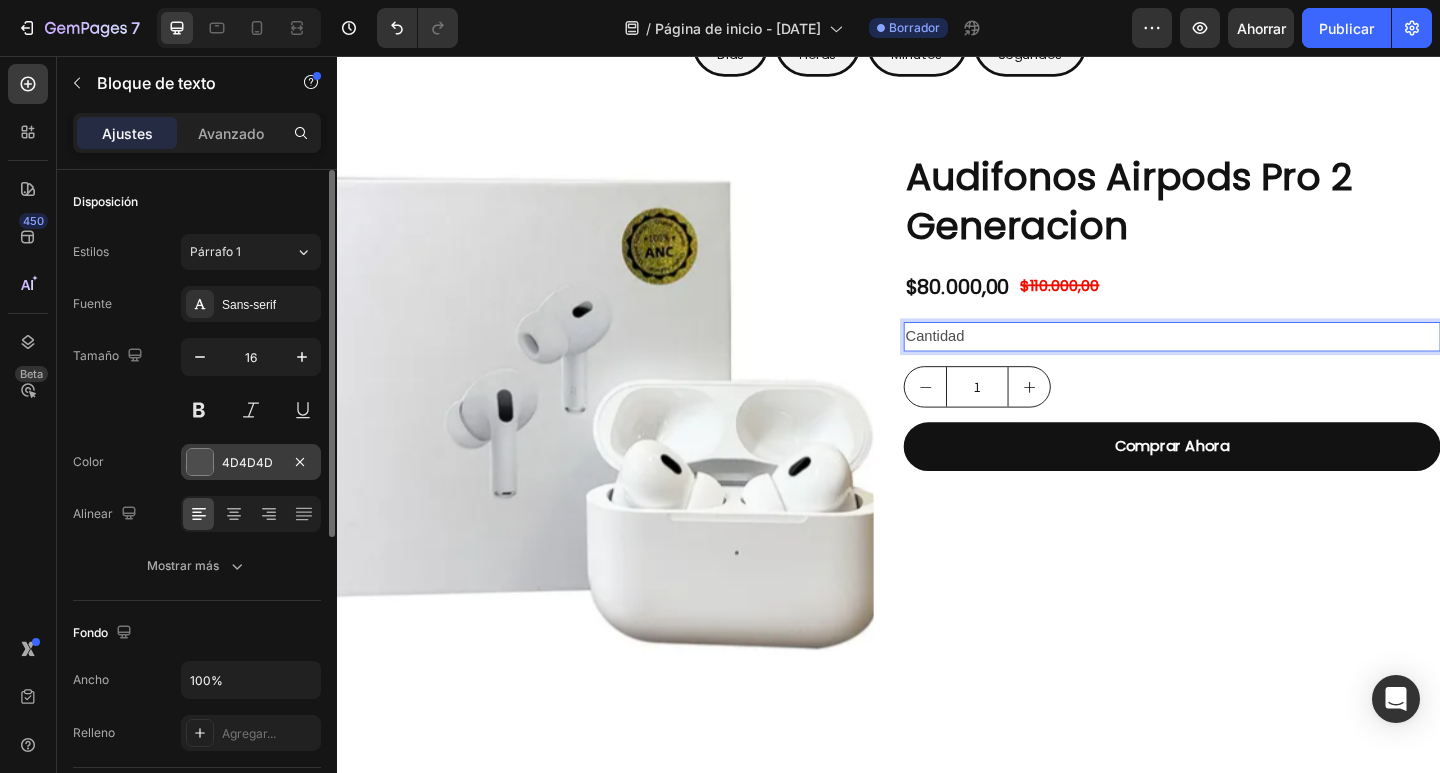 click on "4D4D4D" at bounding box center [247, 462] 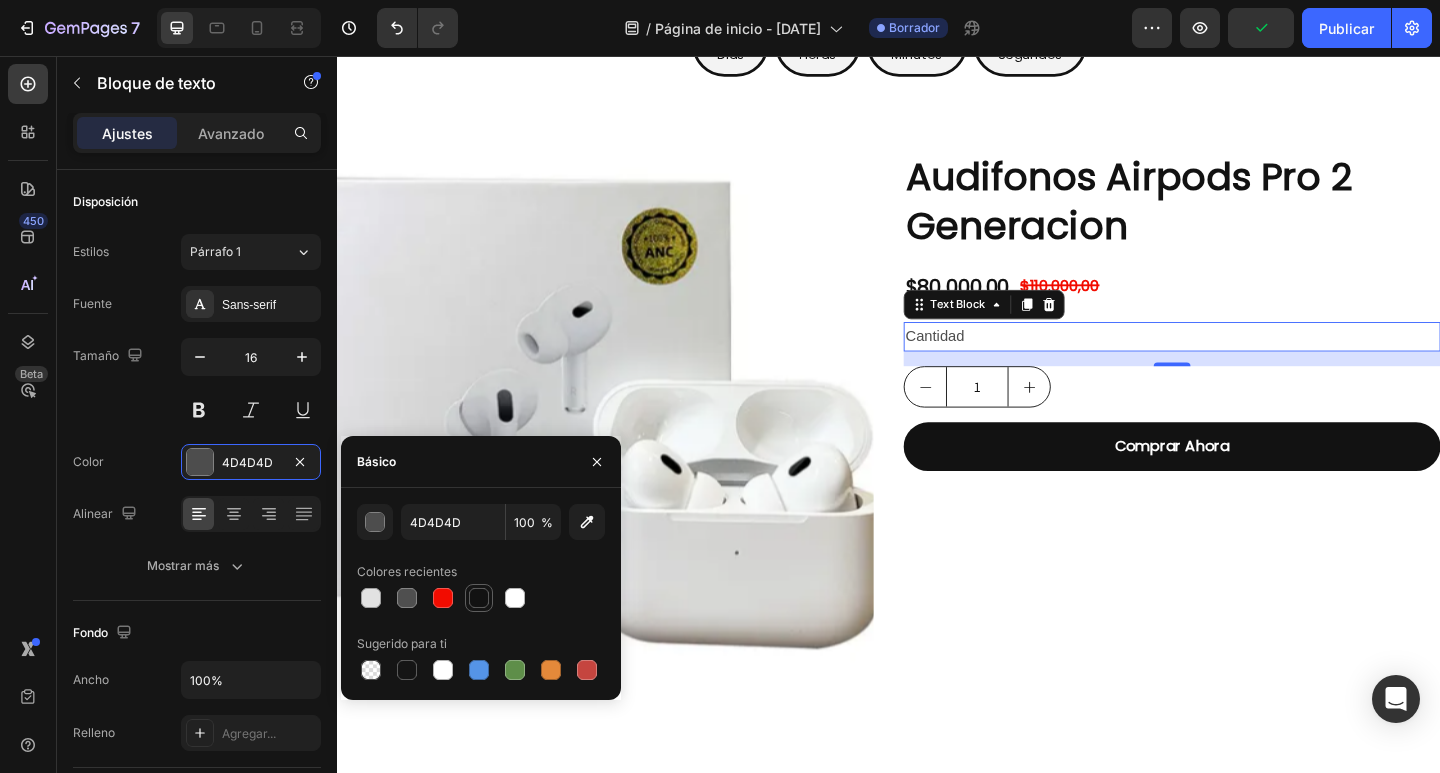 click at bounding box center [479, 598] 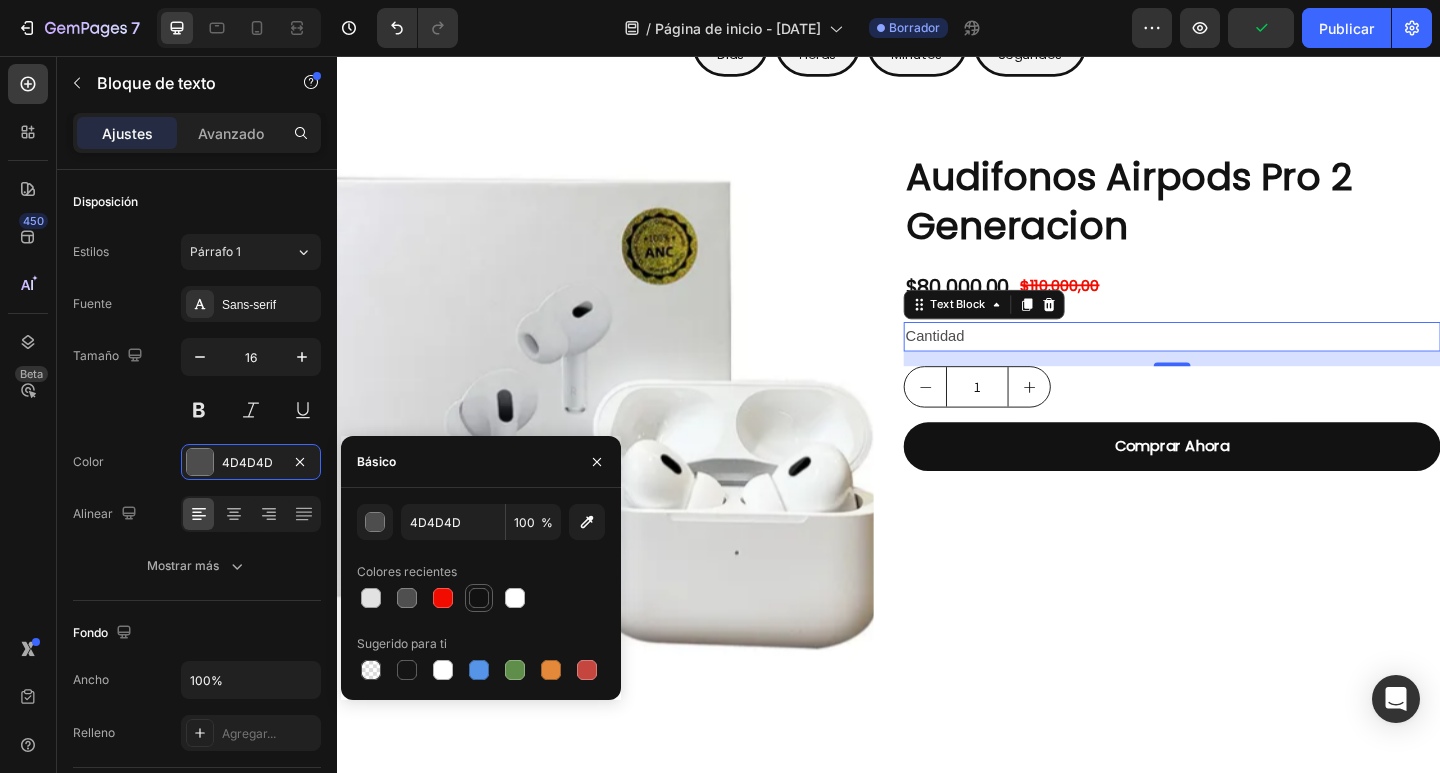 type on "121212" 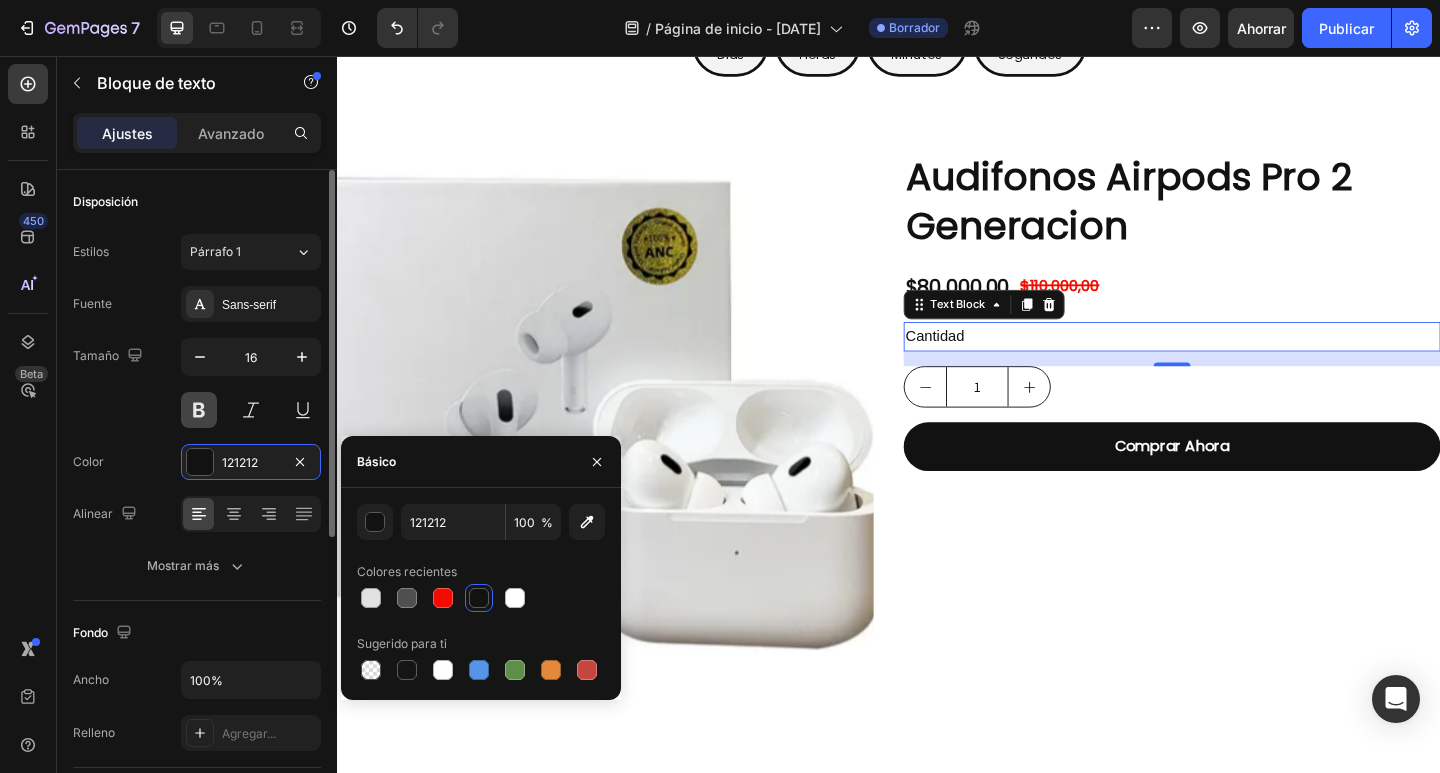 click at bounding box center (199, 410) 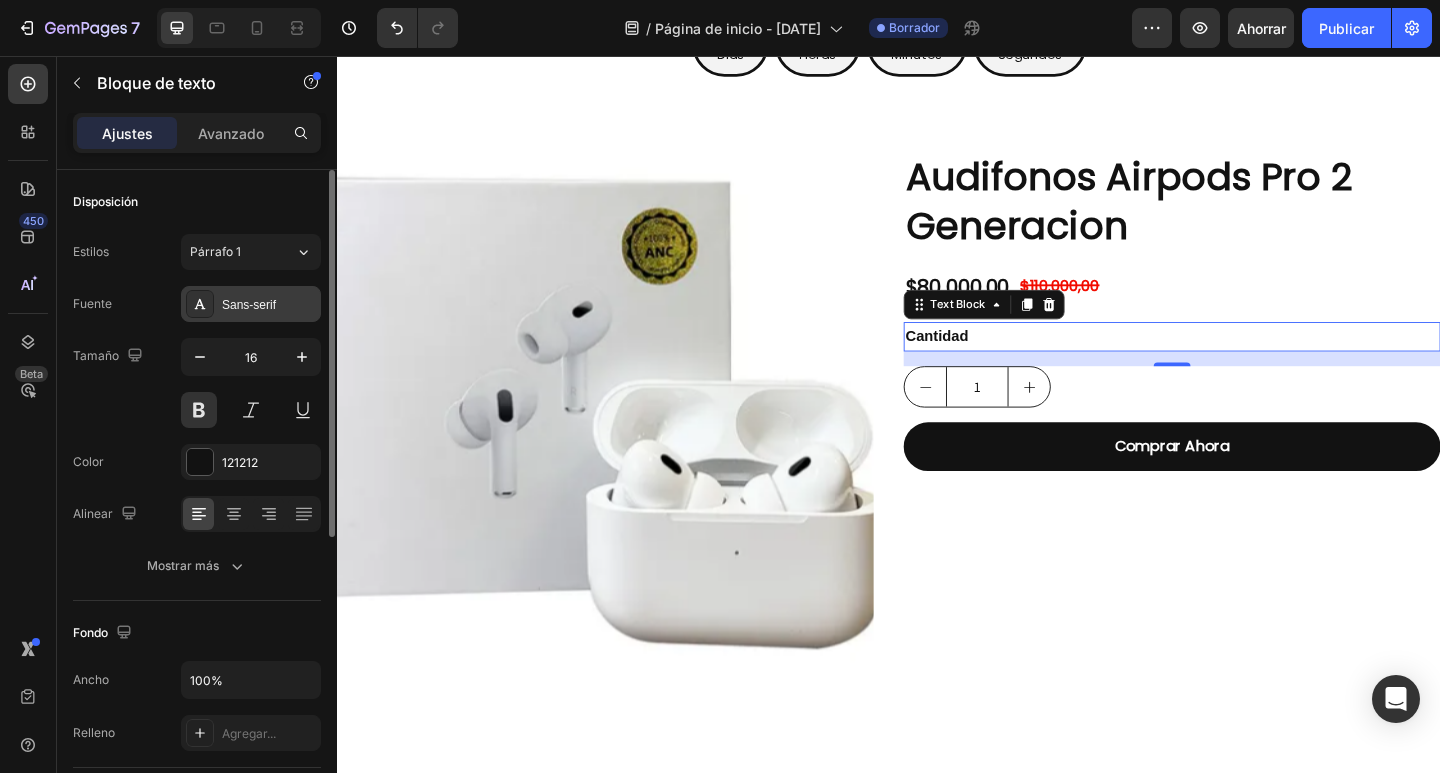 click on "Sans-serif" at bounding box center (251, 304) 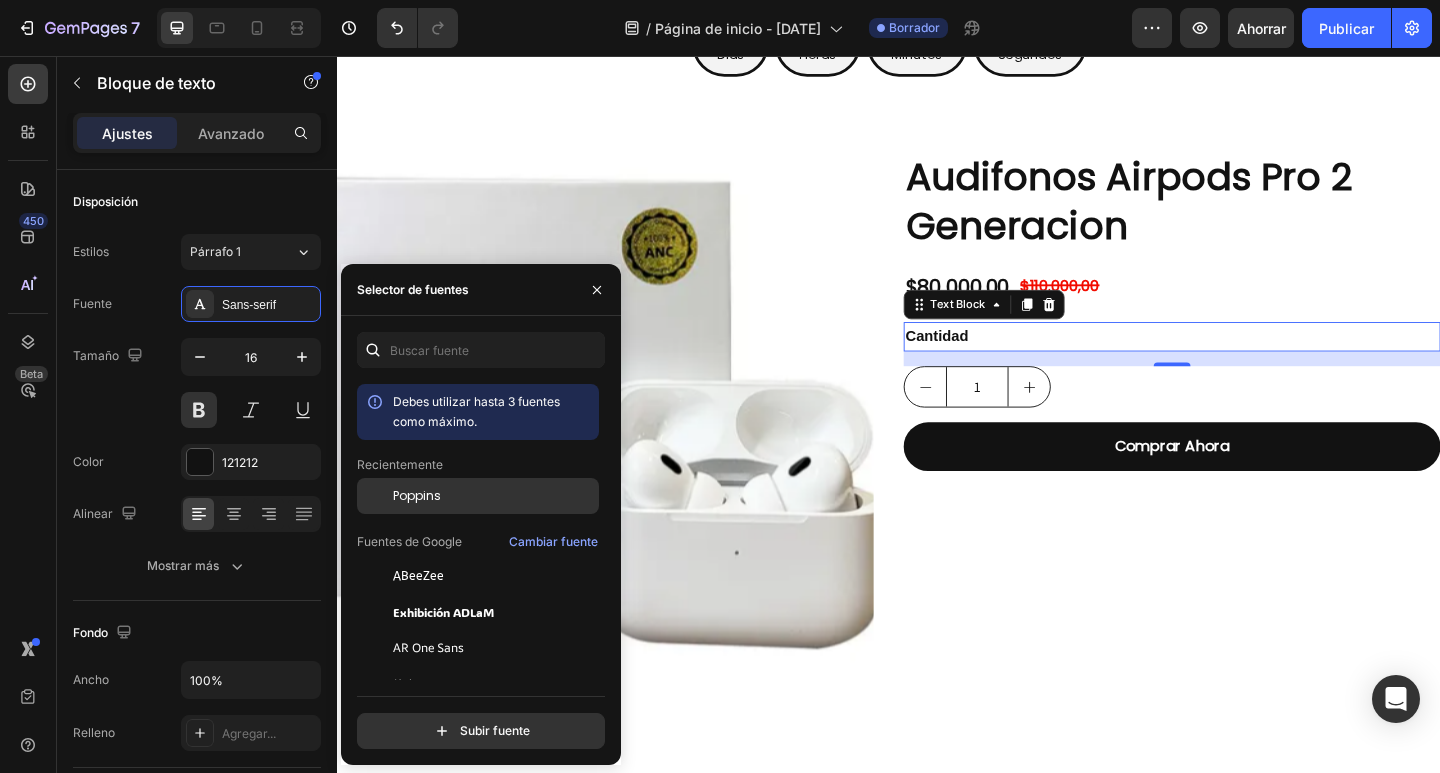 click on "Poppins" at bounding box center [417, 495] 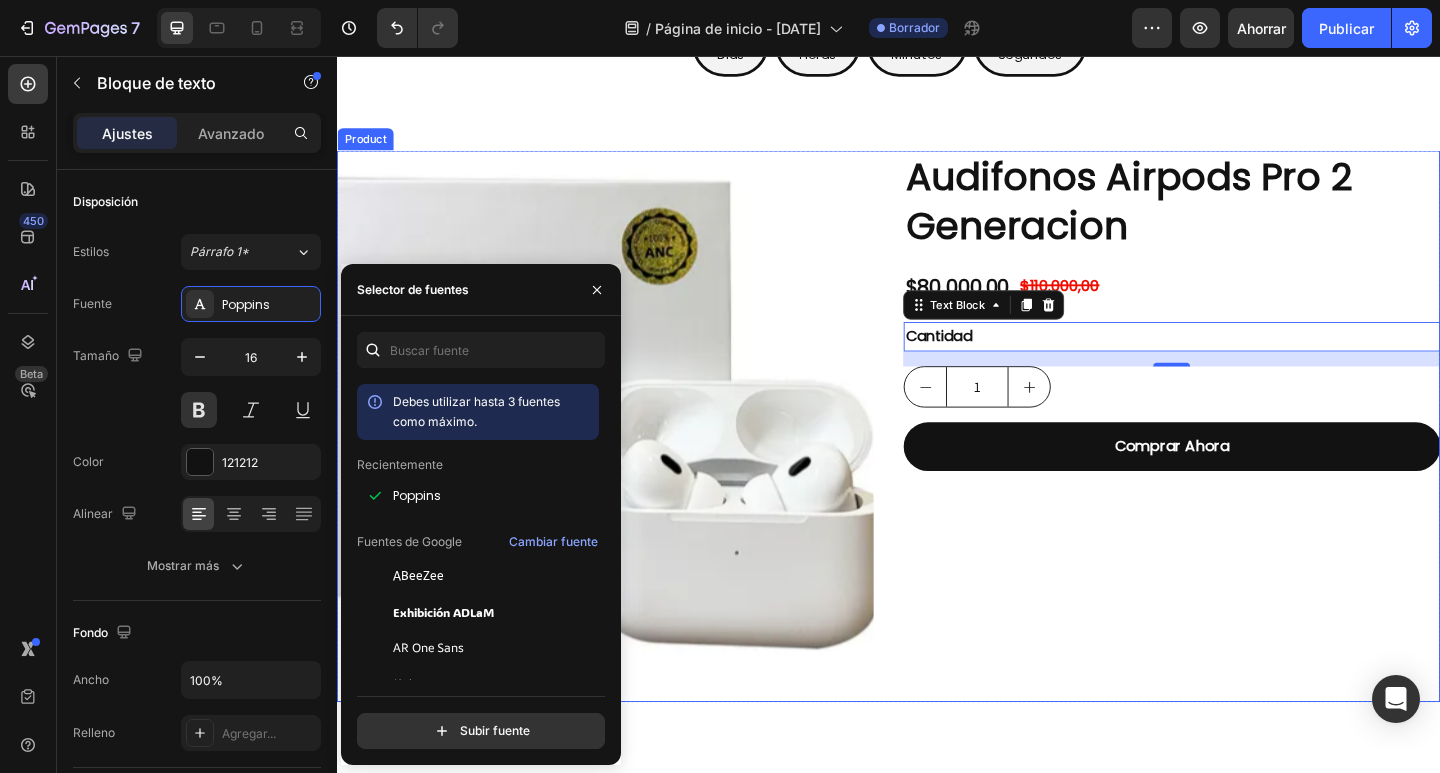 click on "Audifonos Airpods Pro 2 Generacion Product Title $80.000,00 Product Price Product Price $110.000,00 Product Price Product Price Row Cantidad Text Block   16
1
Product Quantity Comprar Ahora  Dynamic Checkout" at bounding box center [1245, 459] 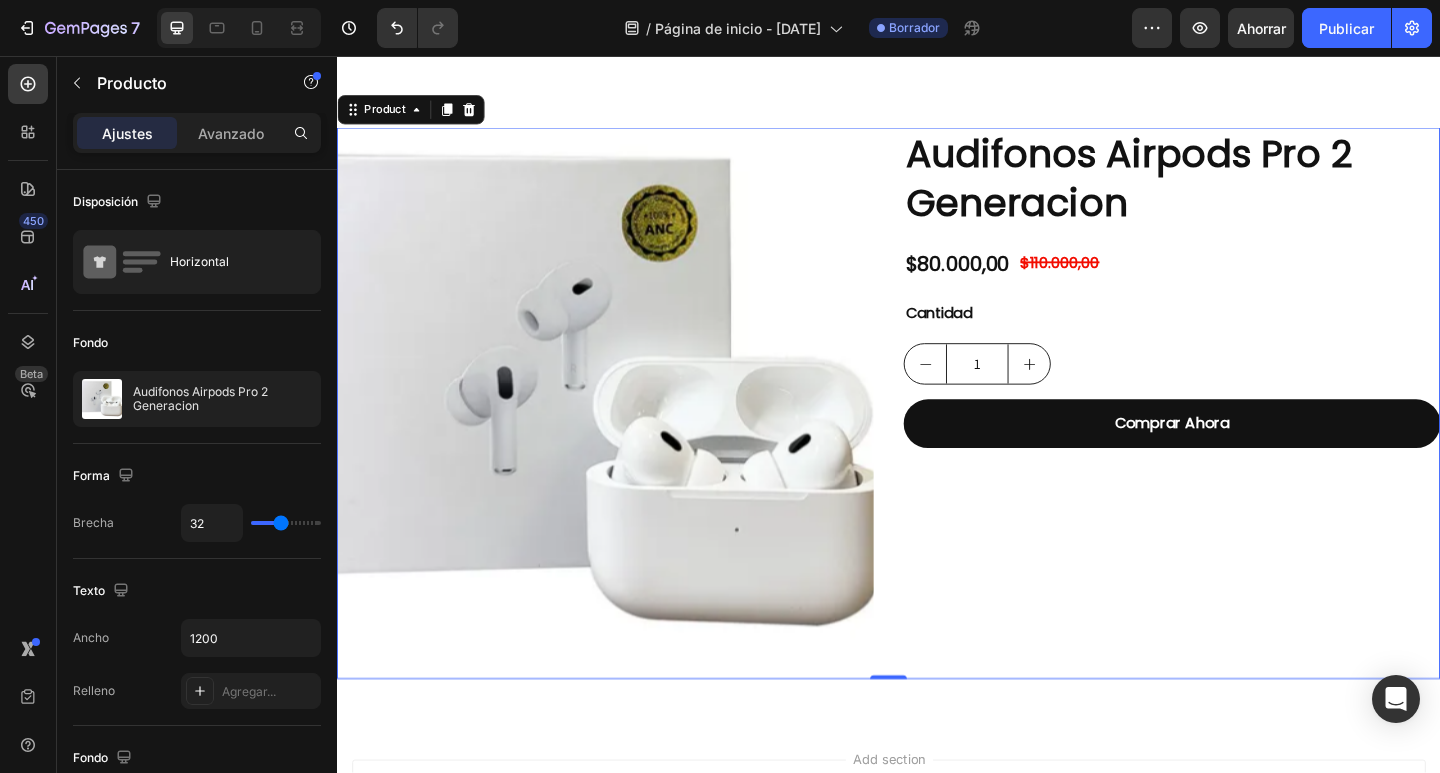 scroll, scrollTop: 0, scrollLeft: 0, axis: both 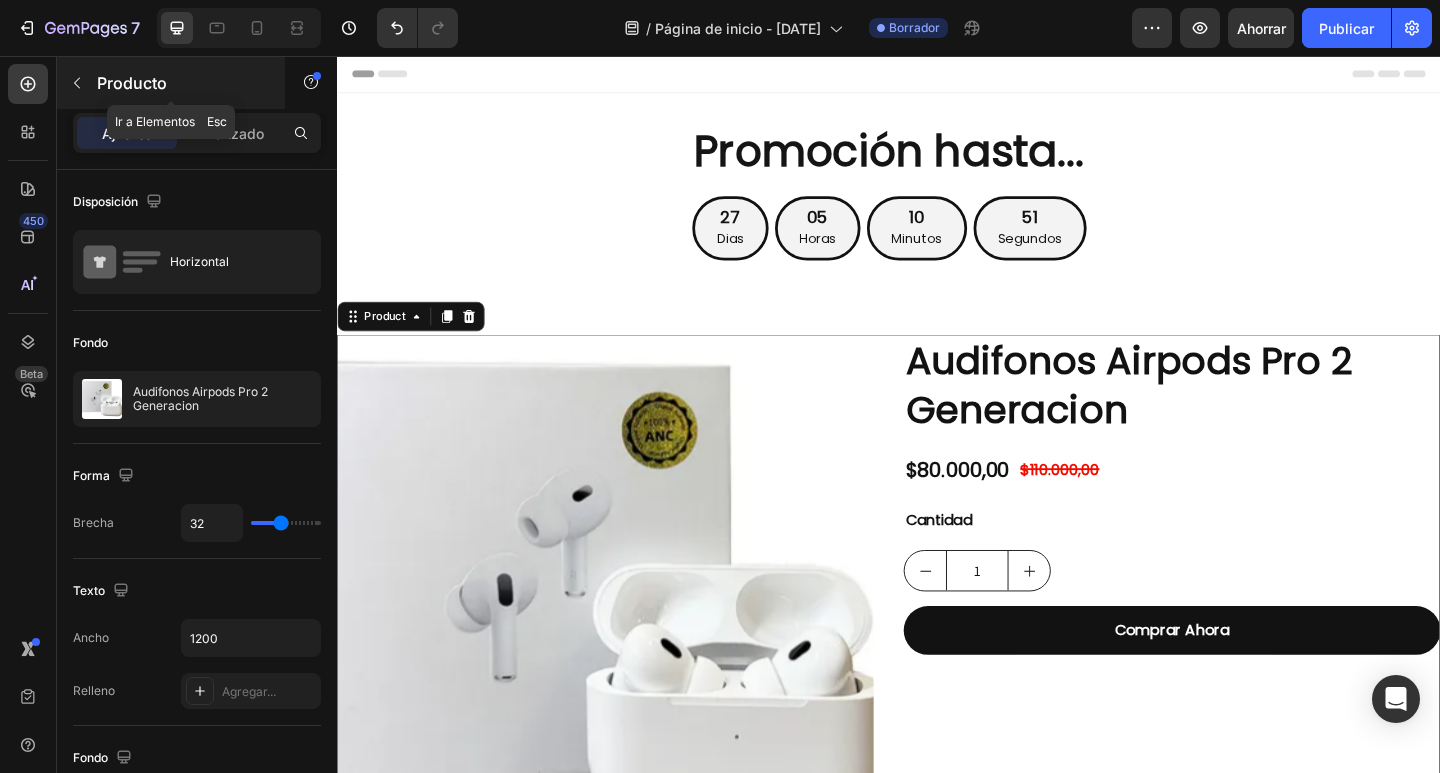 click at bounding box center (77, 83) 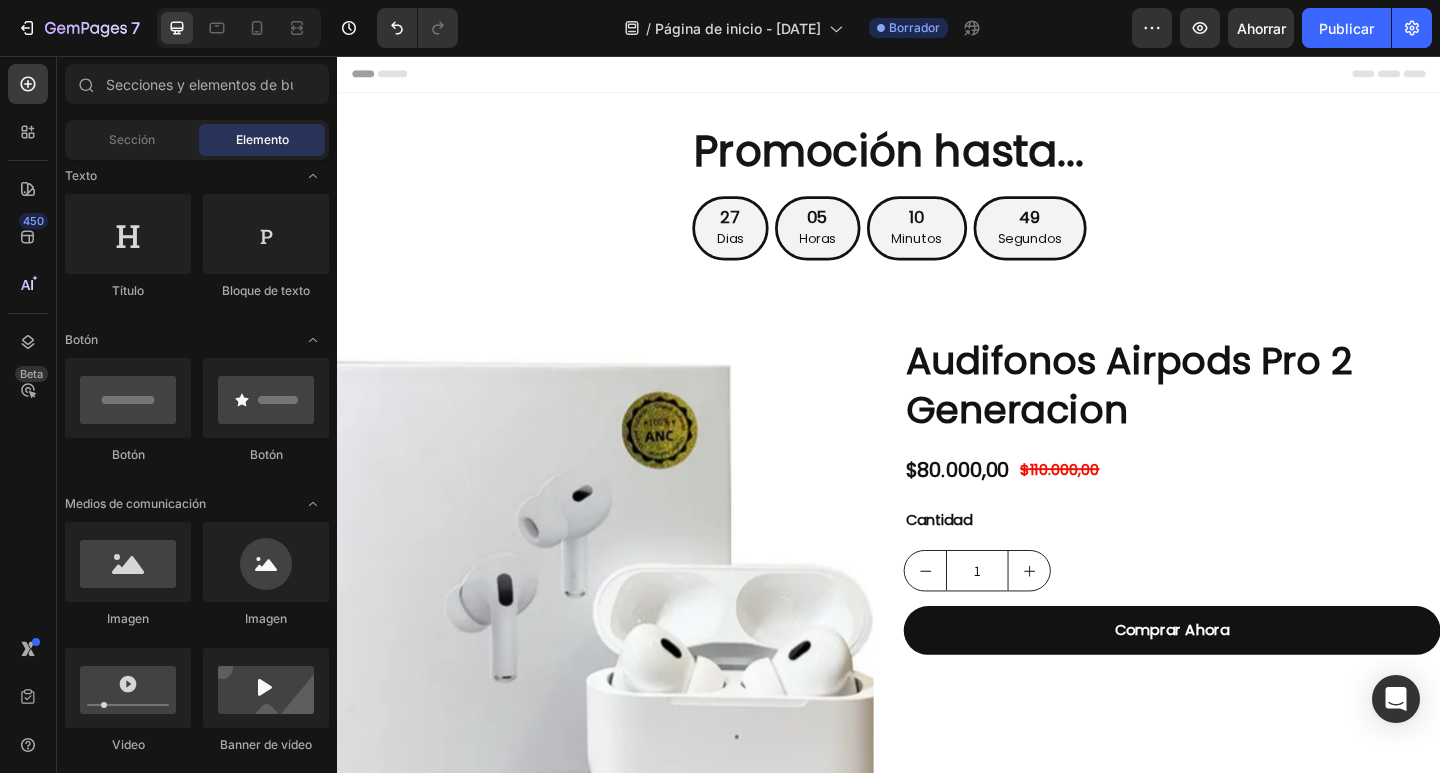 scroll, scrollTop: 0, scrollLeft: 0, axis: both 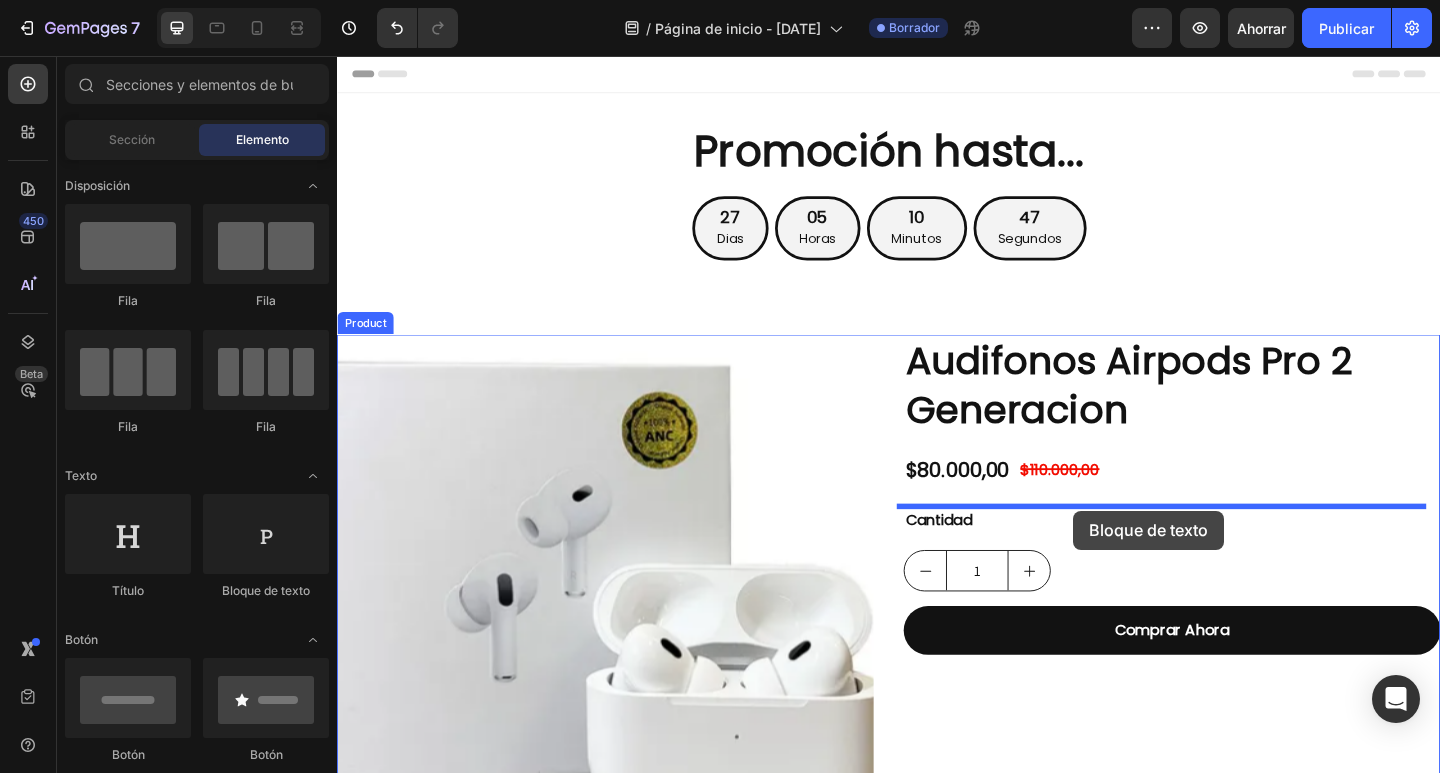 drag, startPoint x: 566, startPoint y: 601, endPoint x: 1138, endPoint y: 551, distance: 574.18115 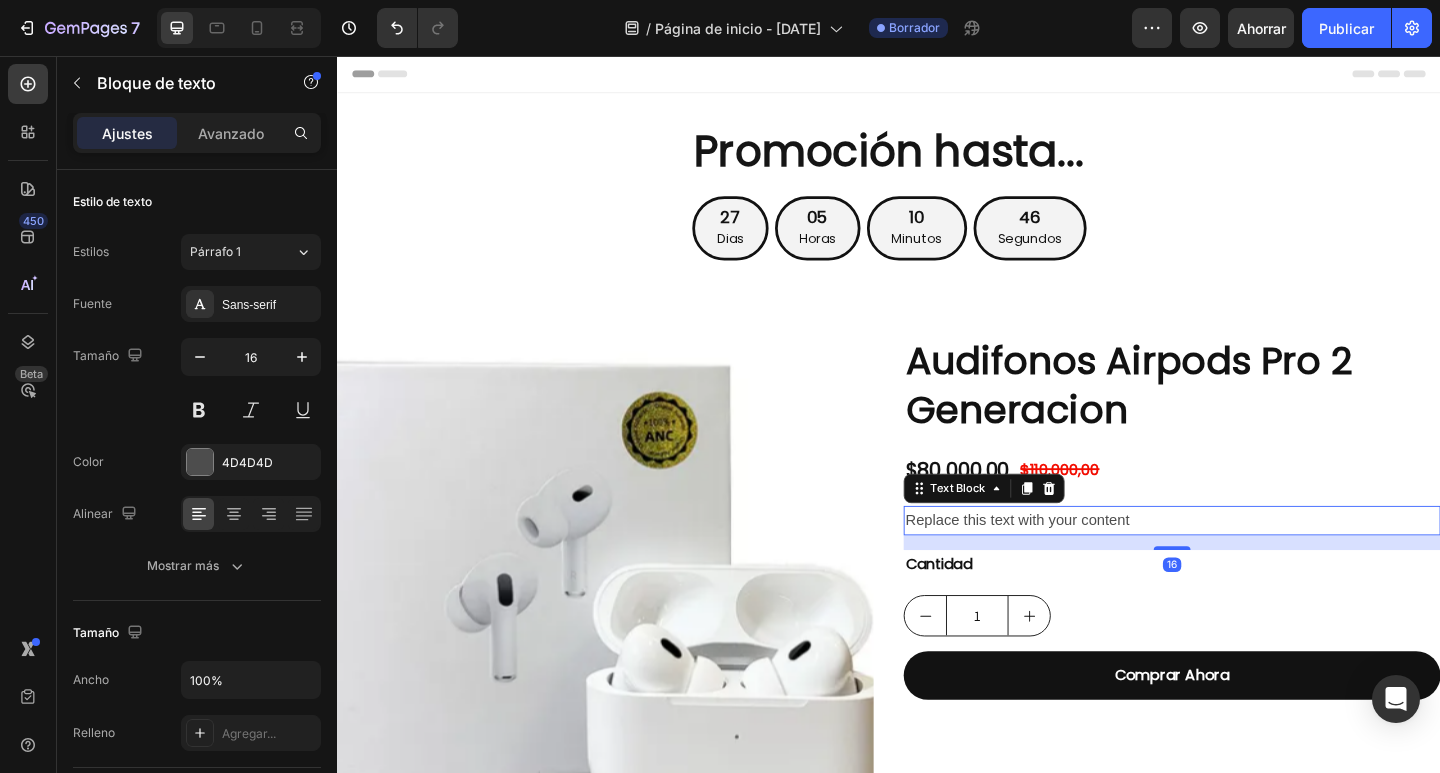 click on "Replace this text with your content" at bounding box center (1245, 562) 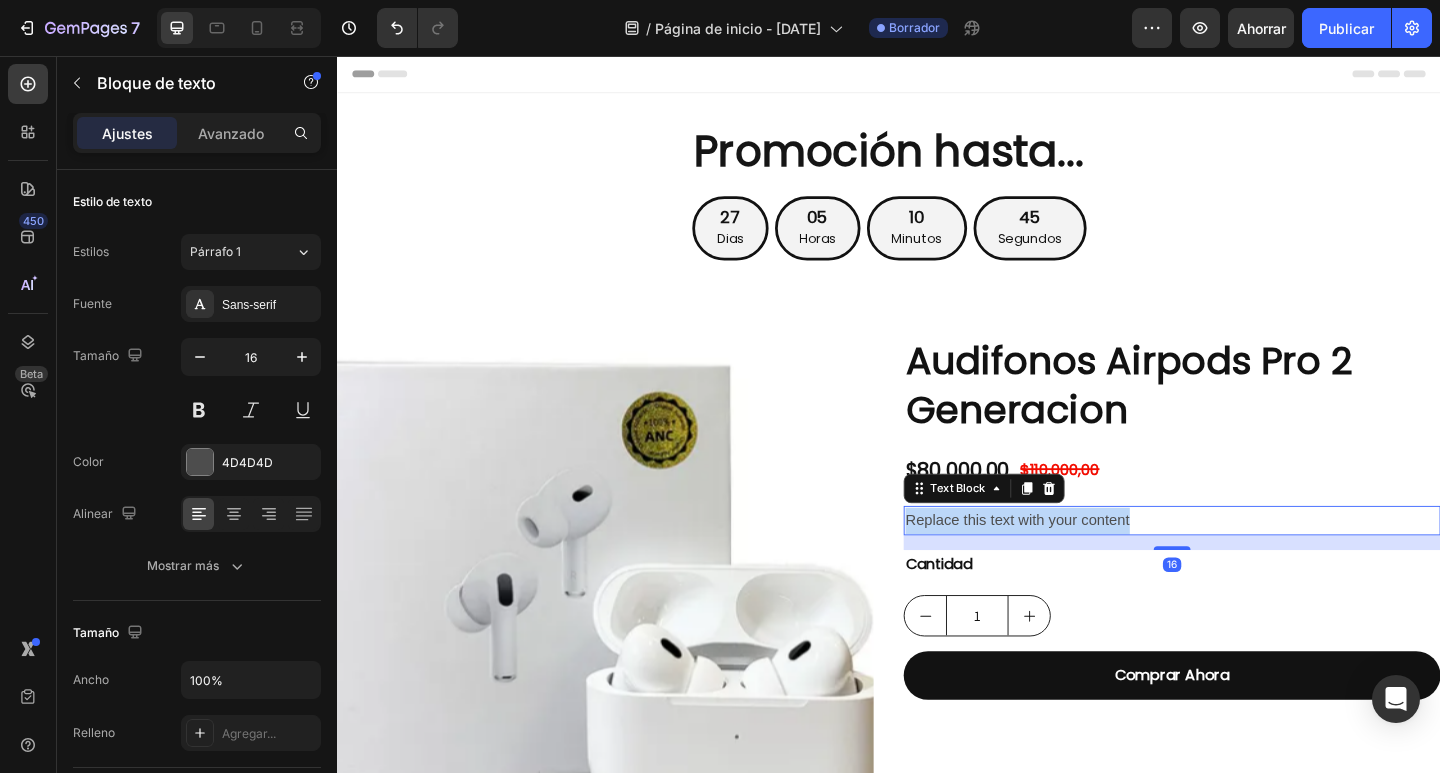 click on "Replace this text with your content" at bounding box center (1245, 562) 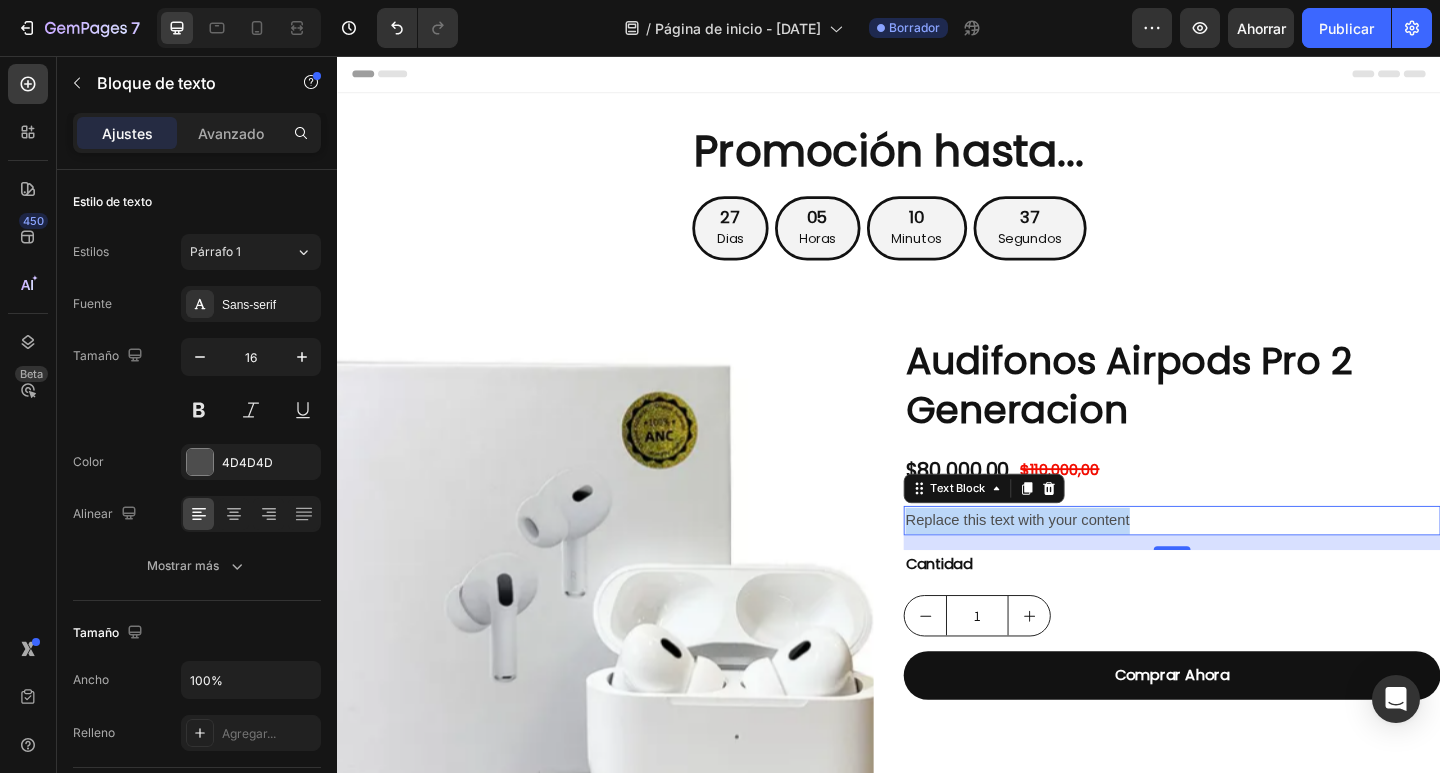 click on "Replace this text with your content" at bounding box center (1245, 562) 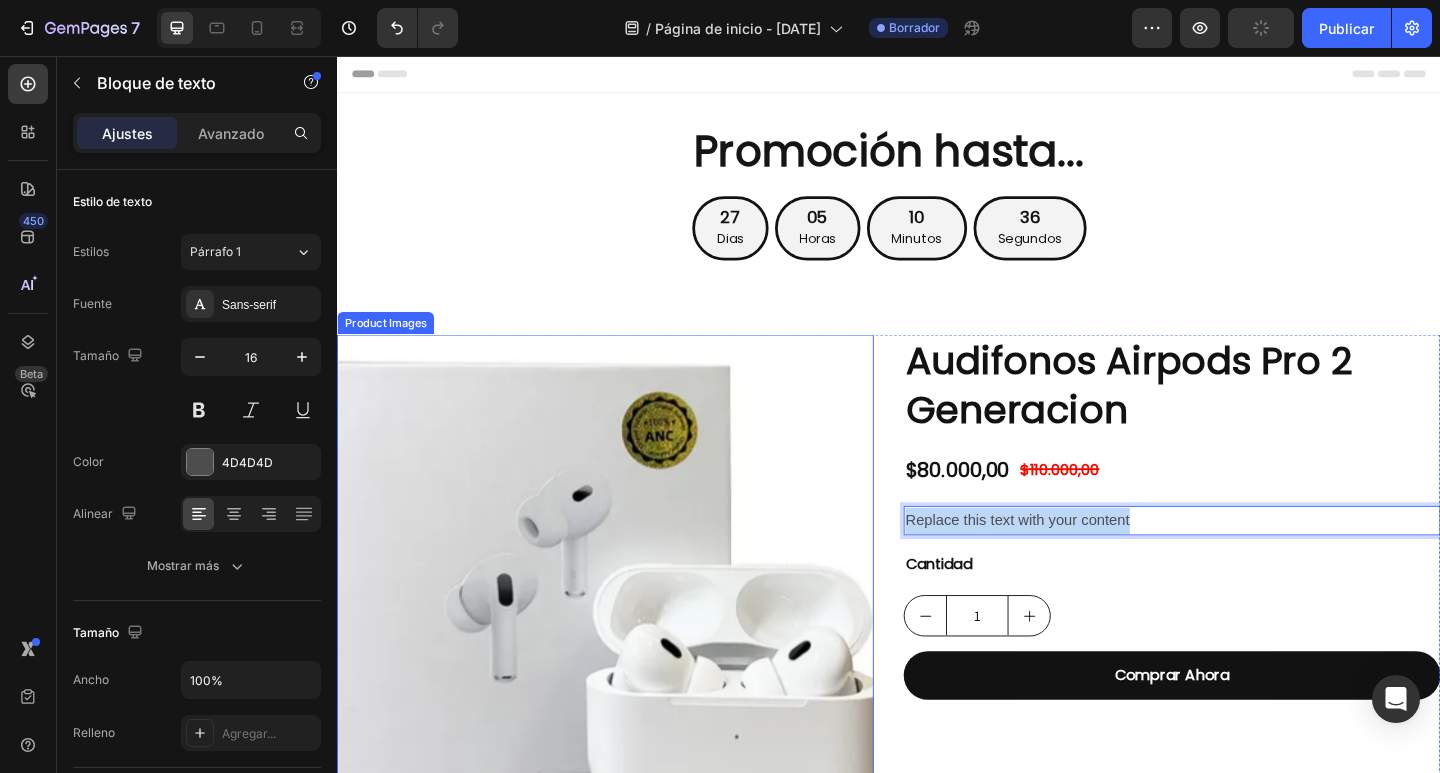drag, startPoint x: 1230, startPoint y: 564, endPoint x: 910, endPoint y: 558, distance: 320.05624 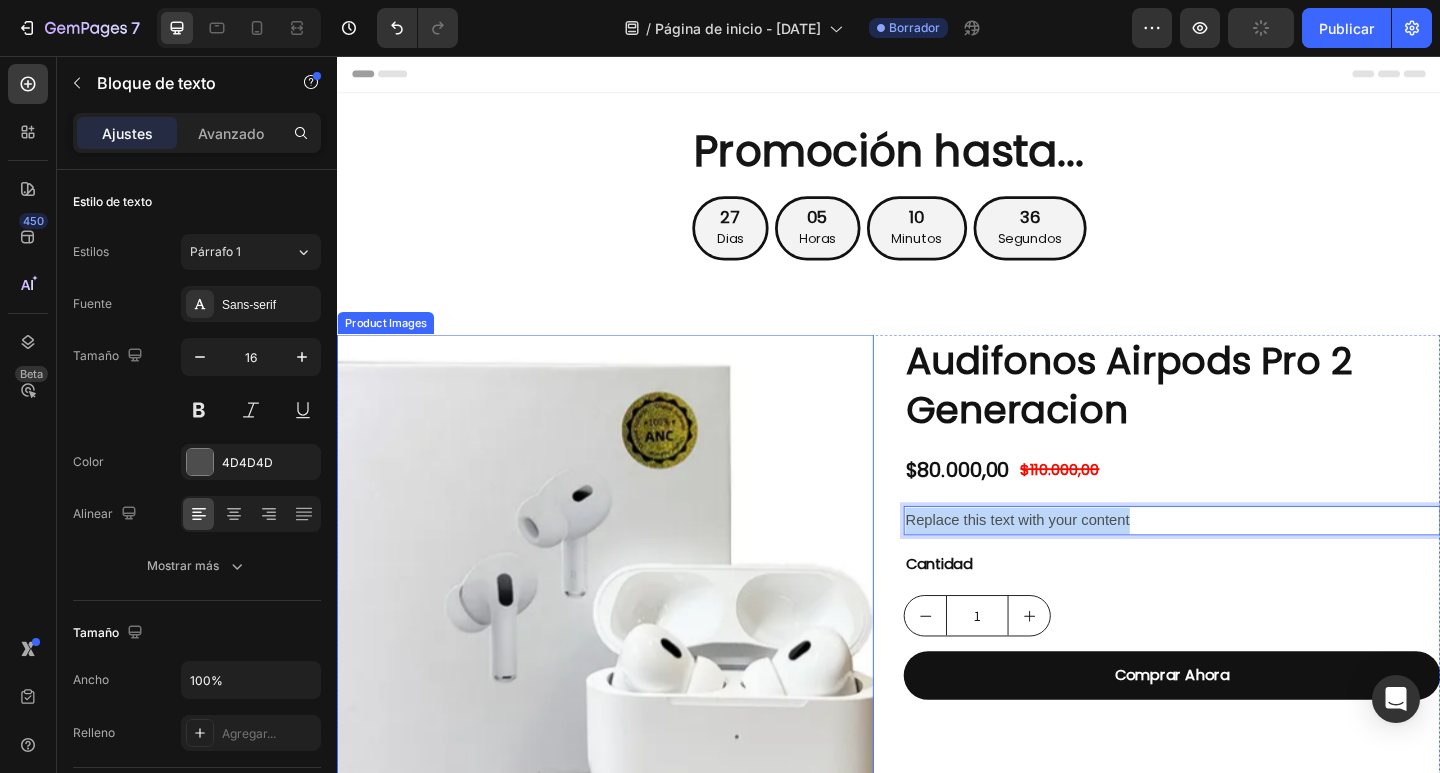 click on "Product Images Audifonos Airpods Pro 2 Generacion Product Title $80.000,00 Product Price Product Price $110.000,00 Product Price Product Price Row Replace this text with your content Text Block   16 Cantidad Text Block
1
Product Quantity Comprar Ahora  Dynamic Checkout Product" at bounding box center [937, 659] 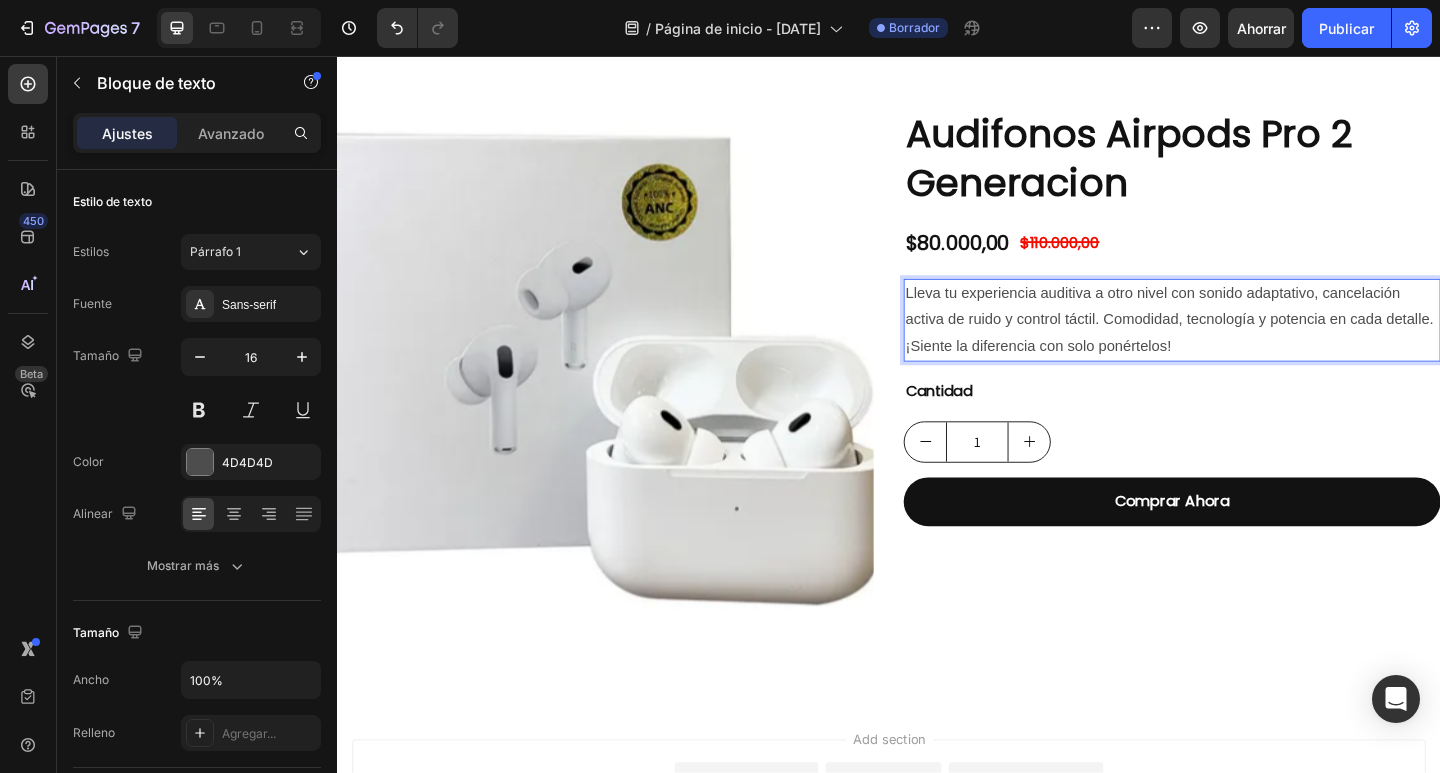 scroll, scrollTop: 200, scrollLeft: 0, axis: vertical 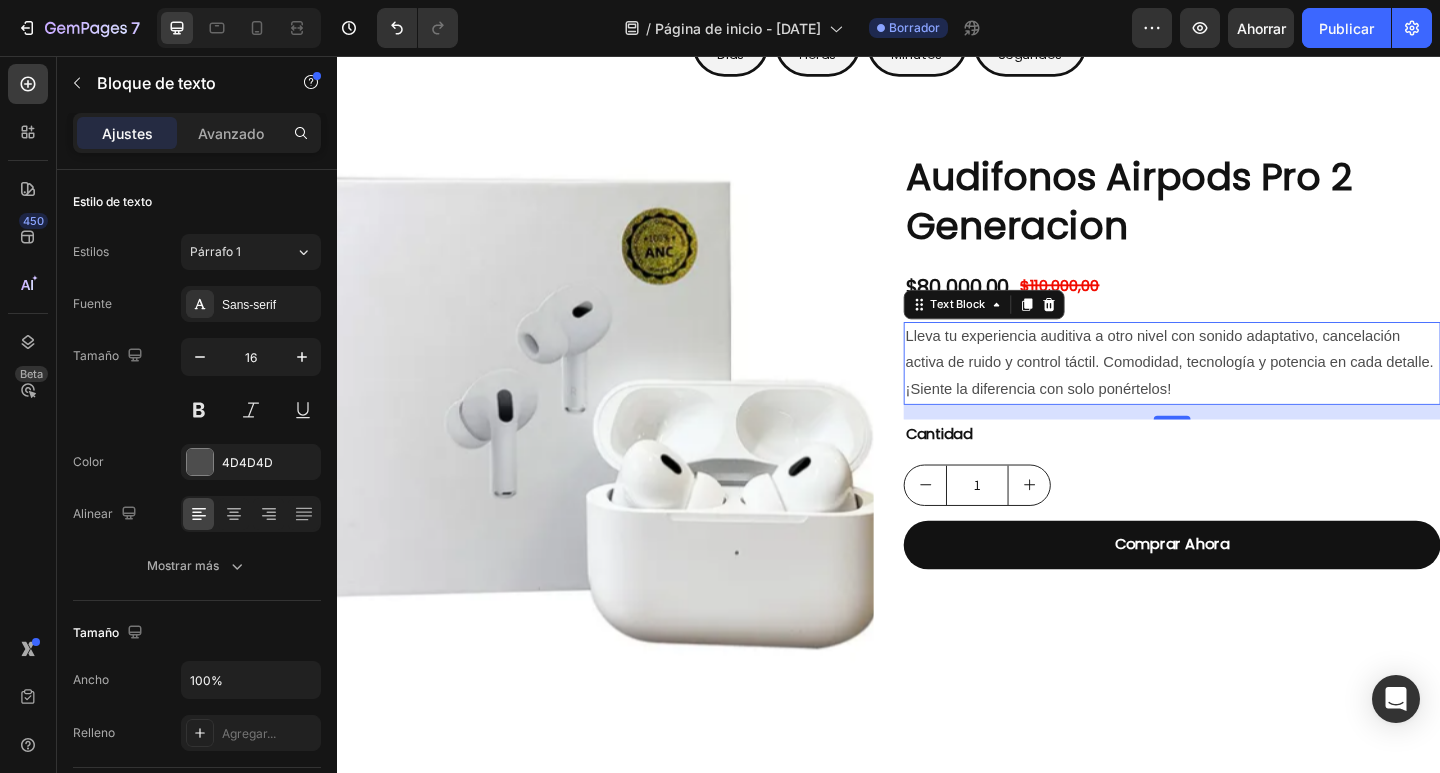 click on "Lleva tu experiencia auditiva a otro nivel con sonido adaptativo, cancelación activa de ruido y control táctil. Comodidad, tecnología y potencia en cada detalle. ¡Siente la diferencia con solo ponértelos!" at bounding box center [1245, 391] 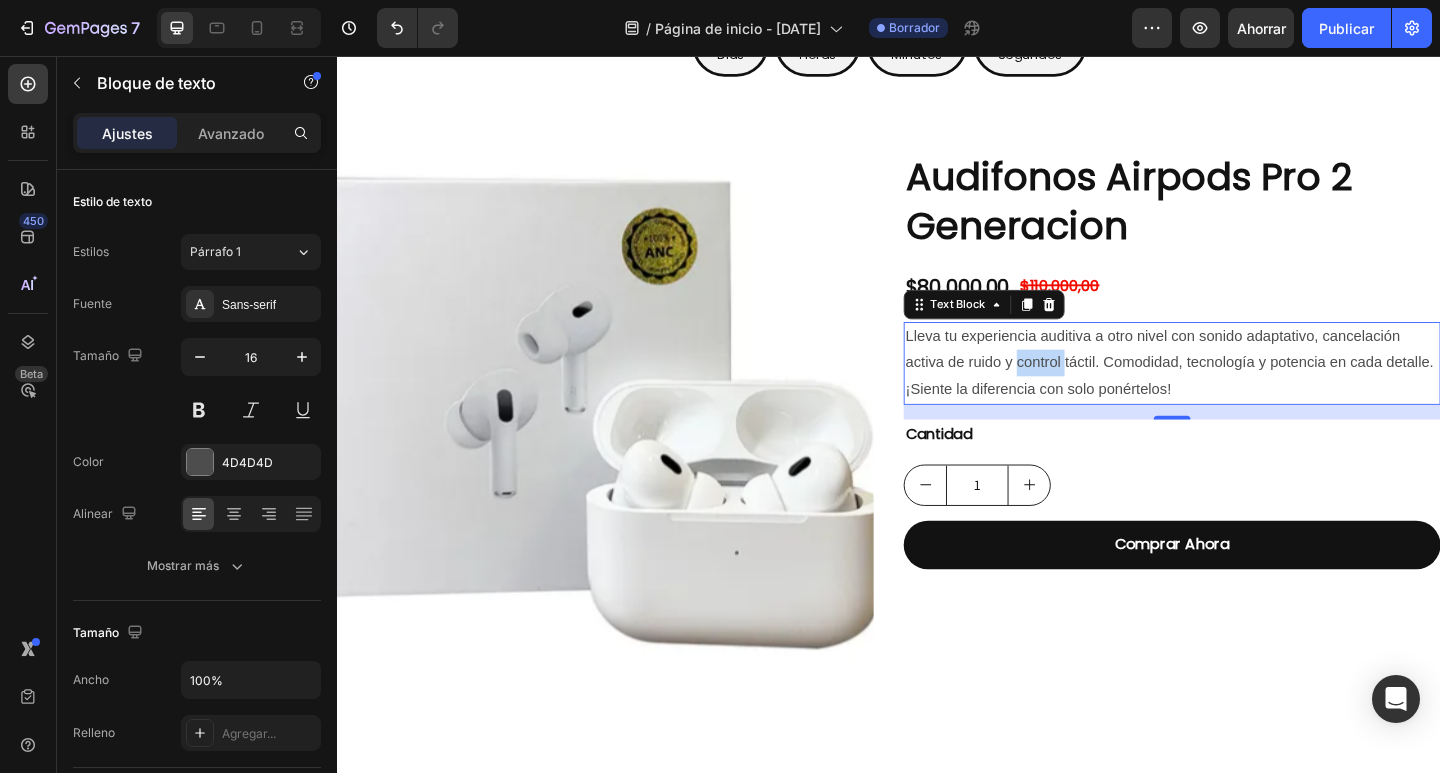 click on "Lleva tu experiencia auditiva a otro nivel con sonido adaptativo, cancelación activa de ruido y control táctil. Comodidad, tecnología y potencia en cada detalle. ¡Siente la diferencia con solo ponértelos!" at bounding box center (1245, 391) 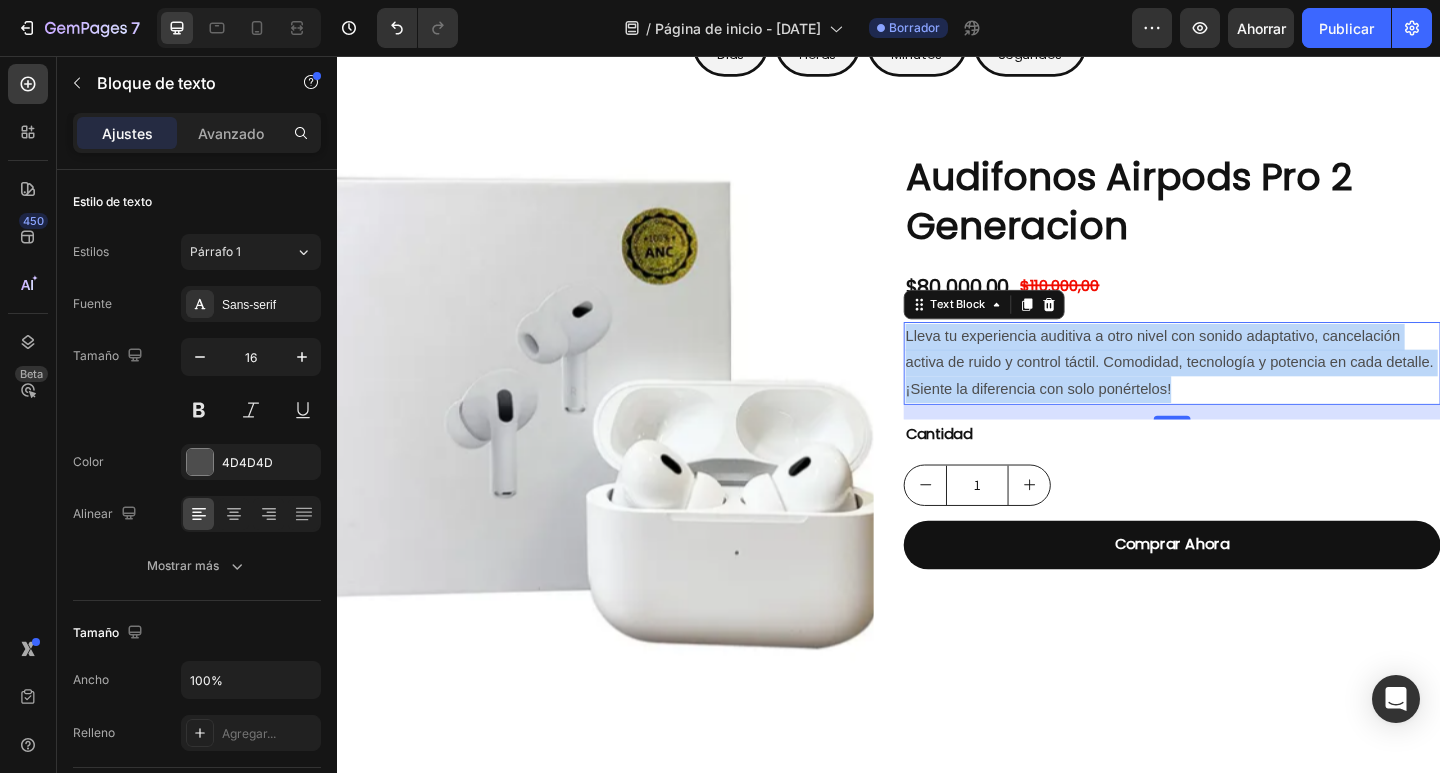 click on "Lleva tu experiencia auditiva a otro nivel con sonido adaptativo, cancelación activa de ruido y control táctil. Comodidad, tecnología y potencia en cada detalle. ¡Siente la diferencia con solo ponértelos!" at bounding box center [1245, 391] 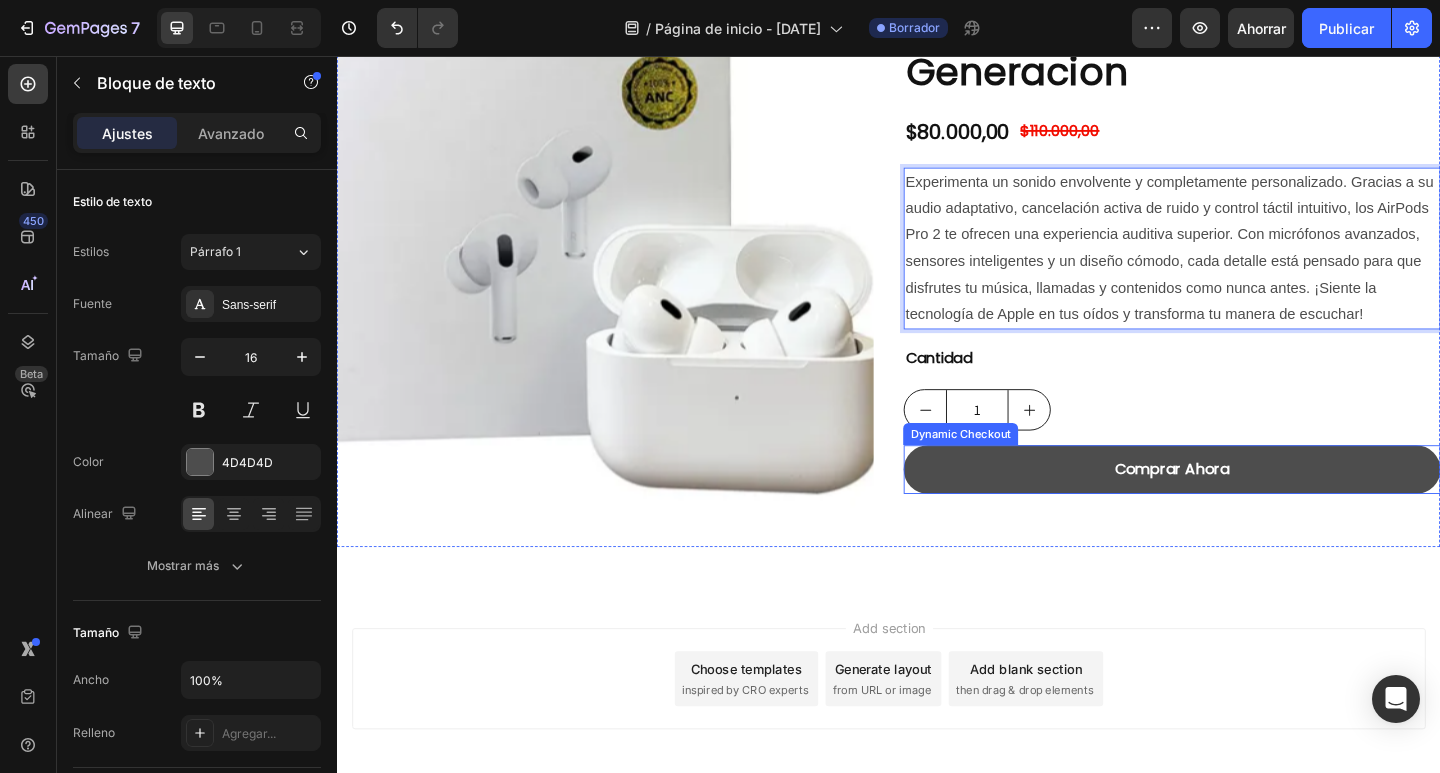 scroll, scrollTop: 100, scrollLeft: 0, axis: vertical 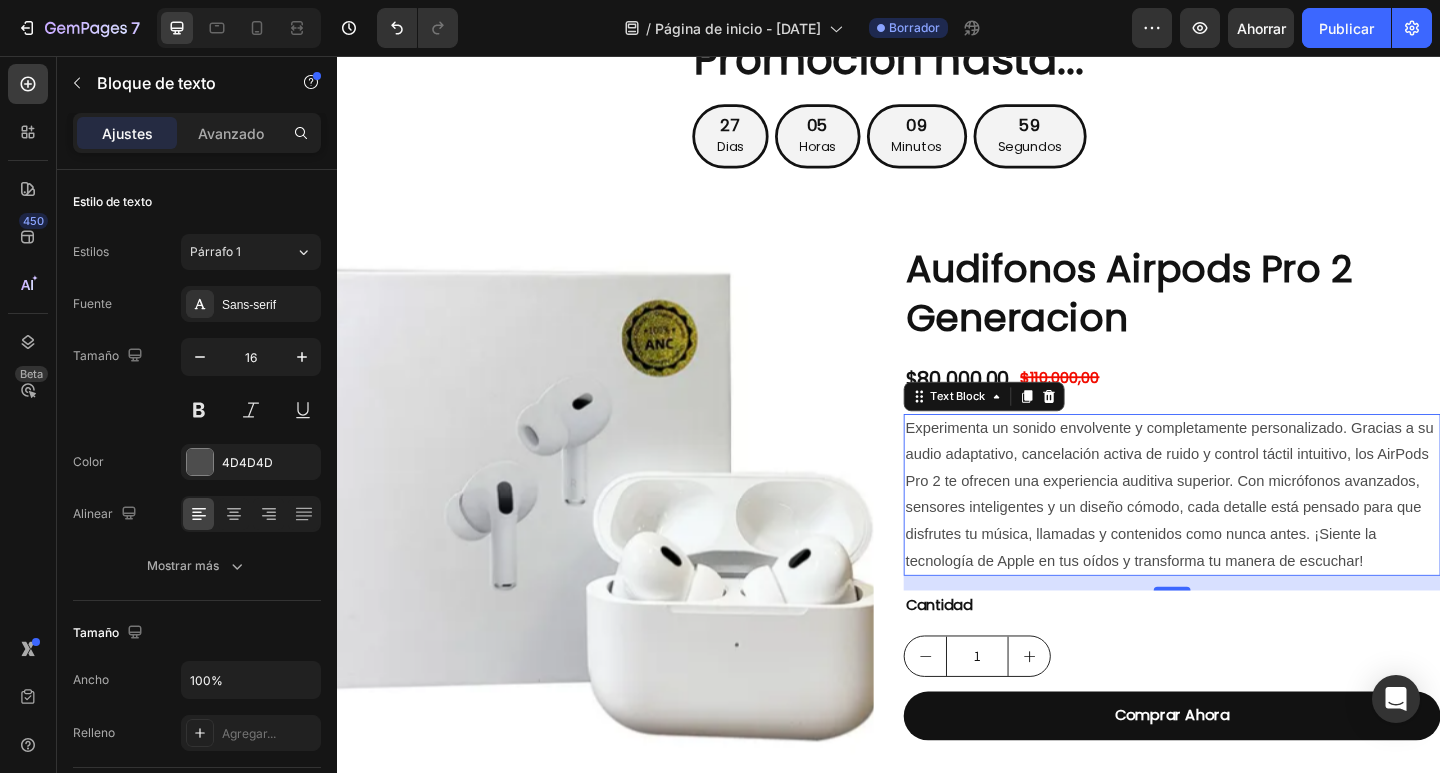click on "Experimenta un sonido envolvente y completamente personalizado. Gracias a su audio adaptativo, cancelación activa de ruido y control táctil intuitivo, los AirPods Pro 2 te ofrecen una experiencia auditiva superior. Con micrófonos avanzados, sensores inteligentes y un diseño cómodo, cada detalle está pensado para que disfrutes tu música, llamadas y contenidos como nunca antes. ¡Siente la tecnología de Apple en tus oídos y transforma tu manera de escuchar!" at bounding box center [1245, 534] 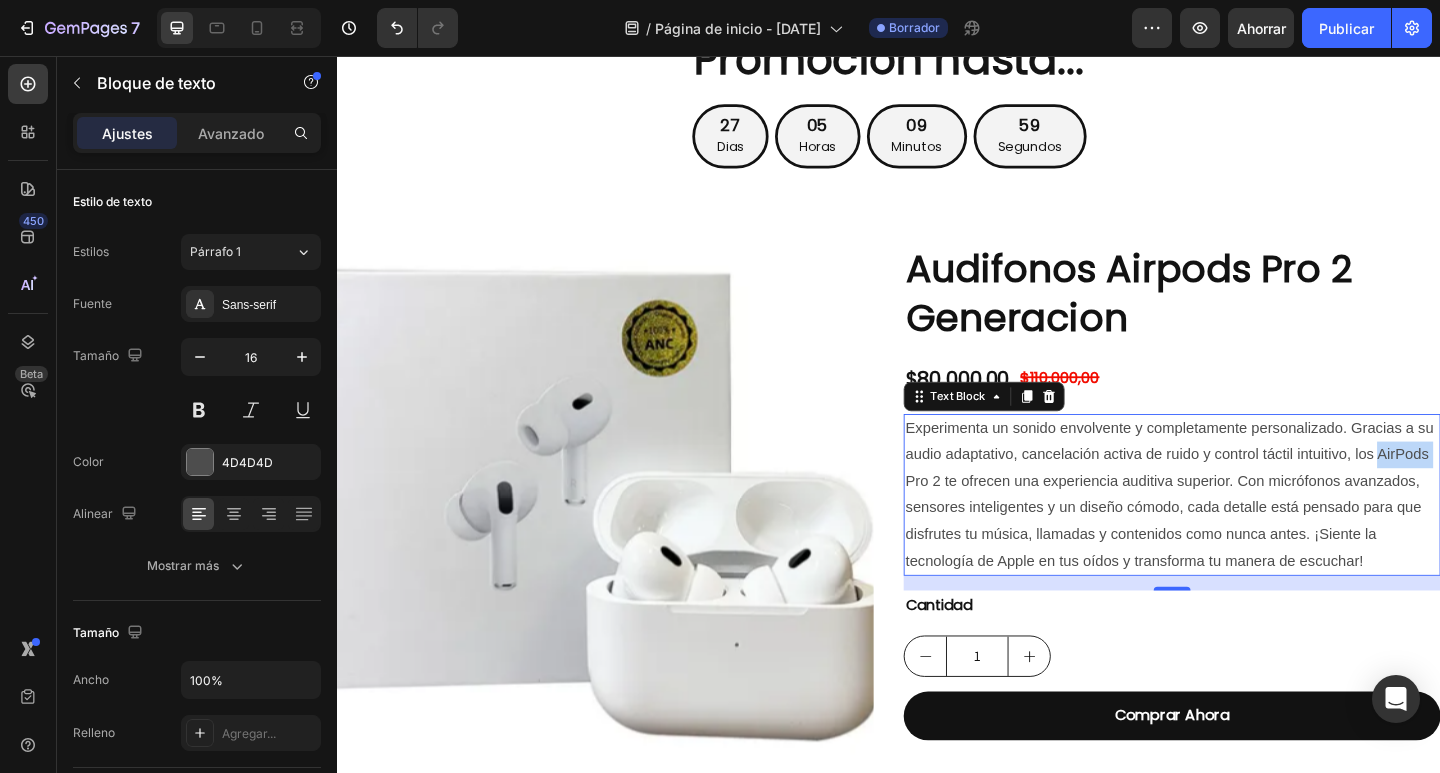 click on "Experimenta un sonido envolvente y completamente personalizado. Gracias a su audio adaptativo, cancelación activa de ruido y control táctil intuitivo, los AirPods Pro 2 te ofrecen una experiencia auditiva superior. Con micrófonos avanzados, sensores inteligentes y un diseño cómodo, cada detalle está pensado para que disfrutes tu música, llamadas y contenidos como nunca antes. ¡Siente la tecnología de Apple en tus oídos y transforma tu manera de escuchar!" at bounding box center [1245, 534] 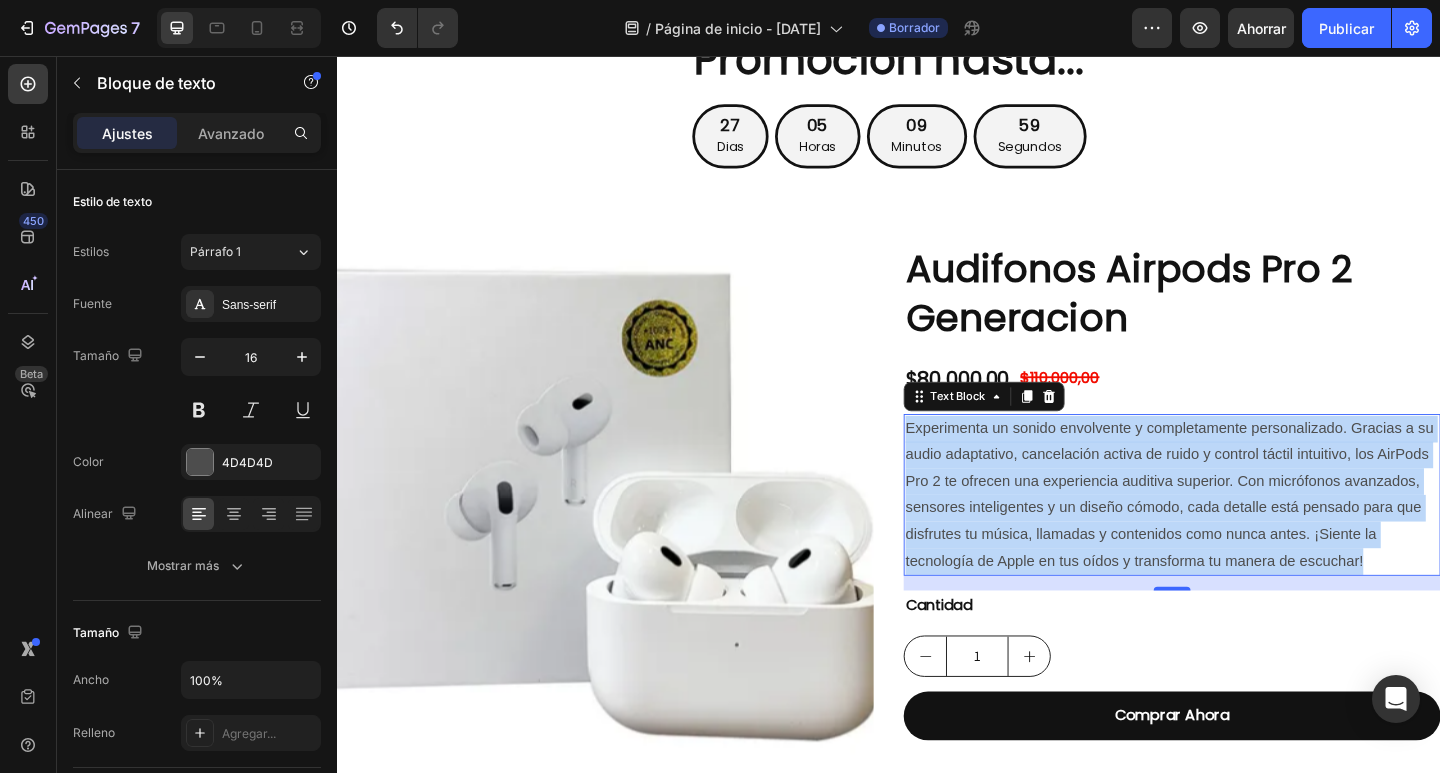 click on "Experimenta un sonido envolvente y completamente personalizado. Gracias a su audio adaptativo, cancelación activa de ruido y control táctil intuitivo, los AirPods Pro 2 te ofrecen una experiencia auditiva superior. Con micrófonos avanzados, sensores inteligentes y un diseño cómodo, cada detalle está pensado para que disfrutes tu música, llamadas y contenidos como nunca antes. ¡Siente la tecnología de Apple en tus oídos y transforma tu manera de escuchar!" at bounding box center (1245, 534) 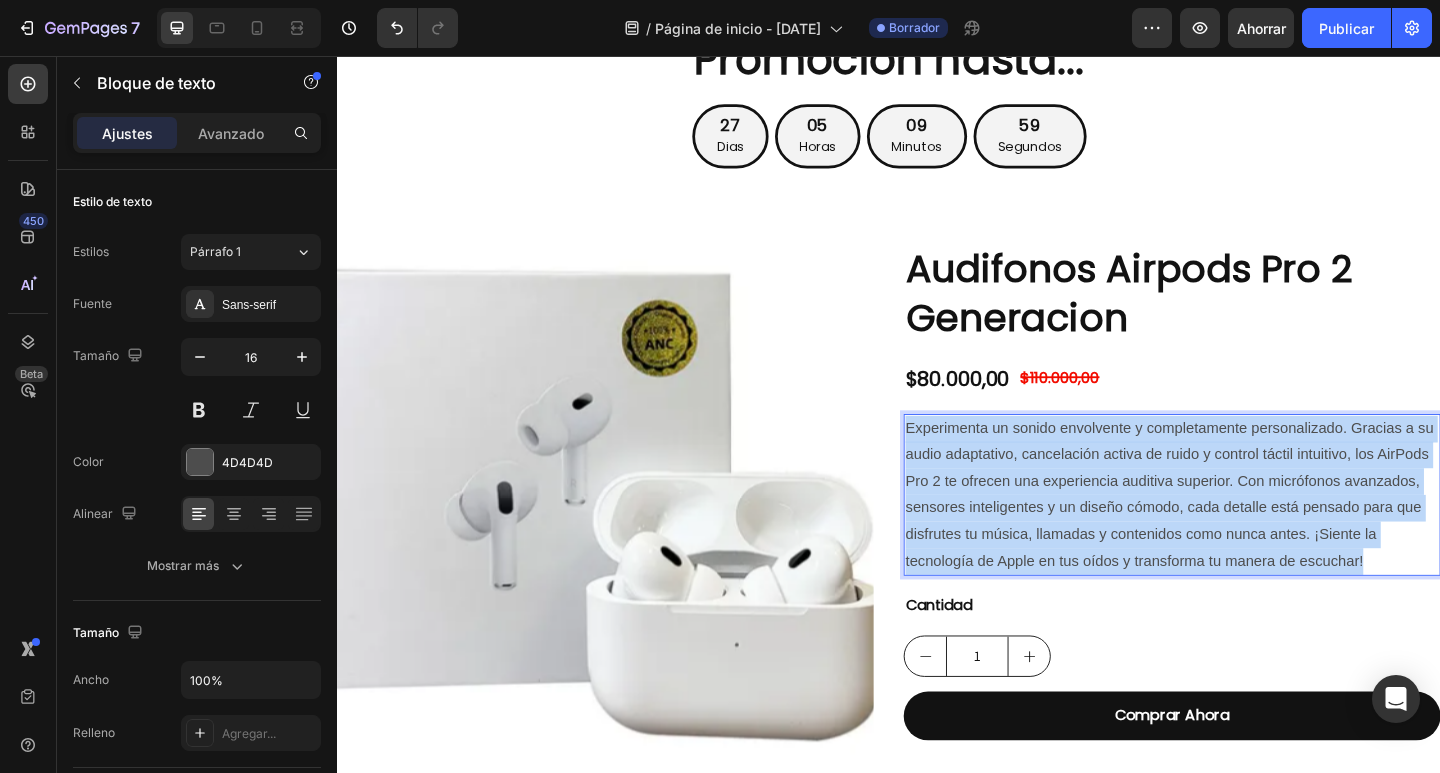 click on "Experimenta un sonido envolvente y completamente personalizado. Gracias a su audio adaptativo, cancelación activa de ruido y control táctil intuitivo, los AirPods Pro 2 te ofrecen una experiencia auditiva superior. Con micrófonos avanzados, sensores inteligentes y un diseño cómodo, cada detalle está pensado para que disfrutes tu música, llamadas y contenidos como nunca antes. ¡Siente la tecnología de Apple en tus oídos y transforma tu manera de escuchar!" at bounding box center (1245, 534) 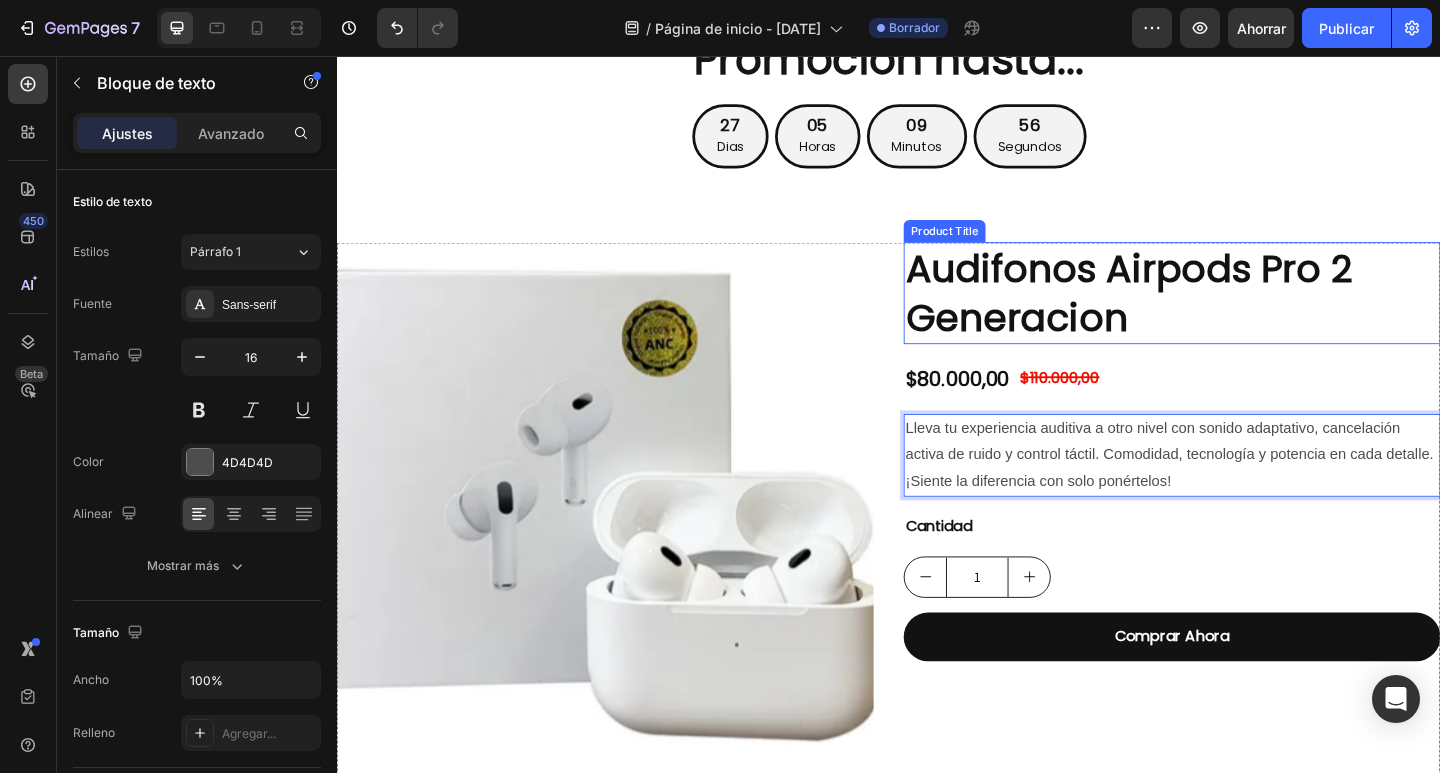click on "Audifonos Airpods Pro 2 Generacion" at bounding box center [1245, 314] 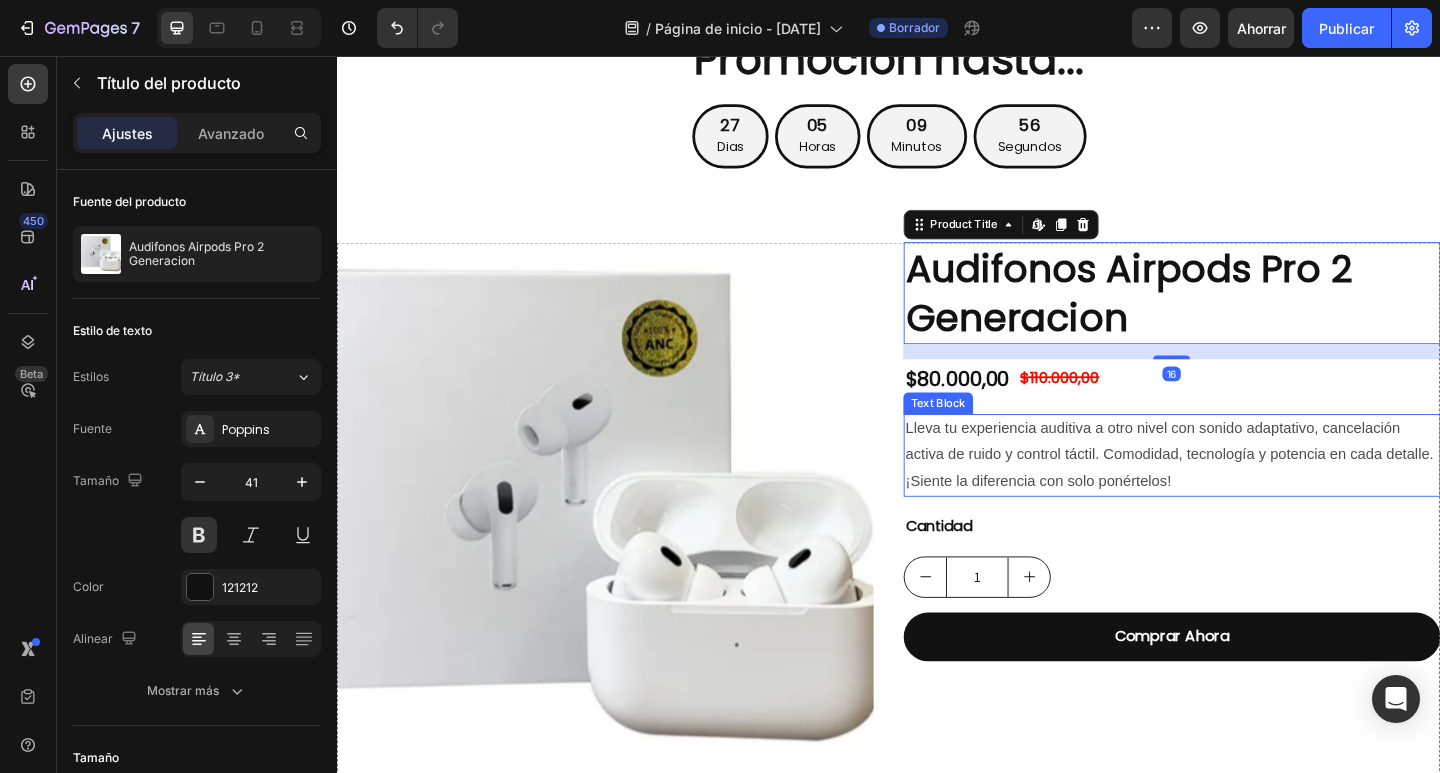 click on "Lleva tu experiencia auditiva a otro nivel con sonido adaptativo, cancelación activa de ruido y control táctil. Comodidad, tecnología y potencia en cada detalle. ¡Siente la diferencia con solo ponértelos!" at bounding box center (1245, 491) 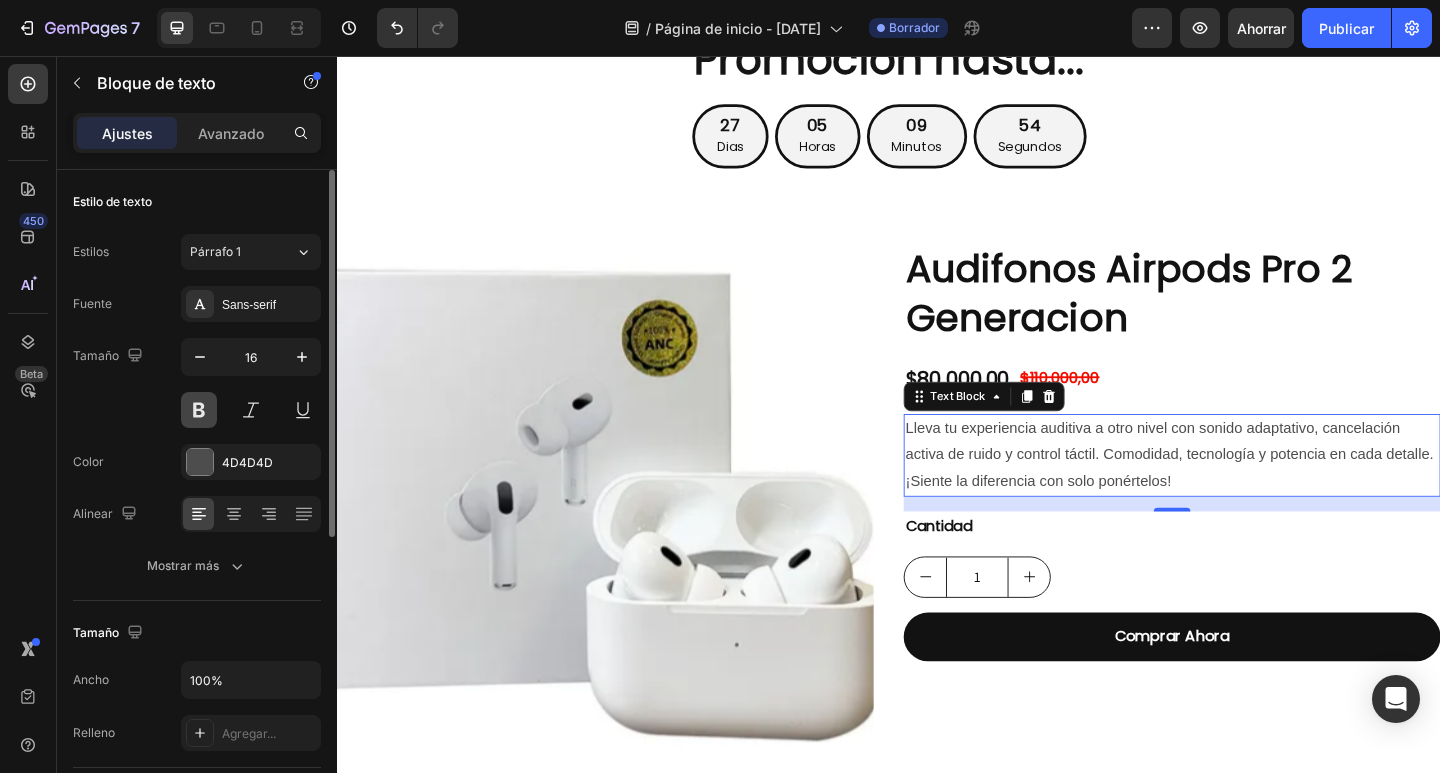click at bounding box center (199, 410) 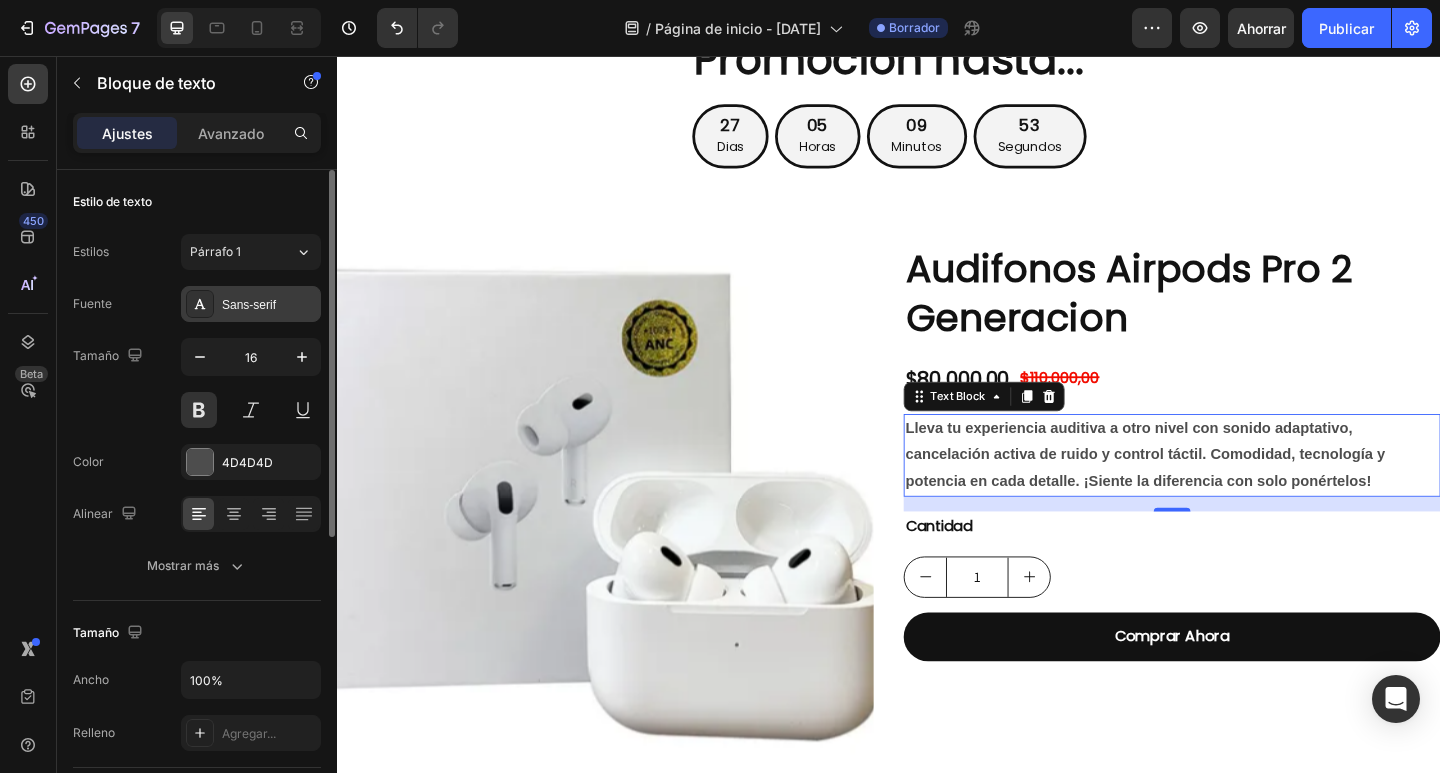 click on "Sans-serif" at bounding box center [251, 304] 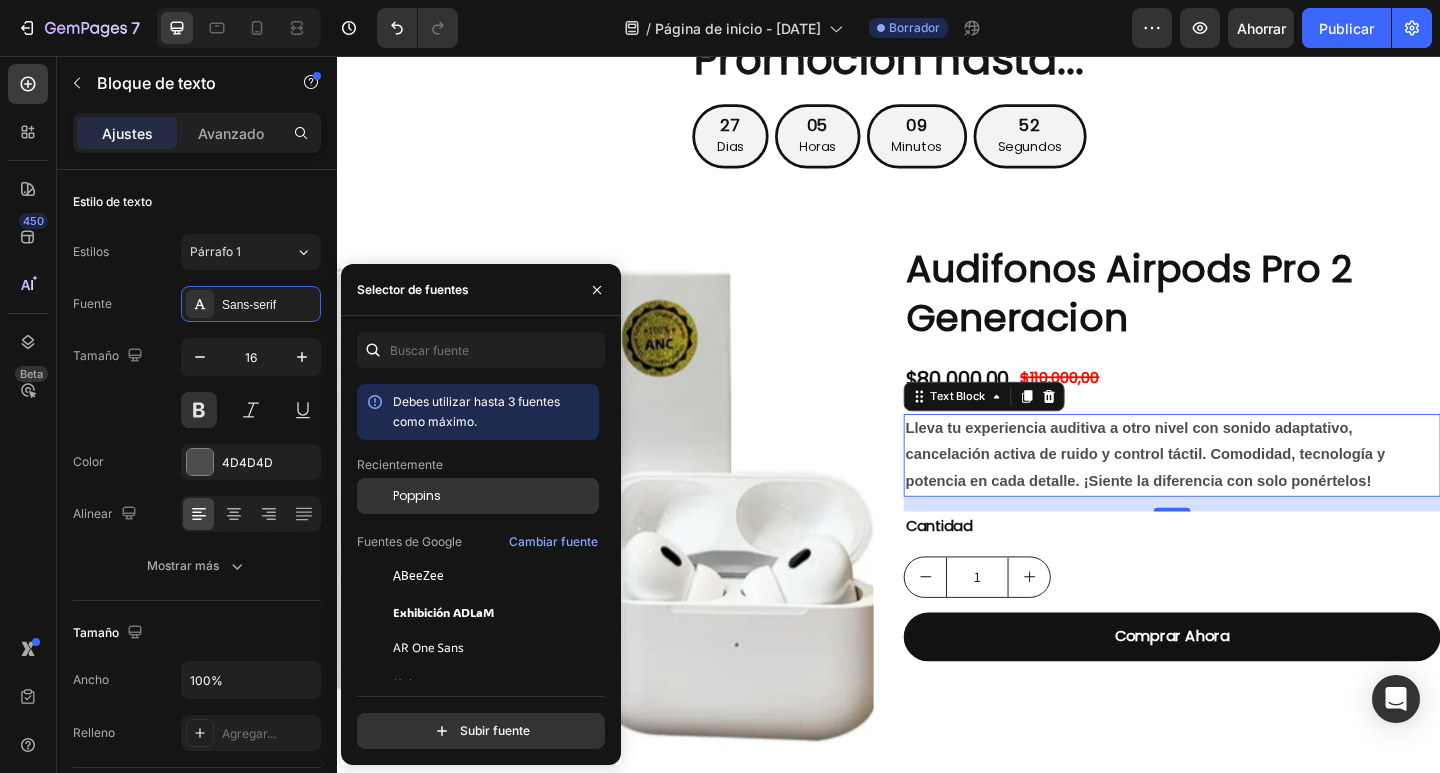 click on "Poppins" at bounding box center [417, 495] 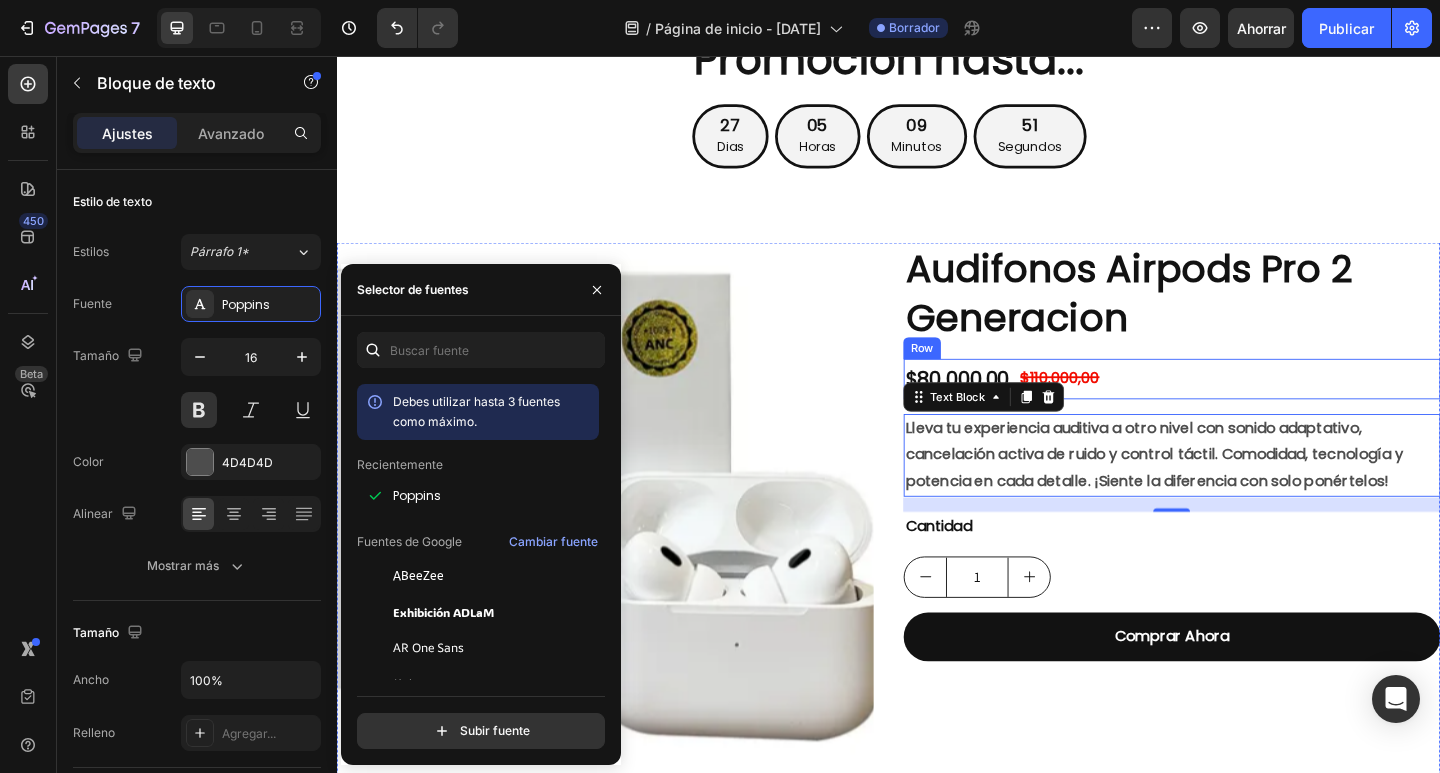 click on "$80.000,00 Product Price Product Price $110.000,00 Product Price Product Price Row" at bounding box center [1245, 408] 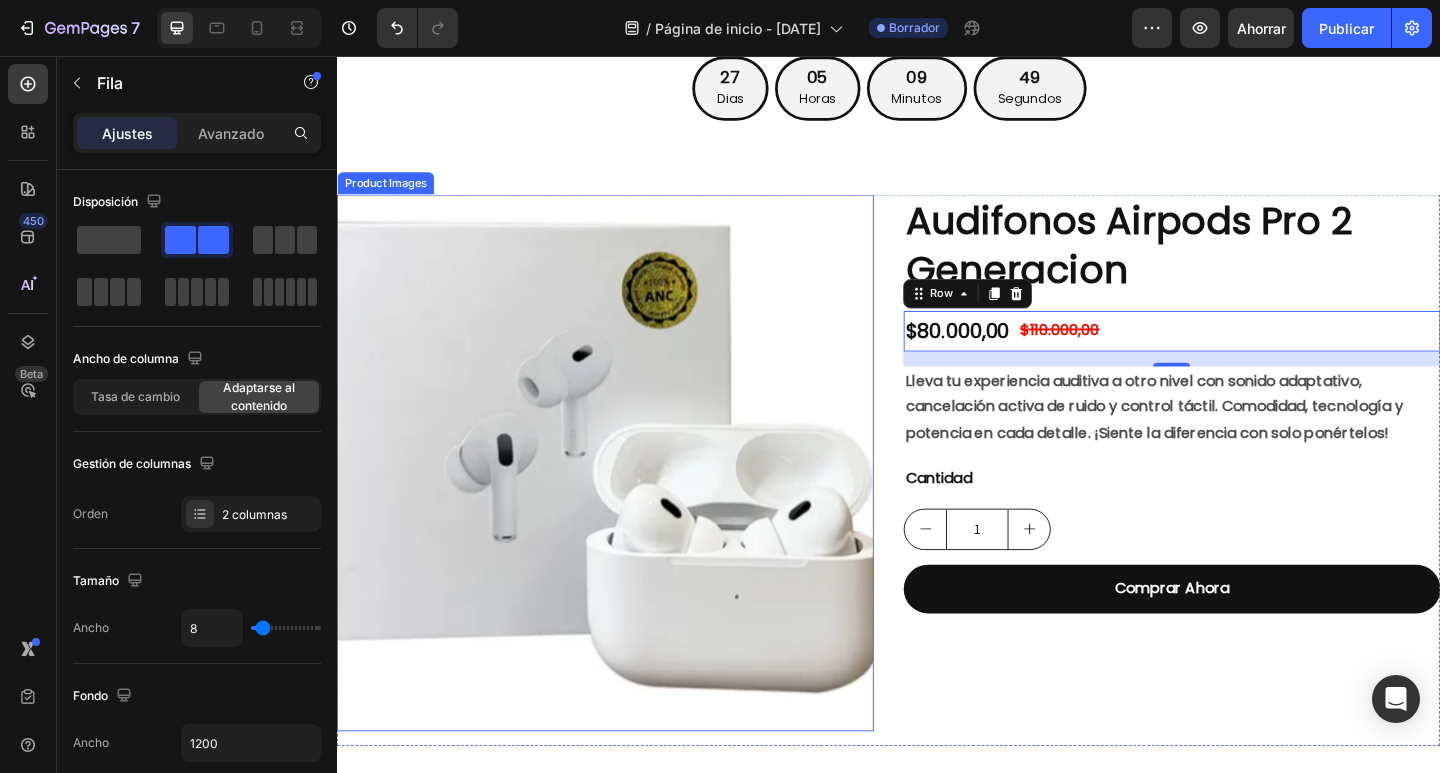 scroll, scrollTop: 352, scrollLeft: 0, axis: vertical 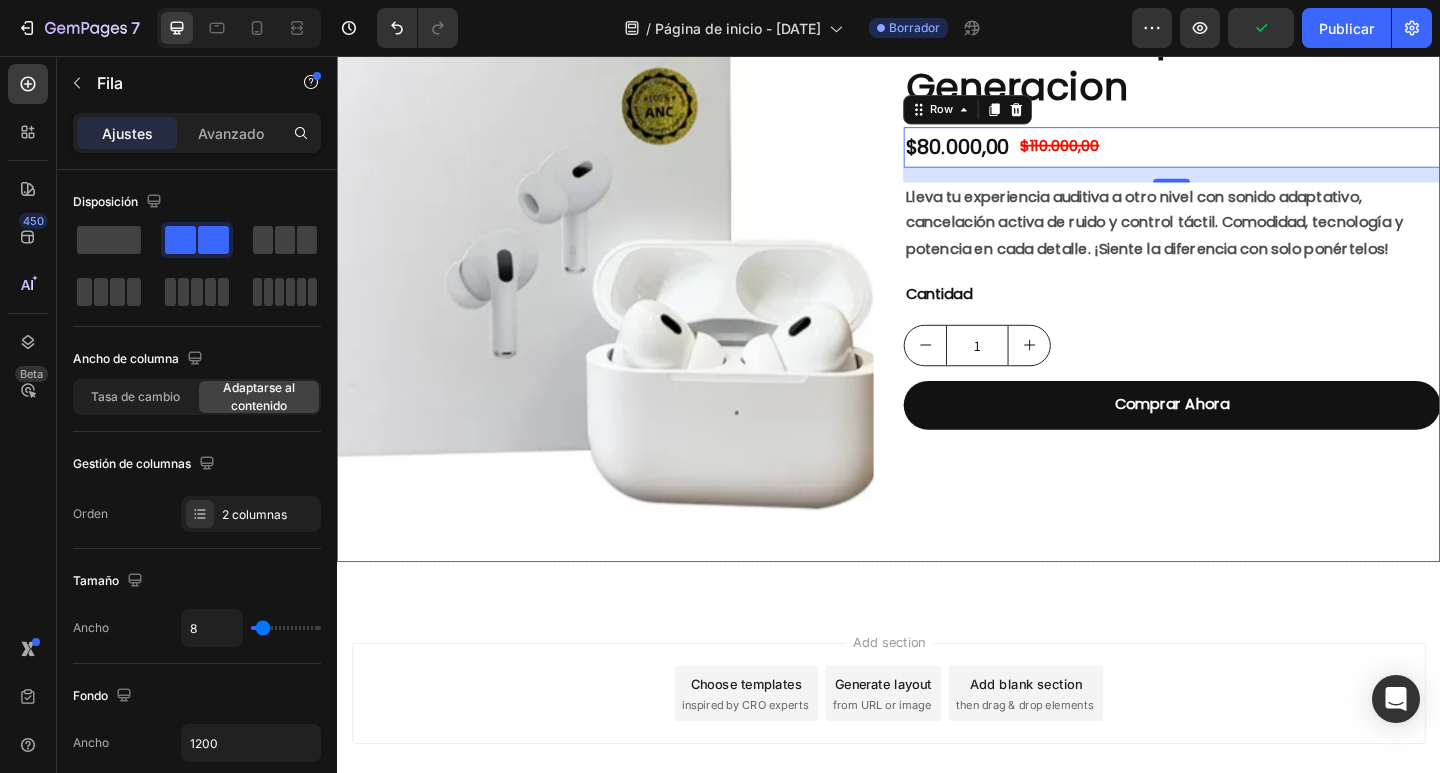 drag, startPoint x: 615, startPoint y: 285, endPoint x: 363, endPoint y: 449, distance: 300.66592 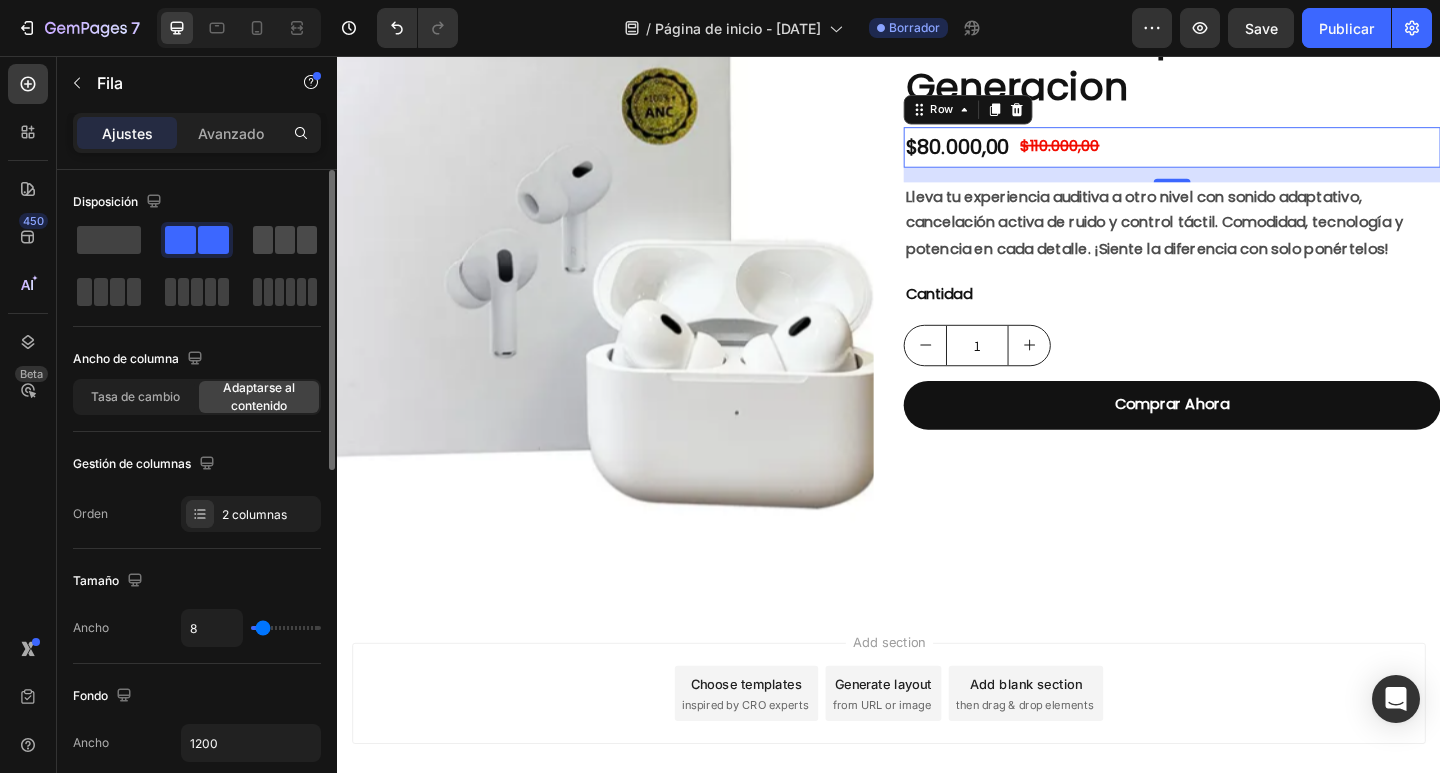 click 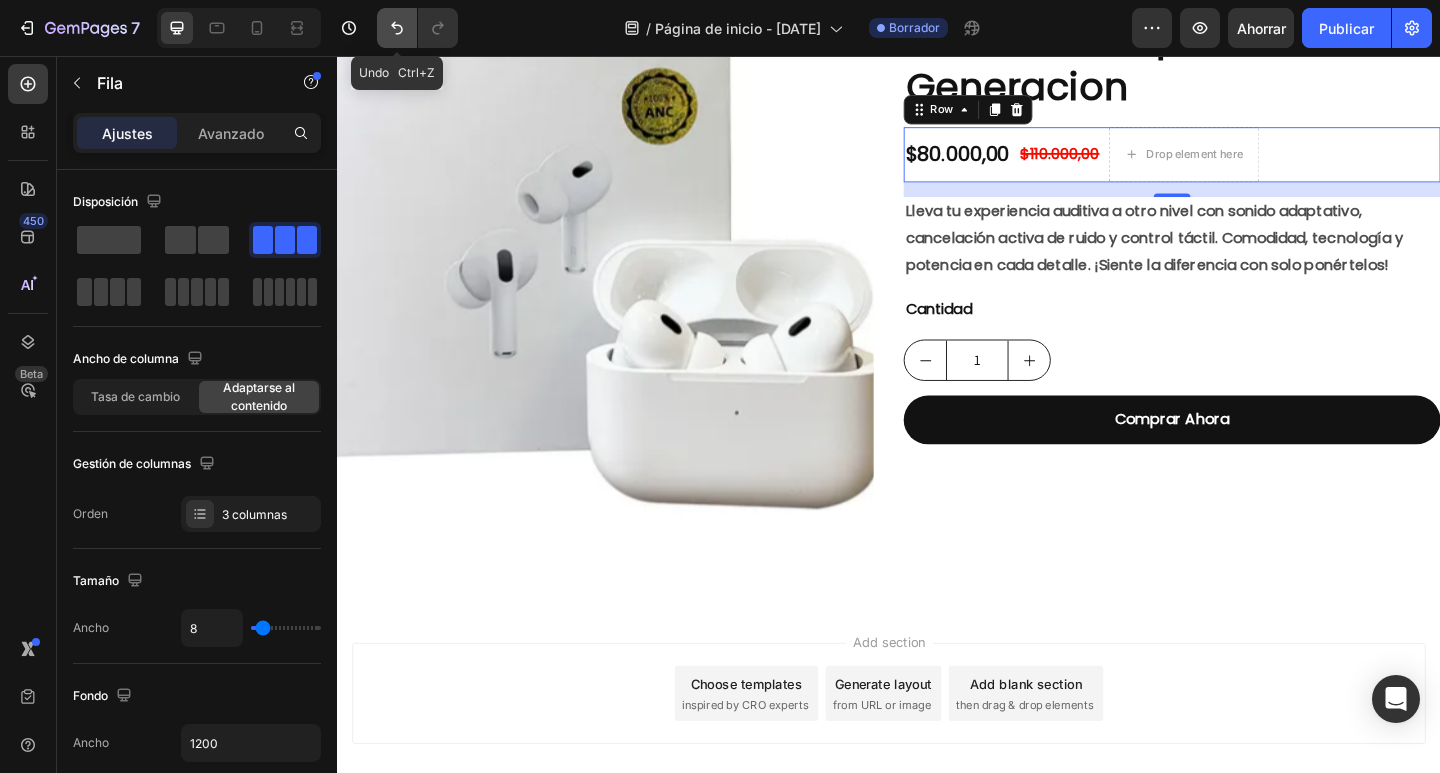 click 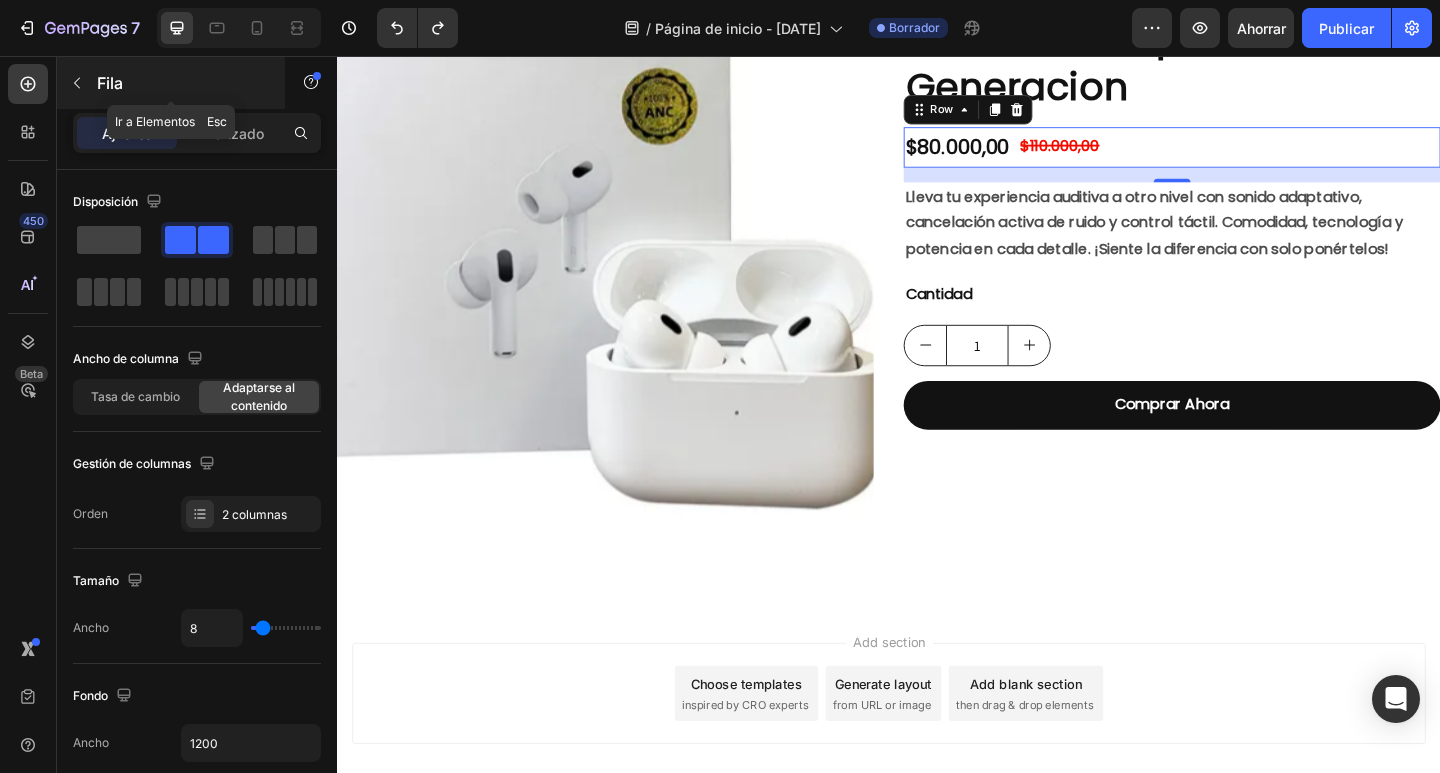 click at bounding box center [77, 83] 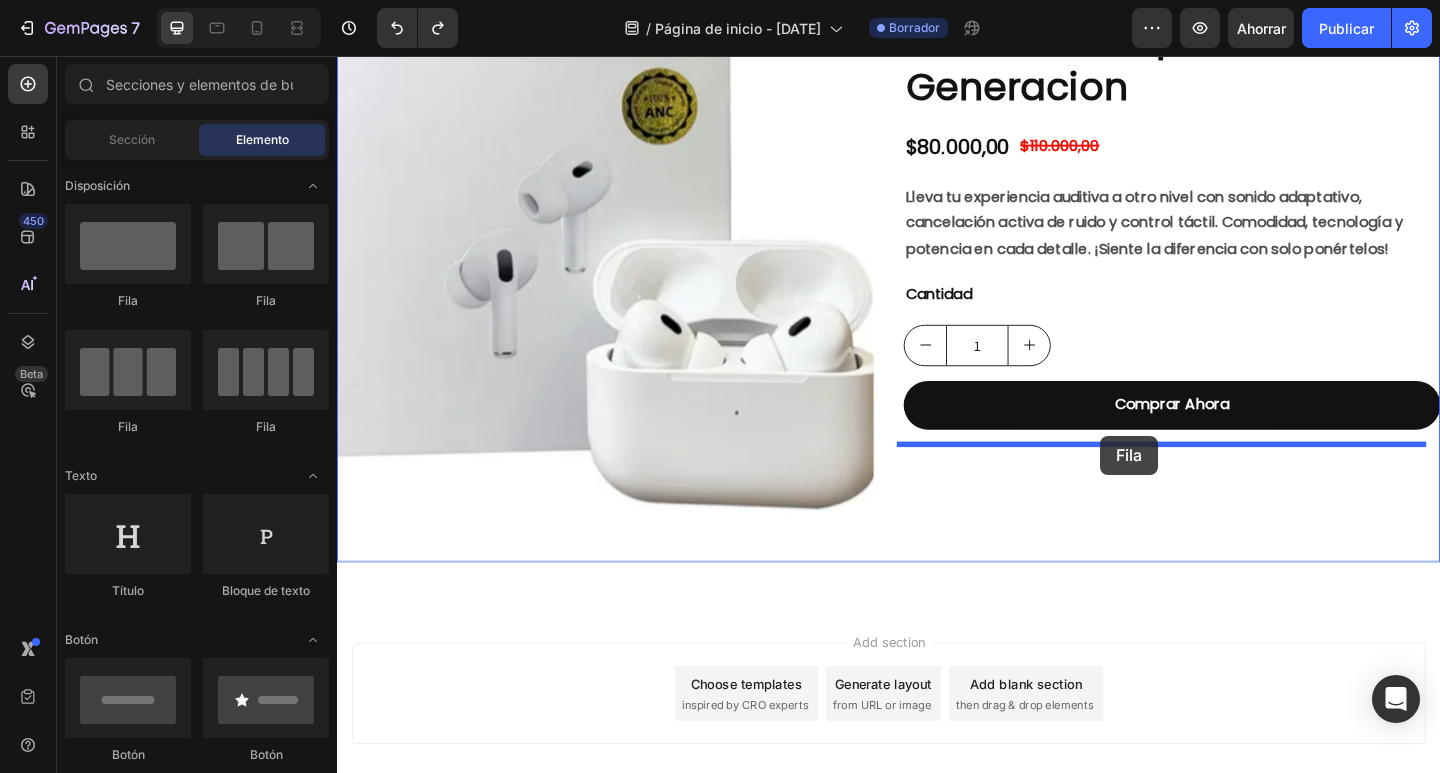 drag, startPoint x: 556, startPoint y: 419, endPoint x: 1167, endPoint y: 469, distance: 613.0424 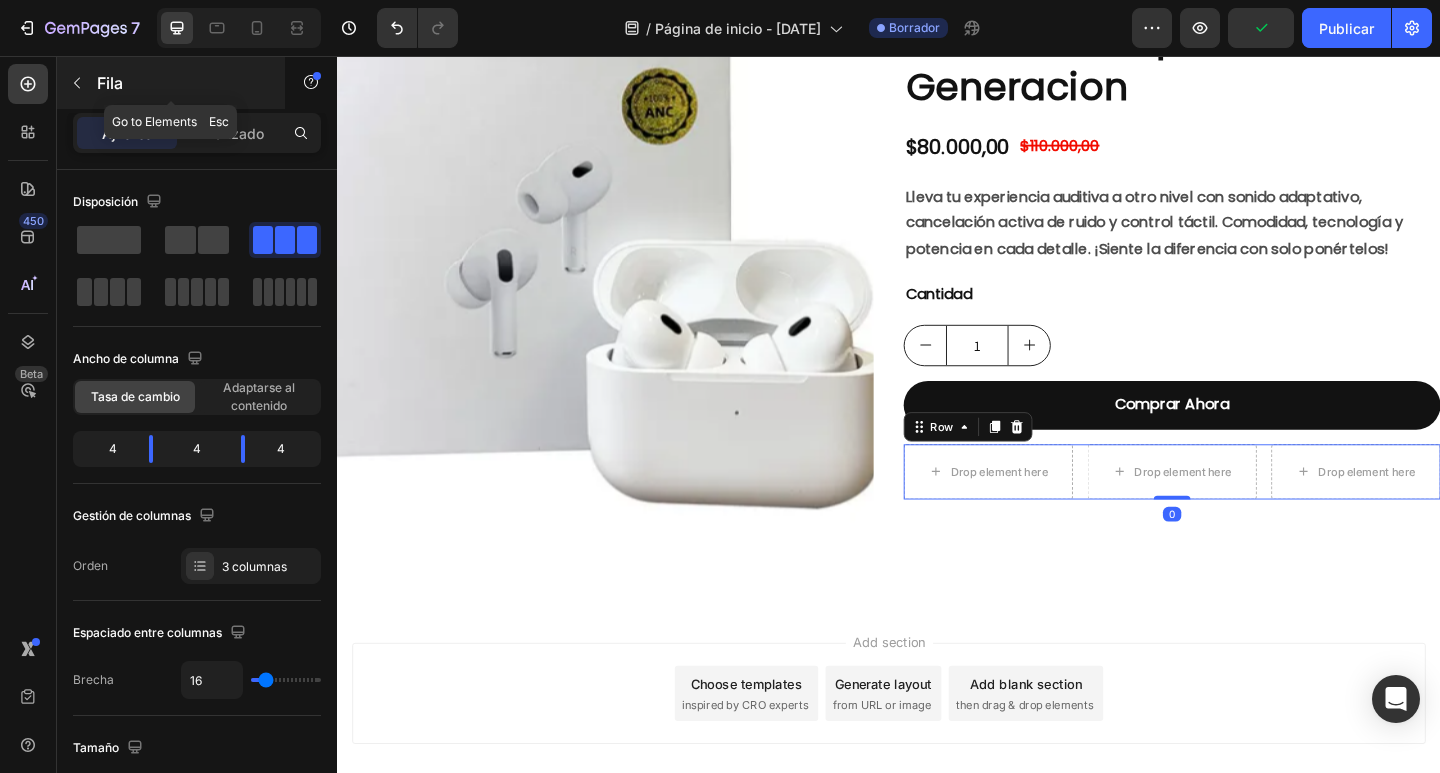 click at bounding box center [77, 83] 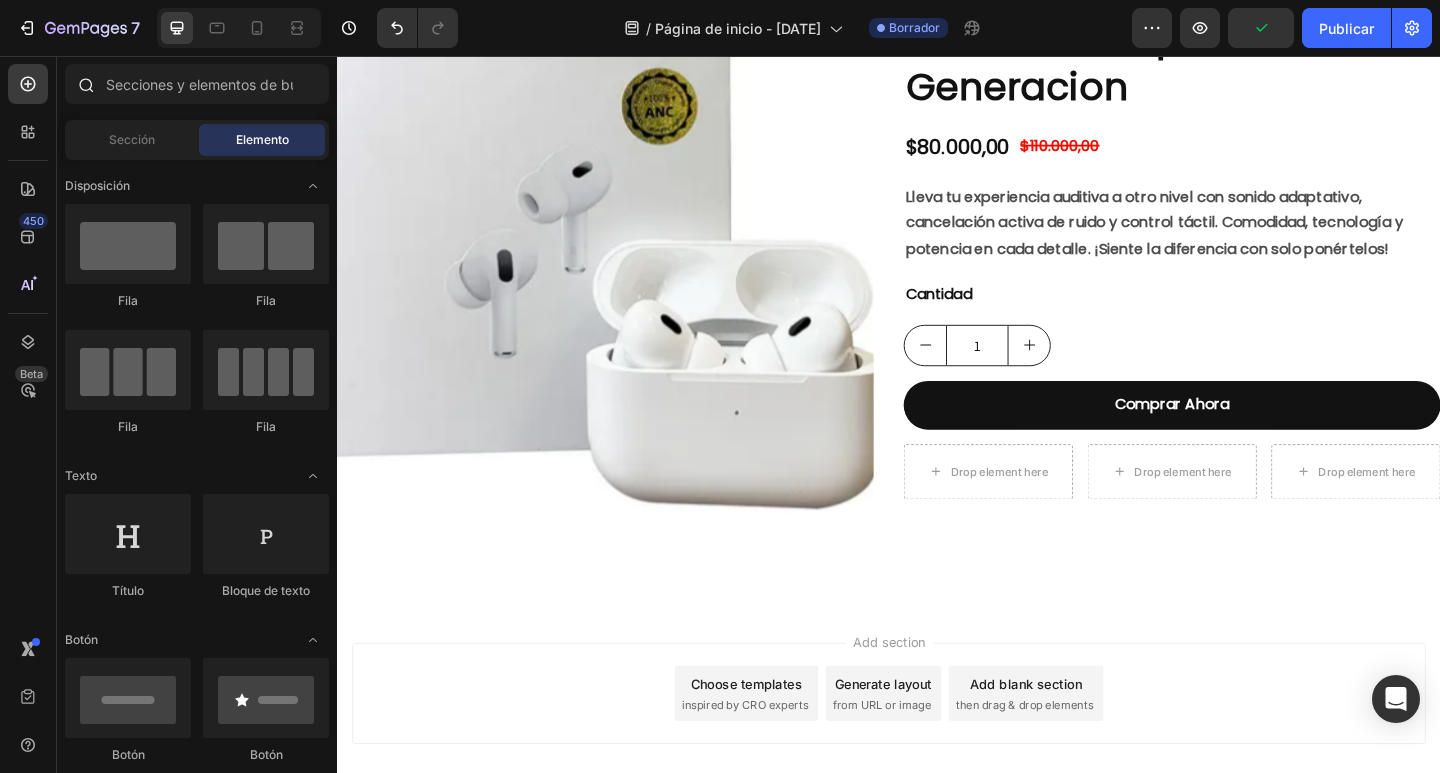 click 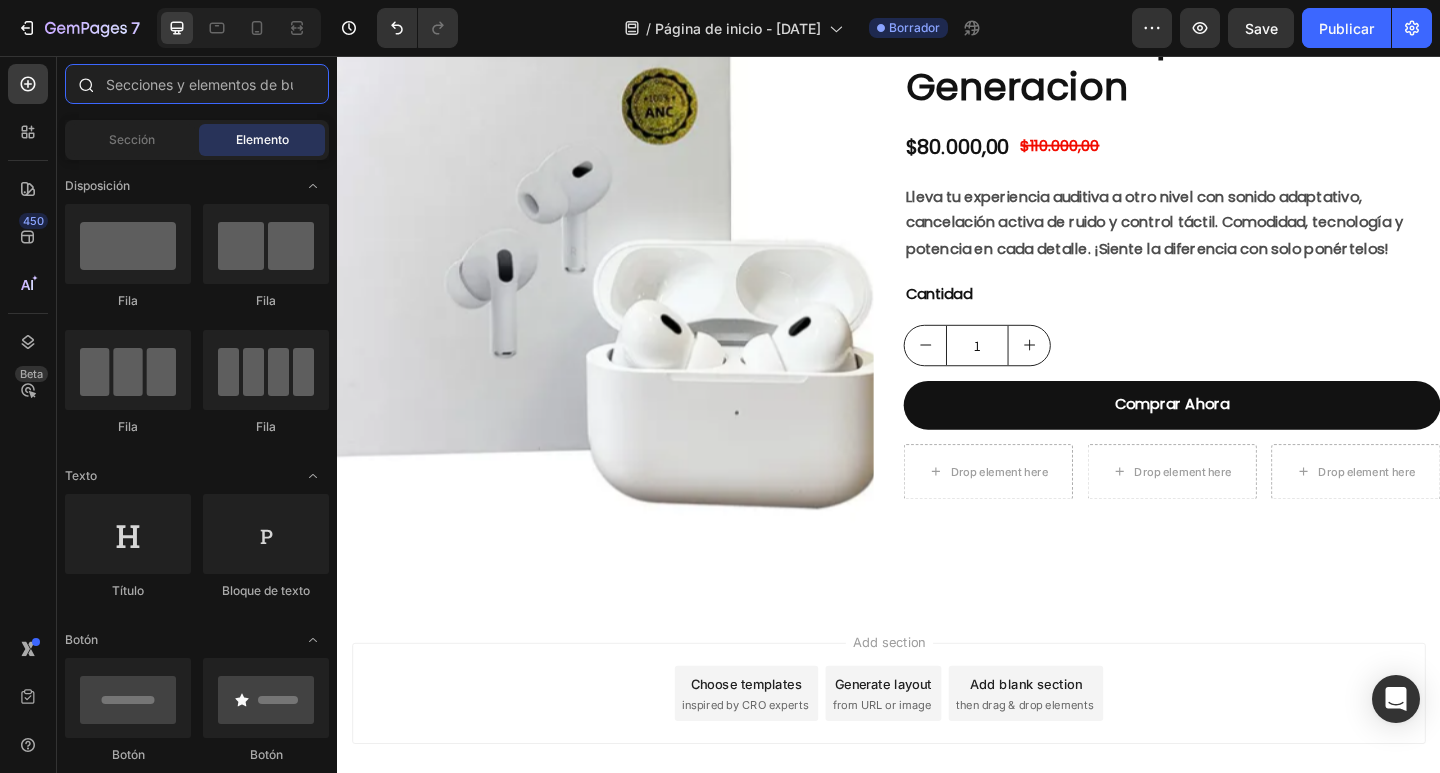 click at bounding box center (197, 84) 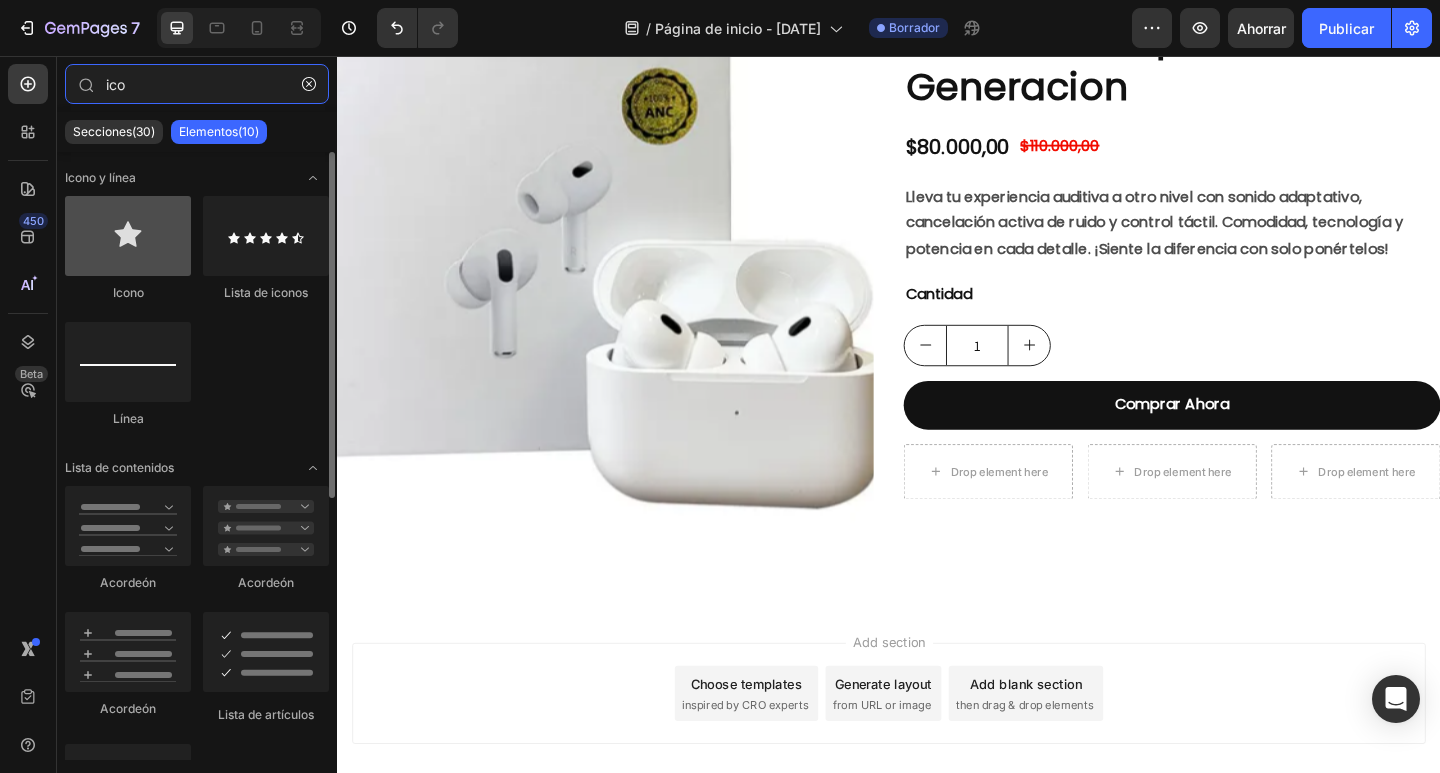 type on "ico" 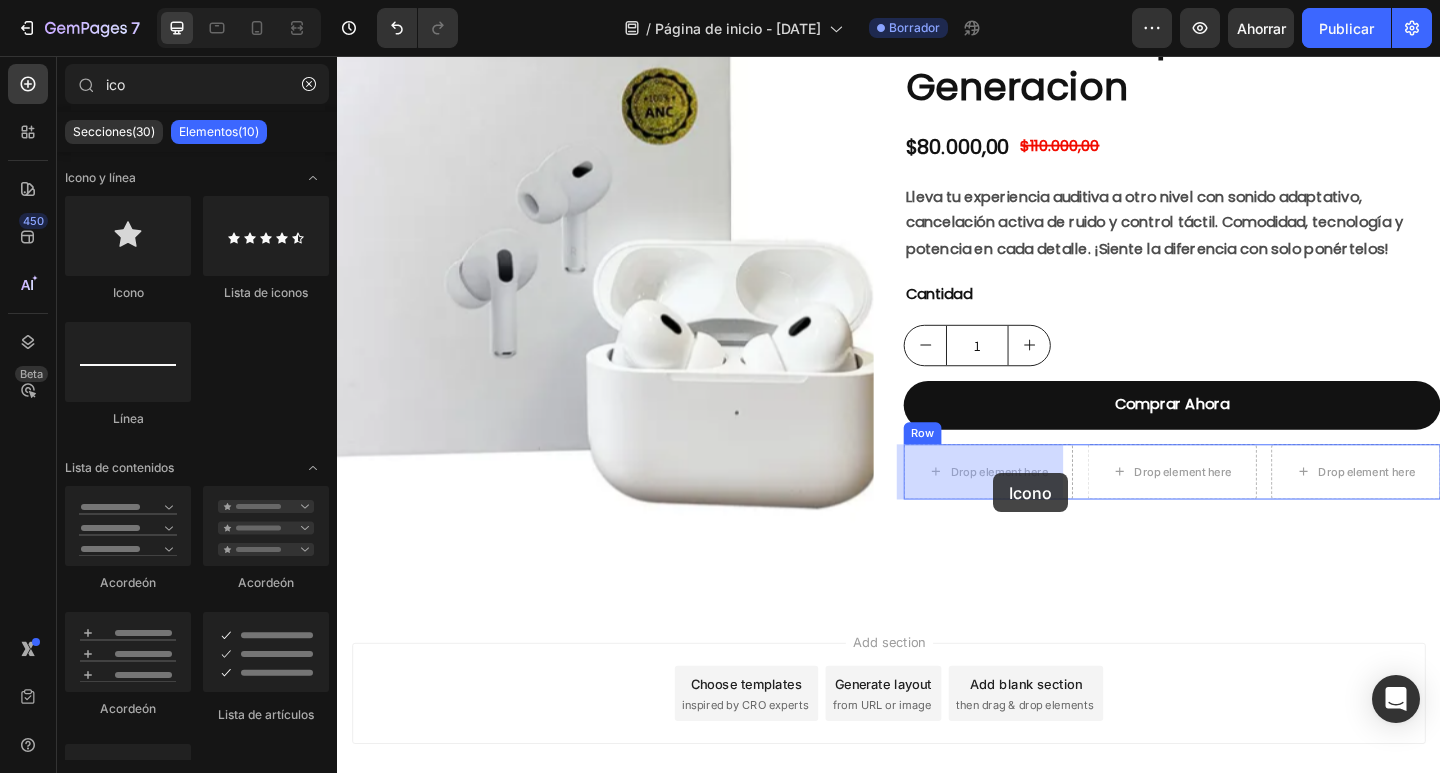 drag, startPoint x: 476, startPoint y: 288, endPoint x: 1051, endPoint y: 510, distance: 616.3676 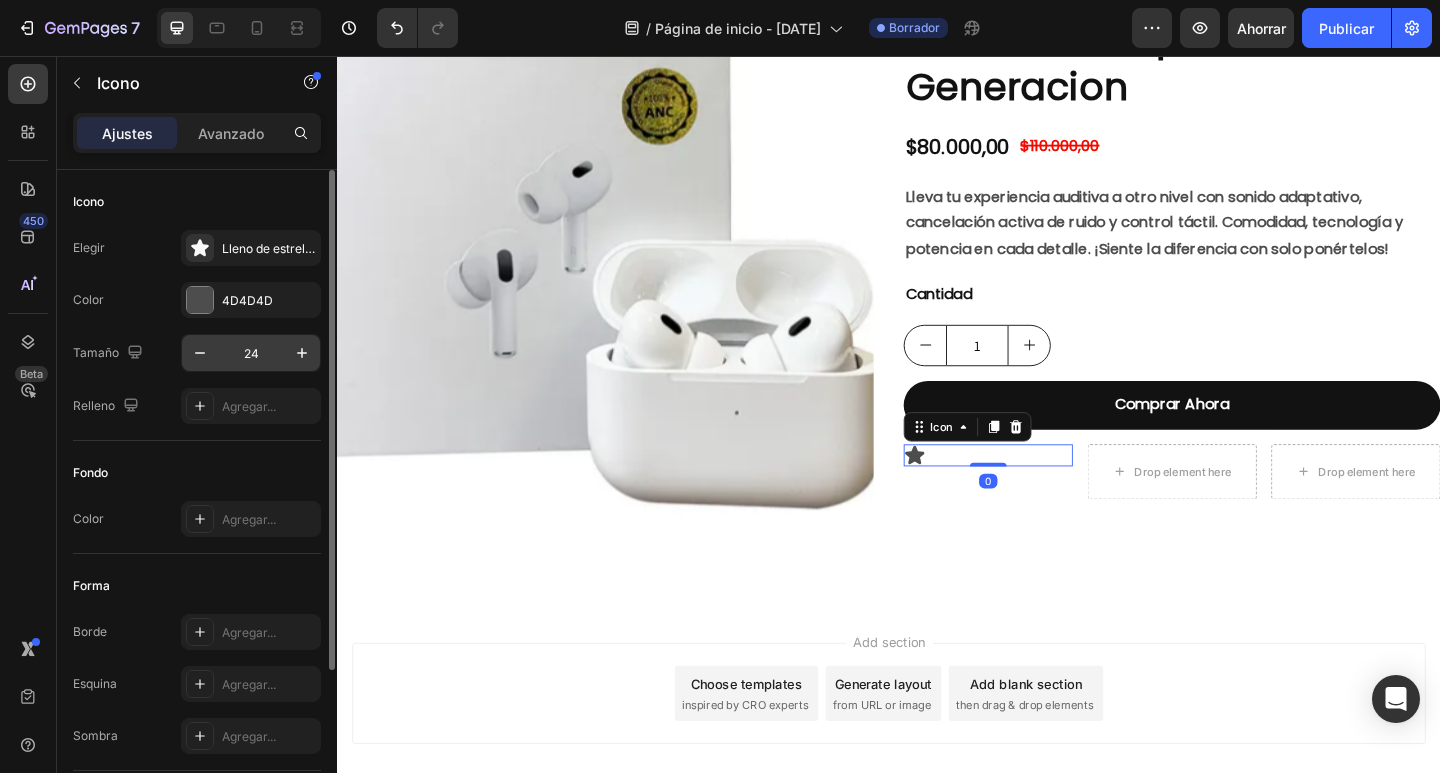 click on "24" at bounding box center (251, 353) 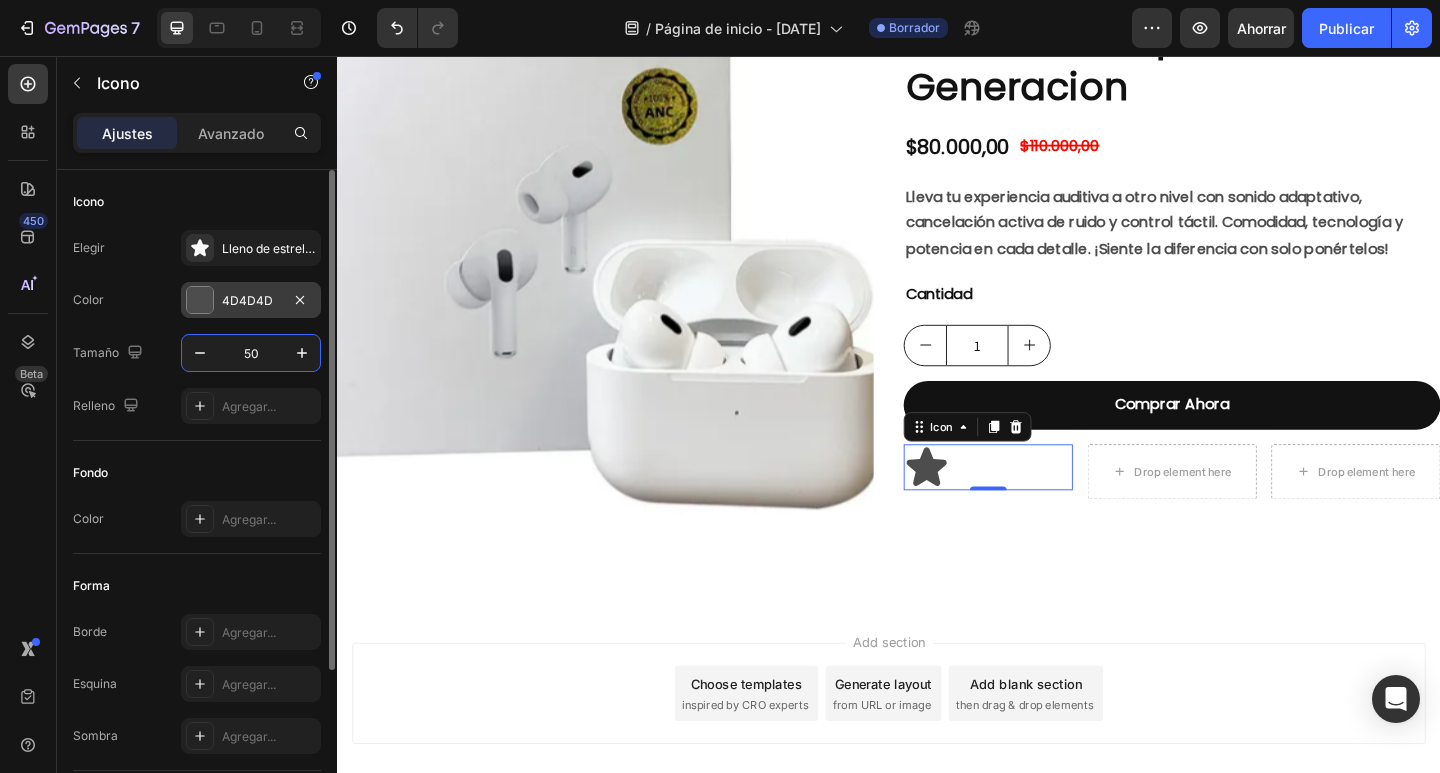 type on "50" 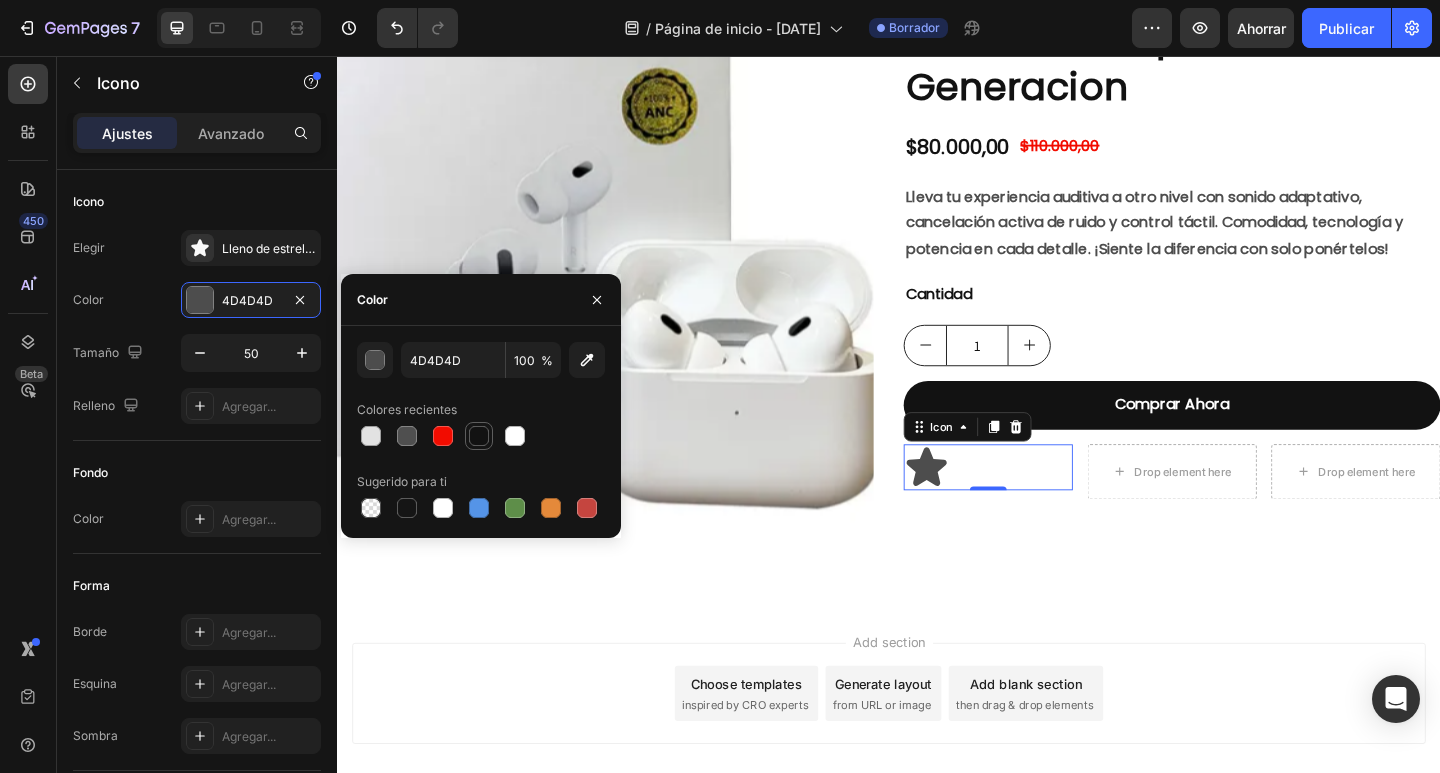 click at bounding box center [479, 436] 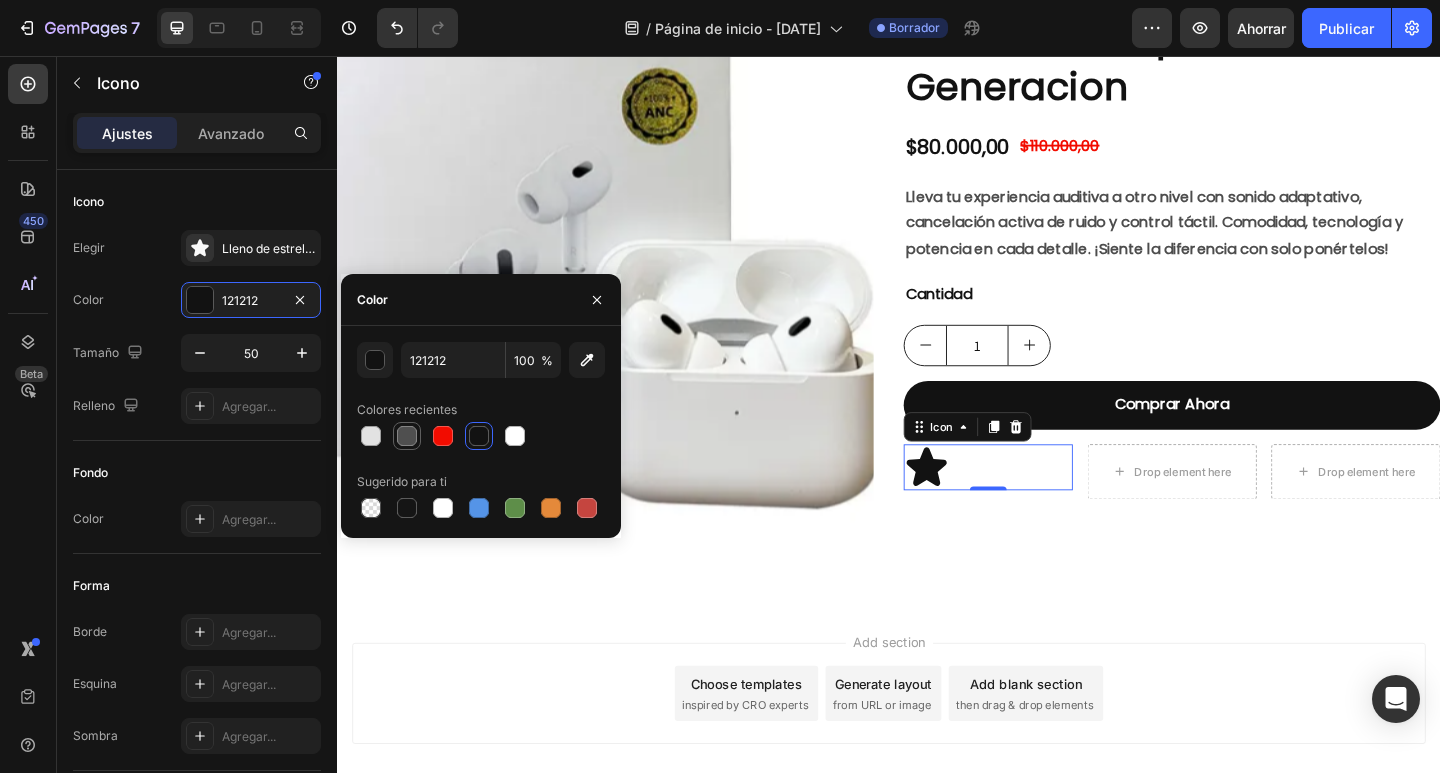 click at bounding box center (407, 436) 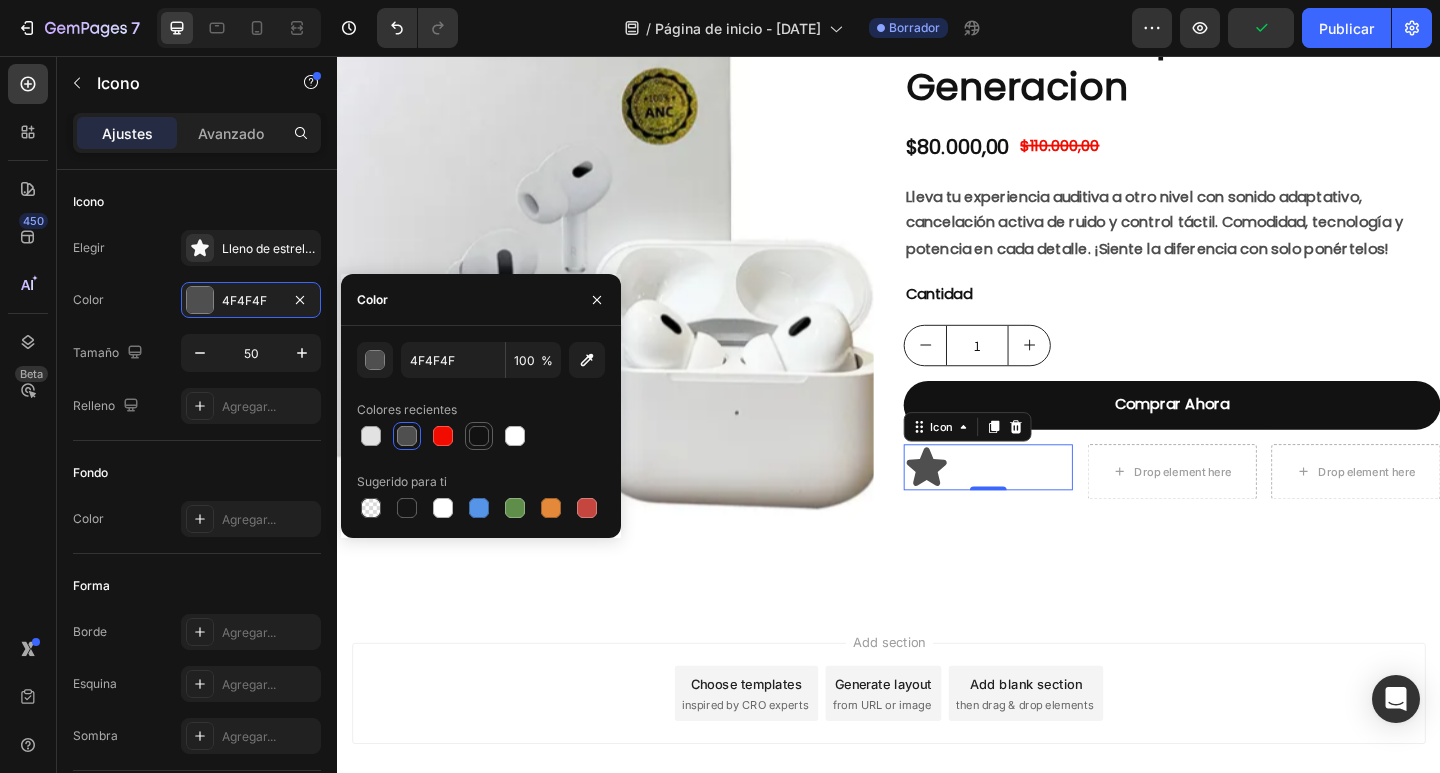 click at bounding box center [479, 436] 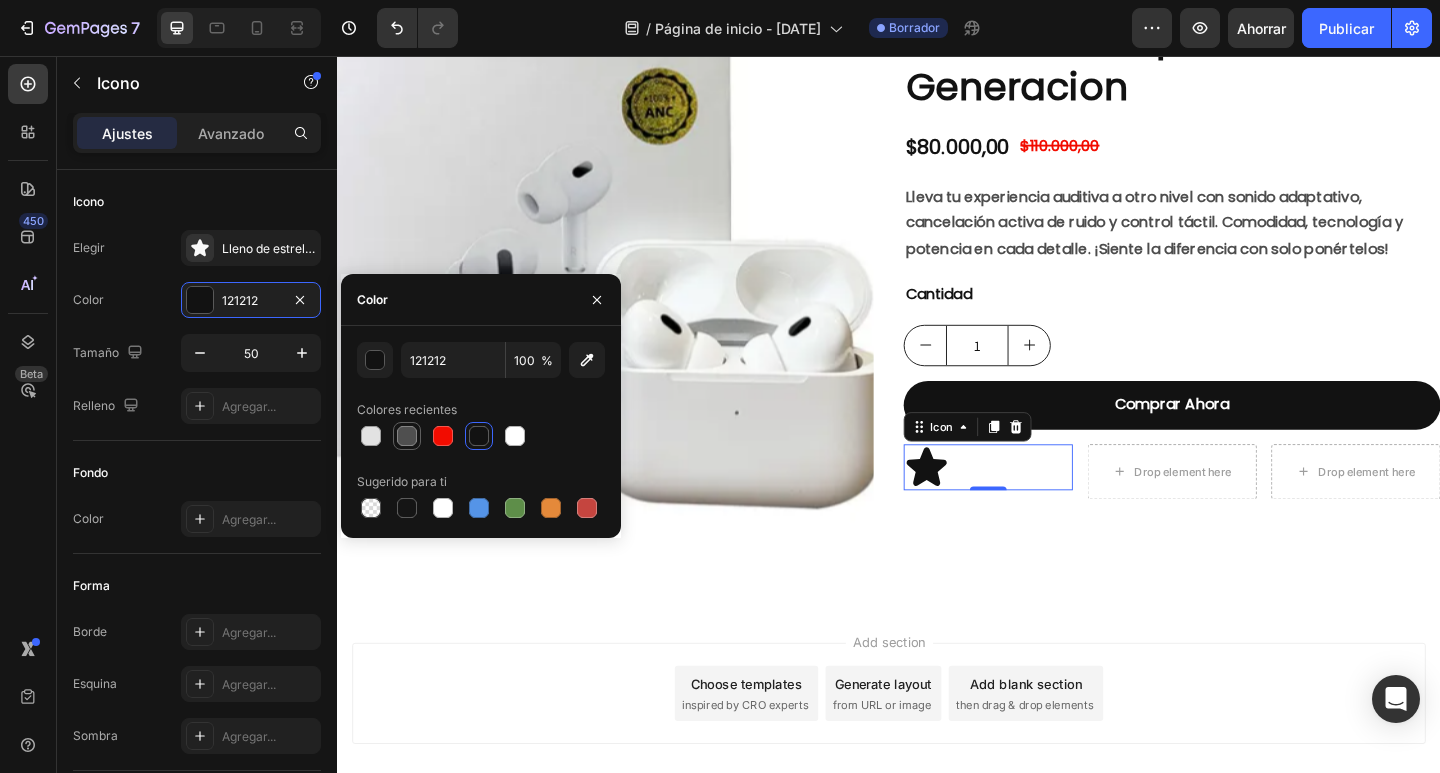click at bounding box center (407, 436) 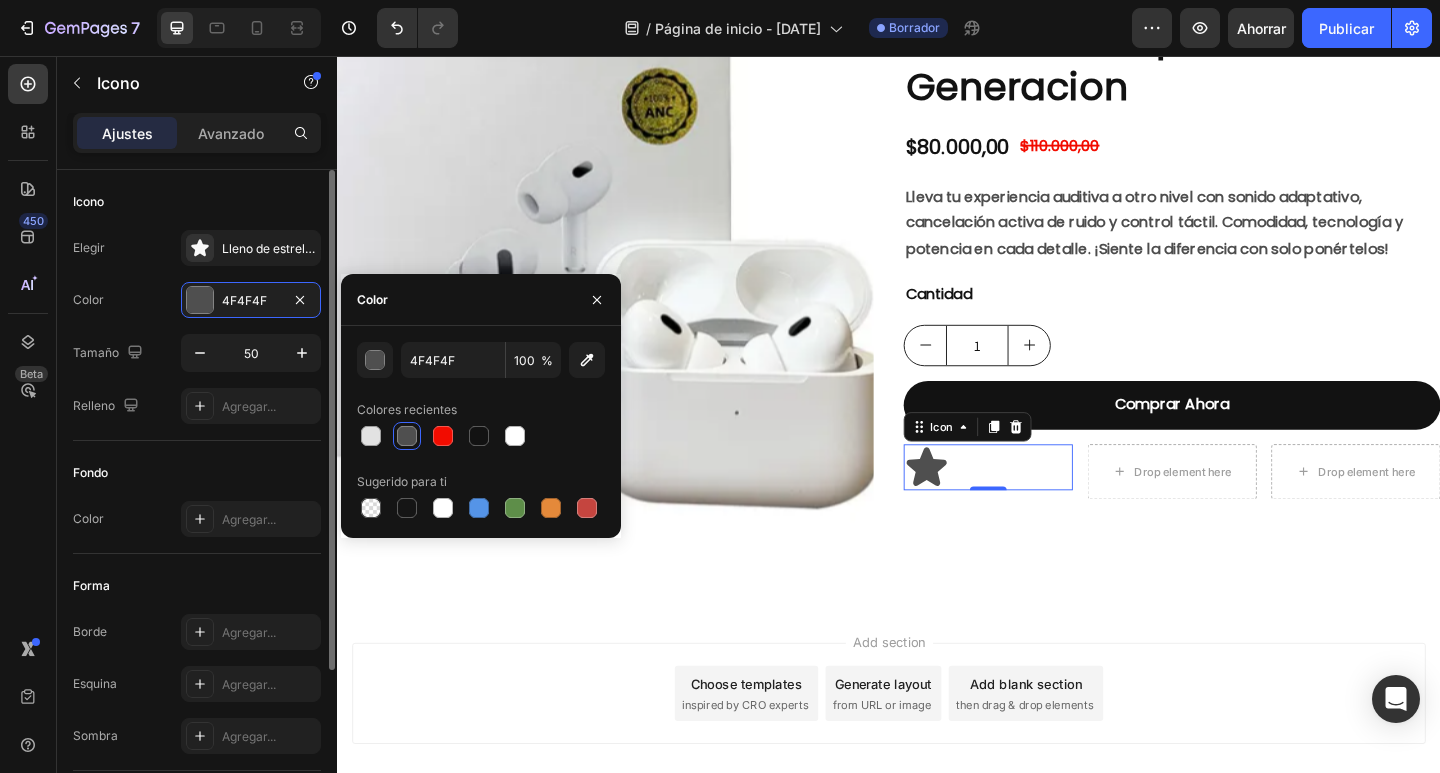 click on "Fondo Color Agregar..." 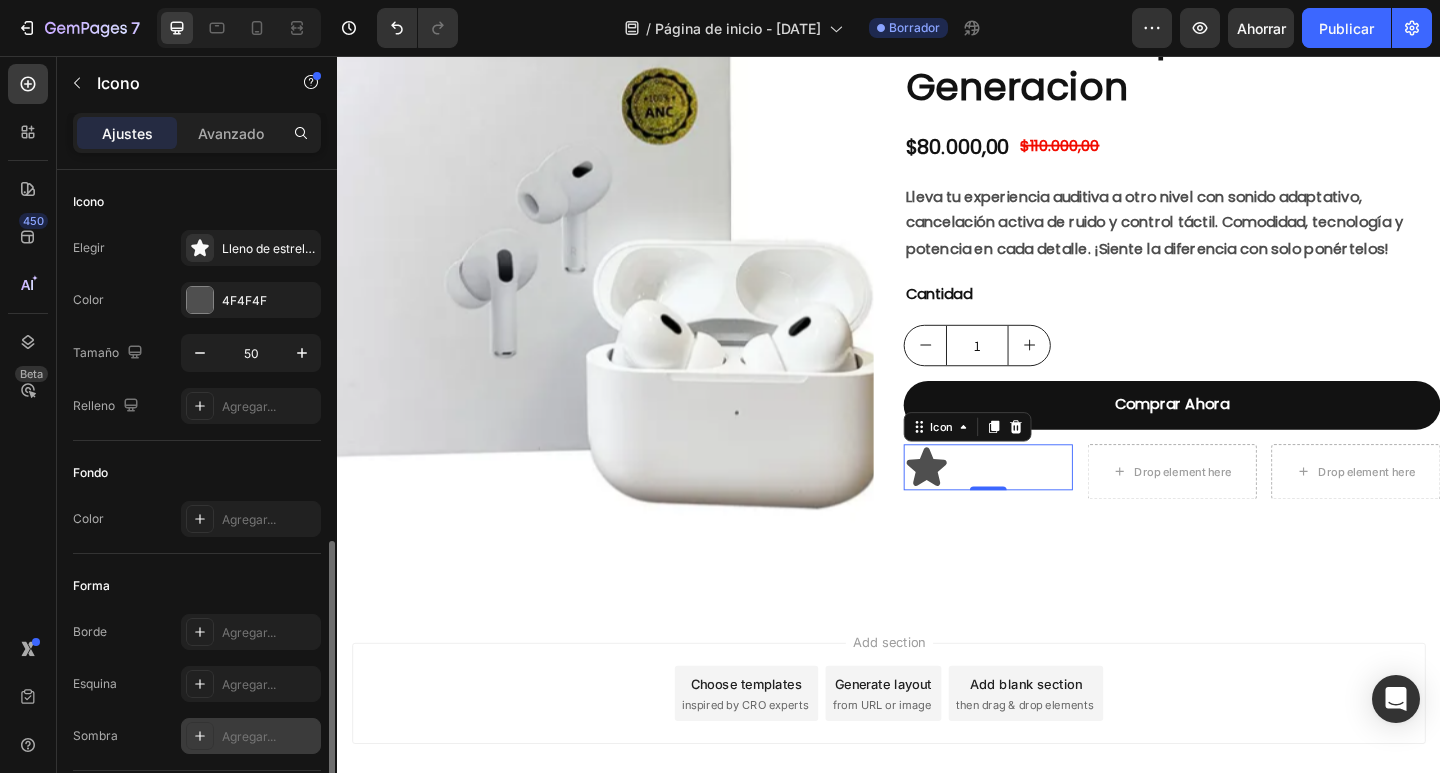 scroll, scrollTop: 211, scrollLeft: 0, axis: vertical 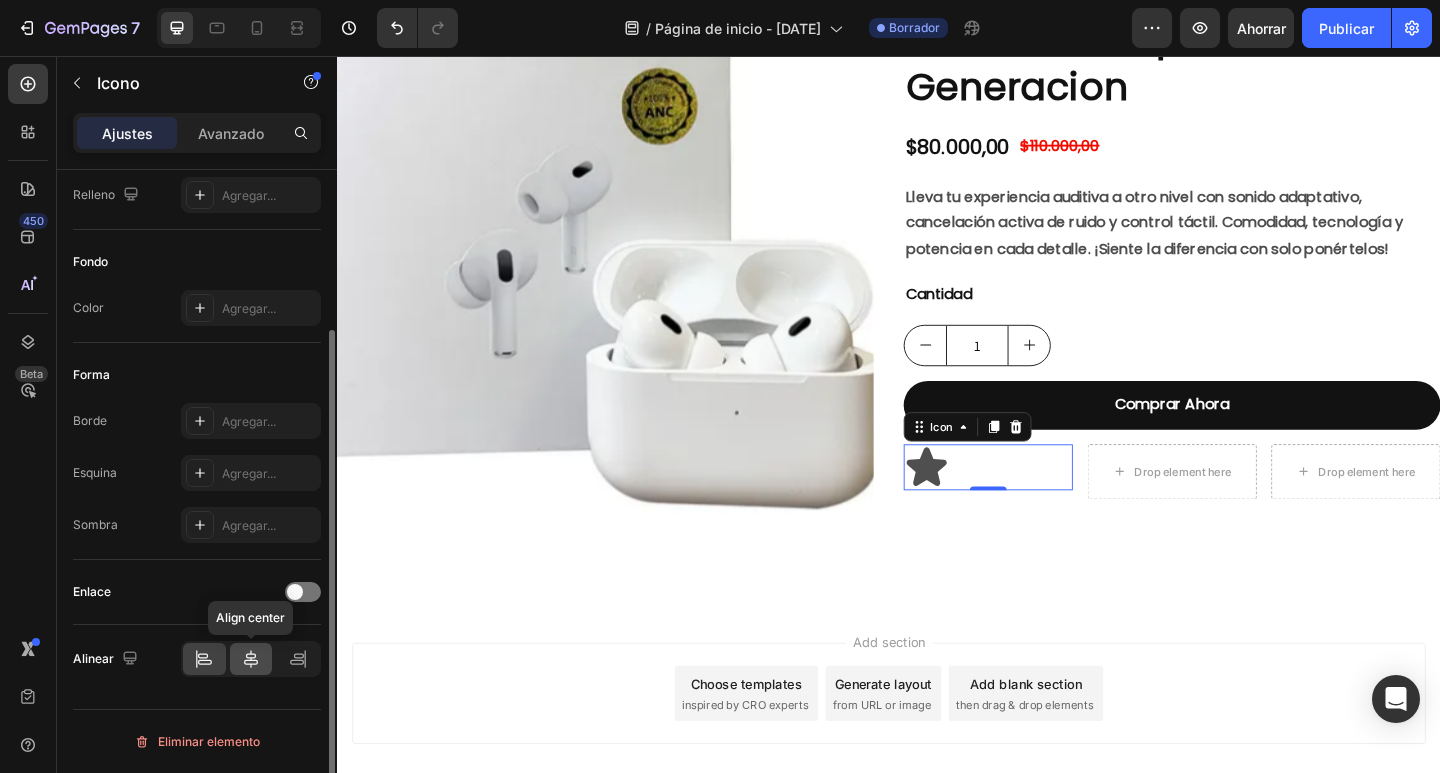 click 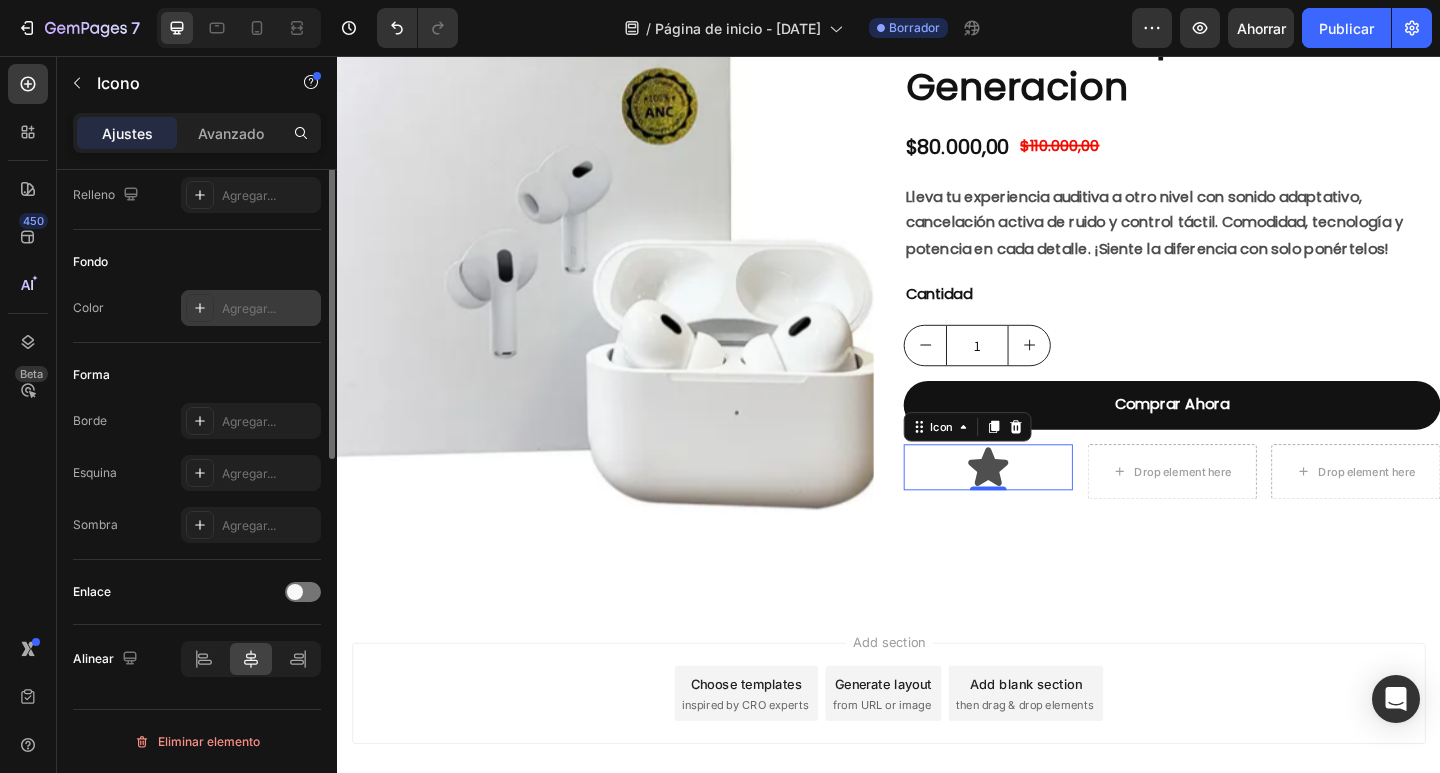 scroll, scrollTop: 0, scrollLeft: 0, axis: both 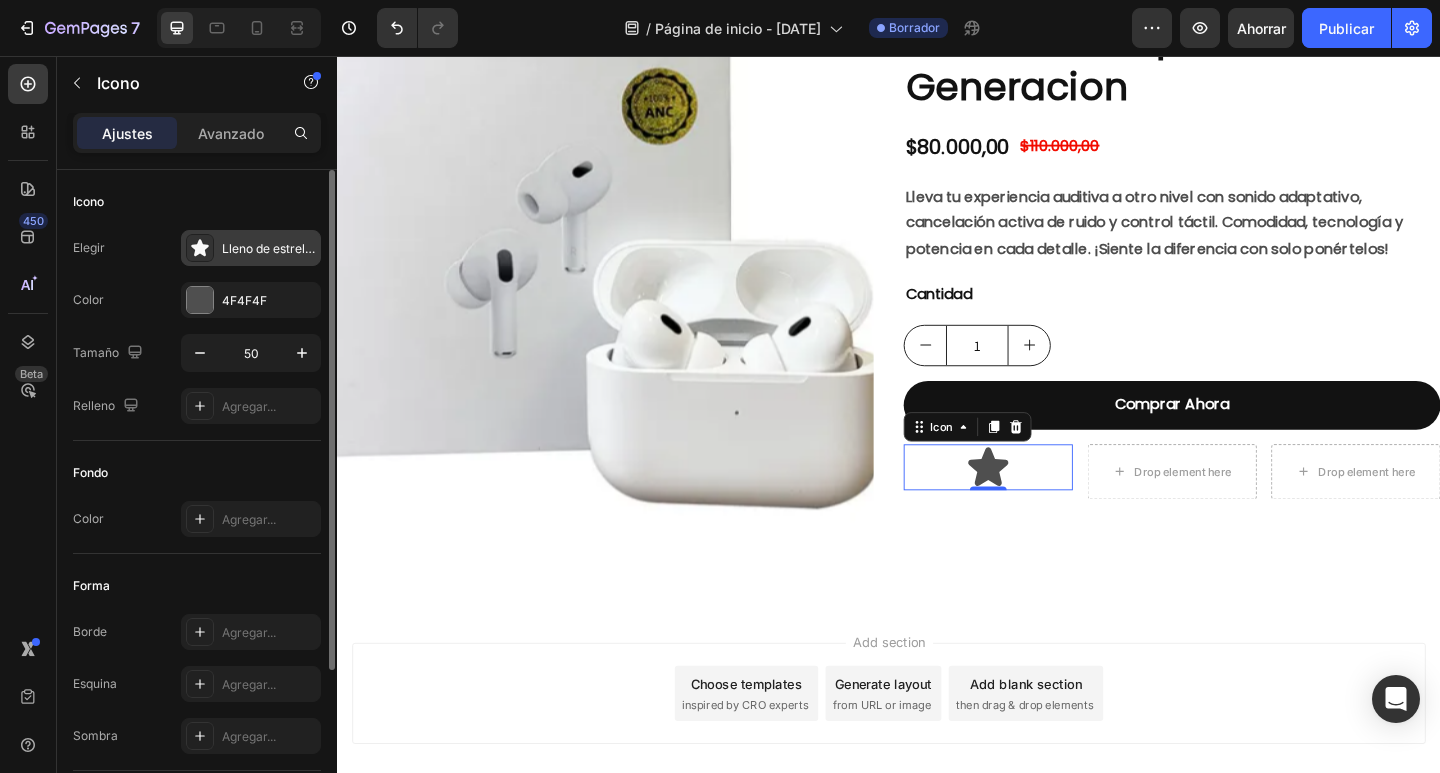 click on "Lleno de estrellas" at bounding box center (271, 248) 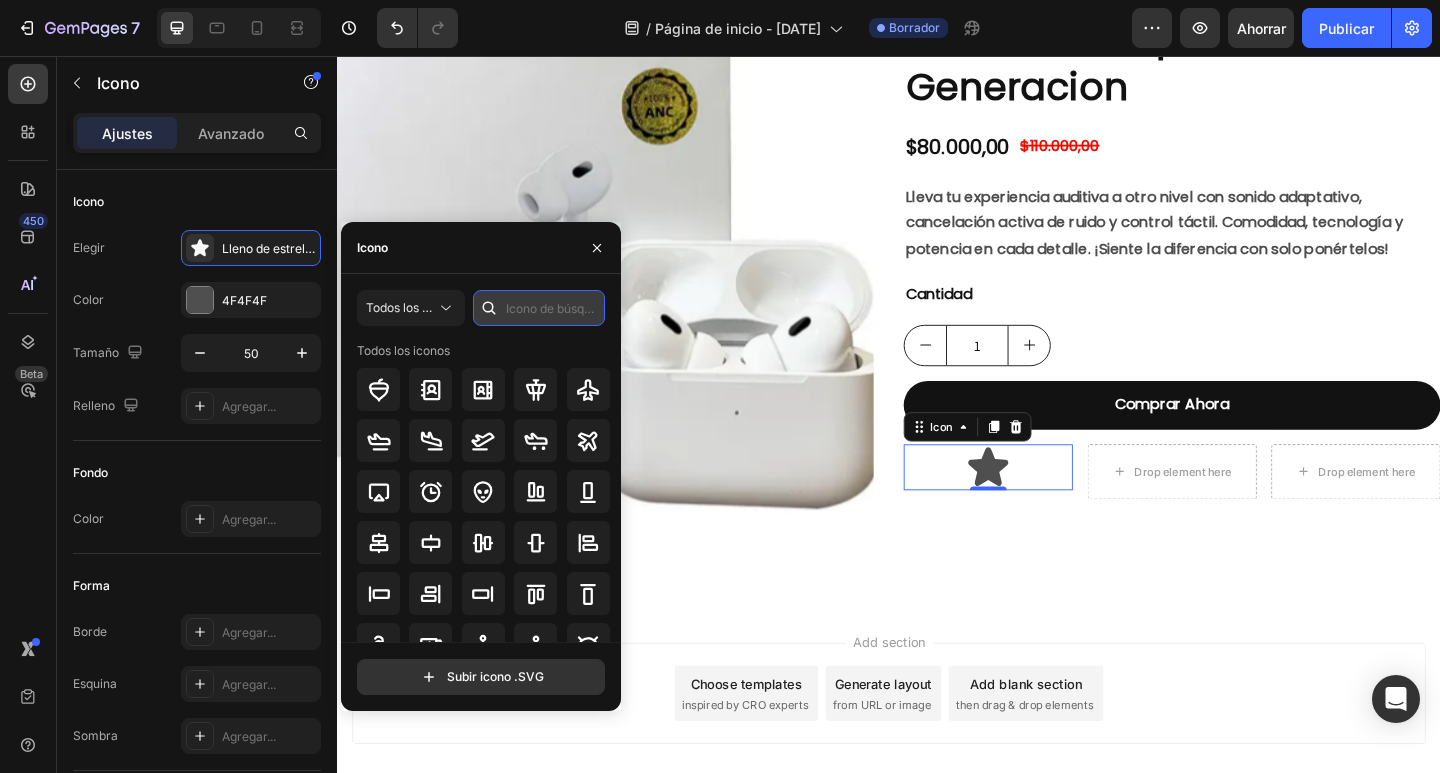 click at bounding box center (539, 308) 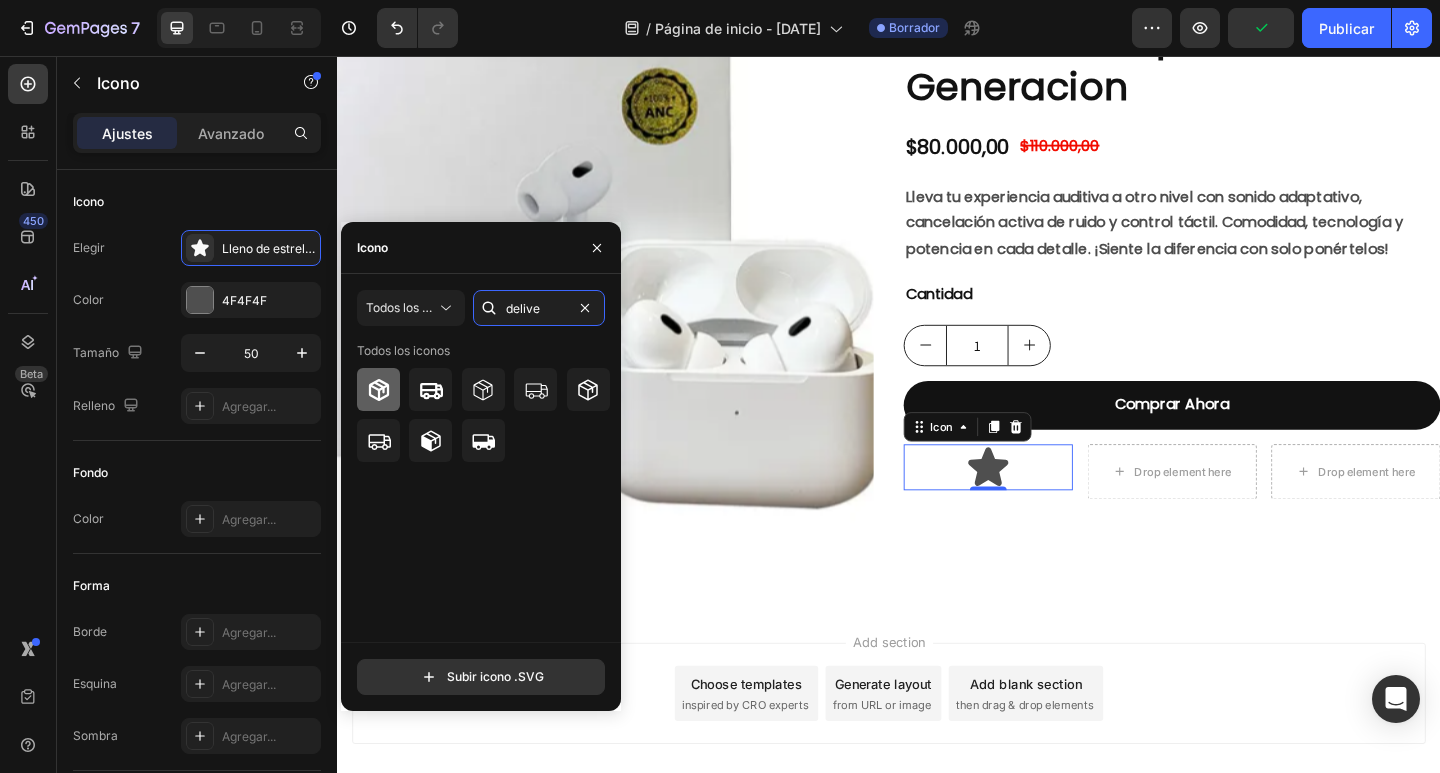 type on "delive" 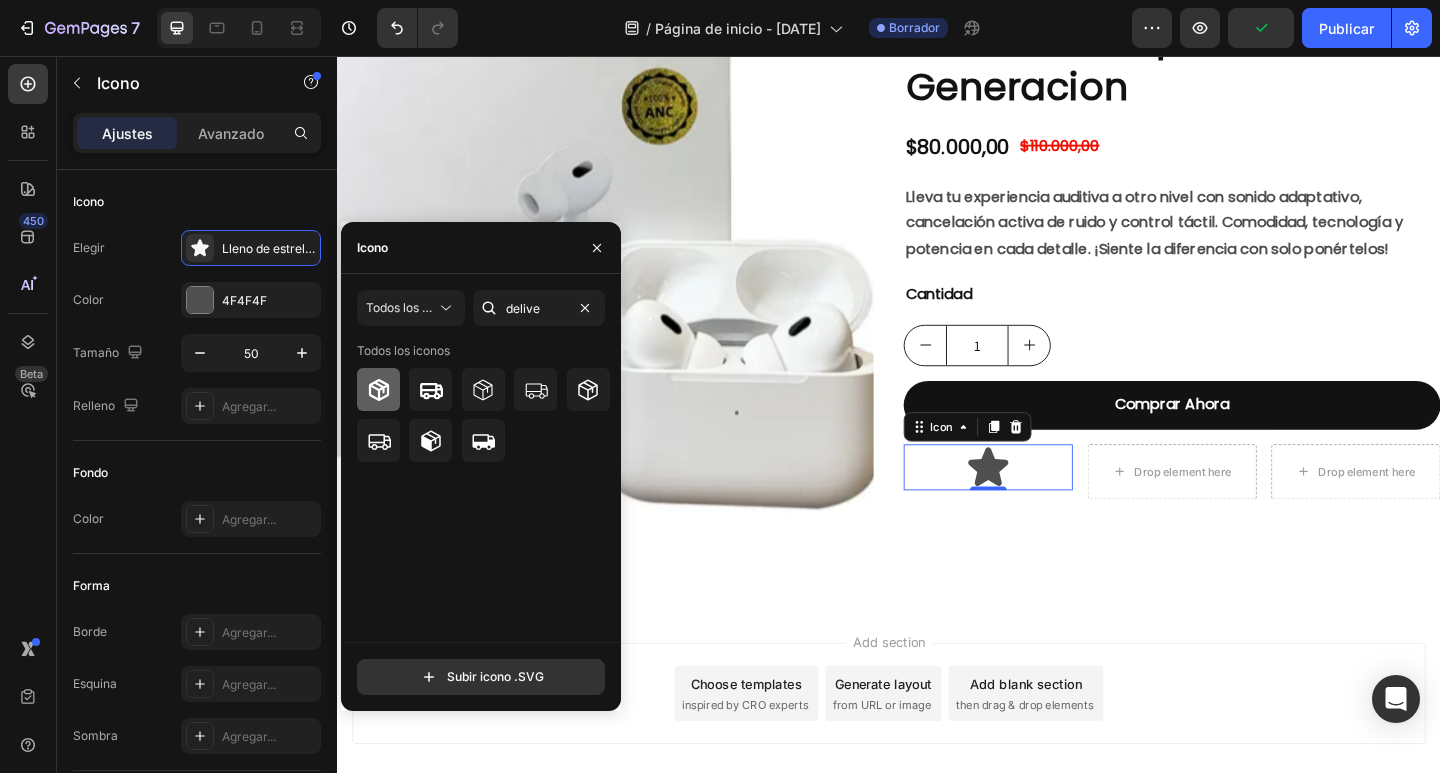click 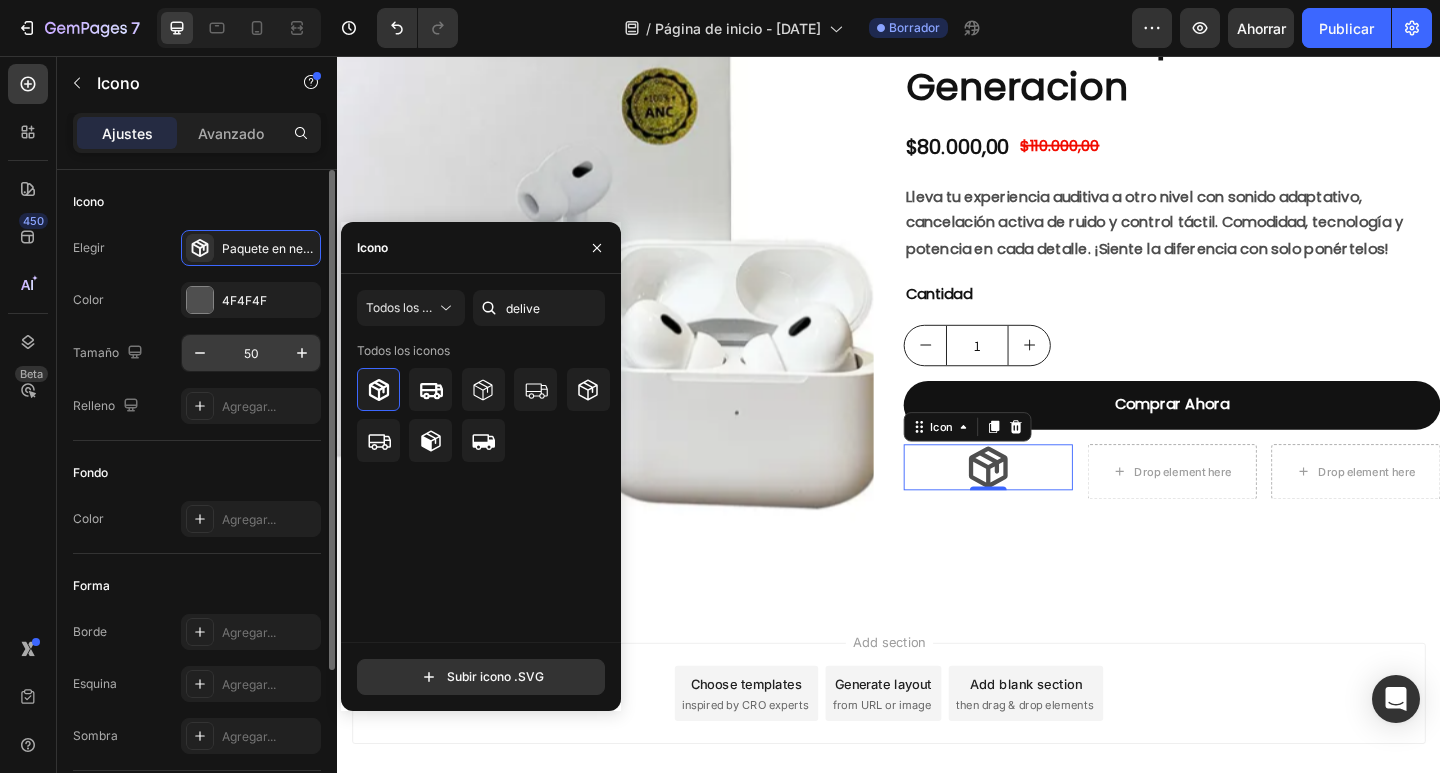 click on "50" at bounding box center (251, 353) 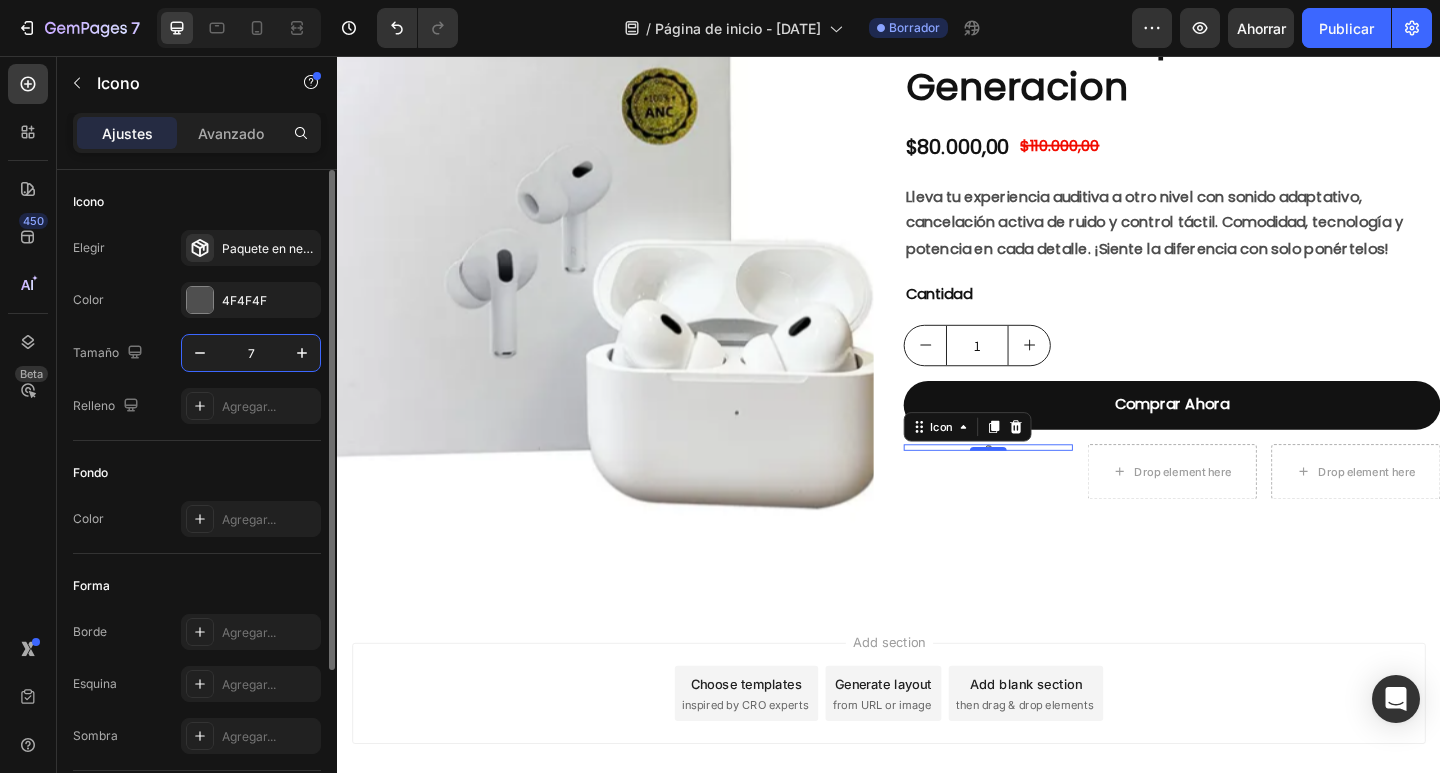 type on "70" 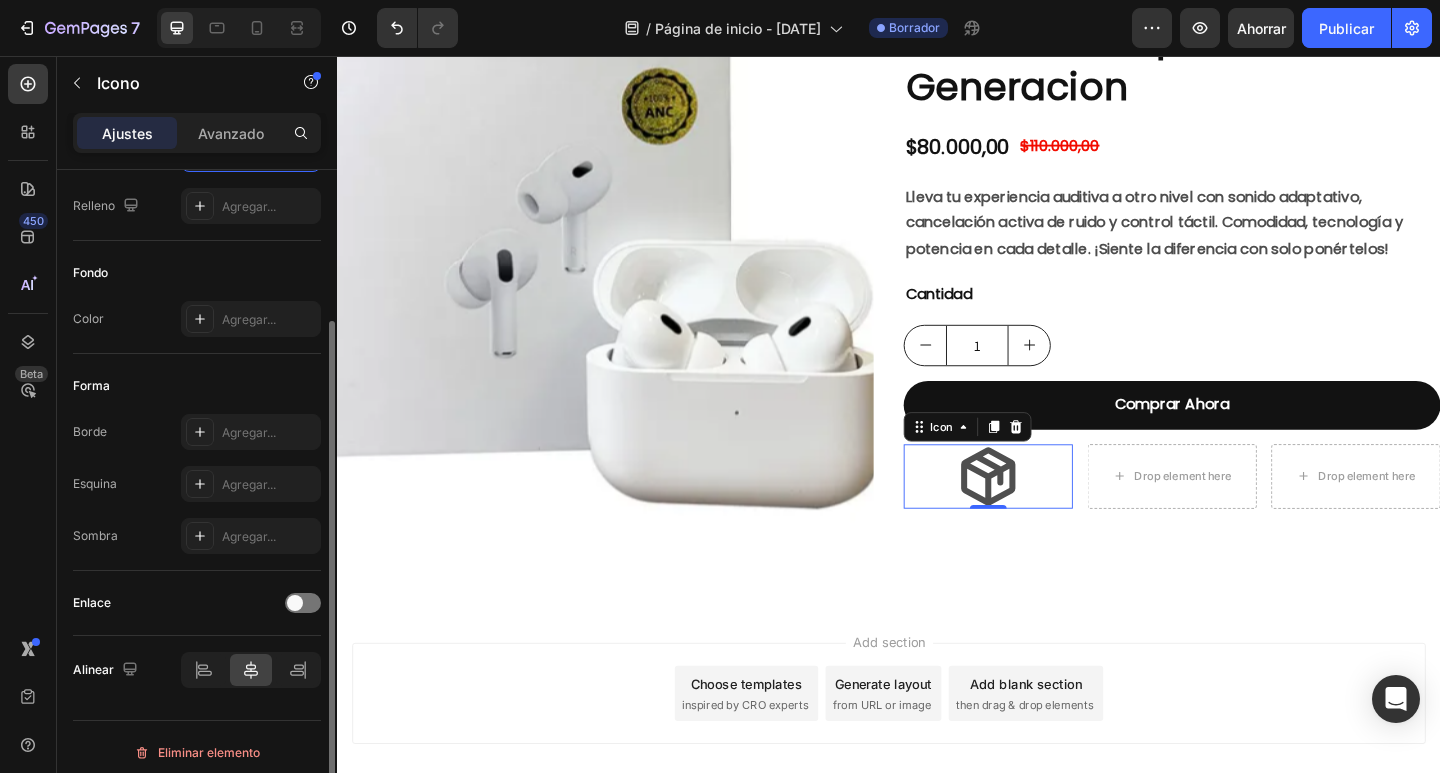 scroll, scrollTop: 211, scrollLeft: 0, axis: vertical 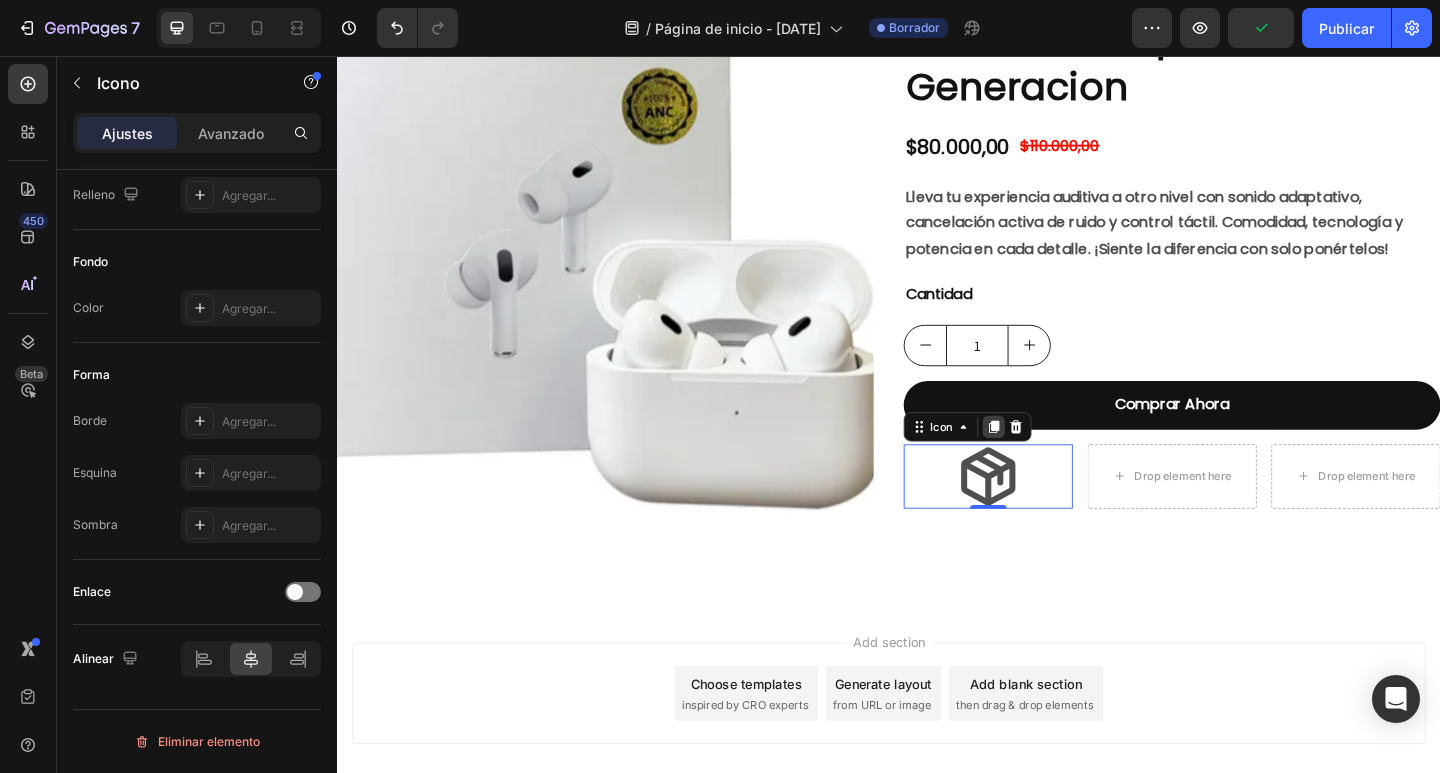 click 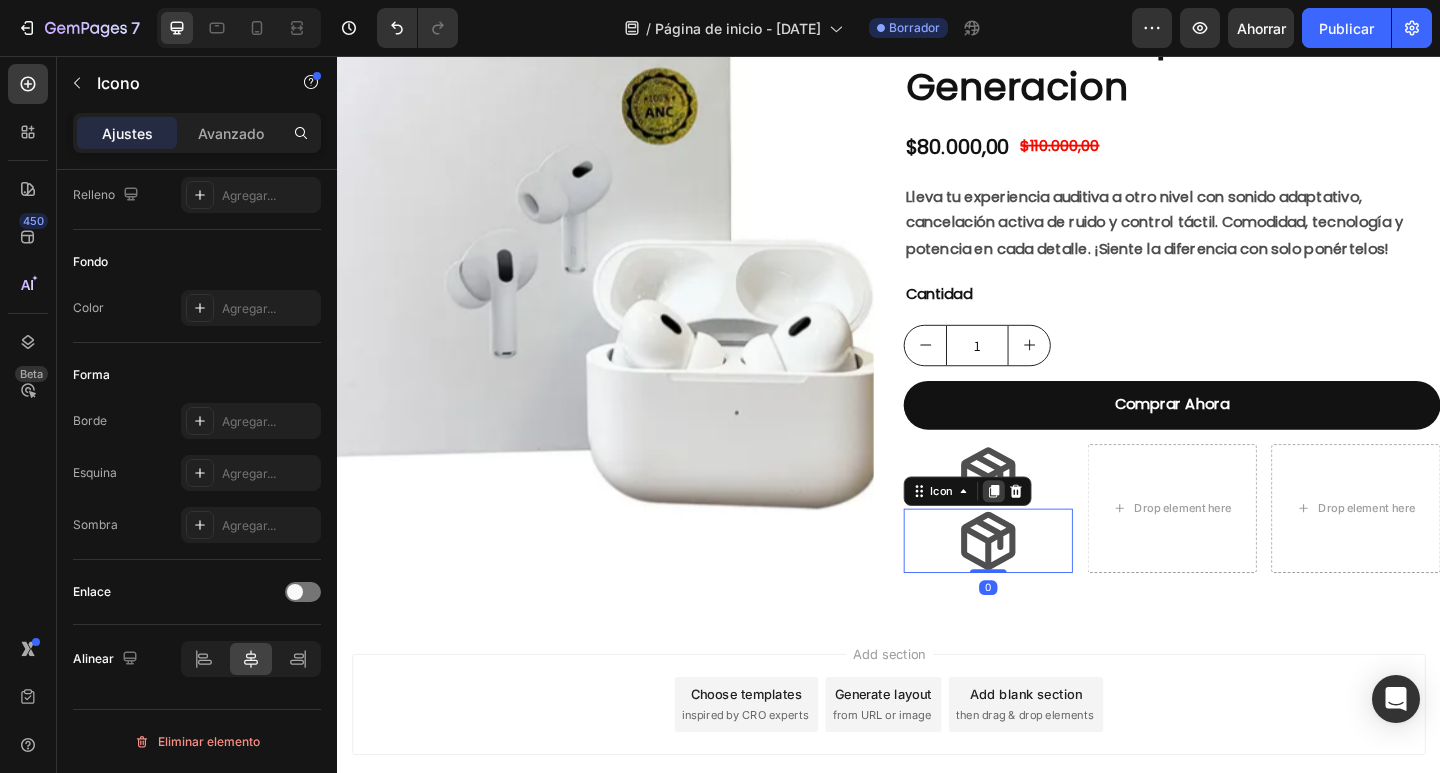 click 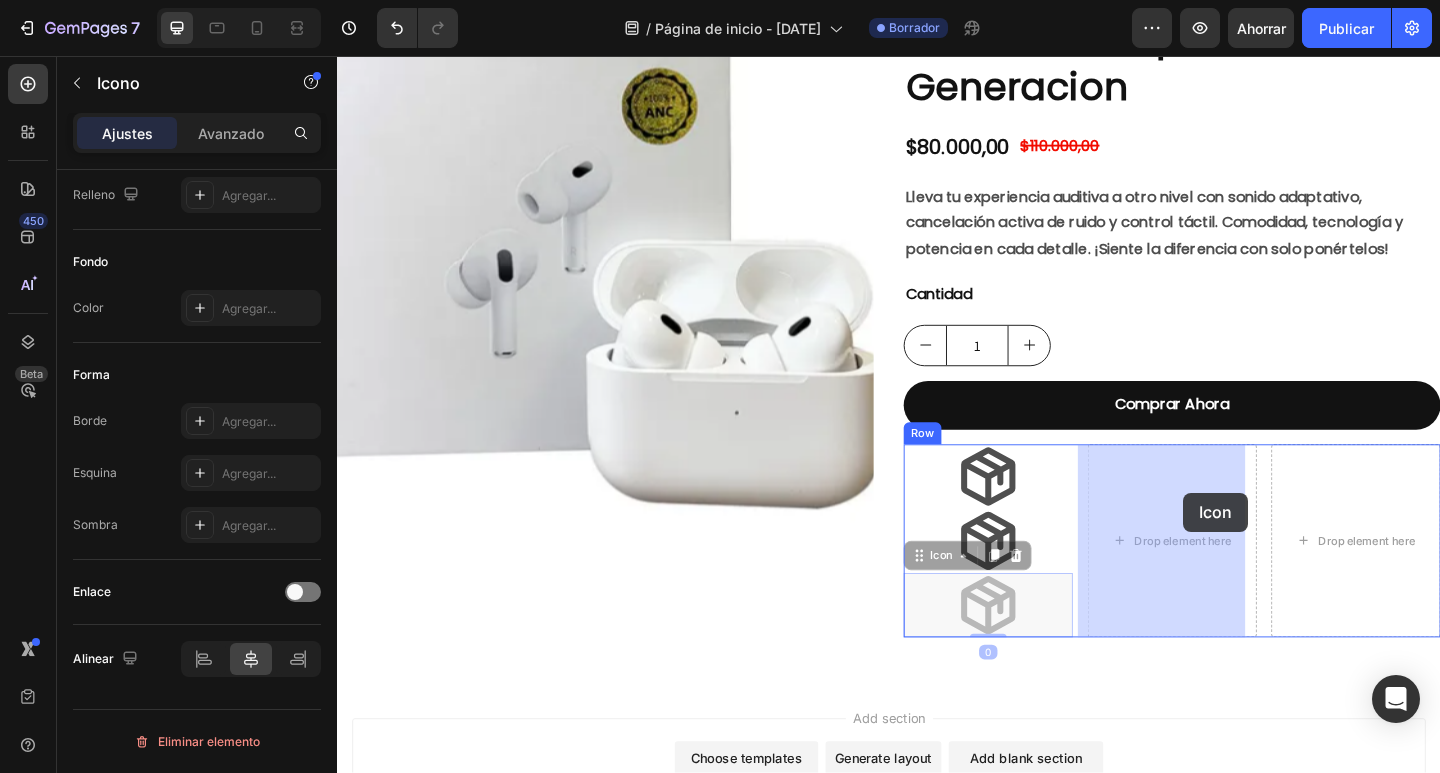 drag, startPoint x: 1036, startPoint y: 645, endPoint x: 1257, endPoint y: 531, distance: 248.67047 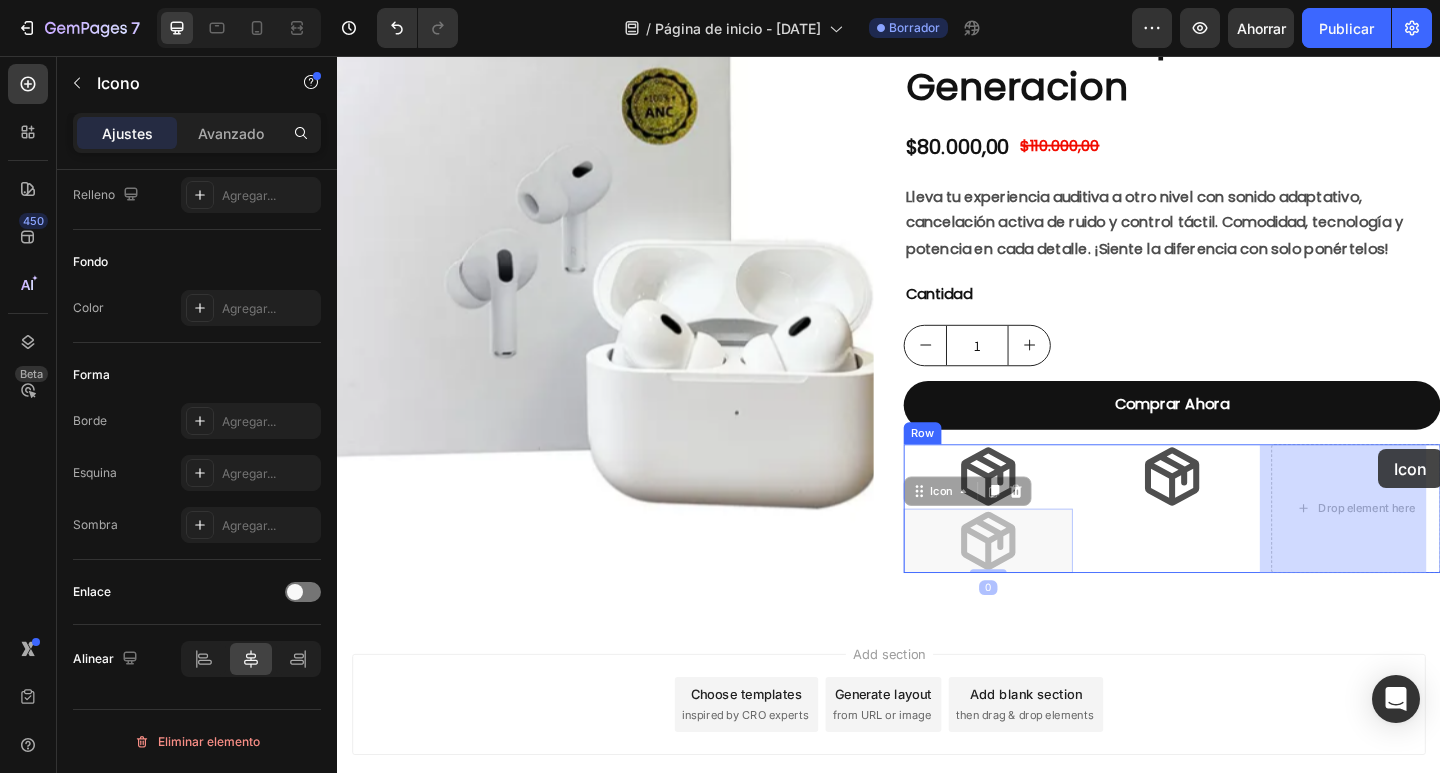 drag, startPoint x: 1131, startPoint y: 564, endPoint x: 1468, endPoint y: 484, distance: 346.36542 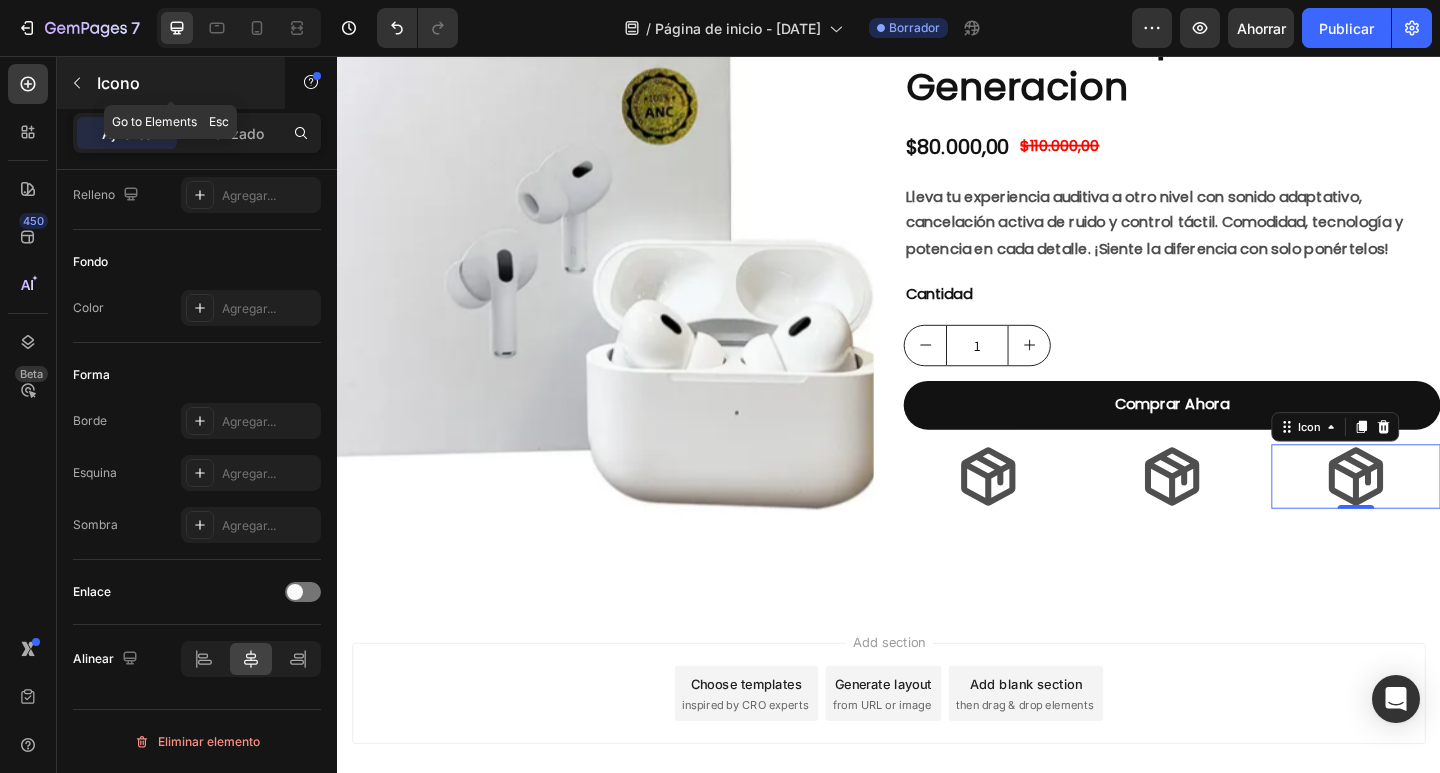 click 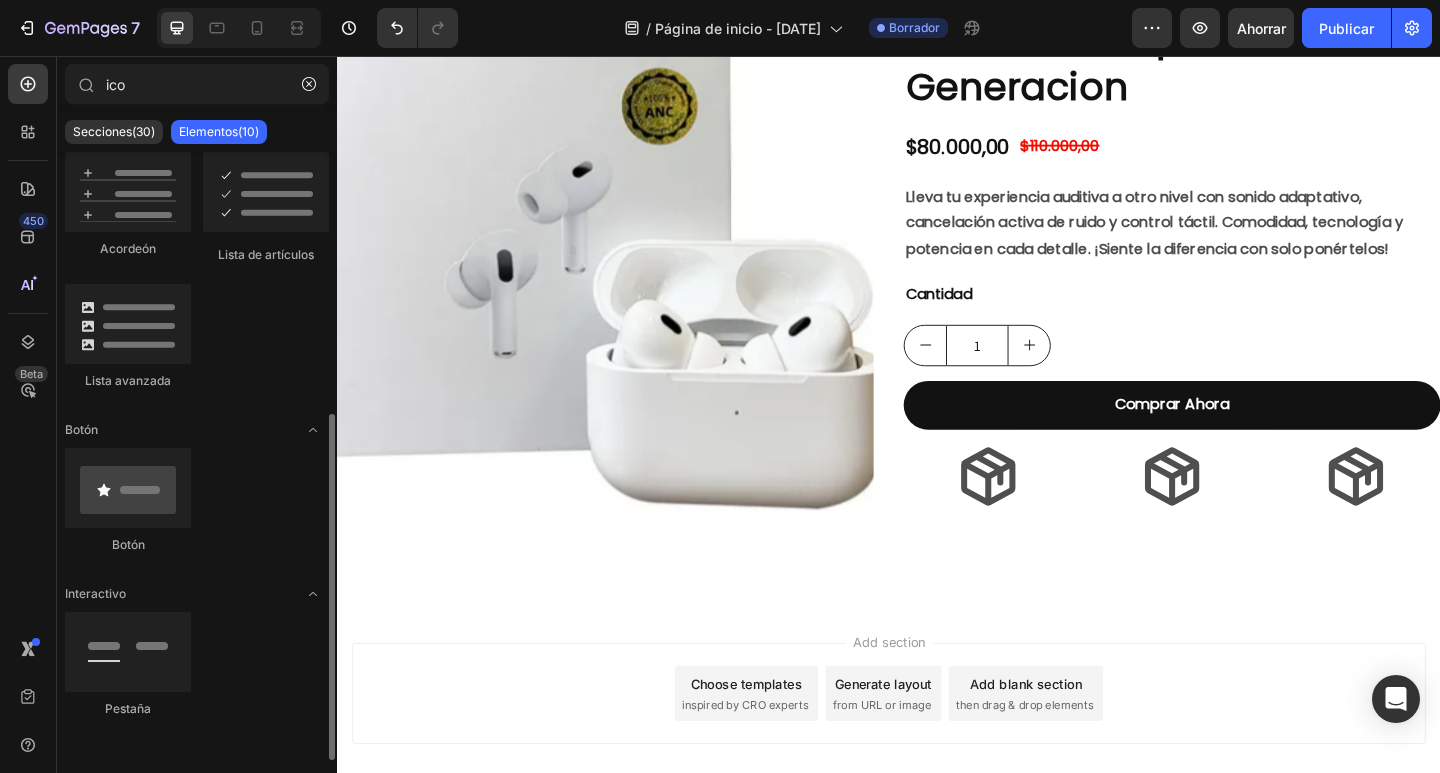 scroll, scrollTop: 0, scrollLeft: 0, axis: both 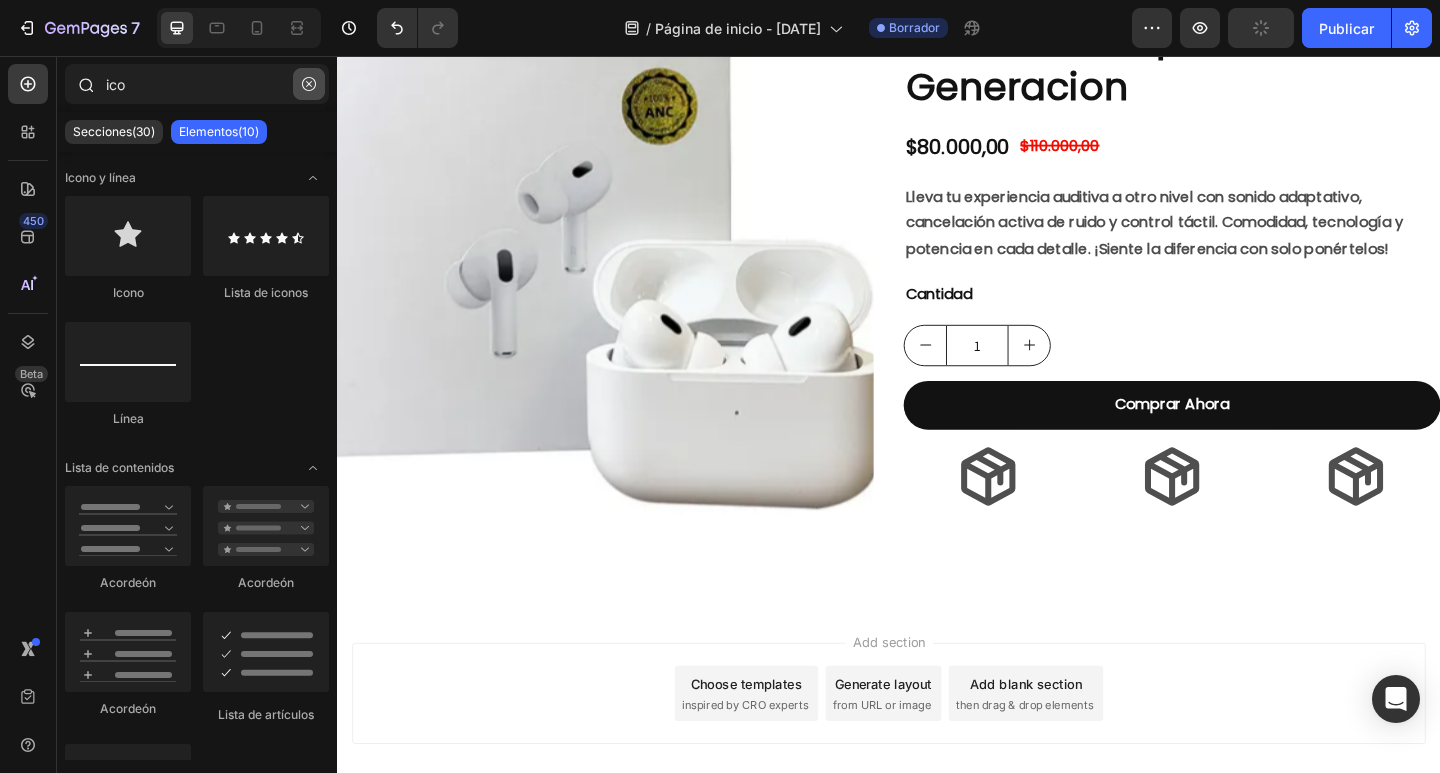 click 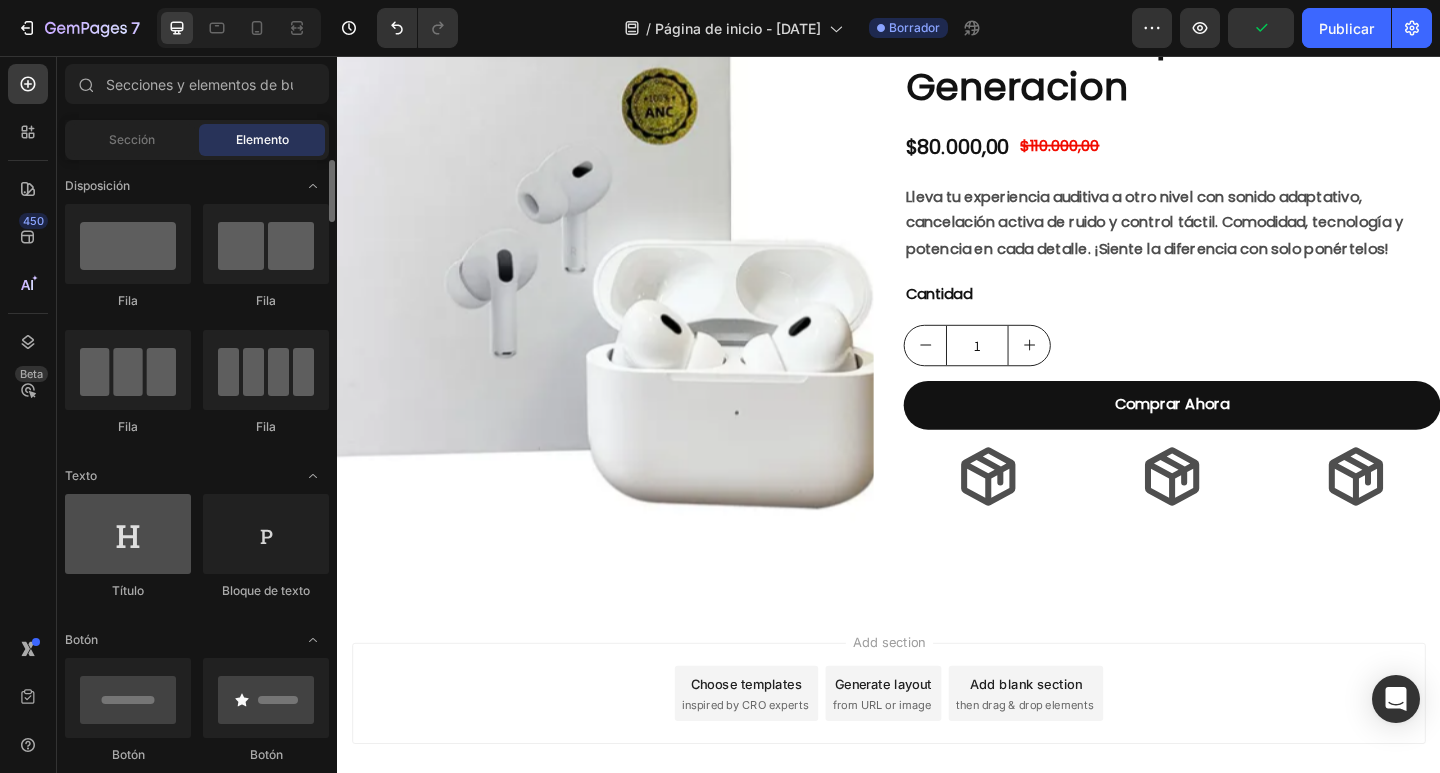 scroll, scrollTop: 200, scrollLeft: 0, axis: vertical 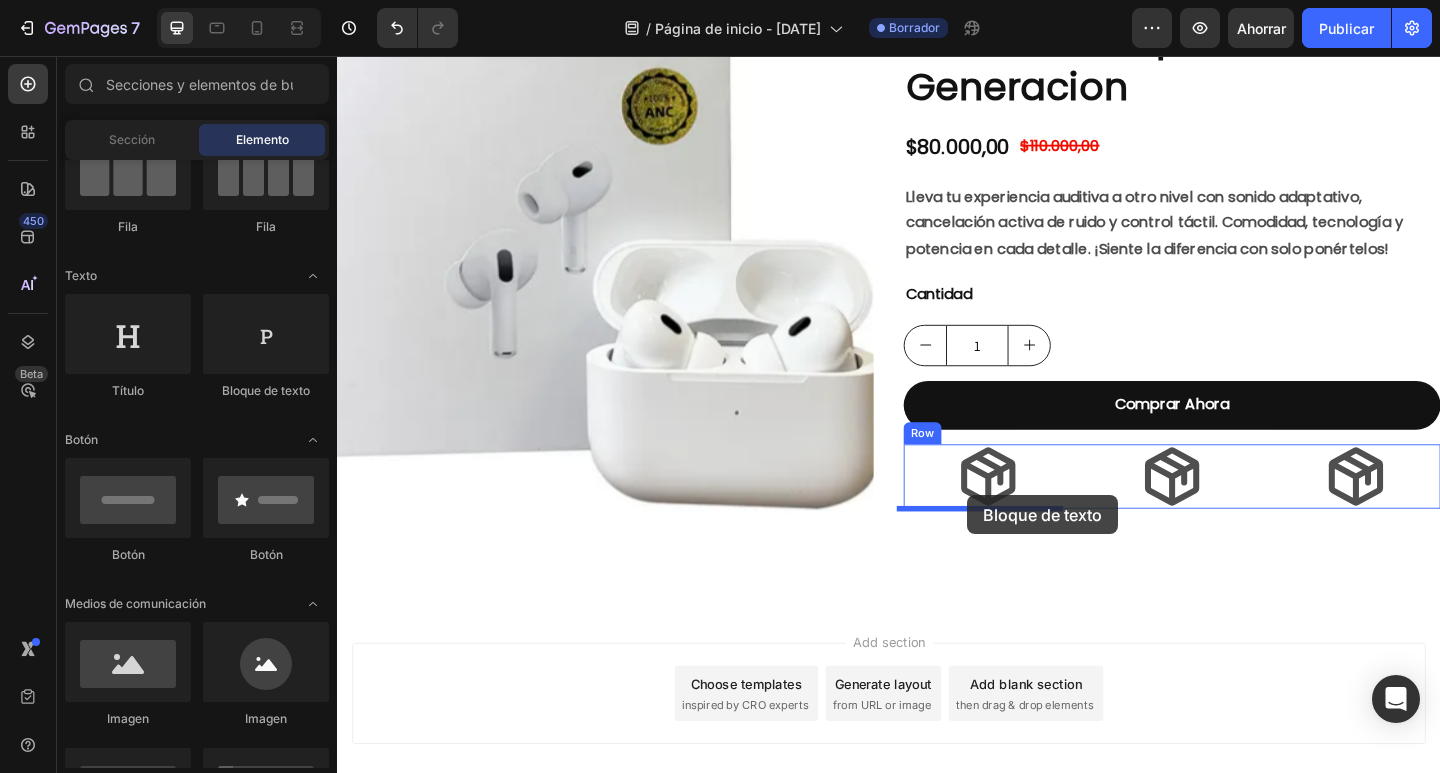 drag, startPoint x: 674, startPoint y: 418, endPoint x: 1022, endPoint y: 534, distance: 366.82422 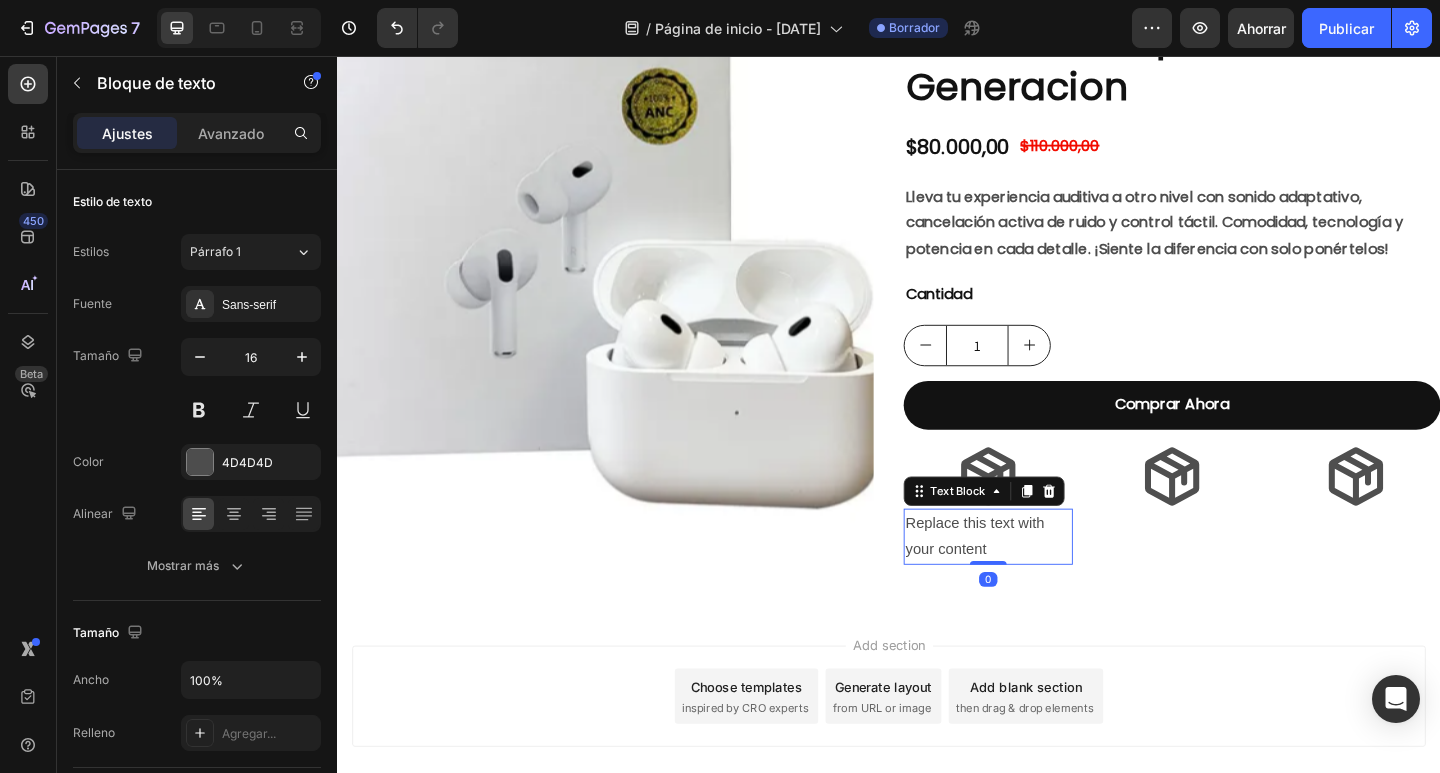 click on "Replace this text with your content" at bounding box center (1045, 580) 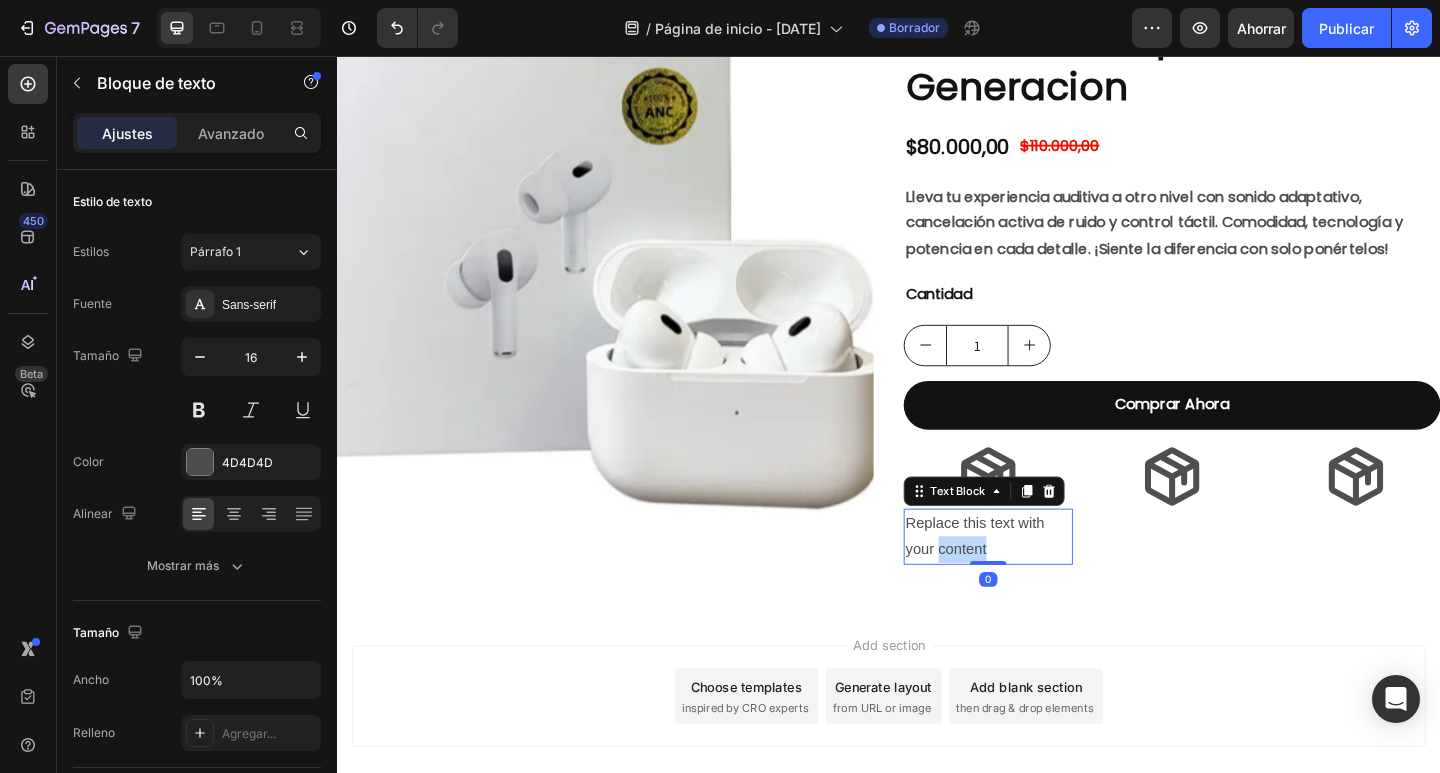 click on "Replace this text with your content" at bounding box center [1045, 580] 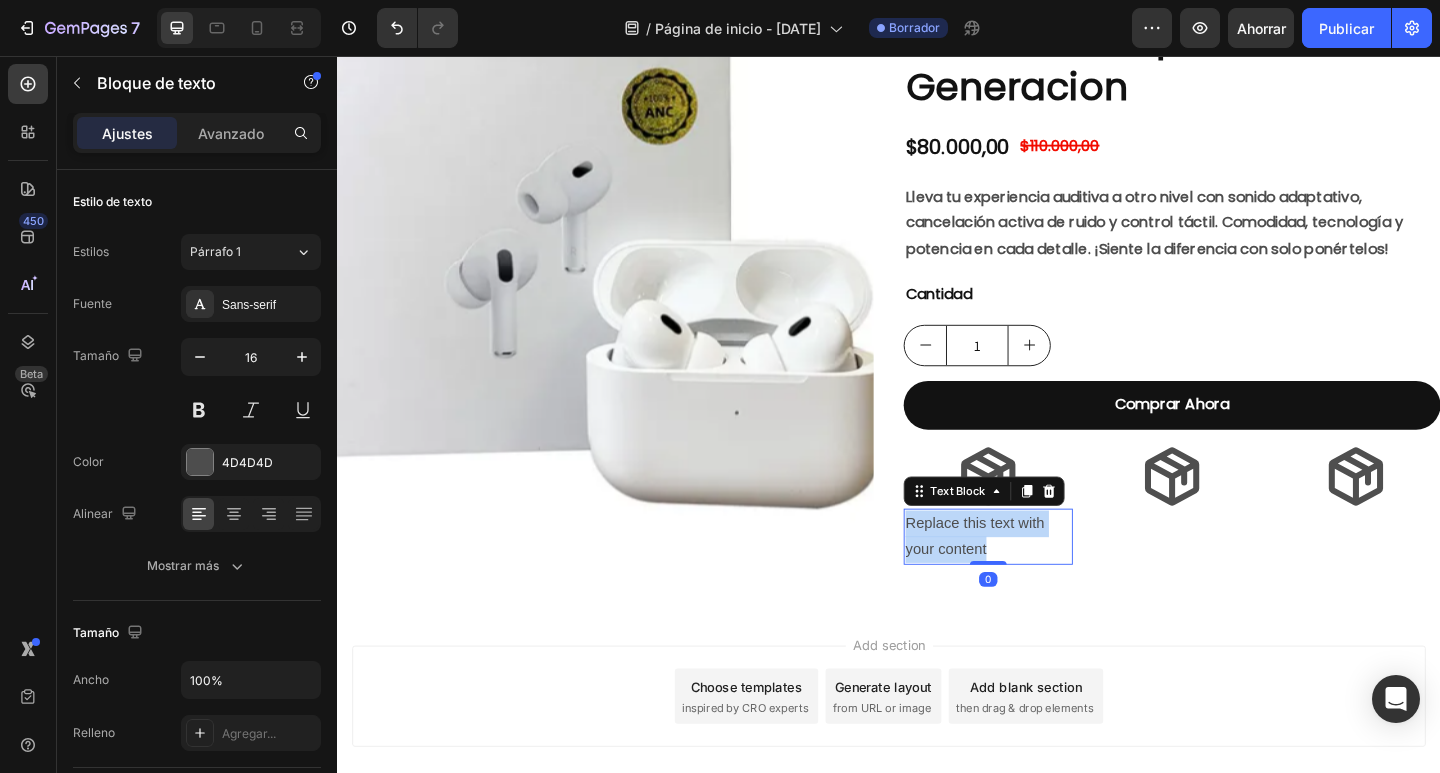 click on "Replace this text with your content" at bounding box center [1045, 580] 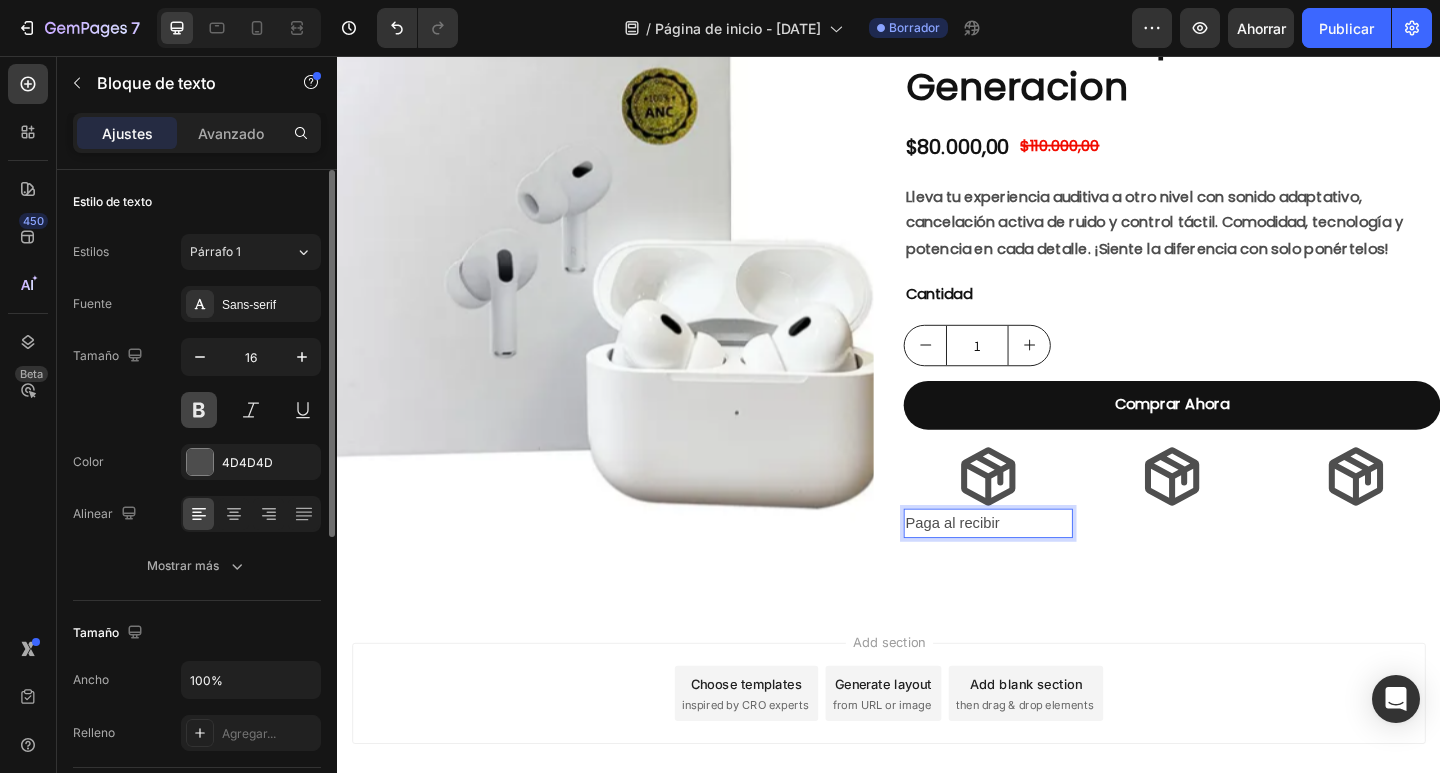 click at bounding box center (199, 410) 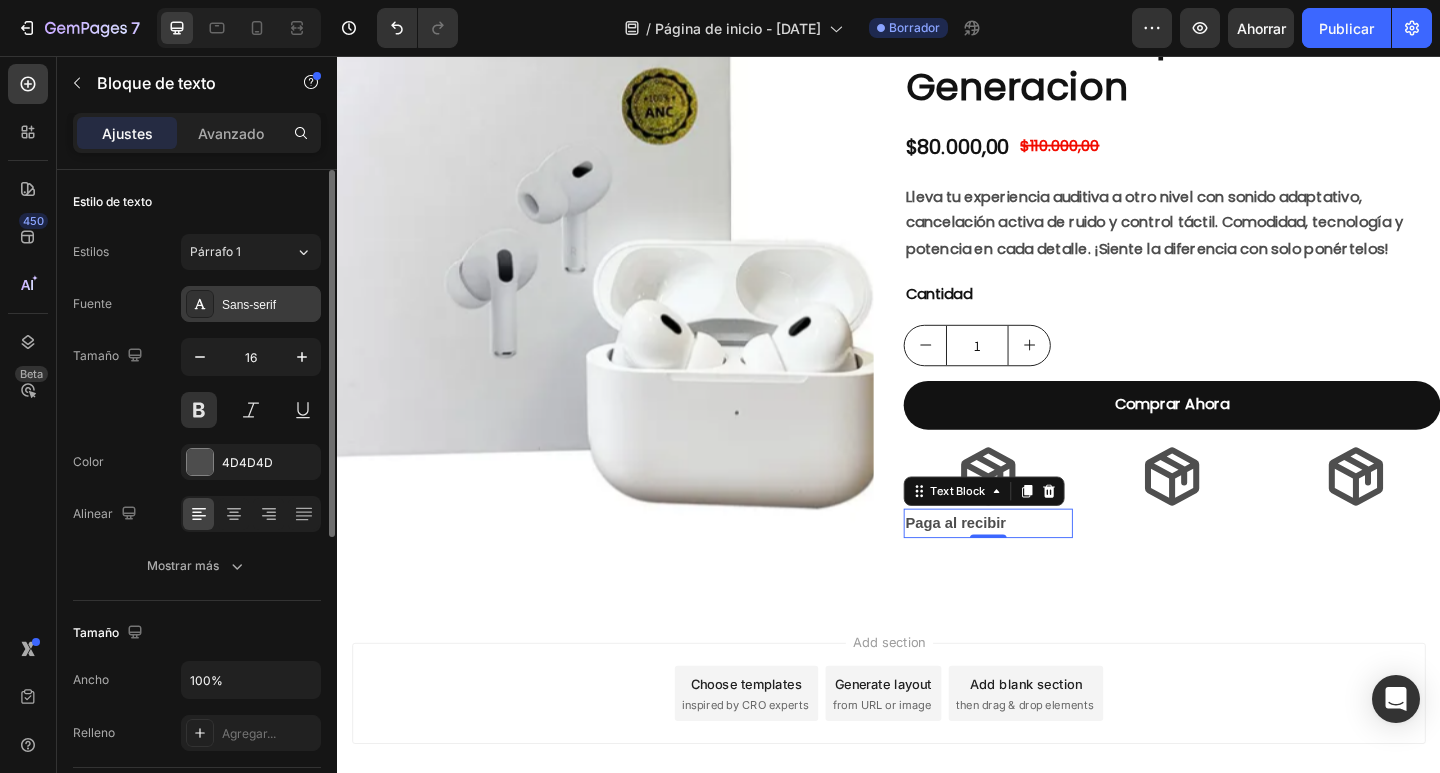 click on "Sans-serif" at bounding box center (269, 305) 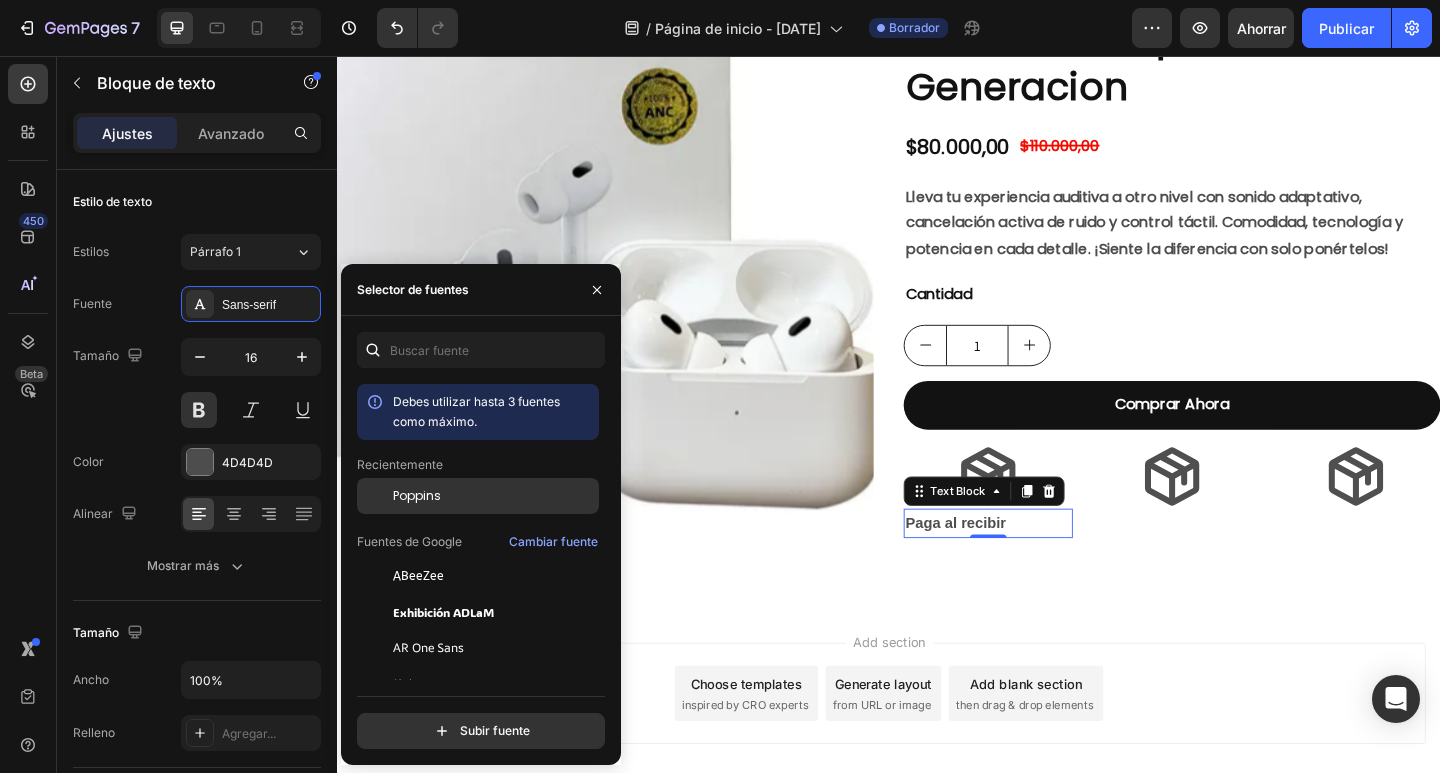 click on "Poppins" at bounding box center [417, 495] 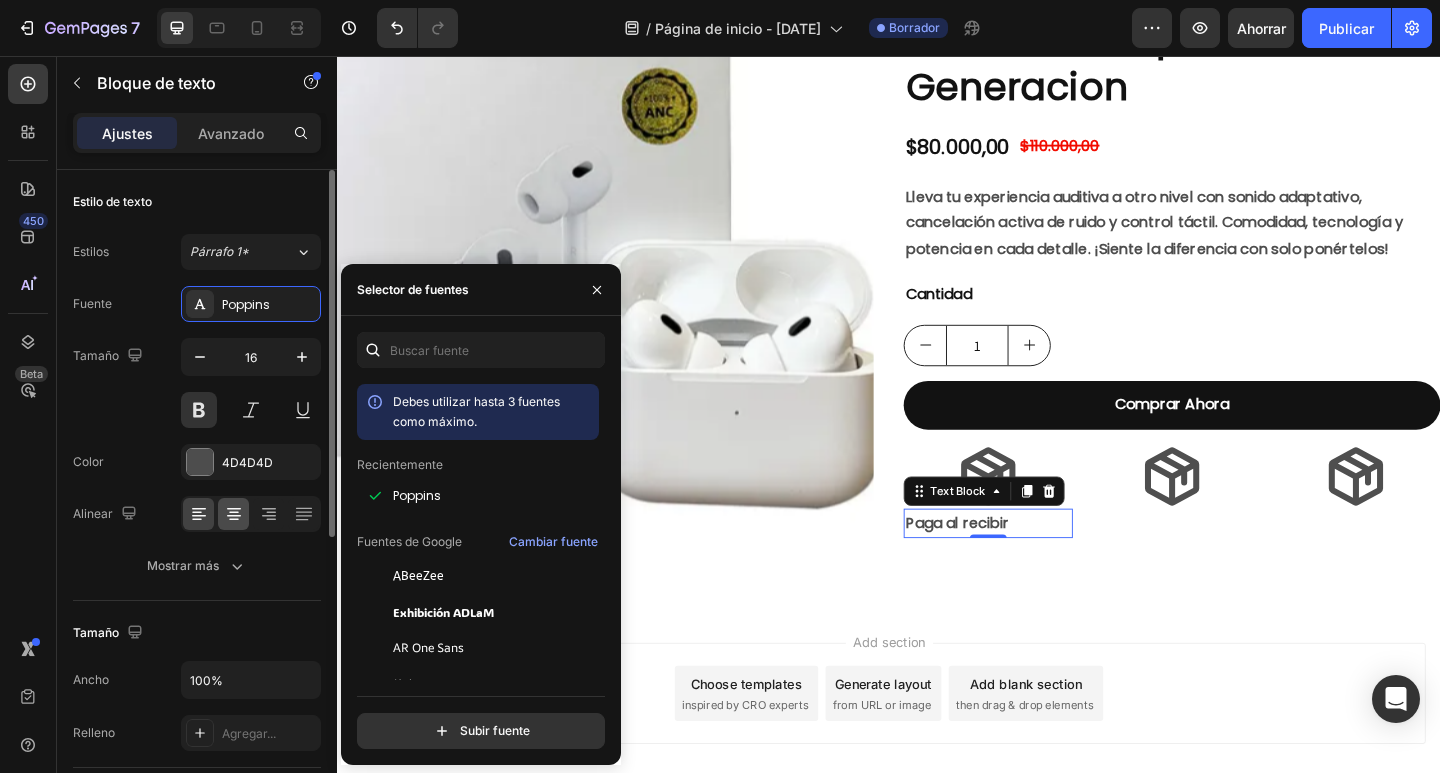 click 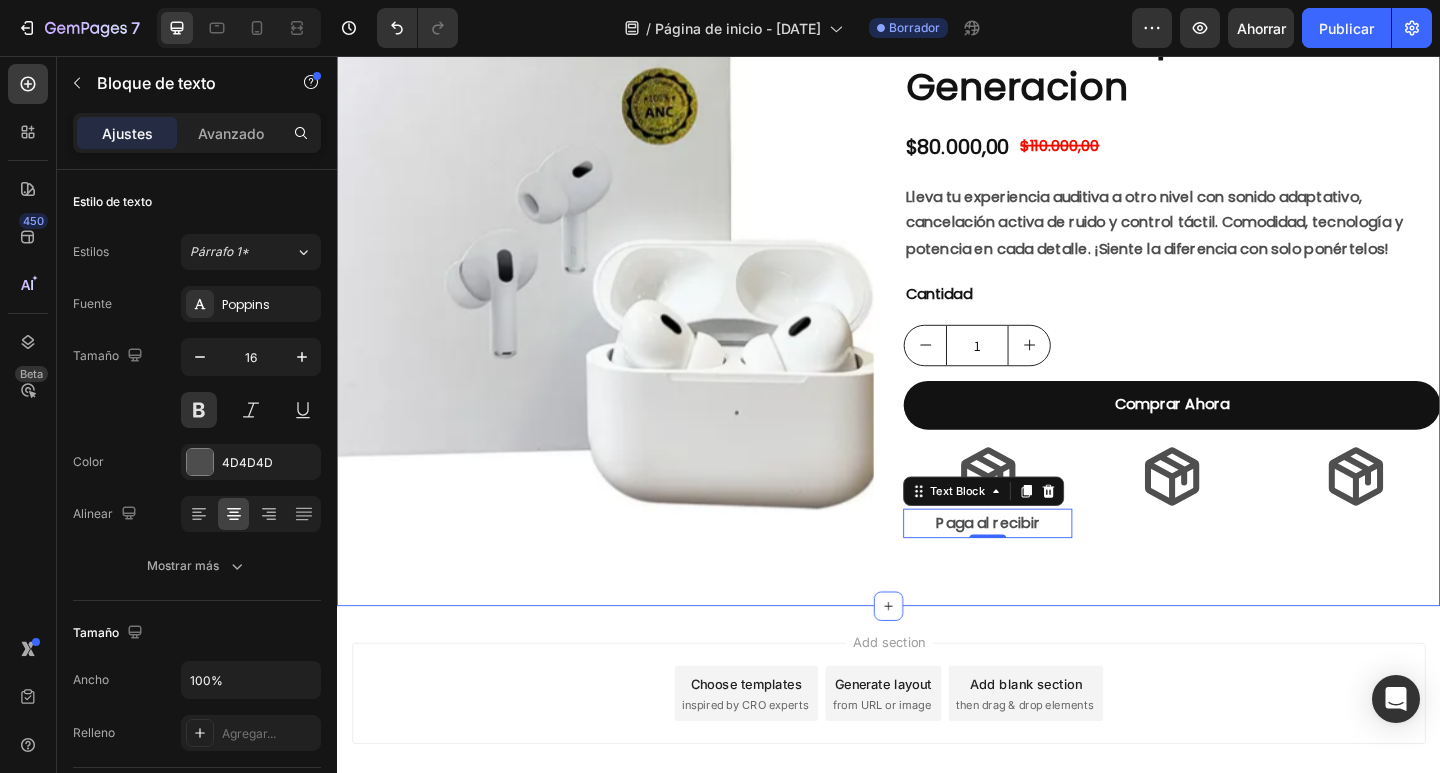 click on "Product Images Audifonos Airpods Pro 2 Generacion Product Title $80.000,00 Product Price Product Price $110.000,00 Product Price Product Price Row Lleva tu experiencia auditiva a otro nivel con sonido adaptativo, cancelación activa de ruido y control táctil. Comodidad, tecnología y potencia en cada detalle. ¡Siente la diferencia con solo ponértelos! Text Block Cantidad Text Block
1
Product Quantity Comprar Ahora  Dynamic Checkout
Icon Paga al recibir  Text Block   0
Icon
Icon Row Product Row Section 2" at bounding box center [937, 315] 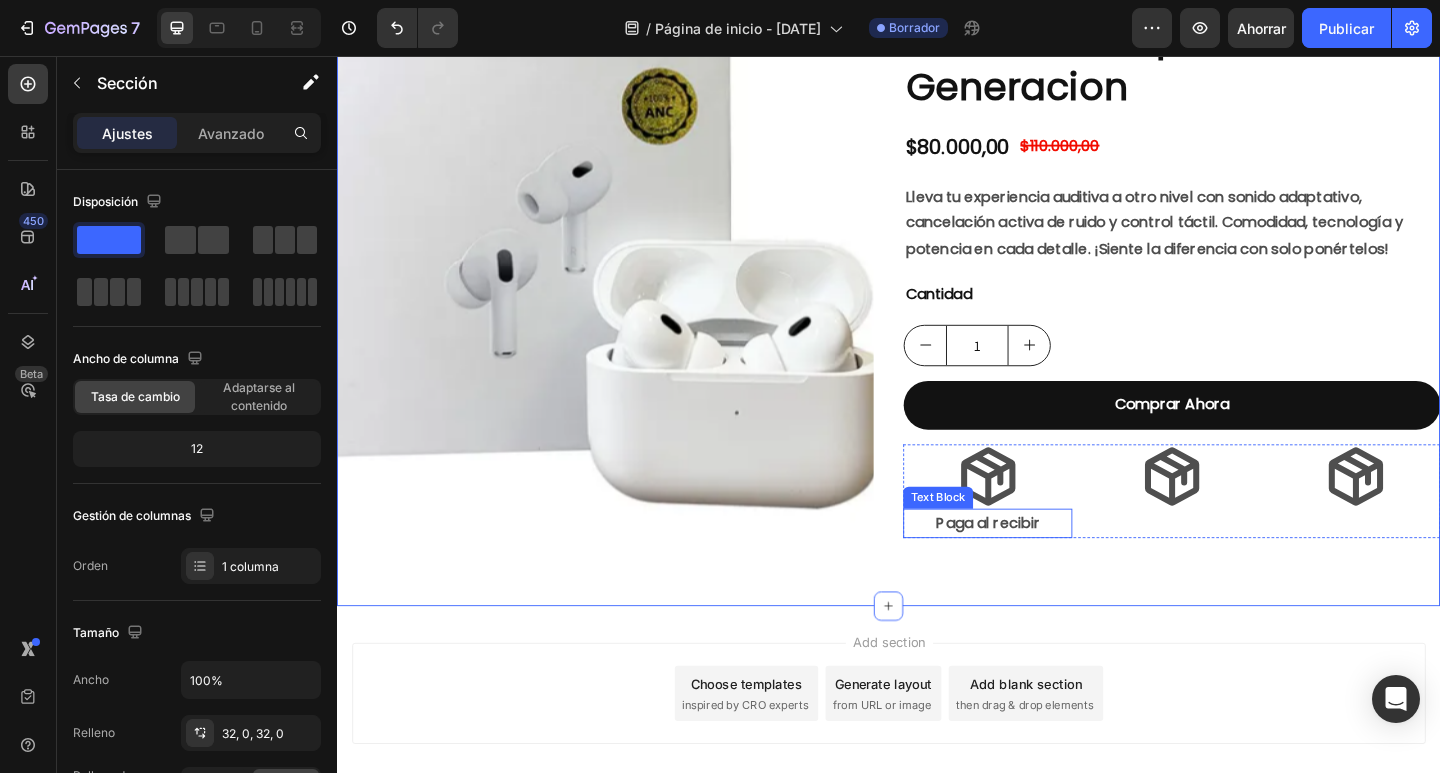 click on "Paga al recibir" at bounding box center [1045, 565] 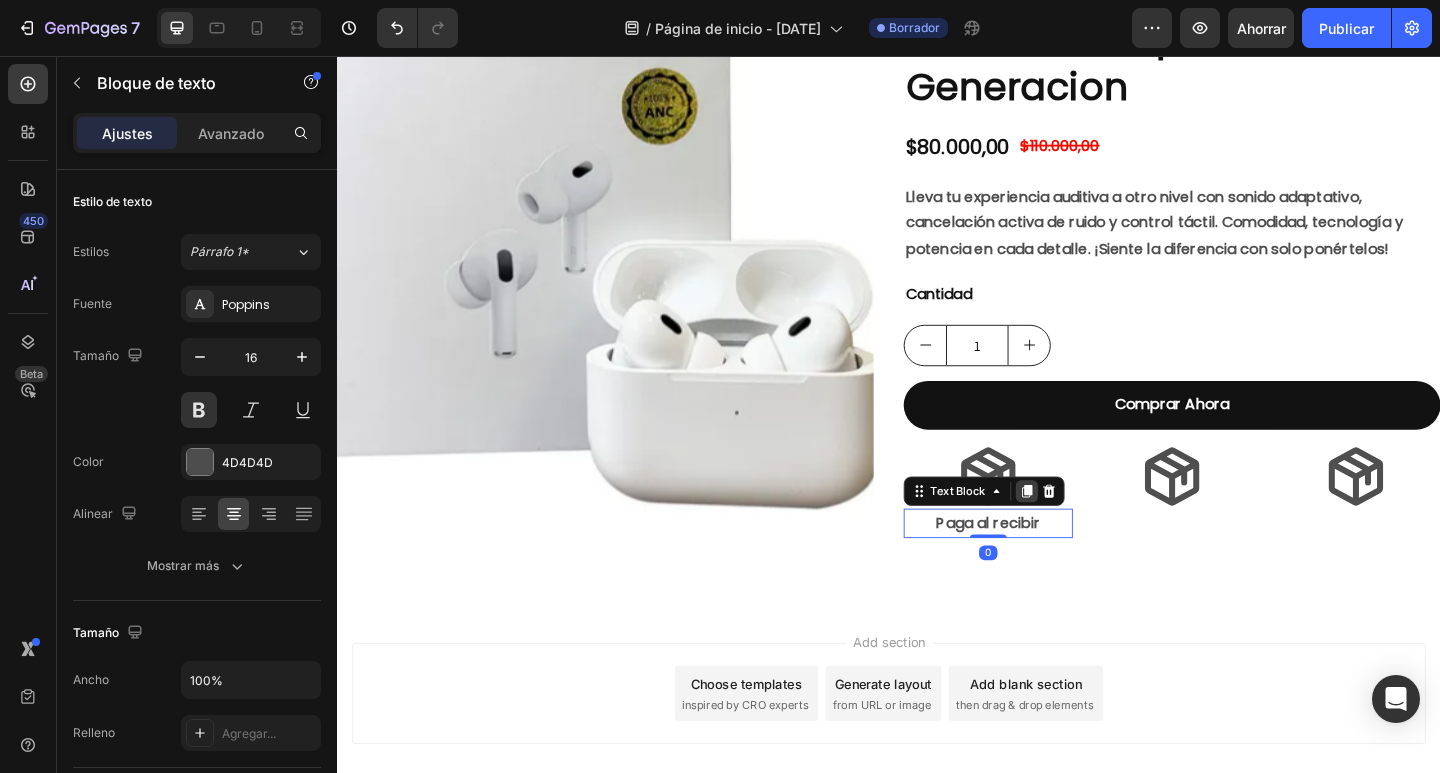 click 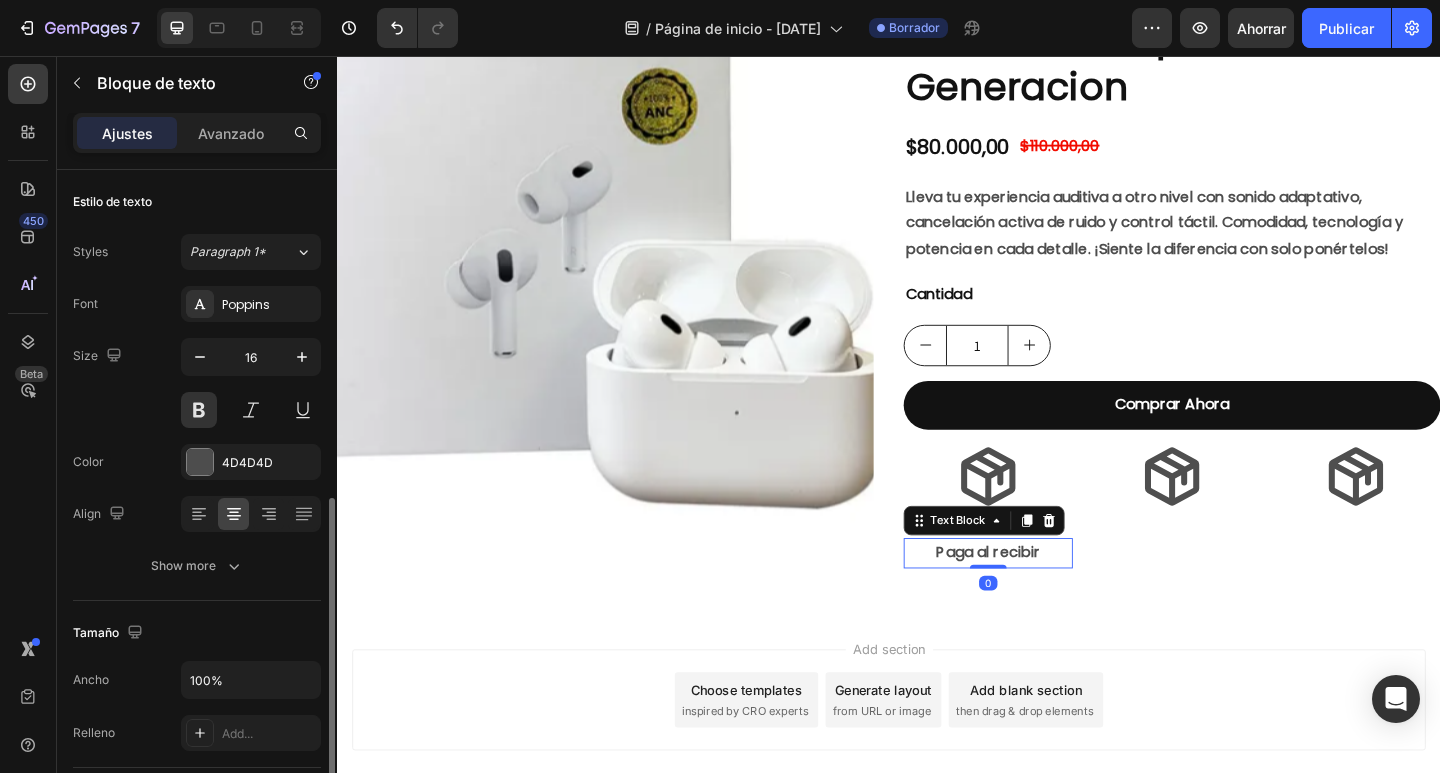 scroll, scrollTop: 211, scrollLeft: 0, axis: vertical 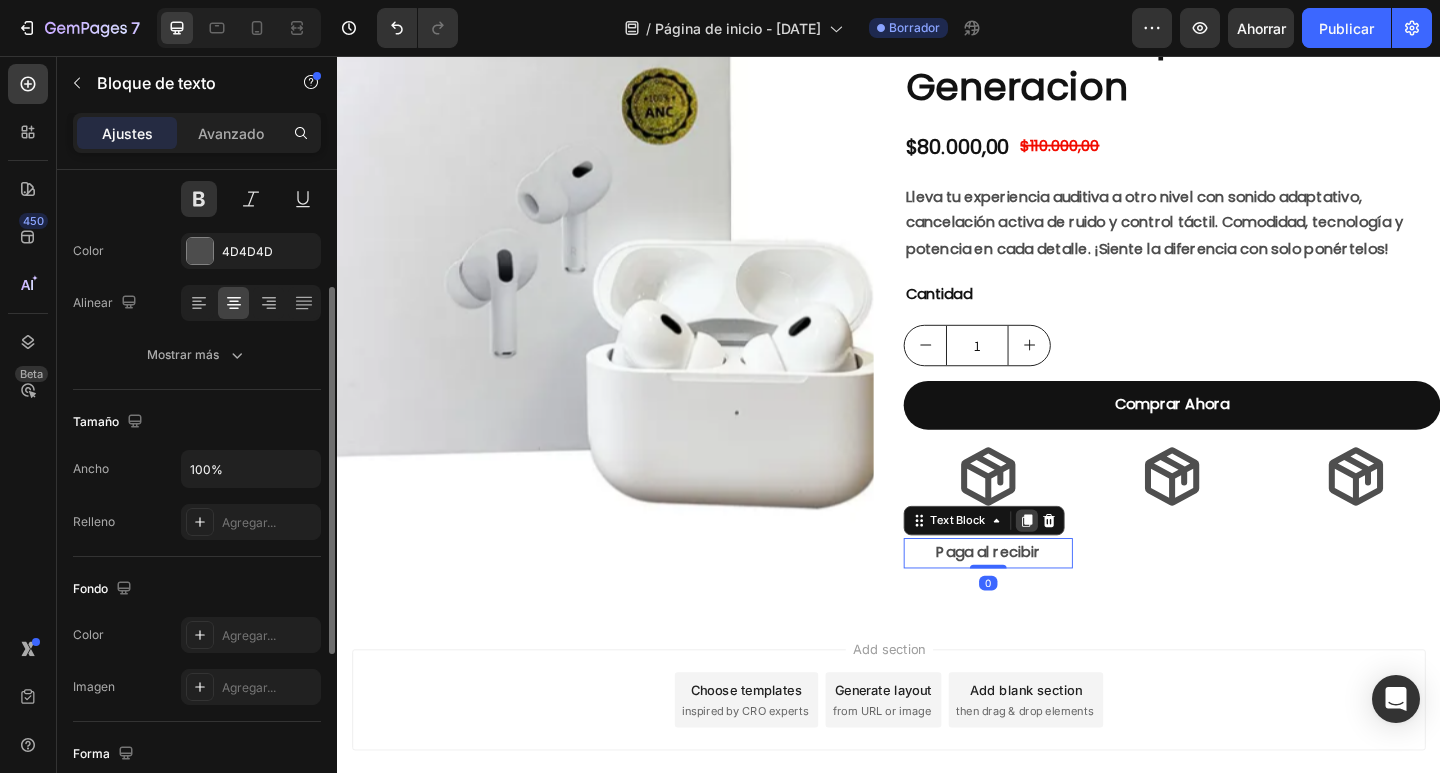 click at bounding box center [1087, 562] 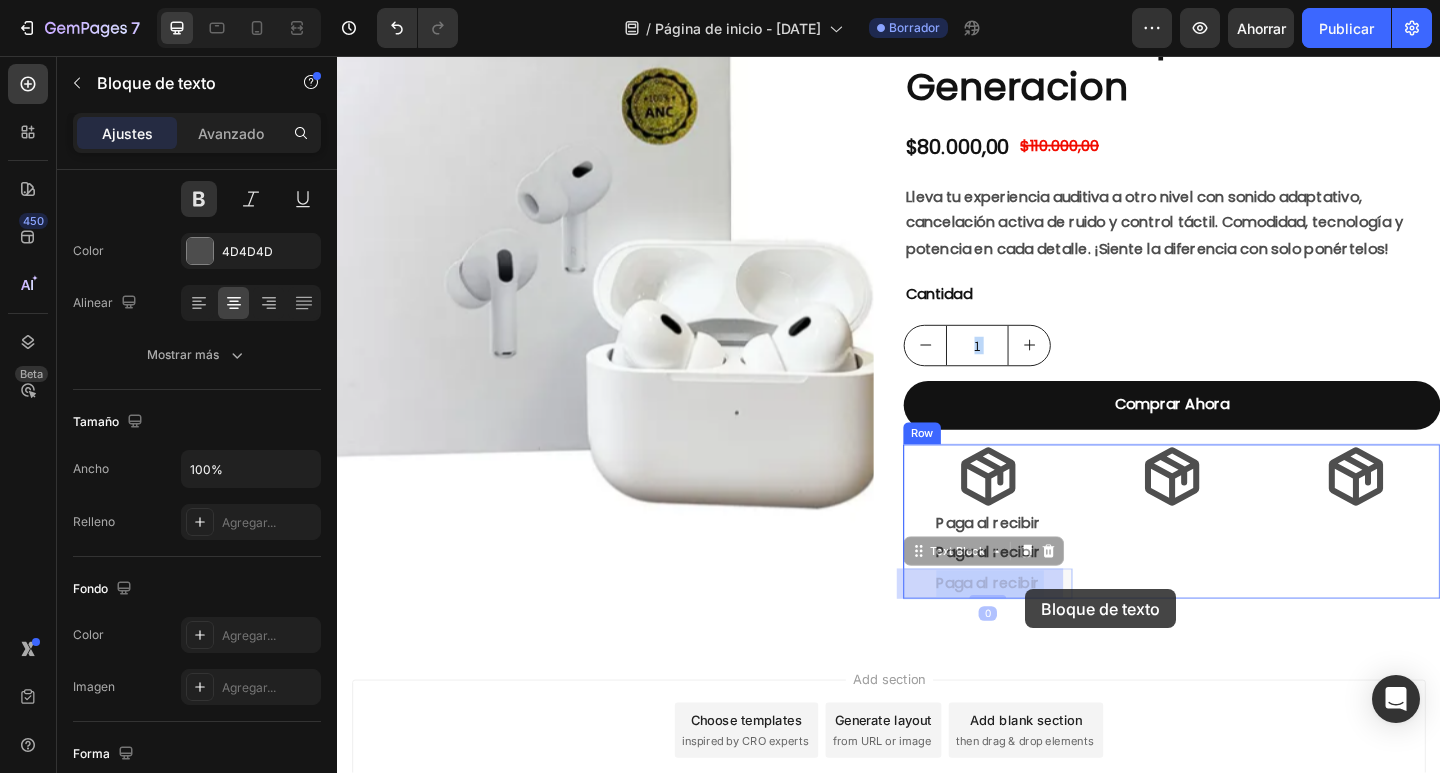 drag, startPoint x: 1032, startPoint y: 629, endPoint x: 1086, endPoint y: 636, distance: 54.451813 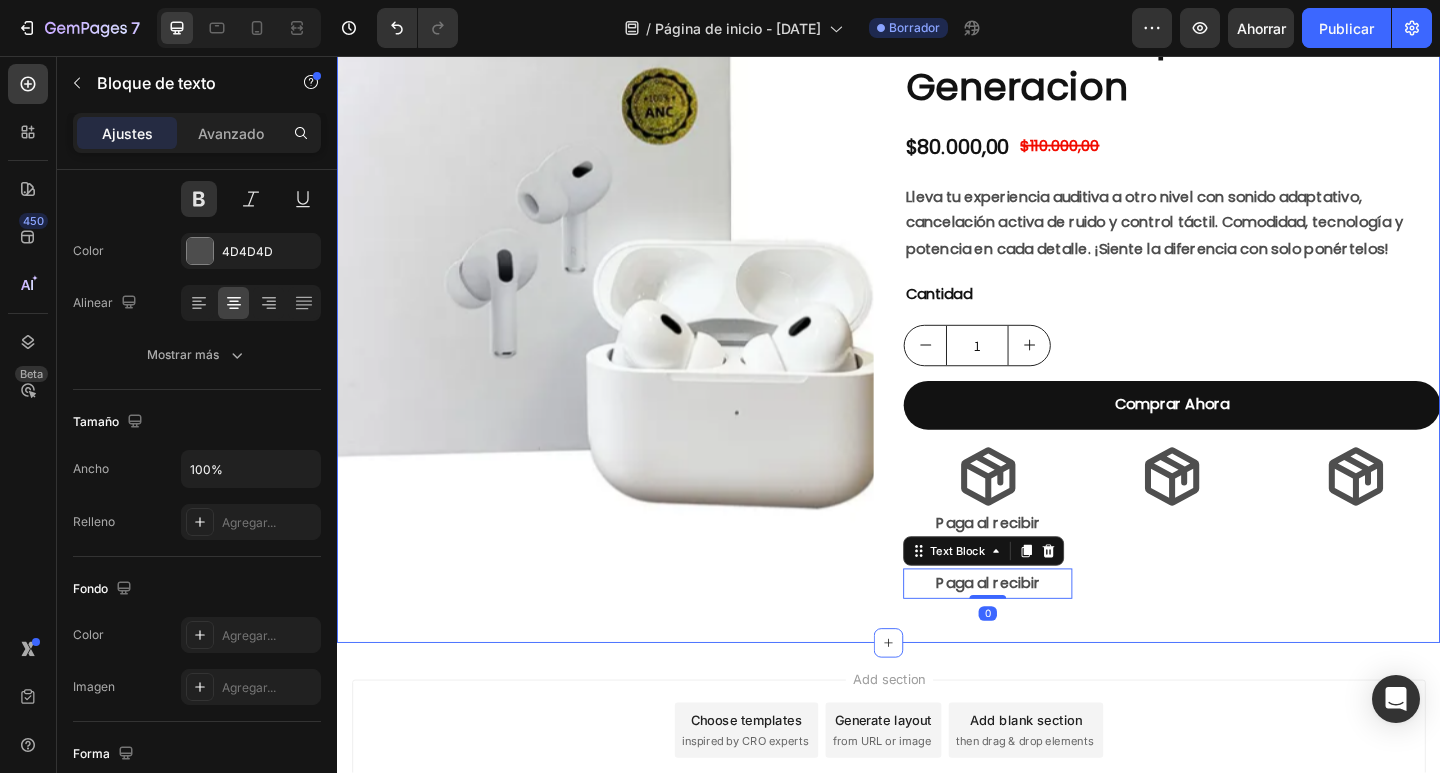 click on "Add section Choose templates inspired by CRO experts Generate layout from URL or image Add blank section then drag & drop elements" at bounding box center (937, 818) 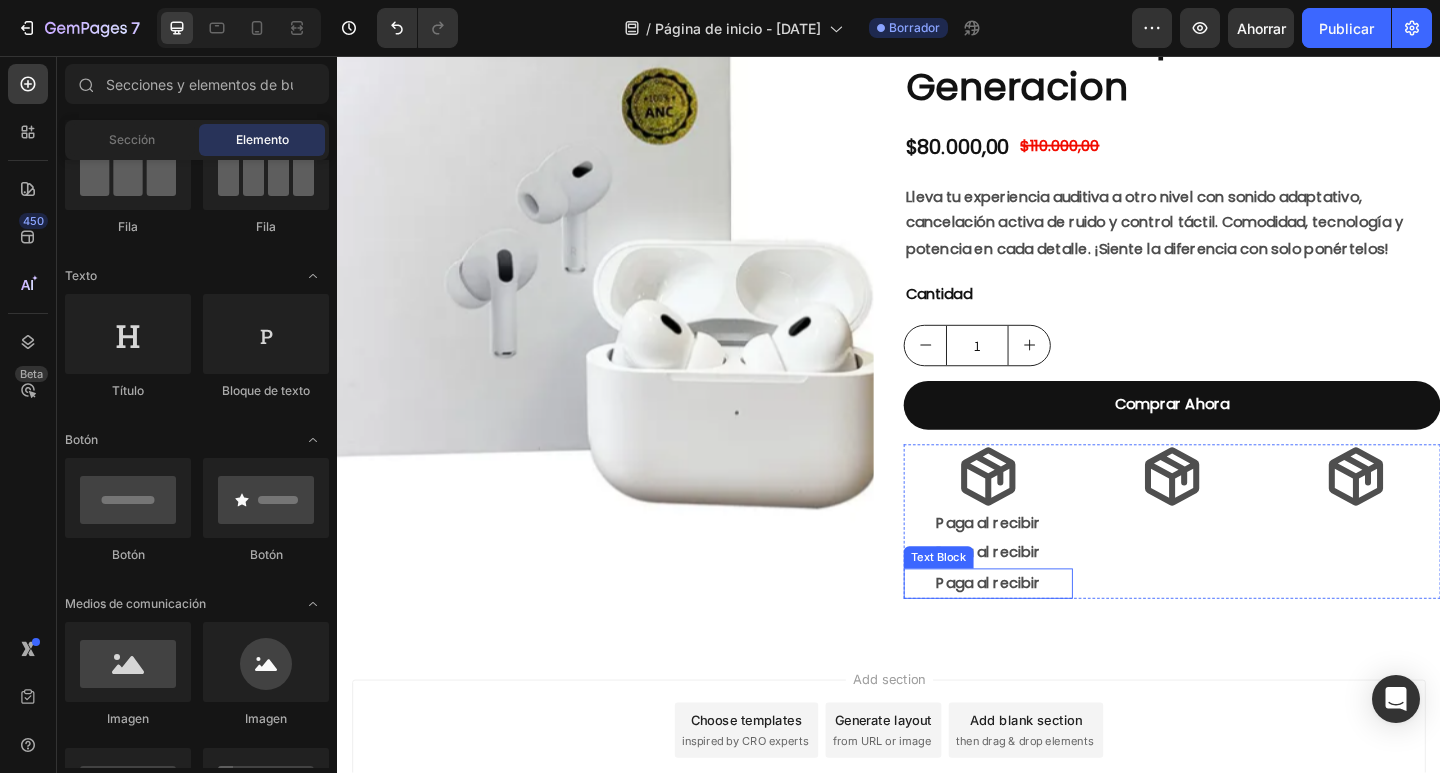 click on "Paga al recibir" at bounding box center [1045, 630] 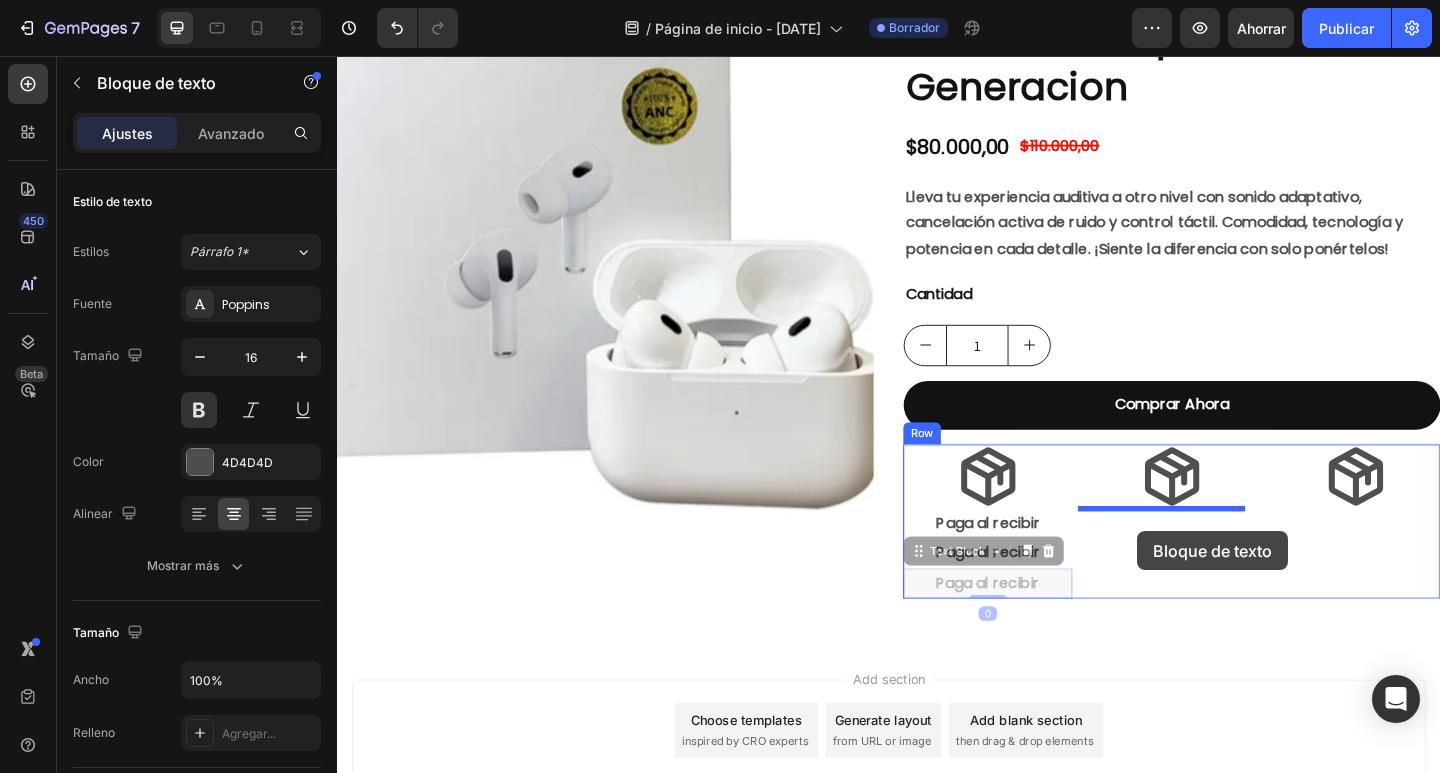 drag, startPoint x: 965, startPoint y: 599, endPoint x: 1207, endPoint y: 573, distance: 243.39268 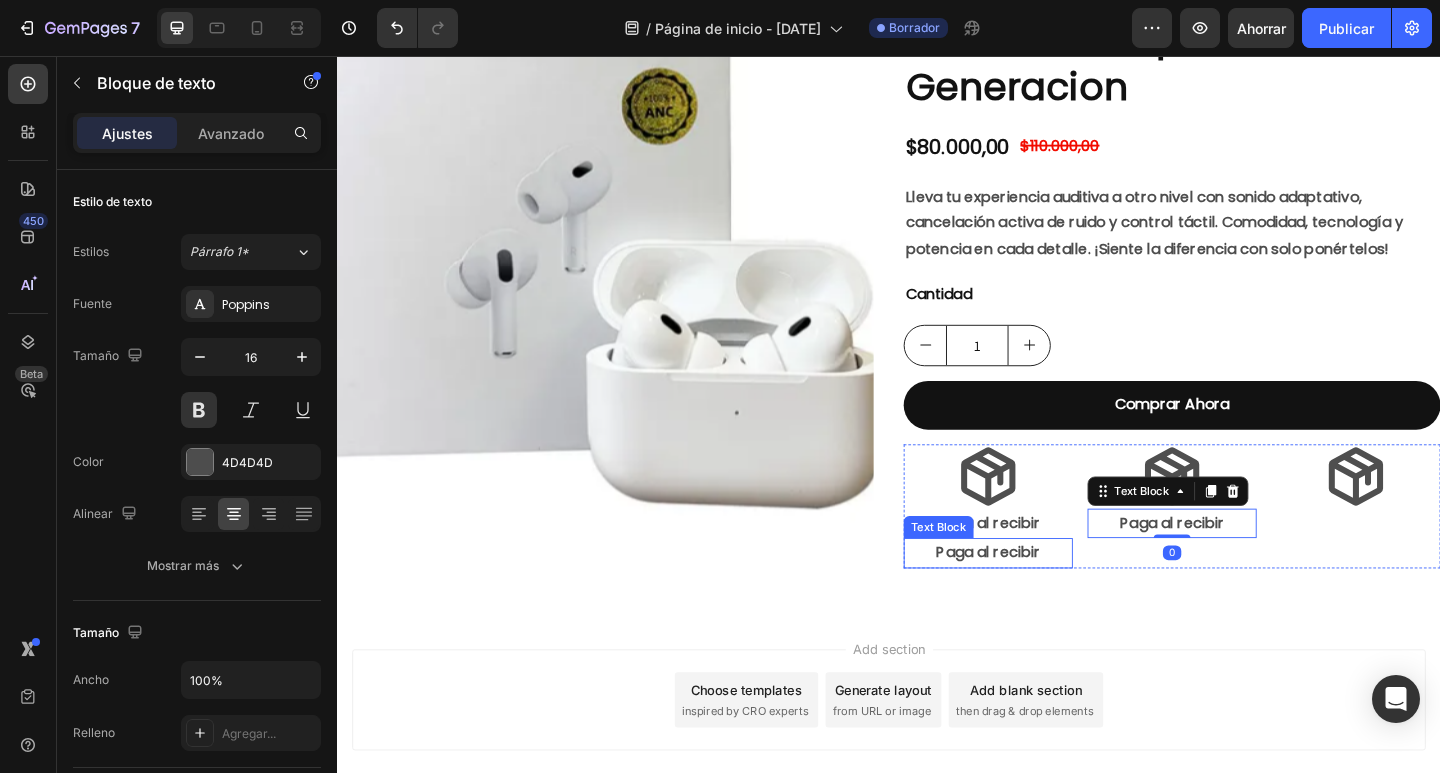 click on "Paga al recibir" at bounding box center (1045, 597) 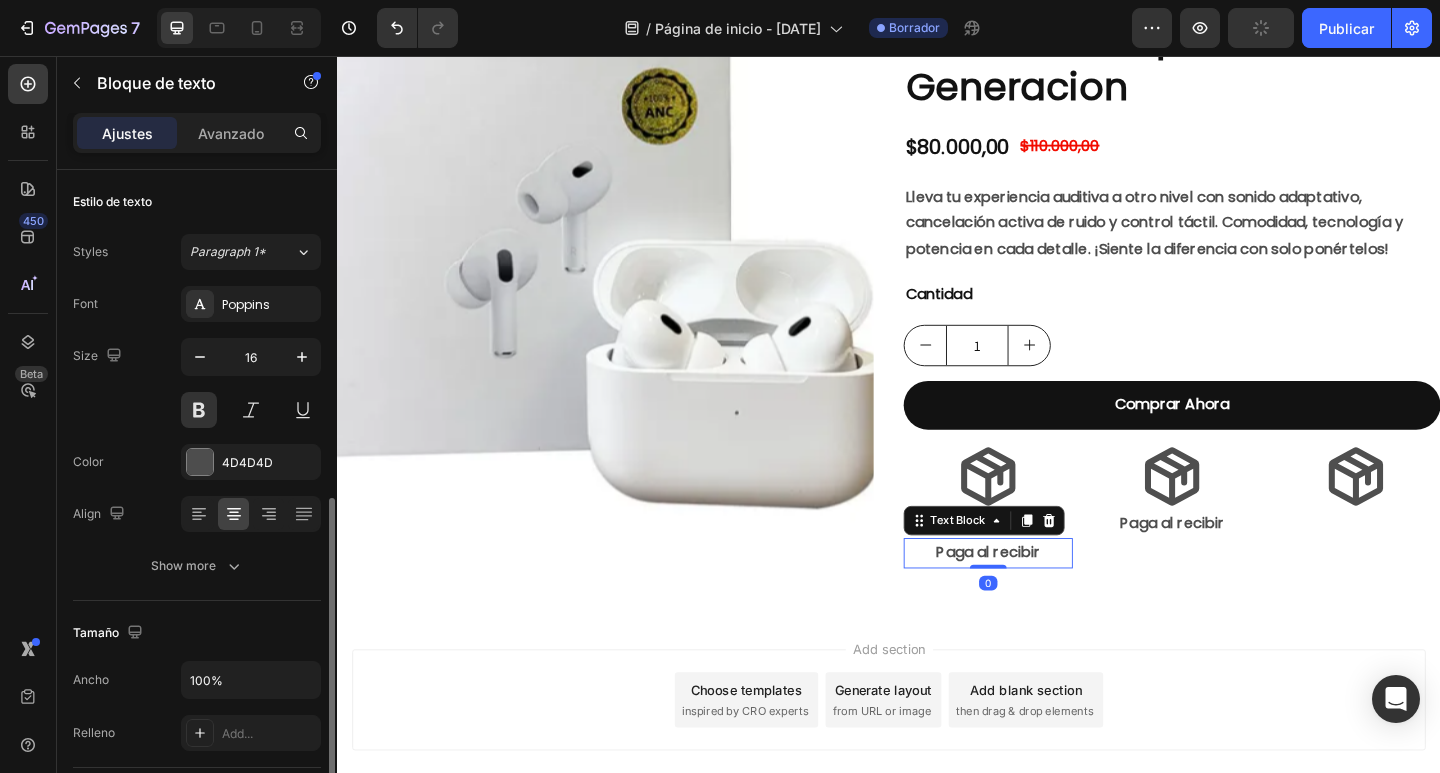 scroll, scrollTop: 211, scrollLeft: 0, axis: vertical 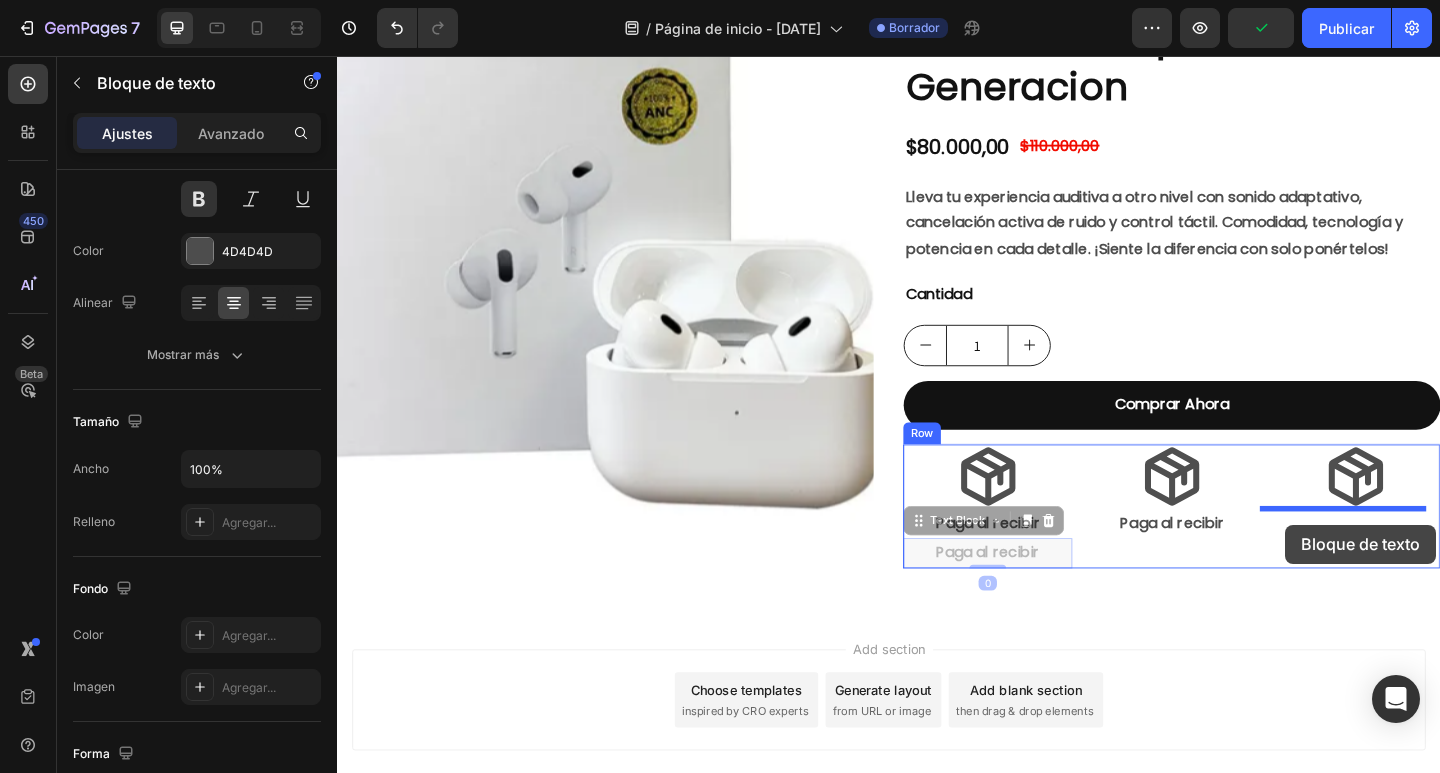 drag, startPoint x: 965, startPoint y: 566, endPoint x: 1368, endPoint y: 566, distance: 403 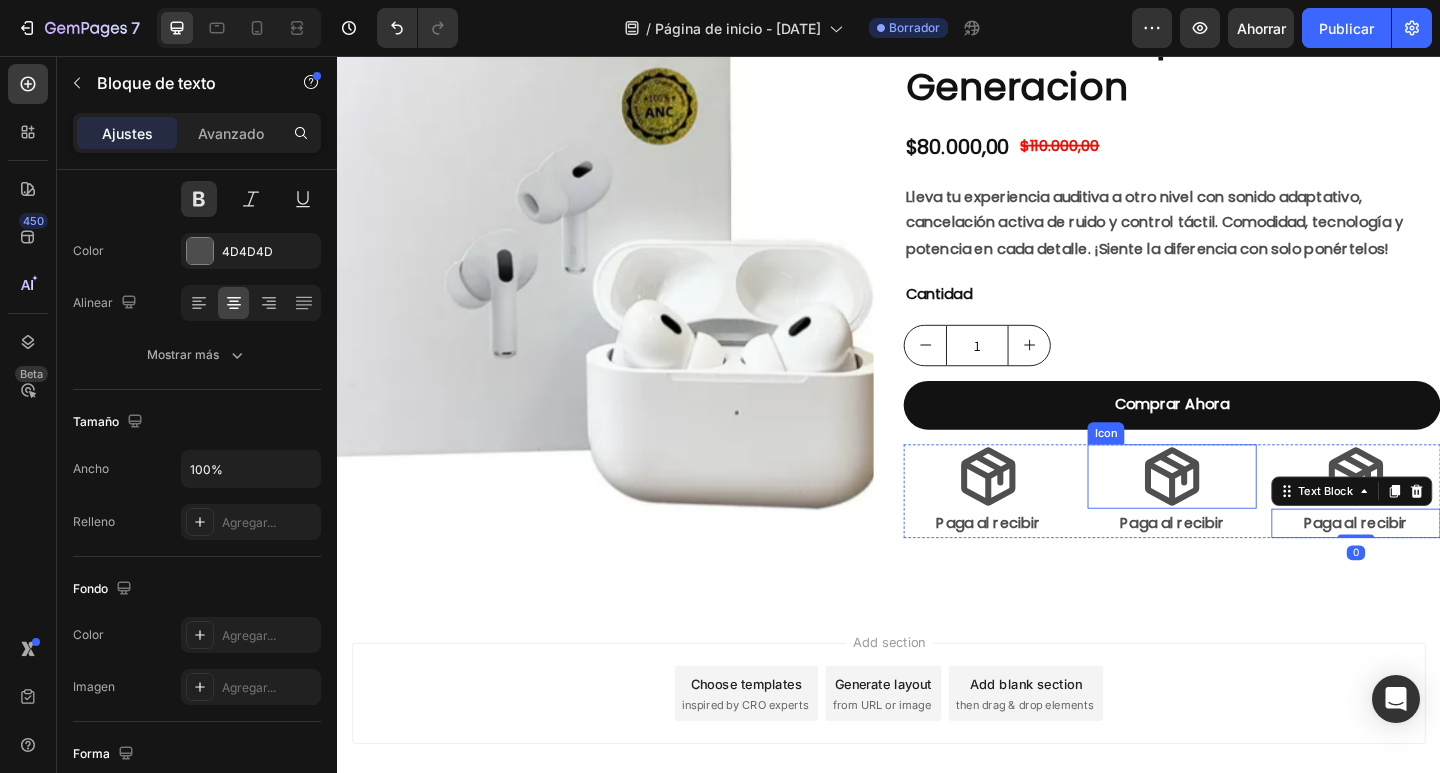 click 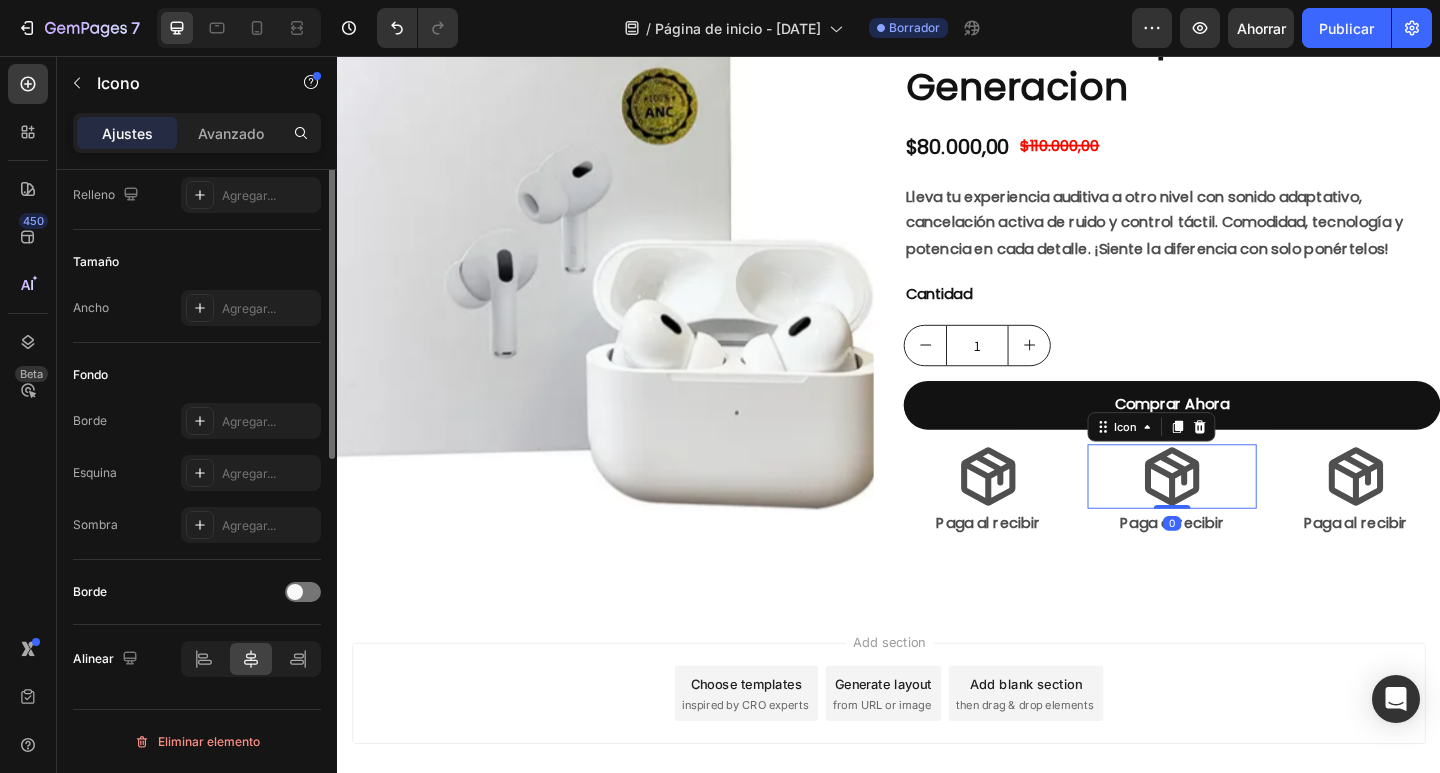 scroll, scrollTop: 0, scrollLeft: 0, axis: both 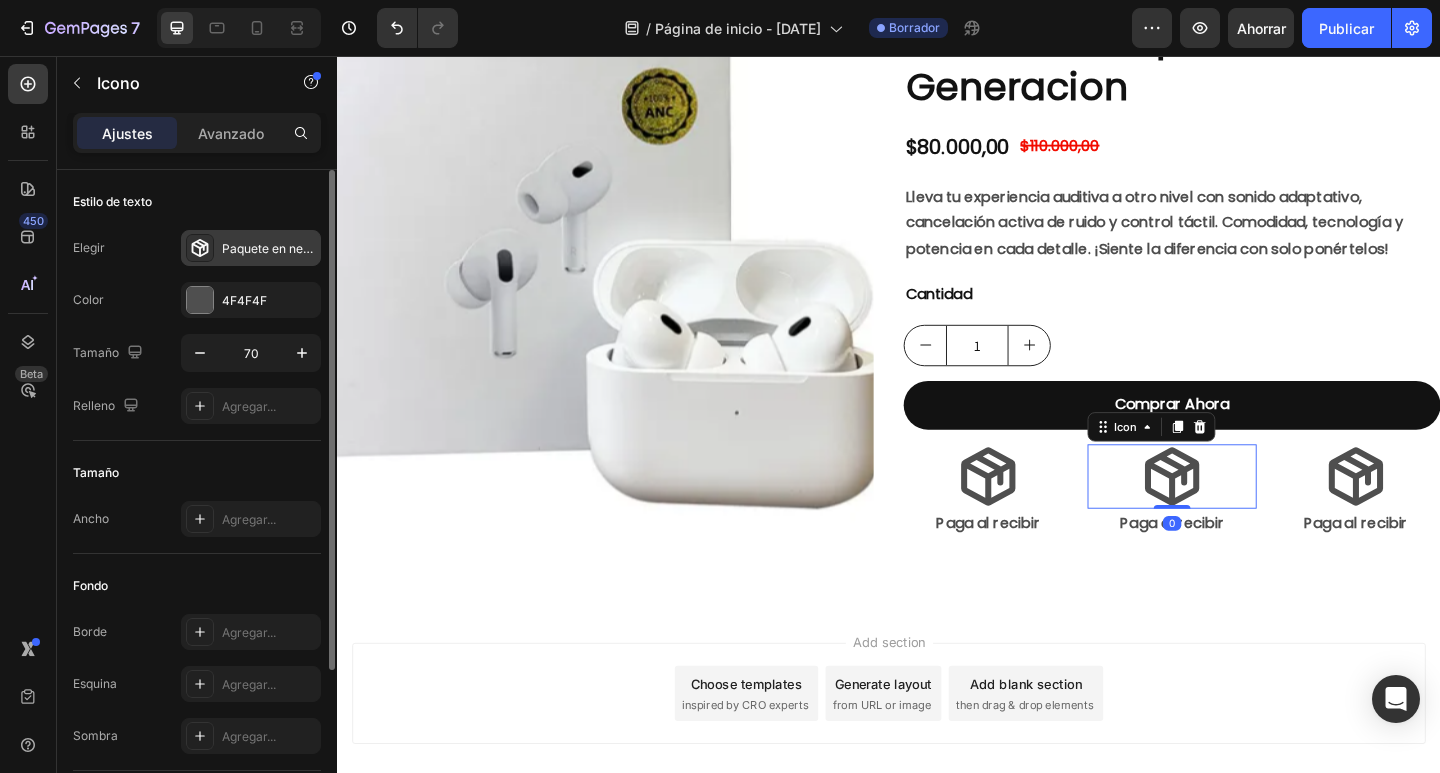click on "Paquete en negrita" at bounding box center [251, 248] 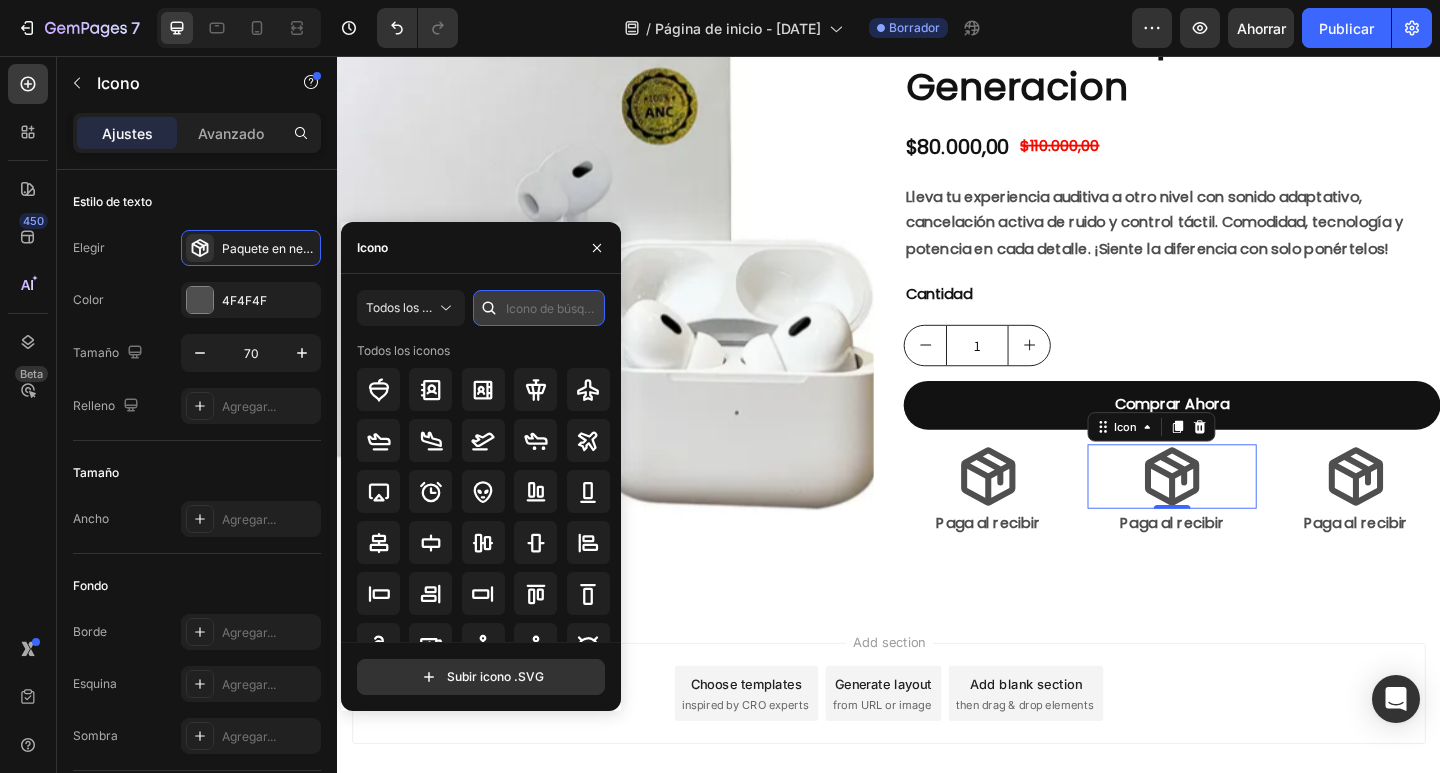 click at bounding box center (539, 308) 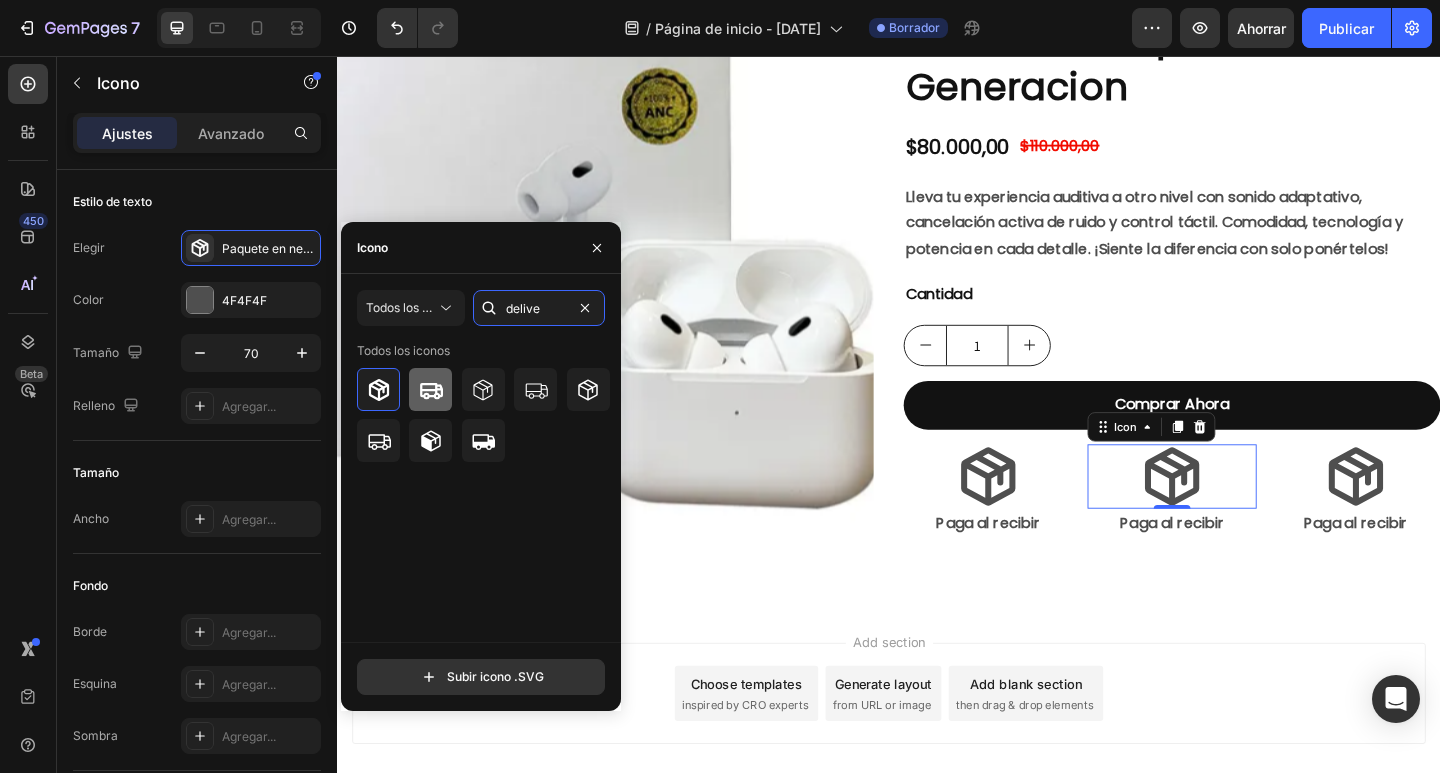 type on "delive" 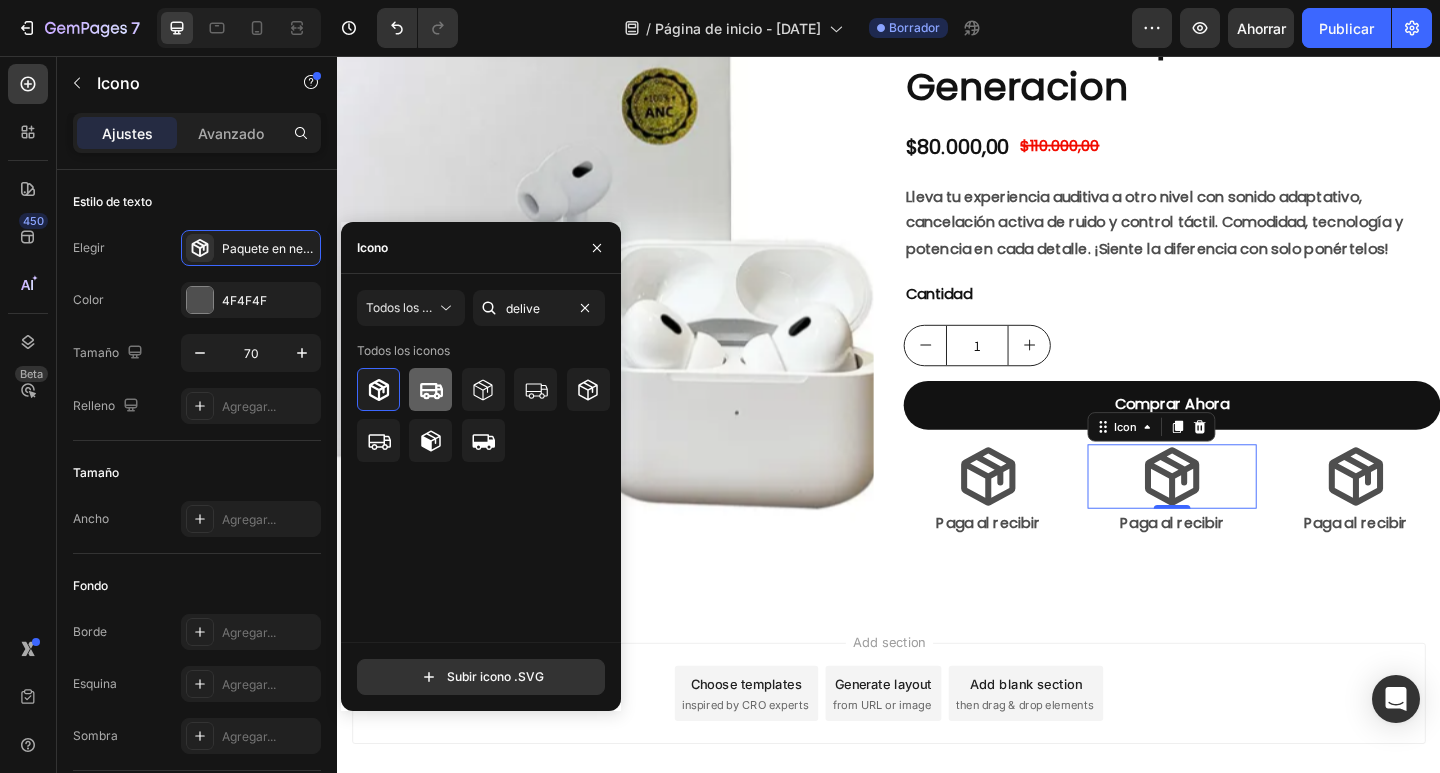 click 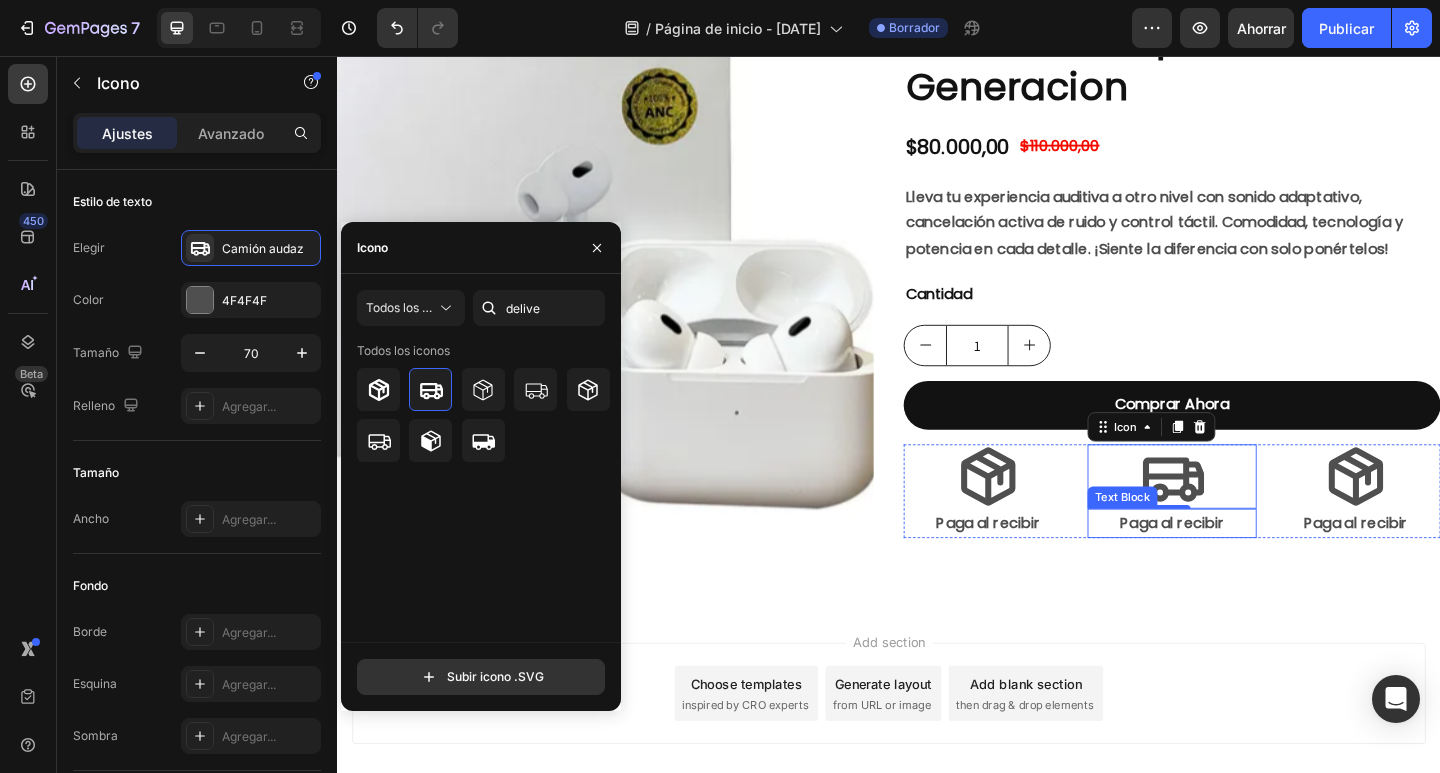 click on "Paga al recibir" at bounding box center [1245, 565] 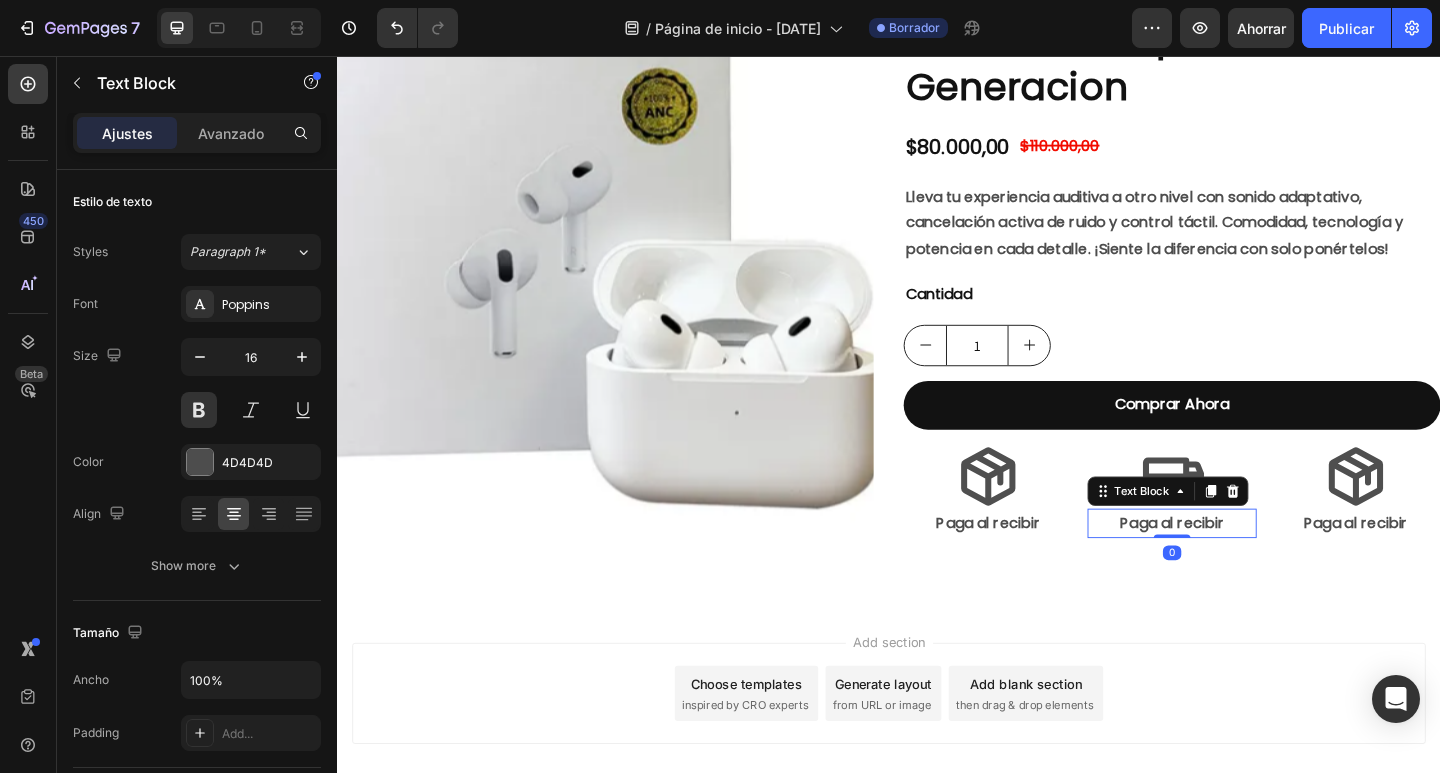 click on "Paga al recibir" at bounding box center (1245, 565) 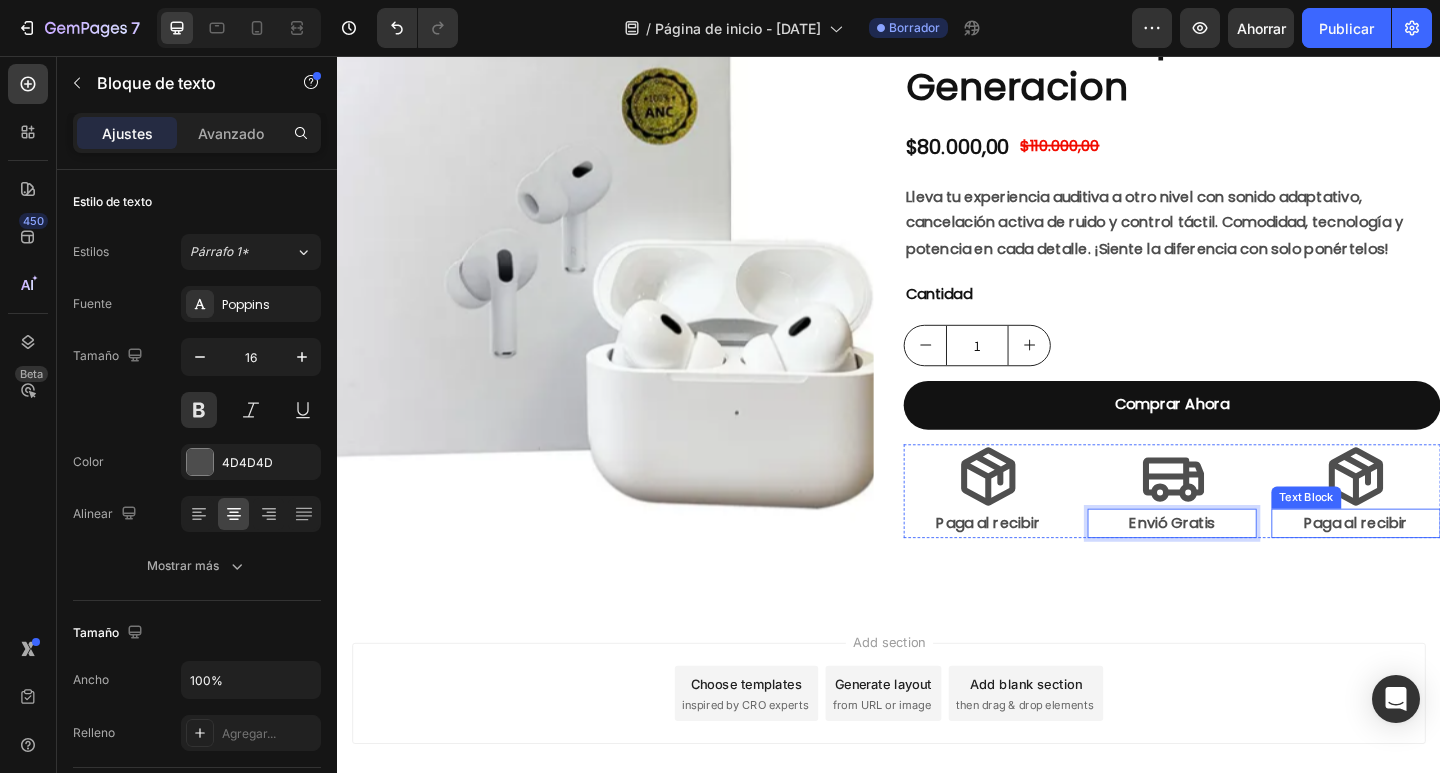 click on "Paga al recibir" at bounding box center [1445, 565] 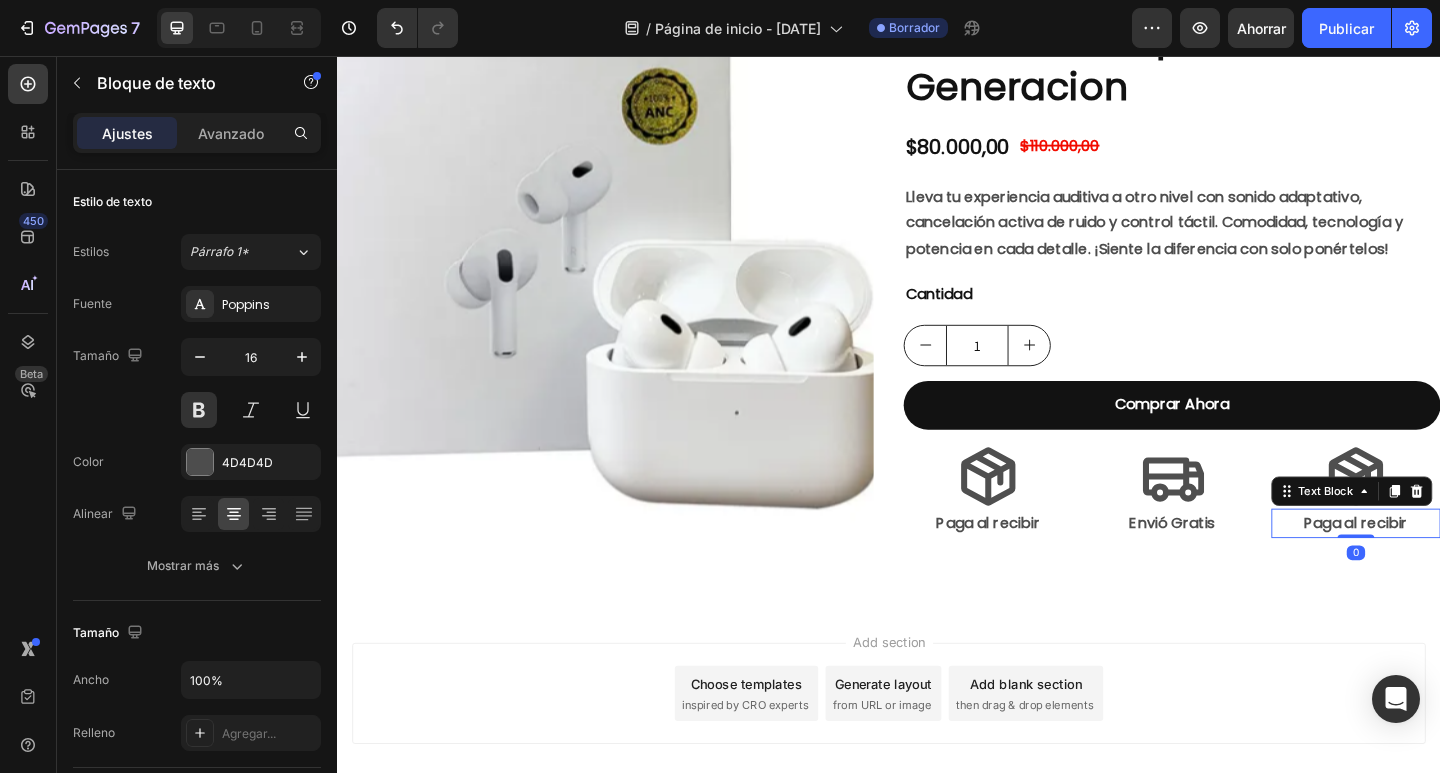 click on "Paga al recibir" at bounding box center [1445, 565] 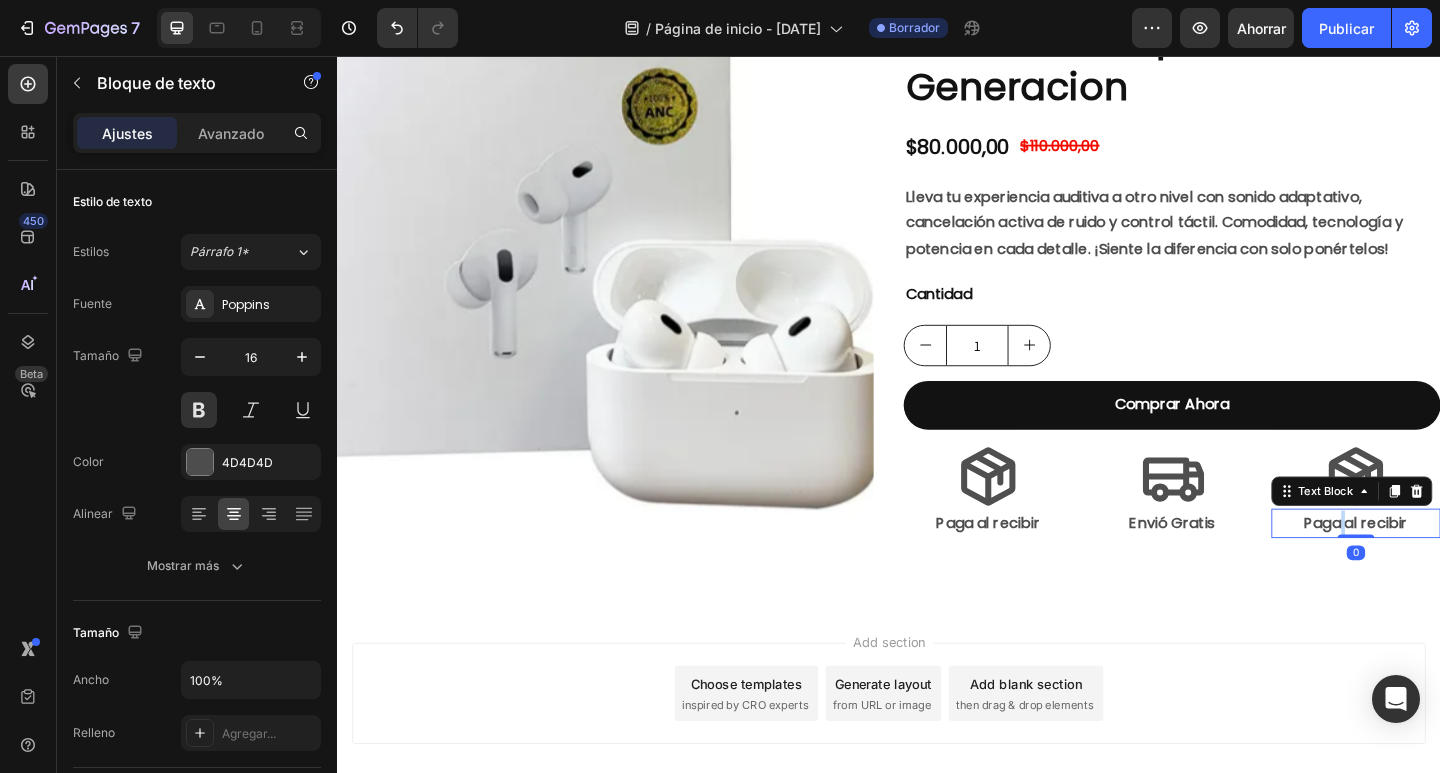 click on "Paga al recibir" at bounding box center (1445, 565) 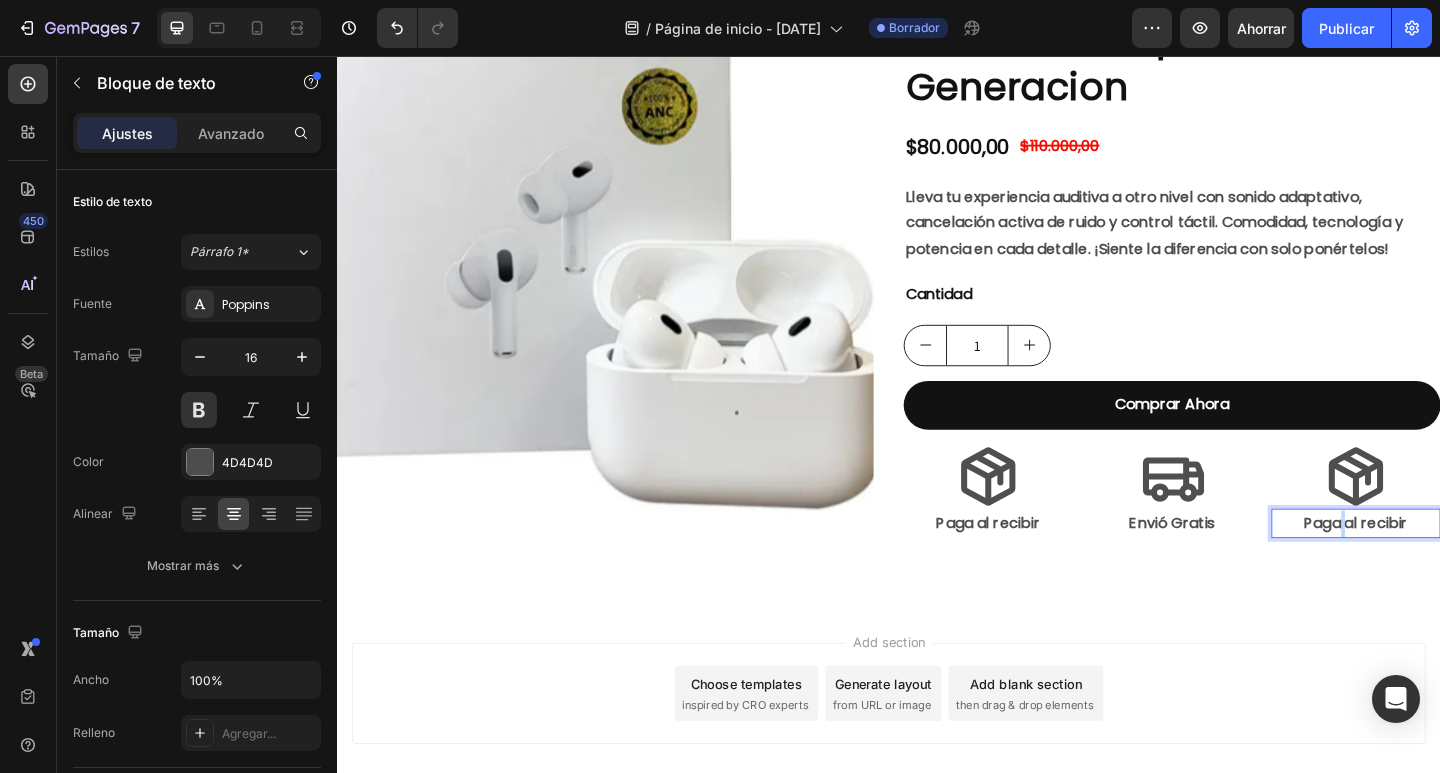 click on "Paga al recibir" at bounding box center [1445, 565] 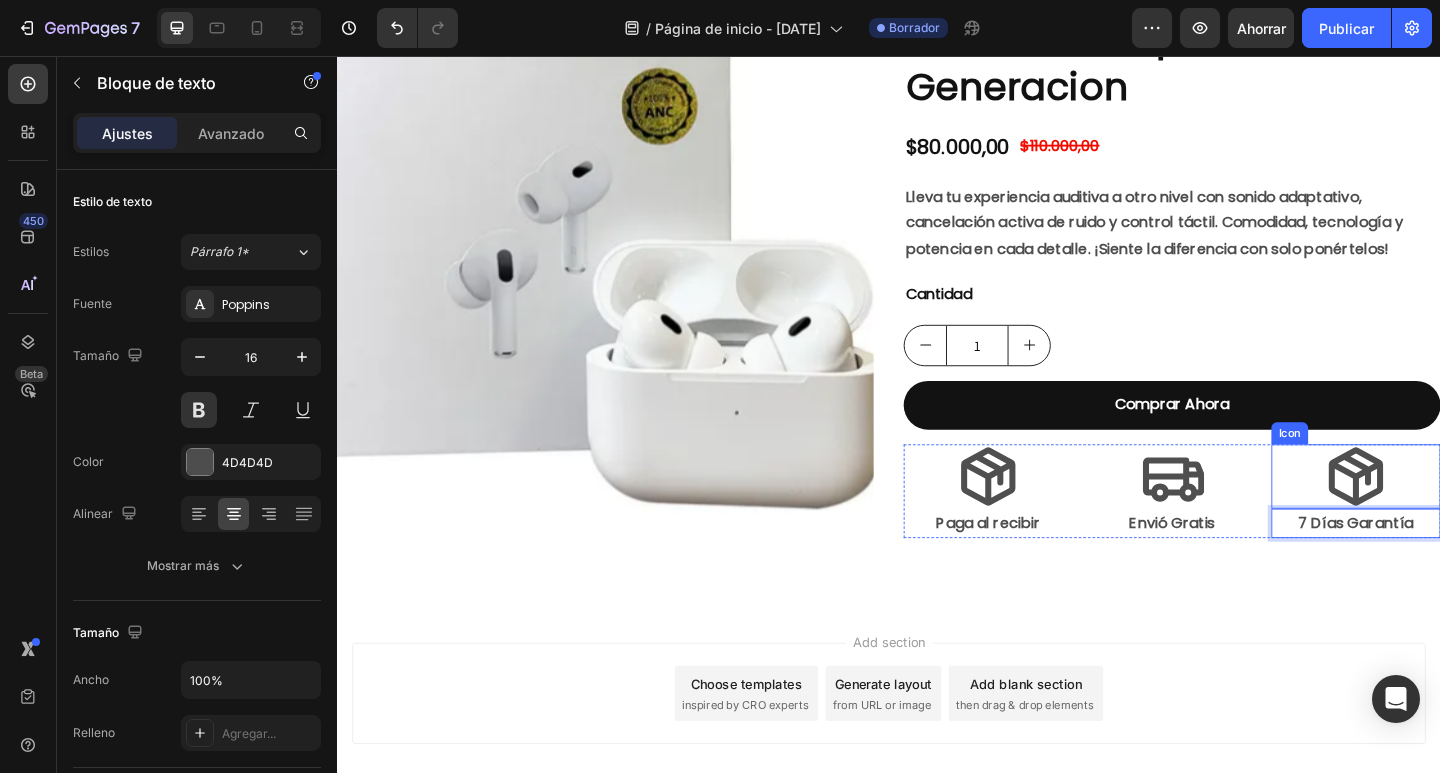click 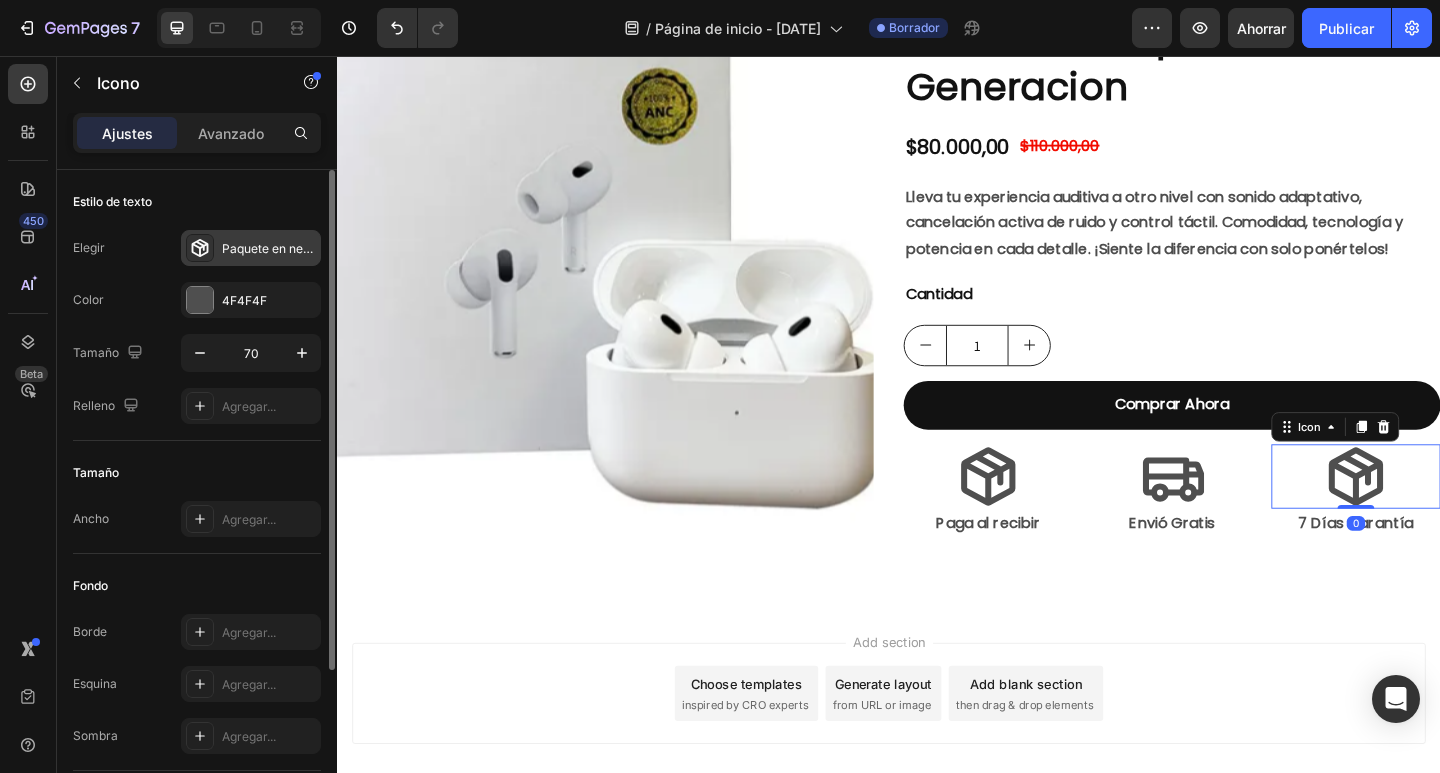 click on "Paquete en negrita" at bounding box center (251, 248) 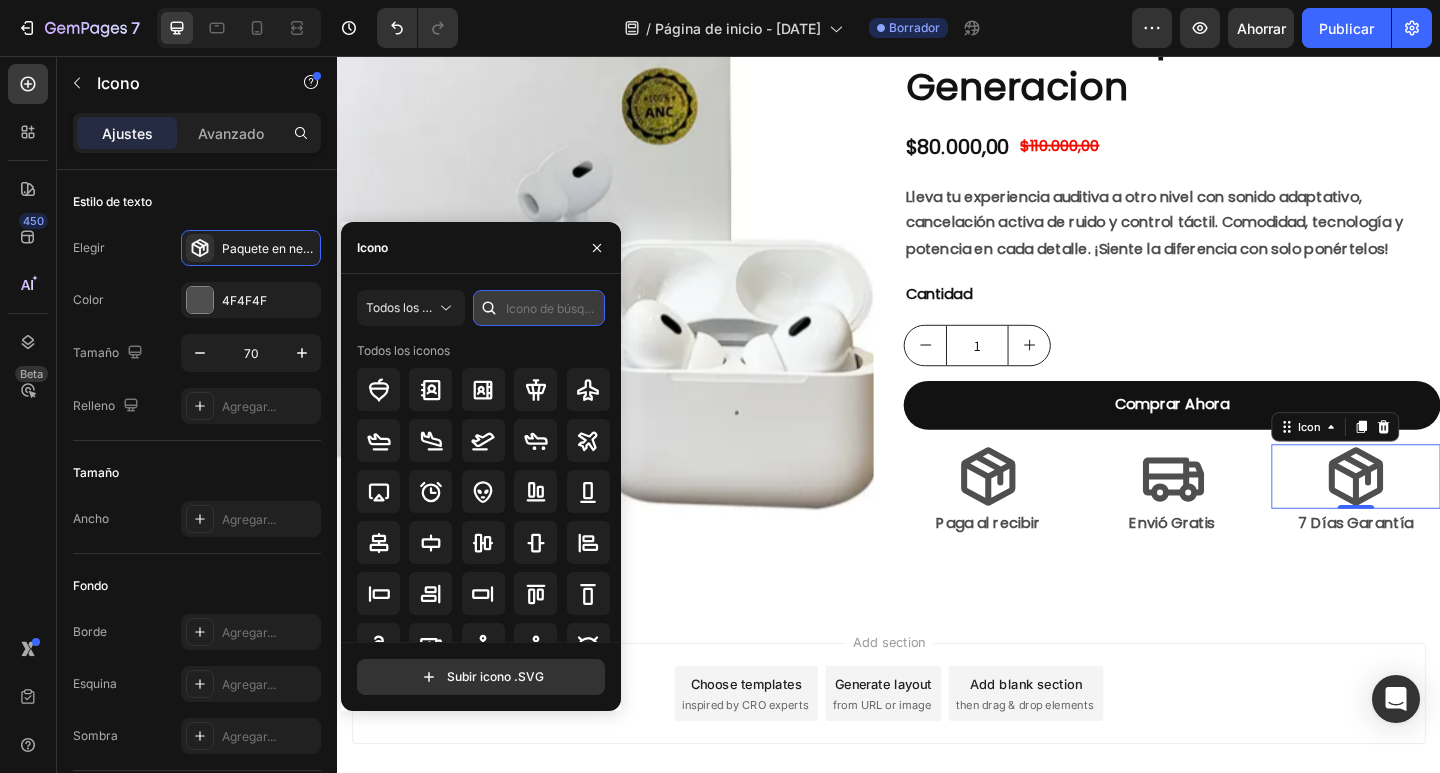click at bounding box center (539, 308) 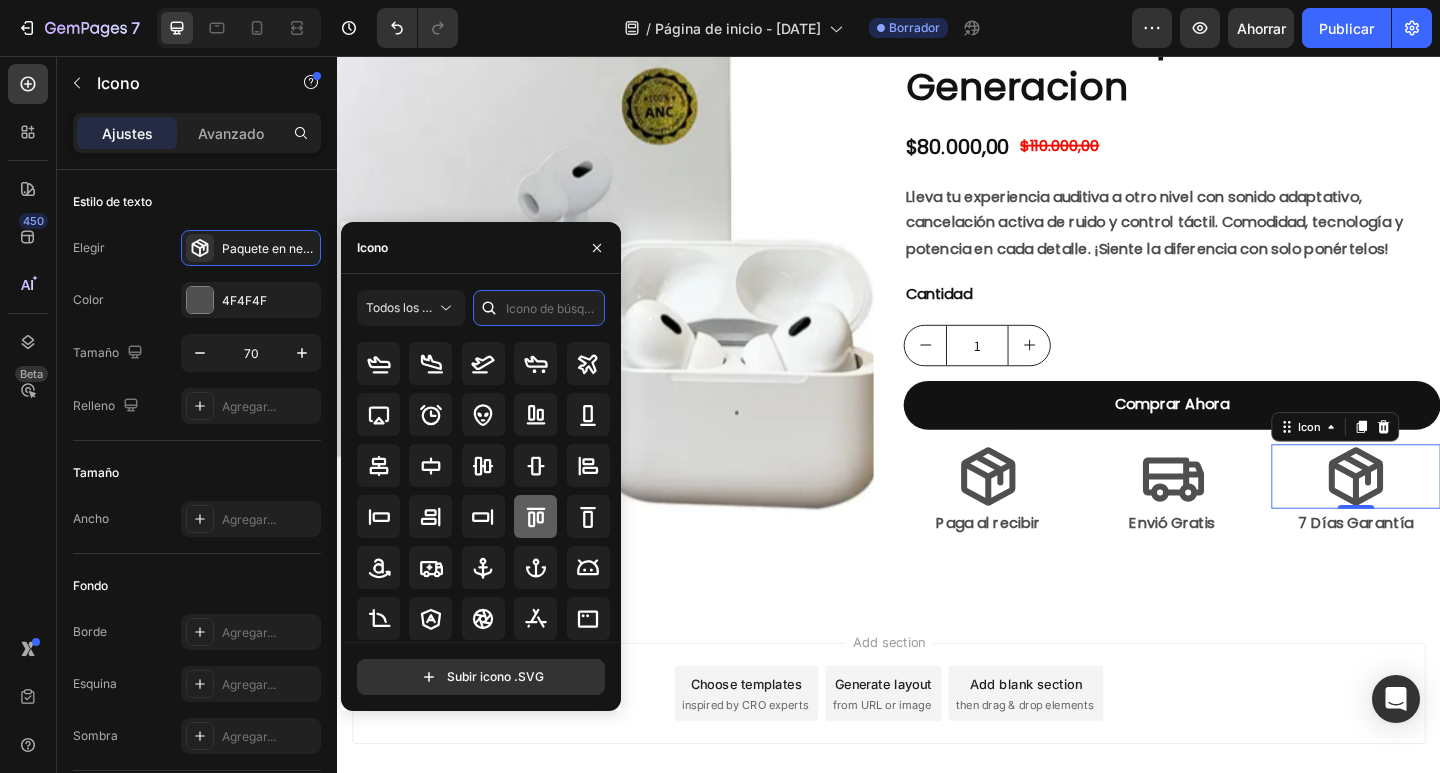 scroll, scrollTop: 220, scrollLeft: 0, axis: vertical 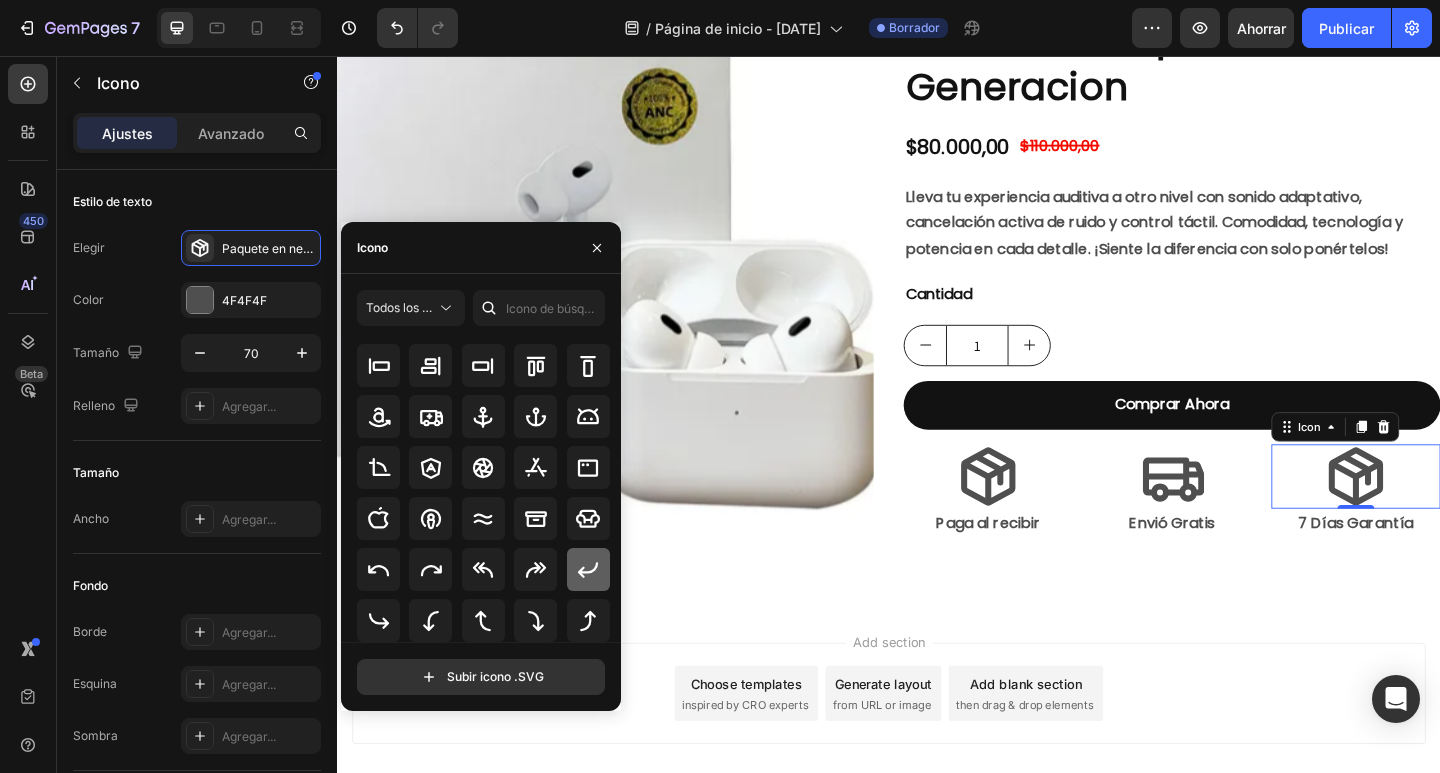 click 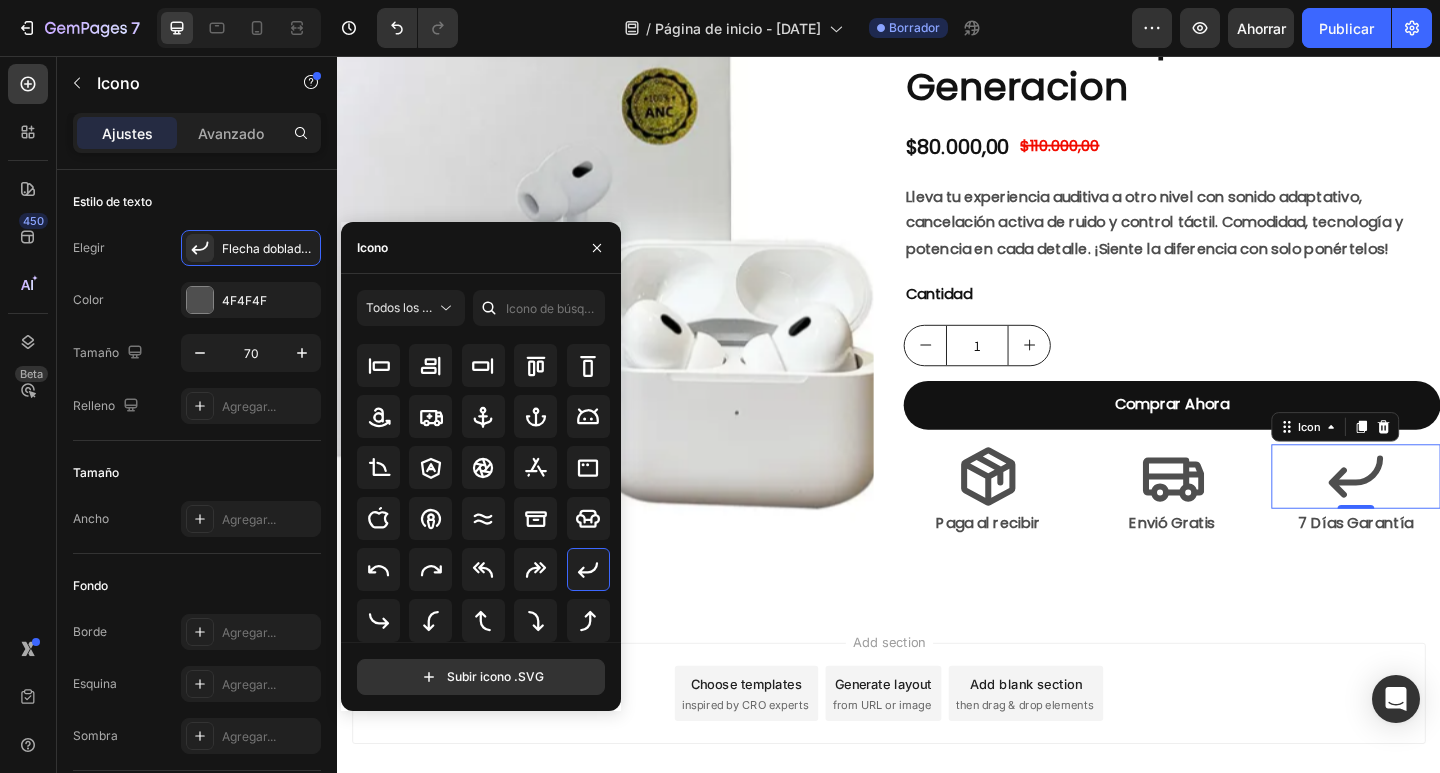 click on "Add section Choose templates inspired by CRO experts Generate layout from URL or image Add blank section then drag & drop elements" at bounding box center (937, 778) 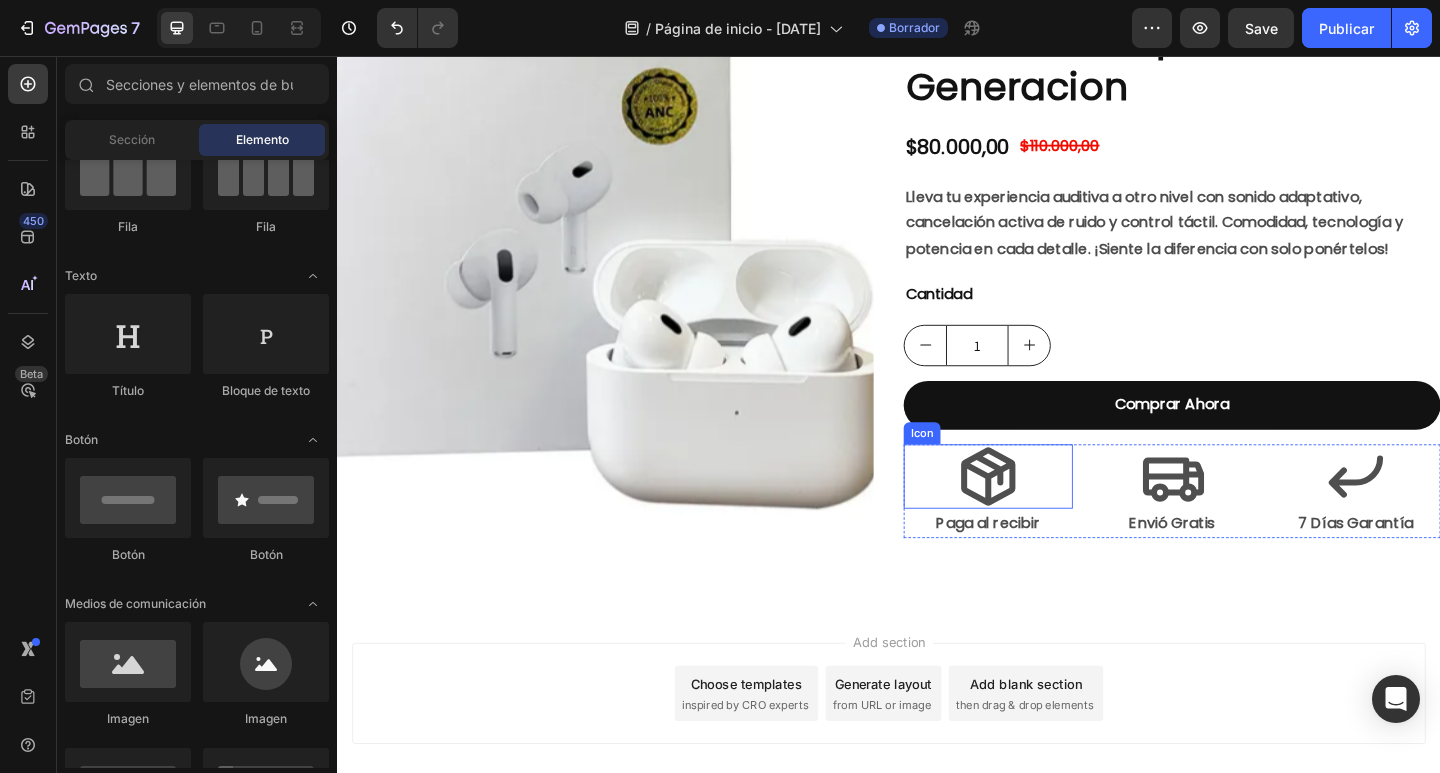 click on "Icon" at bounding box center (1045, 514) 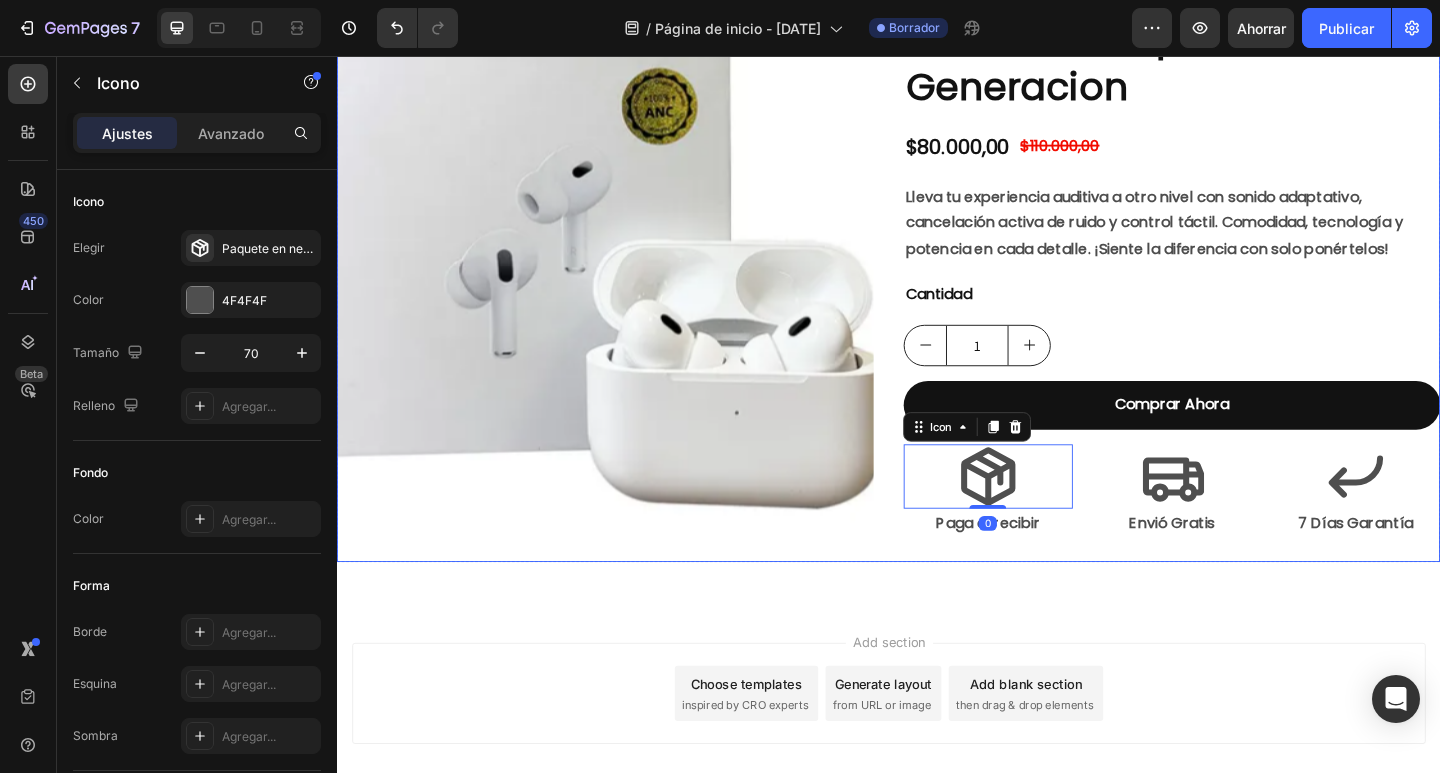 click on "Audifonos Airpods Pro 2 Generacion Product Title $80.000,00 Product Price Product Price $110.000,00 Product Price Product Price Row Lleva tu experiencia auditiva a otro nivel con sonido adaptativo, cancelación activa de ruido y control táctil. Comodidad, tecnología y potencia en cada detalle. ¡Siente la diferencia con solo ponértelos! Text Block Cantidad Text Block
1
Product Quantity Comprar Ahora  Dynamic Checkout
Icon   0 Paga al recibir  Text Block
Icon Envió Gratis Text Block
Icon 7 Días Garantía Text Block Row" at bounding box center (1245, 307) 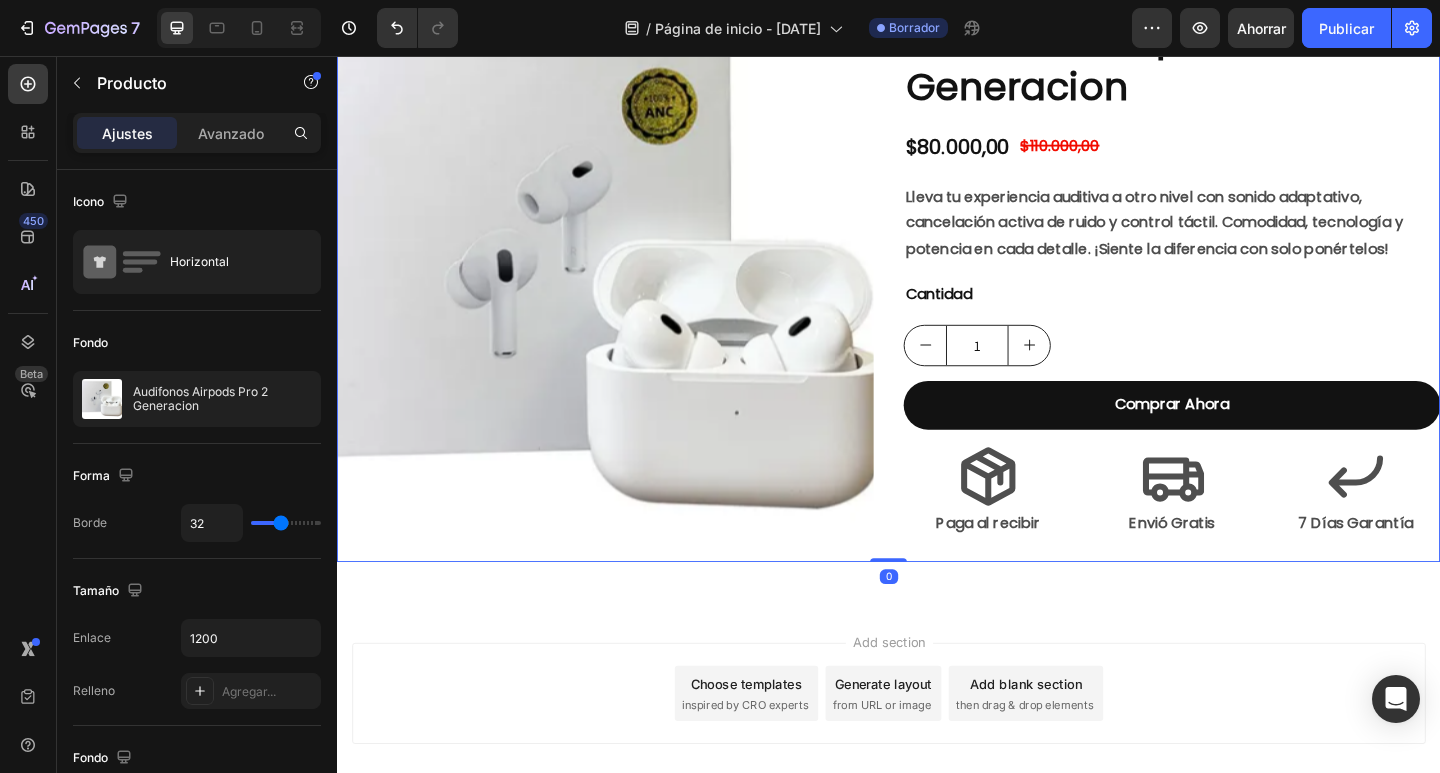 click on "Audifonos Airpods Pro 2 Generacion Product Title $80.000,00 Product Price Product Price $110.000,00 Product Price Product Price Row Lleva tu experiencia auditiva a otro nivel con sonido adaptativo, cancelación activa de ruido y control táctil. Comodidad, tecnología y potencia en cada detalle. ¡Siente la diferencia con solo ponértelos! Text Block Cantidad Text Block
1
Product Quantity Comprar Ahora  Dynamic Checkout
Icon Paga al recibir  Text Block
Icon Envió Gratis Text Block
Icon 7 Días Garantía Text Block Row" at bounding box center [1245, 307] 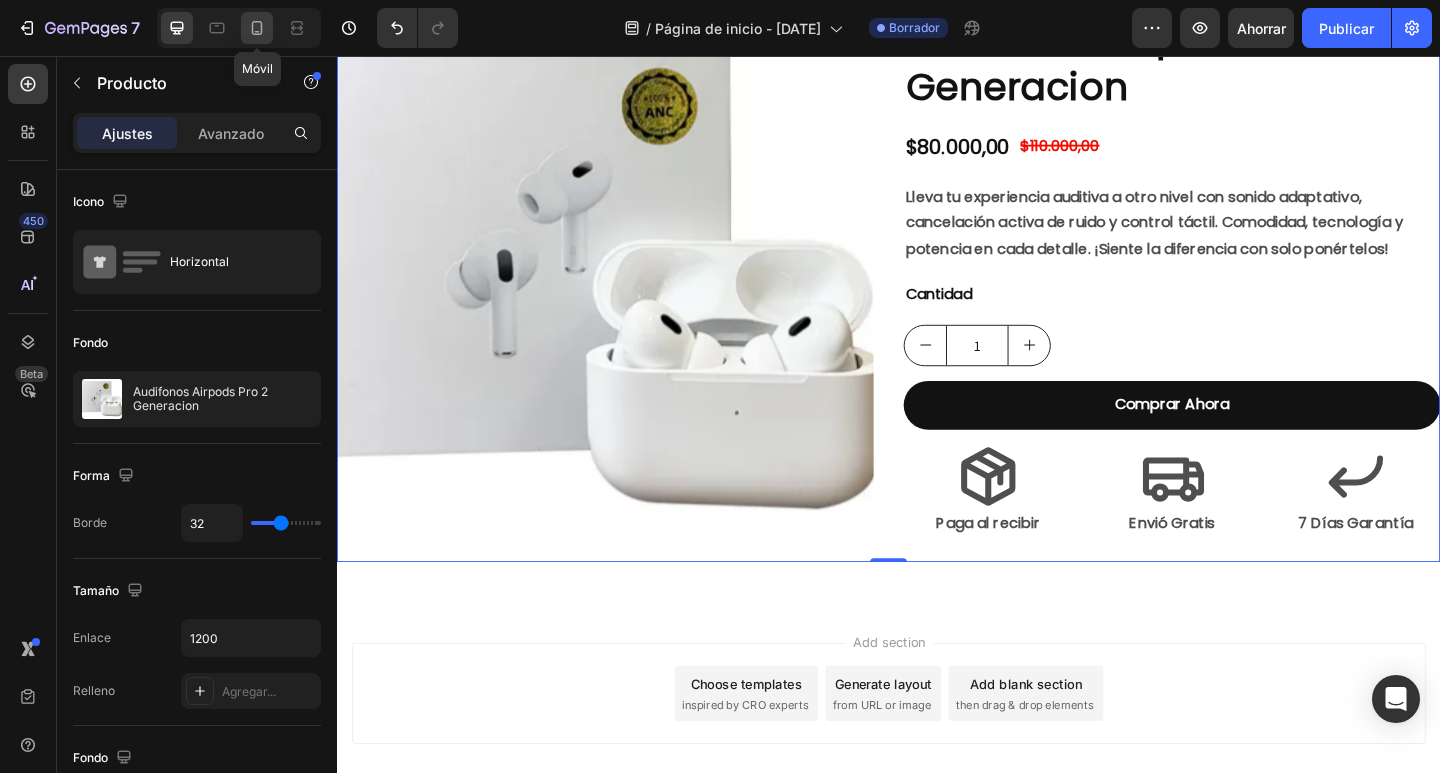 click 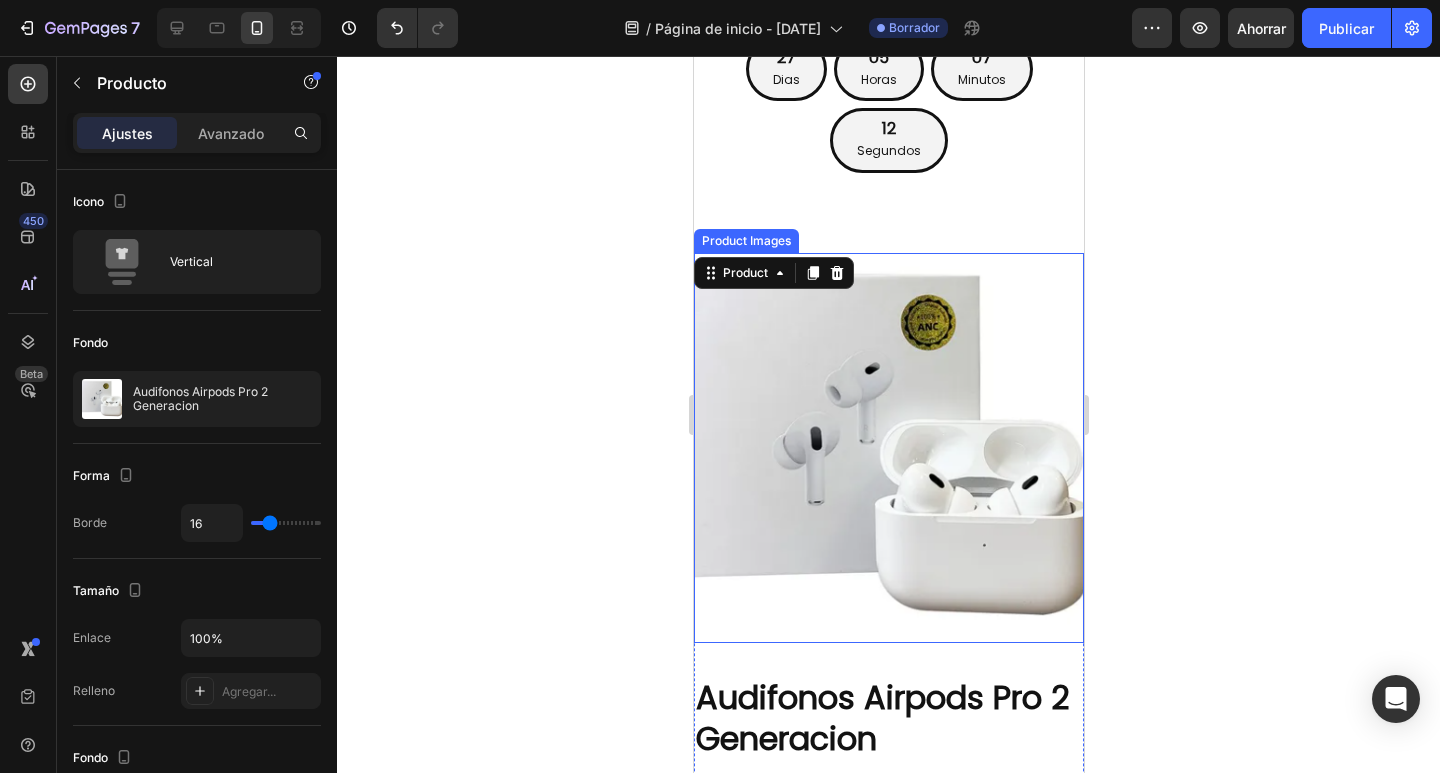 scroll, scrollTop: 0, scrollLeft: 0, axis: both 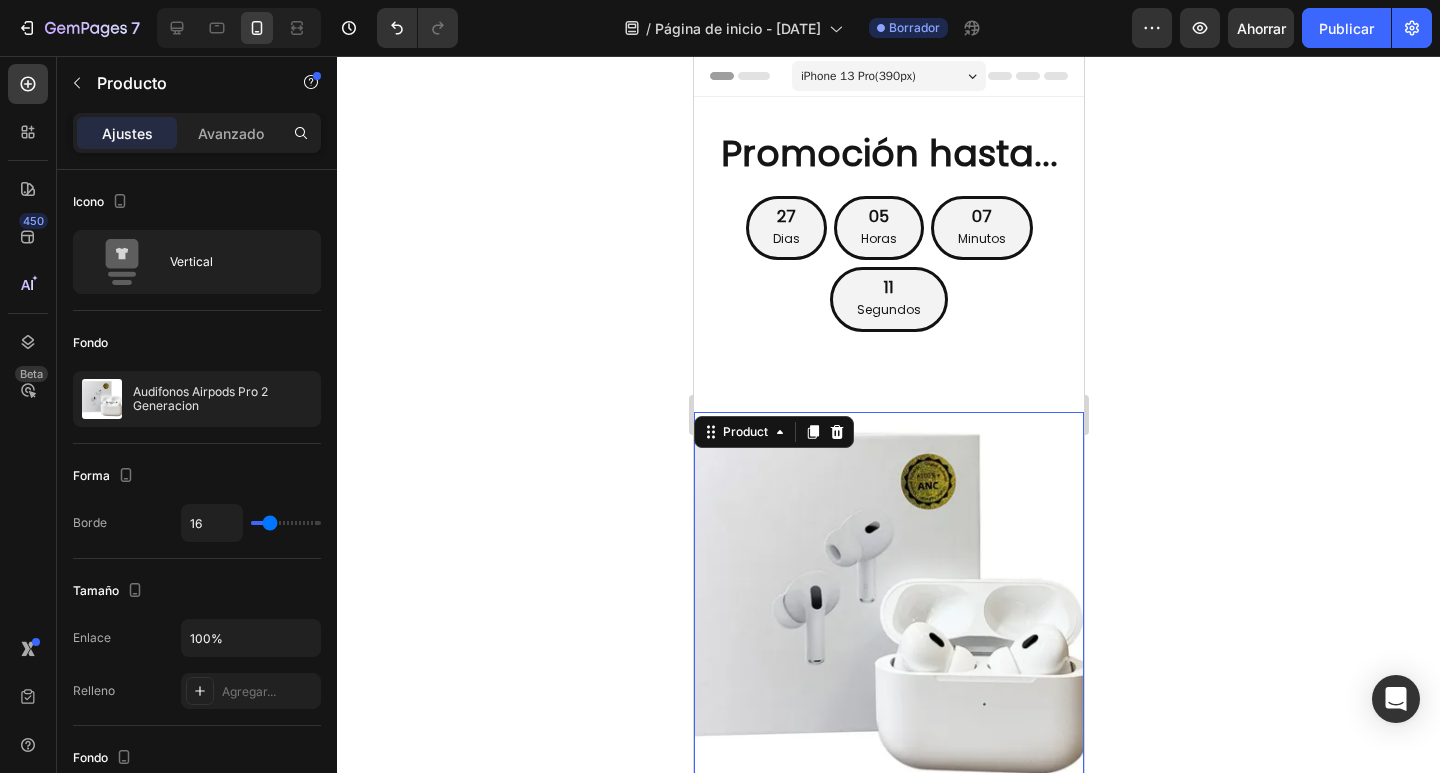 click on "iPhone 13 Pro  ( 390 px)" at bounding box center (857, 76) 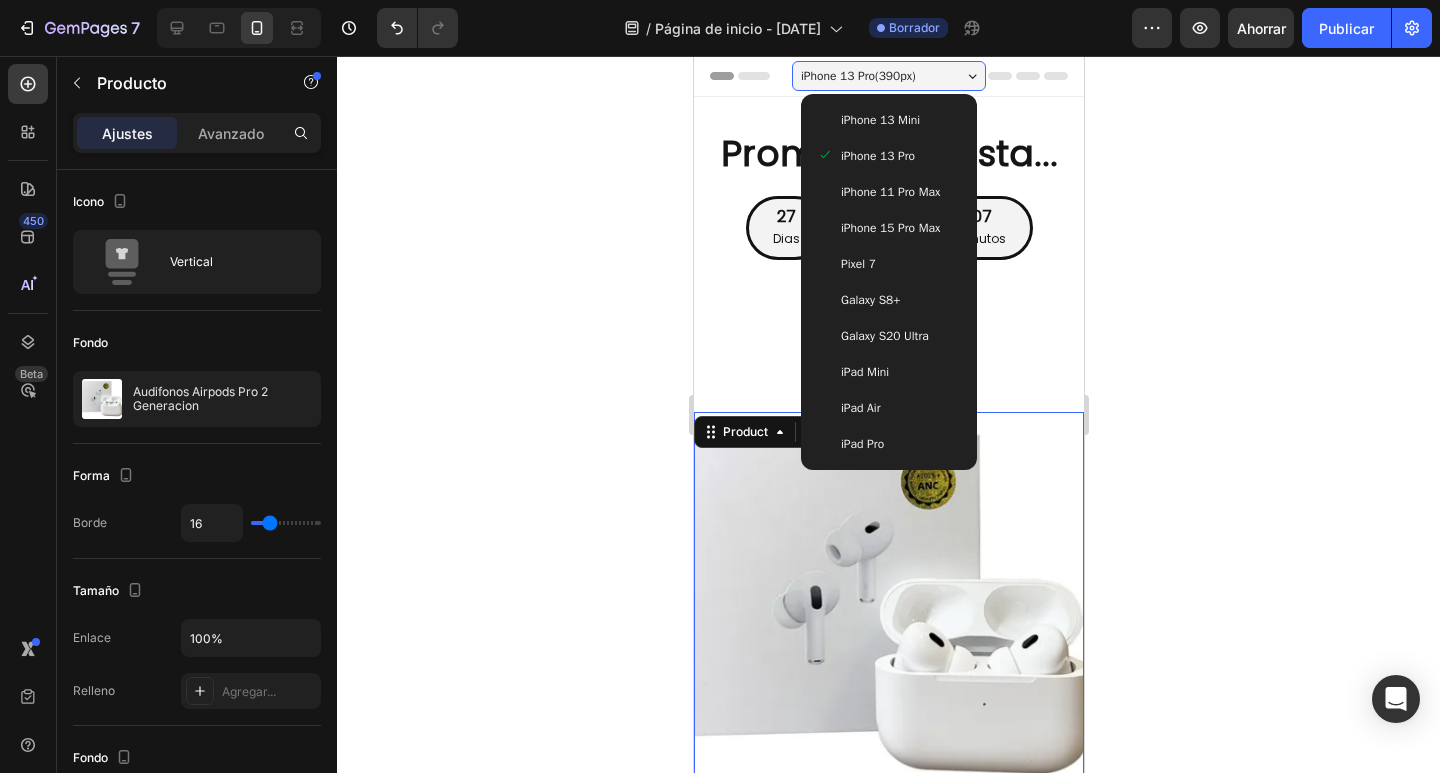 click on "iPhone 13 Pro" at bounding box center [877, 156] 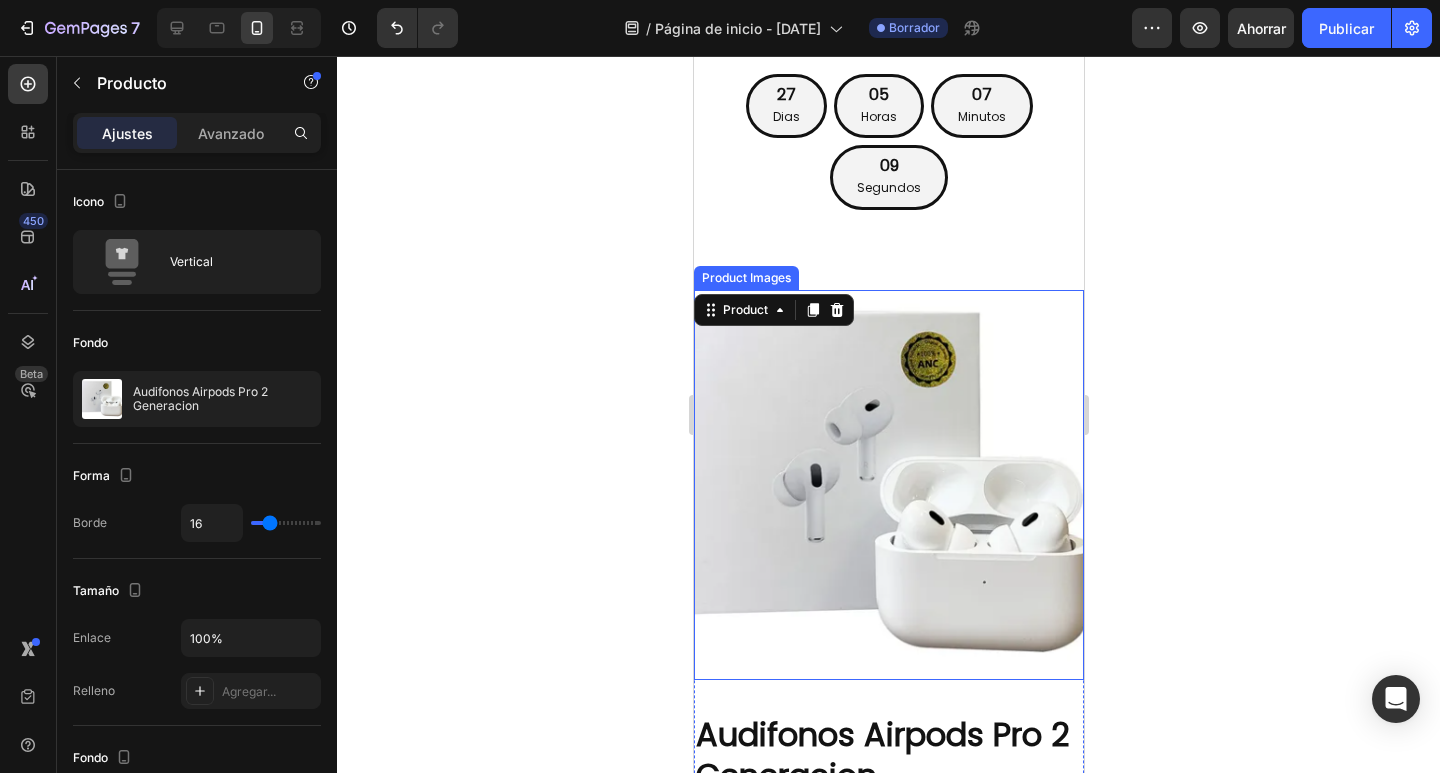 scroll, scrollTop: 0, scrollLeft: 0, axis: both 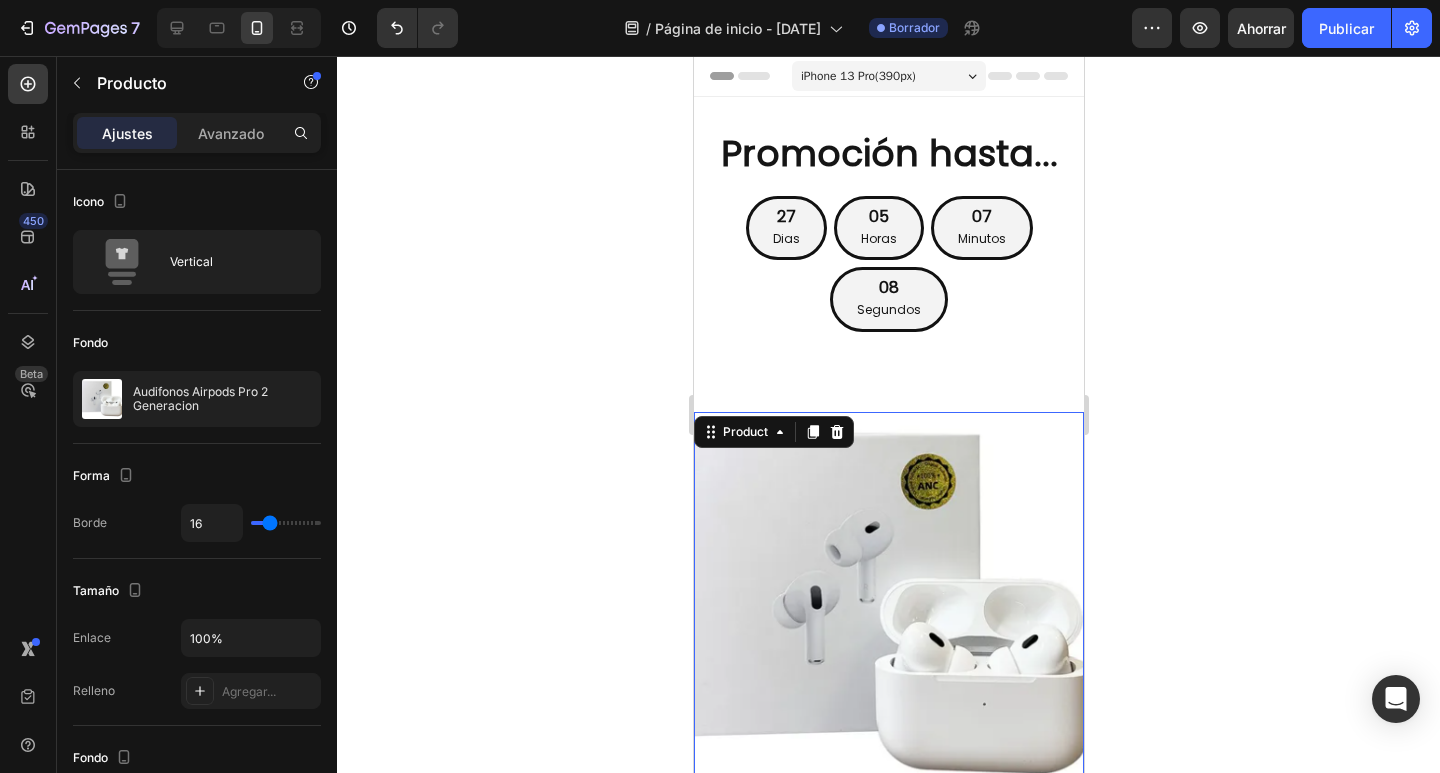 click on "iPhone 13 Pro  ( 390 px)" at bounding box center [888, 76] 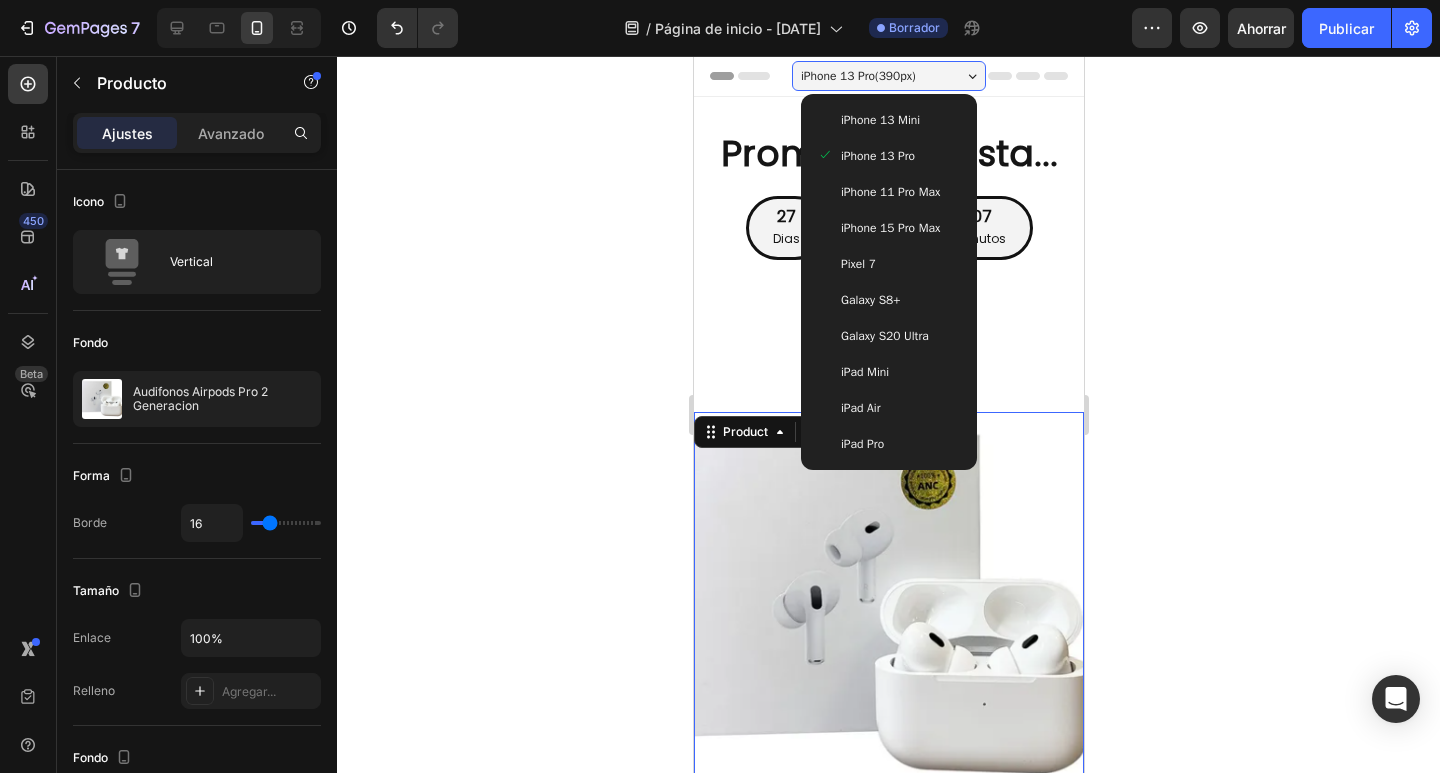 click on "iPhone 13 Mini" at bounding box center [879, 120] 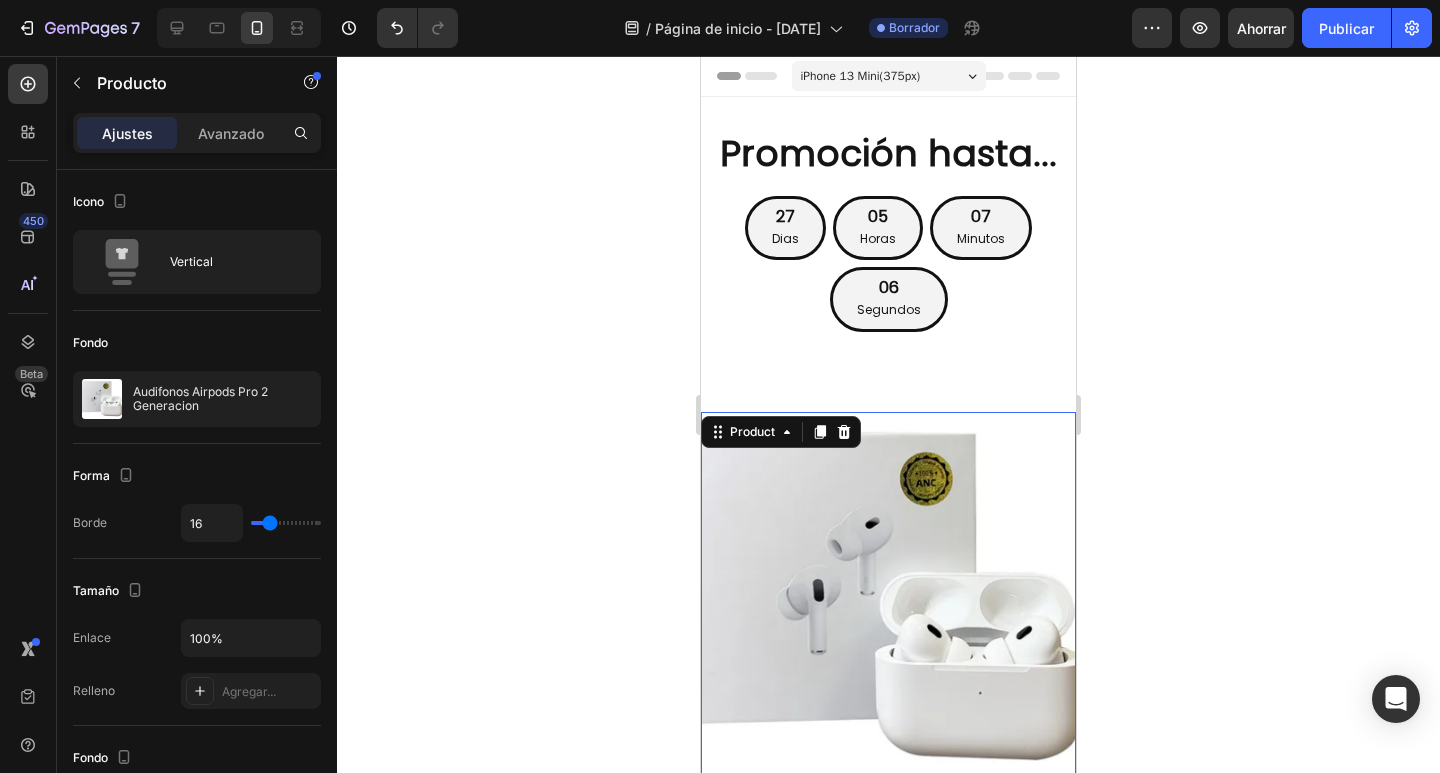 click on "iPhone 13 Mini  ( 375 px)" at bounding box center [889, 76] 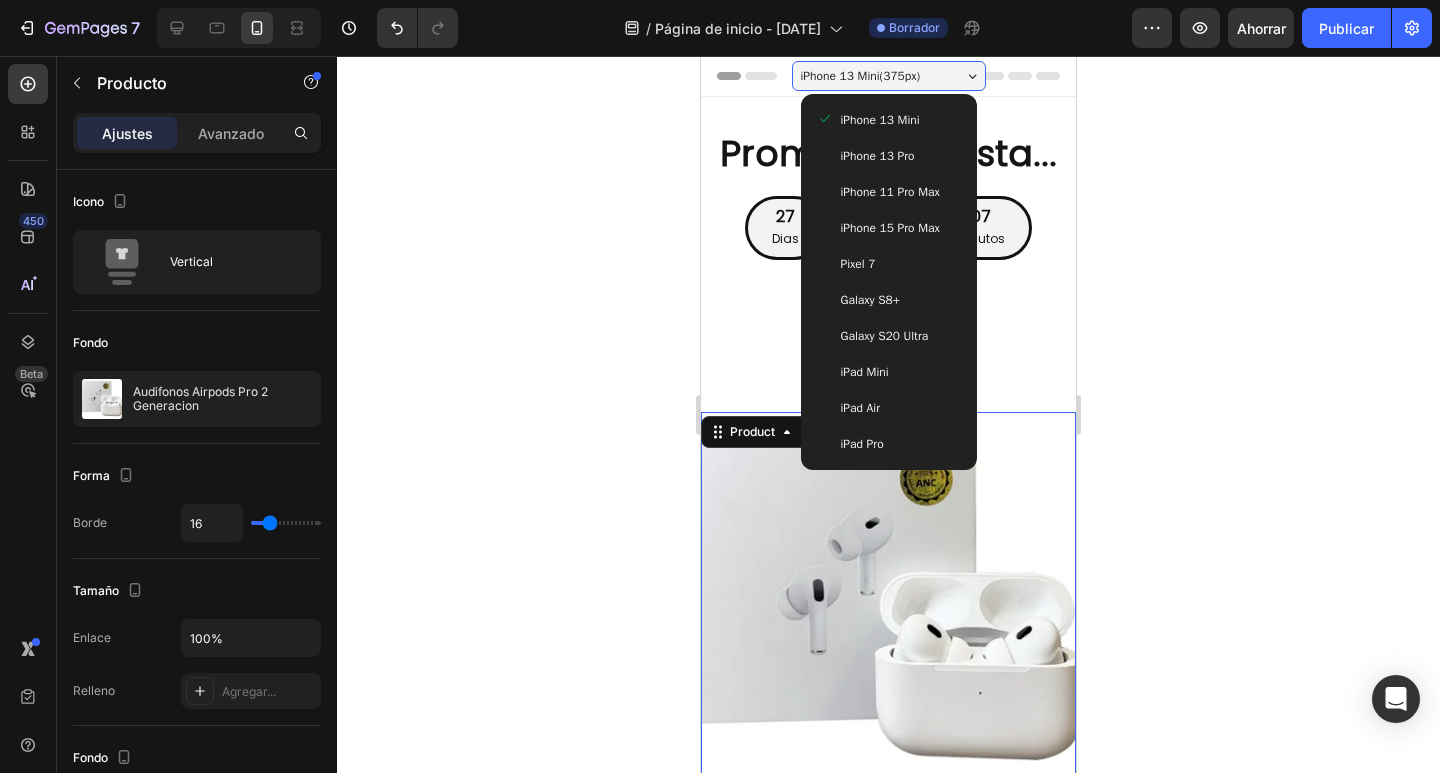 click on "Pixel 7" at bounding box center [889, 264] 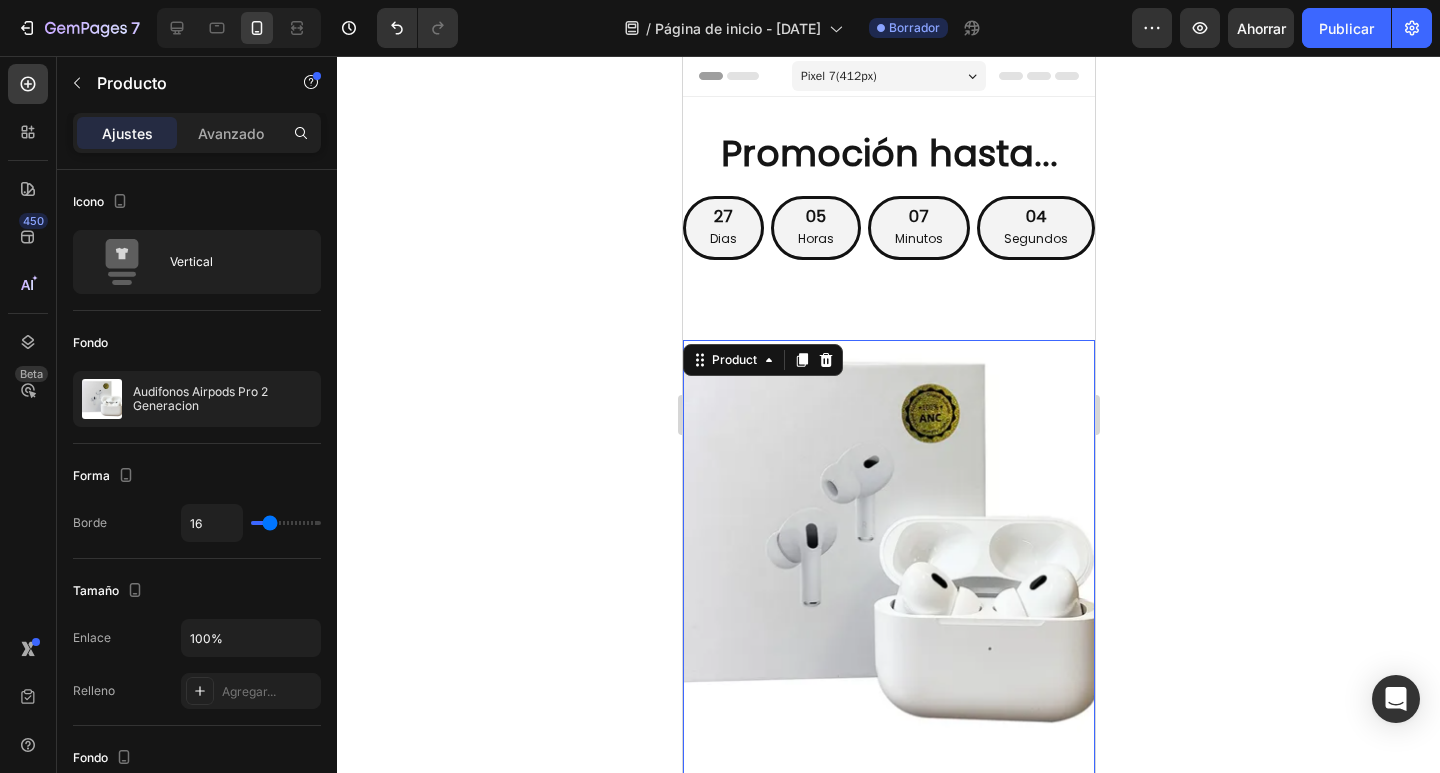 click on "Pixel 7  ( 412 px)" at bounding box center (888, 76) 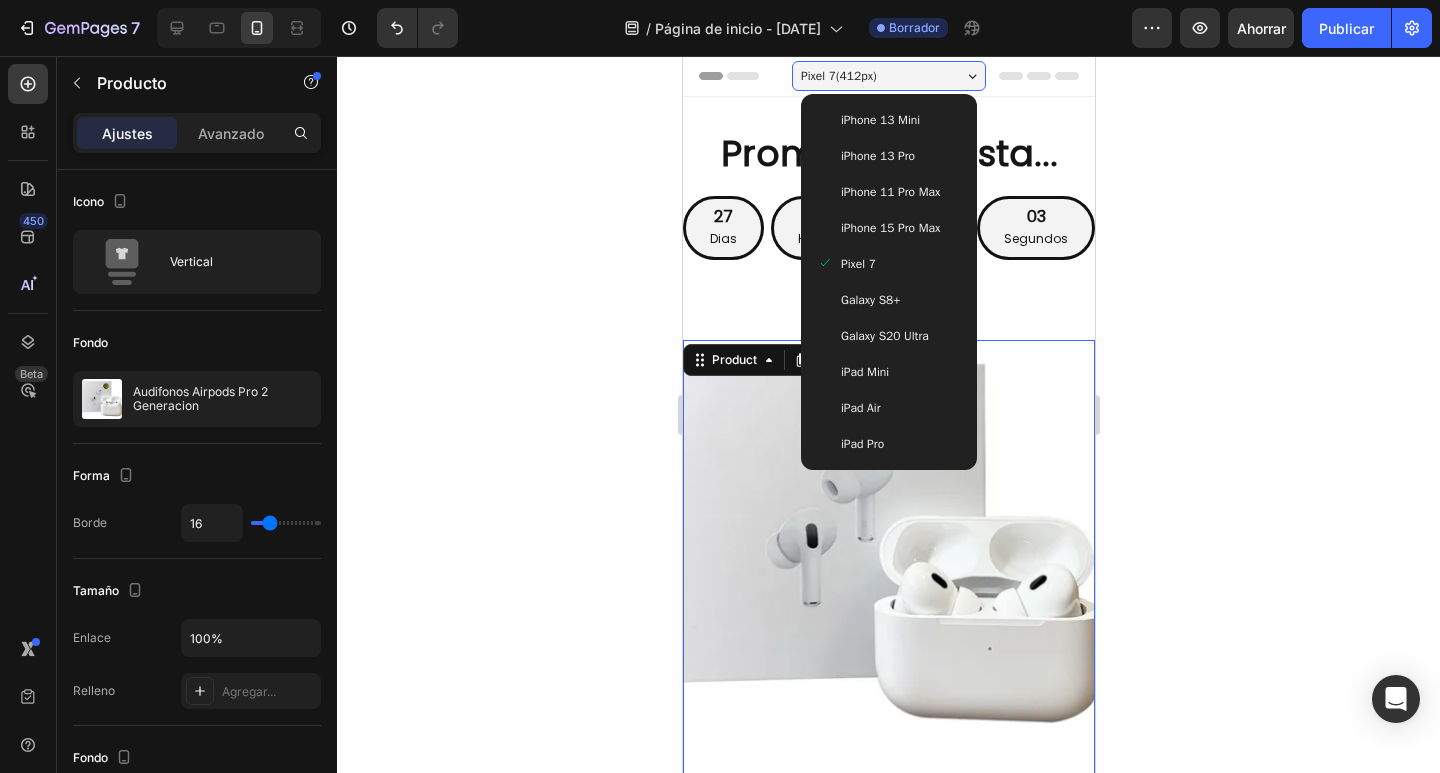 click on "iPhone 13 Pro" at bounding box center [877, 156] 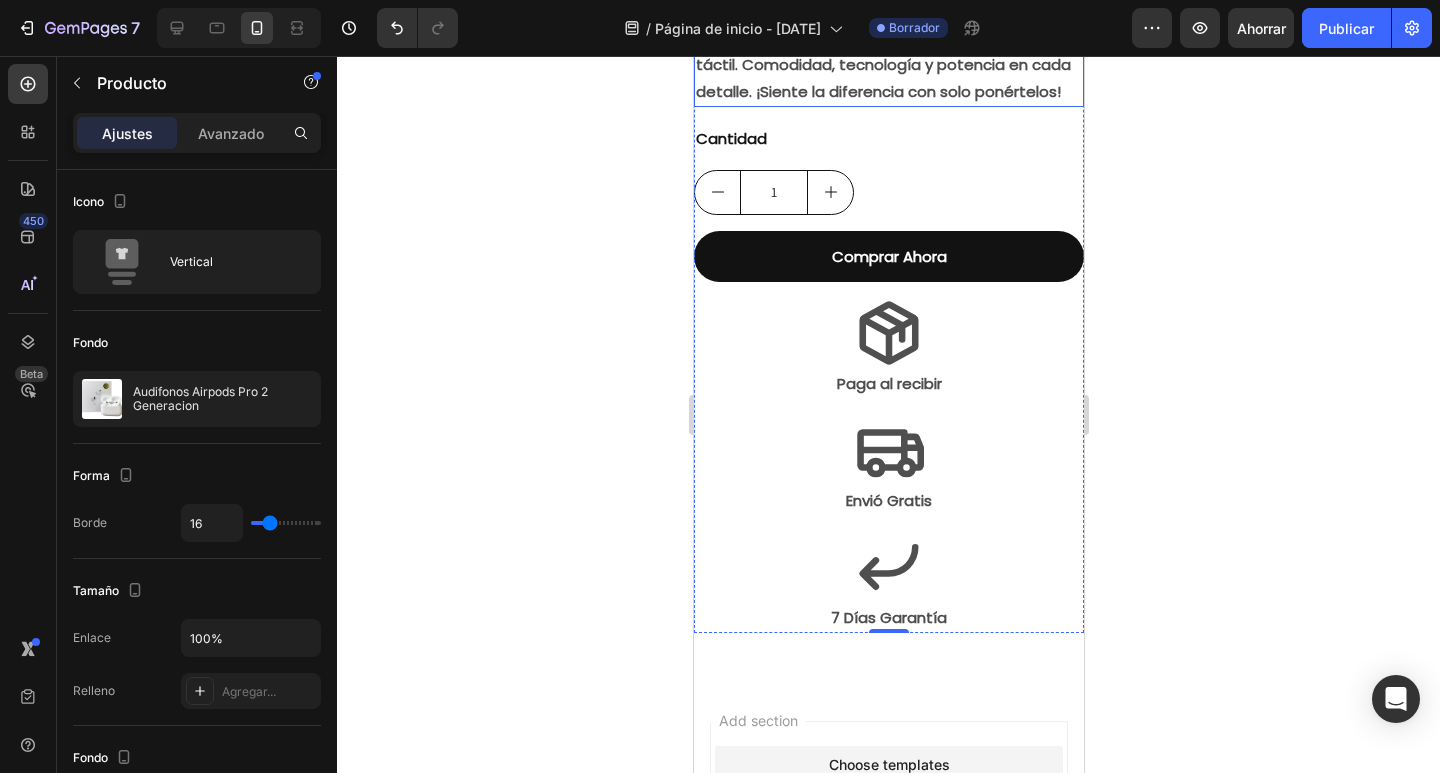 scroll, scrollTop: 1000, scrollLeft: 0, axis: vertical 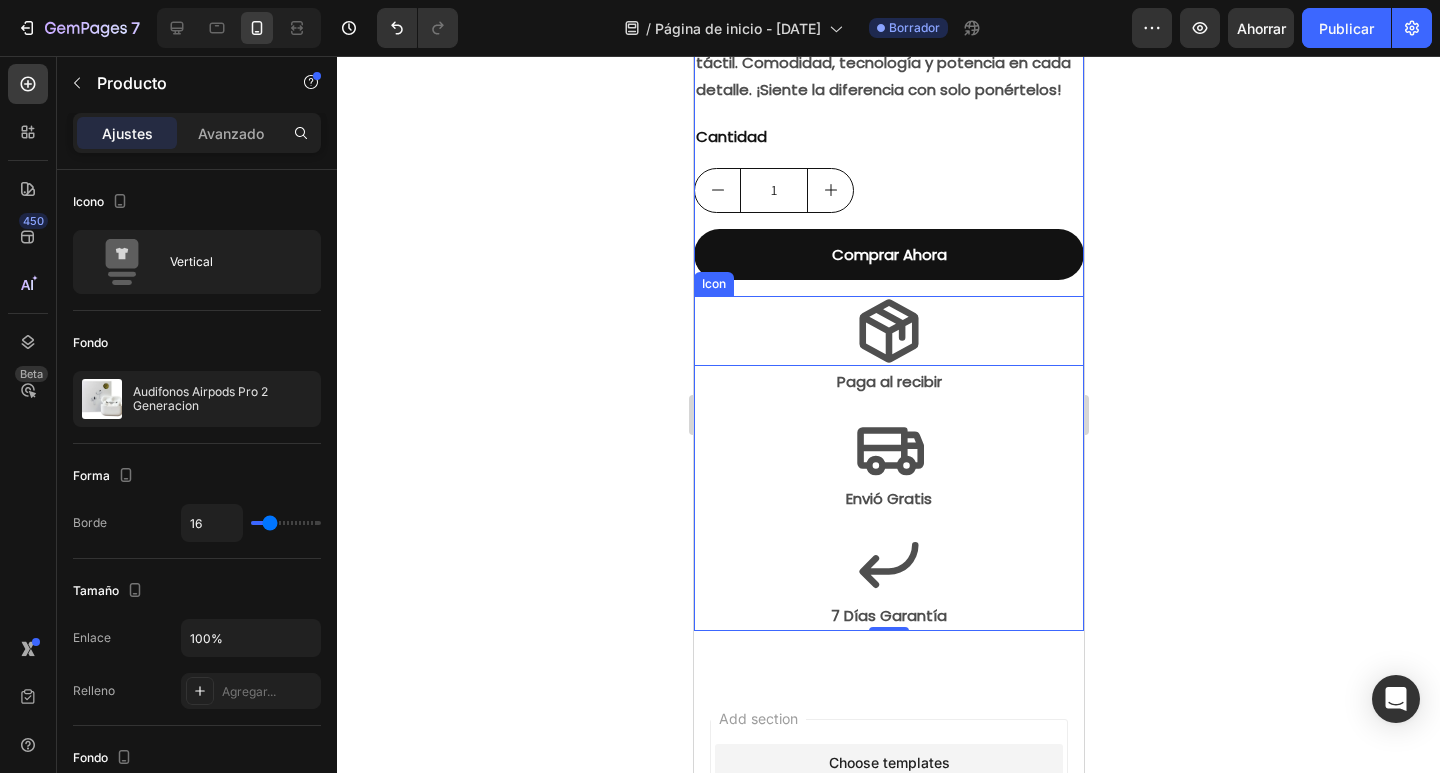 click 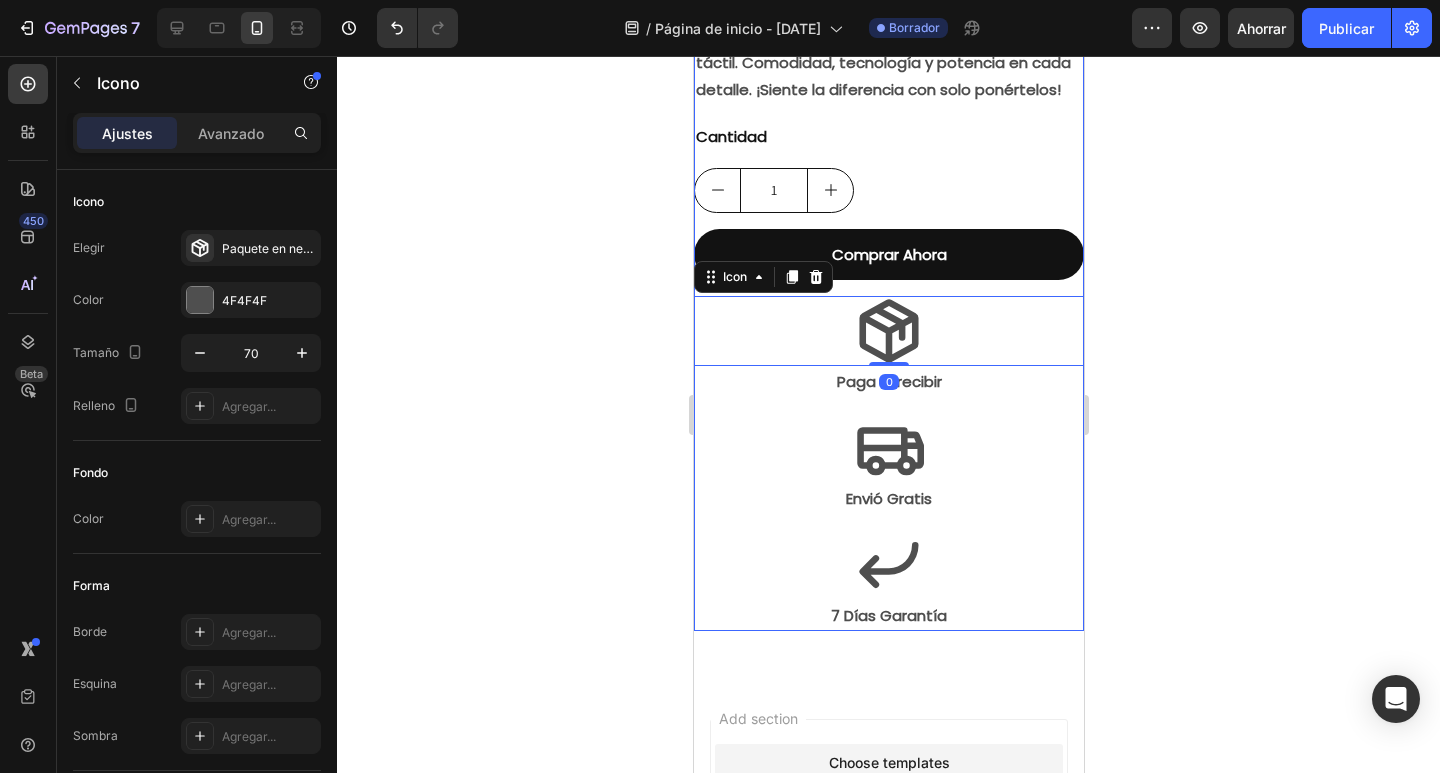 click on "Audifonos Airpods Pro 2 Generacion Product Title $80.000,00 Product Price Product Price $110.000,00 Product Price Product Price Row Lleva tu experiencia auditiva a otro nivel con sonido adaptativo, cancelación activa de ruido y control táctil. Comodidad, tecnología y potencia en cada detalle. ¡Siente la diferencia con solo ponértelos! Text Block Cantidad Text Block
1
Product Quantity Comprar Ahora  Dynamic Checkout
Icon   0 Paga al recibir  Text Block
Icon Envió Gratis Text Block
Icon 7 Días Garantía Text Block Row" at bounding box center (888, 232) 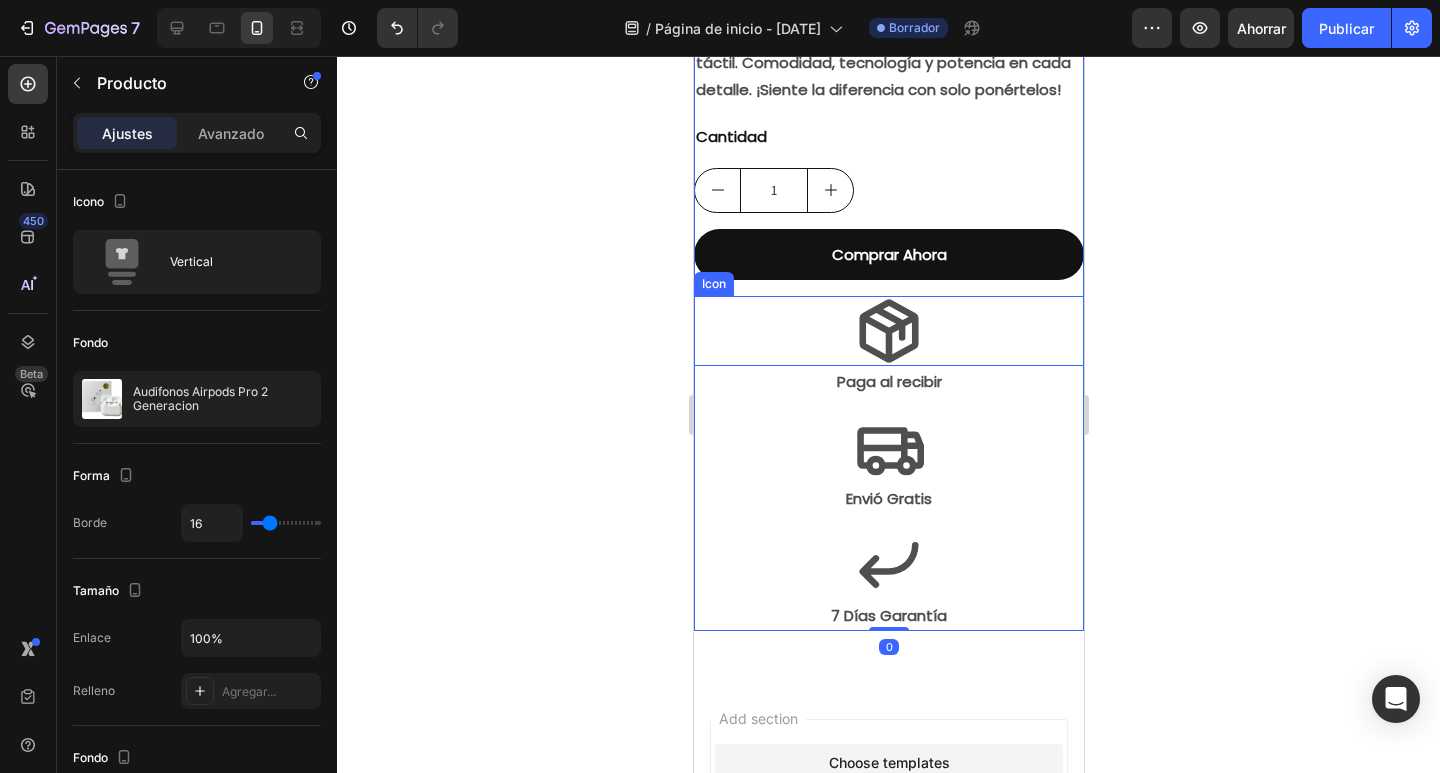 click 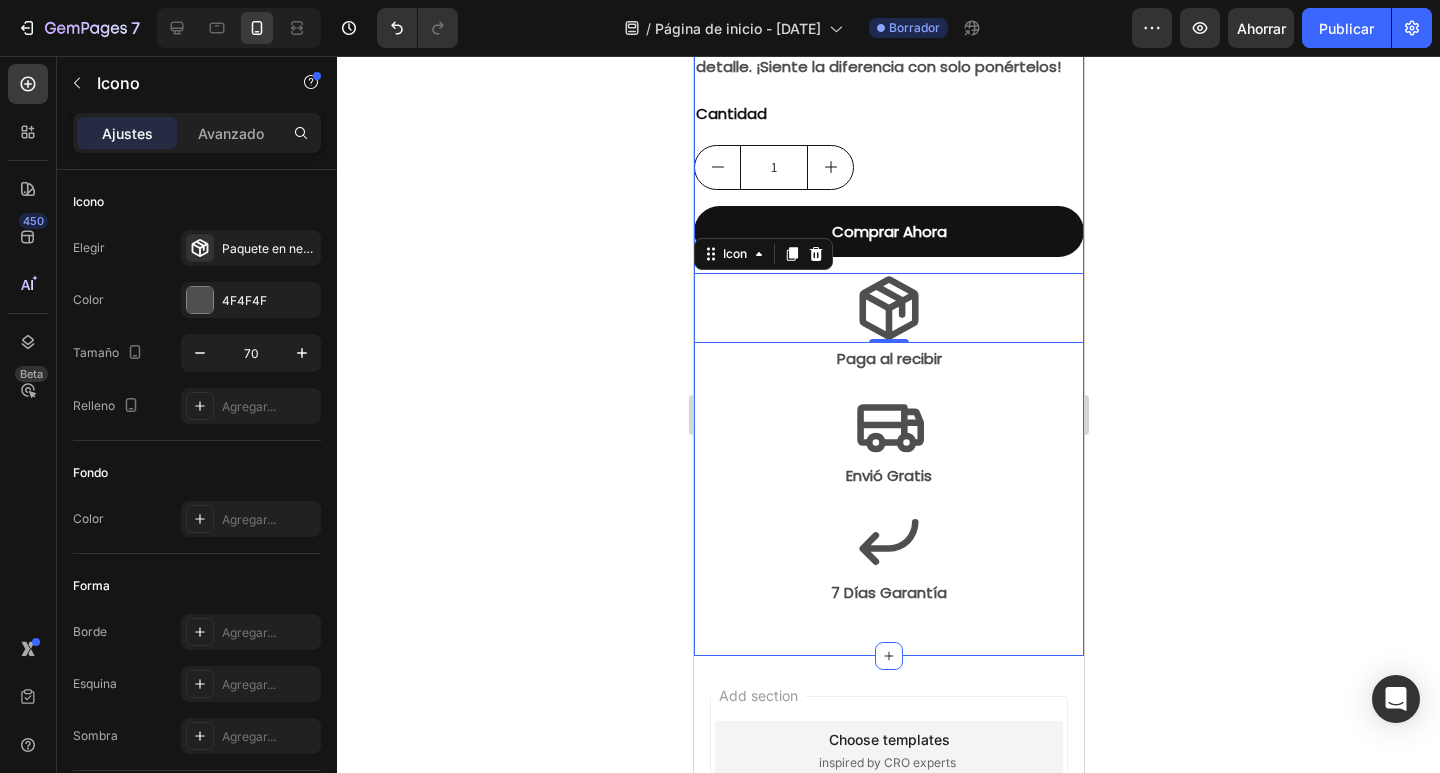scroll, scrollTop: 1000, scrollLeft: 0, axis: vertical 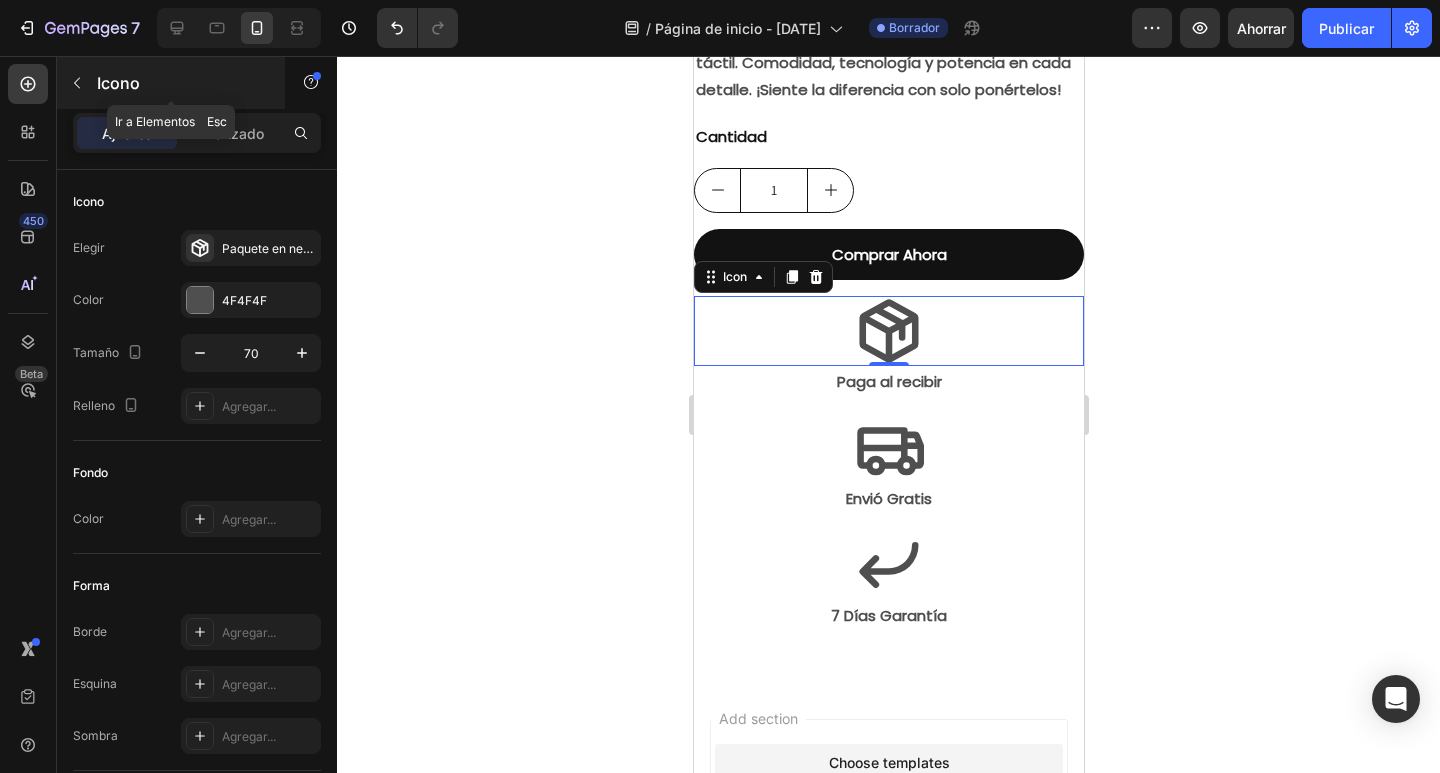 click on "Icono" at bounding box center (118, 83) 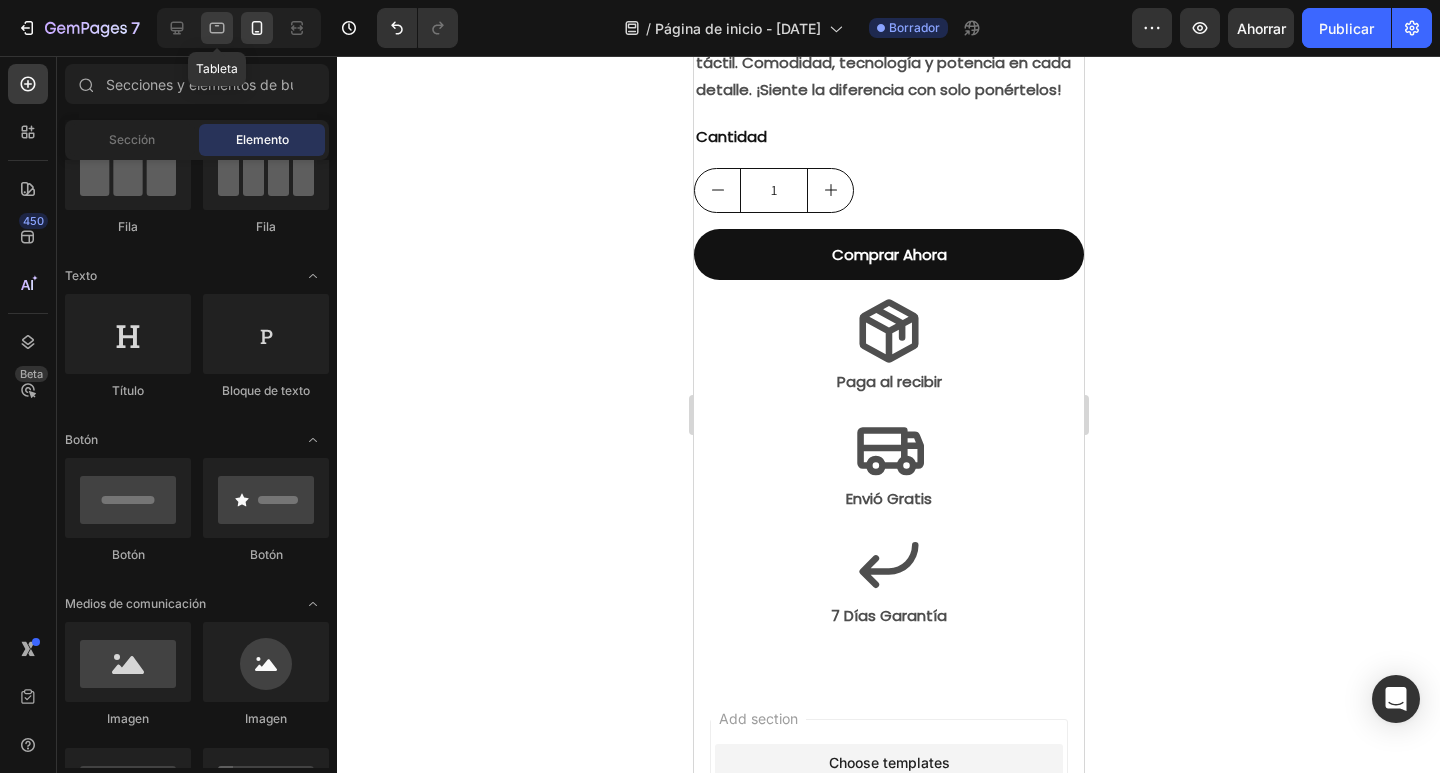 click 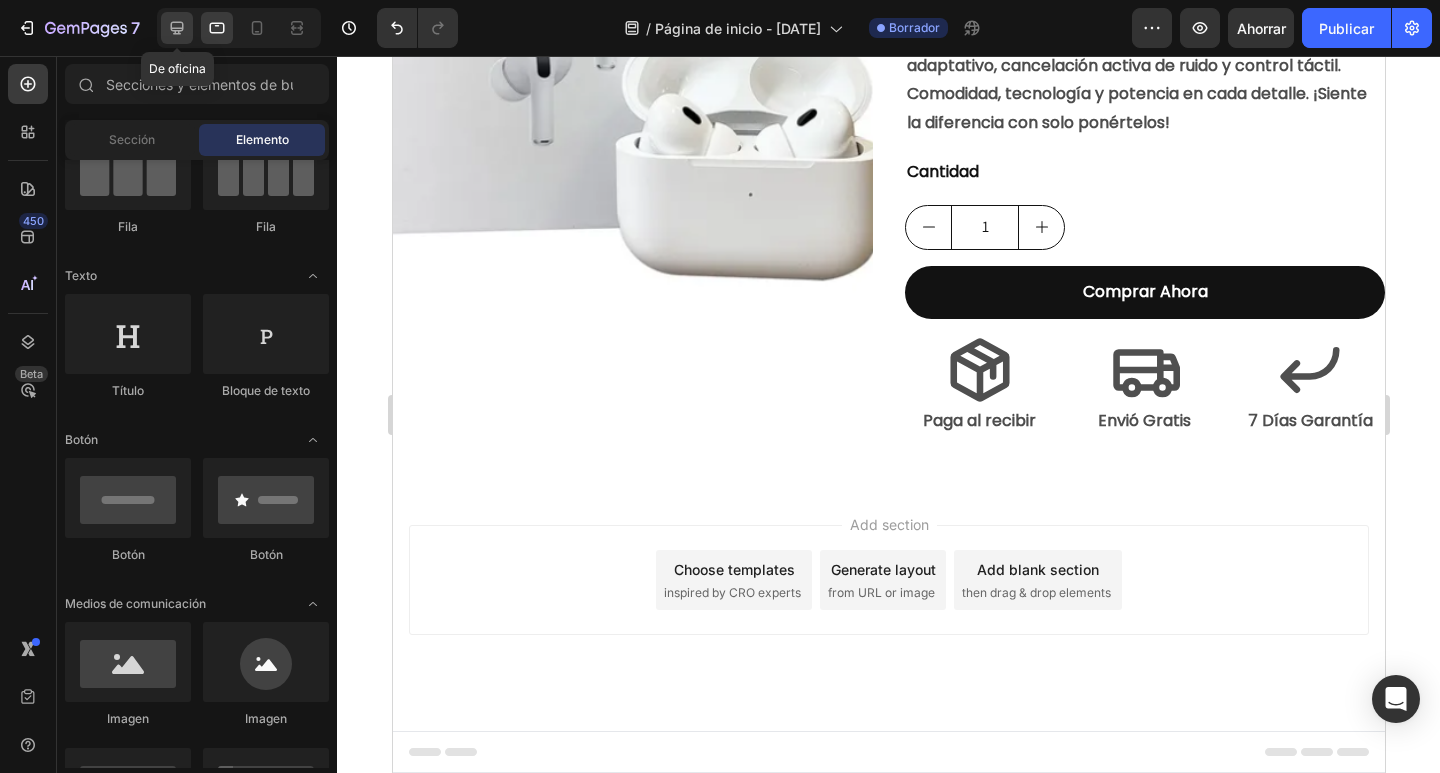 click 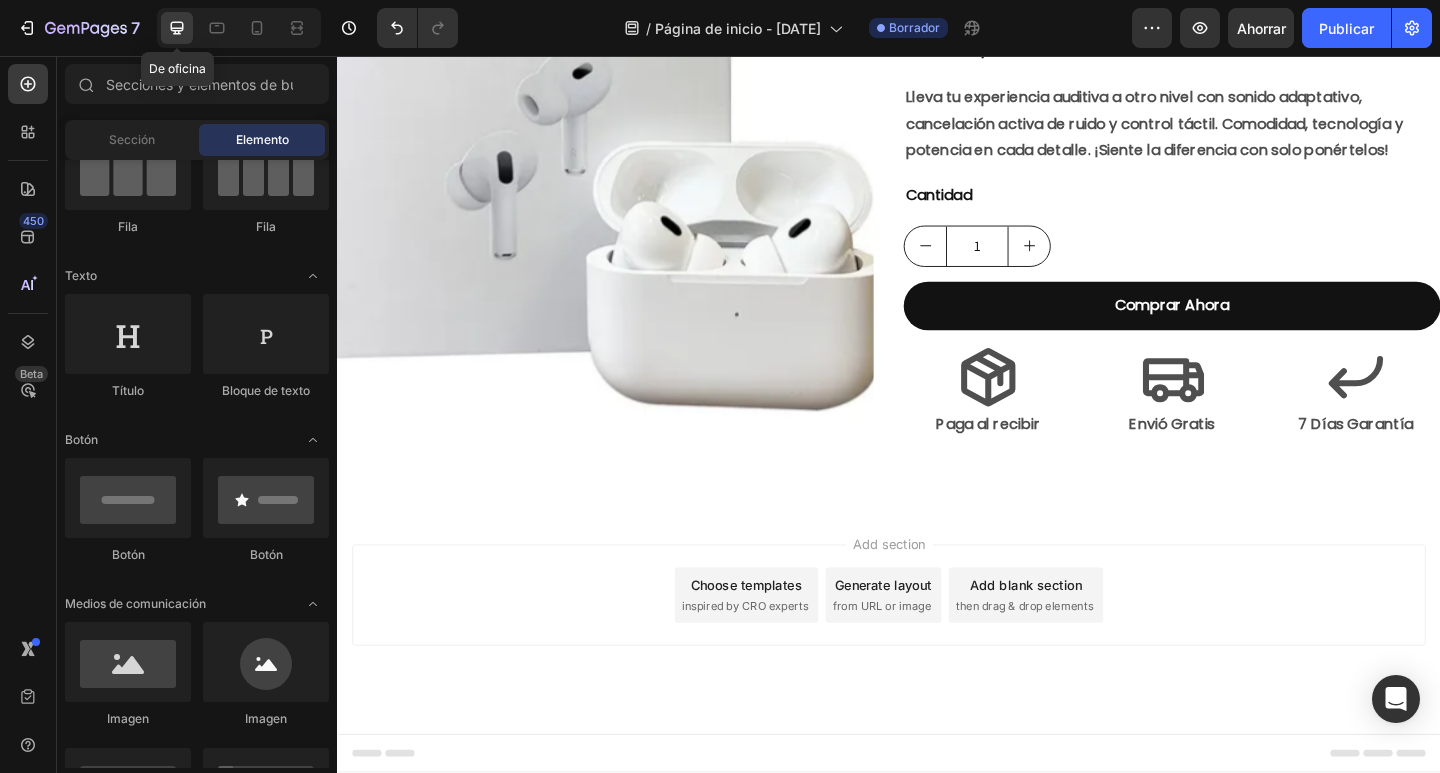 scroll, scrollTop: 486, scrollLeft: 0, axis: vertical 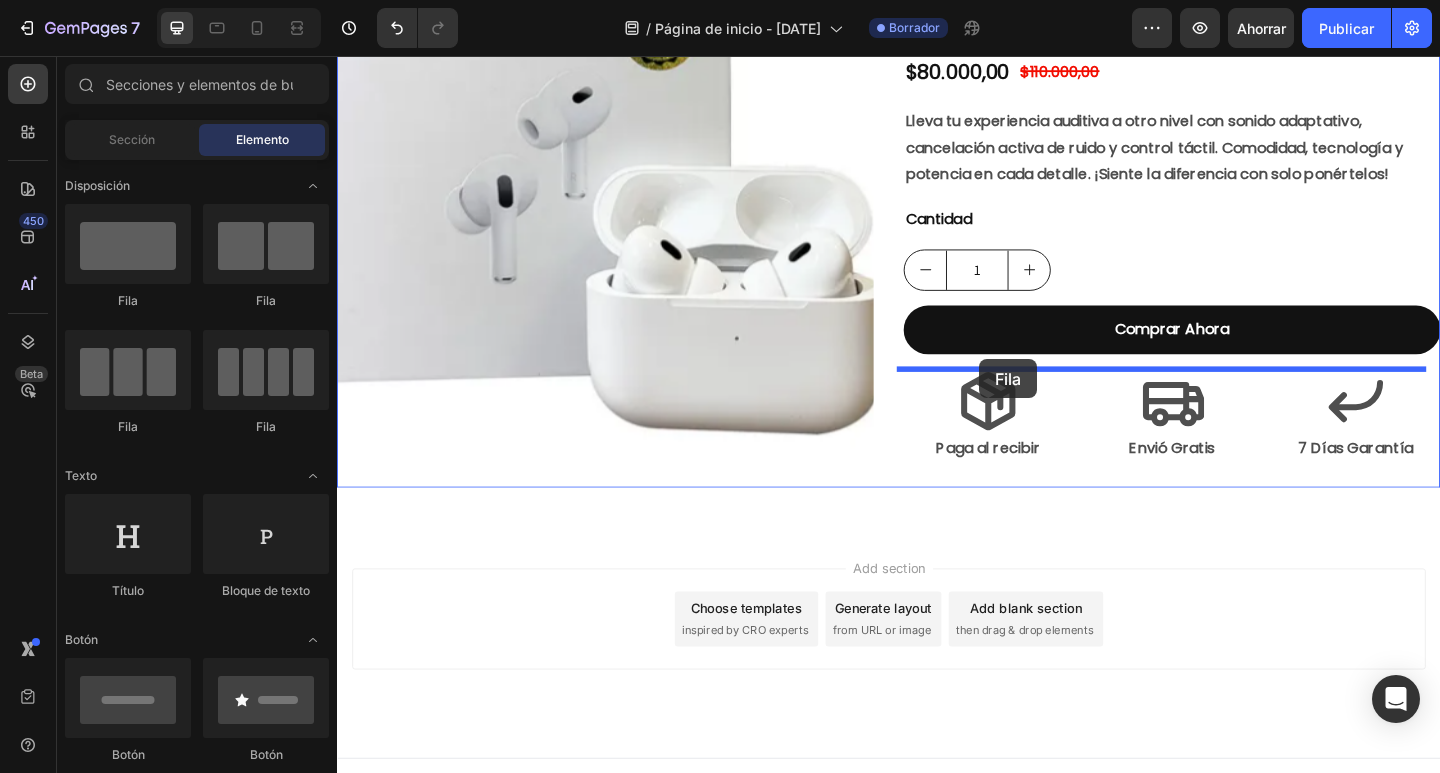 drag, startPoint x: 475, startPoint y: 316, endPoint x: 1035, endPoint y: 386, distance: 564.35803 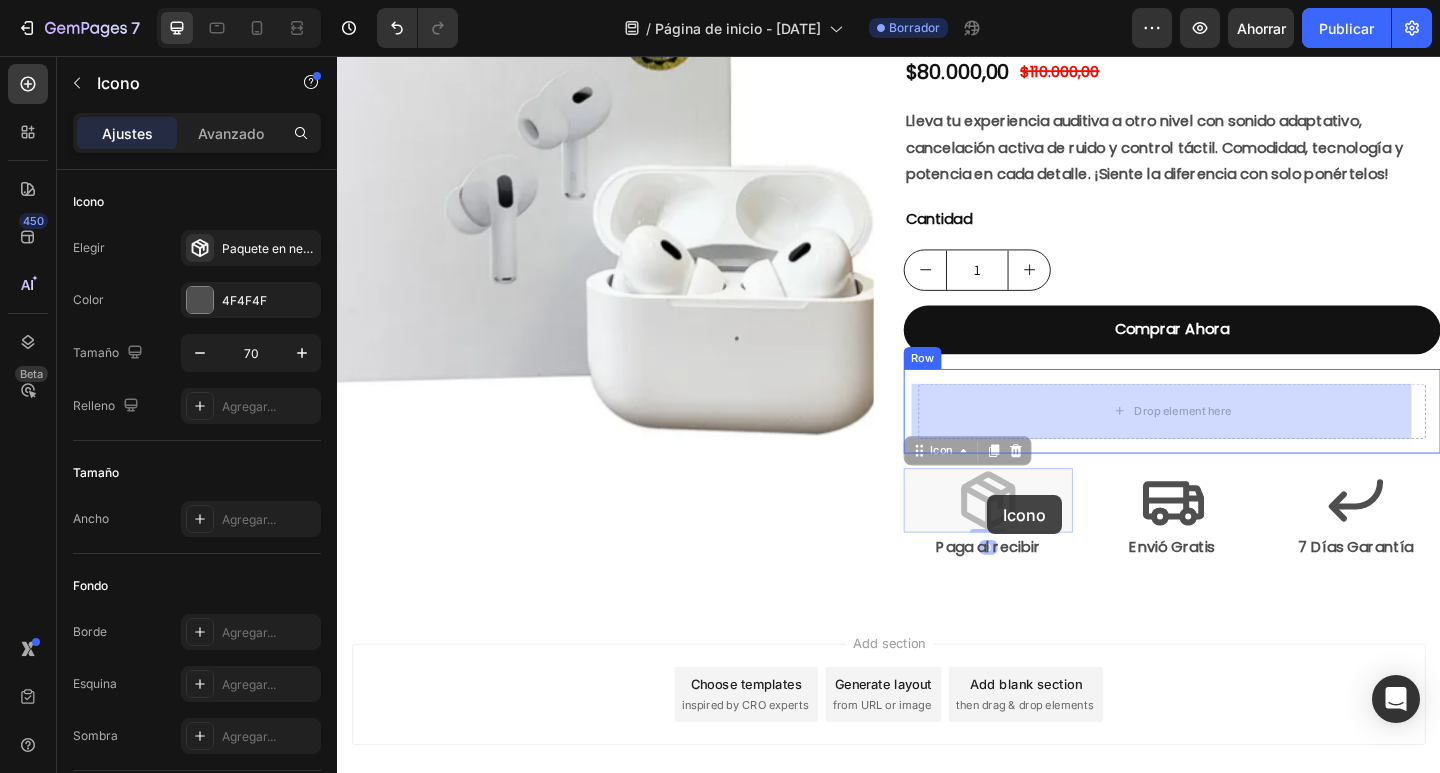 drag, startPoint x: 1050, startPoint y: 555, endPoint x: 1044, endPoint y: 534, distance: 21.84033 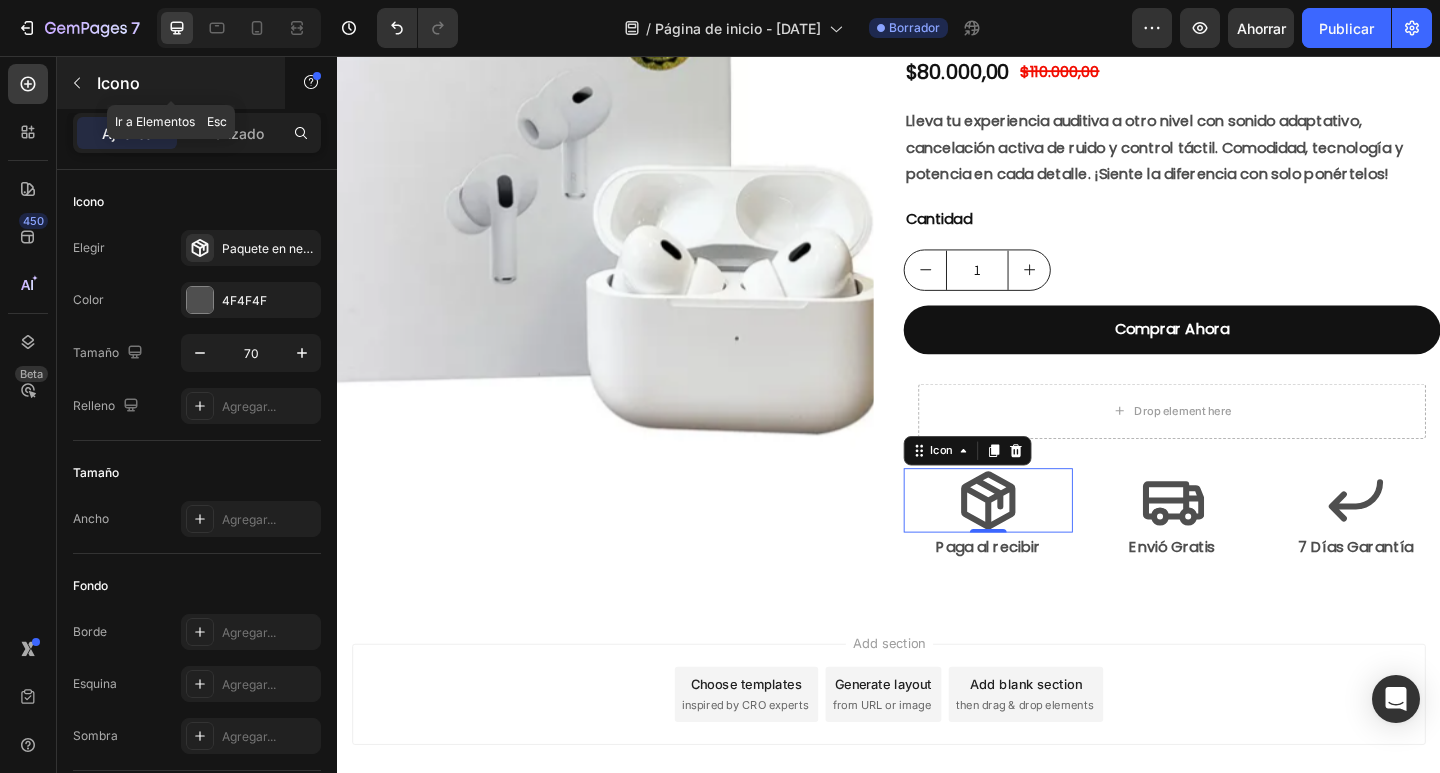 click at bounding box center (77, 83) 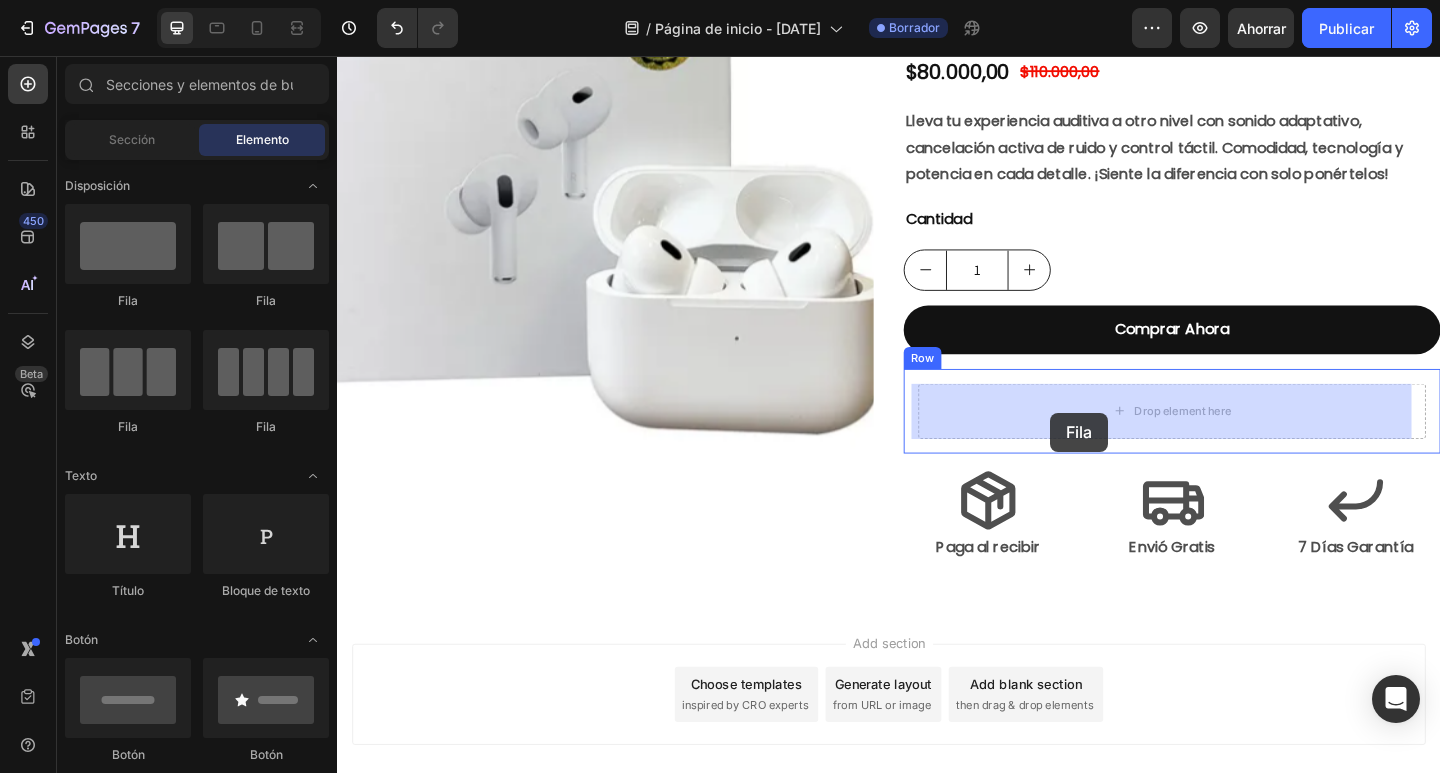 drag, startPoint x: 464, startPoint y: 444, endPoint x: 1113, endPoint y: 444, distance: 649 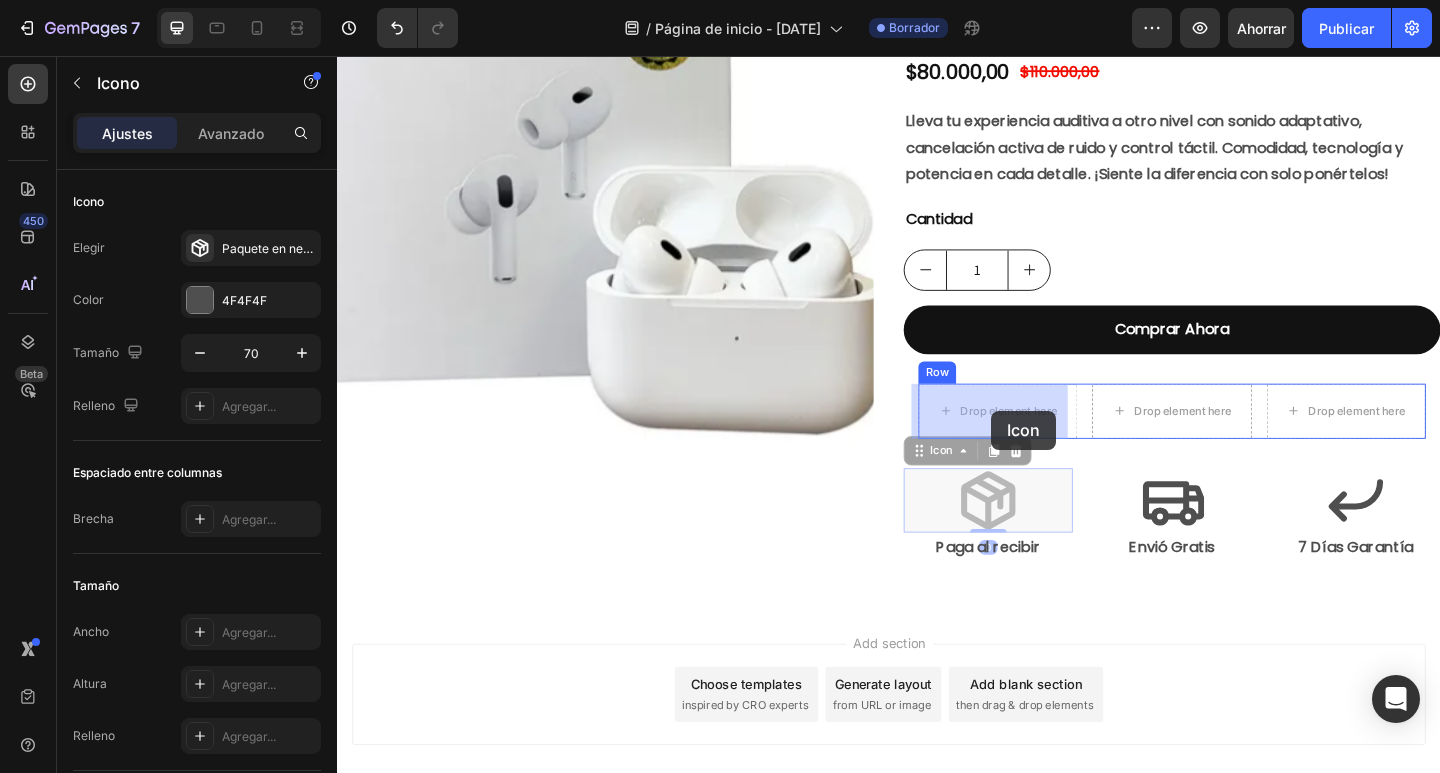 drag, startPoint x: 1032, startPoint y: 541, endPoint x: 1049, endPoint y: 448, distance: 94.54099 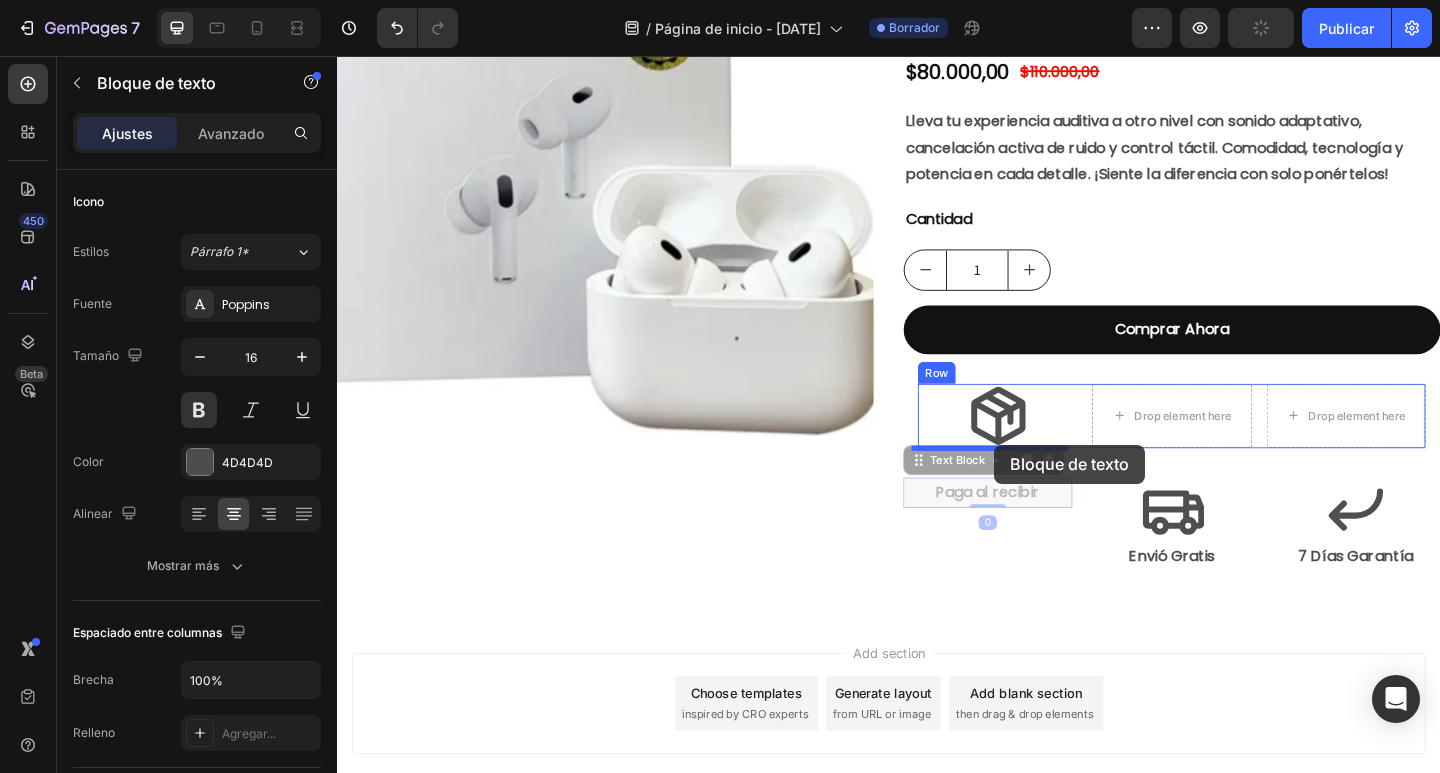 drag, startPoint x: 1045, startPoint y: 534, endPoint x: 1052, endPoint y: 479, distance: 55.443665 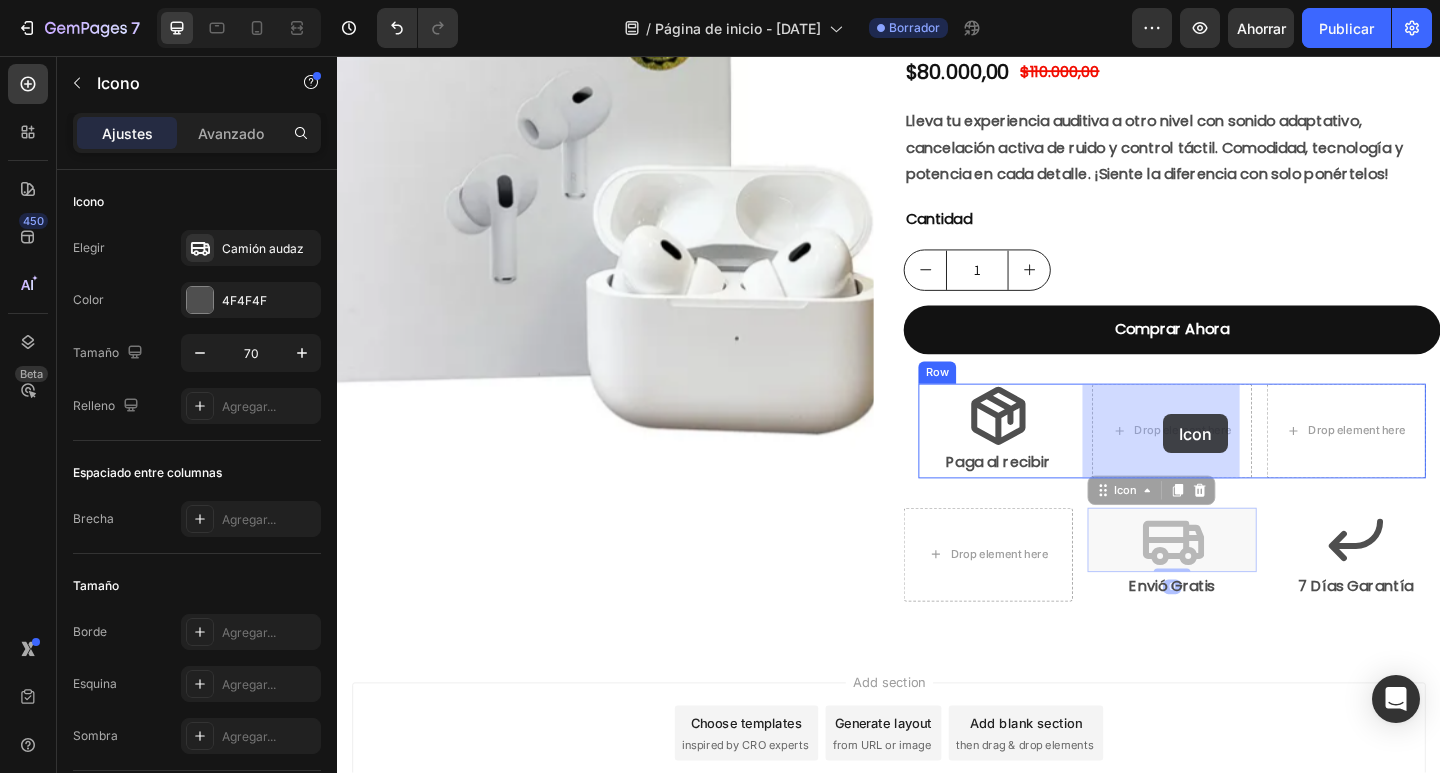 drag, startPoint x: 1250, startPoint y: 573, endPoint x: 1237, endPoint y: 453, distance: 120.70211 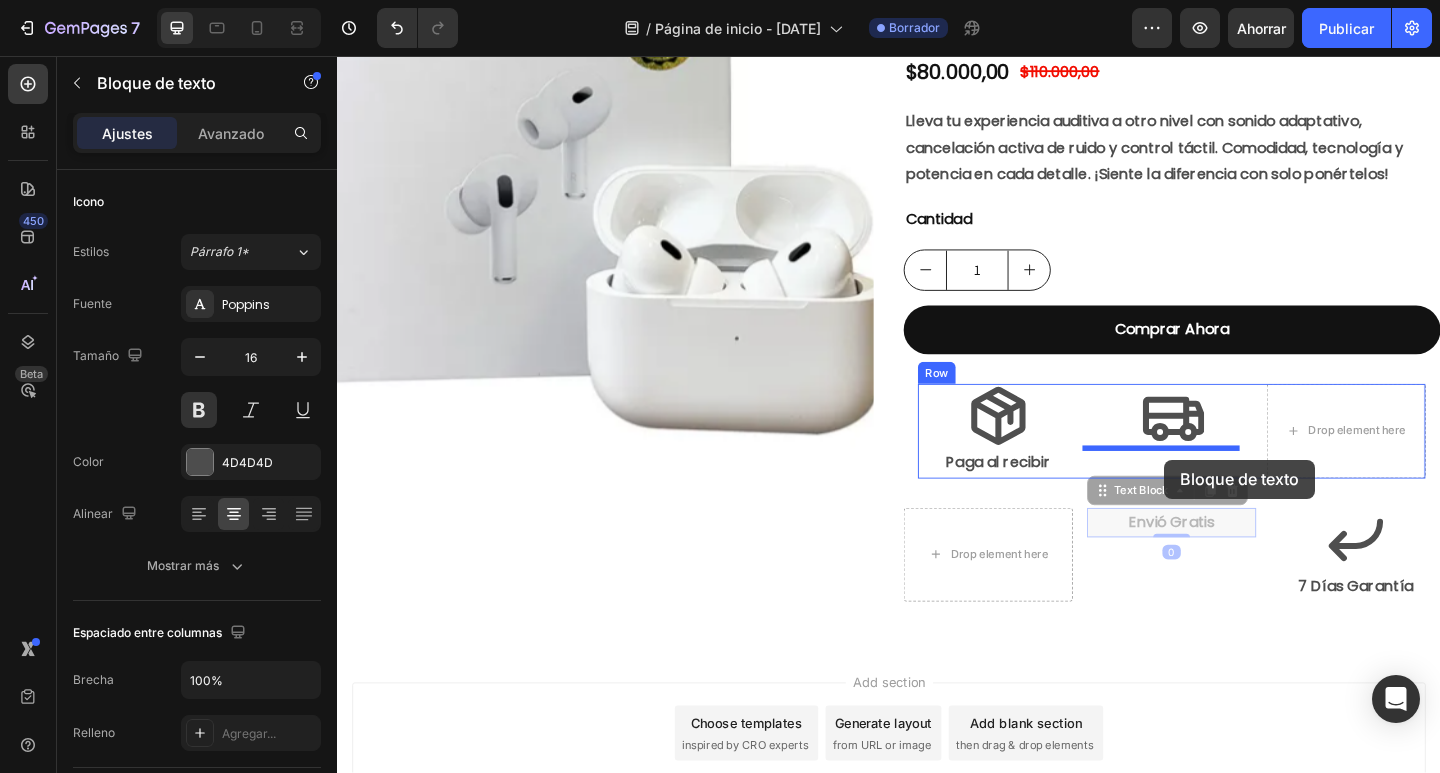 drag, startPoint x: 1238, startPoint y: 555, endPoint x: 1236, endPoint y: 494, distance: 61.03278 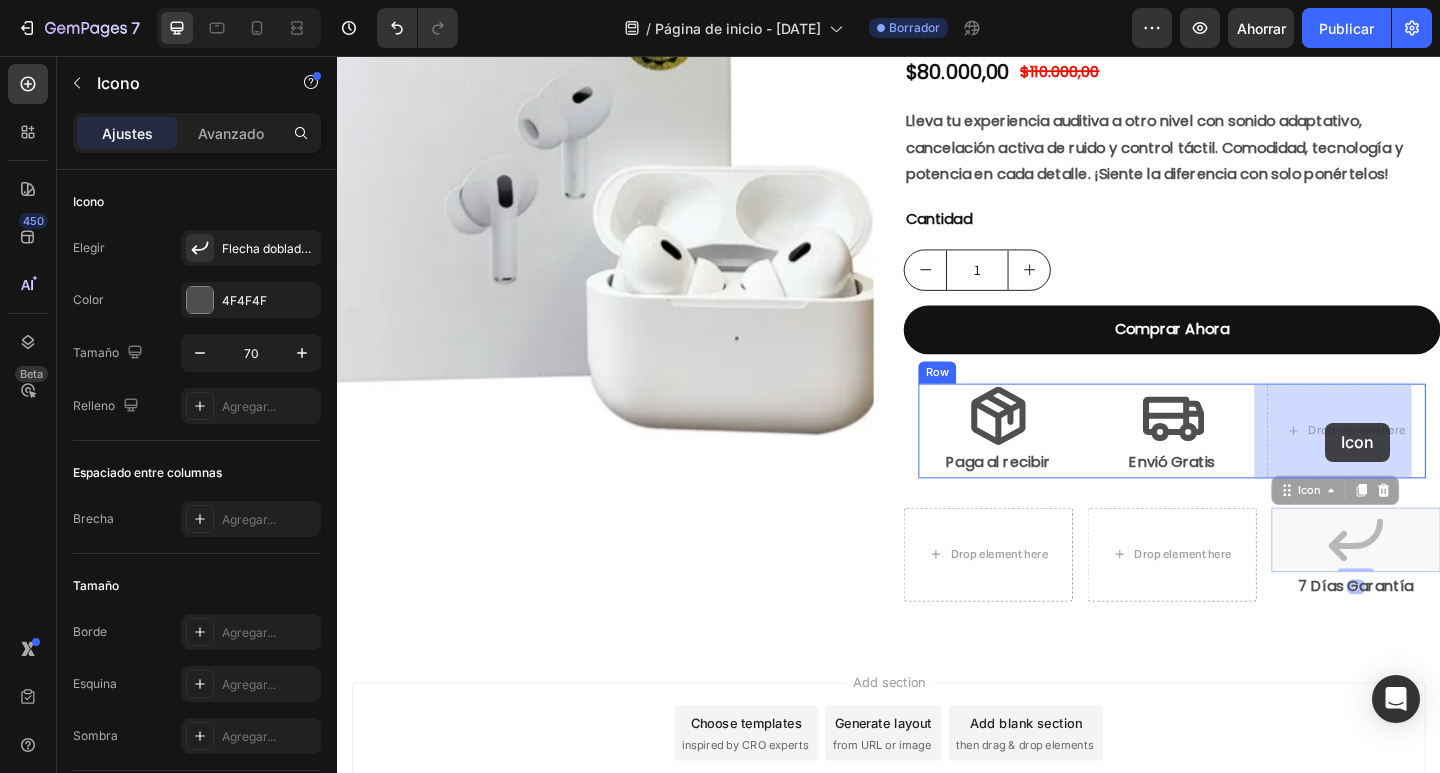 drag, startPoint x: 1421, startPoint y: 585, endPoint x: 1412, endPoint y: 455, distance: 130.31117 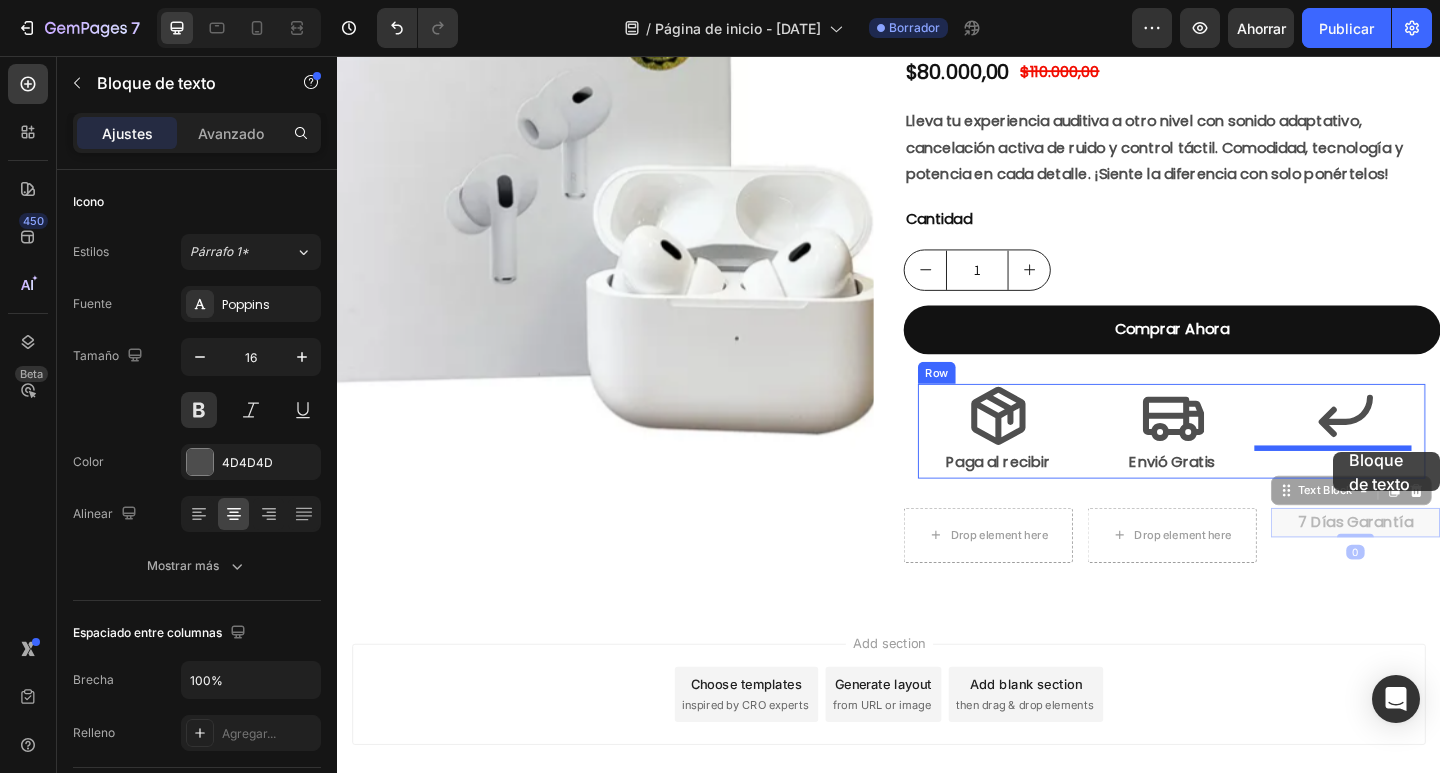 drag, startPoint x: 1417, startPoint y: 562, endPoint x: 1421, endPoint y: 487, distance: 75.10659 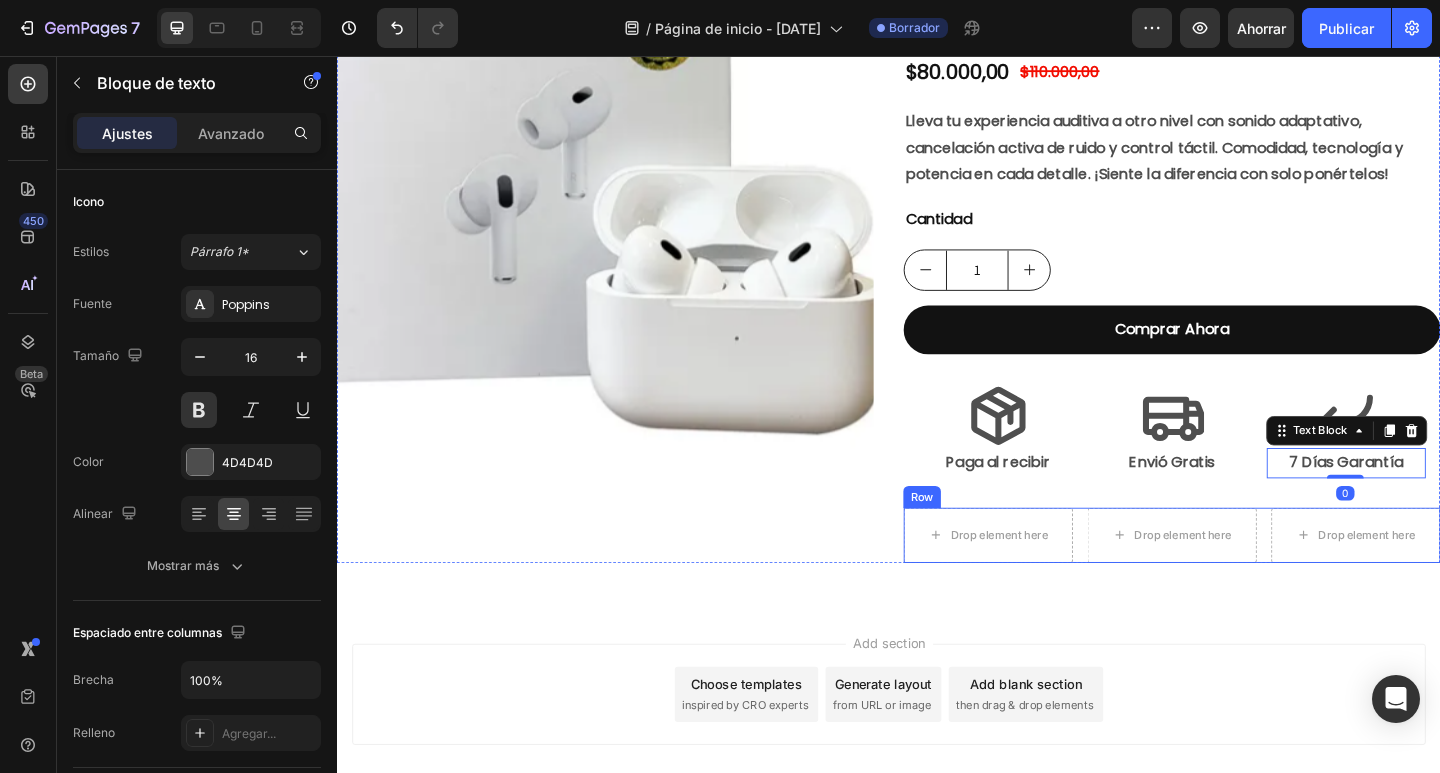 drag, startPoint x: 979, startPoint y: 544, endPoint x: 987, endPoint y: 554, distance: 12.806249 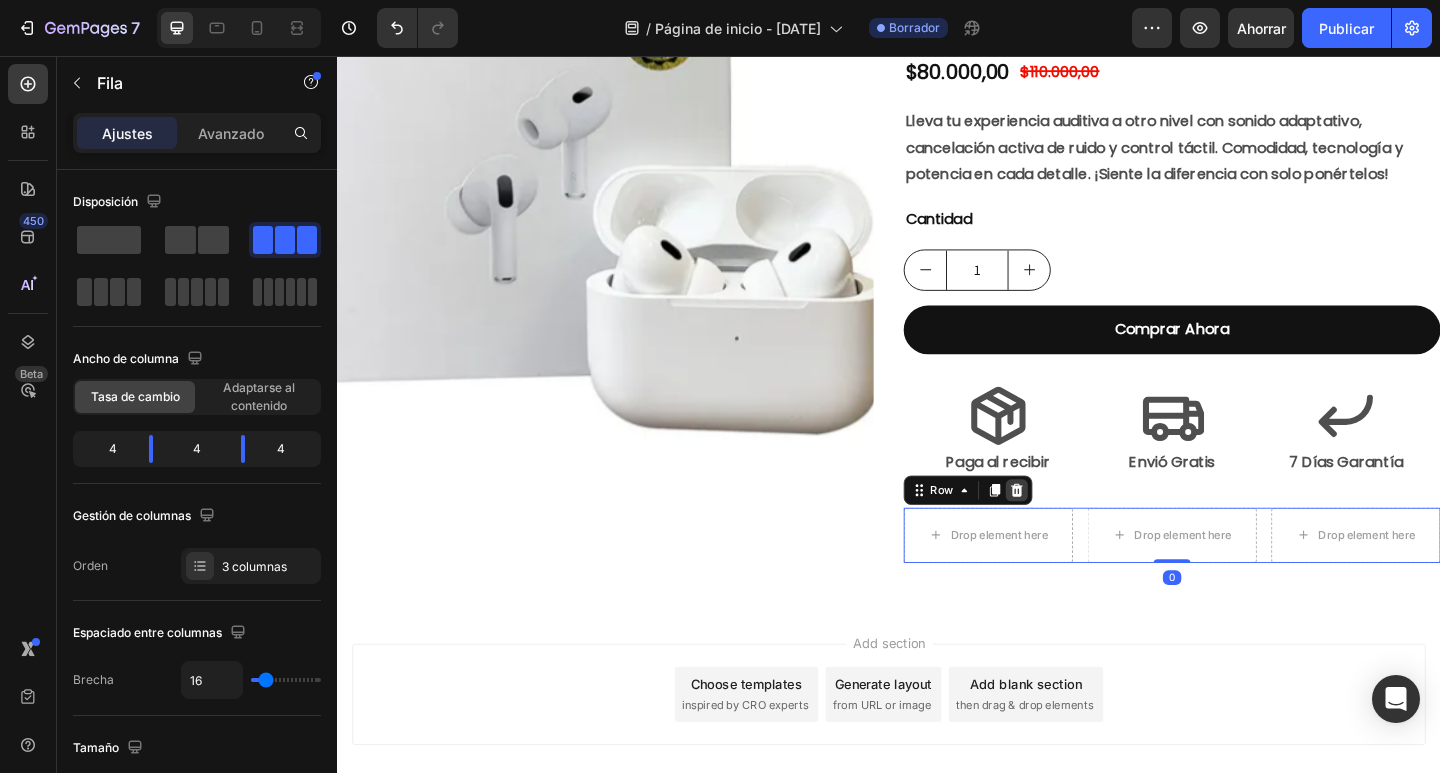 click 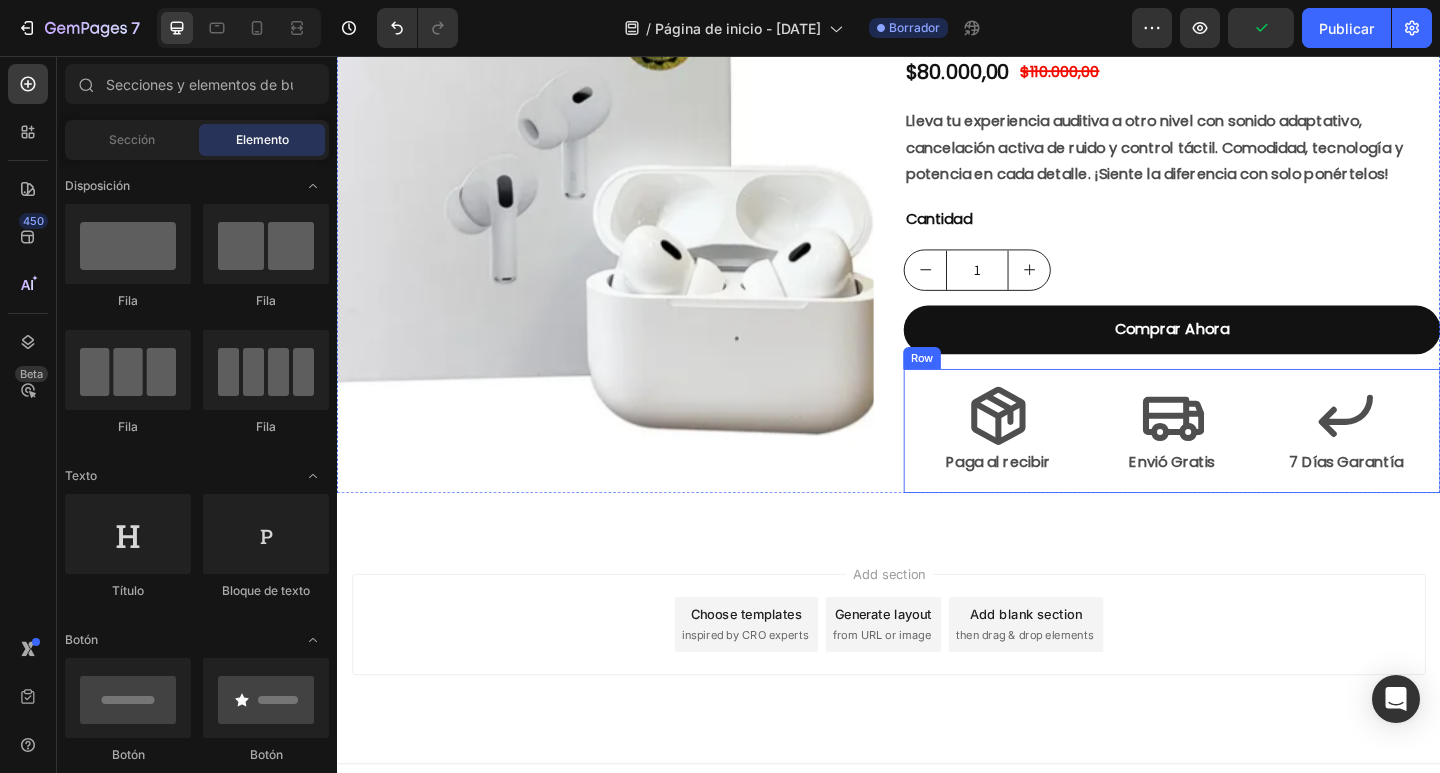 click on "Icon Paga al recibir  Text Block
Icon Envió Gratis Text Block
Icon 7 Días Garantía Text Block Row Row" at bounding box center (1245, 464) 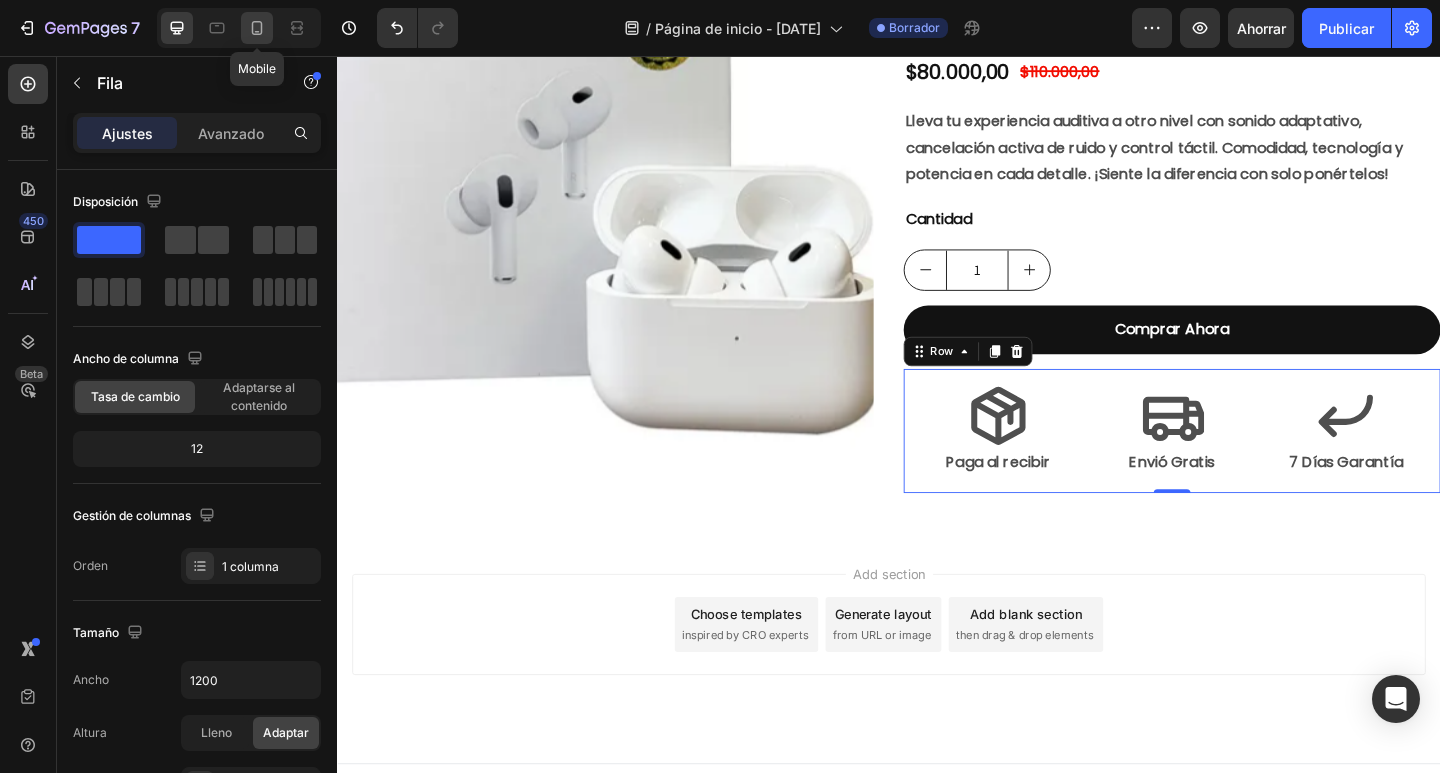 click 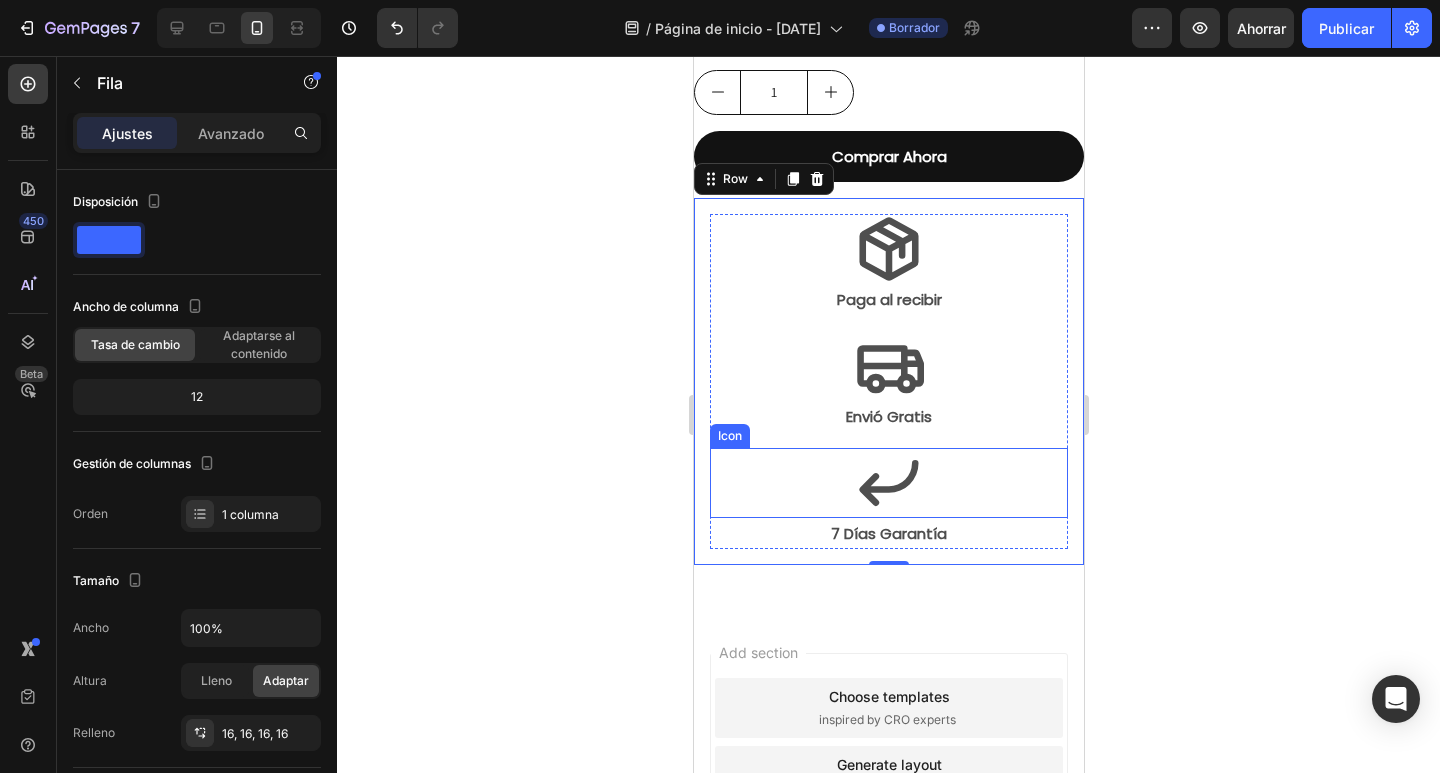 scroll, scrollTop: 1182, scrollLeft: 0, axis: vertical 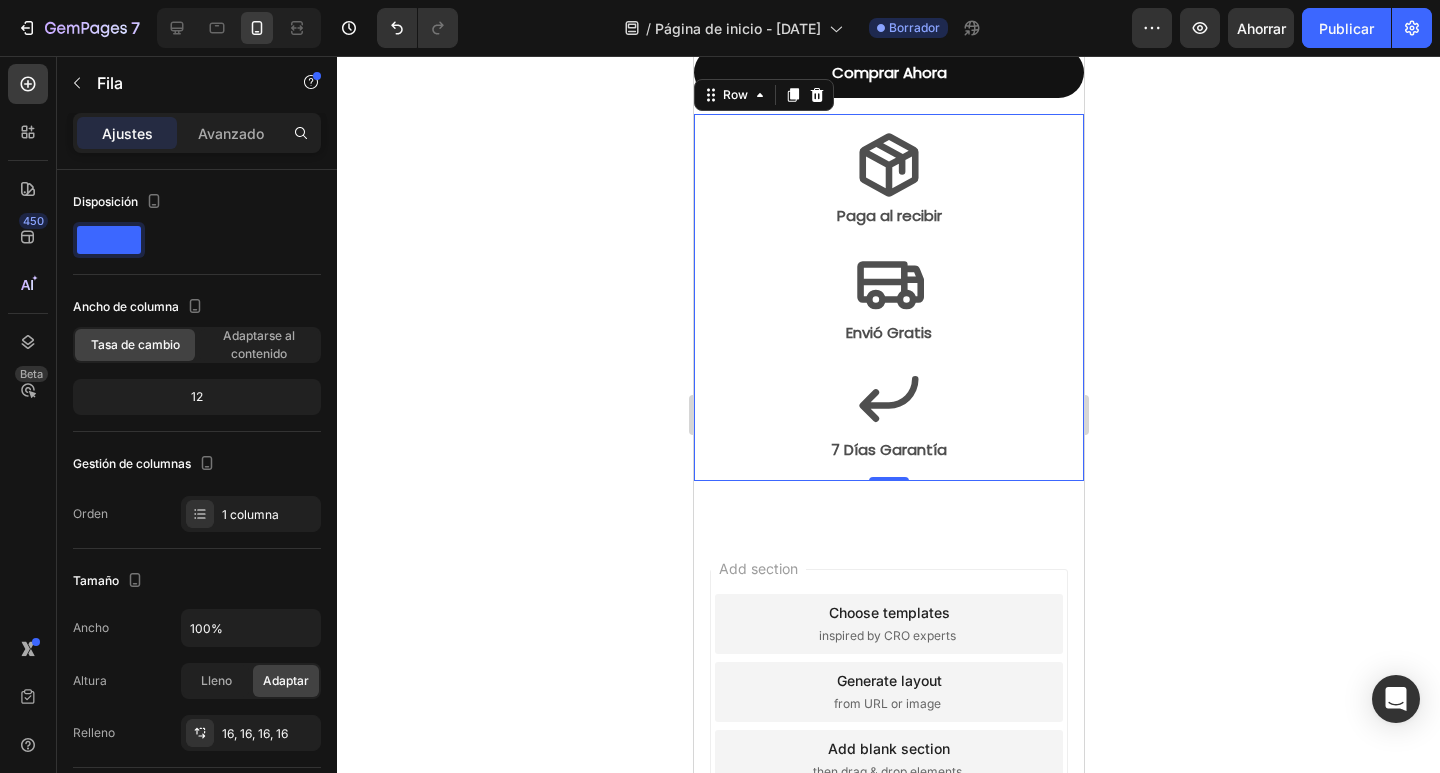 click on "Icon Paga al recibir  Text Block
Icon Envió Gratis Text Block
Icon 7 Días Garantía Text Block Row Row   0" at bounding box center (888, 297) 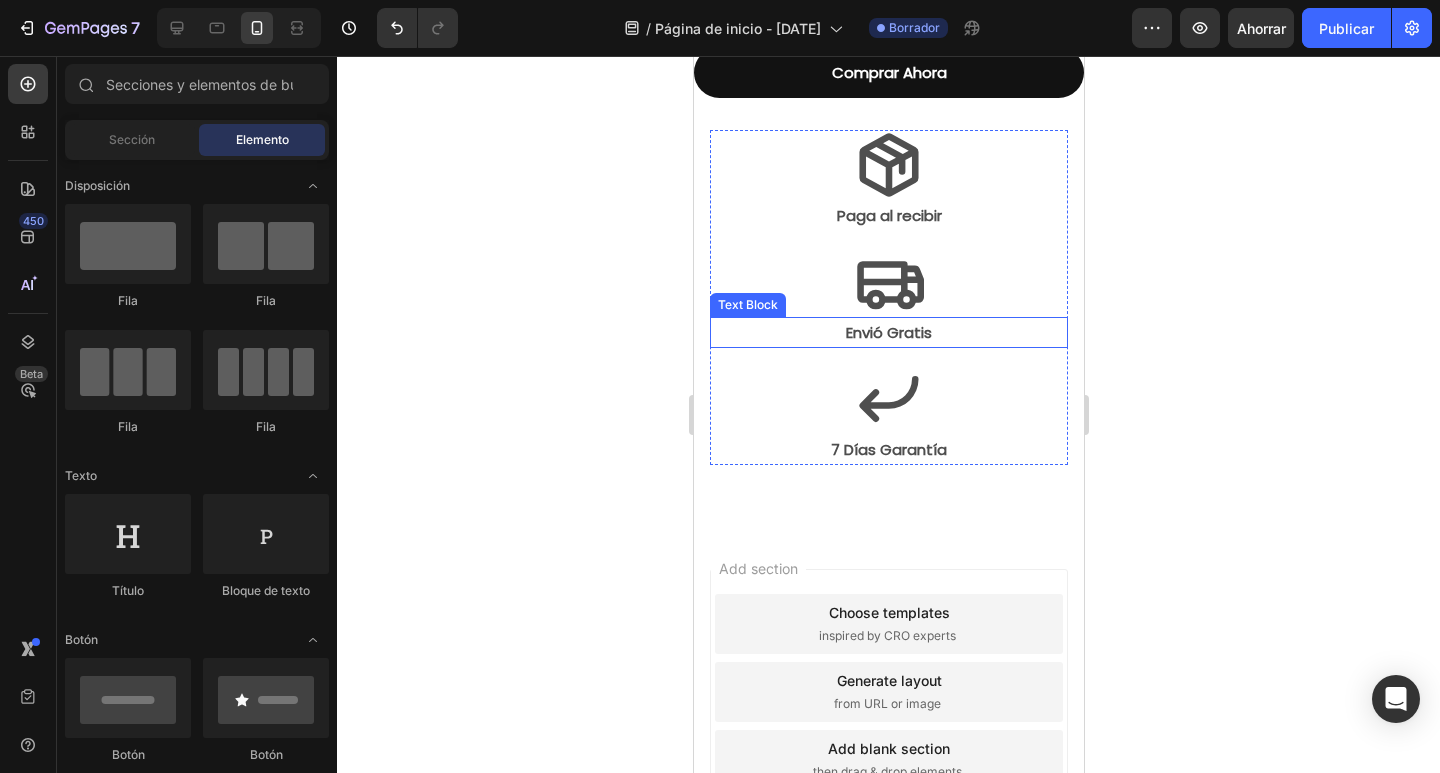 click on "Envió Gratis" at bounding box center [888, 332] 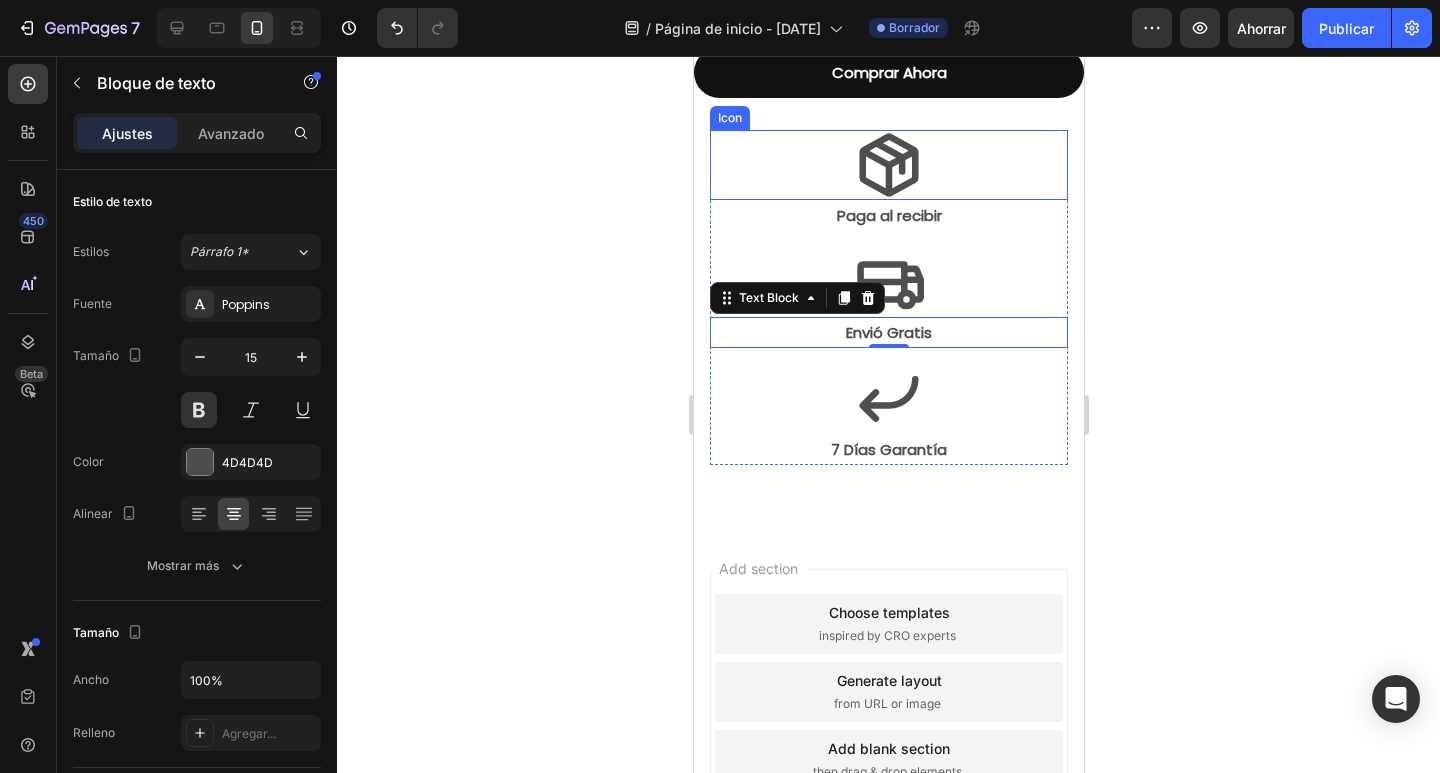 scroll, scrollTop: 1082, scrollLeft: 0, axis: vertical 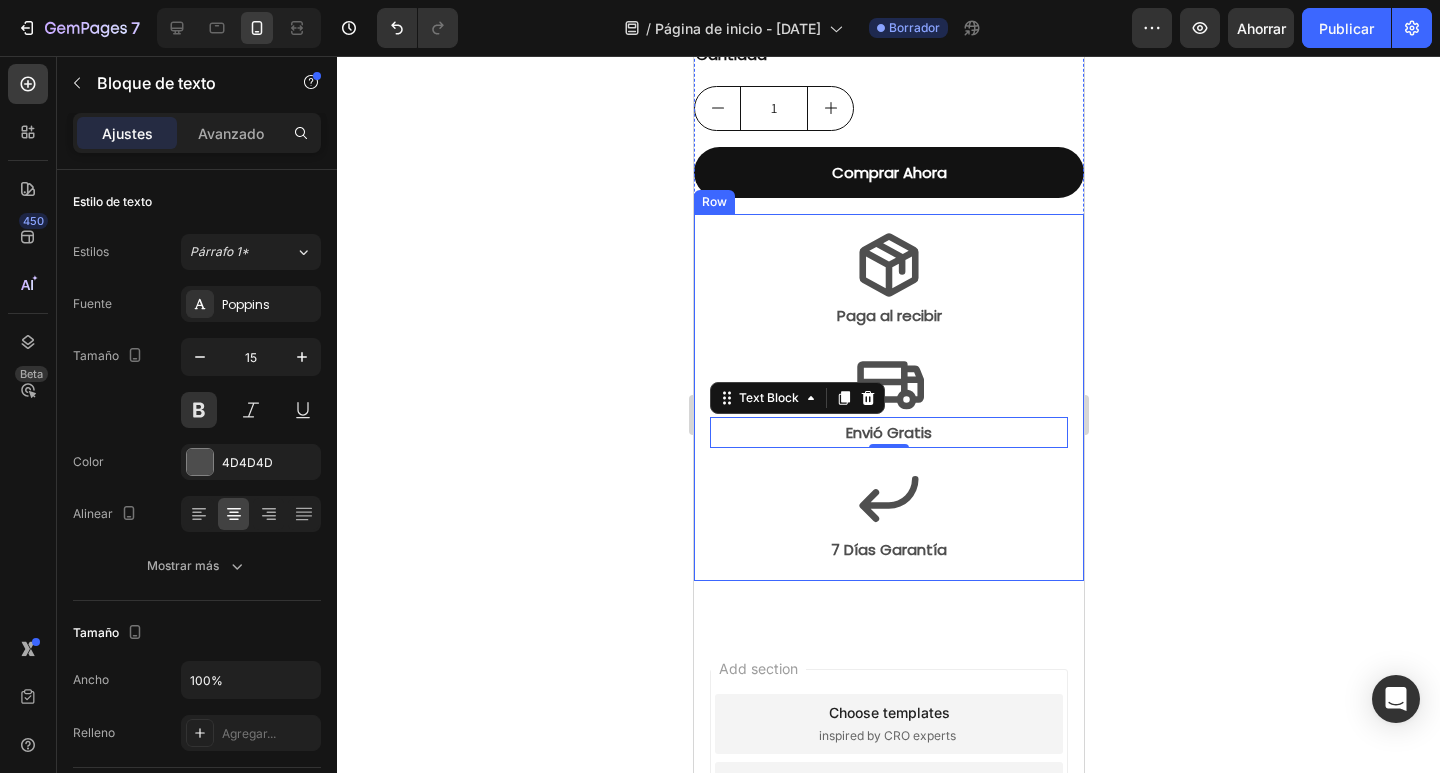 click on "Icon Paga al recibir  Text Block
Icon Envió Gratis Text Block   0
Icon 7 Días Garantía Text Block Row Row" at bounding box center (888, 397) 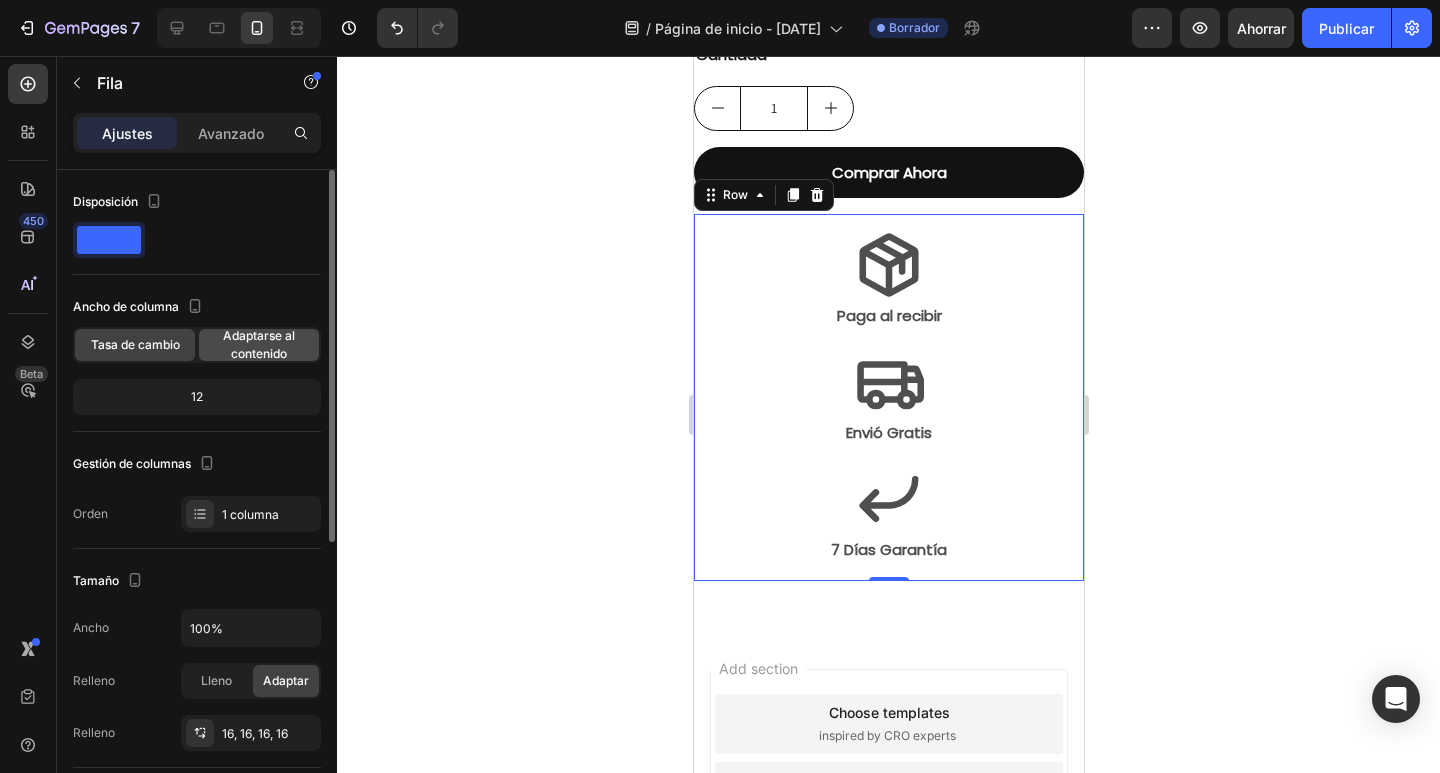 click on "Adaptarse al contenido" at bounding box center (259, 344) 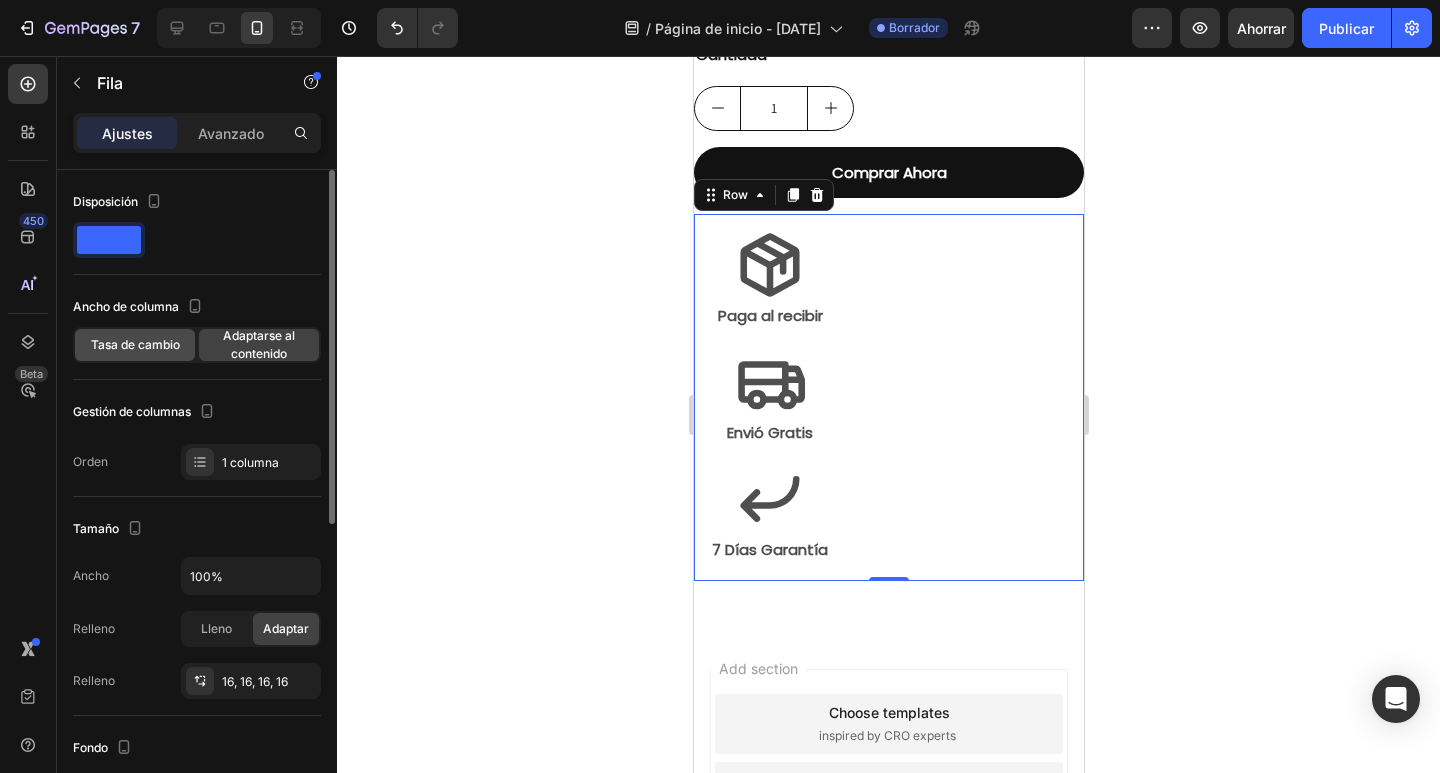 click on "Tasa de cambio" at bounding box center [135, 344] 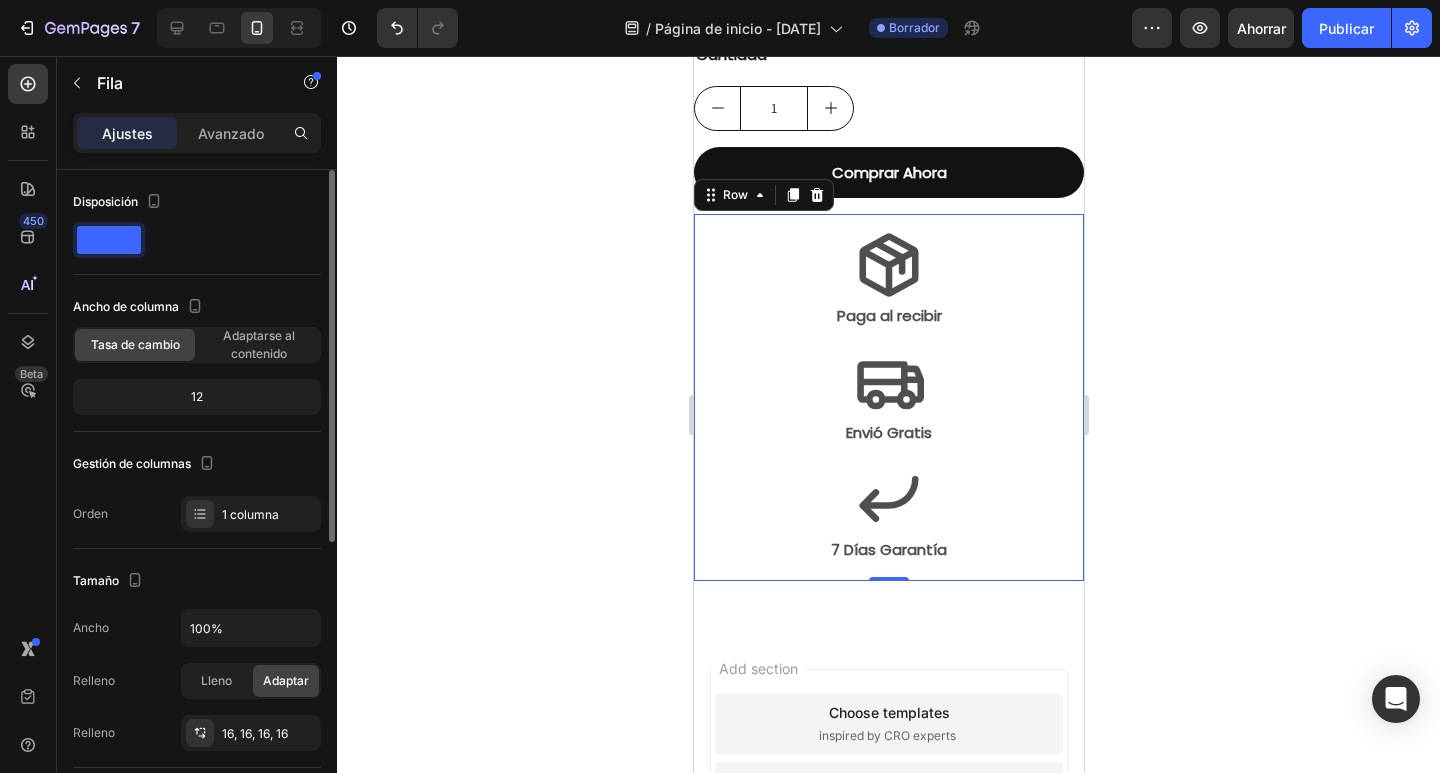 click on "Disposición" at bounding box center (197, 222) 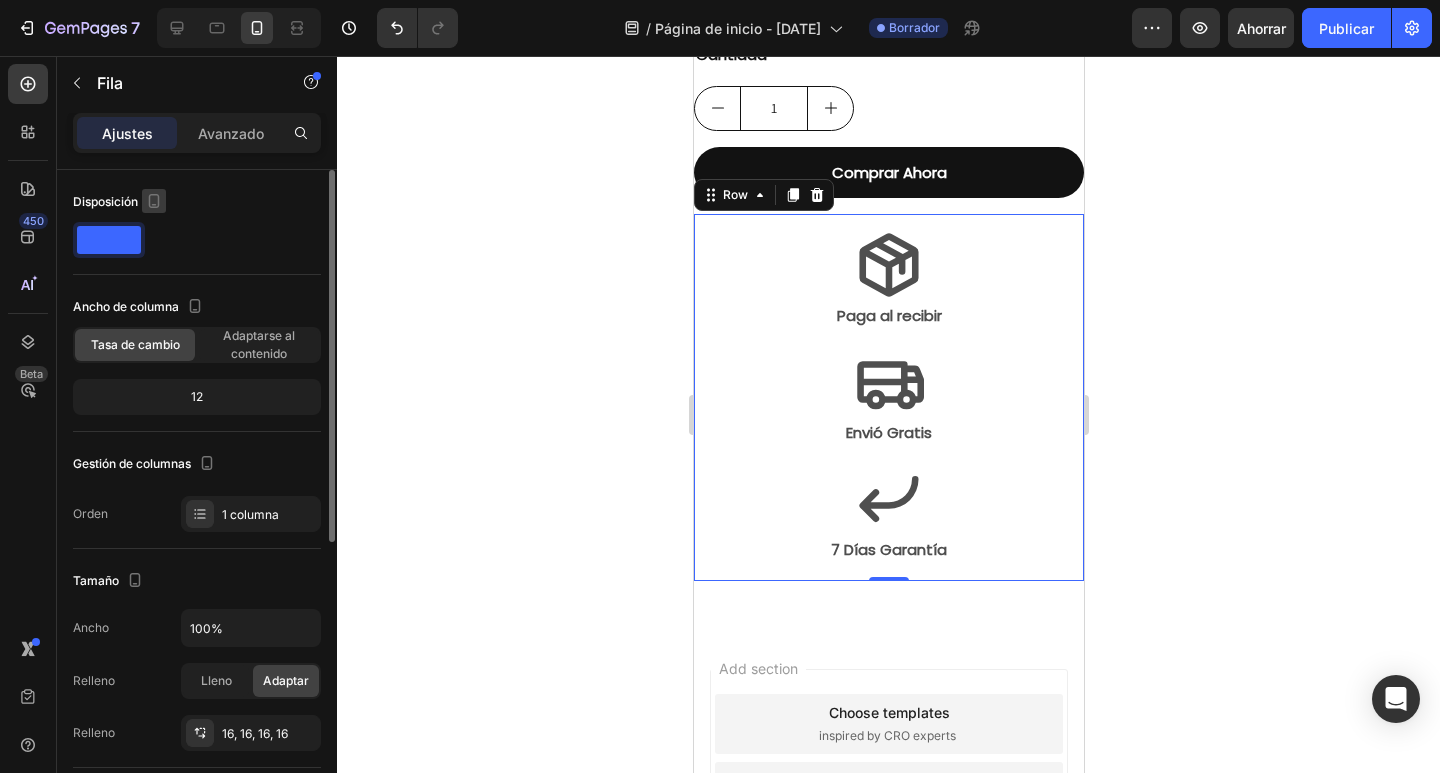 click 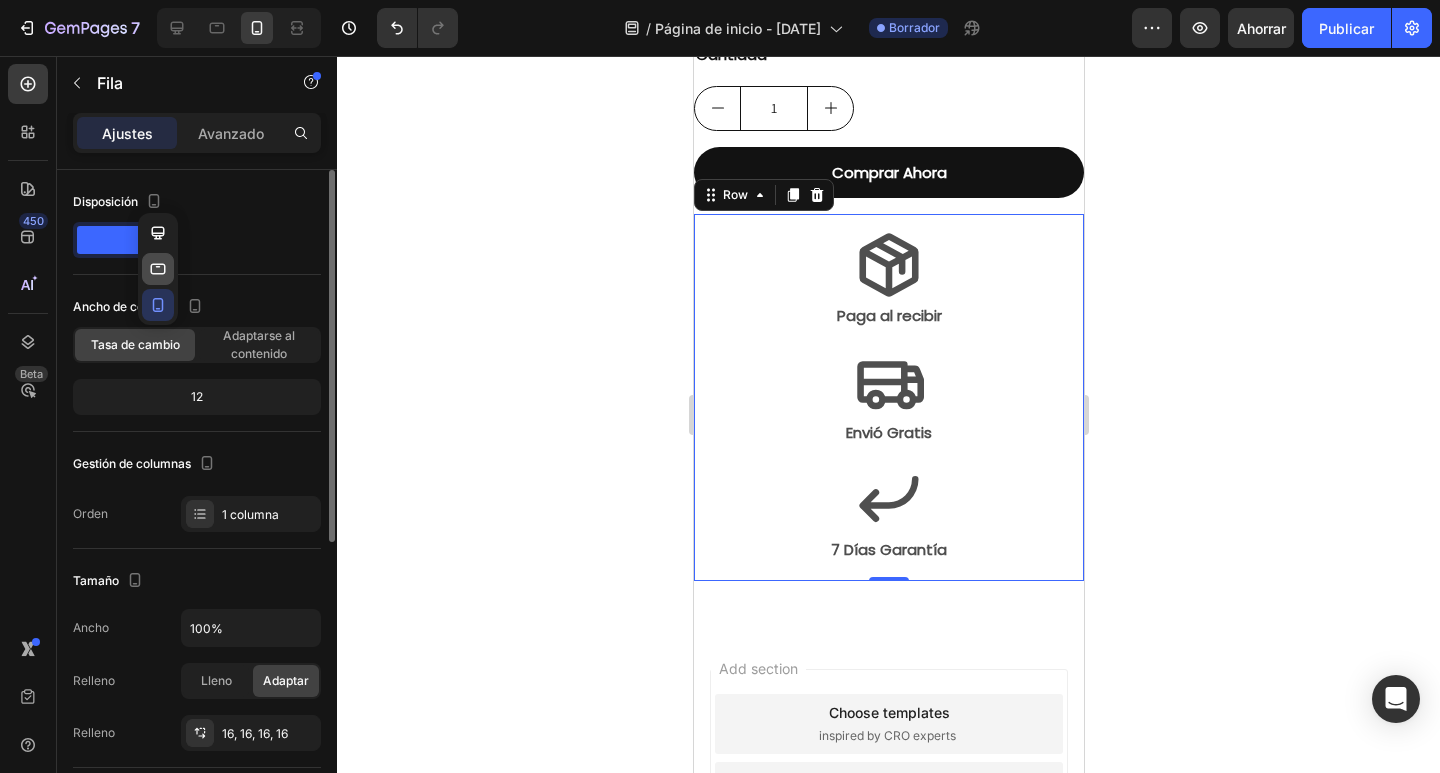 click 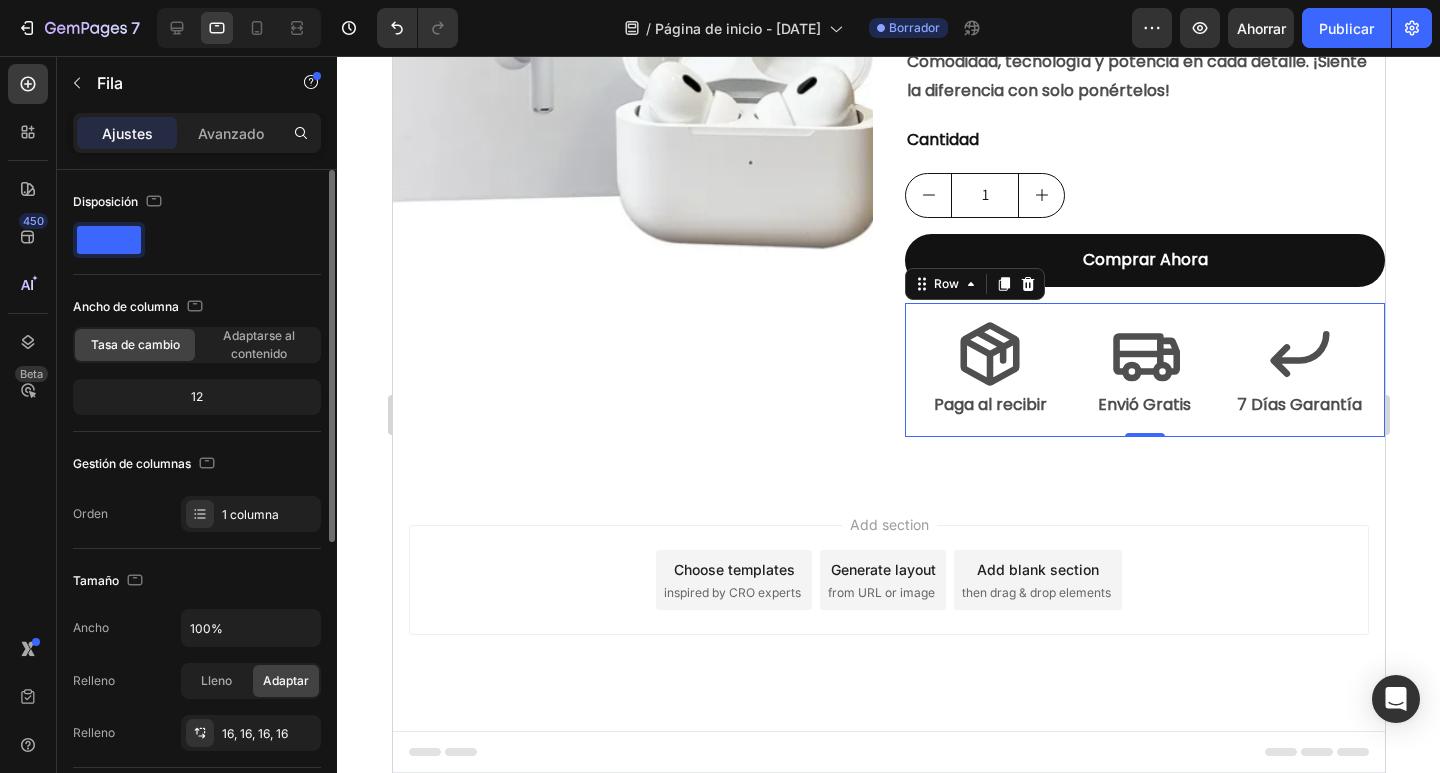 scroll, scrollTop: 609, scrollLeft: 0, axis: vertical 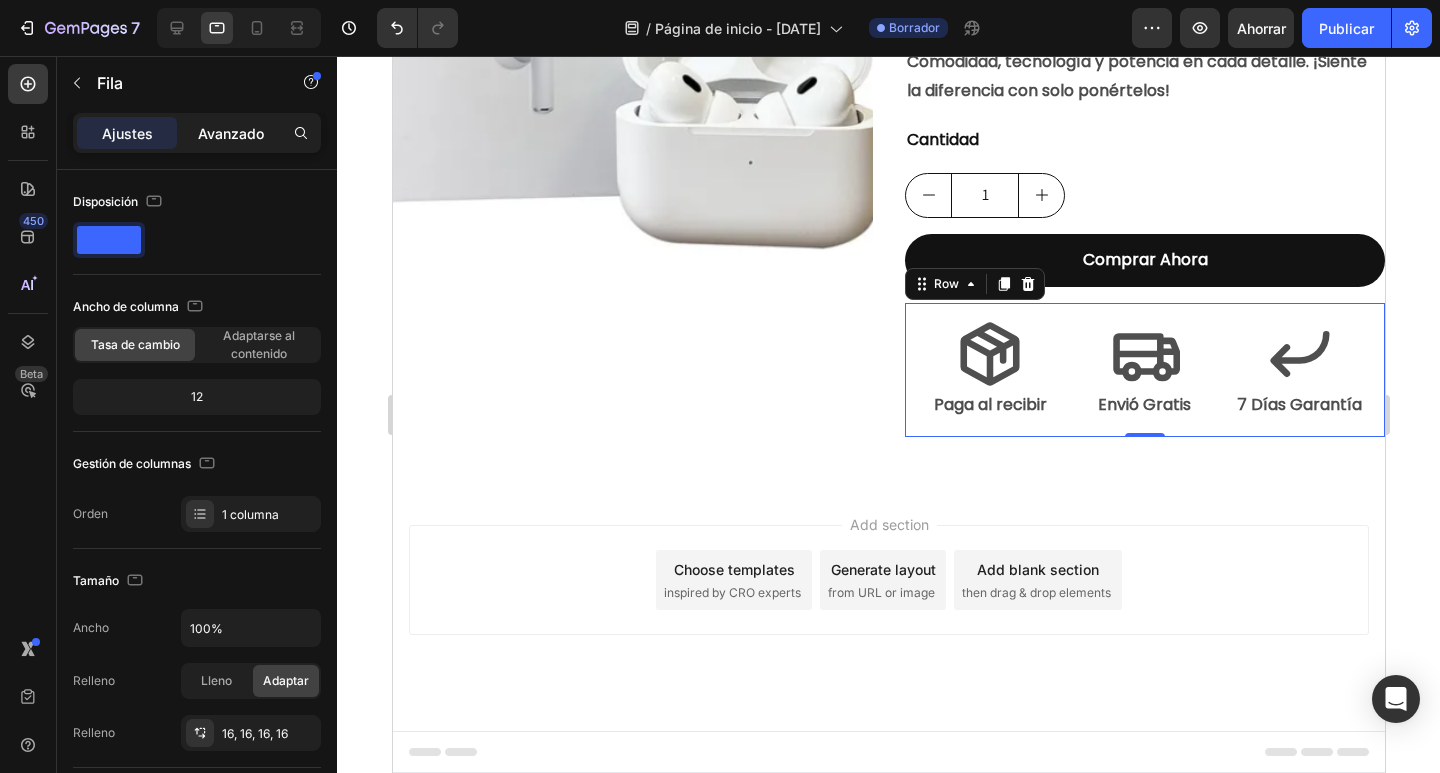 click on "Avanzado" 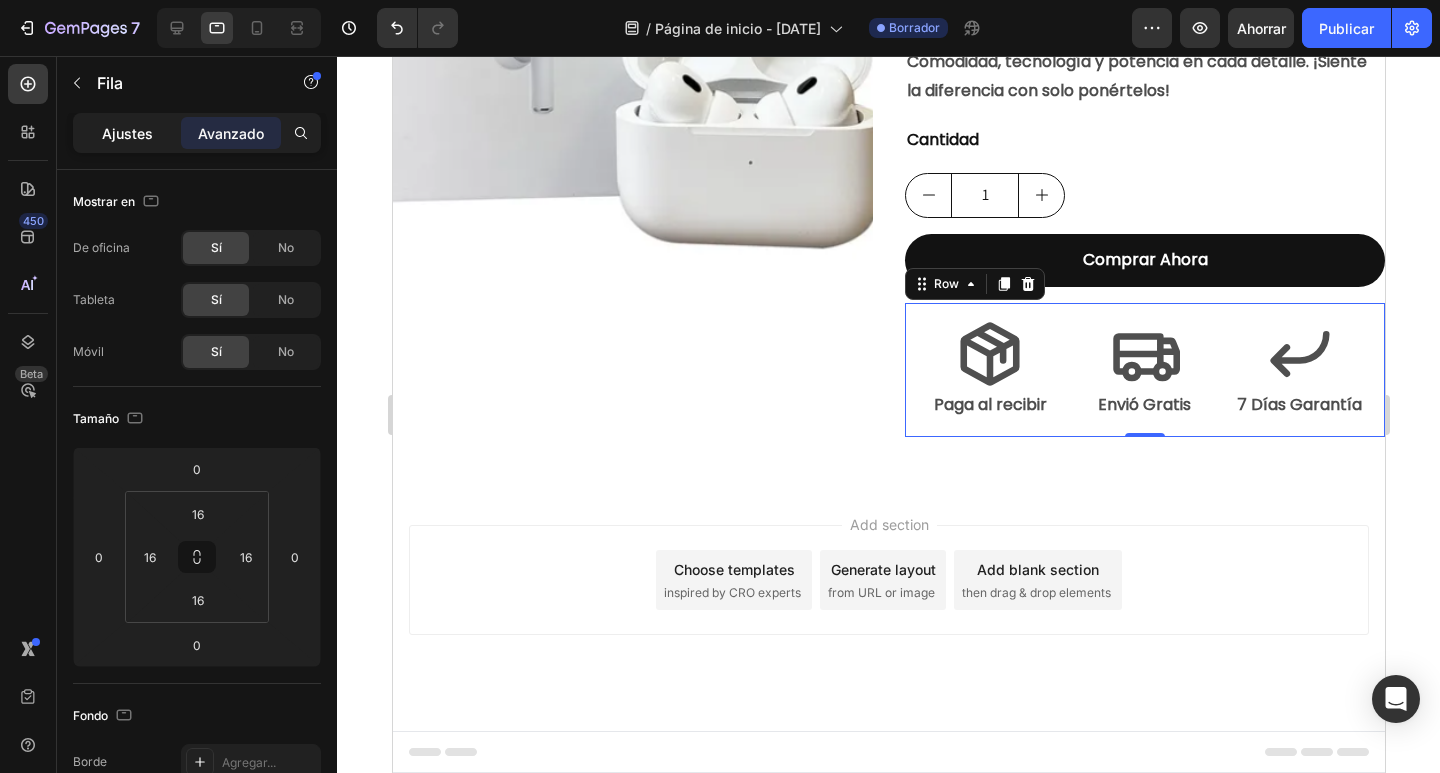 click on "Ajustes" at bounding box center [127, 133] 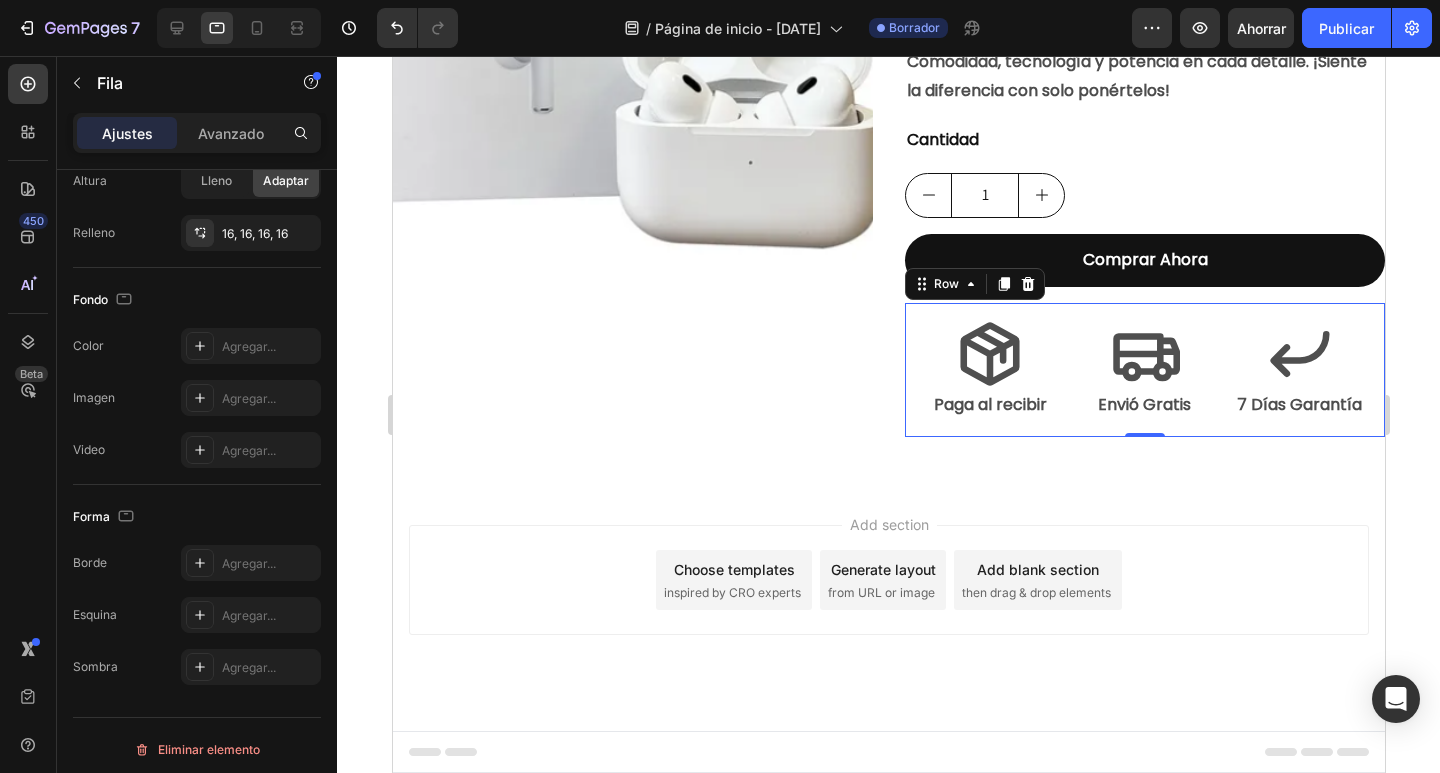 scroll, scrollTop: 0, scrollLeft: 0, axis: both 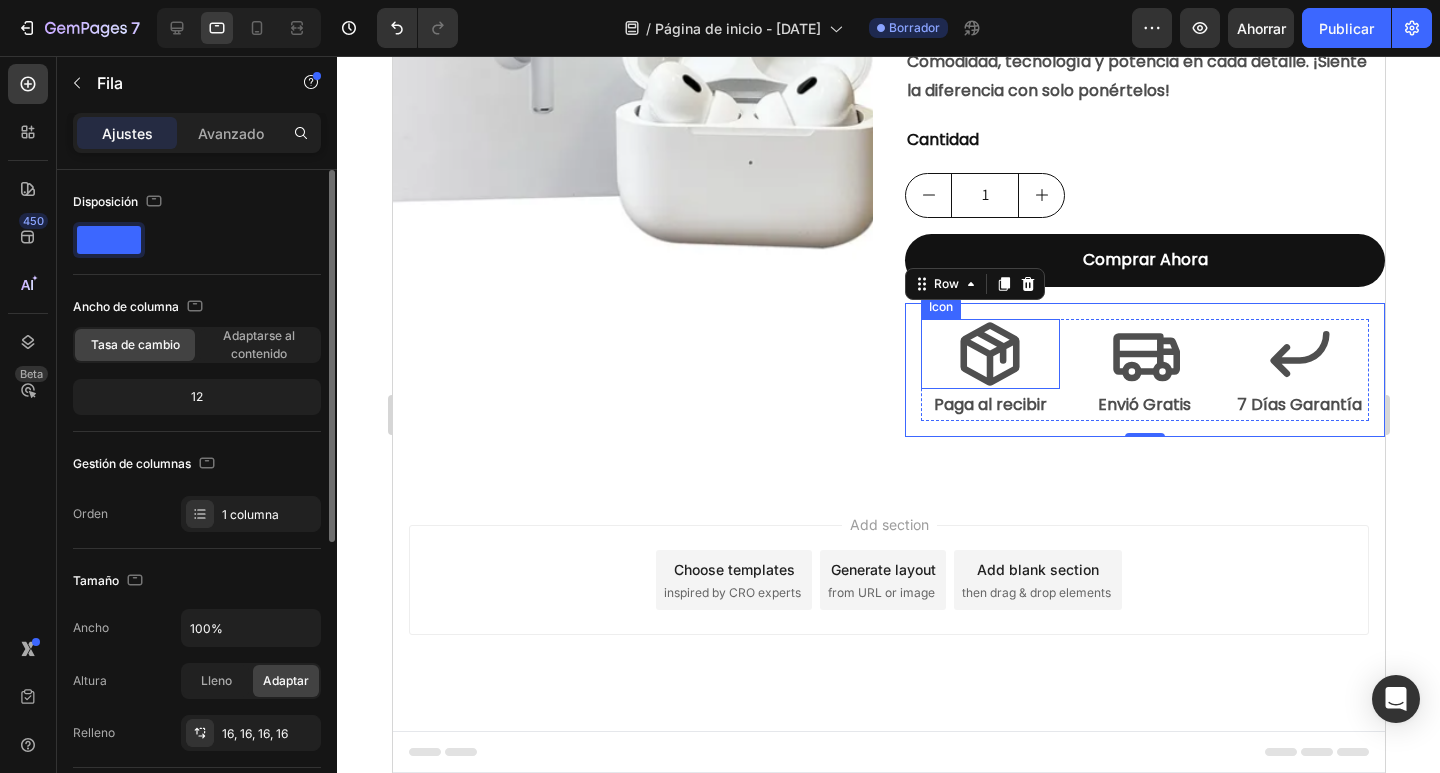click on "Icon" at bounding box center (989, 354) 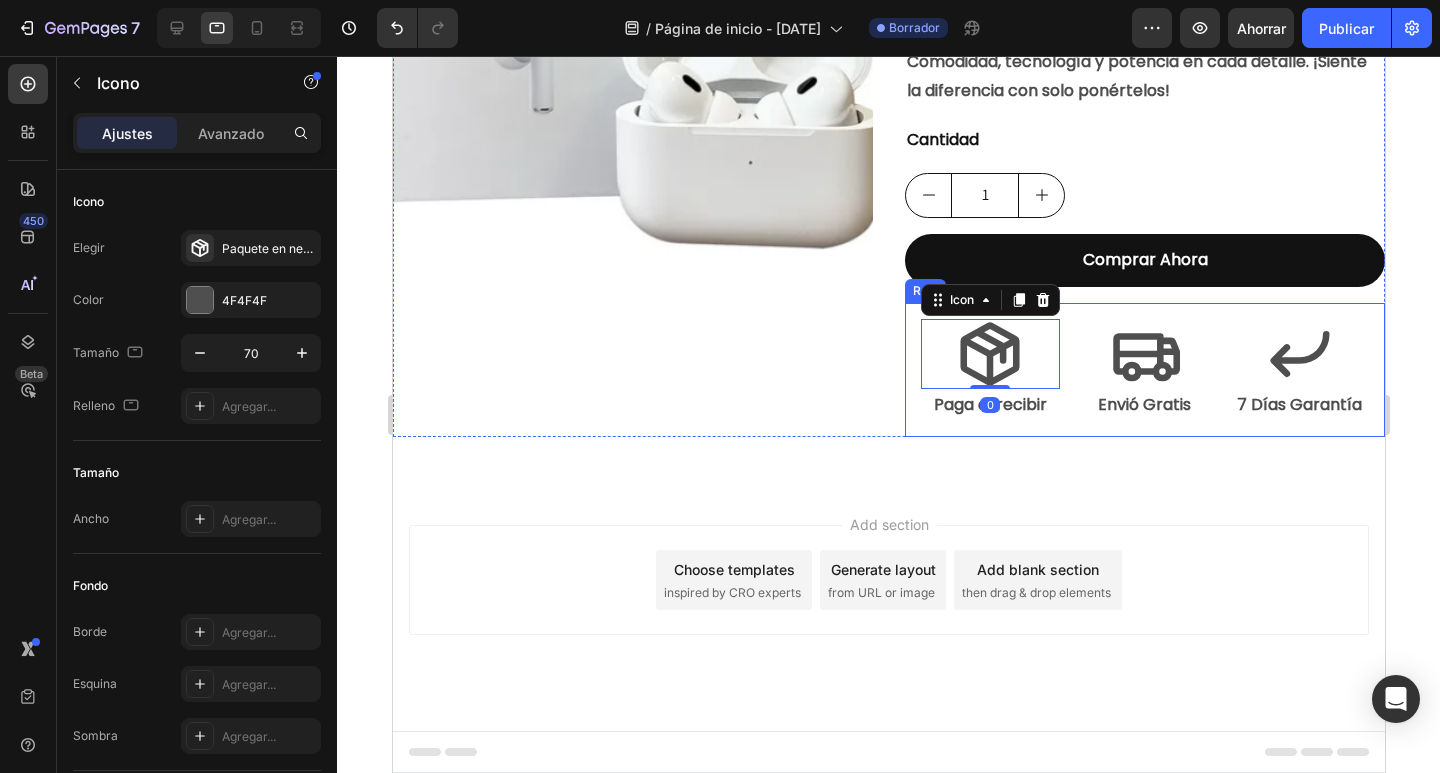 click on "Icon   0 Paga al recibir  Text Block
Icon Envió Gratis Text Block
Icon 7 Días Garantía Text Block Row Row" at bounding box center [1144, 370] 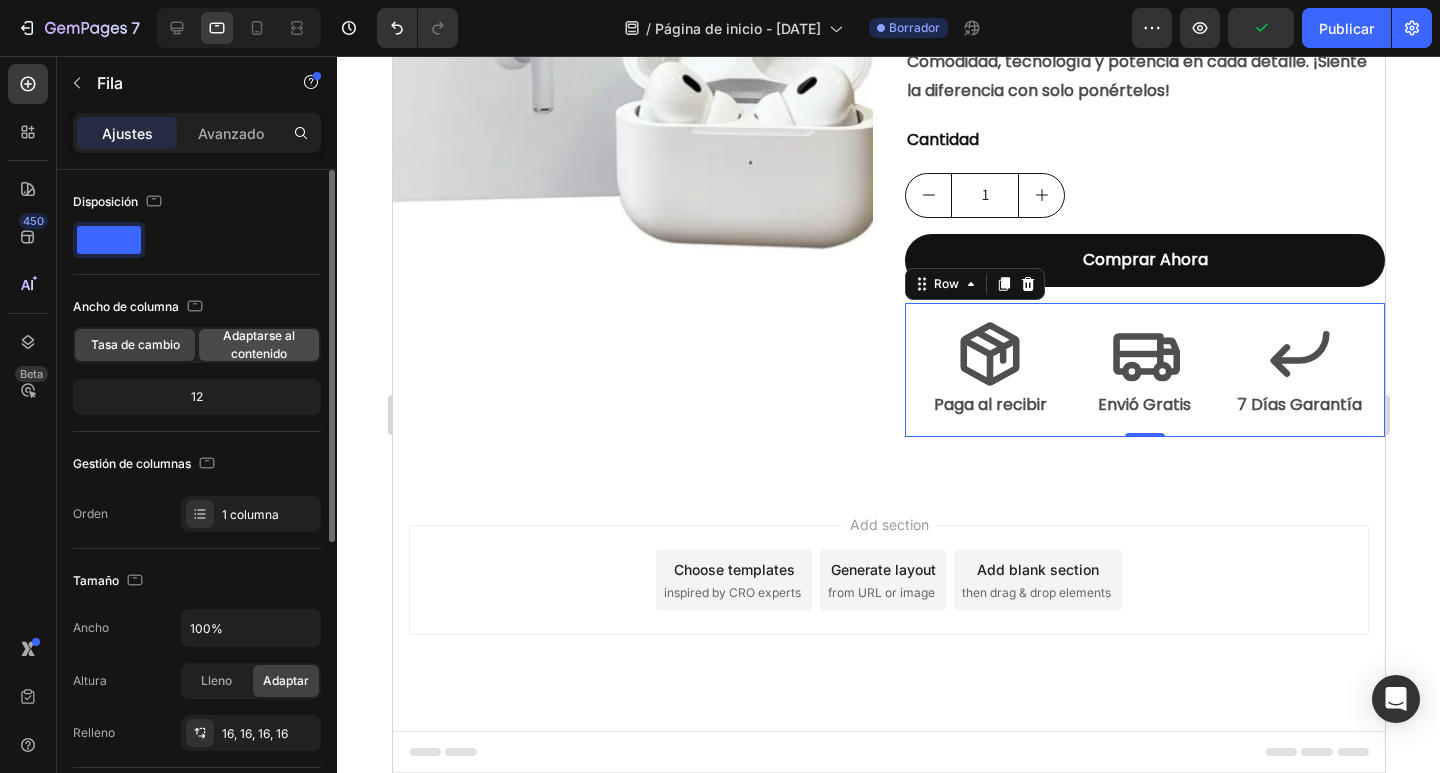 click on "Adaptarse al contenido" 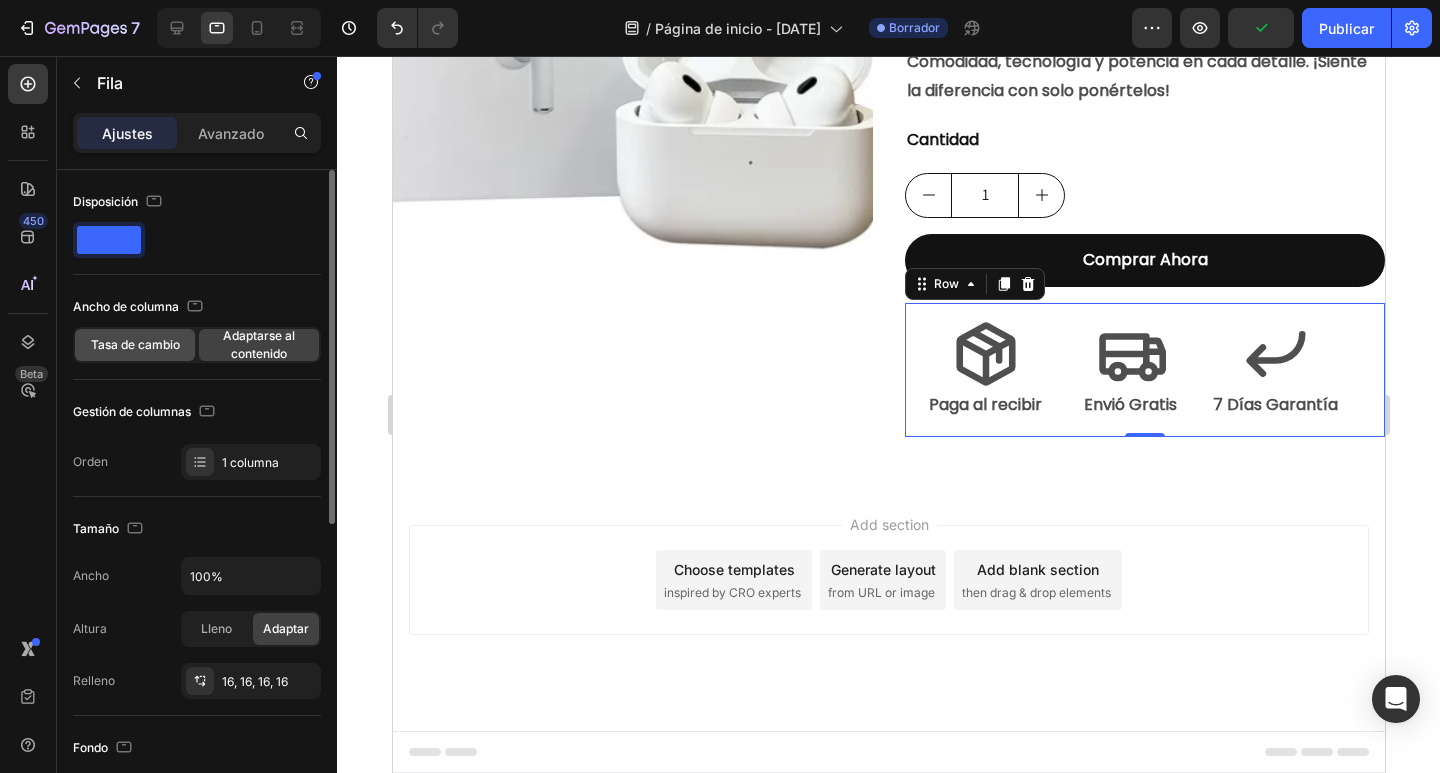 click on "Tasa de cambio" at bounding box center (135, 344) 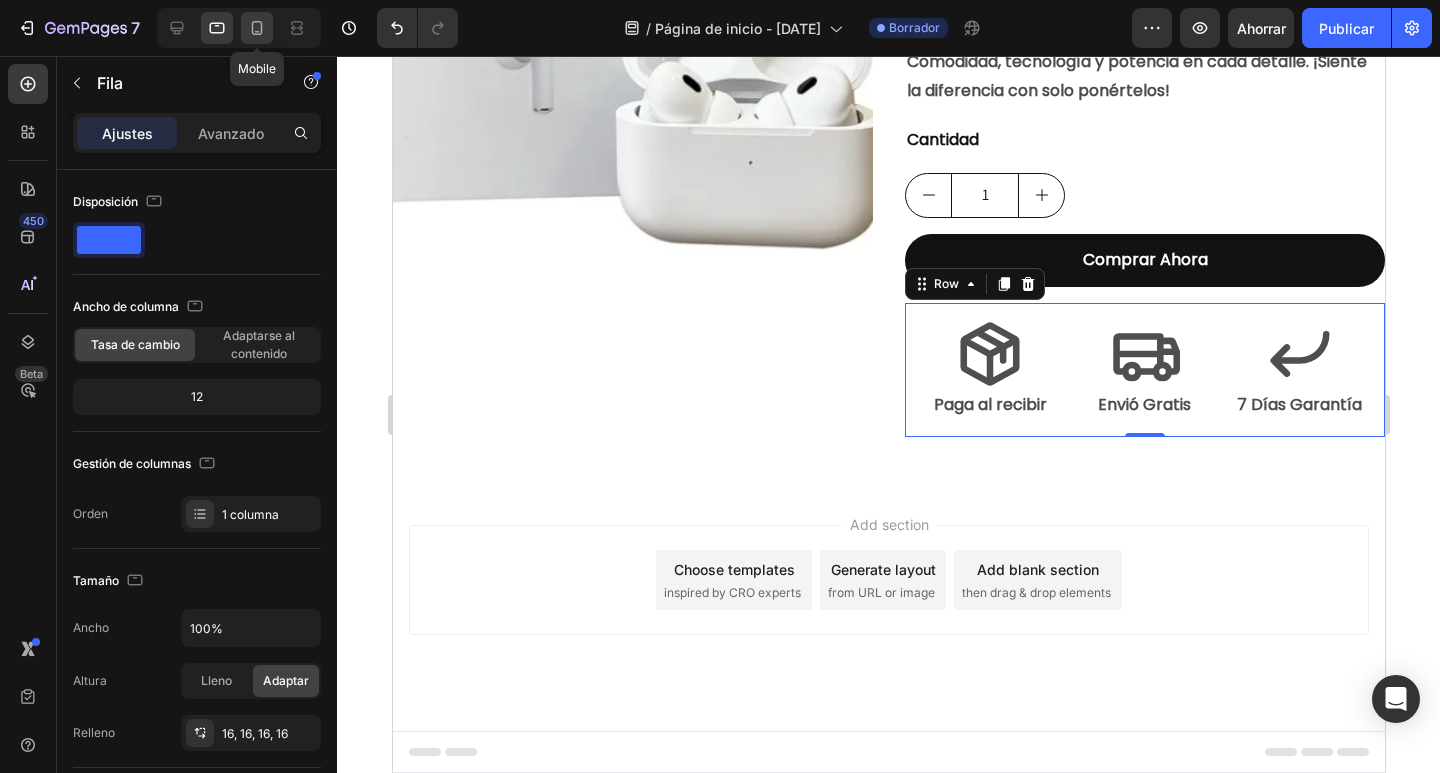 click 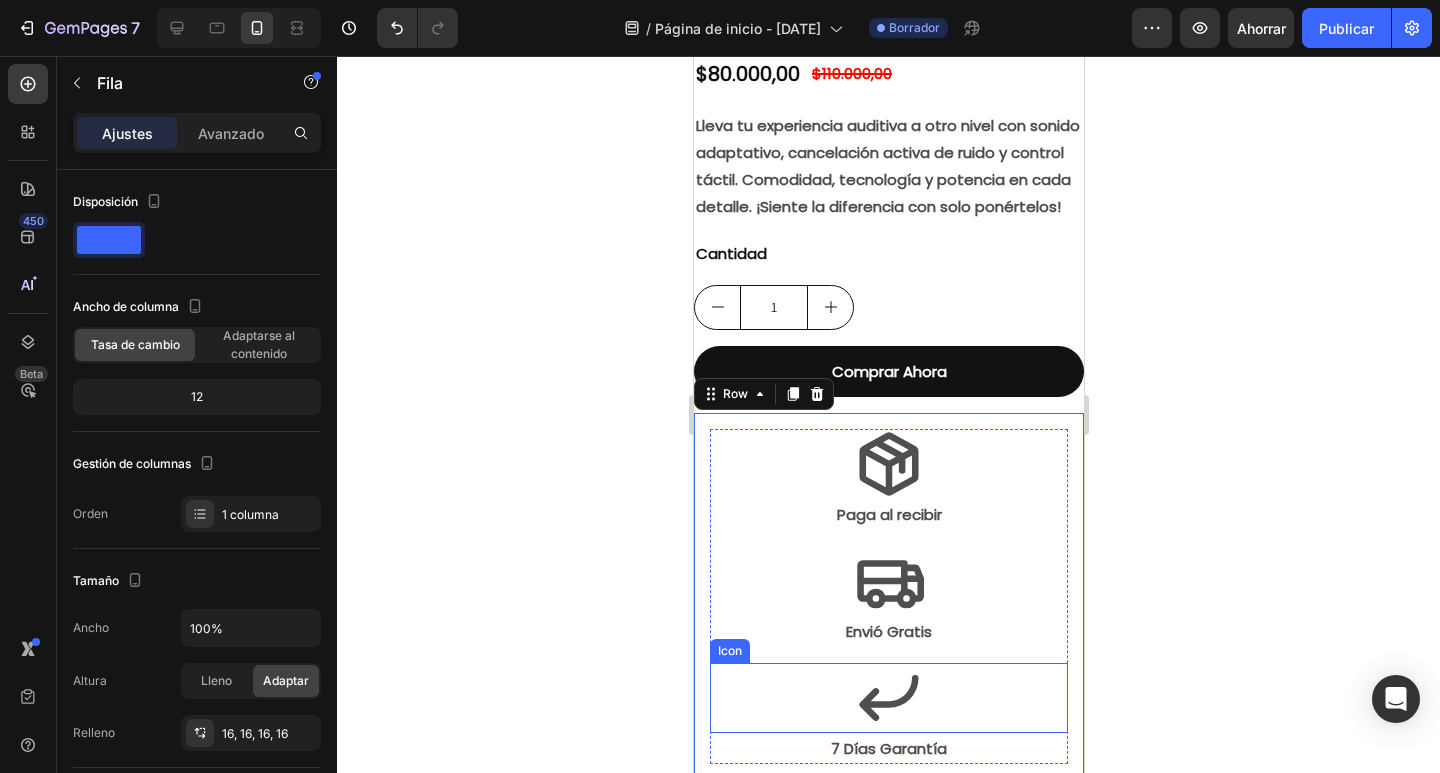 scroll, scrollTop: 882, scrollLeft: 0, axis: vertical 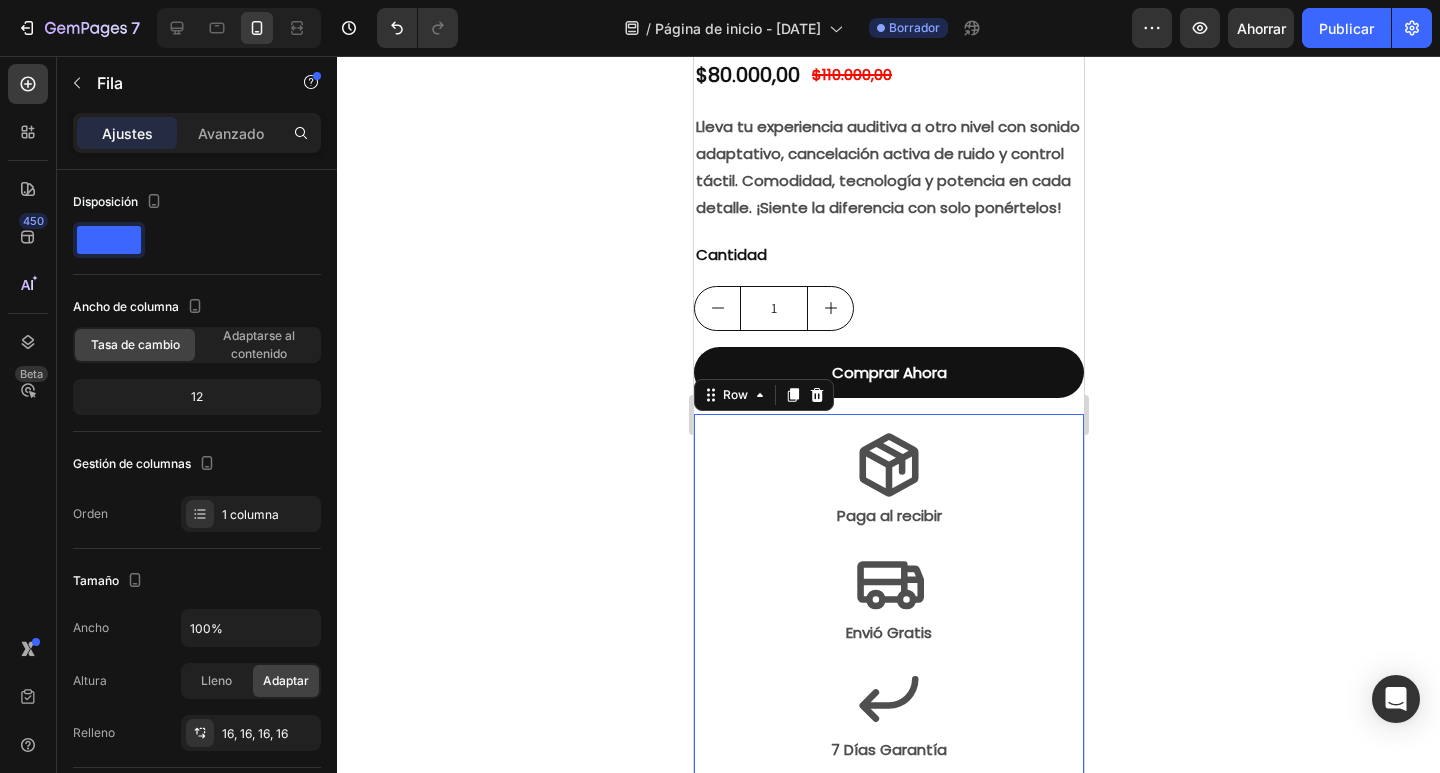 click on "Icon Paga al recibir  Text Block
Icon Envió Gratis Text Block
Icon 7 Días Garantía Text Block Row Row   0" at bounding box center (888, 597) 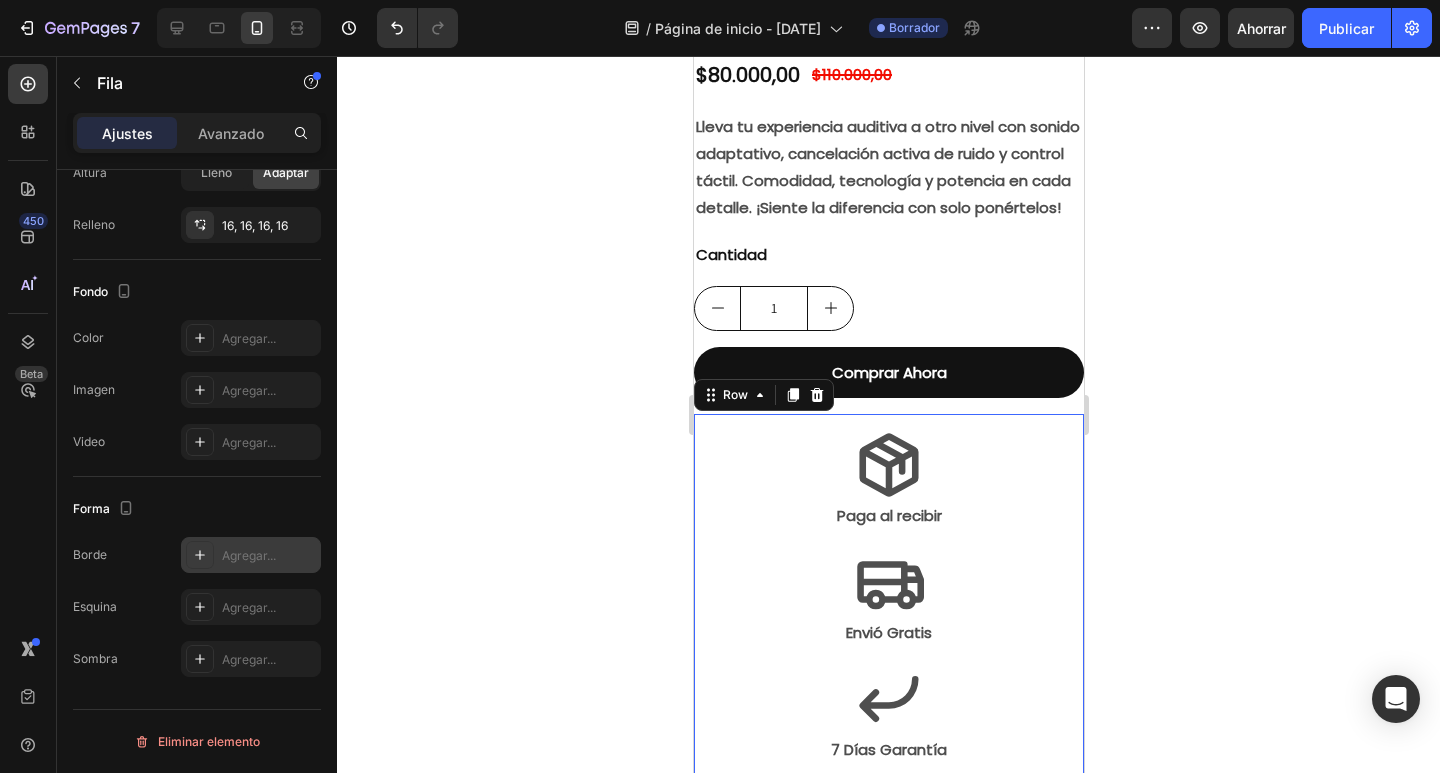 scroll, scrollTop: 0, scrollLeft: 0, axis: both 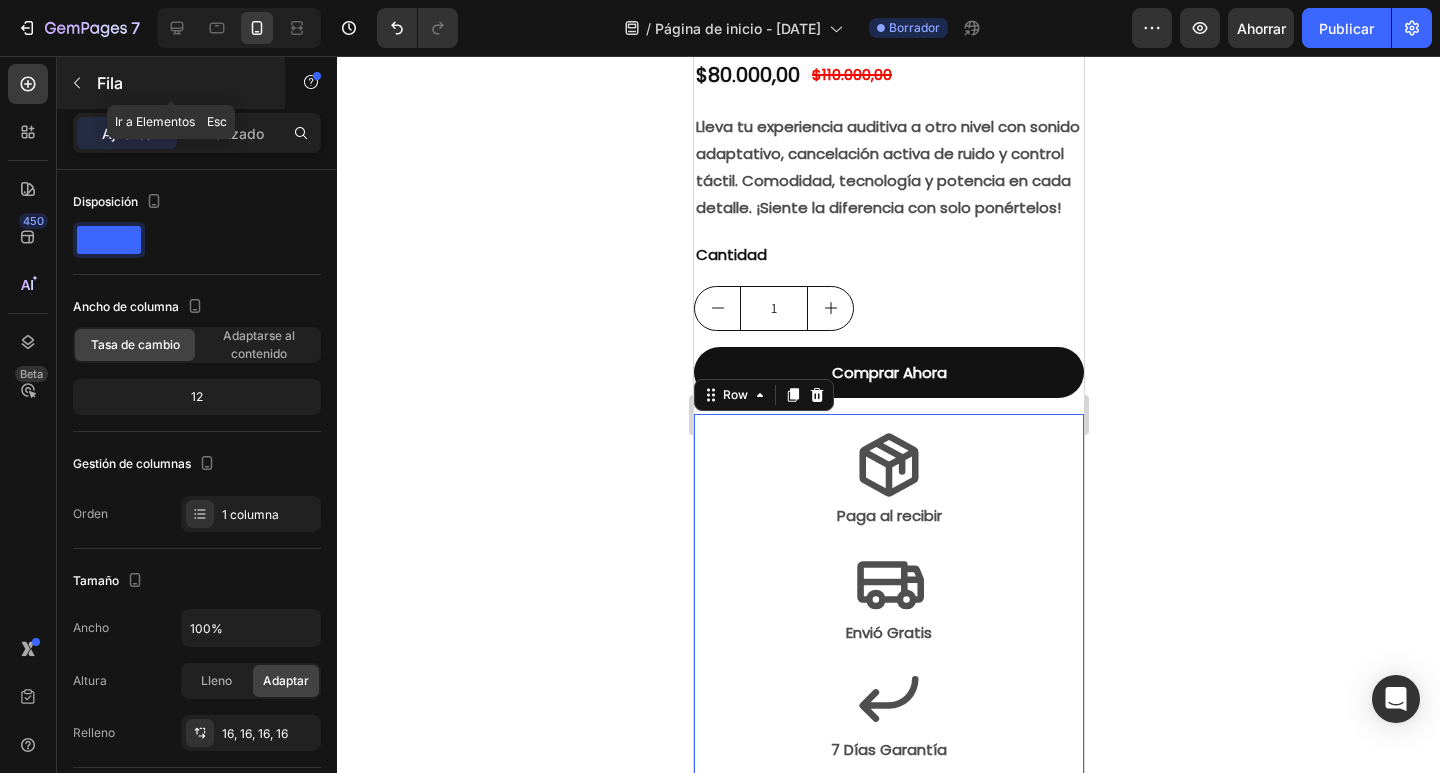 click on "Fila" at bounding box center [171, 83] 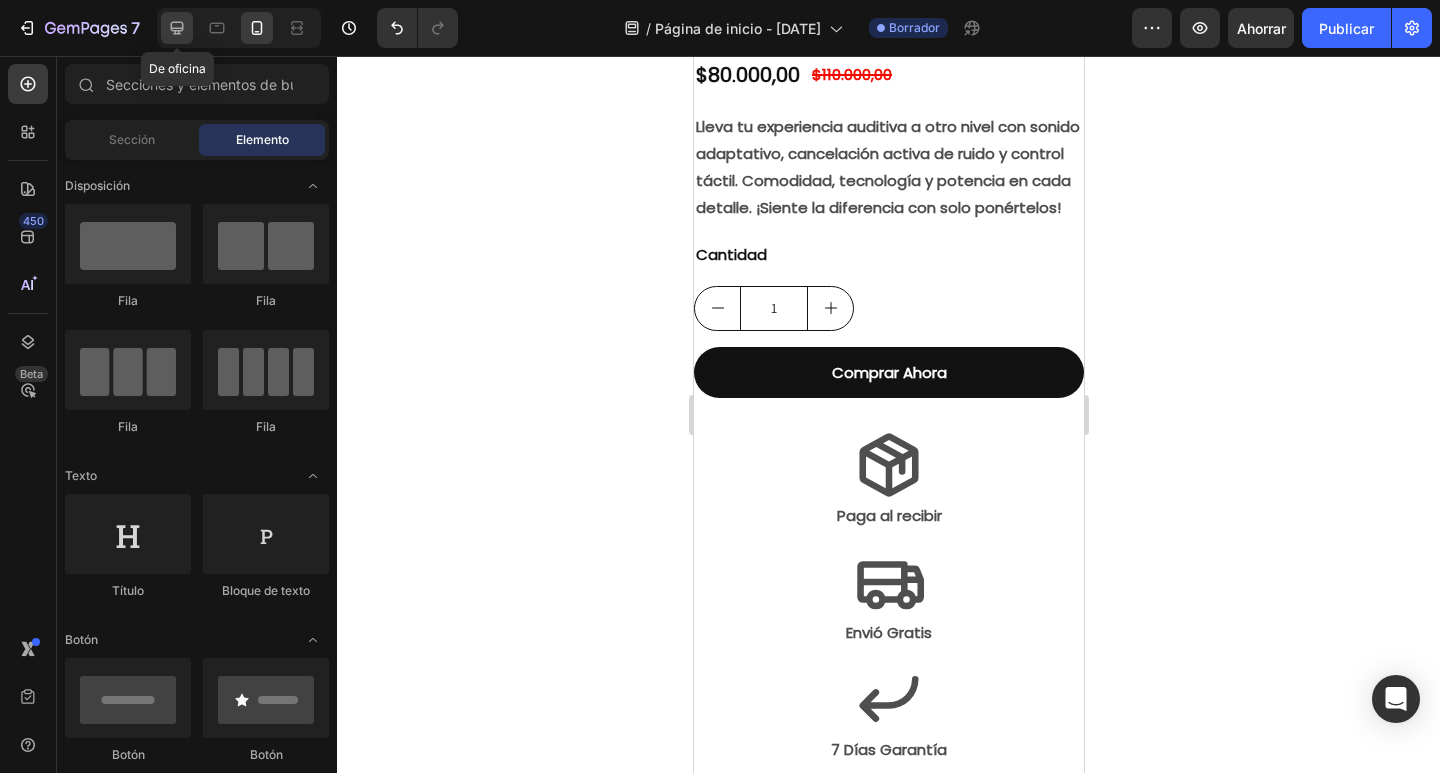 click 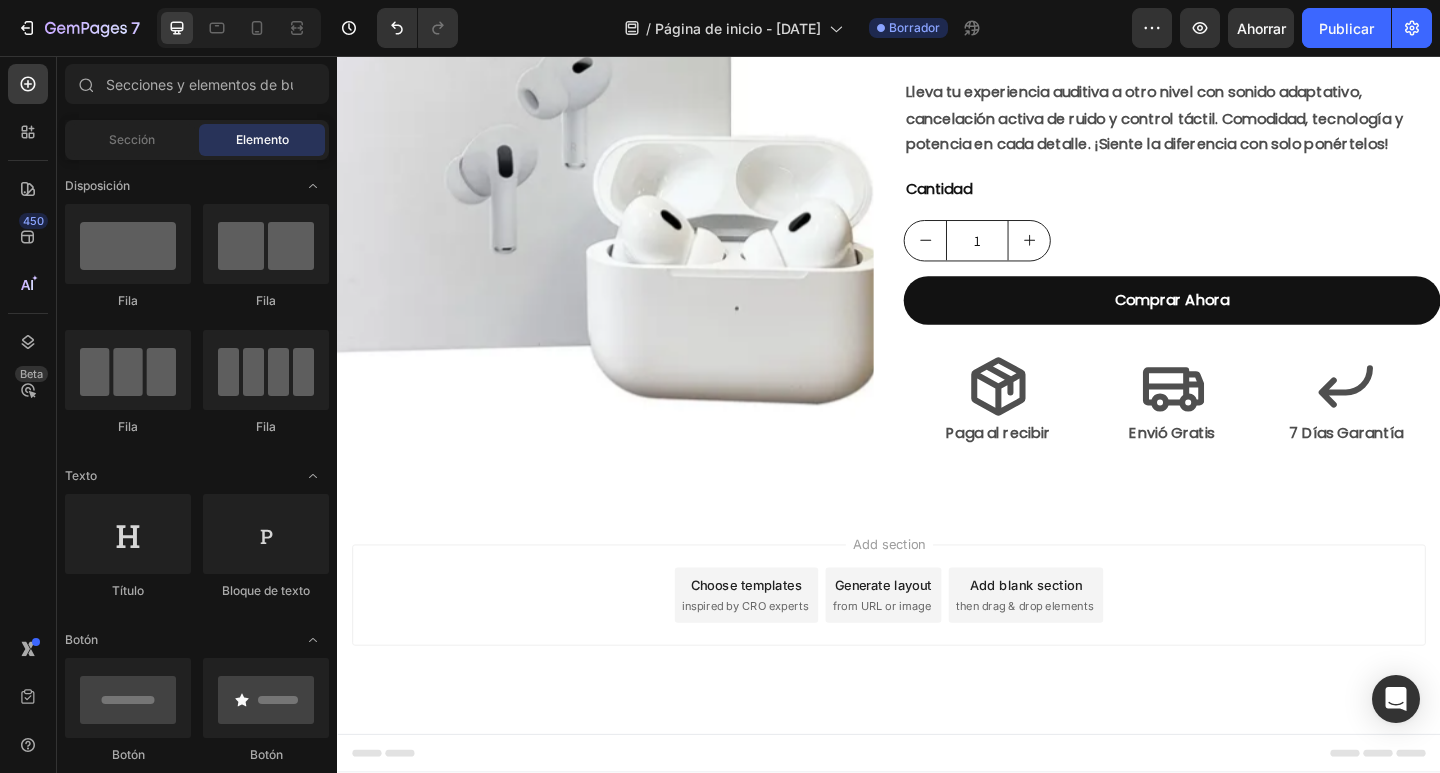 scroll, scrollTop: 498, scrollLeft: 0, axis: vertical 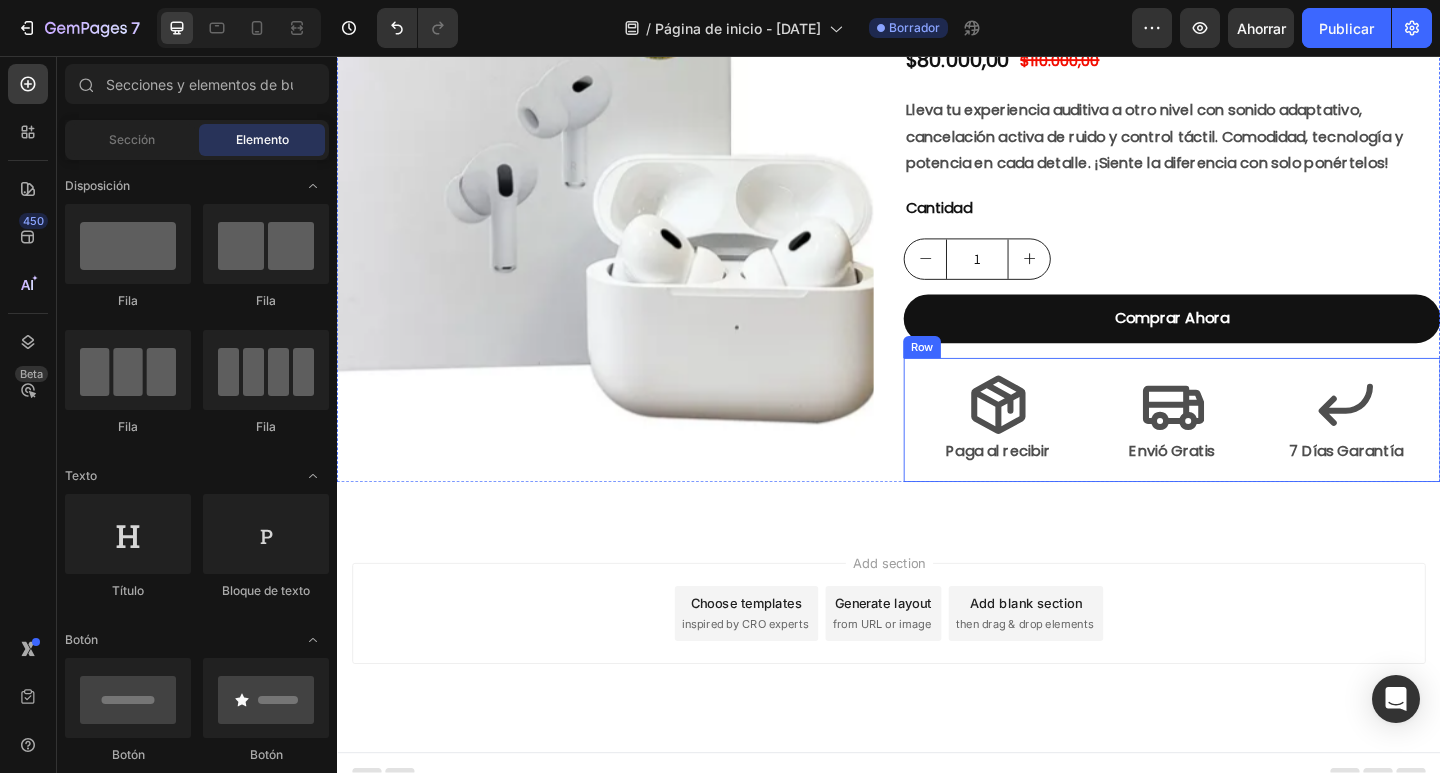click on "Icon Paga al recibir  Text Block
Icon Envió Gratis Text Block
Icon 7 Días Garantía Text Block Row Row" at bounding box center (1245, 452) 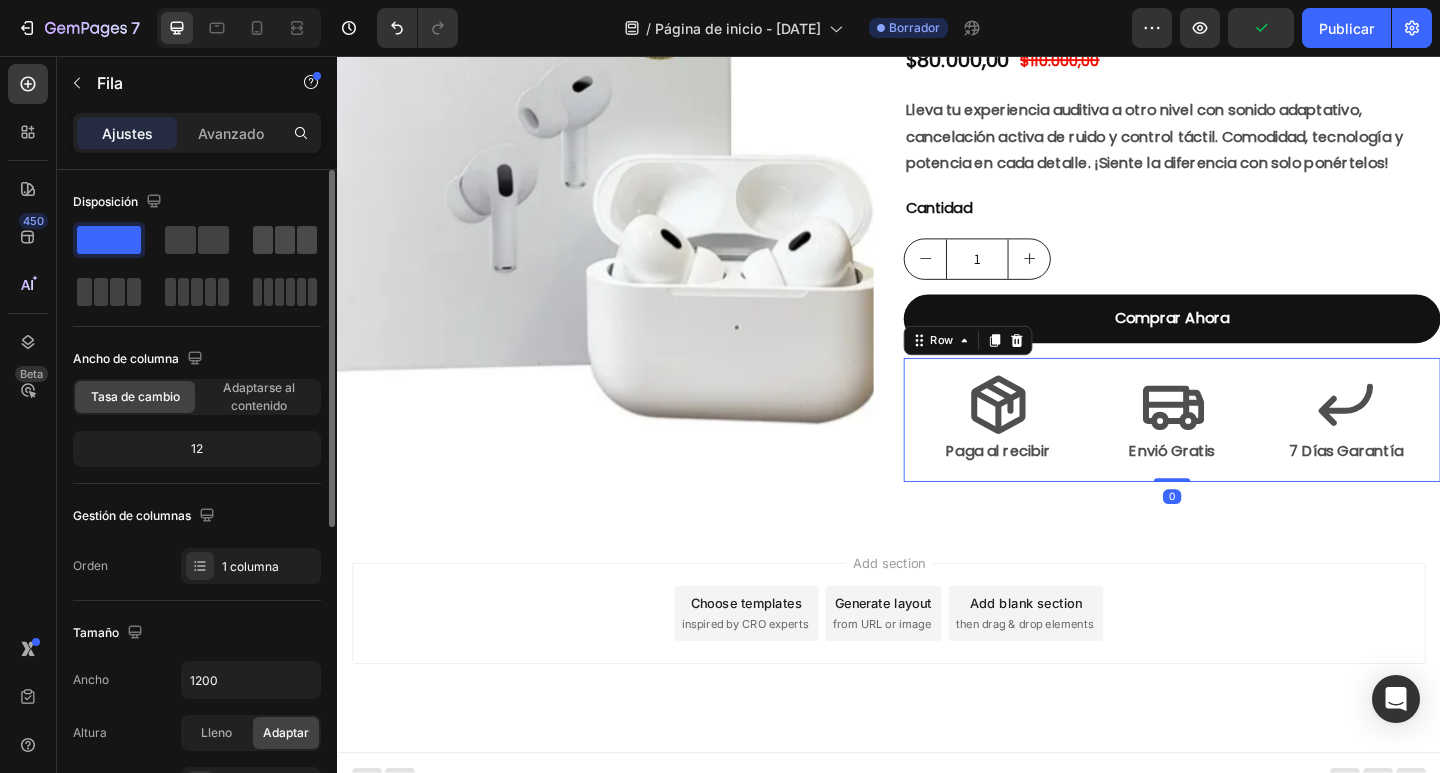 click 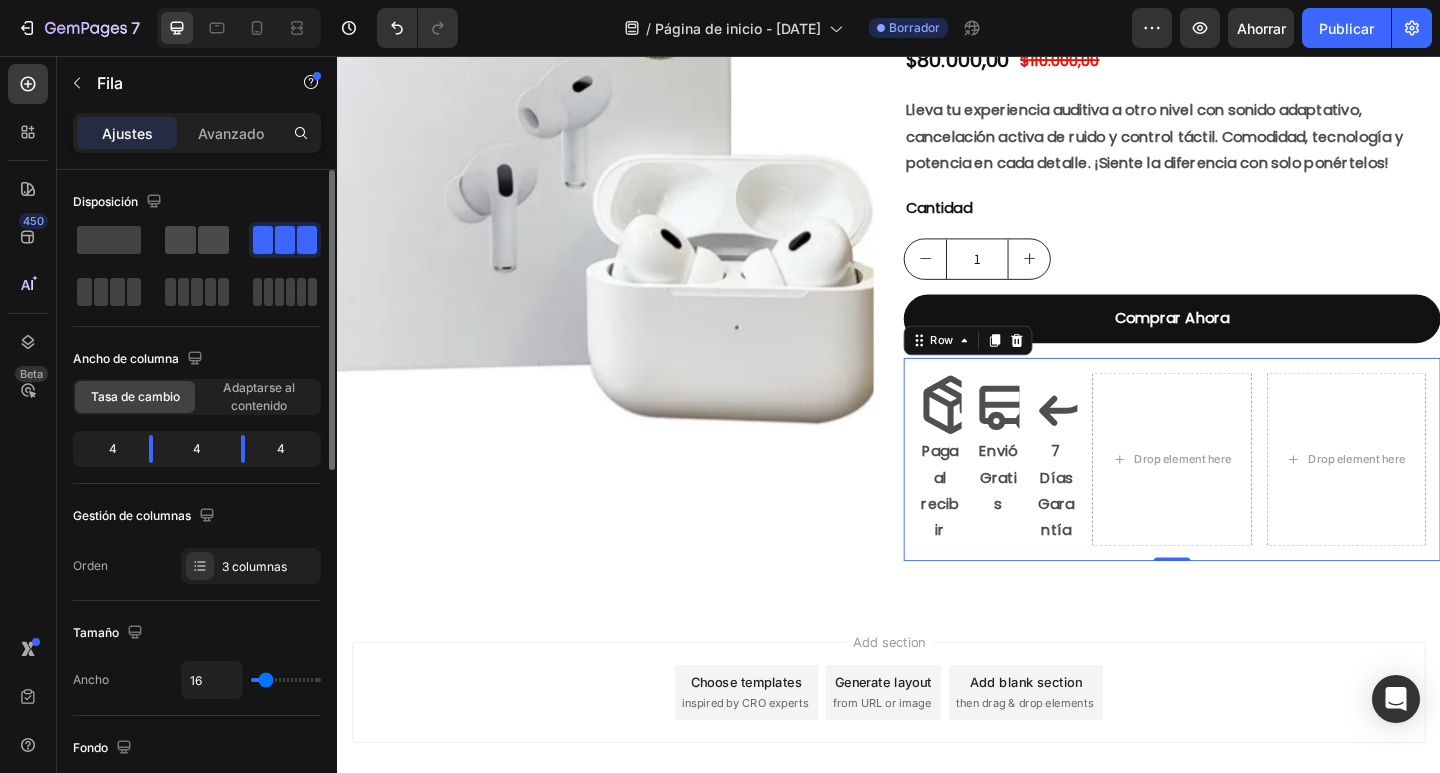 click 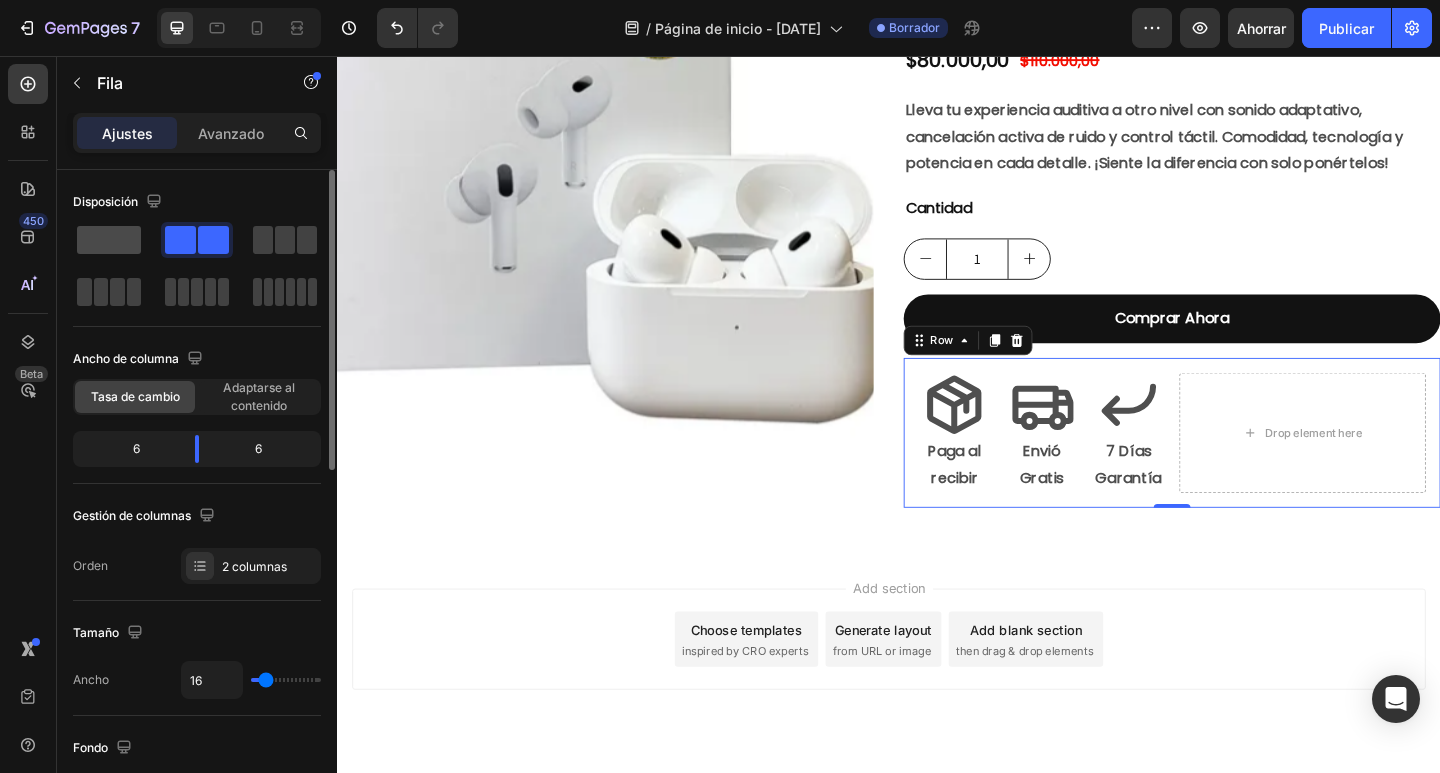 drag, startPoint x: 173, startPoint y: 240, endPoint x: 103, endPoint y: 250, distance: 70.71068 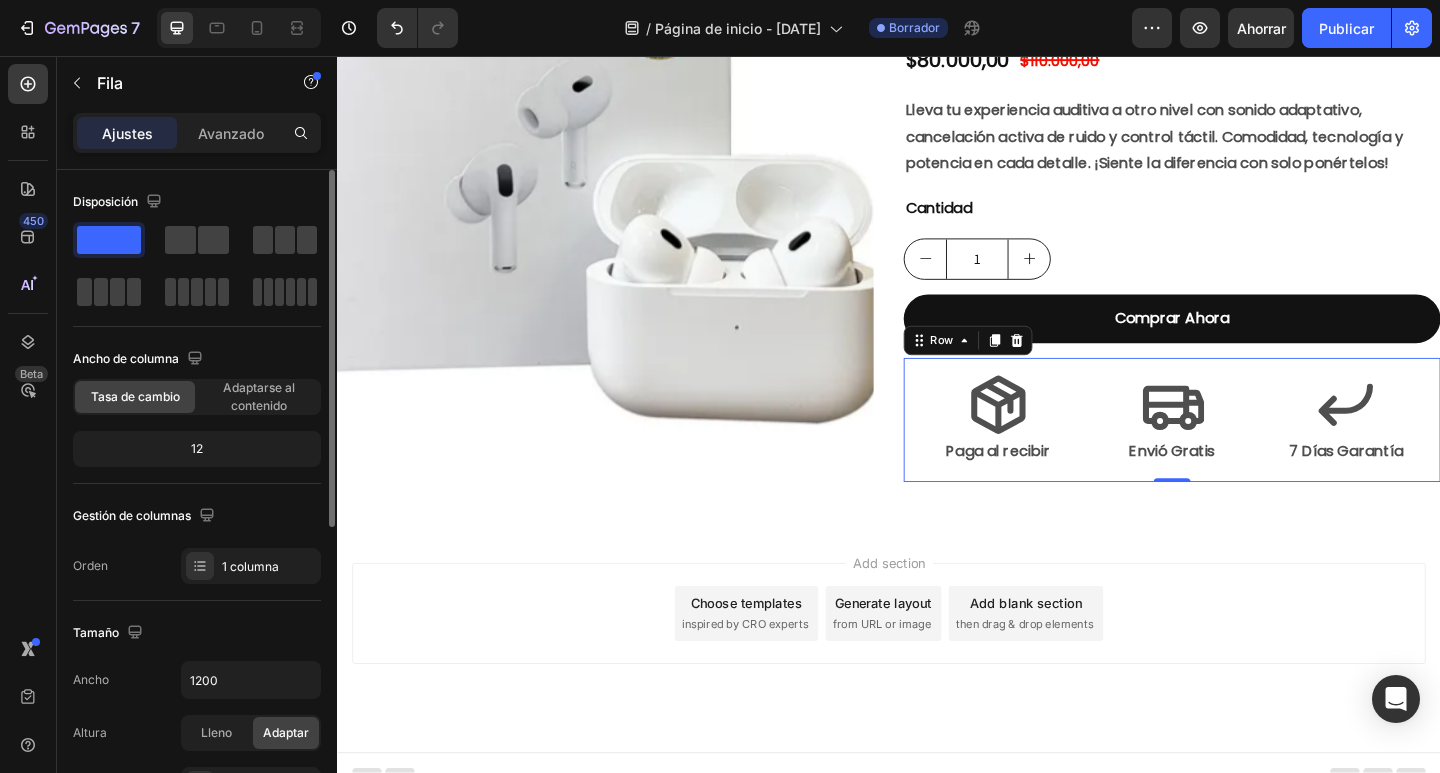 click on "12" 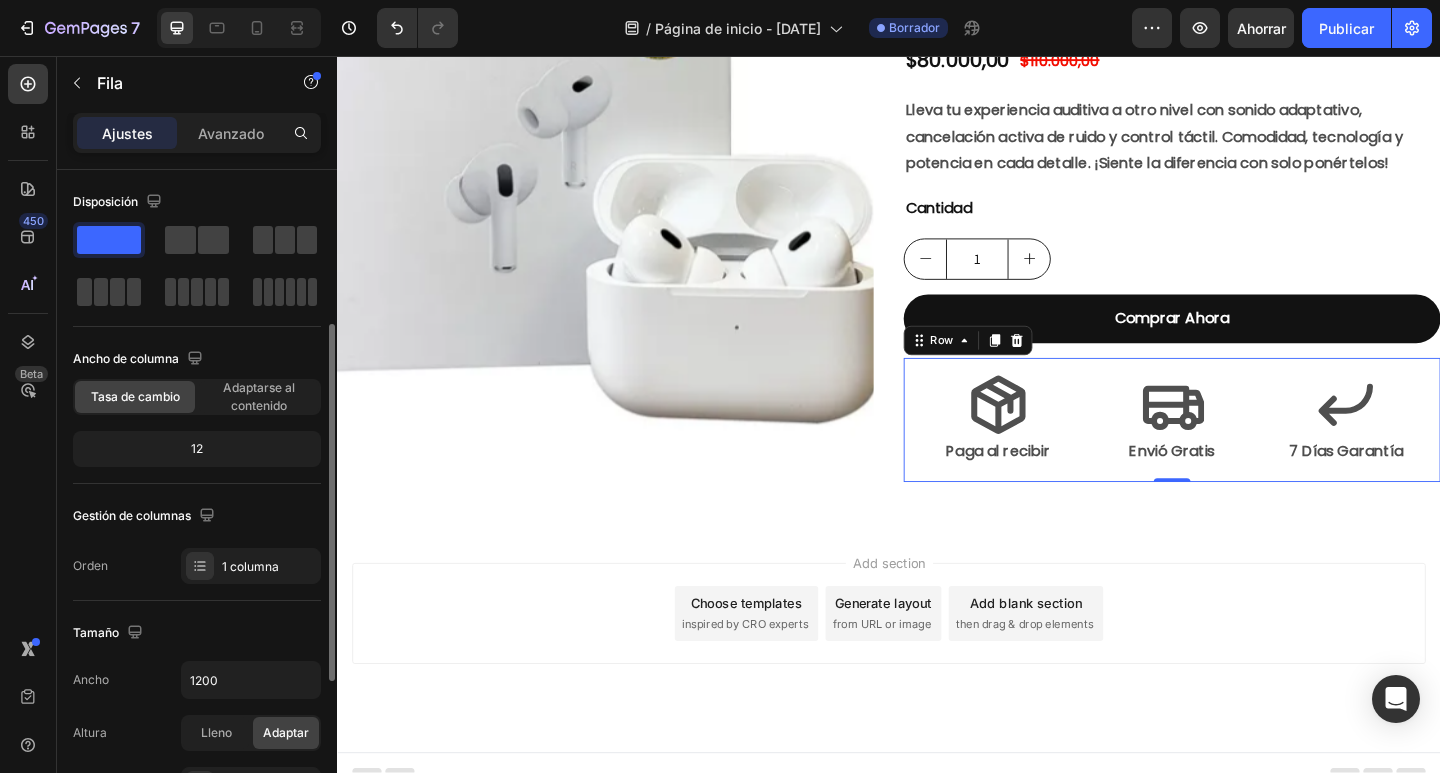 scroll, scrollTop: 100, scrollLeft: 0, axis: vertical 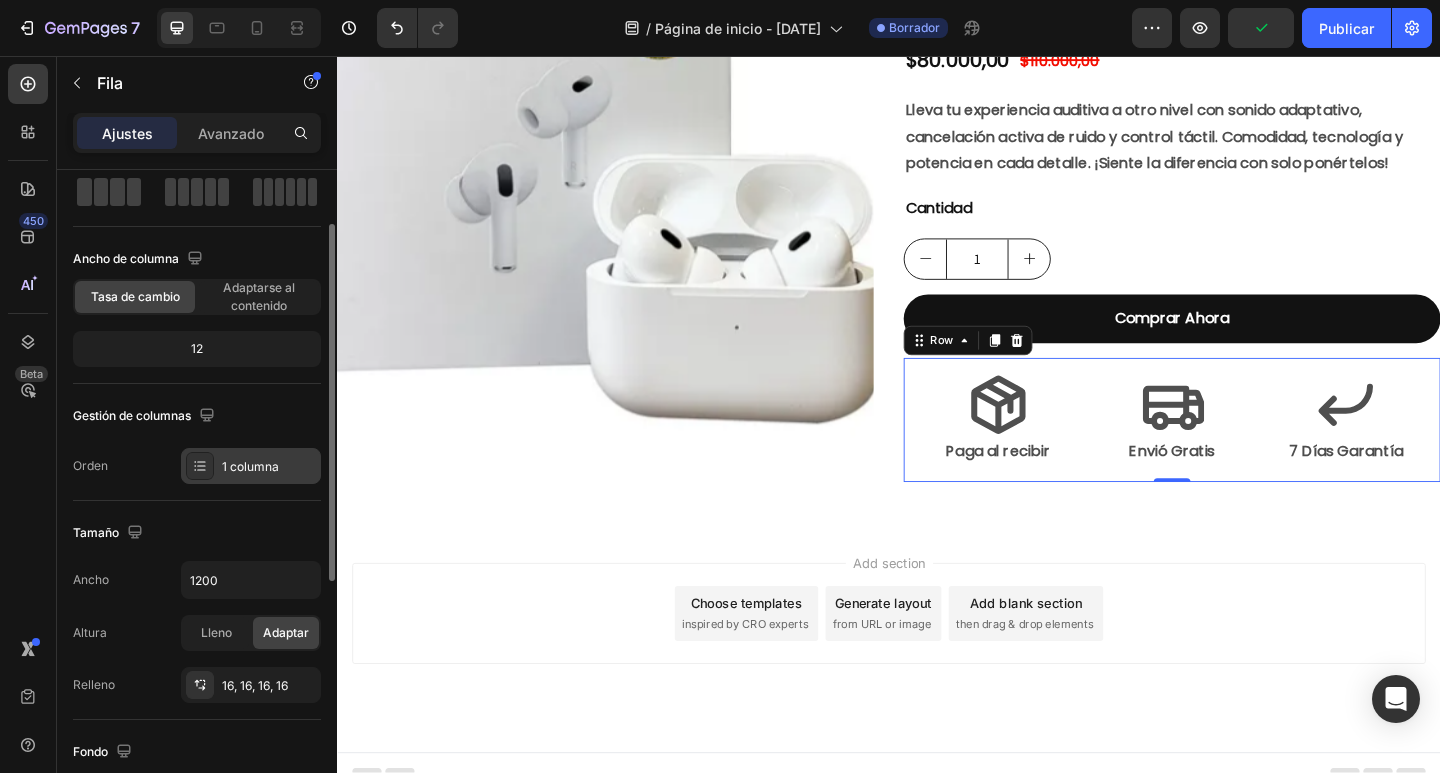 click on "1 columna" at bounding box center (250, 466) 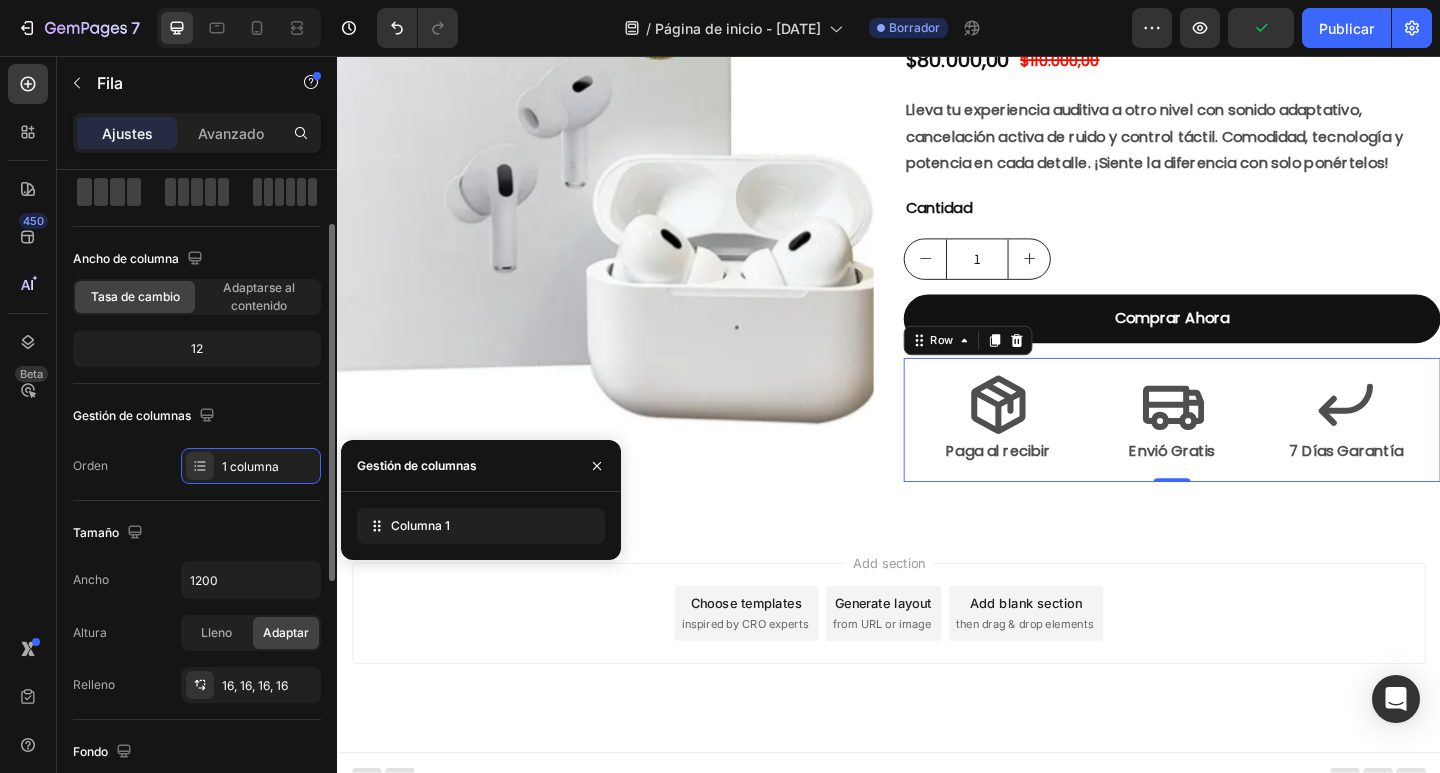 click on "Tamaño" at bounding box center [197, 533] 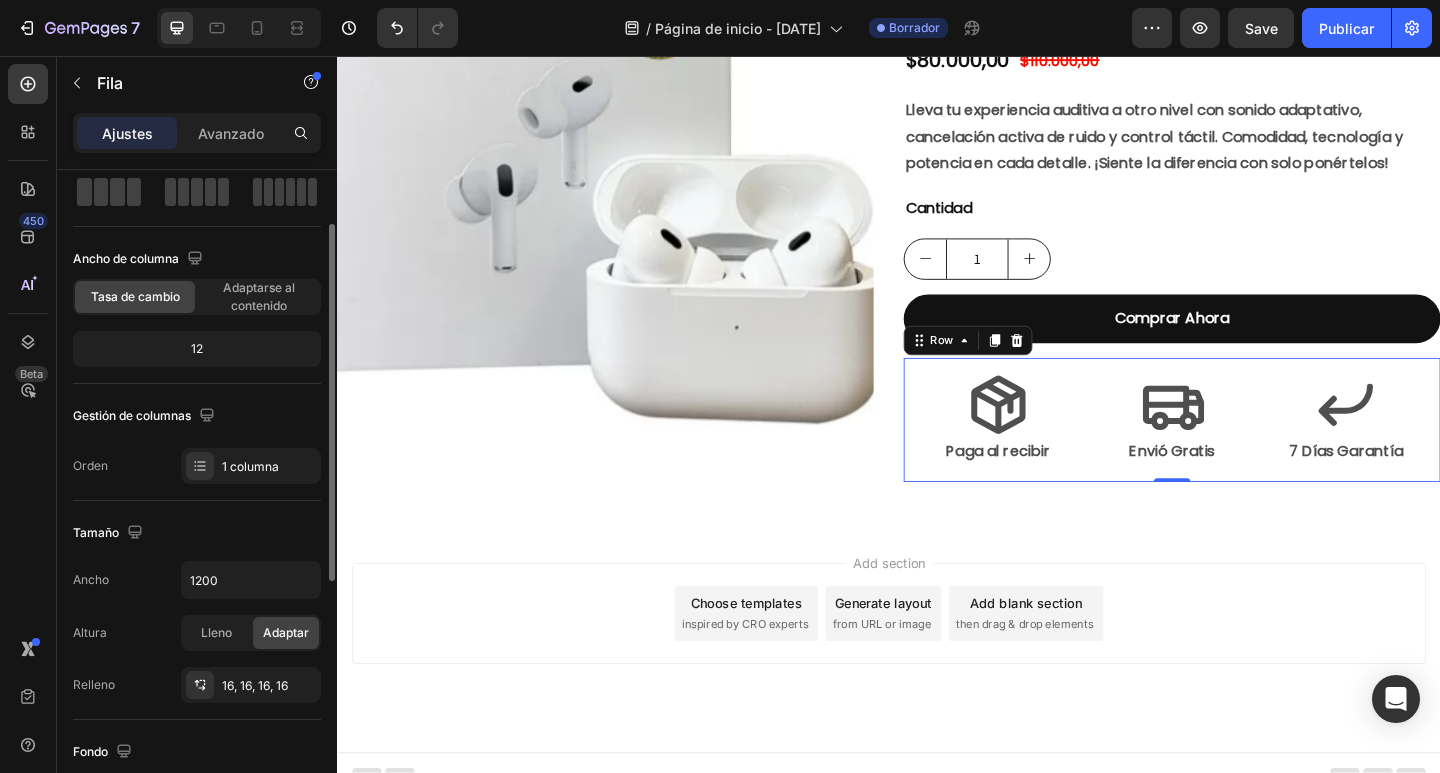 scroll, scrollTop: 300, scrollLeft: 0, axis: vertical 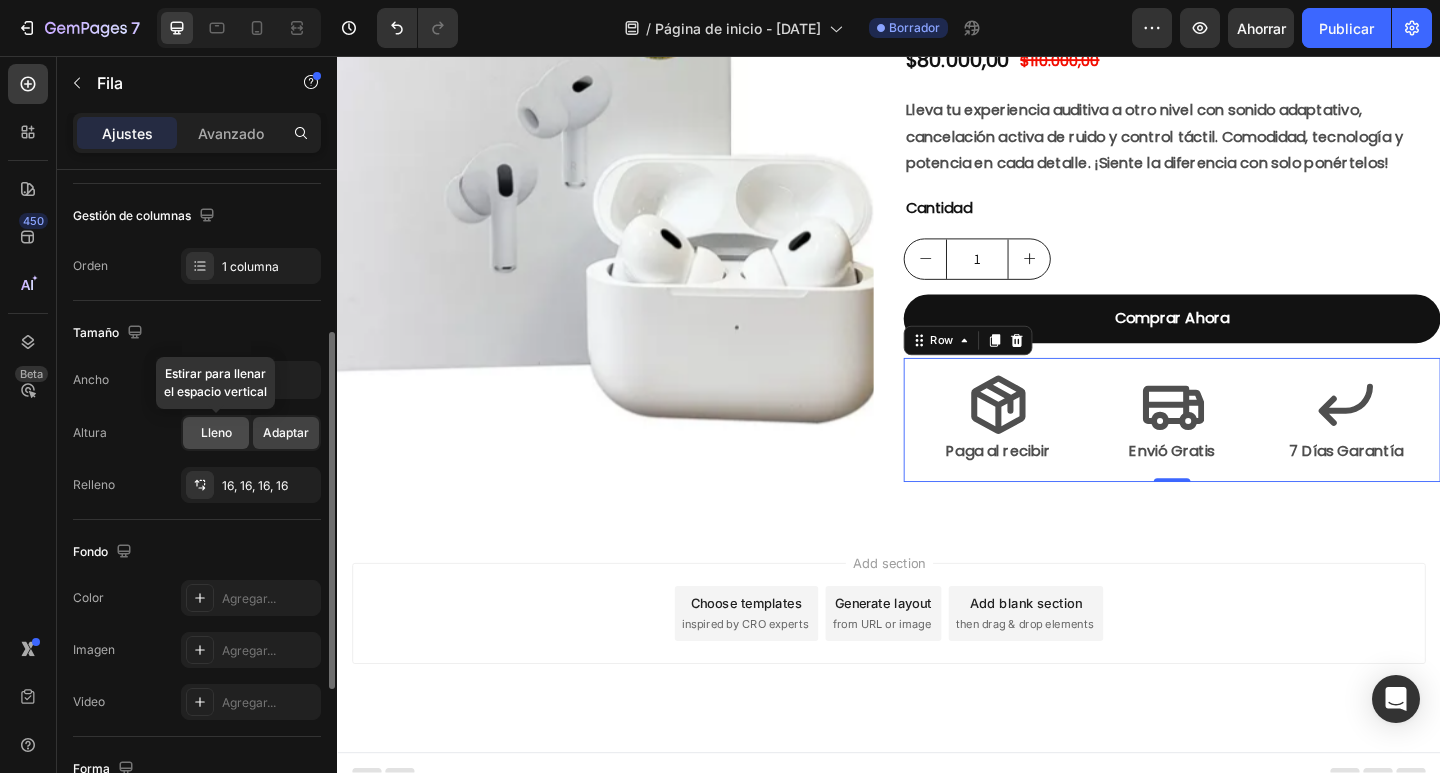 click on "Lleno" at bounding box center [216, 432] 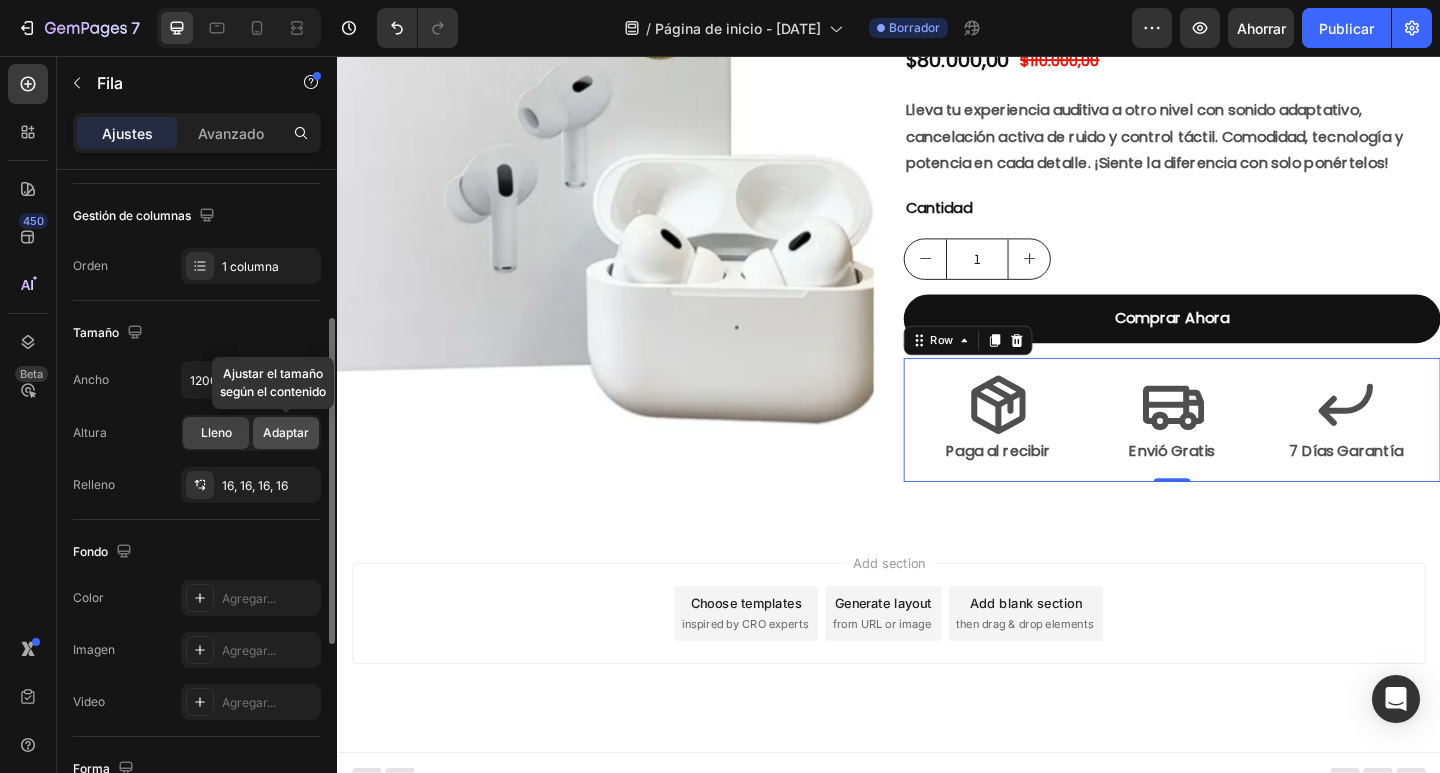click on "Adaptar" 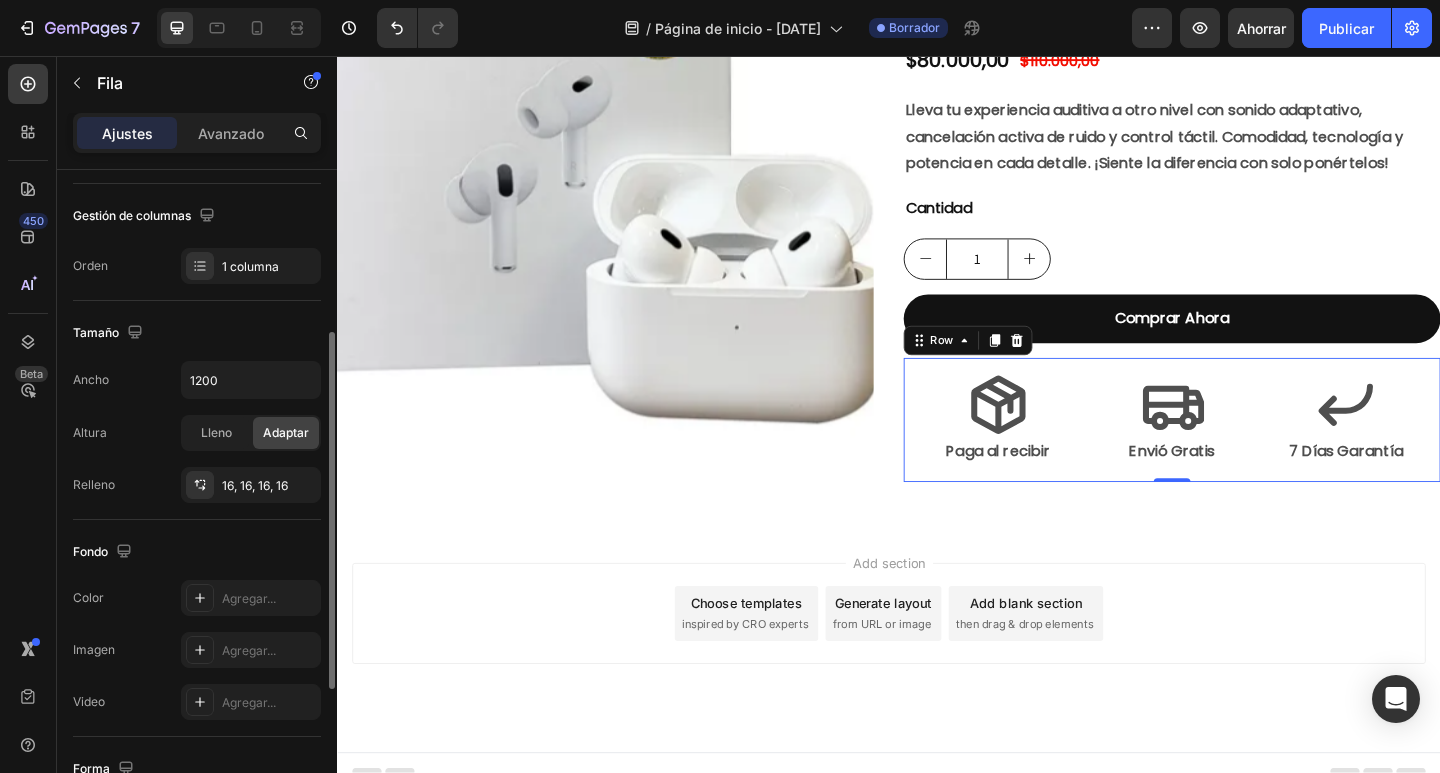 scroll, scrollTop: 500, scrollLeft: 0, axis: vertical 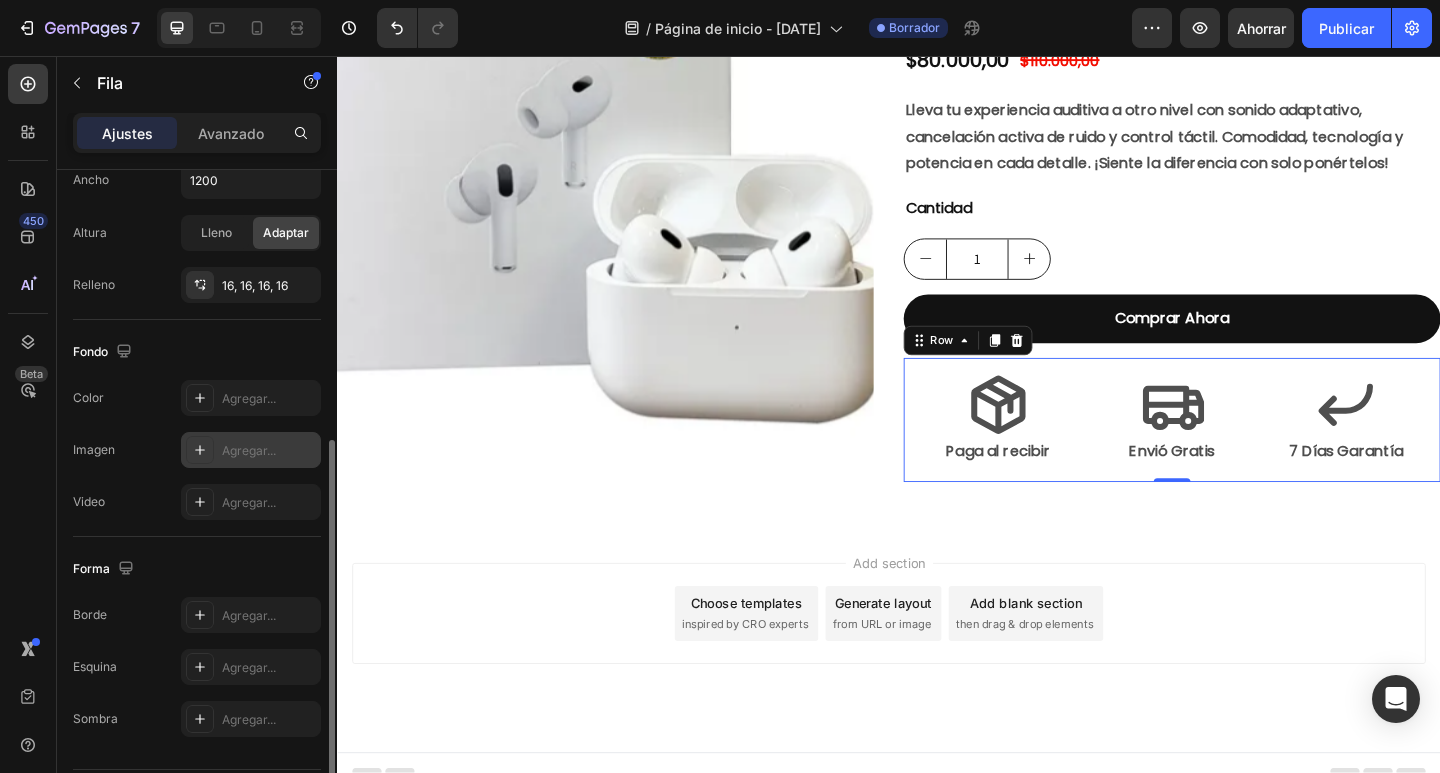 click on "Agregar..." at bounding box center (269, 451) 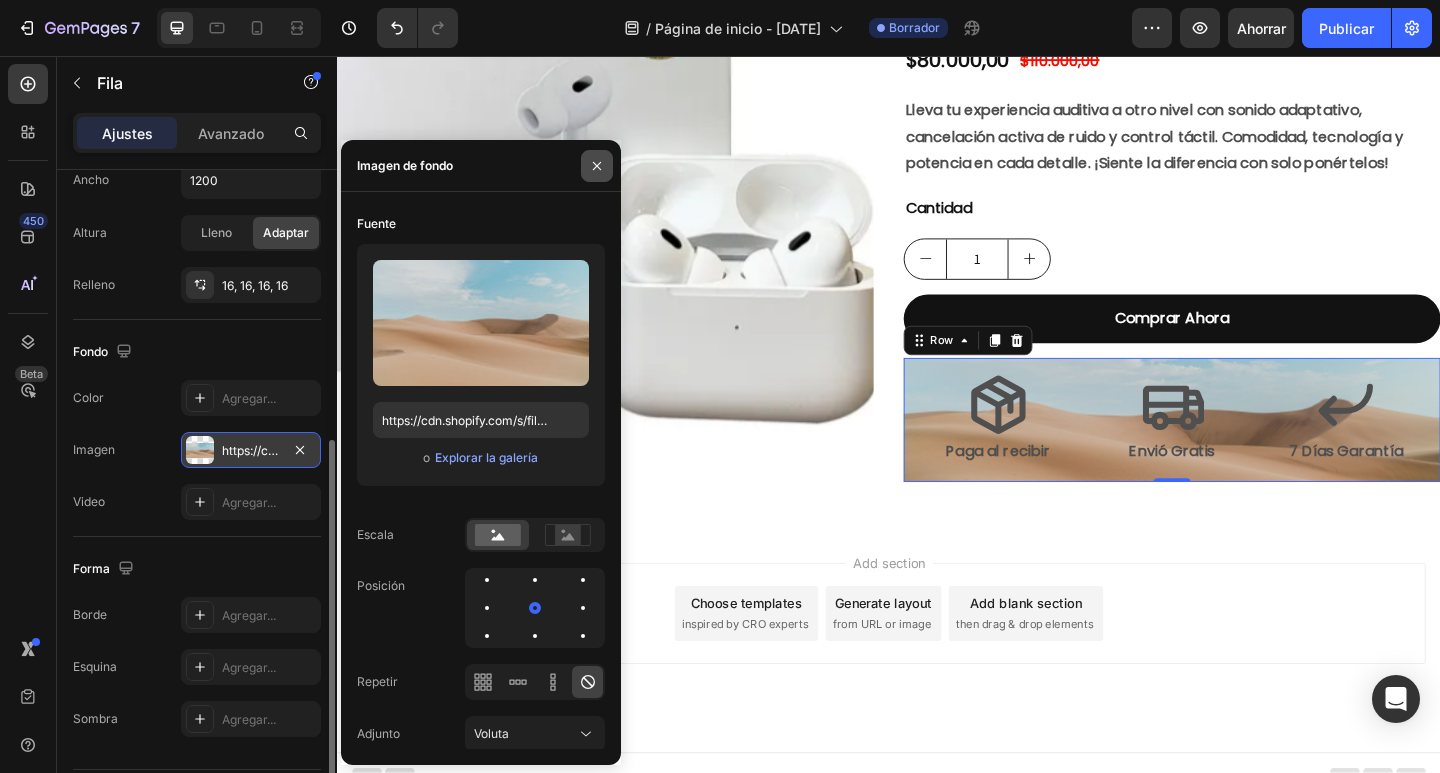 click 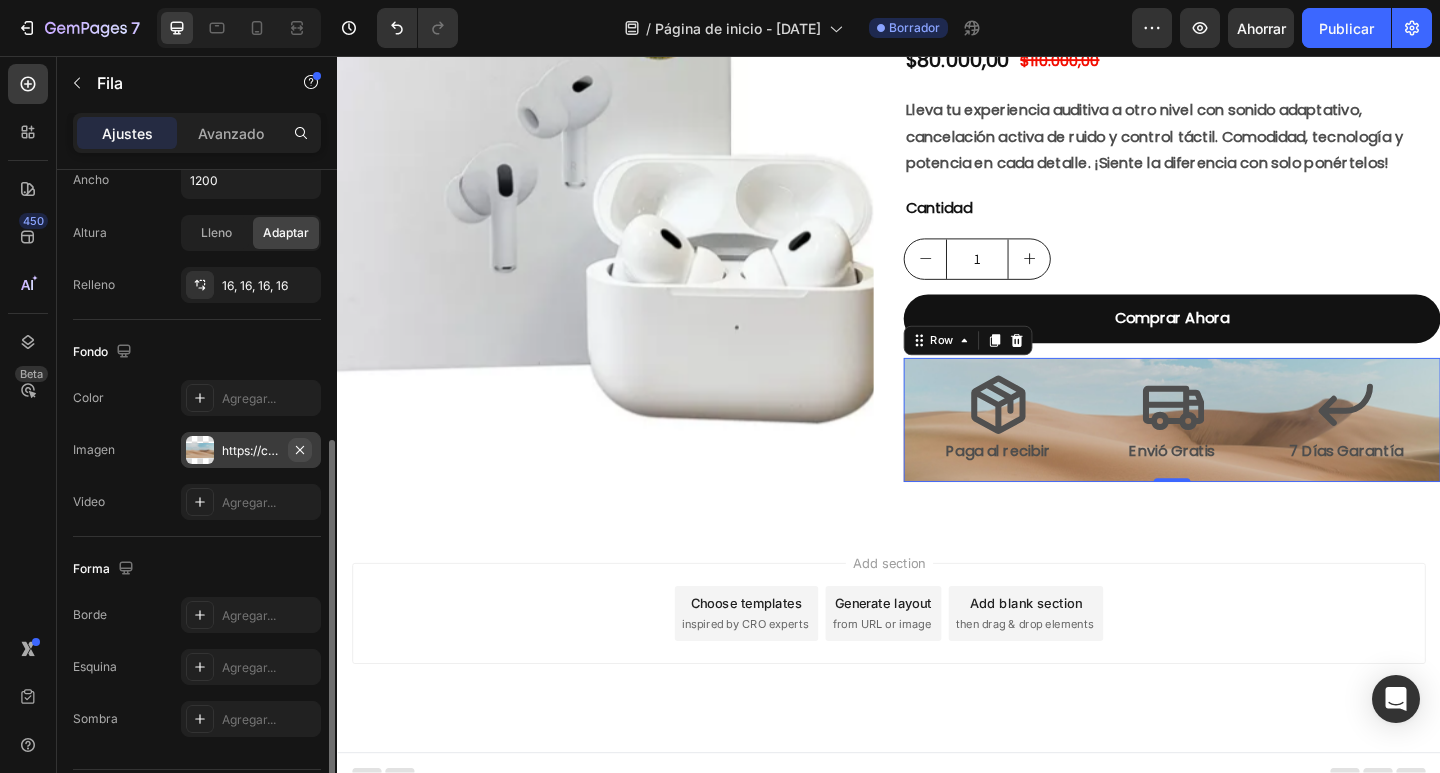 click 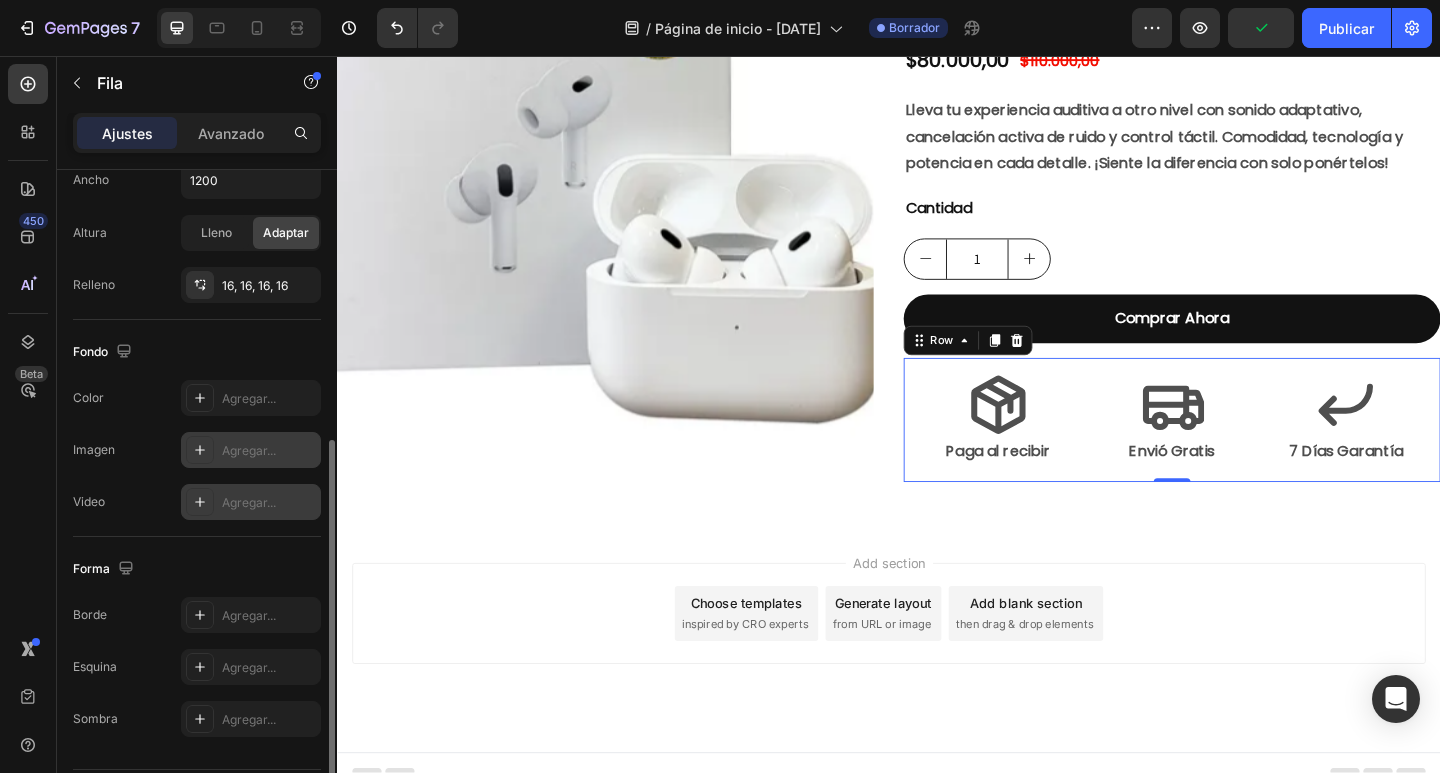 scroll, scrollTop: 560, scrollLeft: 0, axis: vertical 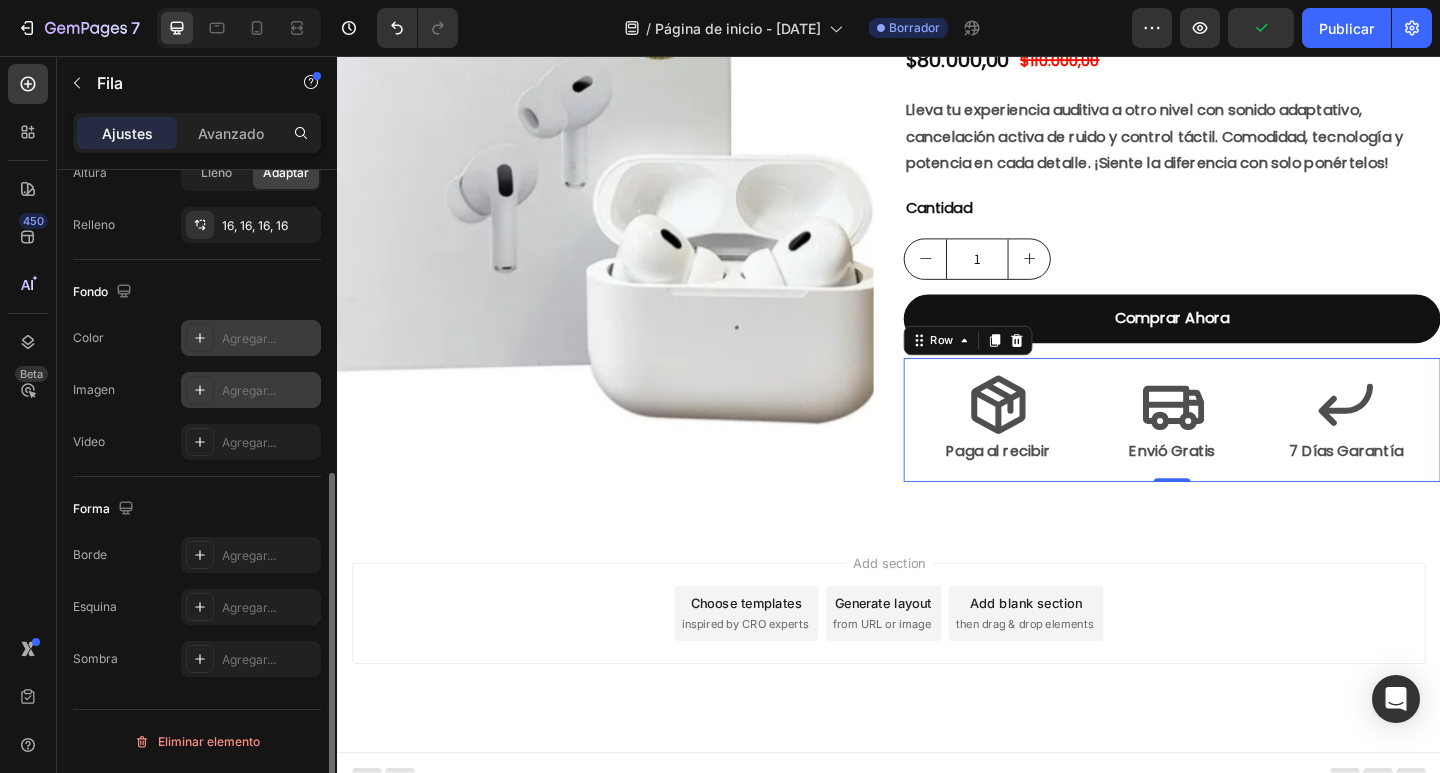 click at bounding box center [200, 338] 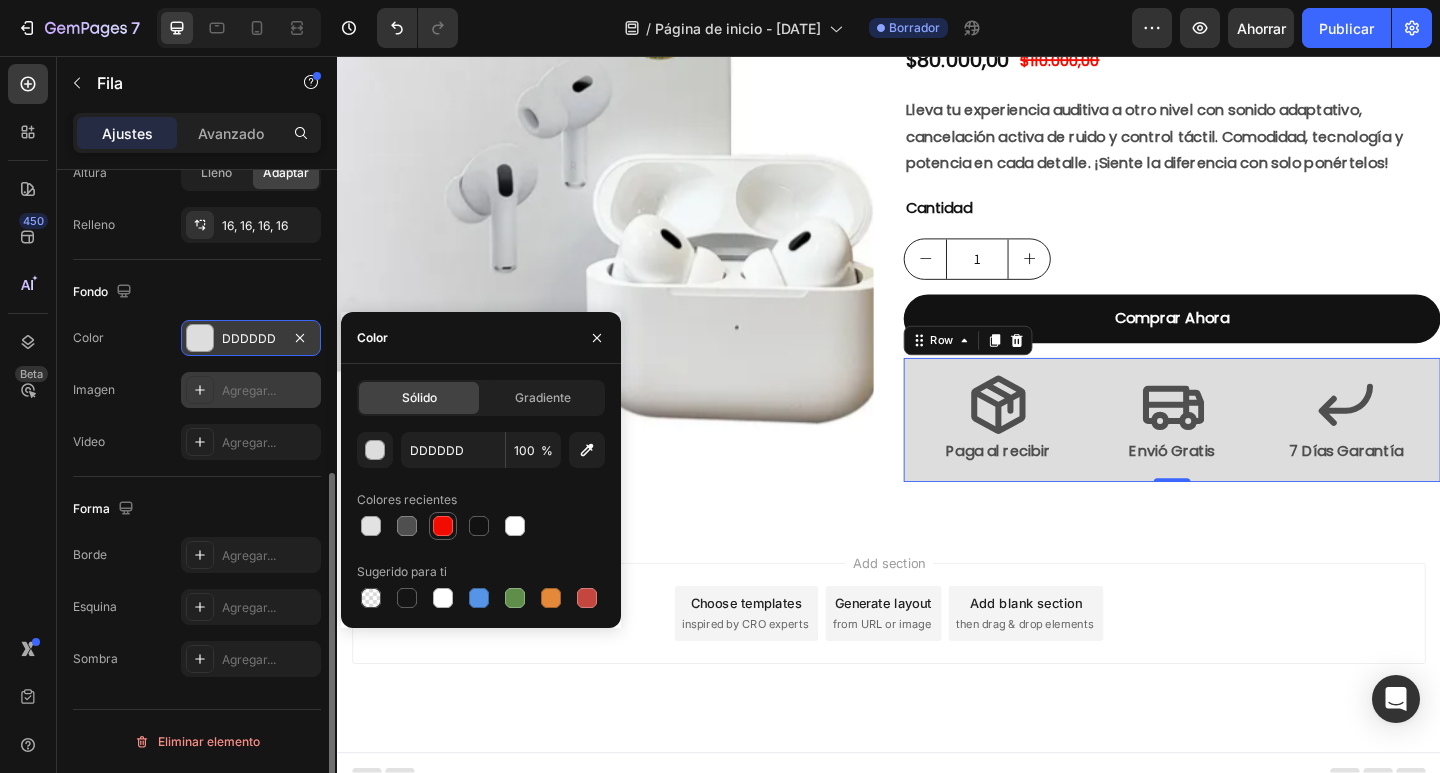 click at bounding box center [443, 526] 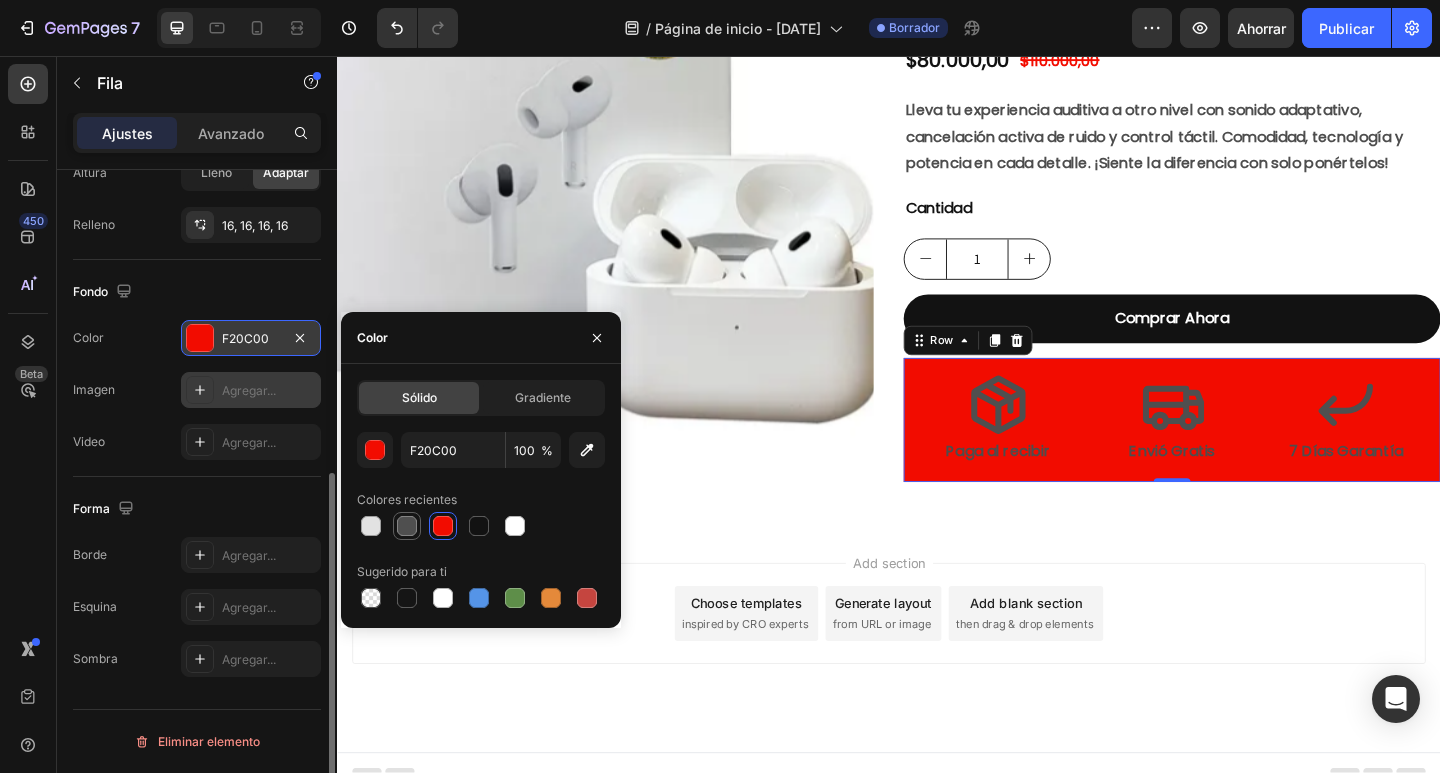 click at bounding box center (407, 526) 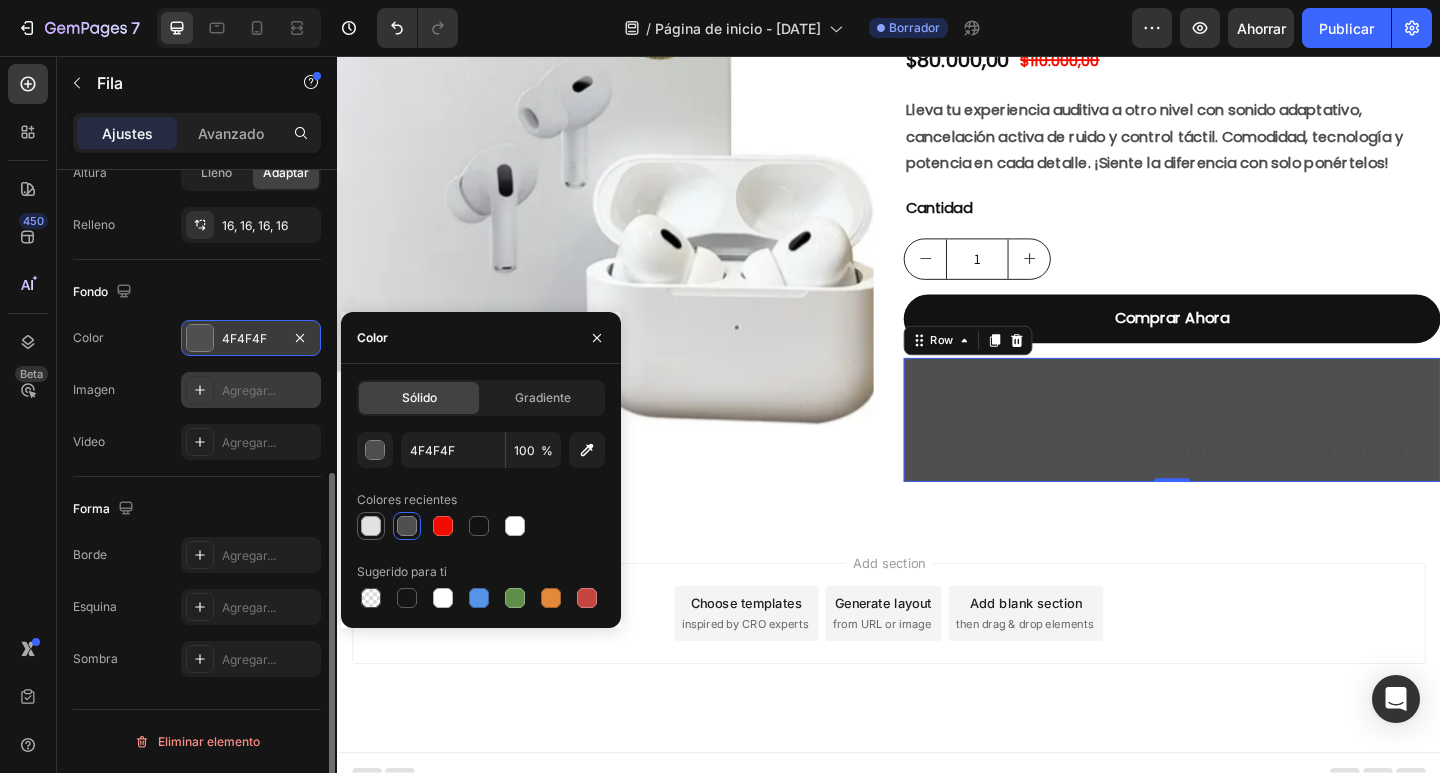 click at bounding box center (371, 526) 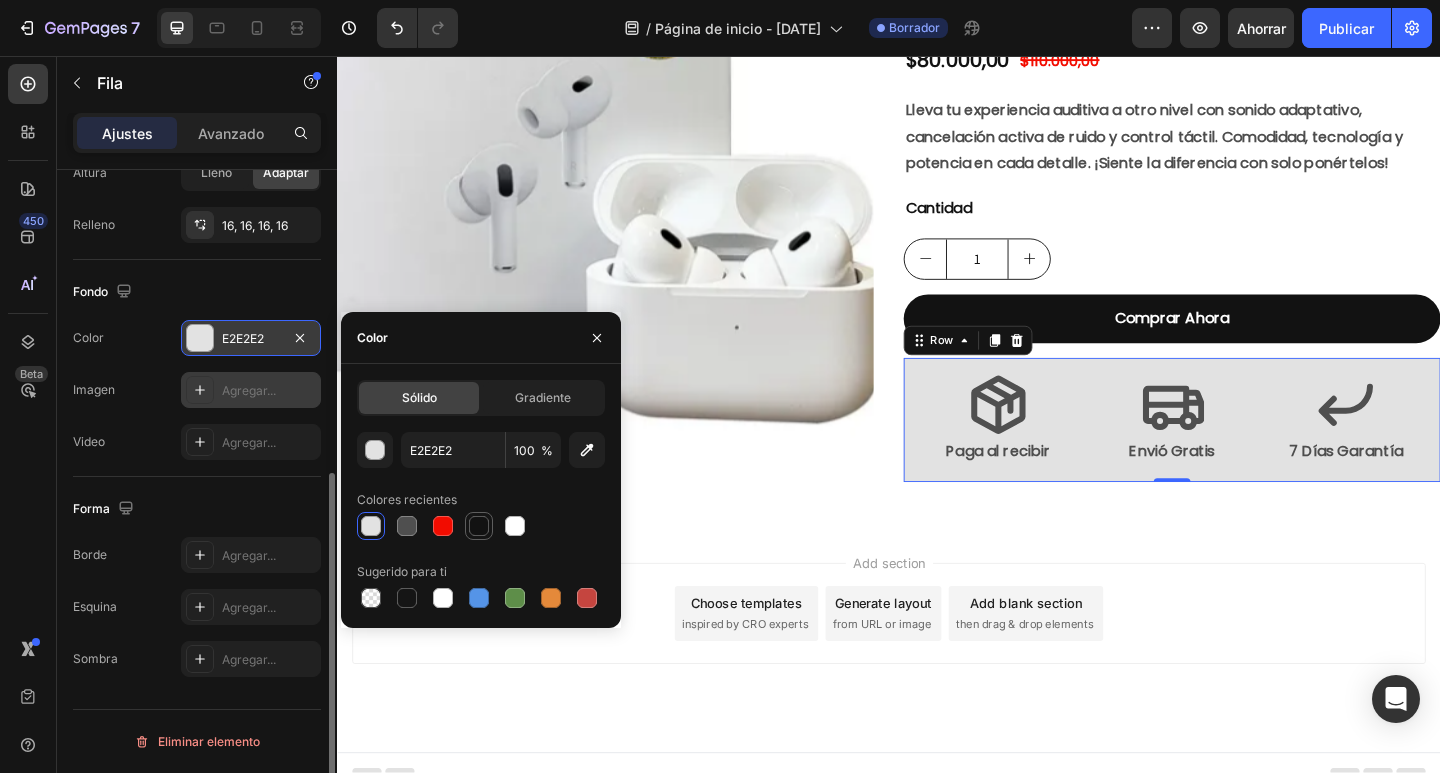 click at bounding box center [479, 526] 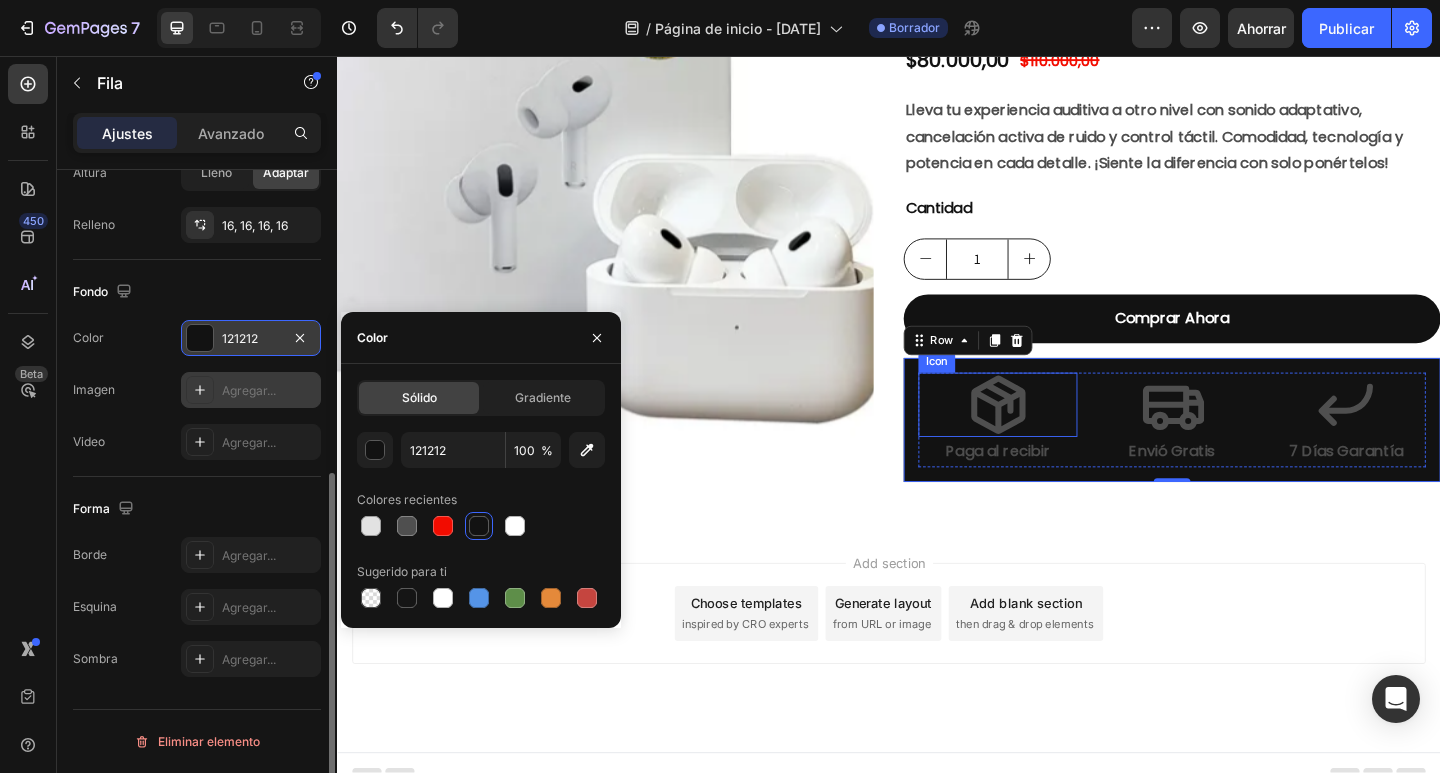 click 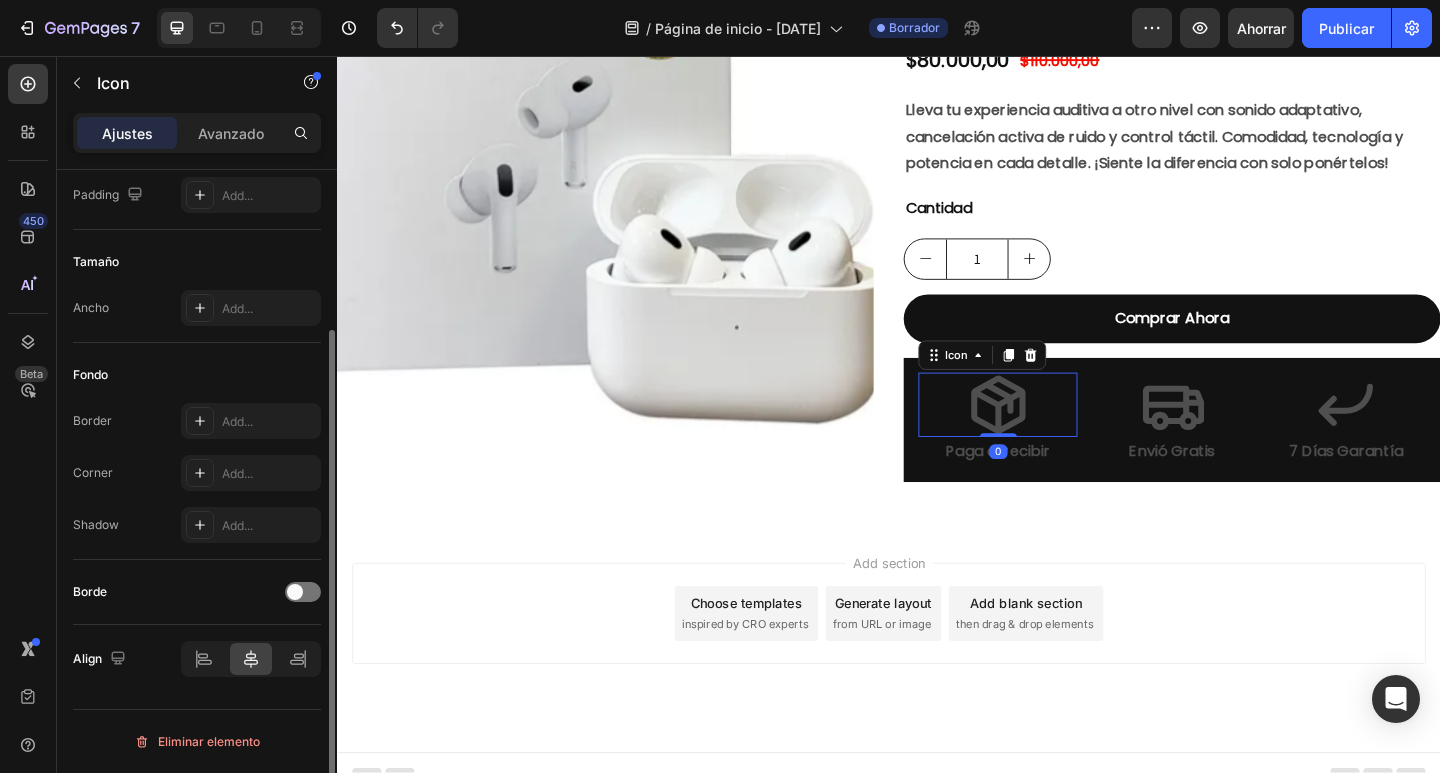 scroll, scrollTop: 0, scrollLeft: 0, axis: both 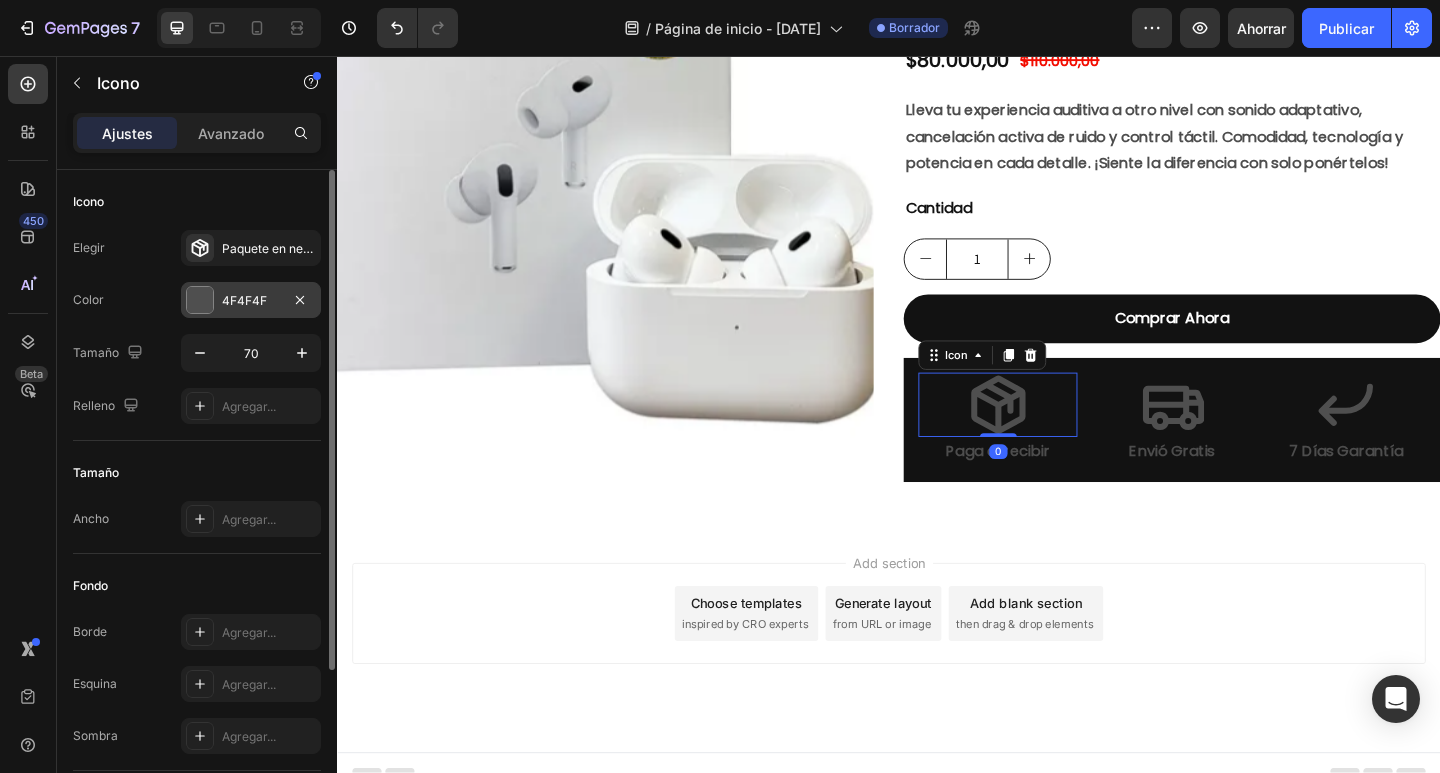 click on "4F4F4F" at bounding box center [244, 300] 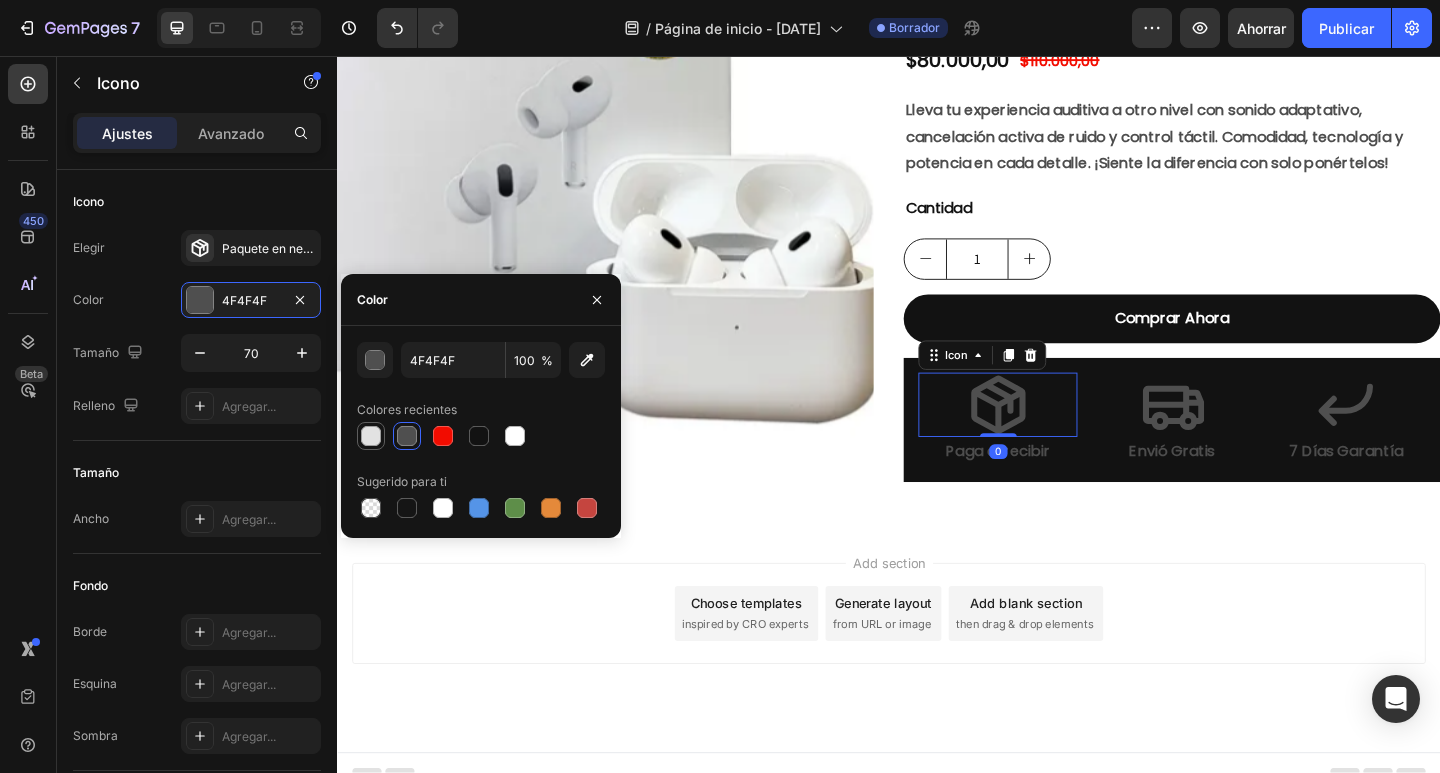 click at bounding box center (371, 436) 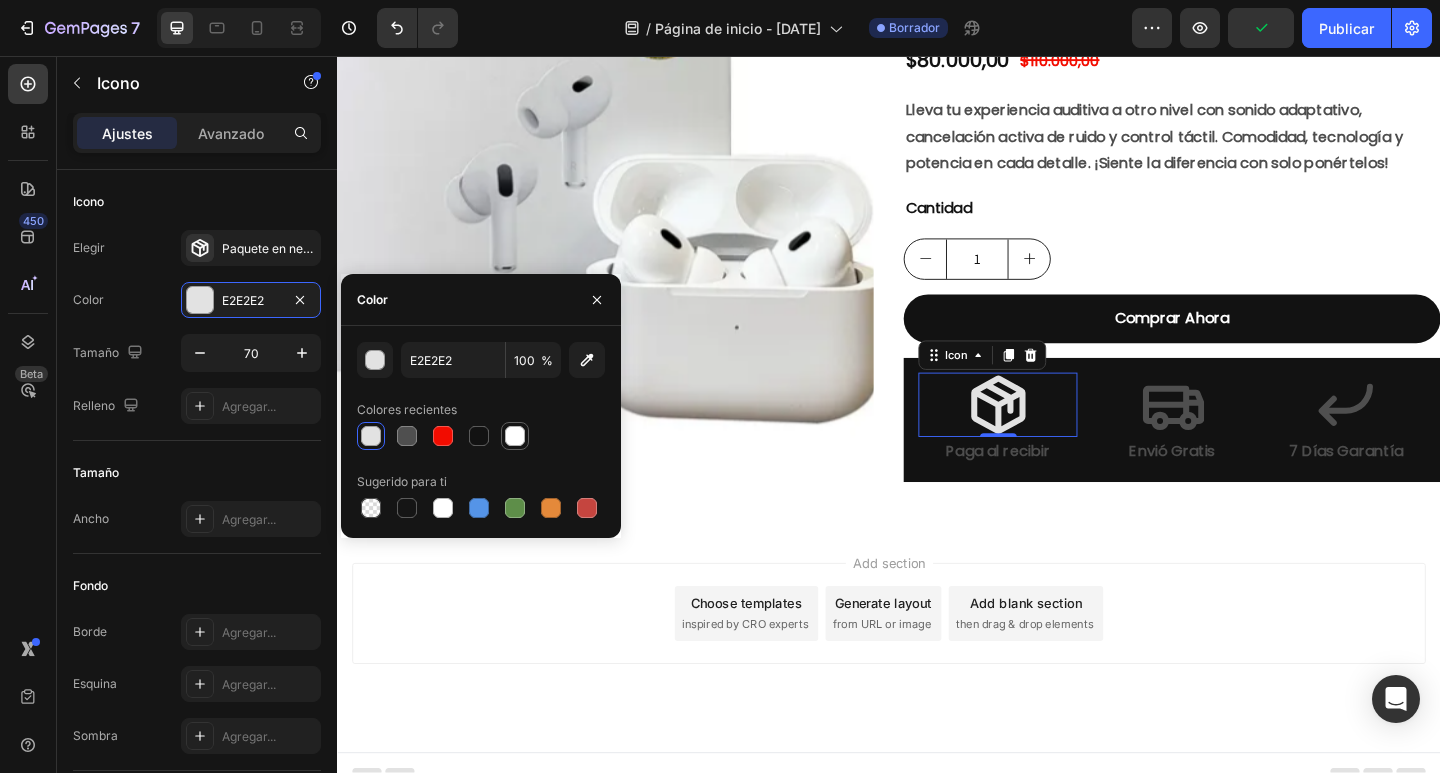 click at bounding box center (515, 436) 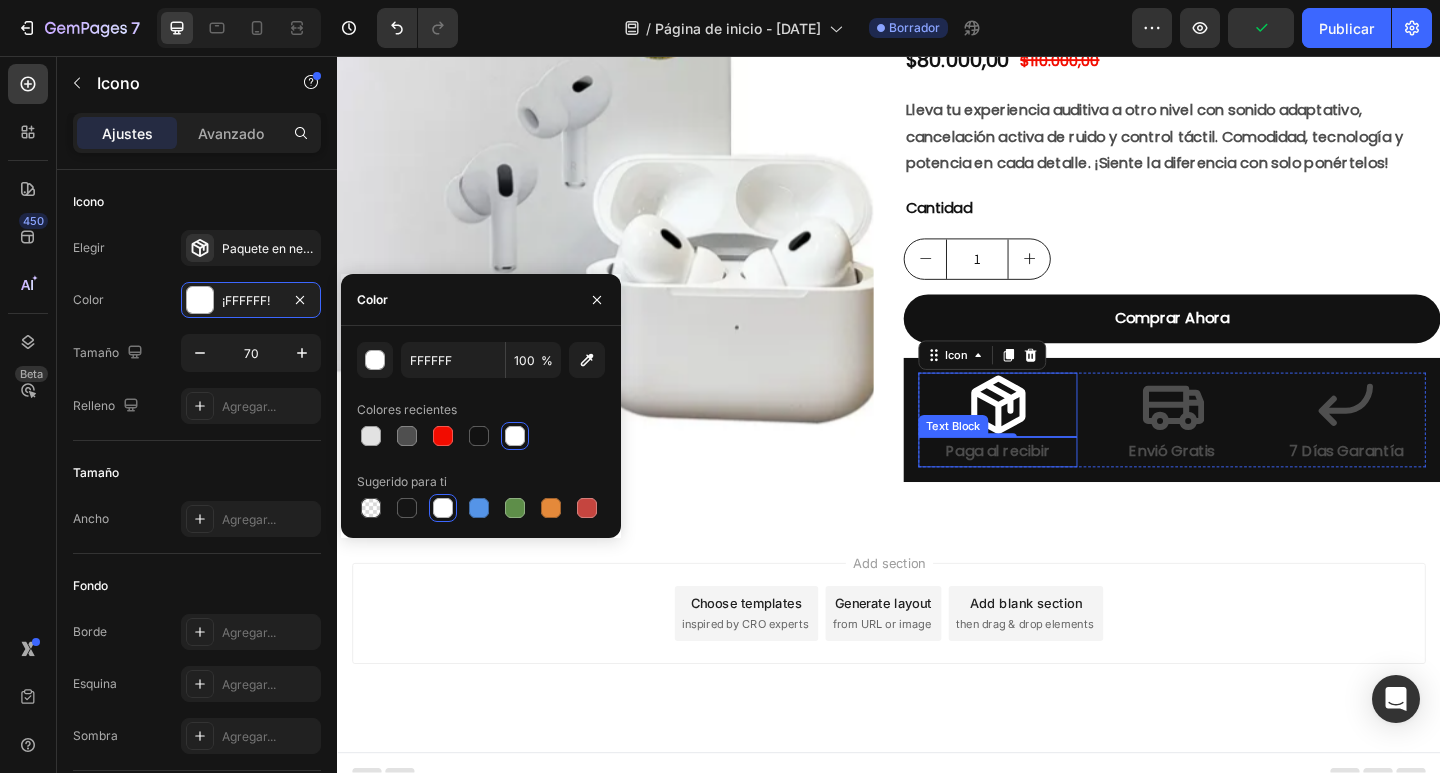 click on "Paga al recibir" at bounding box center [1055, 487] 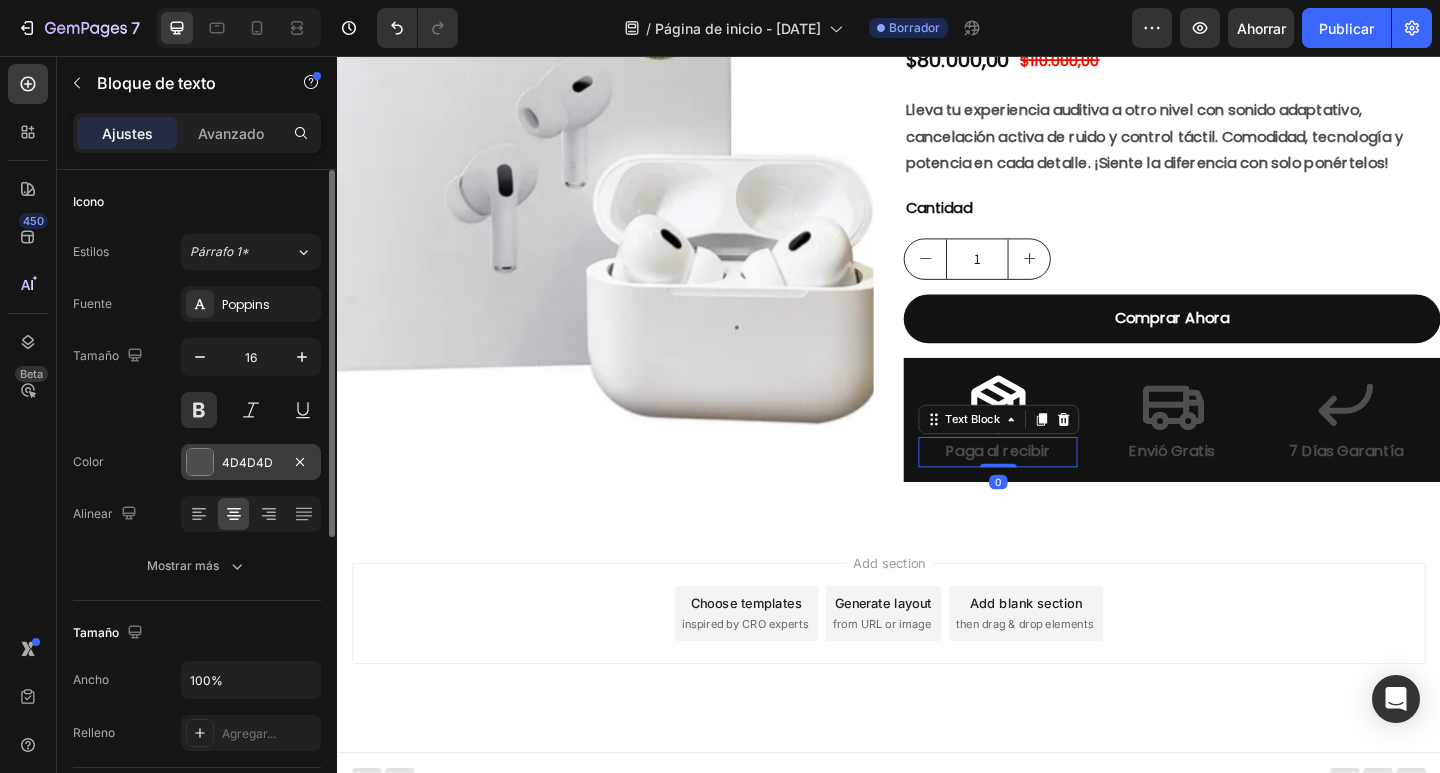 click on "4D4D4D" at bounding box center (251, 462) 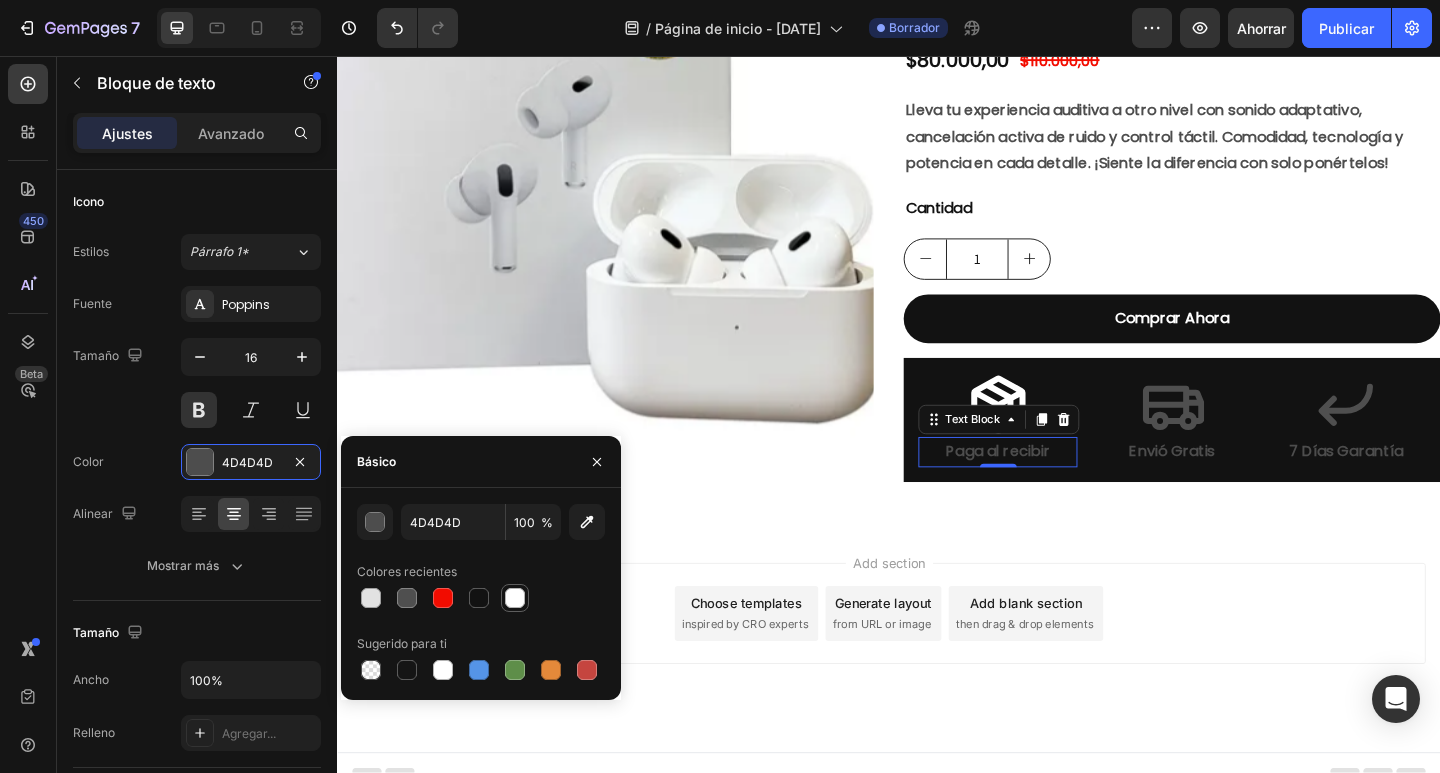 click at bounding box center [515, 598] 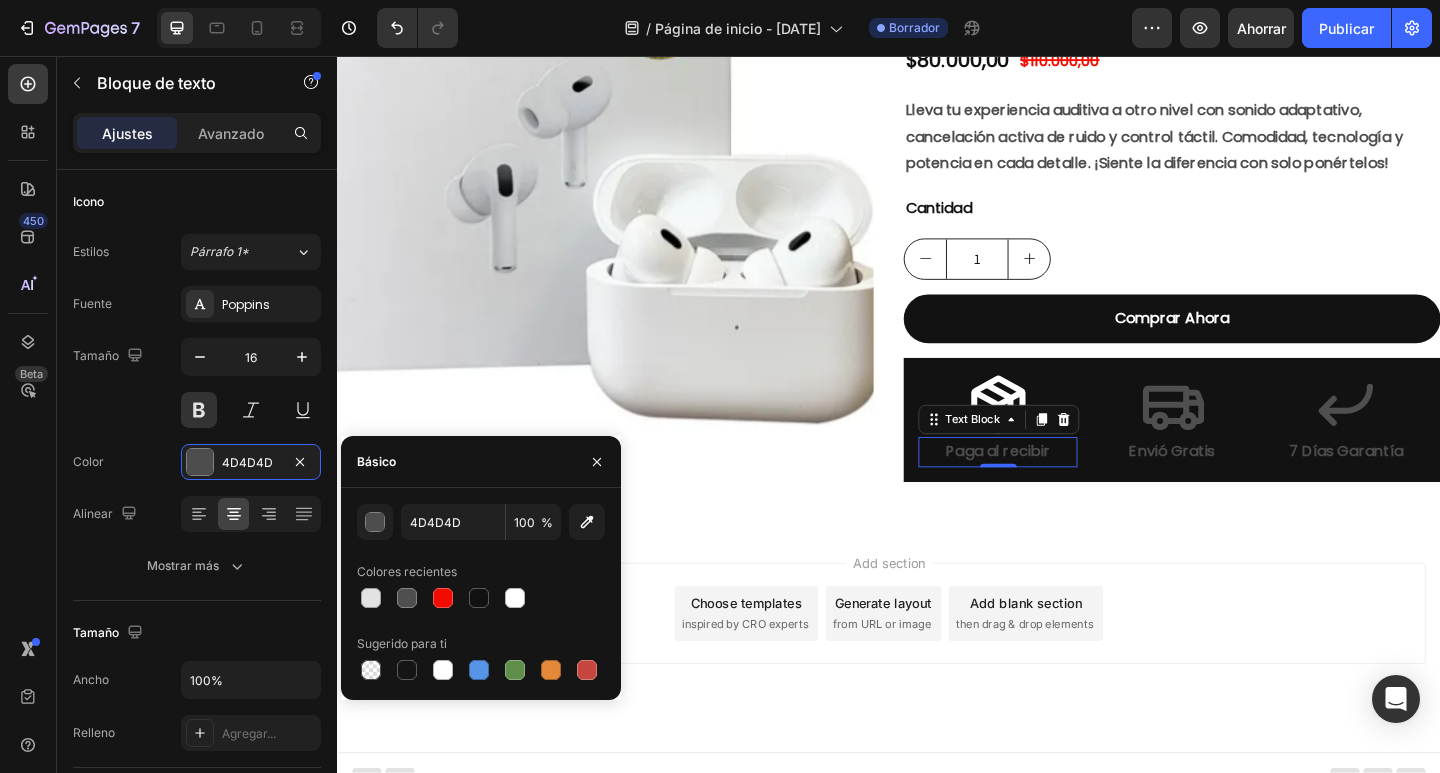 type on "FFFFFF" 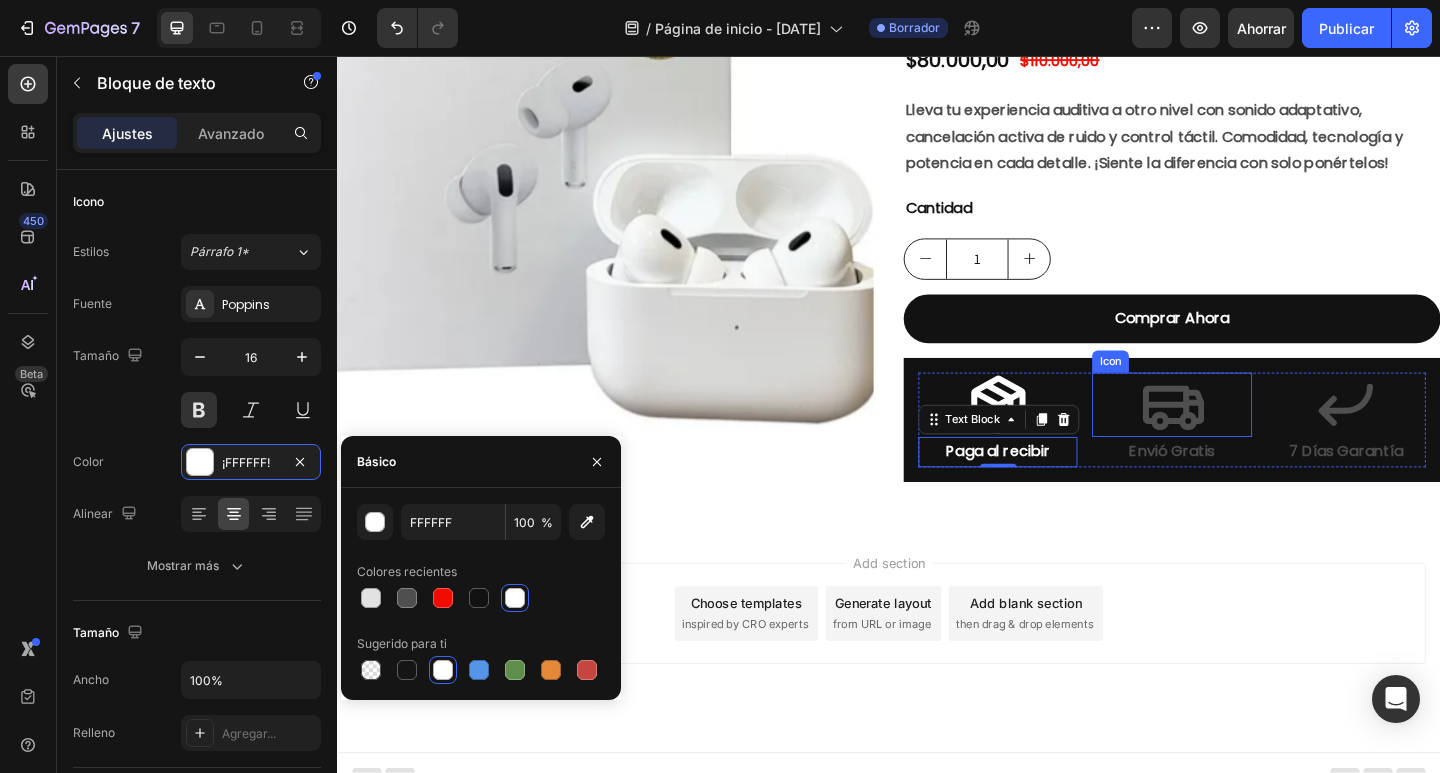 click 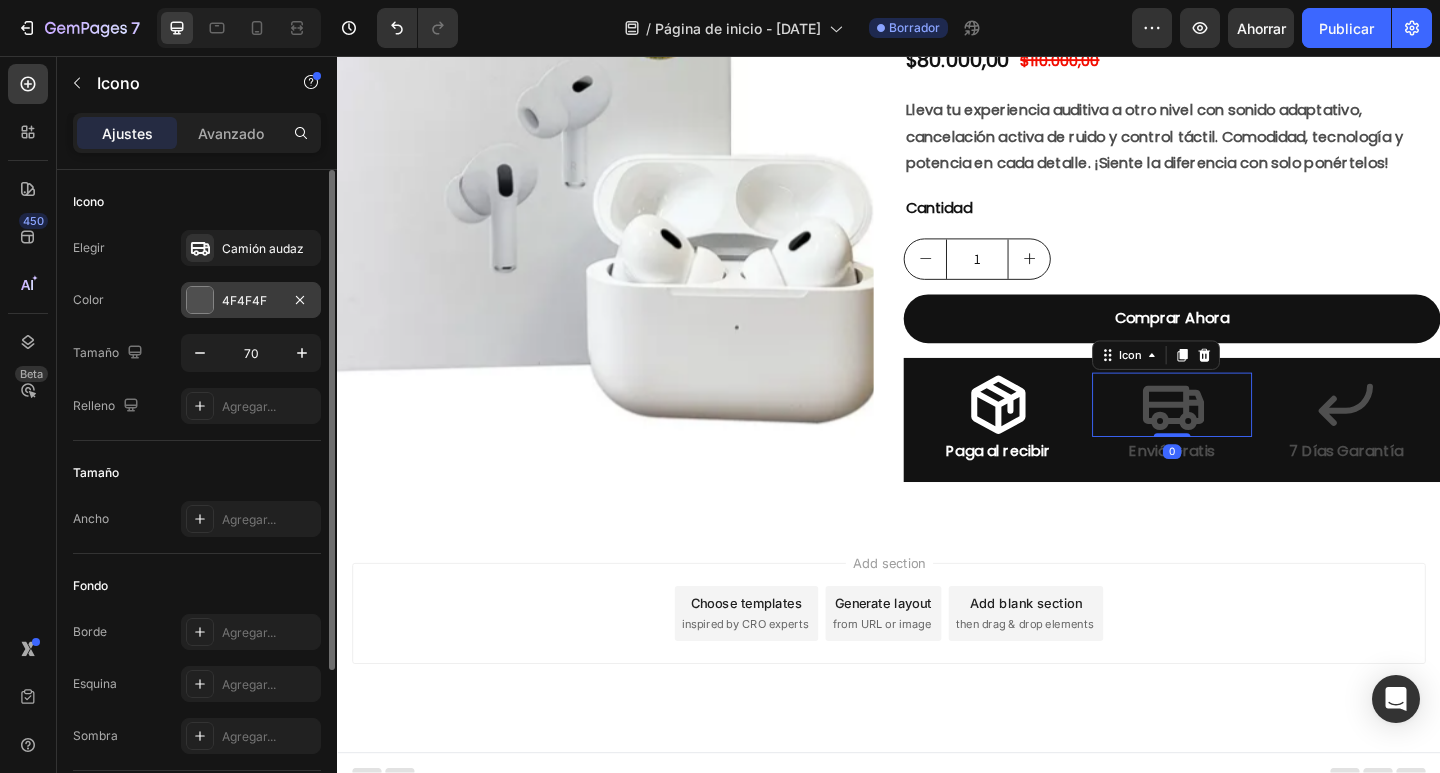click on "4F4F4F" at bounding box center (244, 300) 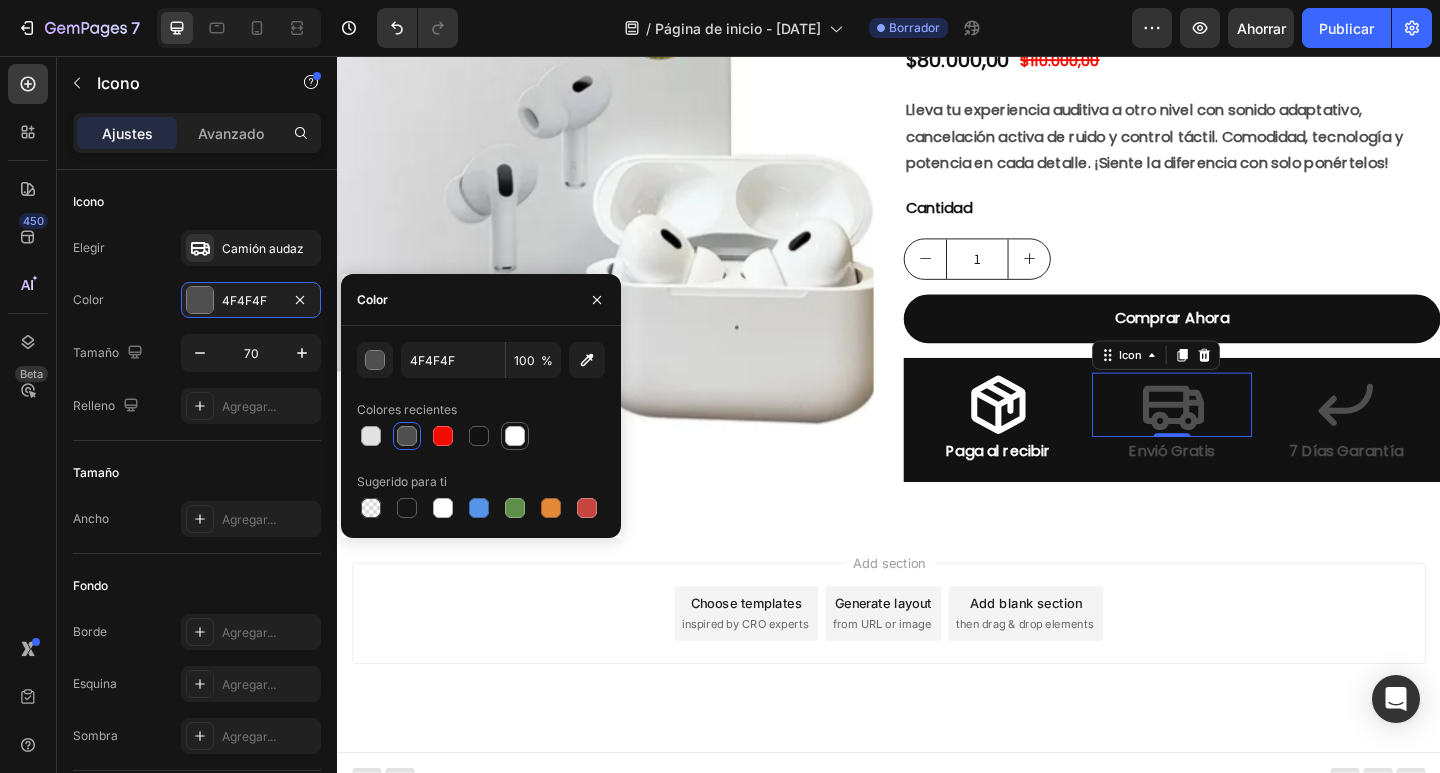 click at bounding box center (515, 436) 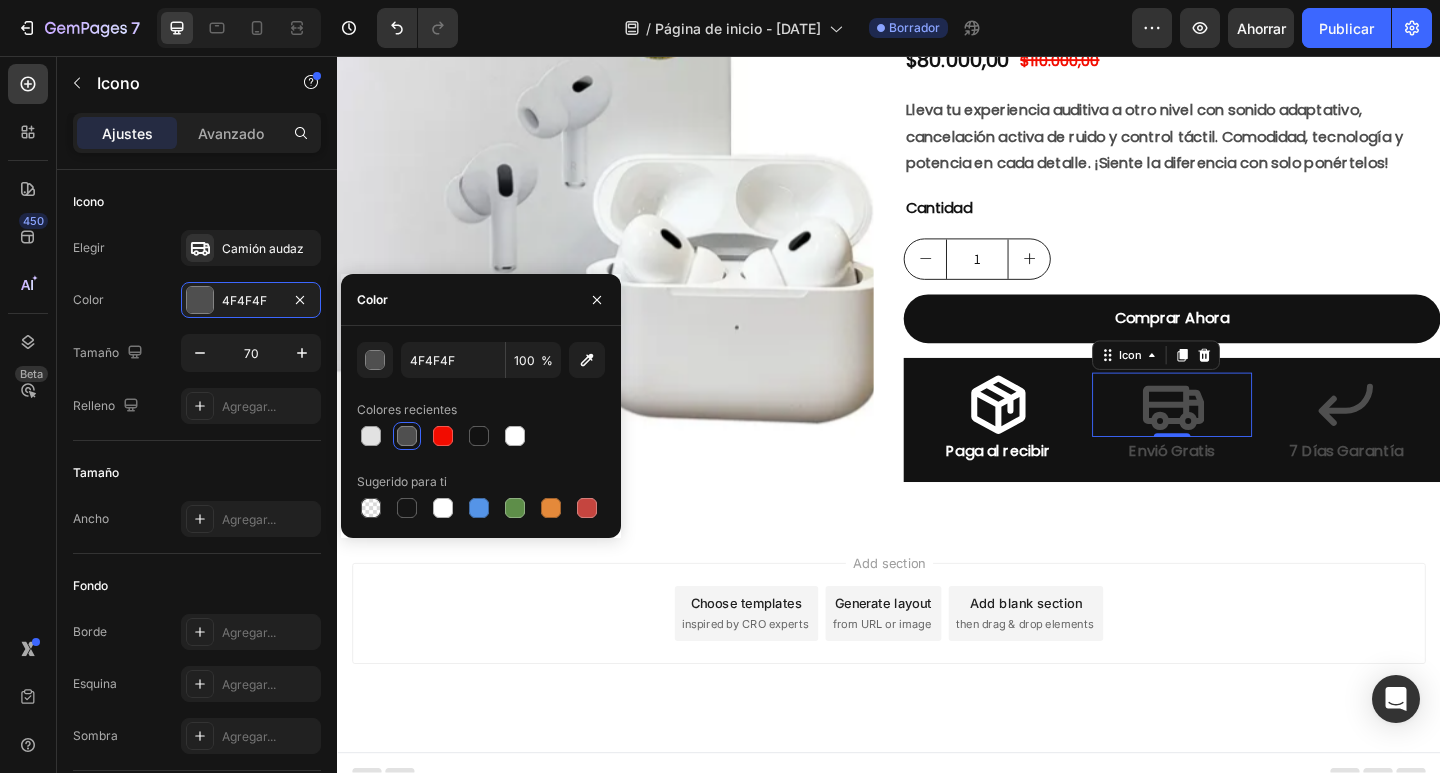 type on "FFFFFF" 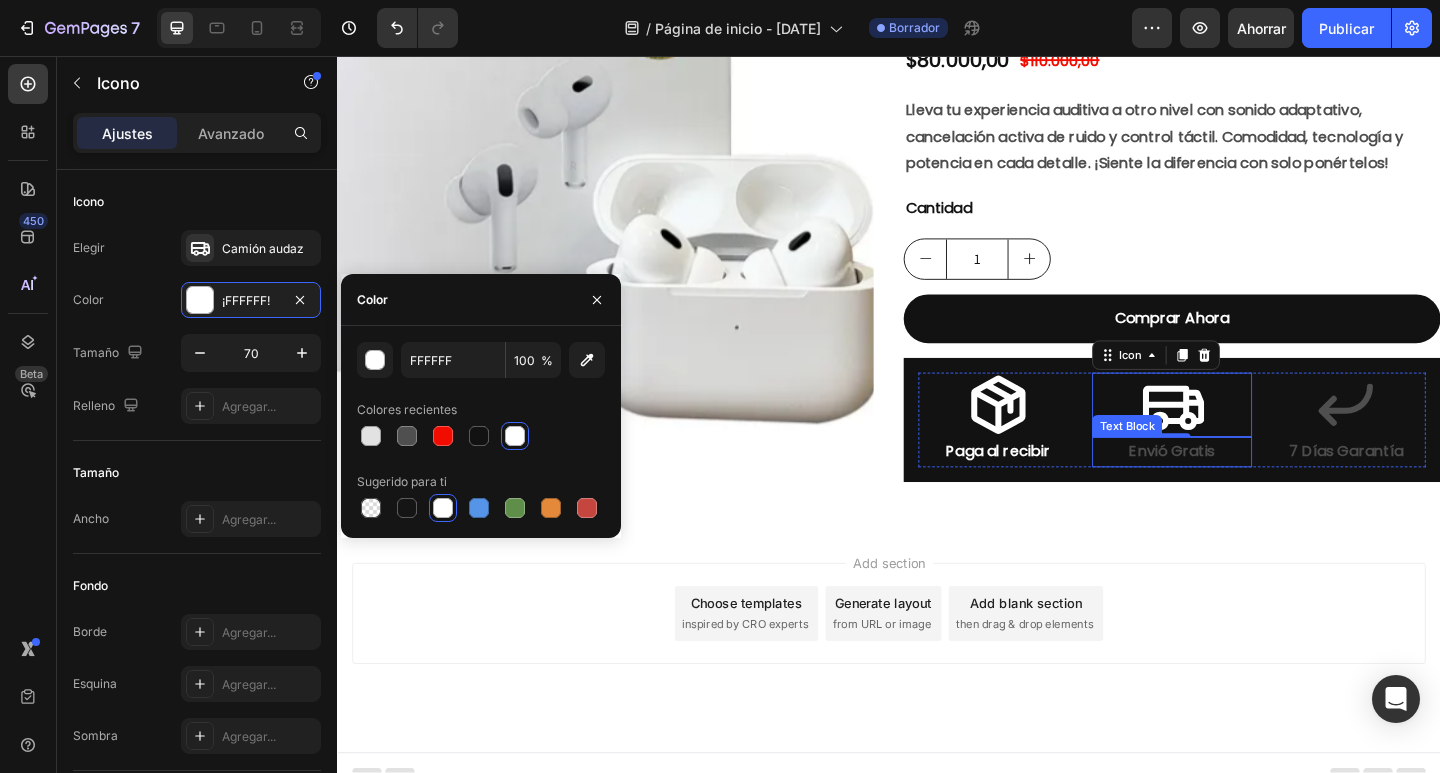 click on "Envió Gratis" at bounding box center [1244, 487] 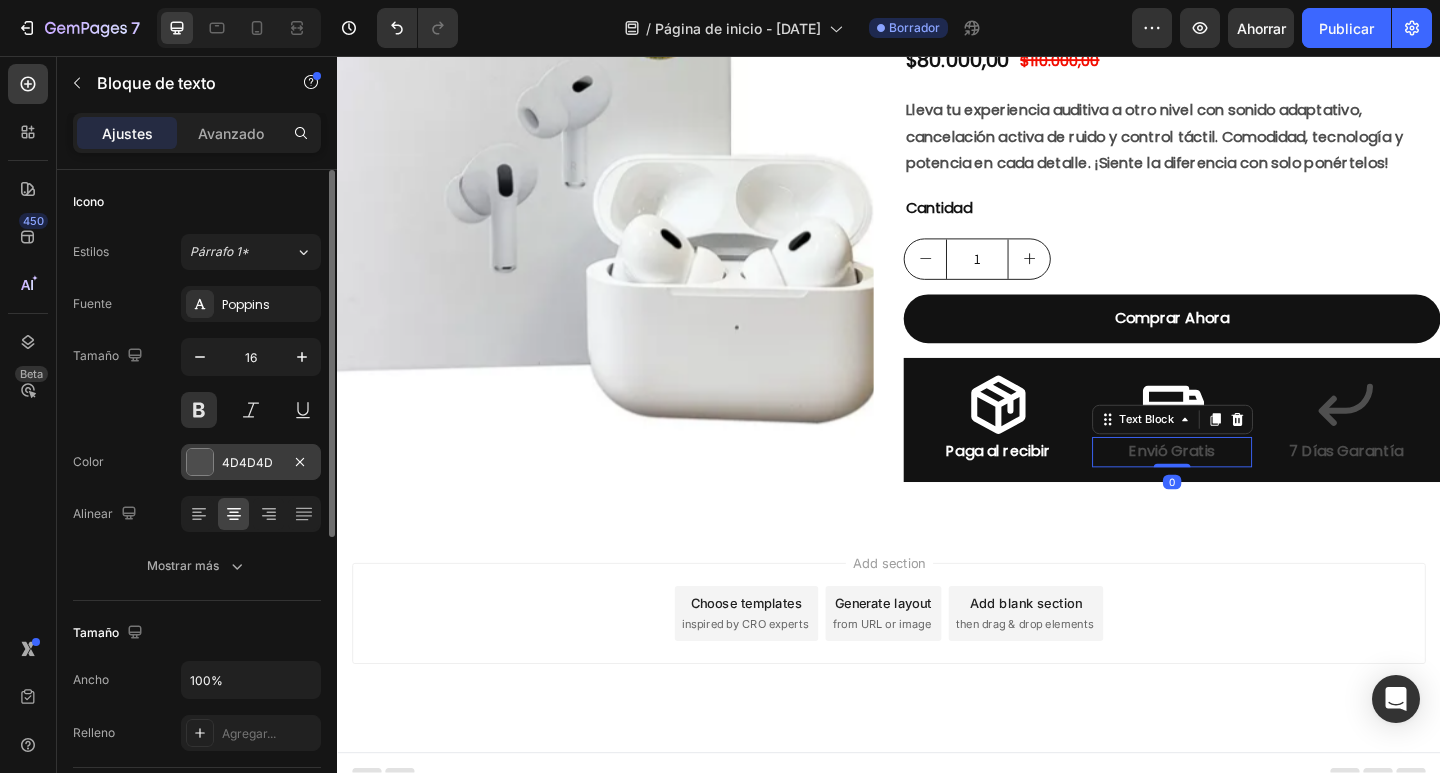 click on "4D4D4D" at bounding box center [251, 462] 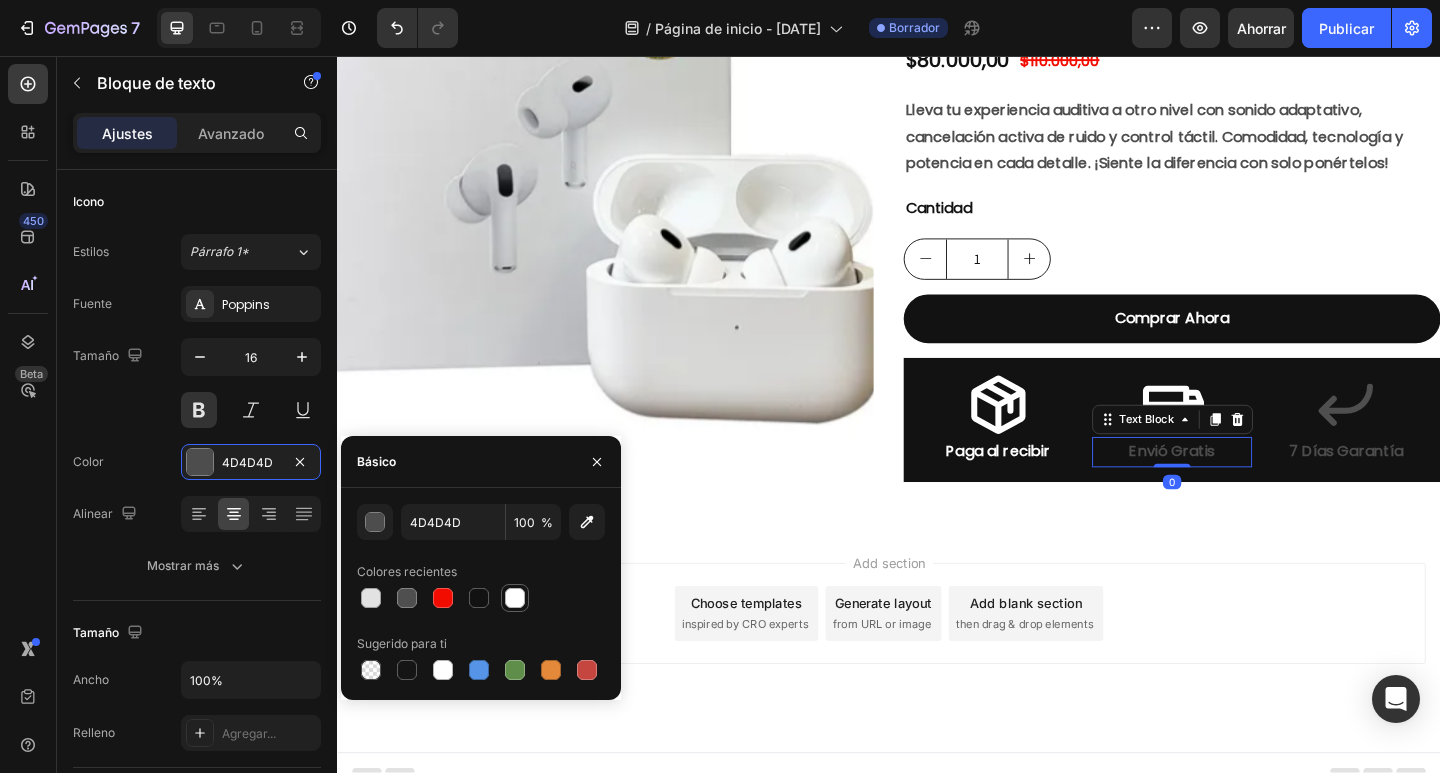 click at bounding box center (515, 598) 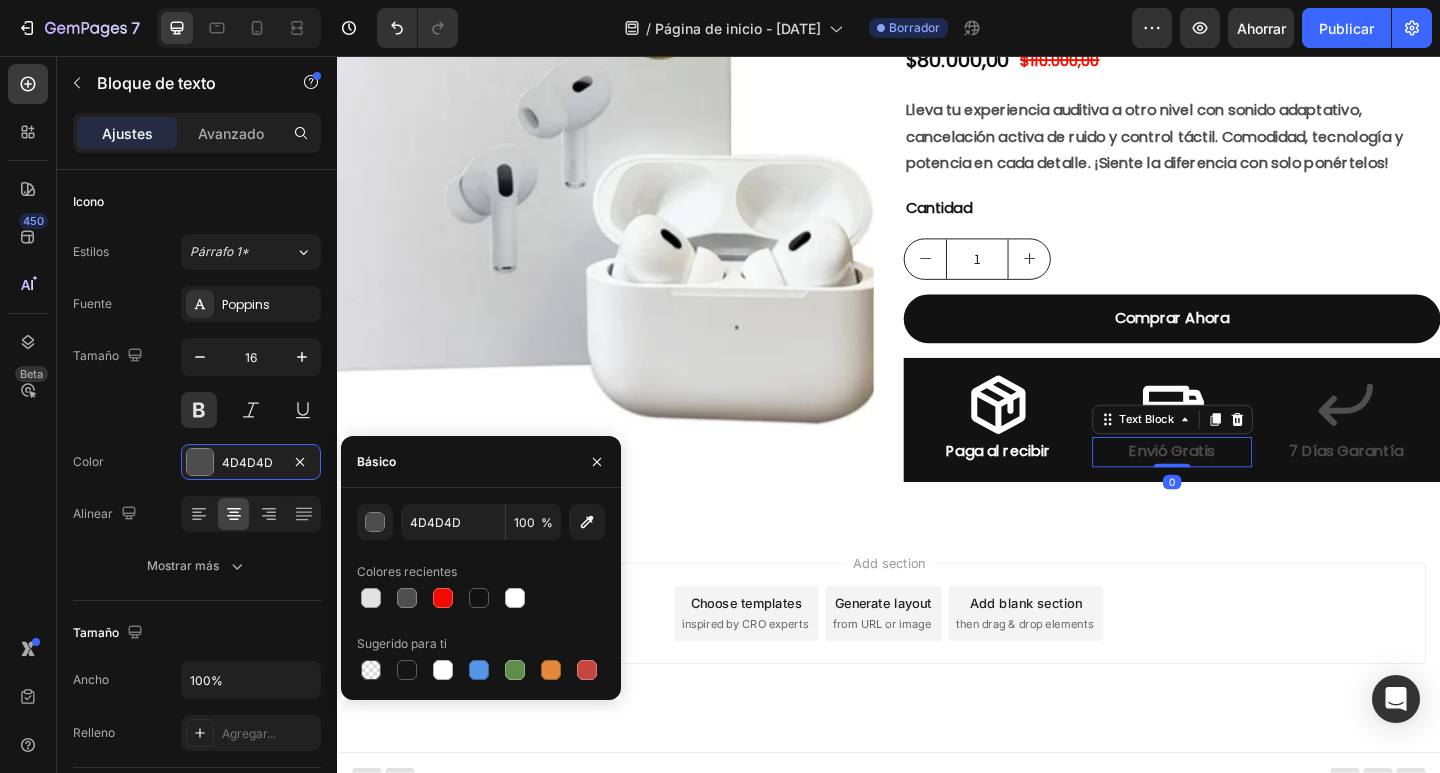 type on "FFFFFF" 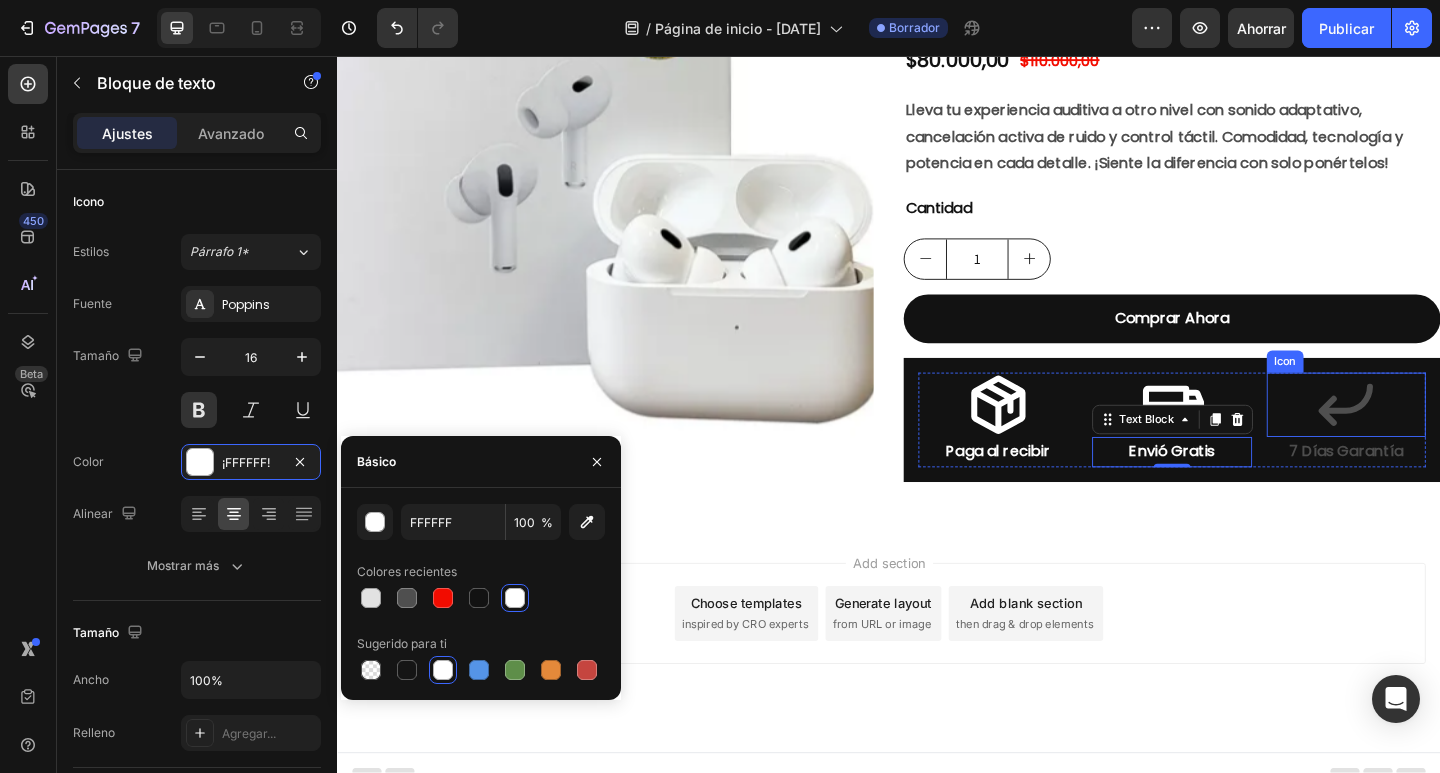 click 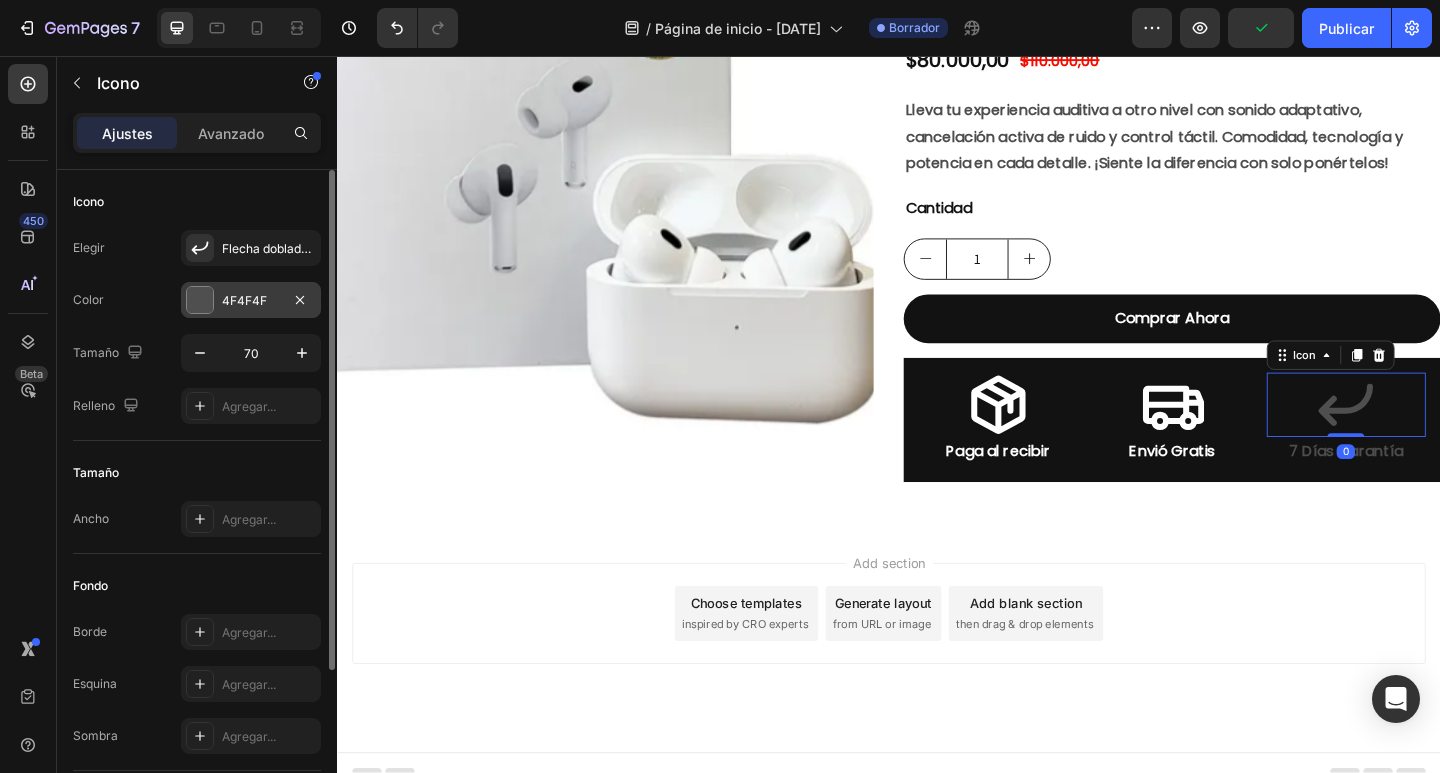 click on "4F4F4F" at bounding box center (251, 300) 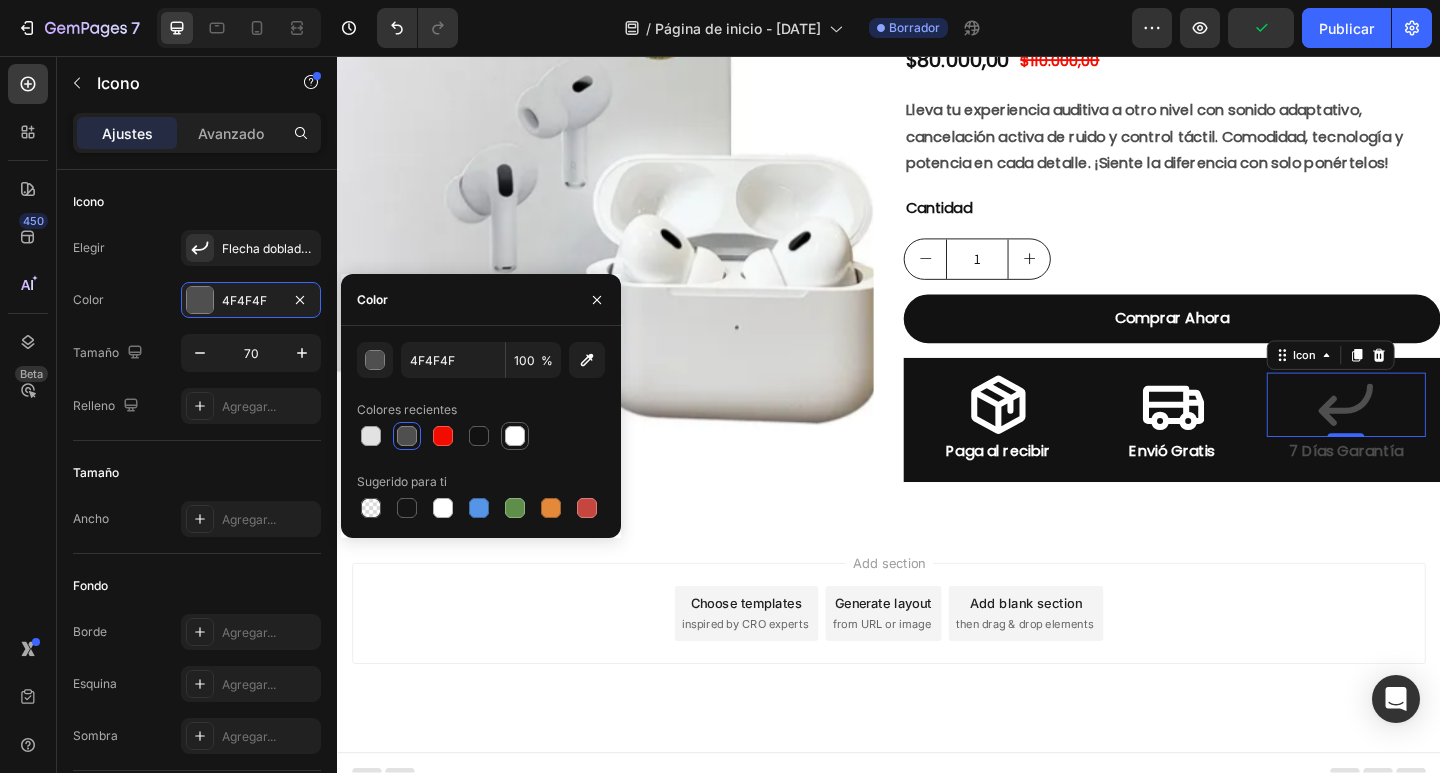 click at bounding box center [515, 436] 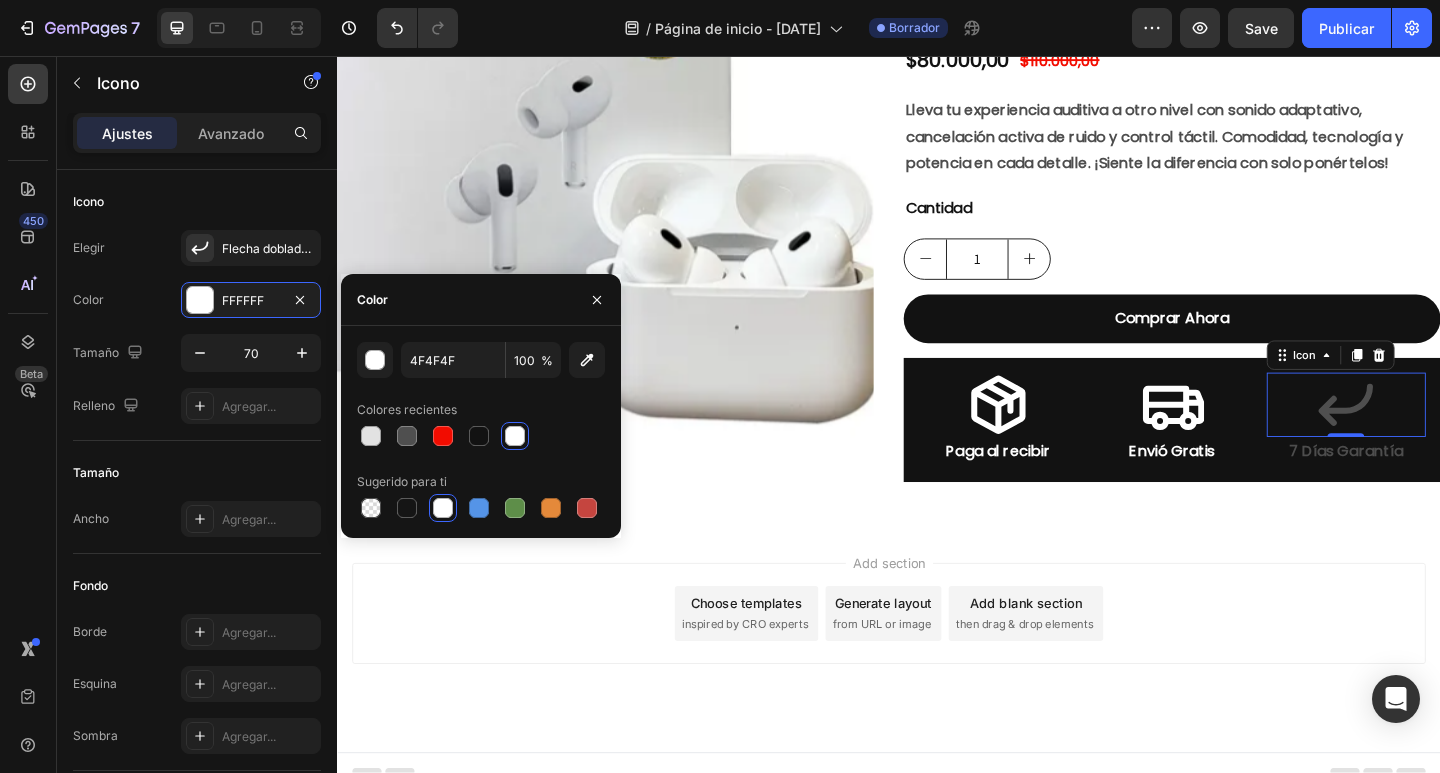 type on "FFFFFF" 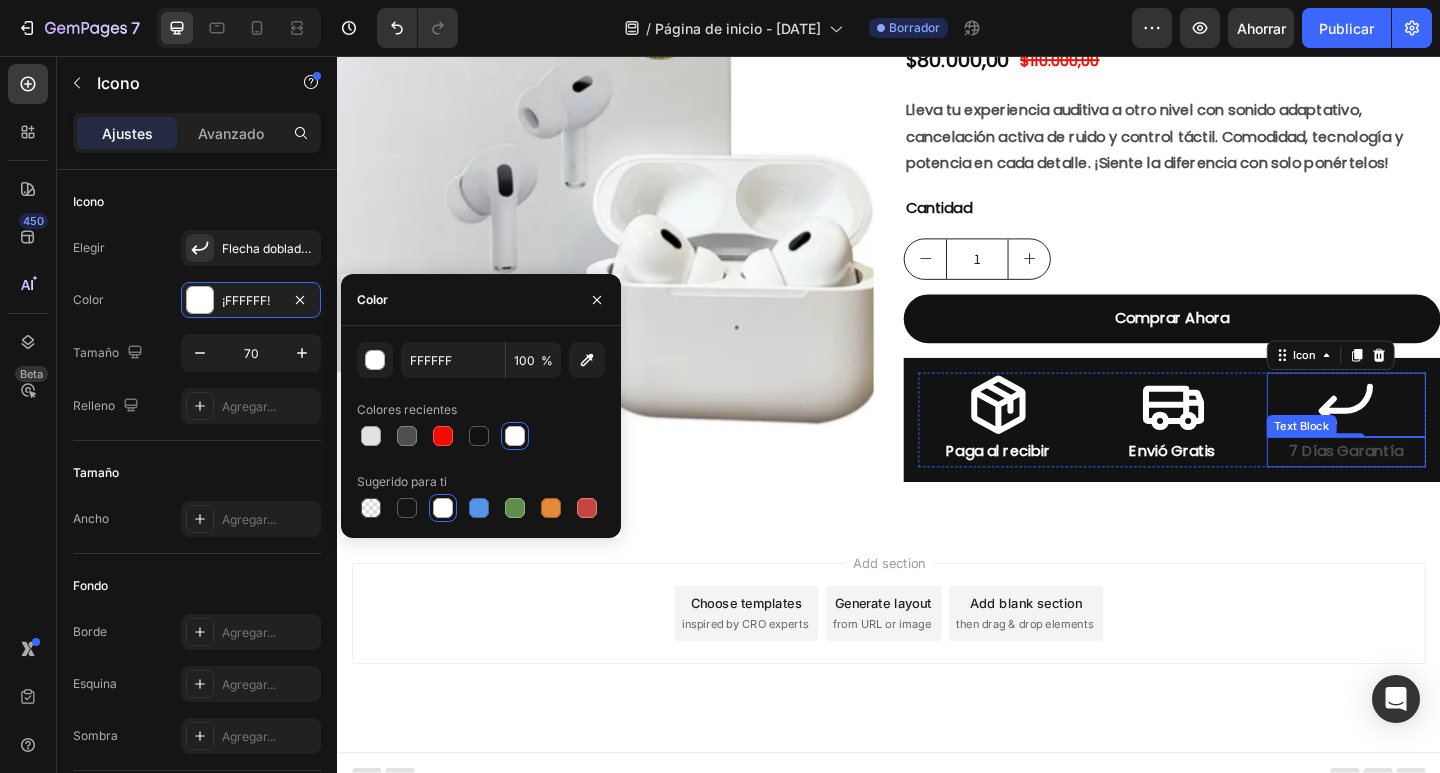 click on "7 Días Garantía" at bounding box center (1434, 487) 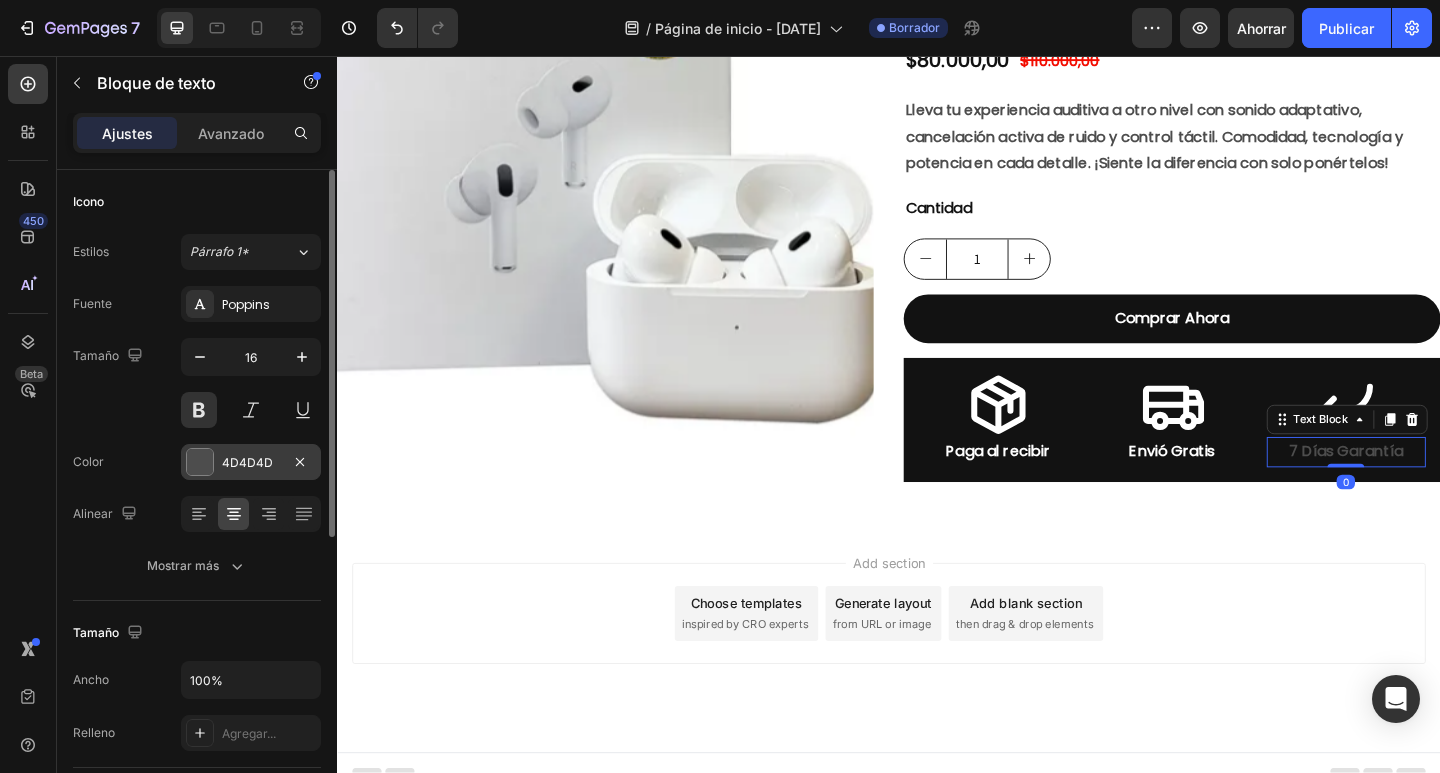 click on "4D4D4D" at bounding box center (251, 462) 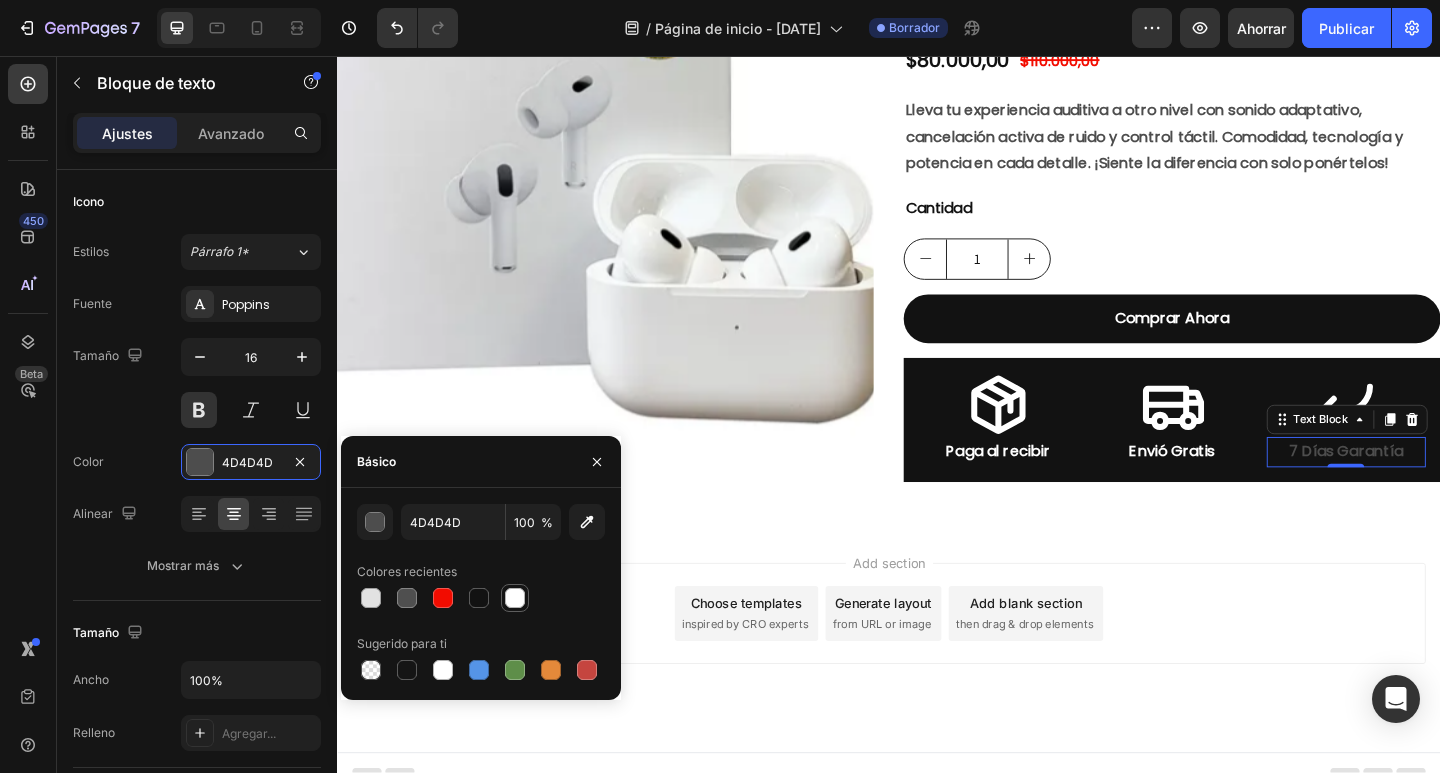 click at bounding box center (515, 598) 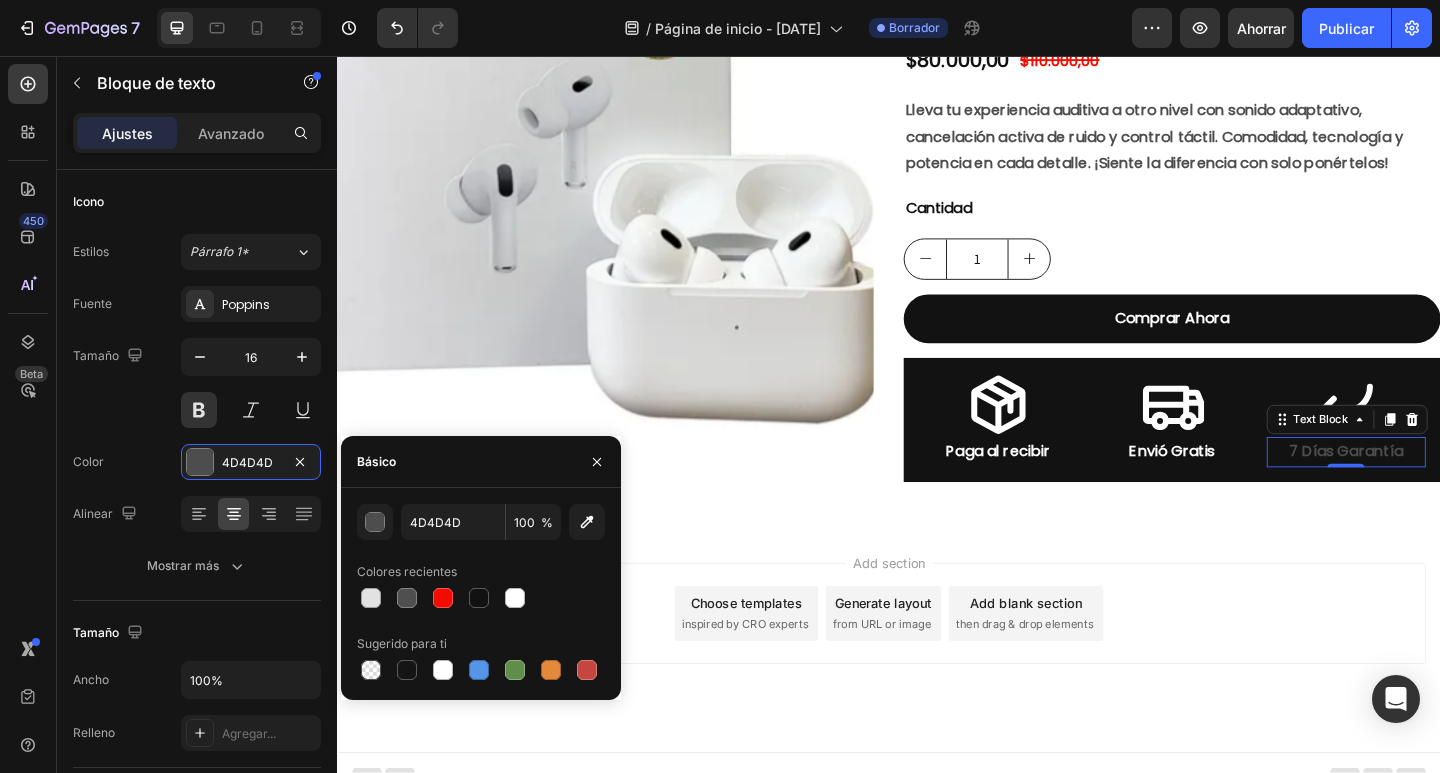 type on "FFFFFF" 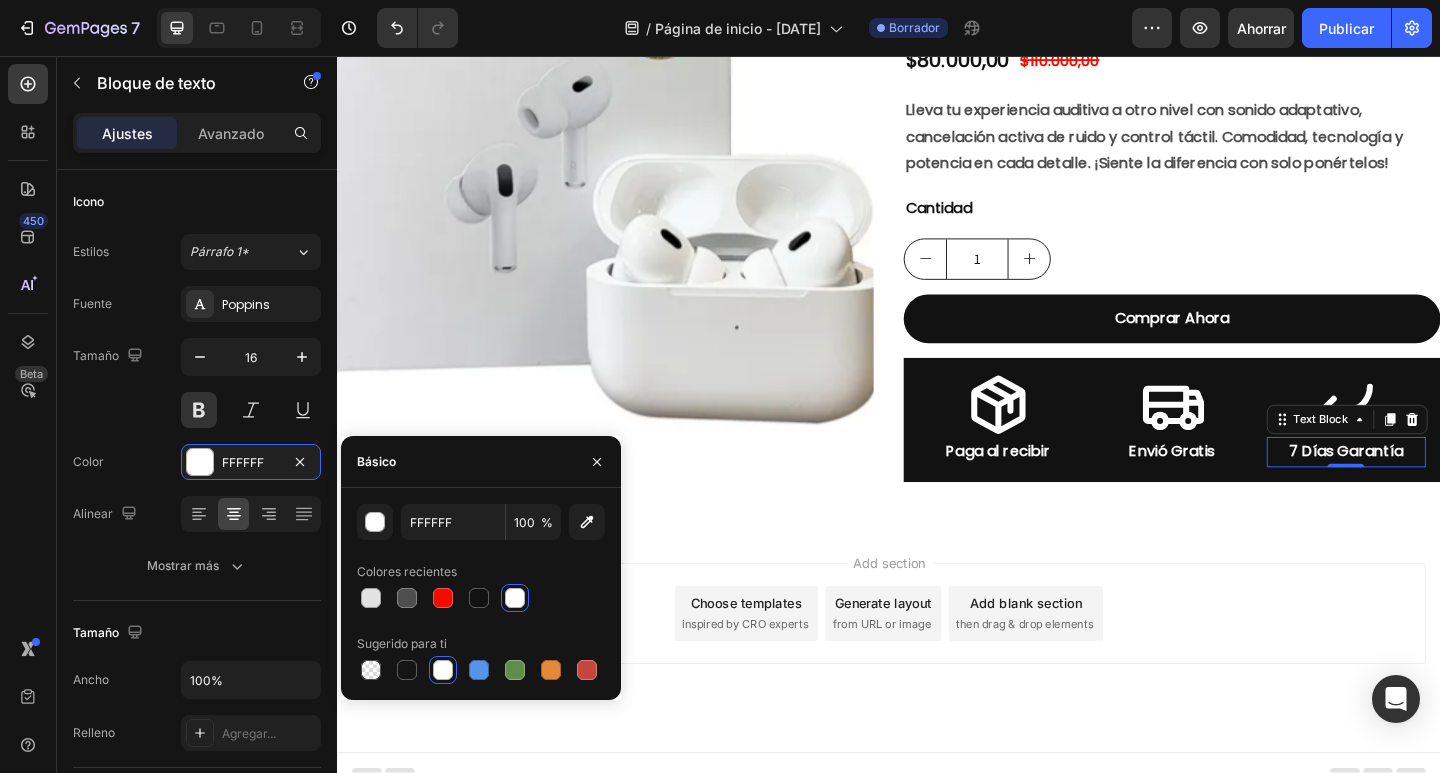 click on "Add section Choose templates inspired by CRO experts Generate layout from URL or image Add blank section then drag & drop elements" at bounding box center [937, 691] 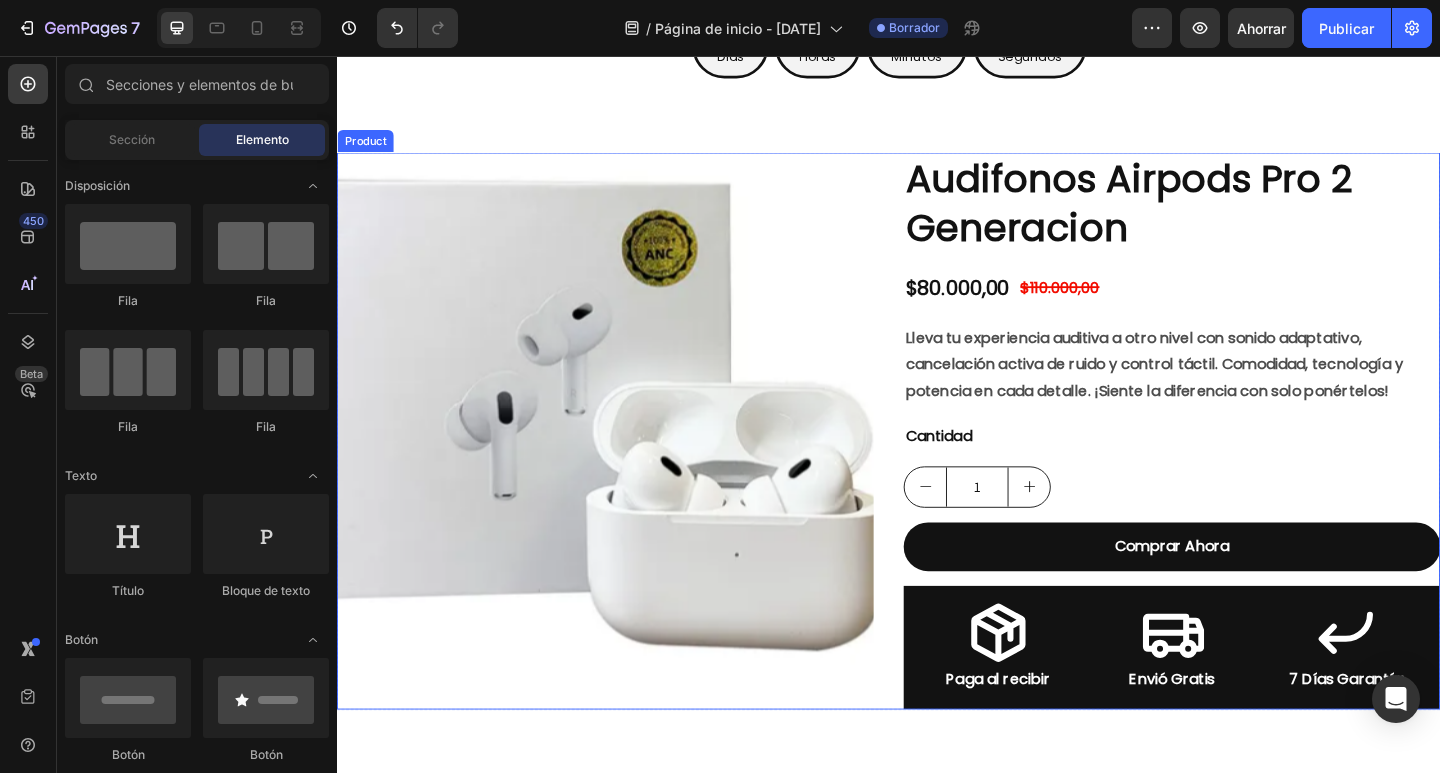 scroll, scrollTop: 298, scrollLeft: 0, axis: vertical 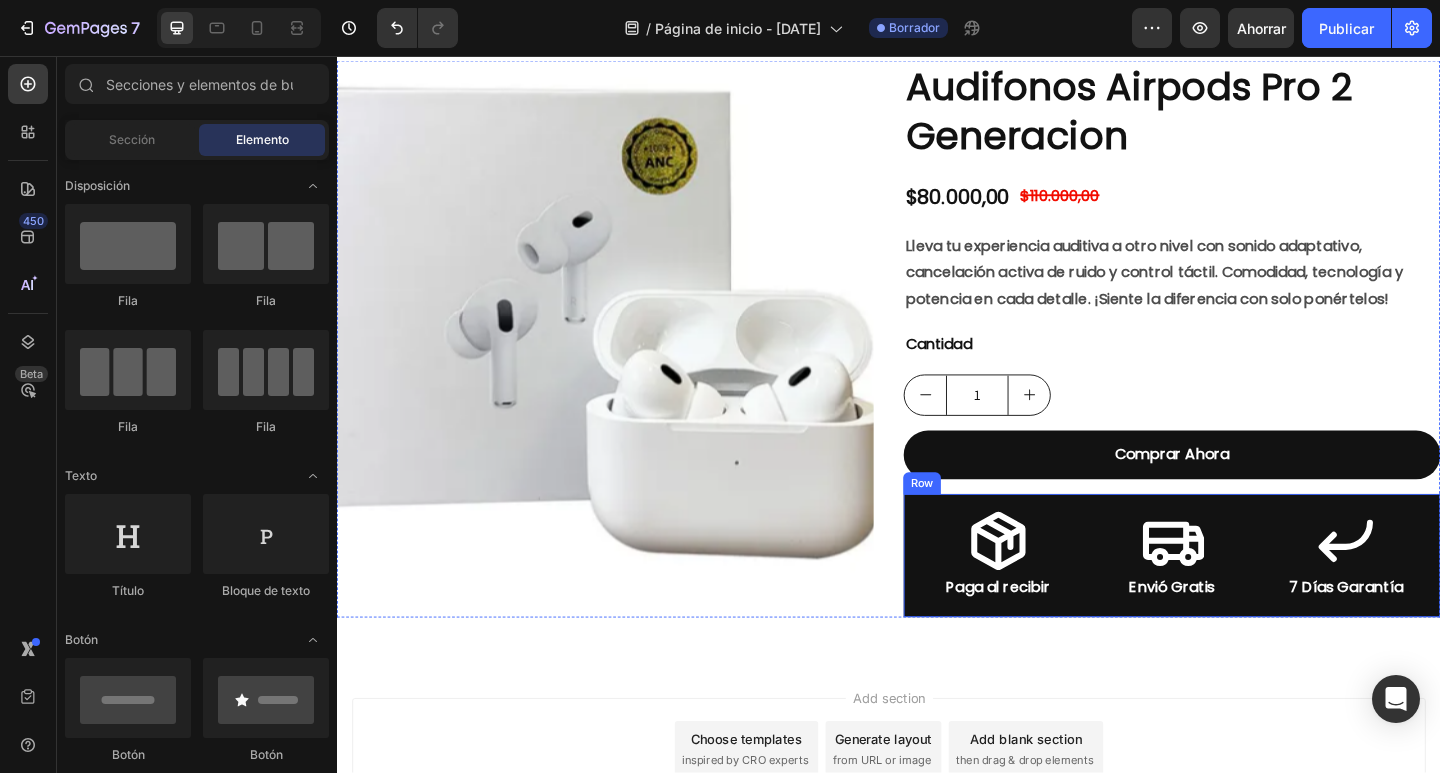 click on "Icon" at bounding box center (1055, 584) 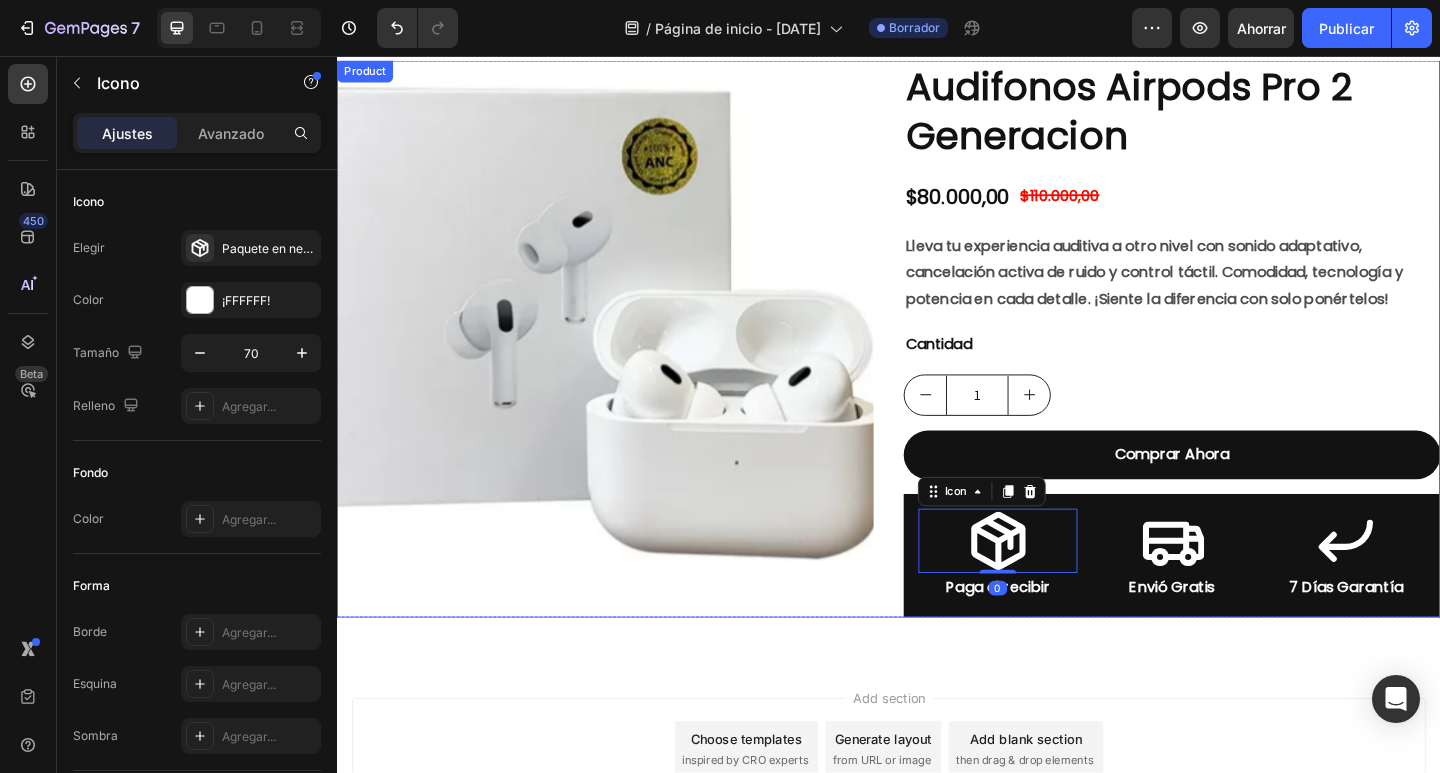 click on "Product Images Audifonos Airpods Pro 2 Generacion Product Title $80.000,00 Product Price Product Price $110.000,00 Product Price Product Price Row Lleva tu experiencia auditiva a otro nivel con sonido adaptativo, cancelación activa de ruido y control táctil. Comodidad, tecnología y potencia en cada detalle. ¡Siente la diferencia con solo ponértelos! Text Block Cantidad Text Block
1
Product Quantity Comprar Ahora  Dynamic Checkout
Icon   0 Paga al recibir  Text Block
Icon Envió Gratis Text Block
Icon 7 Días Garantía Text Block Row Row Product" at bounding box center (937, 364) 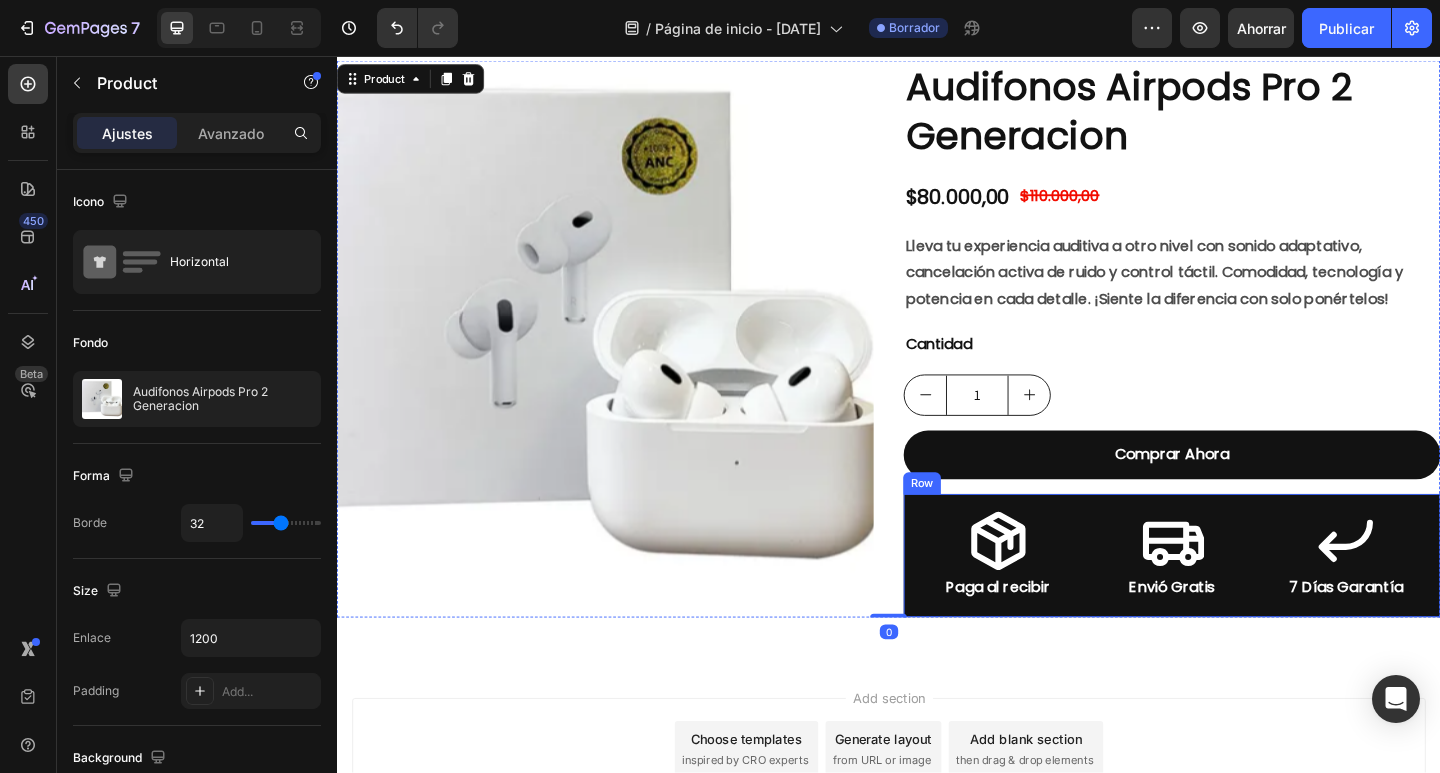 click on "Icon Paga al recibir  Text Block
Icon Envió Gratis Text Block
Icon 7 Días Garantía Text Block Row Row" at bounding box center [1245, 600] 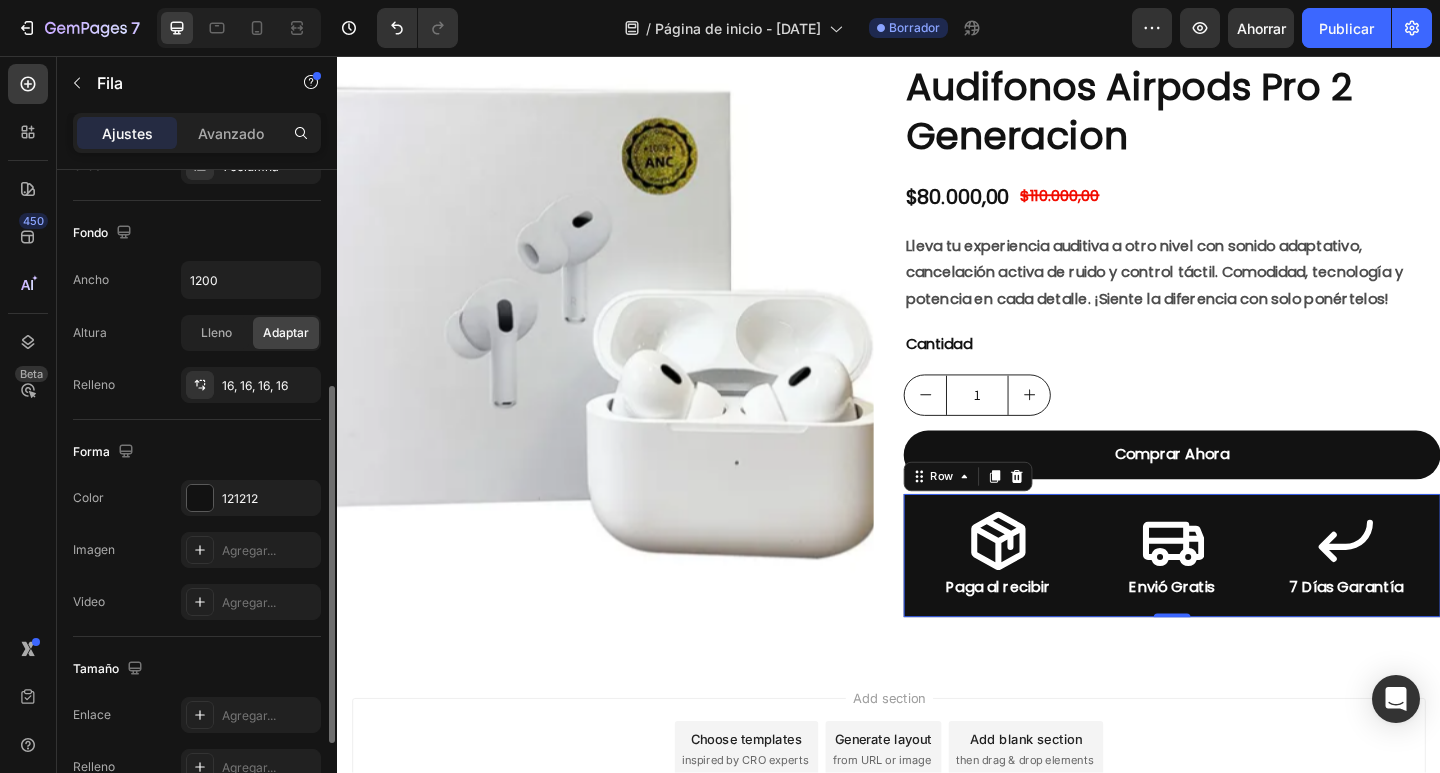 scroll, scrollTop: 560, scrollLeft: 0, axis: vertical 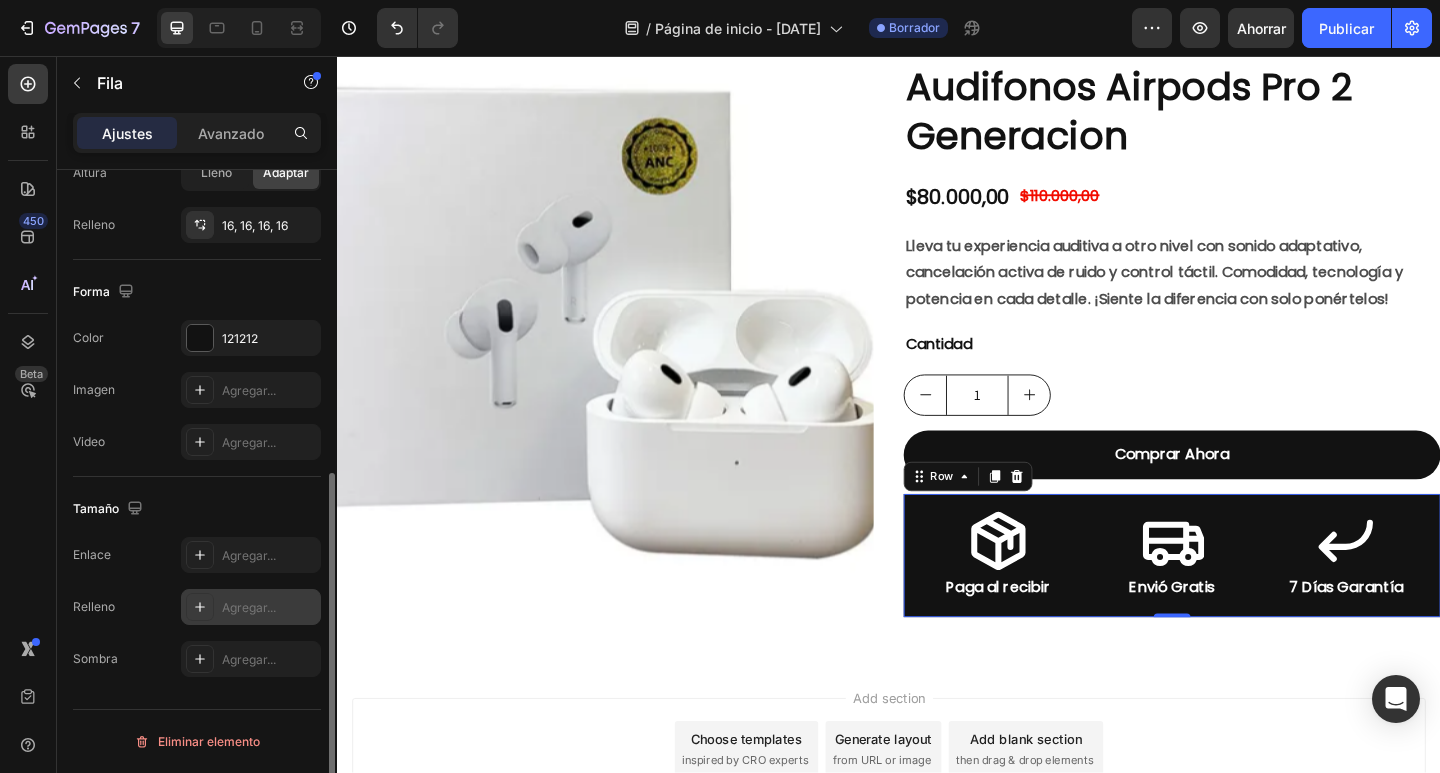 click on "Agregar..." at bounding box center (251, 607) 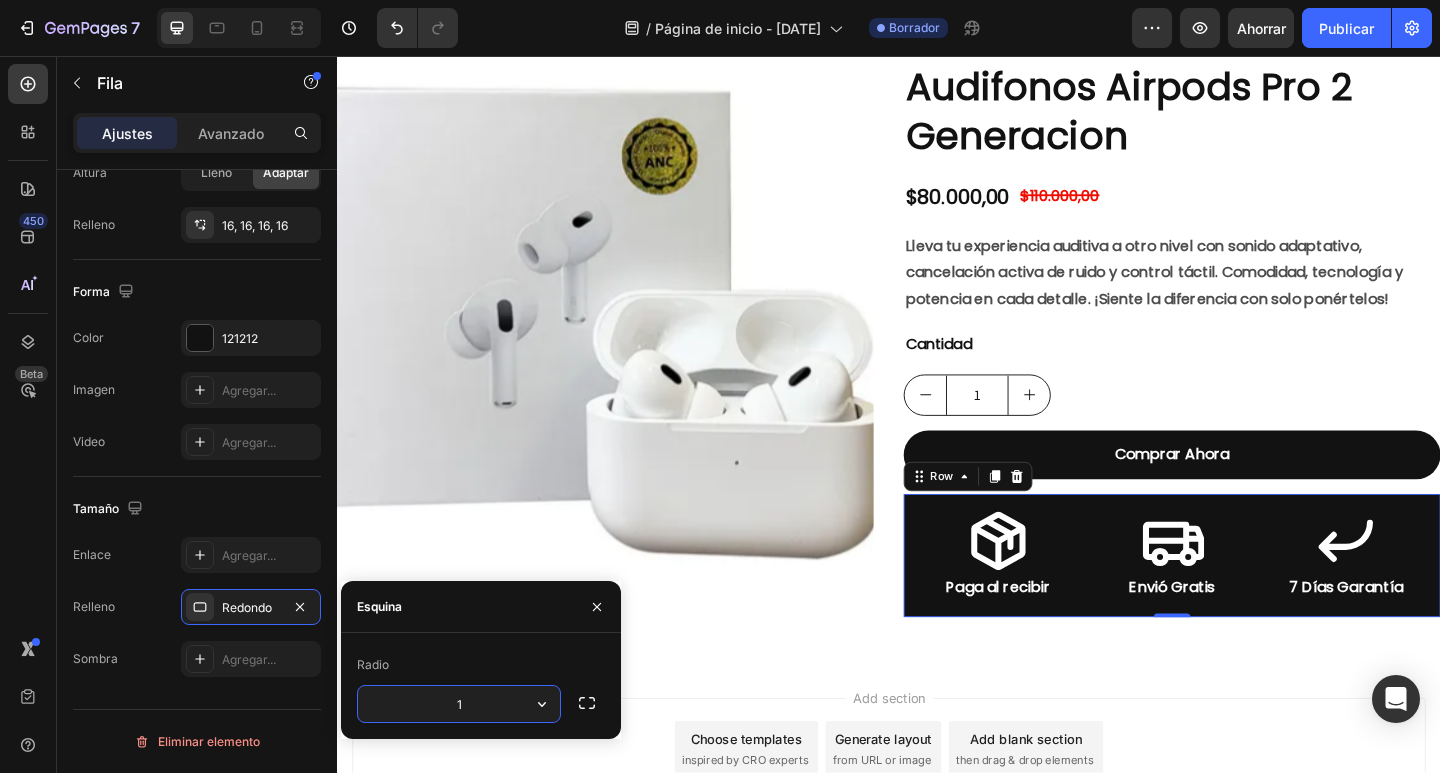 type on "10" 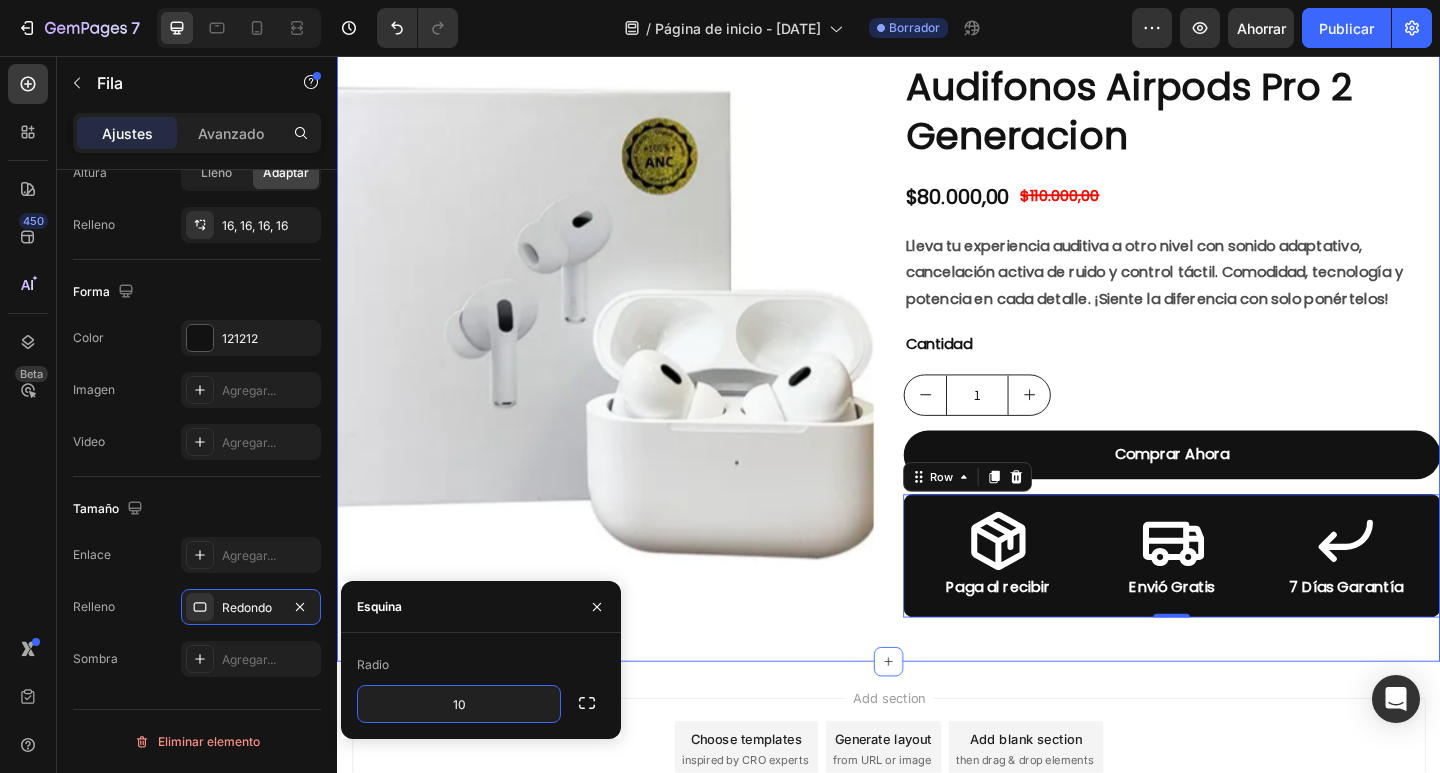 click on "Product Images Audifonos Airpods Pro 2 Generacion Product Title $80.000,00 Product Price Product Price $110.000,00 Product Price Product Price Row Lleva tu experiencia auditiva a otro nivel con sonido adaptativo, cancelación activa de ruido y control táctil. Comodidad, tecnología y potencia en cada detalle. ¡Siente la diferencia con solo ponértelos! Text Block Cantidad Text Block
1
Product Quantity Comprar Ahora  Dynamic Checkout
Icon Paga al recibir  Text Block
Icon Envió Gratis Text Block
Icon 7 Días Garantía Text Block Row Row   0 Product Row Section 2" at bounding box center (937, 372) 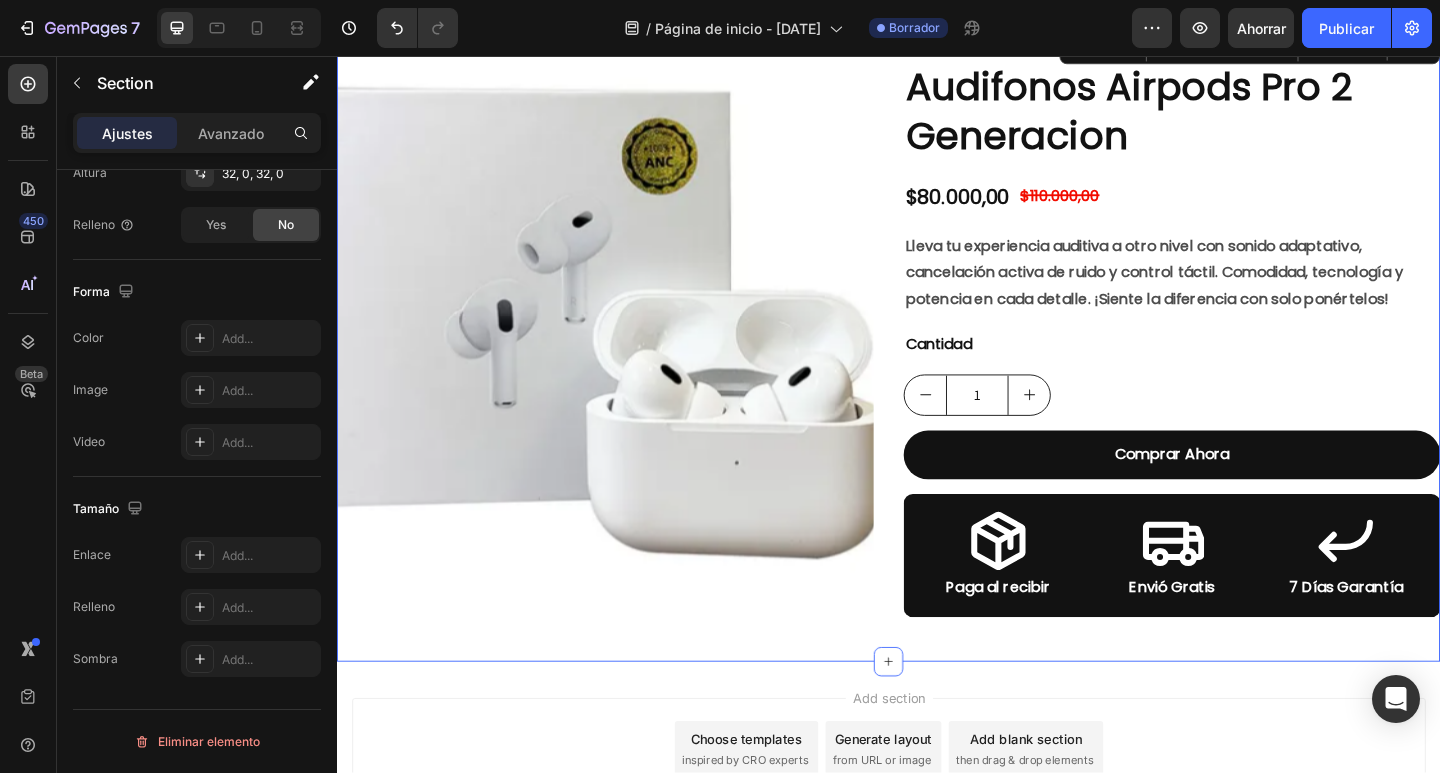 scroll, scrollTop: 0, scrollLeft: 0, axis: both 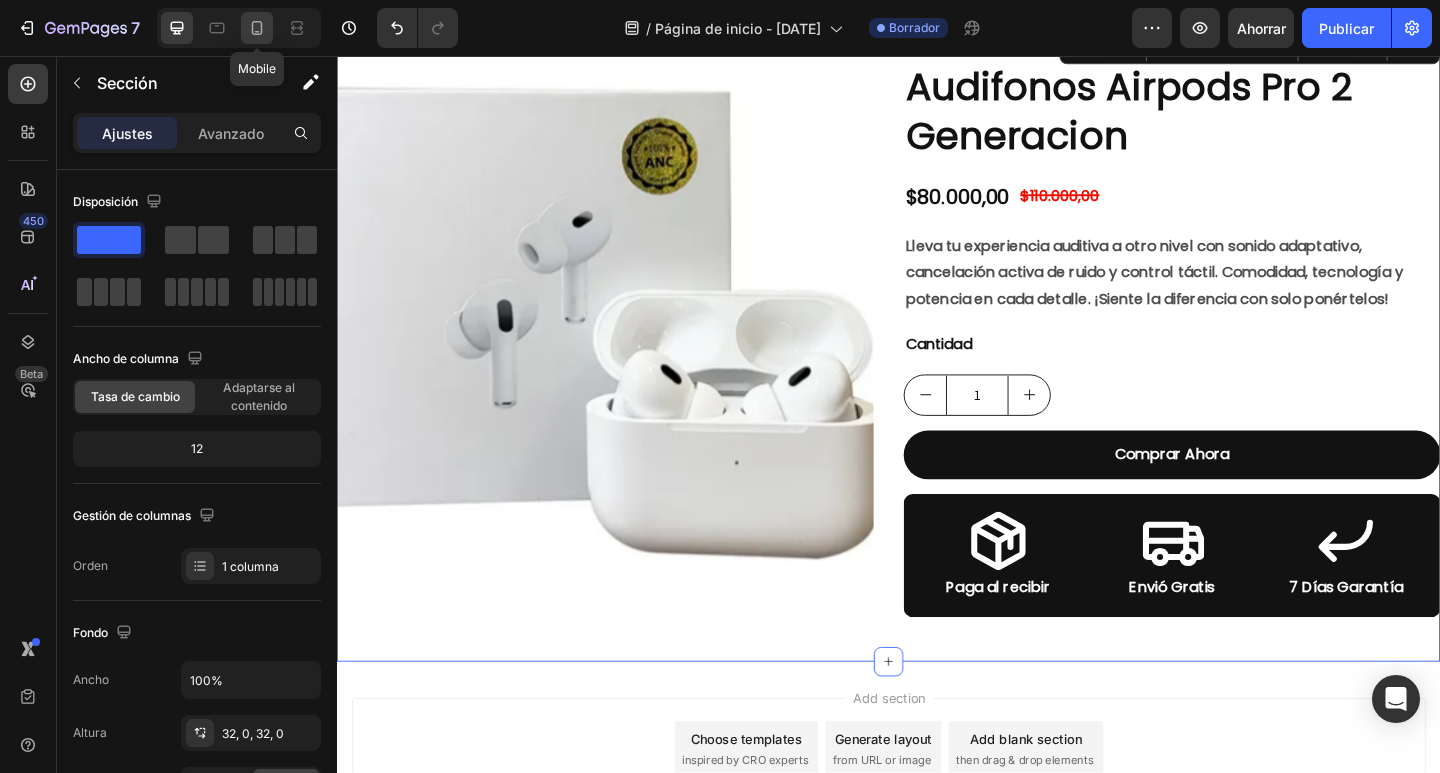 click 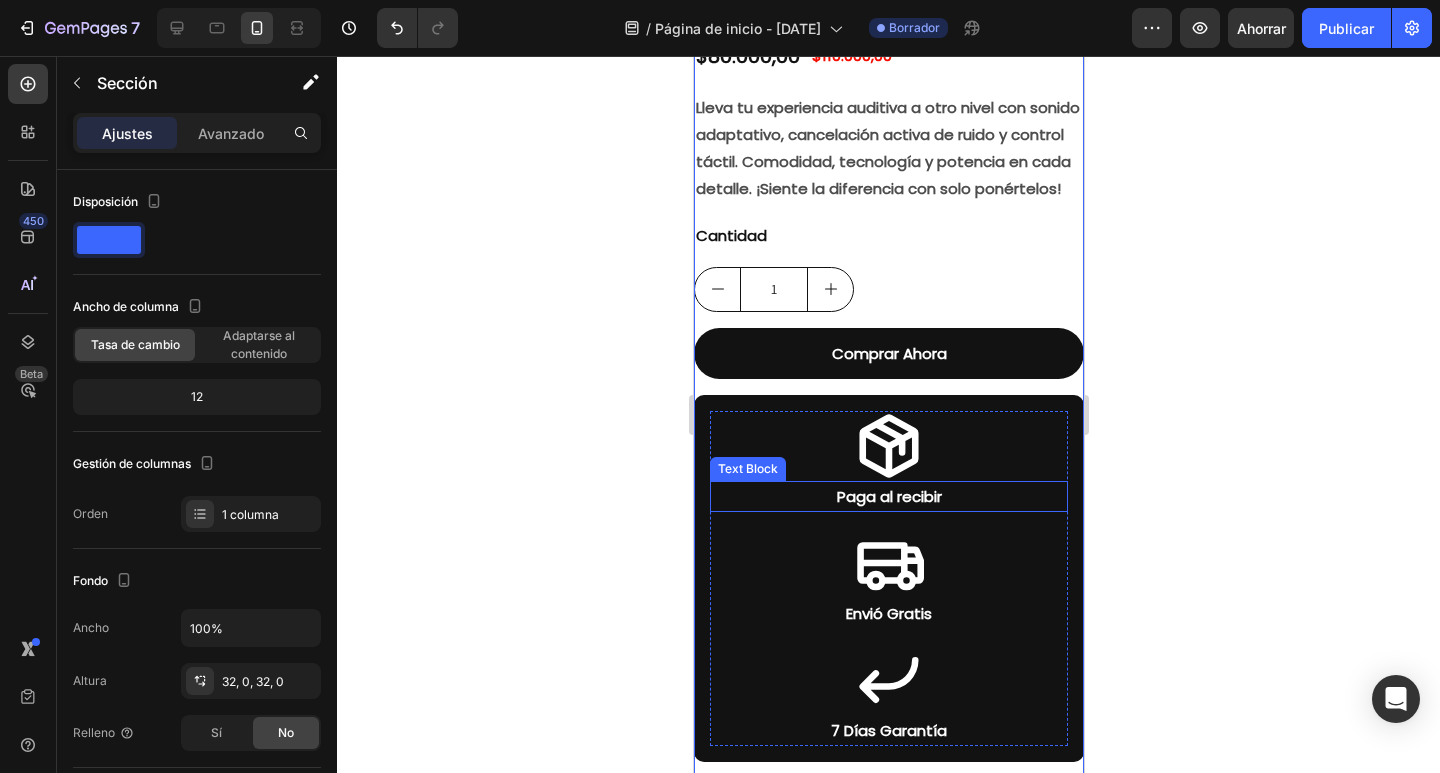 scroll, scrollTop: 1201, scrollLeft: 0, axis: vertical 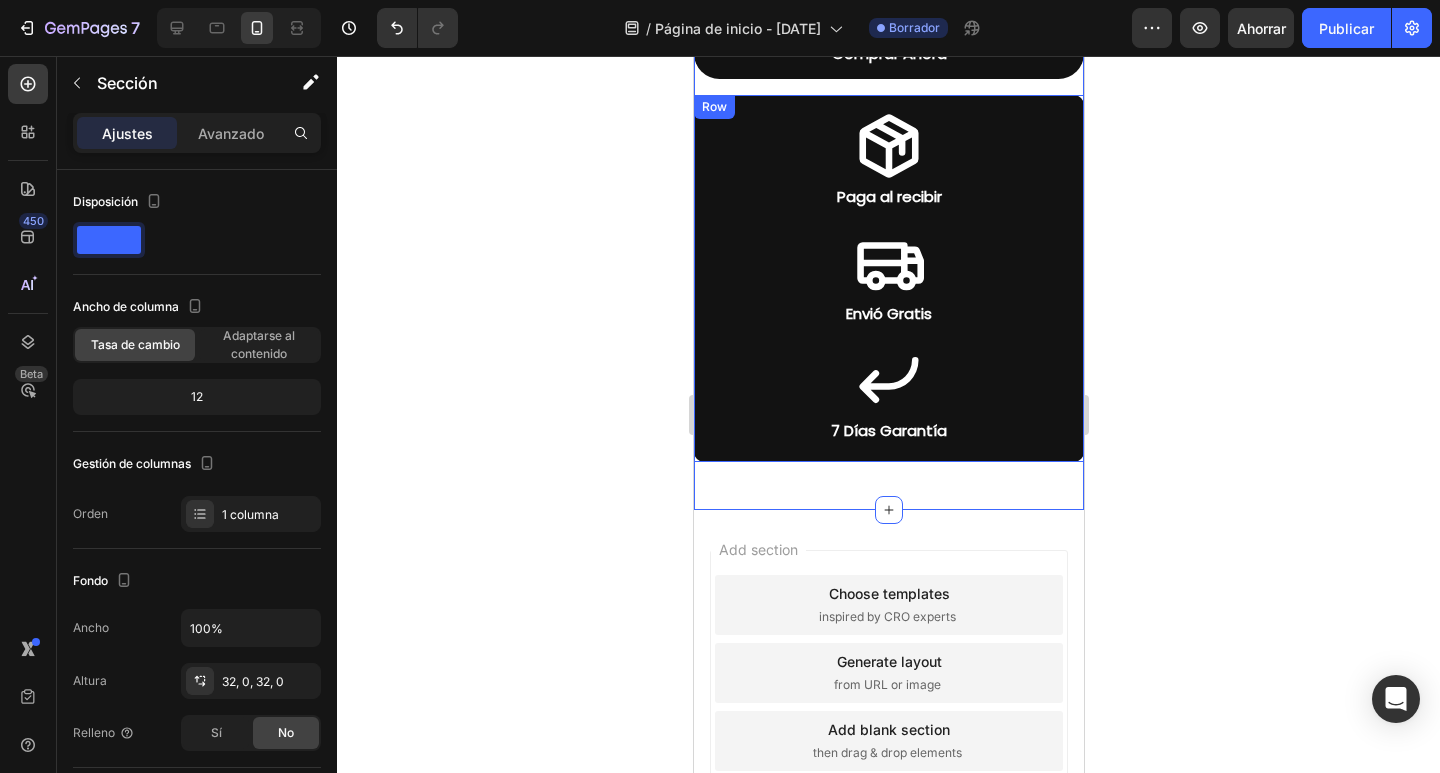 click on "Icon Paga al recibir  Text Block
Icon Envió Gratis Text Block
Icon 7 Días Garantía Text Block Row Row" at bounding box center [888, 278] 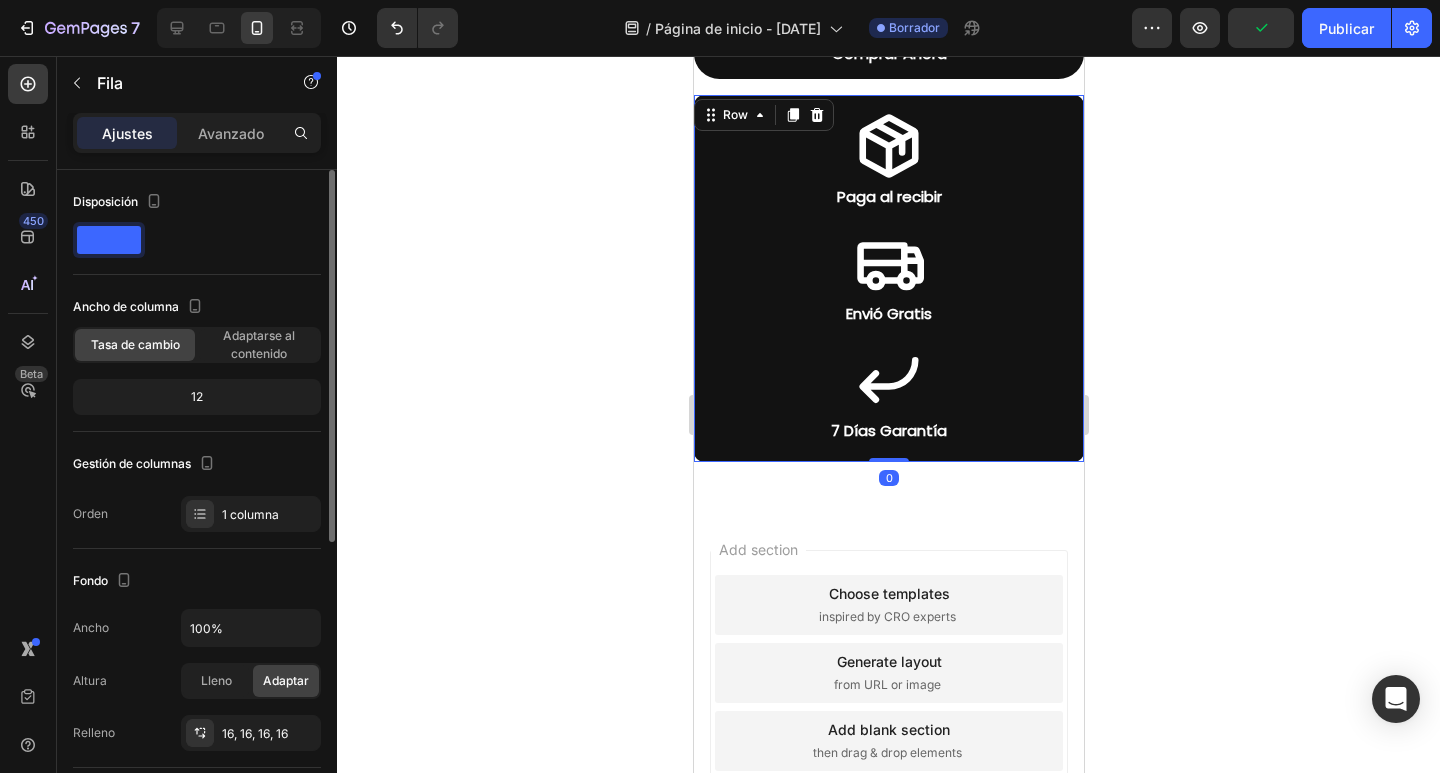 click 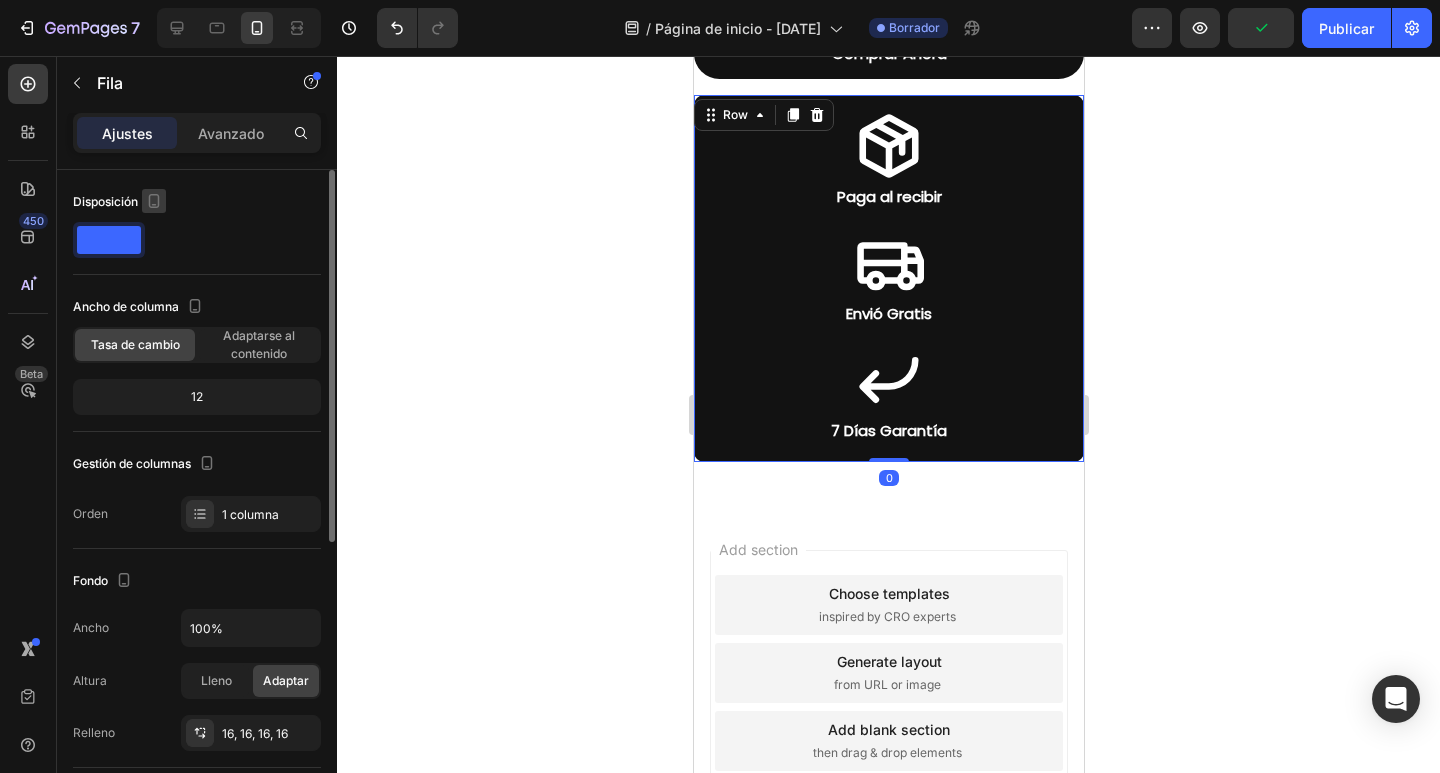 click 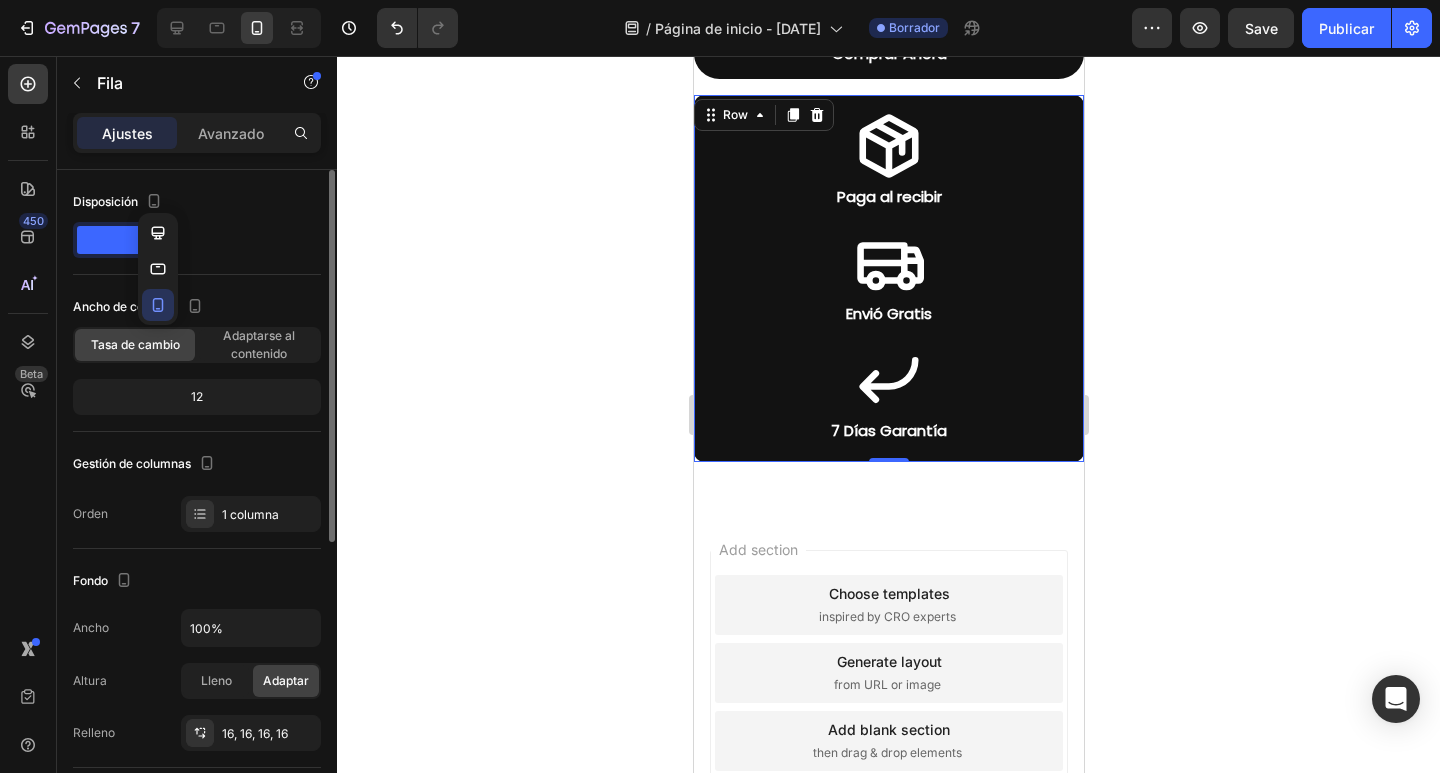 click 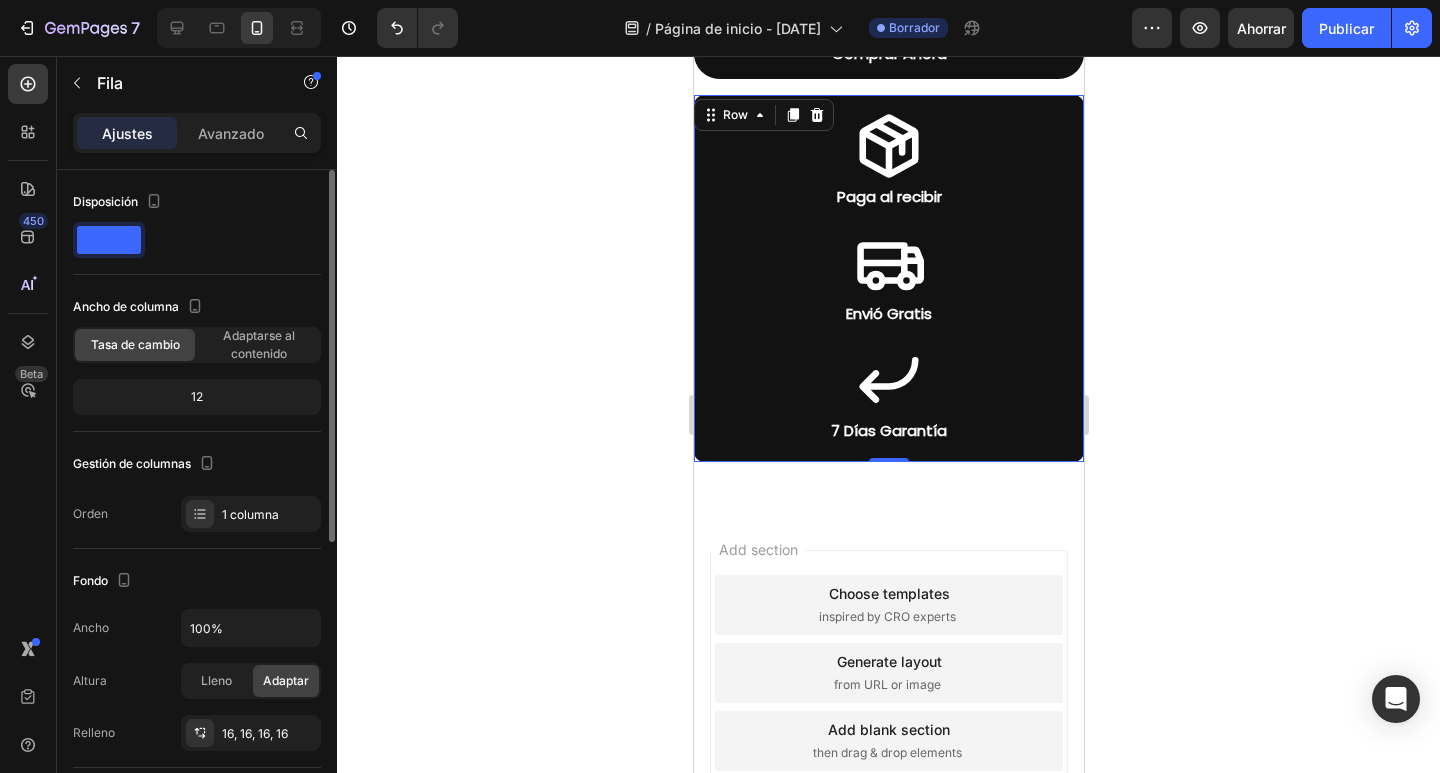 drag, startPoint x: 215, startPoint y: 388, endPoint x: 198, endPoint y: 398, distance: 19.723083 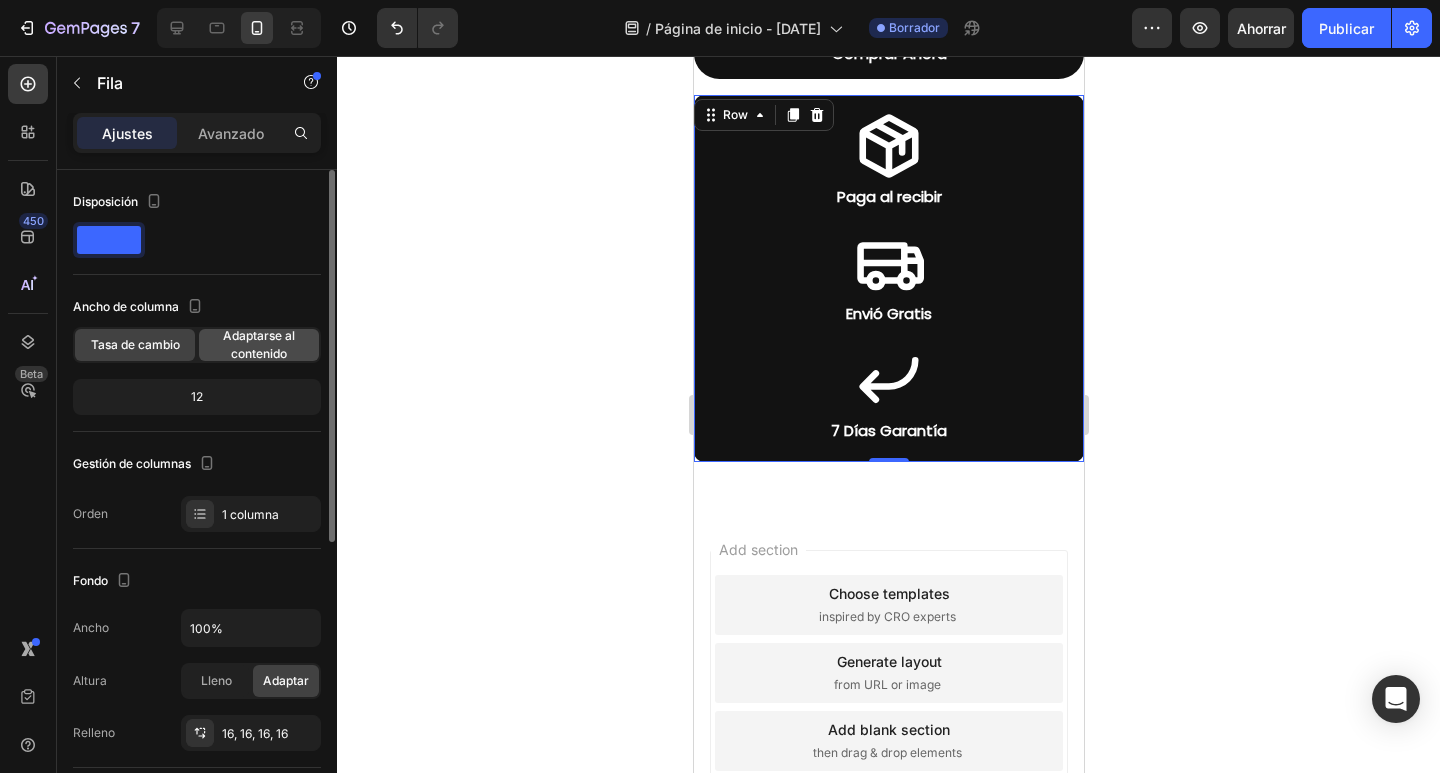 click on "Adaptarse al contenido" at bounding box center (259, 344) 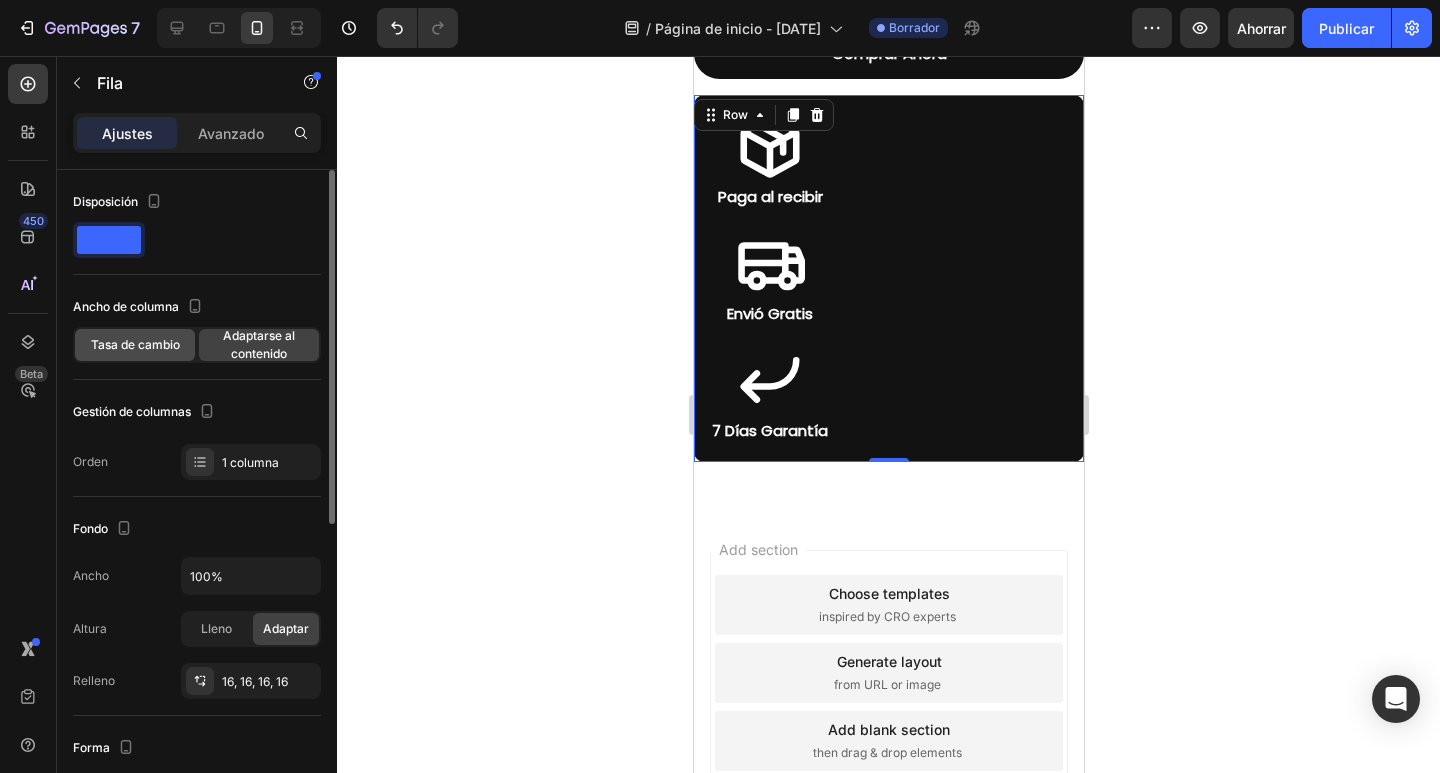 click on "Tasa de cambio" at bounding box center (135, 344) 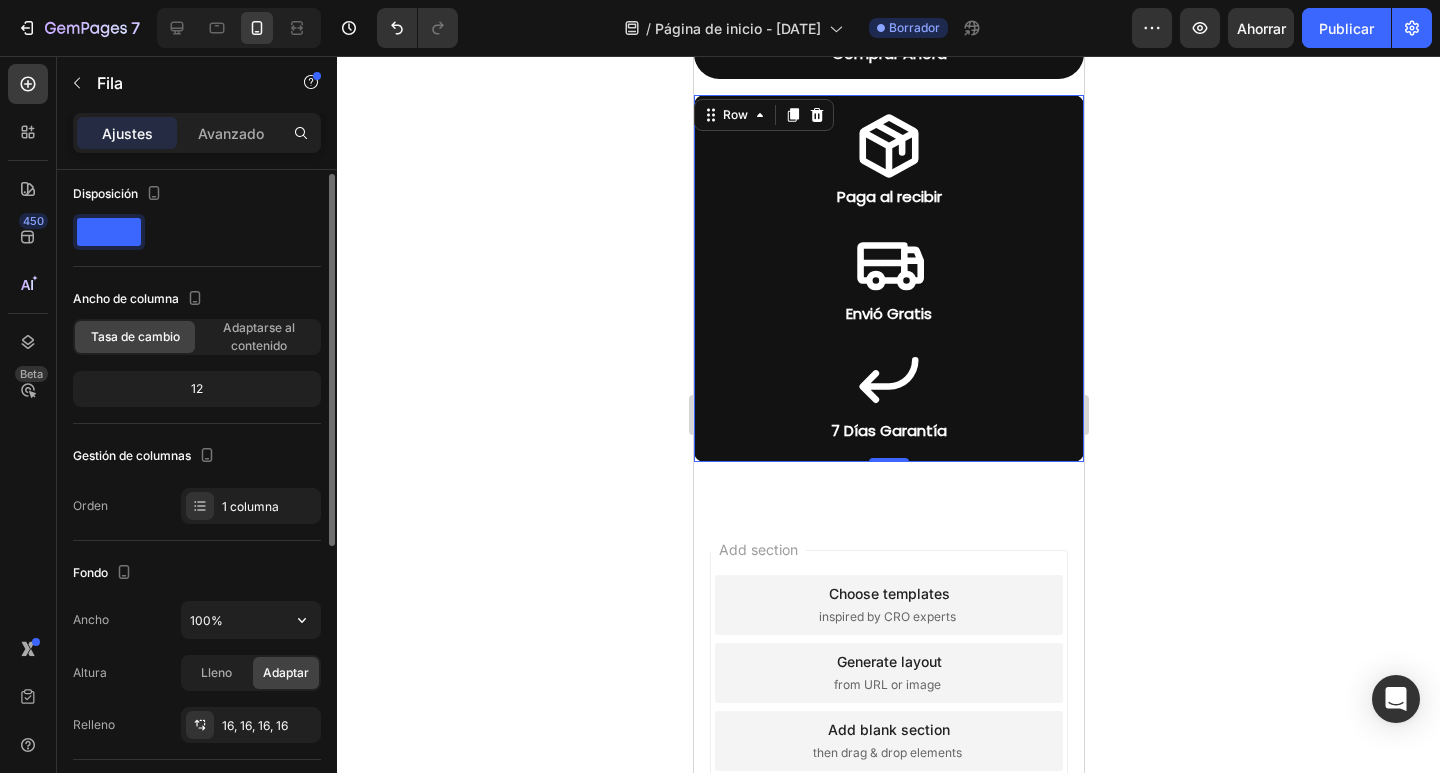 scroll, scrollTop: 0, scrollLeft: 0, axis: both 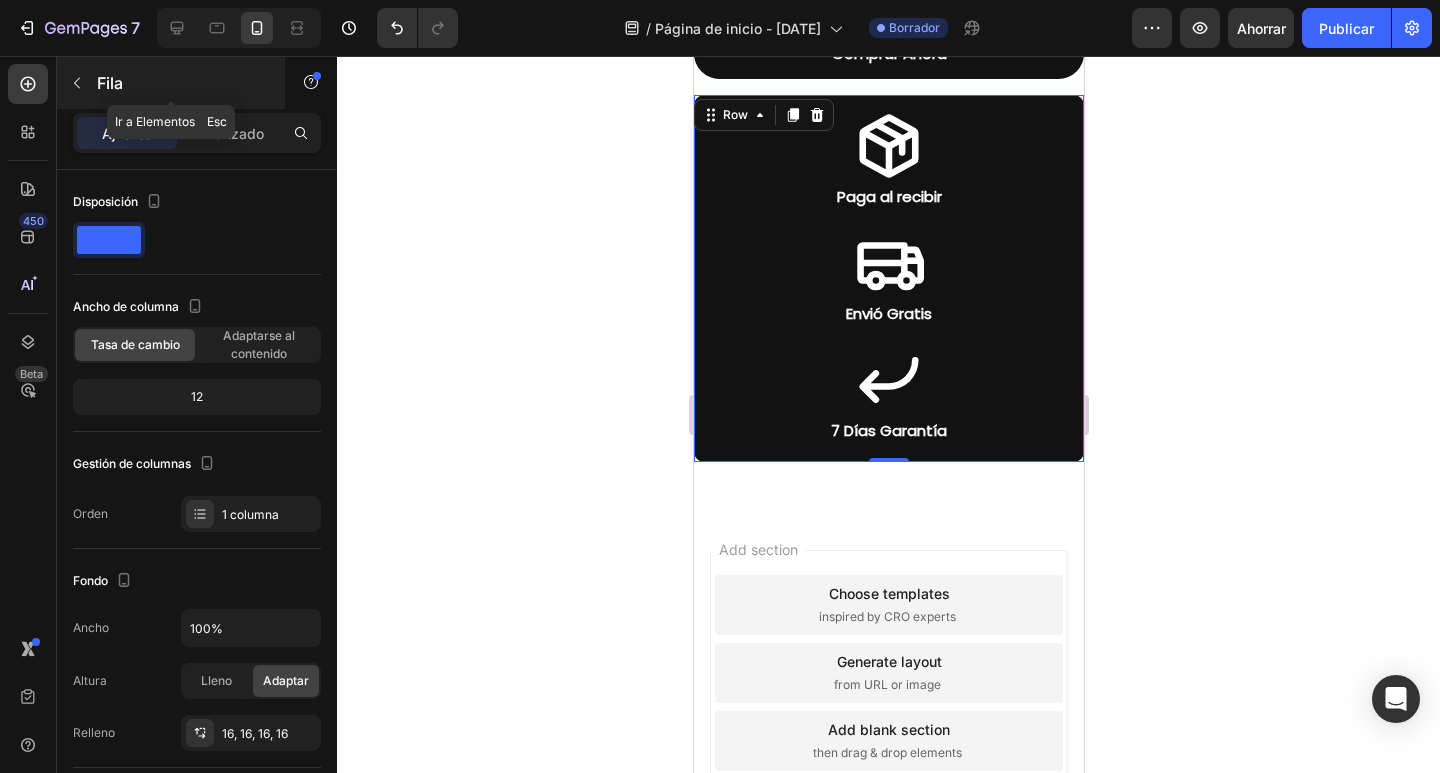 click 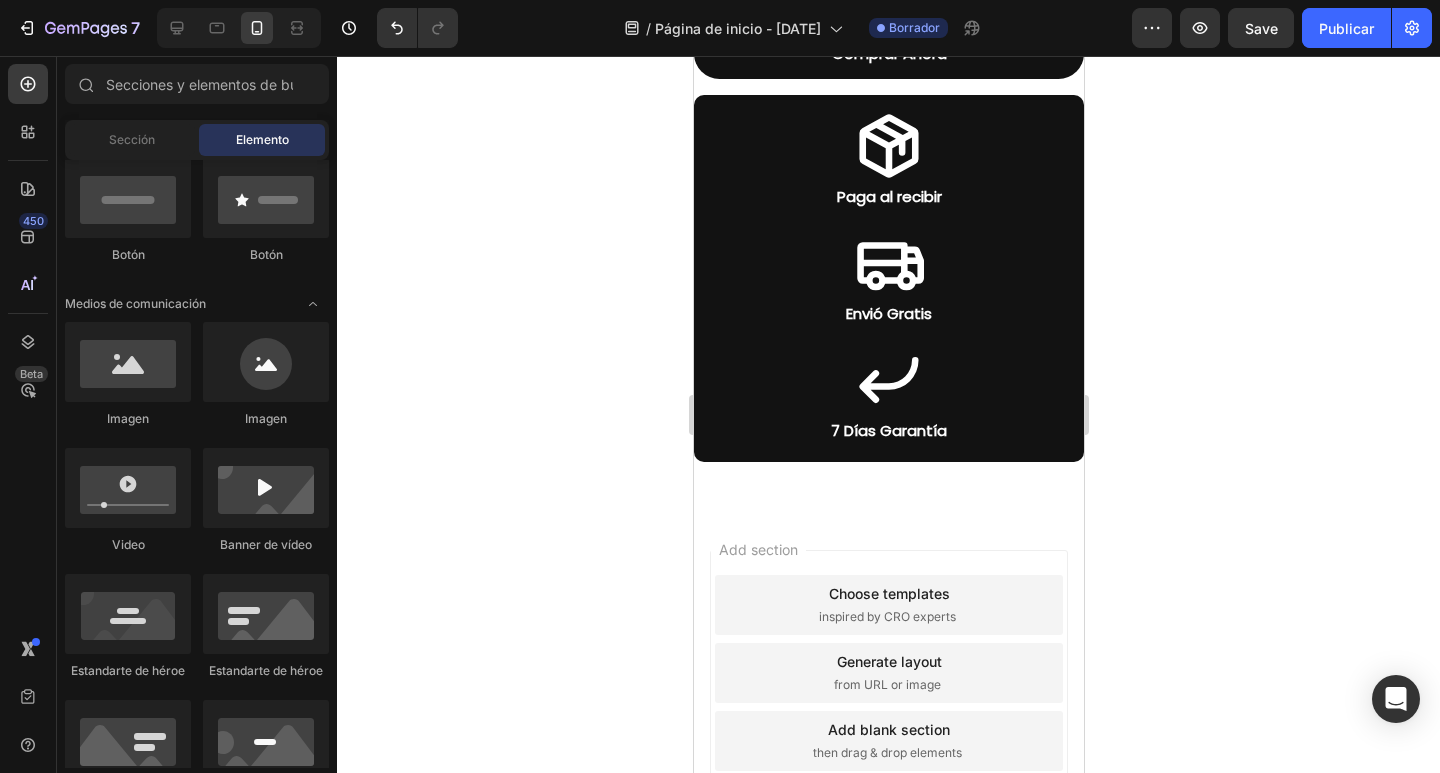 scroll, scrollTop: 0, scrollLeft: 0, axis: both 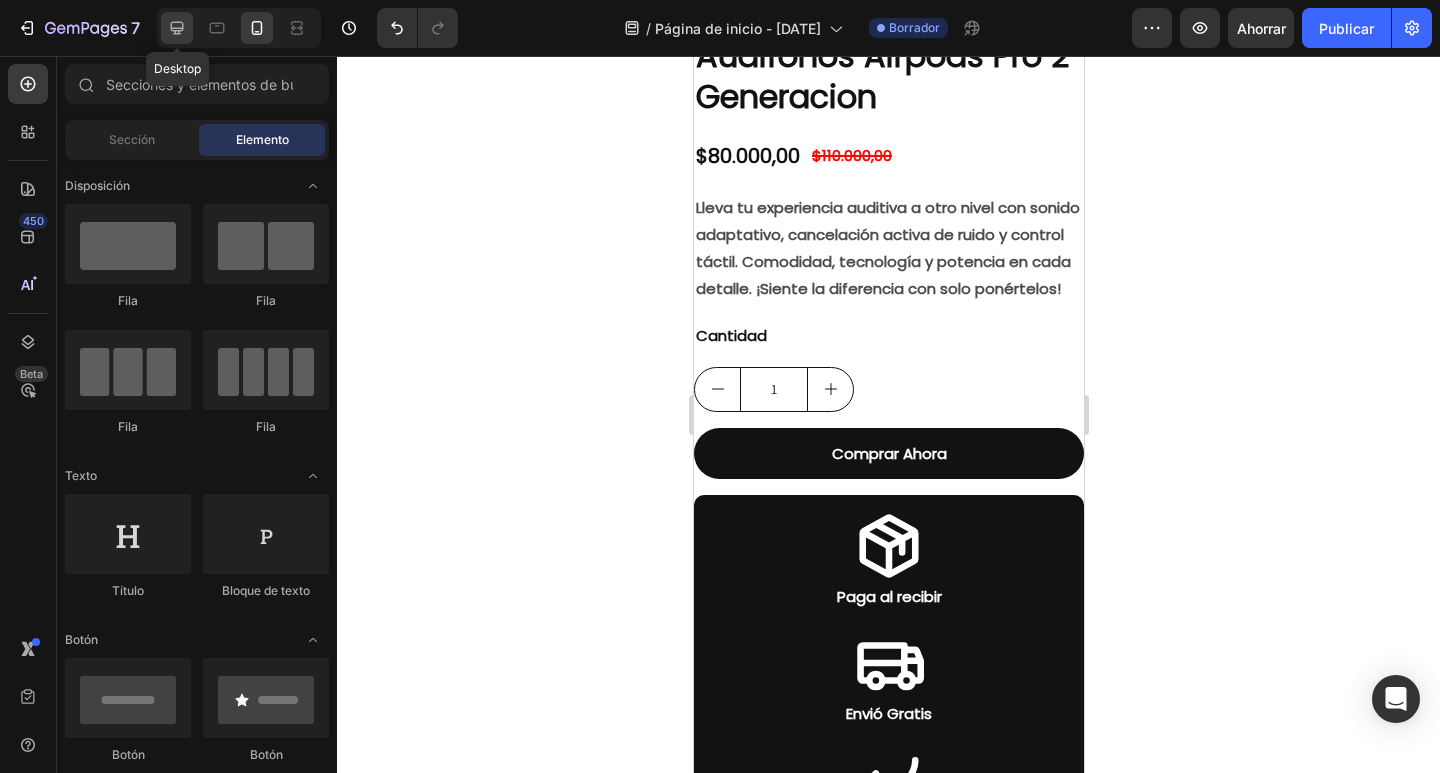 click 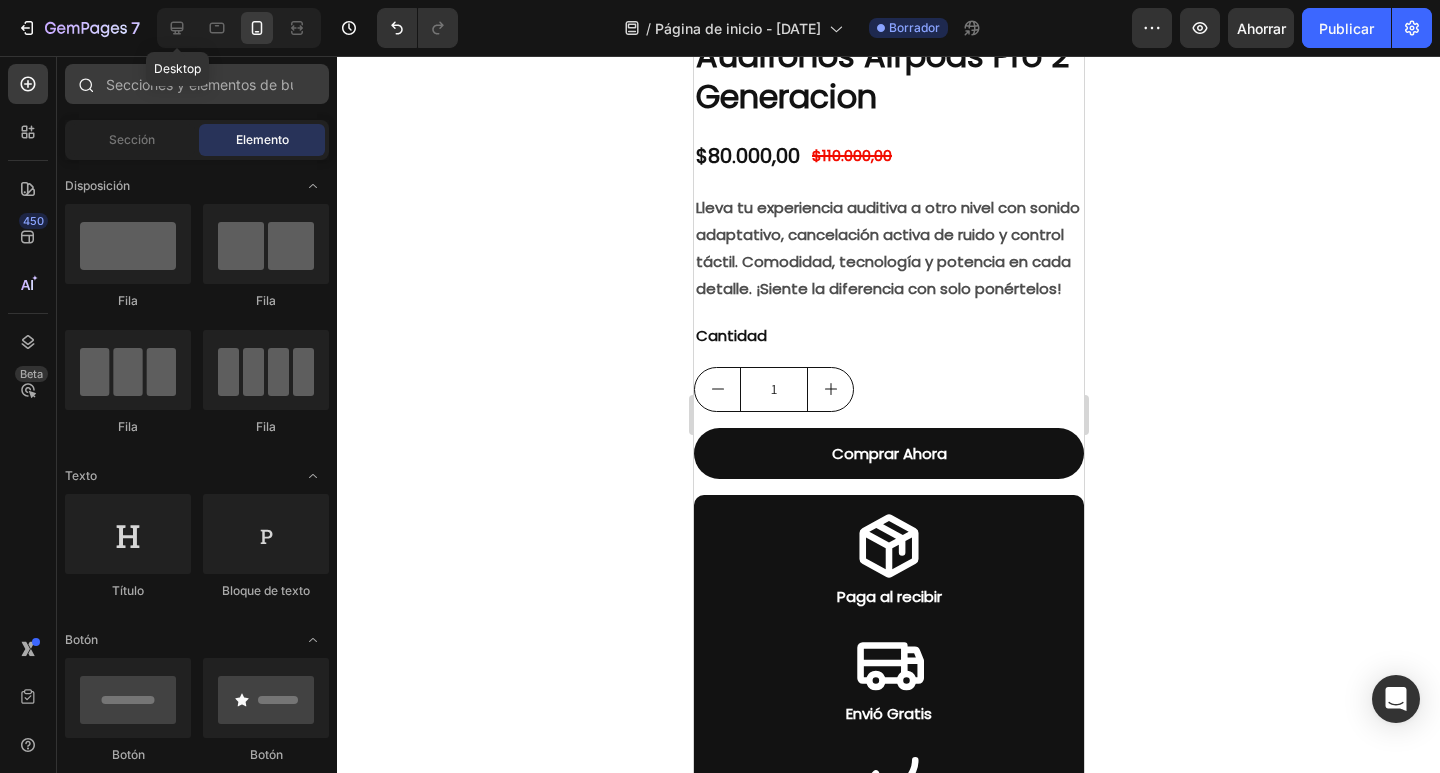 scroll, scrollTop: 518, scrollLeft: 0, axis: vertical 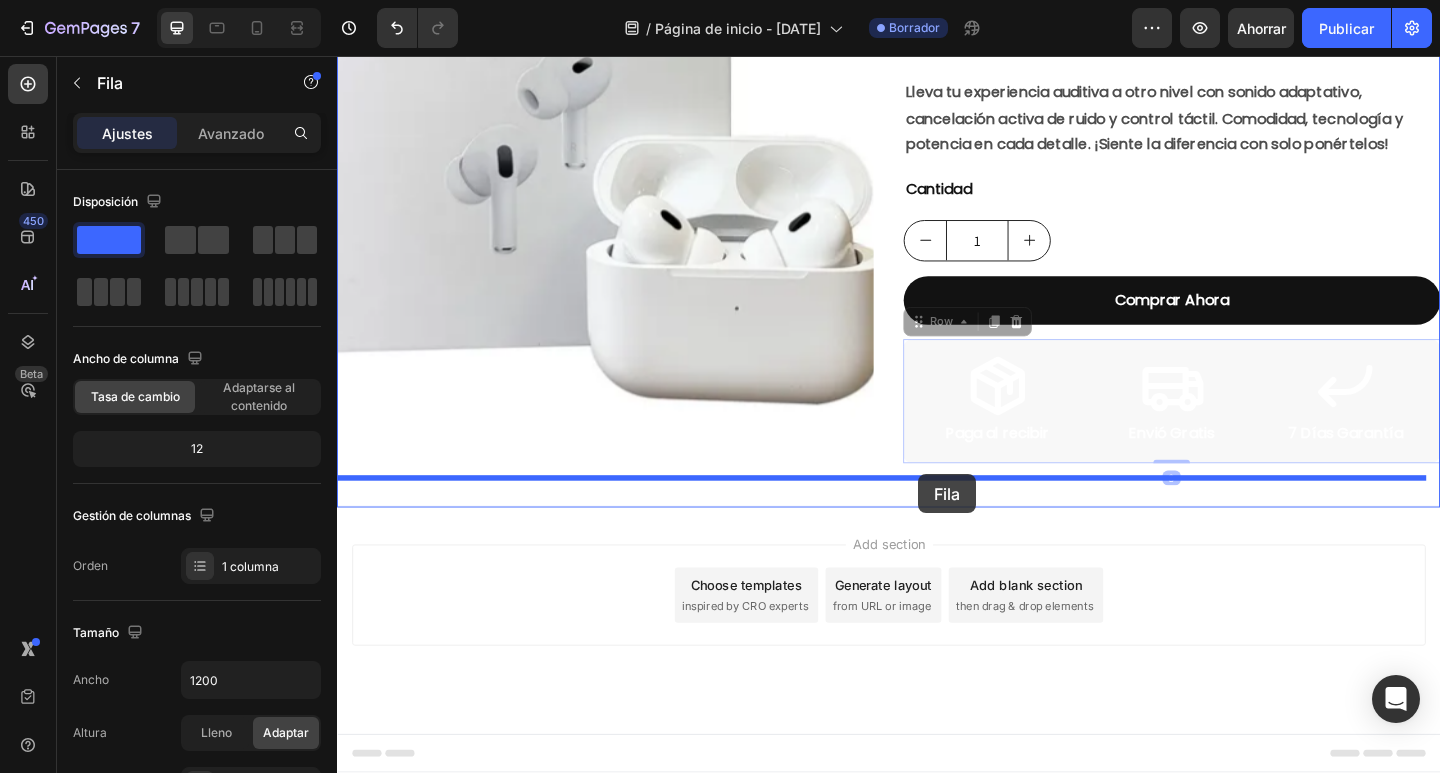 drag, startPoint x: 950, startPoint y: 383, endPoint x: 969, endPoint y: 511, distance: 129.40247 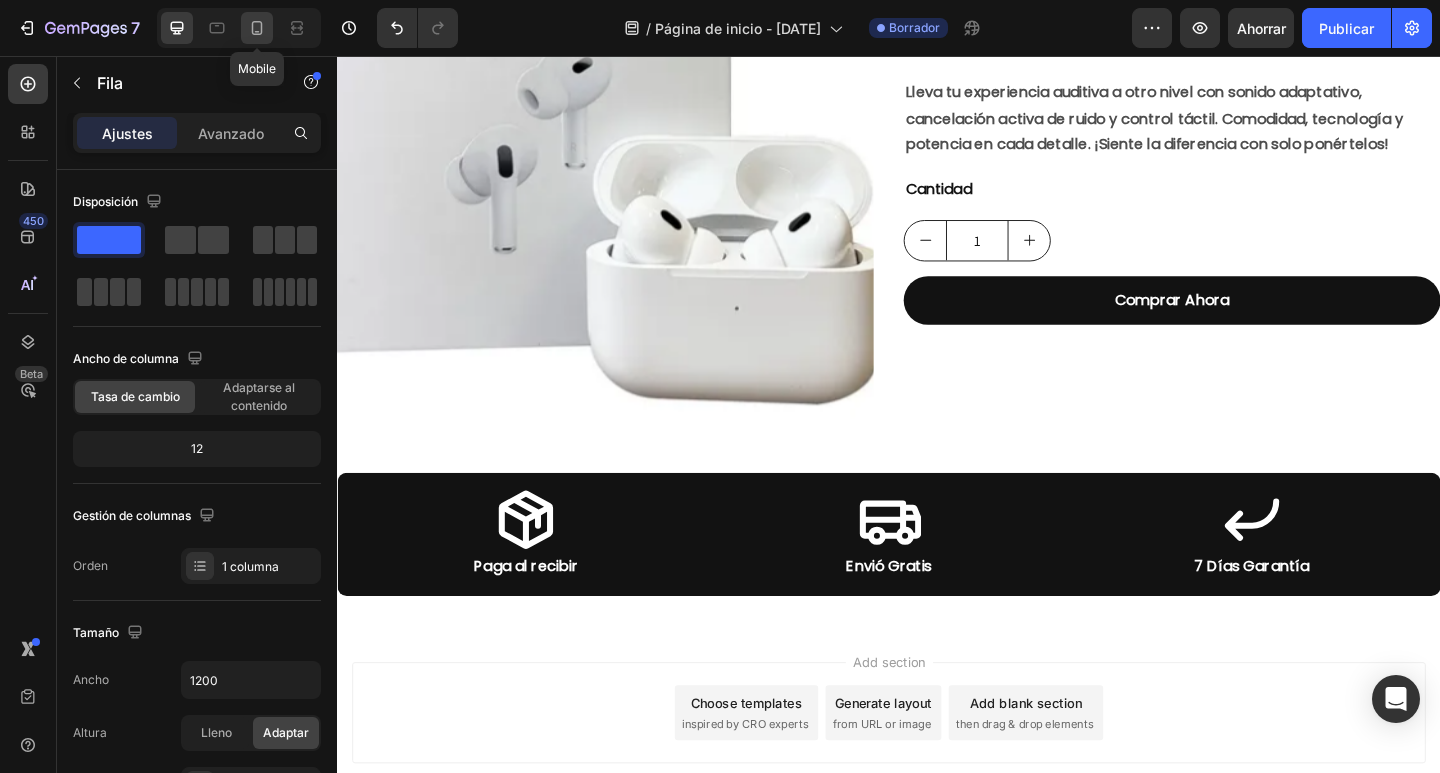 click 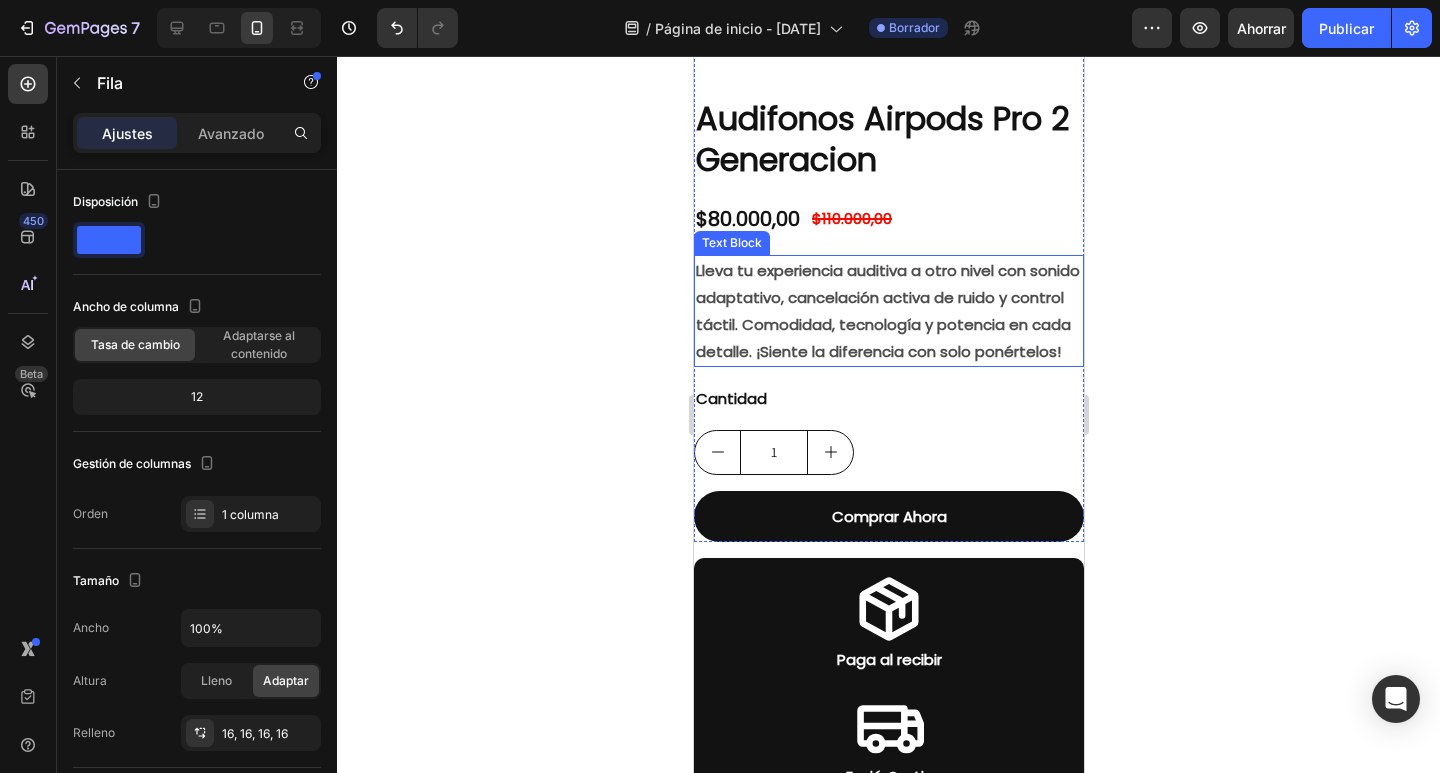 scroll, scrollTop: 768, scrollLeft: 0, axis: vertical 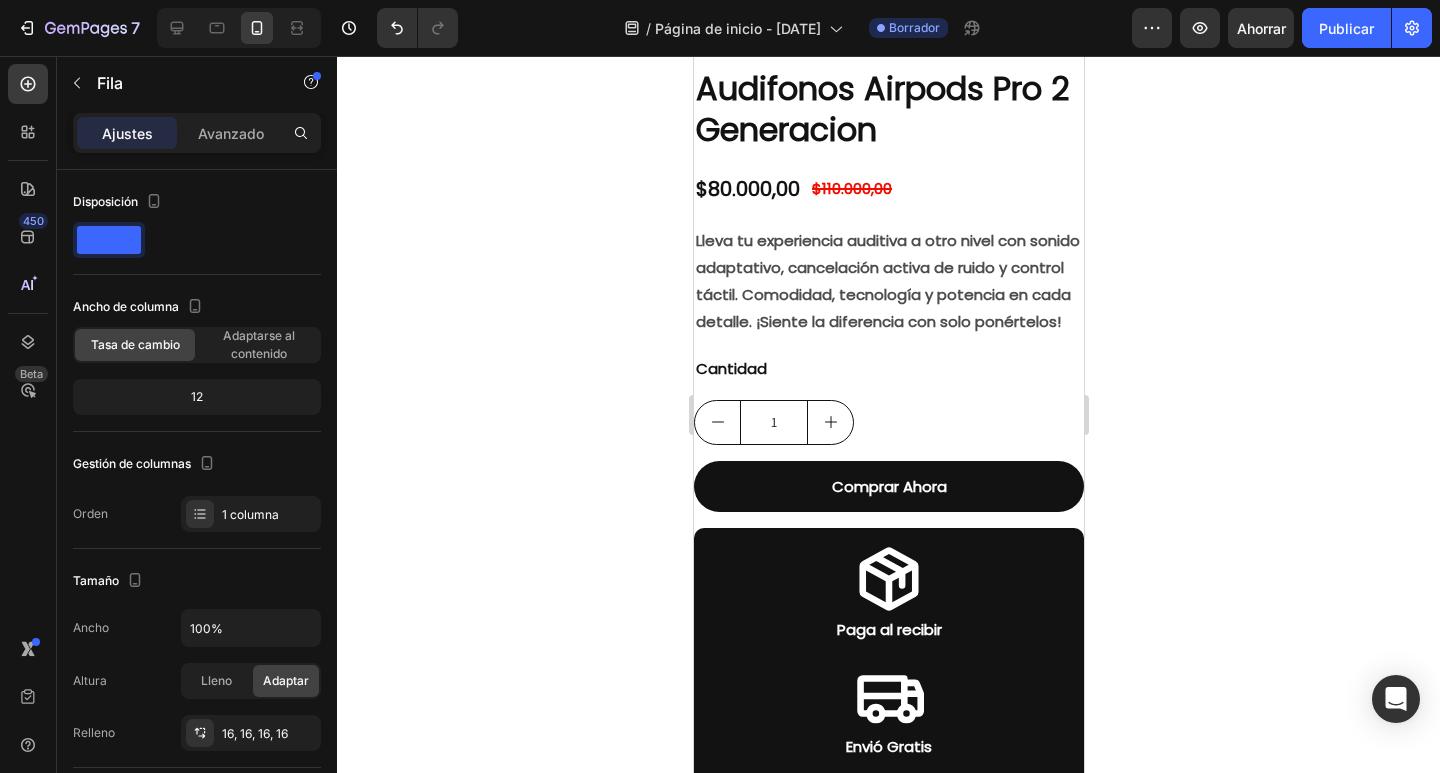 click on "Icon Paga al recibir  Text Block
Icon Envió Gratis Text Block
Icon 7 Días Garantía Text Block Row Row   0" at bounding box center [888, 711] 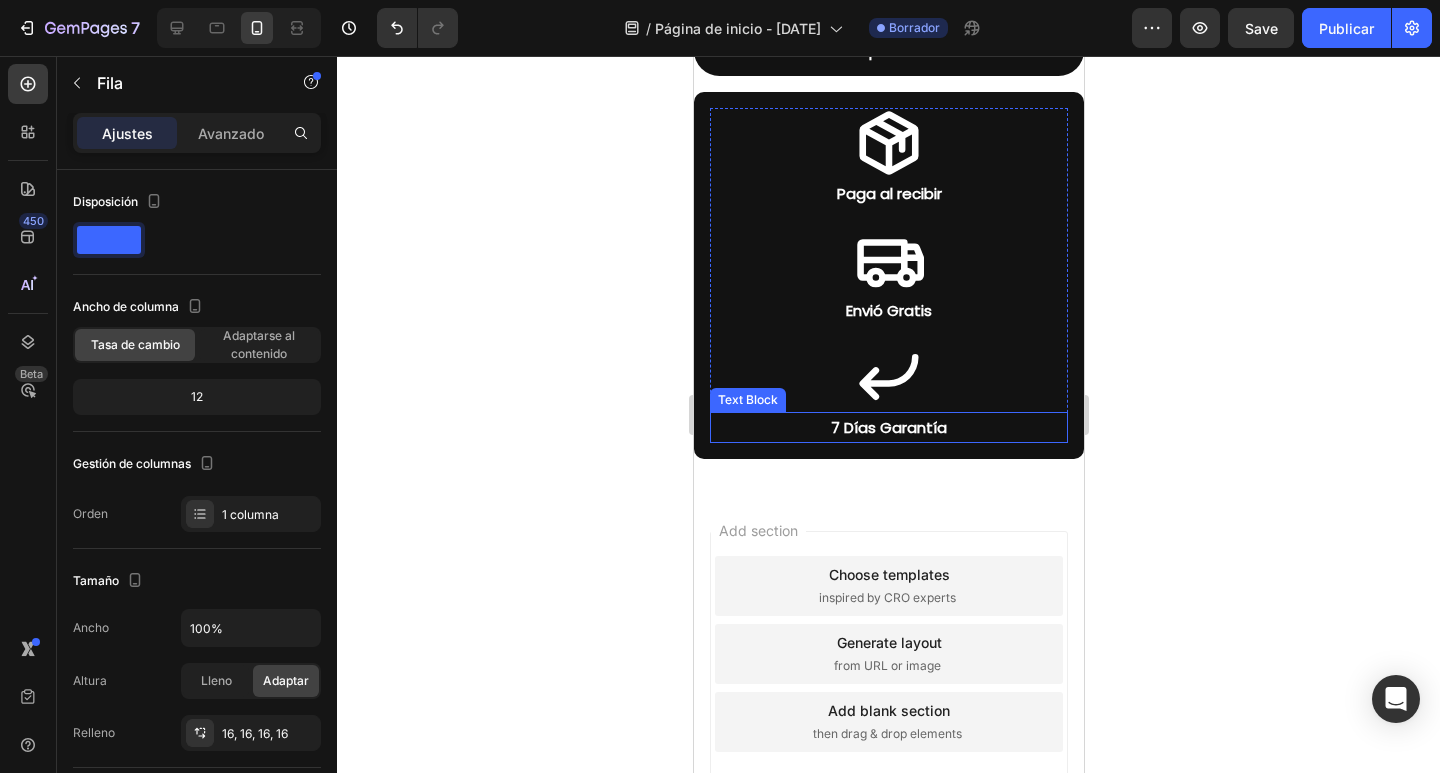 scroll, scrollTop: 1168, scrollLeft: 0, axis: vertical 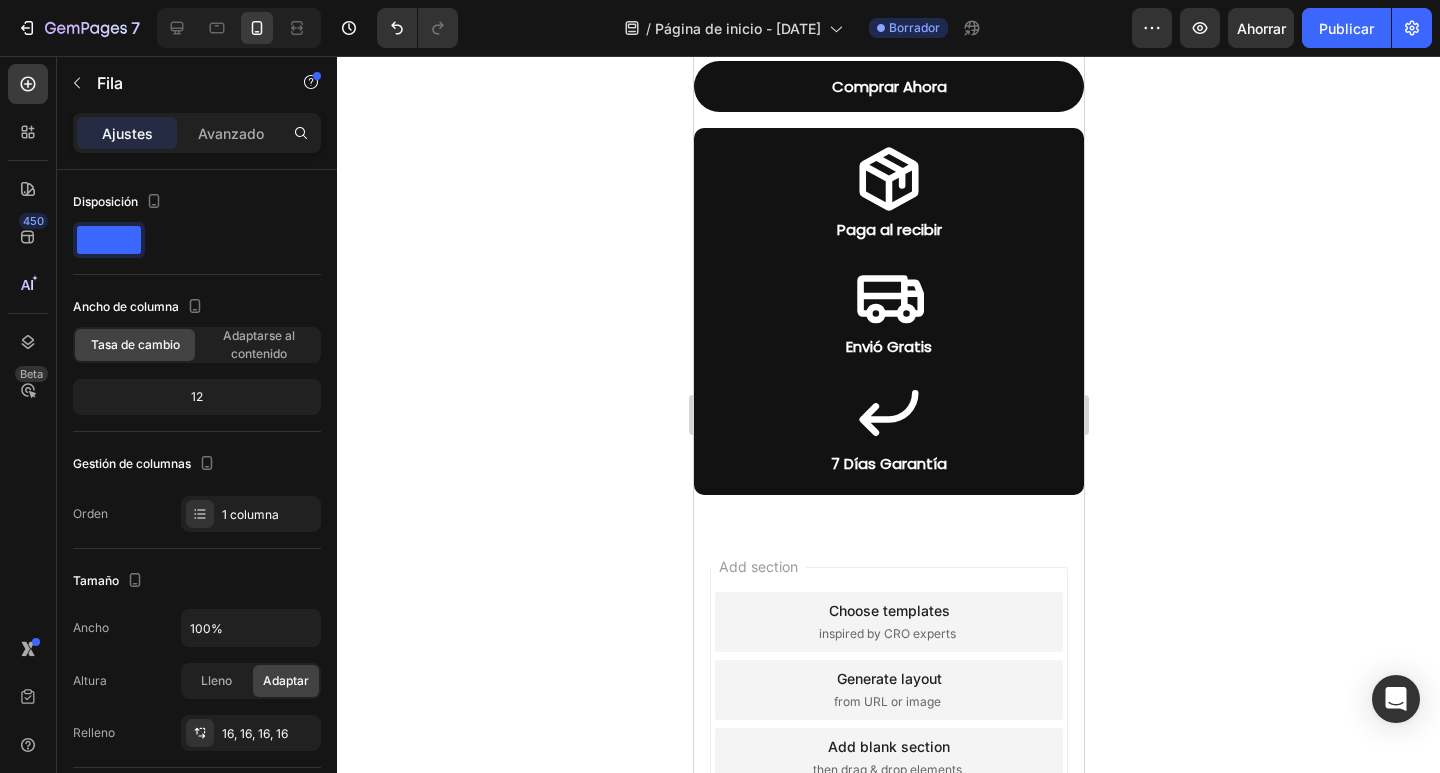 click on "Icon Paga al recibir  Text Block
Icon Envió Gratis Text Block
Icon 7 Días Garantía Text Block Row Row   0" at bounding box center (888, 311) 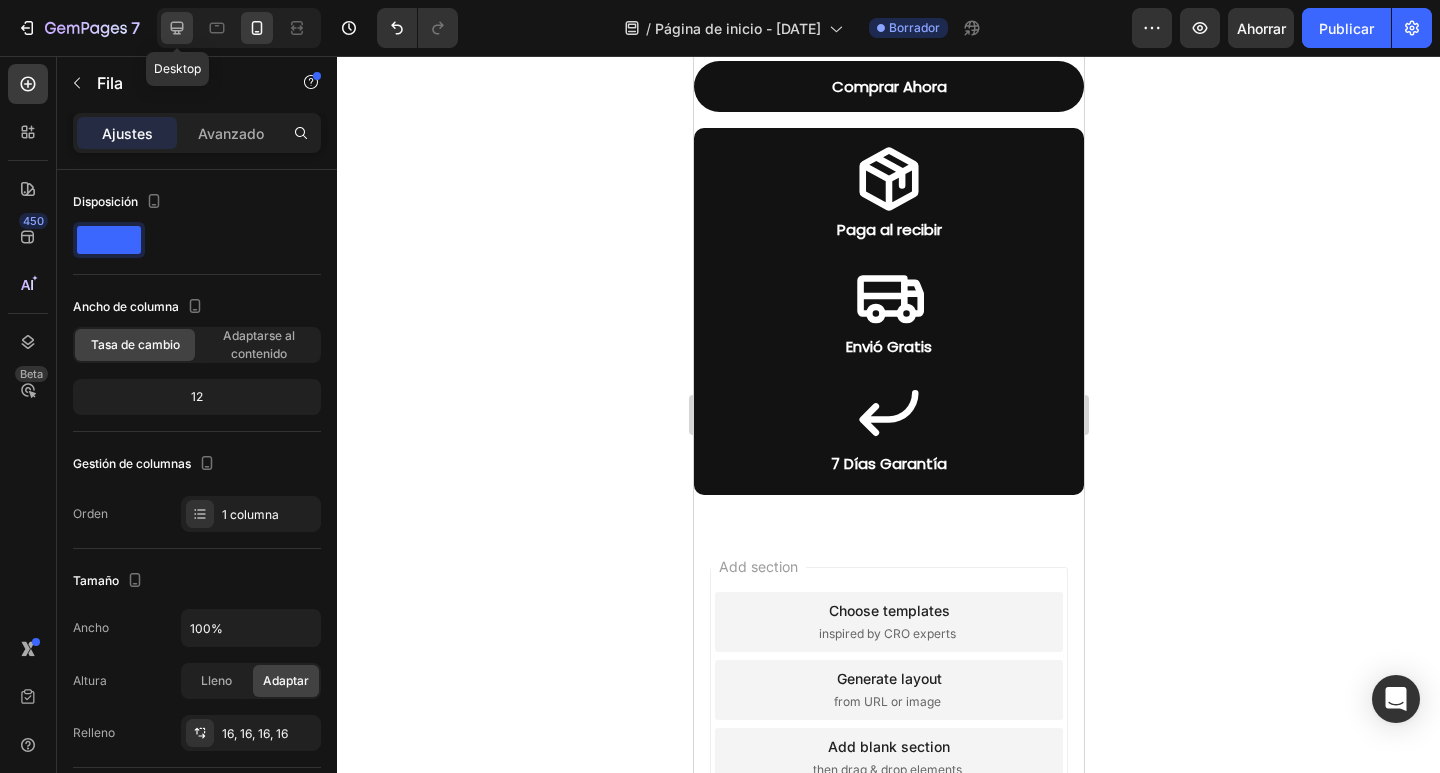 click 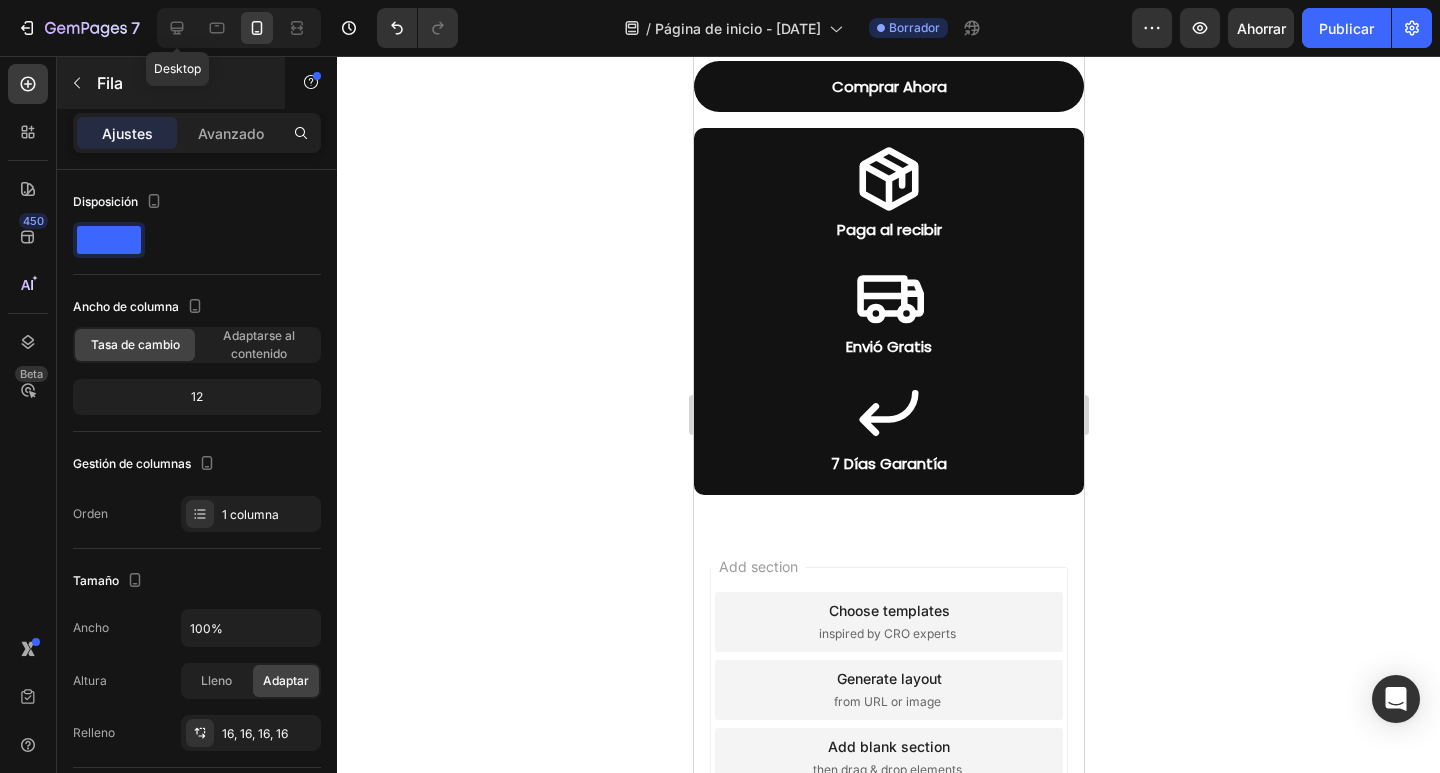 type on "1200" 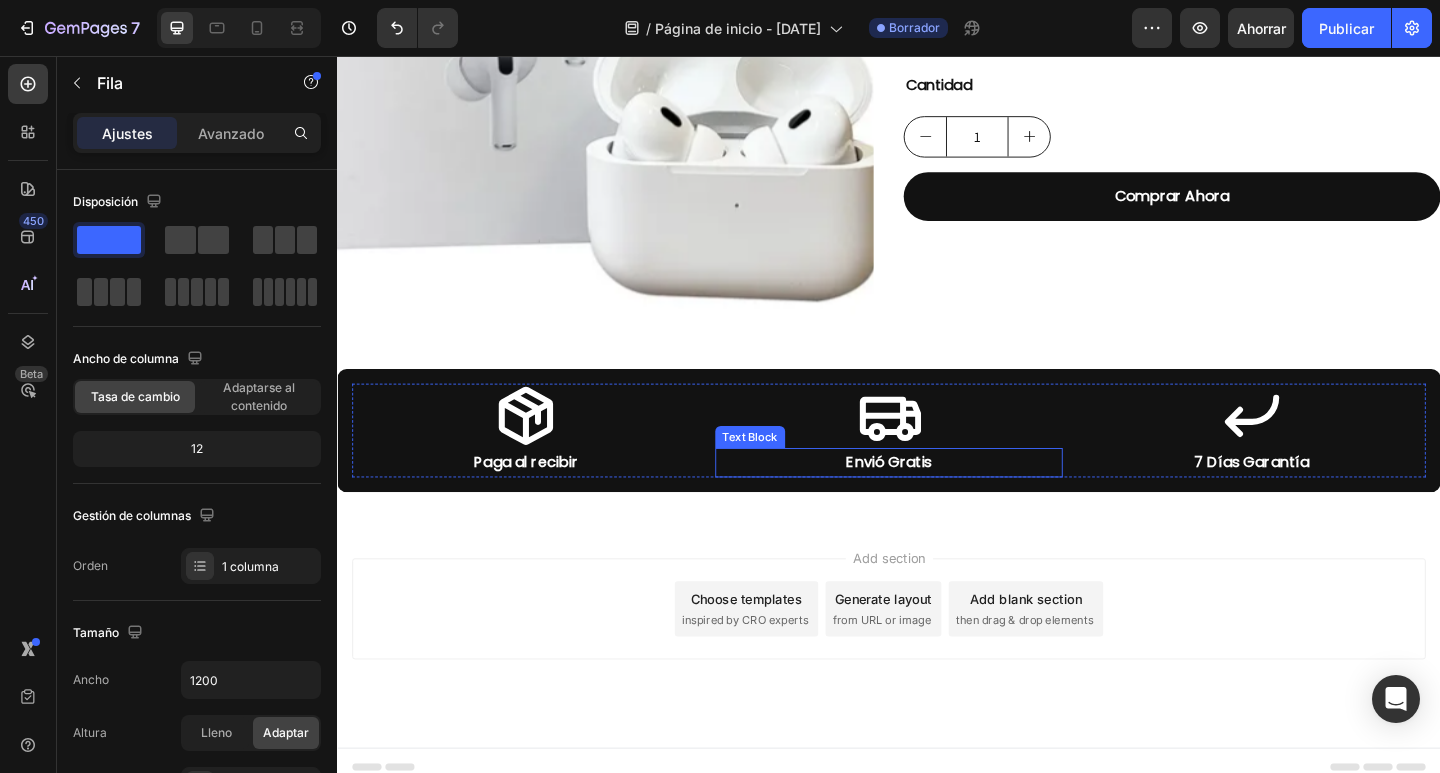 scroll, scrollTop: 639, scrollLeft: 0, axis: vertical 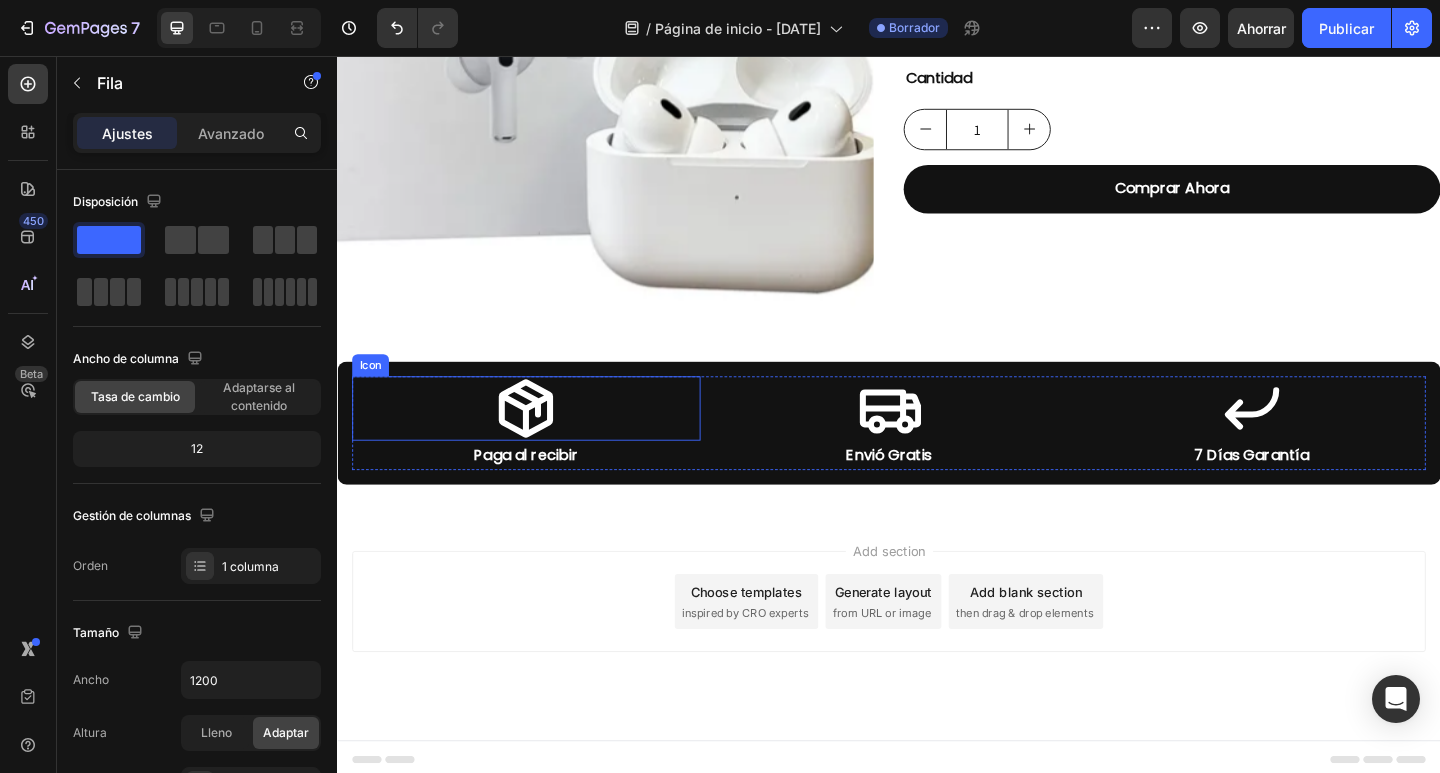 click on "Icon" at bounding box center (542, 440) 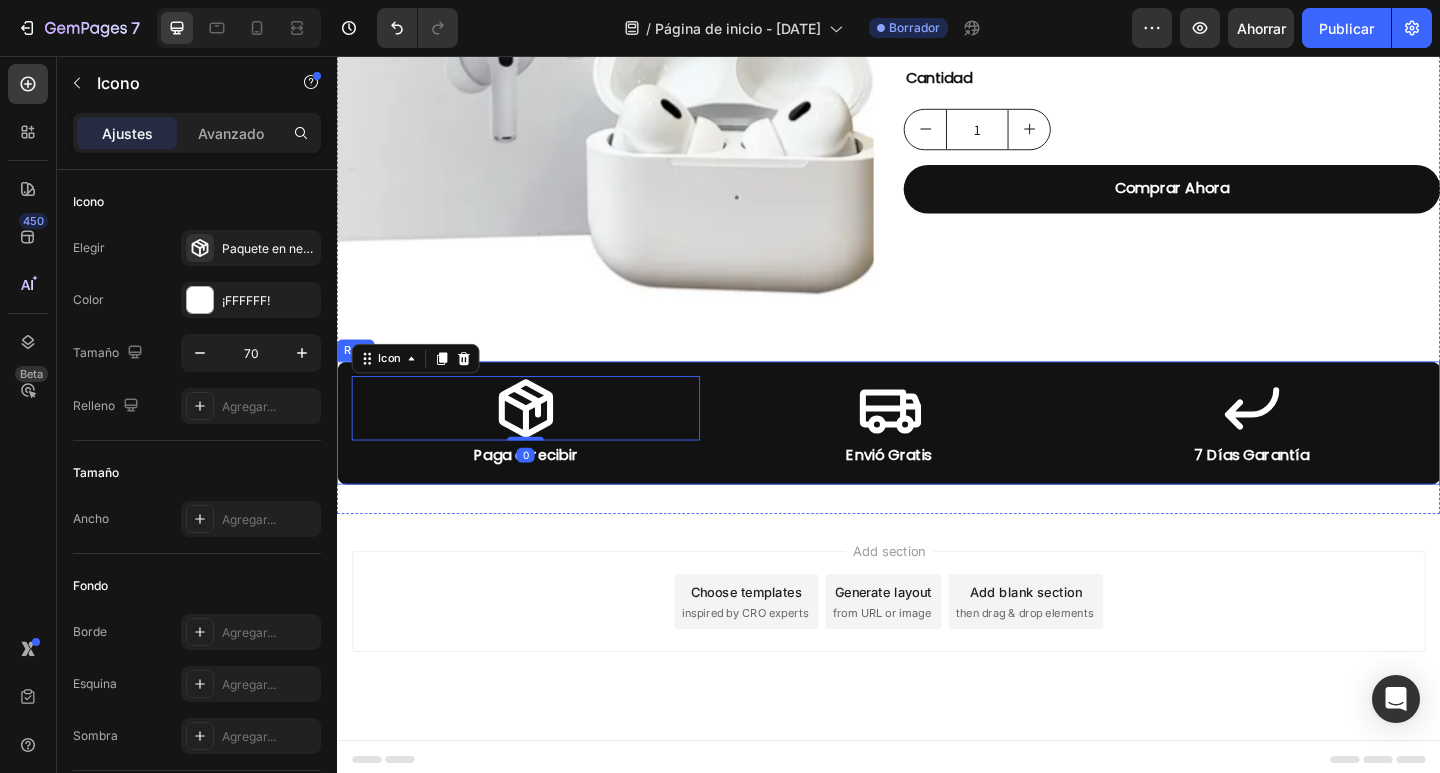 click on "Icon   0 Paga al recibir  Text Block
Icon Envió Gratis Text Block
Icon 7 Días Garantía Text Block Row Row" at bounding box center (937, 456) 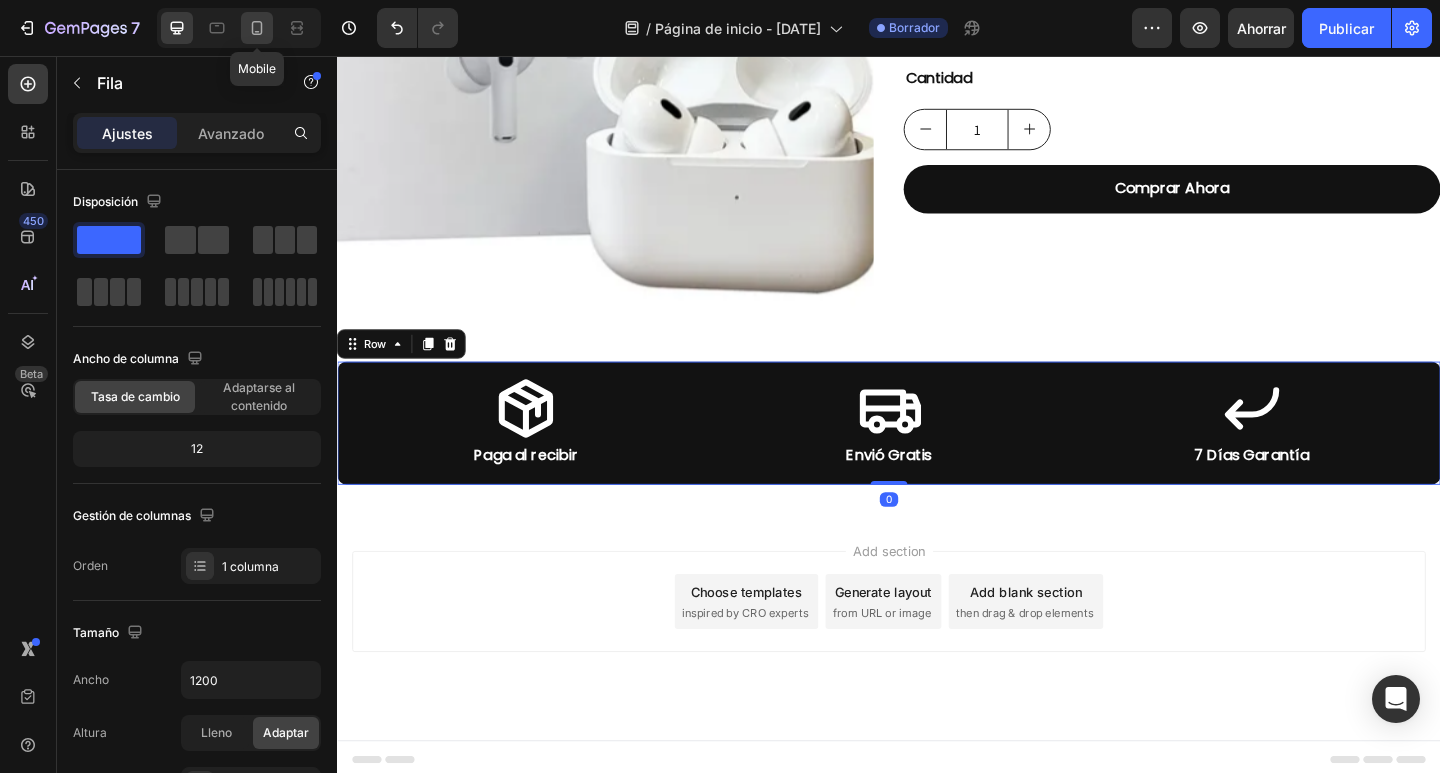 click 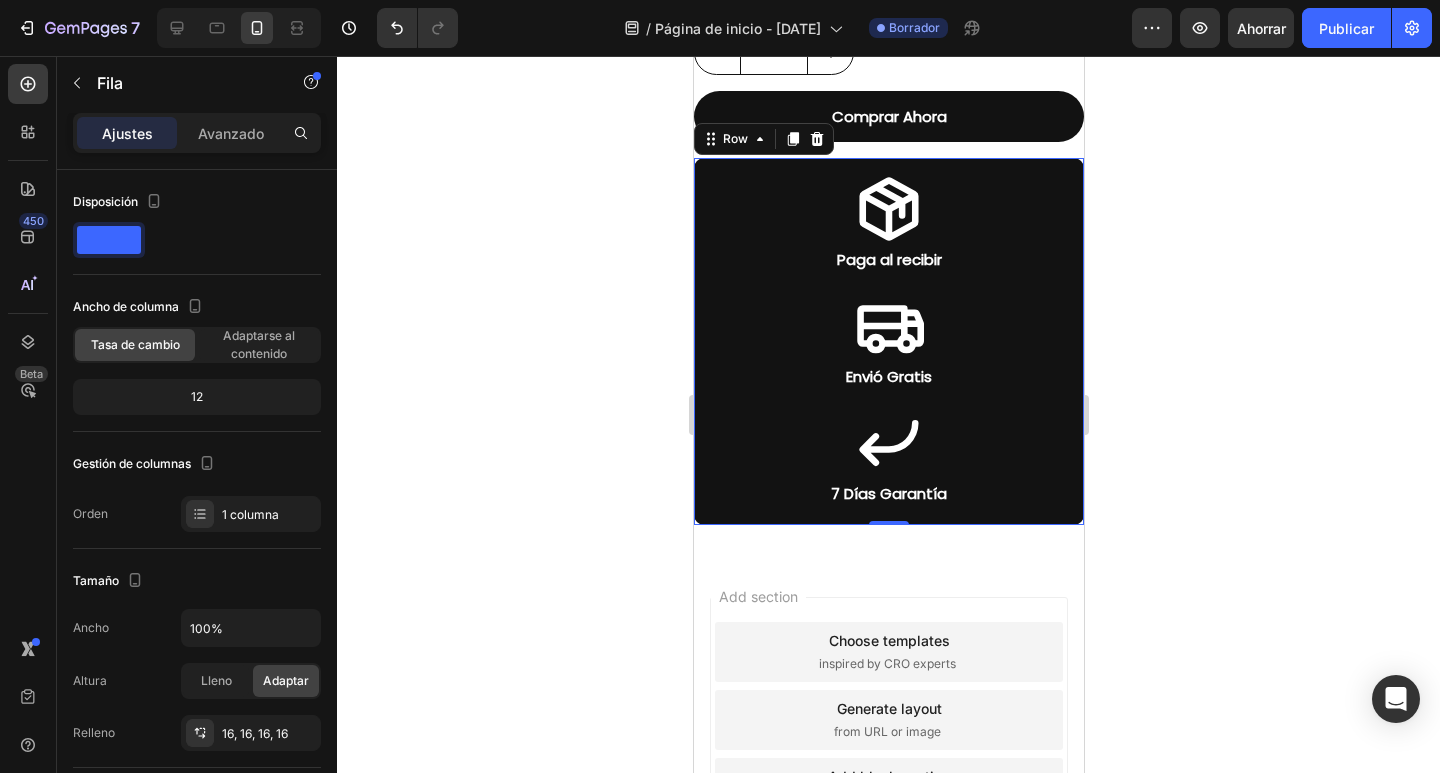 scroll, scrollTop: 1182, scrollLeft: 0, axis: vertical 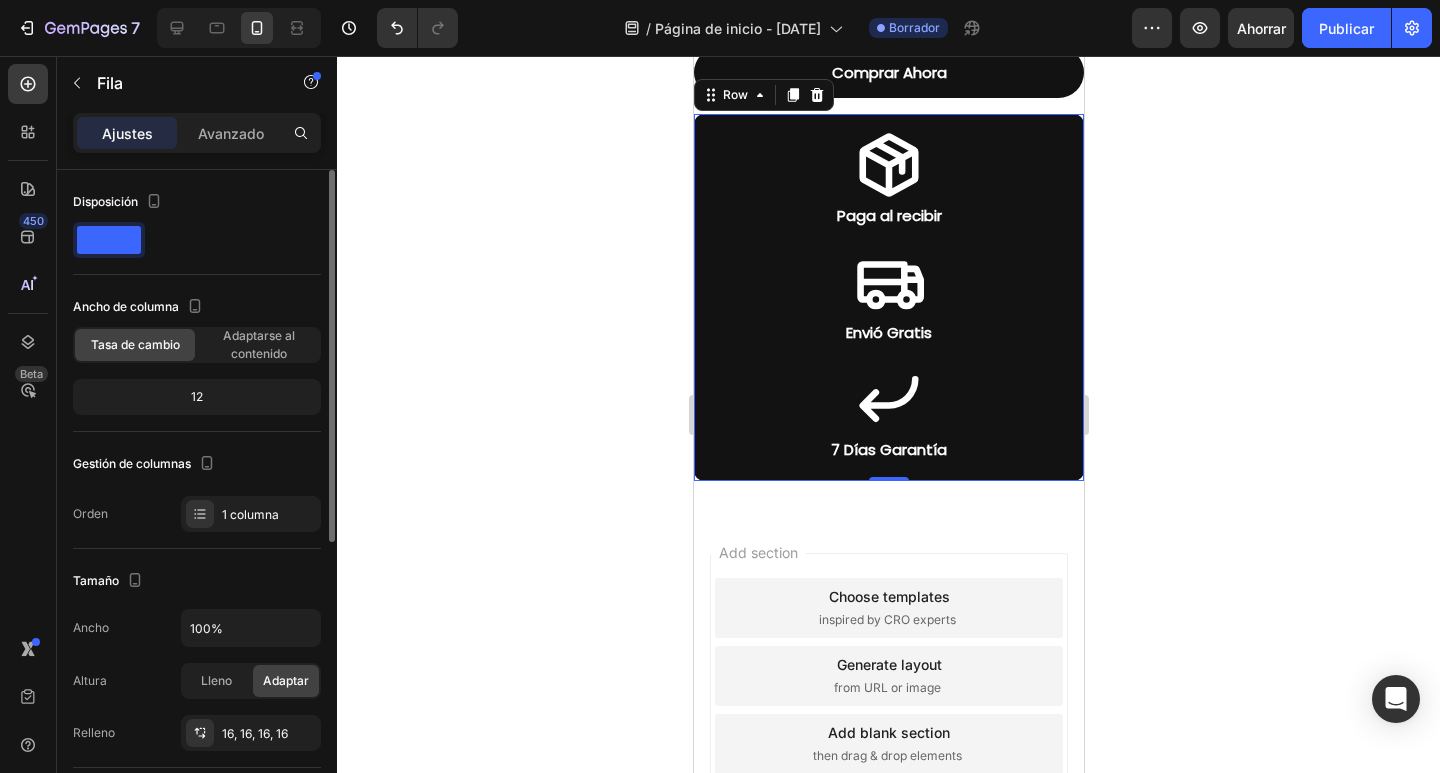 click 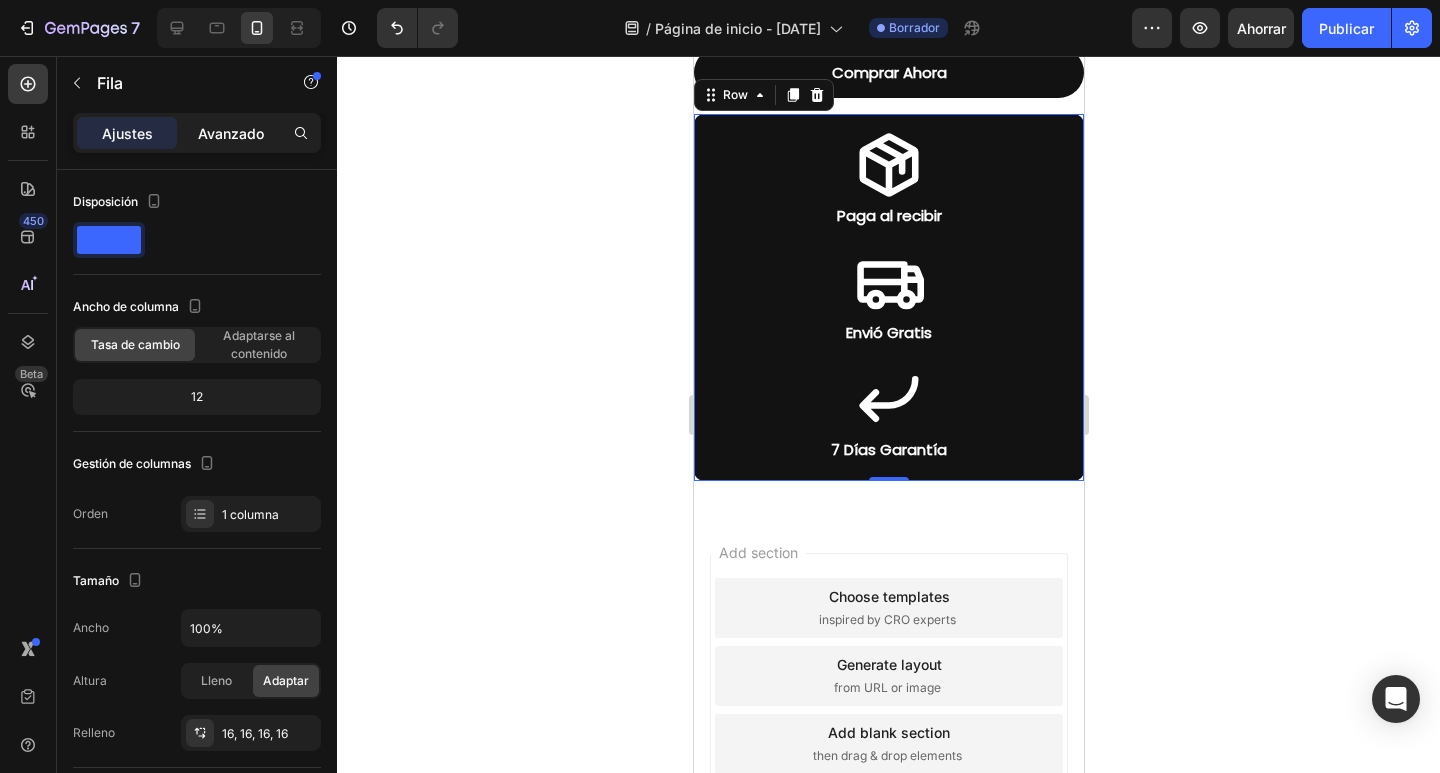click on "Avanzado" at bounding box center [231, 133] 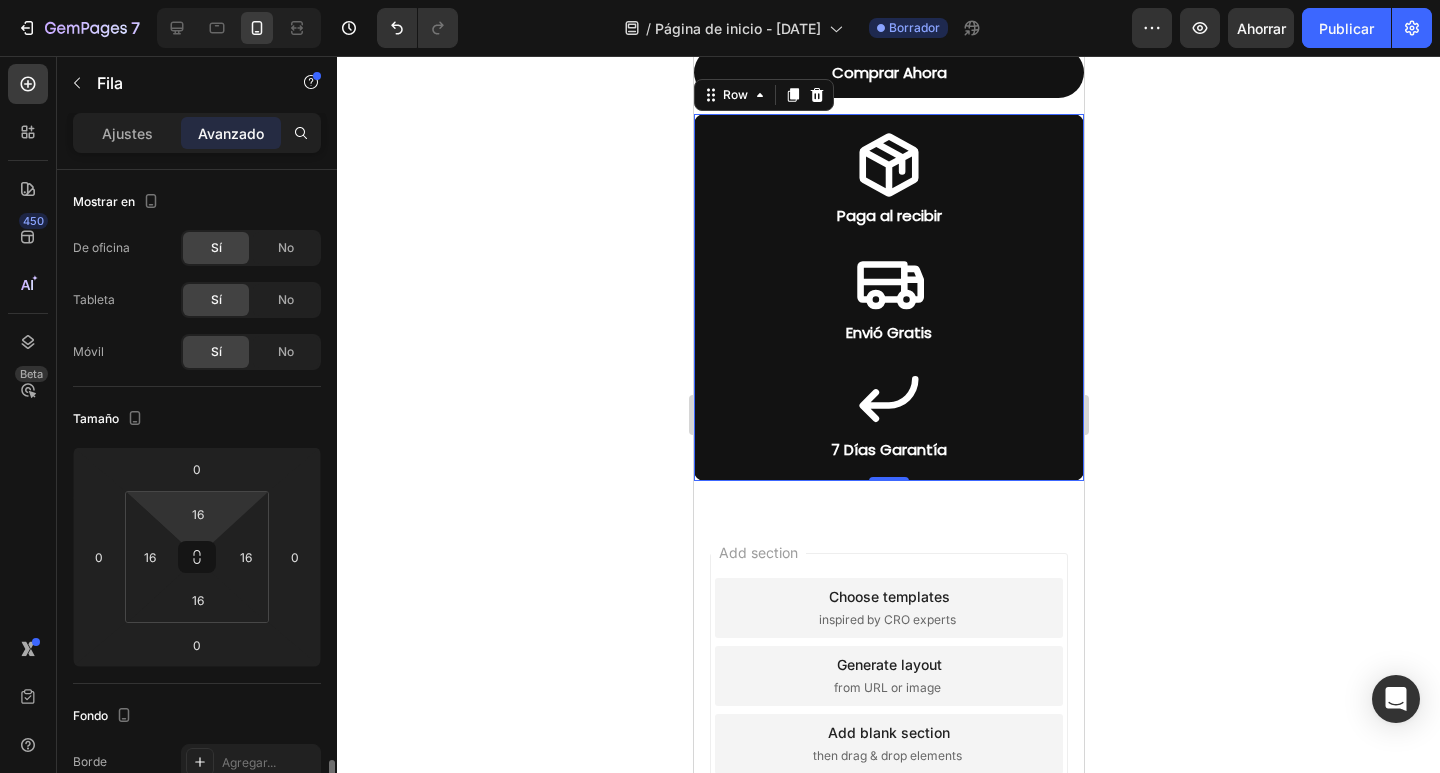 scroll, scrollTop: 500, scrollLeft: 0, axis: vertical 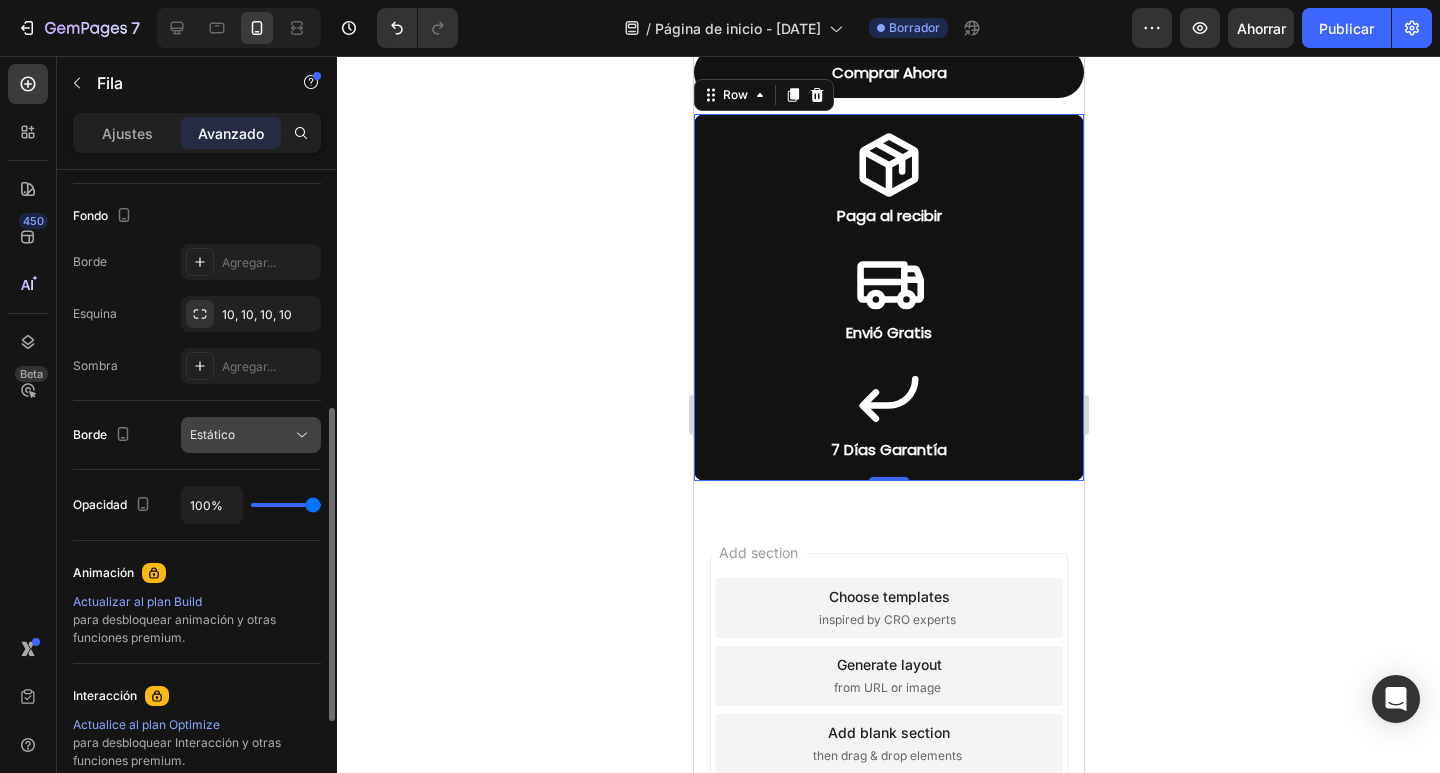 click on "Estático" at bounding box center [241, 435] 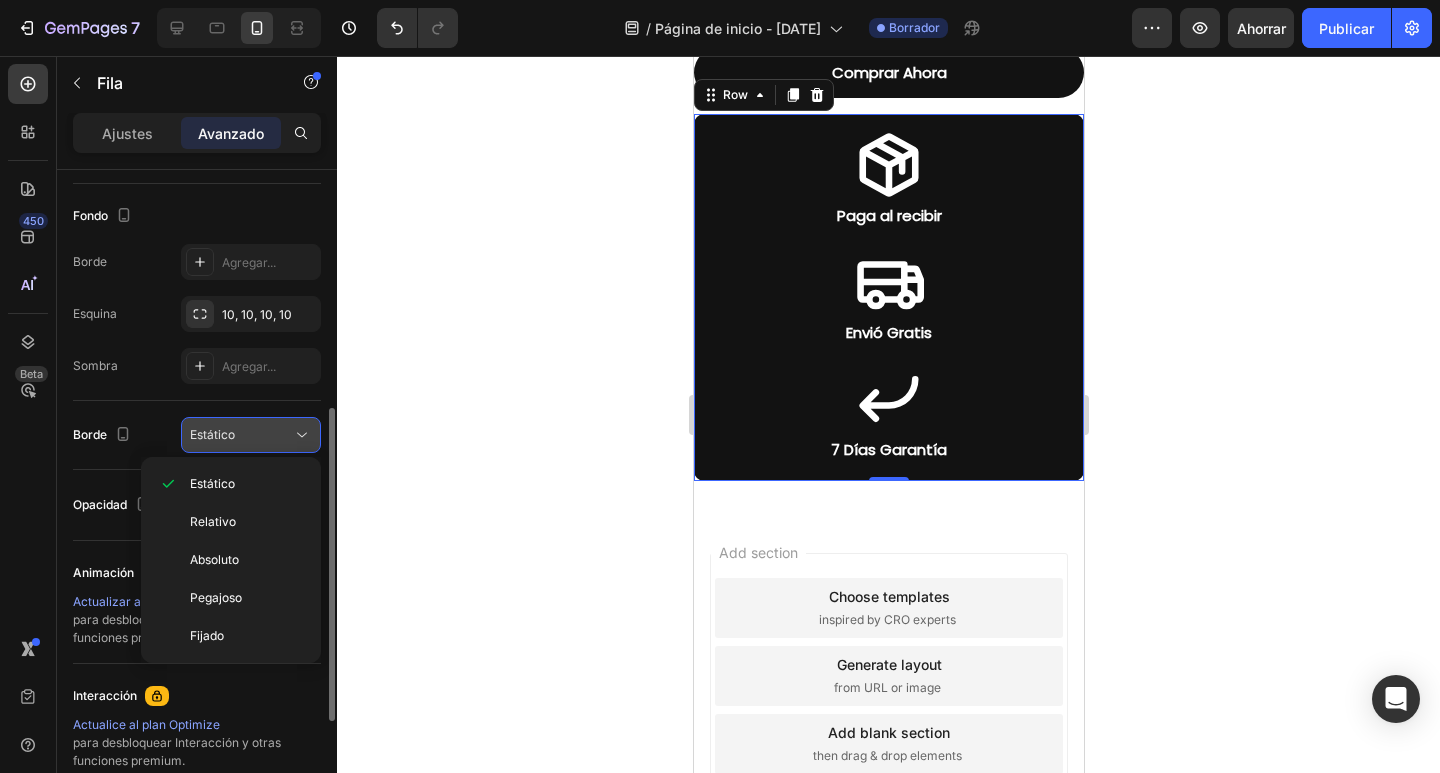 click on "Estático" at bounding box center [241, 435] 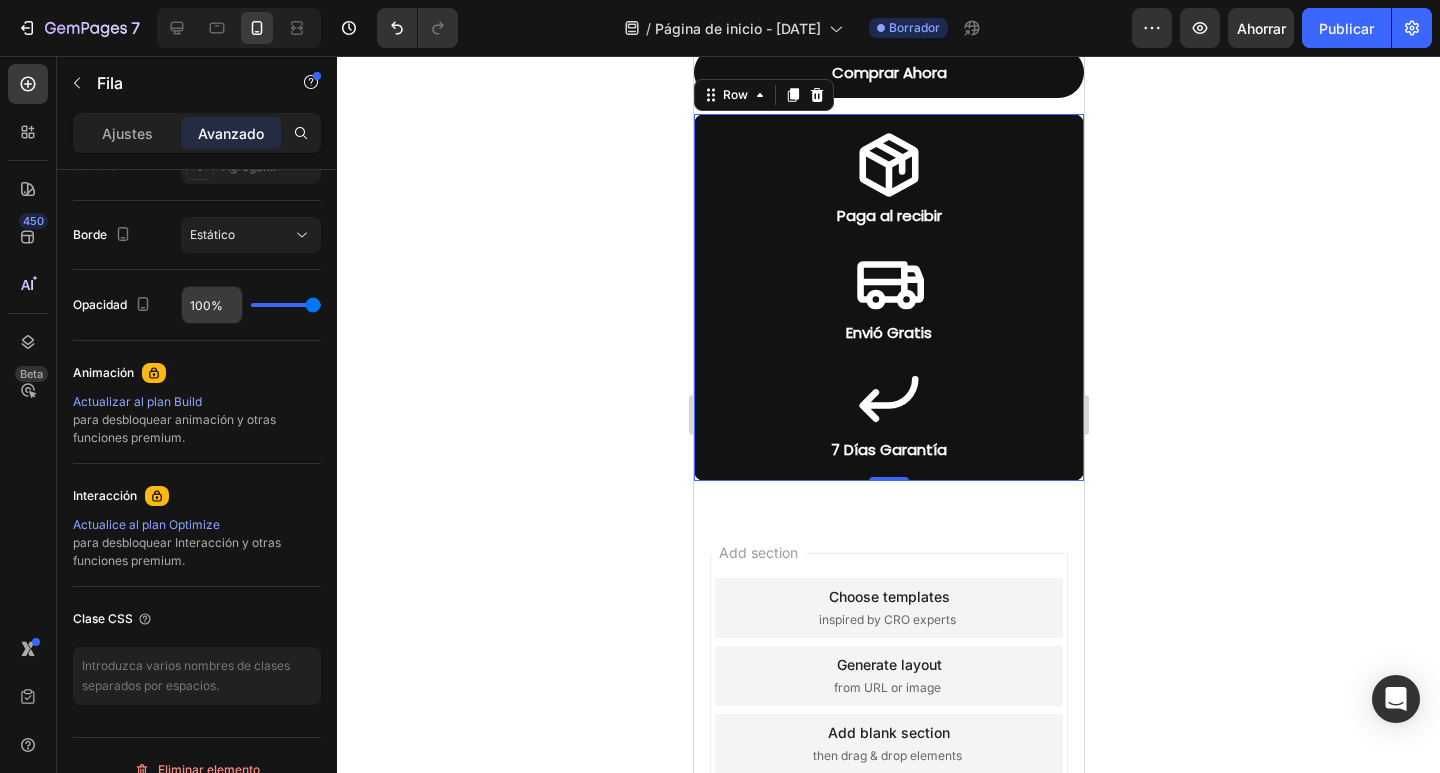 scroll, scrollTop: 100, scrollLeft: 0, axis: vertical 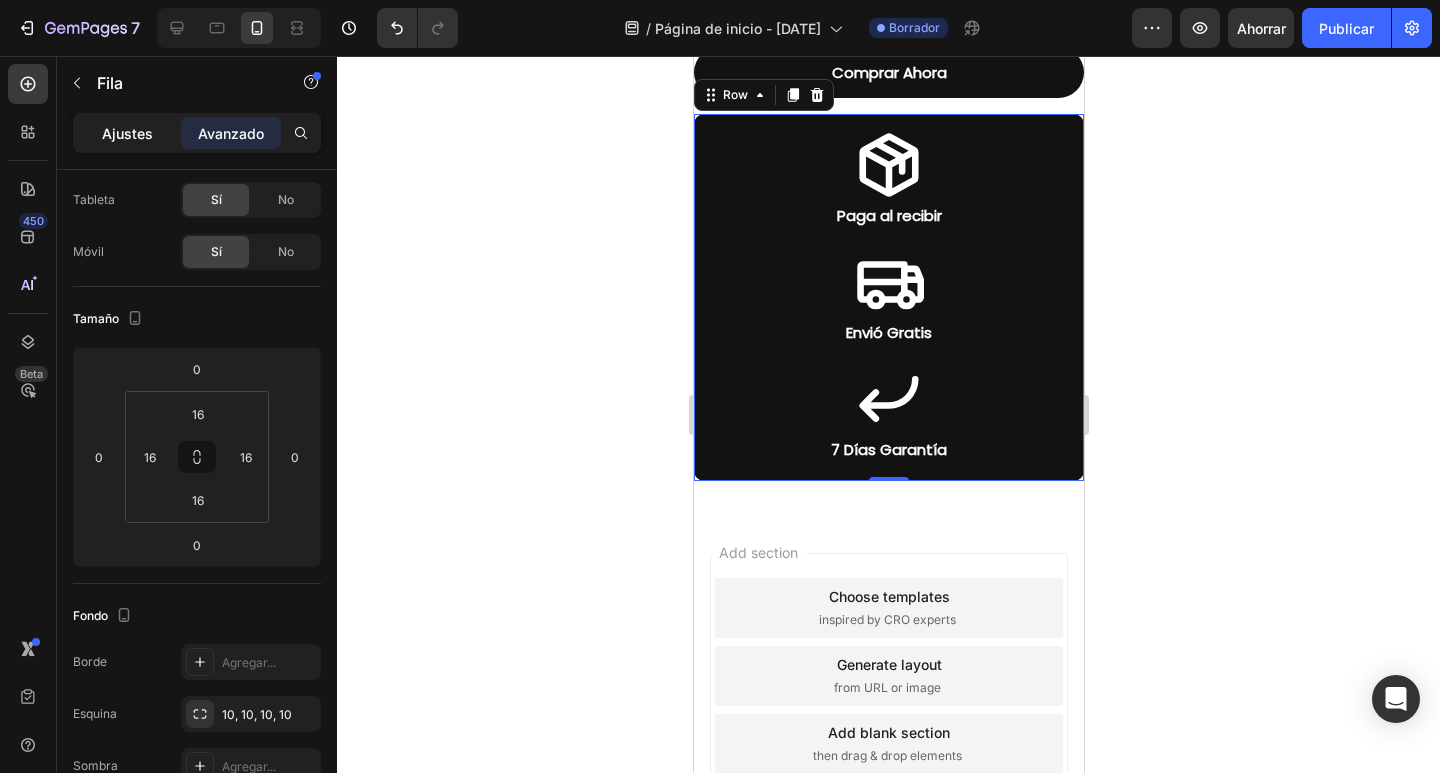 click on "Ajustes" at bounding box center [127, 133] 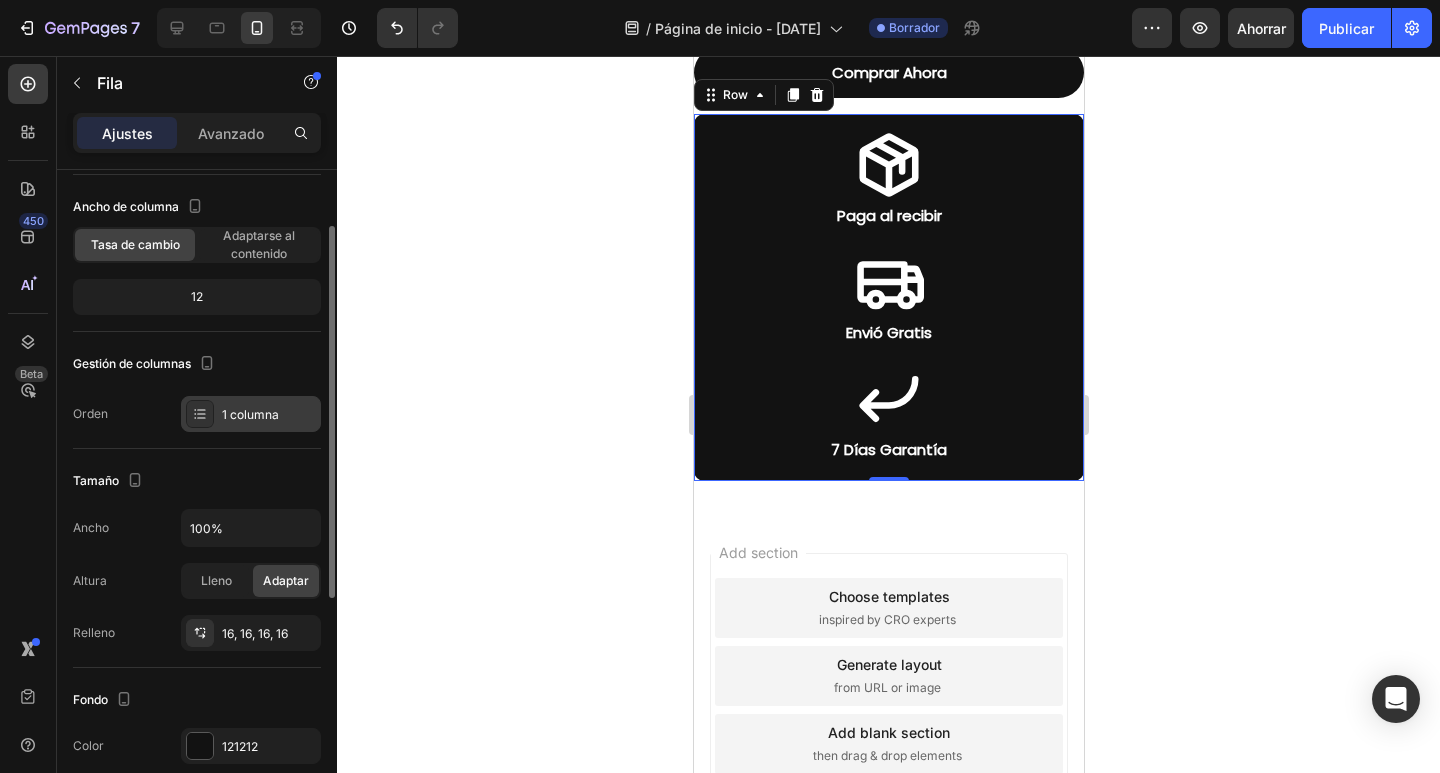 scroll, scrollTop: 0, scrollLeft: 0, axis: both 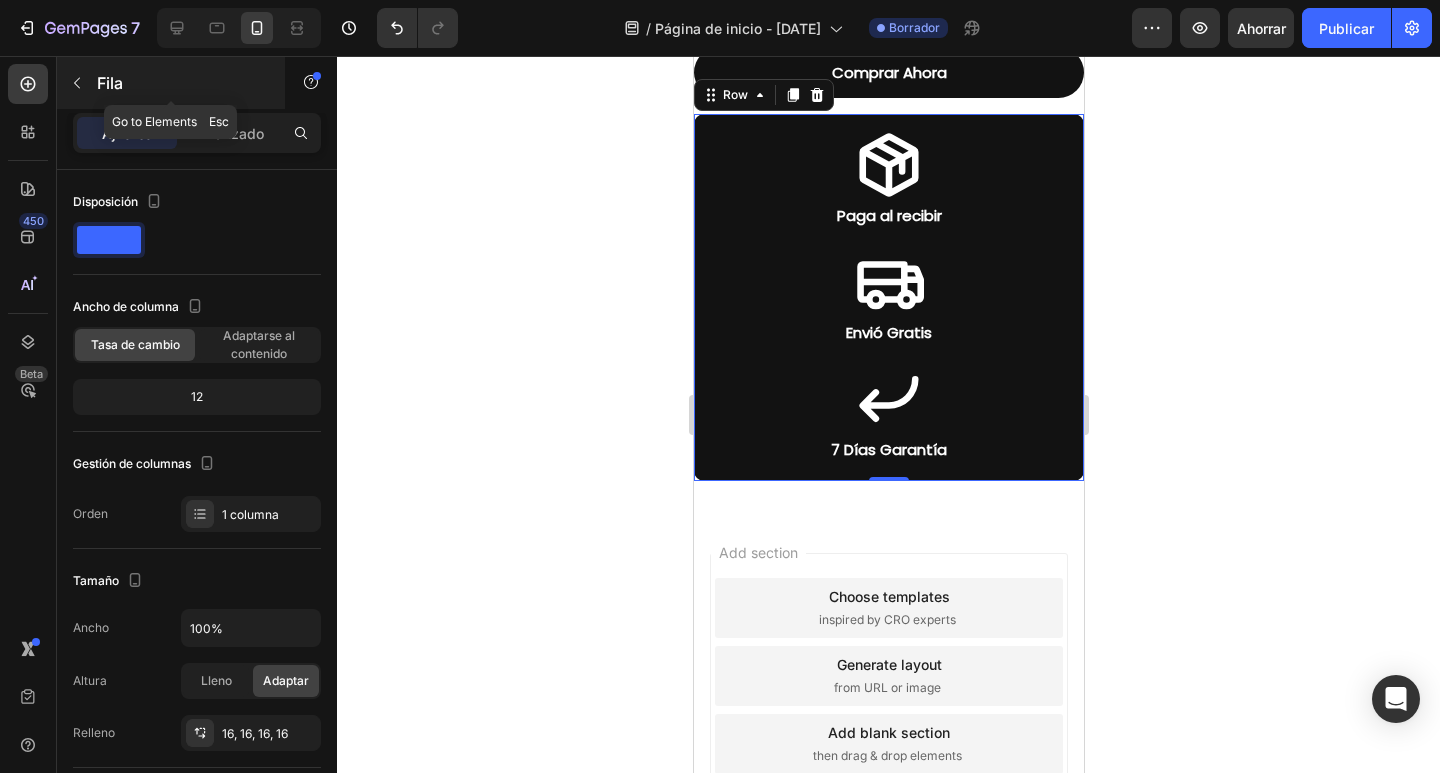 click 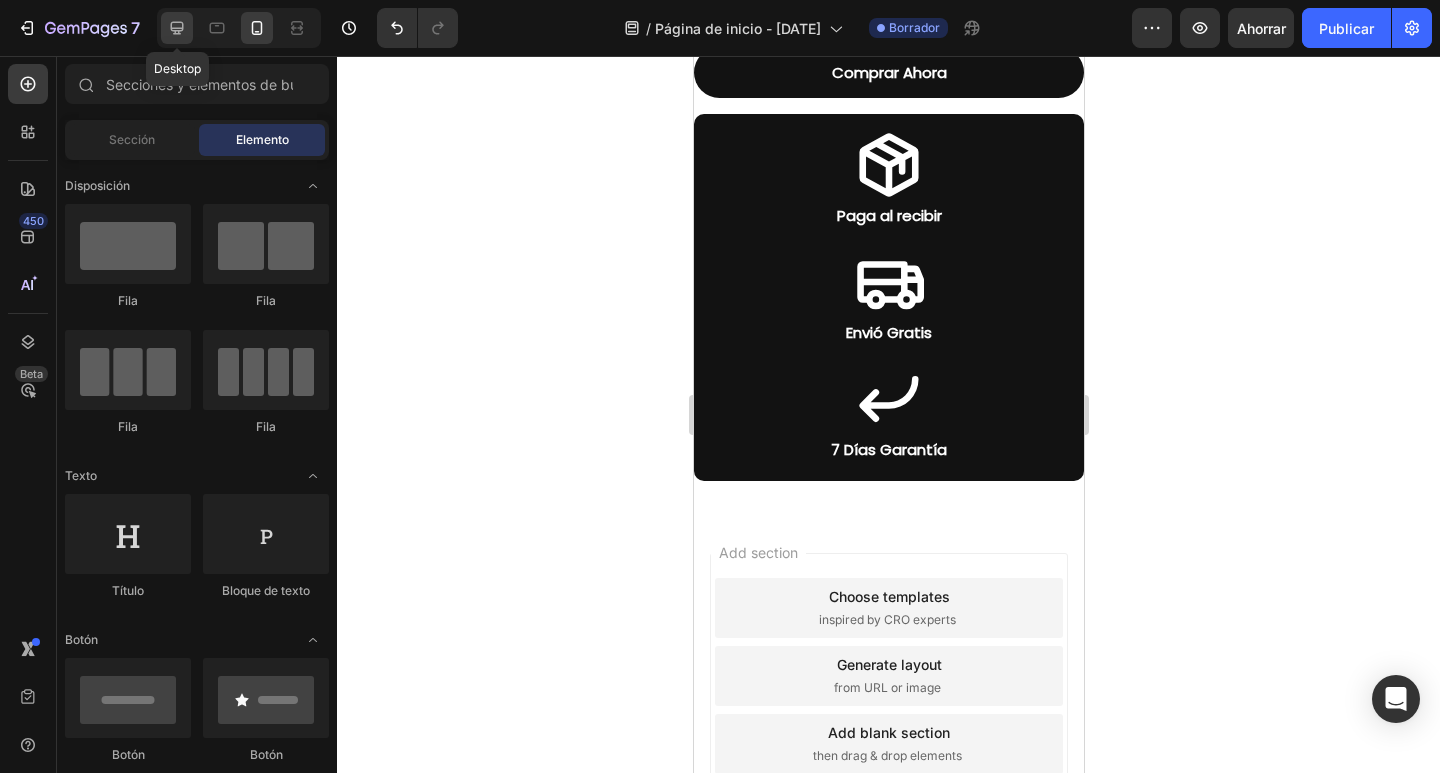 click 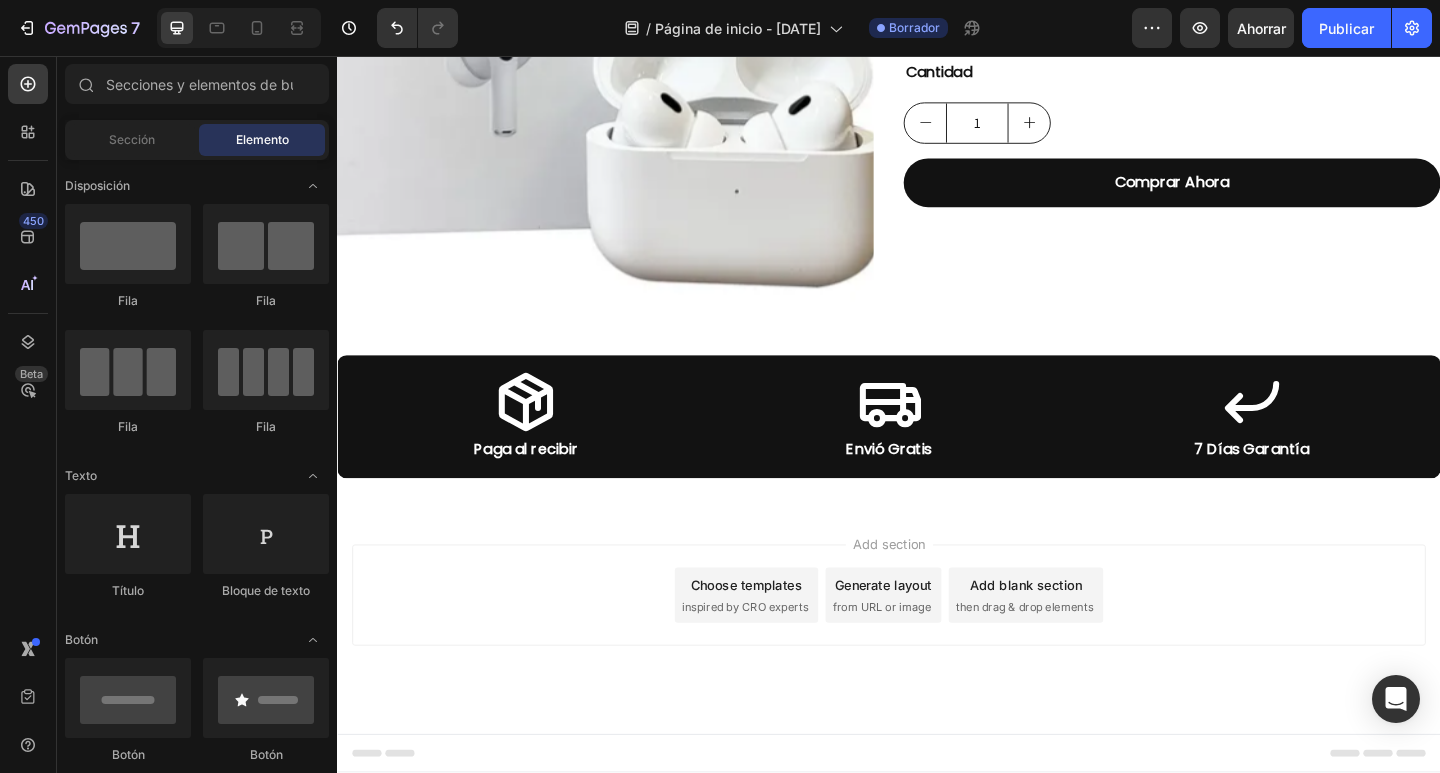 scroll, scrollTop: 530, scrollLeft: 0, axis: vertical 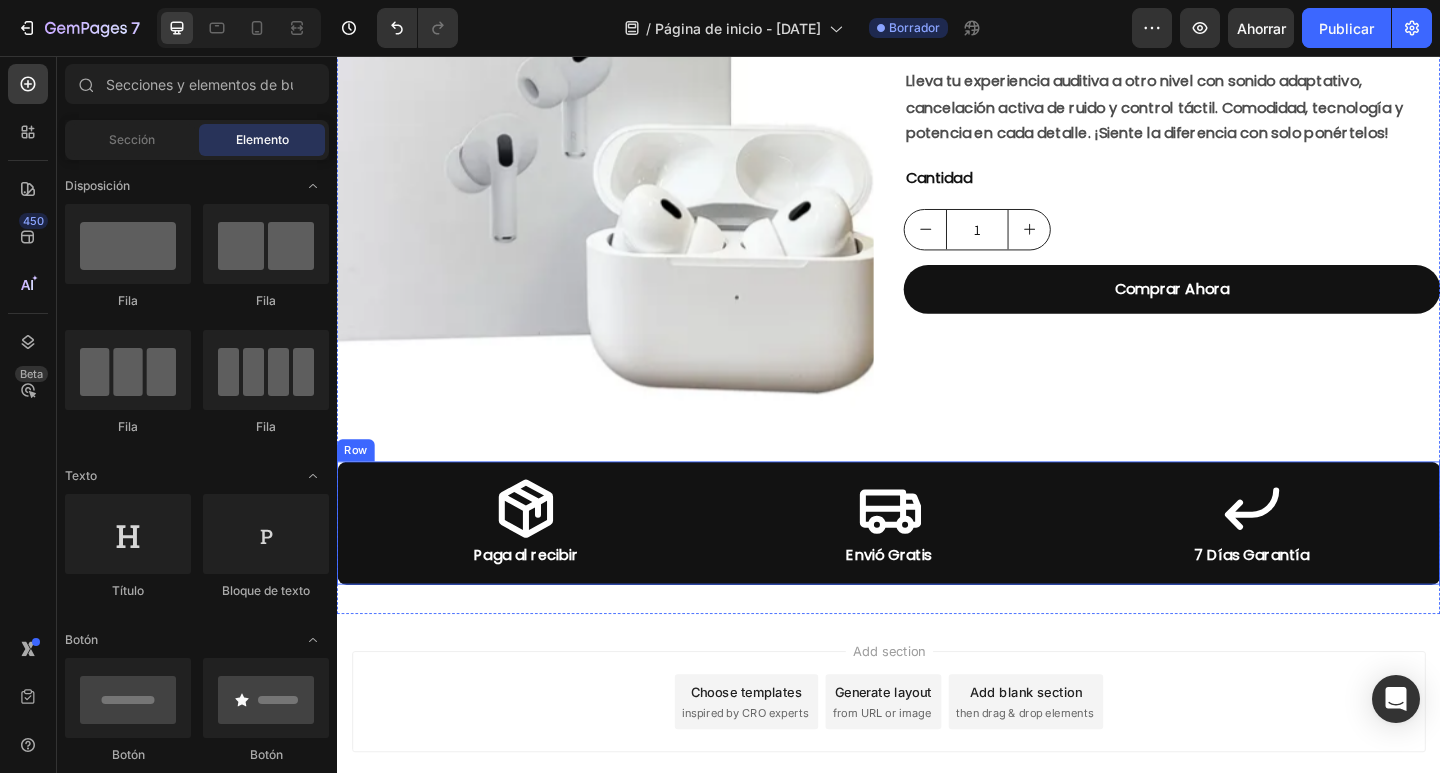 click on "Icon Paga al recibir  Text Block
Icon Envió Gratis Text Block
Icon 7 Días Garantía Text Block Row Row" at bounding box center [937, 565] 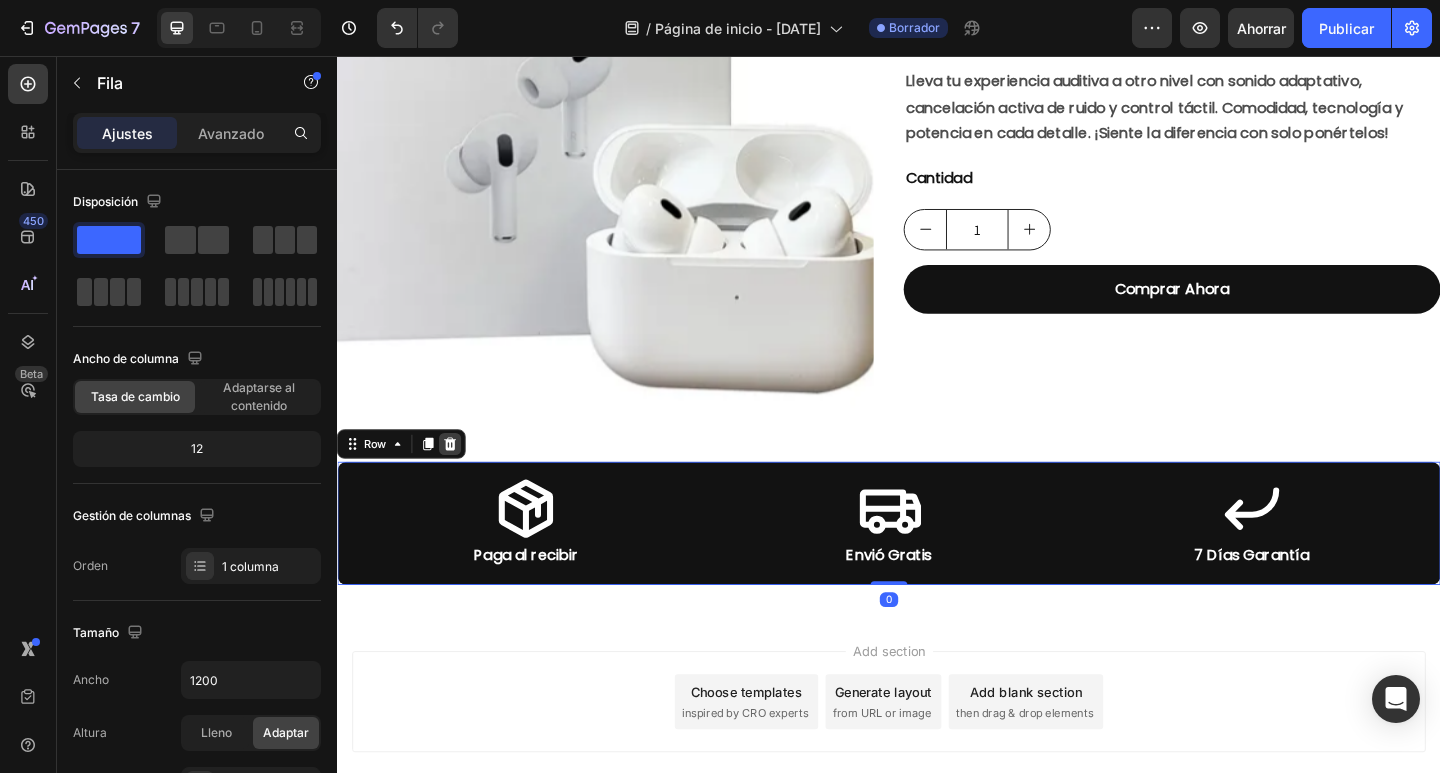 click 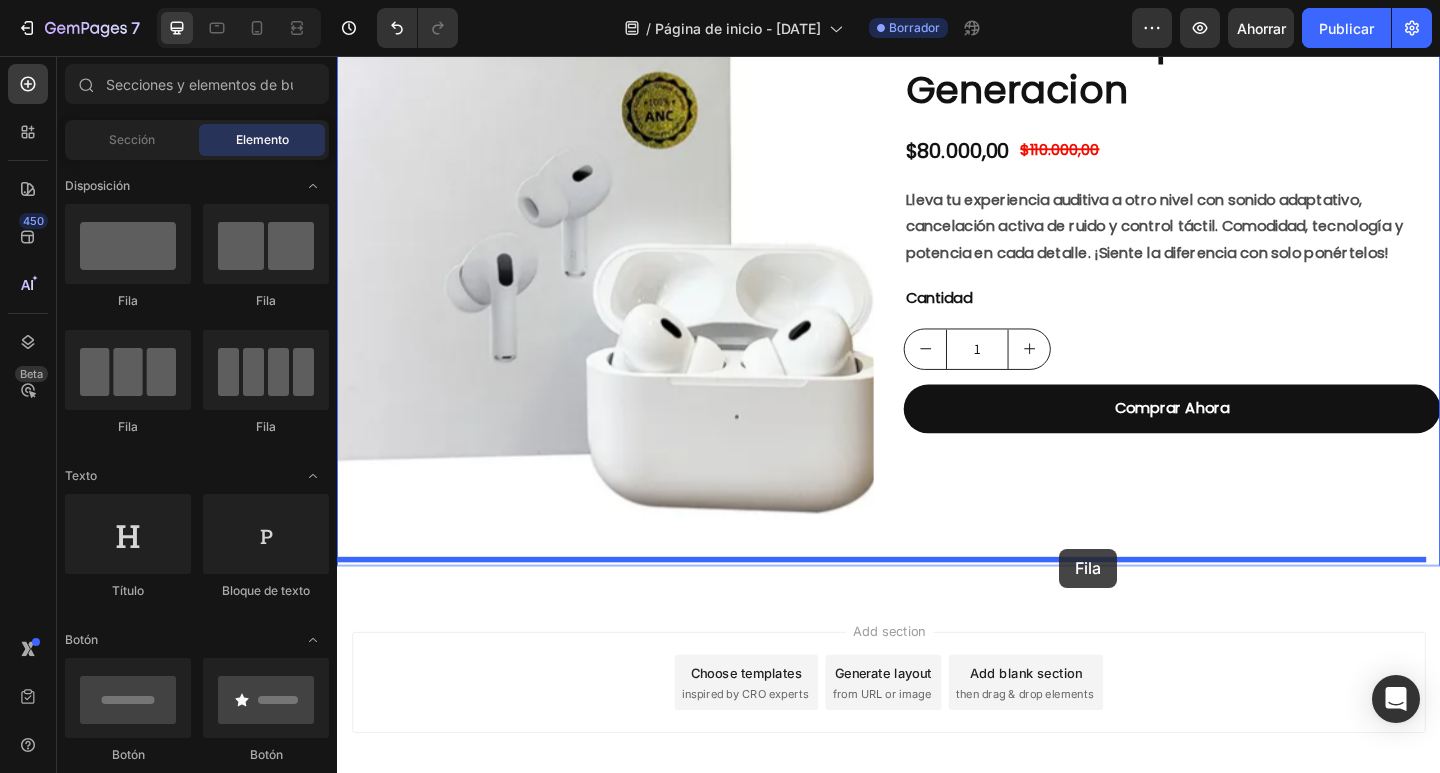 scroll, scrollTop: 369, scrollLeft: 0, axis: vertical 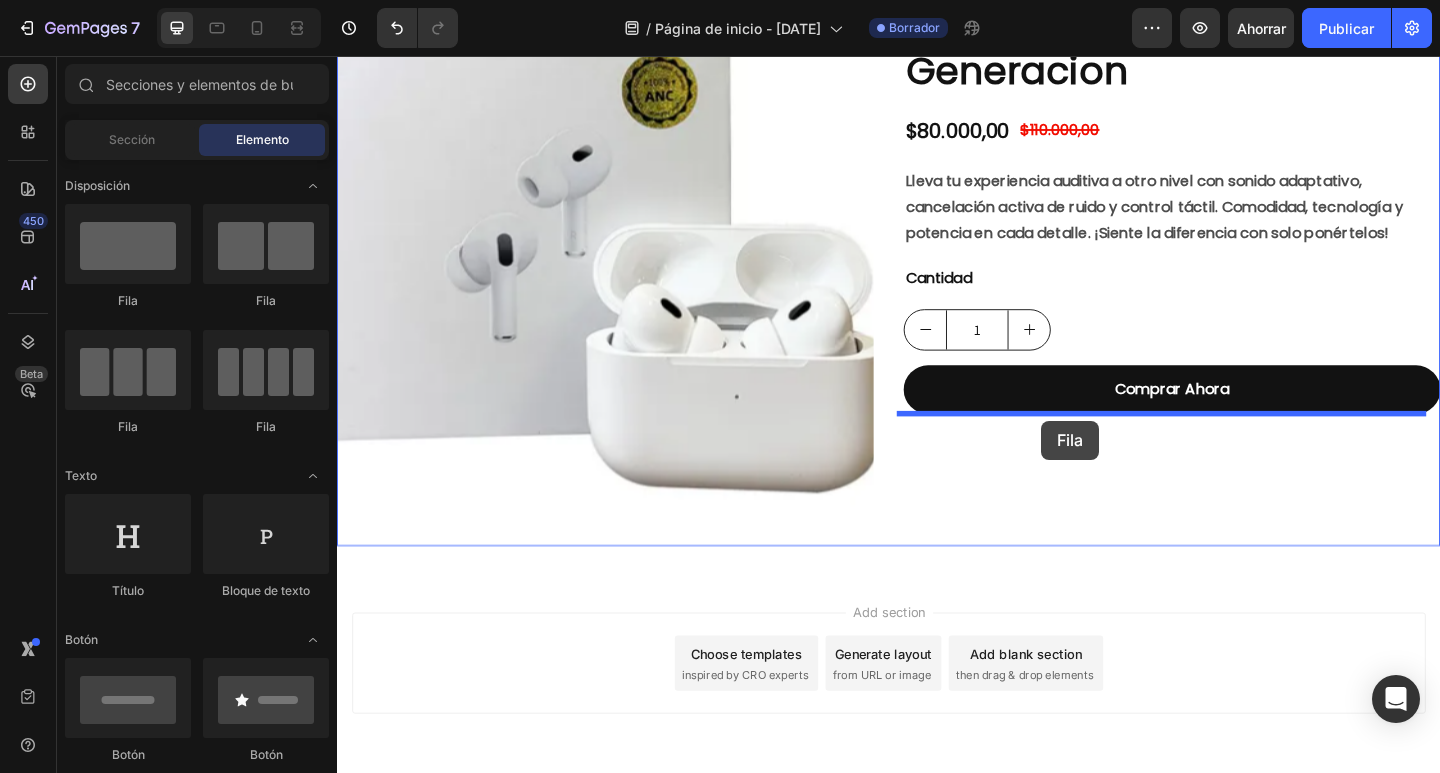drag, startPoint x: 443, startPoint y: 303, endPoint x: 1103, endPoint y: 453, distance: 676.8309 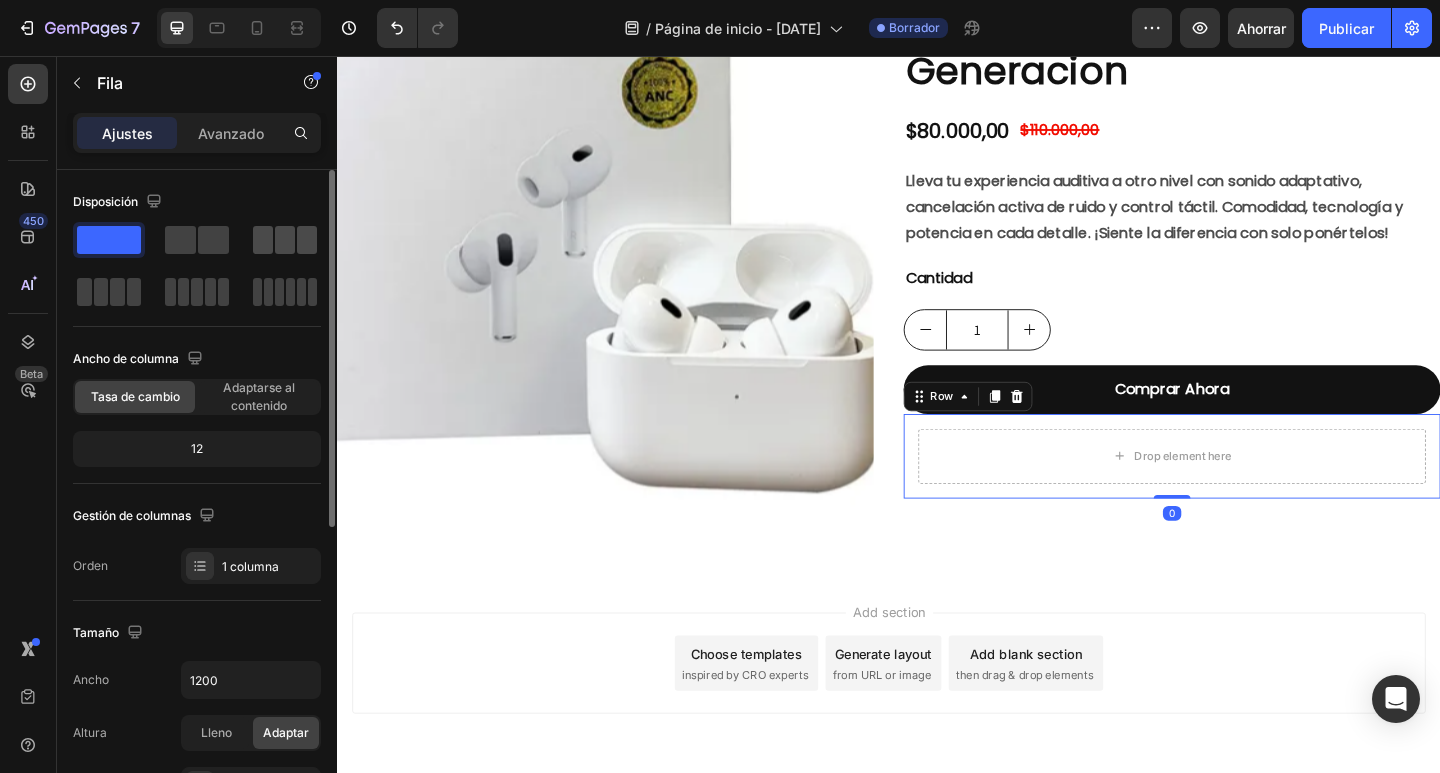 click 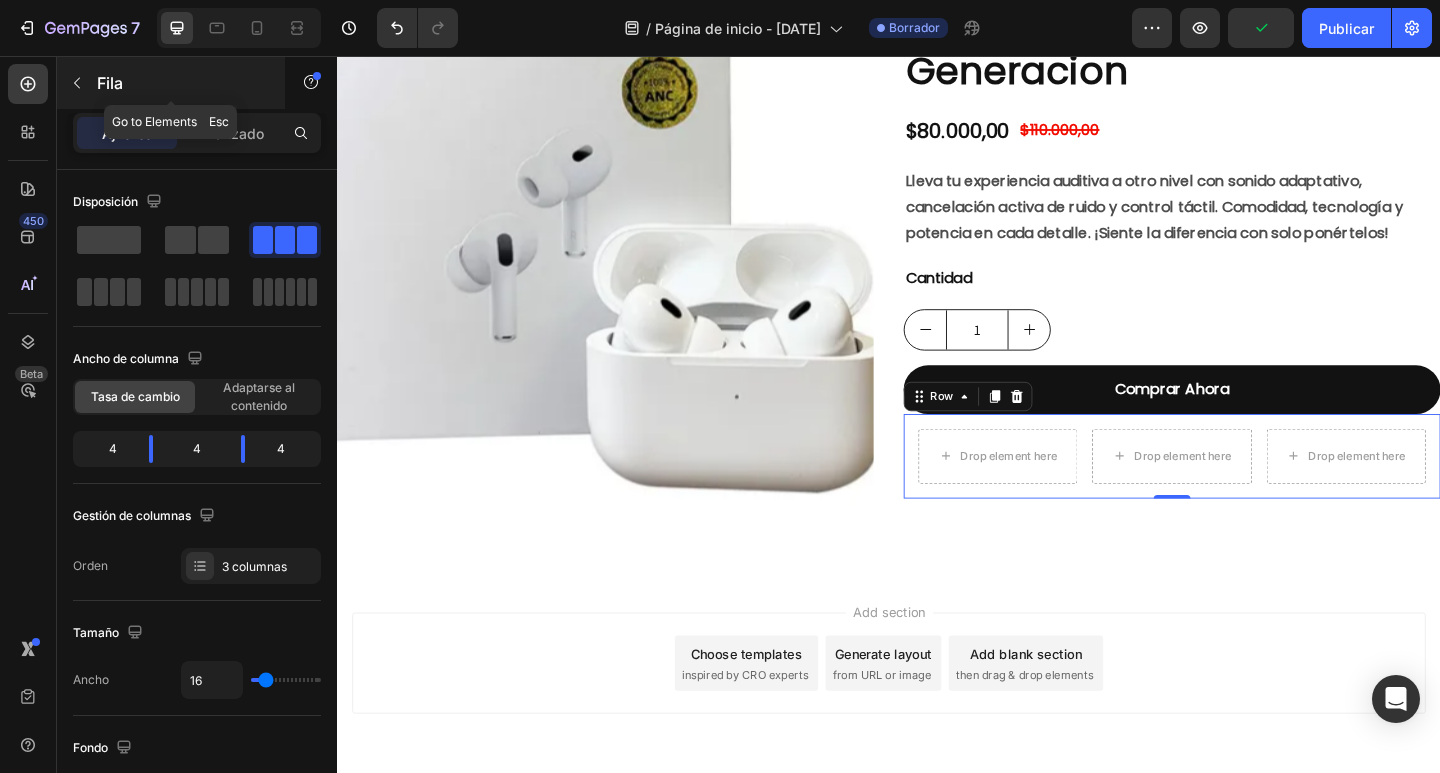 click at bounding box center [77, 83] 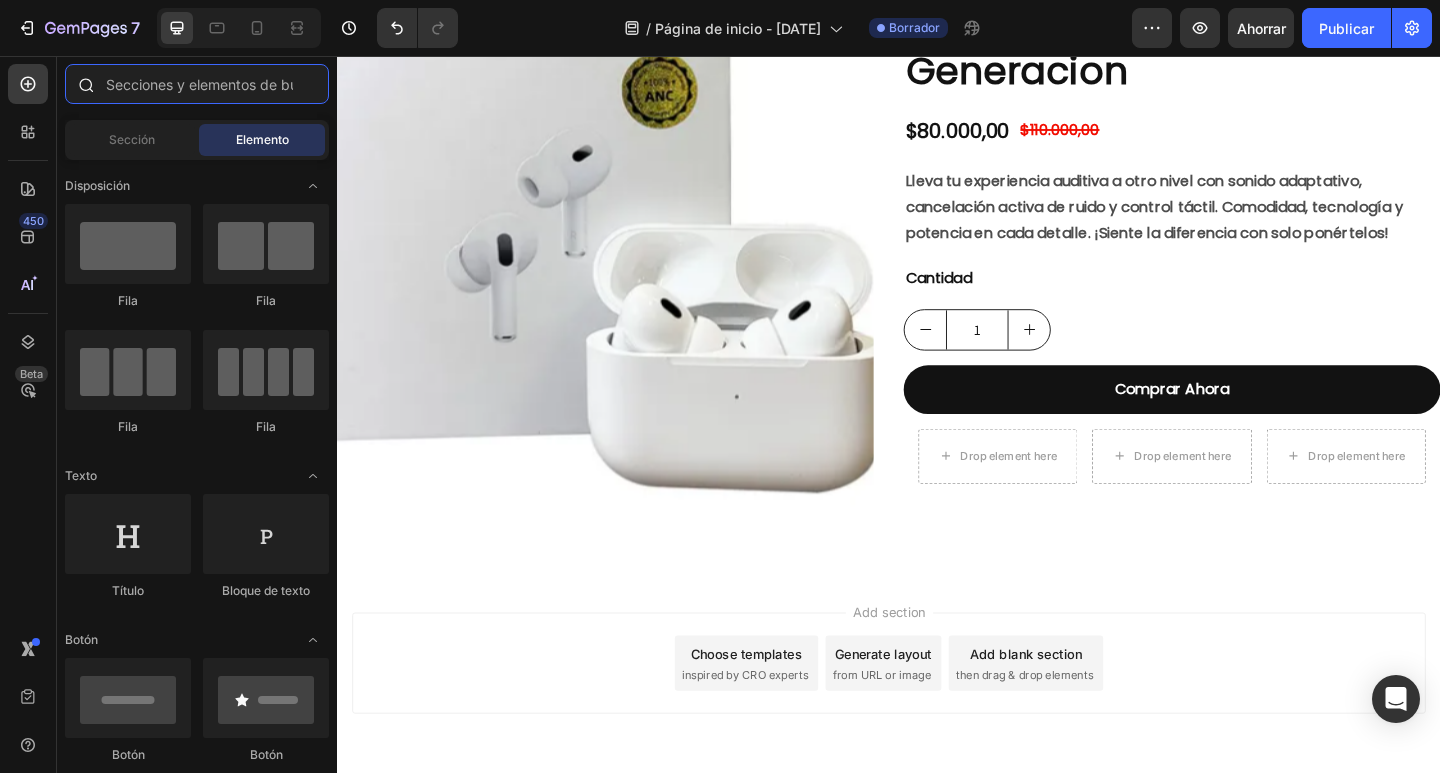click at bounding box center (197, 84) 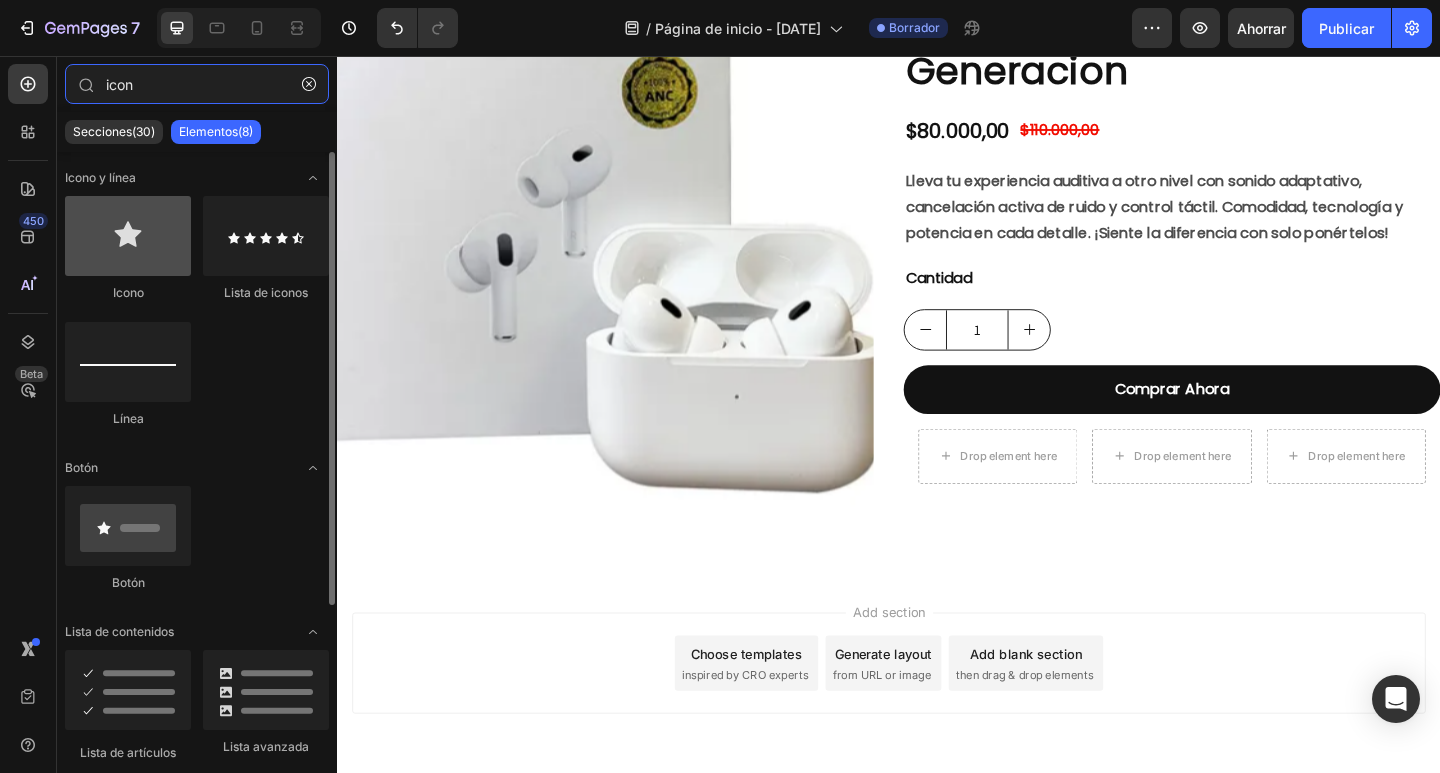 type on "icon" 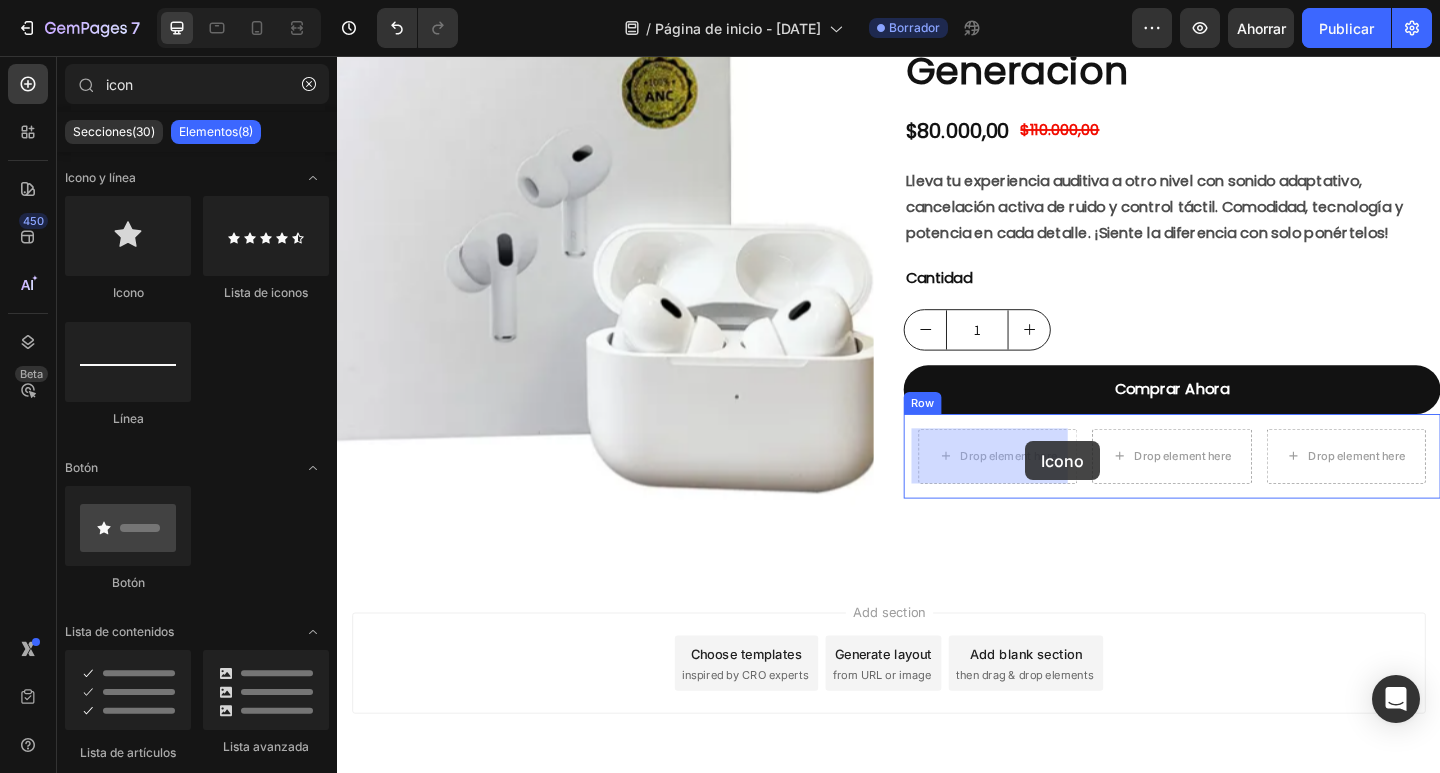 drag, startPoint x: 451, startPoint y: 297, endPoint x: 1085, endPoint y: 475, distance: 658.5135 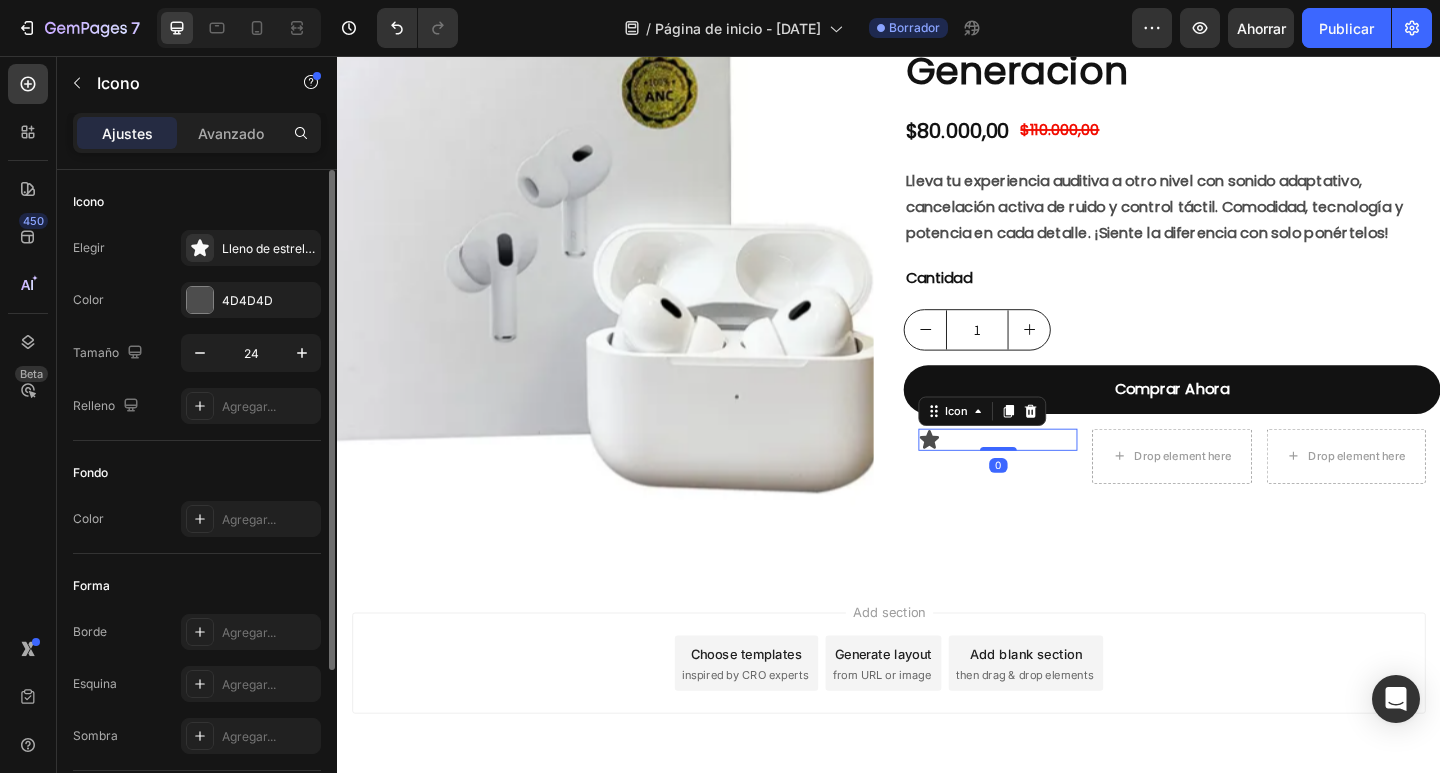 click on "24" at bounding box center (251, 353) 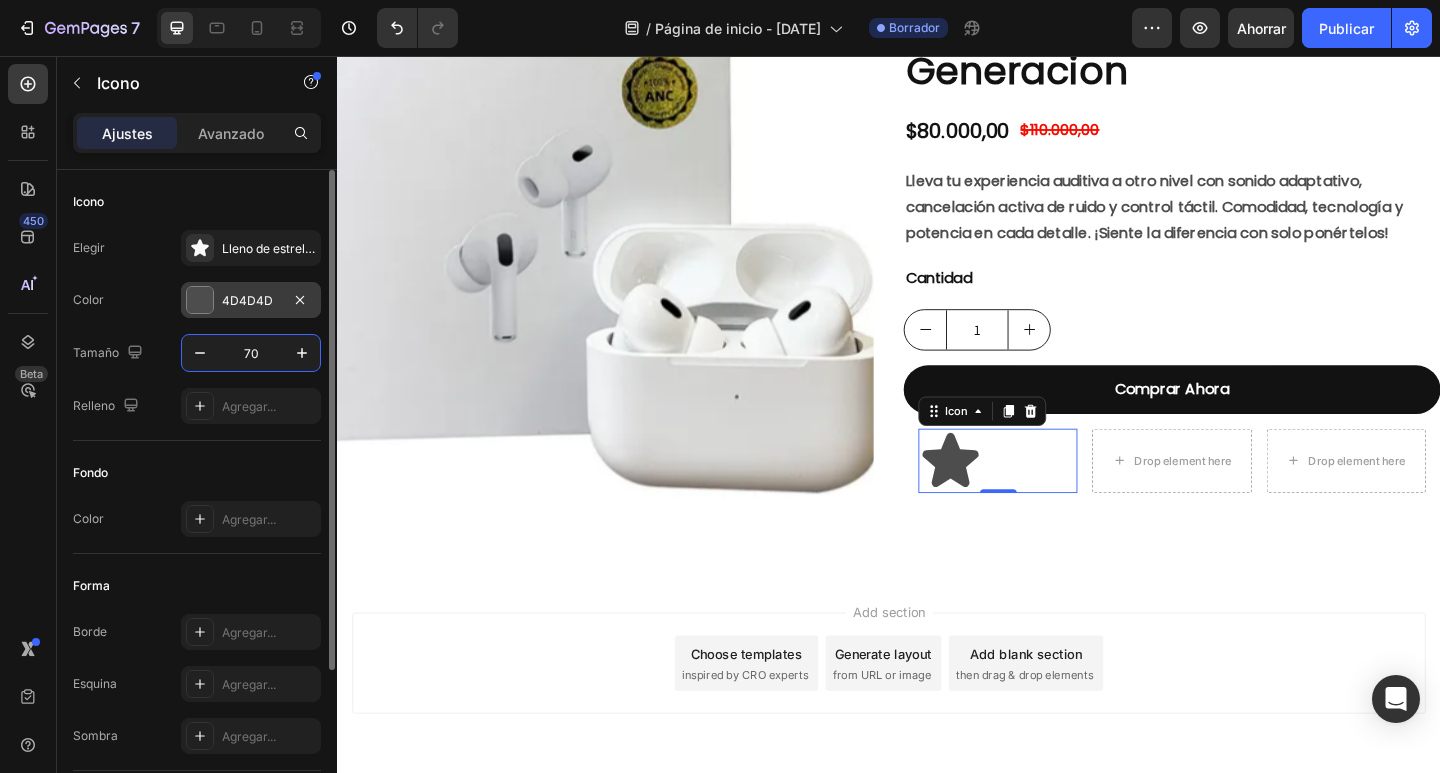 type on "70" 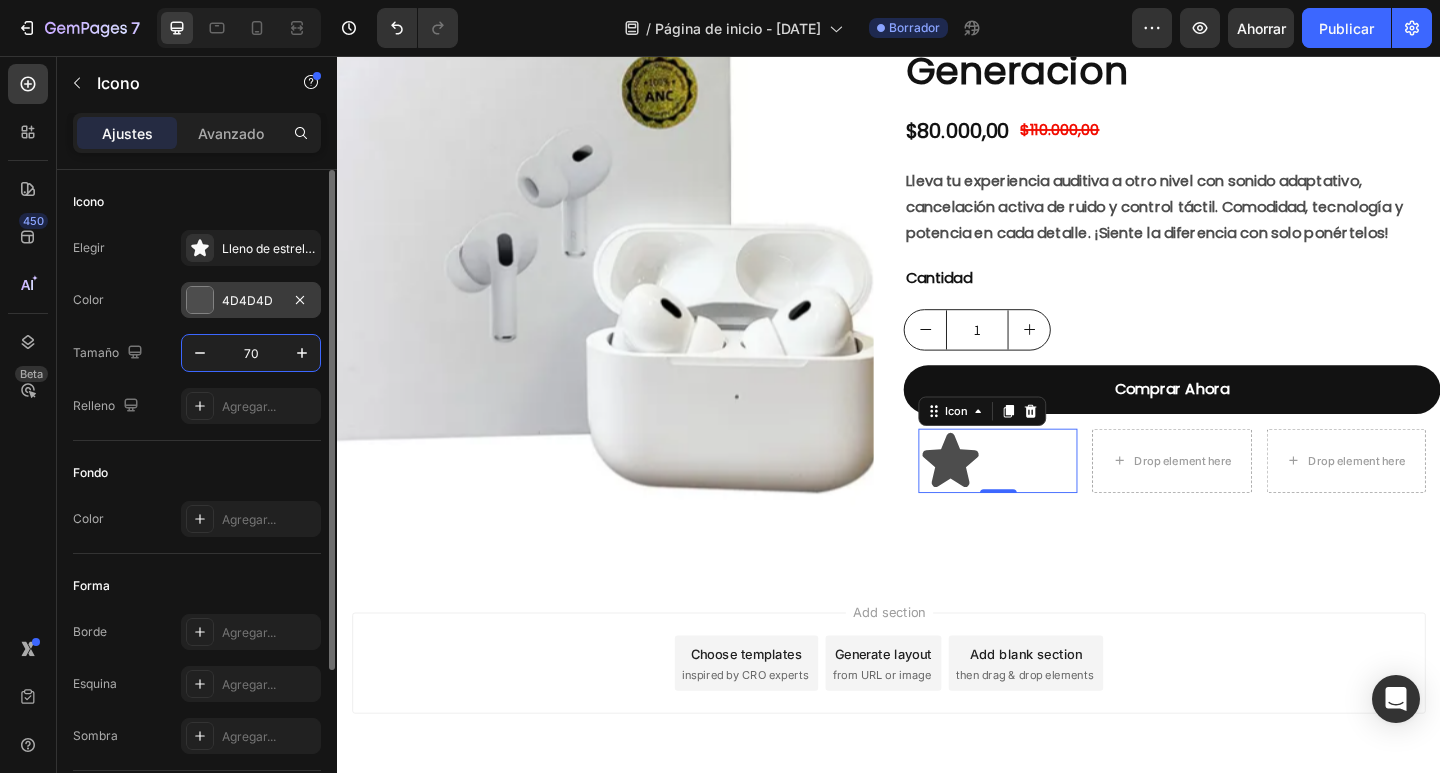 click on "4D4D4D" at bounding box center (251, 300) 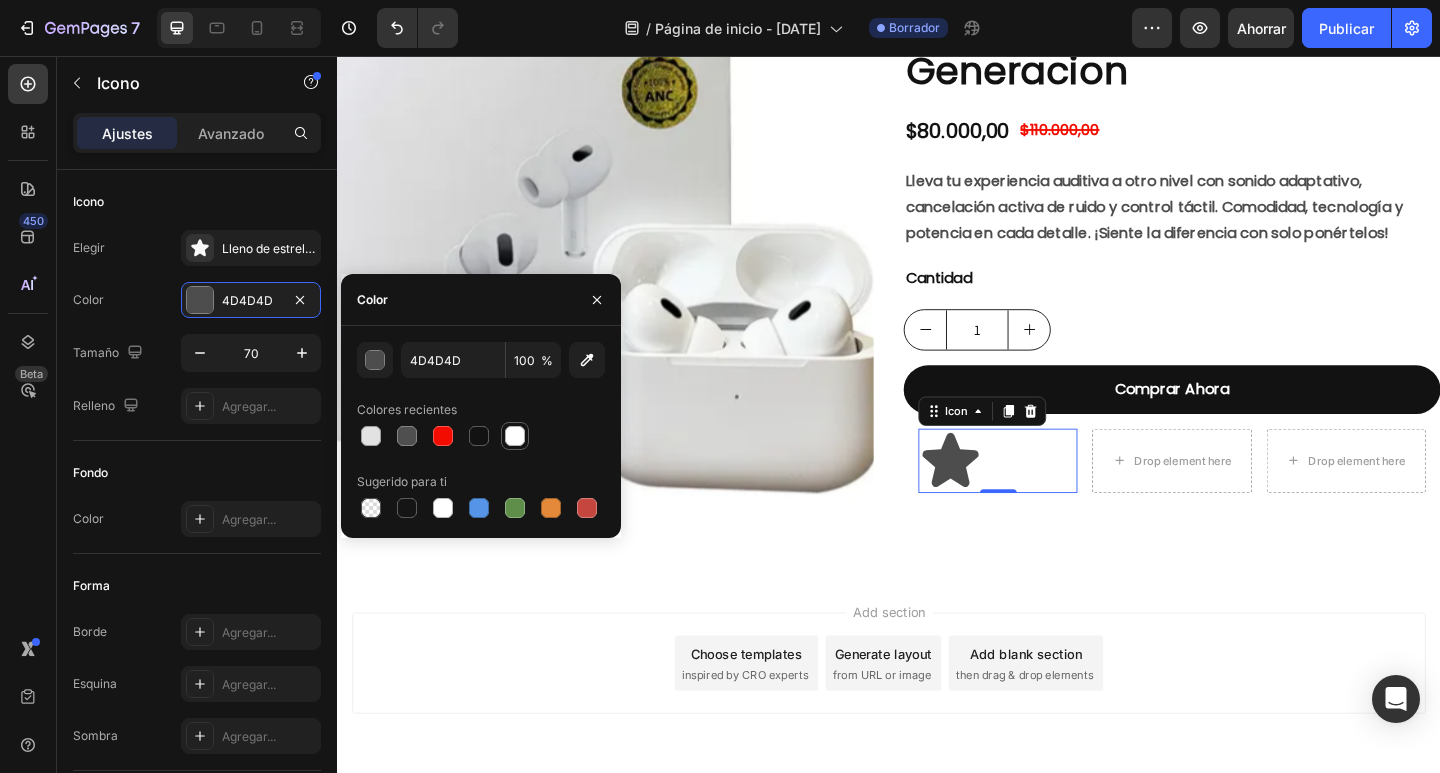 click at bounding box center (515, 436) 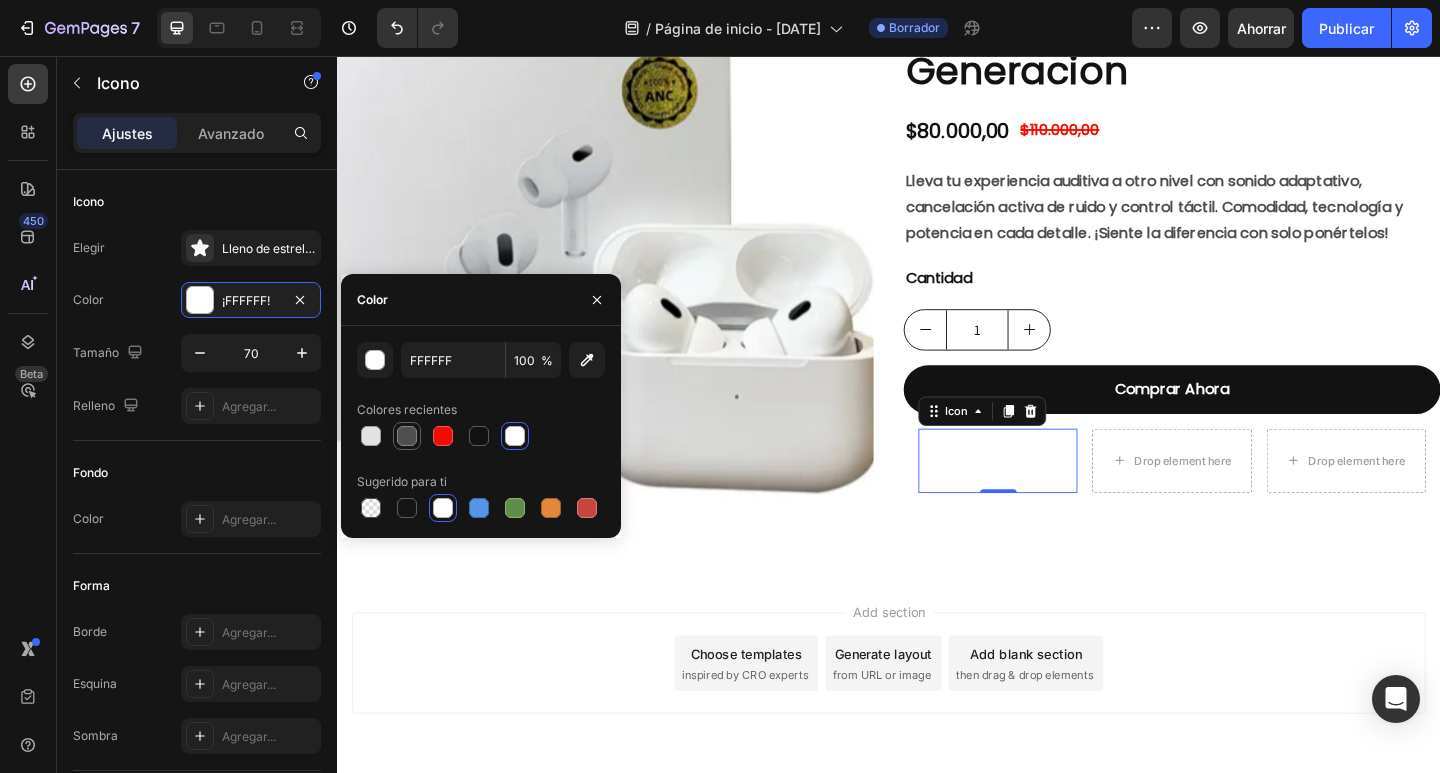 click at bounding box center (407, 436) 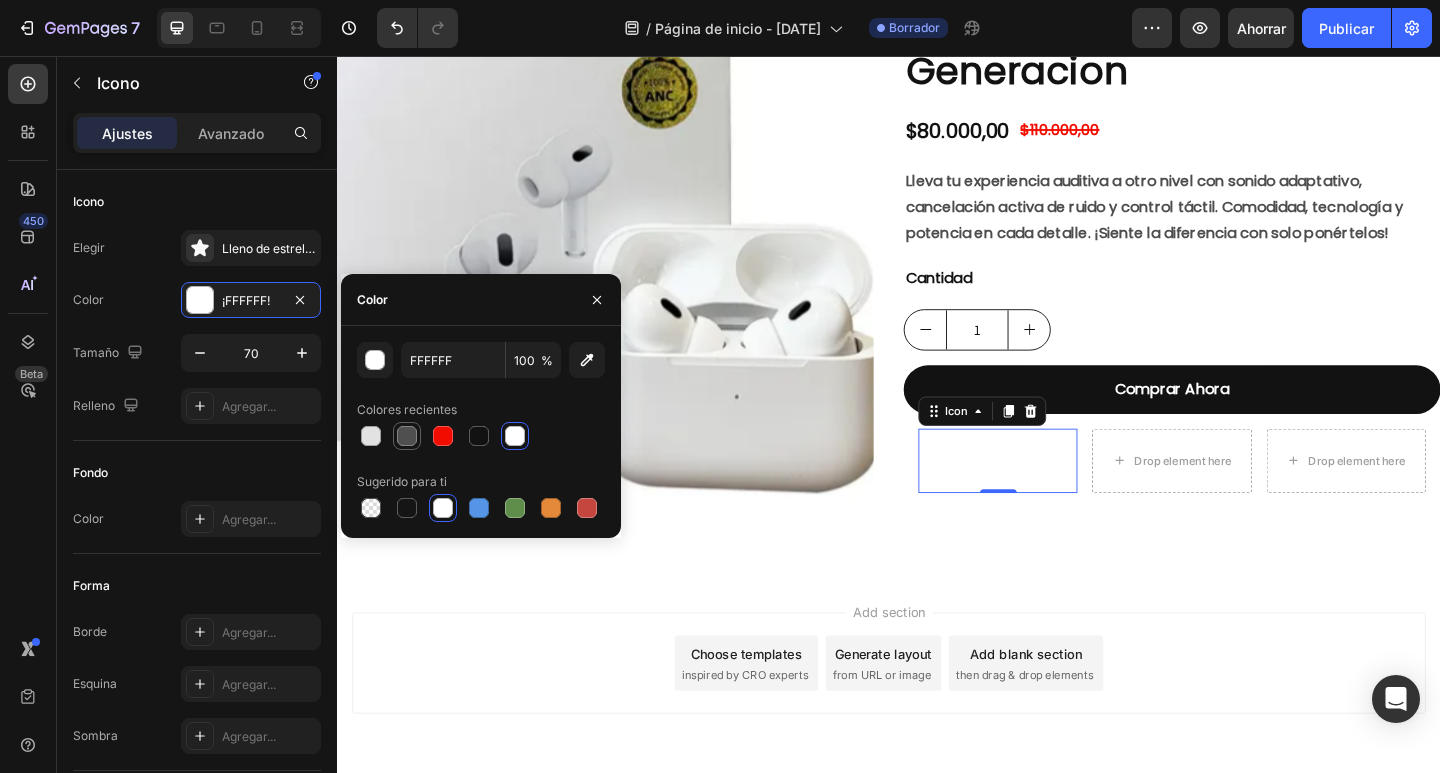 type on "4F4F4F" 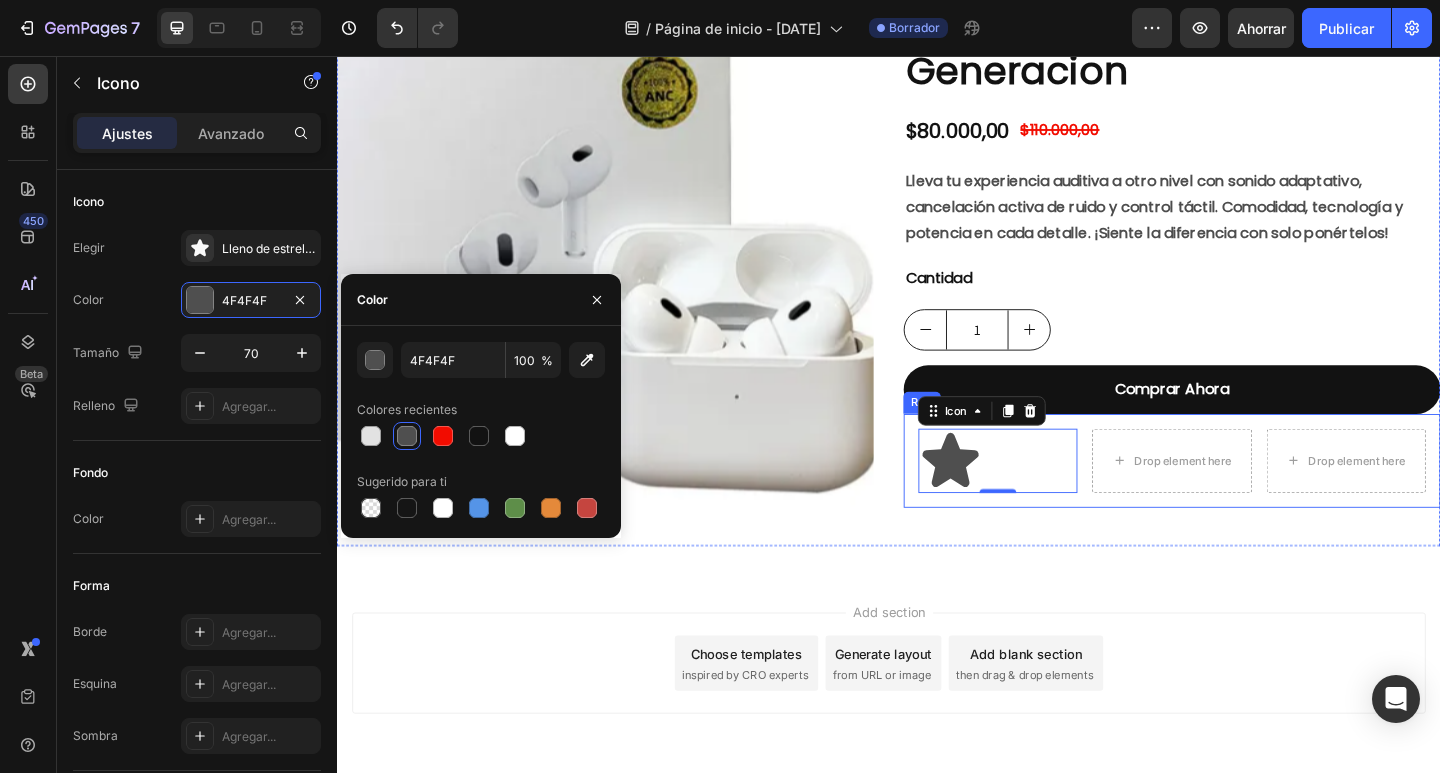 click on "Icon   0
Drop element here
Drop element here Row" at bounding box center (1245, 497) 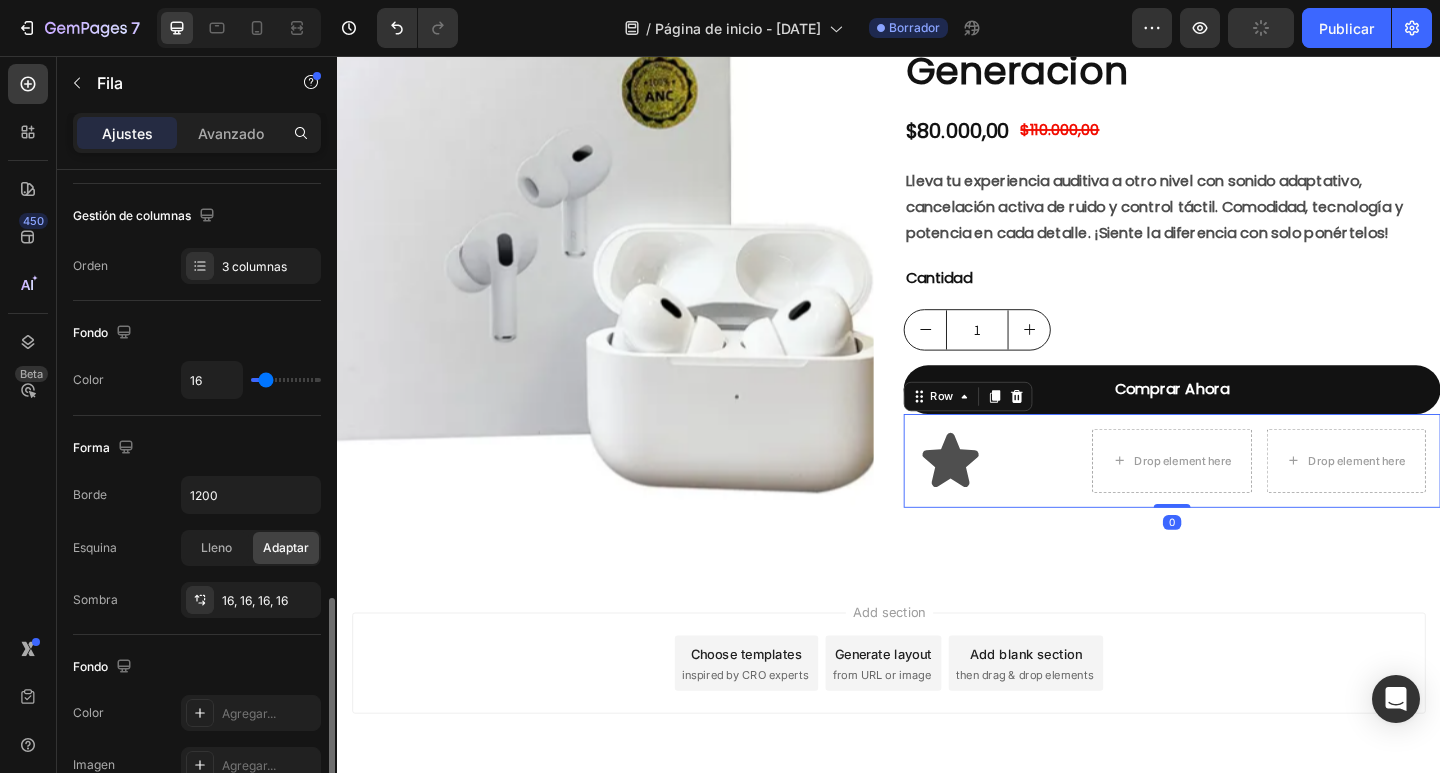 scroll, scrollTop: 500, scrollLeft: 0, axis: vertical 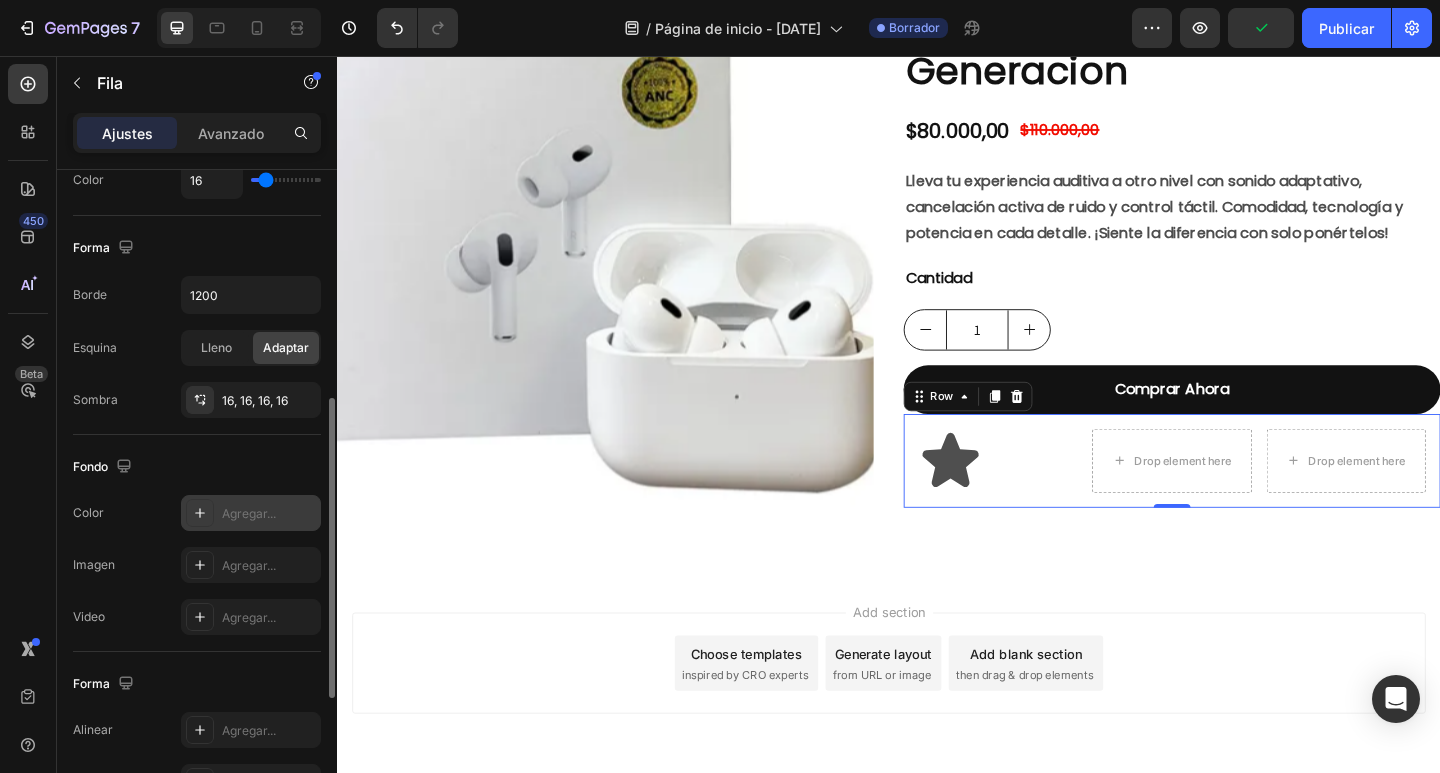 click at bounding box center [200, 513] 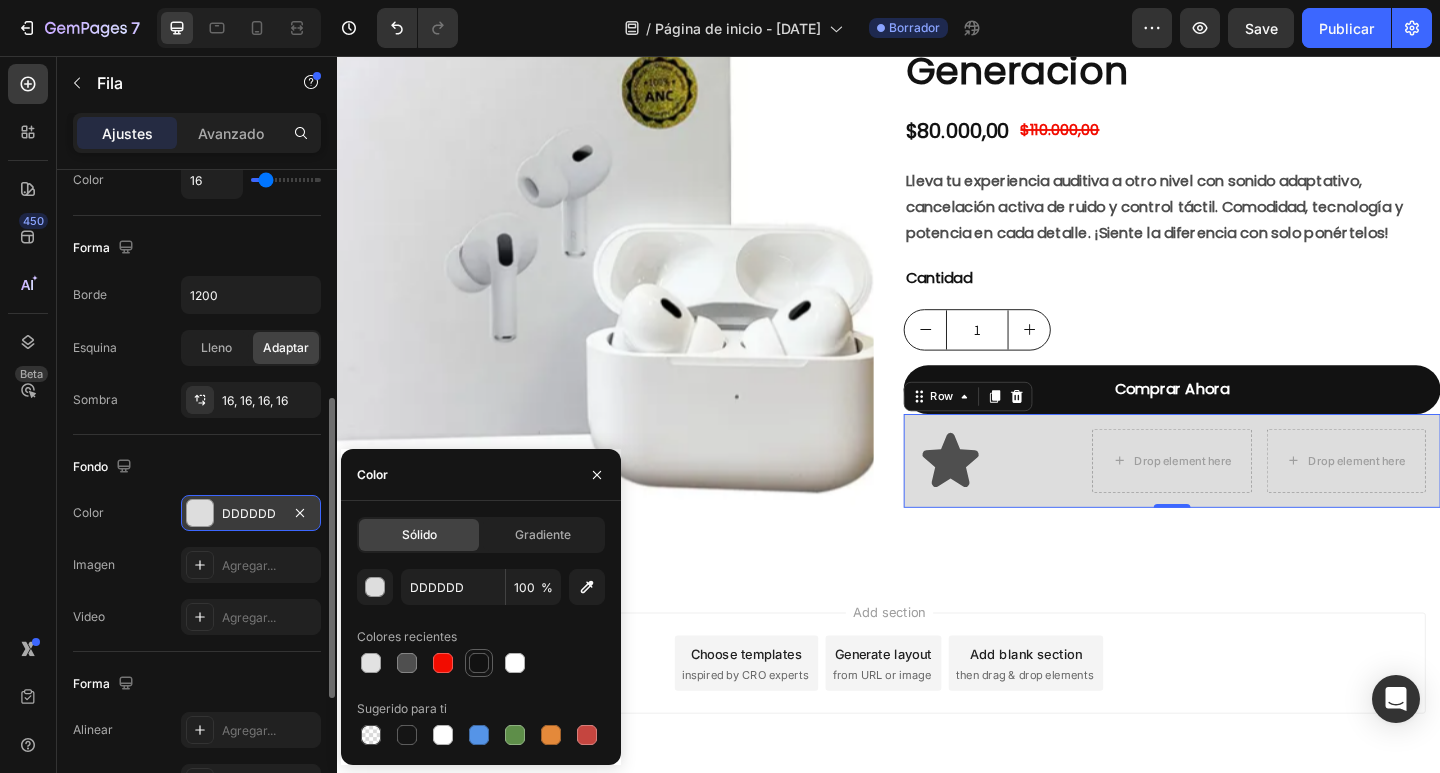 click at bounding box center [479, 663] 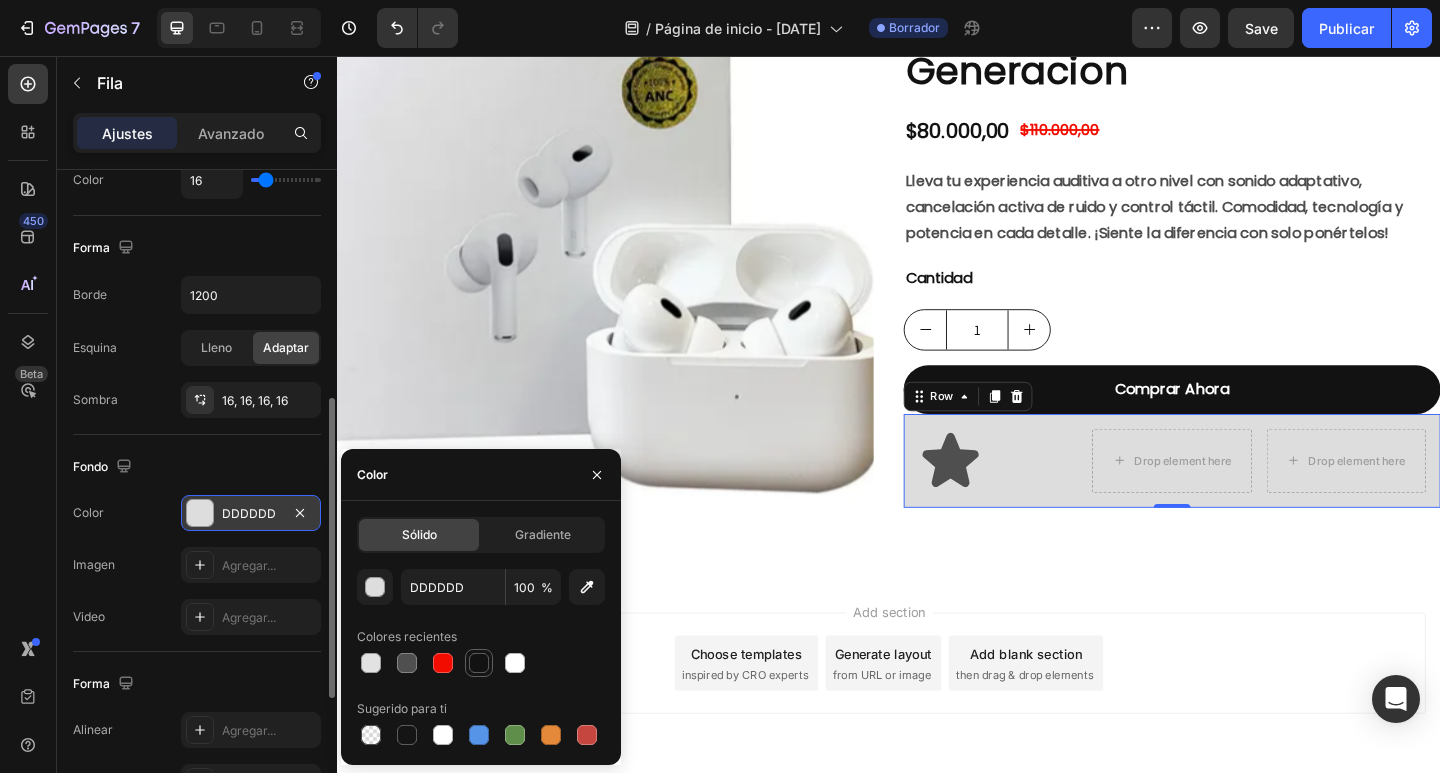 type on "121212" 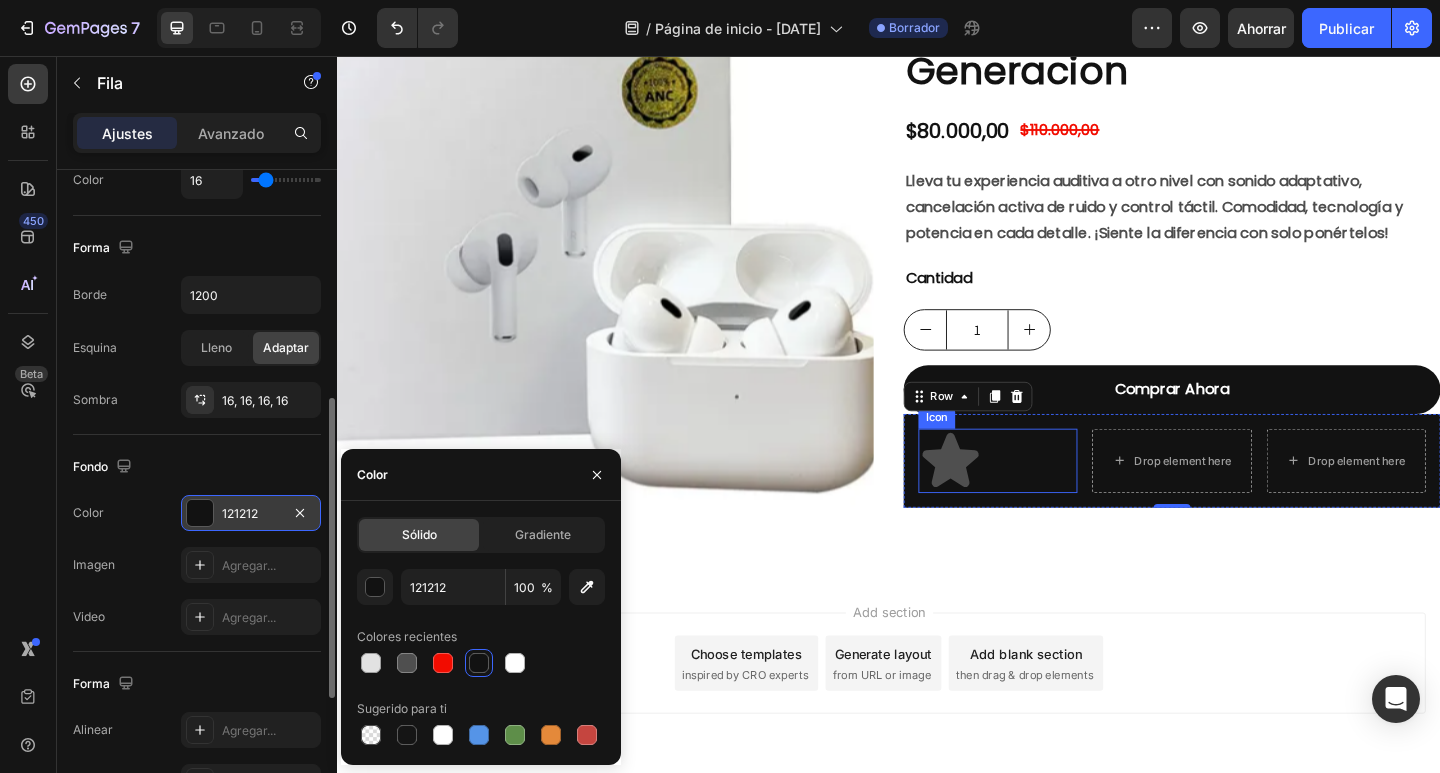 click 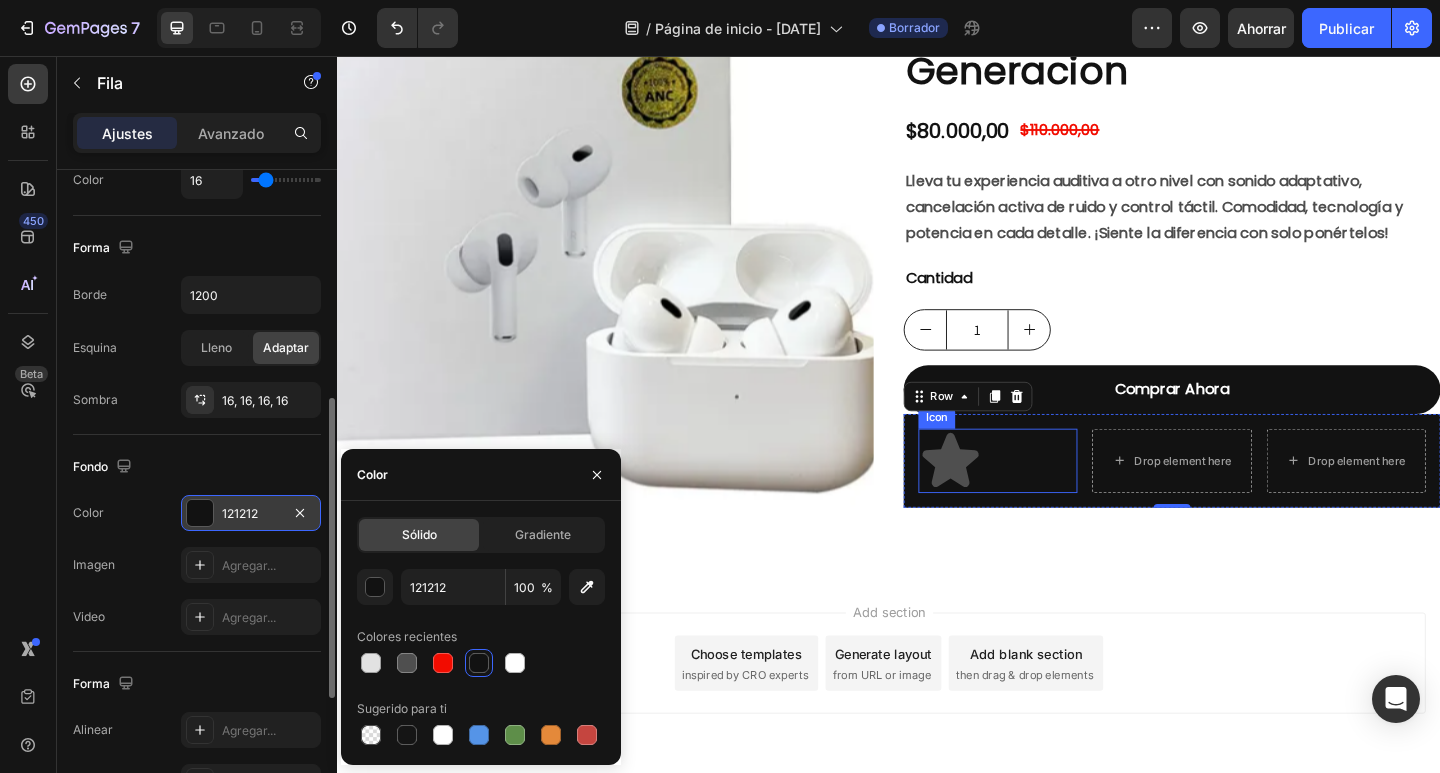 scroll, scrollTop: 0, scrollLeft: 0, axis: both 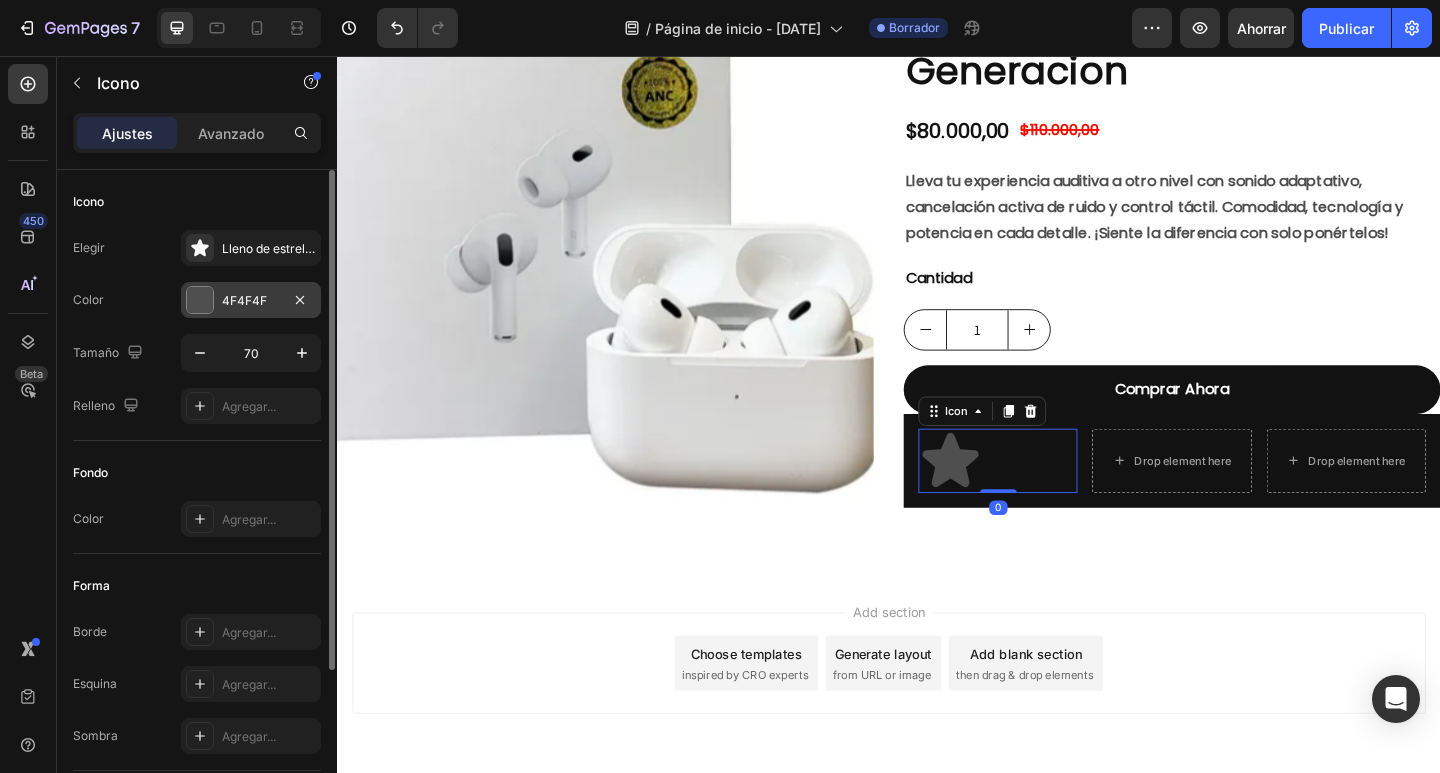 click on "4F4F4F" at bounding box center [251, 300] 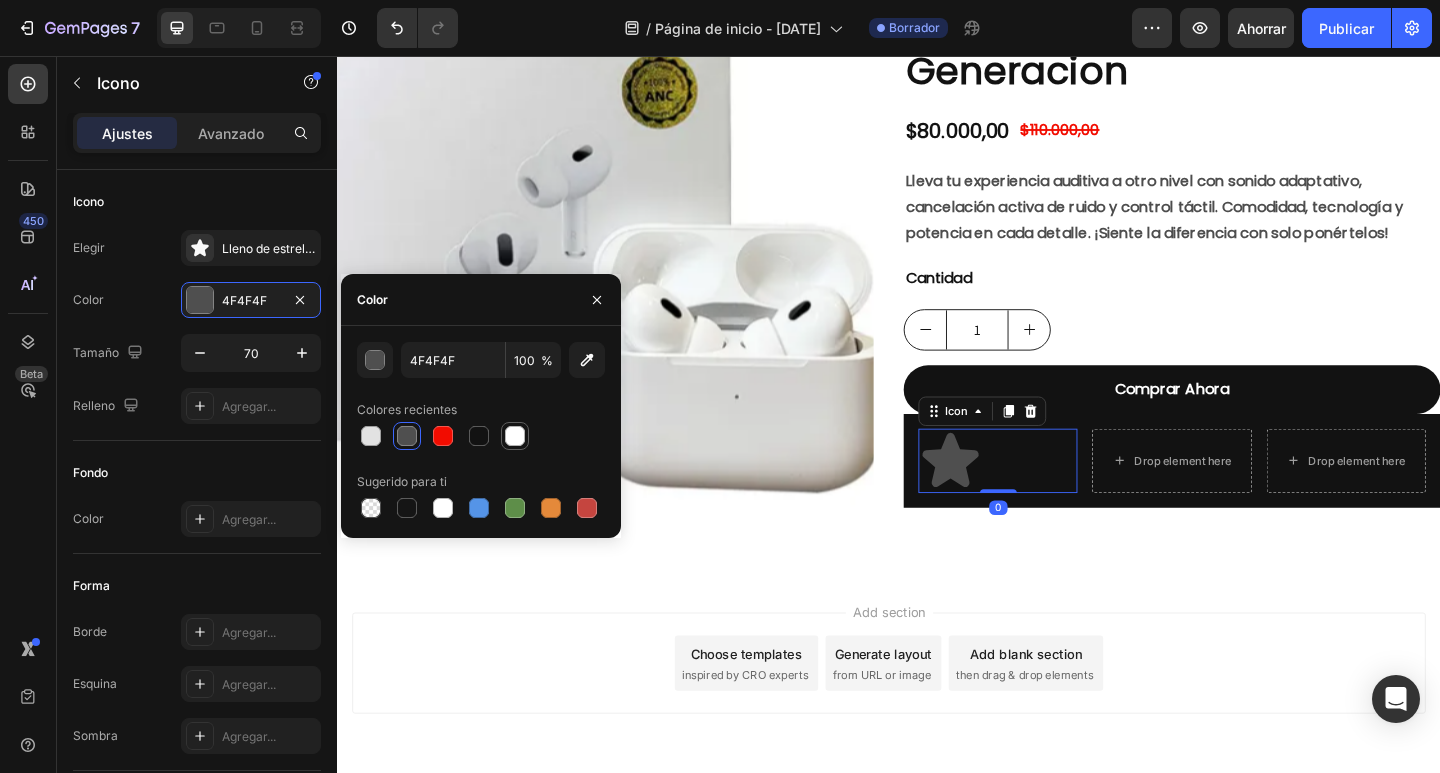 click at bounding box center (515, 436) 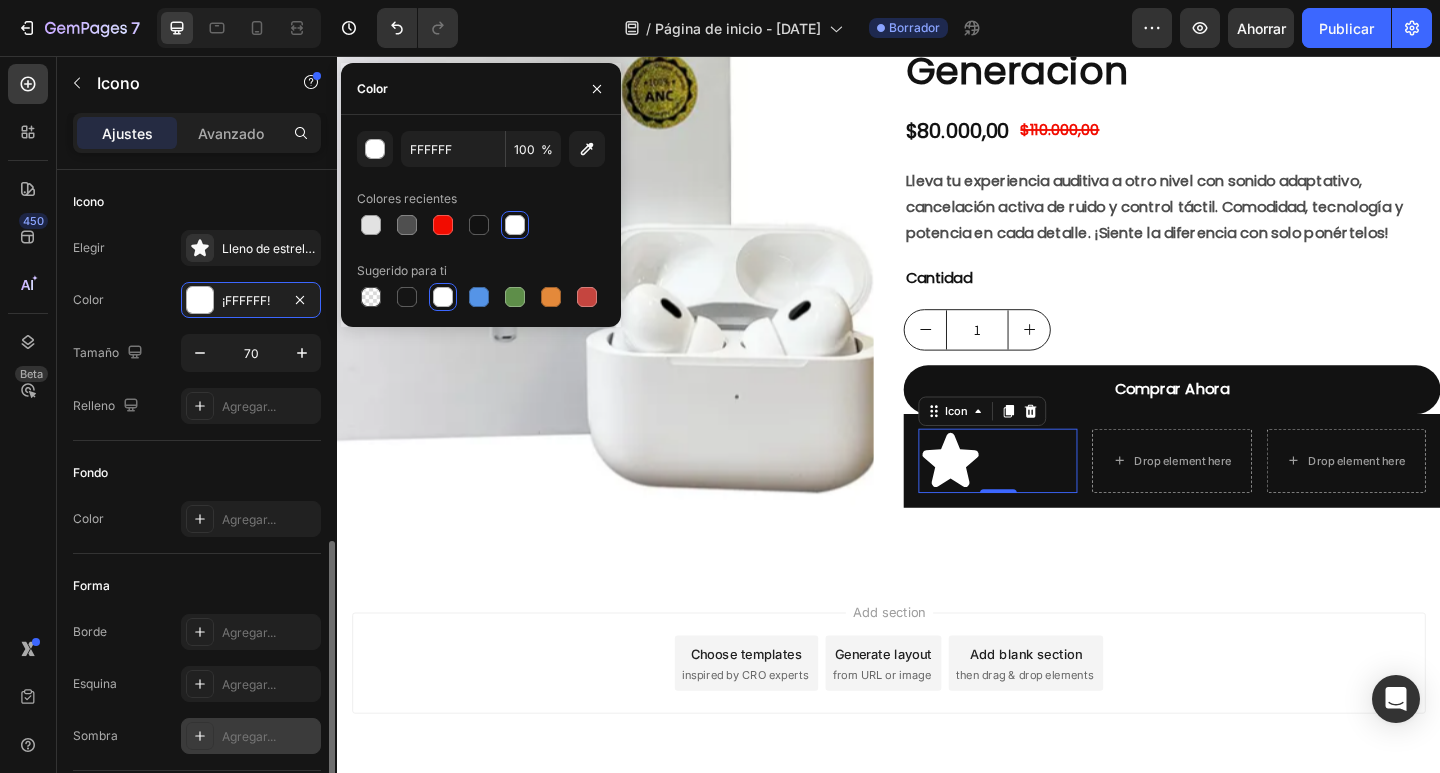 scroll, scrollTop: 211, scrollLeft: 0, axis: vertical 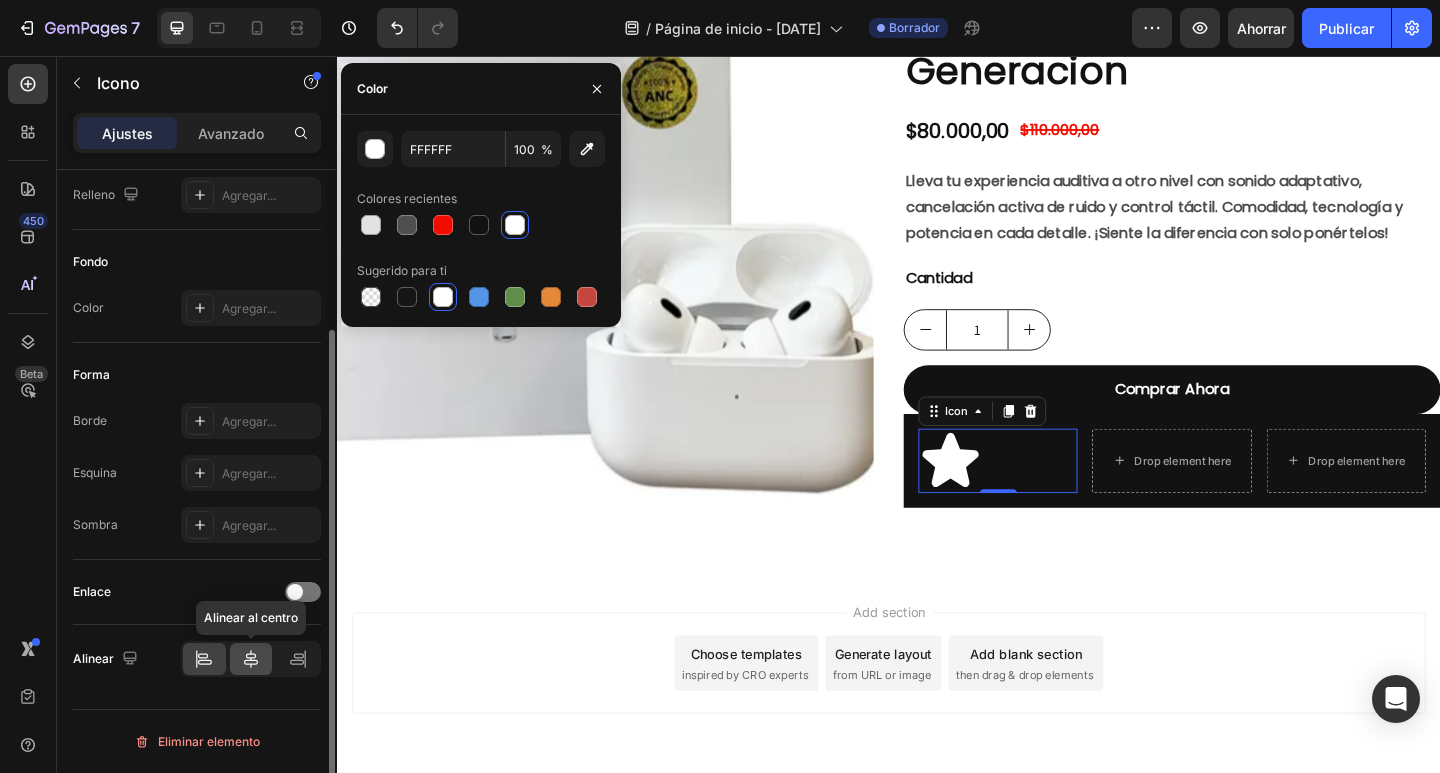 click 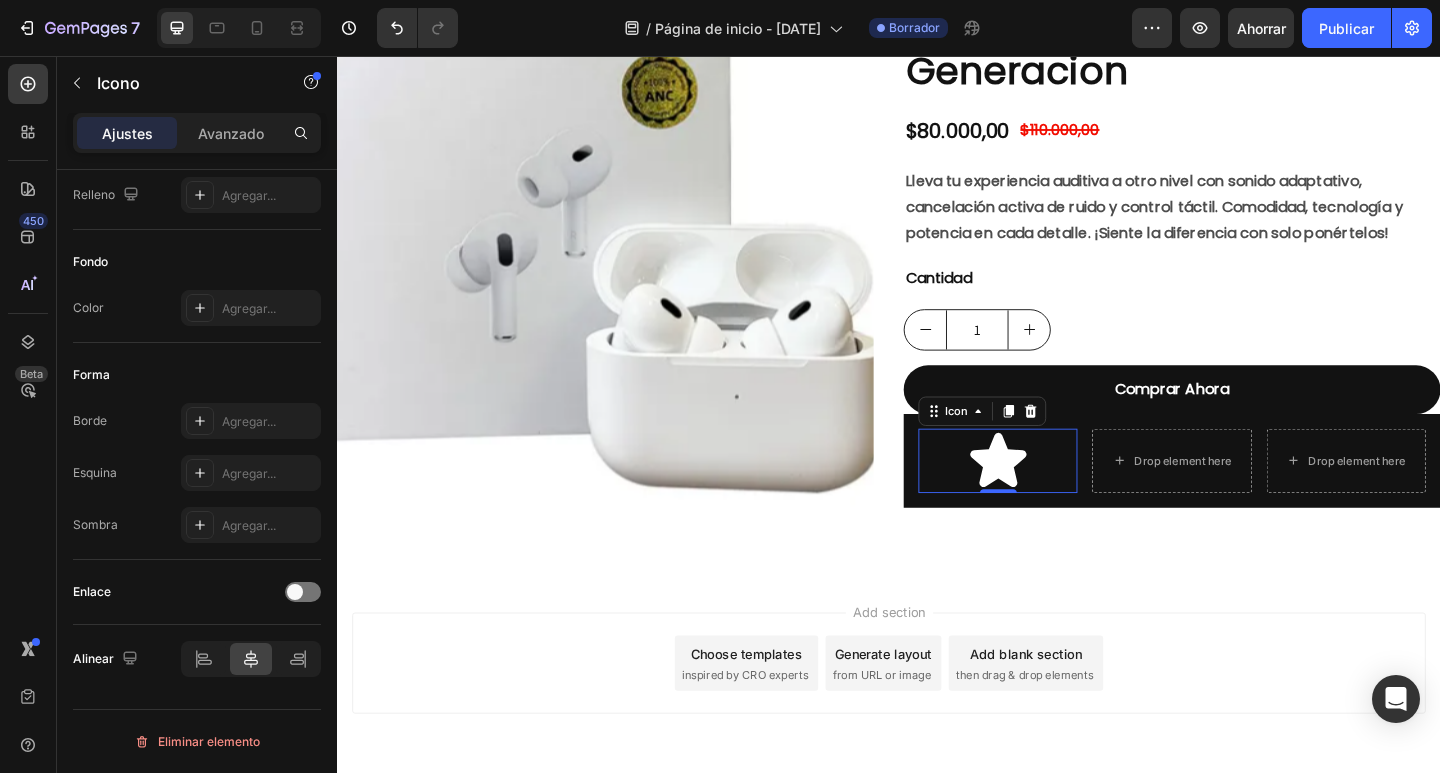 click 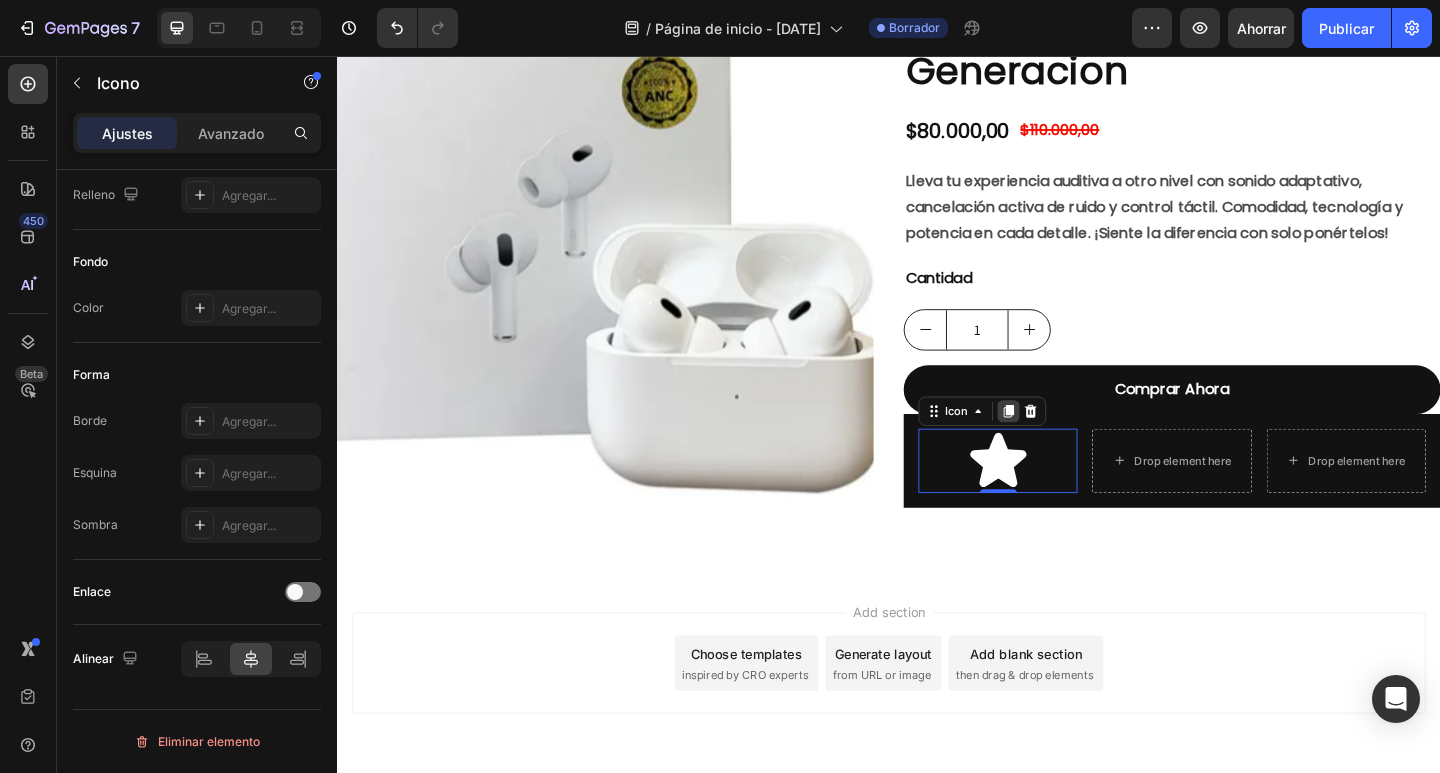click 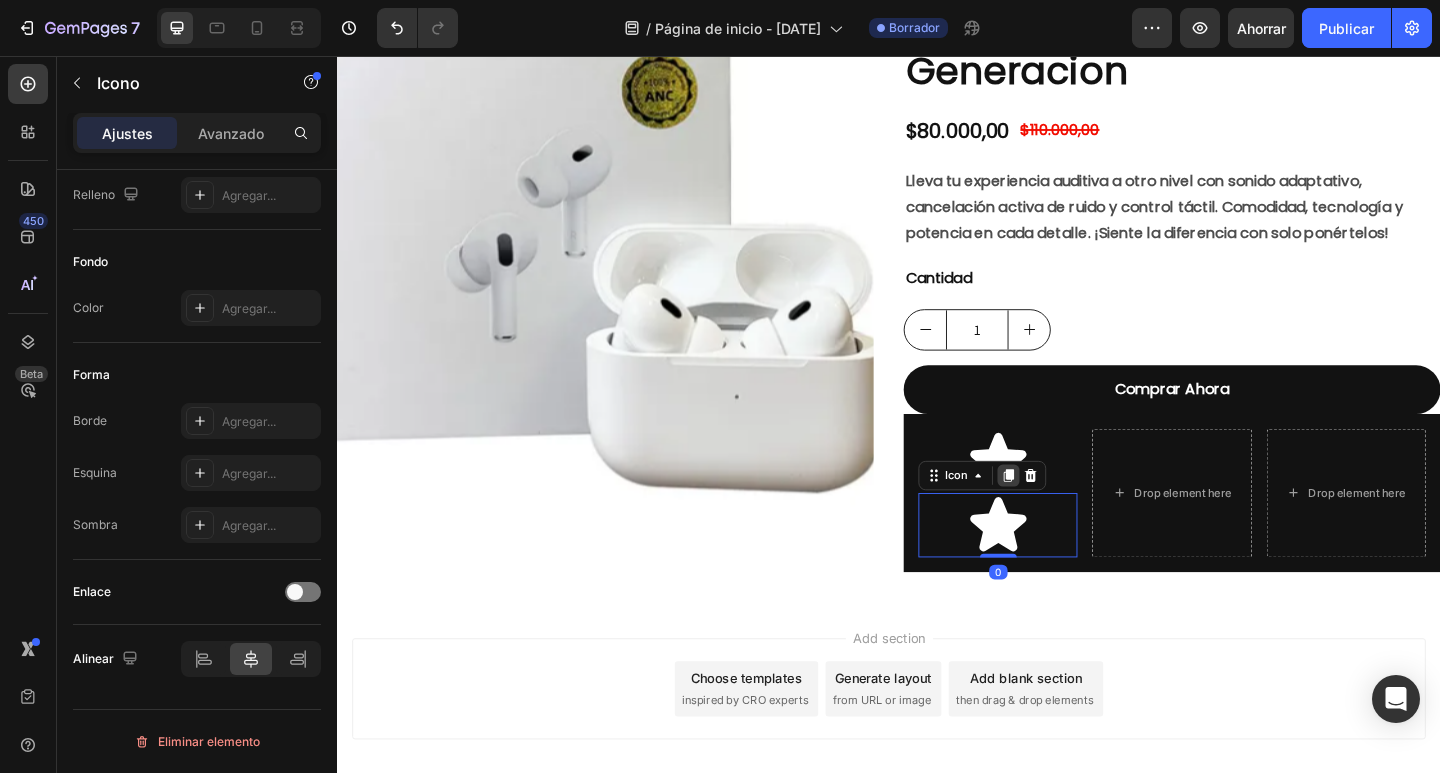click at bounding box center (1067, 513) 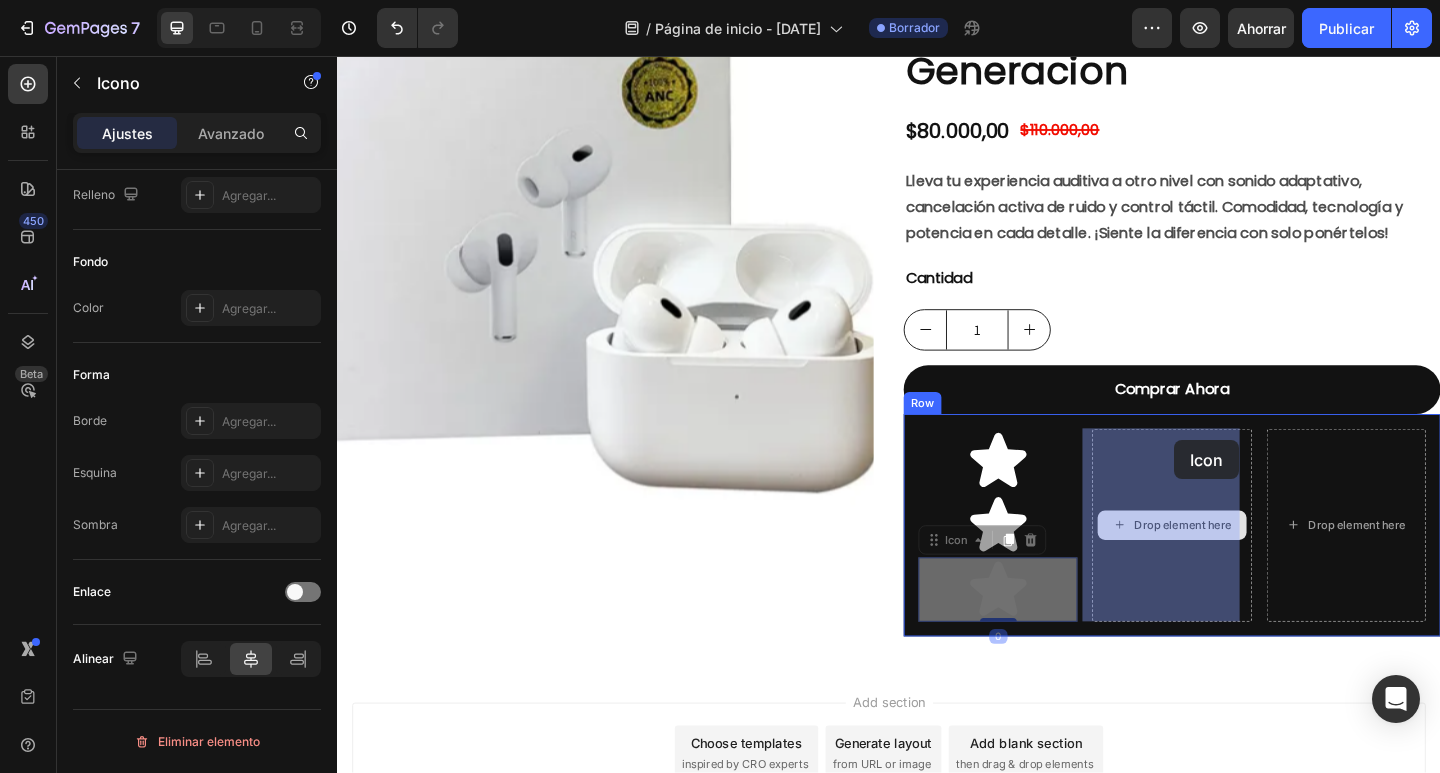 drag, startPoint x: 1063, startPoint y: 639, endPoint x: 1247, endPoint y: 475, distance: 246.4792 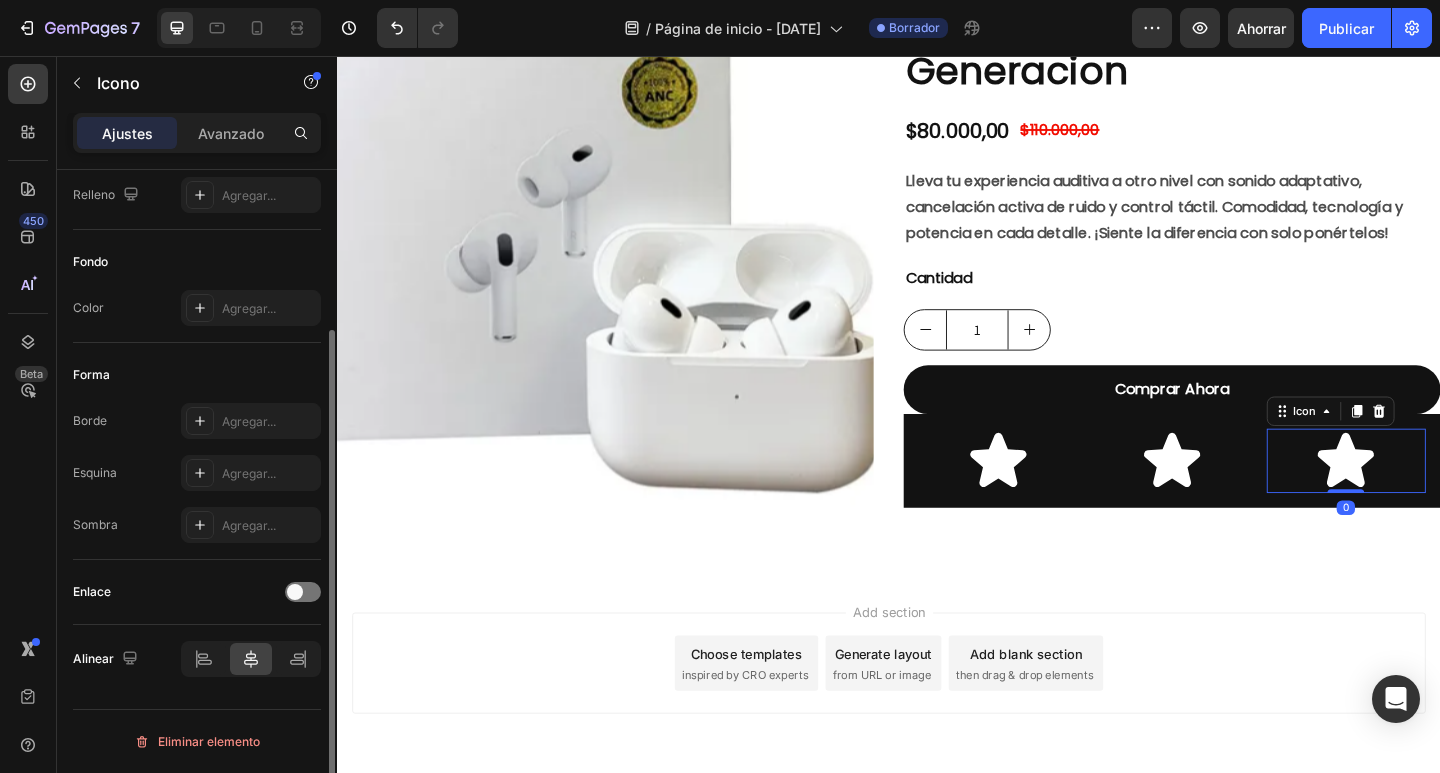 scroll, scrollTop: 0, scrollLeft: 0, axis: both 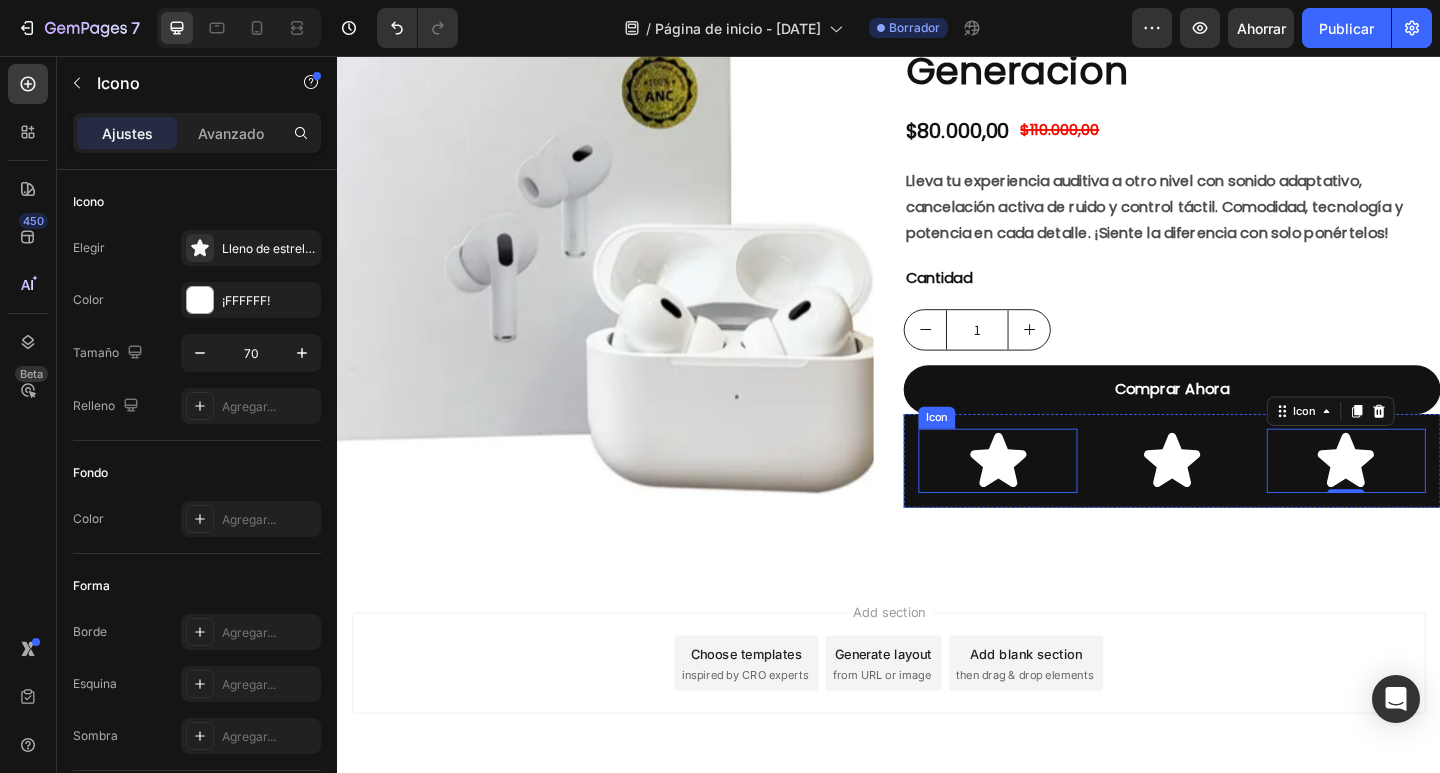 click 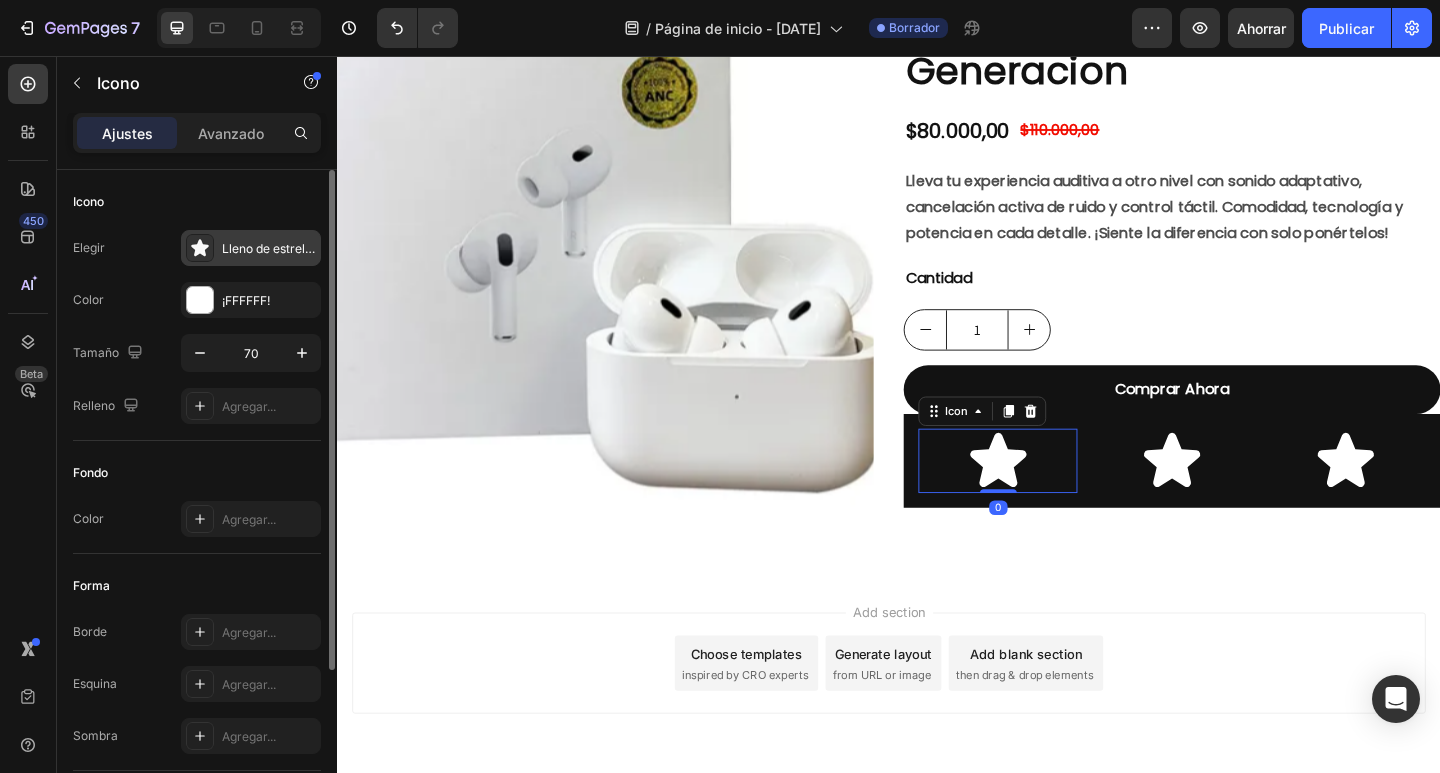 click 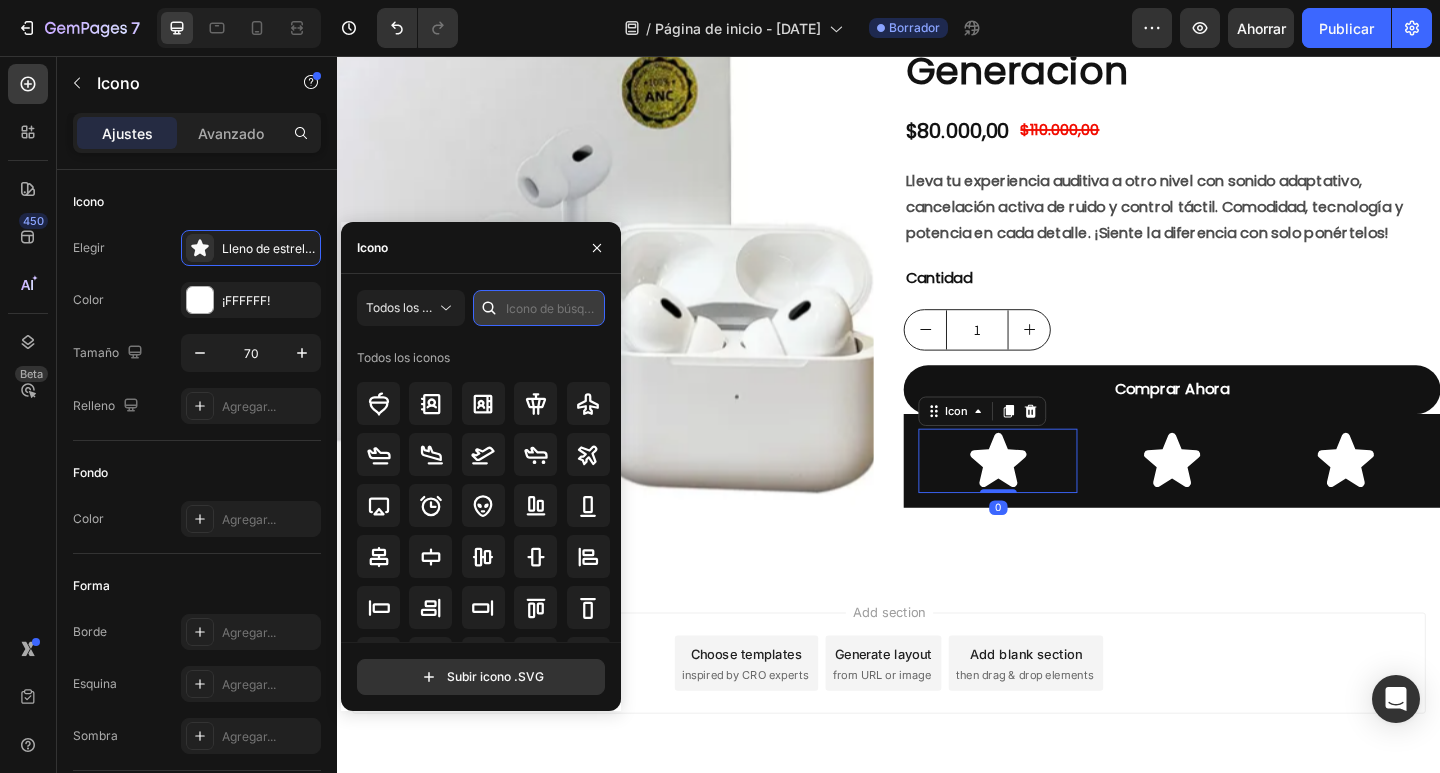 click at bounding box center (539, 308) 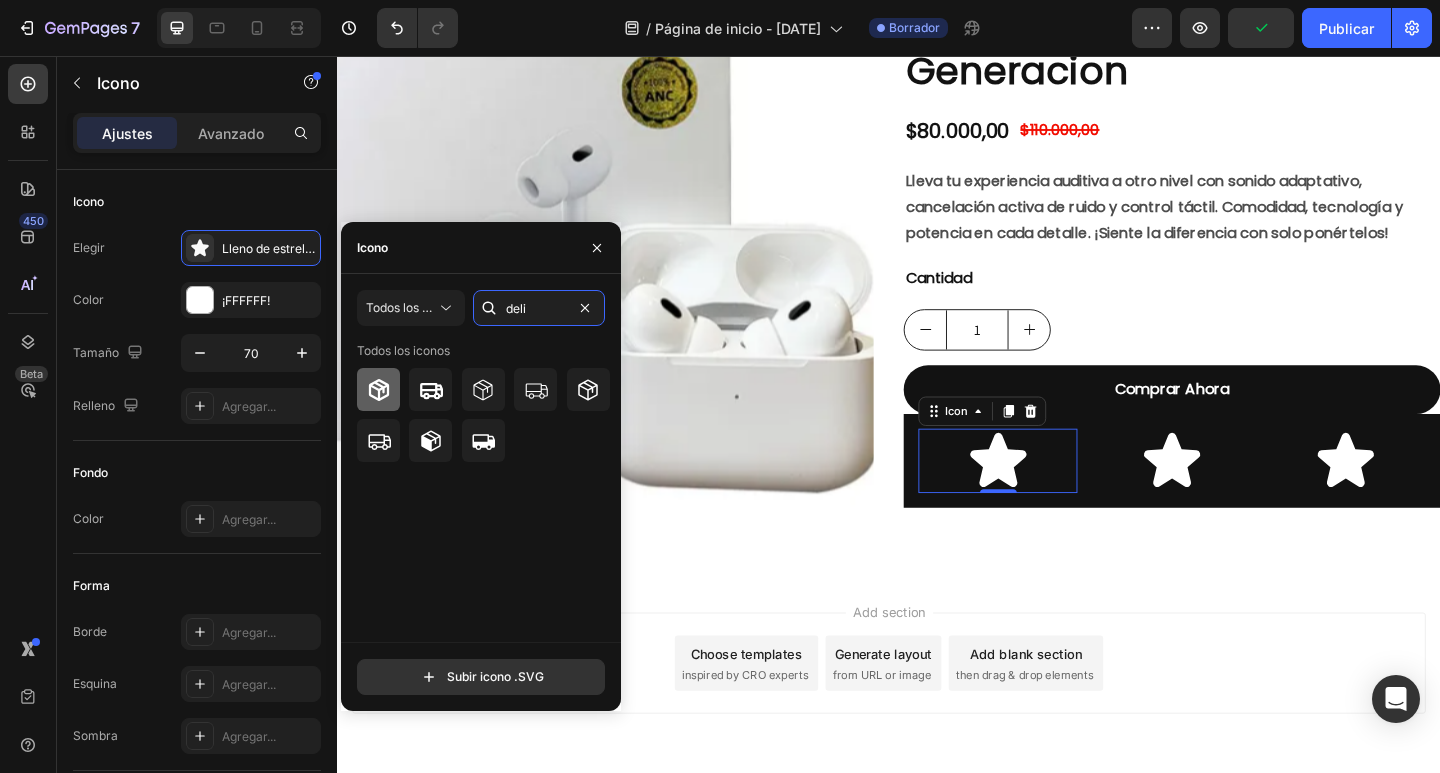 type on "deli" 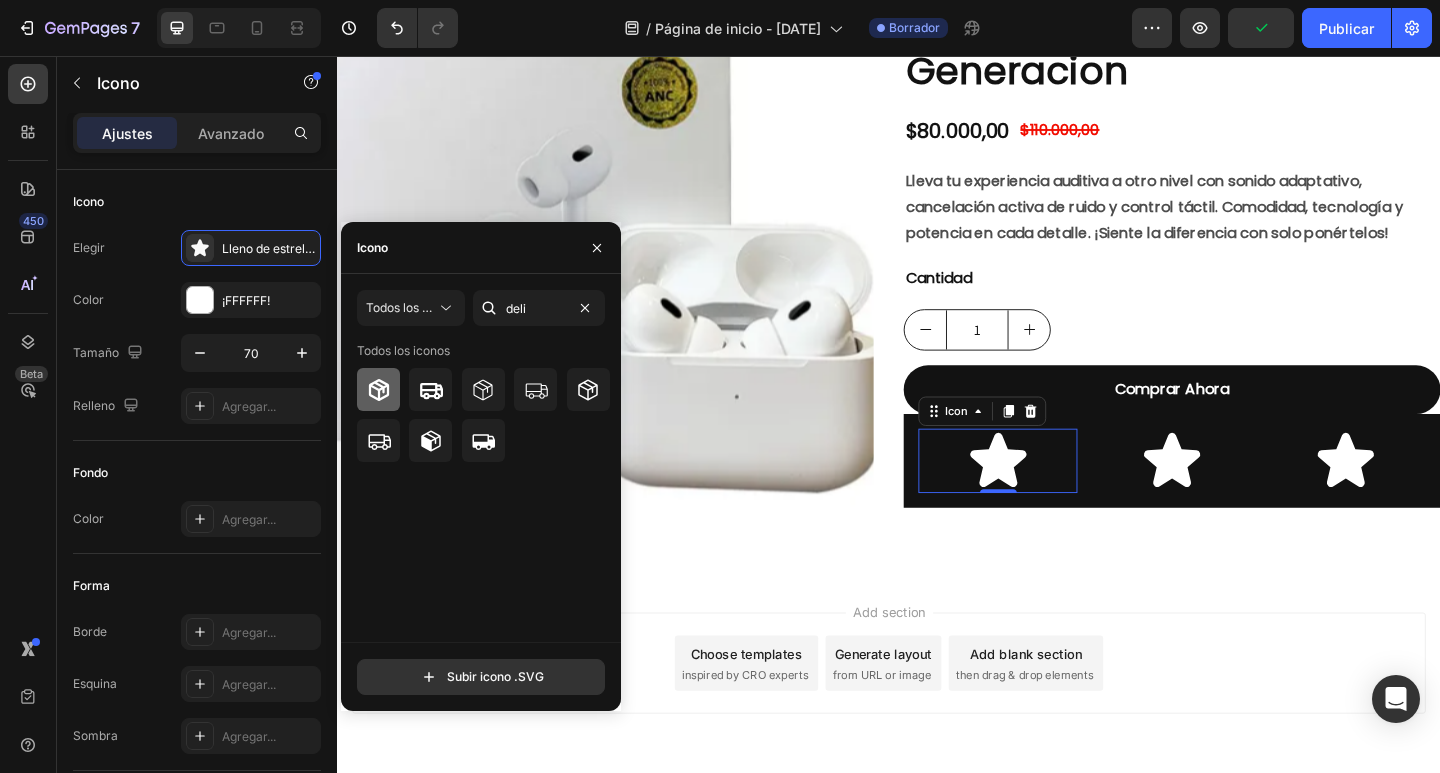 click 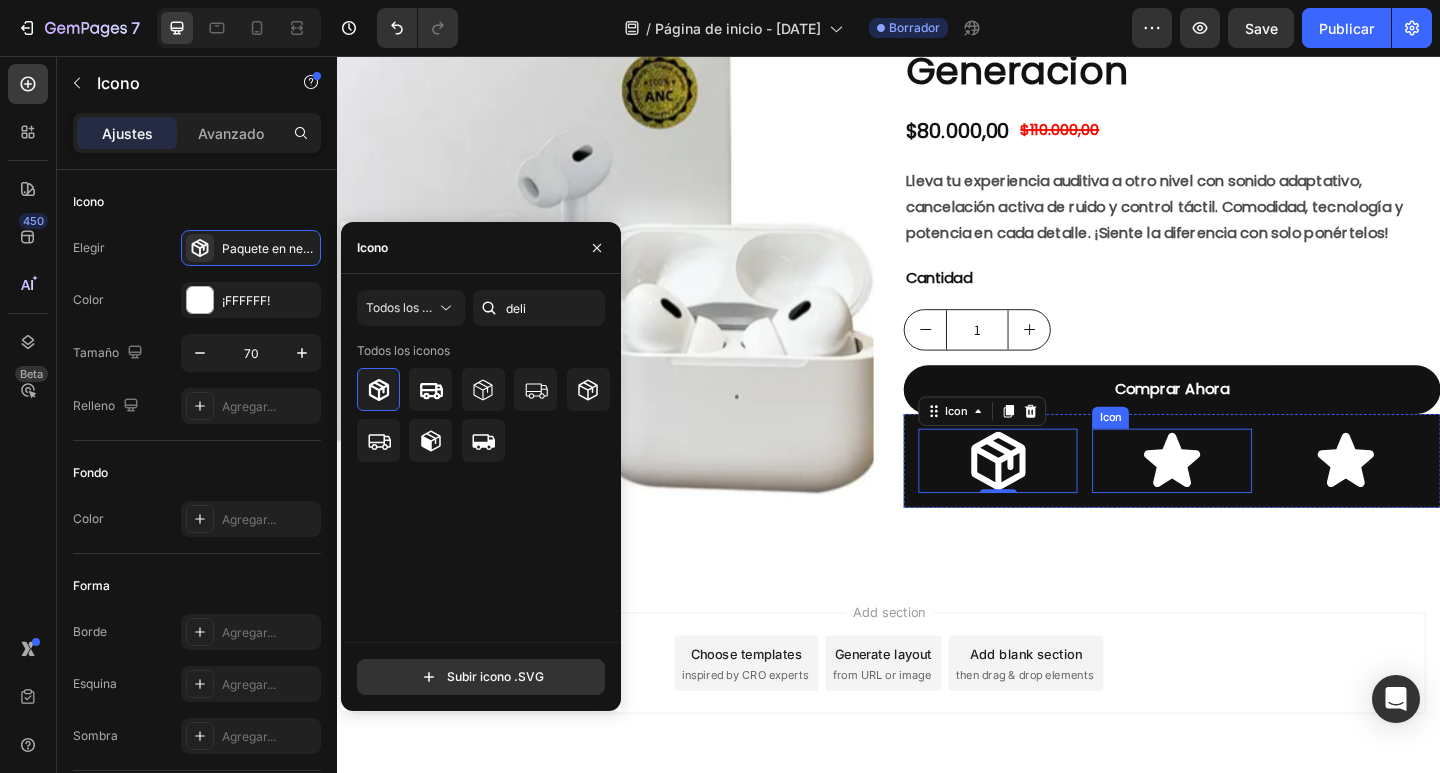 click 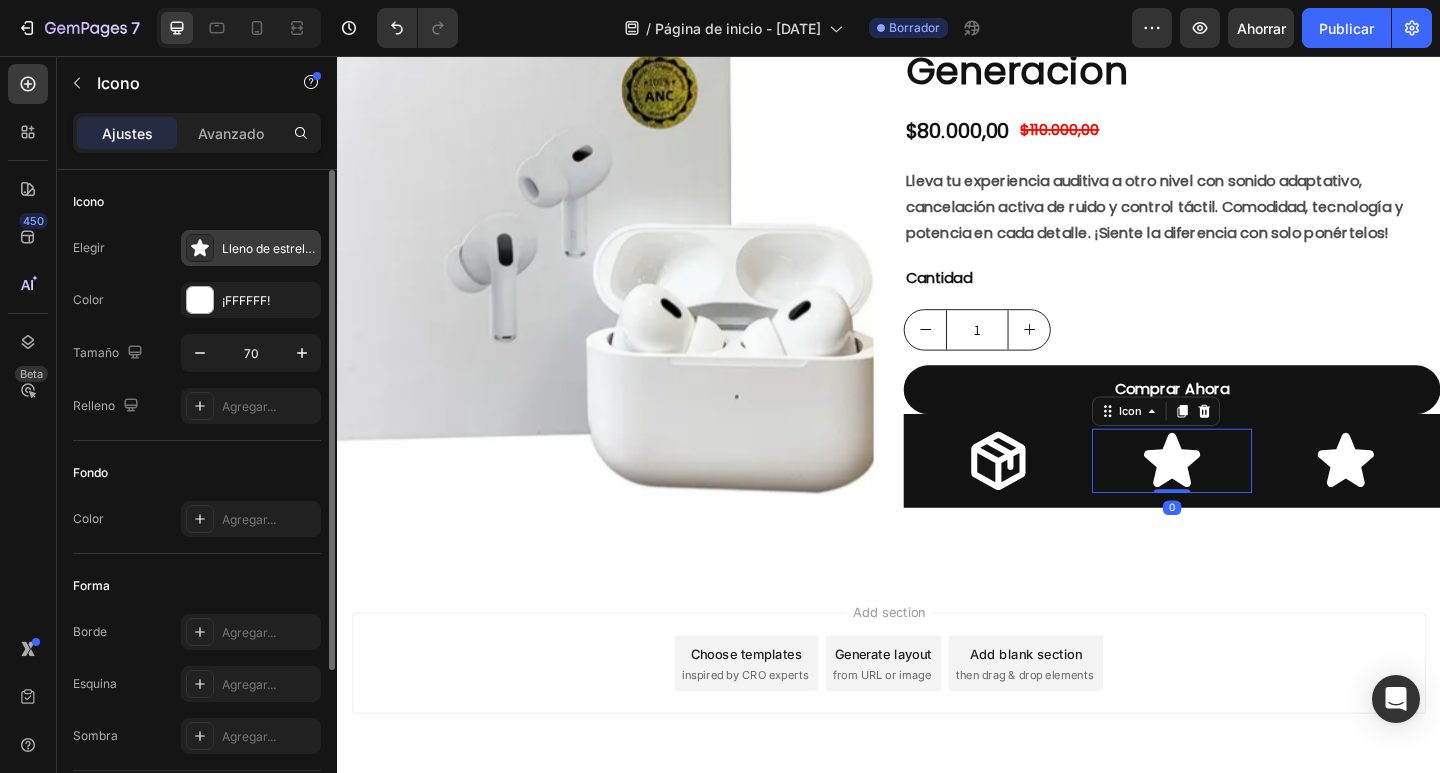 click on "Lleno de estrellas" at bounding box center (271, 248) 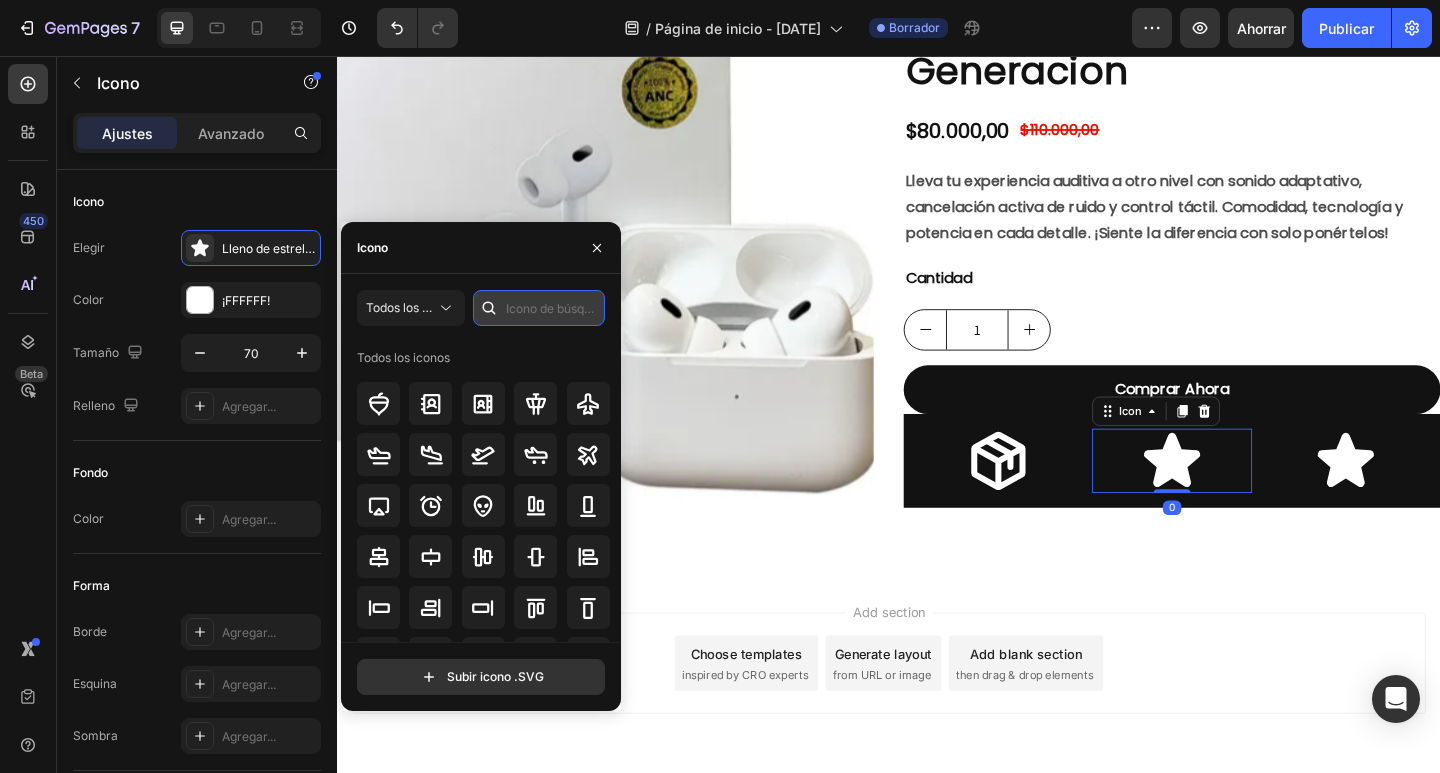 click at bounding box center [539, 308] 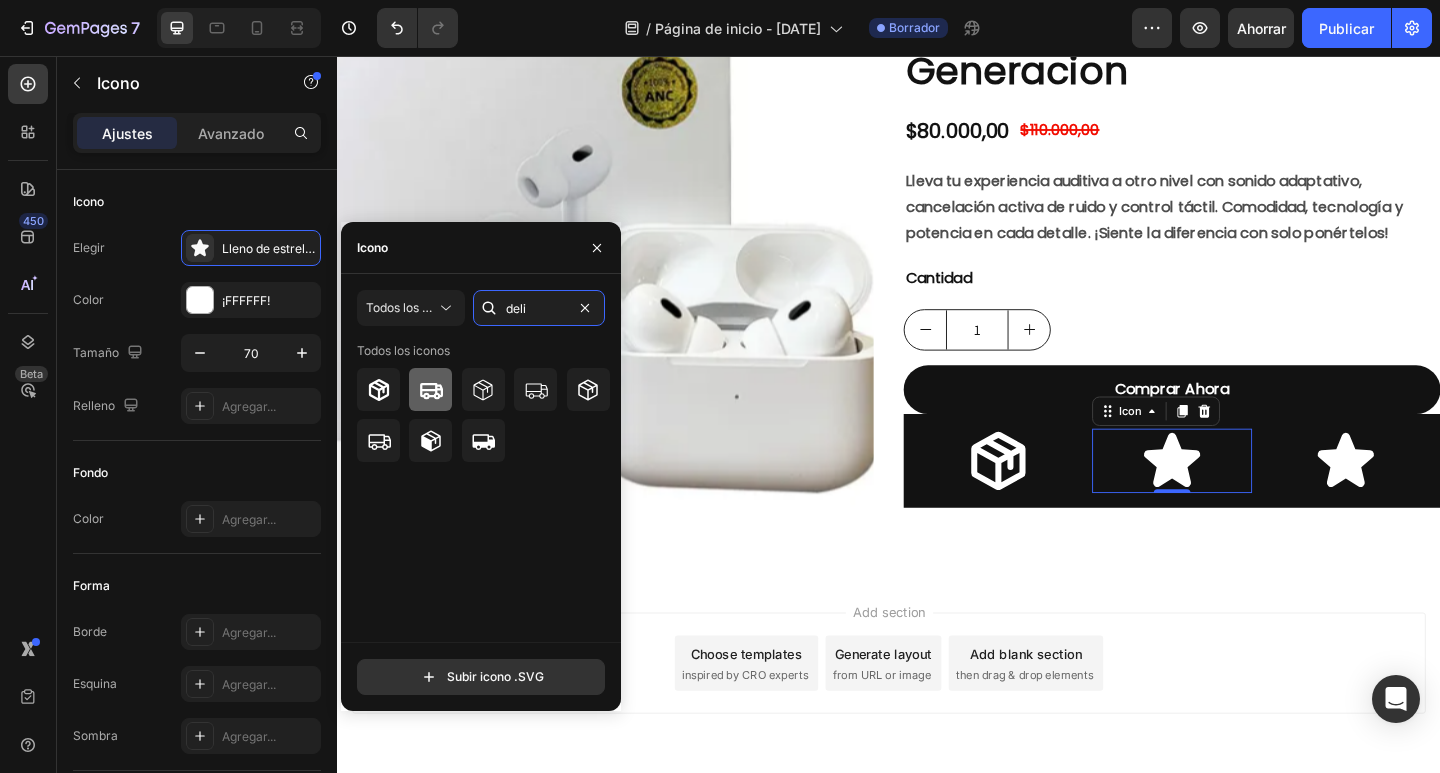 type on "deli" 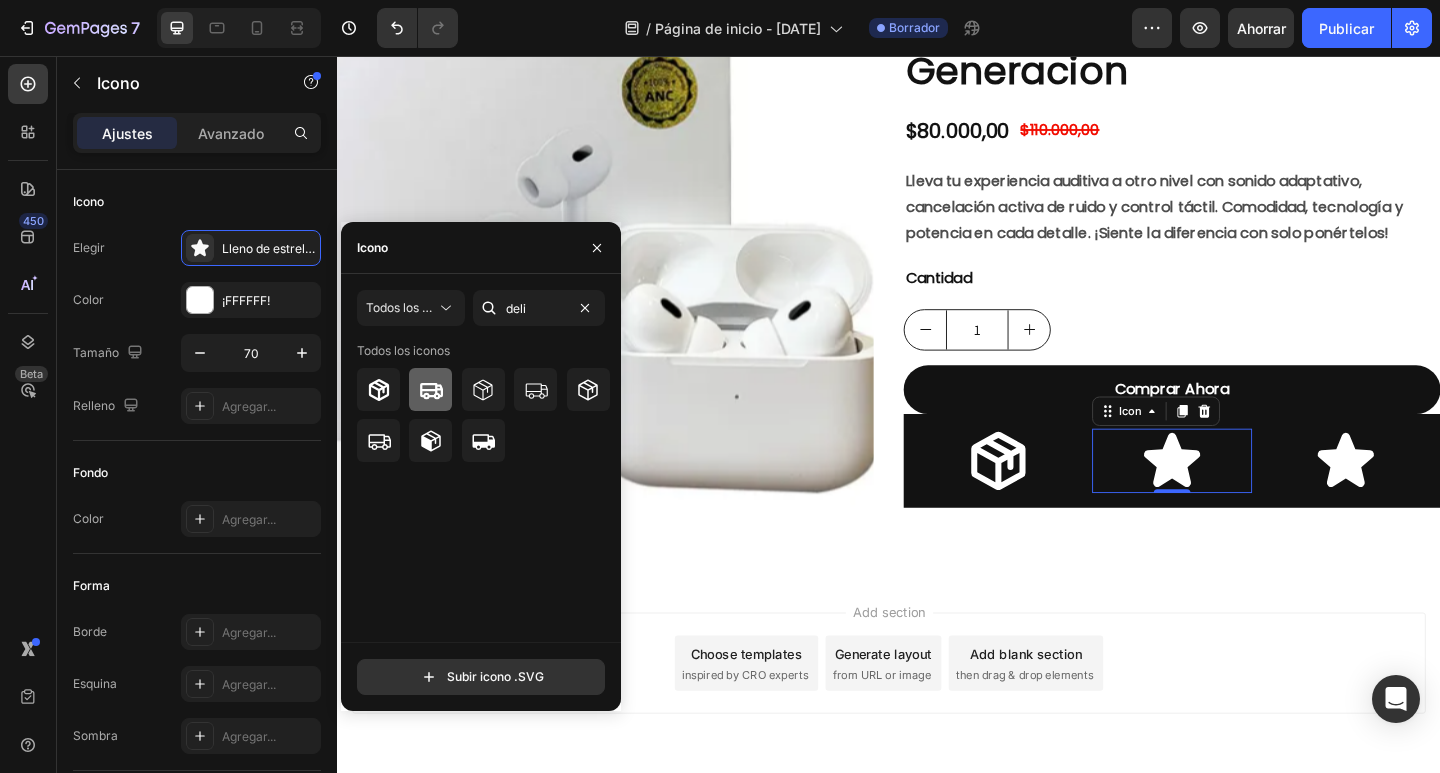 click 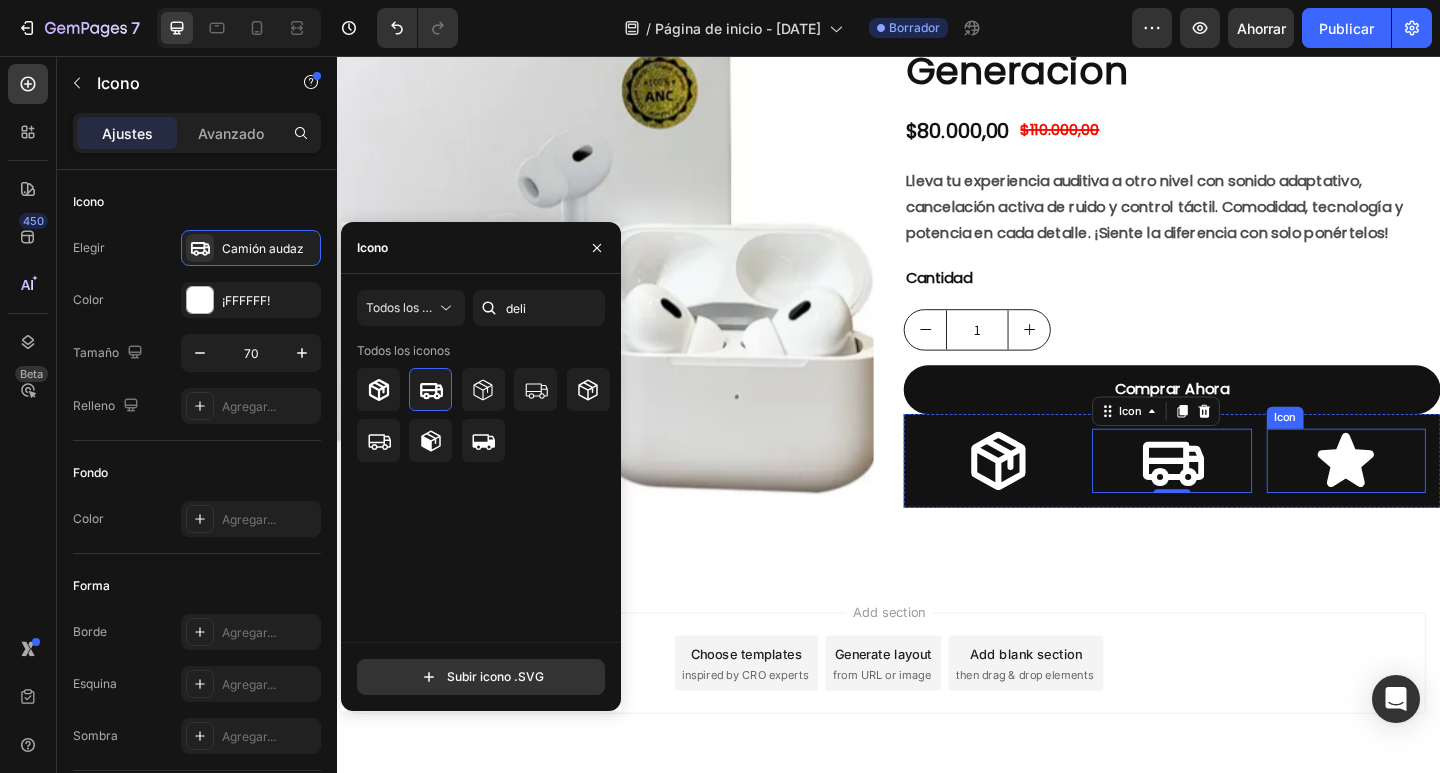 click 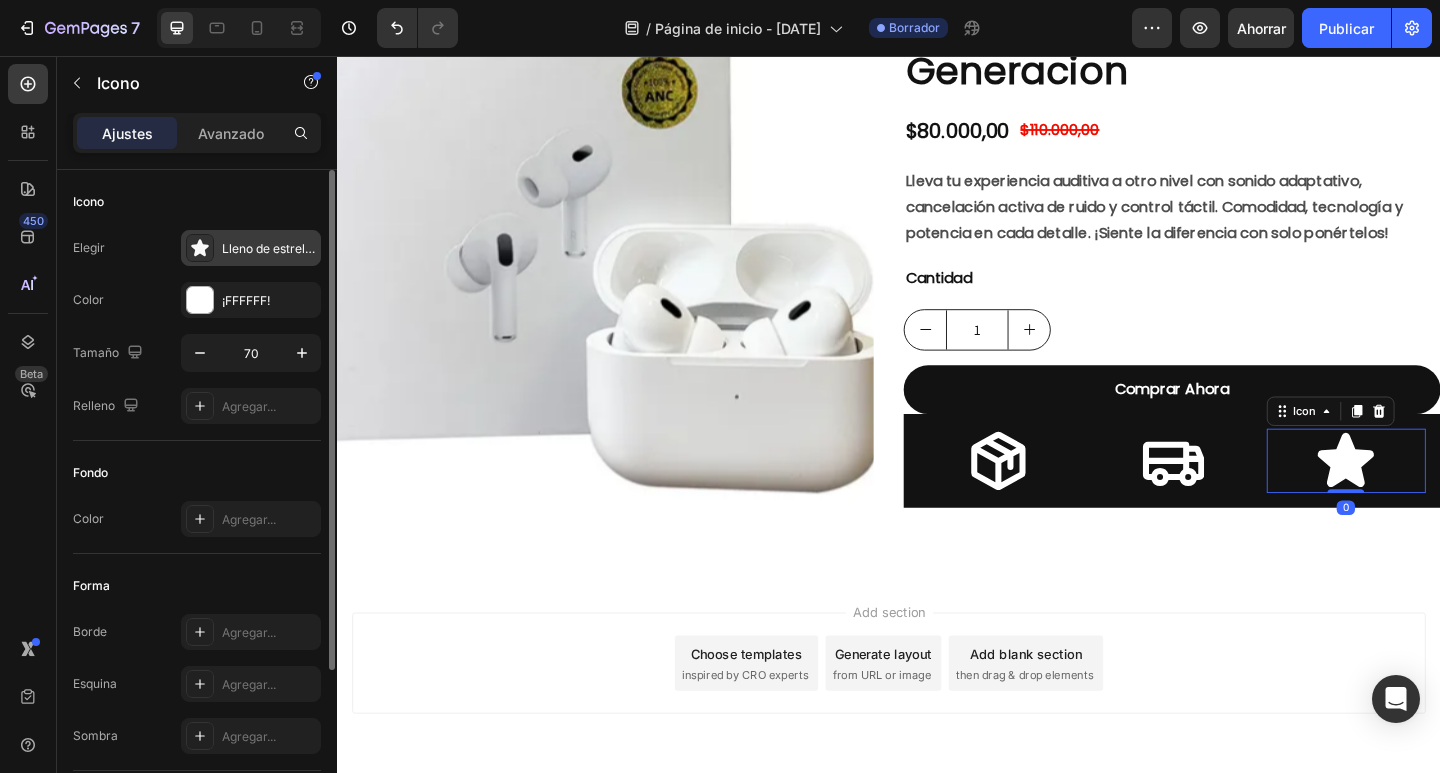 click on "Lleno de estrellas" at bounding box center [271, 248] 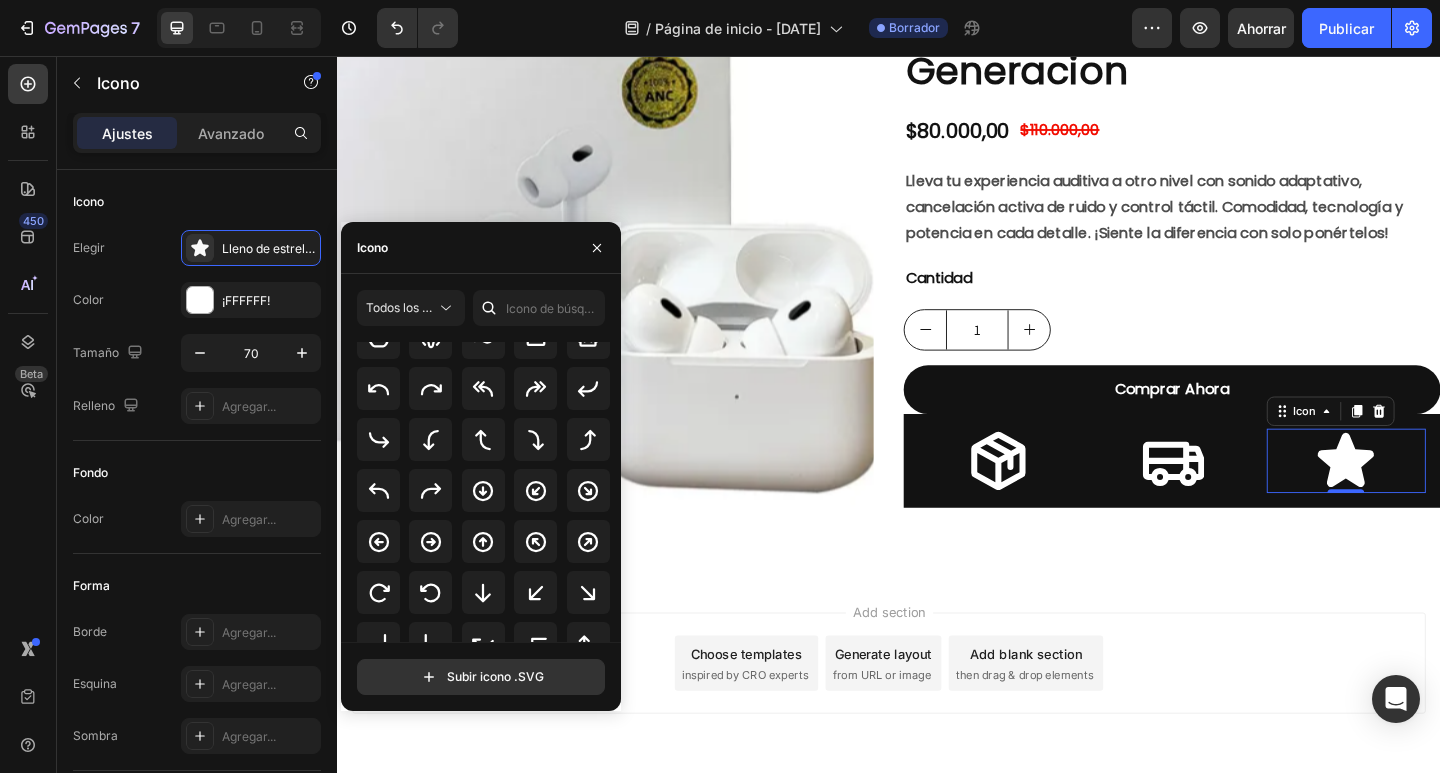 scroll, scrollTop: 346, scrollLeft: 0, axis: vertical 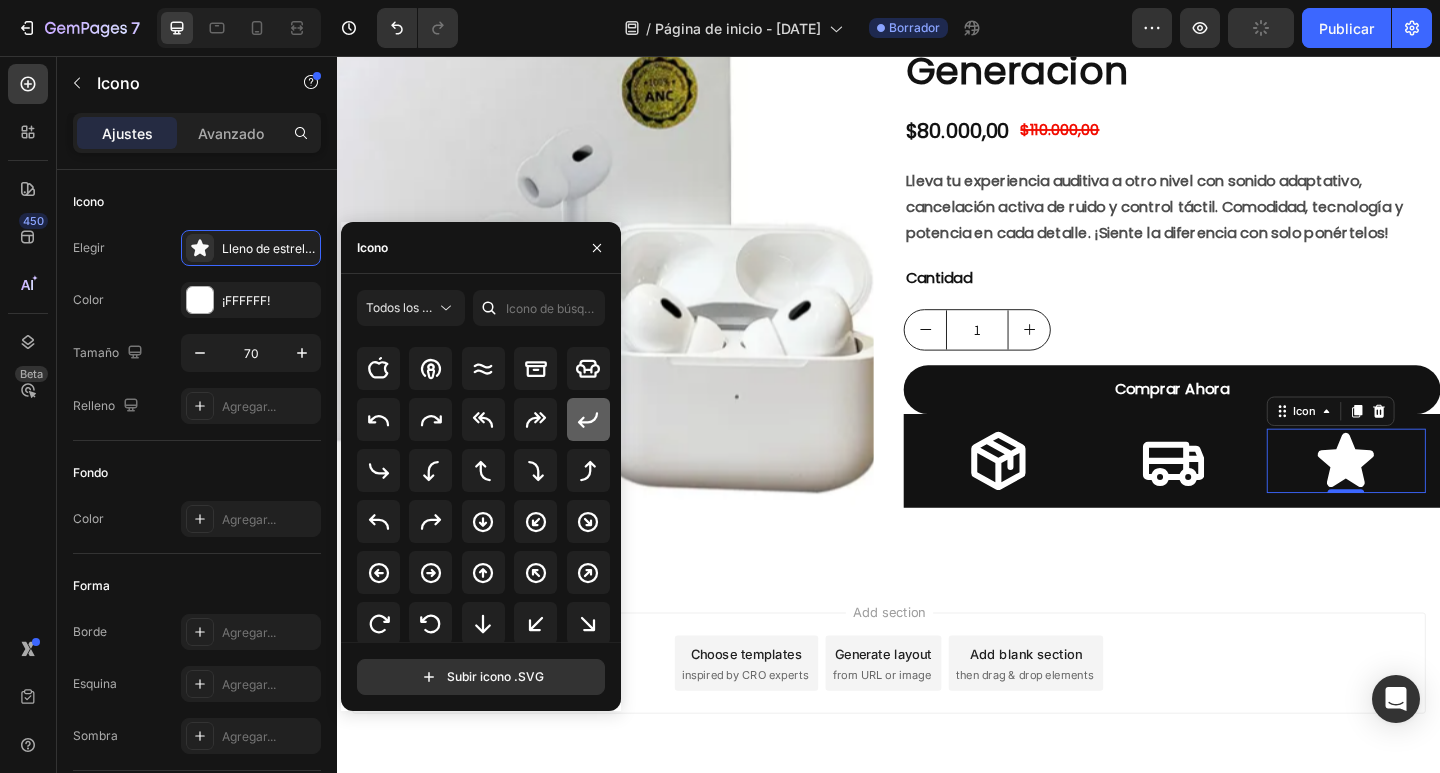 click 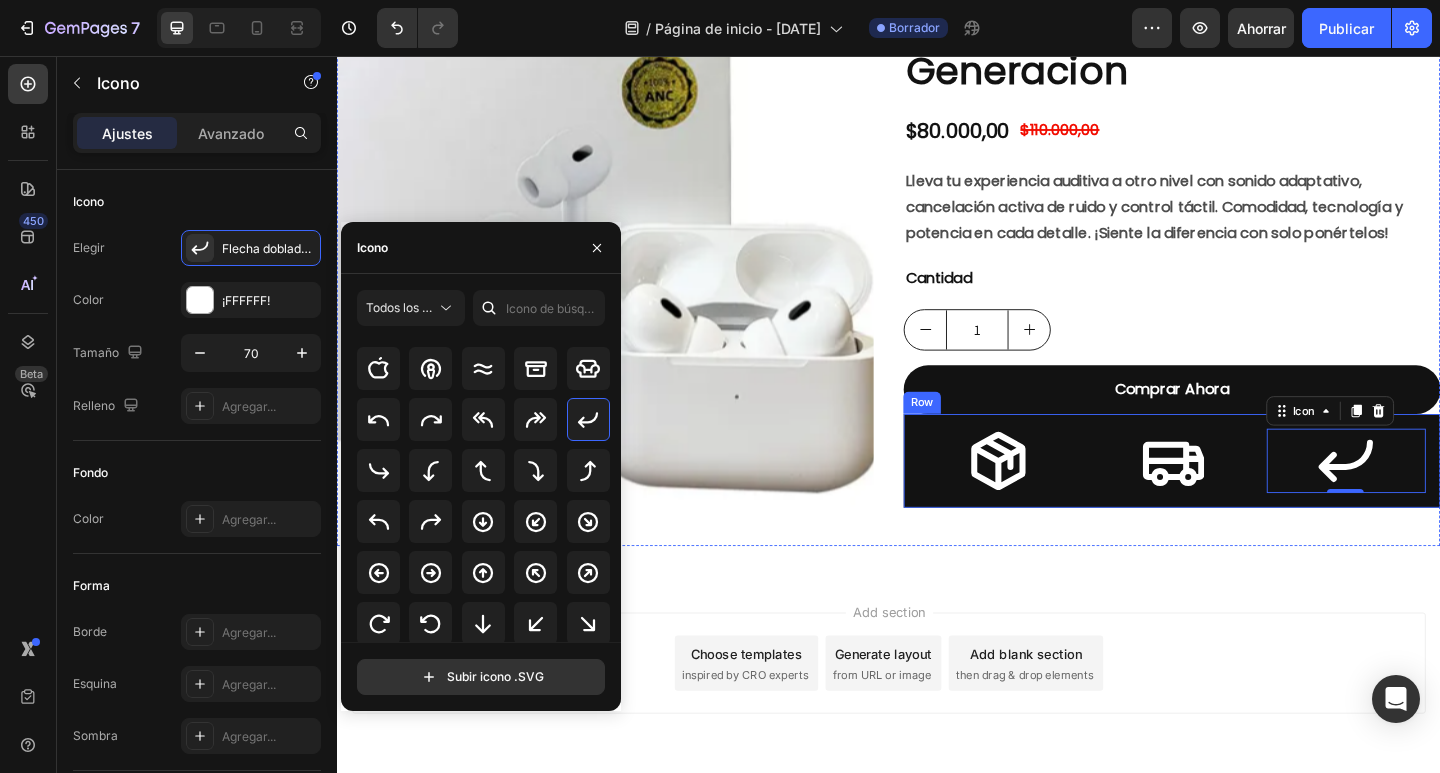 click on "Icon
Icon
Icon   0 Row" at bounding box center [1245, 497] 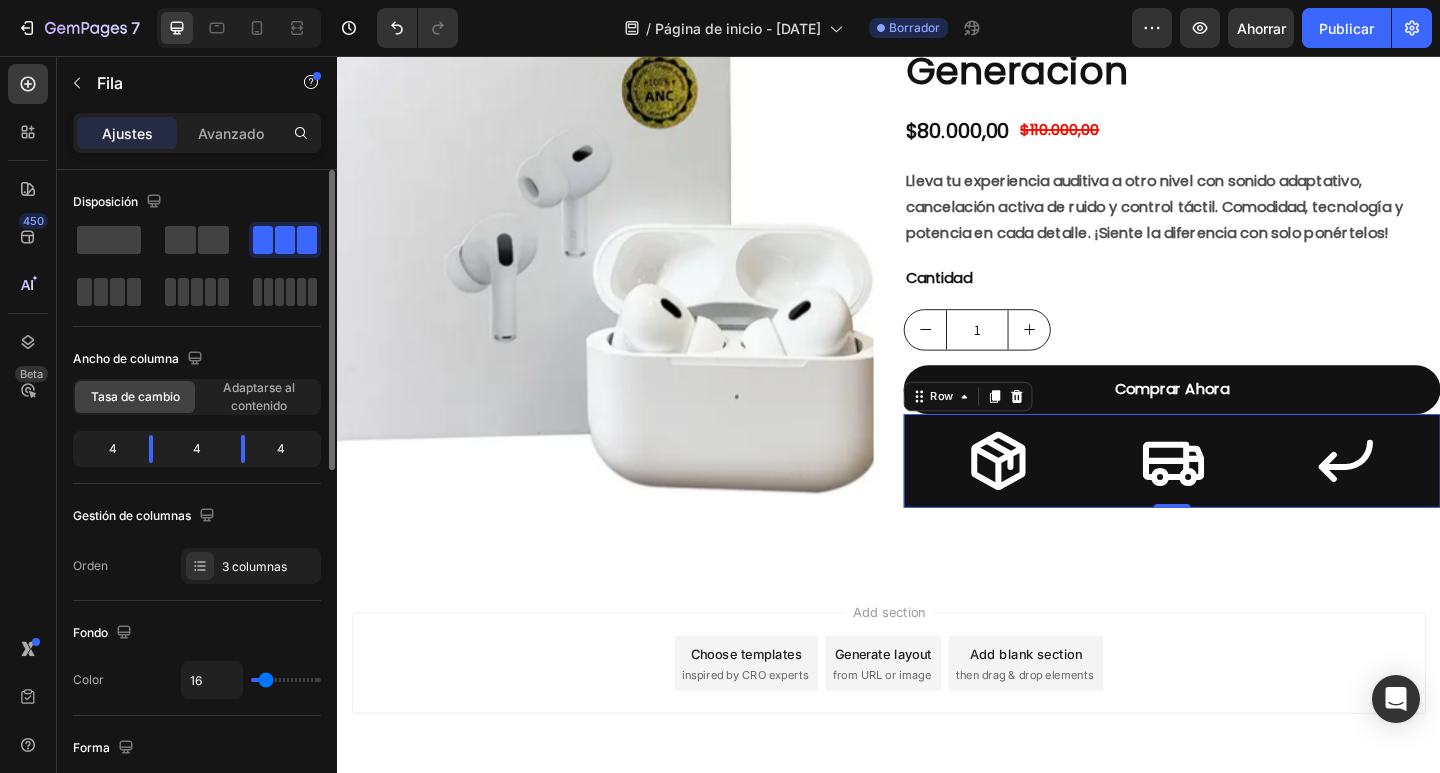 type on "29" 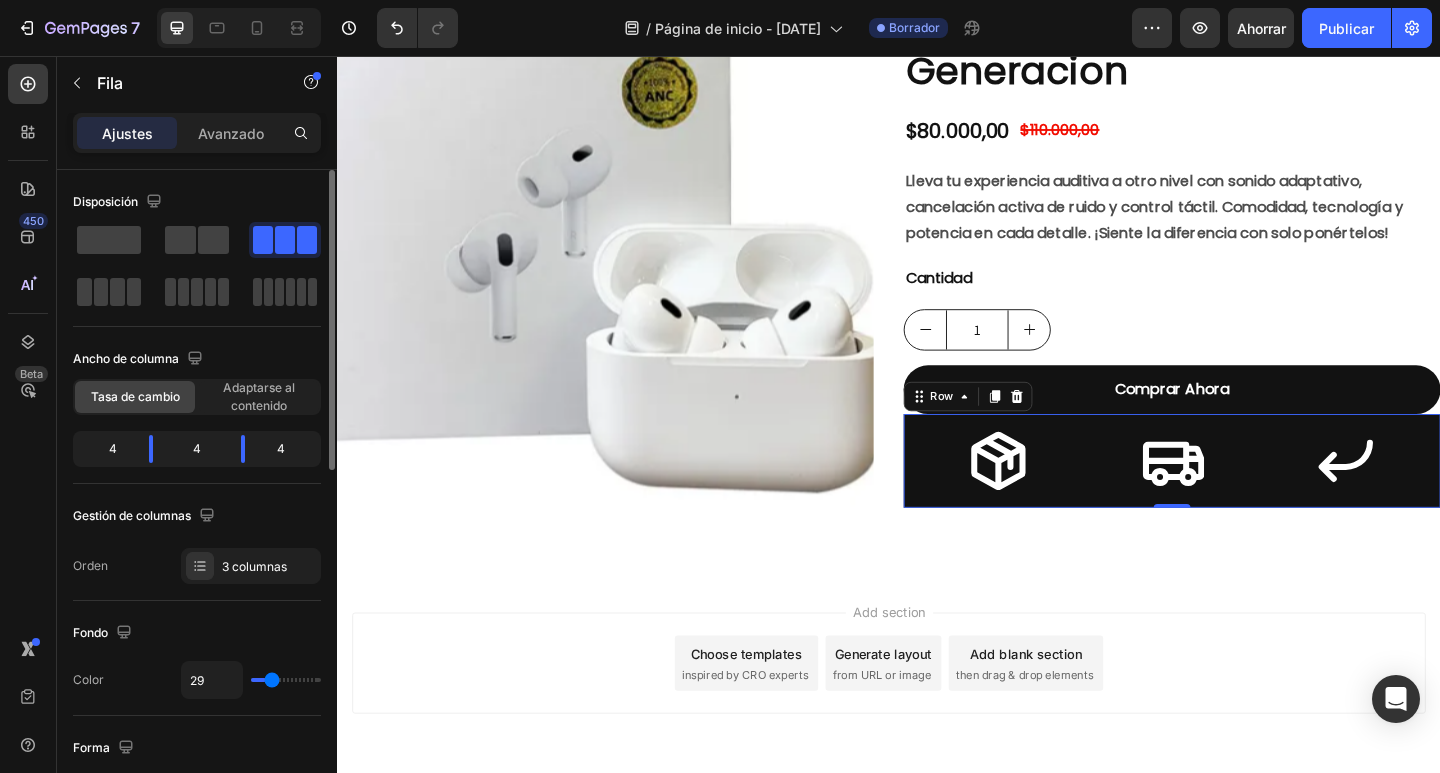type on "33" 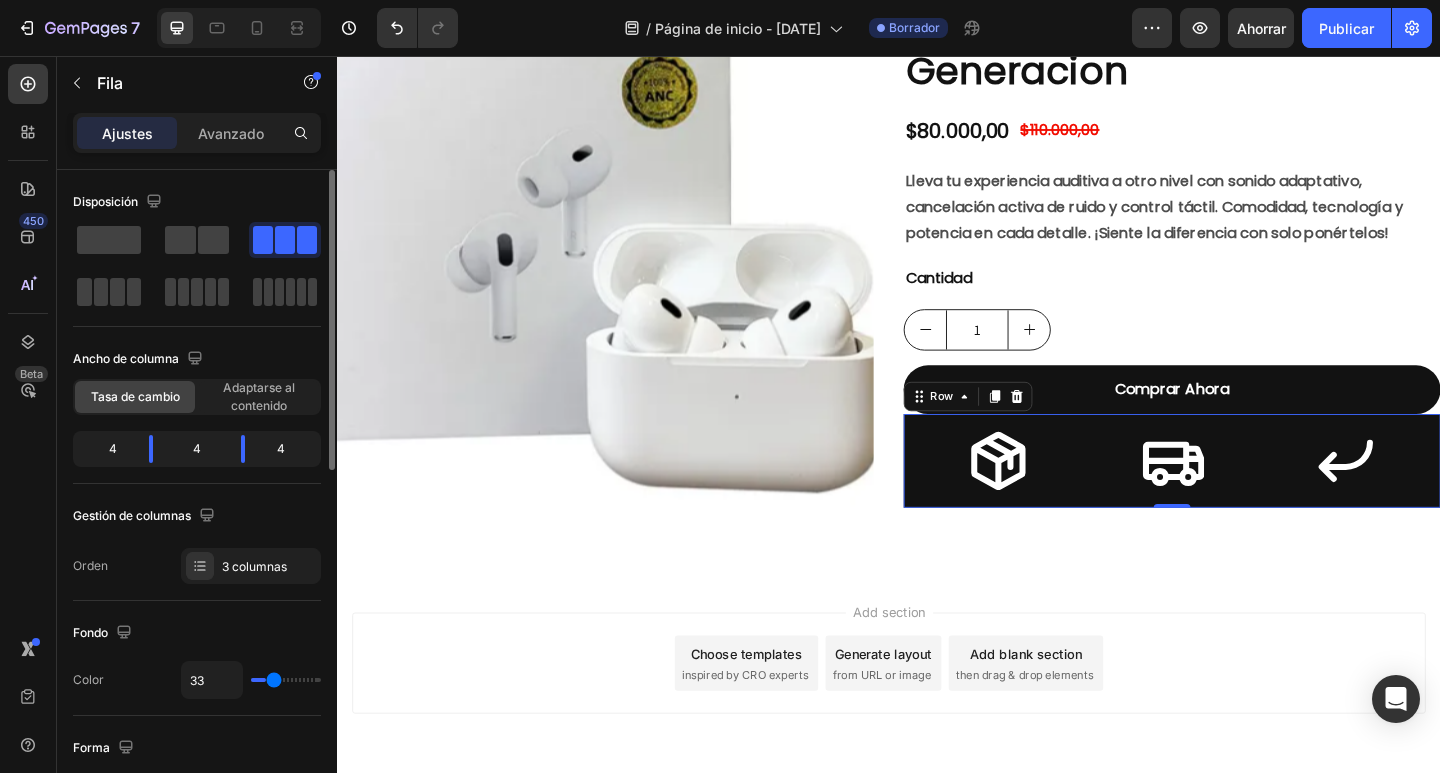 type on "67" 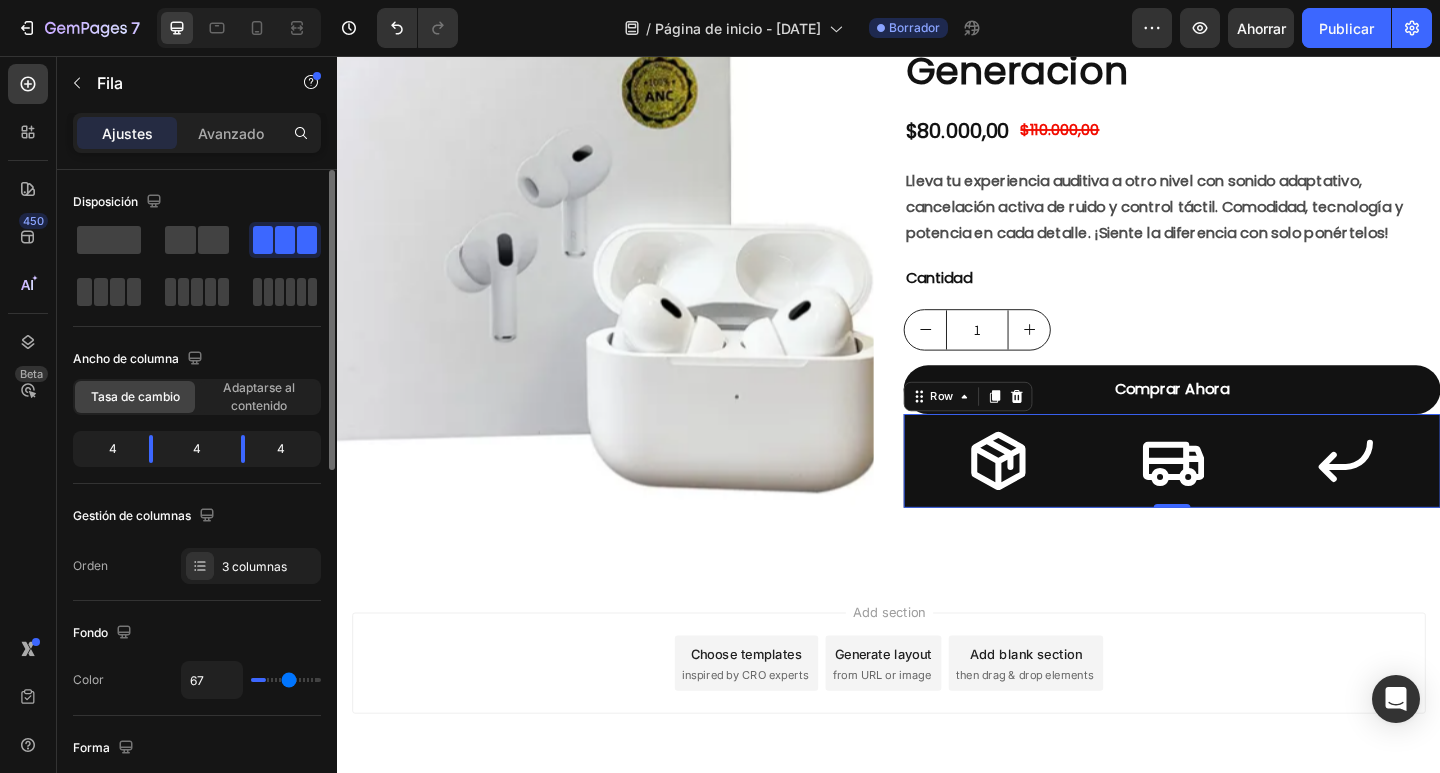 type on "120" 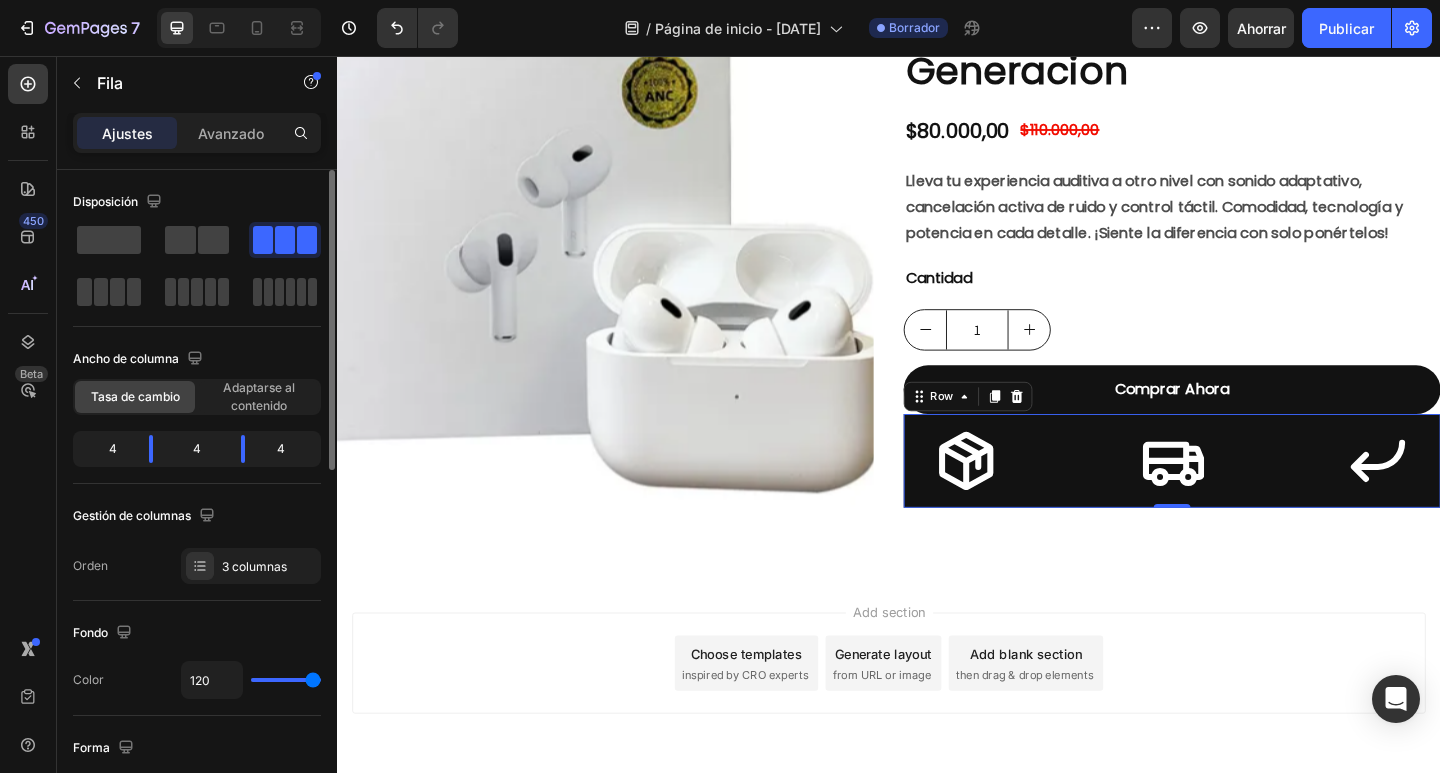 type on "113" 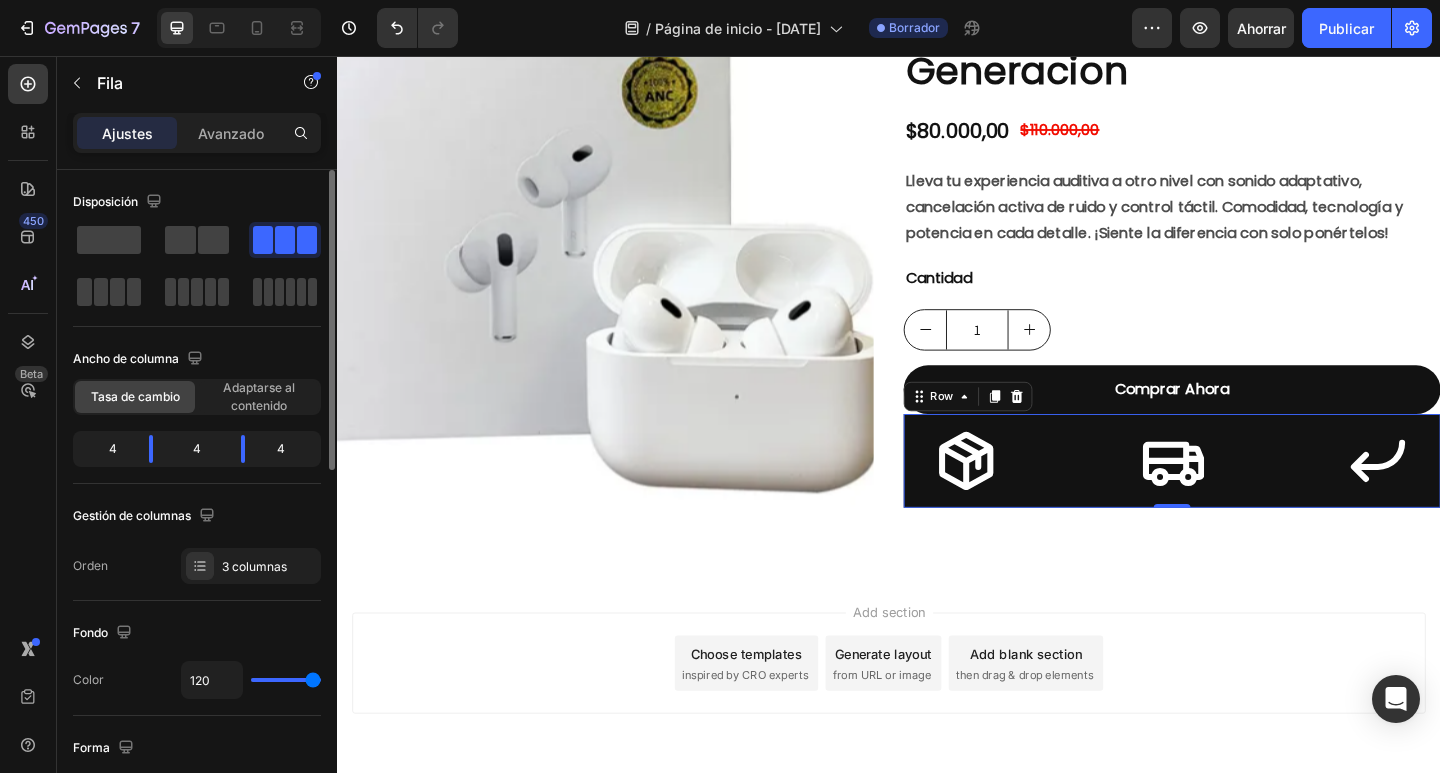 type on "113" 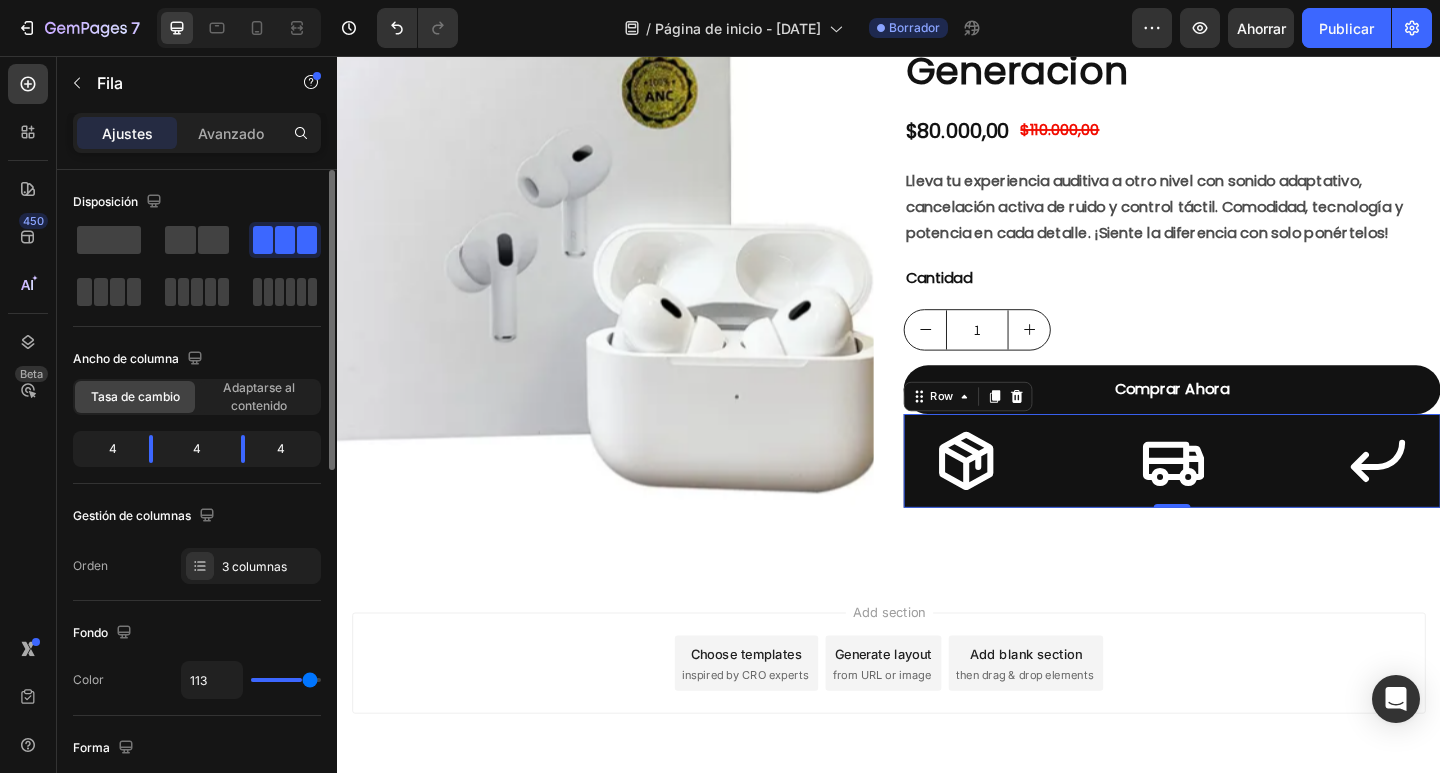 type on "78" 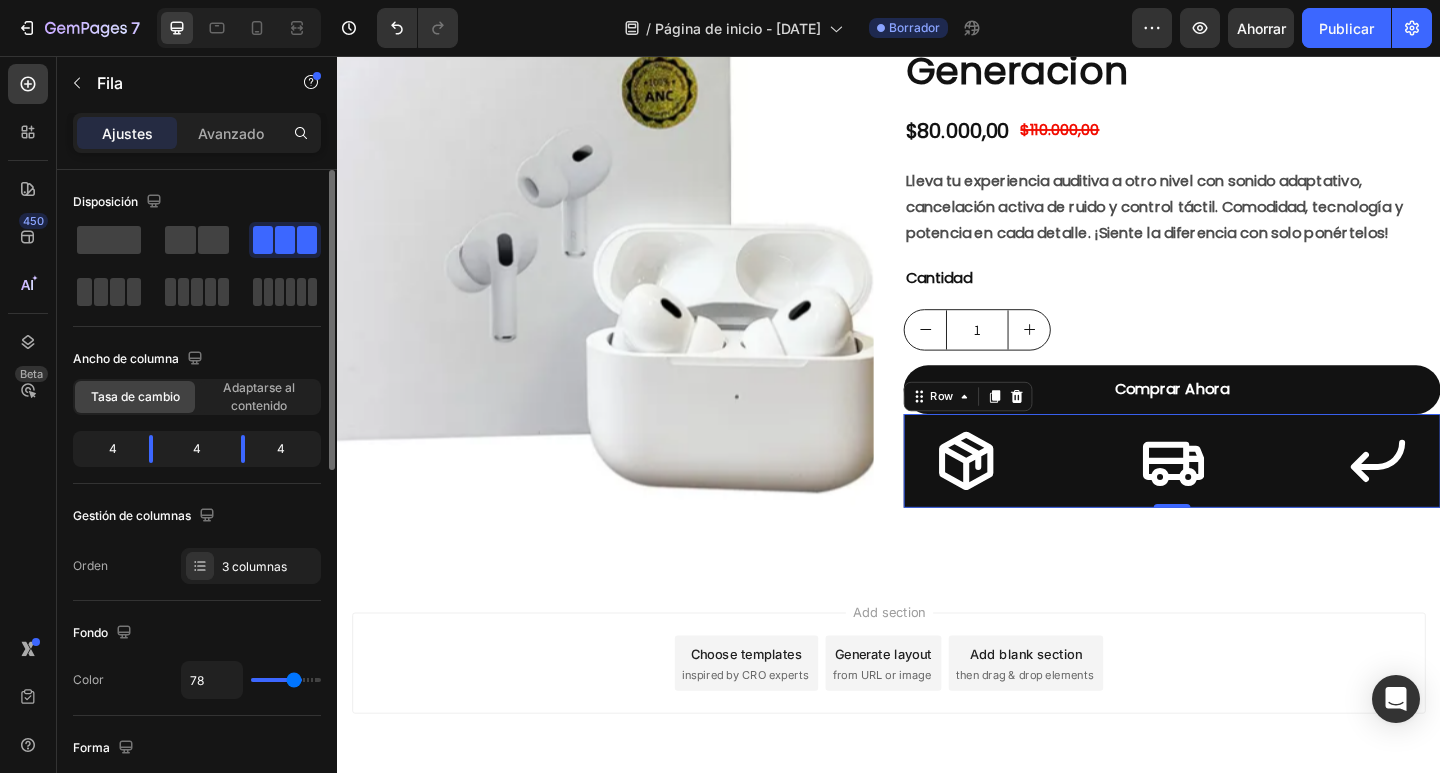 type on "44" 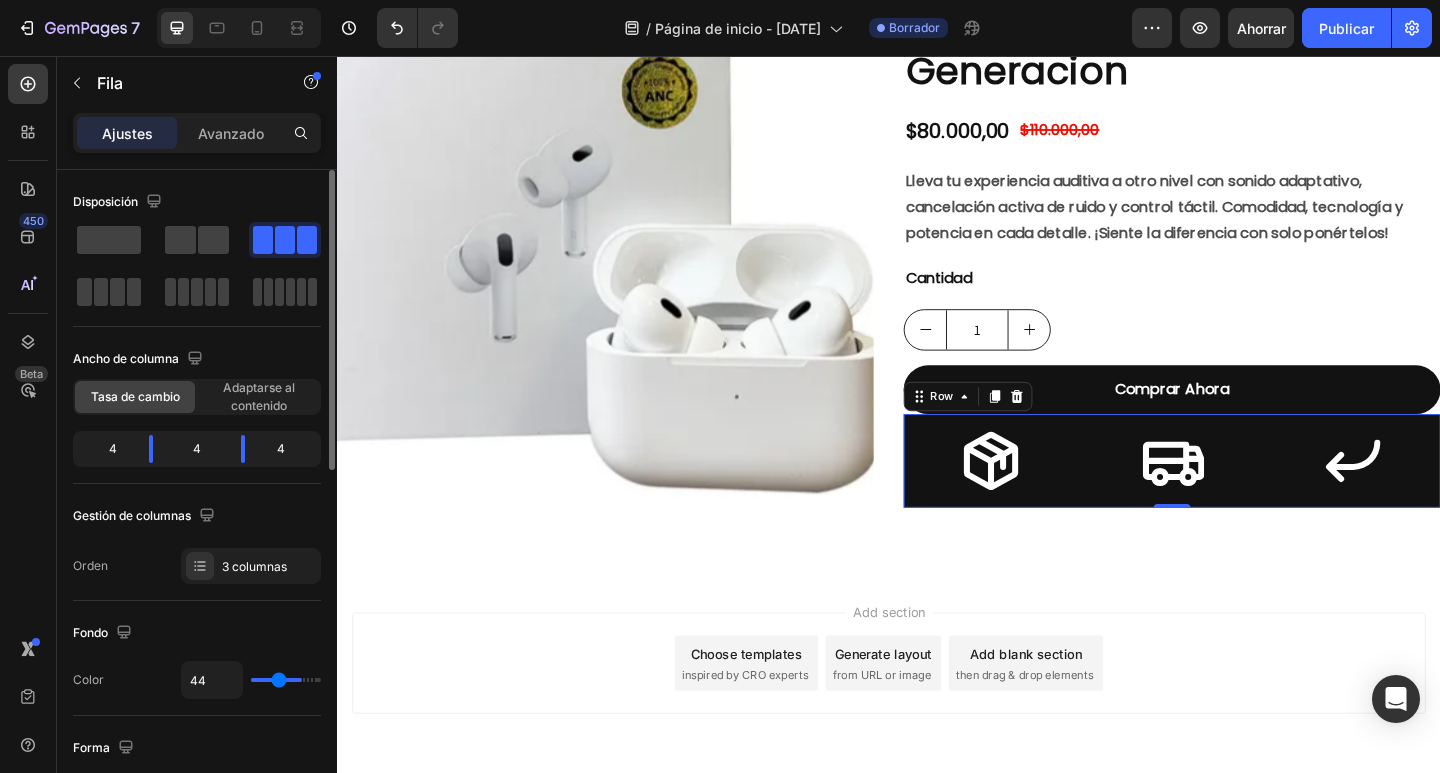 type on "31" 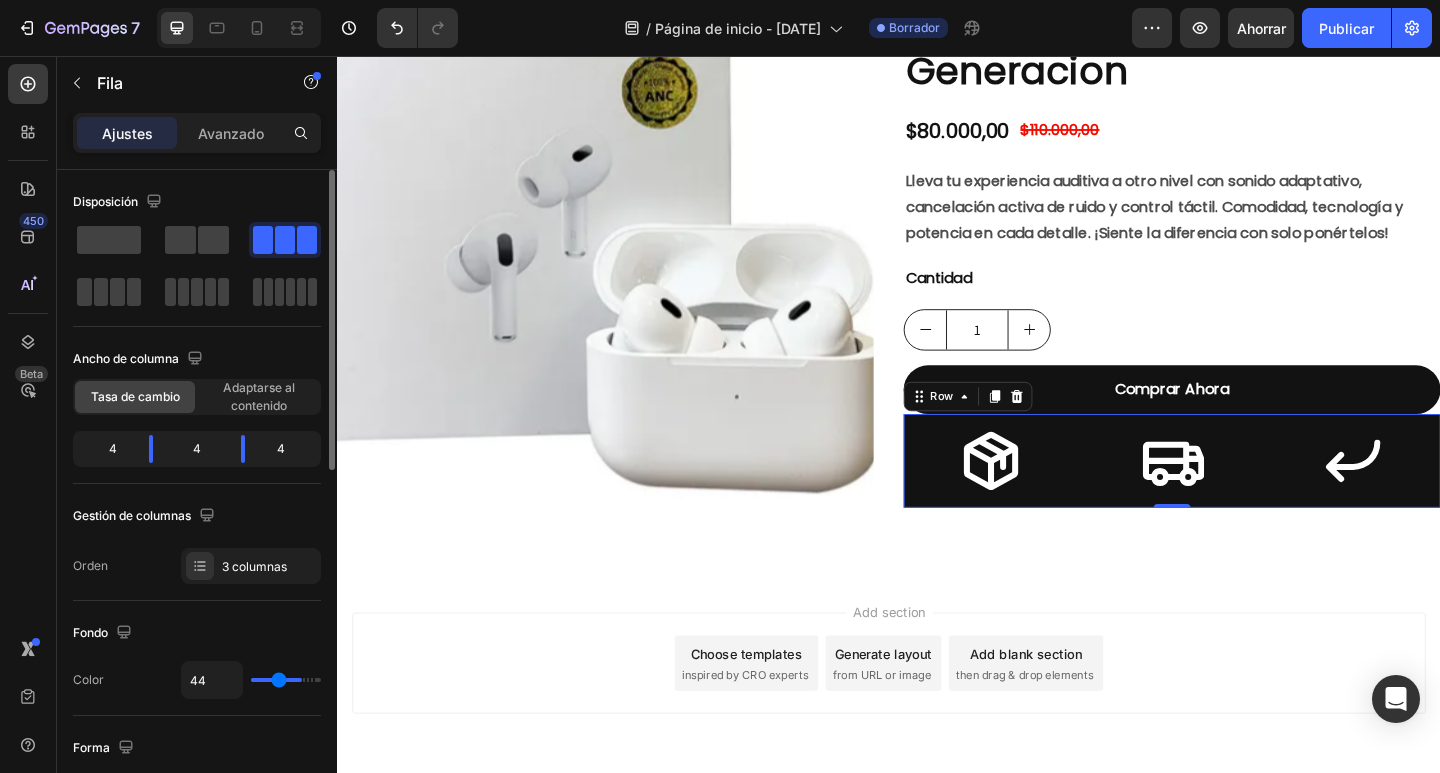 type on "31" 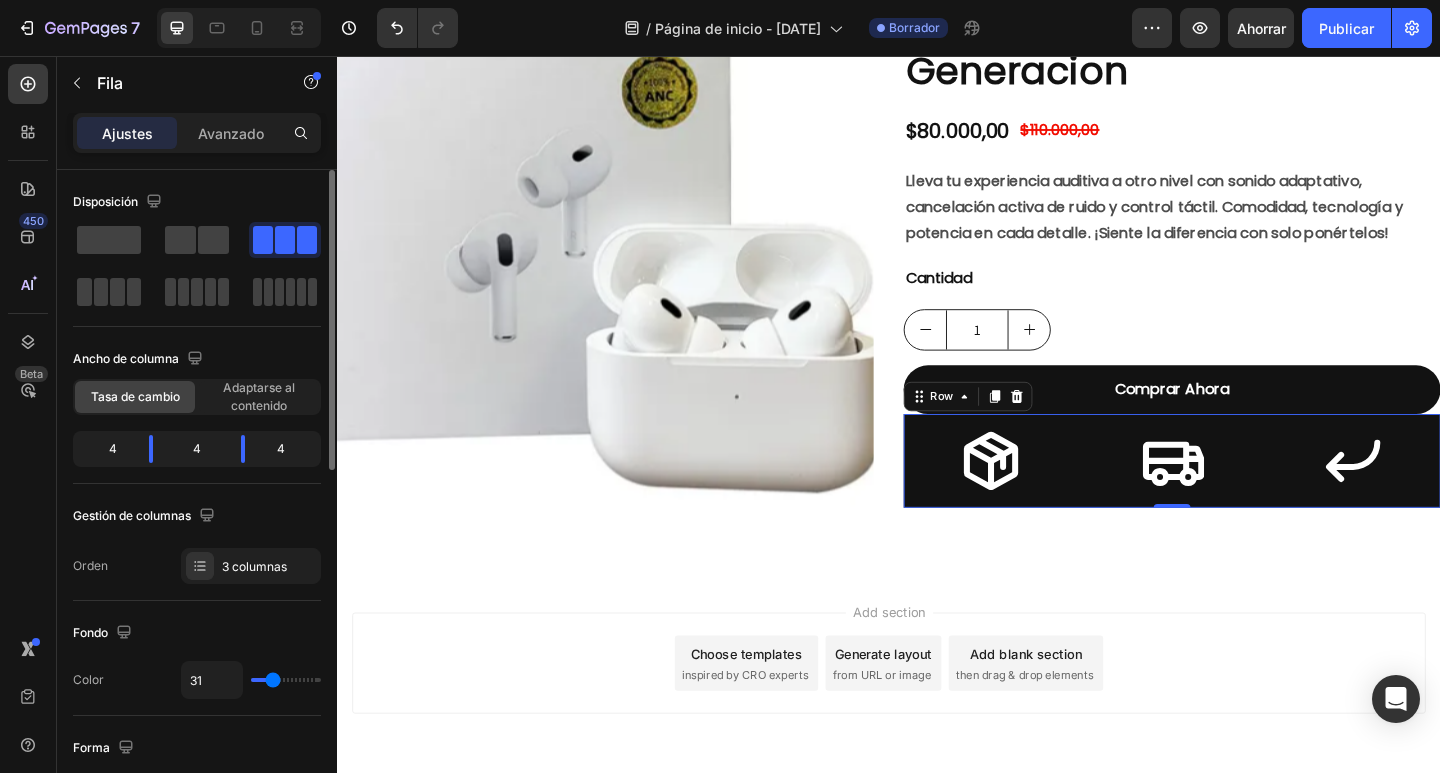 type on "24" 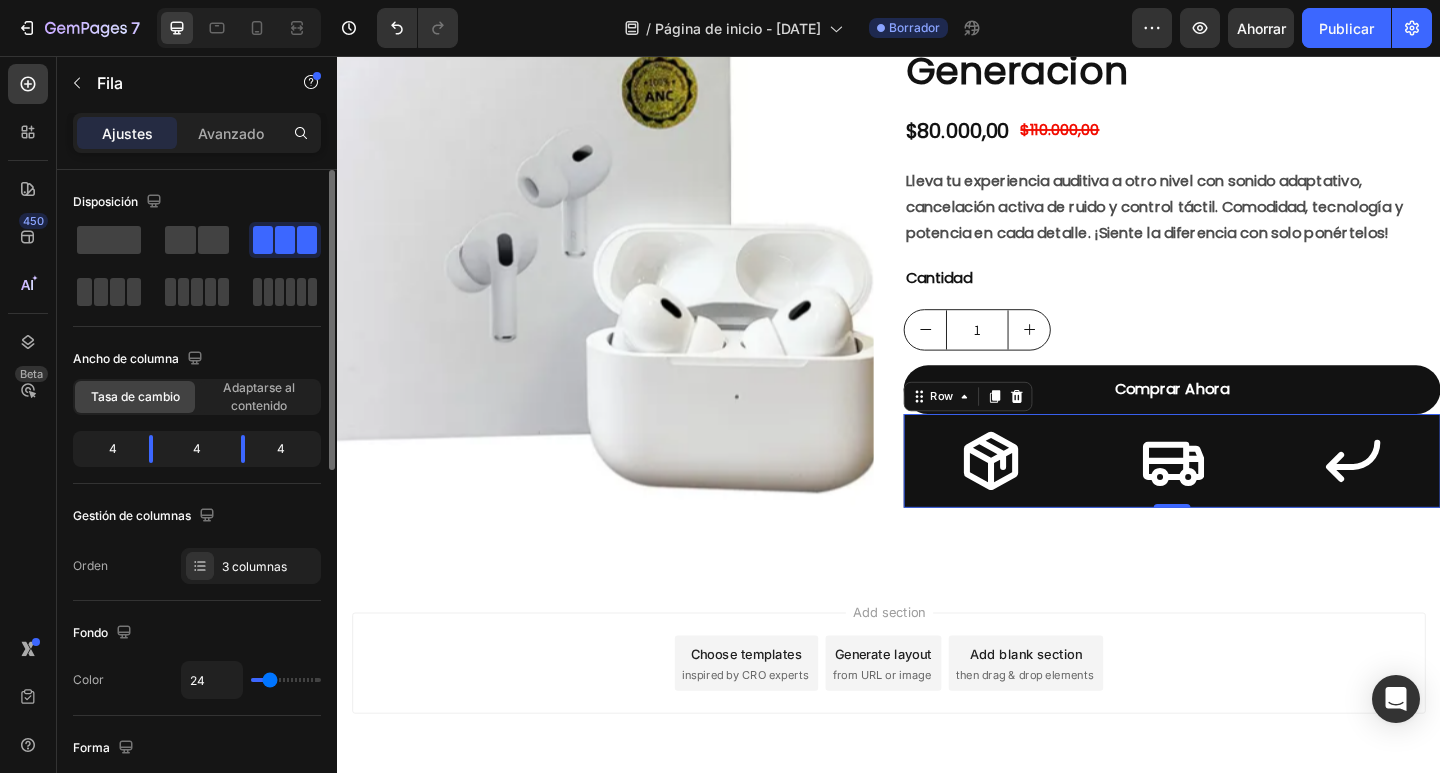 type on "18" 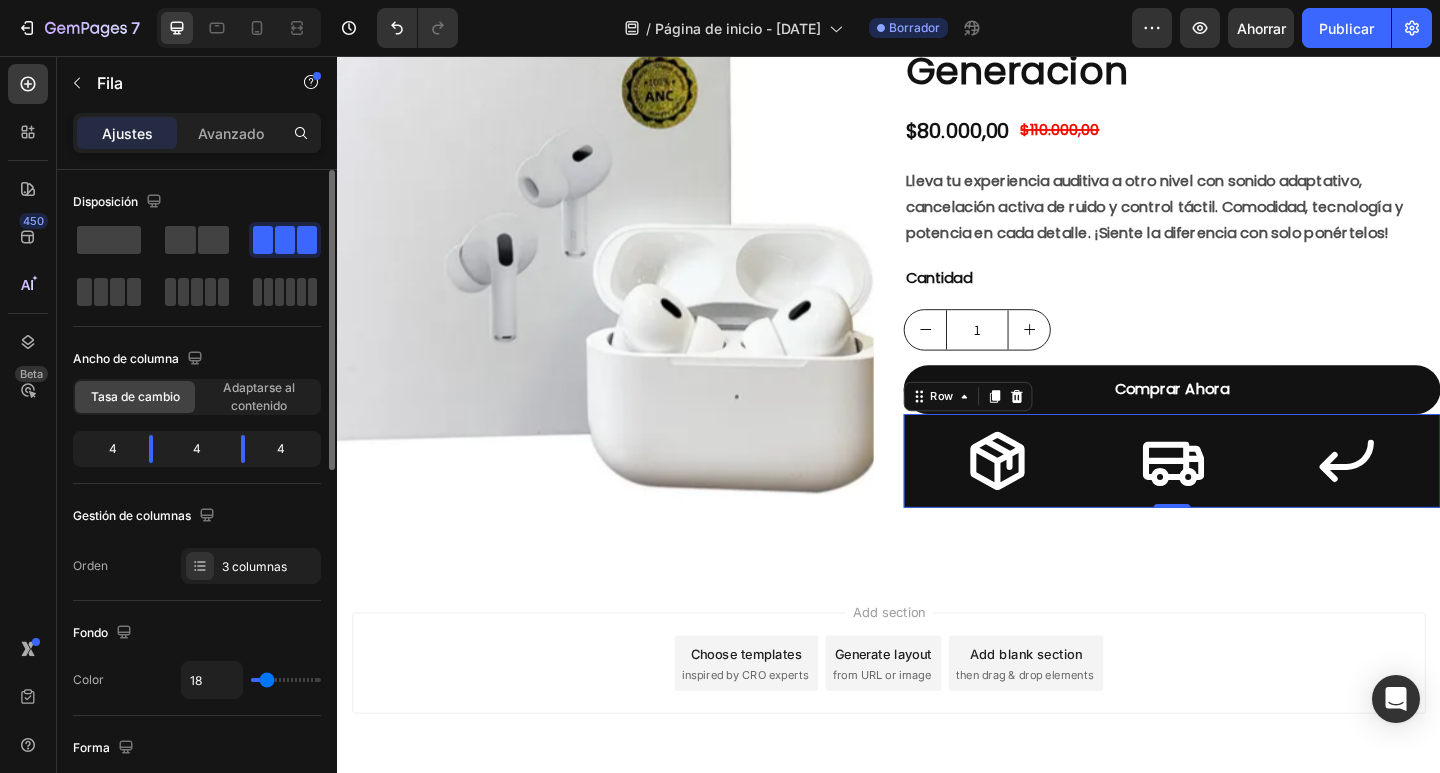 type on "13" 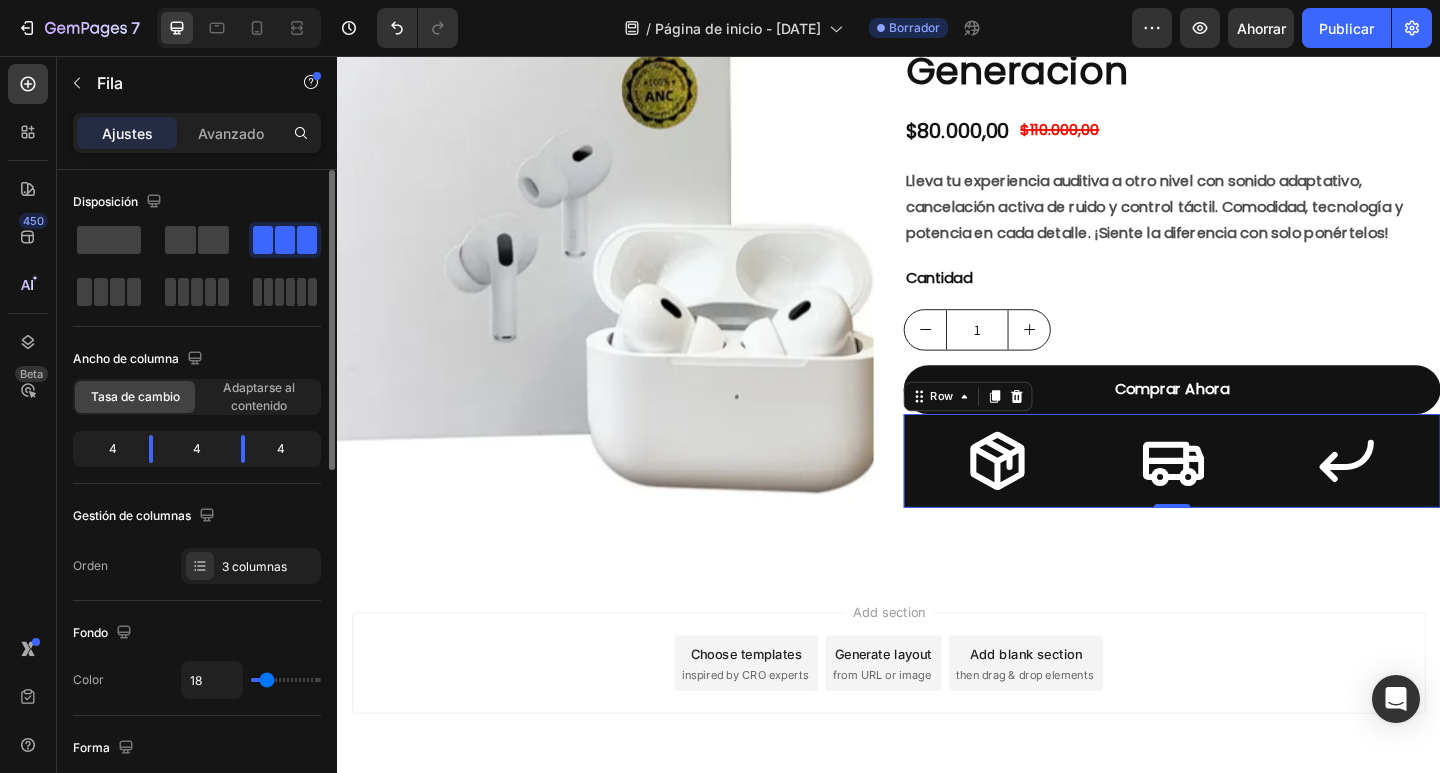 type on "13" 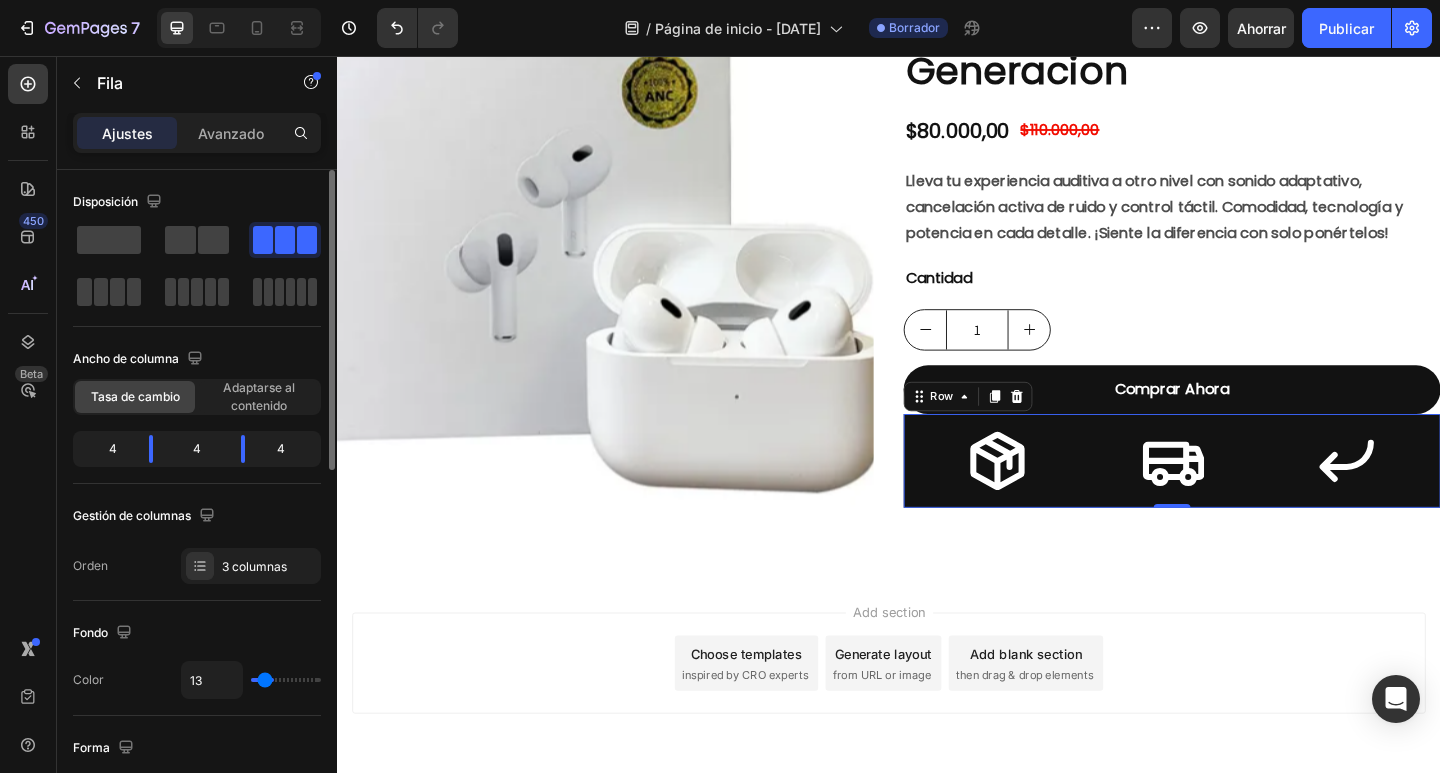 type on "7" 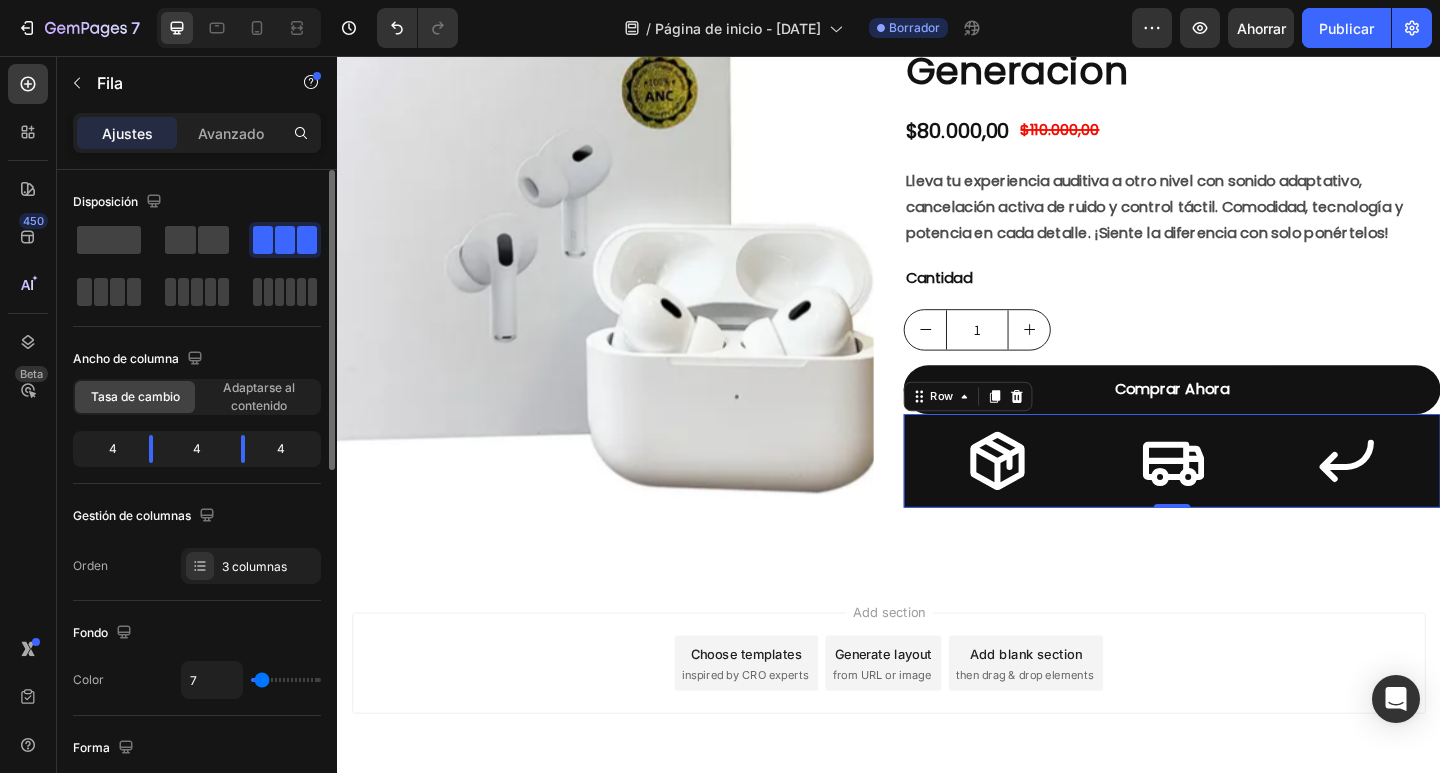 type on "4" 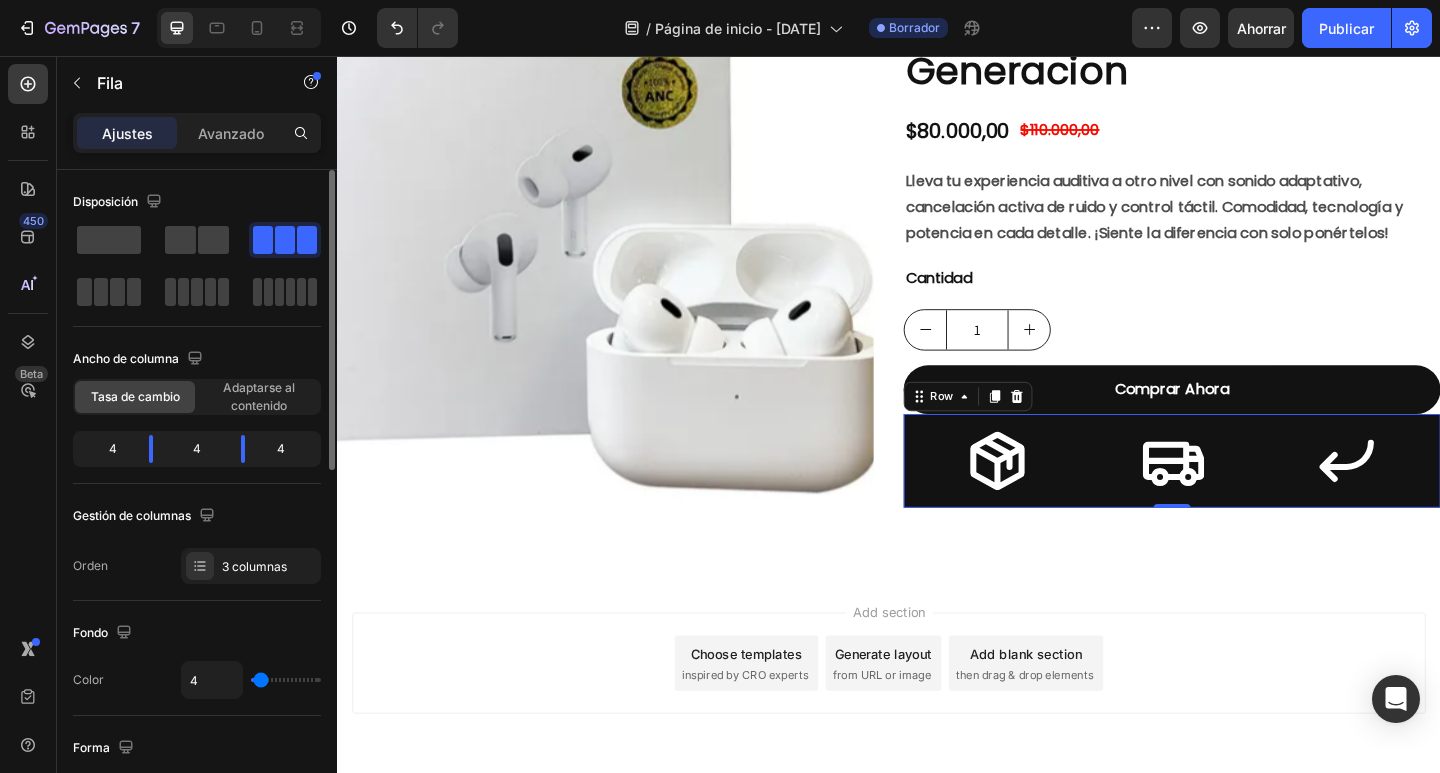 type on "0" 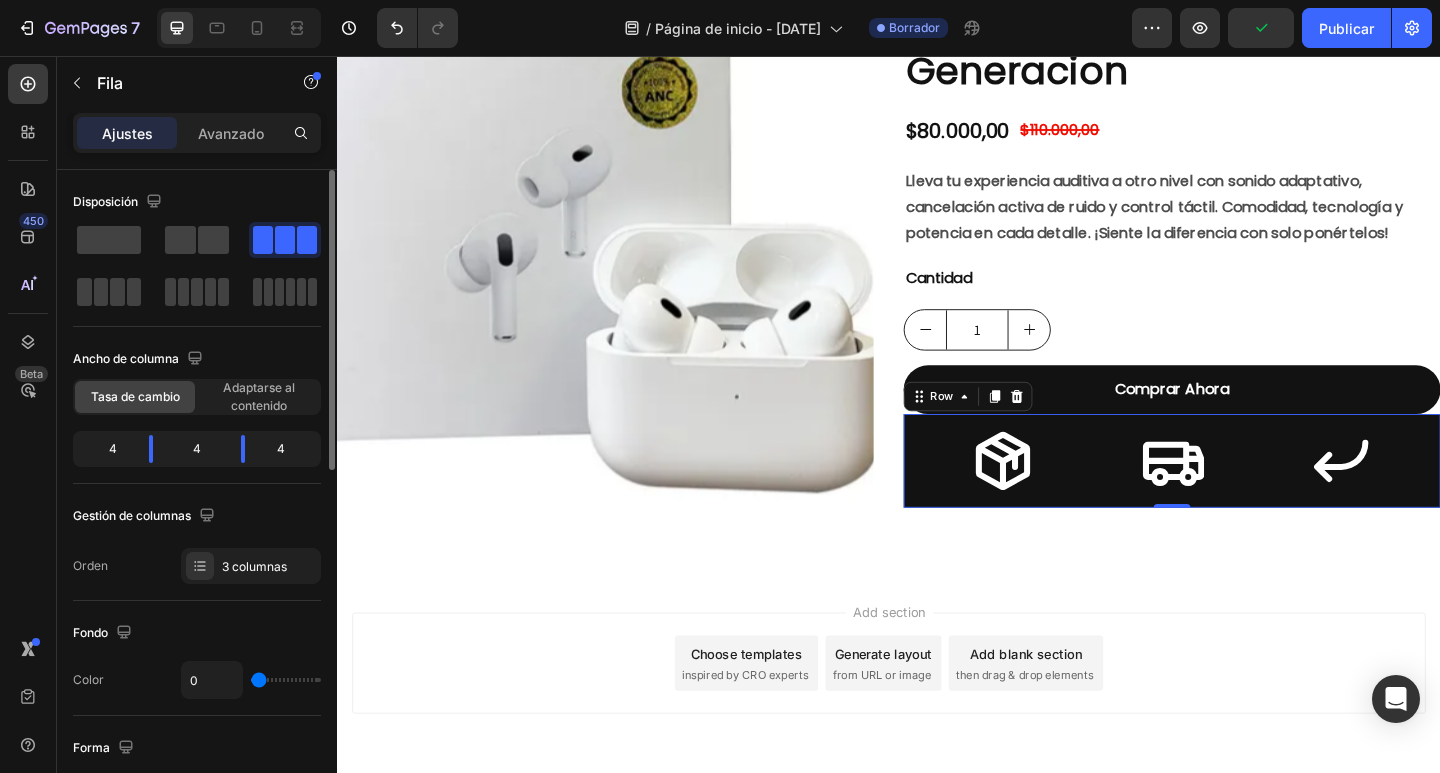 drag, startPoint x: 271, startPoint y: 678, endPoint x: 252, endPoint y: 670, distance: 20.615528 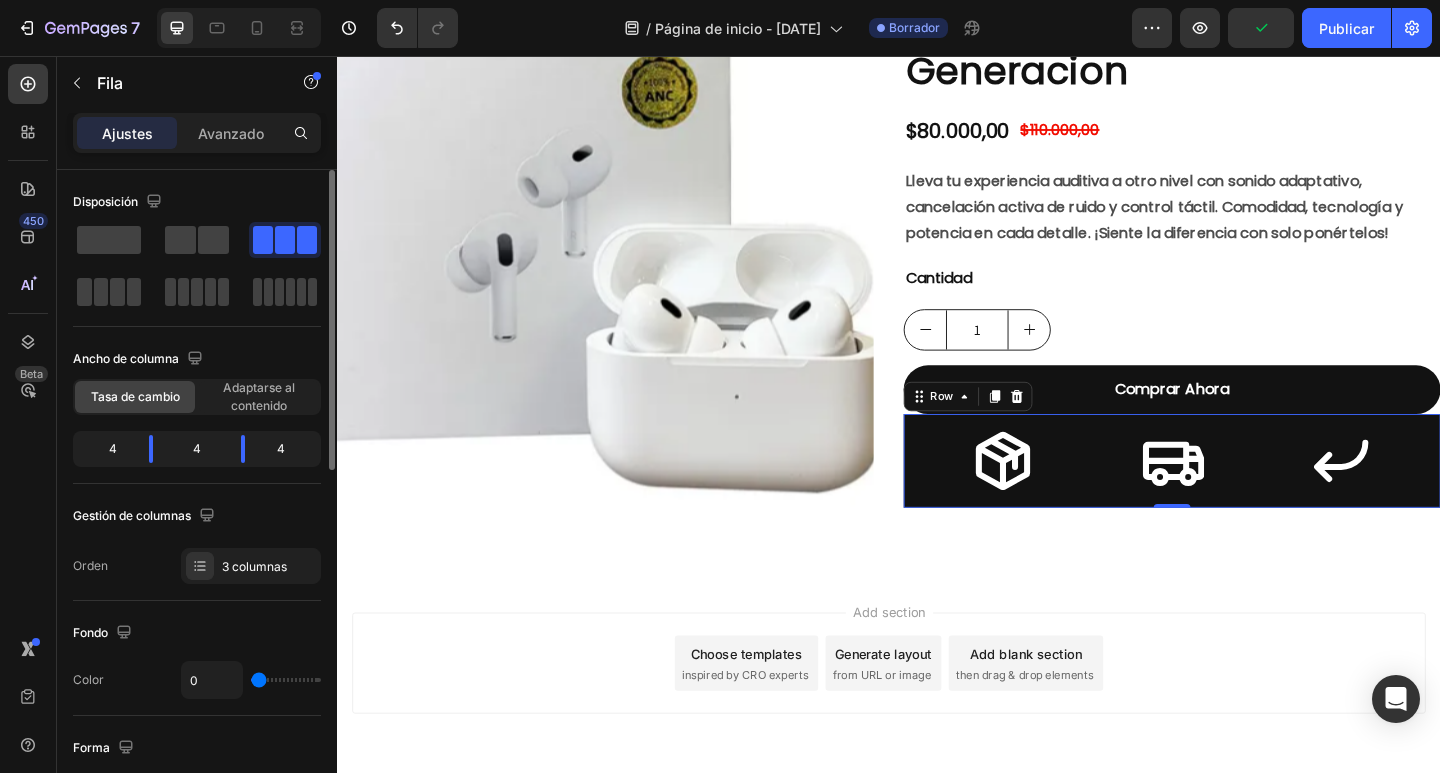 type on "0" 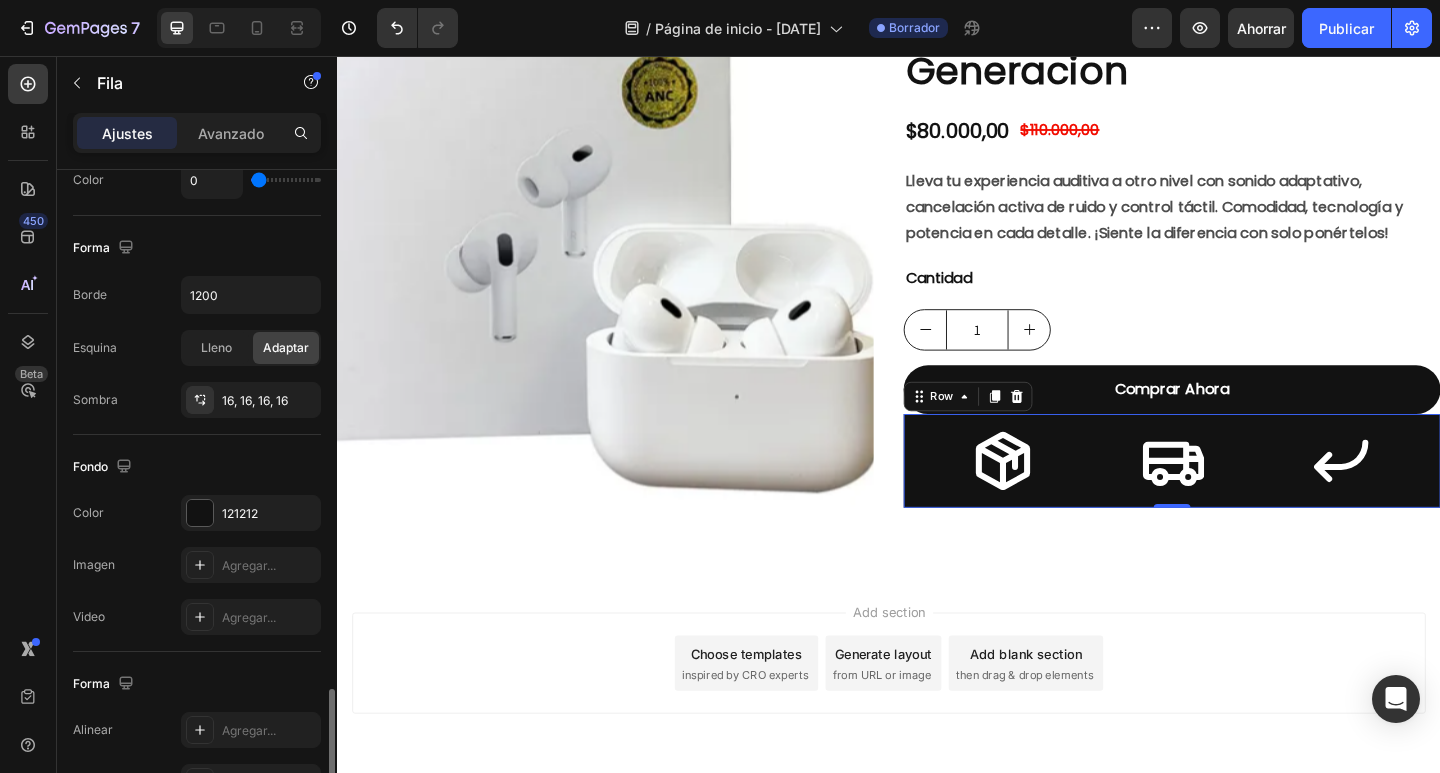 scroll, scrollTop: 700, scrollLeft: 0, axis: vertical 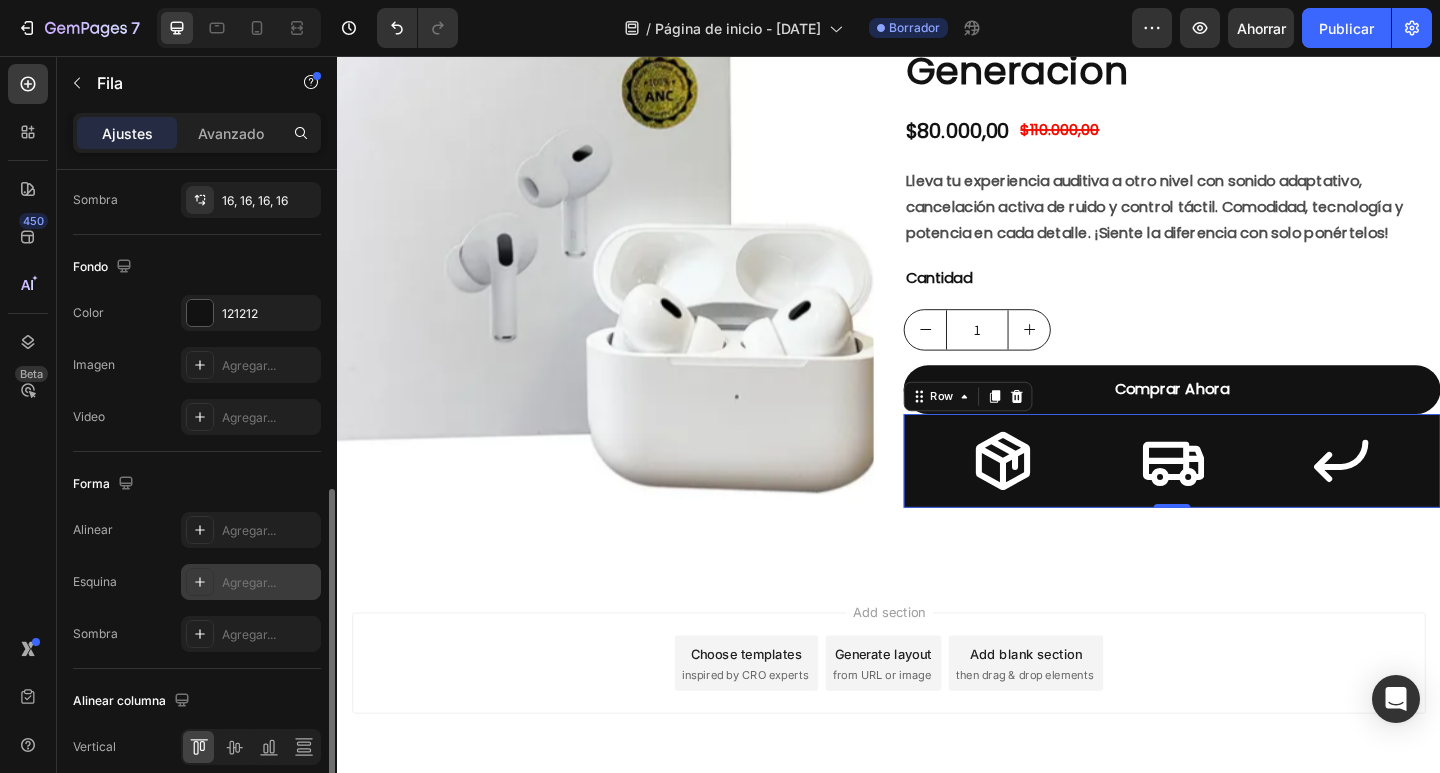 click on "Agregar..." at bounding box center [249, 582] 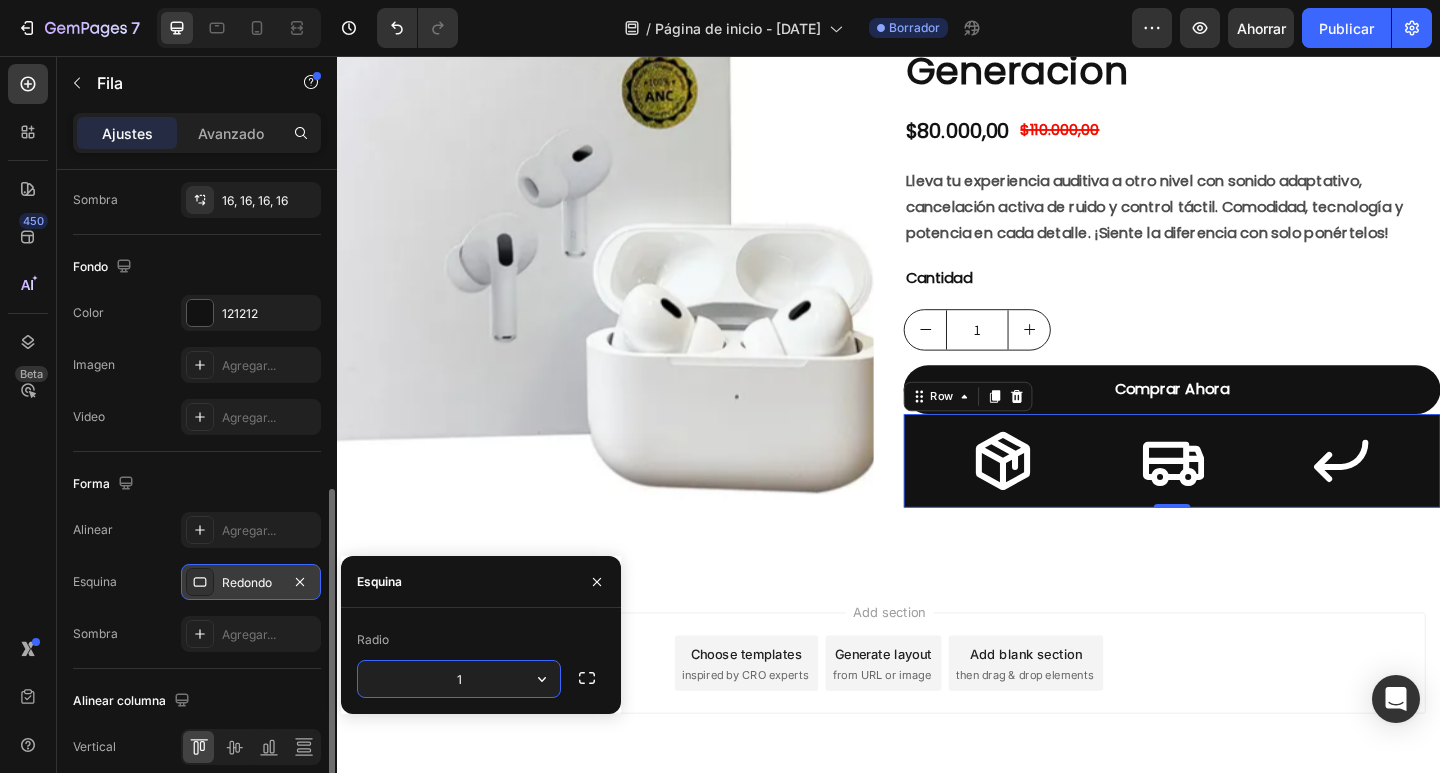 type on "10" 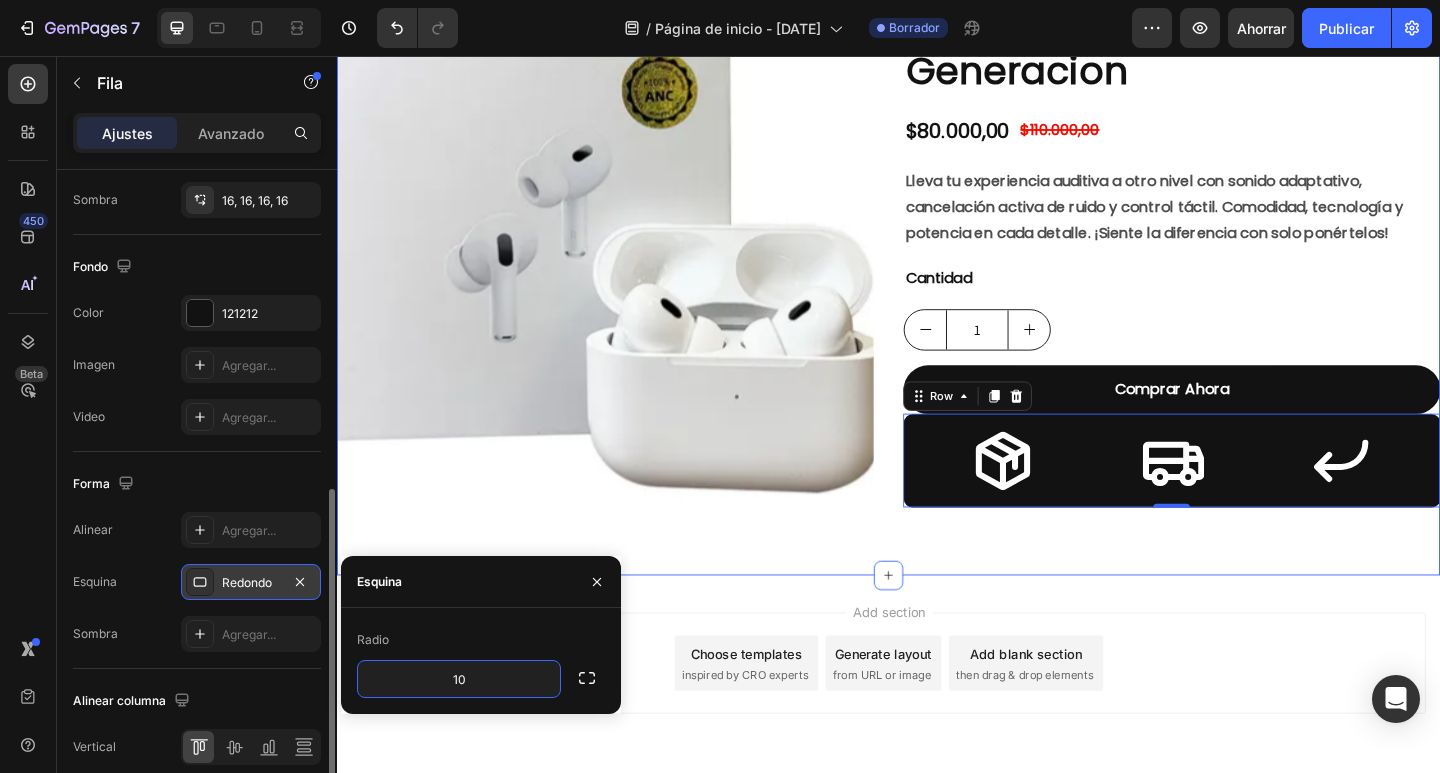 click on "Product Images Audifonos Airpods Pro 2 Generacion Product Title $80.000,00 Product Price Product Price $110.000,00 Product Price Product Price Row Lleva tu experiencia auditiva a otro nivel con sonido adaptativo, cancelación activa de ruido y control táctil. Comodidad, tecnología y potencia en cada detalle. ¡Siente la diferencia con solo ponértelos! Text Block Cantidad Text Block
1
Product Quantity Comprar Ahora  Dynamic Checkout
Icon
Icon
Icon Row   0 Product Row Section 2" at bounding box center [937, 290] 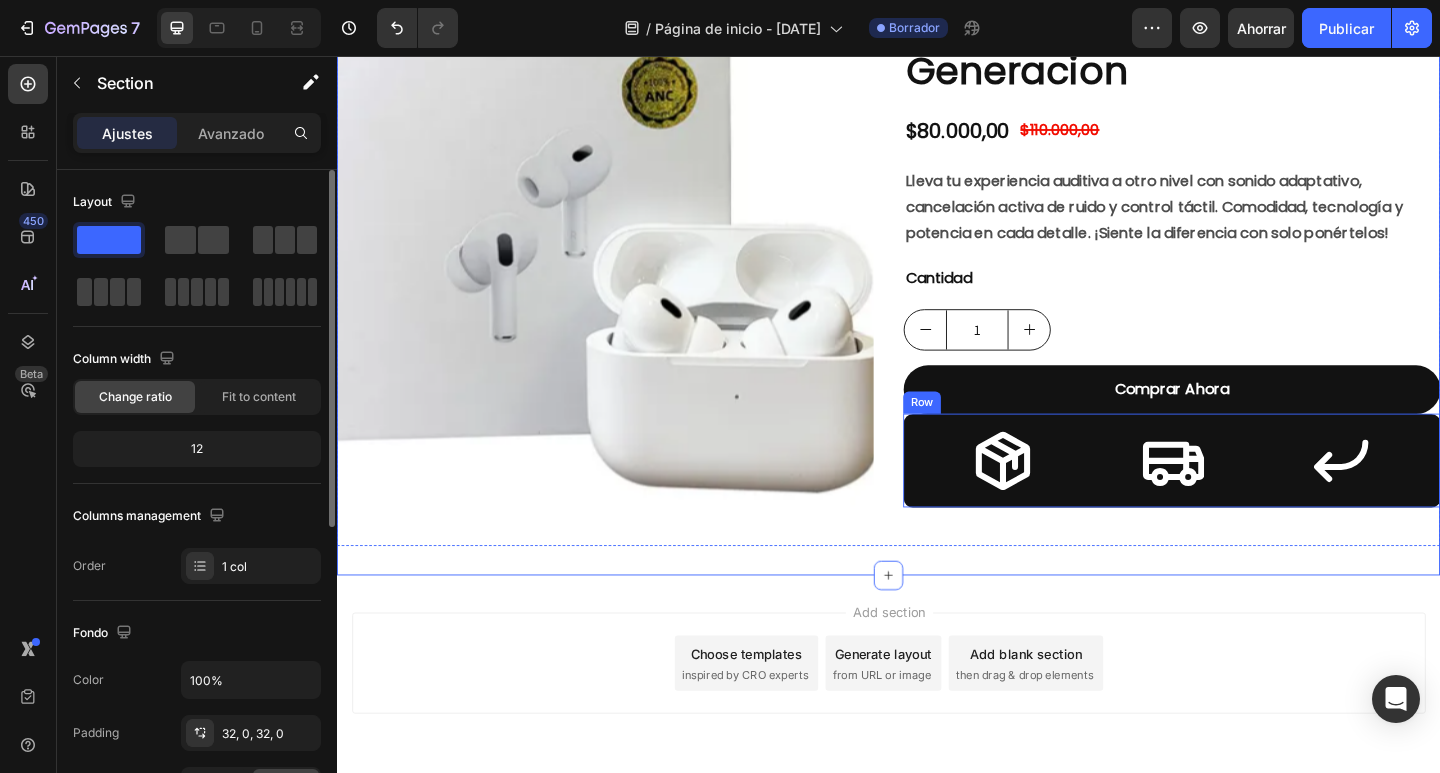 scroll, scrollTop: 0, scrollLeft: 0, axis: both 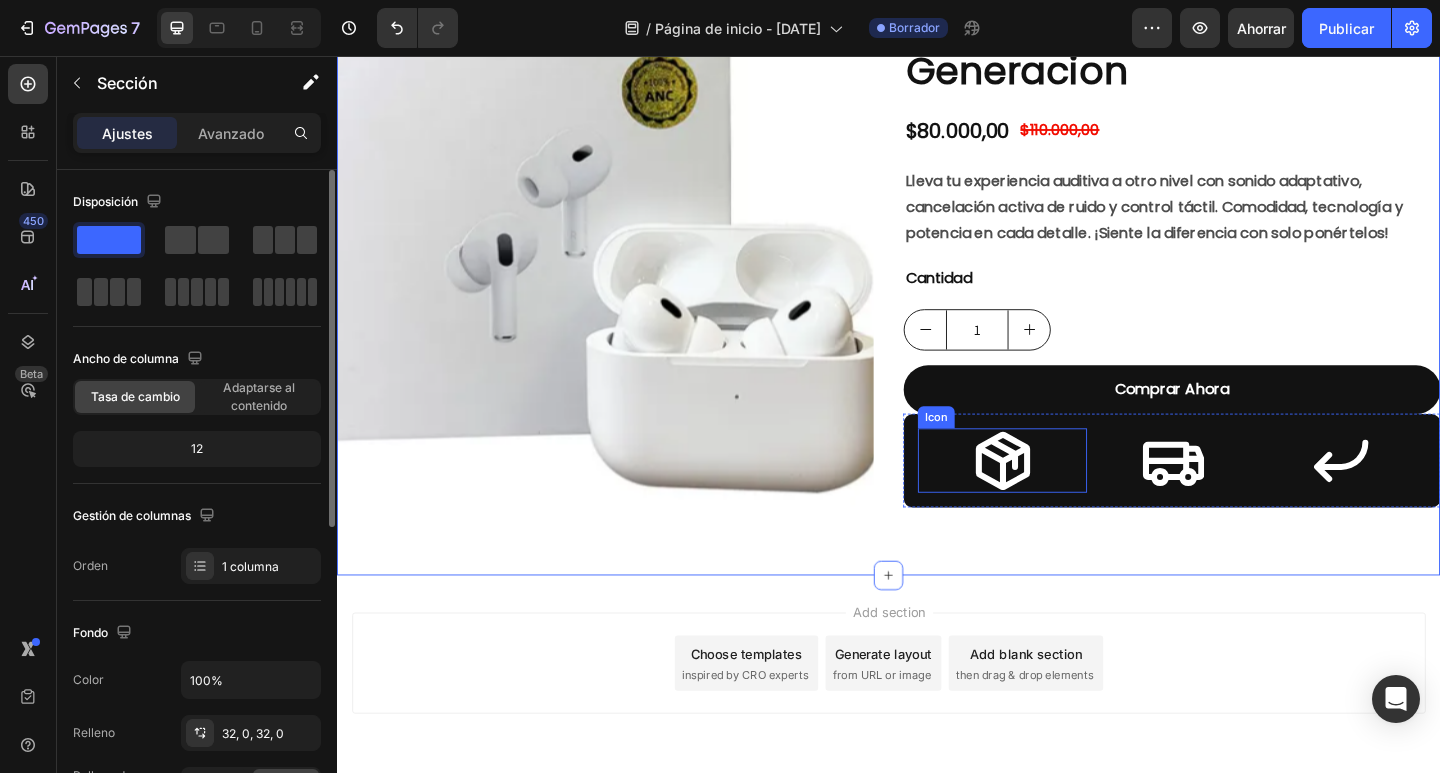 click on "Icon" at bounding box center (1061, 497) 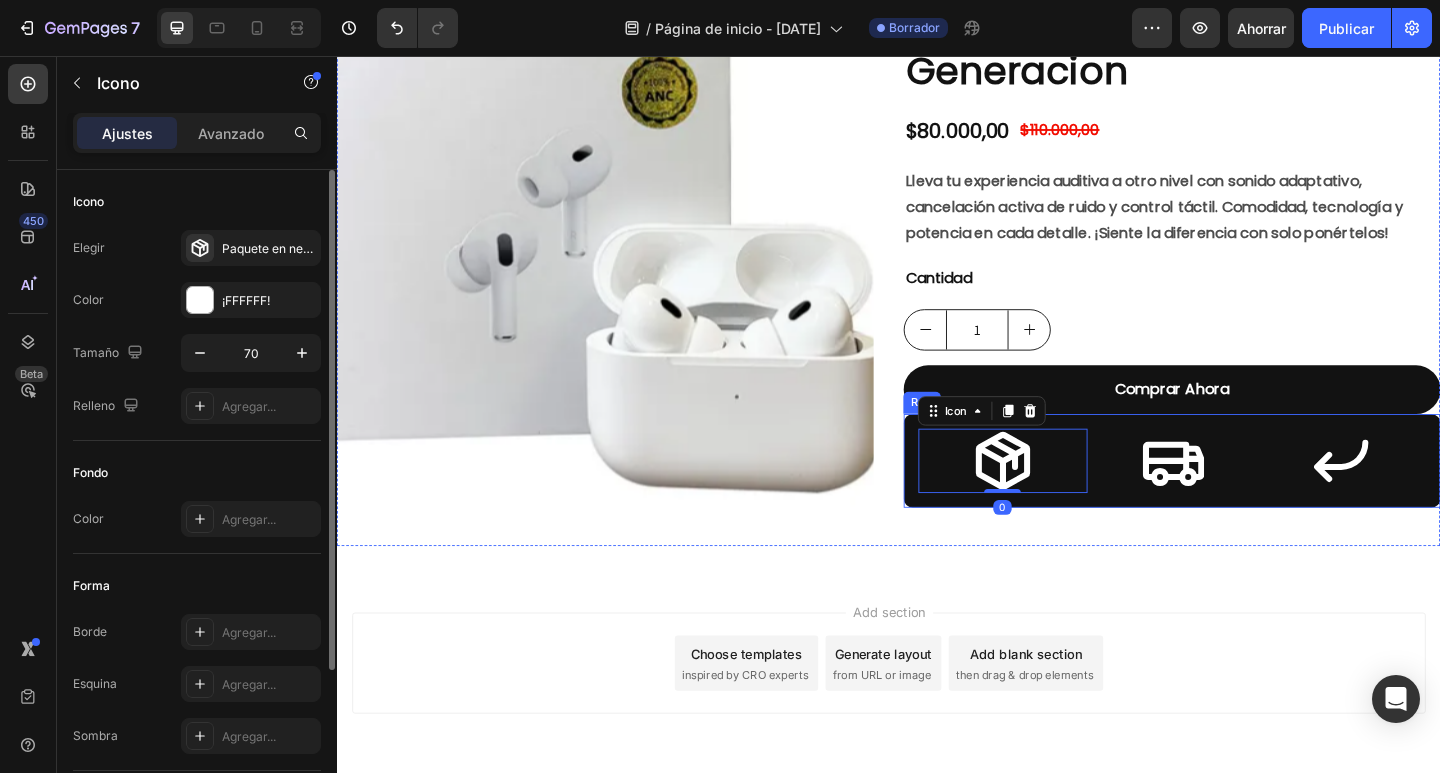 click on "Icon   0
Icon
Icon Row" at bounding box center (1245, 497) 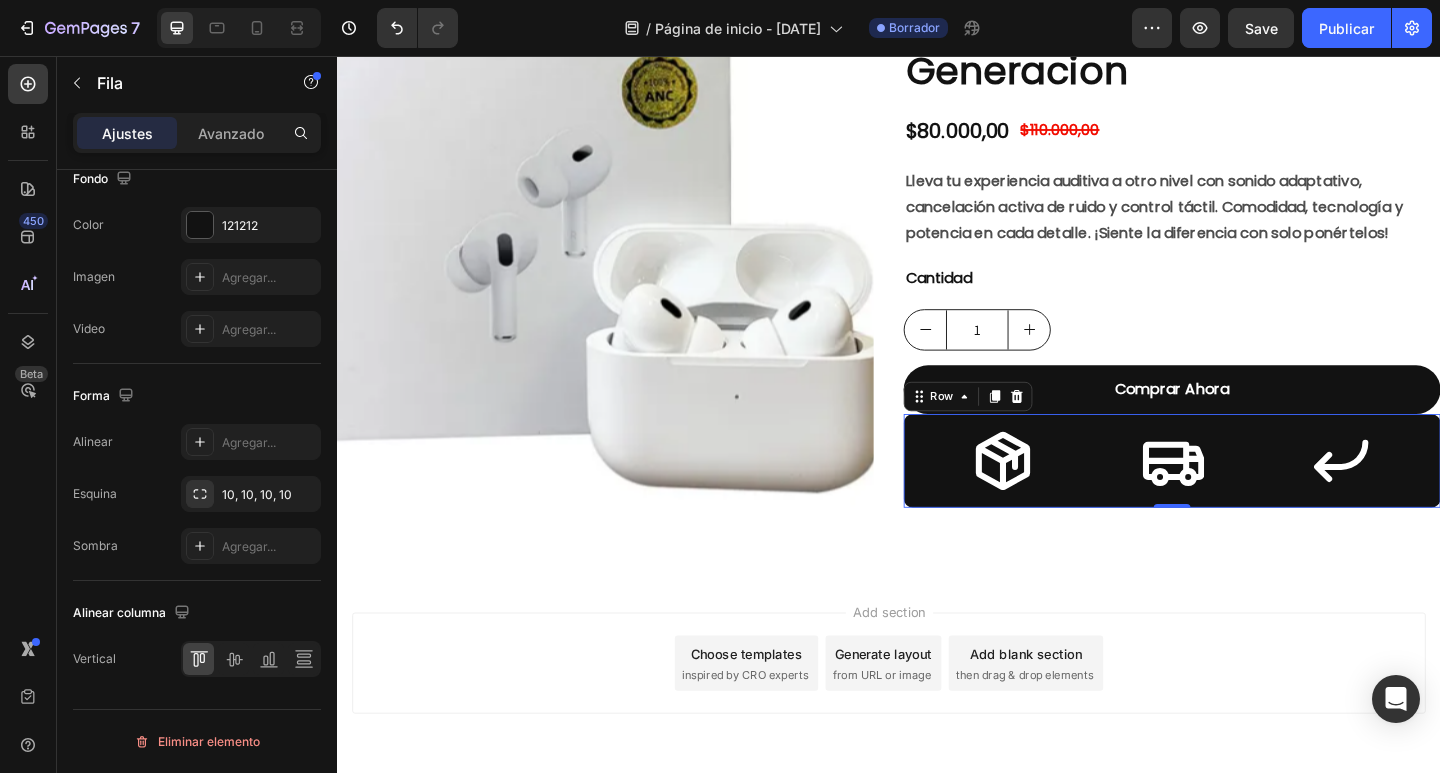 scroll, scrollTop: 0, scrollLeft: 0, axis: both 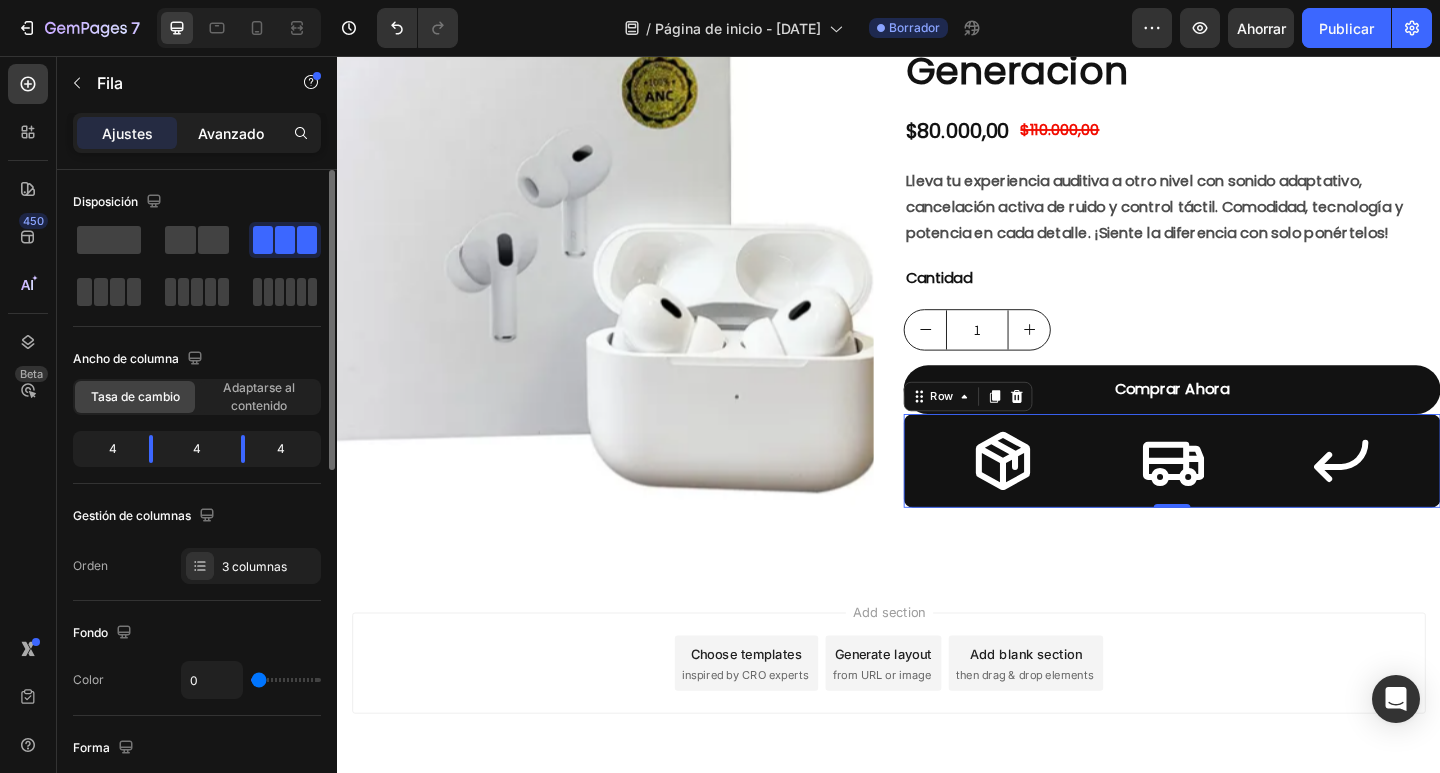 click on "Avanzado" at bounding box center [231, 133] 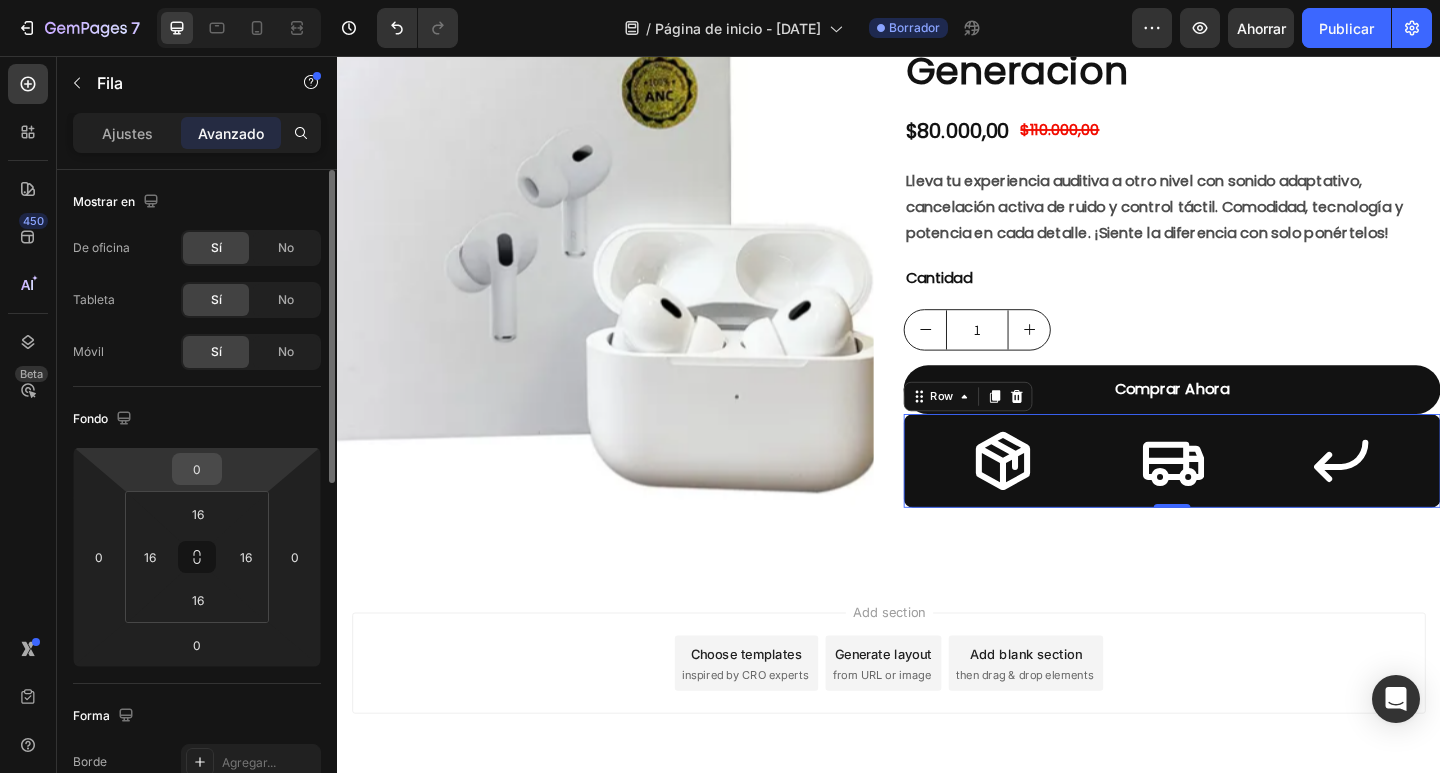 click on "0" at bounding box center (197, 469) 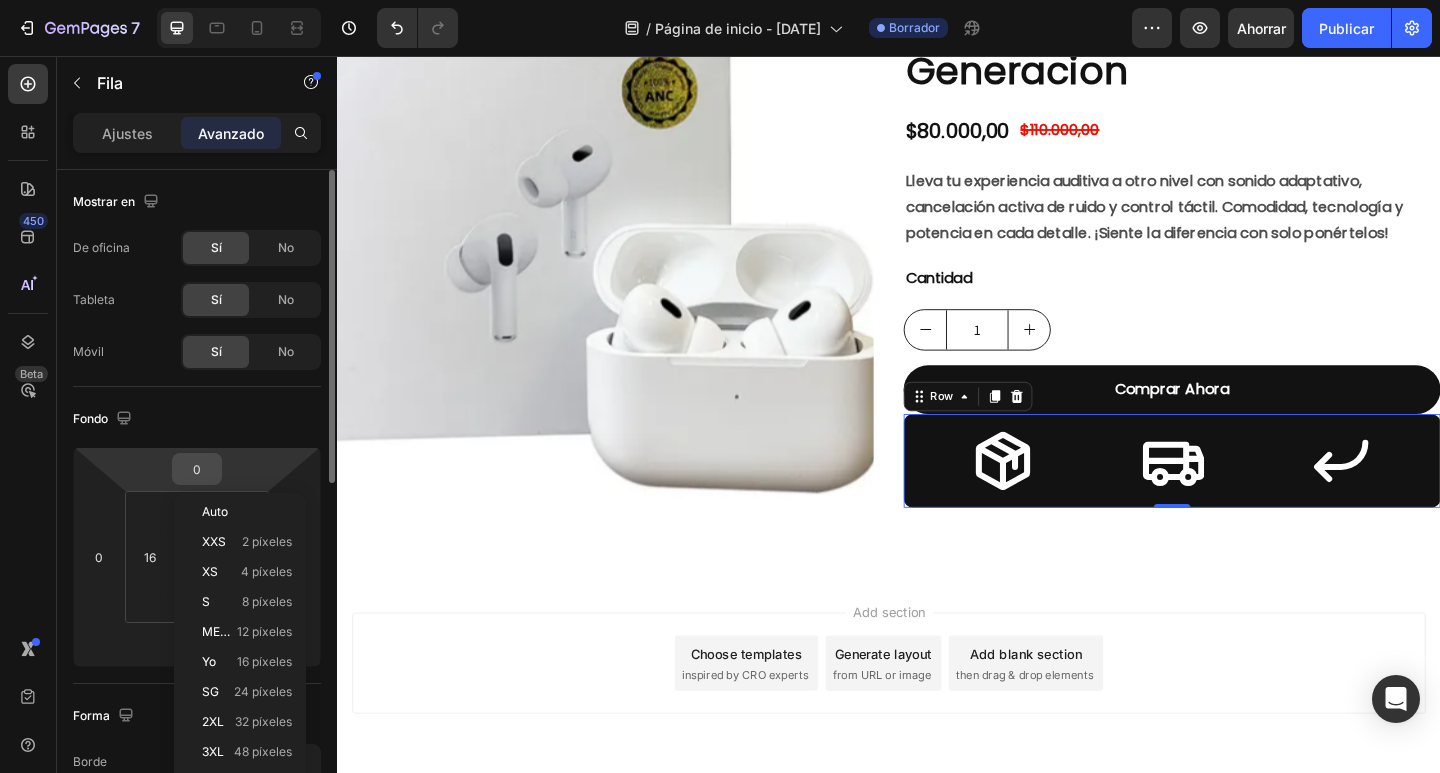 click on "0" at bounding box center (197, 469) 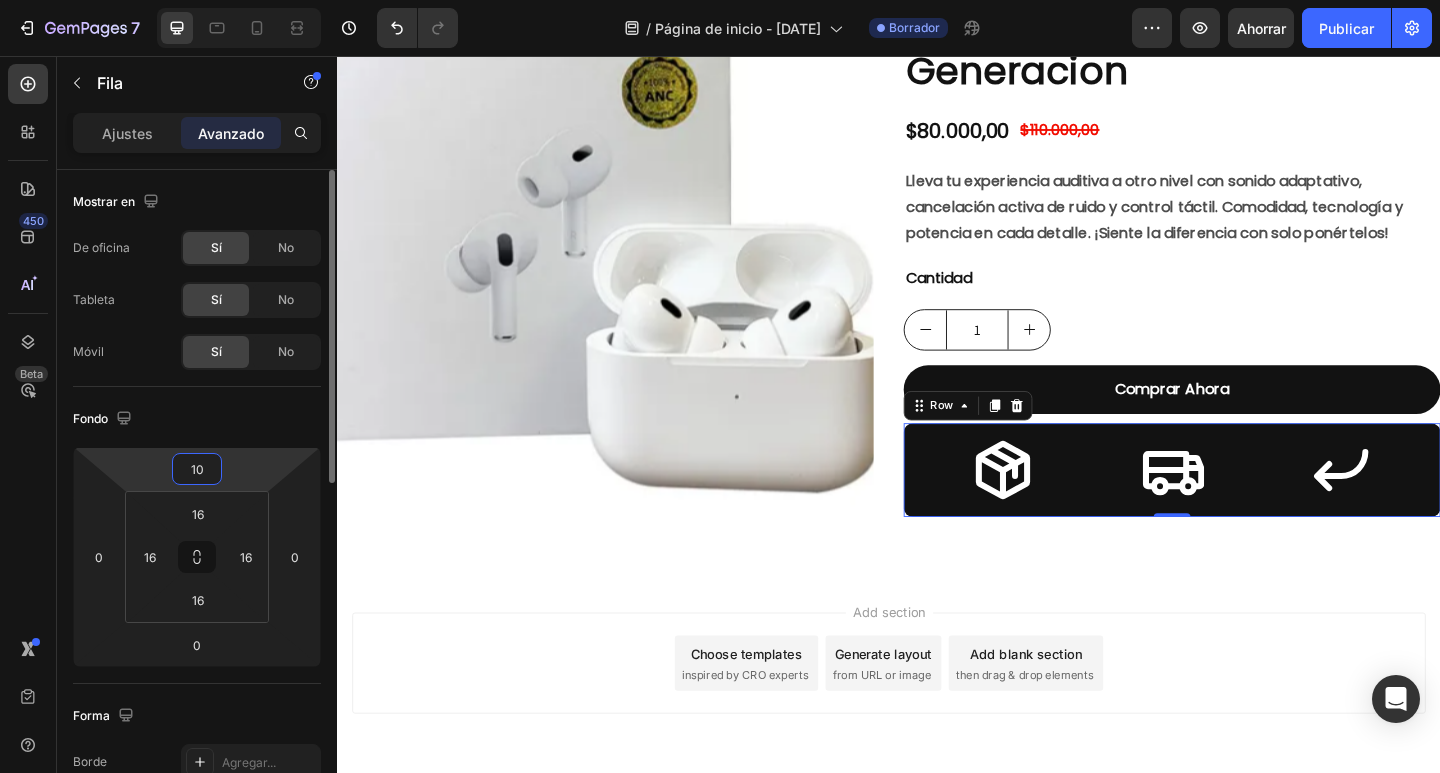 type on "1" 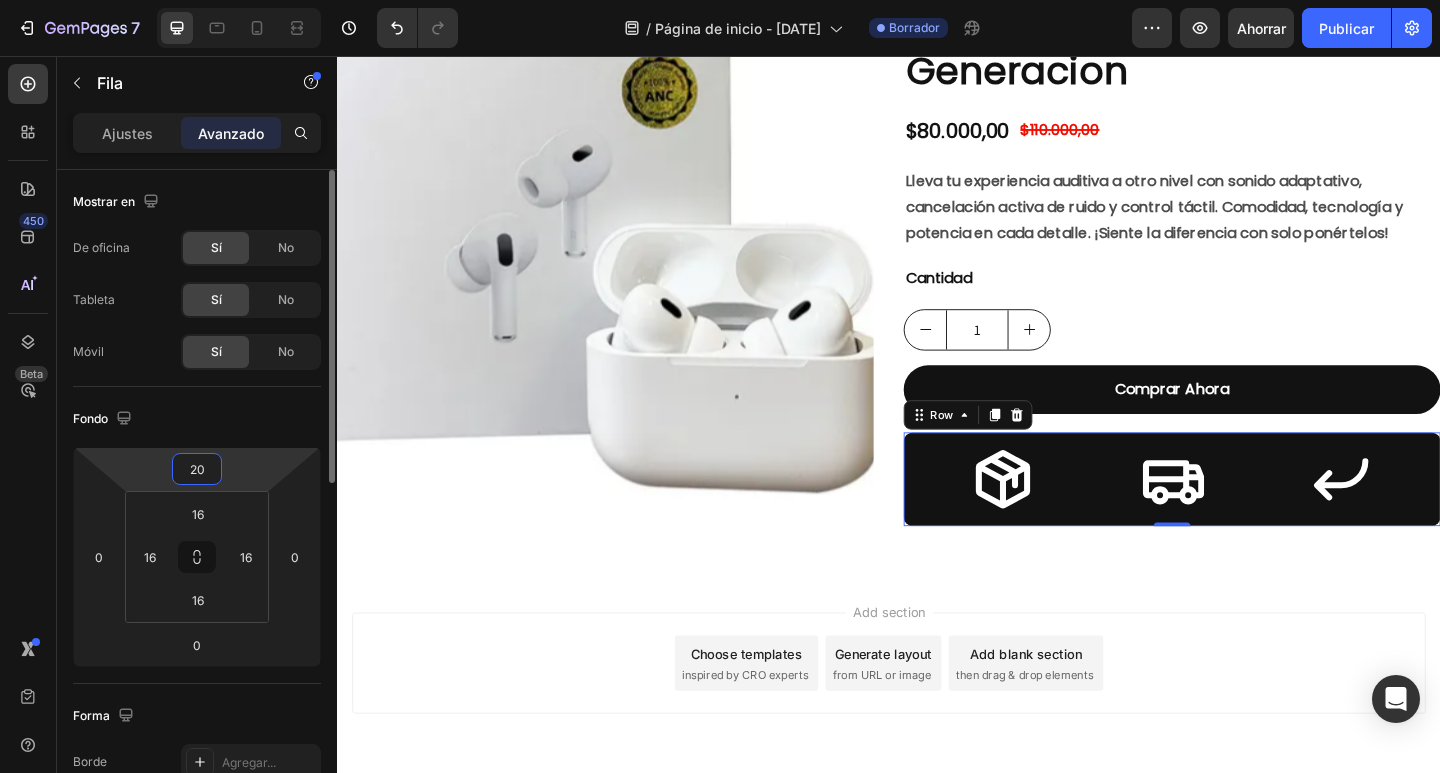 type on "20" 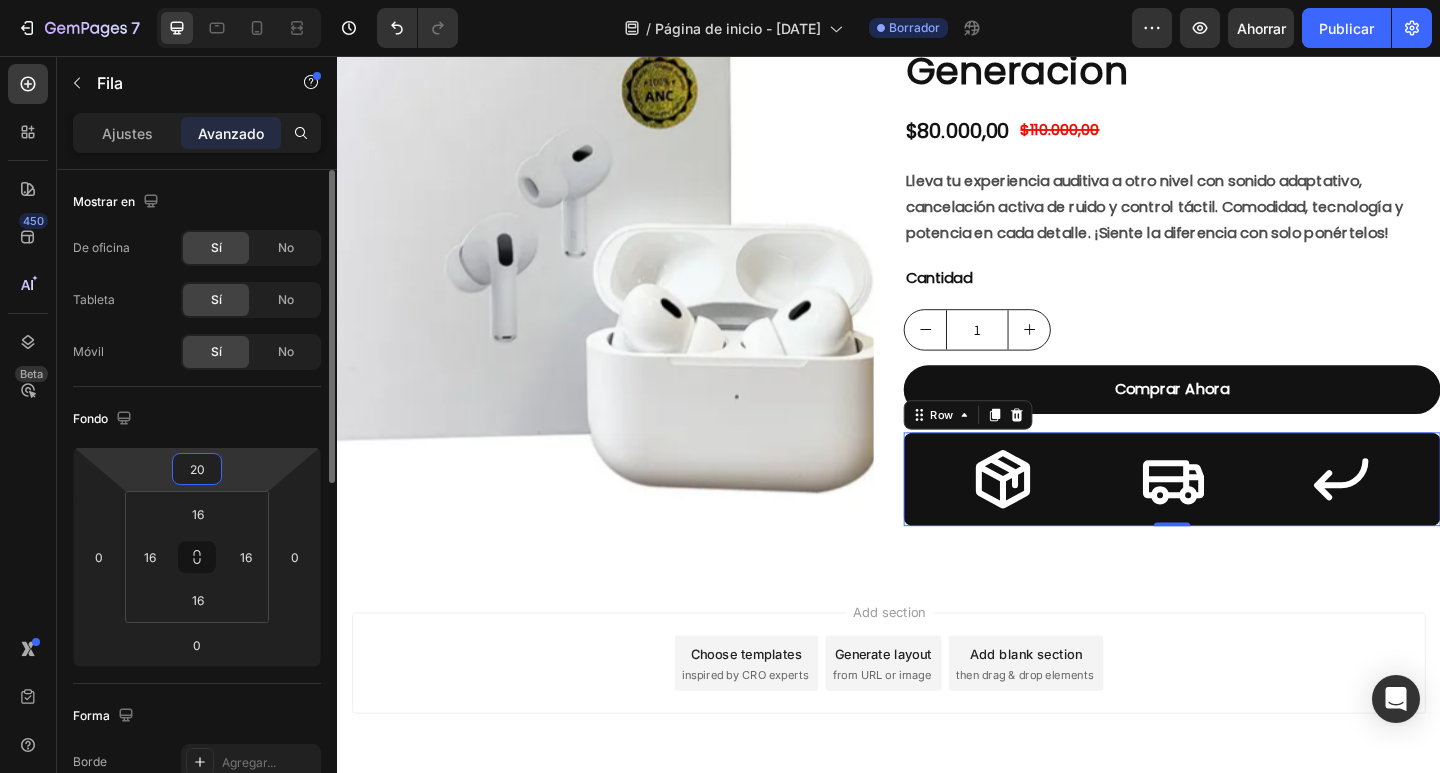 click on "Fondo" at bounding box center [197, 419] 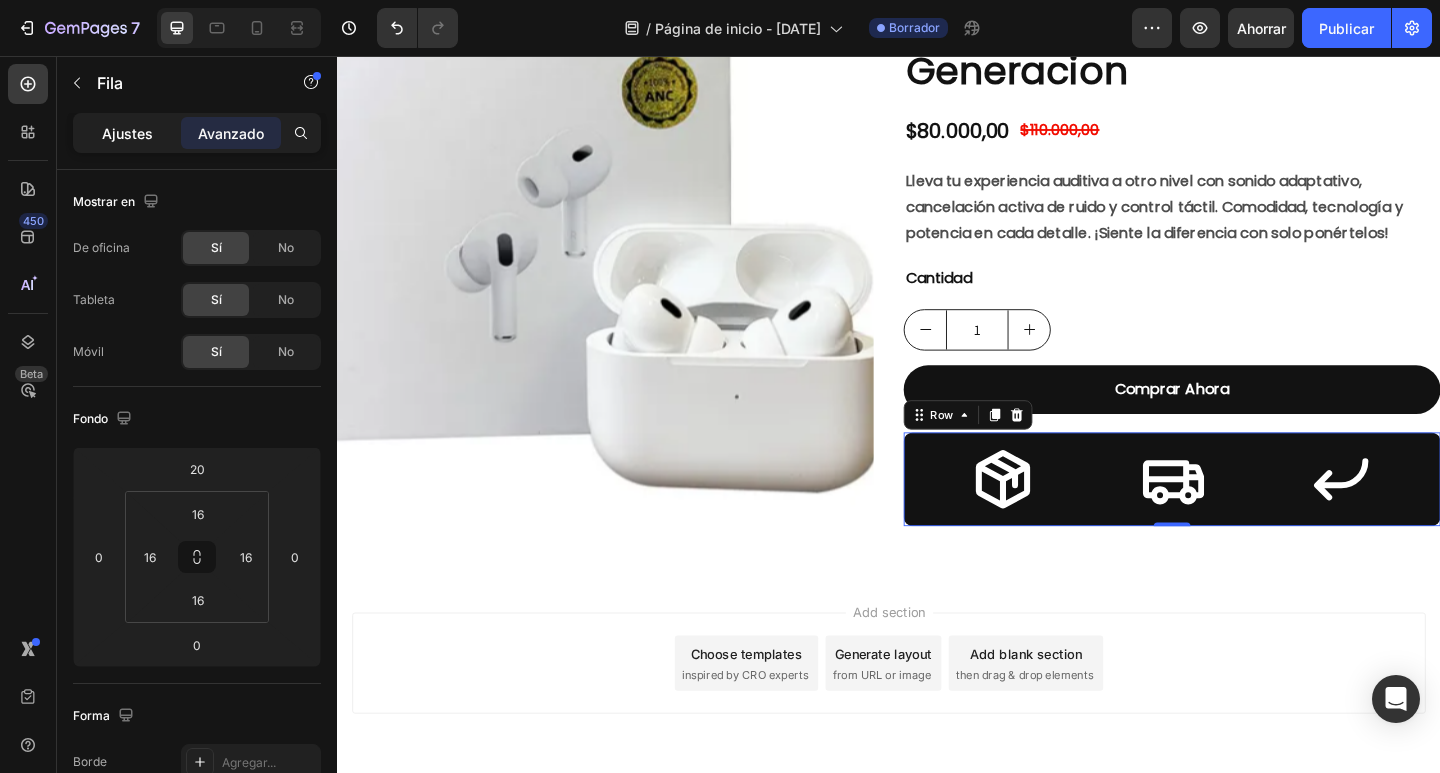 click on "Ajustes" 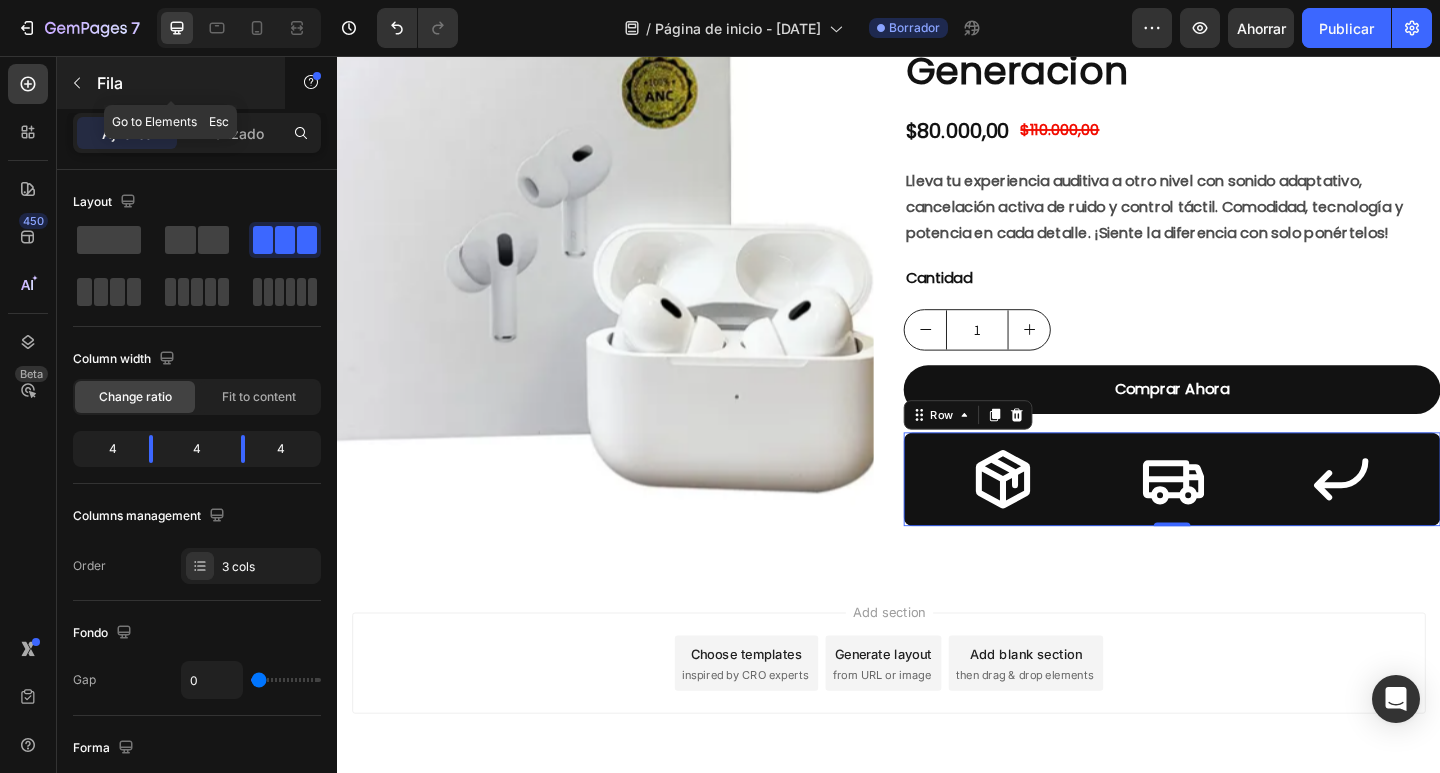 click at bounding box center [77, 83] 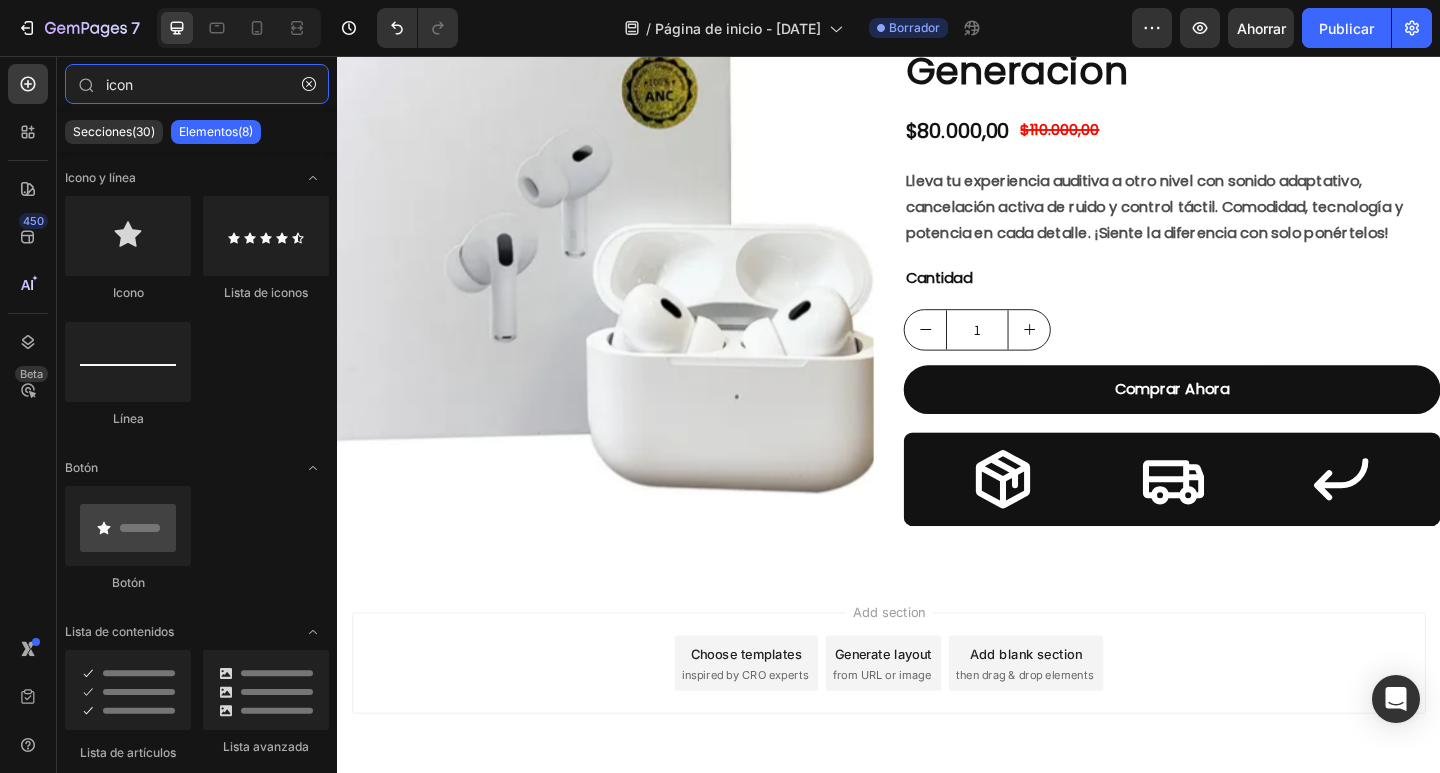 click on "icon Secciones(30) Elementos(8) Icono y línea
Icono
Lista de iconos
Línea Botón
Botón Lista de contenidos
Lista de artículos
Lista avanzada Impulsor de conversión
Contador de existencias
Contador de existencias" at bounding box center (197, 414) 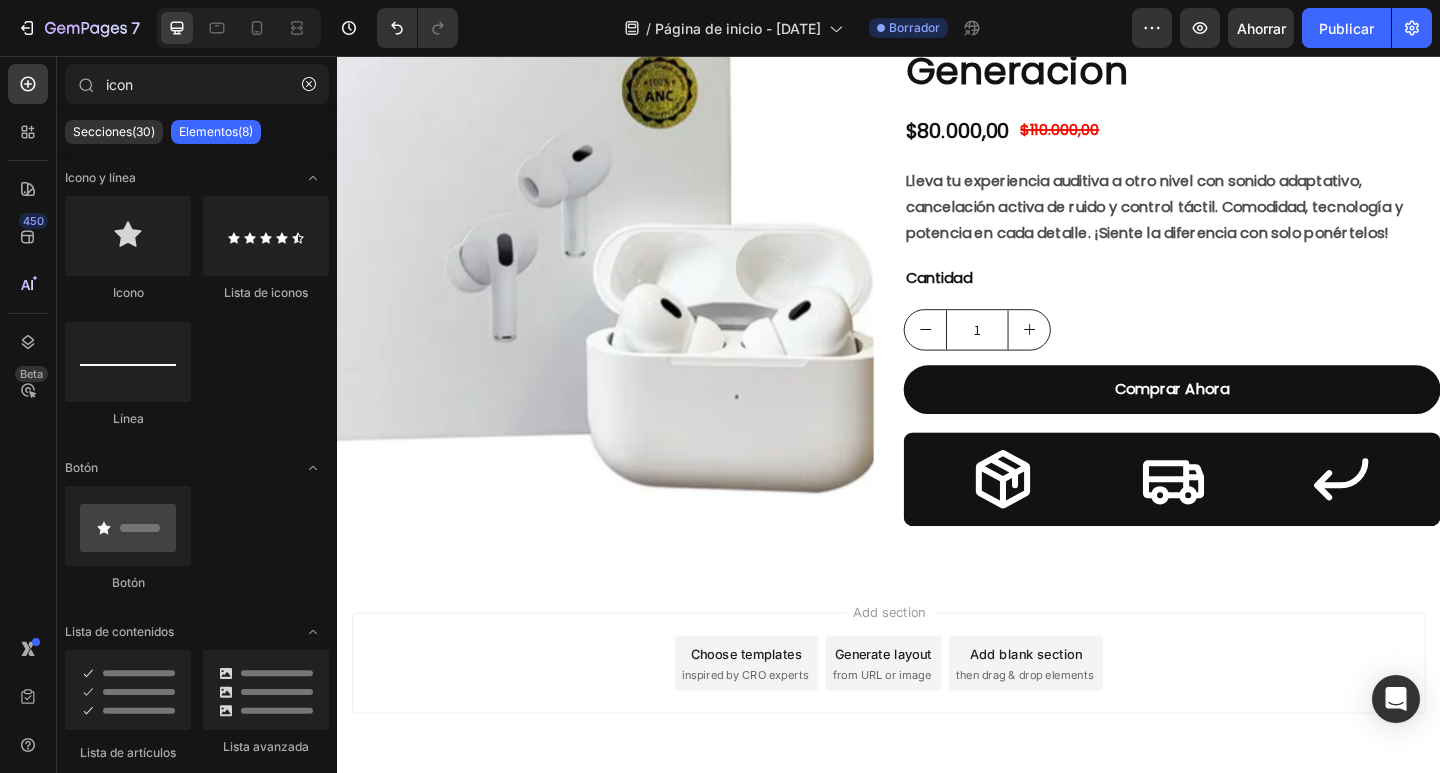 drag, startPoint x: 301, startPoint y: 85, endPoint x: 295, endPoint y: 112, distance: 27.658634 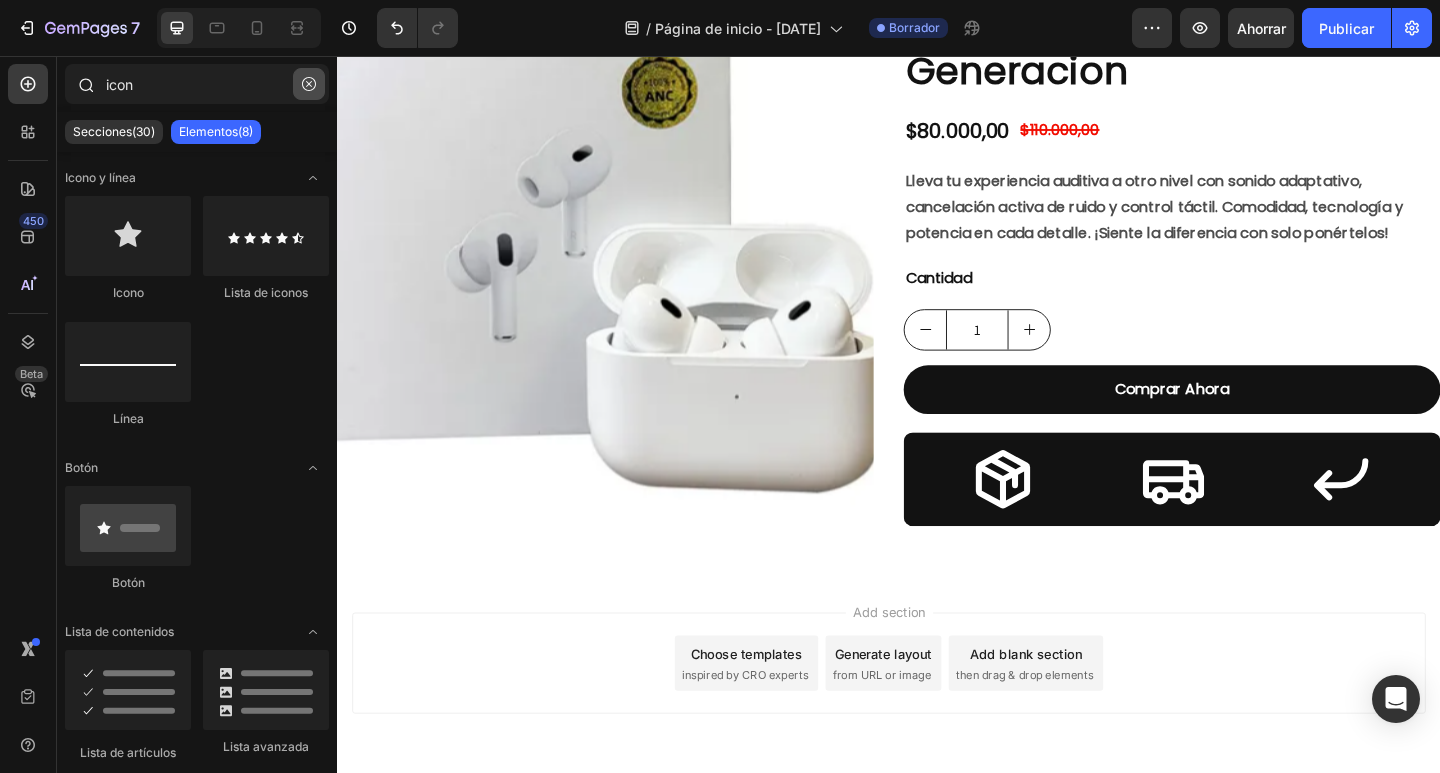 click 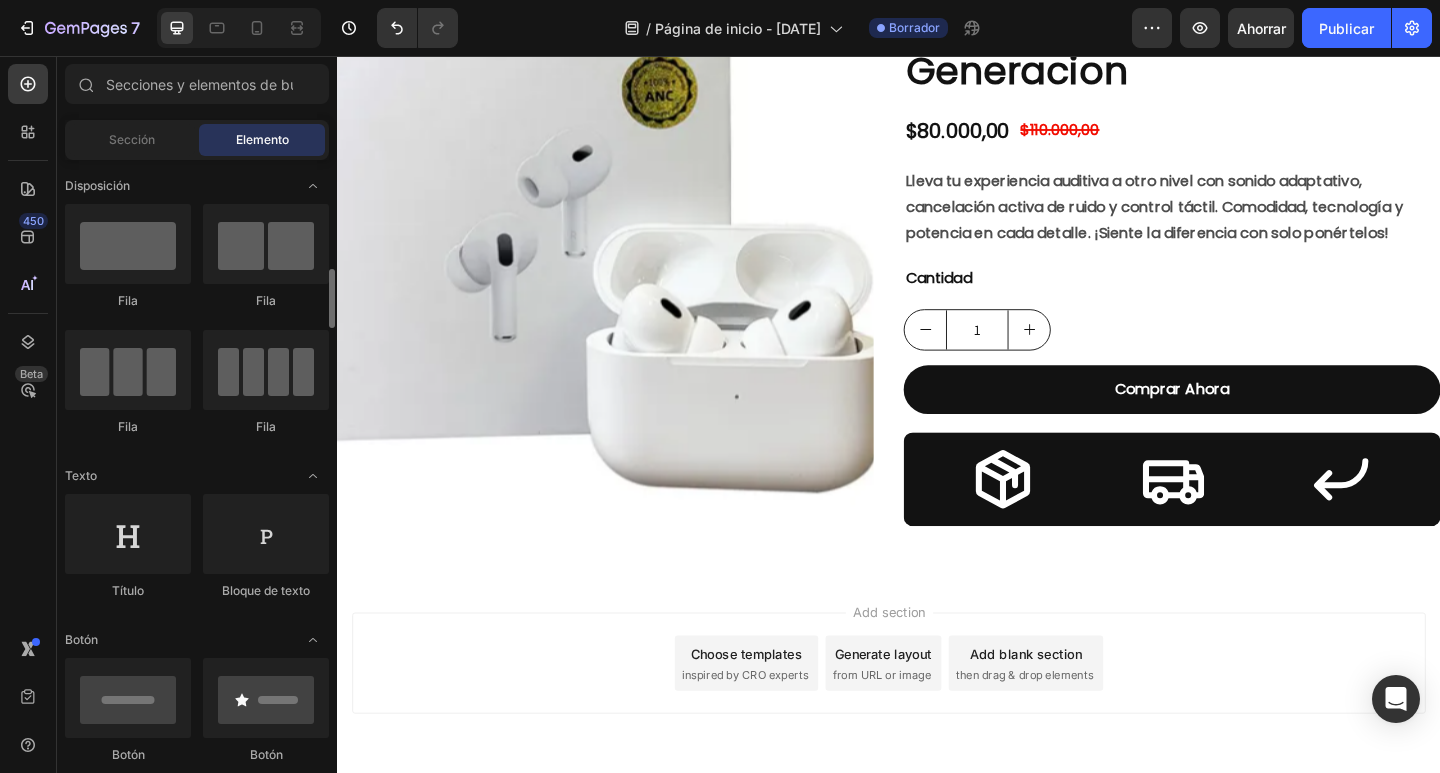 scroll, scrollTop: 300, scrollLeft: 0, axis: vertical 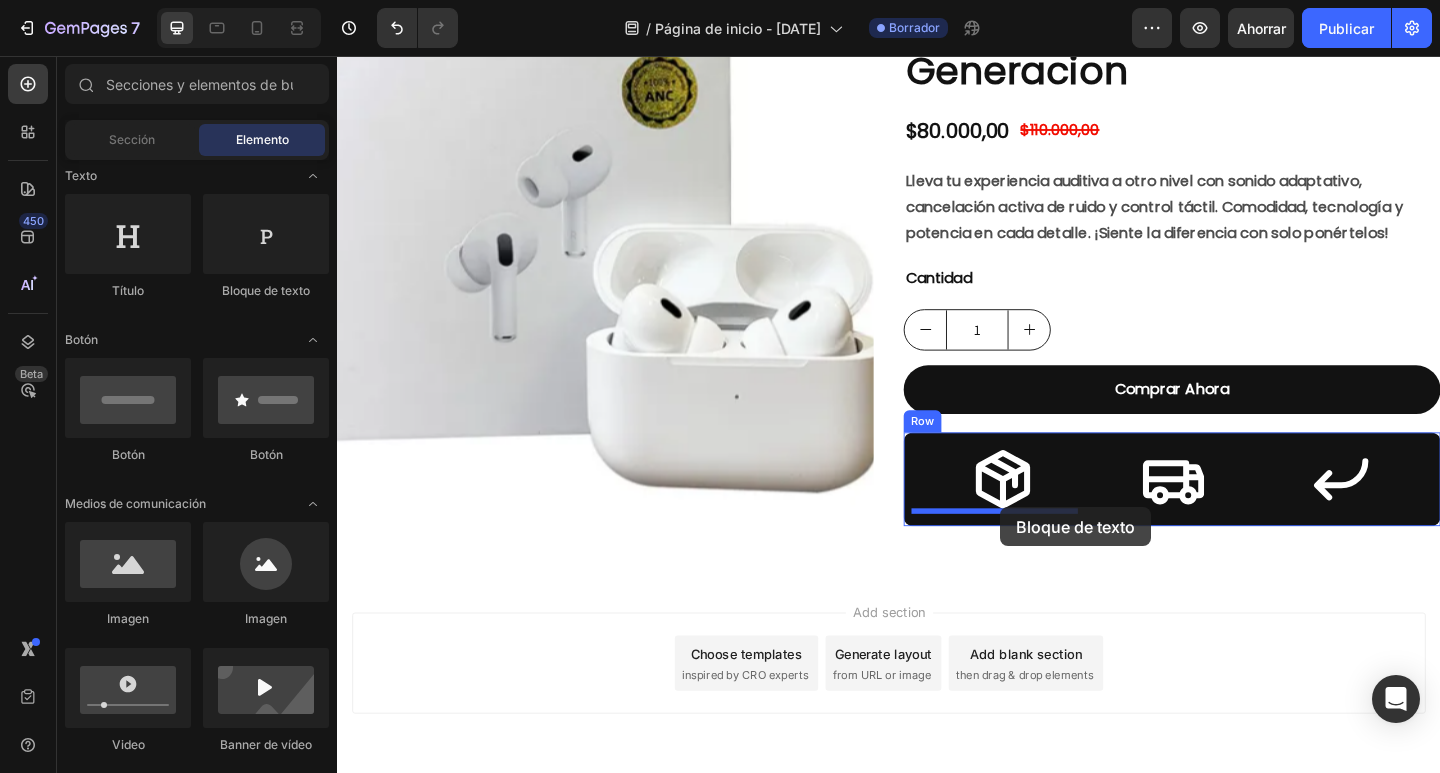 drag, startPoint x: 591, startPoint y: 299, endPoint x: 1058, endPoint y: 547, distance: 528.76556 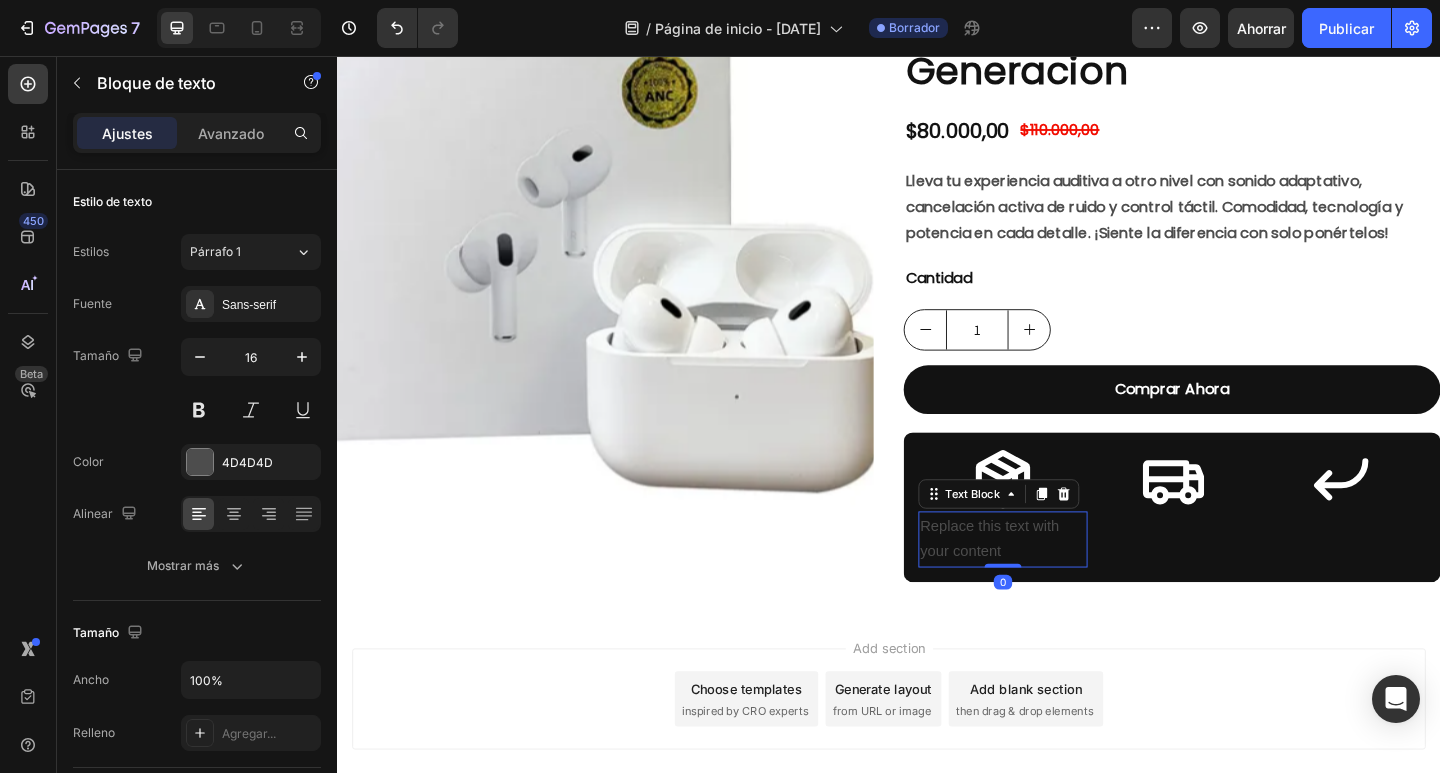 click on "Replace this text with your content" at bounding box center [1061, 583] 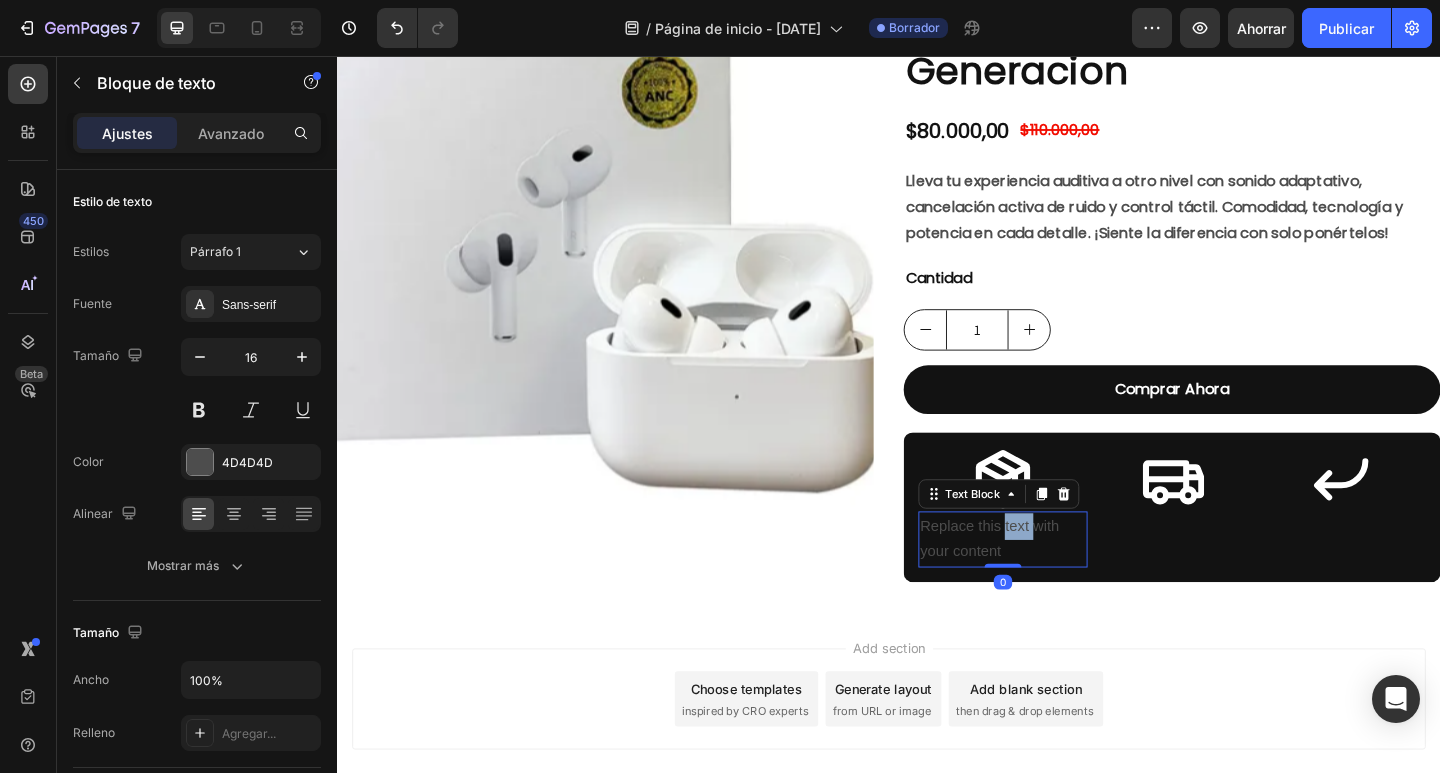 click on "Replace this text with your content" at bounding box center [1061, 583] 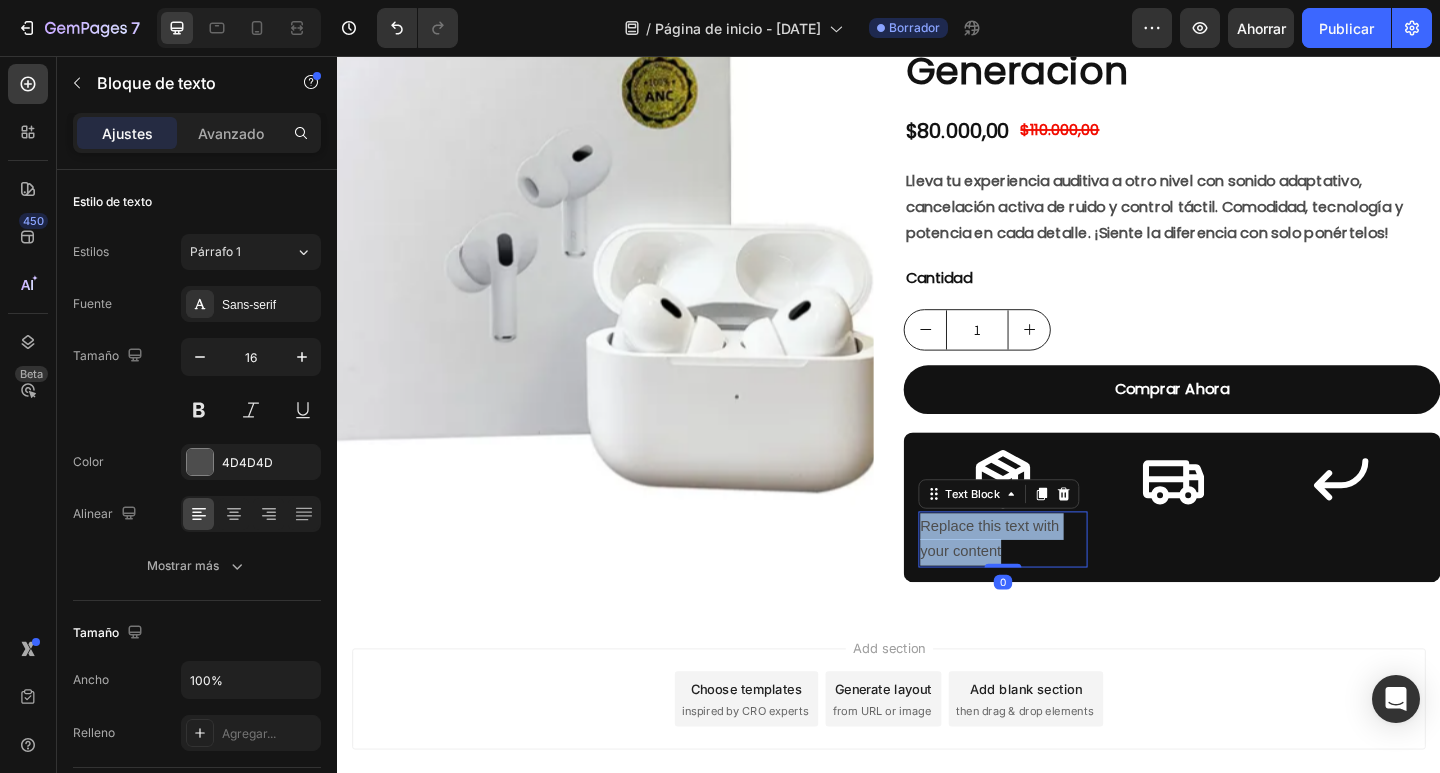 click on "Replace this text with your content" at bounding box center [1061, 583] 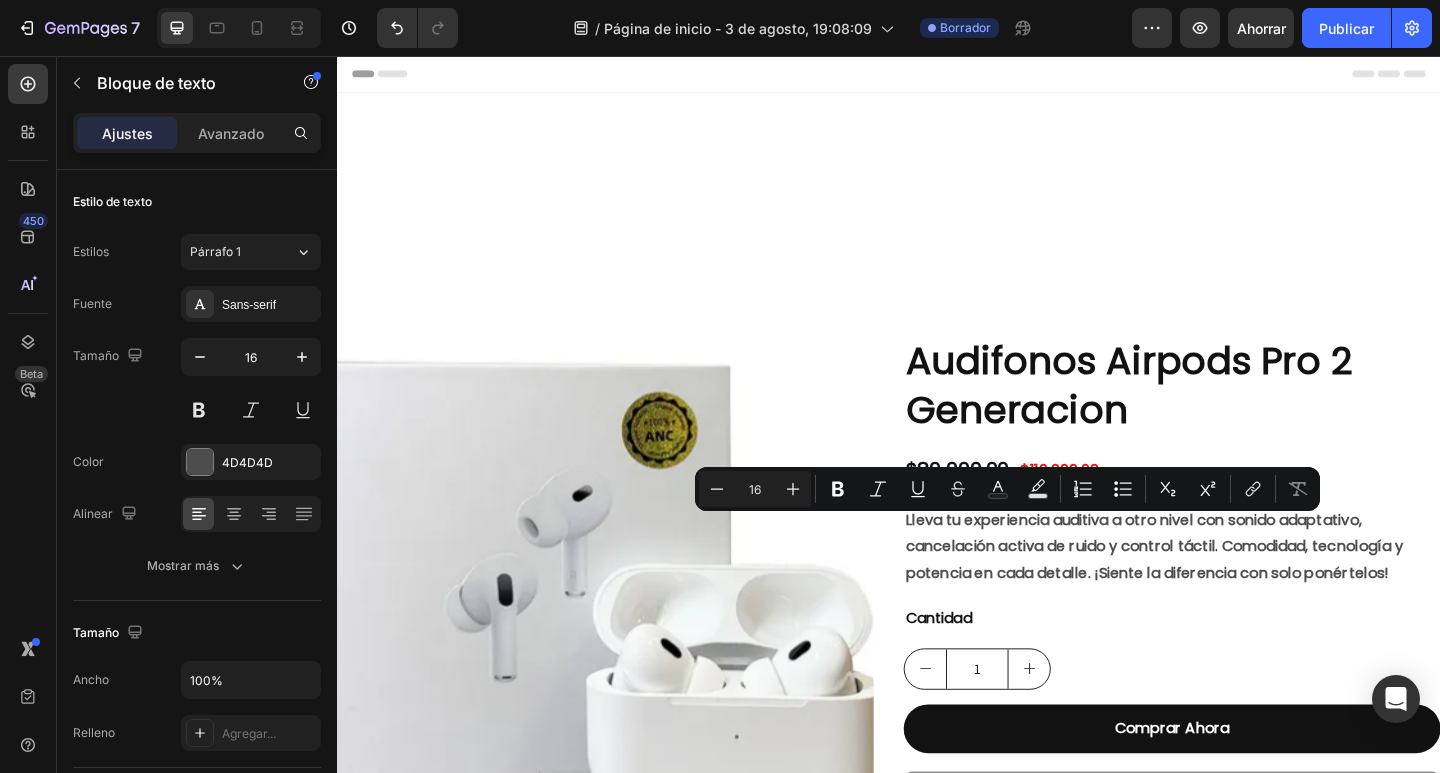scroll, scrollTop: 369, scrollLeft: 0, axis: vertical 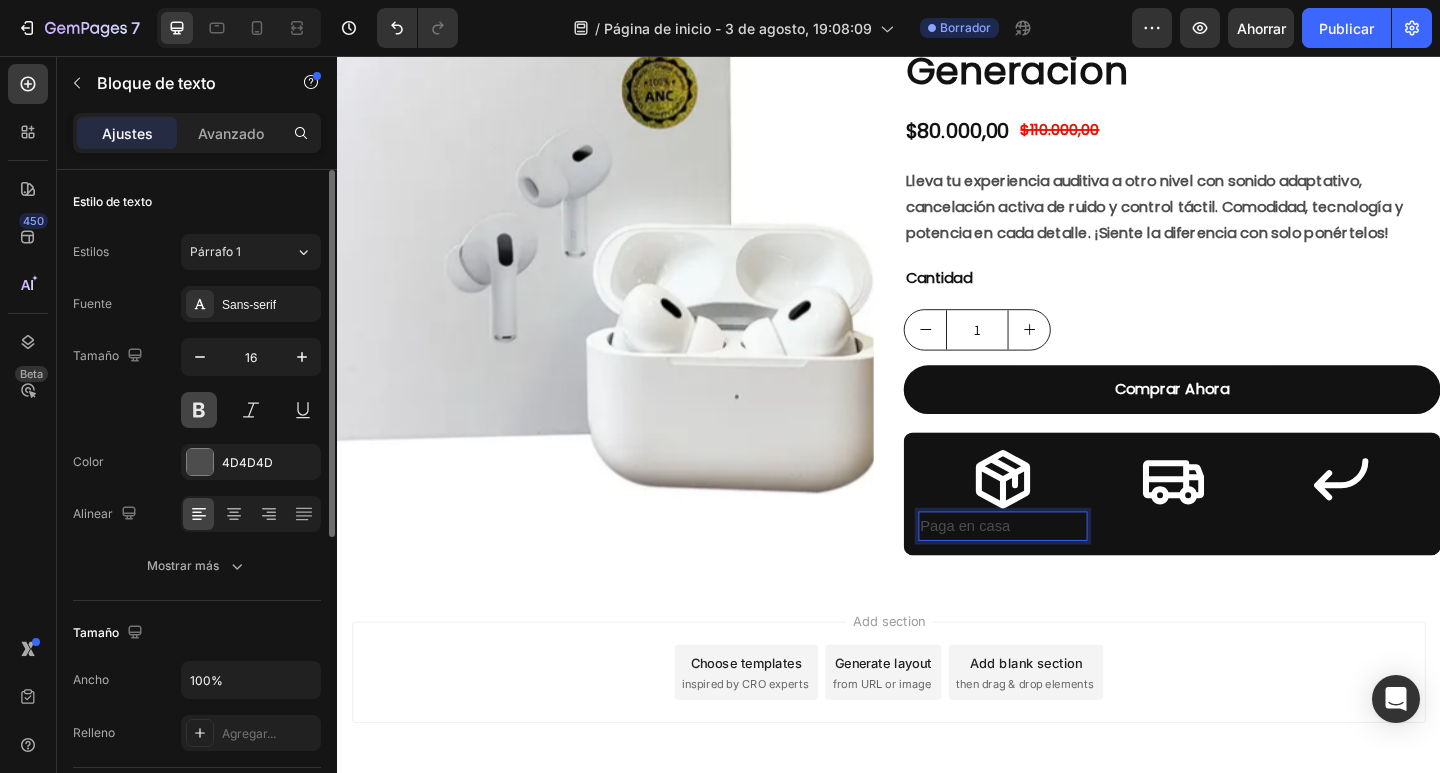 click at bounding box center (199, 410) 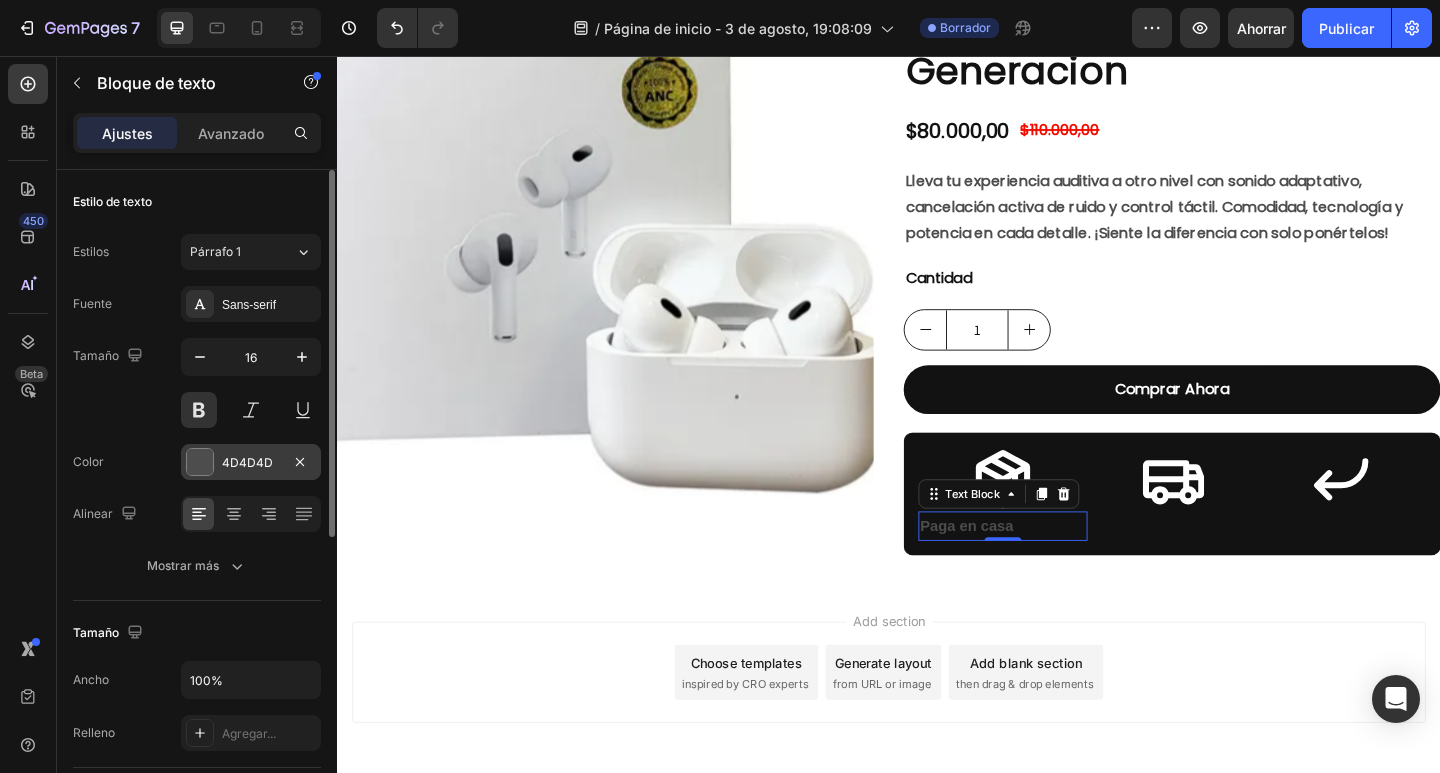 click on "4D4D4D" at bounding box center (251, 462) 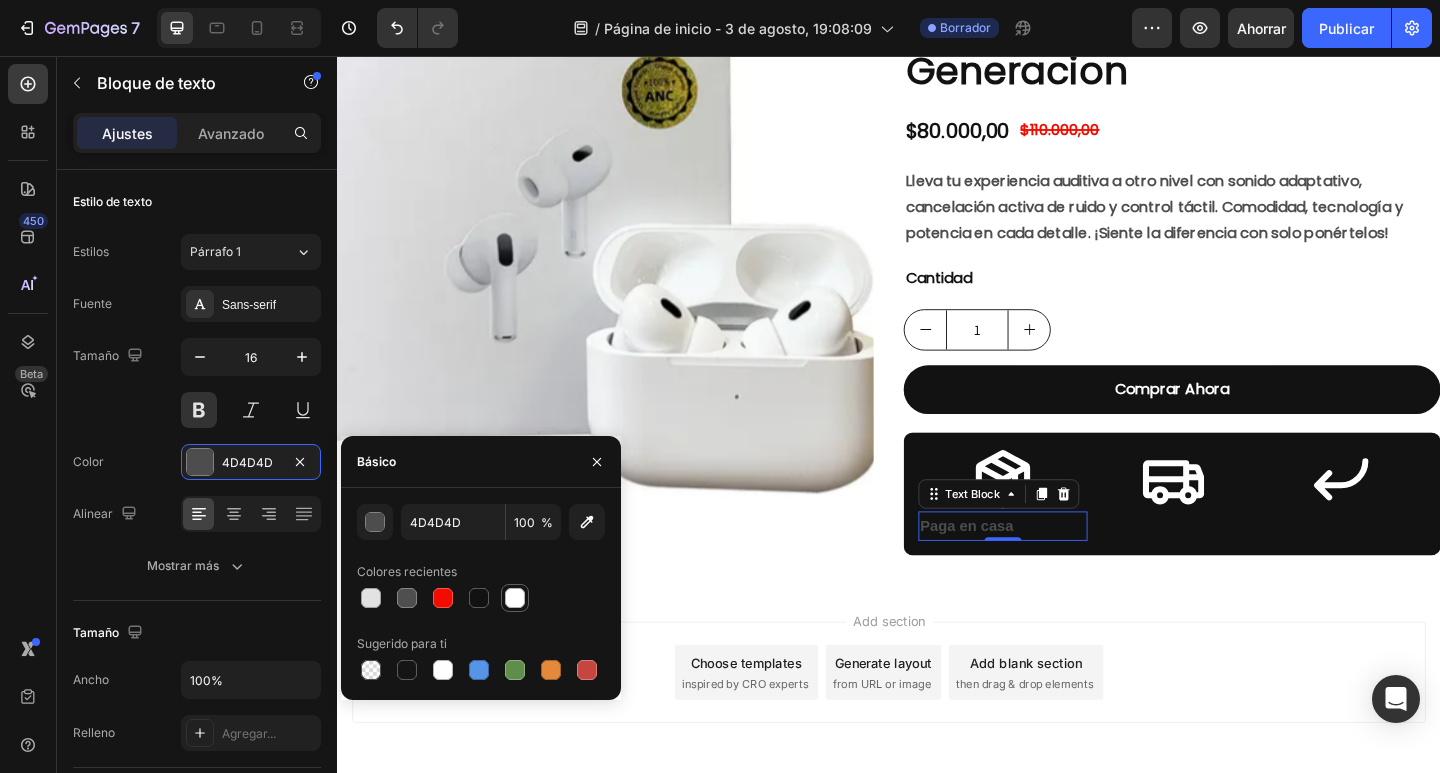 click at bounding box center (515, 598) 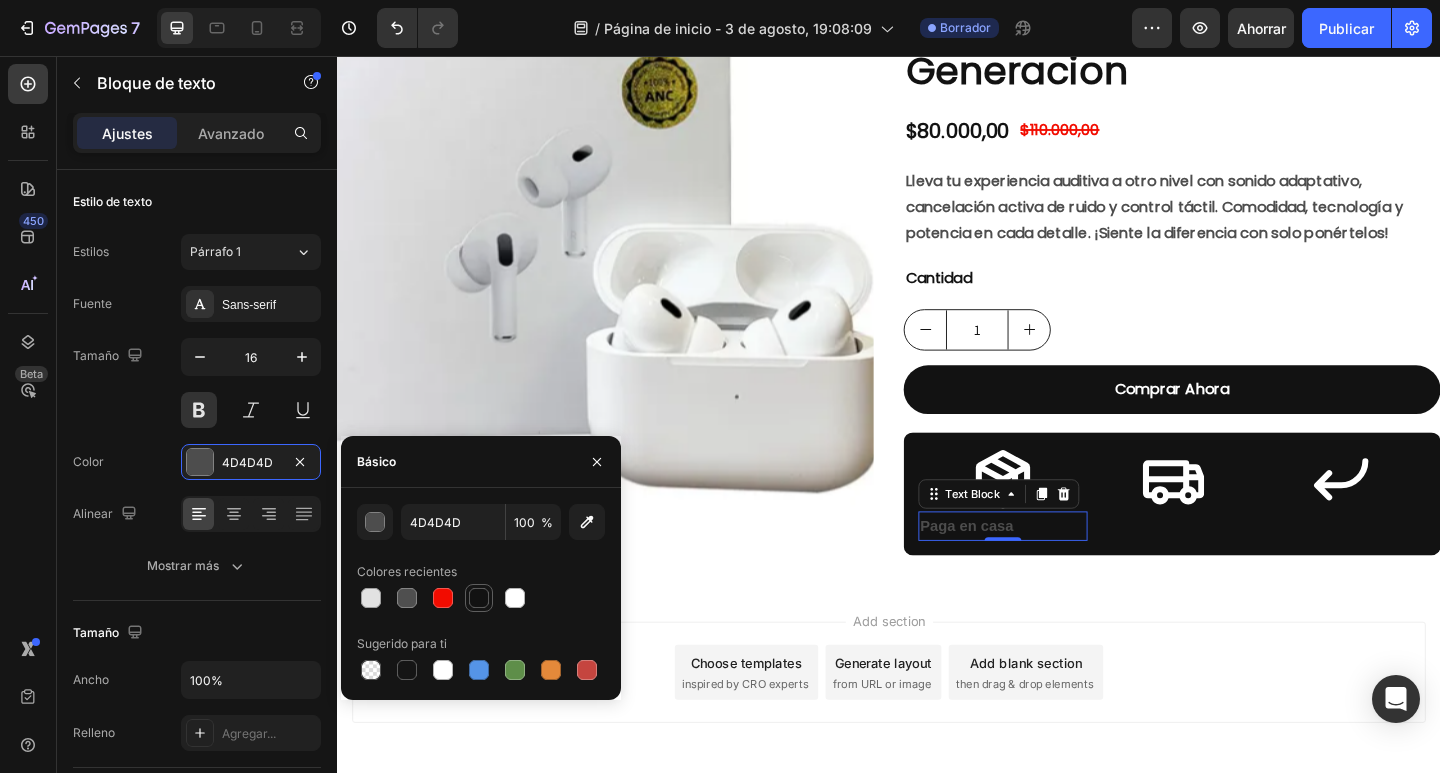 type on "FFFFFF" 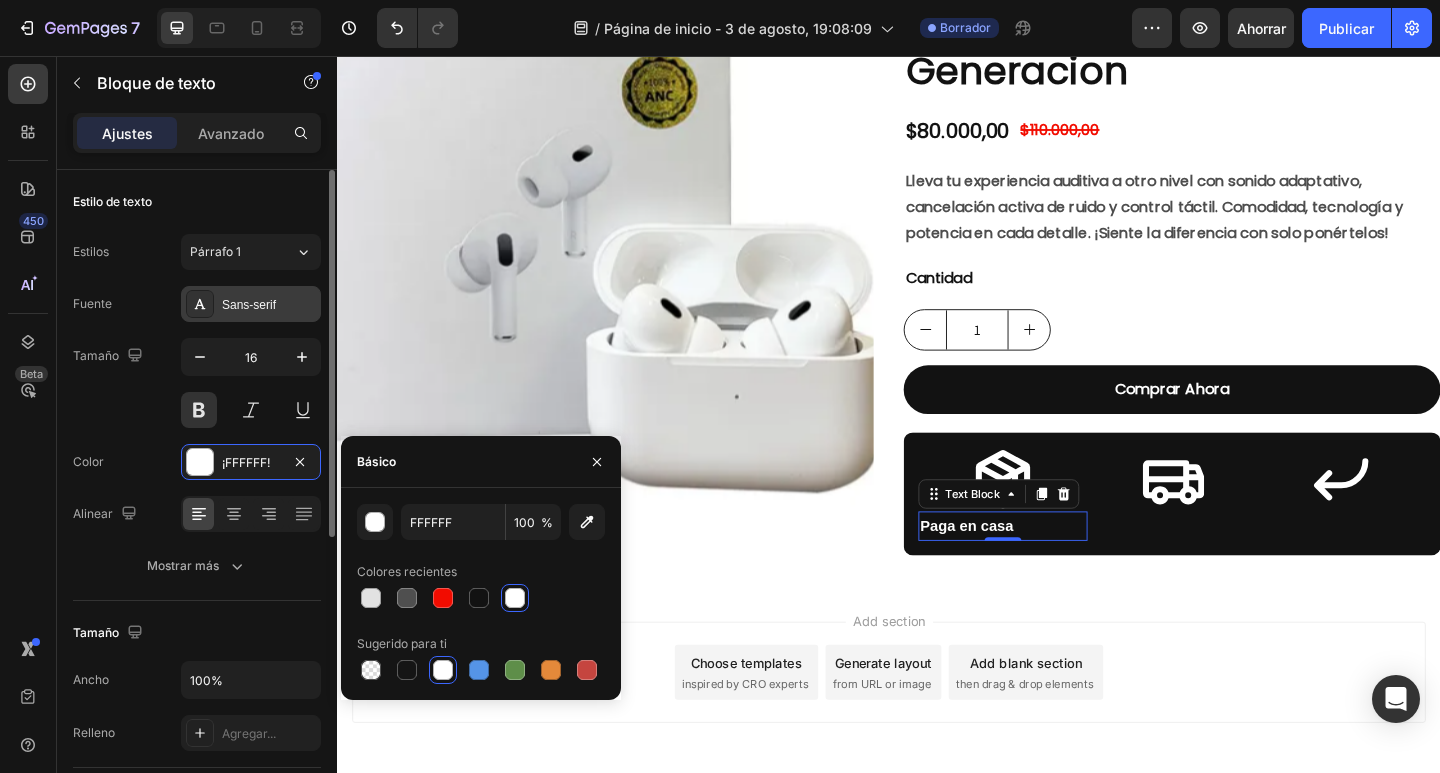 click on "Sans-serif" at bounding box center [249, 305] 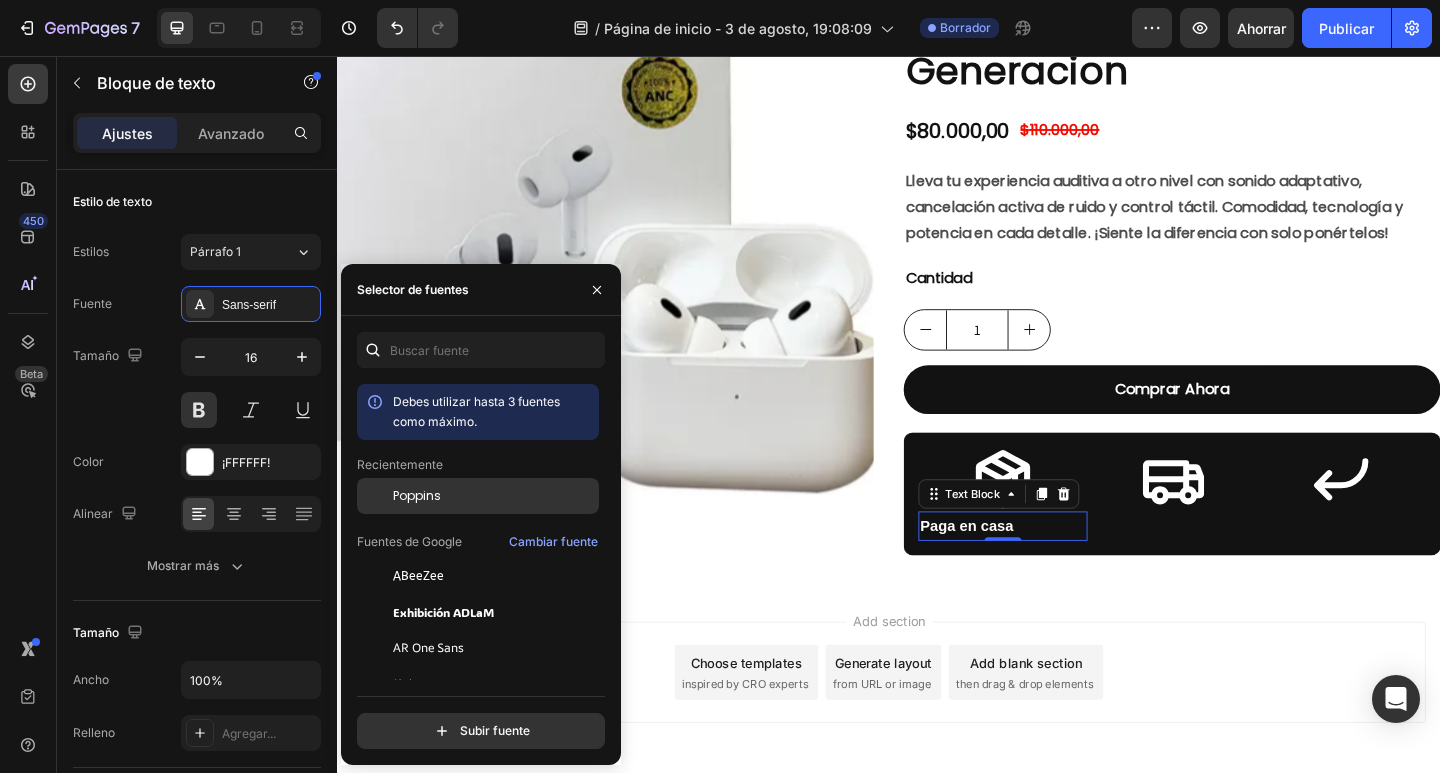 click on "Poppins" at bounding box center (494, 496) 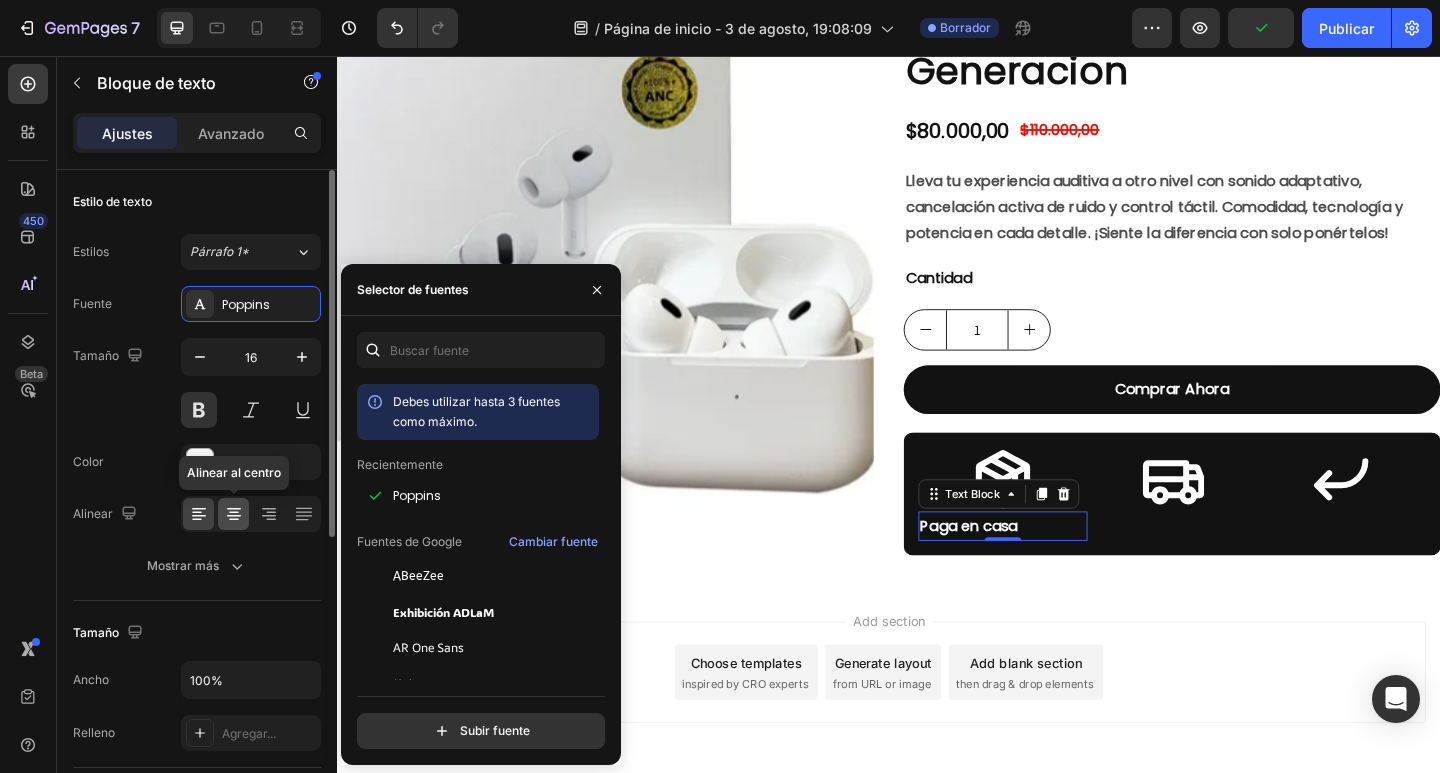 click 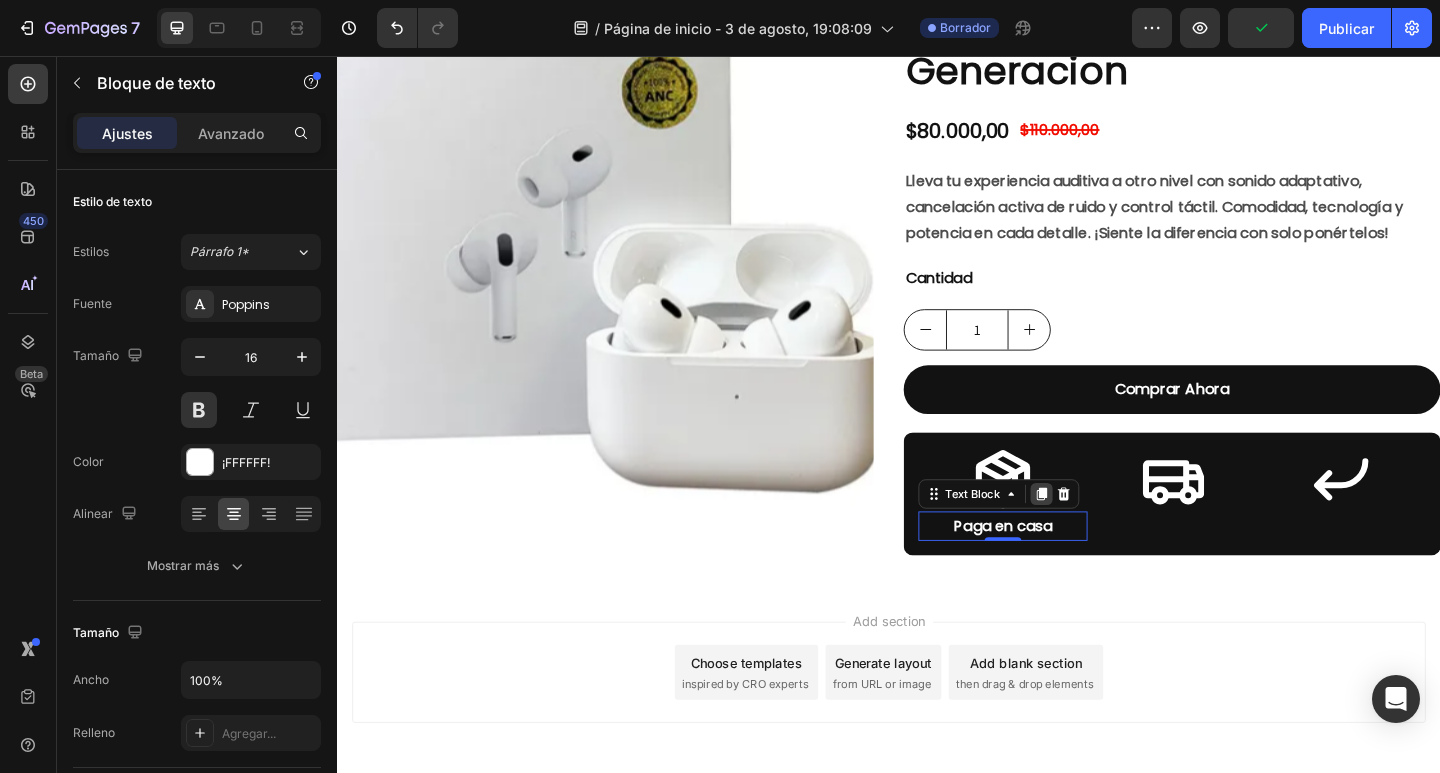 click 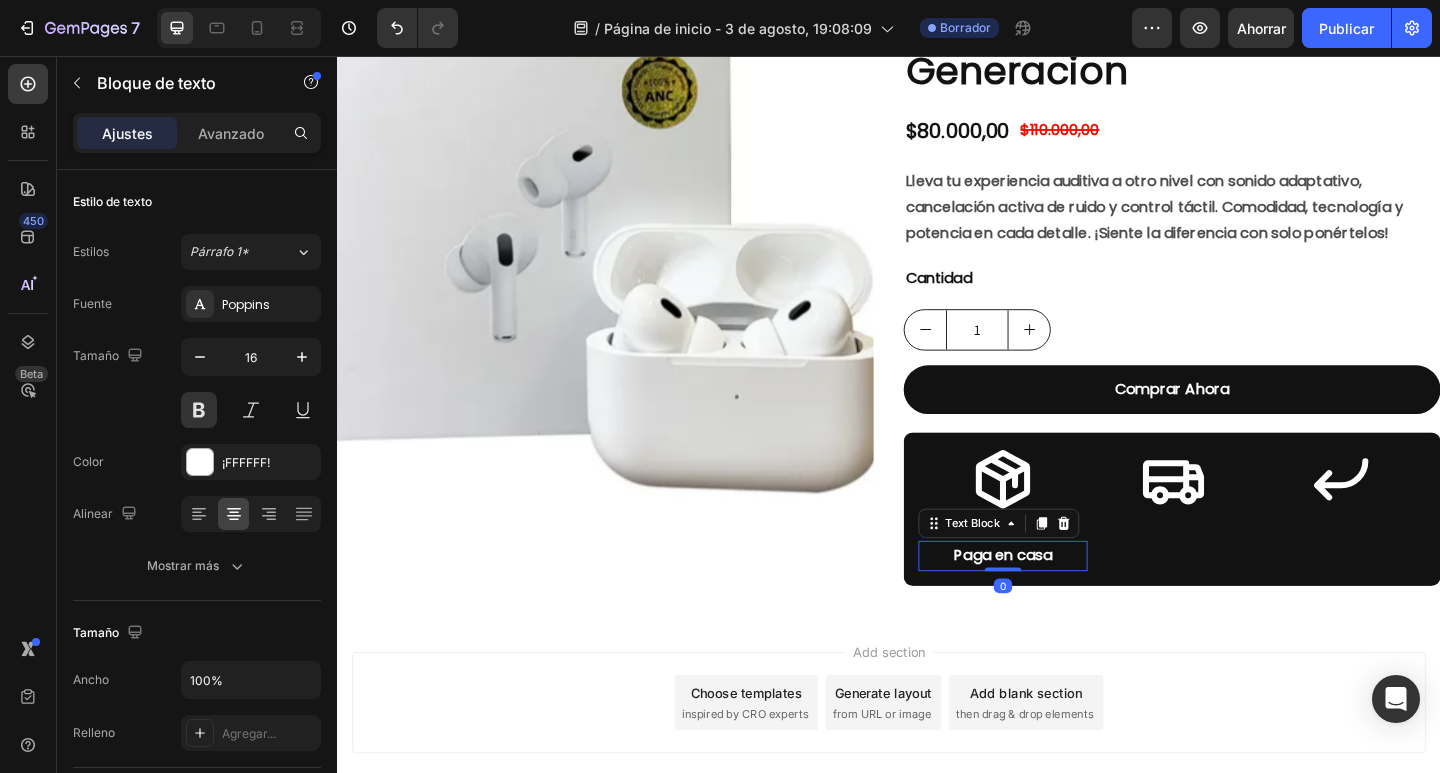 click on "Paga en casa" at bounding box center [1061, 568] 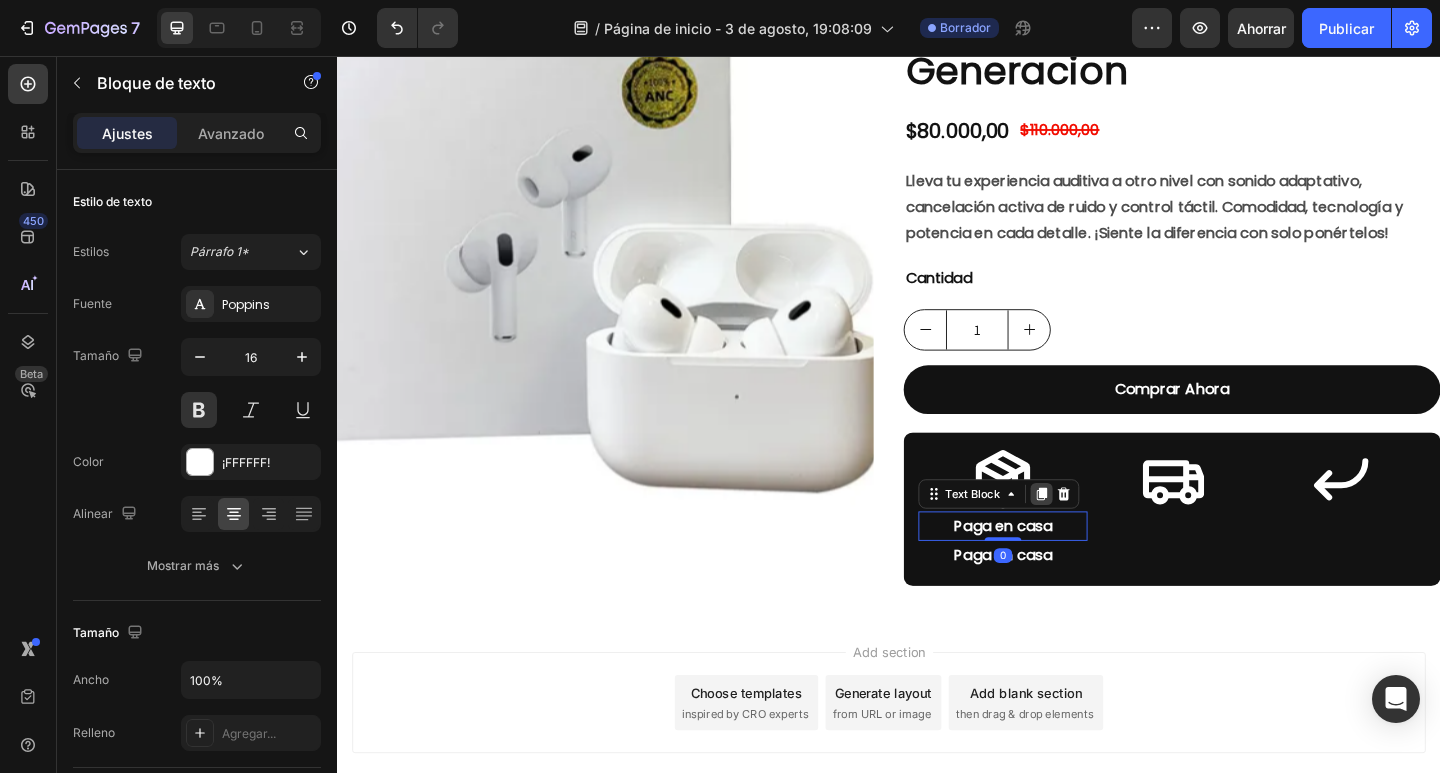 click 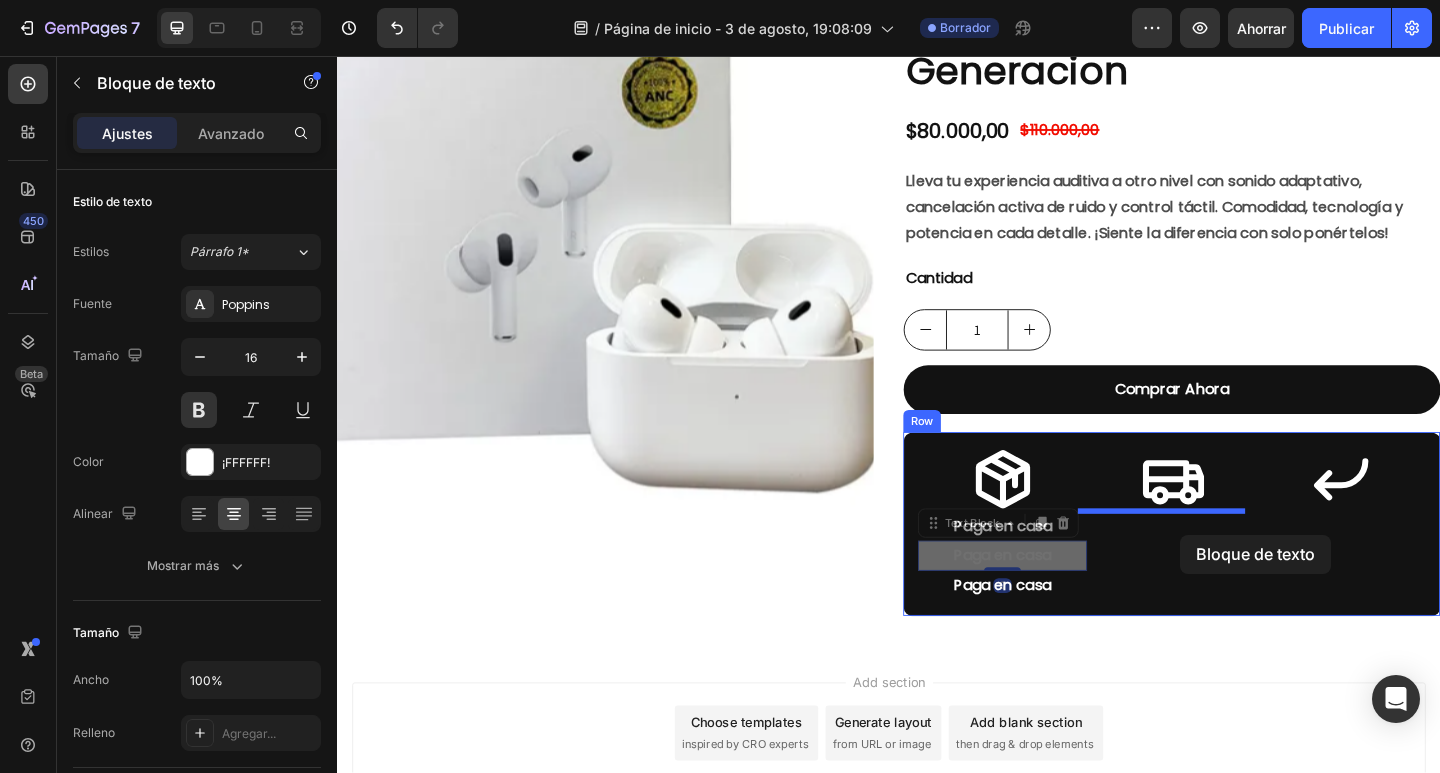 drag, startPoint x: 983, startPoint y: 570, endPoint x: 1254, endPoint y: 577, distance: 271.0904 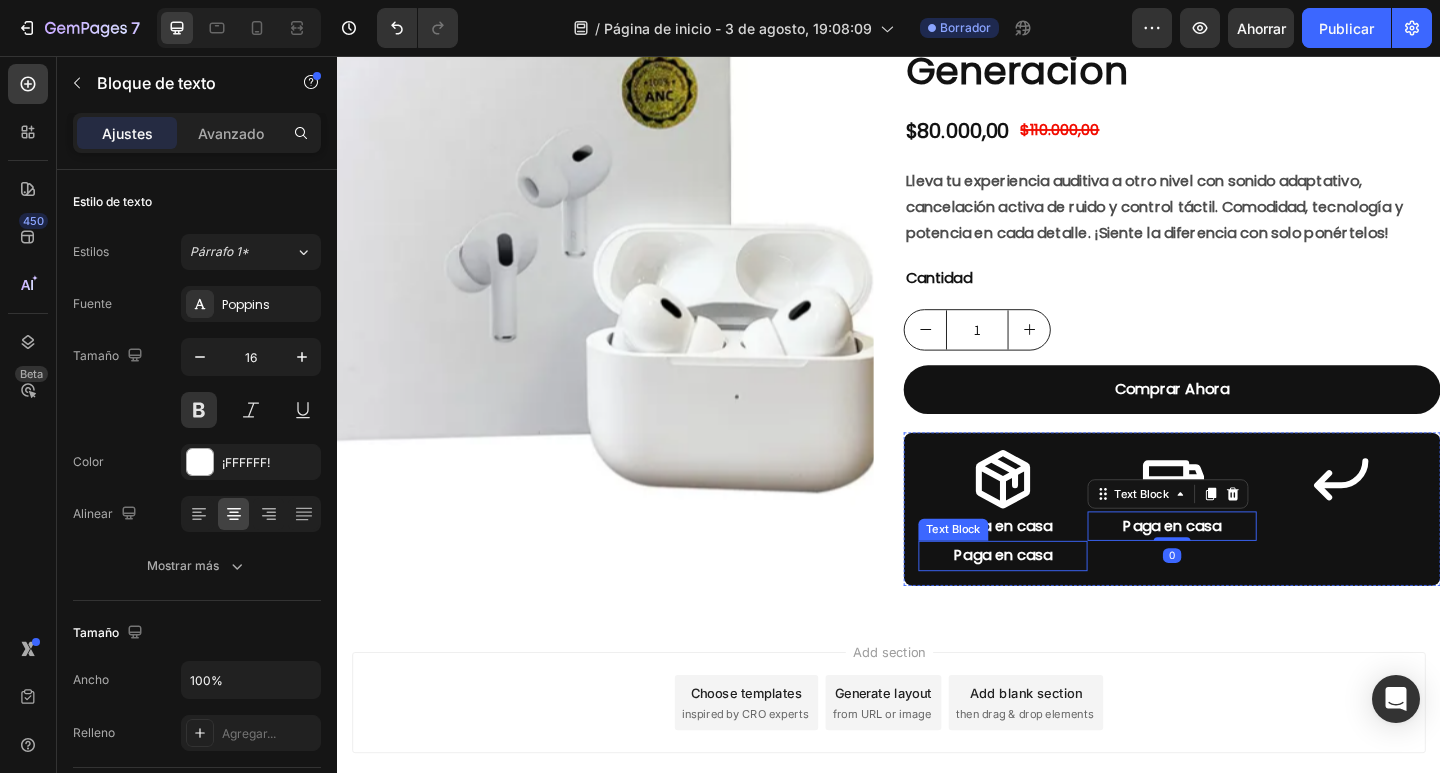 click on "Paga en casa" at bounding box center [1061, 600] 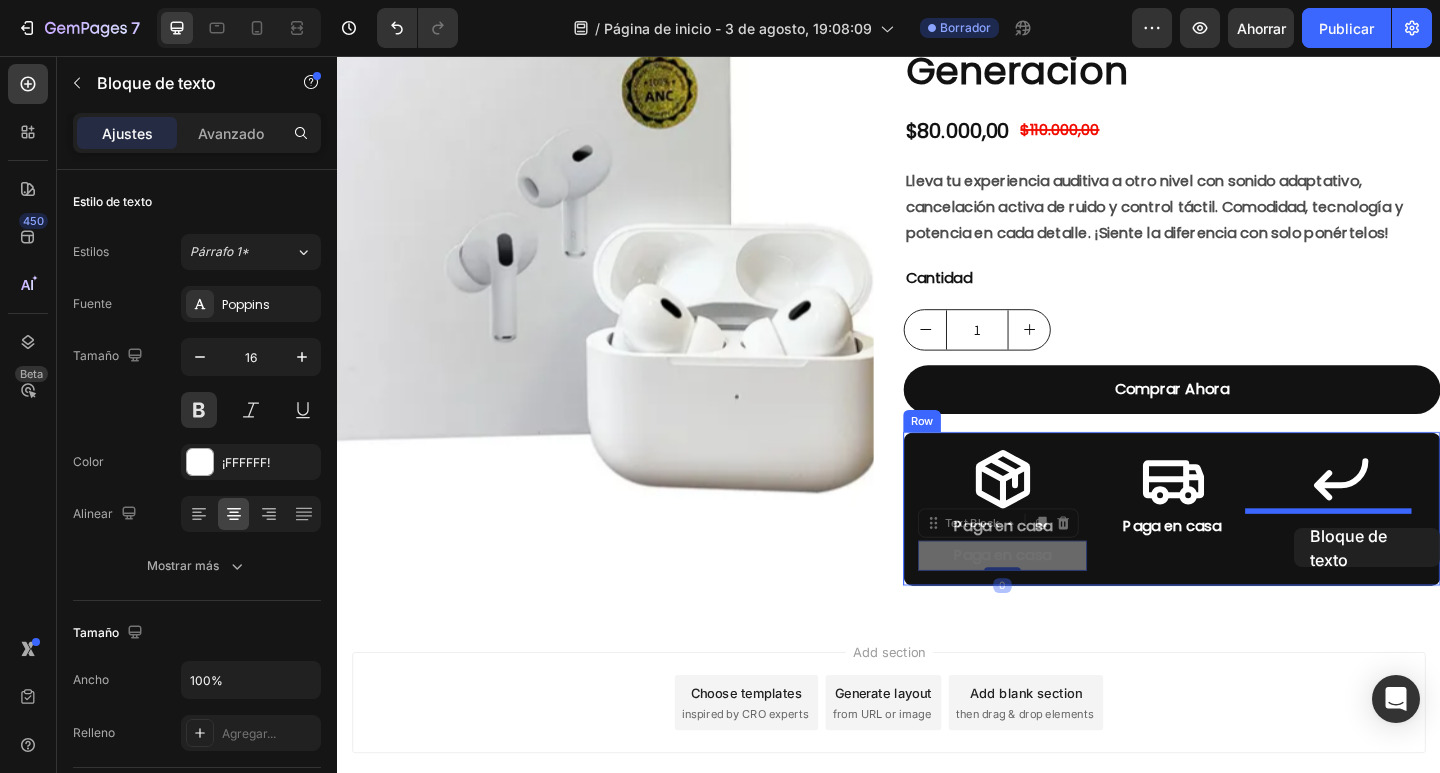 drag, startPoint x: 982, startPoint y: 564, endPoint x: 1378, endPoint y: 570, distance: 396.04544 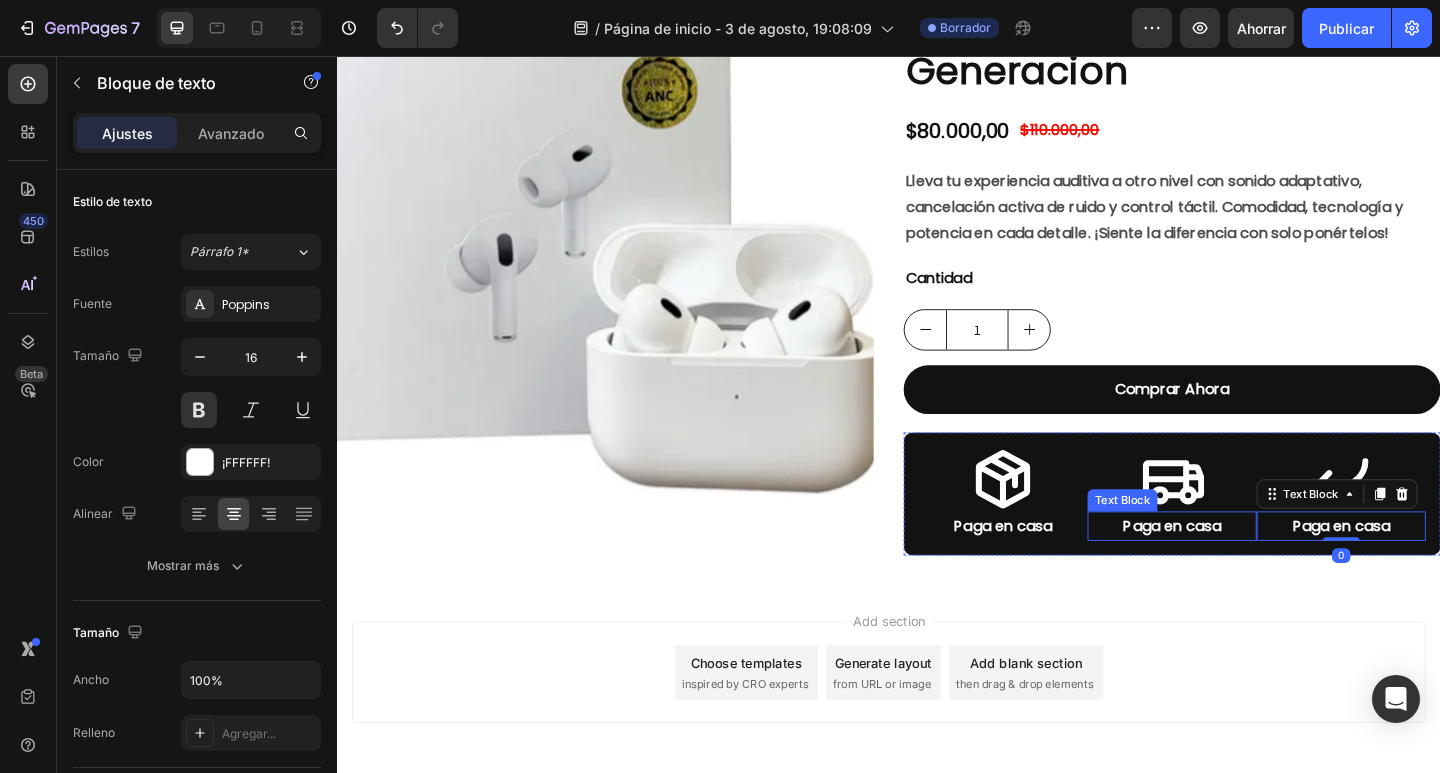 click on "Paga en casa" at bounding box center [1245, 568] 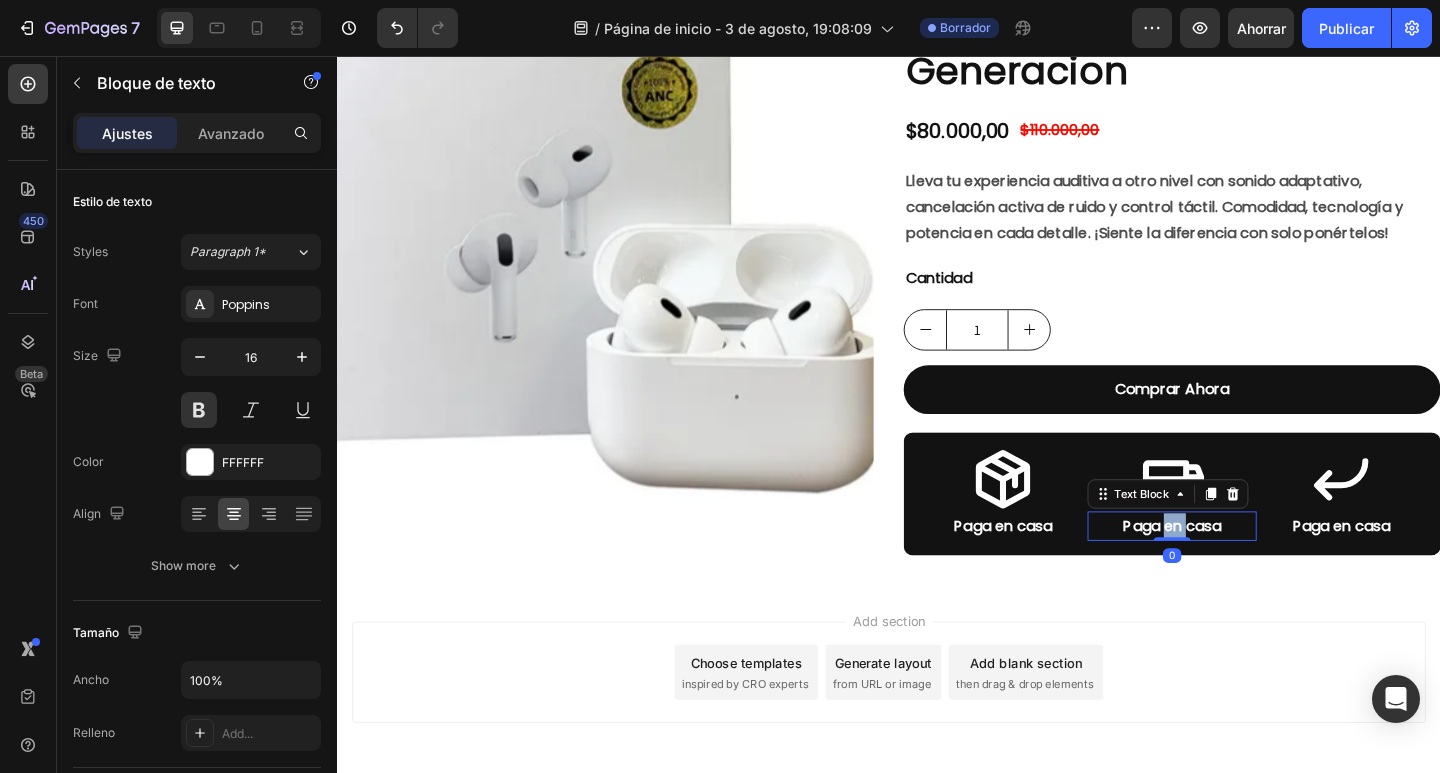 click on "Paga en casa" at bounding box center [1245, 568] 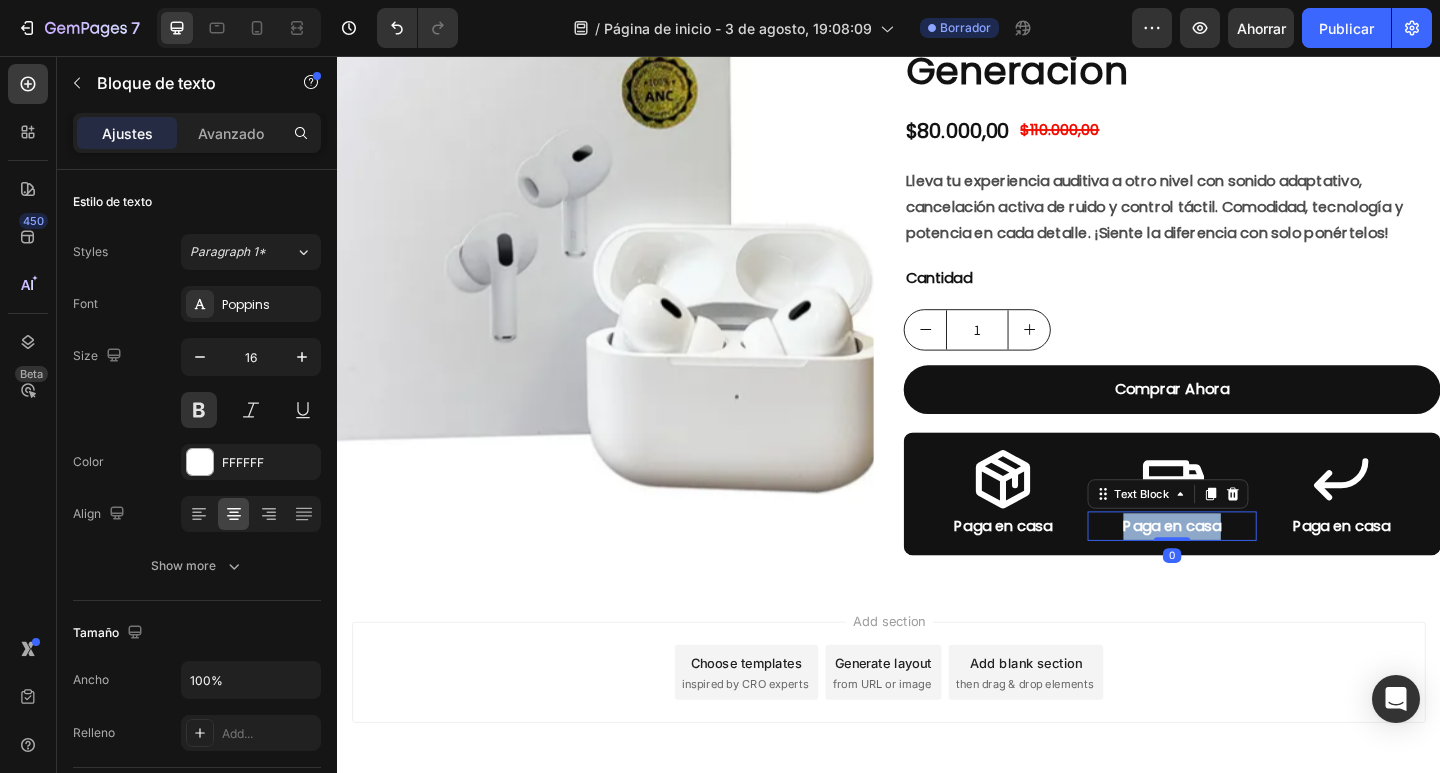 click on "Paga en casa" at bounding box center [1245, 568] 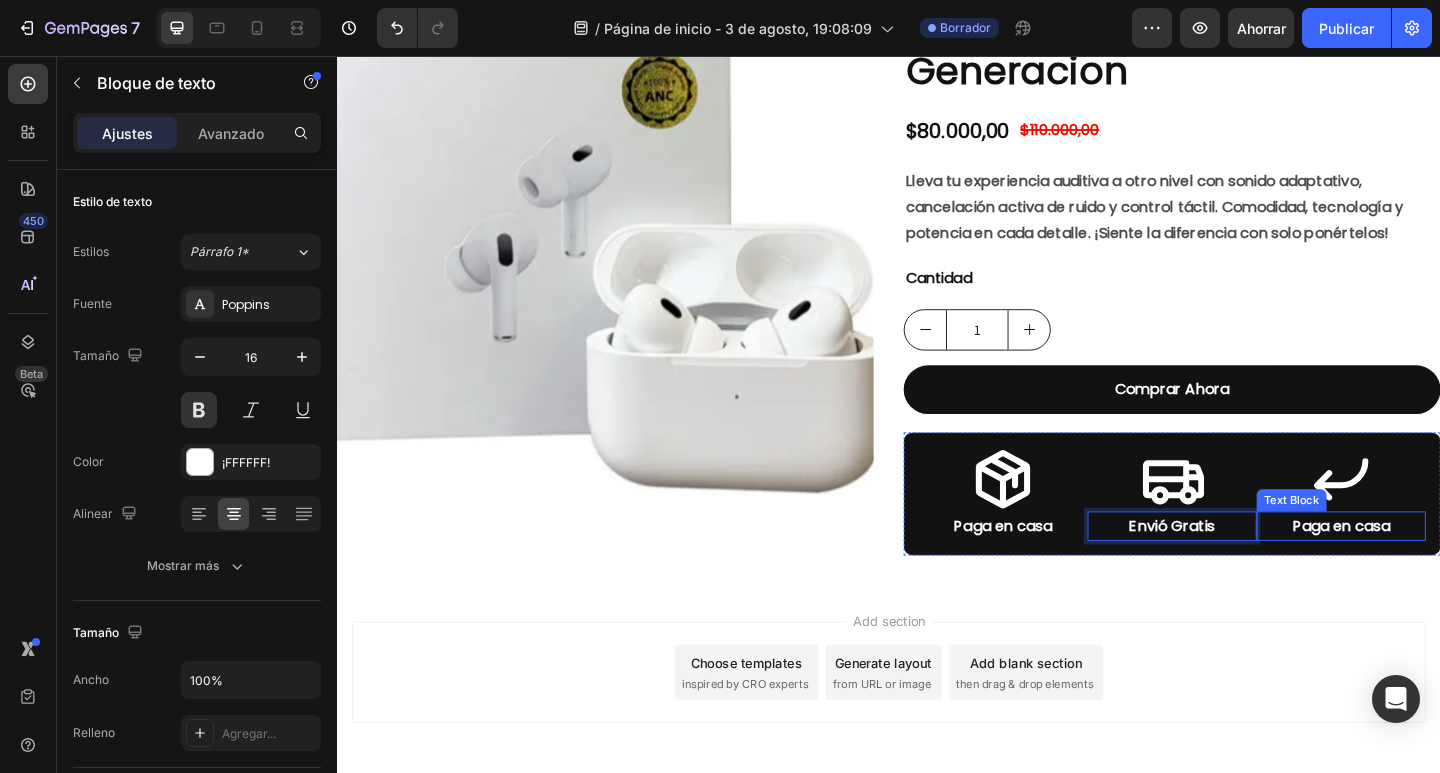 click on "Paga en casa" at bounding box center (1429, 568) 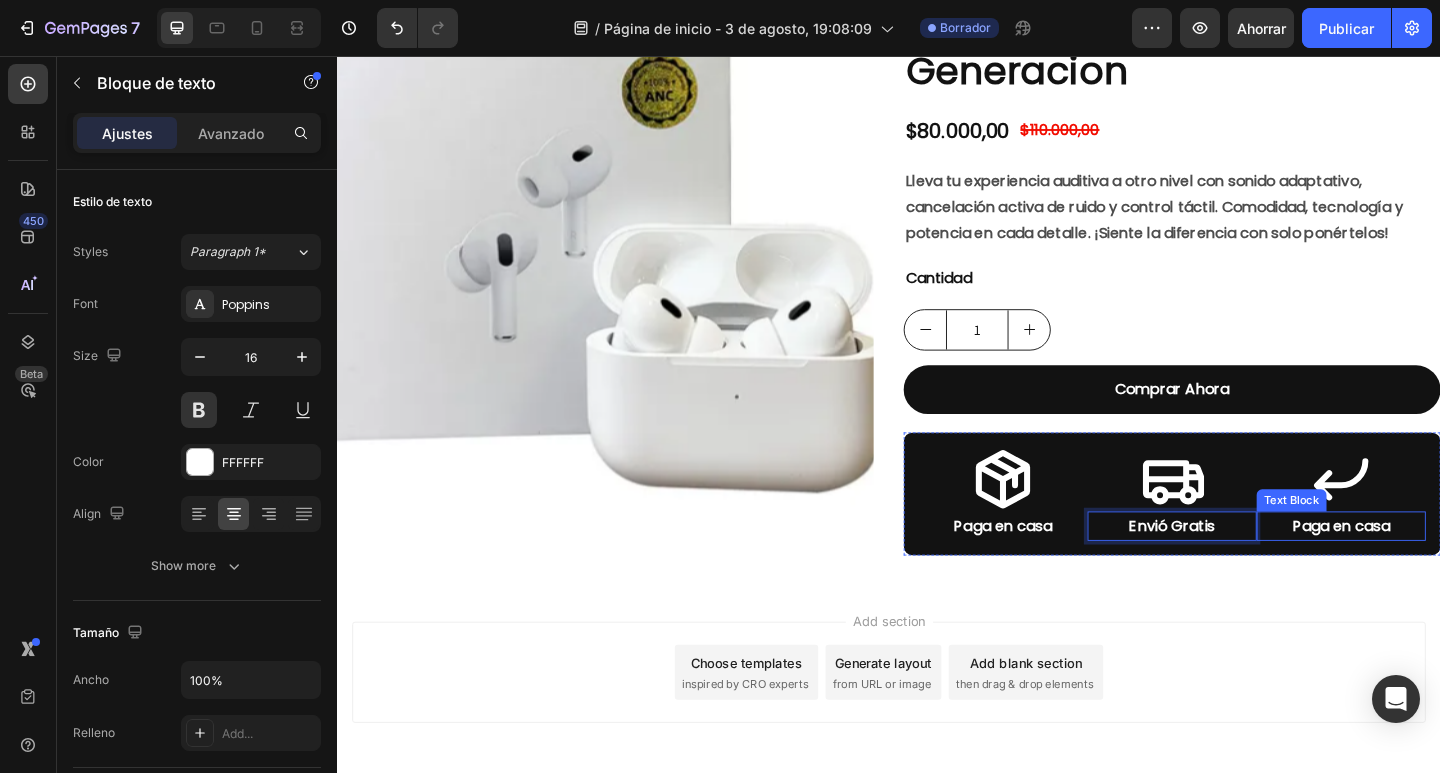 click on "Paga en casa" at bounding box center (1429, 568) 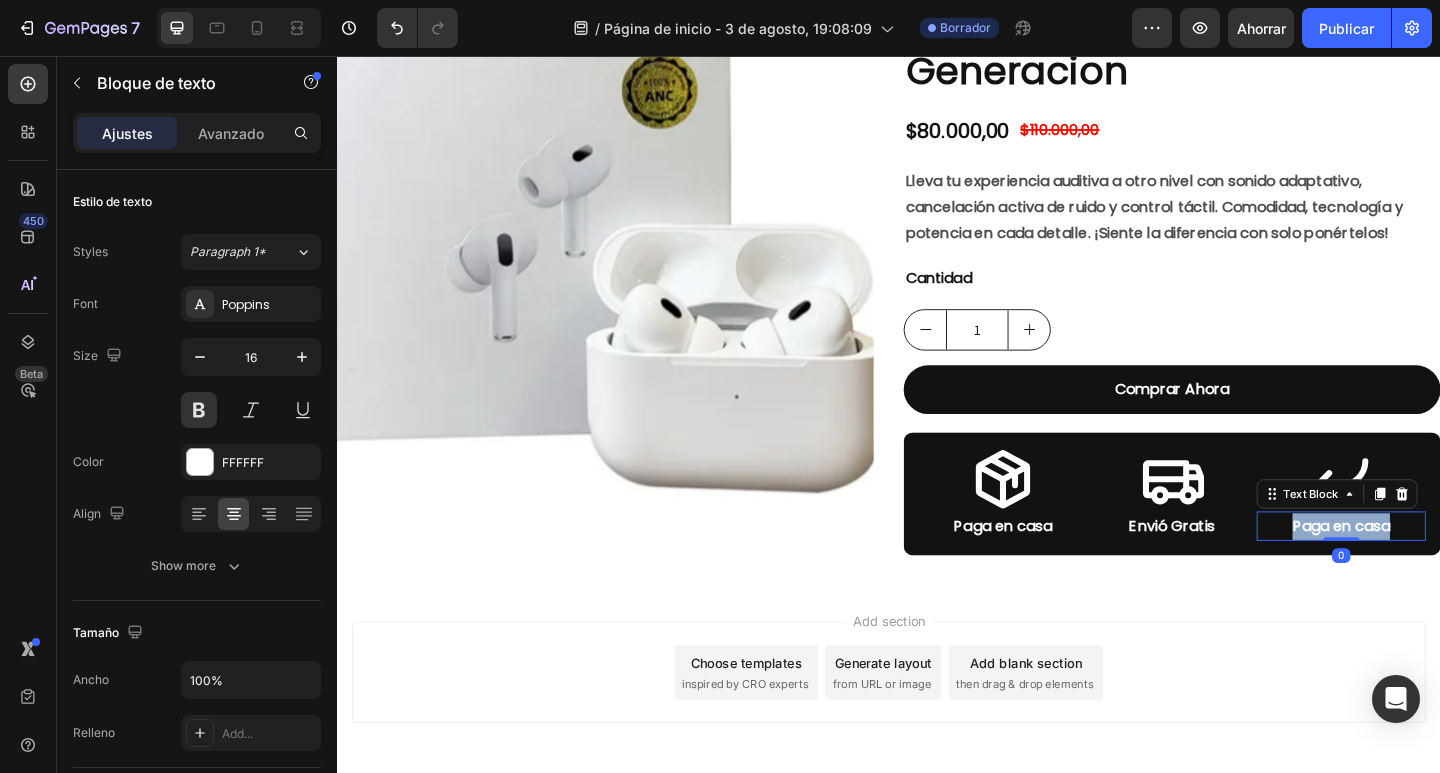 click on "Paga en casa" at bounding box center [1429, 568] 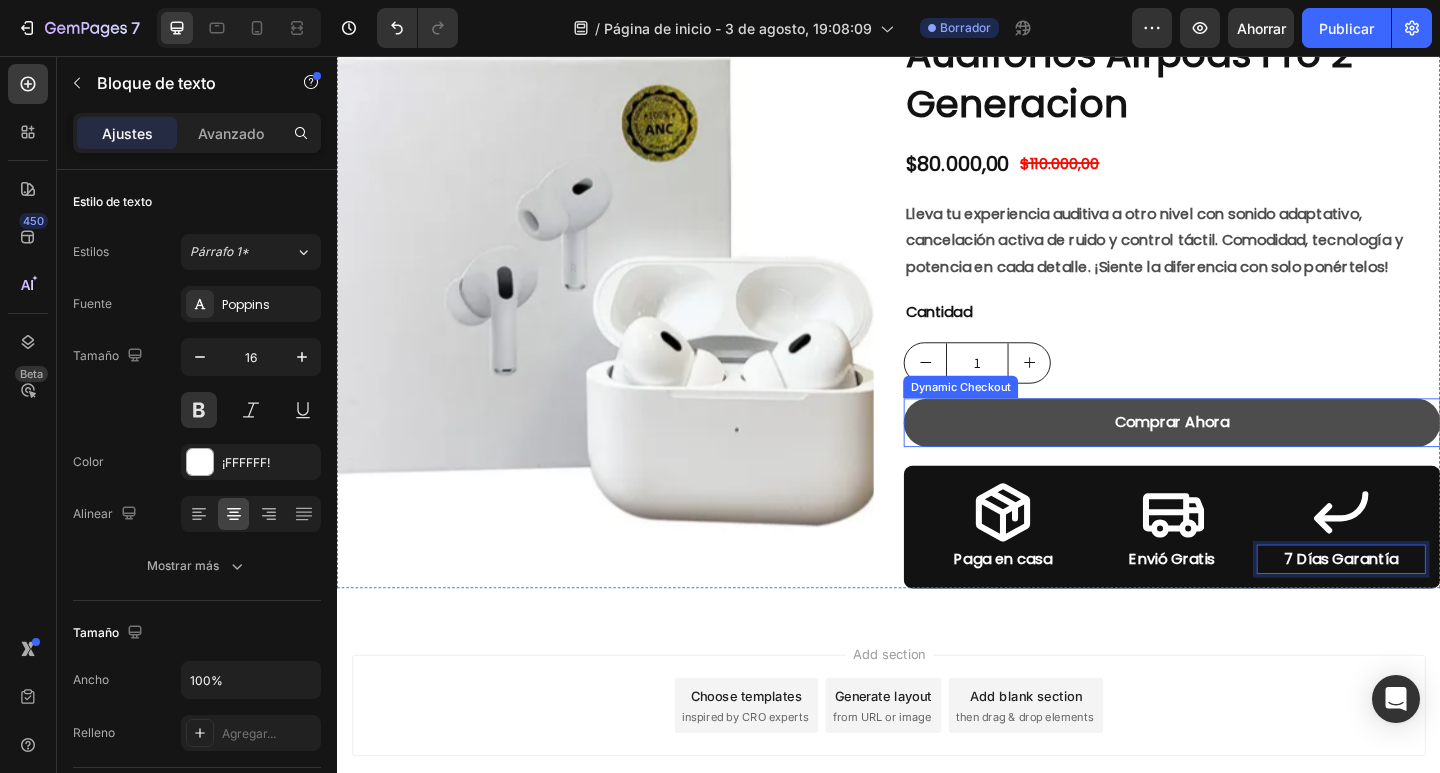 scroll, scrollTop: 400, scrollLeft: 0, axis: vertical 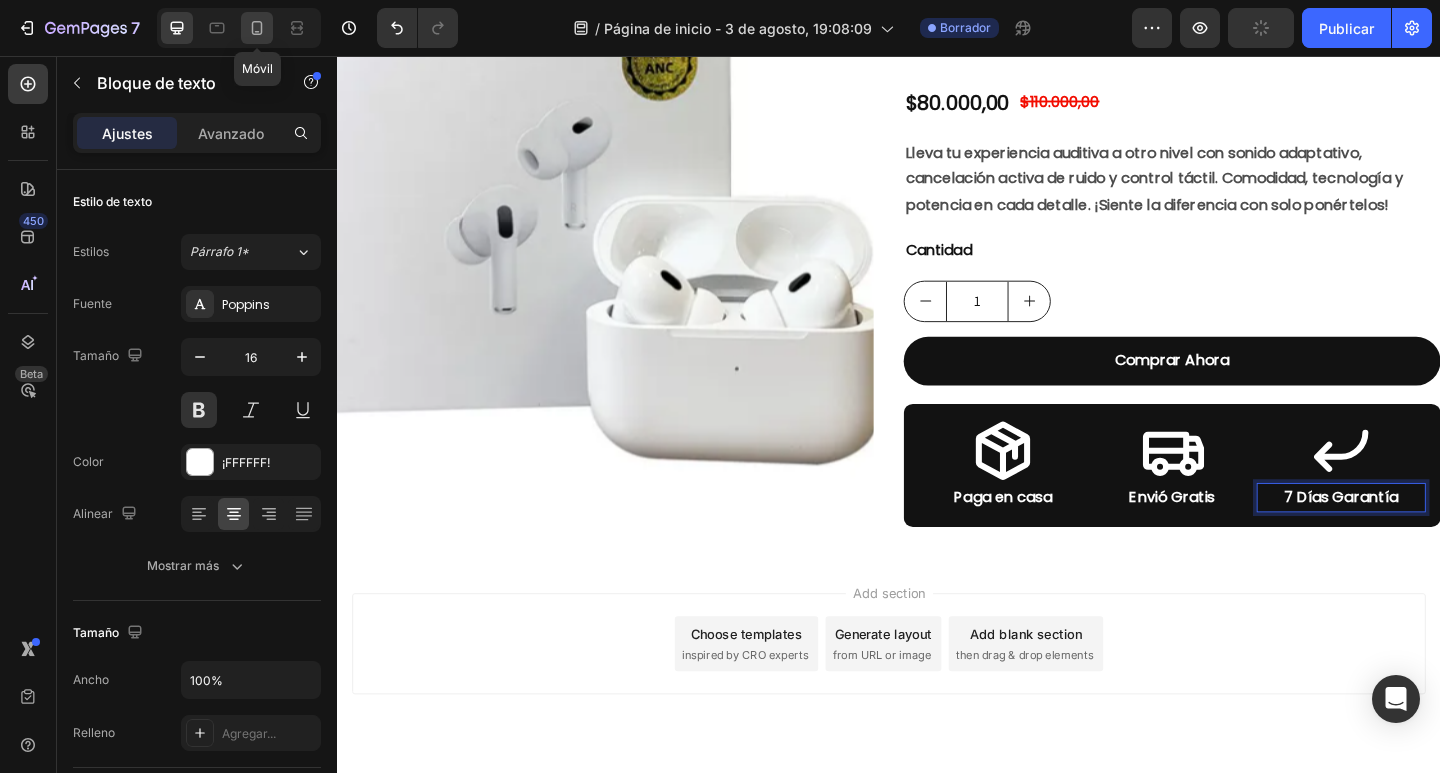 click 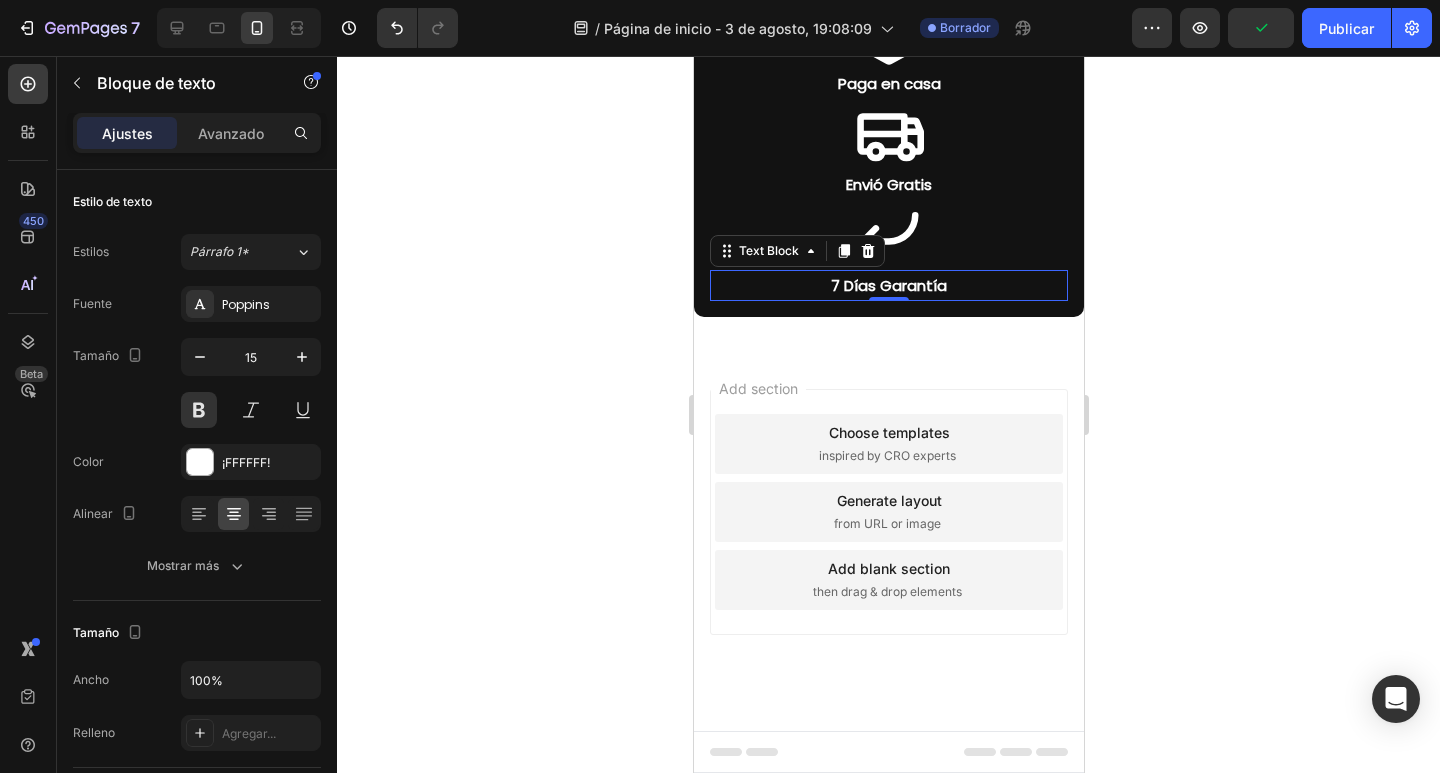scroll, scrollTop: 878, scrollLeft: 0, axis: vertical 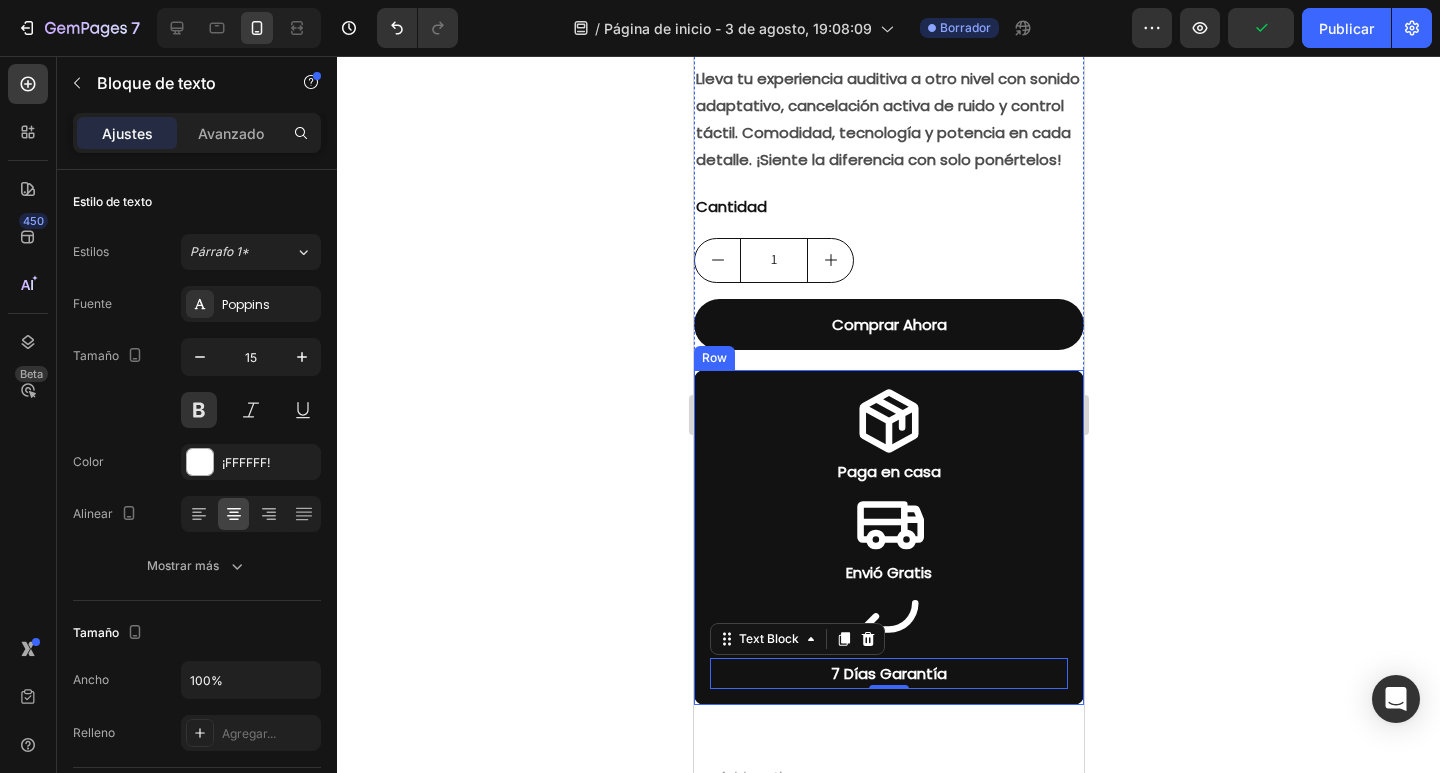 click on "Icon Paga en casa Text Block
Icon Envió Gratis Text Block
Icon 7 Días Garantía Text Block   0 Row" at bounding box center (888, 537) 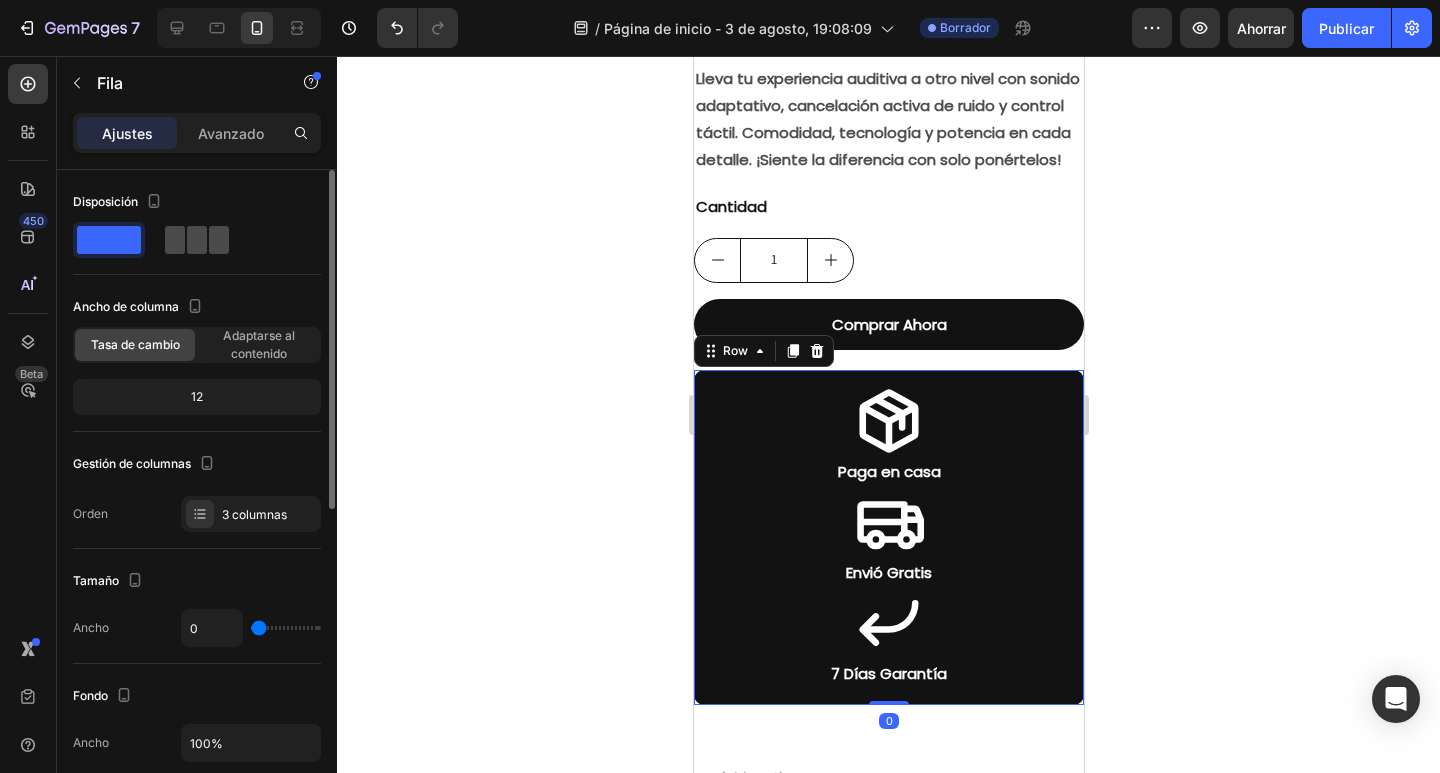 click 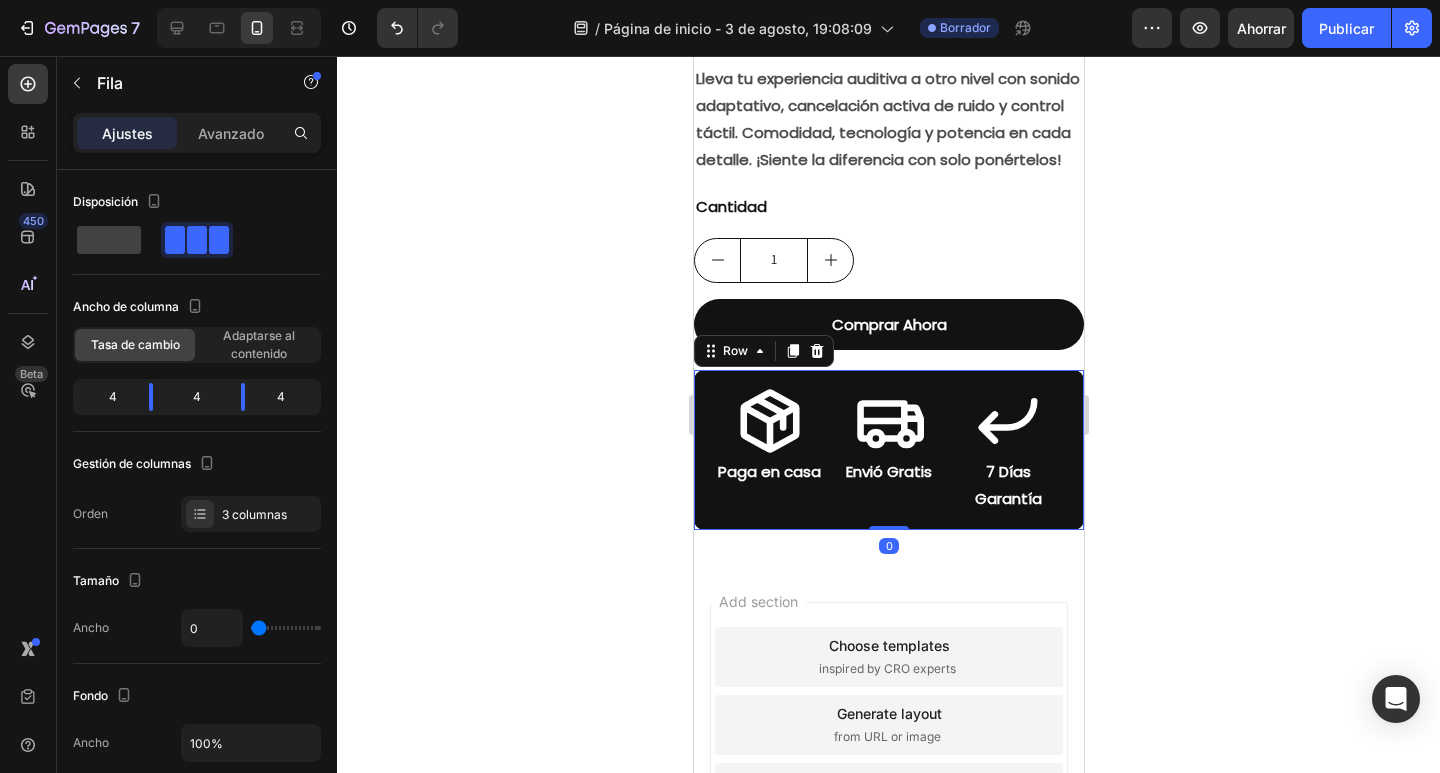 click 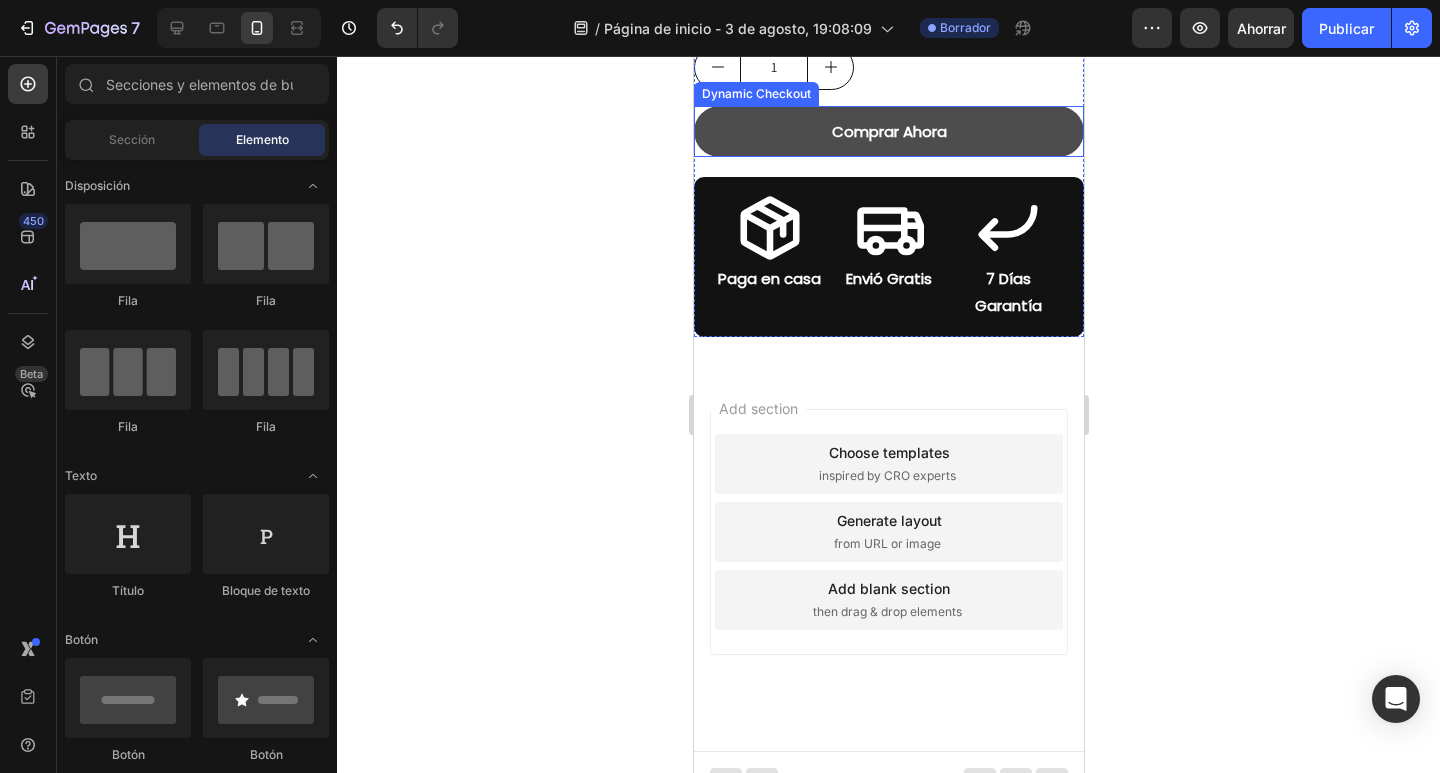 scroll, scrollTop: 1155, scrollLeft: 0, axis: vertical 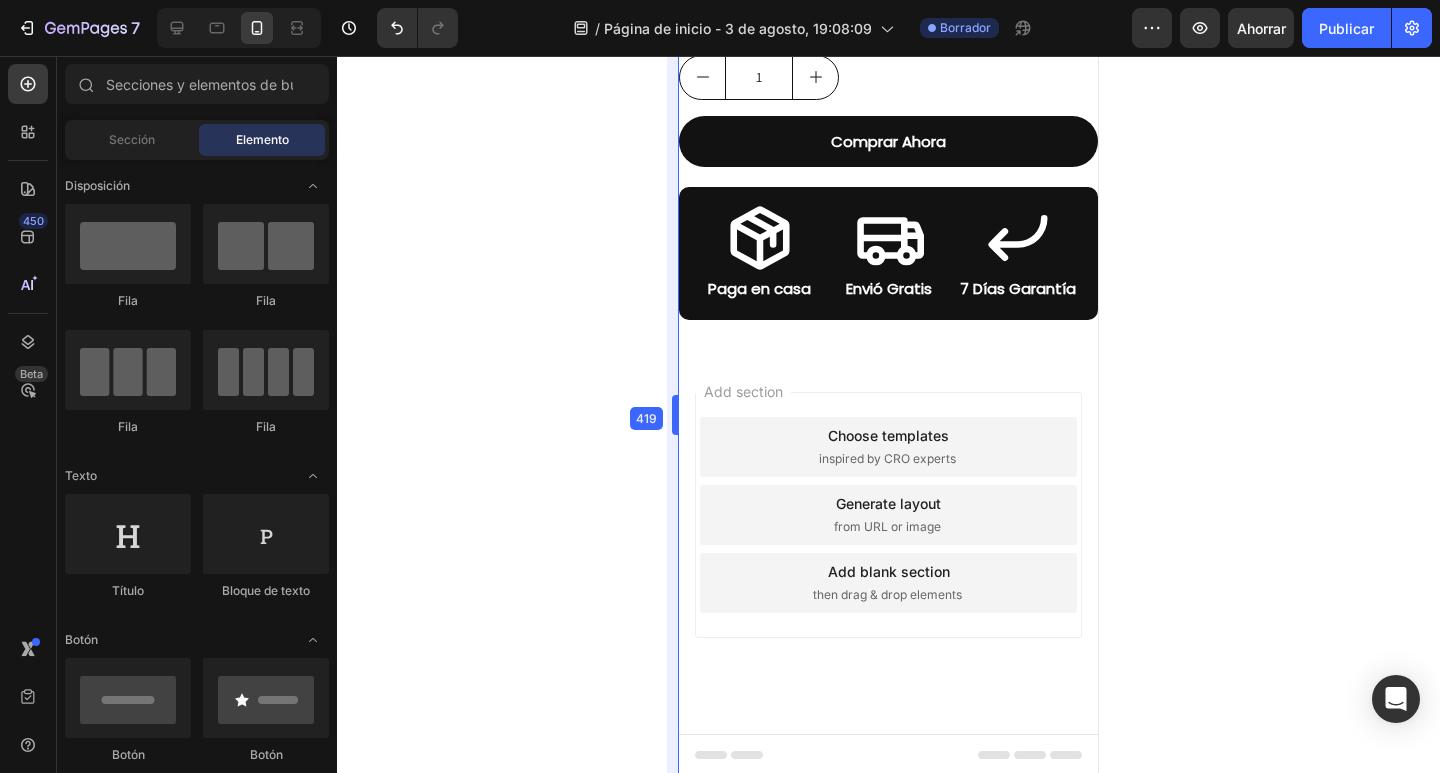 drag, startPoint x: 689, startPoint y: 407, endPoint x: 19, endPoint y: 348, distance: 672.5928 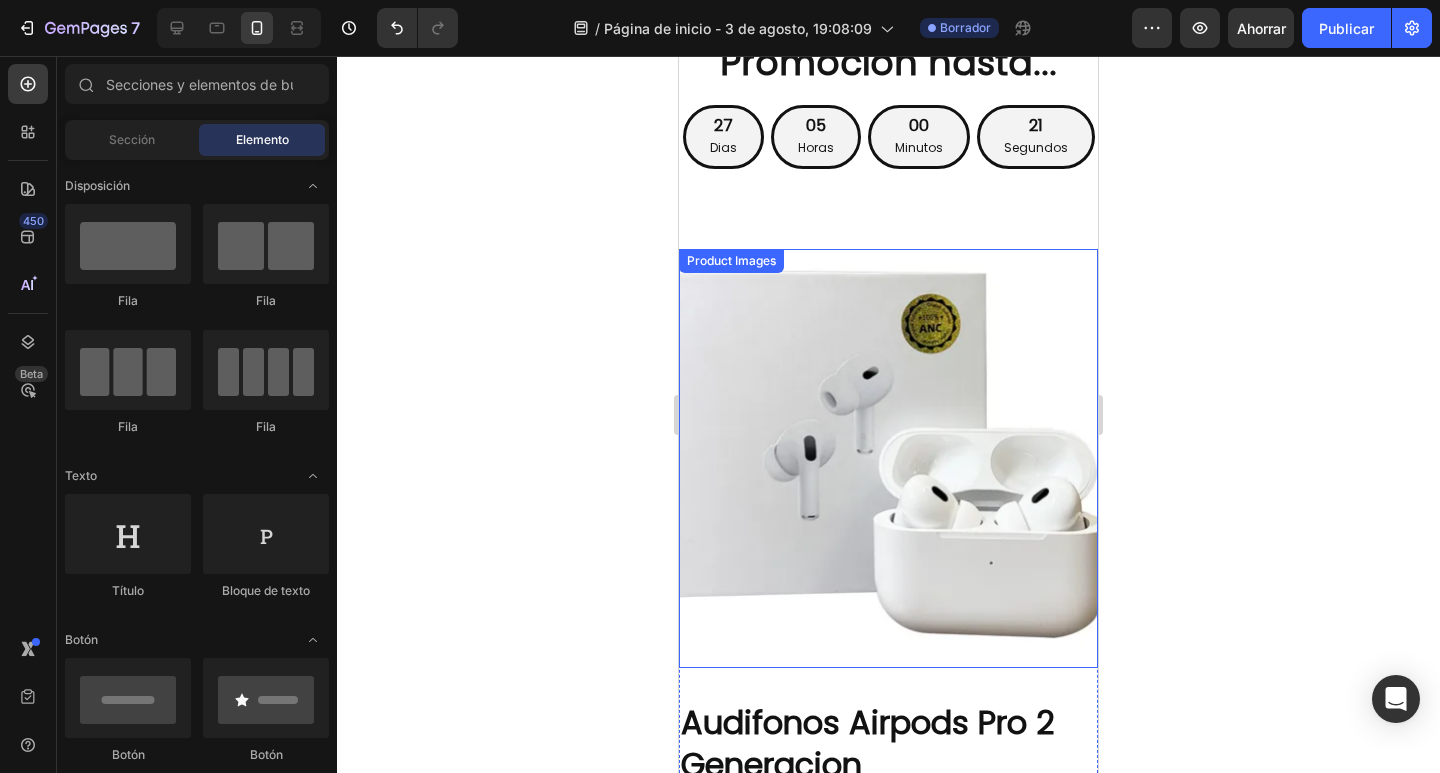 scroll, scrollTop: 0, scrollLeft: 0, axis: both 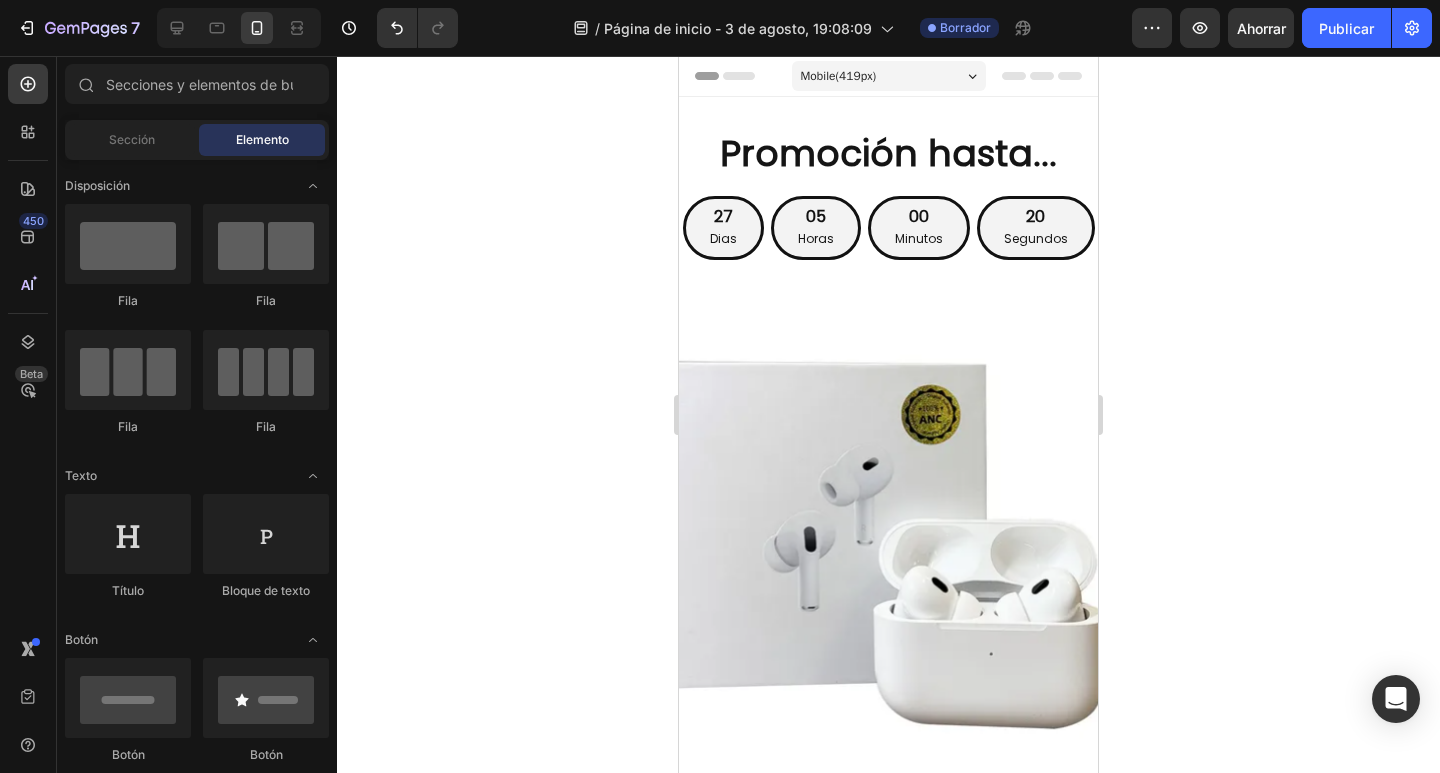 click on "Header" at bounding box center (725, 76) 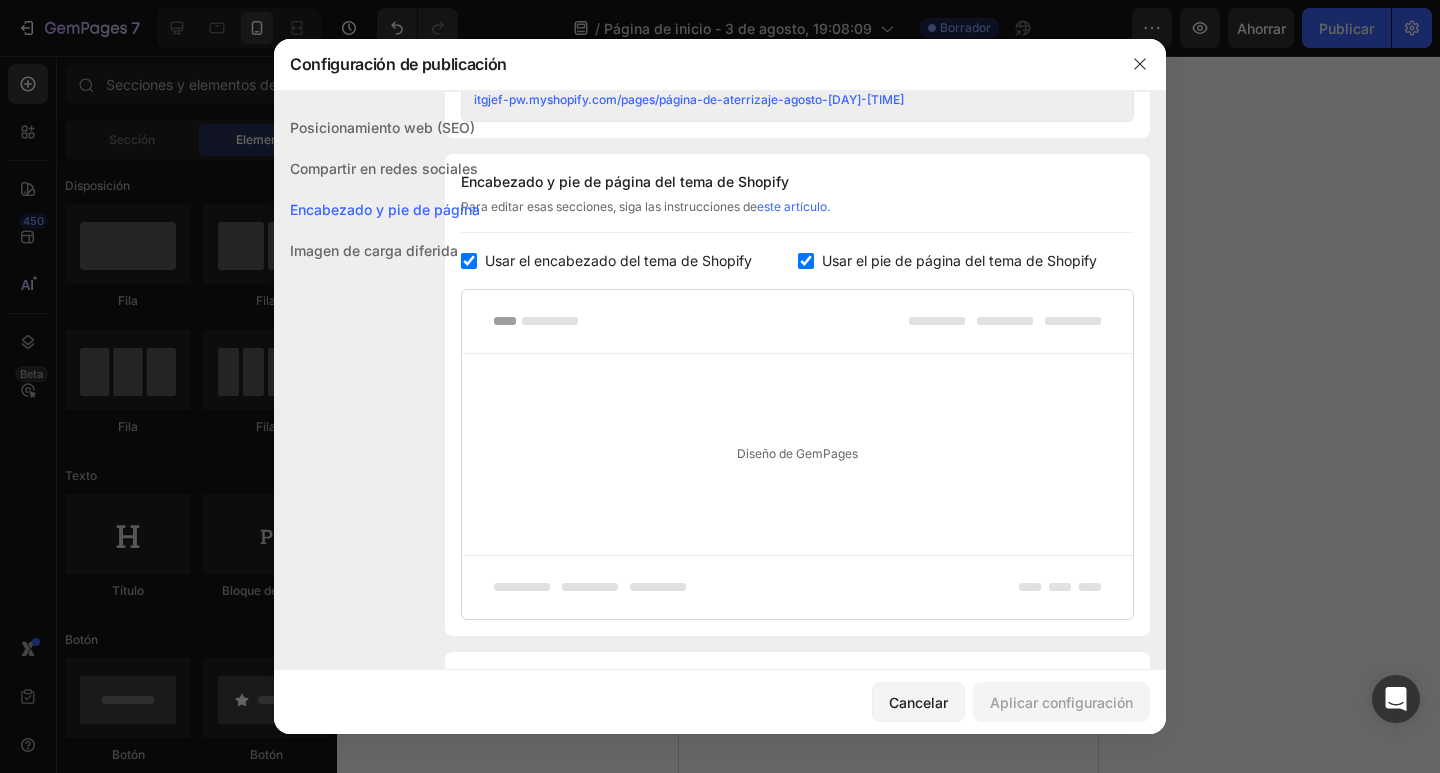 scroll, scrollTop: 937, scrollLeft: 0, axis: vertical 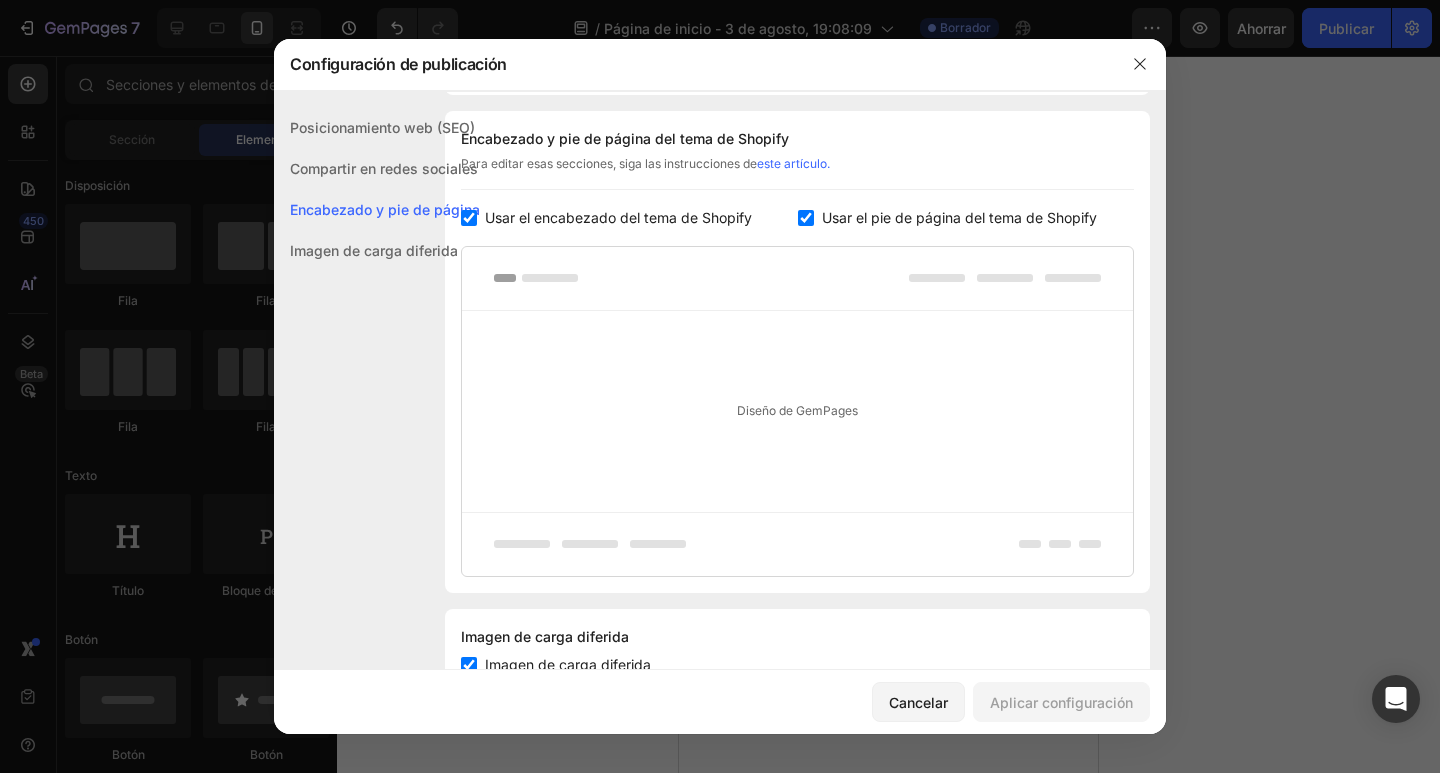 click at bounding box center [469, 218] 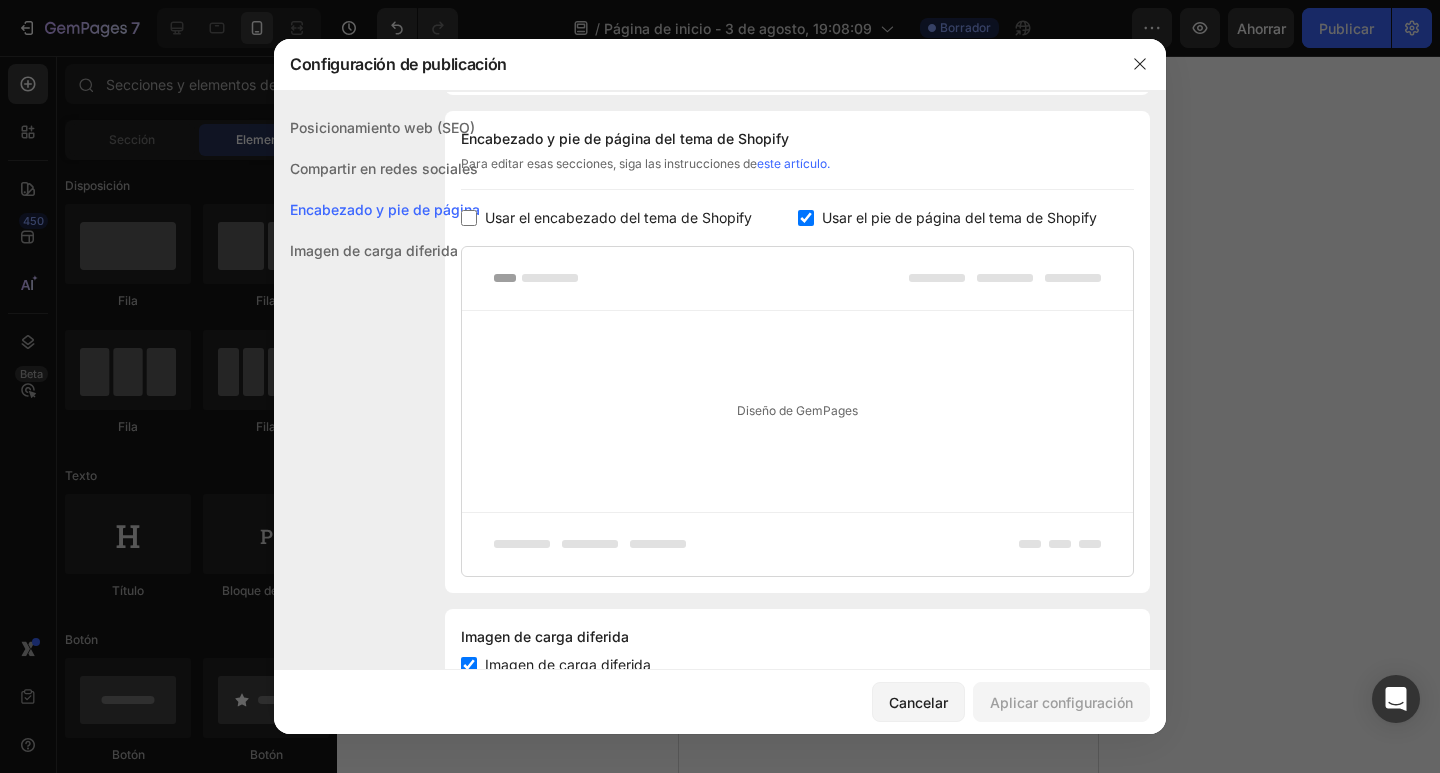 checkbox on "false" 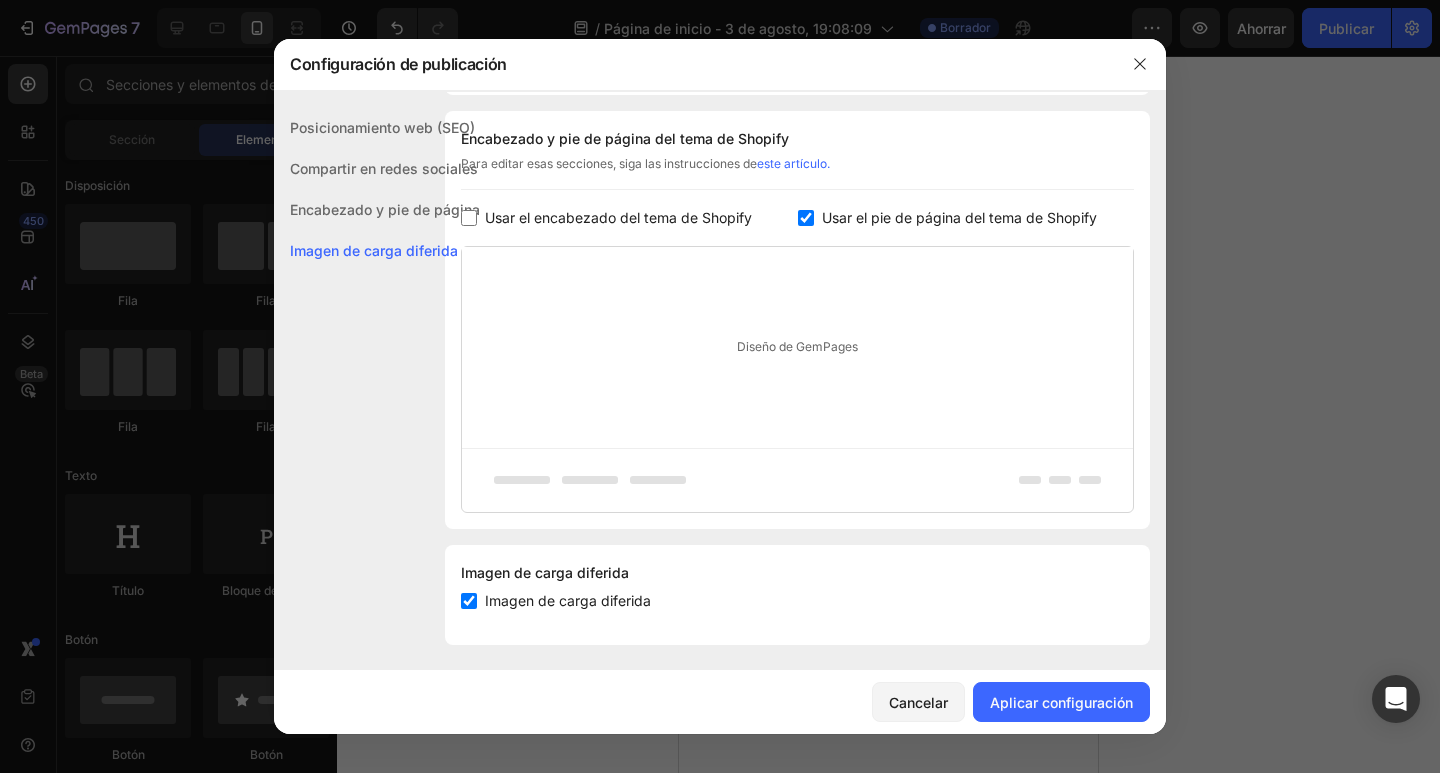 click at bounding box center (806, 218) 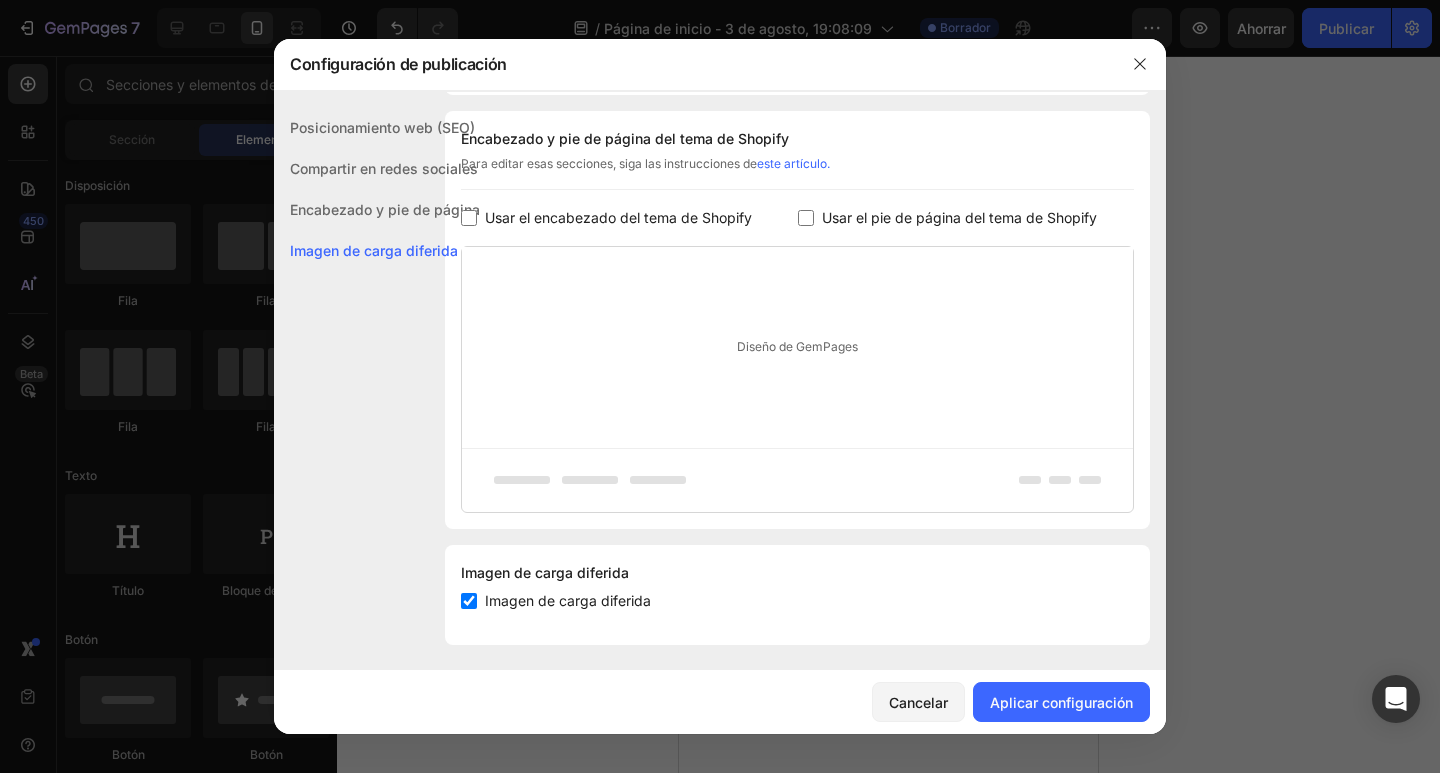 checkbox on "false" 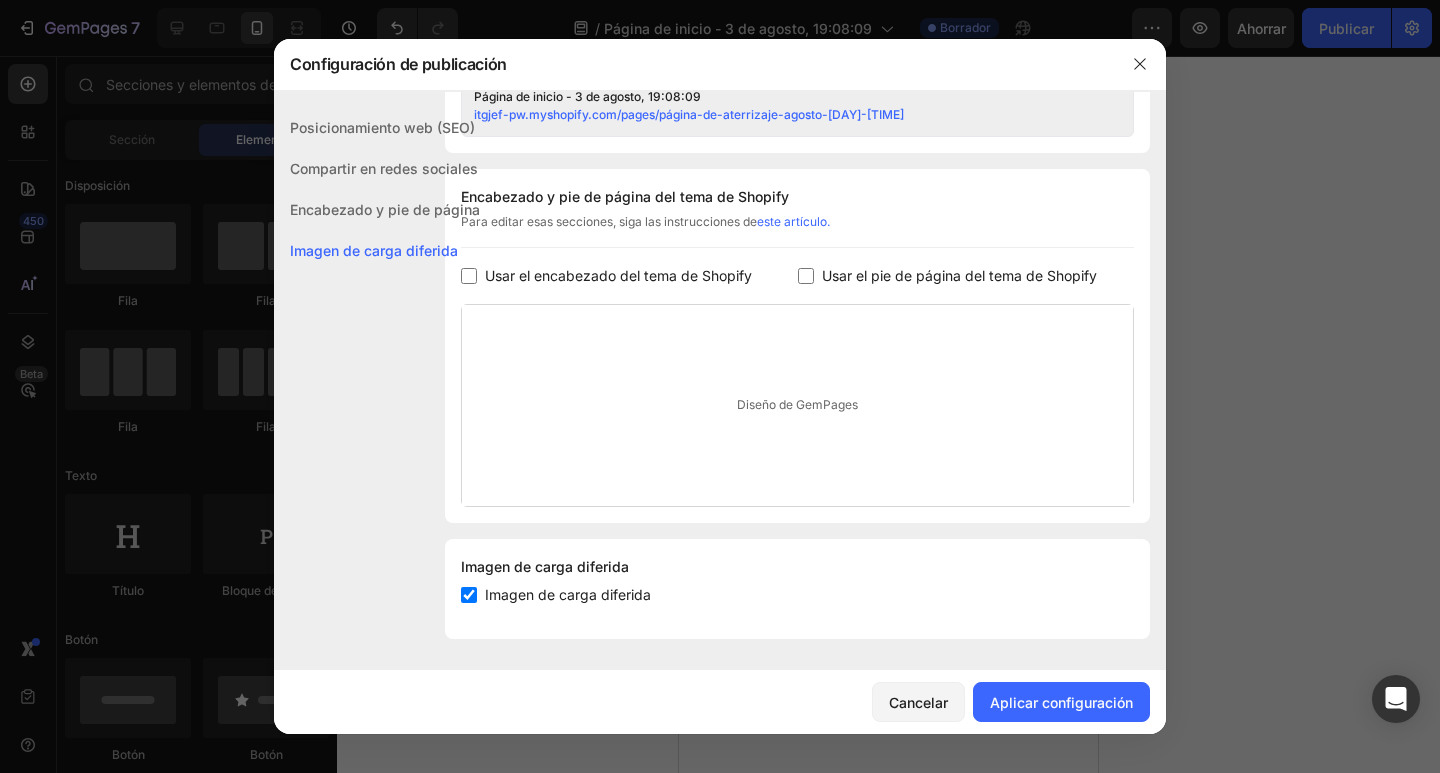 scroll, scrollTop: 879, scrollLeft: 0, axis: vertical 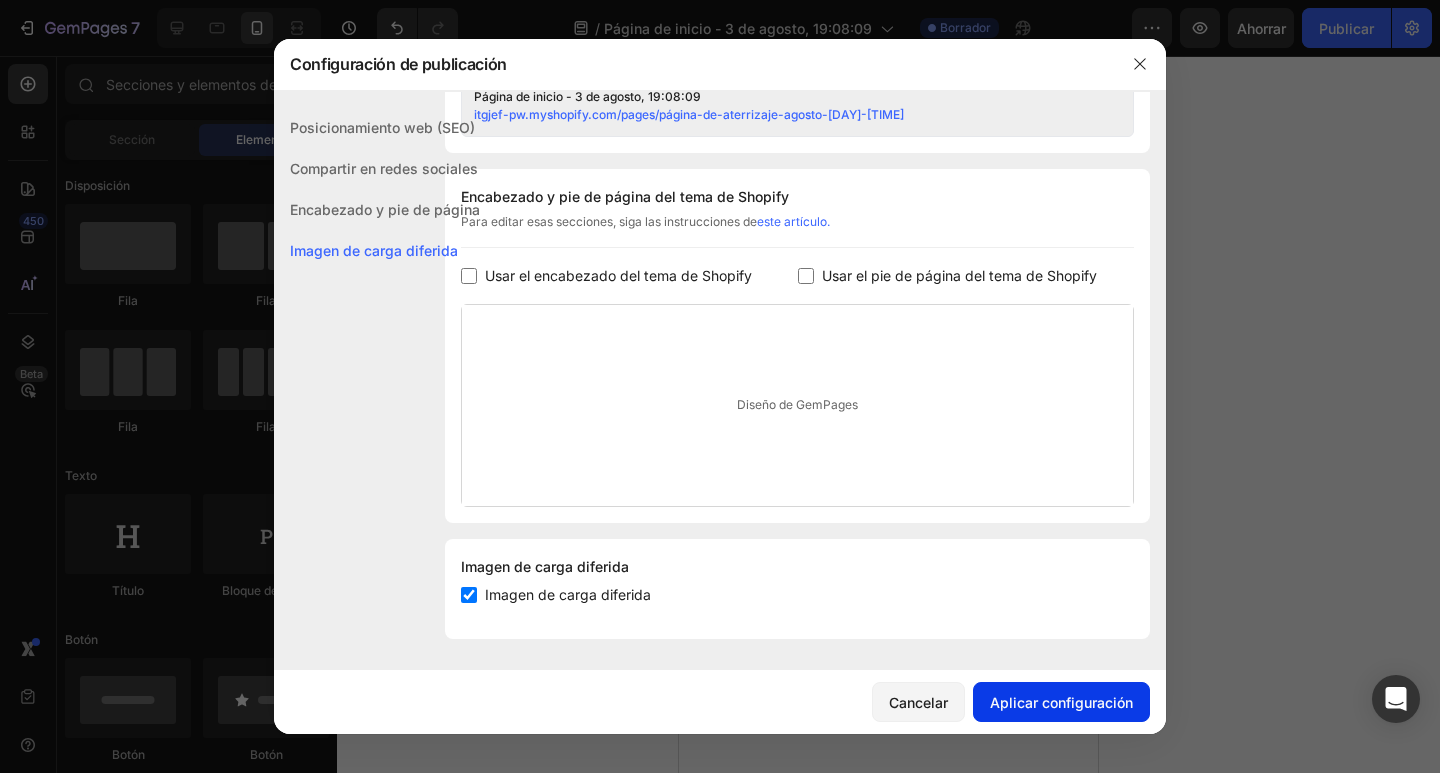 click on "Aplicar configuración" 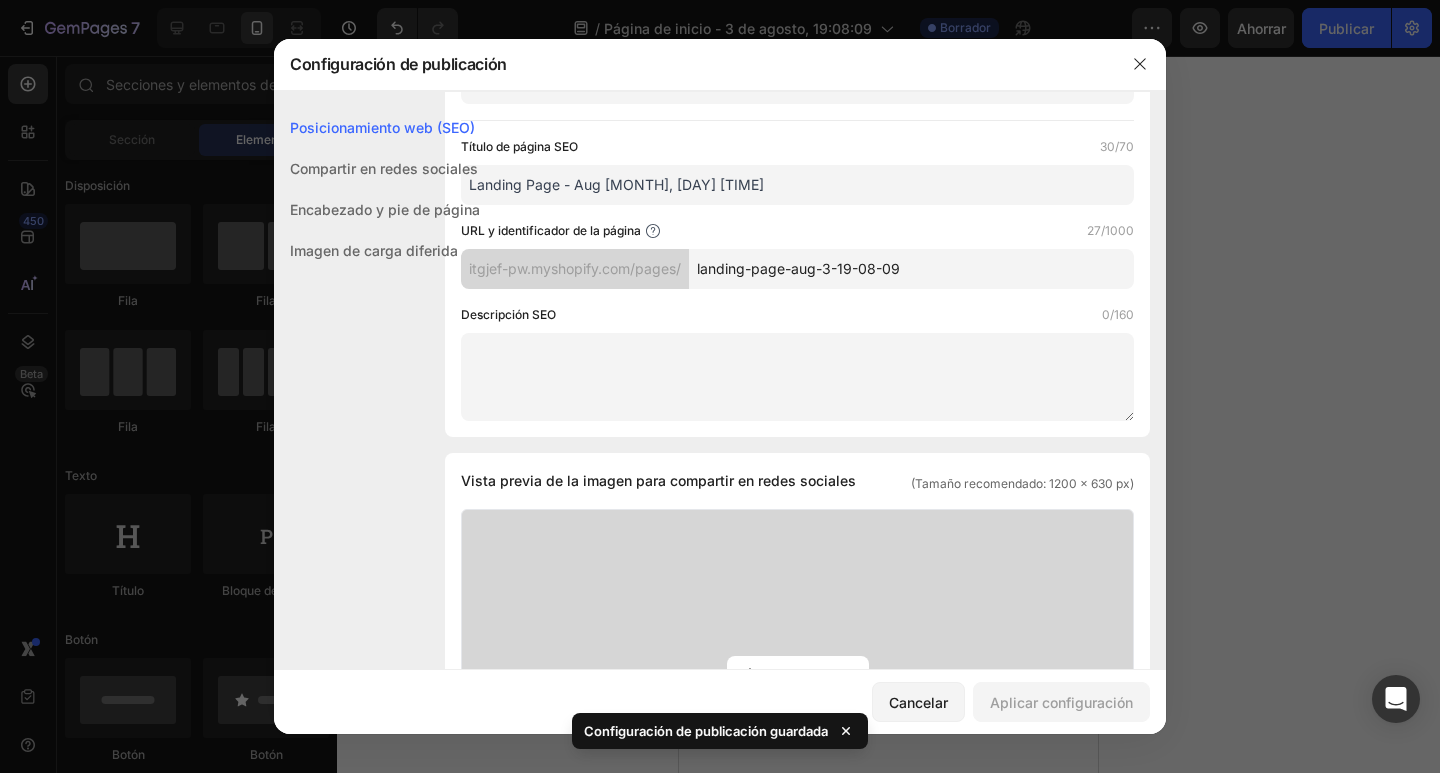 scroll, scrollTop: 0, scrollLeft: 0, axis: both 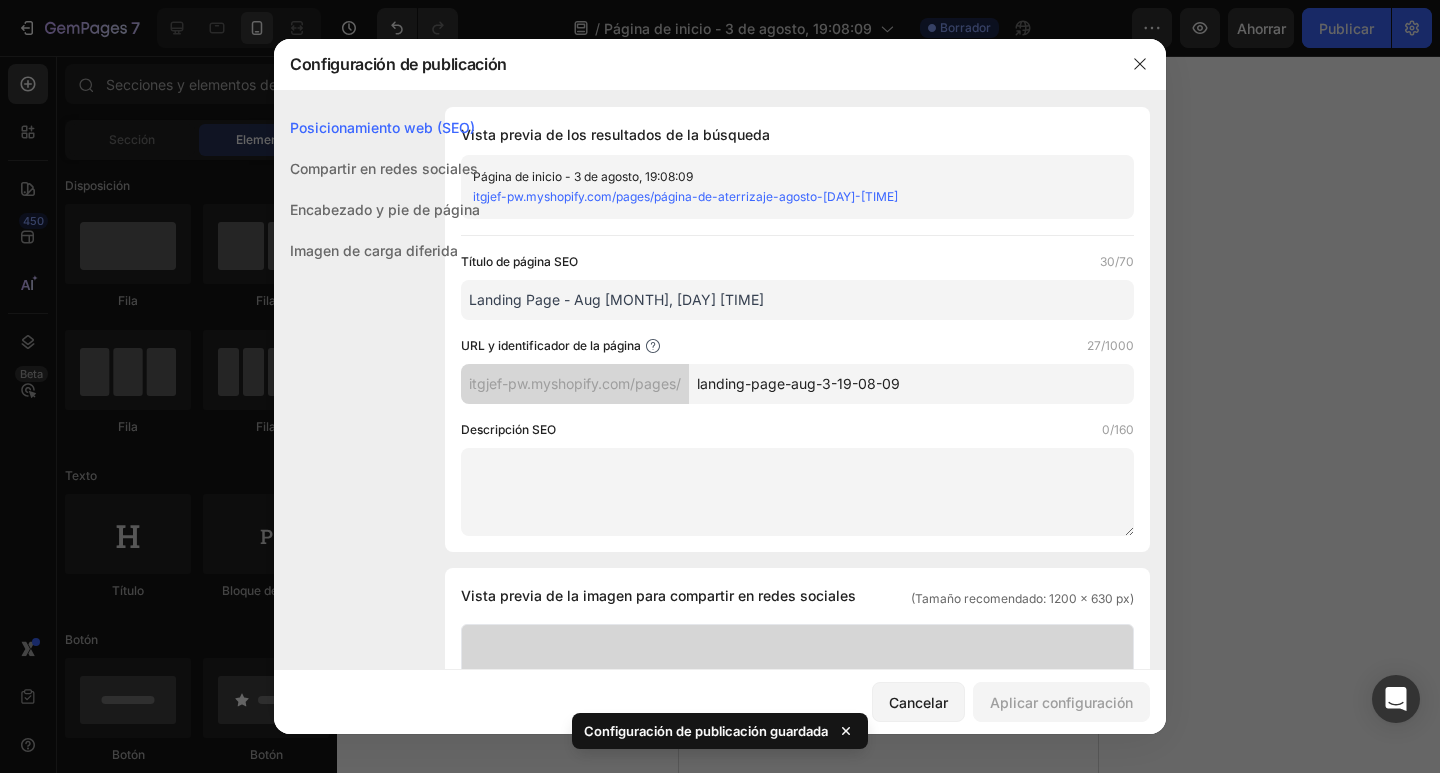 drag, startPoint x: 931, startPoint y: 391, endPoint x: 674, endPoint y: 385, distance: 257.07004 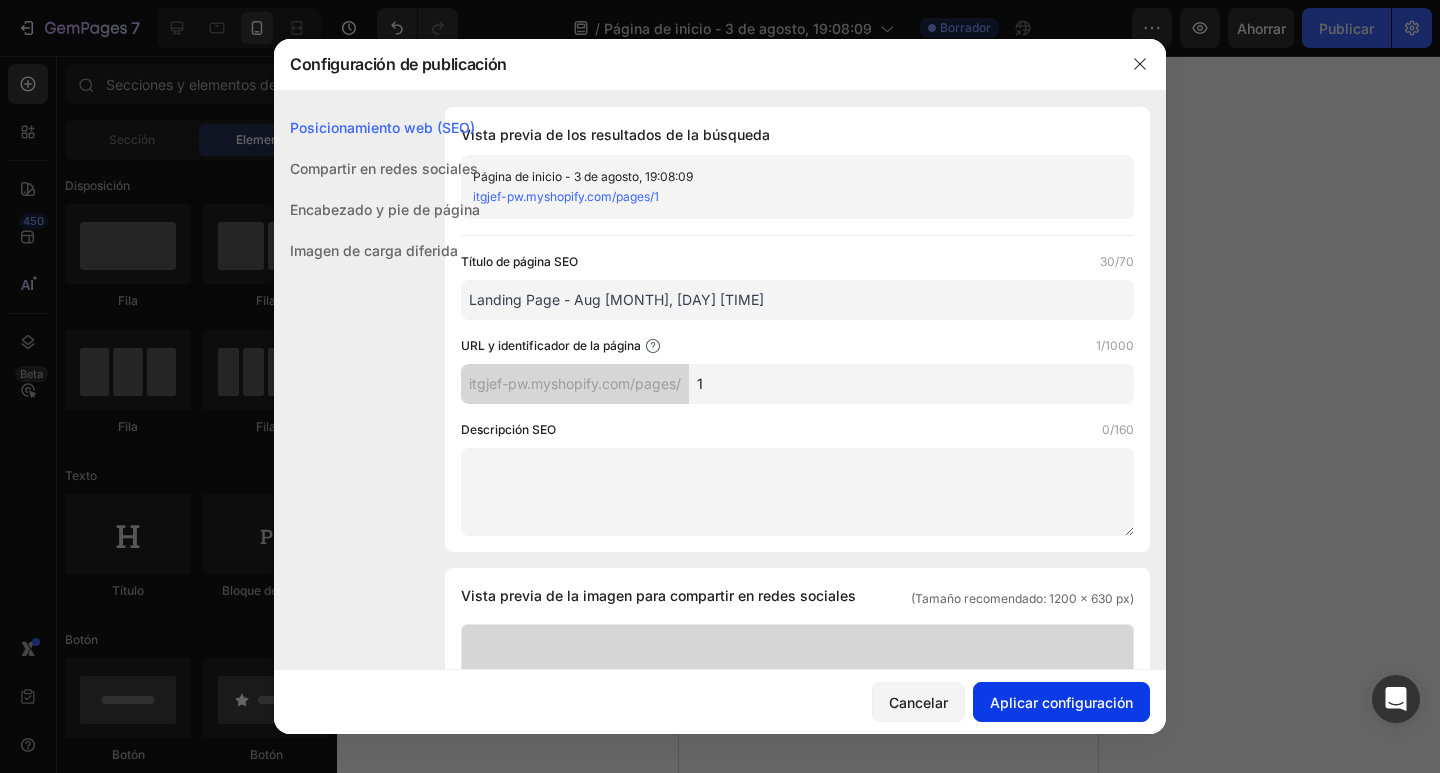 type on "1" 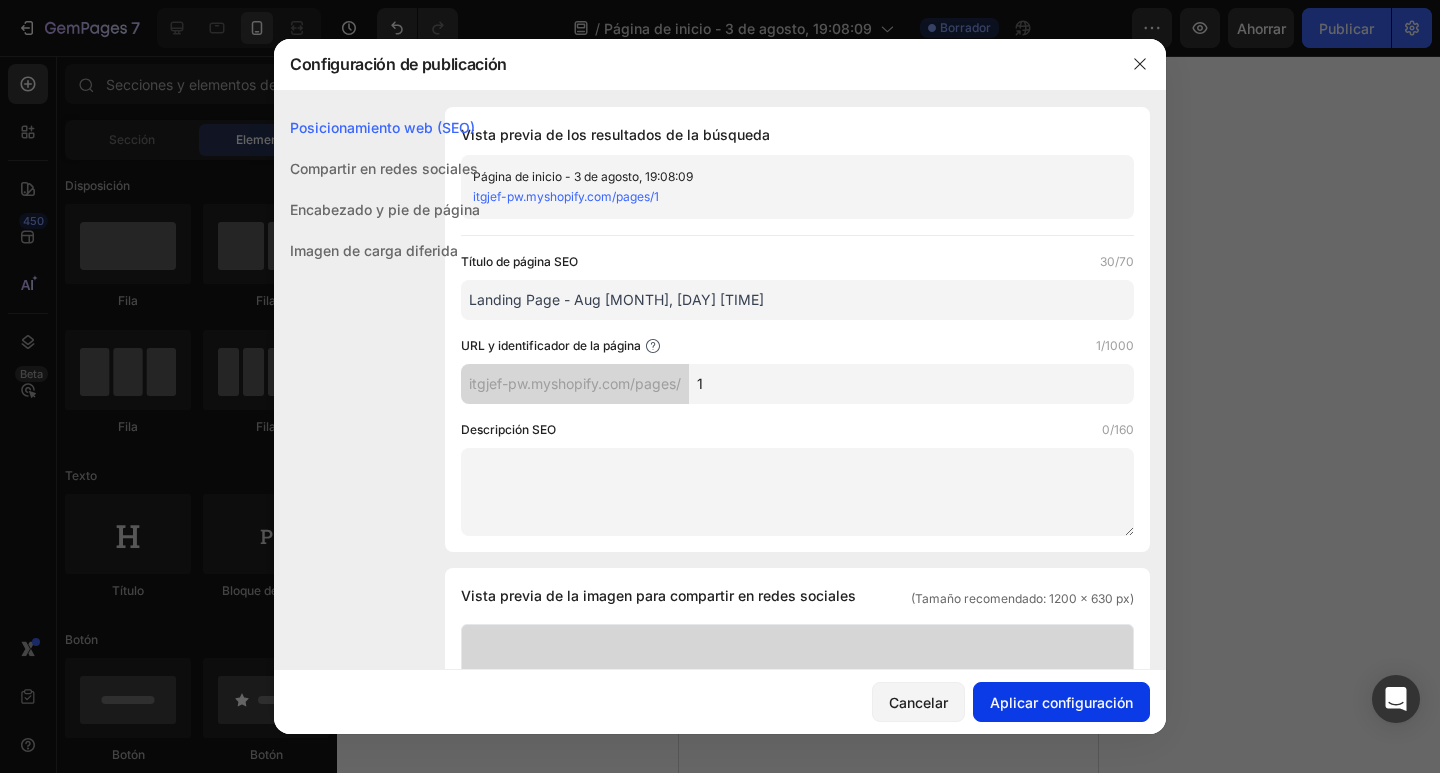 click on "Aplicar configuración" at bounding box center [1061, 702] 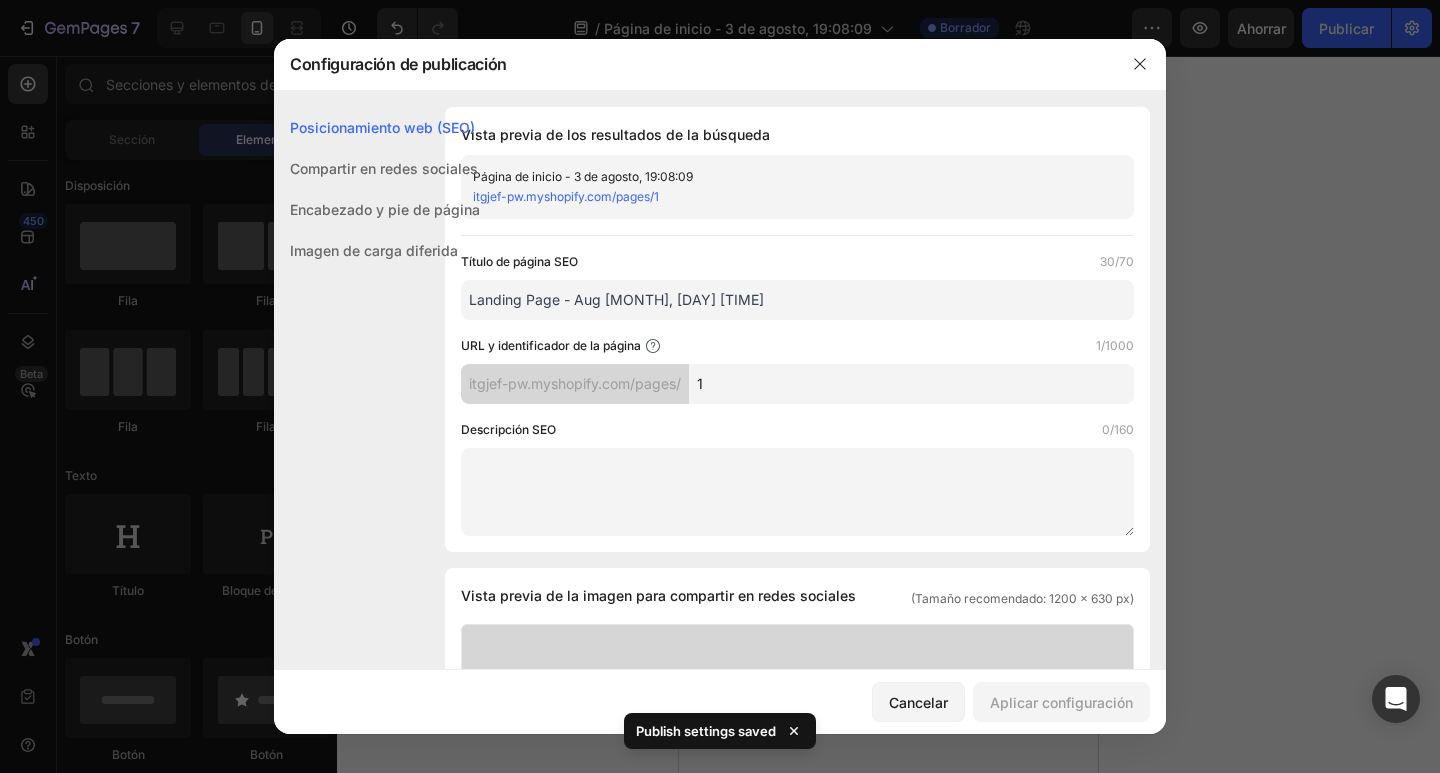 click on "Landing Page - [DATE]" at bounding box center [797, 300] 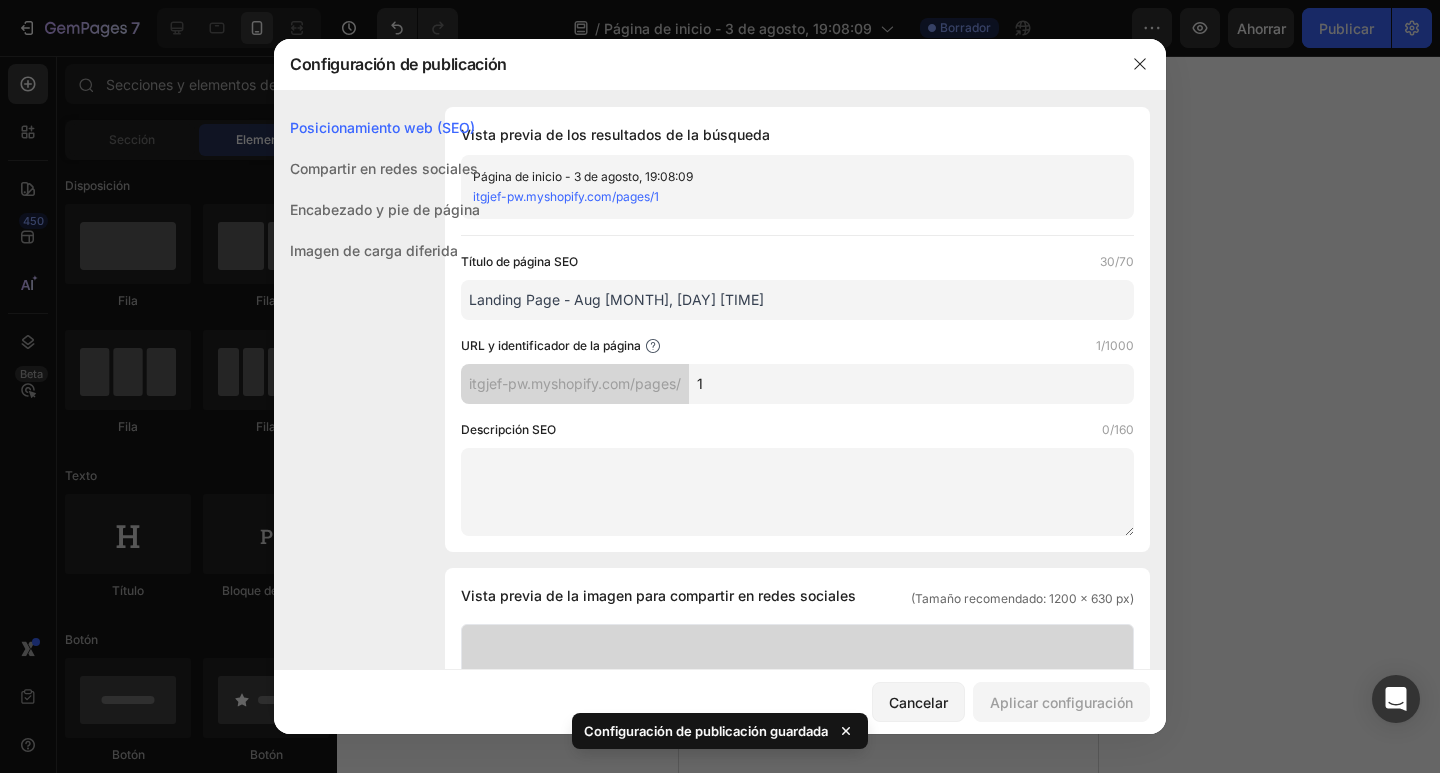 drag, startPoint x: 712, startPoint y: 303, endPoint x: 450, endPoint y: 299, distance: 262.03052 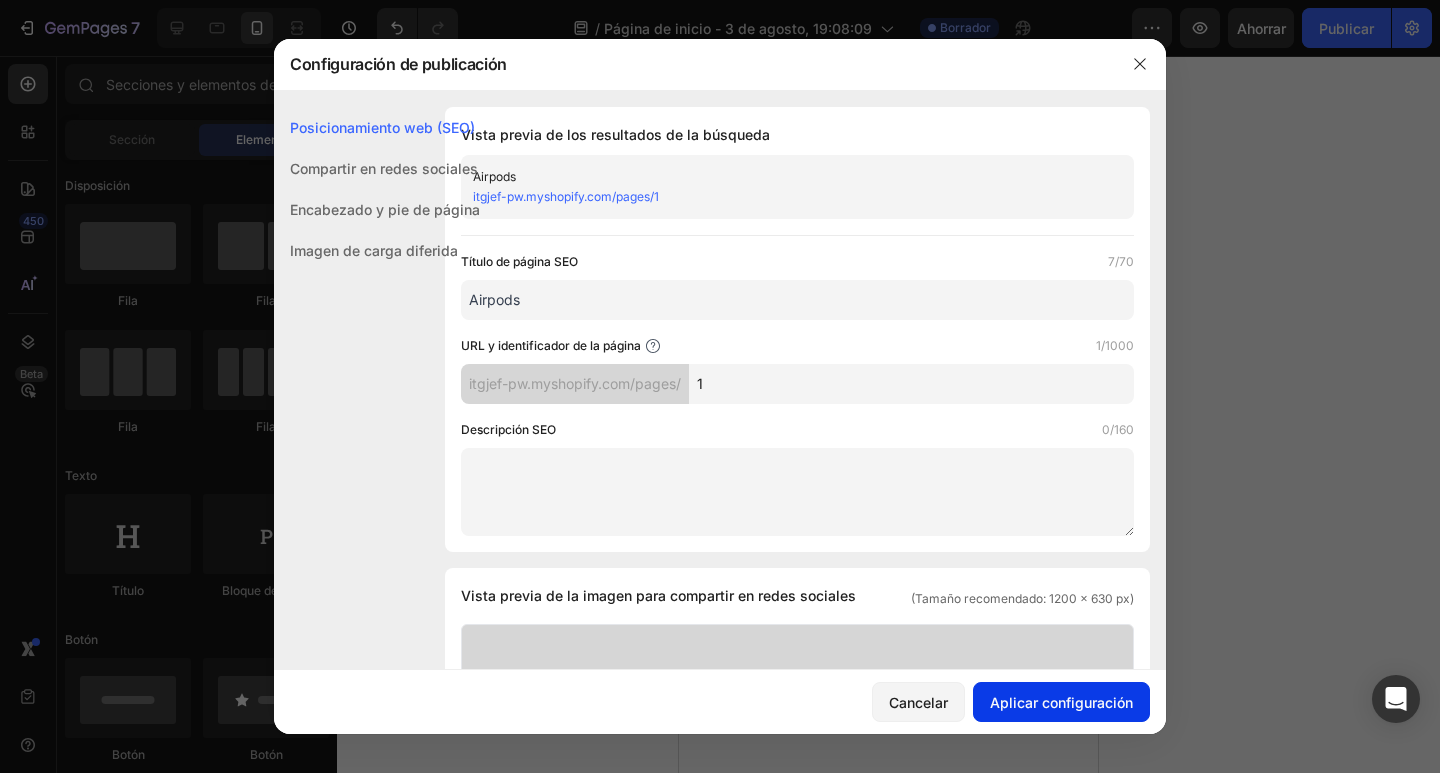 type on "Airpods" 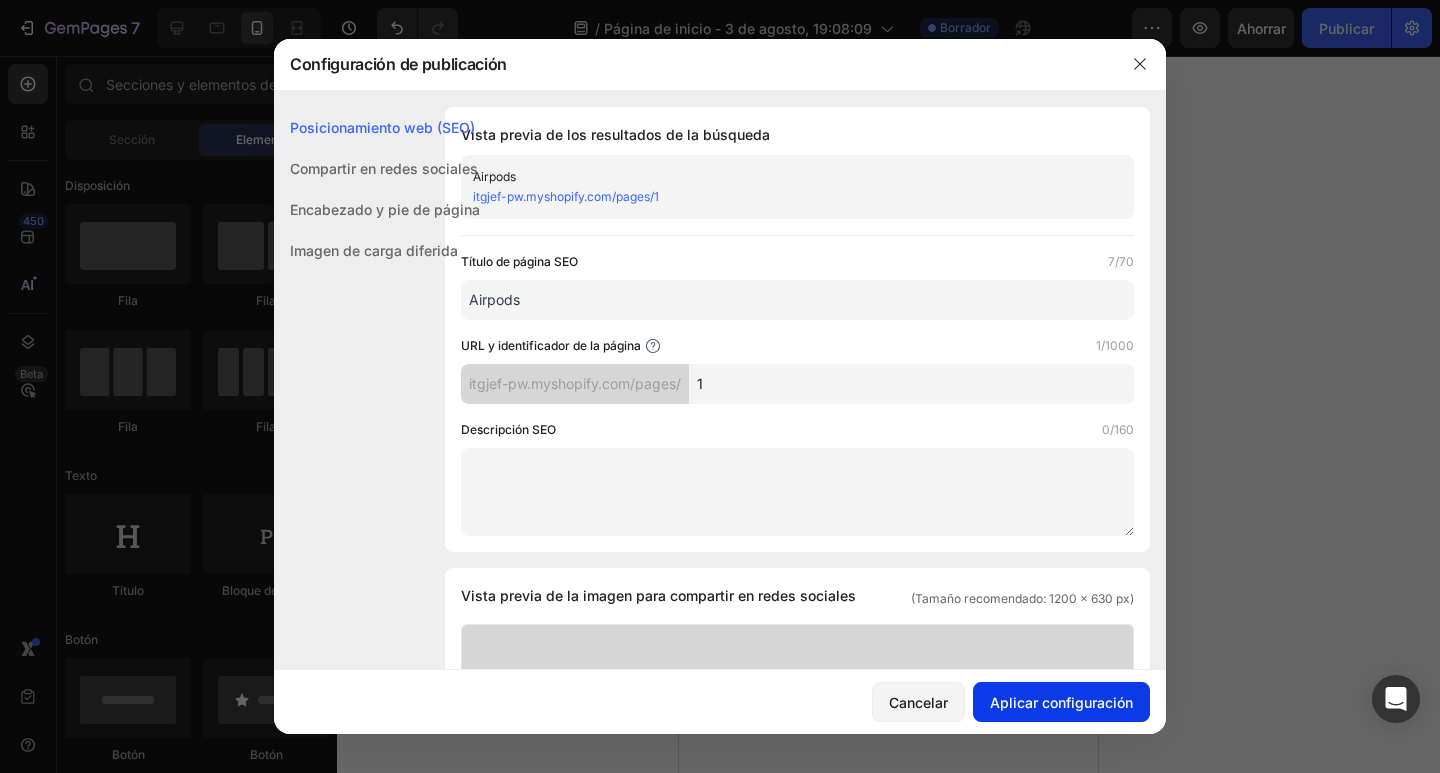 click on "Aplicar configuración" at bounding box center (1061, 702) 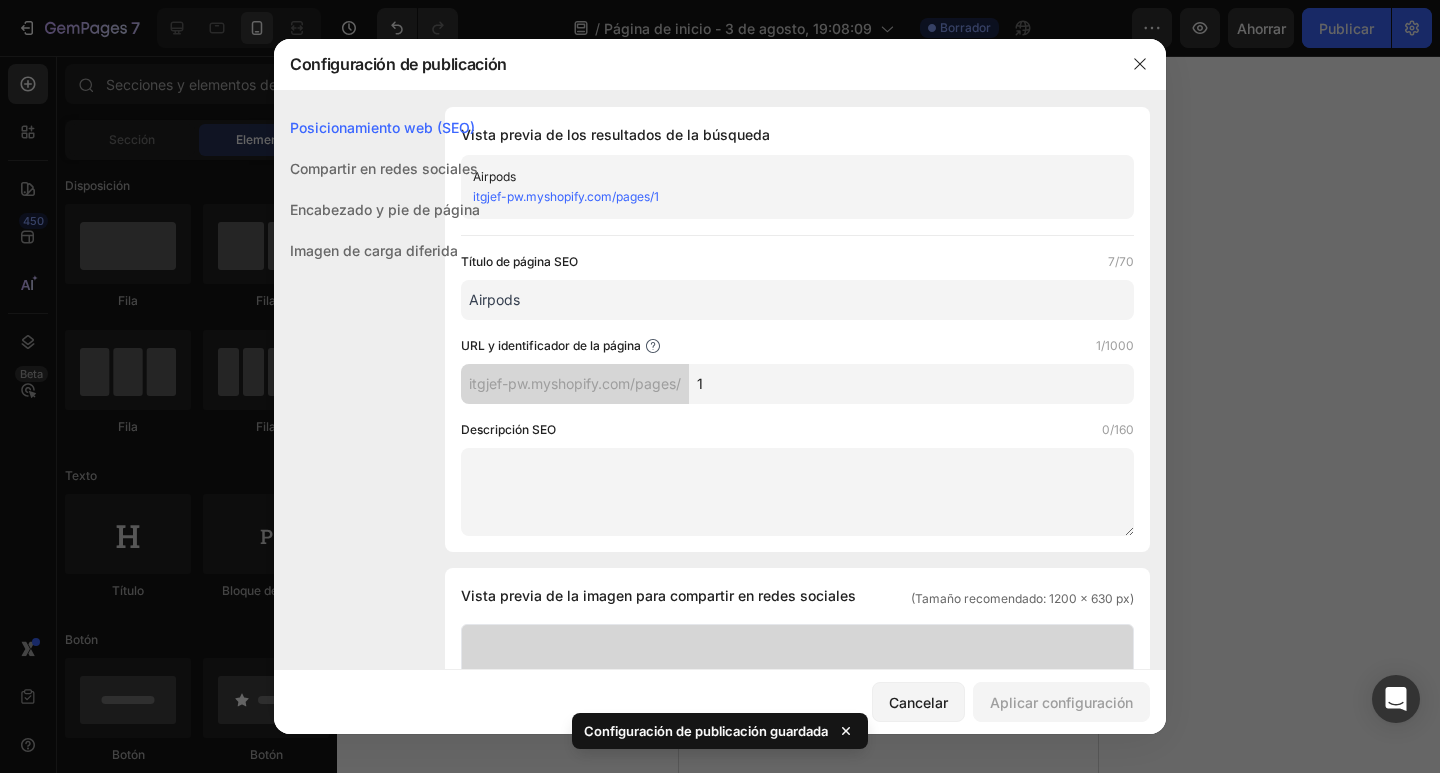 click on "Compartir en redes sociales" at bounding box center [384, 168] 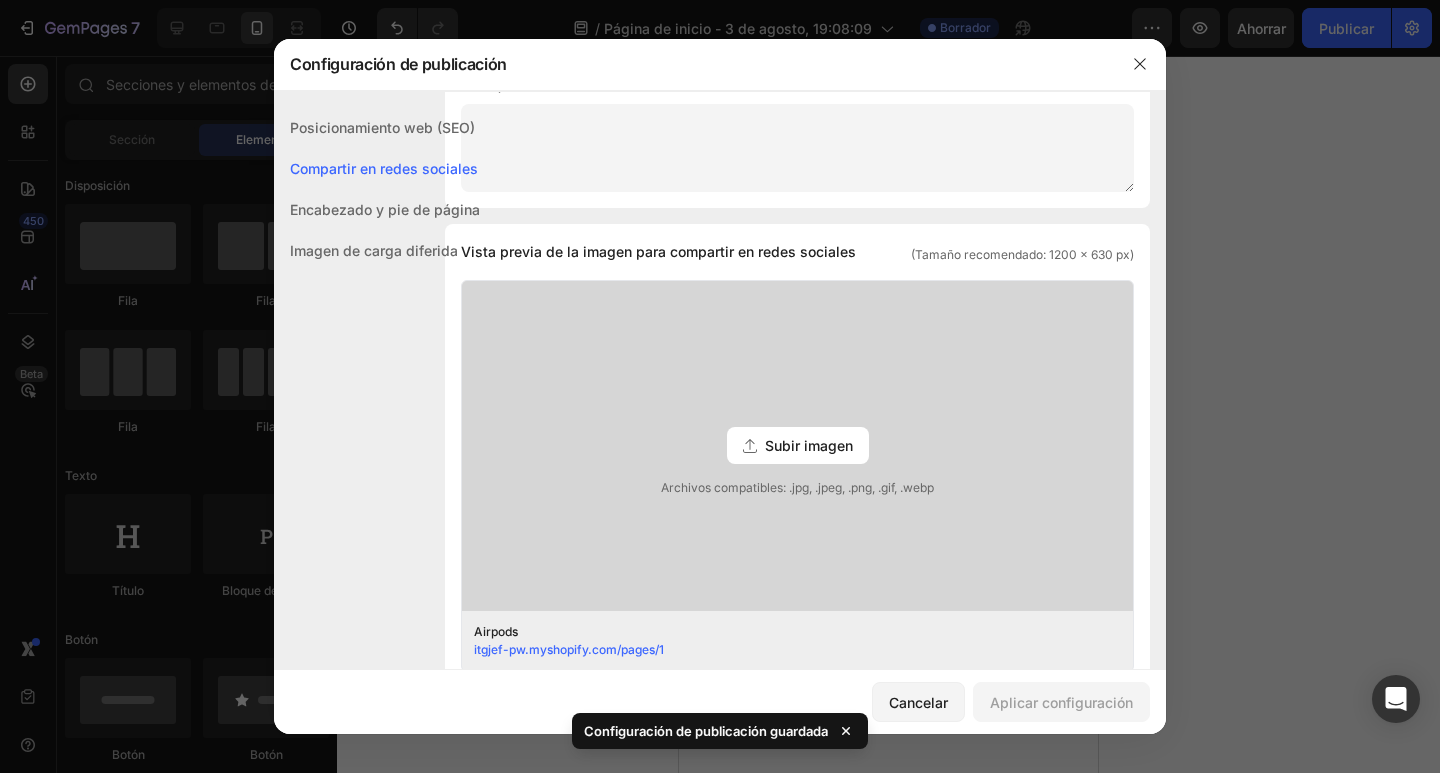 scroll, scrollTop: 457, scrollLeft: 0, axis: vertical 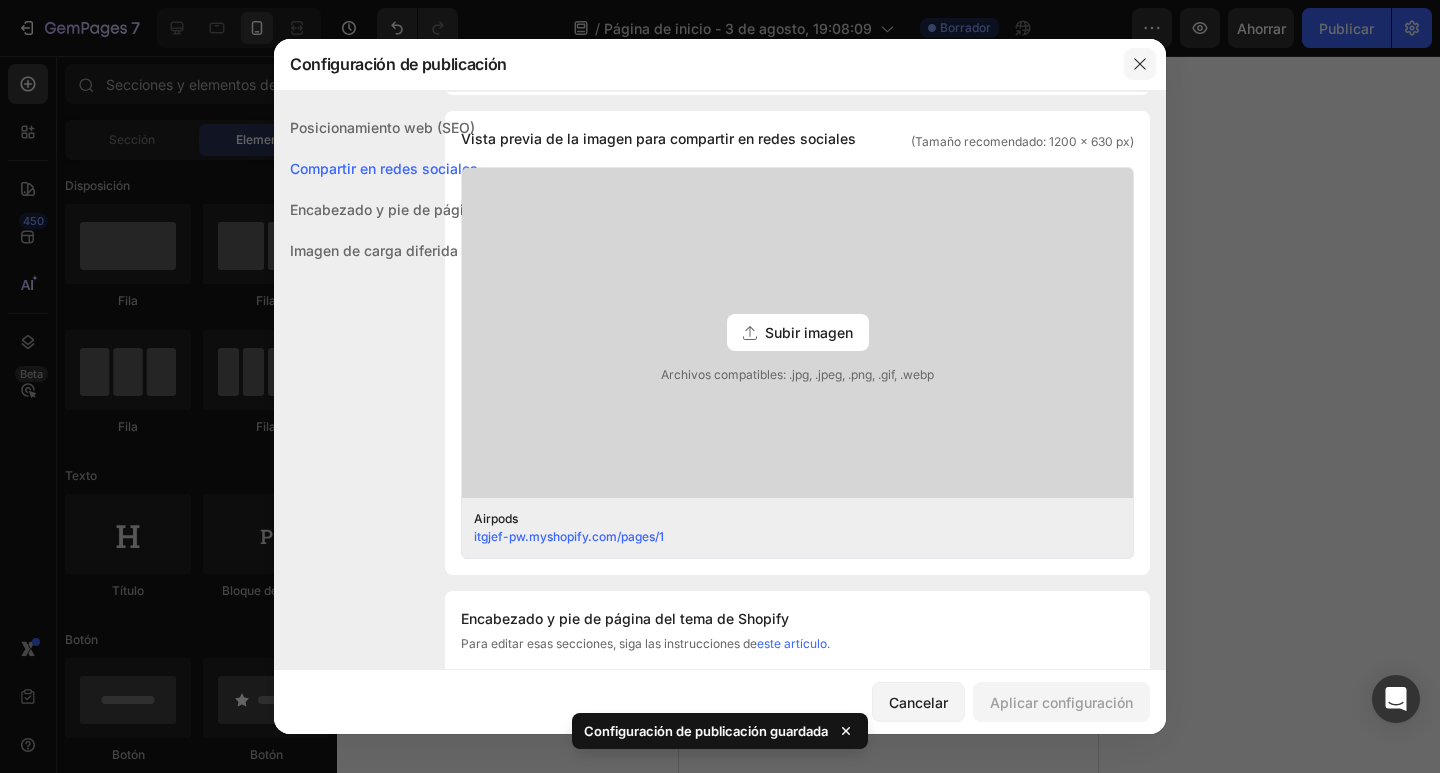 click at bounding box center [1140, 64] 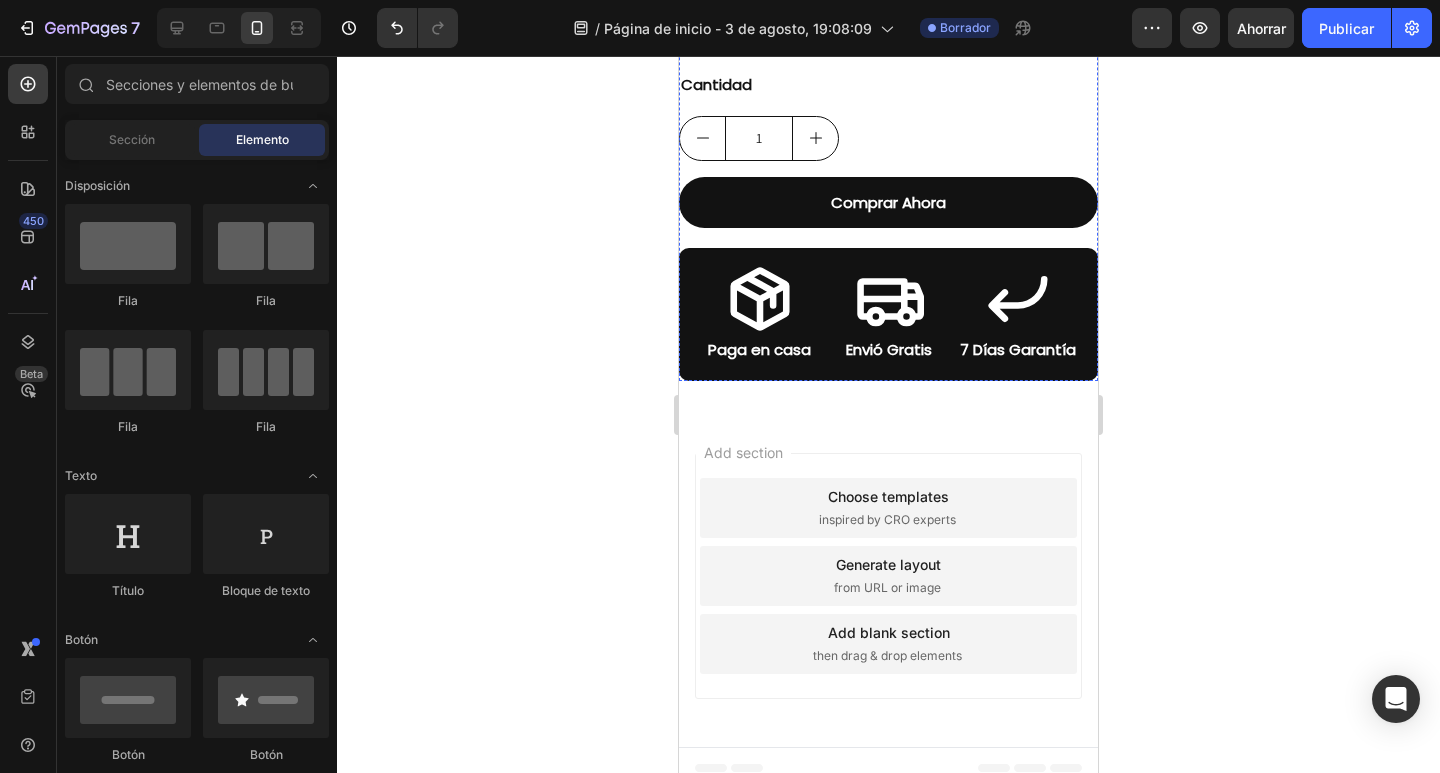 scroll, scrollTop: 1082, scrollLeft: 0, axis: vertical 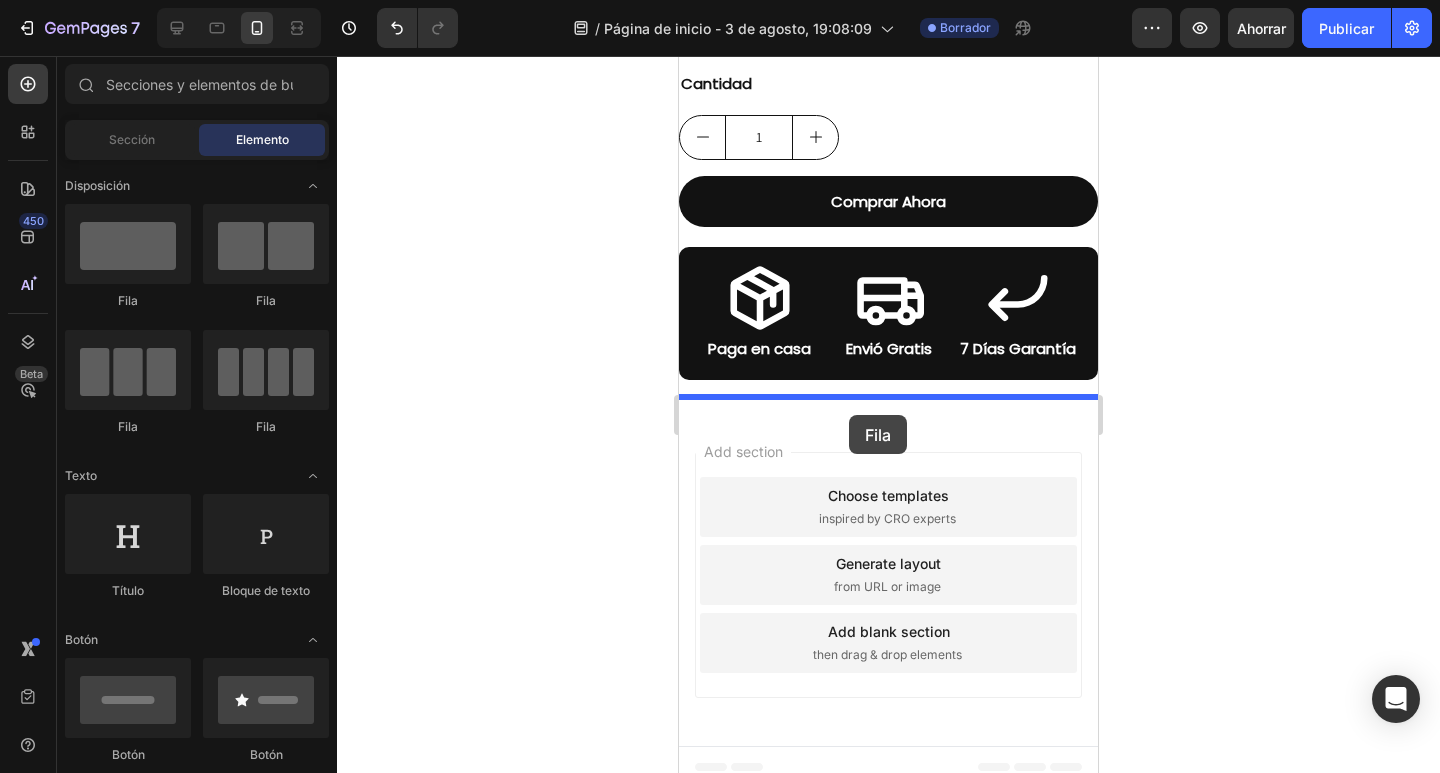 drag, startPoint x: 918, startPoint y: 373, endPoint x: 1172, endPoint y: 541, distance: 304.53244 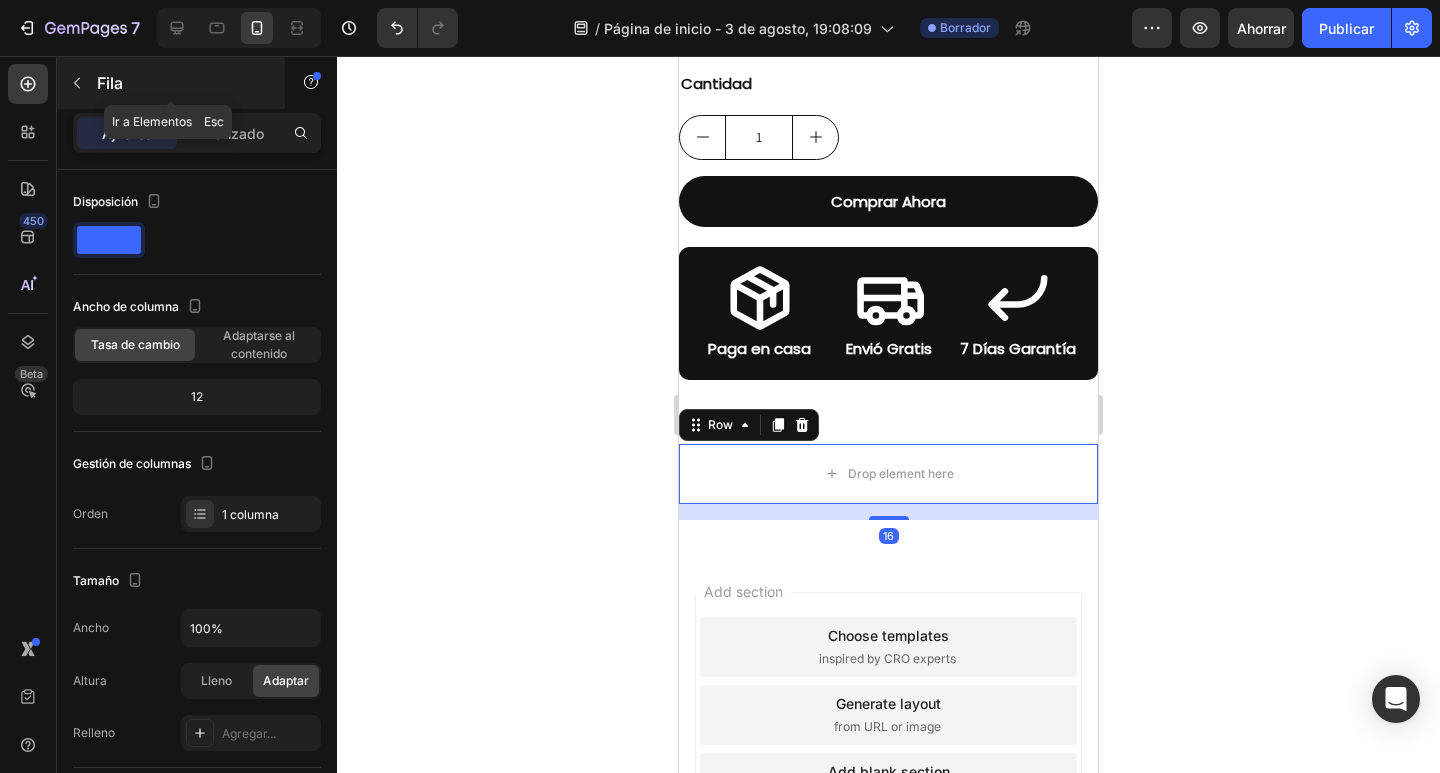 click on "Fila" at bounding box center (171, 83) 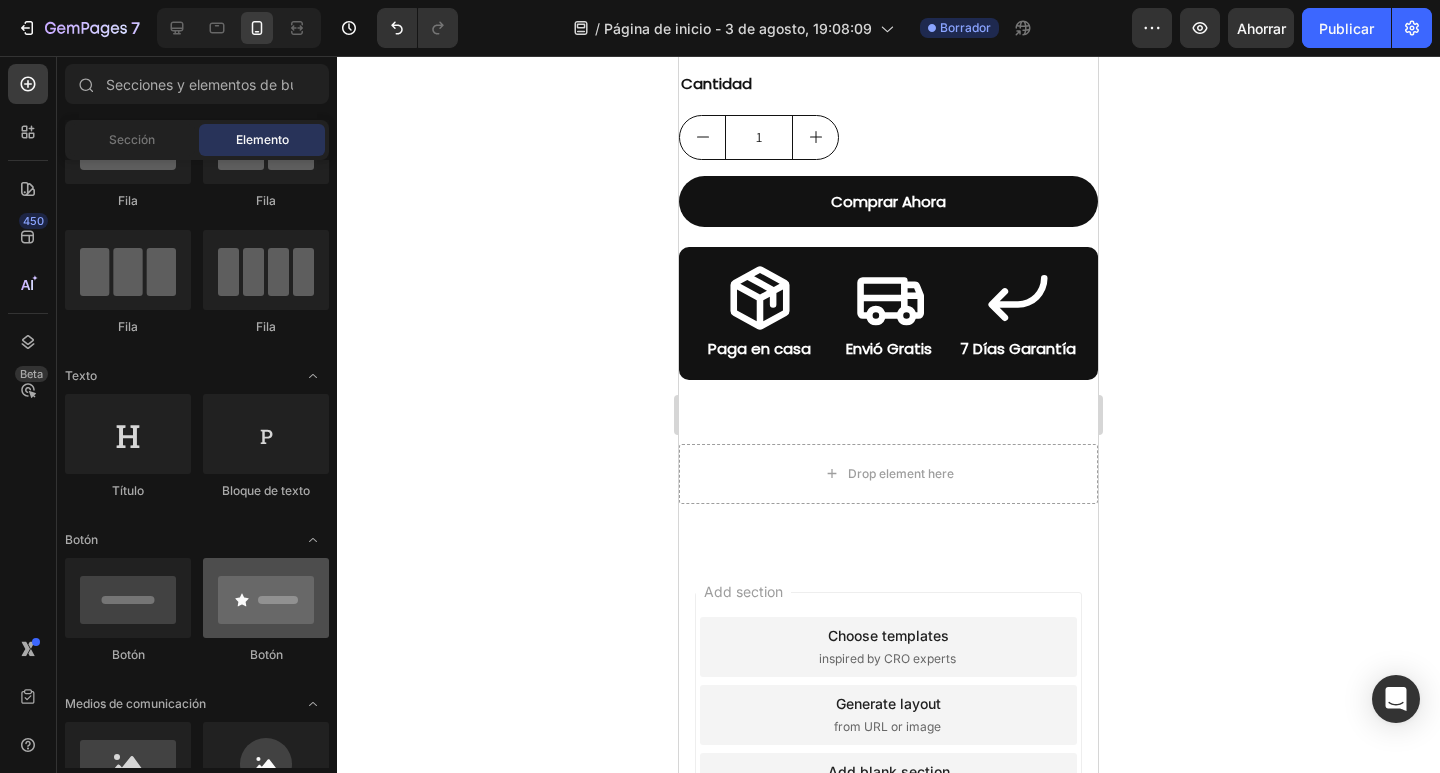 scroll, scrollTop: 0, scrollLeft: 0, axis: both 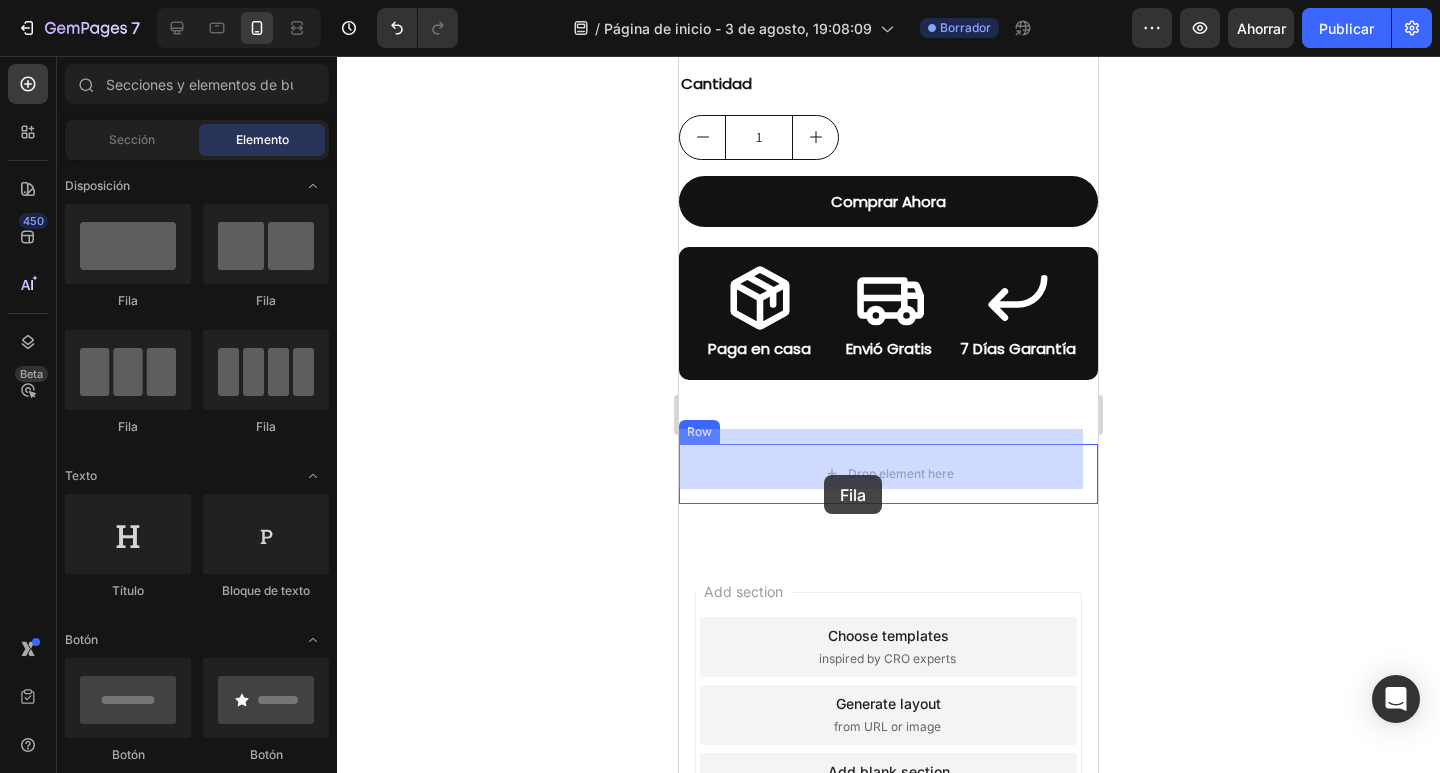 drag, startPoint x: 927, startPoint y: 311, endPoint x: 824, endPoint y: 475, distance: 193.66208 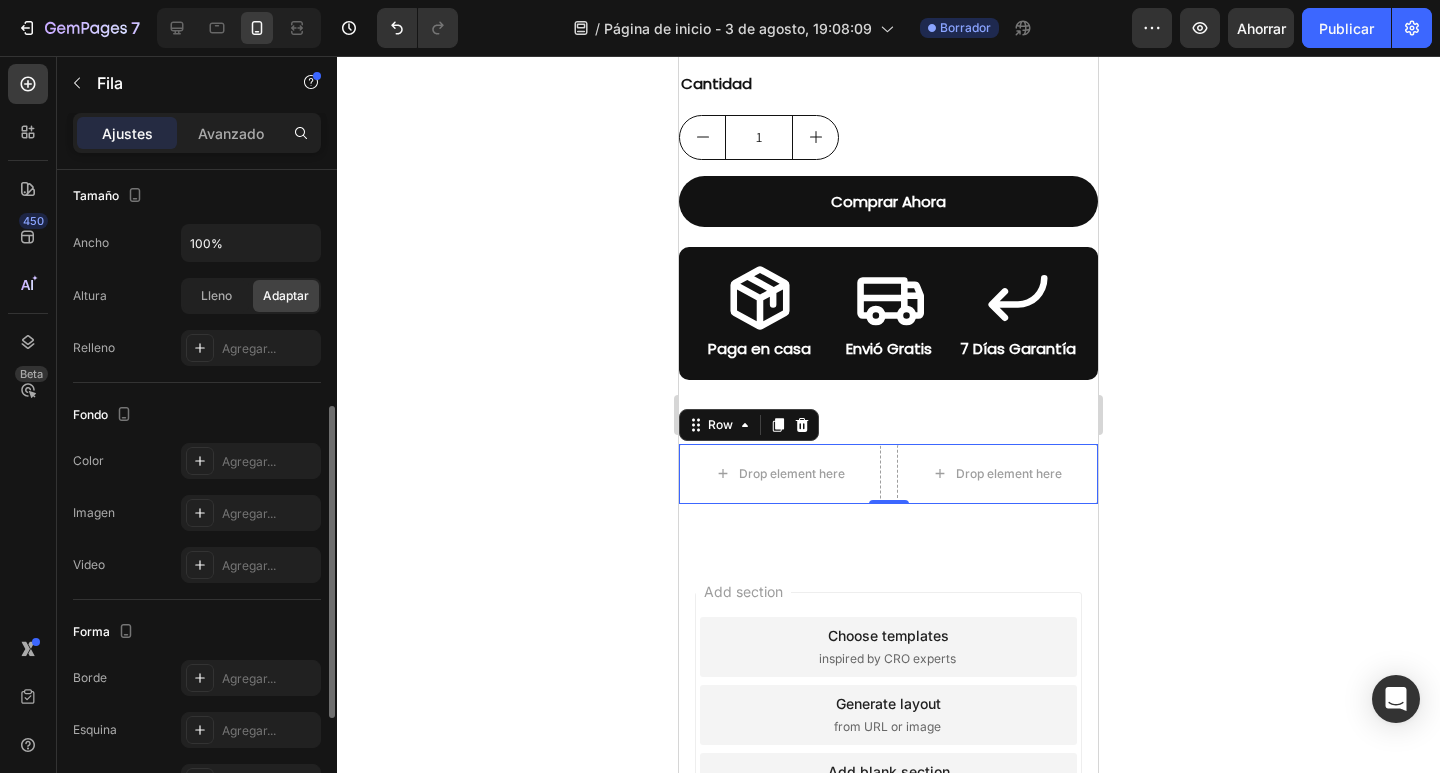 scroll, scrollTop: 0, scrollLeft: 0, axis: both 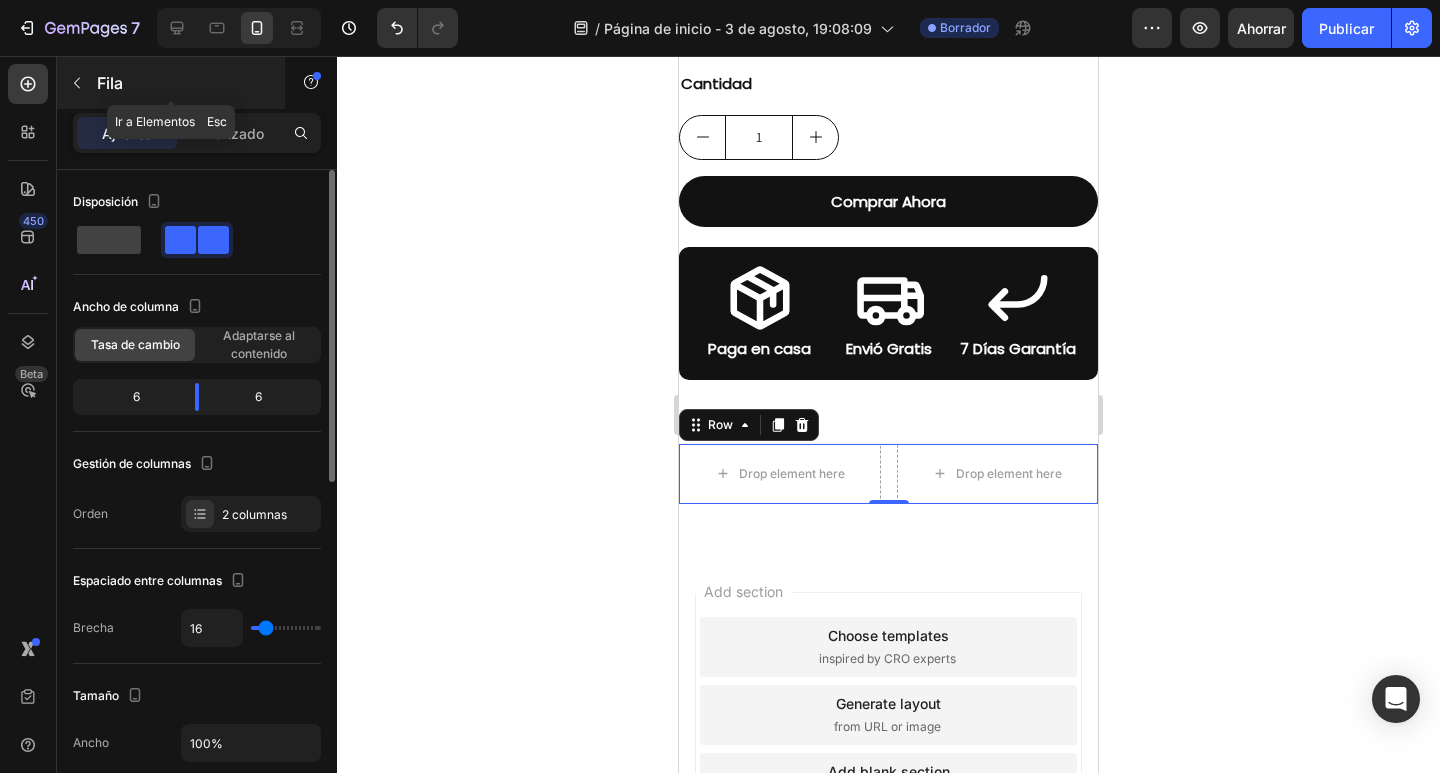 click 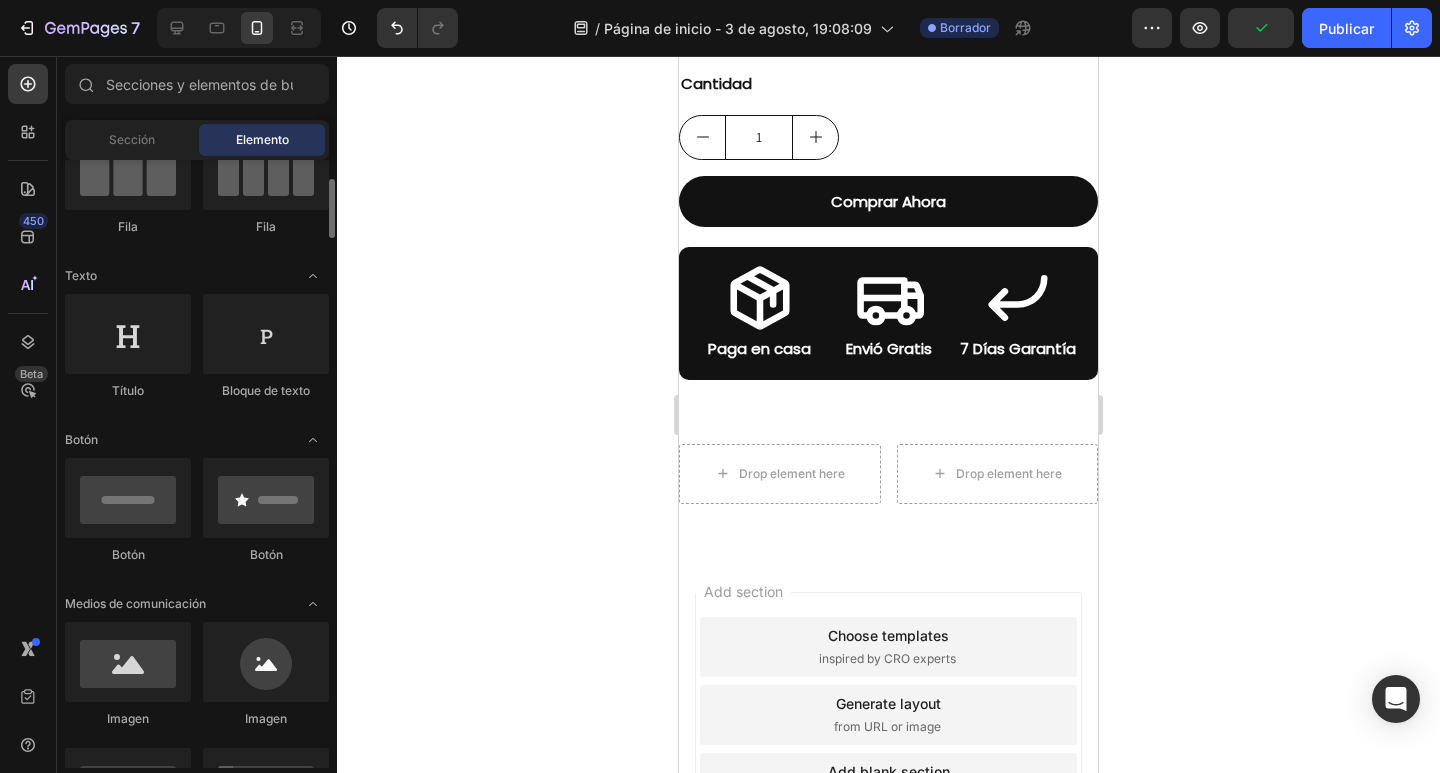 scroll, scrollTop: 500, scrollLeft: 0, axis: vertical 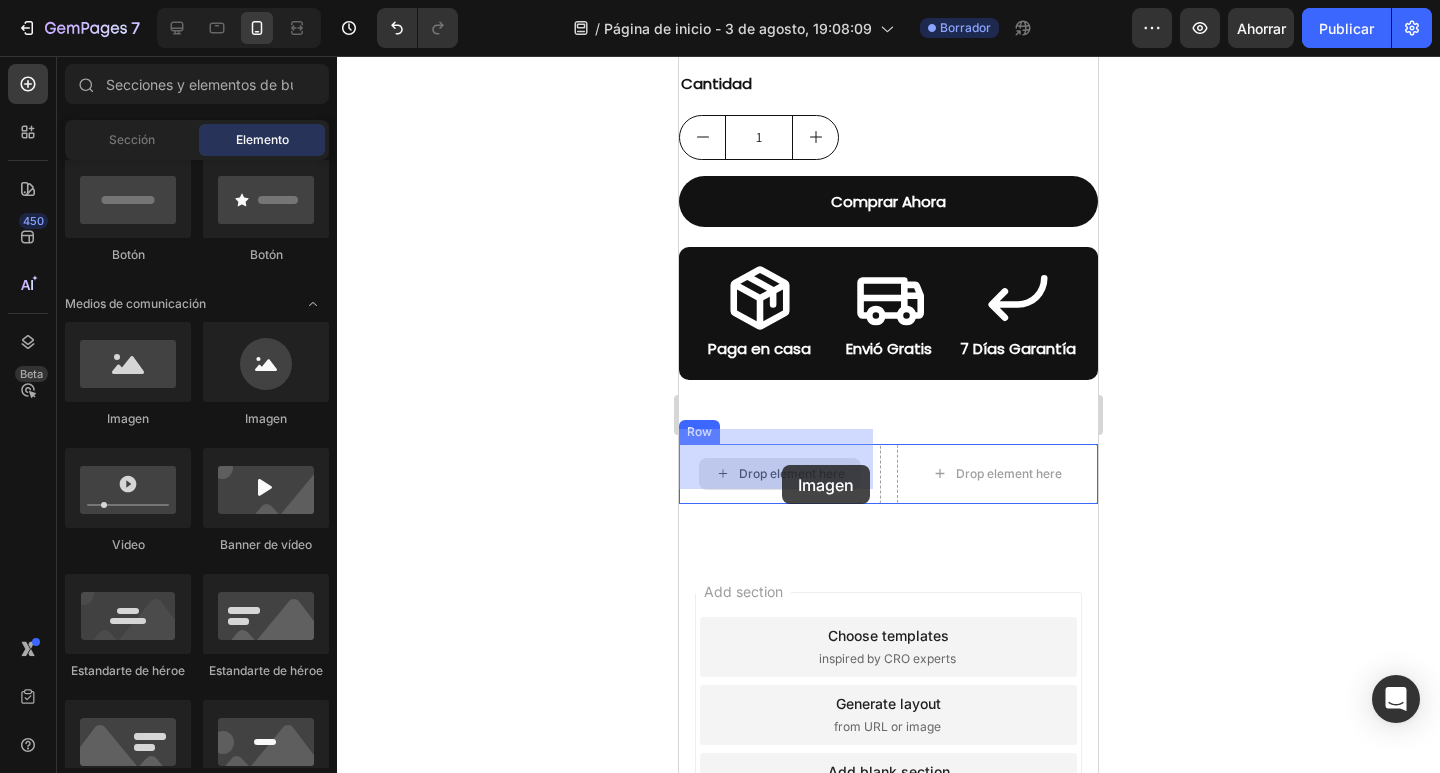 drag, startPoint x: 822, startPoint y: 432, endPoint x: 782, endPoint y: 465, distance: 51.855568 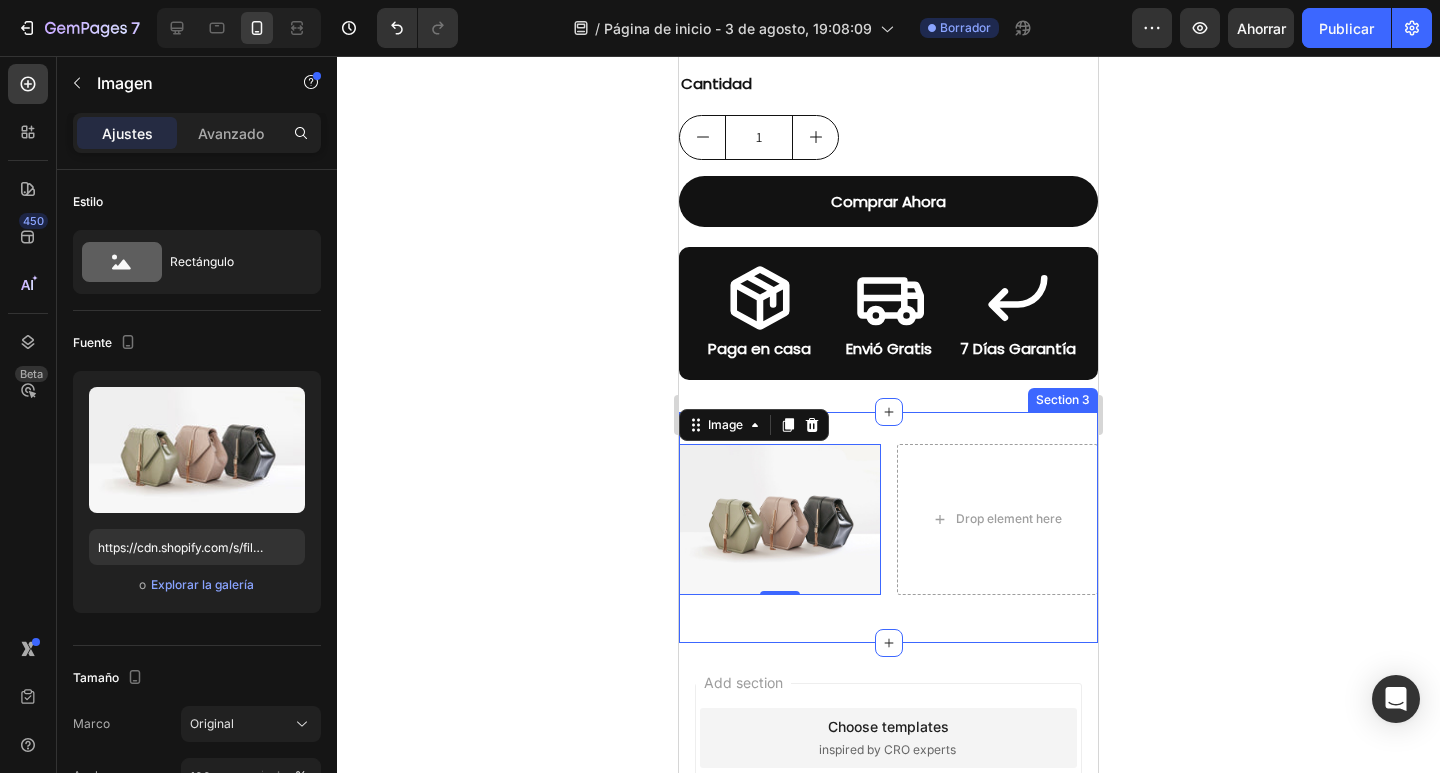 click on "Image   0
Drop element here Row Row Section 3" at bounding box center [888, 527] 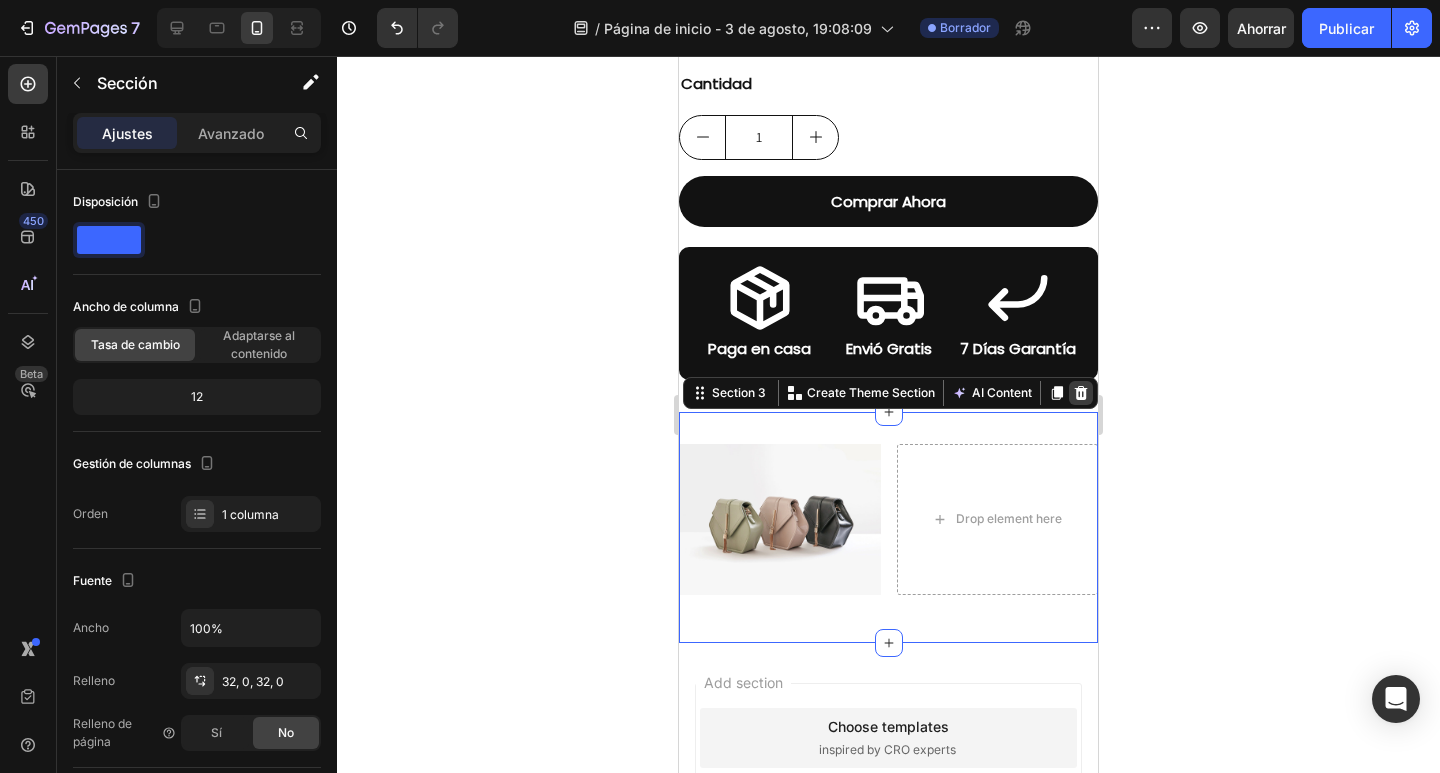 click 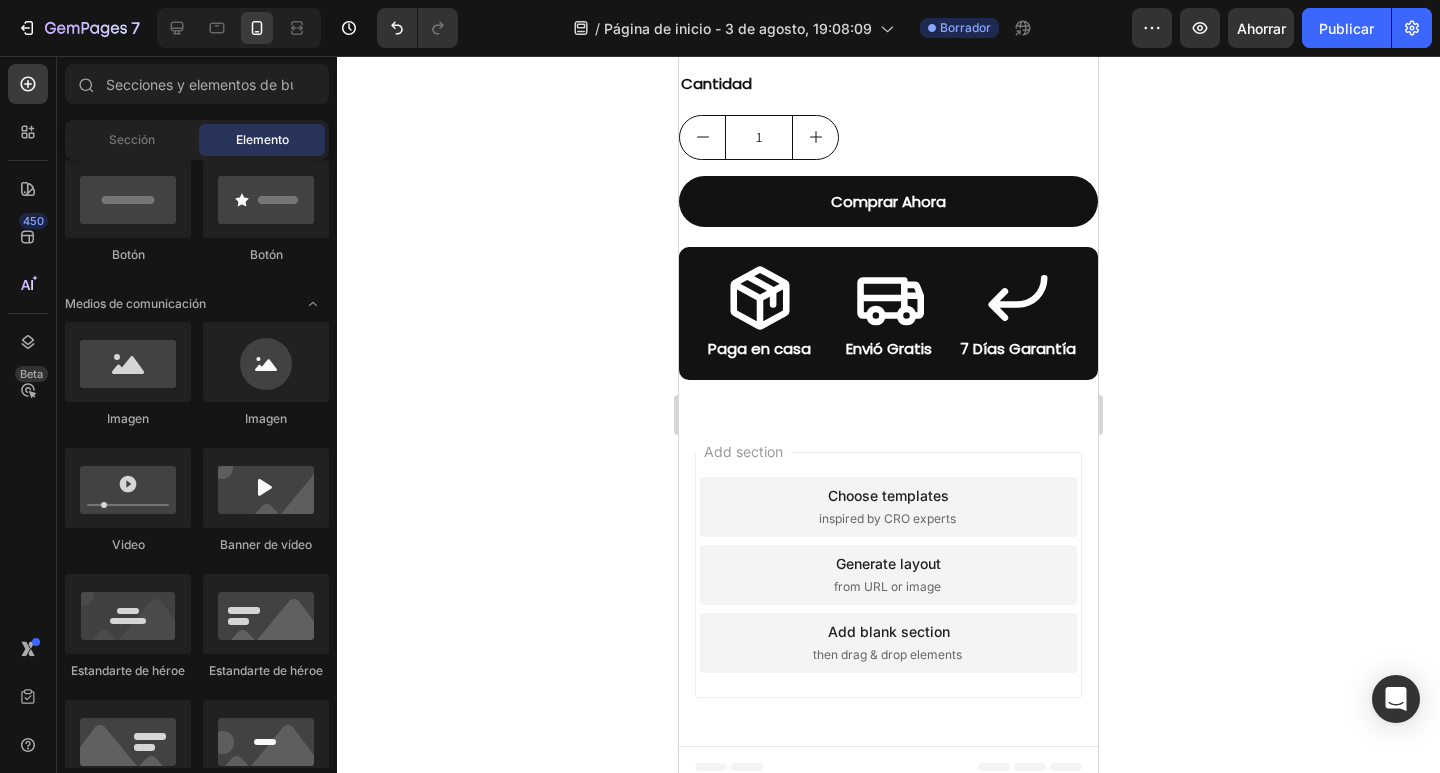 scroll, scrollTop: 0, scrollLeft: 0, axis: both 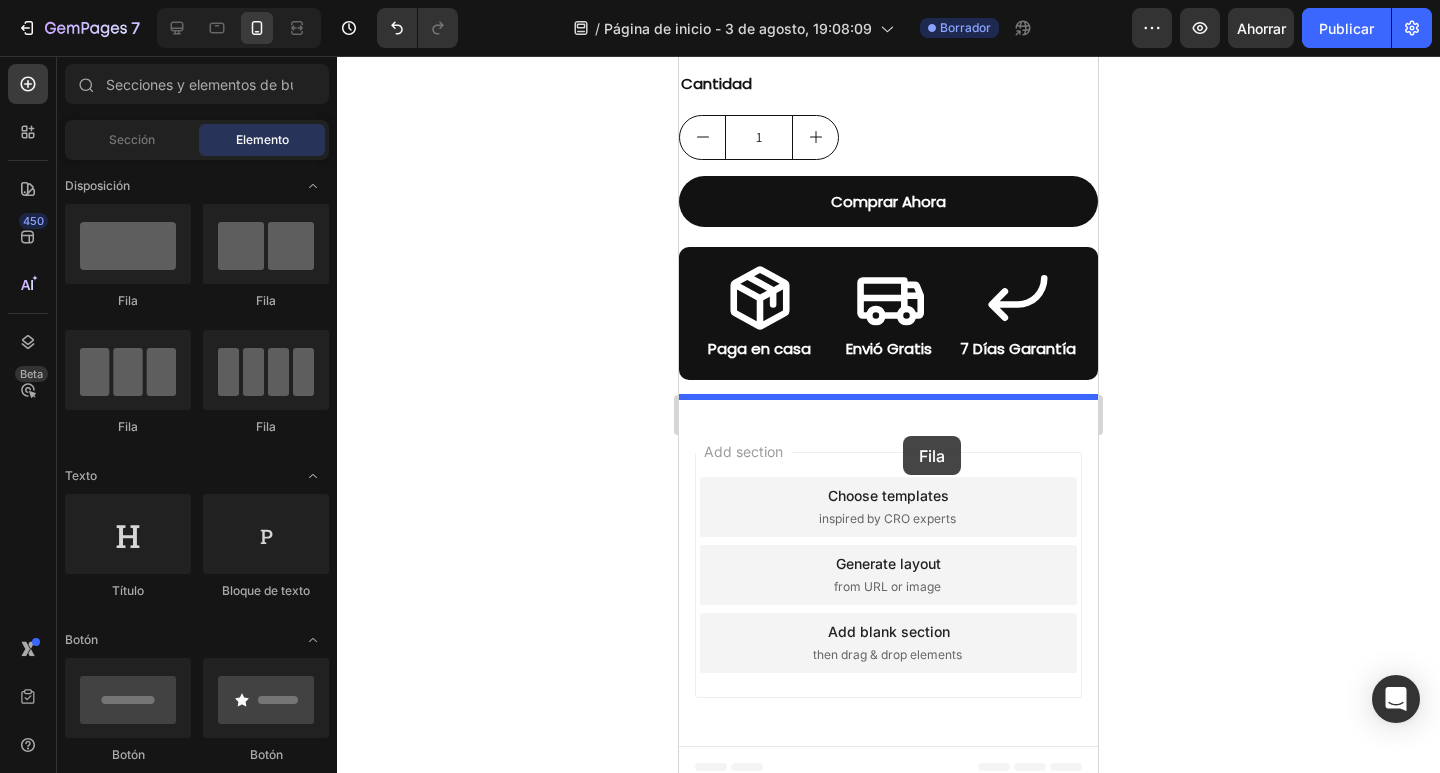 drag, startPoint x: 935, startPoint y: 314, endPoint x: 903, endPoint y: 436, distance: 126.12692 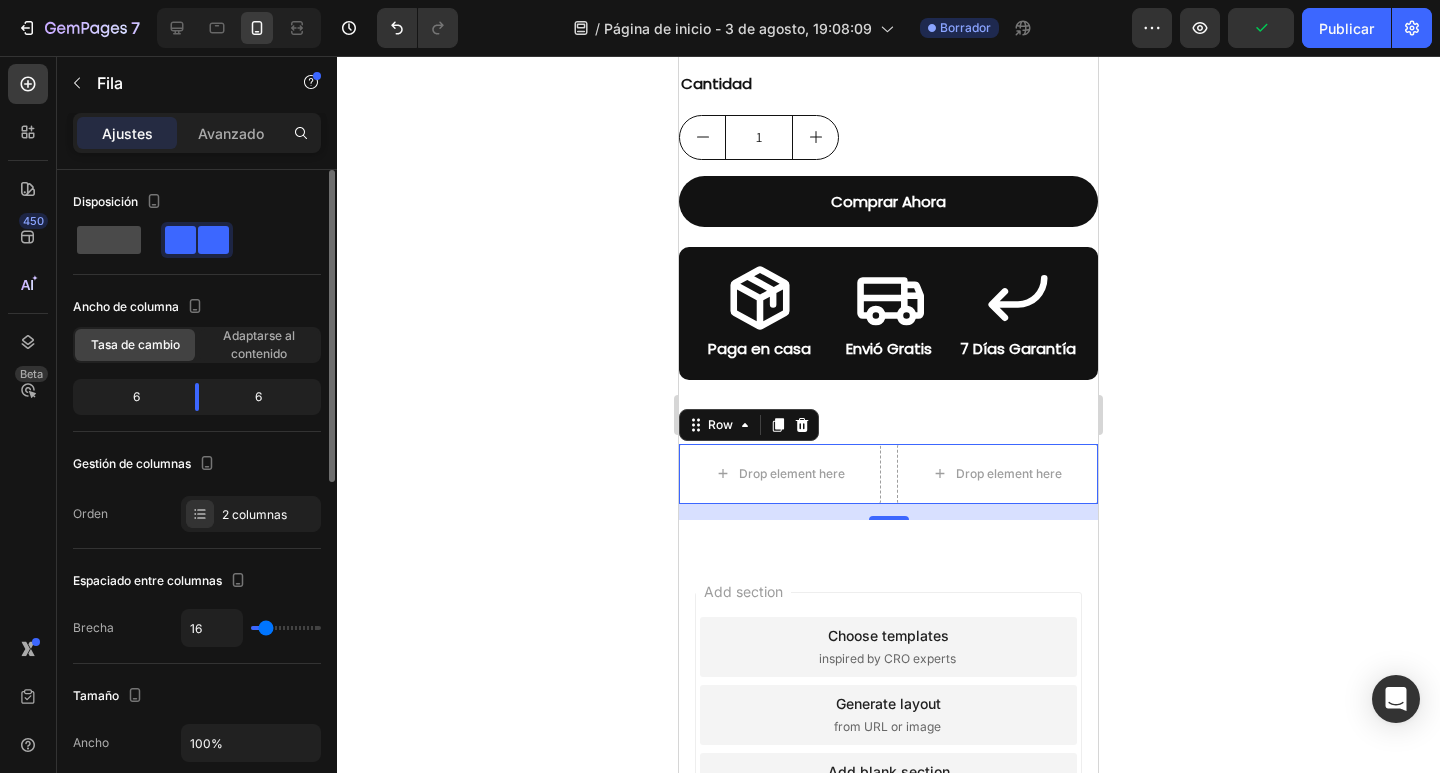 click 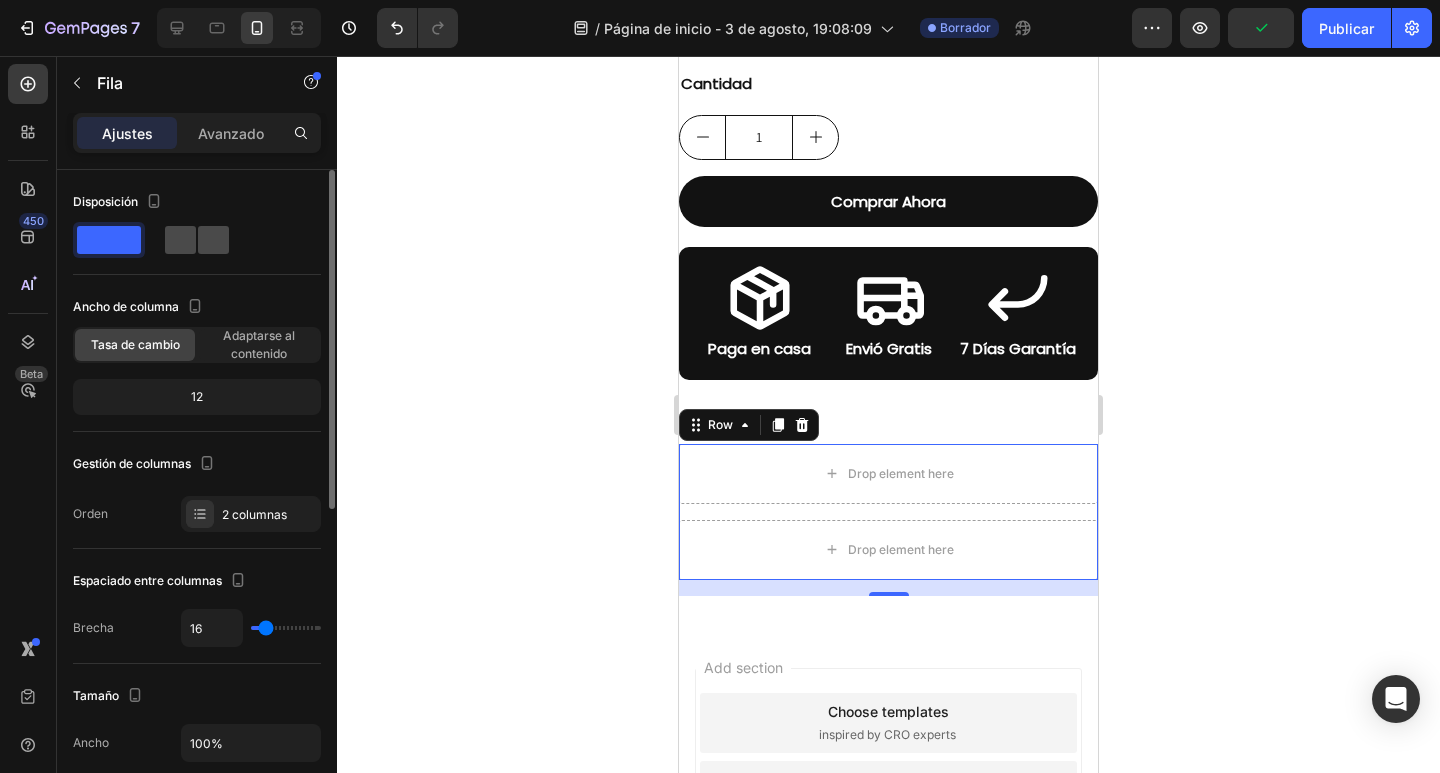 click 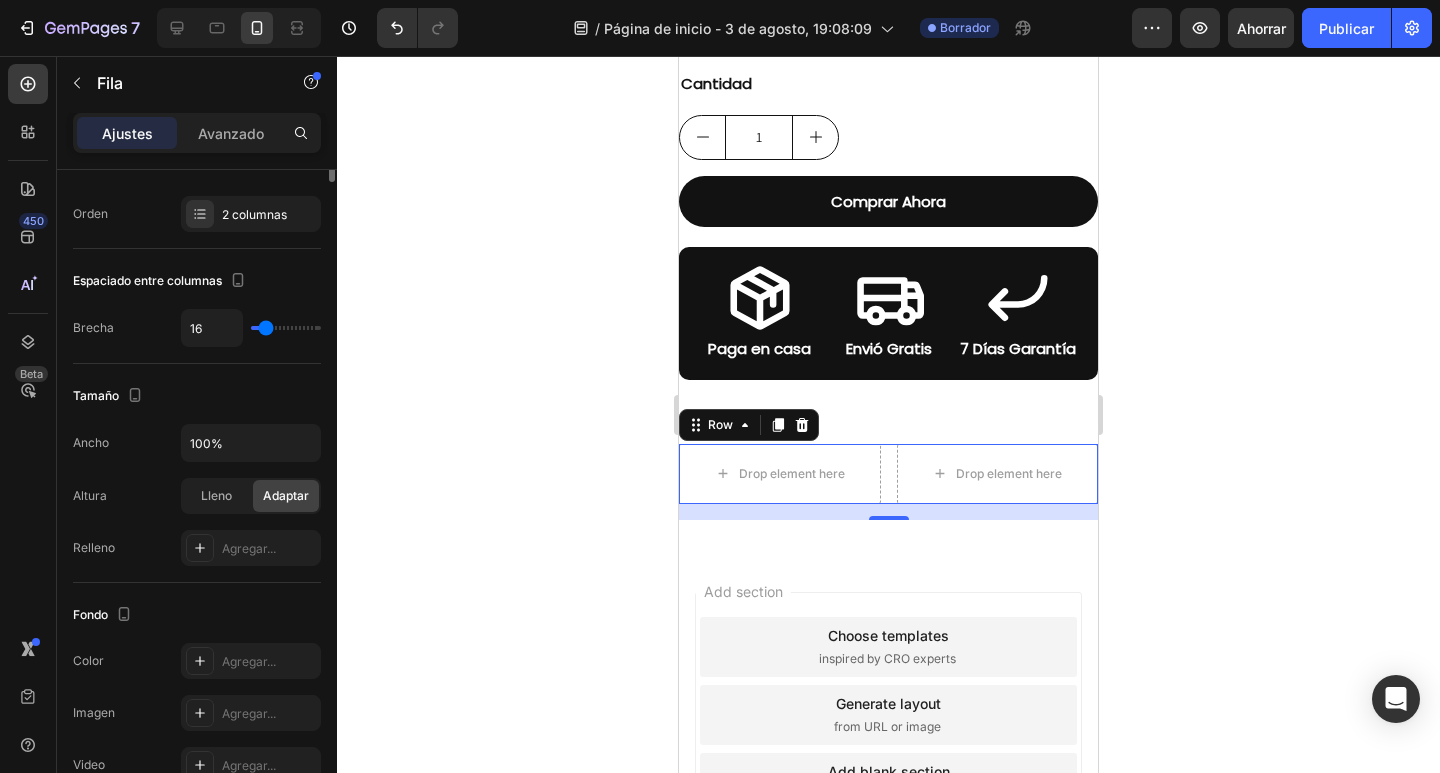 scroll, scrollTop: 0, scrollLeft: 0, axis: both 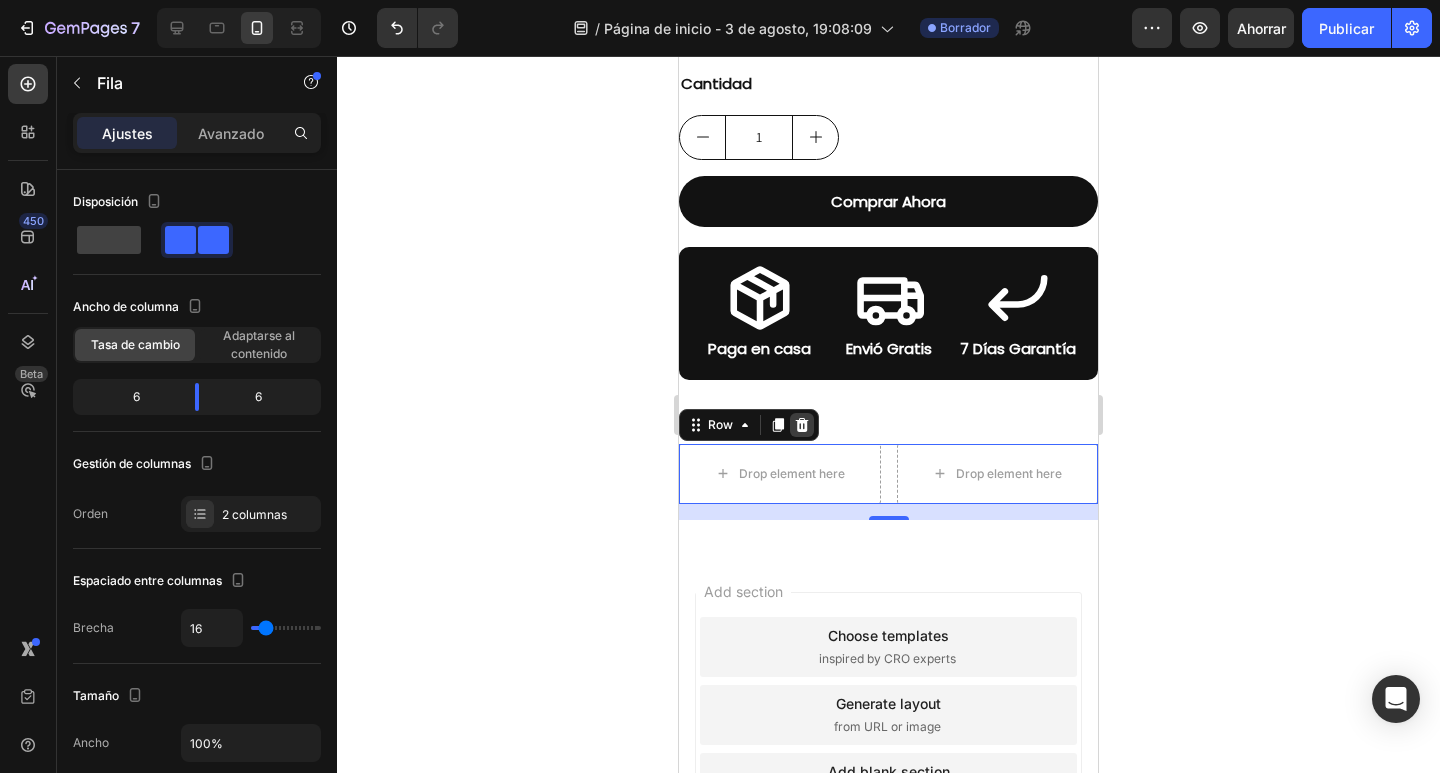 click 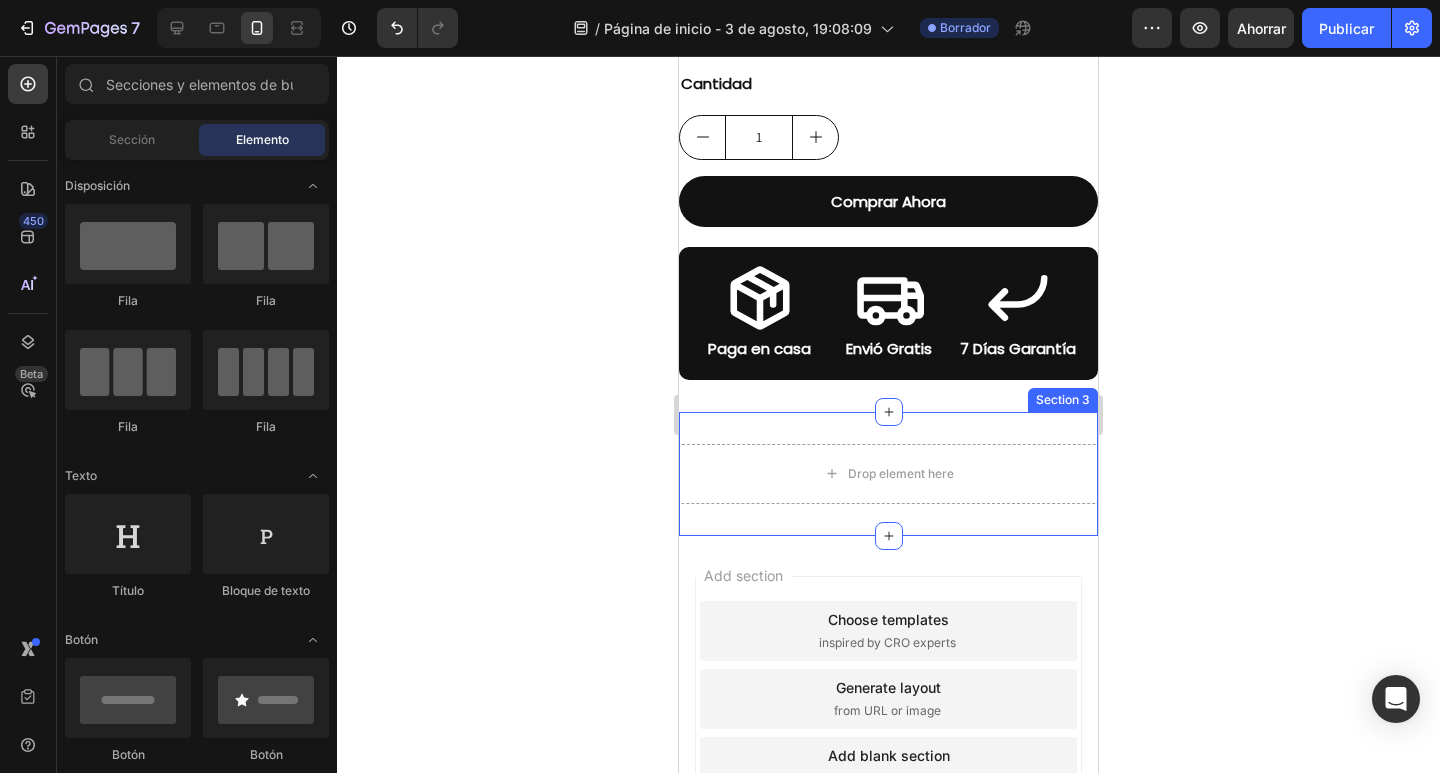 click on "Drop element here Section 3" at bounding box center (888, 474) 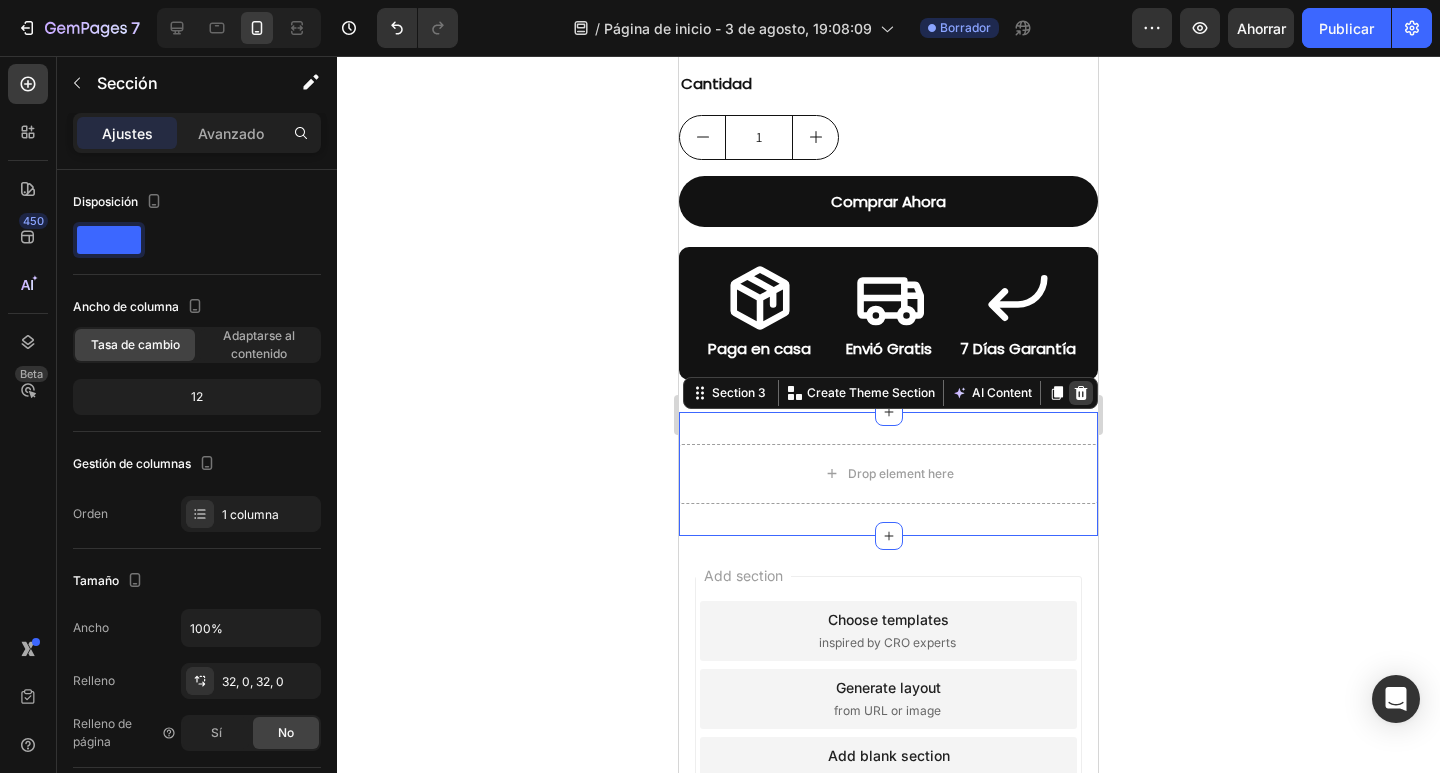 click at bounding box center (1081, 393) 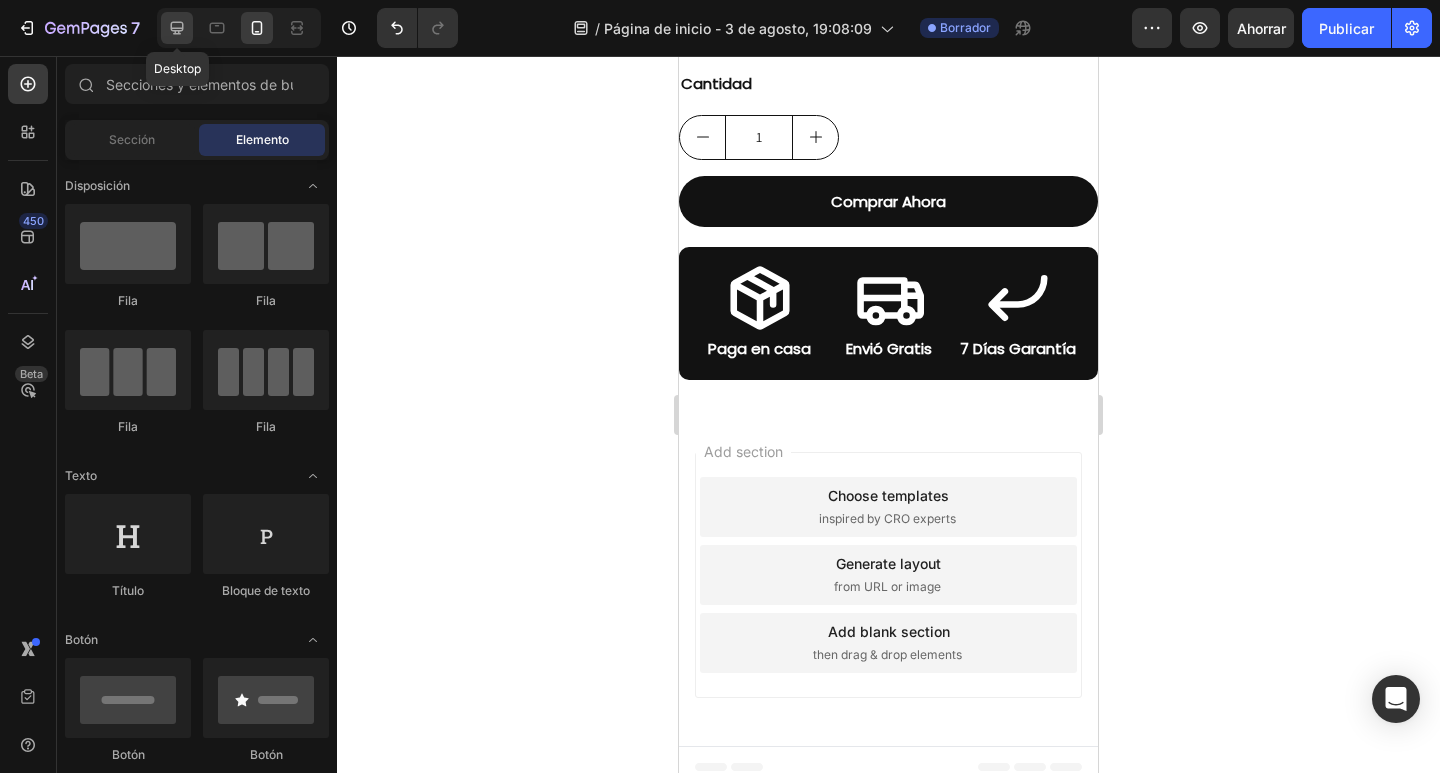 click 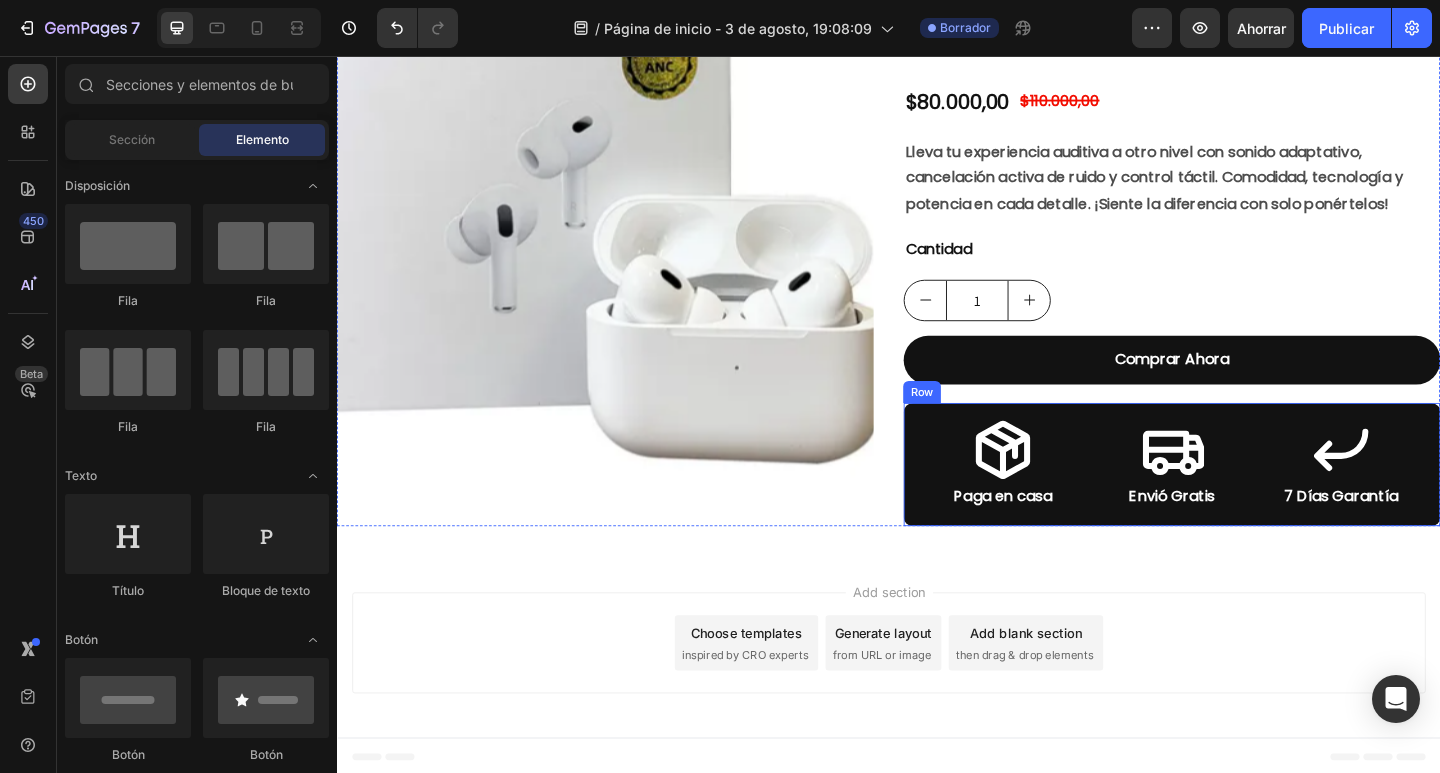 scroll, scrollTop: 405, scrollLeft: 0, axis: vertical 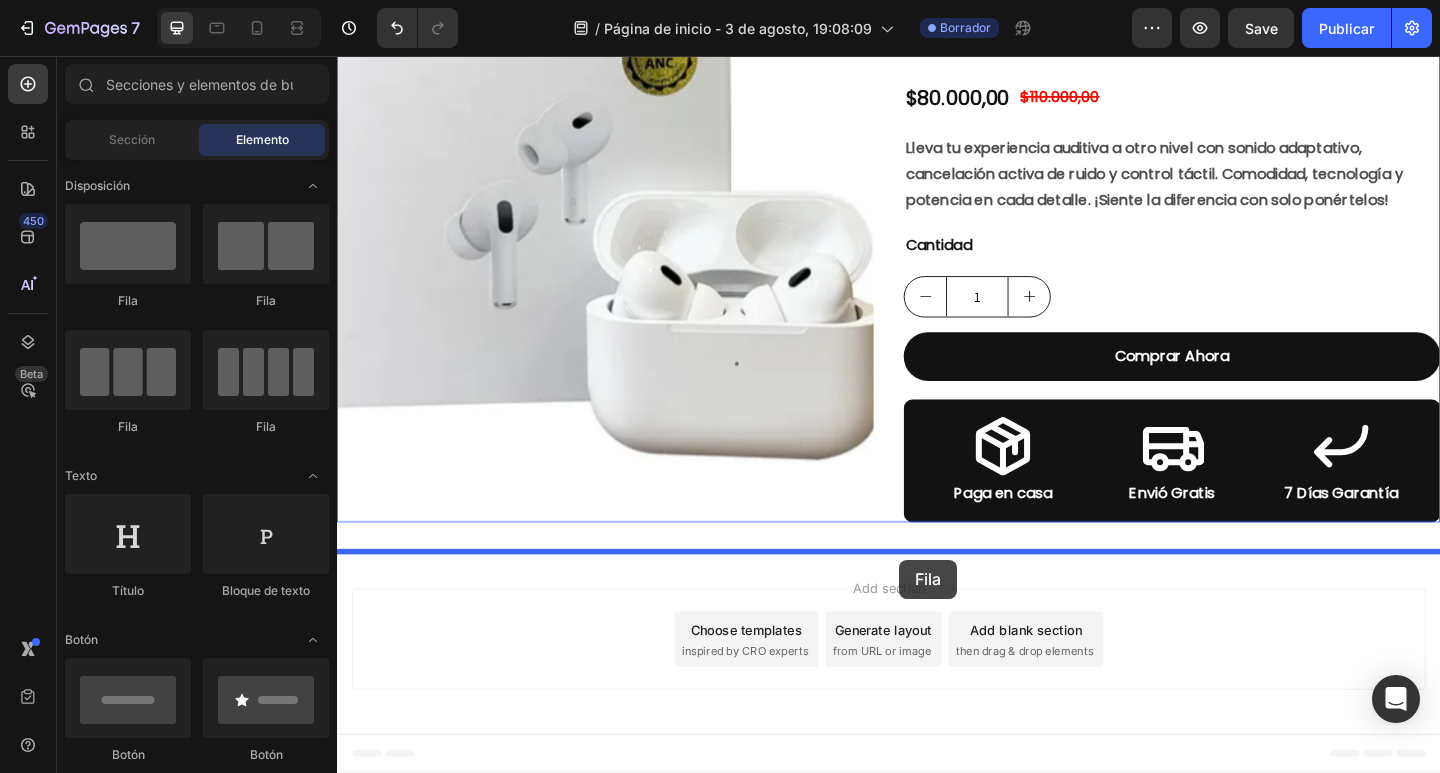 drag, startPoint x: 632, startPoint y: 315, endPoint x: 948, endPoint y: 604, distance: 428.2254 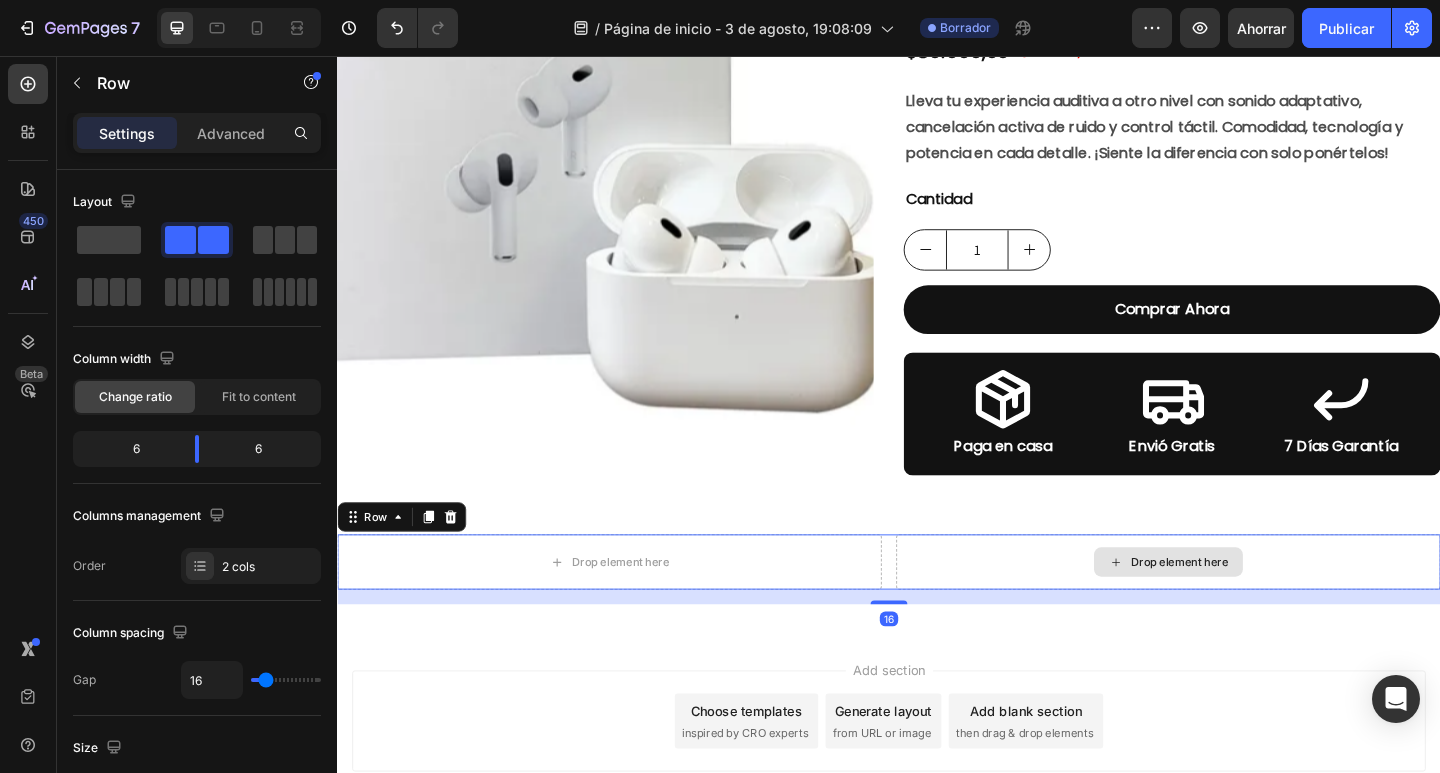 scroll, scrollTop: 545, scrollLeft: 0, axis: vertical 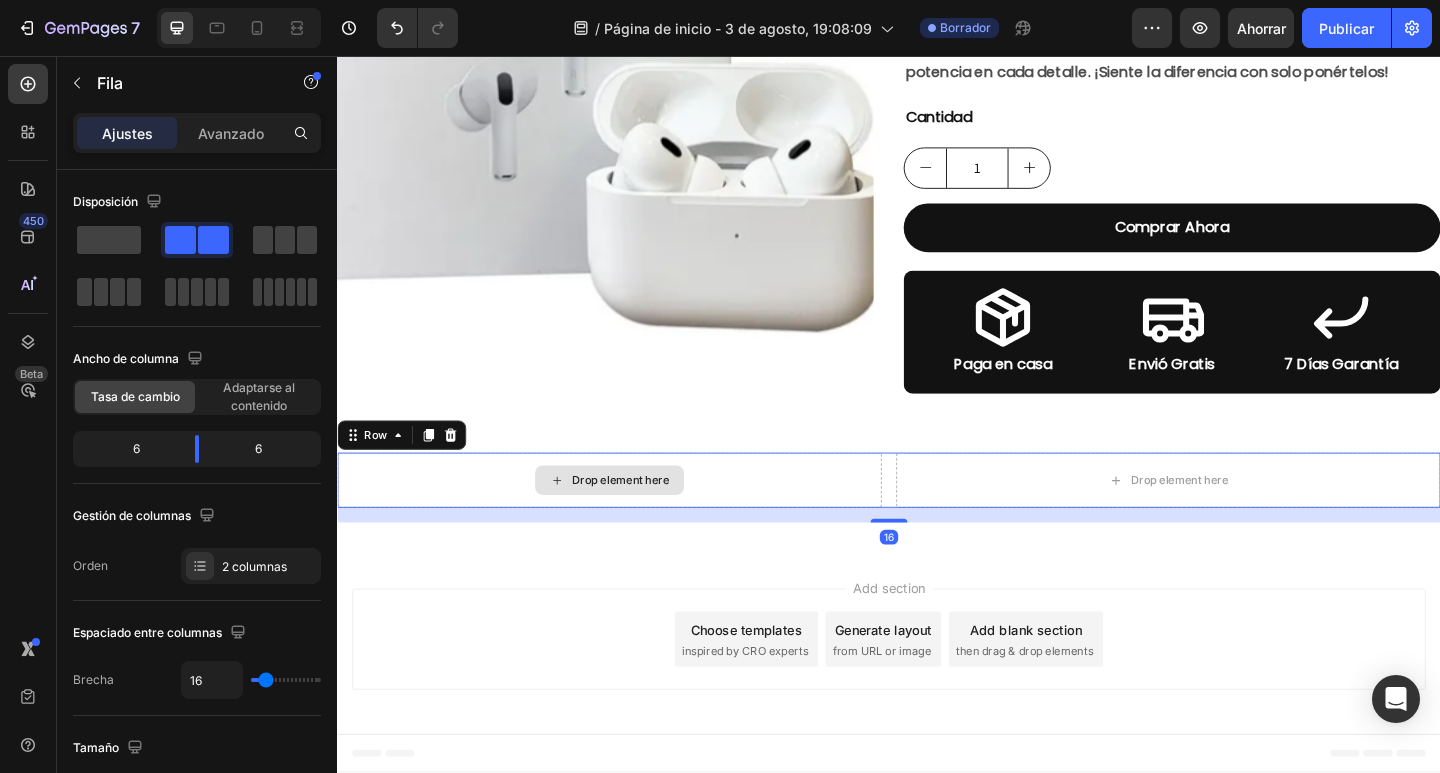 click on "Drop element here" at bounding box center [633, 518] 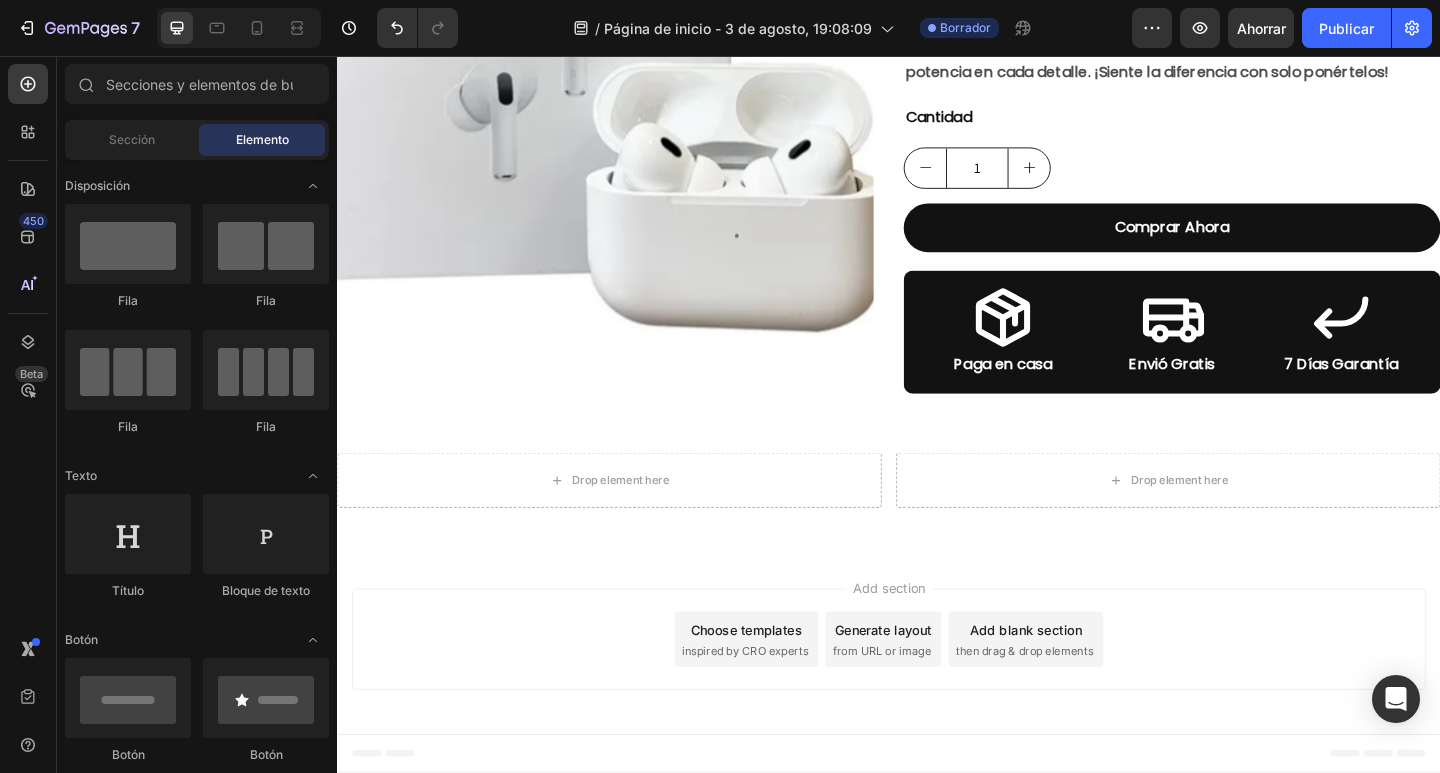 scroll, scrollTop: 400, scrollLeft: 0, axis: vertical 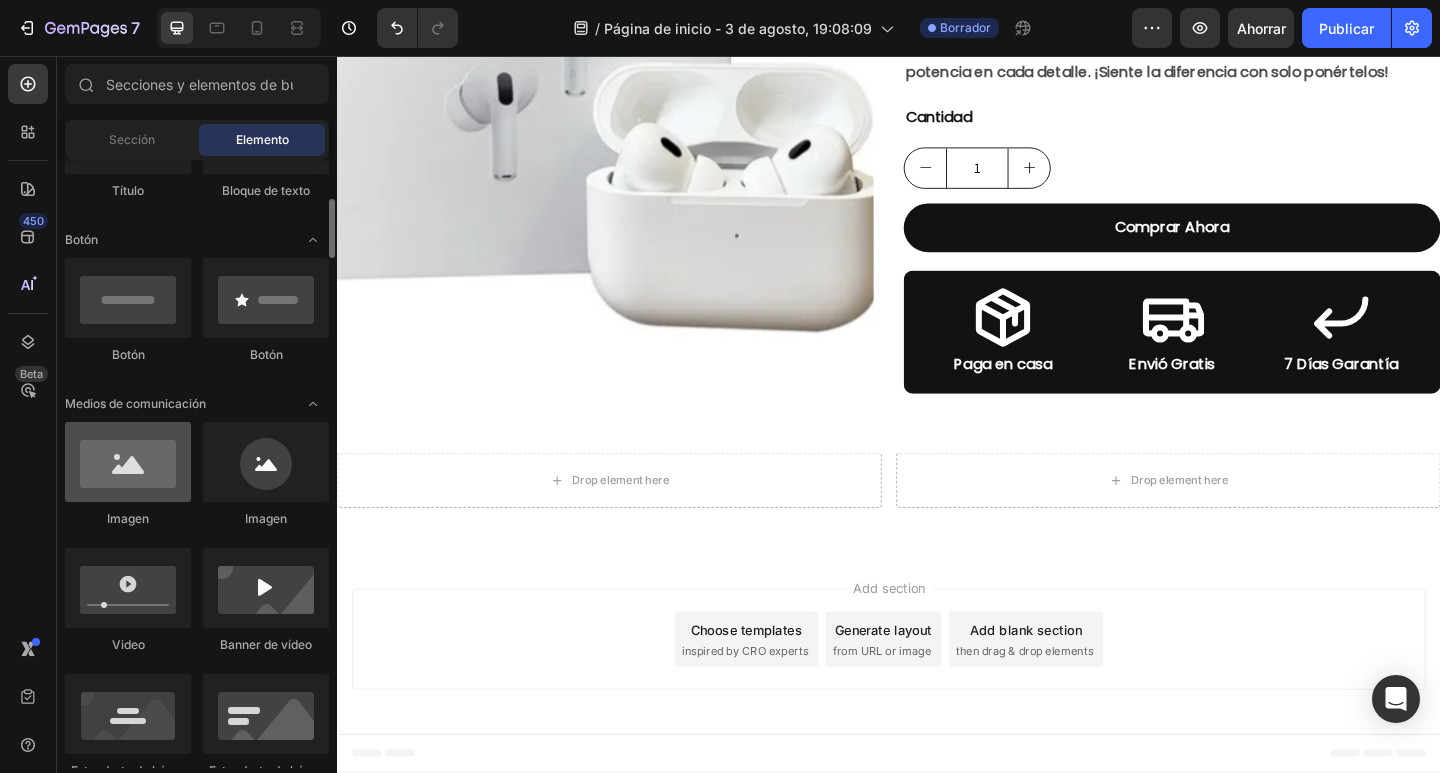 click at bounding box center (128, 462) 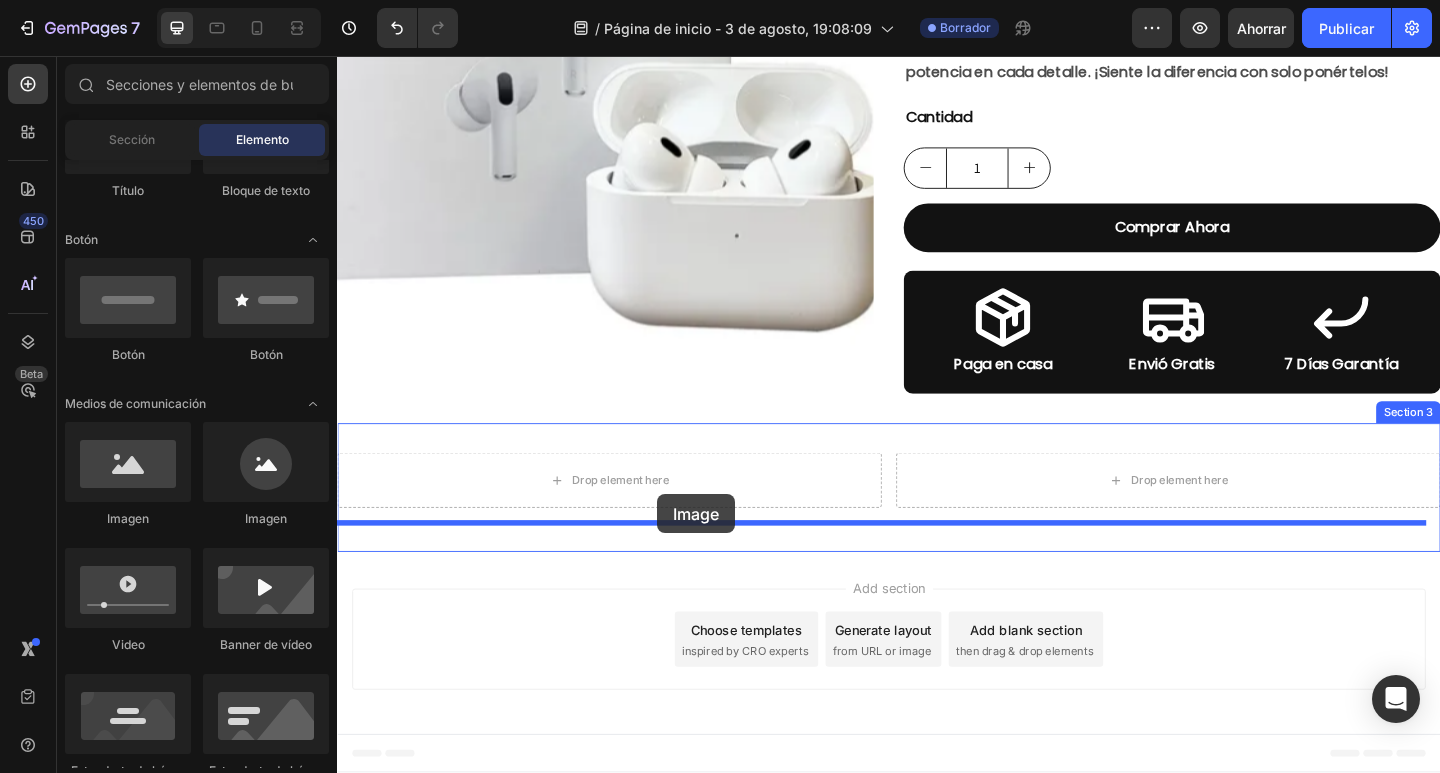 drag, startPoint x: 470, startPoint y: 521, endPoint x: 663, endPoint y: 557, distance: 196.32881 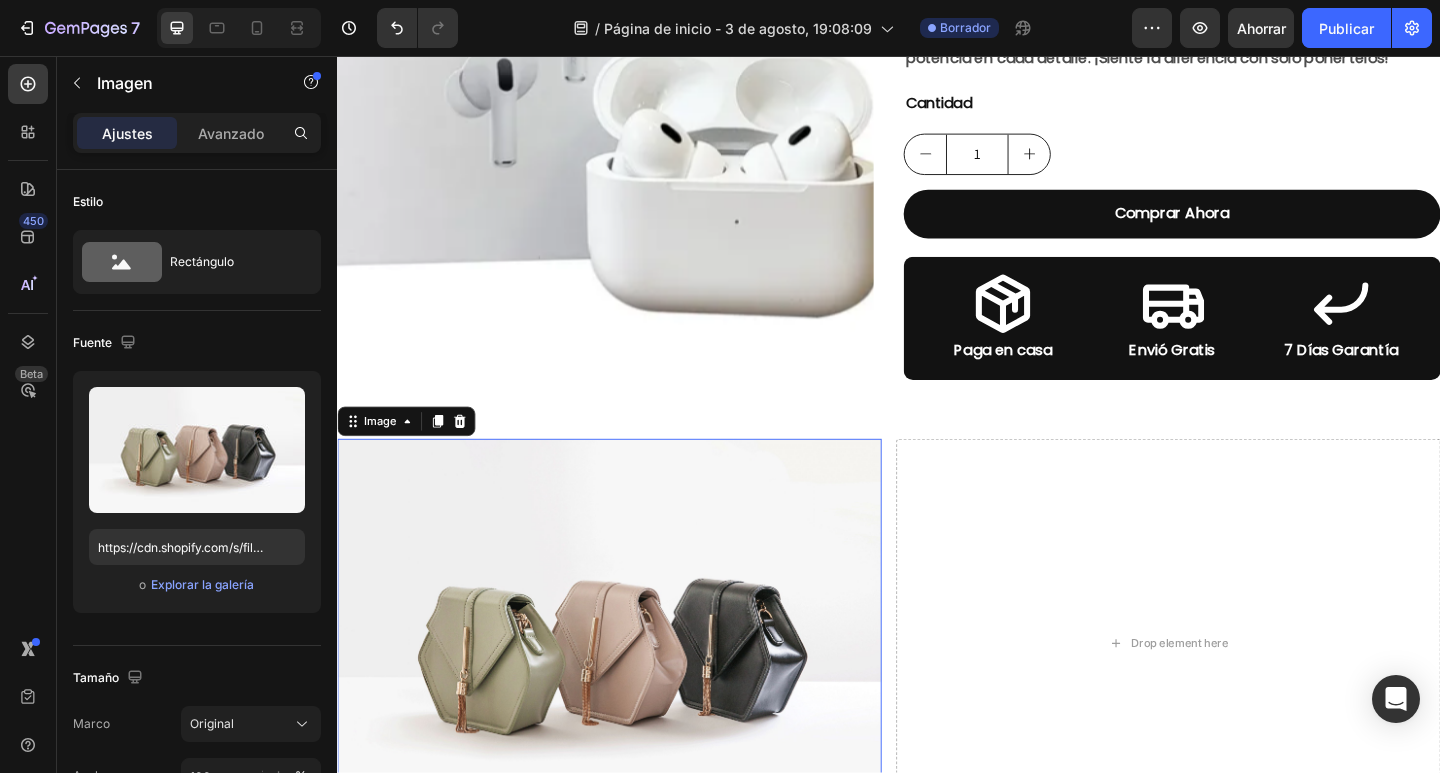 scroll, scrollTop: 845, scrollLeft: 0, axis: vertical 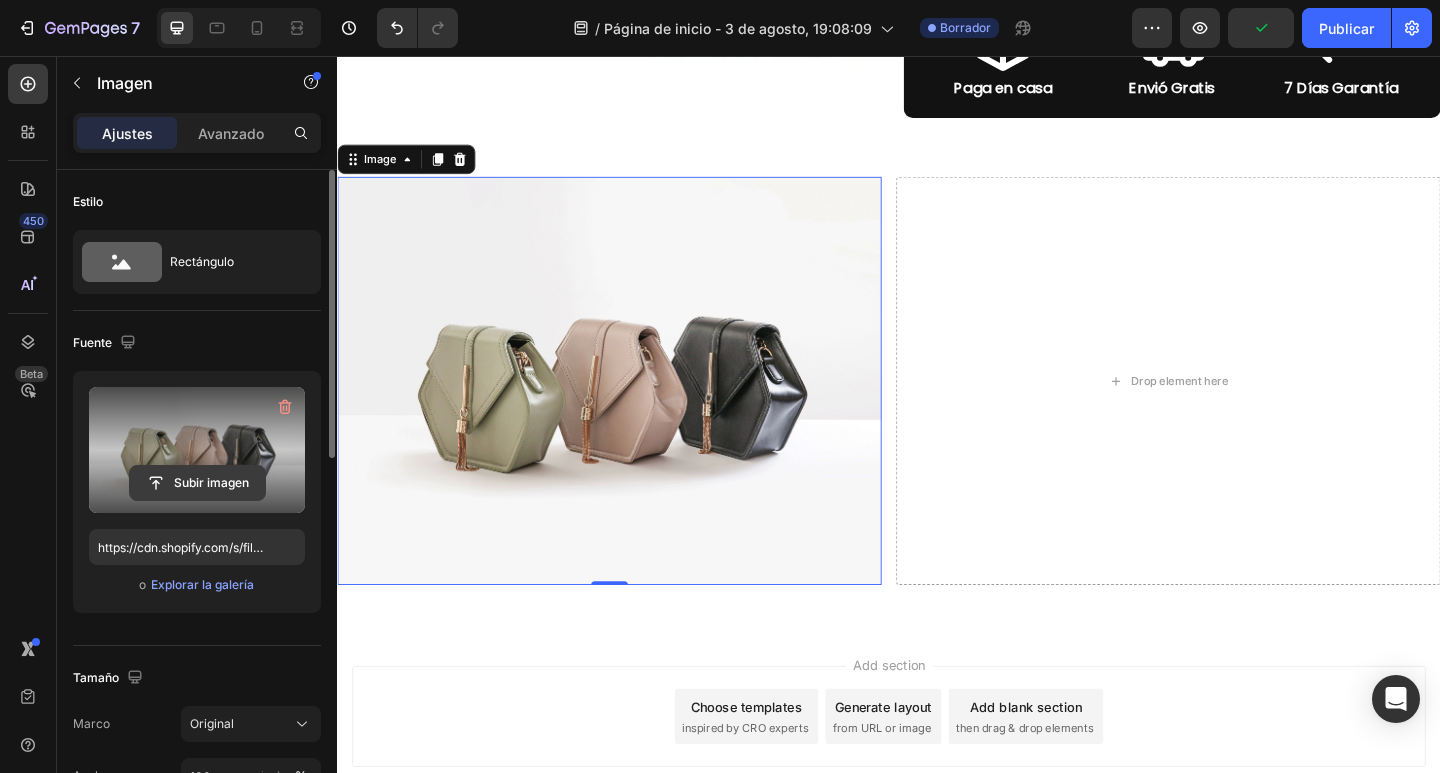 click 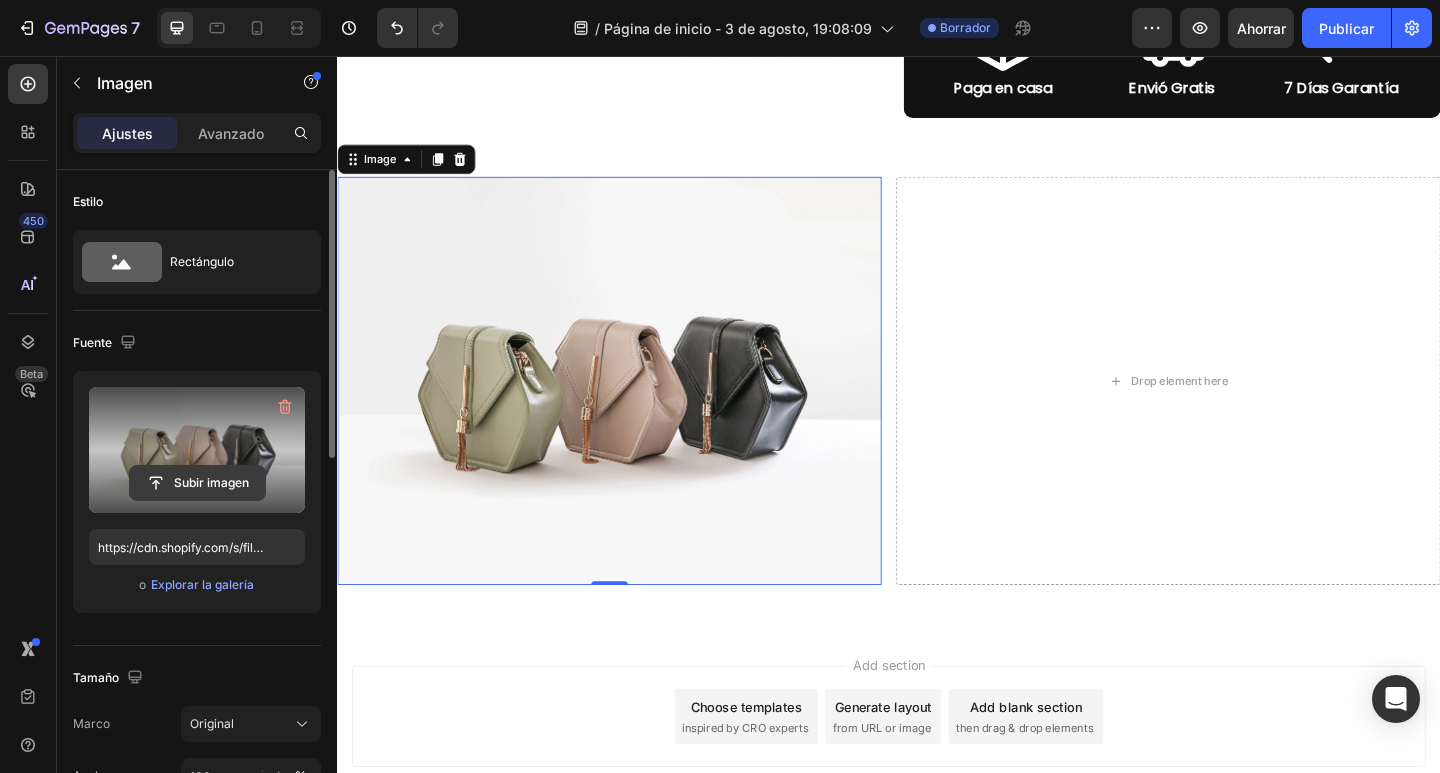 click 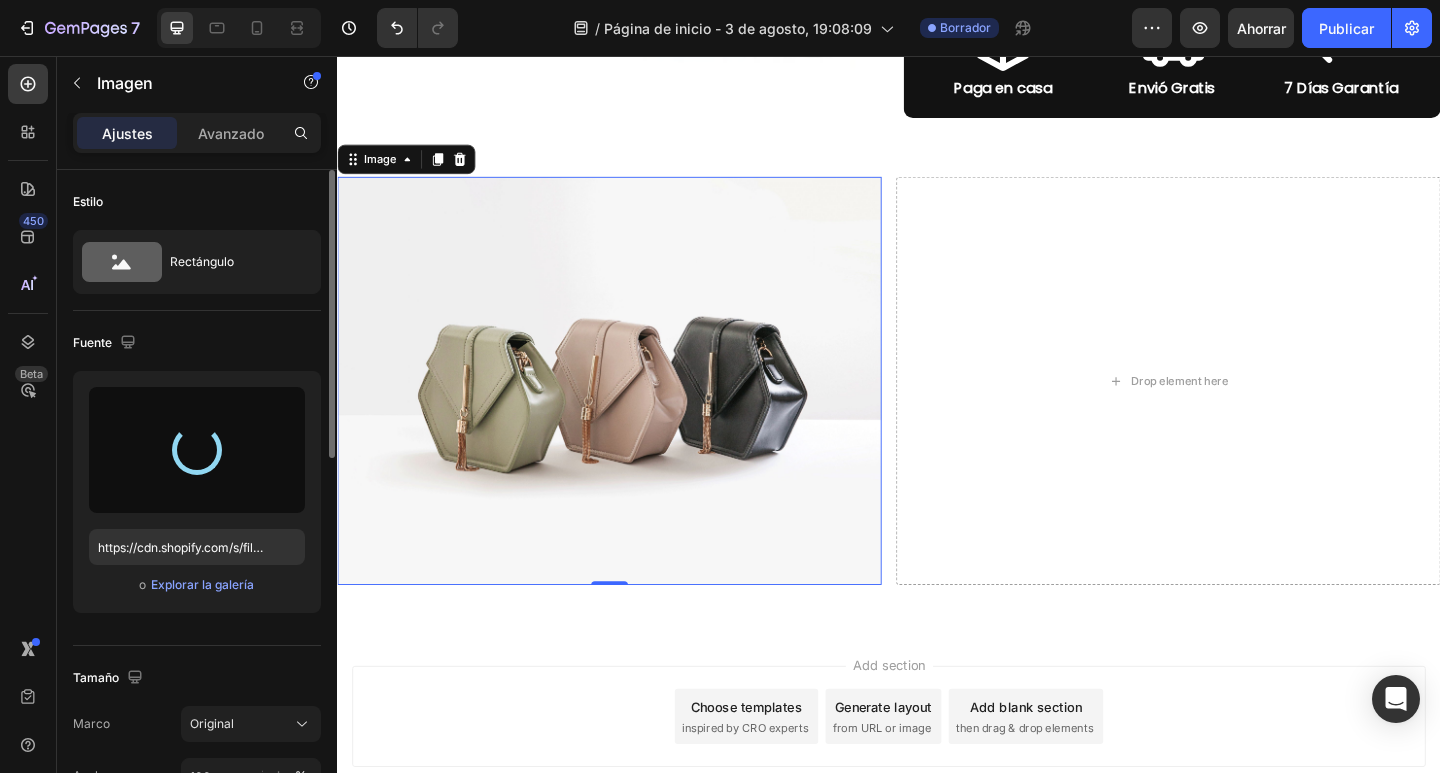 type on "https://cdn.shopify.com/s/files/1/0949/5157/1763/files/gempages_577481655594254886-dbd38138-53c1-43e9-8482-e30503858ae2.jpg" 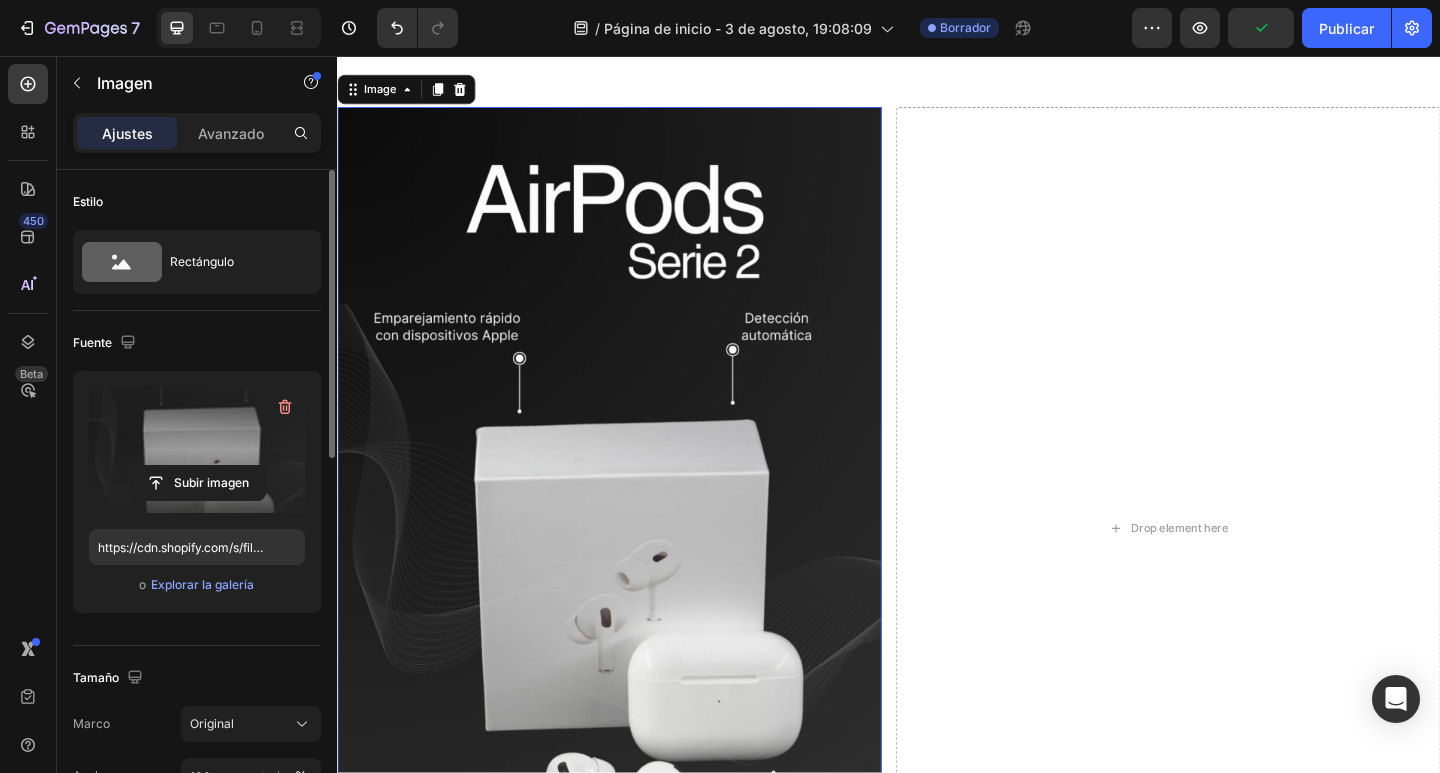 scroll, scrollTop: 945, scrollLeft: 0, axis: vertical 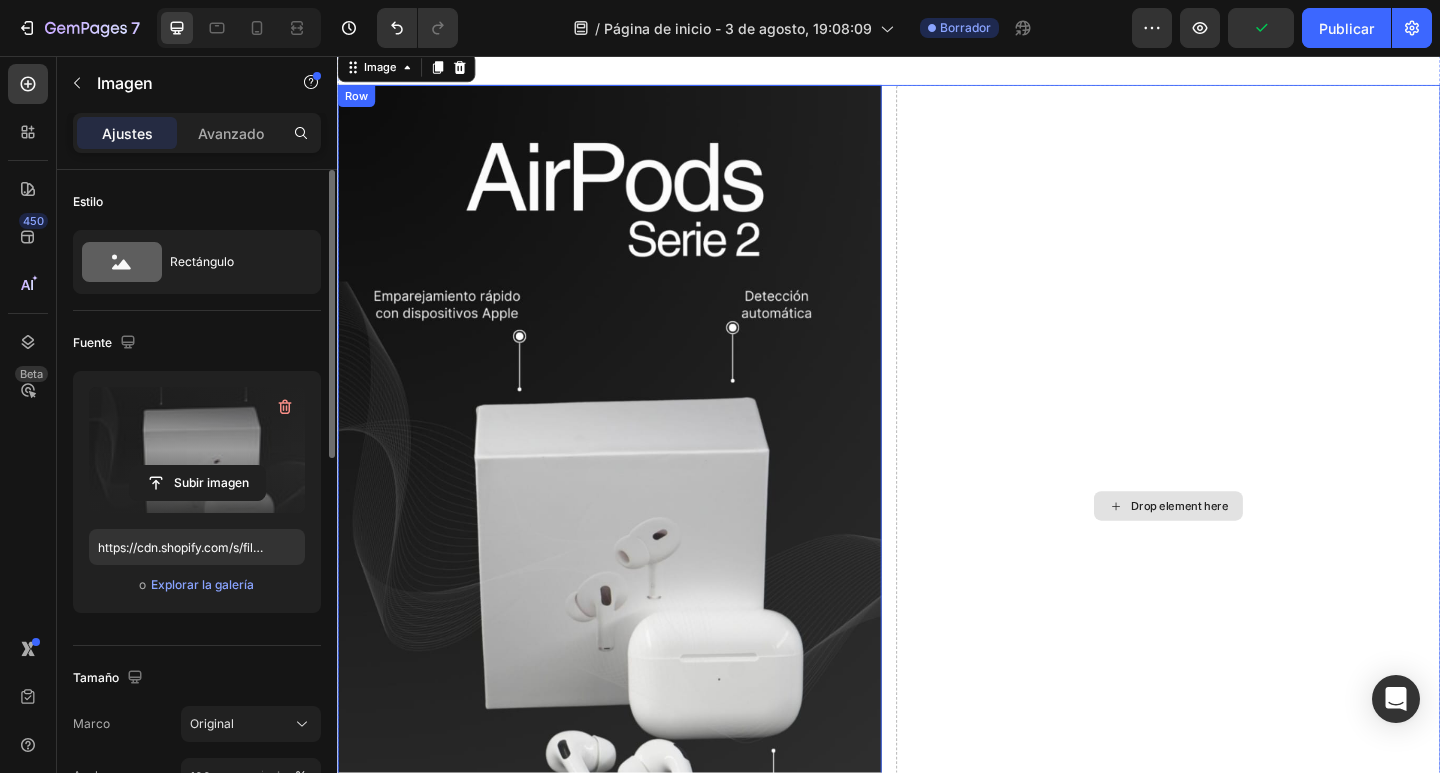 click on "Drop element here" at bounding box center (1241, 545) 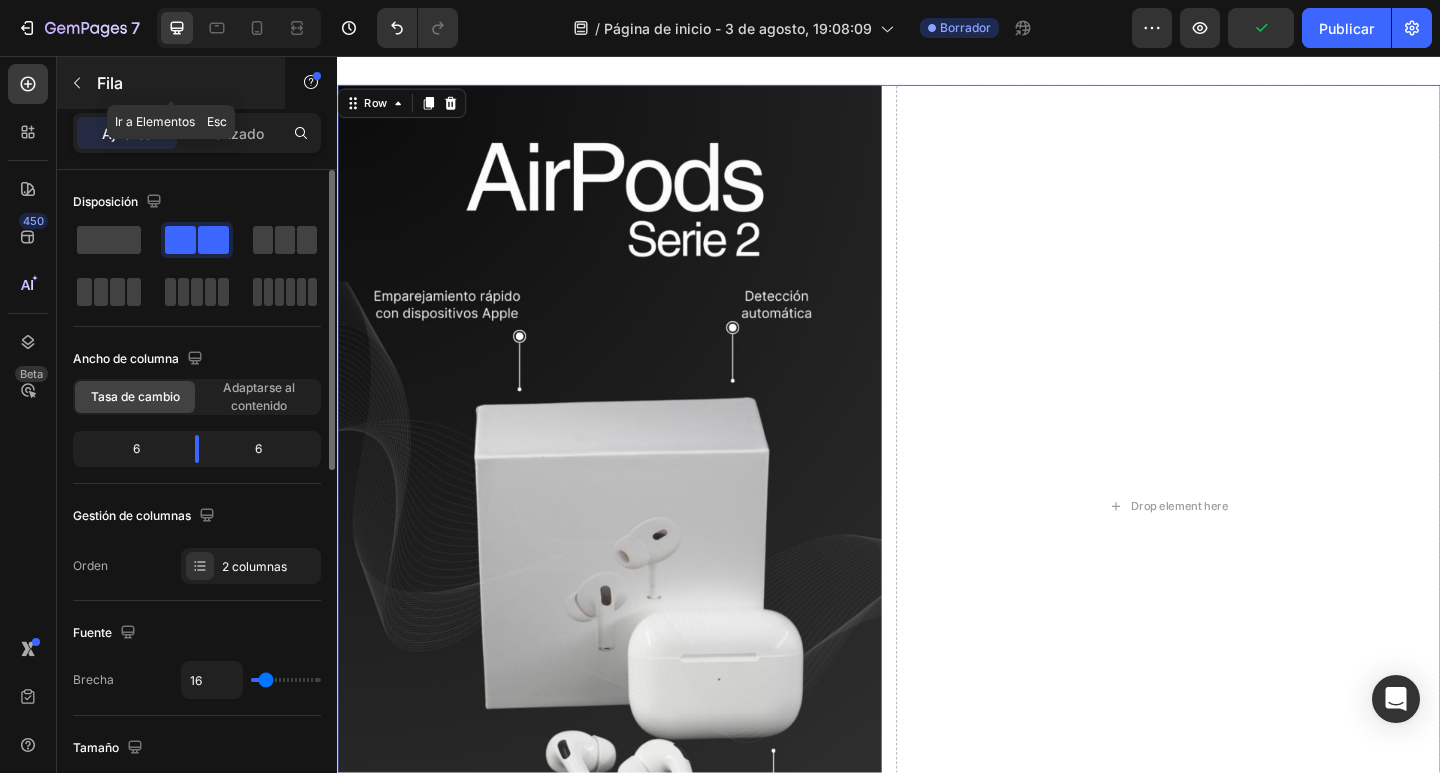 click on "Fila" at bounding box center [171, 83] 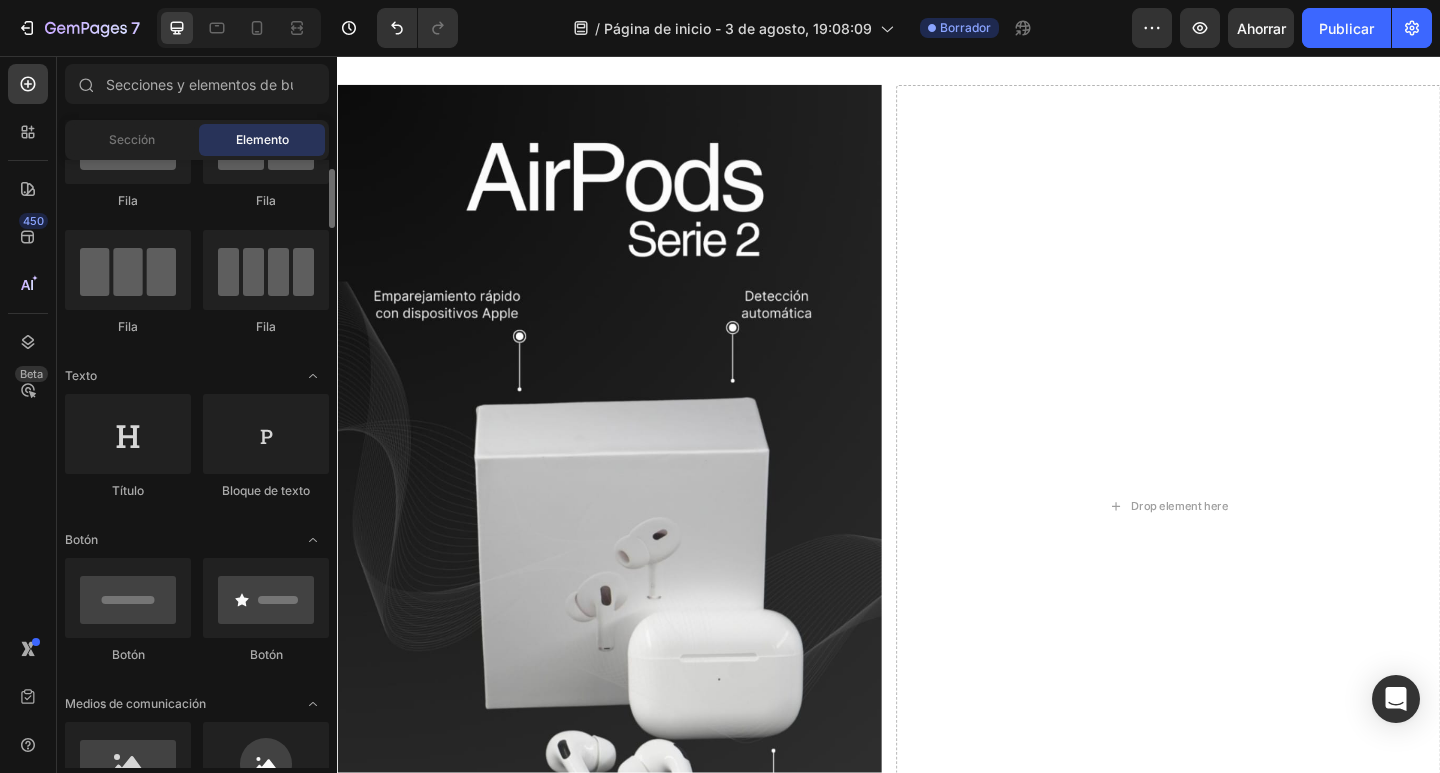 scroll, scrollTop: 0, scrollLeft: 0, axis: both 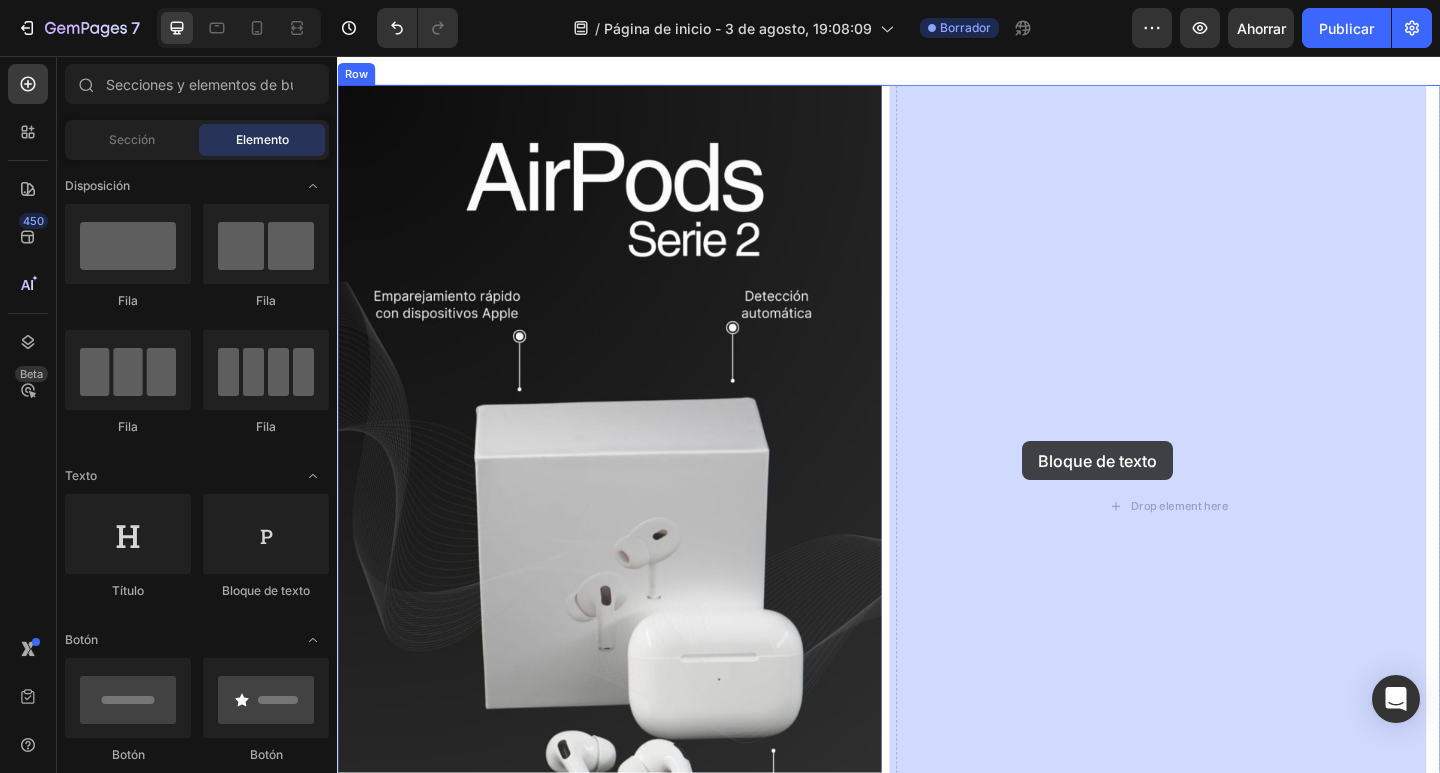 drag, startPoint x: 585, startPoint y: 603, endPoint x: 1065, endPoint y: 482, distance: 495.01617 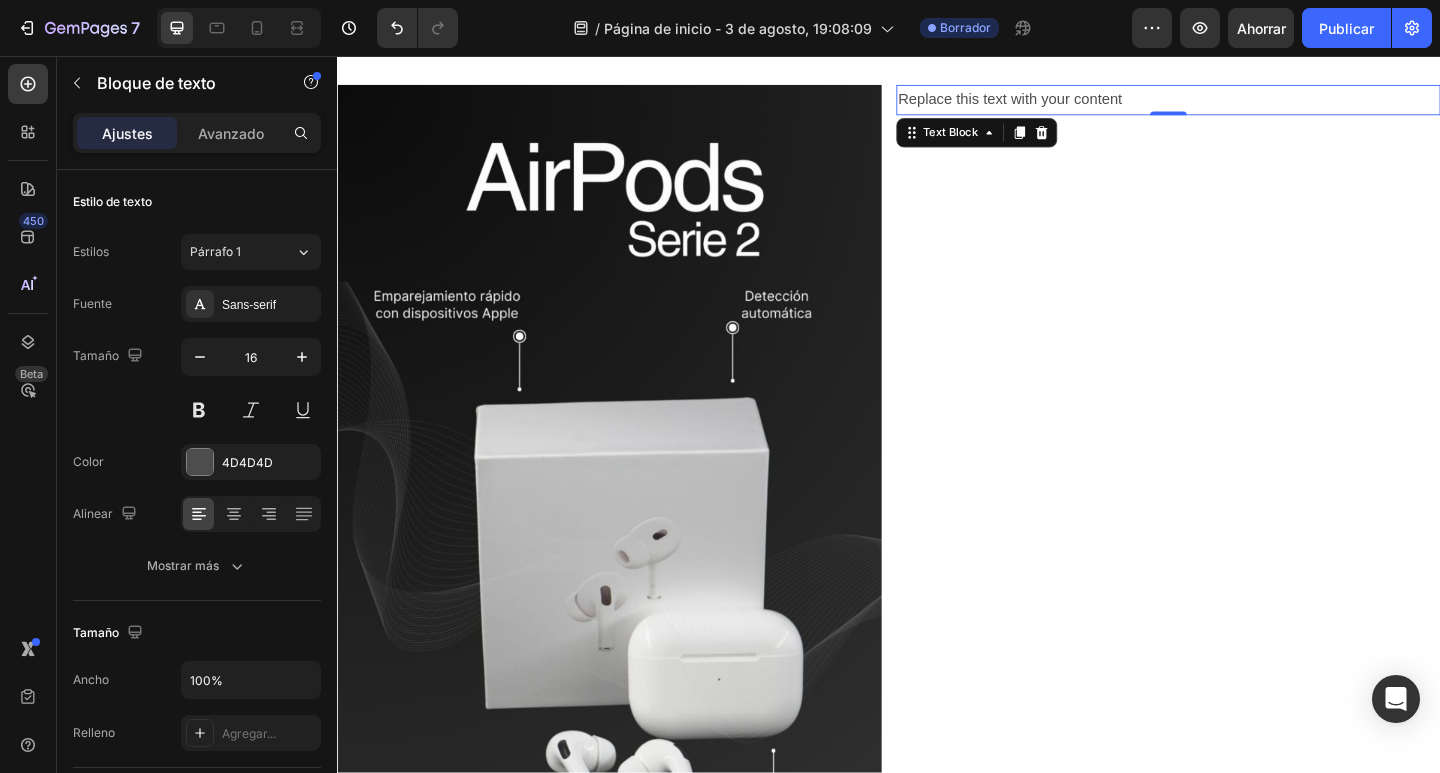 drag, startPoint x: 1096, startPoint y: 138, endPoint x: 668, endPoint y: 172, distance: 429.34836 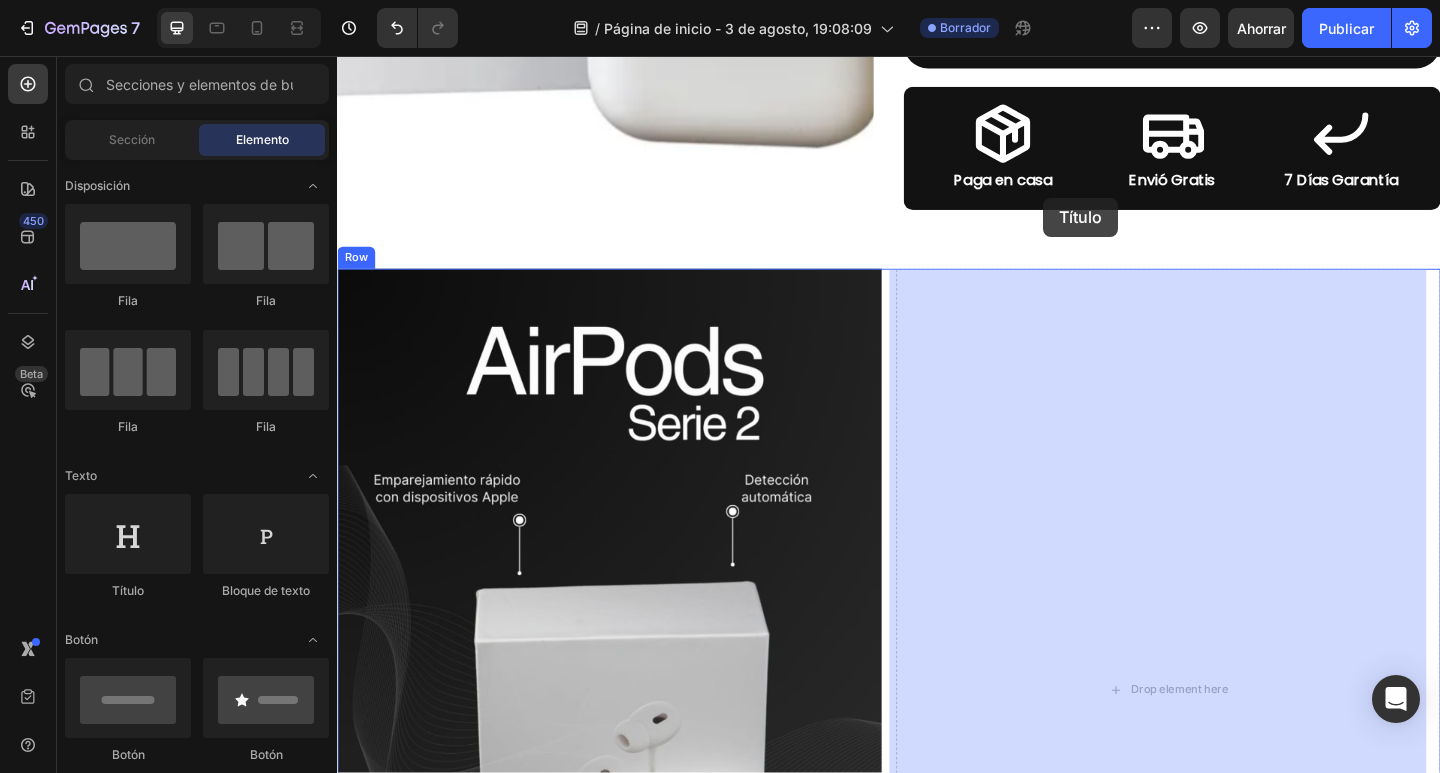 scroll, scrollTop: 697, scrollLeft: 0, axis: vertical 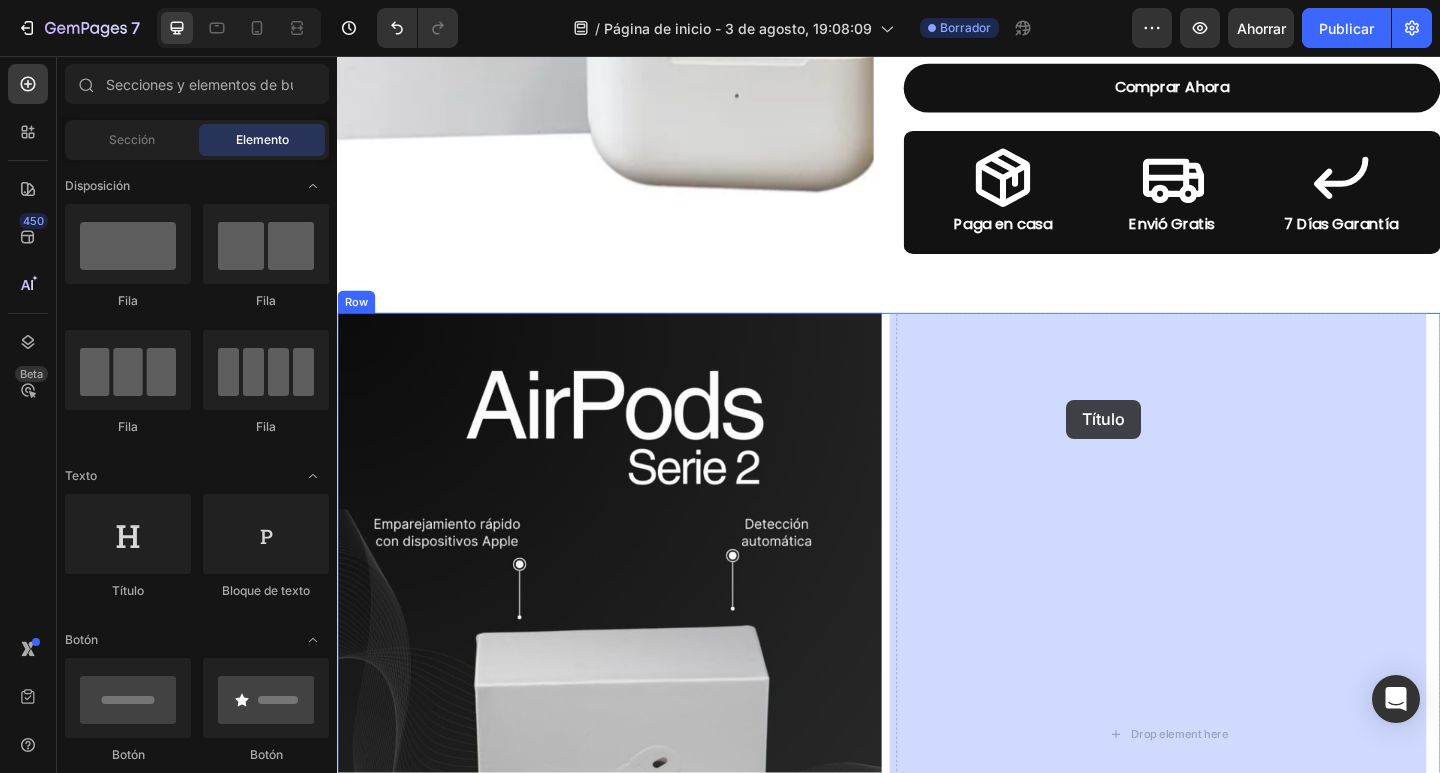 drag, startPoint x: 472, startPoint y: 593, endPoint x: 1130, endPoint y: 430, distance: 677.8886 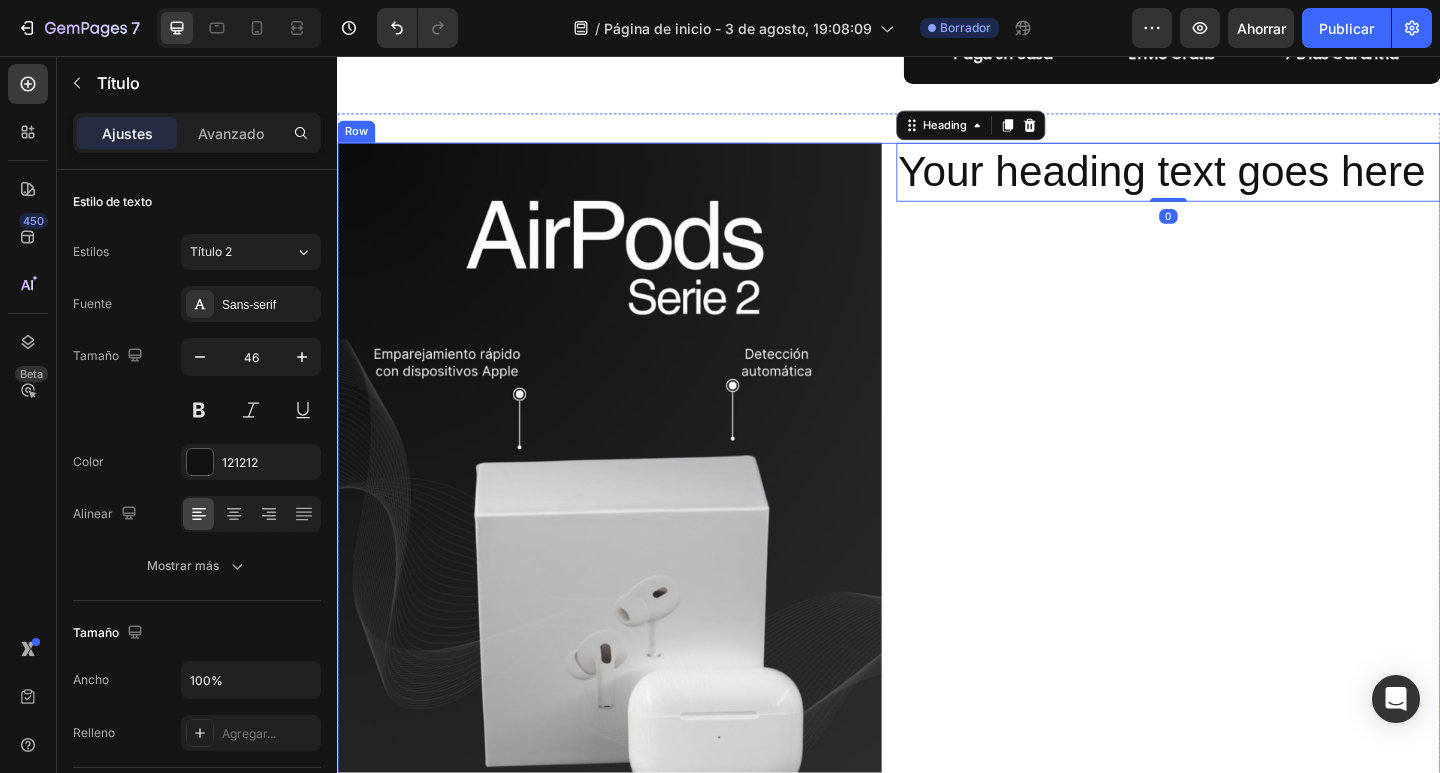 scroll, scrollTop: 897, scrollLeft: 0, axis: vertical 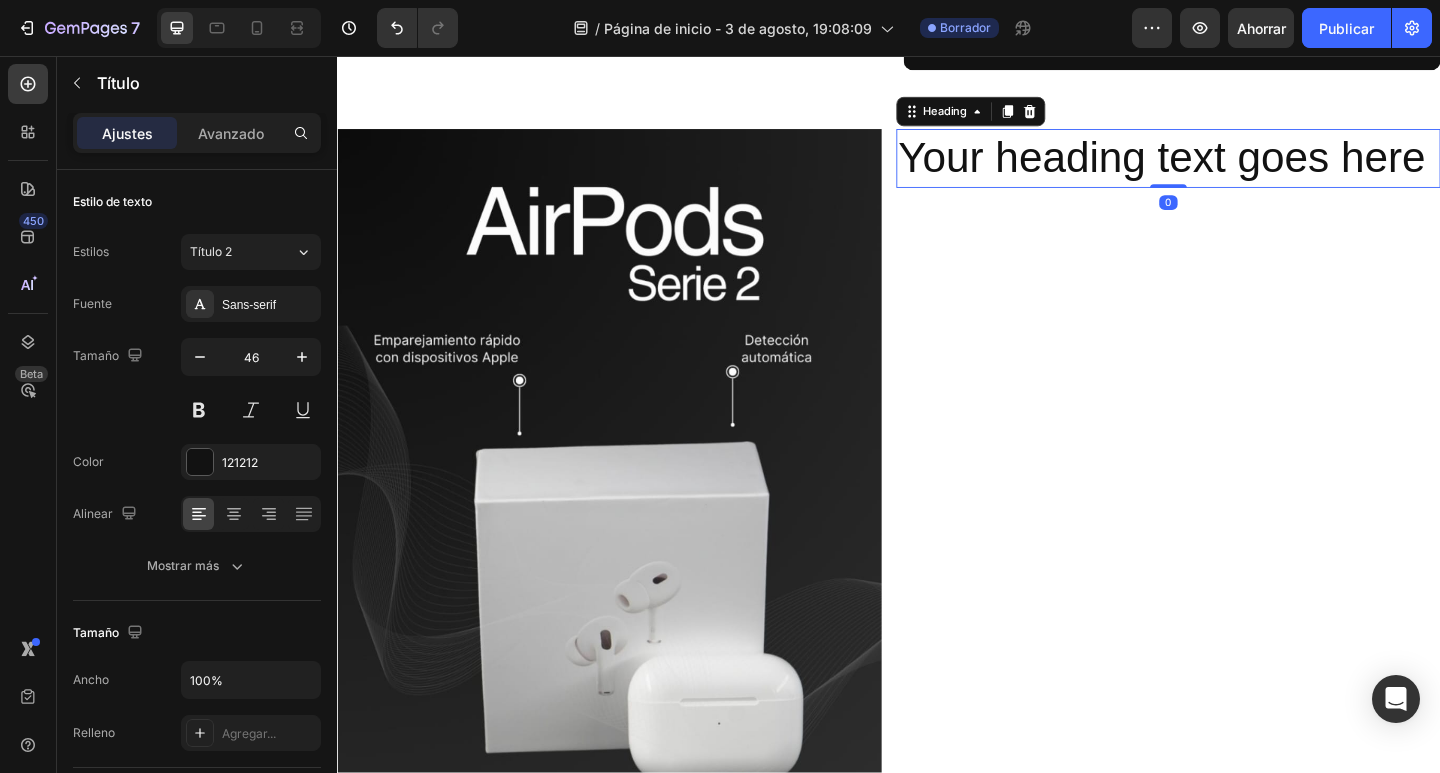 click on "Your heading text goes here" at bounding box center [1241, 168] 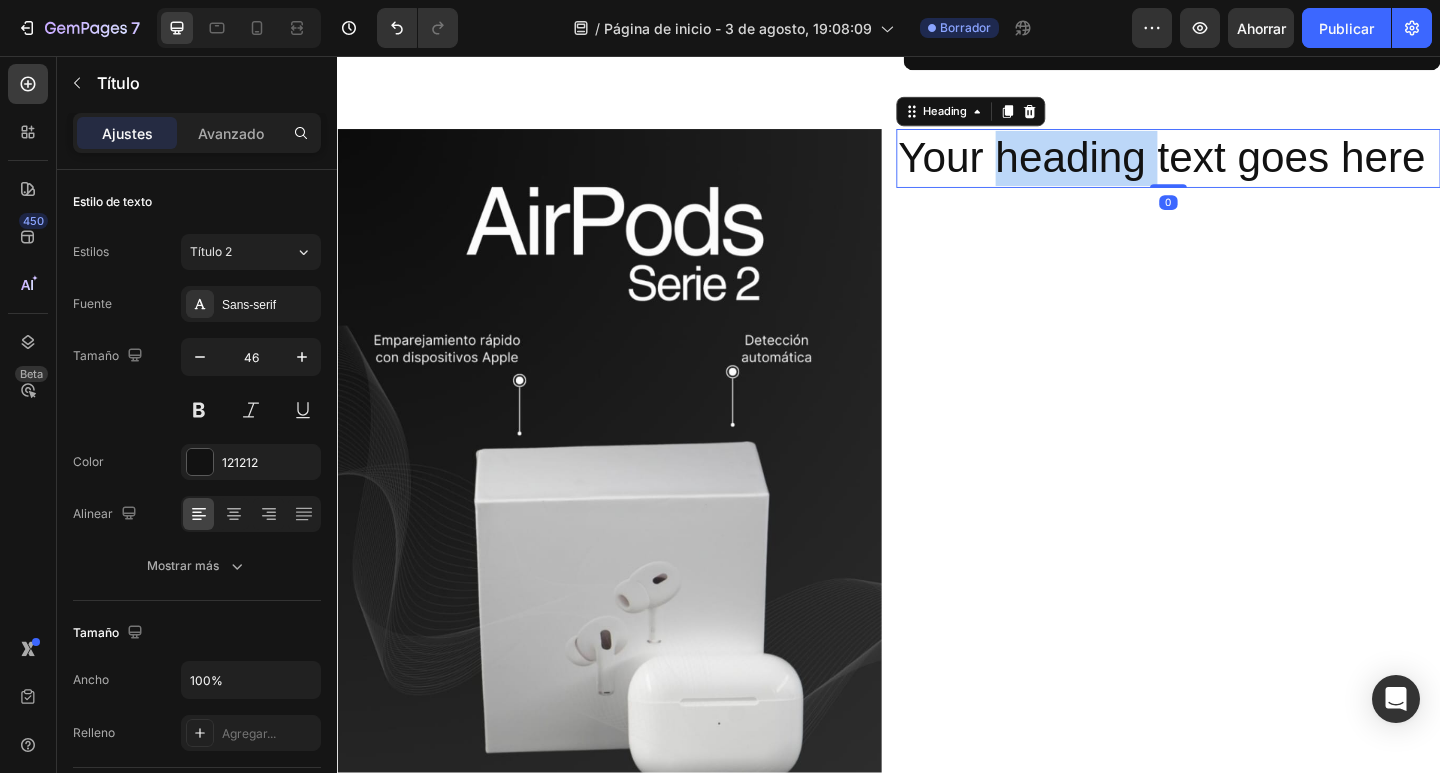 click on "Your heading text goes here" at bounding box center (1241, 168) 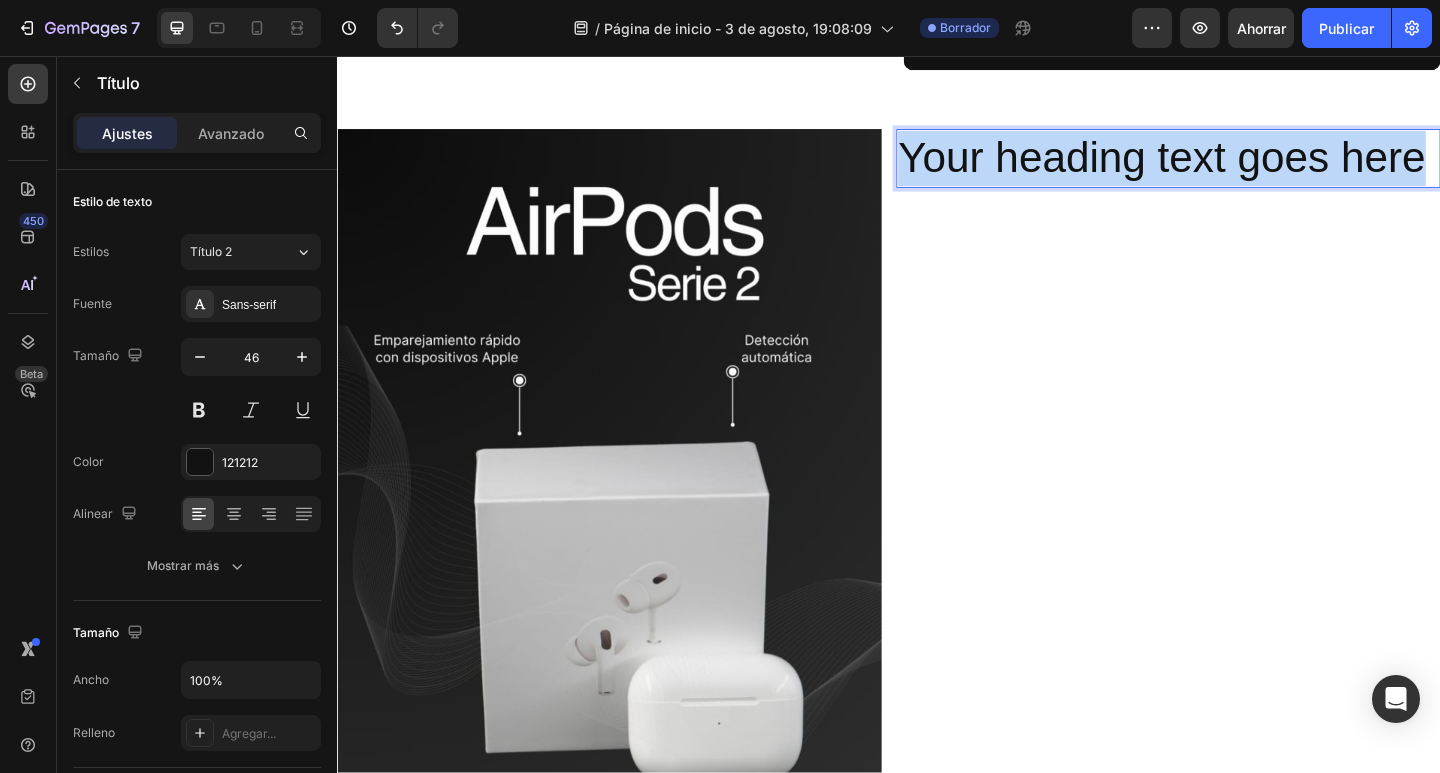 click on "Your heading text goes here" at bounding box center (1241, 168) 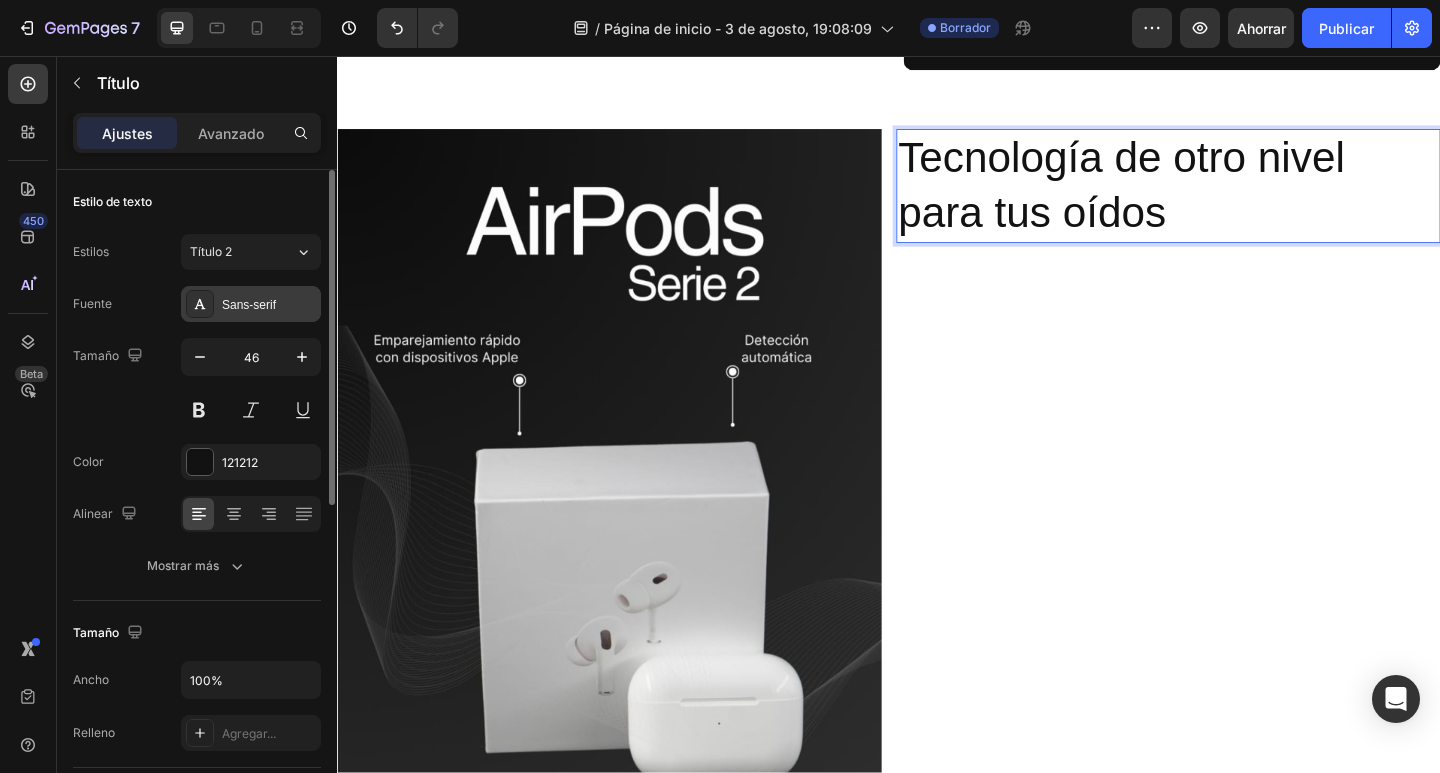 click on "Sans-serif" at bounding box center [249, 305] 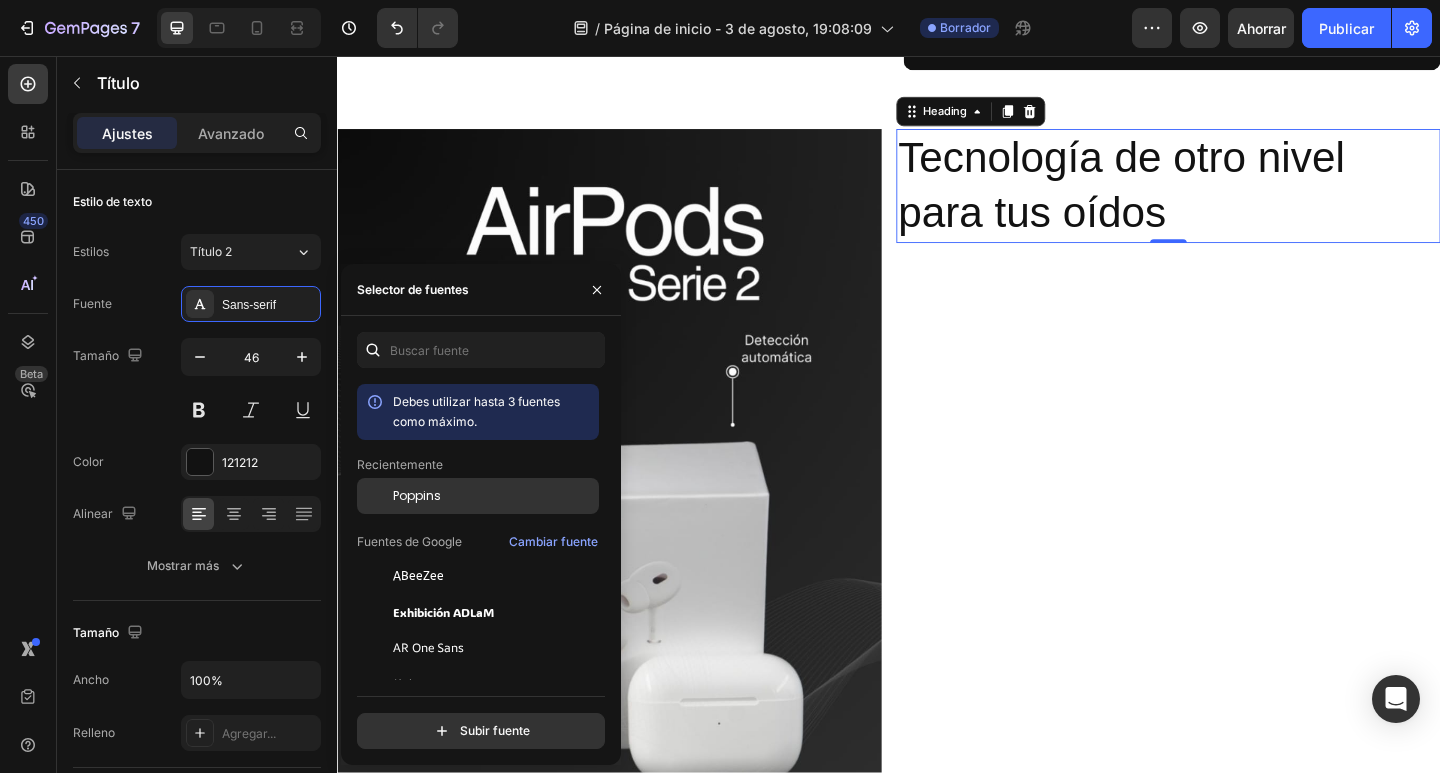 click on "Poppins" at bounding box center (494, 496) 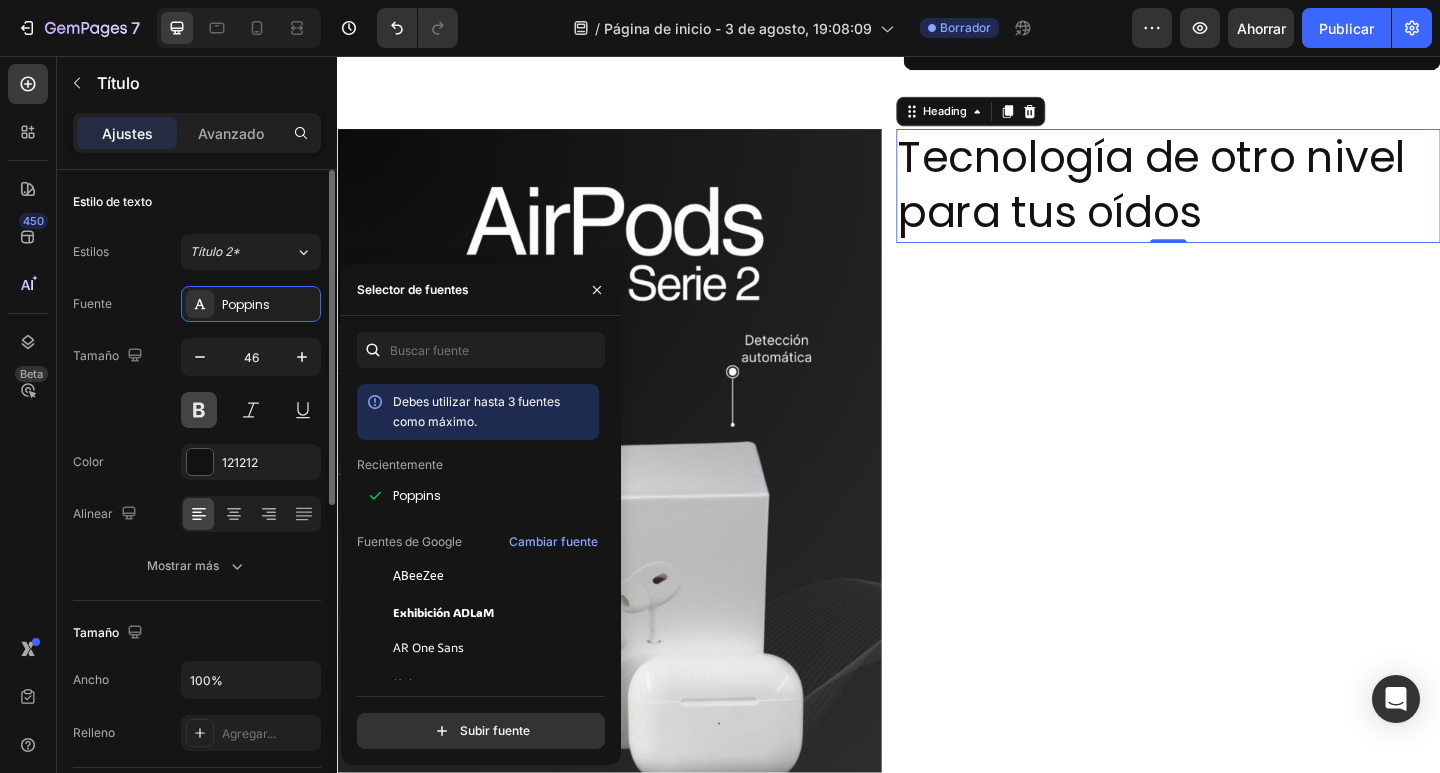 click at bounding box center [199, 410] 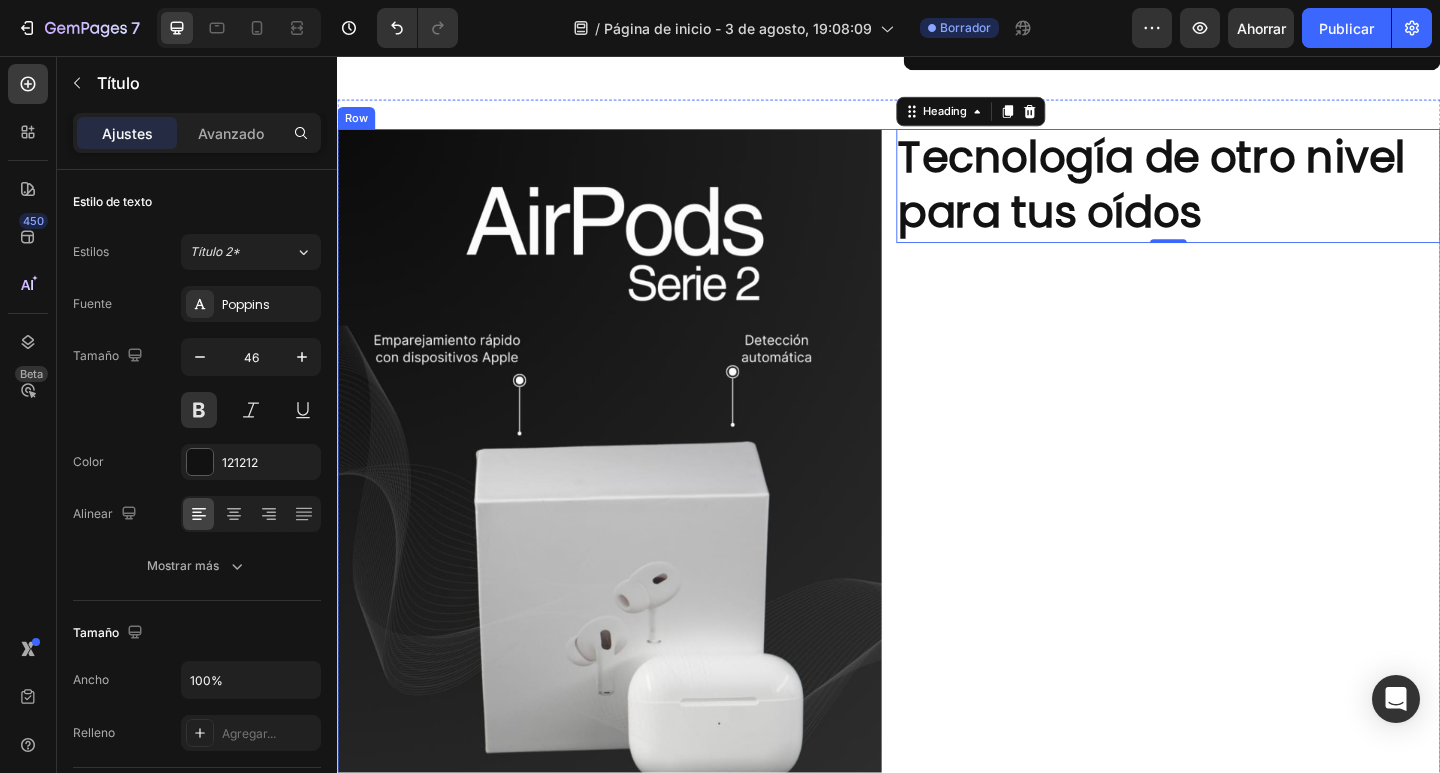 click on "Tecnología de otro nivel para tus oídos Heading   0" at bounding box center (1241, 593) 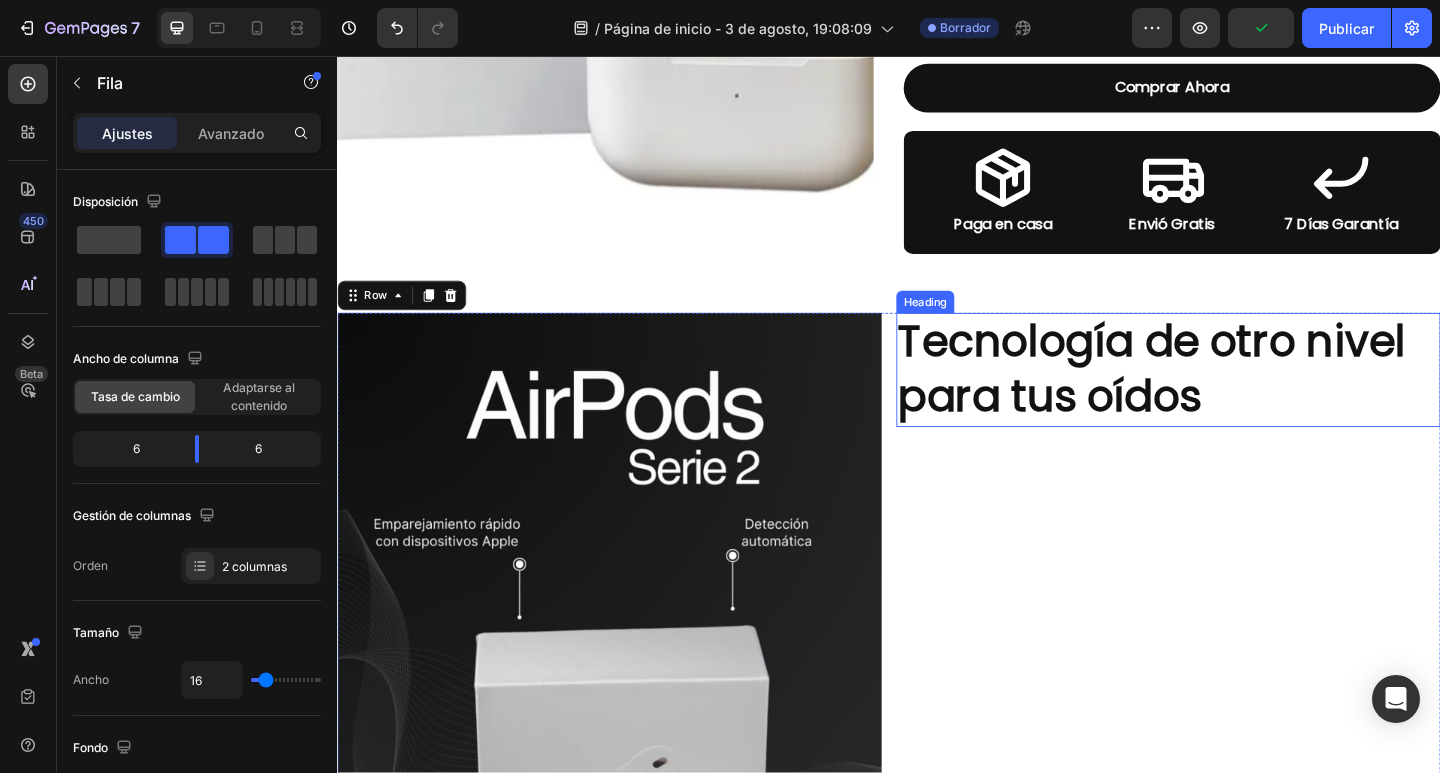 scroll, scrollTop: 797, scrollLeft: 0, axis: vertical 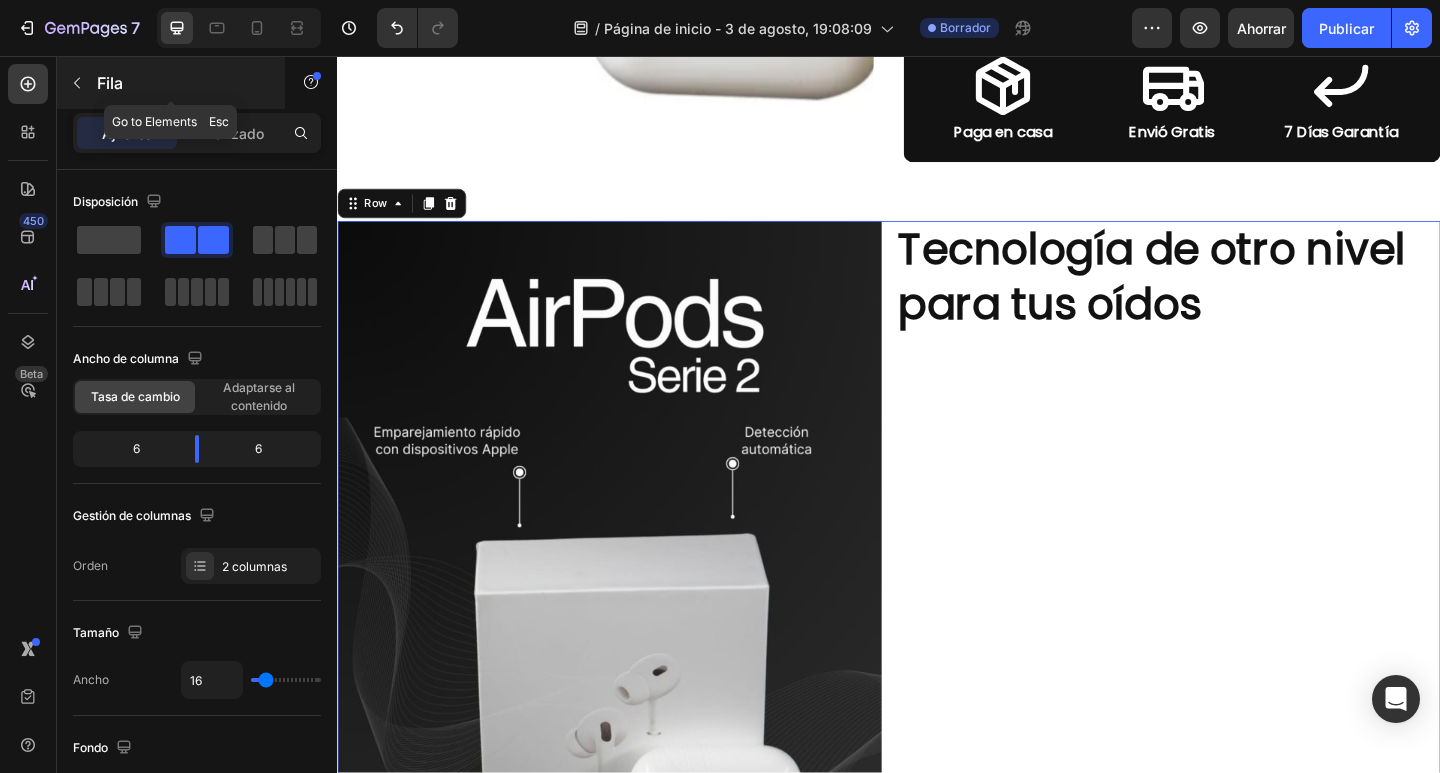 click at bounding box center (77, 83) 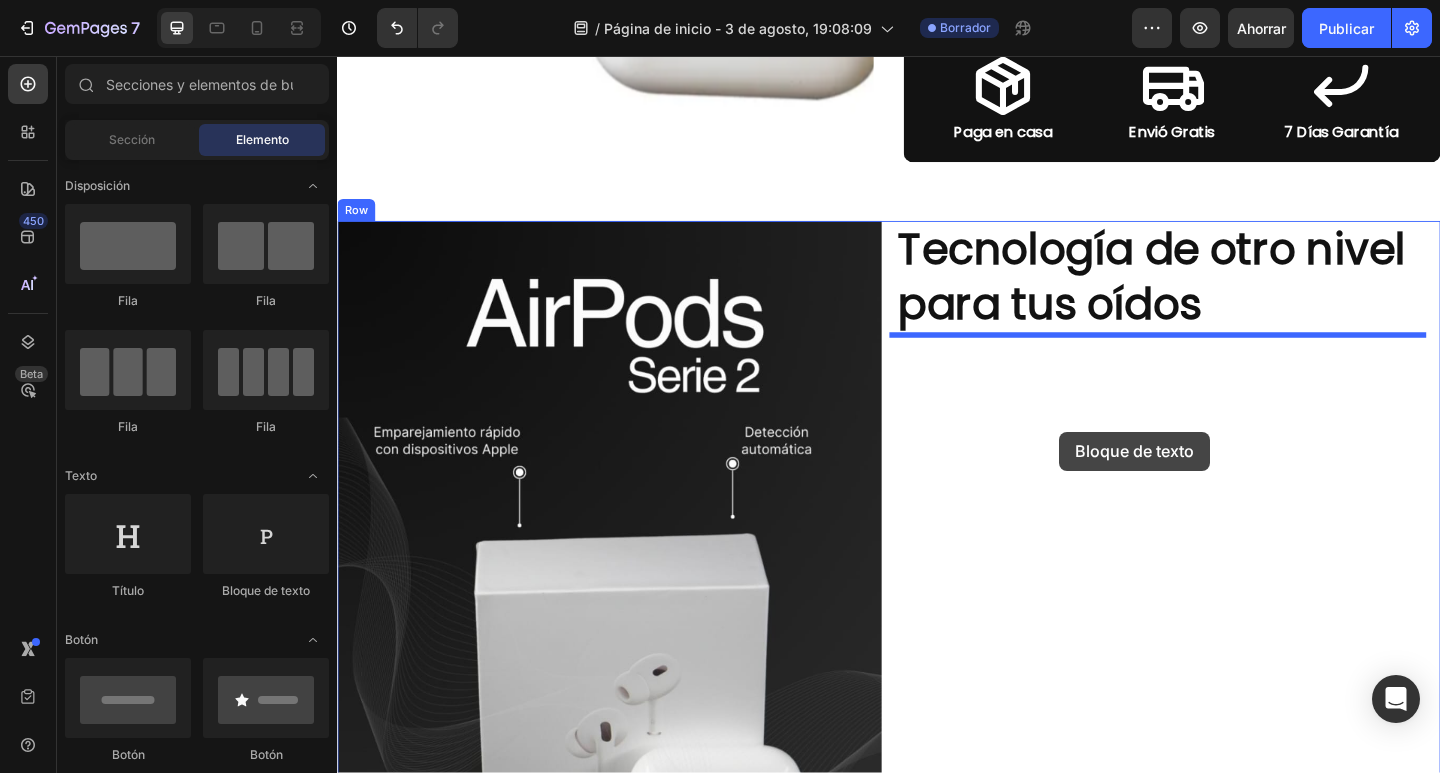 drag, startPoint x: 618, startPoint y: 576, endPoint x: 1122, endPoint y: 468, distance: 515.4415 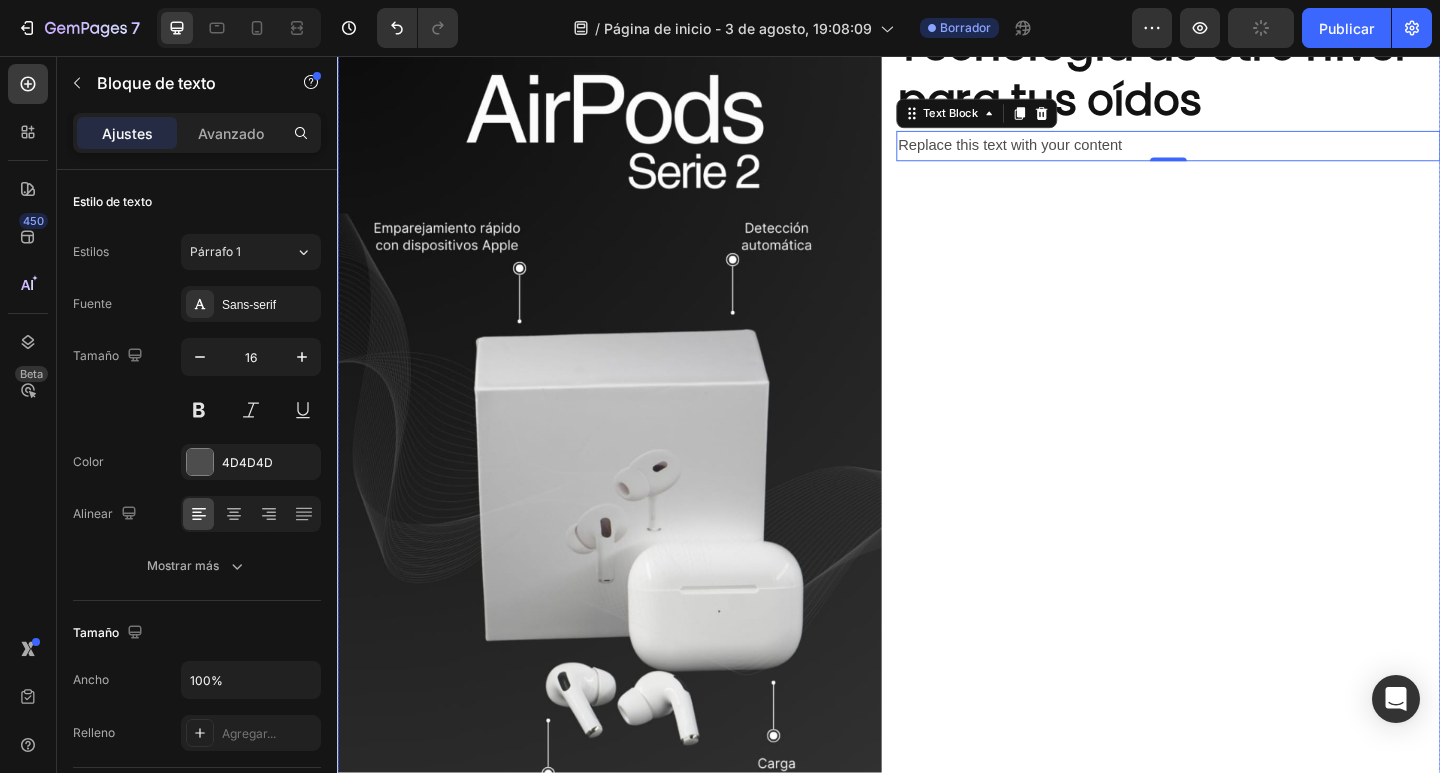 scroll, scrollTop: 897, scrollLeft: 0, axis: vertical 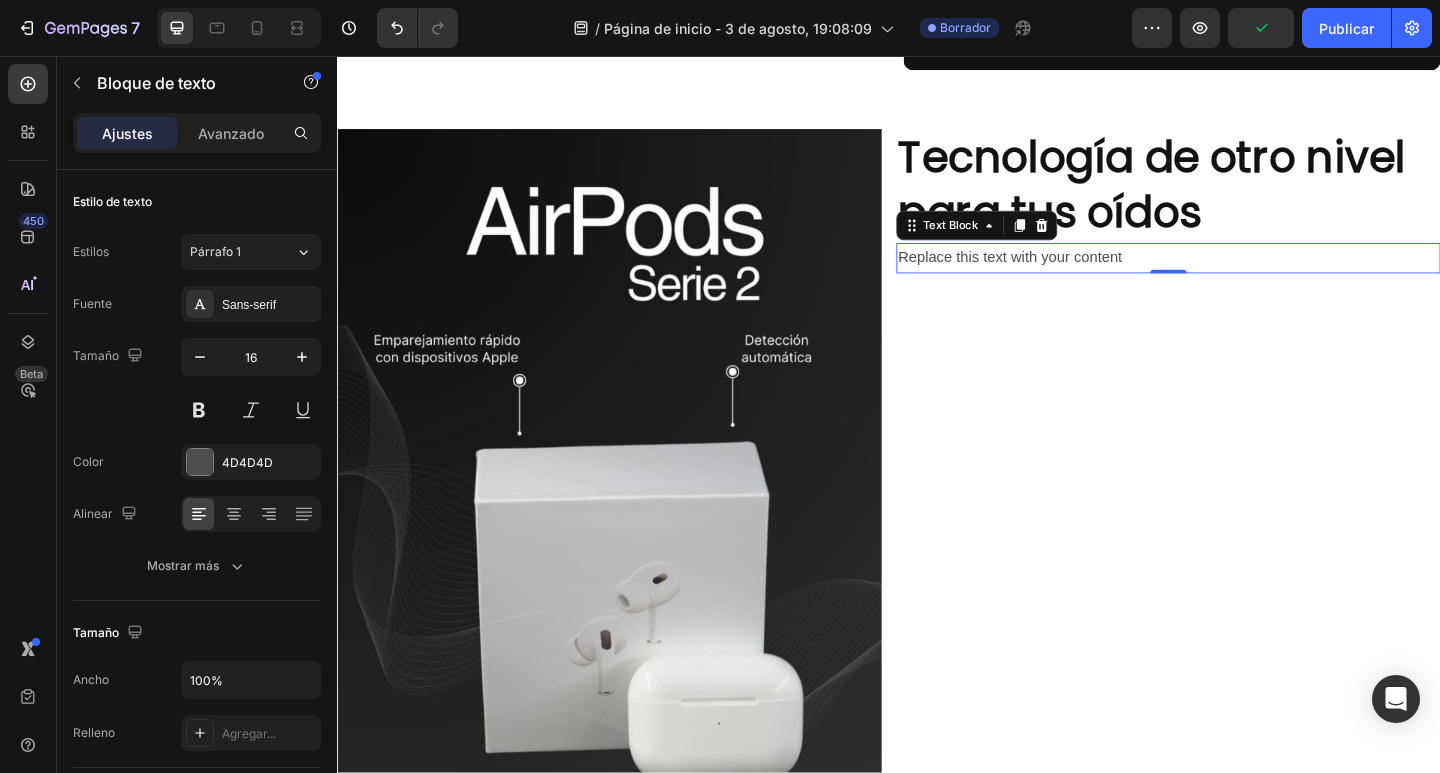 click on "Replace this text with your content" at bounding box center (1241, 276) 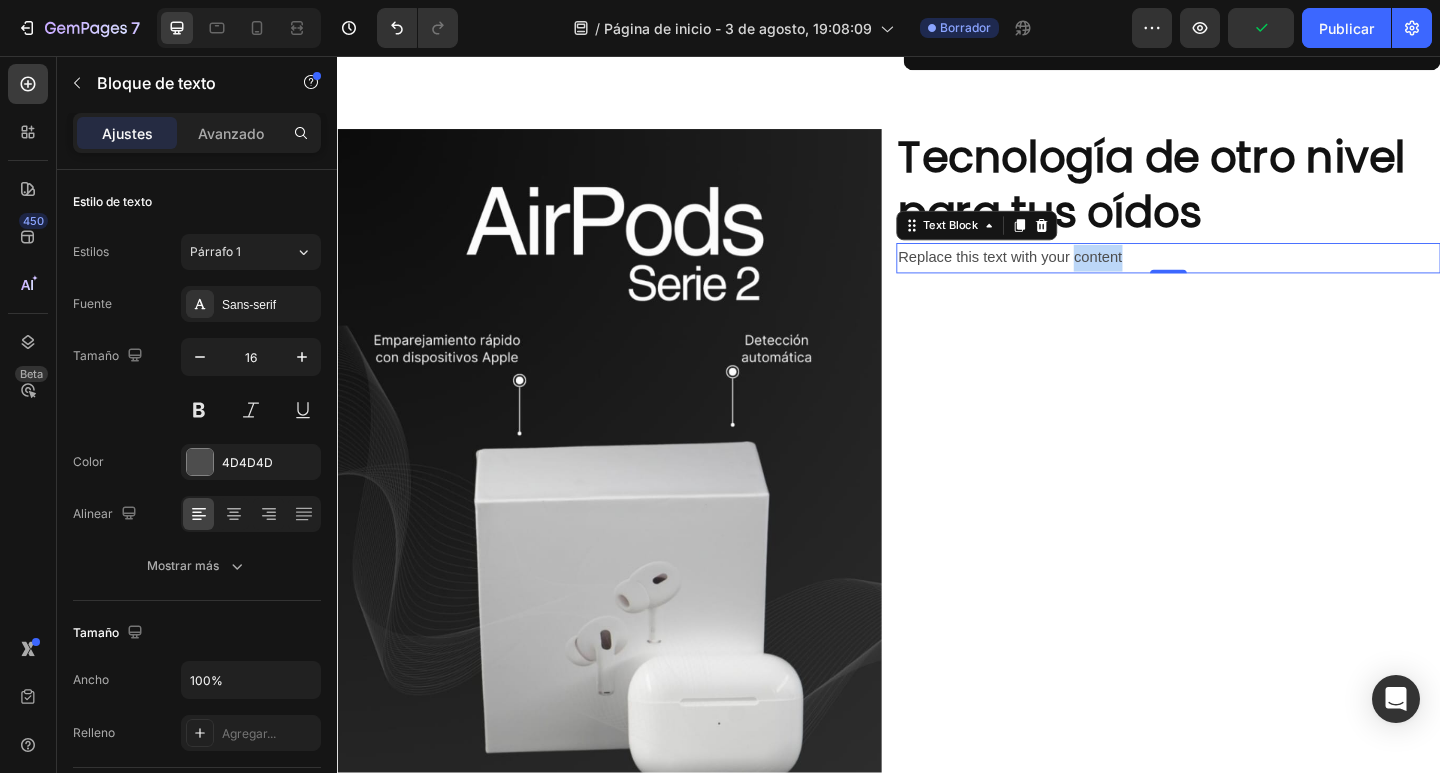 click on "Replace this text with your content" at bounding box center [1241, 276] 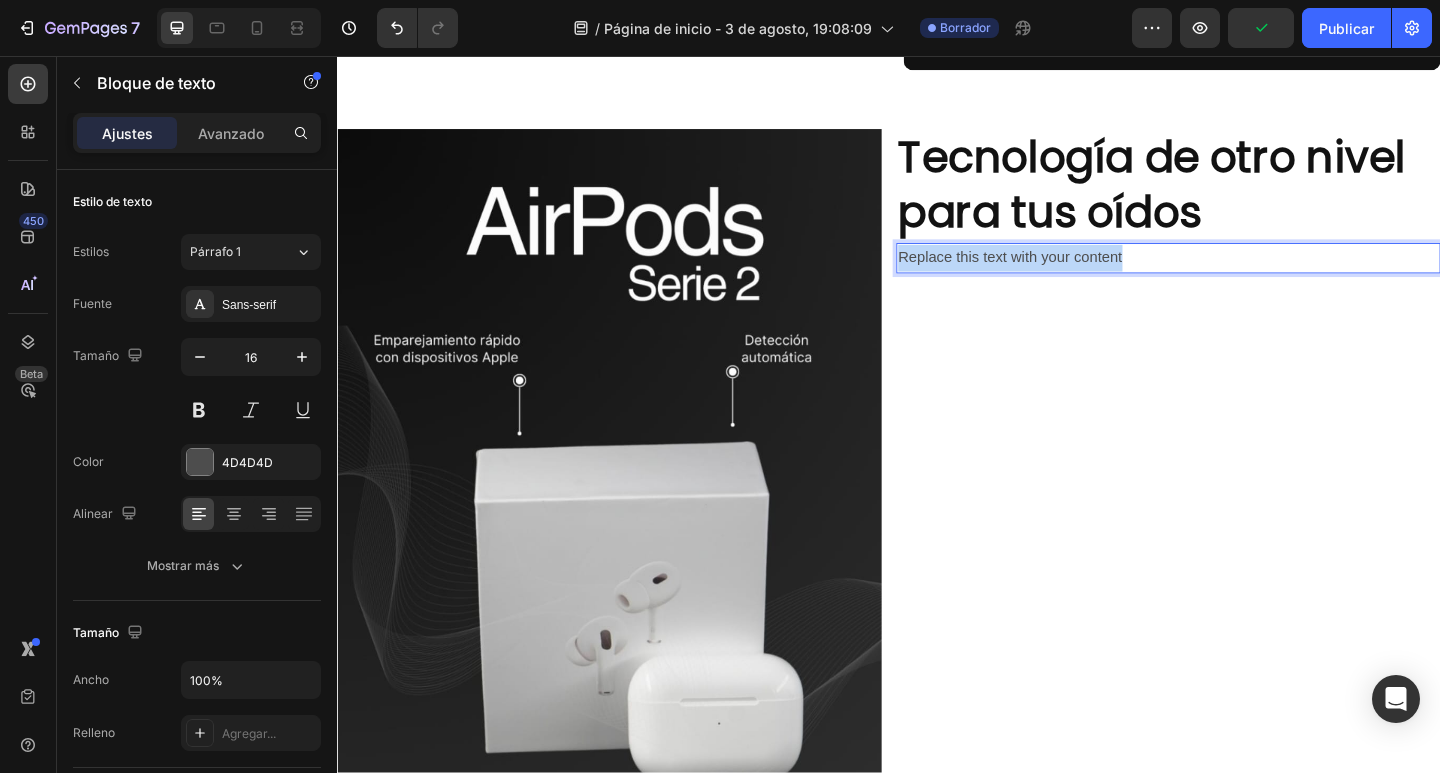 click on "Replace this text with your content" at bounding box center (1241, 276) 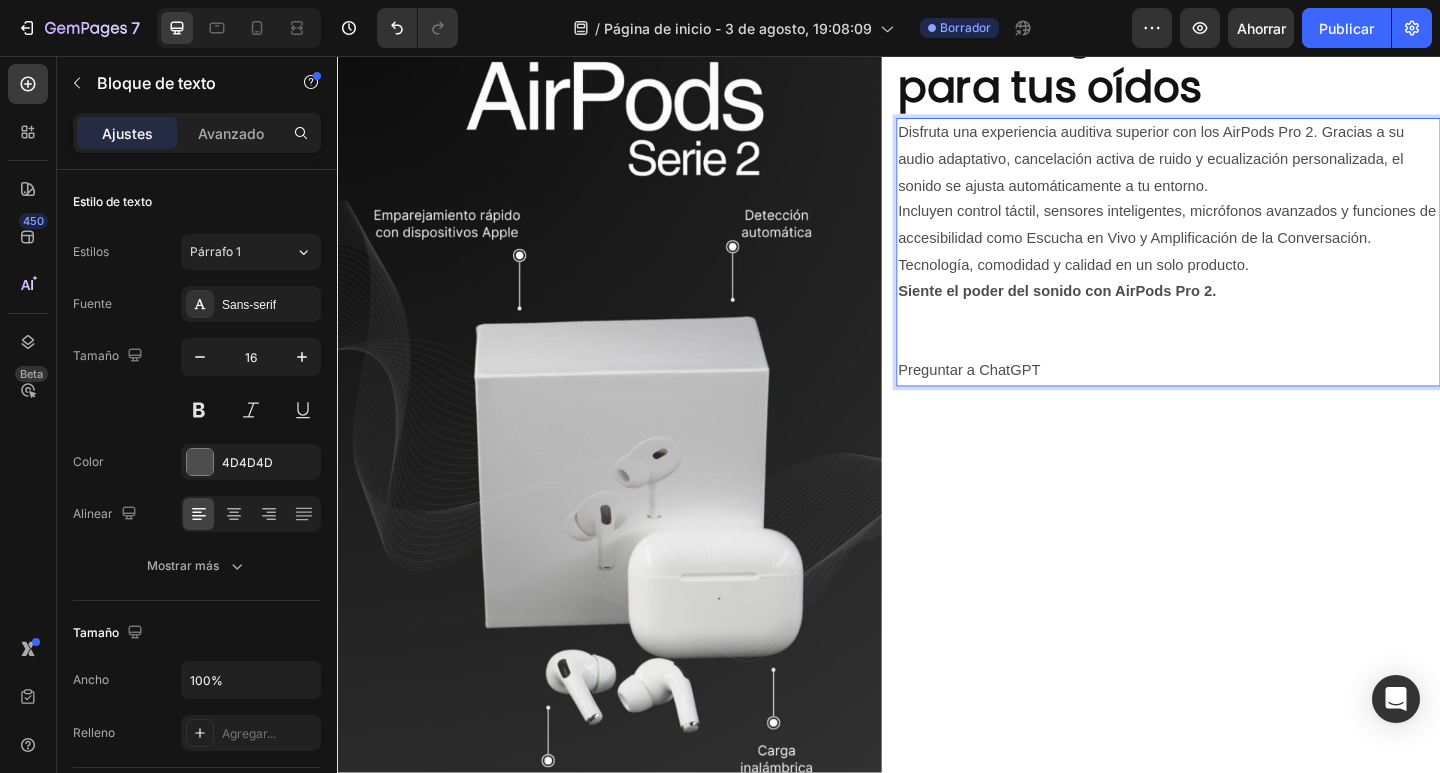 scroll, scrollTop: 997, scrollLeft: 0, axis: vertical 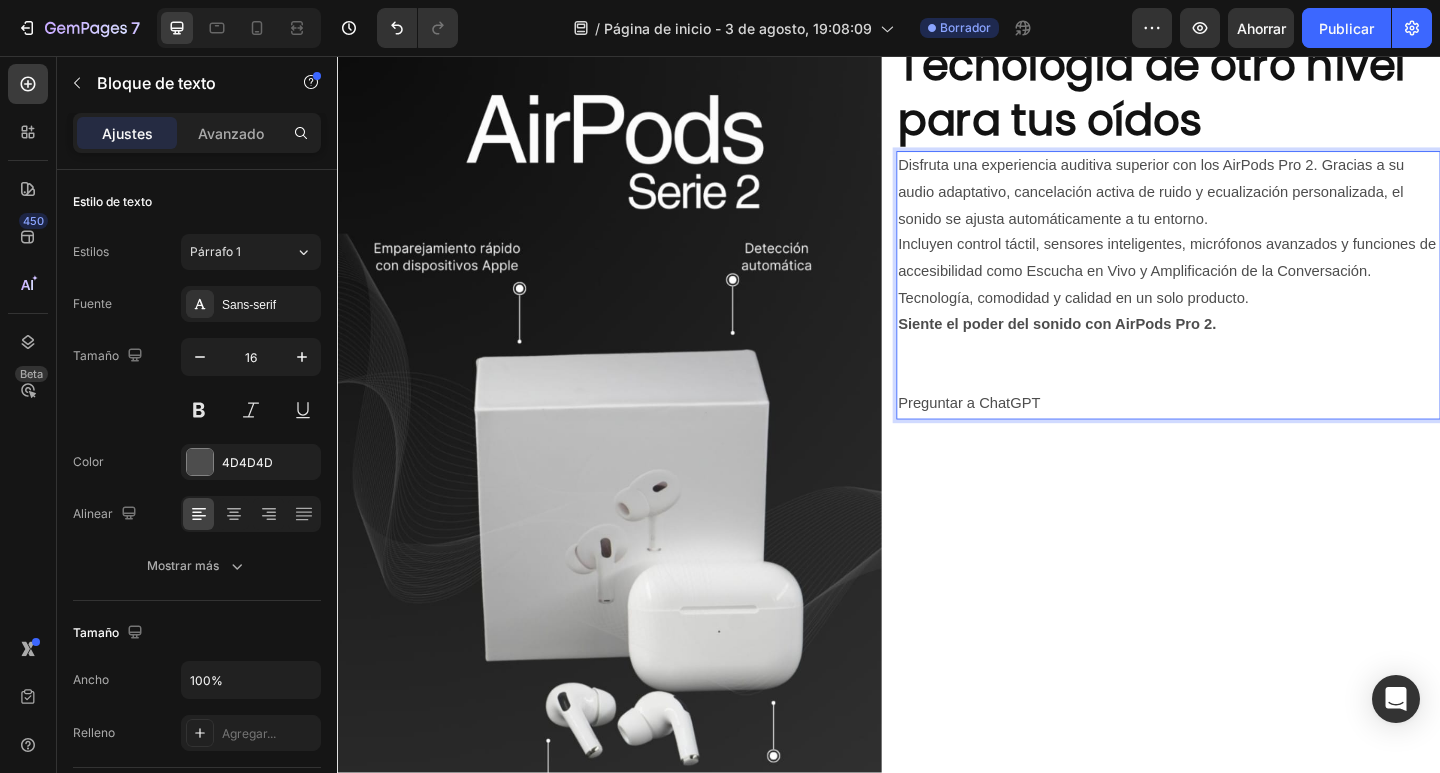 click on "Preguntar a ChatGPT" at bounding box center [1241, 435] 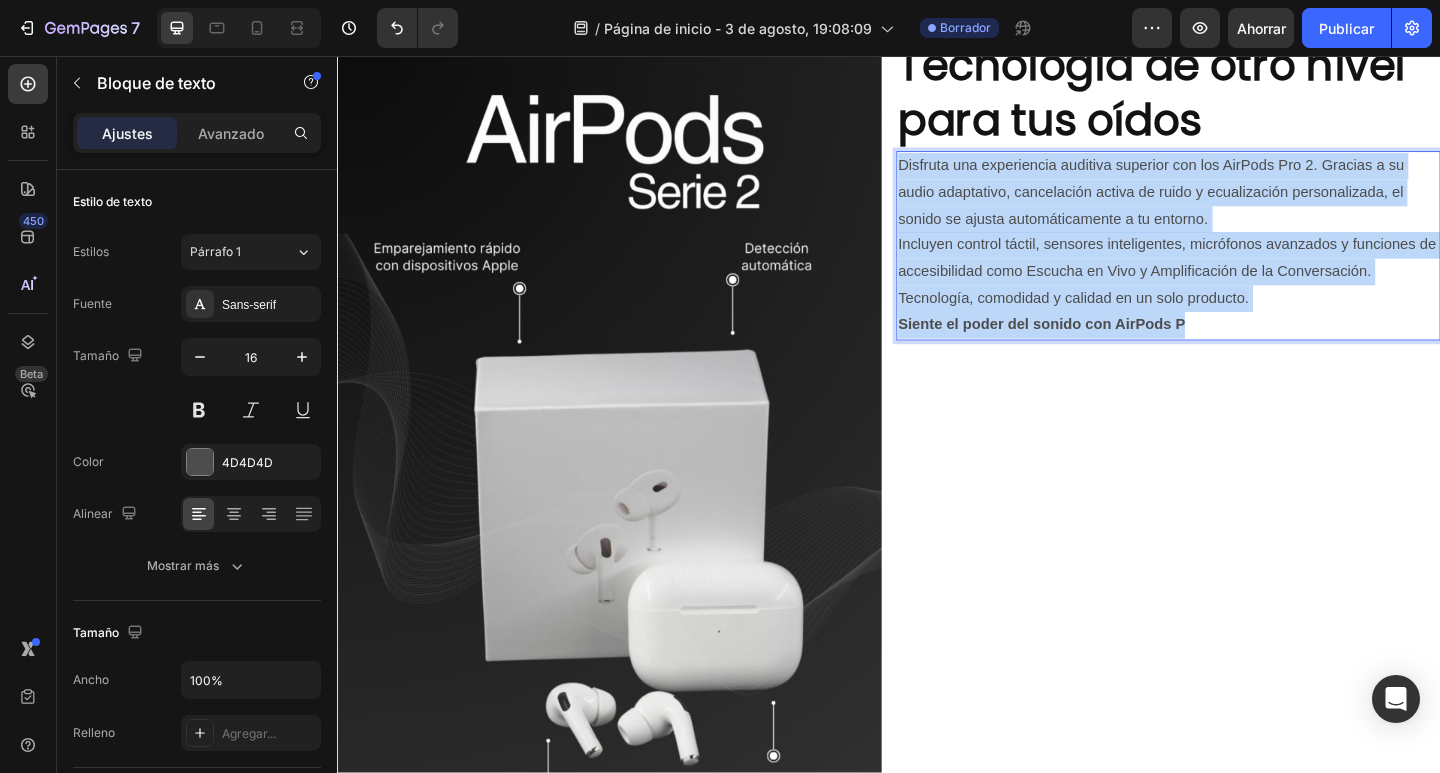 drag, startPoint x: 1290, startPoint y: 347, endPoint x: 937, endPoint y: 173, distance: 393.55432 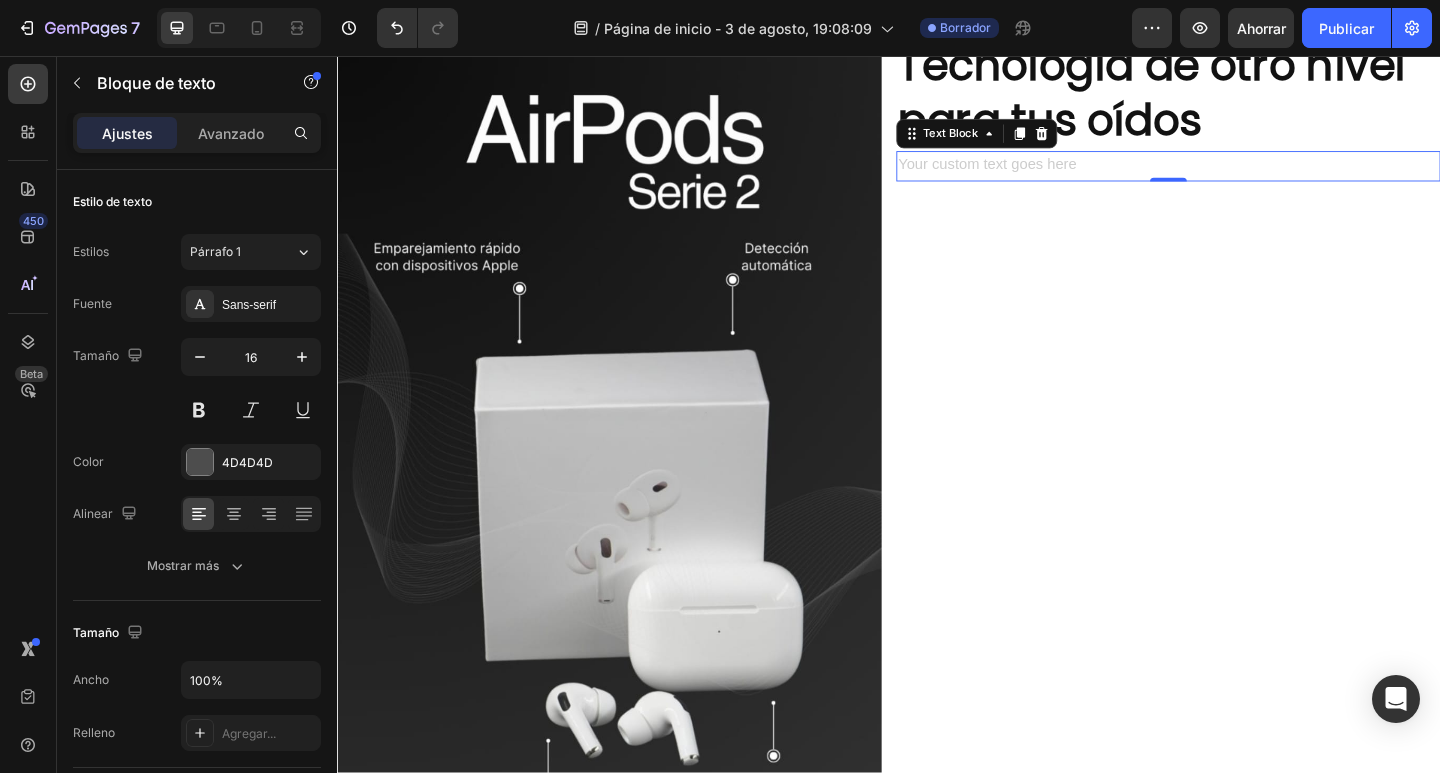 click at bounding box center (1241, 176) 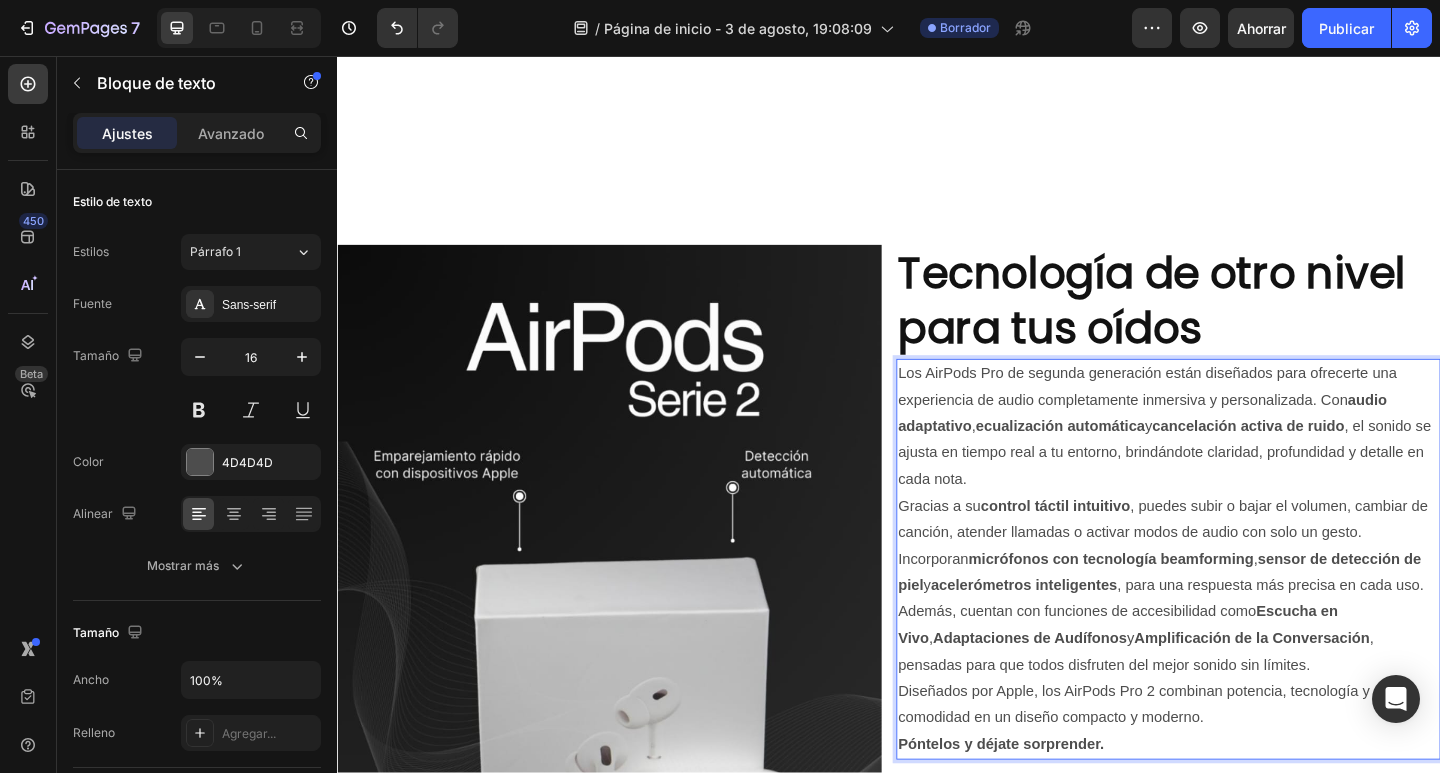 scroll, scrollTop: 689, scrollLeft: 0, axis: vertical 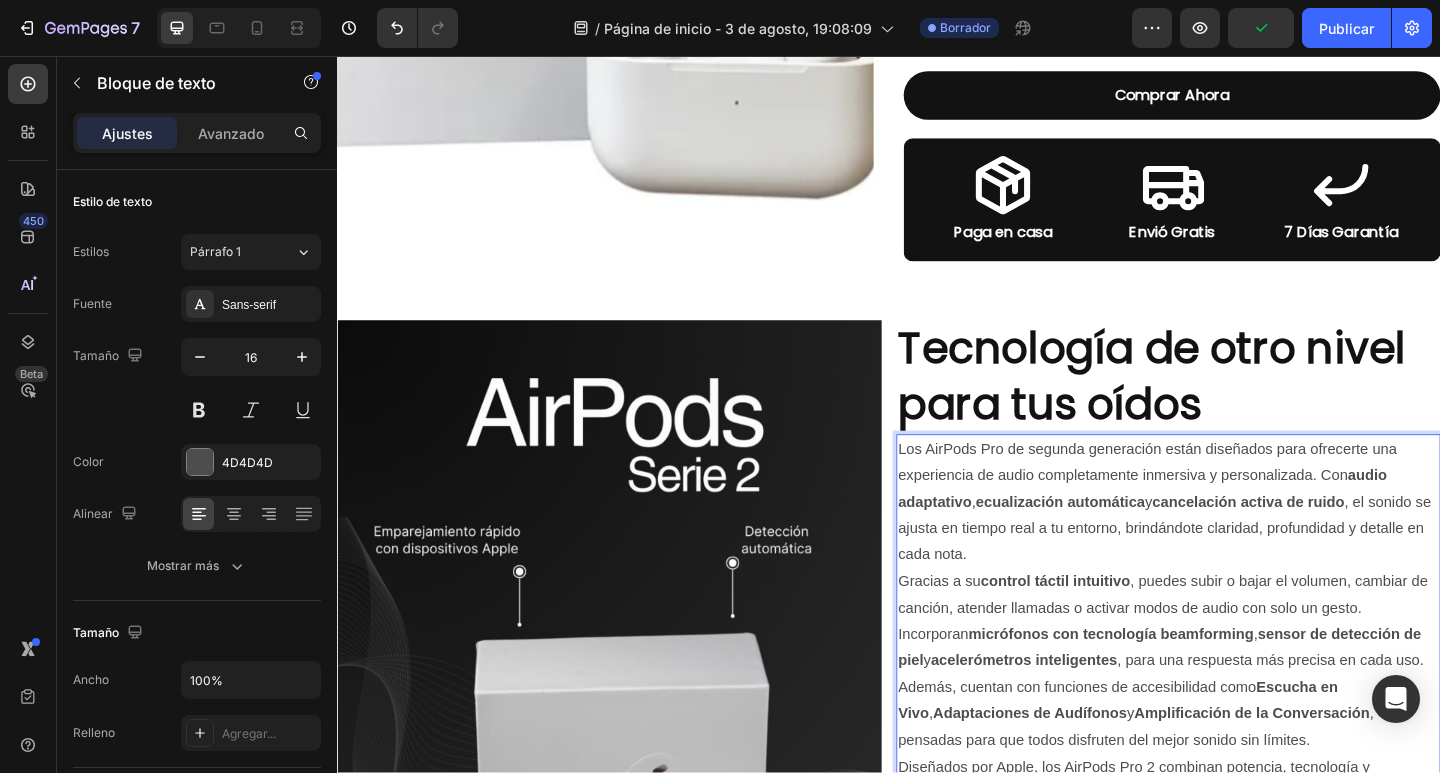 click on "Los AirPods Pro de segunda generación están diseñados para ofrecerte una experiencia de audio completamente inmersiva y personalizada. Con  audio adaptativo ,  ecualización automática  y  cancelación activa de ruido , el sonido se ajusta en tiempo real a tu entorno, brindándote claridad, profundidad y detalle en cada nota." at bounding box center [1241, 542] 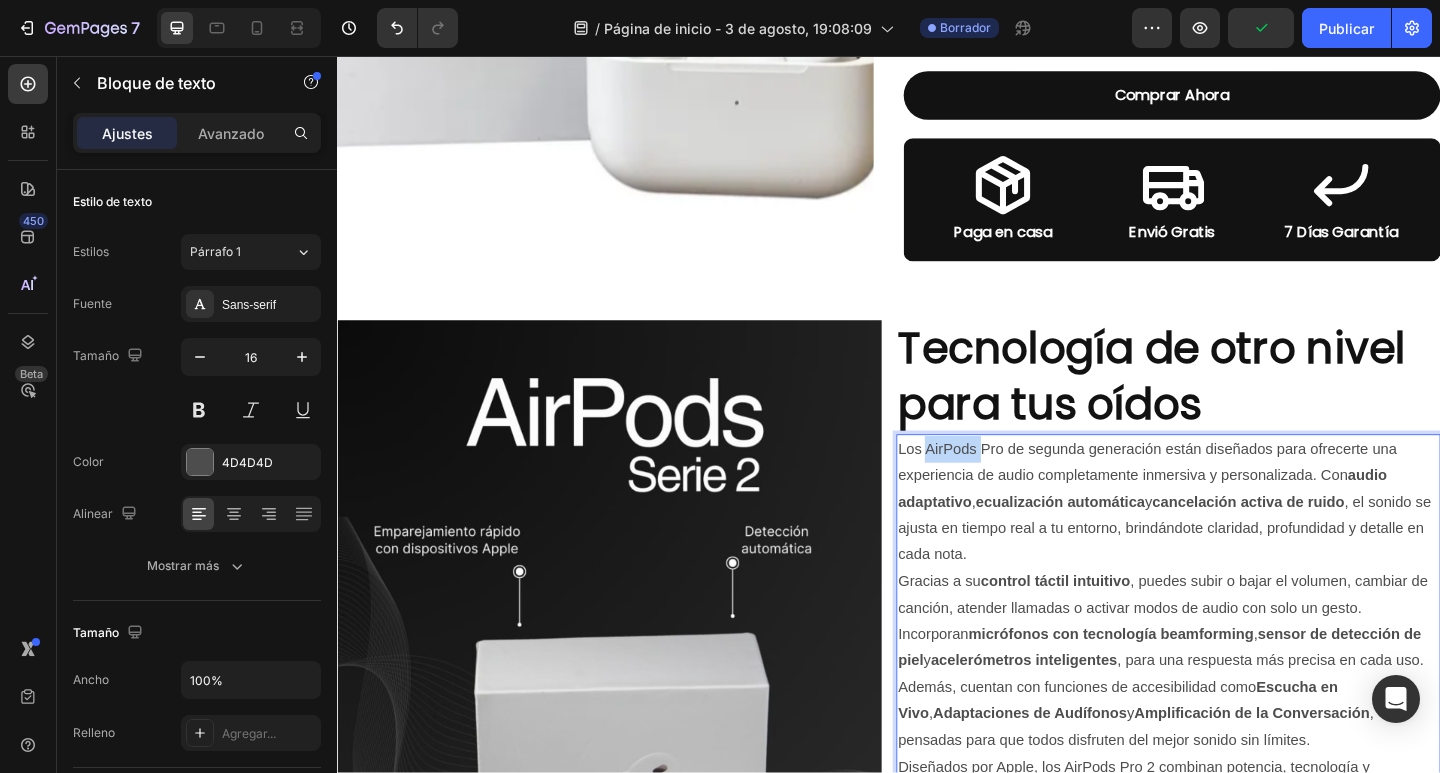click on "Los AirPods Pro de segunda generación están diseñados para ofrecerte una experiencia de audio completamente inmersiva y personalizada. Con  audio adaptativo ,  ecualización automática  y  cancelación activa de ruido , el sonido se ajusta en tiempo real a tu entorno, brindándote claridad, profundidad y detalle en cada nota." at bounding box center (1241, 542) 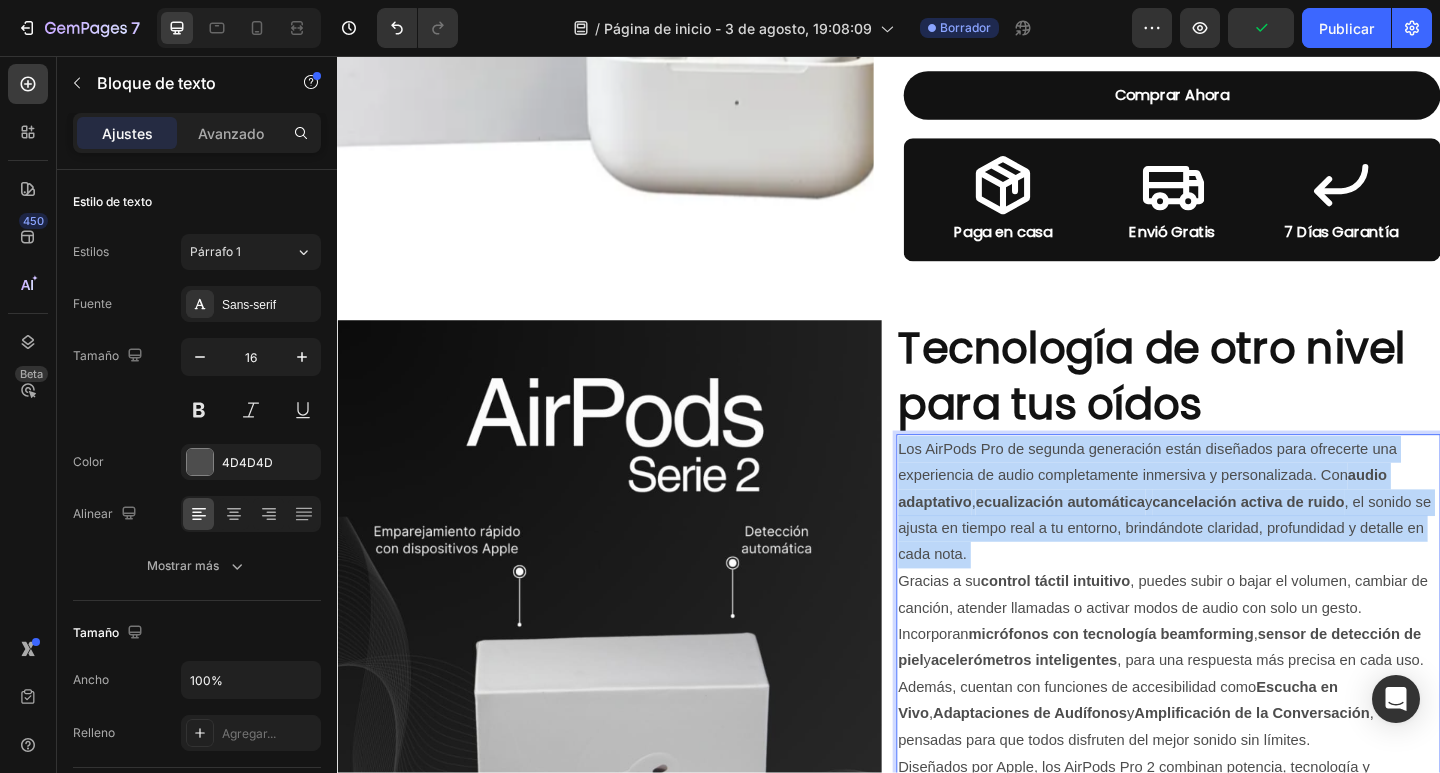 click on "Los AirPods Pro de segunda generación están diseñados para ofrecerte una experiencia de audio completamente inmersiva y personalizada. Con  audio adaptativo ,  ecualización automática  y  cancelación activa de ruido , el sonido se ajusta en tiempo real a tu entorno, brindándote claridad, profundidad y detalle en cada nota." at bounding box center (1241, 542) 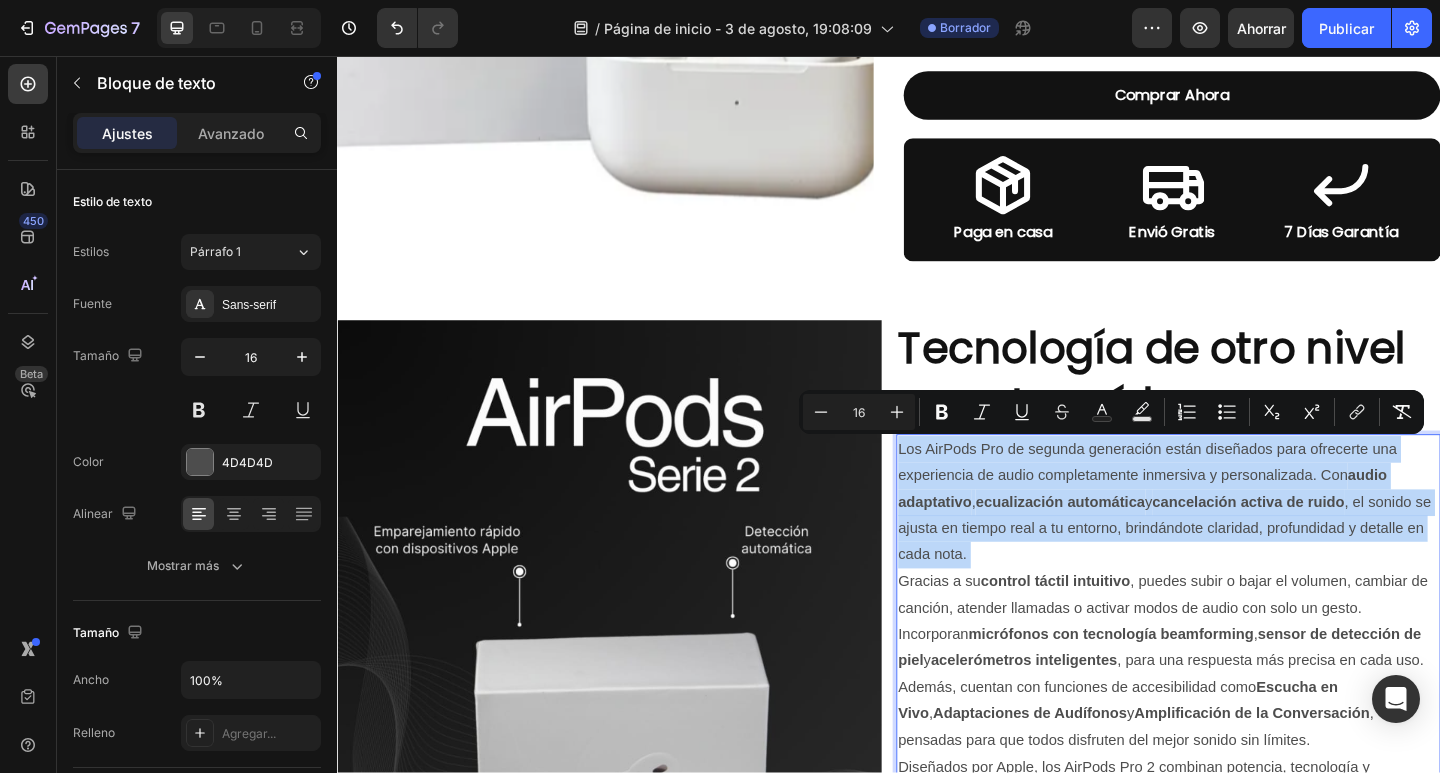 click on "Los AirPods Pro de segunda generación están diseñados para ofrecerte una experiencia de audio completamente inmersiva y personalizada. Con  audio adaptativo ,  ecualización automática  y  cancelación activa de ruido , el sonido se ajusta en tiempo real a tu entorno, brindándote claridad, profundidad y detalle en cada nota." at bounding box center (1241, 542) 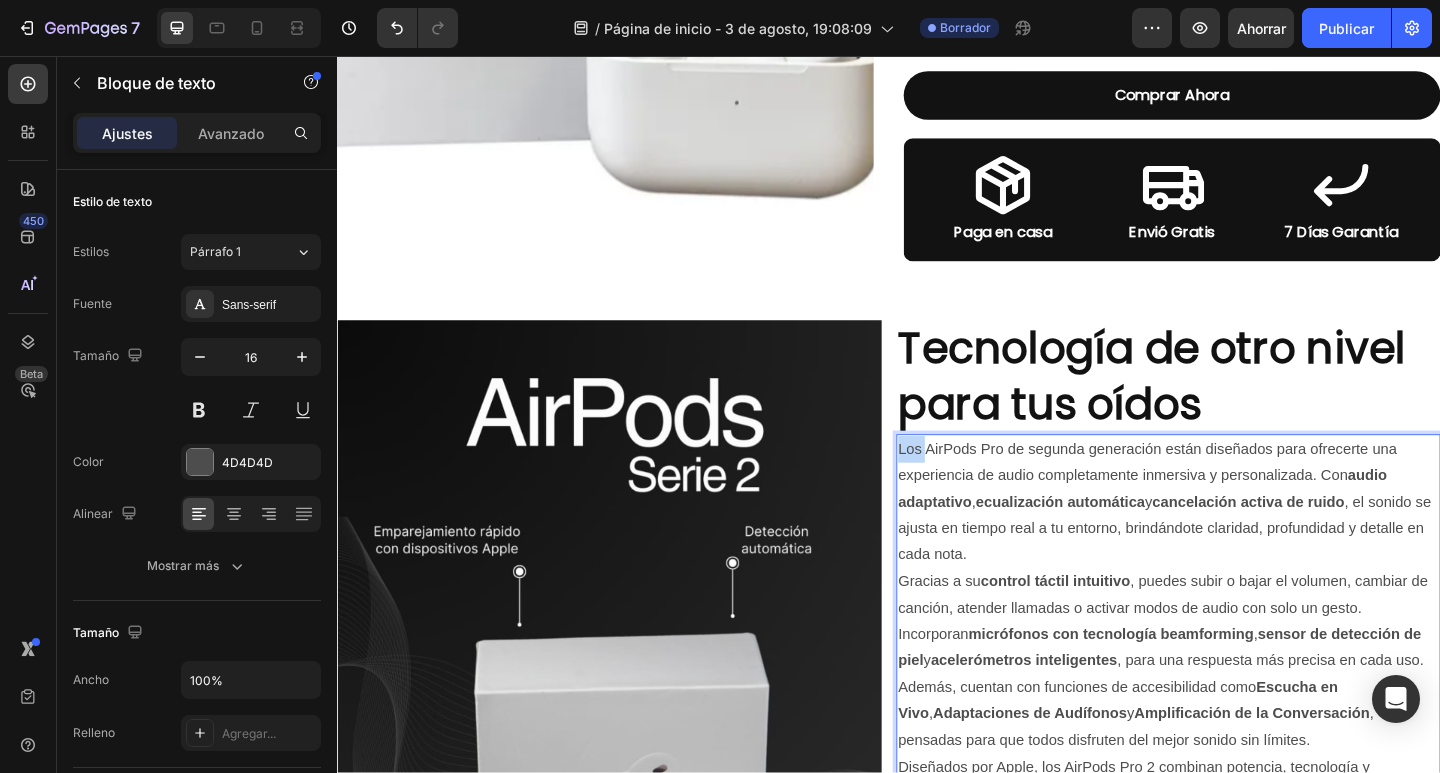 click on "Los AirPods Pro de segunda generación están diseñados para ofrecerte una experiencia de audio completamente inmersiva y personalizada. Con  audio adaptativo ,  ecualización automática  y  cancelación activa de ruido , el sonido se ajusta en tiempo real a tu entorno, brindándote claridad, profundidad y detalle en cada nota." at bounding box center [1241, 542] 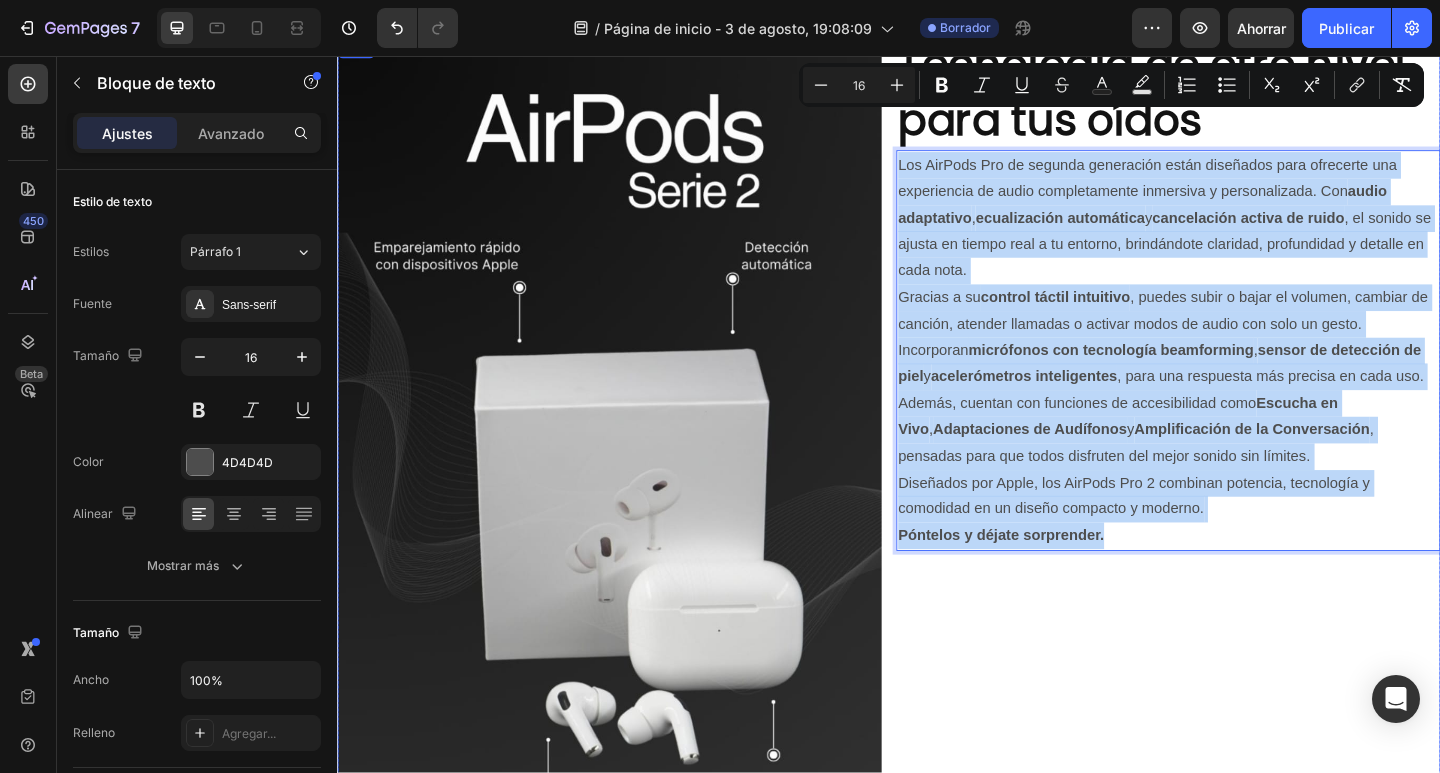 scroll, scrollTop: 1045, scrollLeft: 0, axis: vertical 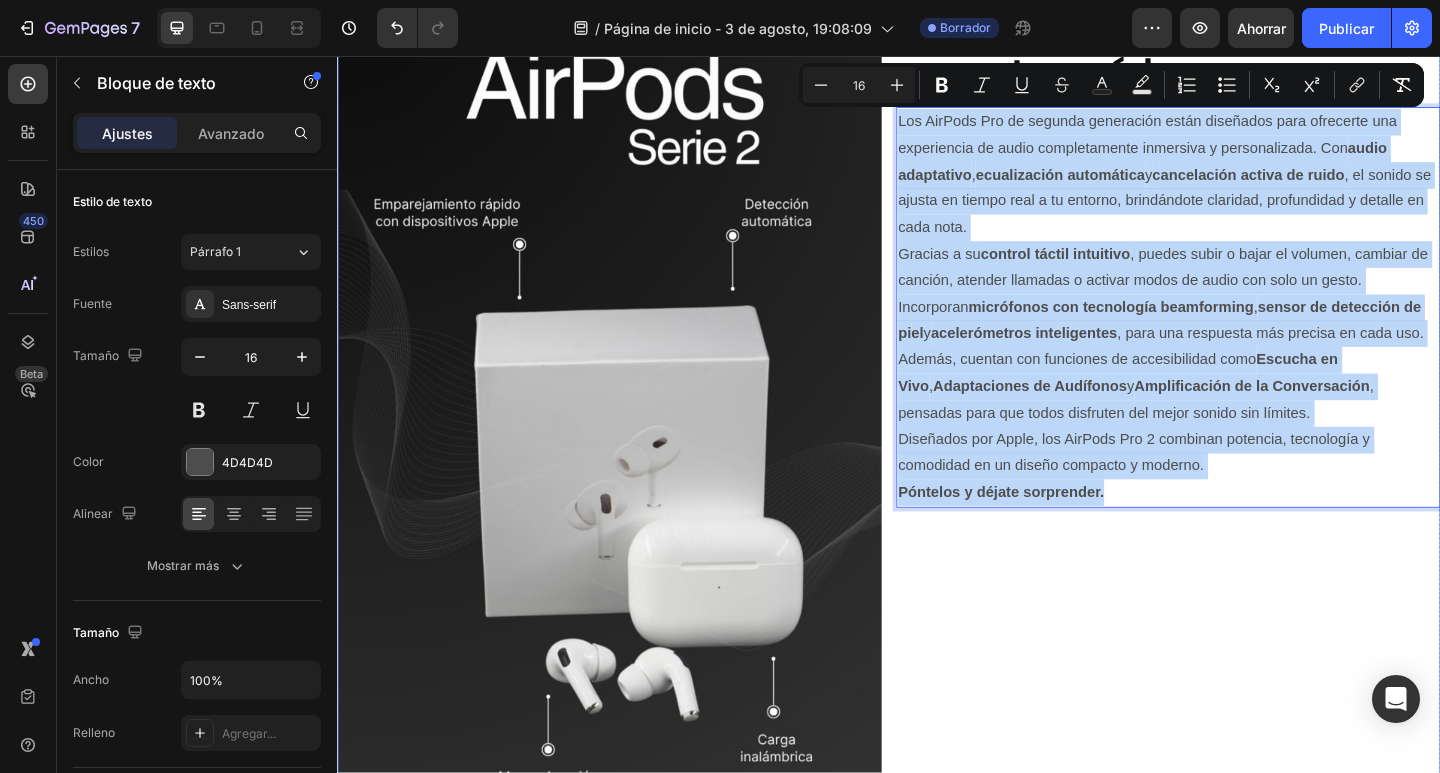 drag, startPoint x: 946, startPoint y: 481, endPoint x: 1232, endPoint y: 577, distance: 301.68195 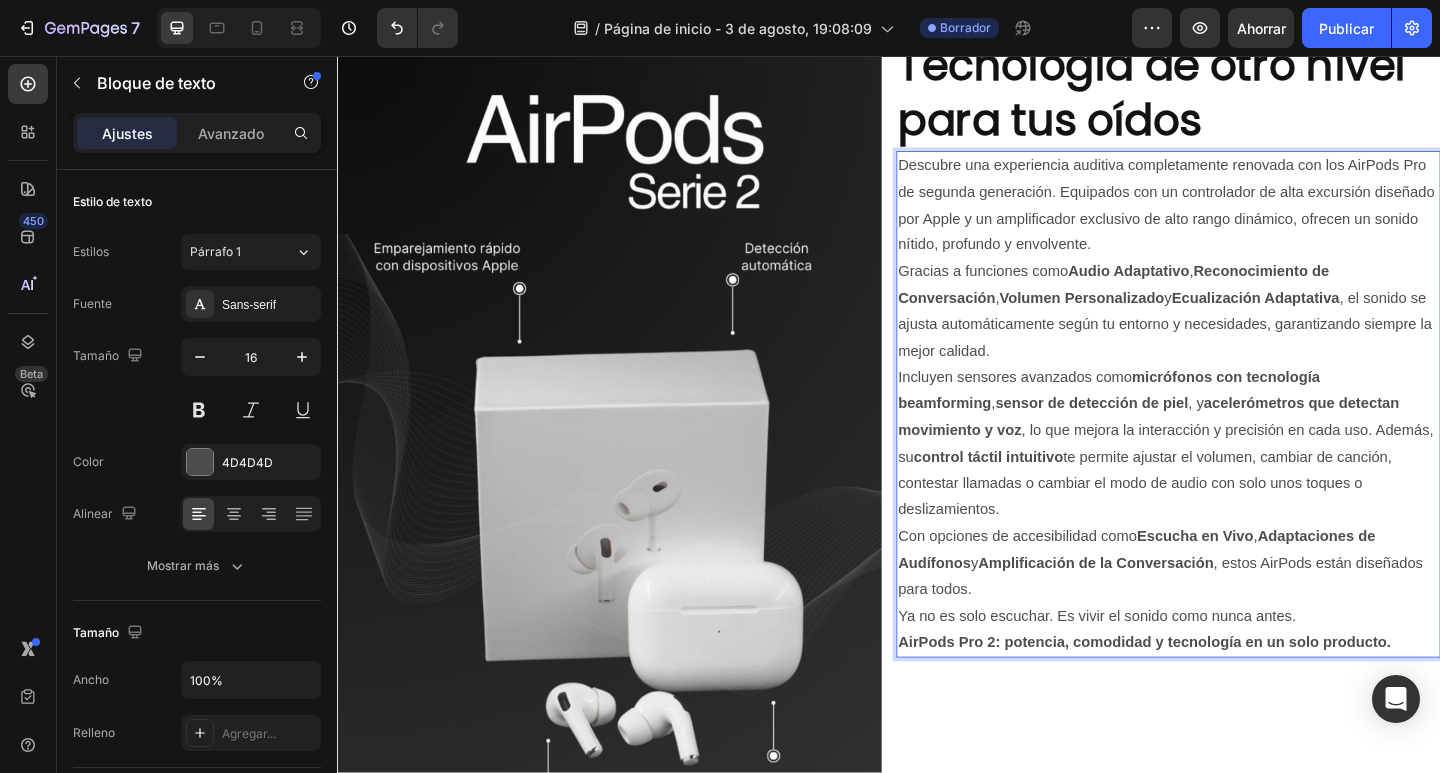 scroll, scrollTop: 1045, scrollLeft: 0, axis: vertical 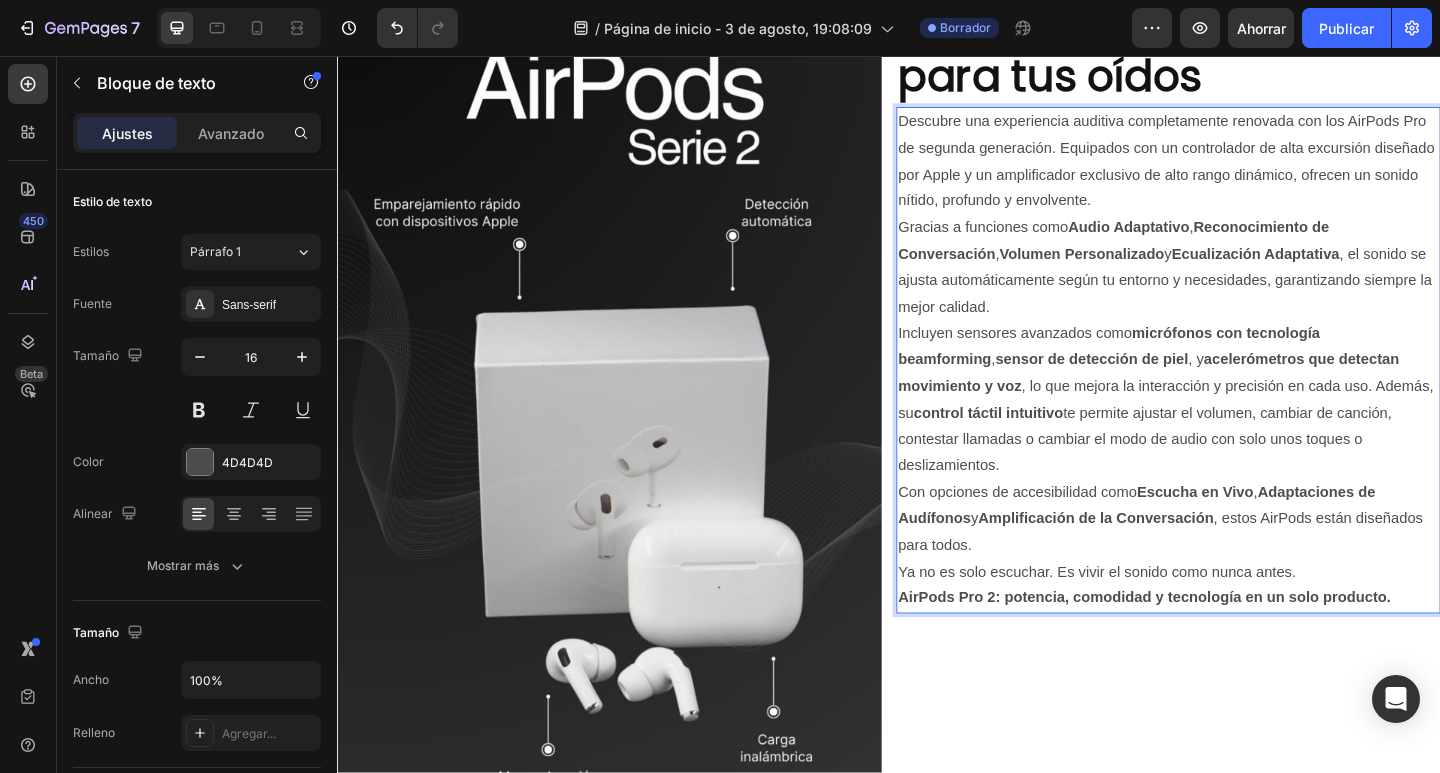 click on "Ya no es solo escuchar. Es vivir el sonido como nunca antes. AirPods Pro 2: potencia, comodidad y tecnología en un solo producto." at bounding box center [1241, 633] 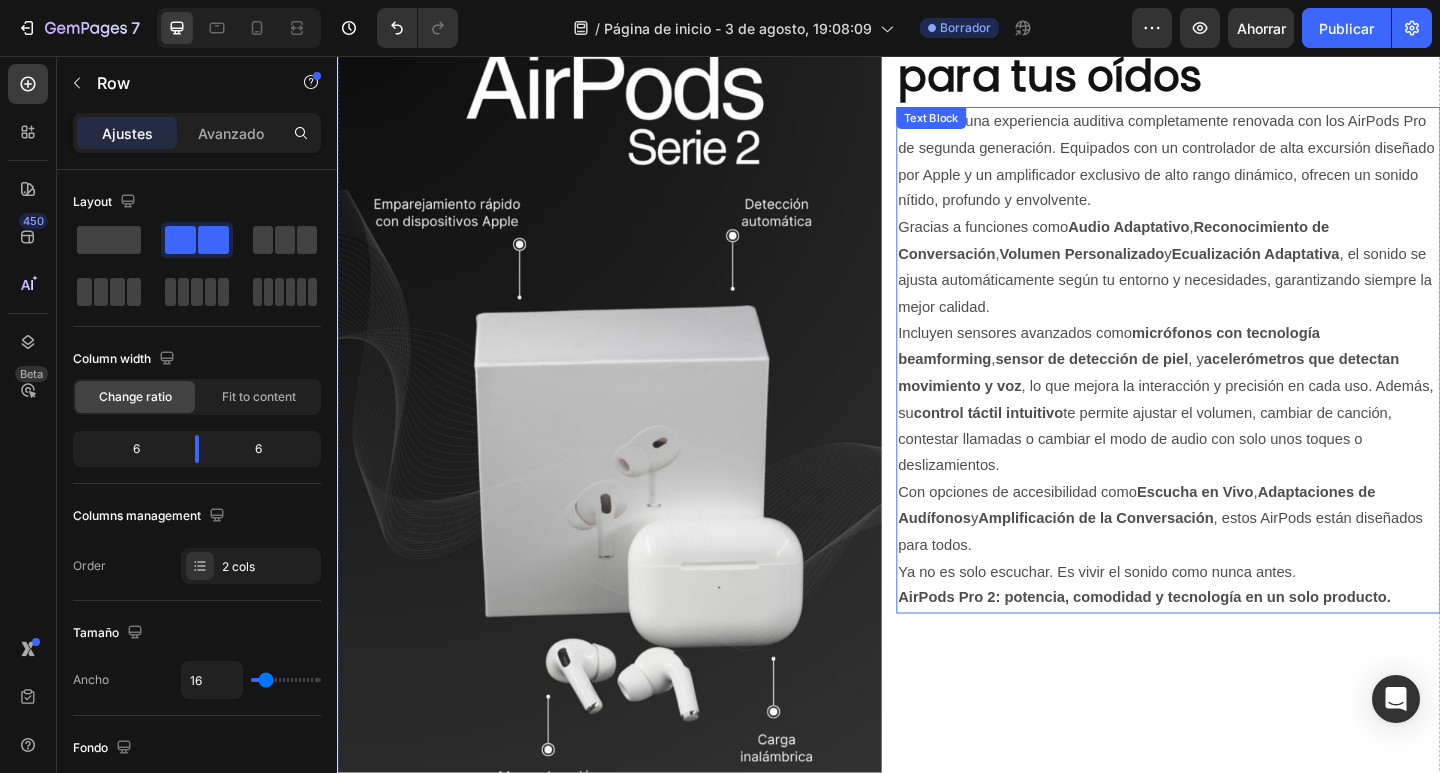 click on "Amplificación de la Conversación" at bounding box center (1162, 559) 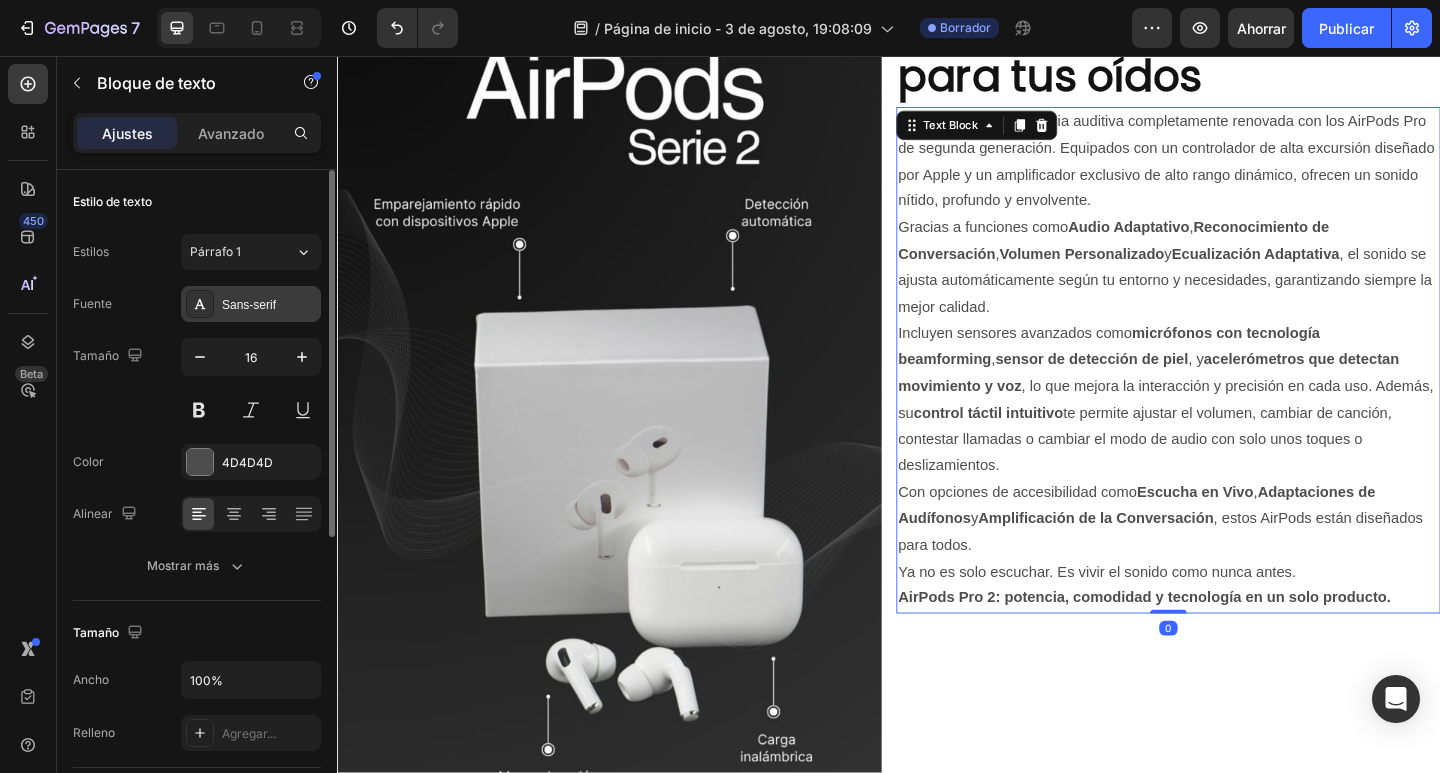 click on "Sans-serif" at bounding box center [251, 304] 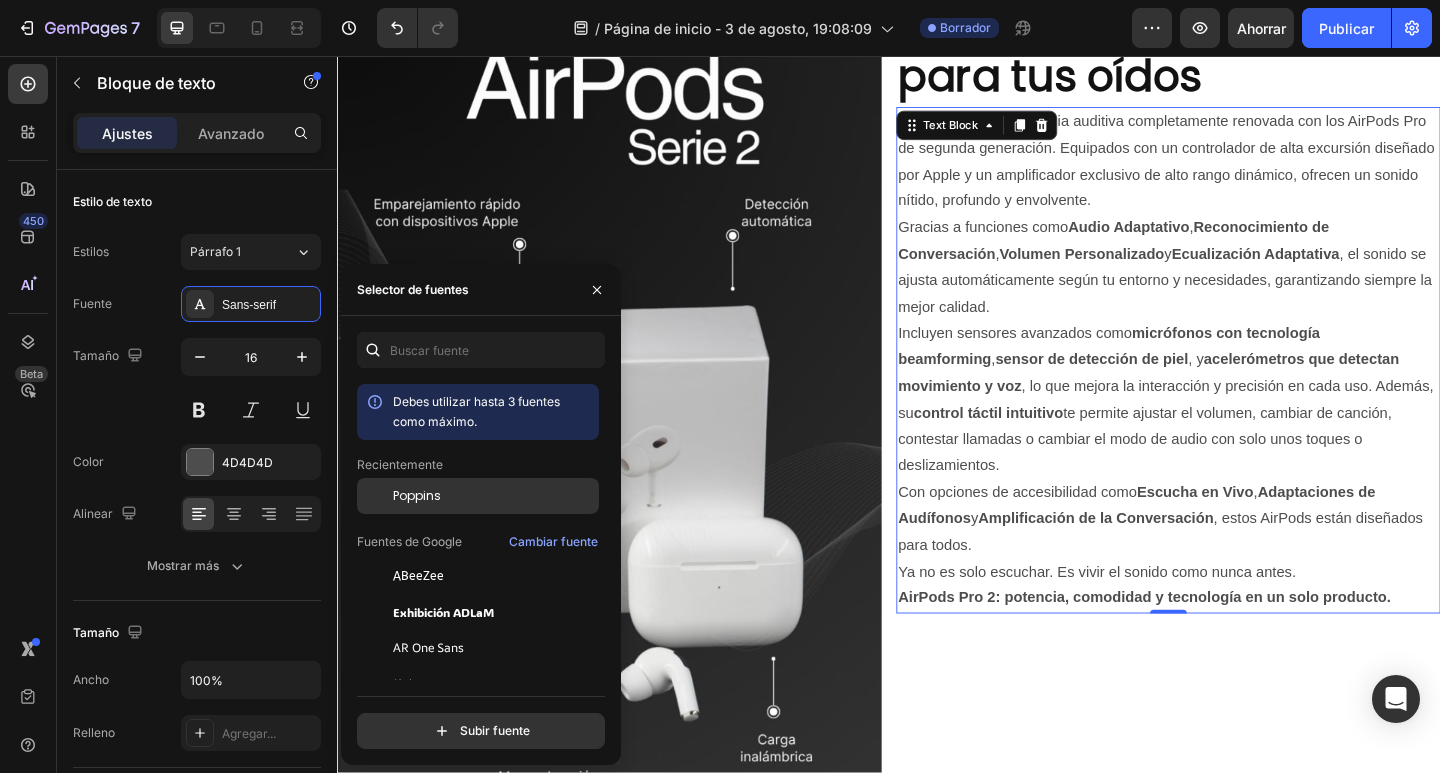 click on "Poppins" at bounding box center [494, 496] 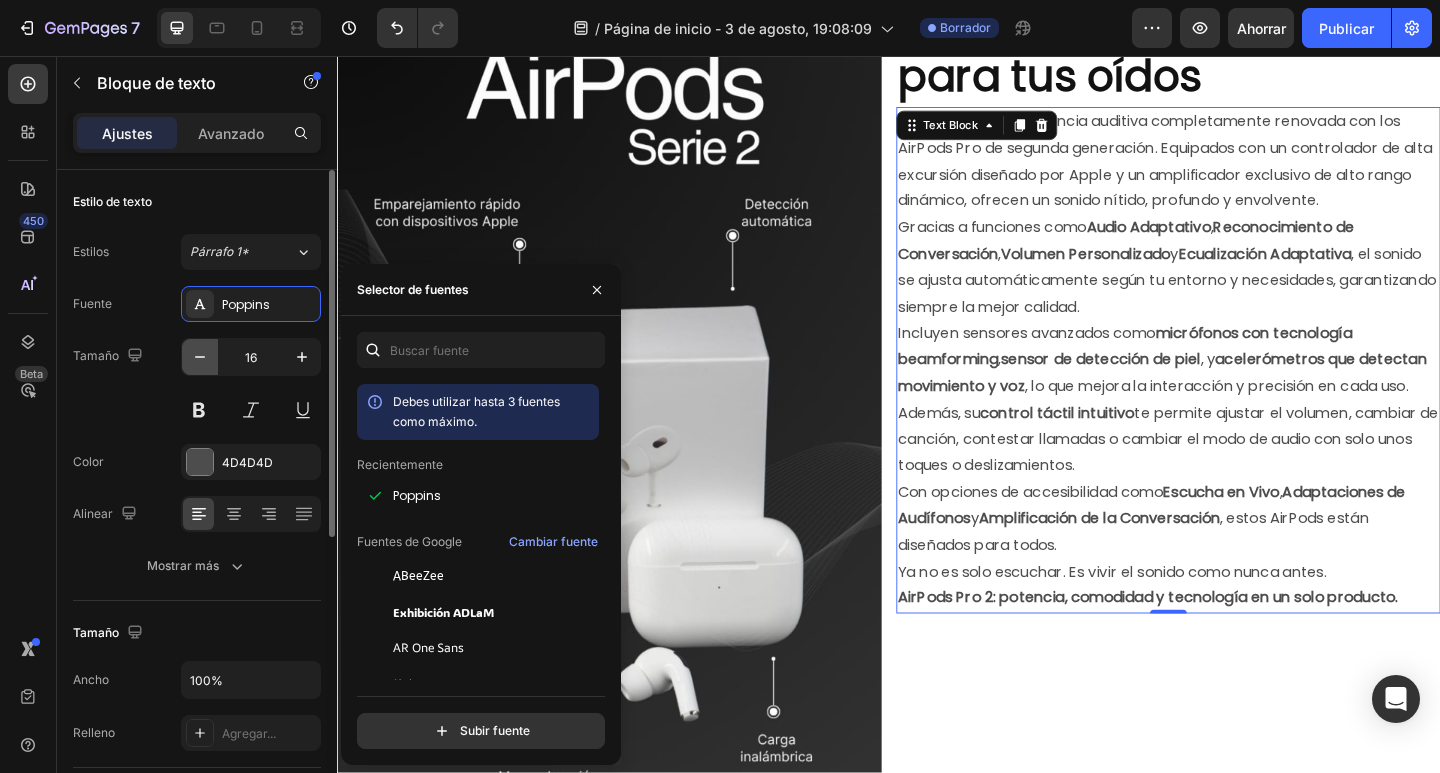 click 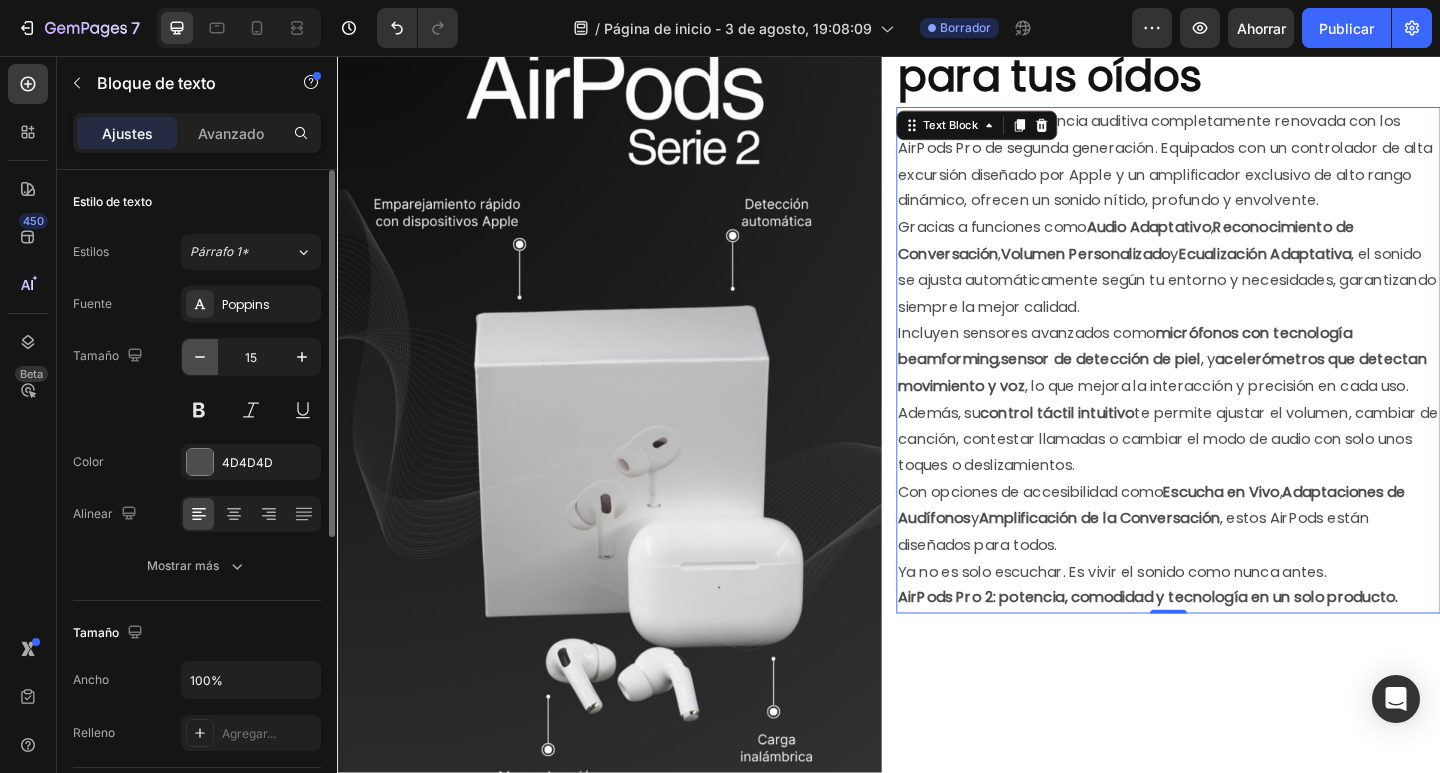 click 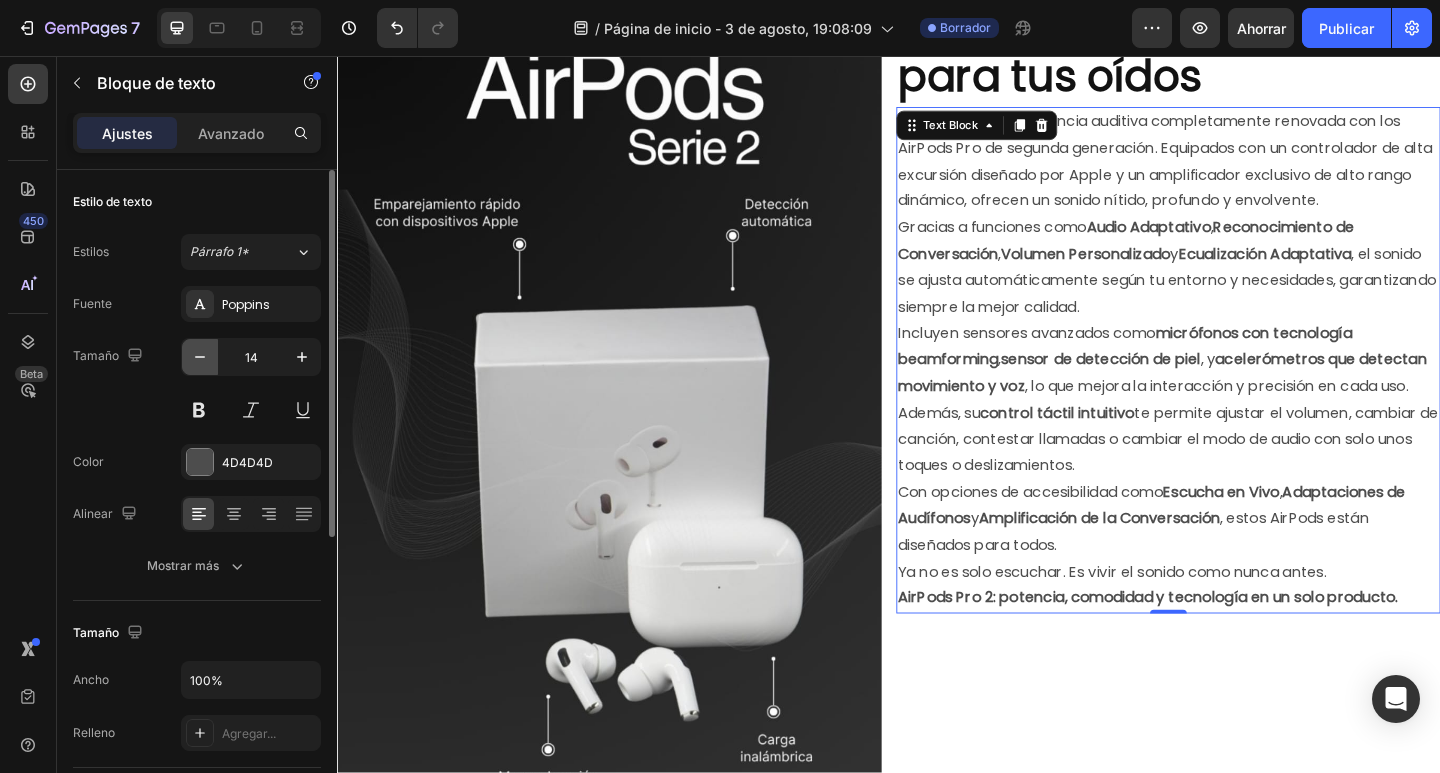 click 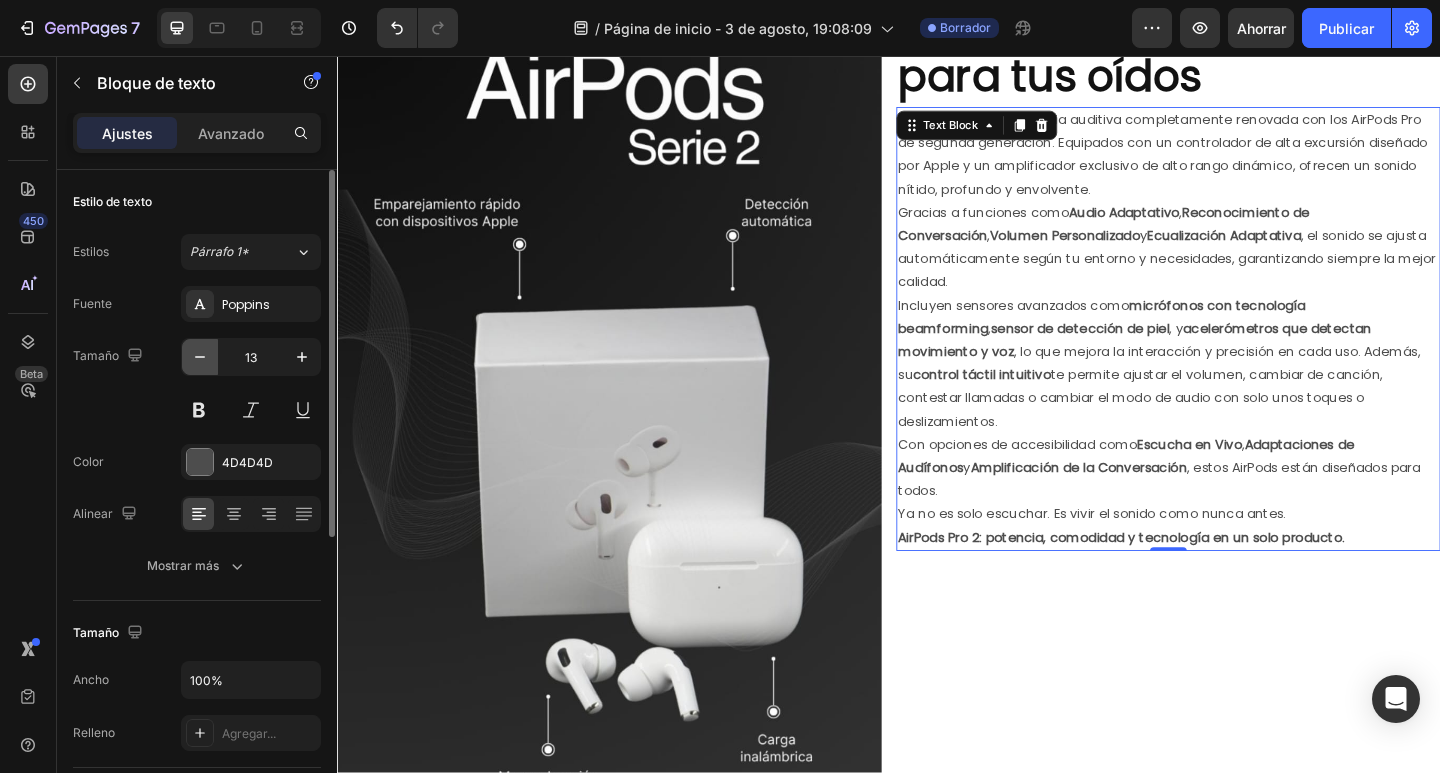 click 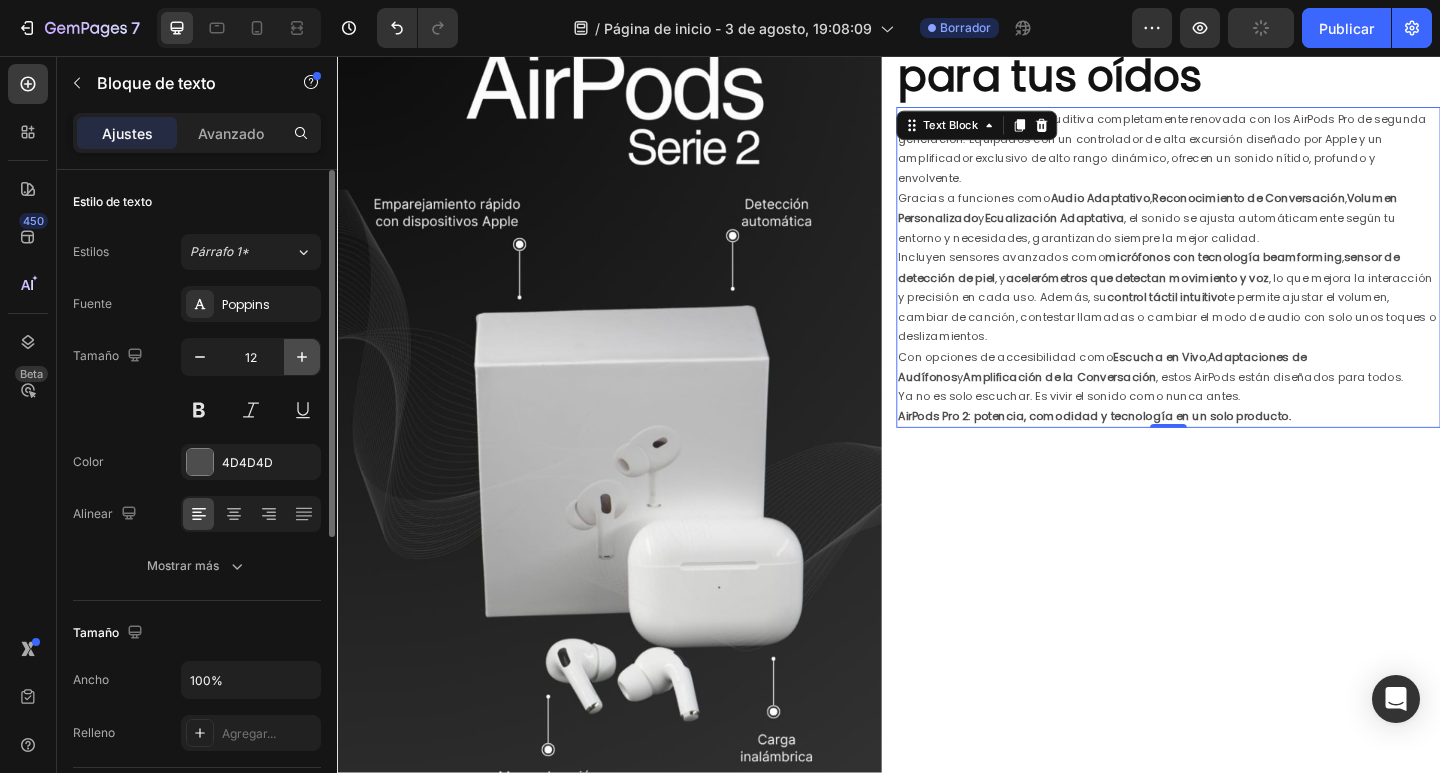 click 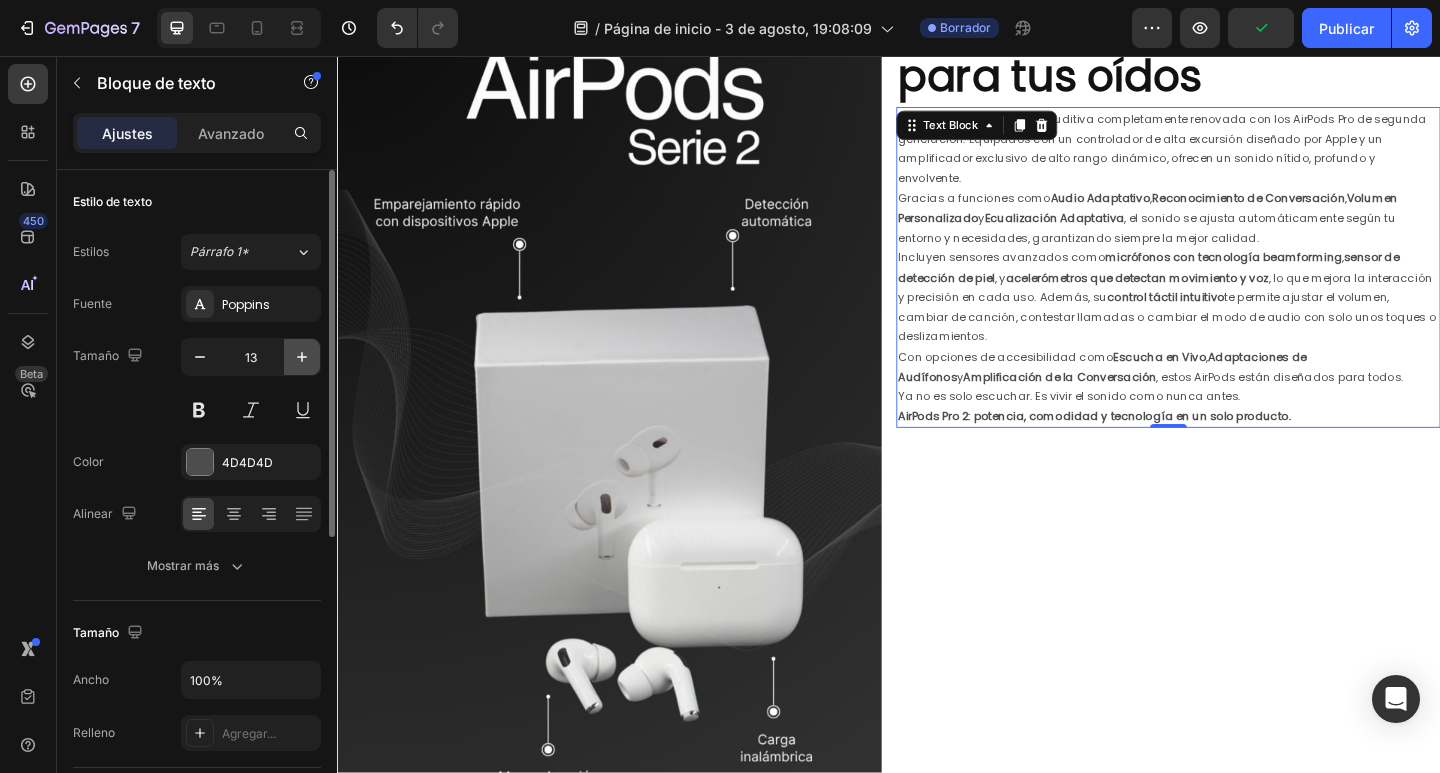 click 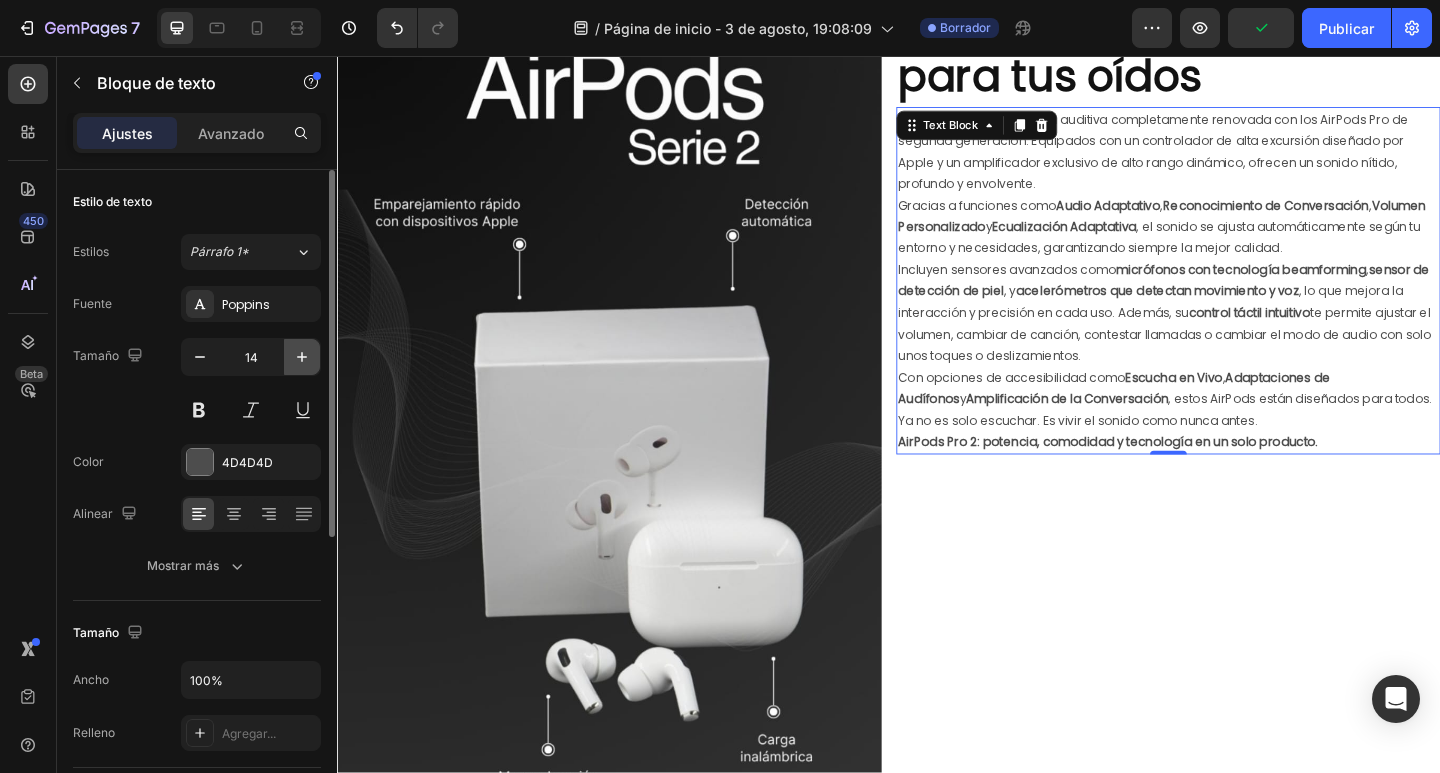click 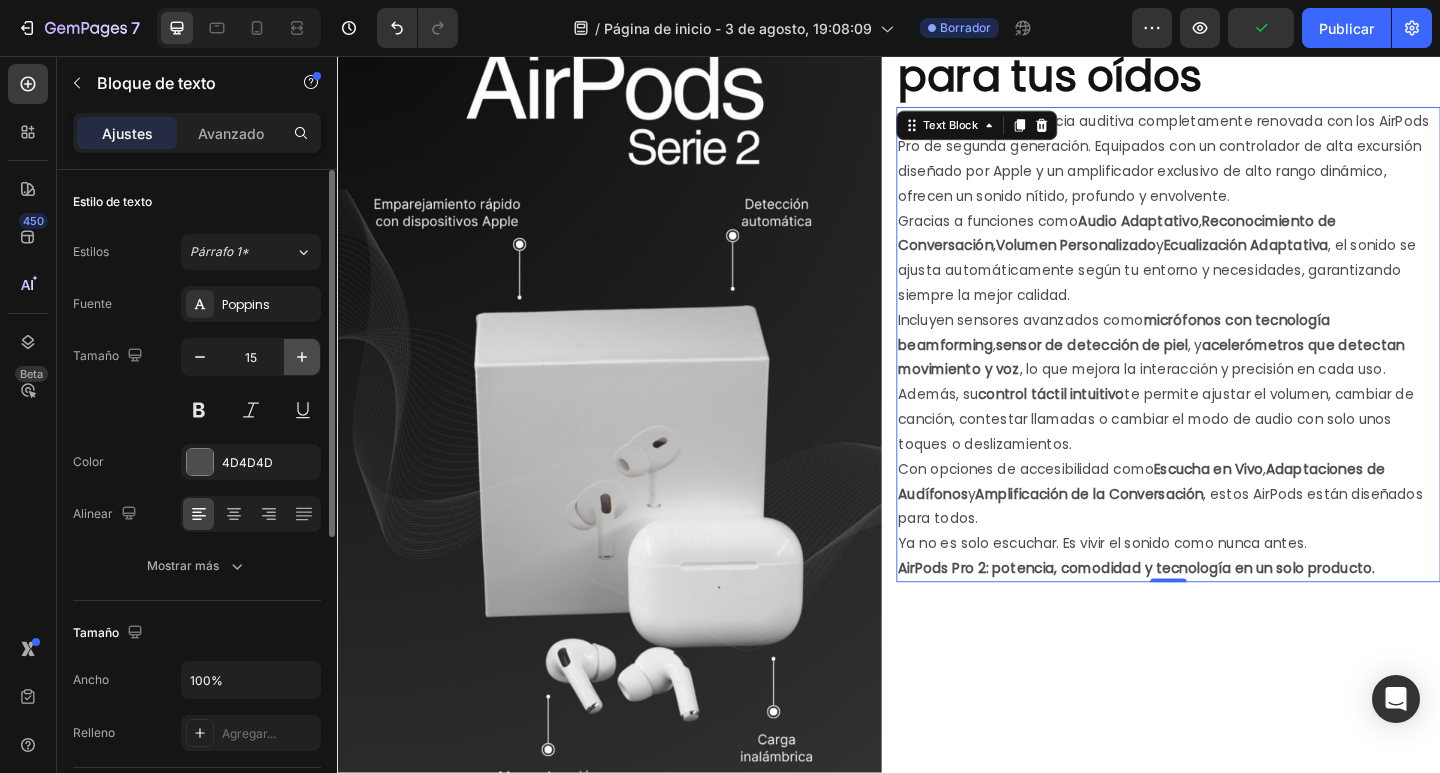 click 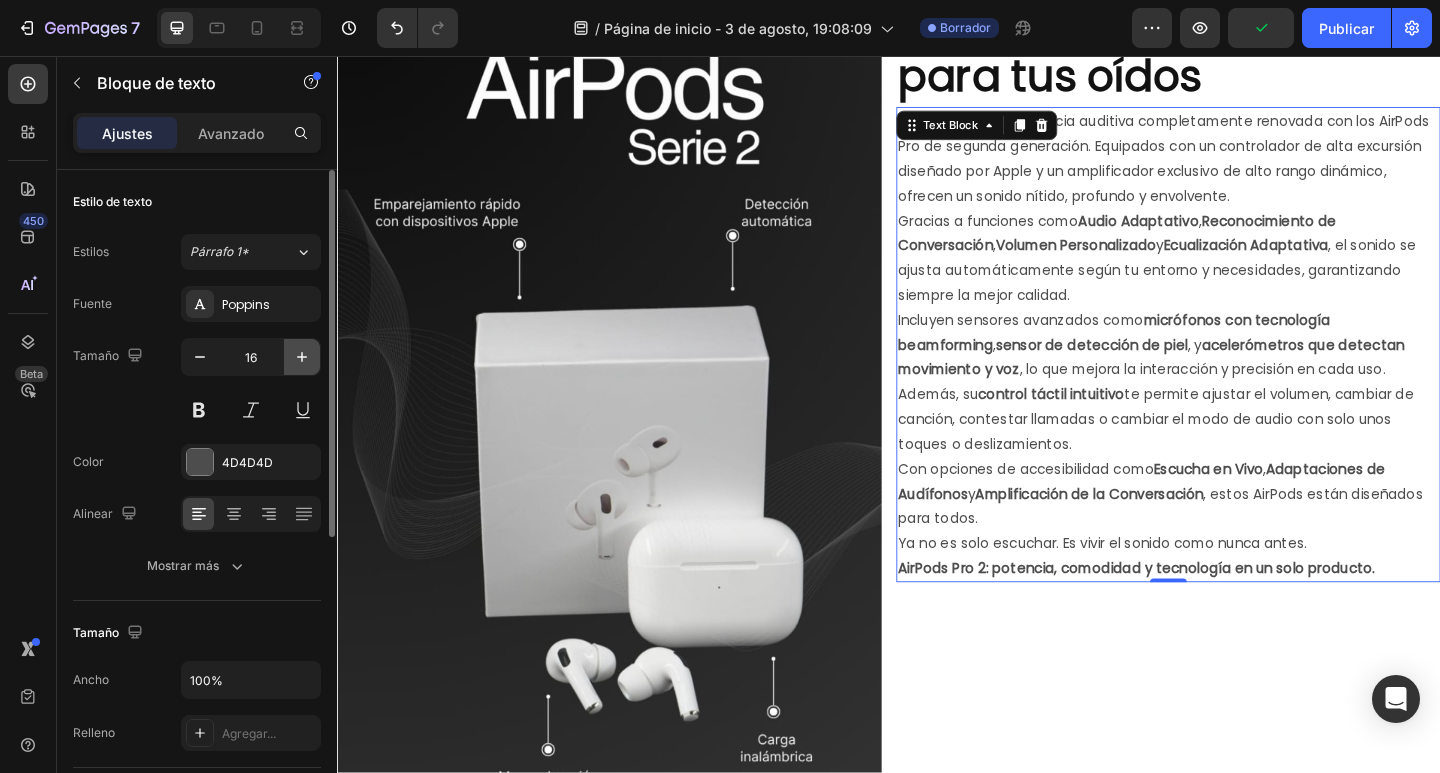 click 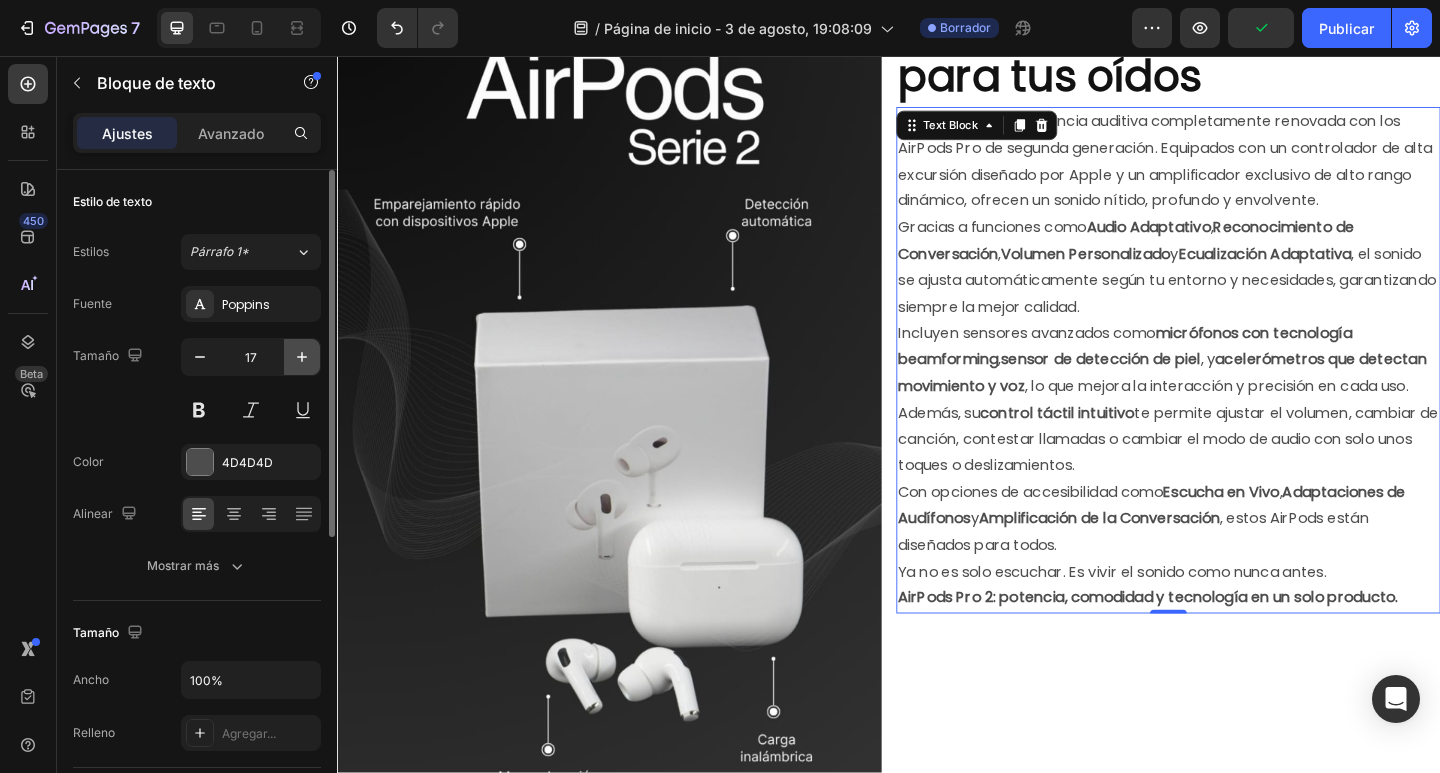click 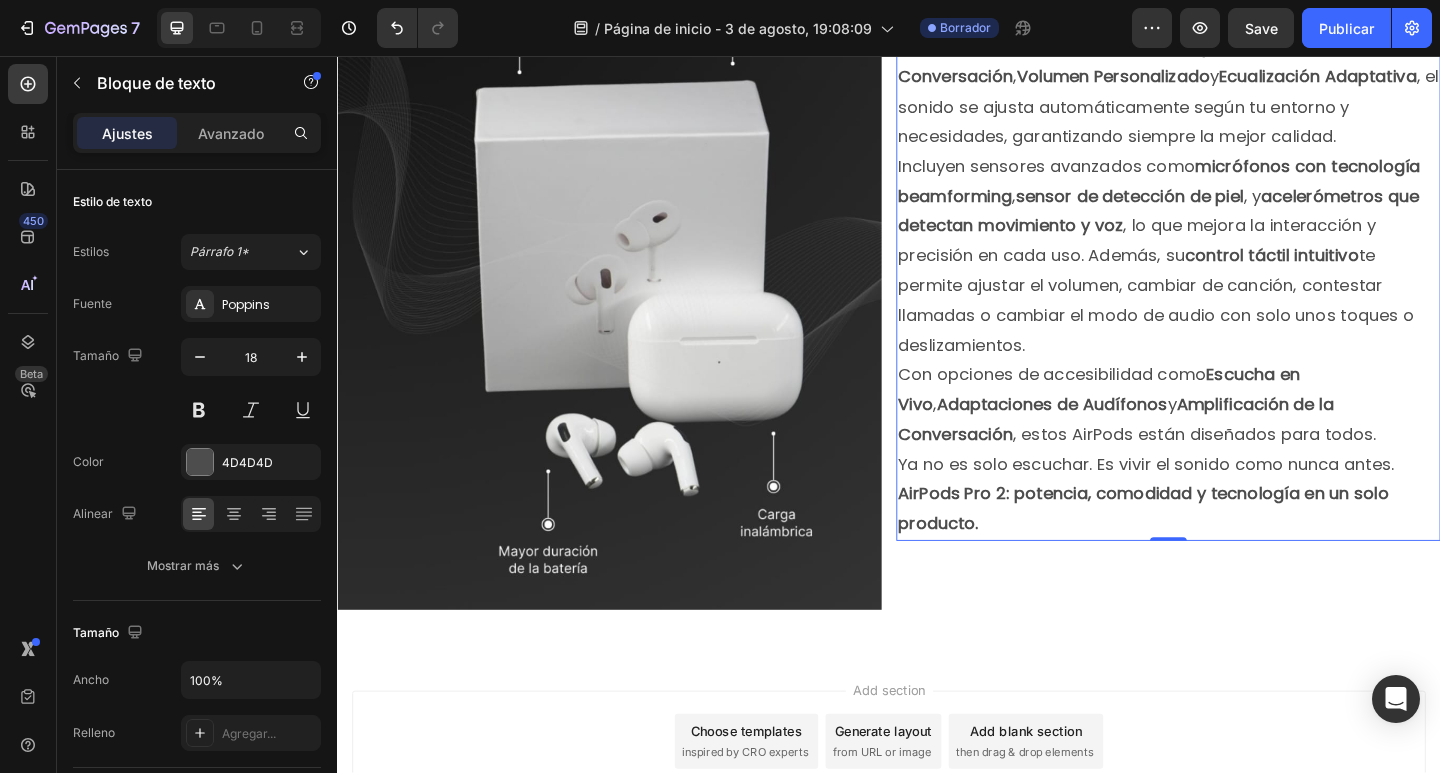 scroll, scrollTop: 1345, scrollLeft: 0, axis: vertical 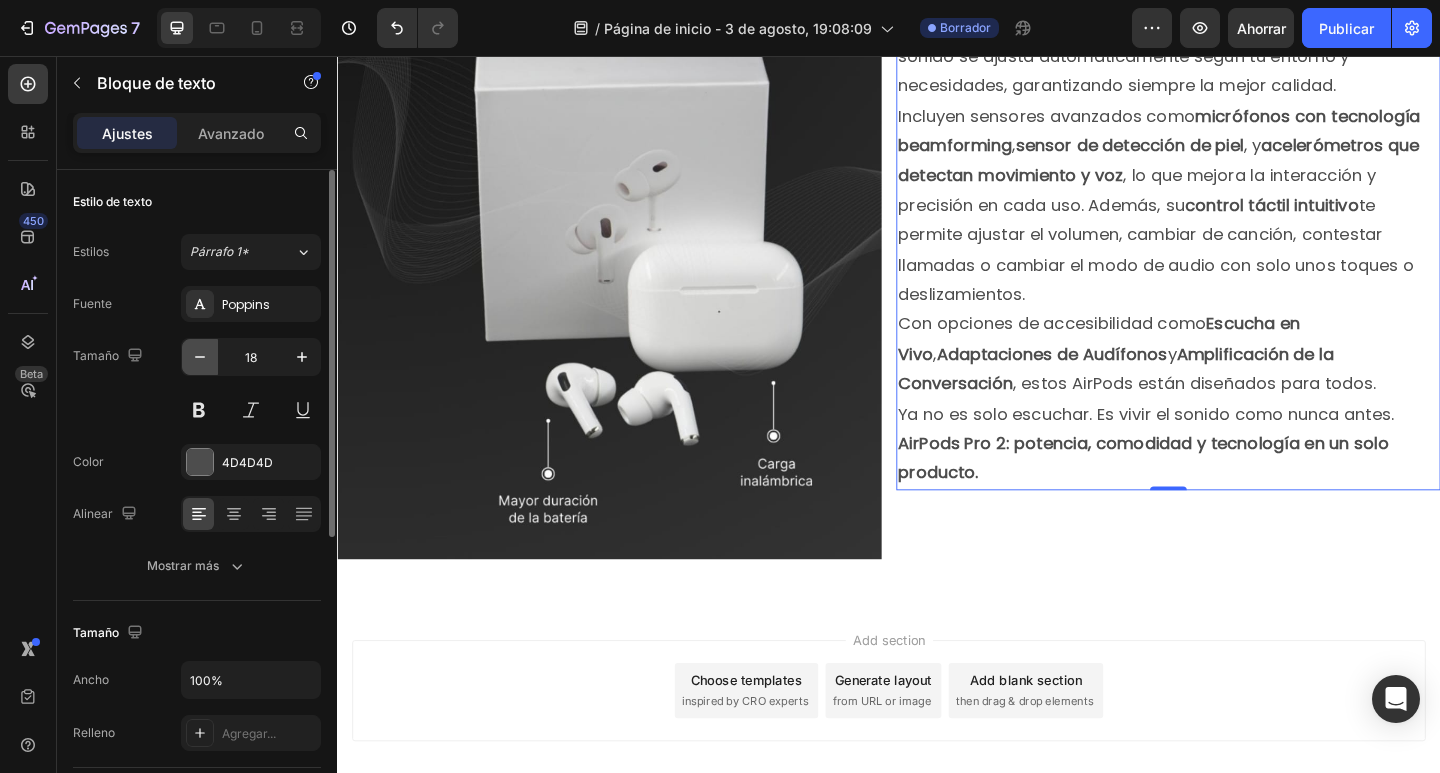 click at bounding box center [200, 357] 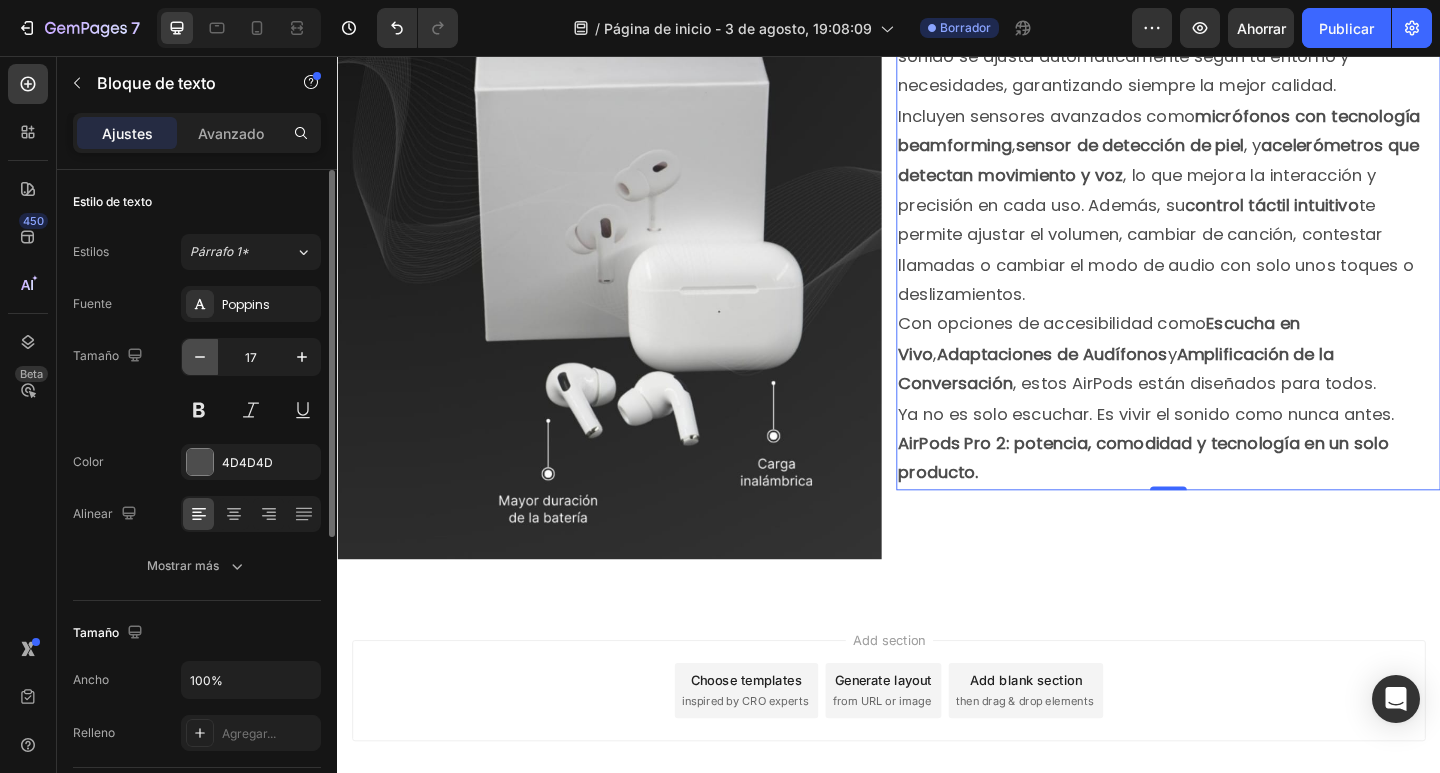 click at bounding box center (200, 357) 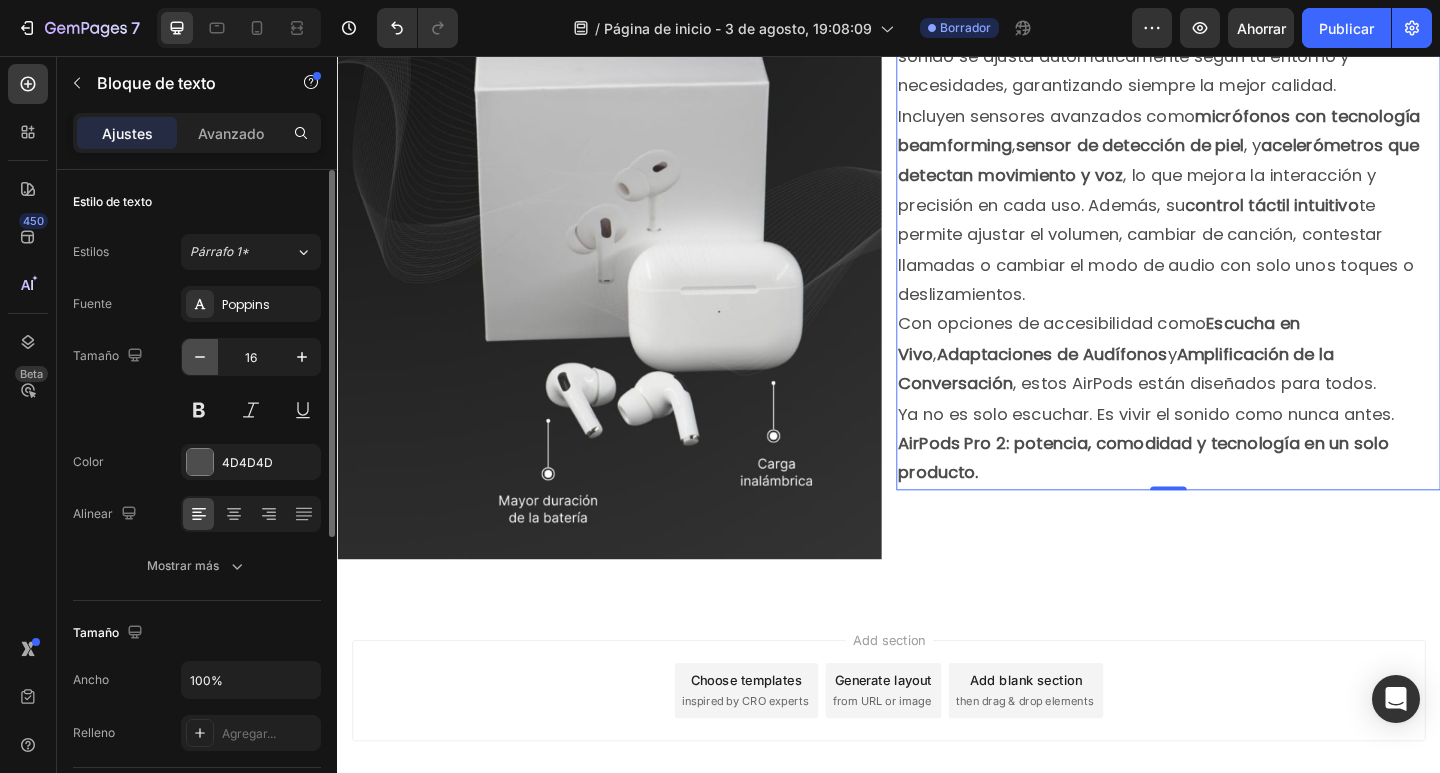click at bounding box center [200, 357] 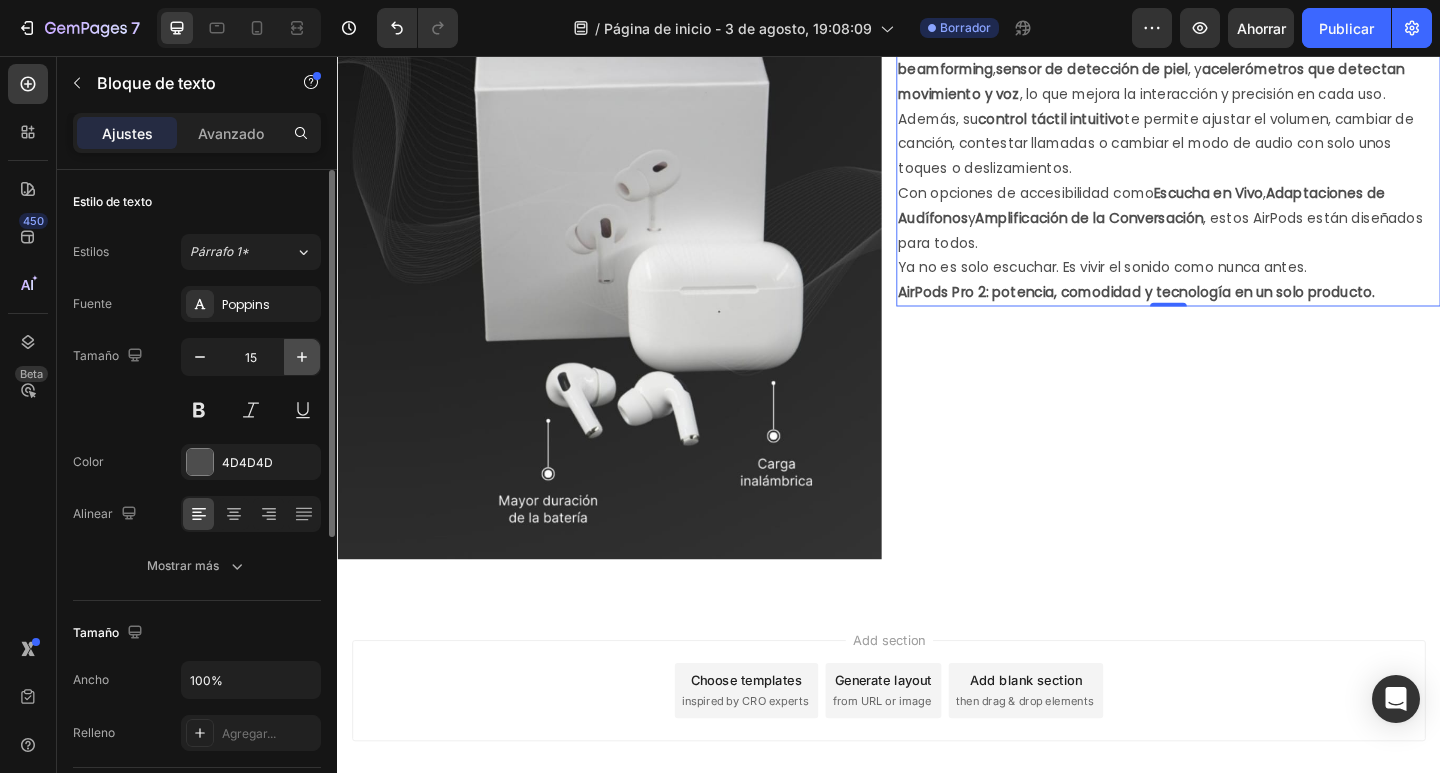 click 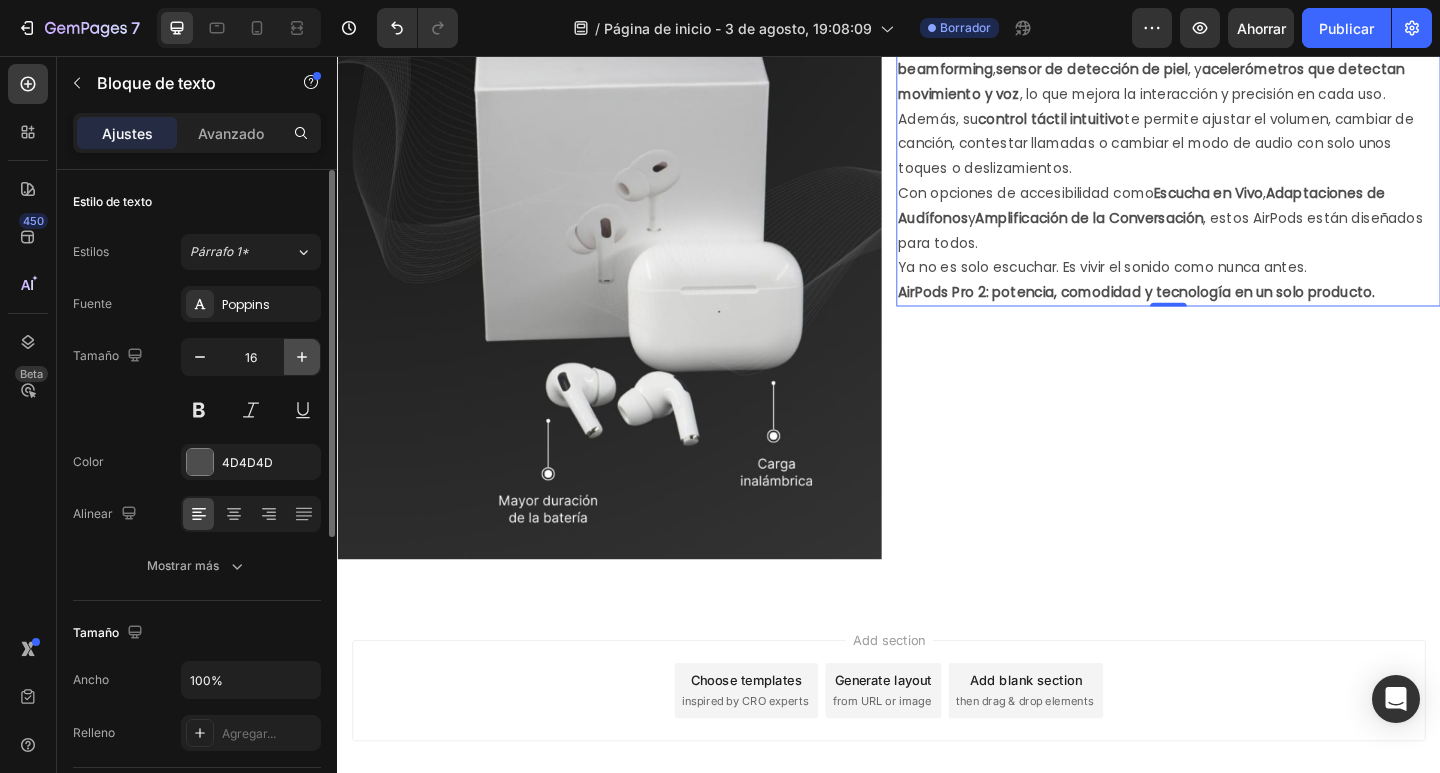 click 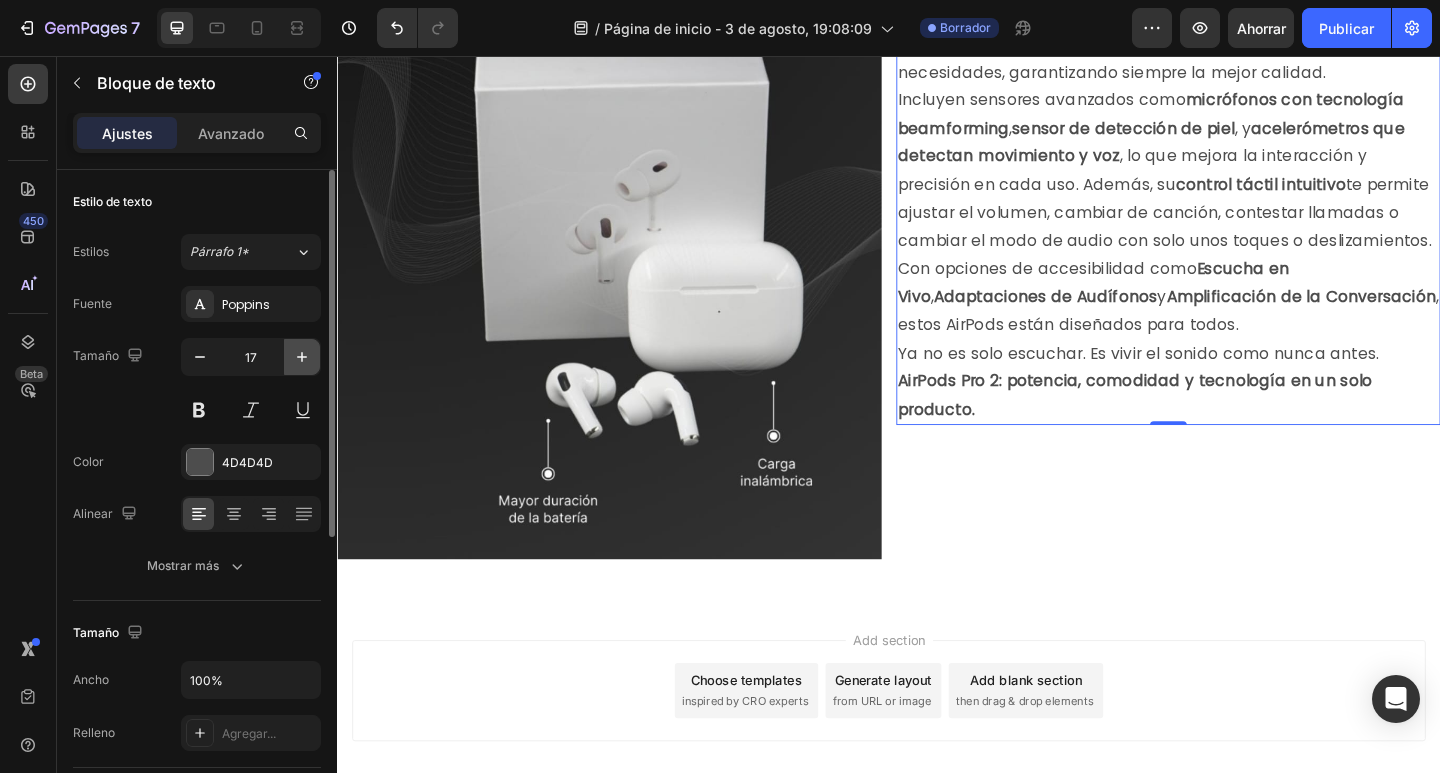 click 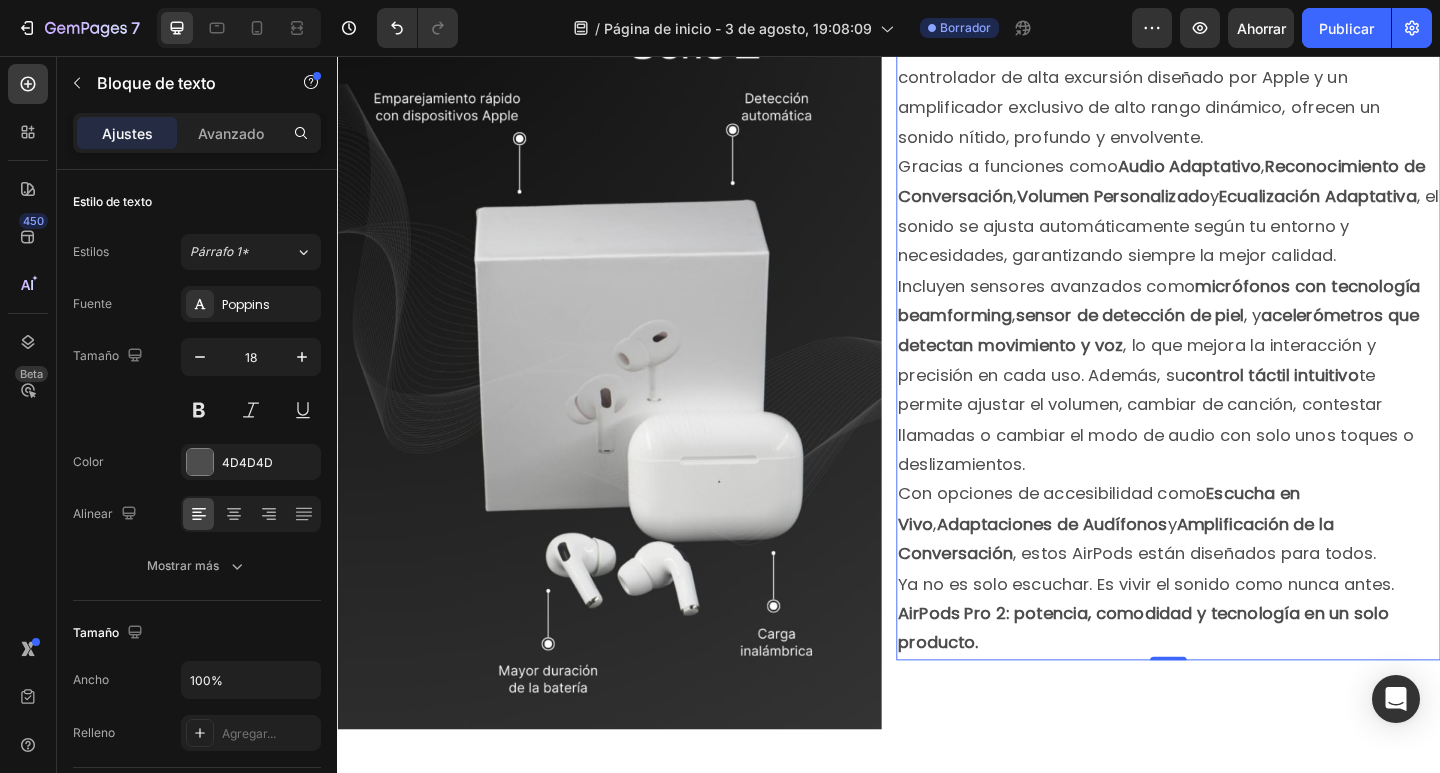 scroll, scrollTop: 1145, scrollLeft: 0, axis: vertical 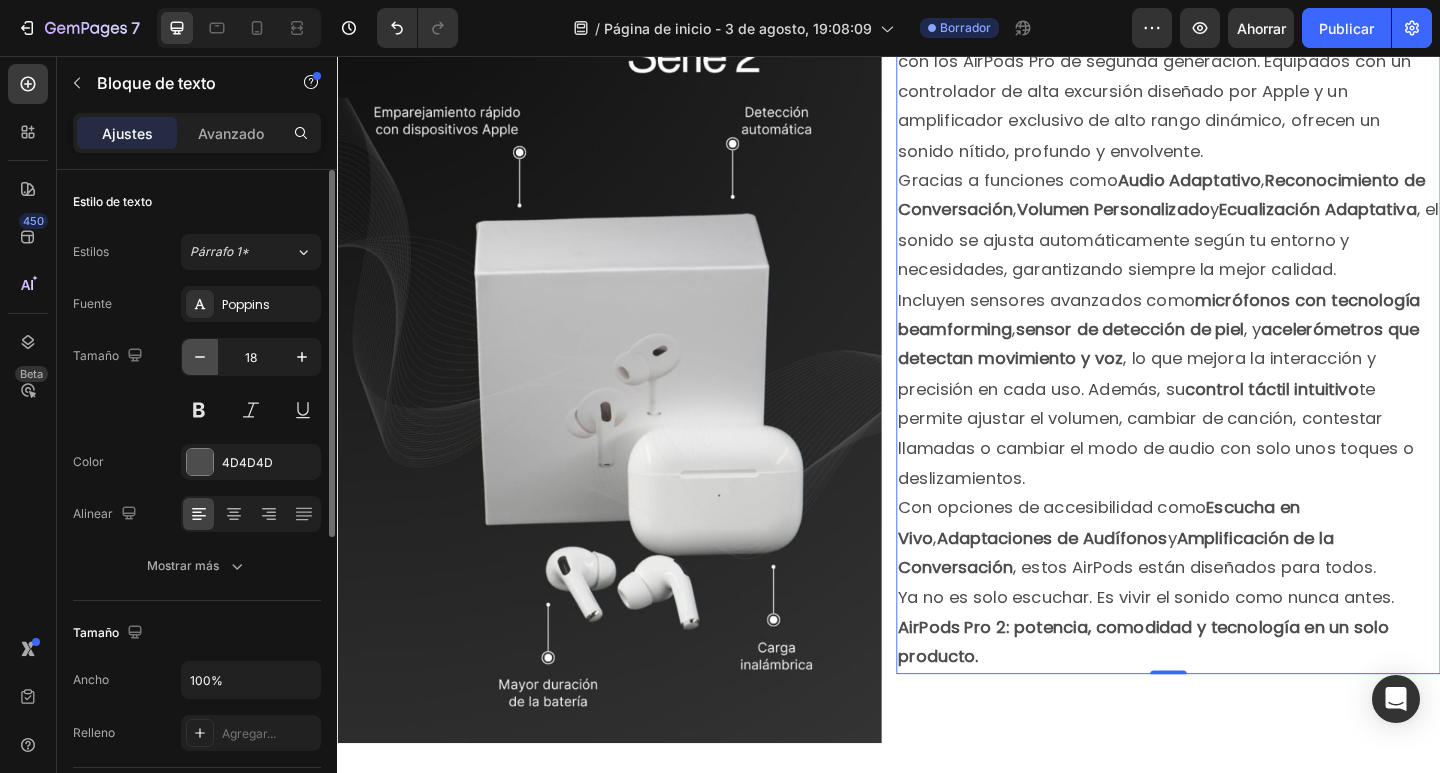 click 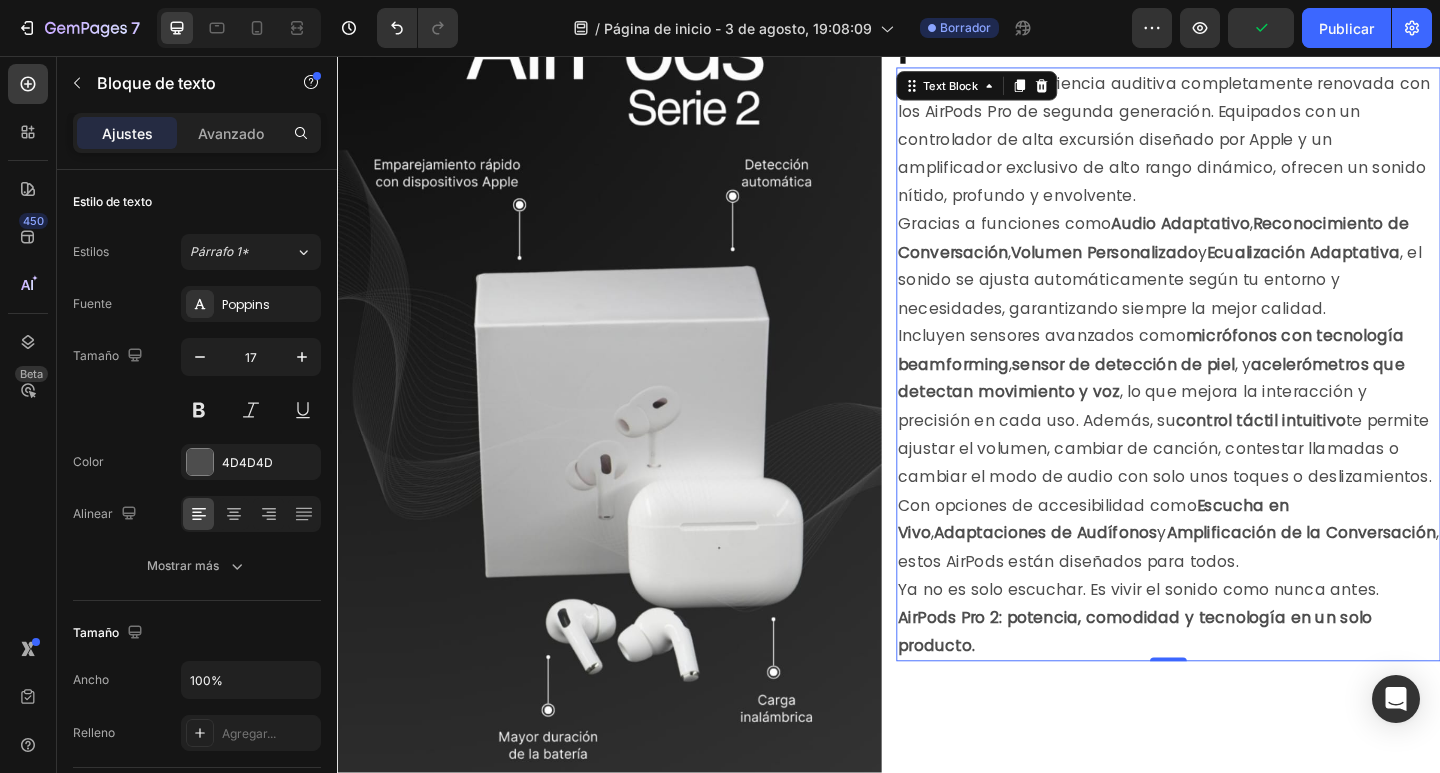 scroll, scrollTop: 1145, scrollLeft: 0, axis: vertical 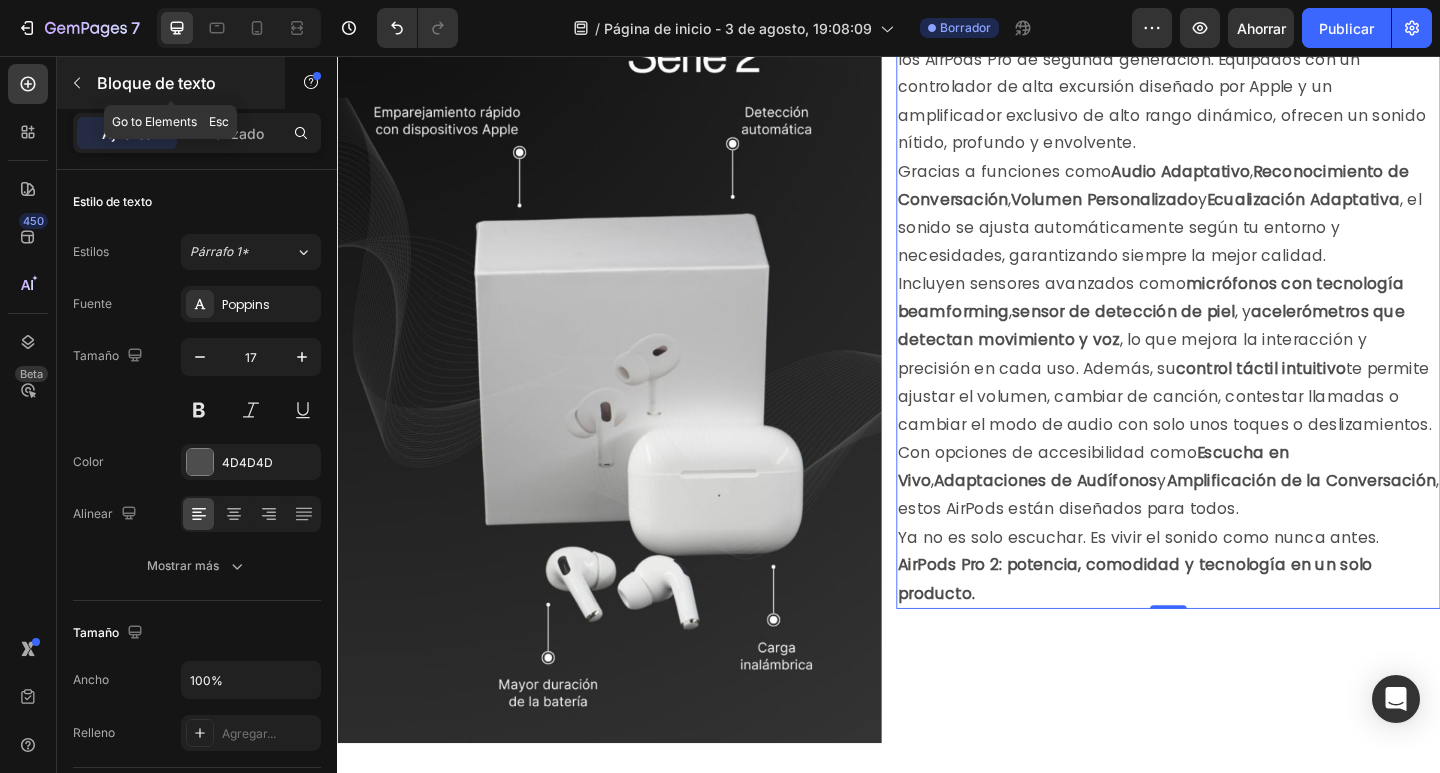 click 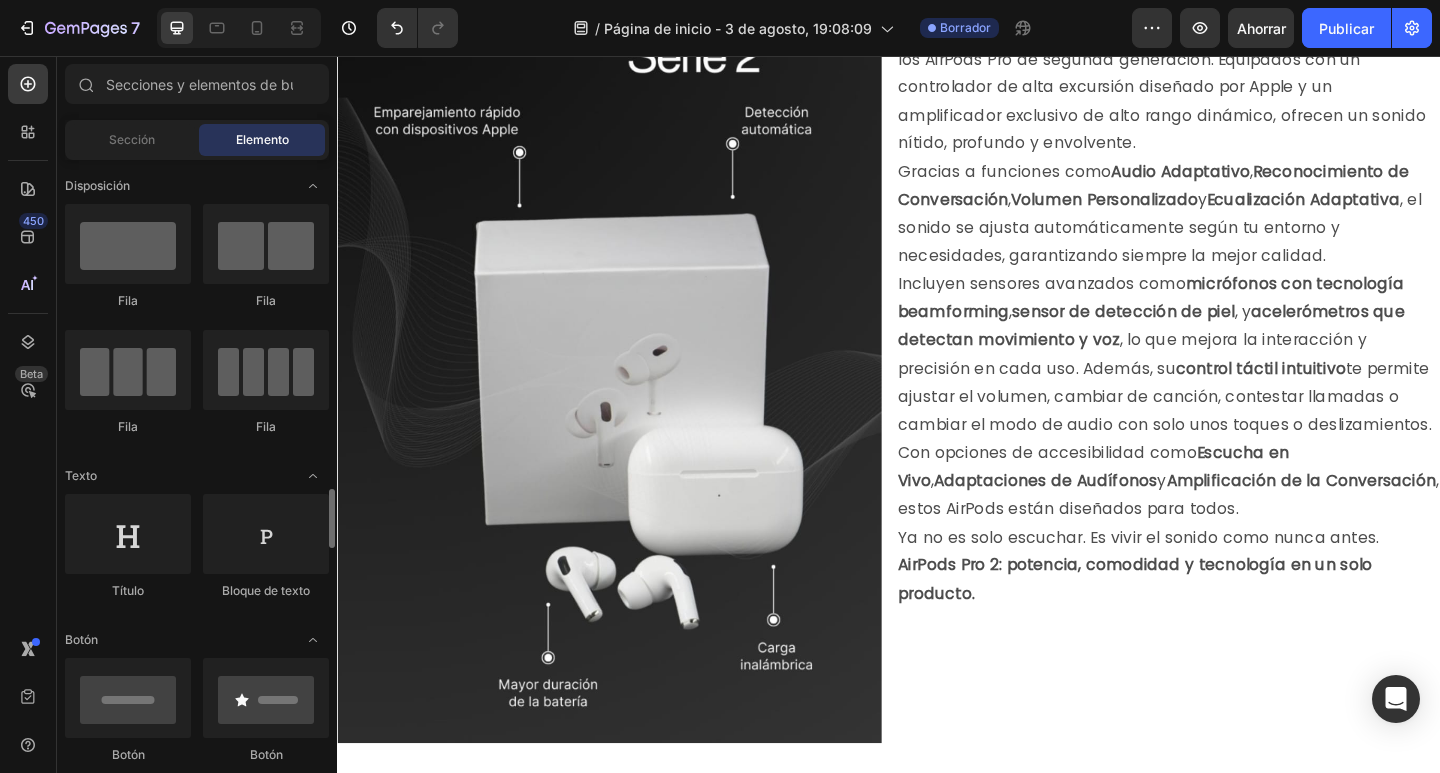scroll, scrollTop: 400, scrollLeft: 0, axis: vertical 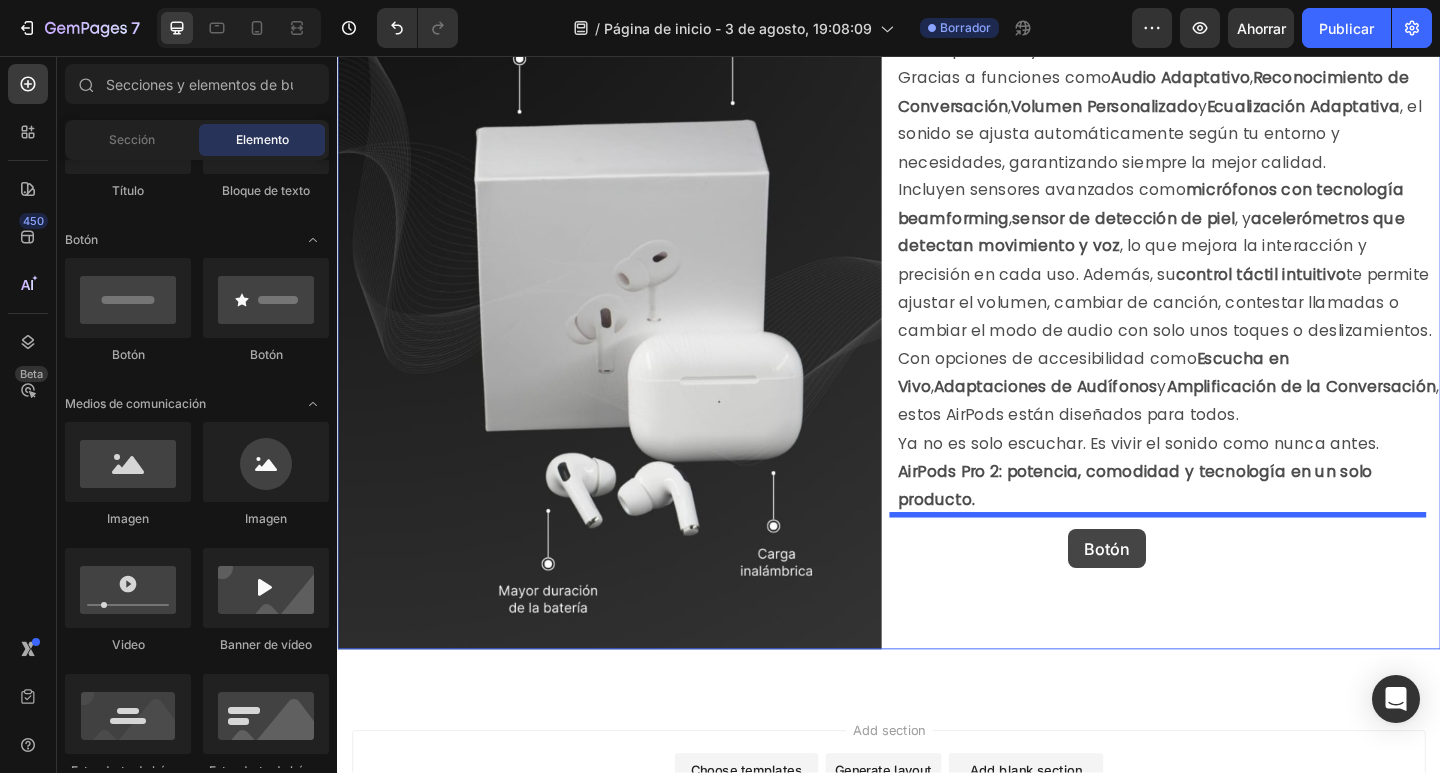 drag, startPoint x: 476, startPoint y: 367, endPoint x: 1132, endPoint y: 571, distance: 686.9876 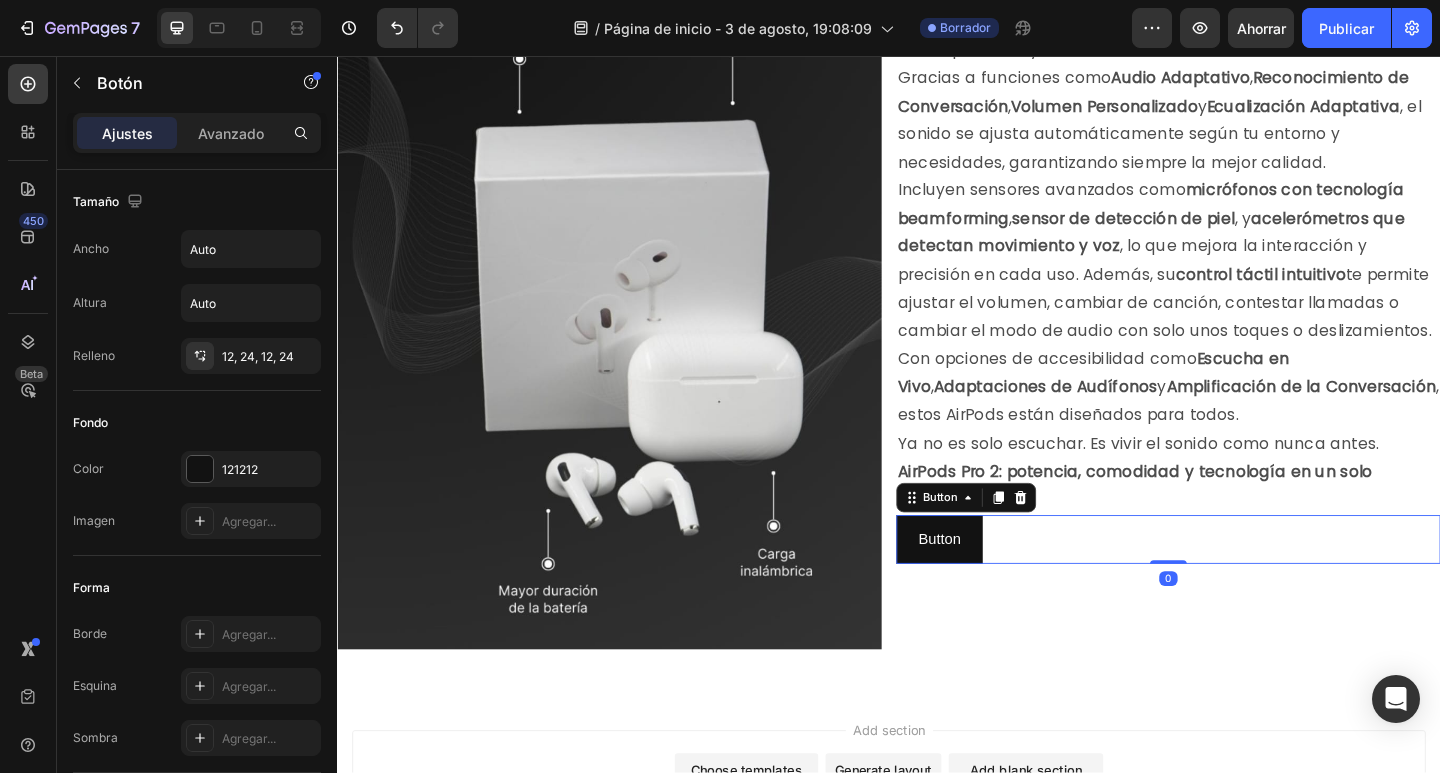 click on "Button Button   0" at bounding box center [1241, 582] 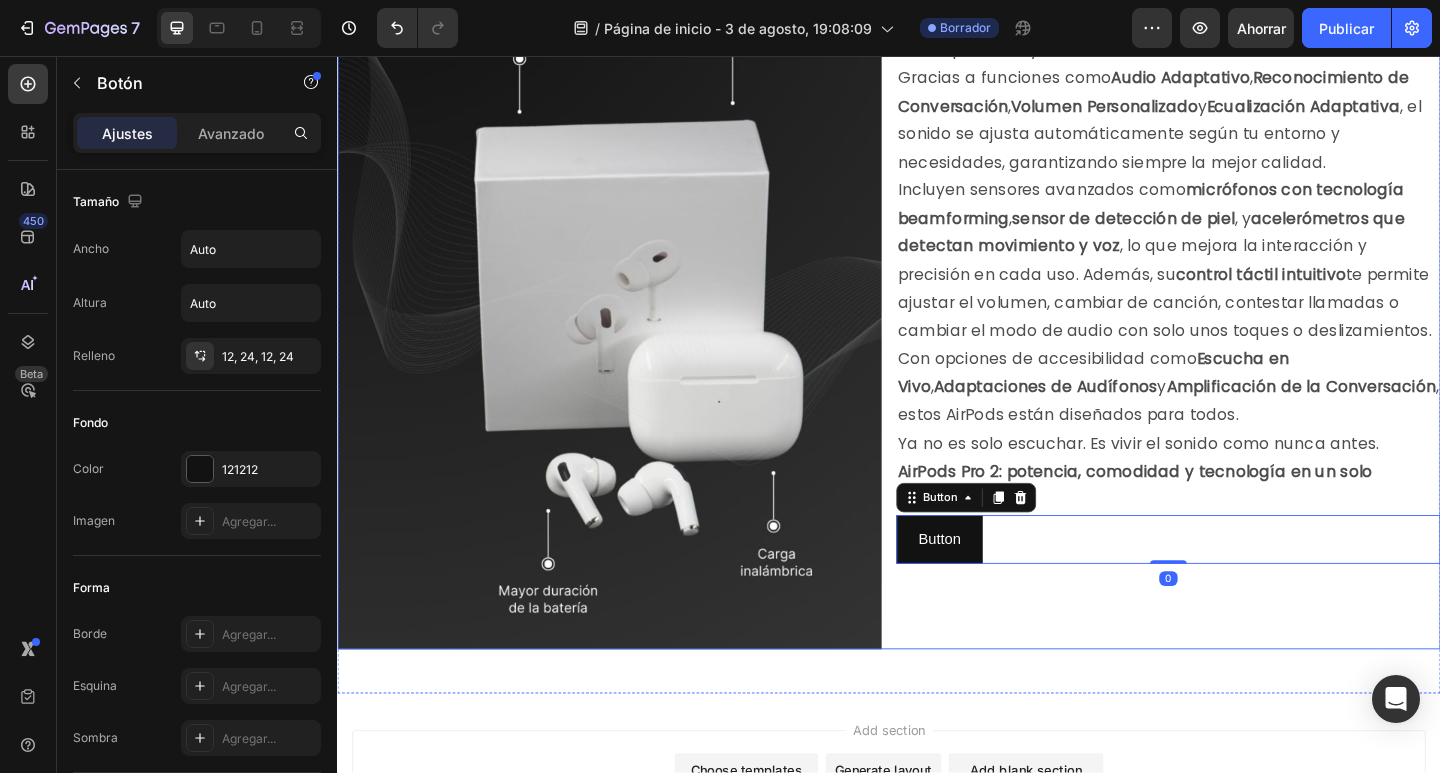 click on "Tecnología de otro nivel para tus oídos Heading Descubre una experiencia auditiva completamente renovada con los AirPods Pro de segunda generación. Equipados con un controlador de alta excursión diseñado por Apple y un amplificador exclusivo de alto rango dinámico, ofrecen un sonido nítido, profundo y envolvente. Gracias a funciones como  Audio Adaptativo ,  Reconocimiento de Conversación ,  Volumen Personalizado  y  Ecualización Adaptativa , el sonido se ajusta automáticamente según tu entorno y necesidades, garantizando siempre la mejor calidad. Incluyen sensores avanzados como  micrófonos con tecnología beamforming ,  sensor de detección de piel , y  acelerómetros que detectan movimiento y voz , lo que mejora la interacción y precisión en cada uso. Además, su  control táctil intuitivo  te permite ajustar el volumen, cambiar de canción, contestar llamadas o cambiar el modo de audio con solo unos toques o deslizamientos. Con opciones de accesibilidad como  Escucha en Vivo ,   y  Button" at bounding box center (1241, 243) 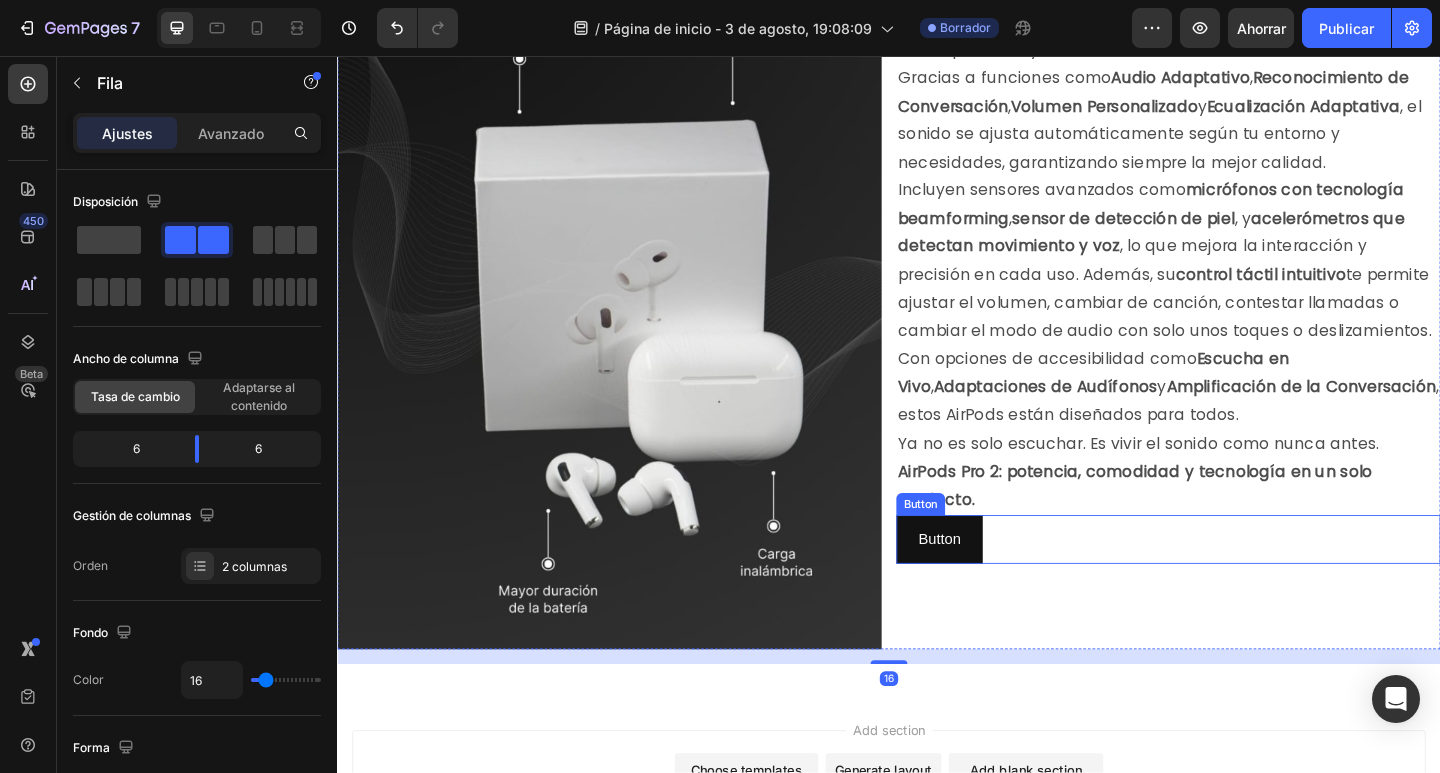 click on "Button Button" at bounding box center [1241, 582] 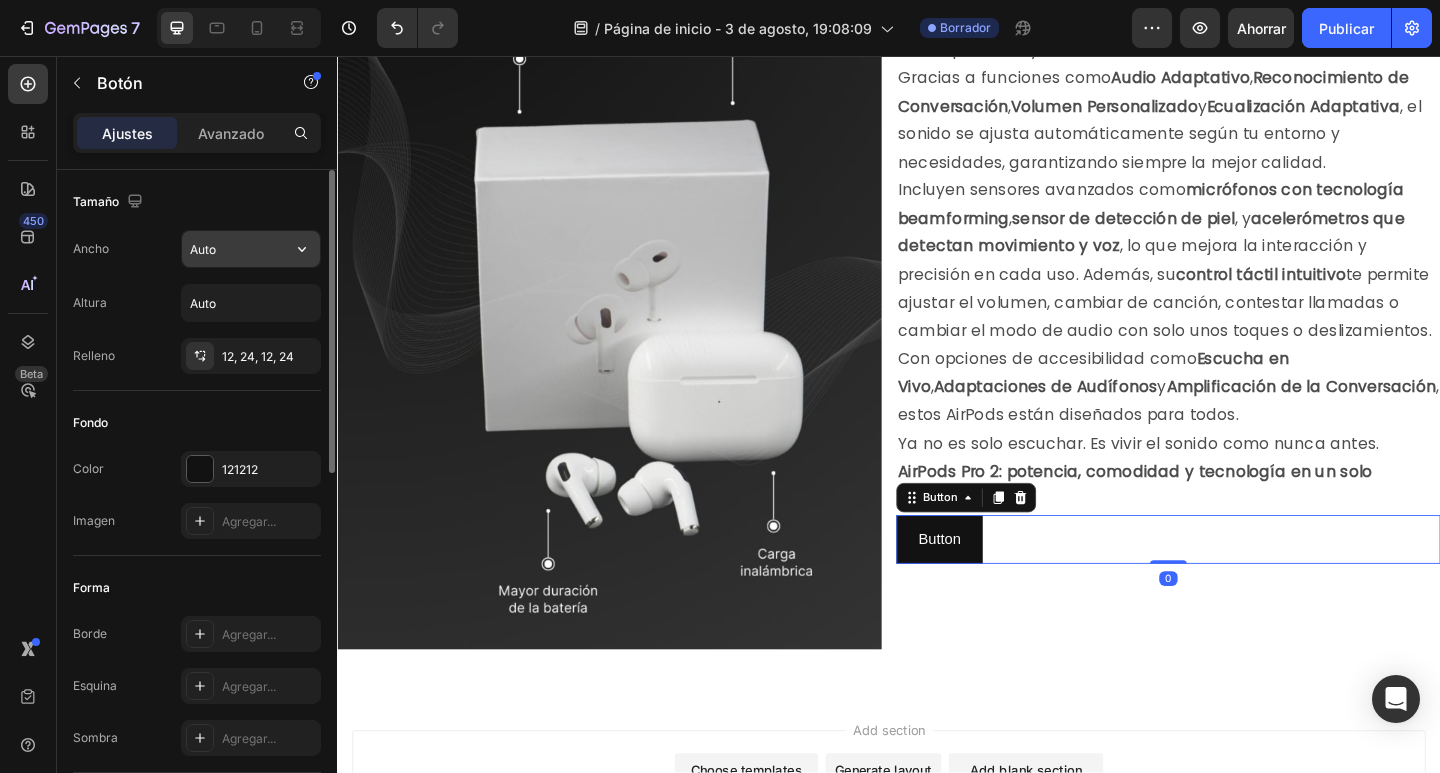 click on "Auto" at bounding box center [251, 249] 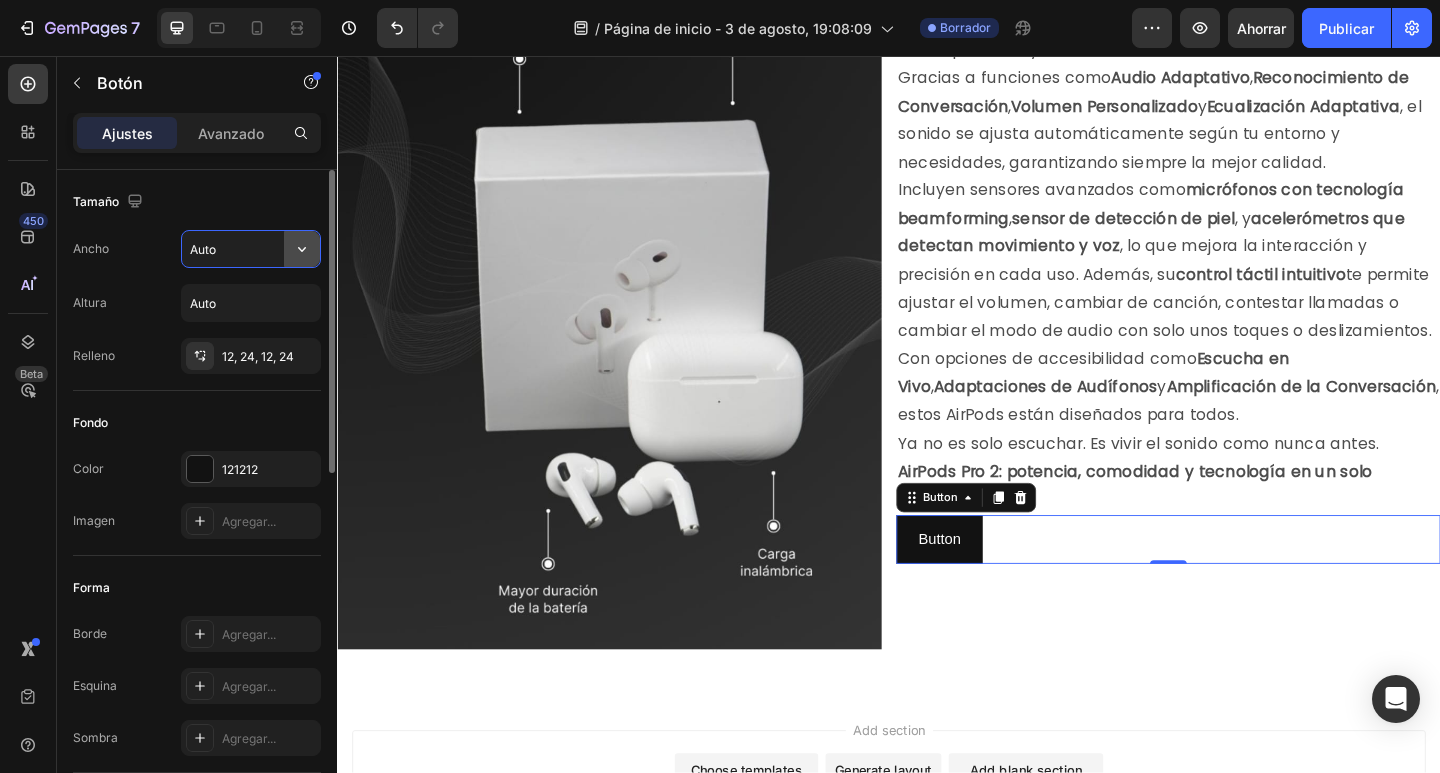click 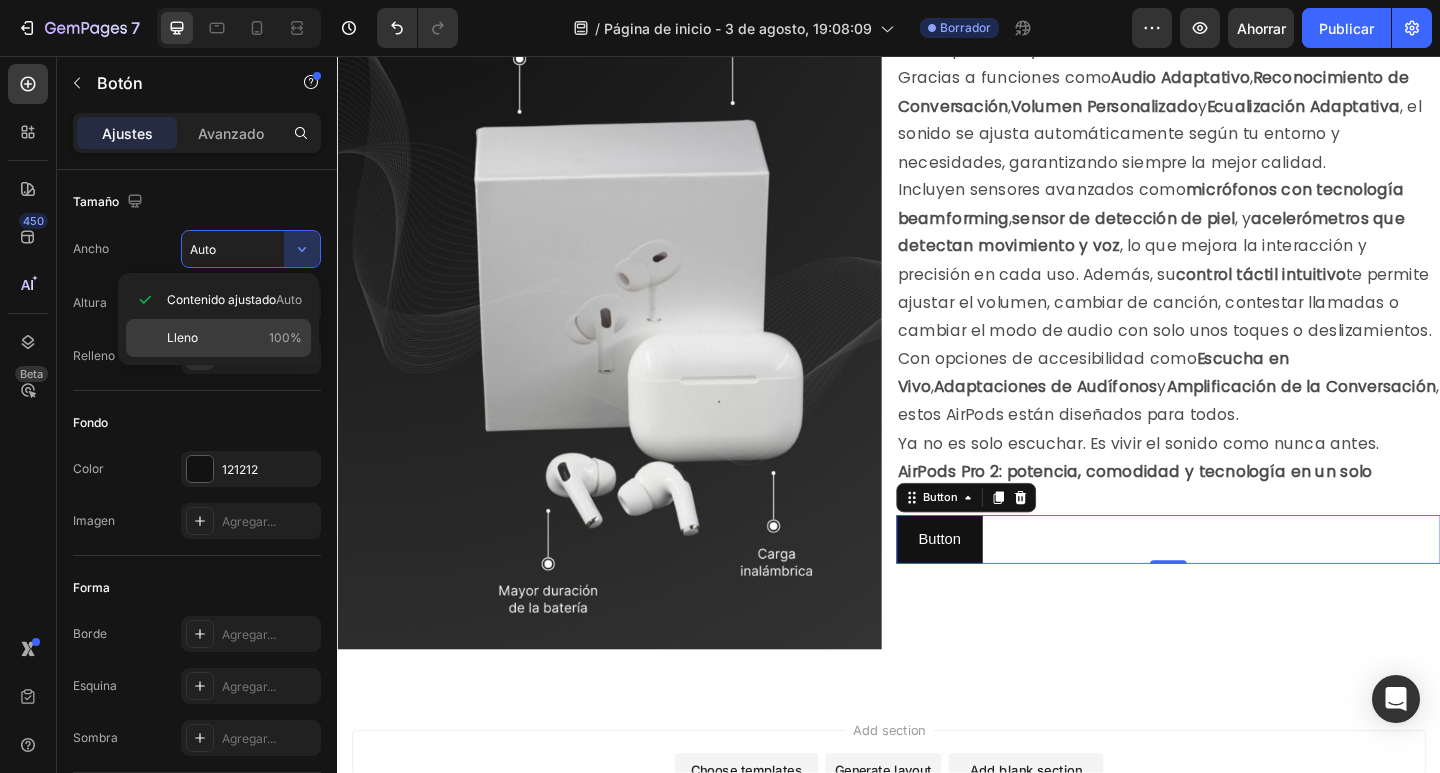 click on "Lleno 100%" at bounding box center (234, 338) 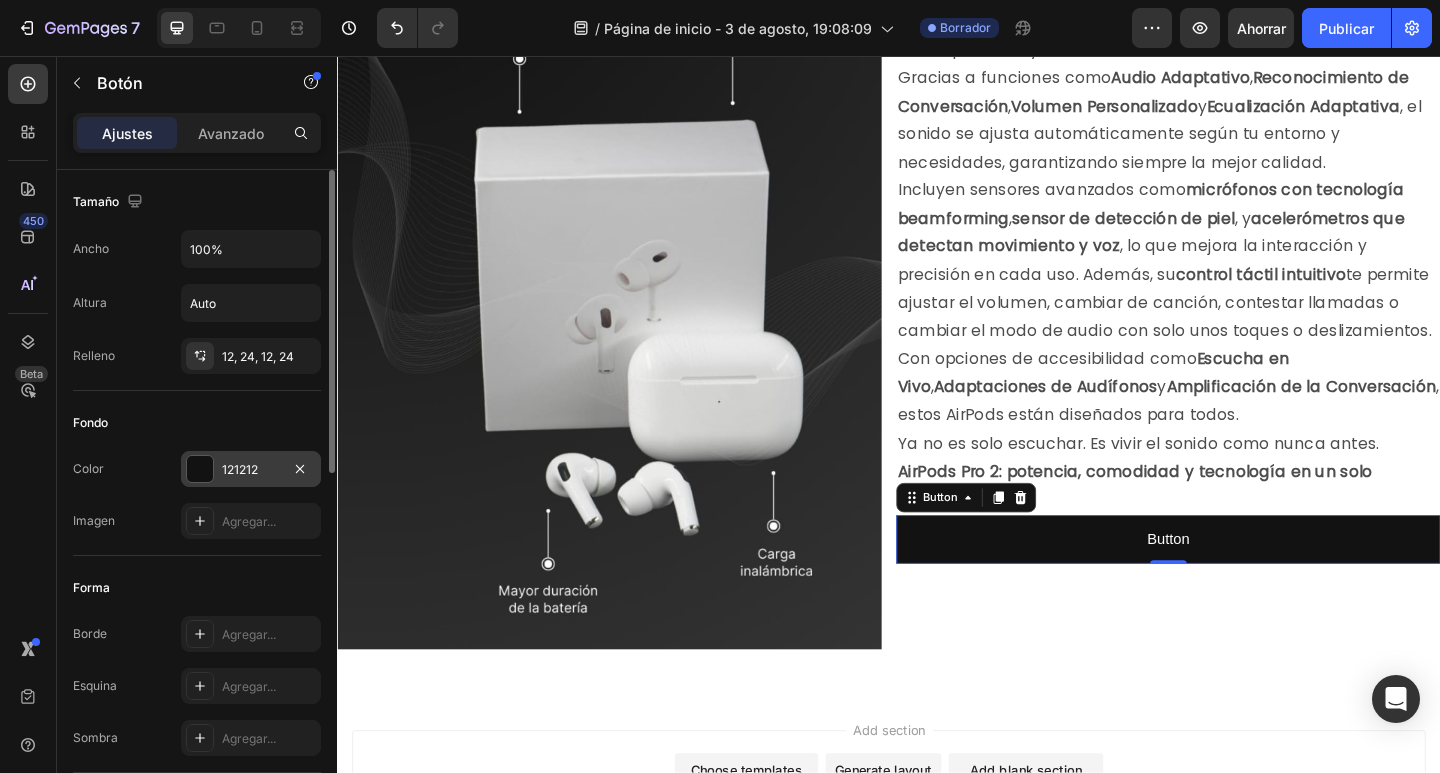 scroll, scrollTop: 100, scrollLeft: 0, axis: vertical 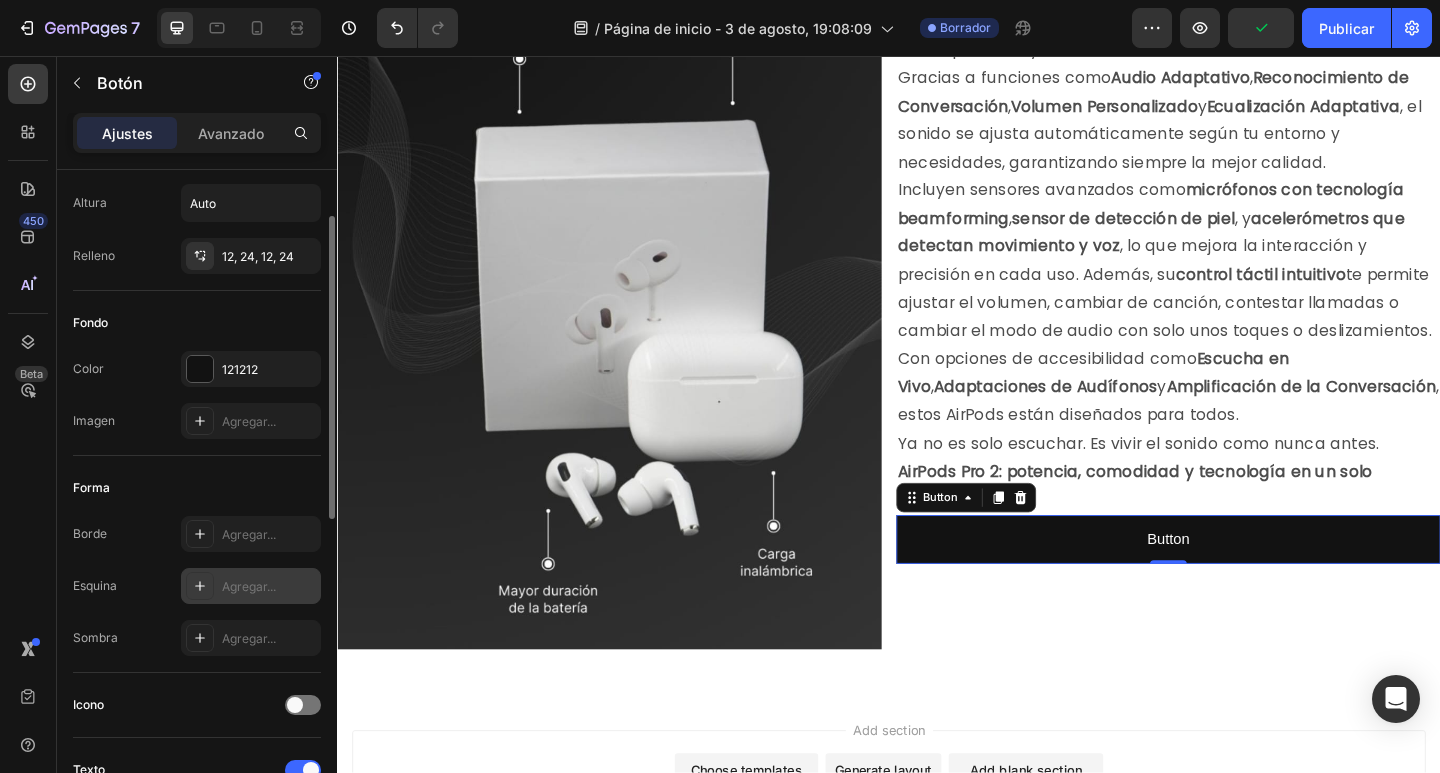 click on "Agregar..." at bounding box center [251, 586] 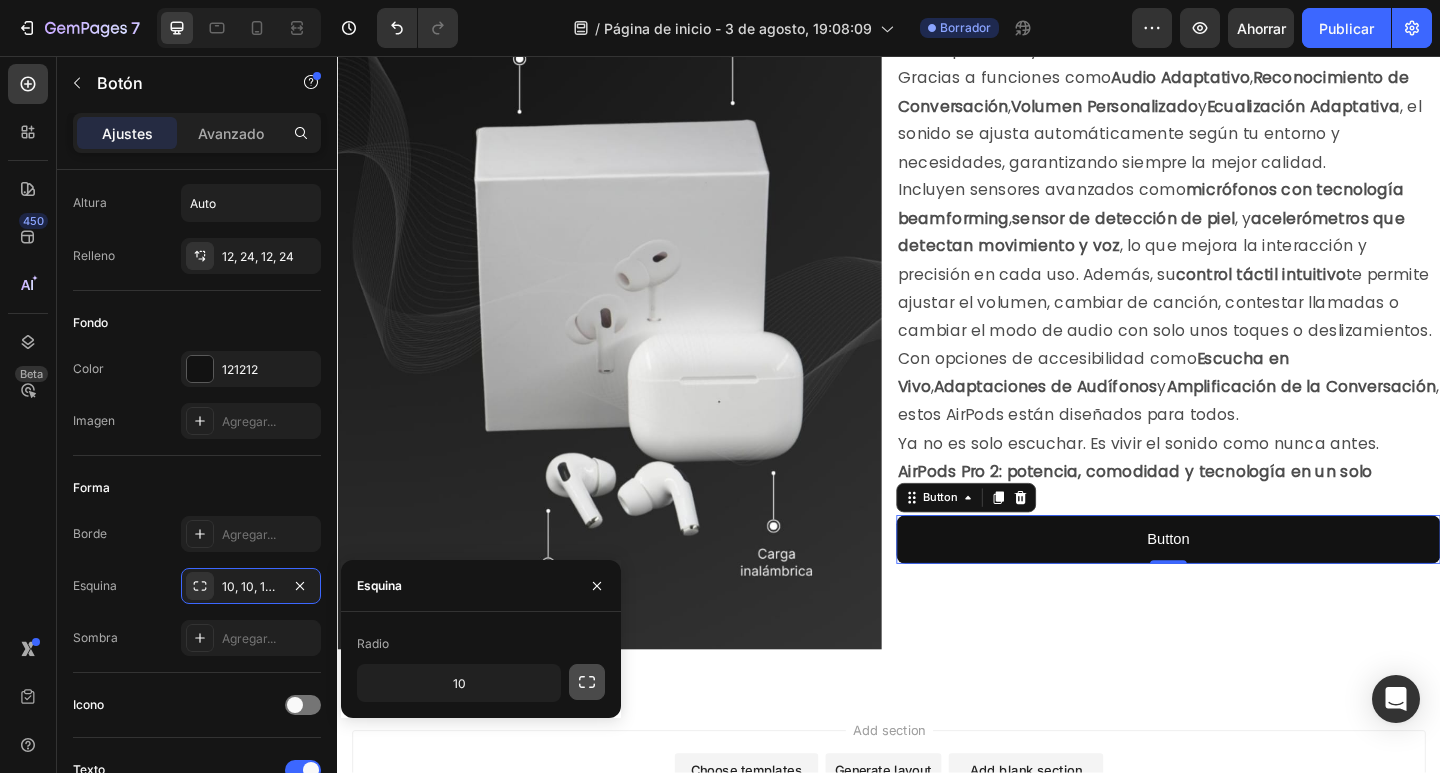 click at bounding box center (587, 682) 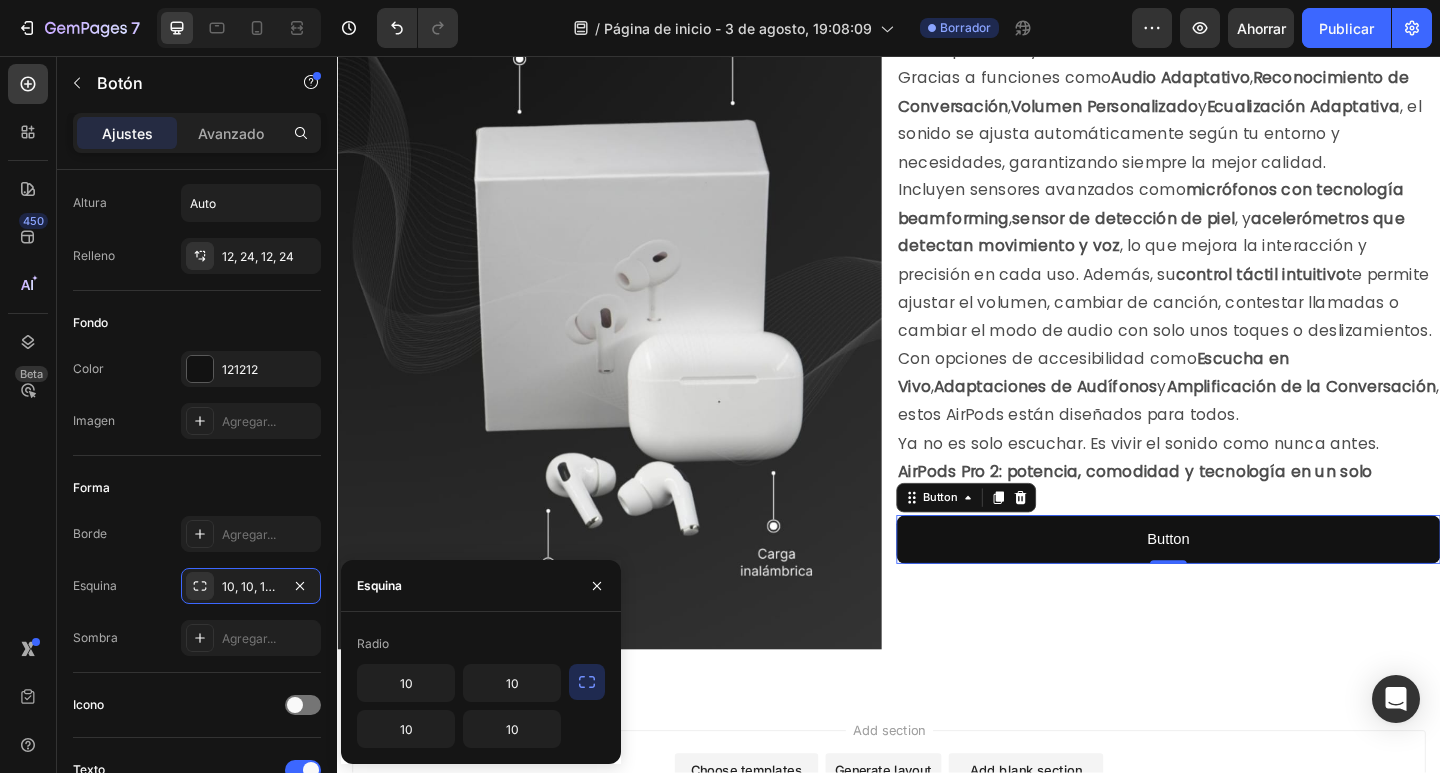 click 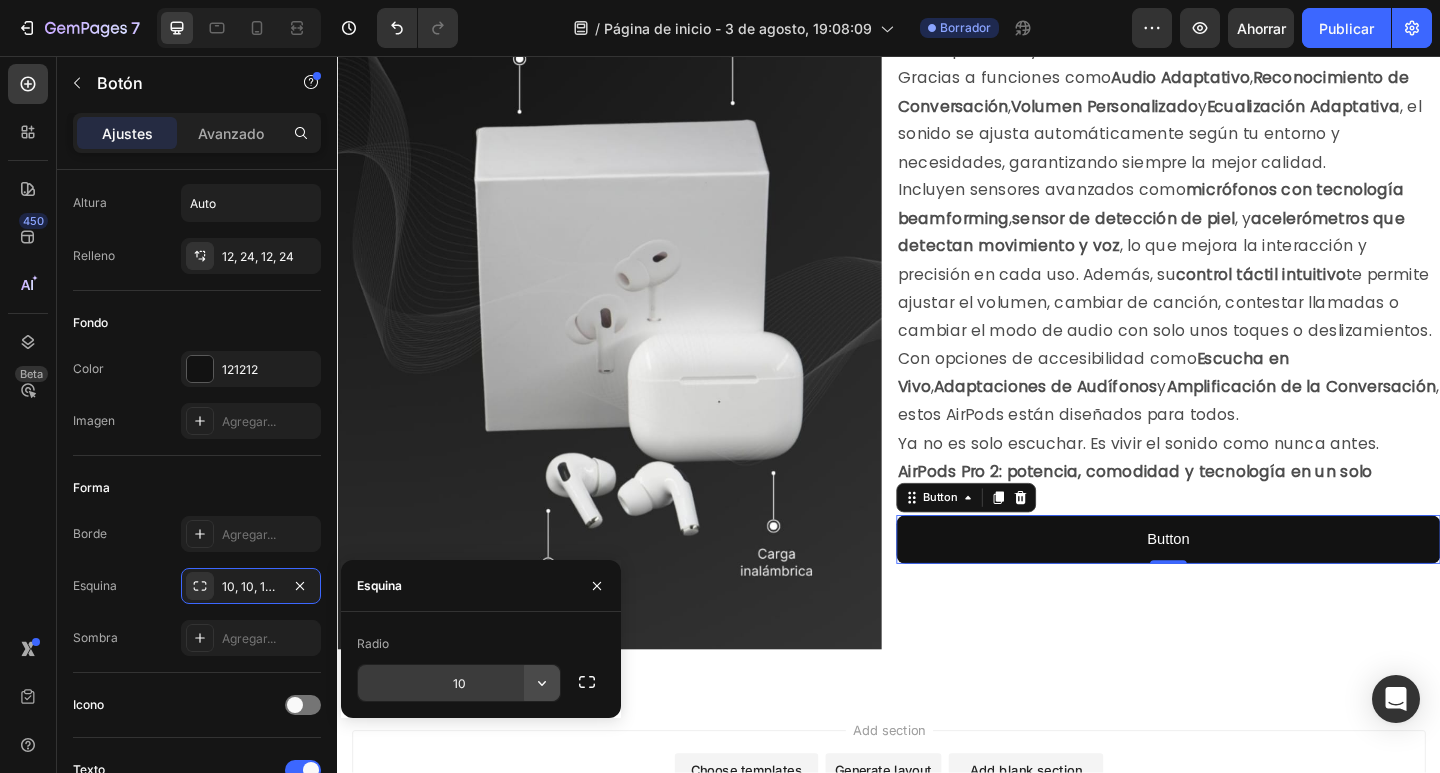 click 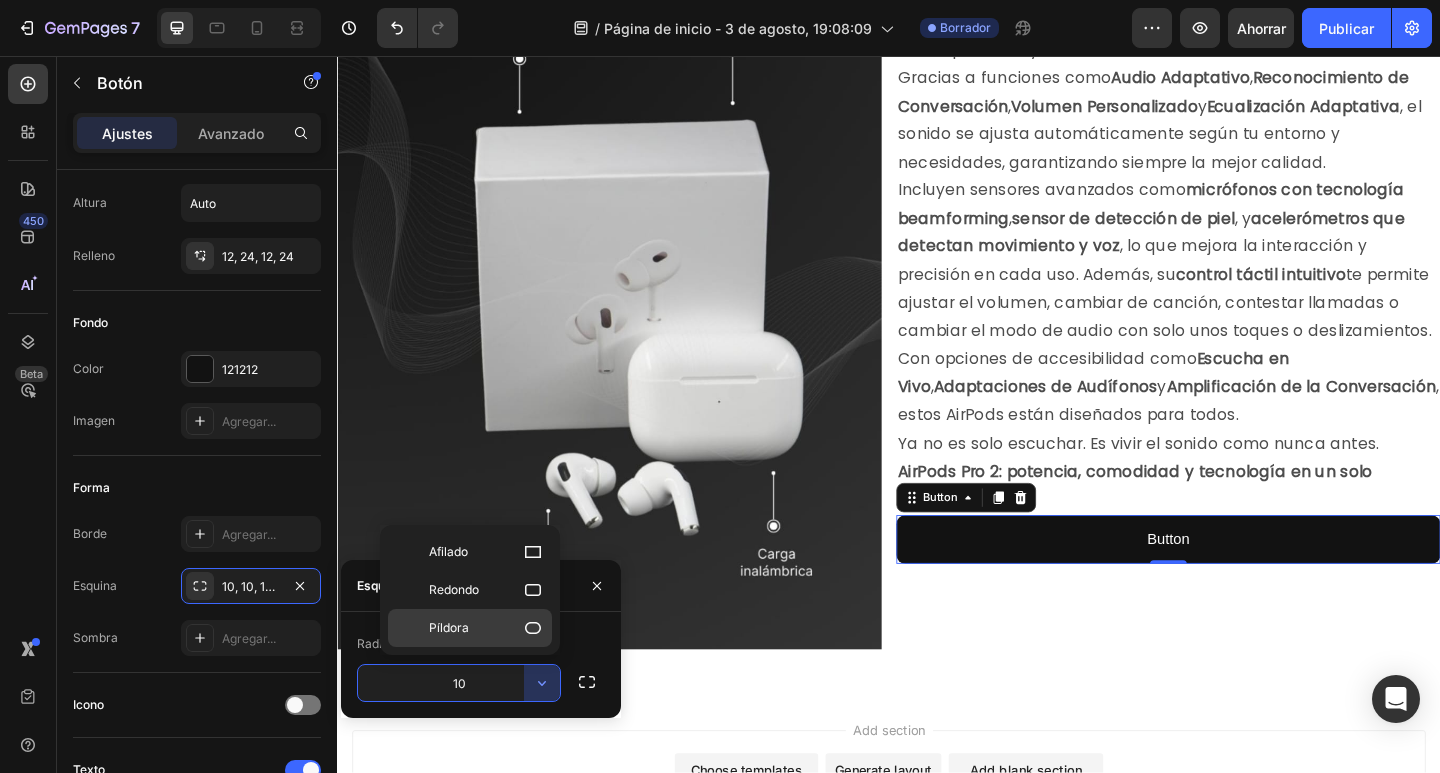 click on "Píldora" at bounding box center (486, 628) 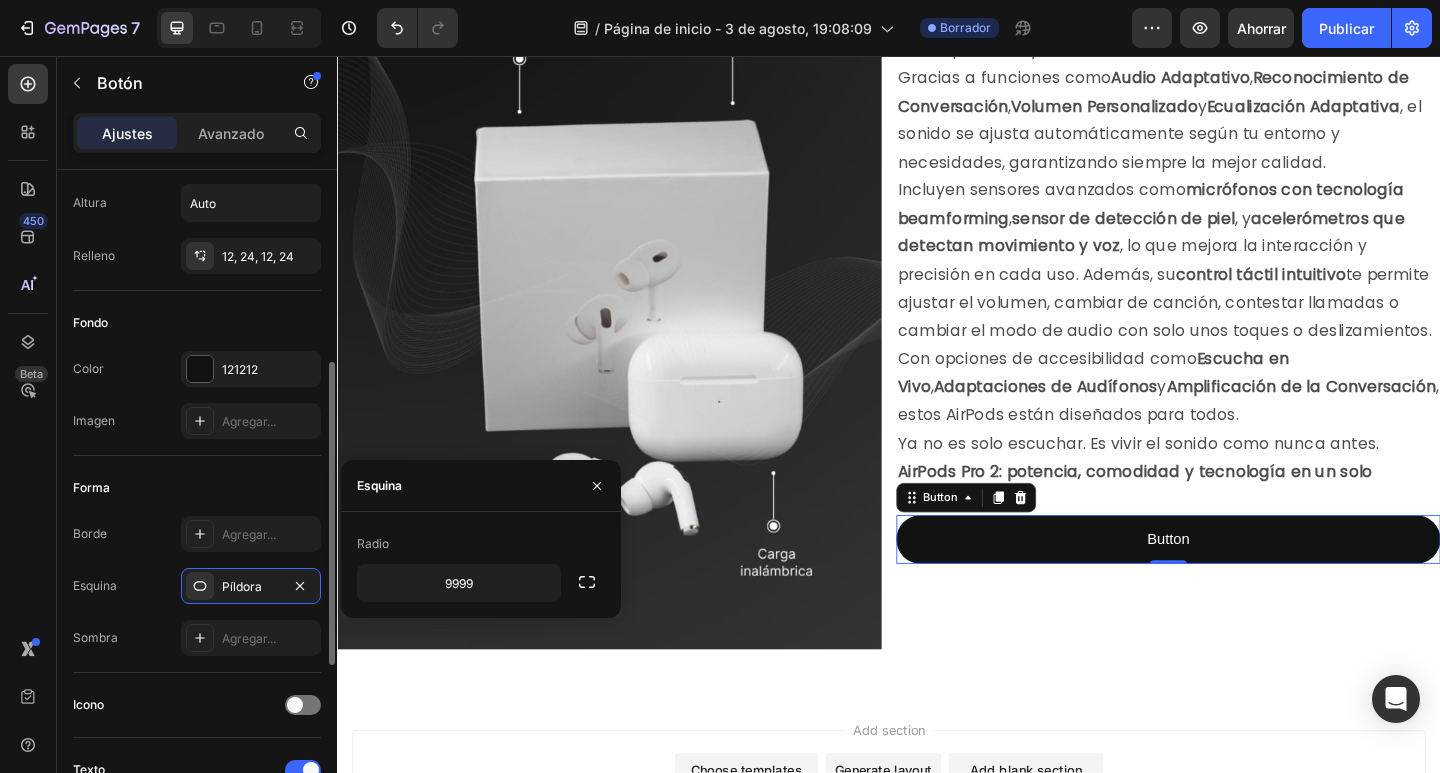 scroll, scrollTop: 400, scrollLeft: 0, axis: vertical 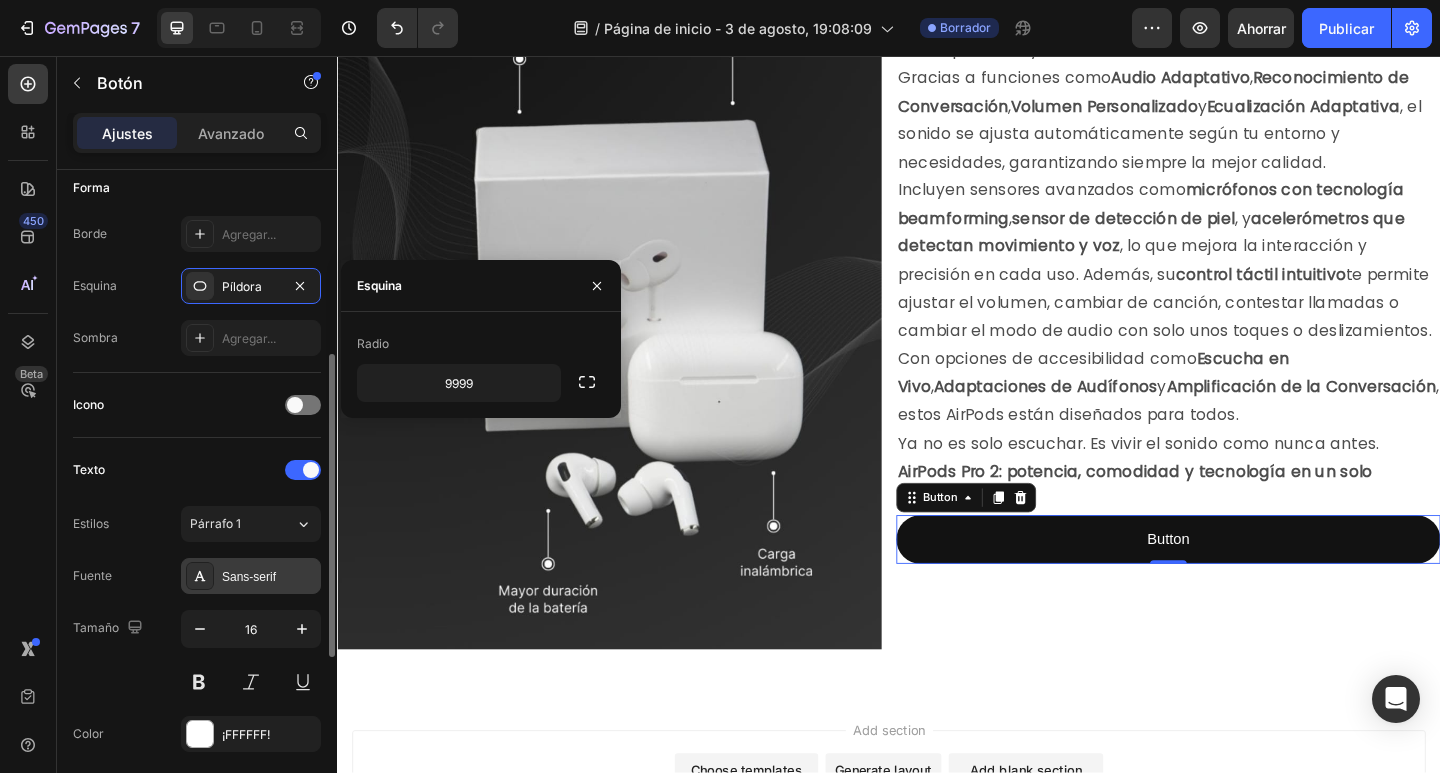 click on "Sans-serif" at bounding box center [249, 577] 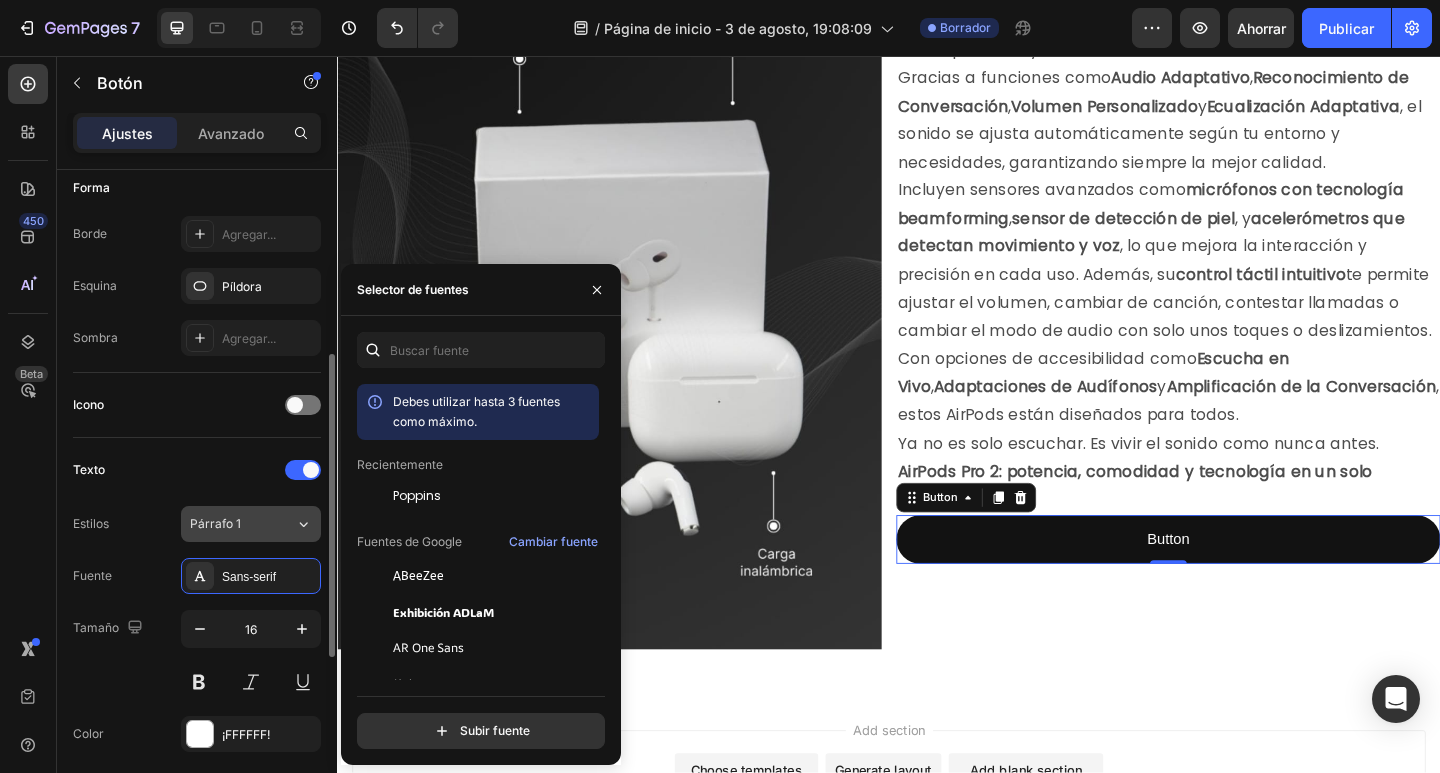 click on "Párrafo 1" 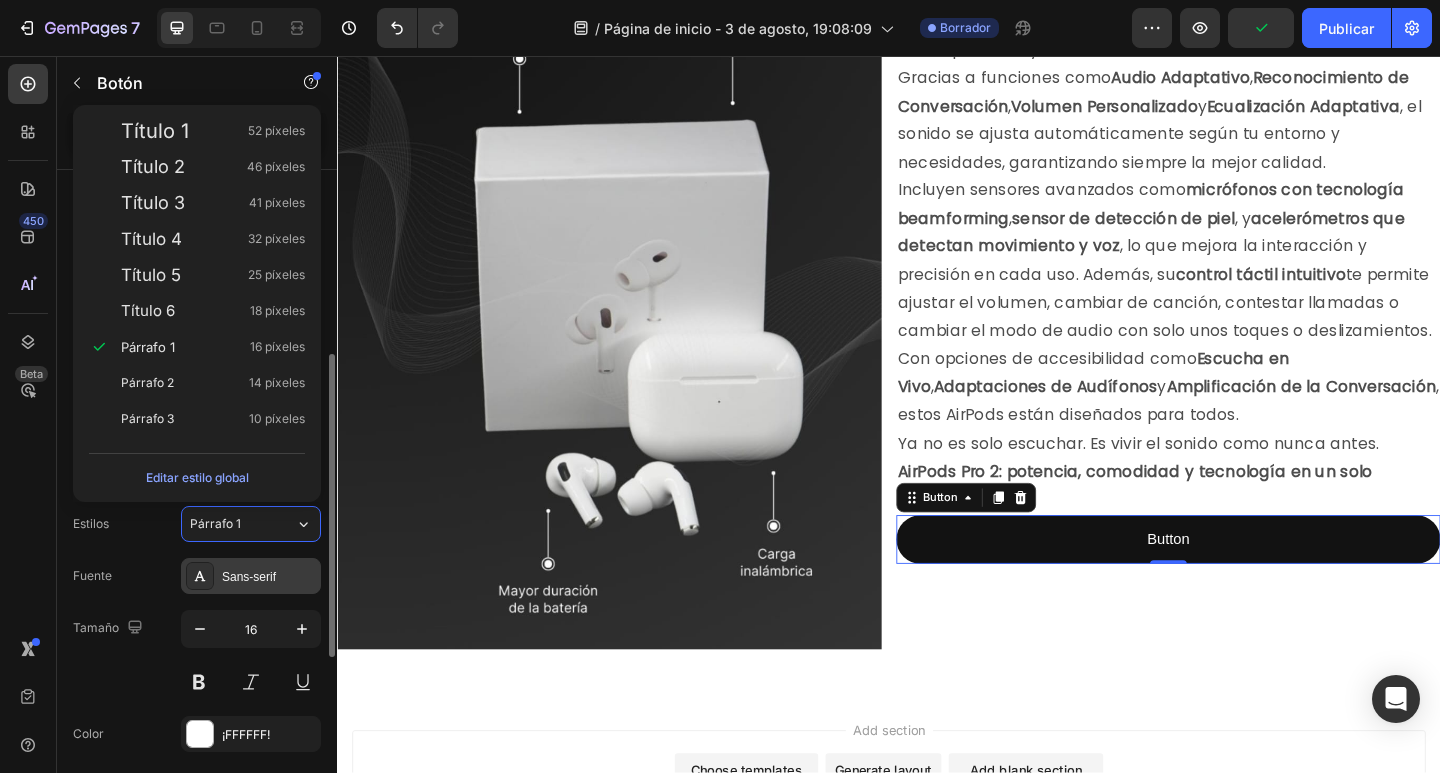 click on "Sans-serif" at bounding box center (249, 577) 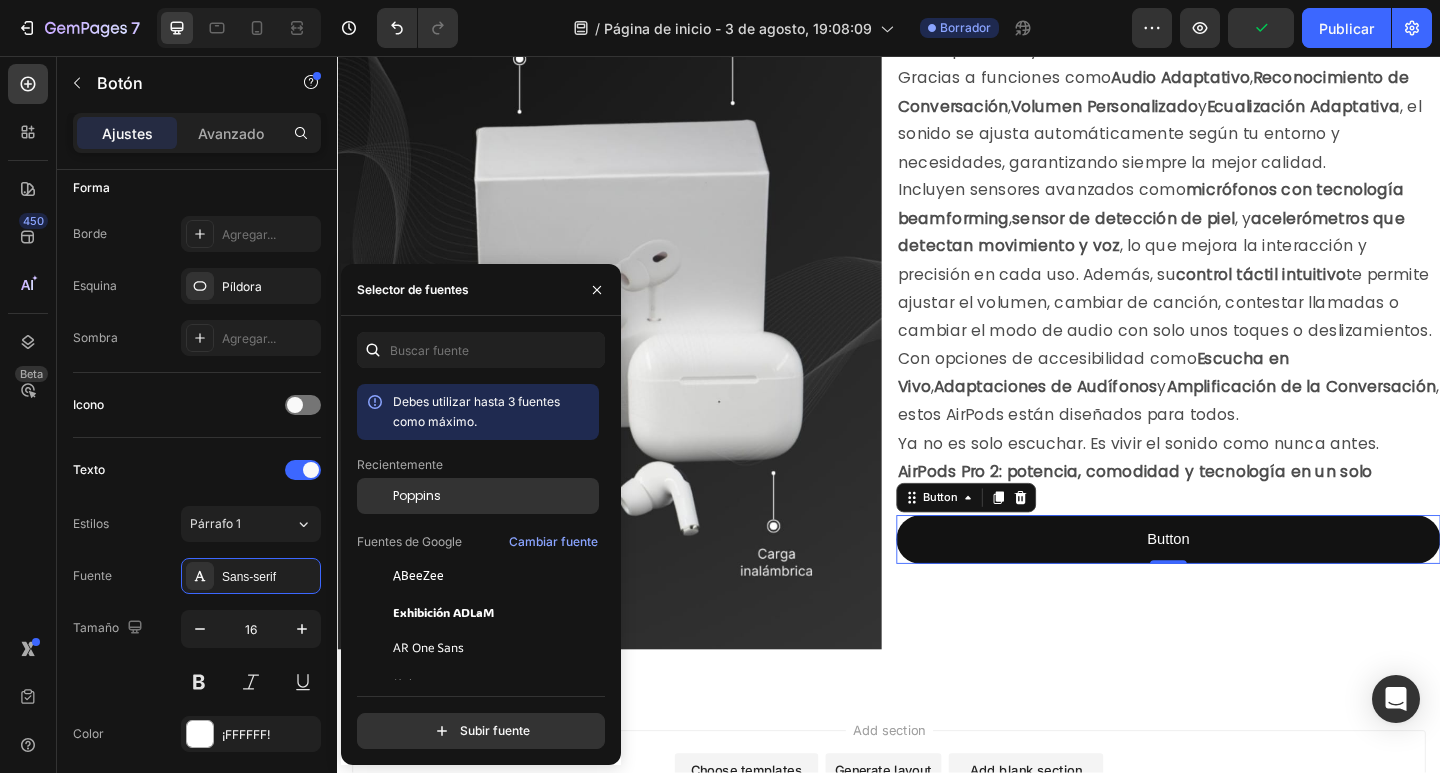 click on "Poppins" at bounding box center [494, 496] 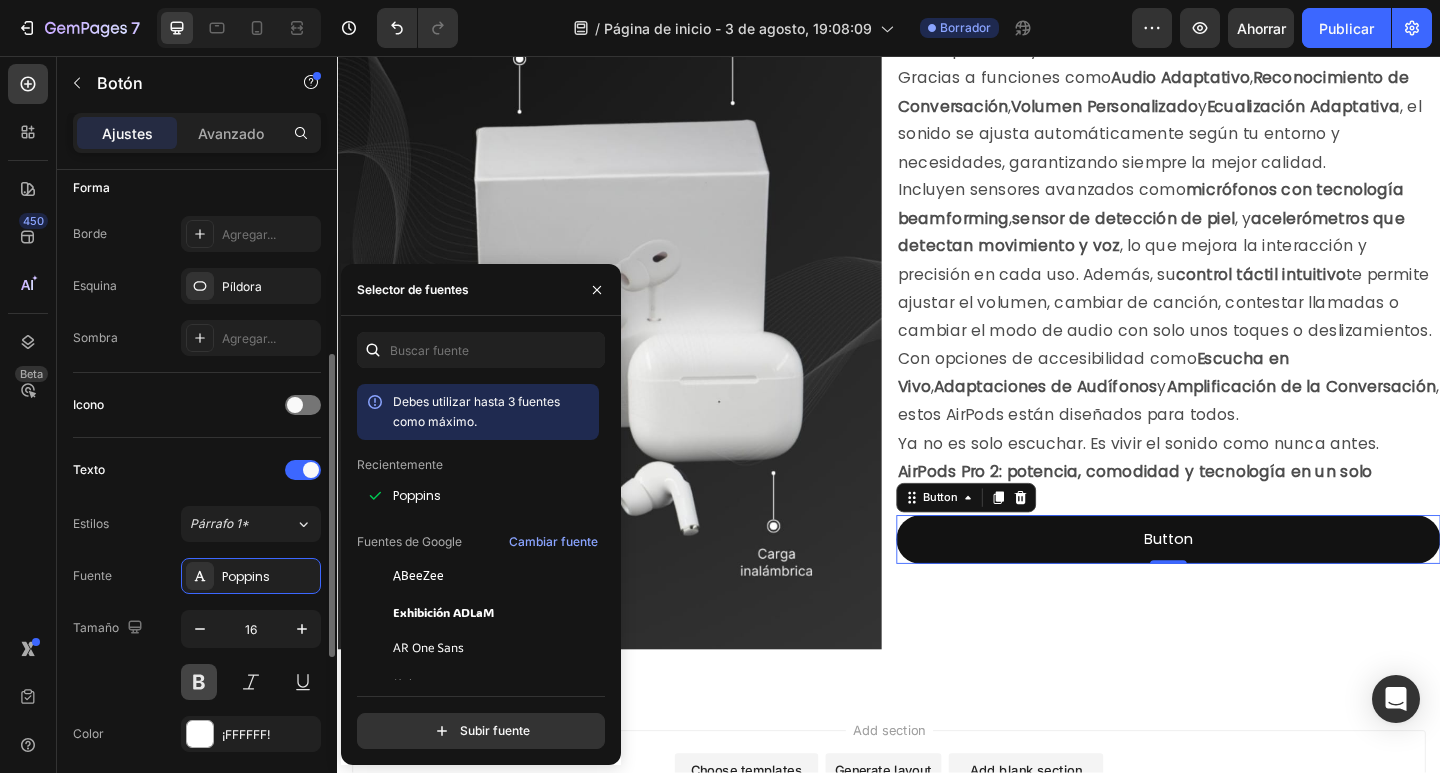 click at bounding box center (199, 682) 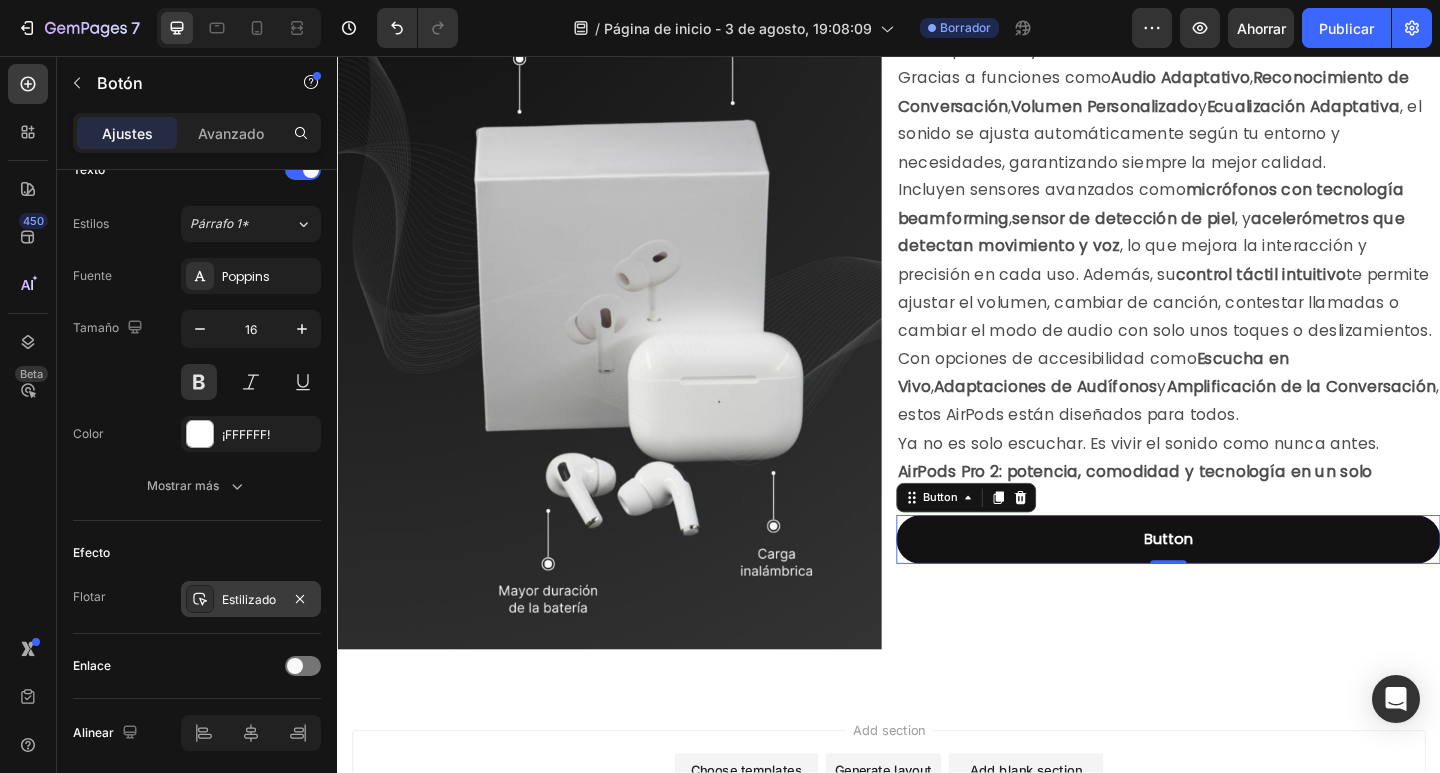 scroll, scrollTop: 0, scrollLeft: 0, axis: both 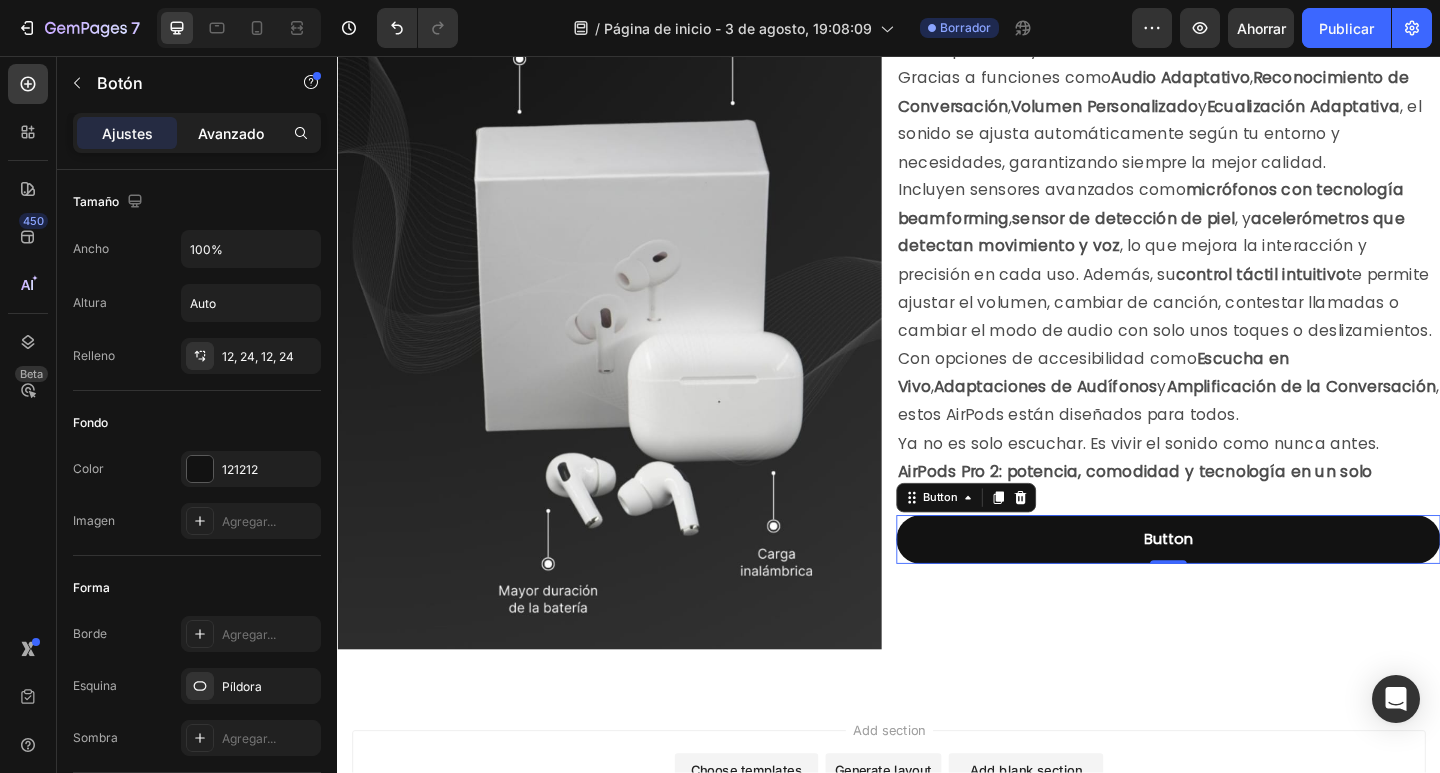 click on "Avanzado" at bounding box center [231, 133] 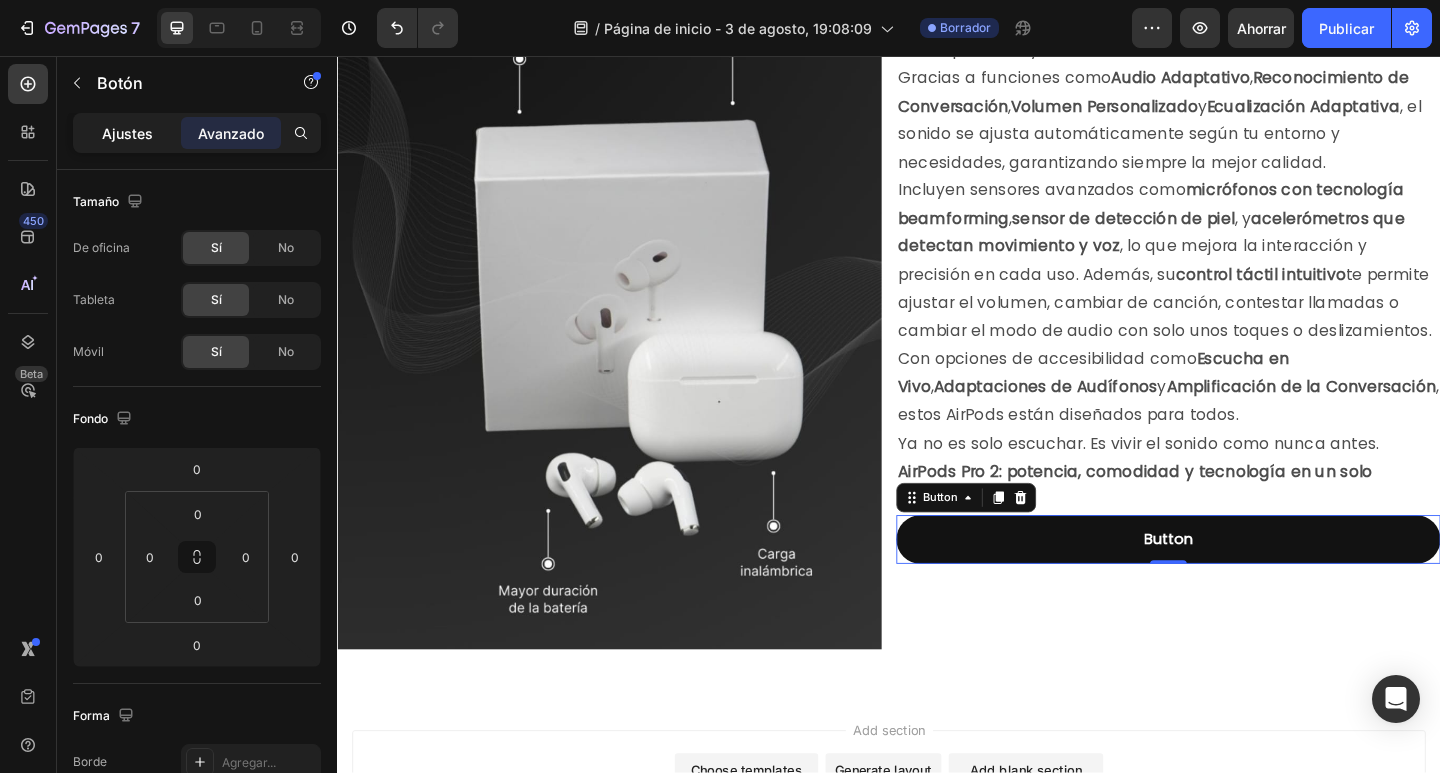 click on "Ajustes" 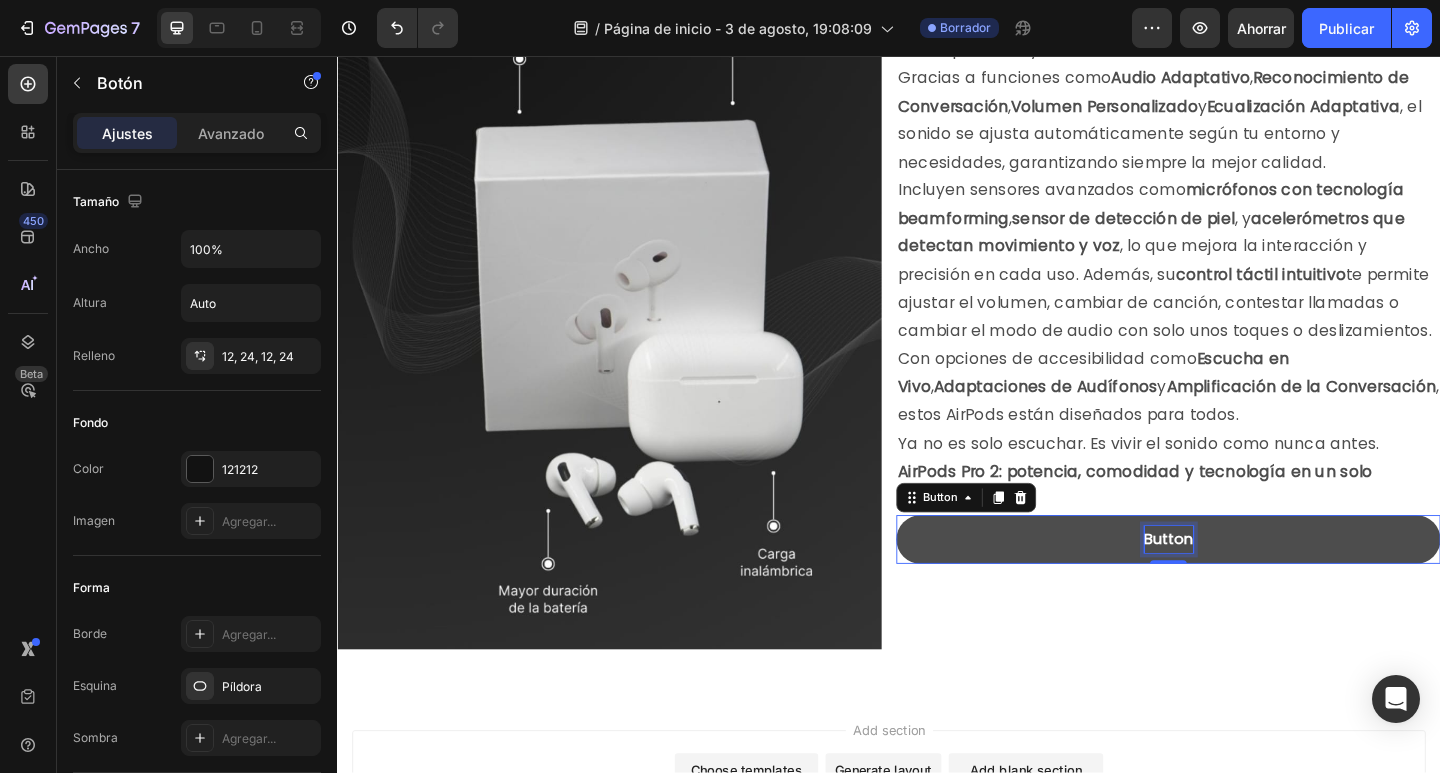 click on "Button" at bounding box center (1241, 582) 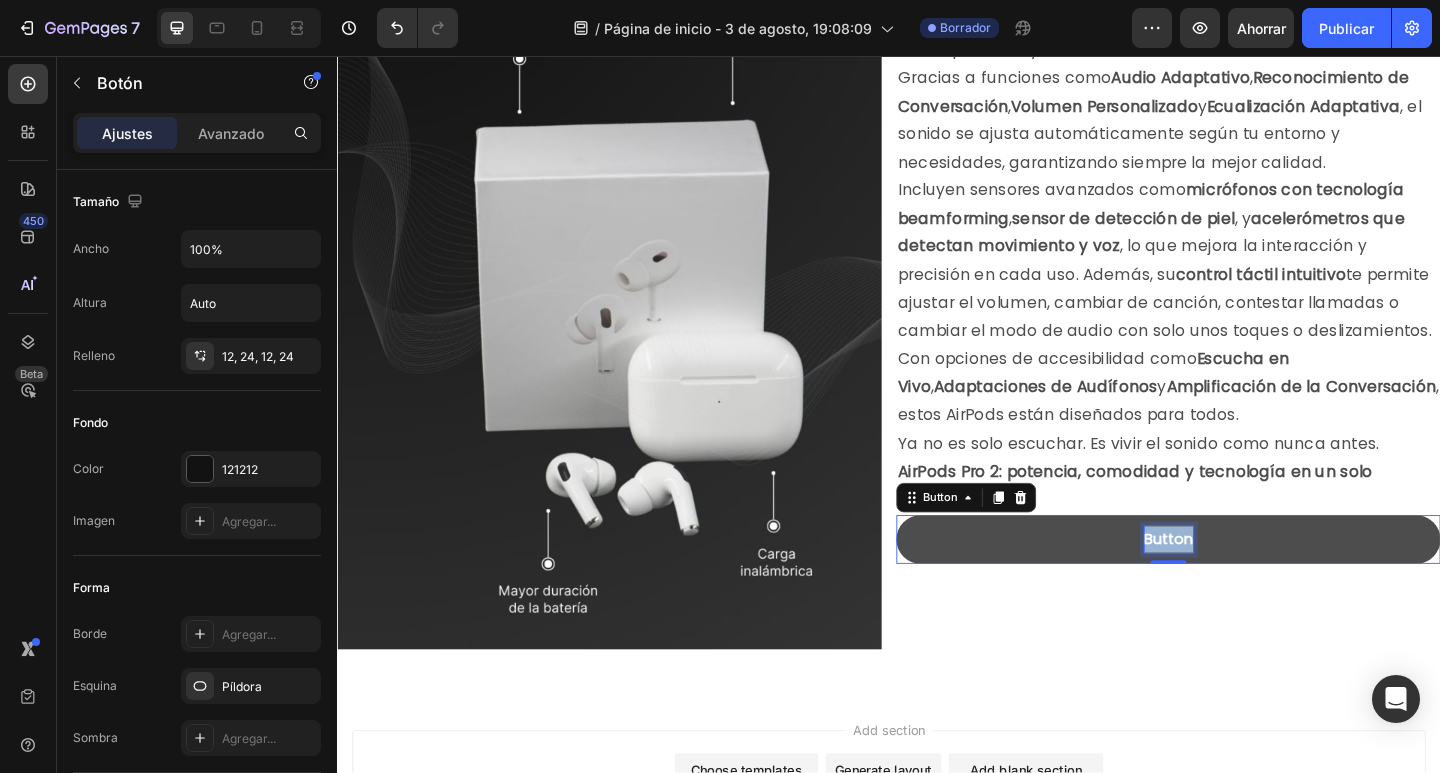 click on "Button" at bounding box center (1241, 582) 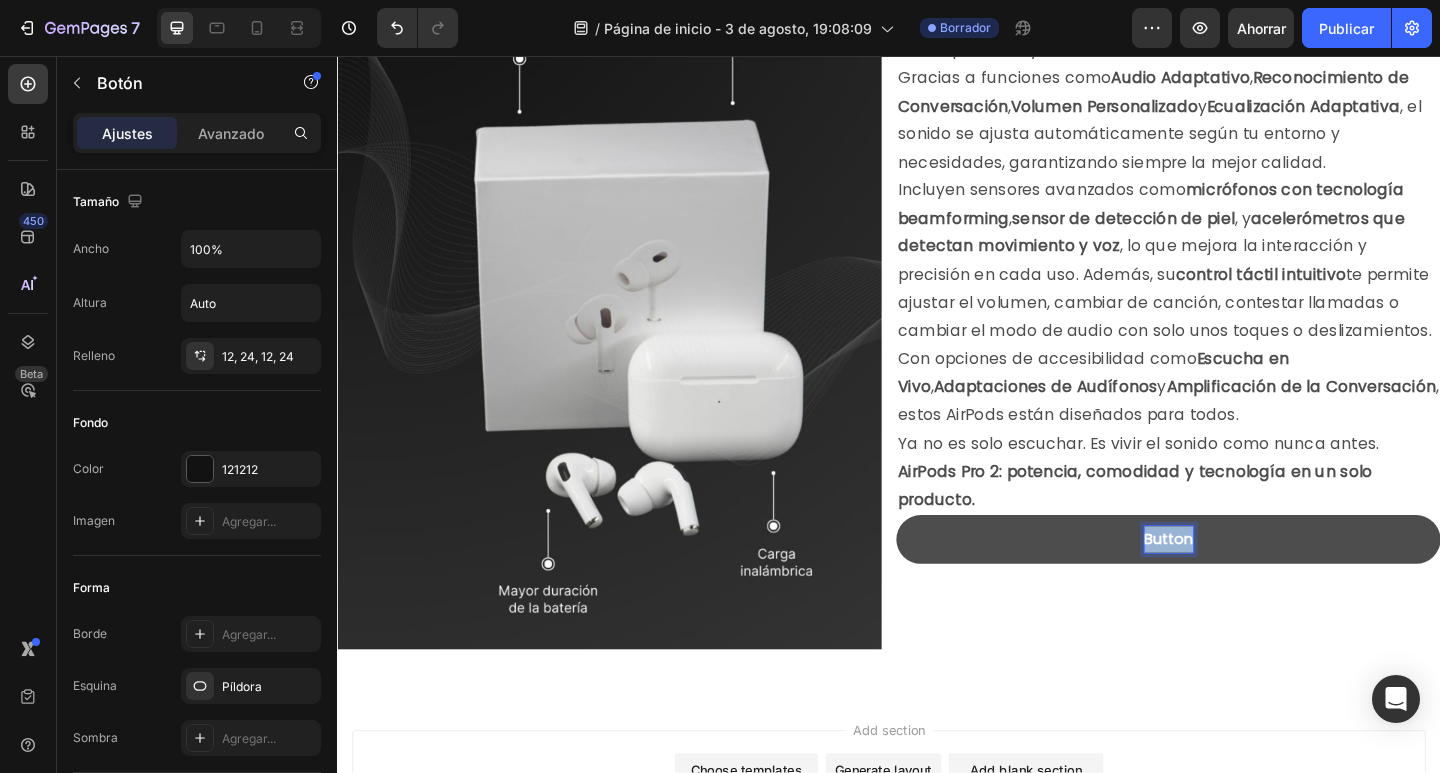 click on "Button" at bounding box center (1241, 582) 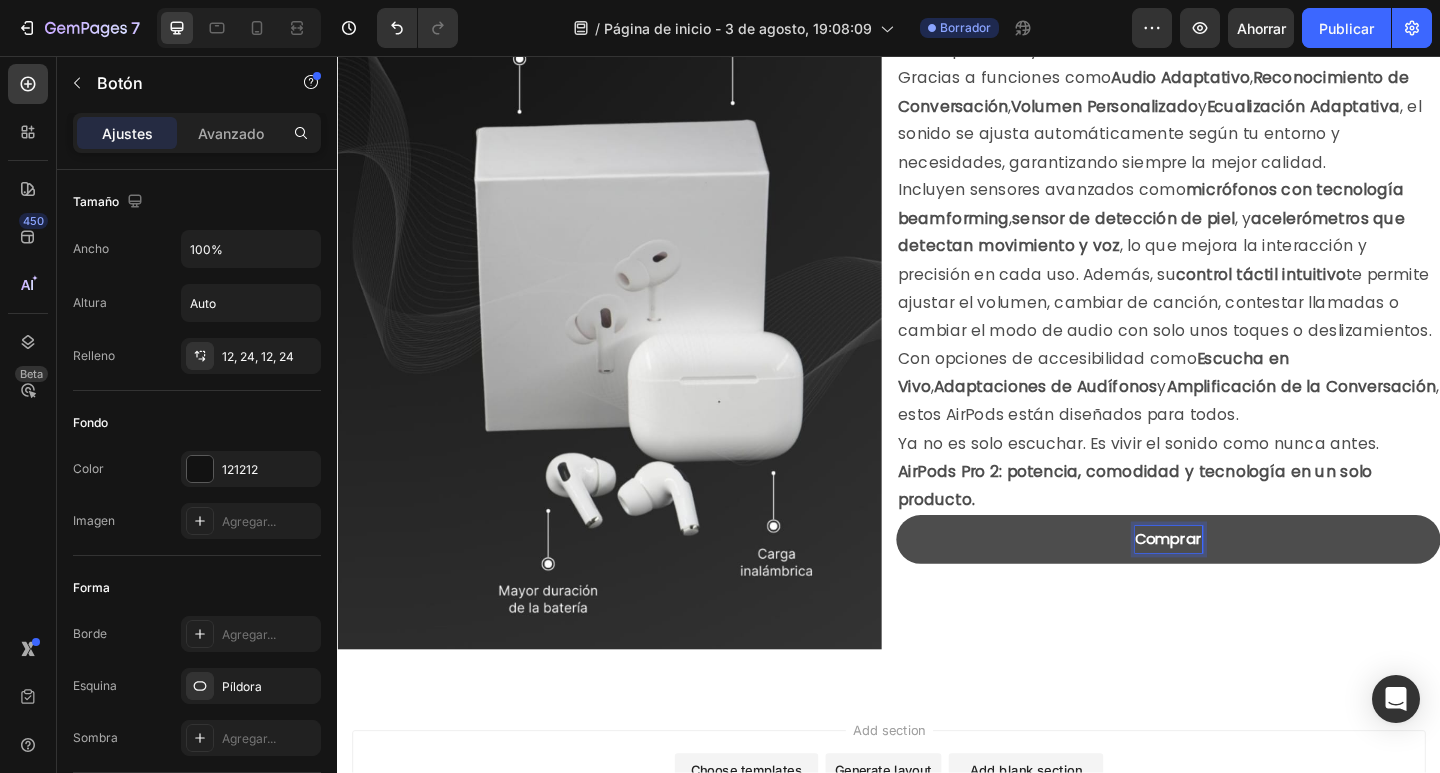 click on "Comprar" at bounding box center (1241, 582) 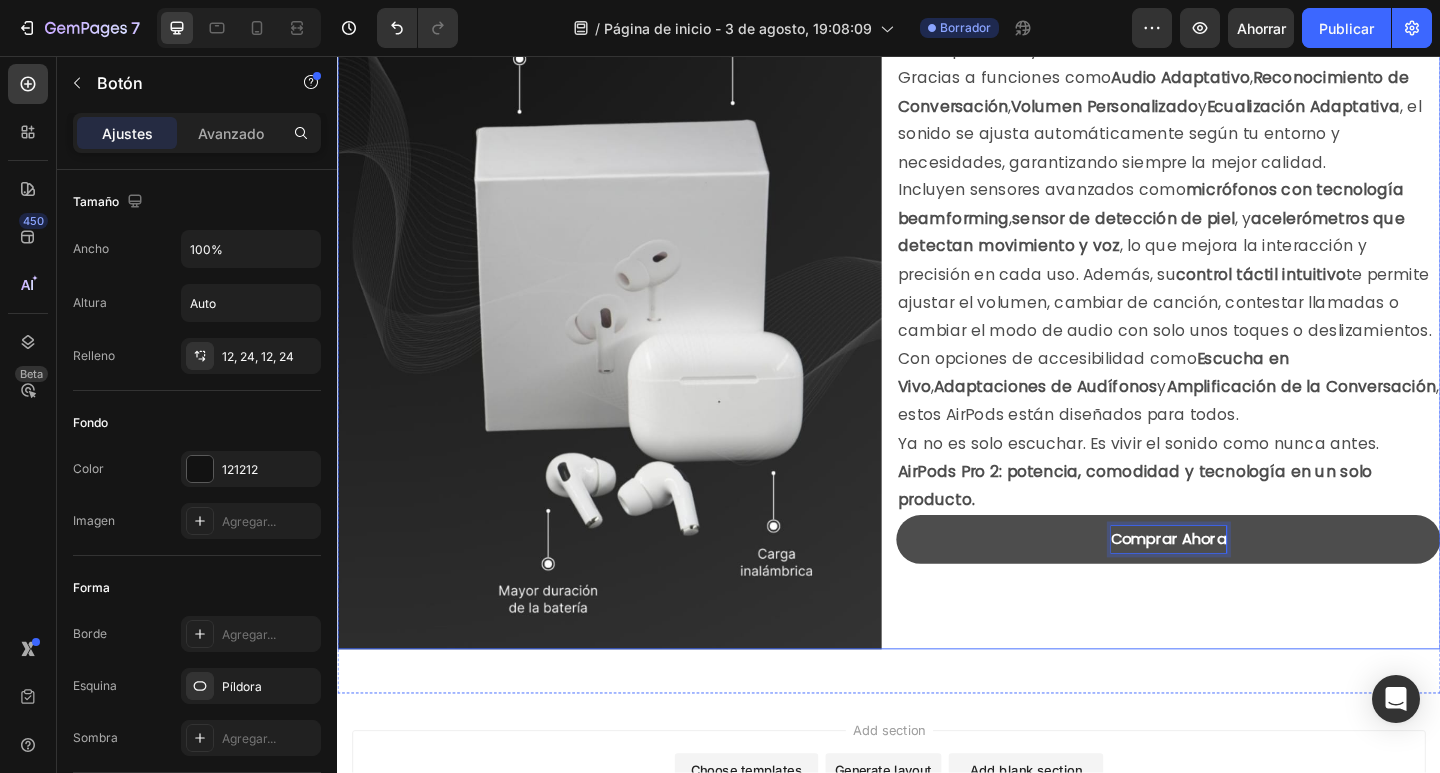 click on "Tecnología de otro nivel para tus oídos Heading Descubre una experiencia auditiva completamente renovada con los AirPods Pro de segunda generación. Equipados con un controlador de alta excursión diseñado por Apple y un amplificador exclusivo de alto rango dinámico, ofrecen un sonido nítido, profundo y envolvente. Gracias a funciones como  Audio Adaptativo ,  Reconocimiento de Conversación ,  Volumen Personalizado  y  Ecualización Adaptativa , el sonido se ajusta automáticamente según tu entorno y necesidades, garantizando siempre la mejor calidad. Incluyen sensores avanzados como  micrófonos con tecnología beamforming ,  sensor de detección de piel , y  acelerómetros que detectan movimiento y voz , lo que mejora la interacción y precisión en cada uso. Además, su  control táctil intuitivo  te permite ajustar el volumen, cambiar de canción, contestar llamadas o cambiar el modo de audio con solo unos toques o deslizamientos. Con opciones de accesibilidad como  Escucha en Vivo ,   y  Button" at bounding box center [1241, 243] 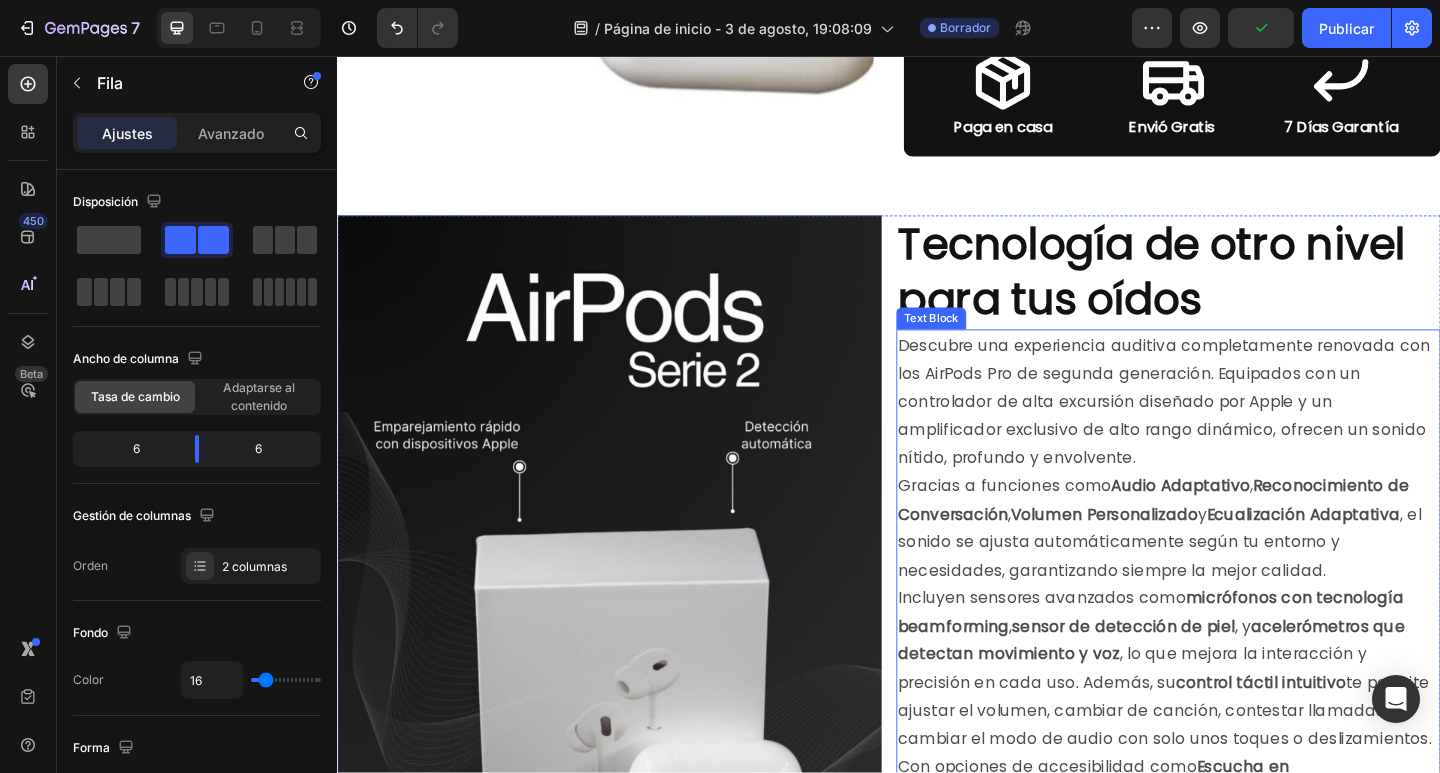 scroll, scrollTop: 800, scrollLeft: 0, axis: vertical 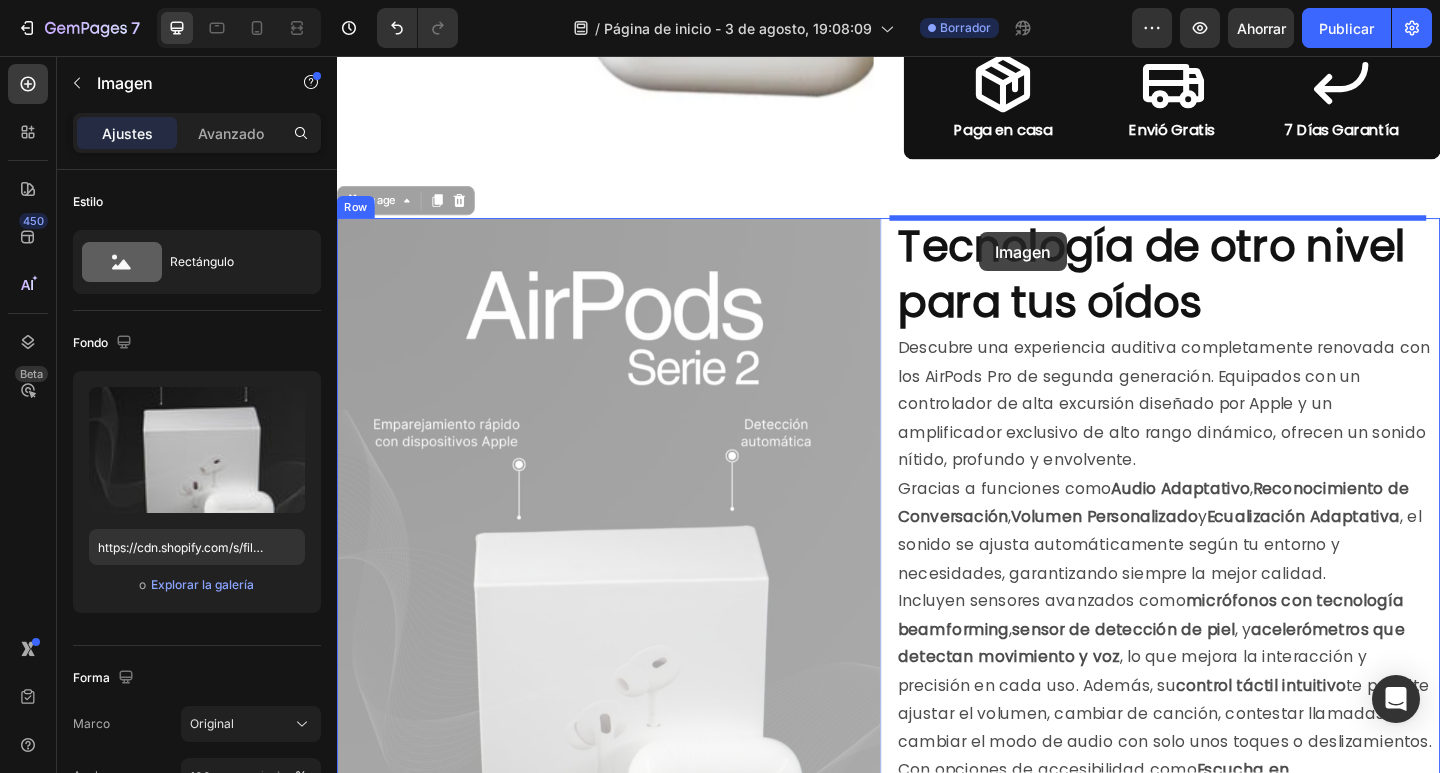 drag, startPoint x: 702, startPoint y: 310, endPoint x: 1036, endPoint y: 248, distance: 339.70575 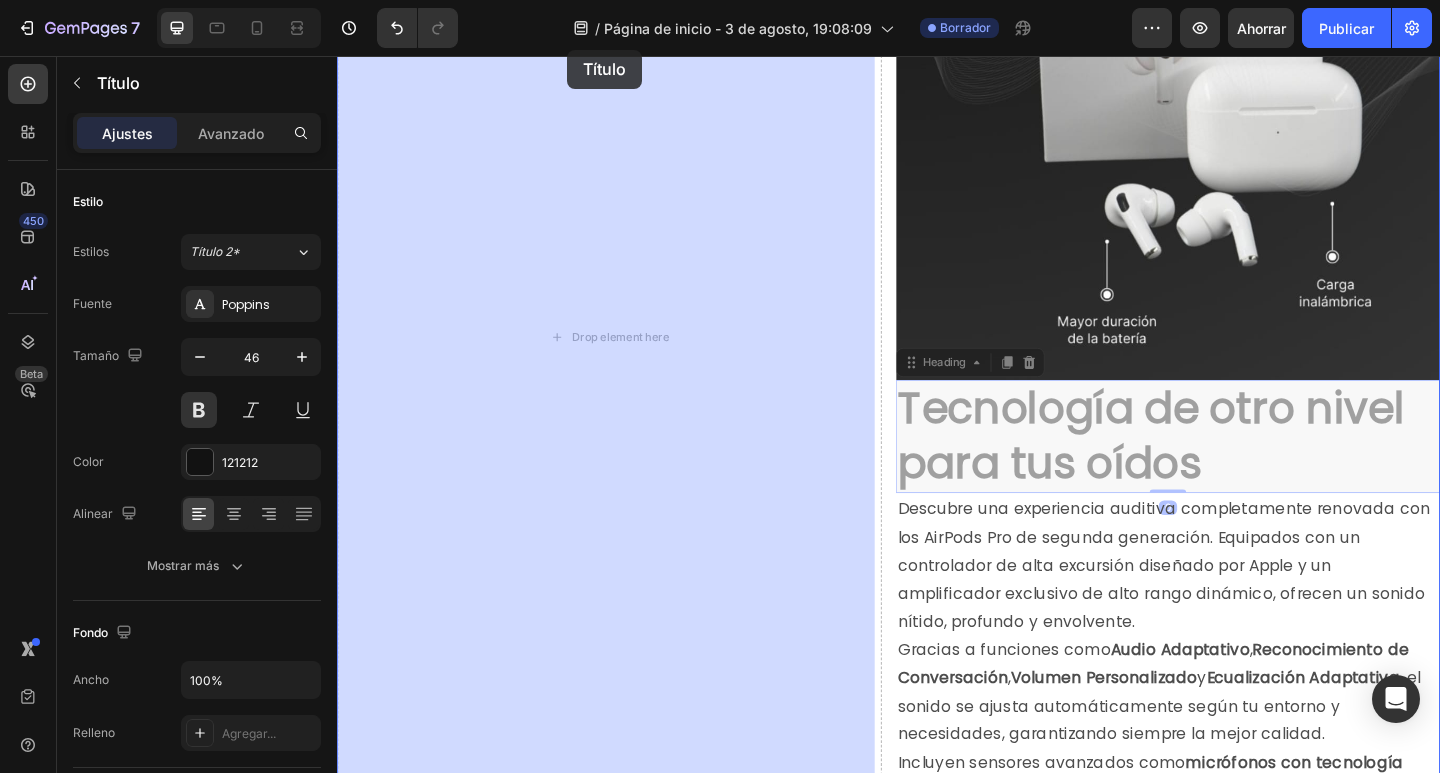scroll, scrollTop: 1254, scrollLeft: 0, axis: vertical 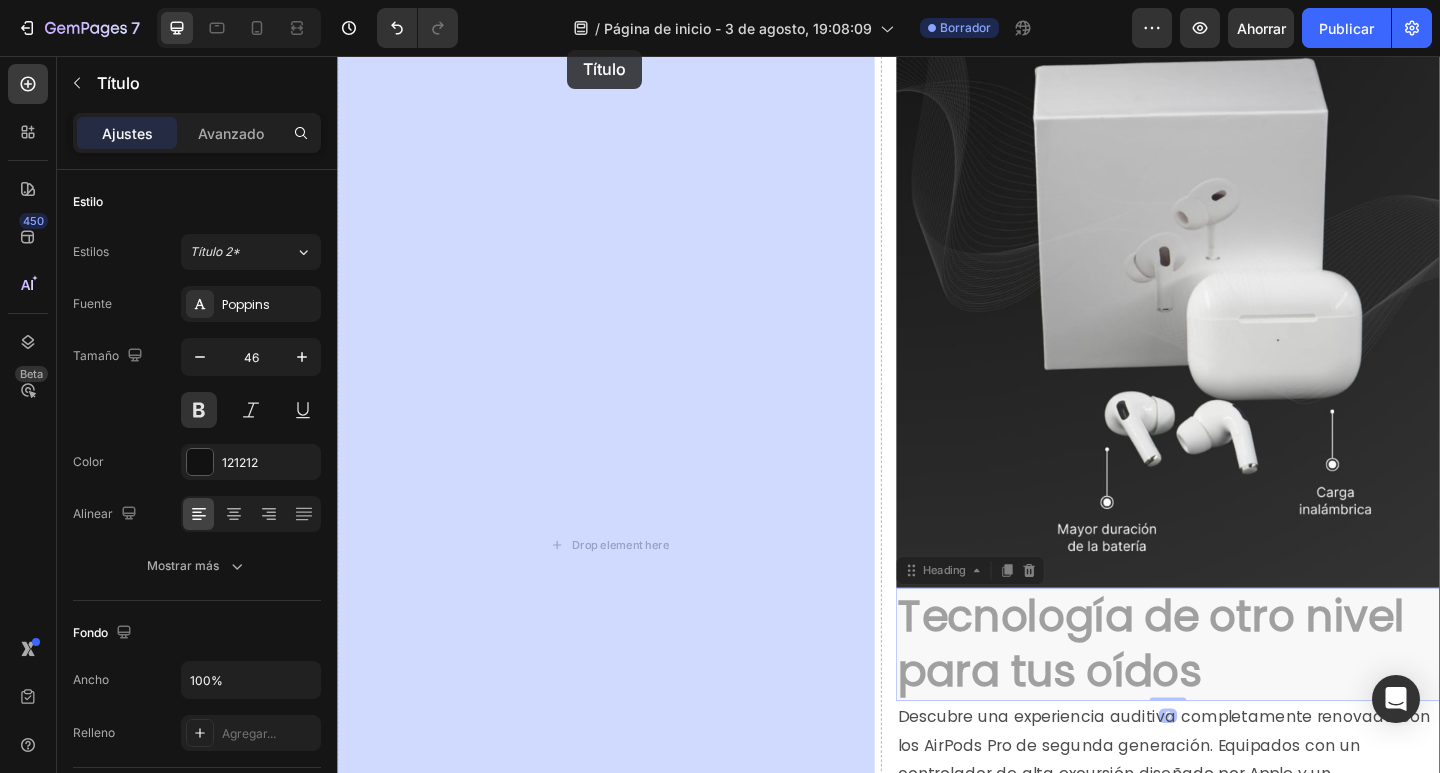 drag, startPoint x: 1061, startPoint y: 395, endPoint x: 587, endPoint y: 49, distance: 586.84924 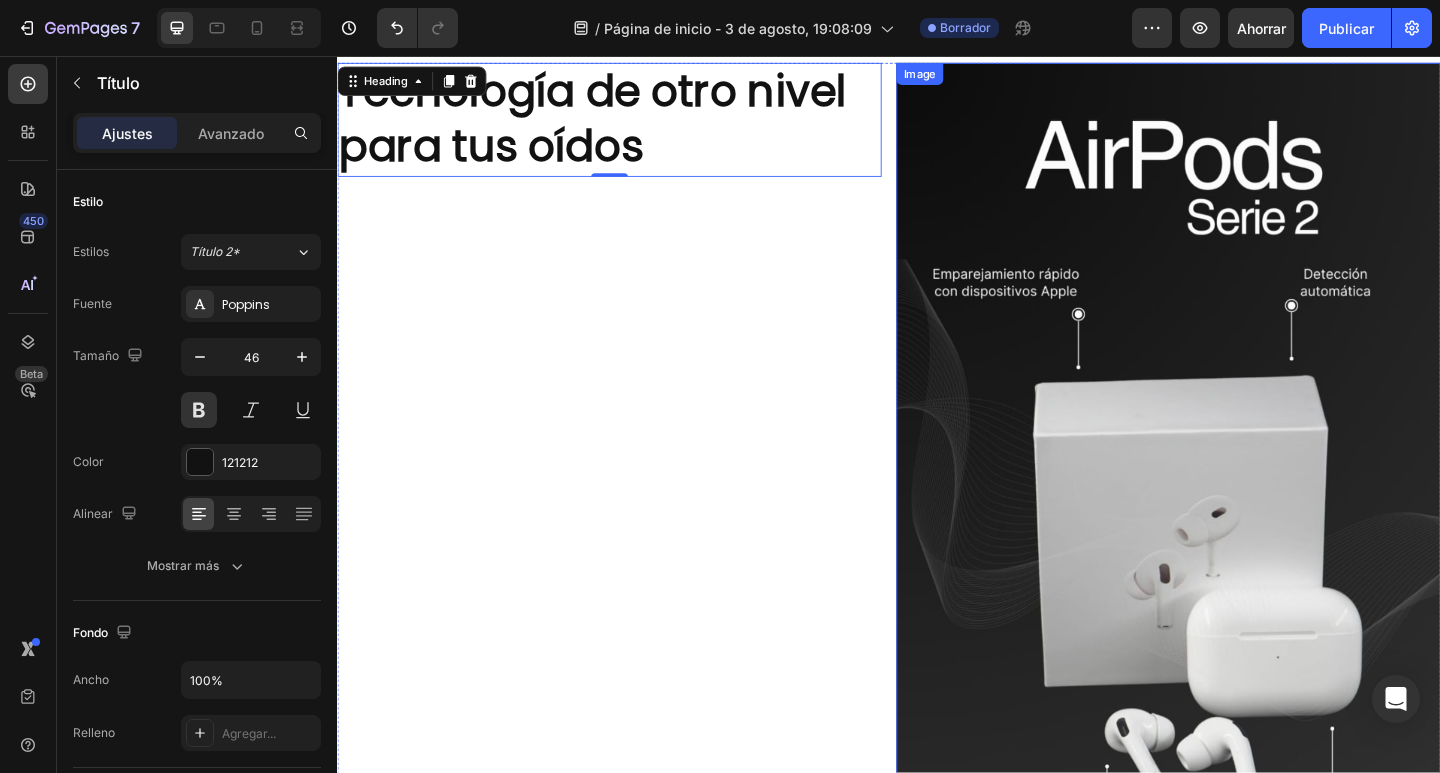 scroll, scrollTop: 1354, scrollLeft: 0, axis: vertical 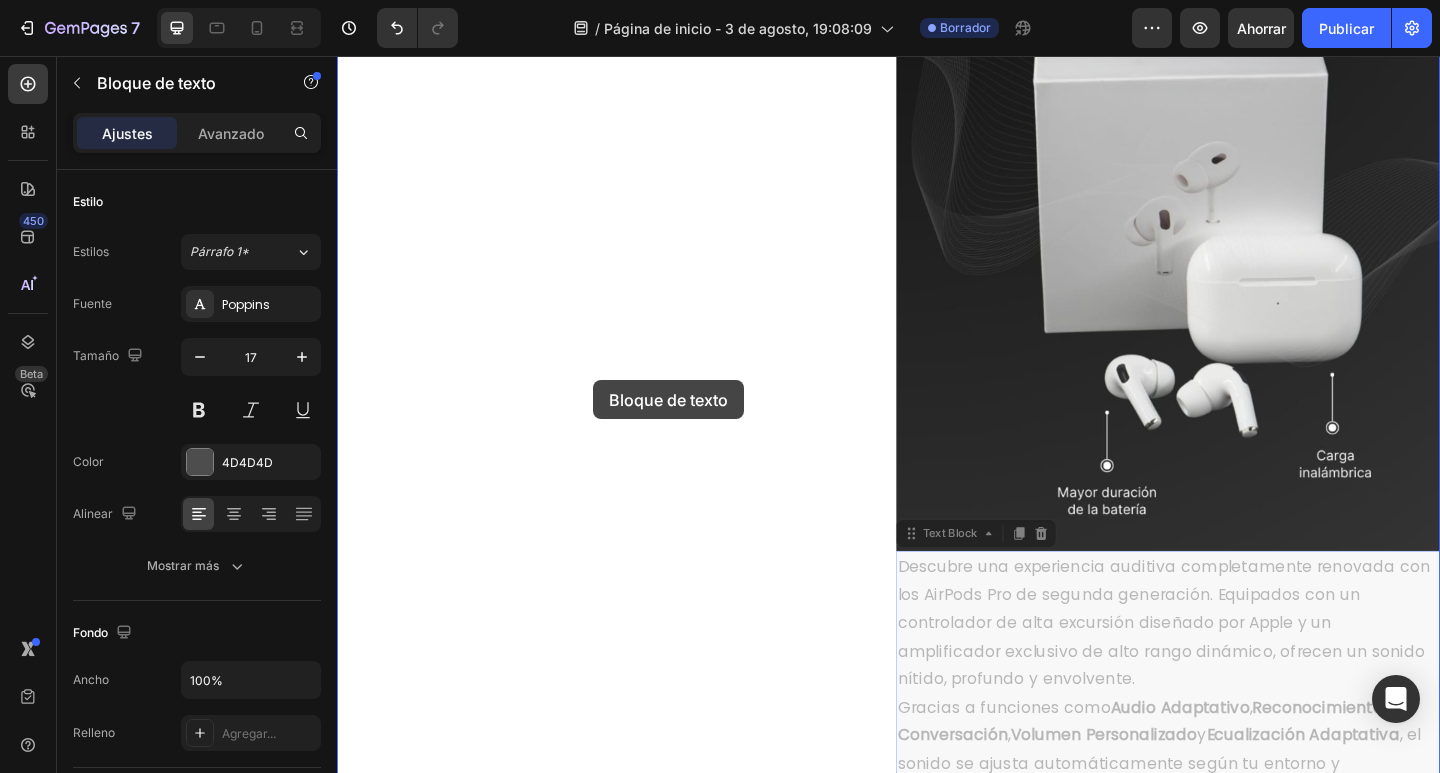 drag, startPoint x: 1229, startPoint y: 690, endPoint x: 616, endPoint y: 409, distance: 674.33673 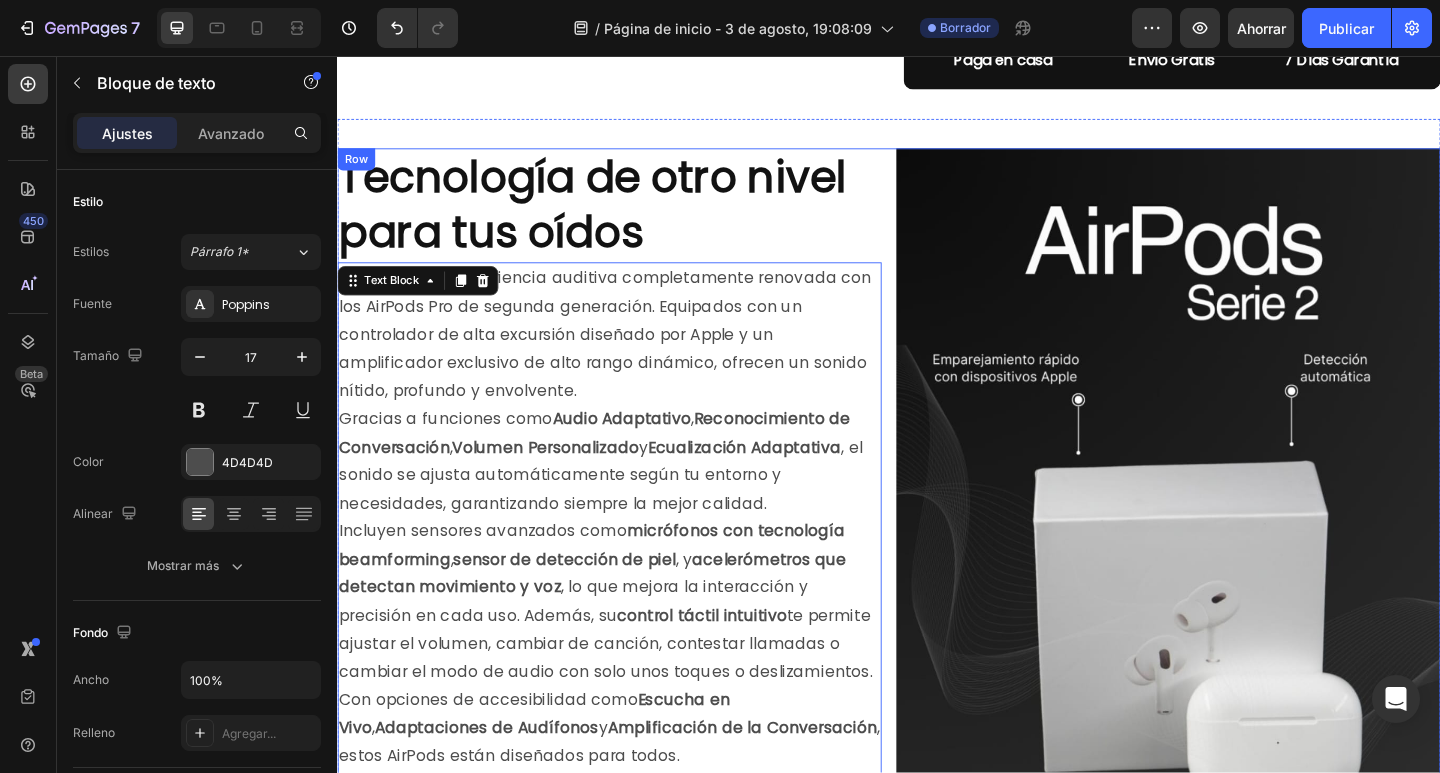 scroll, scrollTop: 1354, scrollLeft: 0, axis: vertical 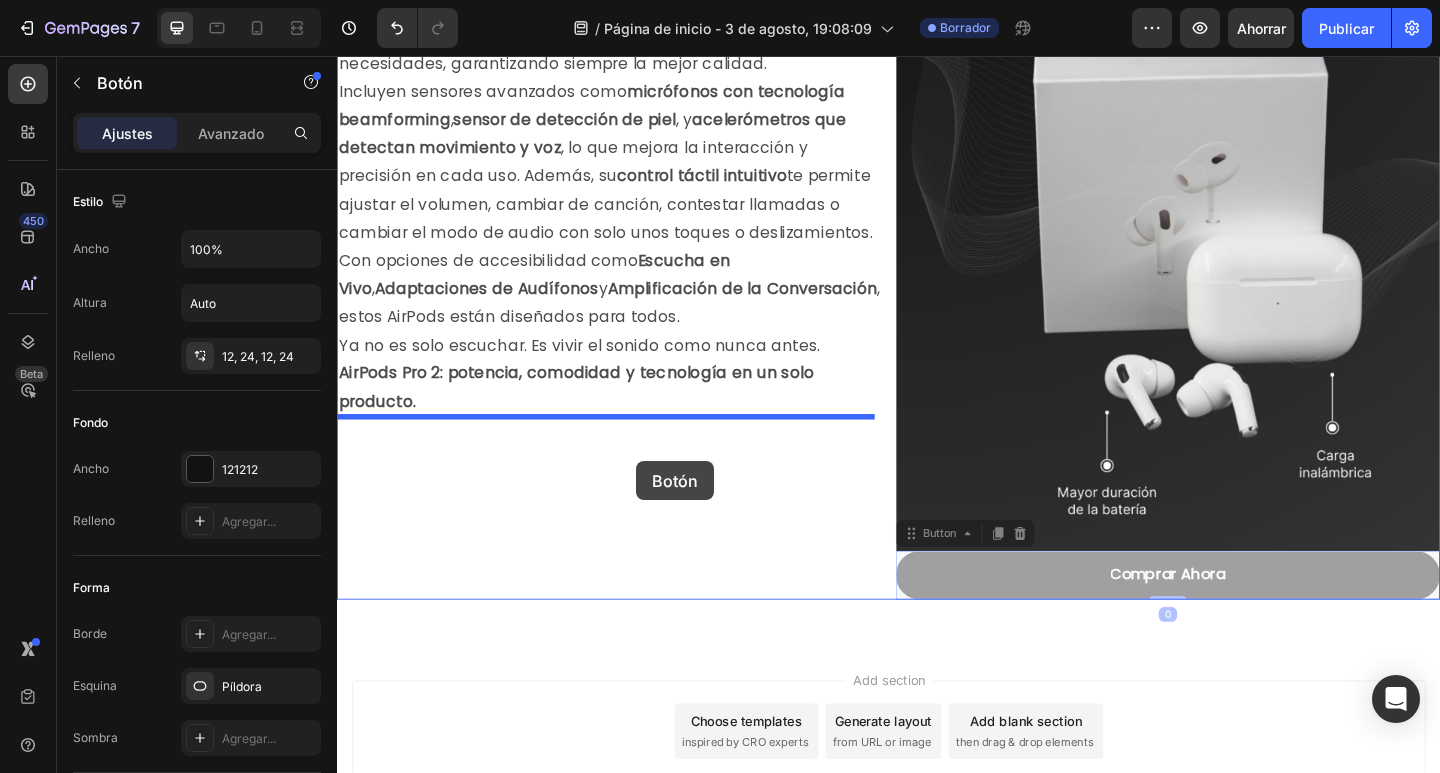 drag, startPoint x: 1248, startPoint y: 617, endPoint x: 662, endPoint y: 497, distance: 598.1605 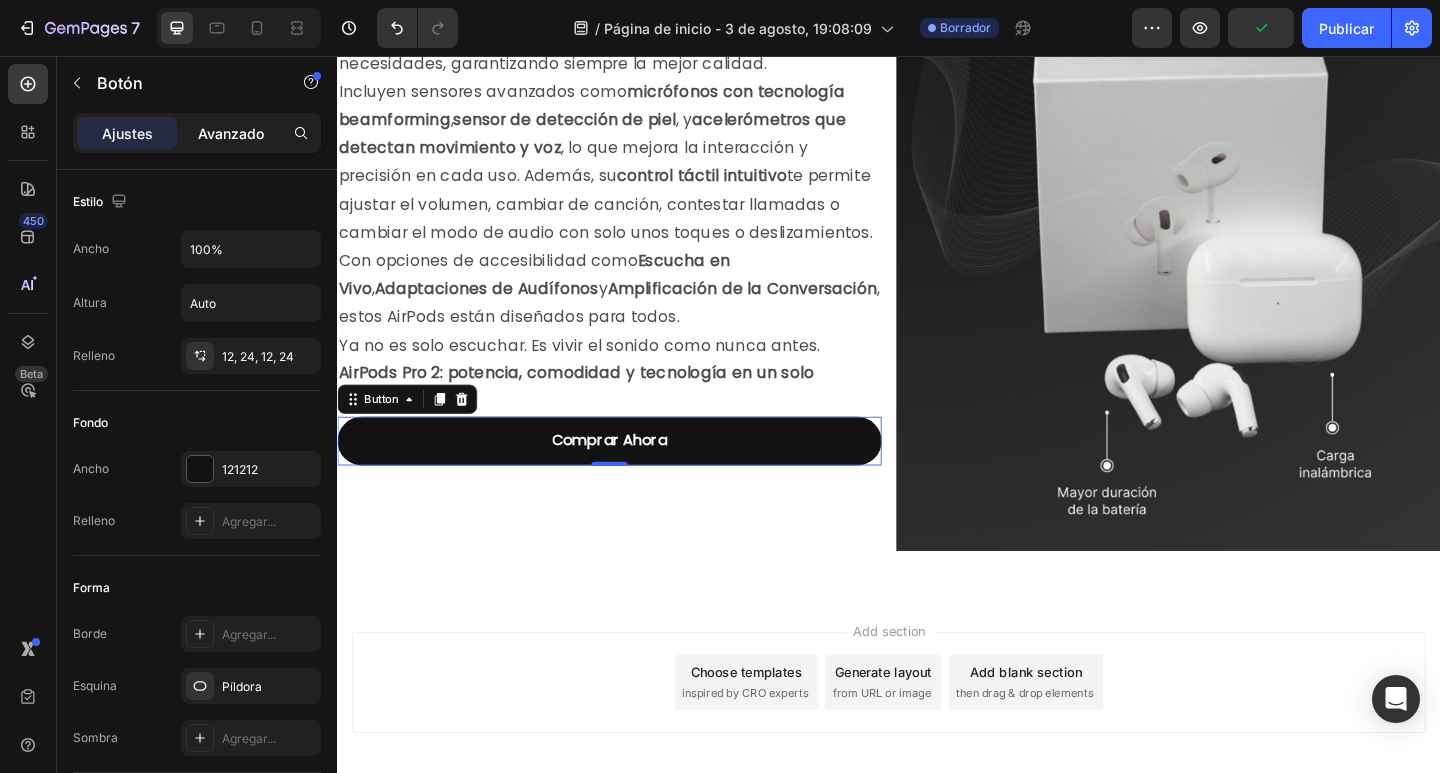 click on "Avanzado" 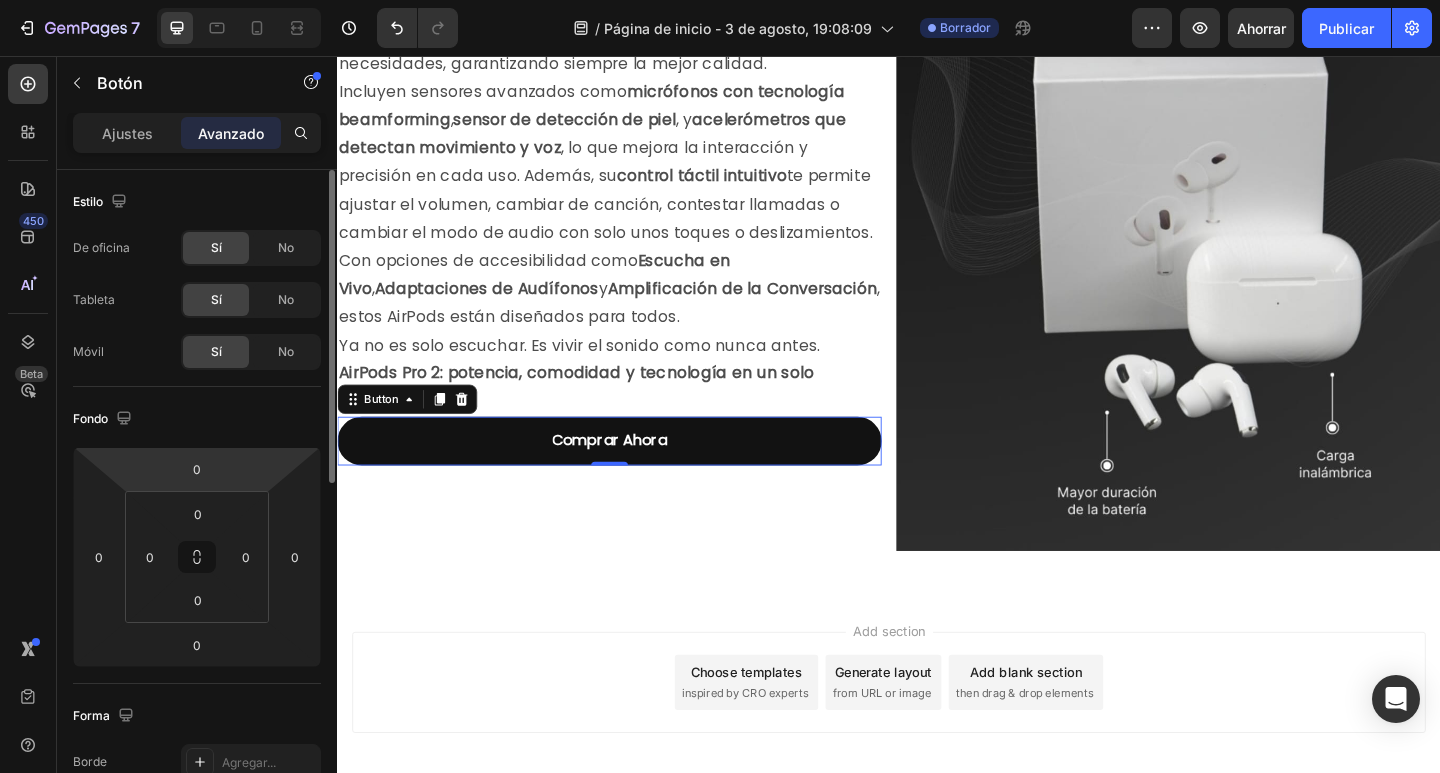 click on "7 / Página de inicio - 3 de agosto, 19:08:09 Borrador Avance Ahorrar Publicar 450 Beta Secciones(30) Elementos(83) Sección Elemento Sección de héroes Detalle del producto Marcas Insignias de confianza Garantizar Desglose del producto Cómo utilizar Testimonios Comparar Manojo Preguntas frecuentes Prueba social Historia de la marca Lista de productos Recopilación Lista de blogs Contacto Sticky Añadir al carrito Pie de página personalizado Explorar la biblioteca 450 Disposición
Fila
Fila
Fila
Fila Texto
Título
Bloque de texto Botón
Botón
Botón Medios de comunicación
Imagen" at bounding box center (720, 0) 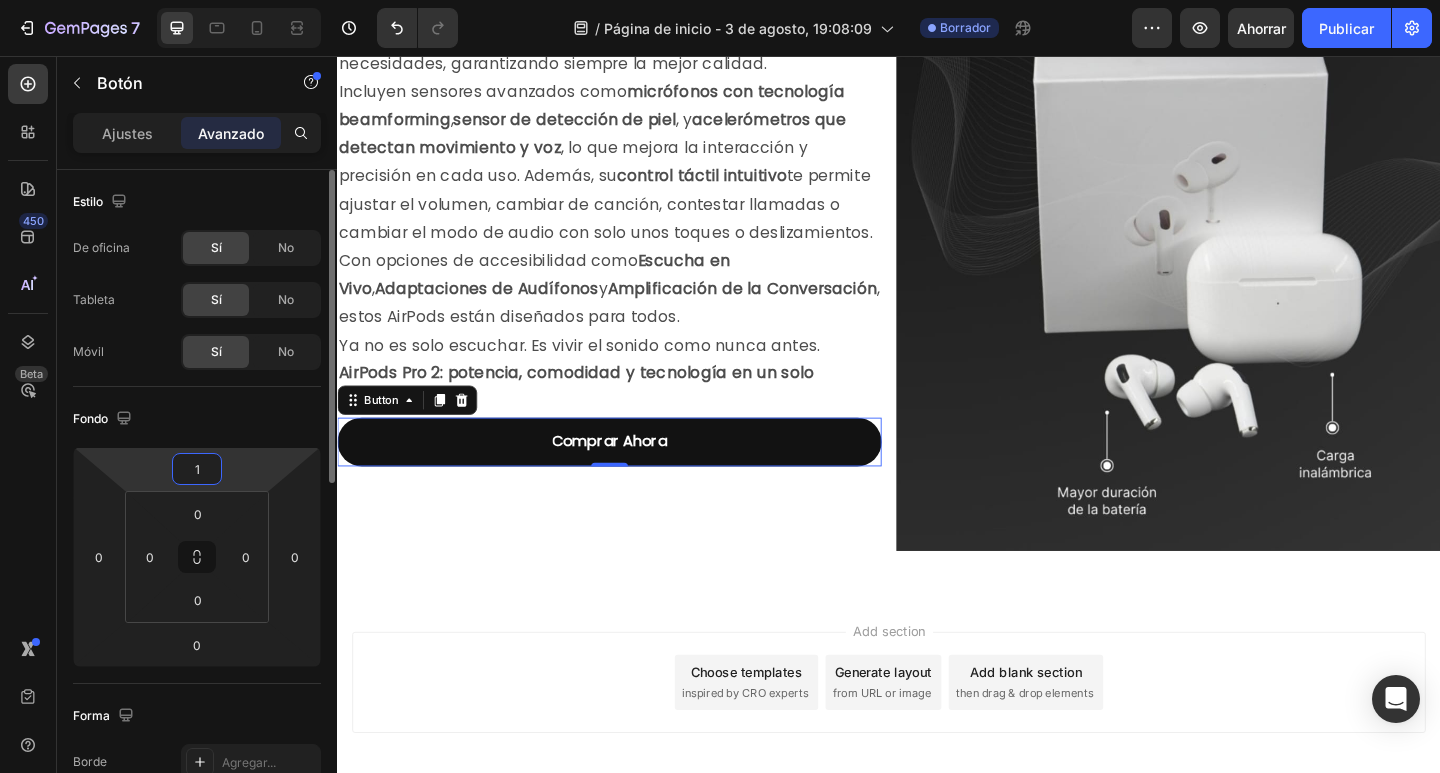 type on "10" 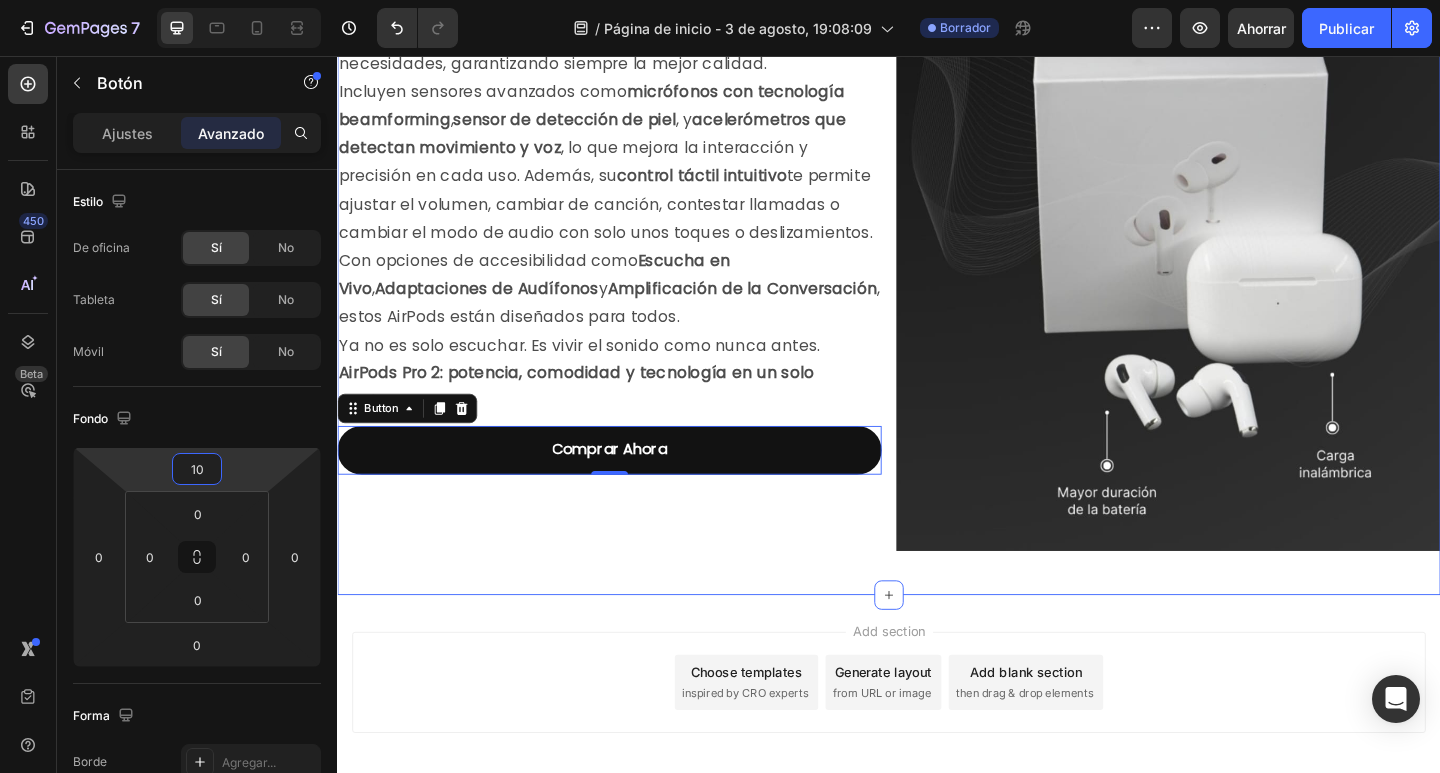click on "Tecnología de otro nivel para tus oídos Heading Descubre una experiencia auditiva completamente renovada con los AirPods Pro de segunda generación. Equipados con un controlador de alta excursión diseñado por Apple y un amplificador exclusivo de alto rango dinámico, ofrecen un sonido nítido, profundo y envolvente. Gracias a funciones como  Audio Adaptativo ,  Reconocimiento de Conversación ,  Volumen Personalizado  y  Ecualización Adaptativa , el sonido se ajusta automáticamente según tu entorno y necesidades, garantizando siempre la mejor calidad. Incluyen sensores avanzados como  micrófonos con tecnología beamforming ,  sensor de detección de piel , y  acelerómetros que detectan movimiento y voz , lo que mejora la interacción y precisión en cada uso. Además, su  control táctil intuitivo  te permite ajustar el volumen, cambiar de canción, contestar llamadas o cambiar el modo de audio con solo unos toques o deslizamientos. Con opciones de accesibilidad como  Escucha en Vivo ,   y  Button" at bounding box center (937, 144) 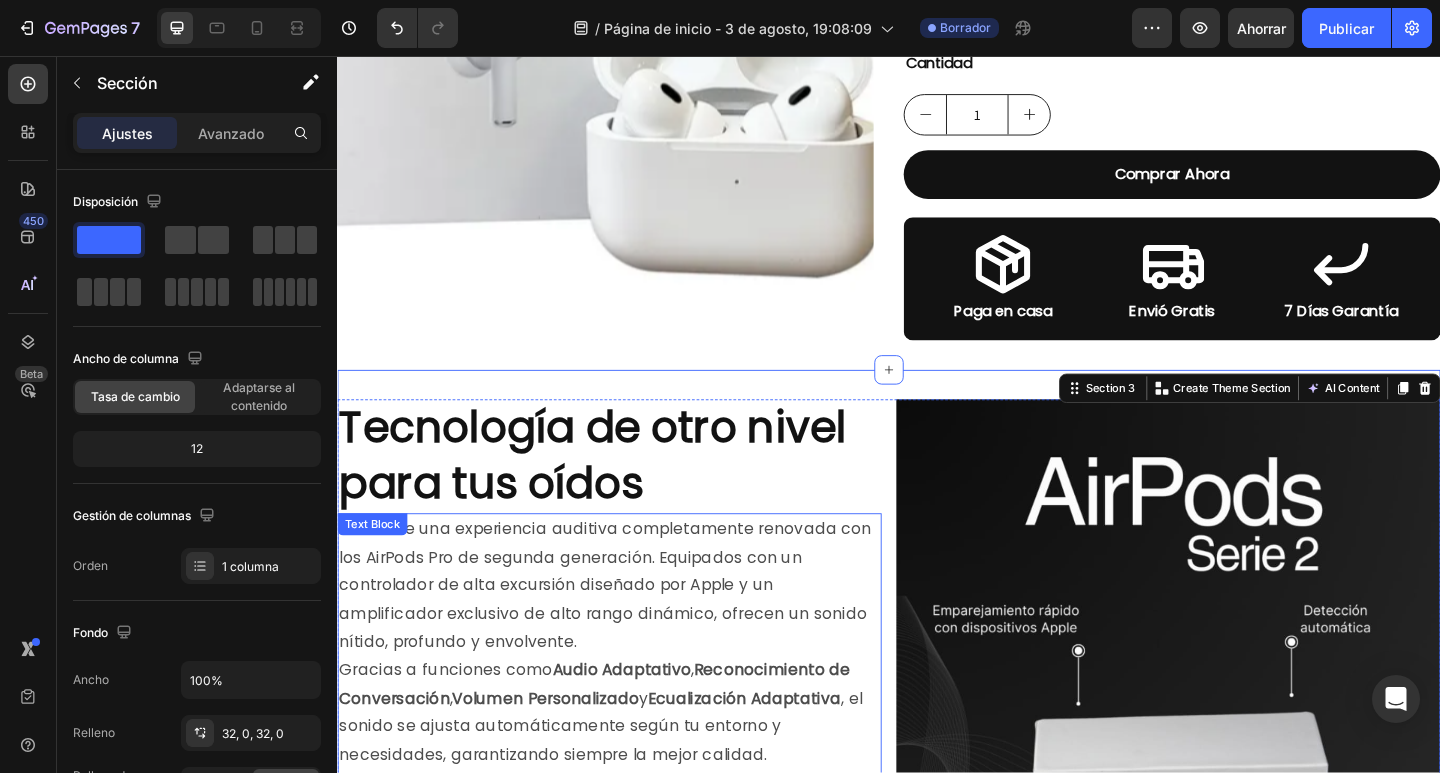 scroll, scrollTop: 554, scrollLeft: 0, axis: vertical 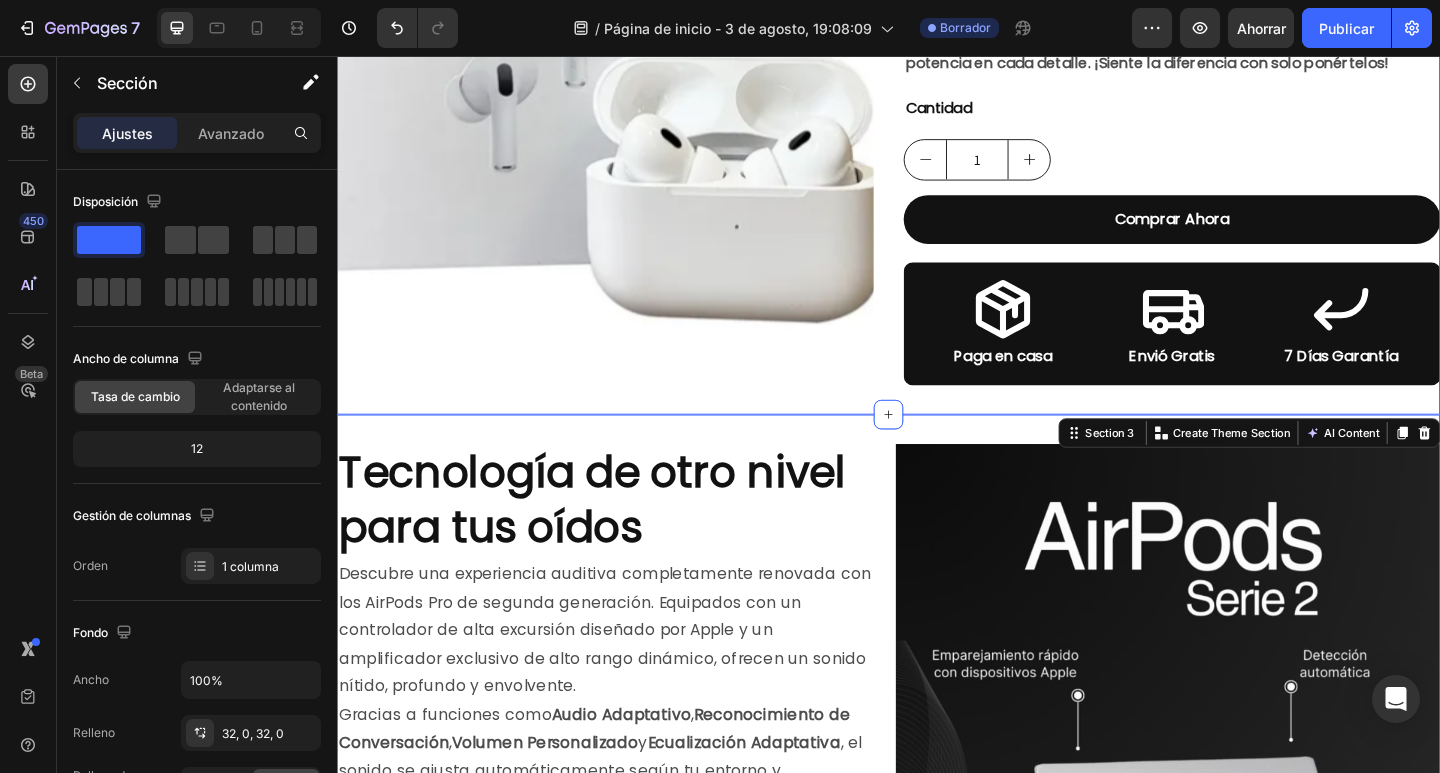 click on "Product Images Audifonos Airpods Pro 2 Generacion Product Title $80.000,00 Product Price Product Price $110.000,00 Product Price Product Price Row Lleva tu experiencia auditiva a otro nivel con sonido adaptativo, cancelación activa de ruido y control táctil. Comodidad, tecnología y potencia en cada detalle. ¡Siente la diferencia con solo ponértelos! Text Block Cantidad Text Block
1
Product Quantity Comprar Ahora   Dynamic Checkout
Icon Paga en casa Text Block
Icon Envió Gratis Text Block
Icon 7 Días Garantía Text Block Row Product Row Section 2" at bounding box center [937, 110] 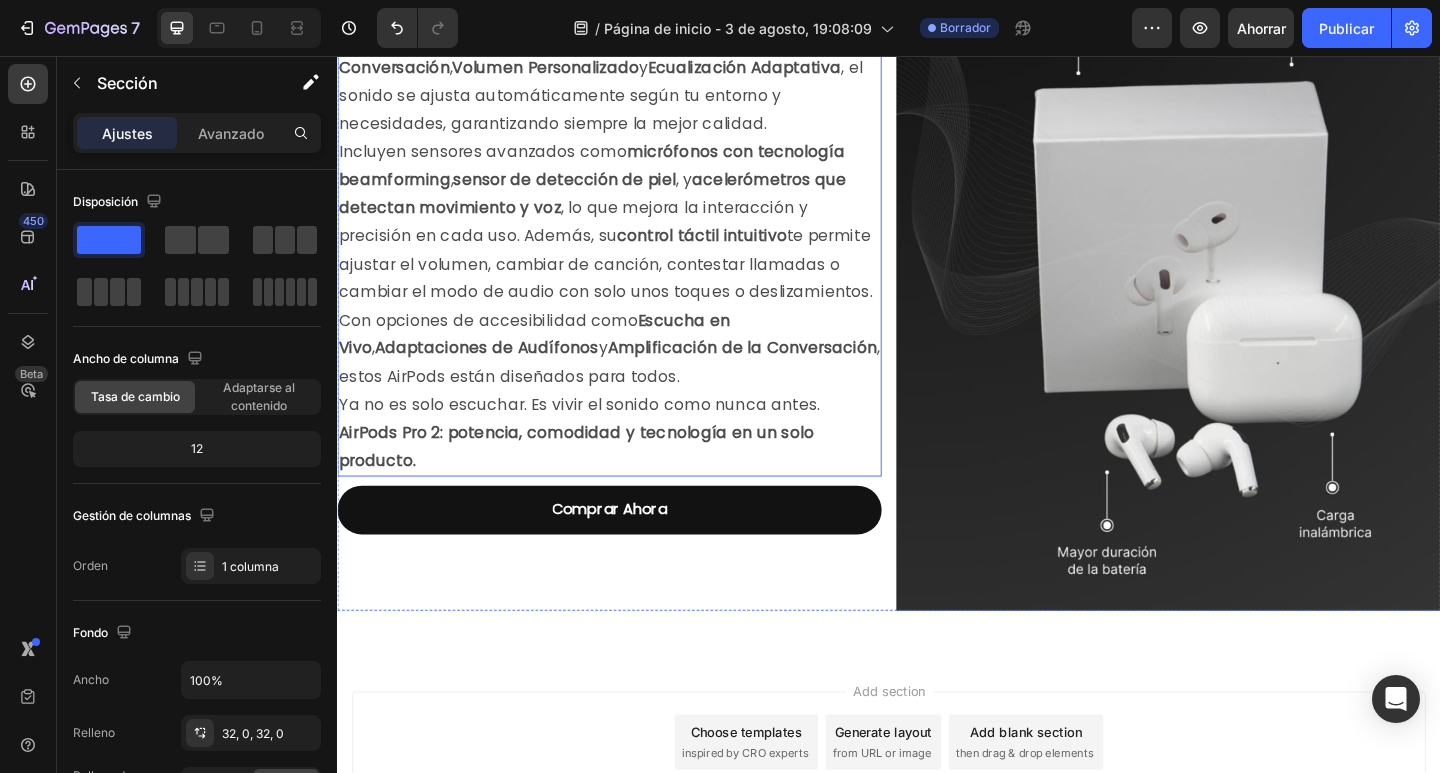 scroll, scrollTop: 1389, scrollLeft: 0, axis: vertical 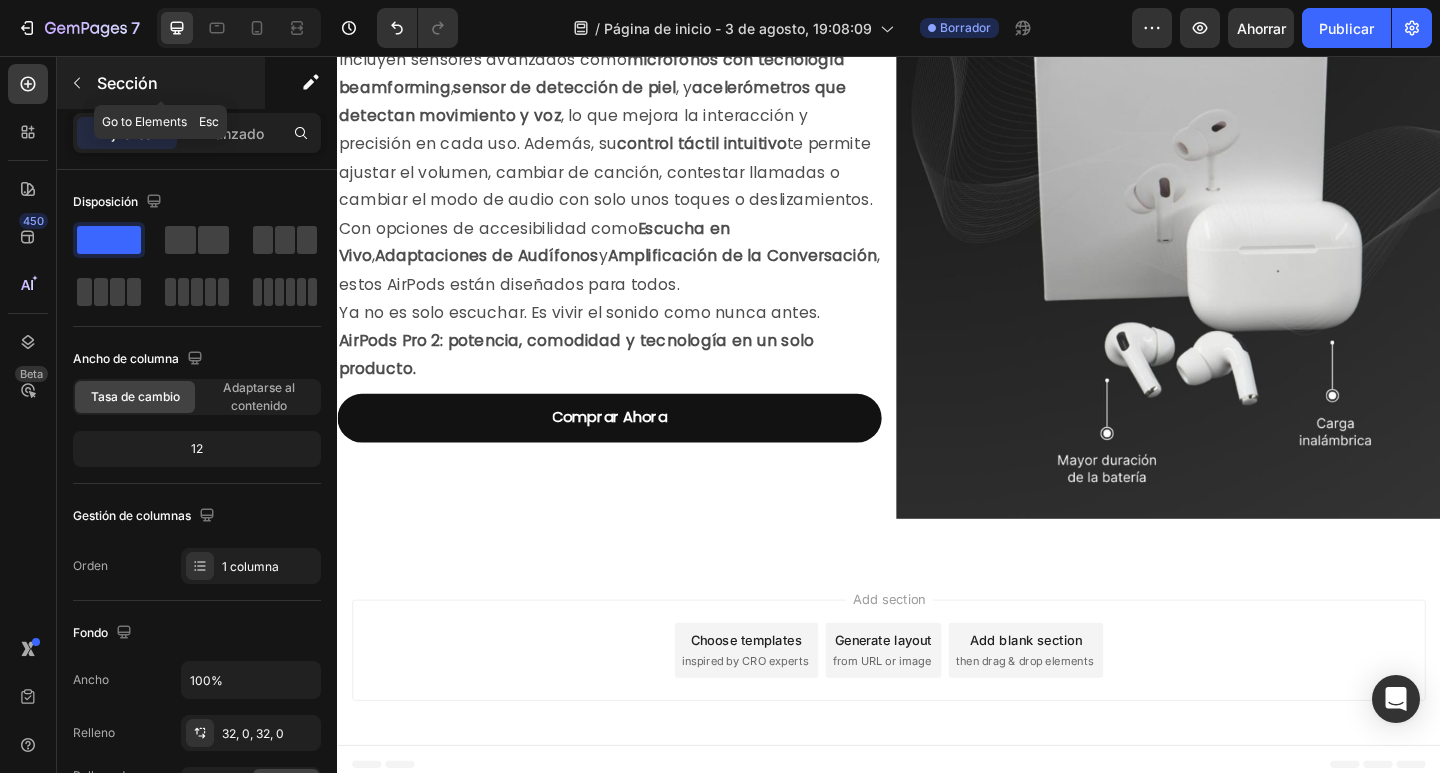 click at bounding box center [77, 83] 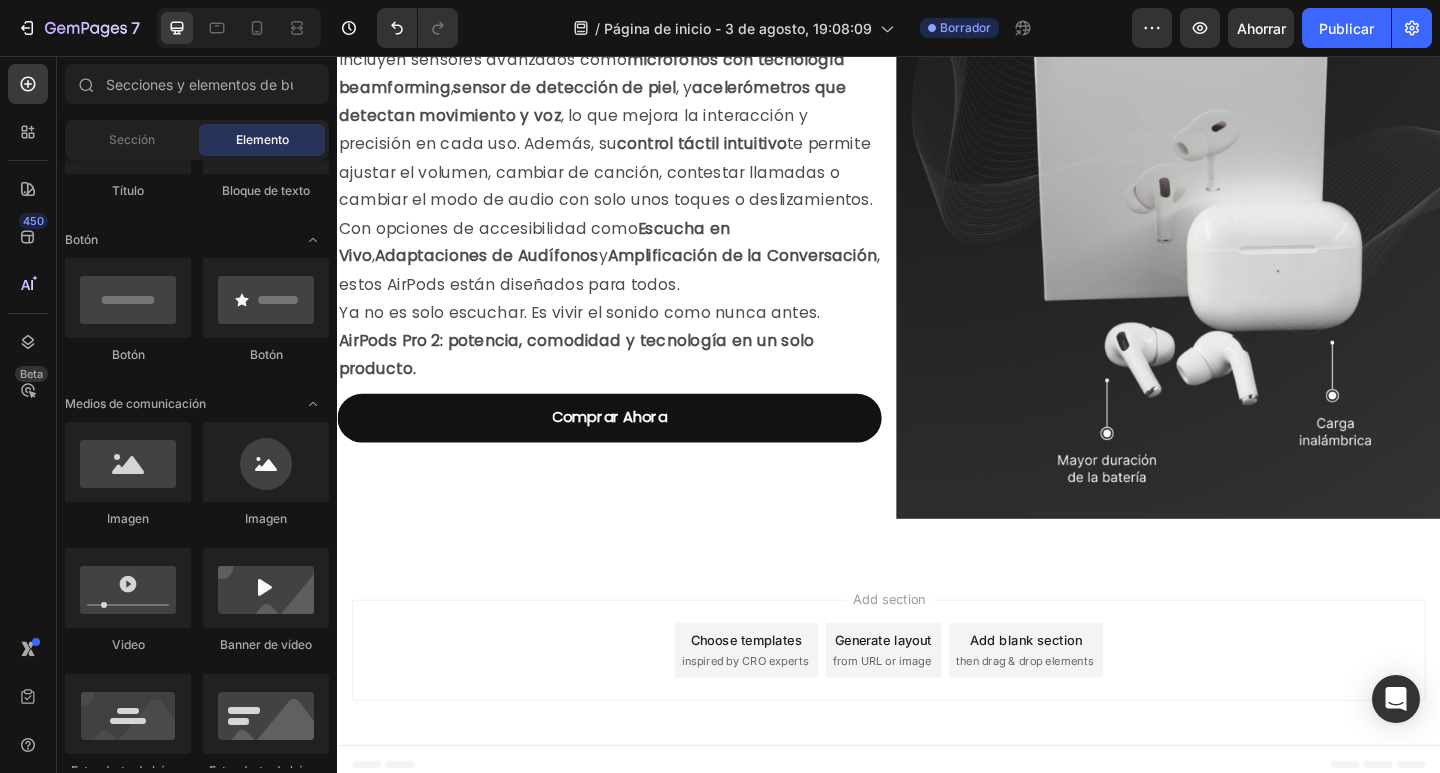 scroll, scrollTop: 0, scrollLeft: 0, axis: both 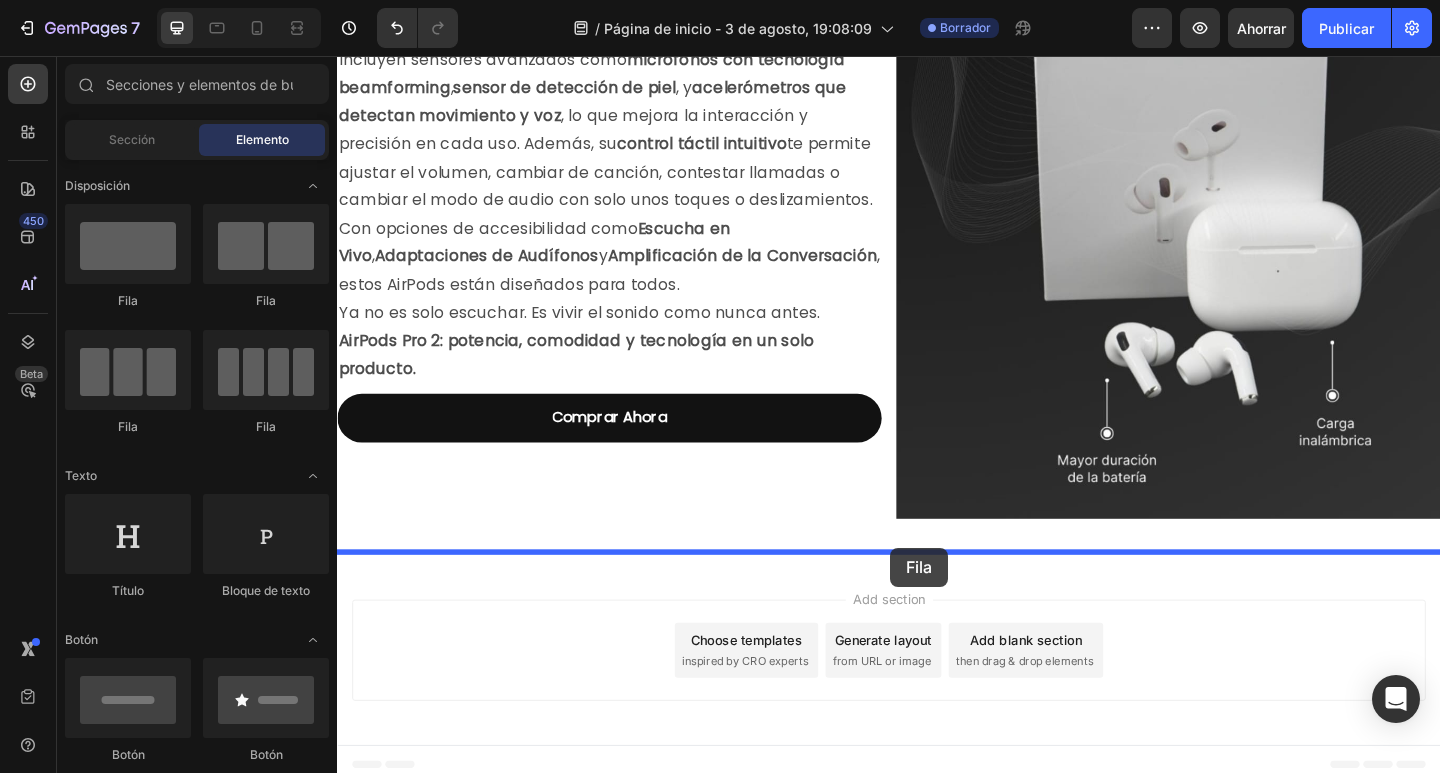 drag, startPoint x: 466, startPoint y: 322, endPoint x: 939, endPoint y: 591, distance: 544.14154 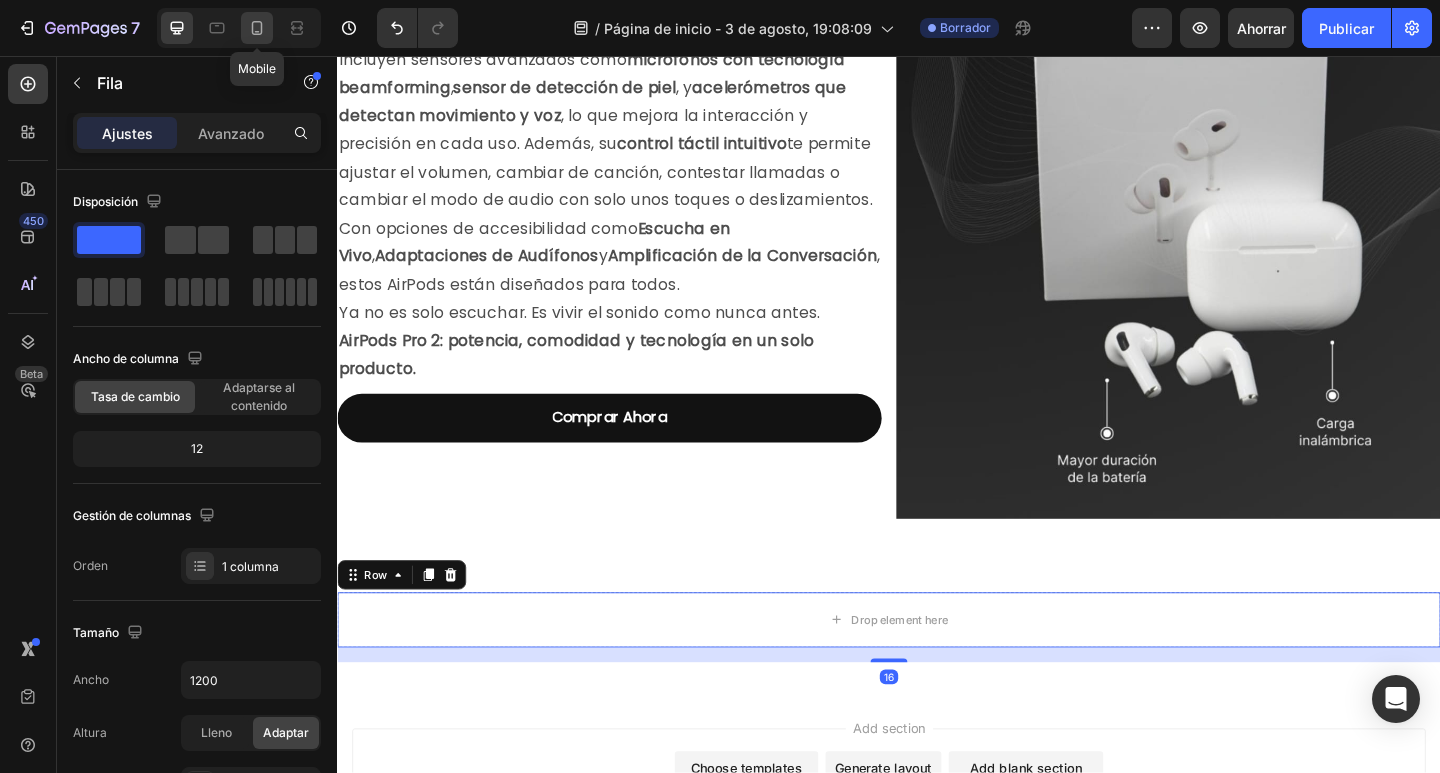 drag, startPoint x: 280, startPoint y: 27, endPoint x: 265, endPoint y: 31, distance: 15.524175 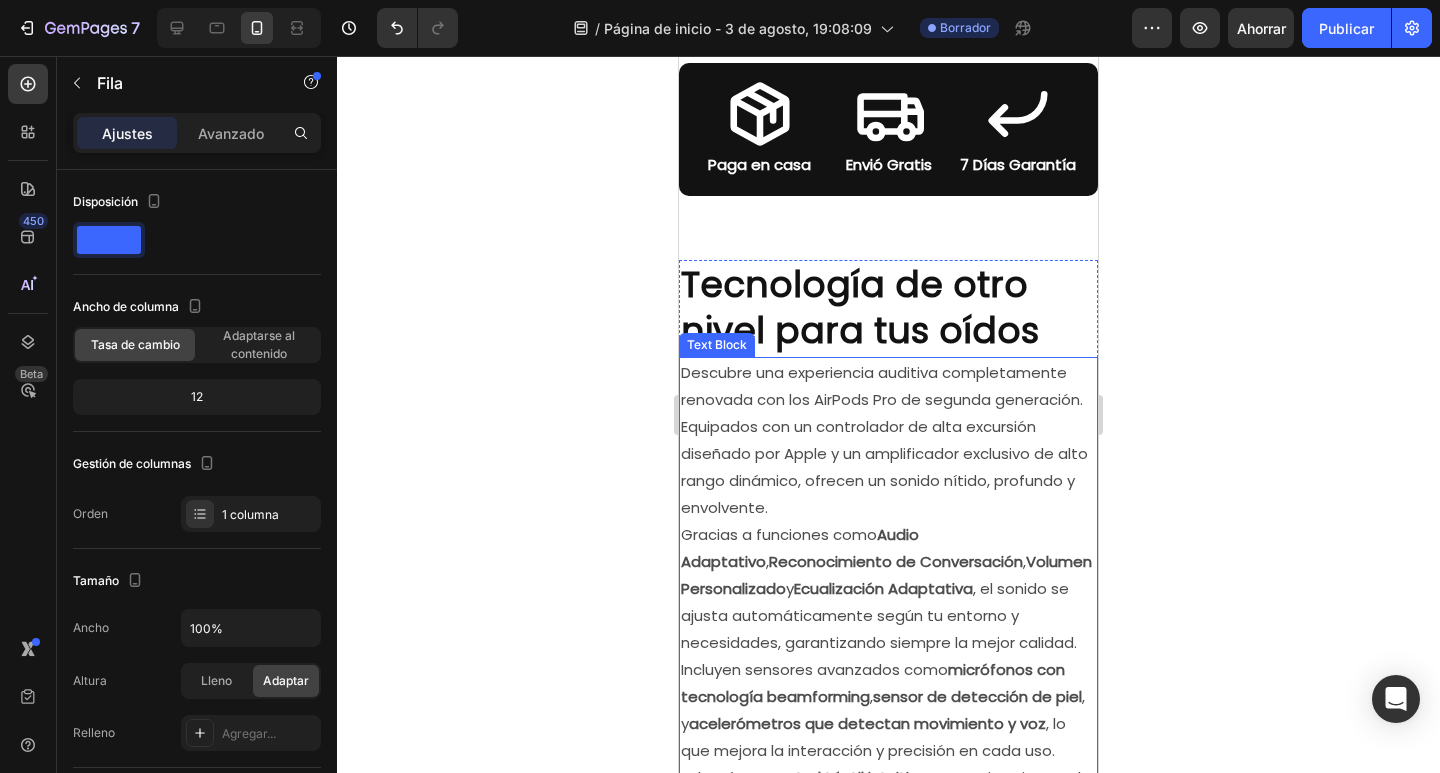 scroll, scrollTop: 1222, scrollLeft: 0, axis: vertical 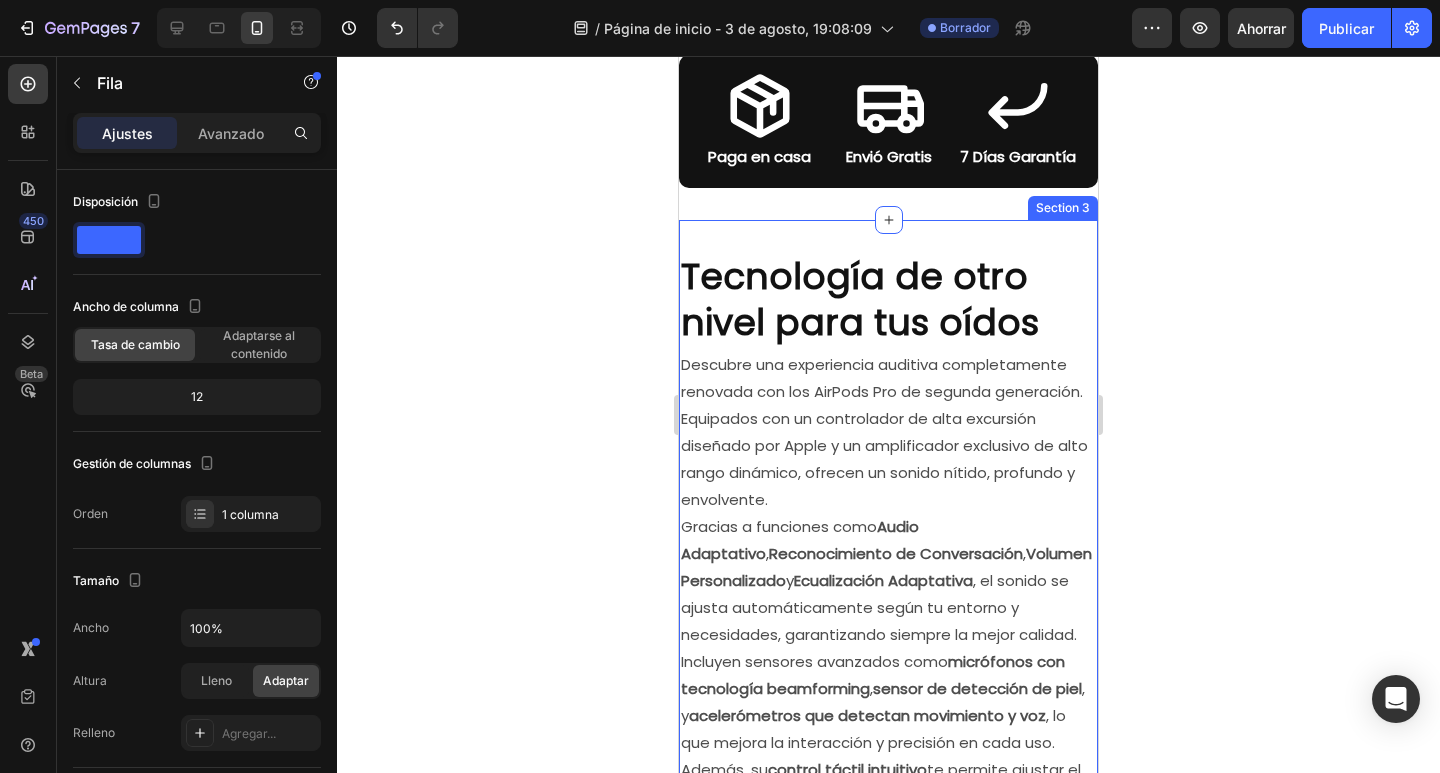 click on "Tecnología de otro nivel para tus oídos Heading Descubre una experiencia auditiva completamente renovada con los AirPods Pro de segunda generación. Equipados con un controlador de alta excursión diseñado por Apple y un amplificador exclusivo de alto rango dinámico, ofrecen un sonido nítido, profundo y envolvente. Gracias a funciones como  Audio Adaptativo ,  Reconocimiento de Conversación ,  Volumen Personalizado  y  Ecualización Adaptativa , el sonido se ajusta automáticamente según tu entorno y necesidades, garantizando siempre la mejor calidad. Incluyen sensores avanzados como  micrófonos con tecnología beamforming ,  sensor de detección de piel , y  acelerómetros que detectan movimiento y voz , lo que mejora la interacción y precisión en cada uso. Además, su  control táctil intuitivo  te permite ajustar el volumen, cambiar de canción, contestar llamadas o cambiar el modo de audio con solo unos toques o deslizamientos. Con opciones de accesibilidad como  Escucha en Vivo ,   y  Button" at bounding box center [888, 1038] 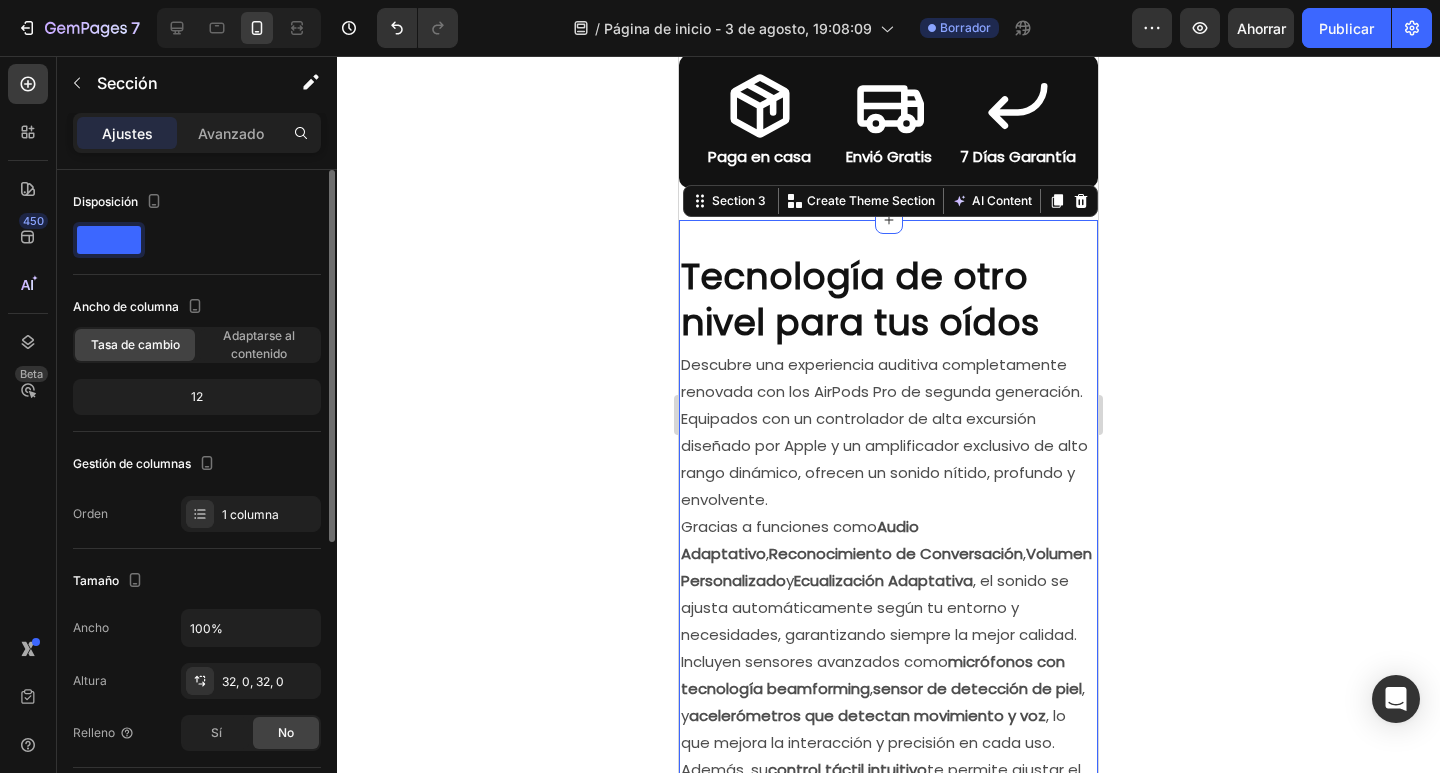 click 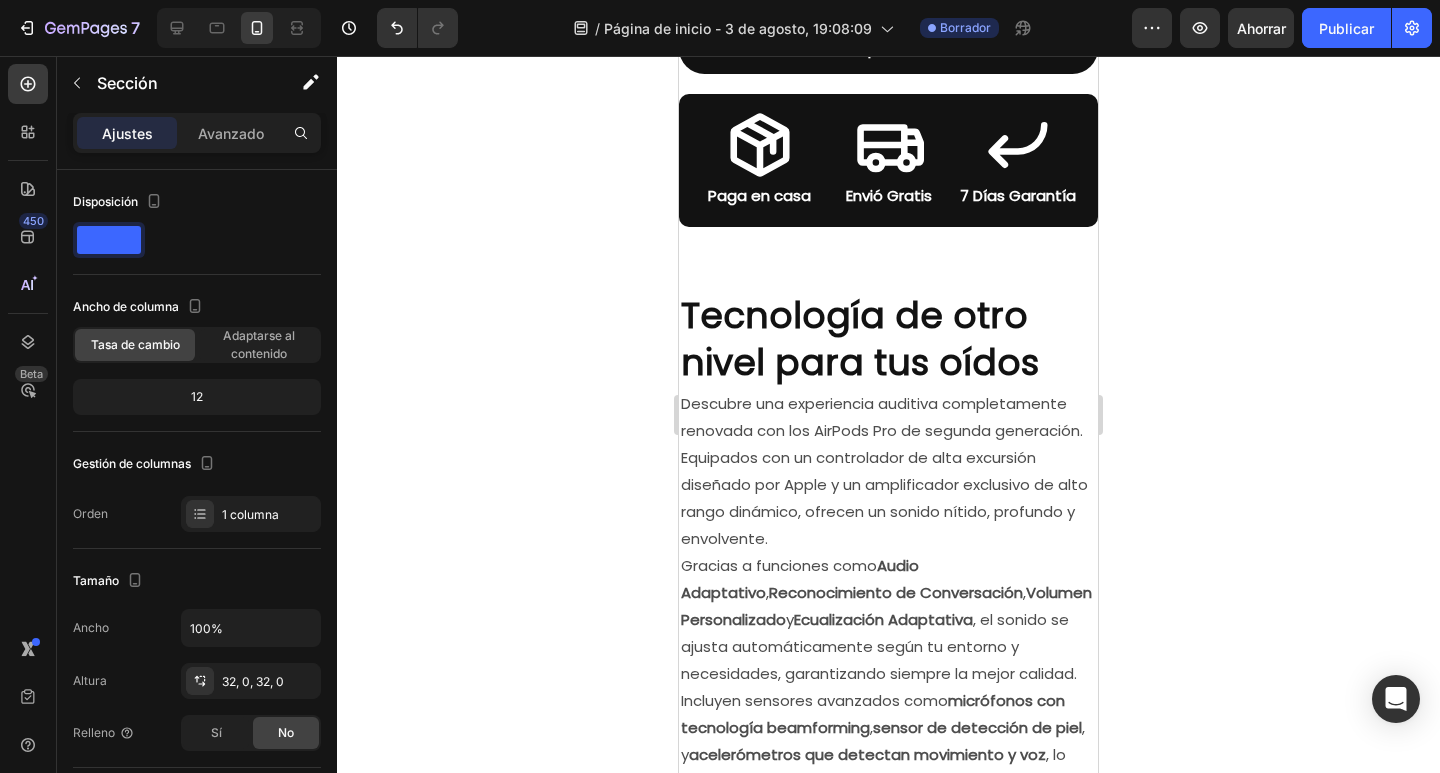 scroll, scrollTop: 1200, scrollLeft: 0, axis: vertical 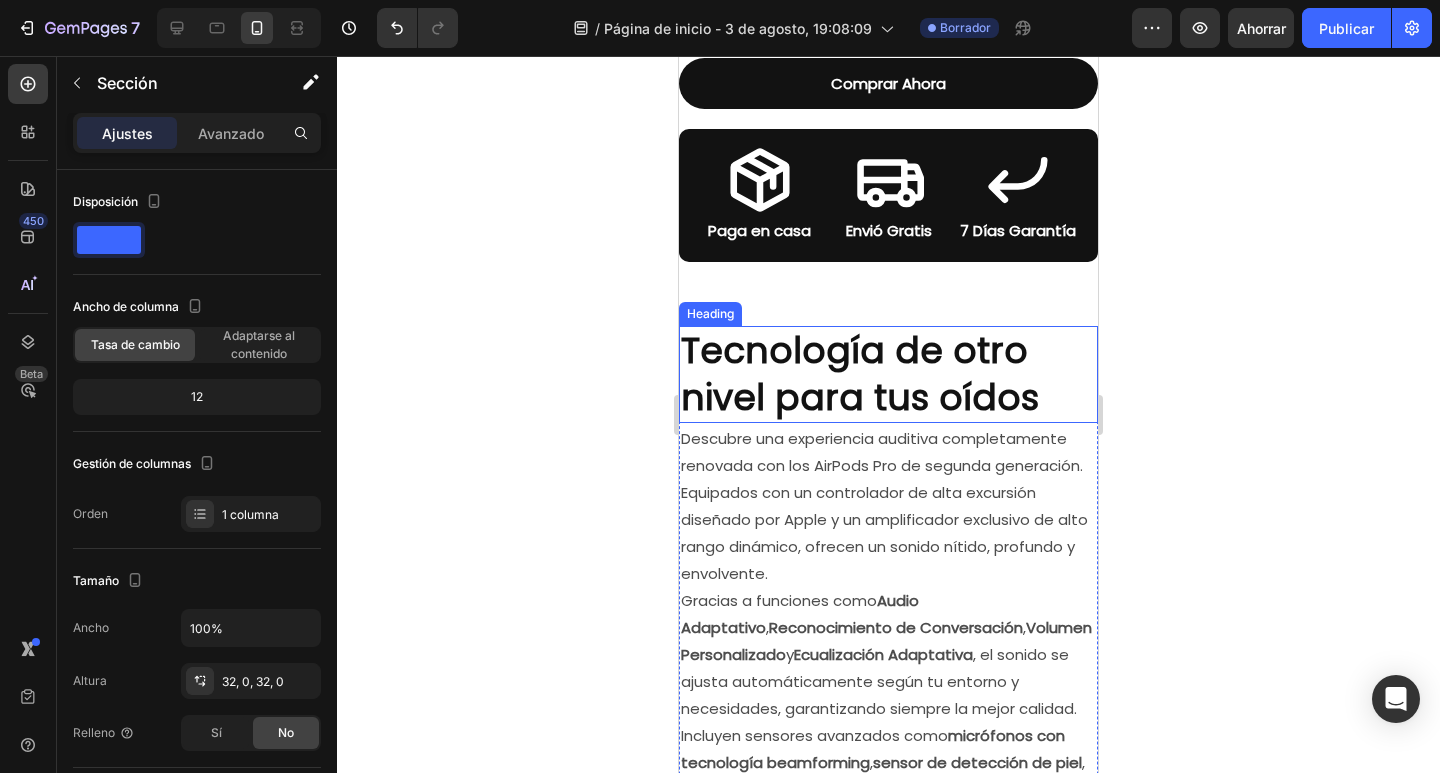 click on "Tecnología de otro nivel para tus oídos" at bounding box center (888, 375) 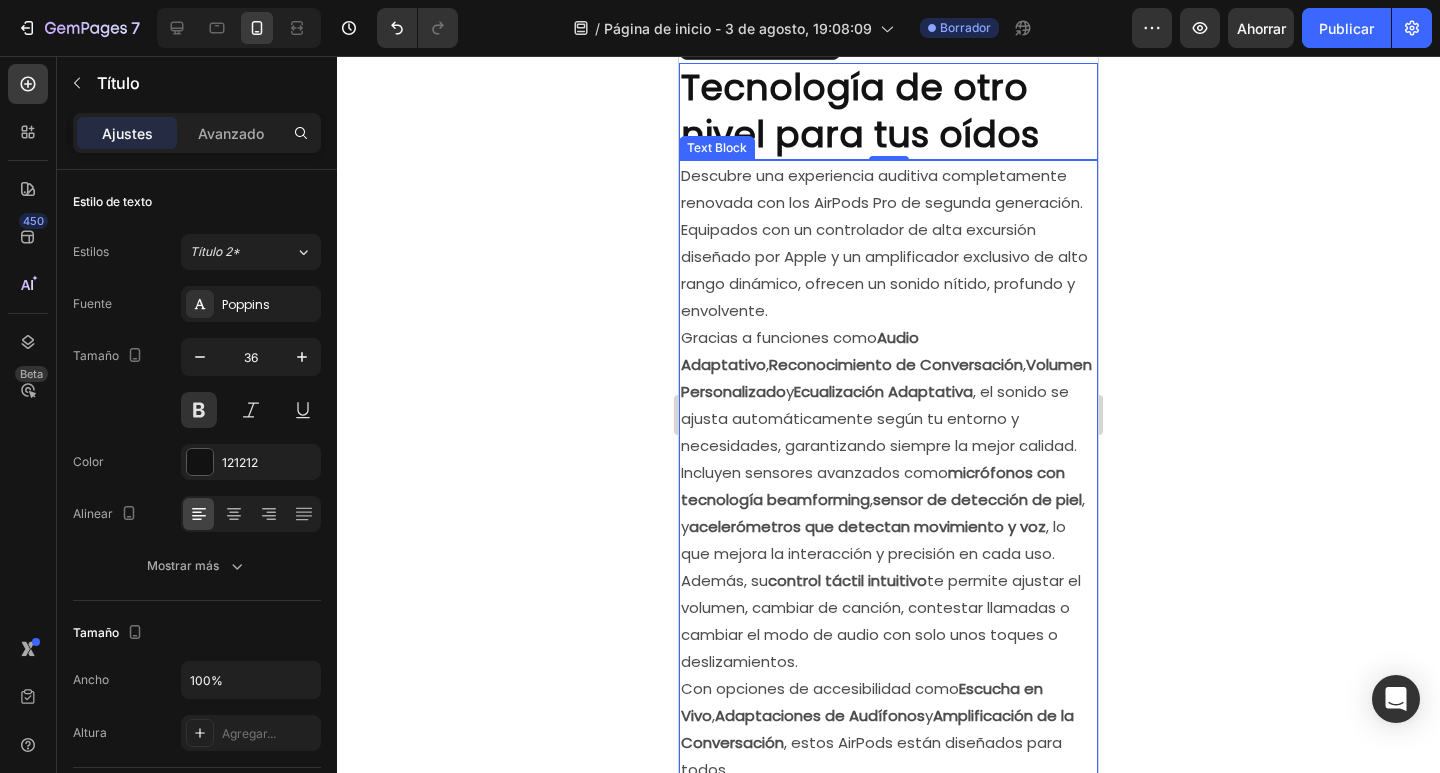 scroll, scrollTop: 1900, scrollLeft: 0, axis: vertical 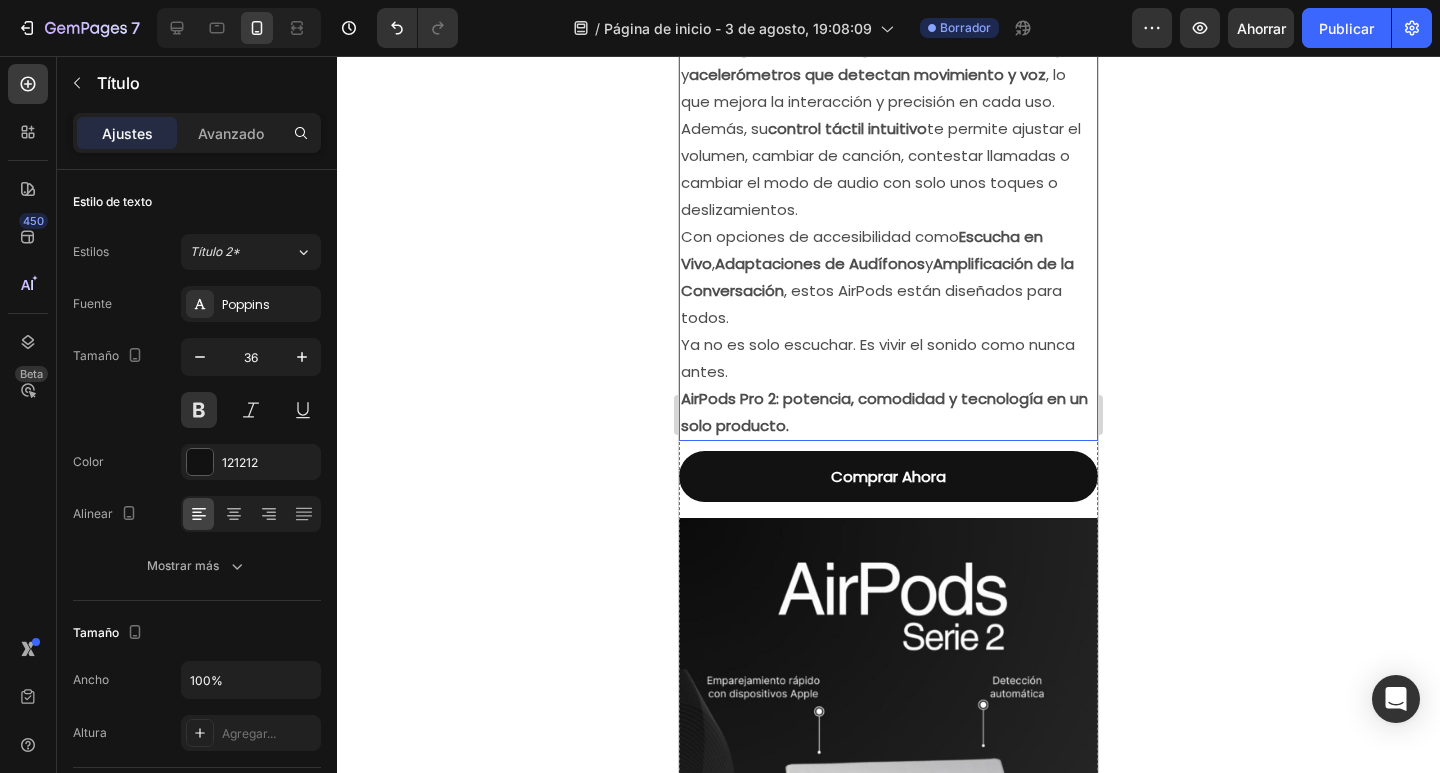 click on "Ya no es solo escuchar. Es vivir el sonido como nunca antes. AirPods Pro 2: potencia, comodidad y tecnología en un solo producto." at bounding box center (888, 385) 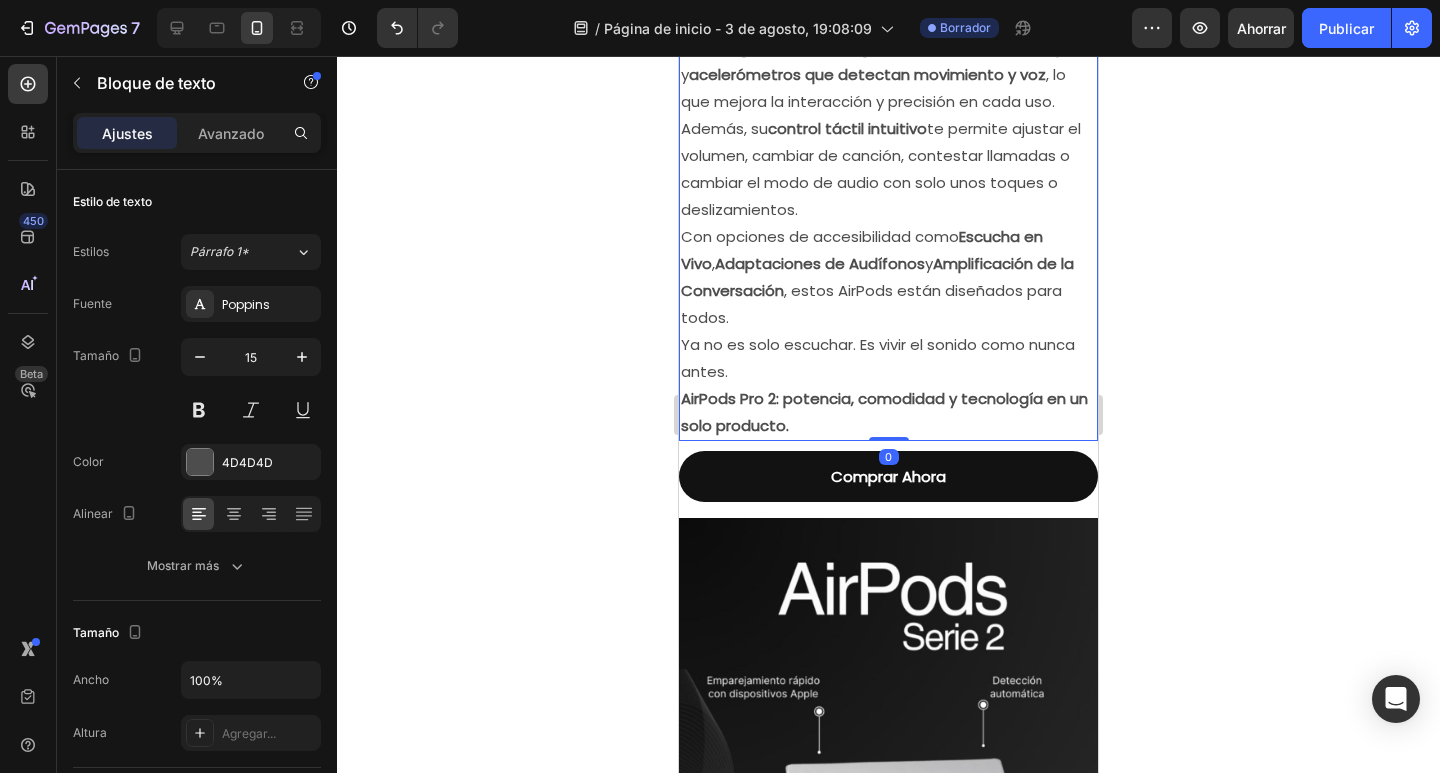 click at bounding box center [888, 842] 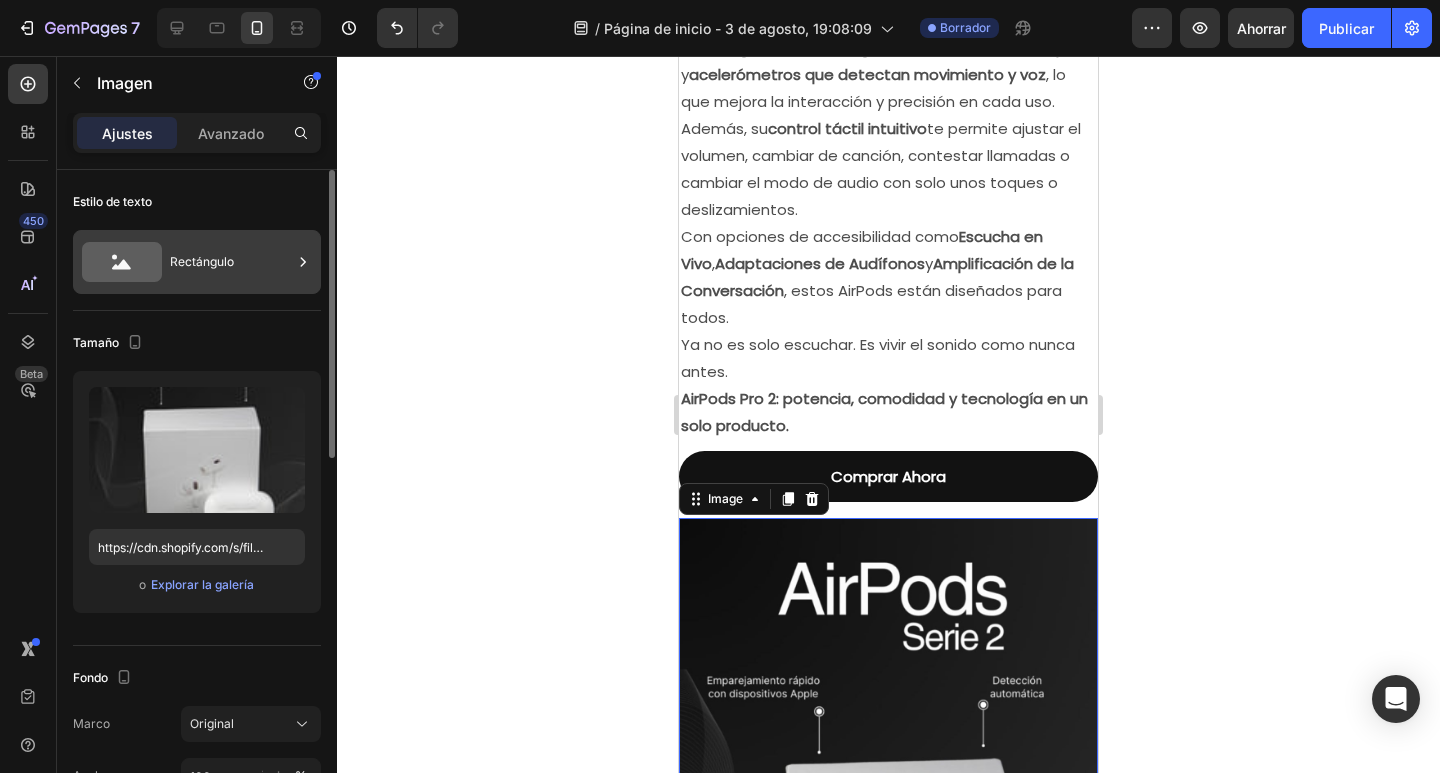 click on "Rectángulo" at bounding box center (231, 262) 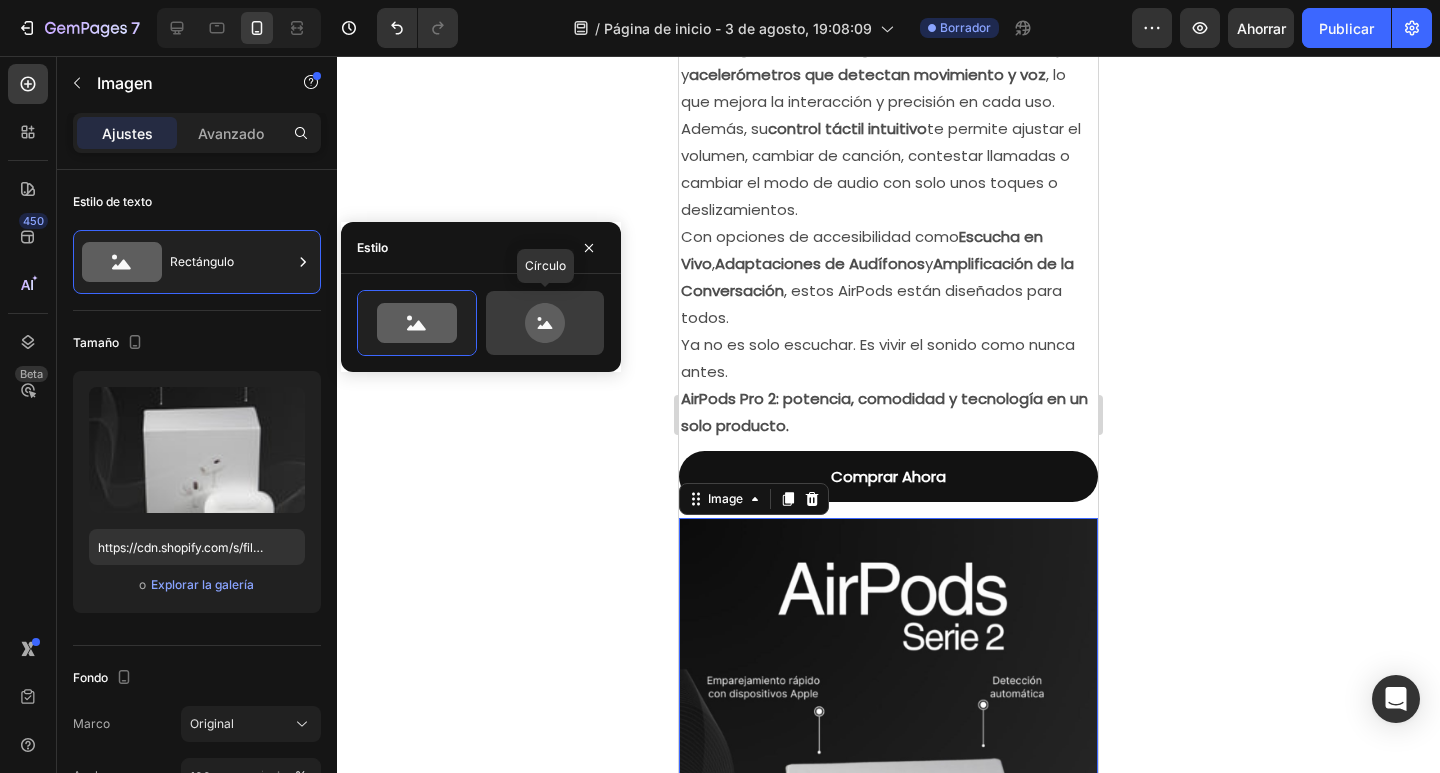 click 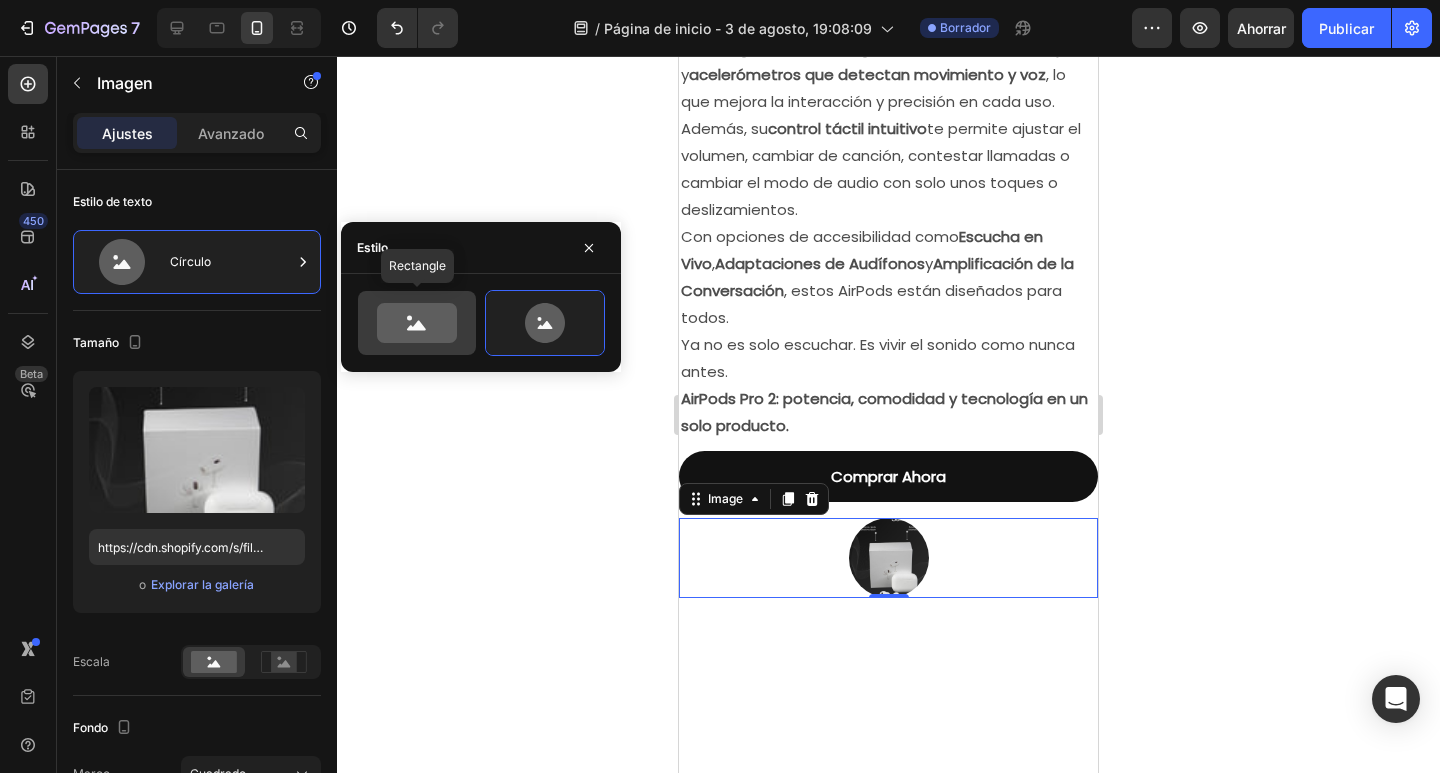 click 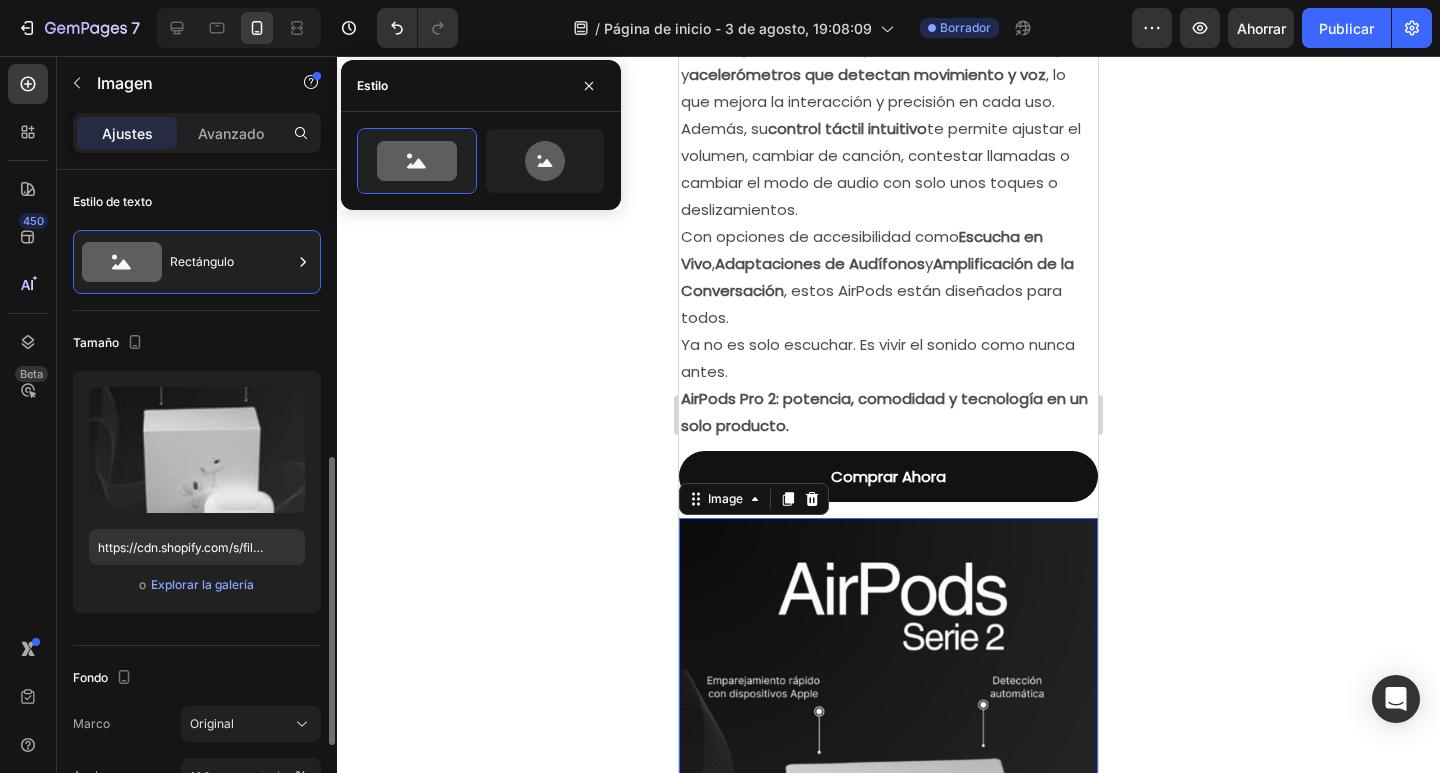 scroll, scrollTop: 300, scrollLeft: 0, axis: vertical 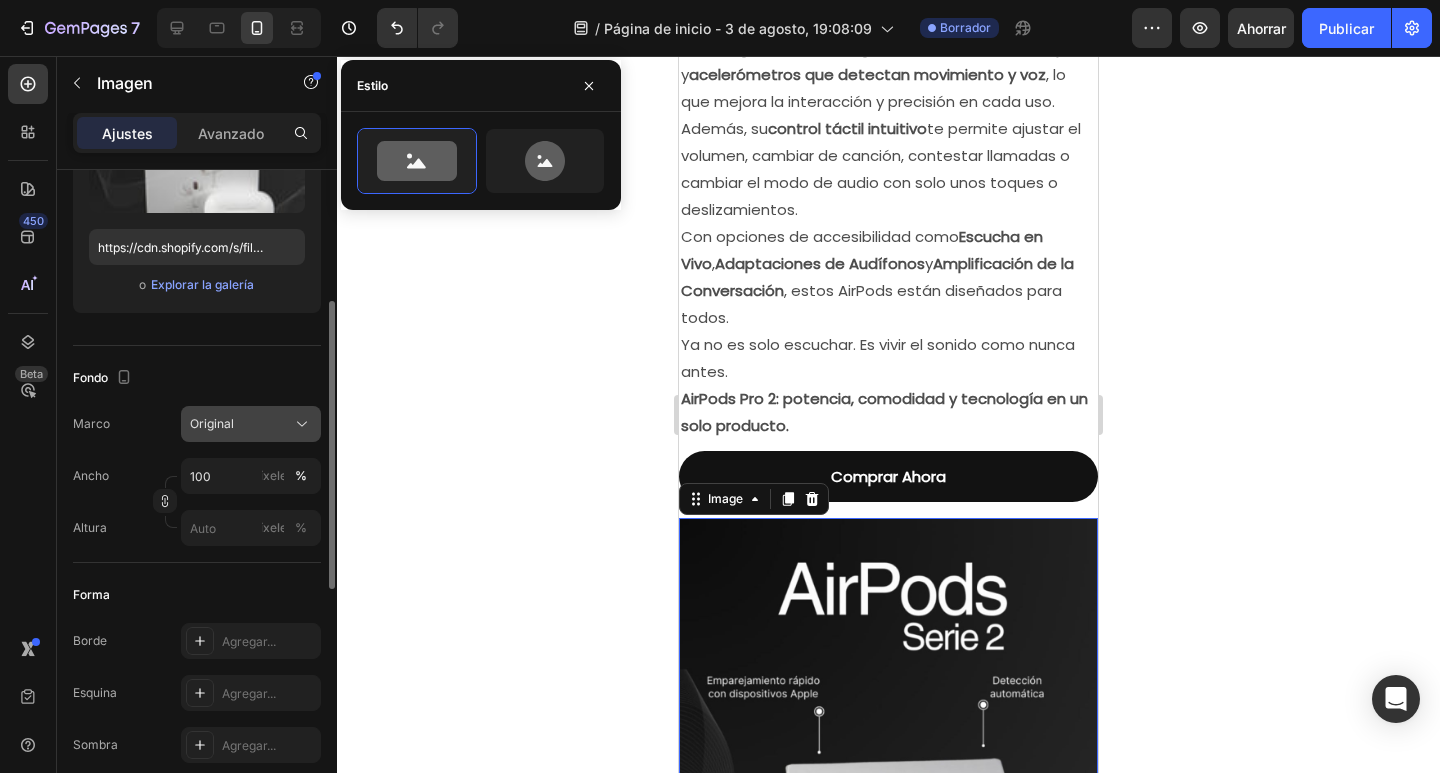 click on "Original" 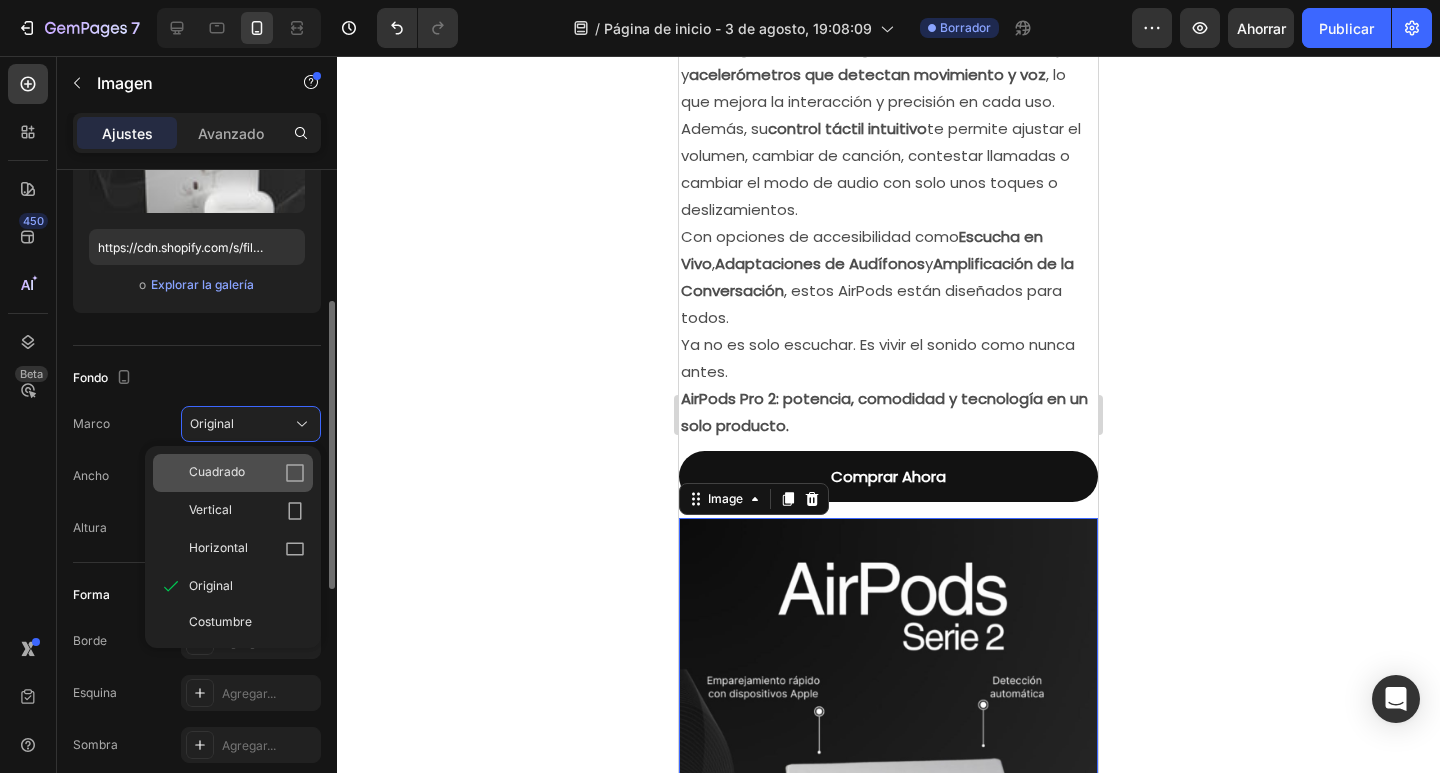 click on "Cuadrado" at bounding box center (247, 473) 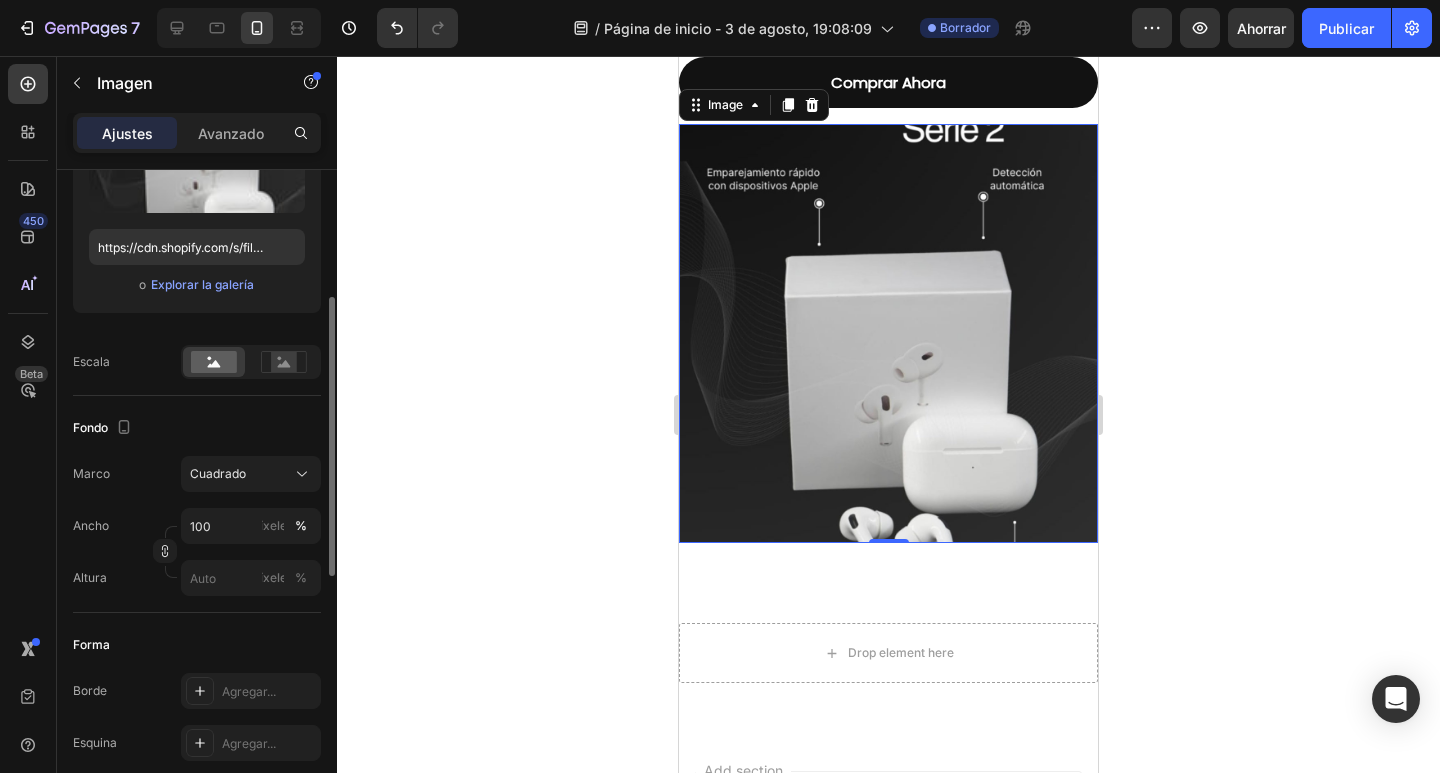 scroll, scrollTop: 2300, scrollLeft: 0, axis: vertical 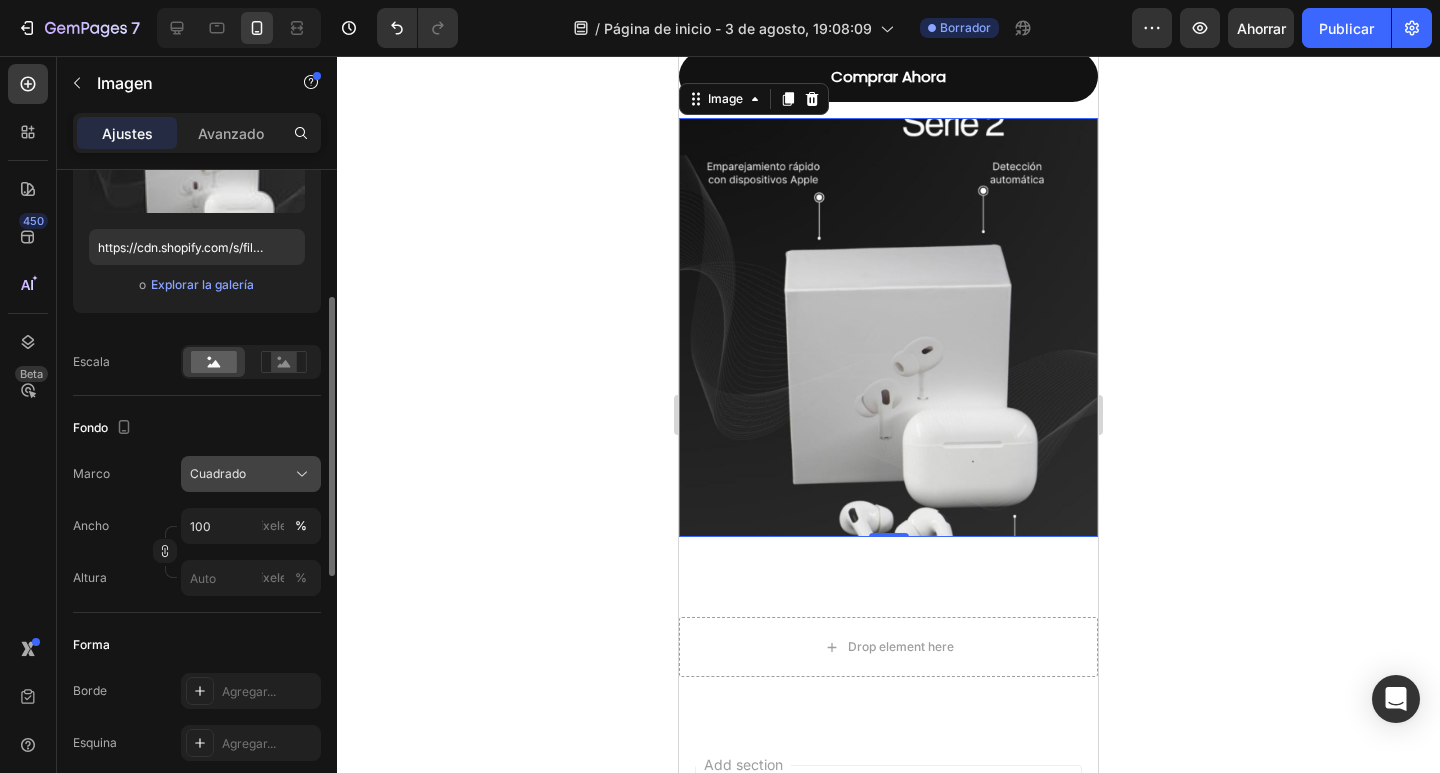 click on "Cuadrado" 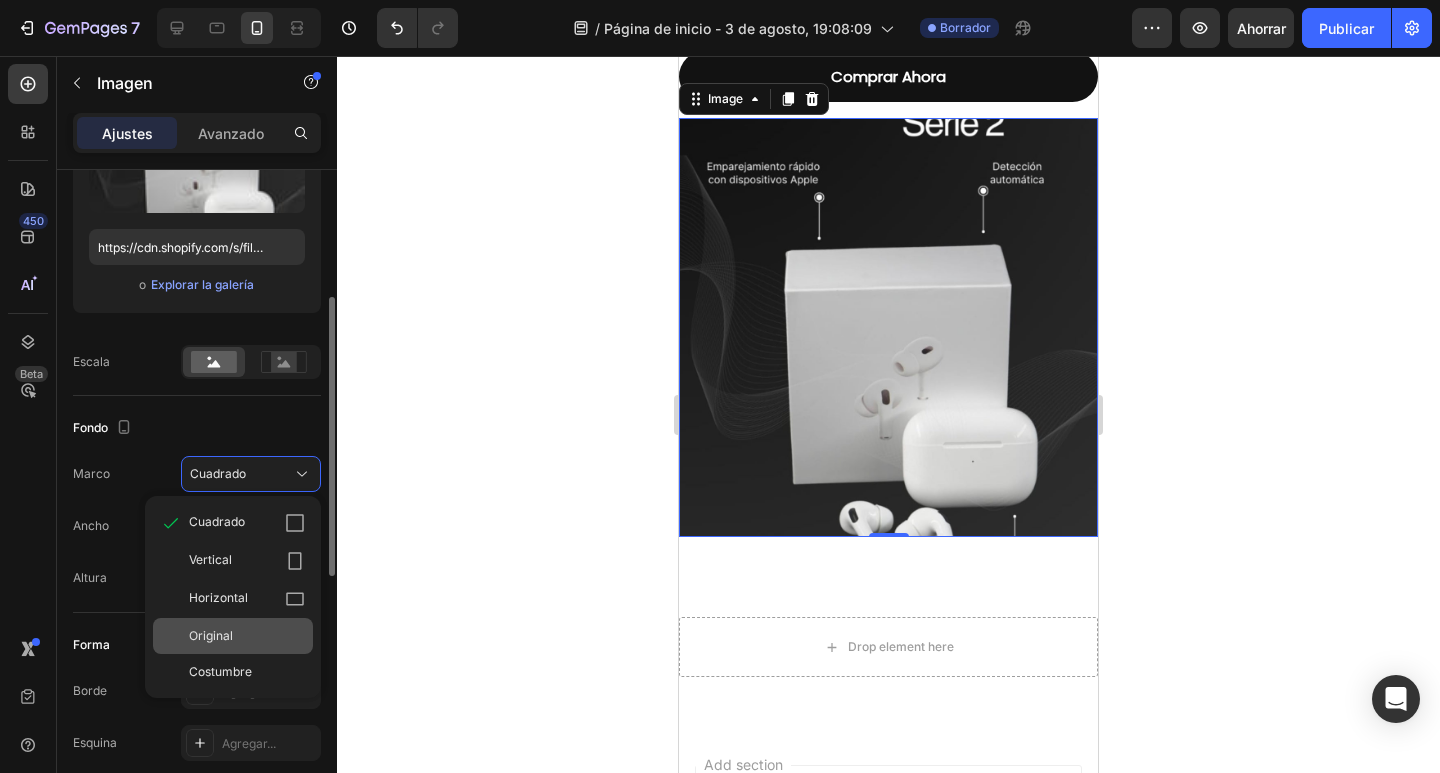 click on "Original" at bounding box center [211, 635] 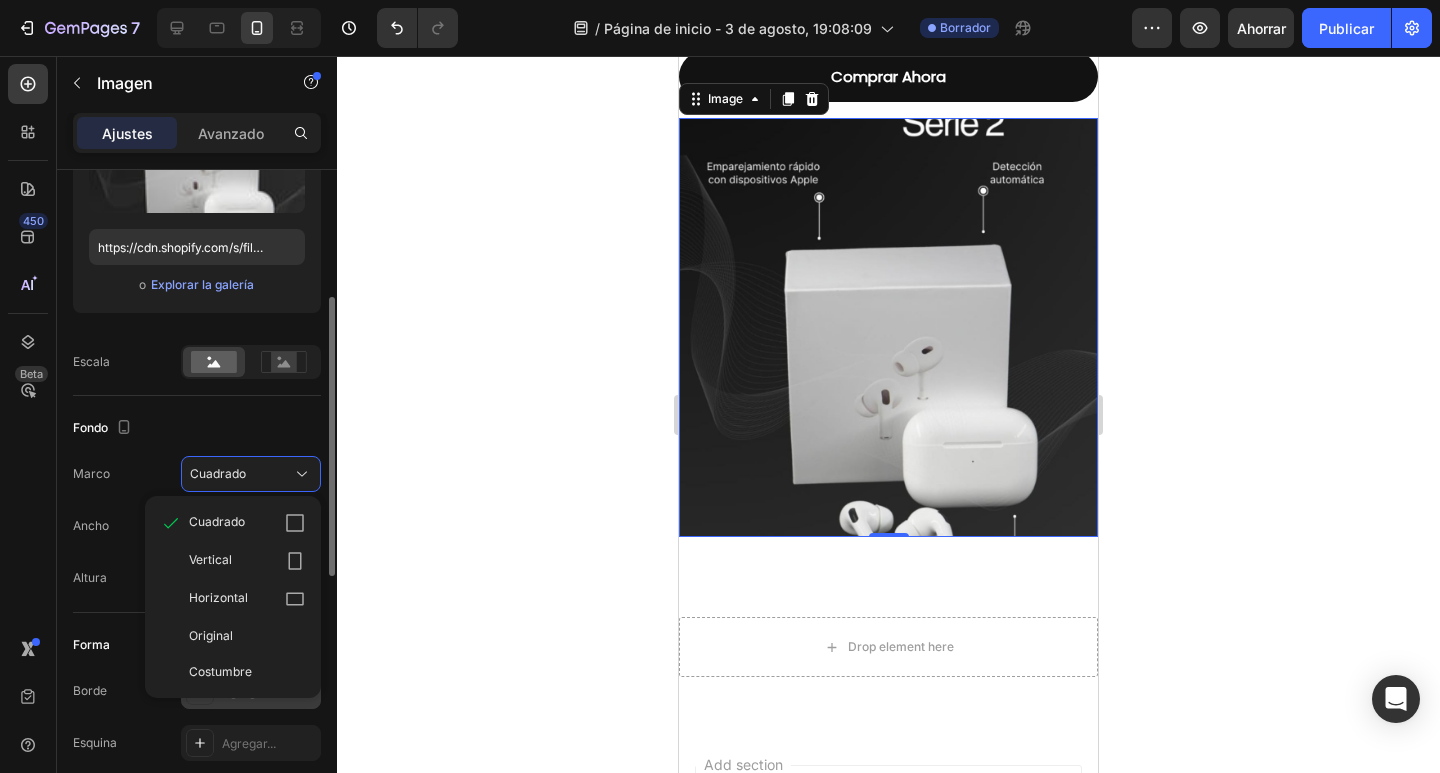 type 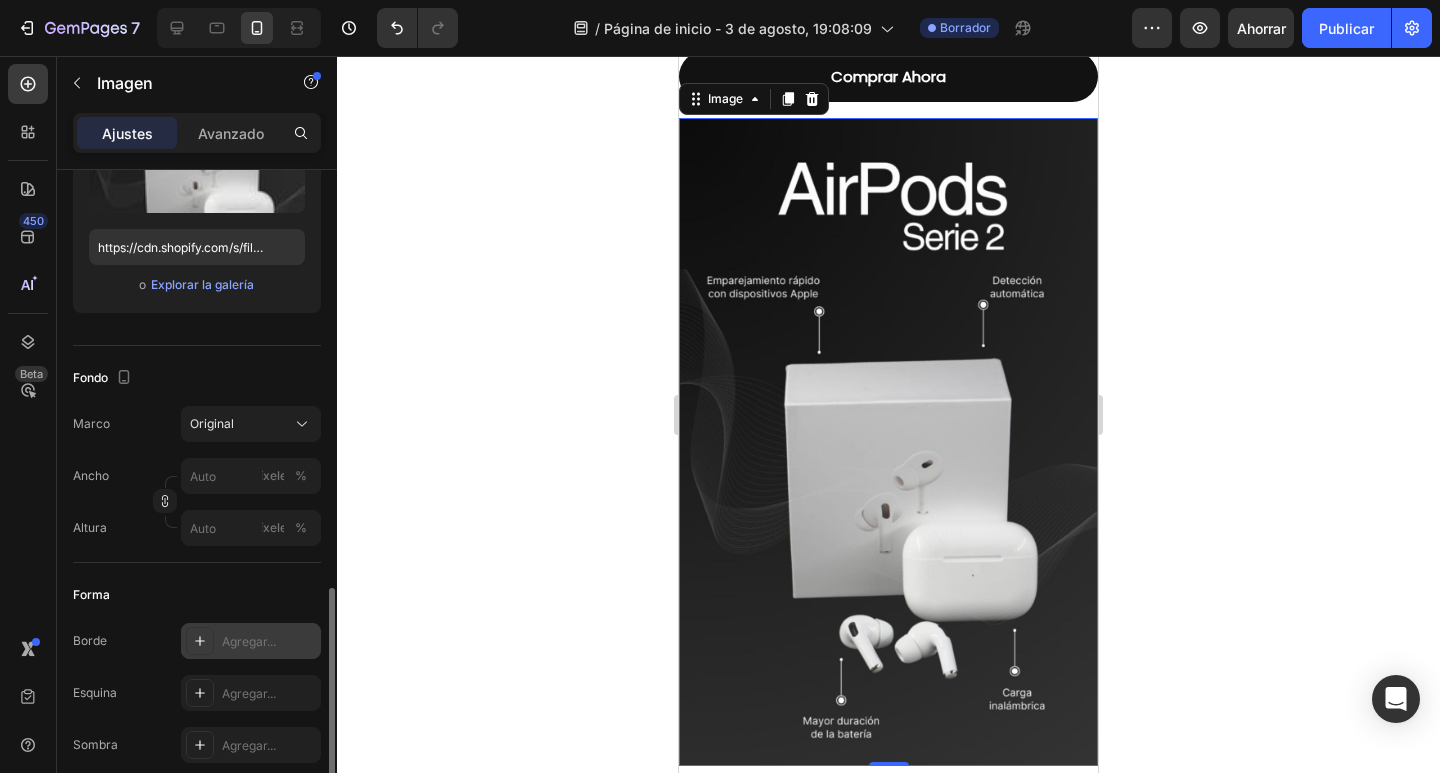 scroll, scrollTop: 500, scrollLeft: 0, axis: vertical 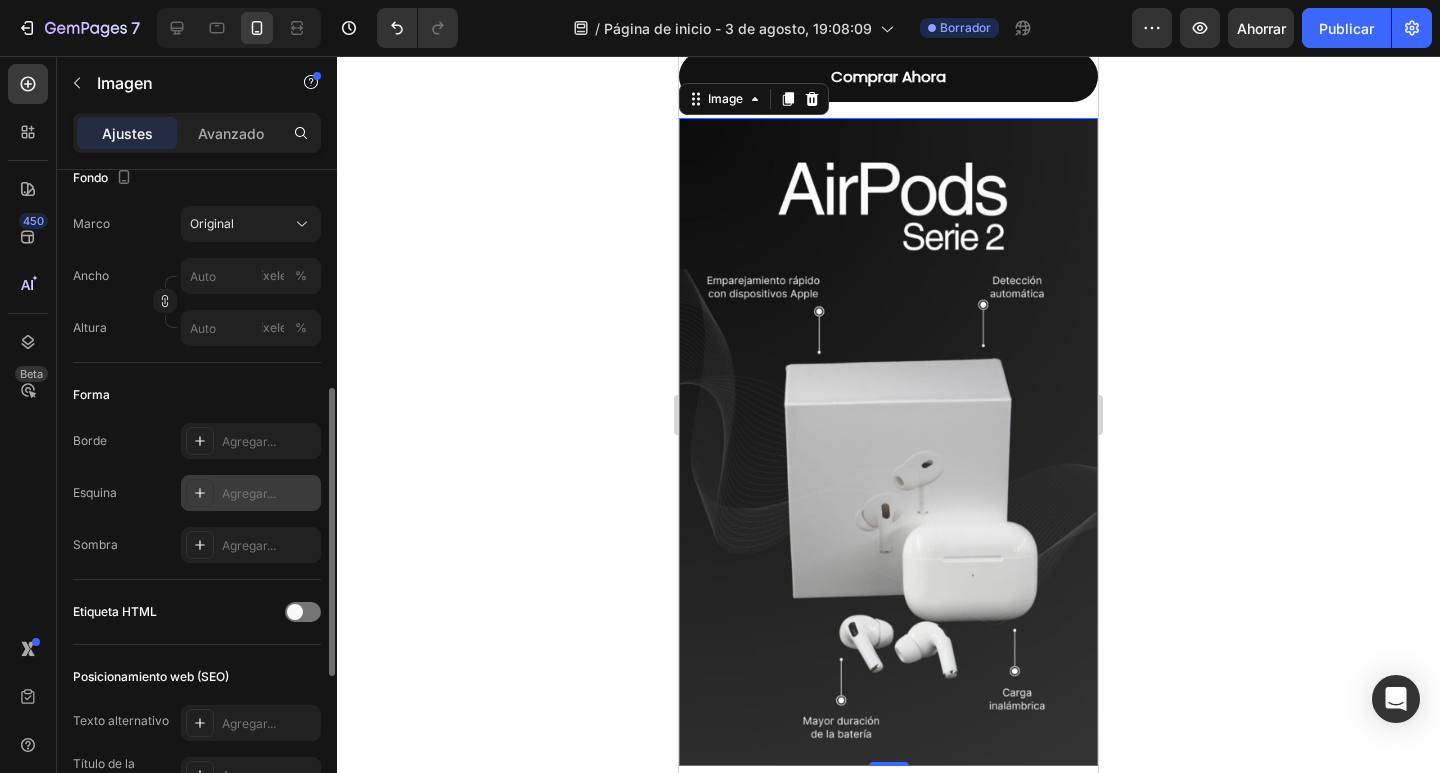 click on "Agregar..." at bounding box center (249, 493) 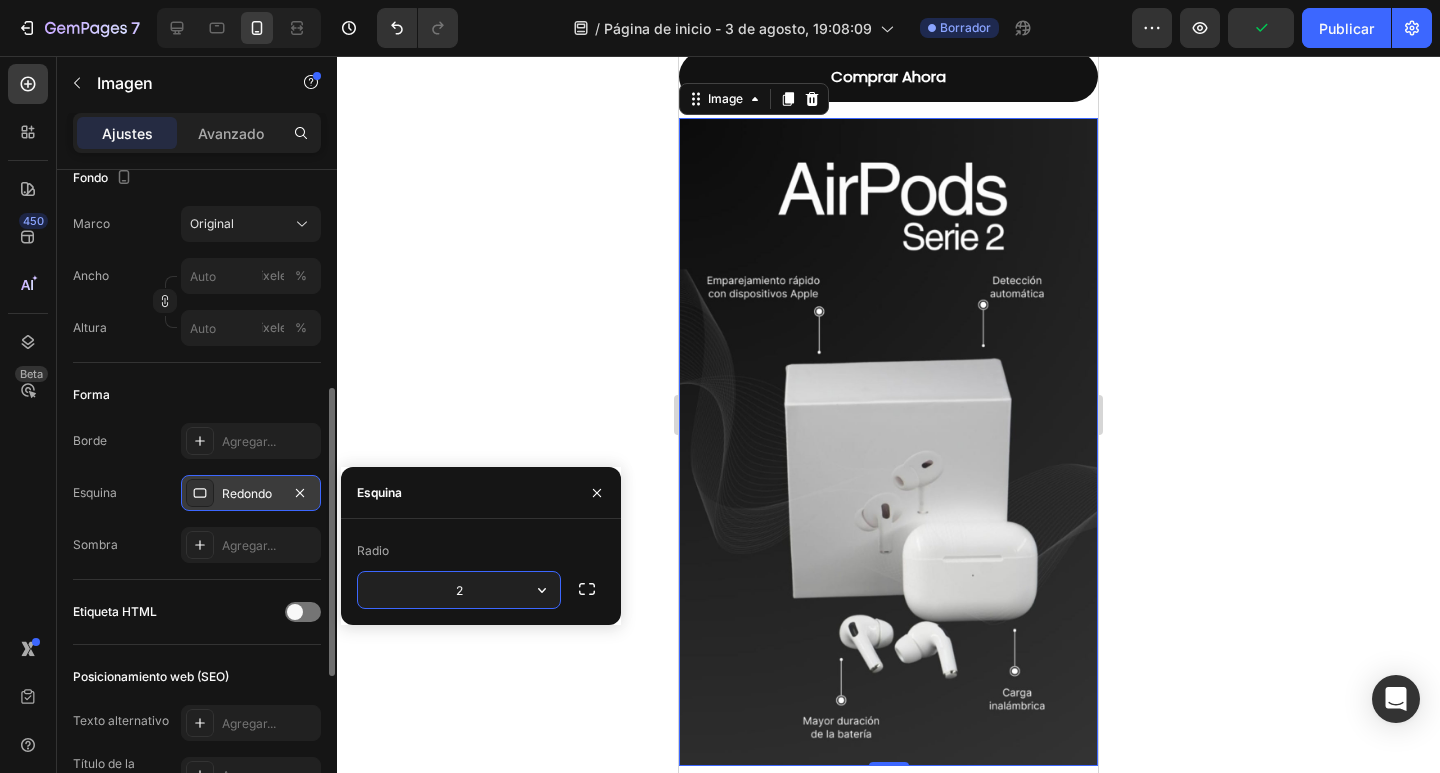 type on "20" 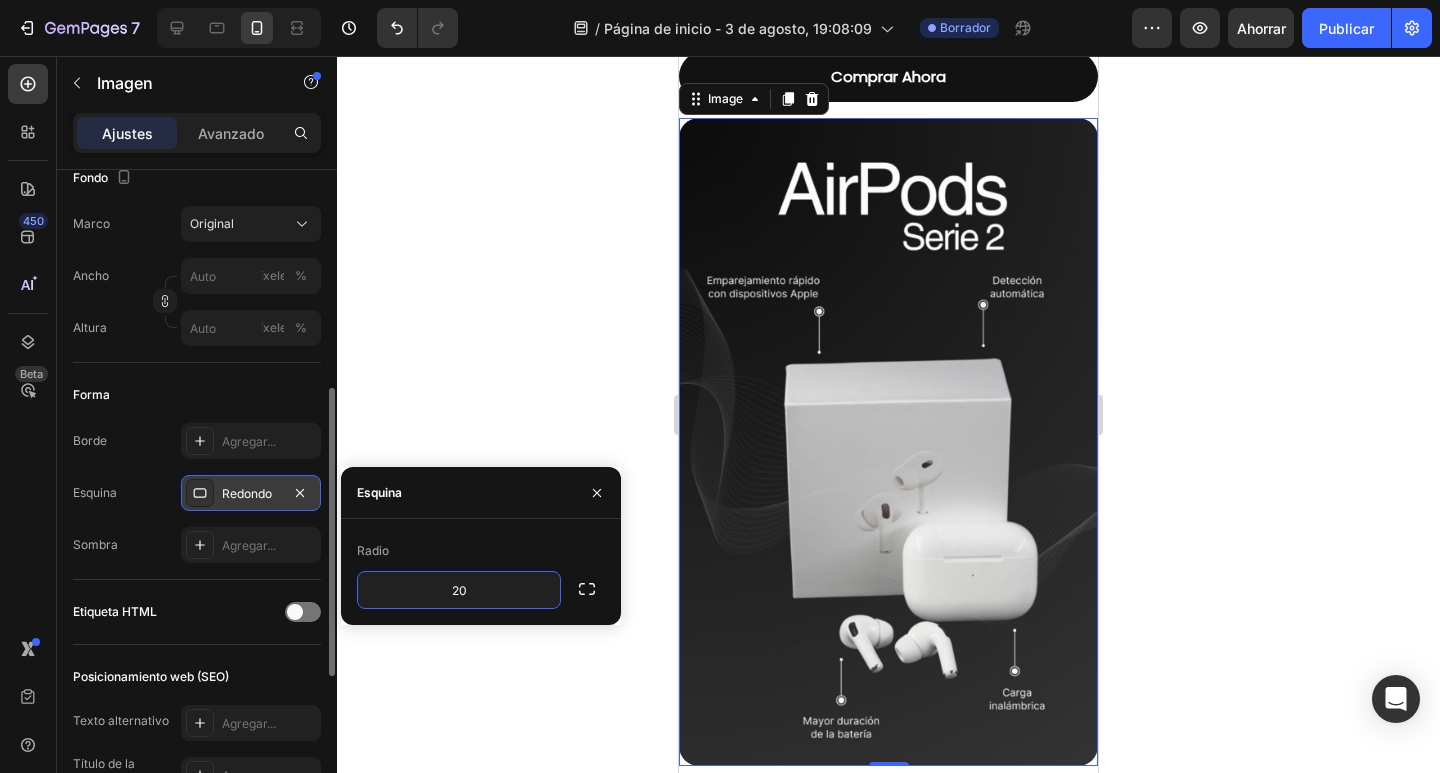 click 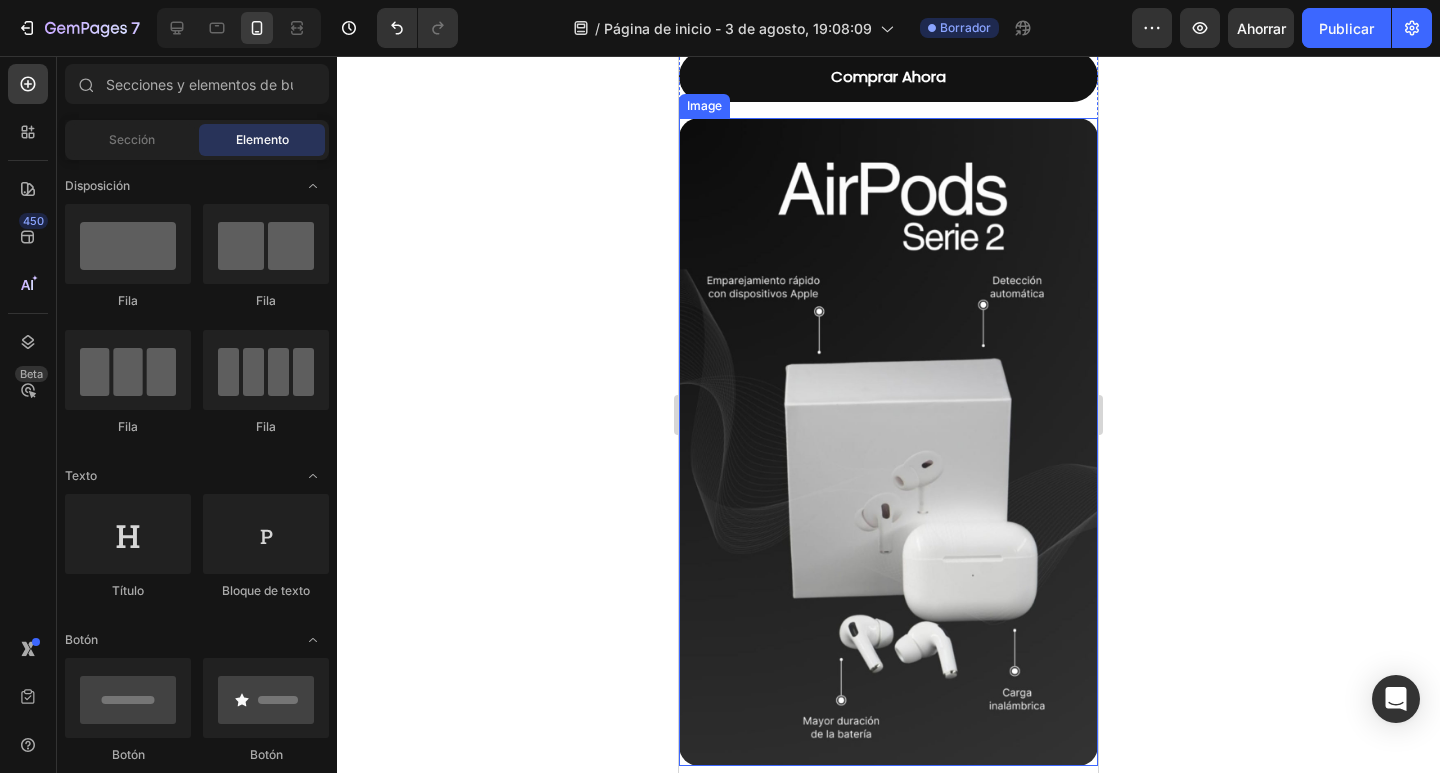 click at bounding box center (888, 442) 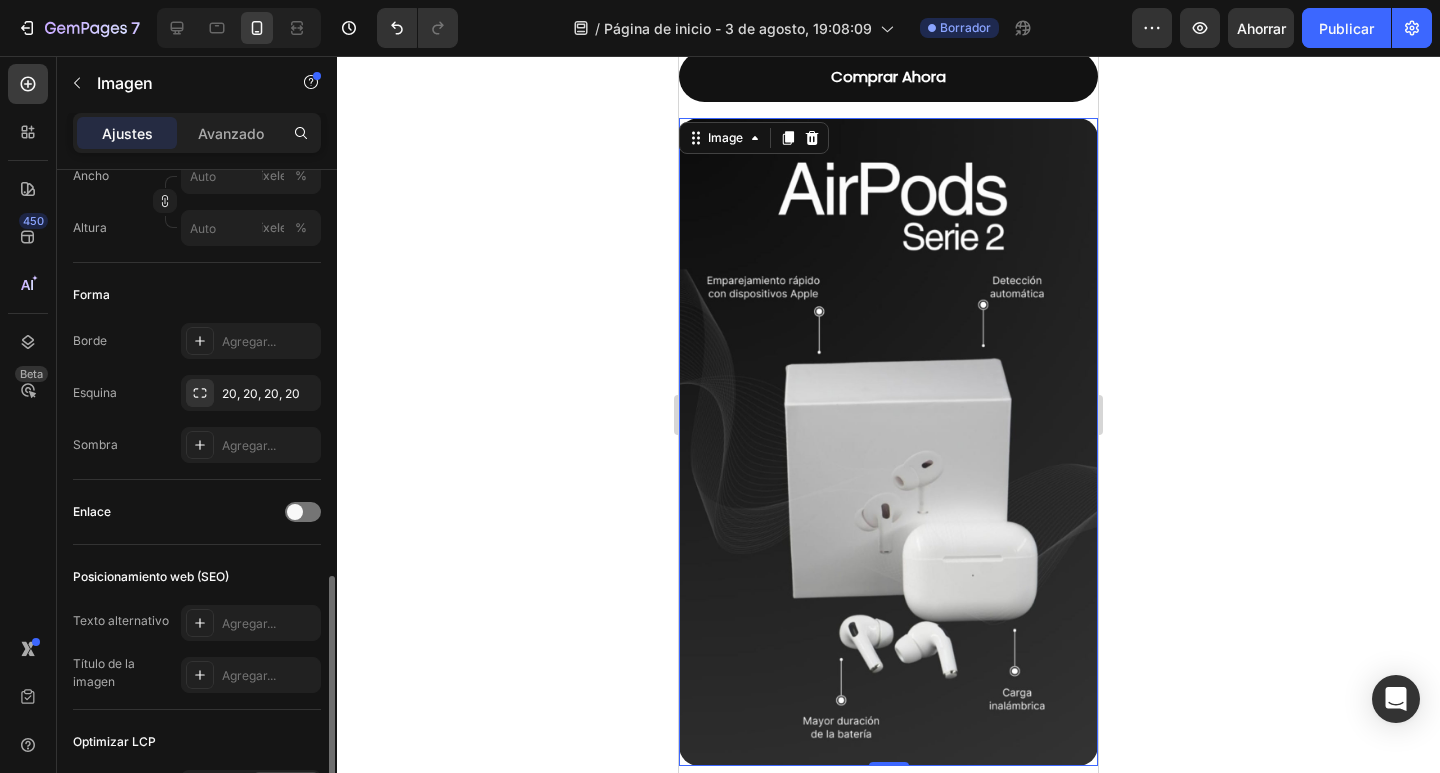 scroll, scrollTop: 700, scrollLeft: 0, axis: vertical 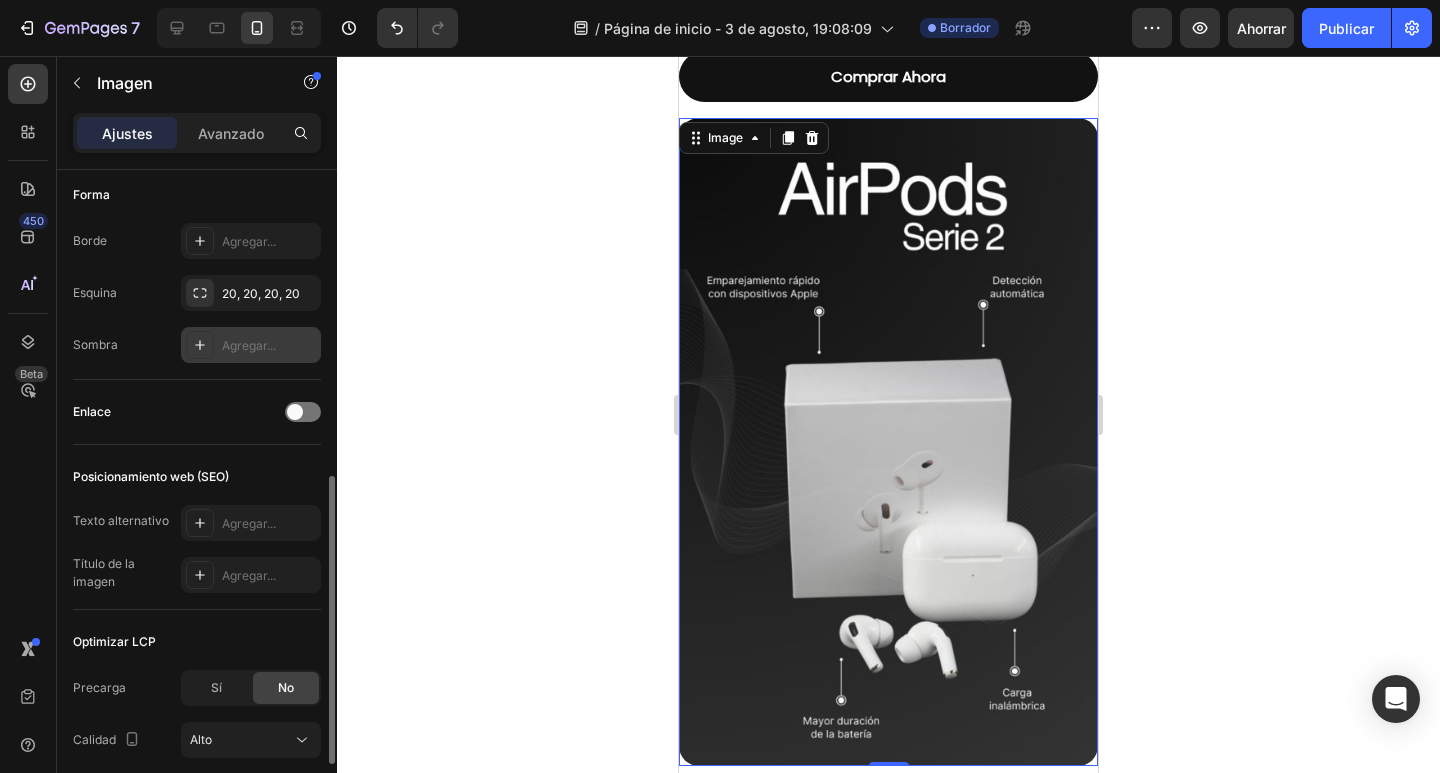 click at bounding box center [200, 345] 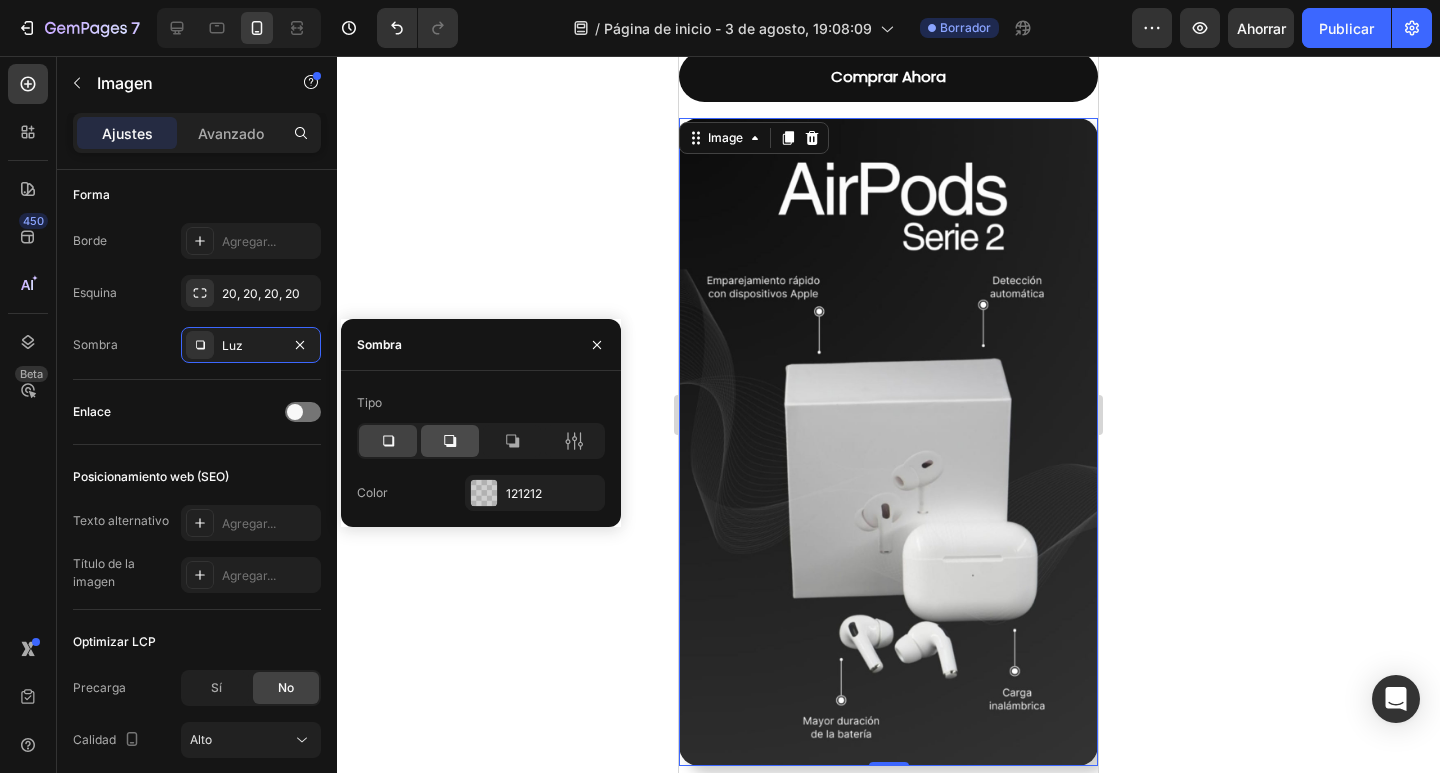 click 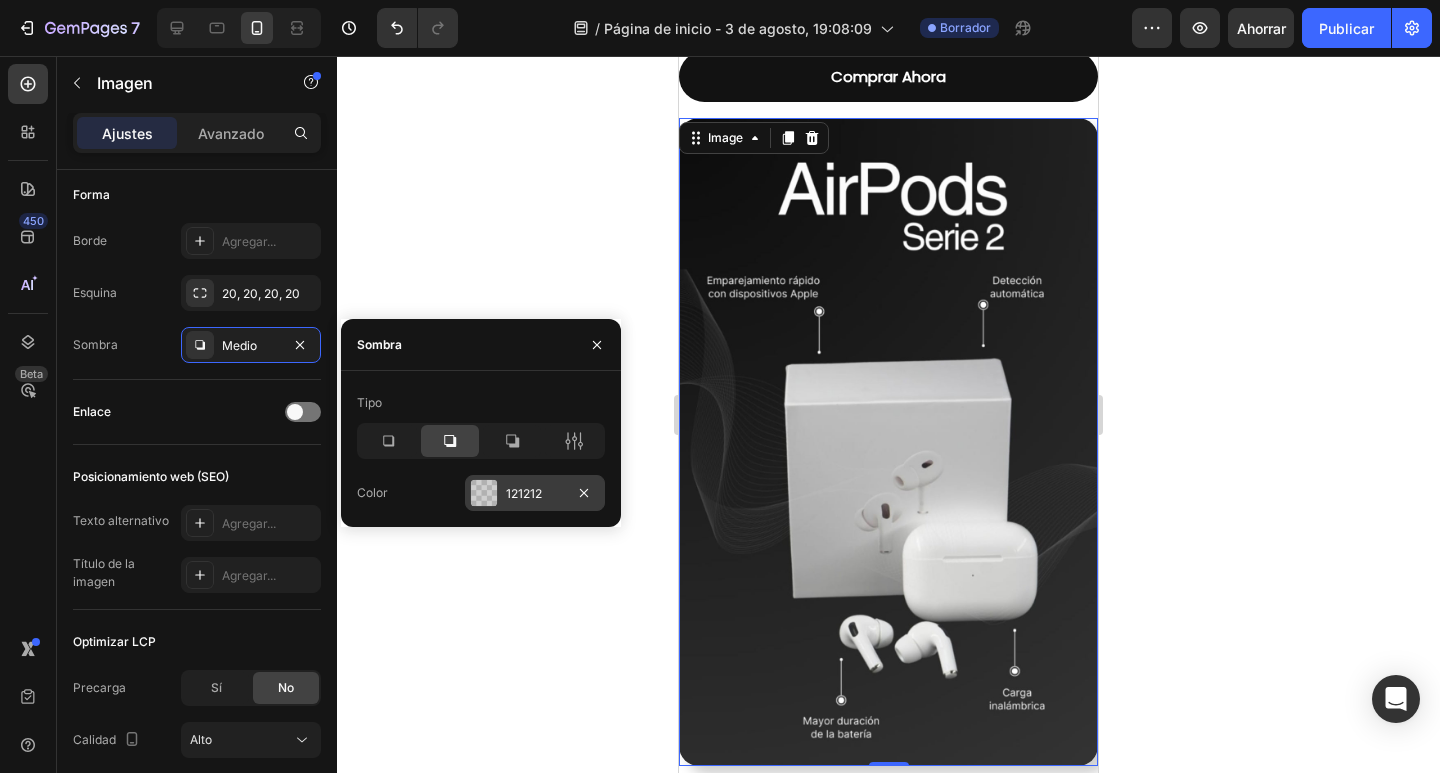 click at bounding box center (484, 493) 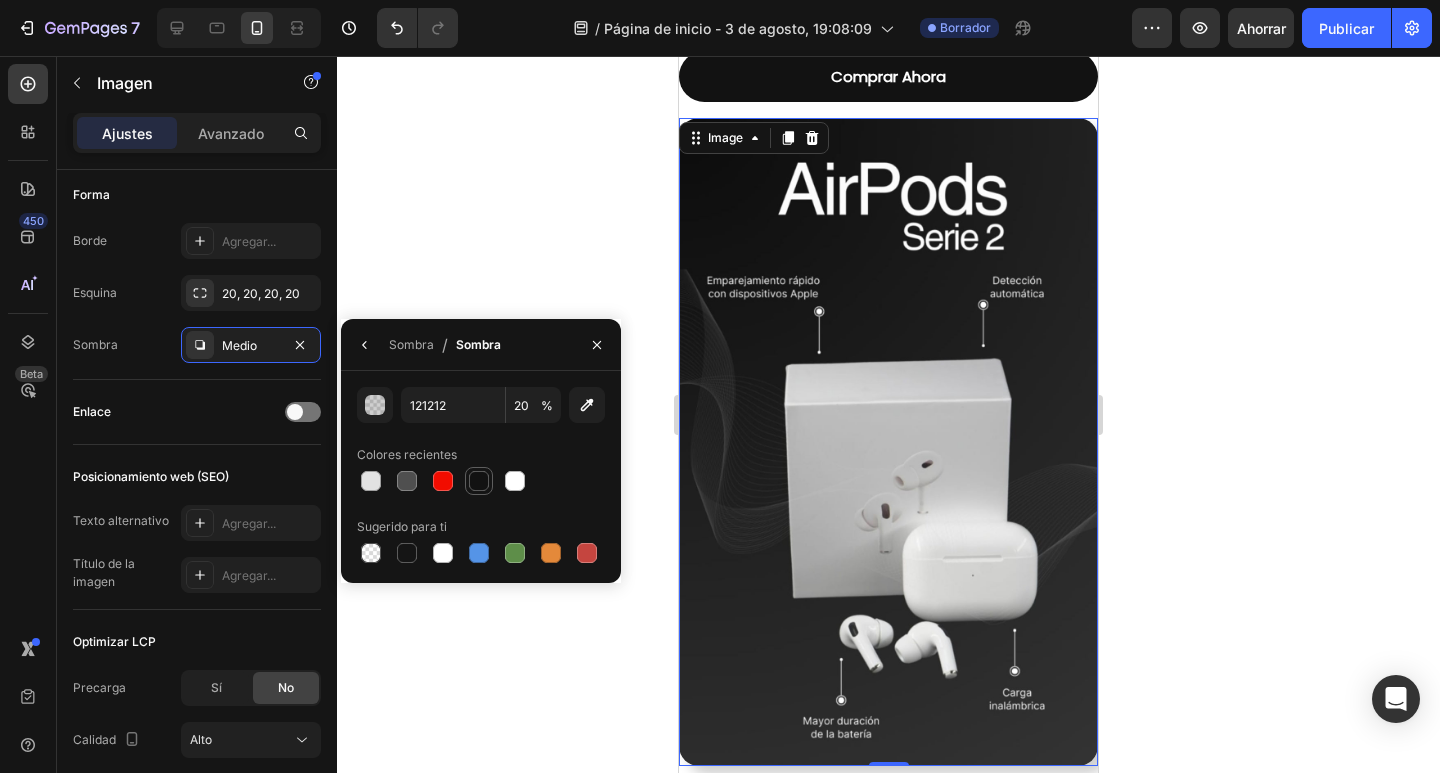 click at bounding box center (479, 481) 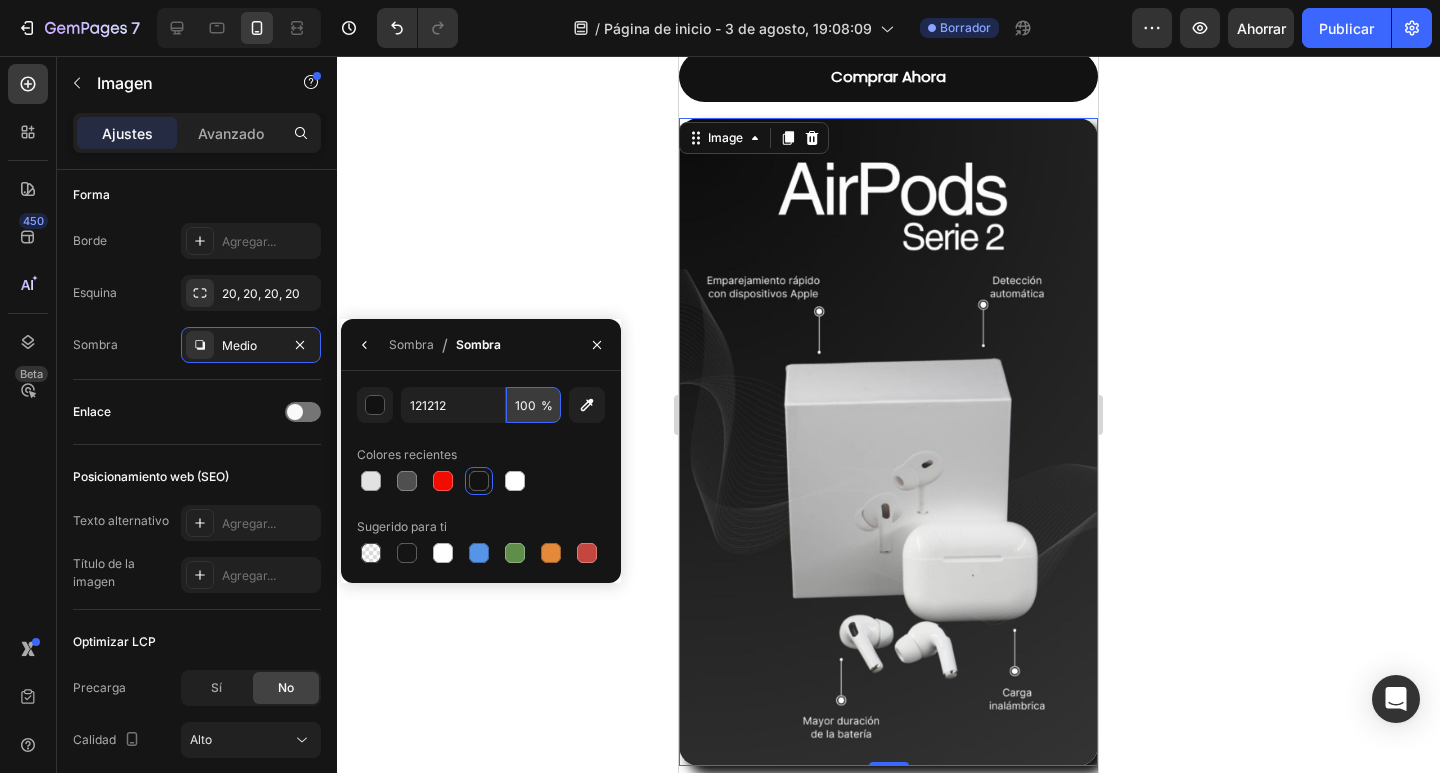 click on "100" at bounding box center [533, 405] 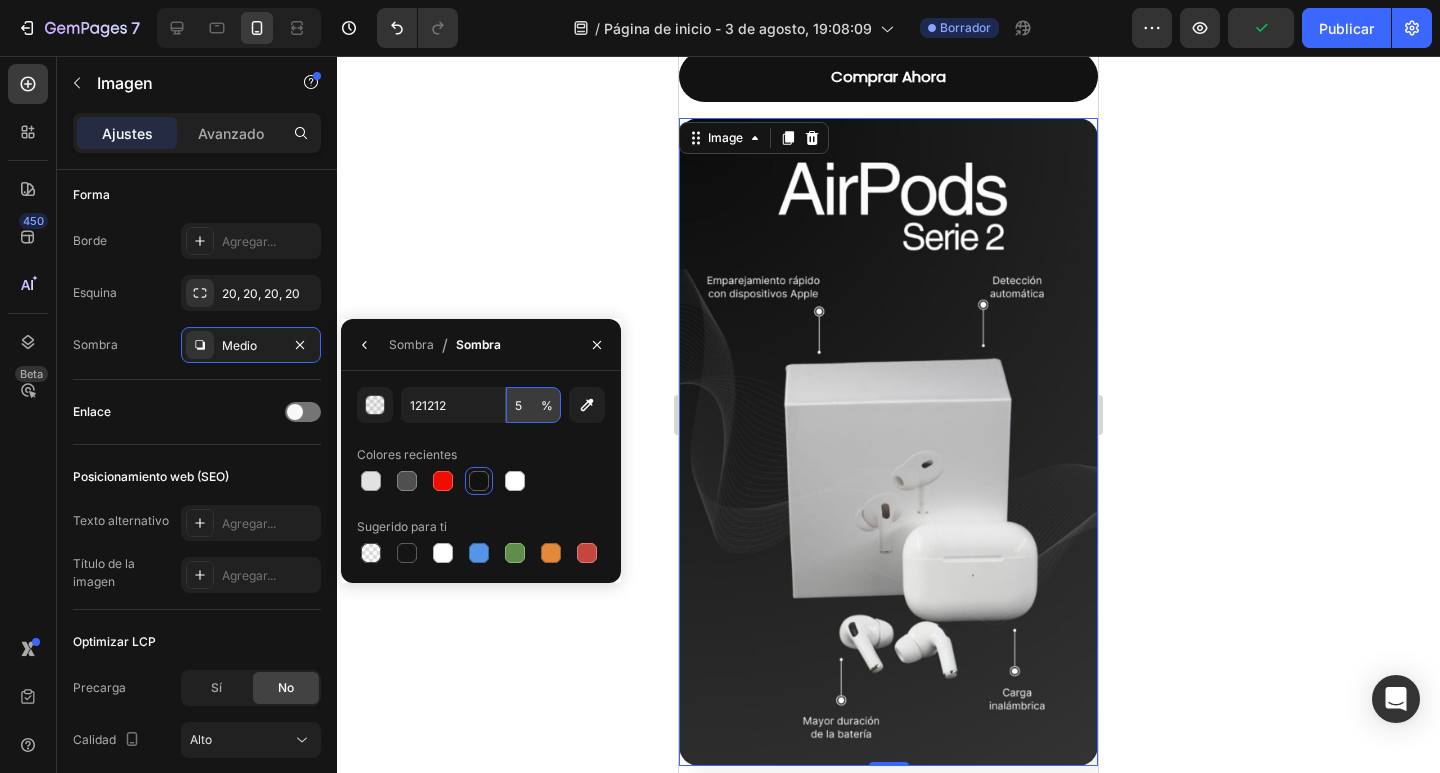 type on "50" 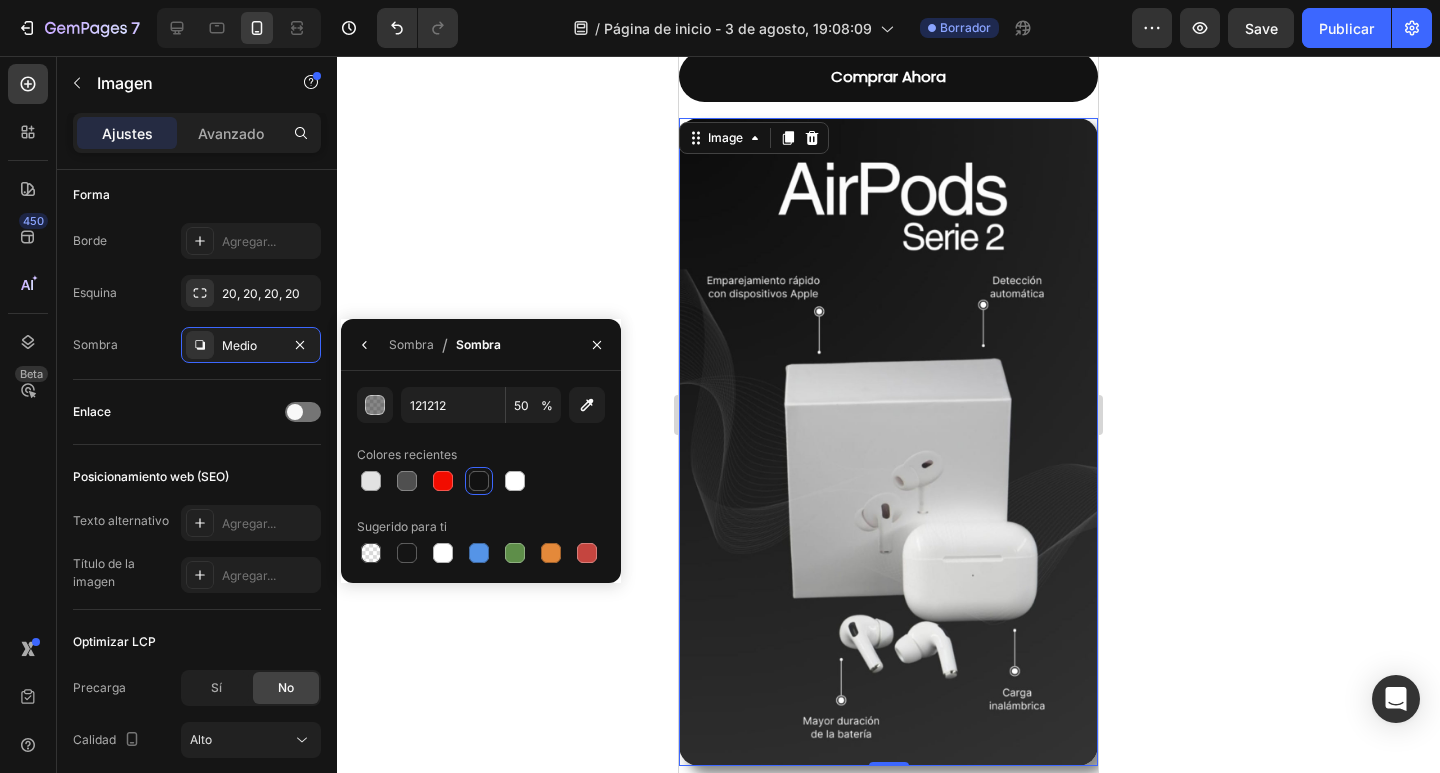 click 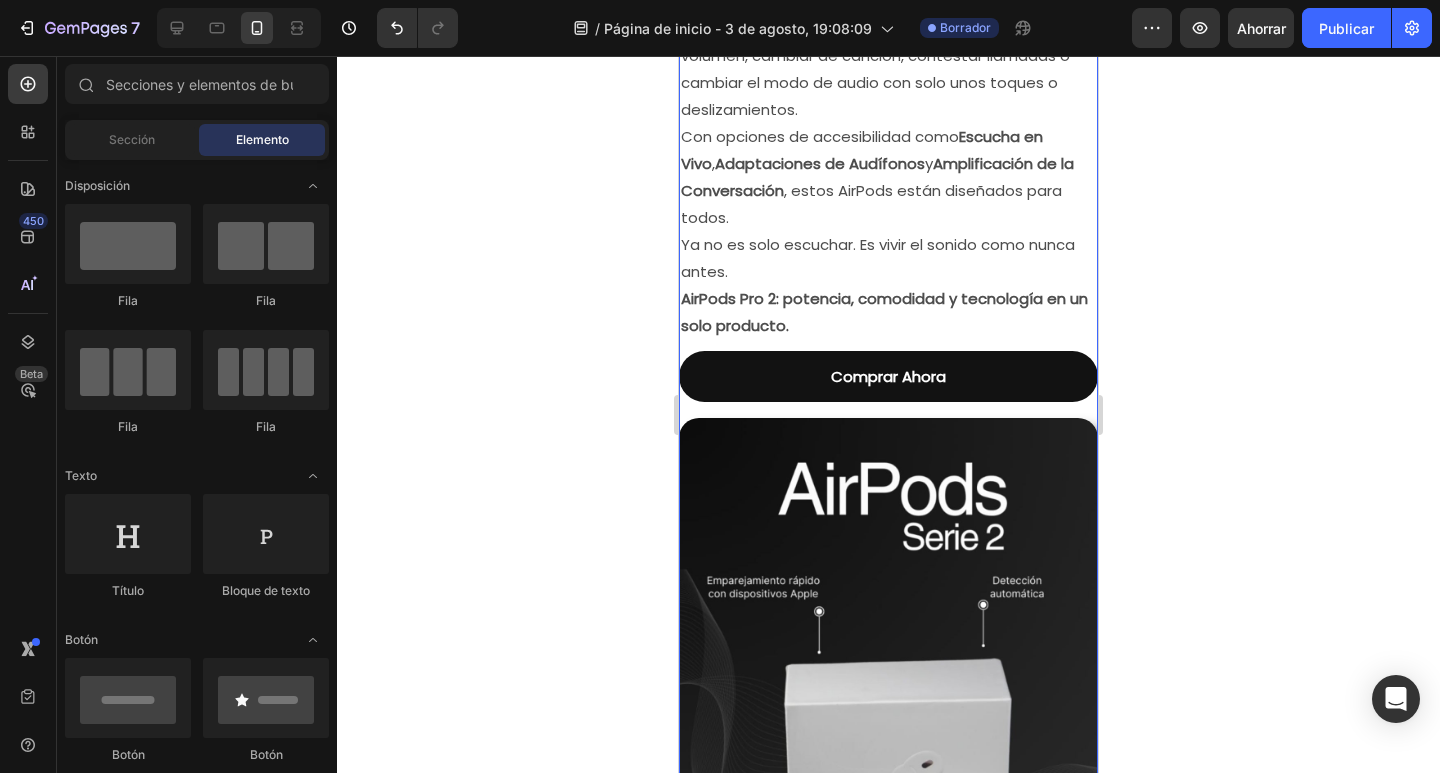 scroll, scrollTop: 1900, scrollLeft: 0, axis: vertical 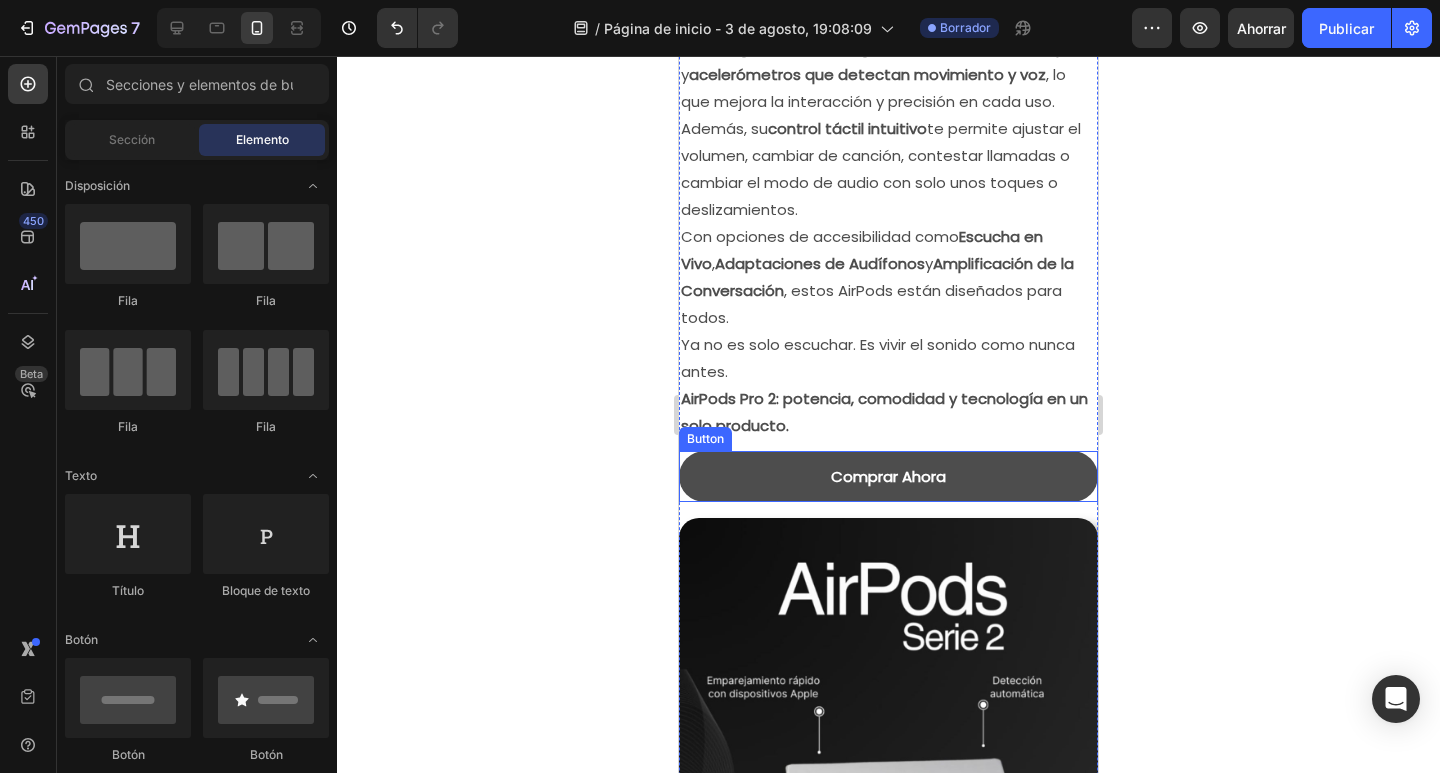 click on "Comprar Ahora" at bounding box center [888, 476] 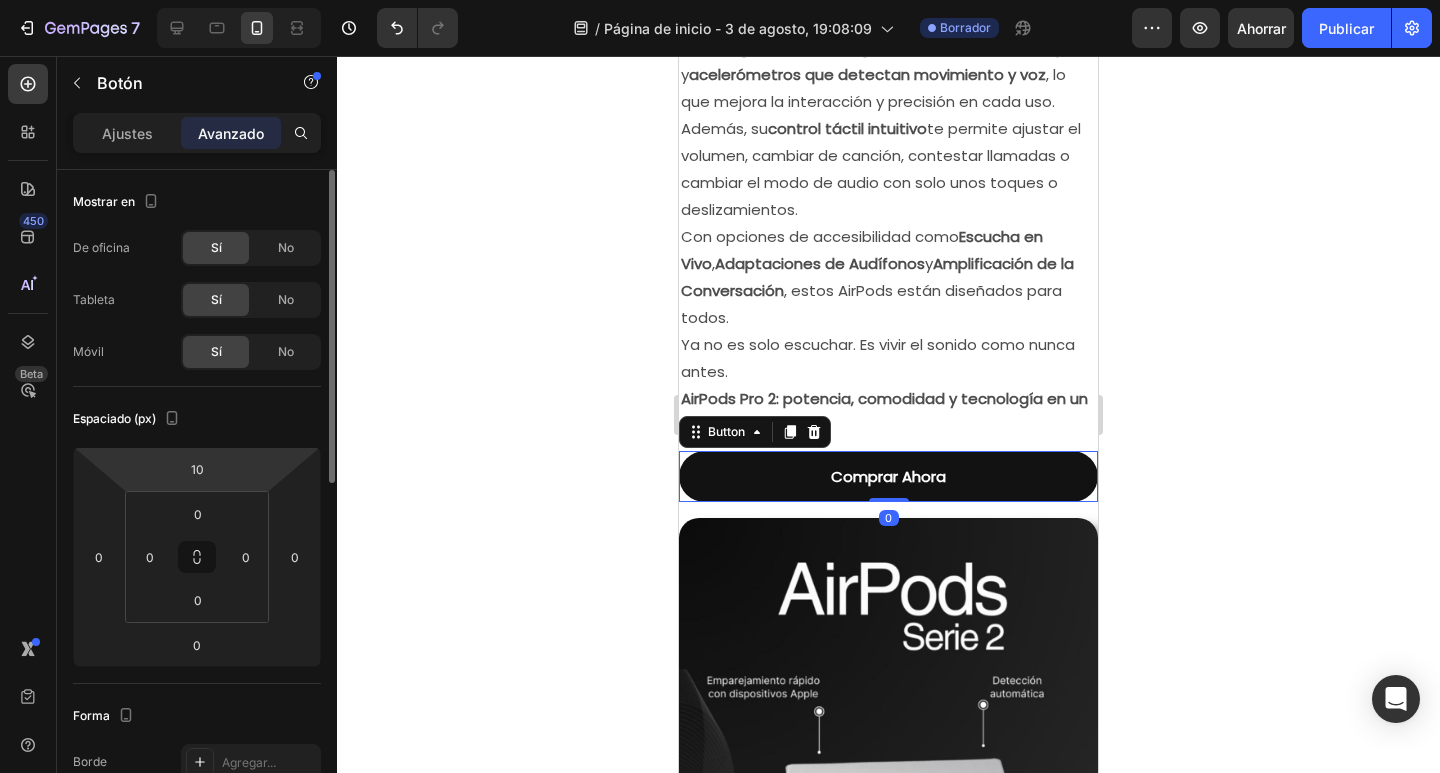 scroll, scrollTop: 300, scrollLeft: 0, axis: vertical 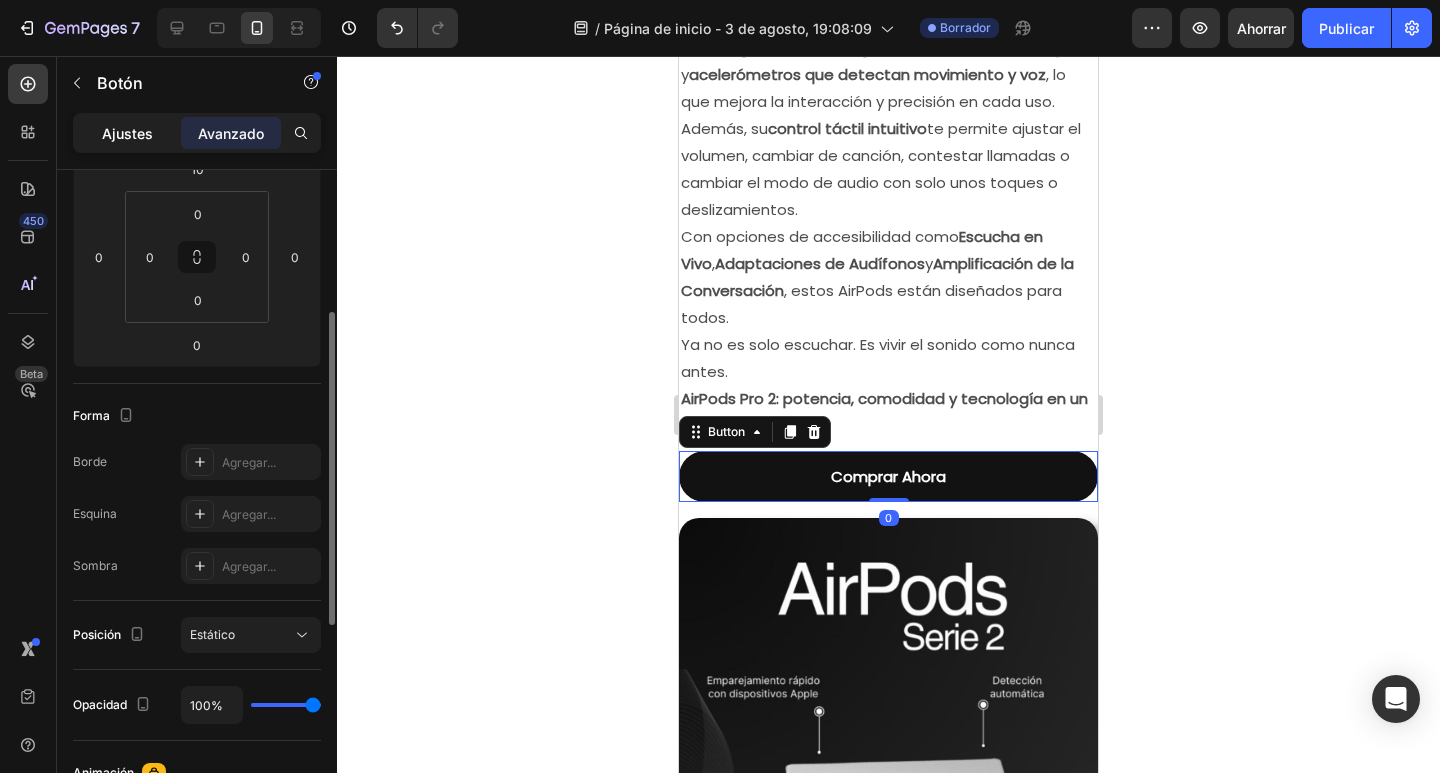 click on "Ajustes" at bounding box center (127, 133) 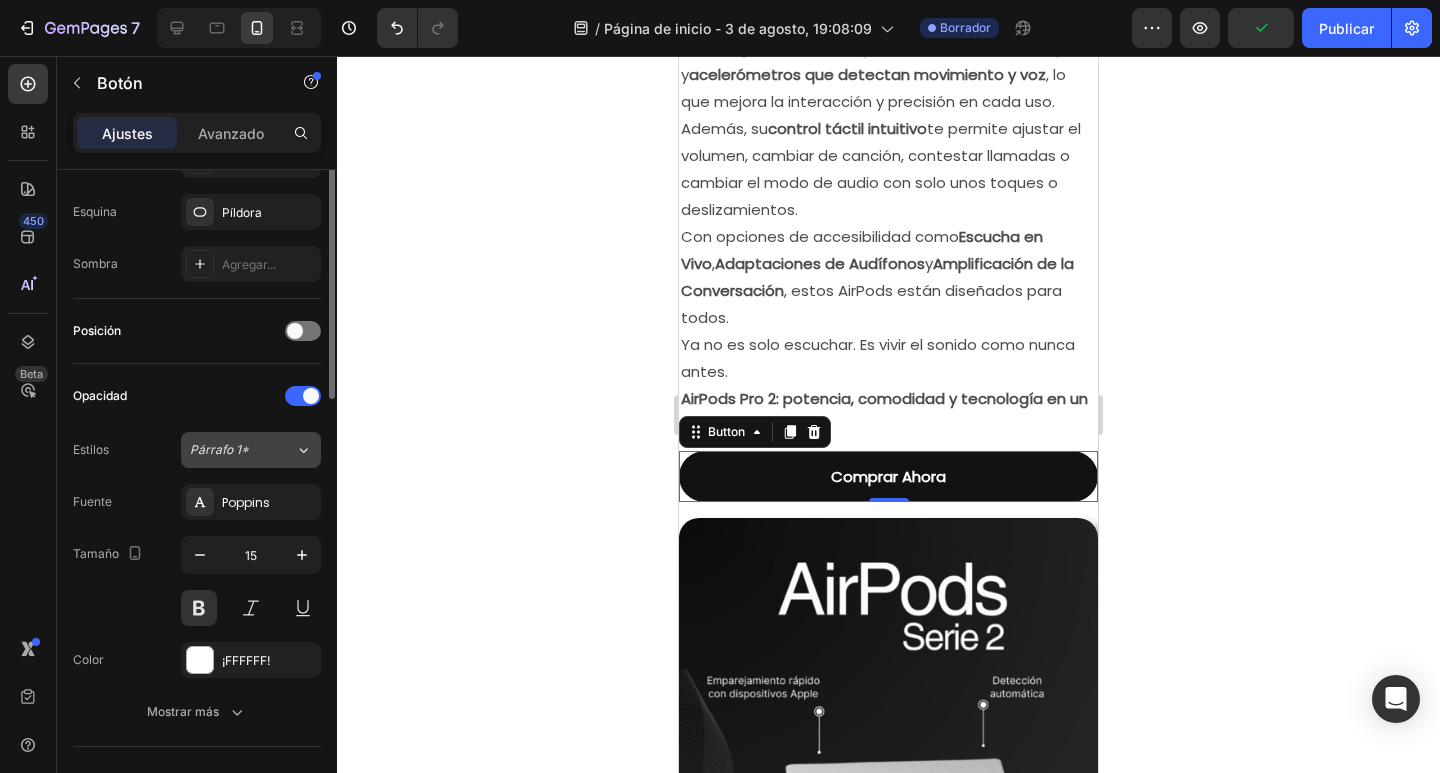 scroll, scrollTop: 274, scrollLeft: 0, axis: vertical 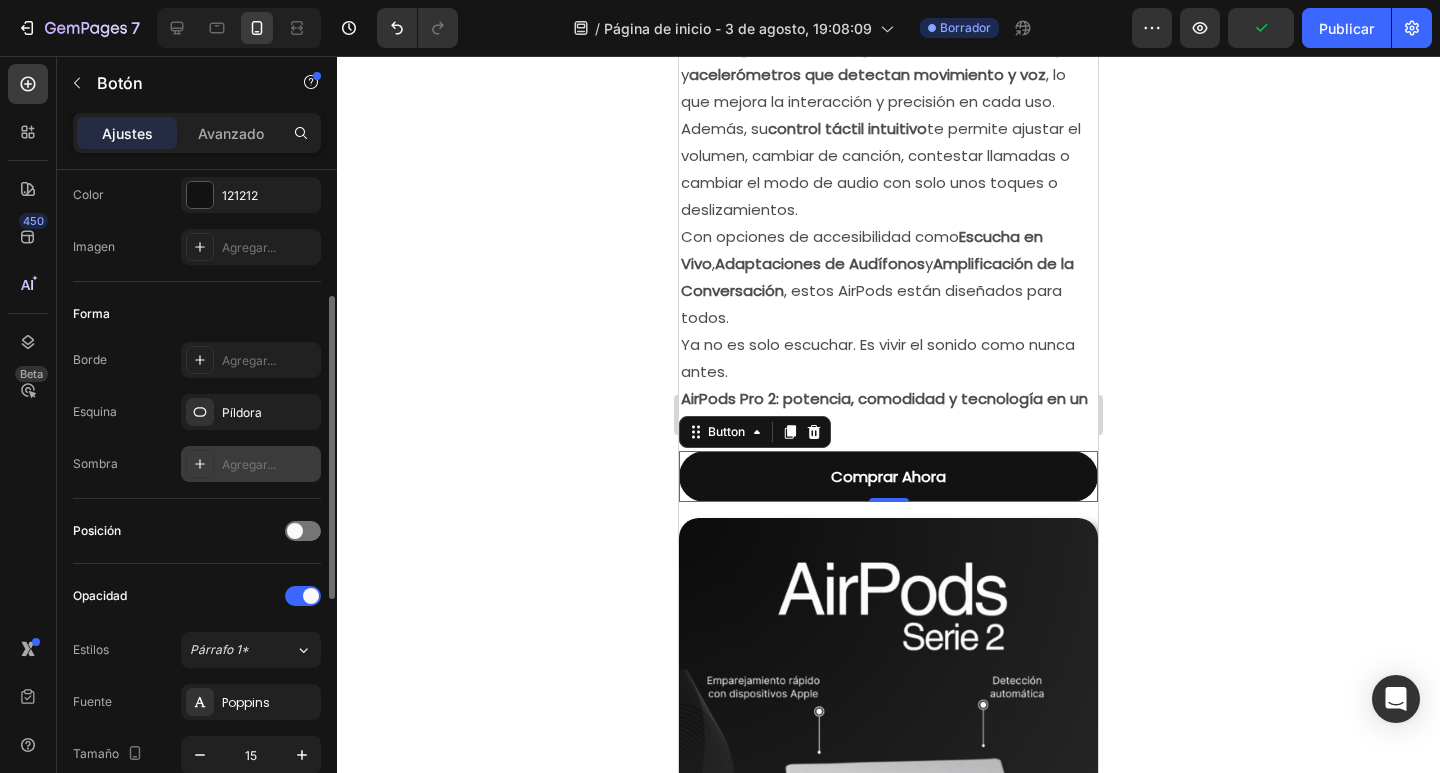 click at bounding box center (200, 464) 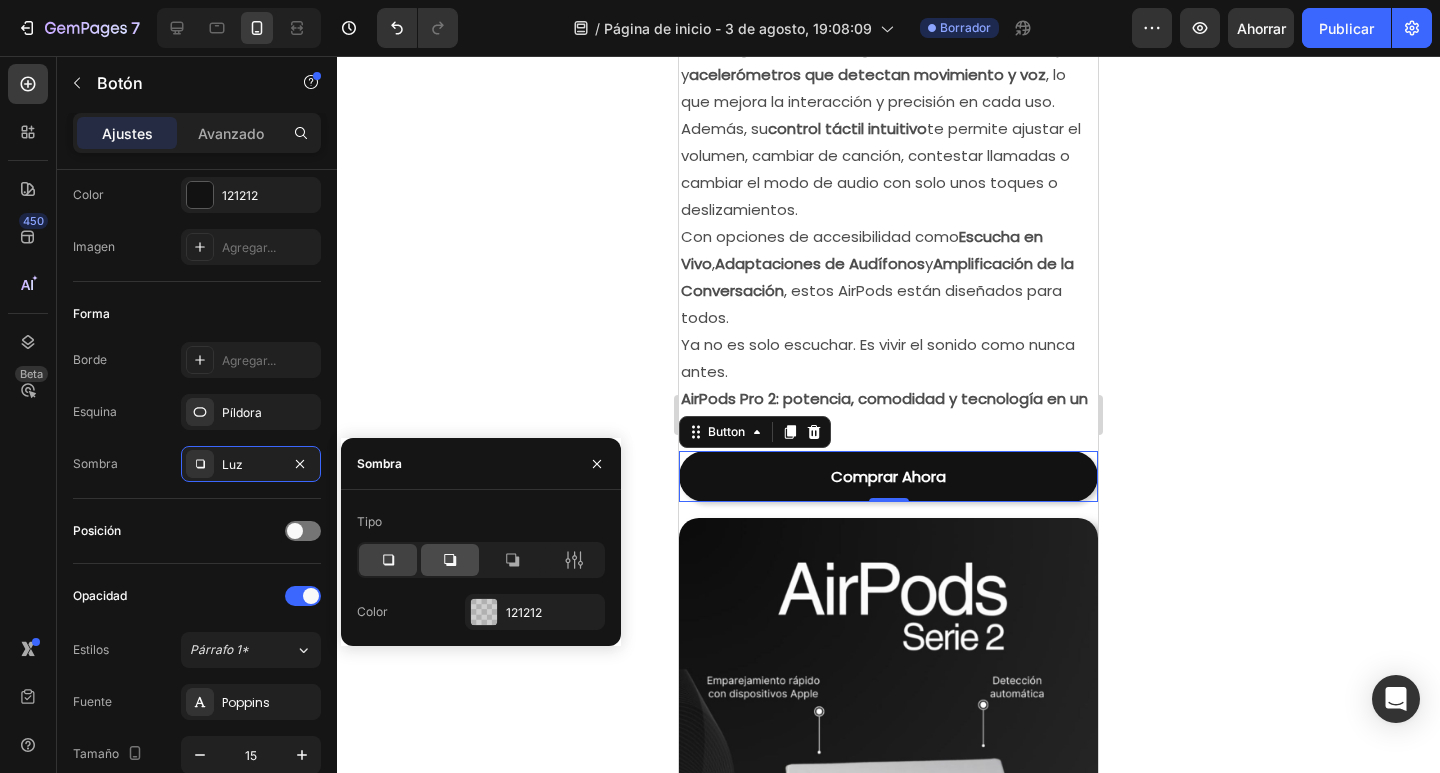 click 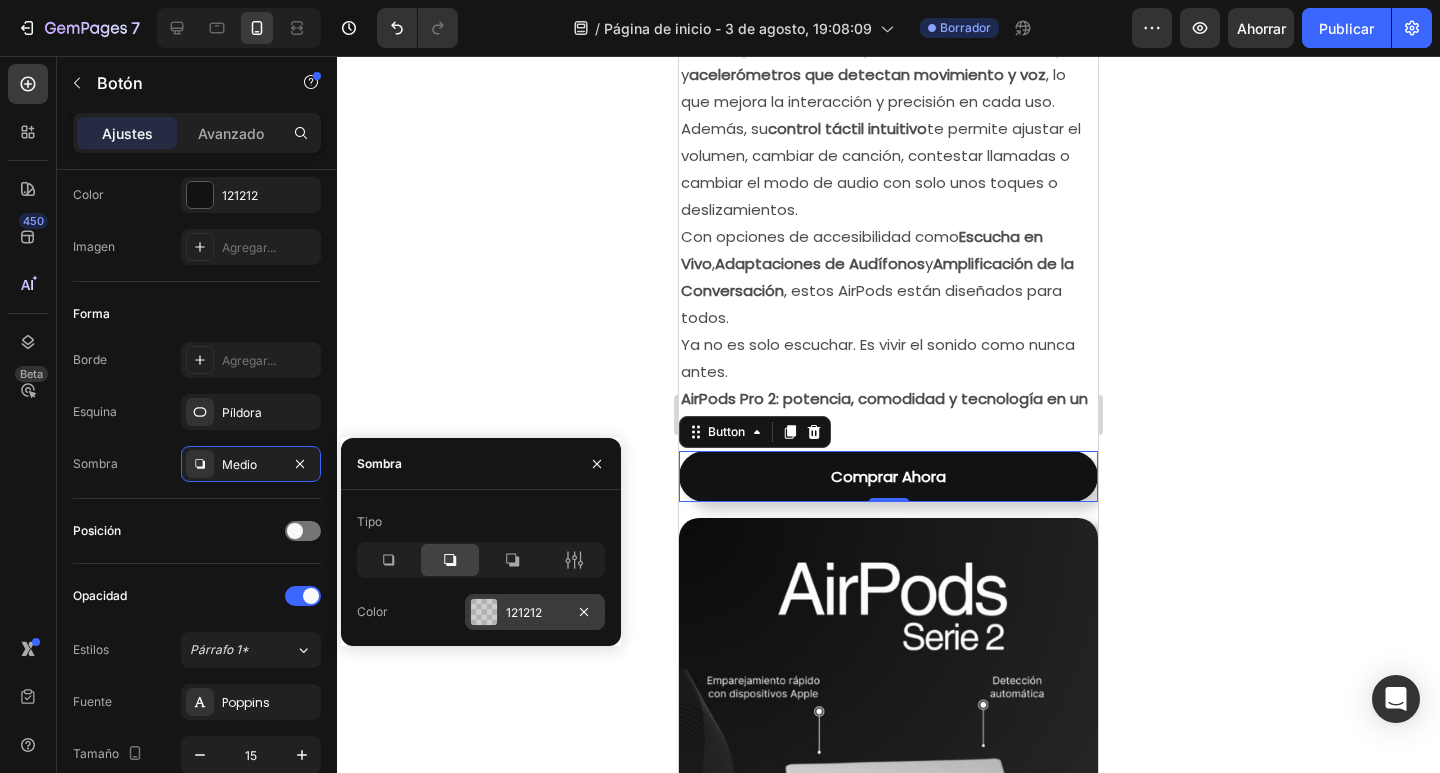 click on "121212" at bounding box center [535, 613] 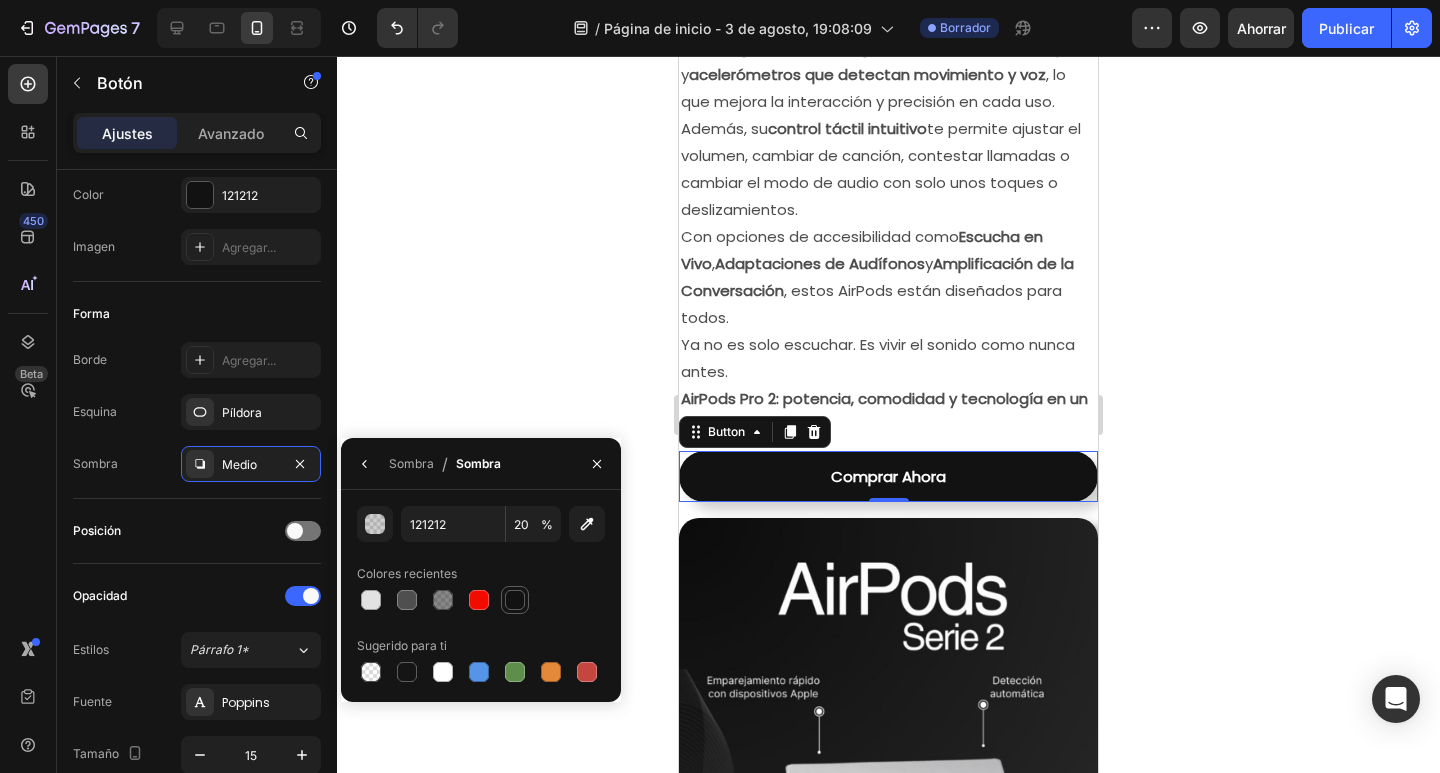 click at bounding box center (515, 600) 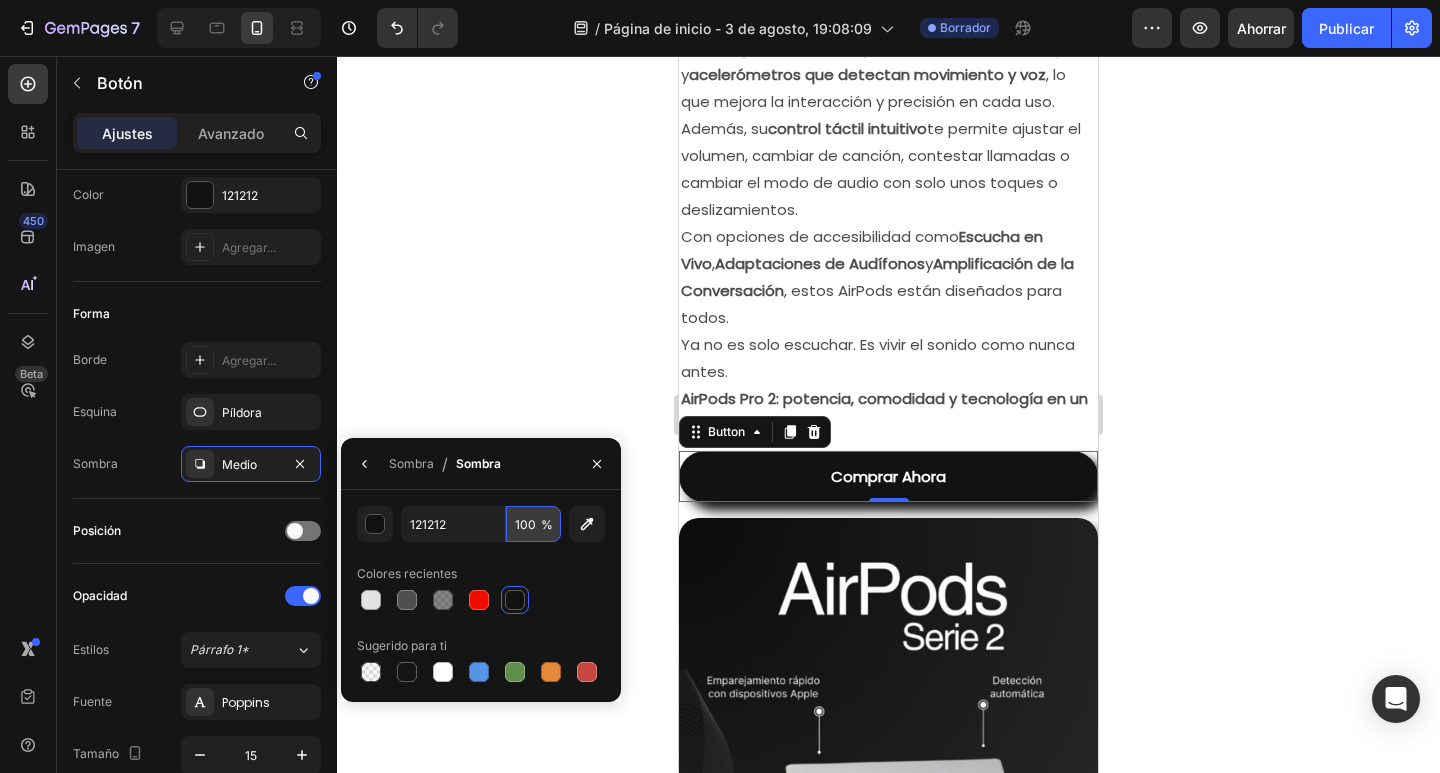 click on "100" at bounding box center (533, 524) 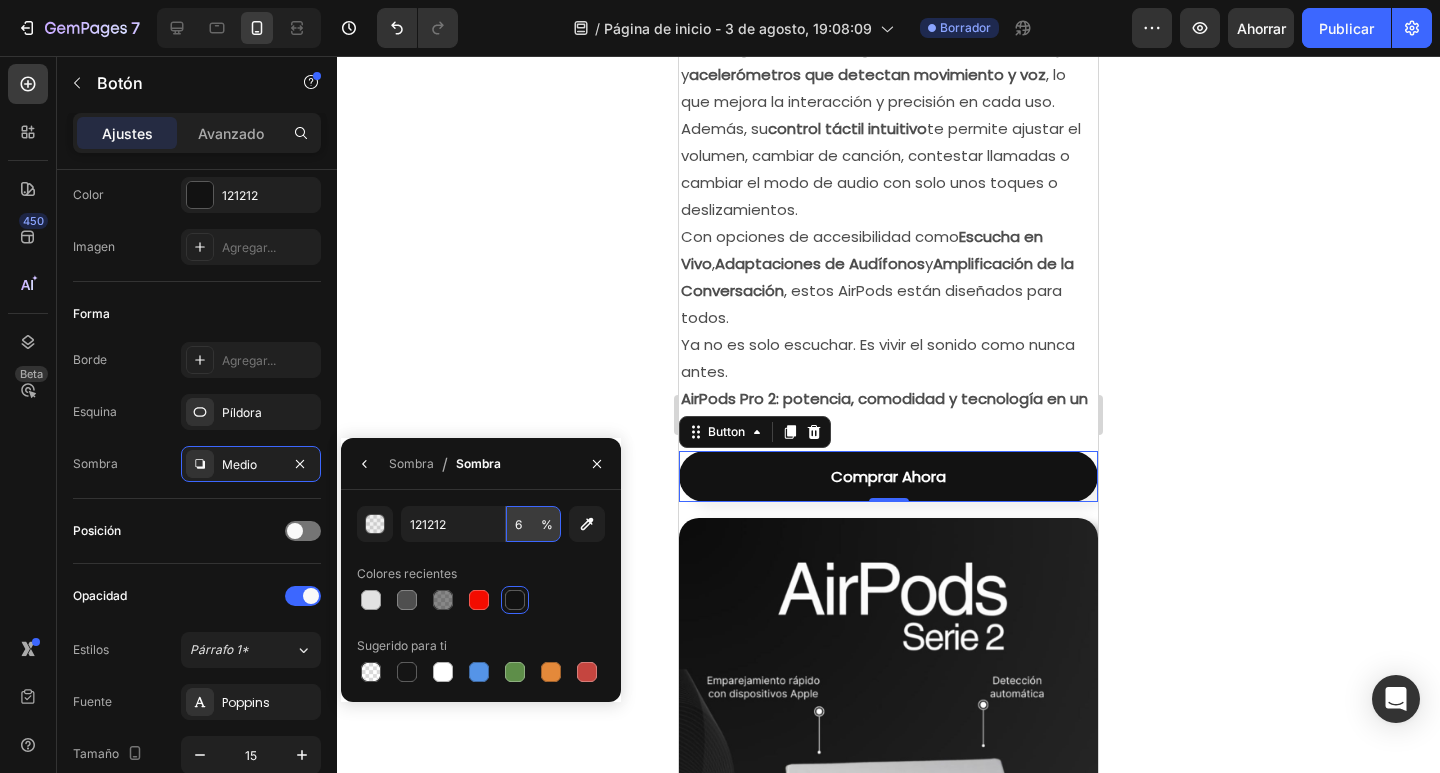 type on "60" 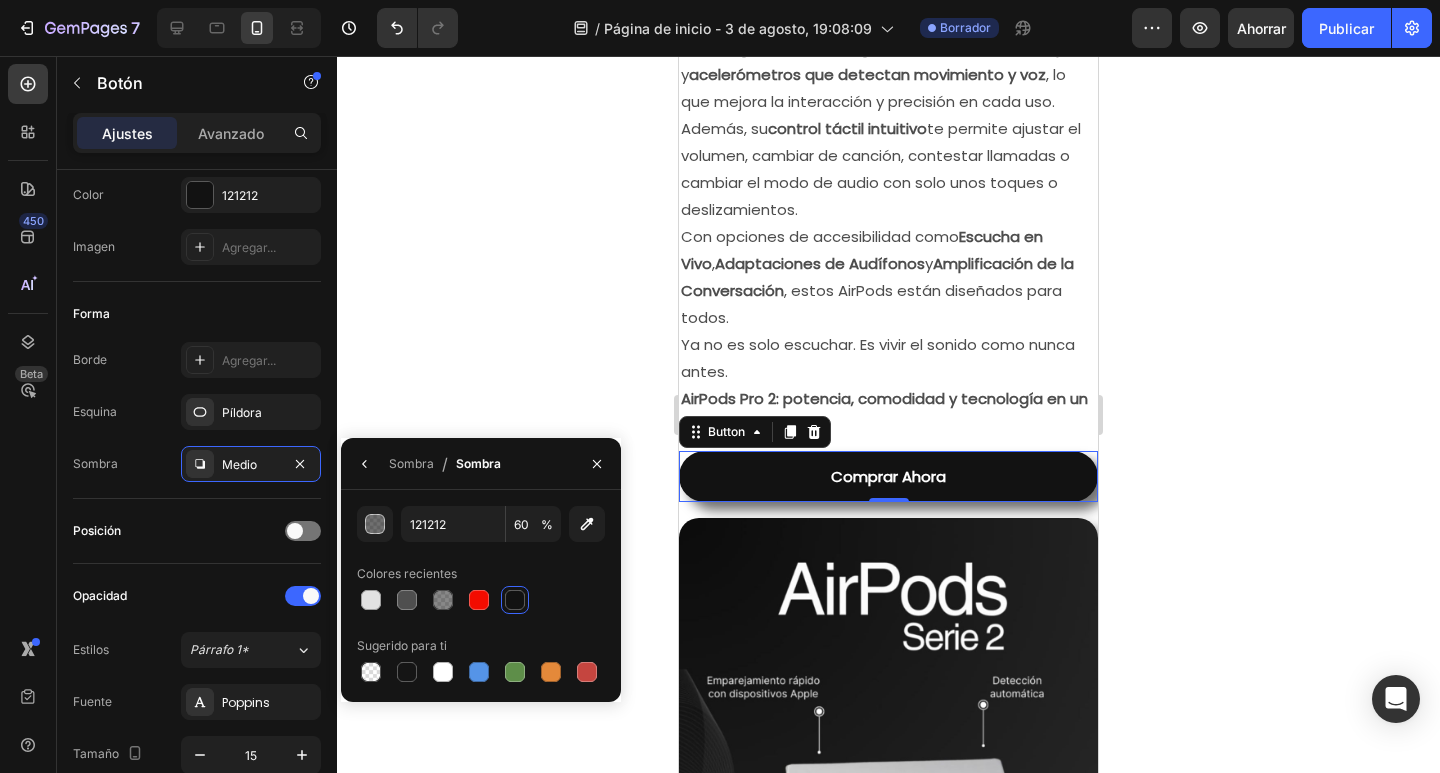 click 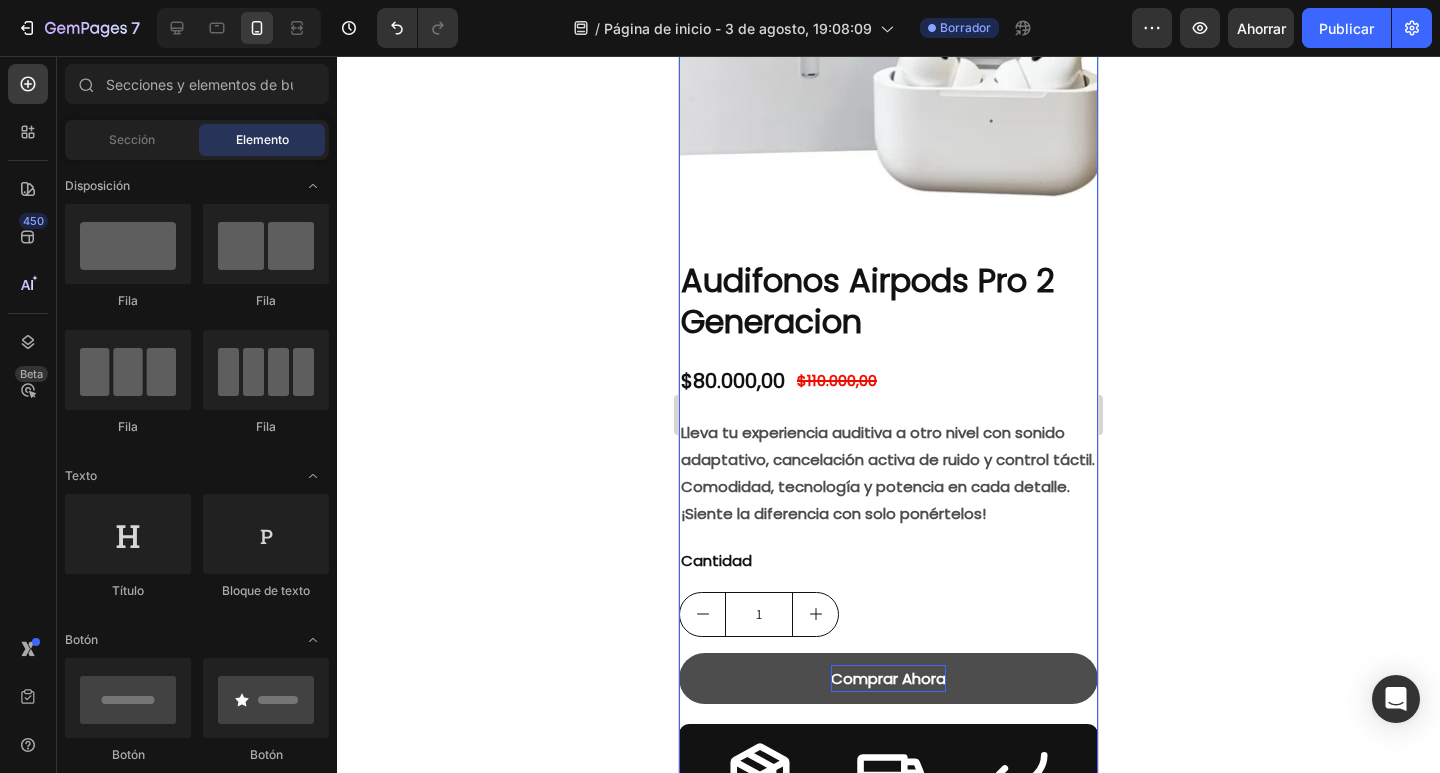 scroll, scrollTop: 600, scrollLeft: 0, axis: vertical 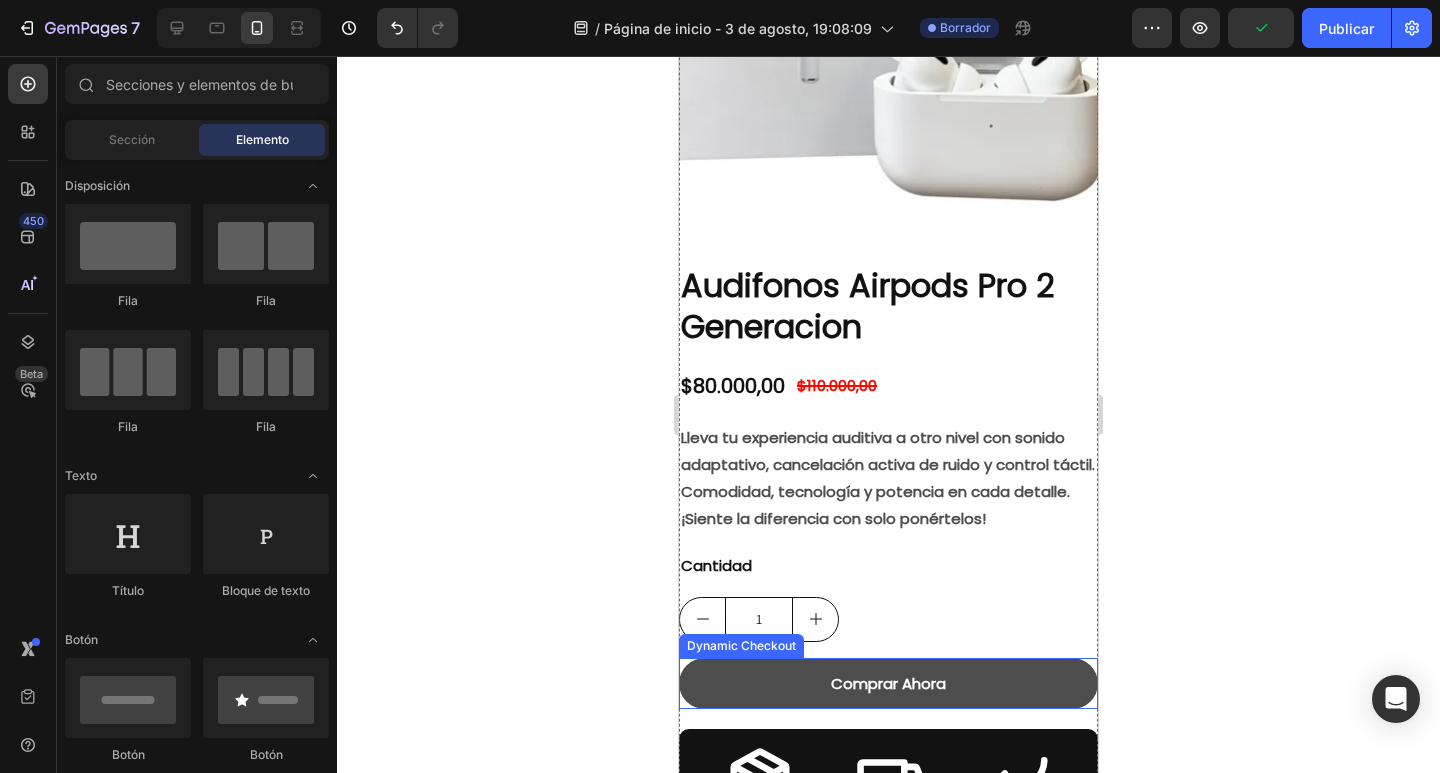 click on "Comprar Ahora" at bounding box center (888, 683) 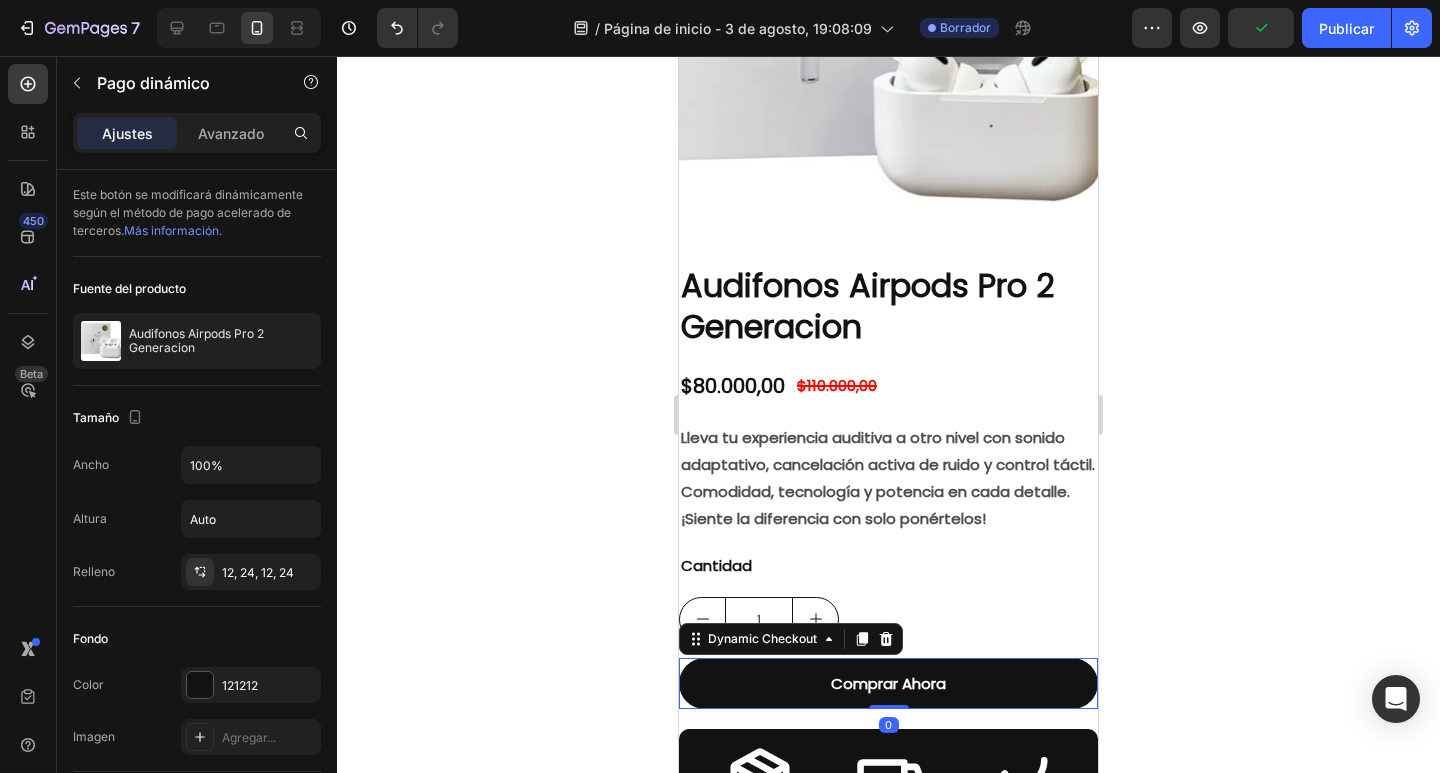 click 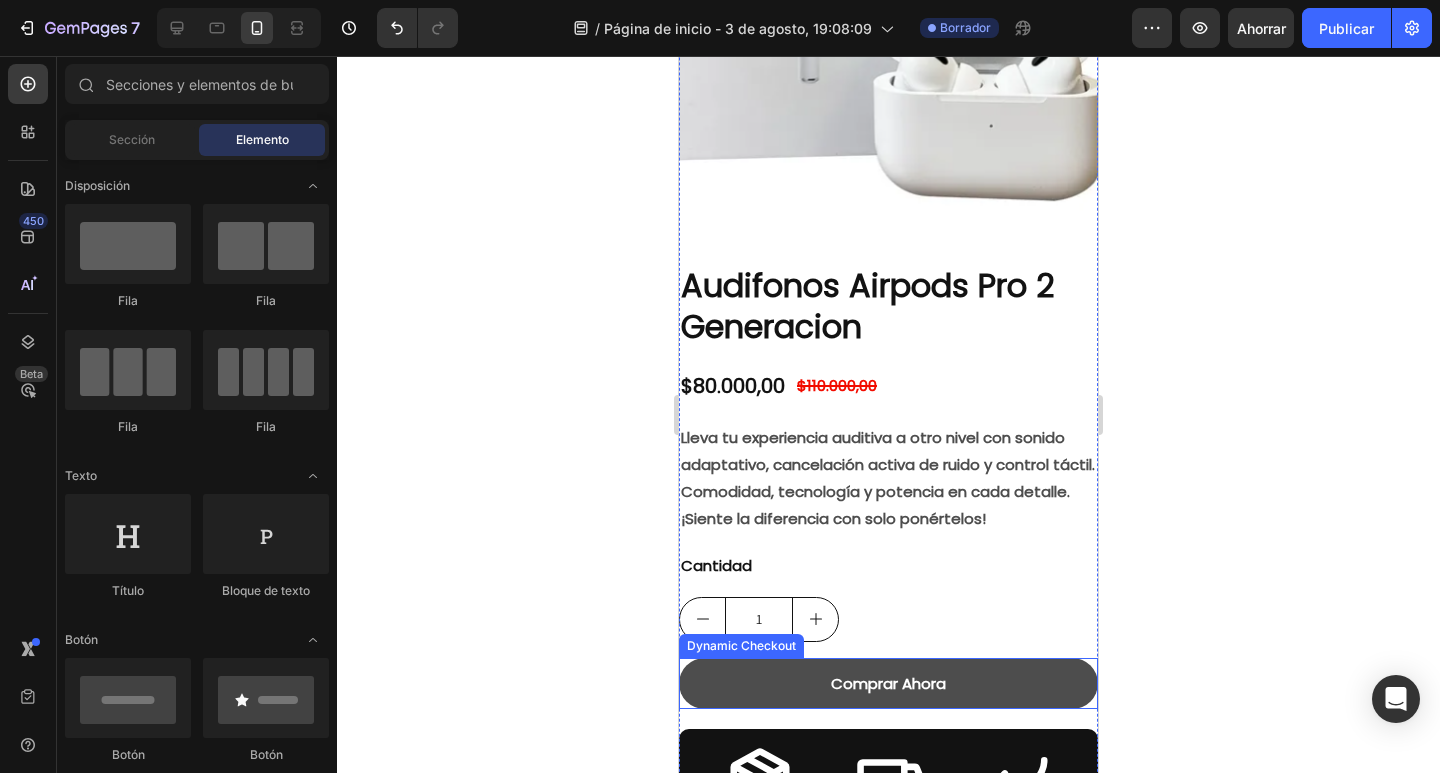 click on "Comprar Ahora" at bounding box center (888, 683) 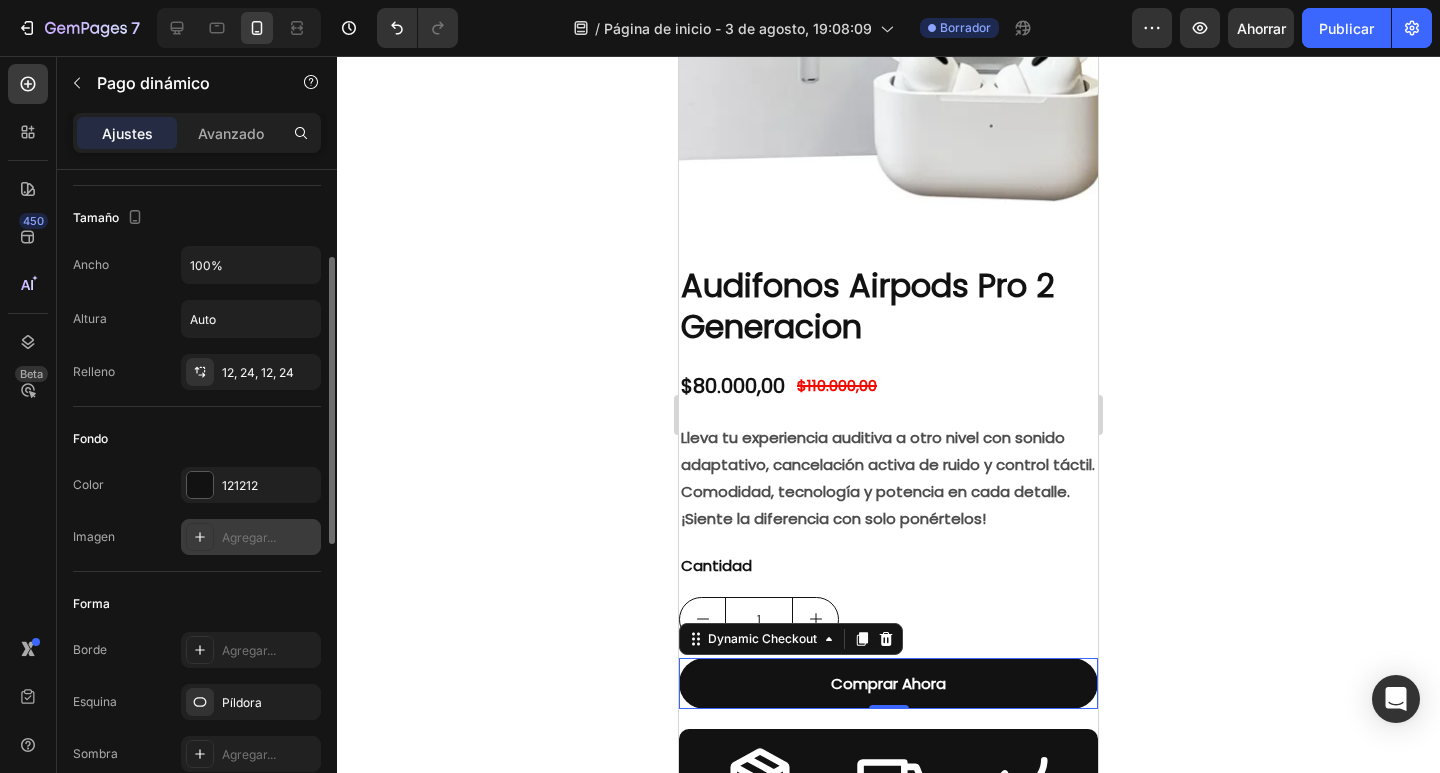 scroll, scrollTop: 400, scrollLeft: 0, axis: vertical 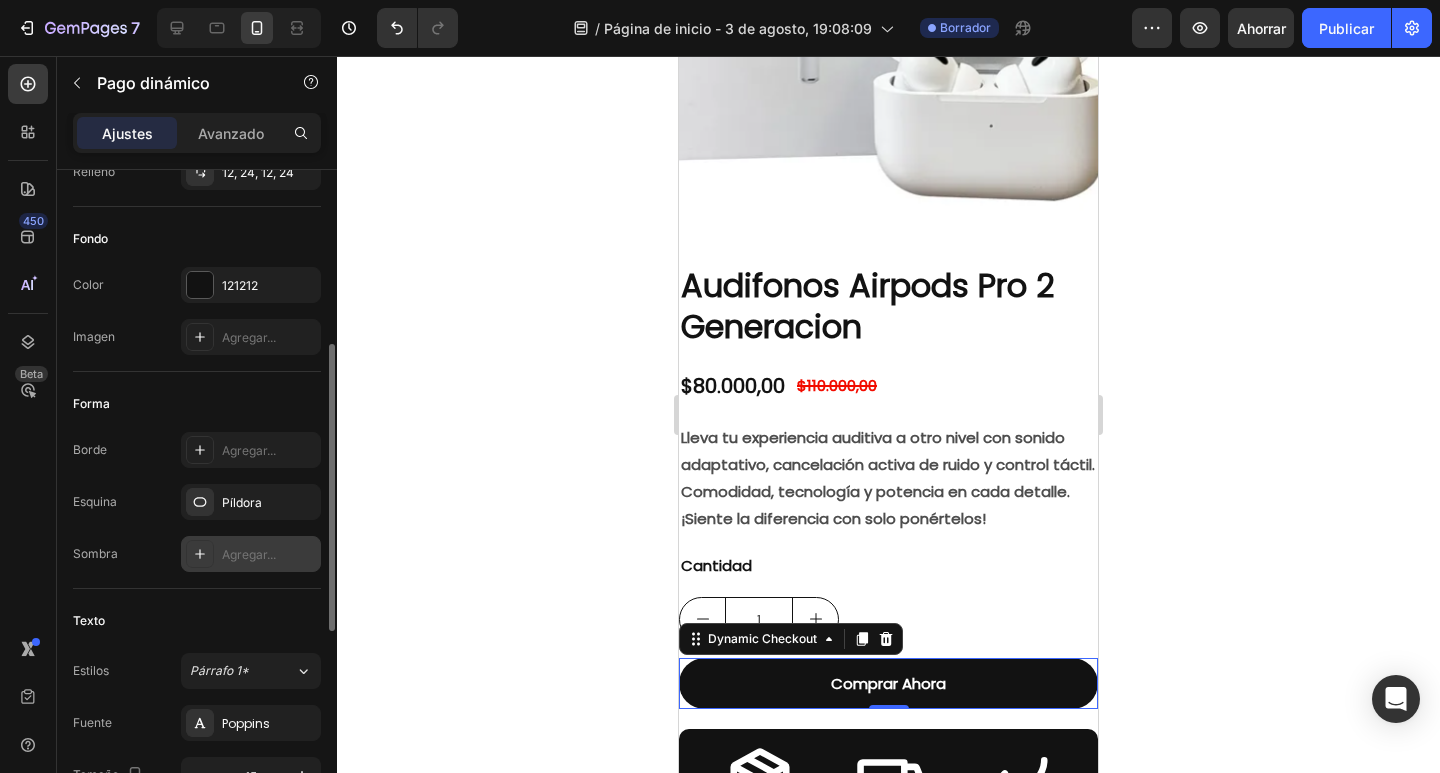 click on "Agregar..." at bounding box center (249, 554) 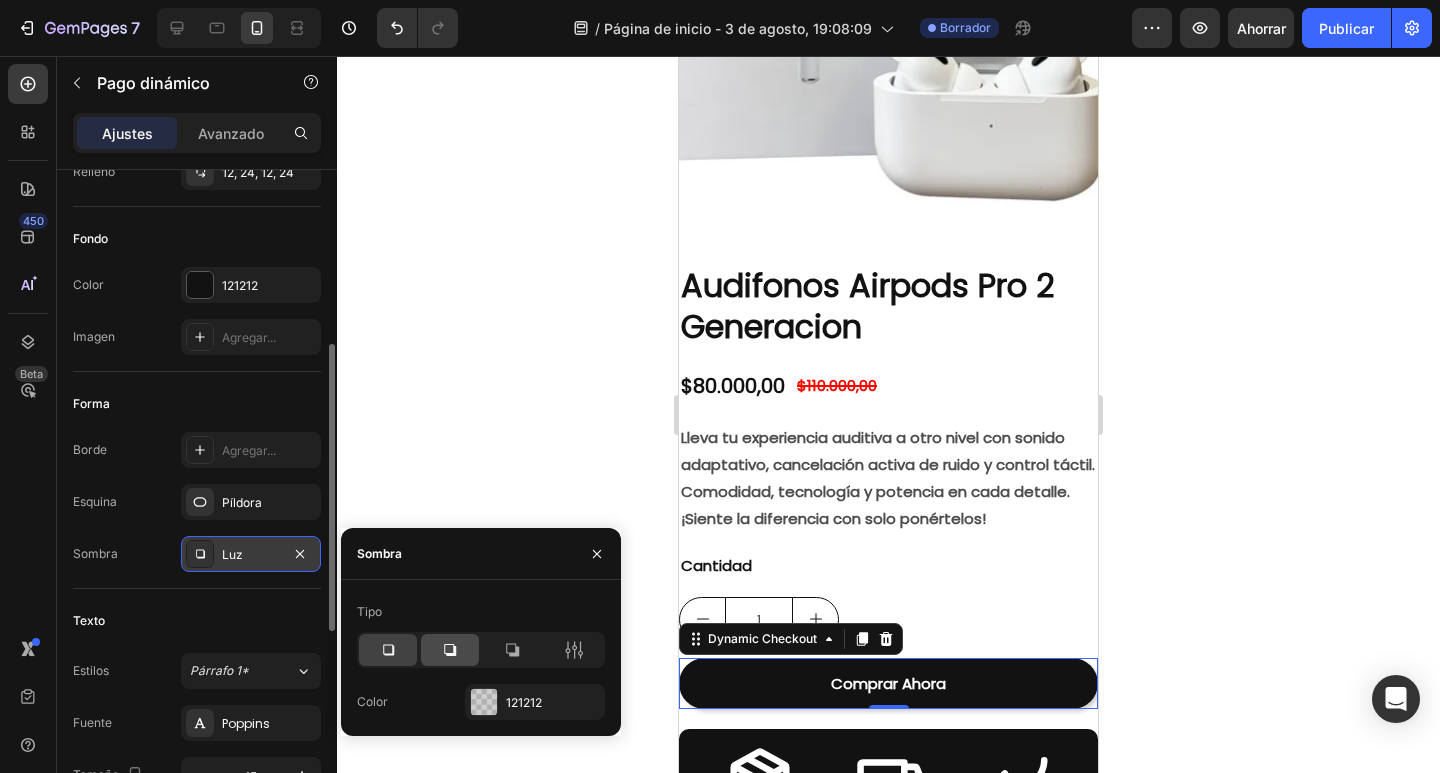 click 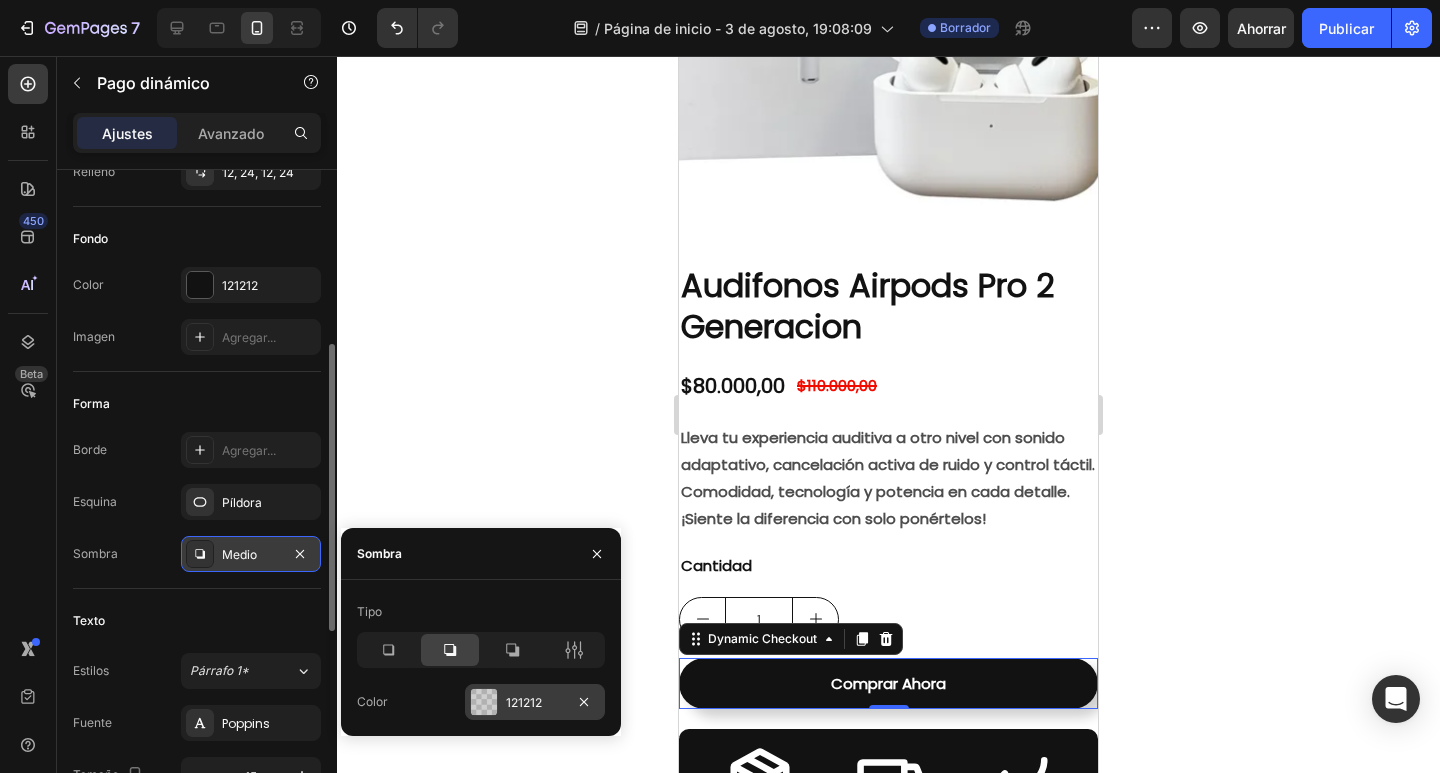 click on "121212" at bounding box center (535, 702) 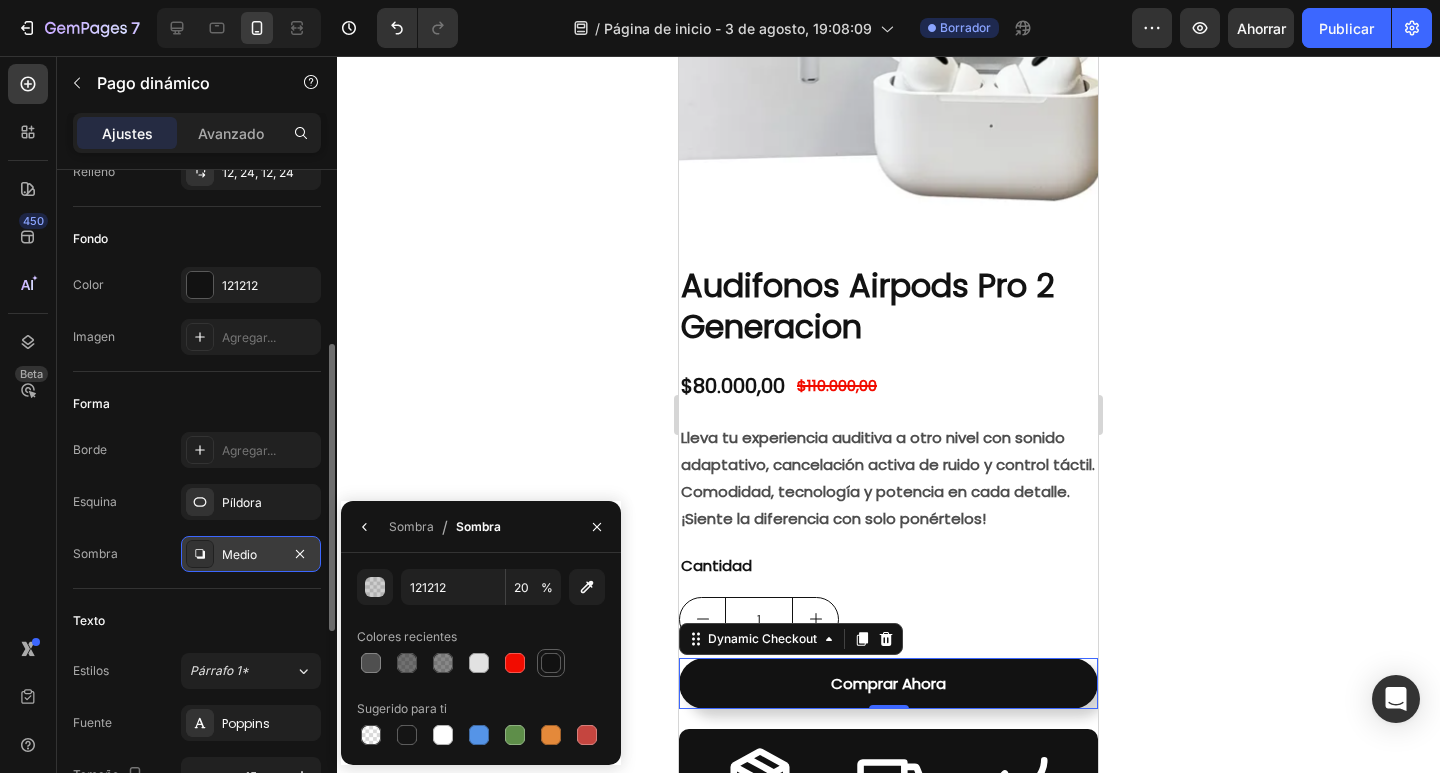 click at bounding box center [551, 663] 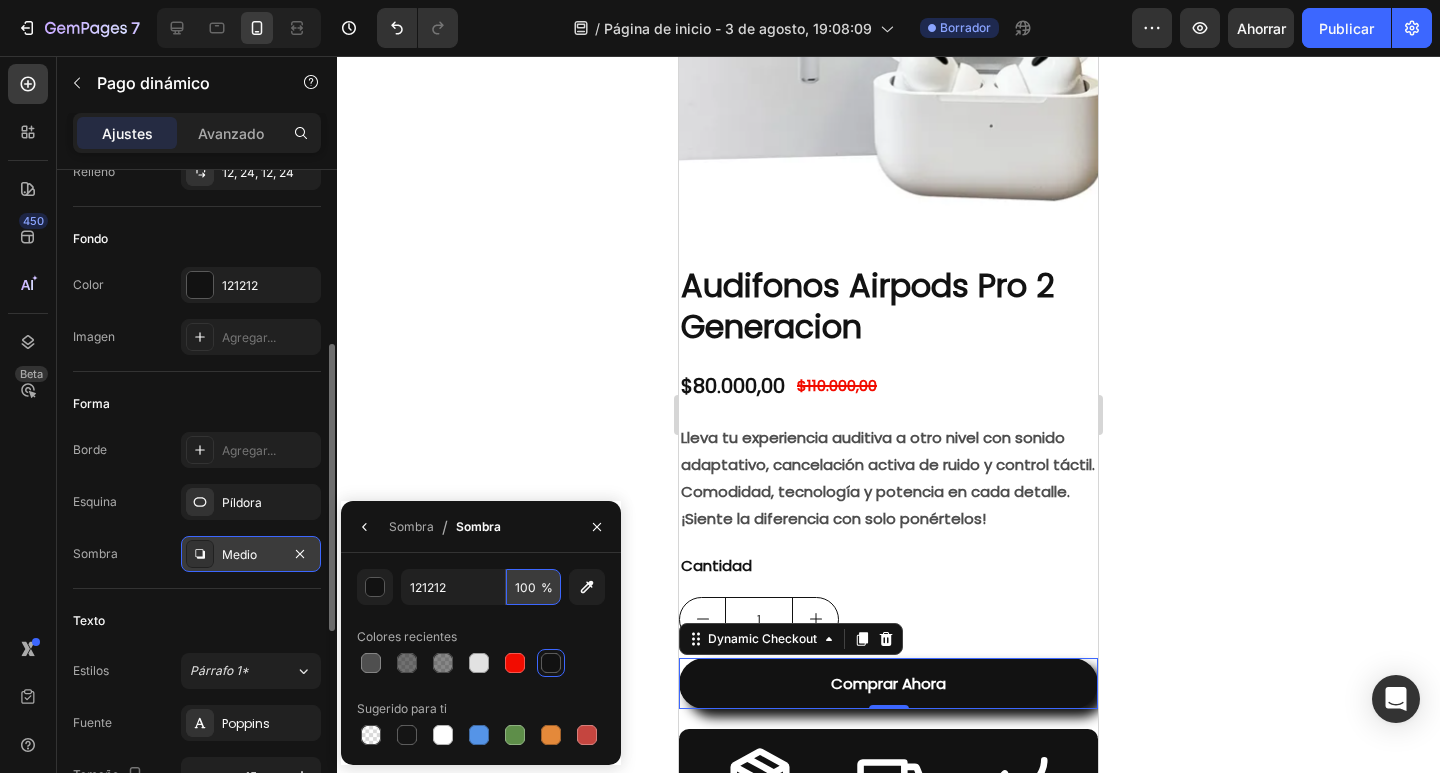 click on "100" at bounding box center (533, 587) 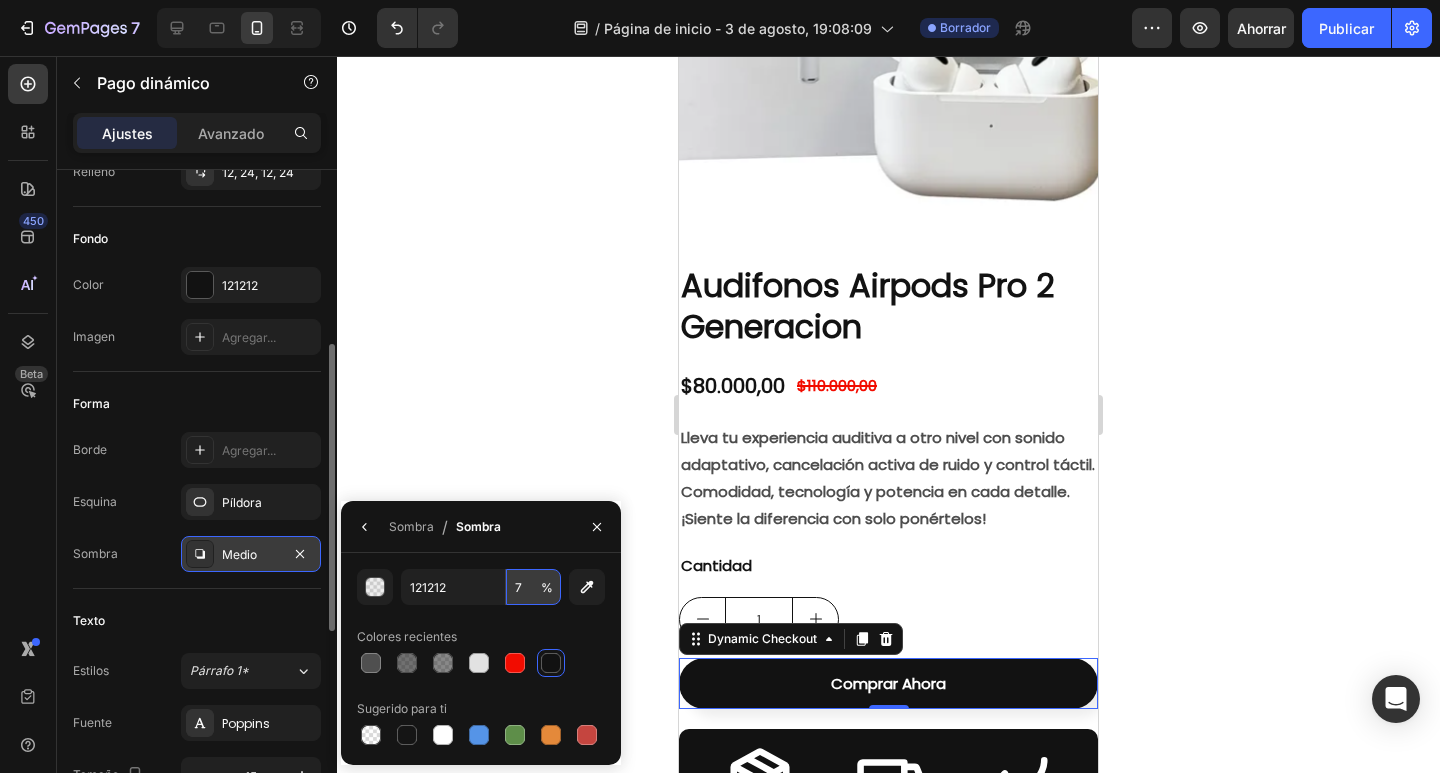 type on "70" 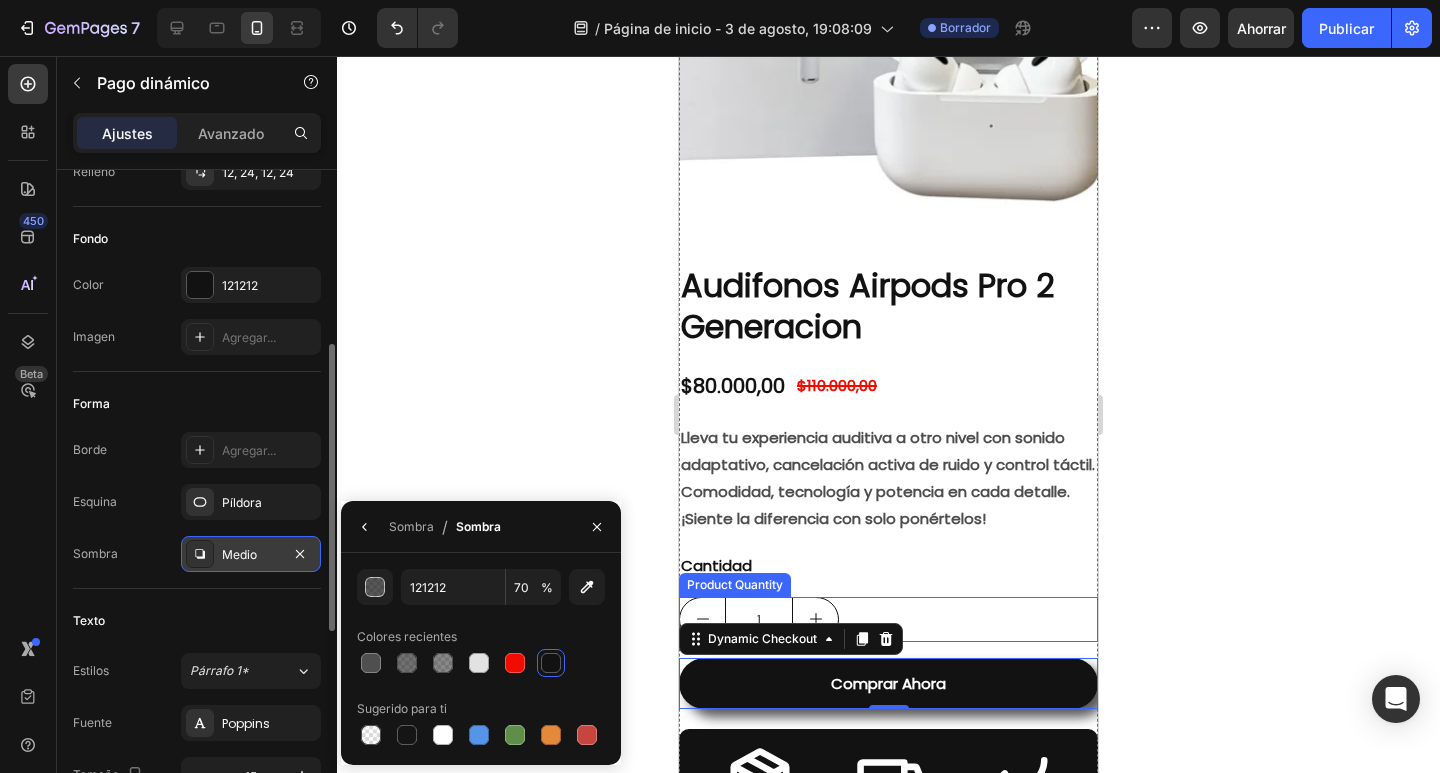 click 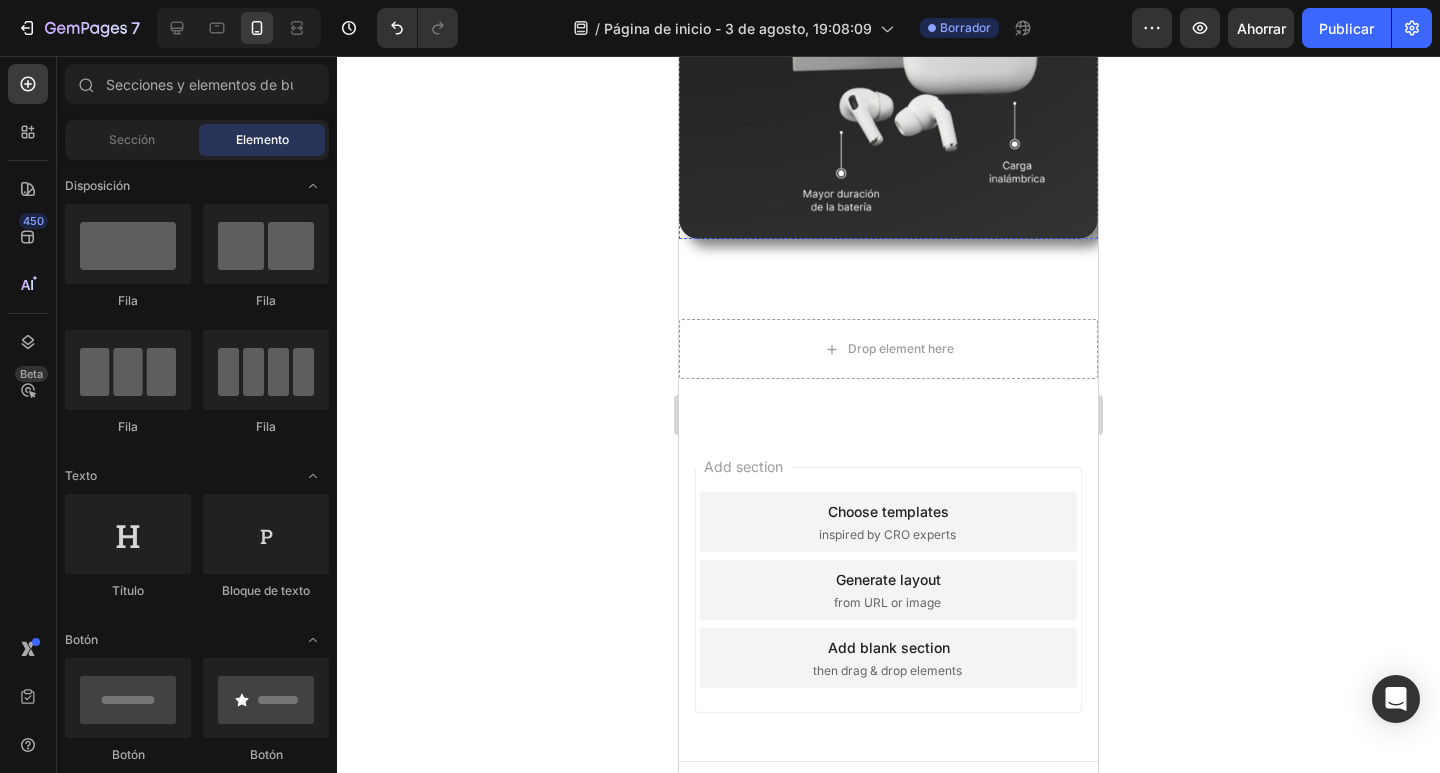 scroll, scrollTop: 2834, scrollLeft: 0, axis: vertical 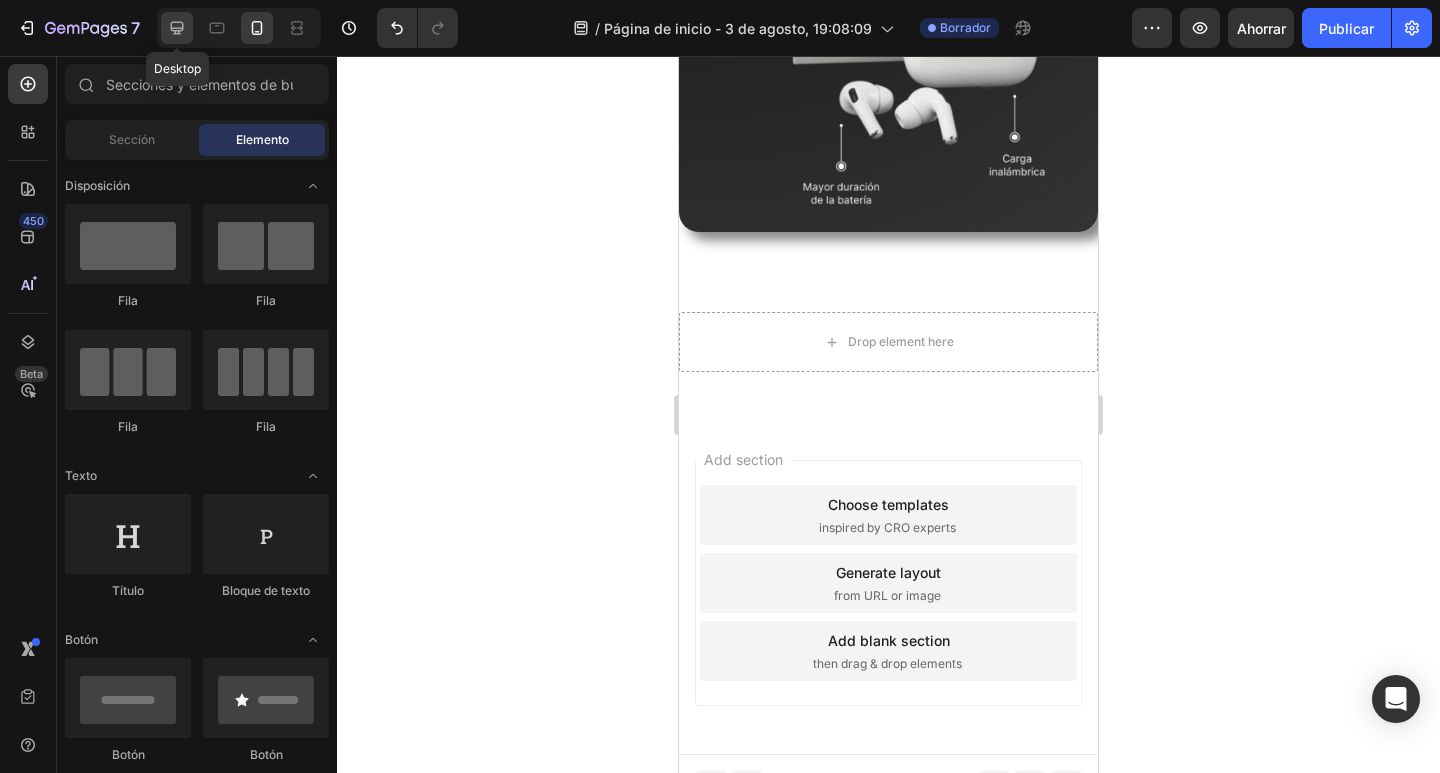 click 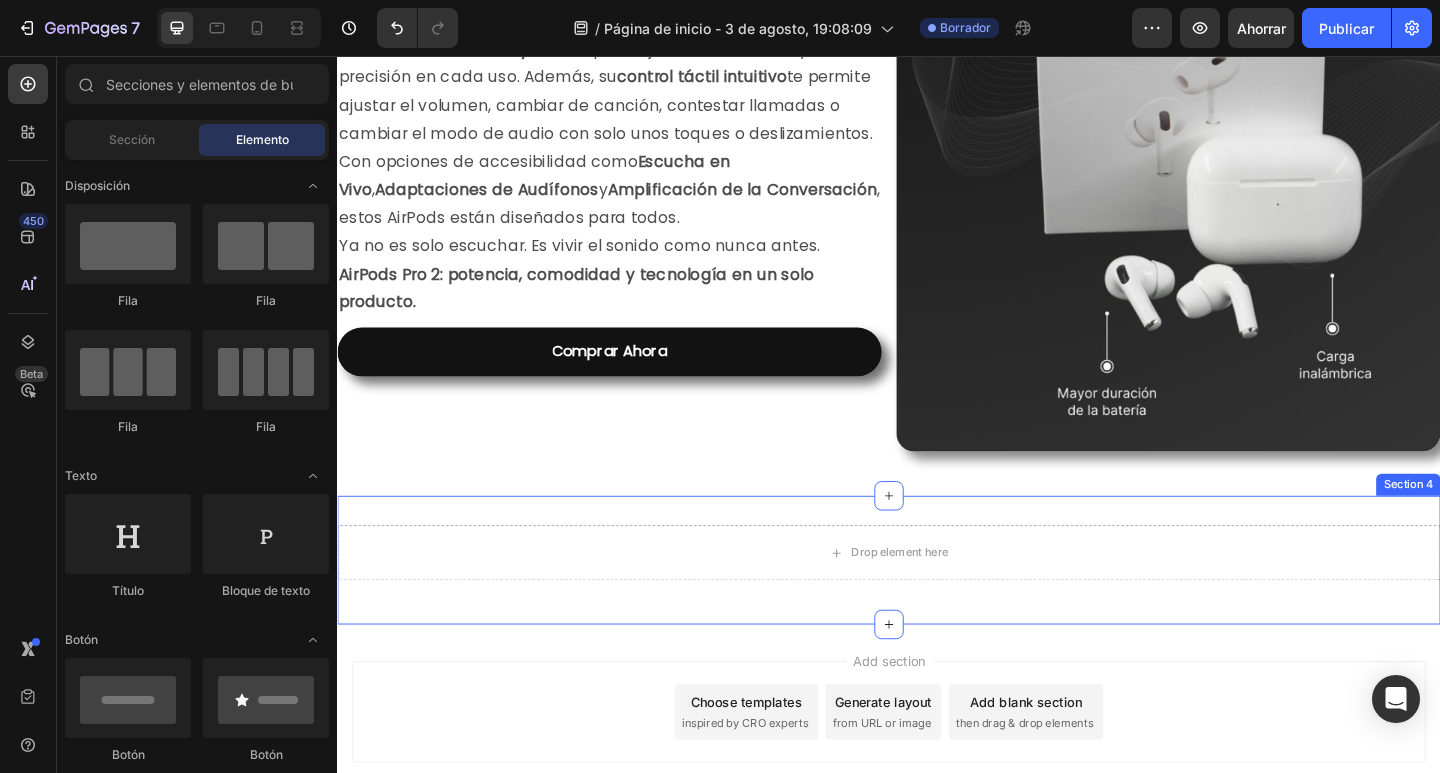 scroll, scrollTop: 2007, scrollLeft: 0, axis: vertical 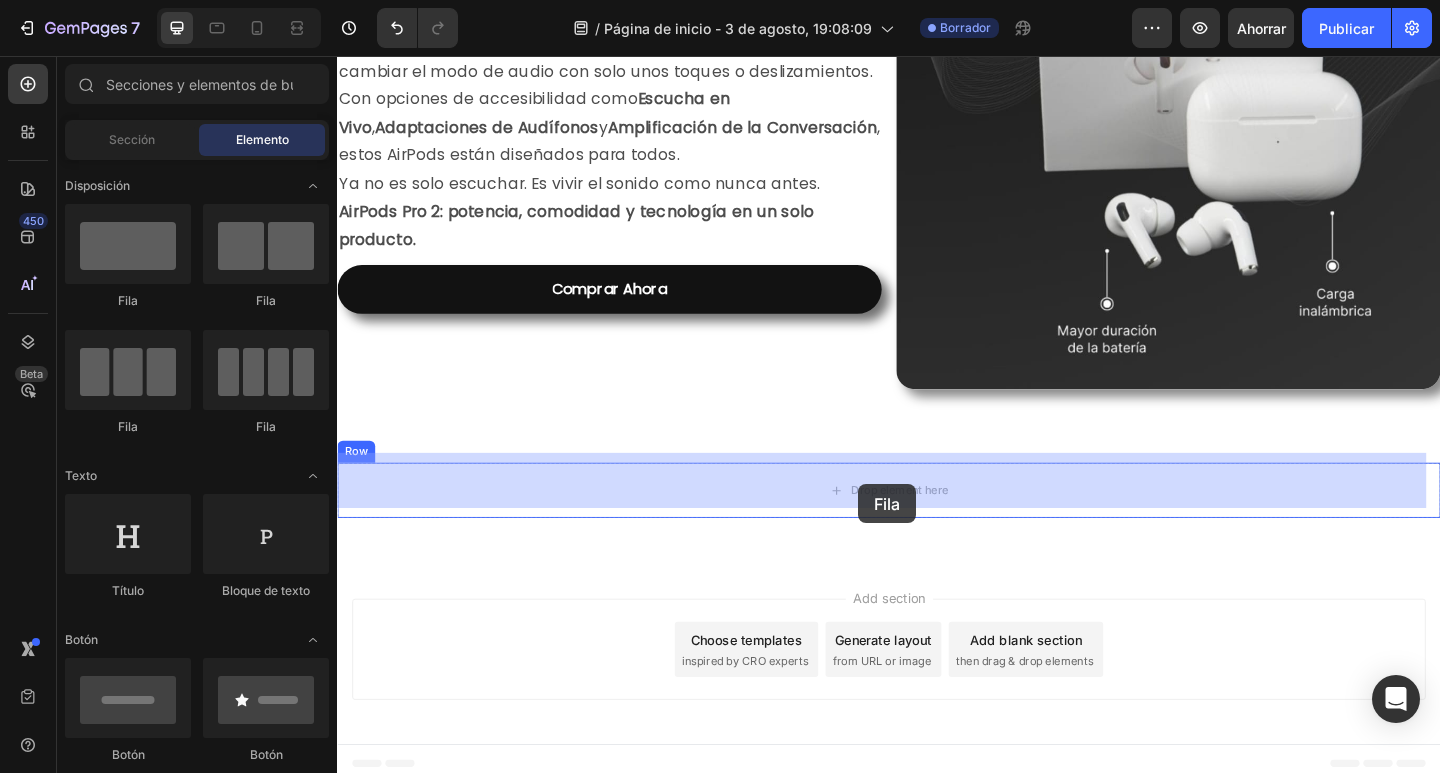 drag, startPoint x: 566, startPoint y: 316, endPoint x: 904, endPoint y: 522, distance: 395.82825 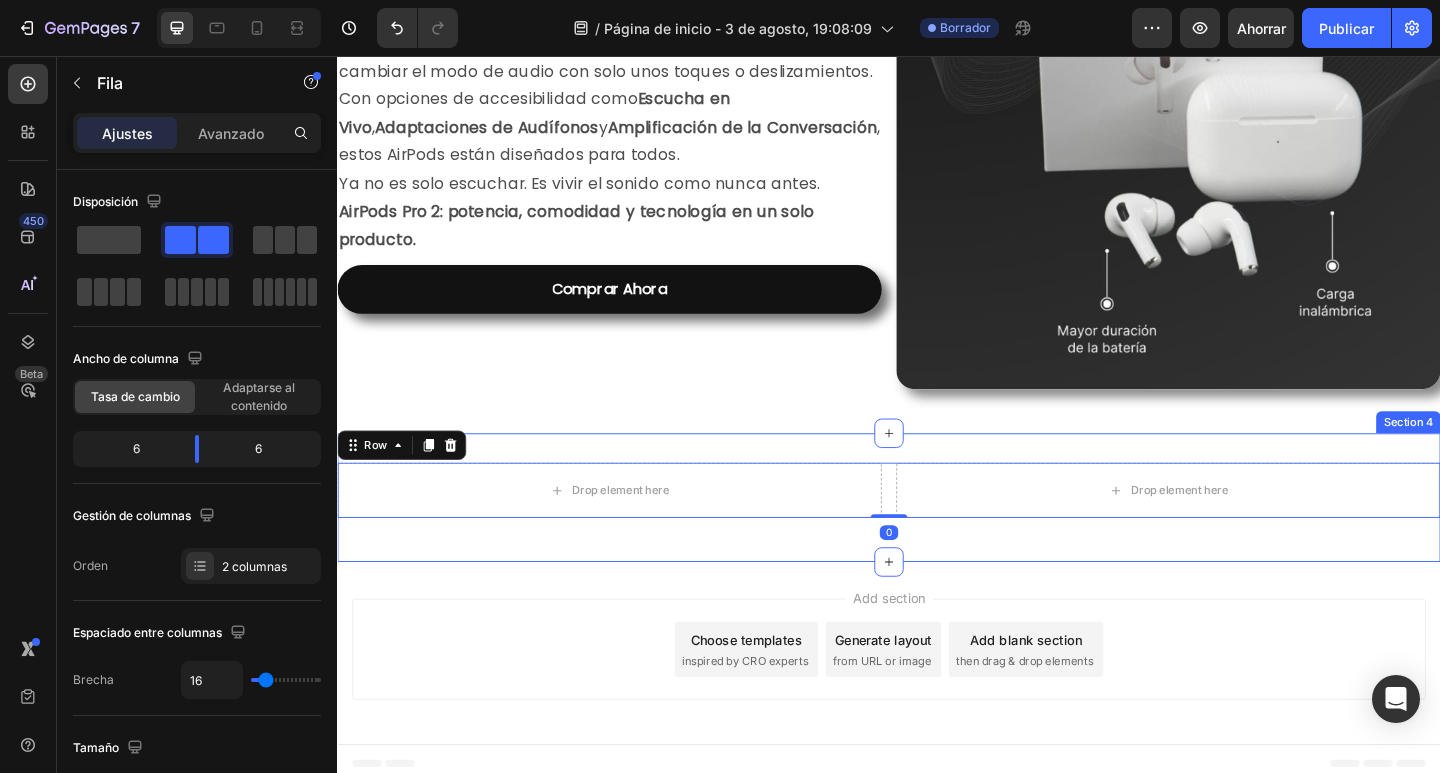 click on "Drop element here
Drop element here Row   0 Row Section 4" at bounding box center (937, 537) 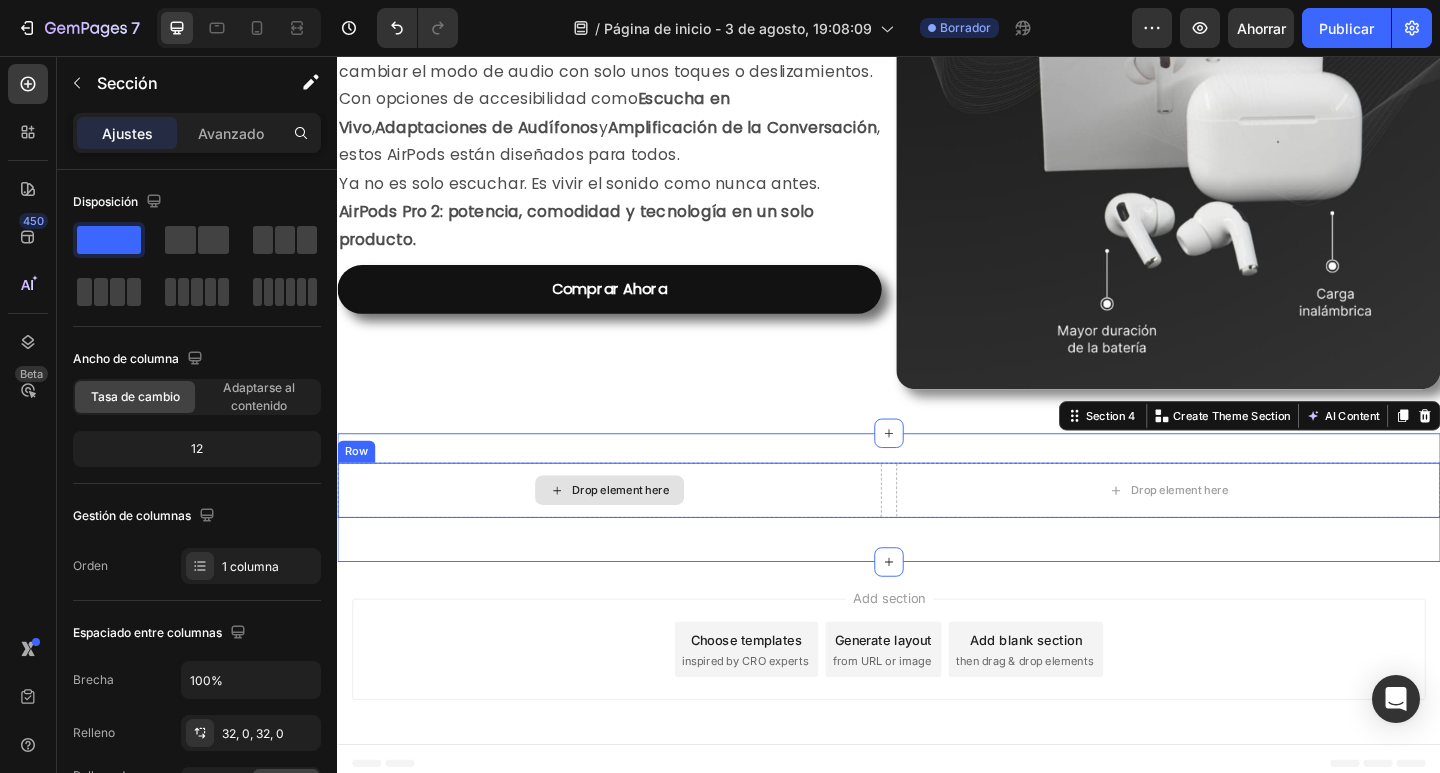 click on "Drop element here" at bounding box center [633, 529] 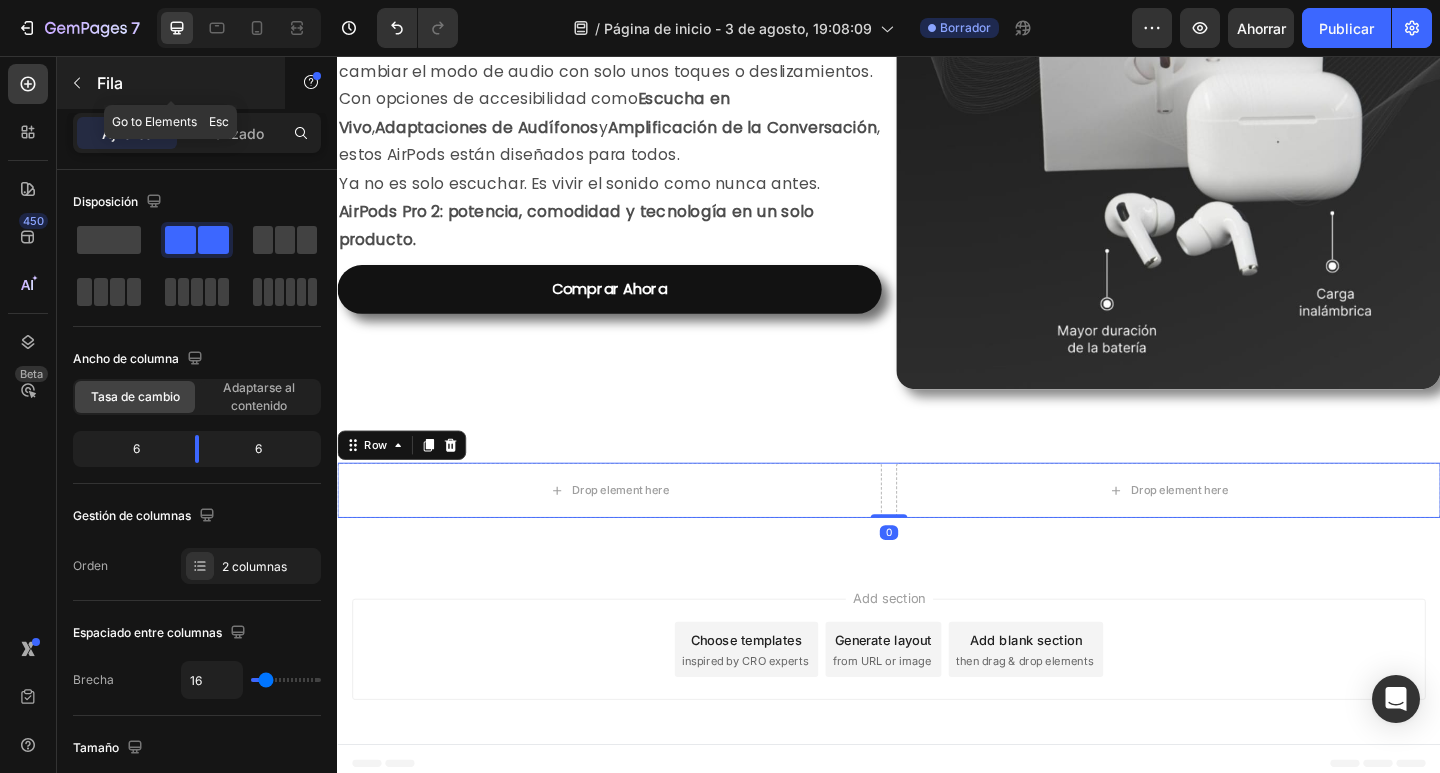click at bounding box center [77, 83] 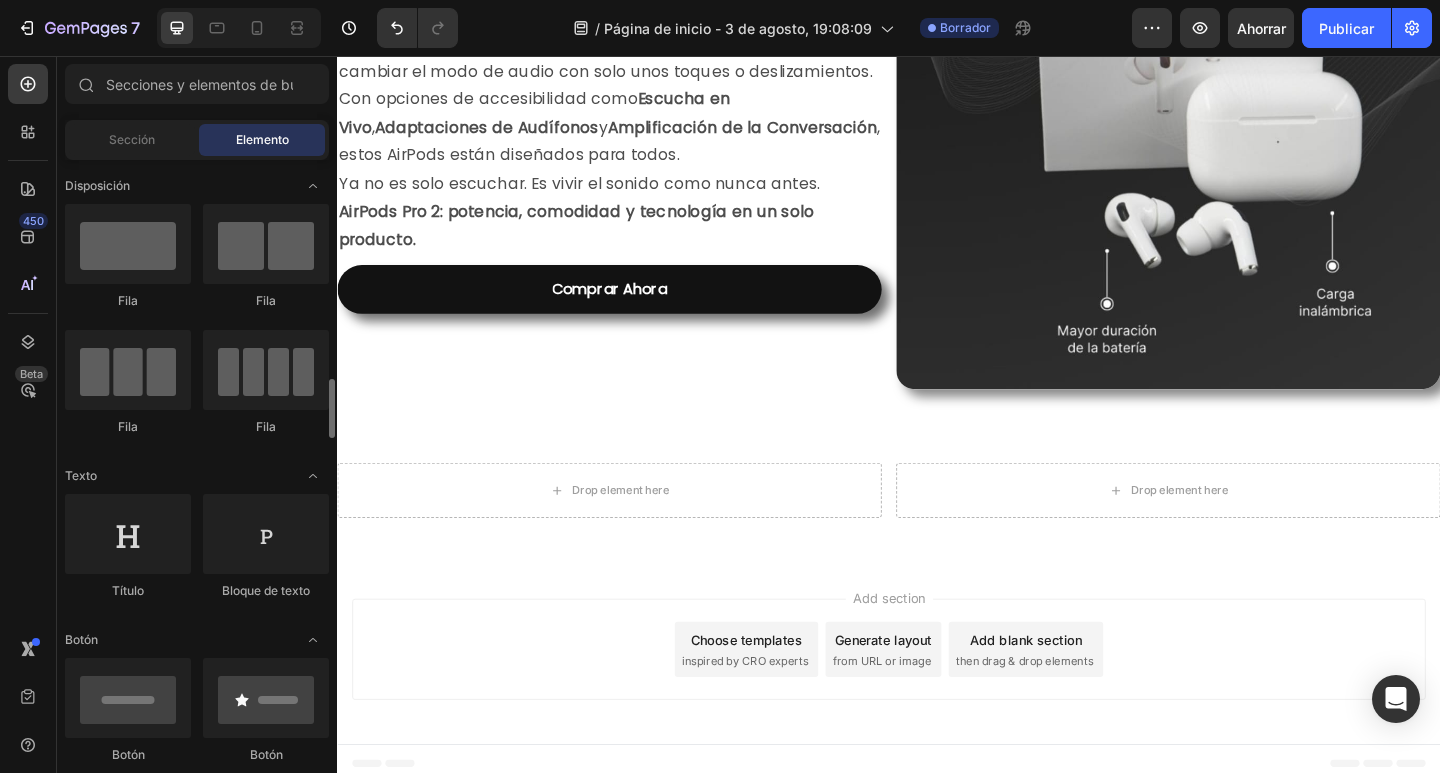 scroll, scrollTop: 600, scrollLeft: 0, axis: vertical 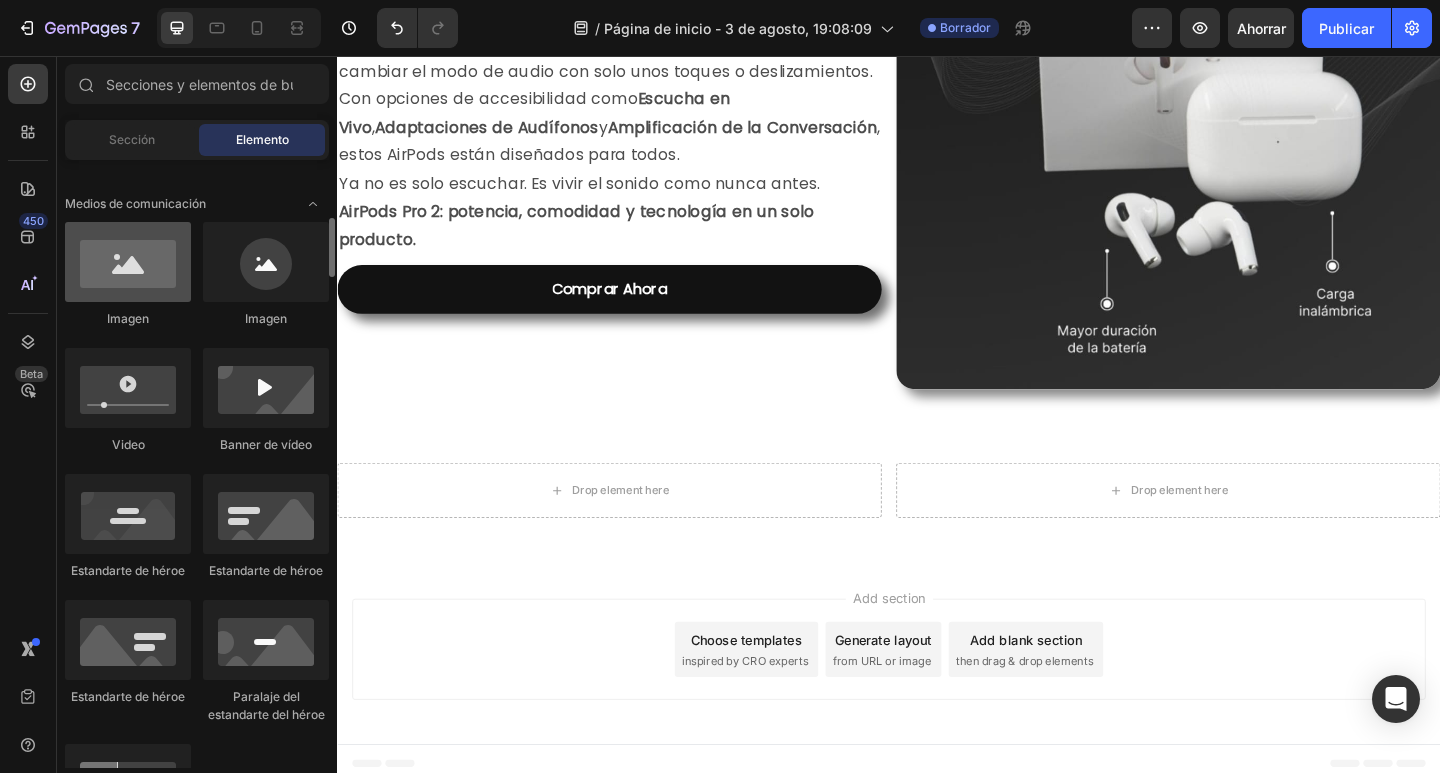 click at bounding box center [128, 262] 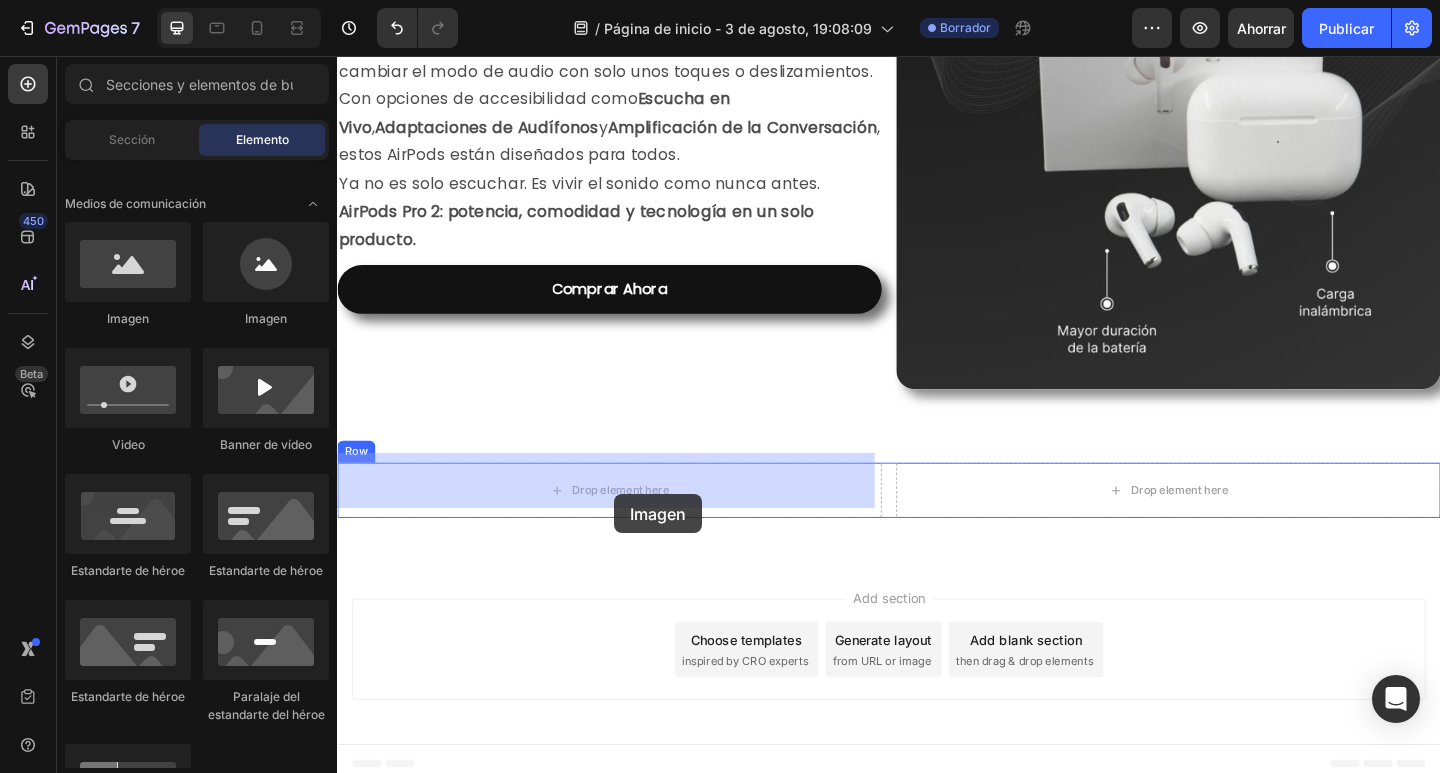drag, startPoint x: 466, startPoint y: 325, endPoint x: 631, endPoint y: 531, distance: 263.93372 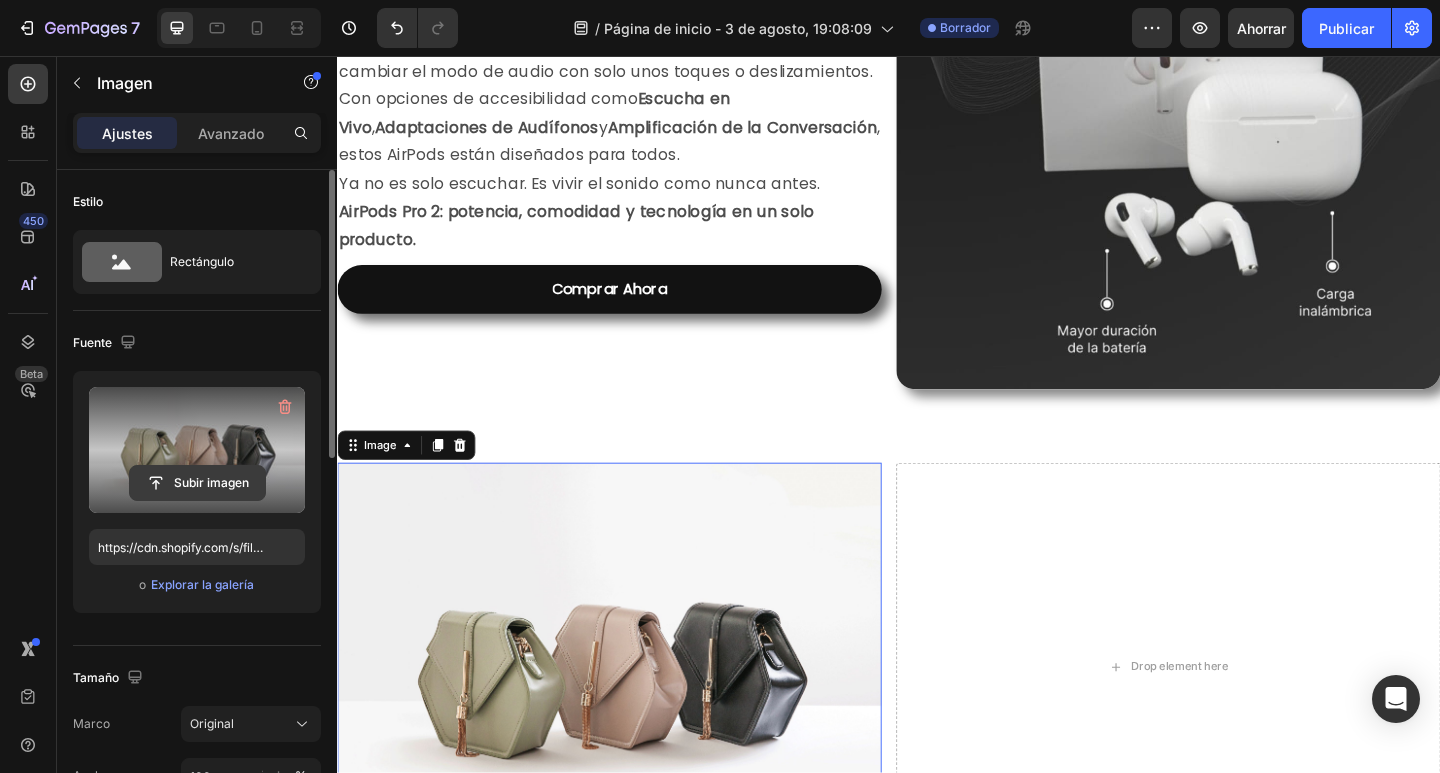 click 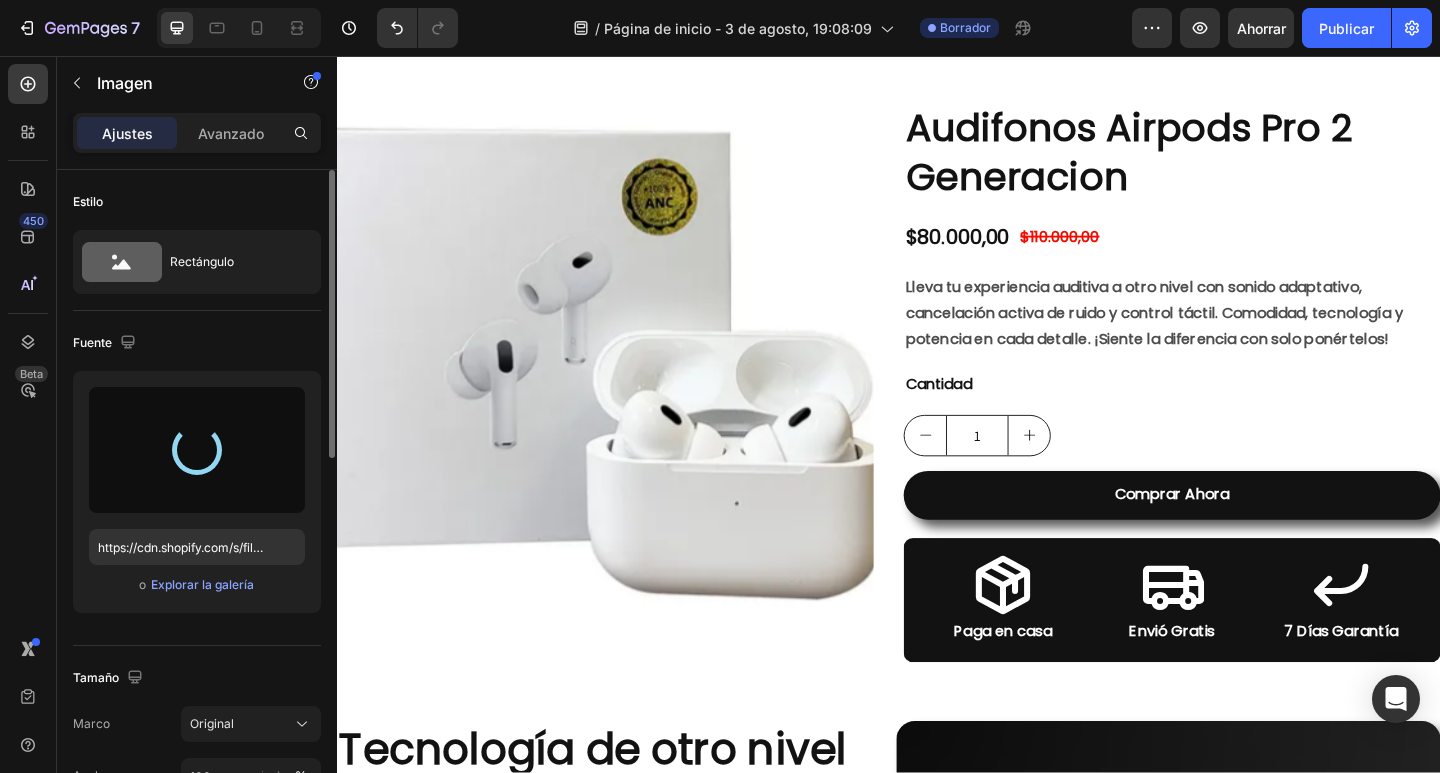 type on "https://cdn.shopify.com/s/files/1/0949/5157/1763/files/gempages_577481655594254886-b0a0bd07-be9b-4d81-bfed-fb2ed845735e.png" 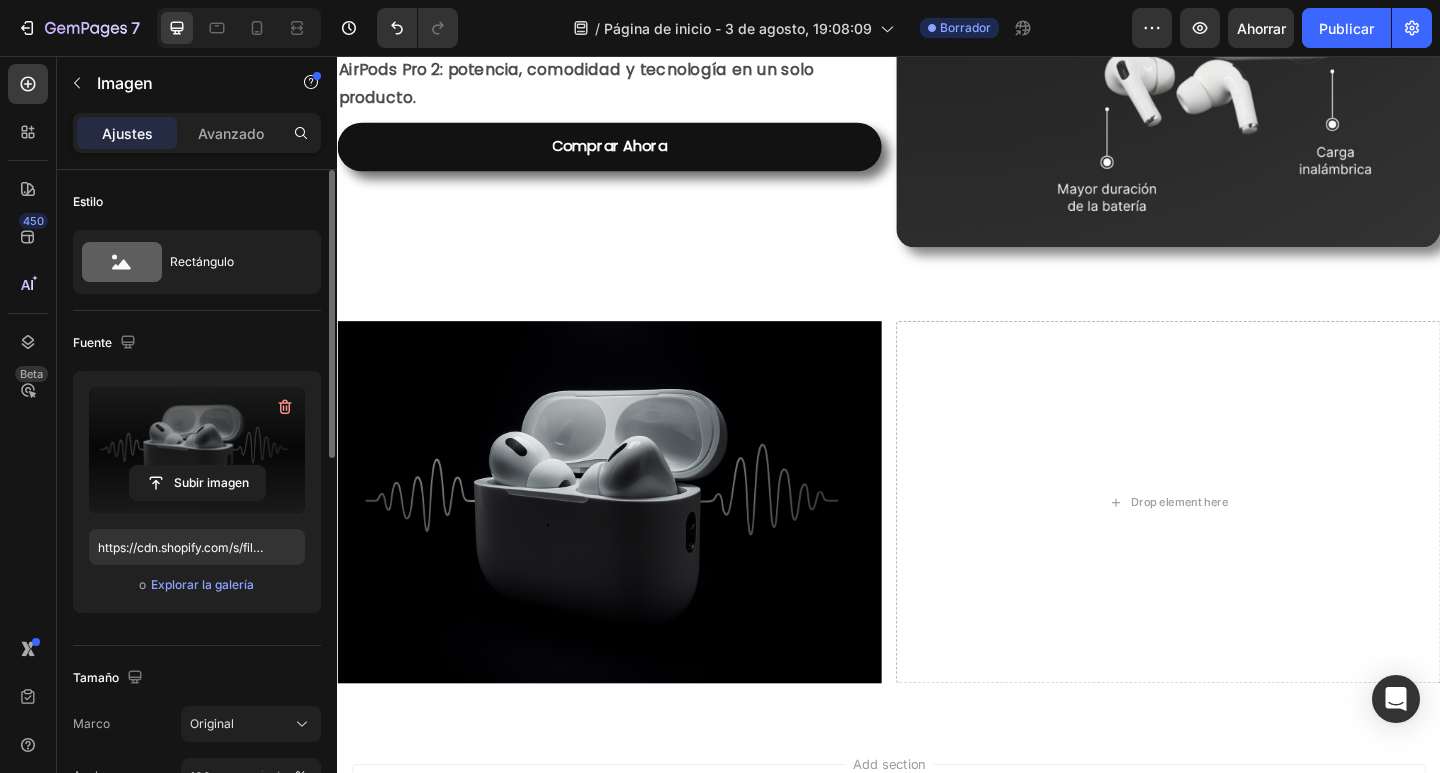 scroll, scrollTop: 1729, scrollLeft: 0, axis: vertical 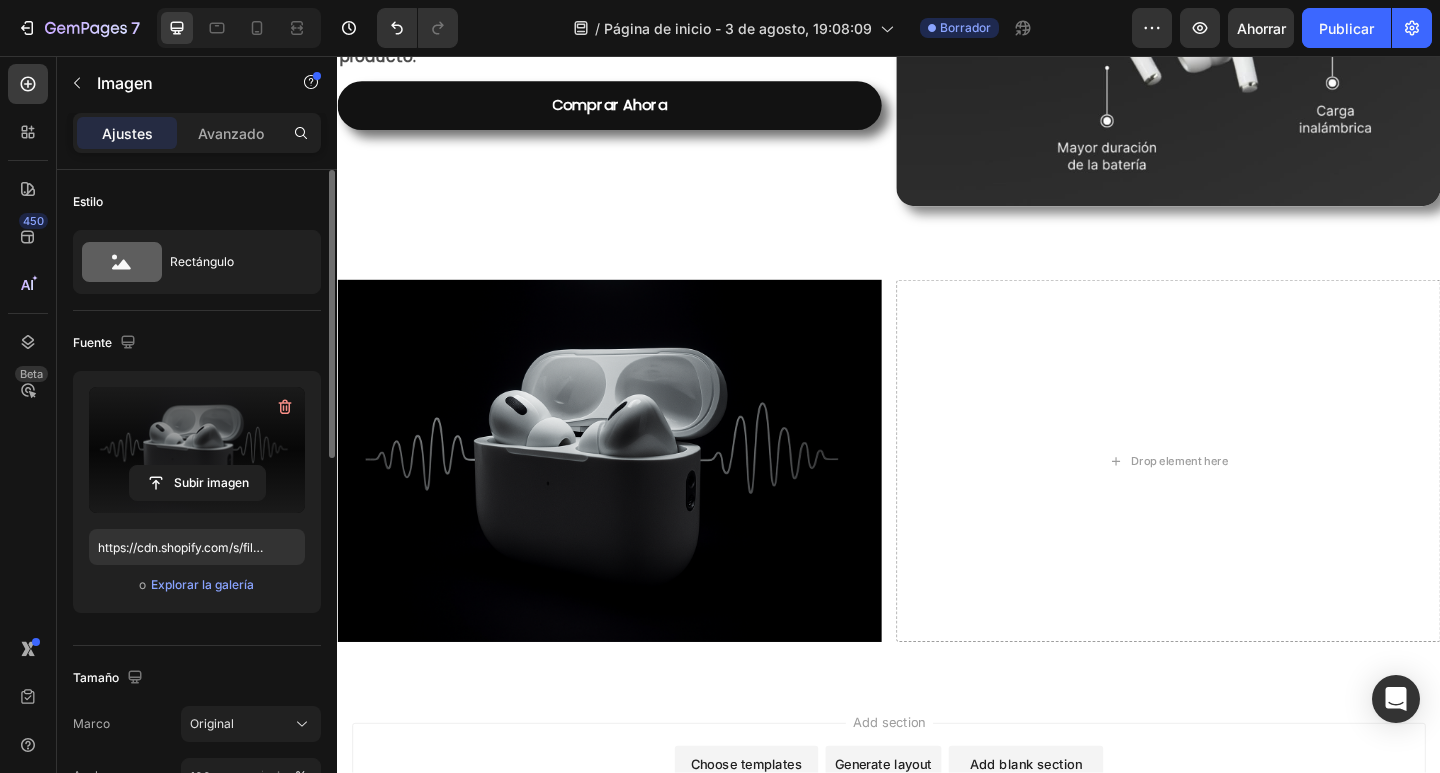 click at bounding box center [633, 497] 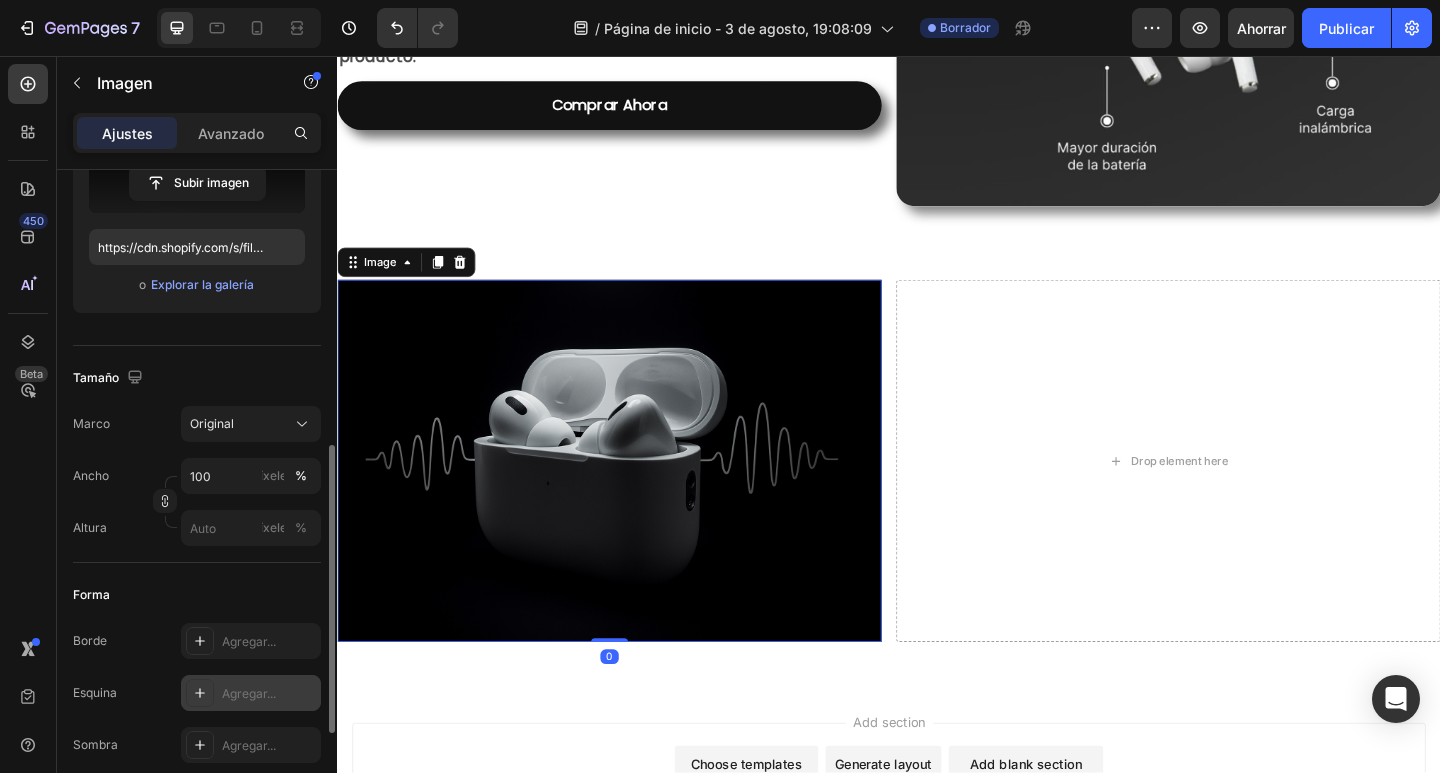 scroll, scrollTop: 400, scrollLeft: 0, axis: vertical 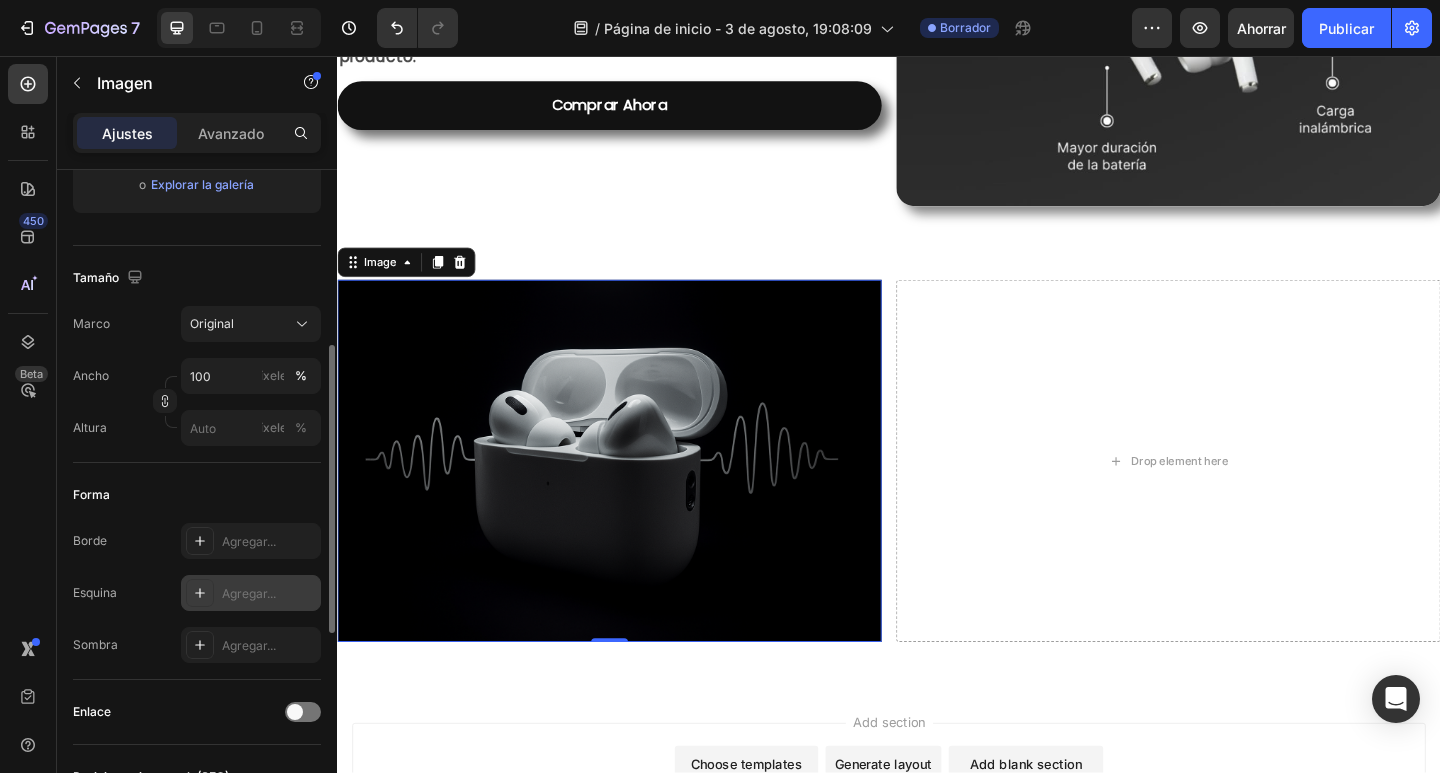 click on "Agregar..." at bounding box center [251, 593] 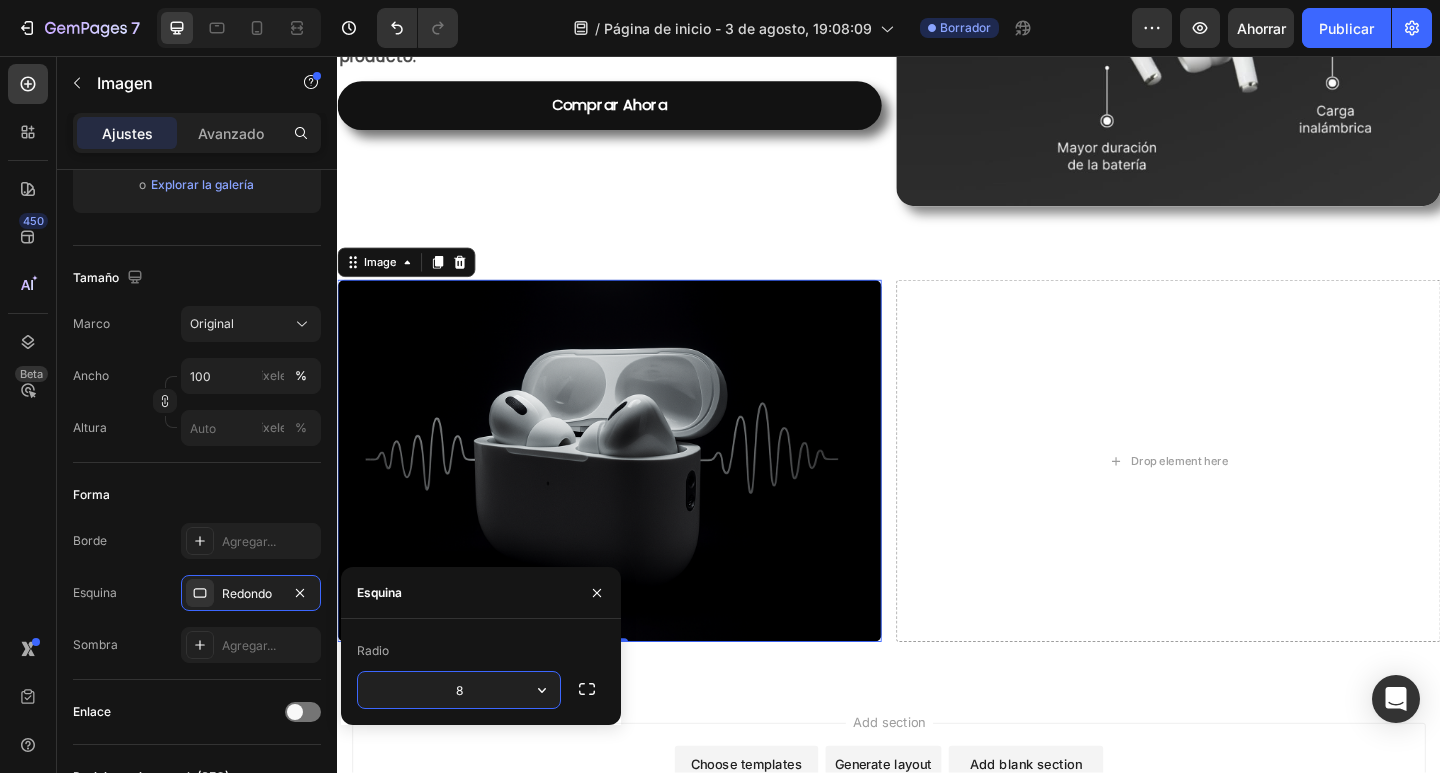type on "1" 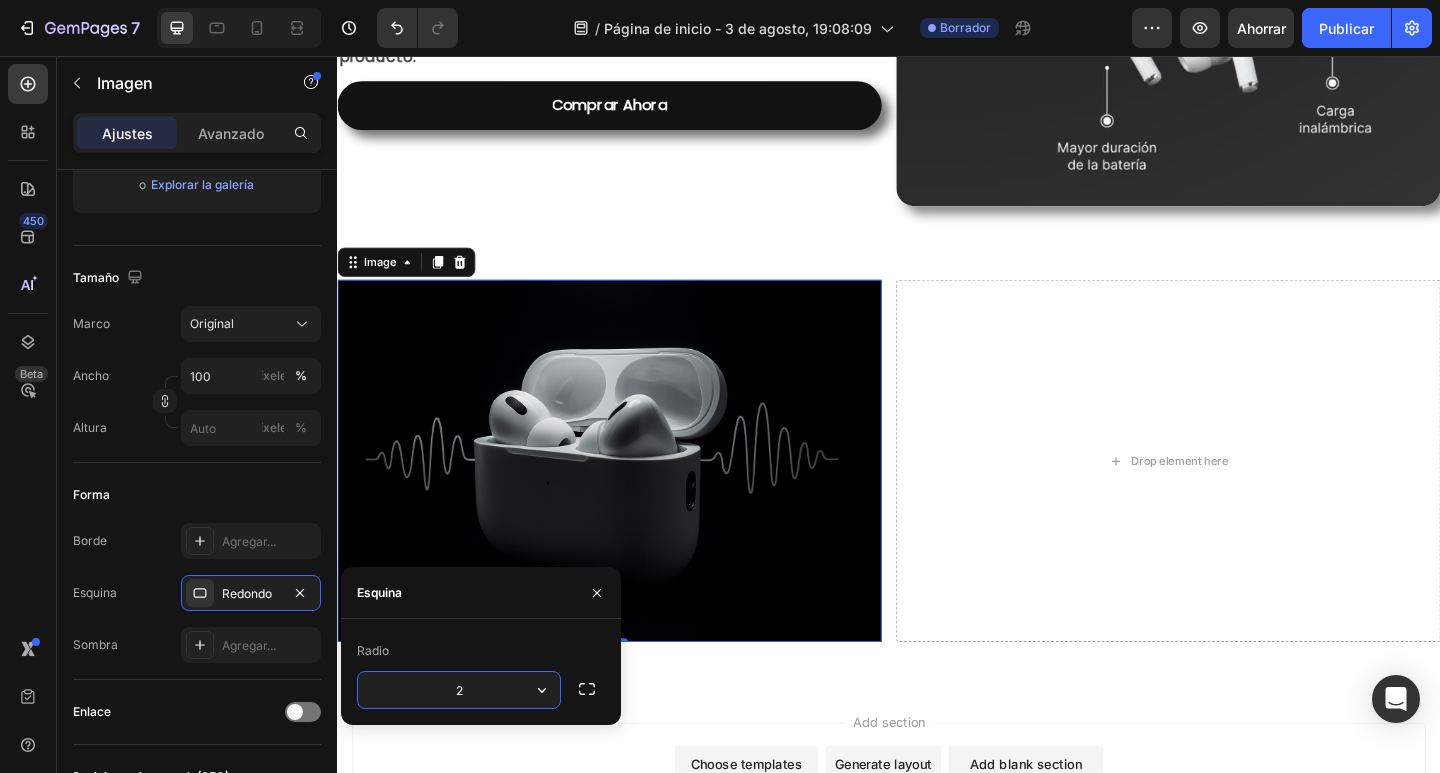 type on "20" 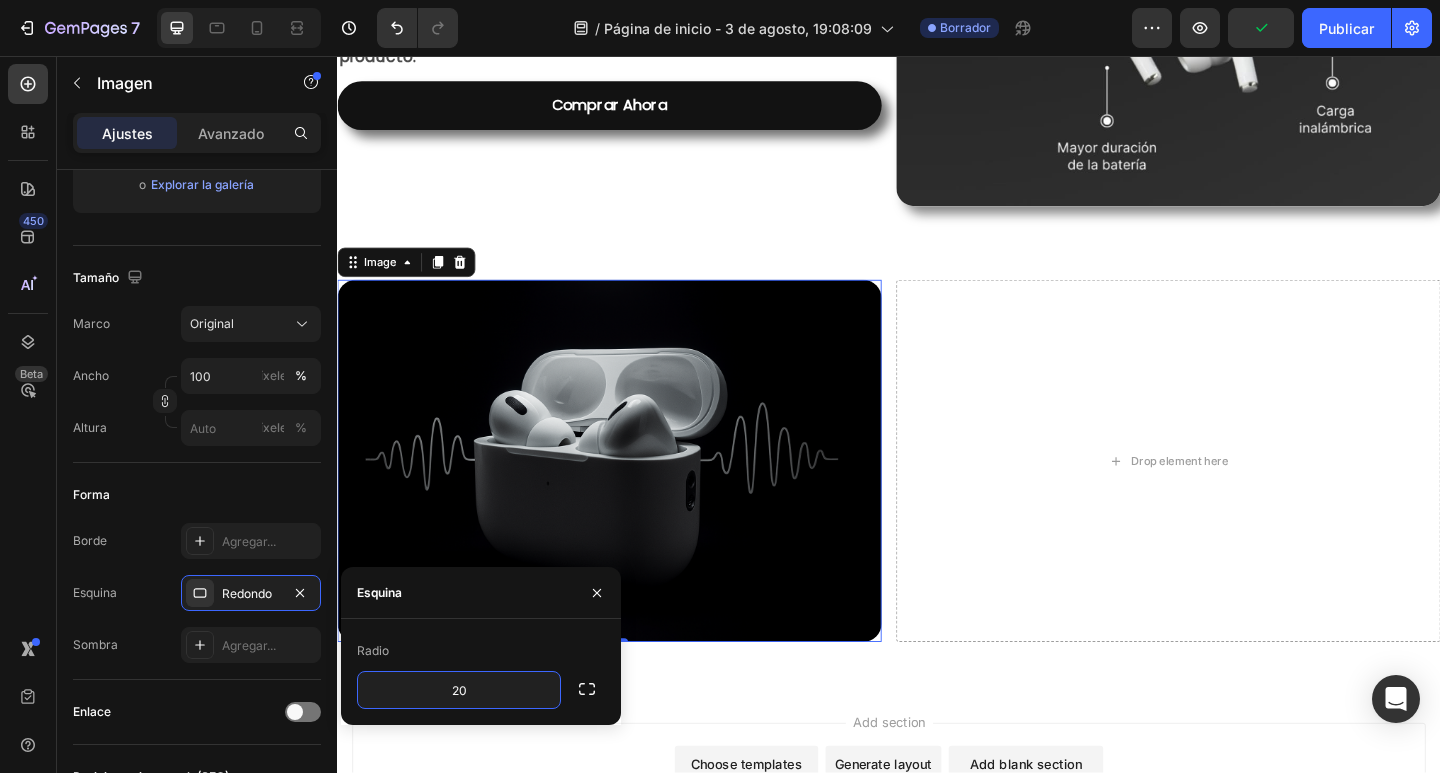 click on "Add section Choose templates inspired by CRO experts Generate layout from URL or image Add blank section then drag & drop elements" at bounding box center [937, 841] 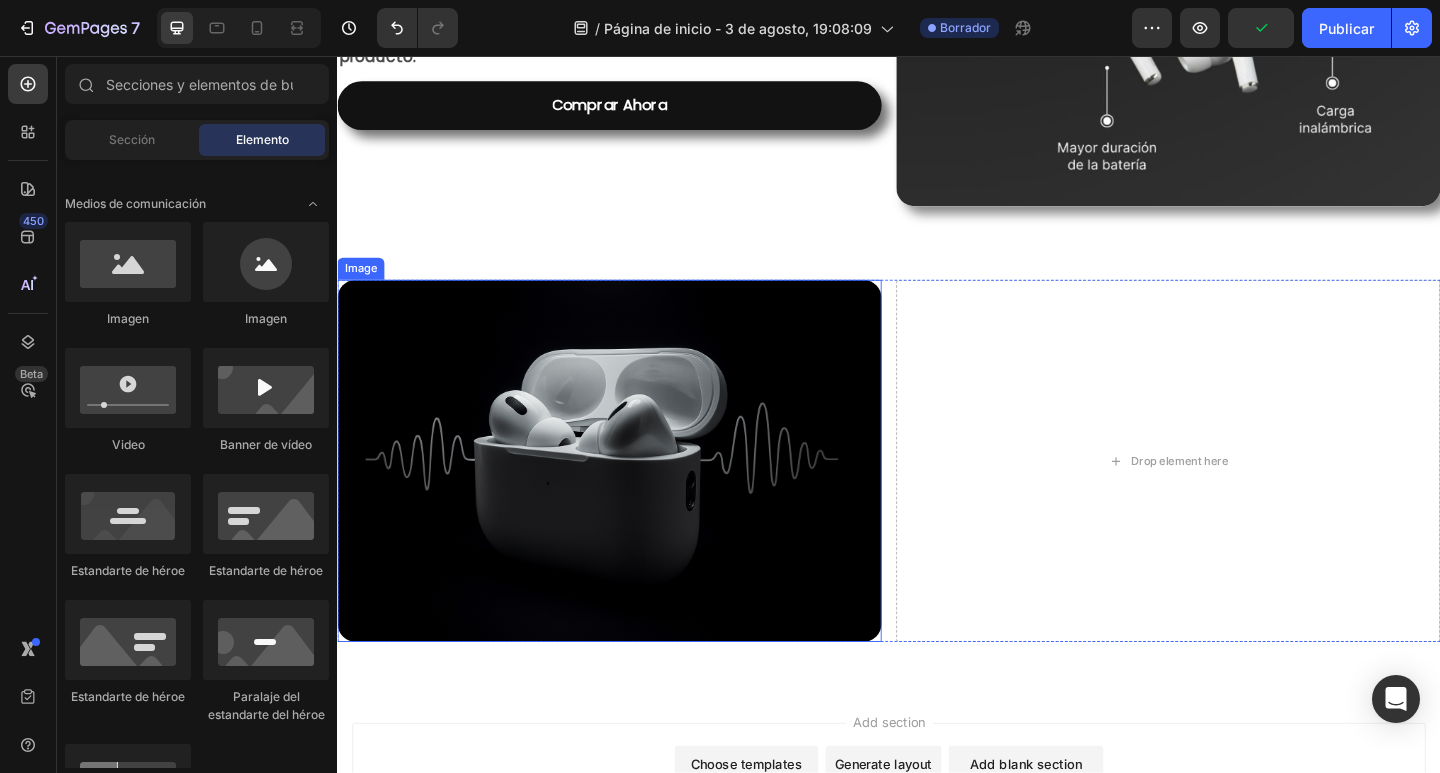 click at bounding box center [633, 497] 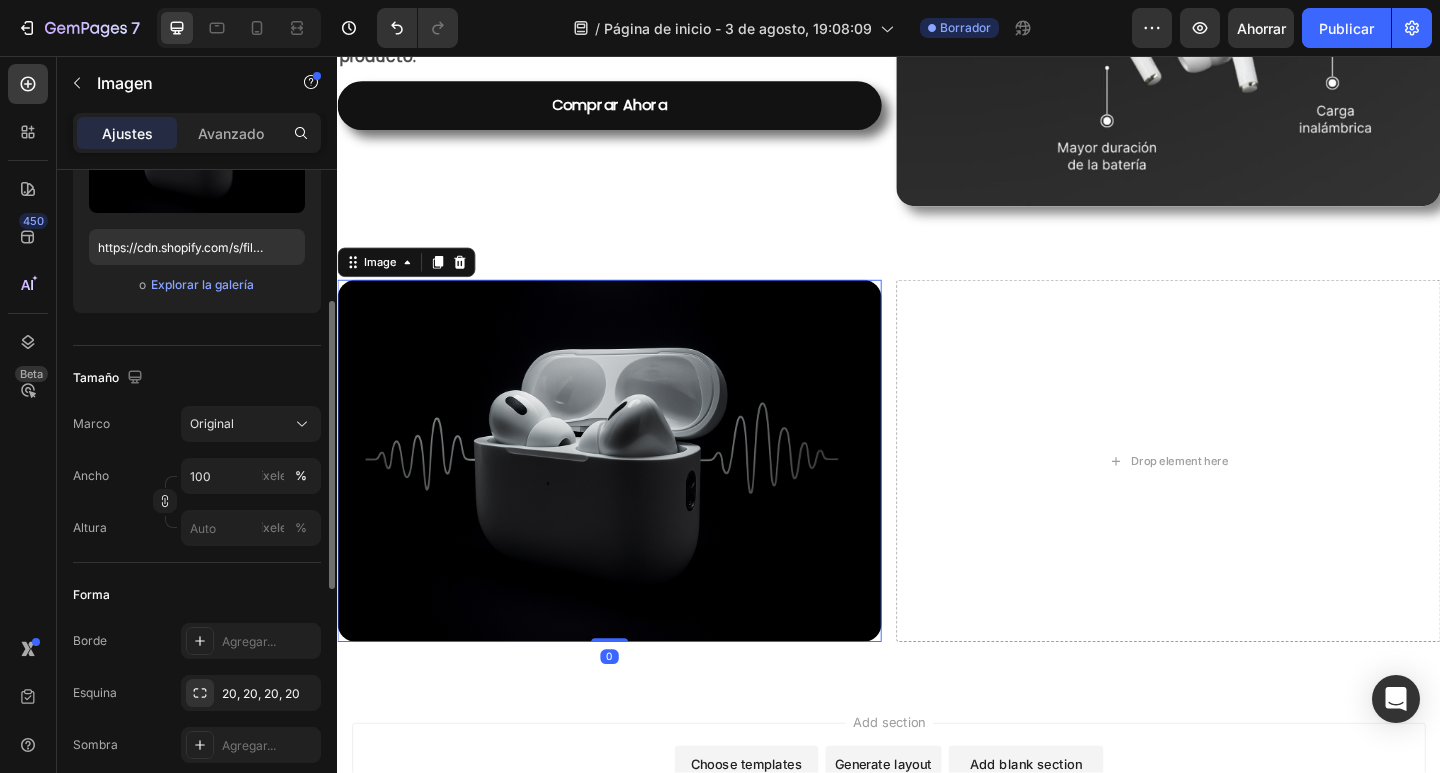 scroll, scrollTop: 400, scrollLeft: 0, axis: vertical 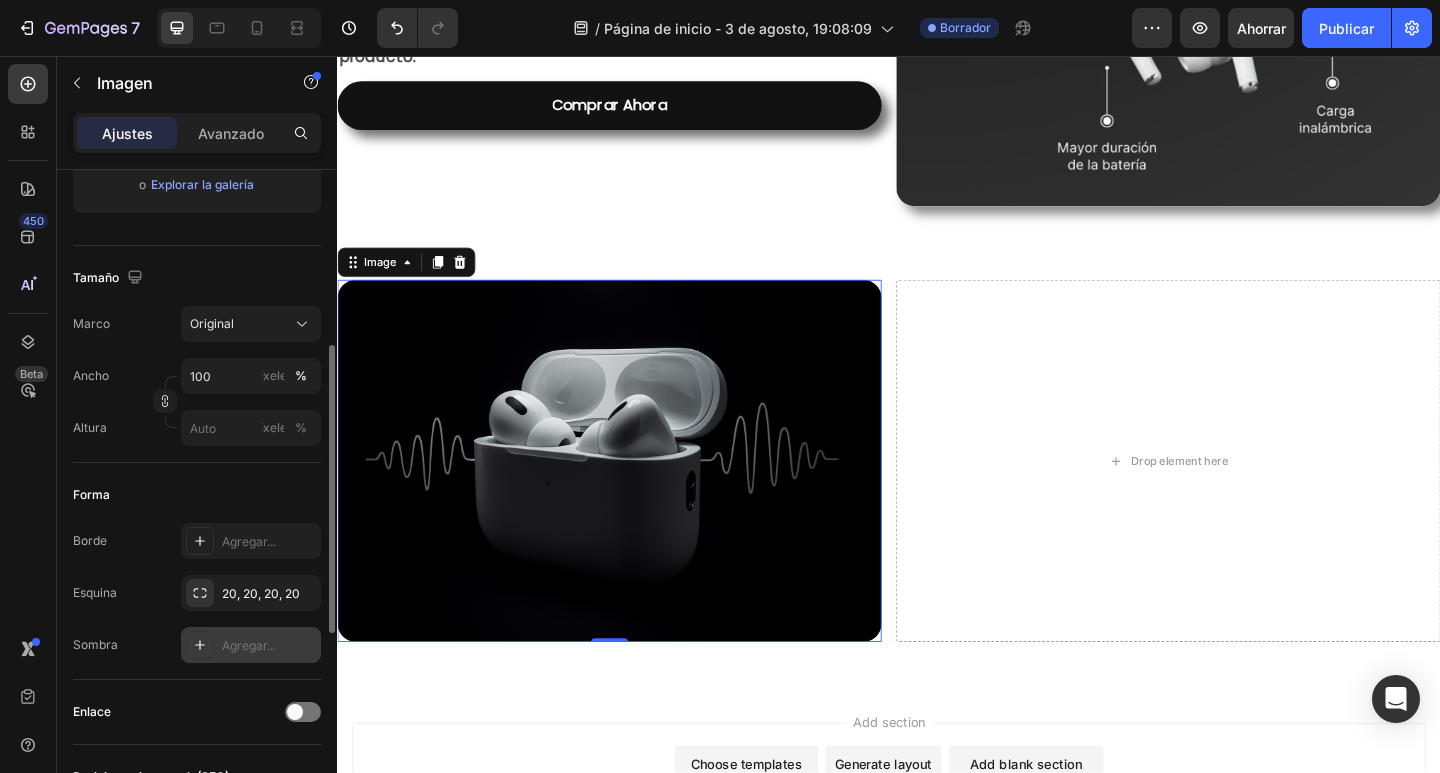 click on "Agregar..." at bounding box center [251, 645] 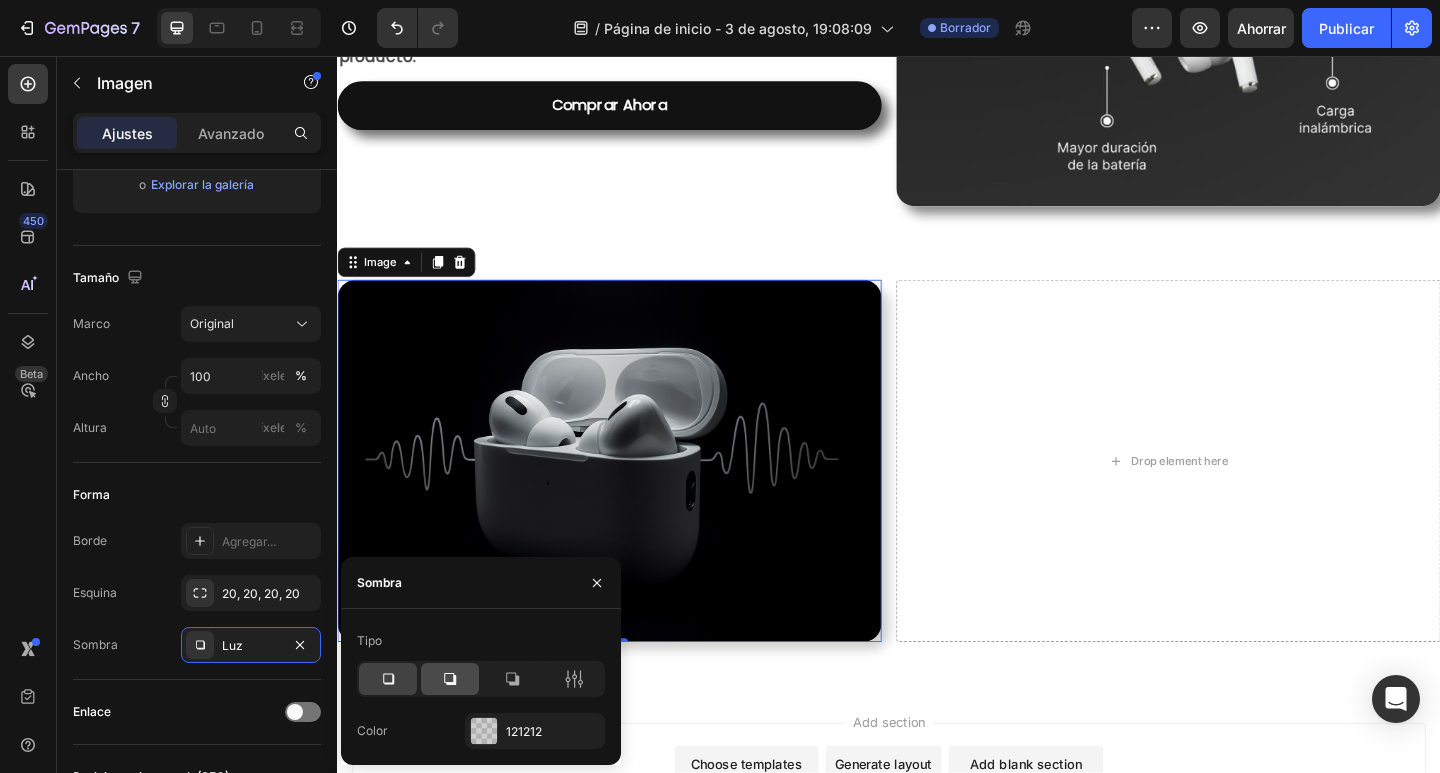 click 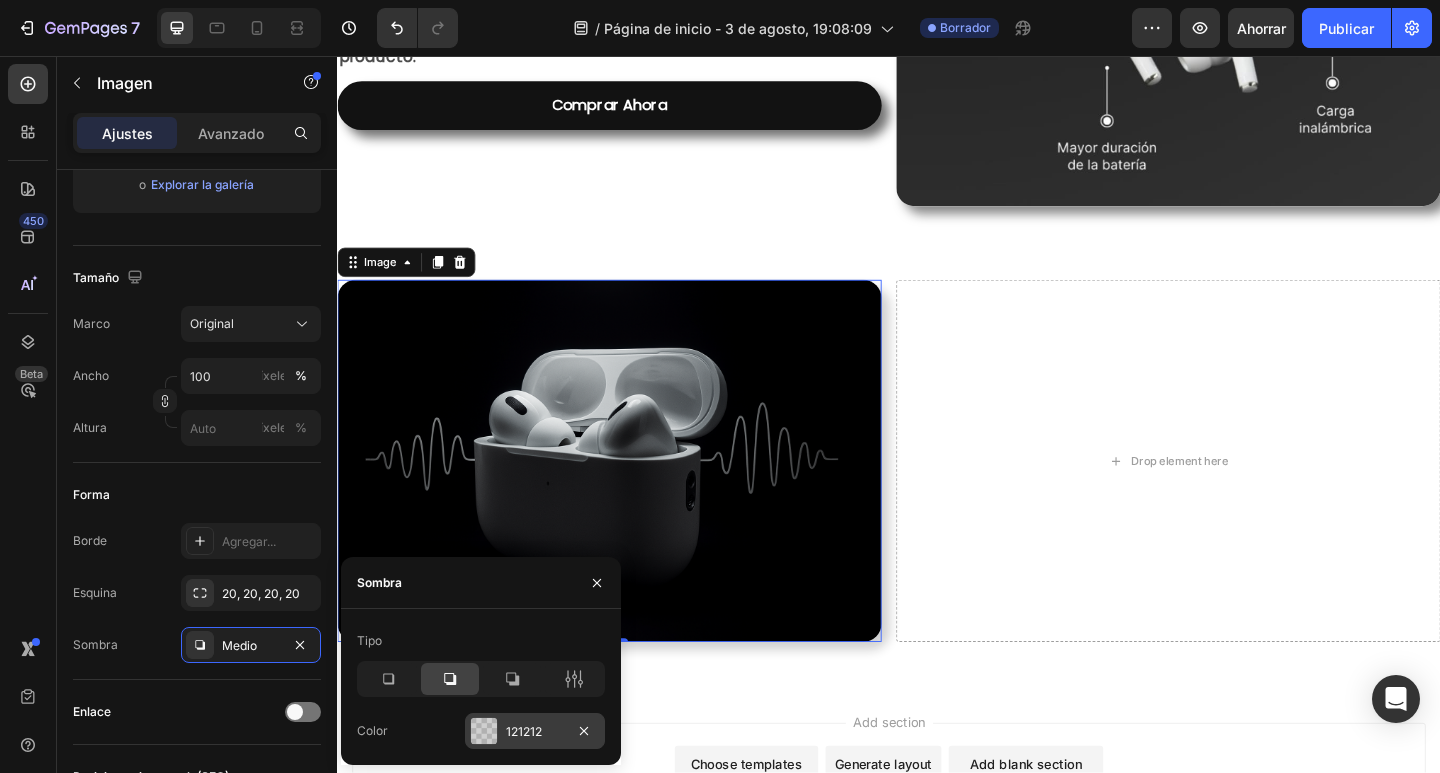 click on "121212" at bounding box center [524, 731] 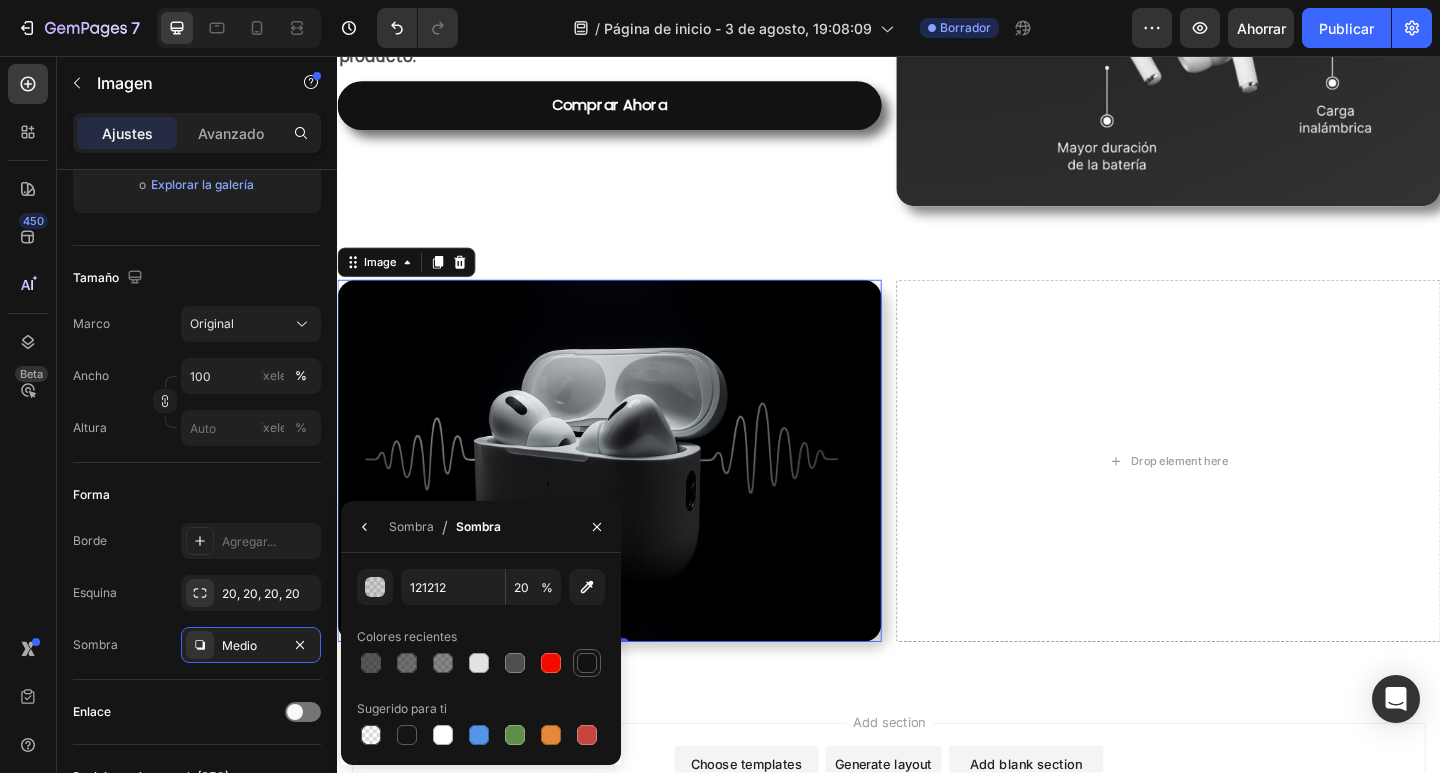 click at bounding box center (587, 663) 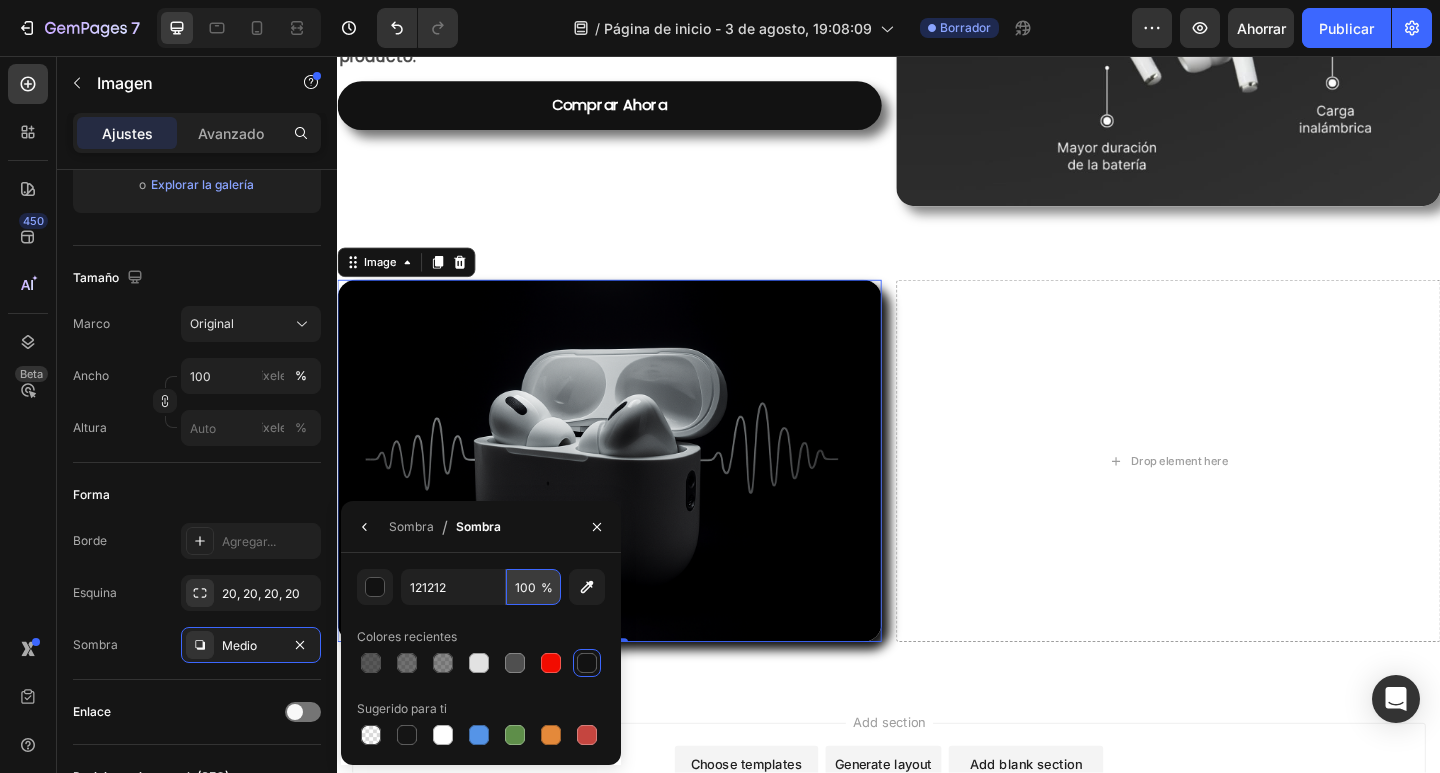 click on "100" at bounding box center (533, 587) 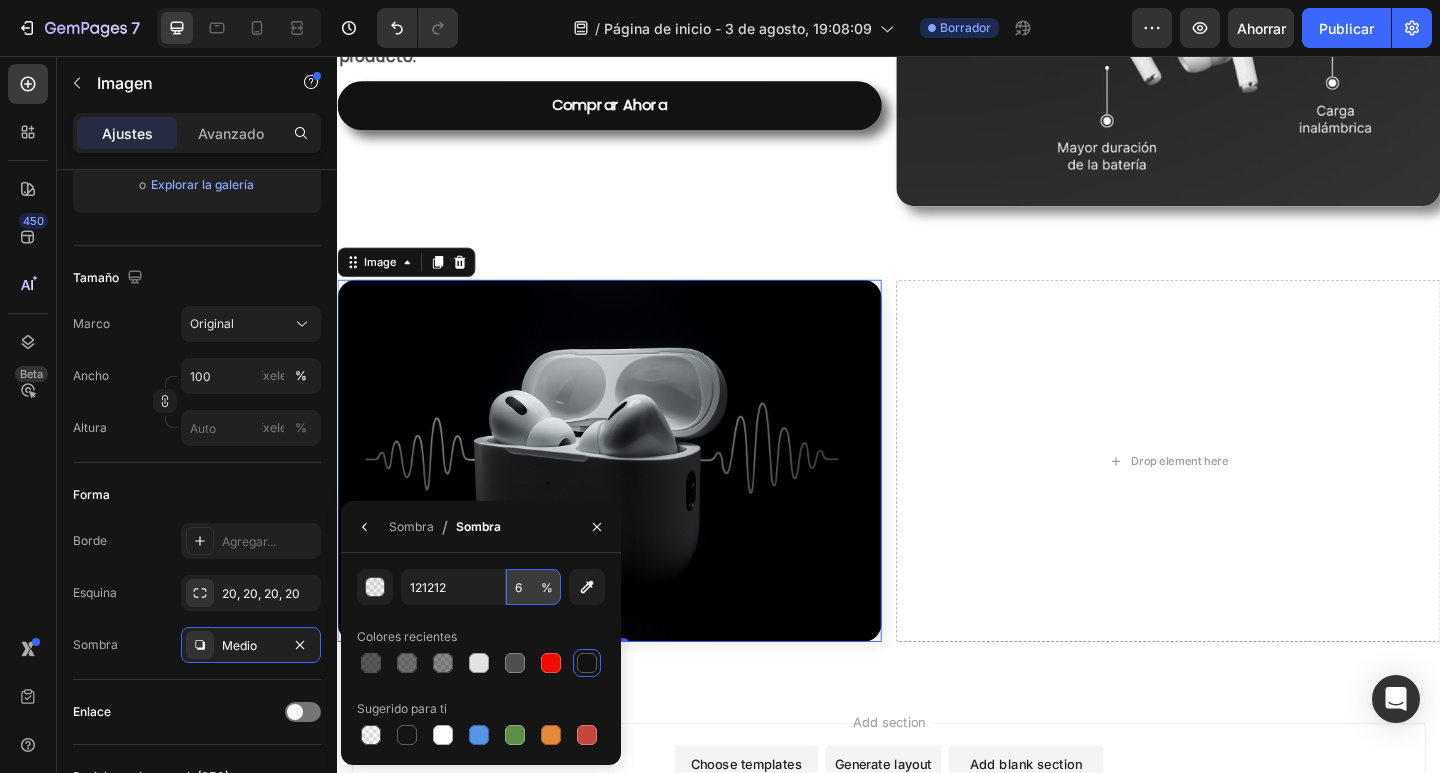 type on "60" 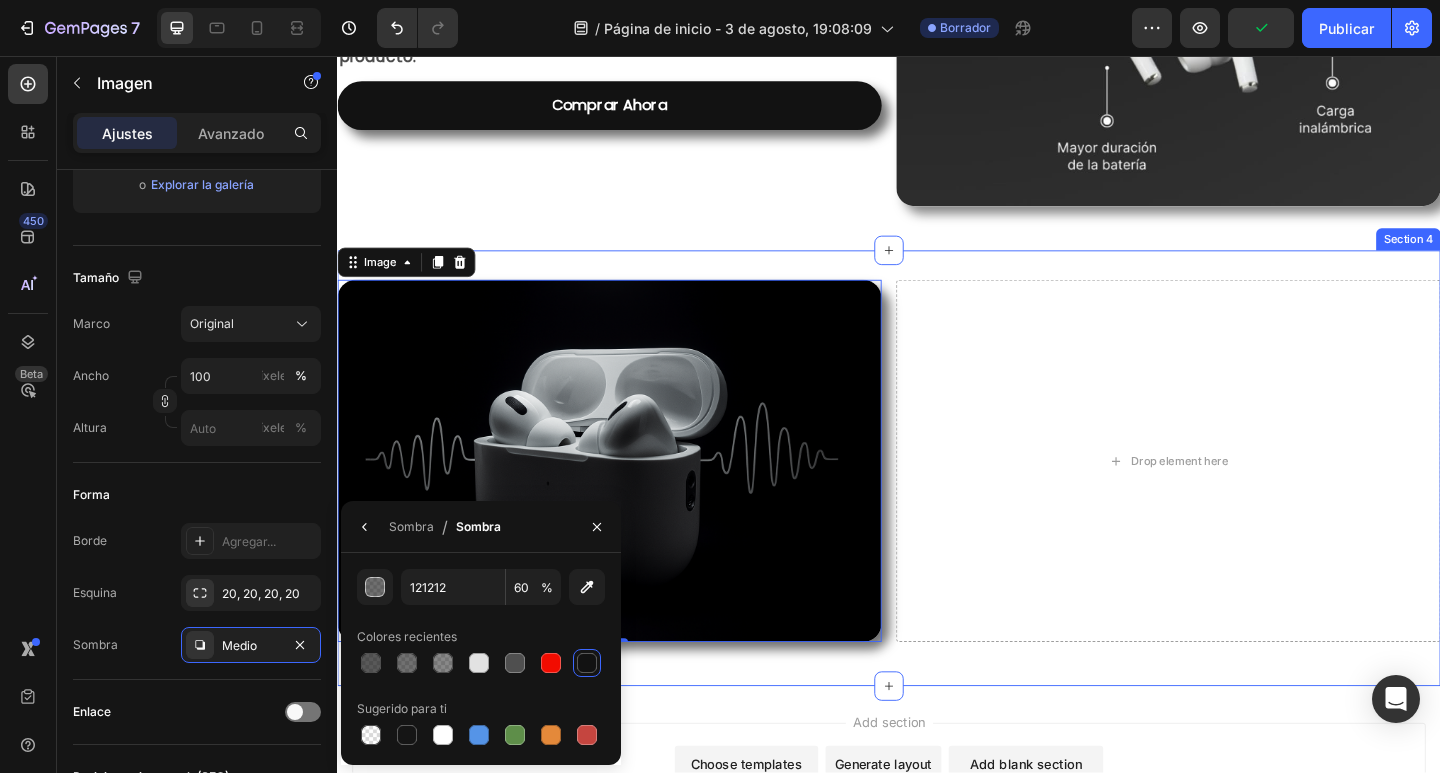 click on "Add section Choose templates inspired by CRO experts Generate layout from URL or image Add blank section then drag & drop elements" at bounding box center (937, 841) 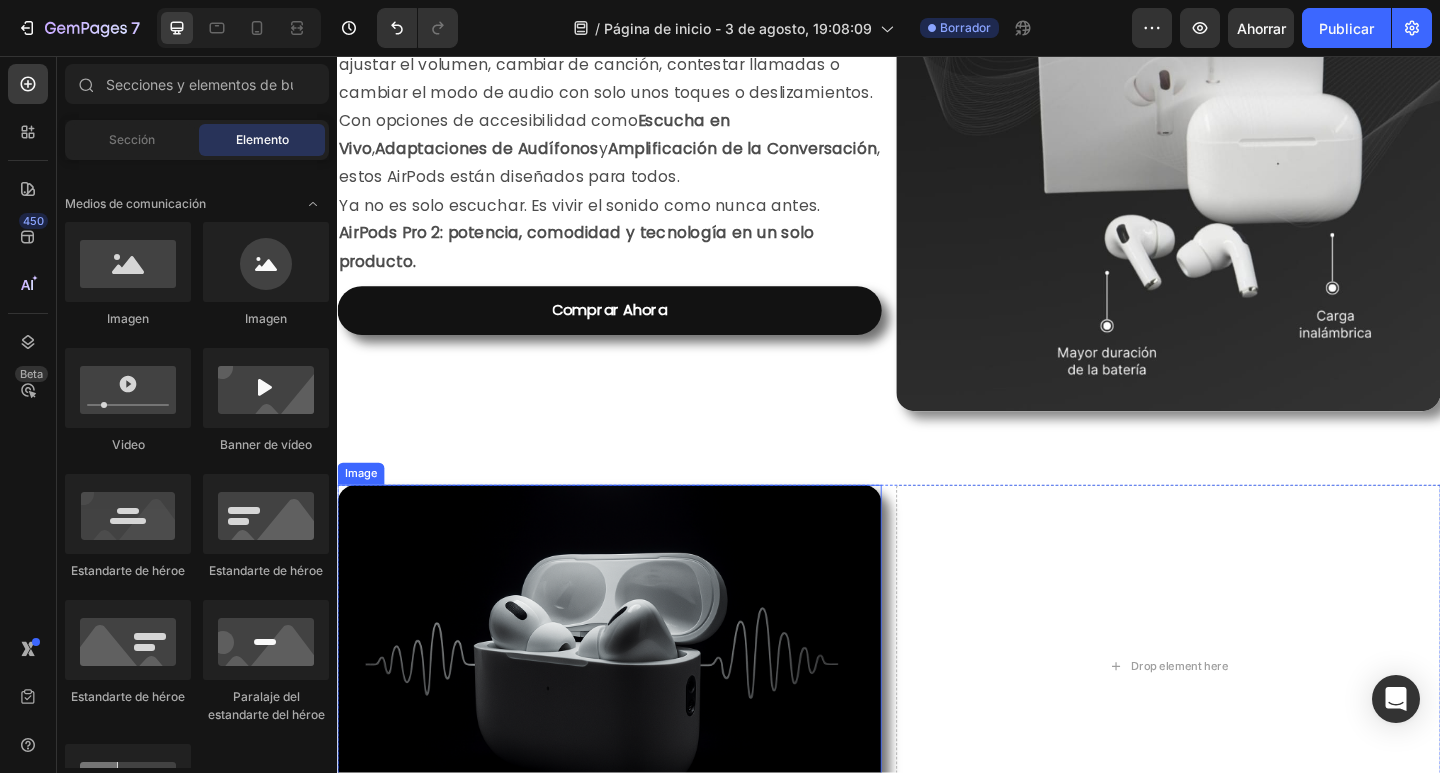 scroll, scrollTop: 1859, scrollLeft: 0, axis: vertical 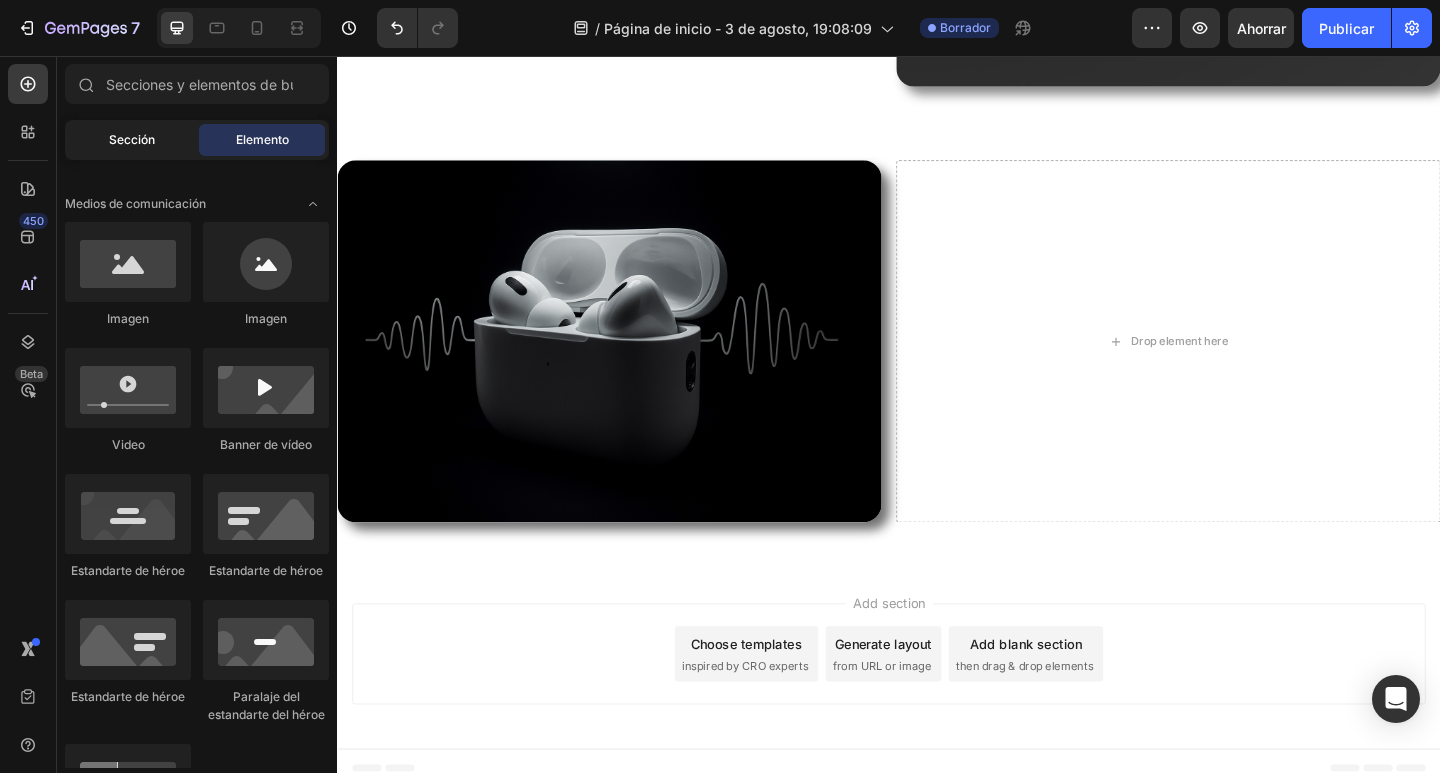 click on "Sección" at bounding box center (132, 139) 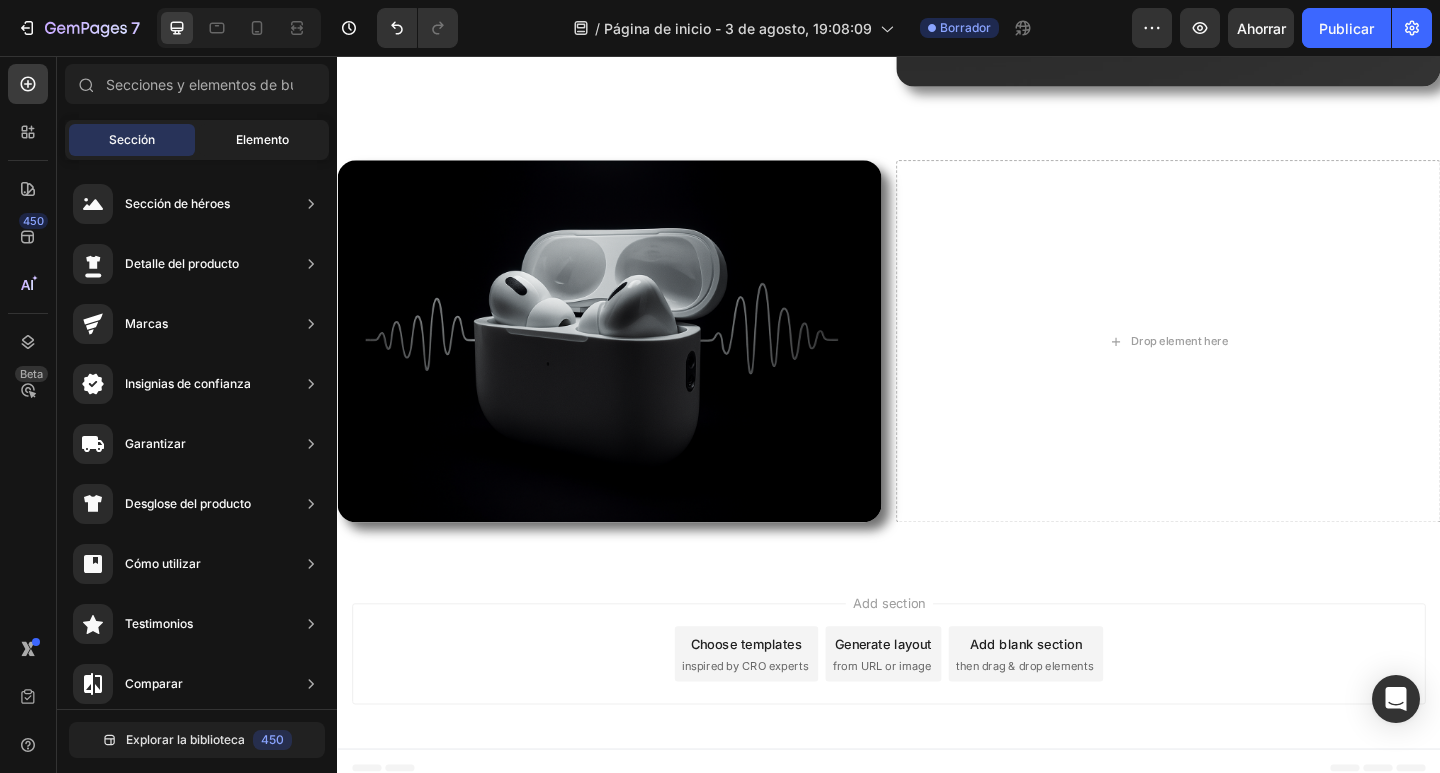 click on "Elemento" at bounding box center [262, 139] 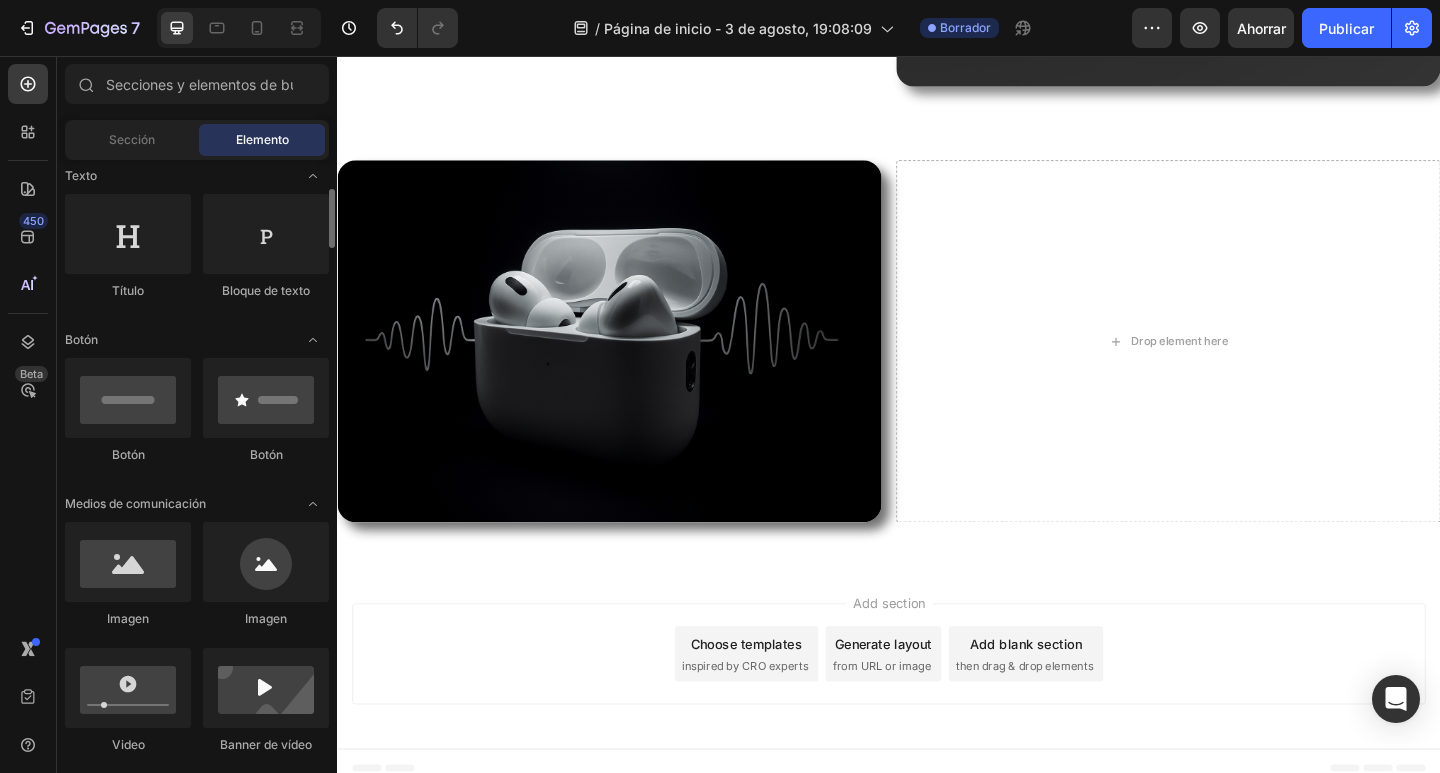 scroll, scrollTop: 0, scrollLeft: 0, axis: both 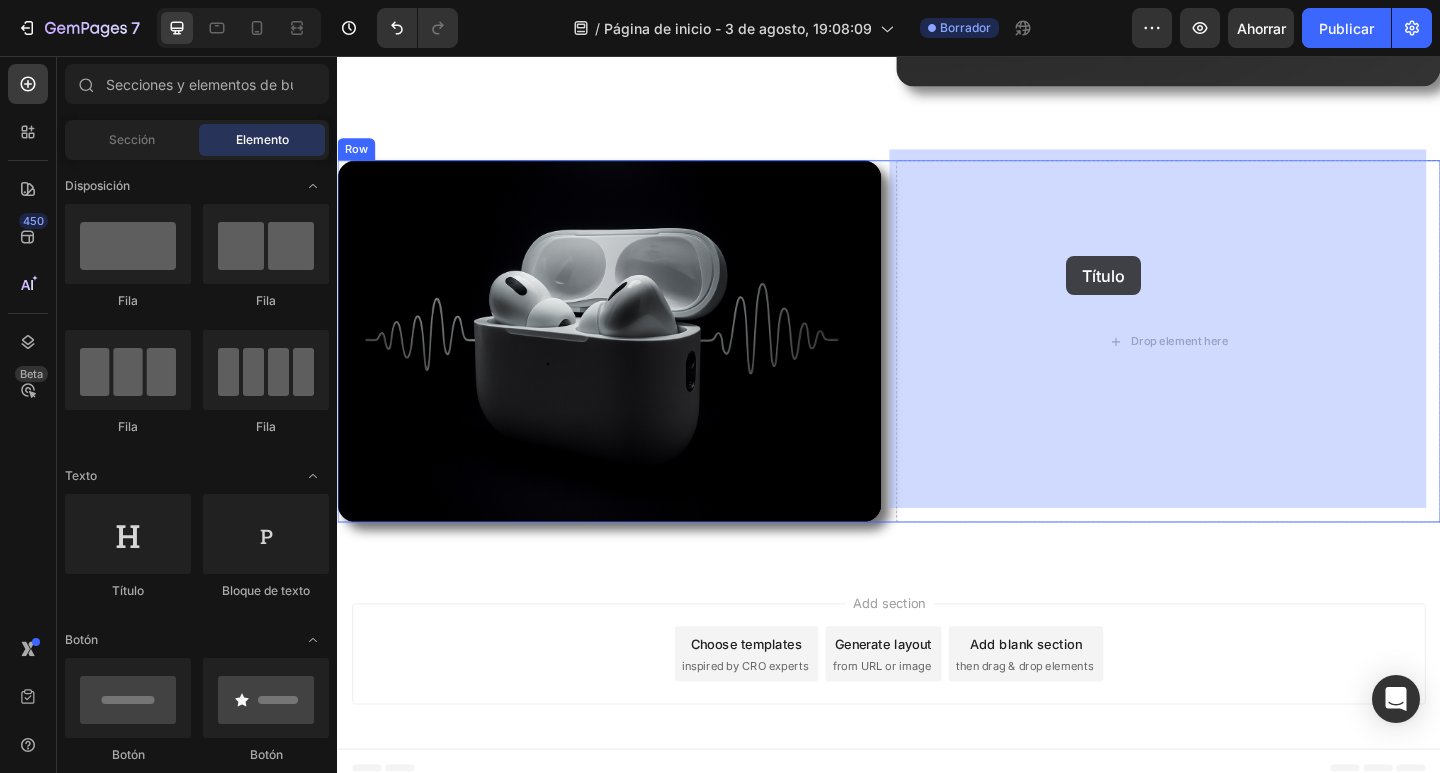 drag, startPoint x: 739, startPoint y: 438, endPoint x: 1123, endPoint y: 259, distance: 423.67087 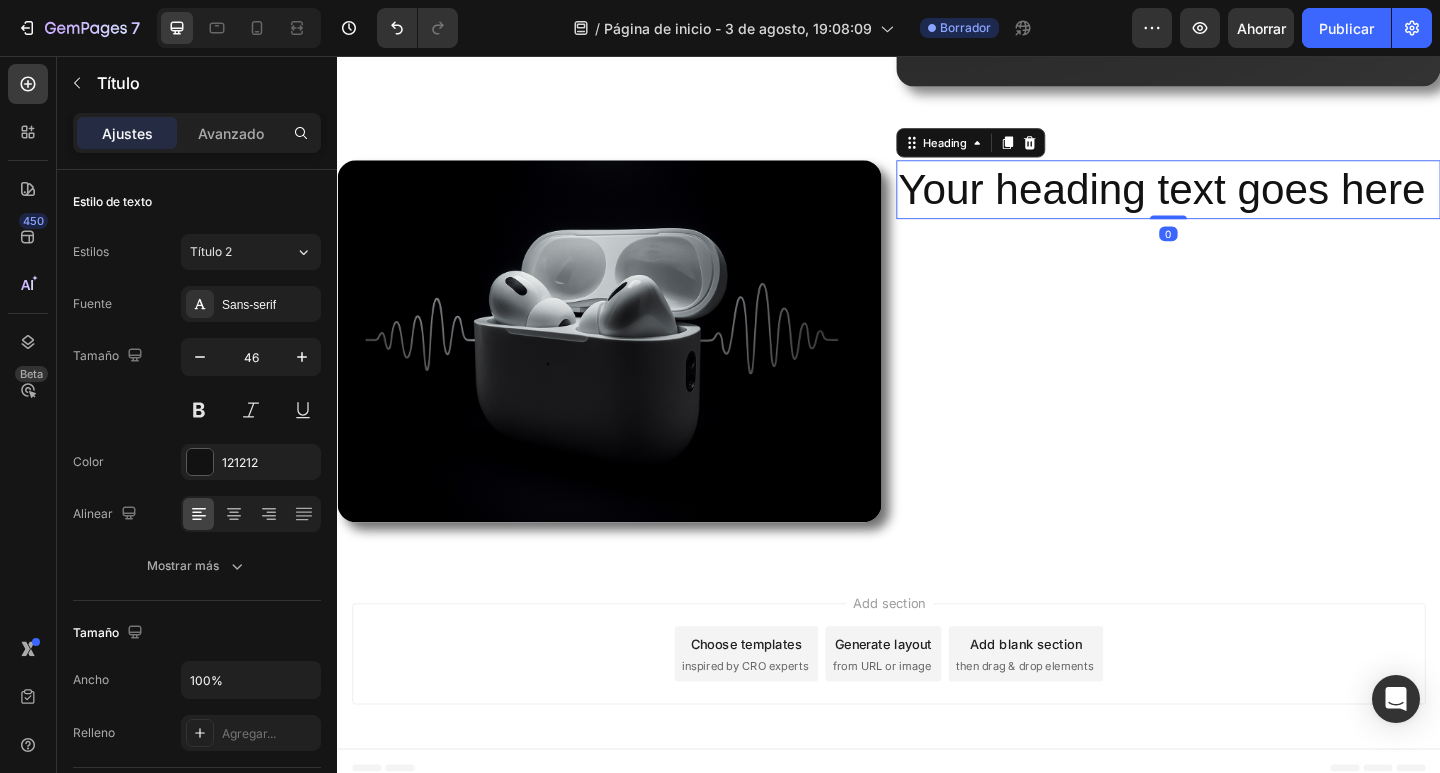 click on "Your heading text goes here" at bounding box center [1241, 202] 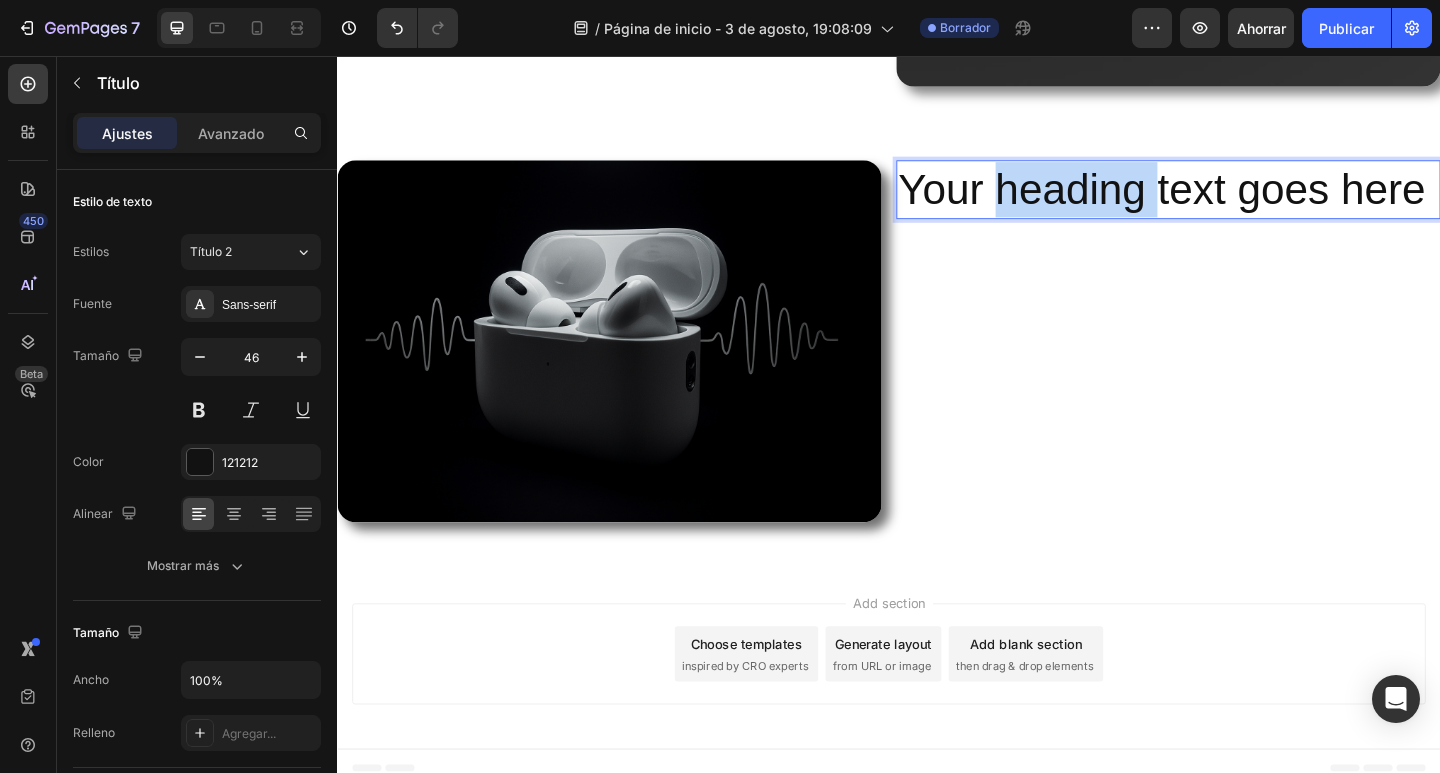 click on "Your heading text goes here" at bounding box center (1241, 202) 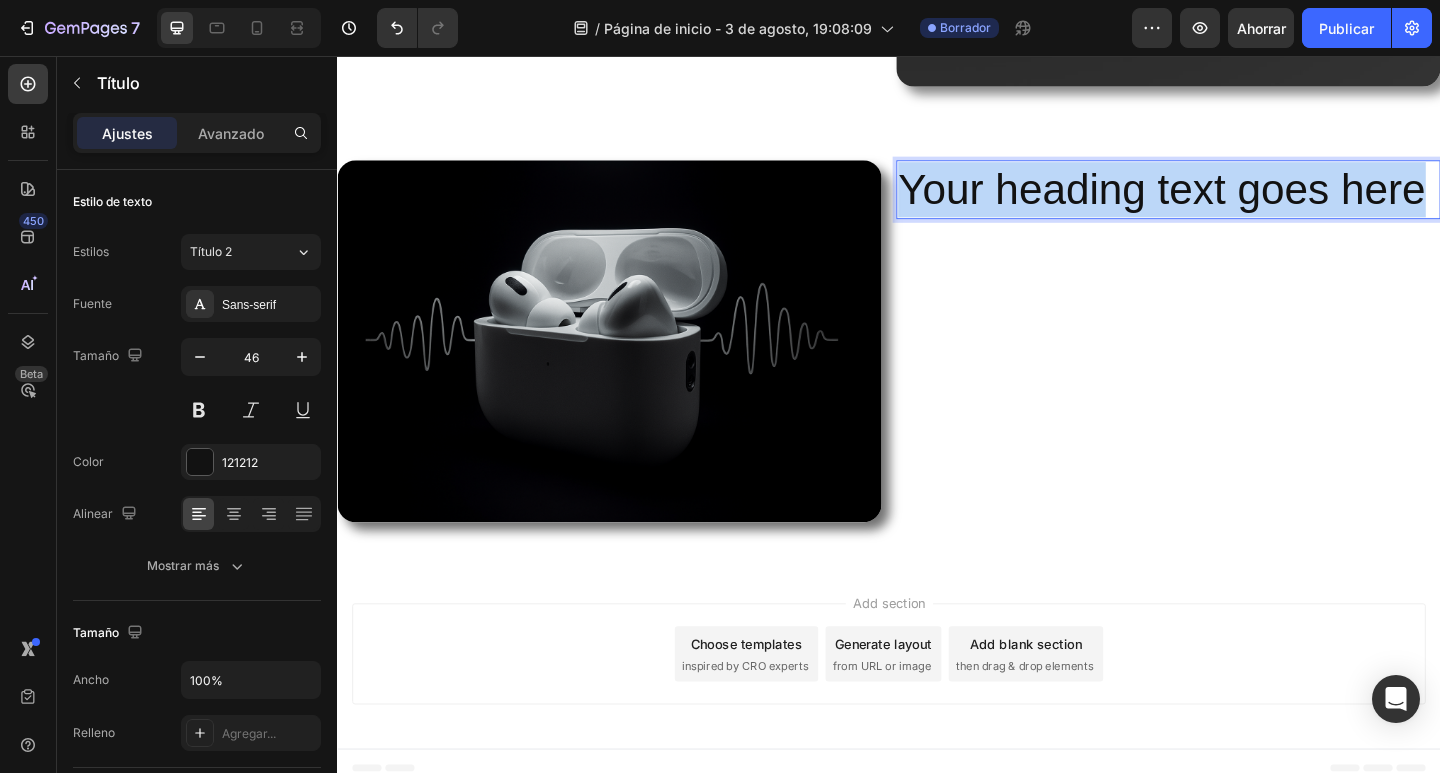 click on "Your heading text goes here" at bounding box center [1241, 202] 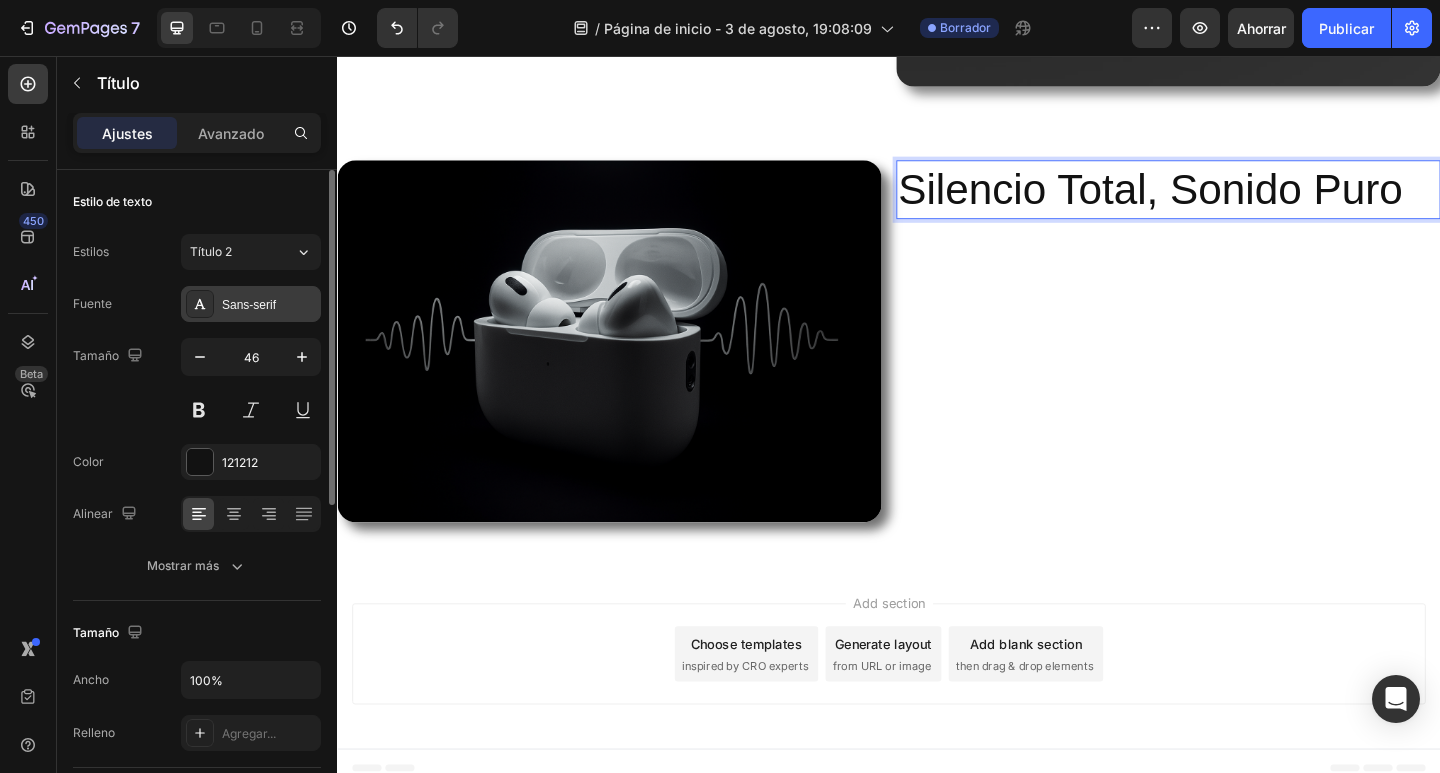 click 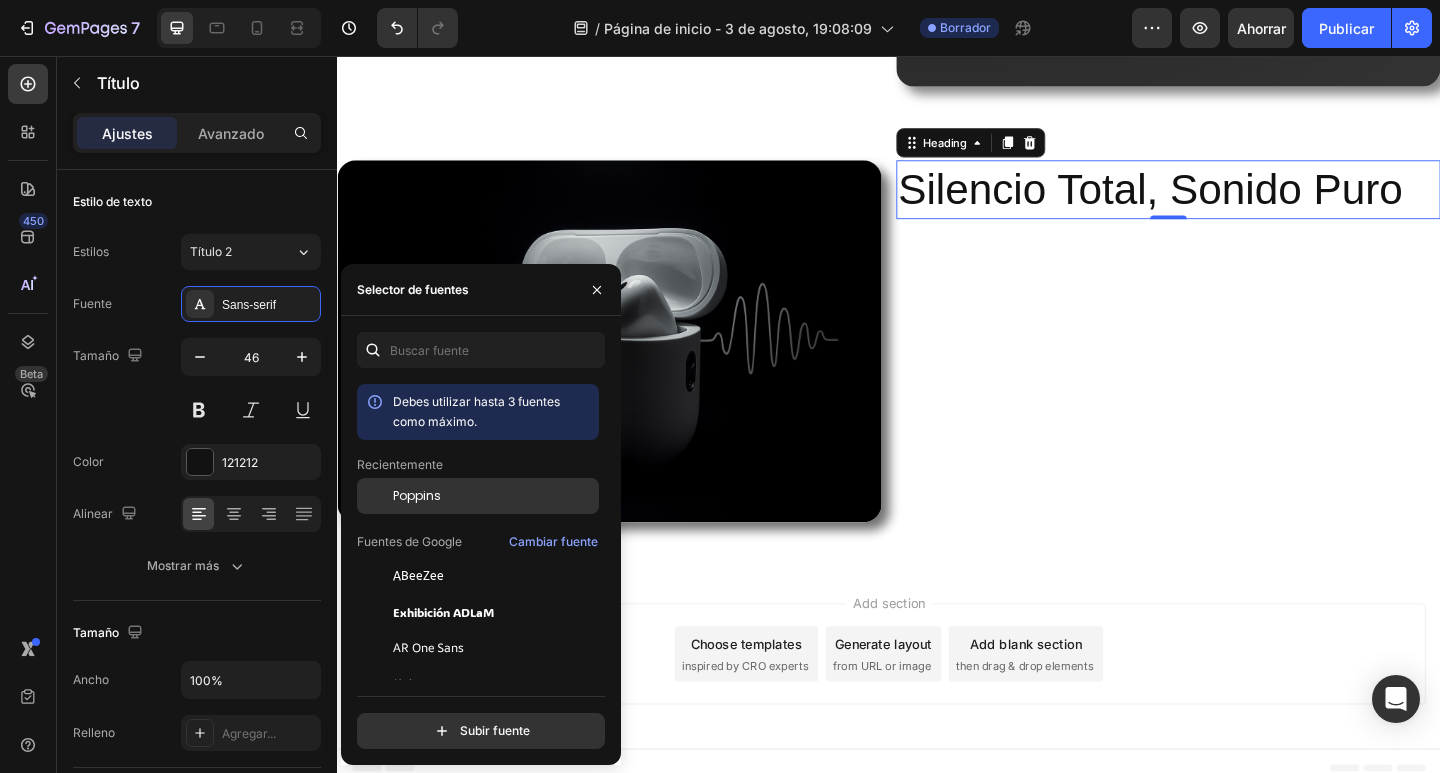 click on "Poppins" at bounding box center [494, 496] 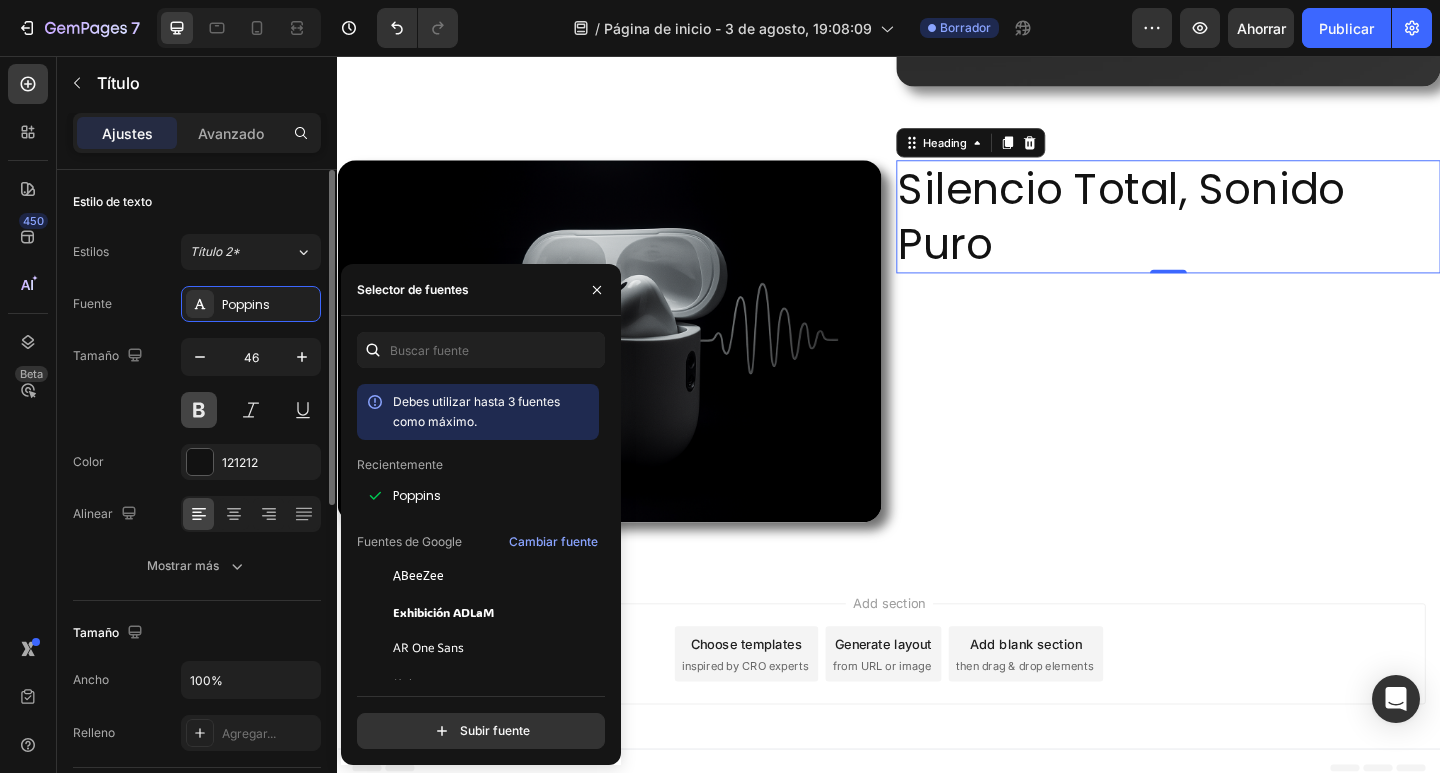 click at bounding box center [199, 410] 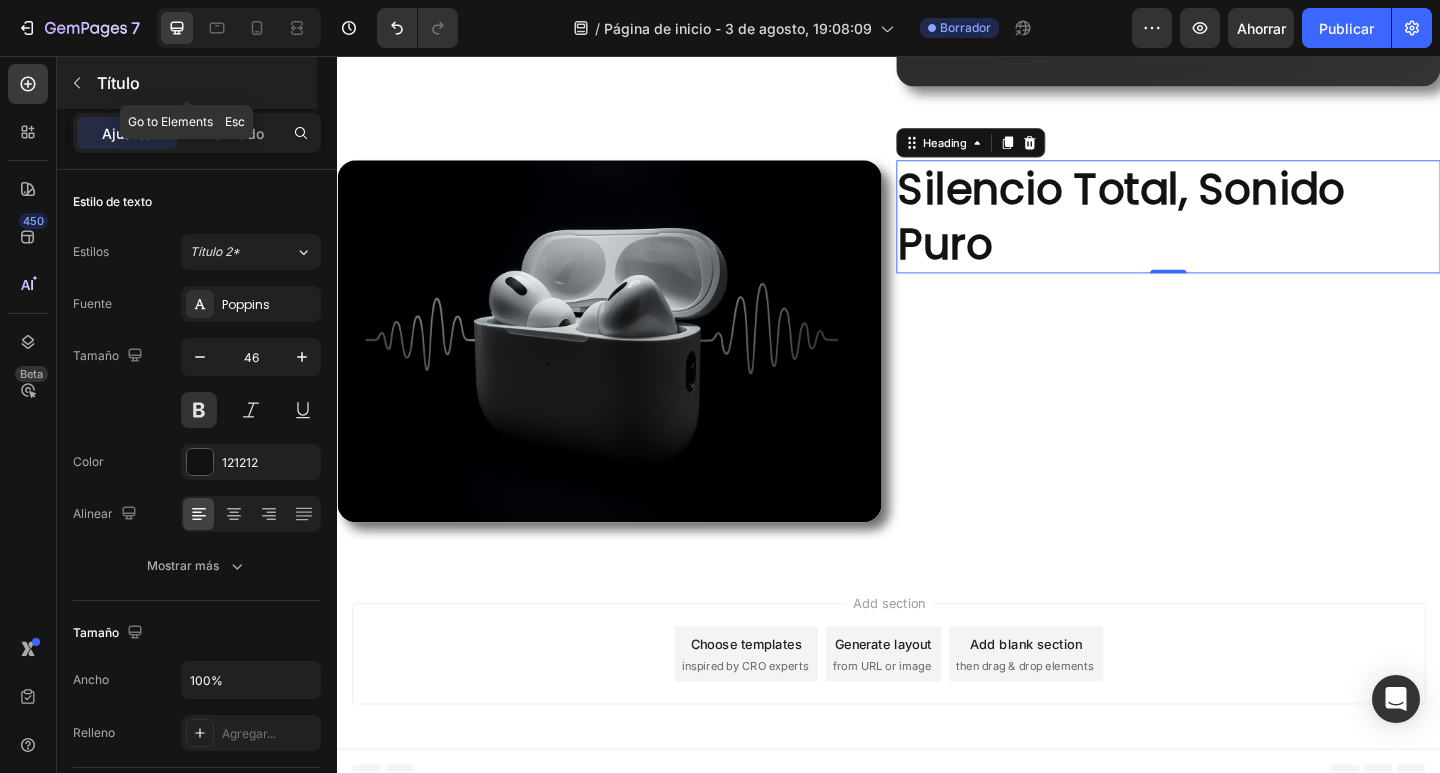 click 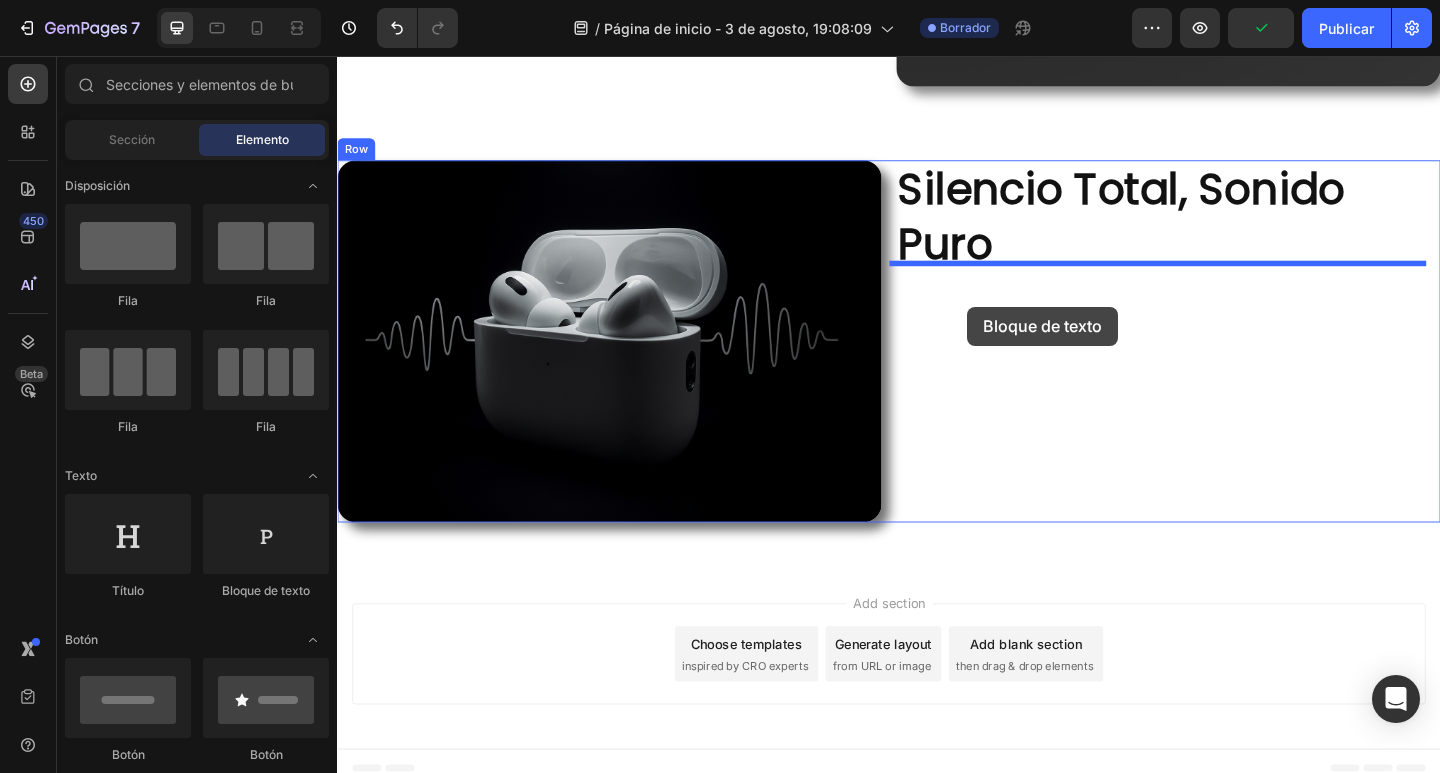 drag, startPoint x: 650, startPoint y: 580, endPoint x: 1022, endPoint y: 329, distance: 448.7594 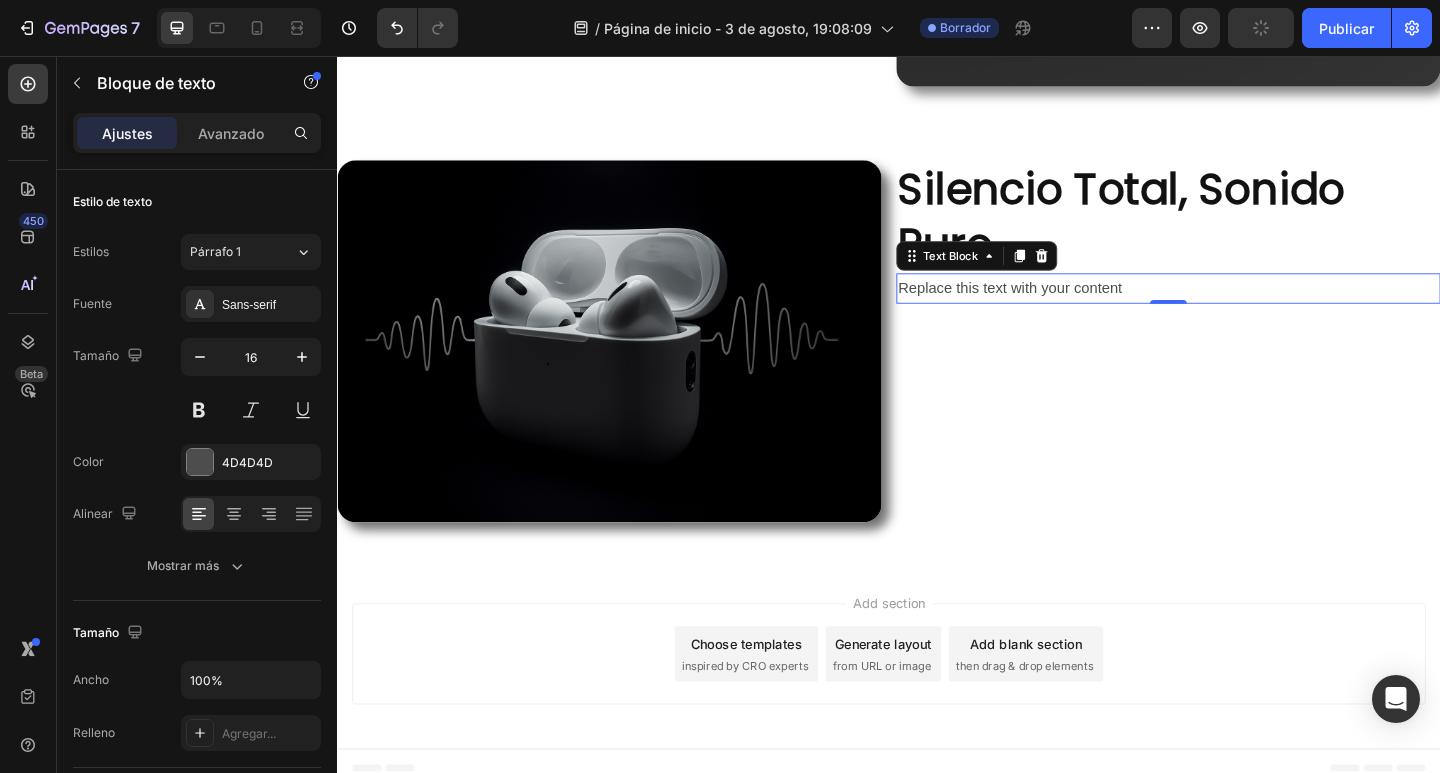click on "Replace this text with your content" at bounding box center [1241, 309] 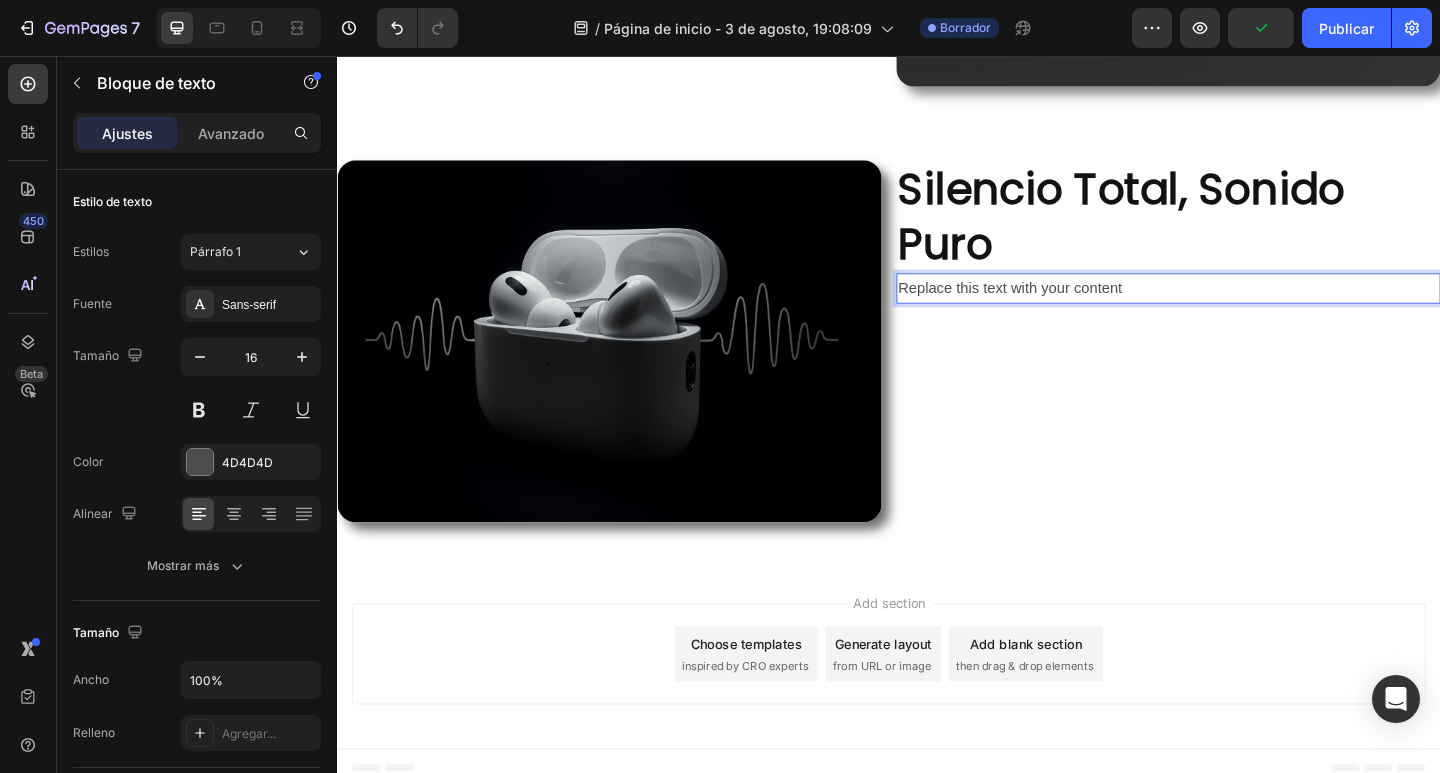 click on "Replace this text with your content" at bounding box center (1241, 309) 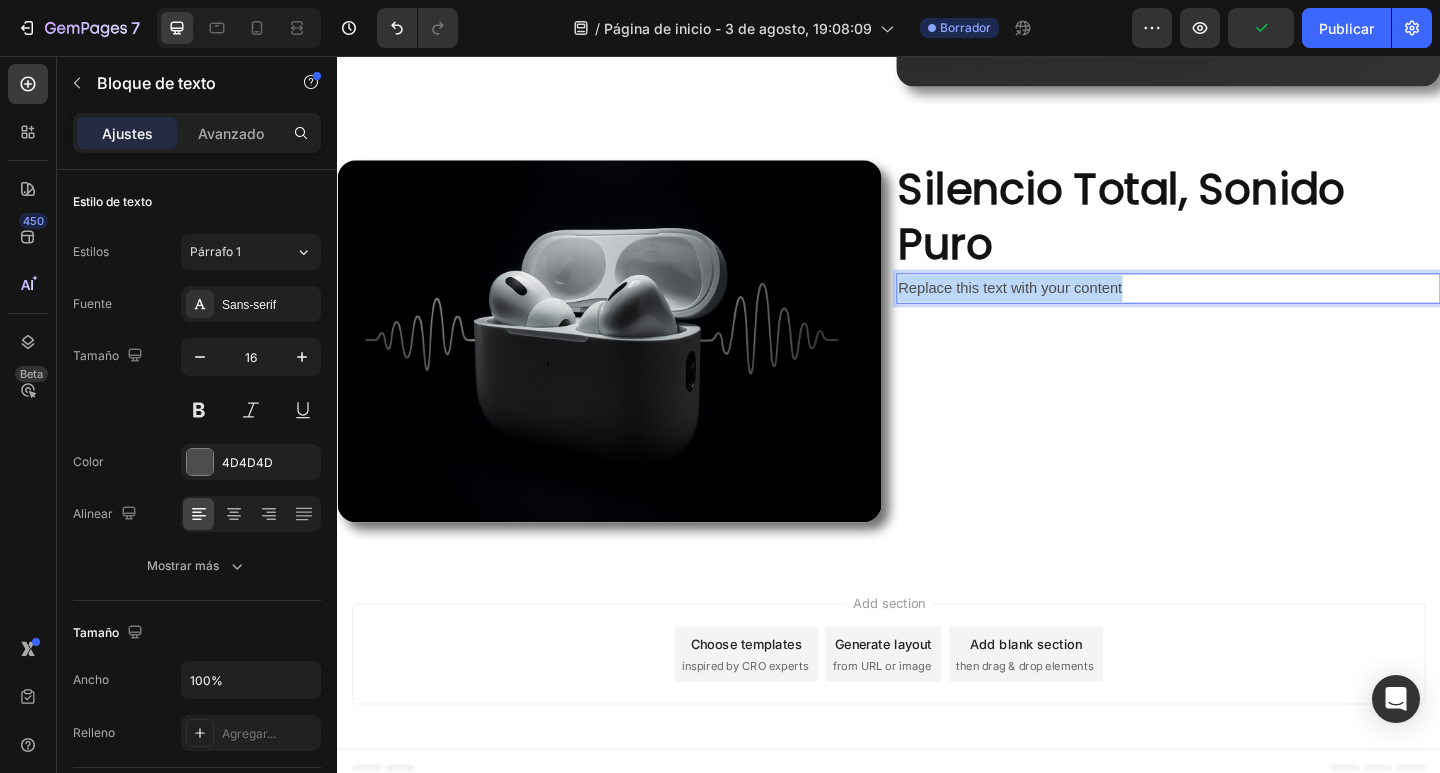 click on "Replace this text with your content" at bounding box center (1241, 309) 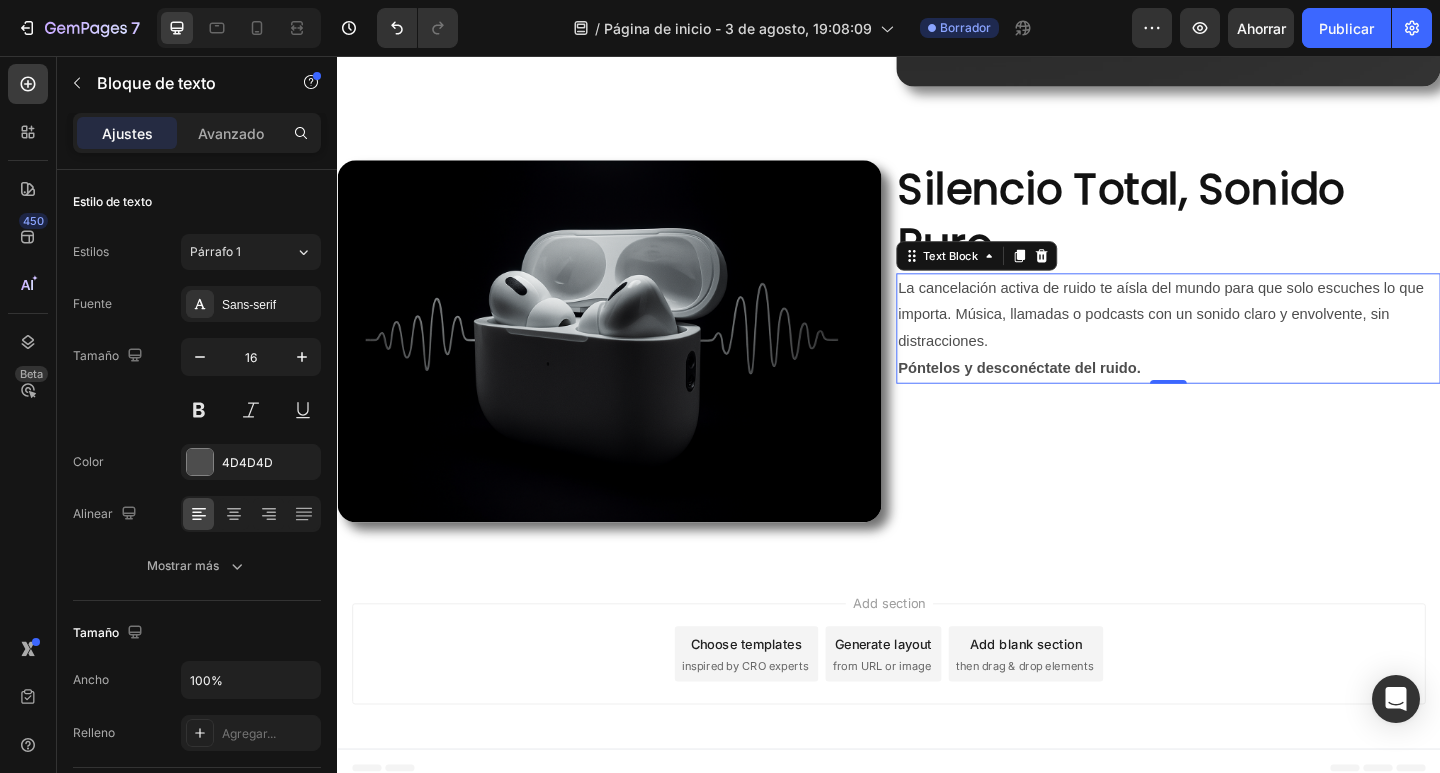 click on "La cancelación activa de ruido te aísla del mundo para que solo escuches lo que importa. Música, llamadas o podcasts con un sonido claro y envolvente, sin distracciones. Póntelos y desconéctate del ruido." at bounding box center (1241, 352) 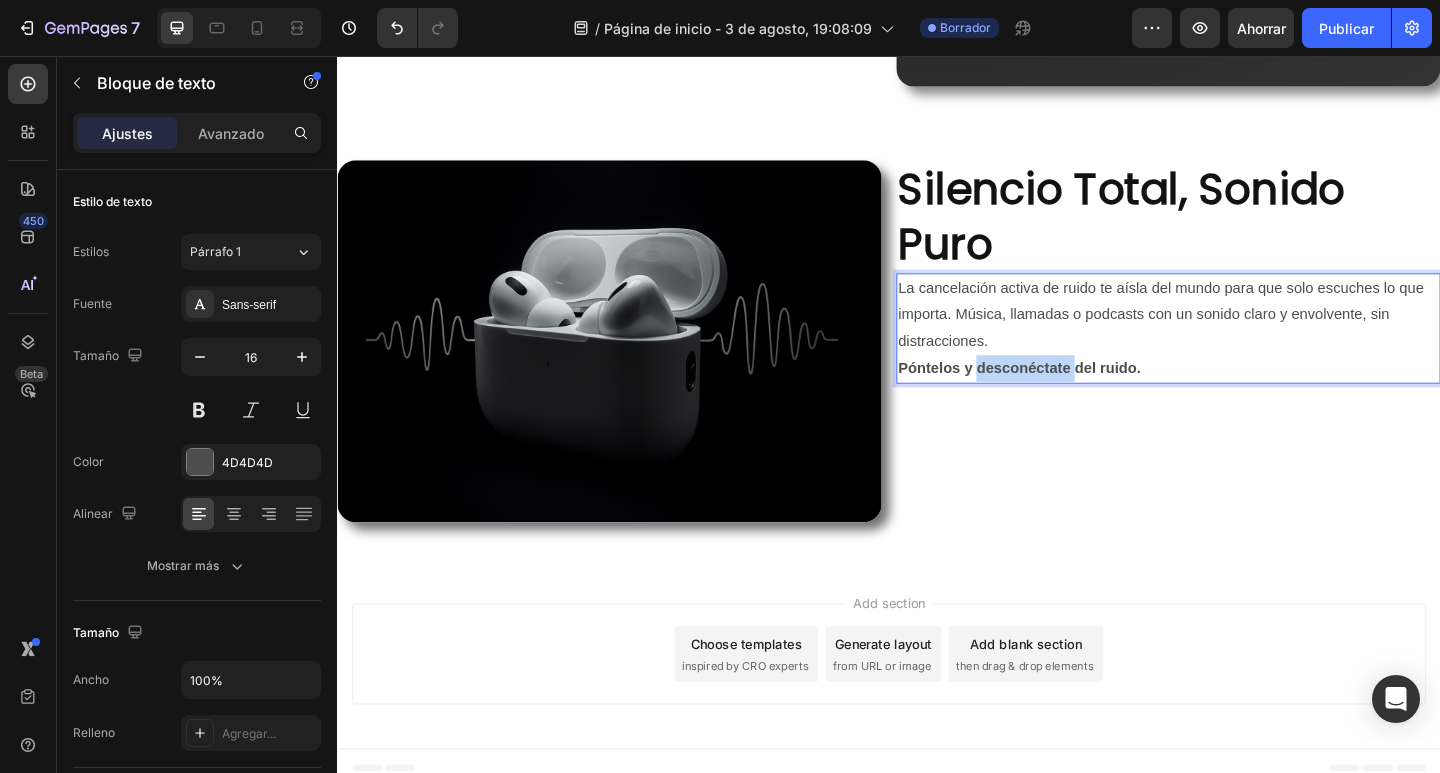 click on "La cancelación activa de ruido te aísla del mundo para que solo escuches lo que importa. Música, llamadas o podcasts con un sonido claro y envolvente, sin distracciones. Póntelos y desconéctate del ruido." at bounding box center (1241, 352) 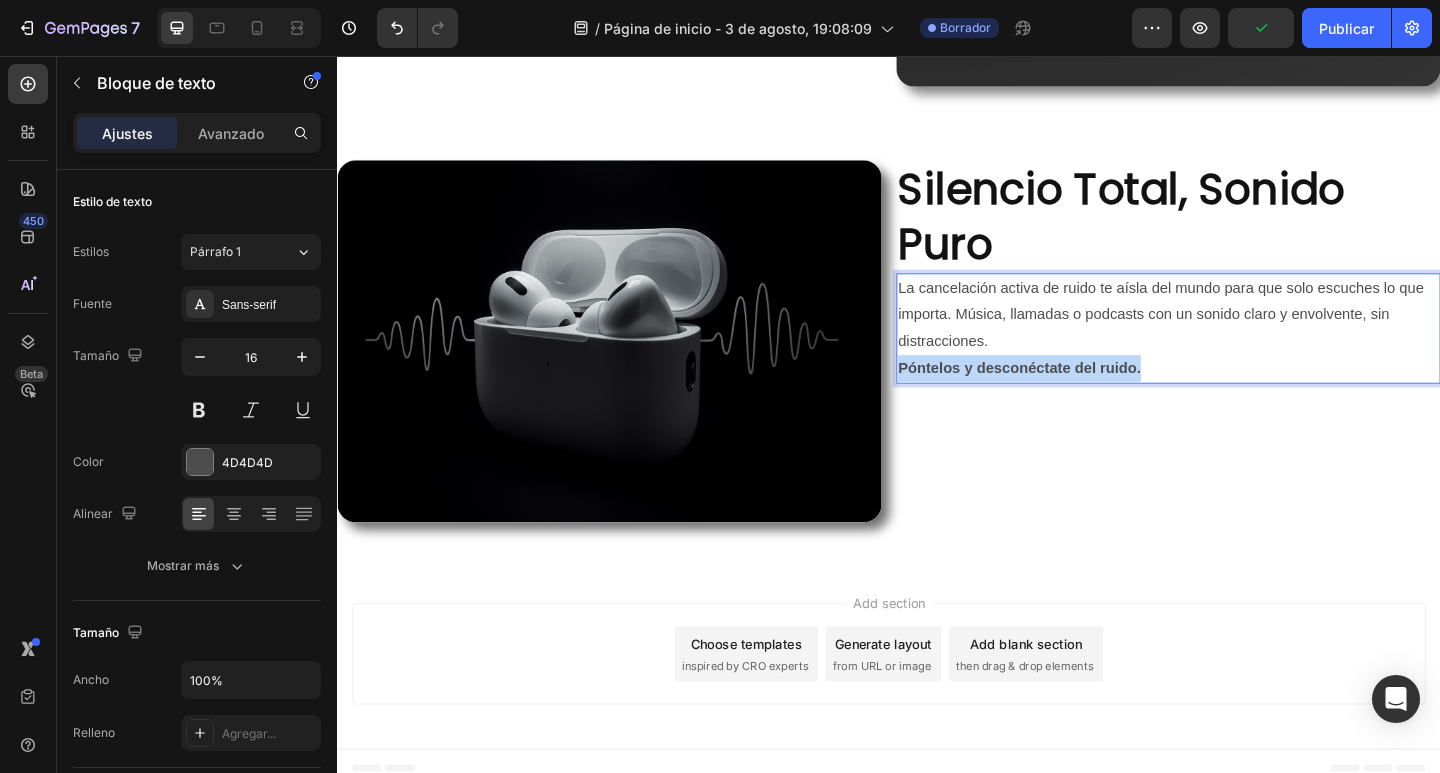 click on "La cancelación activa de ruido te aísla del mundo para que solo escuches lo que importa. Música, llamadas o podcasts con un sonido claro y envolvente, sin distracciones. Póntelos y desconéctate del ruido." at bounding box center [1241, 352] 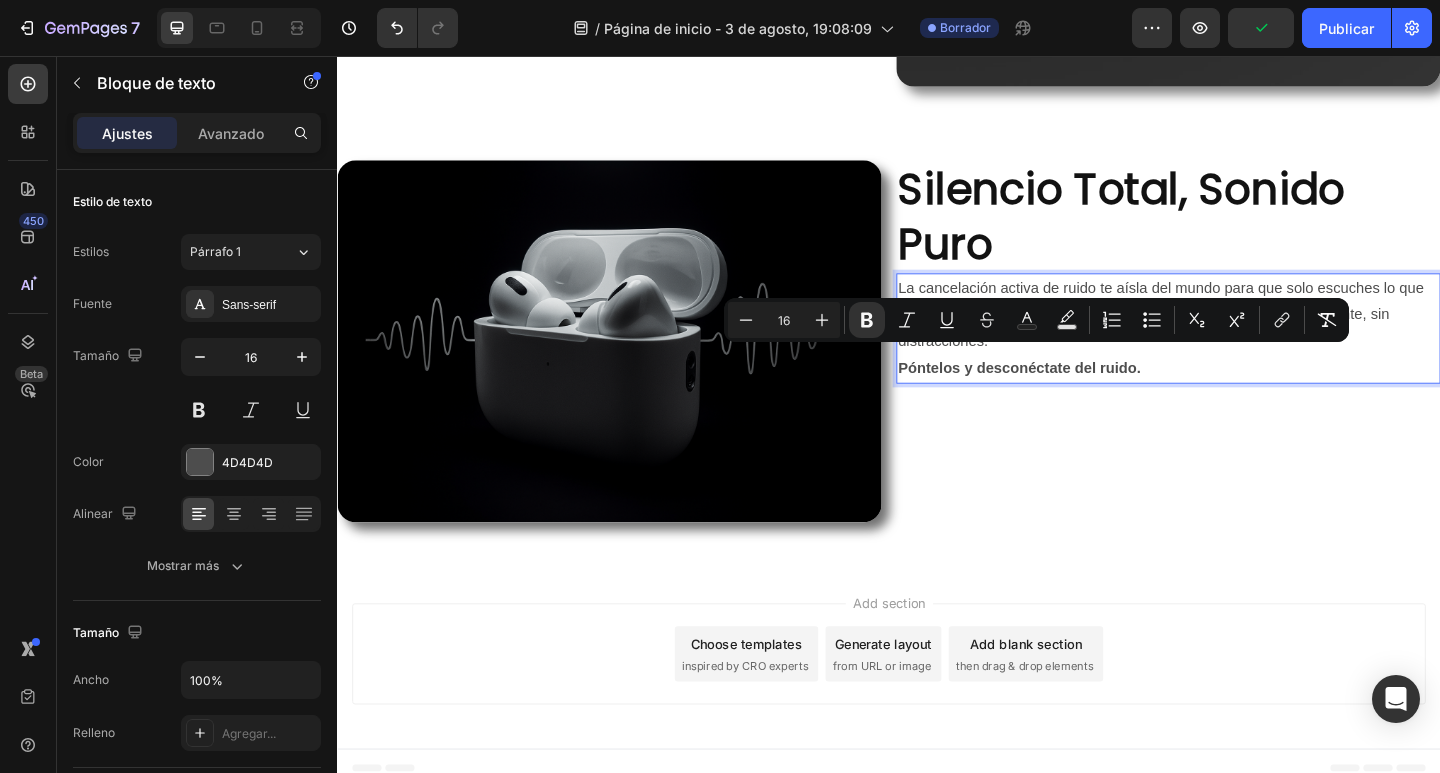 click on "La cancelación activa de ruido te aísla del mundo para que solo escuches lo que importa. Música, llamadas o podcasts con un sonido claro y envolvente, sin distracciones. Póntelos y desconéctate del ruido." at bounding box center [1241, 352] 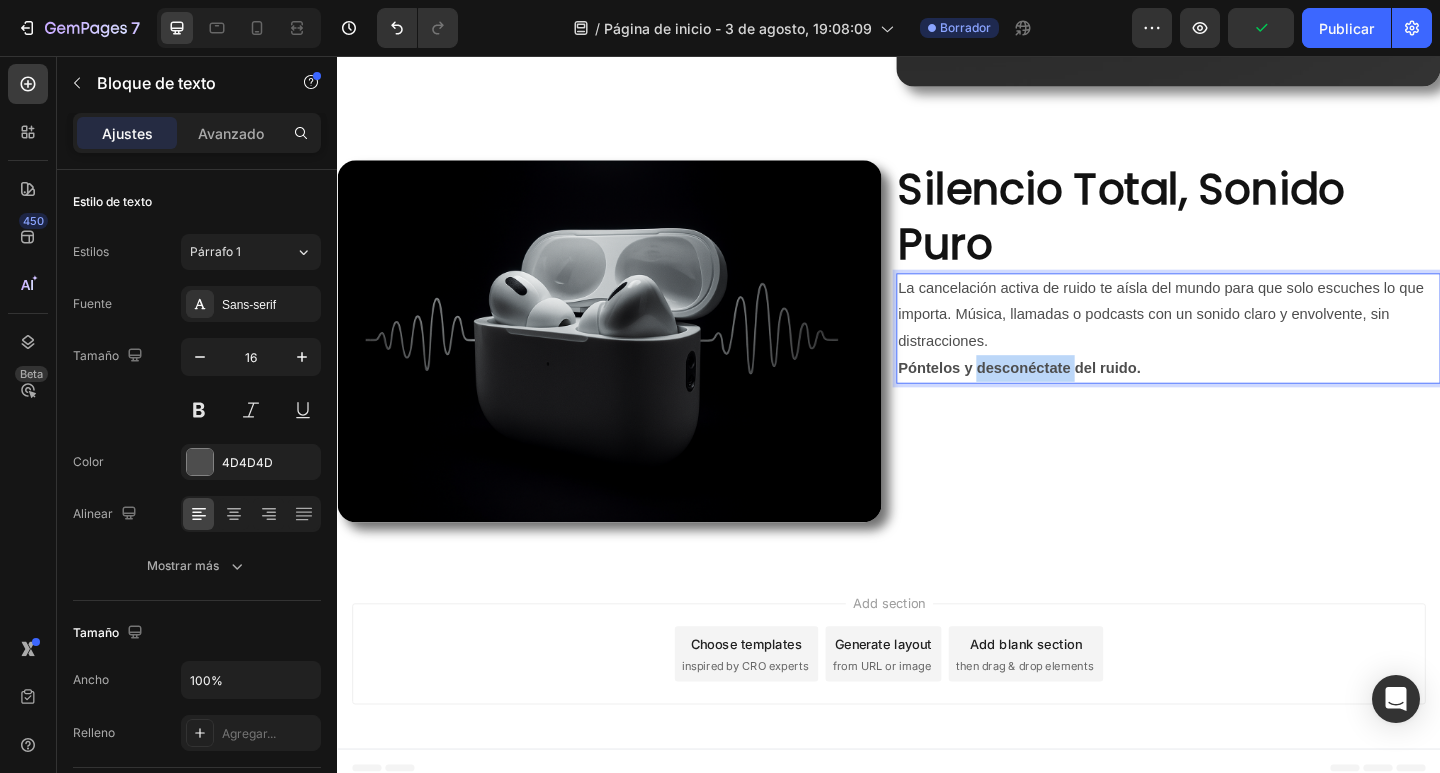 click on "La cancelación activa de ruido te aísla del mundo para que solo escuches lo que importa. Música, llamadas o podcasts con un sonido claro y envolvente, sin distracciones. Póntelos y desconéctate del ruido." at bounding box center (1241, 352) 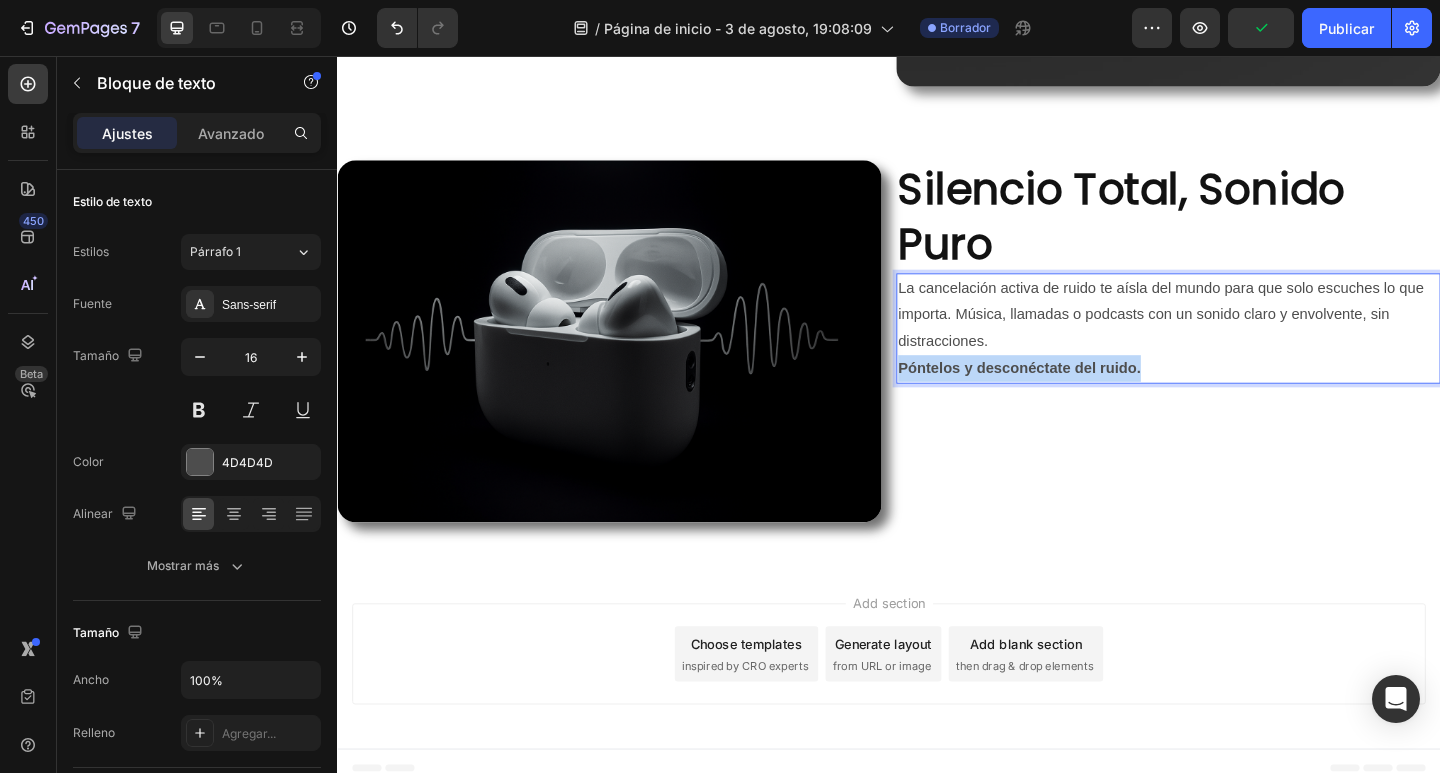 click on "La cancelación activa de ruido te aísla del mundo para que solo escuches lo que importa. Música, llamadas o podcasts con un sonido claro y envolvente, sin distracciones. Póntelos y desconéctate del ruido." at bounding box center [1241, 352] 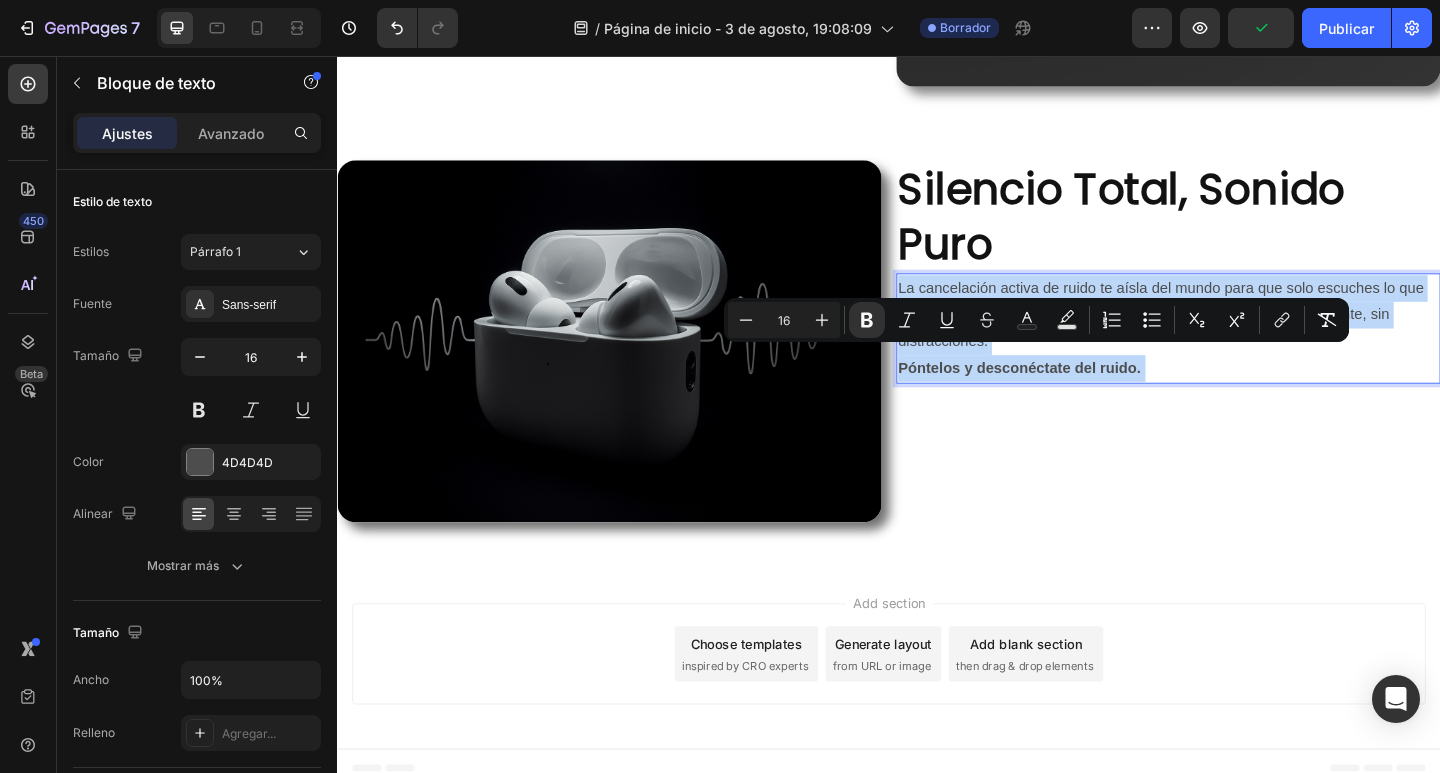 drag, startPoint x: 1118, startPoint y: 370, endPoint x: 1410, endPoint y: 396, distance: 293.15524 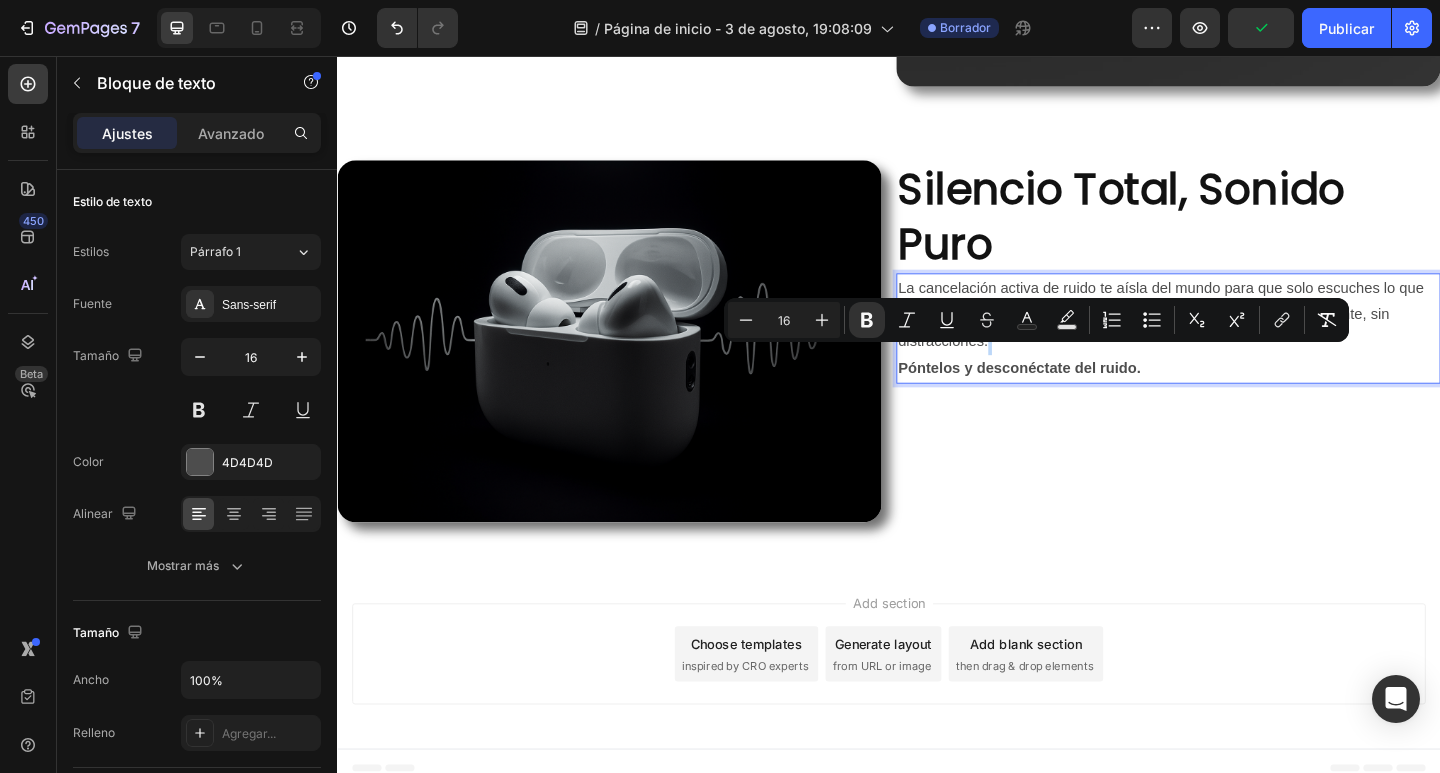 click on "La cancelación activa de ruido te aísla del mundo para que solo escuches lo que importa. Música, llamadas o podcasts con un sonido claro y envolvente, sin distracciones. Póntelos y desconéctate del ruido." at bounding box center (1241, 352) 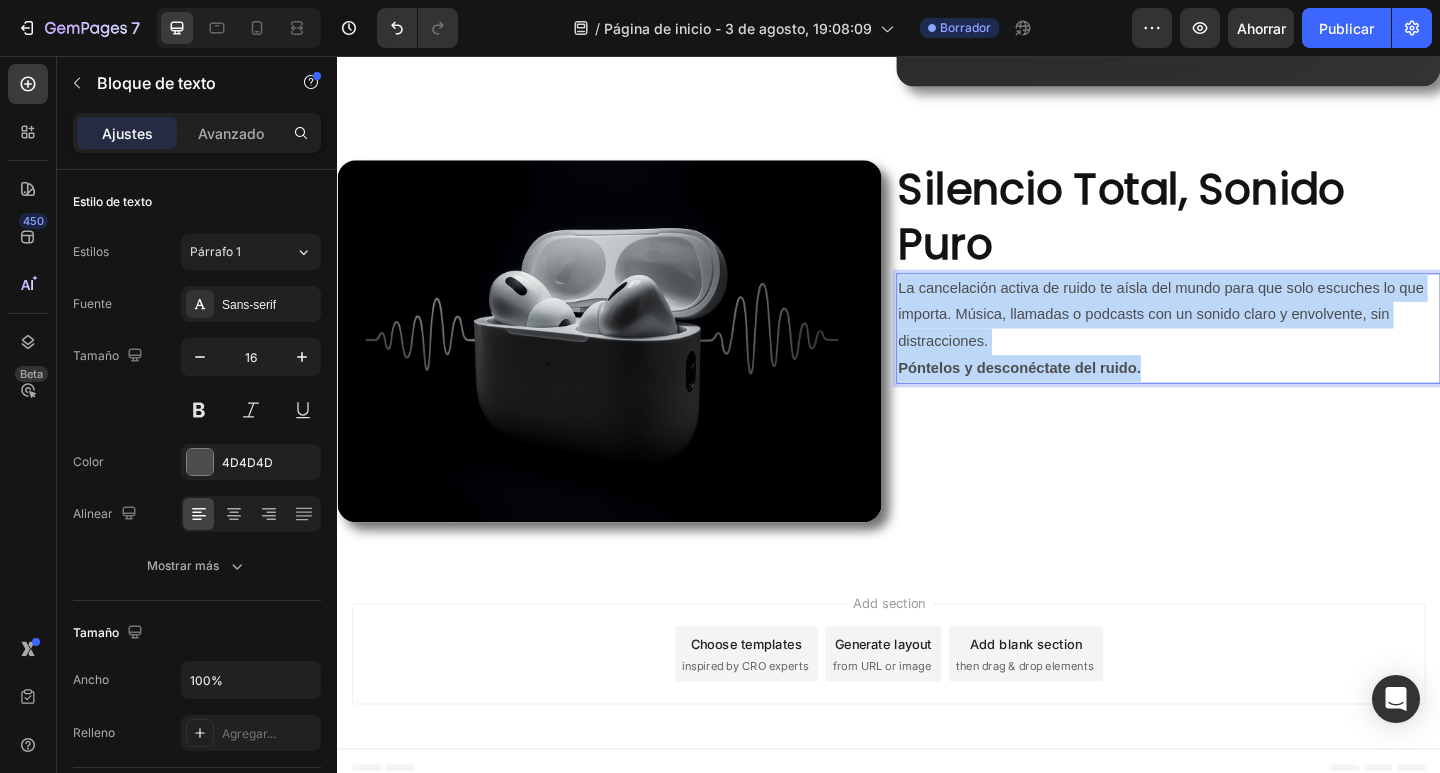 drag, startPoint x: 1201, startPoint y: 385, endPoint x: 942, endPoint y: 290, distance: 275.87317 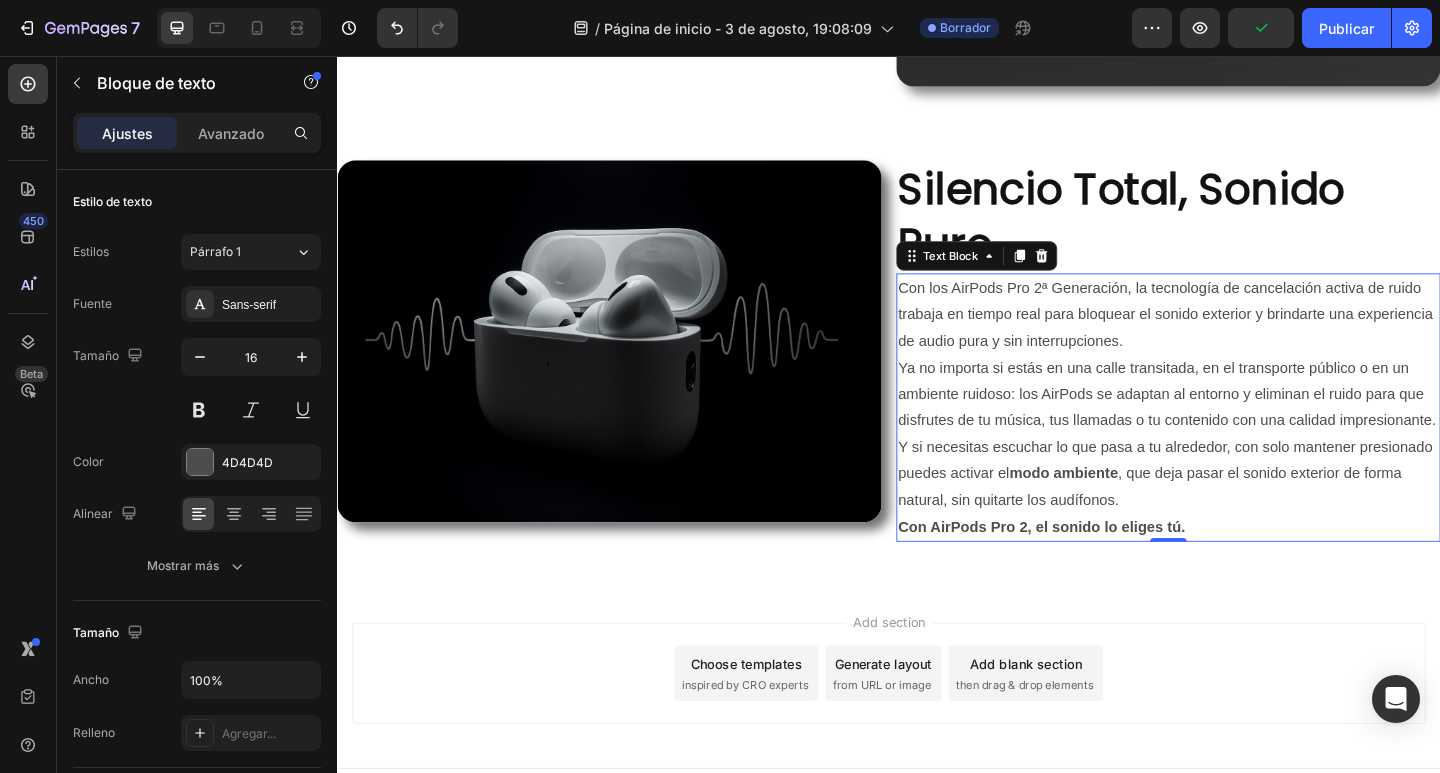 click on "Ya no importa si estás en una calle transitada, en el transporte público o en un ambiente ruidoso: los AirPods se adaptan al entorno y eliminan el ruido para que disfrutes de tu música, tus llamadas o tu contenido con una calidad impresionante." at bounding box center [1241, 425] 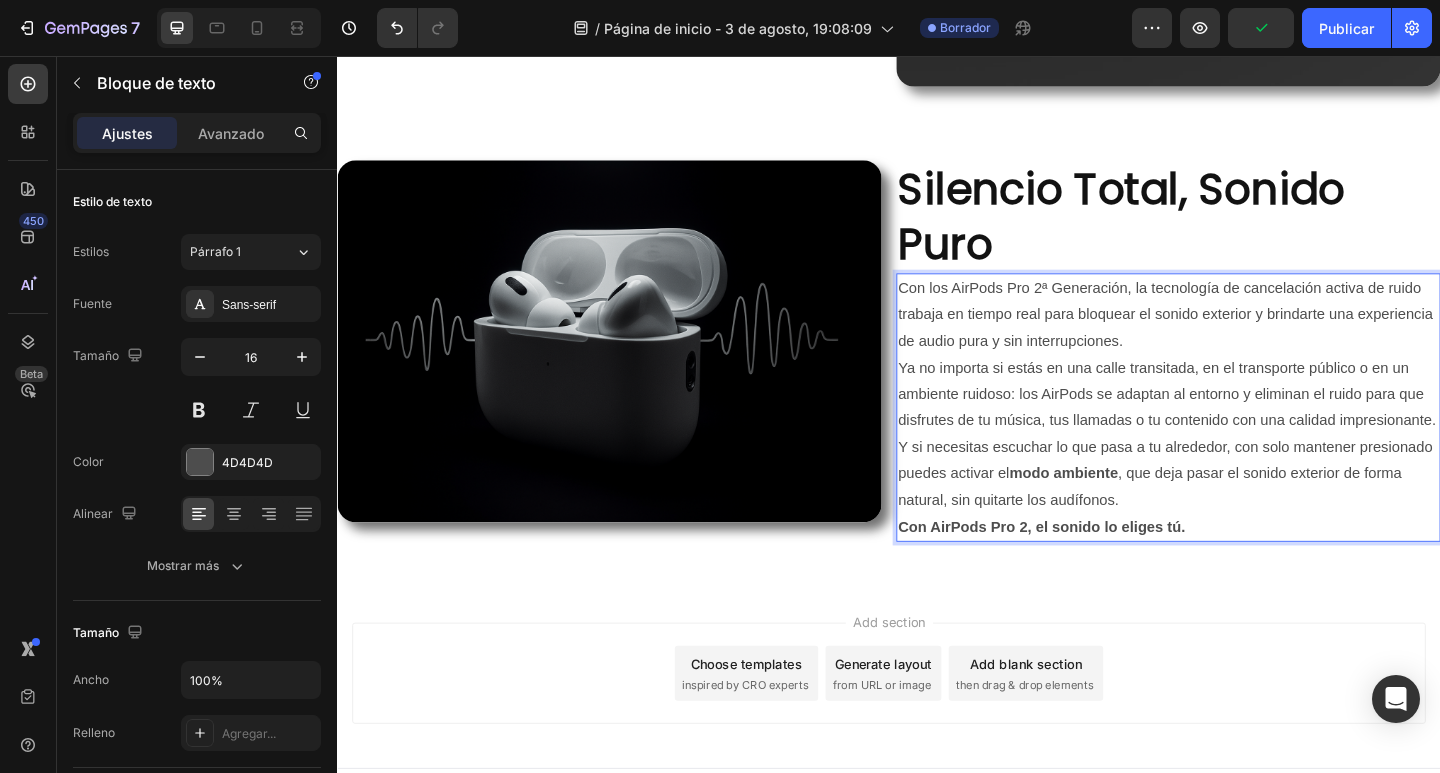 click on "Ya no importa si estás en una calle transitada, en el transporte público o en un ambiente ruidoso: los AirPods se adaptan al entorno y eliminan el ruido para que disfrutes de tu música, tus llamadas o tu contenido con una calidad impresionante." at bounding box center (1241, 425) 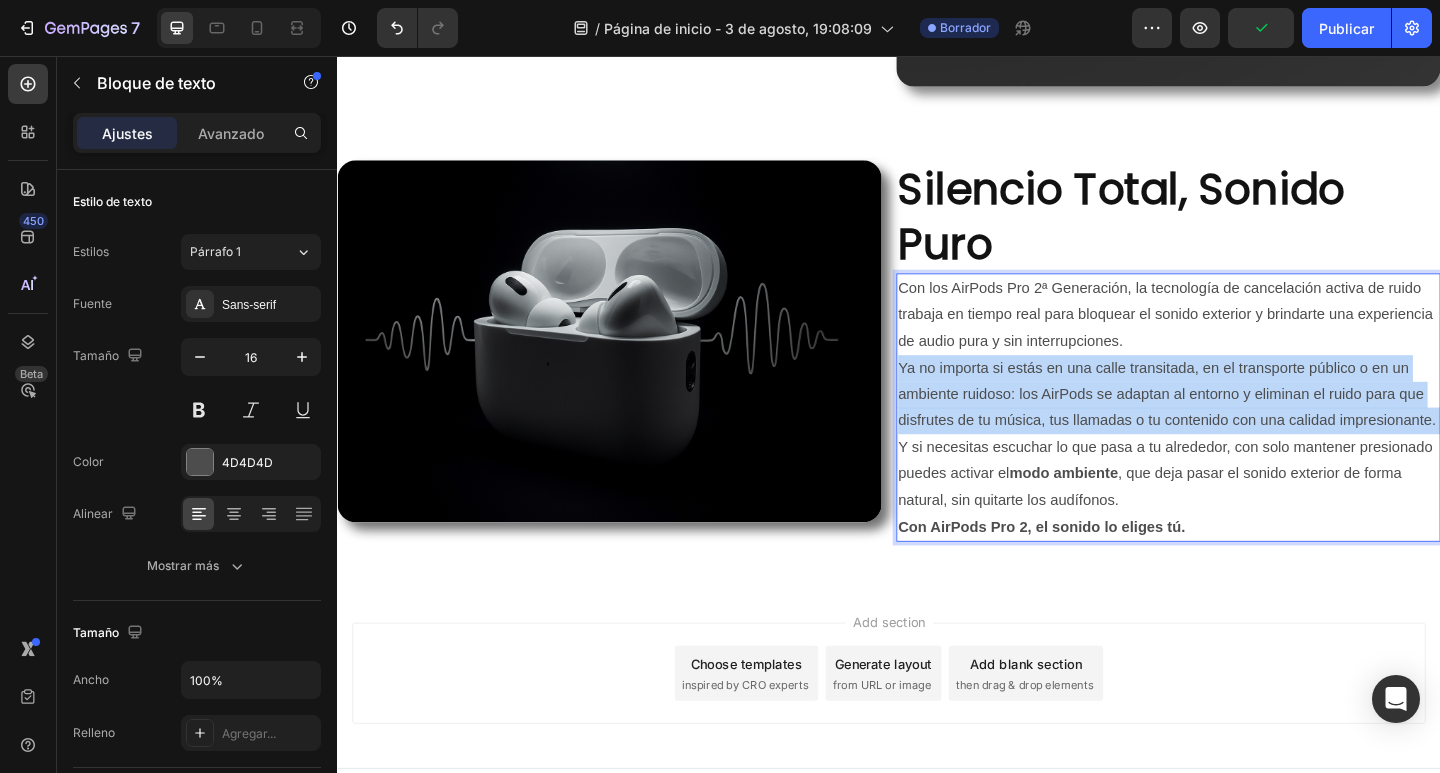 click on "Ya no importa si estás en una calle transitada, en el transporte público o en un ambiente ruidoso: los AirPods se adaptan al entorno y eliminan el ruido para que disfrutes de tu música, tus llamadas o tu contenido con una calidad impresionante." at bounding box center [1241, 425] 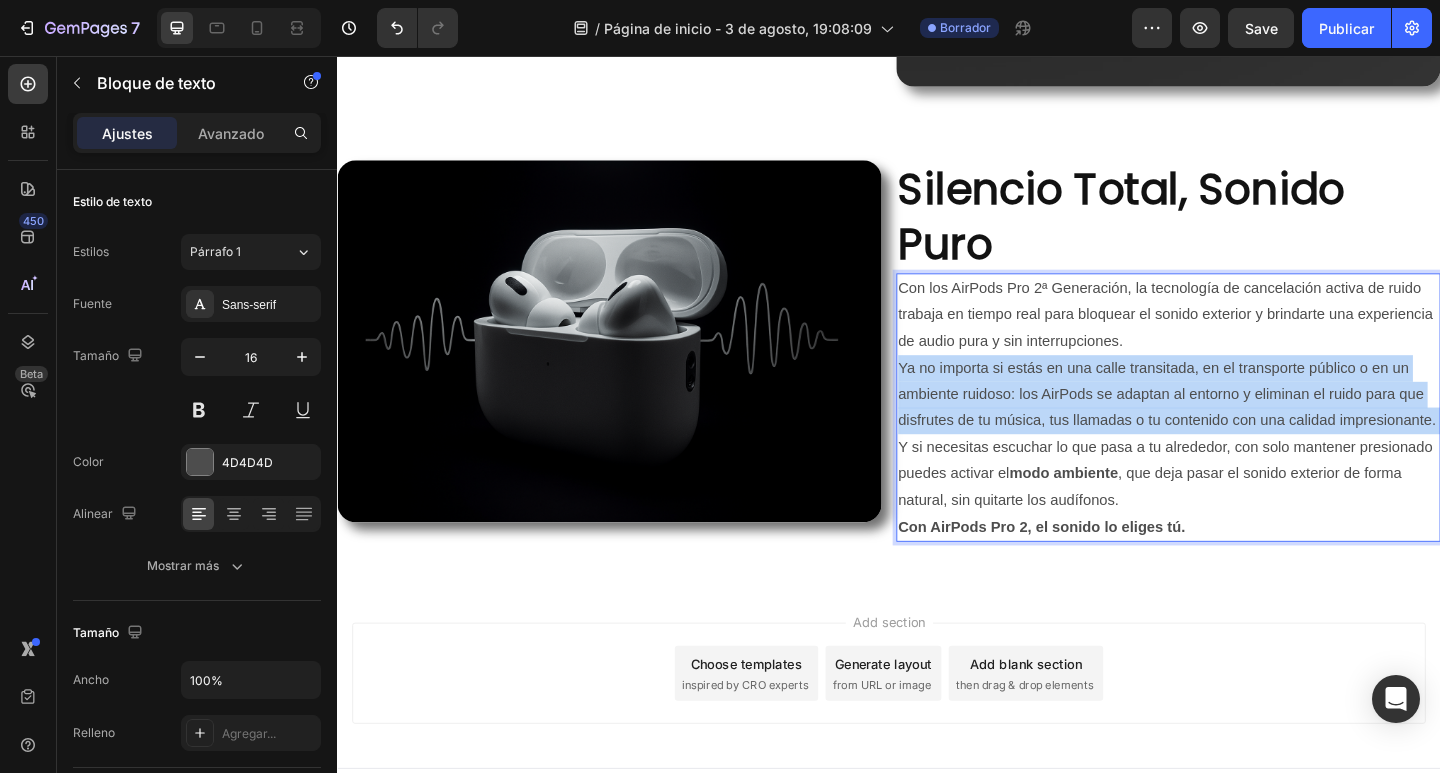 click on "Ya no importa si estás en una calle transitada, en el transporte público o en un ambiente ruidoso: los AirPods se adaptan al entorno y eliminan el ruido para que disfrutes de tu música, tus llamadas o tu contenido con una calidad impresionante." at bounding box center (1241, 425) 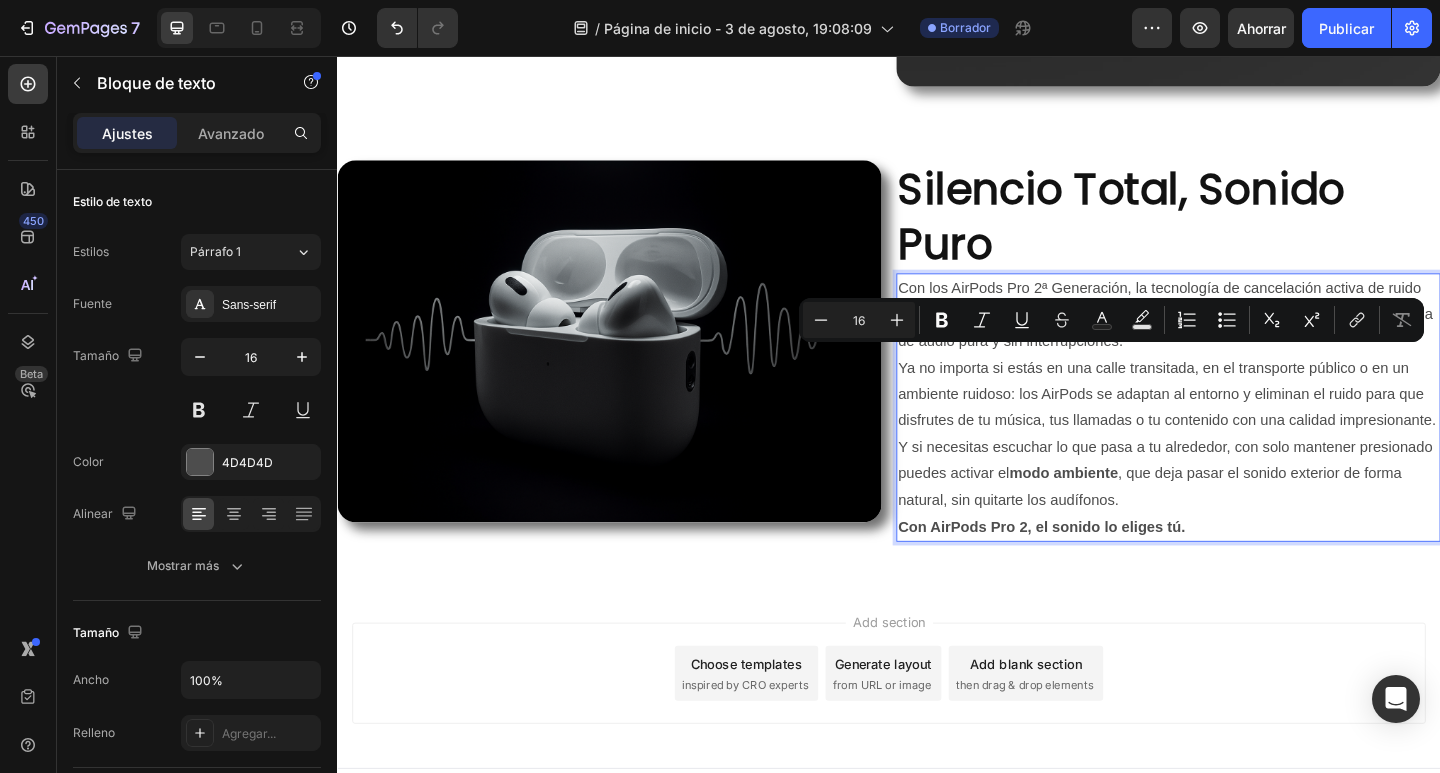 click on "Con AirPods Pro 2, el sonido lo eliges tú." at bounding box center (1241, 569) 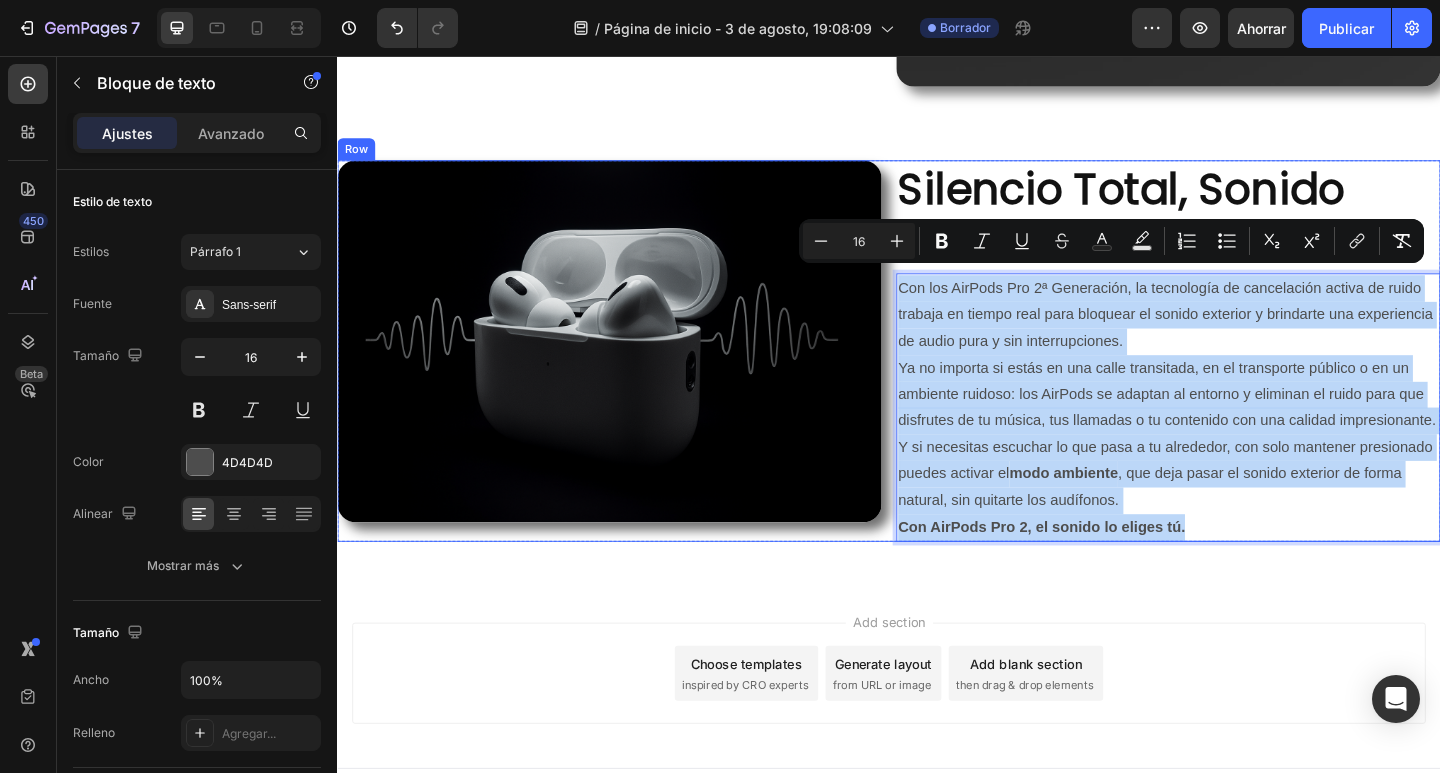 drag, startPoint x: 1271, startPoint y: 578, endPoint x: 929, endPoint y: 245, distance: 477.3395 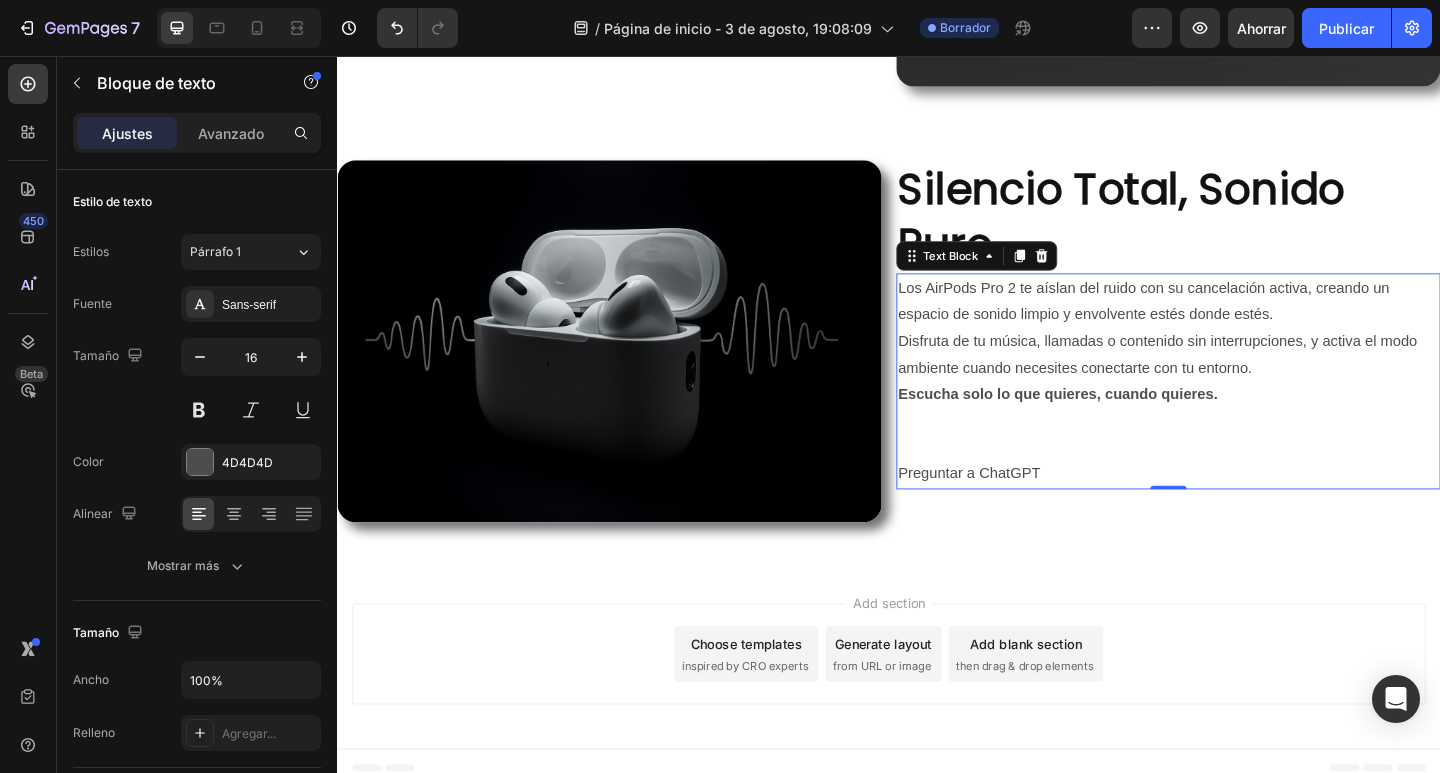 click on "Preguntar a ChatGPT" at bounding box center (1241, 511) 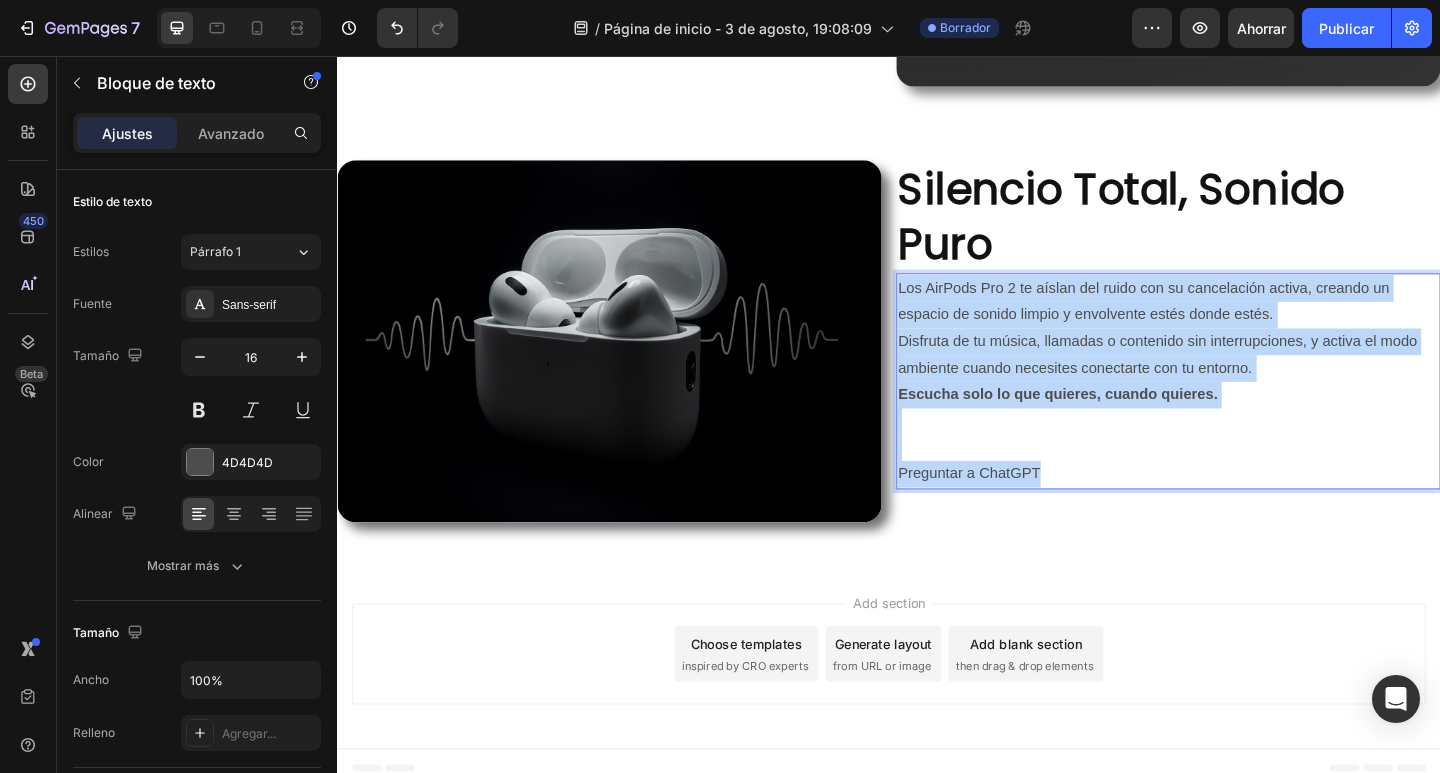 drag, startPoint x: 1136, startPoint y: 494, endPoint x: 940, endPoint y: 286, distance: 285.79712 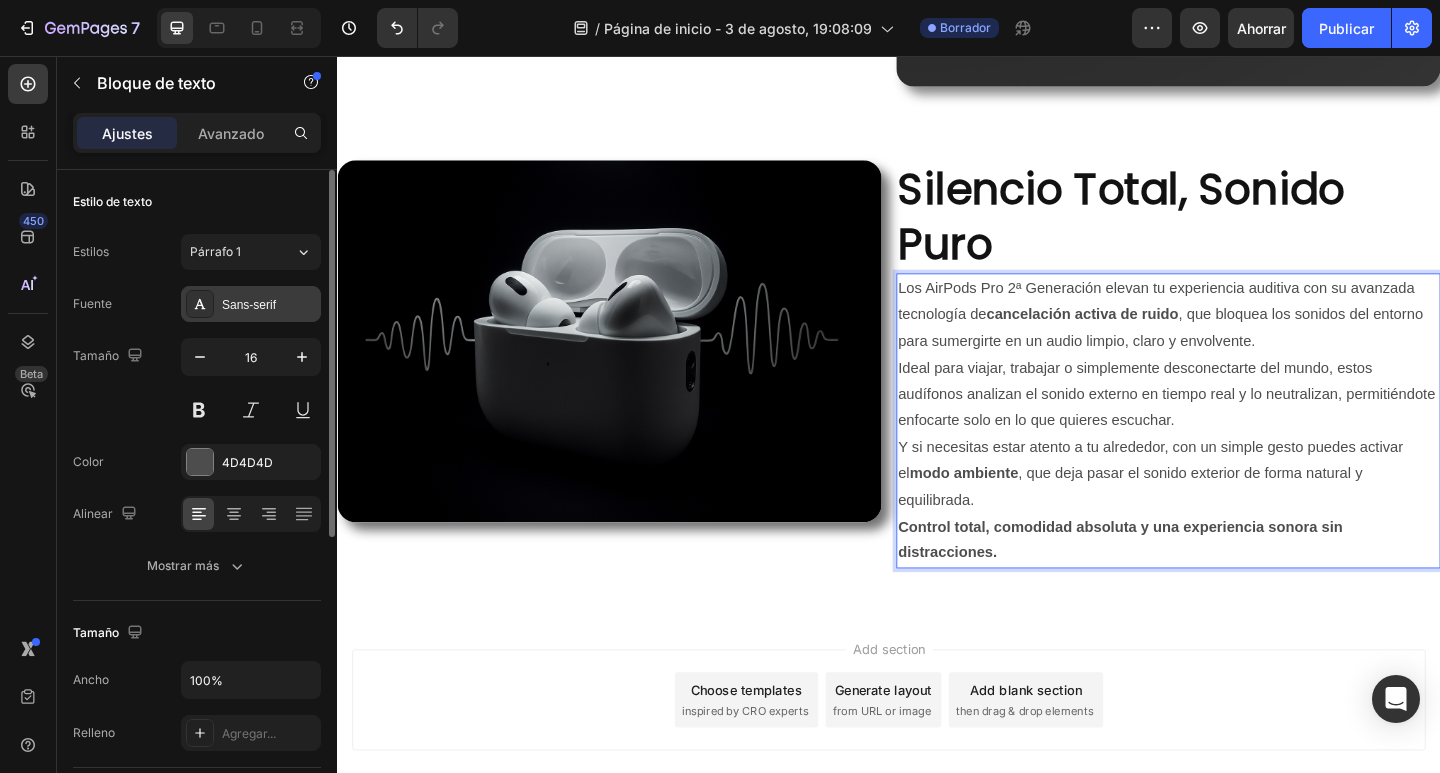 click on "Sans-serif" at bounding box center [251, 304] 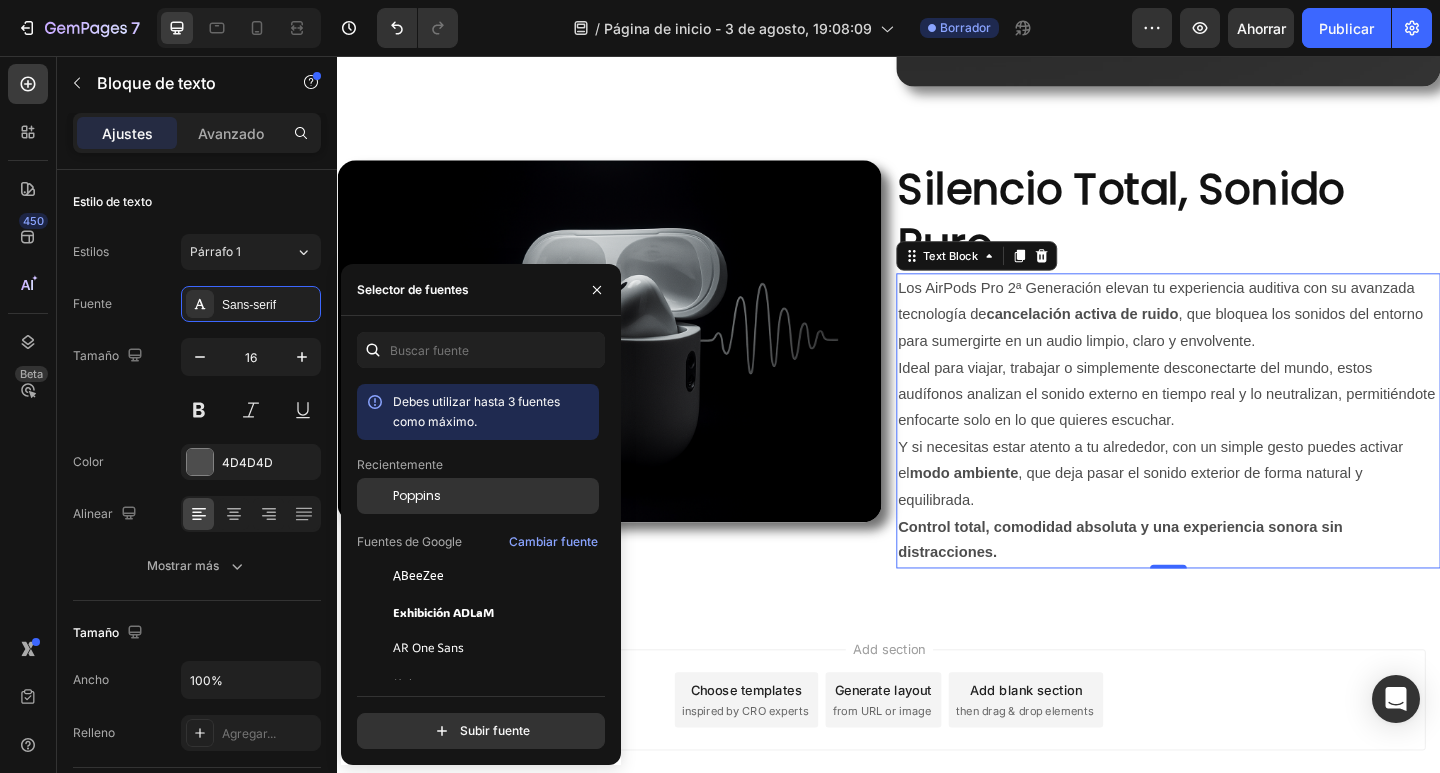 click on "Poppins" at bounding box center [417, 495] 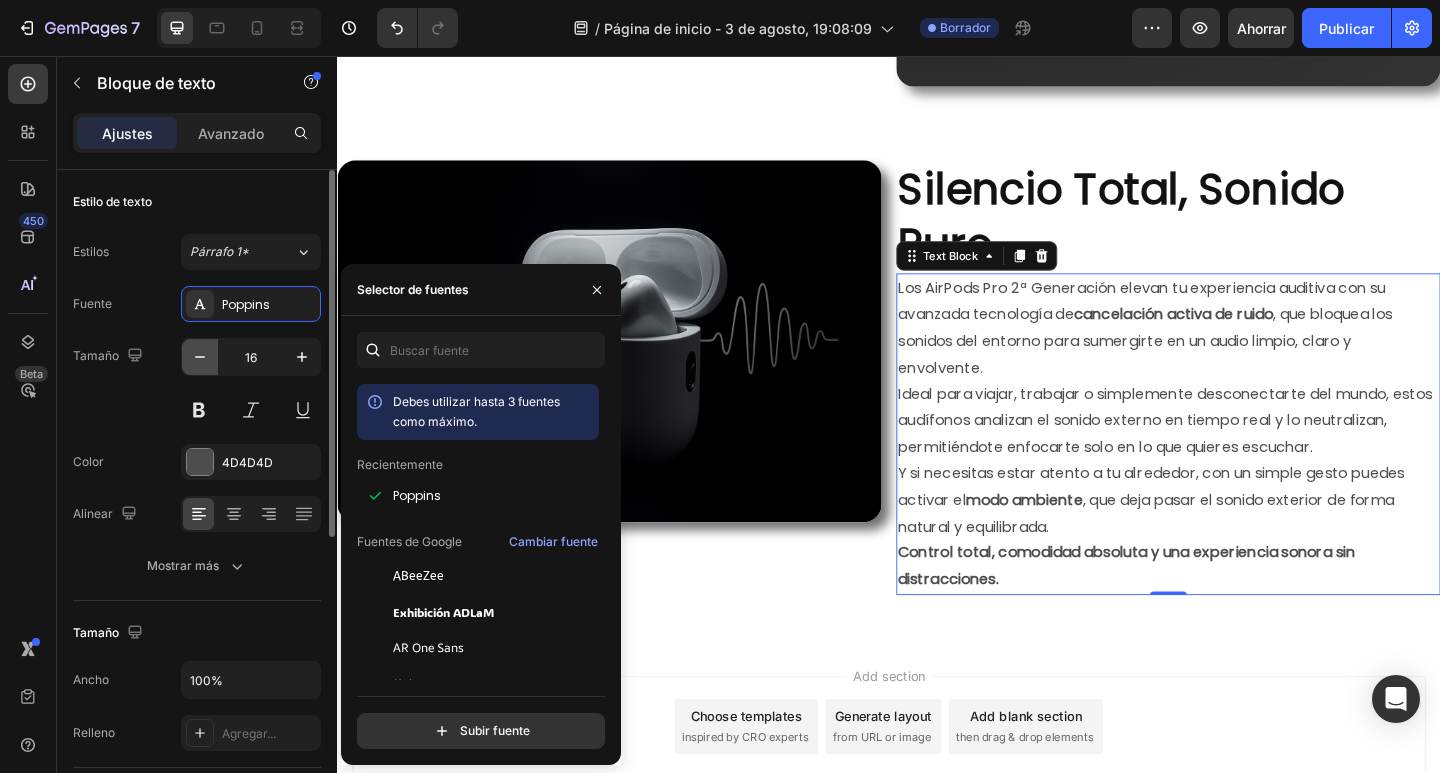 click at bounding box center (200, 357) 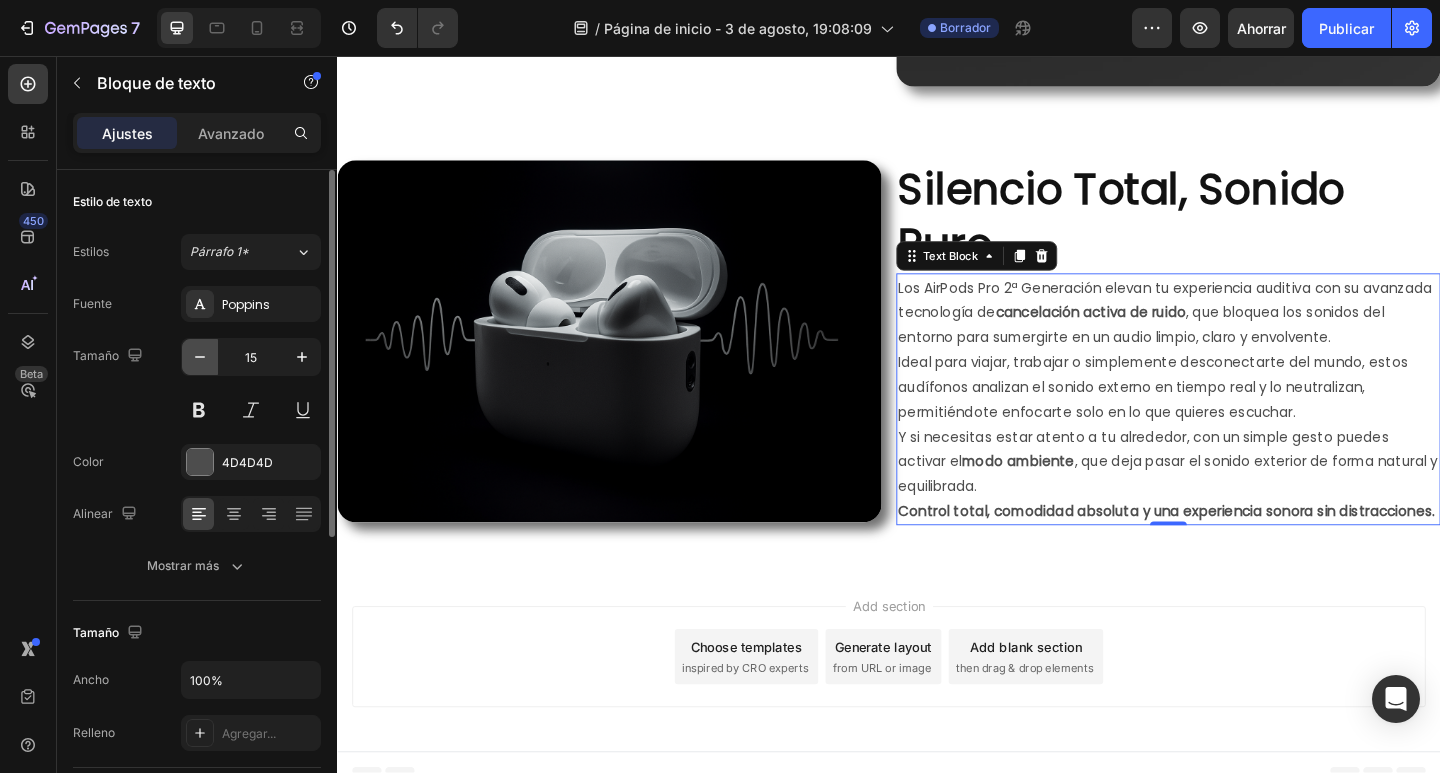 click at bounding box center [200, 357] 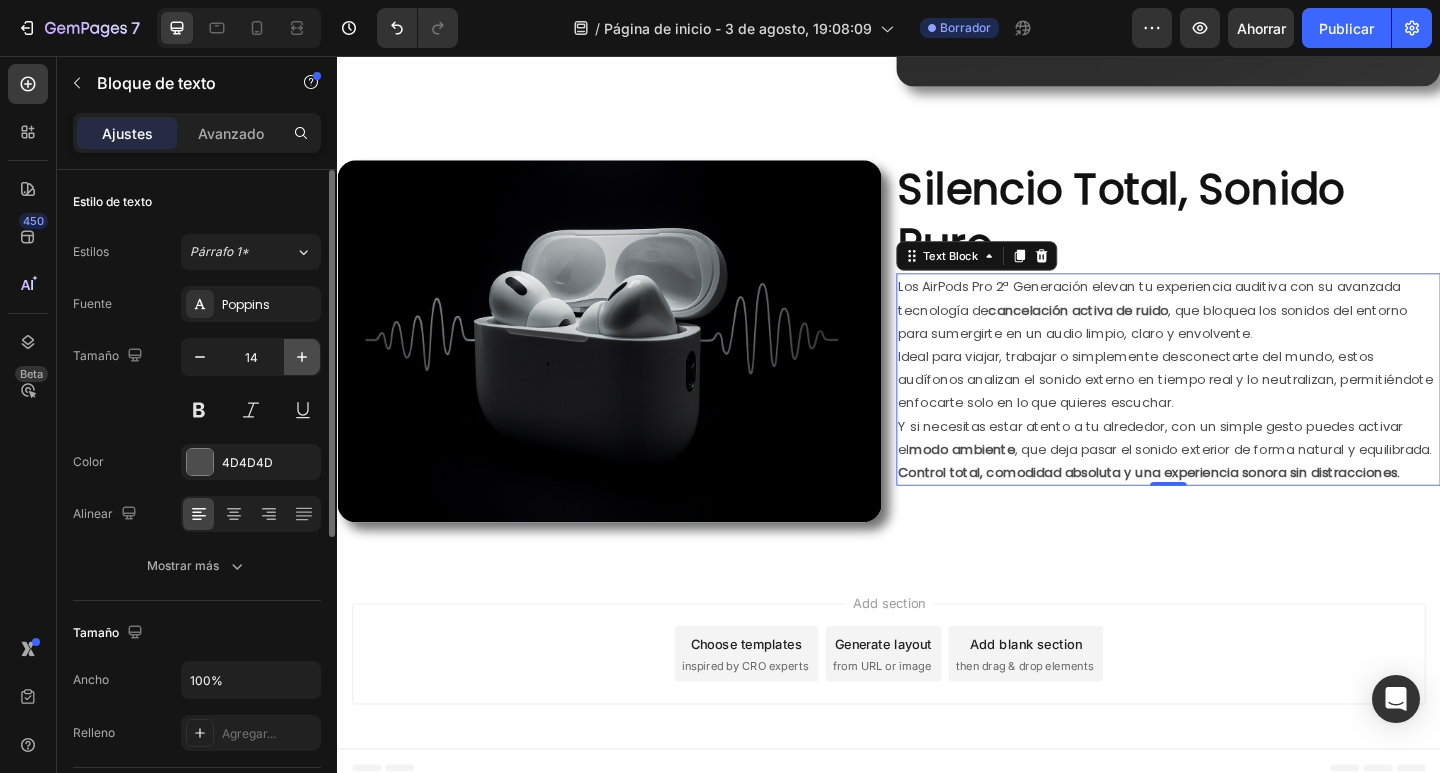 click 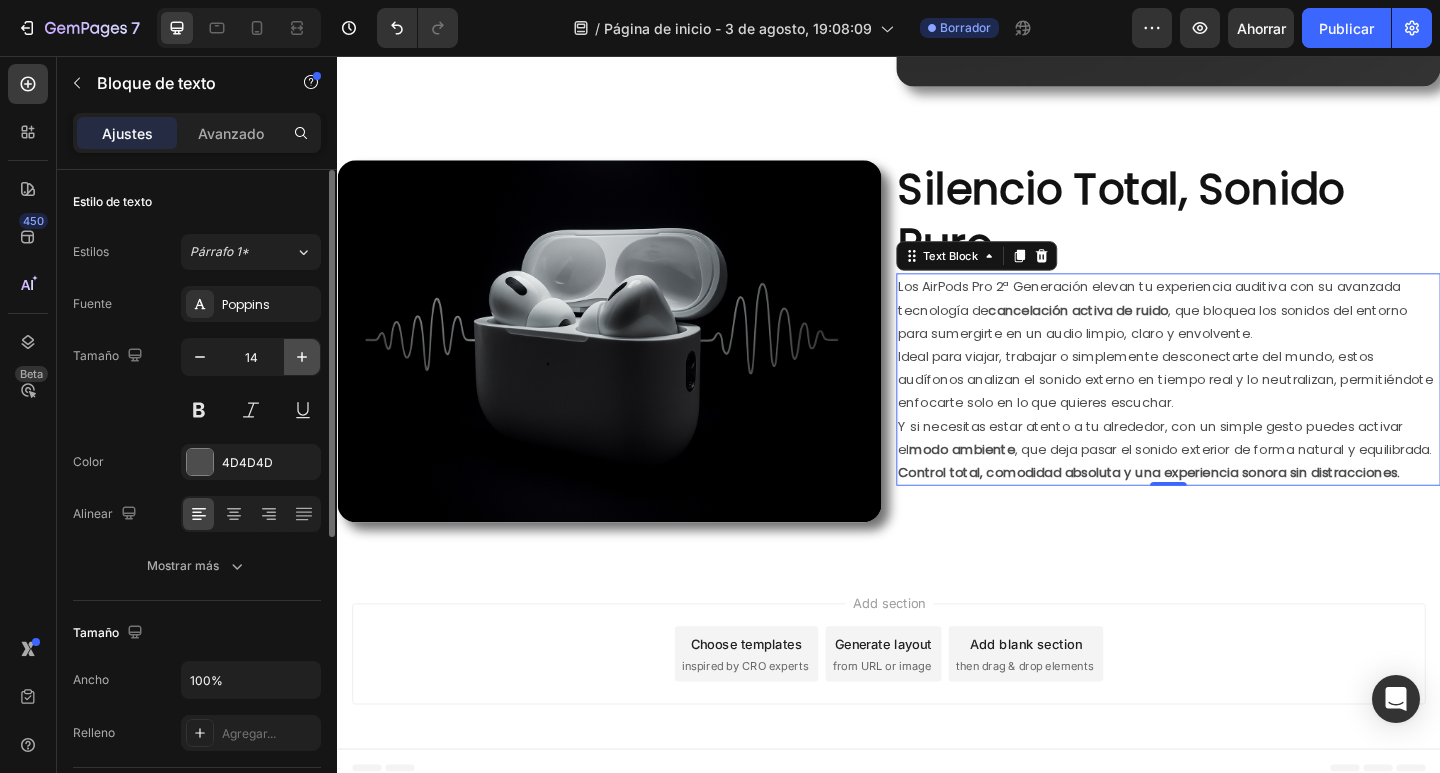 type on "15" 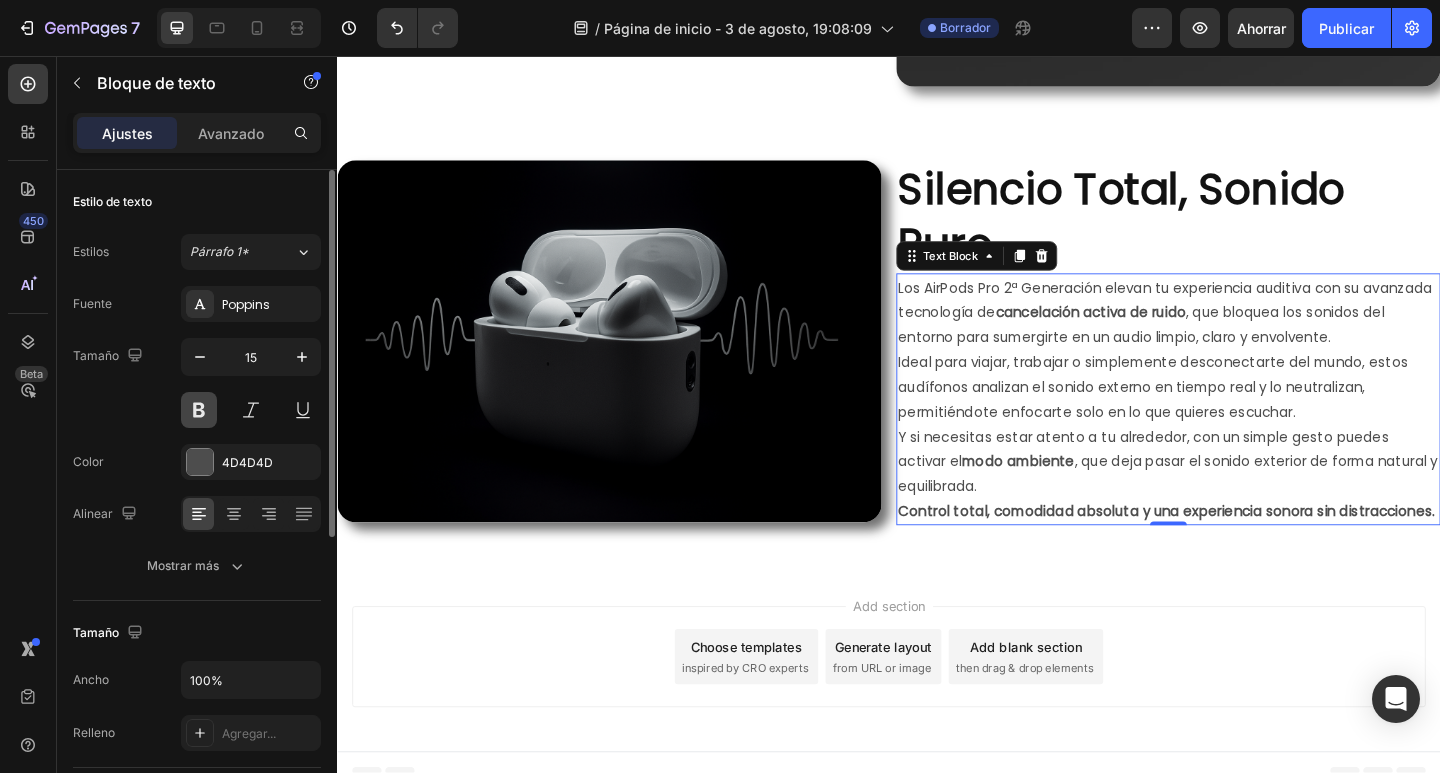 click at bounding box center (199, 410) 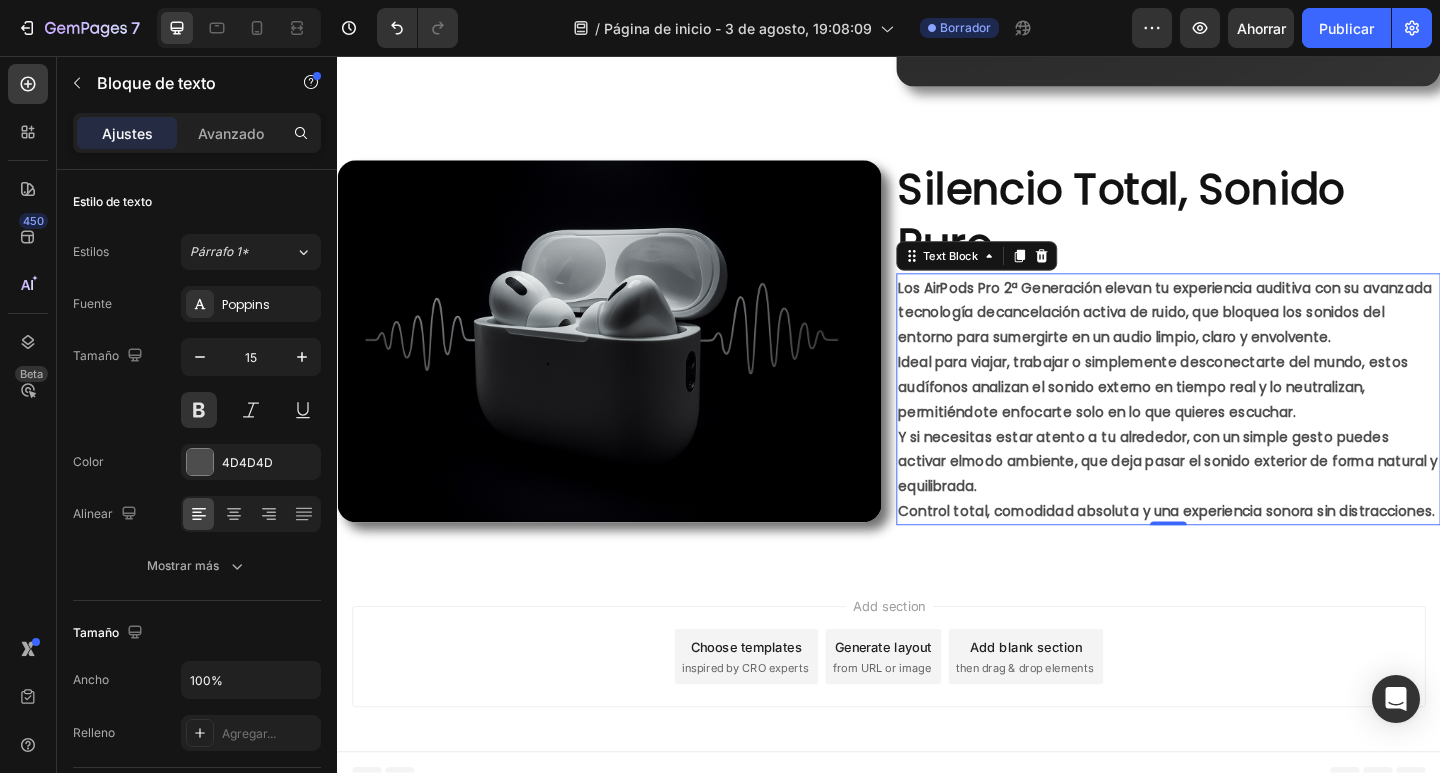 click on "Add section Choose templates inspired by CRO experts Generate layout from URL or image Add blank section then drag & drop elements" at bounding box center [937, 714] 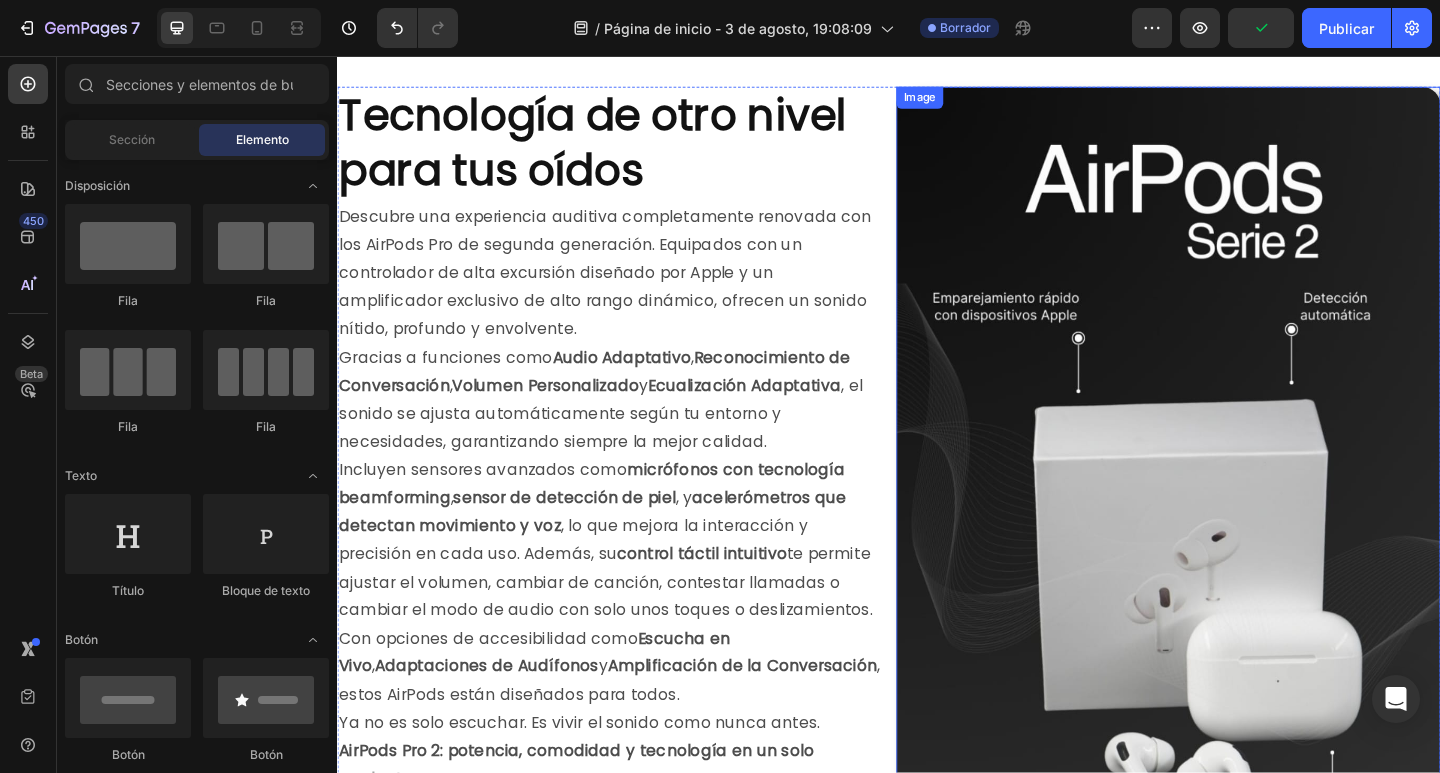 scroll, scrollTop: 659, scrollLeft: 0, axis: vertical 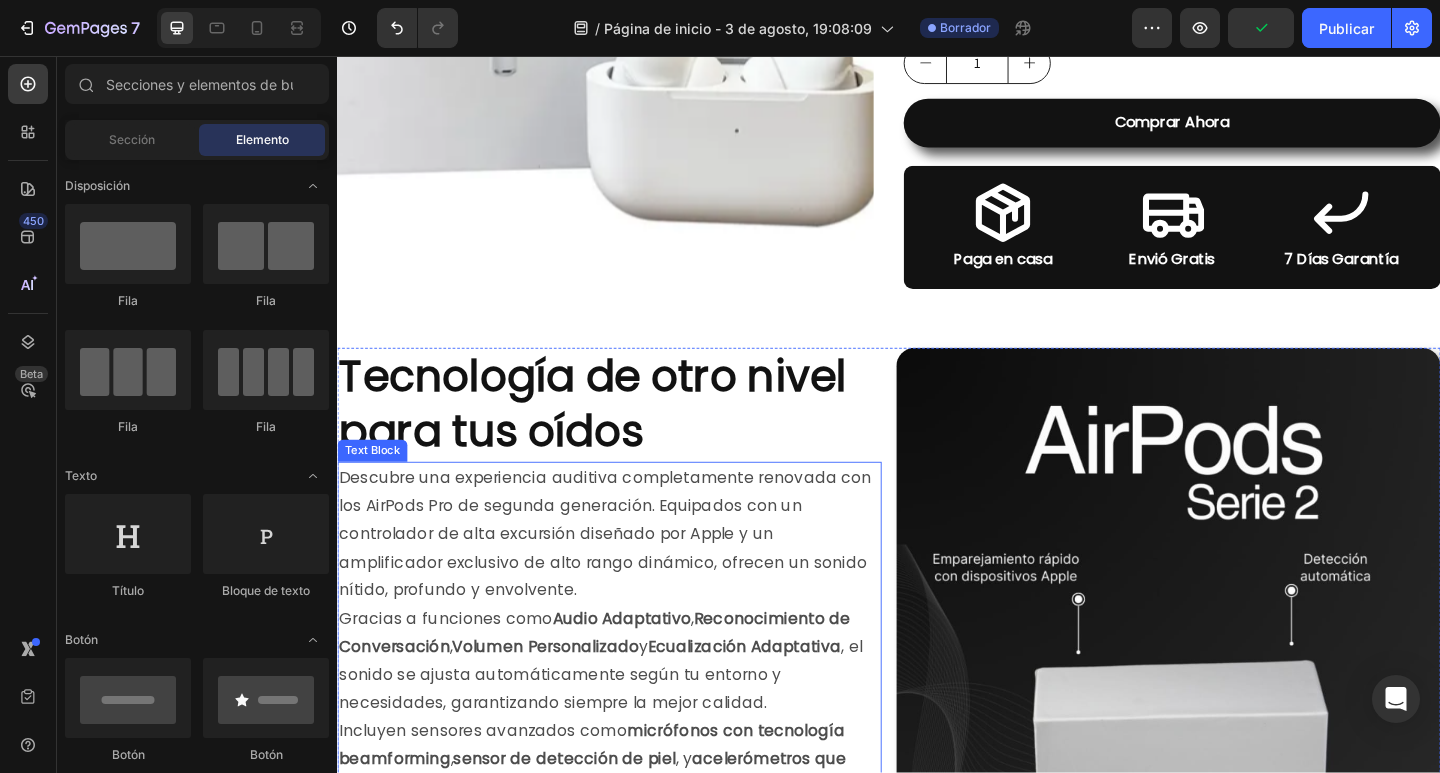 click on "Descubre una experiencia auditiva completamente renovada con los AirPods Pro de segunda generación. Equipados con un controlador de alta excursión diseñado por Apple y un amplificador exclusivo de alto rango dinámico, ofrecen un sonido nítido, profundo y envolvente." at bounding box center [633, 576] 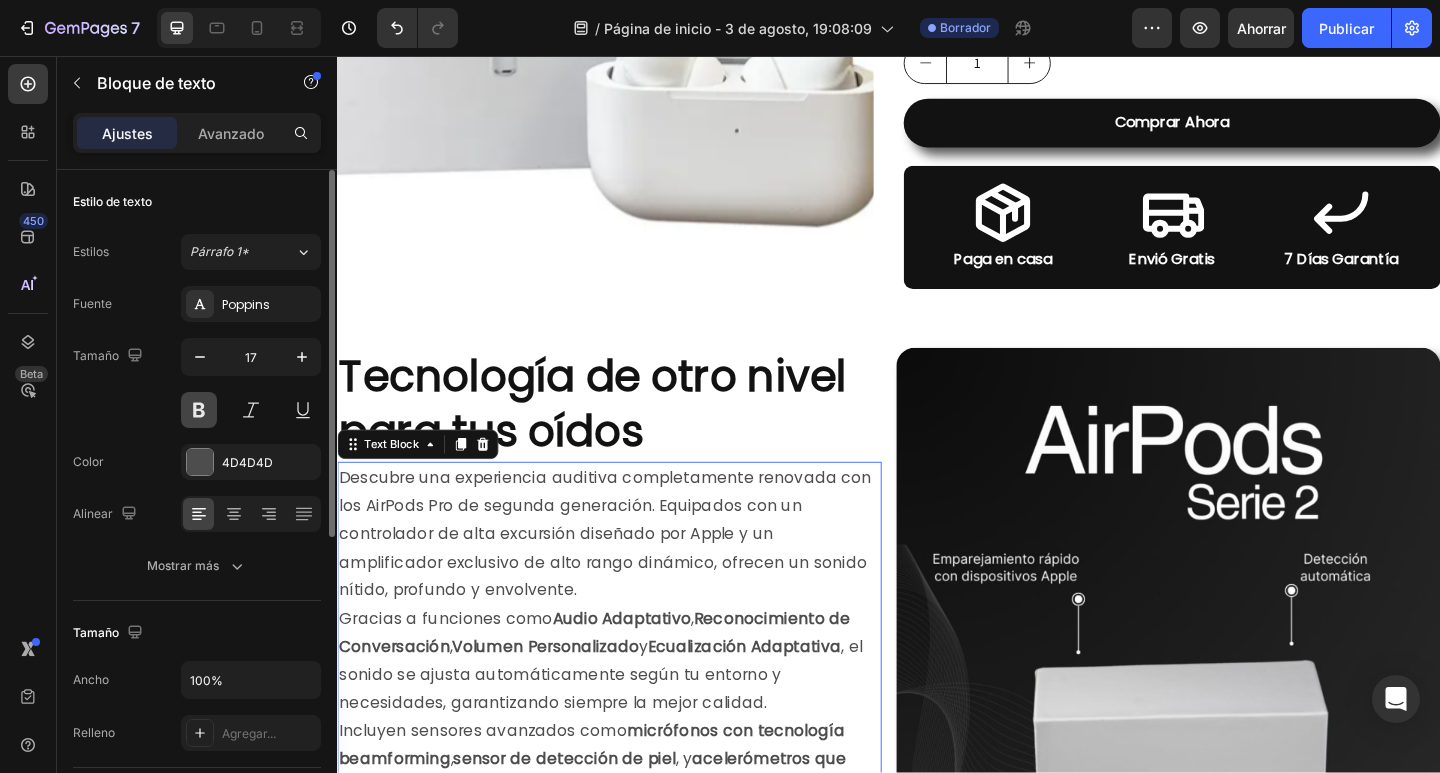 click at bounding box center [199, 410] 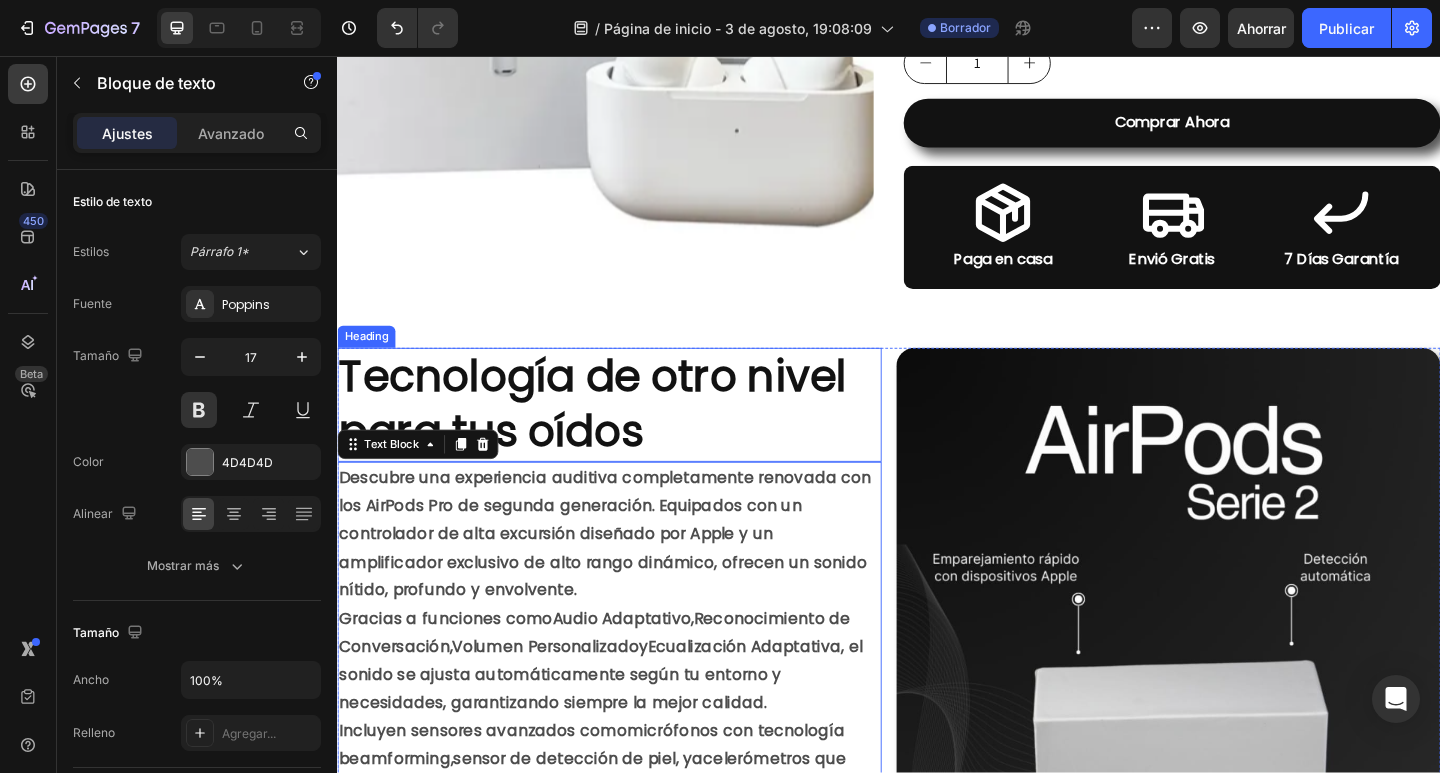 click on "Tecnología de otro nivel para tus oídos" at bounding box center [633, 436] 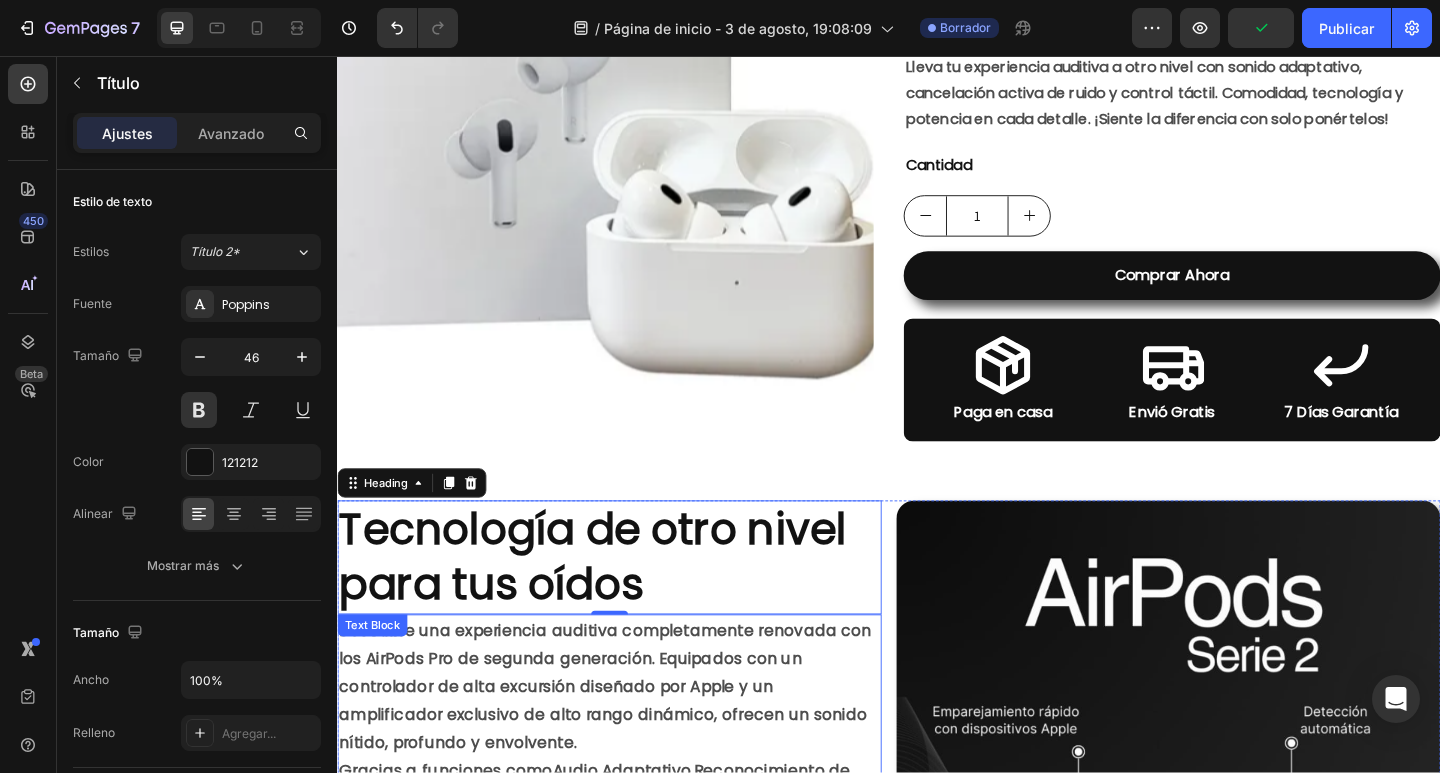 scroll, scrollTop: 0, scrollLeft: 0, axis: both 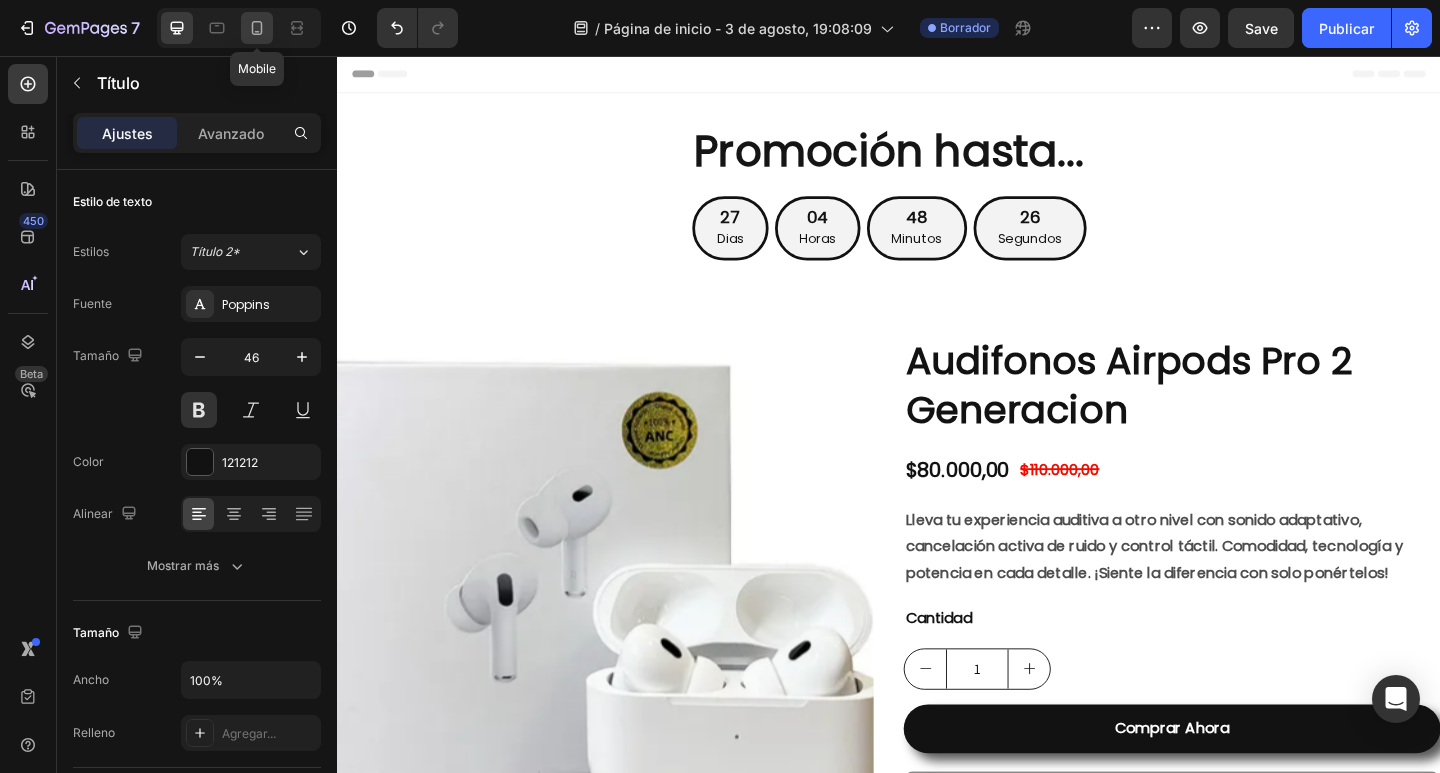 click 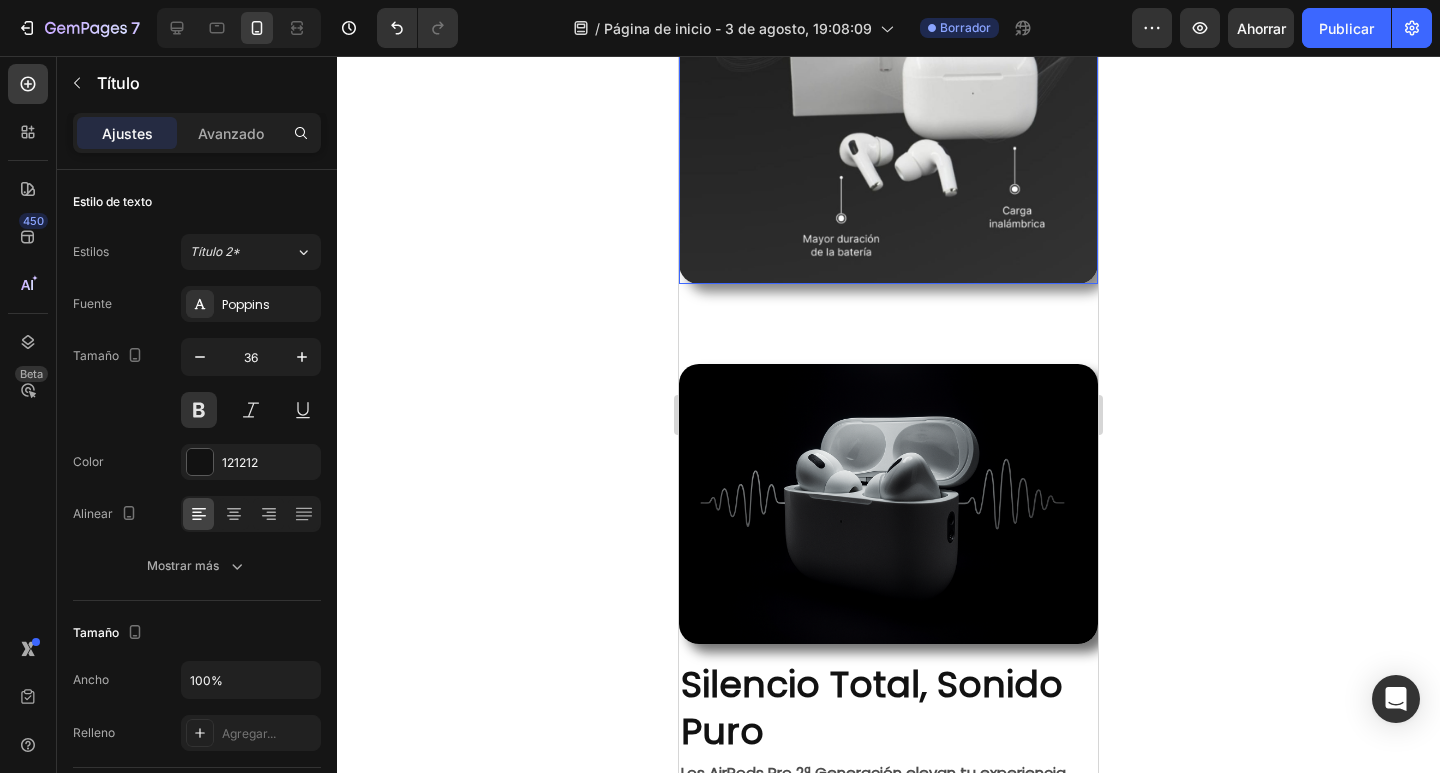 scroll, scrollTop: 2800, scrollLeft: 0, axis: vertical 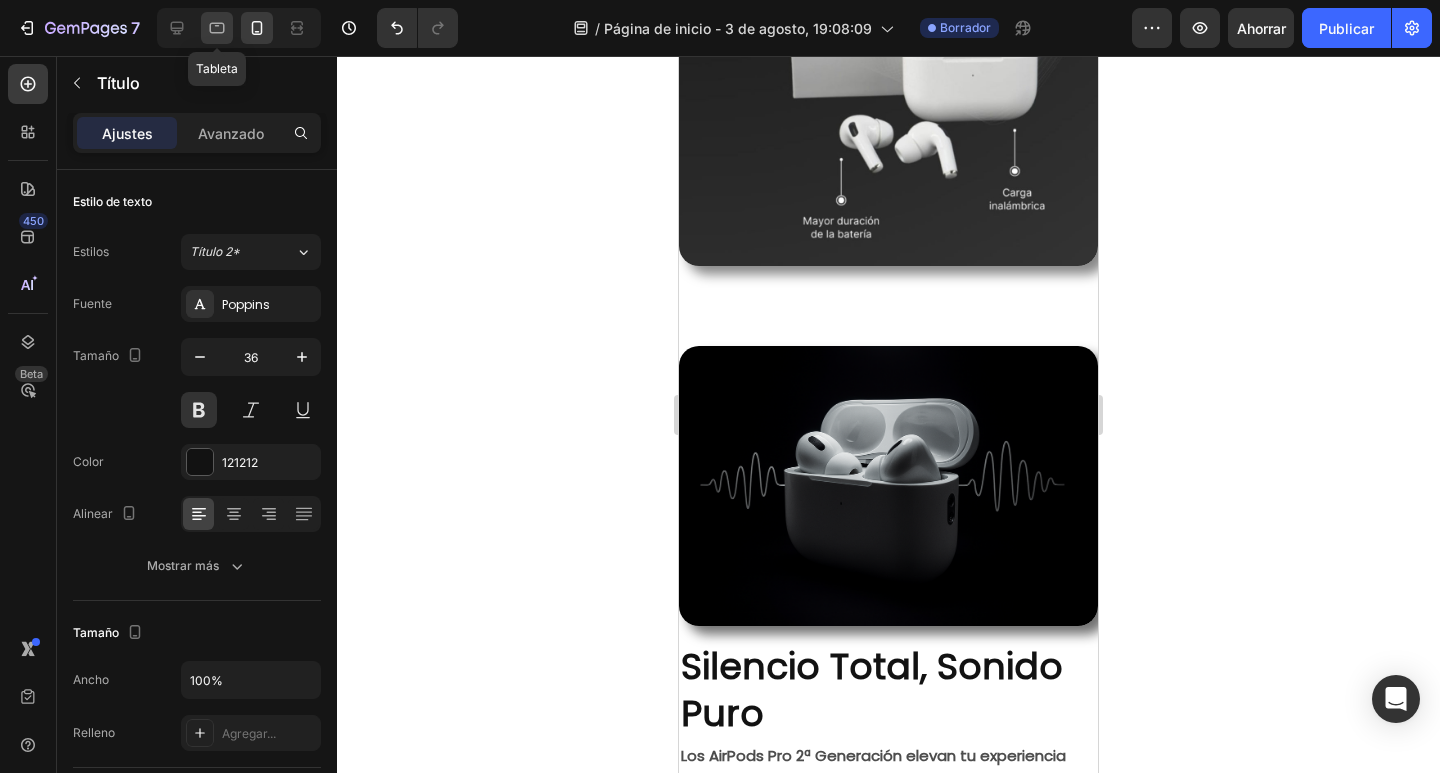 click 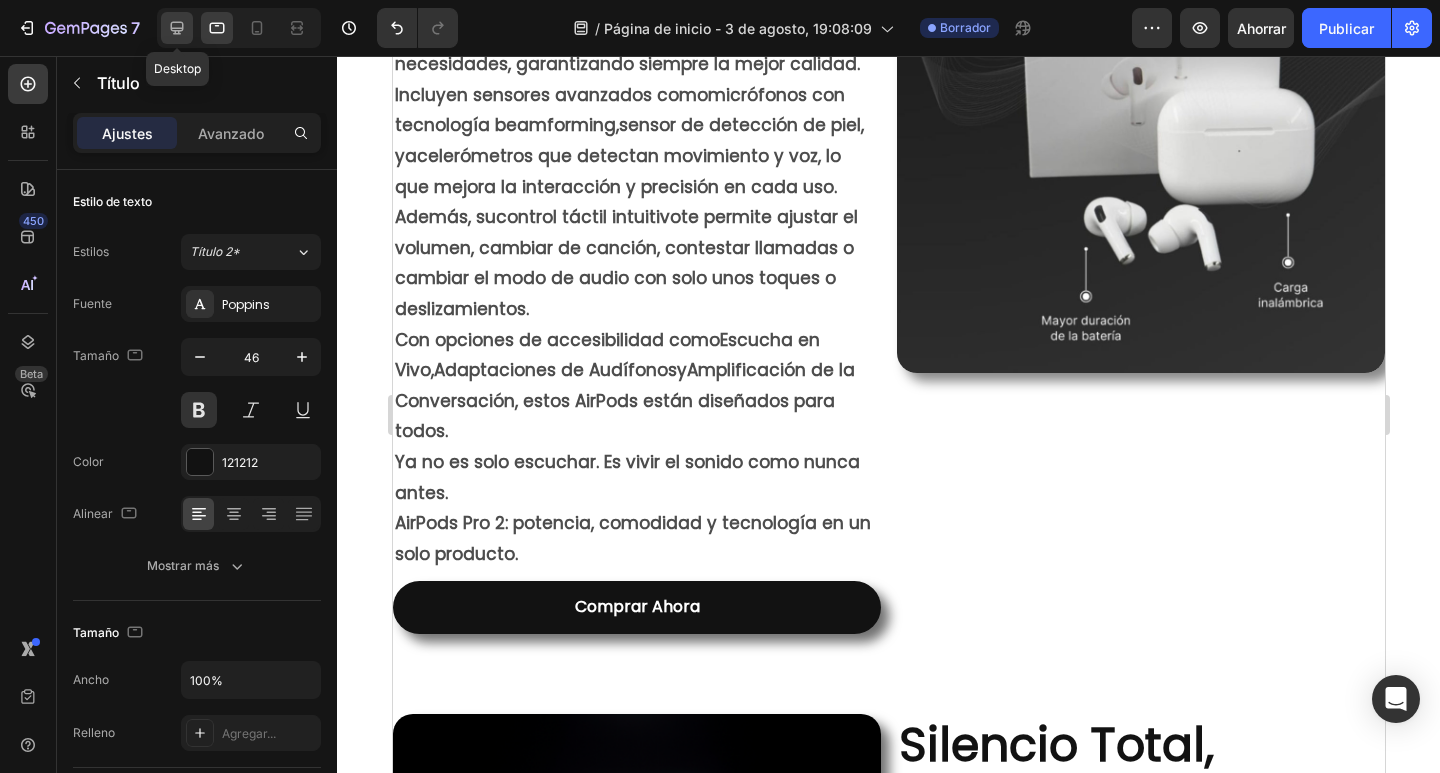 click 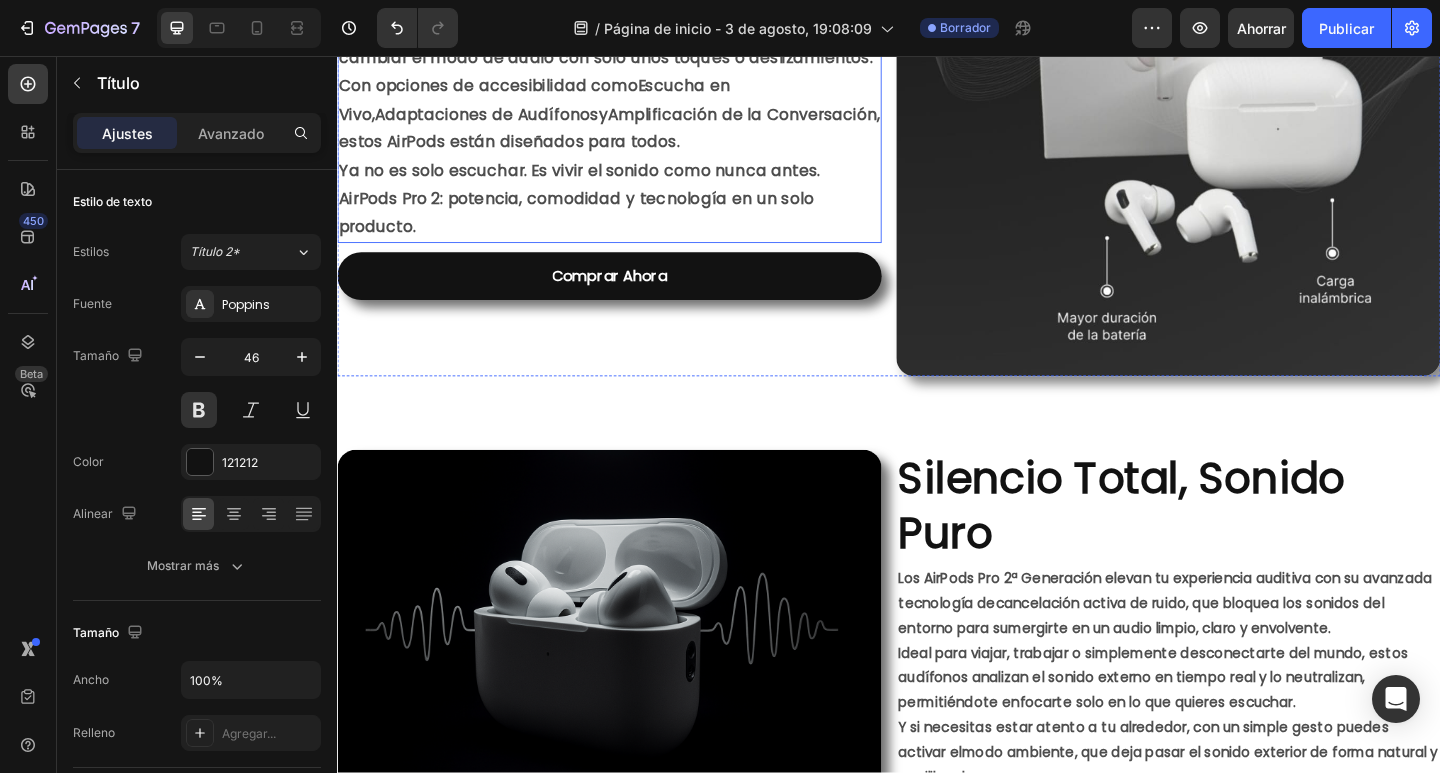 scroll, scrollTop: 1648, scrollLeft: 0, axis: vertical 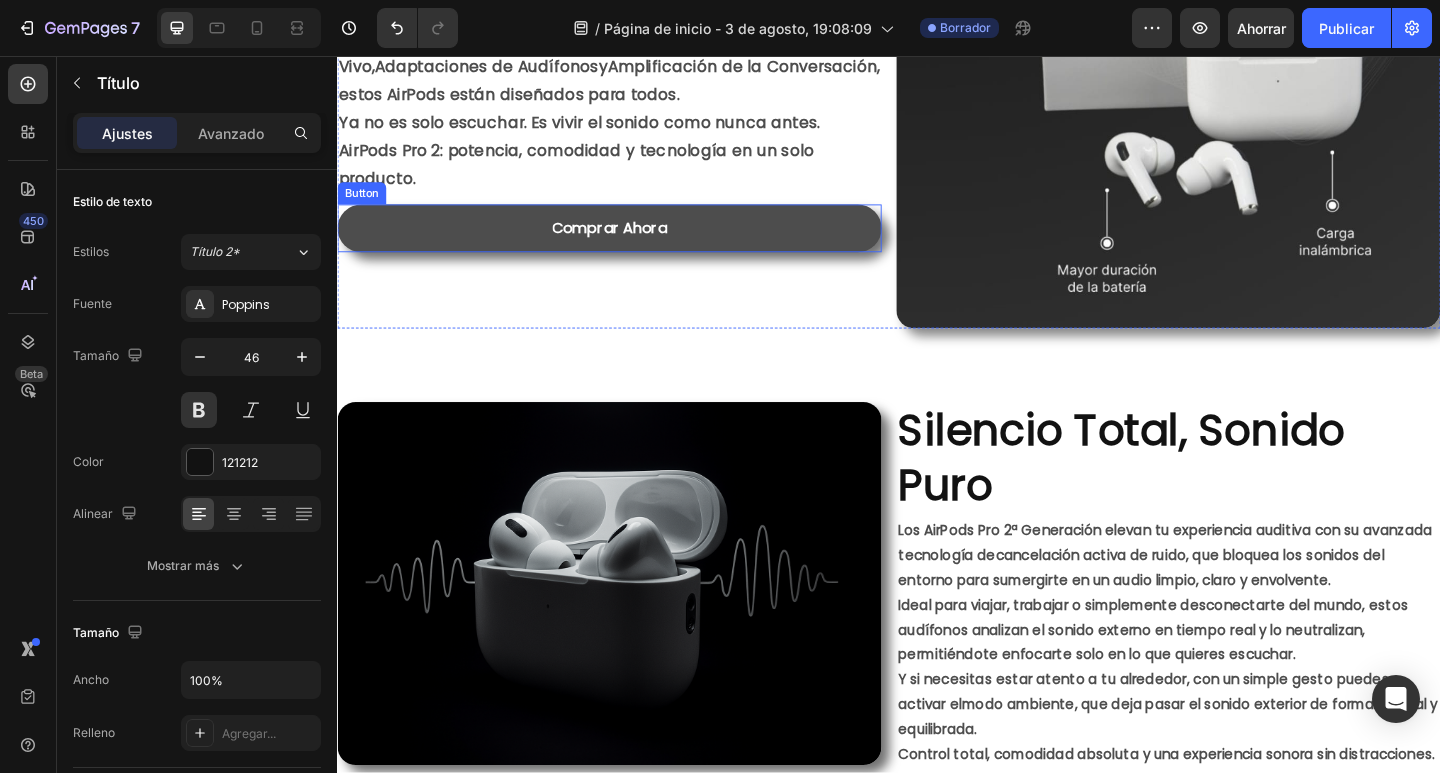 click on "Comprar Ahora" at bounding box center [633, 244] 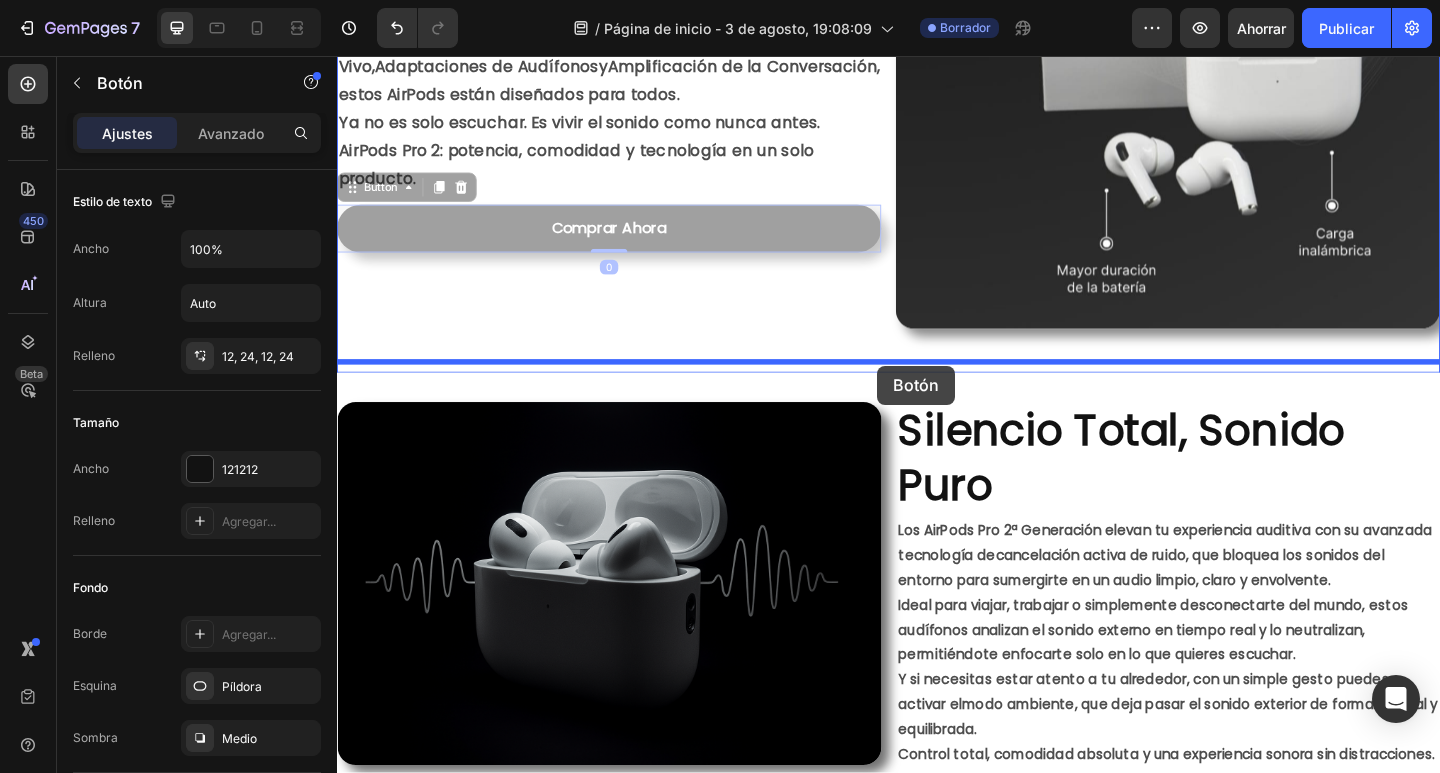 drag, startPoint x: 382, startPoint y: 197, endPoint x: 924, endPoint y: 393, distance: 576.3506 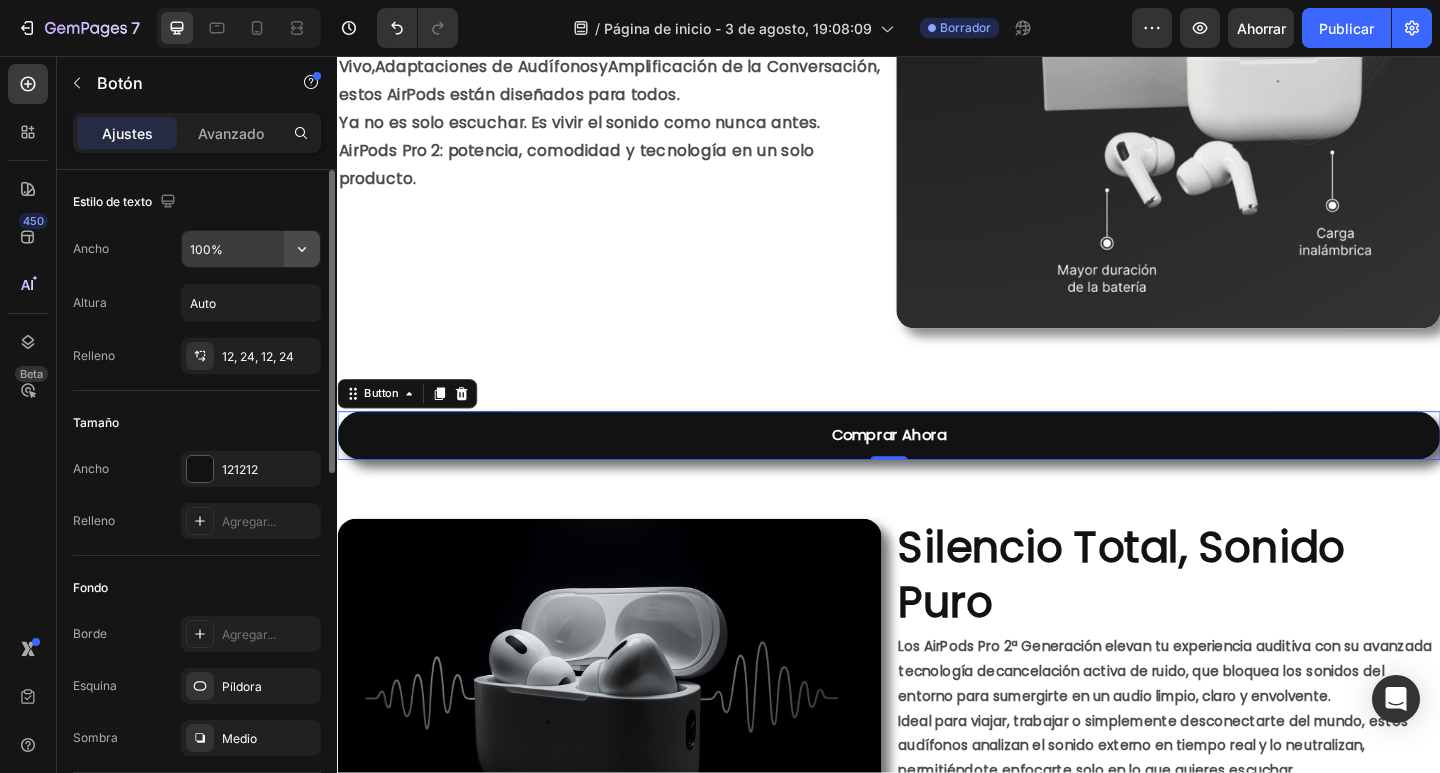 click 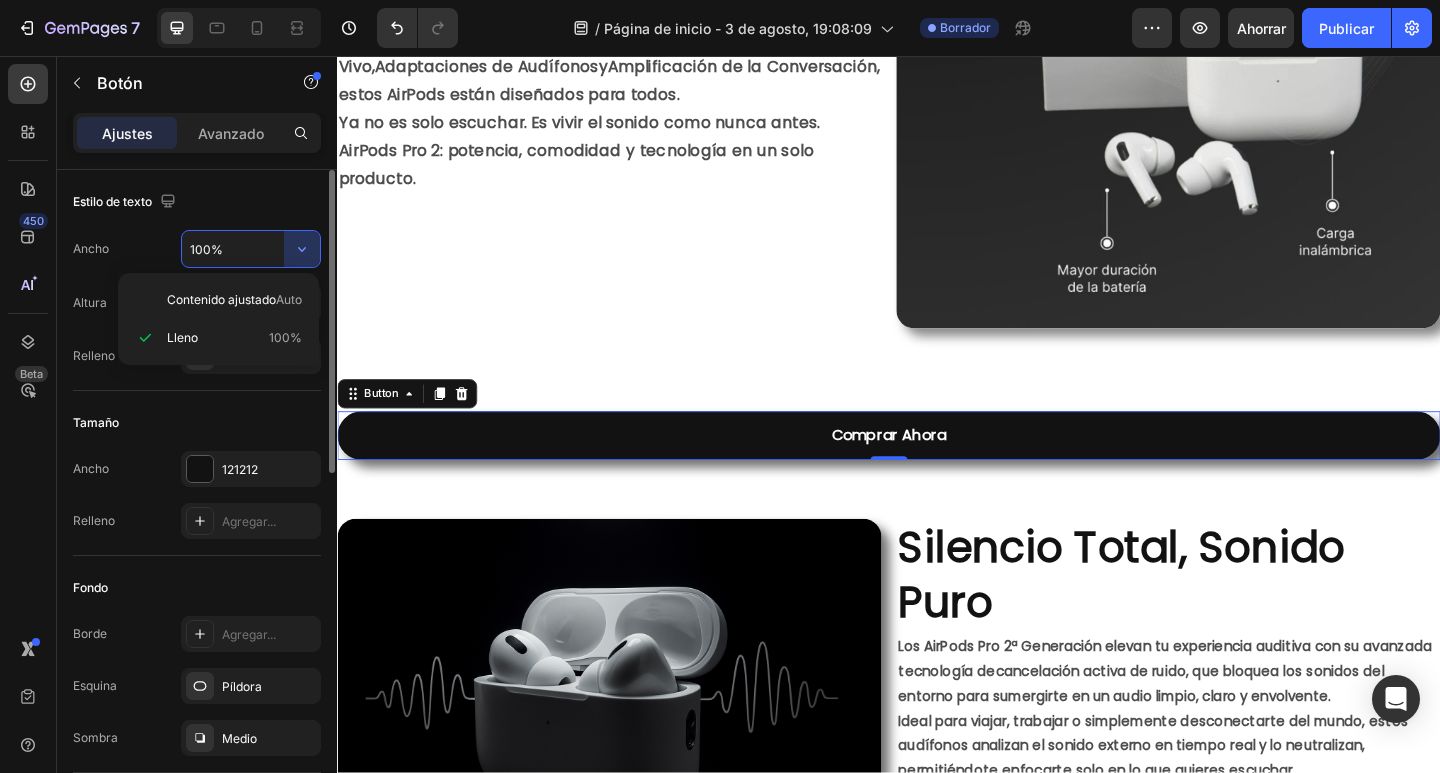 click on "100%" at bounding box center (251, 249) 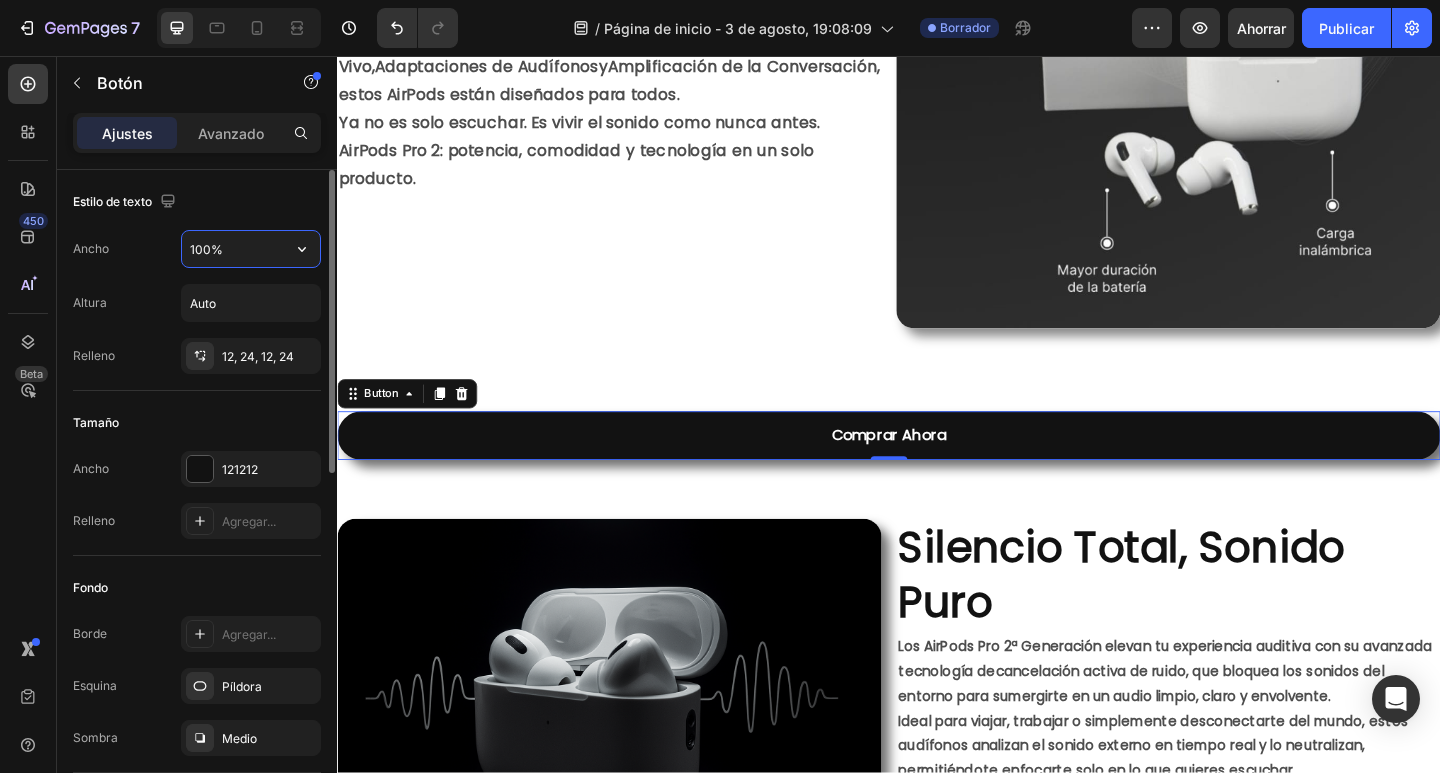 click on "100%" at bounding box center [251, 249] 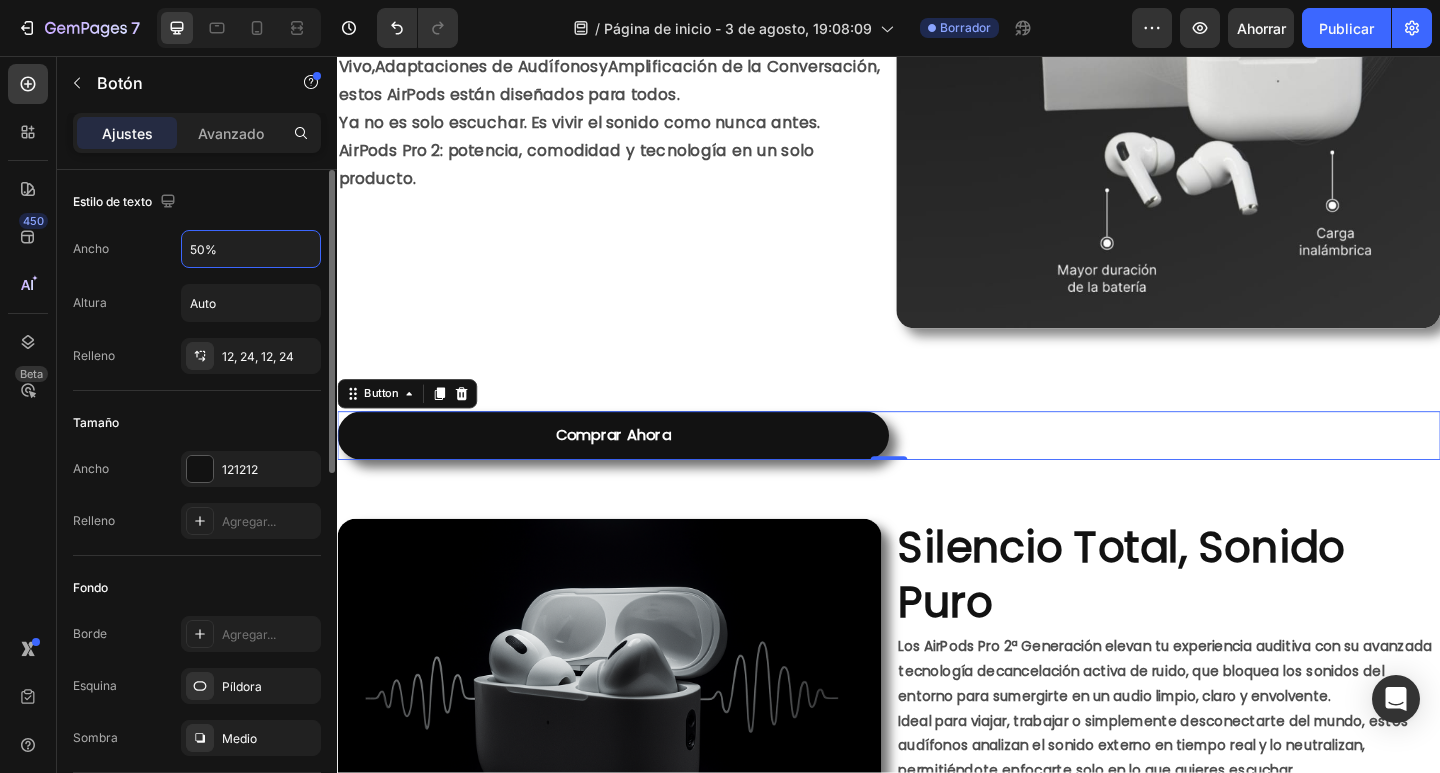 scroll, scrollTop: 774, scrollLeft: 0, axis: vertical 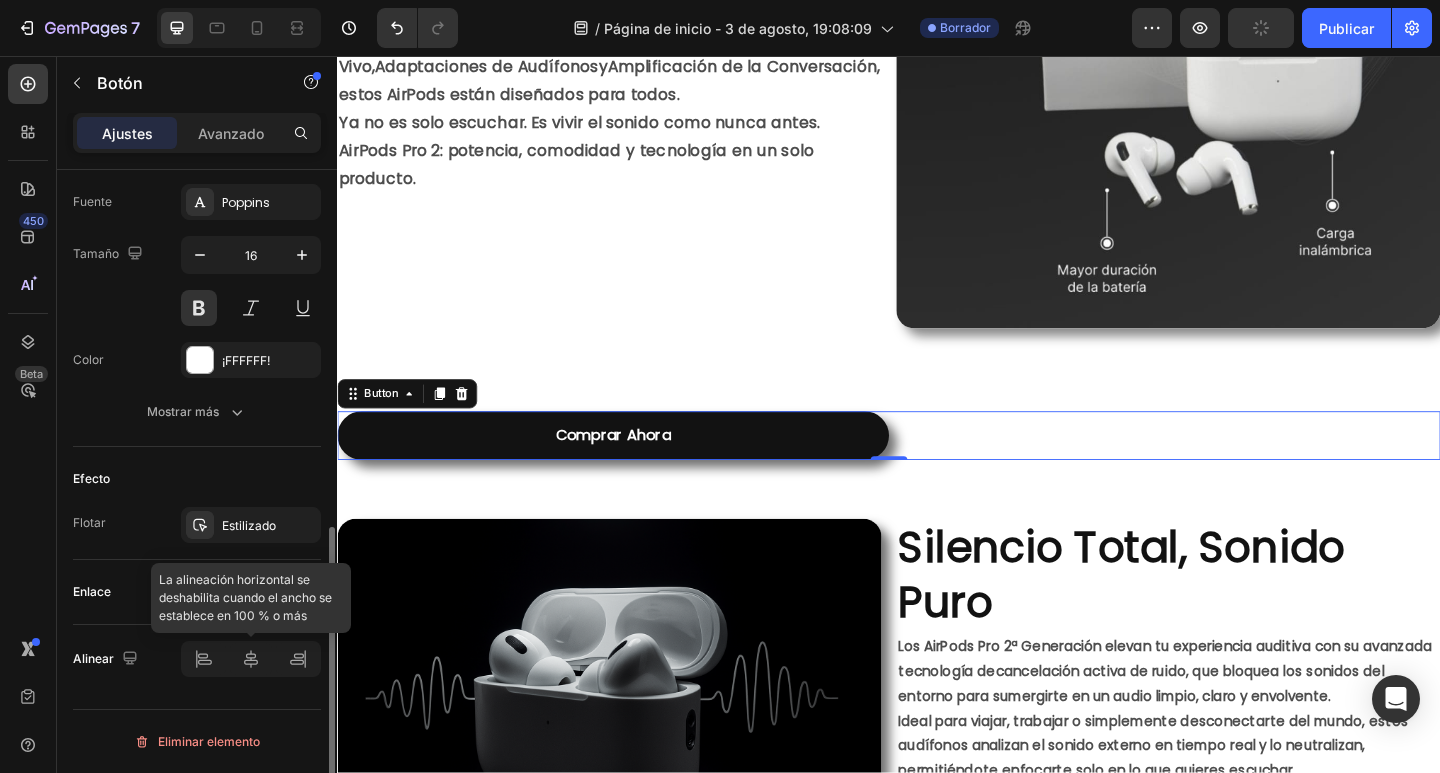 type on "50%" 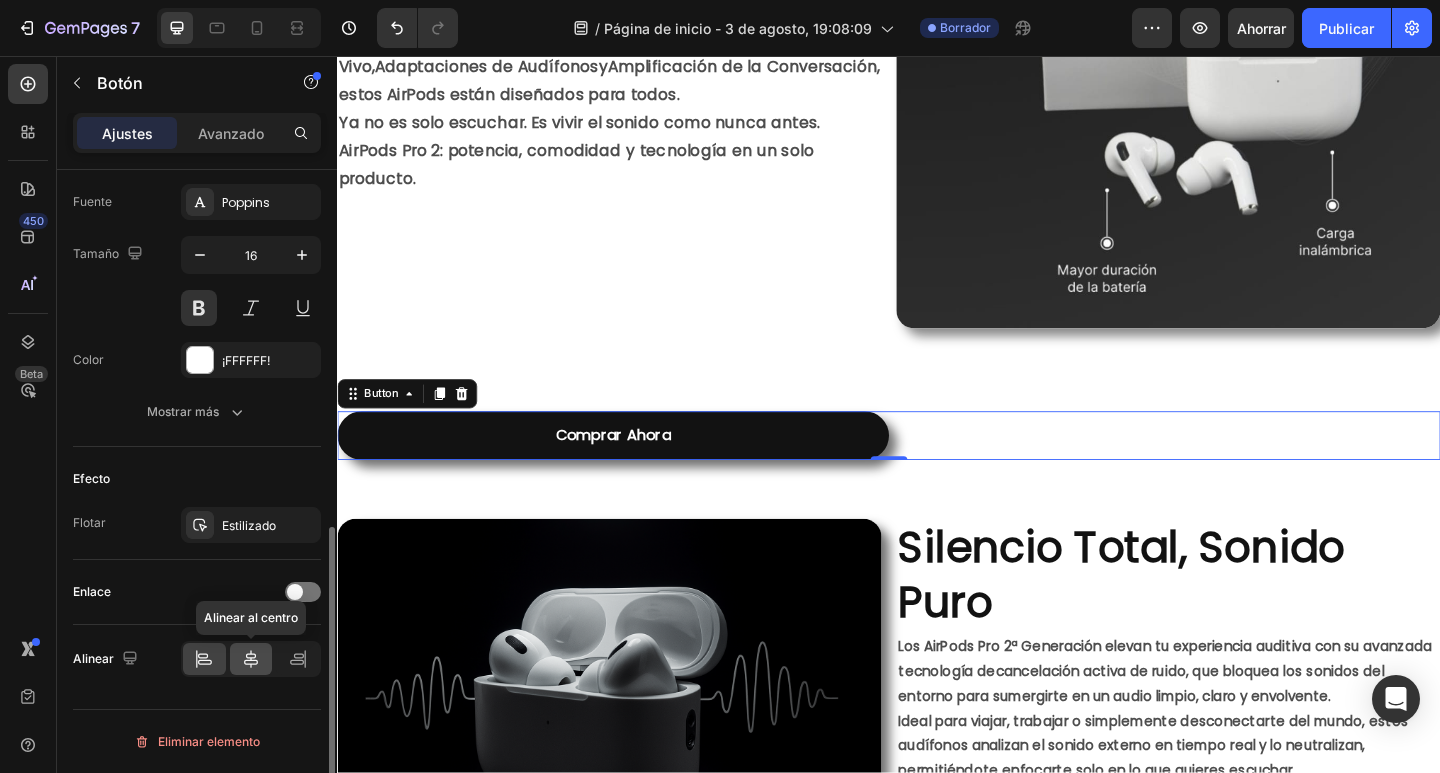 click 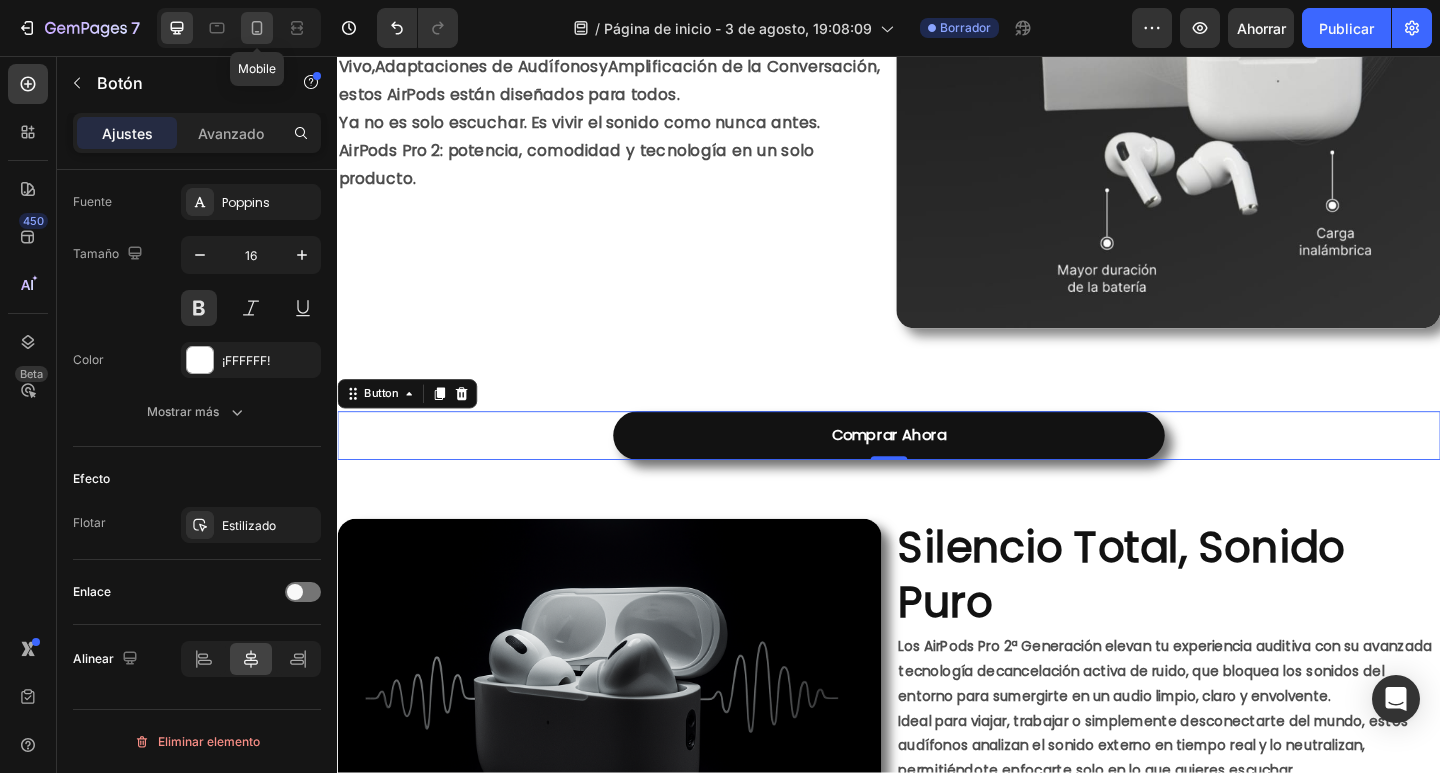 click 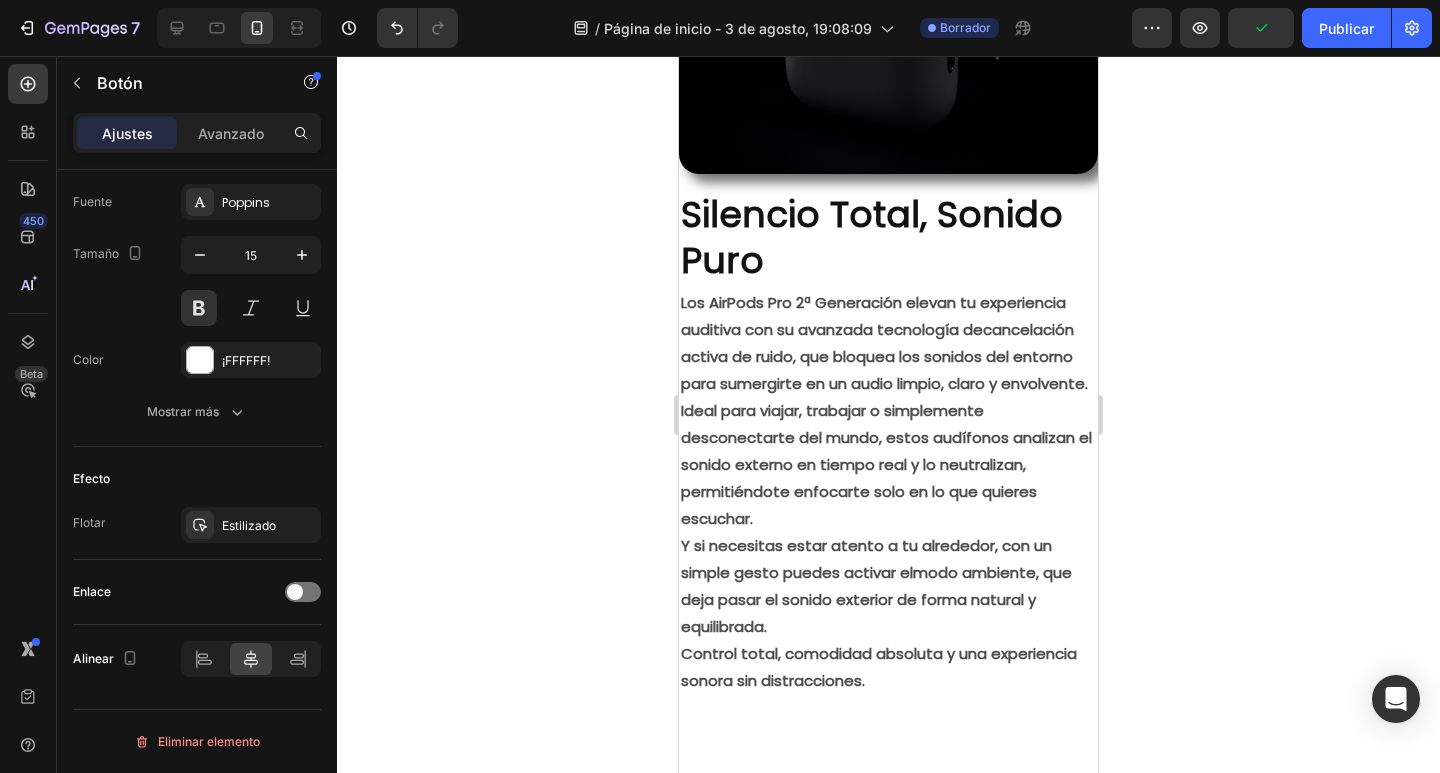 scroll, scrollTop: 3232, scrollLeft: 0, axis: vertical 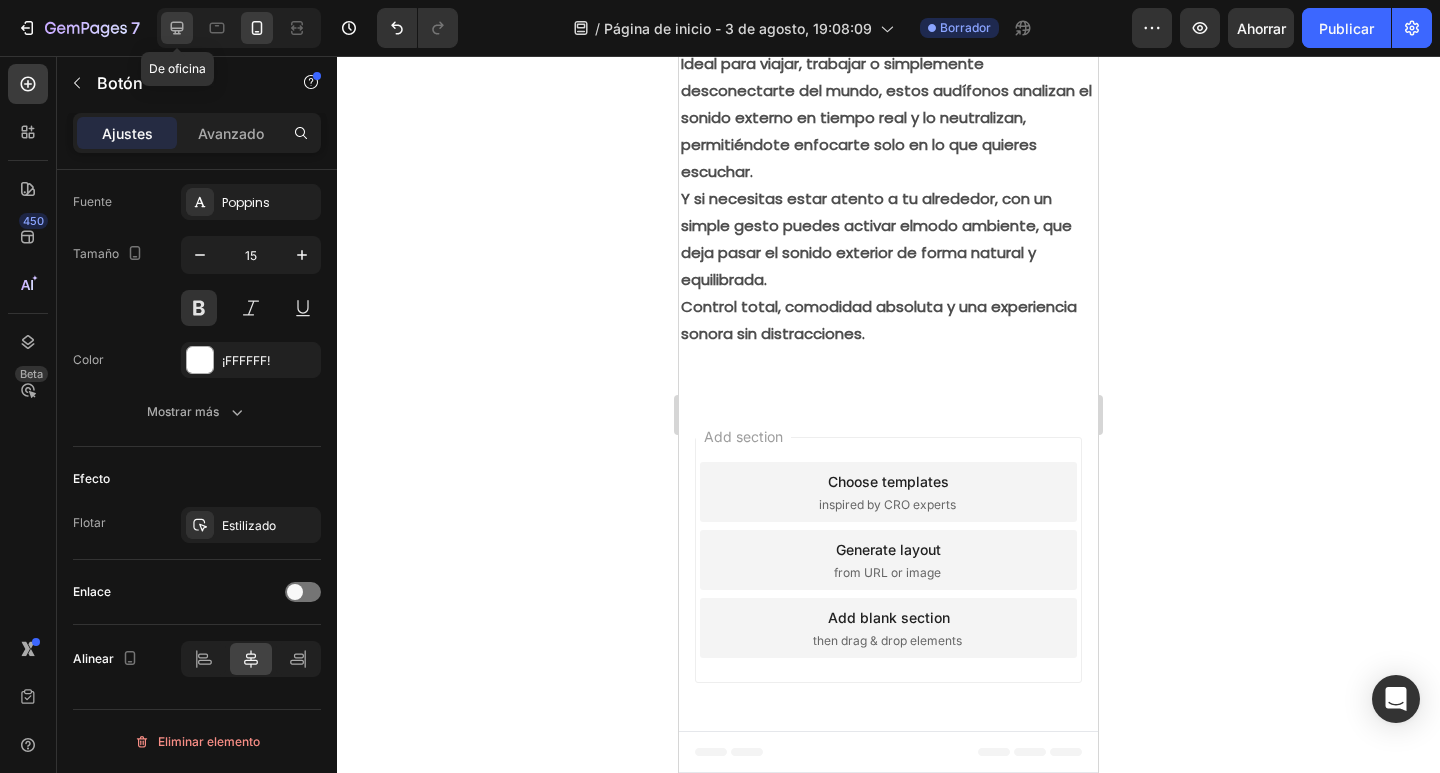 click 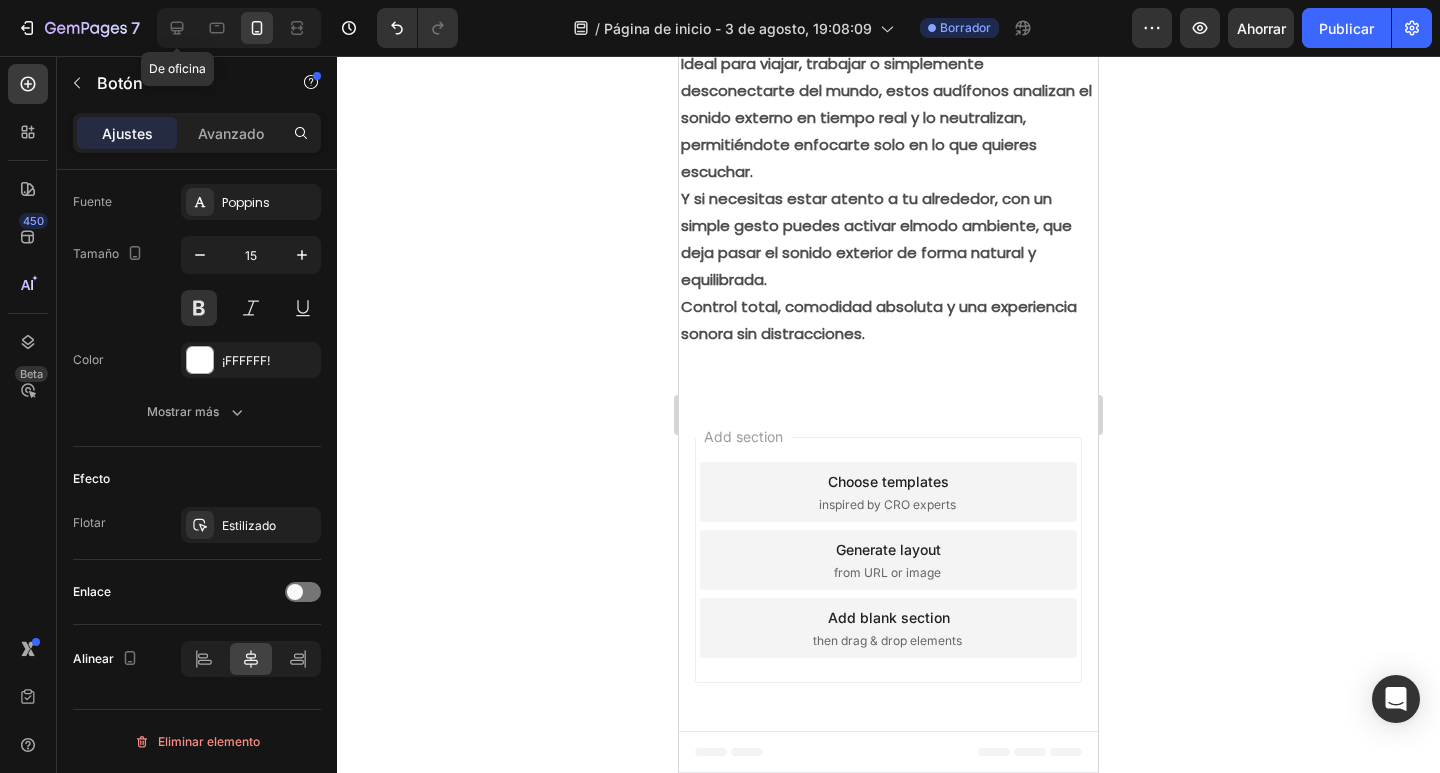 type on "16" 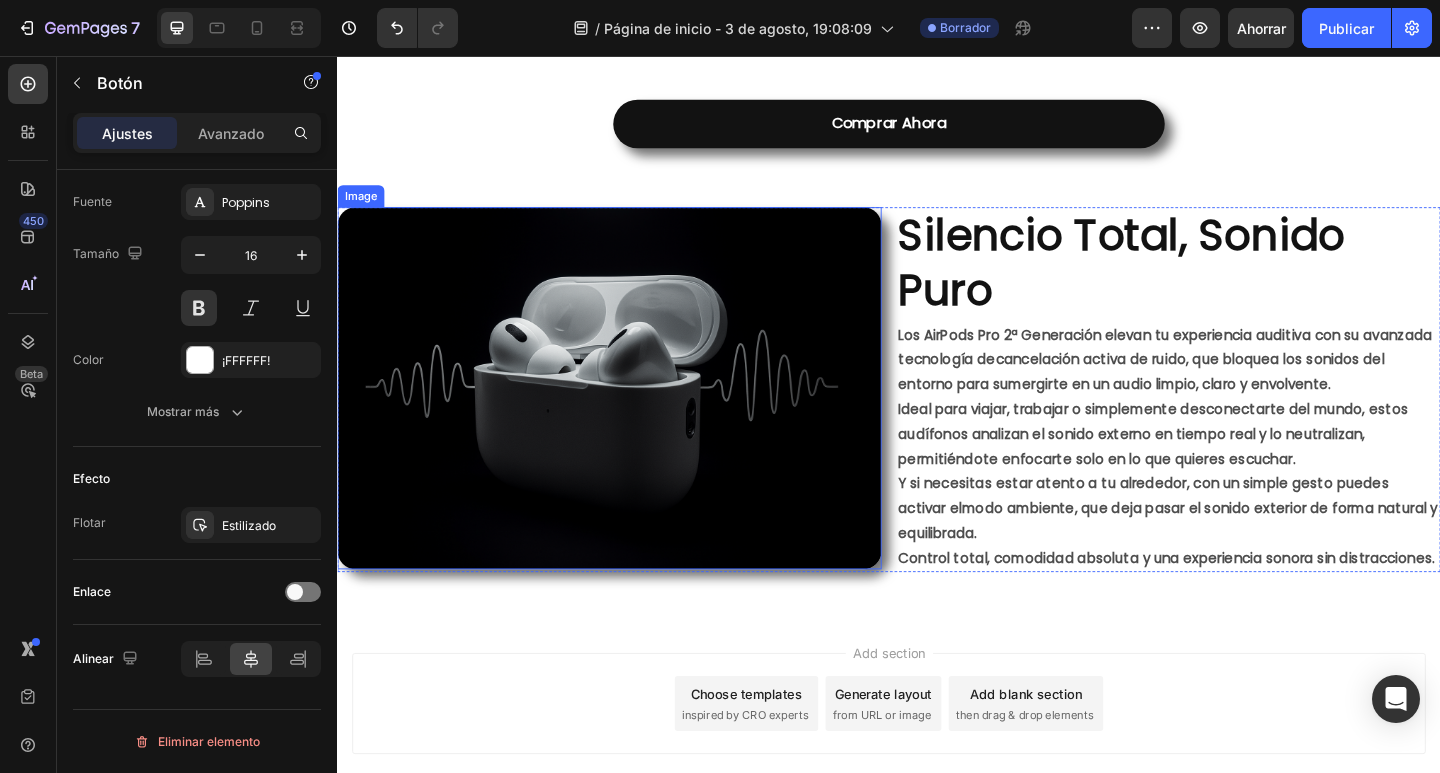 scroll, scrollTop: 2021, scrollLeft: 0, axis: vertical 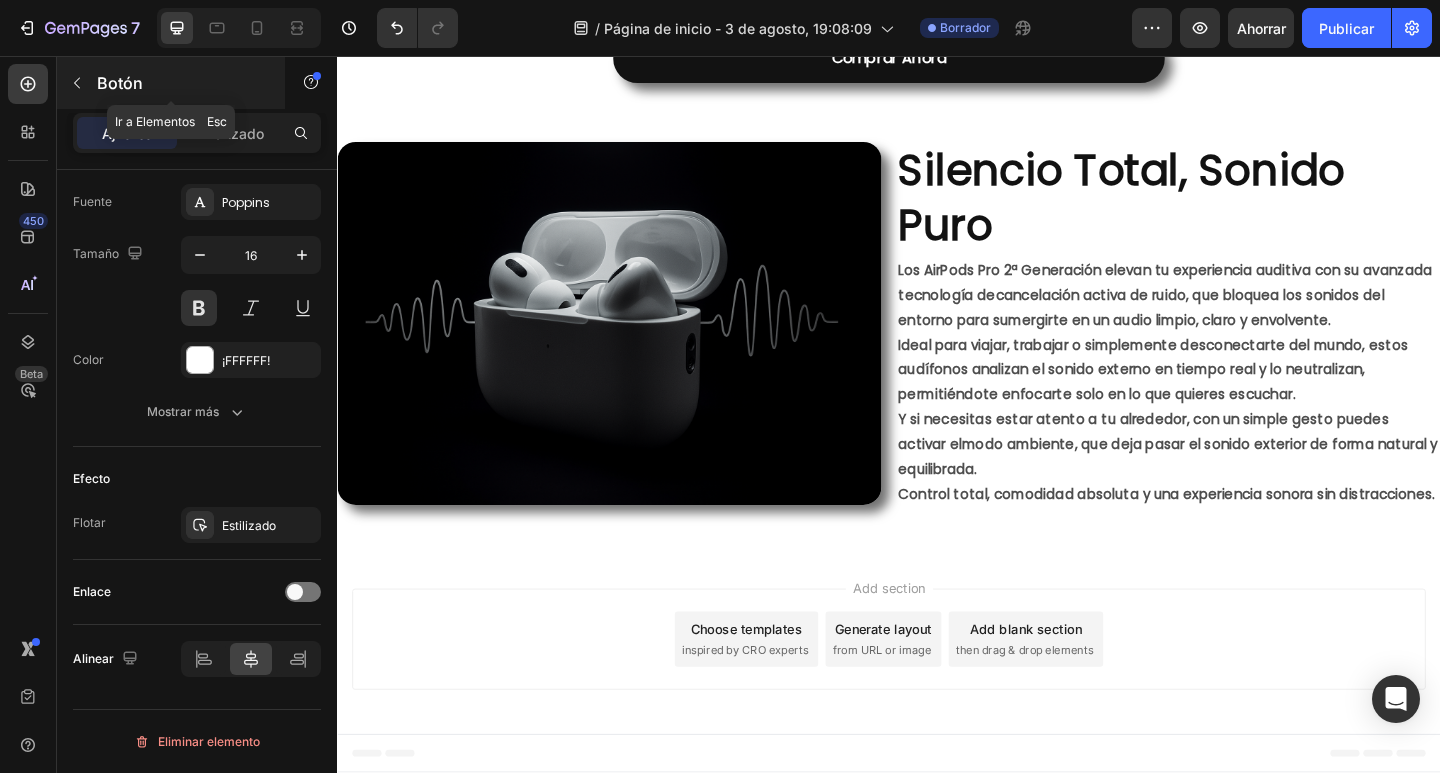 click on "Botón" at bounding box center [120, 83] 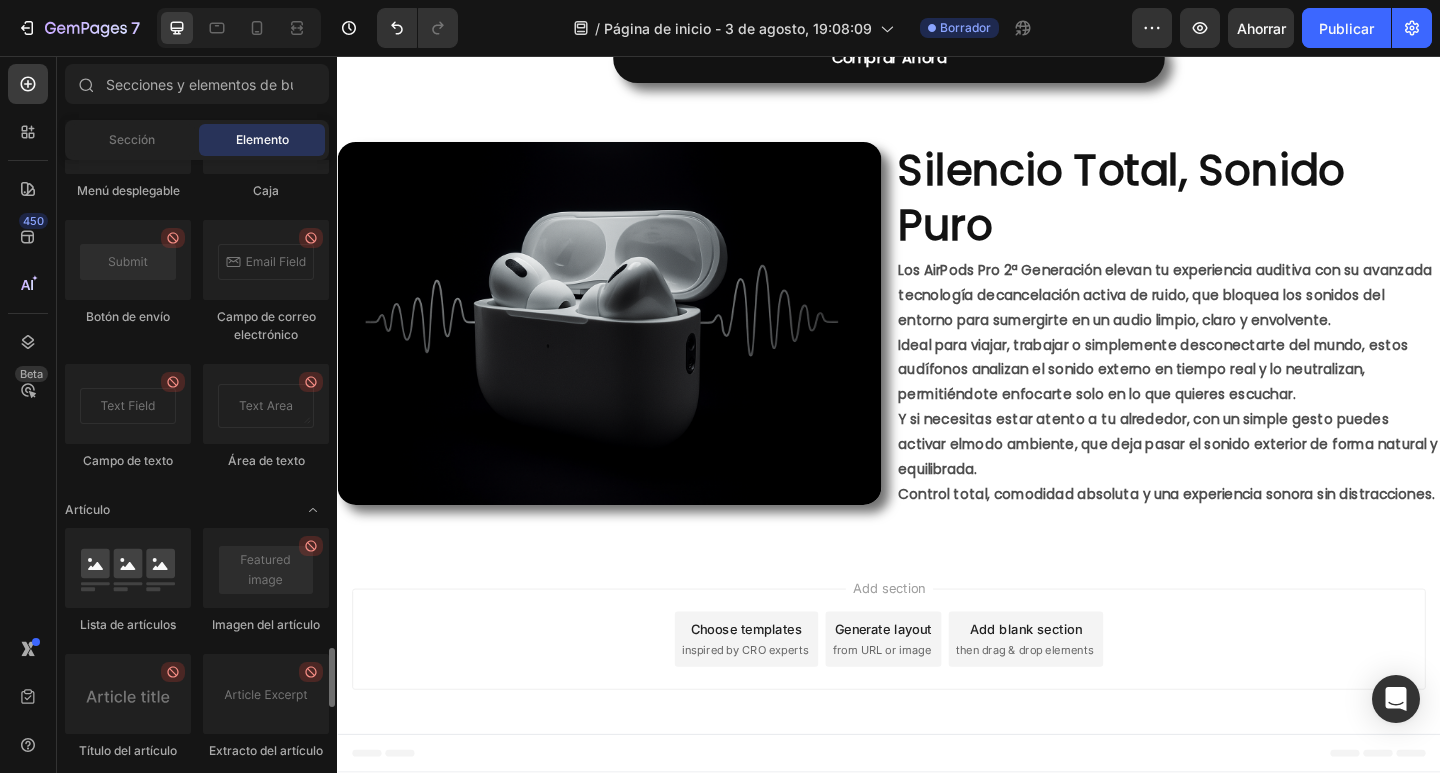 scroll, scrollTop: 5624, scrollLeft: 0, axis: vertical 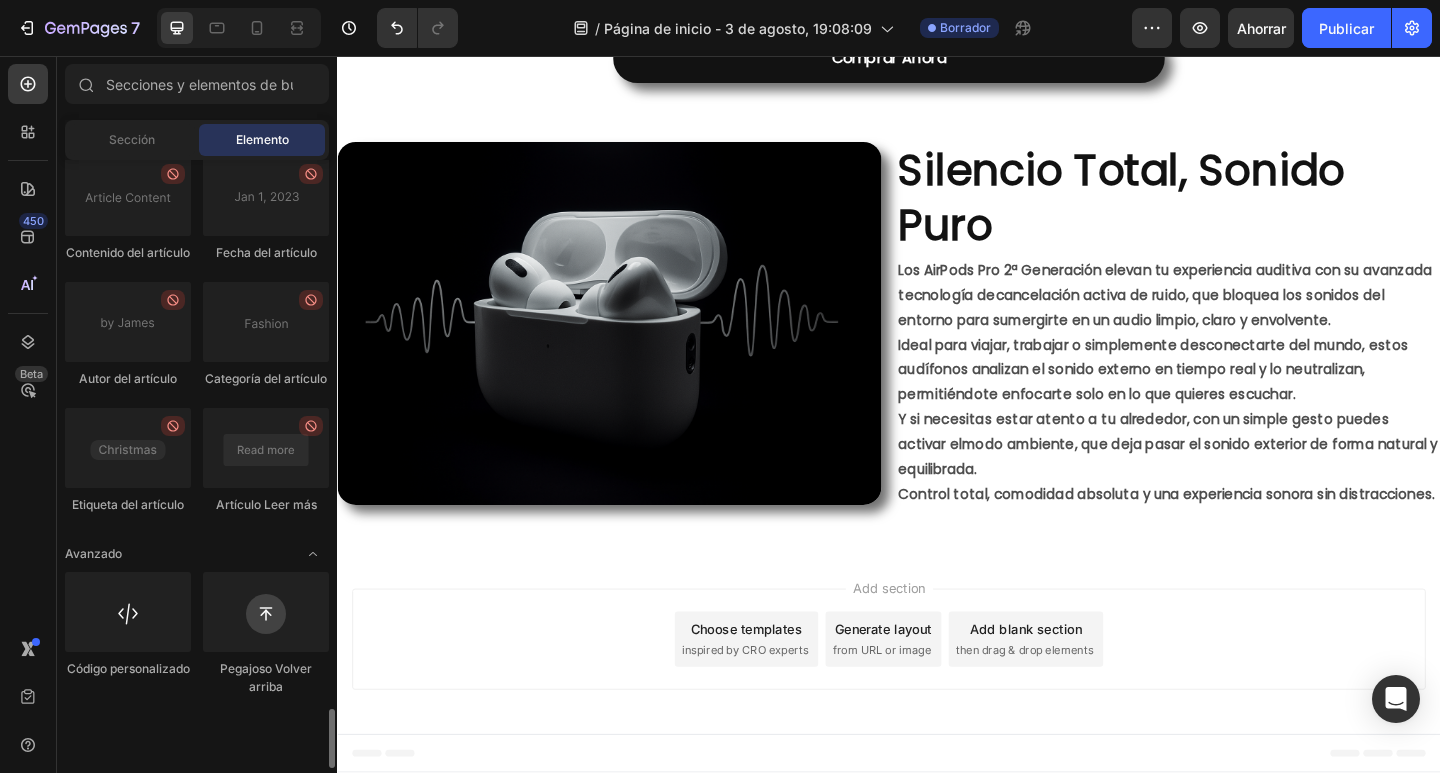 drag, startPoint x: 279, startPoint y: 555, endPoint x: 219, endPoint y: 591, distance: 69.97142 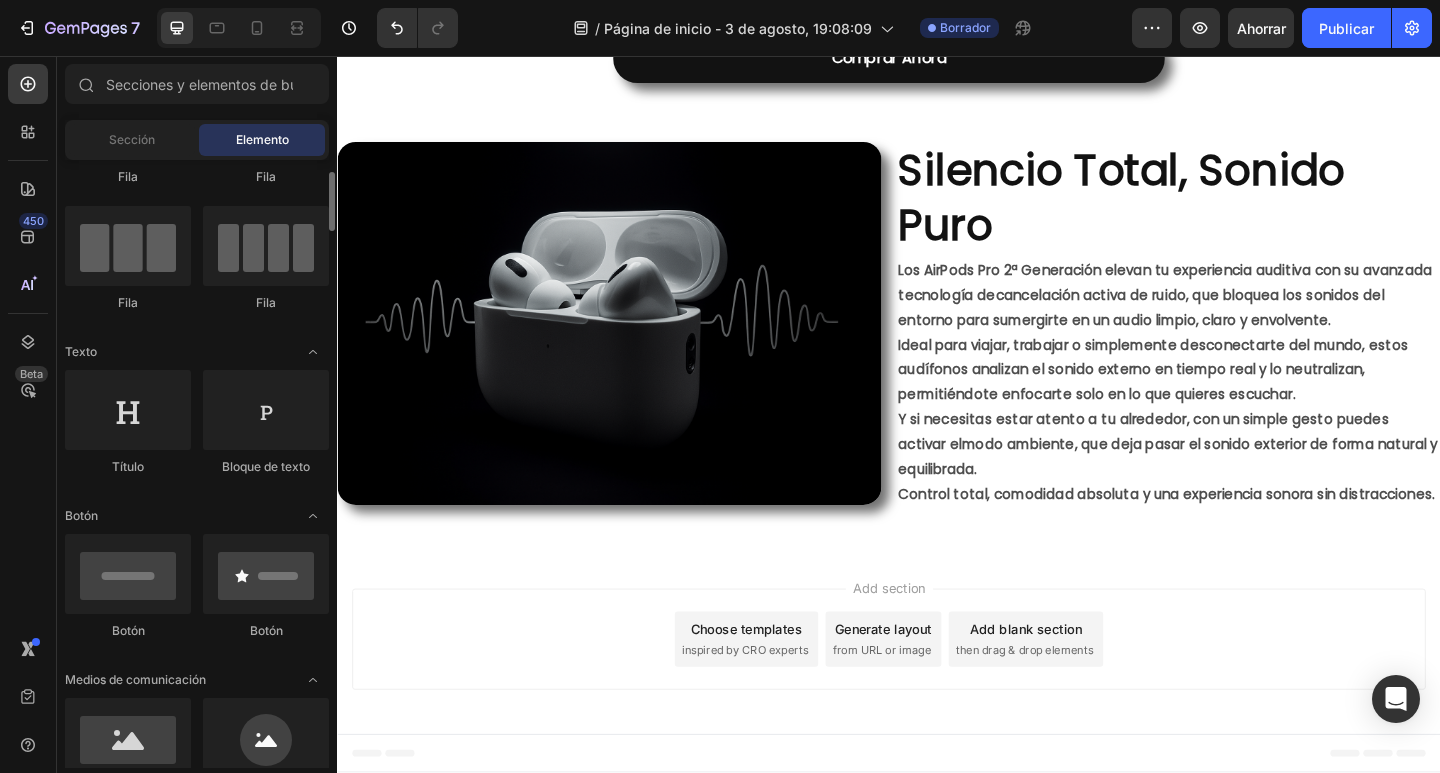 scroll, scrollTop: 0, scrollLeft: 0, axis: both 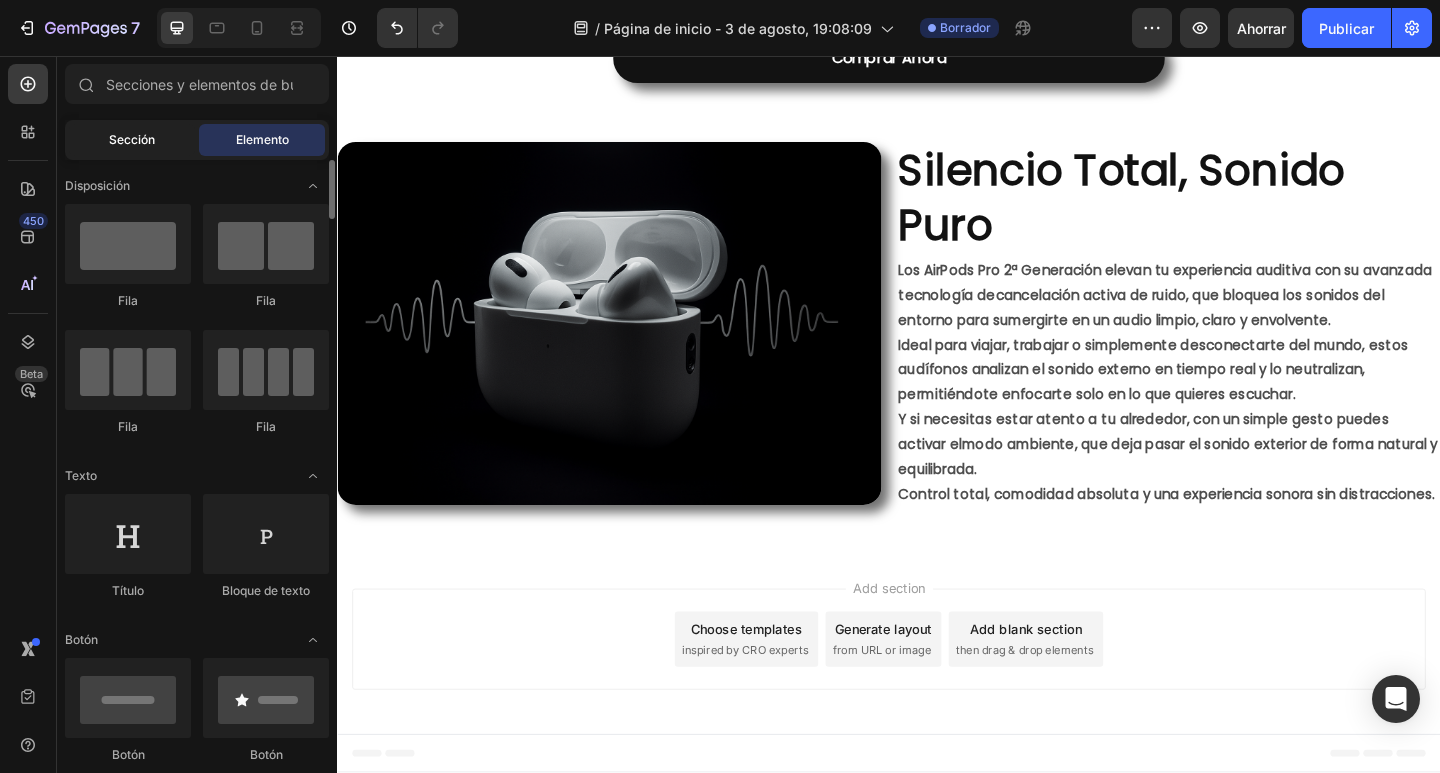 click on "Sección" at bounding box center [132, 139] 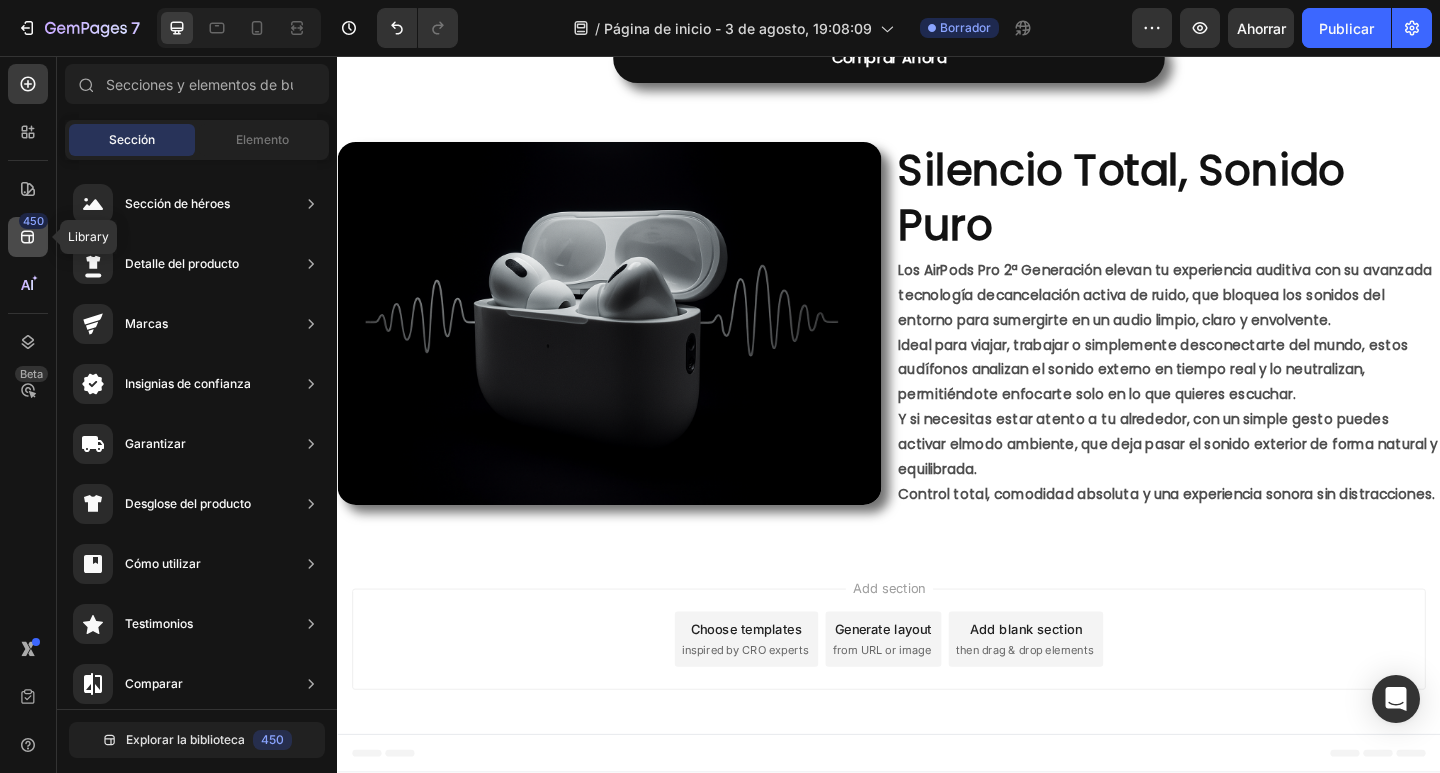 click on "450" at bounding box center (33, 221) 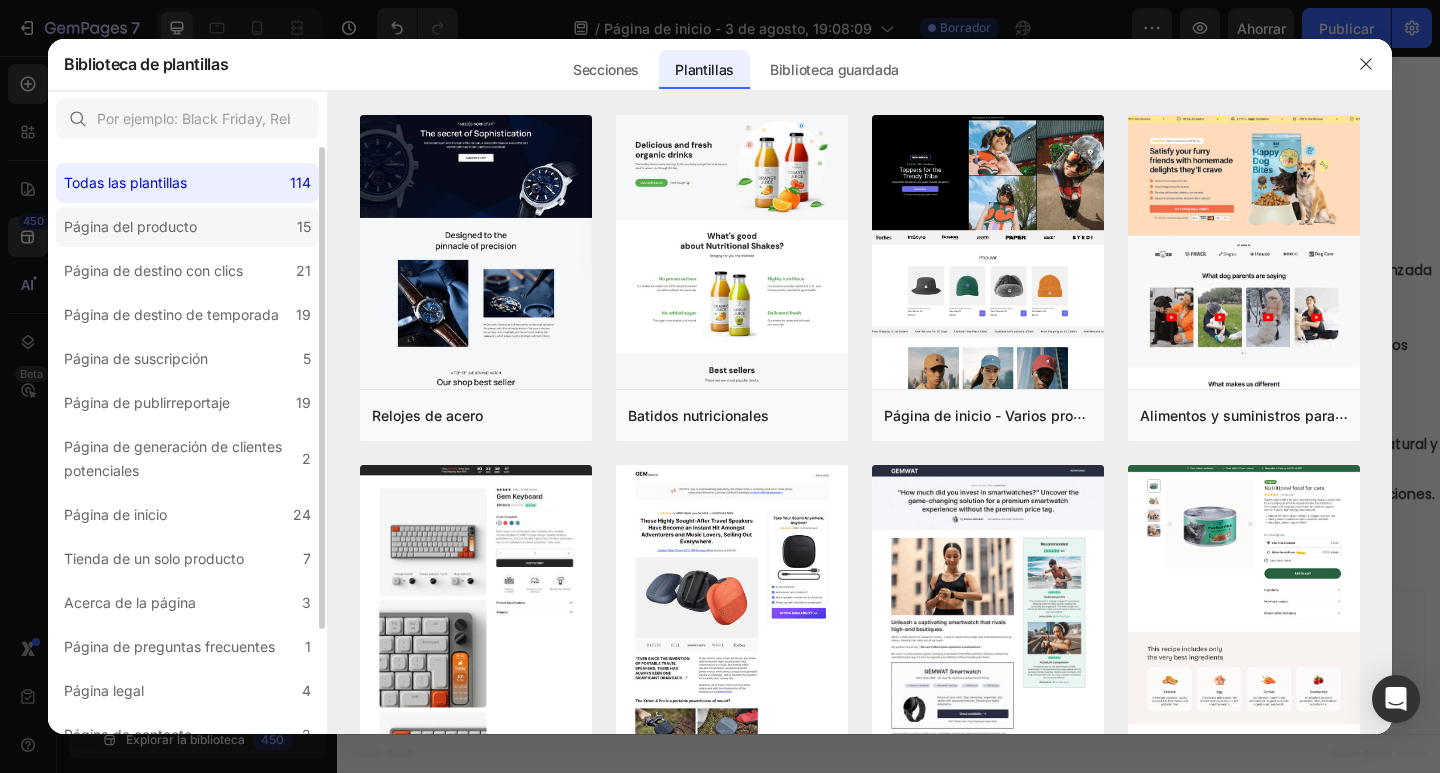 click on "Página del producto 15" 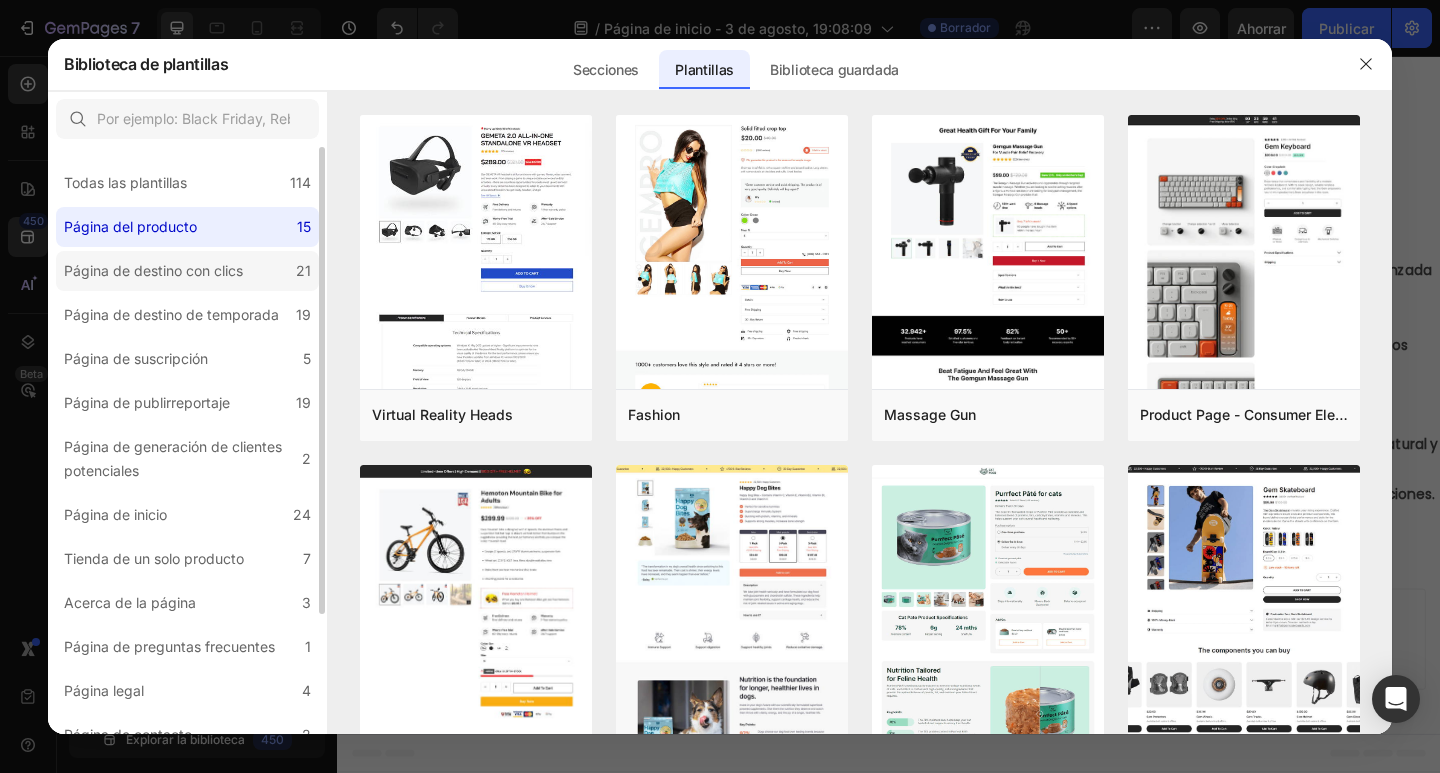 click on "Página de destino con clics 21" 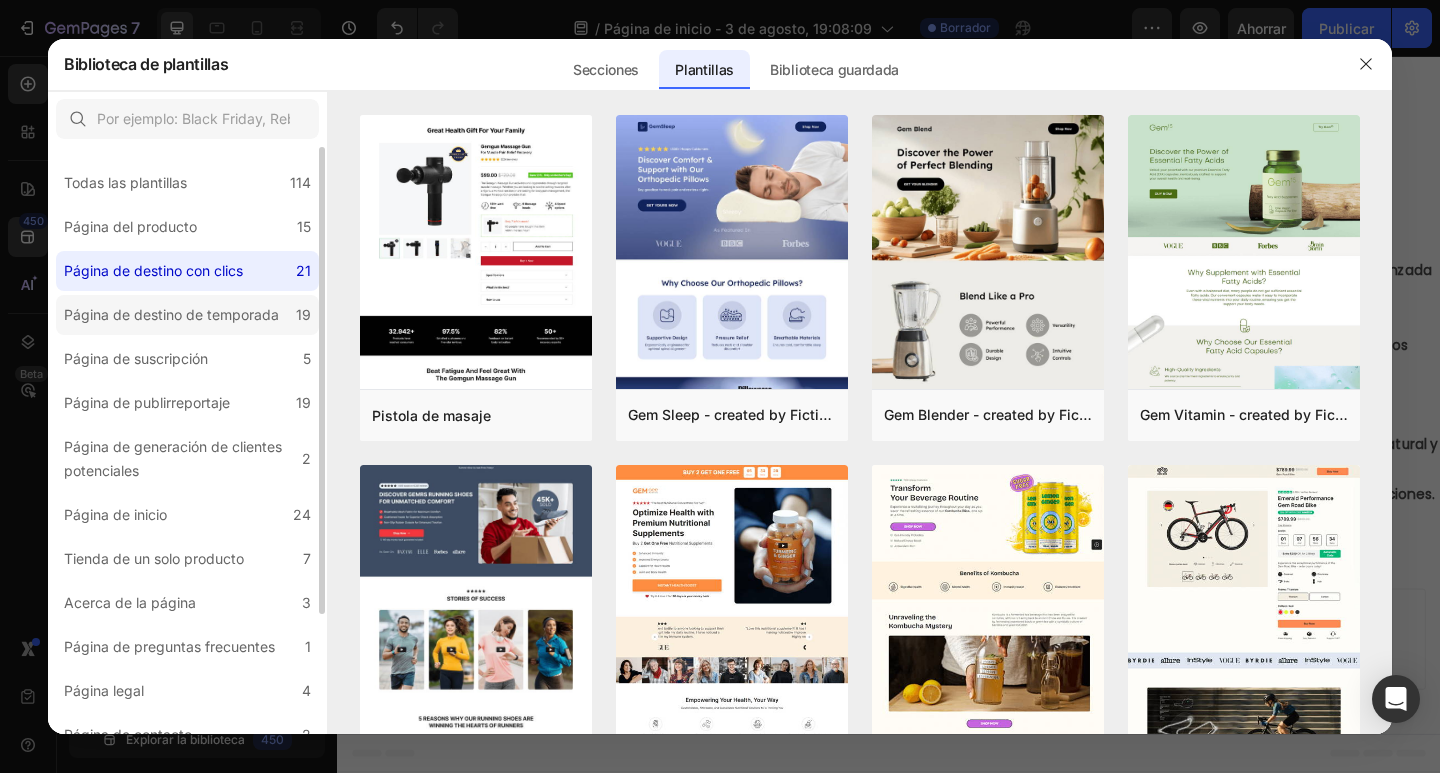 click on "Página de destino de temporada" at bounding box center (171, 314) 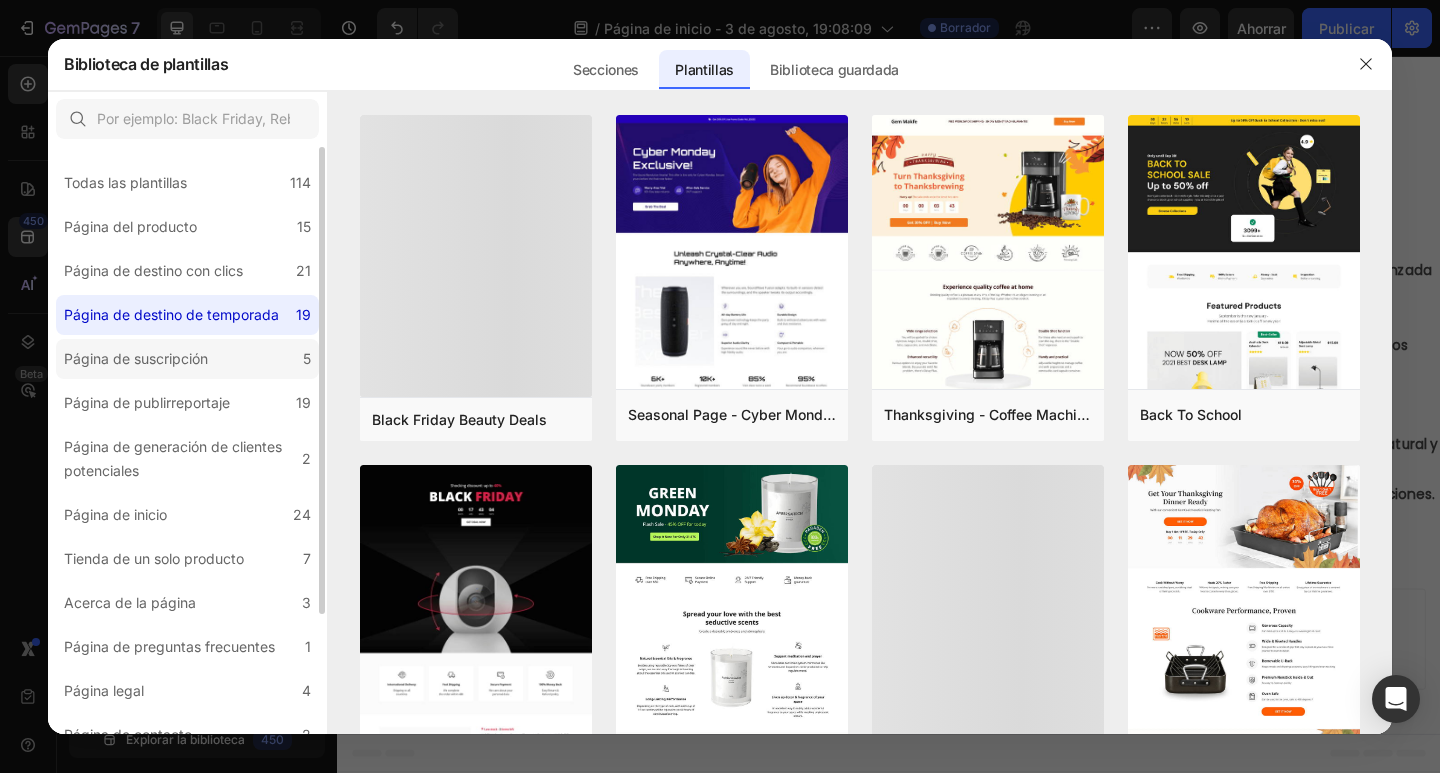 click on "Página de suscripción" at bounding box center [136, 358] 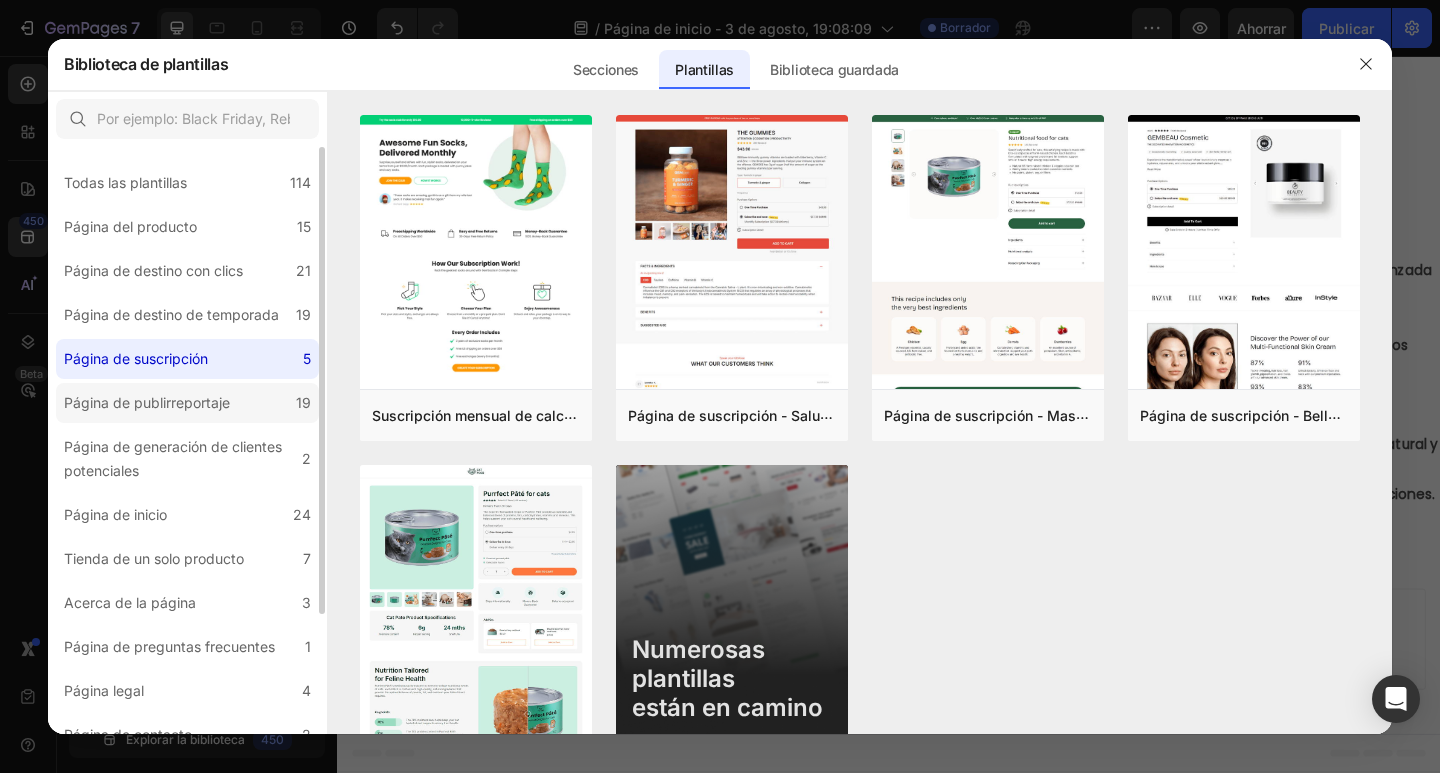 click on "Página de publirreportaje" at bounding box center (147, 402) 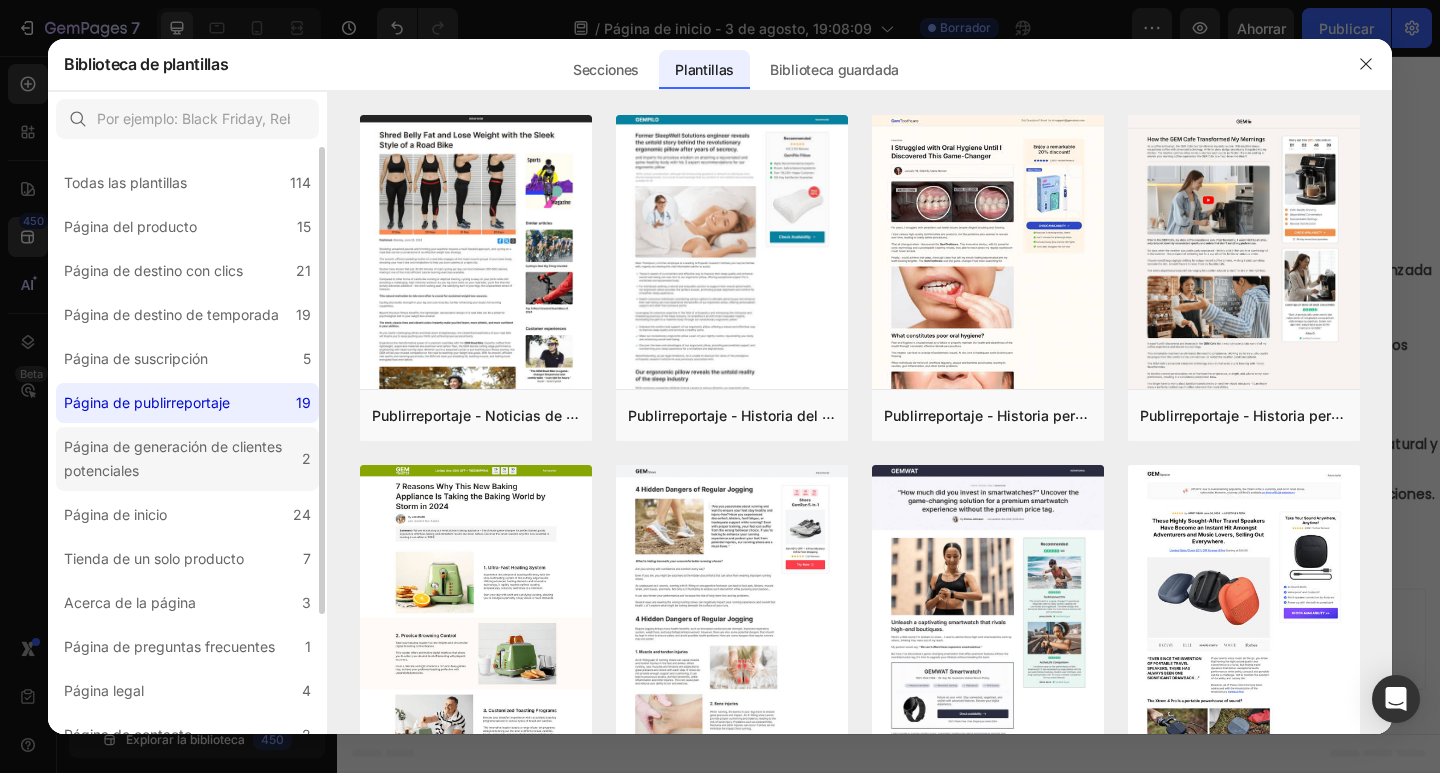 click on "Página de generación de clientes potenciales 2" 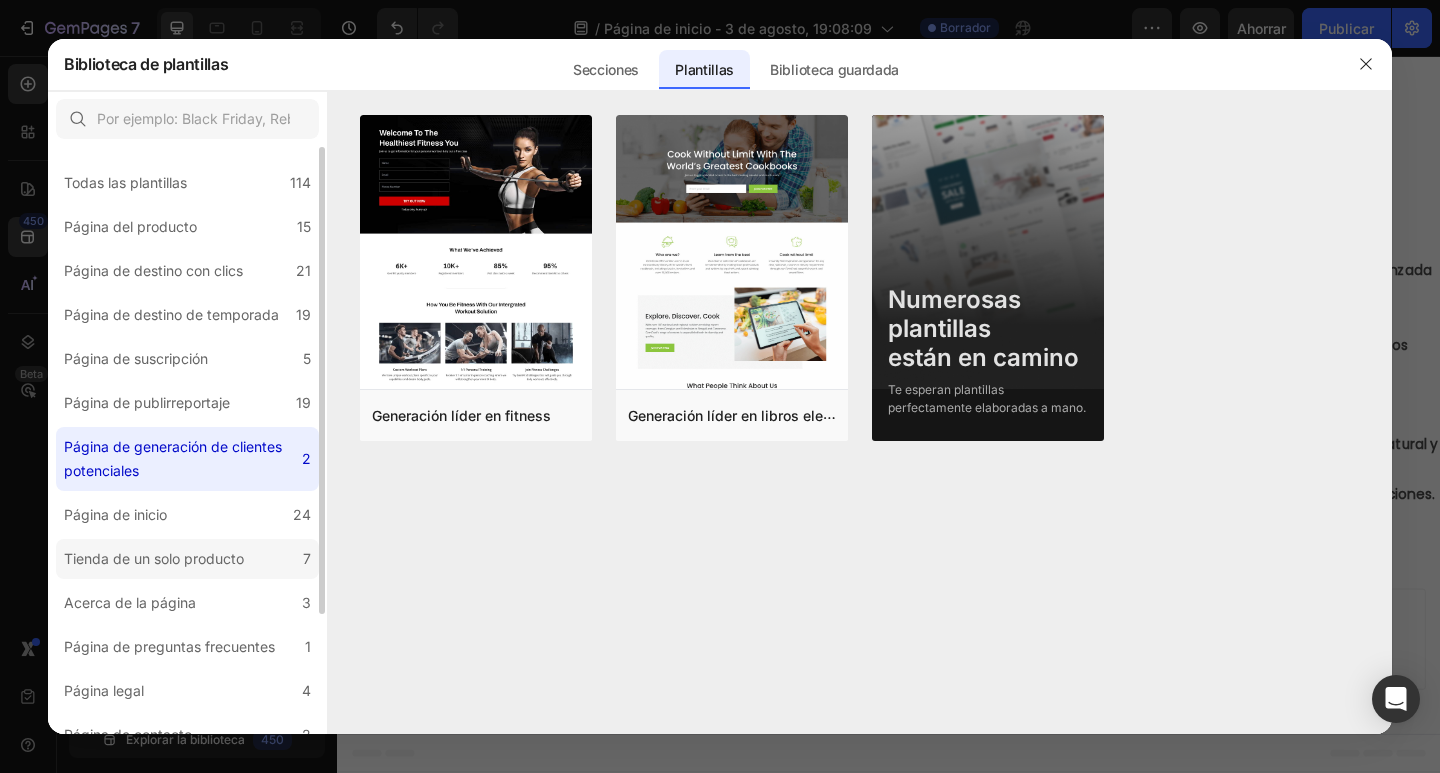 click on "Tienda de un solo producto" at bounding box center (154, 558) 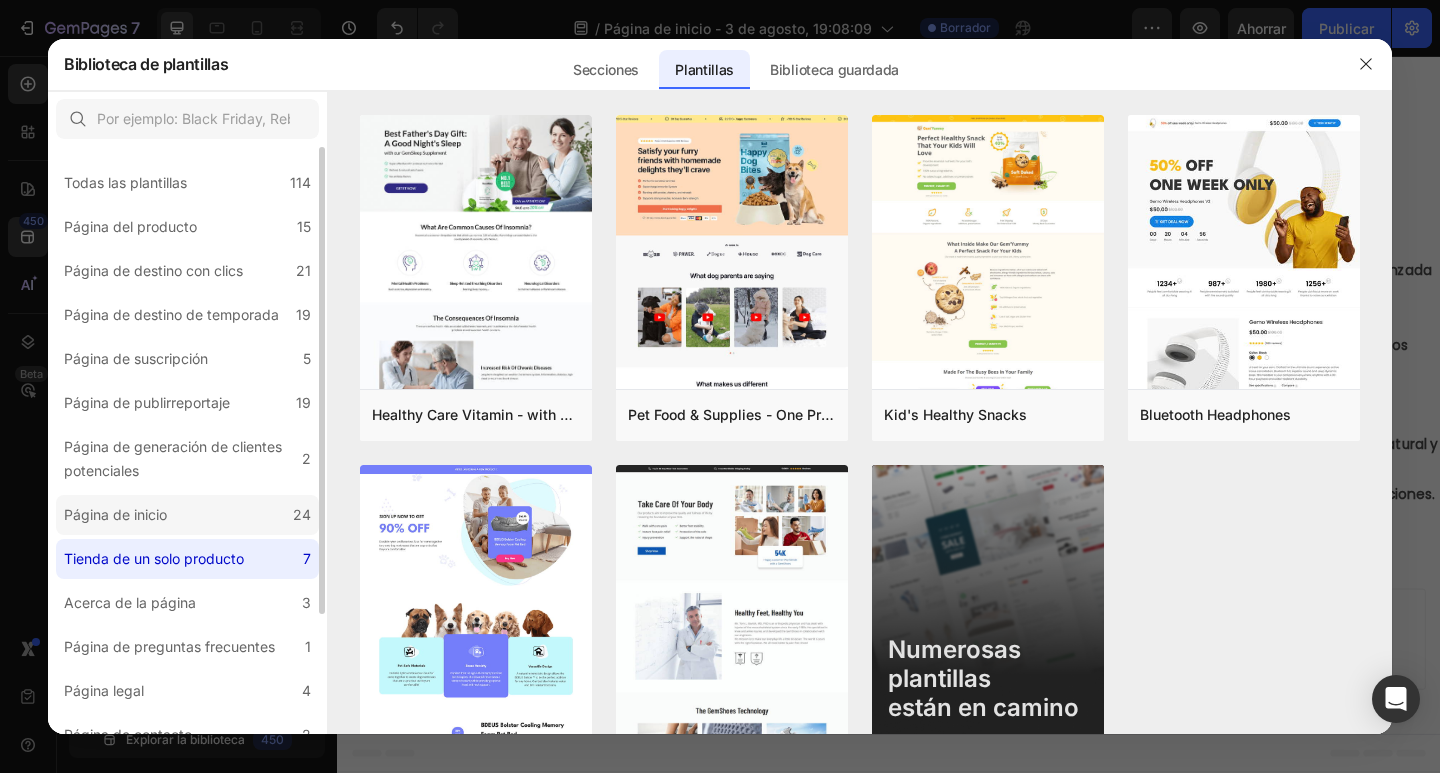 click on "Página de inicio 24" 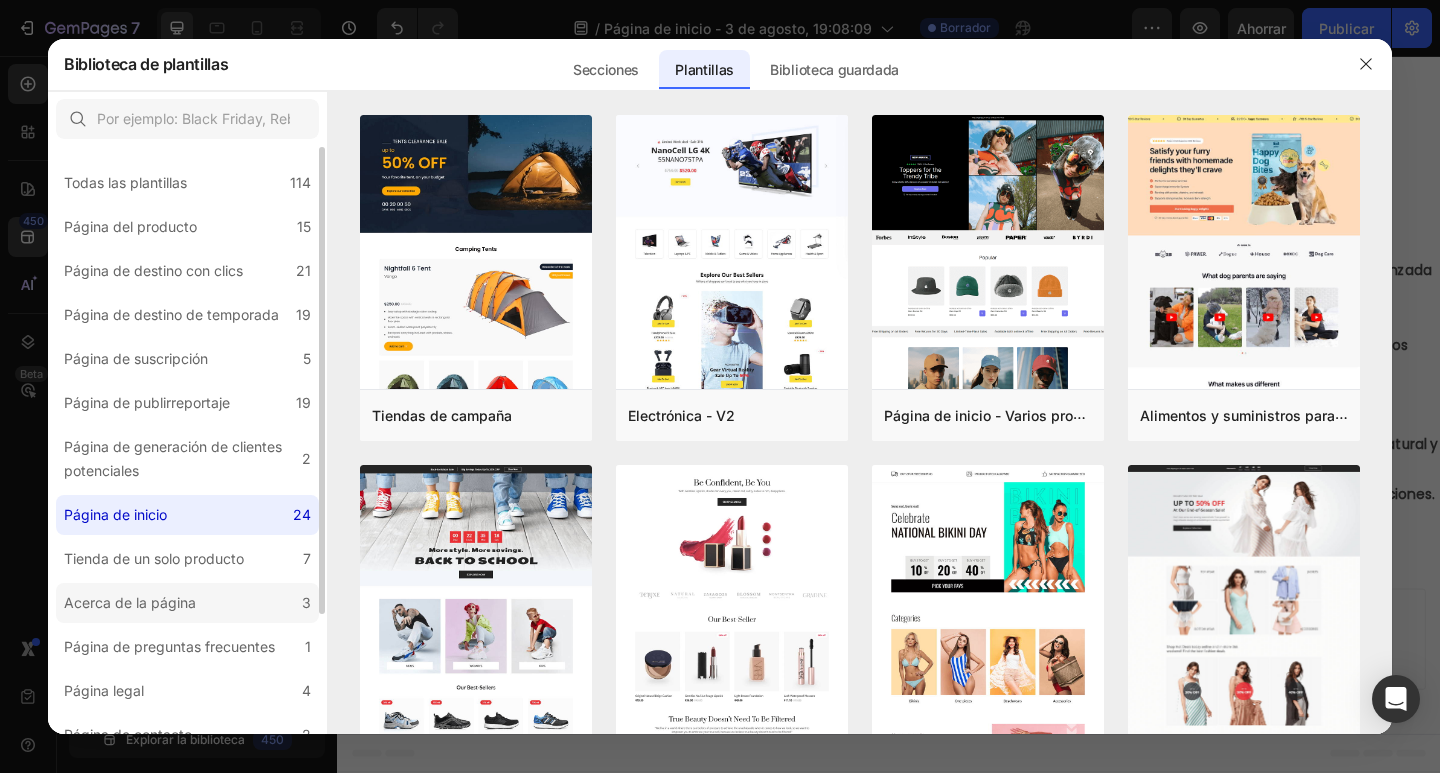 click on "Acerca de la página 3" 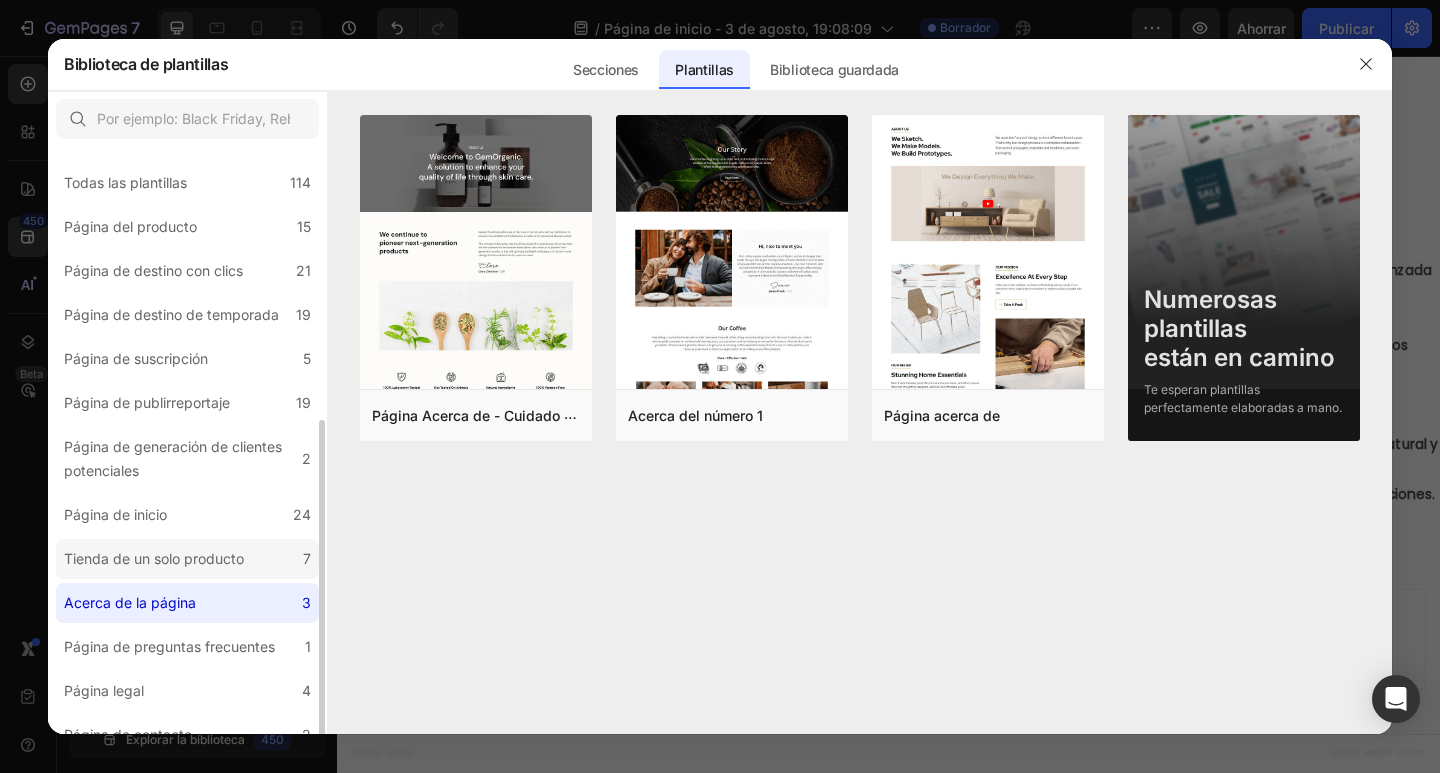 scroll, scrollTop: 152, scrollLeft: 0, axis: vertical 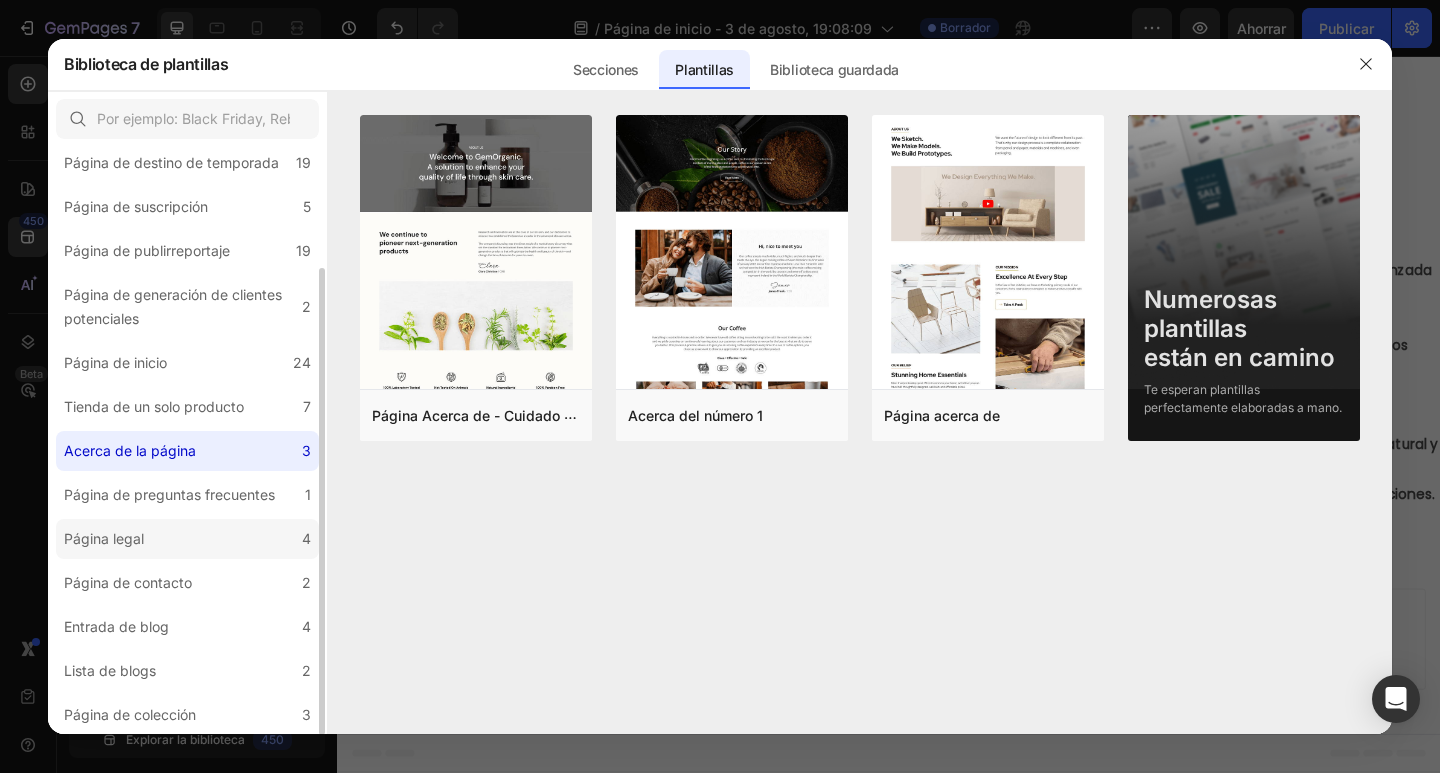 click on "Página legal" at bounding box center [104, 539] 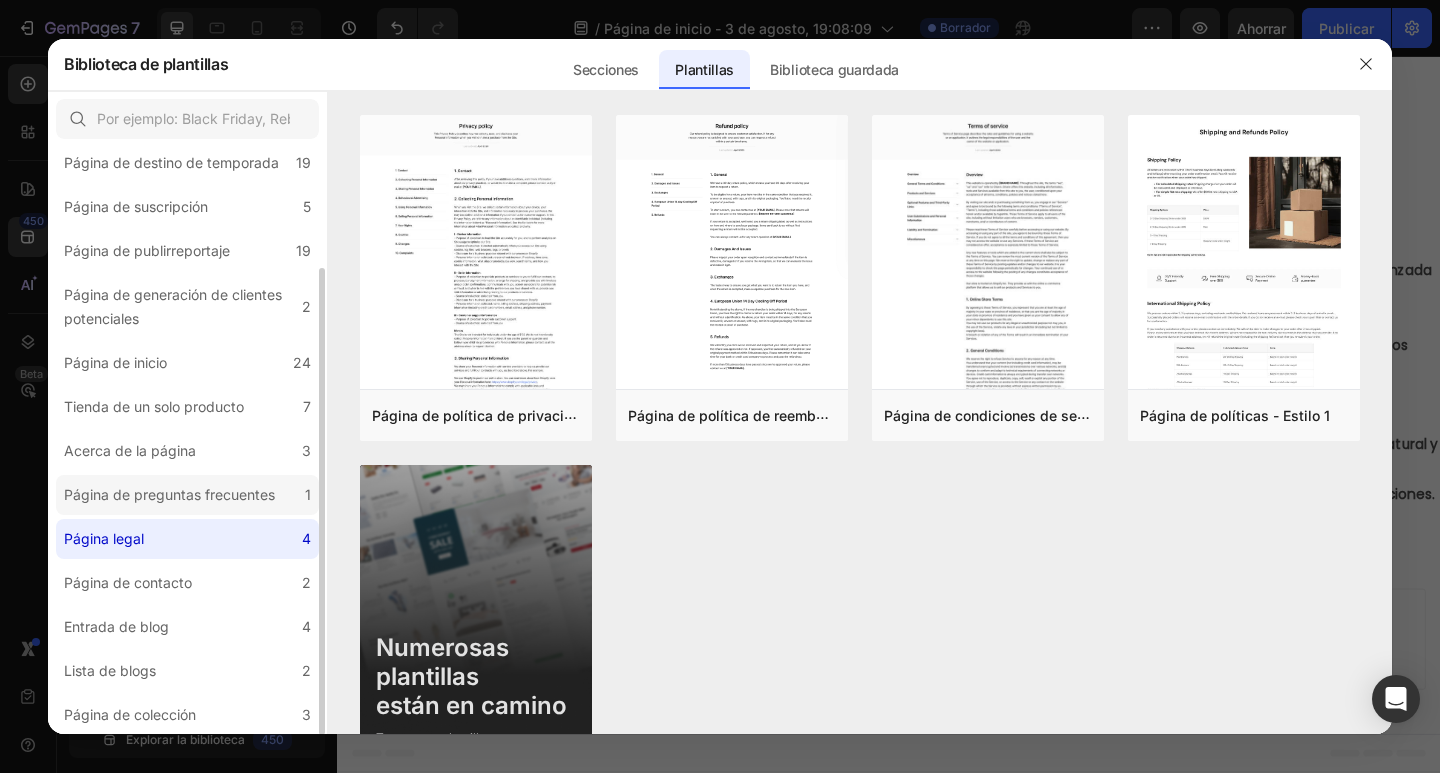 click on "Página de preguntas frecuentes" at bounding box center [169, 495] 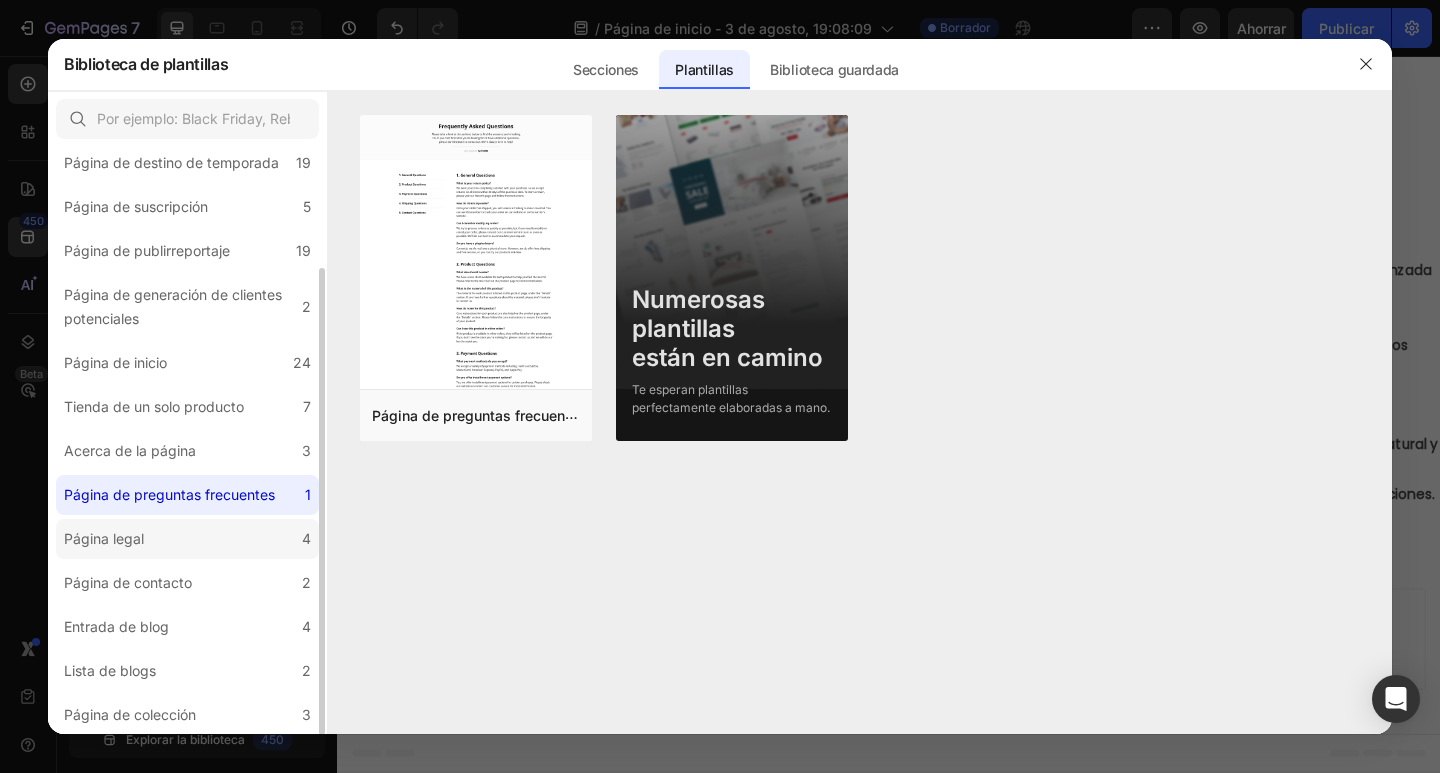 click on "Página legal 4" 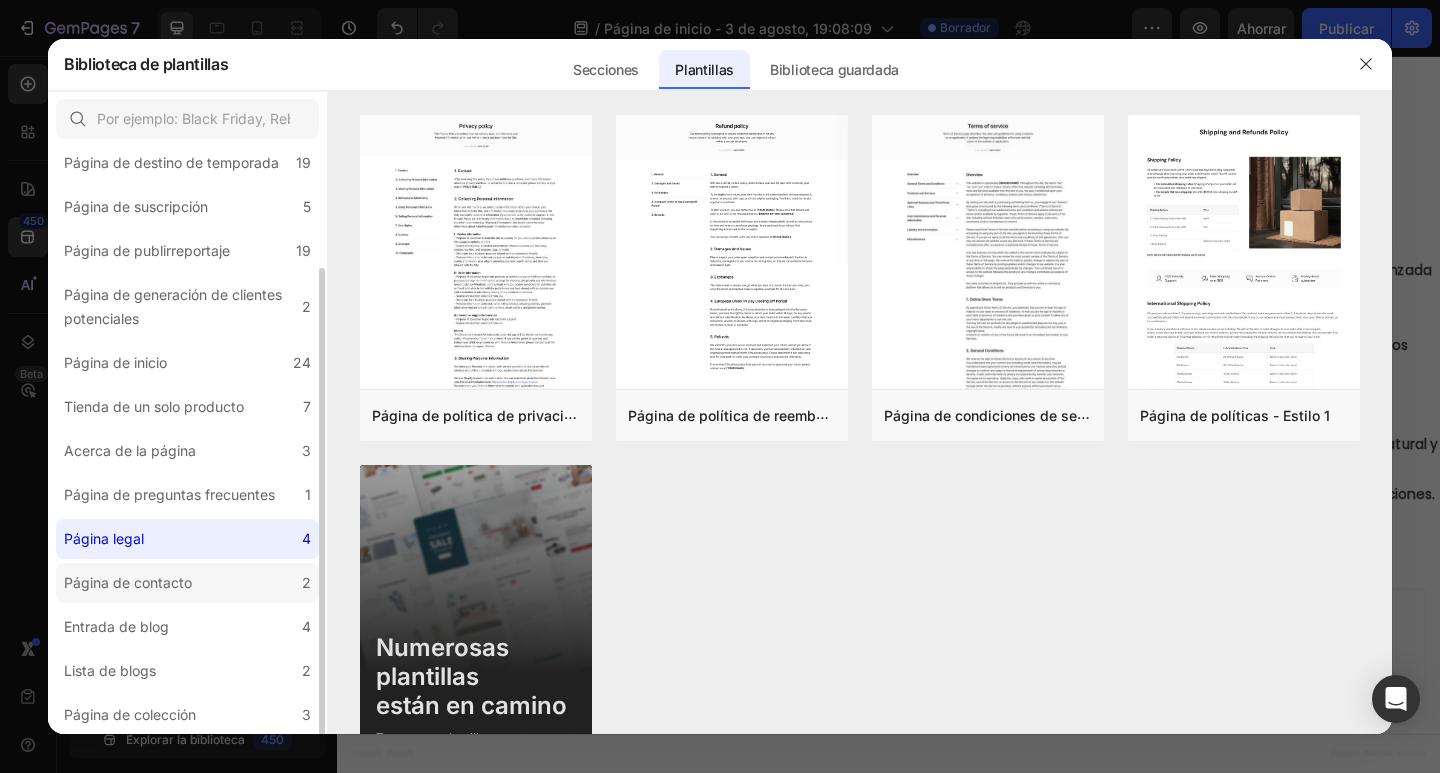 click on "Página de contacto" at bounding box center (128, 582) 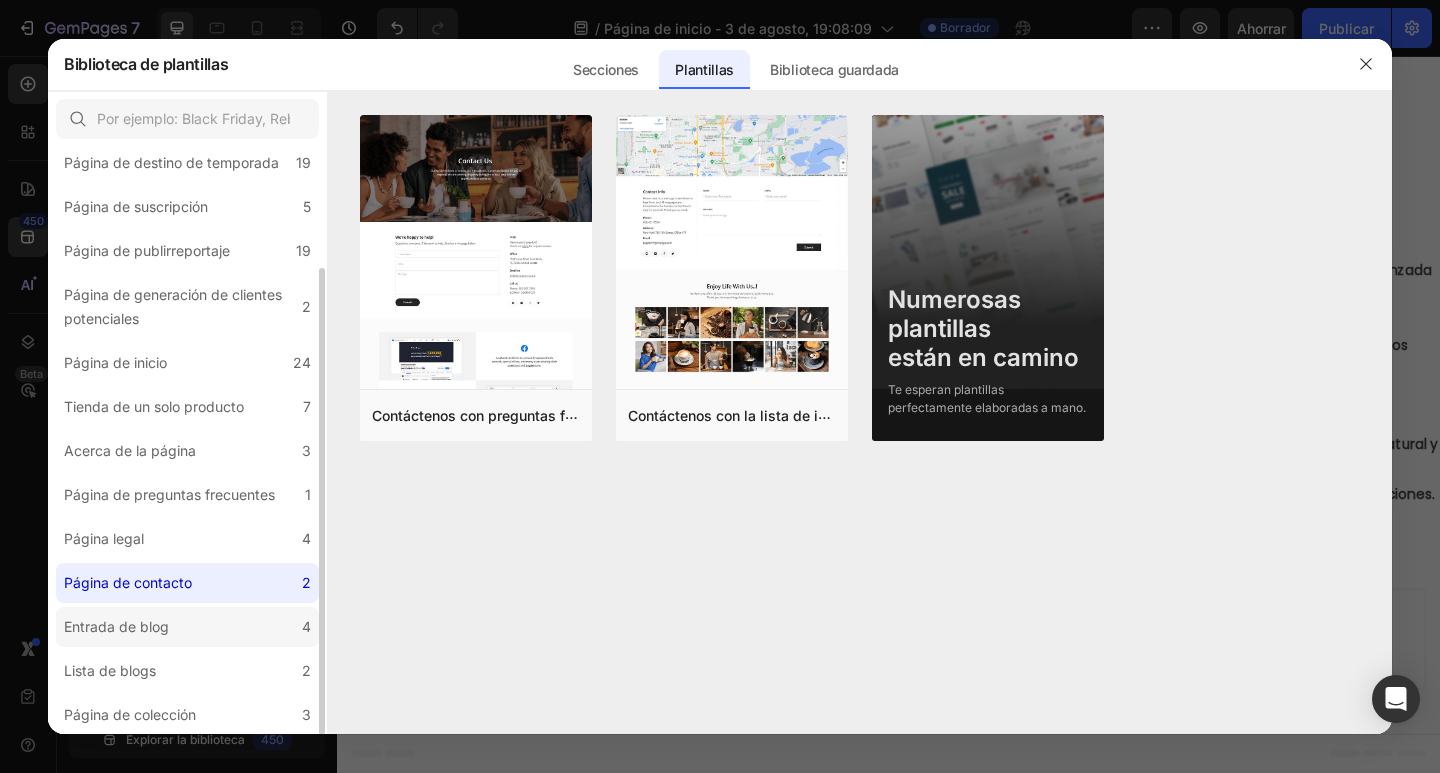 click on "Entrada de blog" at bounding box center (116, 626) 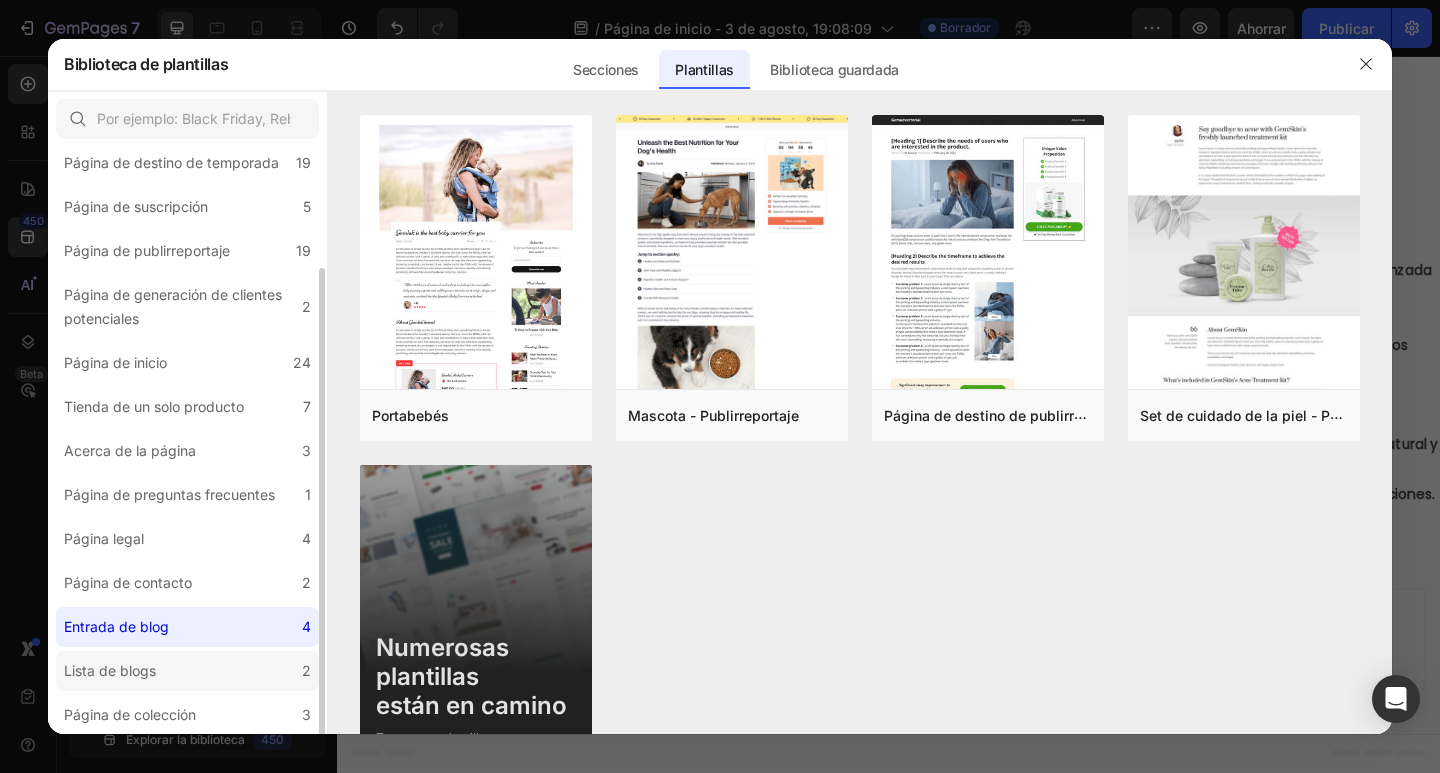 click on "Lista de blogs 2" 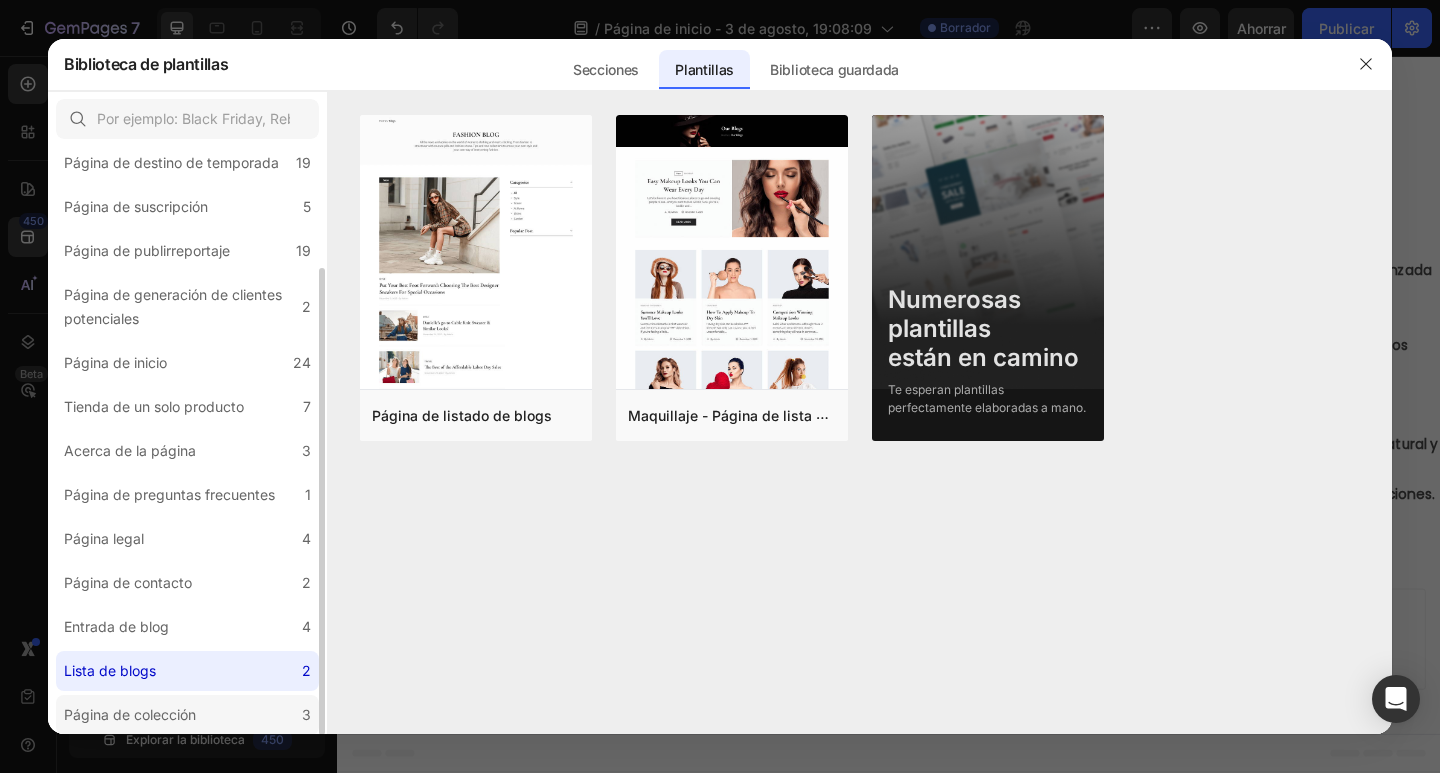 click on "Página de colección" at bounding box center (130, 714) 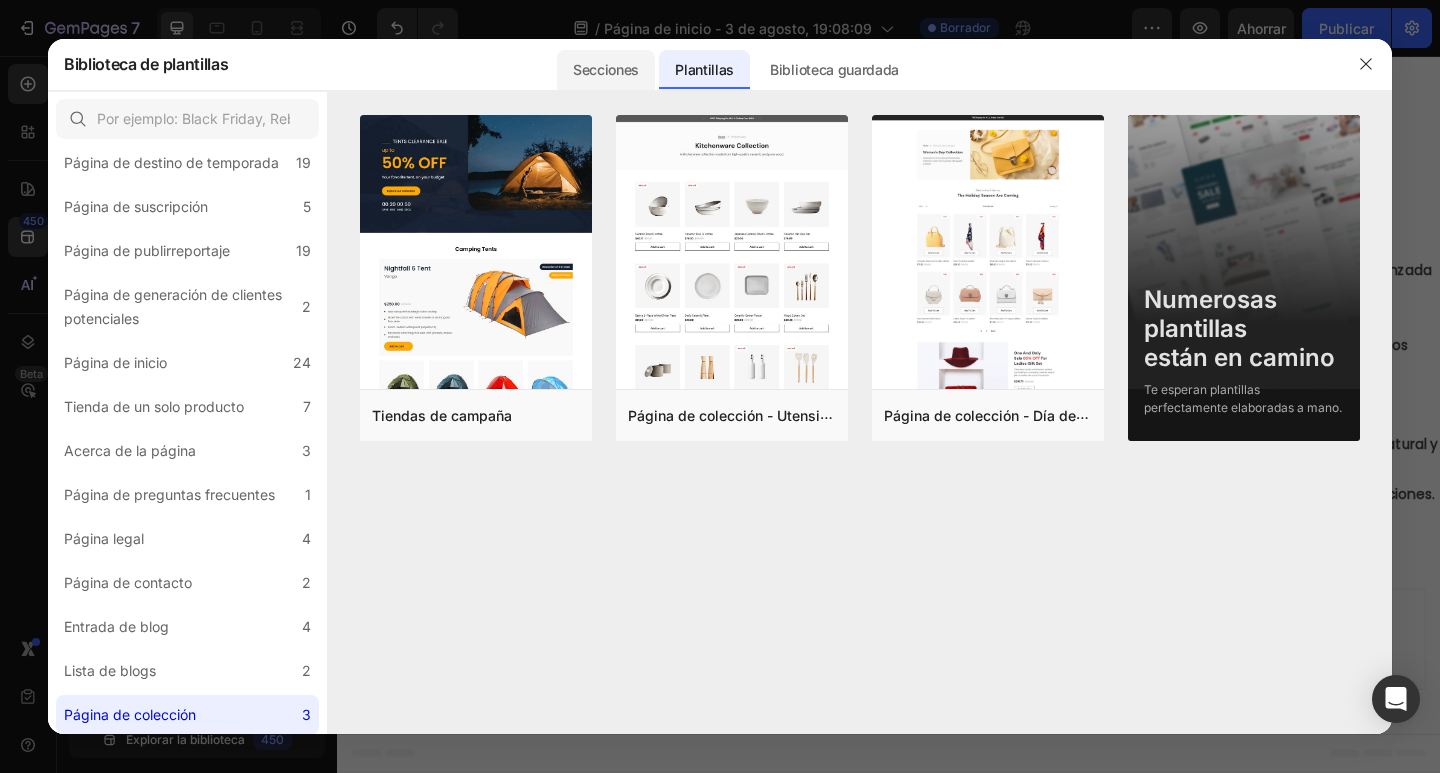 click on "Secciones" at bounding box center [606, 69] 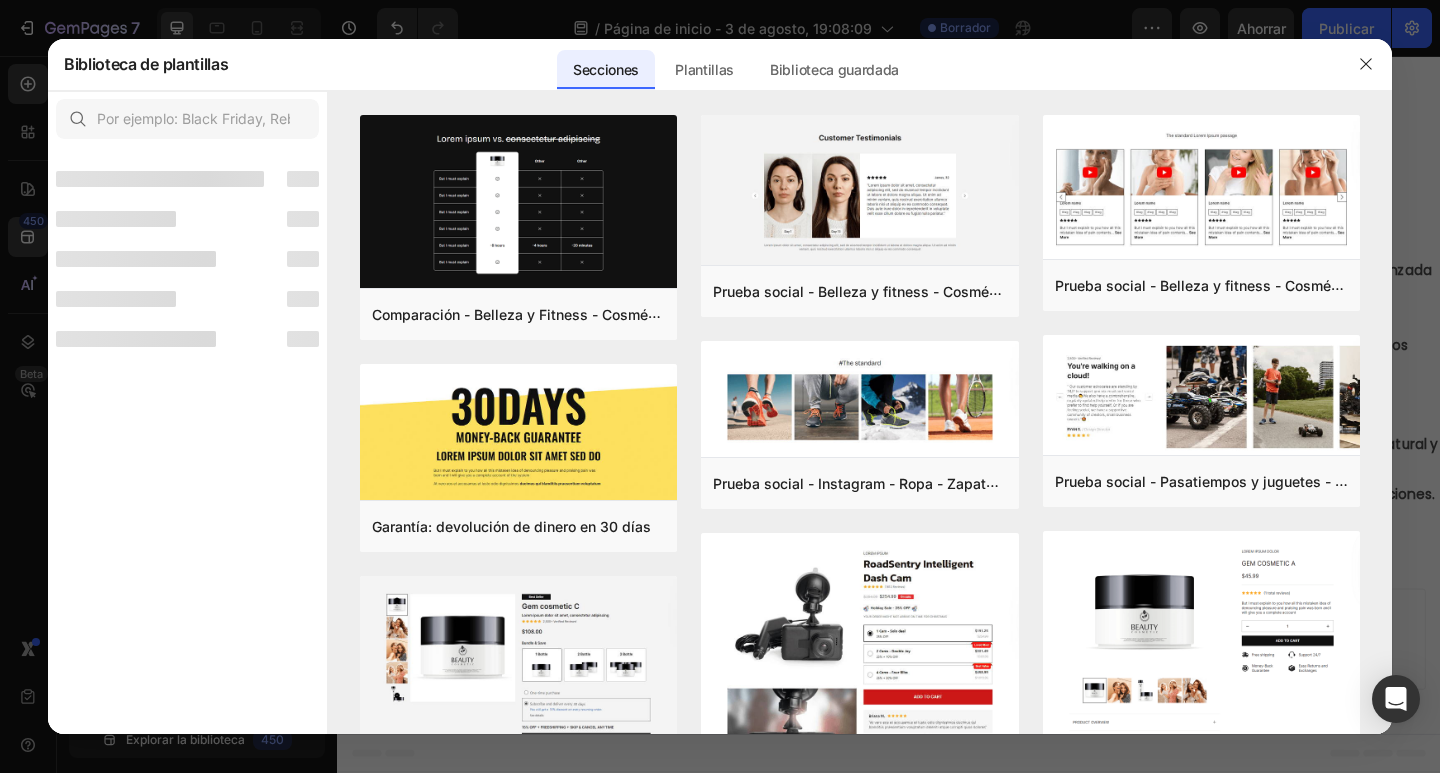 scroll, scrollTop: 0, scrollLeft: 0, axis: both 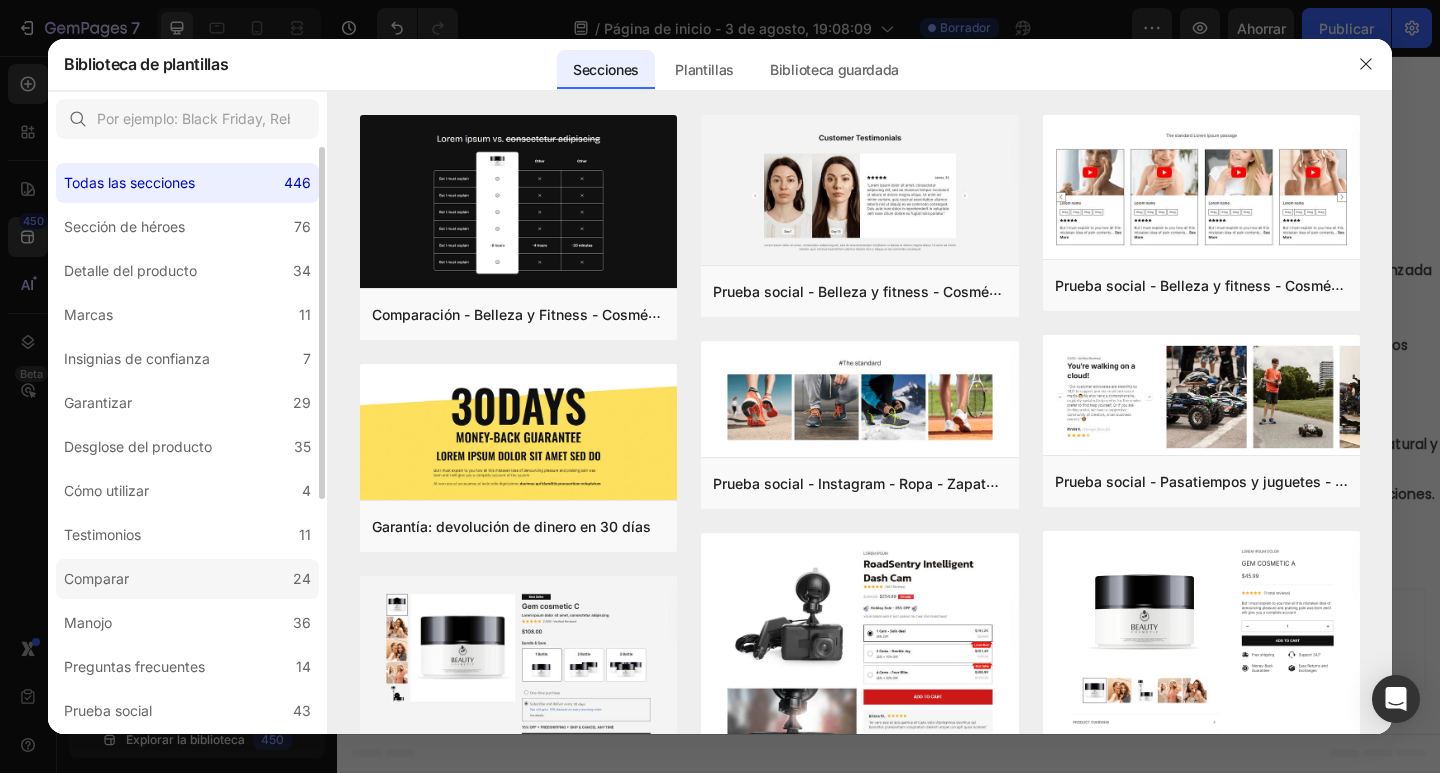 click on "Comparar 24" 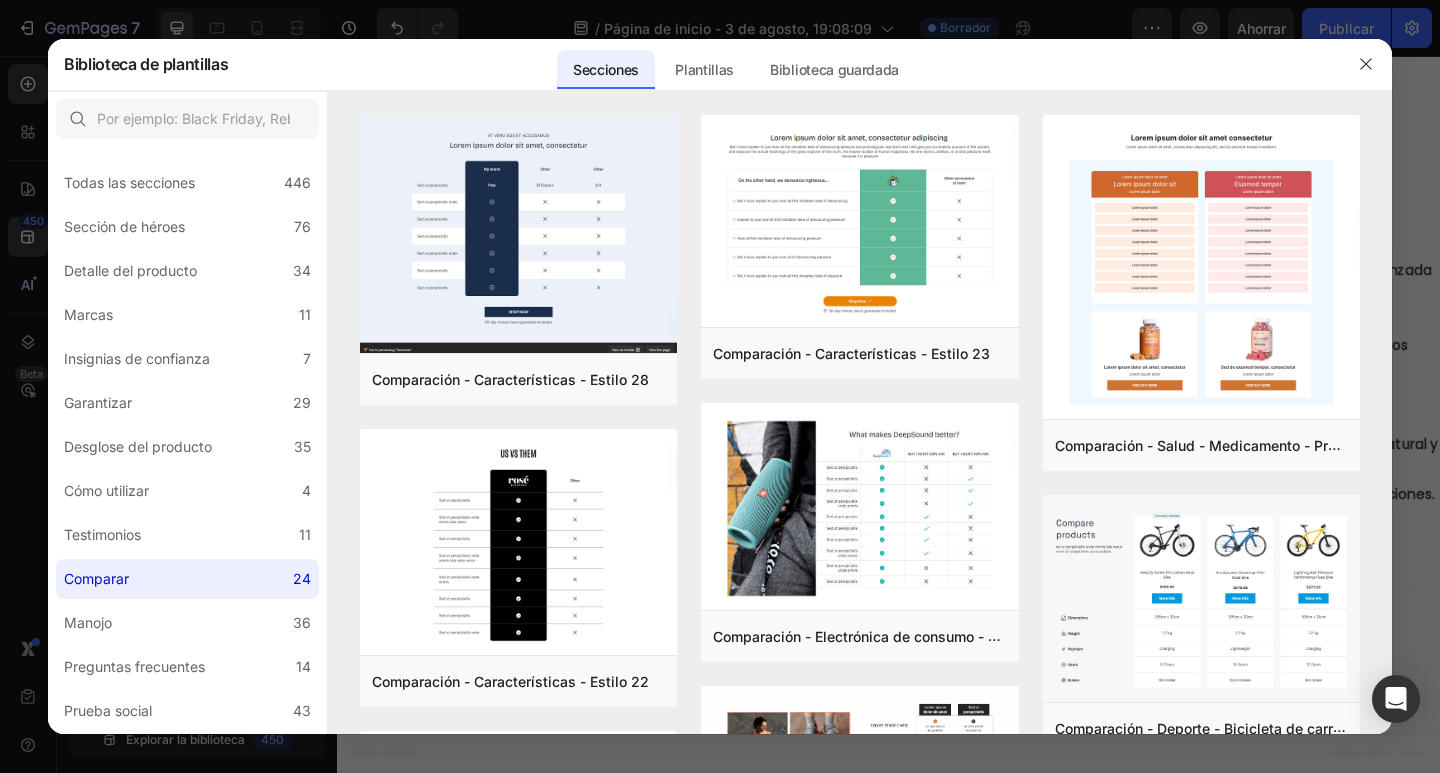 scroll, scrollTop: 416, scrollLeft: 0, axis: vertical 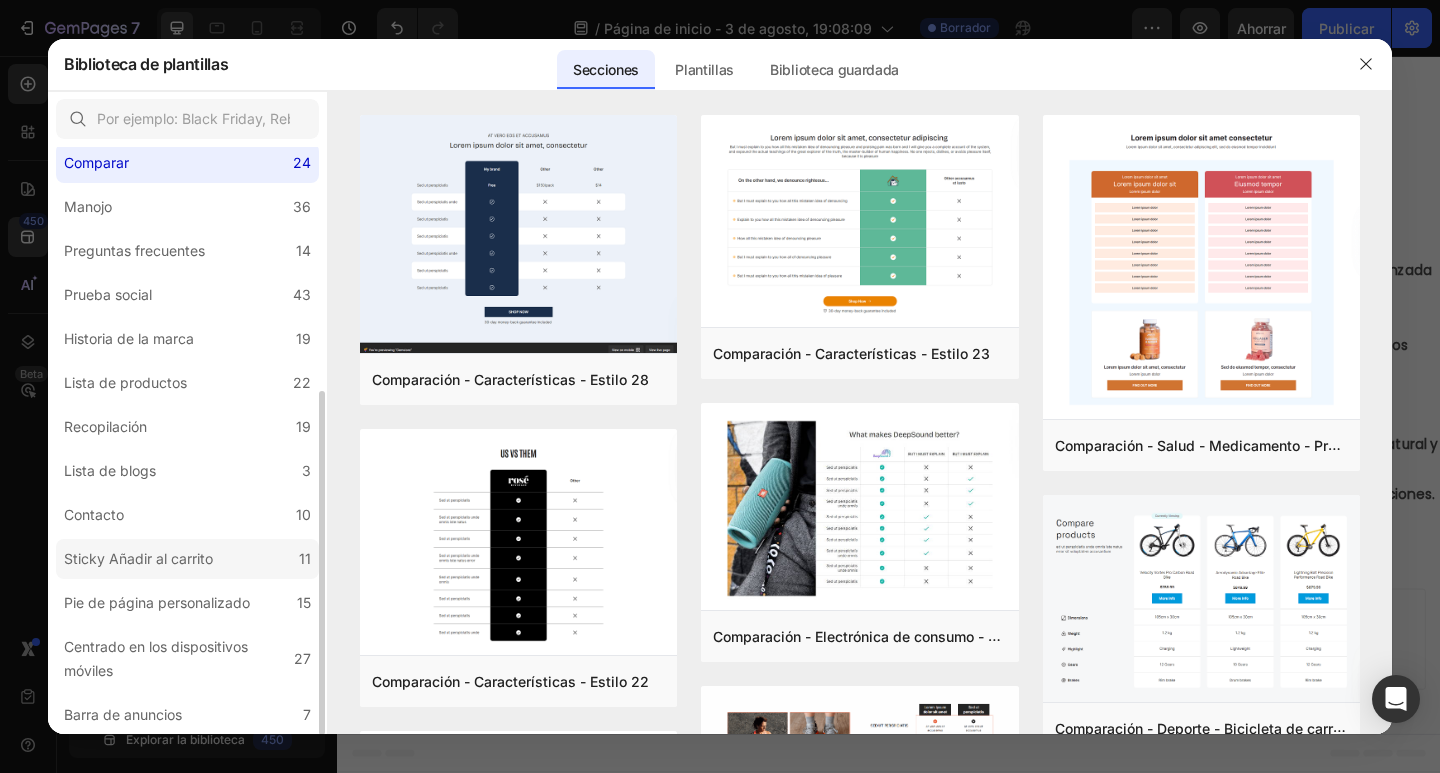 click on "Sticky Añadir al carrito" at bounding box center (138, 558) 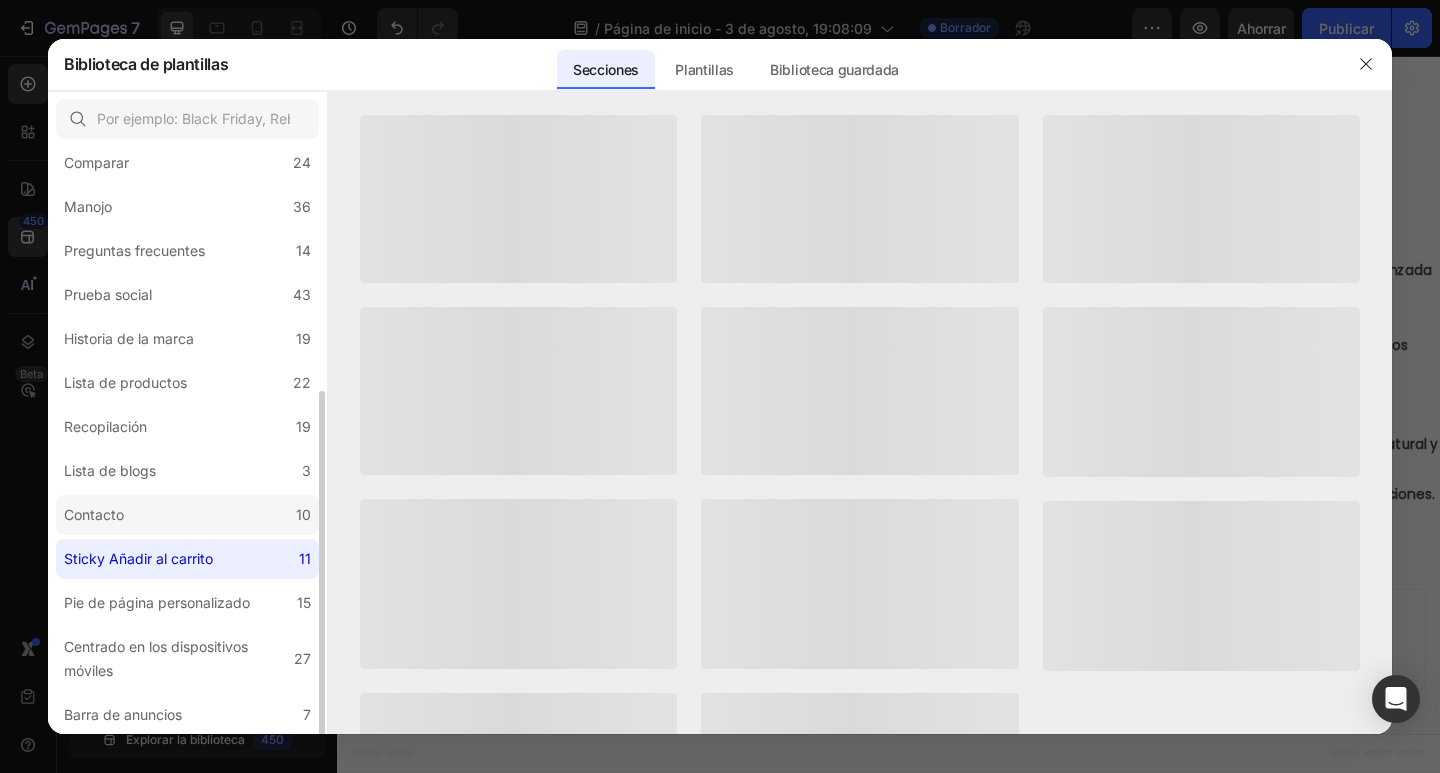 click on "Contacto 10" 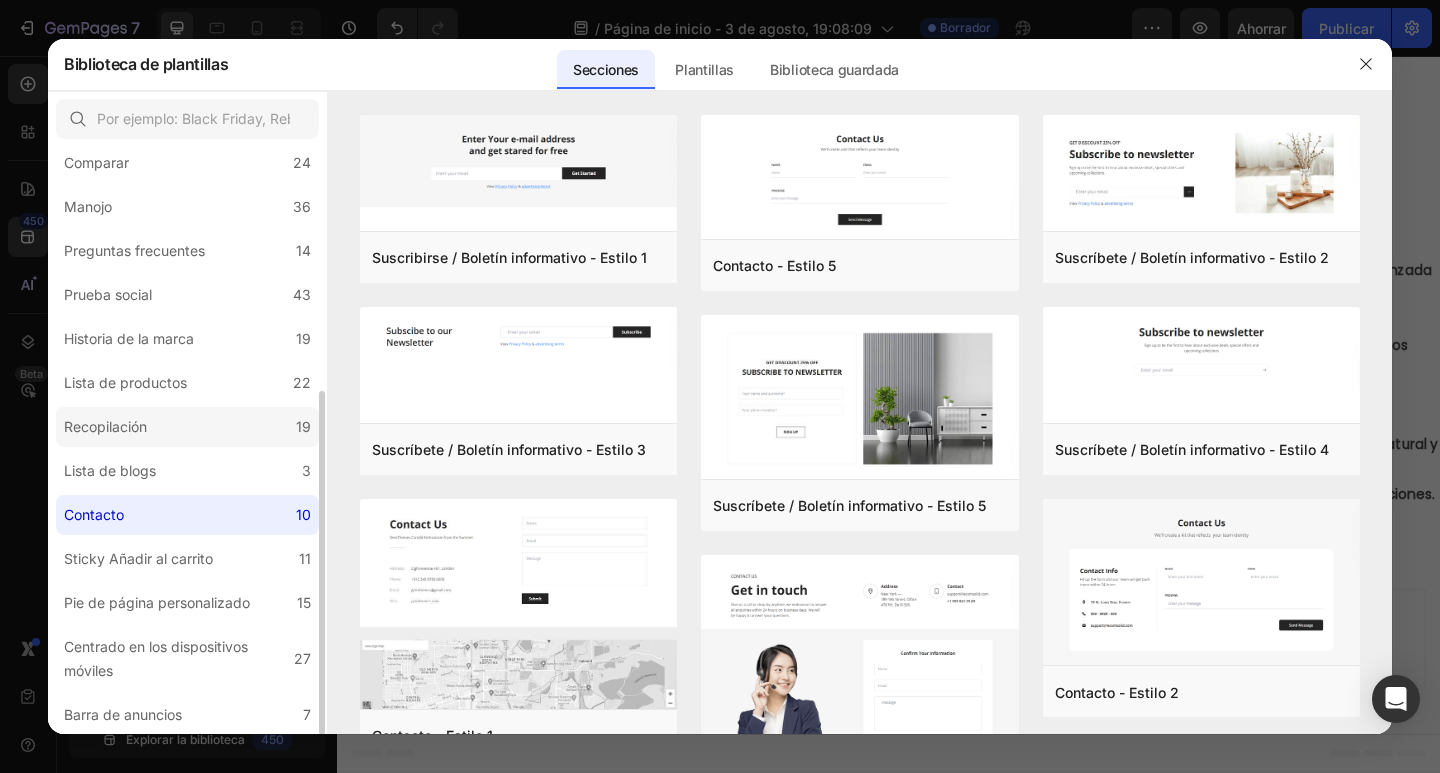 click on "Recopilación 19" 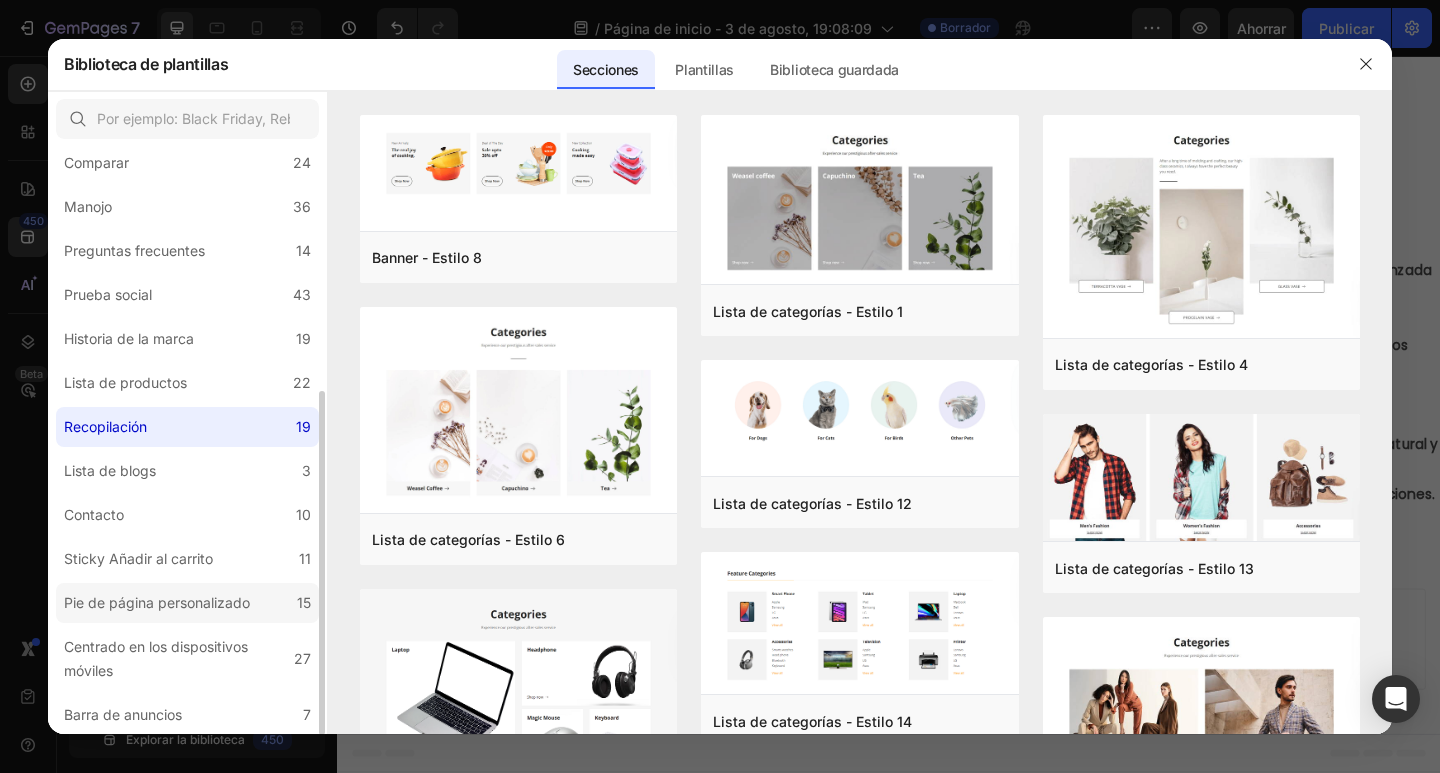click on "Pie de página personalizado" at bounding box center (157, 602) 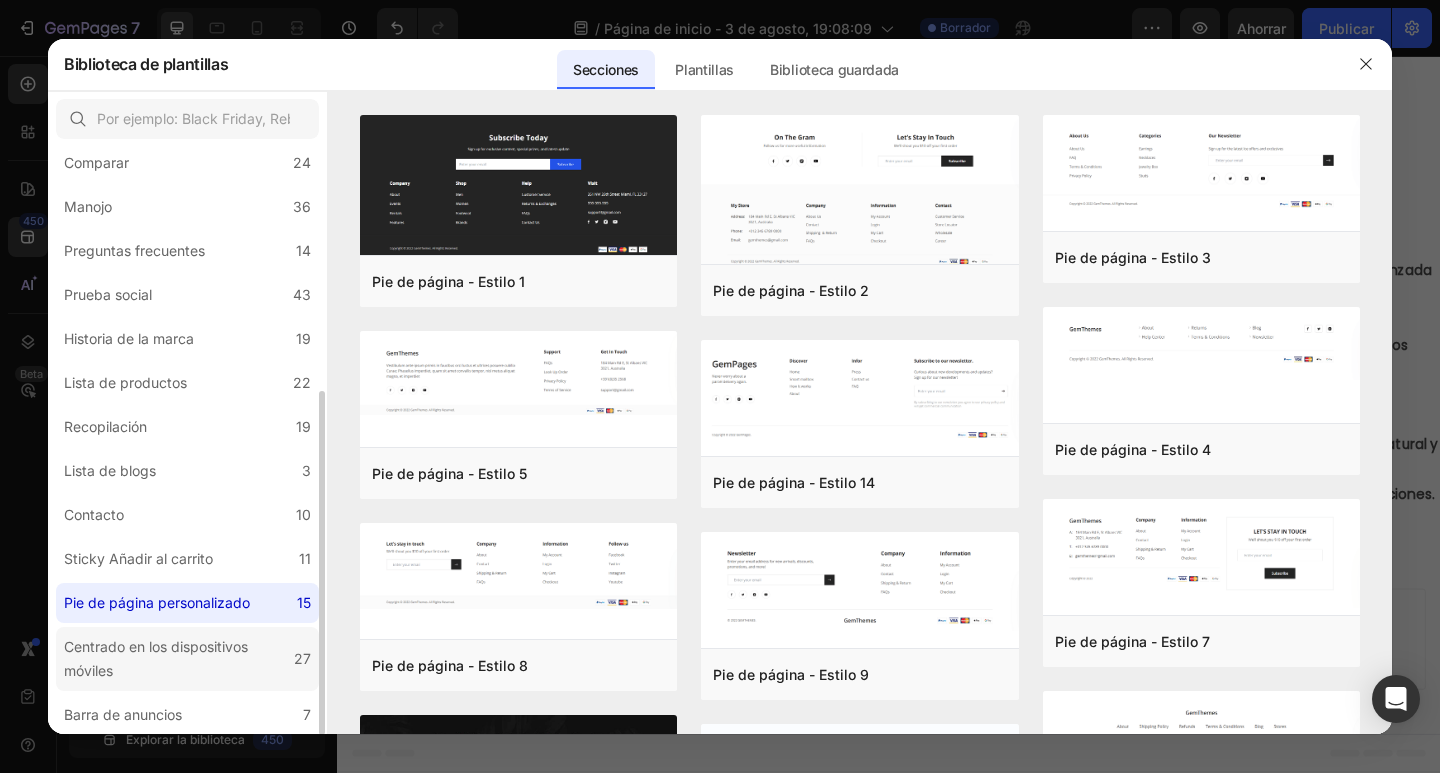 click on "Centrado en los dispositivos móviles" at bounding box center [156, 658] 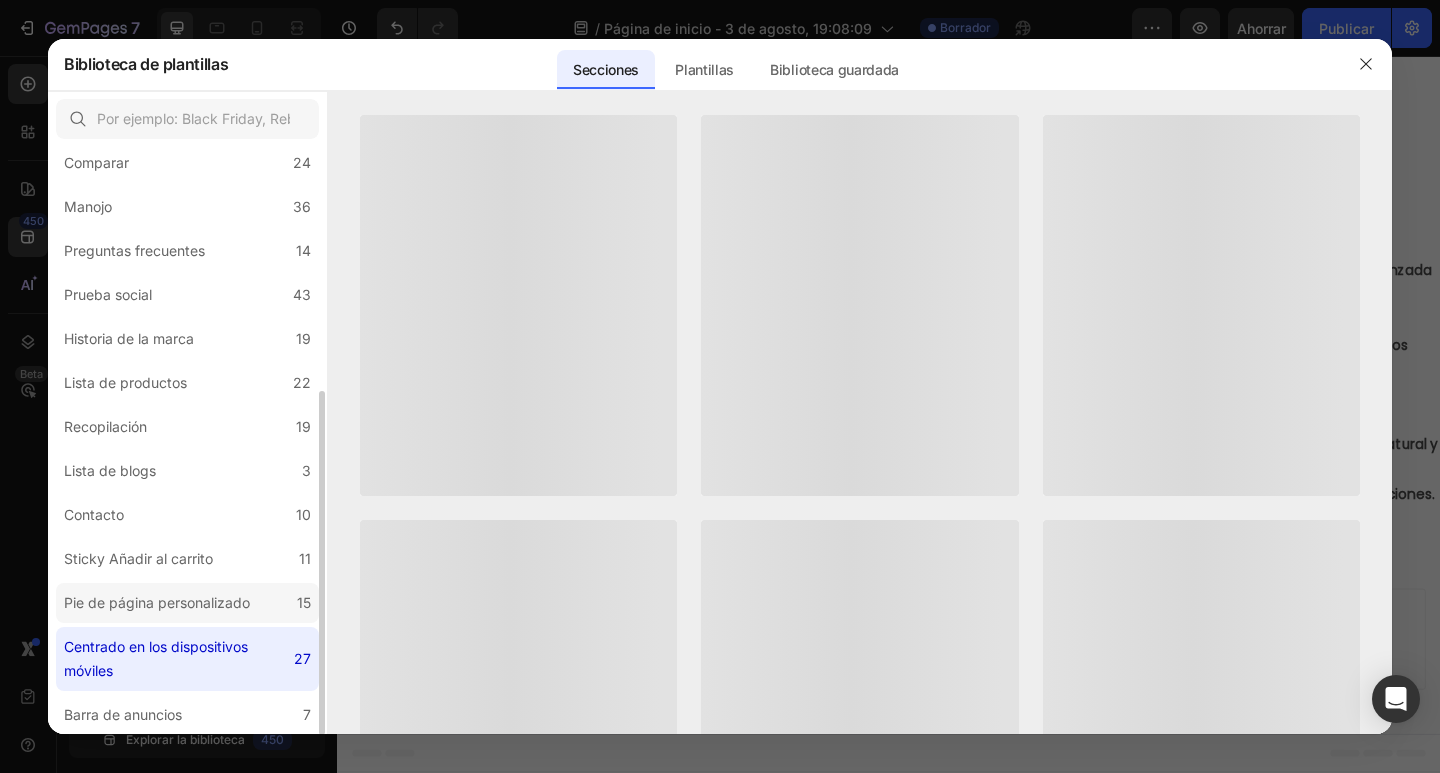 click on "Pie de página personalizado" at bounding box center (157, 602) 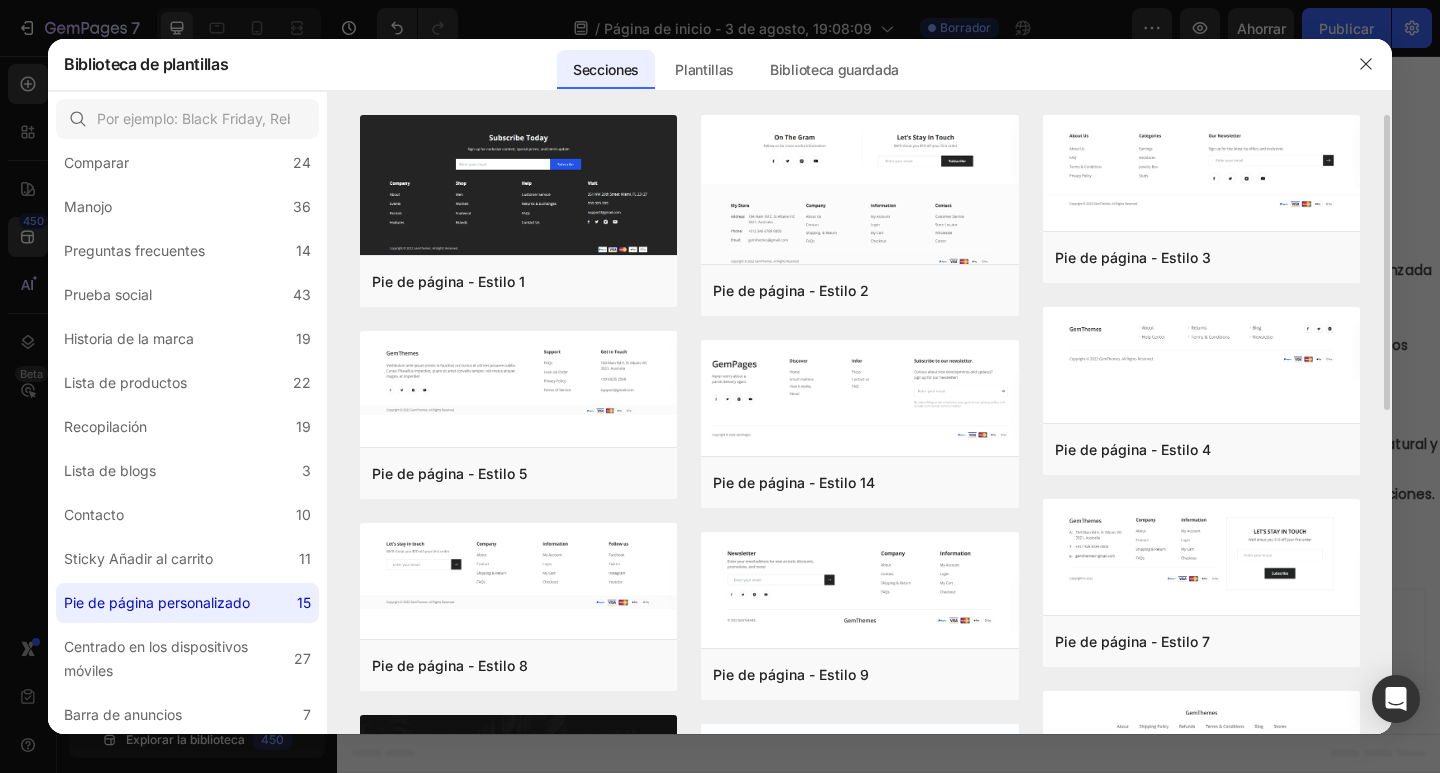 scroll, scrollTop: 424, scrollLeft: 0, axis: vertical 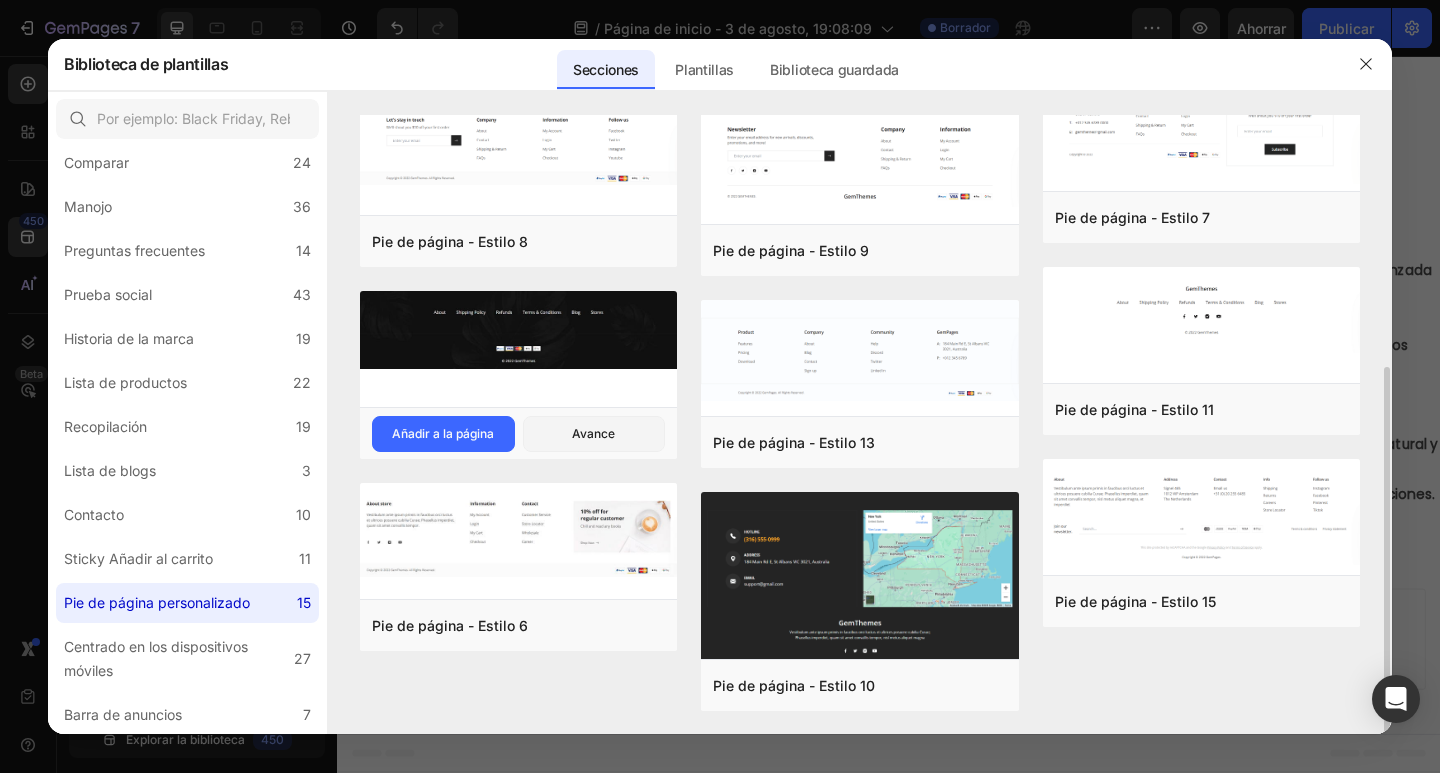 click at bounding box center (518, 330) 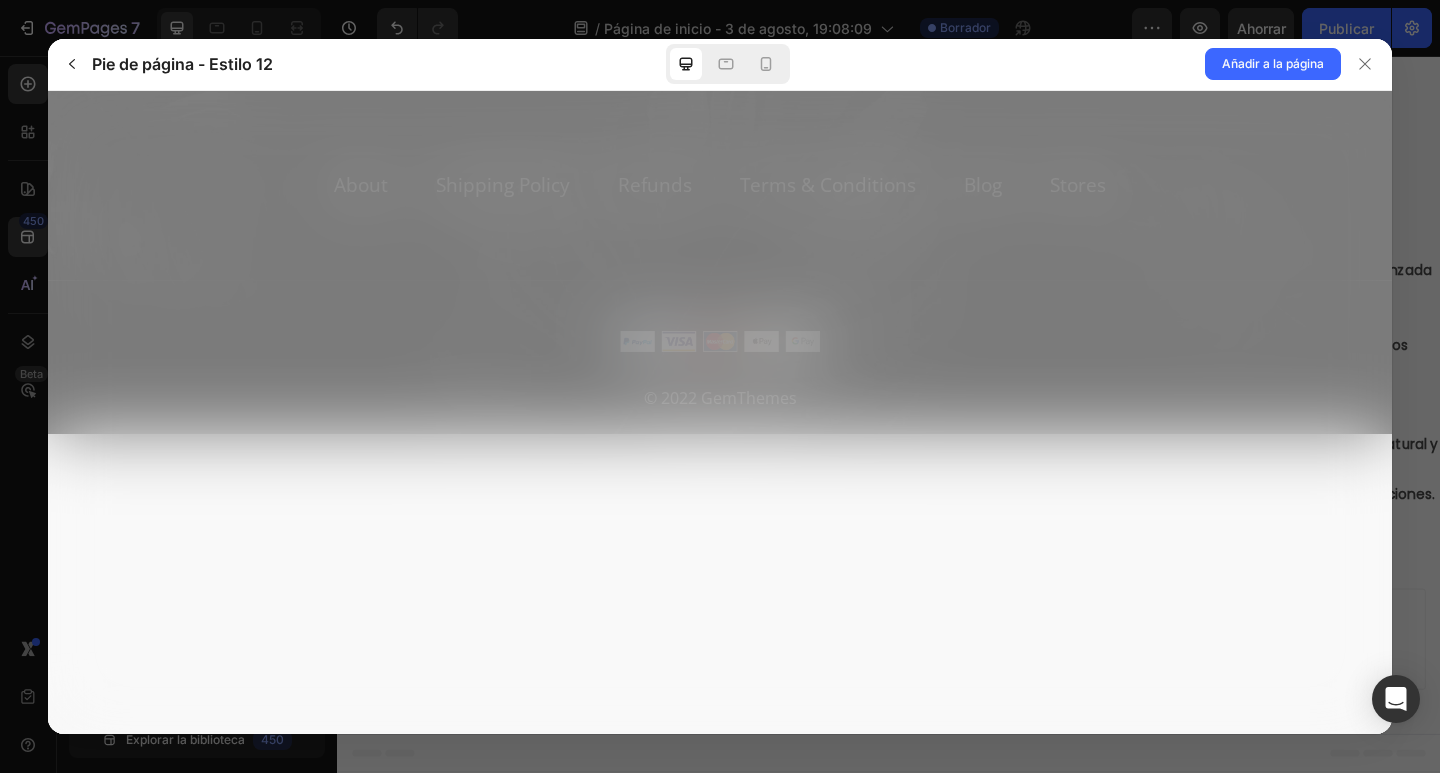 scroll, scrollTop: 0, scrollLeft: 0, axis: both 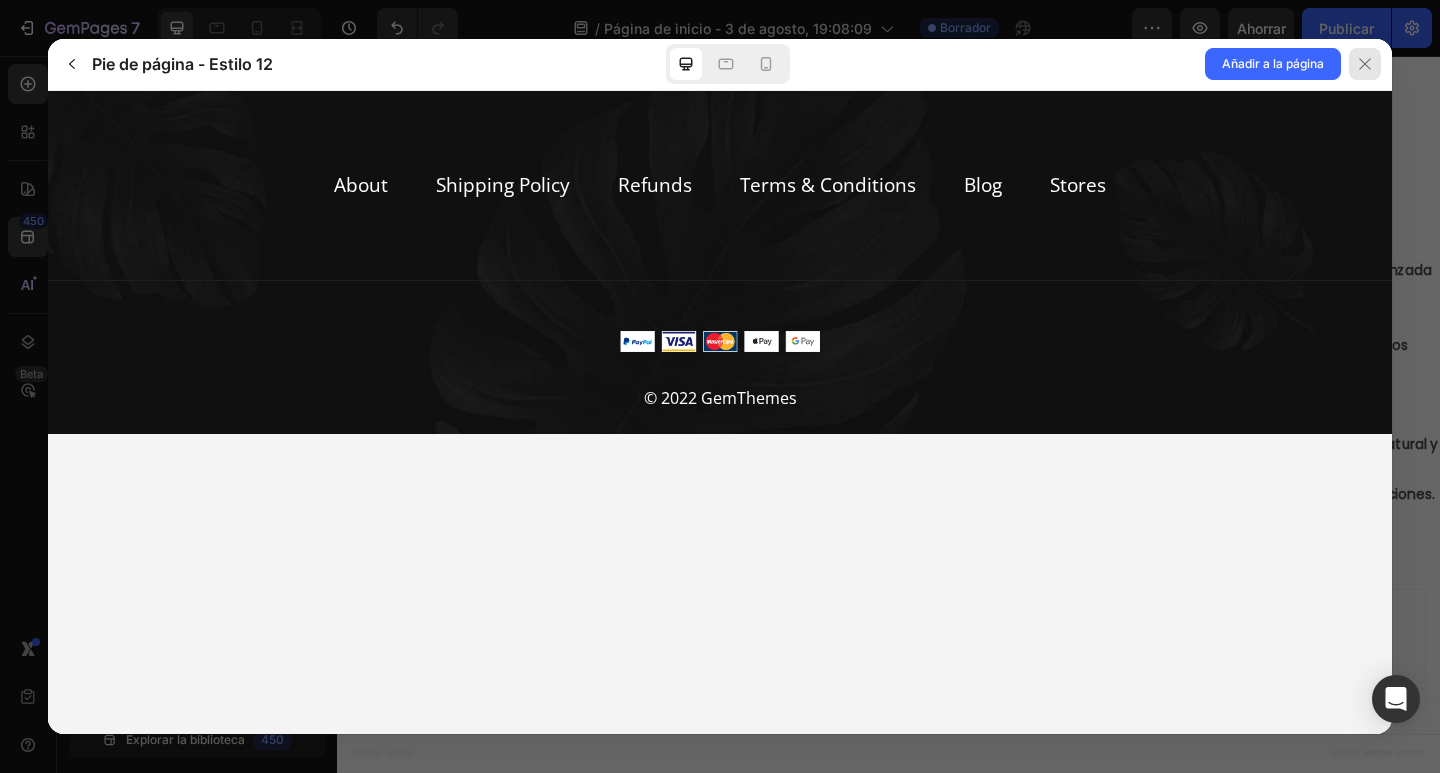 click 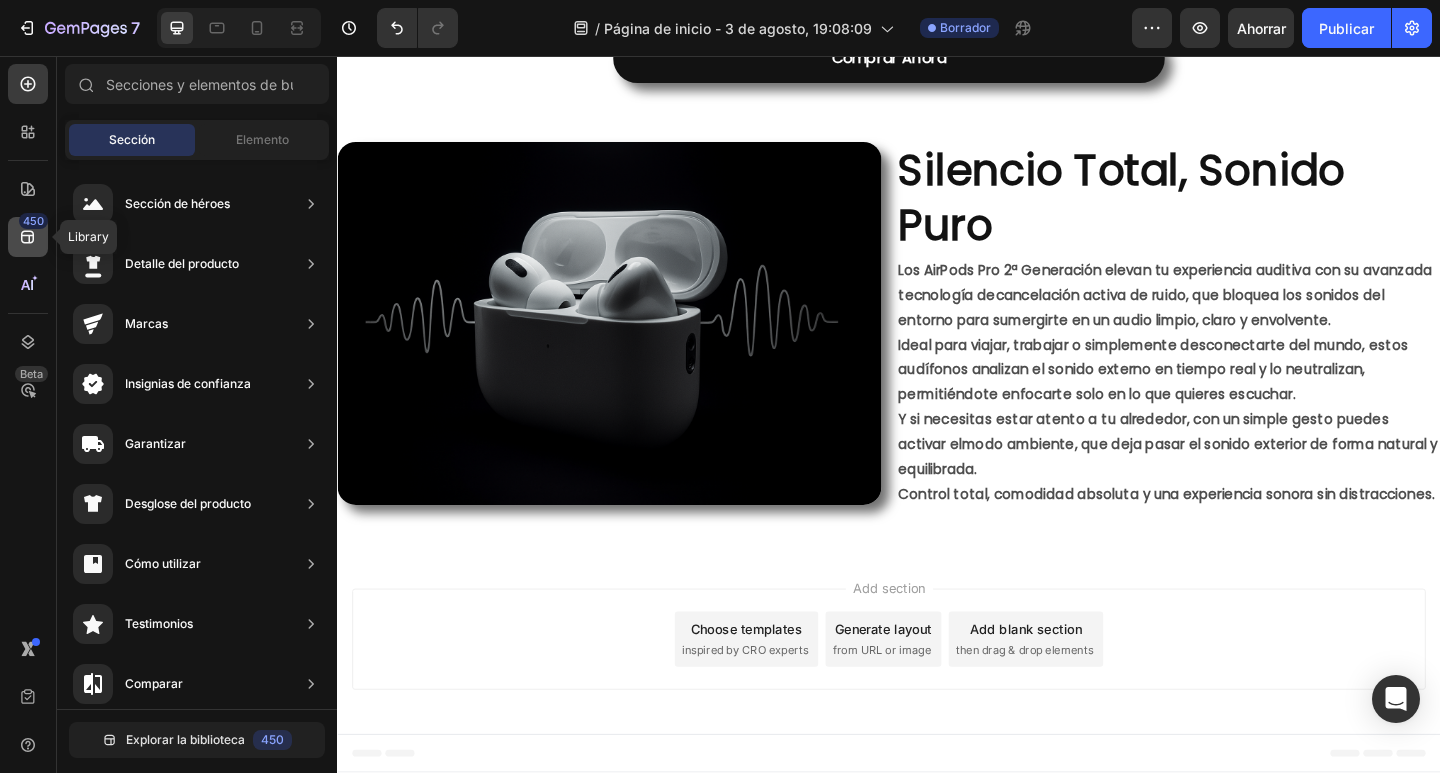 click 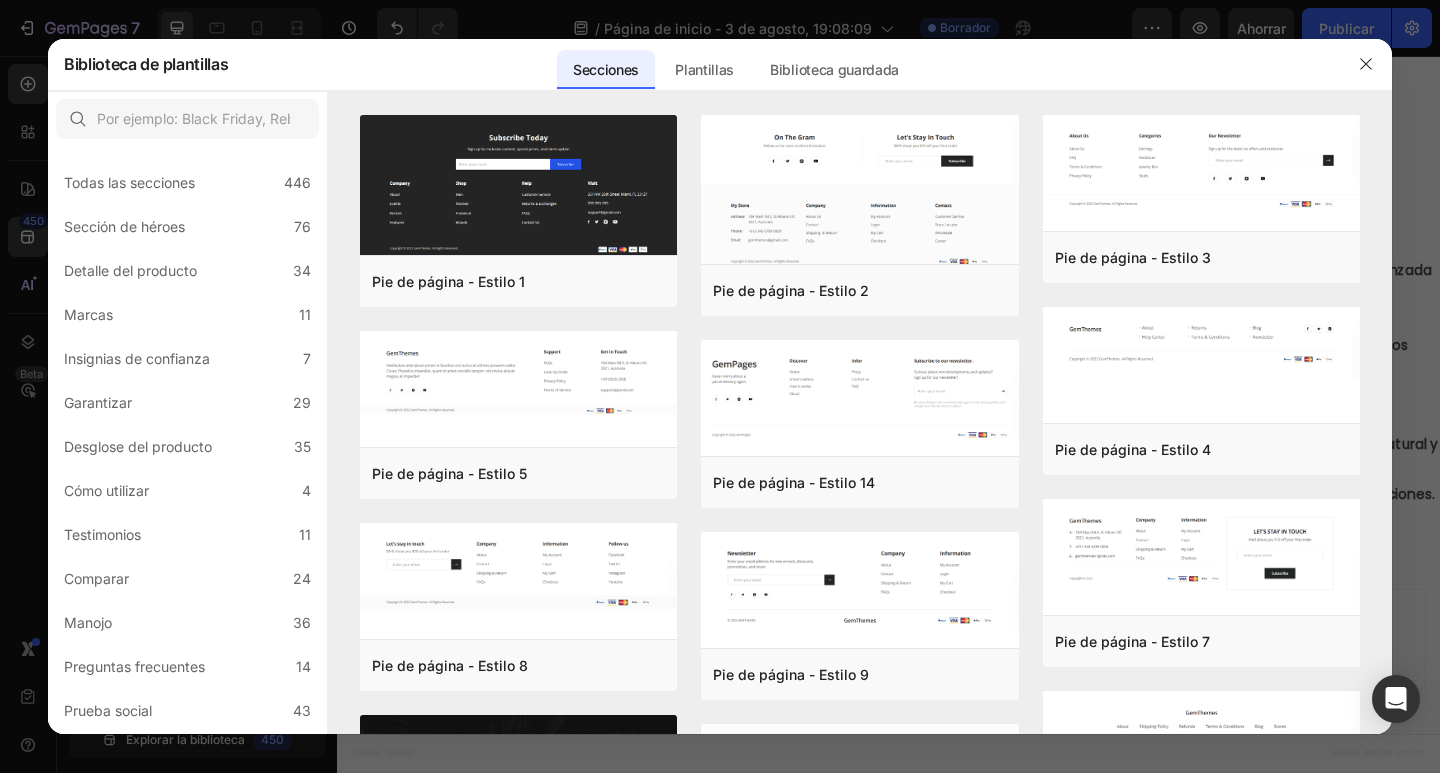 scroll, scrollTop: 416, scrollLeft: 0, axis: vertical 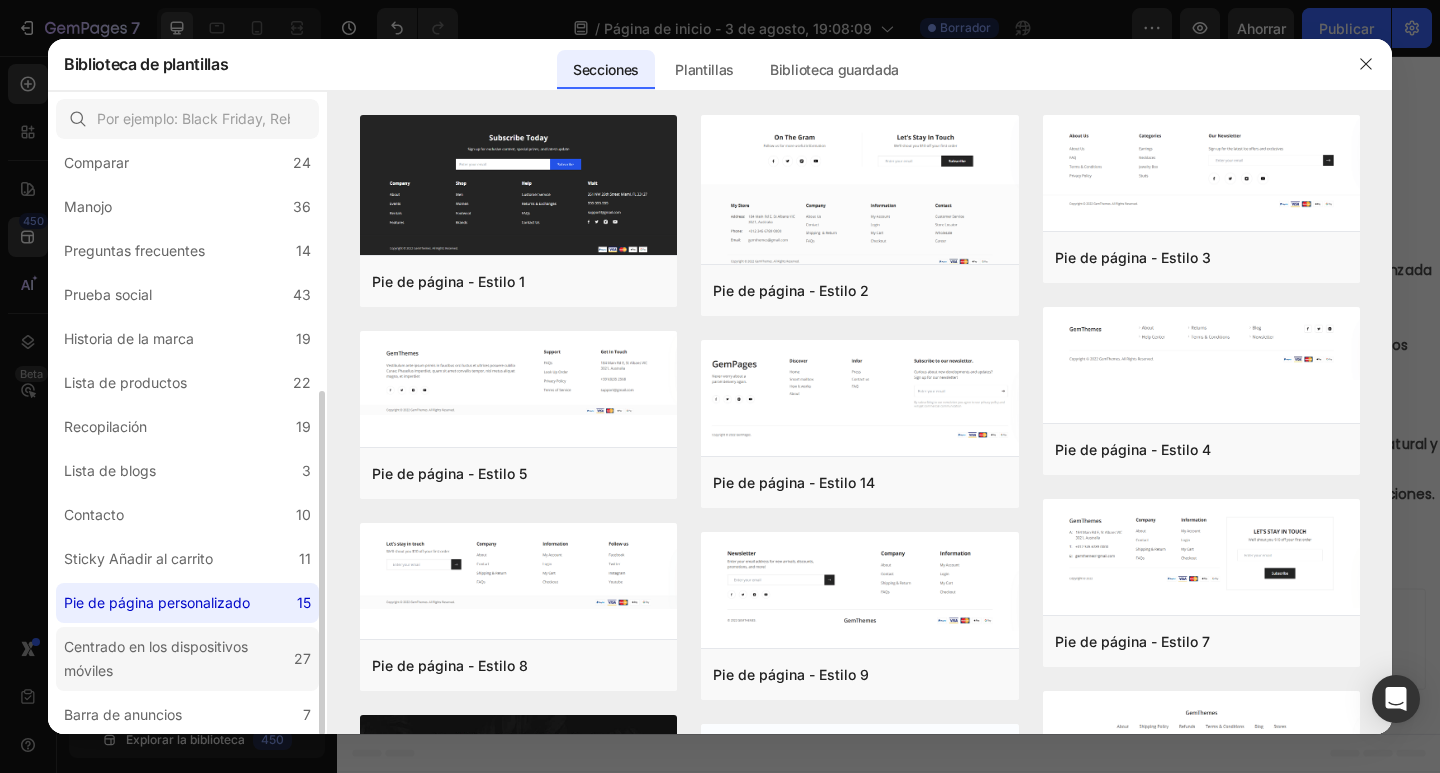click on "Centrado en los dispositivos móviles" at bounding box center [175, 659] 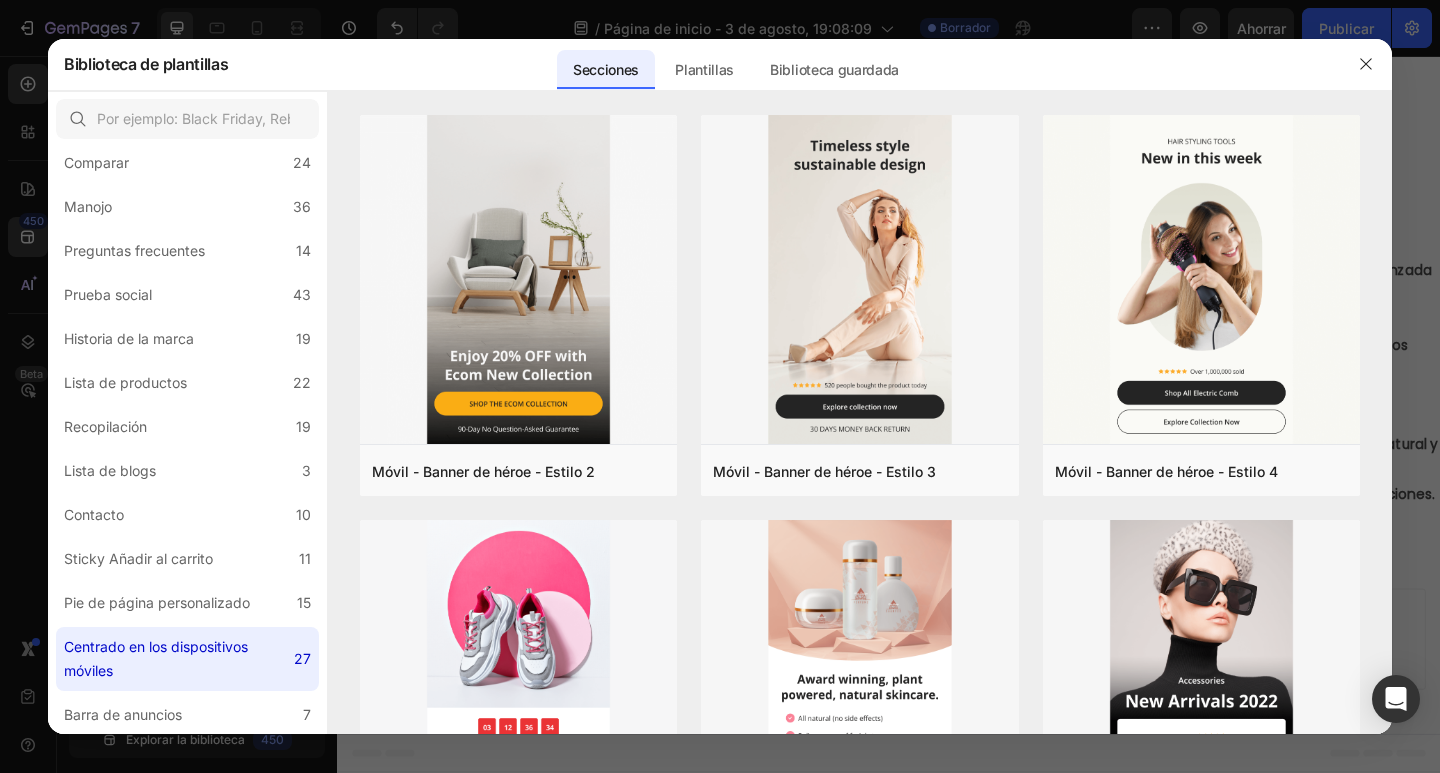 scroll, scrollTop: 500, scrollLeft: 0, axis: vertical 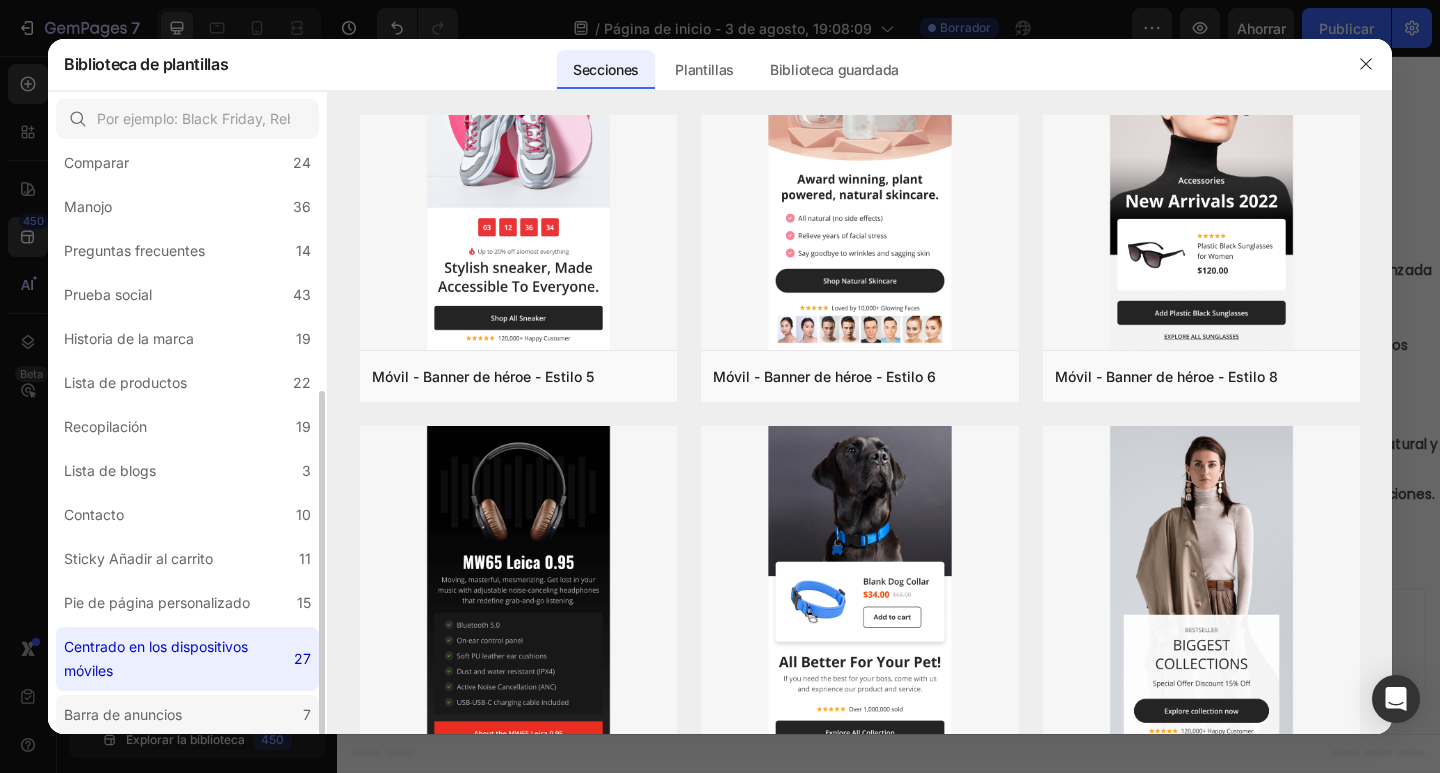 click on "Barra de anuncios" at bounding box center [123, 715] 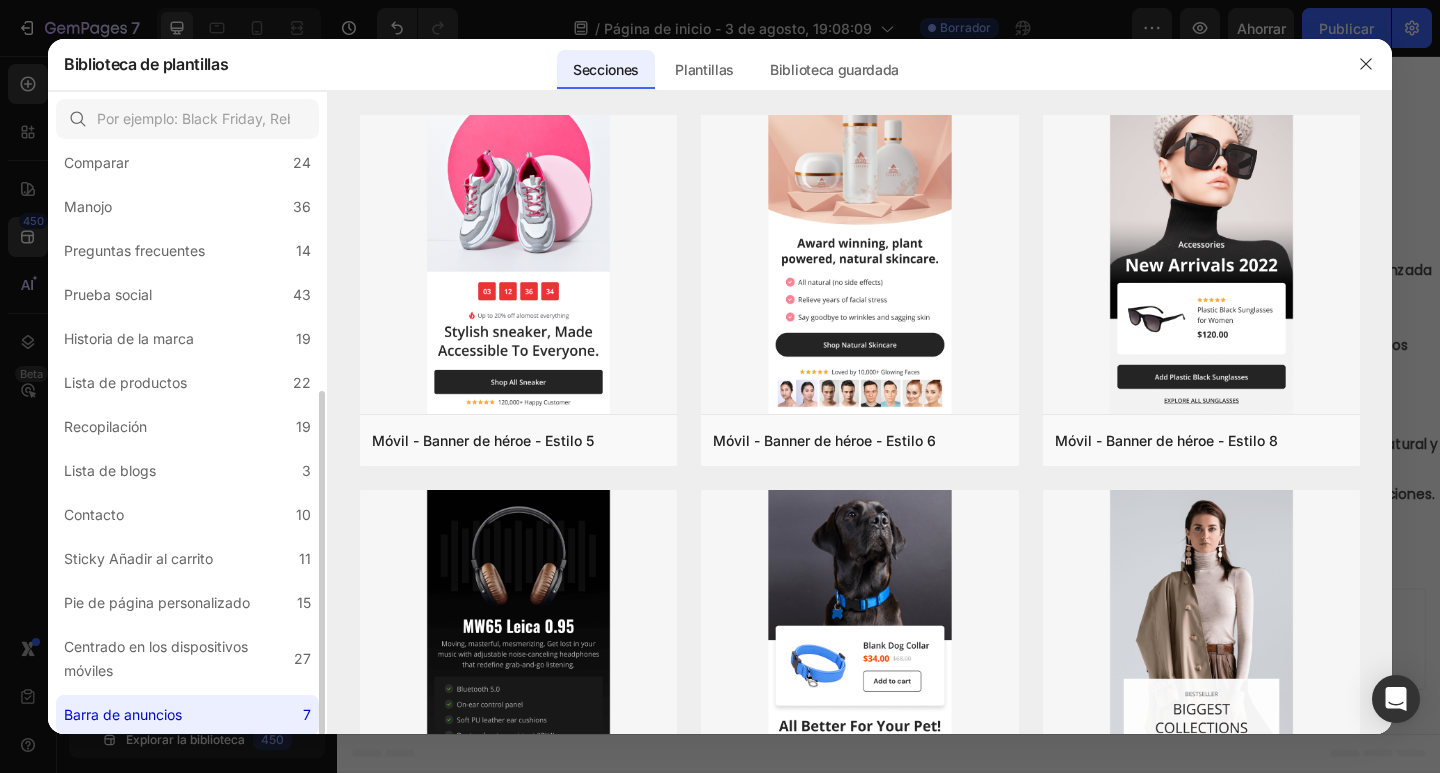 scroll, scrollTop: 0, scrollLeft: 0, axis: both 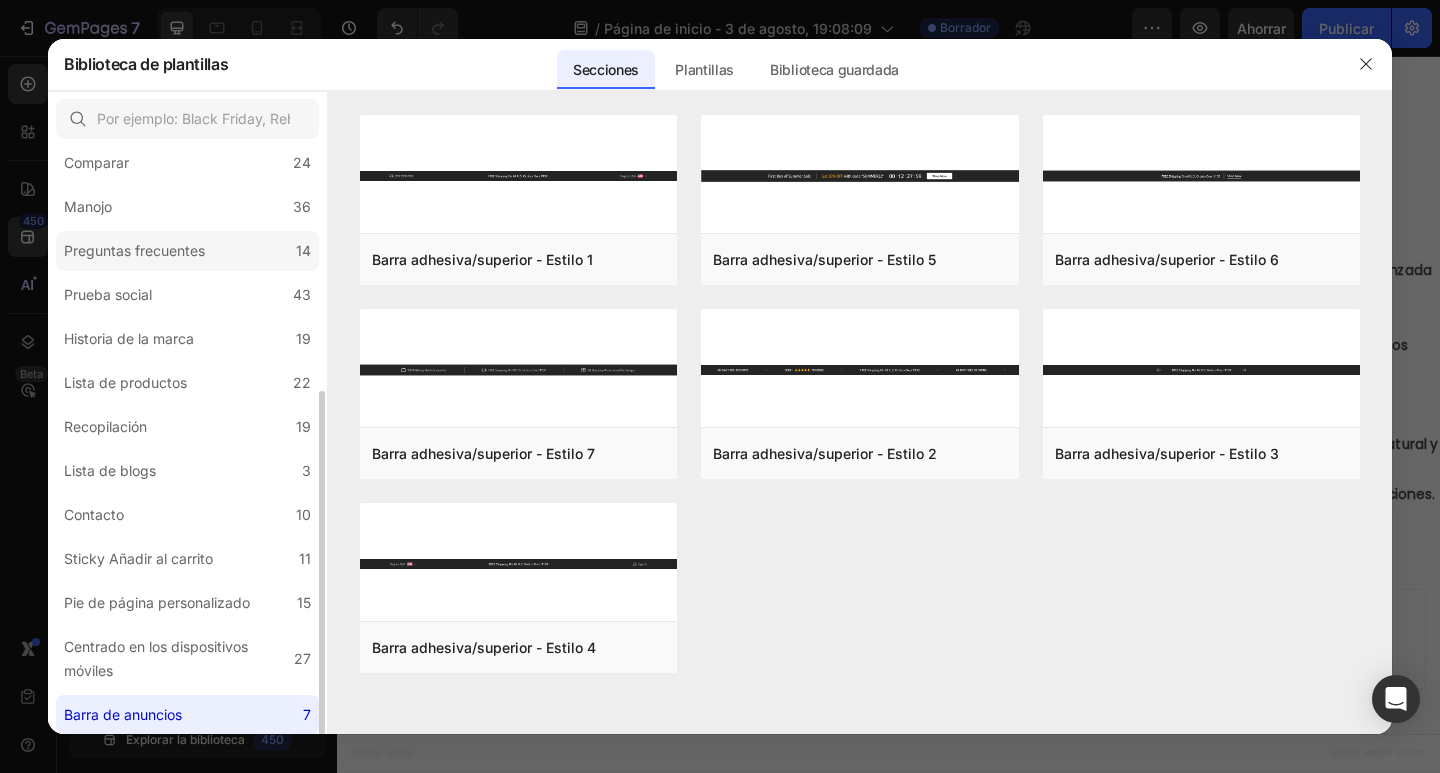 click on "Preguntas frecuentes" at bounding box center (134, 250) 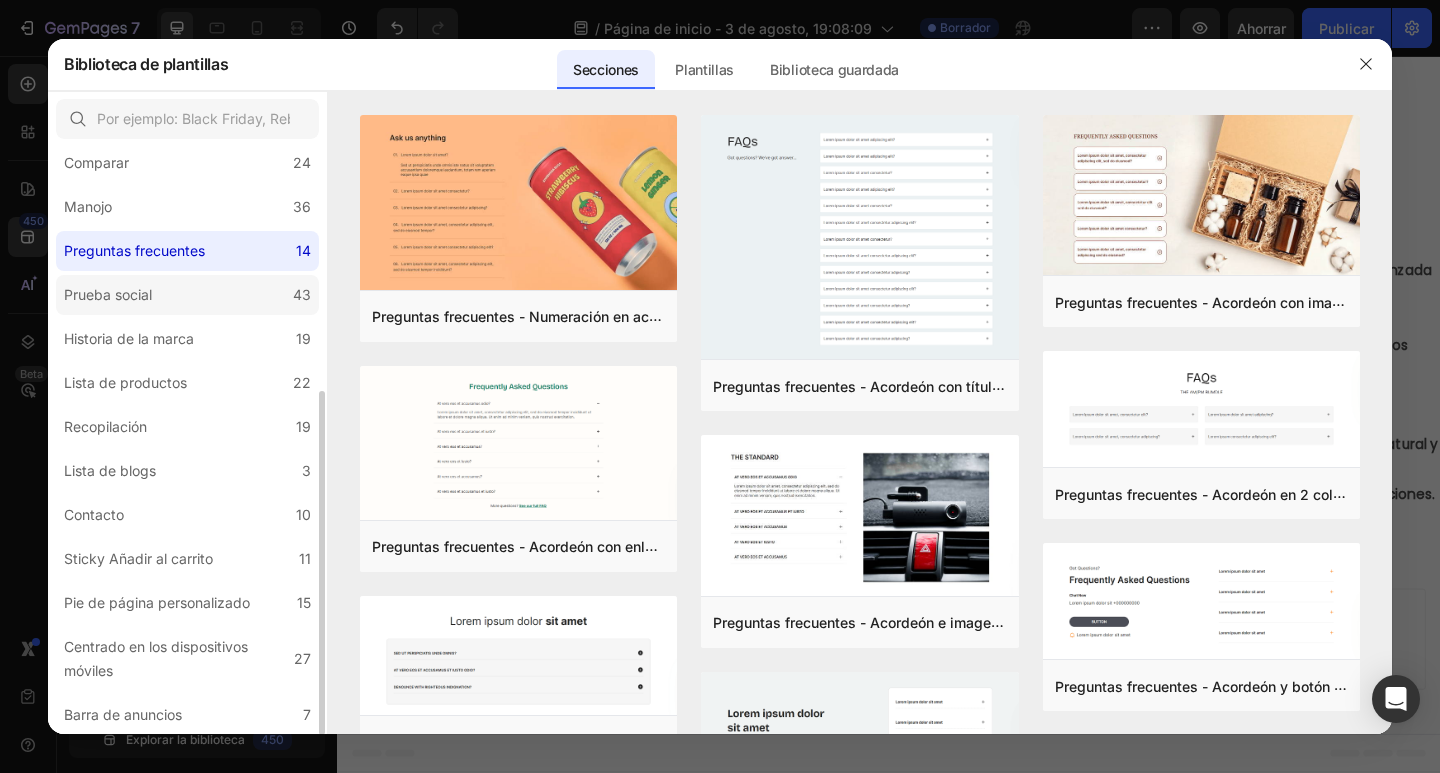 click on "Prueba social 43" 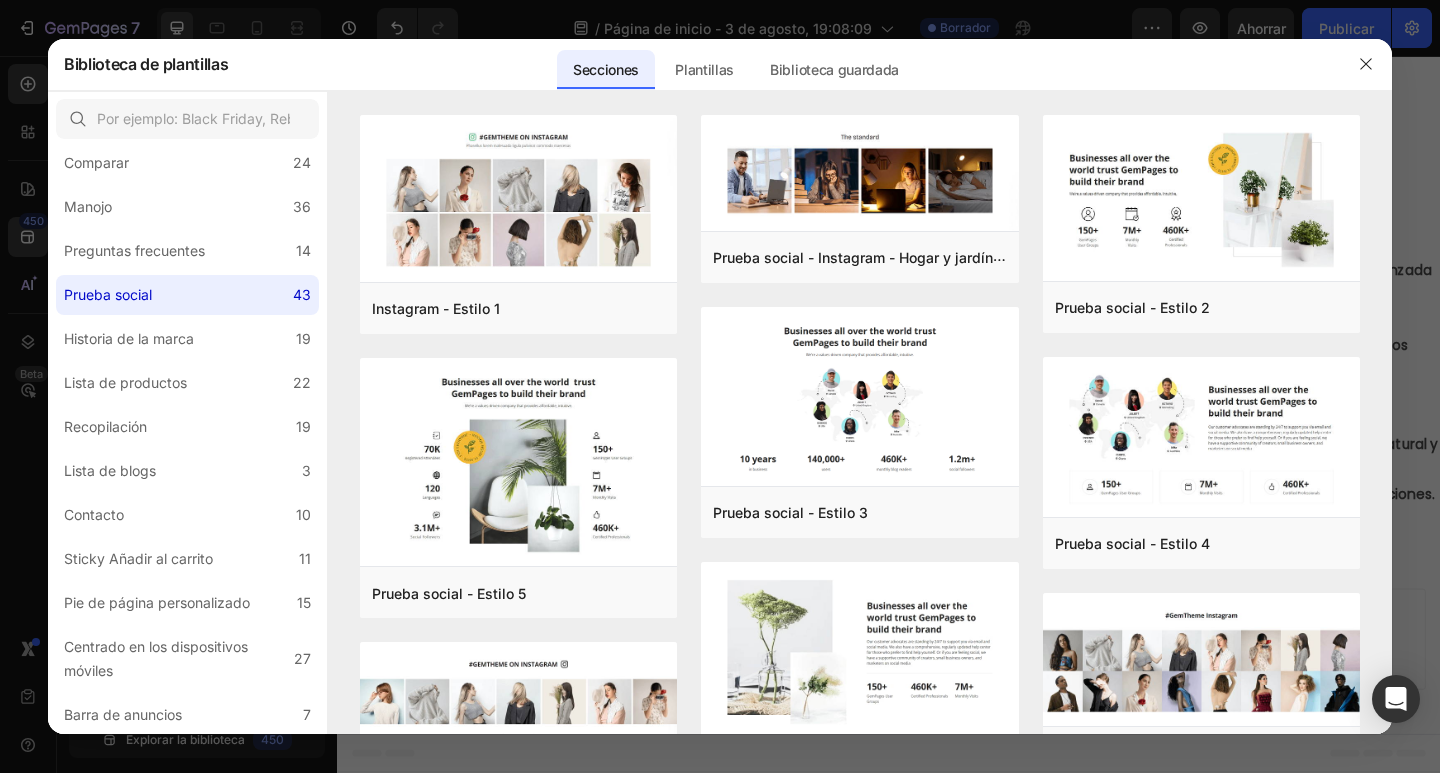 scroll, scrollTop: 0, scrollLeft: 0, axis: both 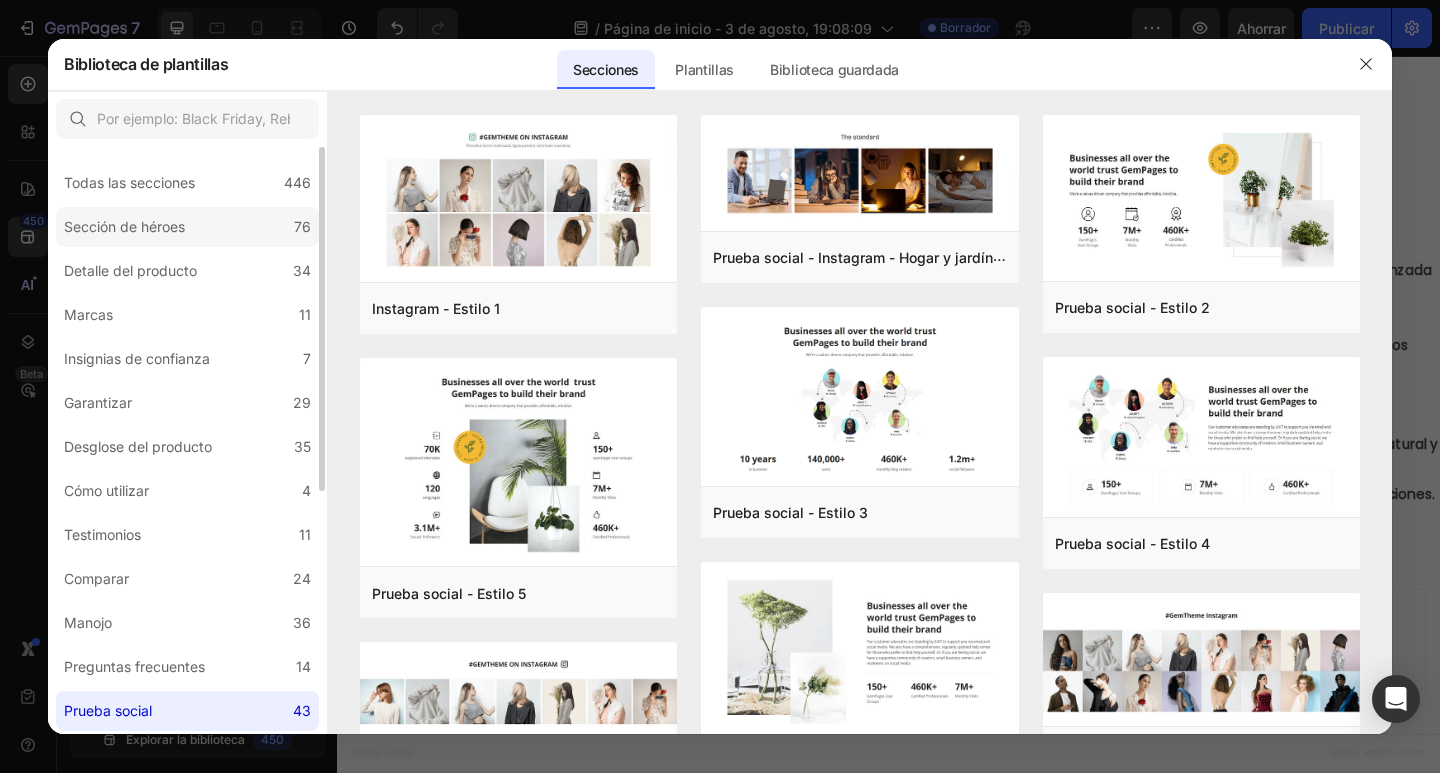 click on "Sección de héroes" at bounding box center [124, 226] 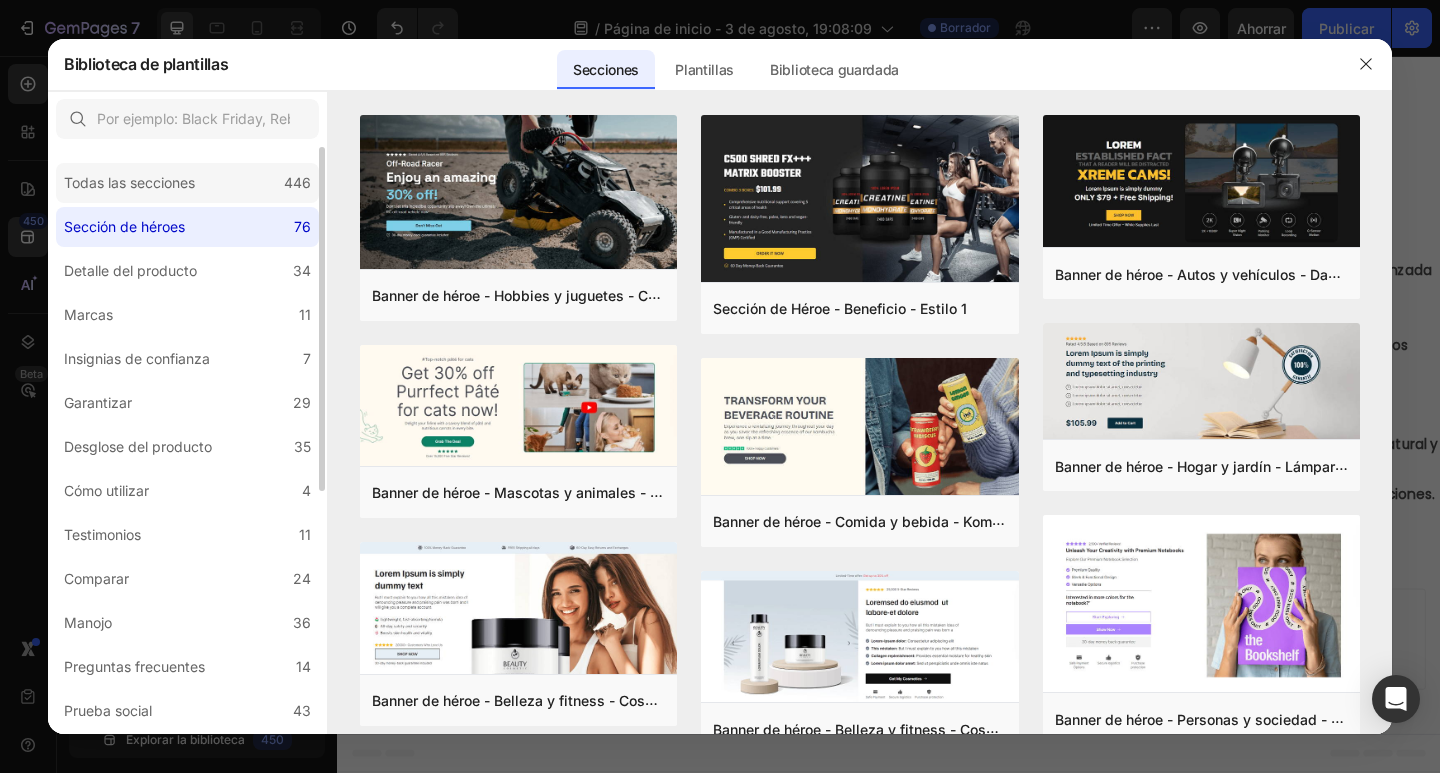 click on "Todas las secciones" at bounding box center [129, 182] 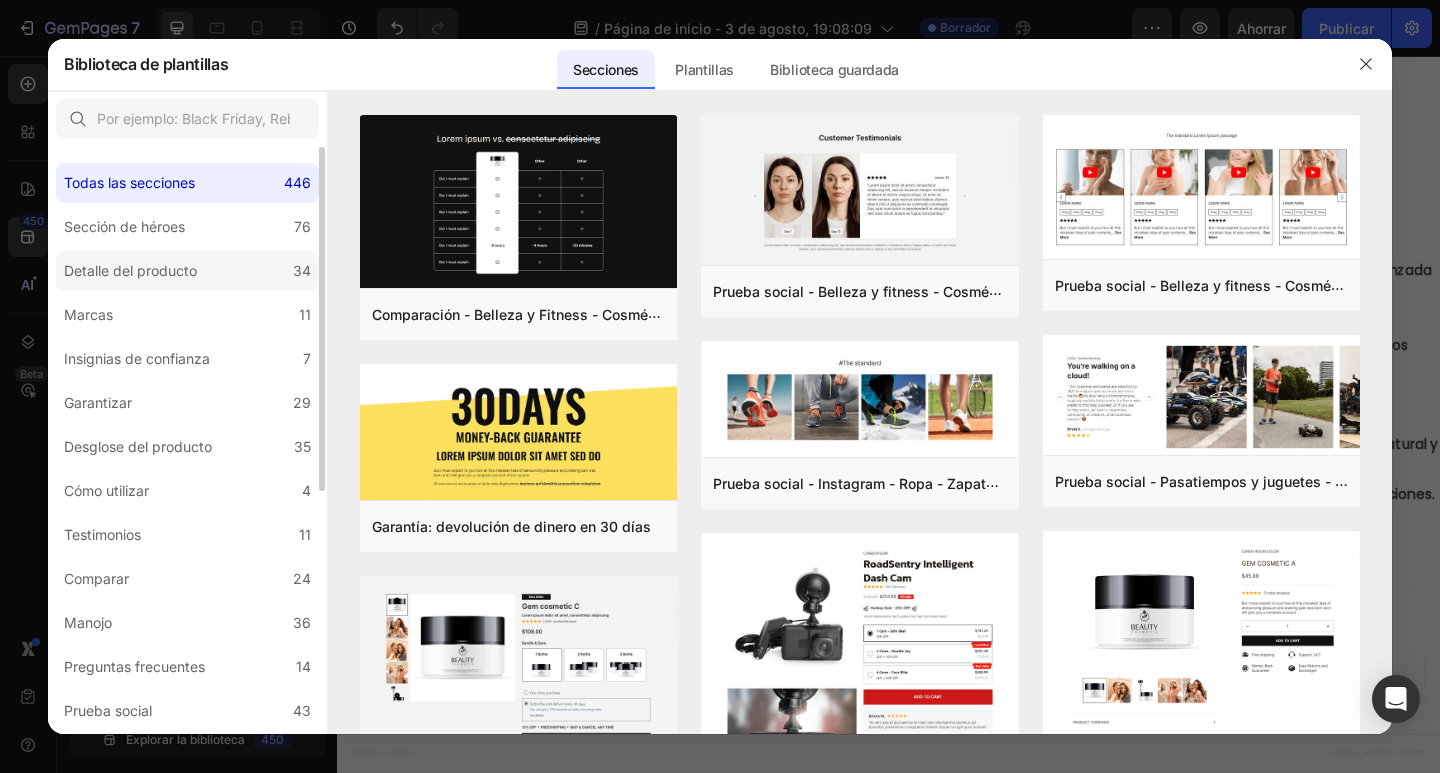 click on "Detalle del producto 34" 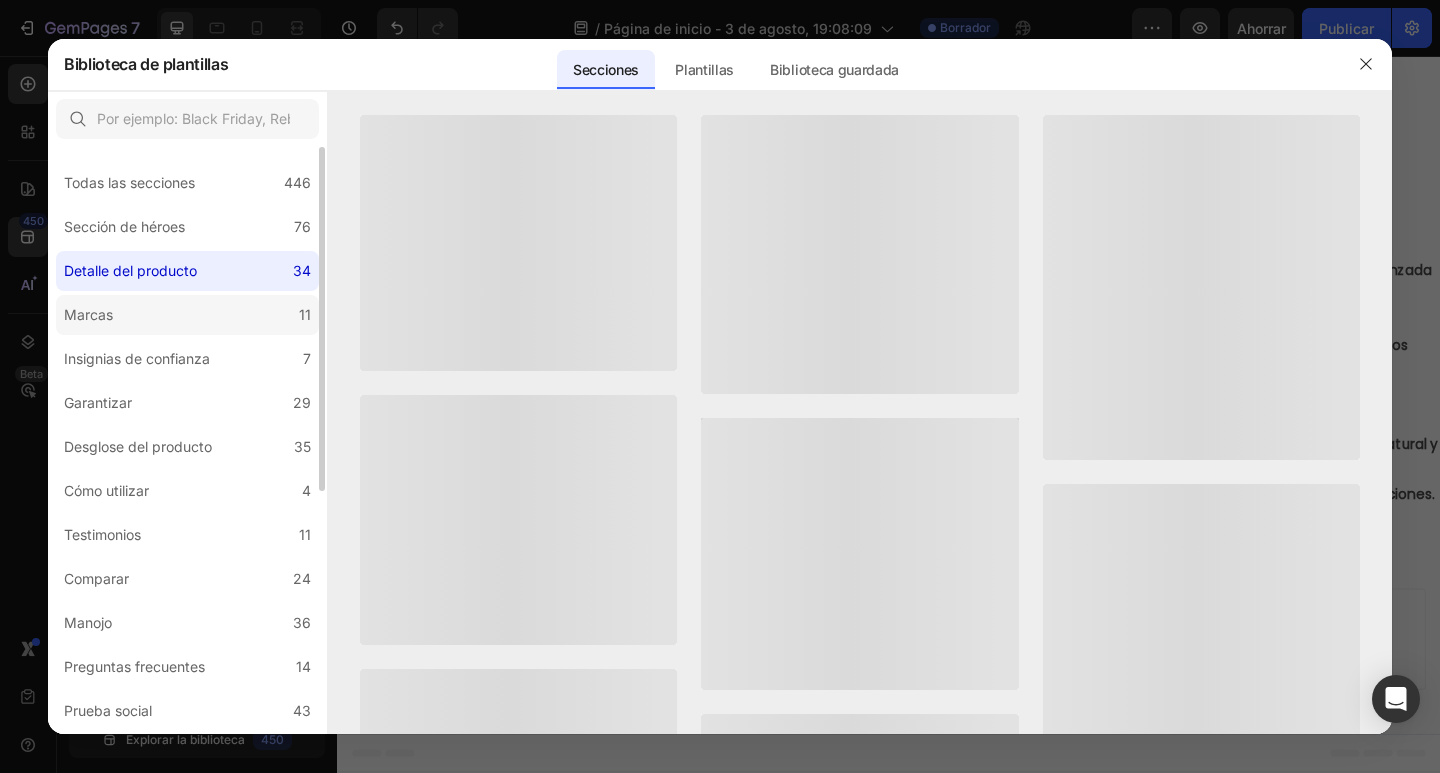 click on "Marcas 11" 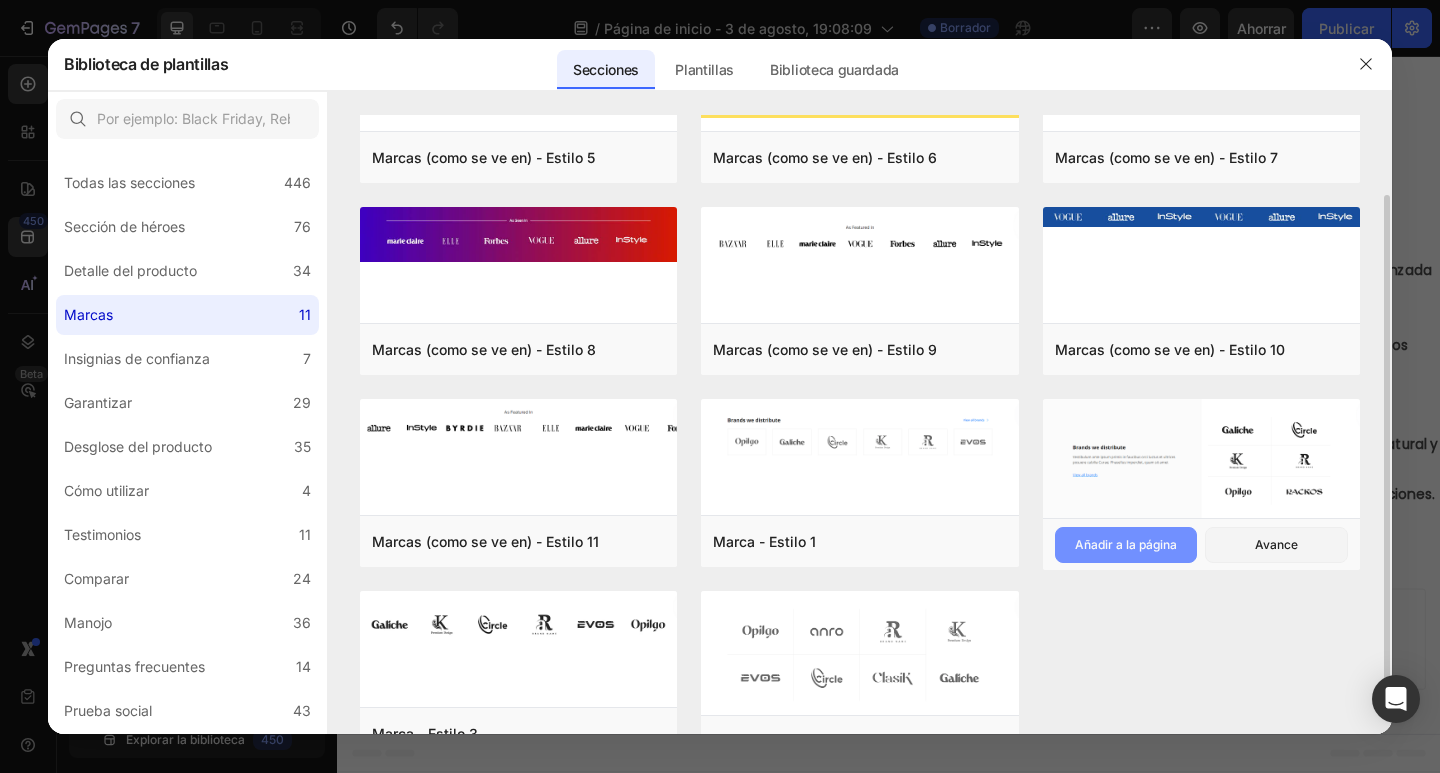 scroll, scrollTop: 156, scrollLeft: 0, axis: vertical 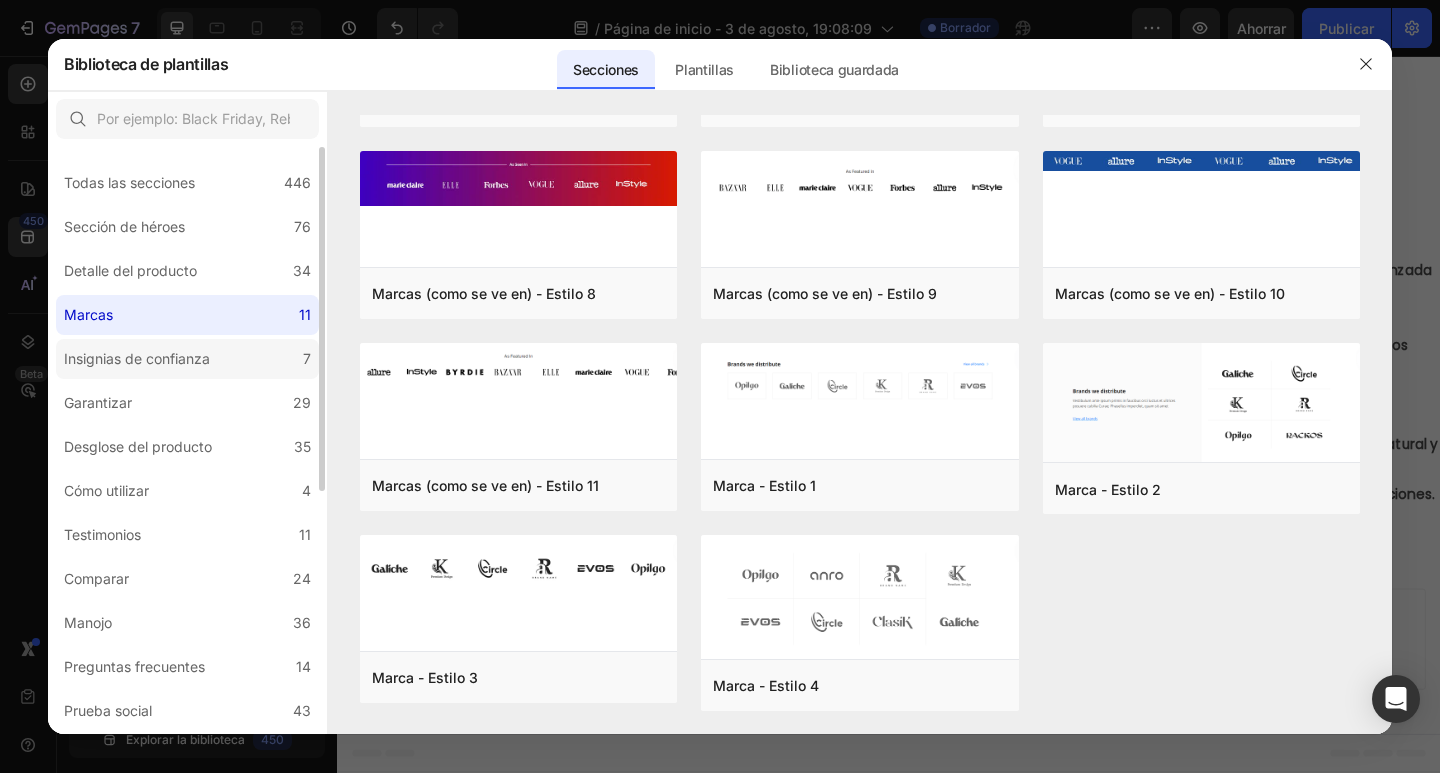 click on "Insignias de confianza" at bounding box center [137, 359] 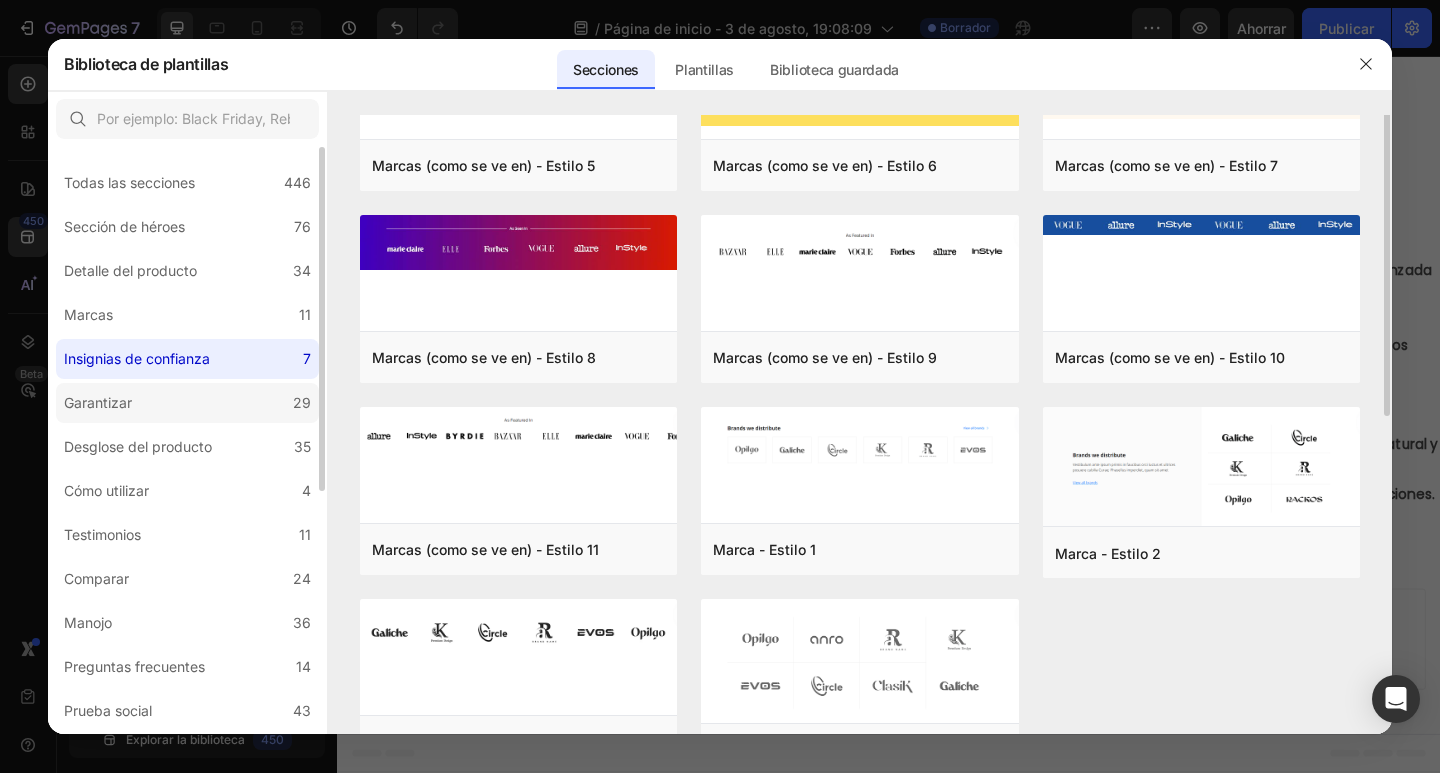 scroll, scrollTop: 0, scrollLeft: 0, axis: both 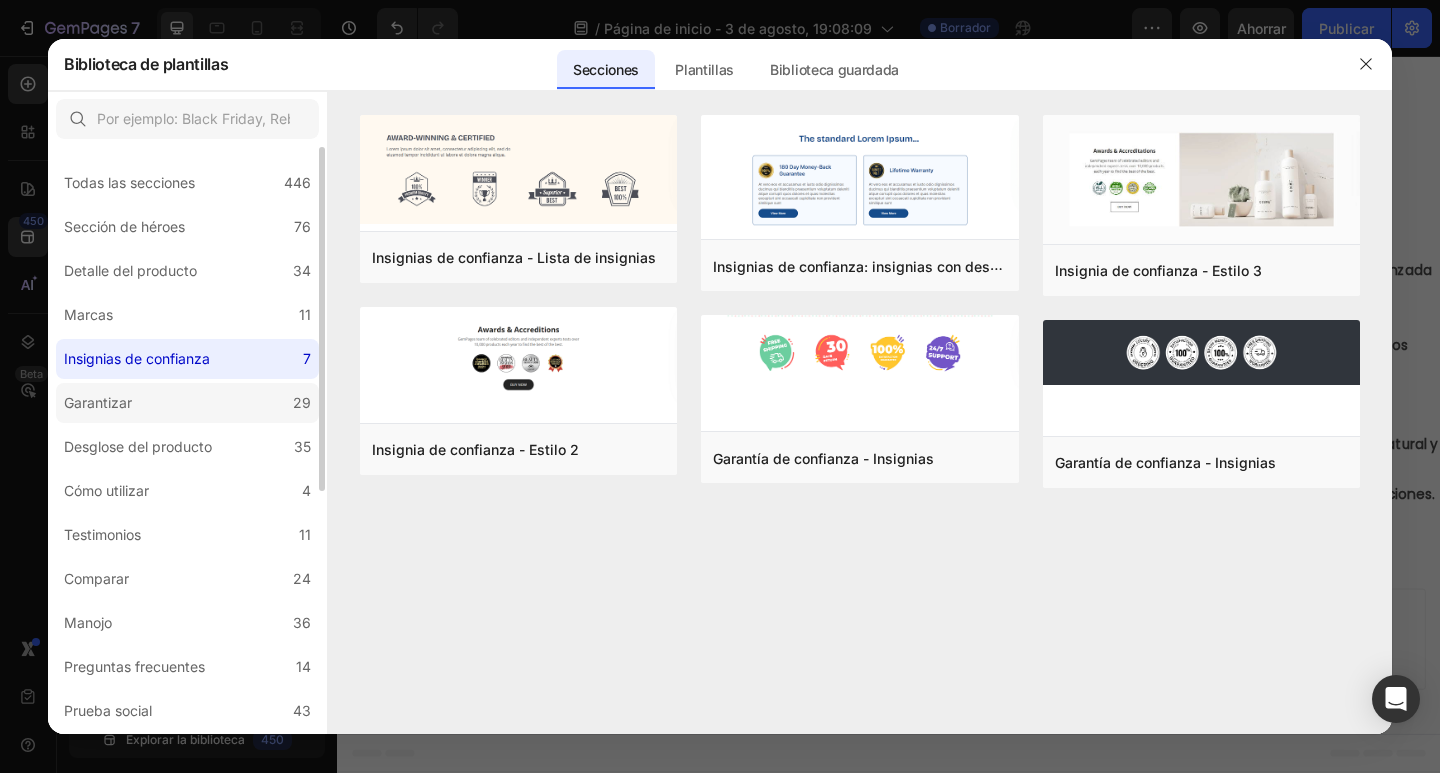 click on "Garantizar 29" 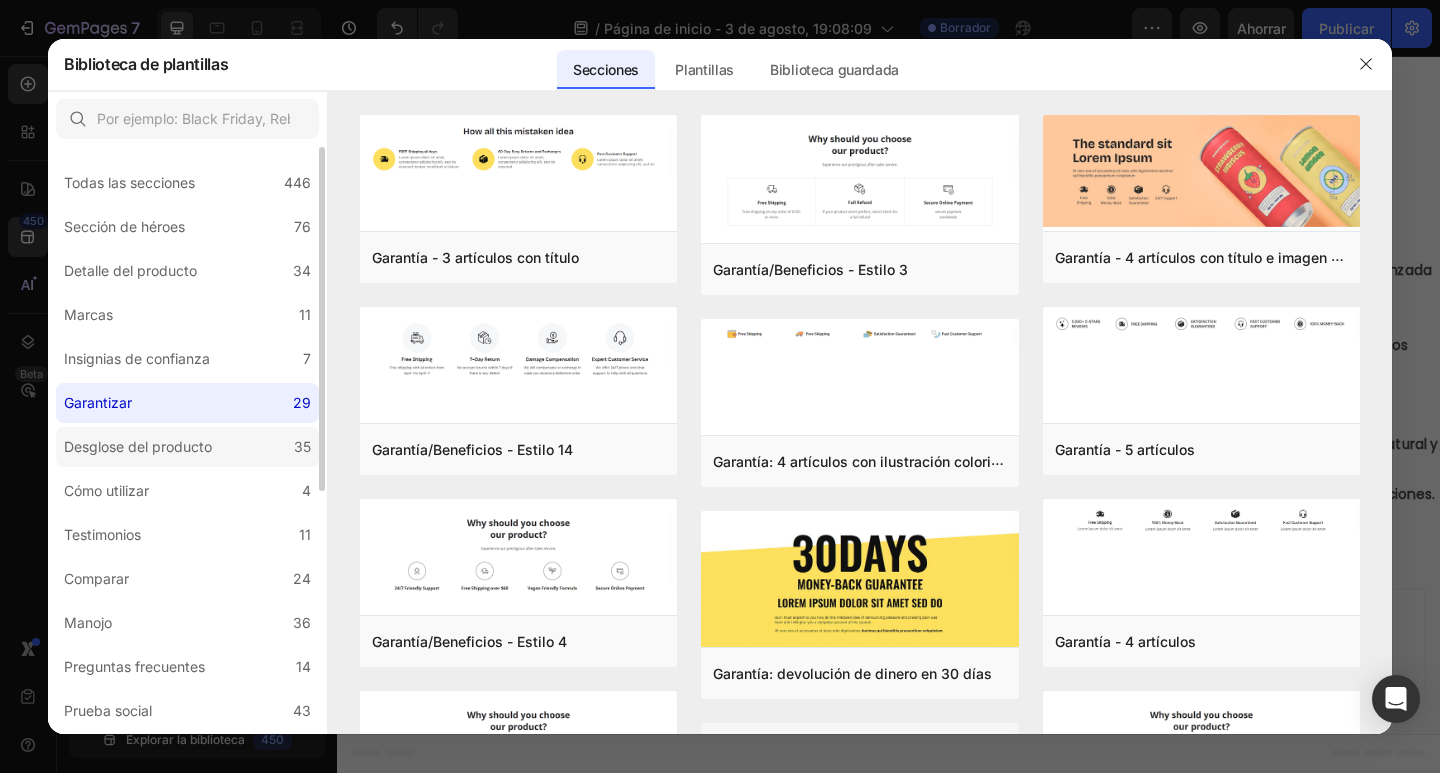 click on "Desglose del producto" at bounding box center (138, 446) 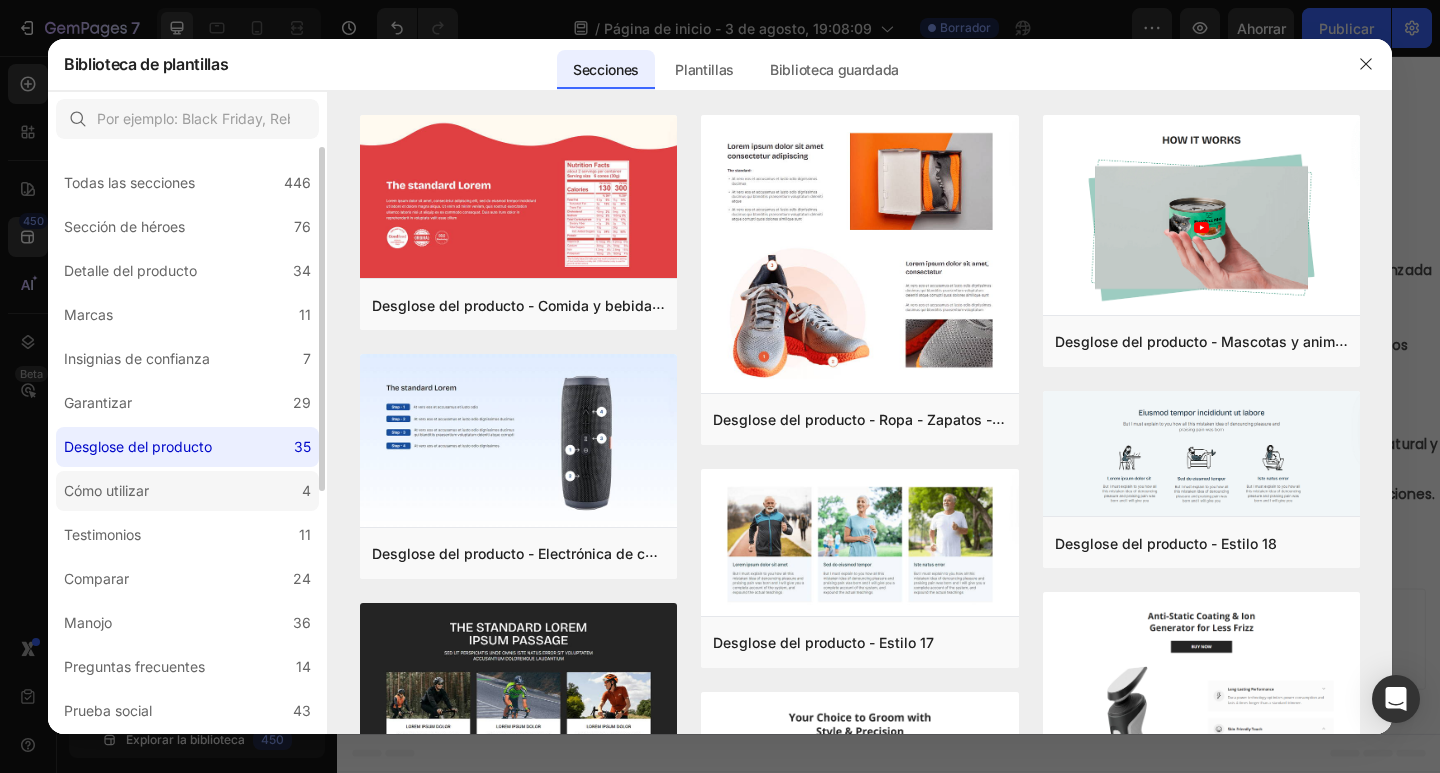 click on "Cómo utilizar 4" 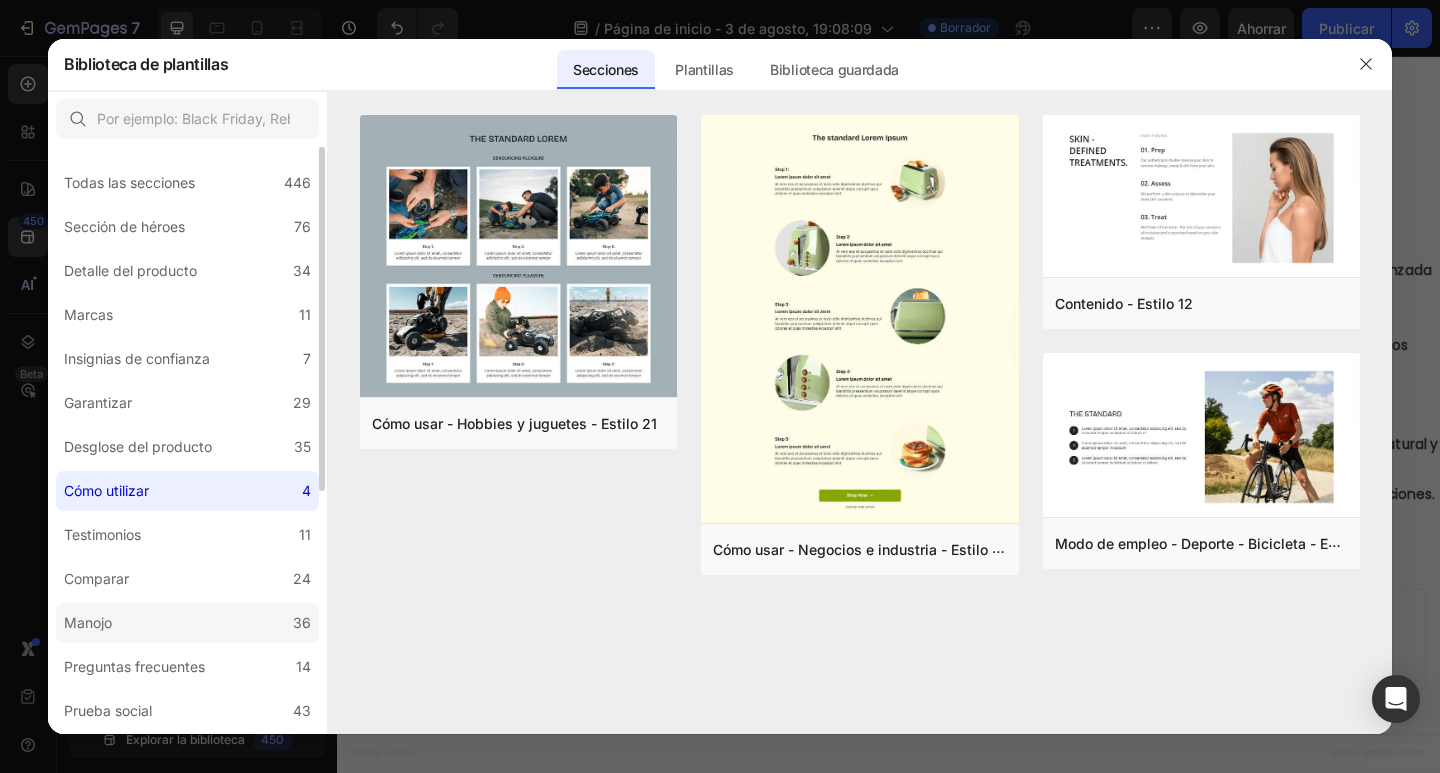 click on "Manojo 36" 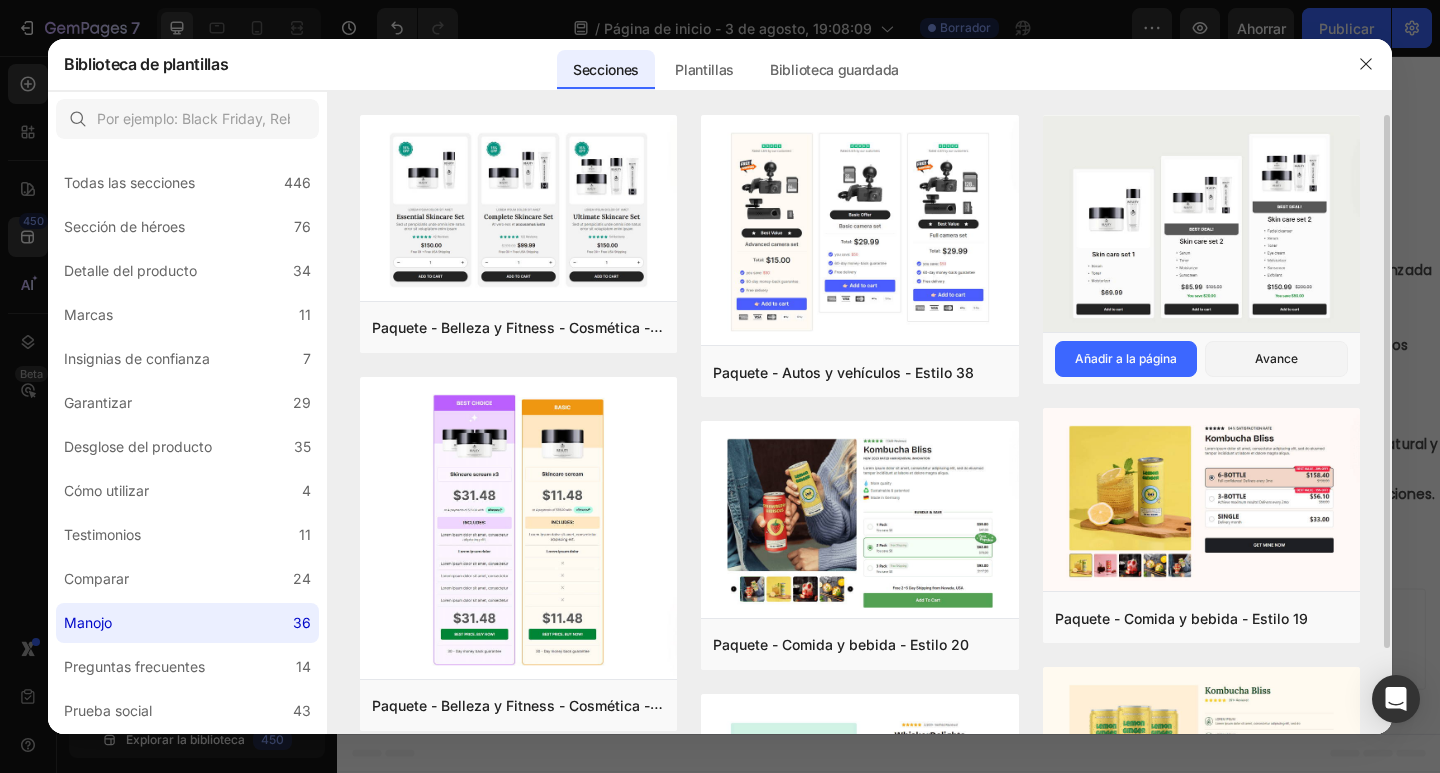 click at bounding box center [1201, 226] 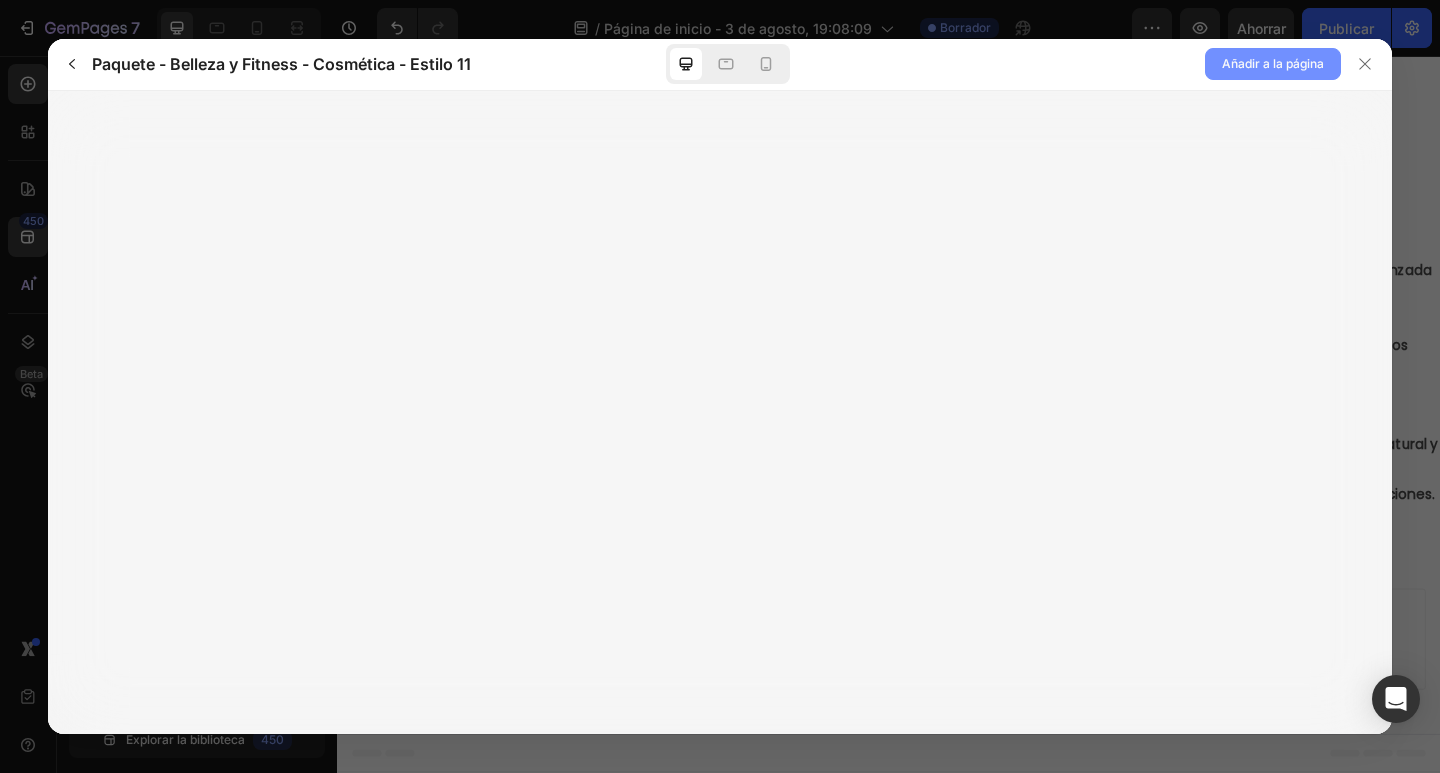 click on "Añadir a la página" 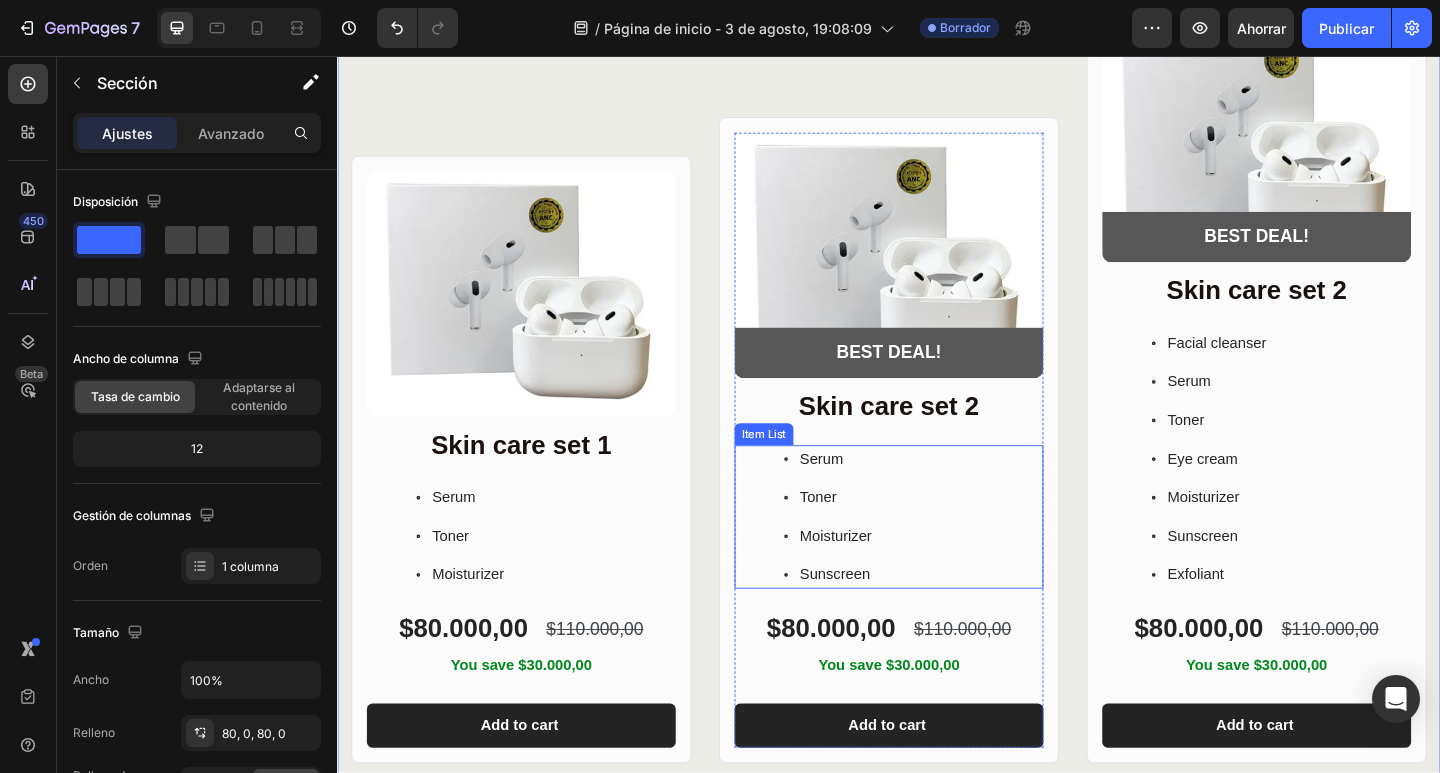 scroll, scrollTop: 2731, scrollLeft: 0, axis: vertical 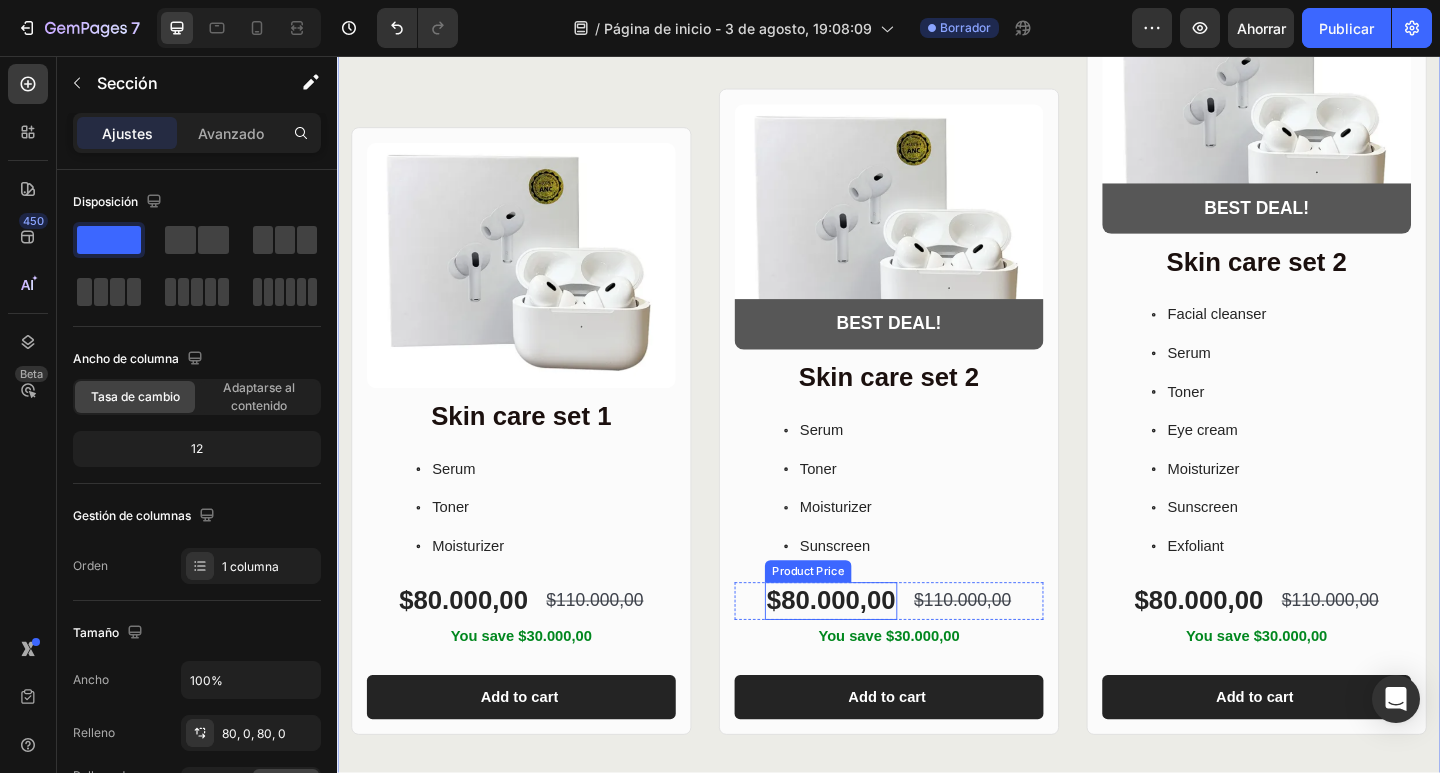 click on "$80.000,00" at bounding box center (874, 649) 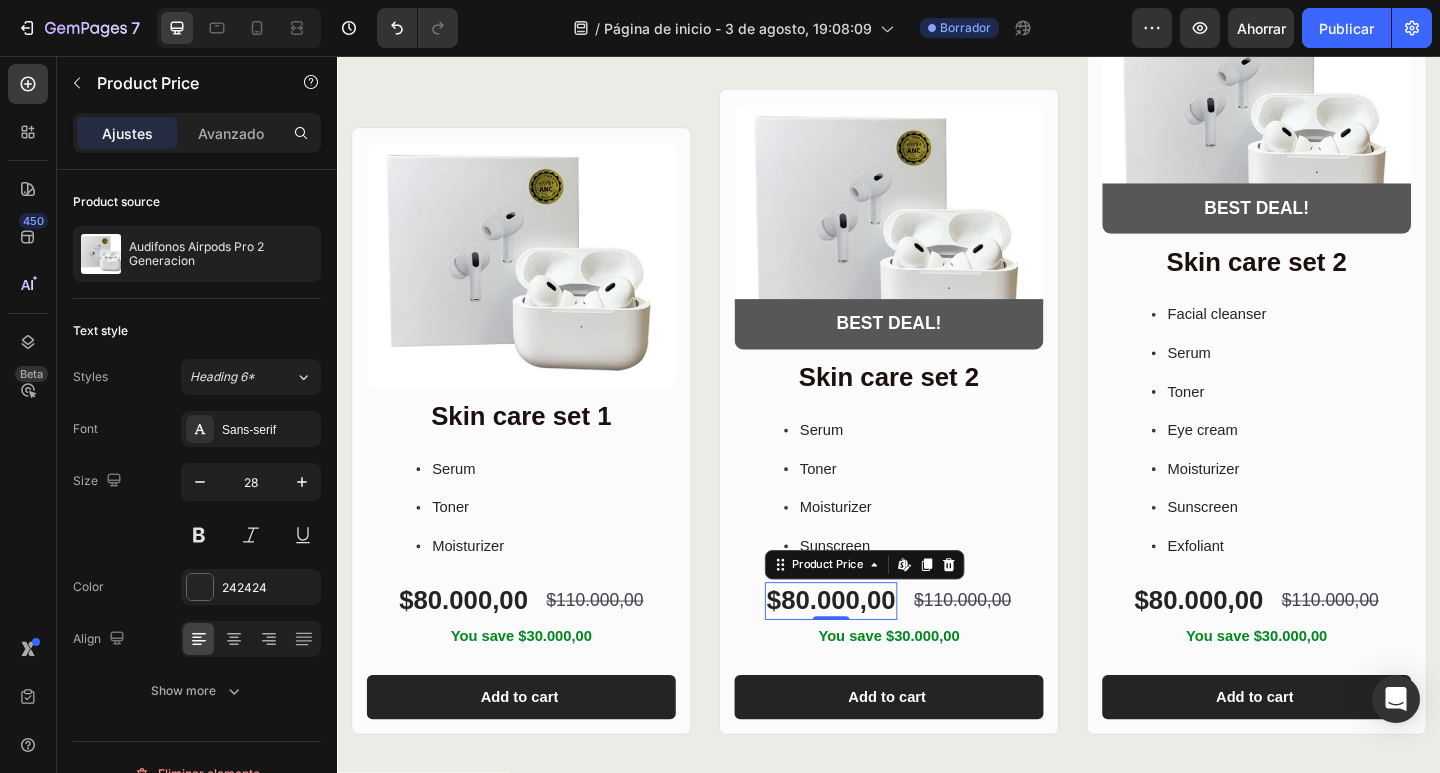 click on "$80.000,00" at bounding box center (874, 649) 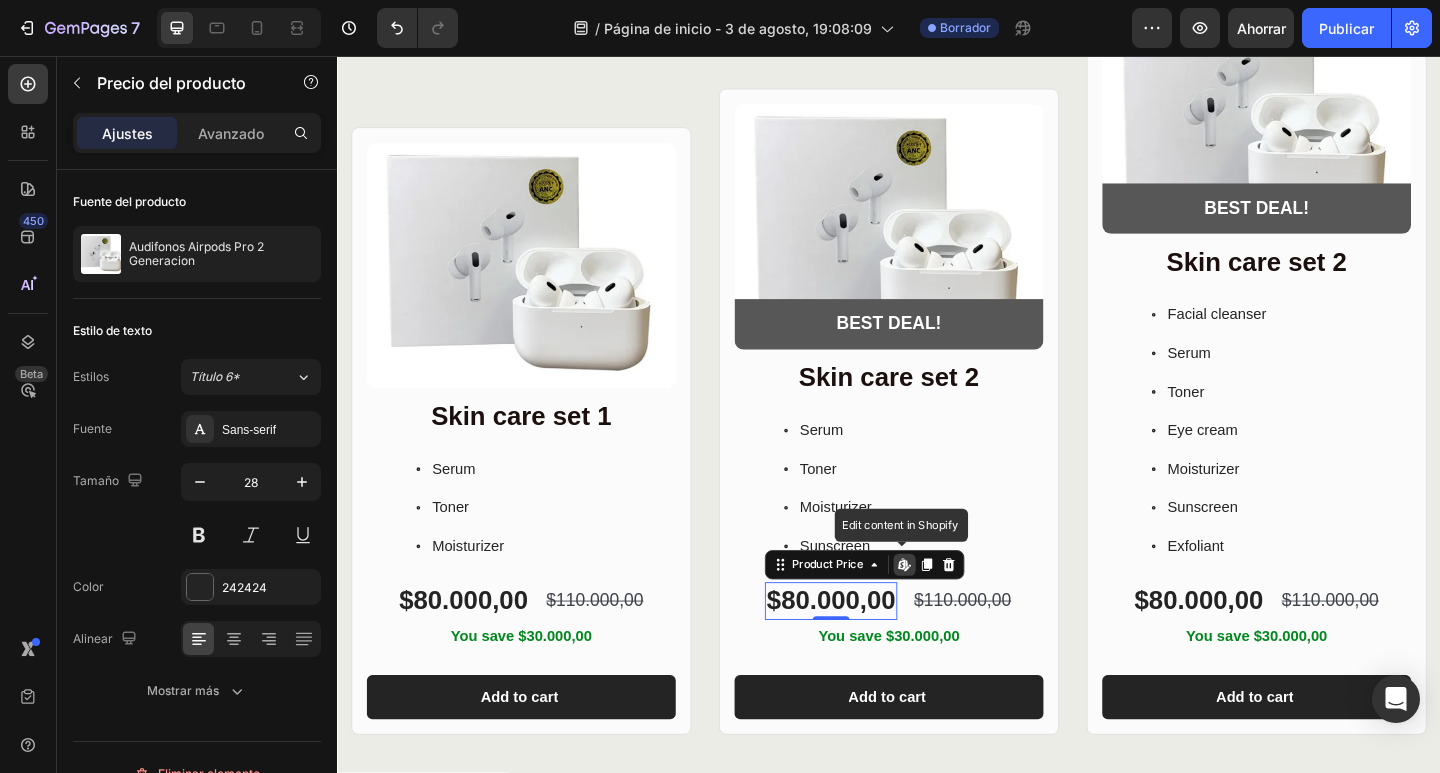 click on "$80.000,00" at bounding box center (874, 649) 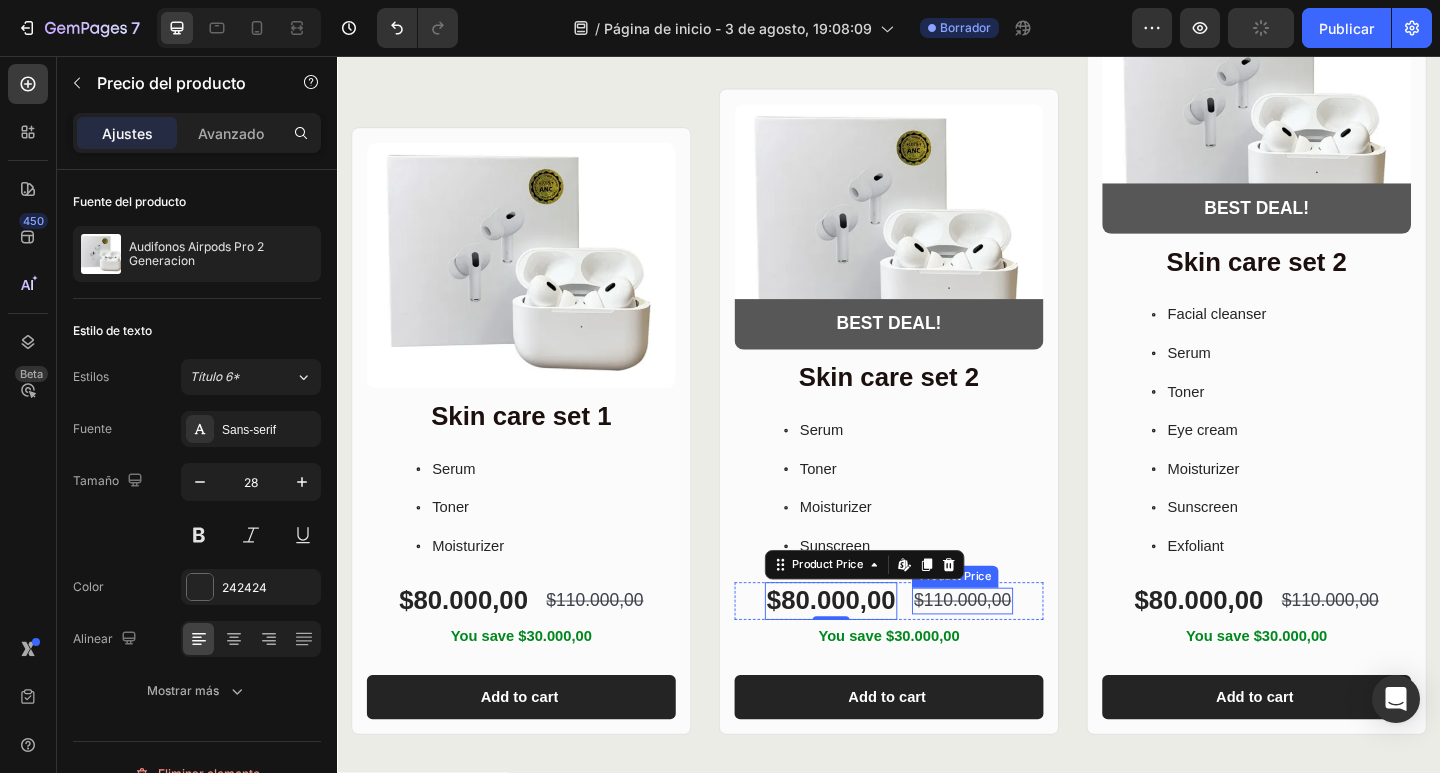 click on "$110.000,00" at bounding box center [1017, 649] 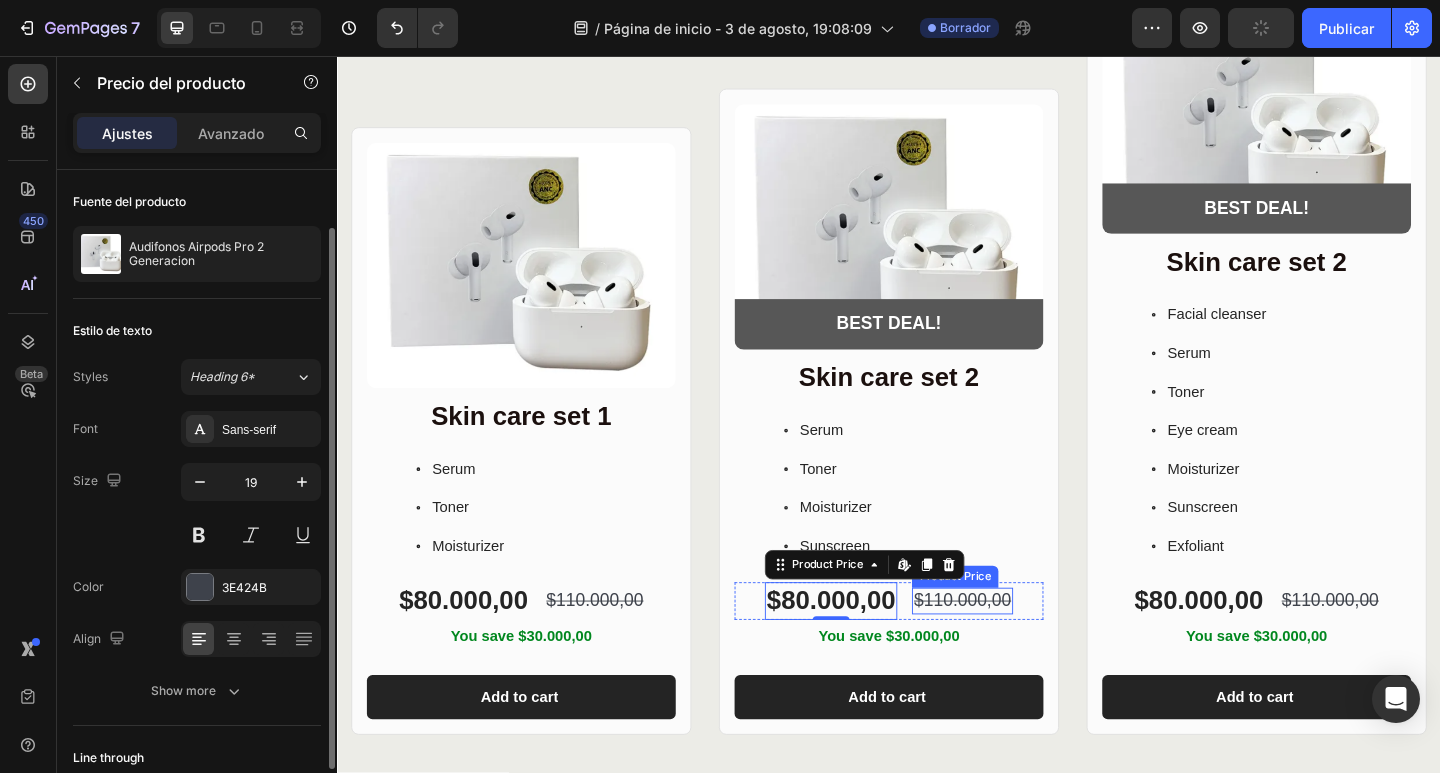 scroll, scrollTop: 32, scrollLeft: 0, axis: vertical 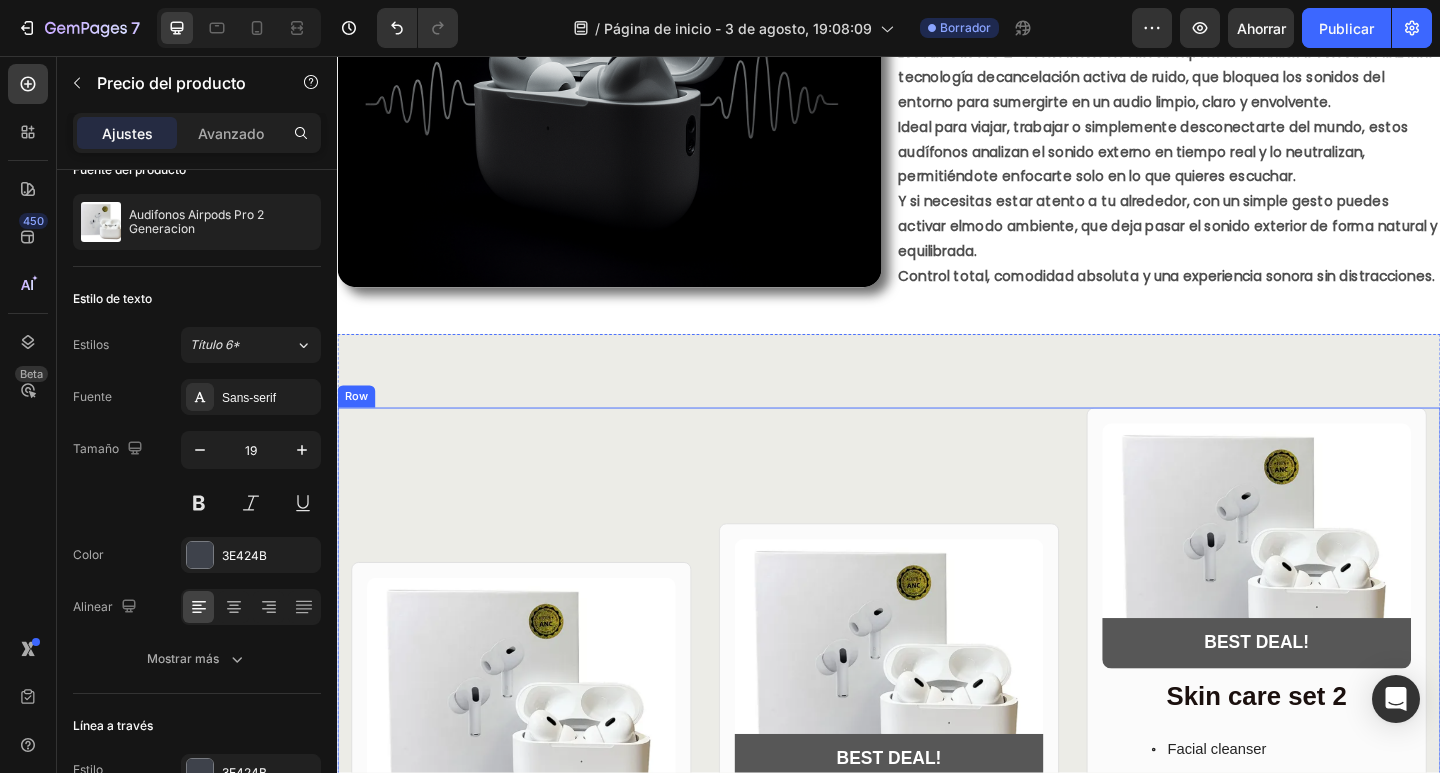 click on "Product Images BEST DEAL! Text Block Row Row Skin care set 2 Heading
Serum
Toner
Moisturizer
Sunscreen Item List $80.000,00 Product Price Product Price $110.000,00 Product Price   Edit content in Shopify 0 Product Price   Edit content in Shopify 0 Row You save $30.000,00 Product Badge Add to cart Add to Cart Row Product Row" at bounding box center (937, 854) 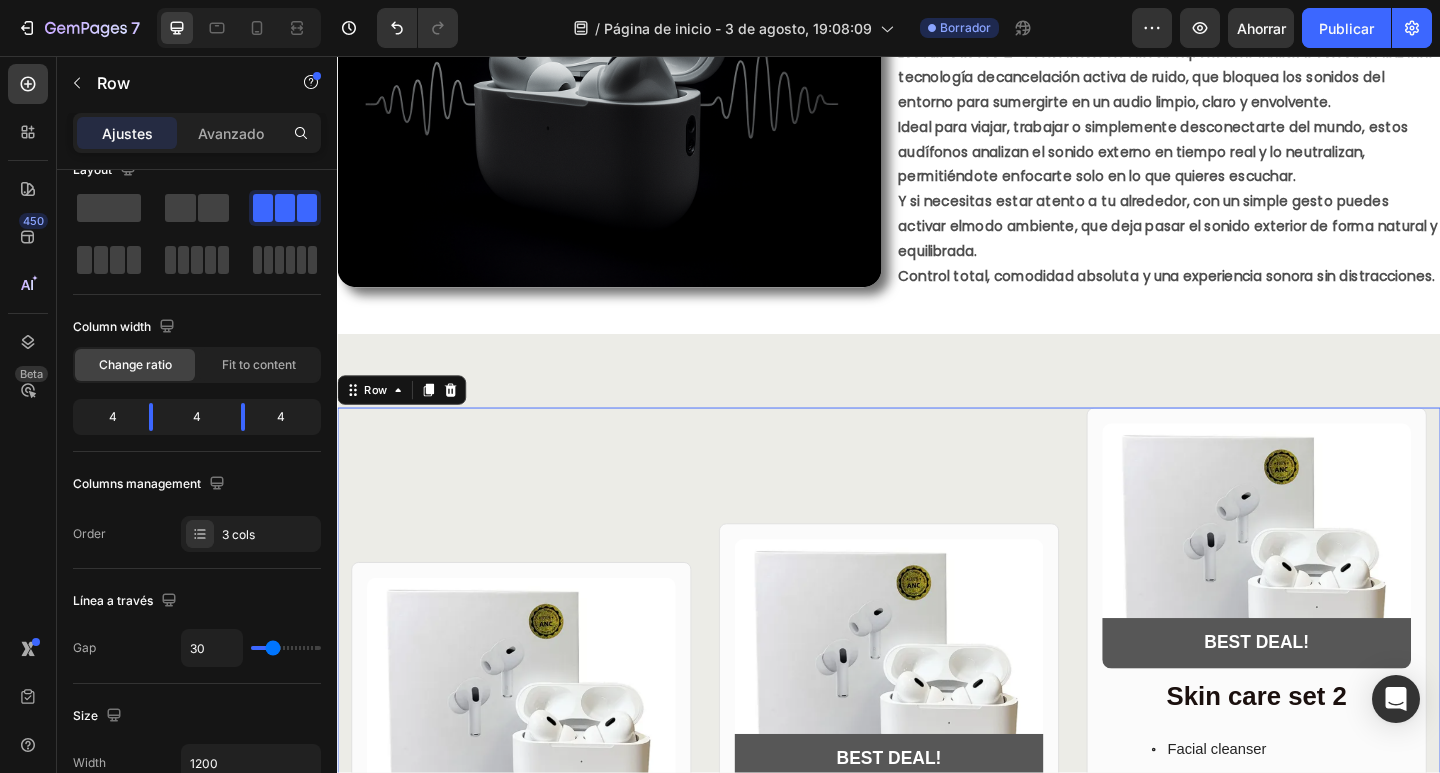 scroll, scrollTop: 0, scrollLeft: 0, axis: both 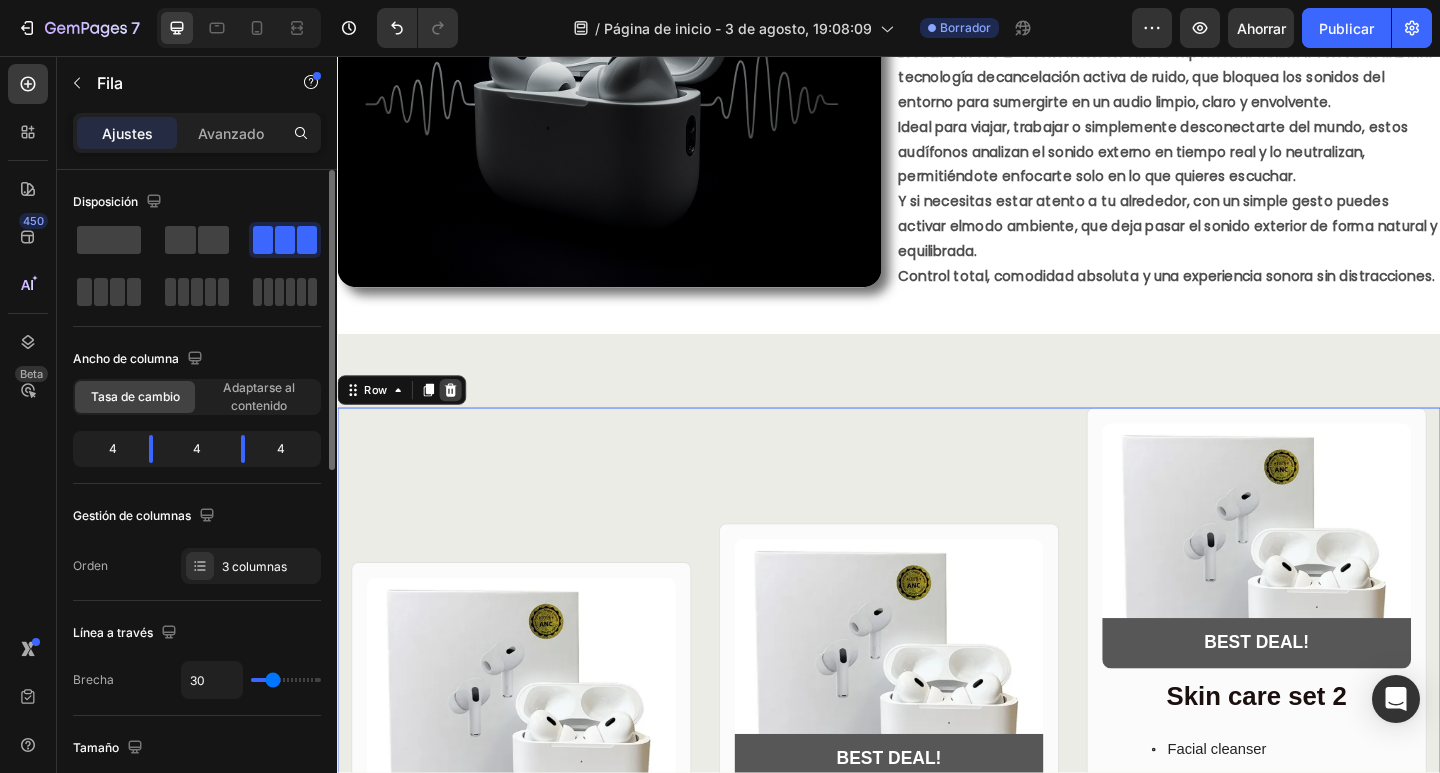 click at bounding box center [460, 420] 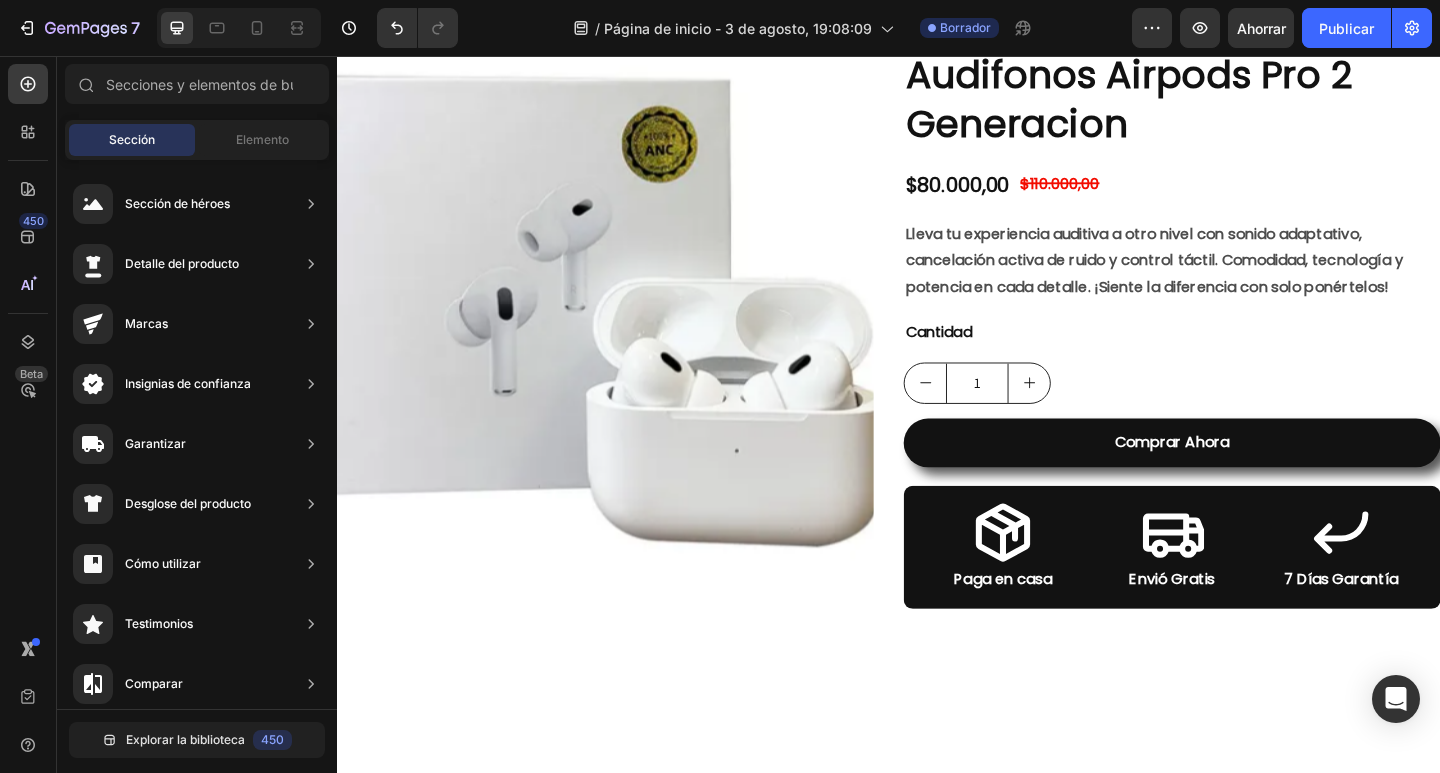 scroll, scrollTop: 141, scrollLeft: 0, axis: vertical 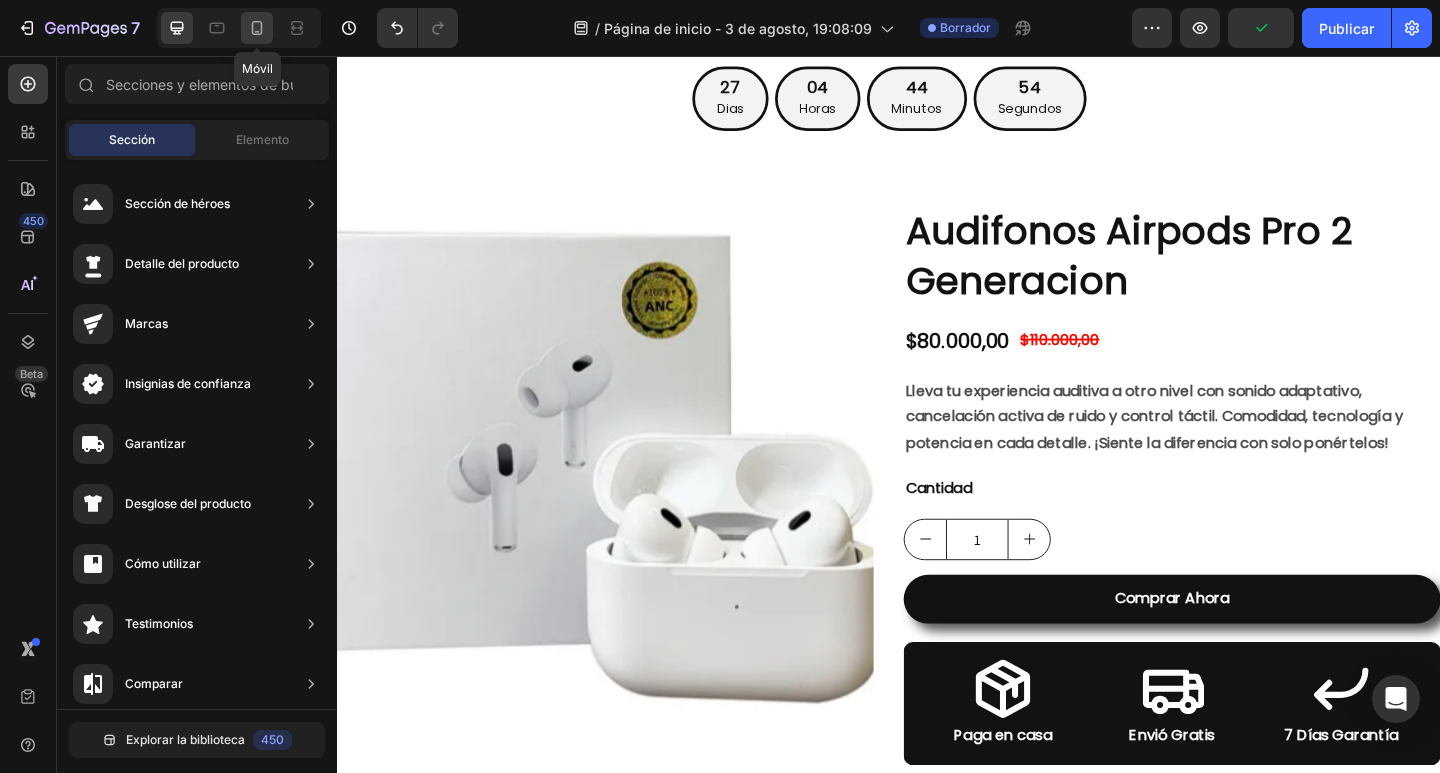 click 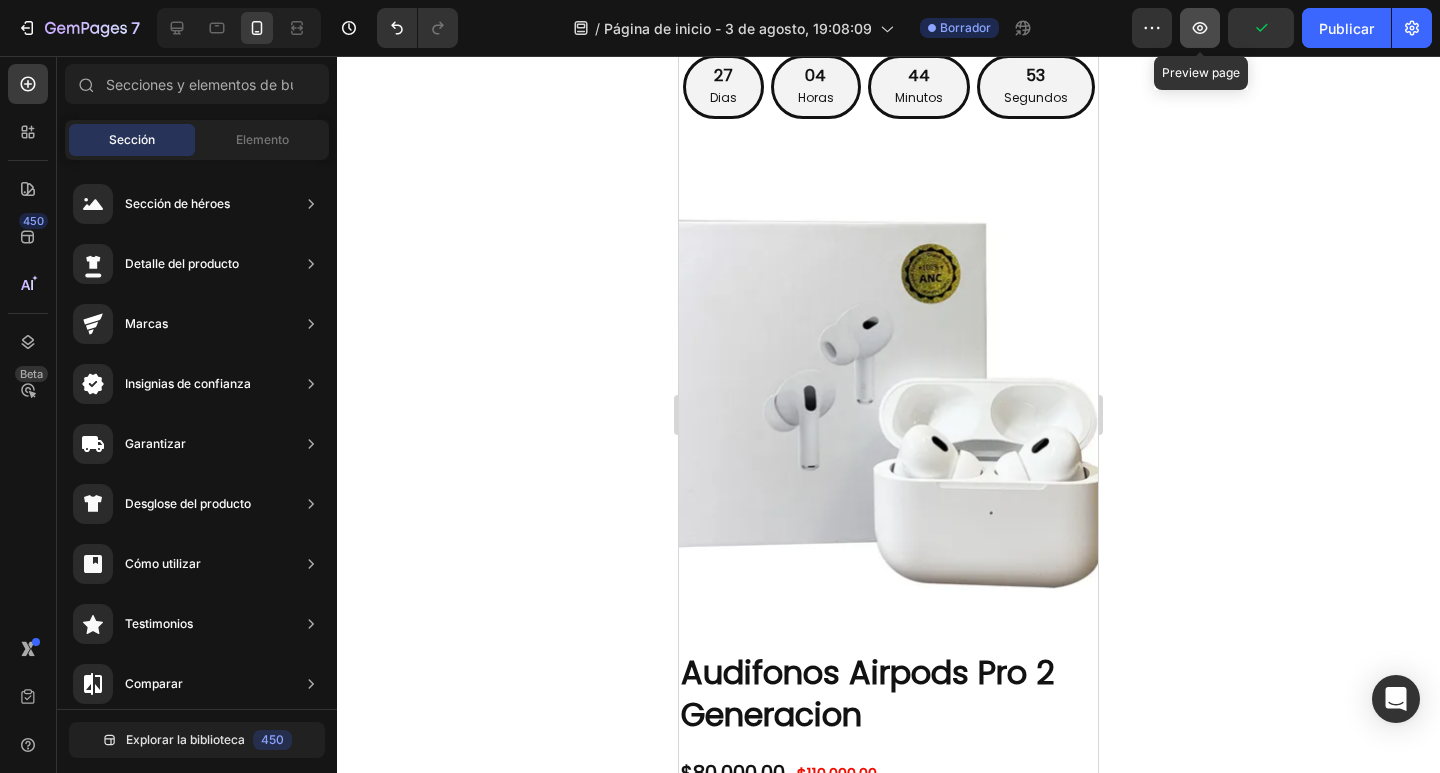 click 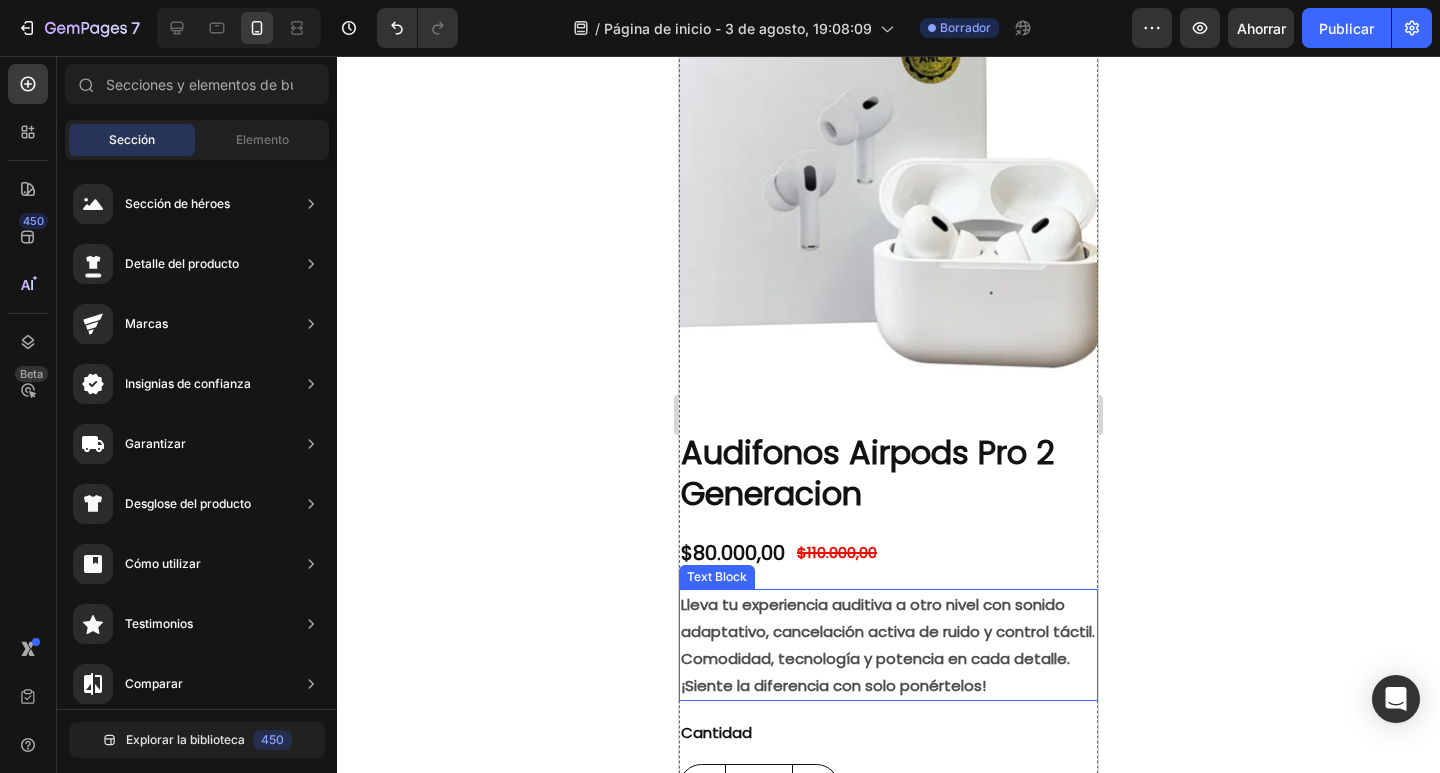 scroll, scrollTop: 641, scrollLeft: 0, axis: vertical 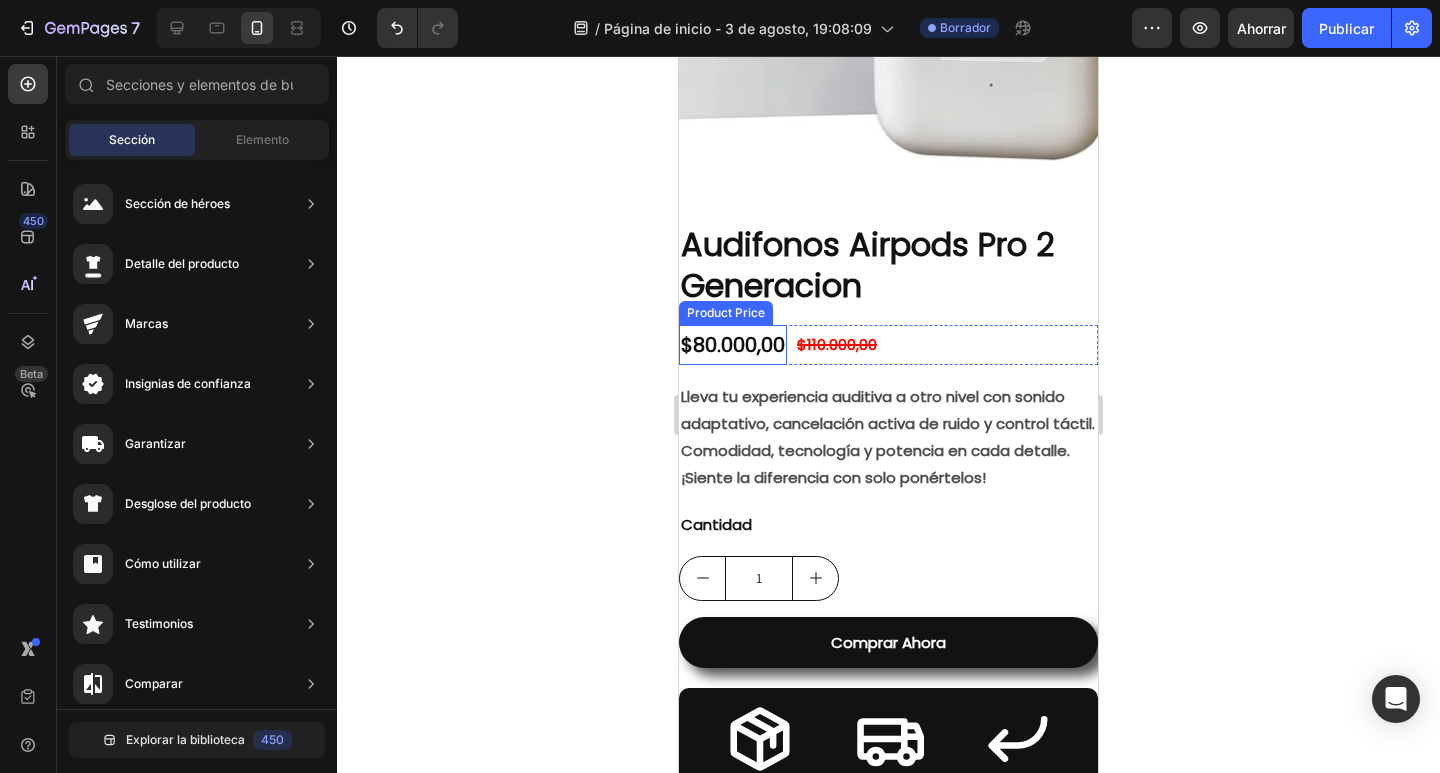 click on "Audifonos Airpods Pro 2 Generacion" at bounding box center (888, 265) 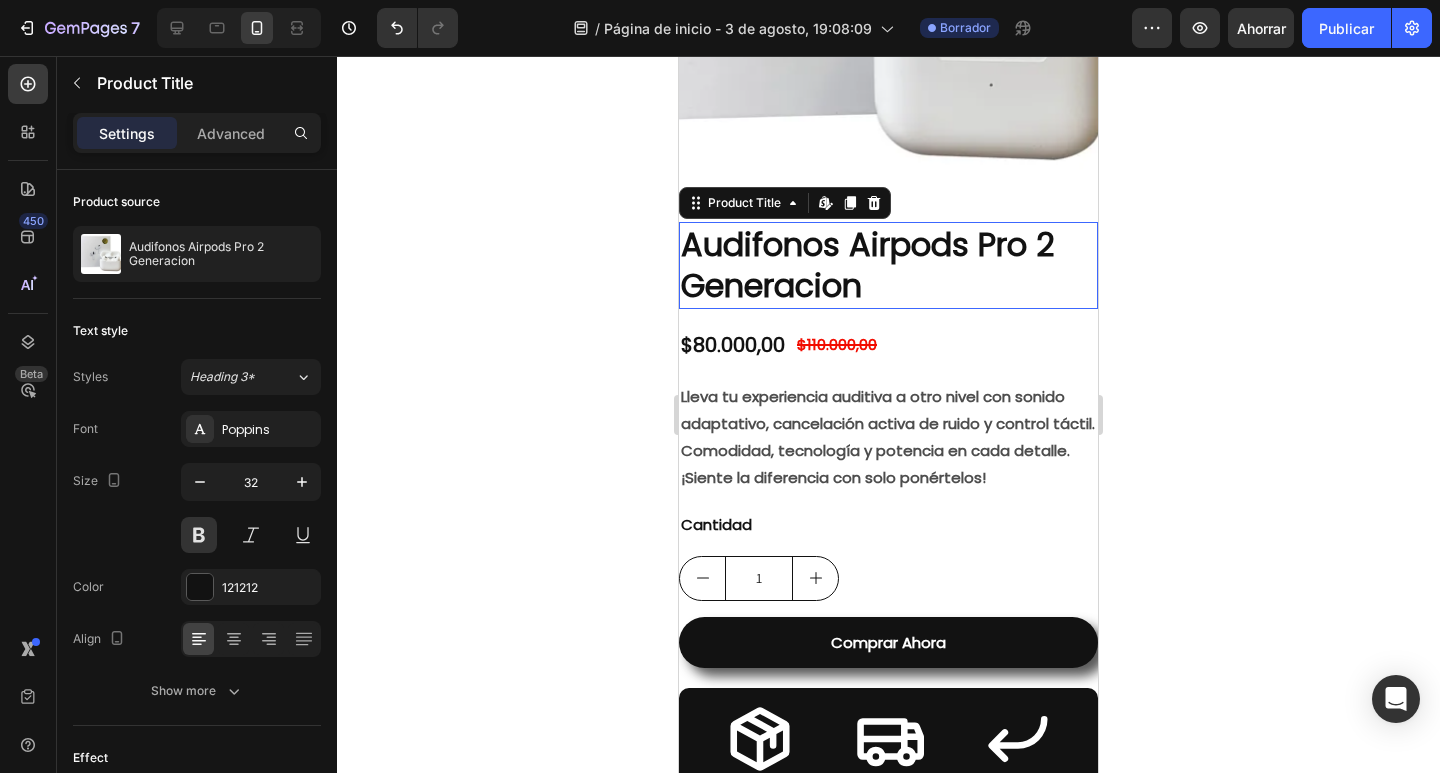 click on "Audifonos Airpods Pro 2 Generacion" at bounding box center [888, 265] 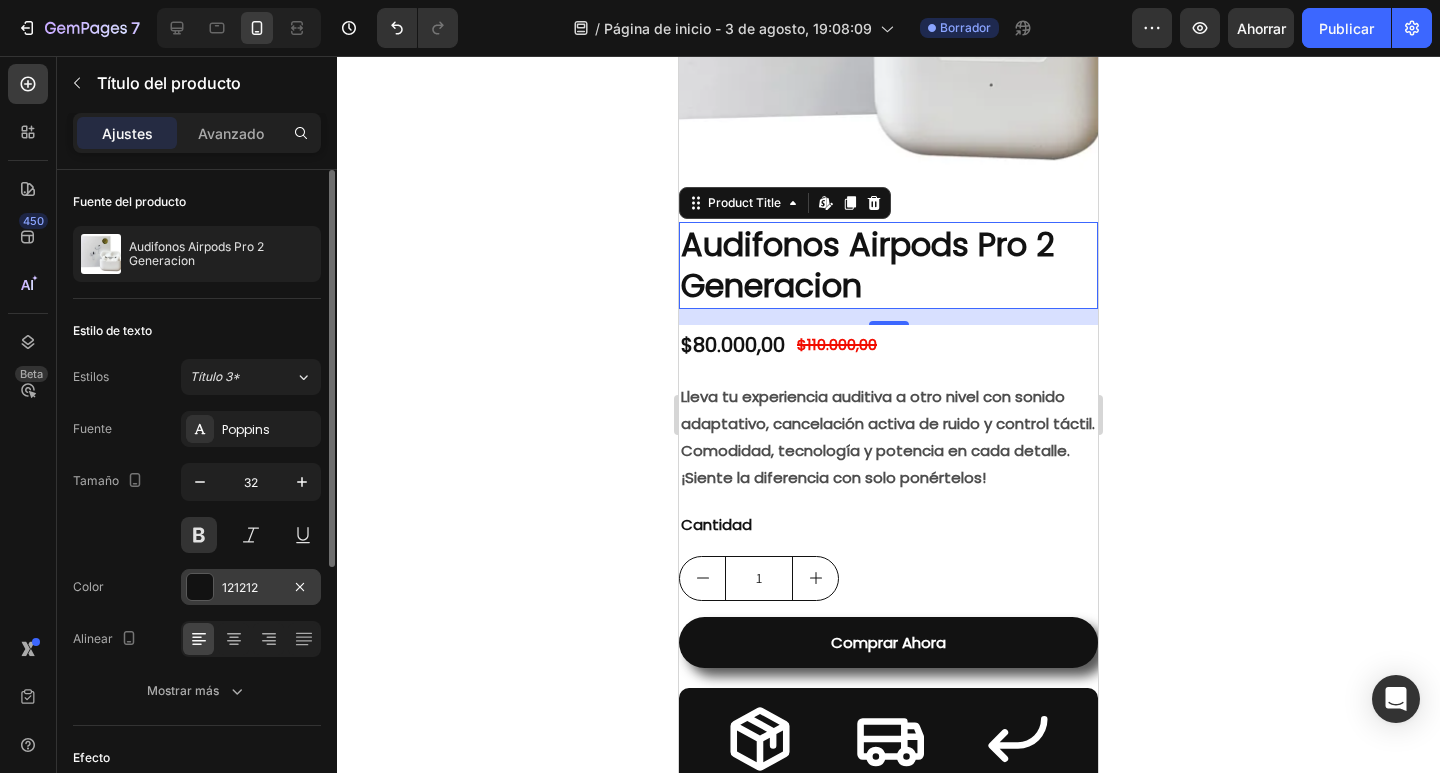 click on "121212" at bounding box center (240, 587) 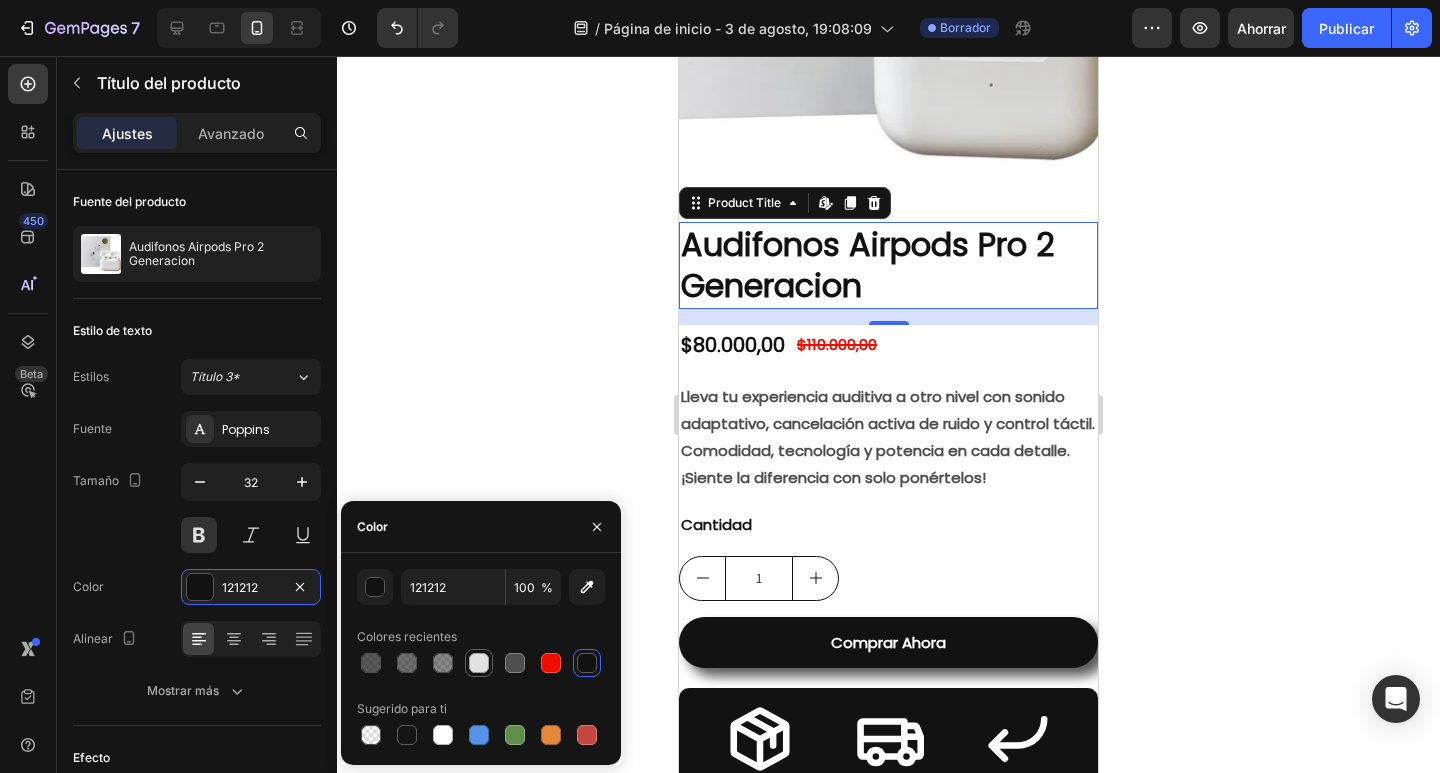 click at bounding box center [479, 663] 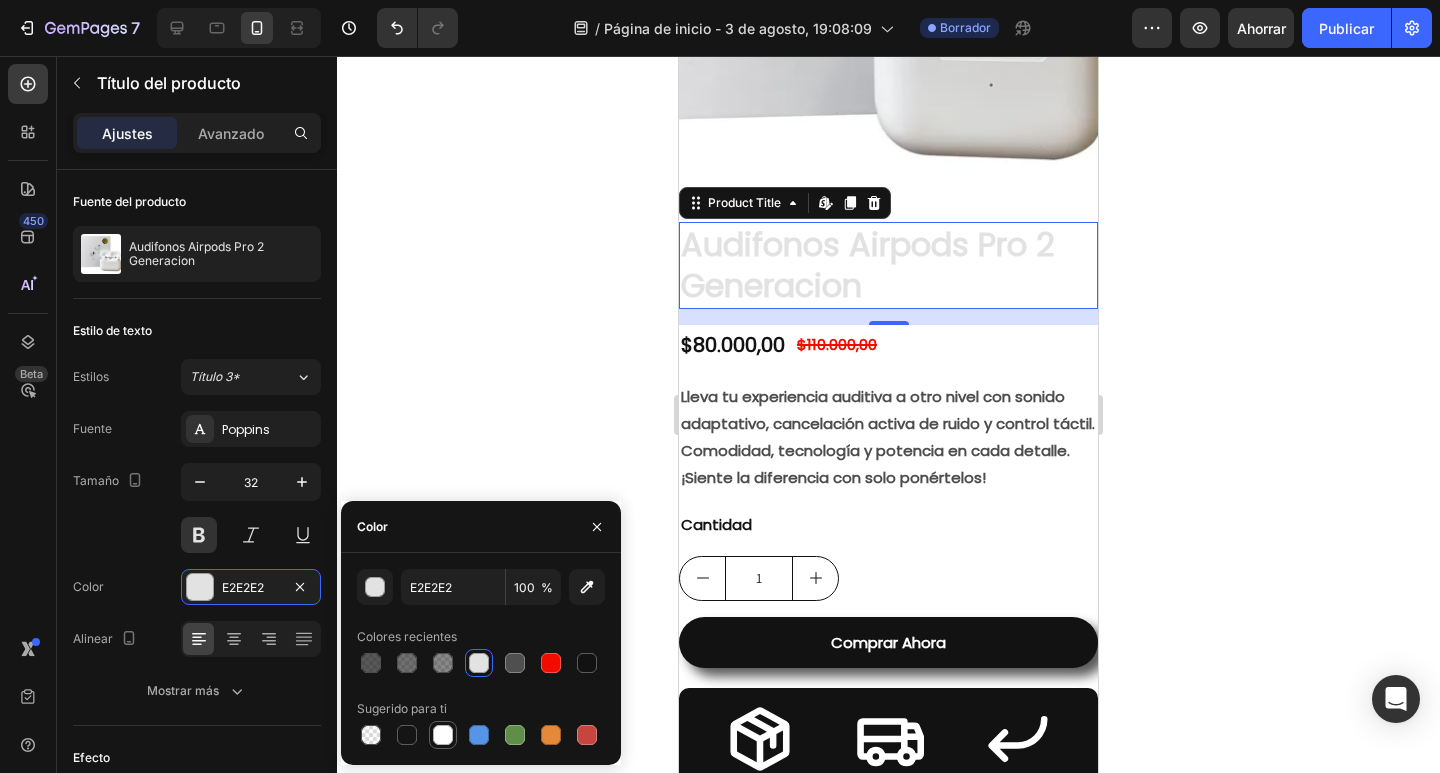 click at bounding box center [443, 735] 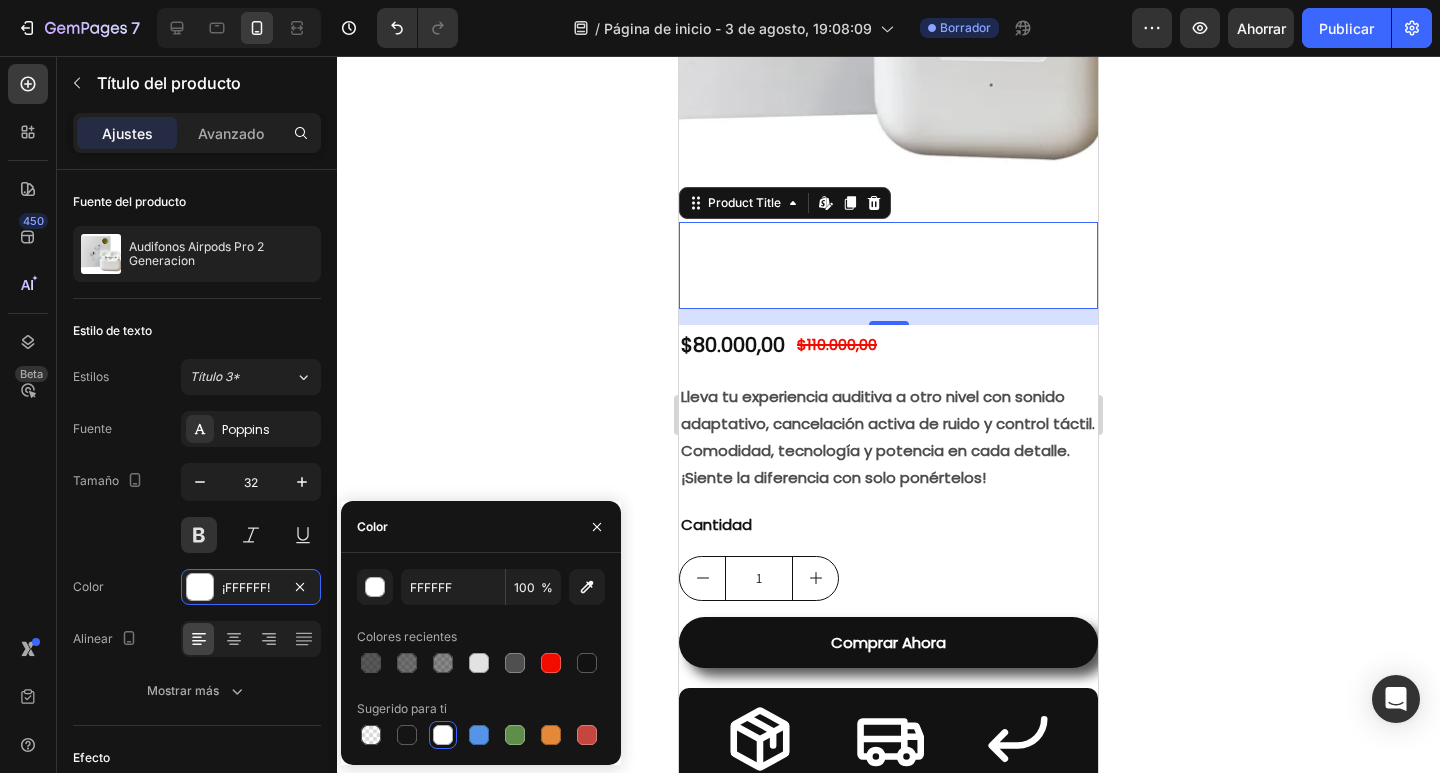 click 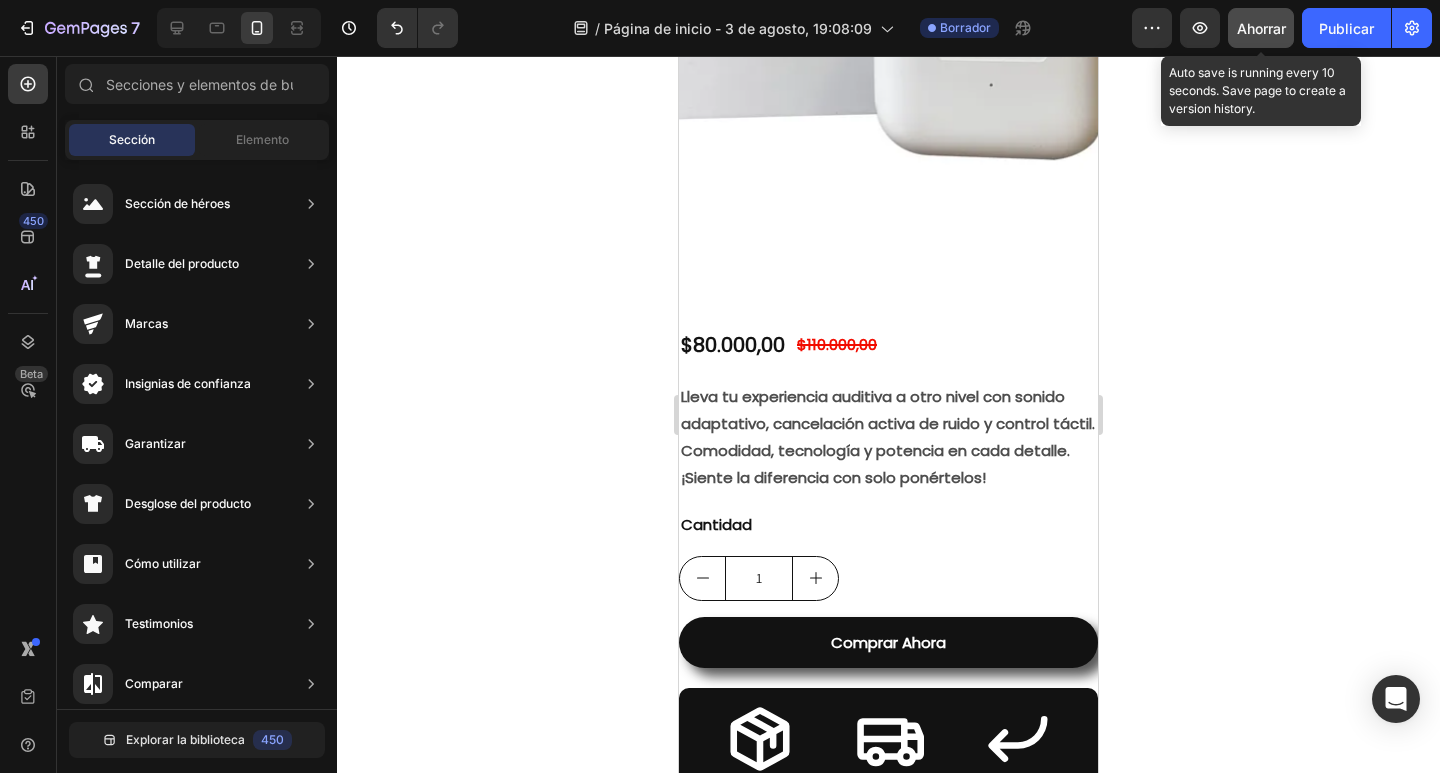 click on "Ahorrar" at bounding box center [1261, 28] 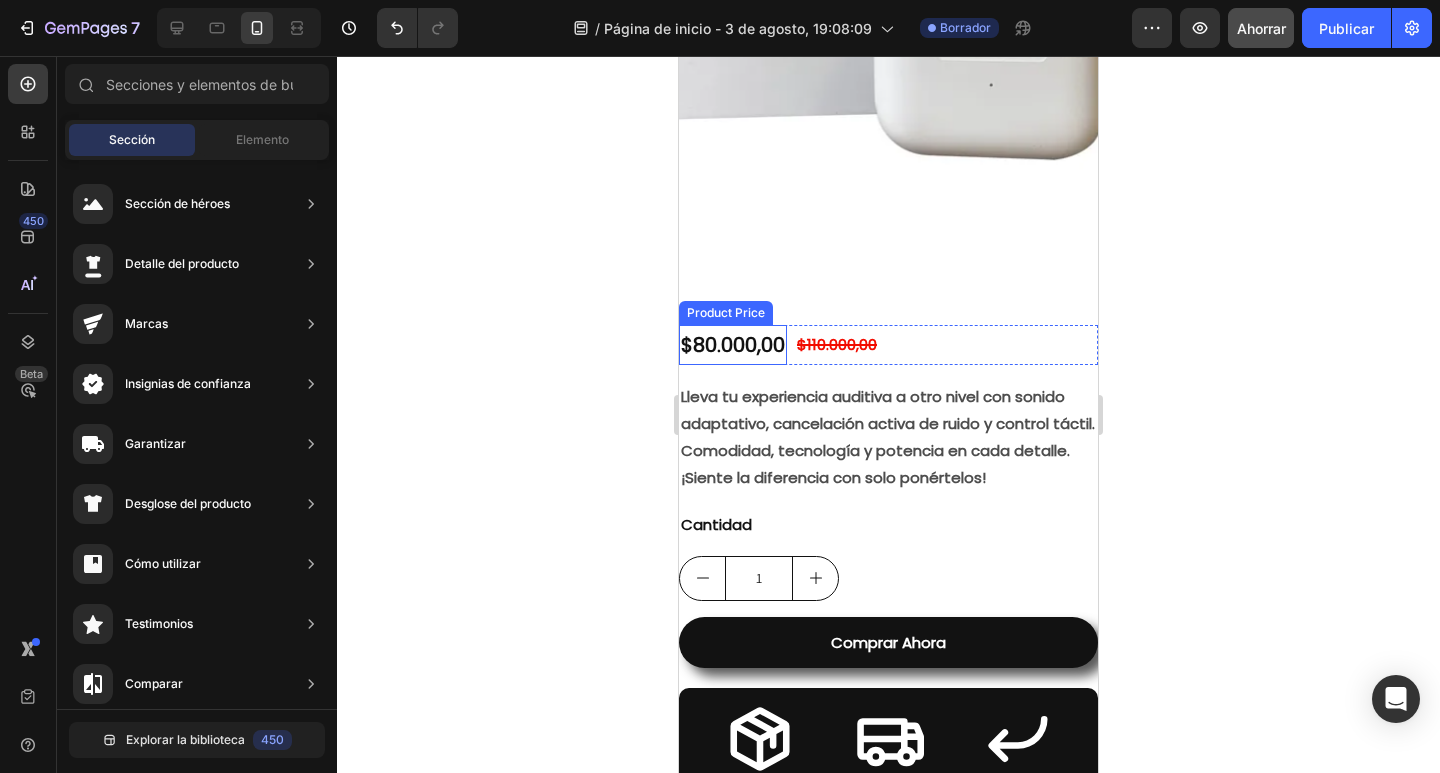click on "$80.000,00" at bounding box center (733, 345) 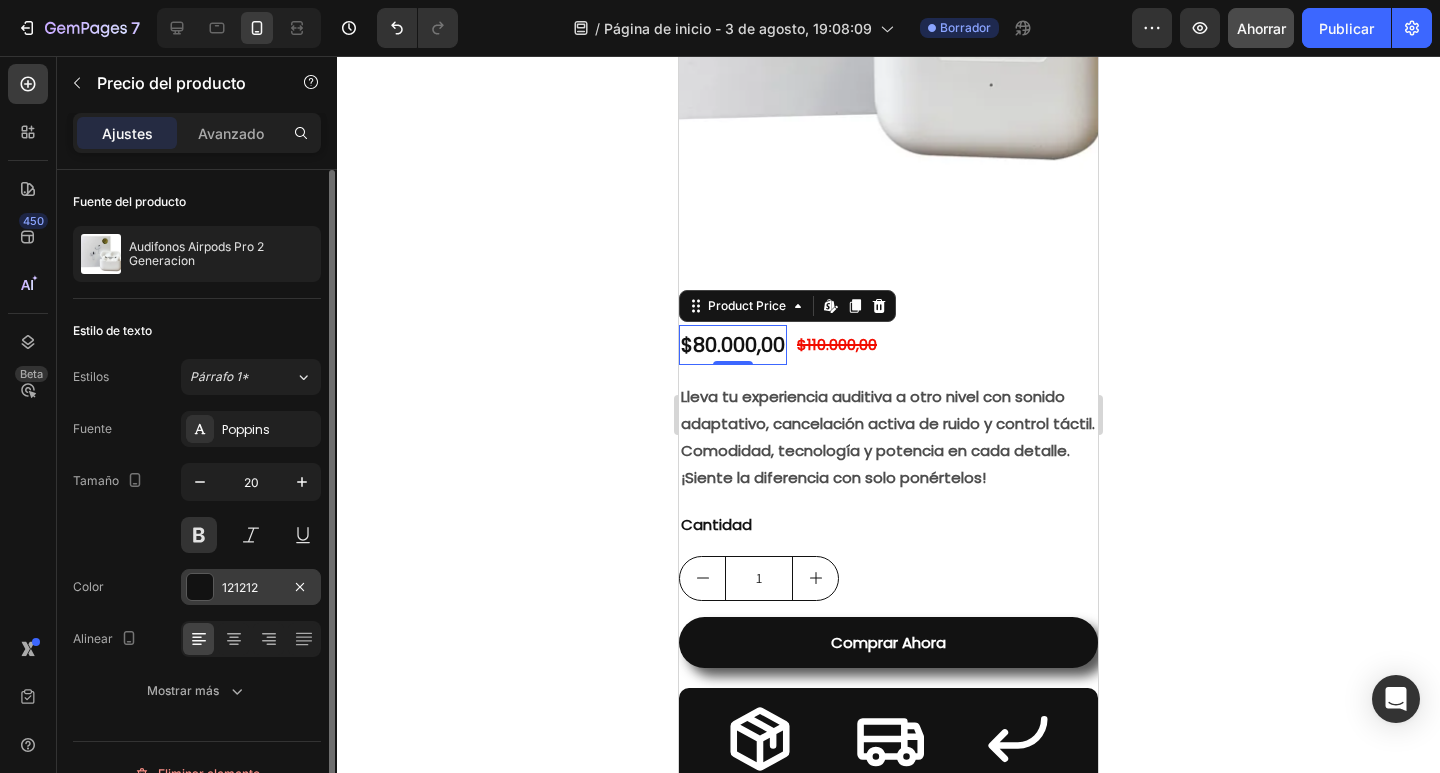 click at bounding box center [200, 587] 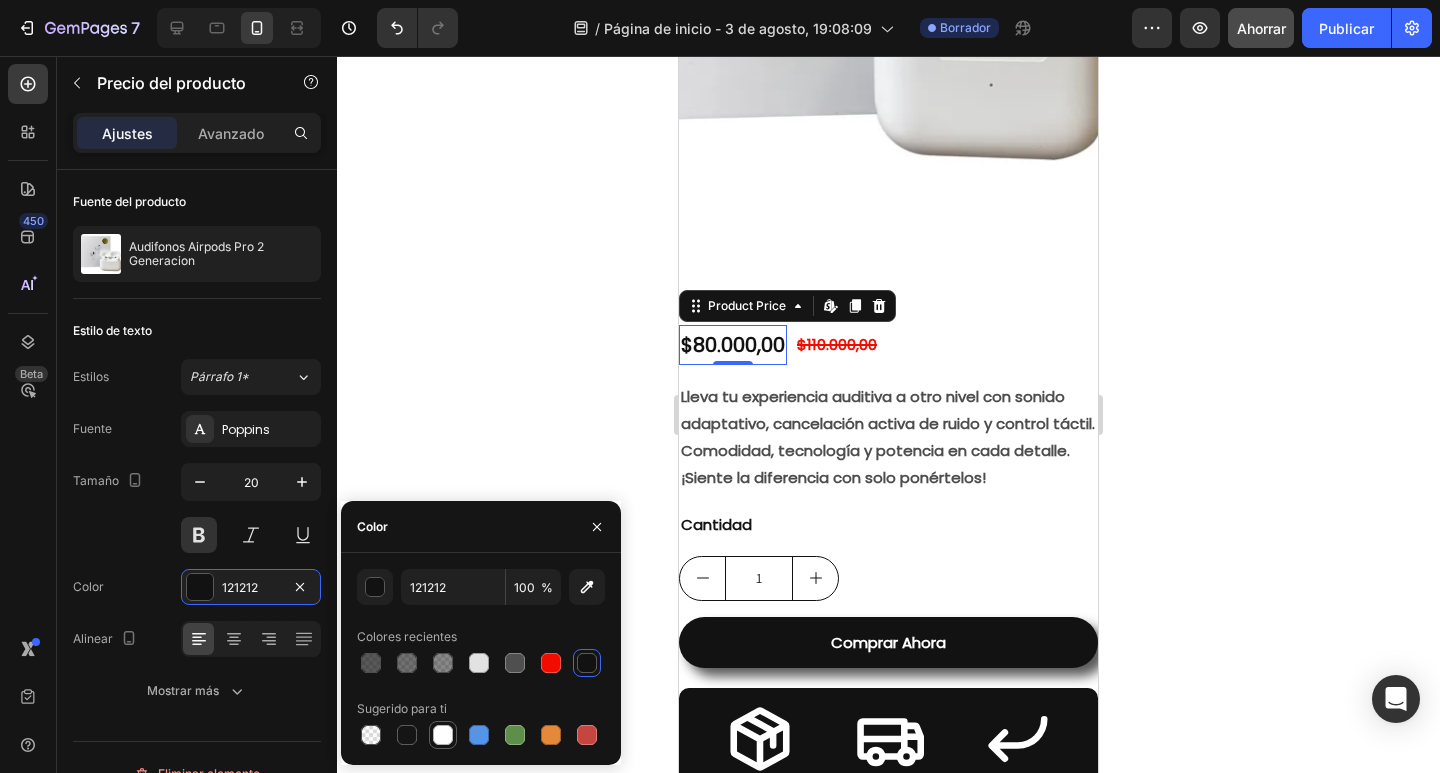 click at bounding box center (443, 735) 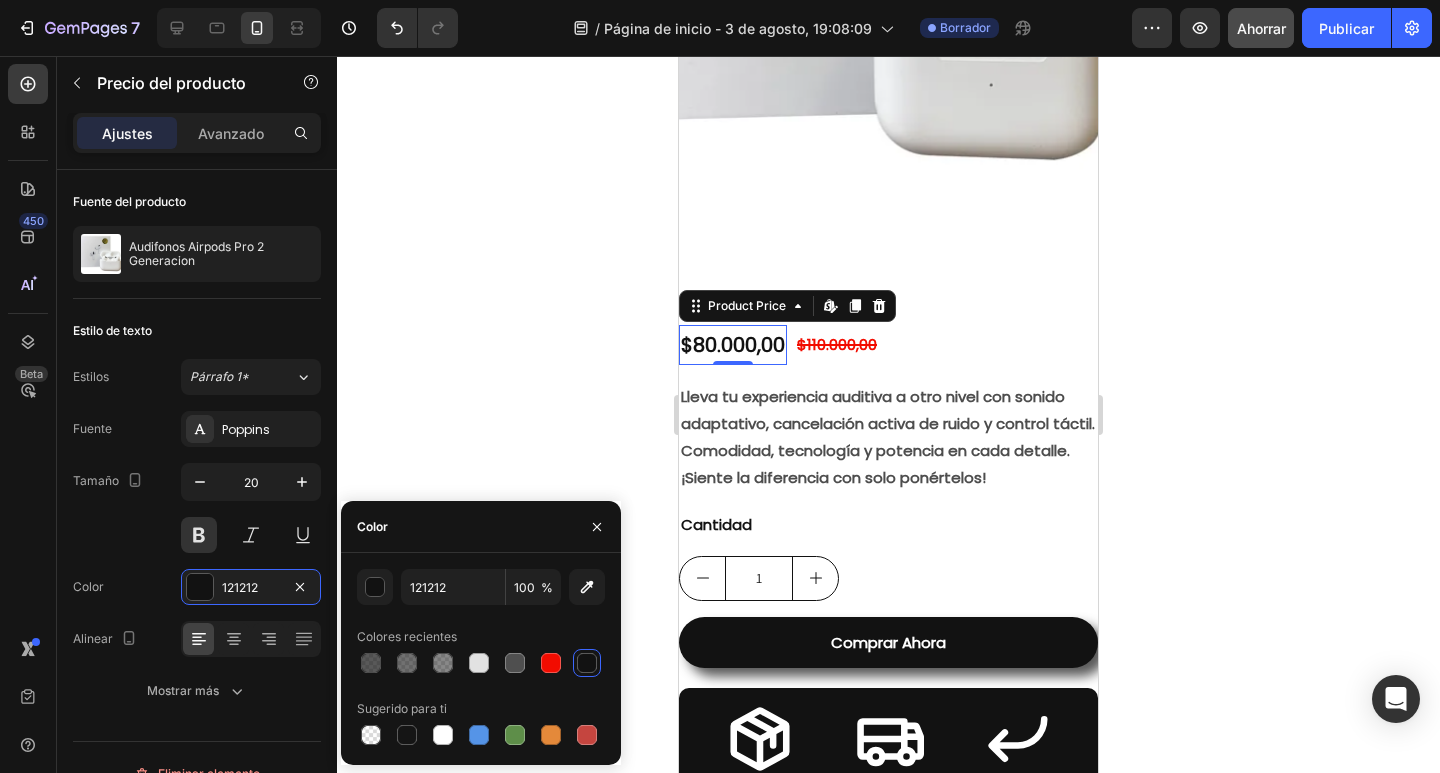 type on "FFFFFF" 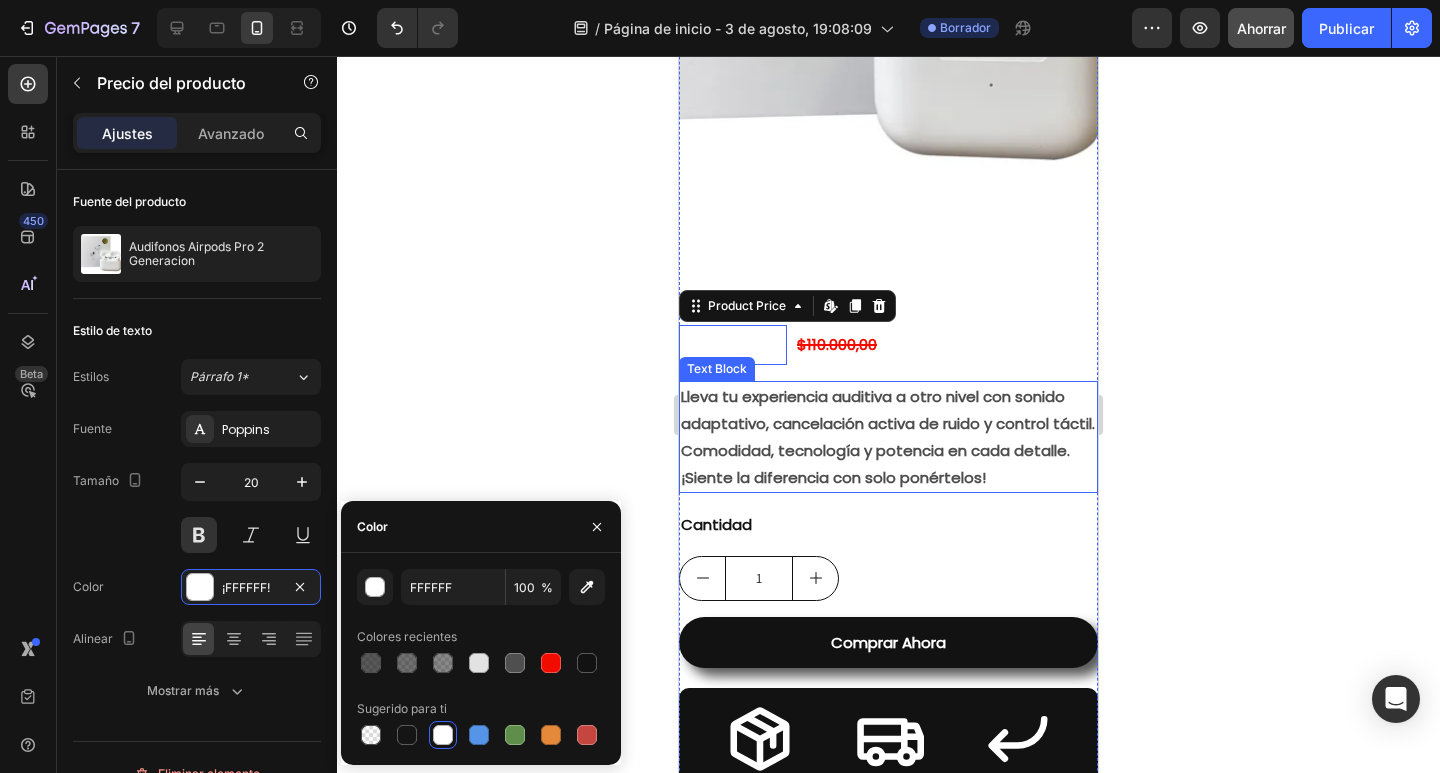 click on "Lleva tu experiencia auditiva a otro nivel con sonido adaptativo, cancelación activa de ruido y control táctil. Comodidad, tecnología y potencia en cada detalle. ¡Siente la diferencia con solo ponértelos!" at bounding box center (888, 437) 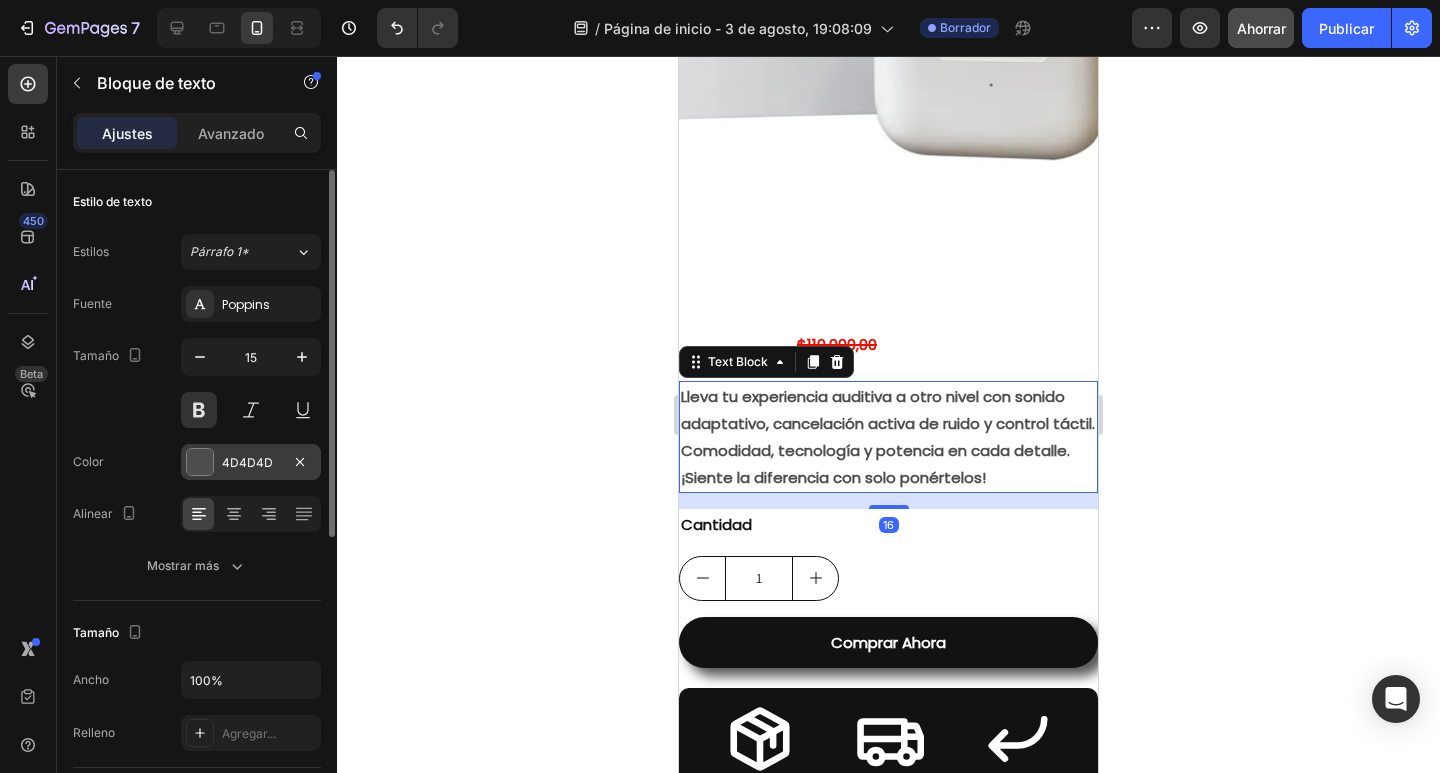 click at bounding box center (200, 462) 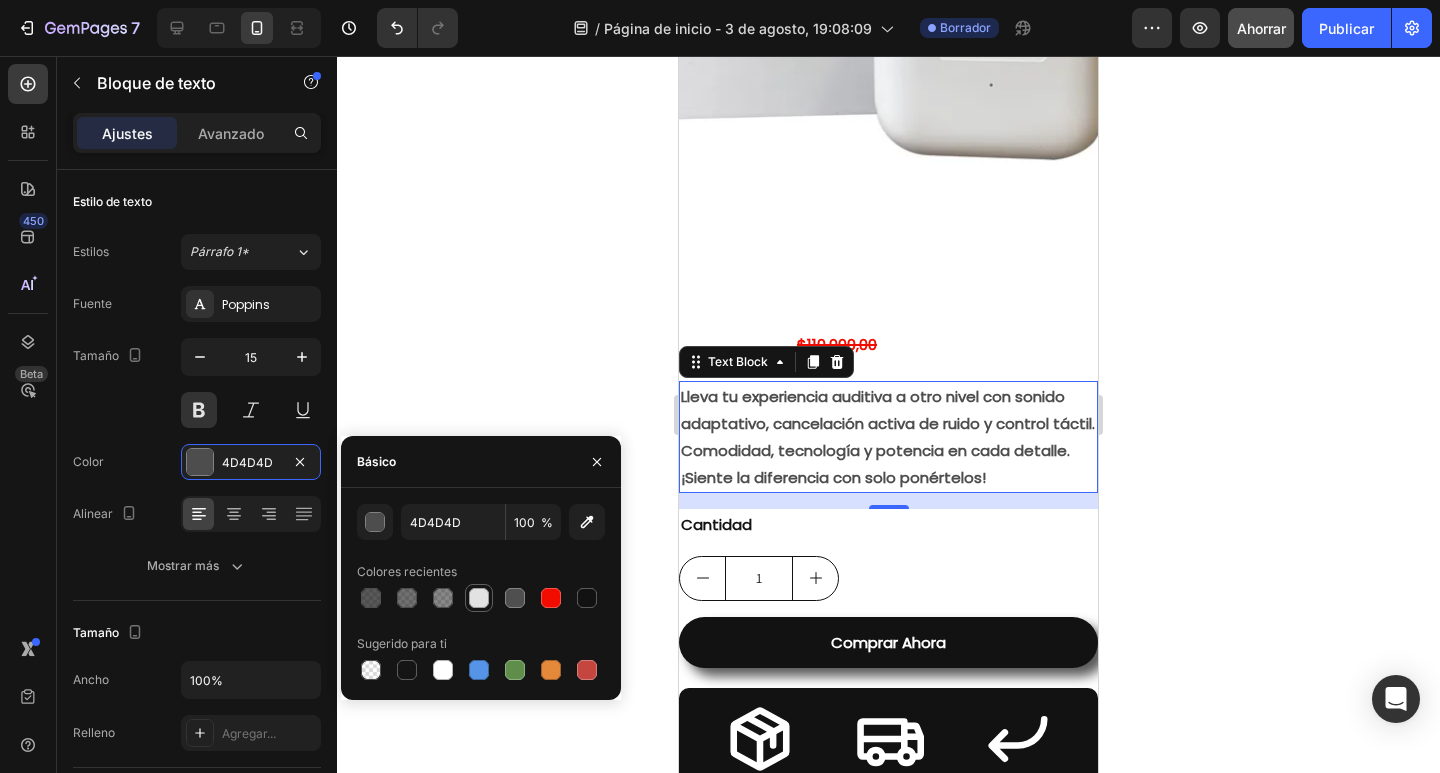 click at bounding box center [479, 598] 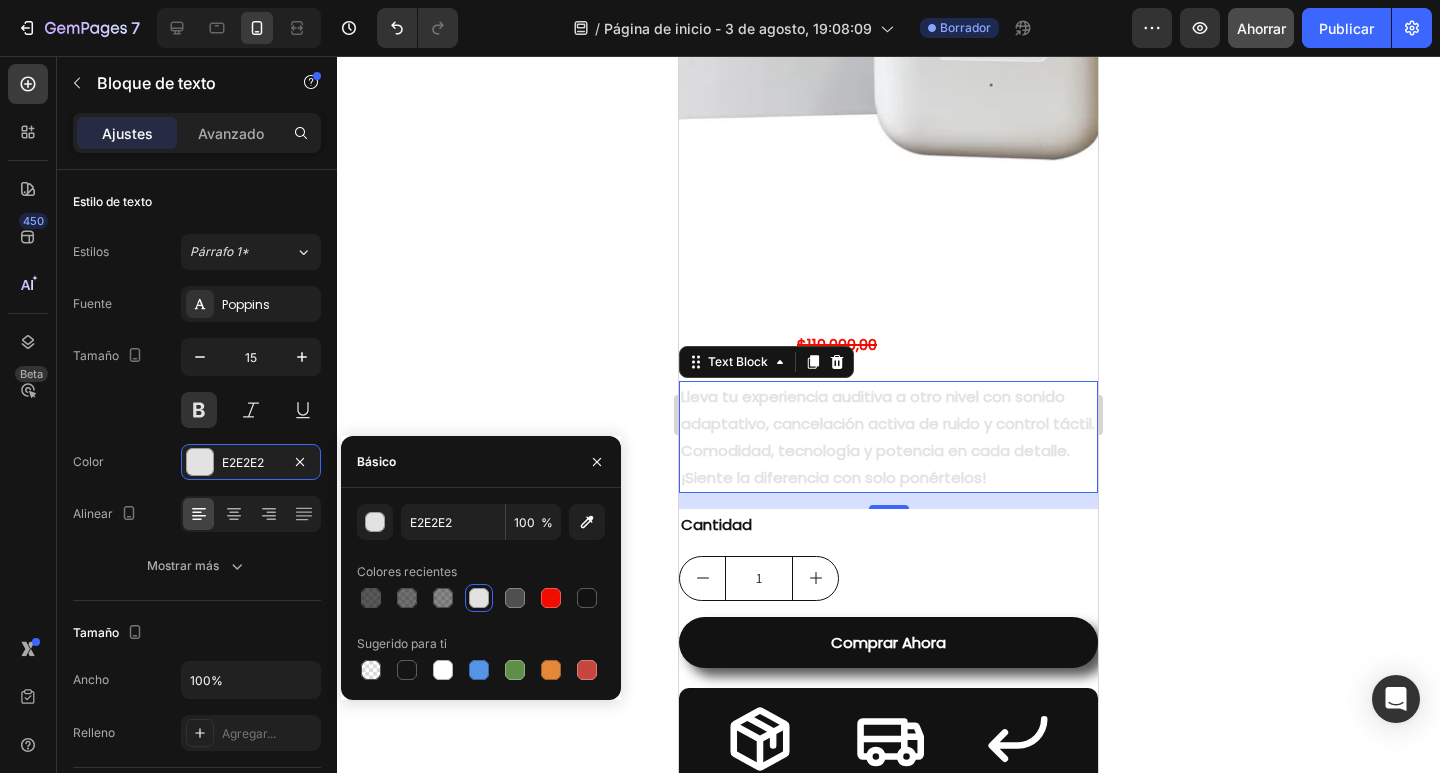 click 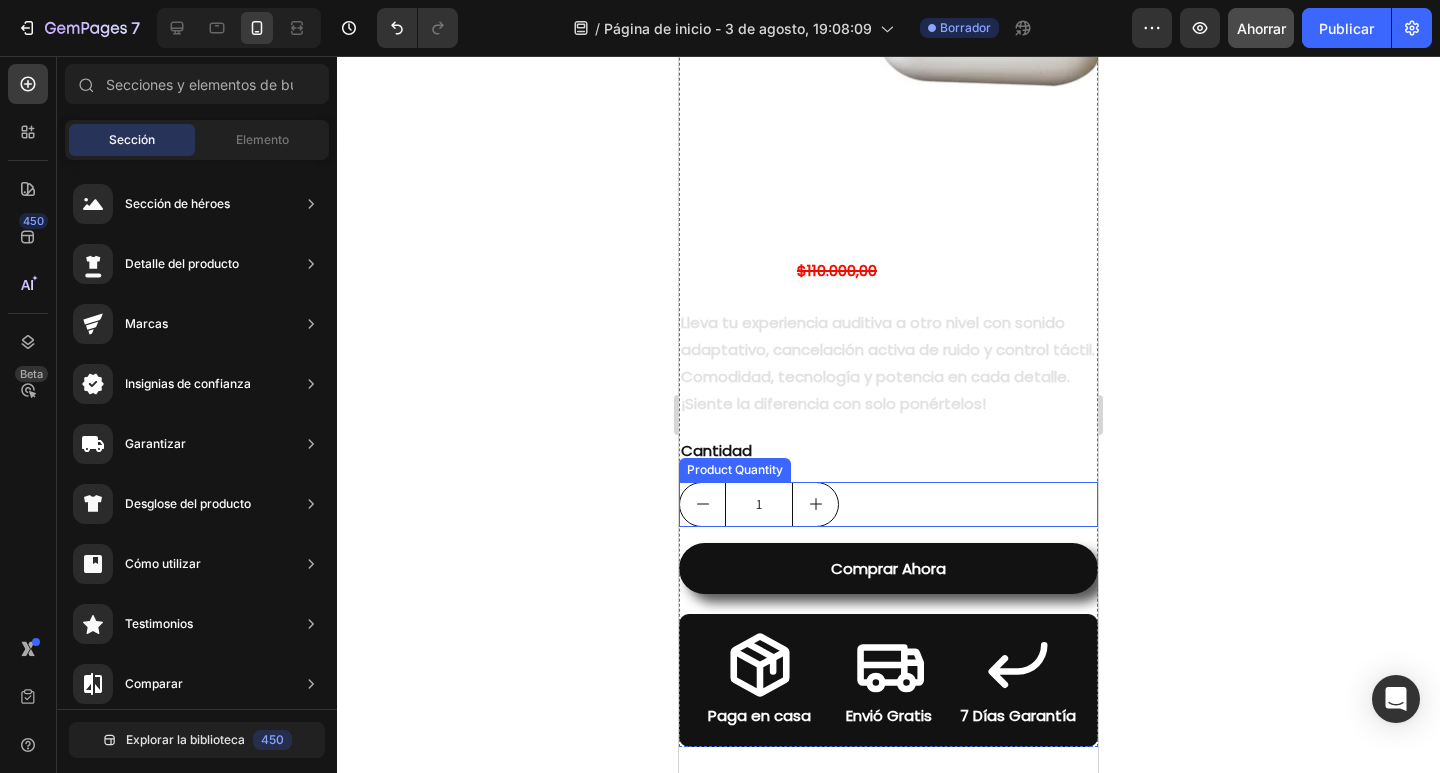 scroll, scrollTop: 841, scrollLeft: 0, axis: vertical 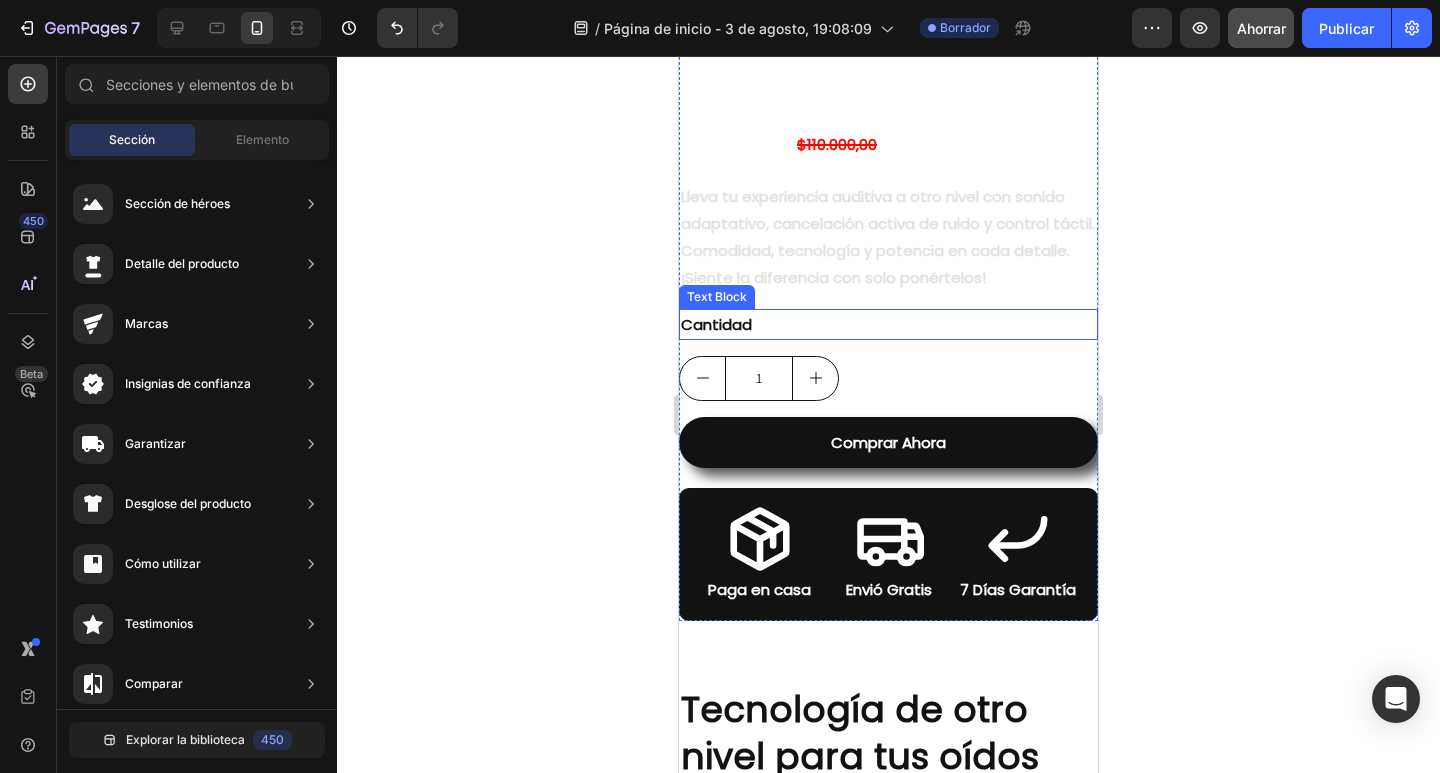 click on "Cantidad" at bounding box center [888, 324] 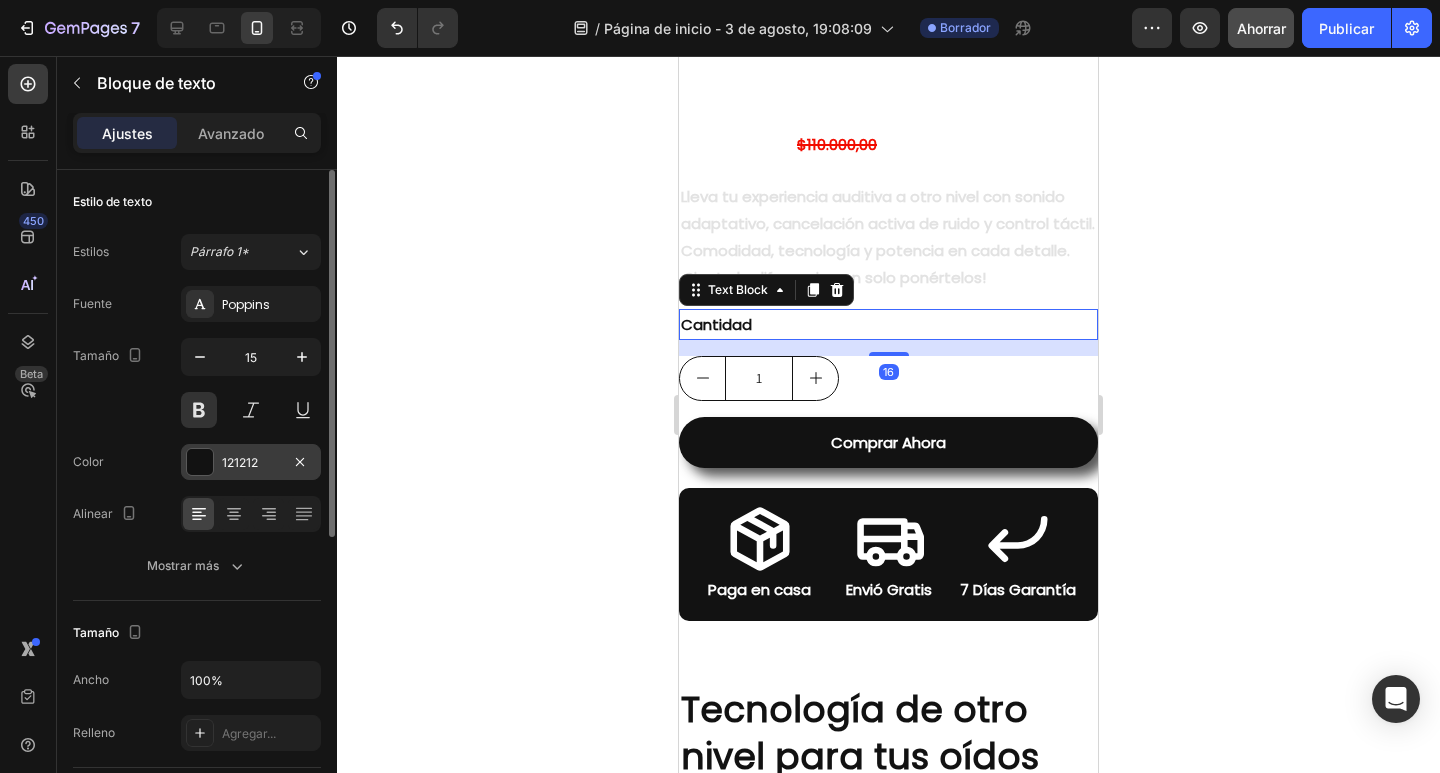 click on "121212" at bounding box center [240, 462] 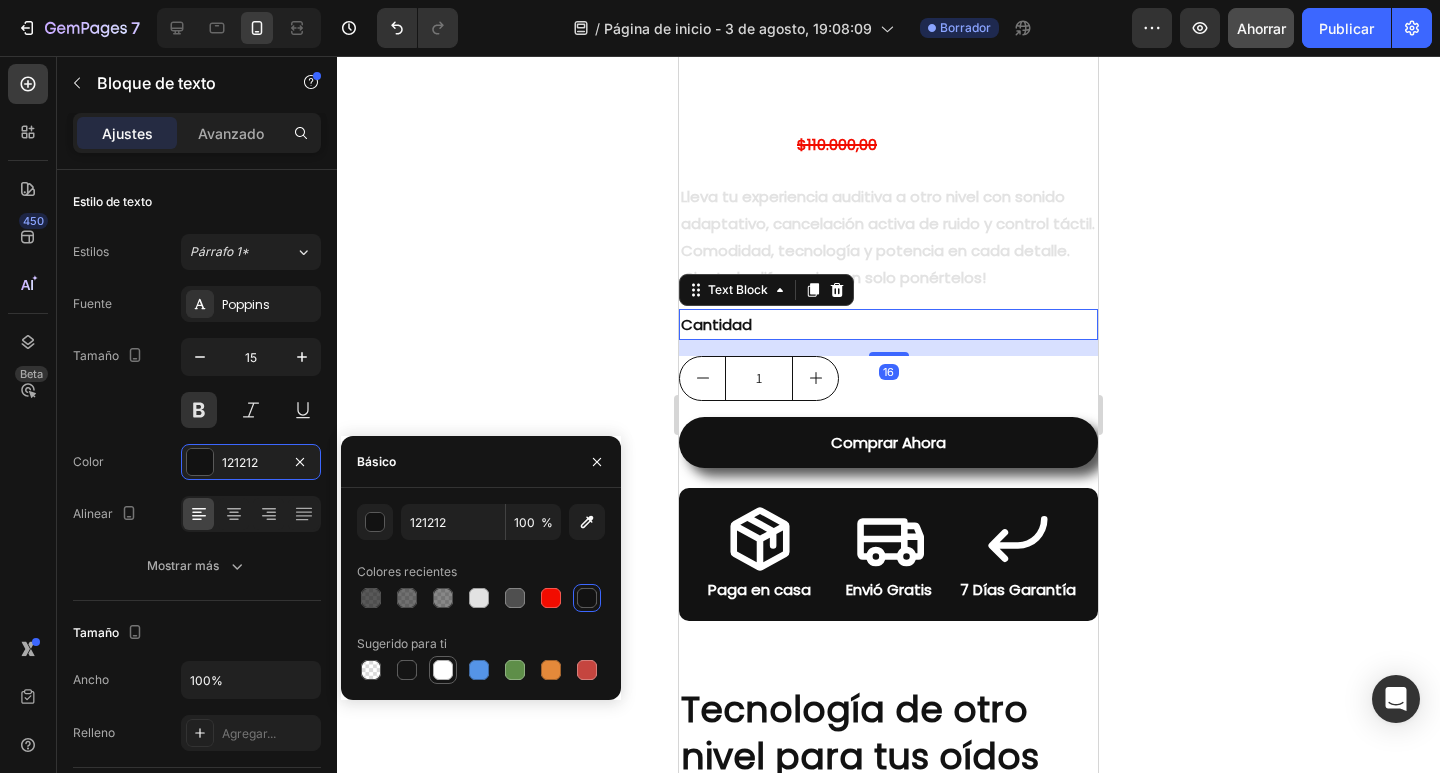click at bounding box center (443, 670) 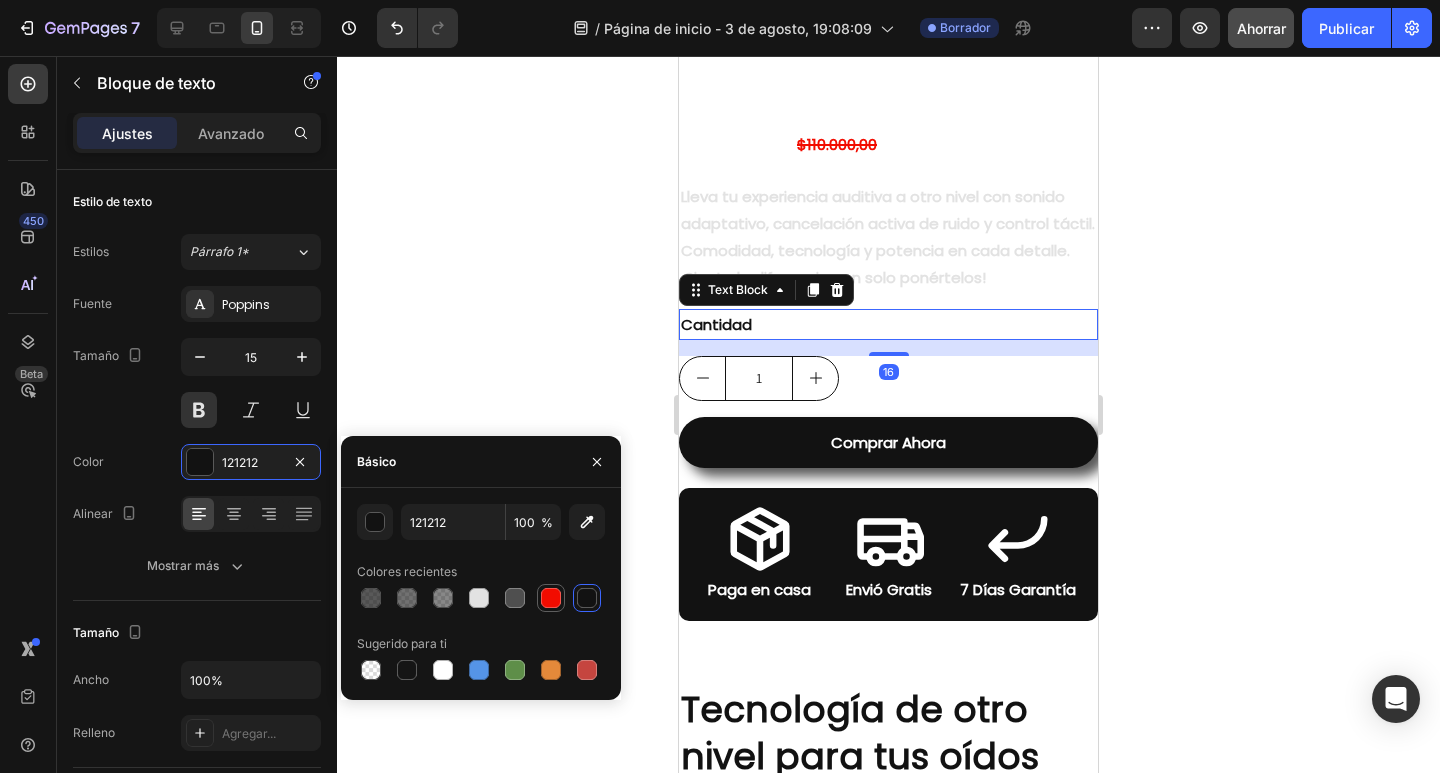 type on "FFFFFF" 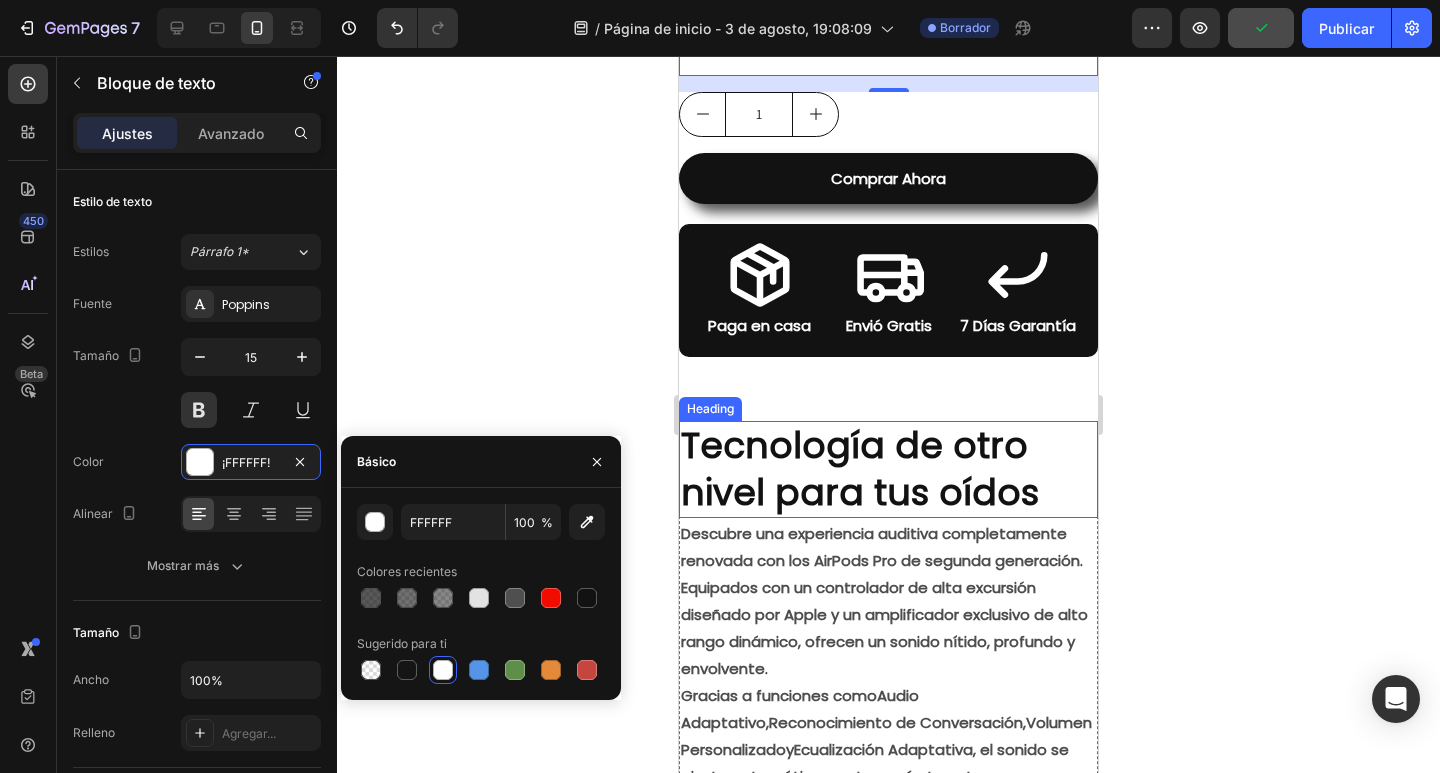 scroll, scrollTop: 1141, scrollLeft: 0, axis: vertical 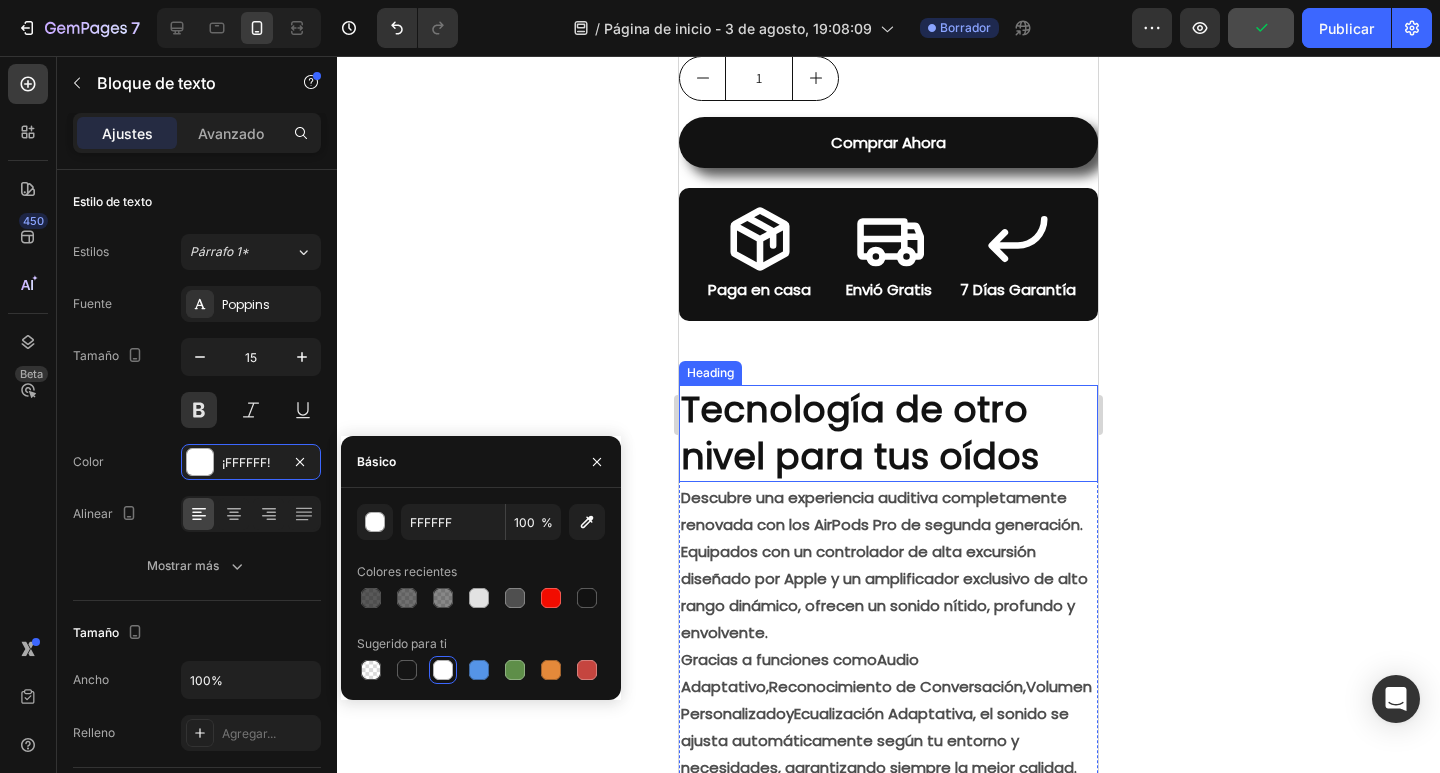 click on "Tecnología de otro nivel para tus oídos" at bounding box center (888, 434) 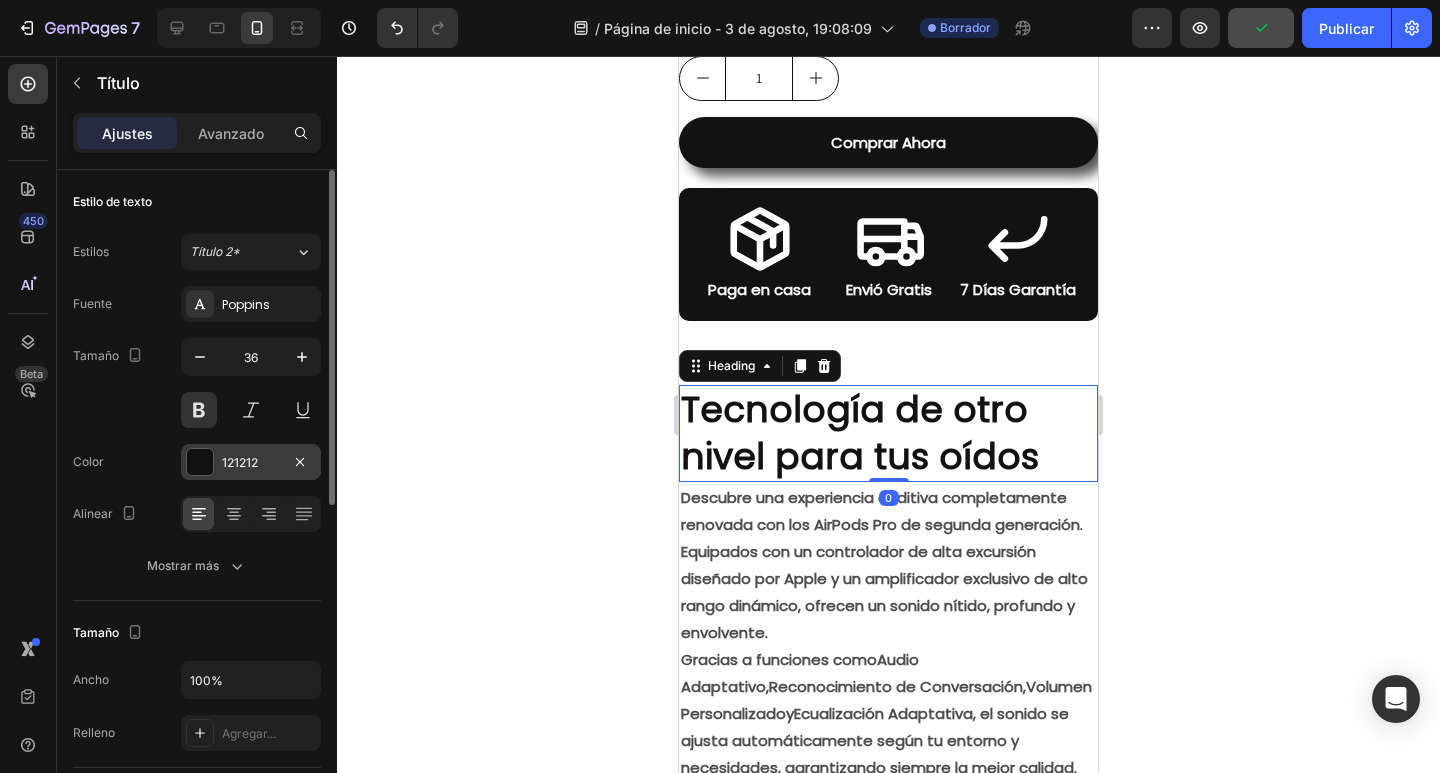 click on "121212" at bounding box center [240, 462] 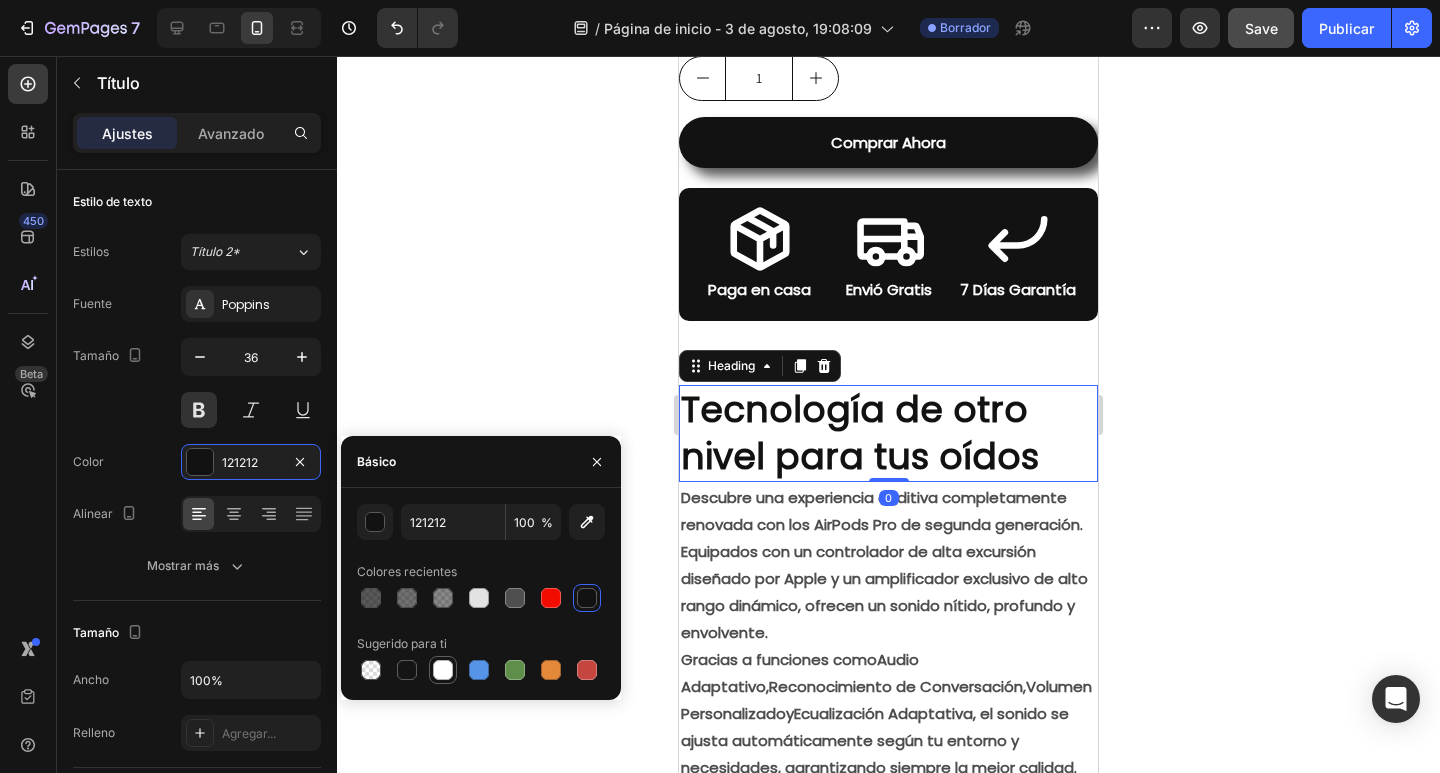 click at bounding box center (443, 670) 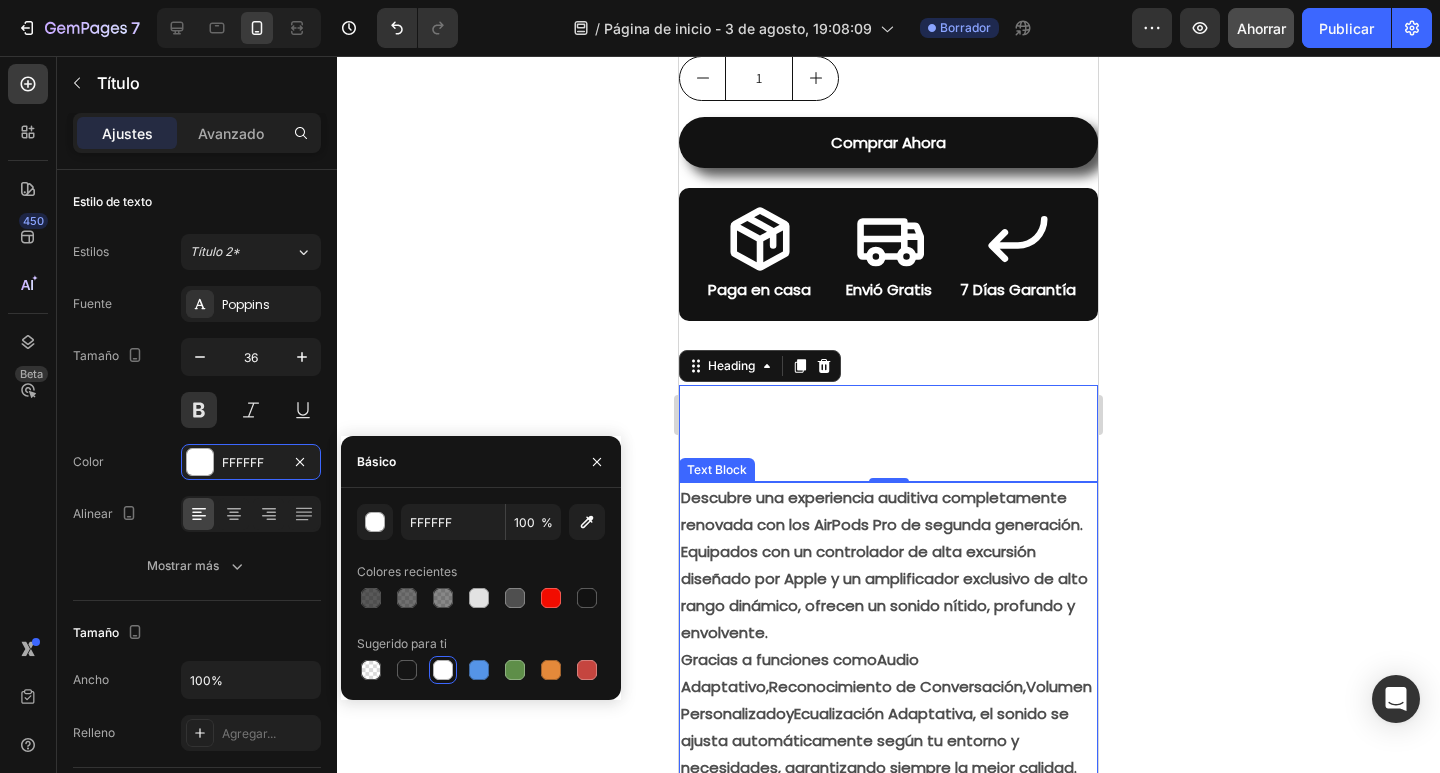 click on "Descubre una experiencia auditiva completamente renovada con los AirPods Pro de segunda generación. Equipados con un controlador de alta excursión diseñado por Apple y un amplificador exclusivo de alto rango dinámico, ofrecen un sonido nítido, profundo y envolvente." at bounding box center [888, 565] 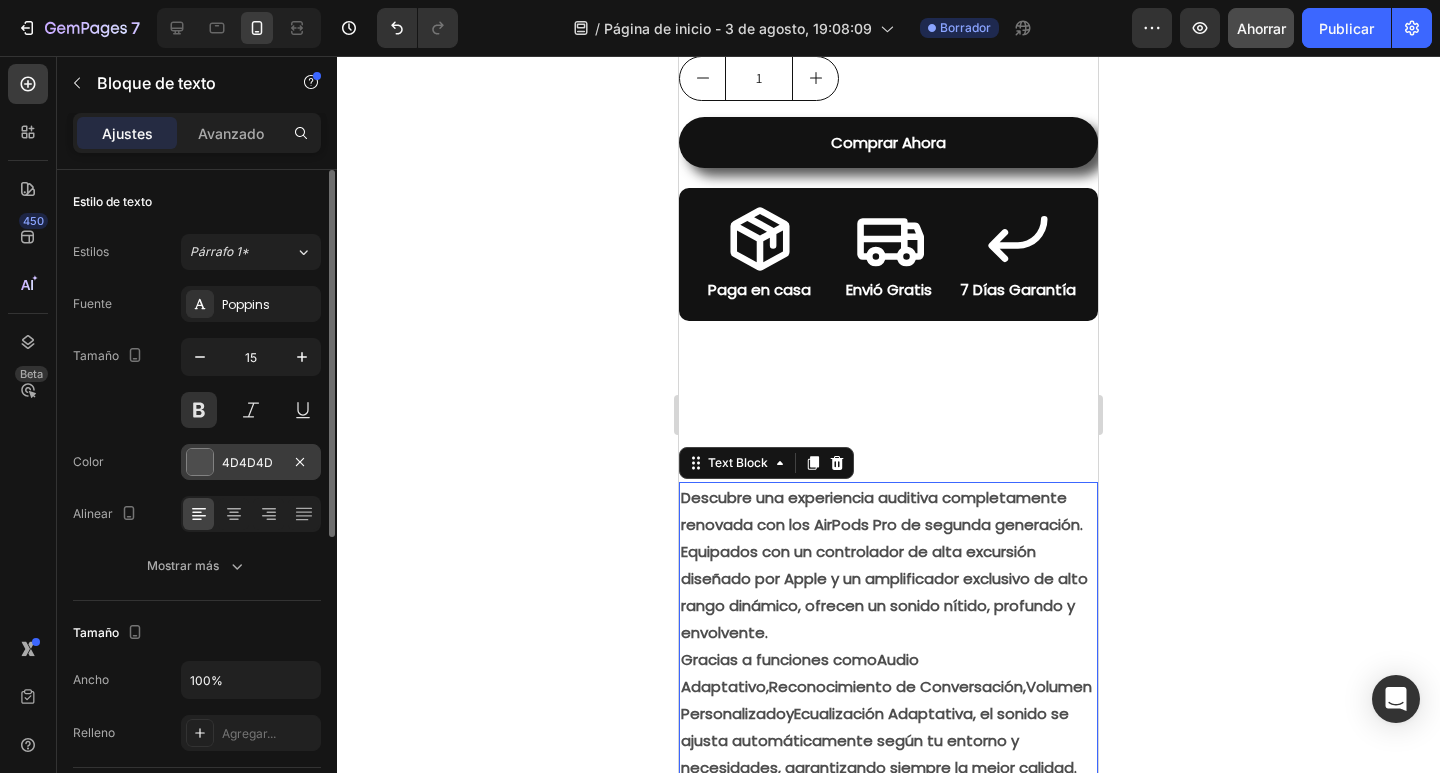 click on "4D4D4D" at bounding box center (247, 462) 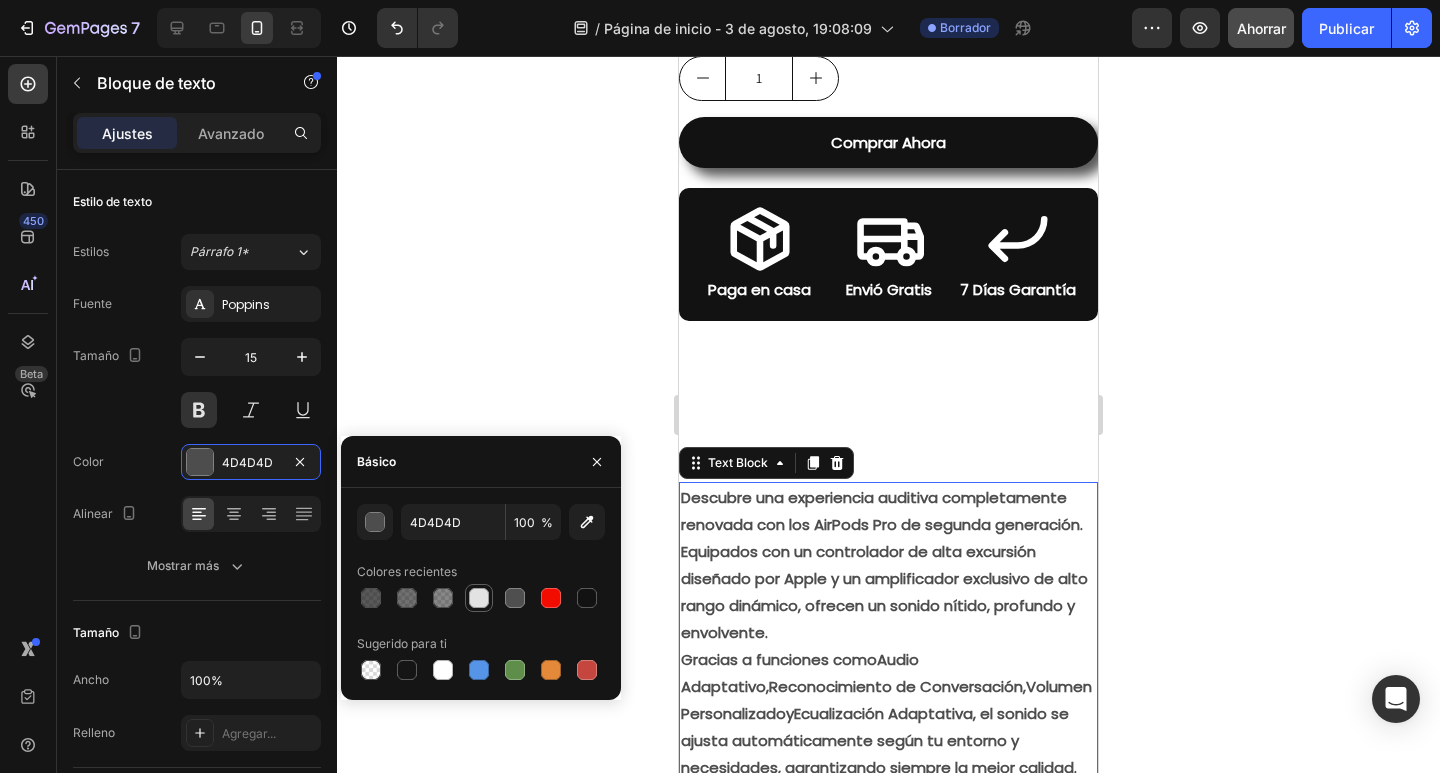 click at bounding box center (479, 598) 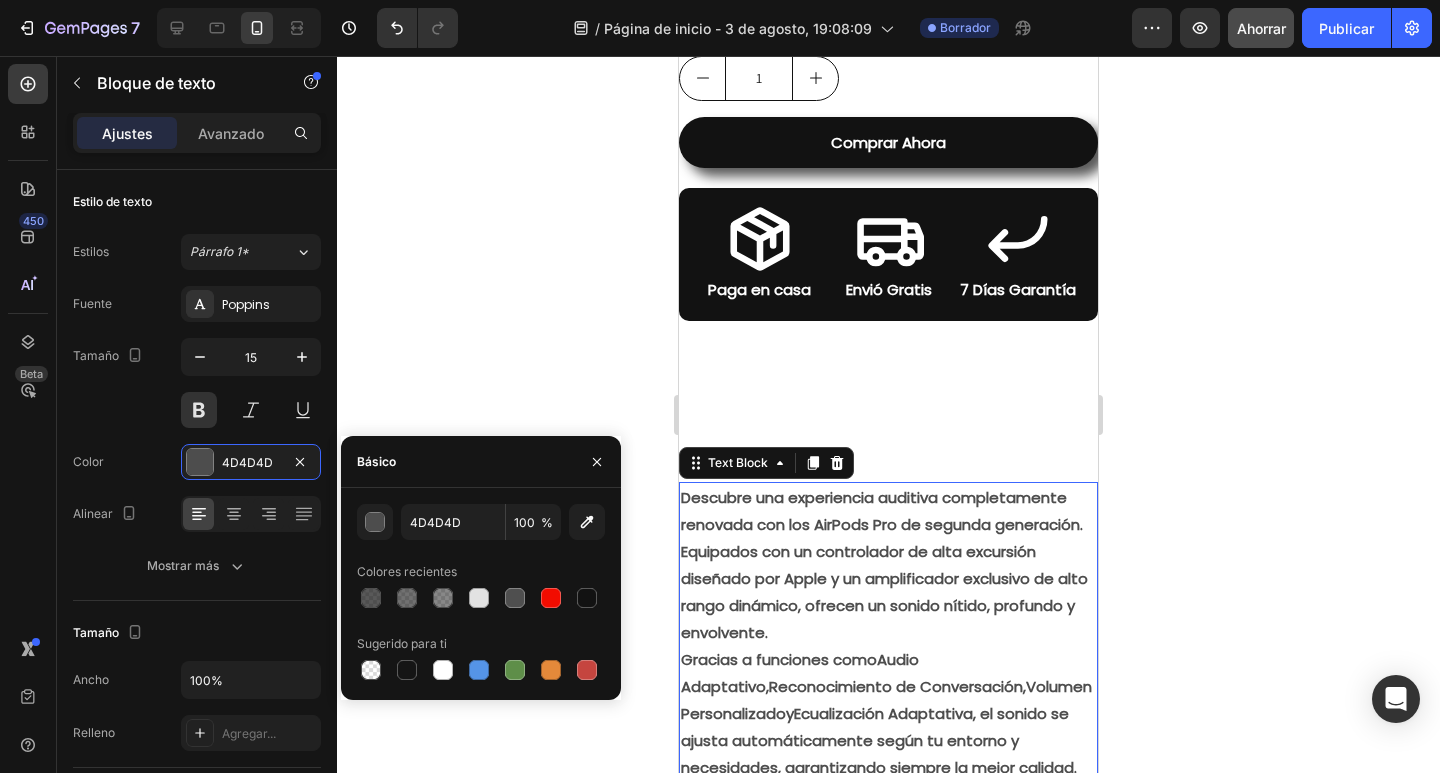 type on "E2E2E2" 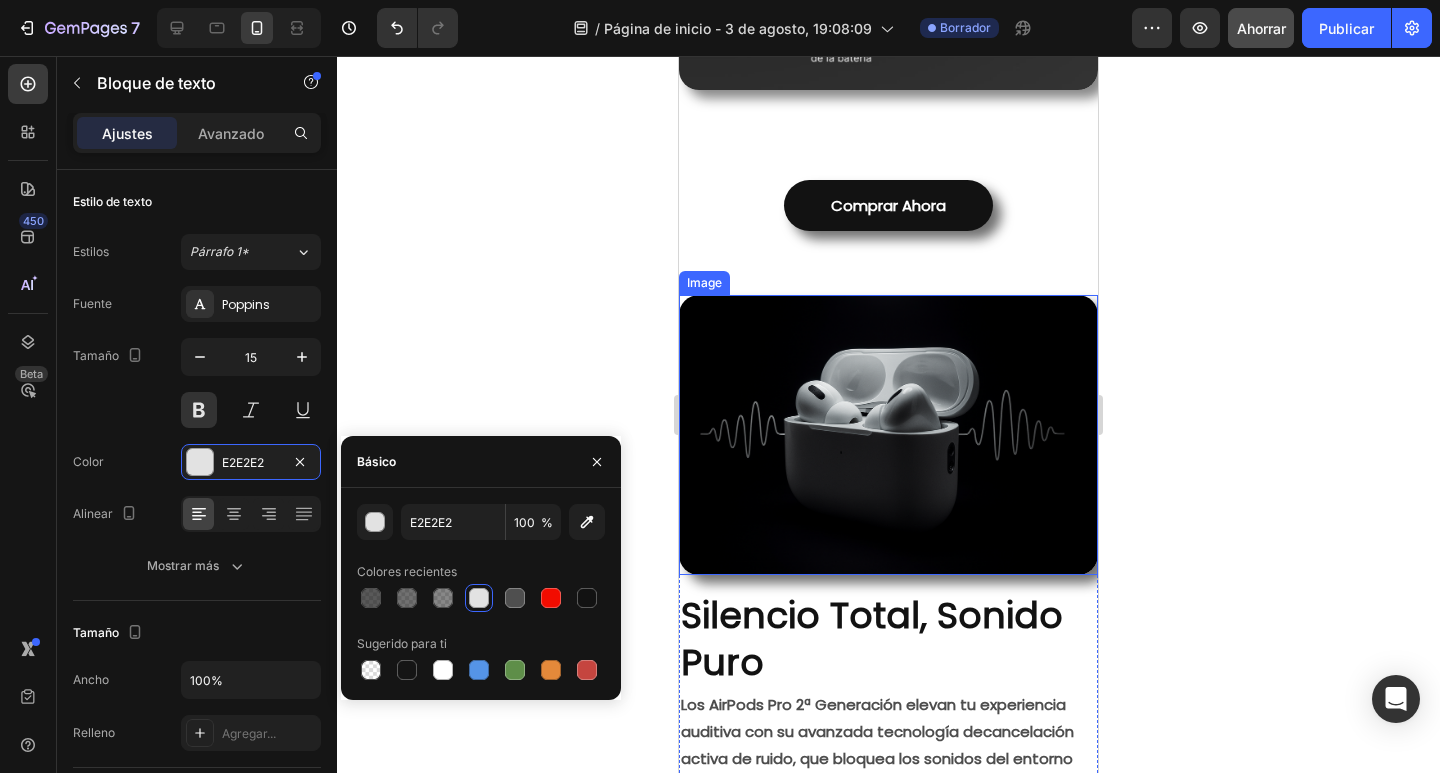 scroll, scrollTop: 3141, scrollLeft: 0, axis: vertical 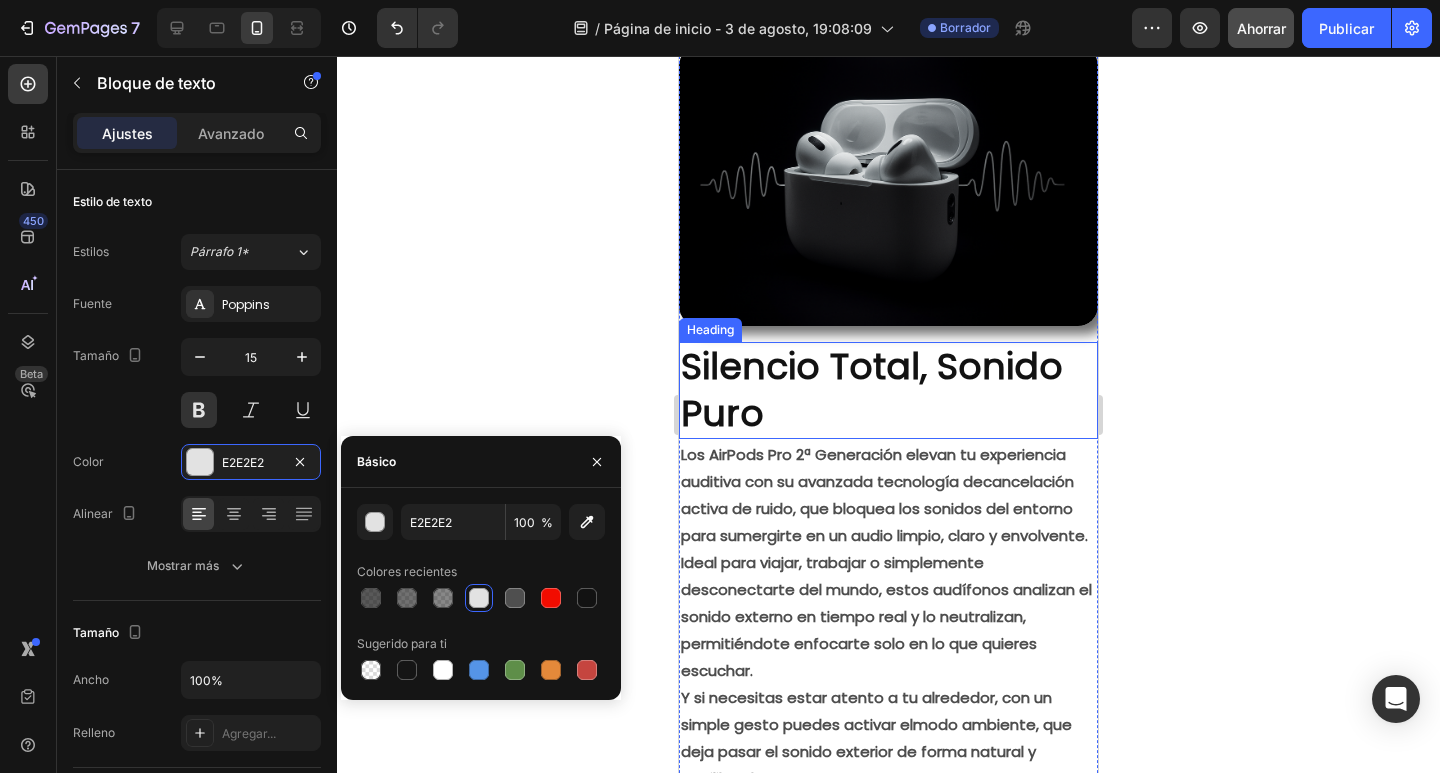 click on "Silencio Total, Sonido Puro" at bounding box center (888, 391) 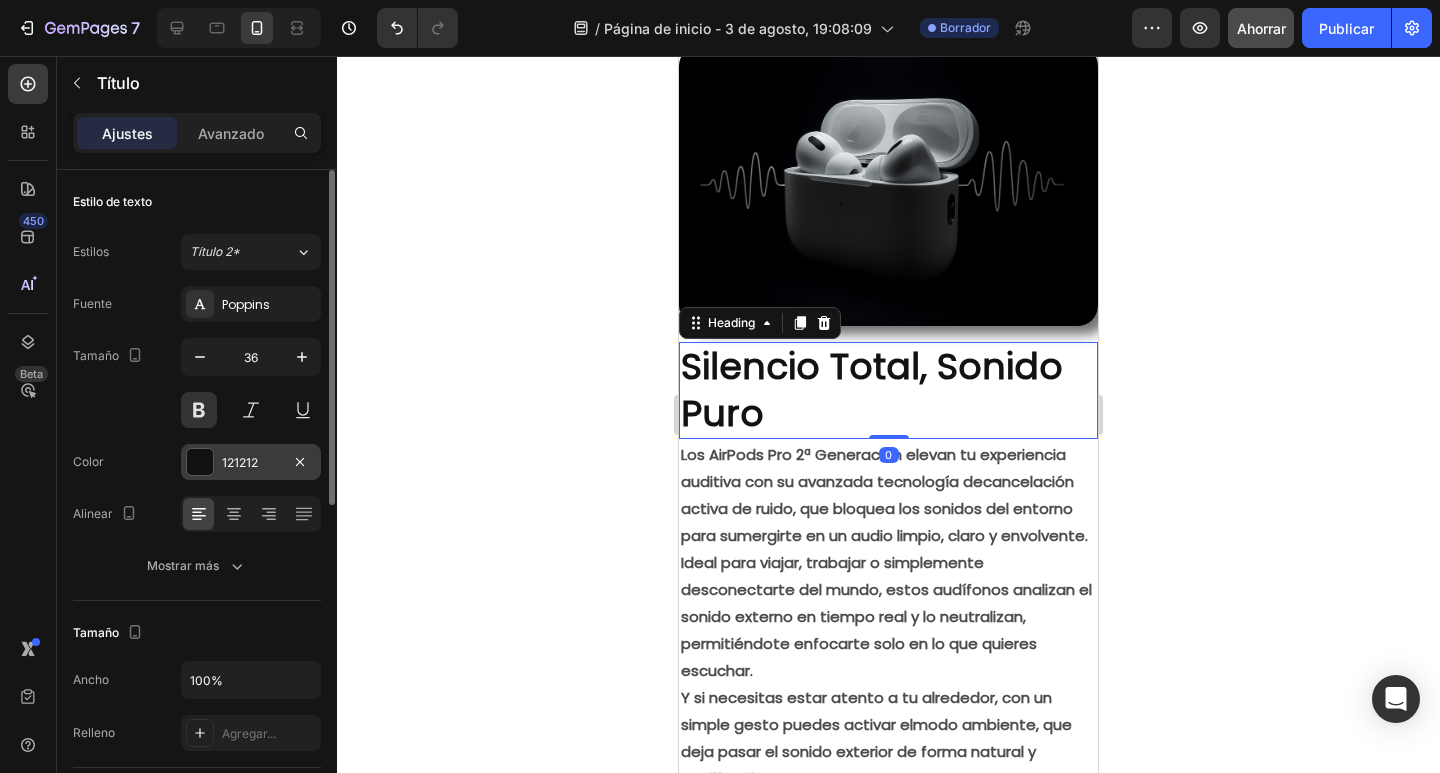 click on "121212" at bounding box center [240, 462] 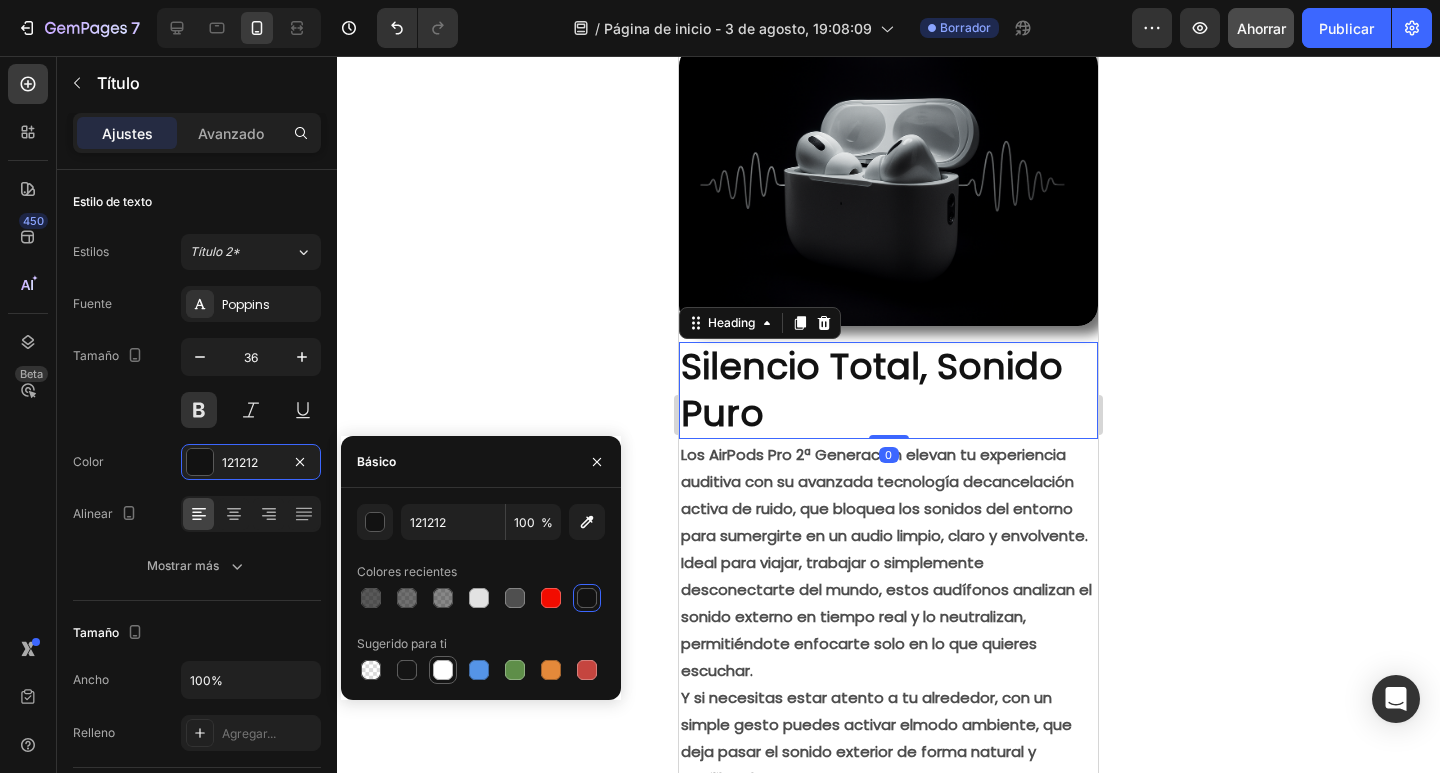 click at bounding box center (443, 670) 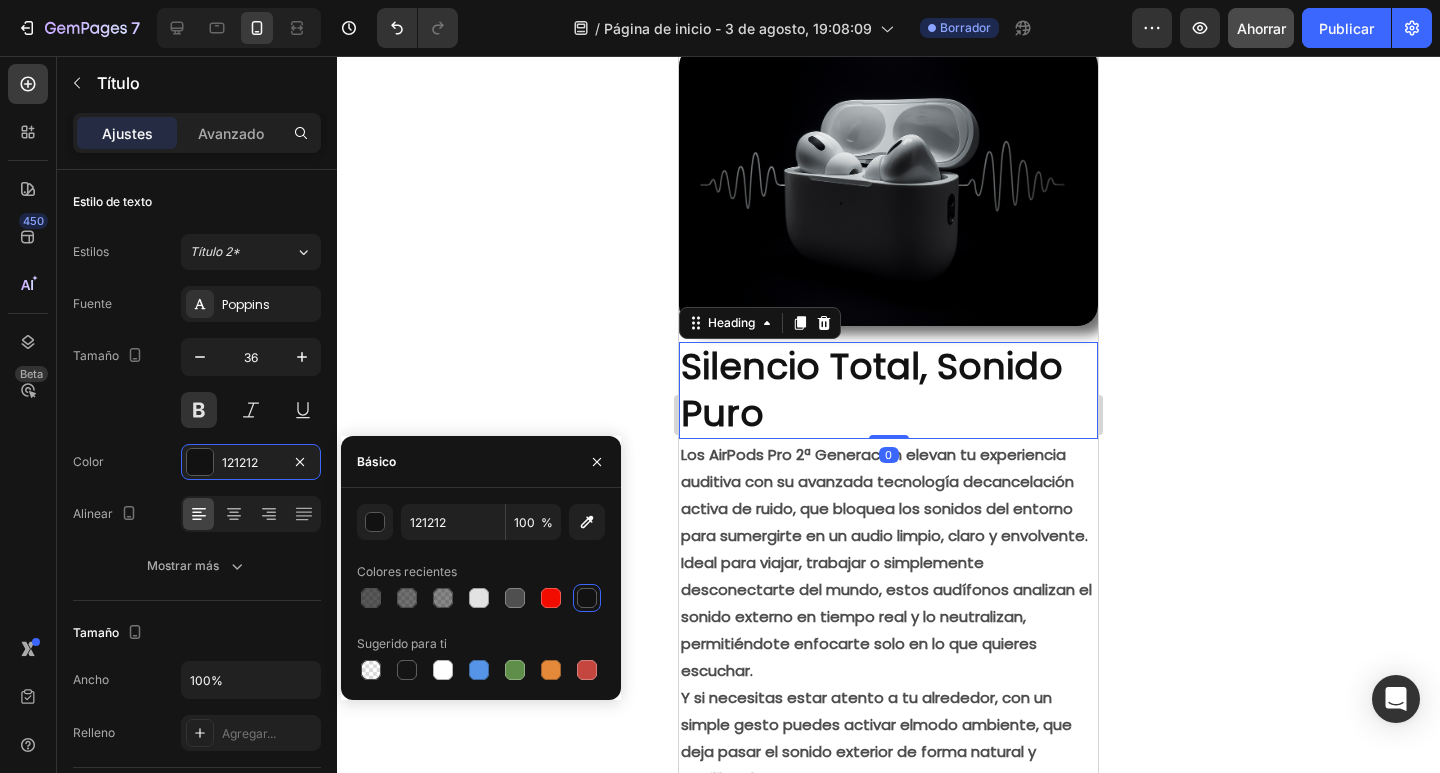 type on "FFFFFF" 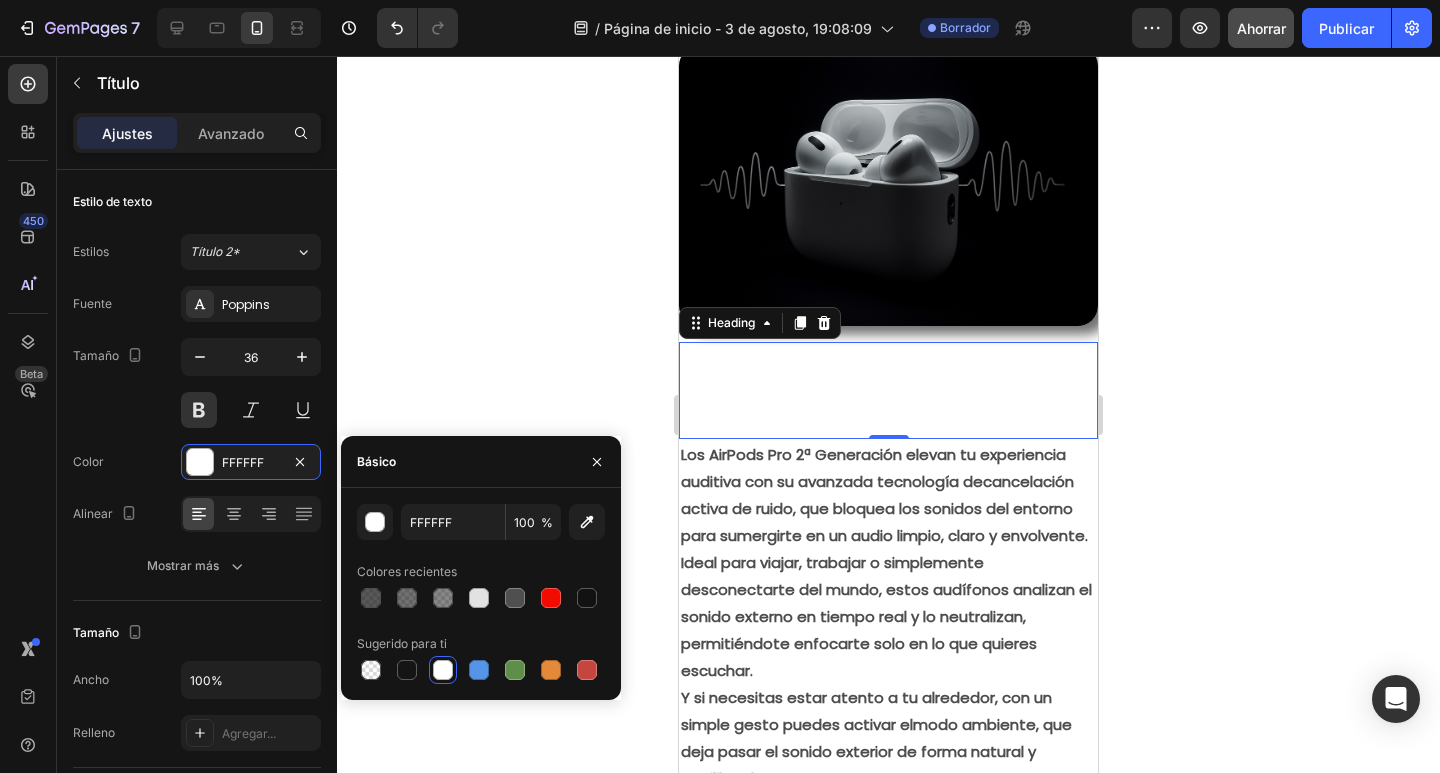 click on "Los AirPods Pro 2ª Generación elevan tu experiencia auditiva con su avanzada tecnología de  cancelación activa de ruido , que bloquea los sonidos del entorno para sumergirte en un audio limpio, claro y envolvente." at bounding box center [888, 495] 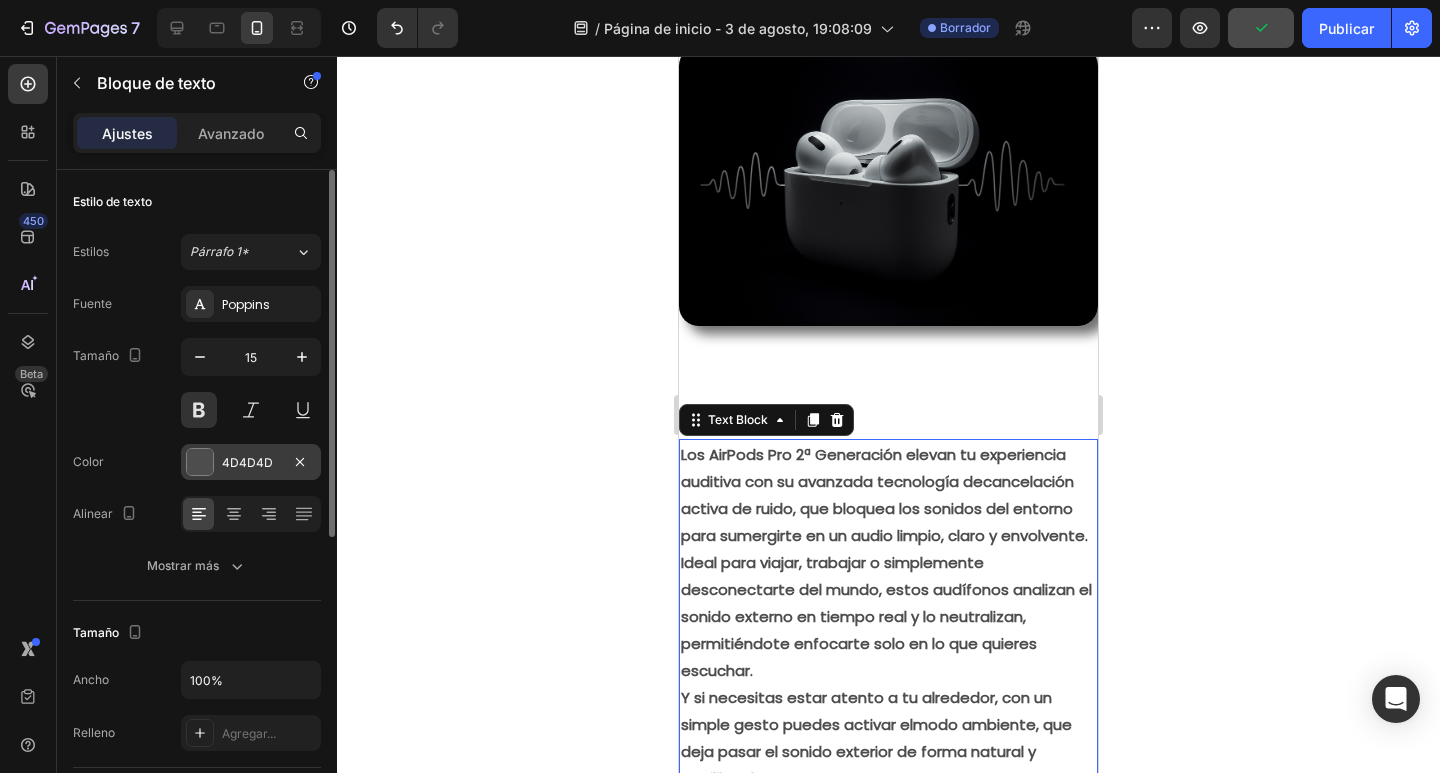 click on "4D4D4D" at bounding box center (247, 462) 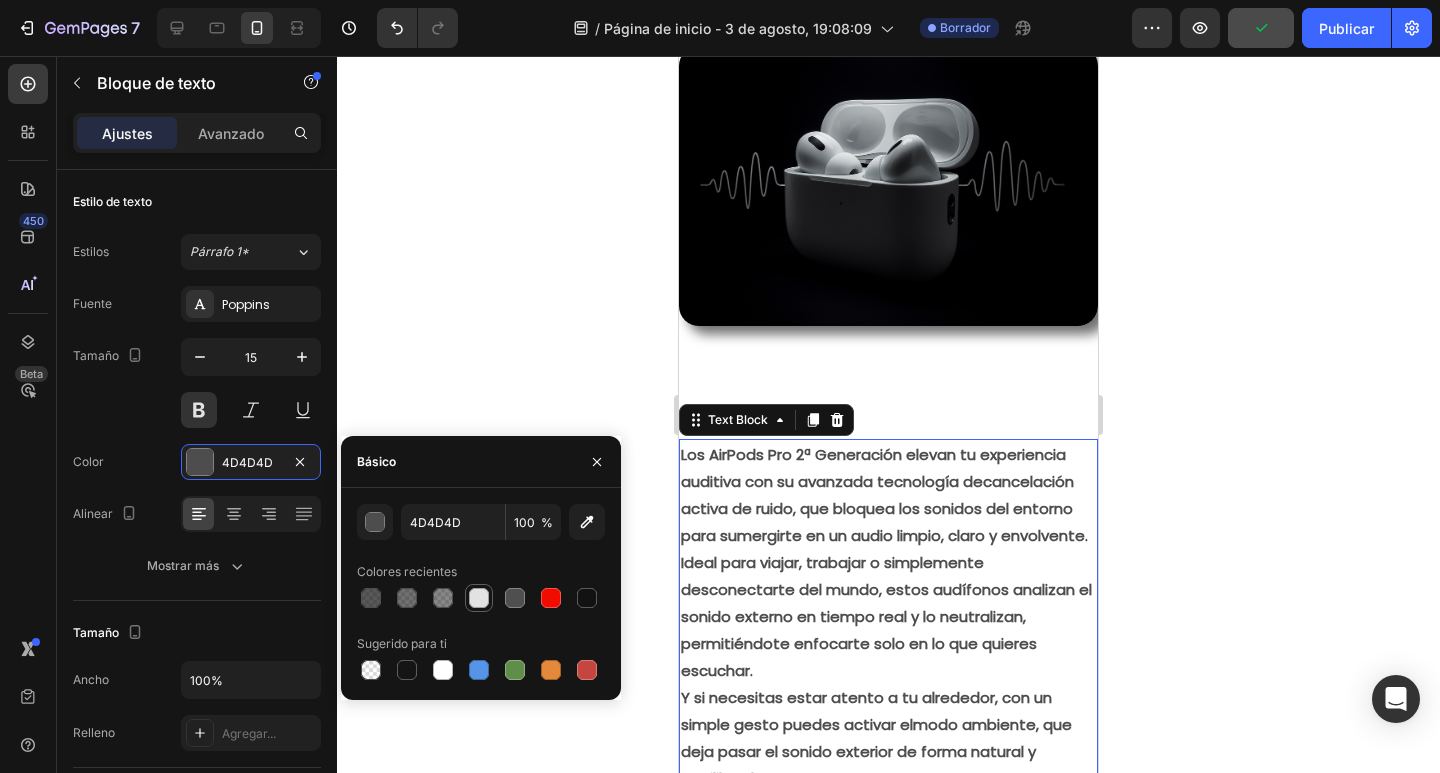 click at bounding box center (479, 598) 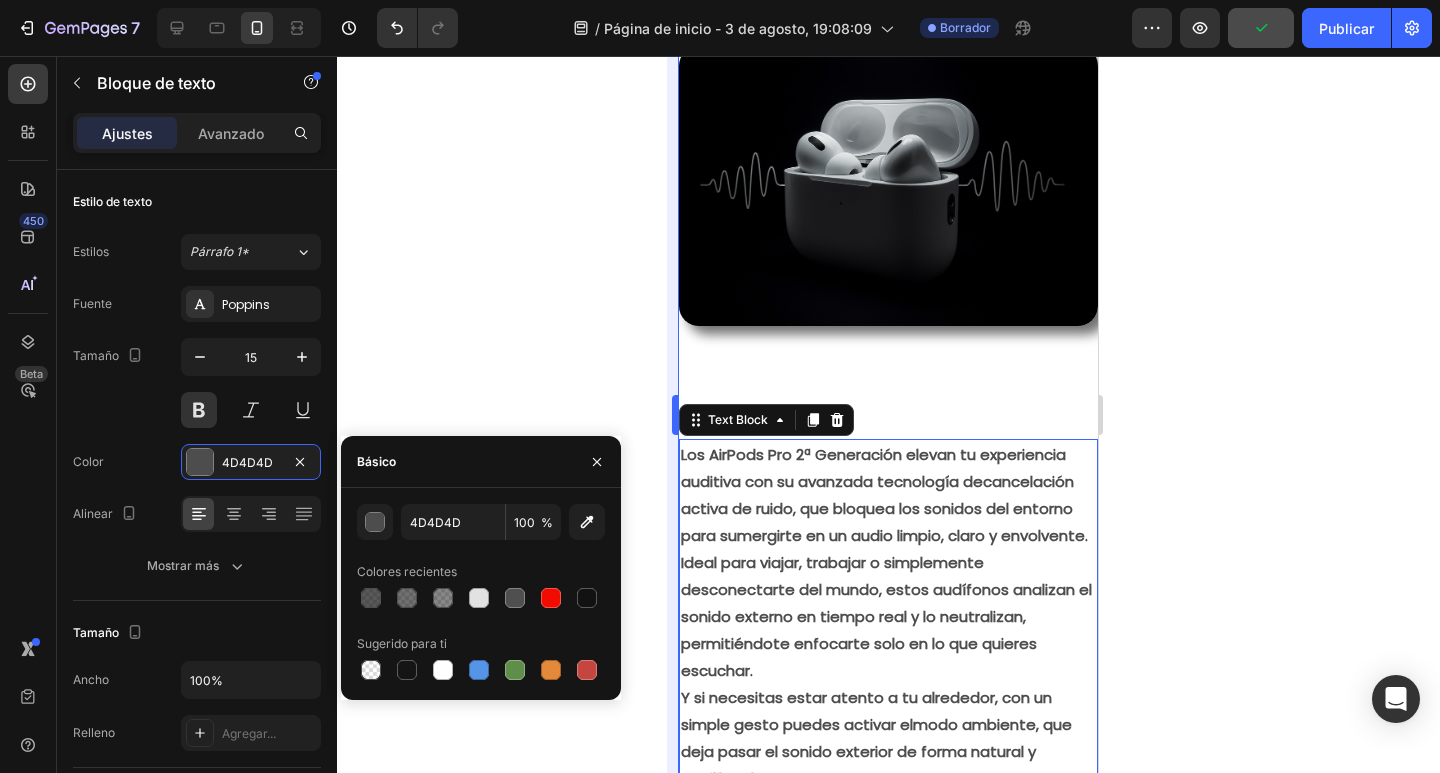 type on "E2E2E2" 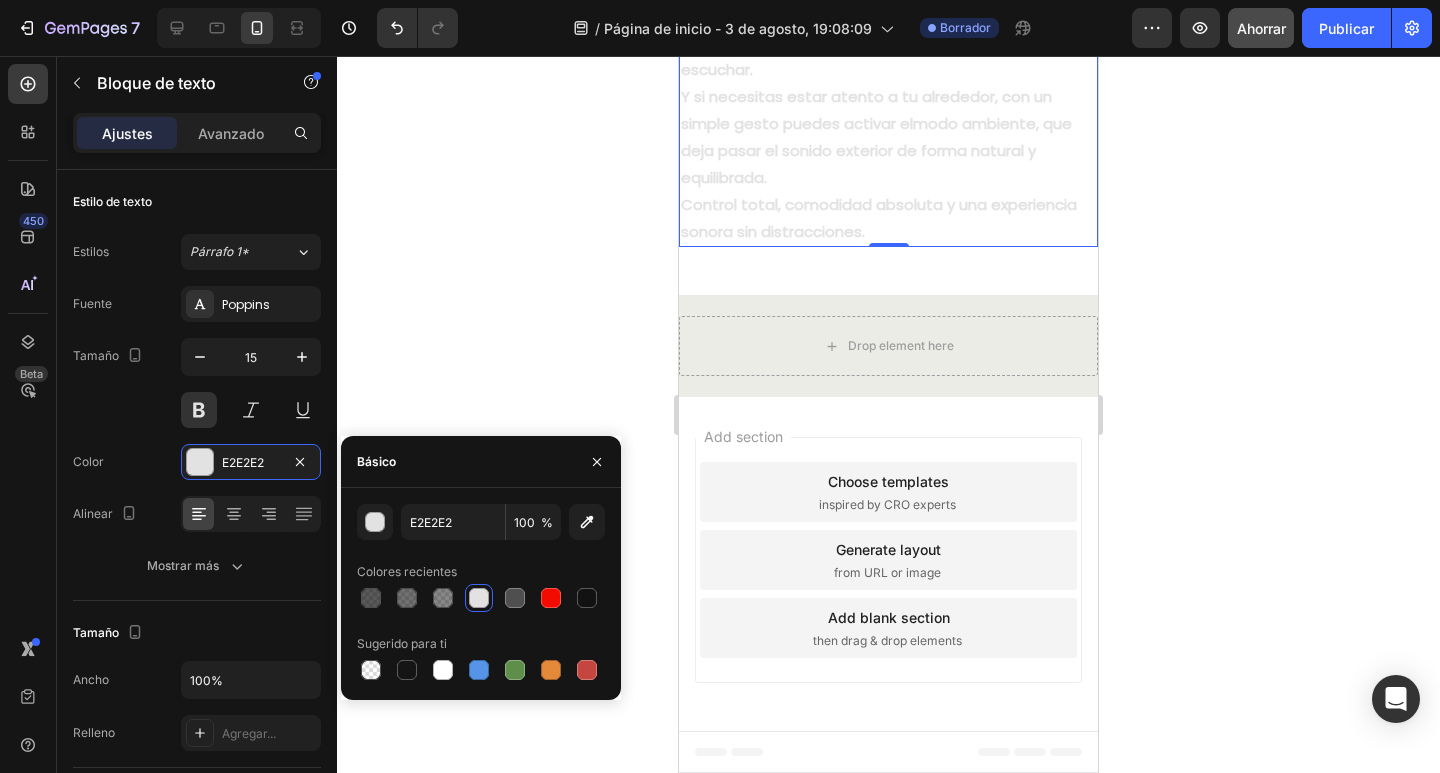 scroll, scrollTop: 3759, scrollLeft: 0, axis: vertical 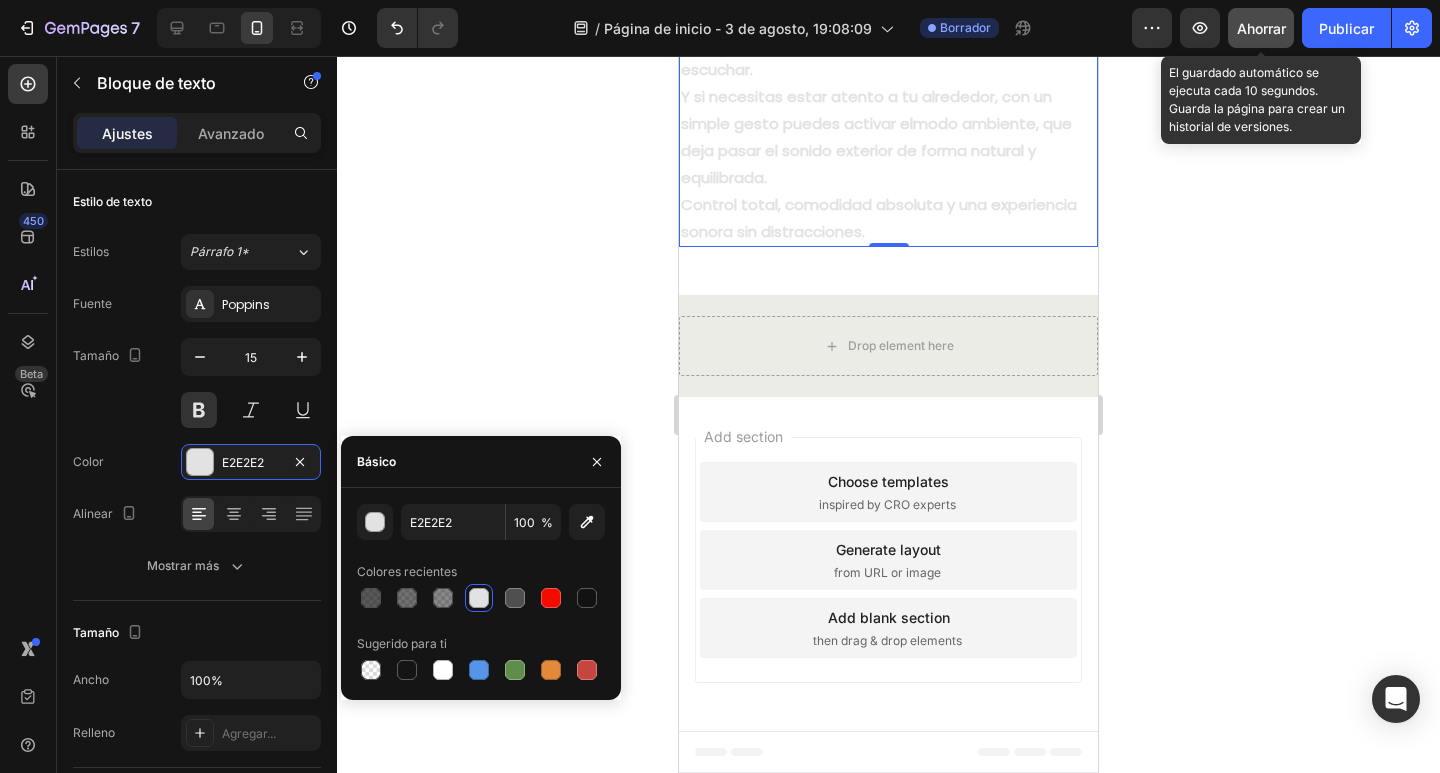 click on "Ahorrar" at bounding box center (1261, 28) 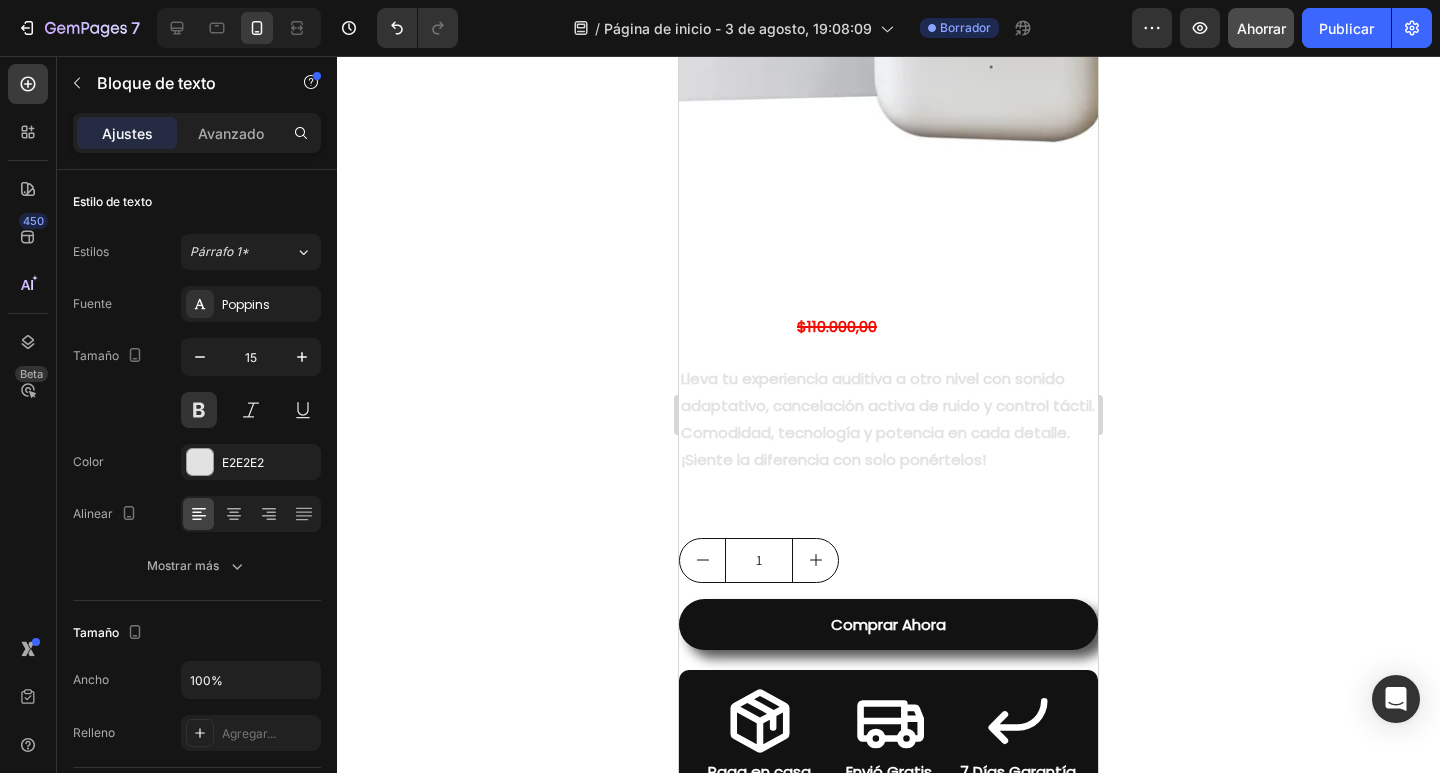scroll, scrollTop: 0, scrollLeft: 0, axis: both 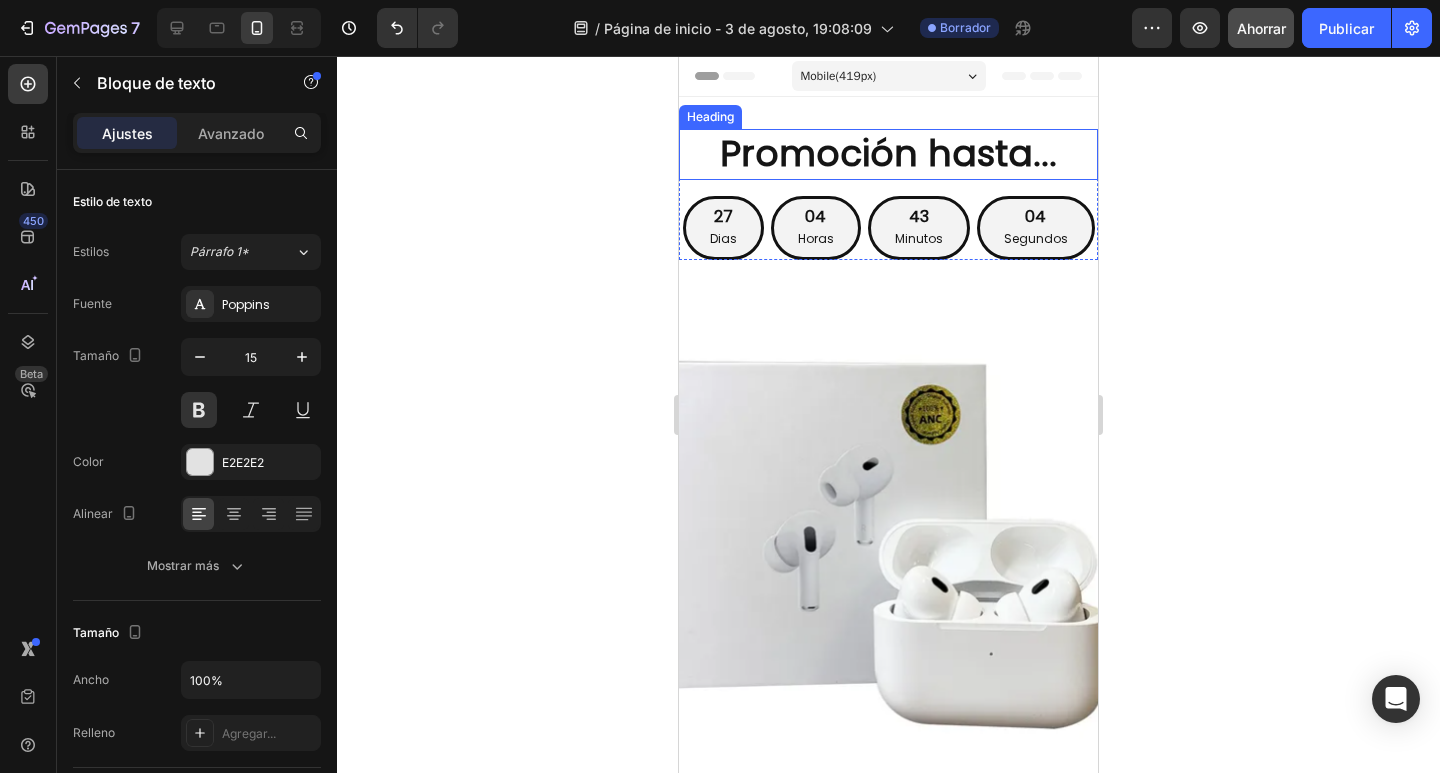 click on "Promoción hasta..." at bounding box center [888, 154] 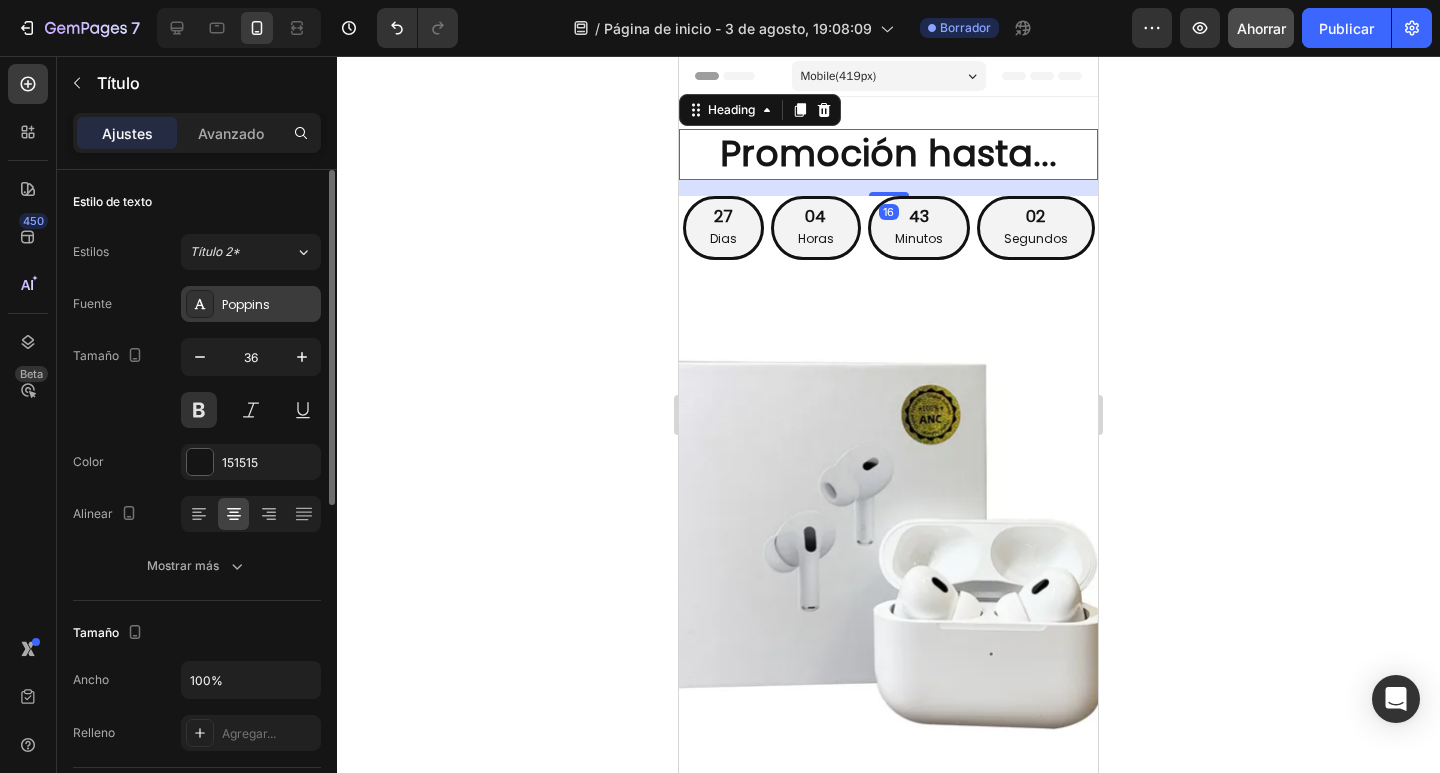 click on "Poppins" at bounding box center [246, 304] 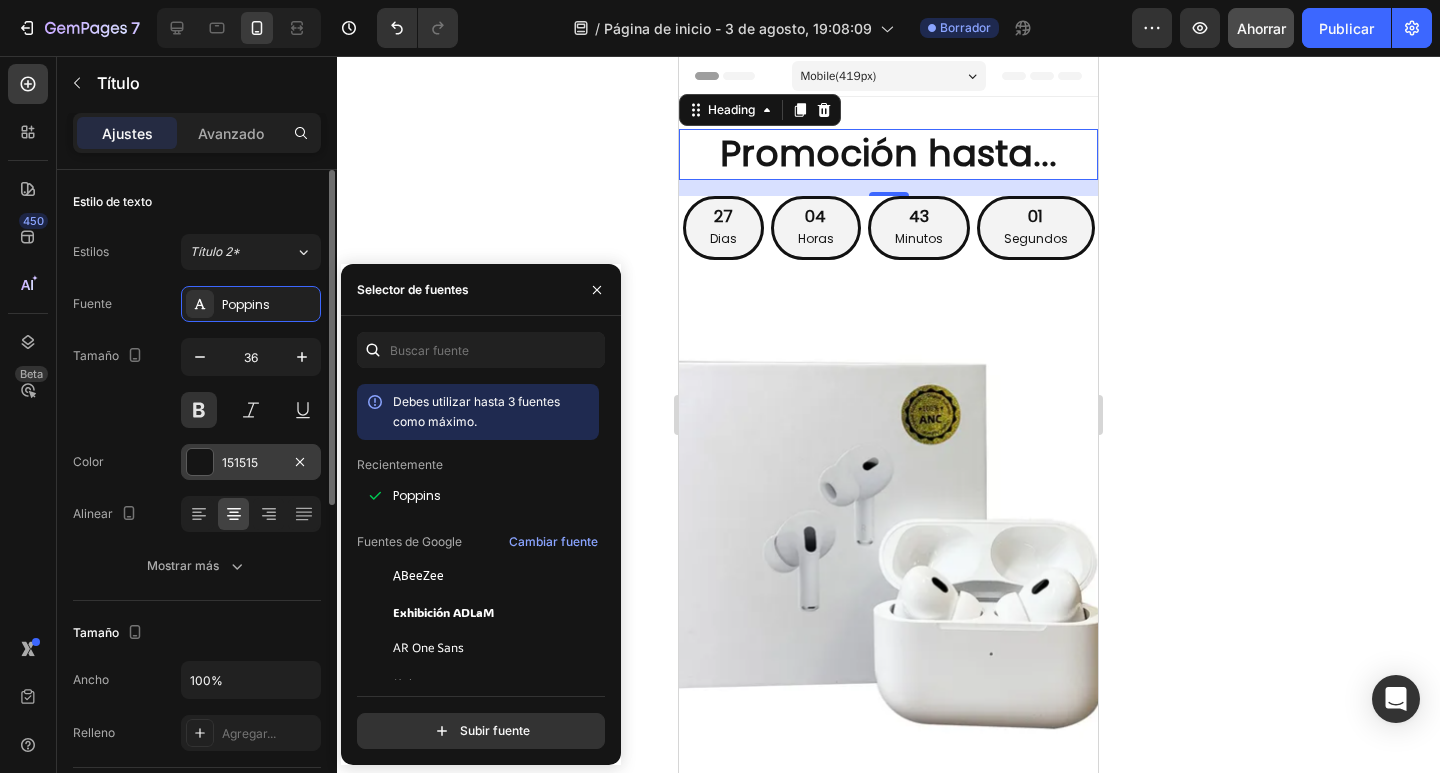 click on "151515" at bounding box center (251, 462) 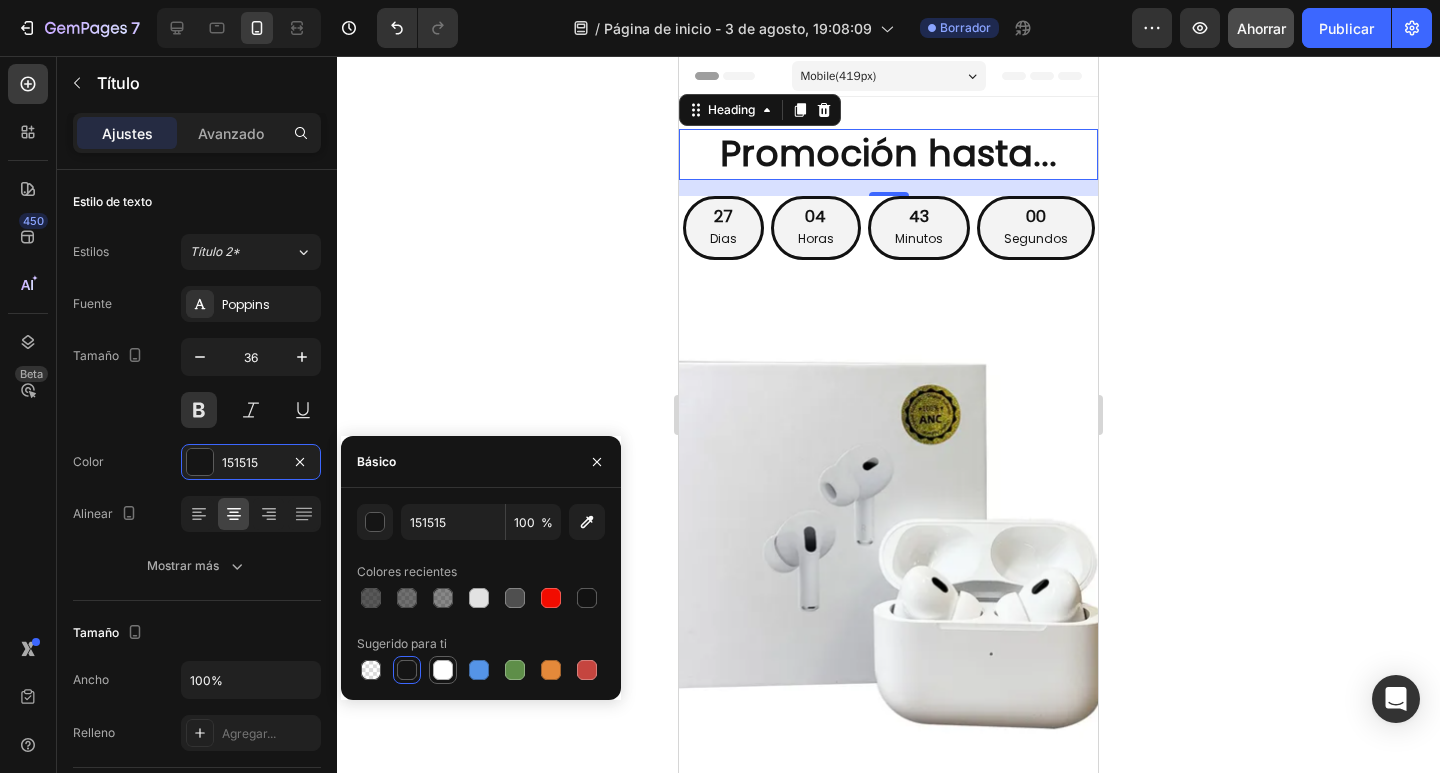 click at bounding box center [443, 670] 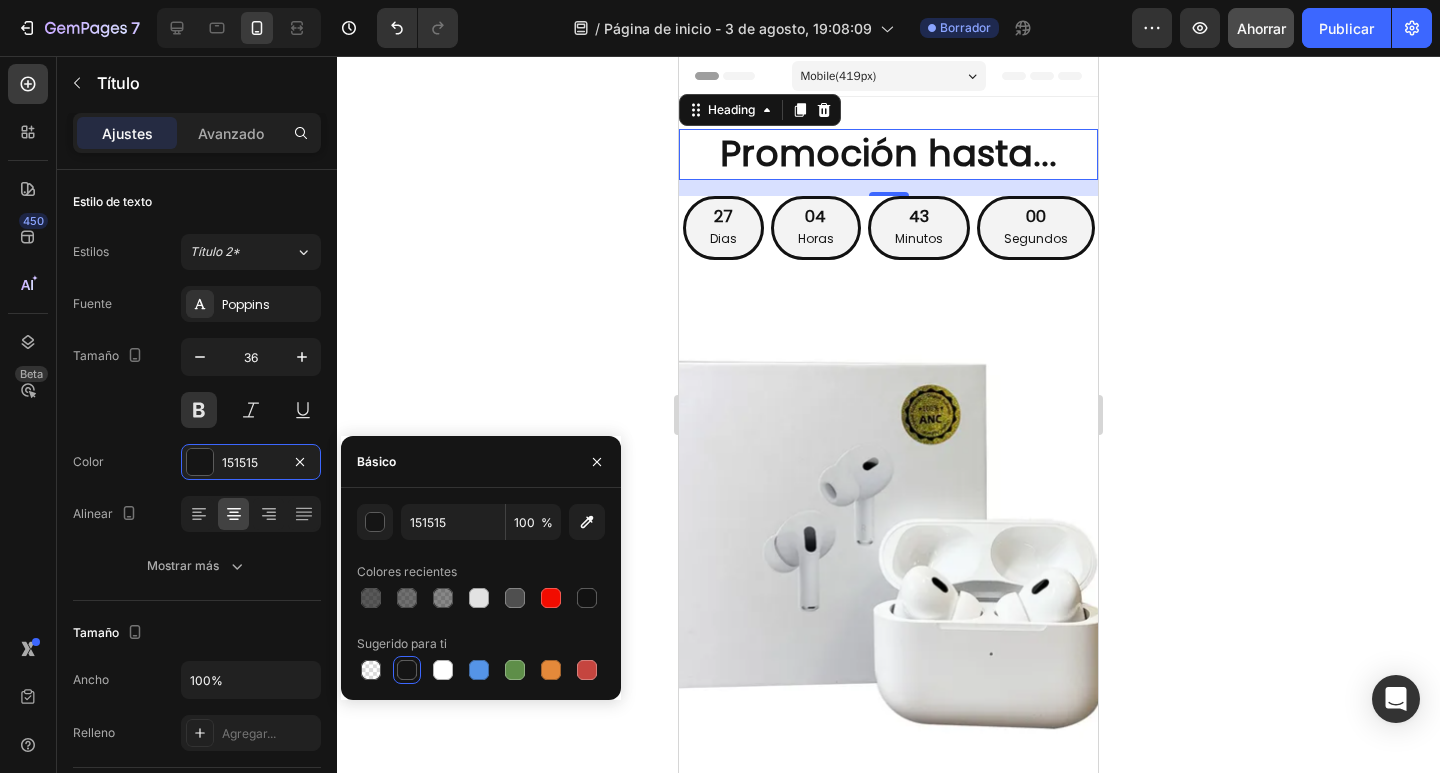 type on "FFFFFF" 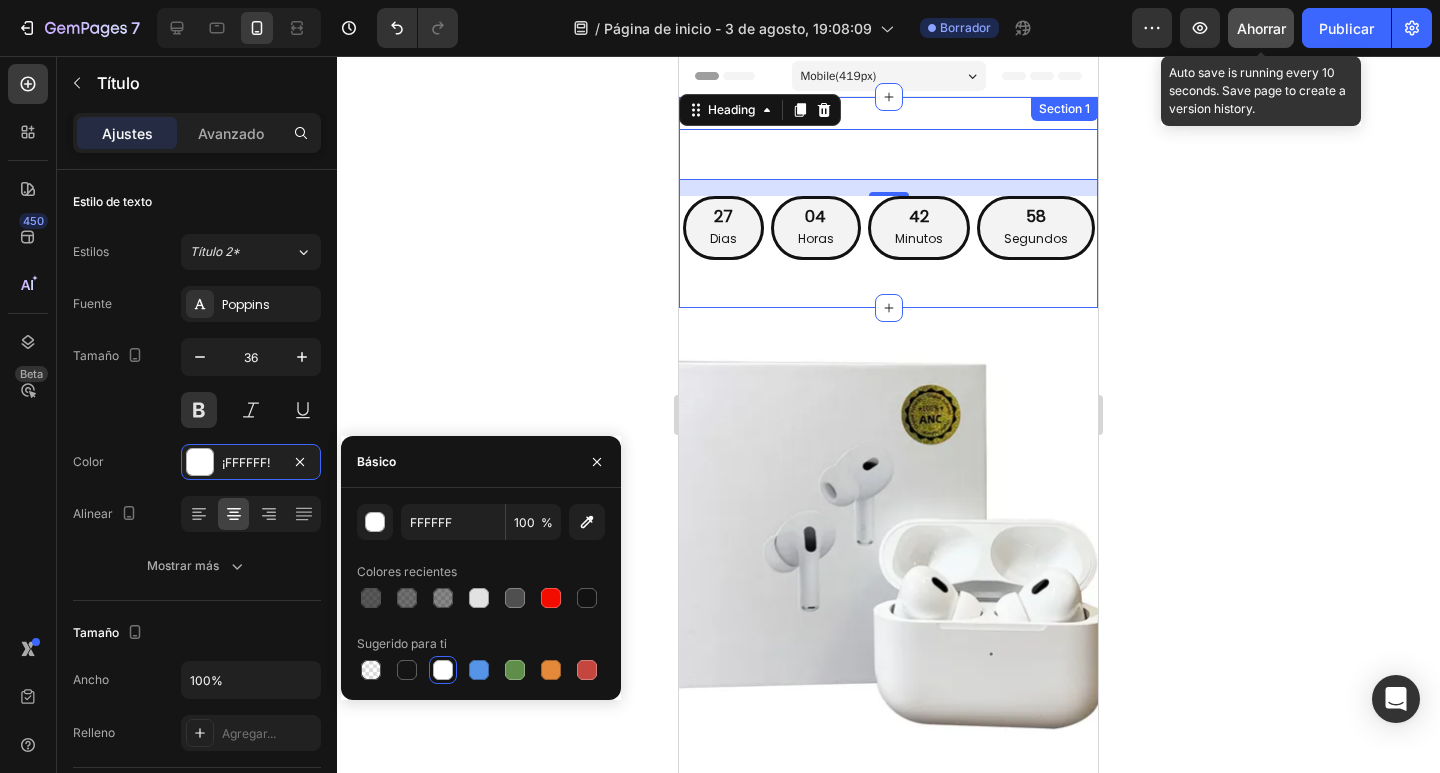 click on "Ahorrar" at bounding box center (1261, 28) 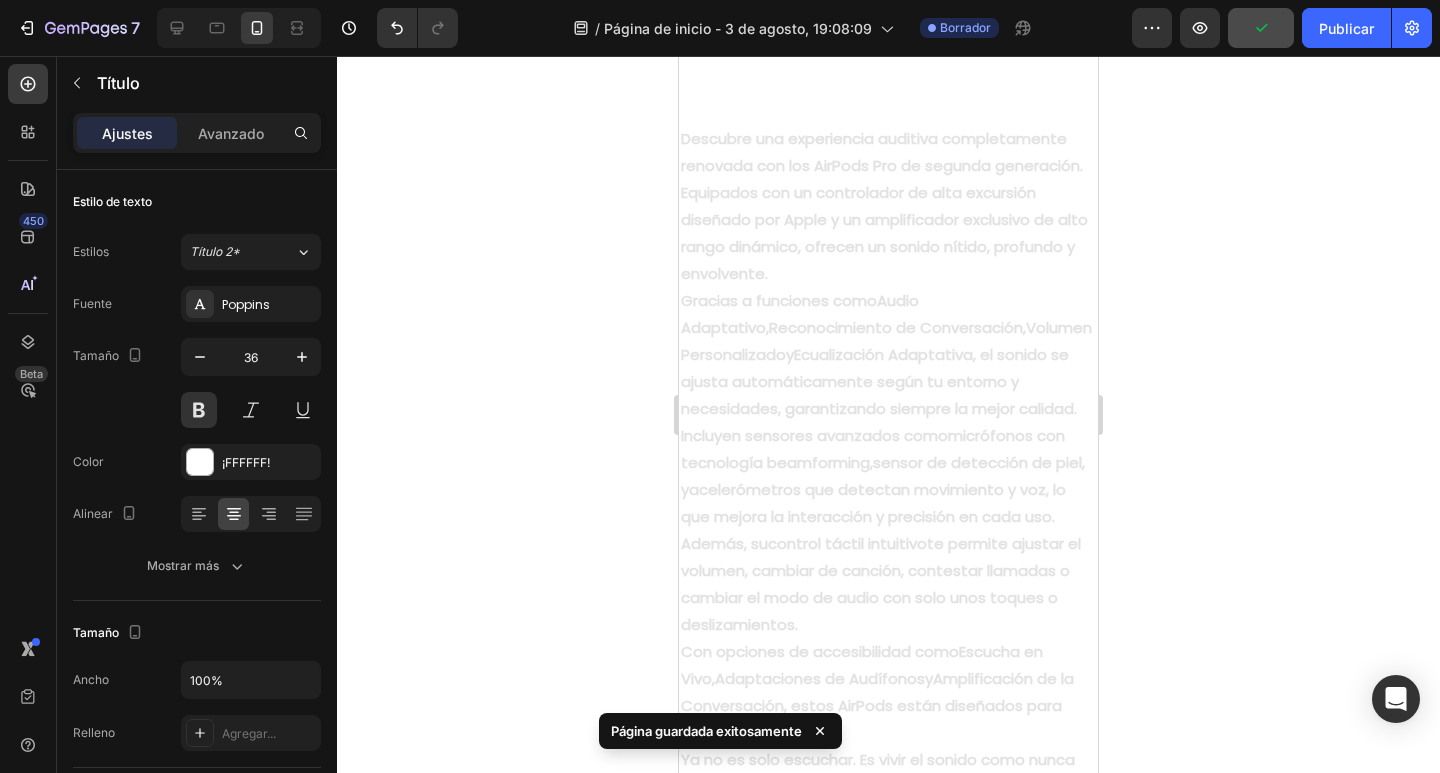 scroll, scrollTop: 700, scrollLeft: 0, axis: vertical 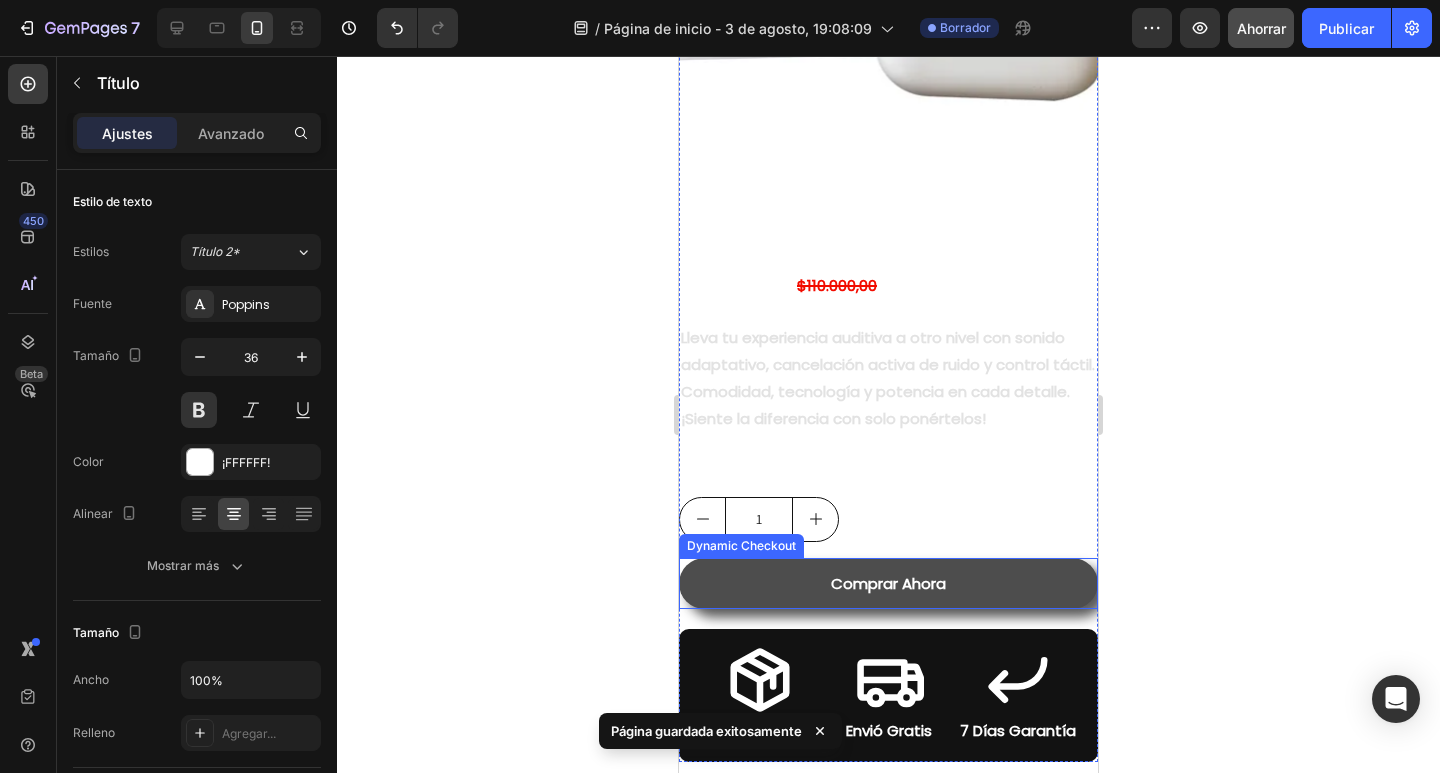 click on "Comprar Ahora" at bounding box center [888, 583] 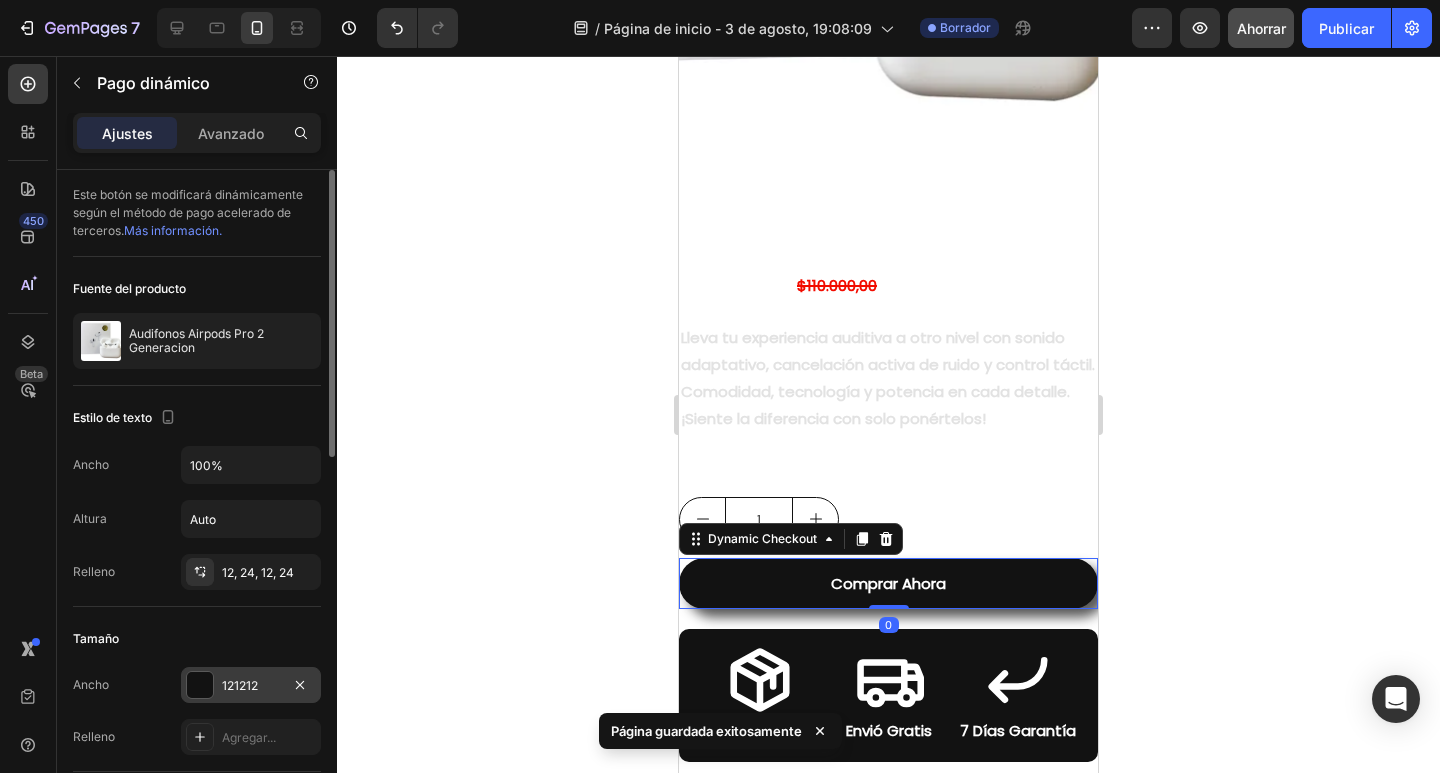 click on "121212" at bounding box center (240, 685) 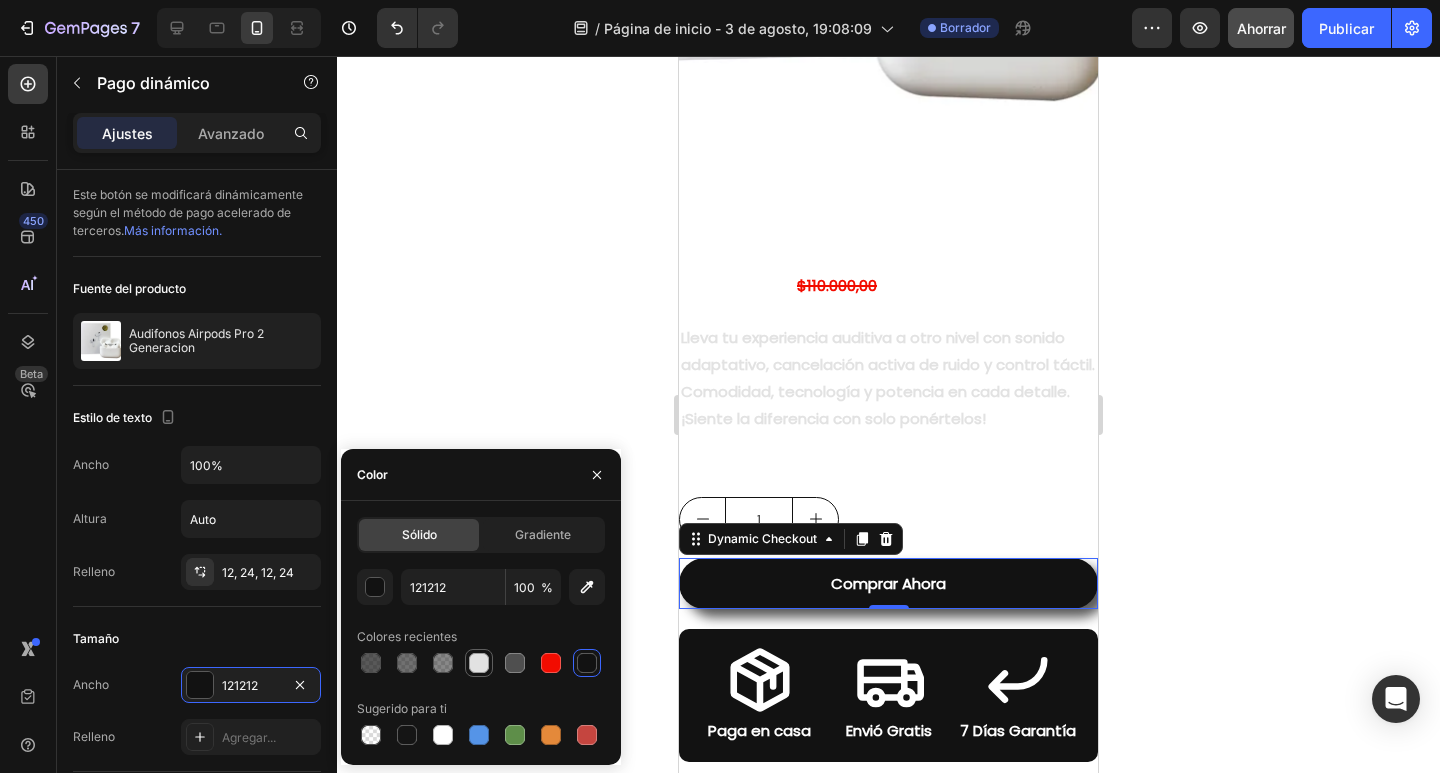 click at bounding box center (479, 663) 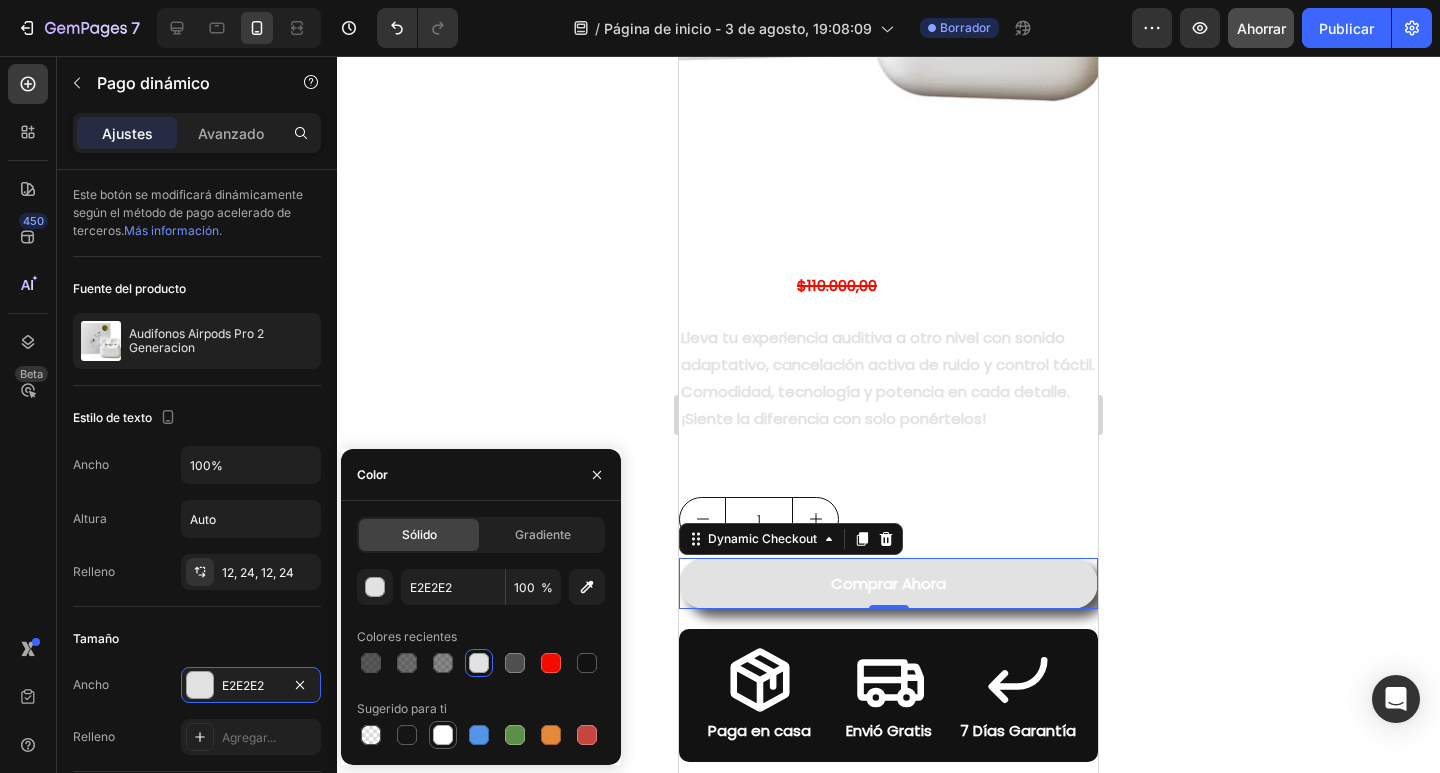 click at bounding box center (443, 735) 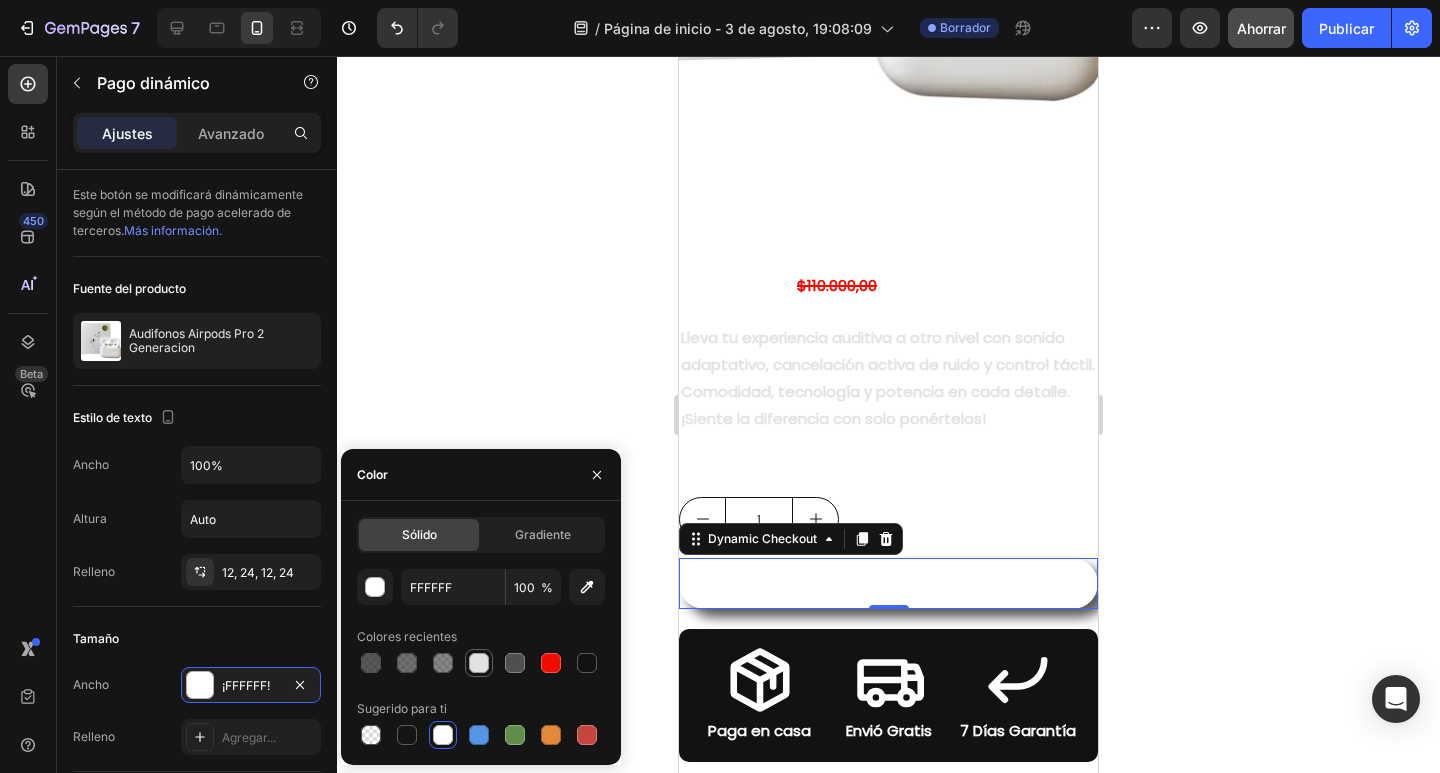 click at bounding box center (479, 663) 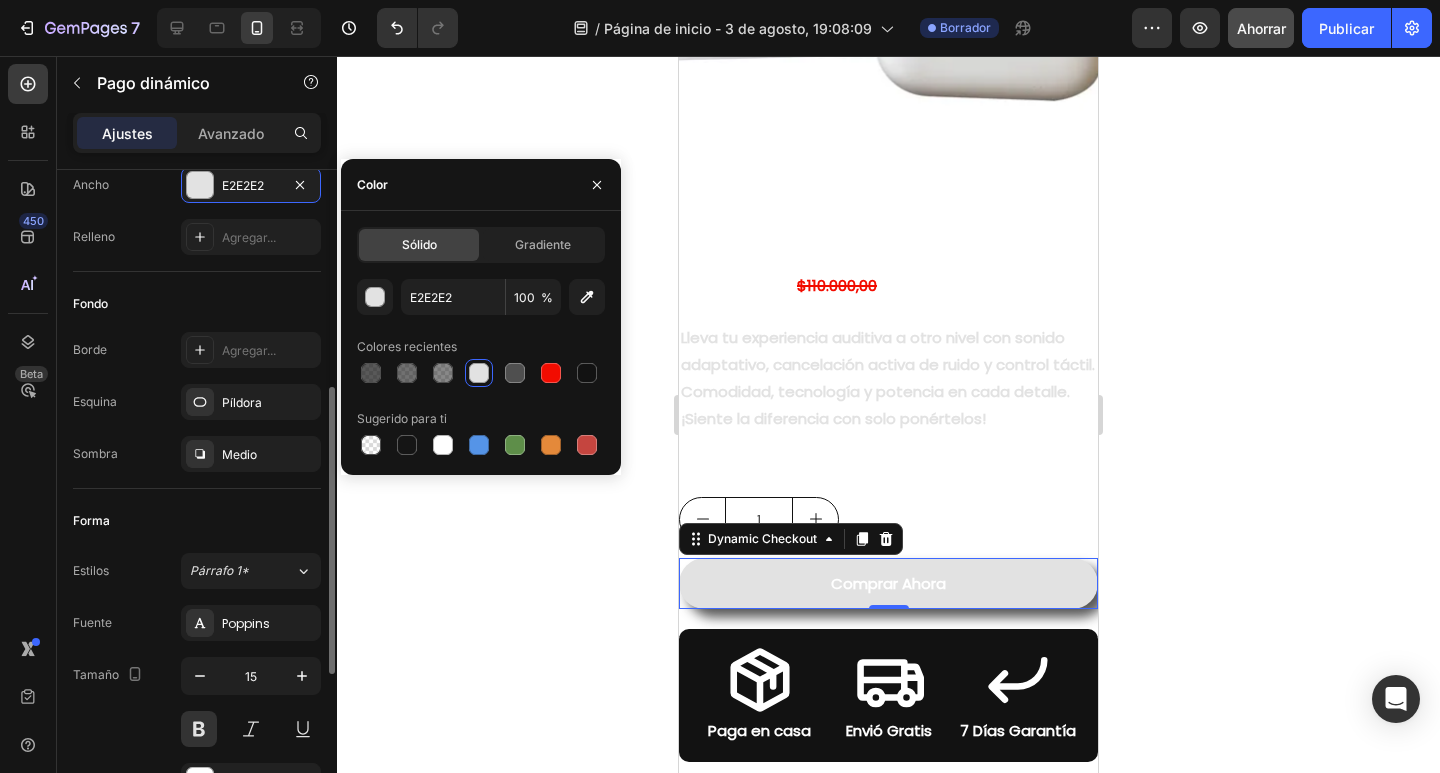 scroll, scrollTop: 600, scrollLeft: 0, axis: vertical 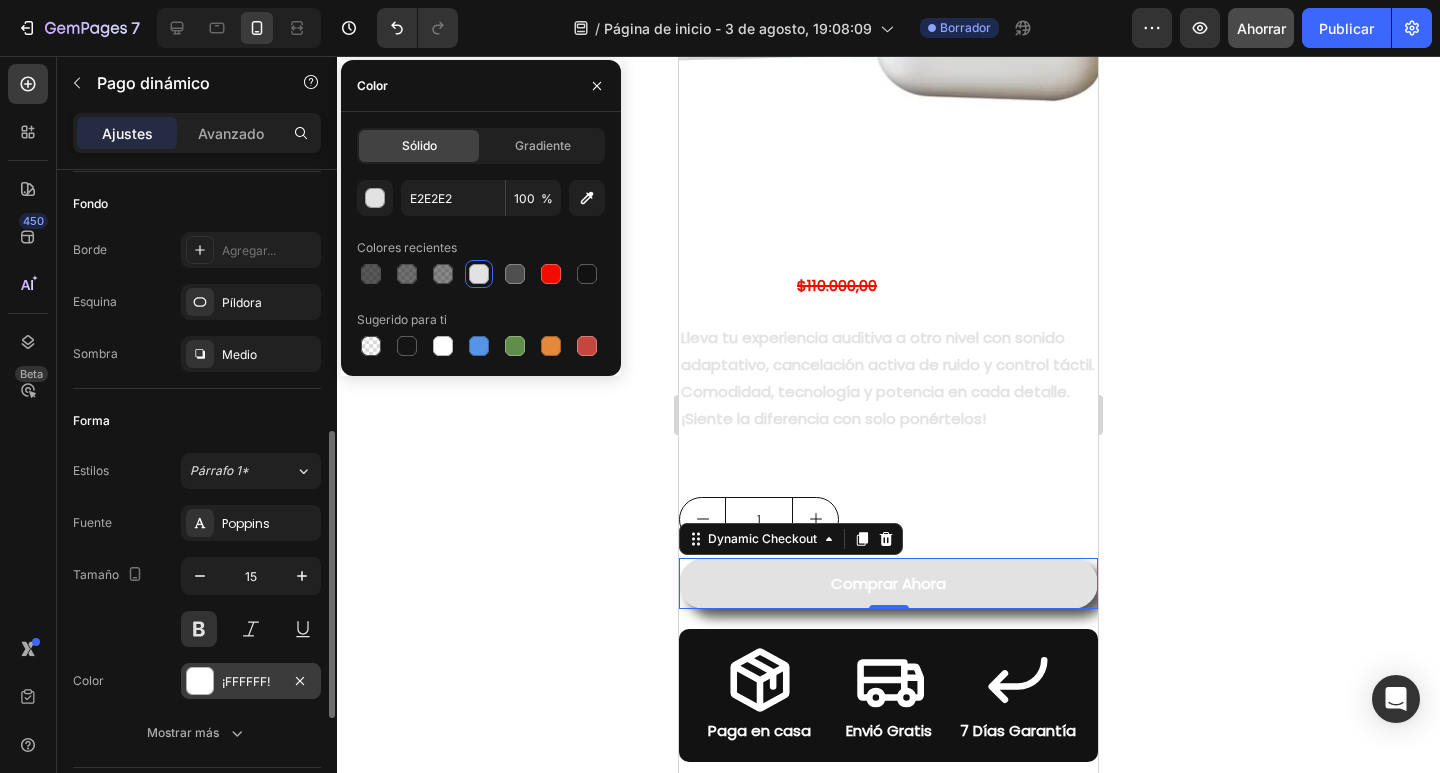 click on "¡FFFFFF!" at bounding box center [251, 681] 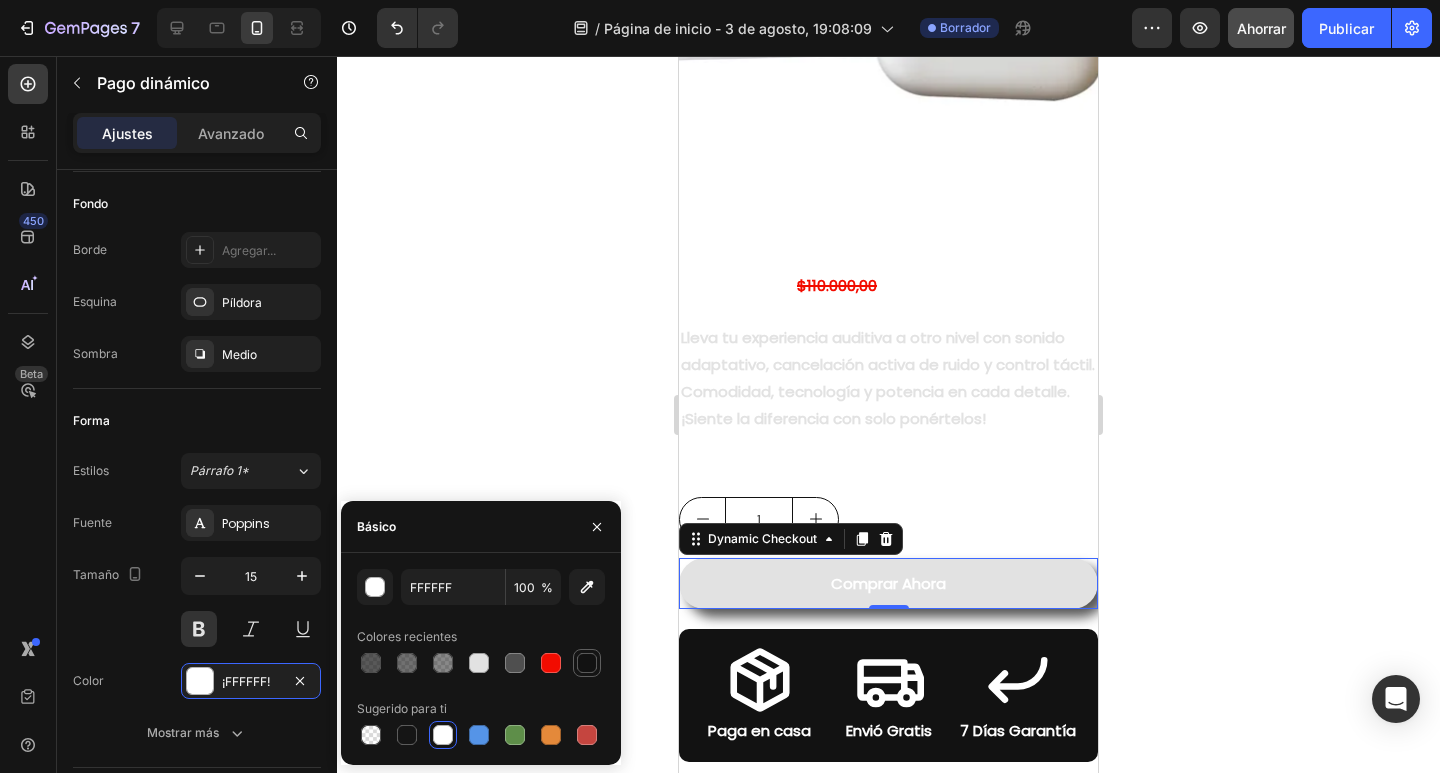 click at bounding box center [587, 663] 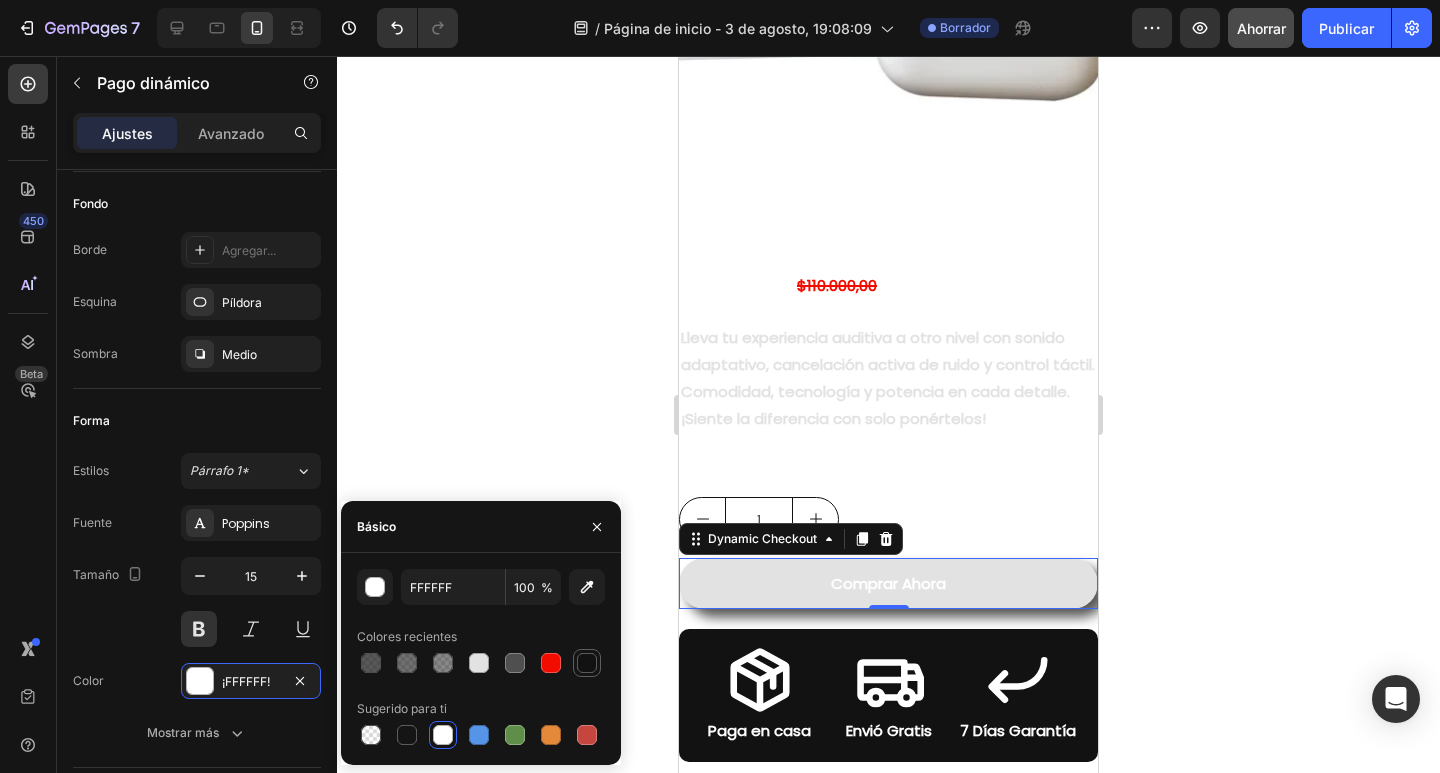 type on "121212" 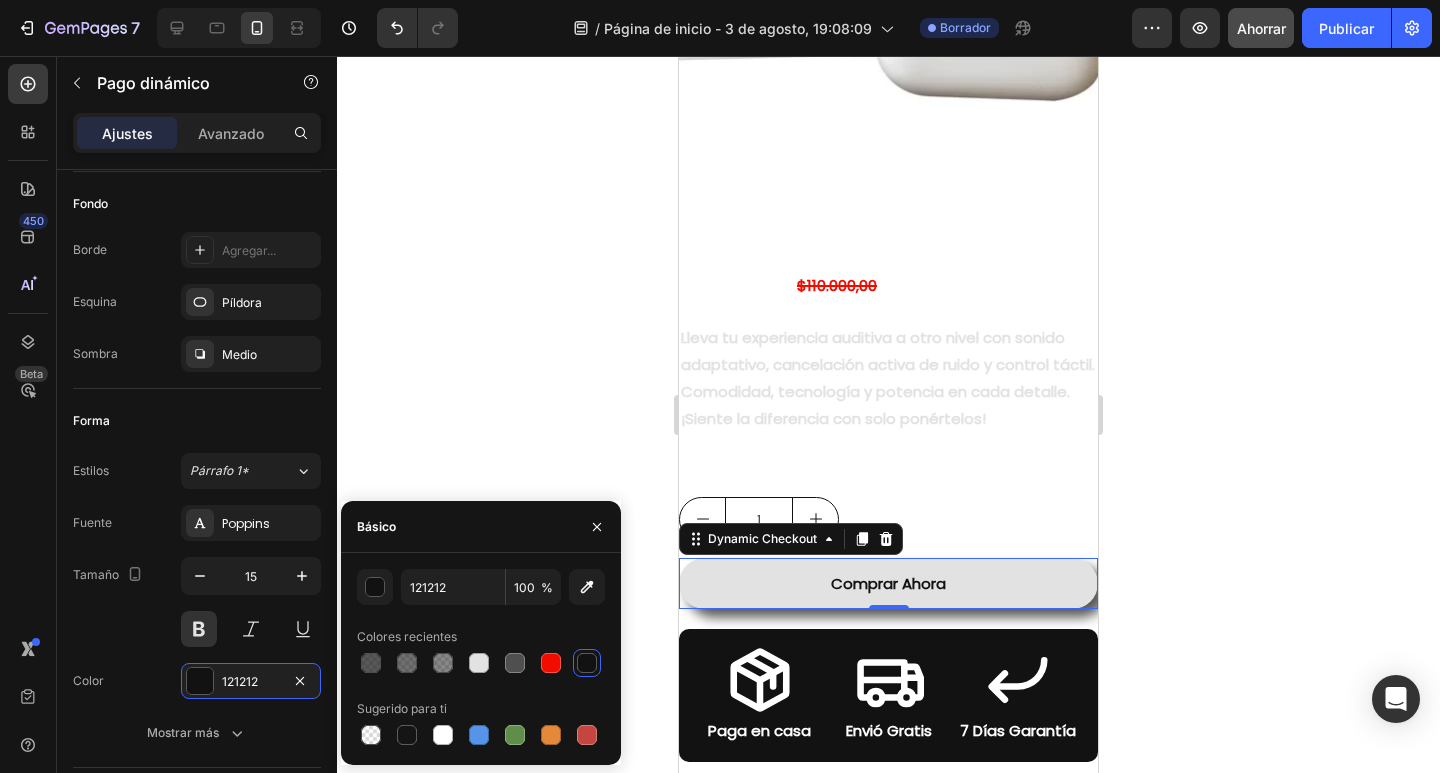 click 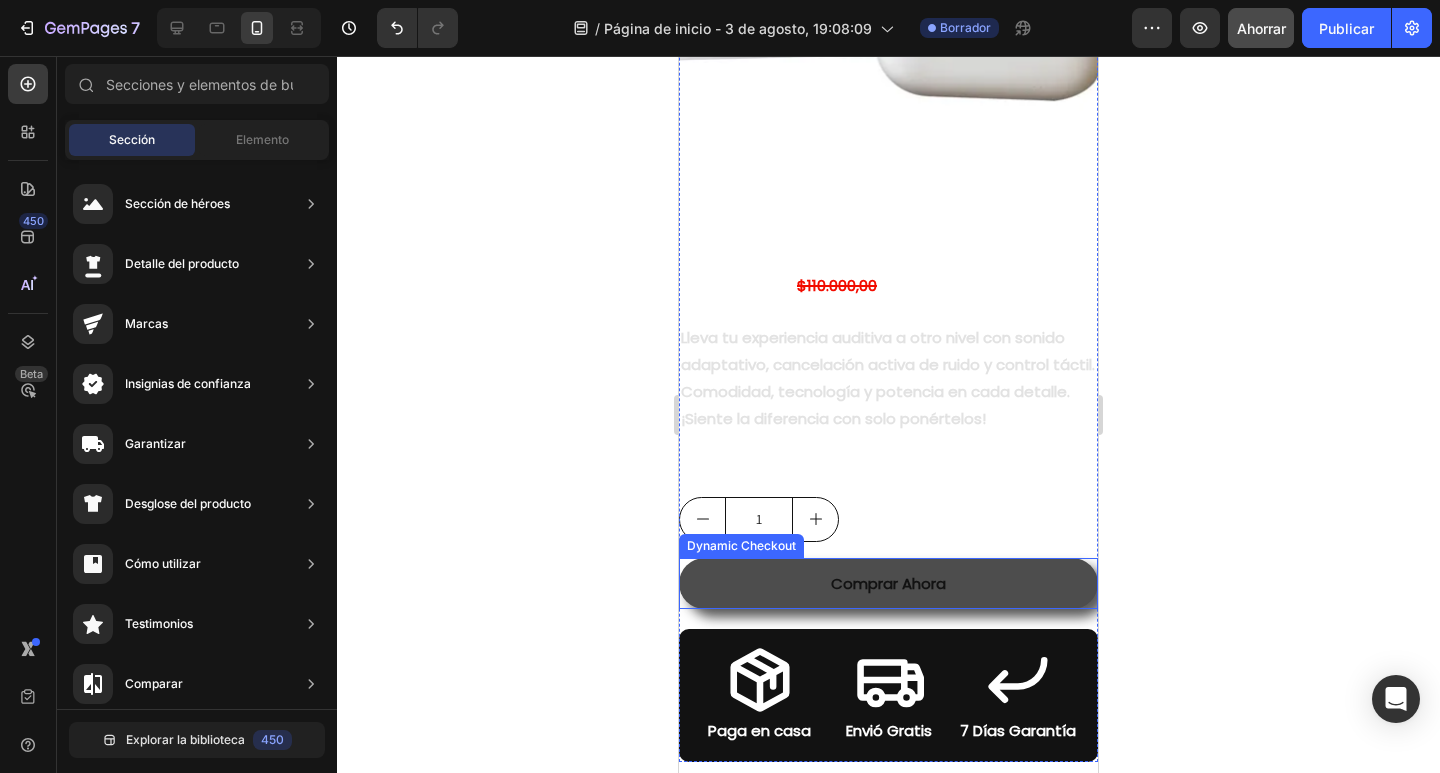 click on "Comprar Ahora" at bounding box center [888, 583] 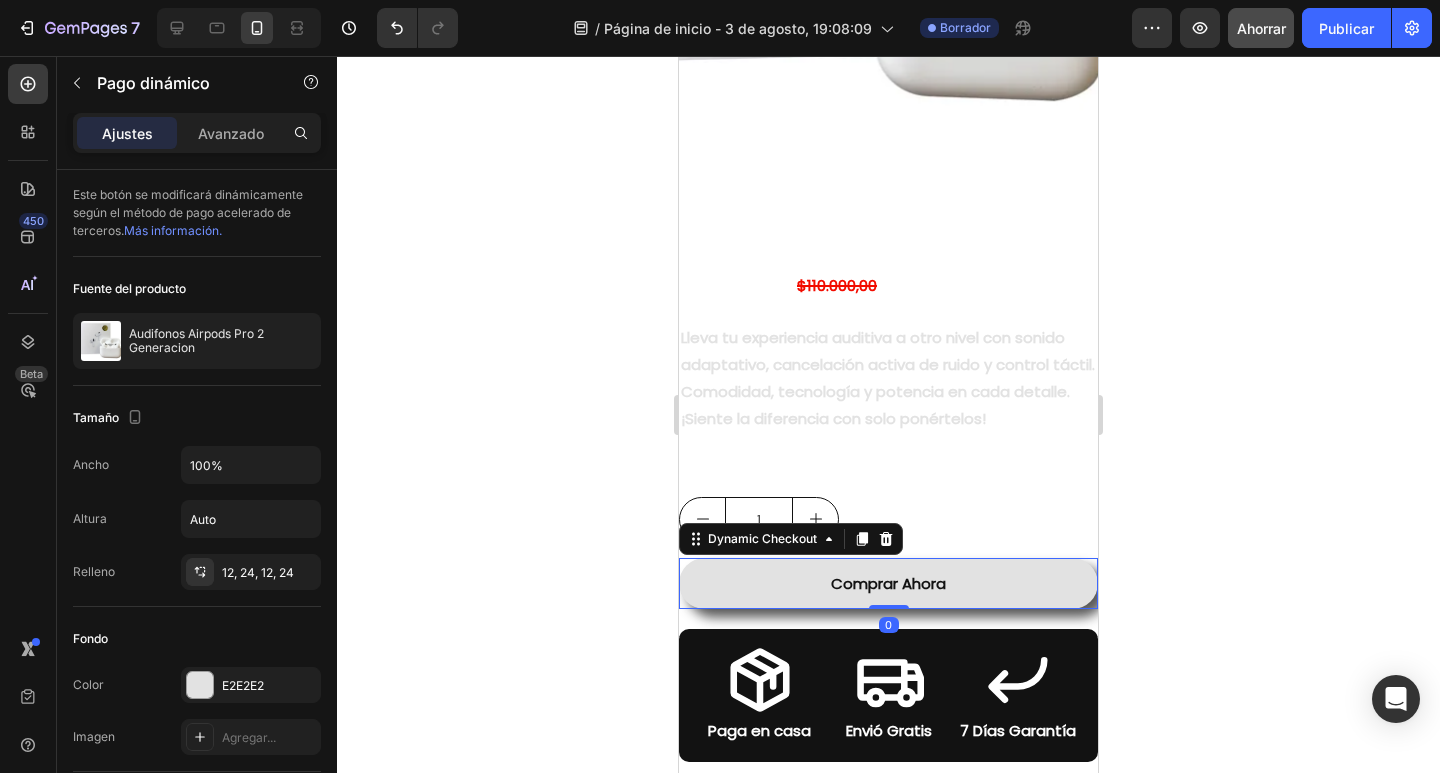 scroll, scrollTop: 600, scrollLeft: 0, axis: vertical 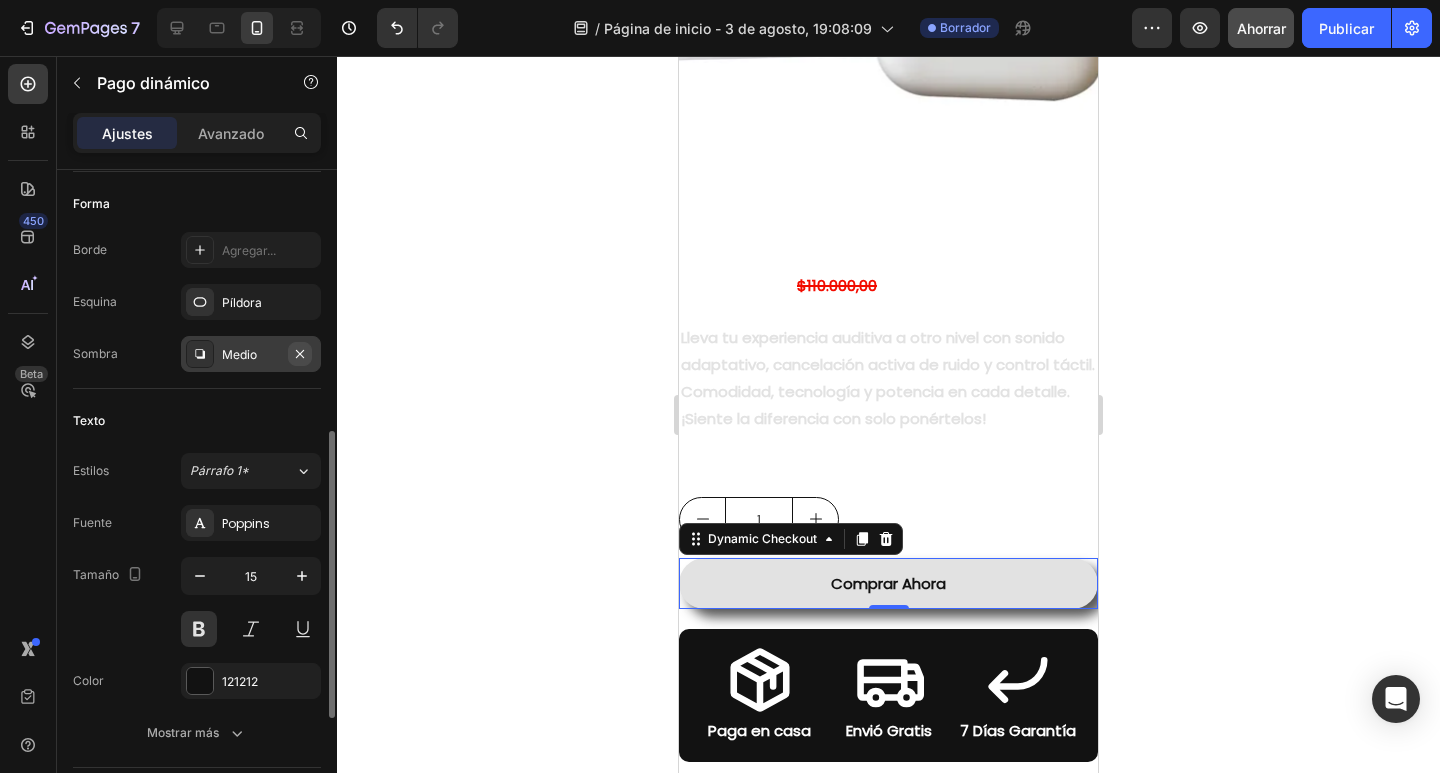 click 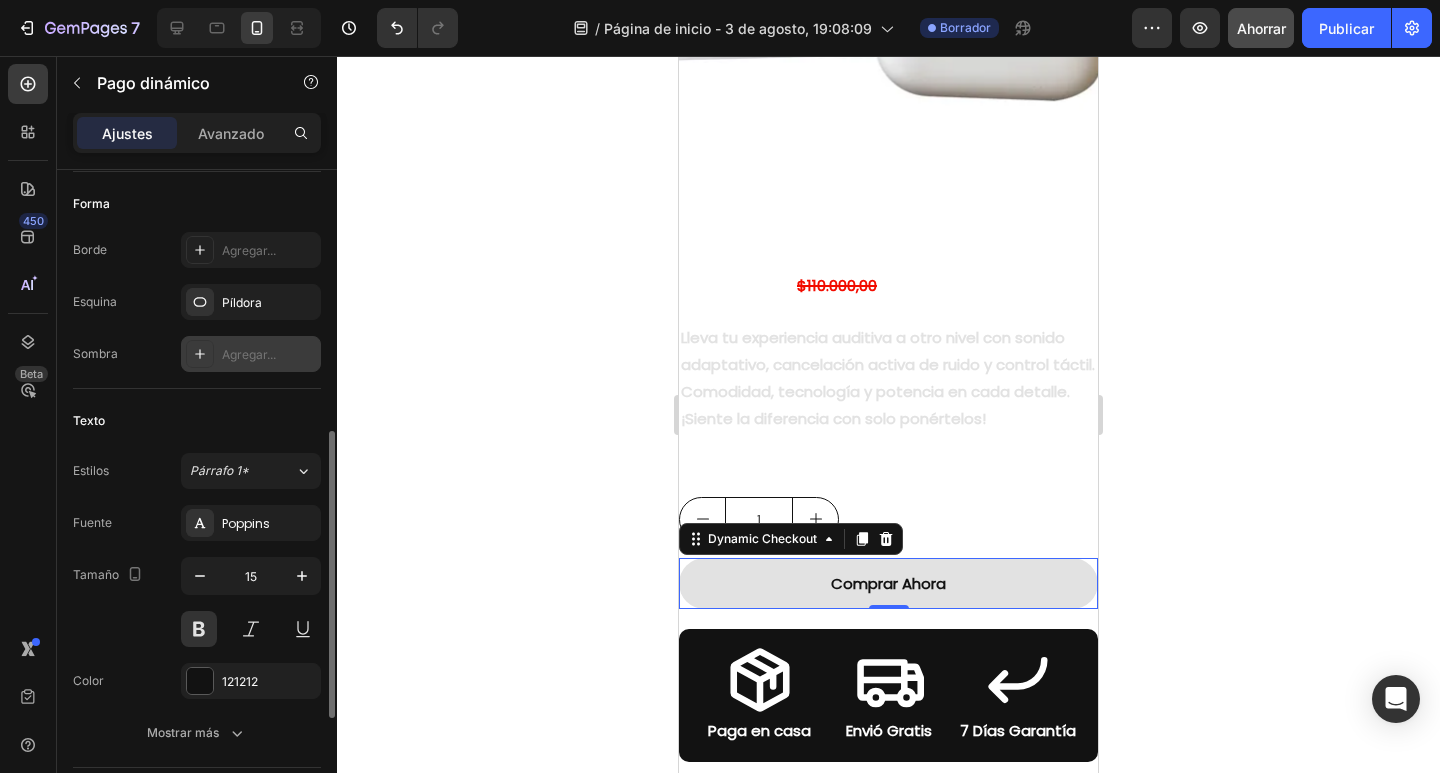 click on "Ahorrar" at bounding box center [1261, 28] 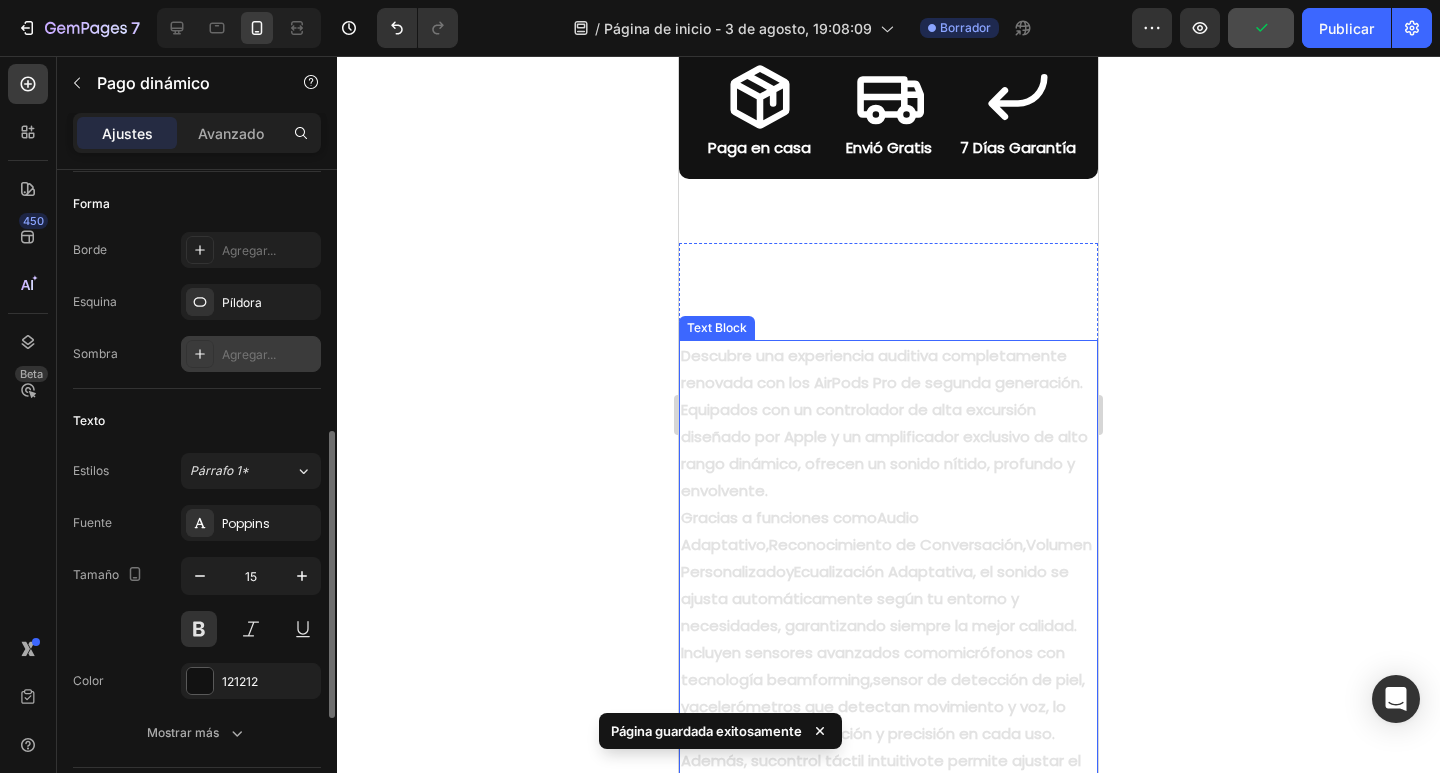 scroll, scrollTop: 1300, scrollLeft: 0, axis: vertical 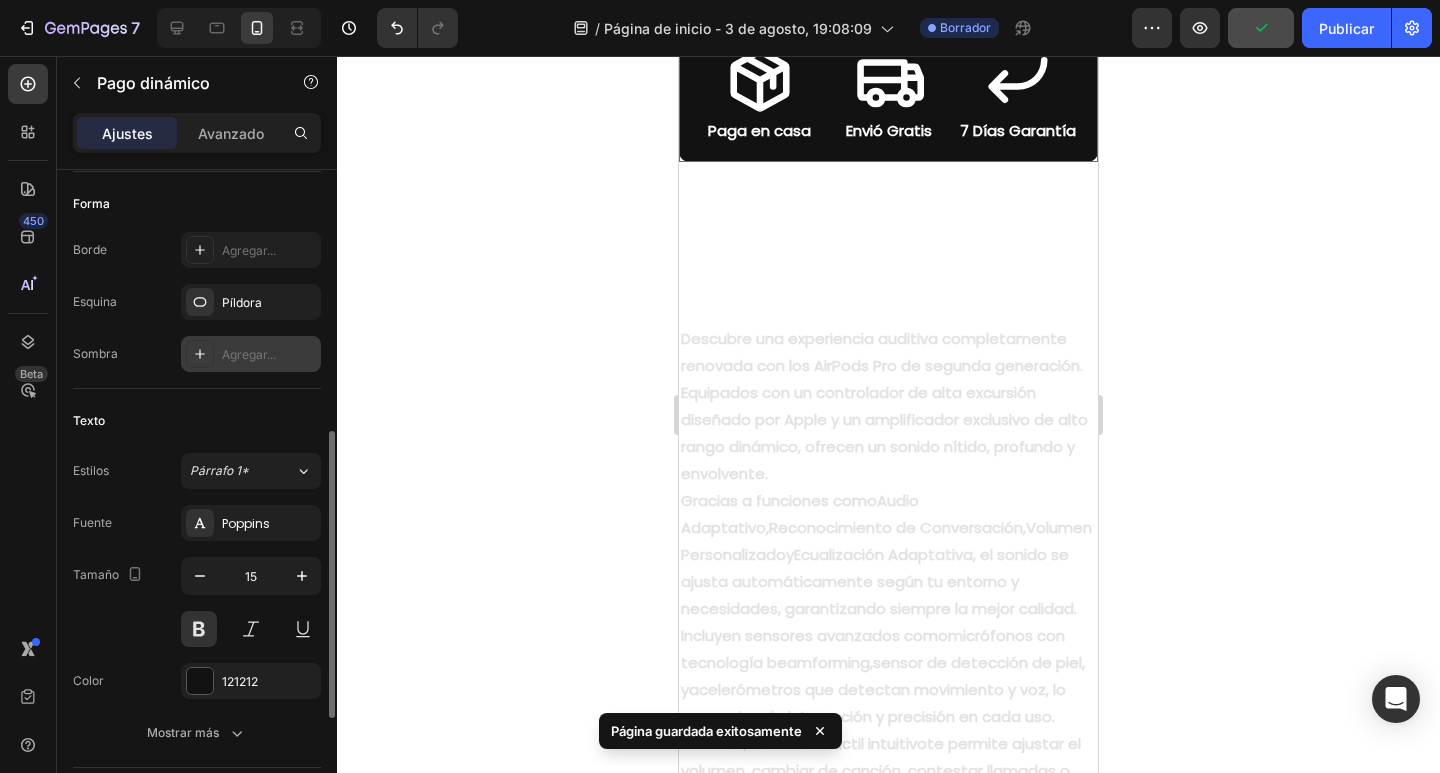 click on "Icon Paga en casa Text Block
Icon Envió Gratis Text Block
Icon 7 Días Garantía Text Block Row" at bounding box center (888, 95) 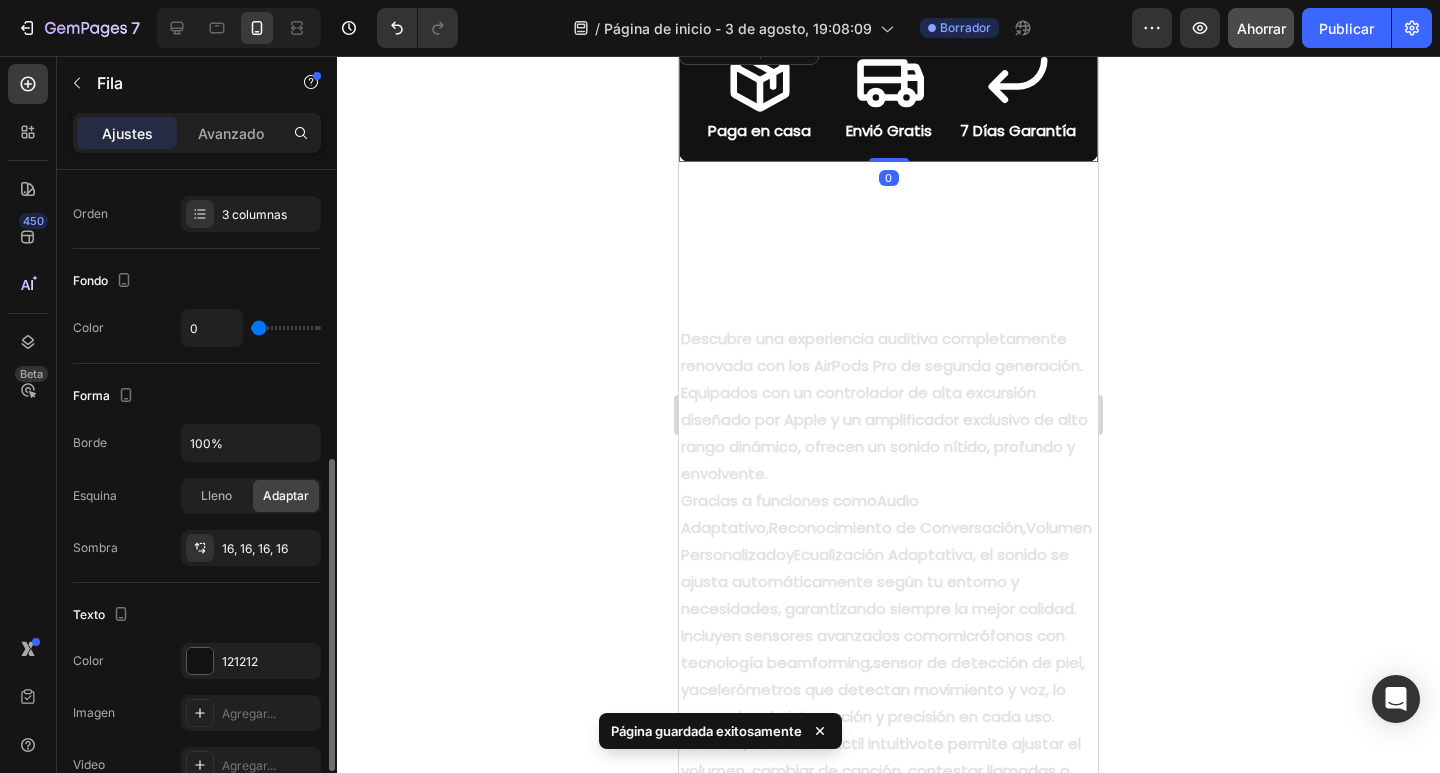 scroll, scrollTop: 400, scrollLeft: 0, axis: vertical 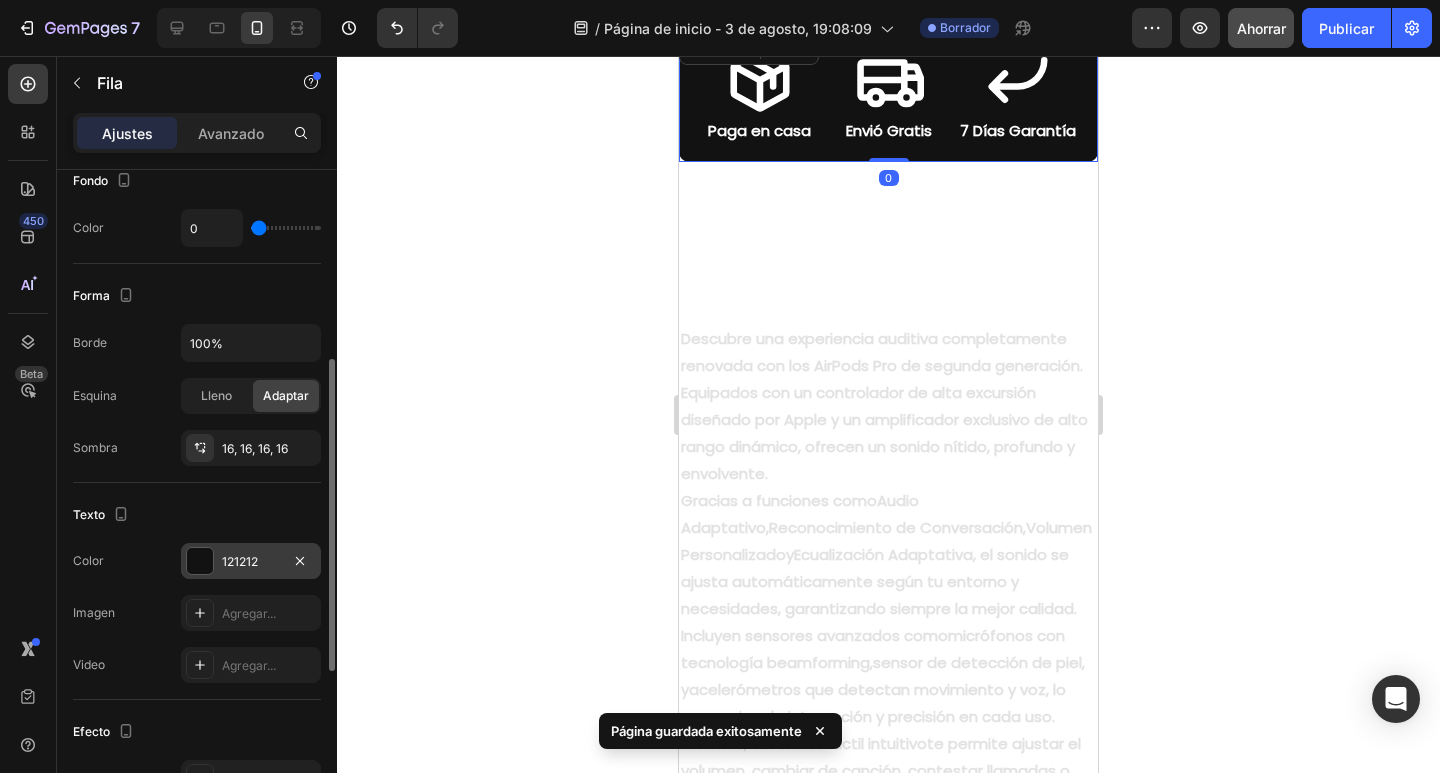 click on "121212" at bounding box center (251, 561) 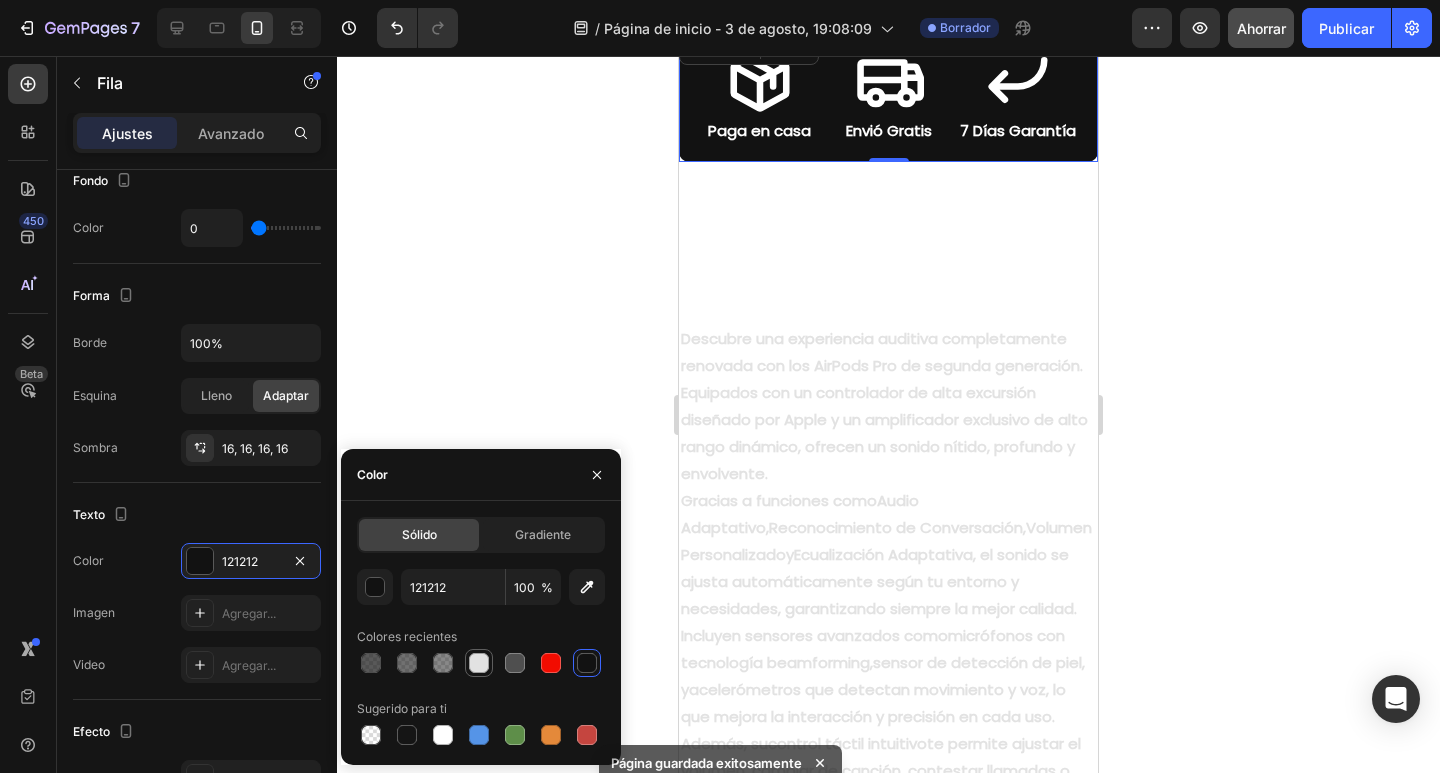click at bounding box center (479, 663) 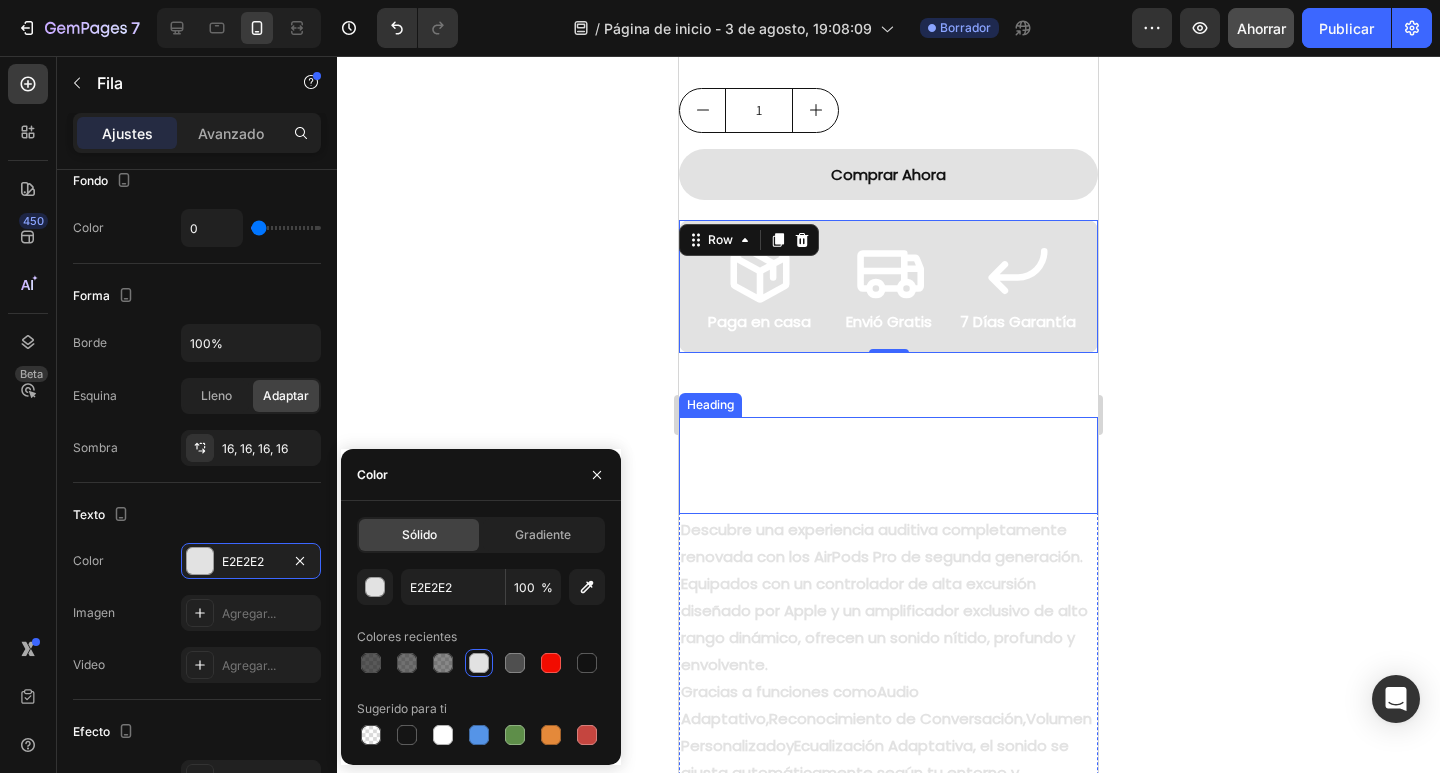 scroll, scrollTop: 1100, scrollLeft: 0, axis: vertical 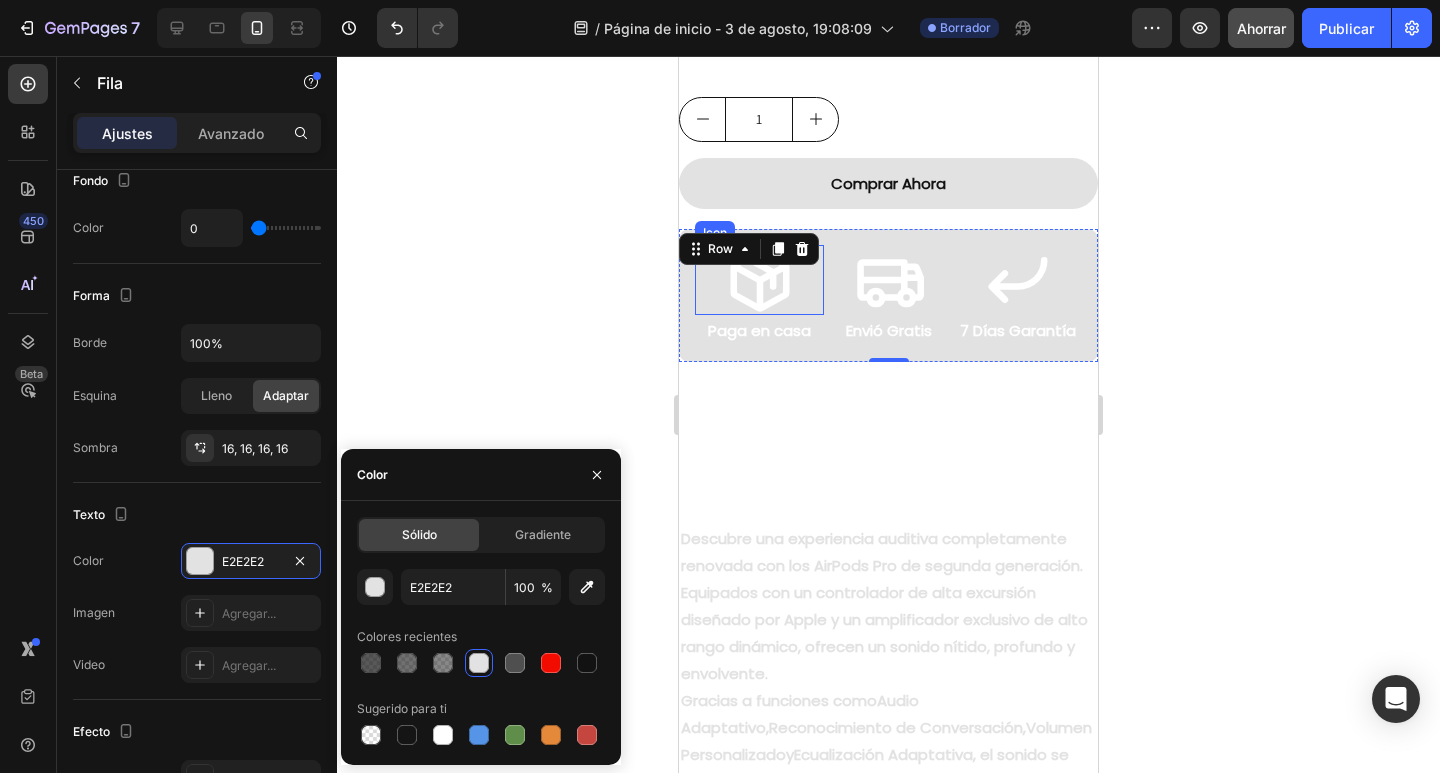 click 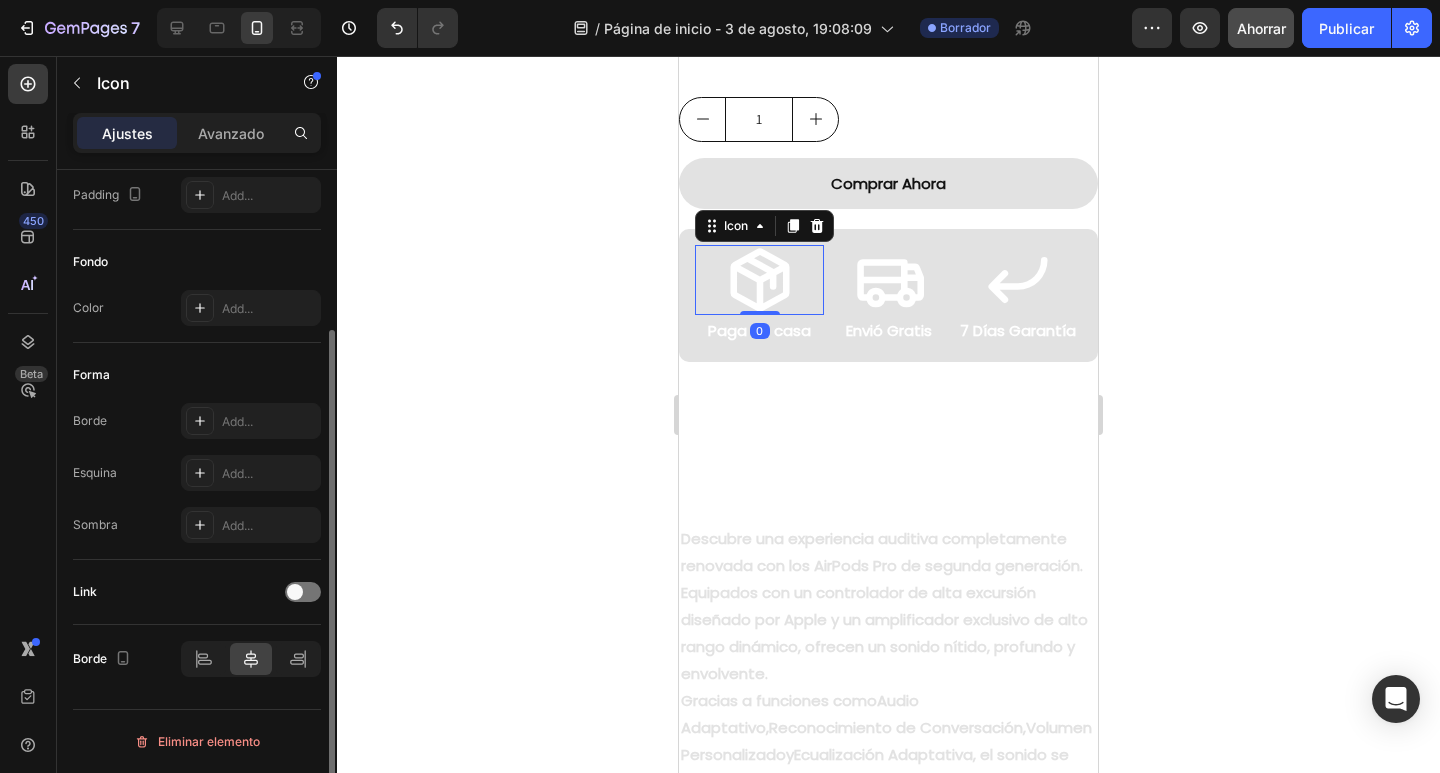 scroll, scrollTop: 0, scrollLeft: 0, axis: both 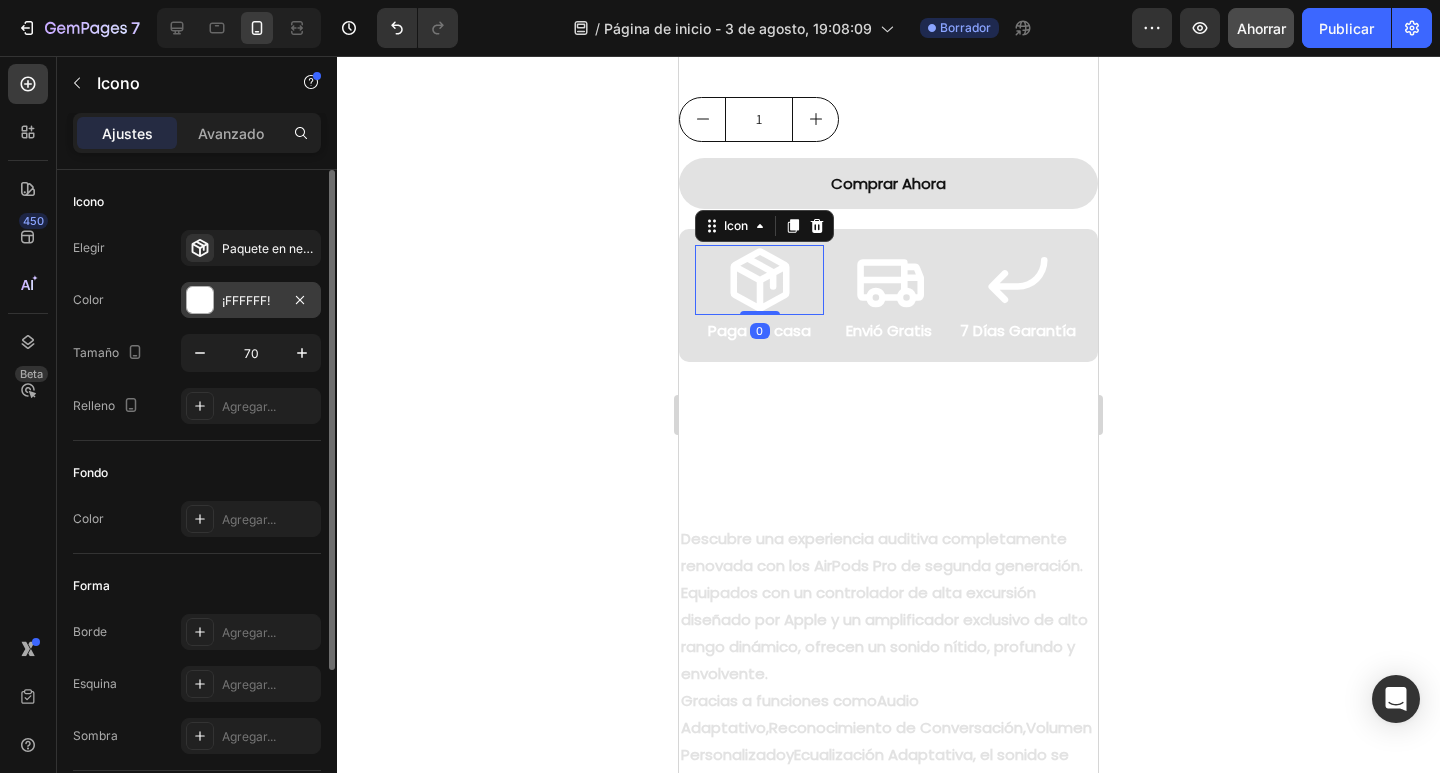 click on "¡FFFFFF!" at bounding box center (246, 300) 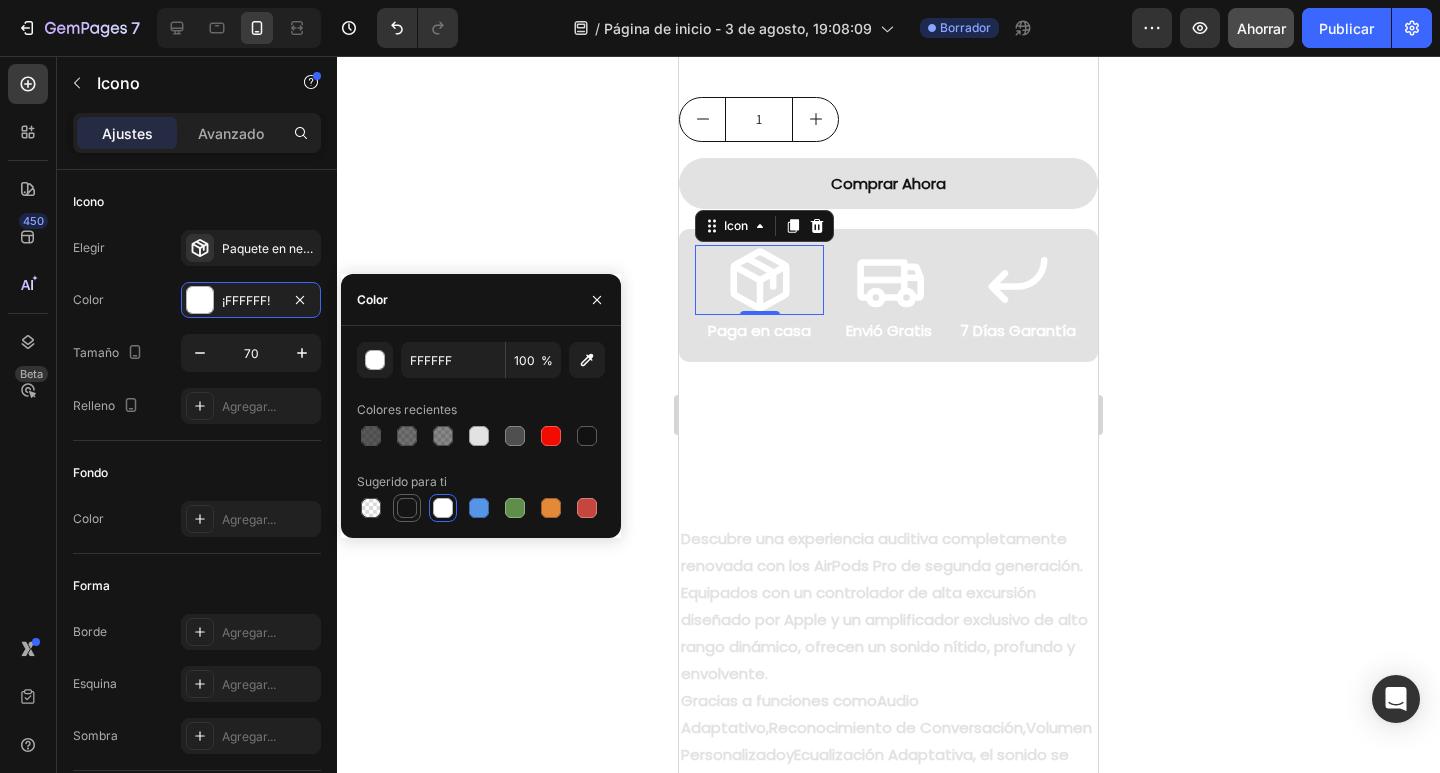 click at bounding box center (407, 508) 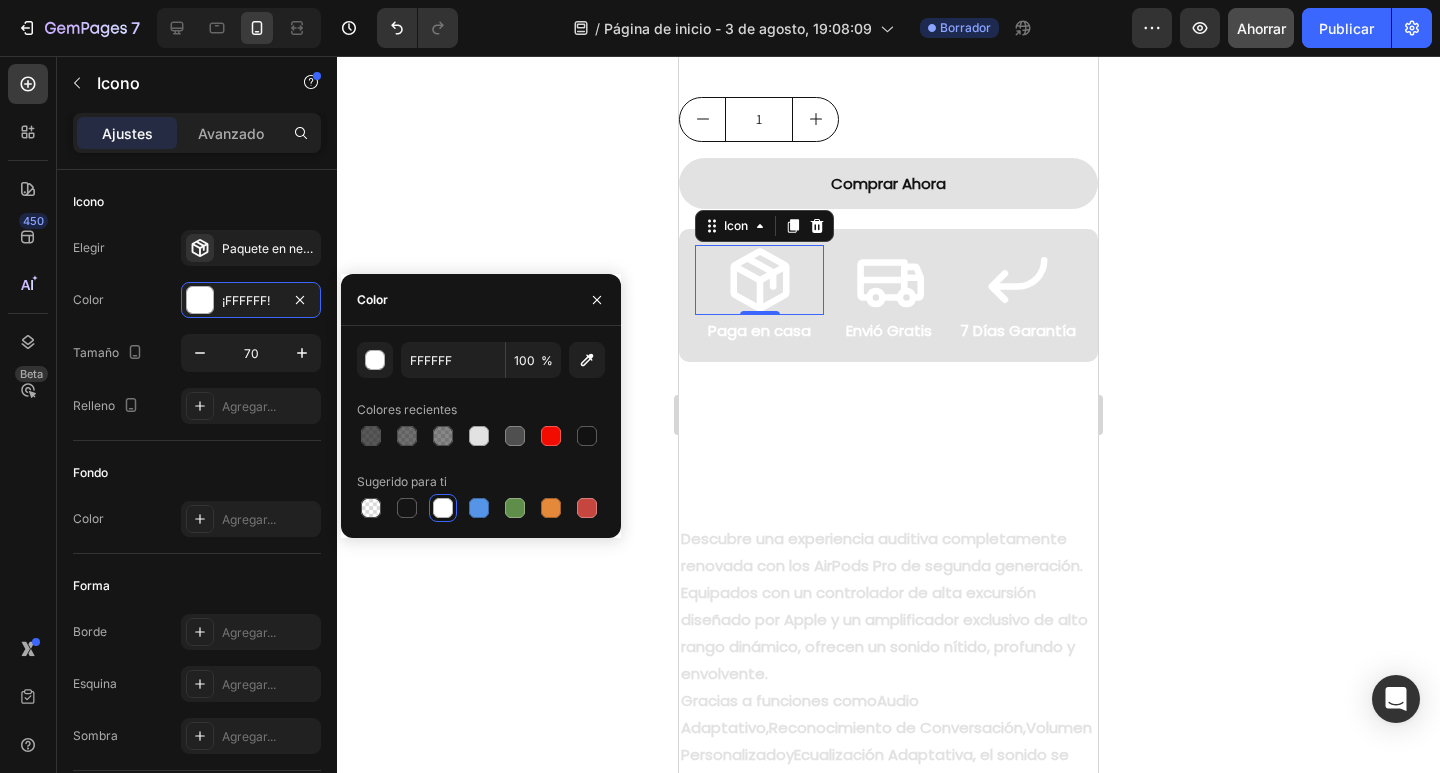 type on "151515" 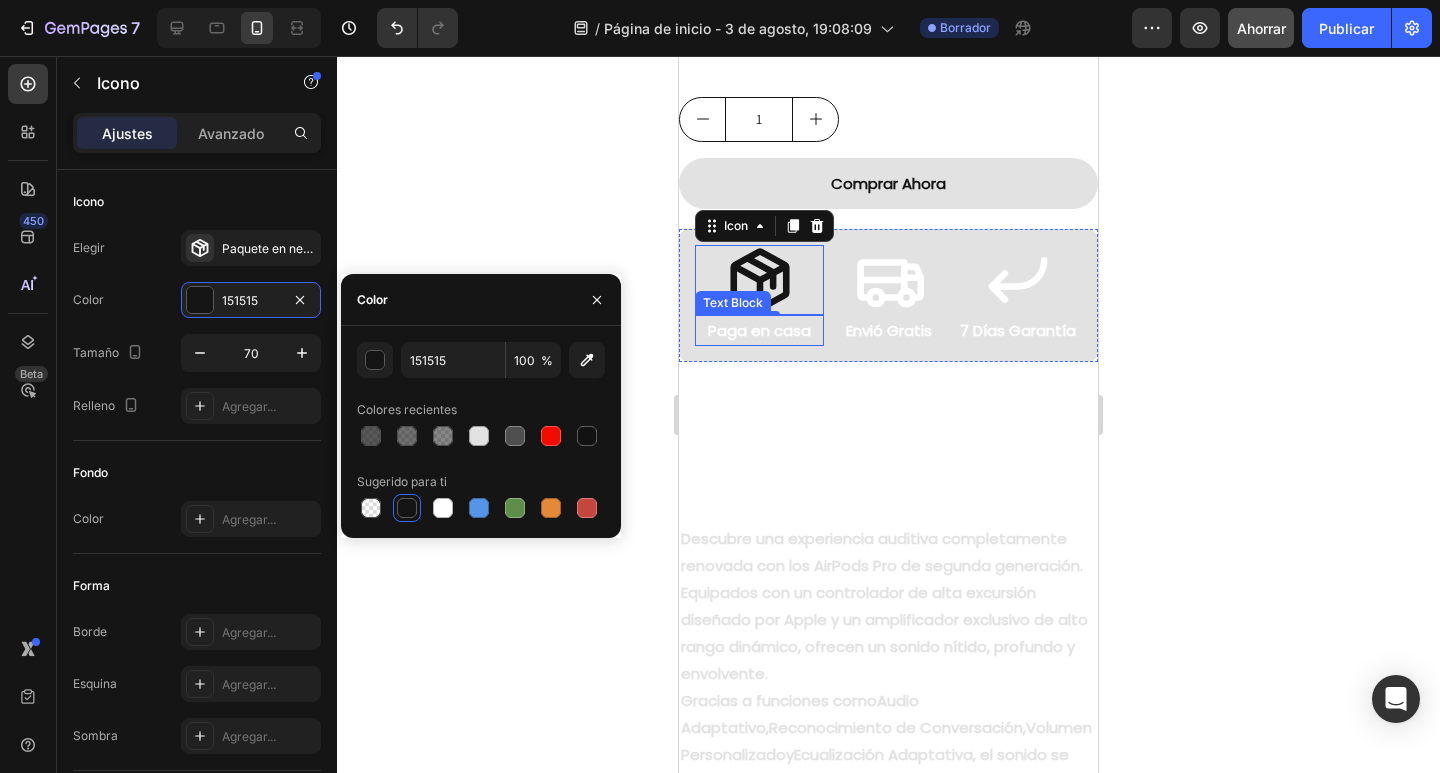 click on "Paga en casa" at bounding box center [759, 330] 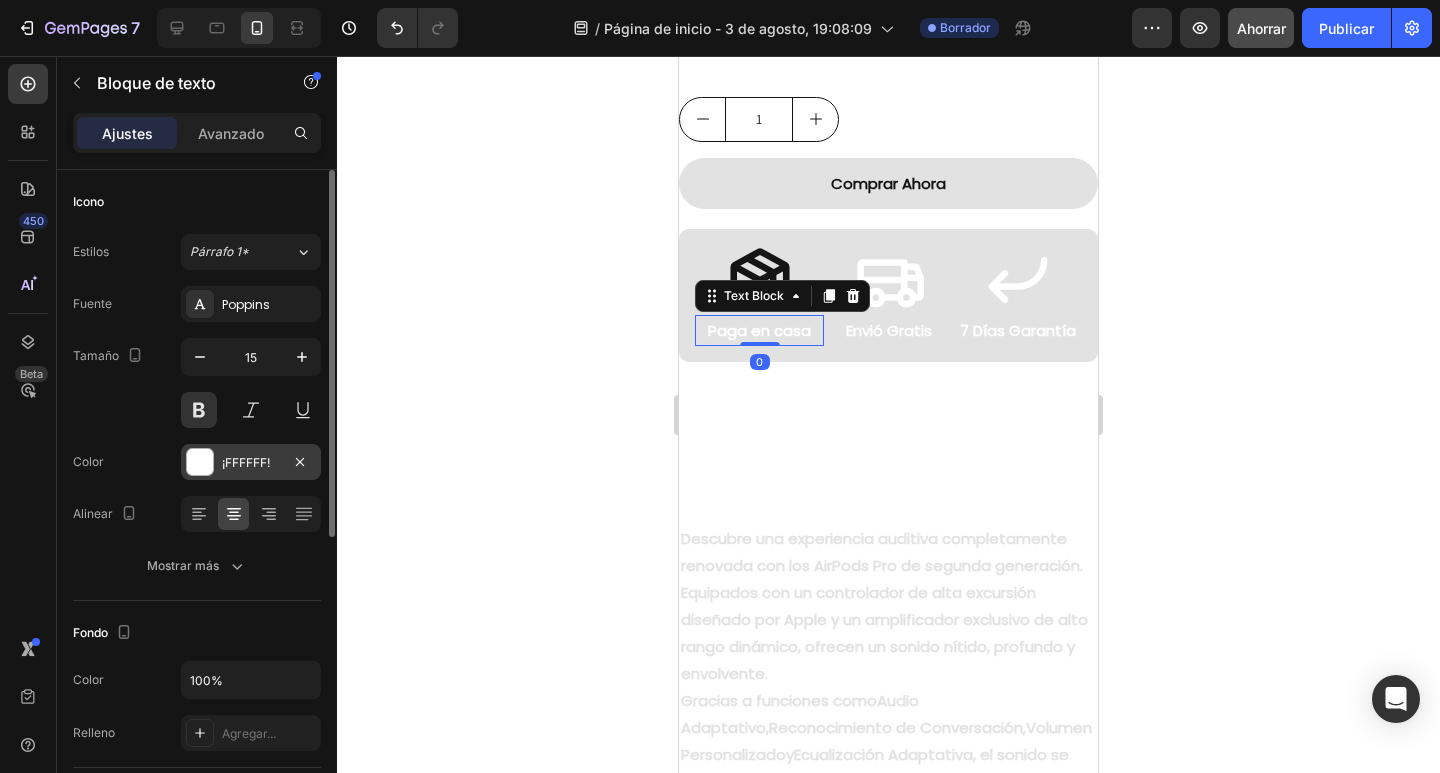 click at bounding box center [200, 462] 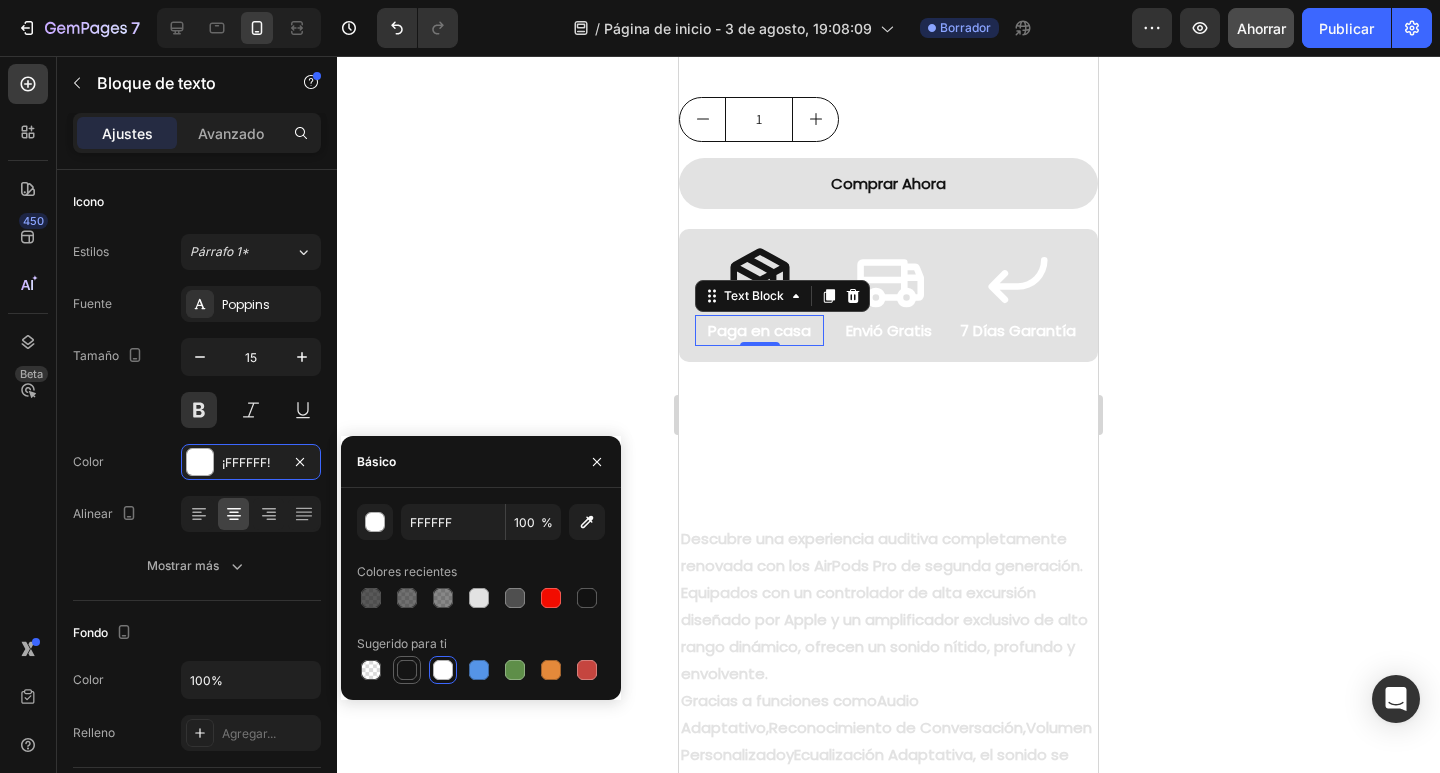 click at bounding box center (407, 670) 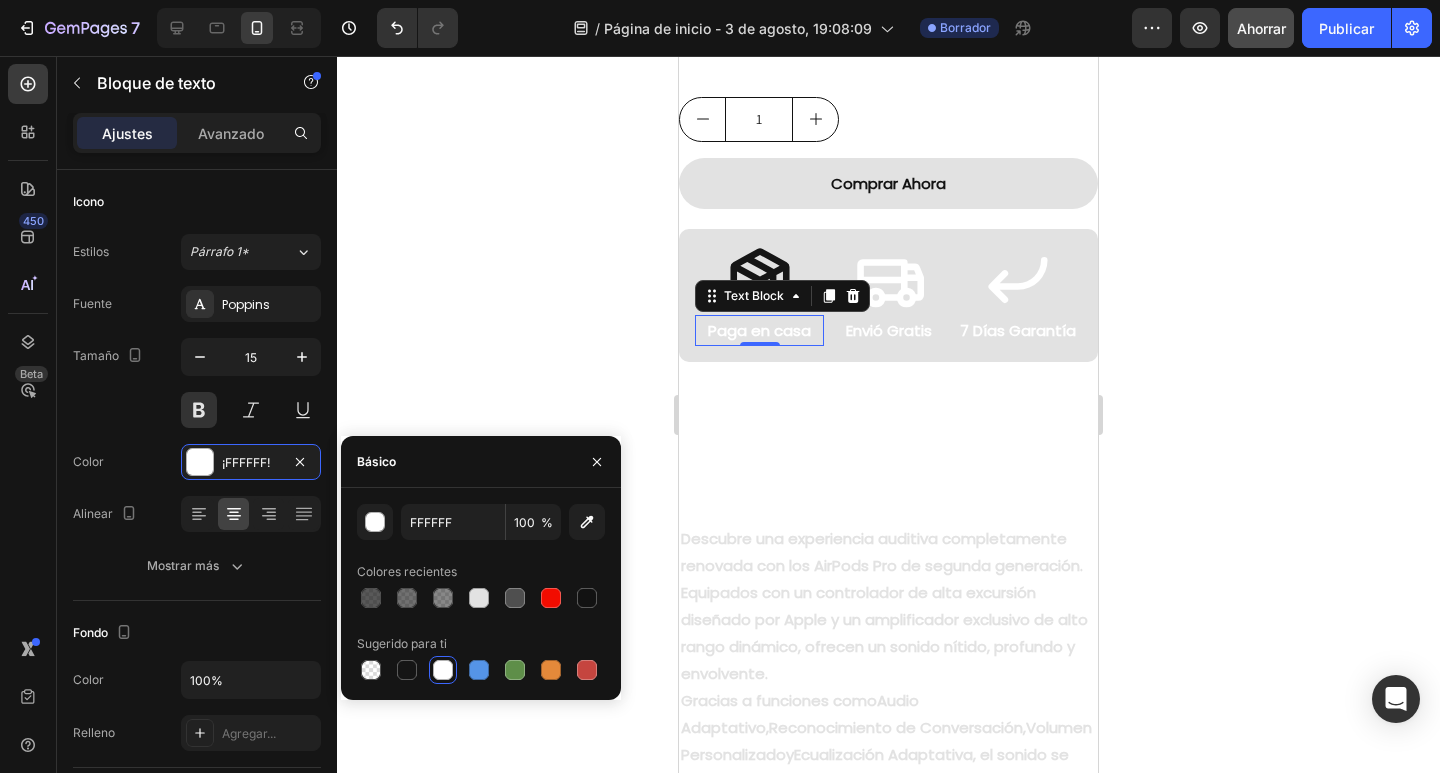 type on "151515" 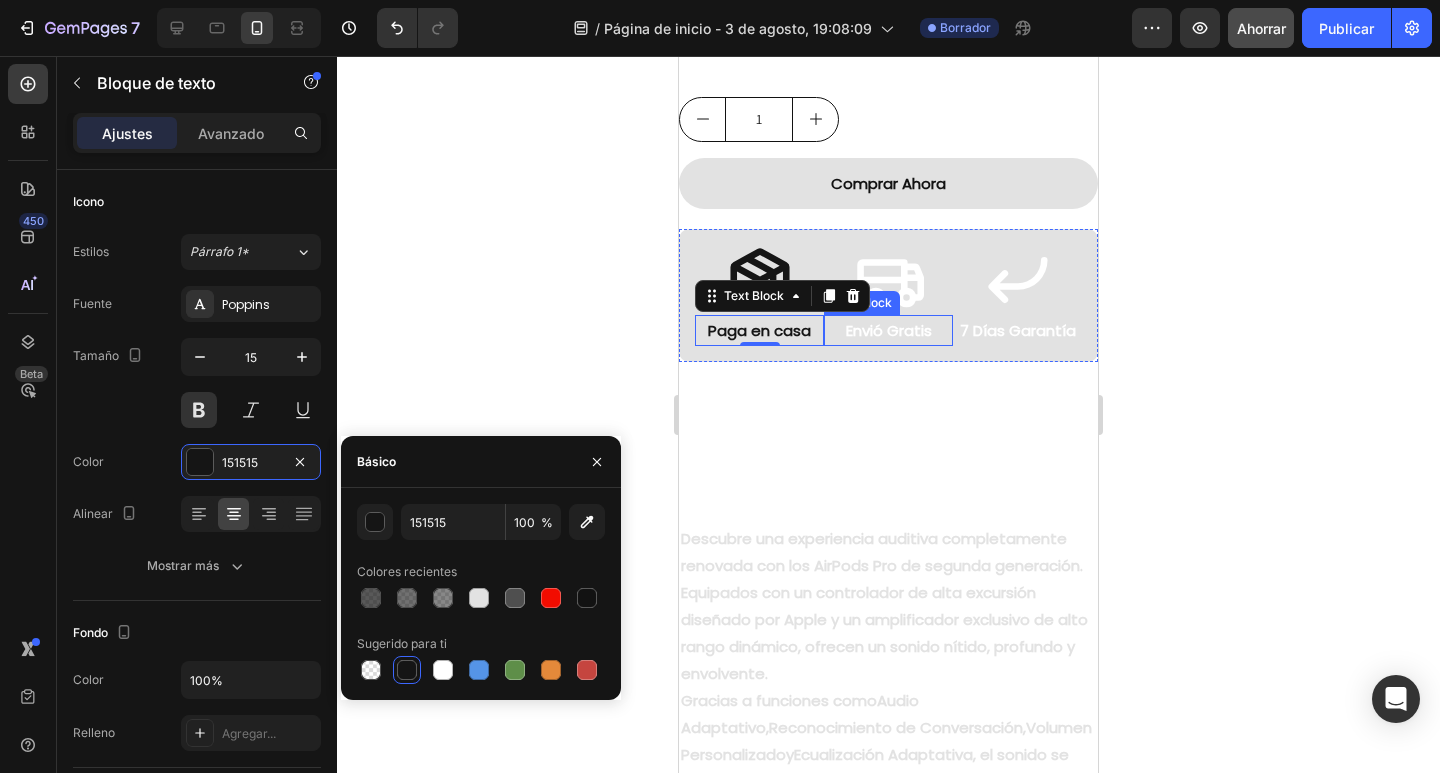 click 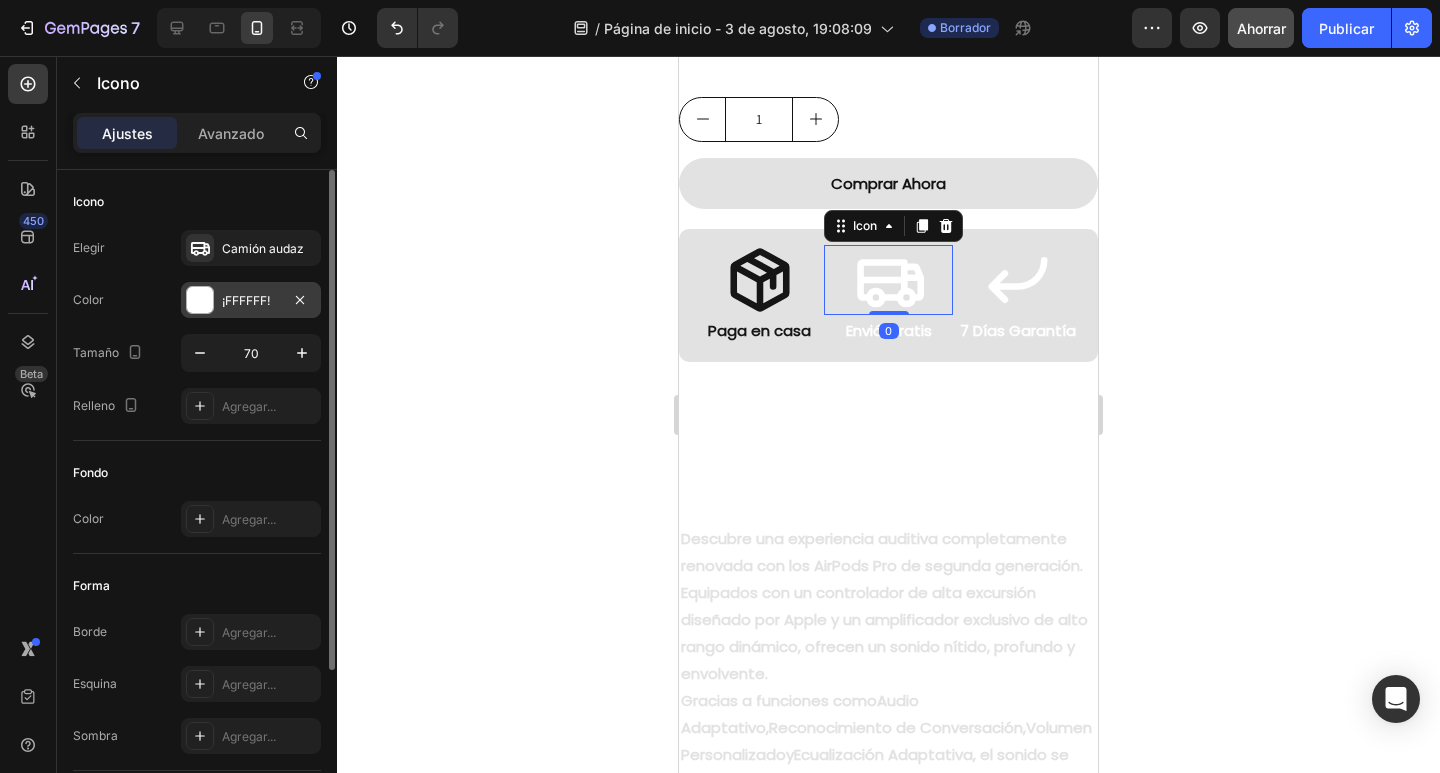 click on "¡FFFFFF!" at bounding box center [246, 300] 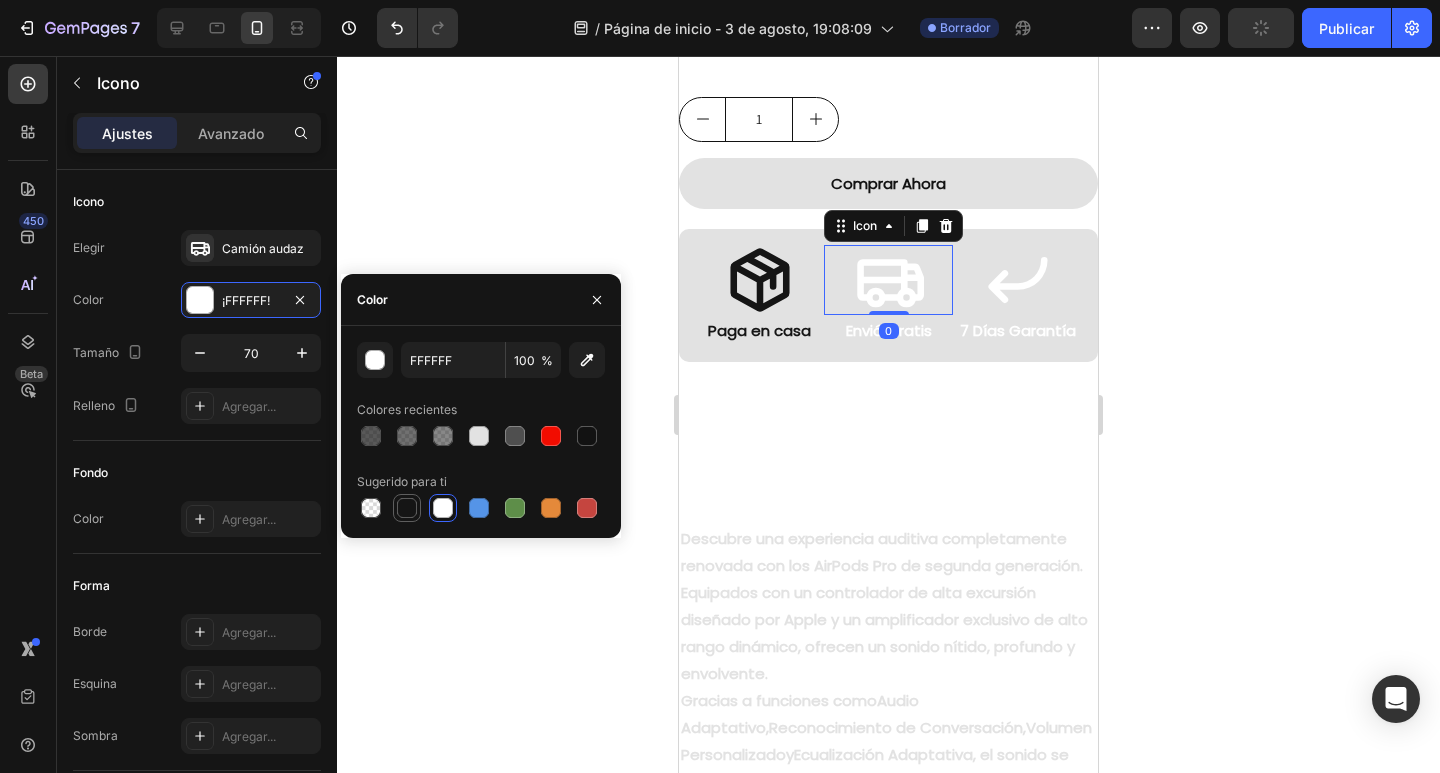 click at bounding box center [407, 508] 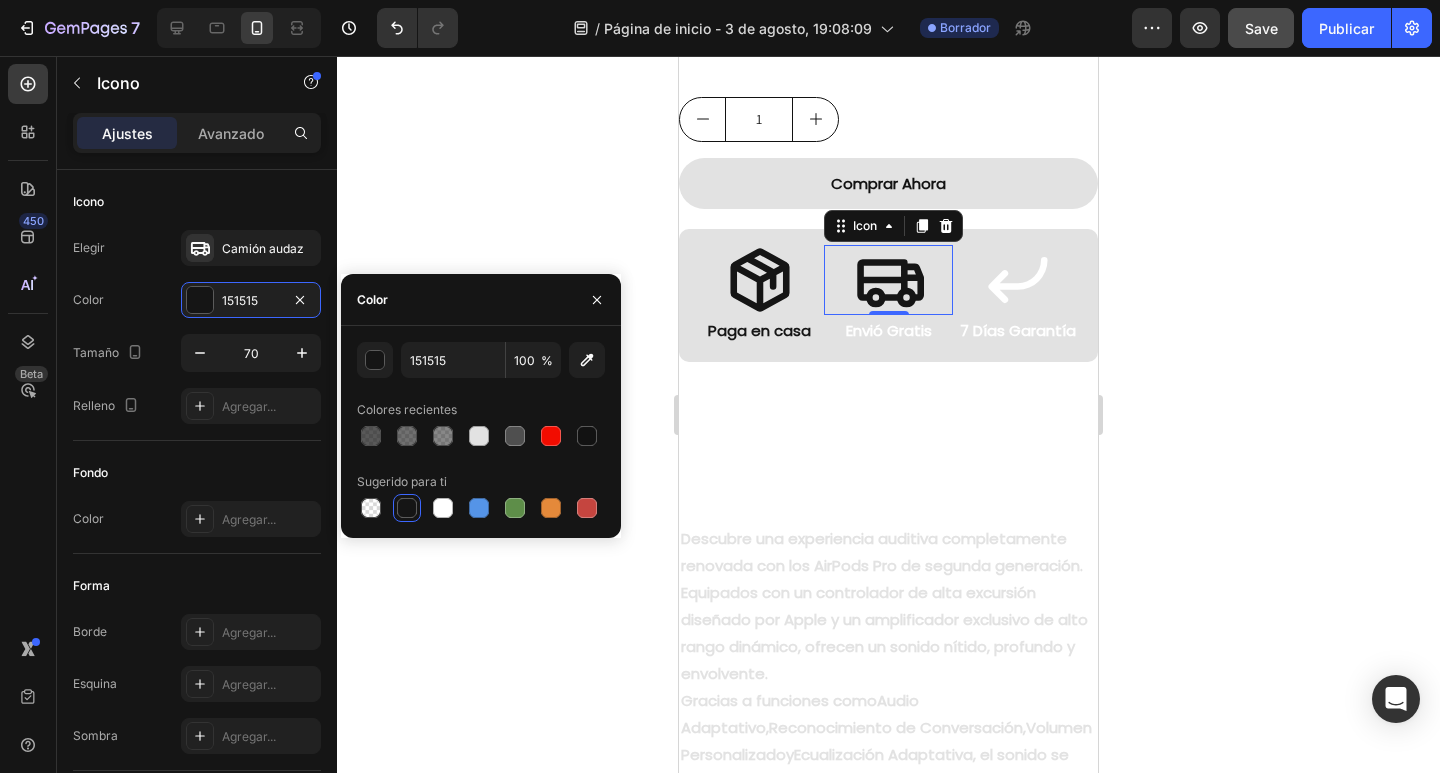click on "0" at bounding box center [889, 331] 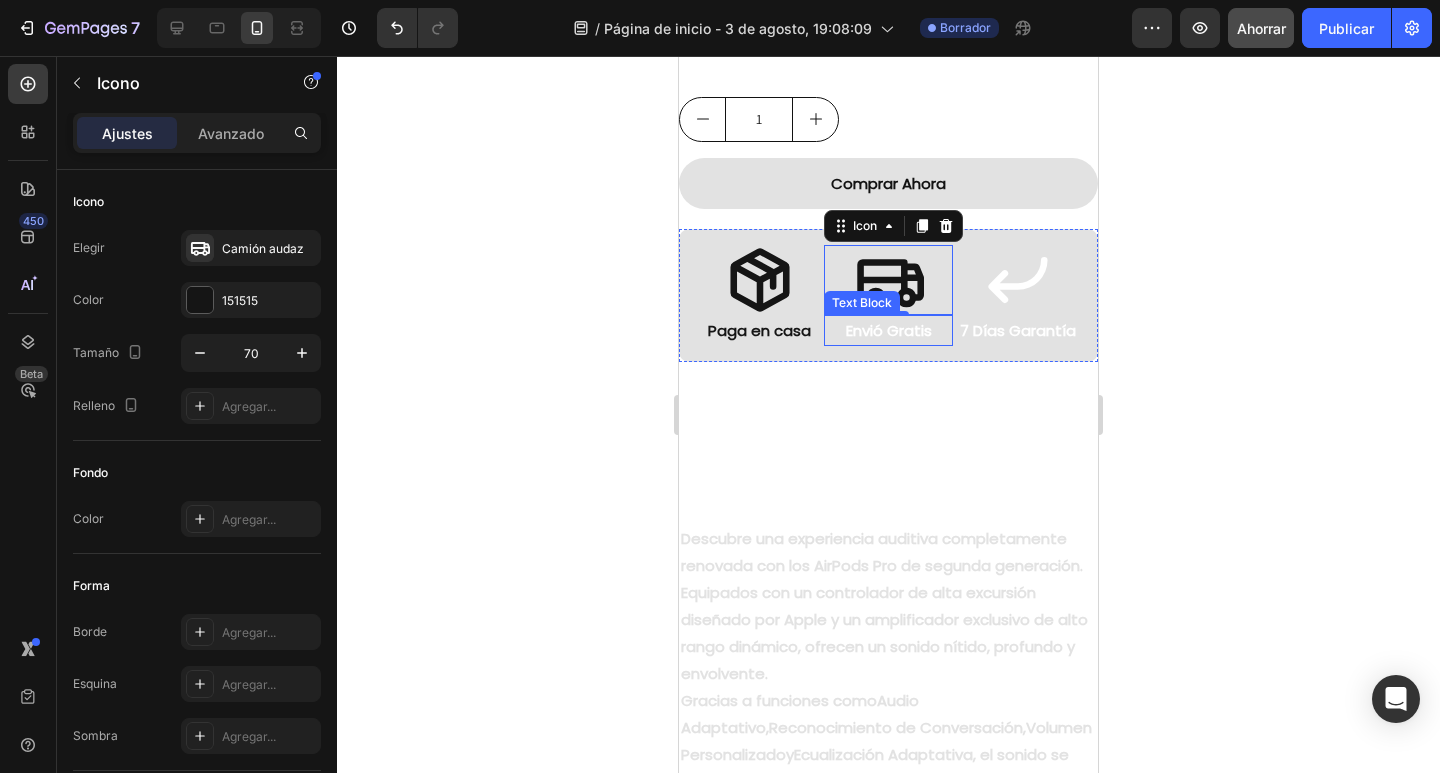 click on "Envió Gratis" at bounding box center (888, 330) 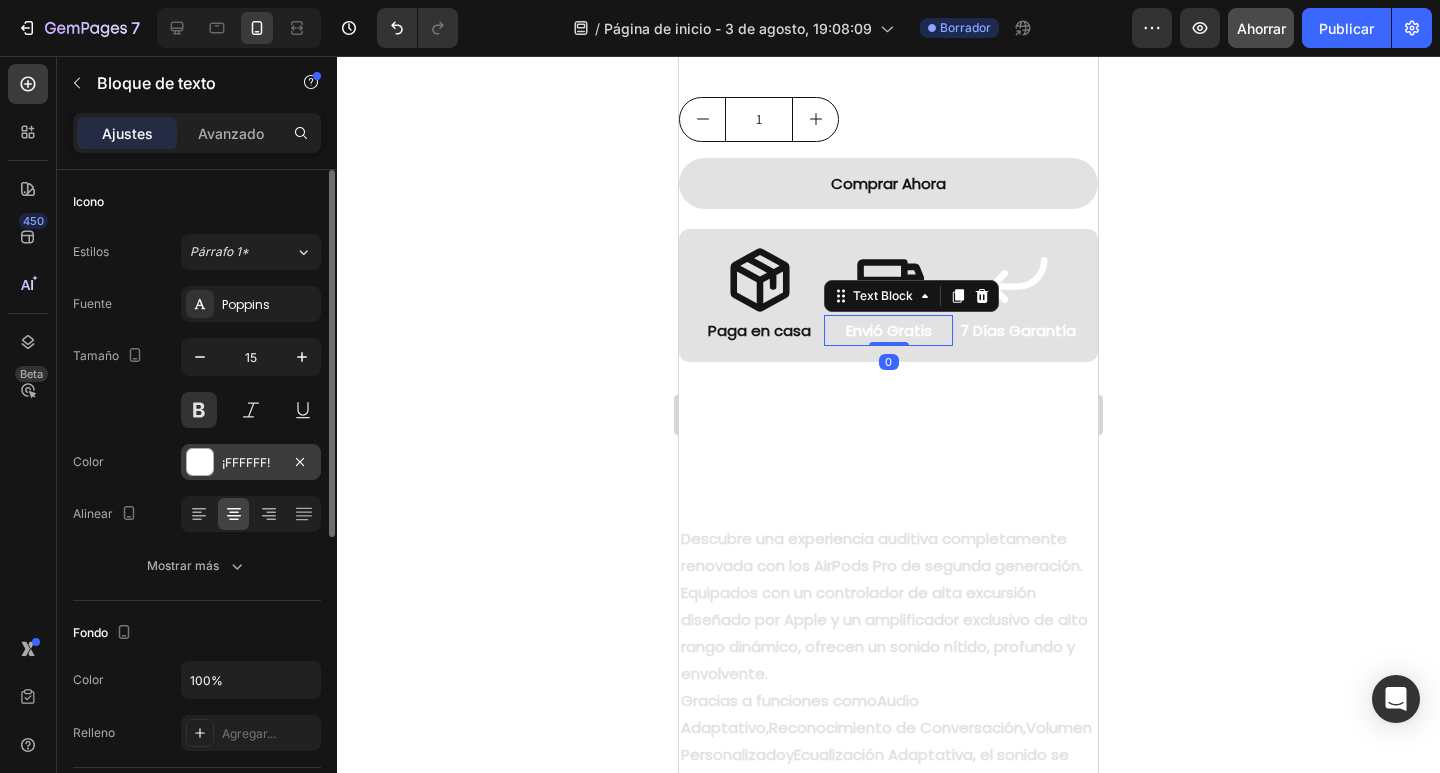 click at bounding box center (200, 462) 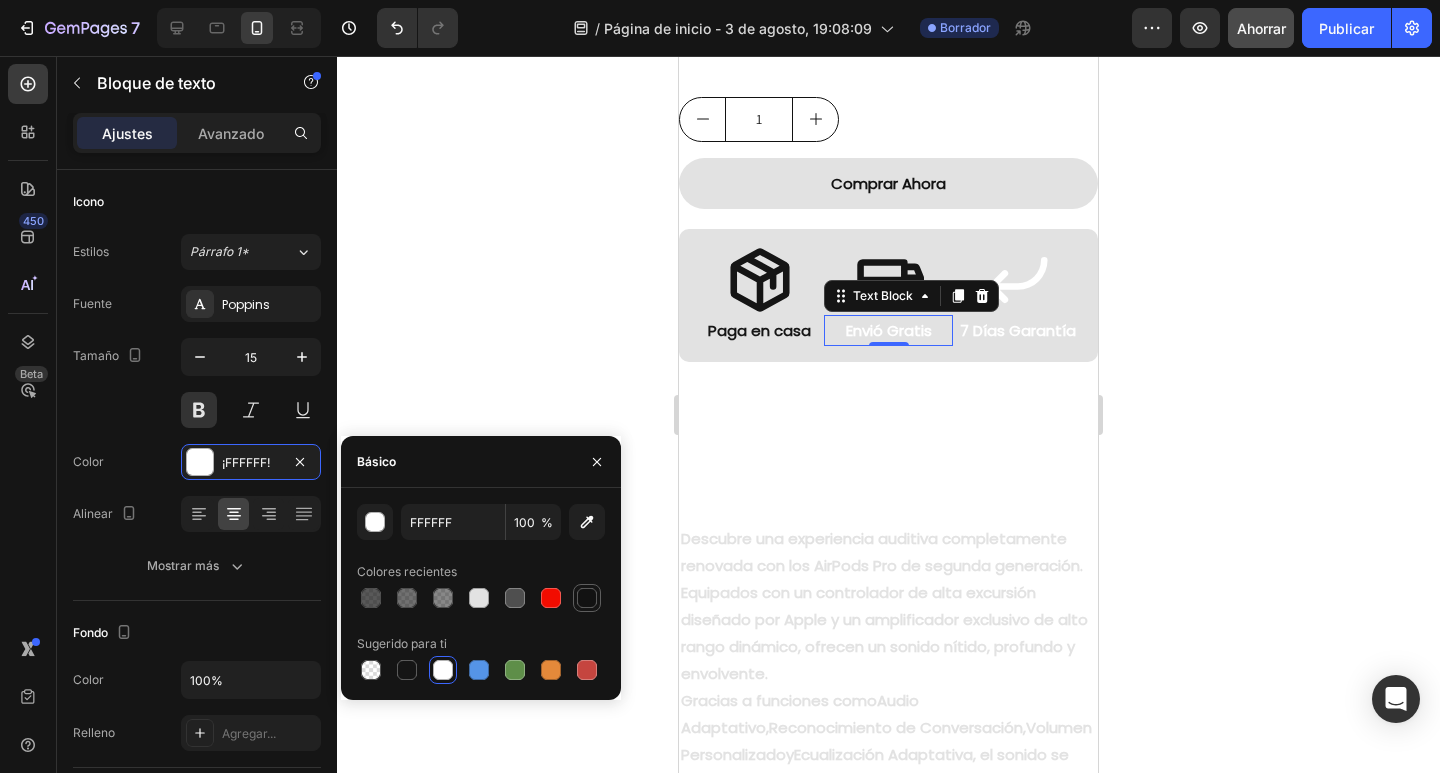 click at bounding box center [587, 598] 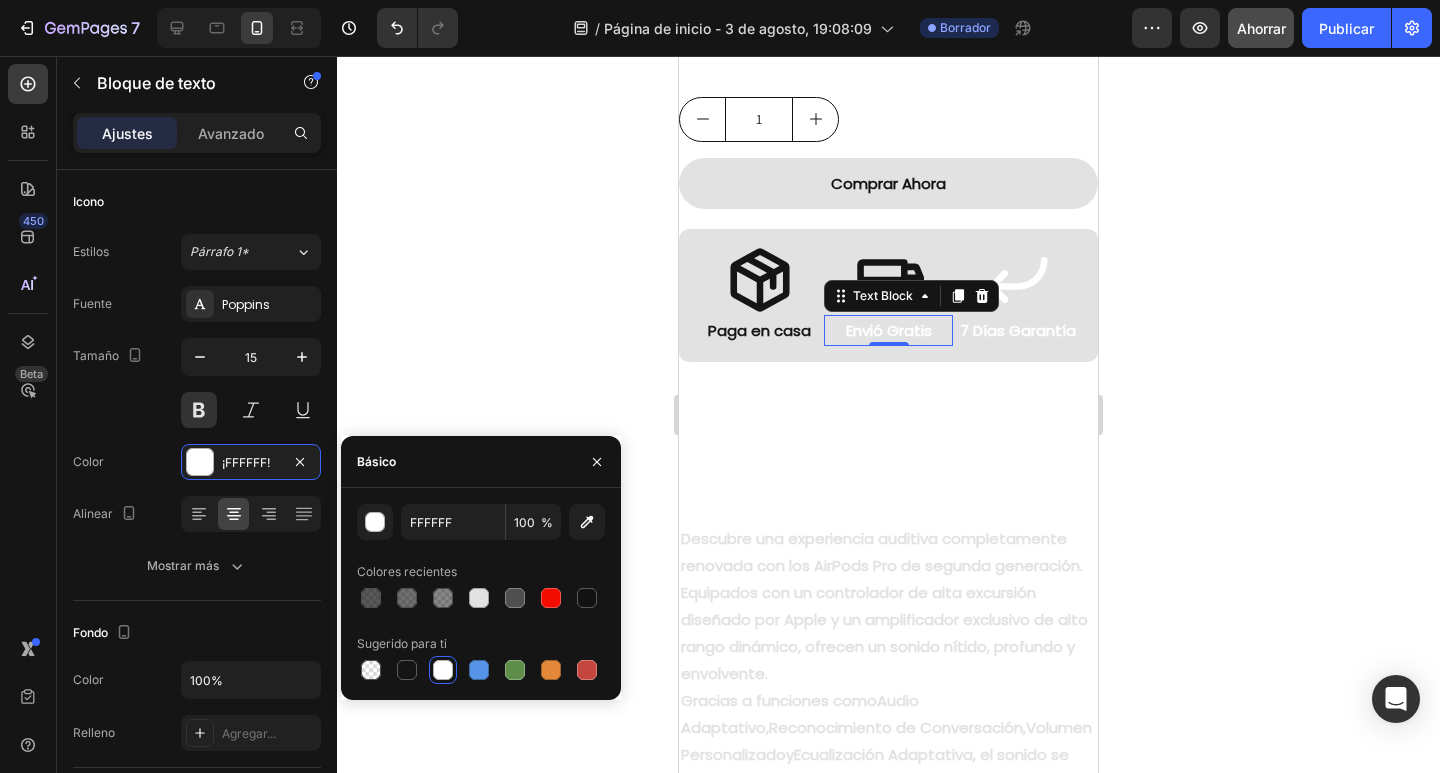 type on "121212" 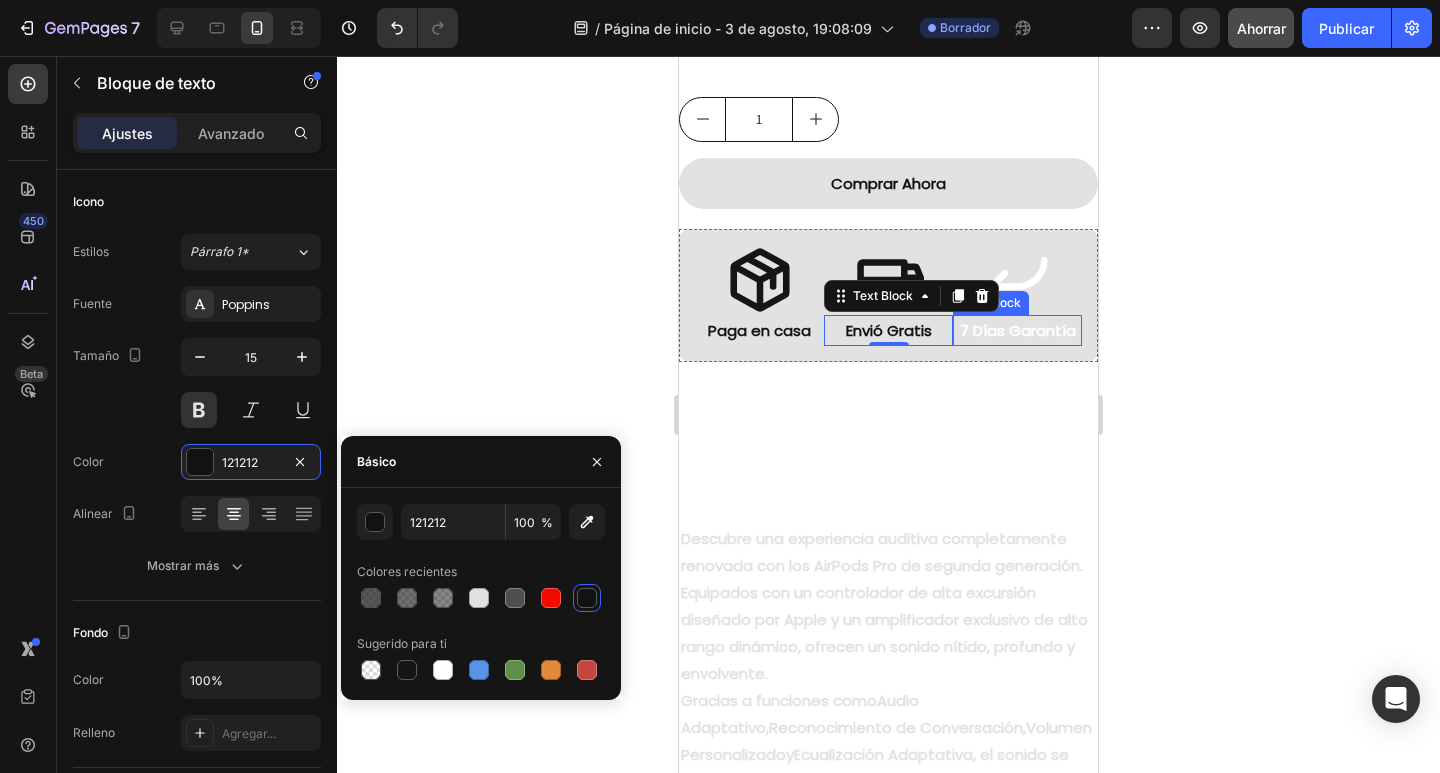 click on "Icon 7 Días Garantía Text Block" at bounding box center (1017, 295) 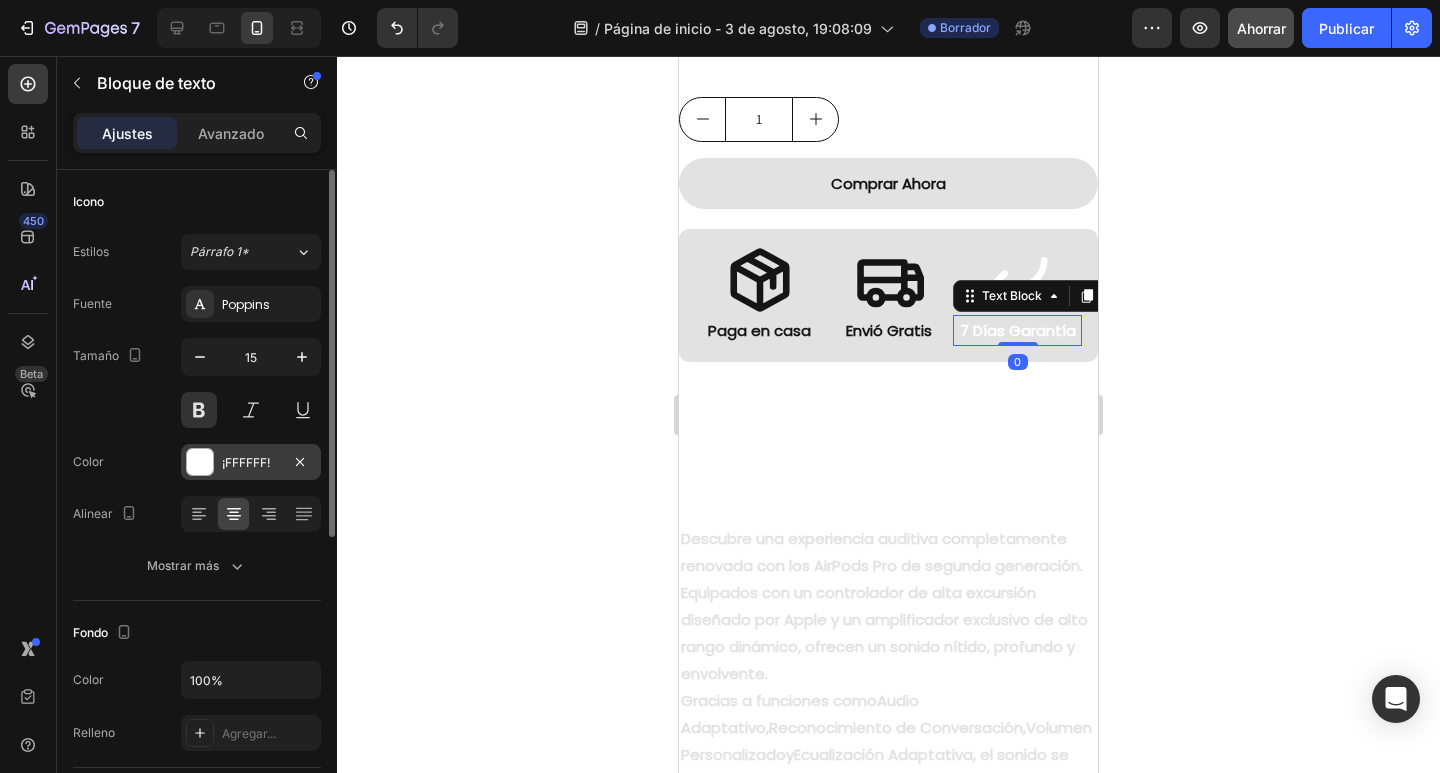 click on "¡FFFFFF!" at bounding box center (251, 462) 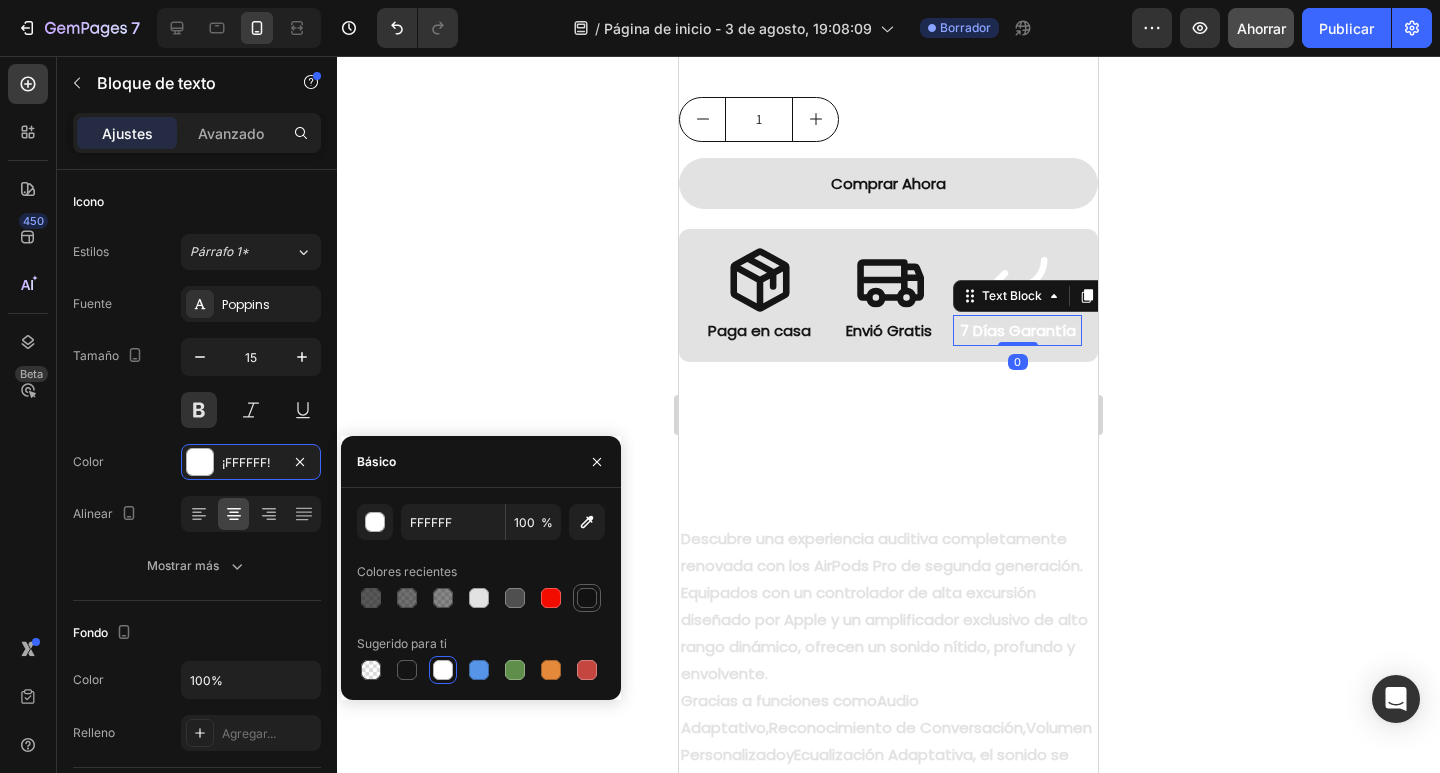 click at bounding box center (587, 598) 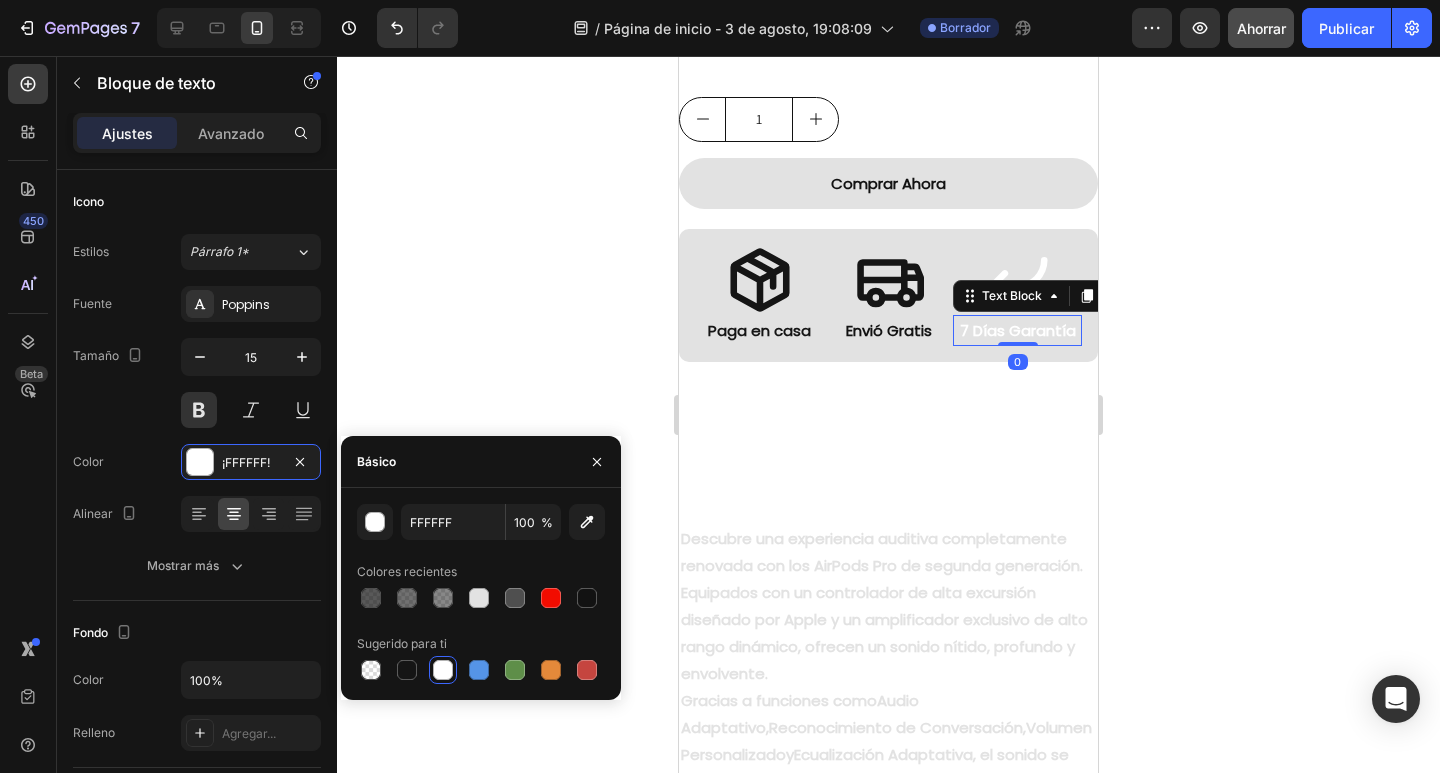 type on "121212" 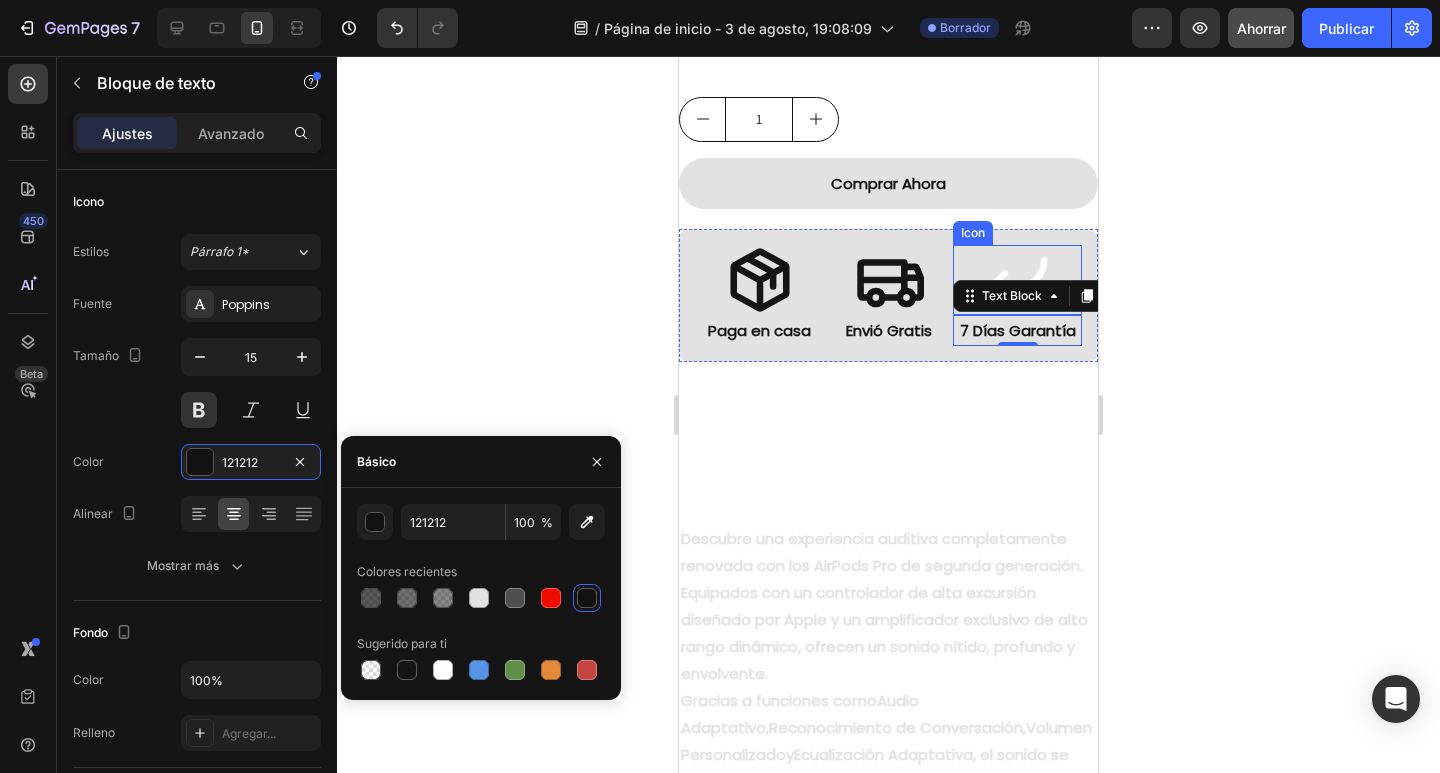click 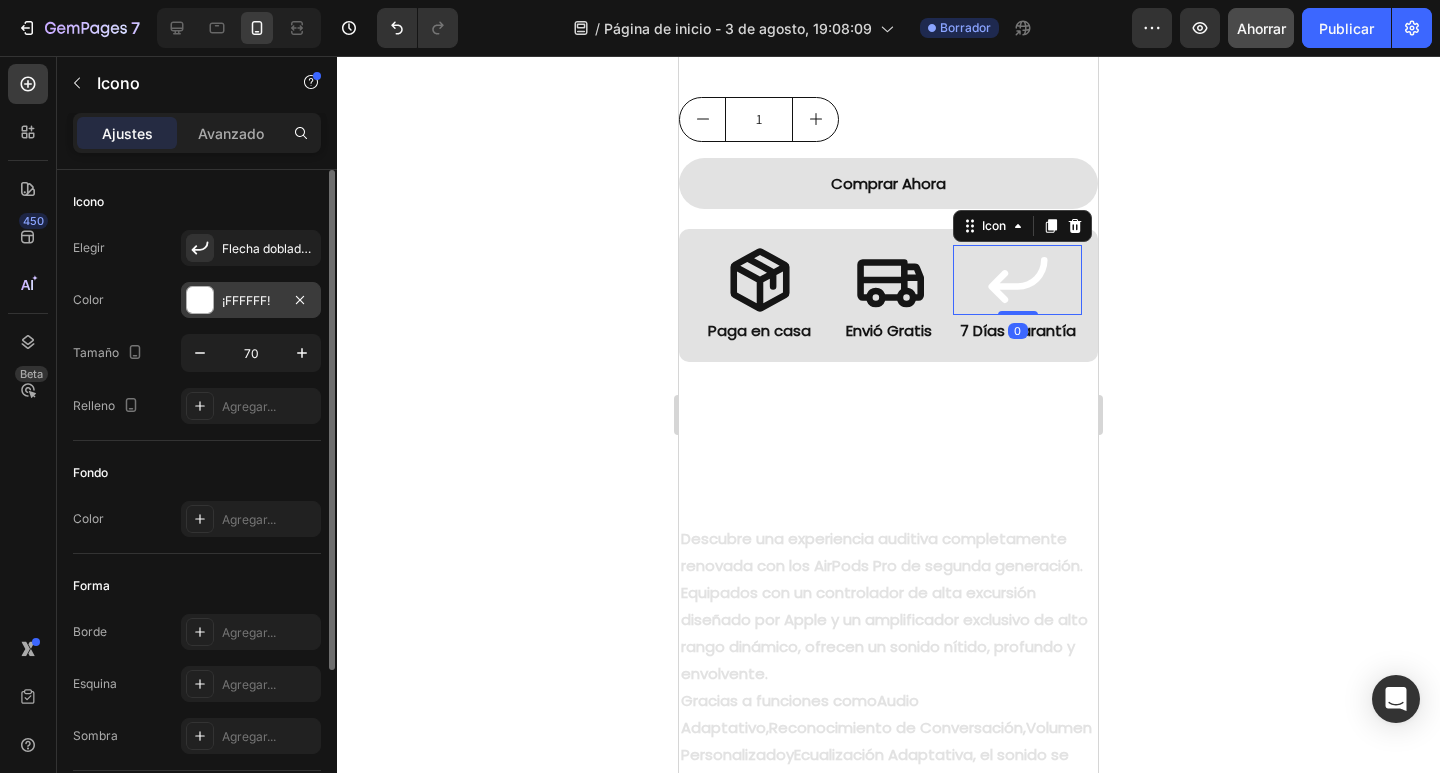 click on "¡FFFFFF!" at bounding box center [251, 301] 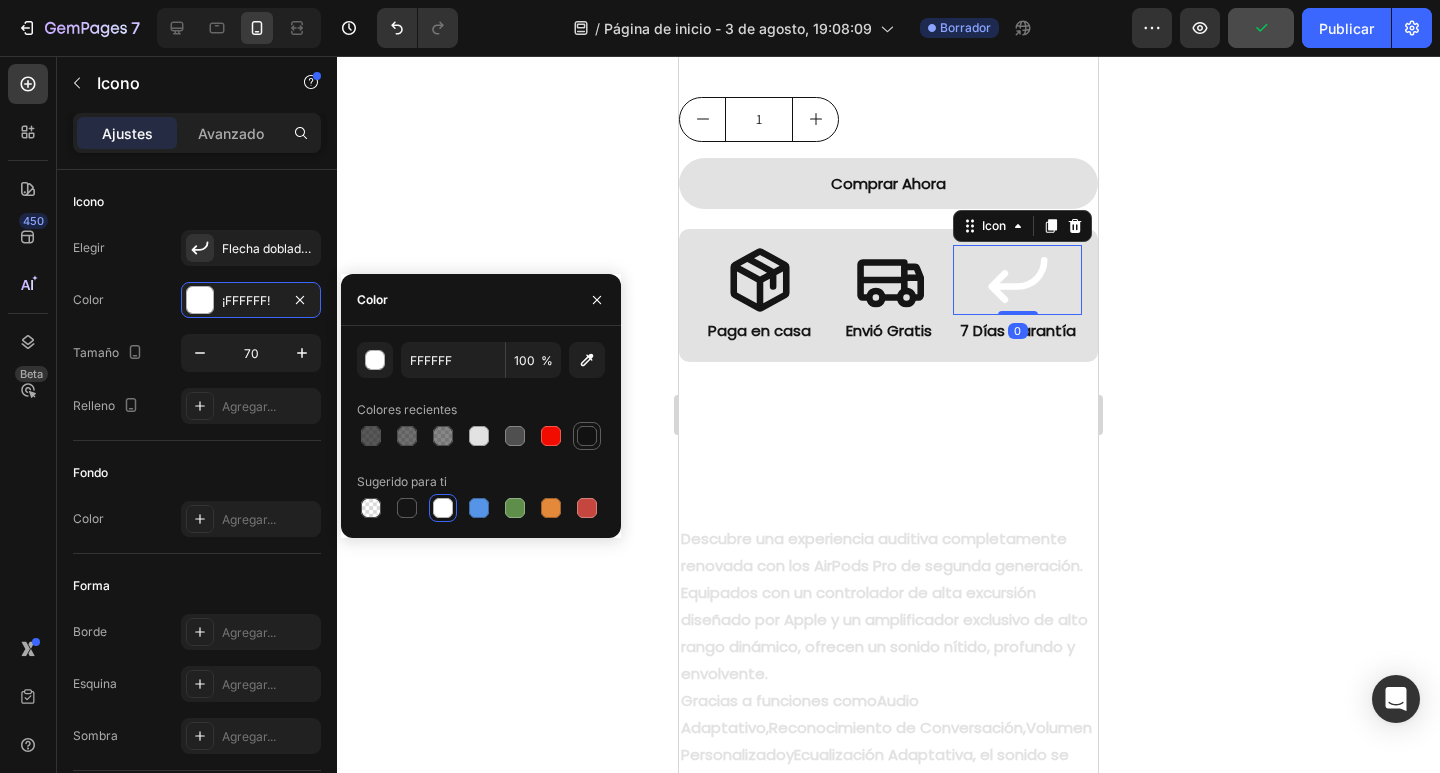 click at bounding box center (587, 436) 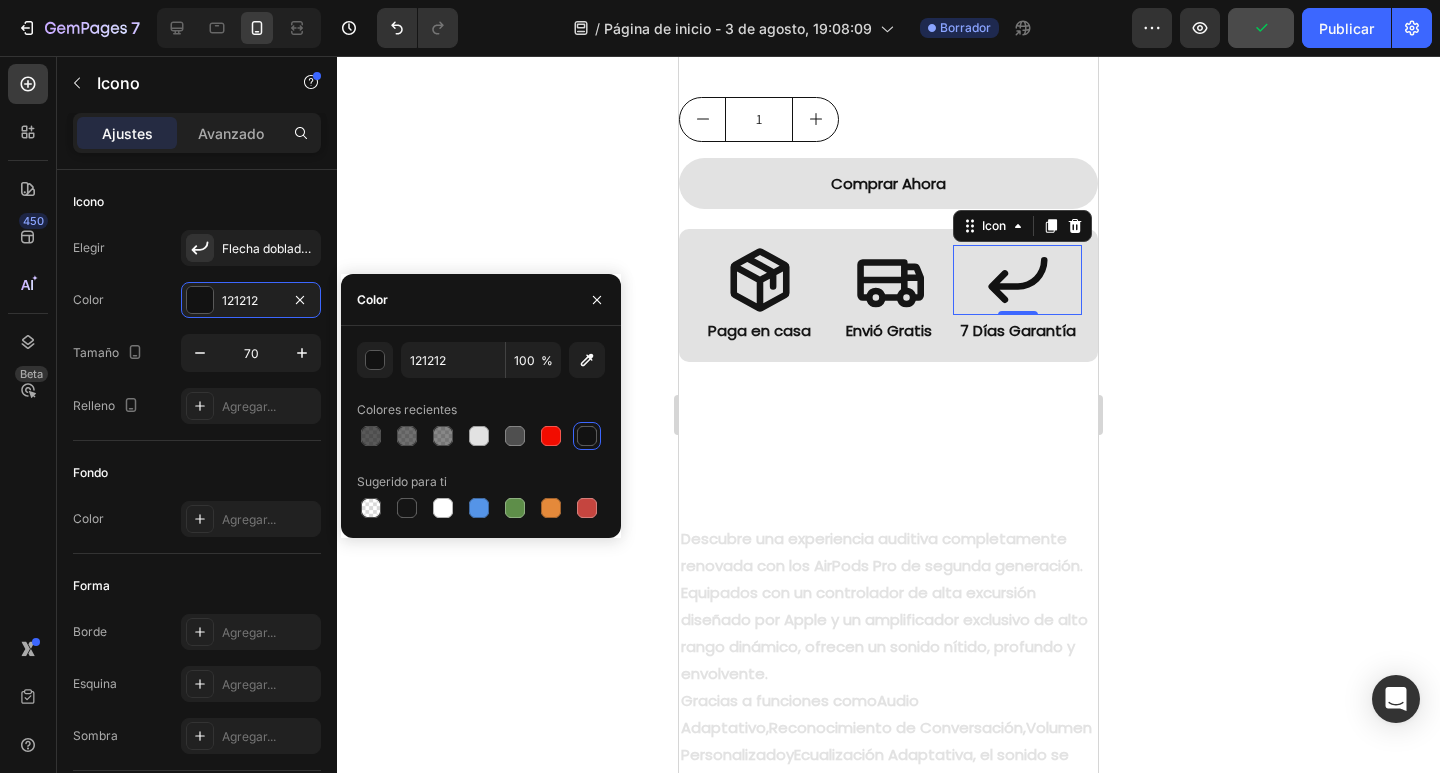 click 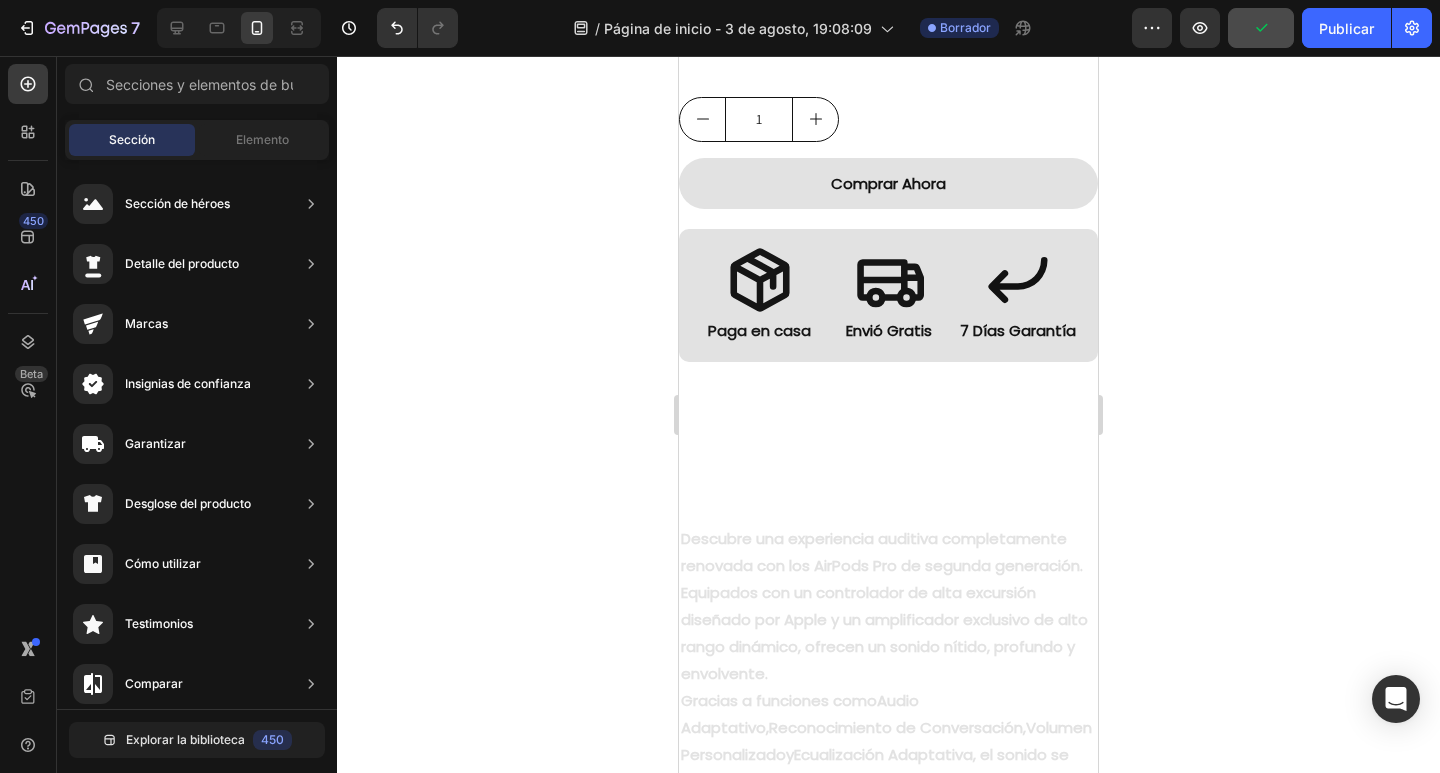 click 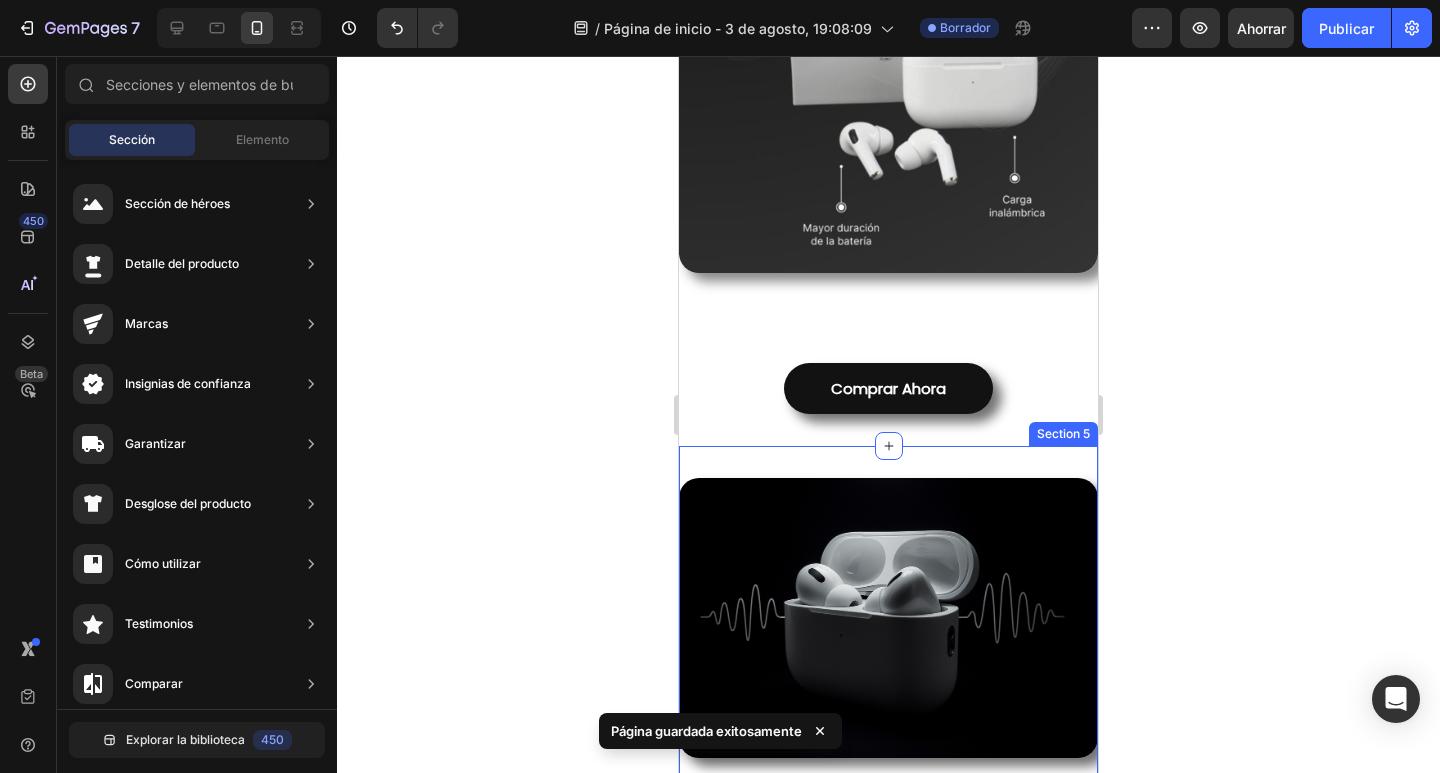 scroll, scrollTop: 2900, scrollLeft: 0, axis: vertical 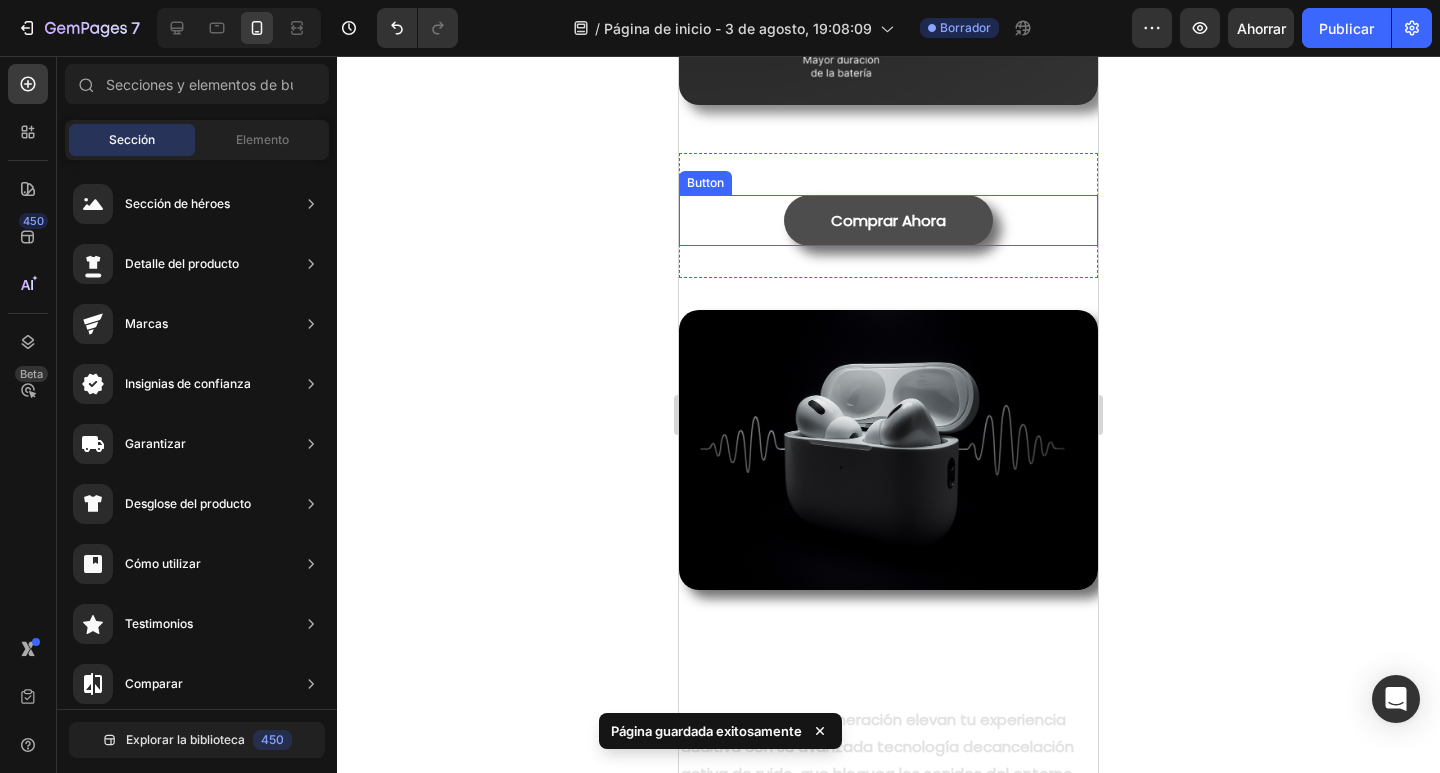 click on "Comprar Ahora" at bounding box center (889, 220) 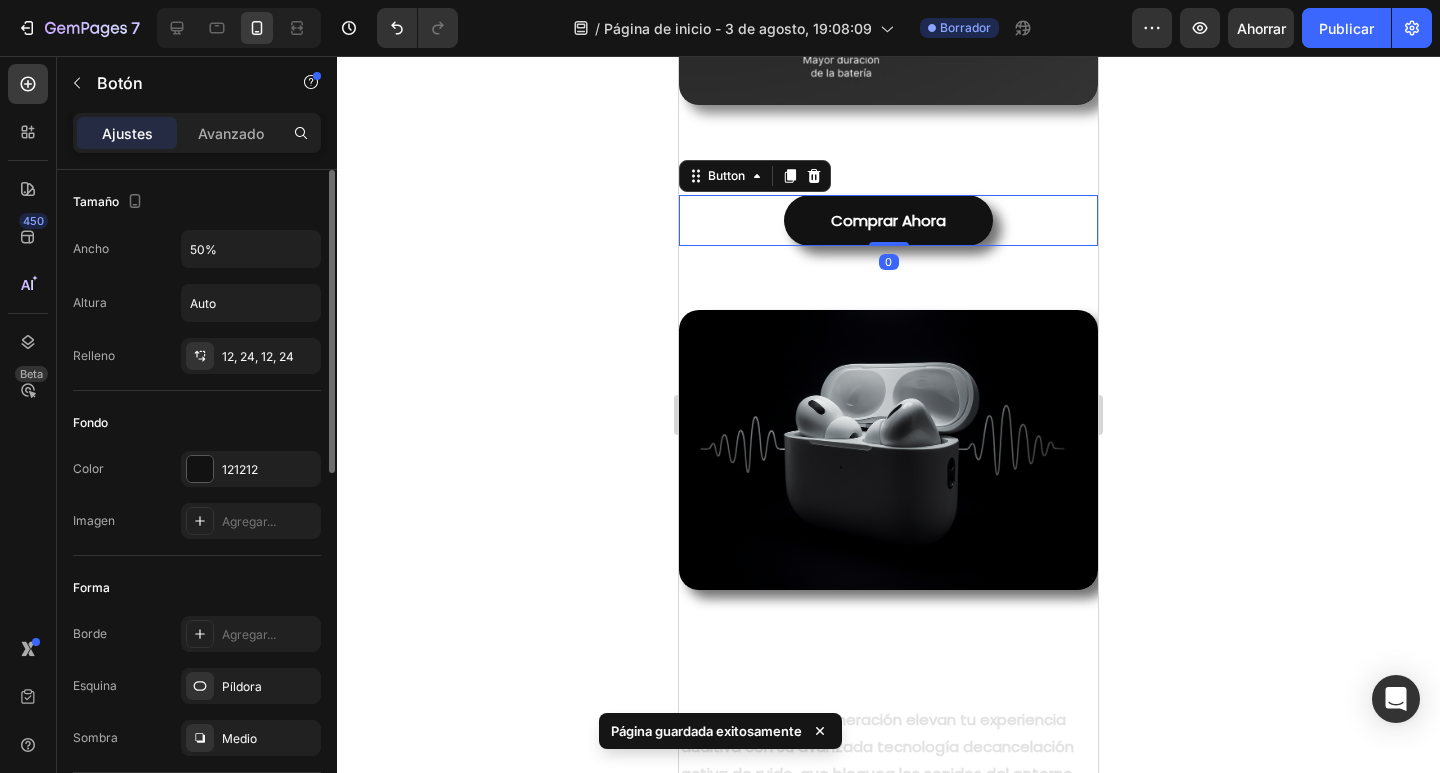 scroll, scrollTop: 300, scrollLeft: 0, axis: vertical 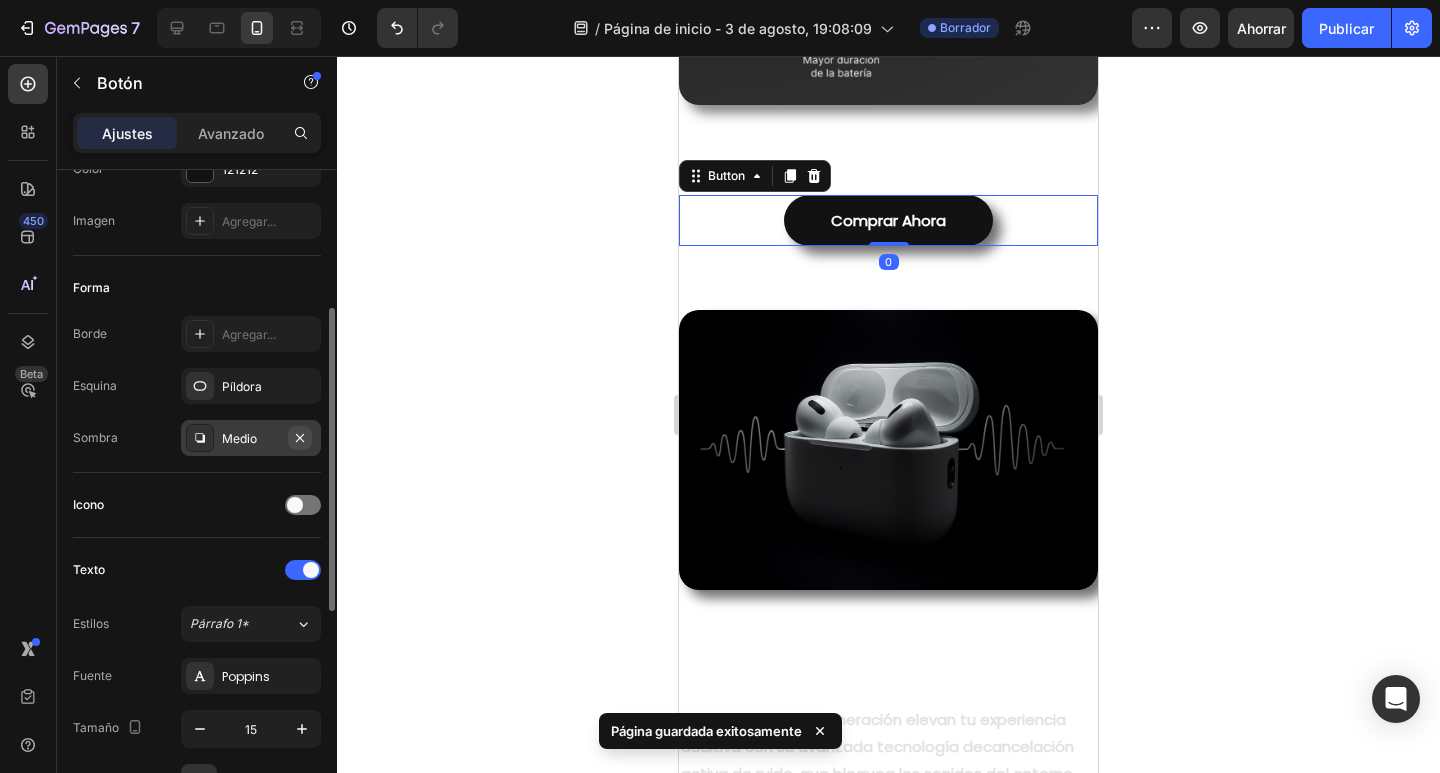 click 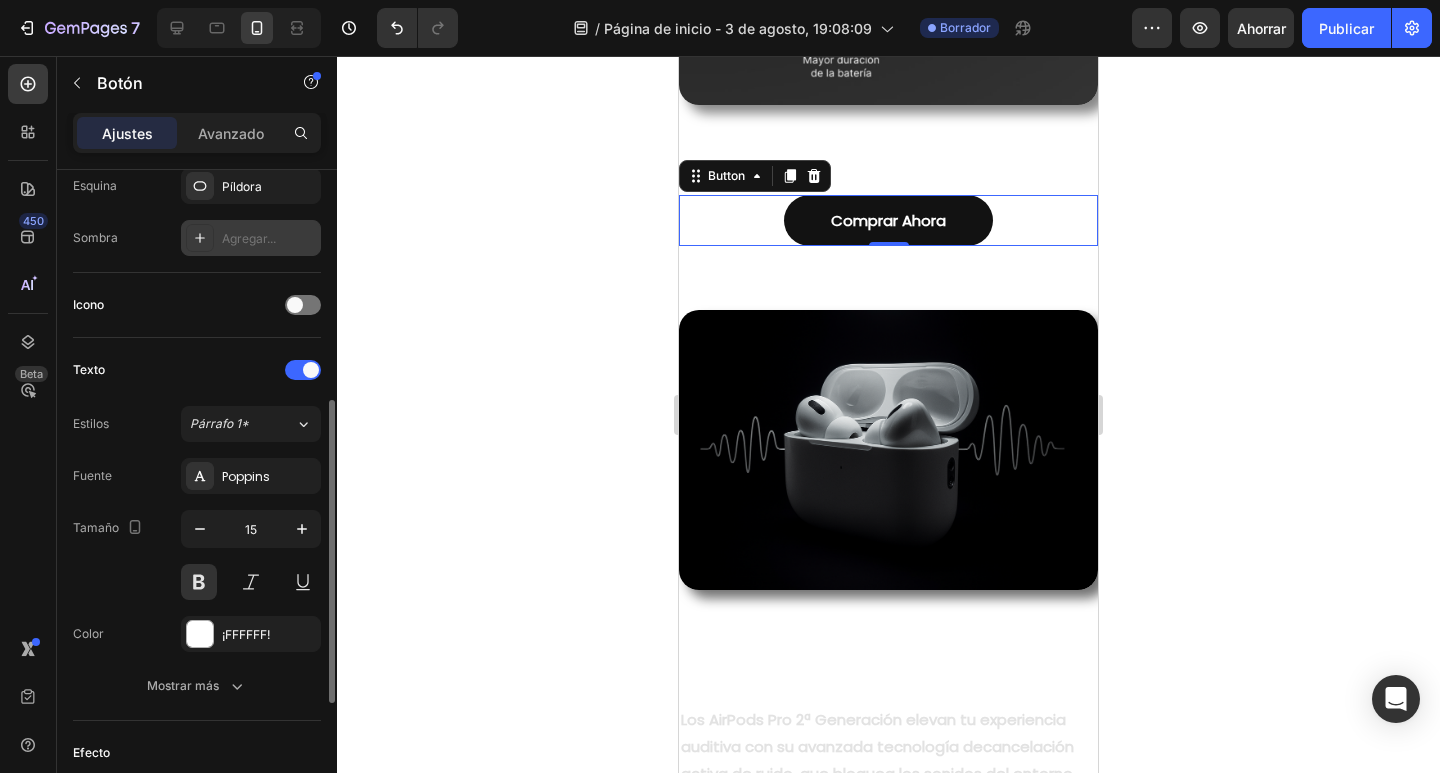 scroll, scrollTop: 600, scrollLeft: 0, axis: vertical 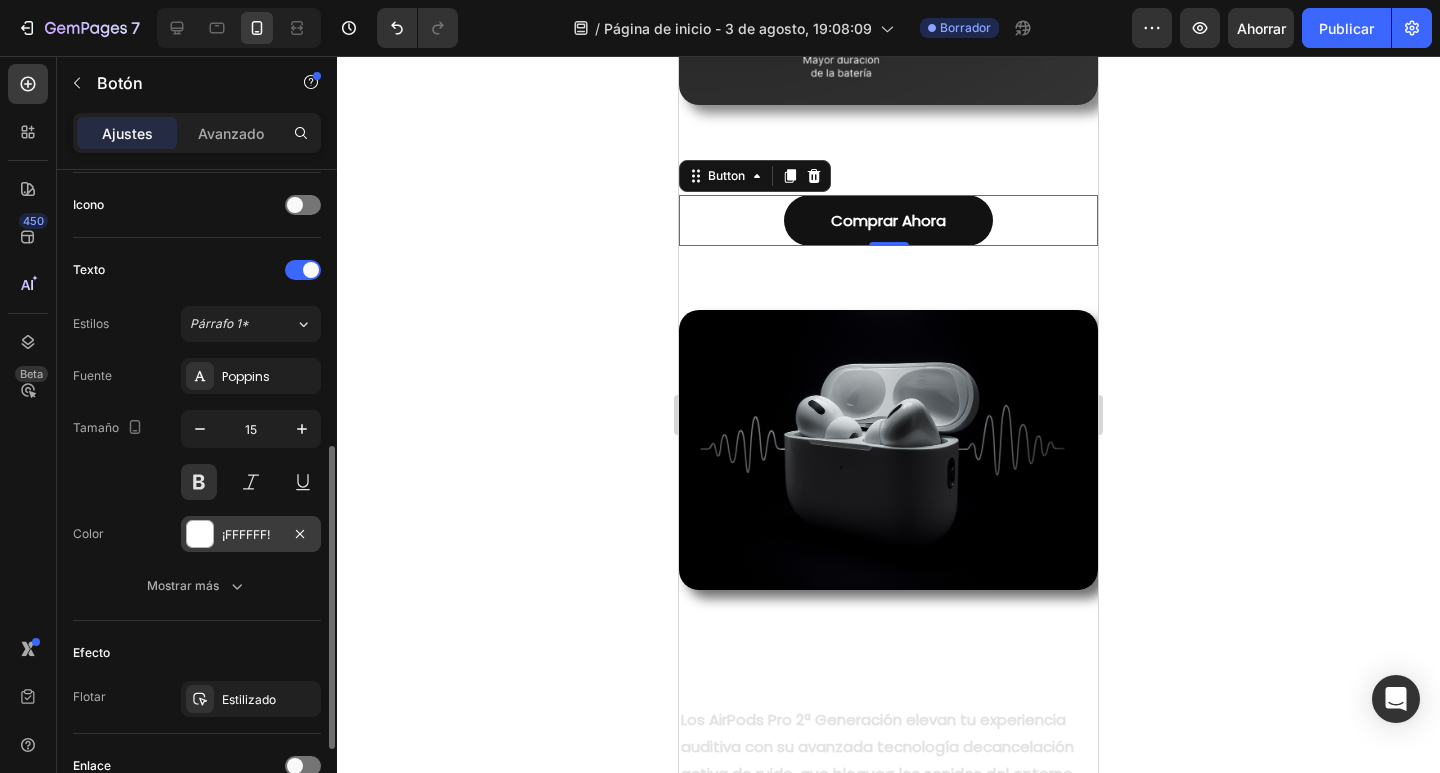click on "¡FFFFFF!" at bounding box center (246, 534) 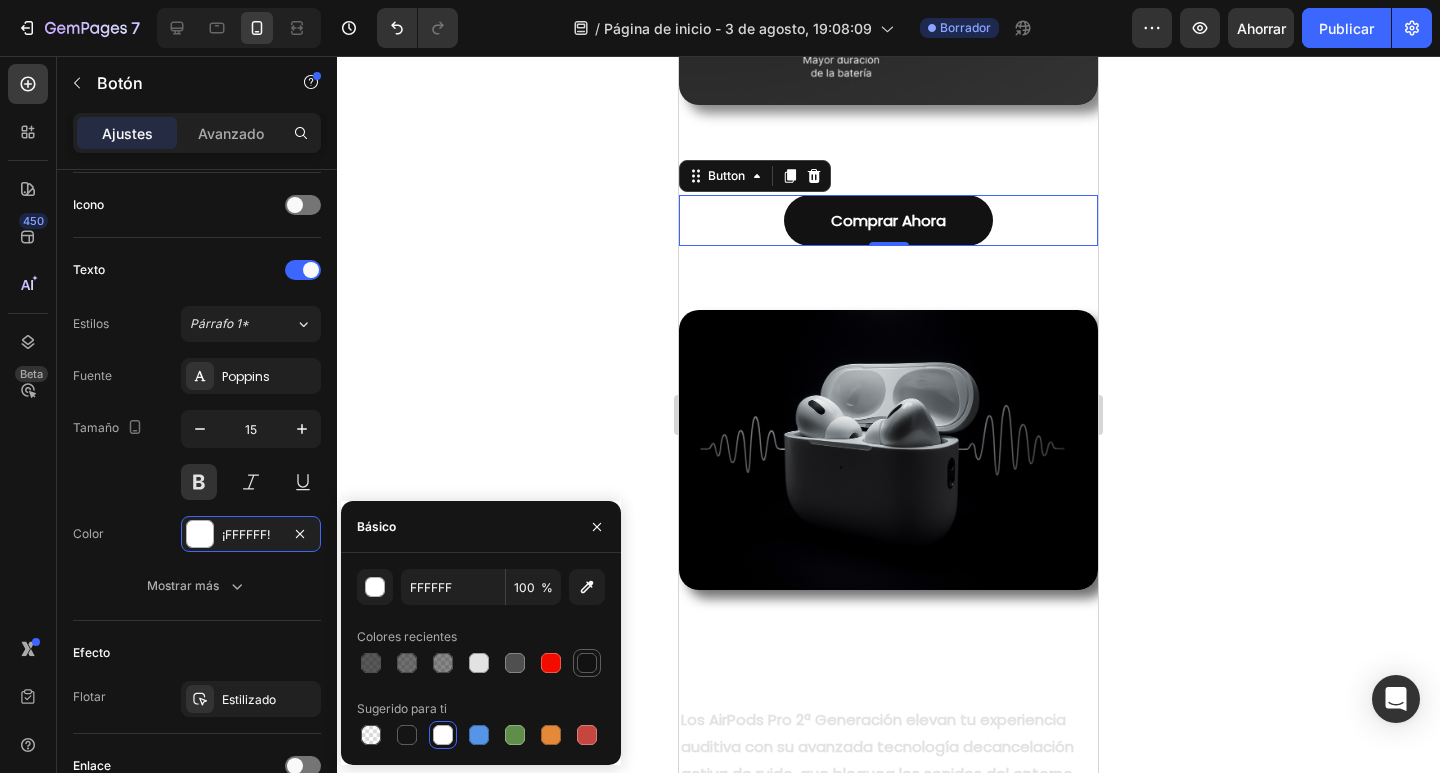 click at bounding box center (587, 663) 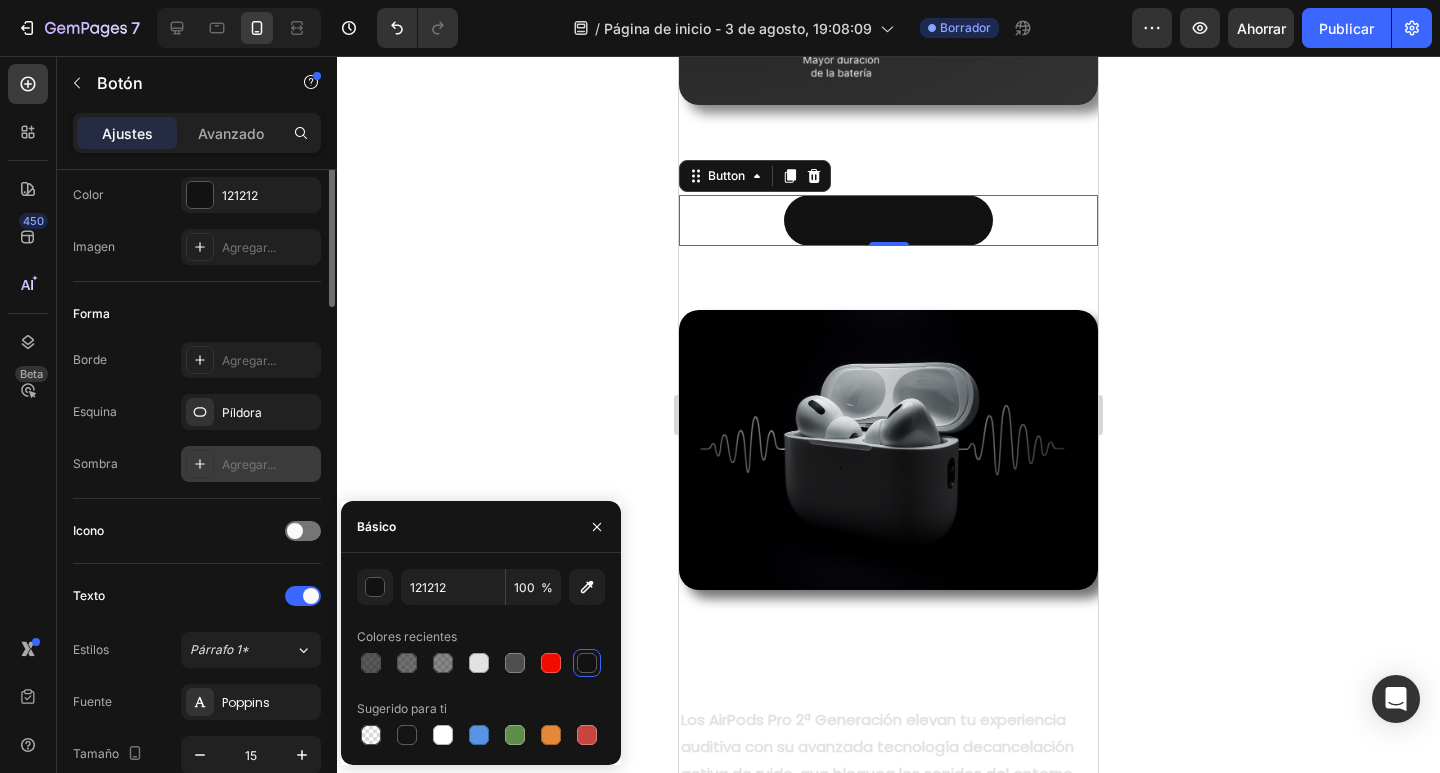 scroll, scrollTop: 74, scrollLeft: 0, axis: vertical 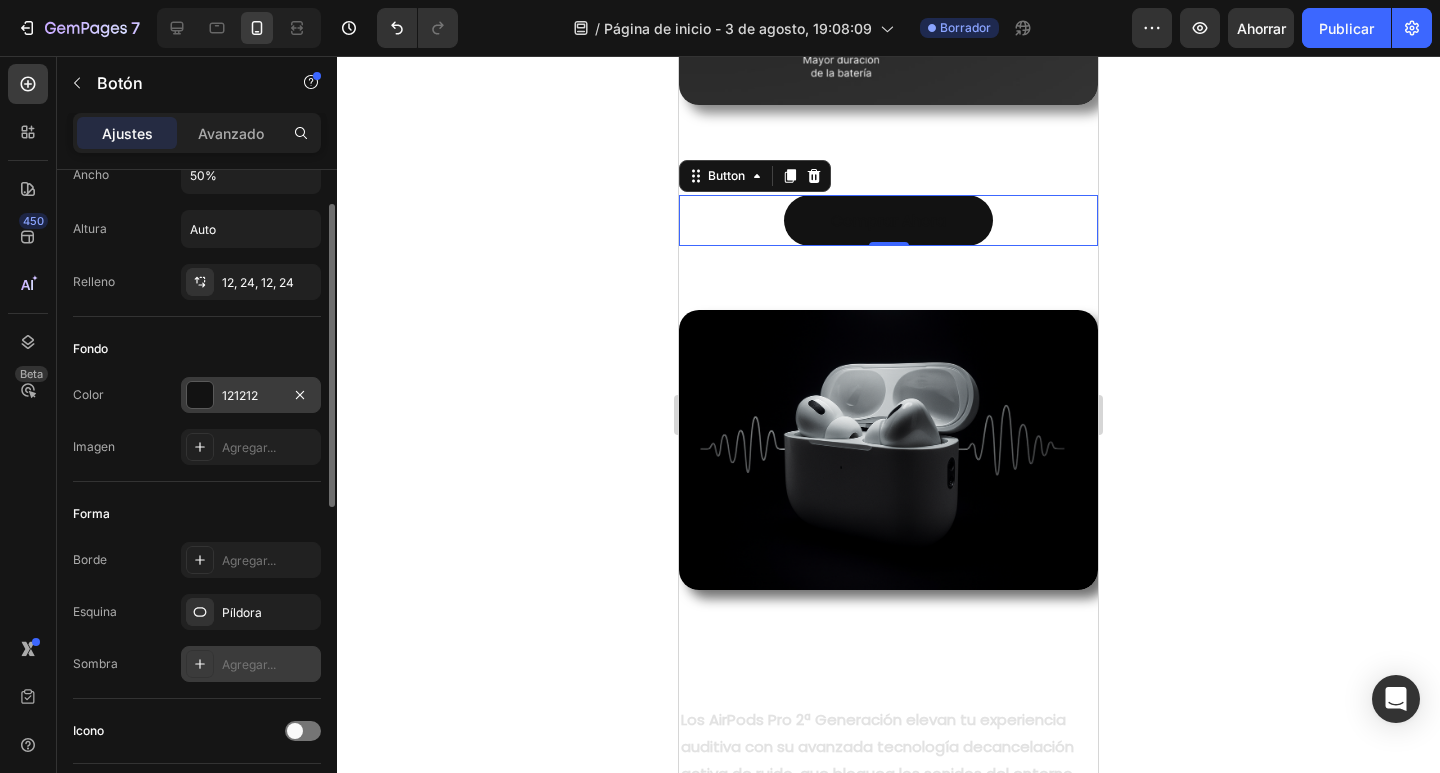 click on "121212" at bounding box center (240, 395) 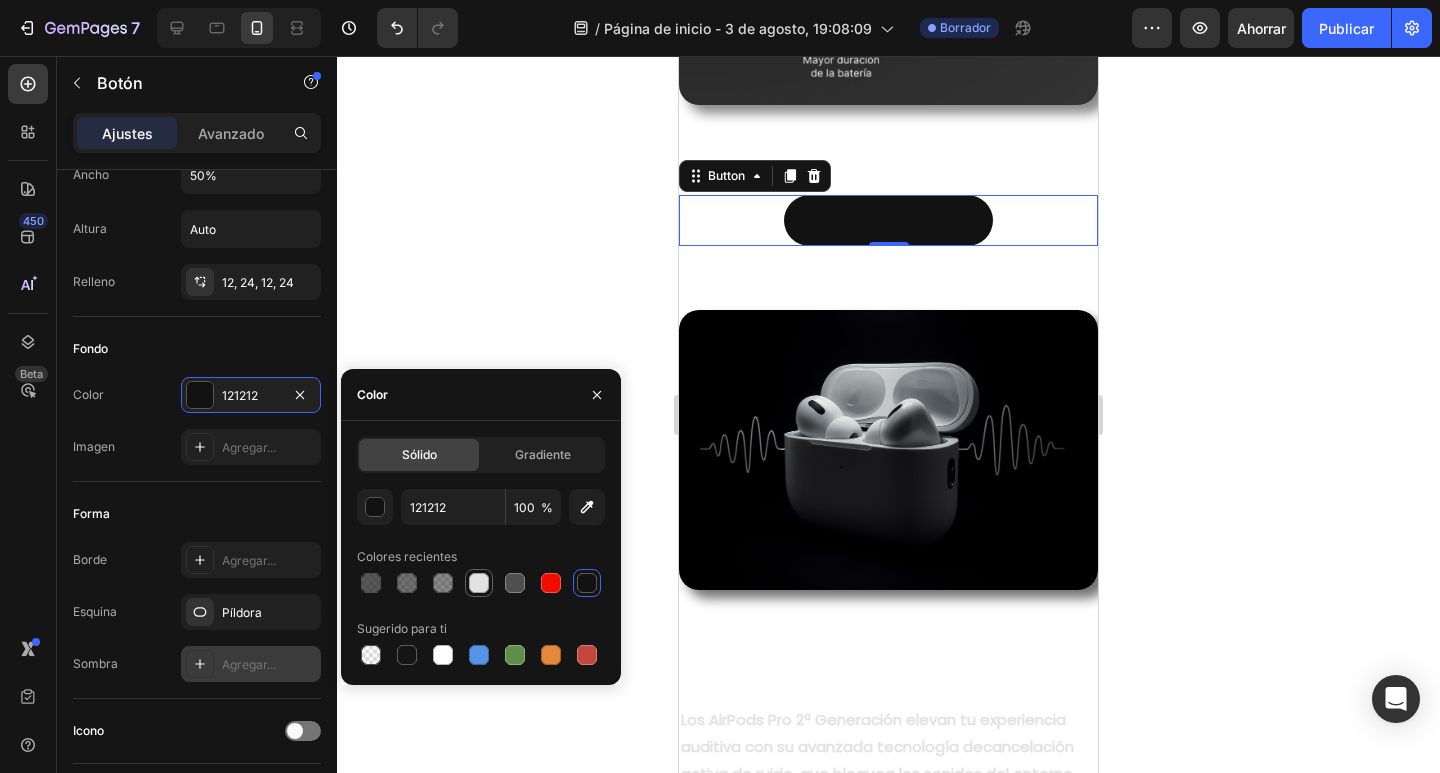 click at bounding box center (479, 583) 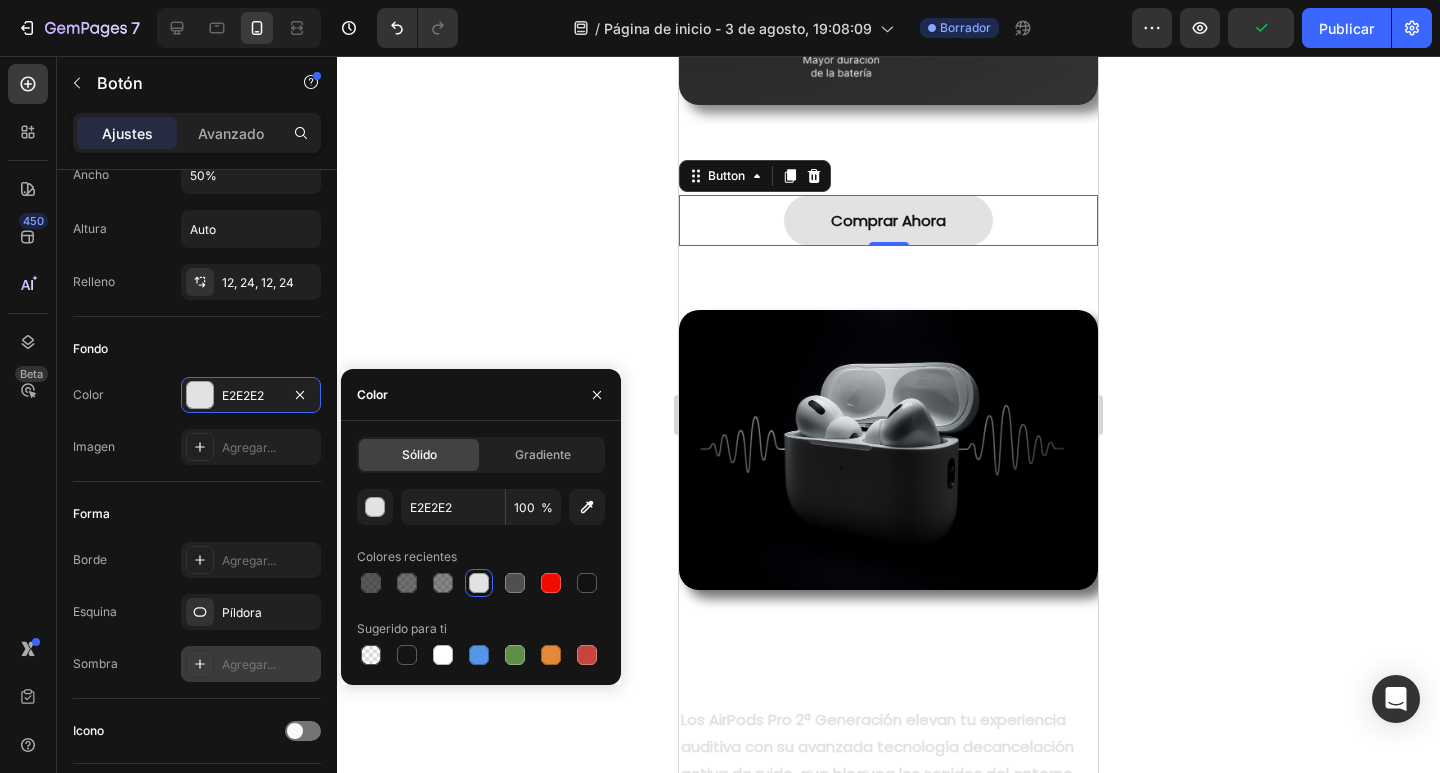 click 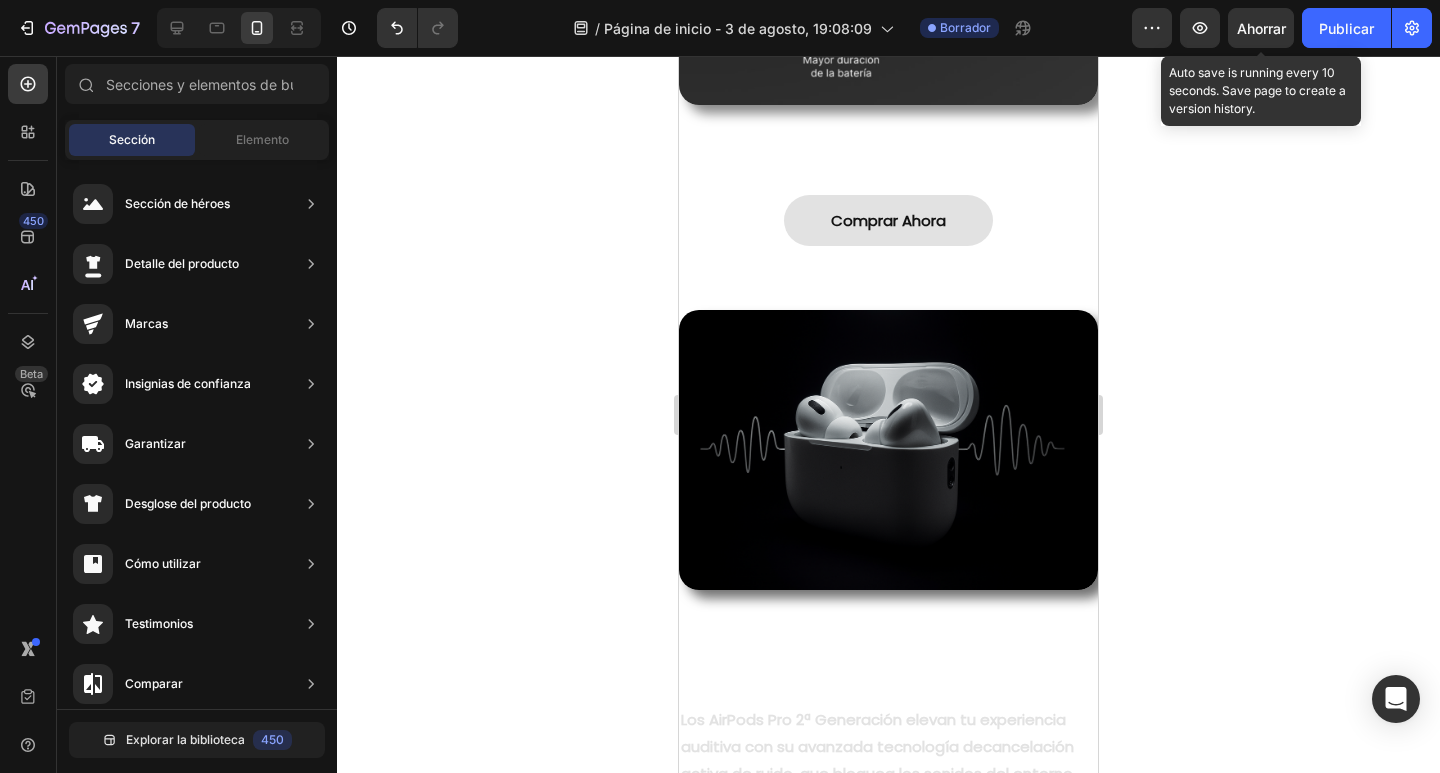 click on "Ahorrar" at bounding box center [1261, 28] 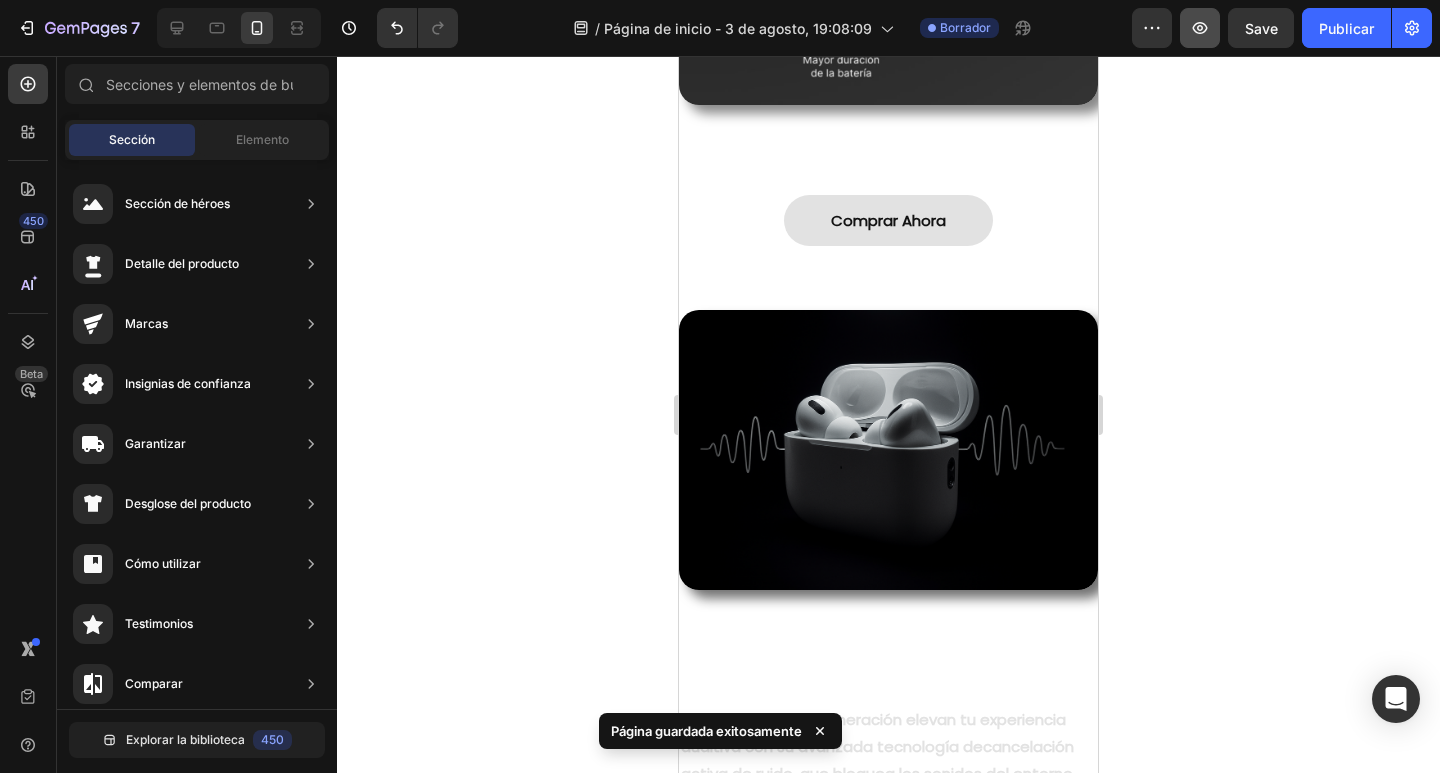 click 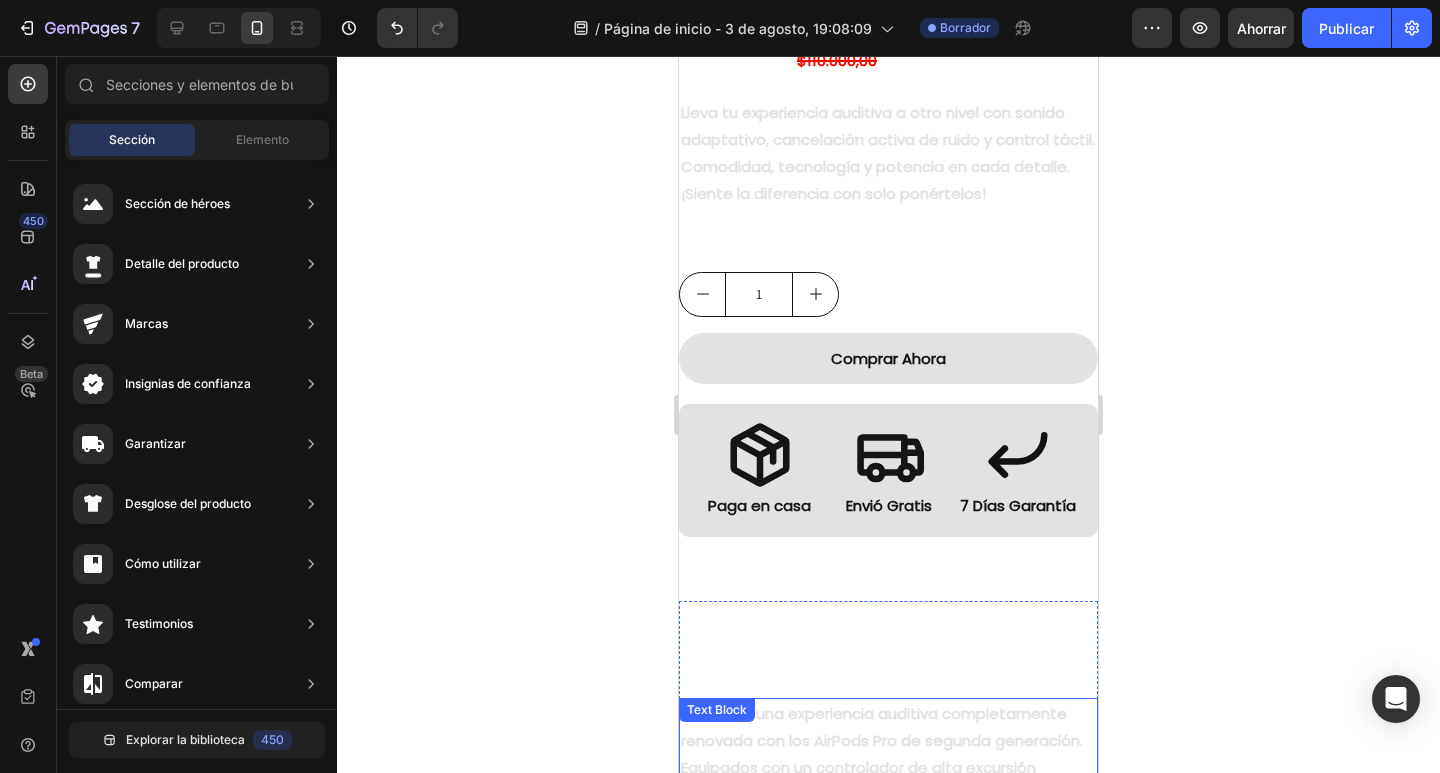 scroll, scrollTop: 900, scrollLeft: 0, axis: vertical 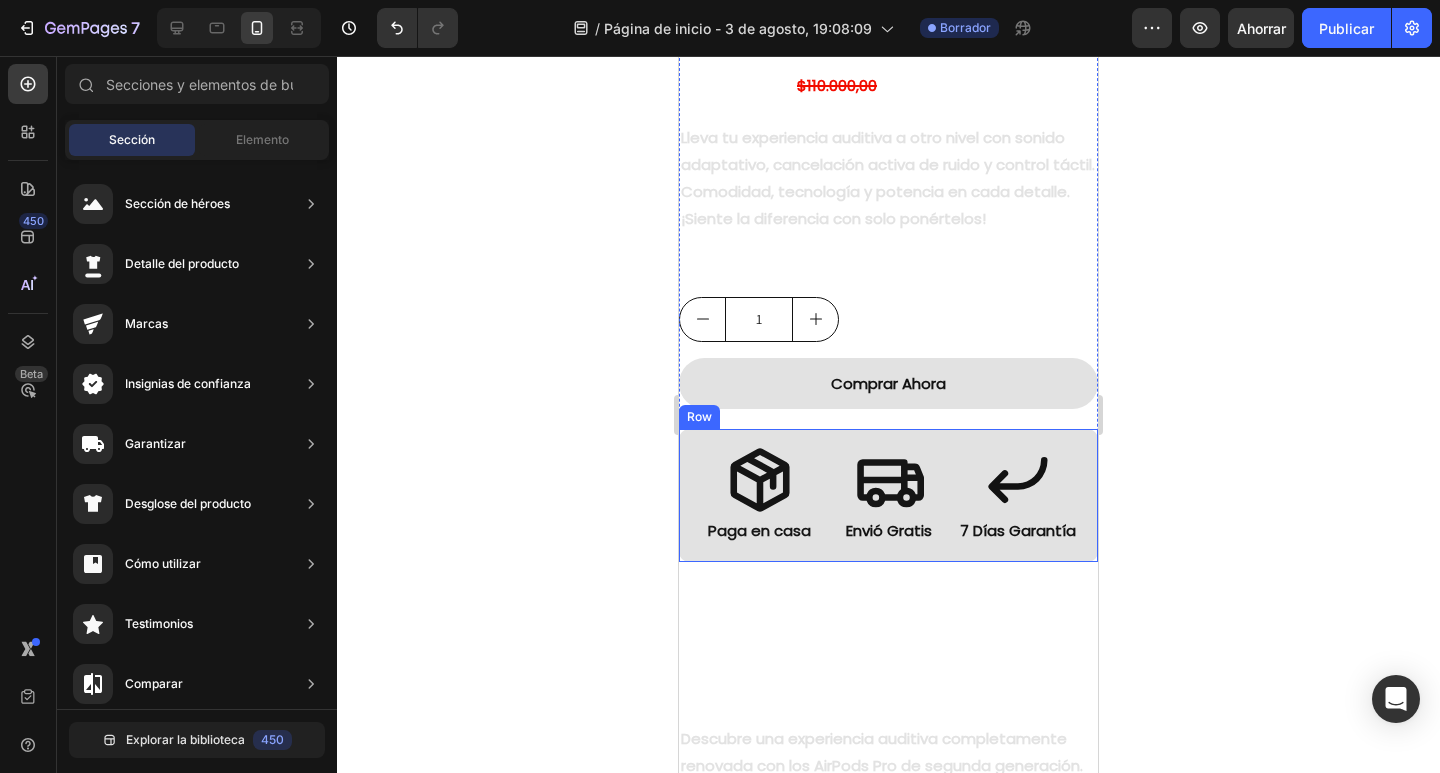 click on "Icon Paga en casa Text Block
Icon Envió Gratis Text Block
Icon 7 Días Garantía Text Block Row" at bounding box center (888, 495) 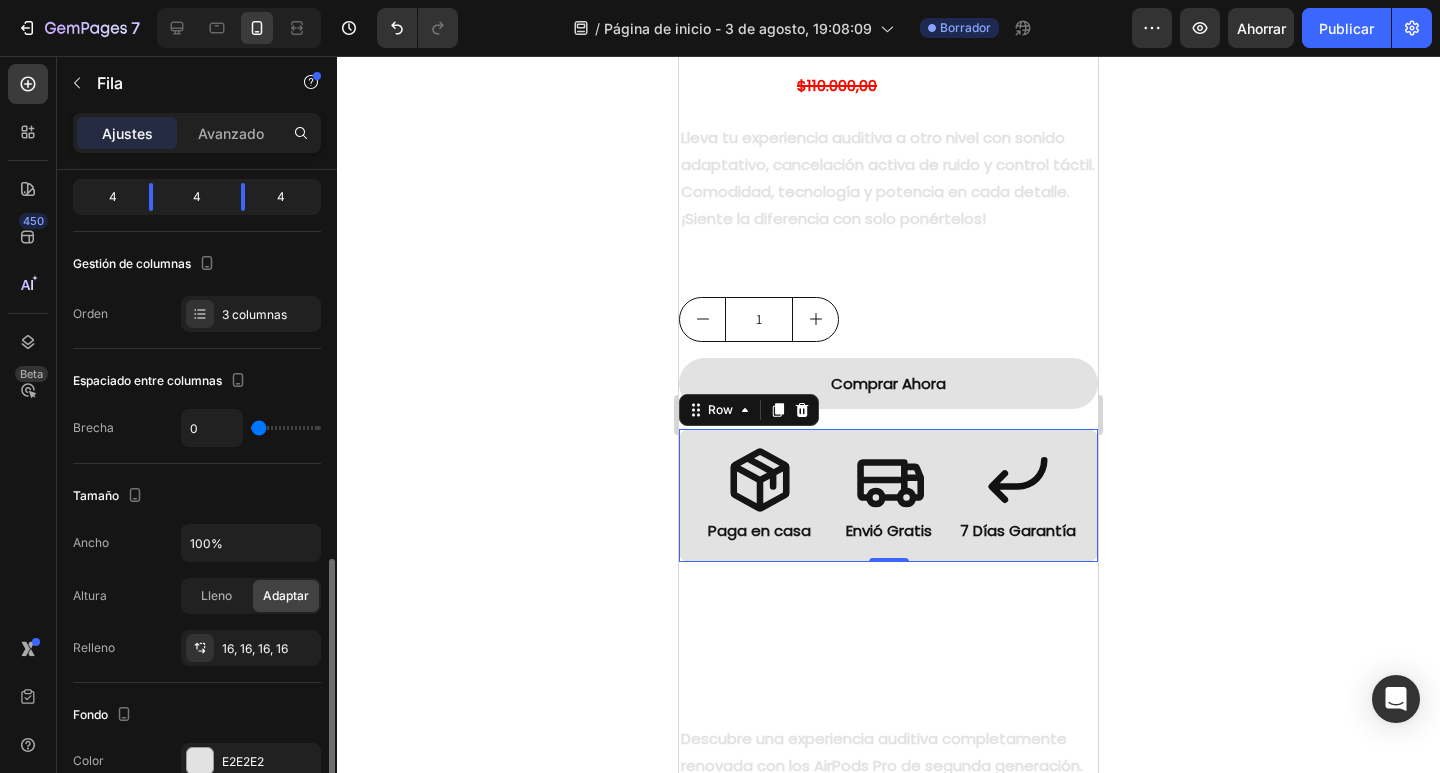 scroll, scrollTop: 400, scrollLeft: 0, axis: vertical 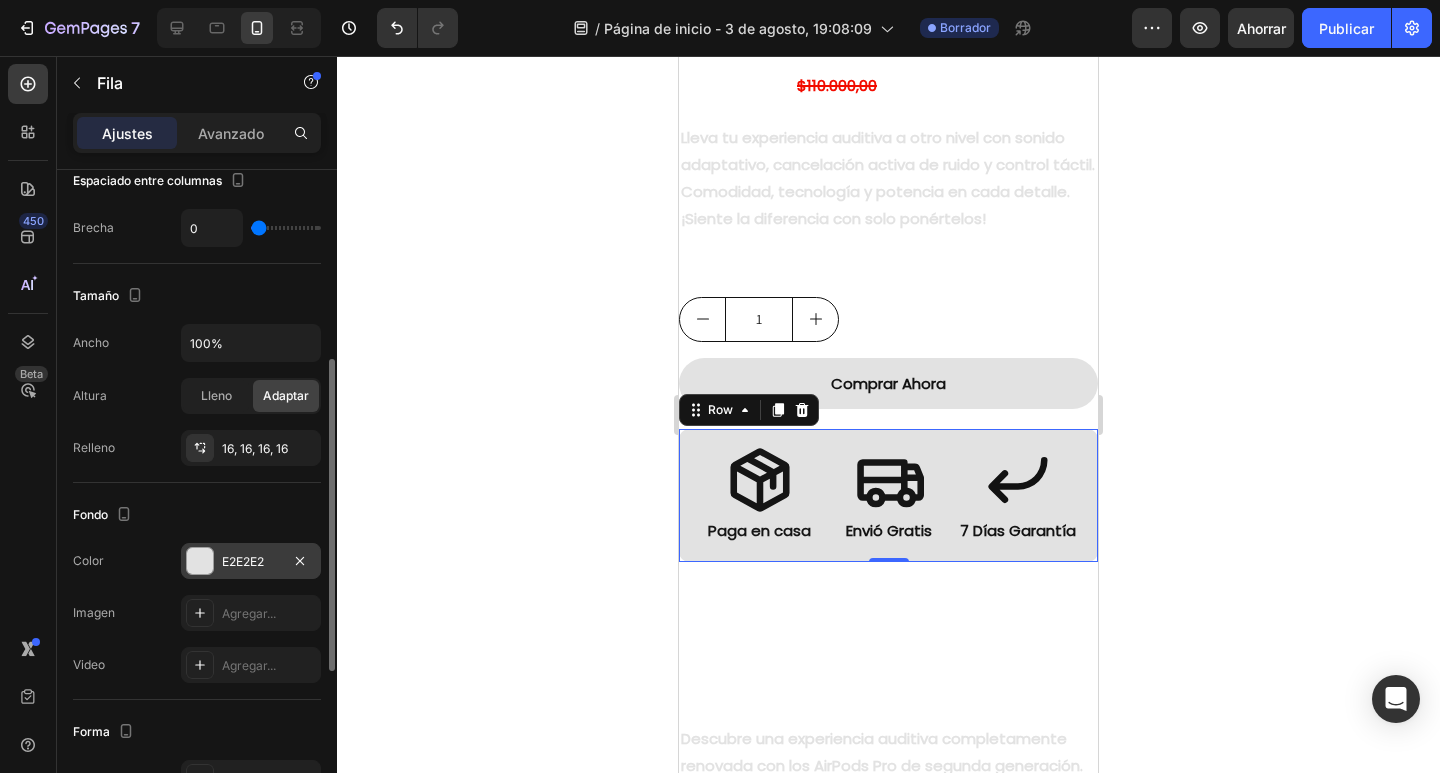 click on "E2E2E2" at bounding box center [243, 561] 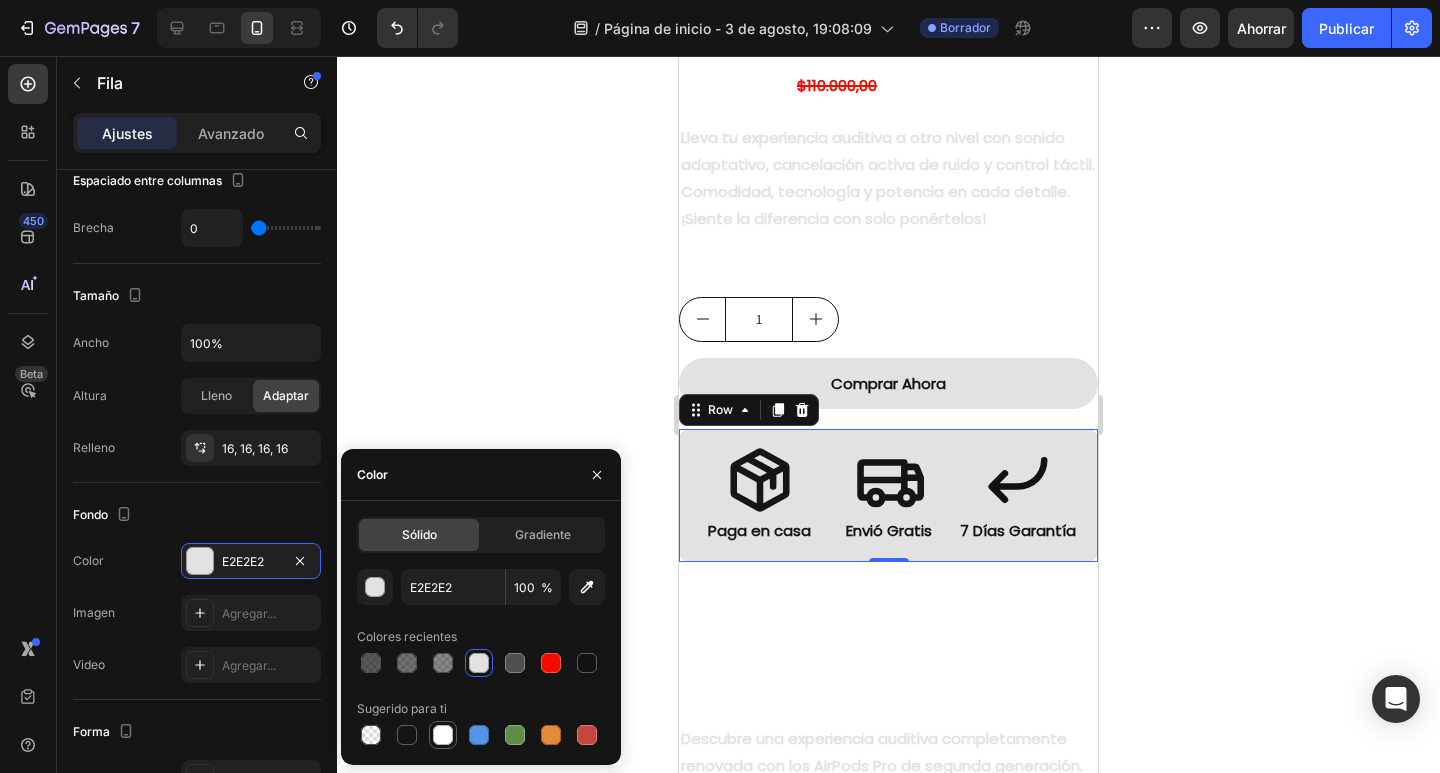 click at bounding box center [443, 735] 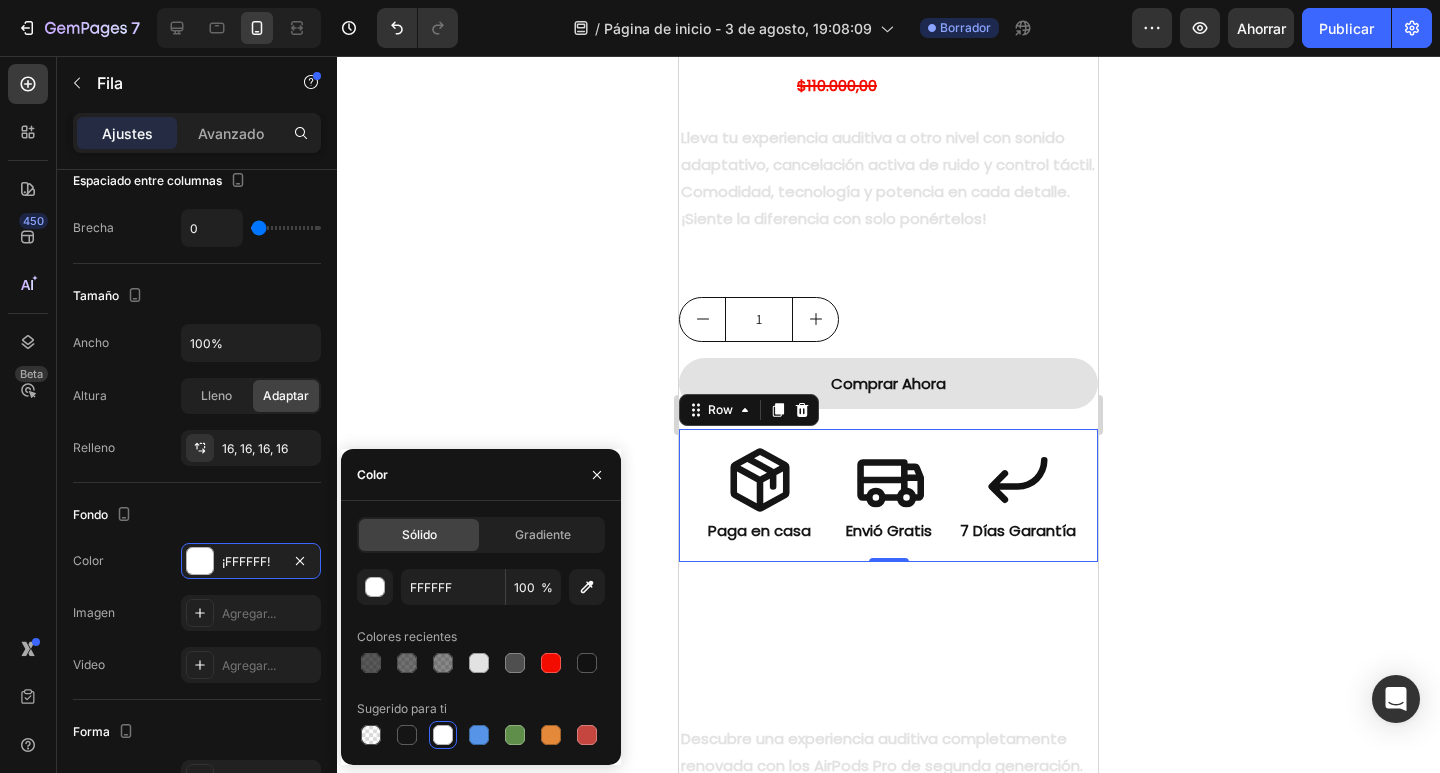 click 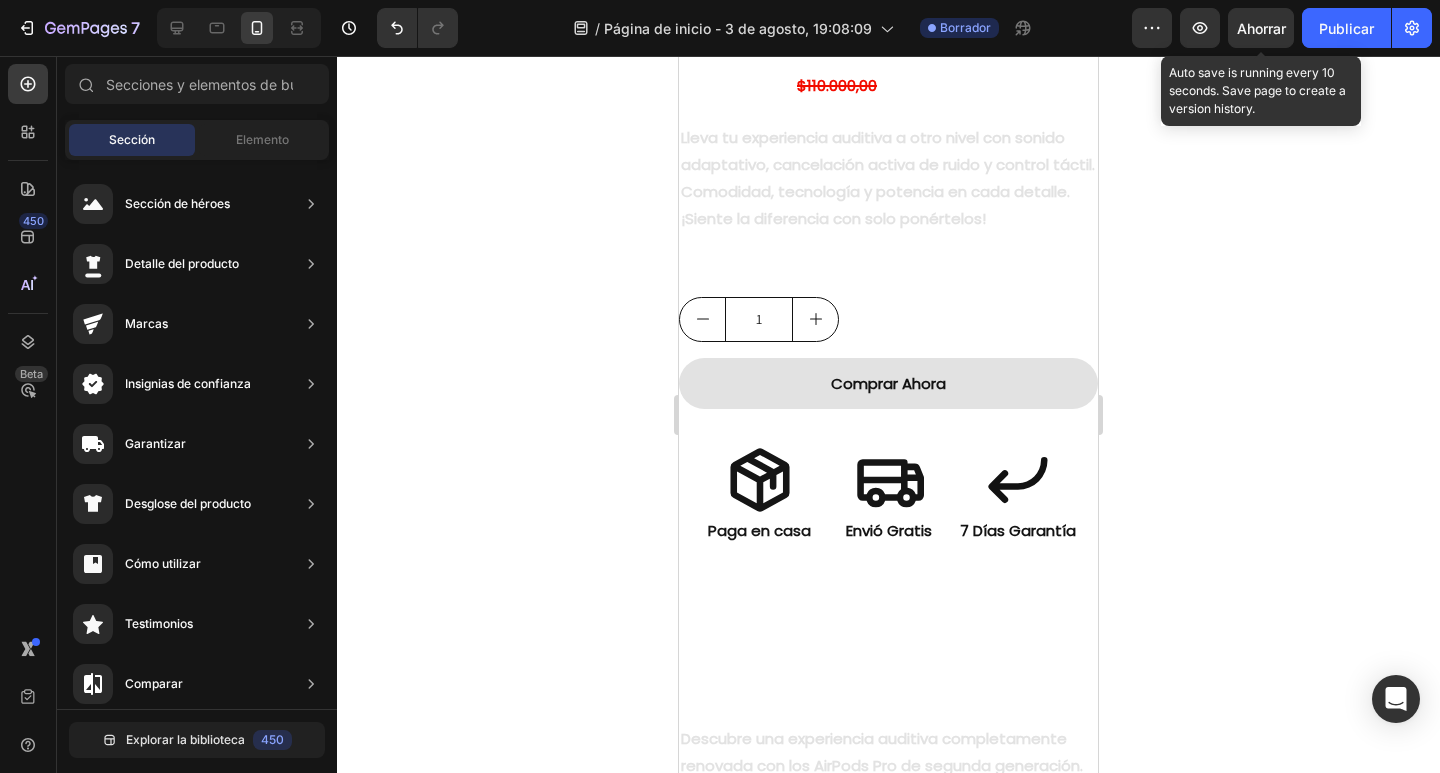 click on "Ahorrar" at bounding box center [1261, 28] 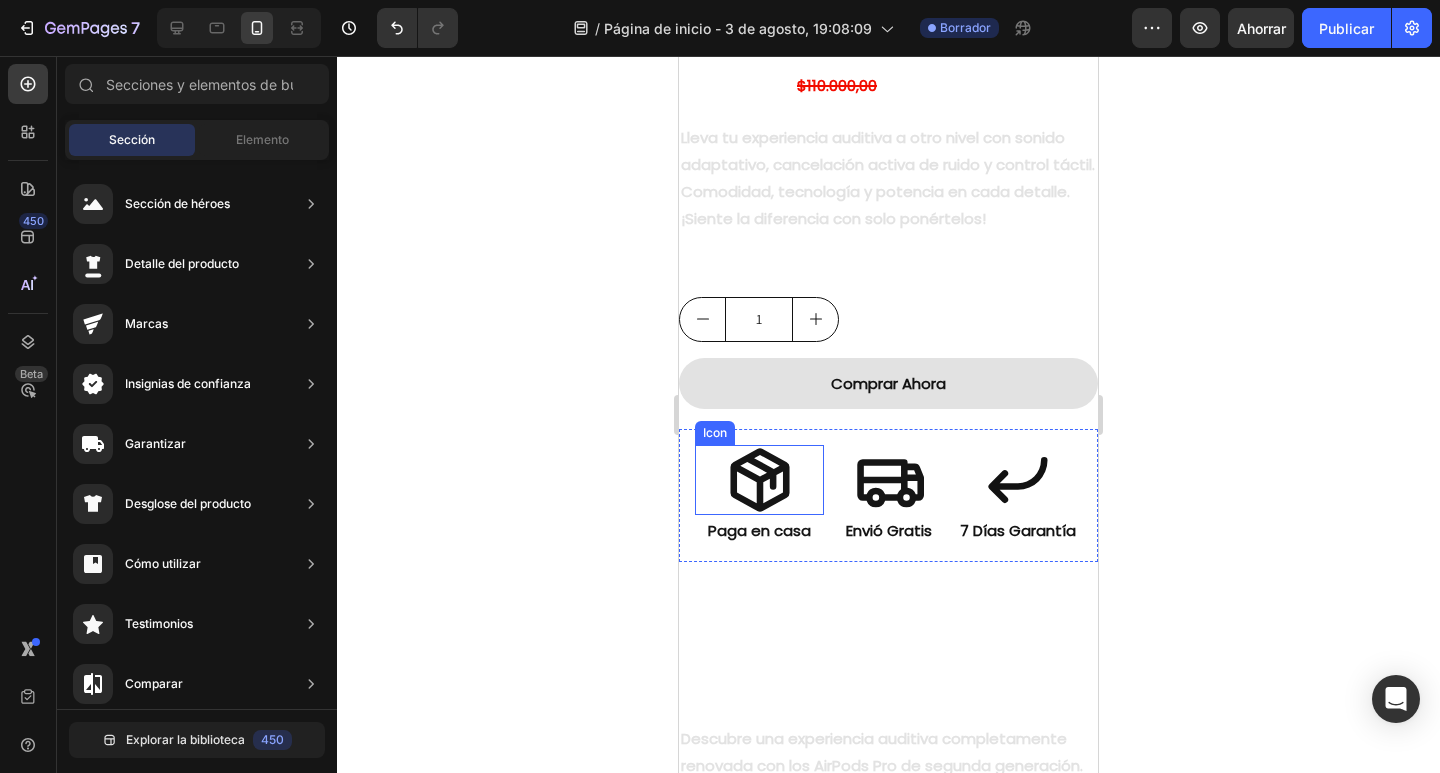 click 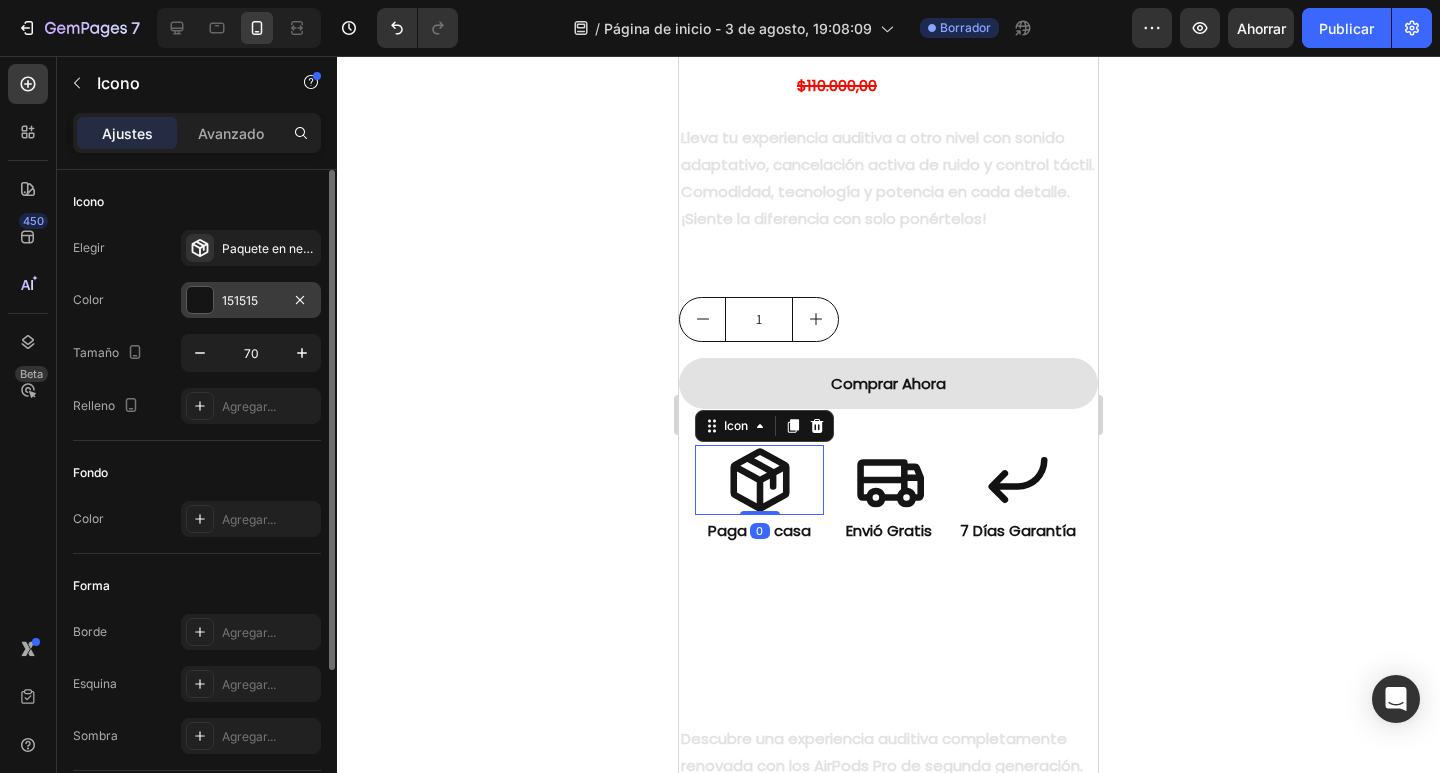 click on "151515" at bounding box center [240, 300] 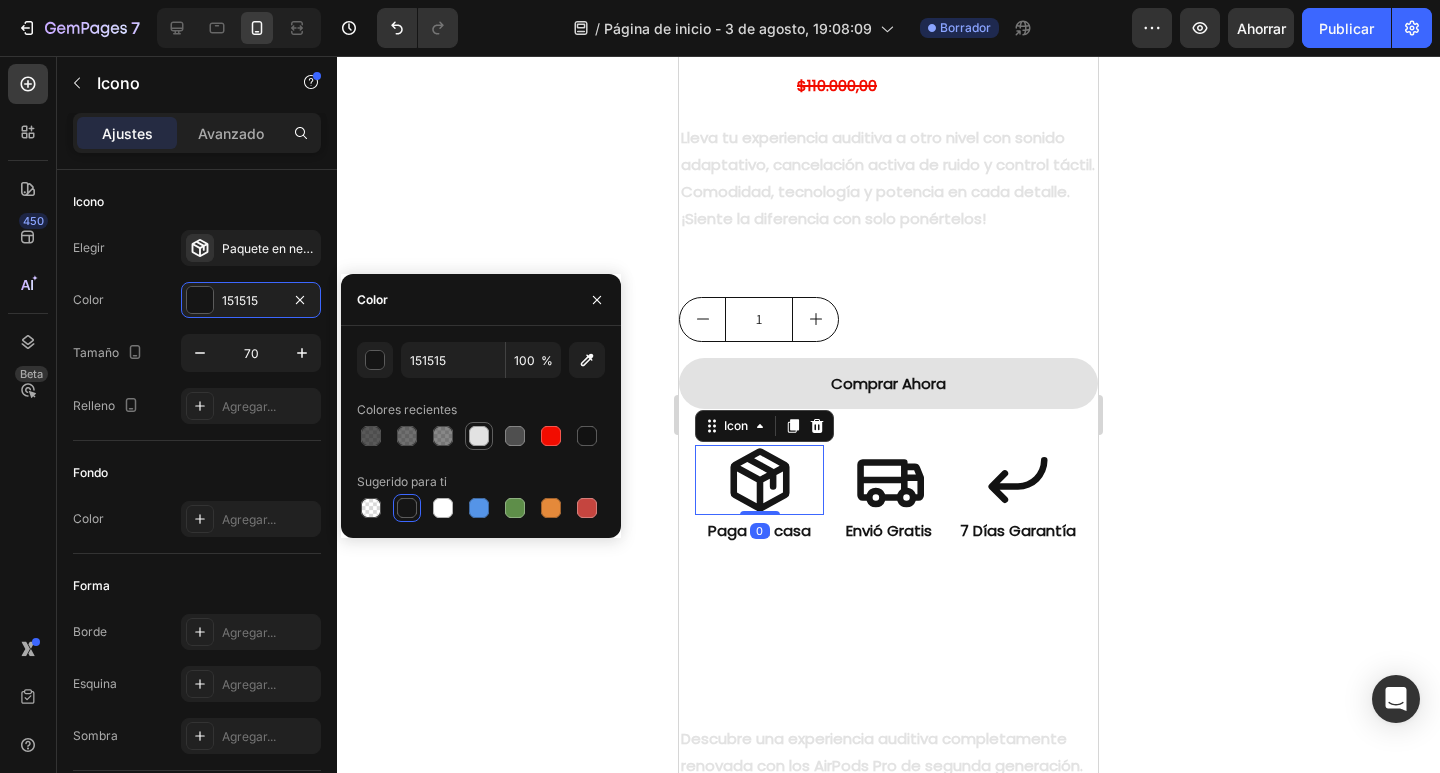 click at bounding box center (479, 436) 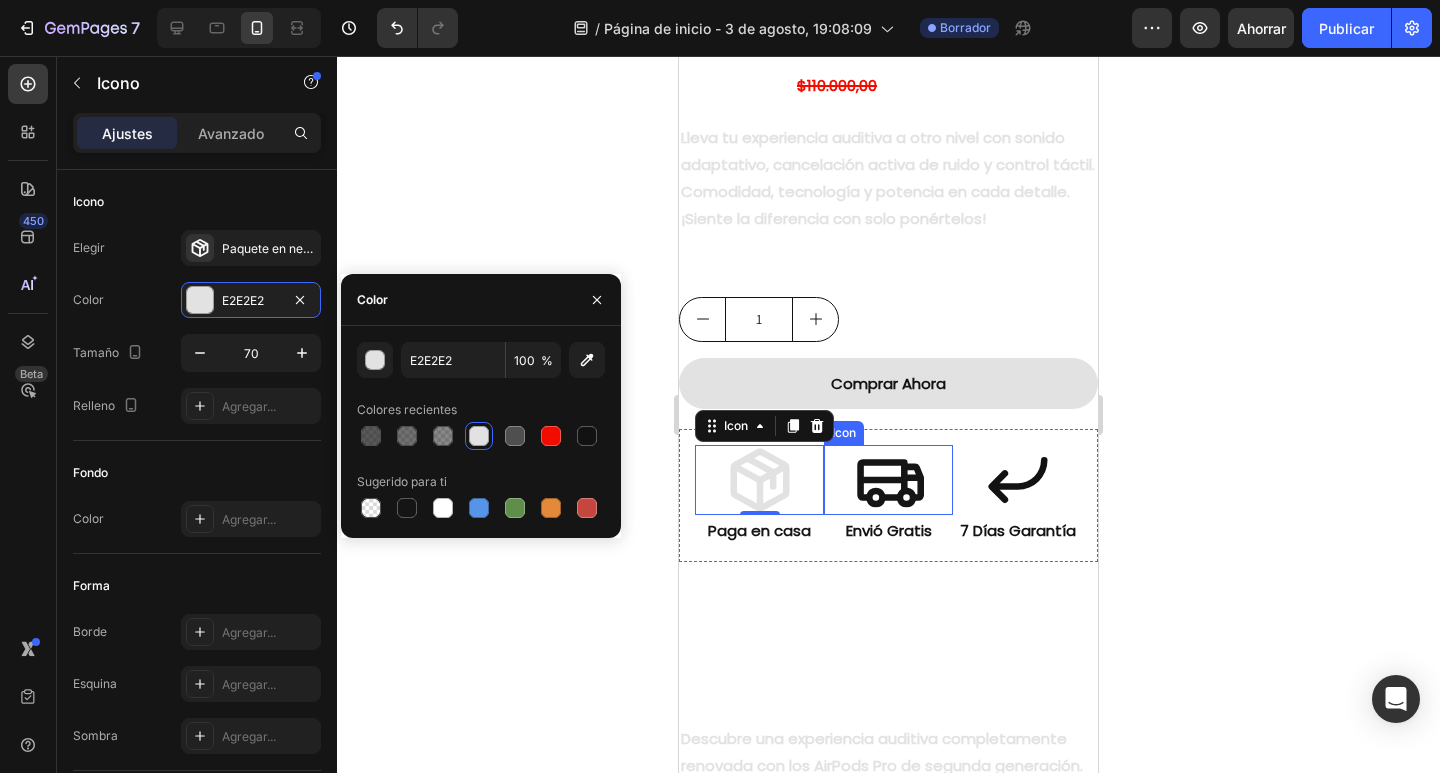 click 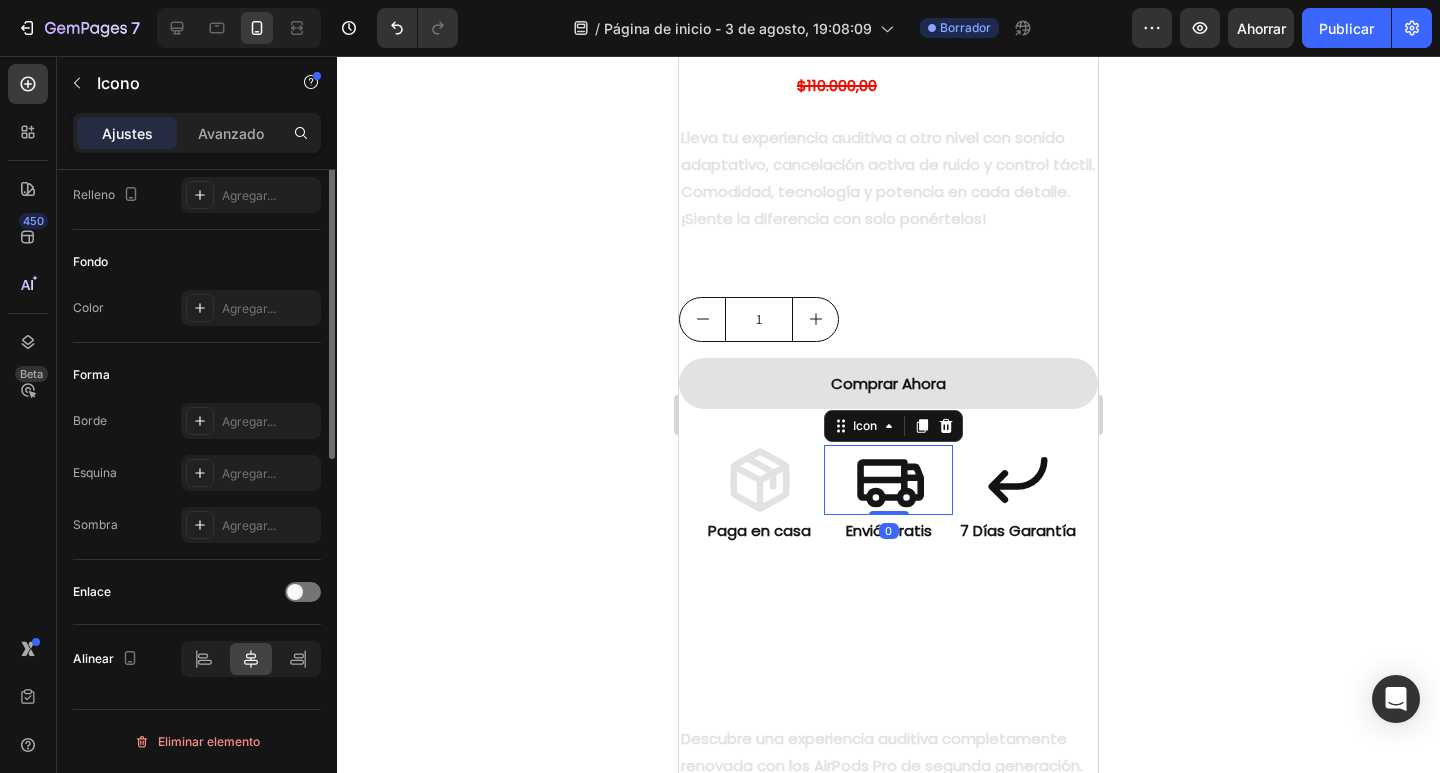 scroll, scrollTop: 0, scrollLeft: 0, axis: both 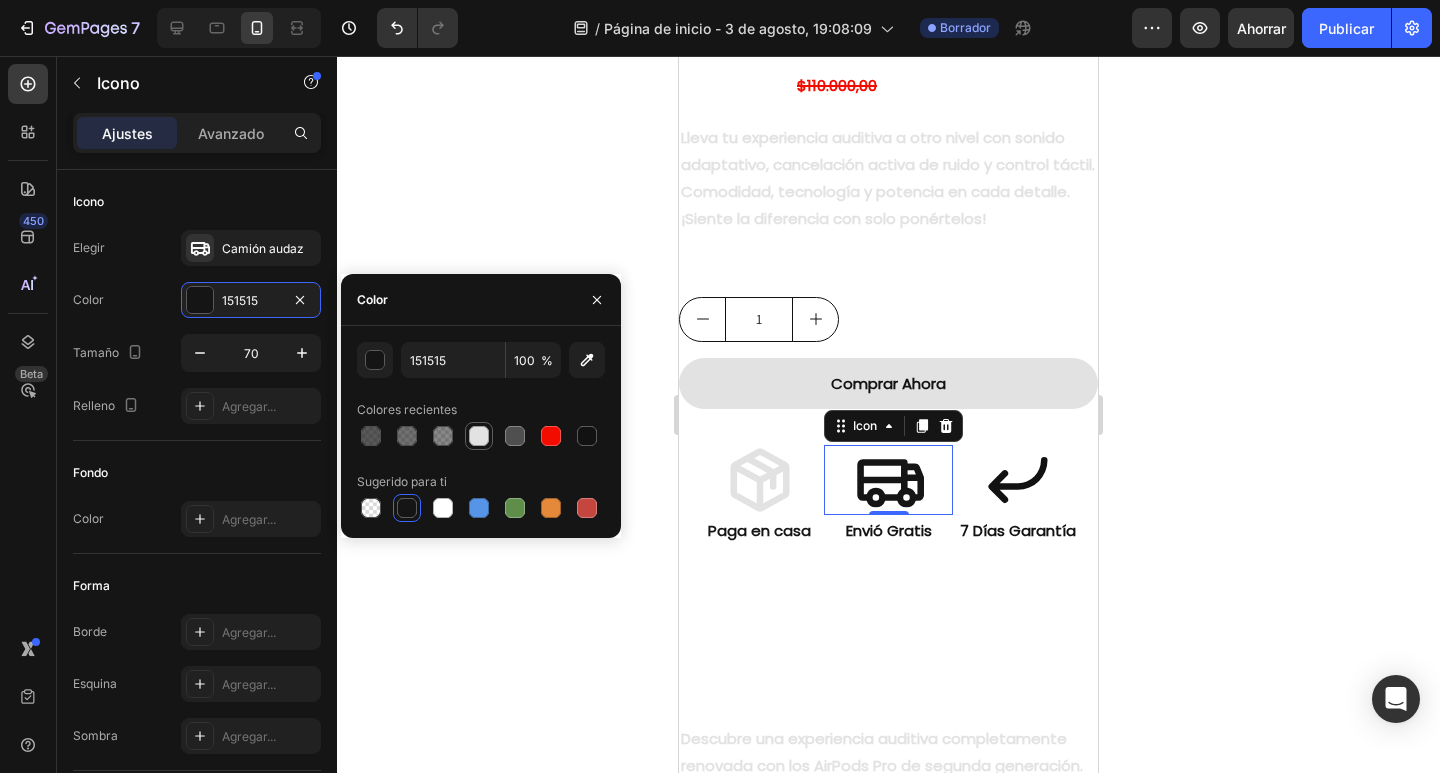 click at bounding box center [479, 436] 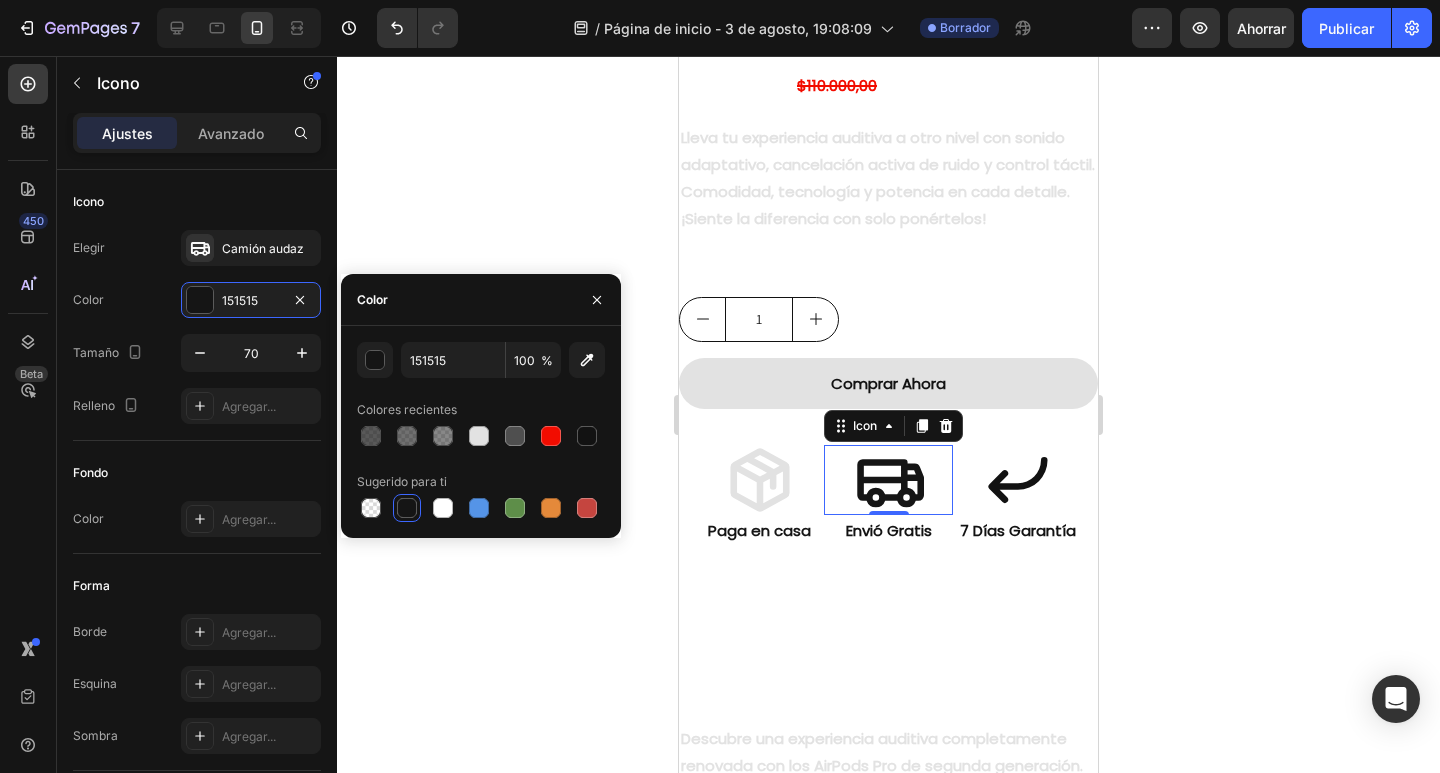 type on "E2E2E2" 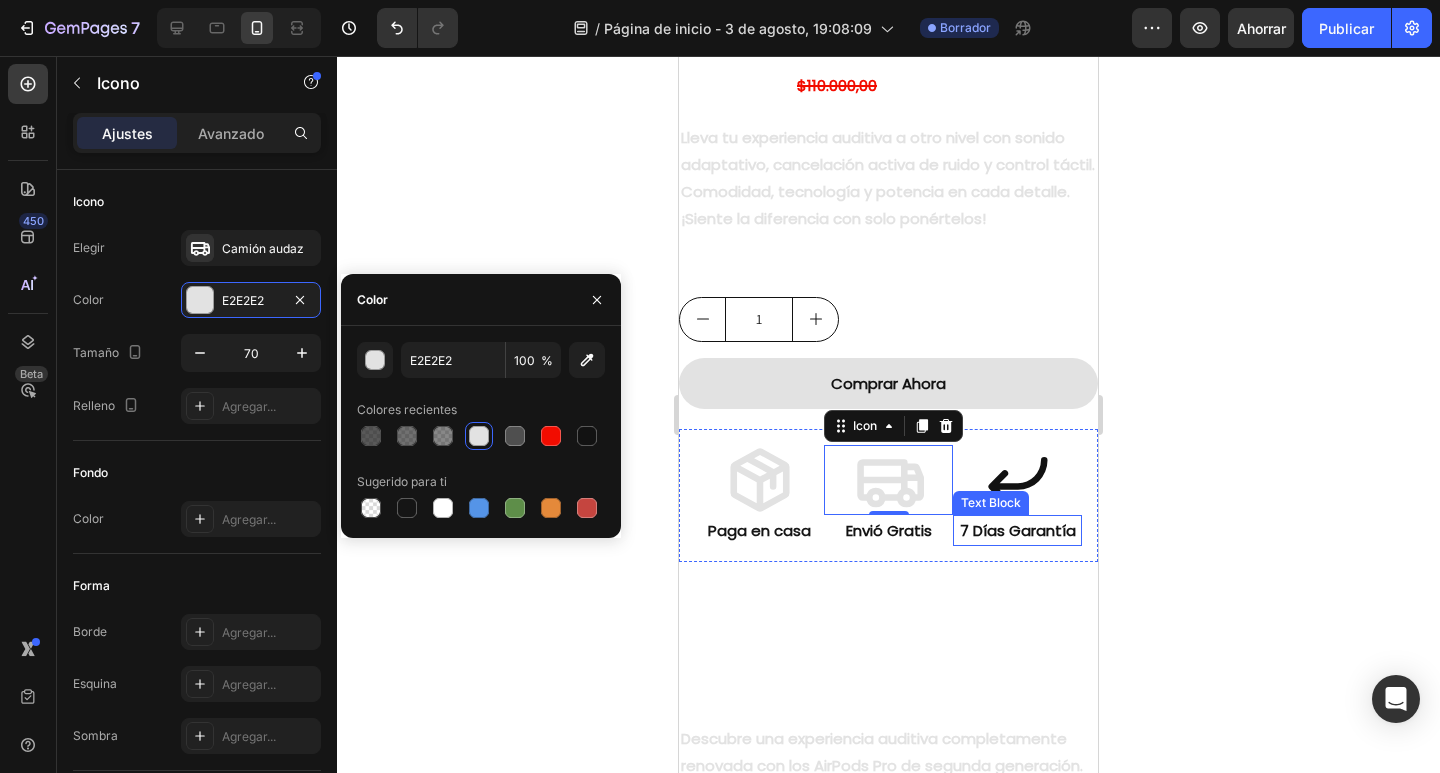 click 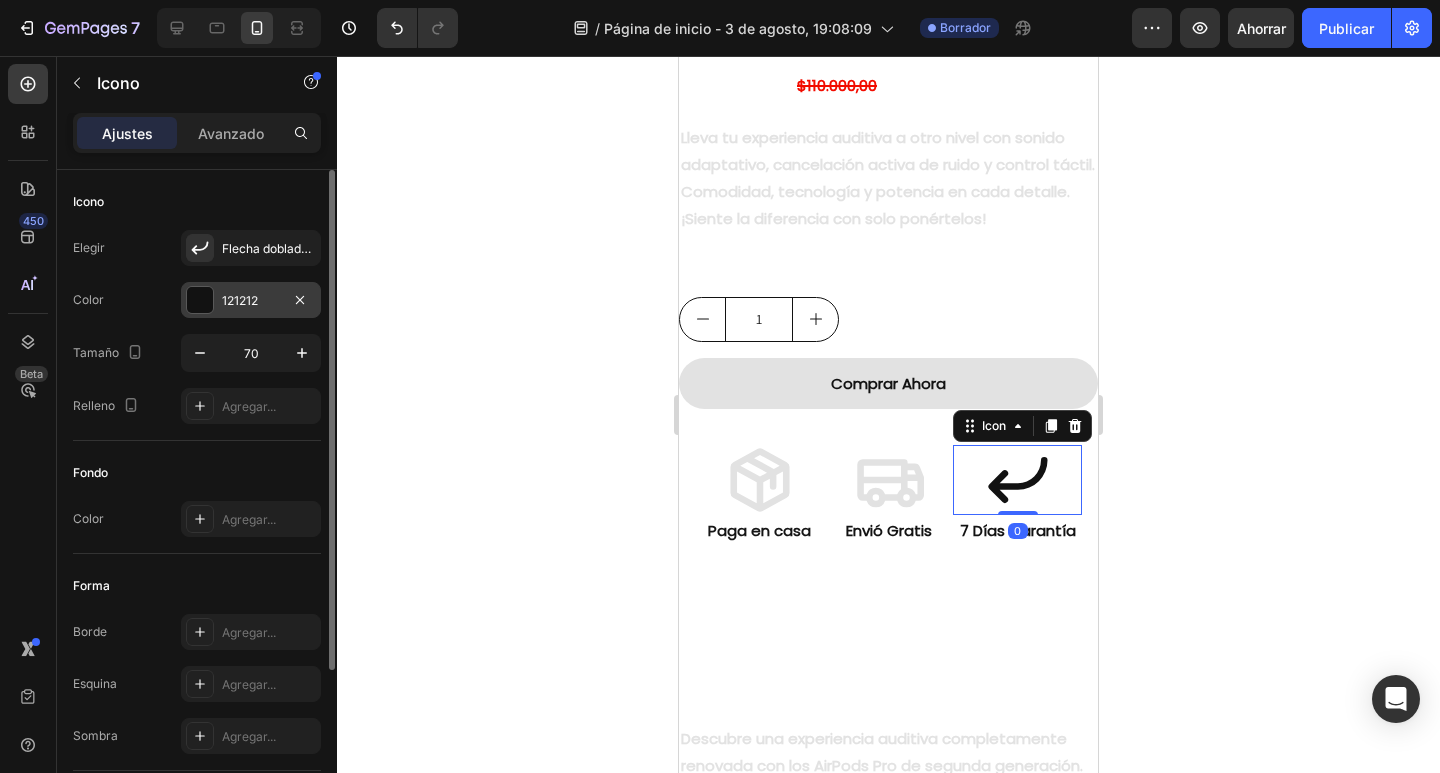 click on "121212" at bounding box center (240, 300) 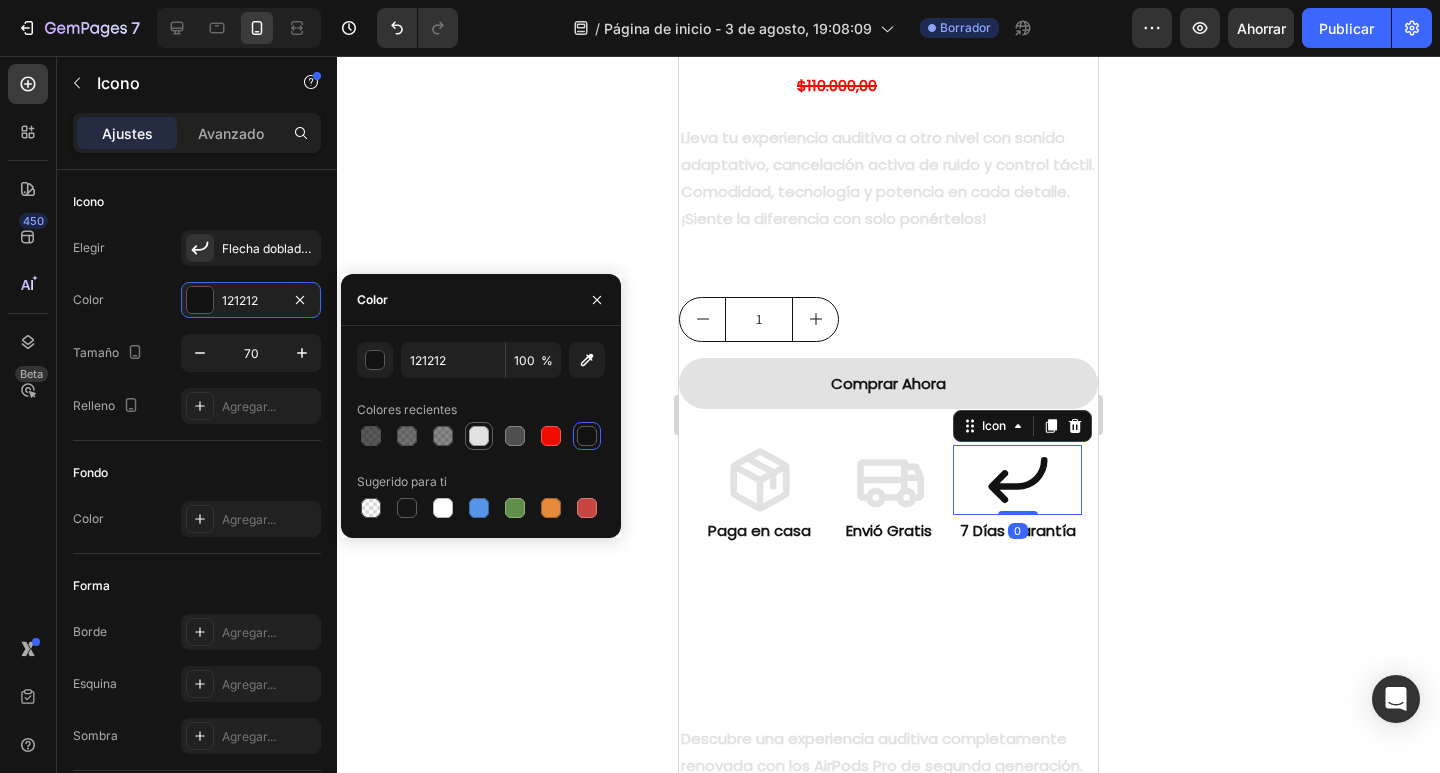 click at bounding box center (479, 436) 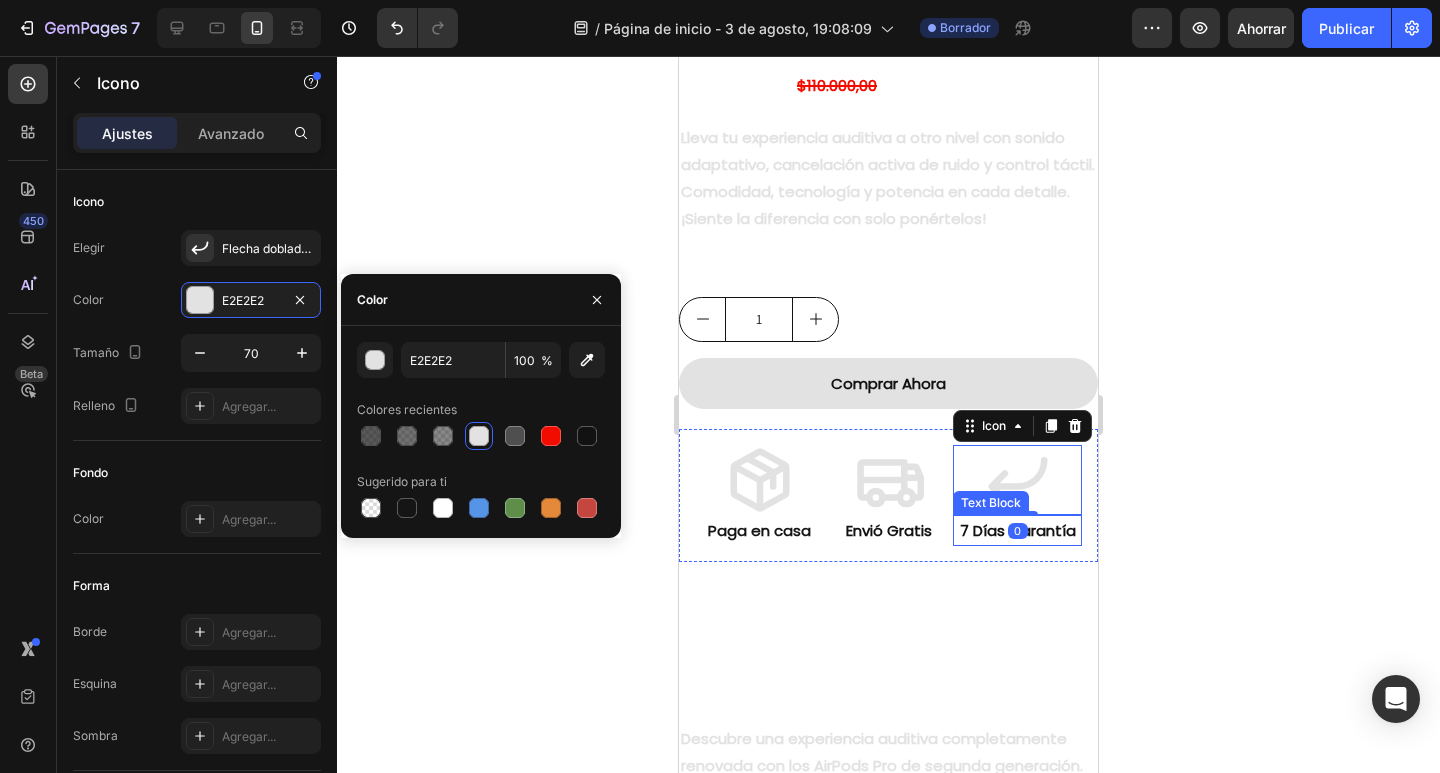 click on "7 Días Garantía" at bounding box center [1017, 530] 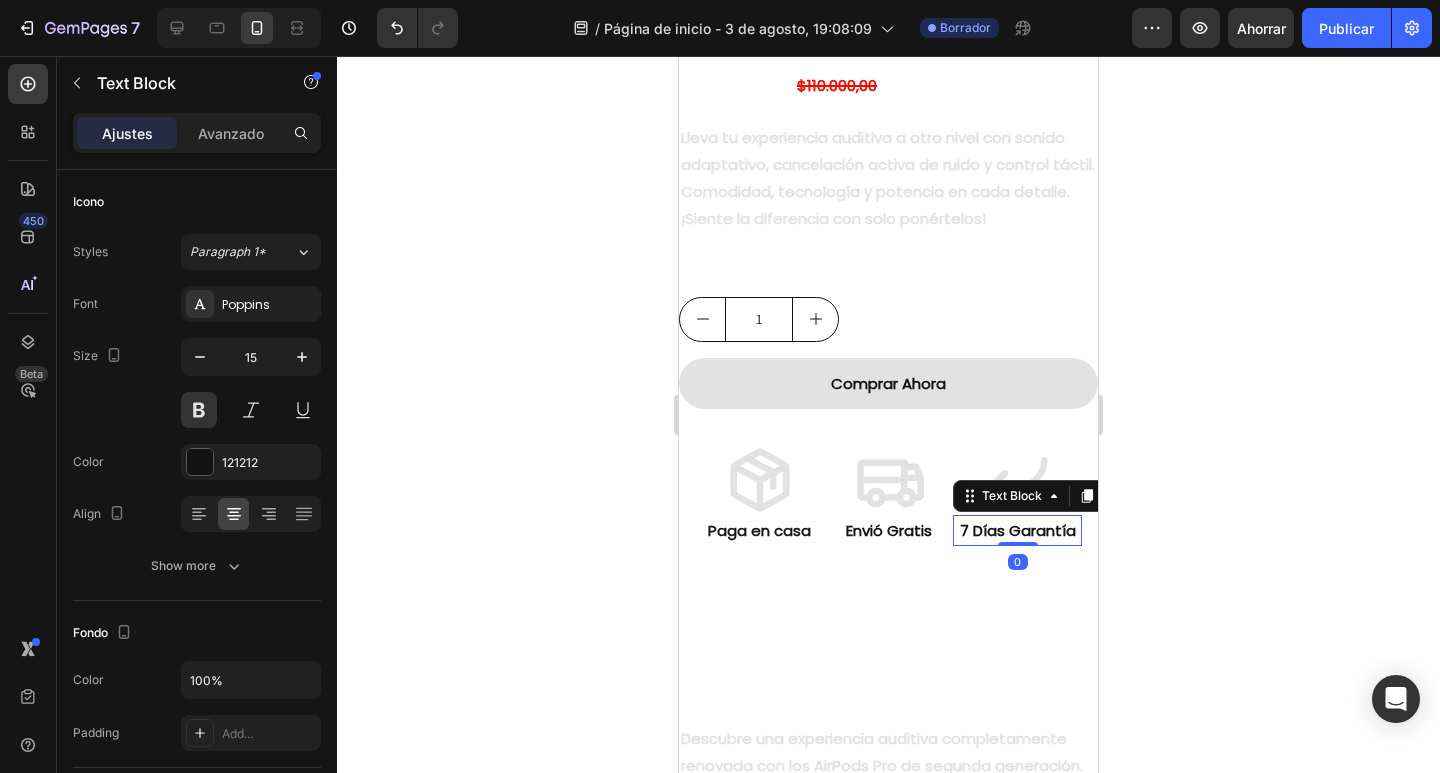 click on "7 Días Garantía" at bounding box center [1017, 530] 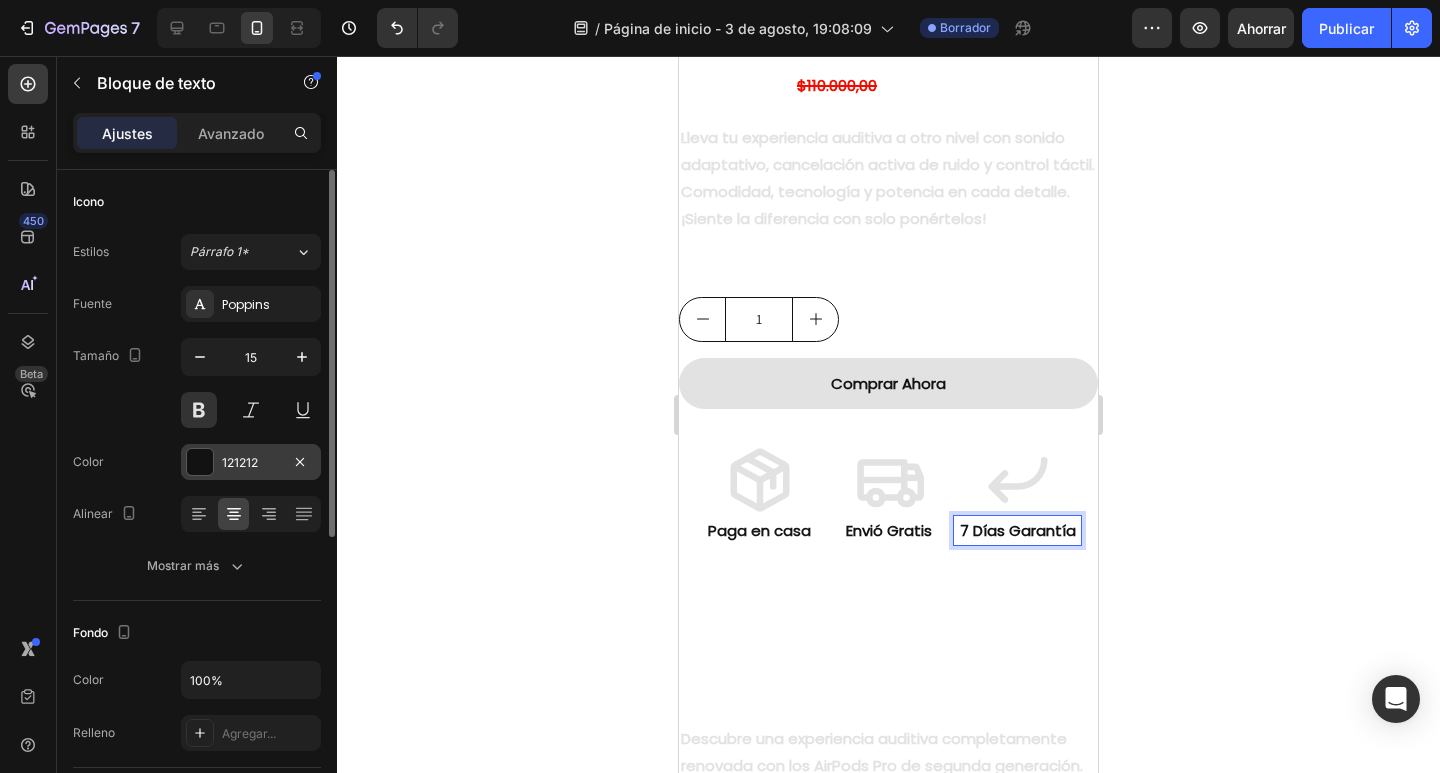 click at bounding box center (200, 462) 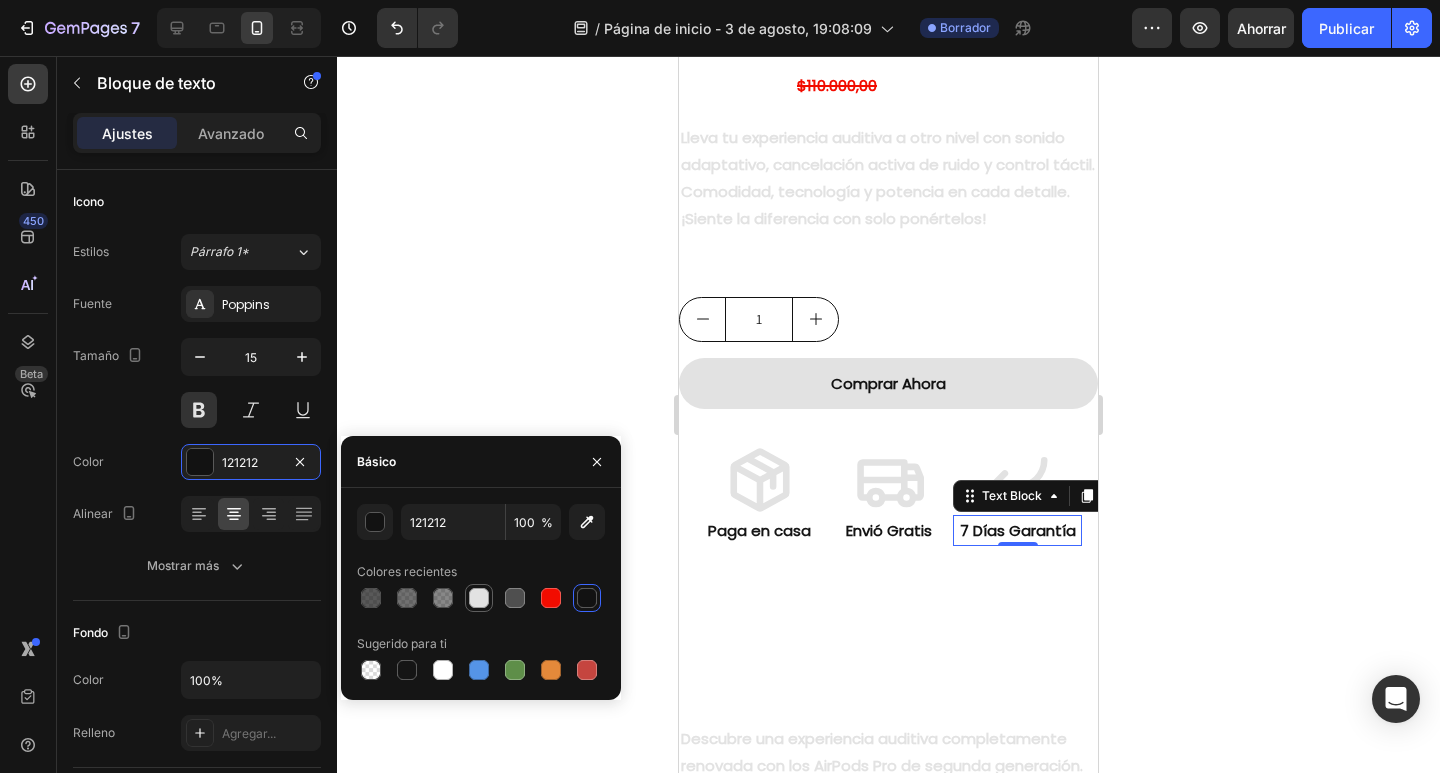 click at bounding box center [479, 598] 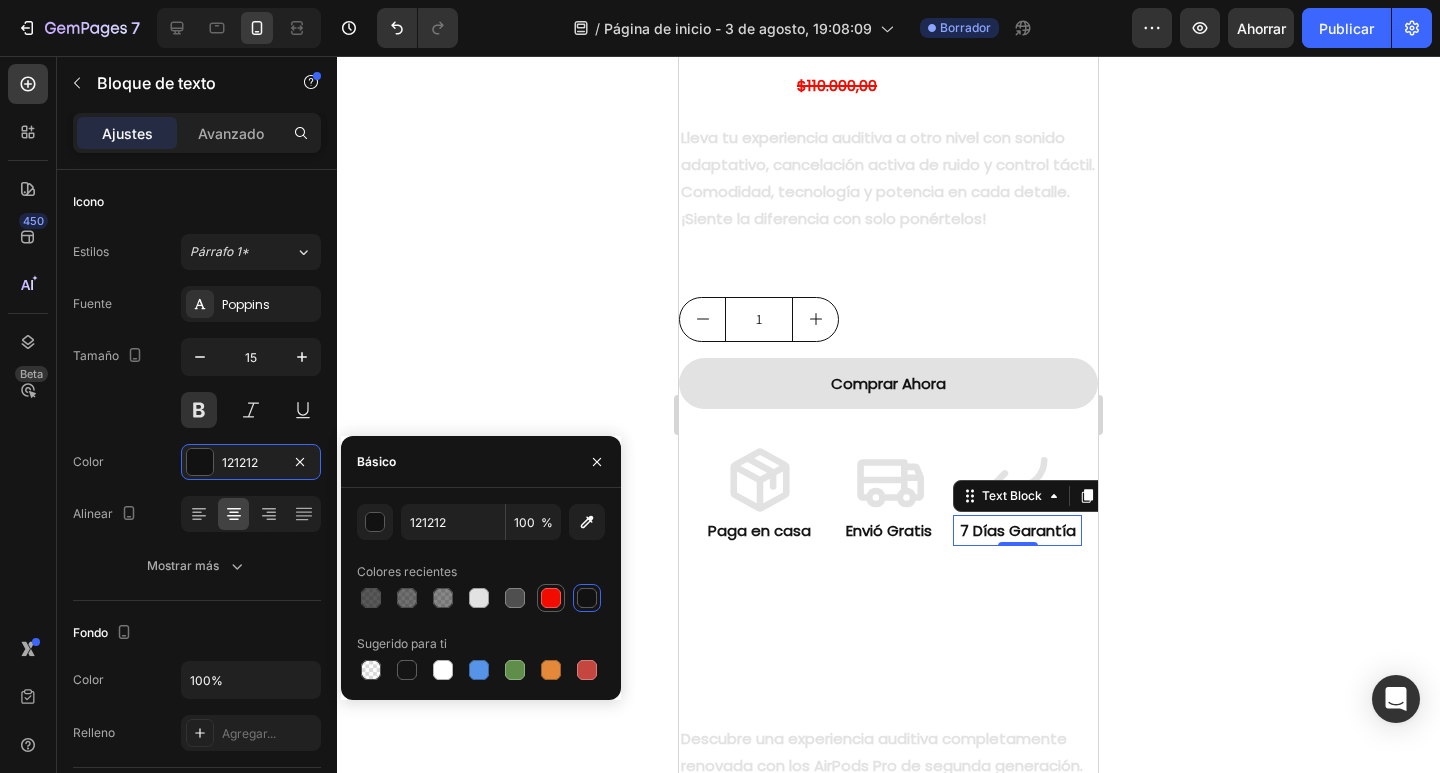 type on "E2E2E2" 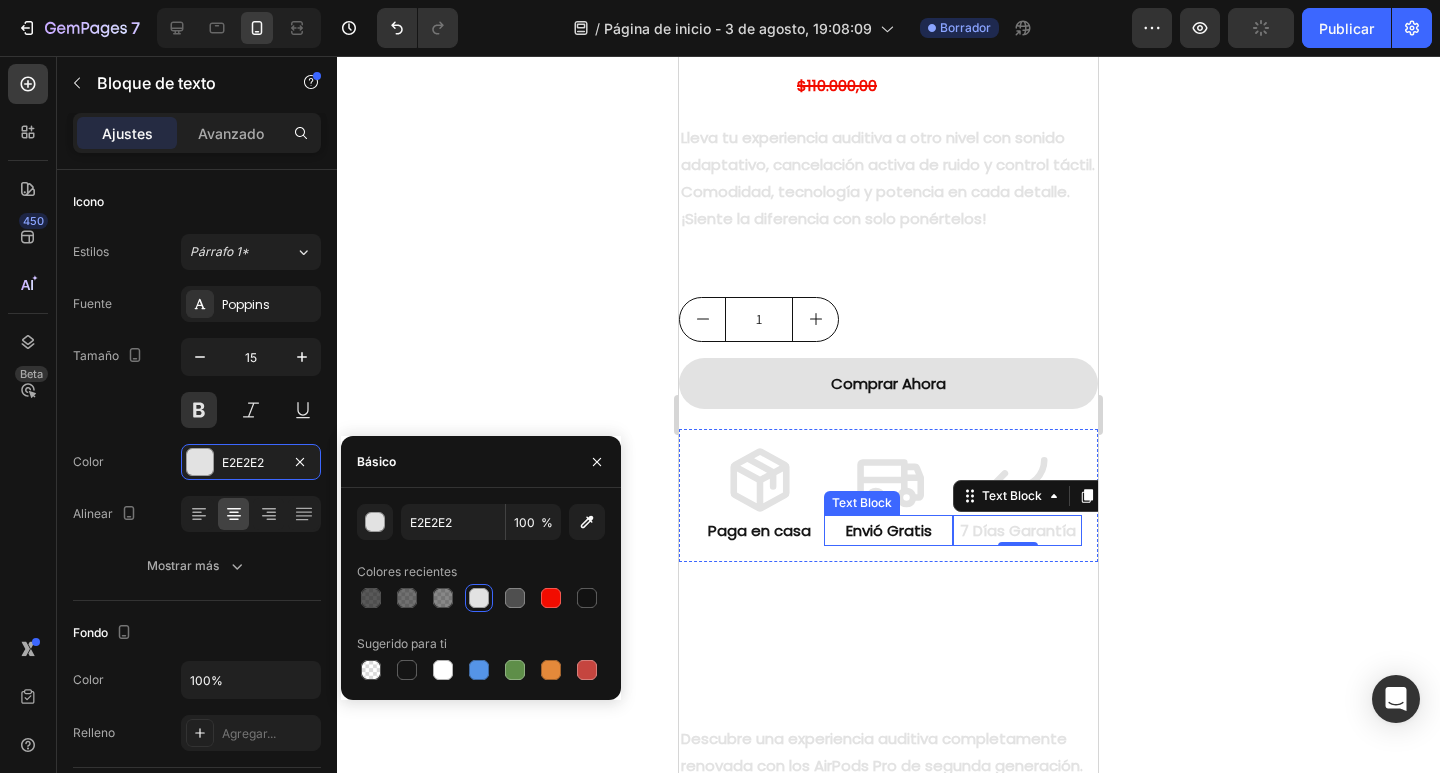 click on "Envió Gratis" at bounding box center (888, 530) 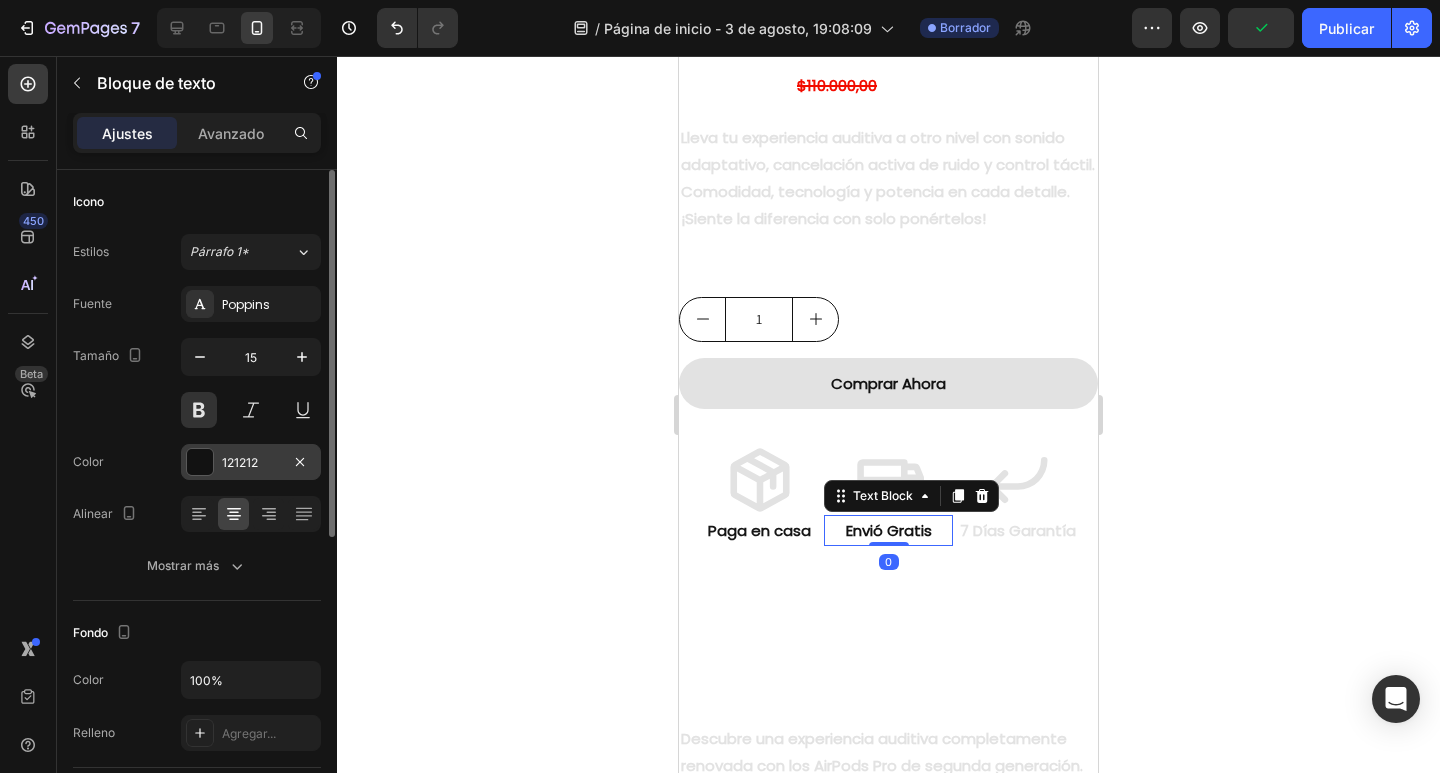 click on "121212" at bounding box center (240, 462) 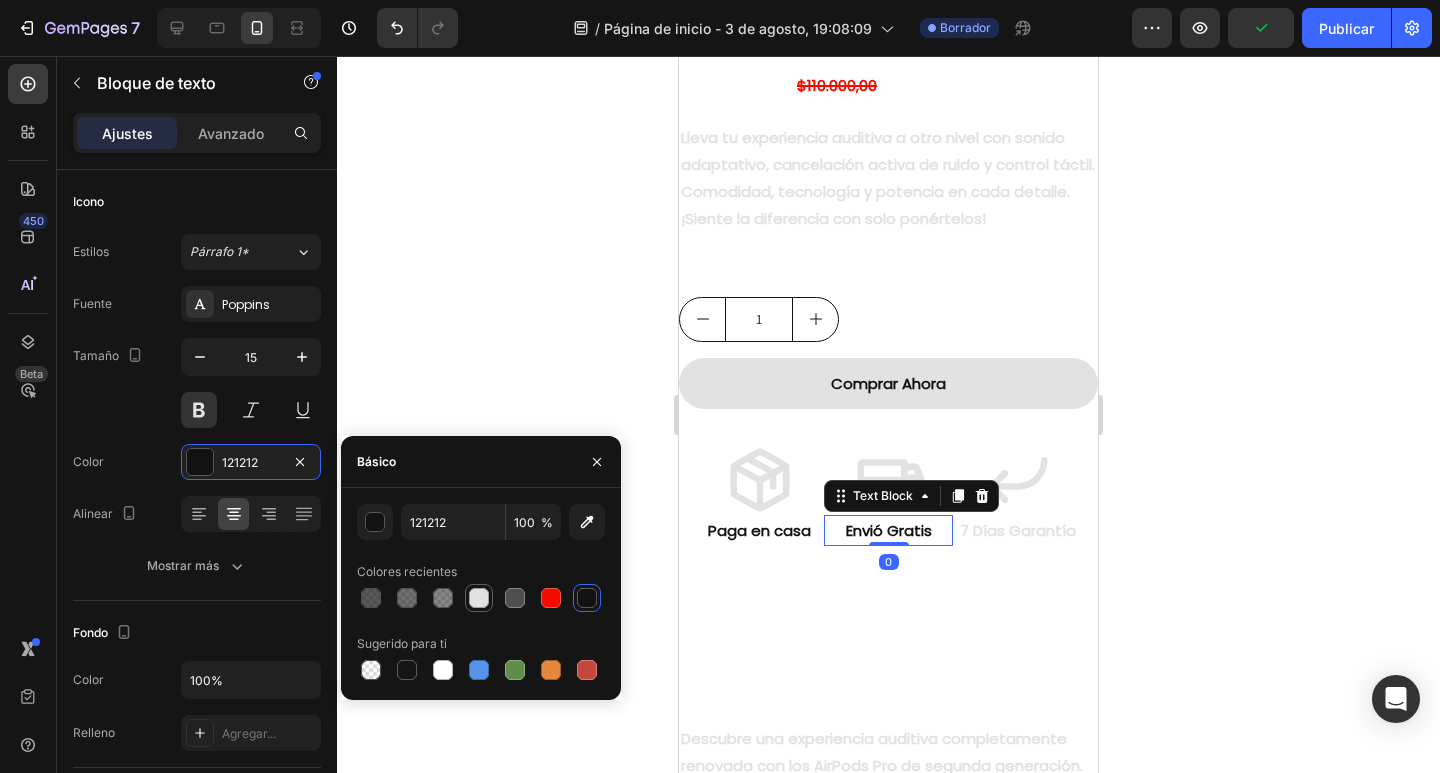 click at bounding box center [479, 598] 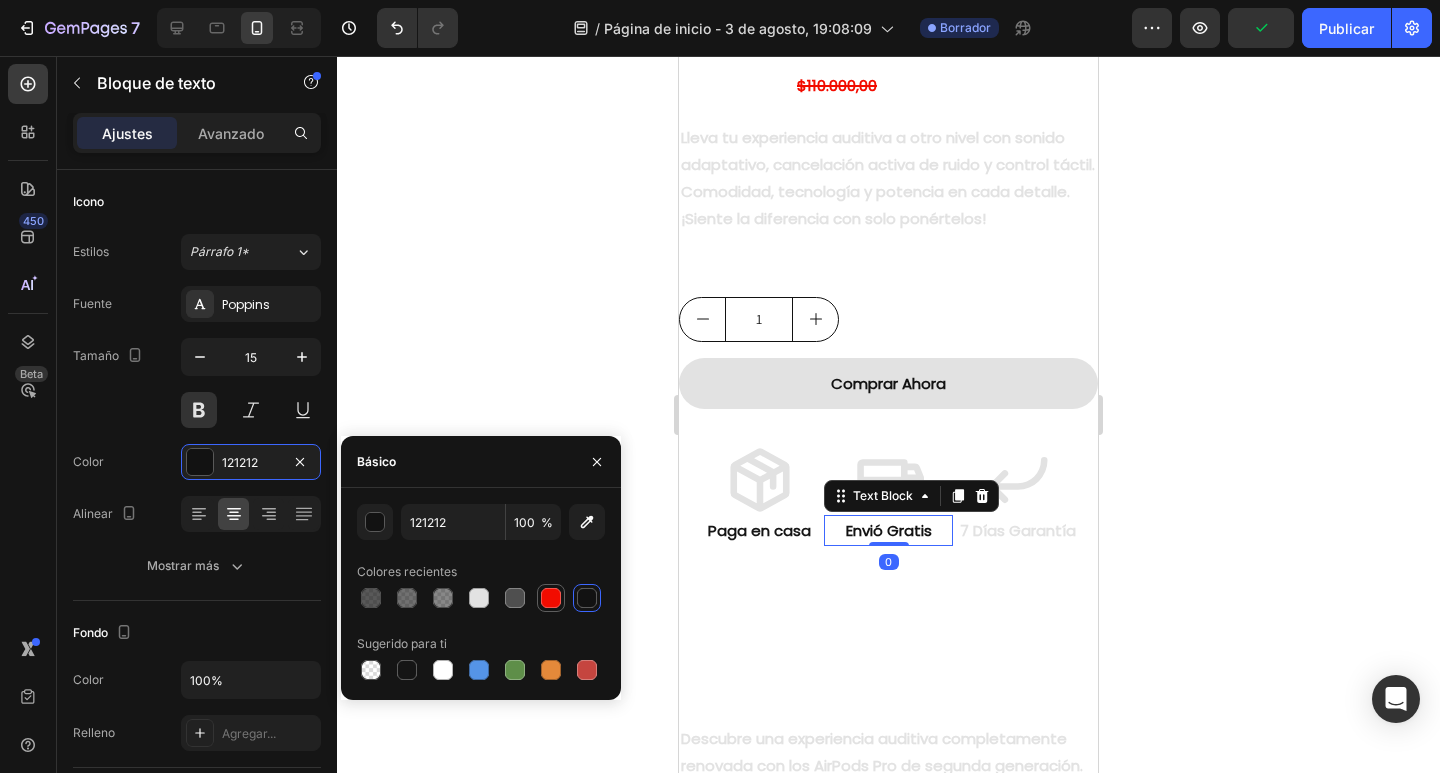 type on "E2E2E2" 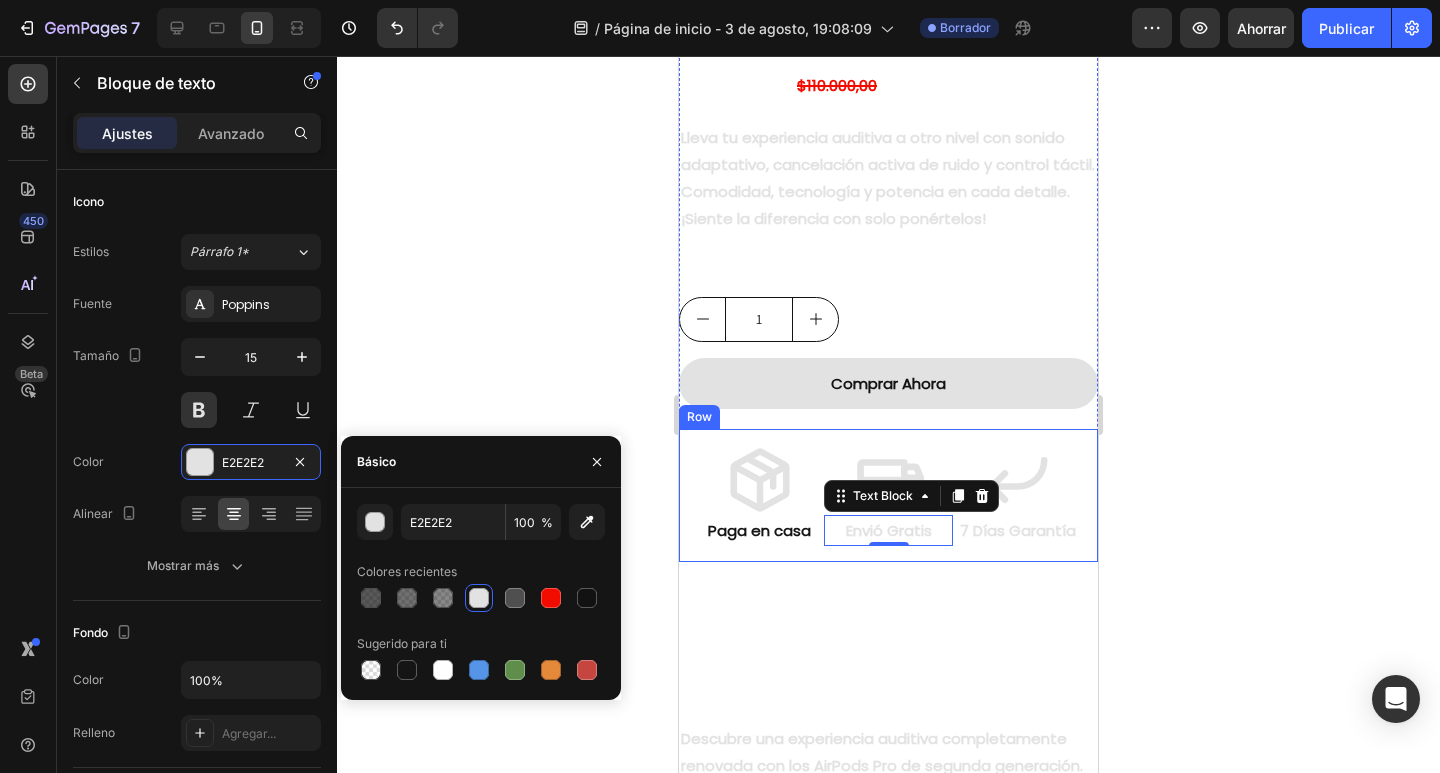 click on "Paga en casa" at bounding box center (759, 530) 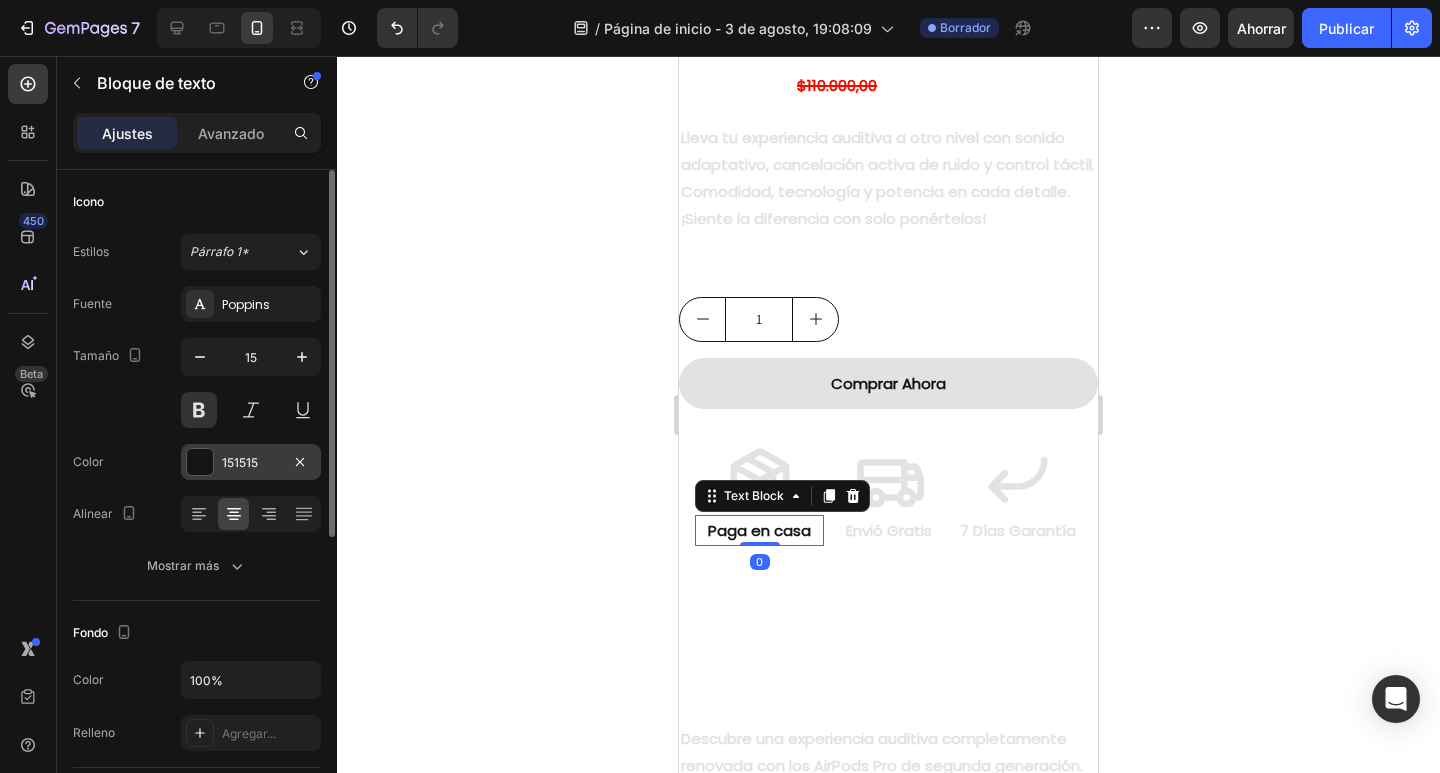 click on "151515" at bounding box center [251, 462] 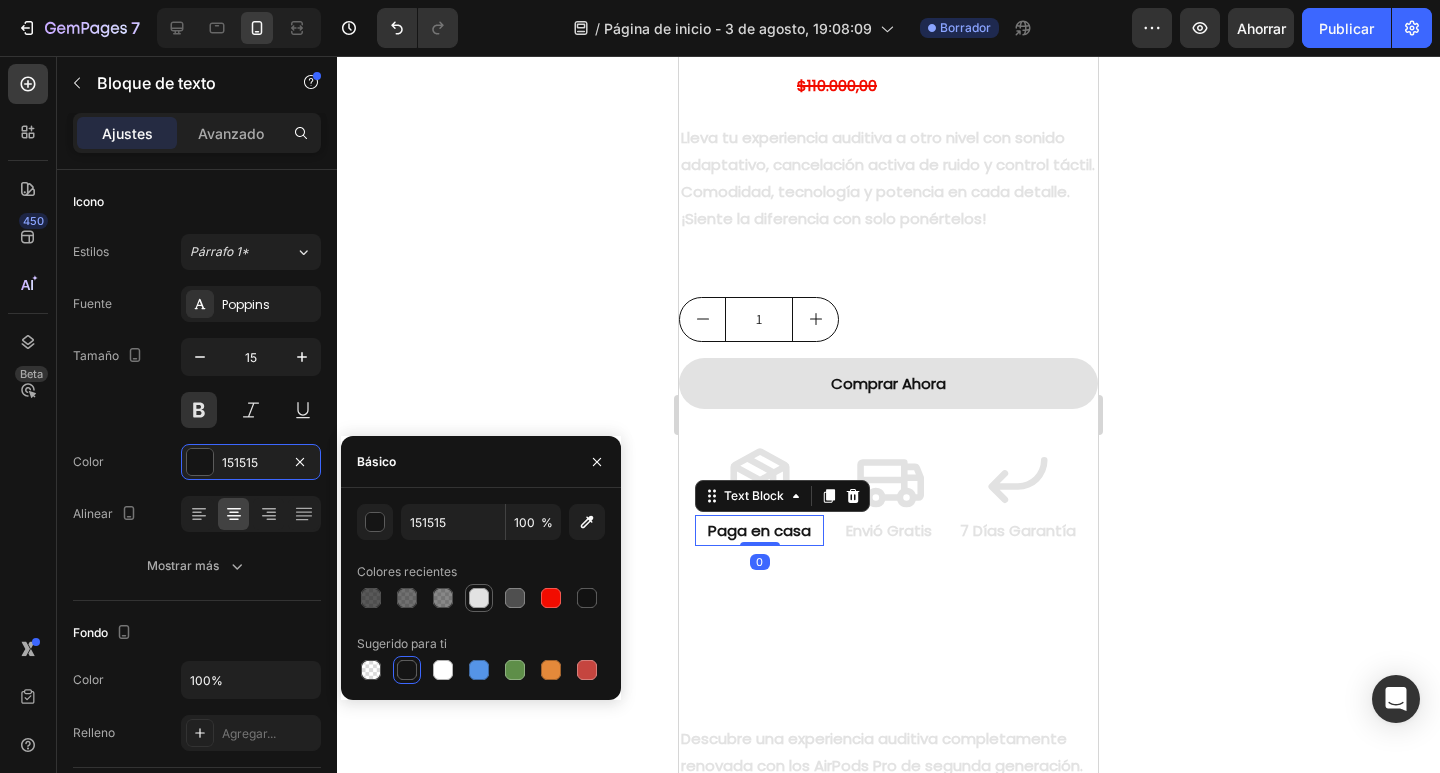 click at bounding box center [479, 598] 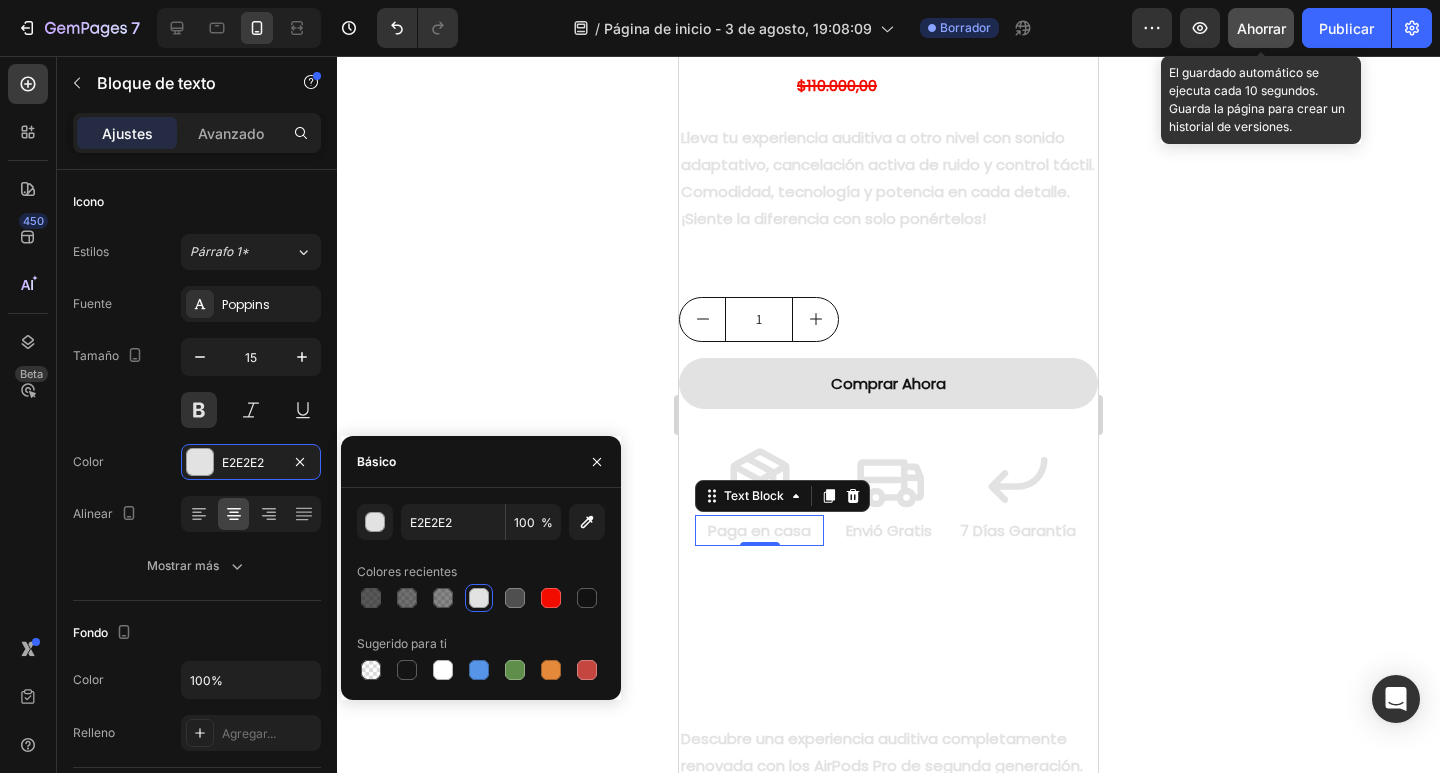 click on "Ahorrar" at bounding box center [1261, 28] 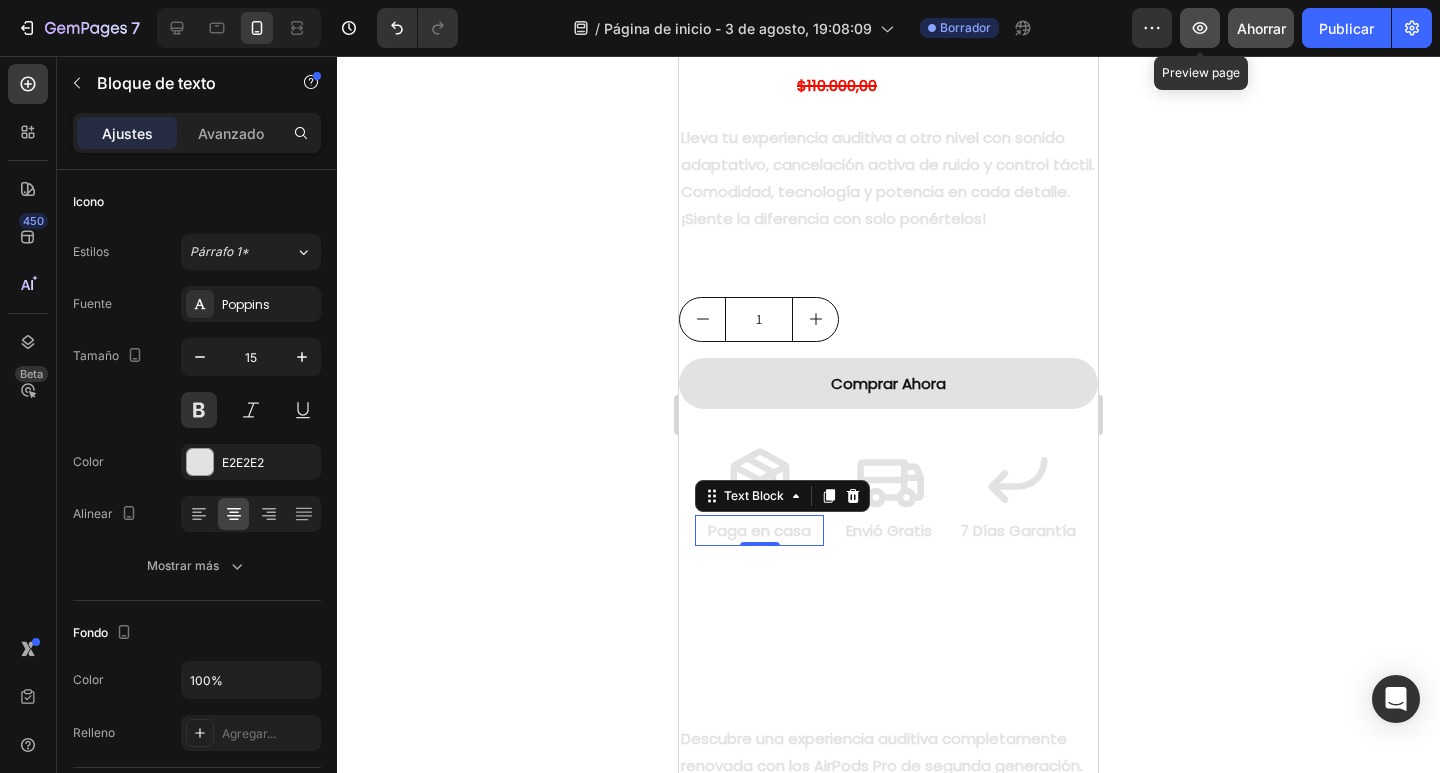click 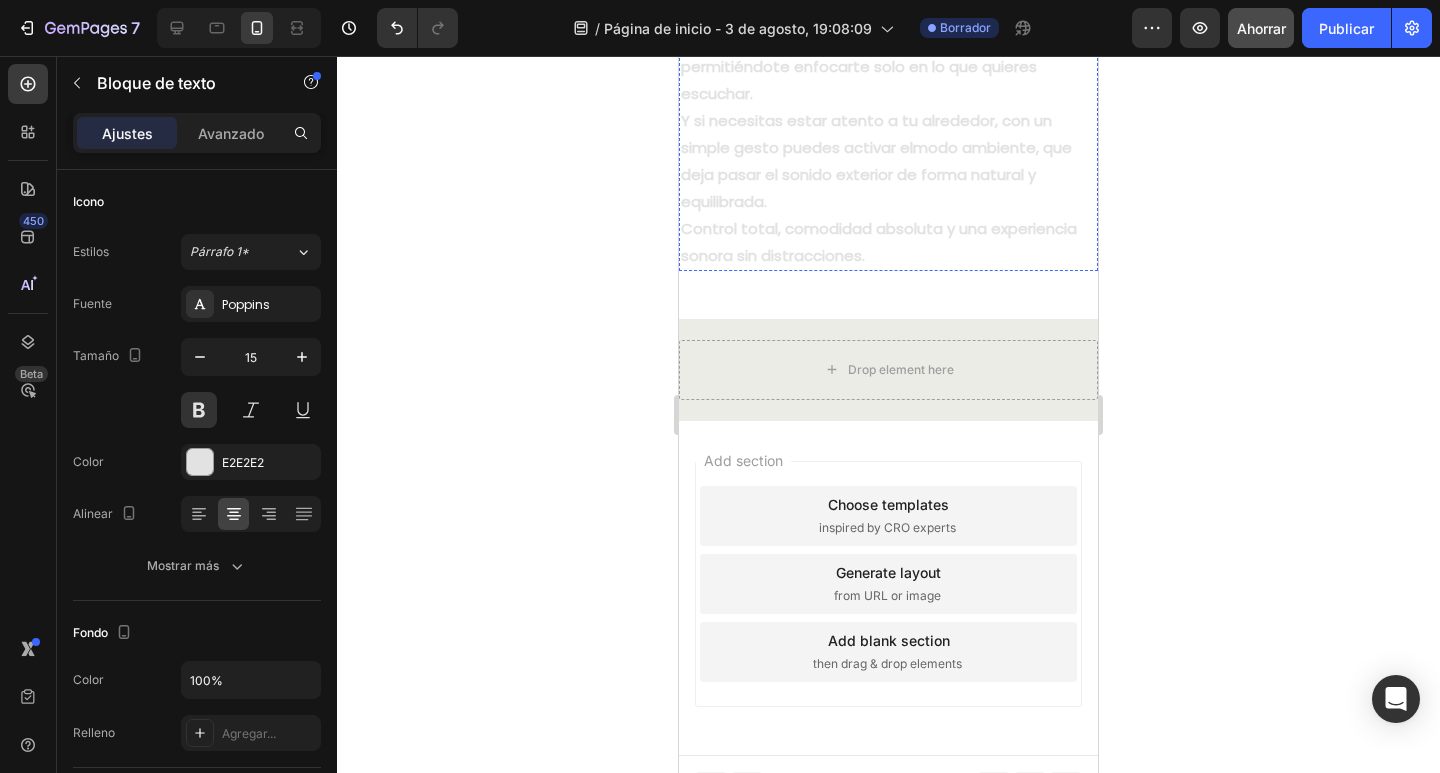 scroll, scrollTop: 3759, scrollLeft: 0, axis: vertical 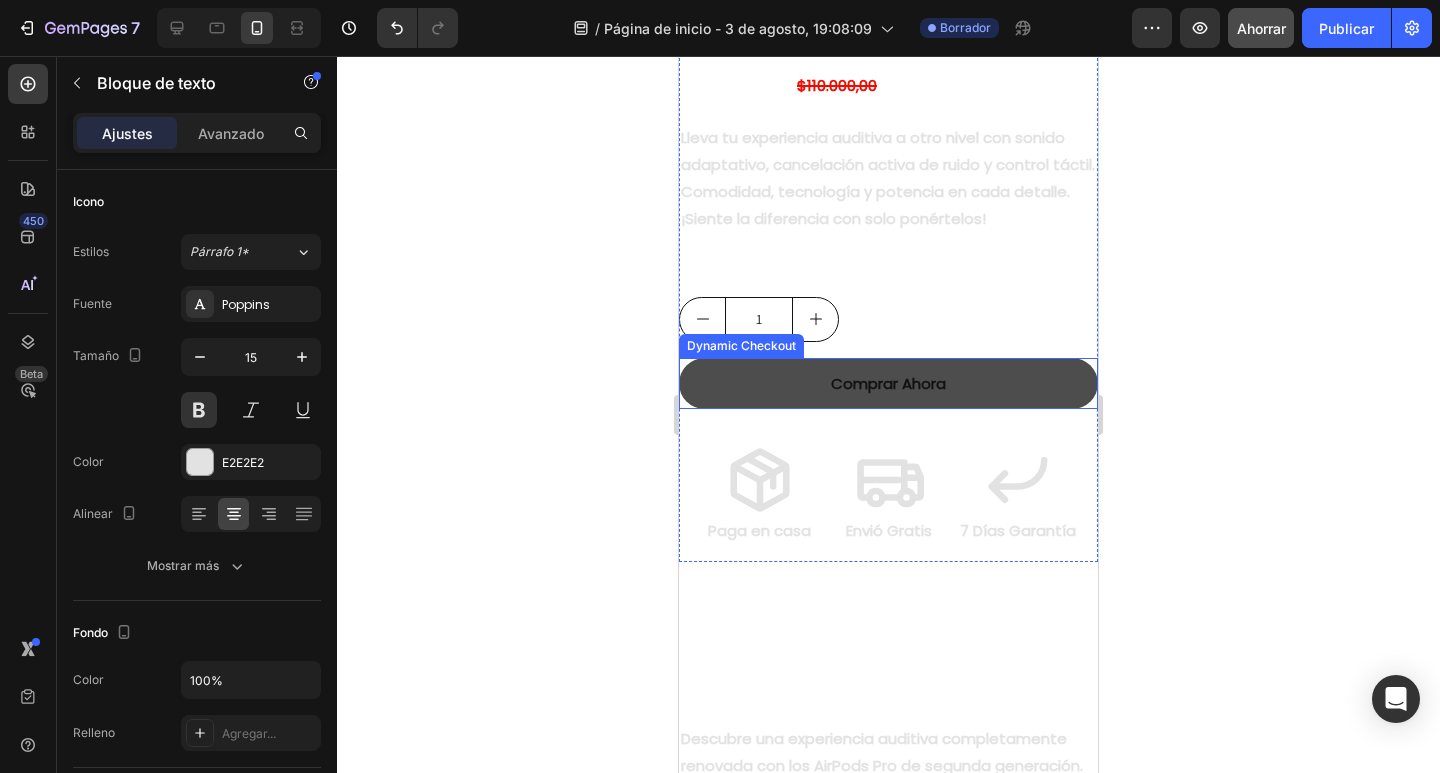 click on "Comprar Ahora" at bounding box center (888, 383) 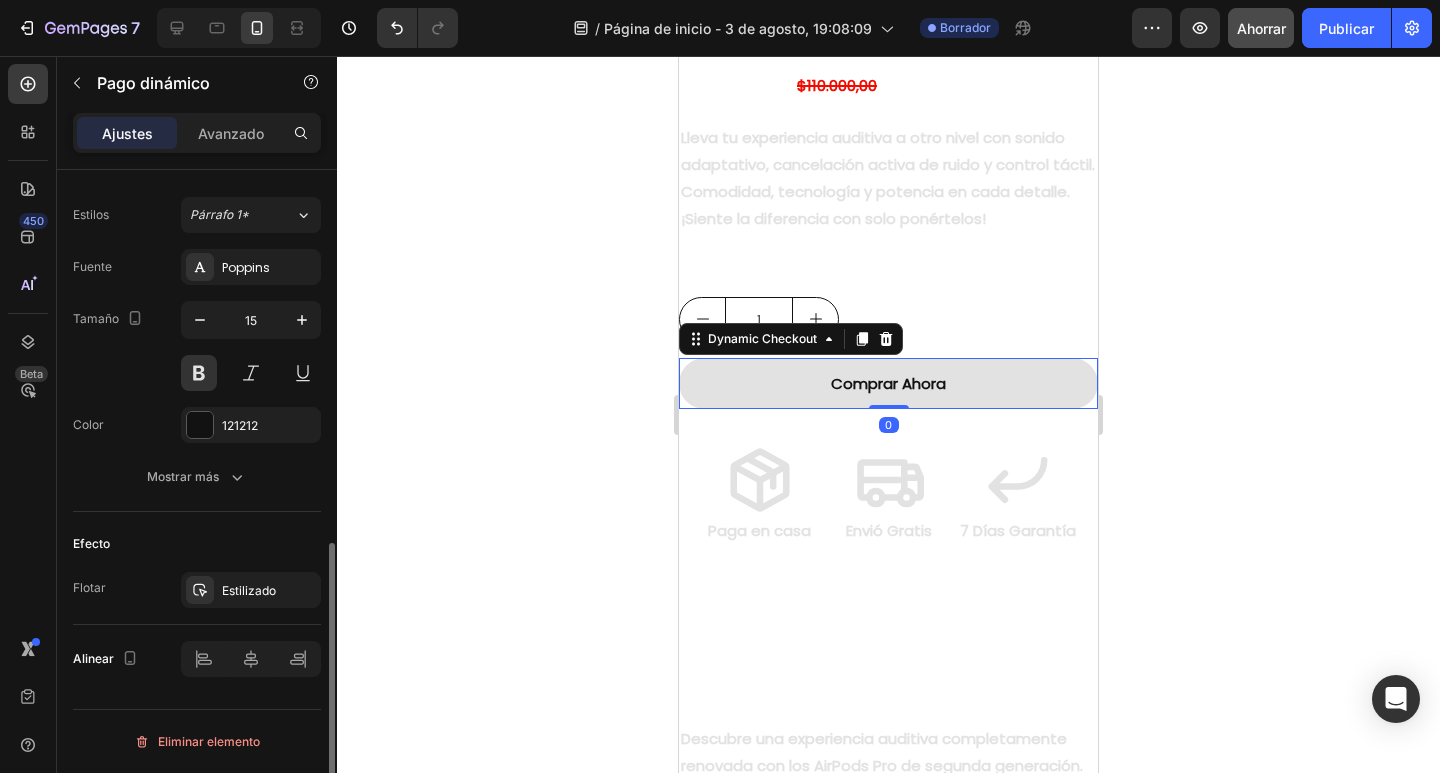 scroll, scrollTop: 56, scrollLeft: 0, axis: vertical 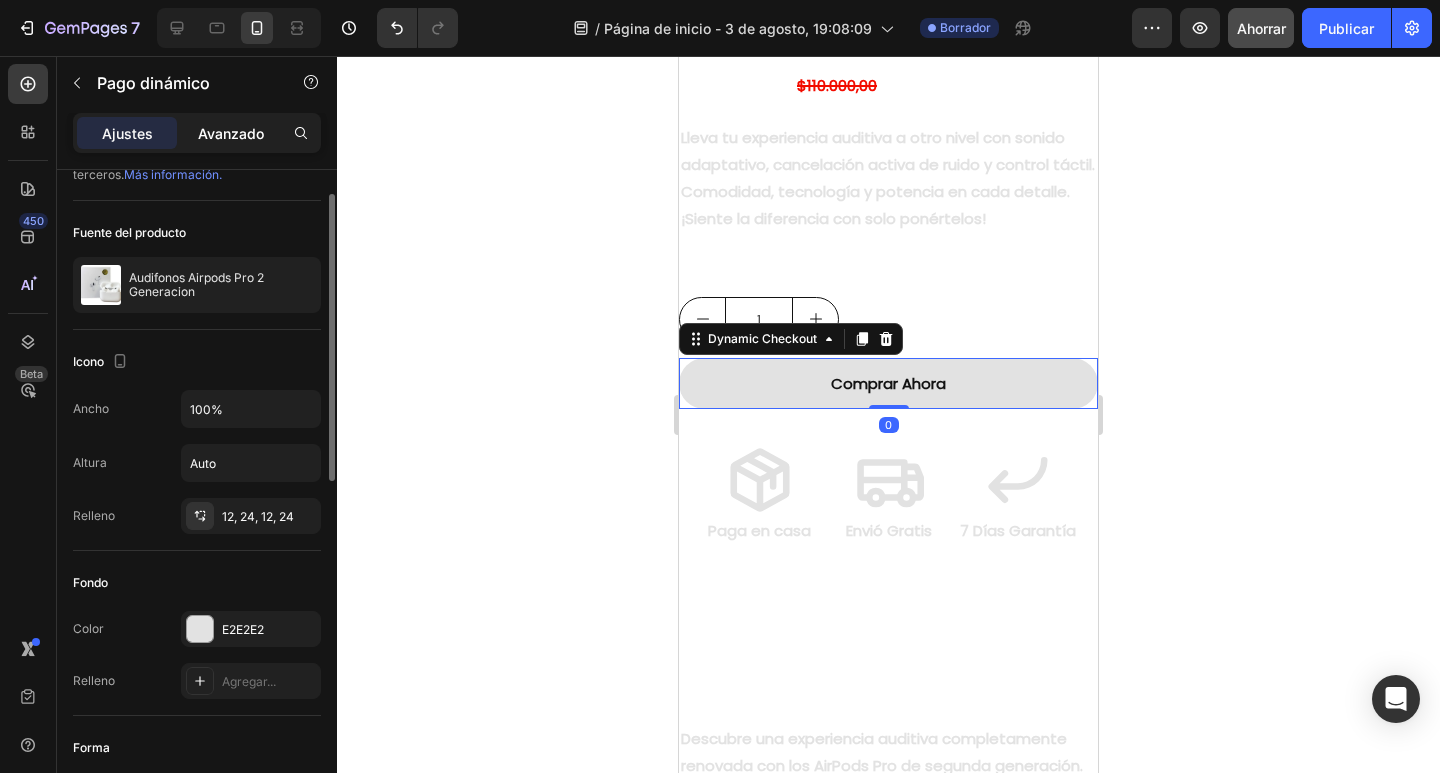 click on "Avanzado" 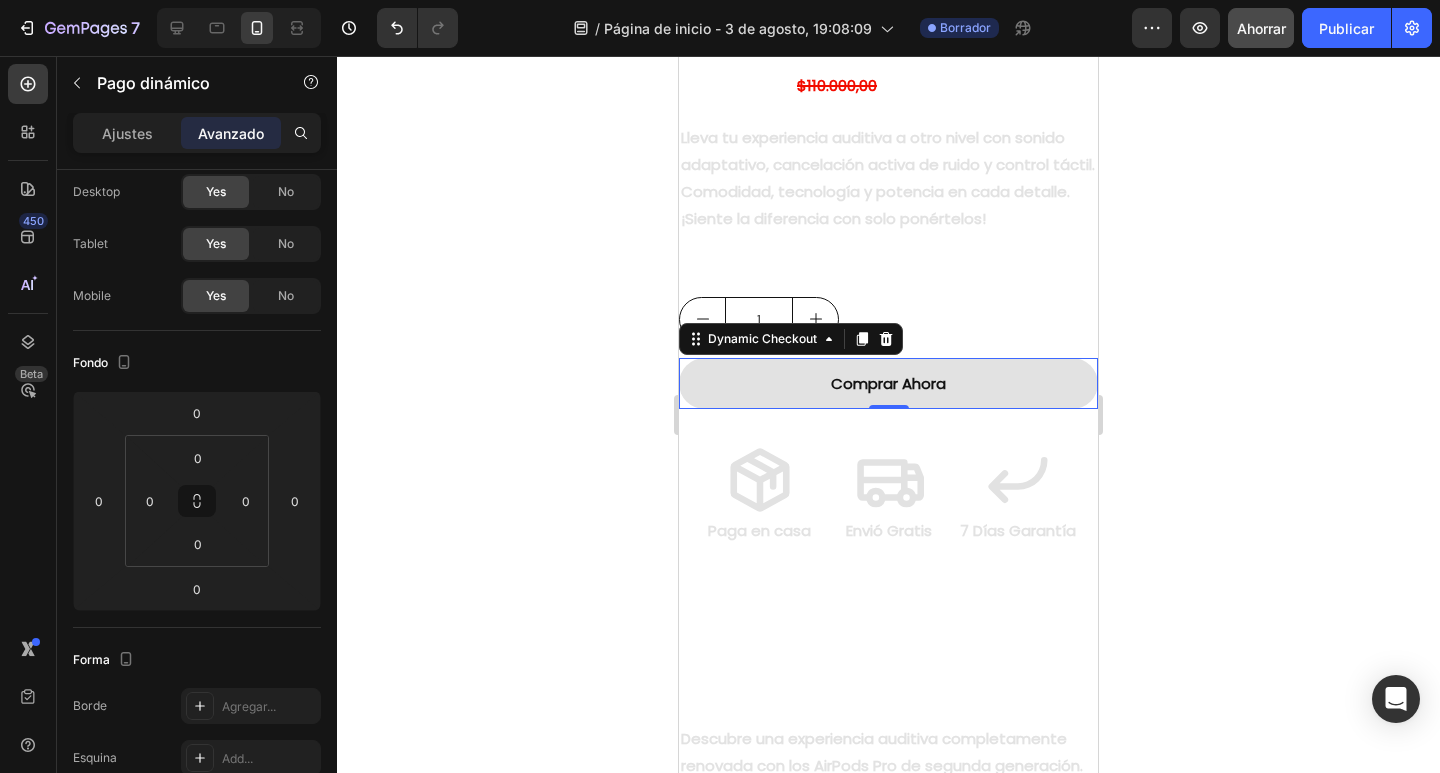 scroll, scrollTop: 728, scrollLeft: 0, axis: vertical 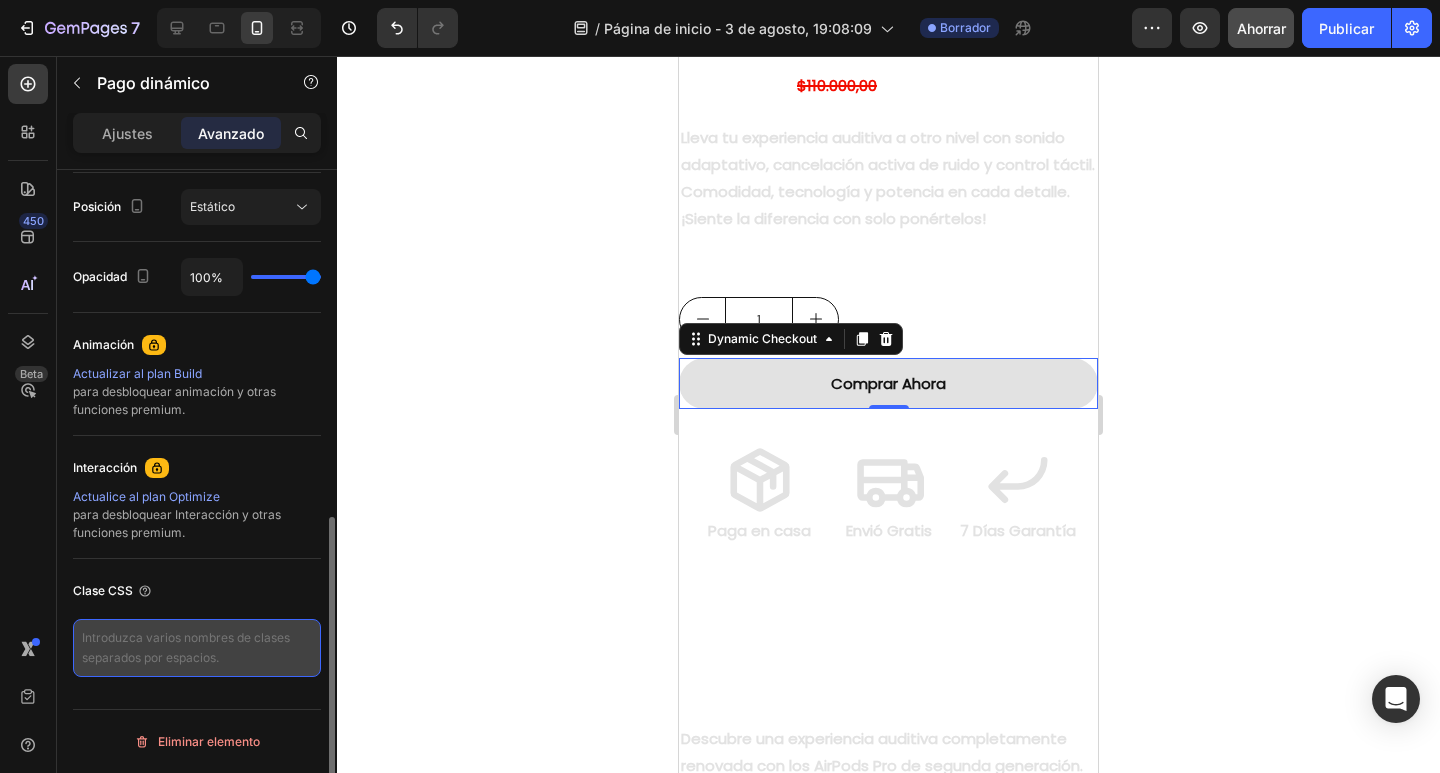 click at bounding box center (197, 648) 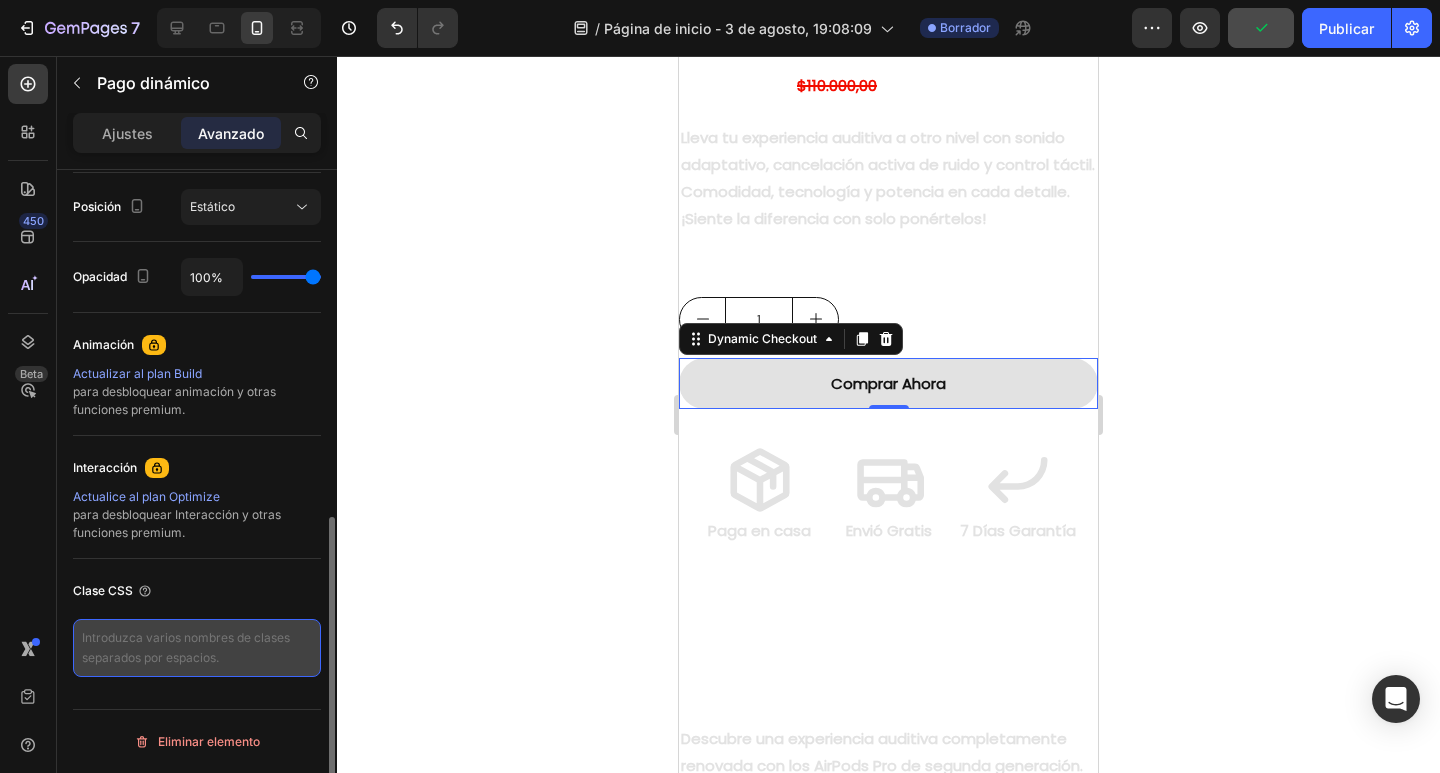 click at bounding box center (197, 648) 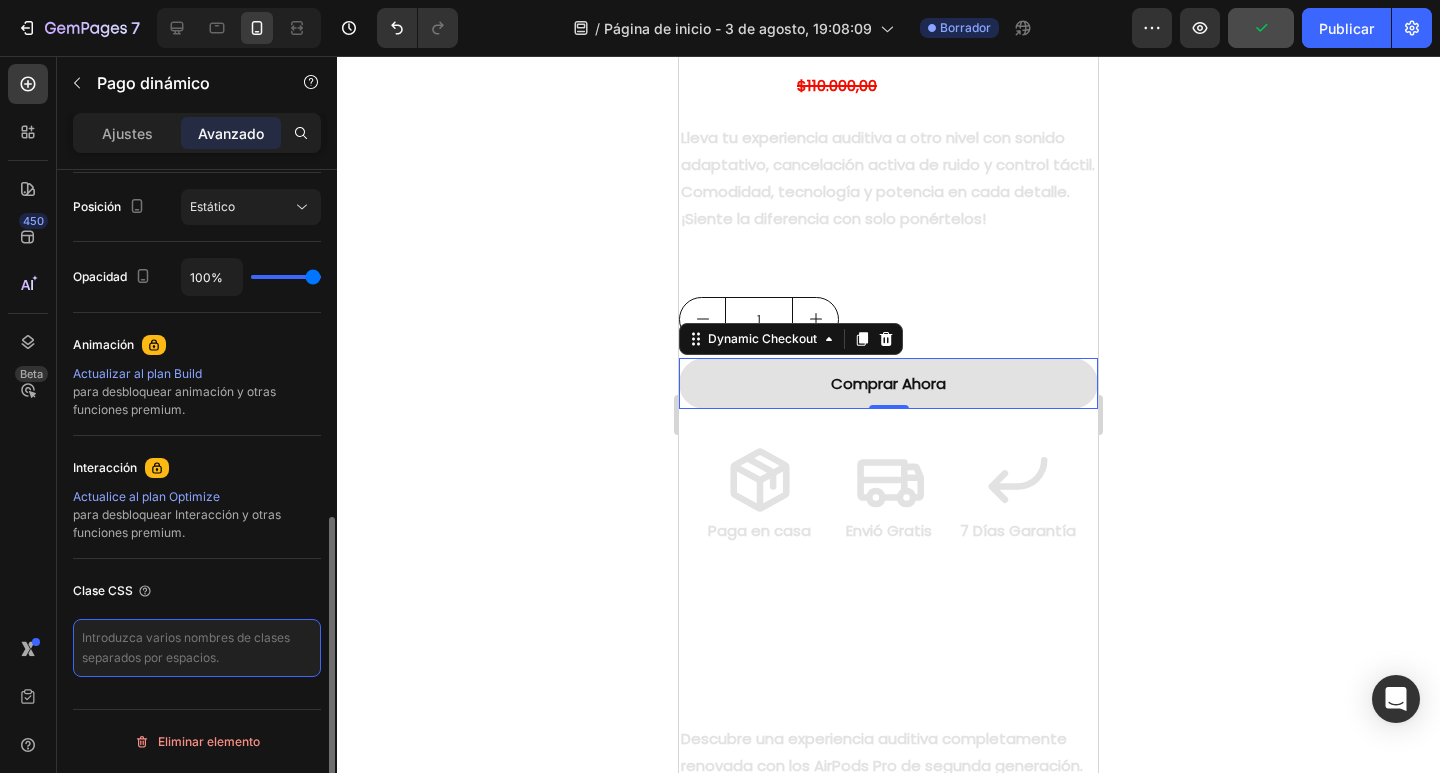 paste on "_rsi-cod-form-is-gempage _rsi-cod-form-gempages-button-overwrite" 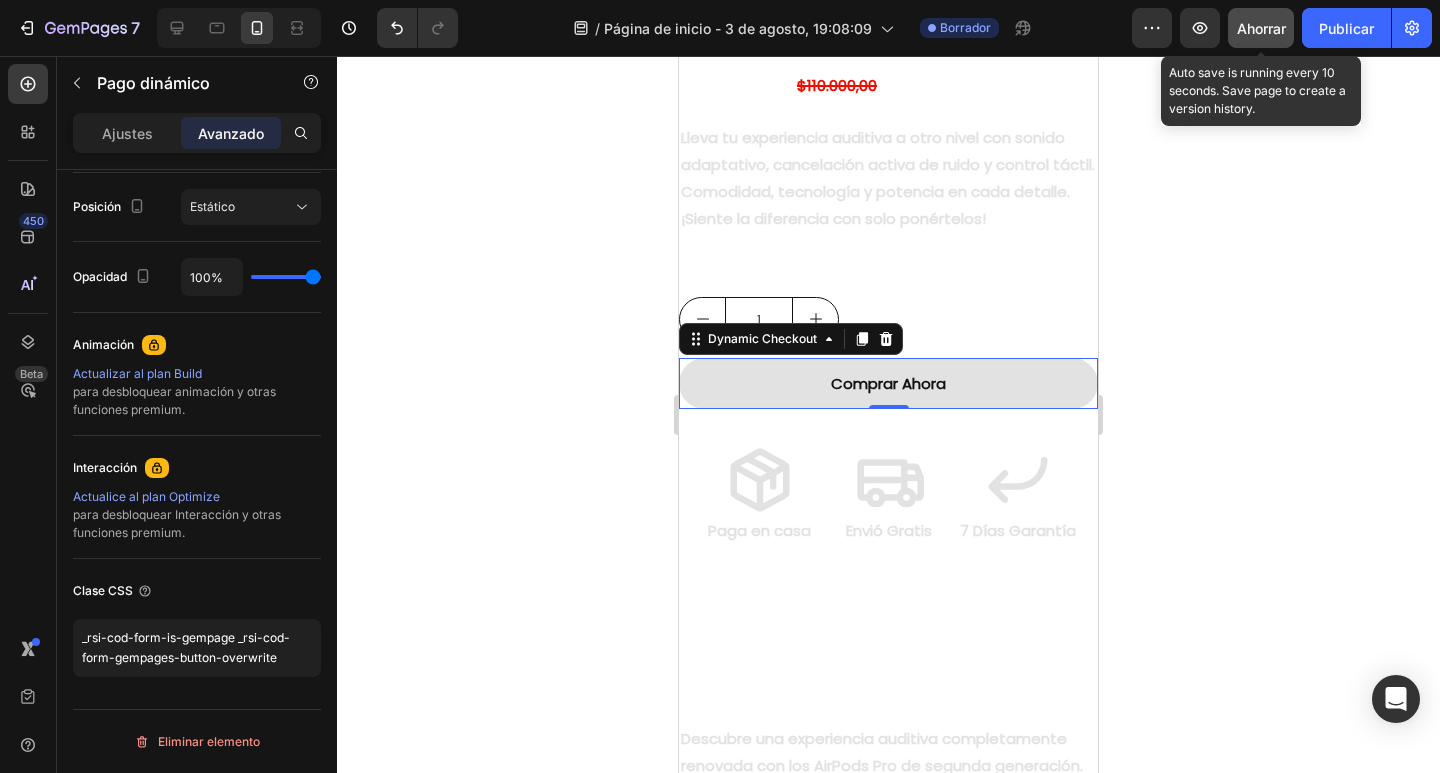click on "Ahorrar" 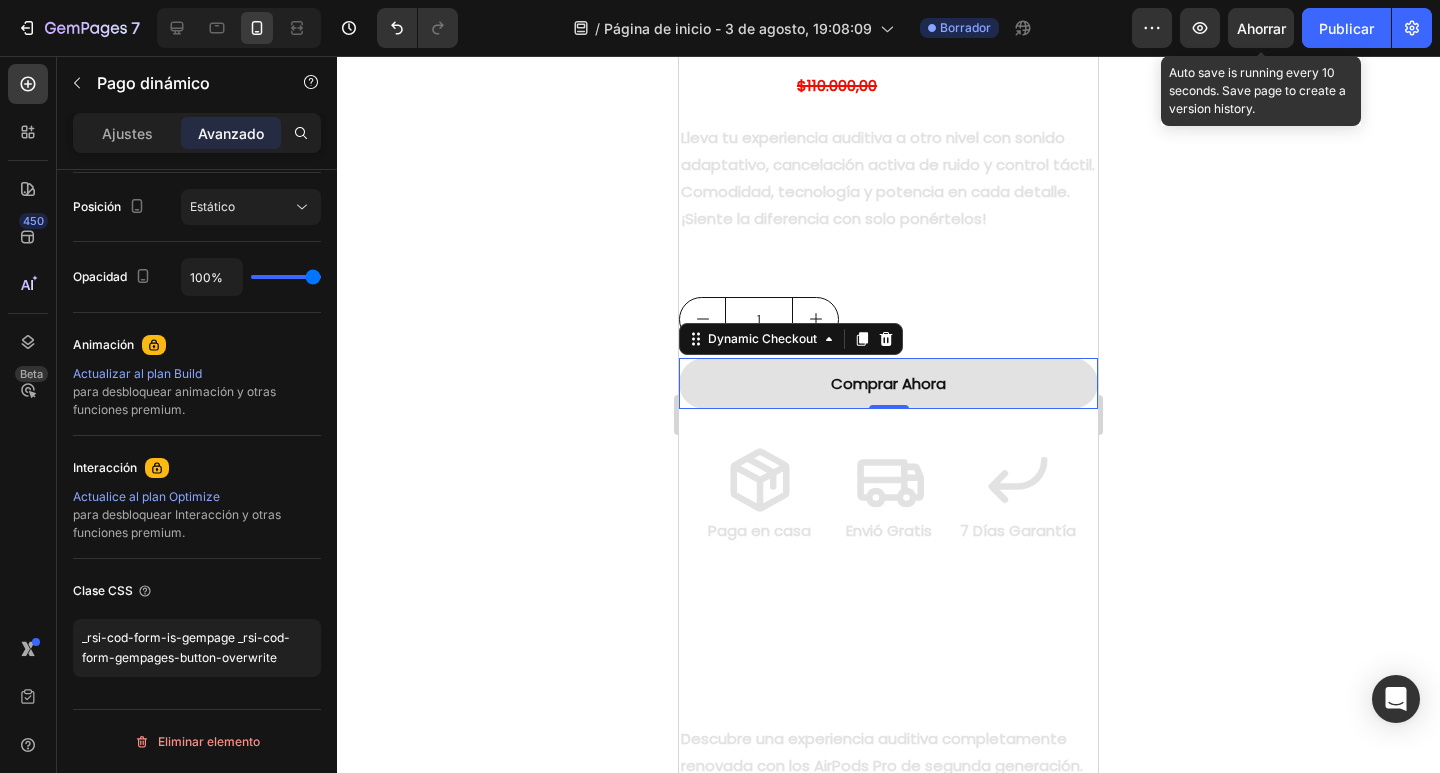 type on "_rsi-cod-form-is-gempage _rsi-cod-form-gempages-button-overwrite" 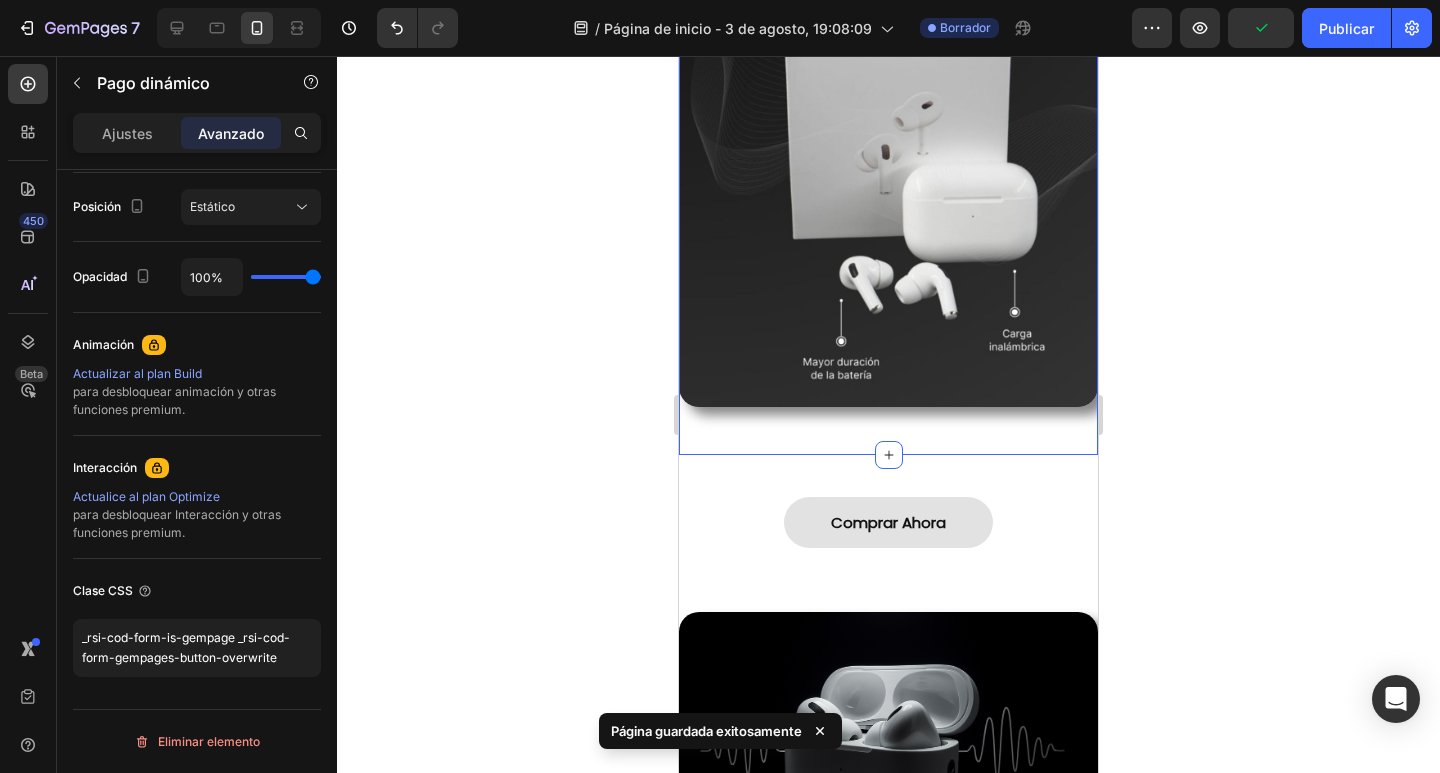 scroll, scrollTop: 2800, scrollLeft: 0, axis: vertical 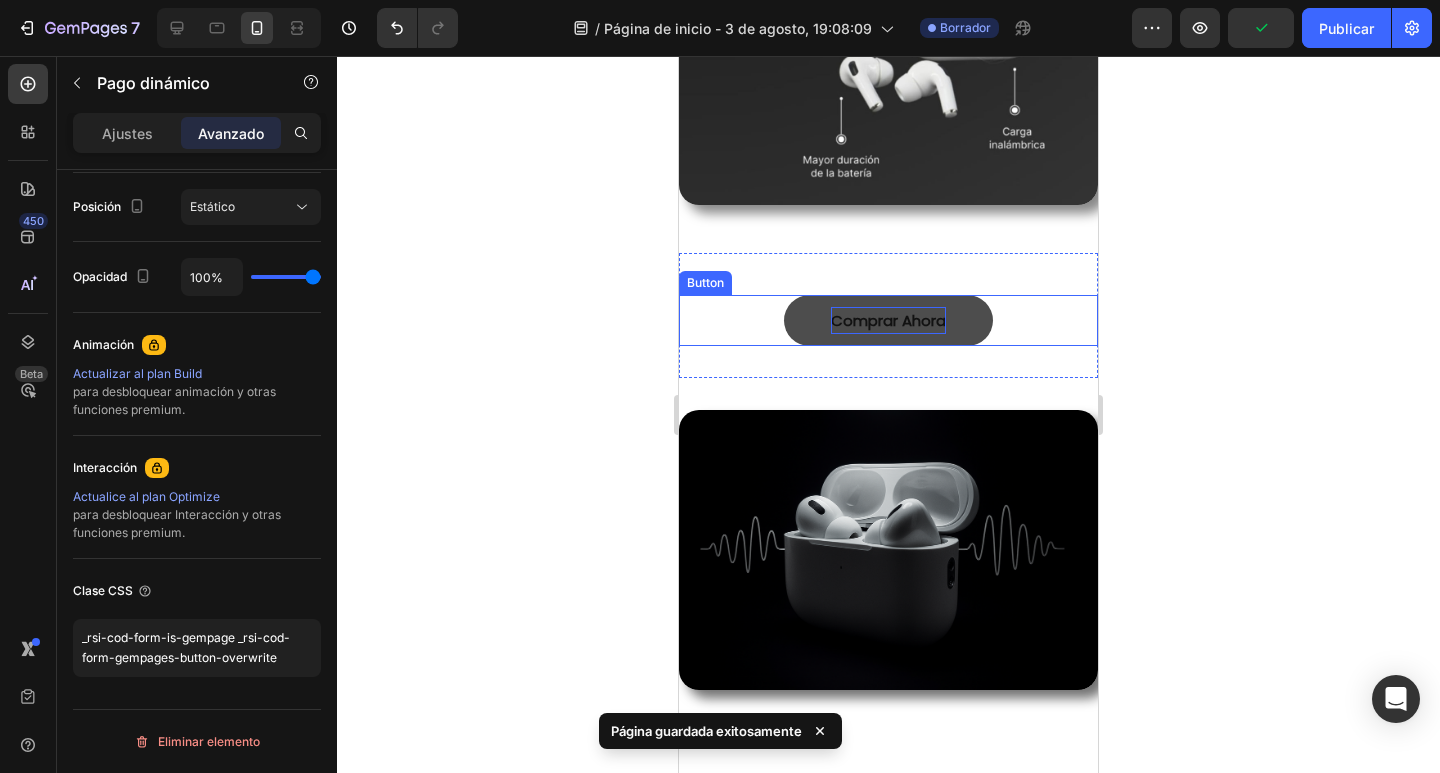 click on "Comprar Ahora" at bounding box center [888, 320] 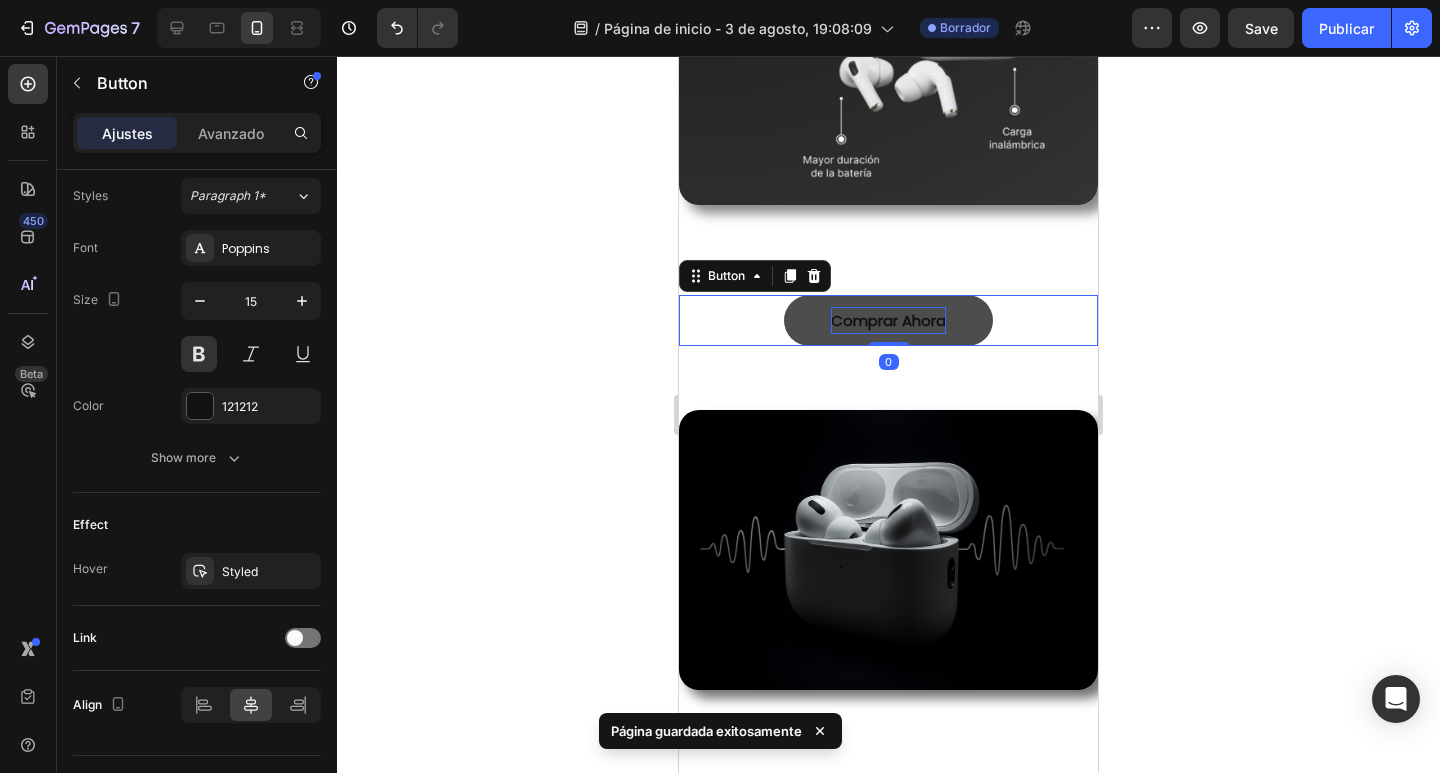 scroll, scrollTop: 0, scrollLeft: 0, axis: both 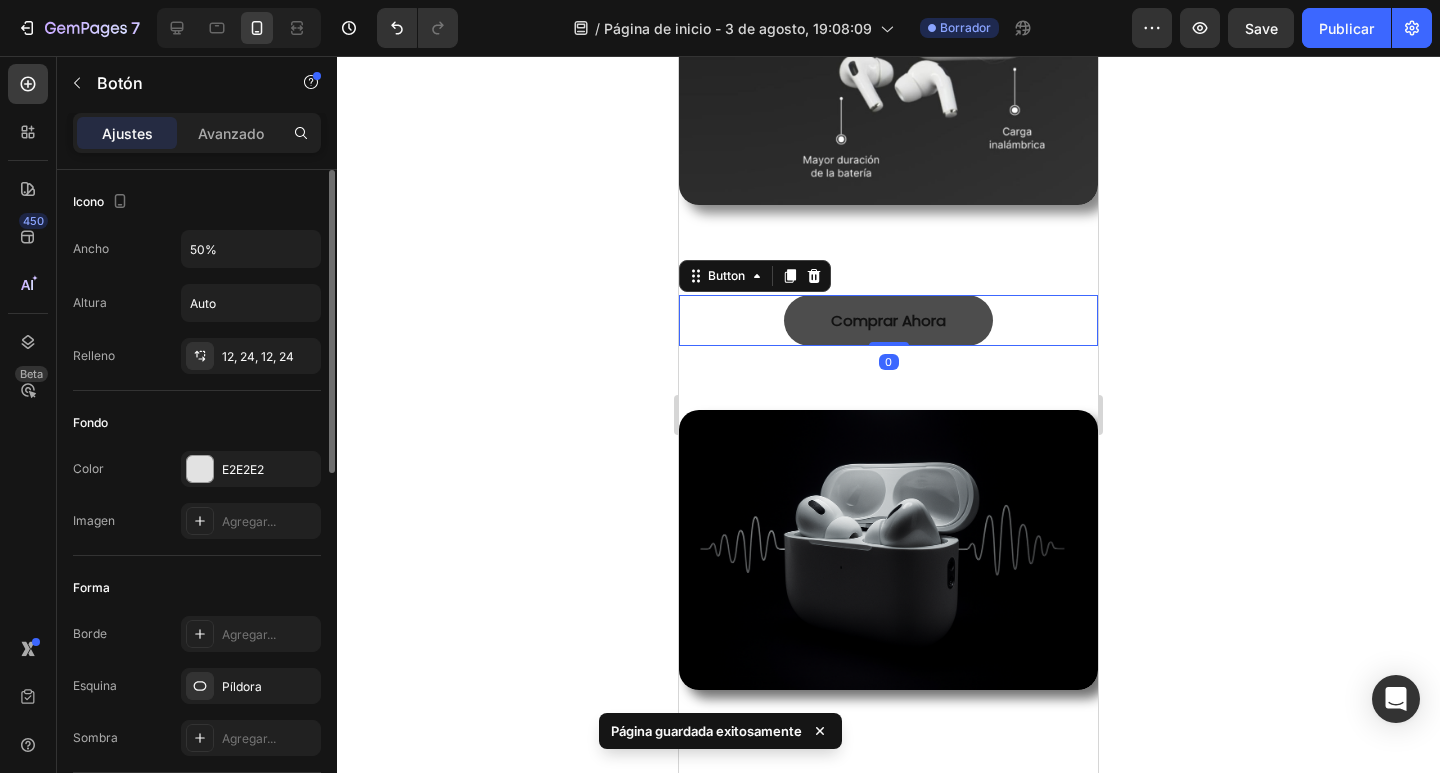 click on "Comprar Ahora" at bounding box center (889, 320) 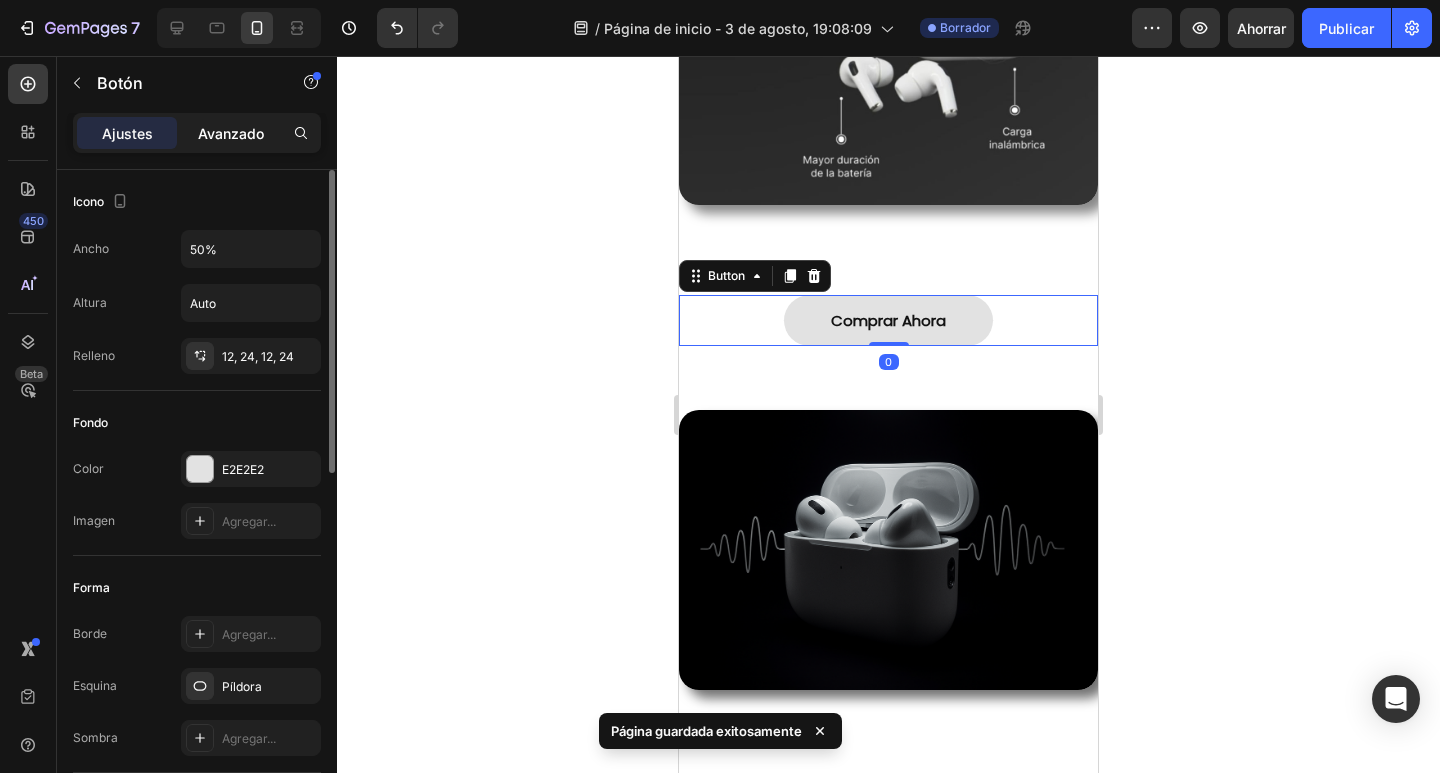 click on "Avanzado" at bounding box center (231, 133) 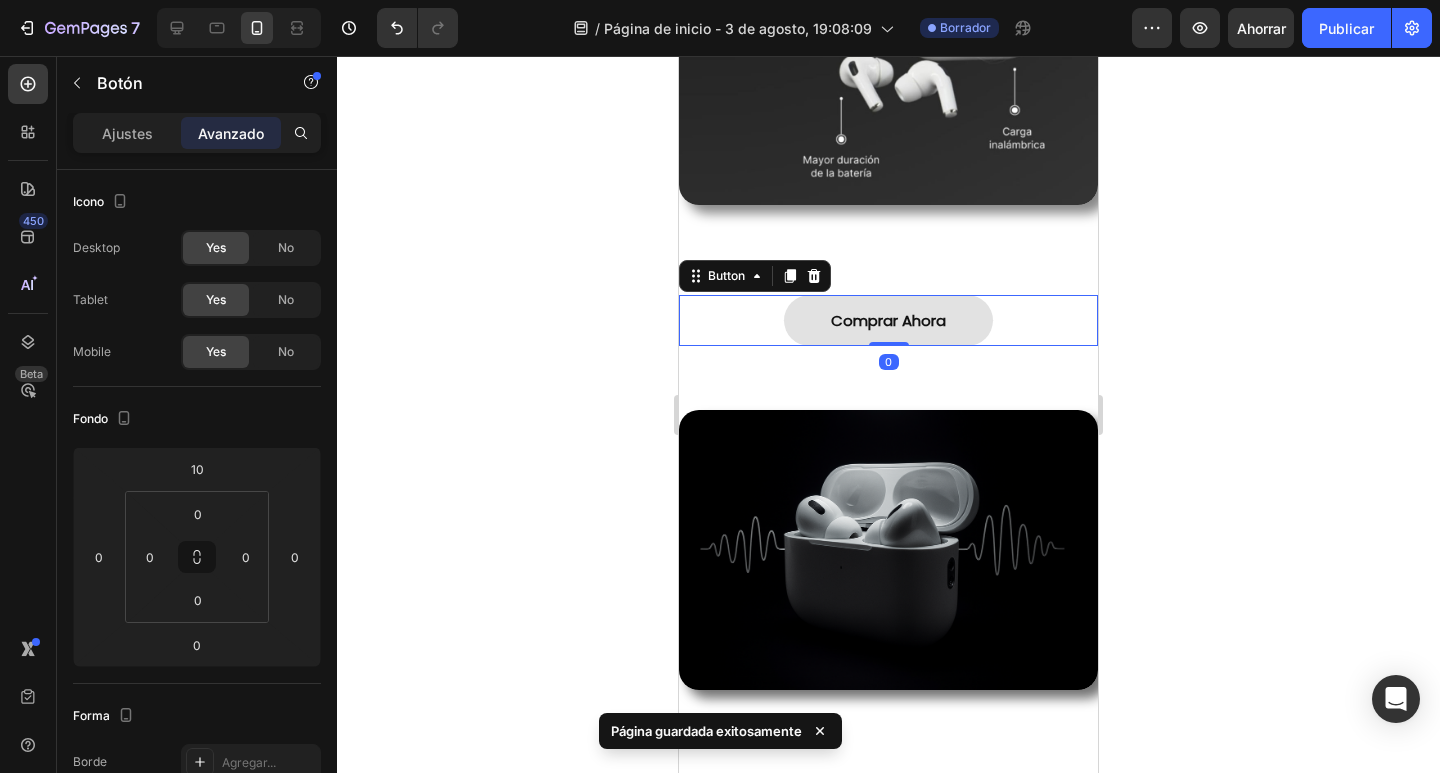 scroll, scrollTop: 728, scrollLeft: 0, axis: vertical 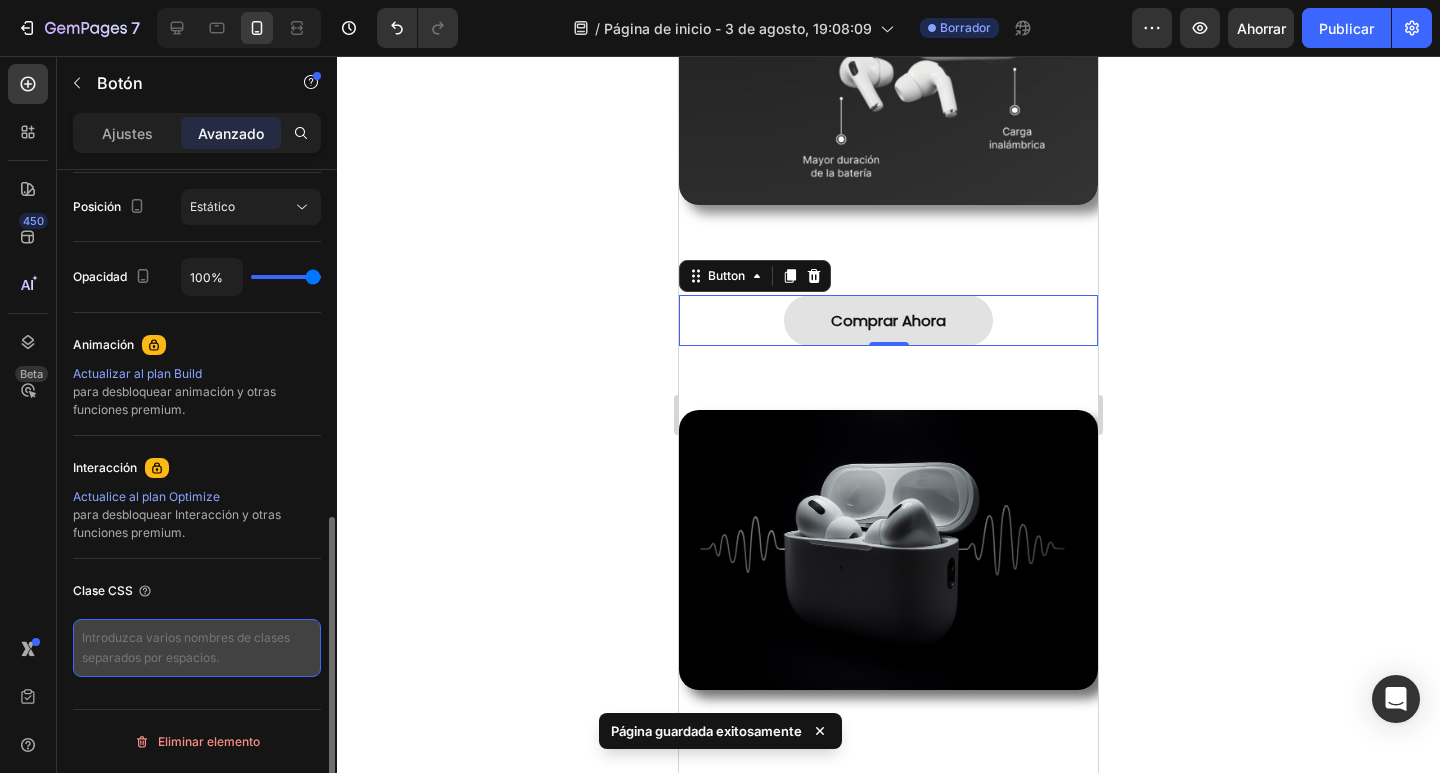 click at bounding box center [197, 648] 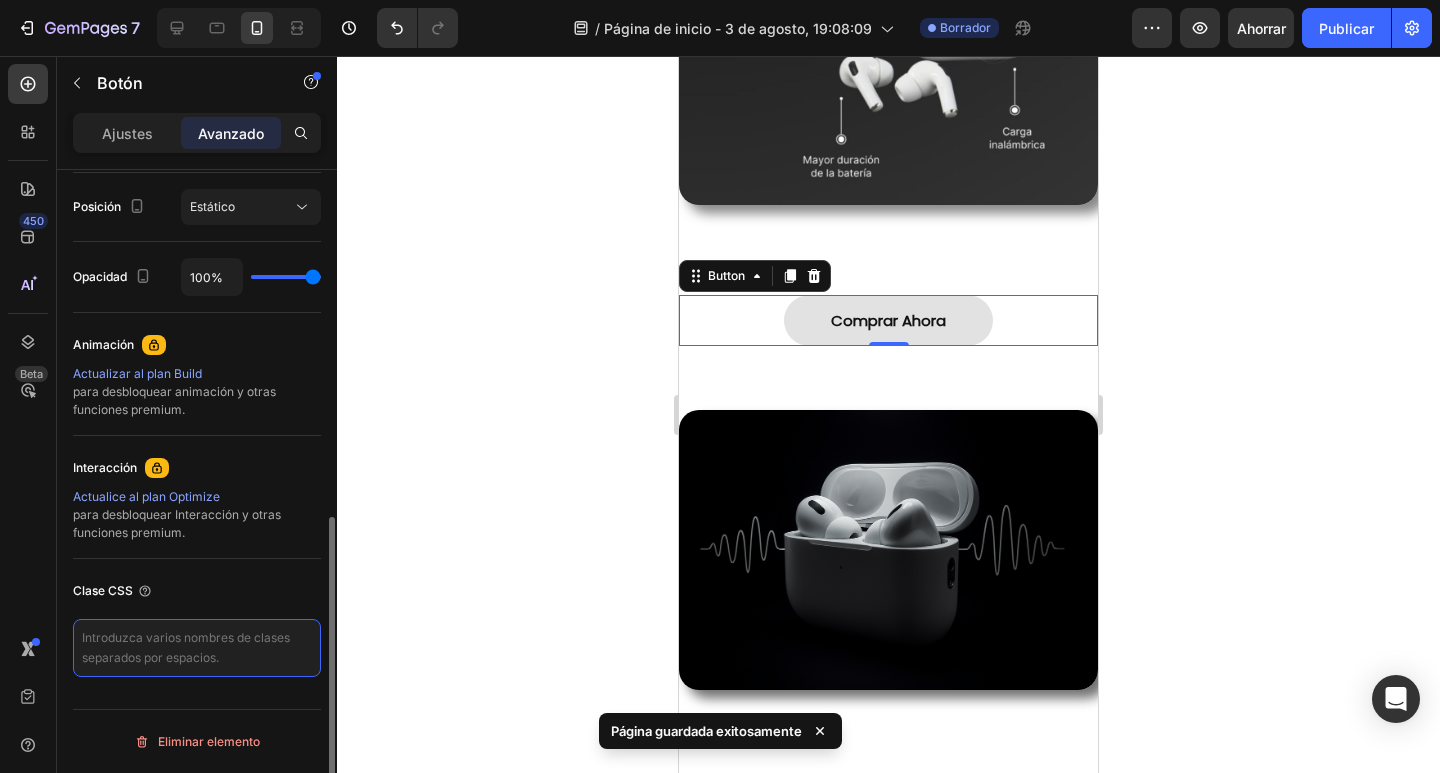 paste on "_rsi-cod-form-is-gempage _rsi-cod-form-gempages-button-overwrite" 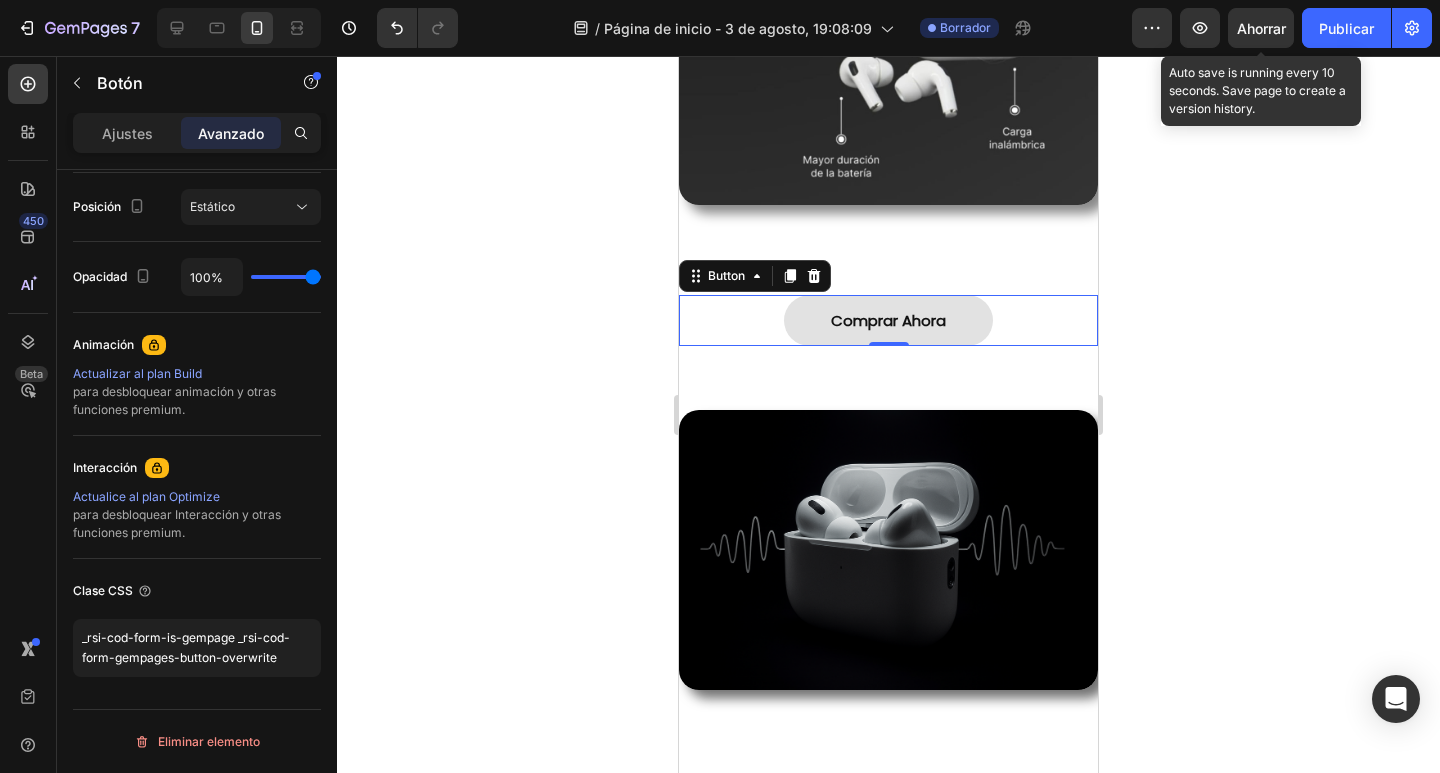 click on "Ahorrar" at bounding box center (1261, 28) 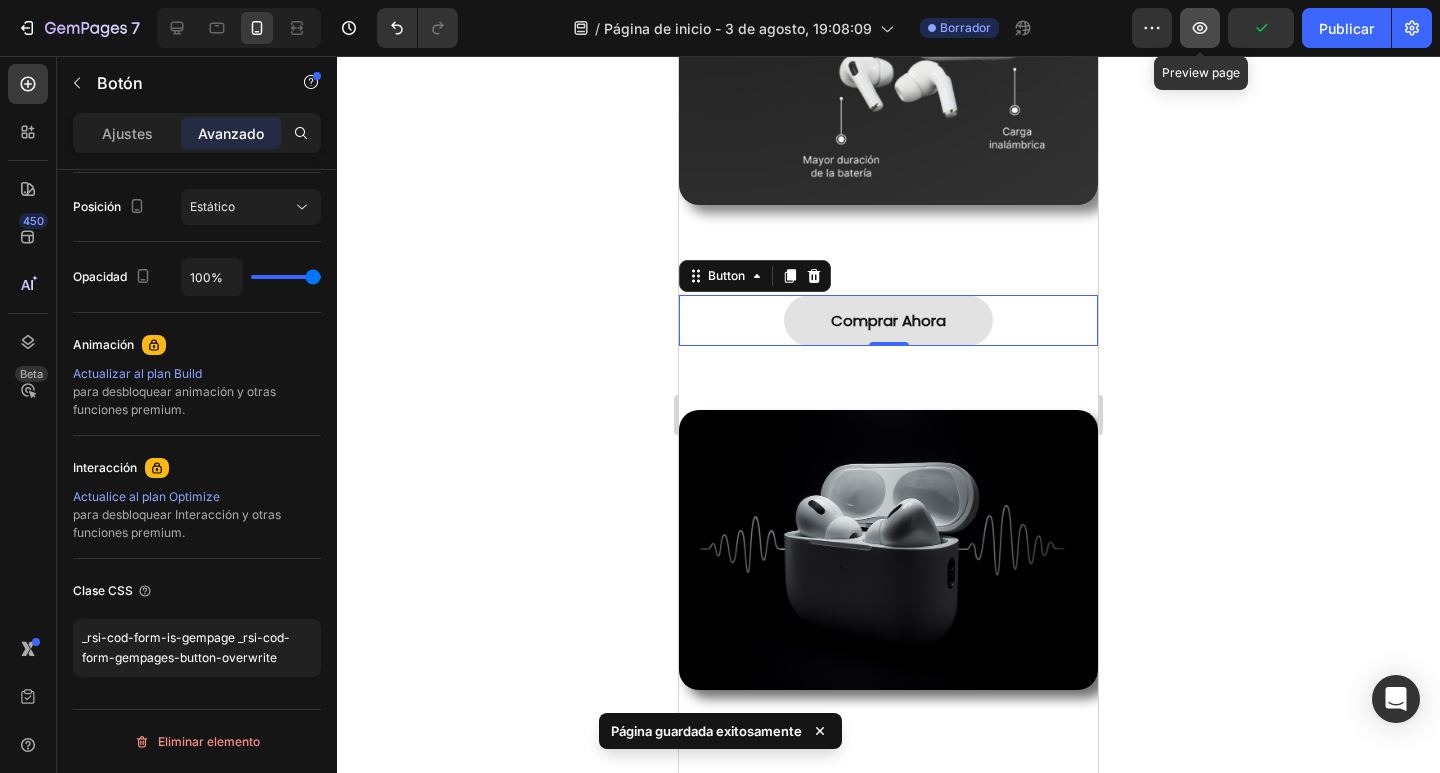 click 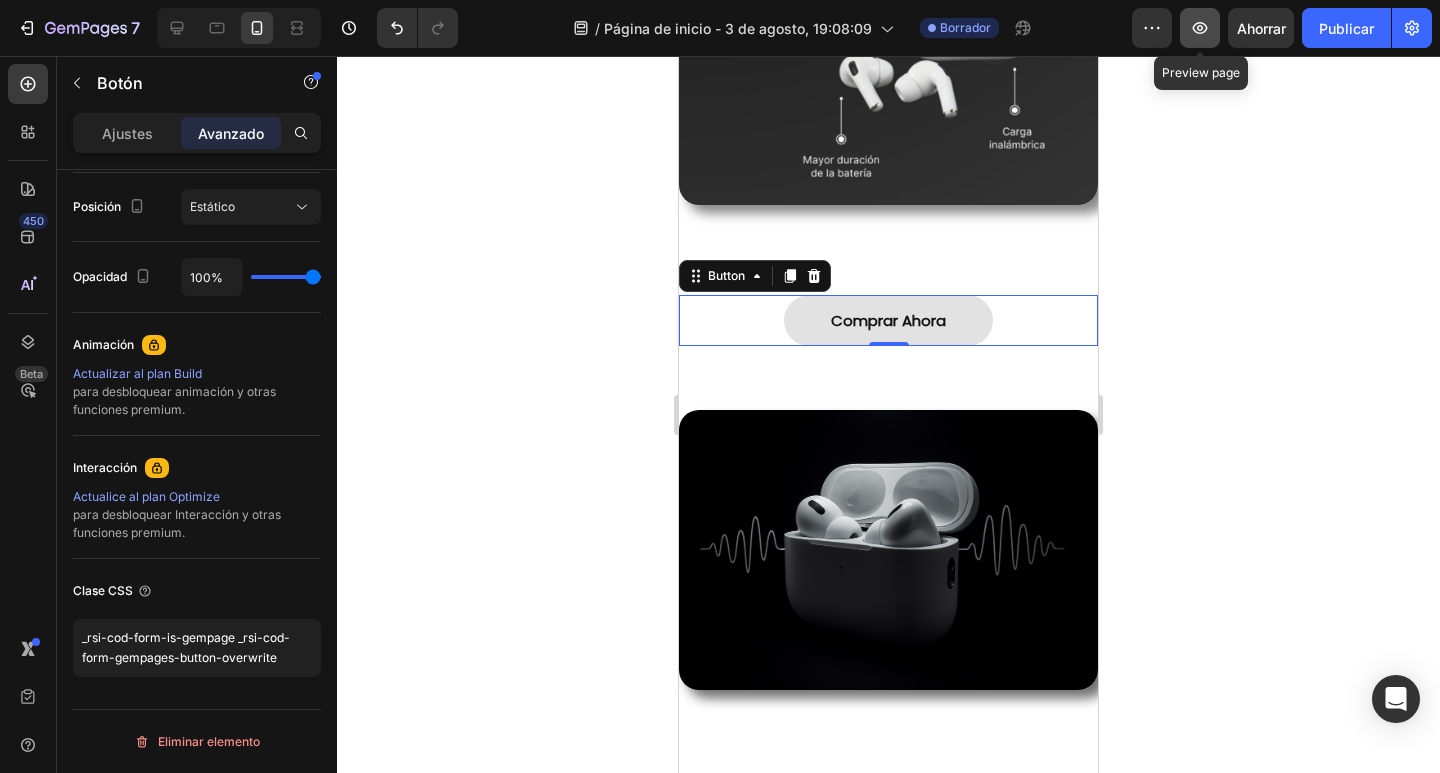 click 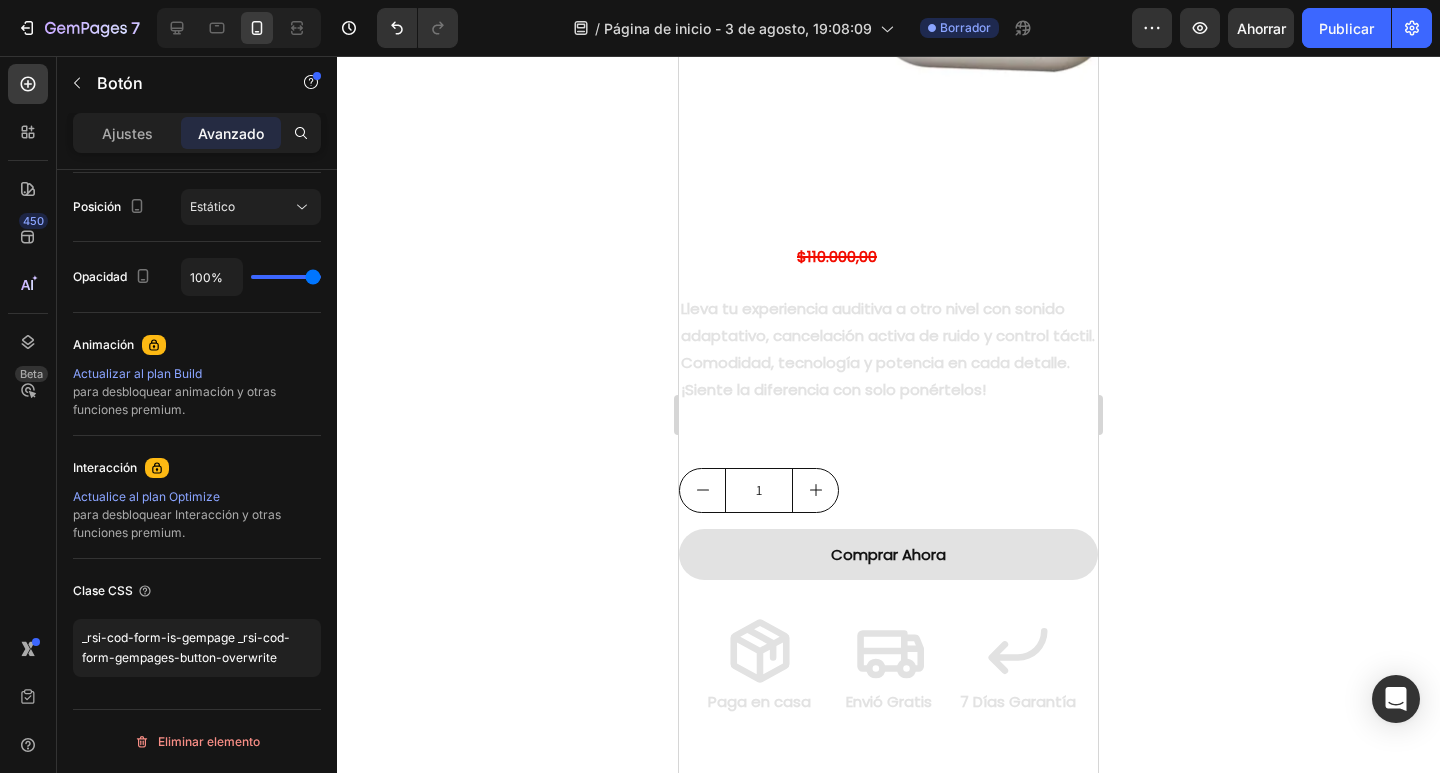 scroll, scrollTop: 700, scrollLeft: 0, axis: vertical 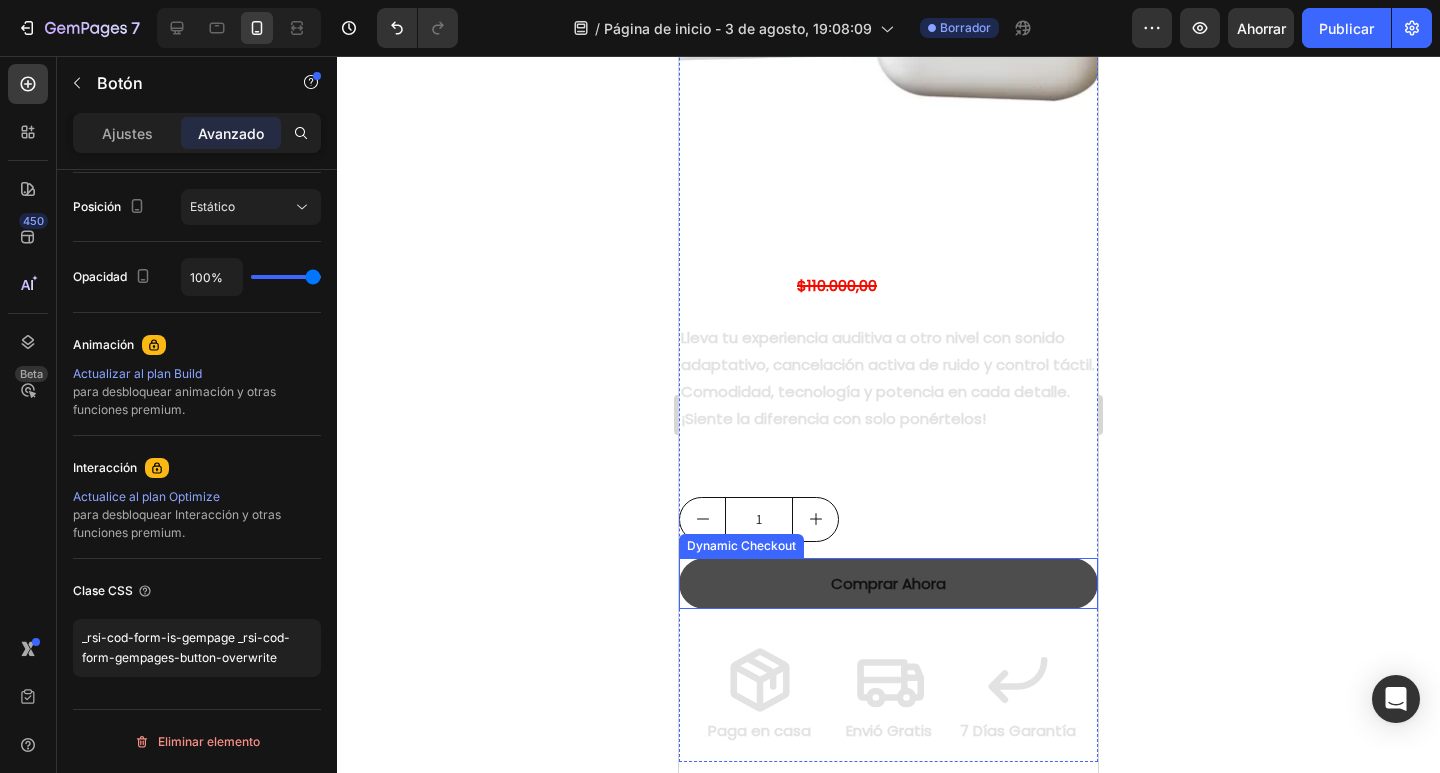 click on "Comprar Ahora" at bounding box center (888, 583) 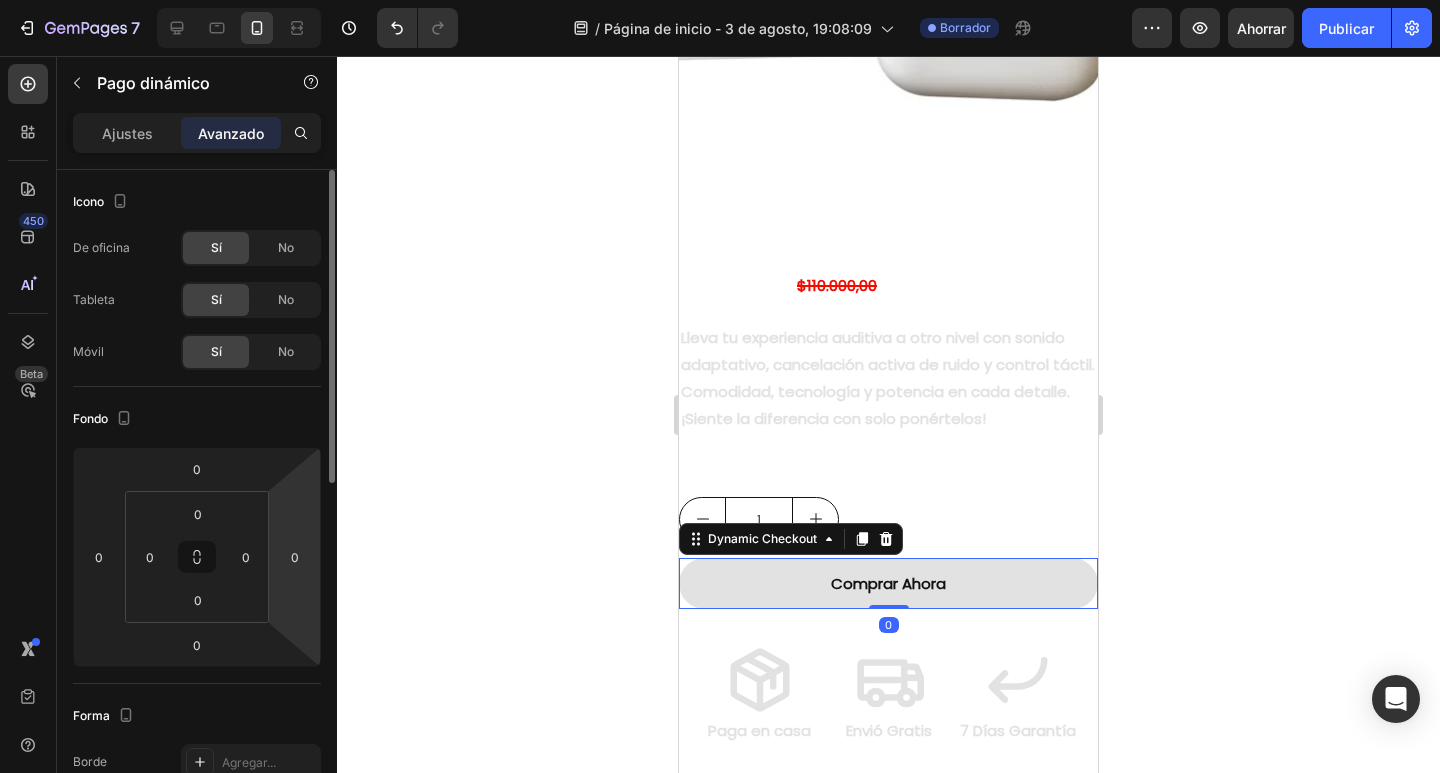 scroll, scrollTop: 728, scrollLeft: 0, axis: vertical 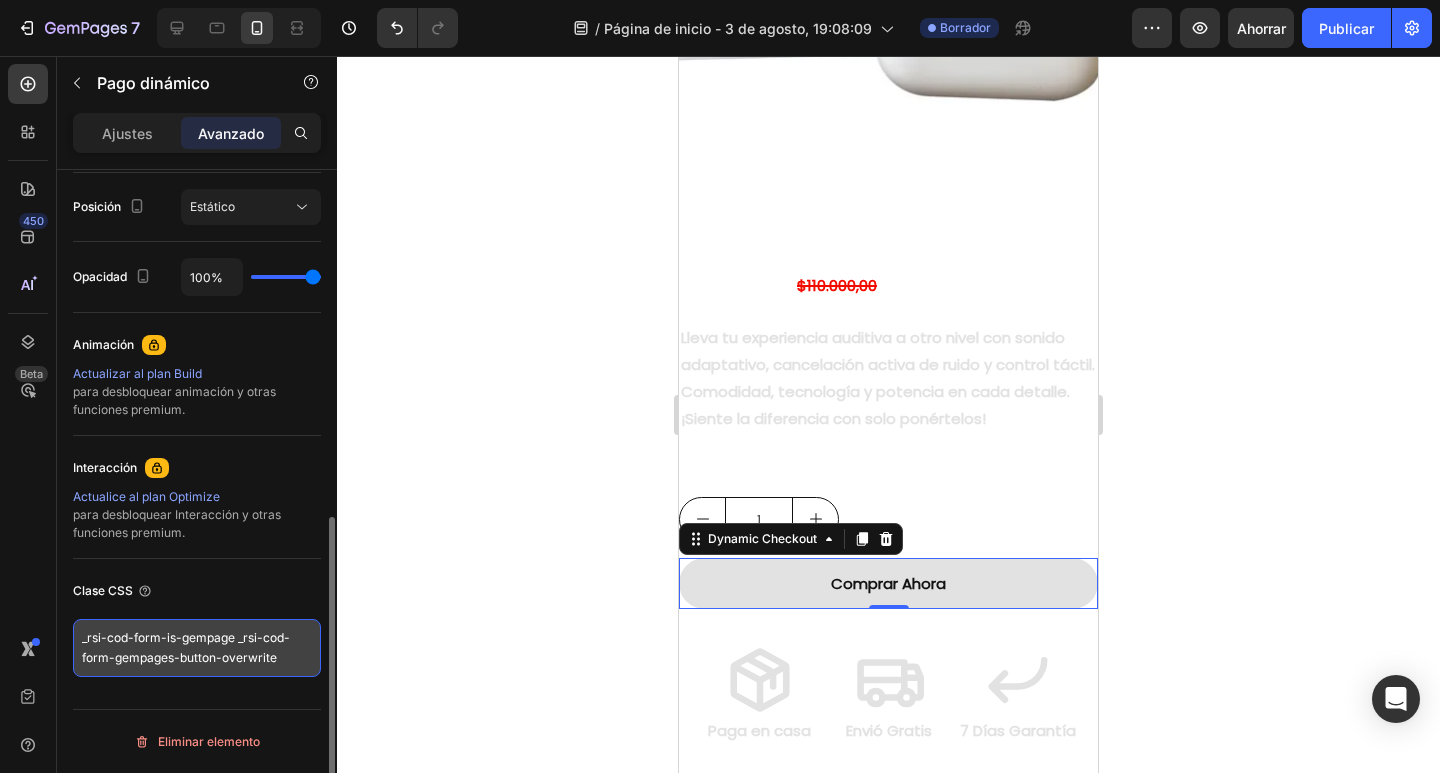click on "_rsi-cod-form-is-gempage _rsi-cod-form-gempages-button-overwrite" at bounding box center [197, 648] 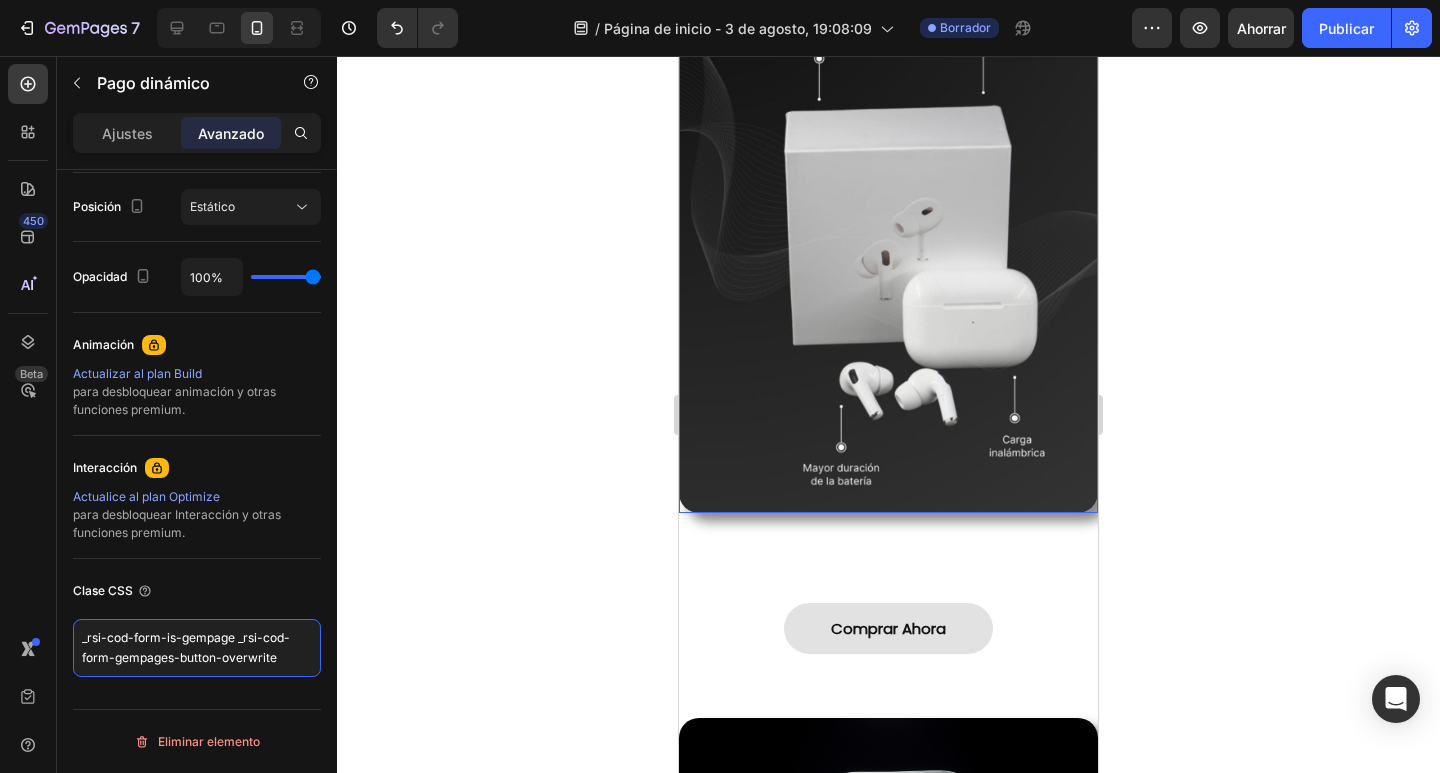 scroll, scrollTop: 2800, scrollLeft: 0, axis: vertical 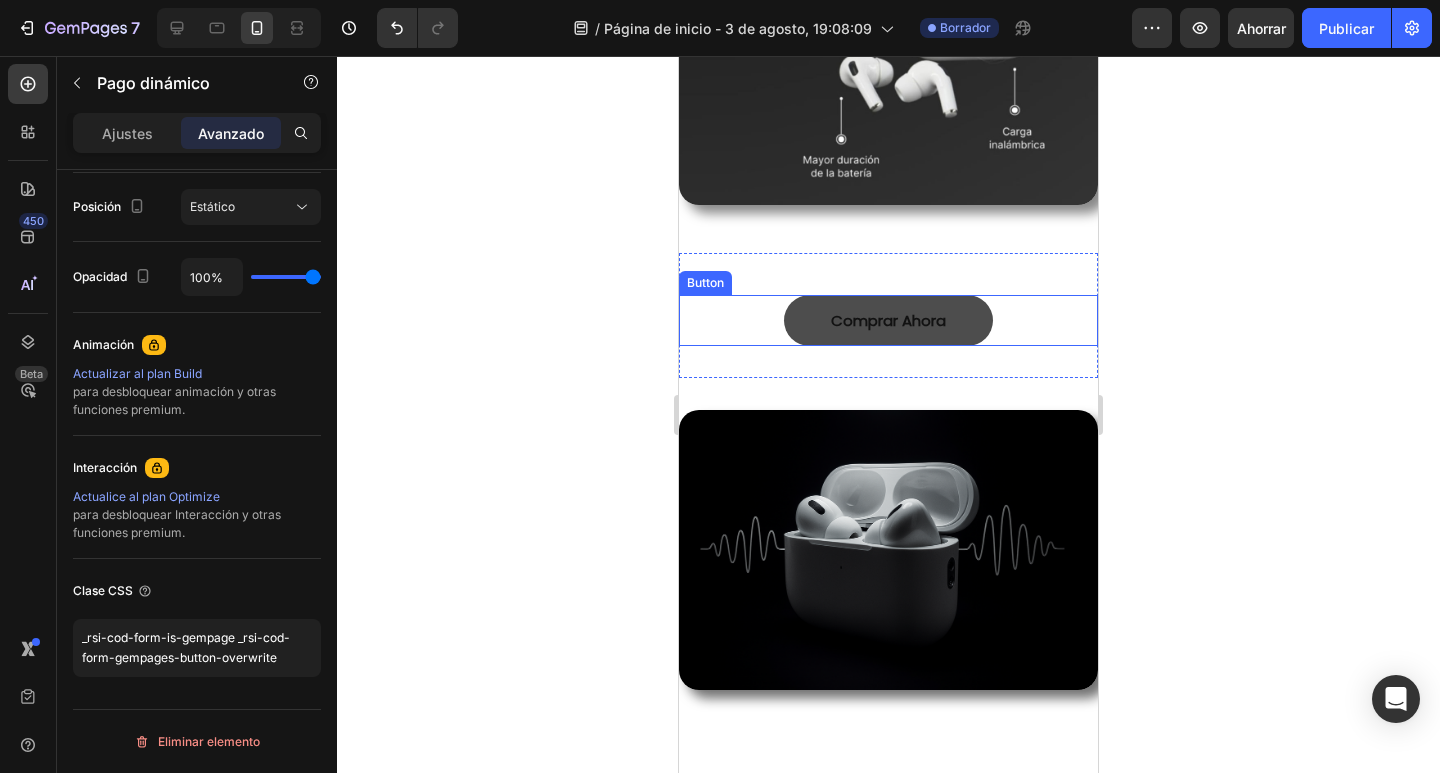 click on "Comprar Ahora" at bounding box center (889, 320) 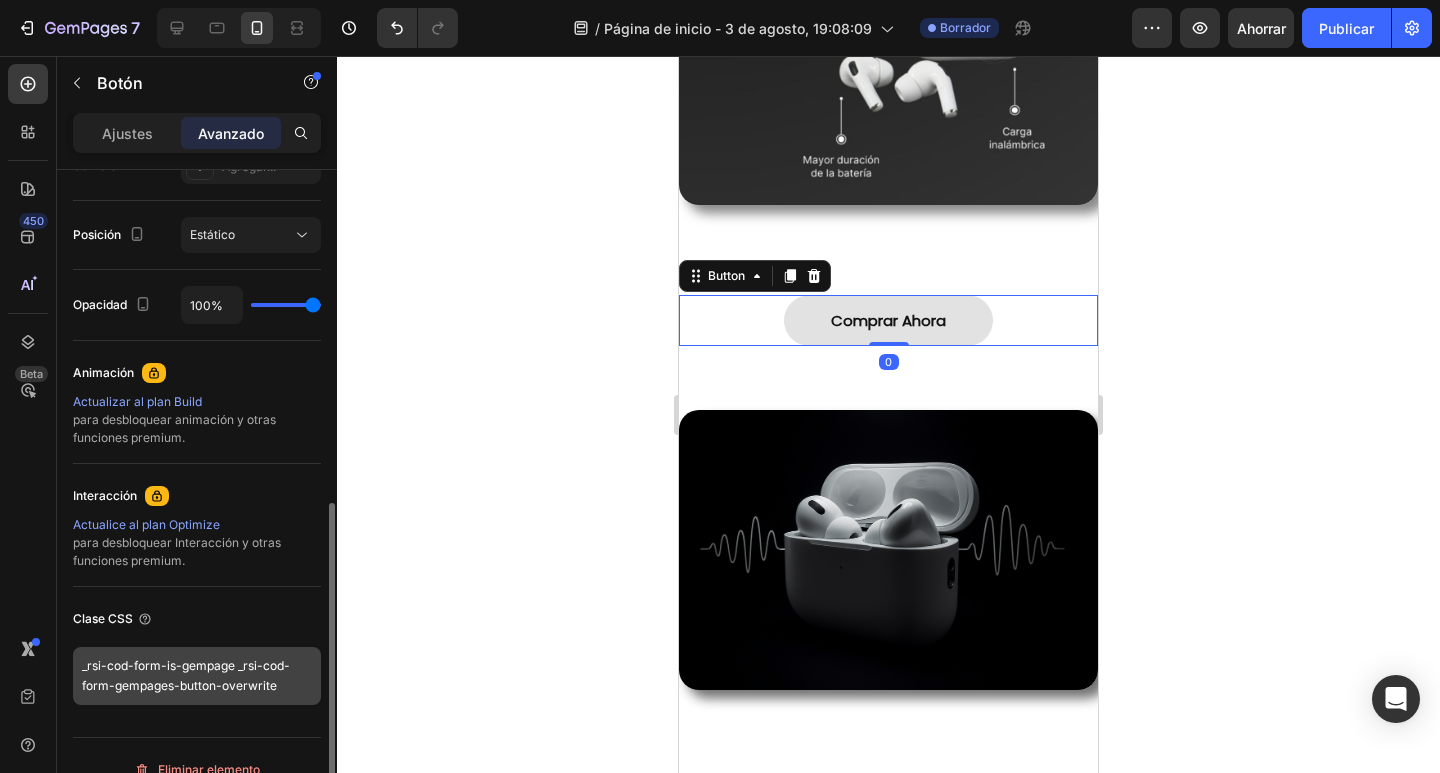 scroll, scrollTop: 728, scrollLeft: 0, axis: vertical 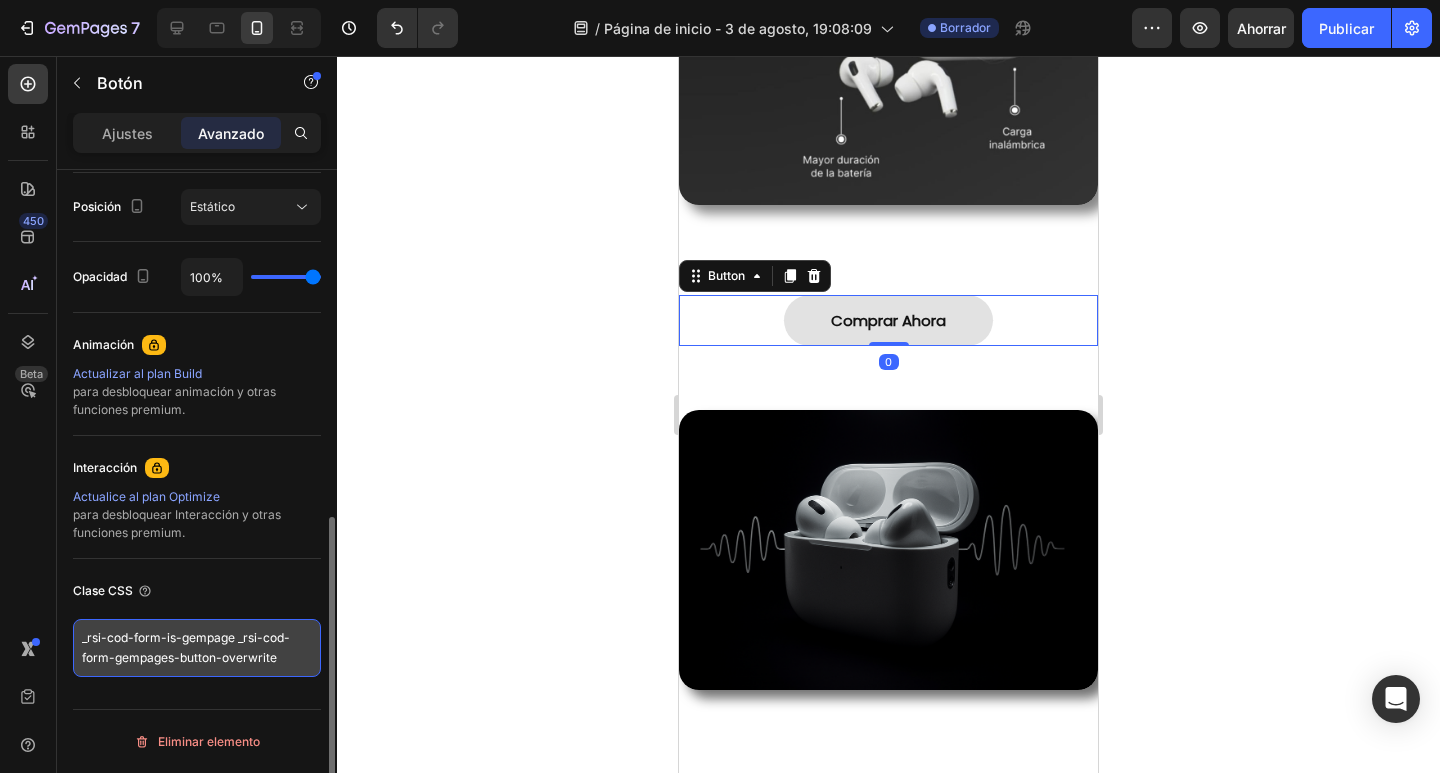 click on "_rsi-cod-form-is-gempage _rsi-cod-form-gempages-button-overwrite" at bounding box center (197, 648) 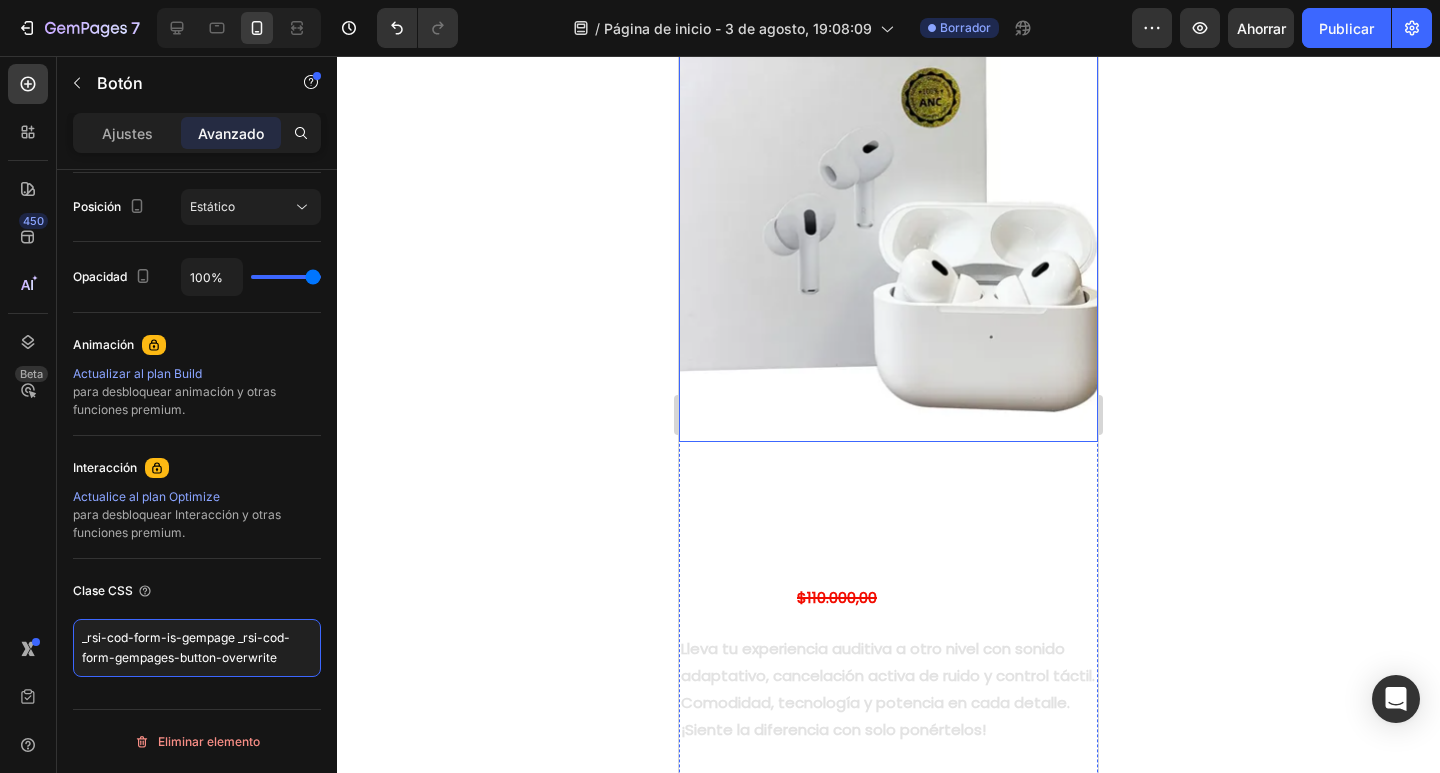 scroll, scrollTop: 600, scrollLeft: 0, axis: vertical 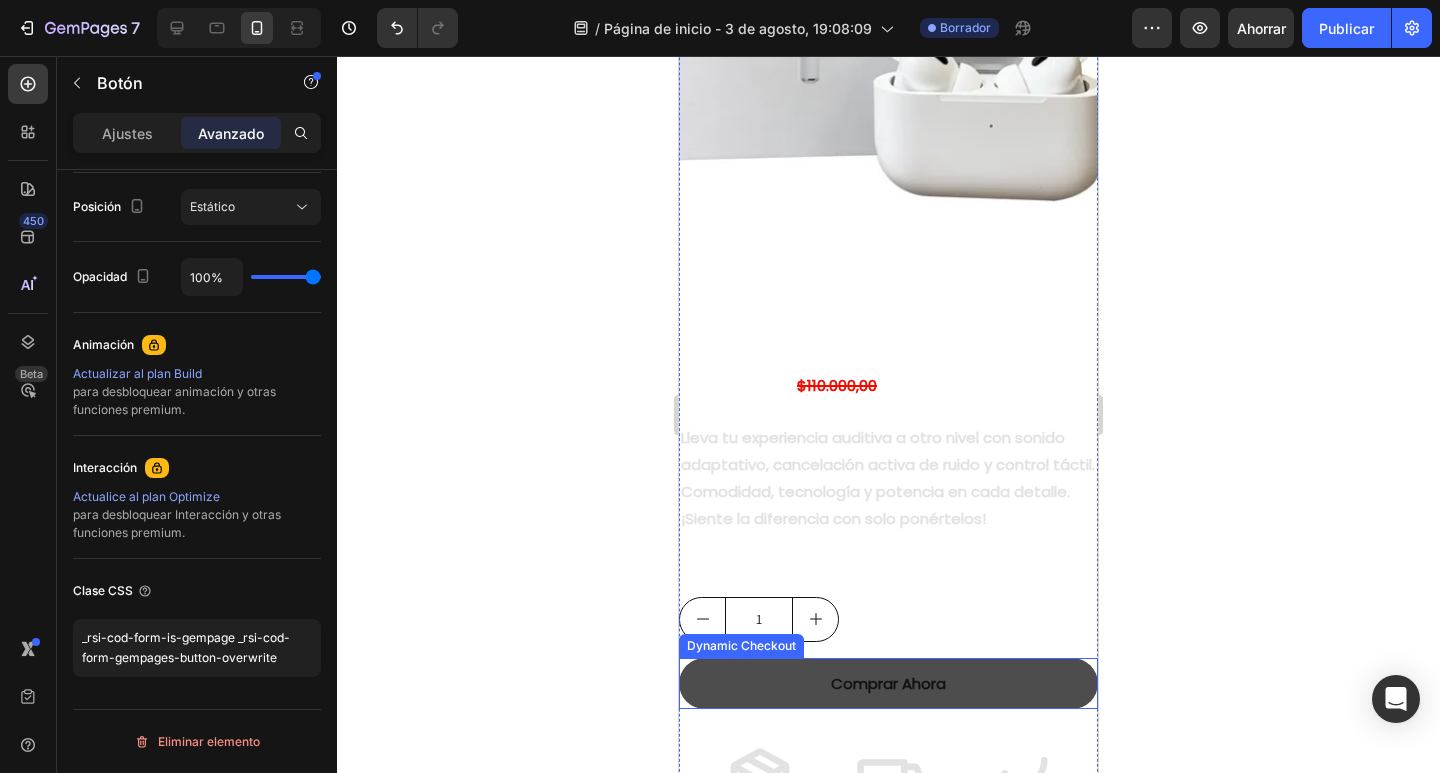 click on "Comprar Ahora" at bounding box center [888, 683] 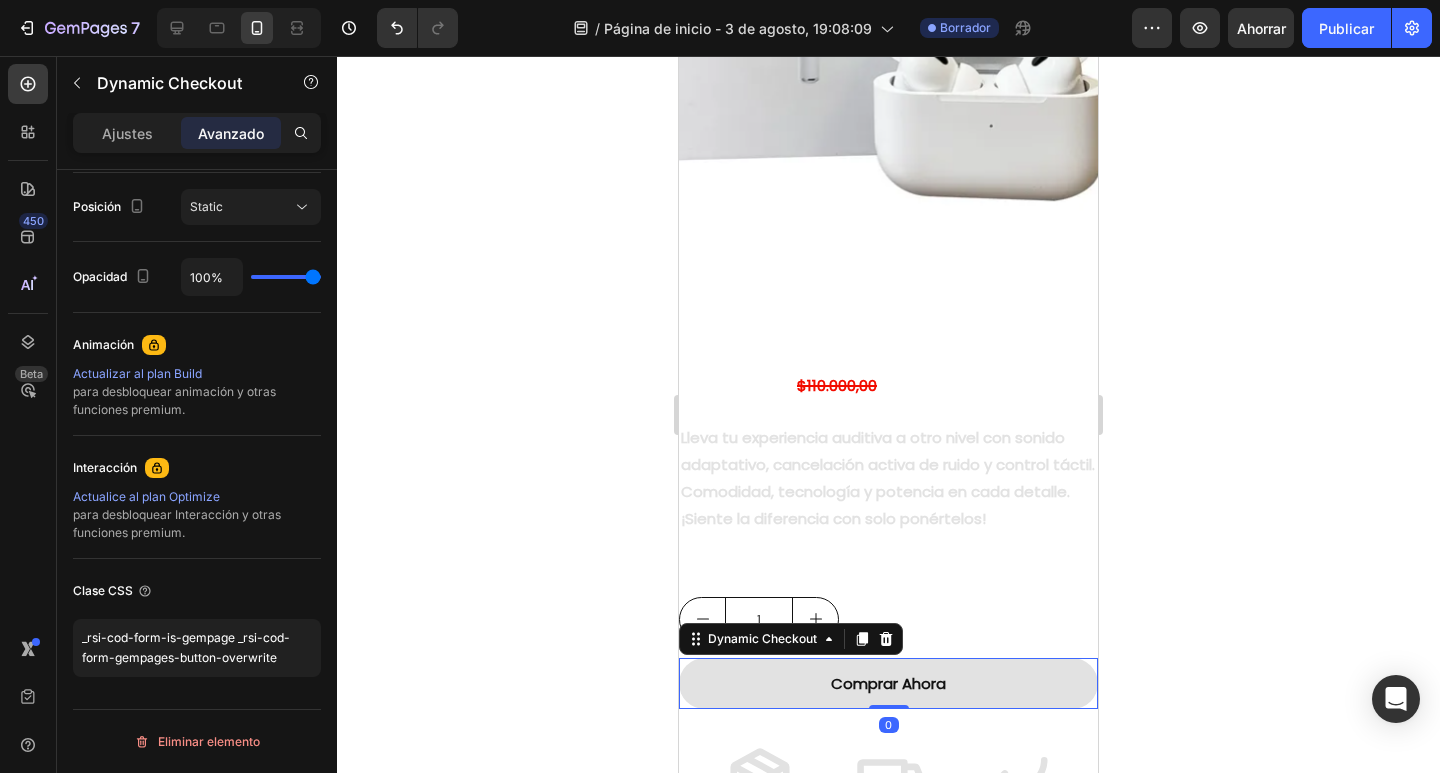 scroll, scrollTop: 0, scrollLeft: 0, axis: both 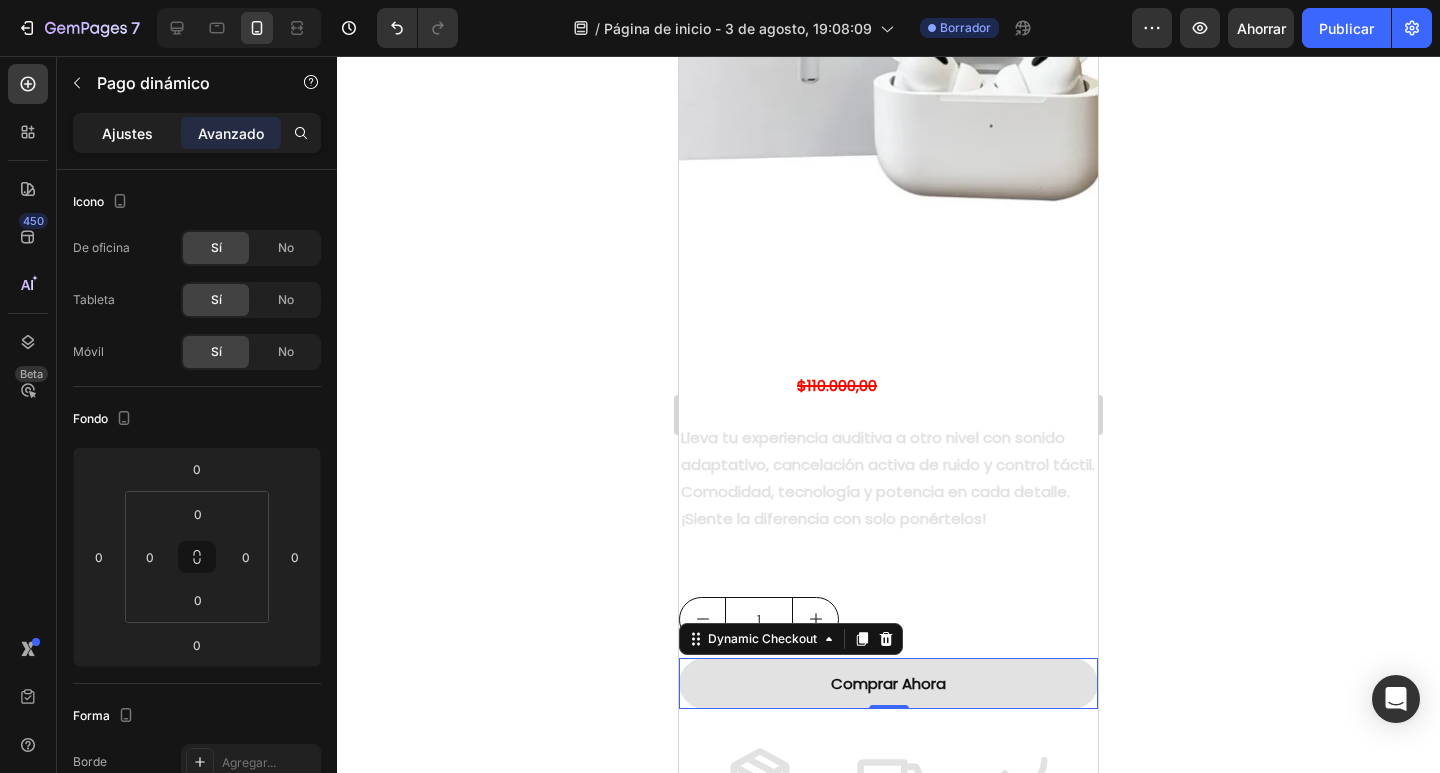 click on "Ajustes" at bounding box center (127, 133) 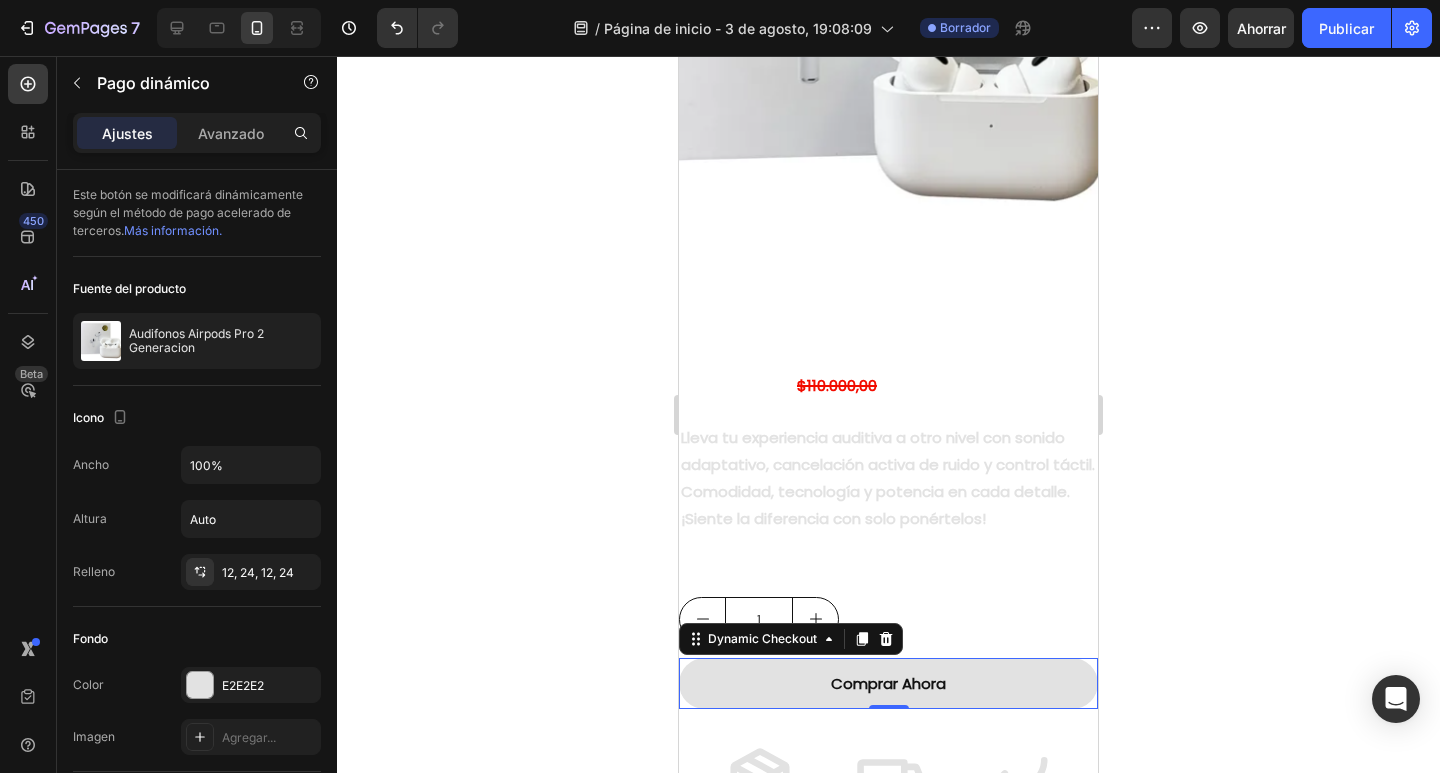 click on "Ajustes" at bounding box center (127, 133) 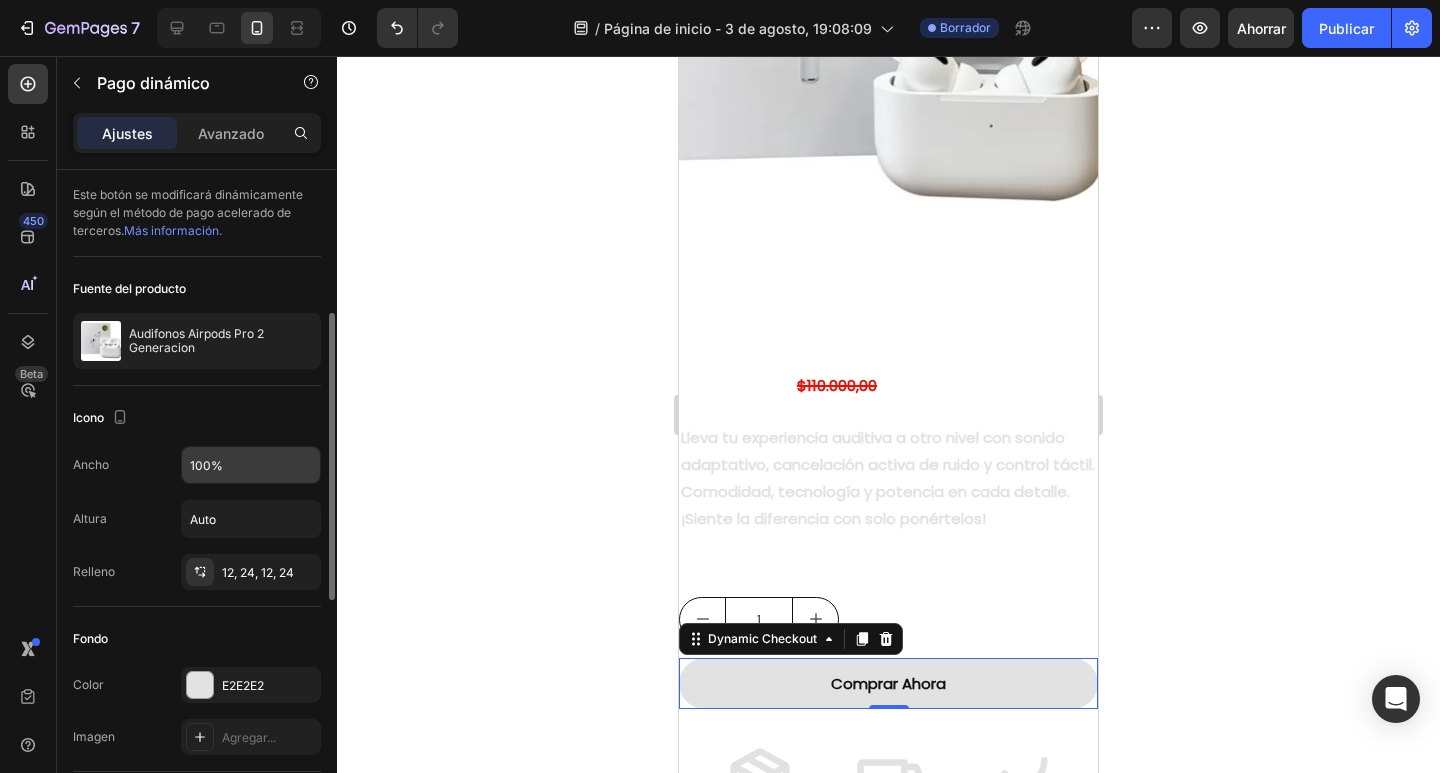 scroll, scrollTop: 200, scrollLeft: 0, axis: vertical 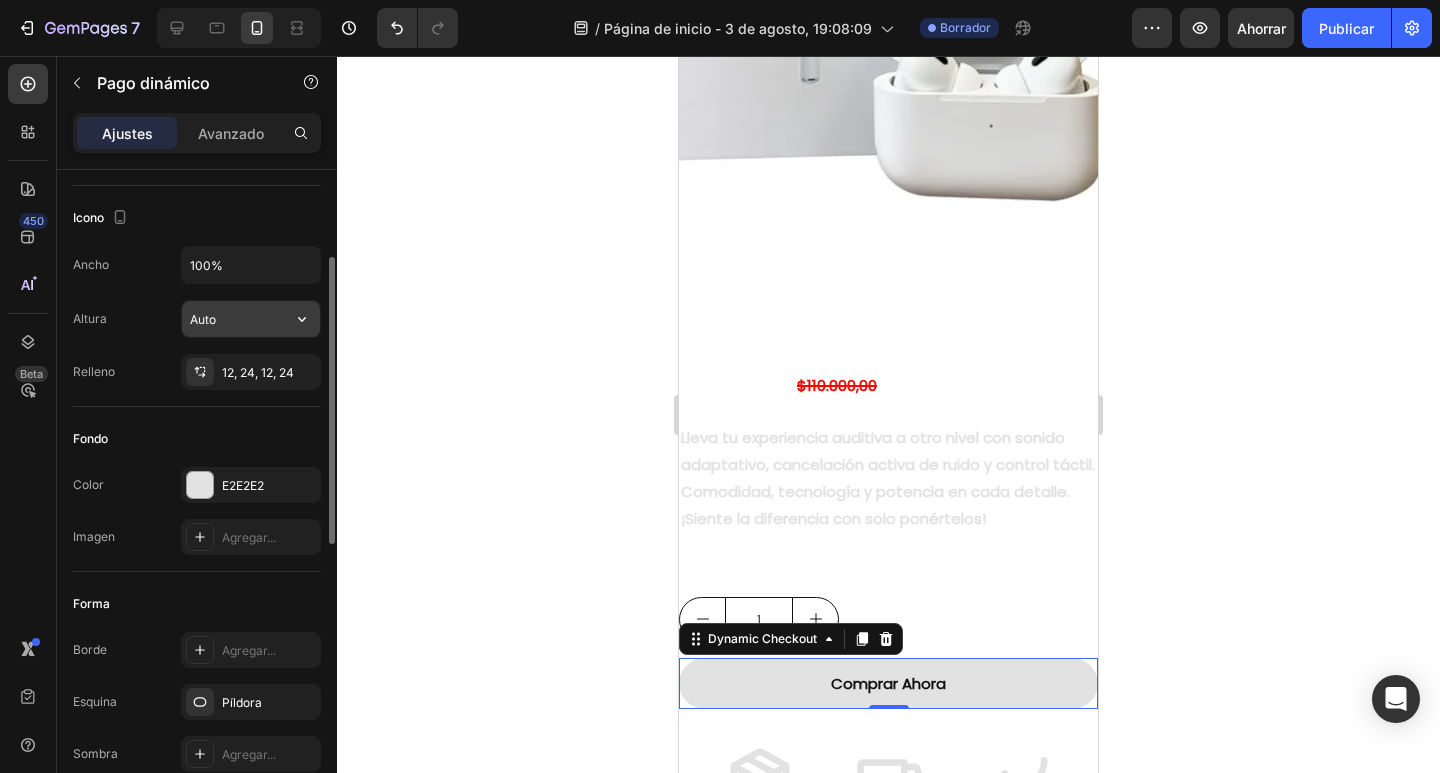 click on "Auto" at bounding box center [251, 319] 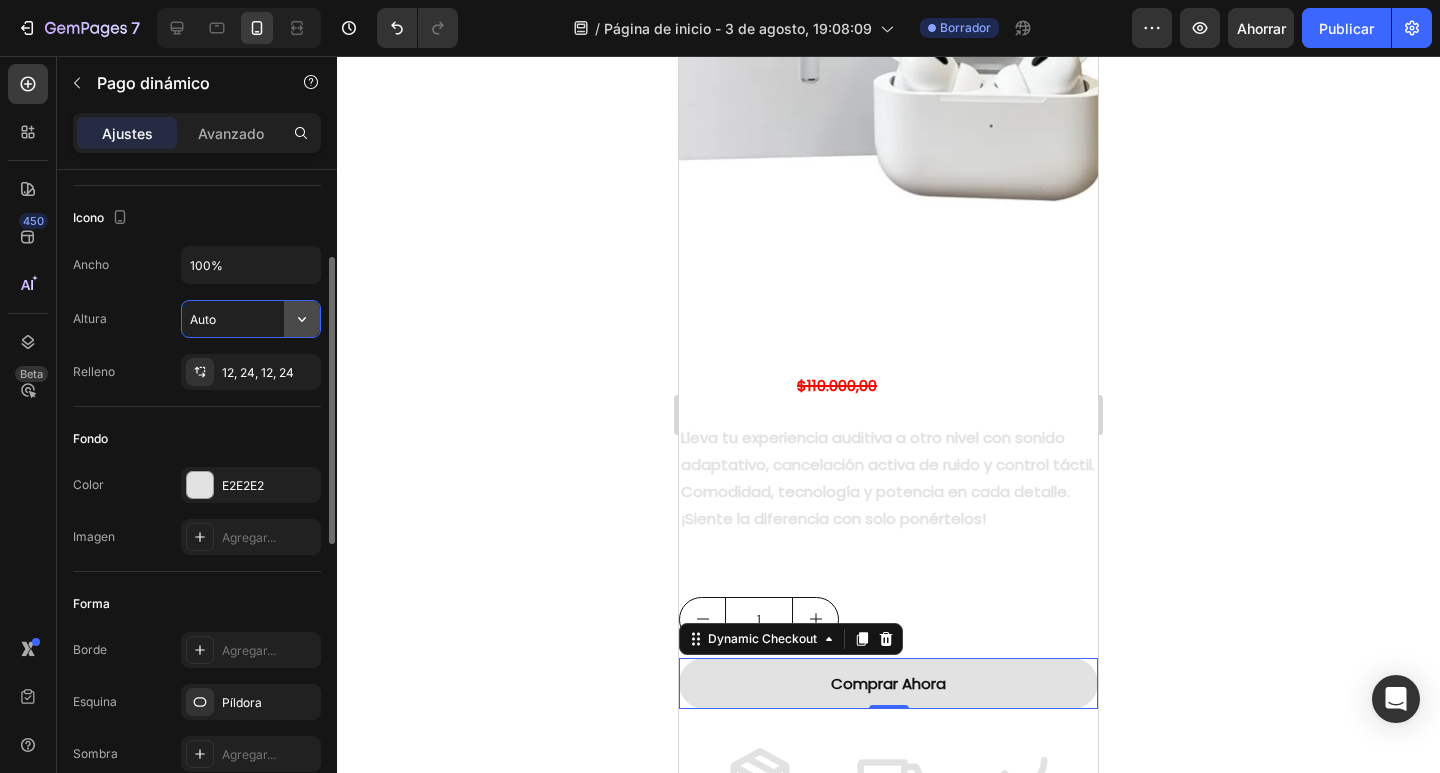 click 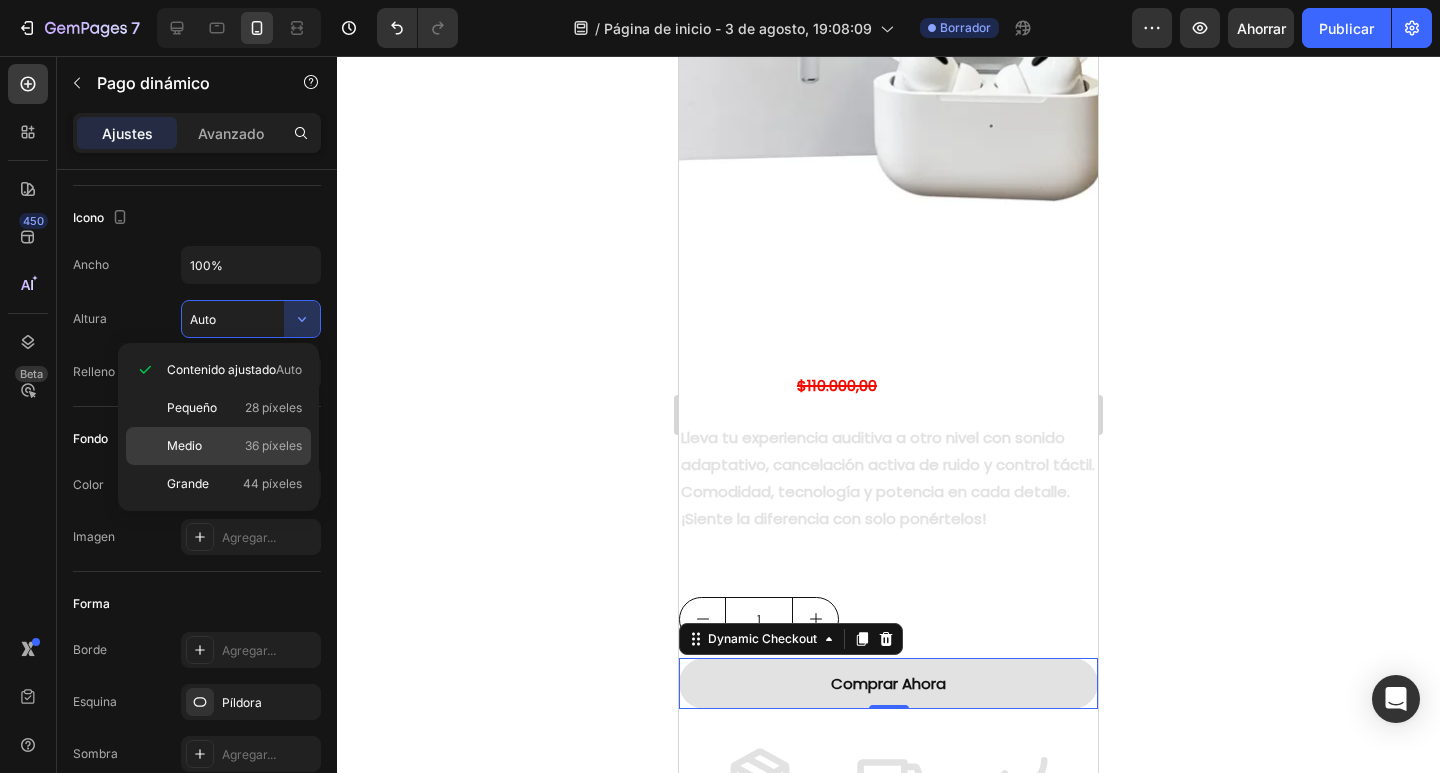 click on "Medio 36 píxeles" at bounding box center (234, 446) 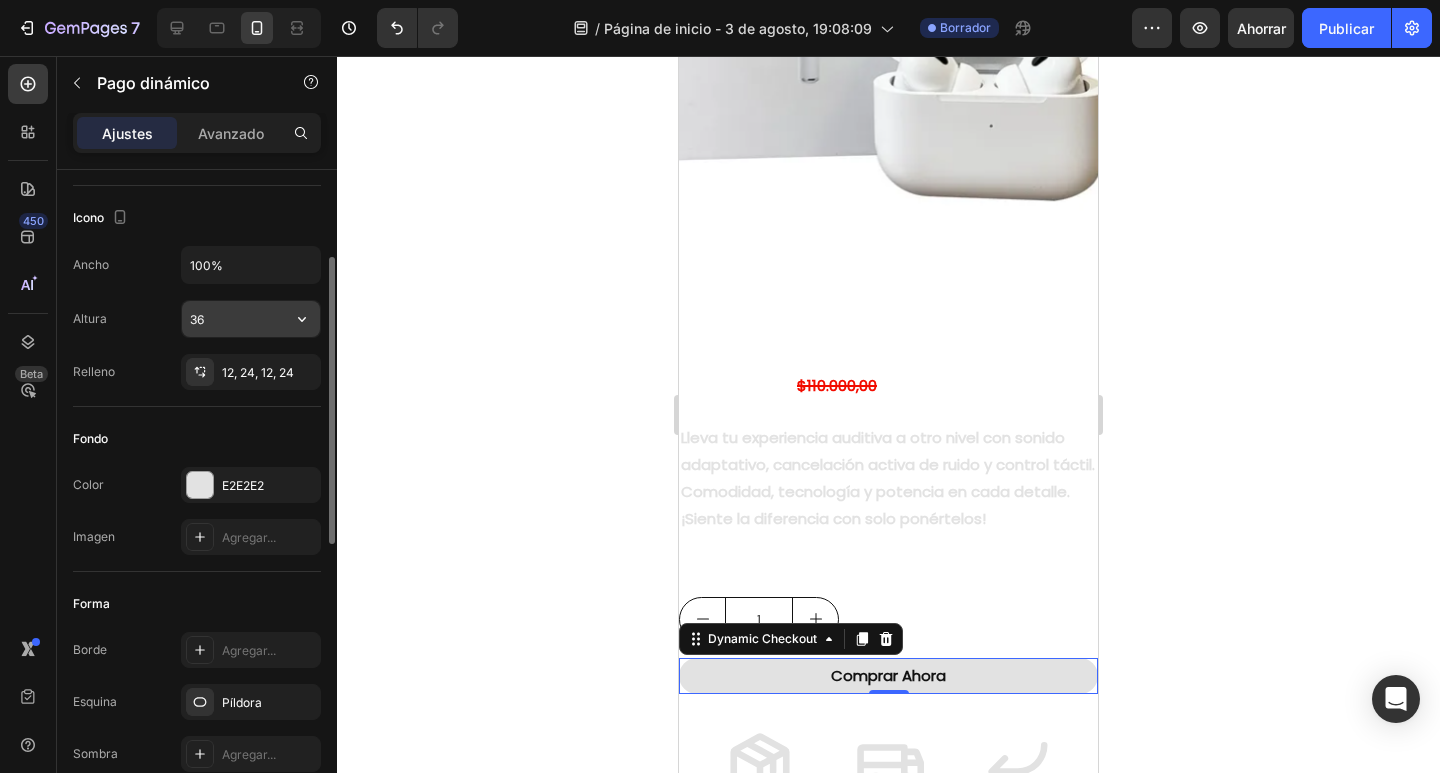 click on "36" at bounding box center [251, 319] 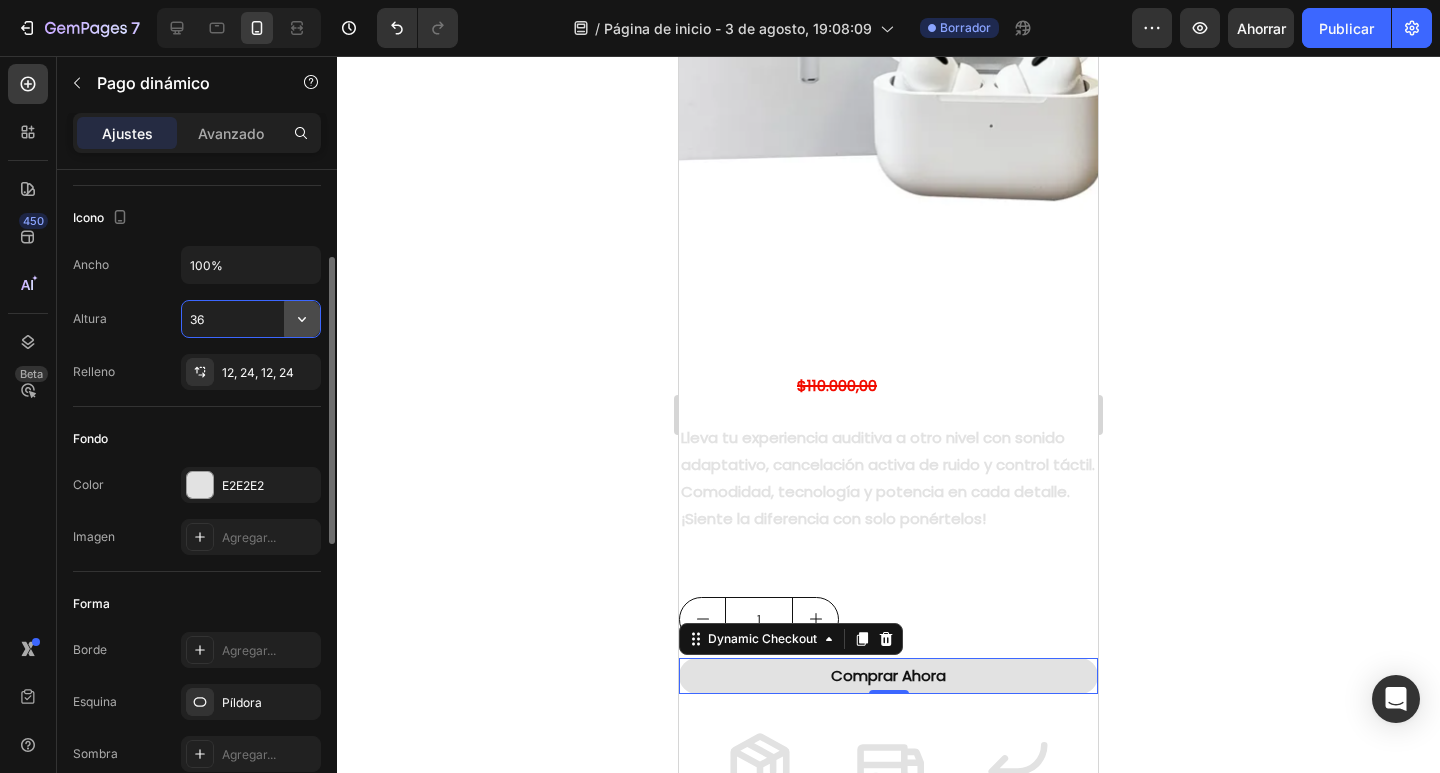 click 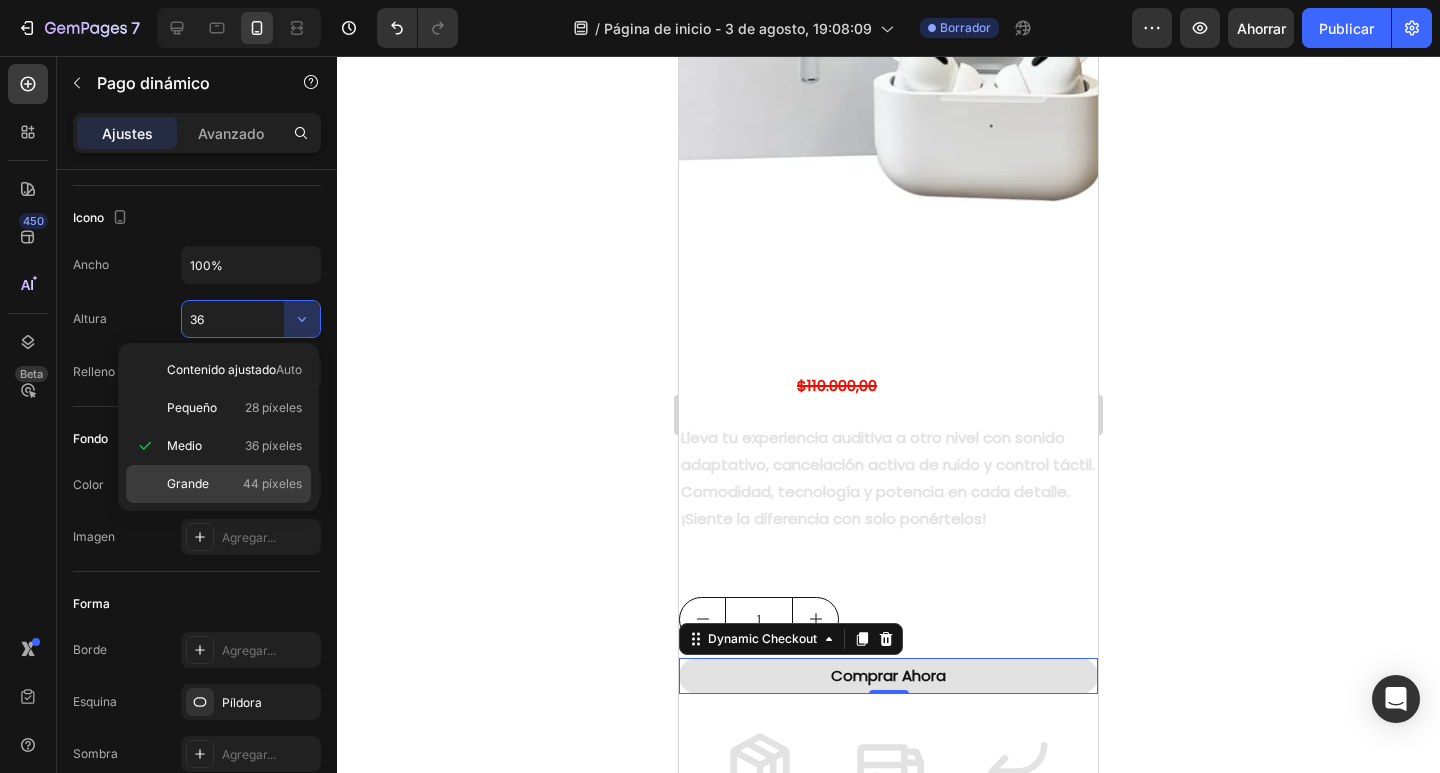 click on "Grande 44 píxeles" at bounding box center (234, 484) 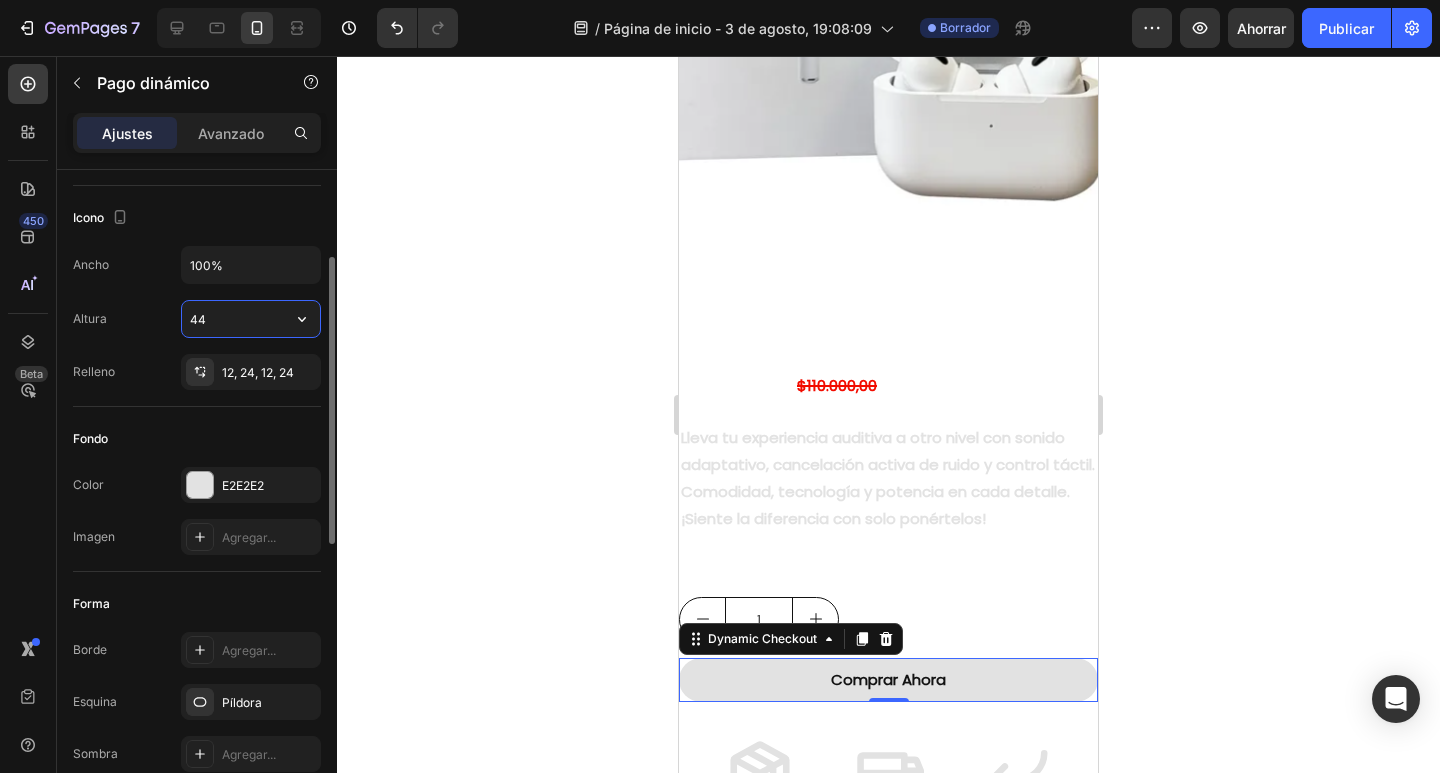 click on "44" at bounding box center (251, 319) 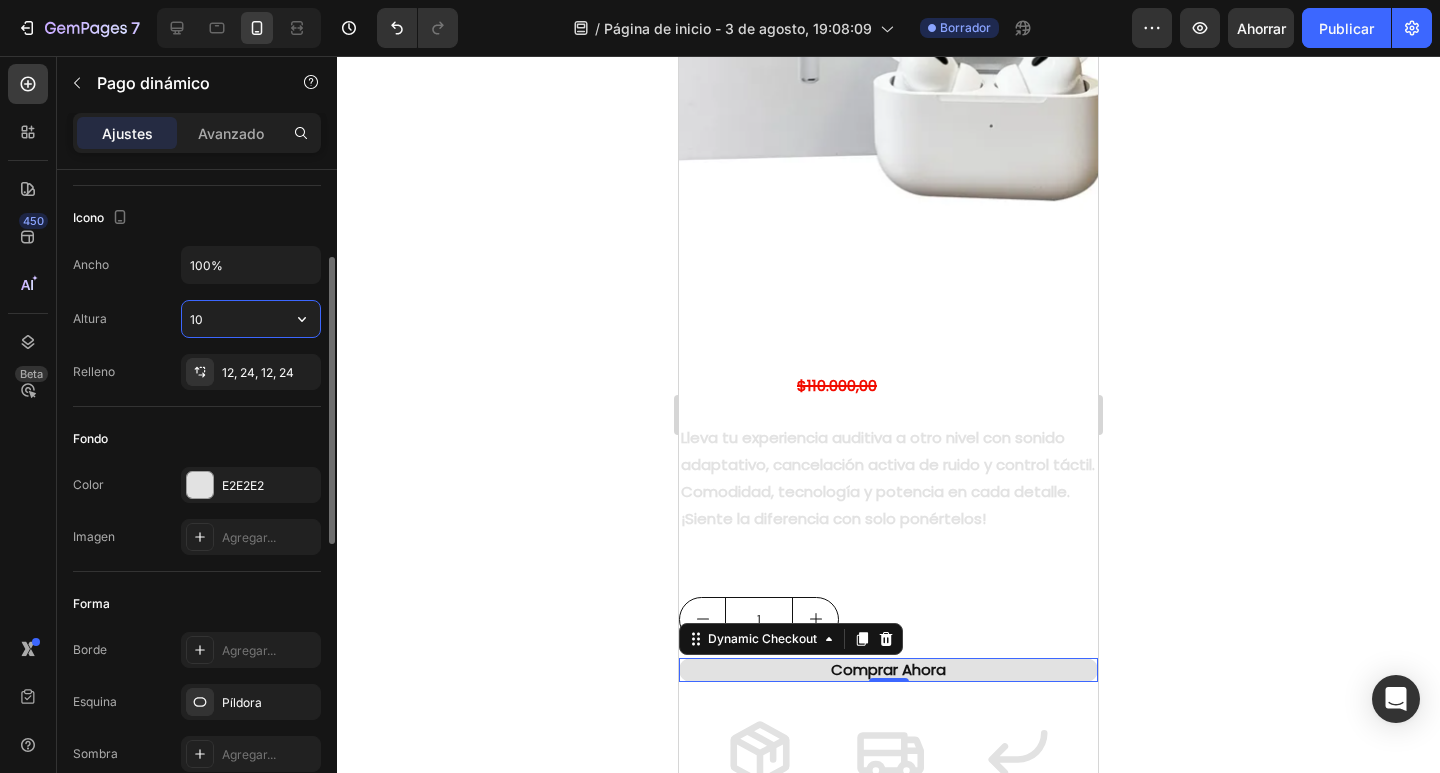 type on "1" 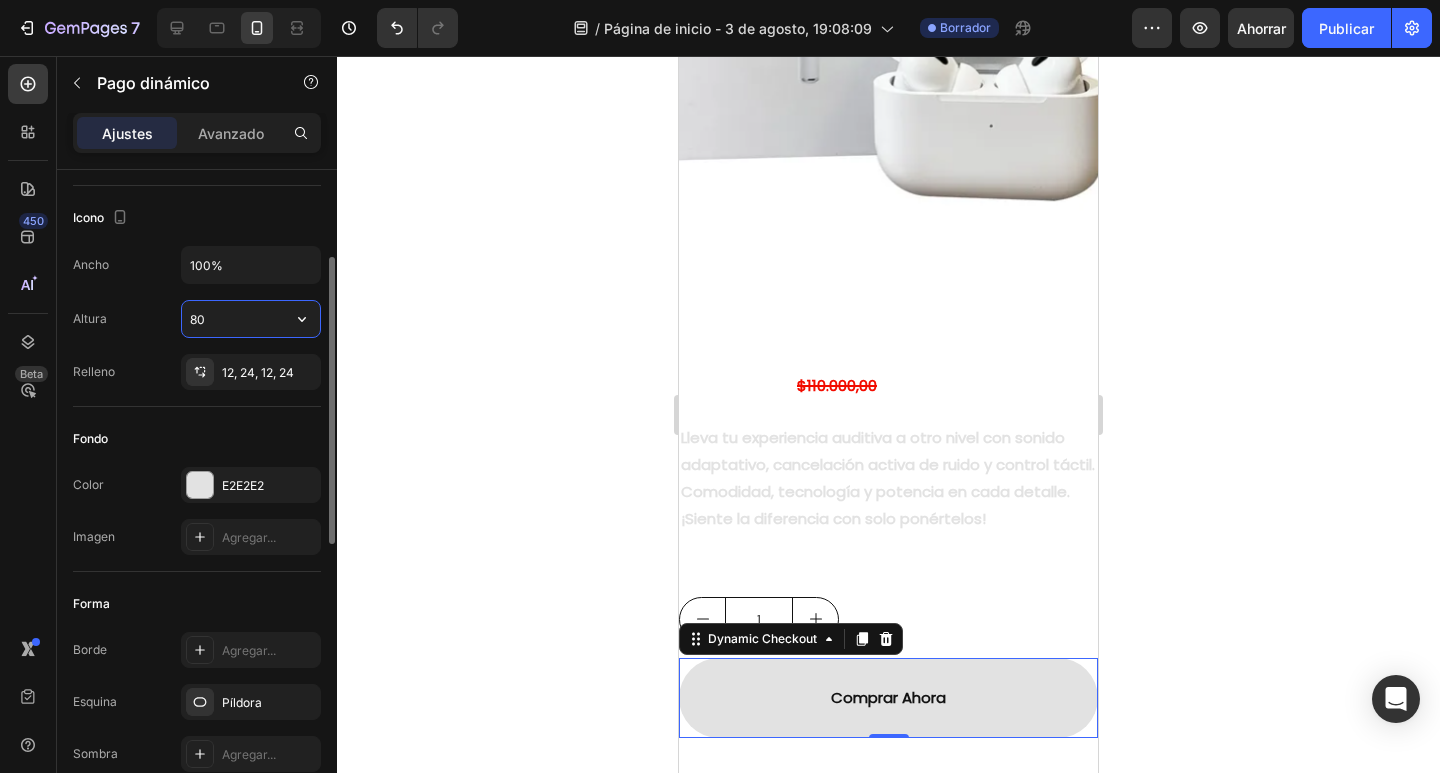 type on "8" 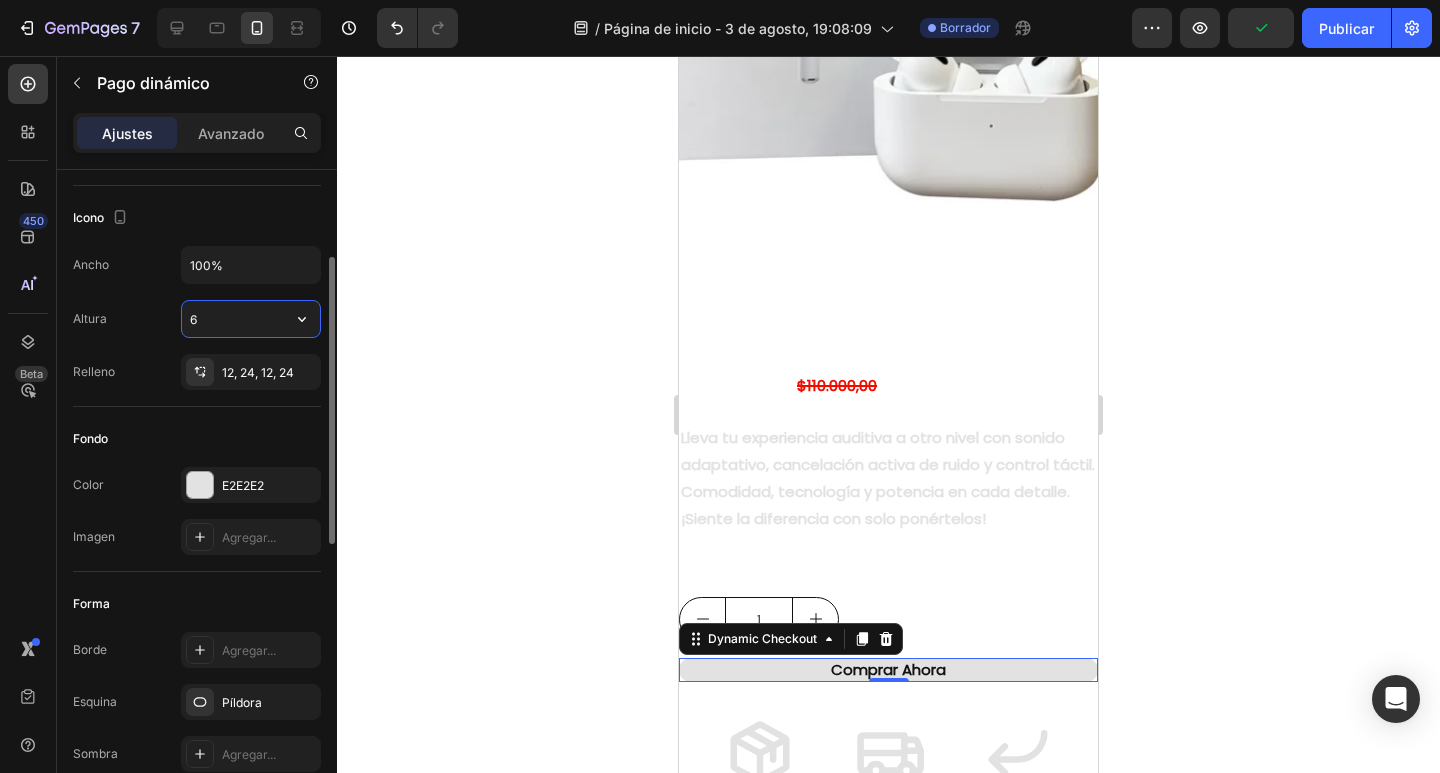 type on "60" 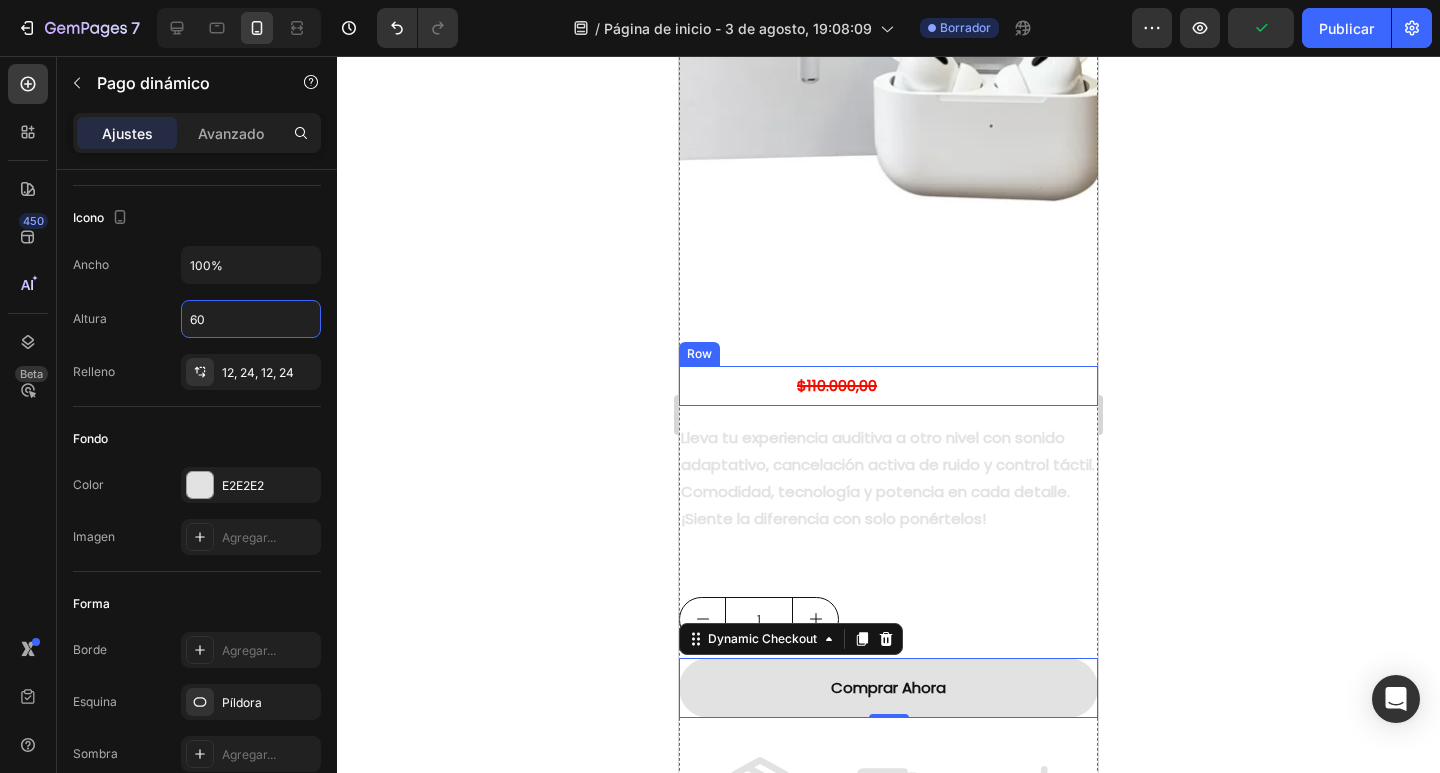 click 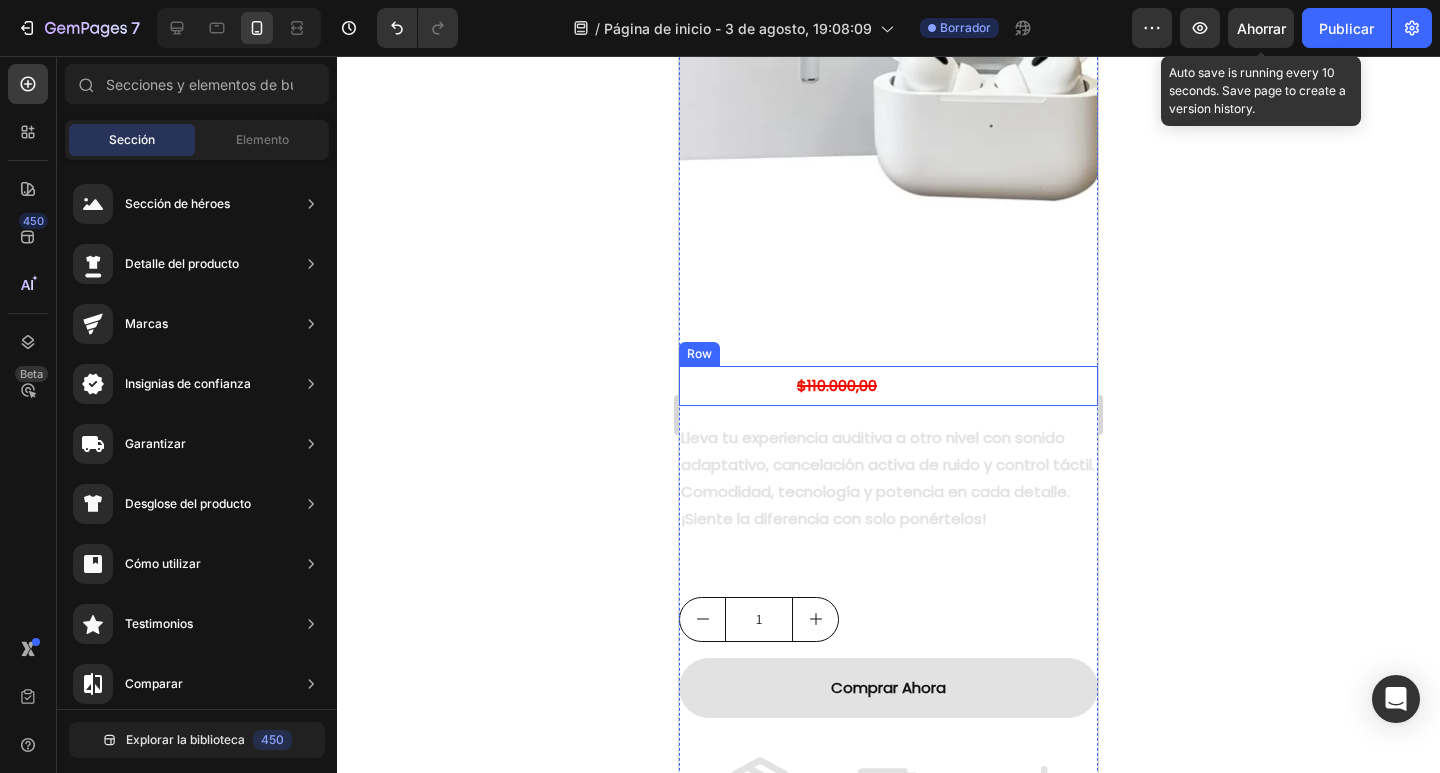 click on "Ahorrar" at bounding box center [1261, 28] 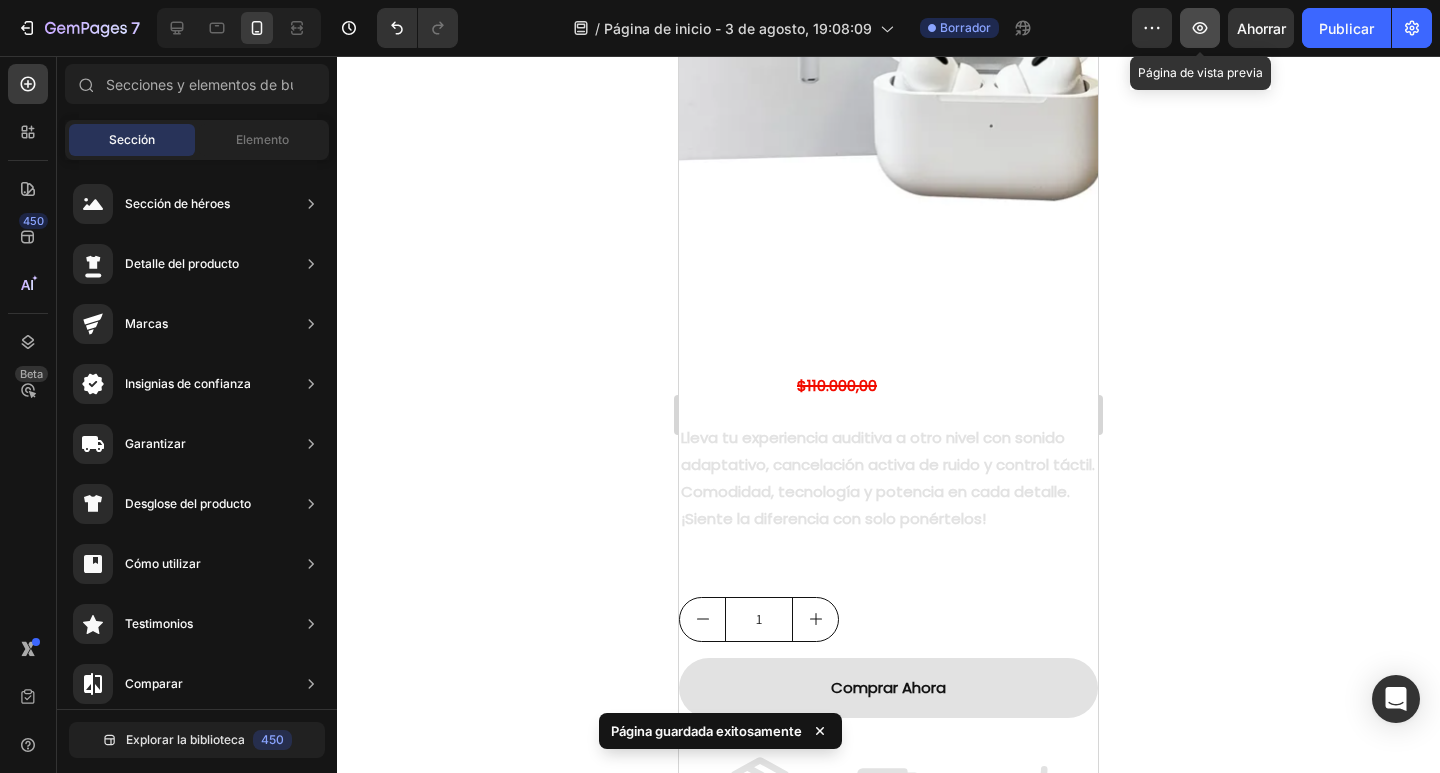 click 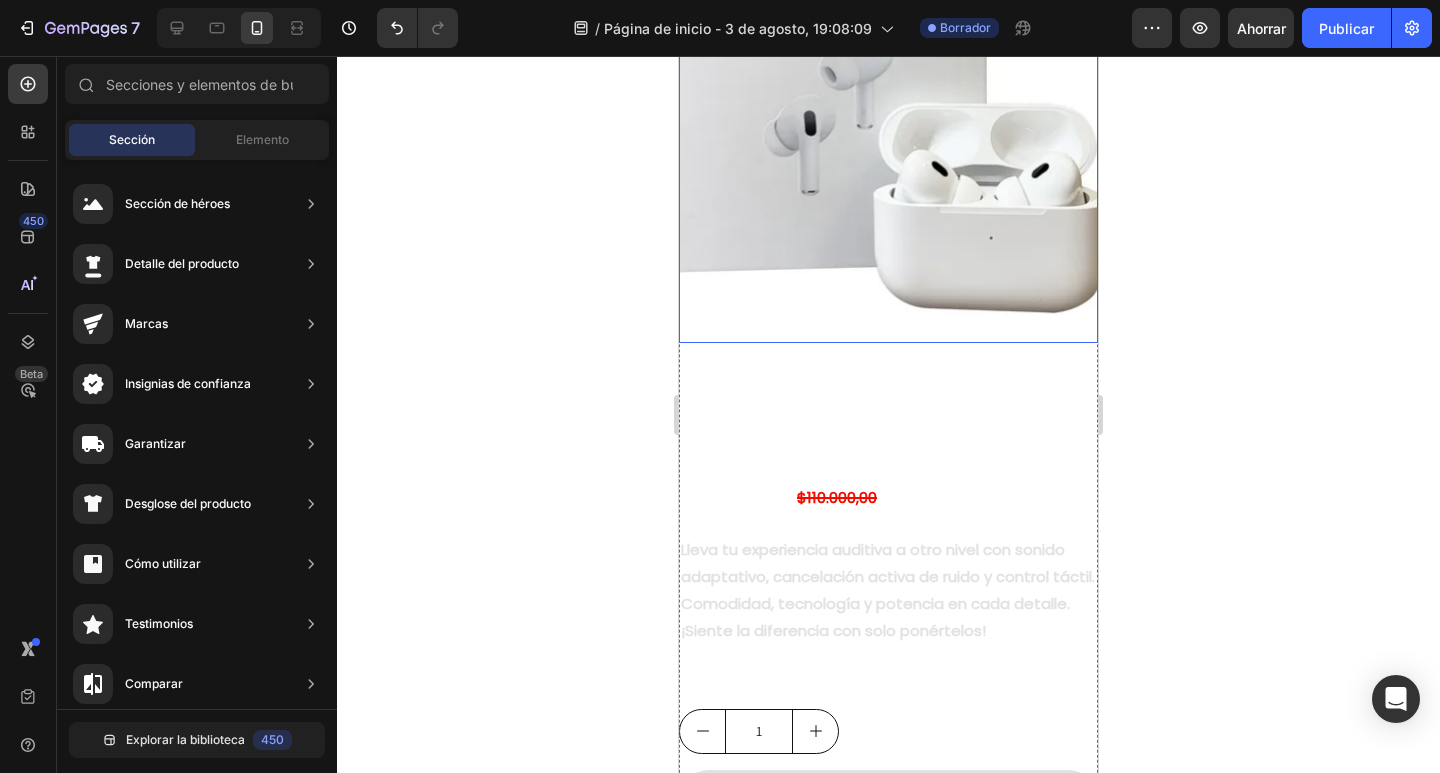 scroll, scrollTop: 600, scrollLeft: 0, axis: vertical 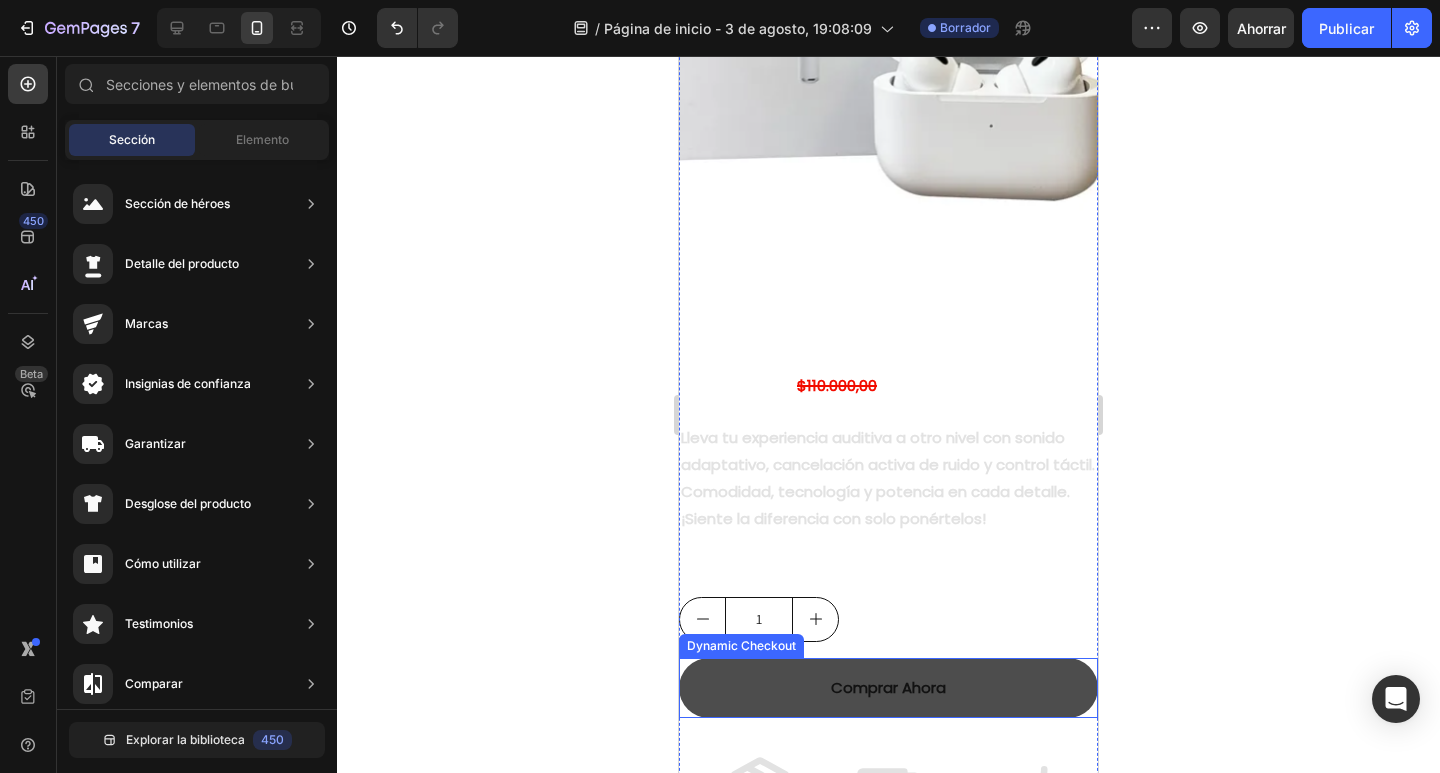 click on "Comprar Ahora" at bounding box center [888, 688] 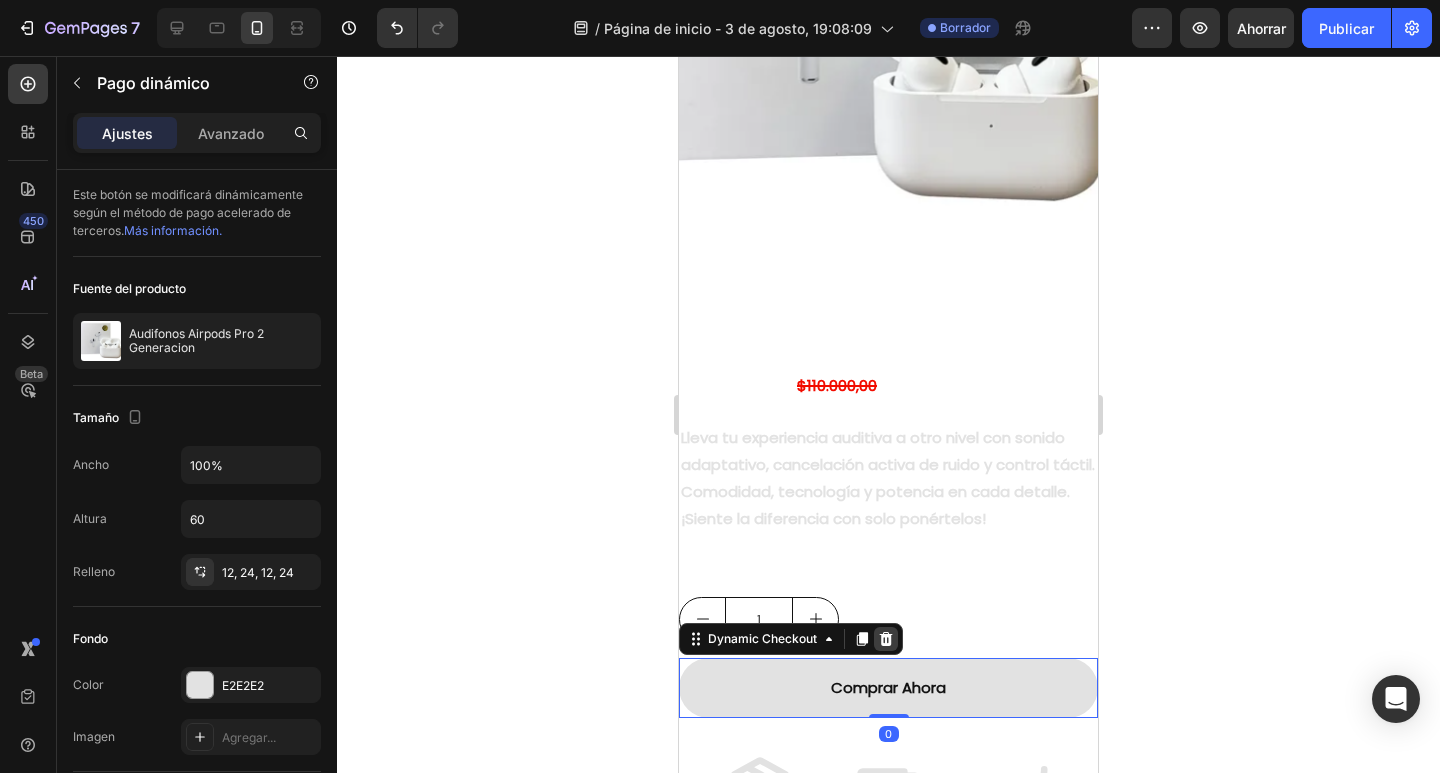 click 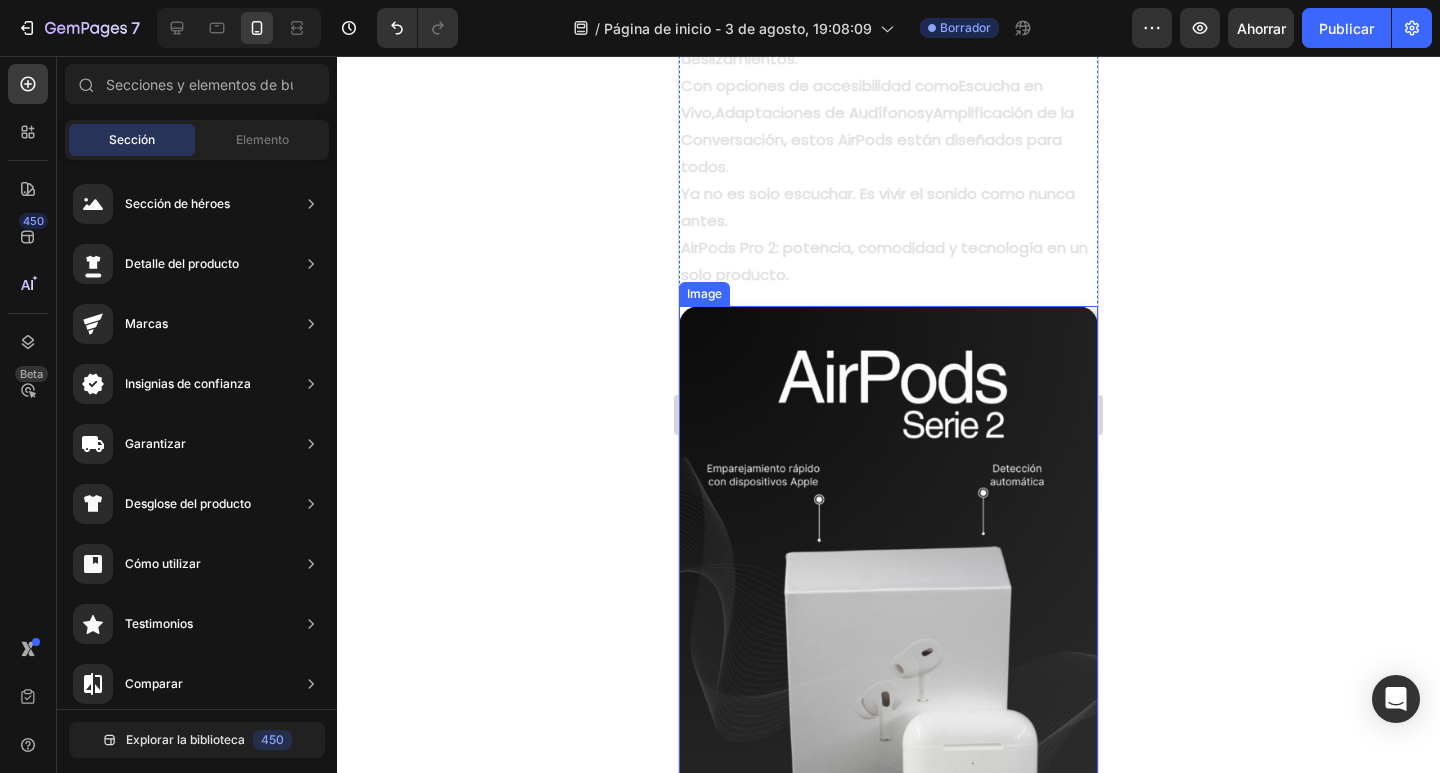 scroll, scrollTop: 2400, scrollLeft: 0, axis: vertical 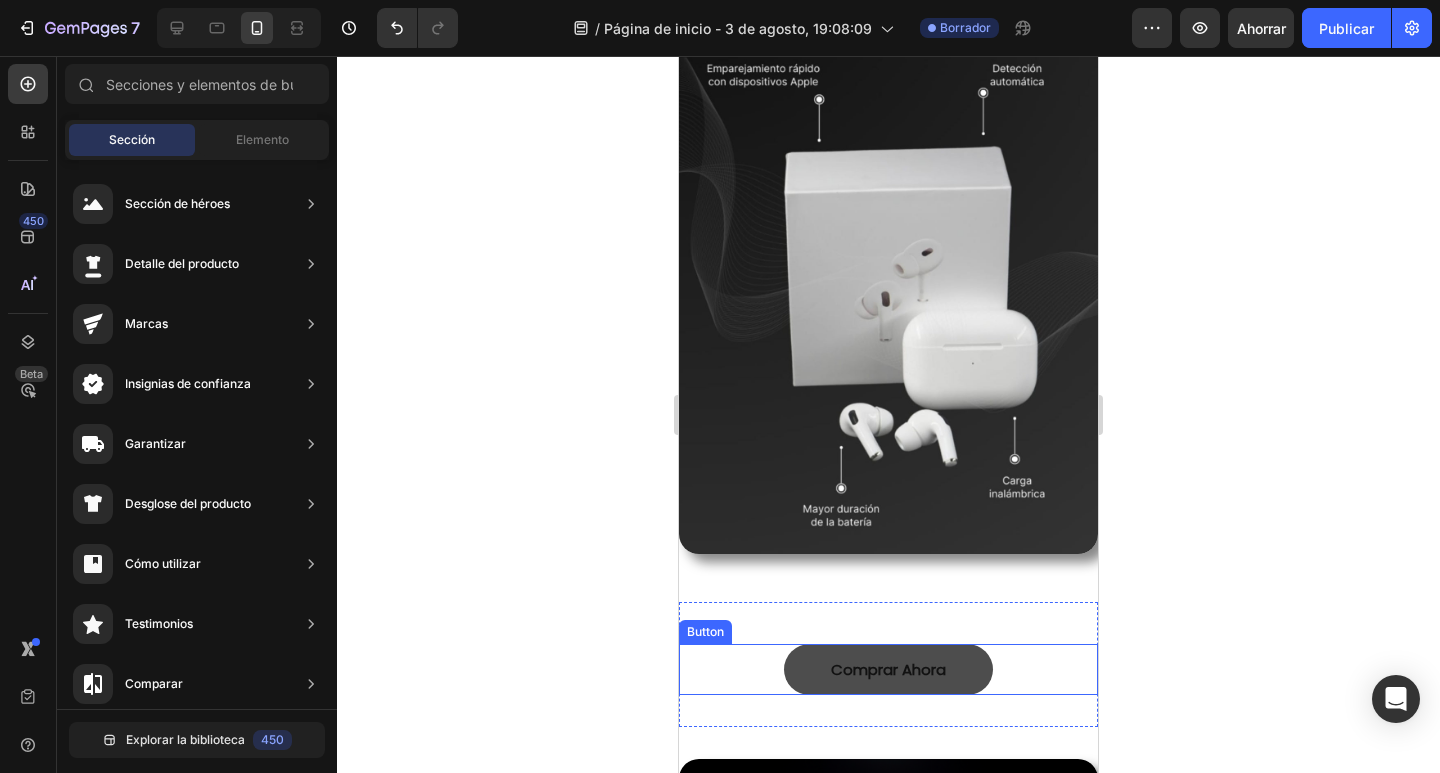 click on "Comprar Ahora" at bounding box center [889, 669] 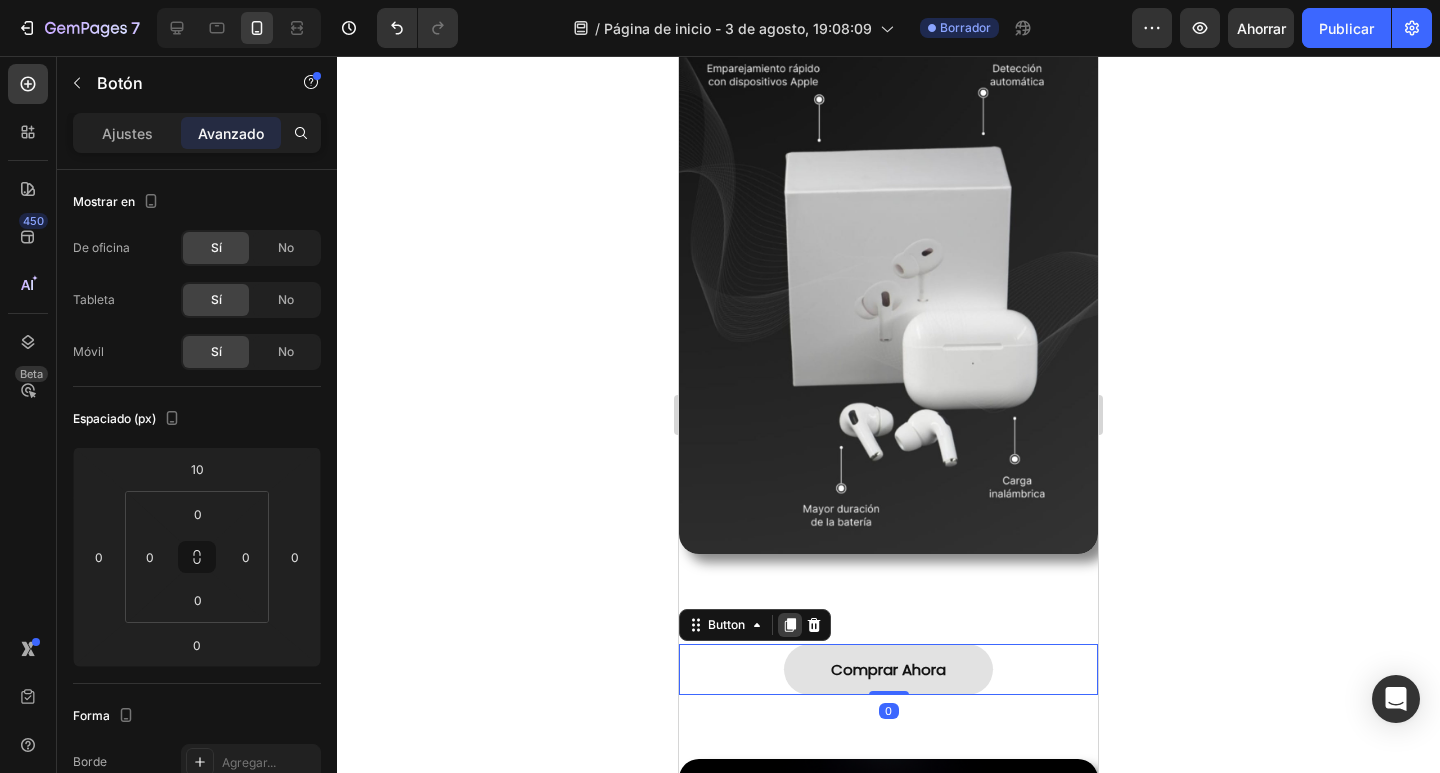 click 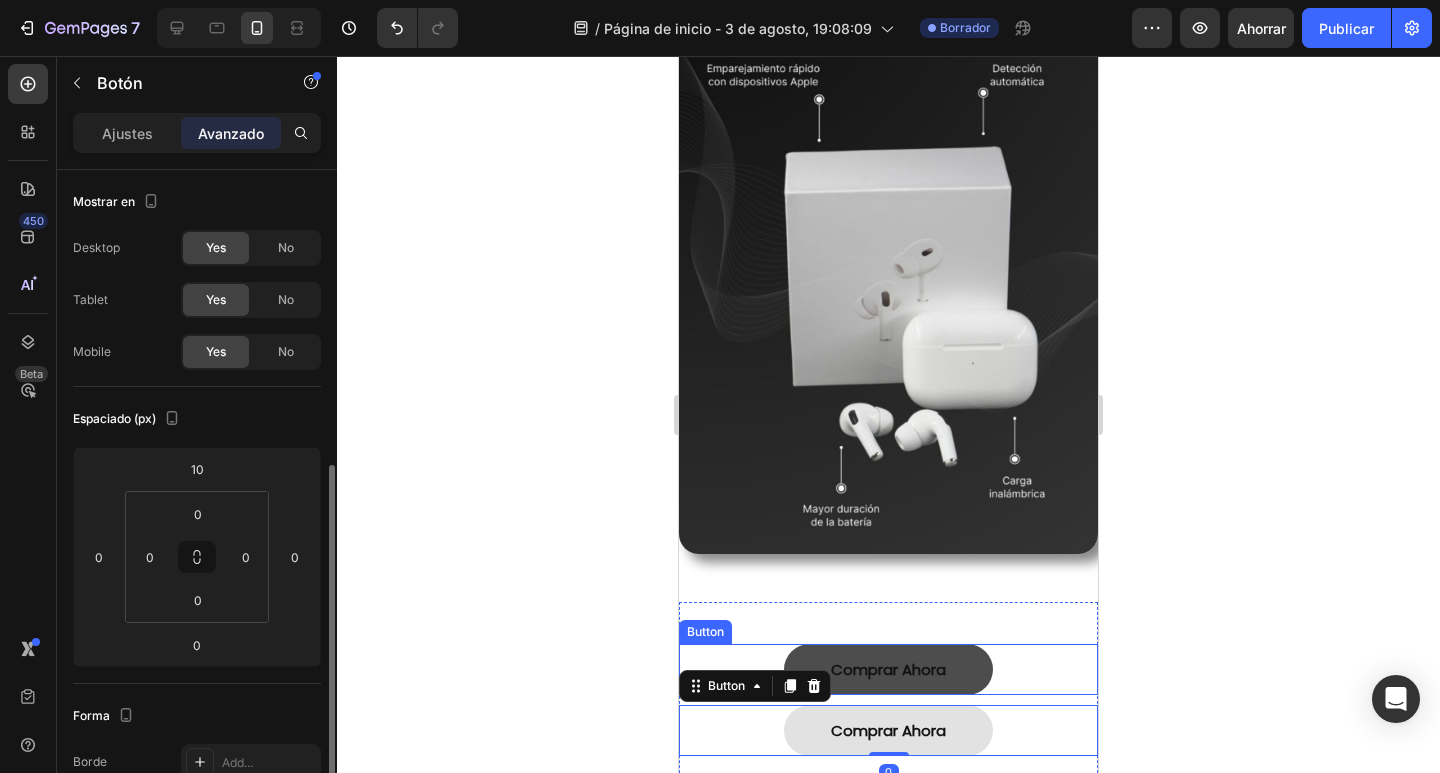 scroll, scrollTop: 200, scrollLeft: 0, axis: vertical 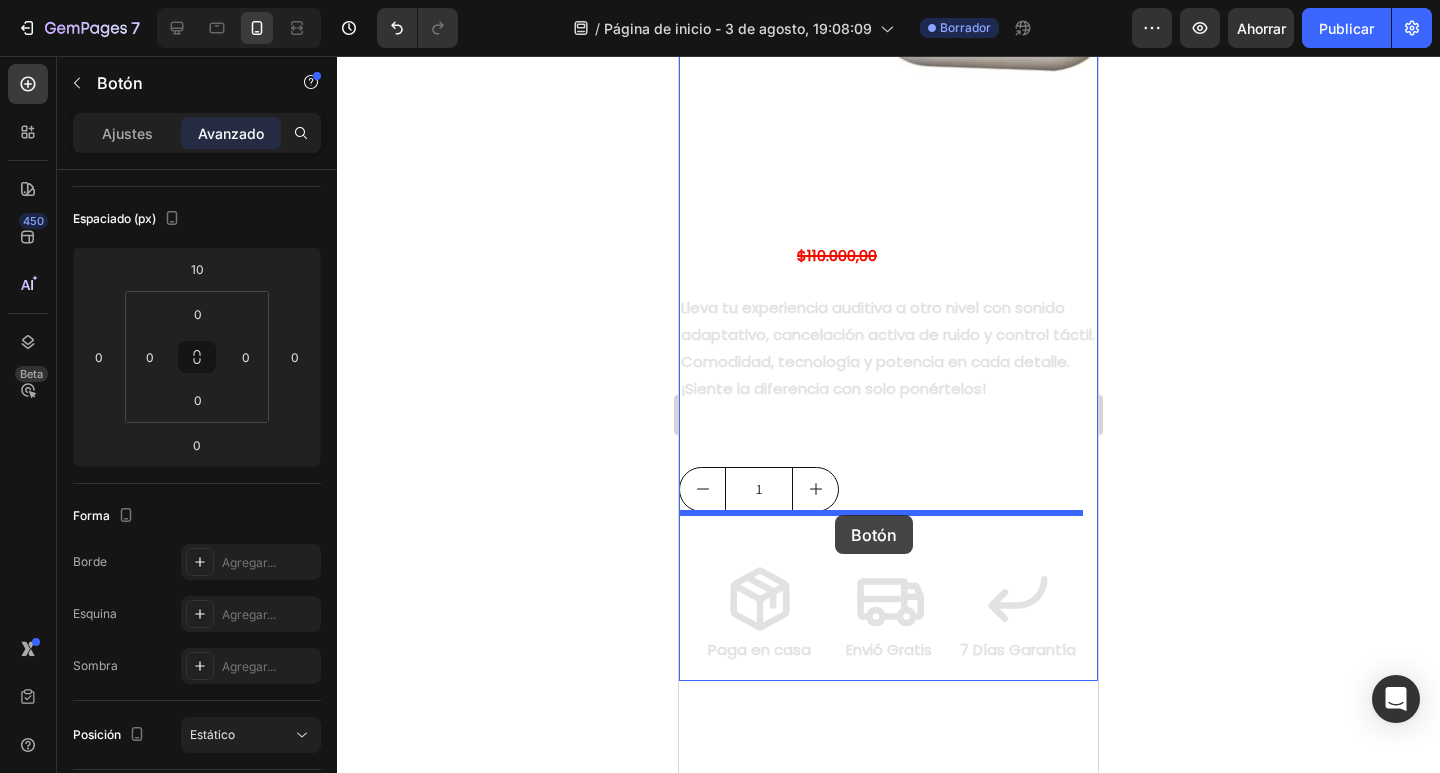 drag, startPoint x: 744, startPoint y: 666, endPoint x: 835, endPoint y: 515, distance: 176.30087 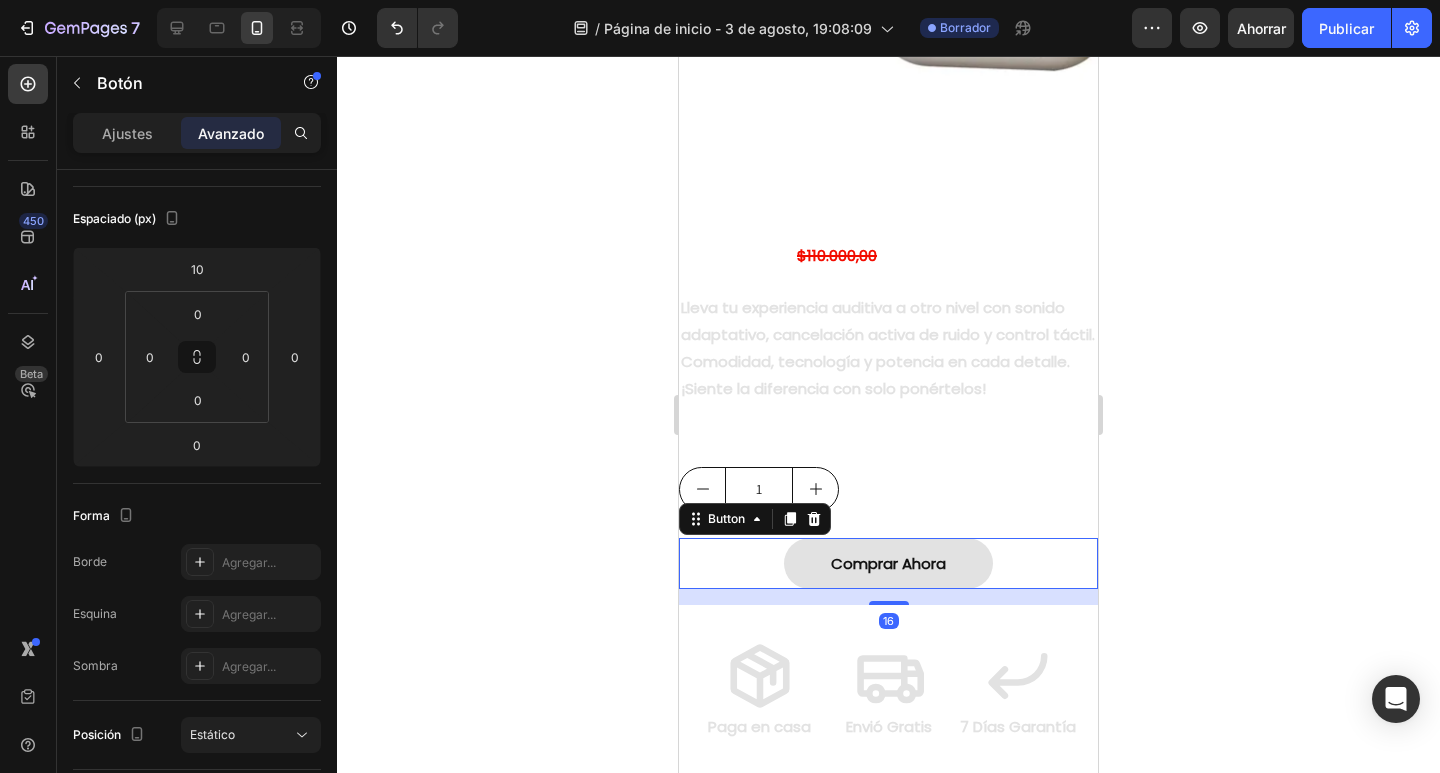 click 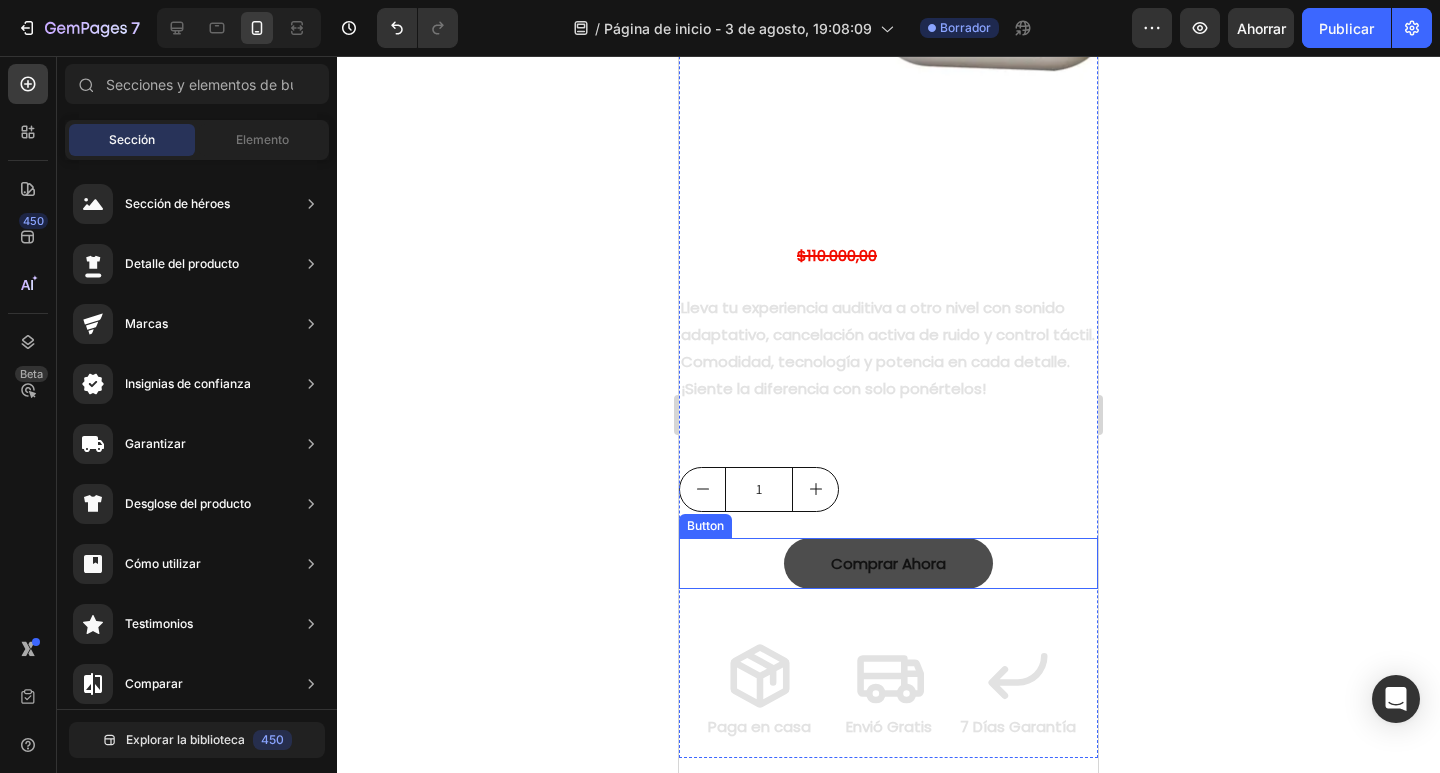 click on "Comprar Ahora" at bounding box center (889, 563) 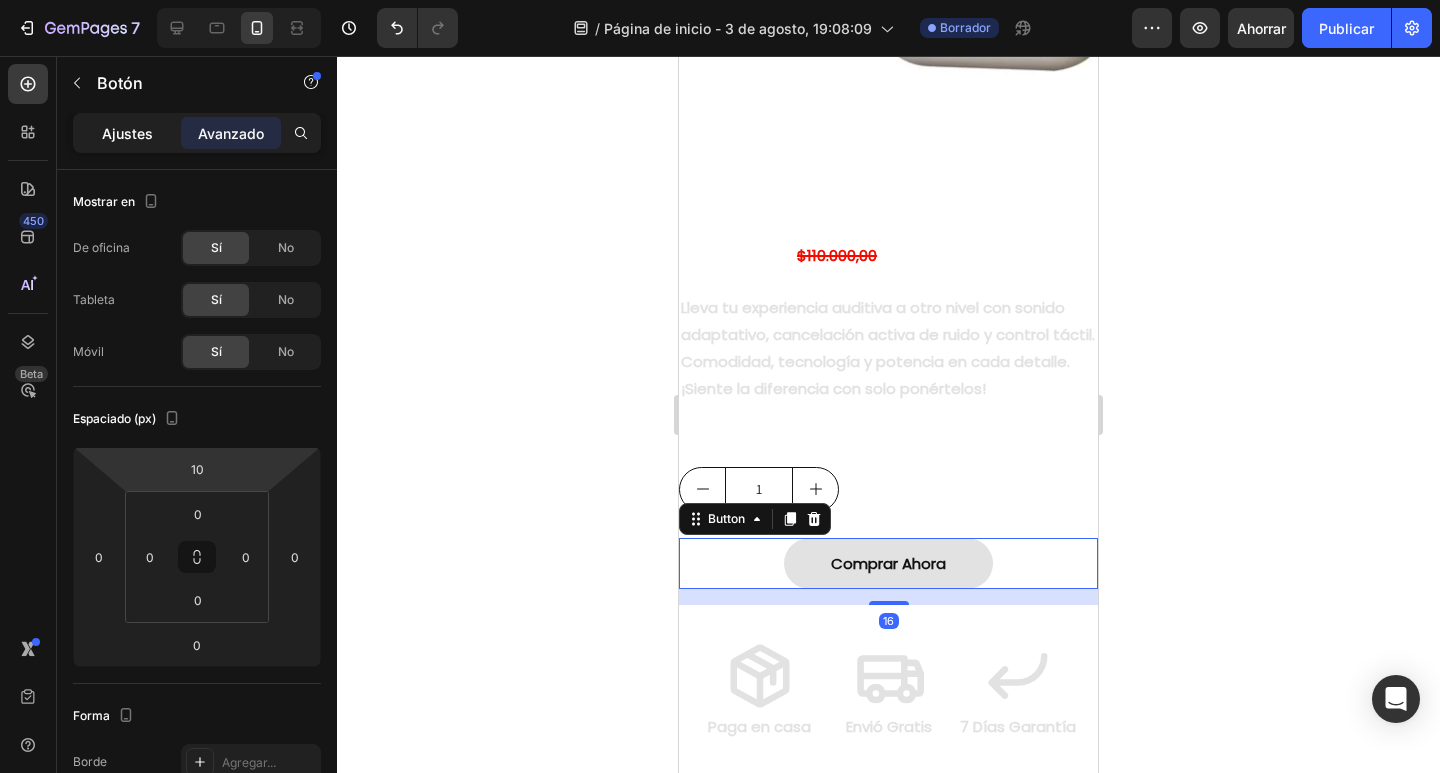 click on "Ajustes" at bounding box center [127, 133] 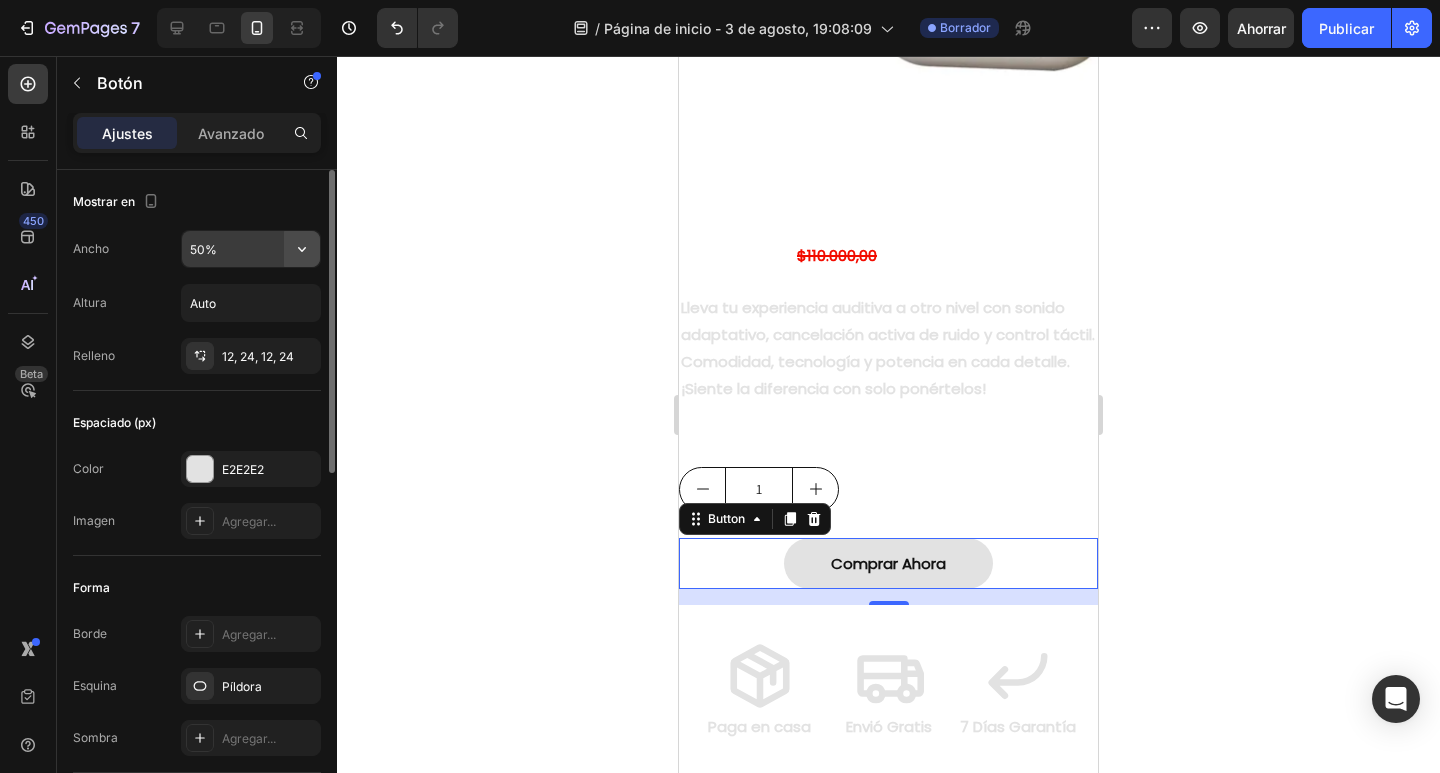 click 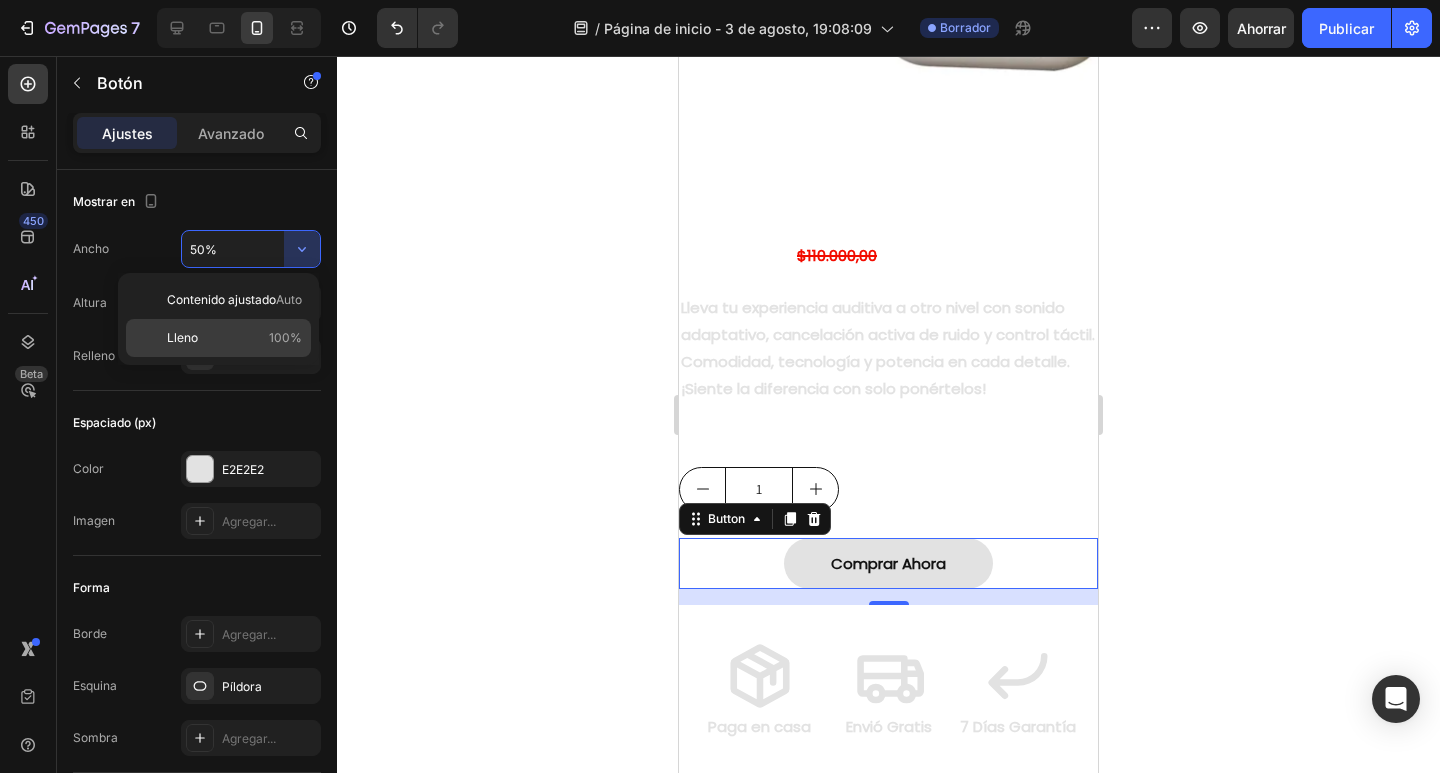 click on "Lleno 100%" 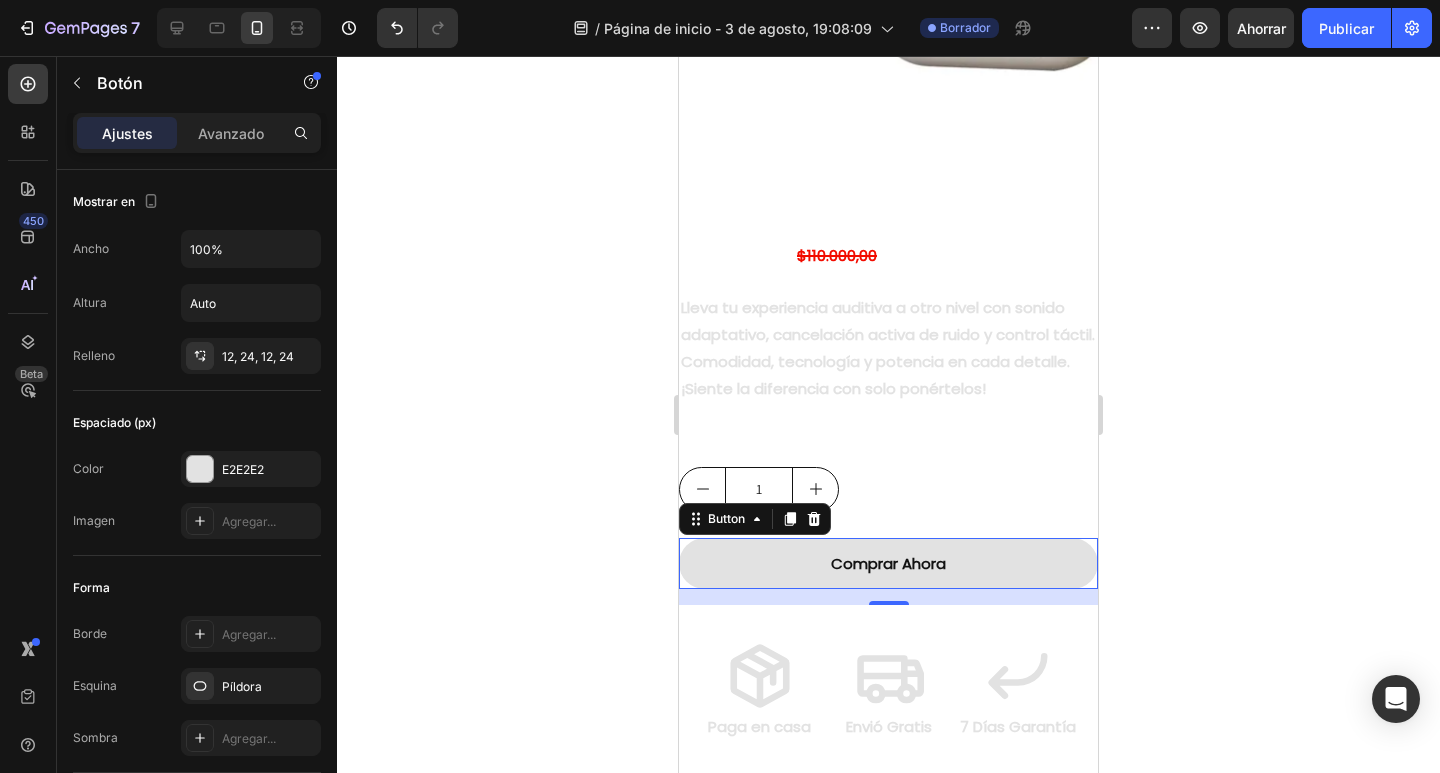 click 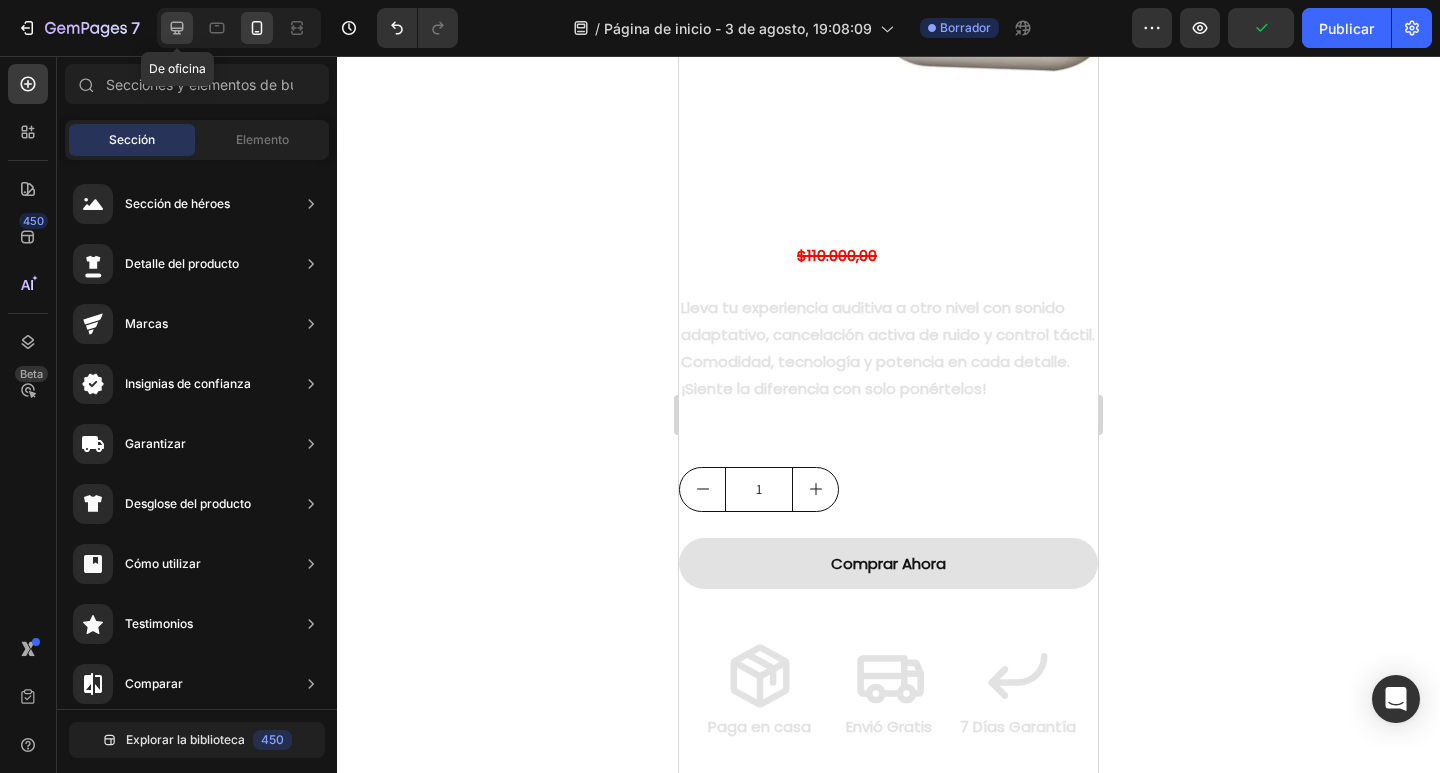 click 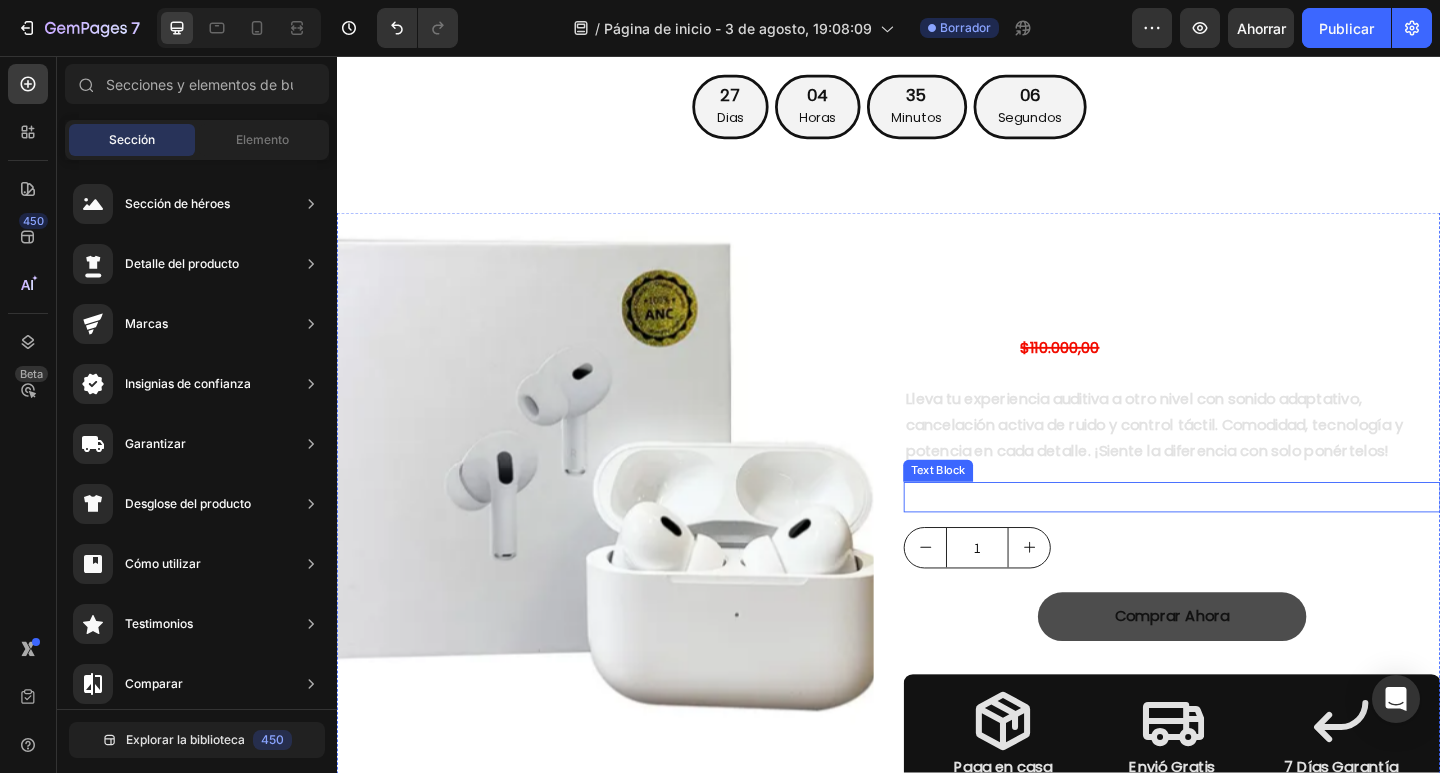scroll, scrollTop: 230, scrollLeft: 0, axis: vertical 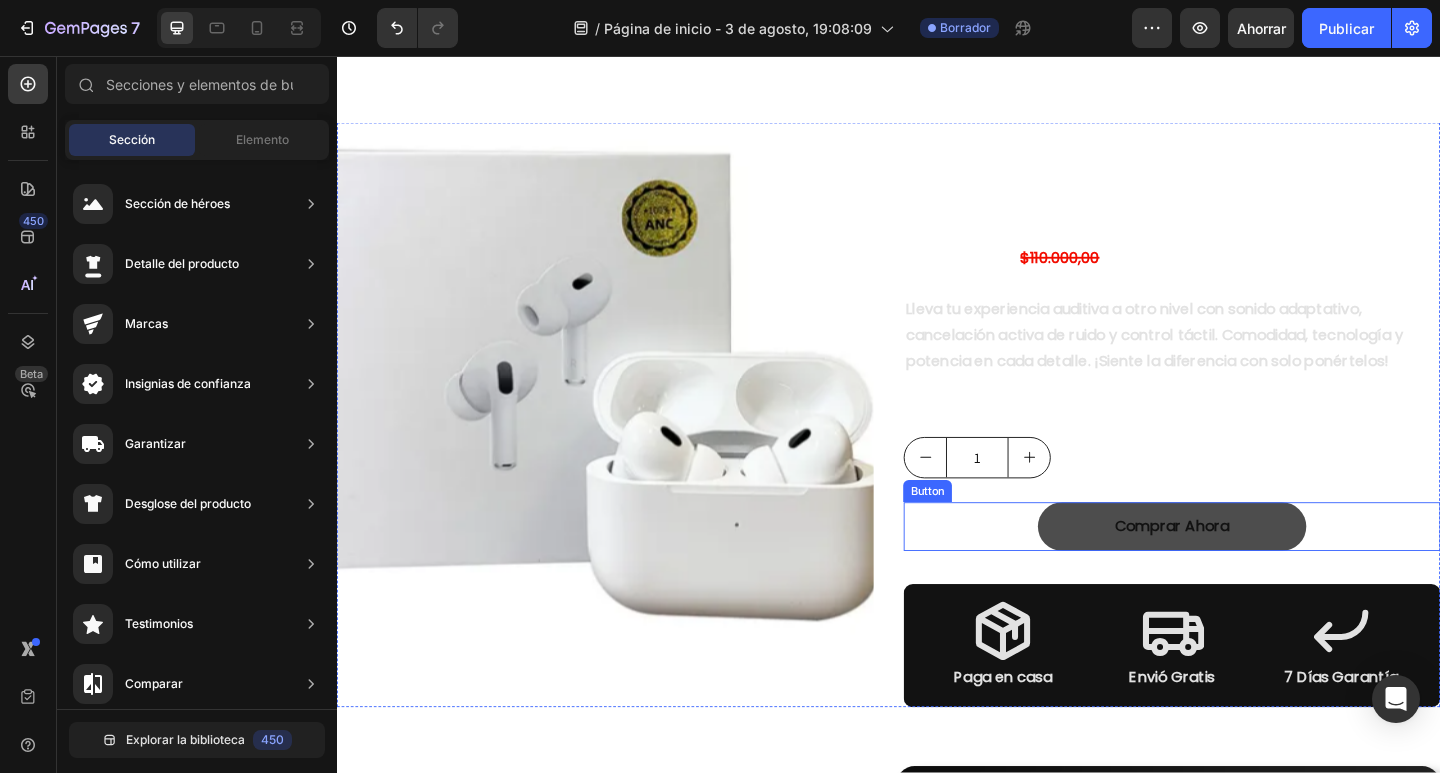 click on "Comprar Ahora" at bounding box center (1245, 568) 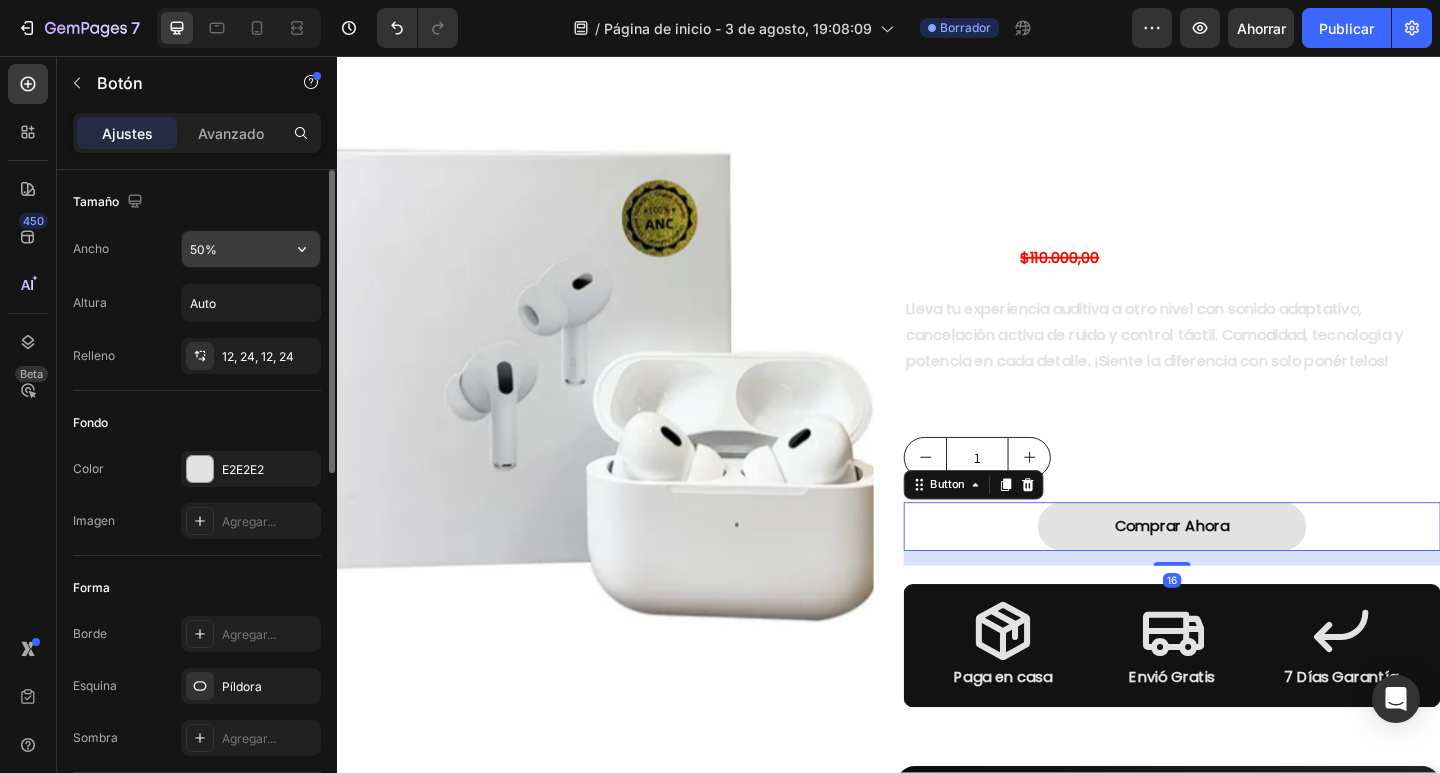 click 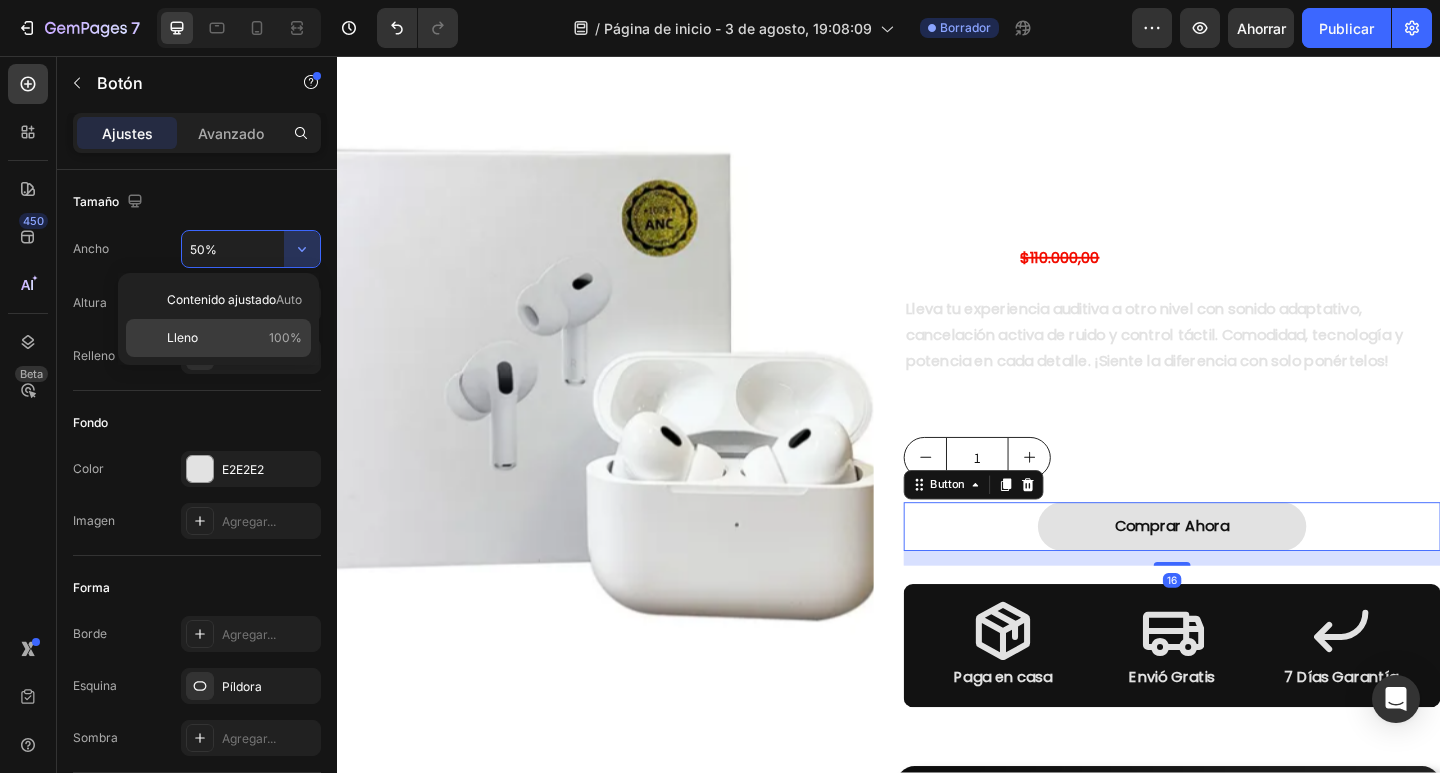 click on "100%" at bounding box center [285, 337] 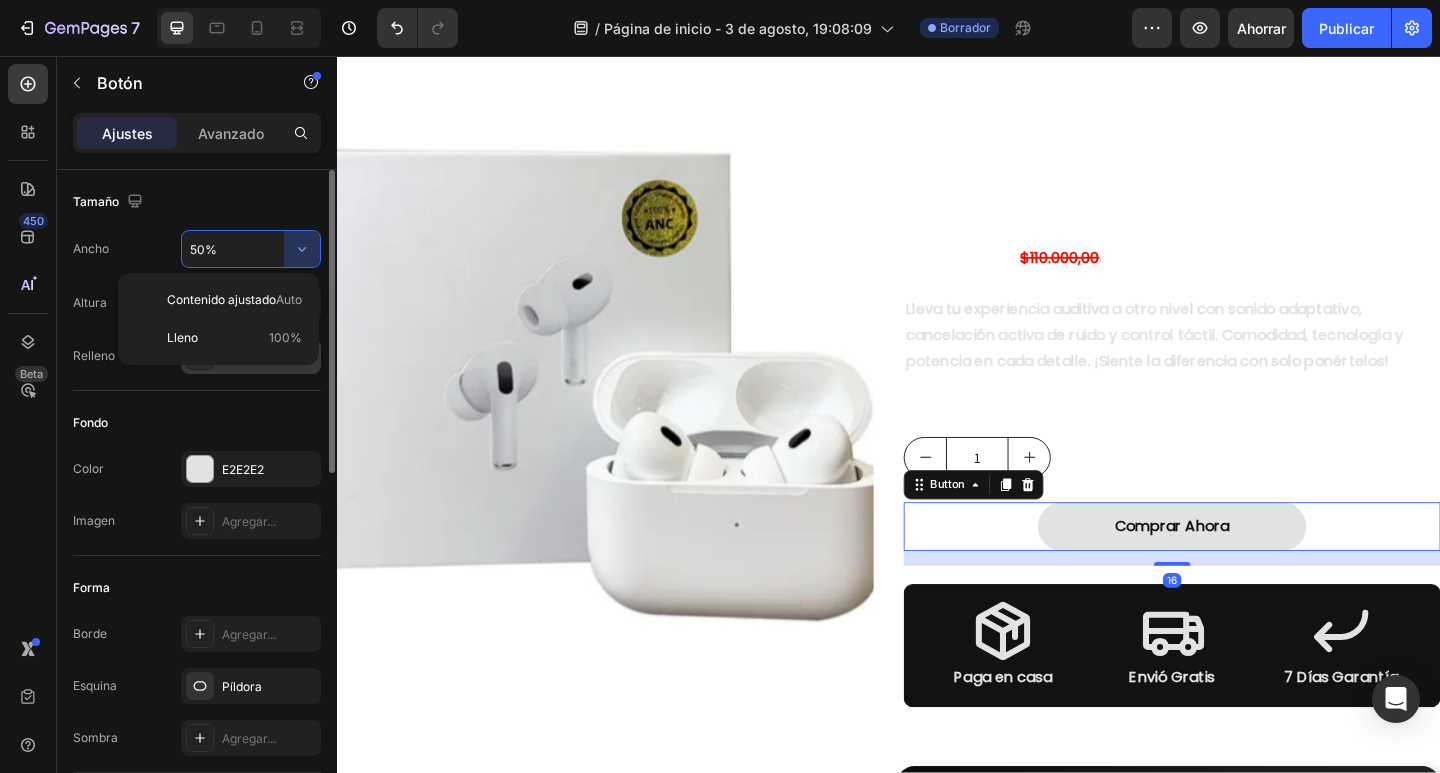 type on "100%" 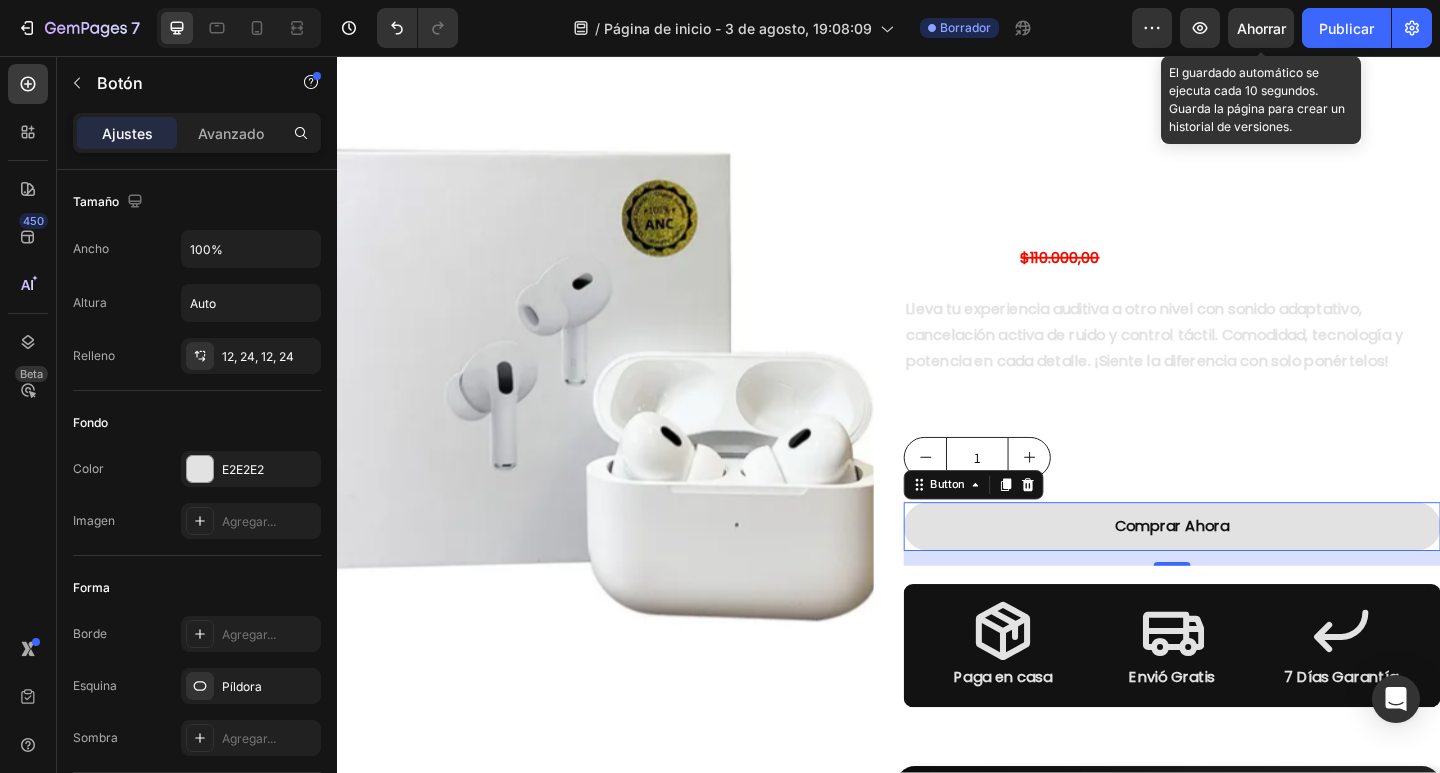 click on "Ahorrar" at bounding box center (1261, 28) 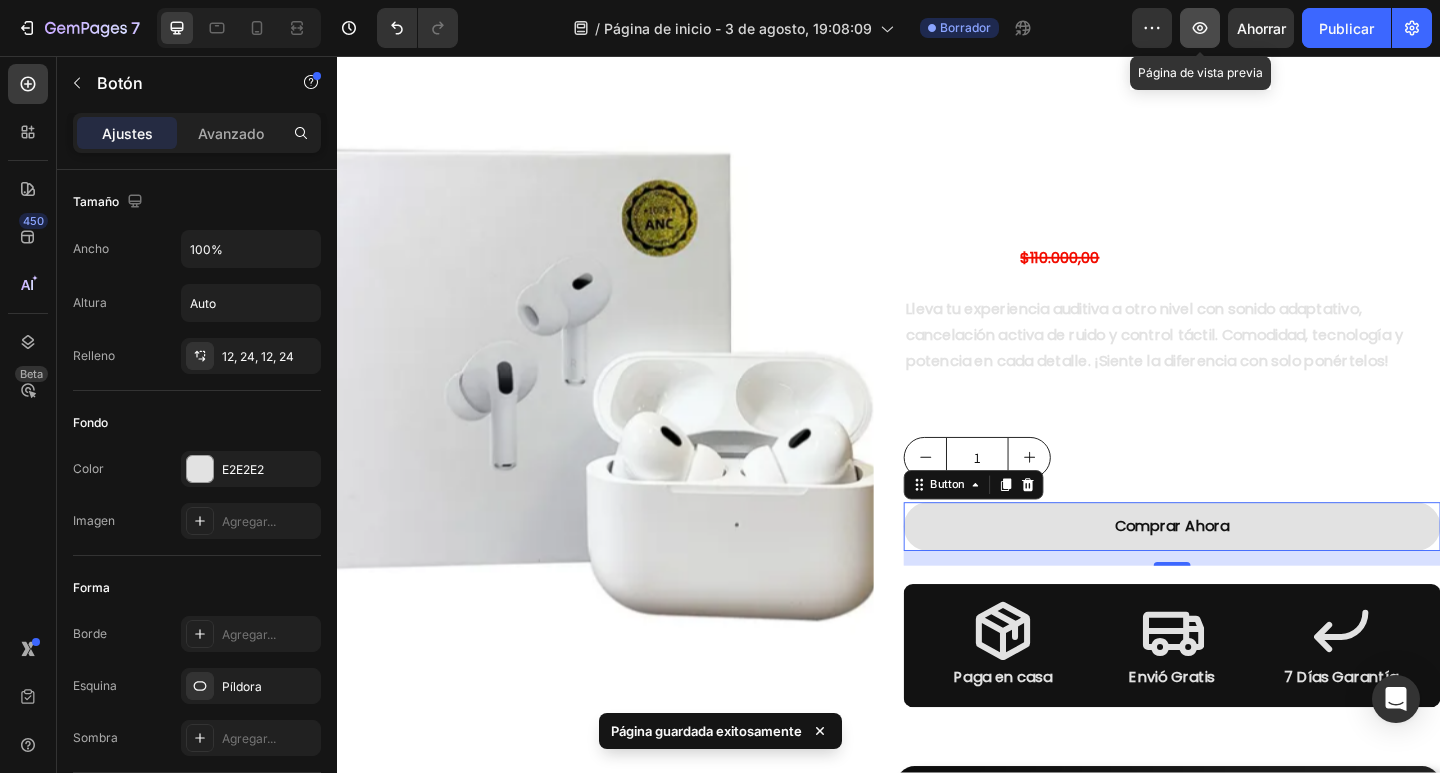 click 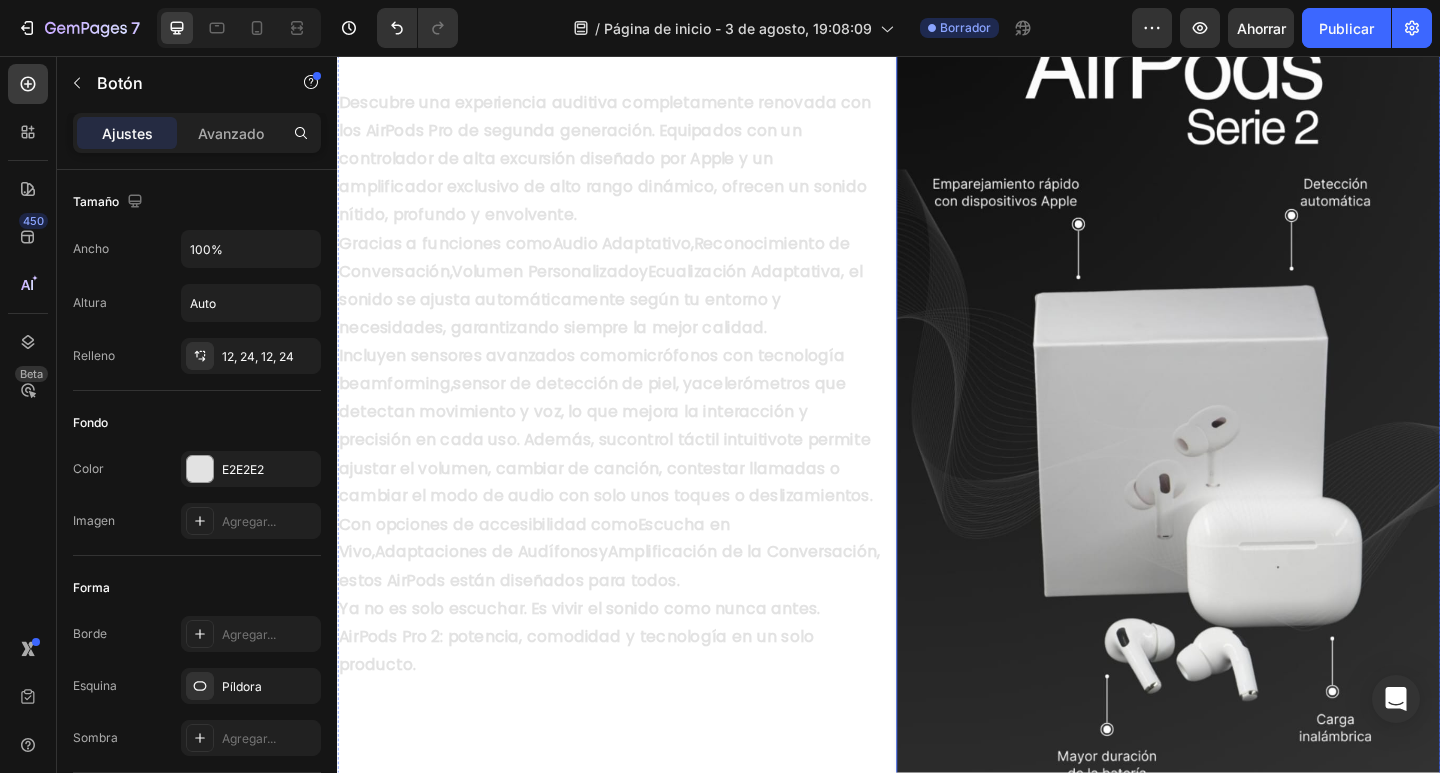 scroll, scrollTop: 800, scrollLeft: 0, axis: vertical 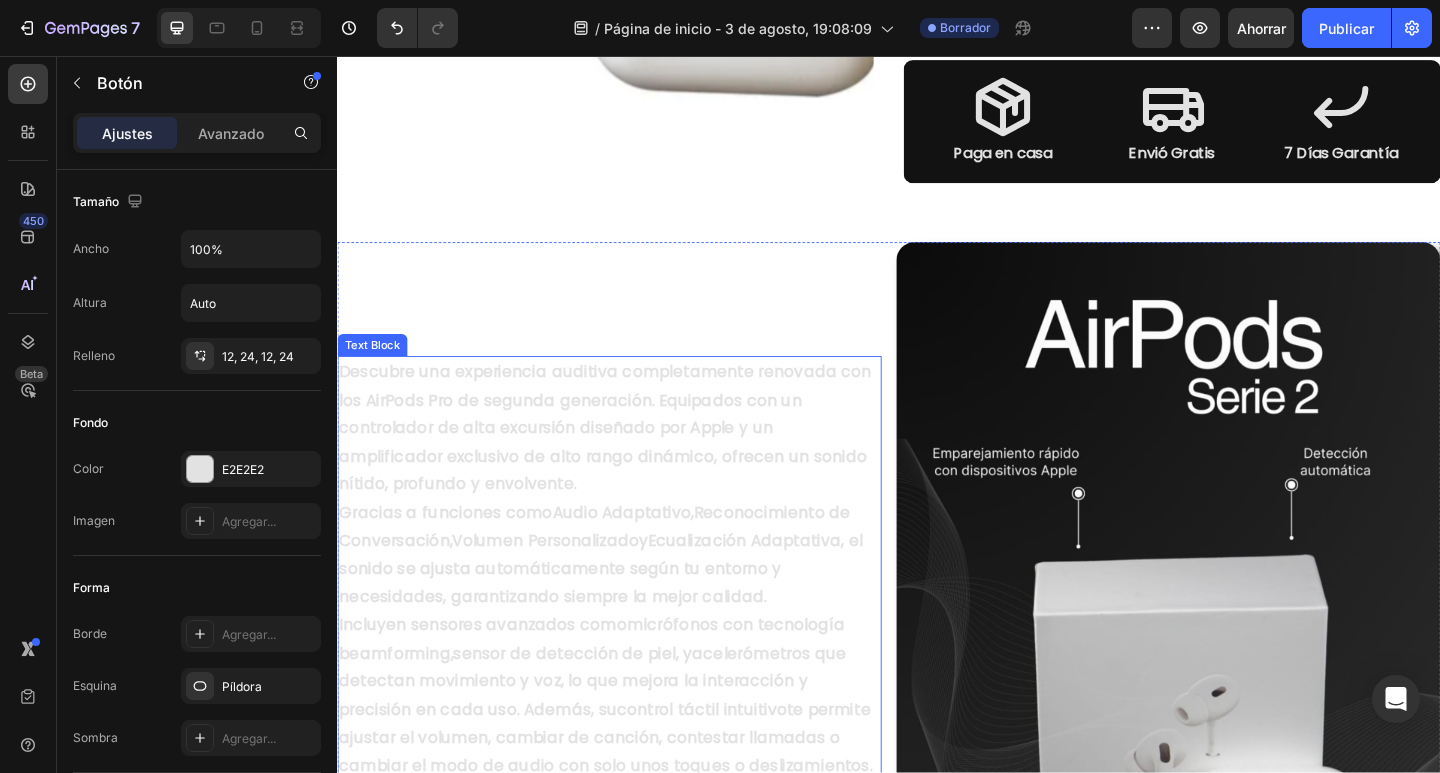 click on "Descubre una experiencia auditiva completamente renovada con los AirPods Pro de segunda generación. Equipados con un controlador de alta excursión diseñado por Apple y un amplificador exclusivo de alto rango dinámico, ofrecen un sonido nítido, profundo y envolvente." at bounding box center (633, 461) 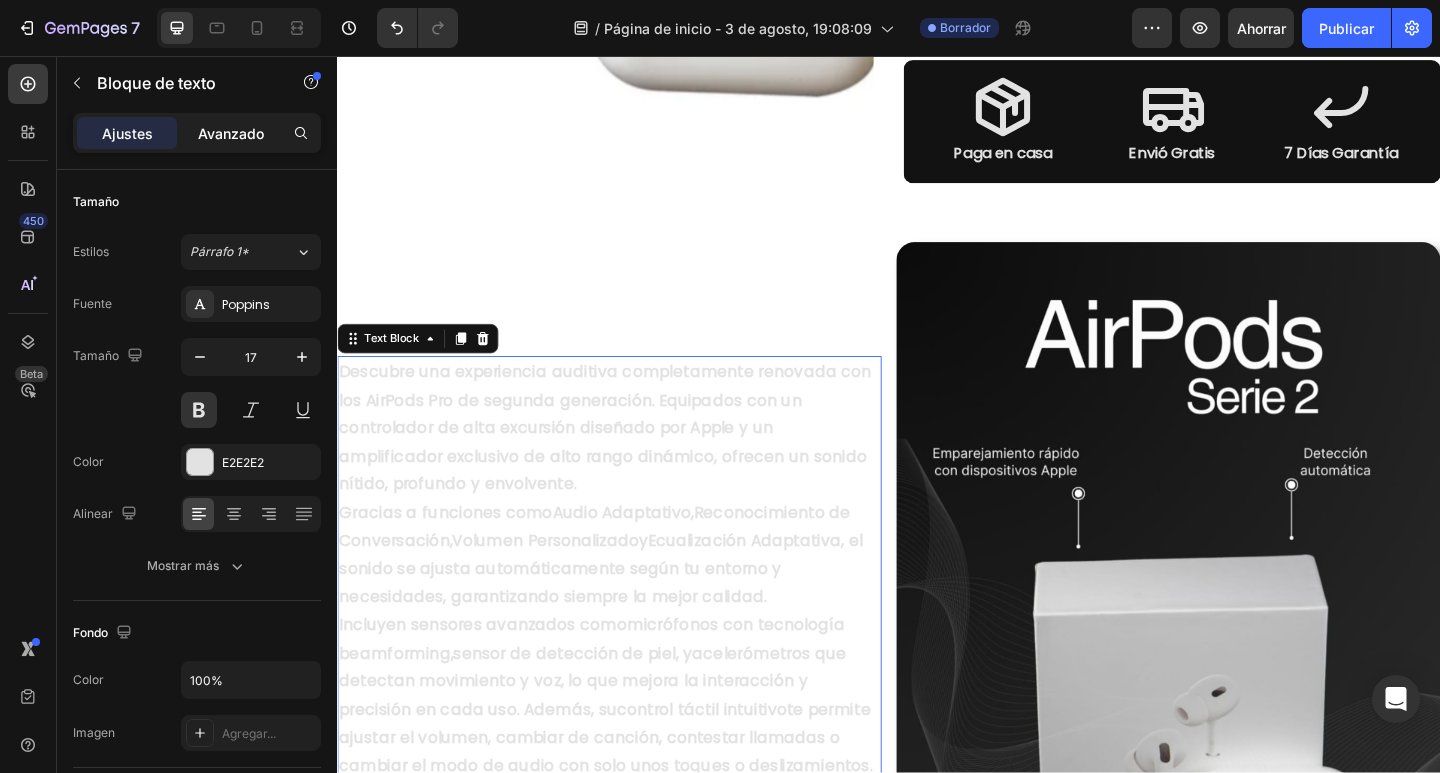 click on "Avanzado" at bounding box center (231, 133) 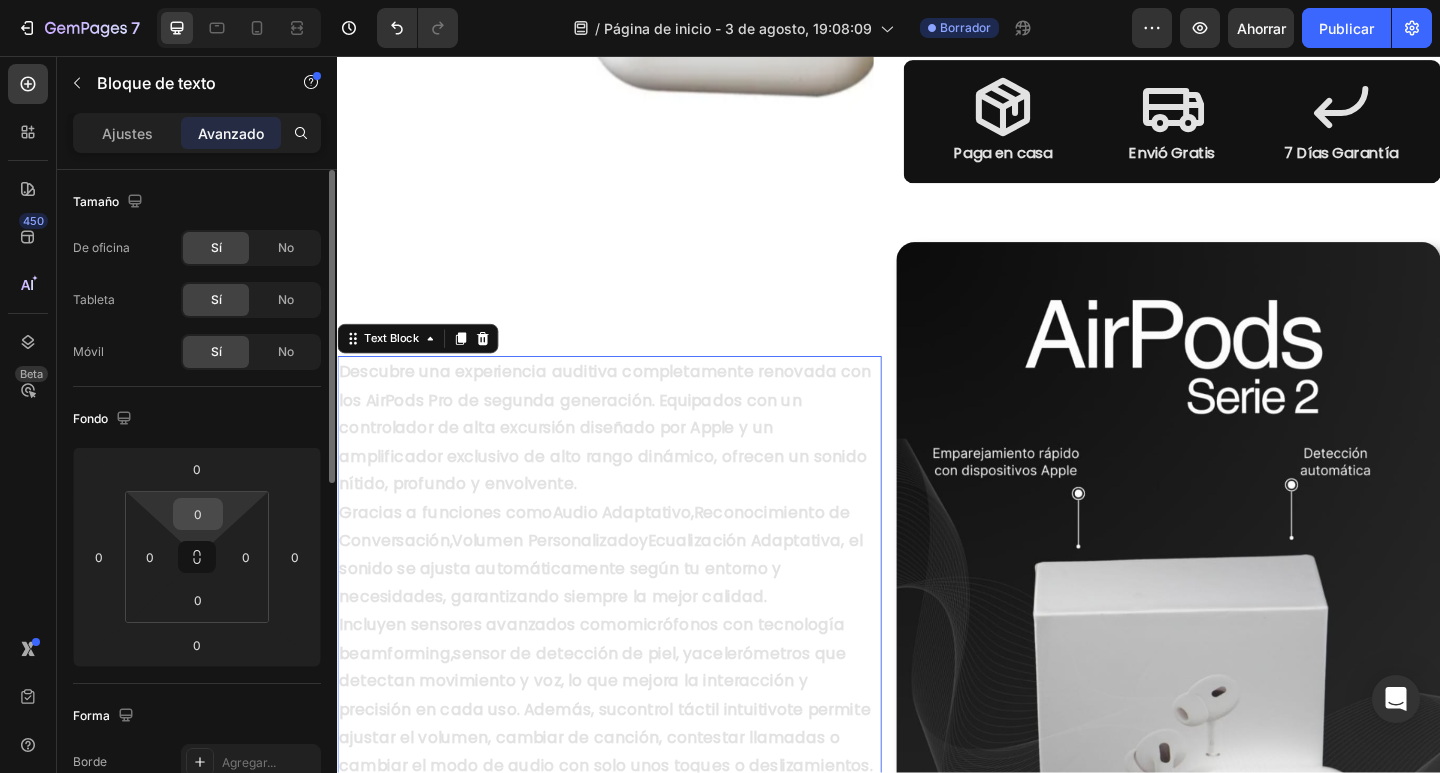 click on "0" at bounding box center (198, 514) 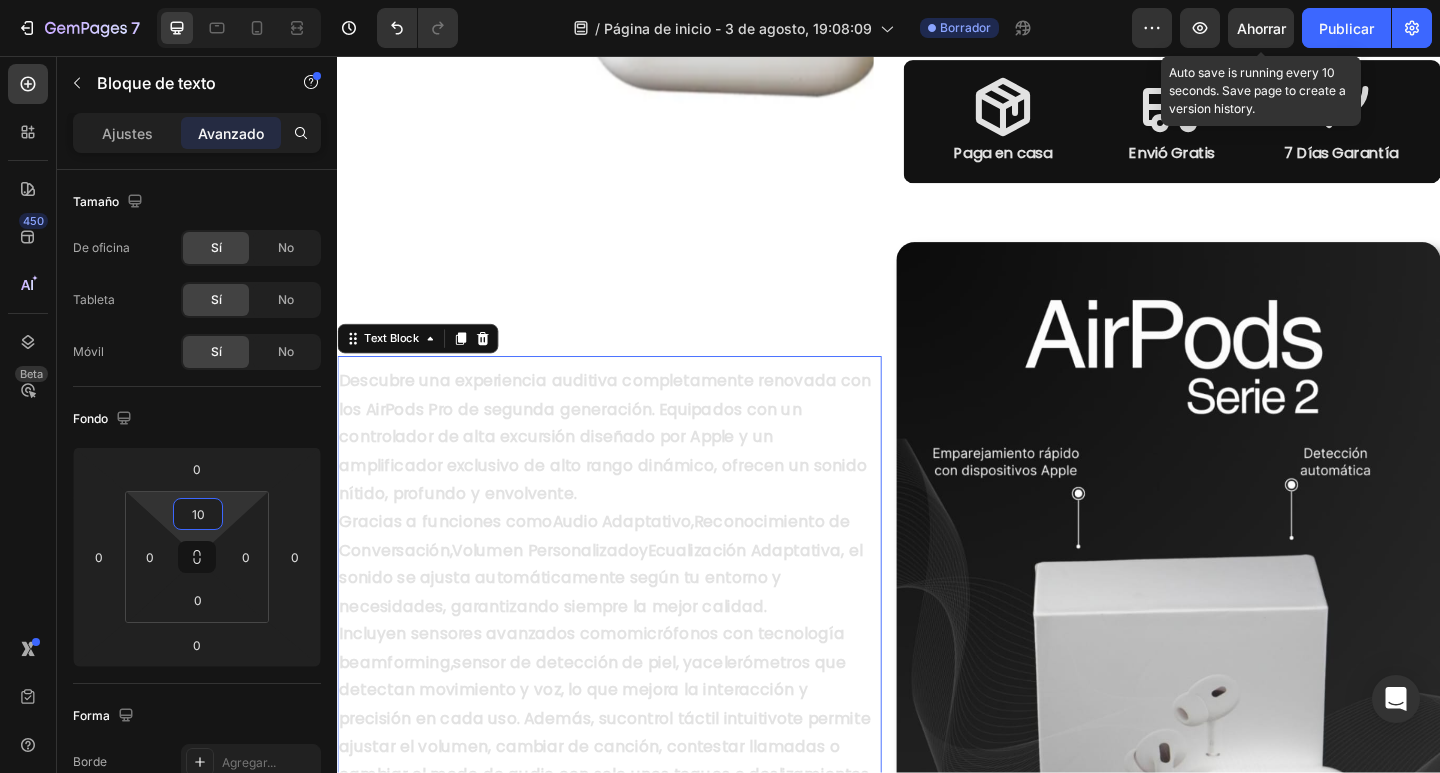 type on "10" 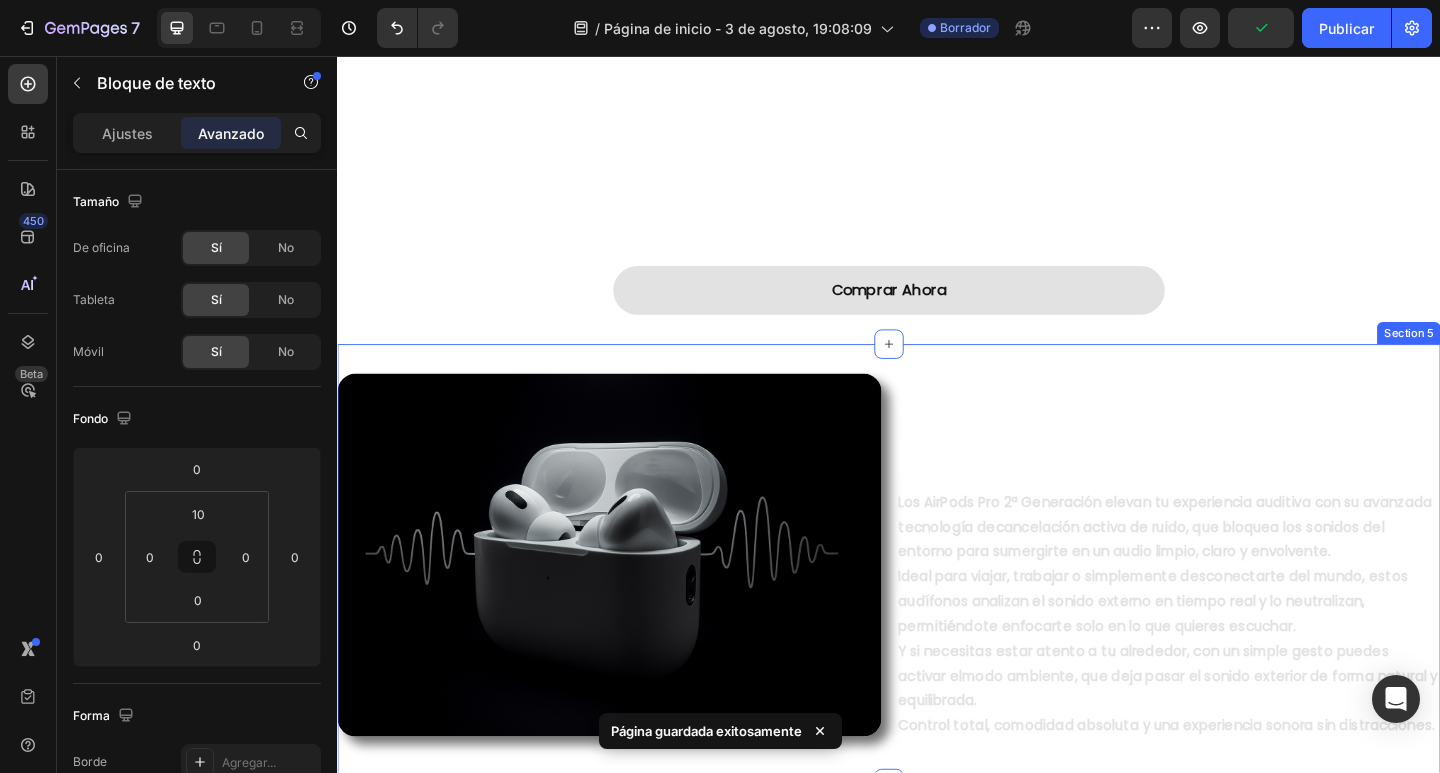 scroll, scrollTop: 2100, scrollLeft: 0, axis: vertical 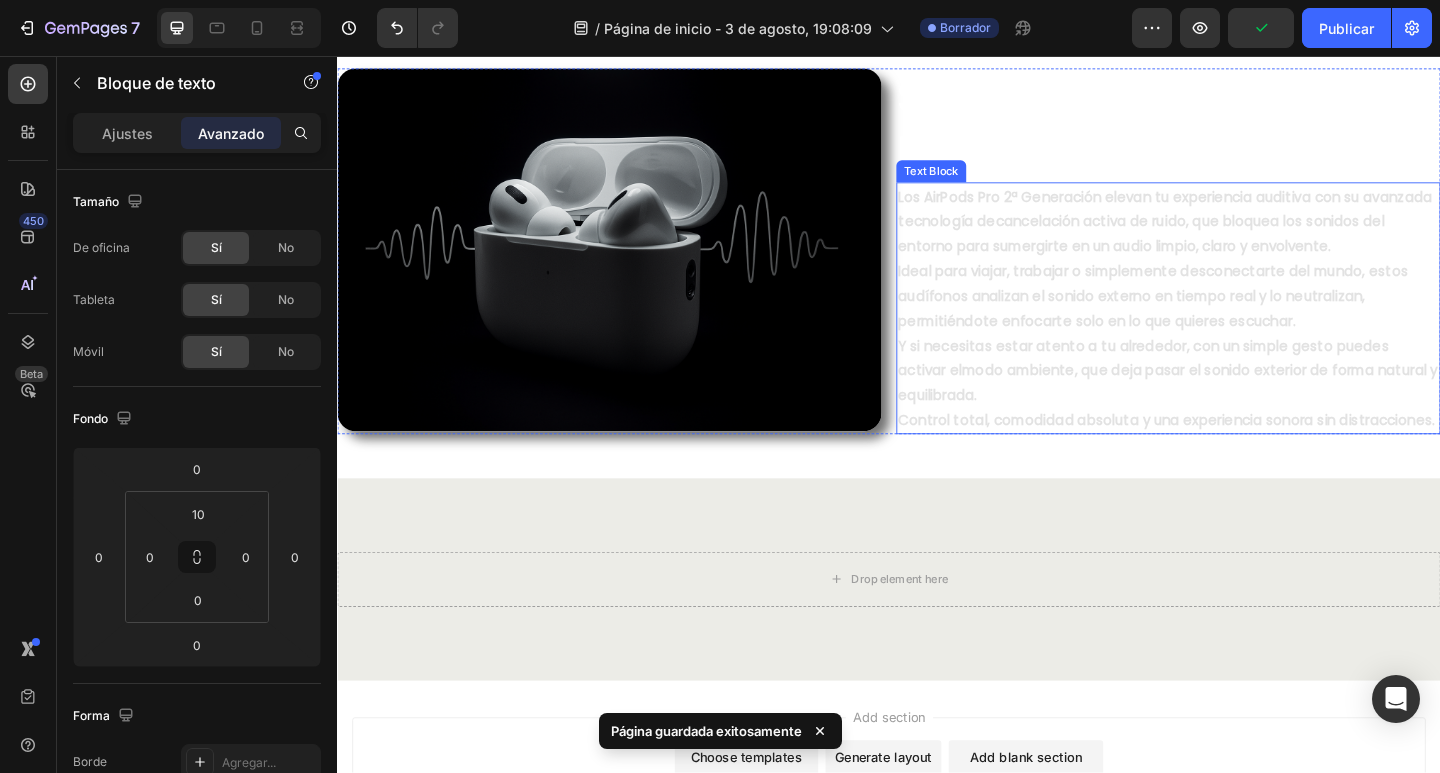 click on "Los AirPods Pro 2ª Generación elevan tu experiencia auditiva con su avanzada tecnología de  cancelación activa de ruido , que bloquea los sonidos del entorno para sumergirte en un audio limpio, claro y envolvente." at bounding box center (1241, 236) 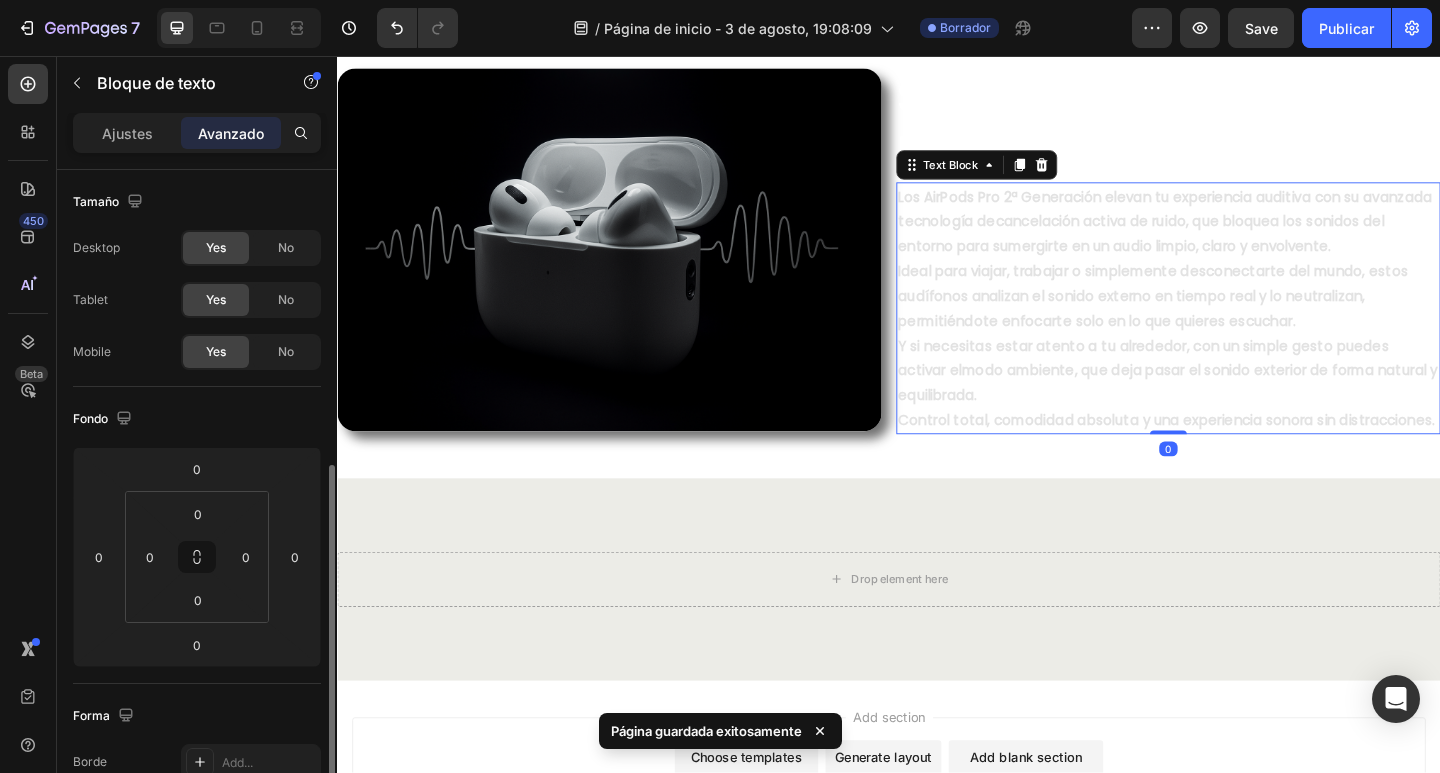 scroll, scrollTop: 200, scrollLeft: 0, axis: vertical 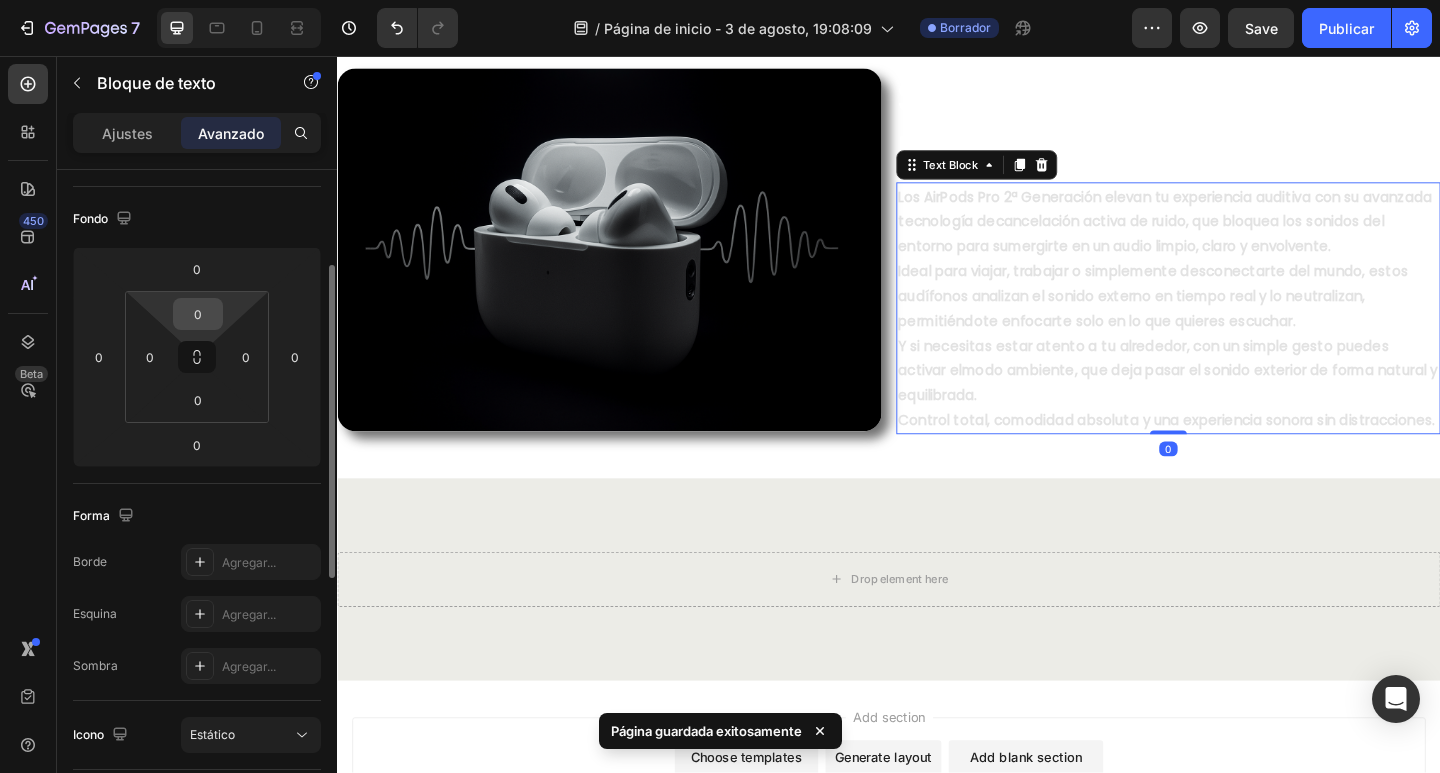 click on "0" at bounding box center [198, 314] 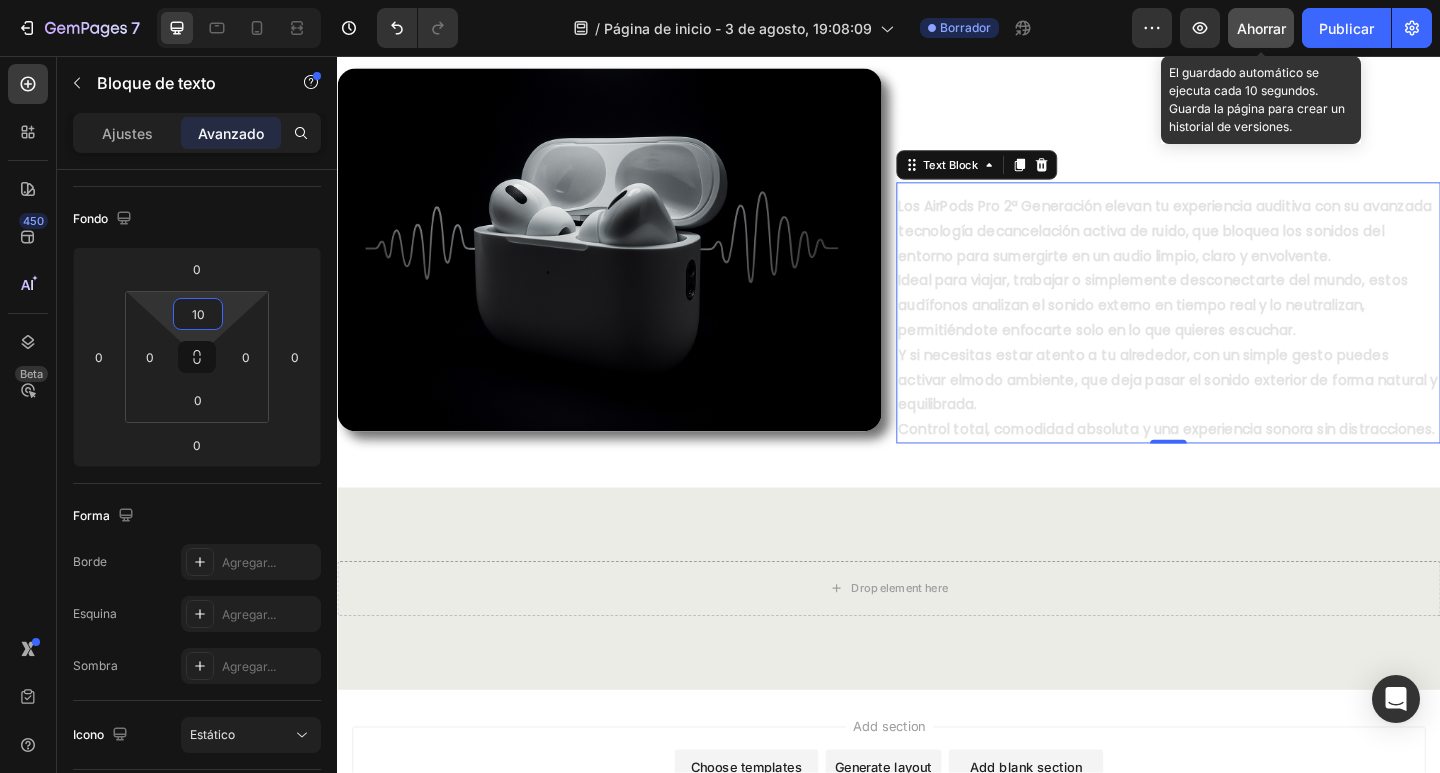type on "10" 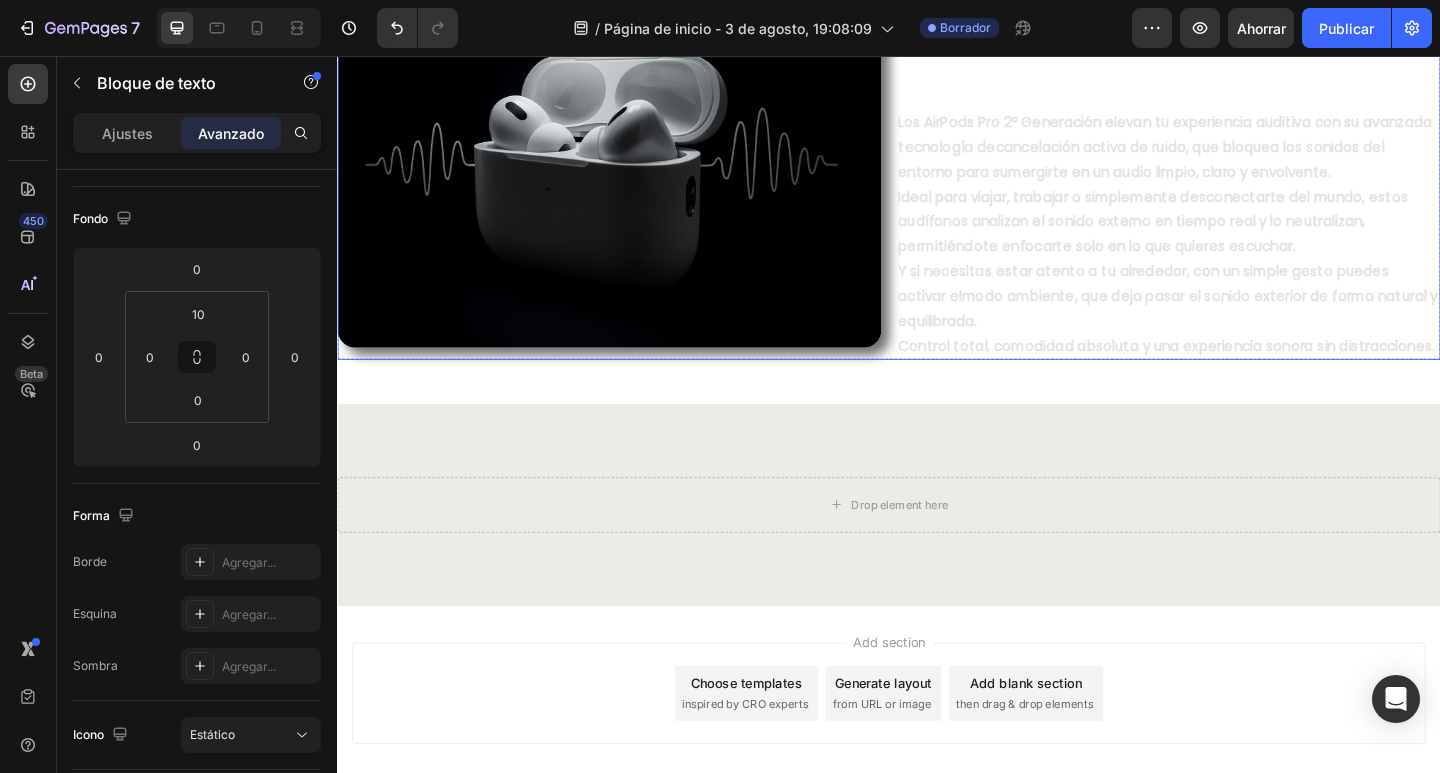 scroll, scrollTop: 2277, scrollLeft: 0, axis: vertical 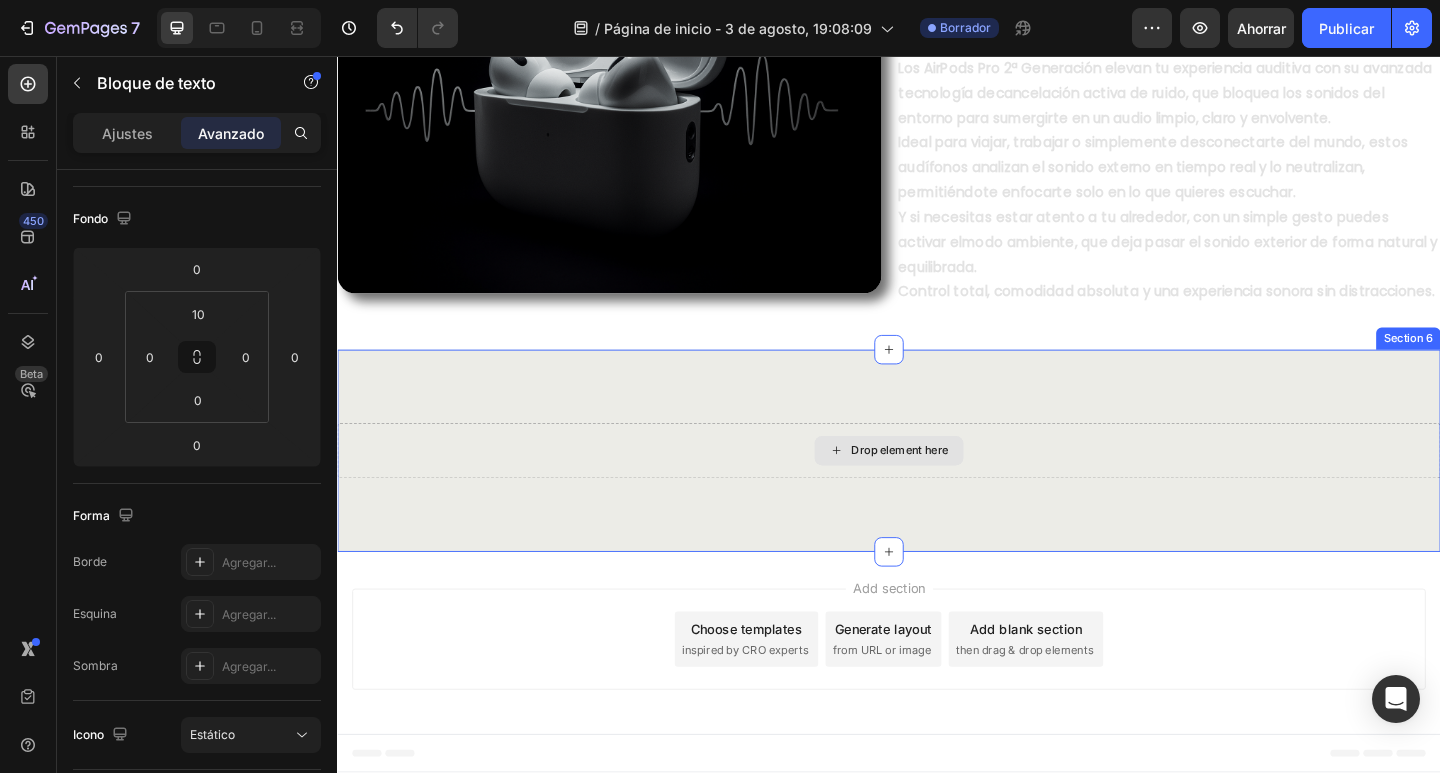 click 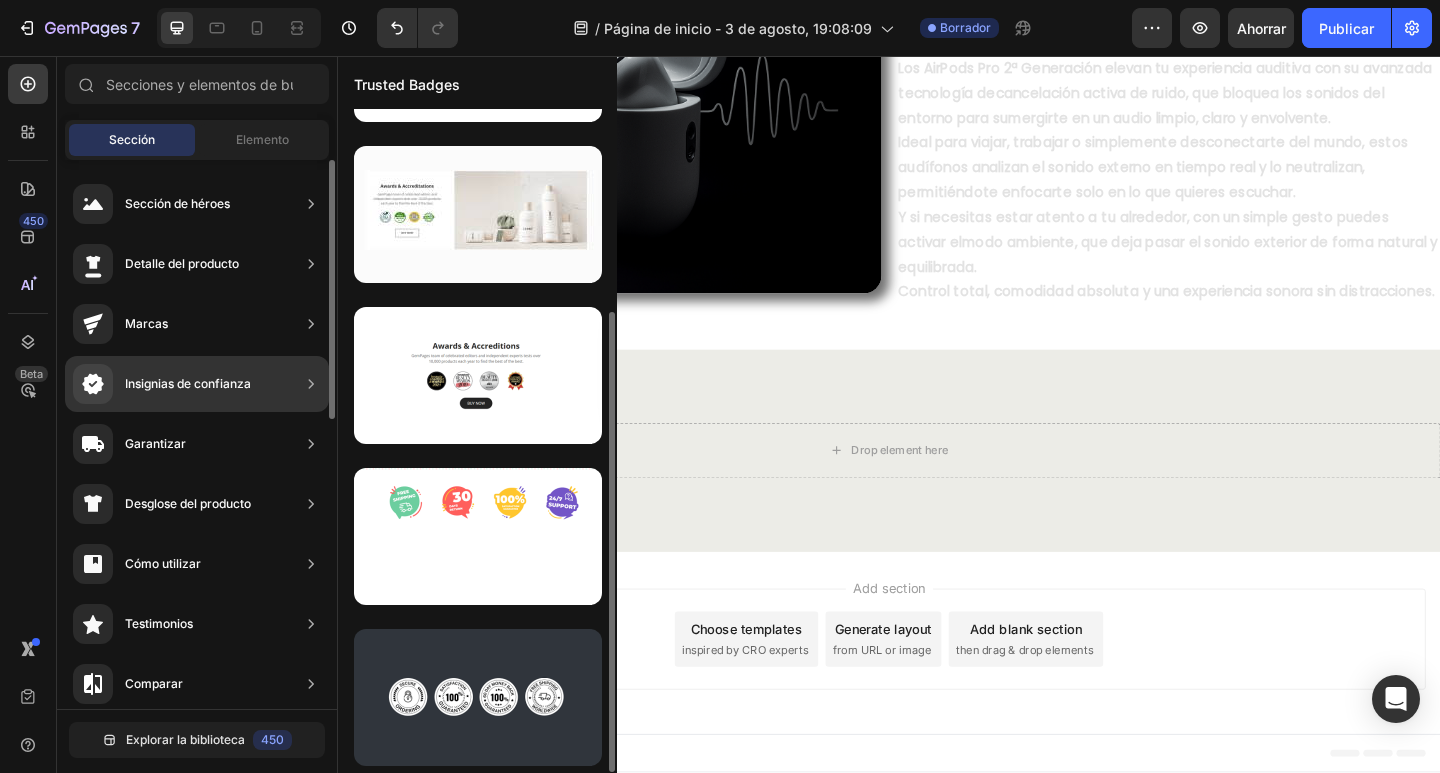 scroll, scrollTop: 291, scrollLeft: 0, axis: vertical 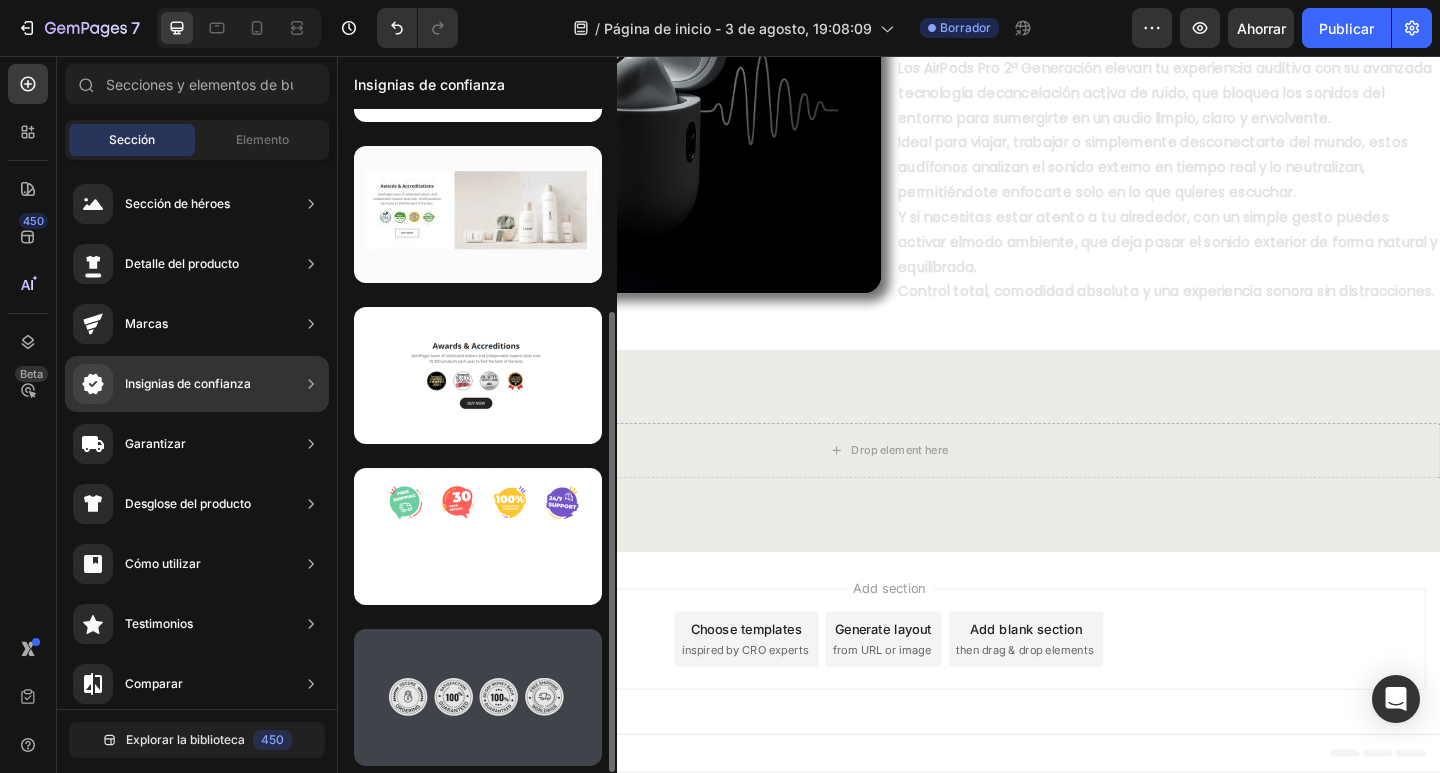 click at bounding box center (478, 697) 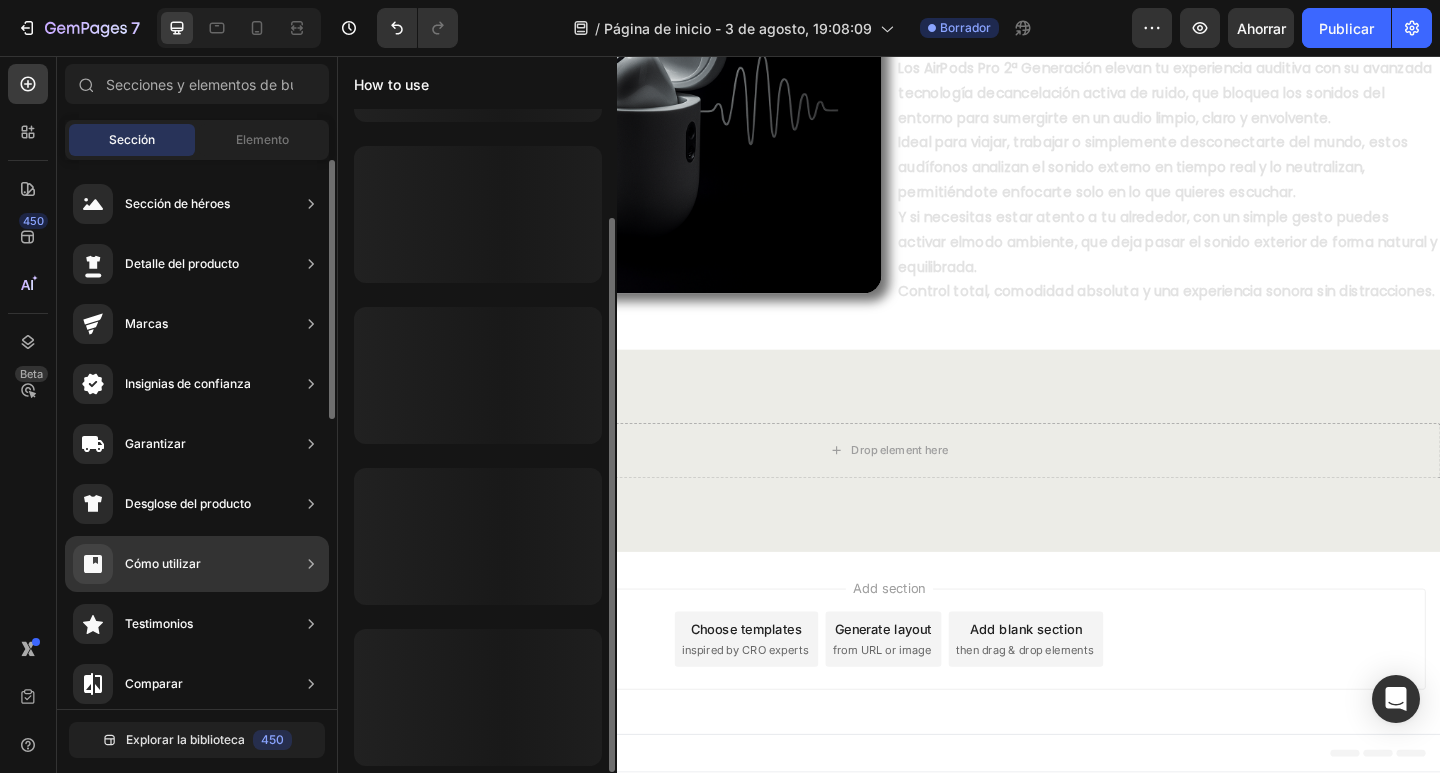 scroll, scrollTop: 0, scrollLeft: 0, axis: both 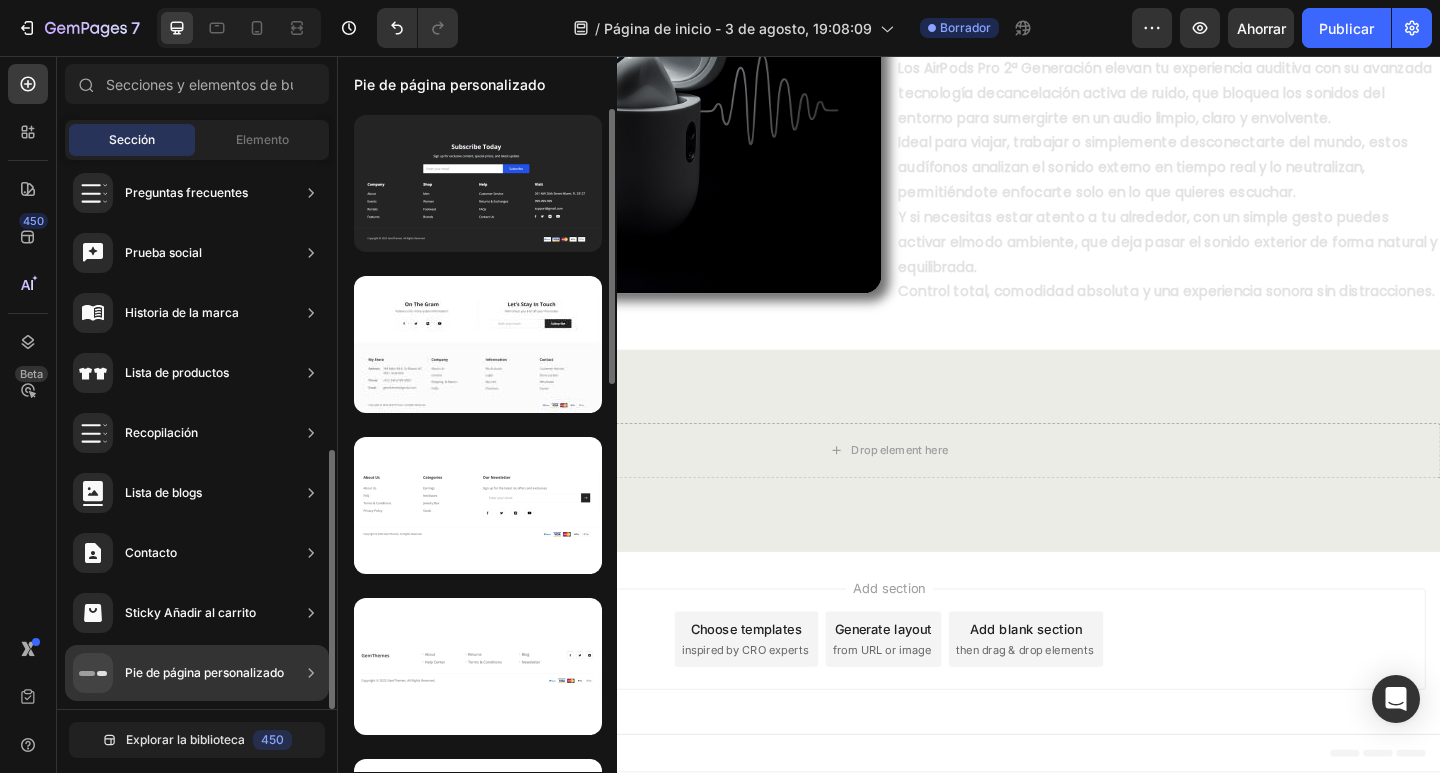 drag, startPoint x: 178, startPoint y: 666, endPoint x: 270, endPoint y: 682, distance: 93.38094 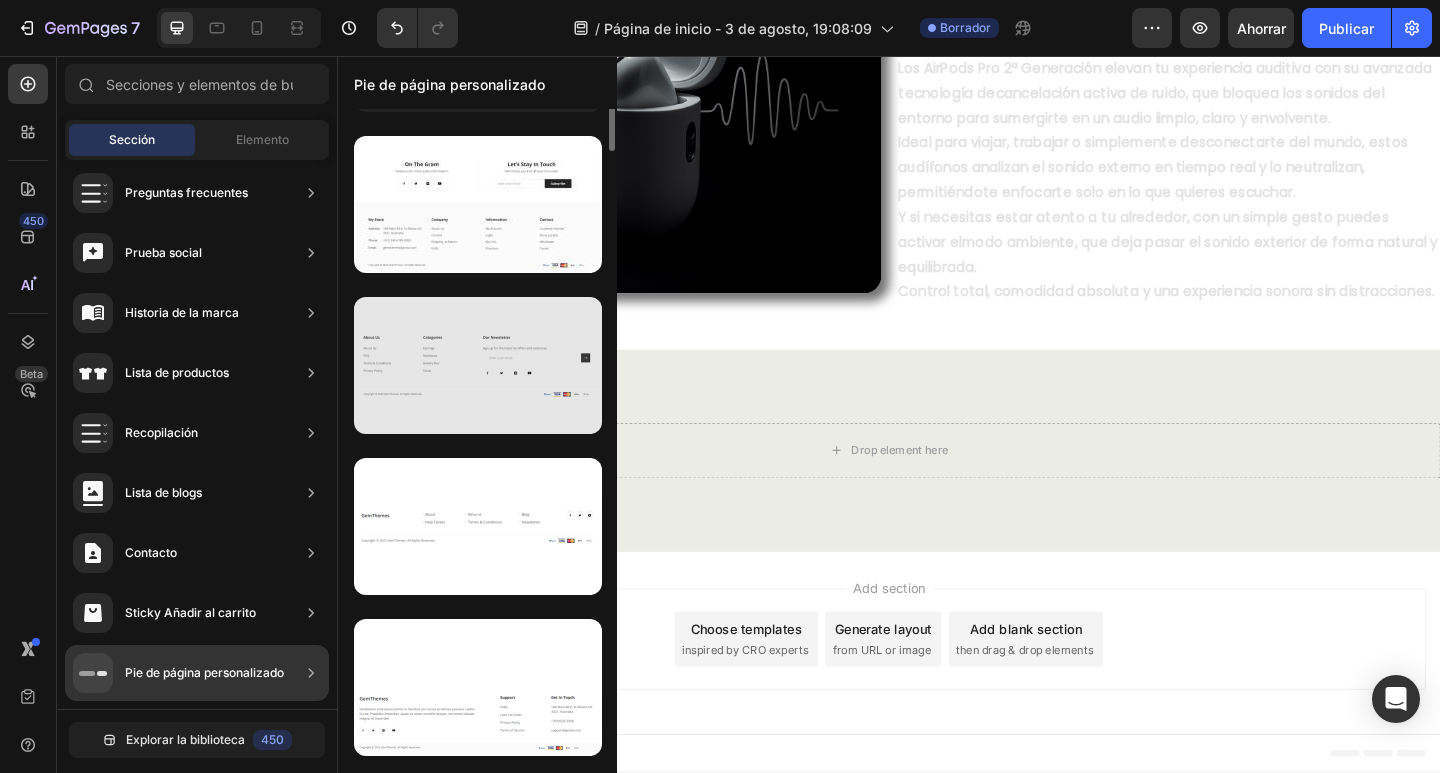 scroll, scrollTop: 0, scrollLeft: 0, axis: both 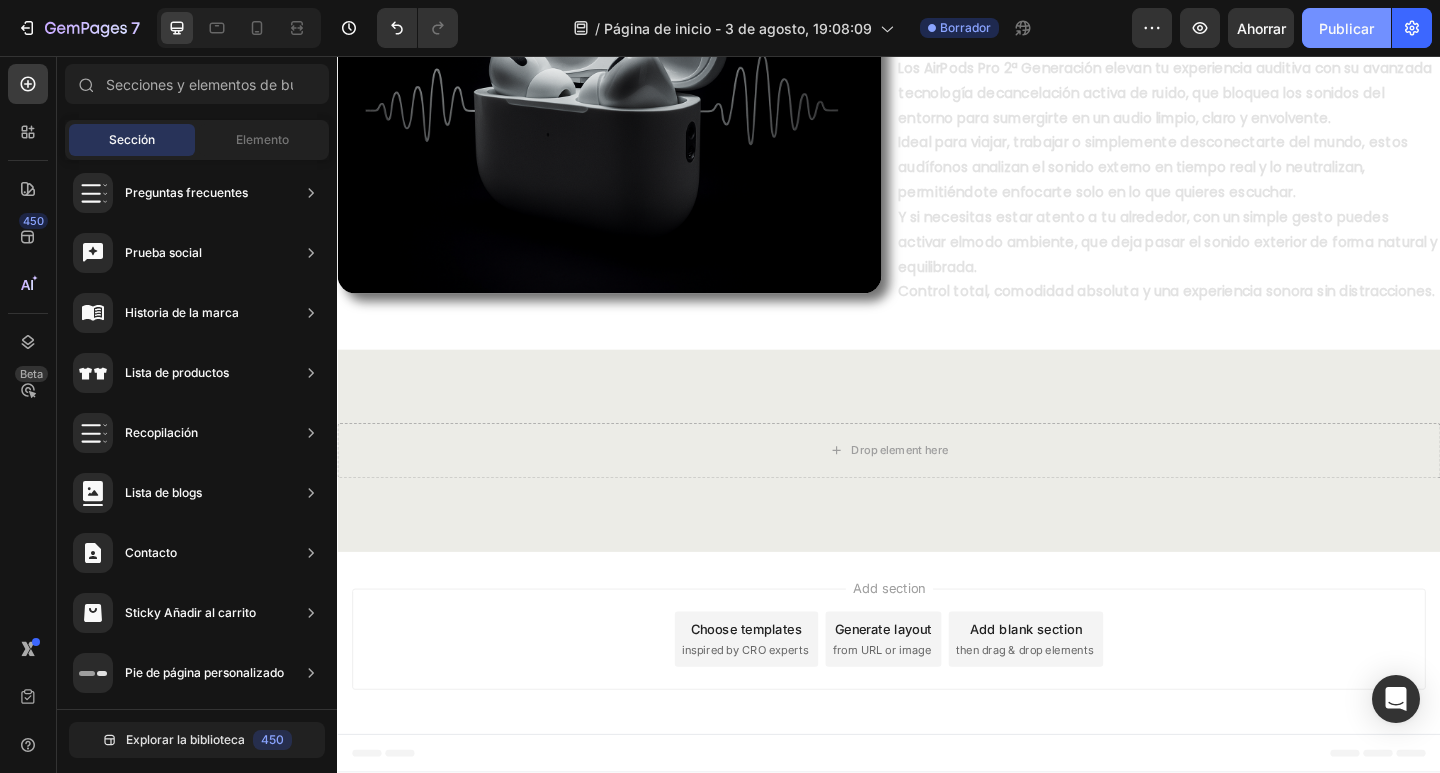 click on "Publicar" 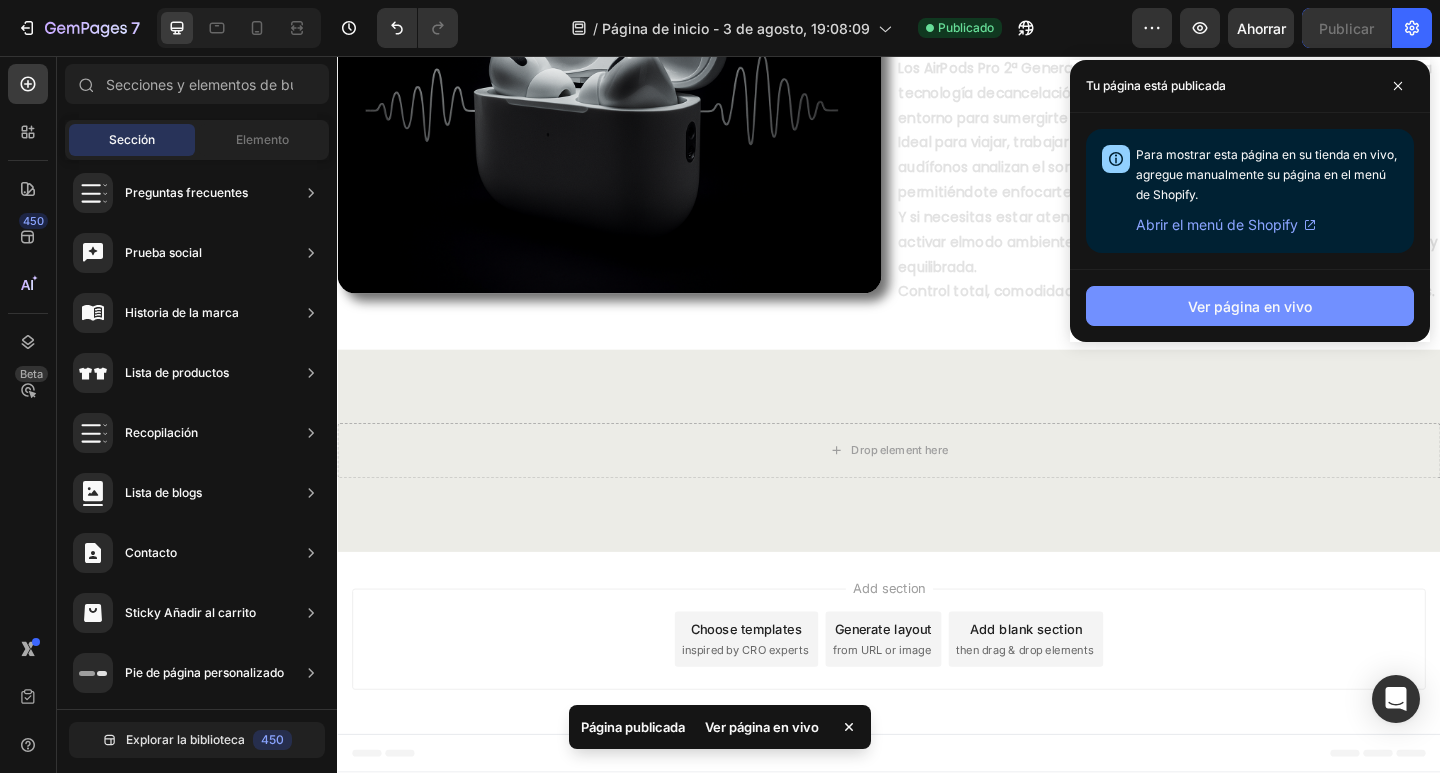 click on "Ver página en vivo" at bounding box center (1250, 306) 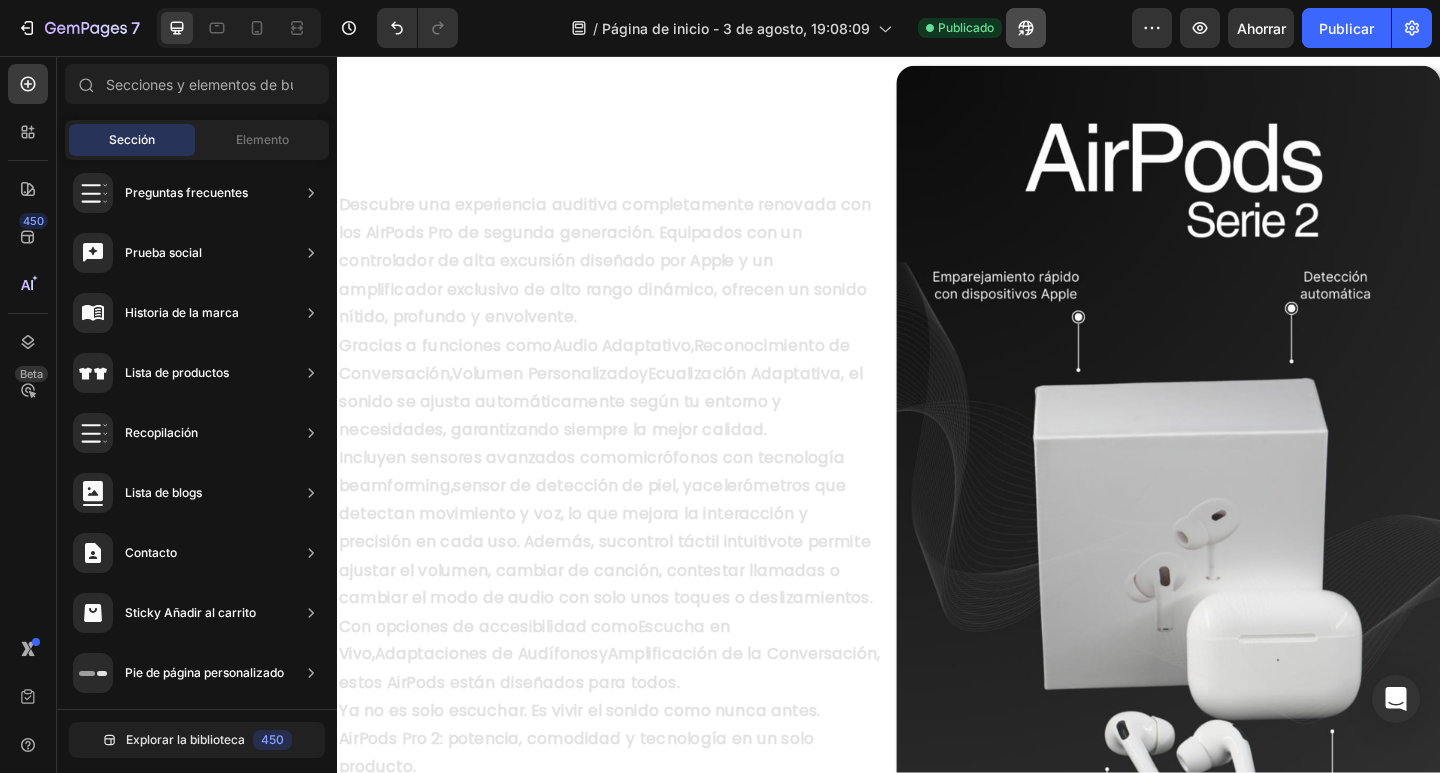 scroll, scrollTop: 777, scrollLeft: 0, axis: vertical 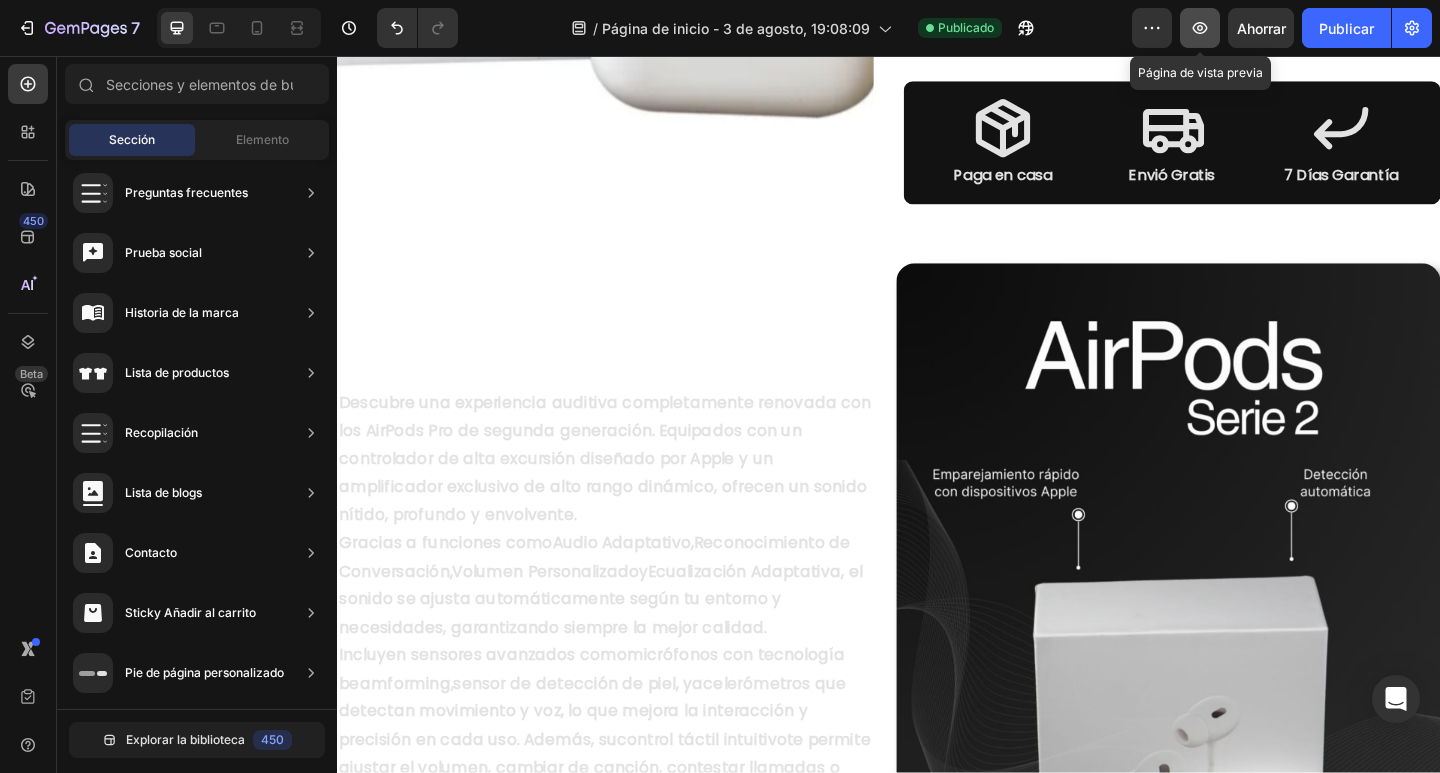 click 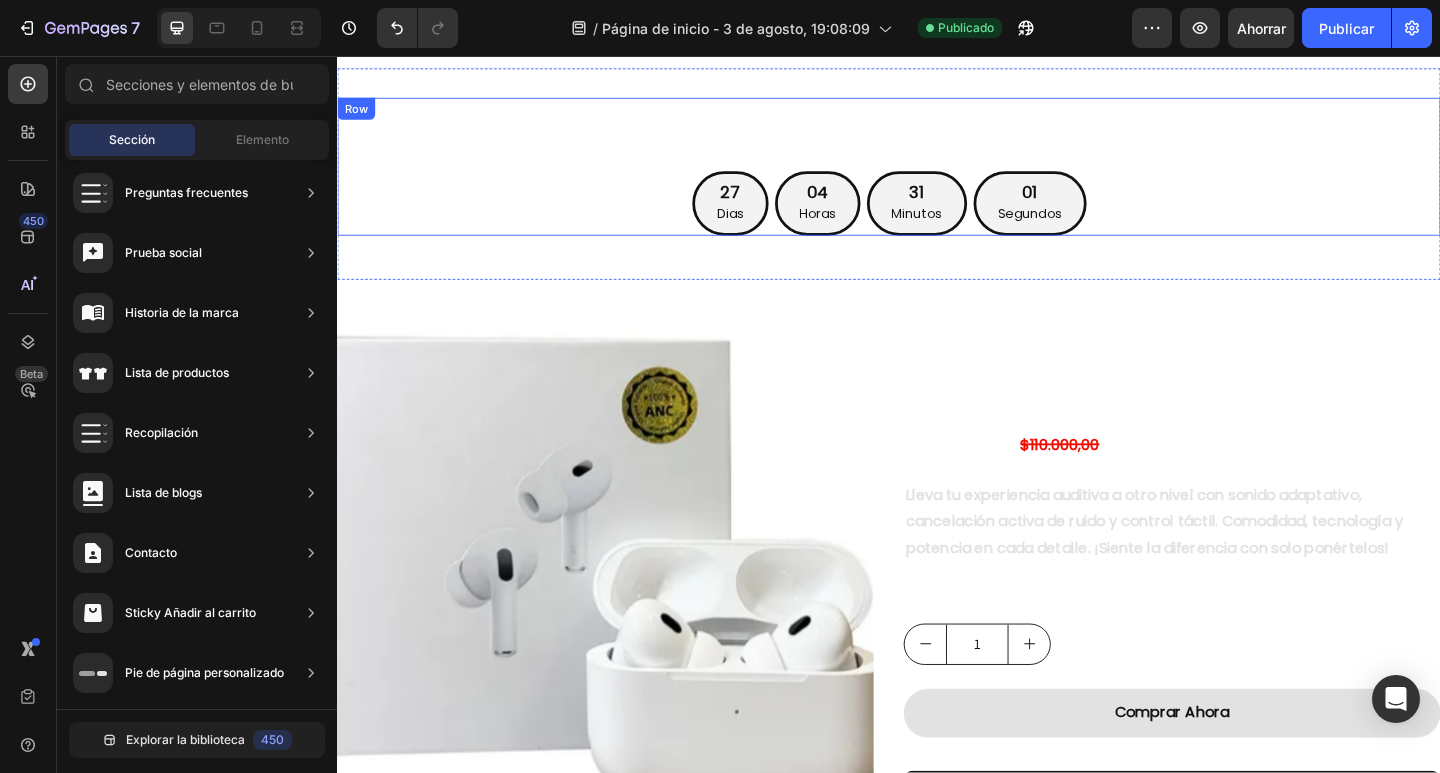 scroll, scrollTop: 0, scrollLeft: 0, axis: both 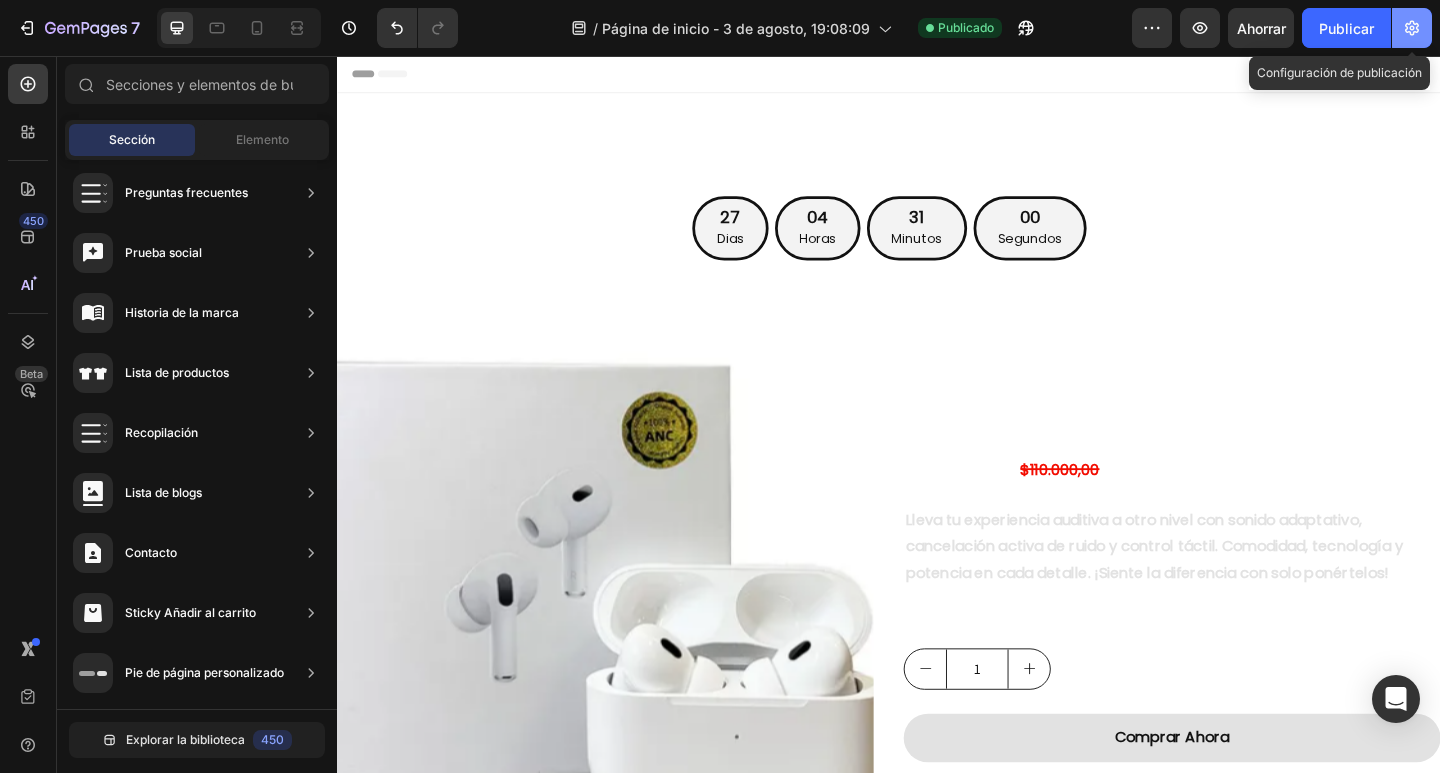 click 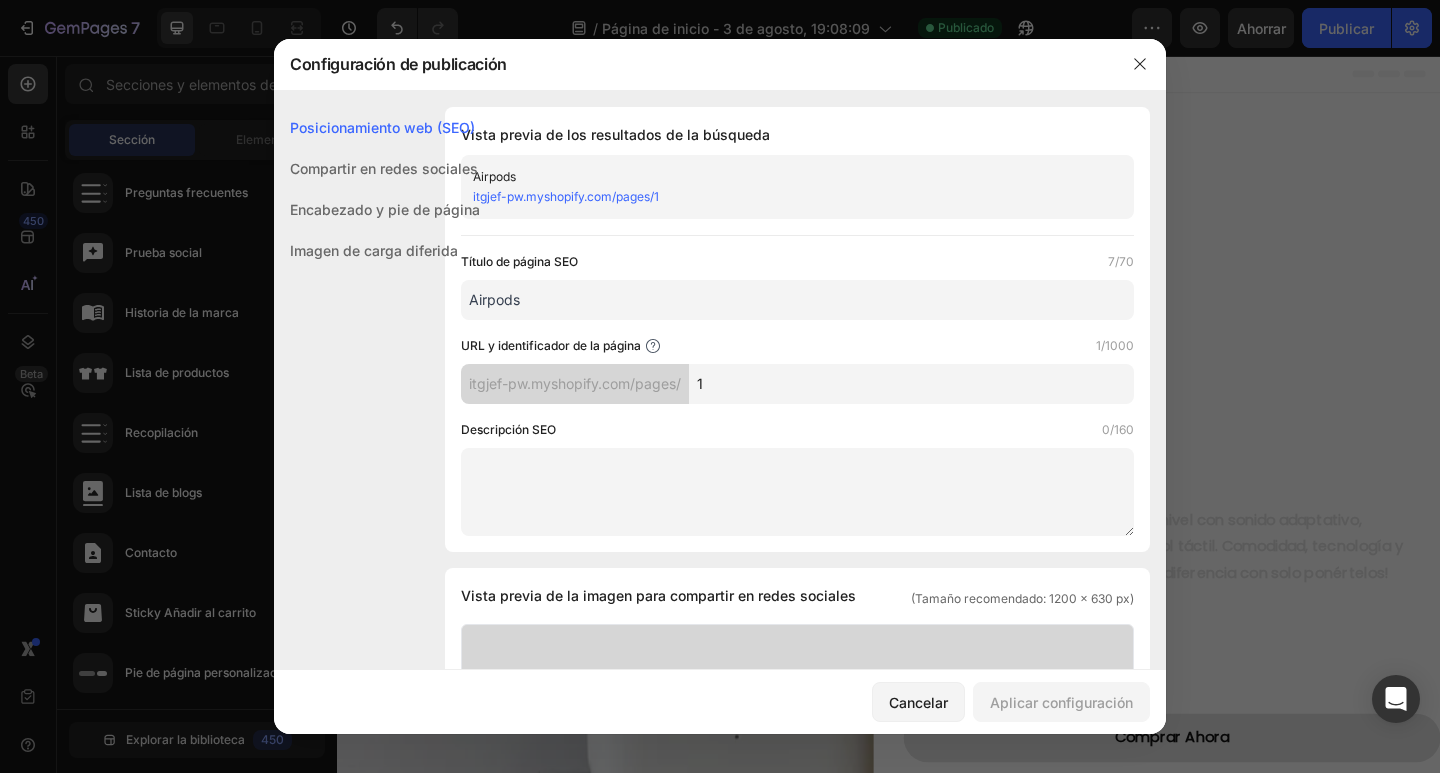 click on "itgjef-pw.myshopify.com/pages/" at bounding box center [575, 383] 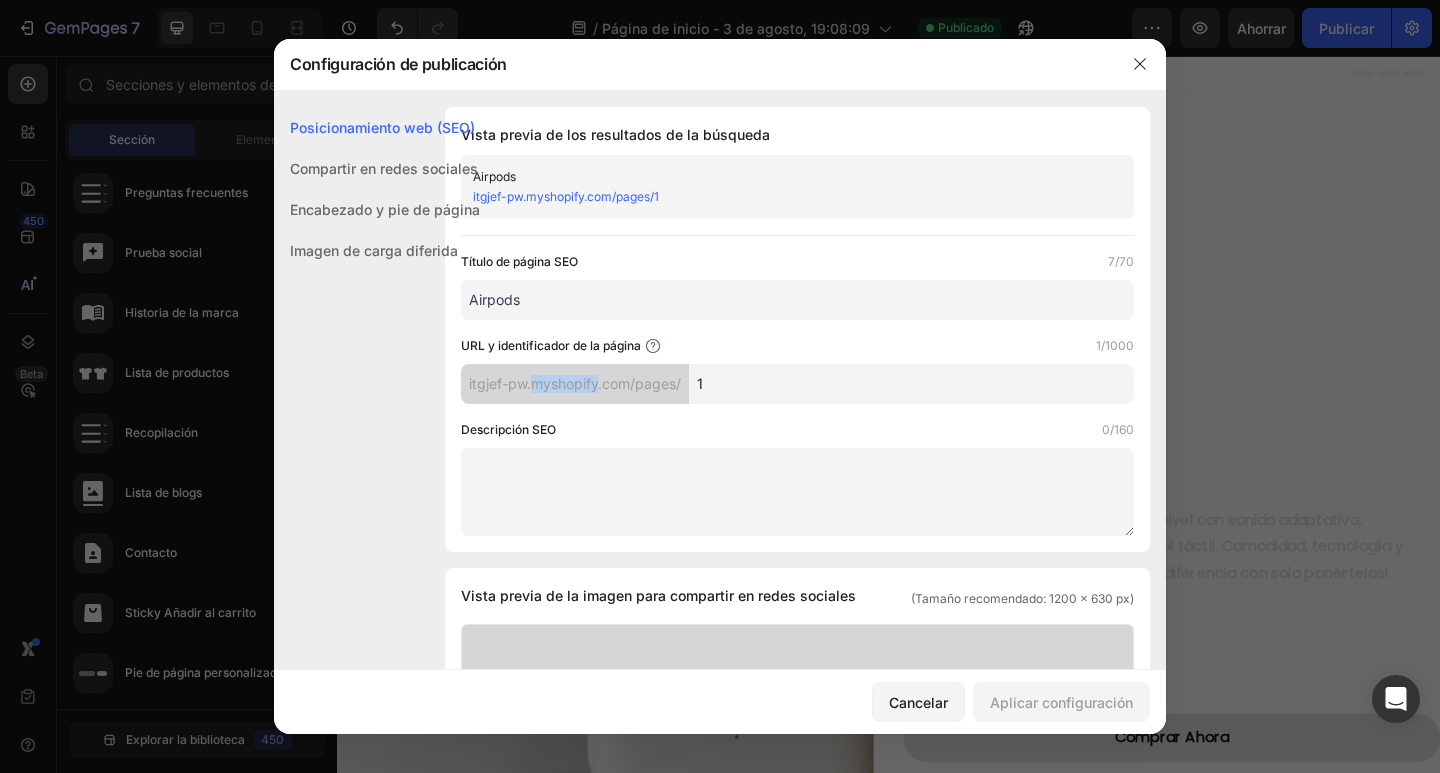 click on "itgjef-pw.myshopify.com/pages/" at bounding box center (575, 383) 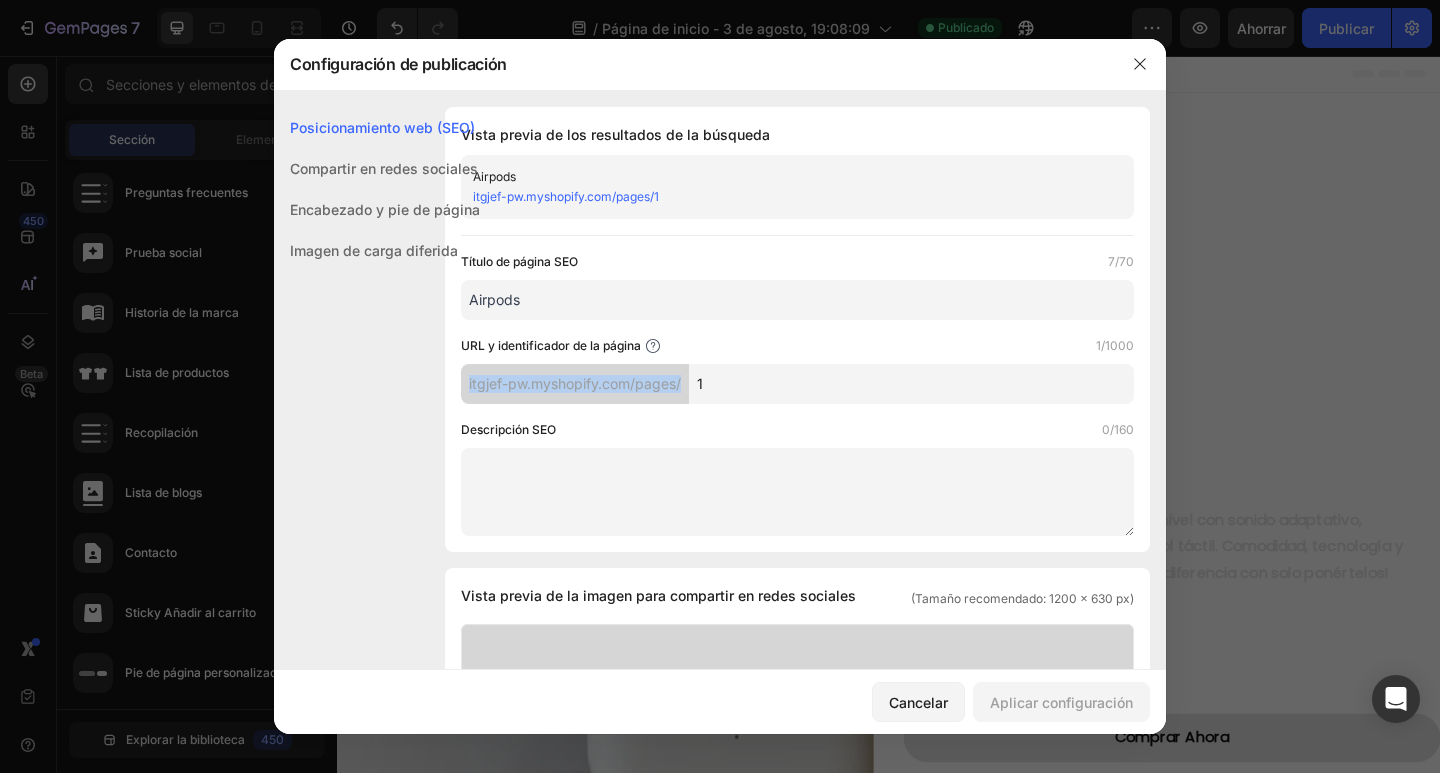 click on "itgjef-pw.myshopify.com/pages/" at bounding box center [575, 383] 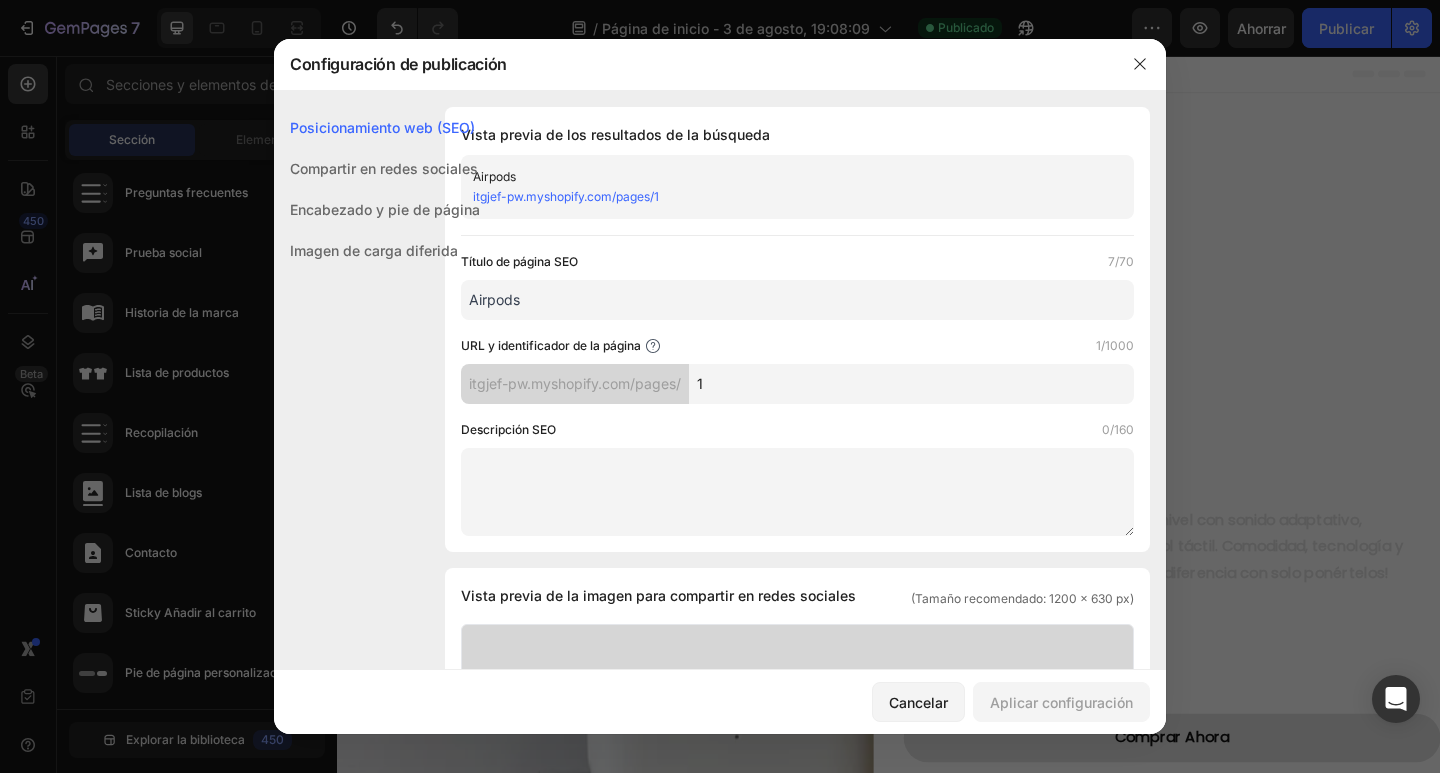 drag, startPoint x: 685, startPoint y: 190, endPoint x: 883, endPoint y: 204, distance: 198.49434 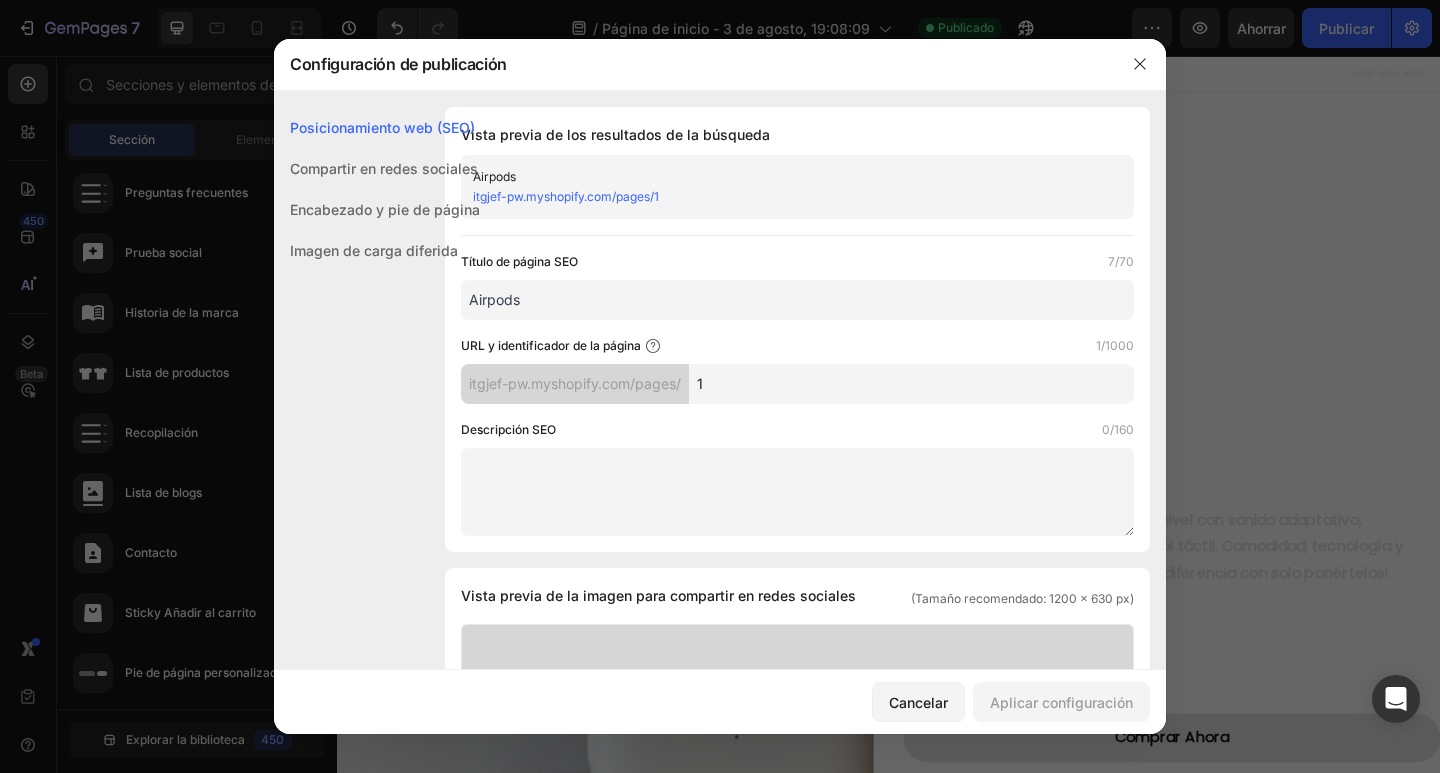 click on "itgjef-pw.myshopify.com/pages/1" at bounding box center (781, 197) 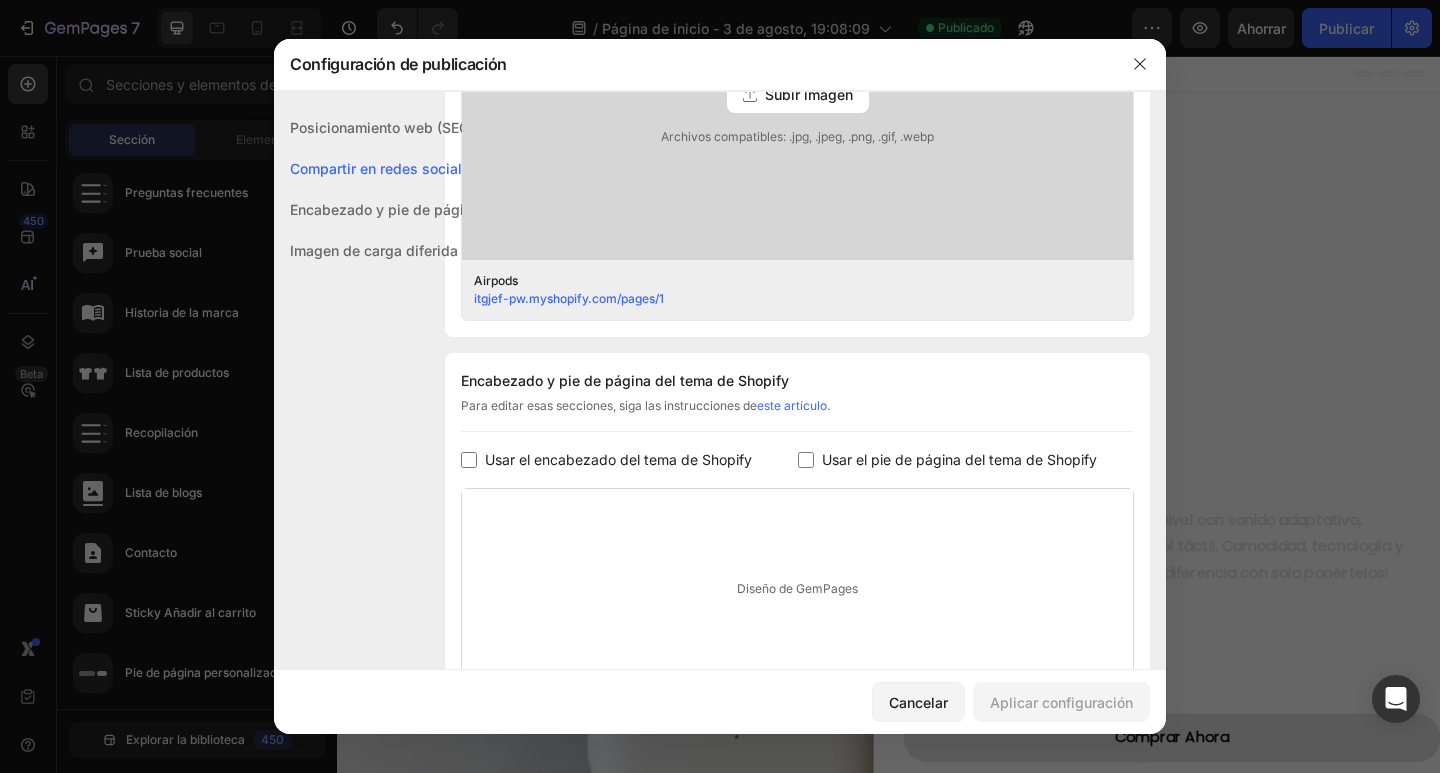 scroll, scrollTop: 879, scrollLeft: 0, axis: vertical 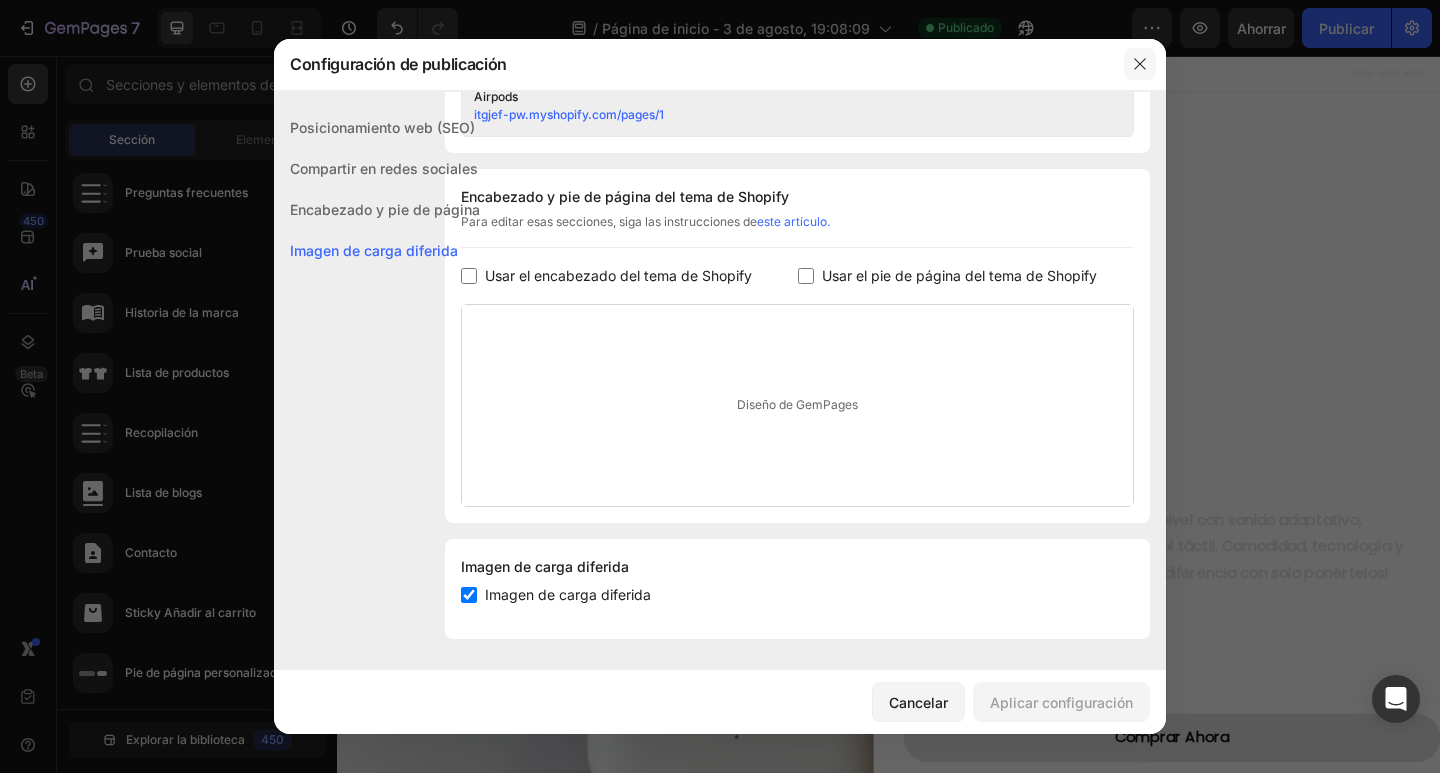 click 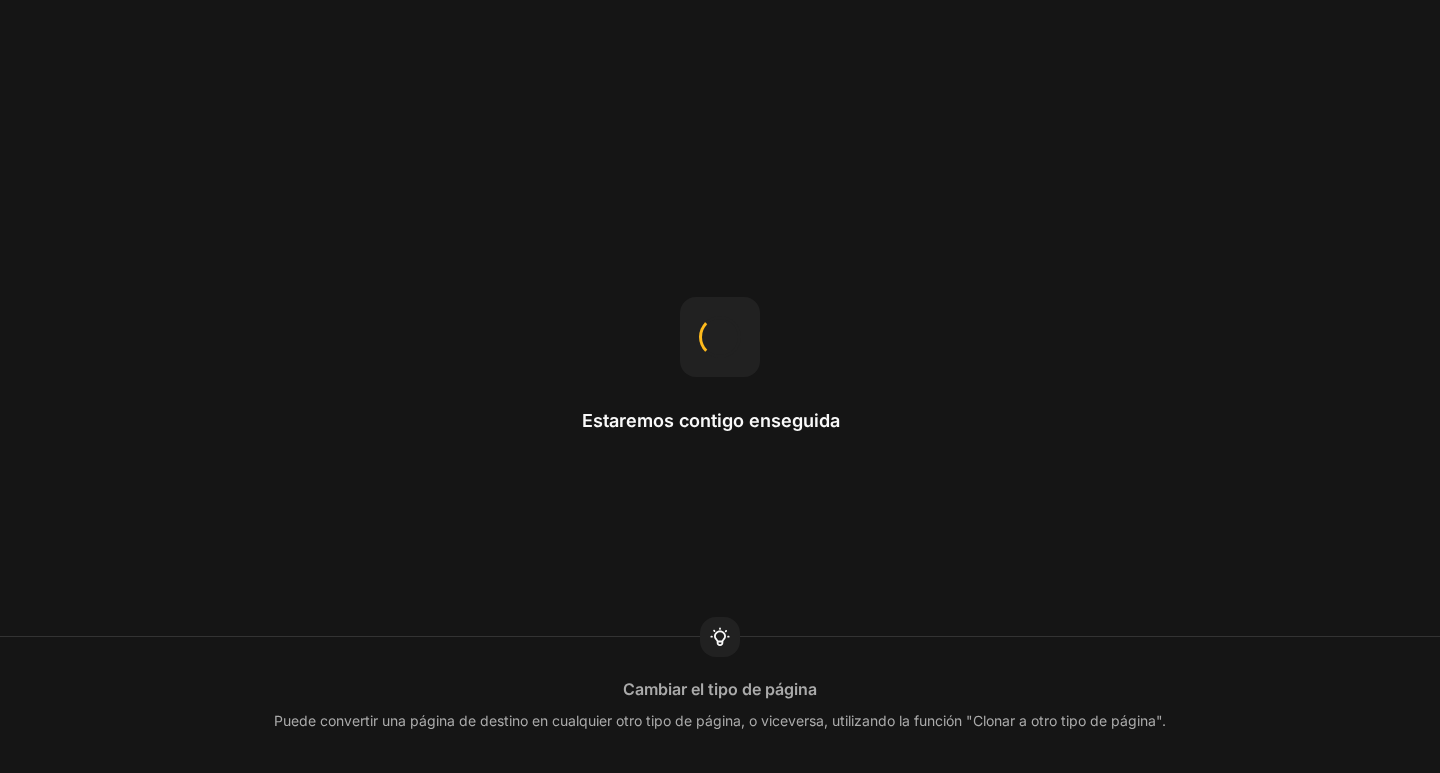 scroll, scrollTop: 0, scrollLeft: 0, axis: both 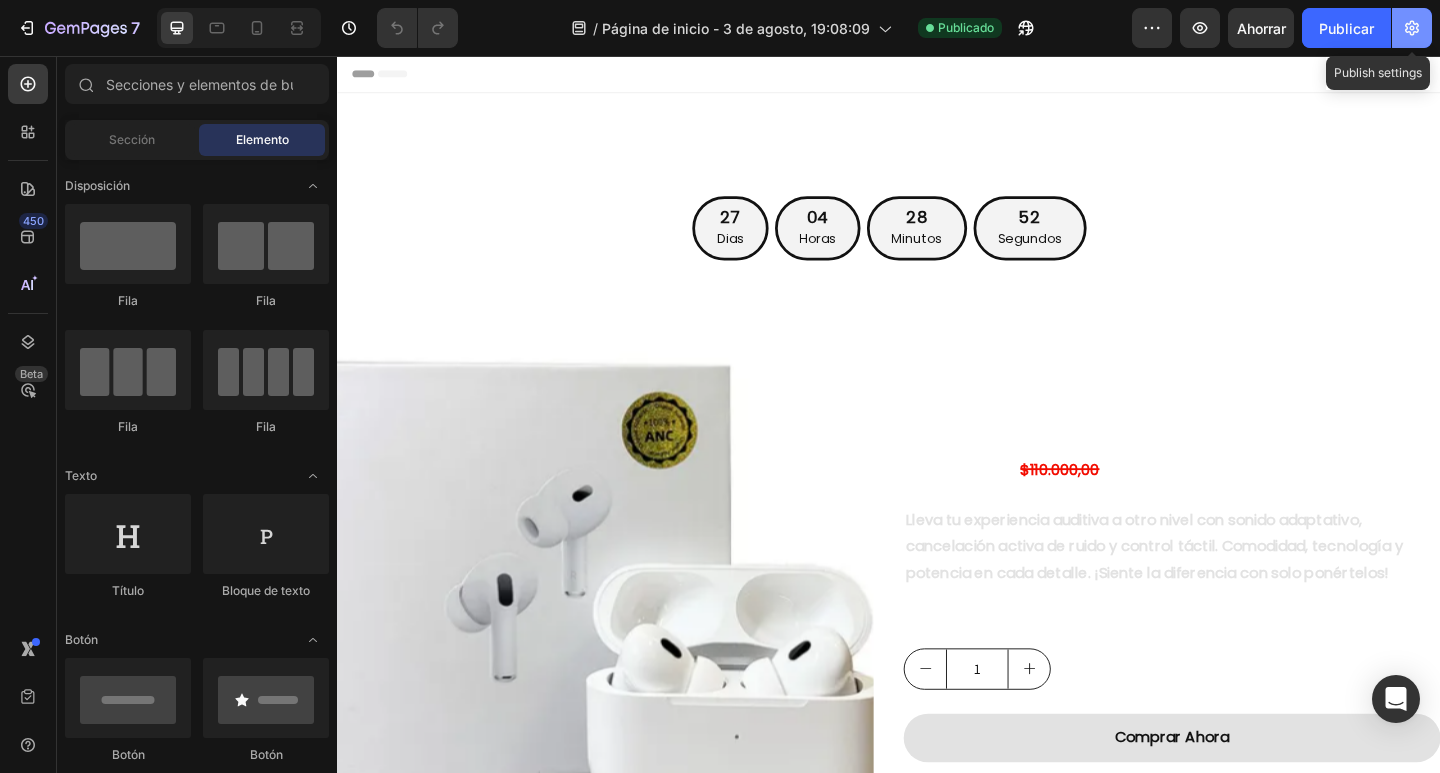 click 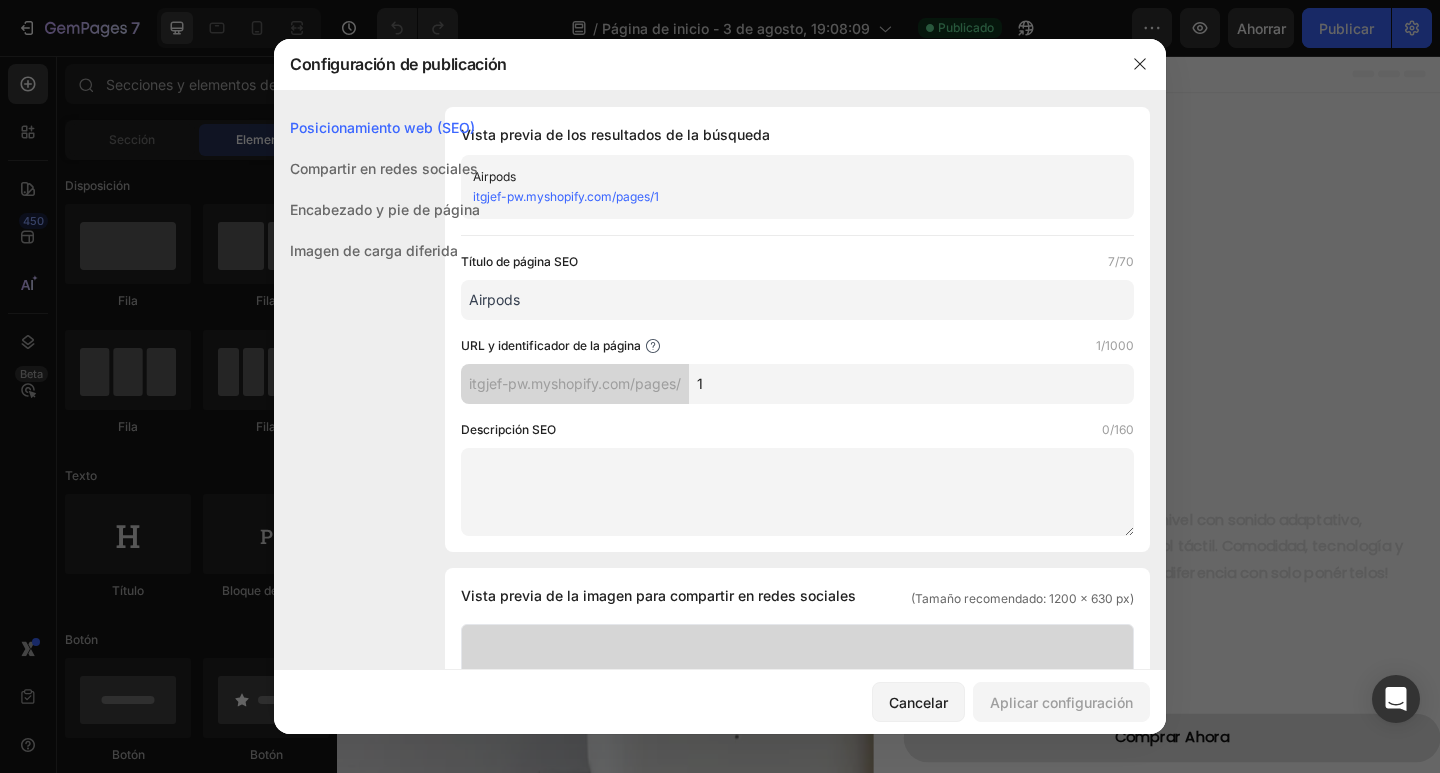 click on "Compartir en redes sociales" at bounding box center [384, 168] 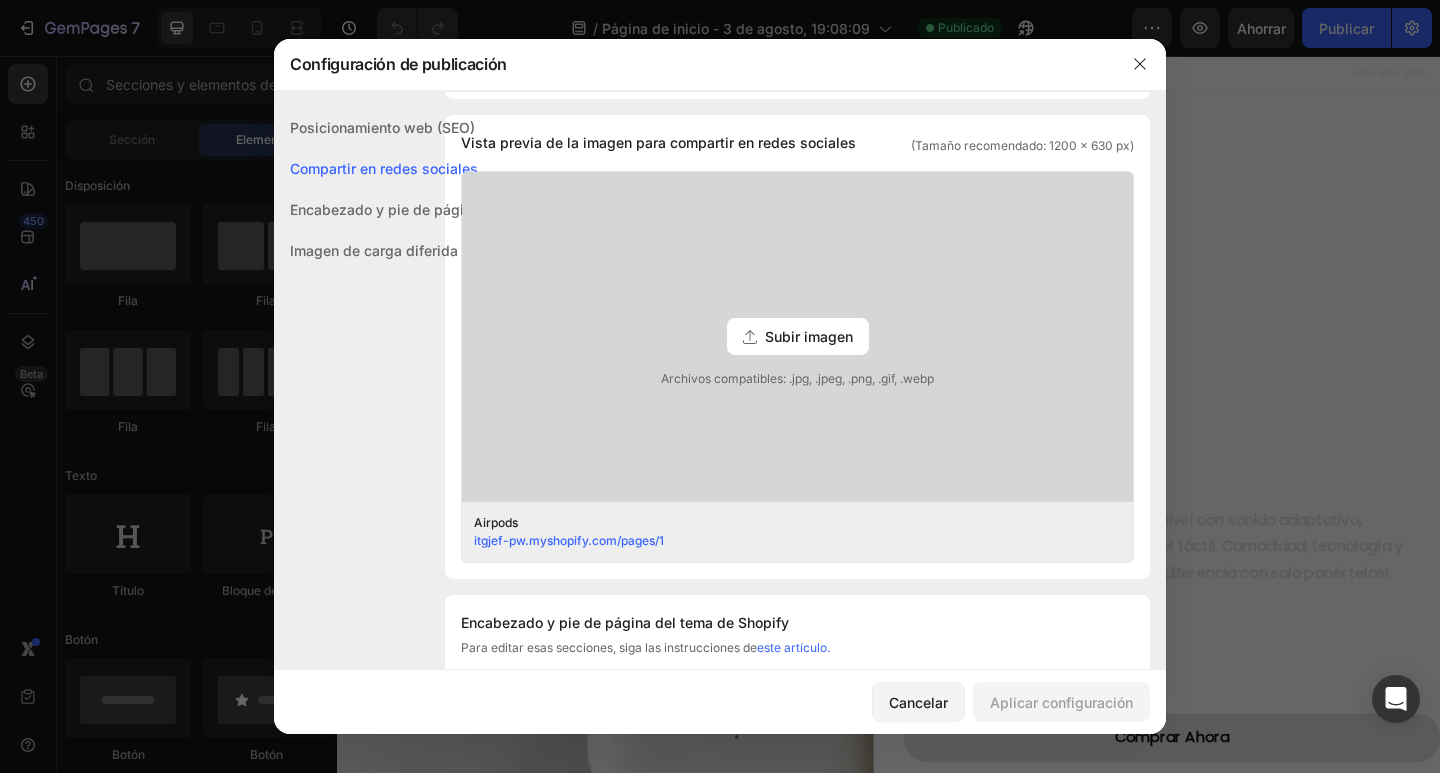 scroll, scrollTop: 457, scrollLeft: 0, axis: vertical 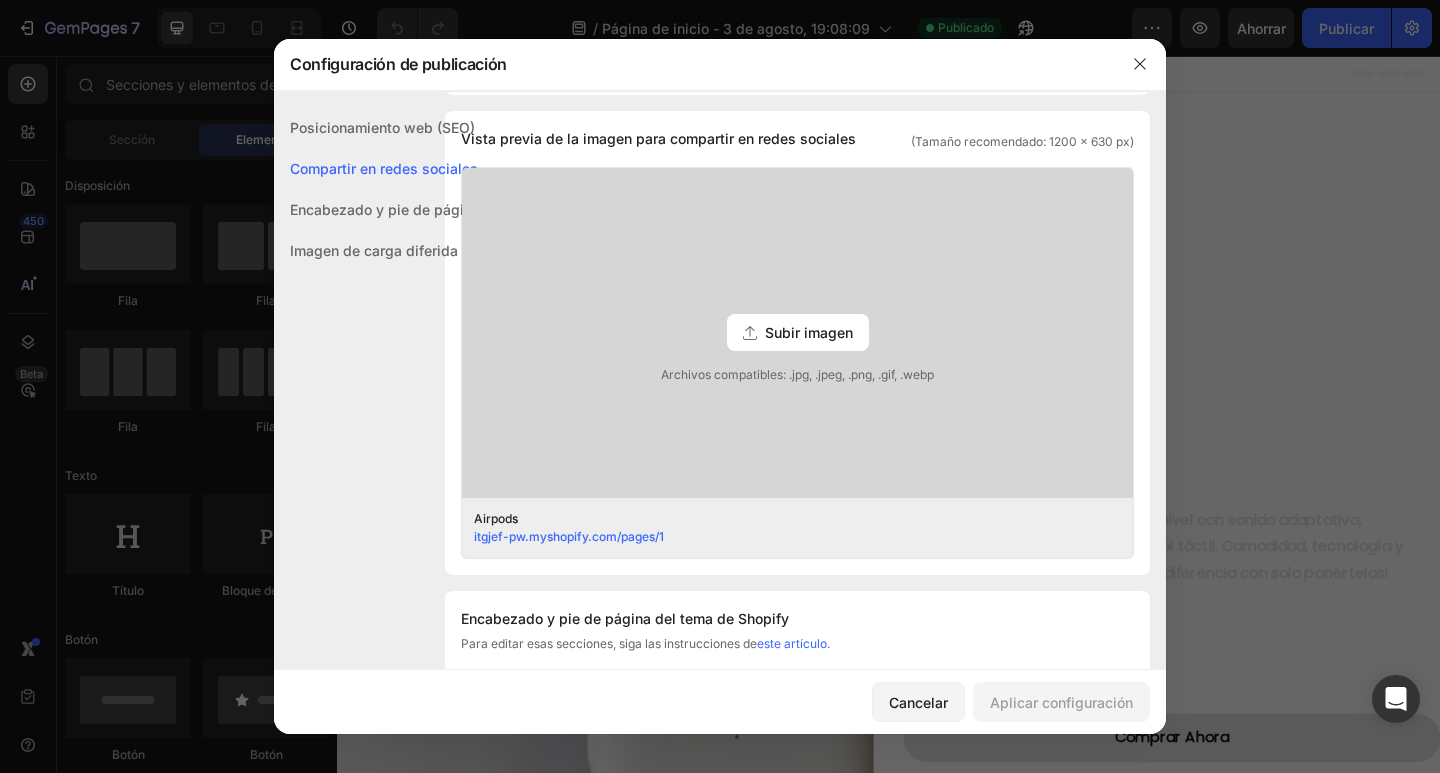 click on "Encabezado y pie de página" at bounding box center [385, 209] 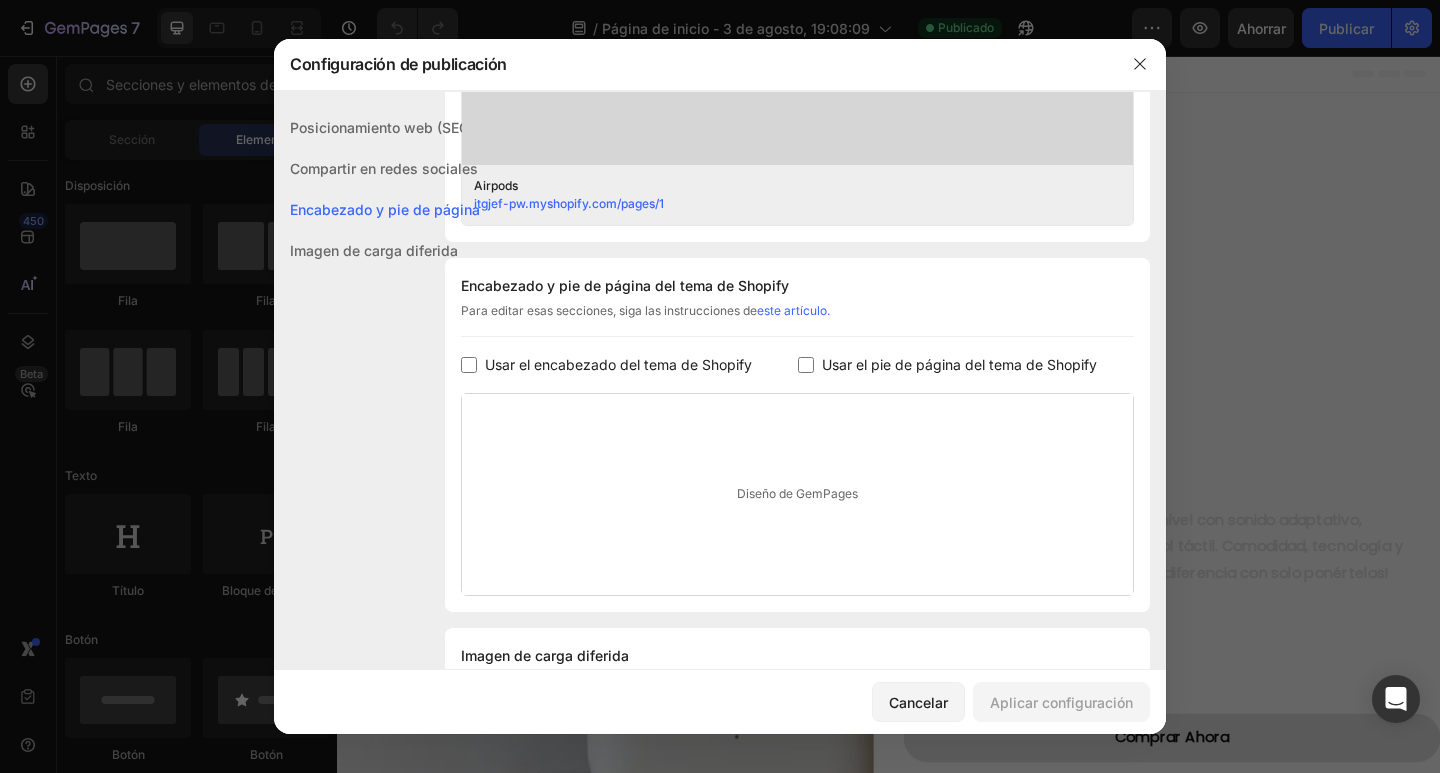 scroll, scrollTop: 879, scrollLeft: 0, axis: vertical 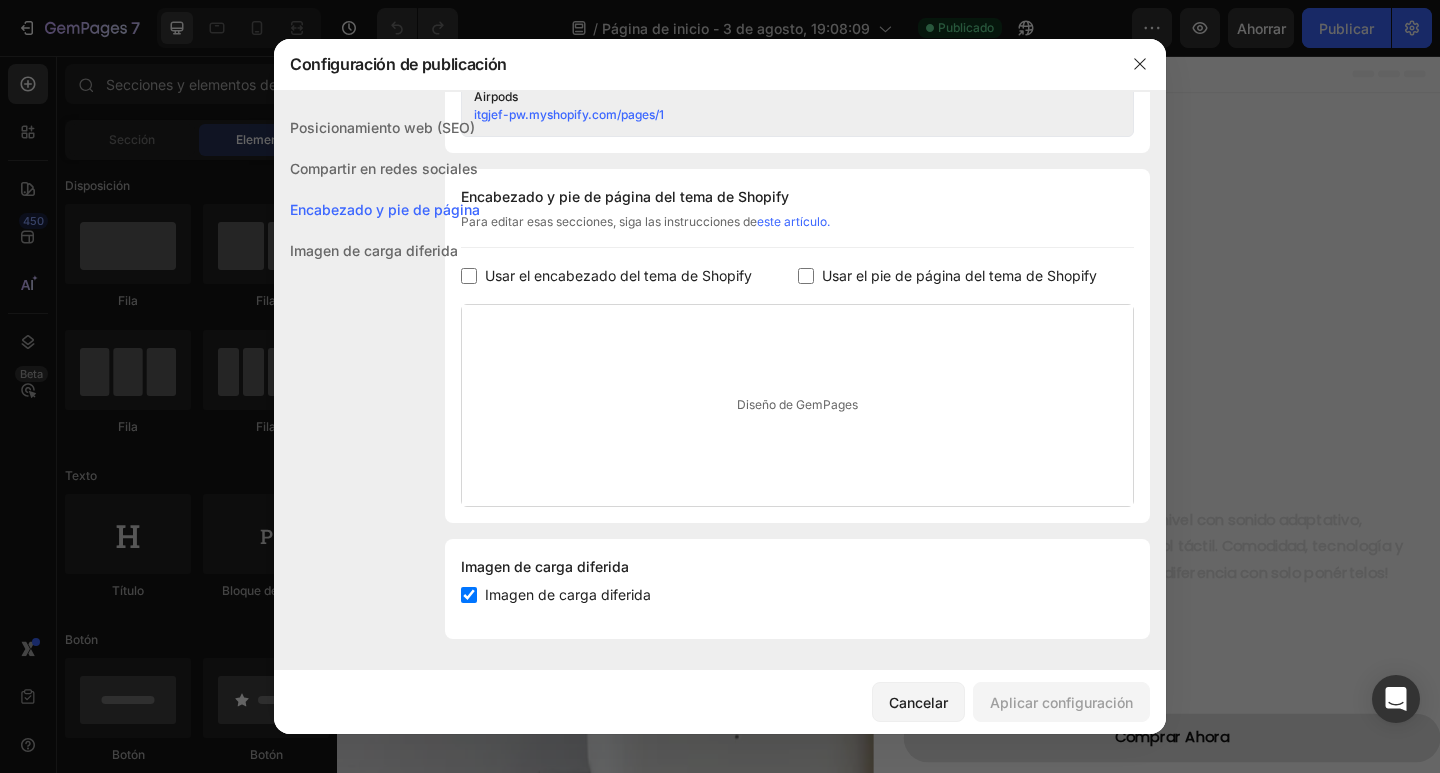 click on "Imagen de carga diferida" at bounding box center [374, 250] 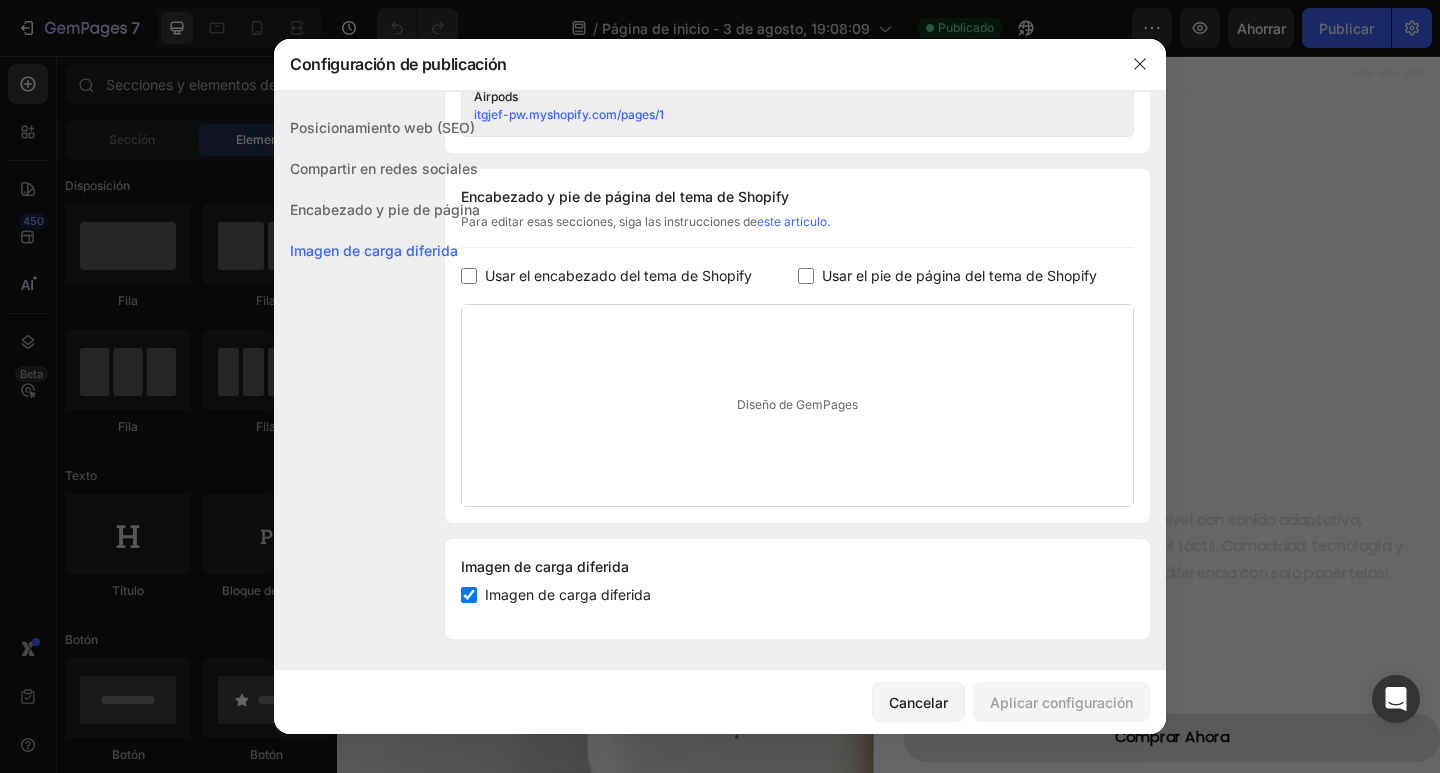 click on "Imagen de carga diferida" at bounding box center (374, 250) 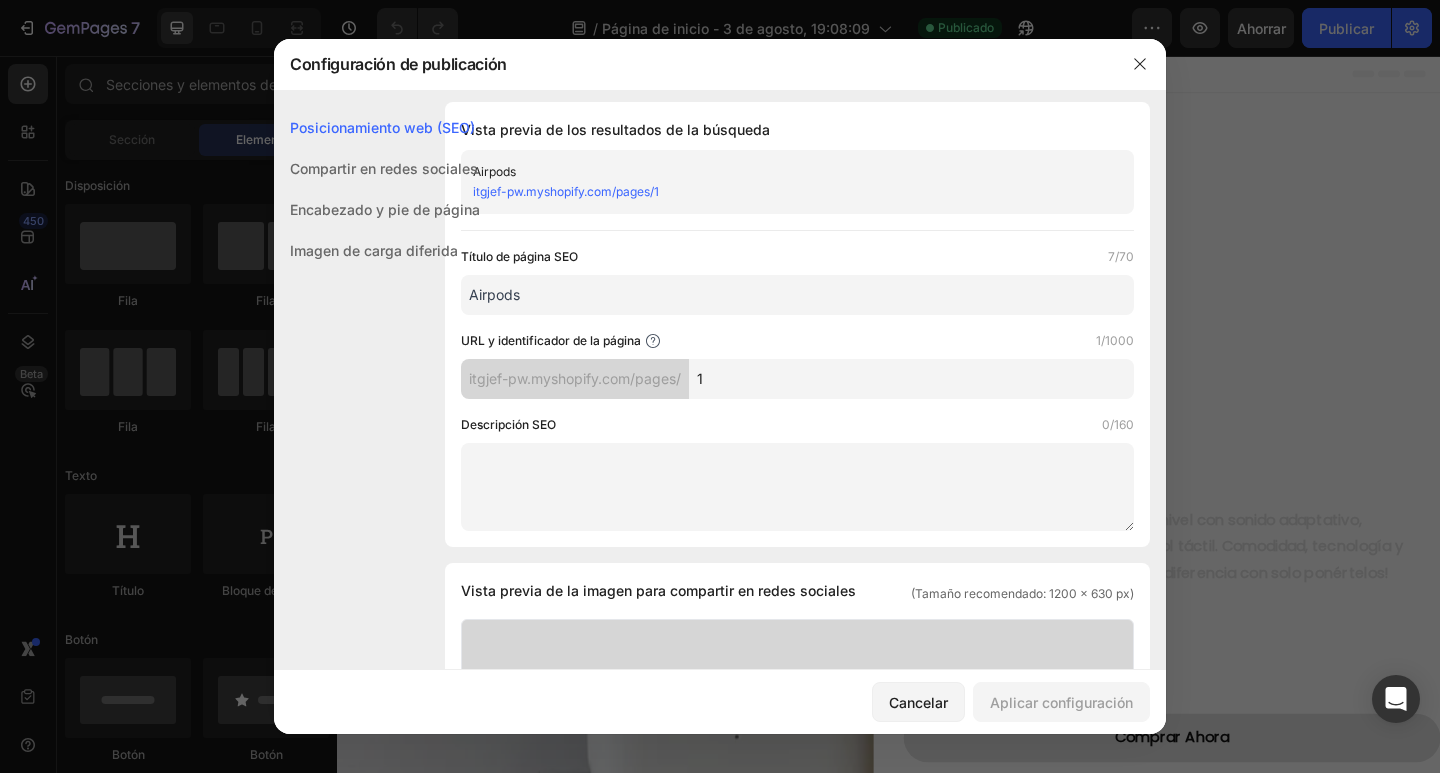 scroll, scrollTop: 0, scrollLeft: 0, axis: both 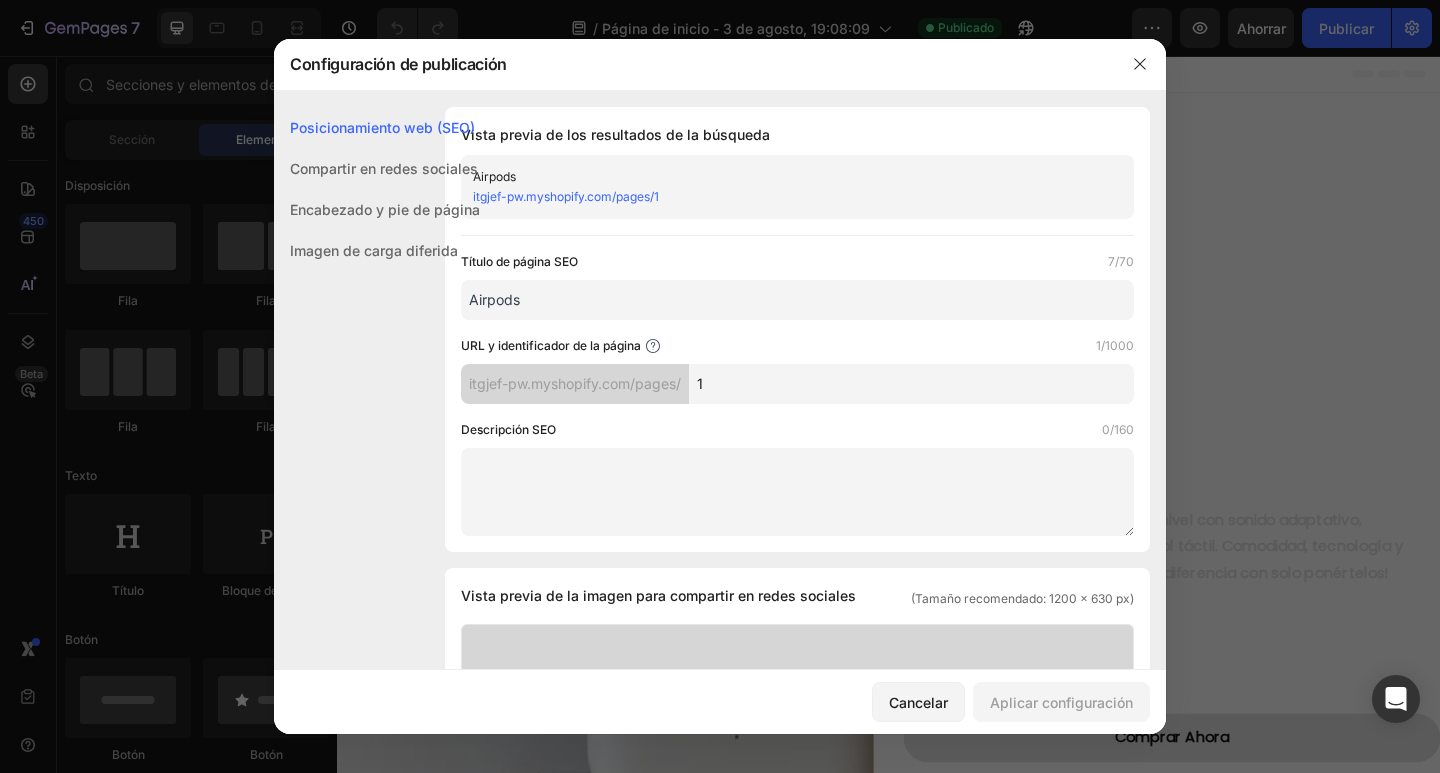 click on "itgjef-pw.myshopify.com/pages/1" at bounding box center [566, 196] 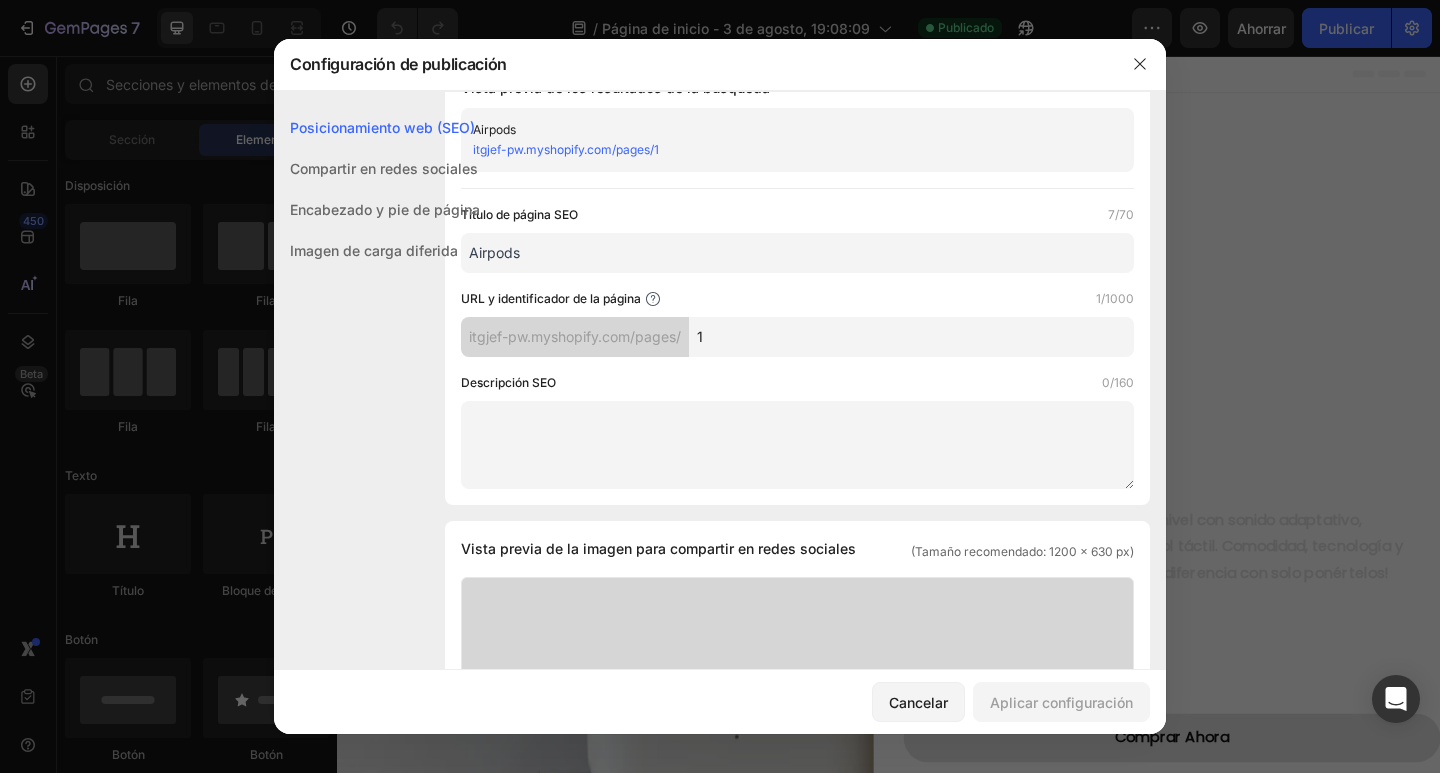 scroll, scrollTop: 0, scrollLeft: 0, axis: both 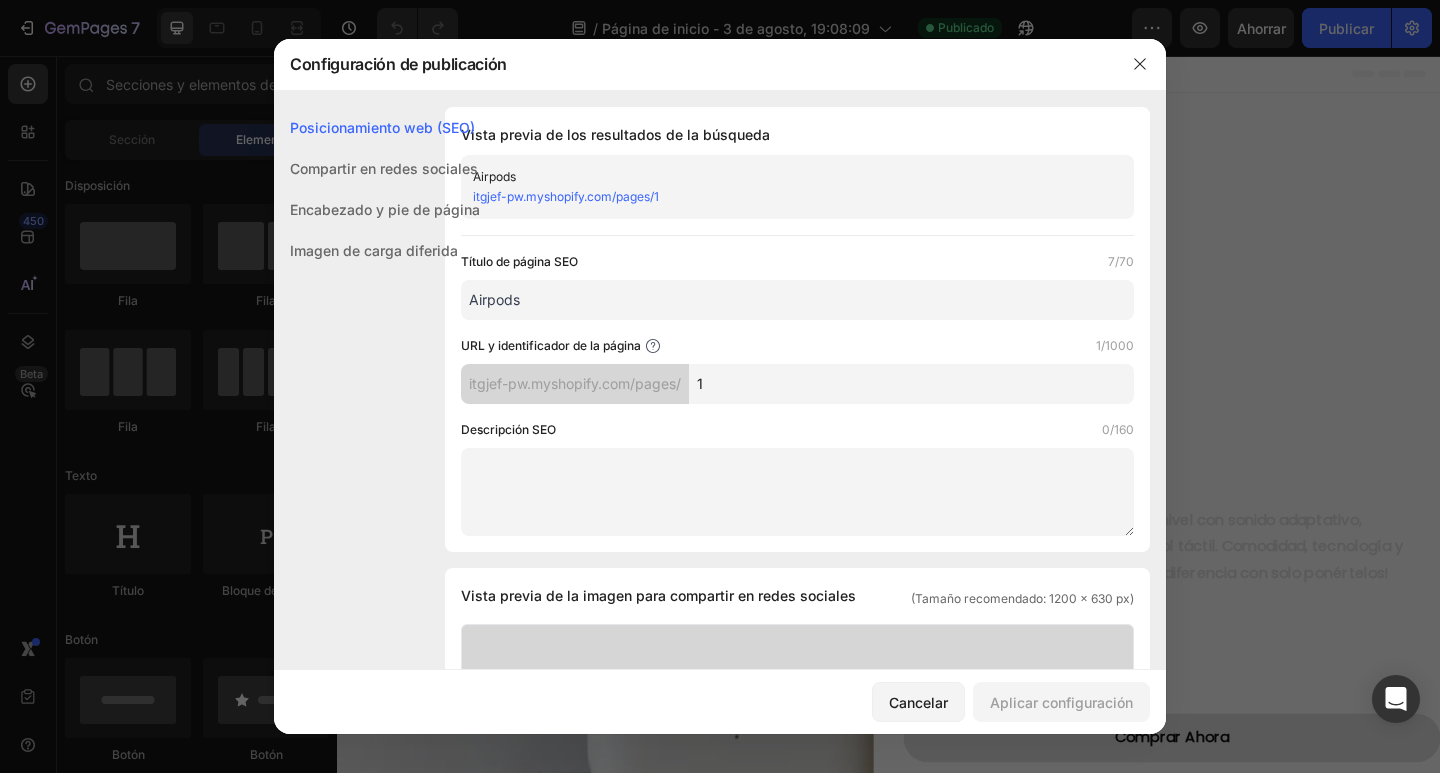 click on "1" at bounding box center (911, 384) 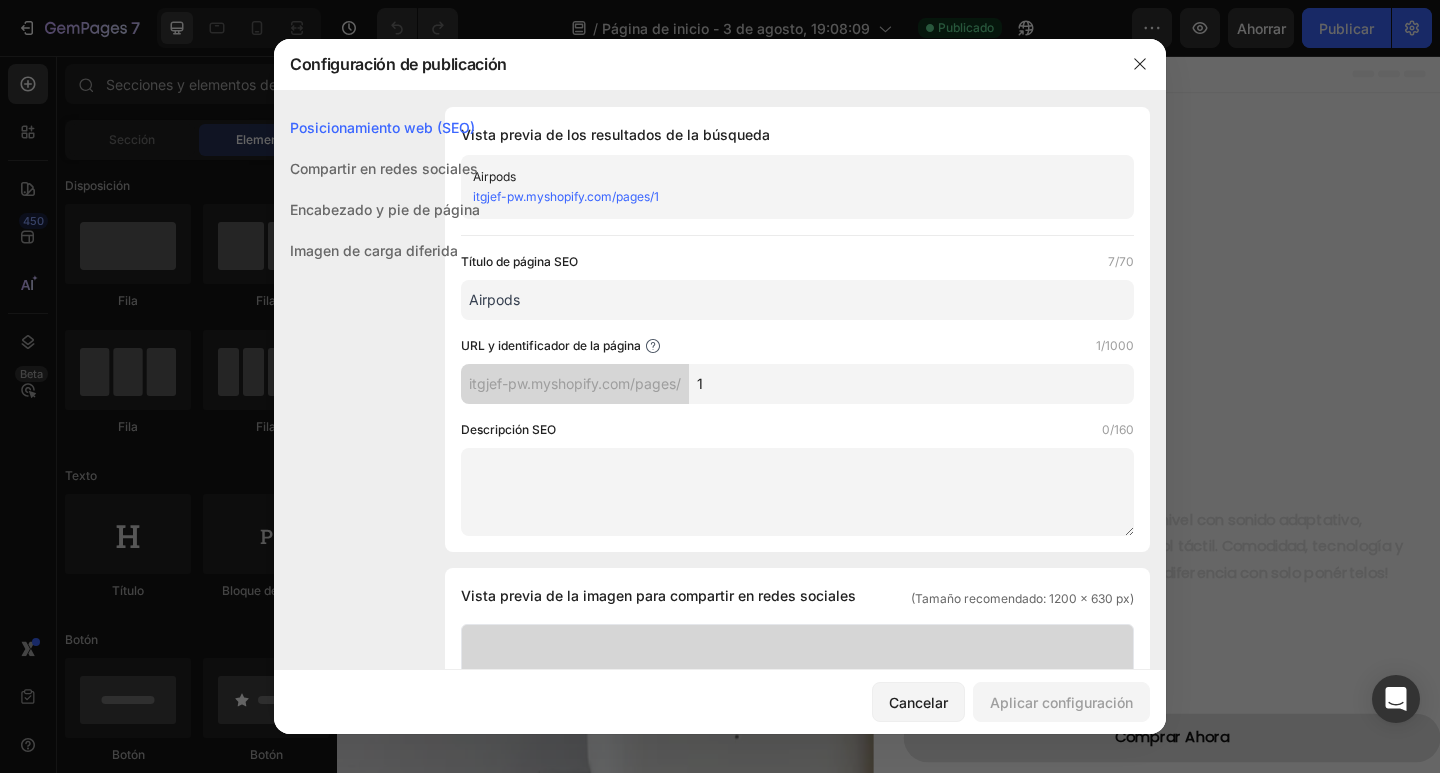 click on "Título de página SEO 7/70 Airpods URL y identificador de la página 1/1000 itgjef-pw.myshopify.com/pages/ [PAGE_ID] Descripción SEO 0/160" 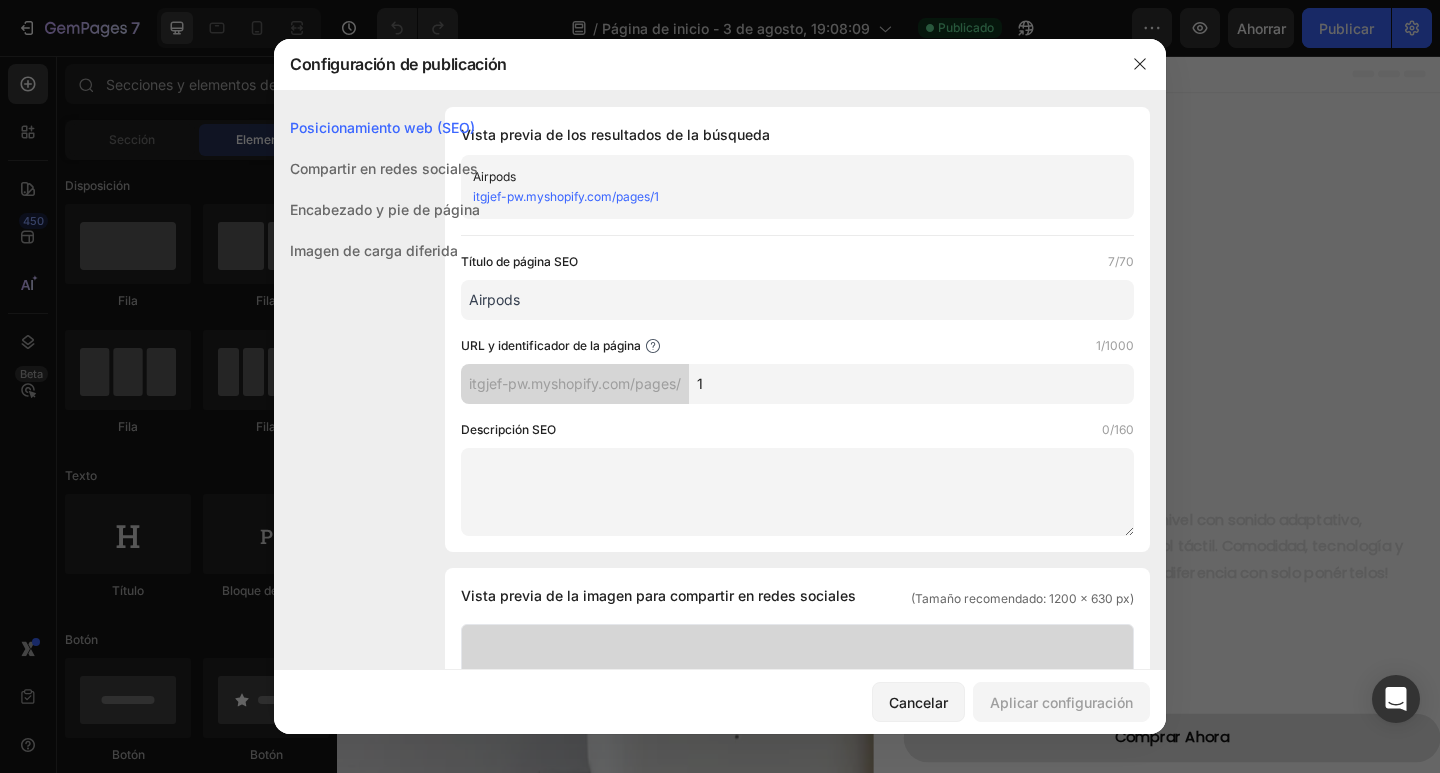 click on "1" at bounding box center [911, 384] 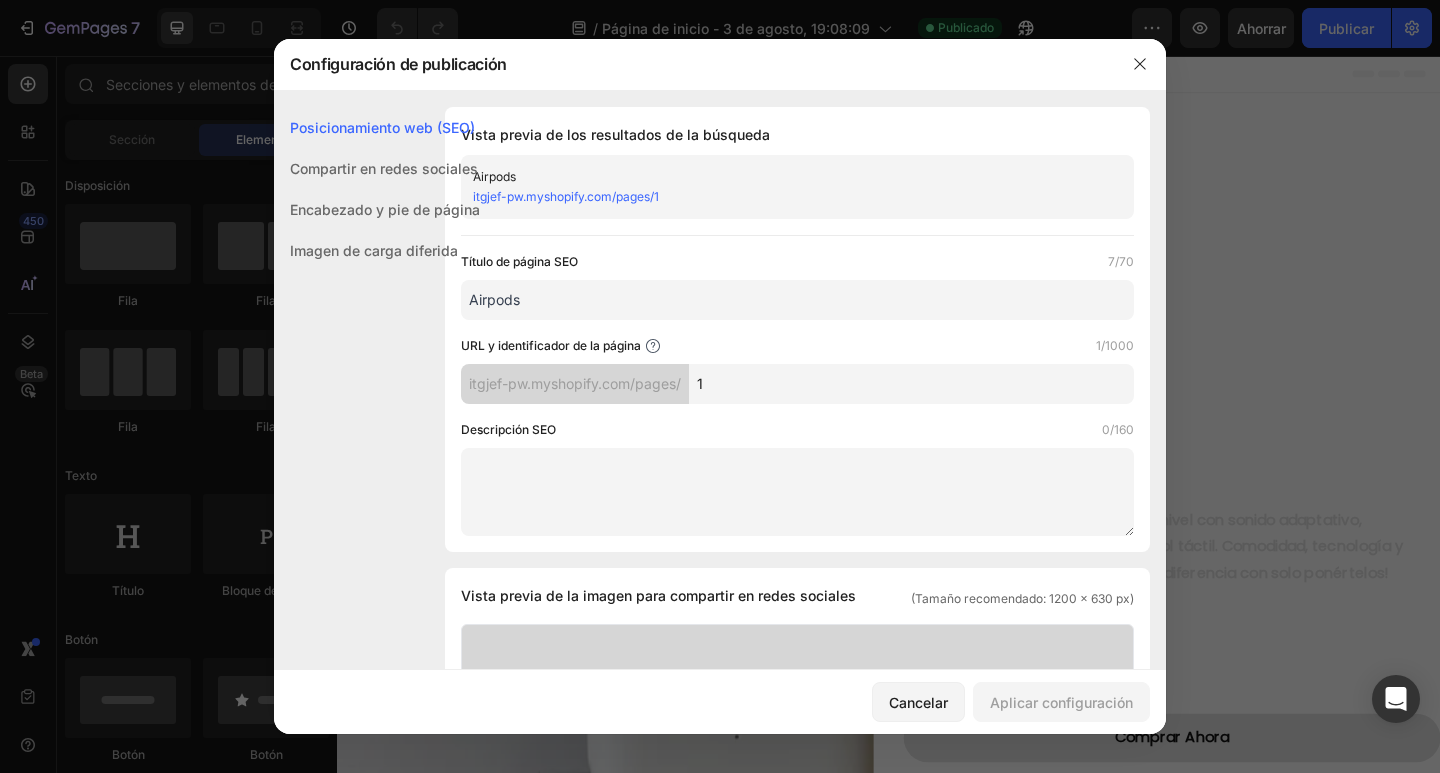 click on "Título de página SEO 7/70 Airpods URL y identificador de la página 1/1000 itgjef-pw.myshopify.com/pages/ [PAGE_ID] Descripción SEO 0/160" 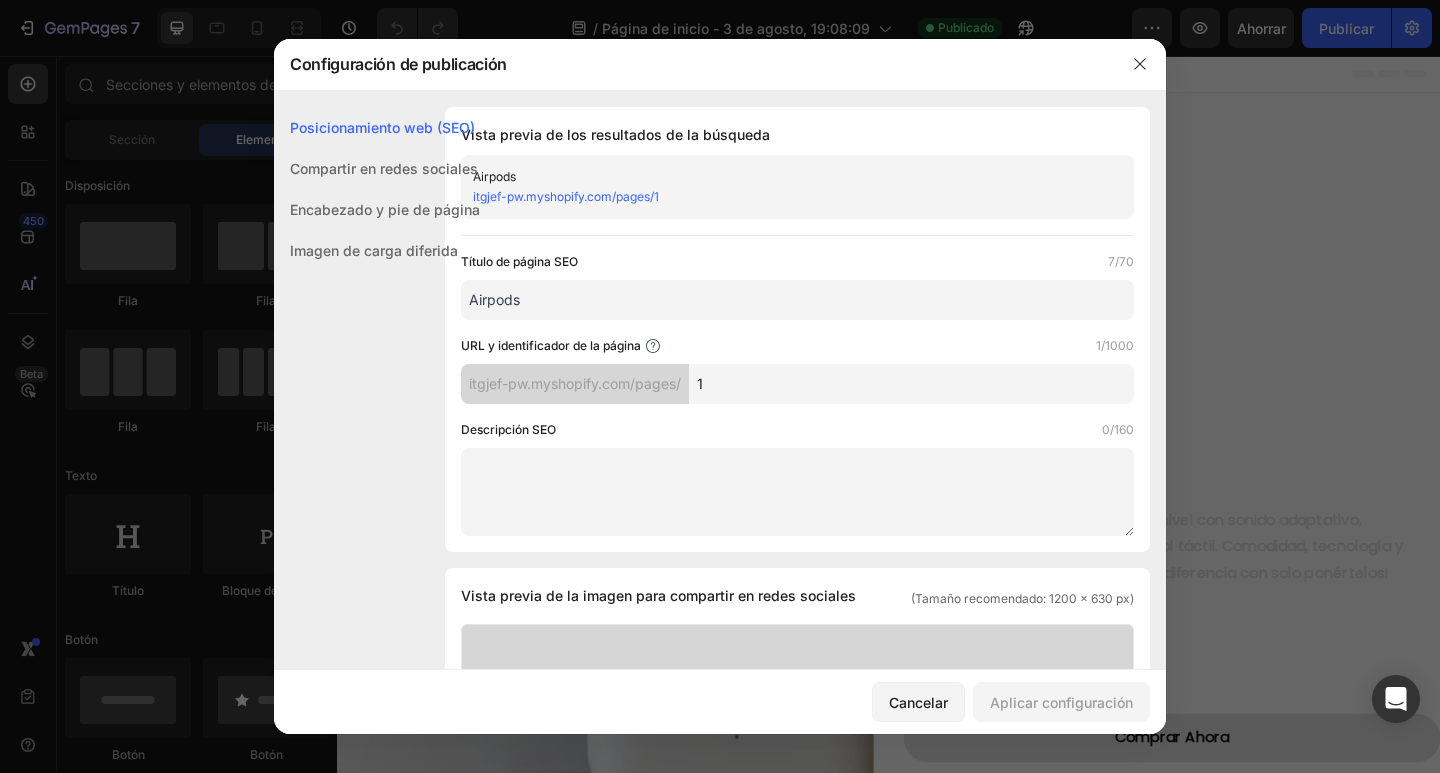 click on "itgjef-pw.myshopify.com/pages/1" at bounding box center [566, 196] 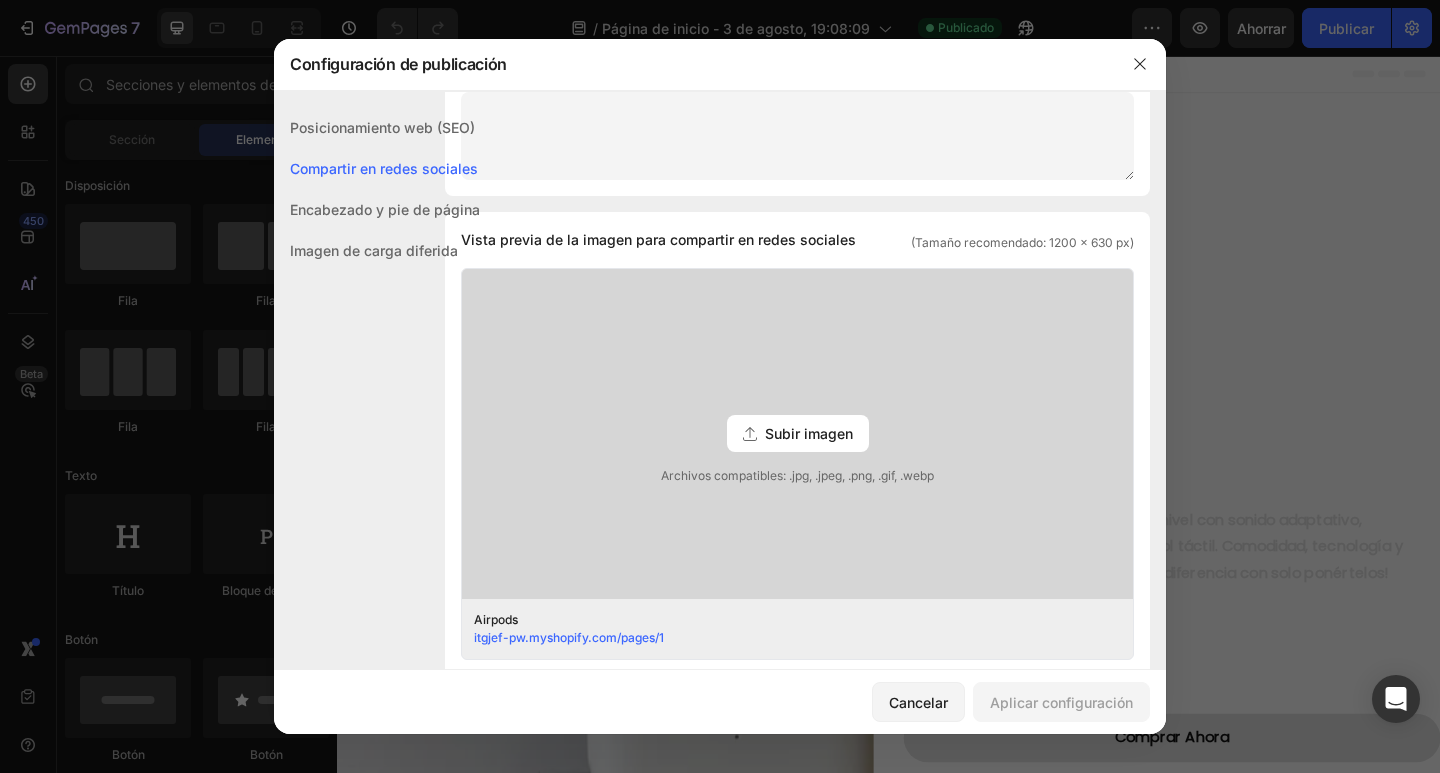 scroll, scrollTop: 600, scrollLeft: 0, axis: vertical 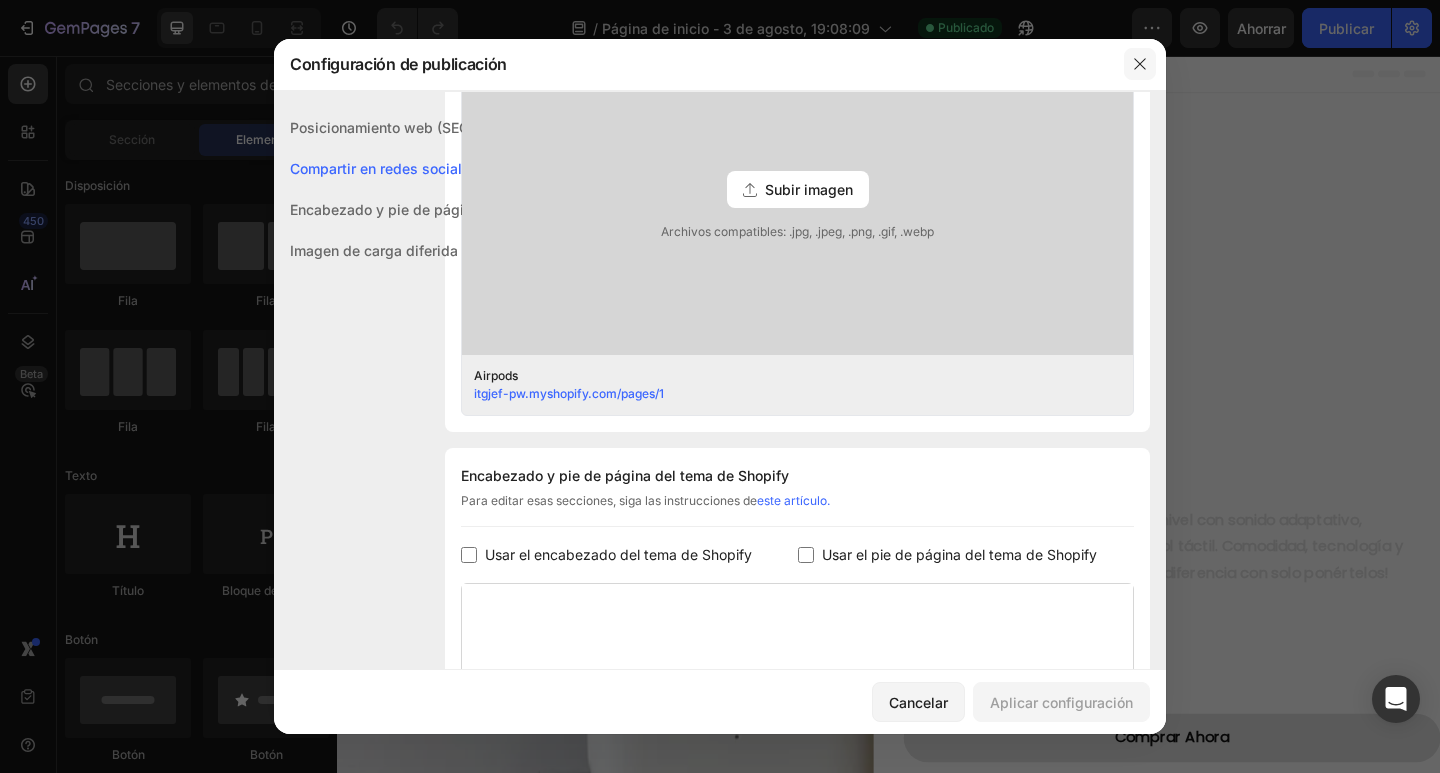 click at bounding box center (1140, 64) 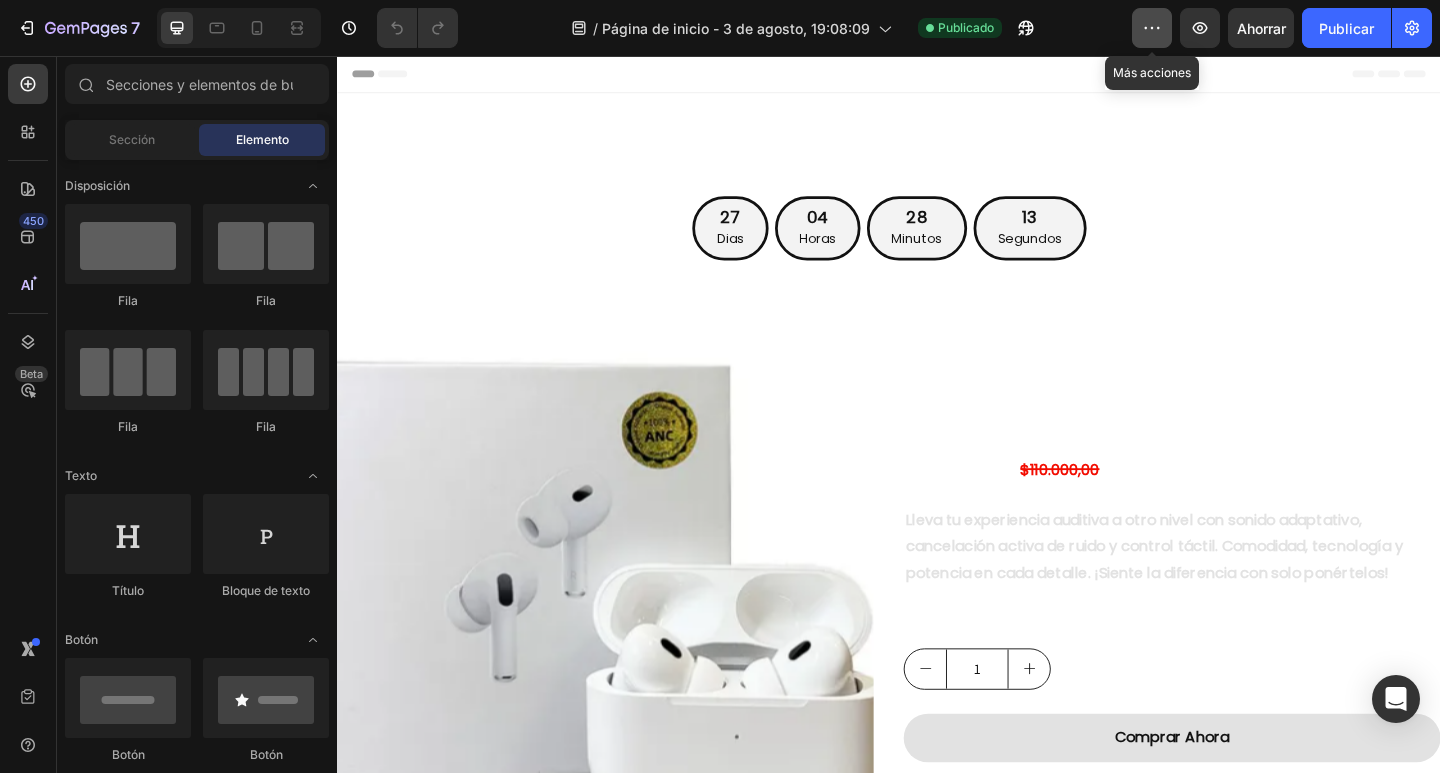 click 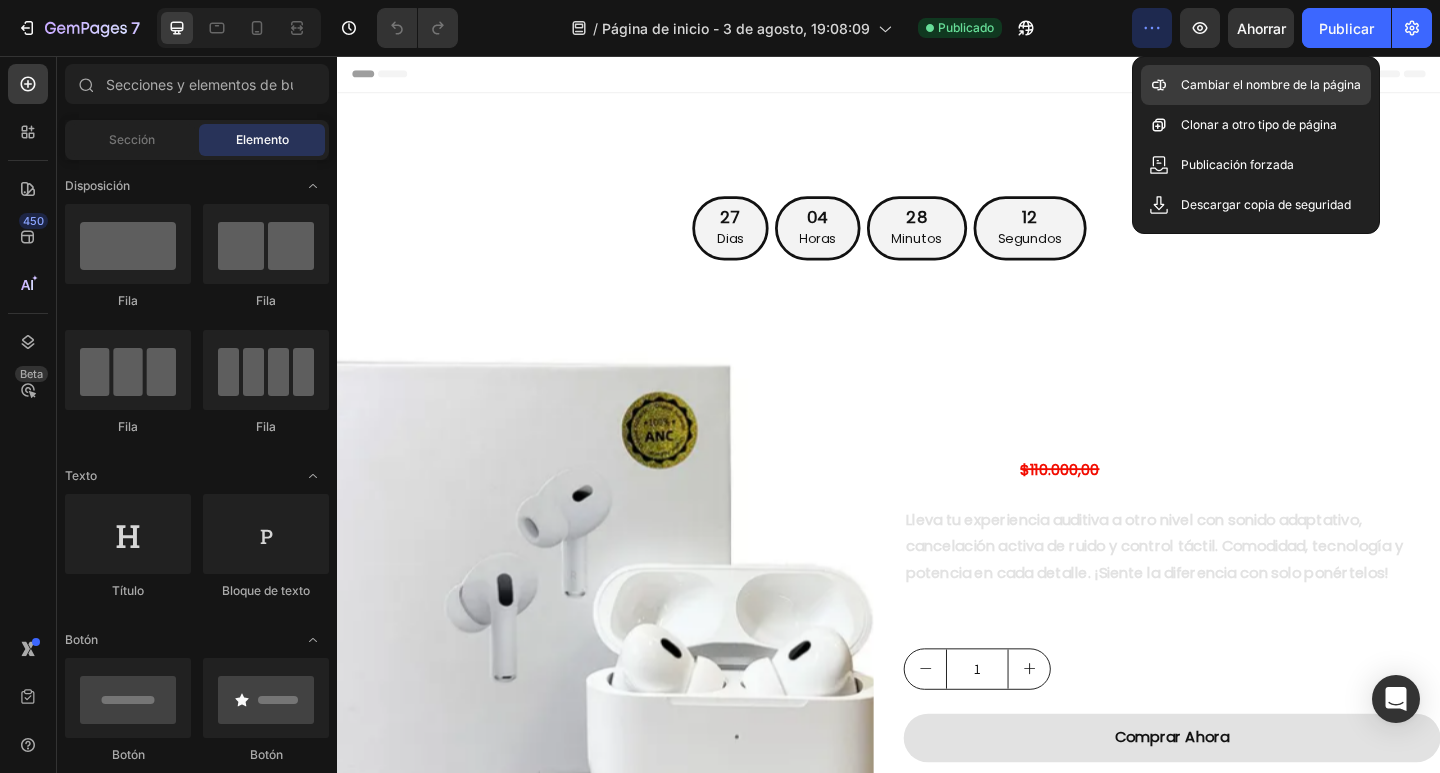click on "Cambiar el nombre de la página" at bounding box center (1271, 85) 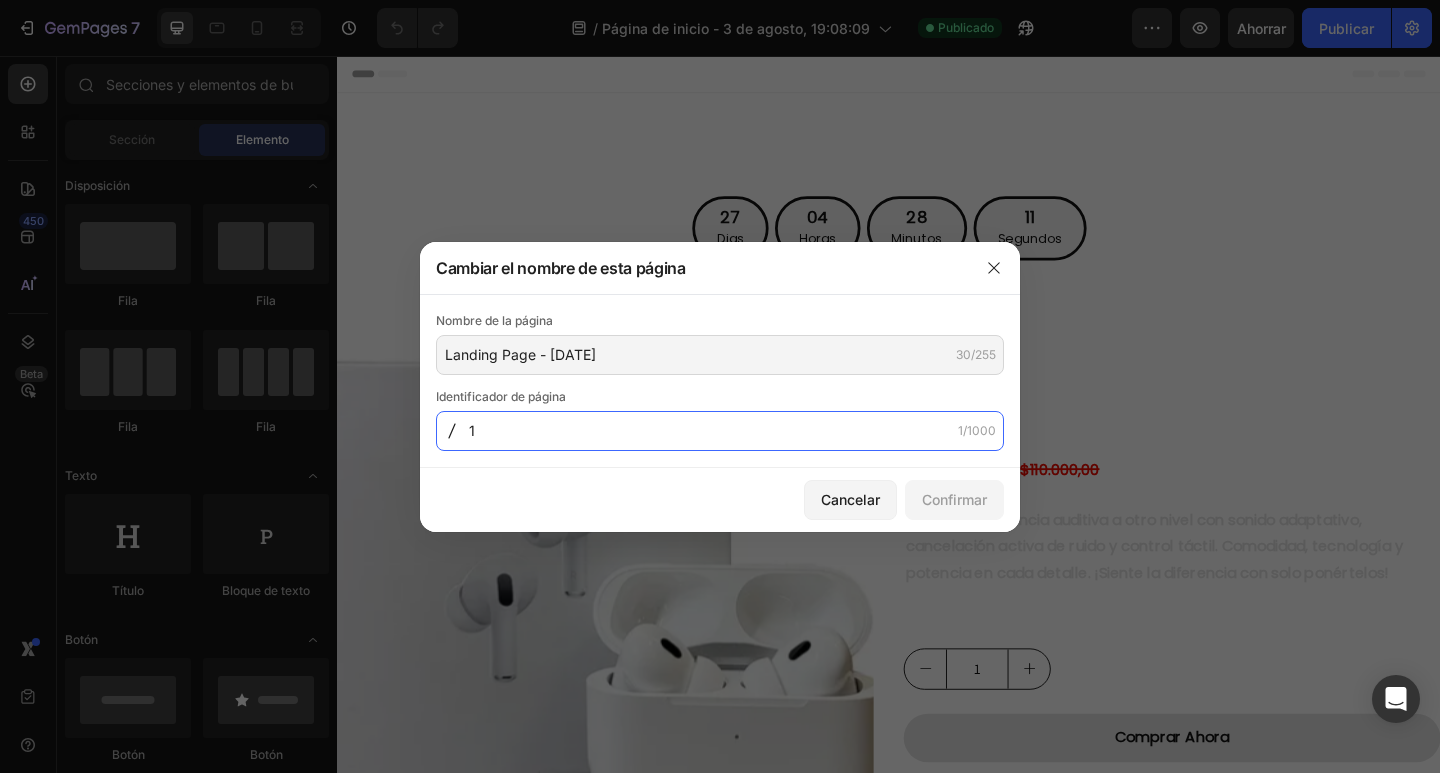 click on "1" 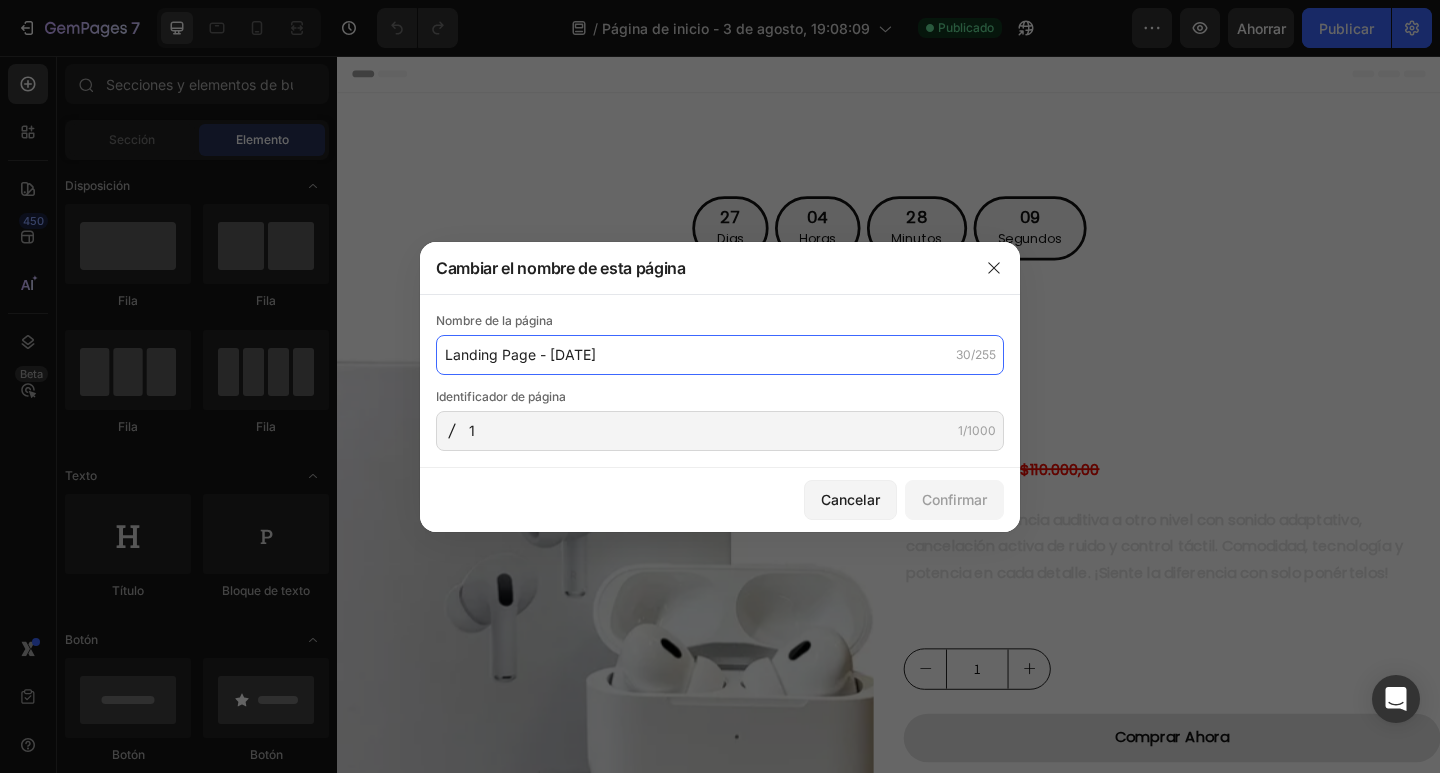 click on "Landing Page - [DATE]" 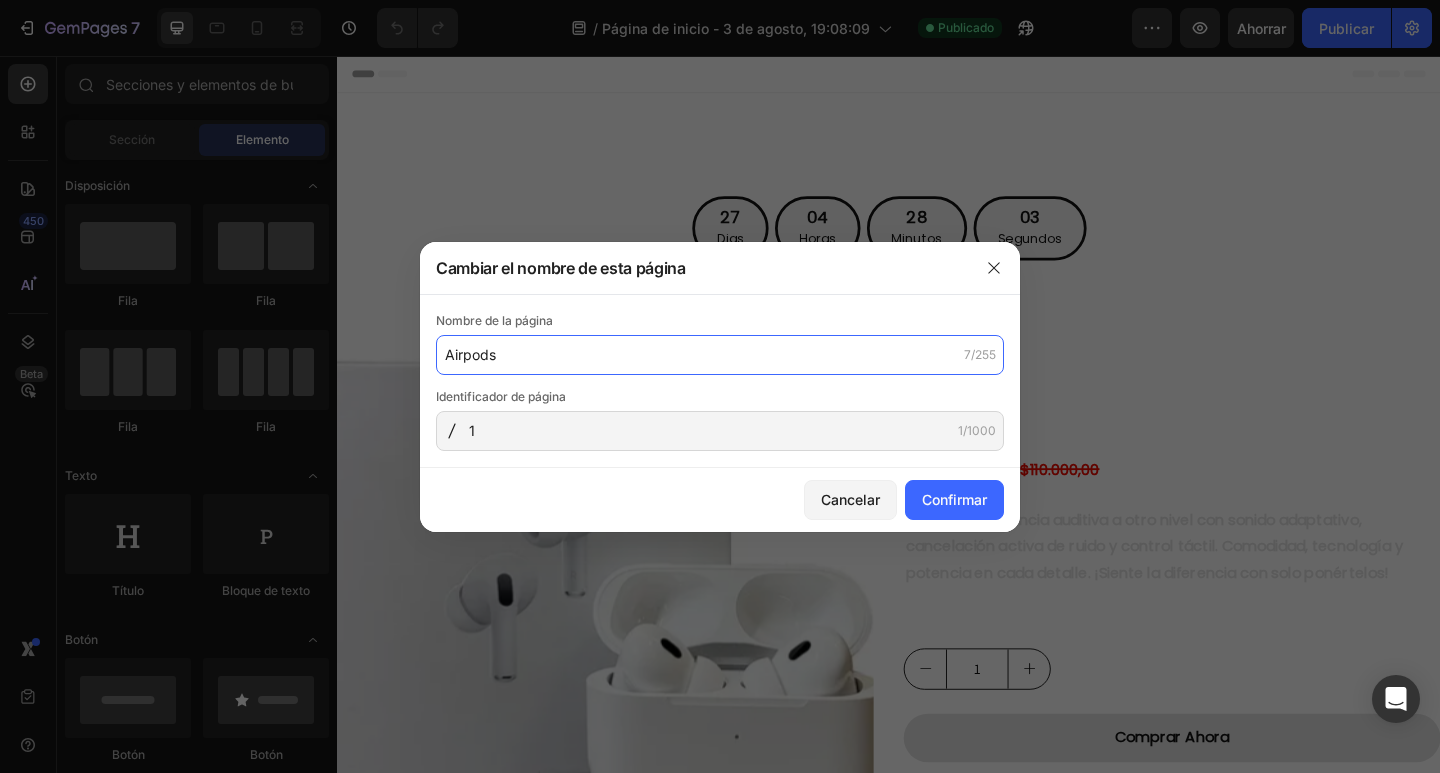 type on "Airpods" 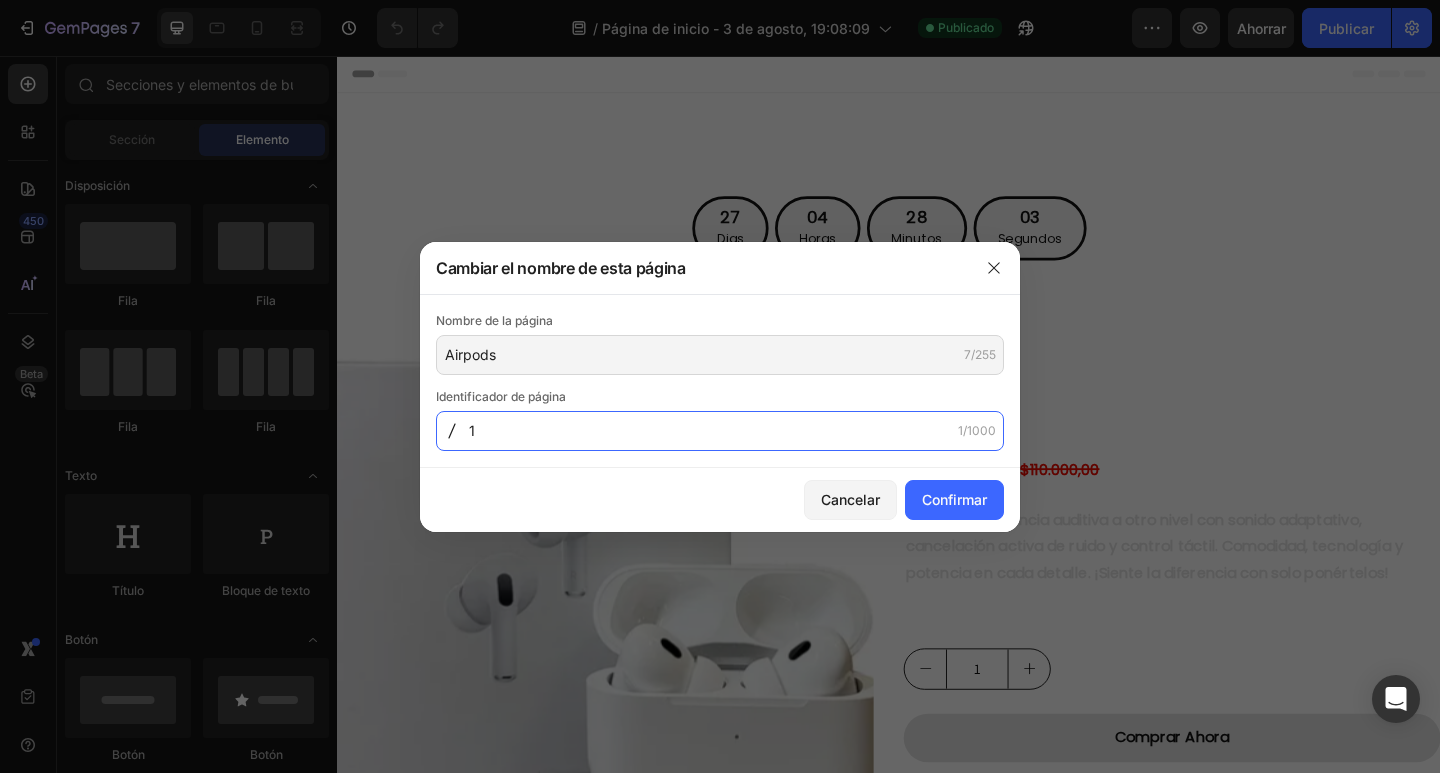 click on "1" 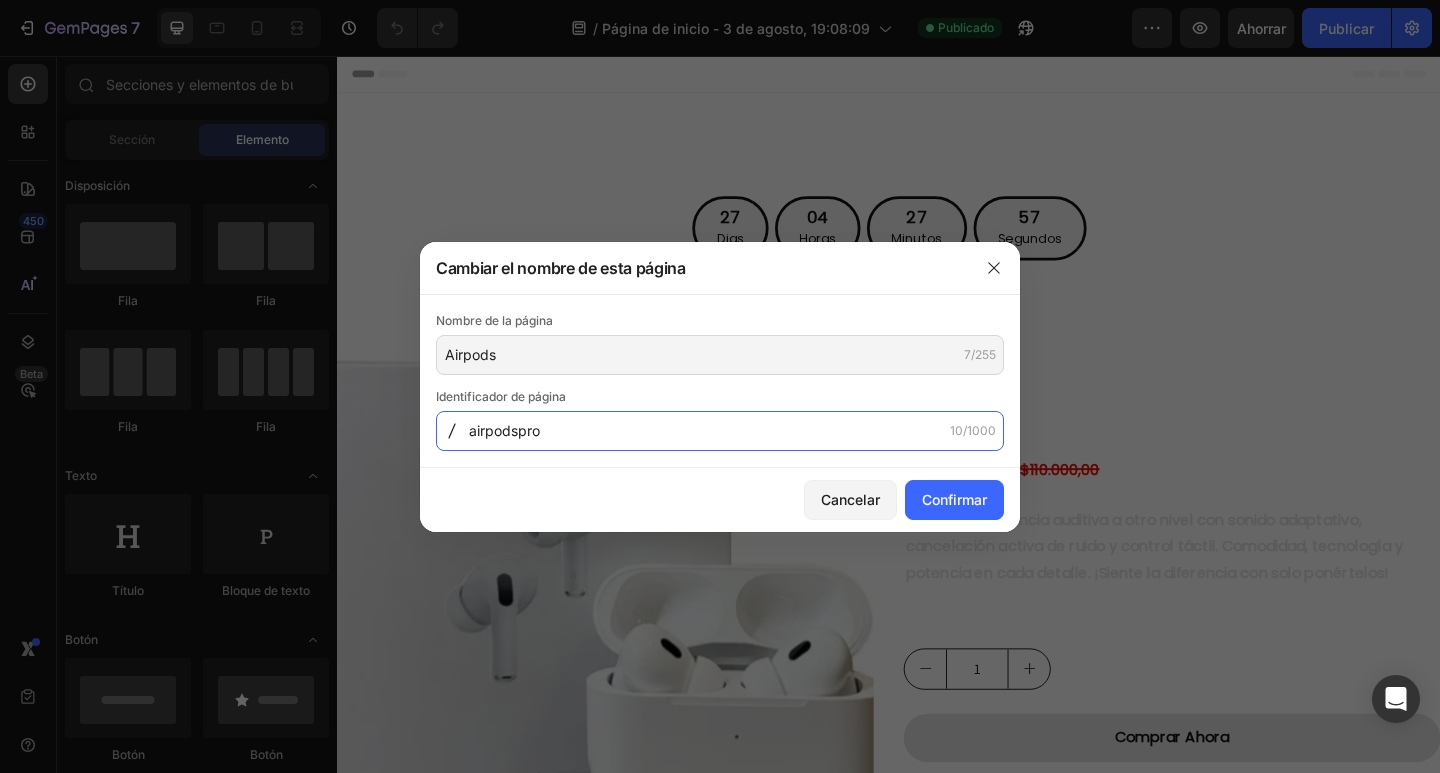 type on "airpodspro" 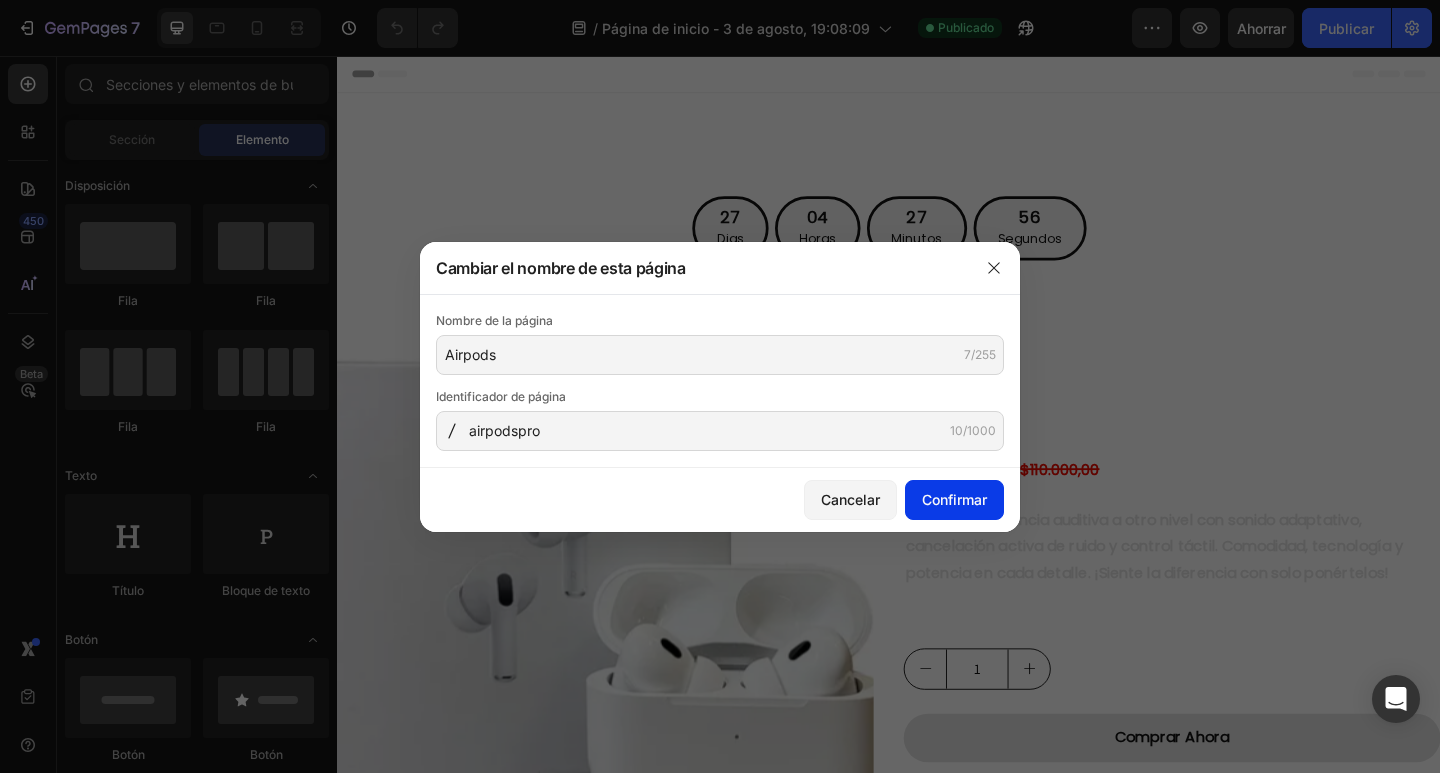 click on "Confirmar" at bounding box center [954, 499] 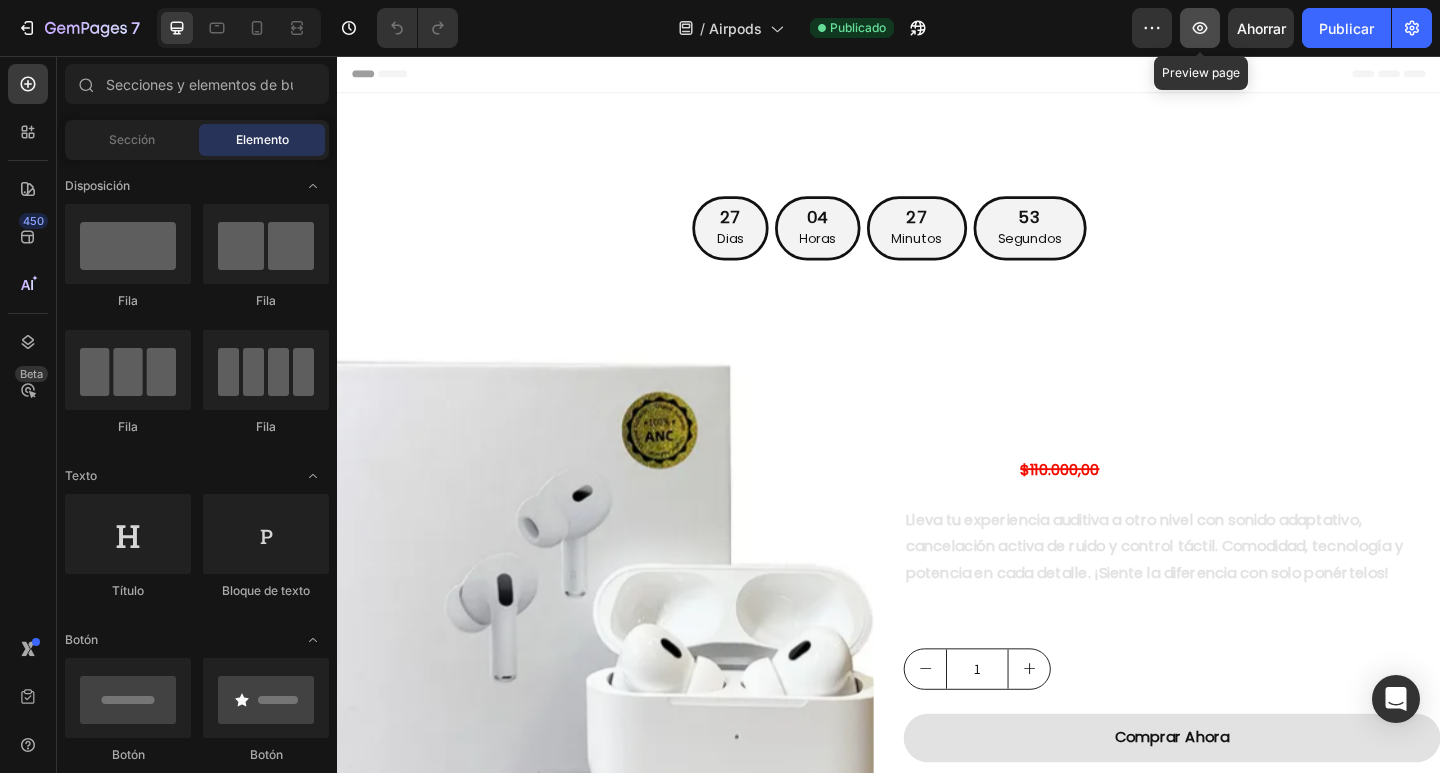 click 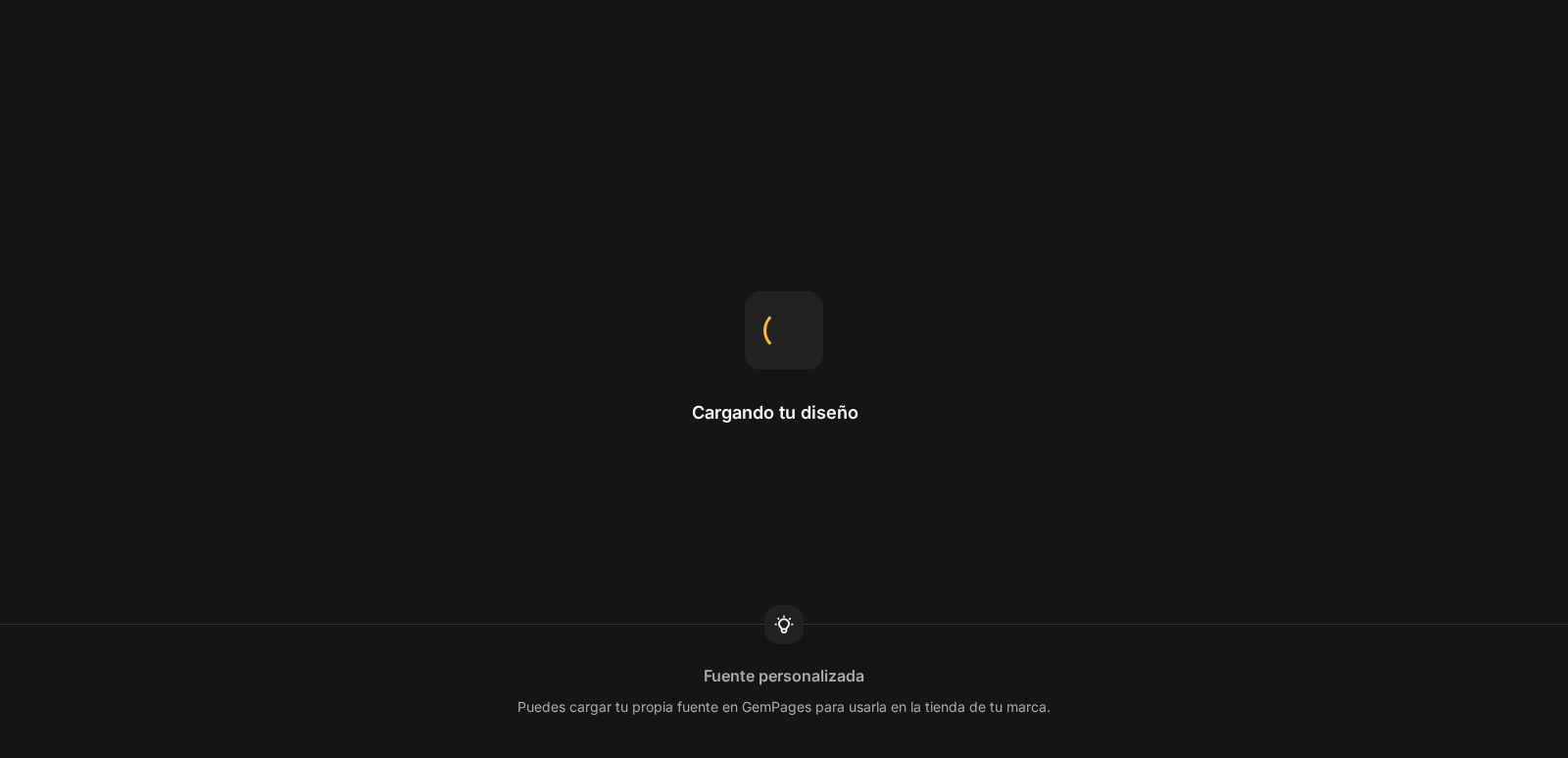scroll, scrollTop: 0, scrollLeft: 0, axis: both 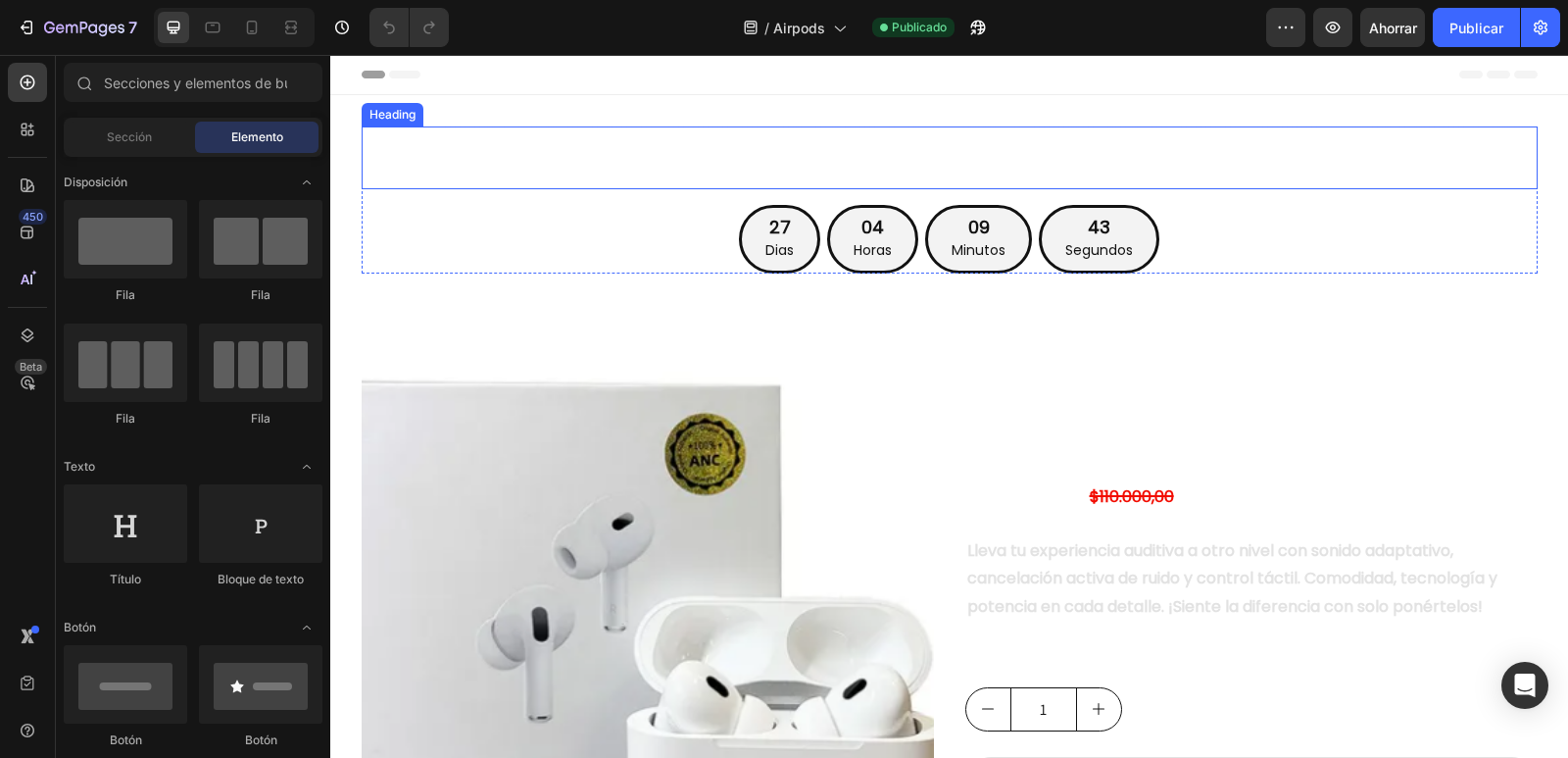click on "Promoción hasta..." at bounding box center [950, 158] 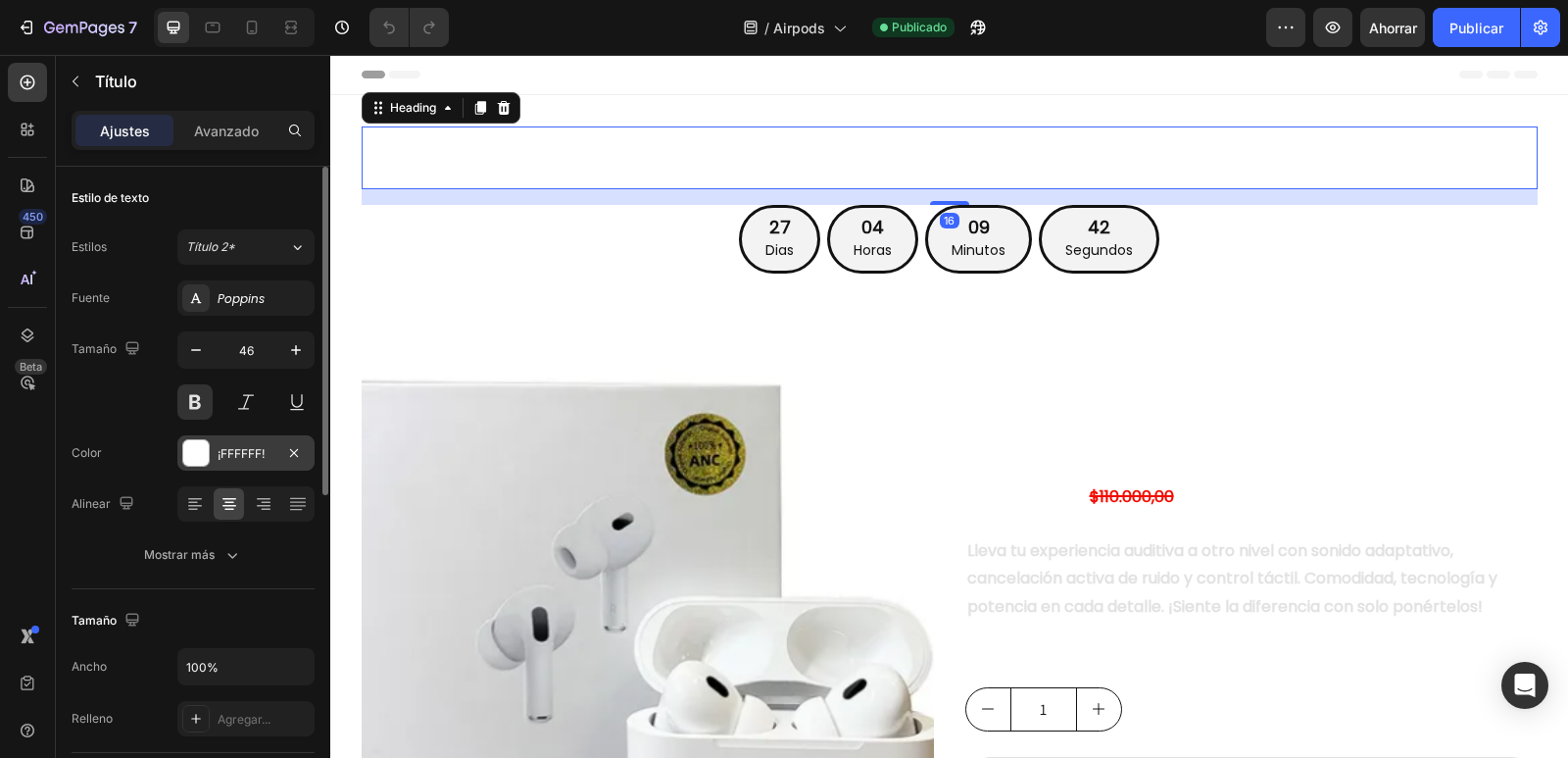 click on "¡FFFFFF!" at bounding box center (241, 453) 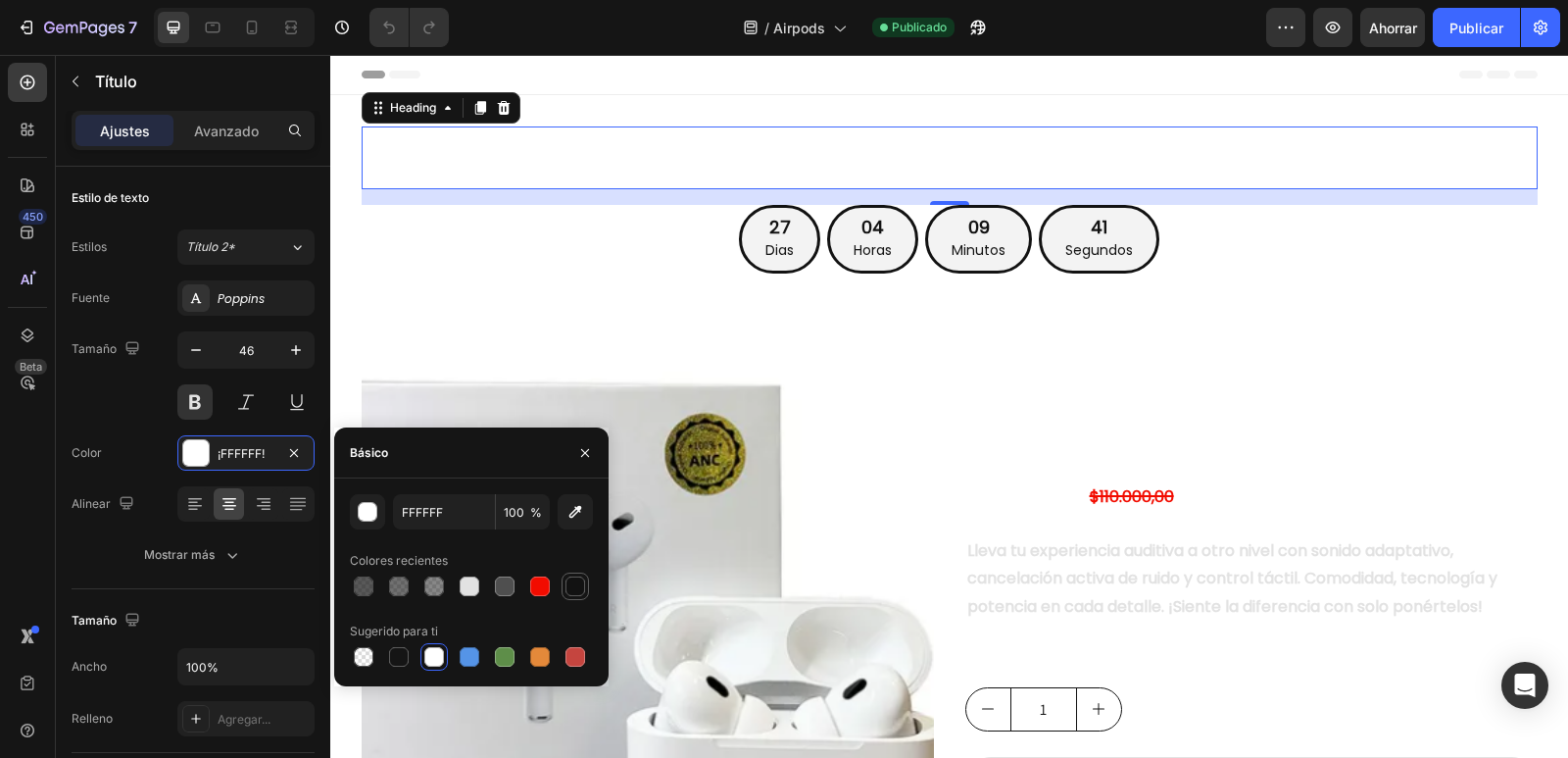 click at bounding box center [575, 586] 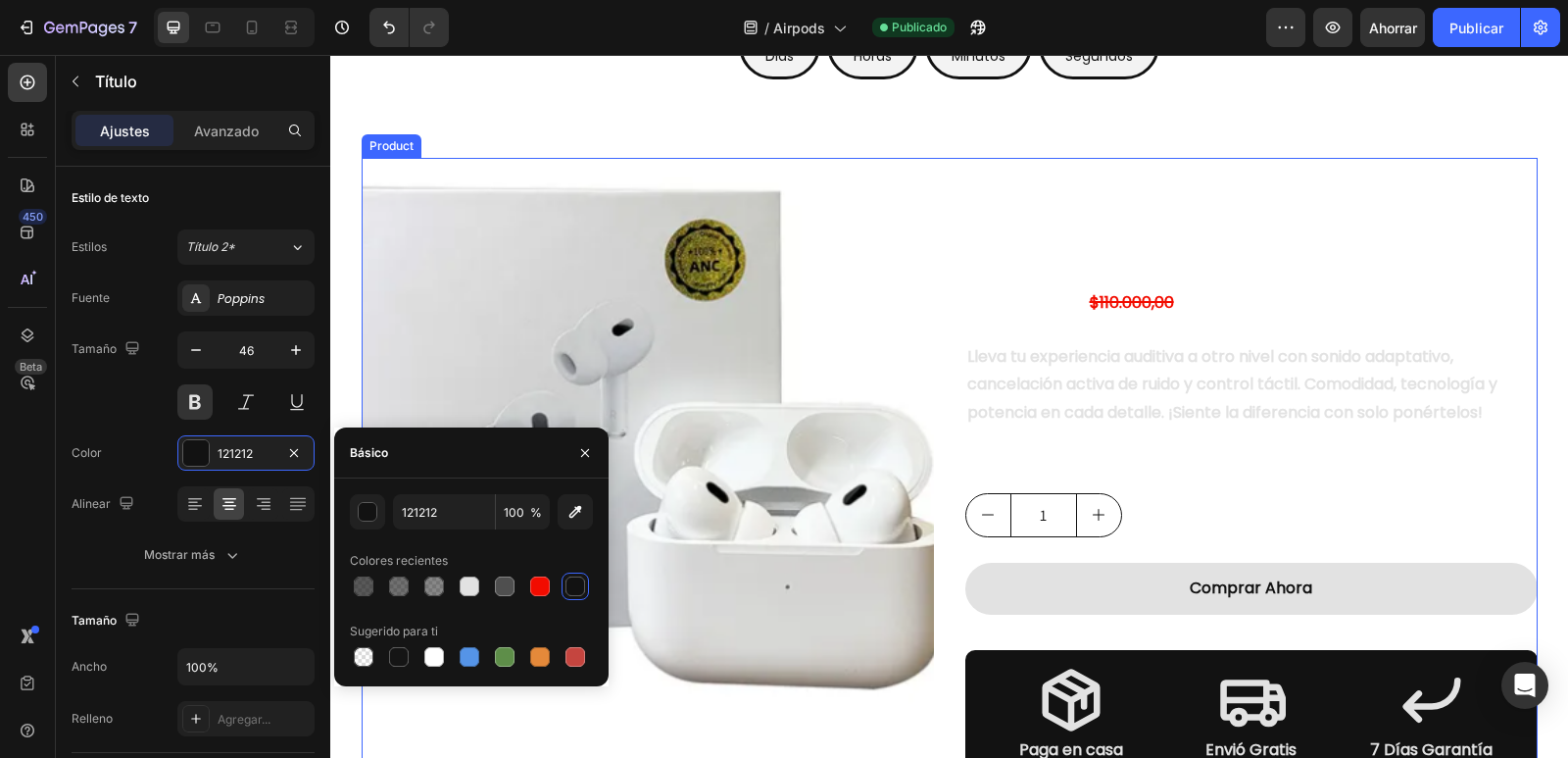 scroll, scrollTop: 196, scrollLeft: 0, axis: vertical 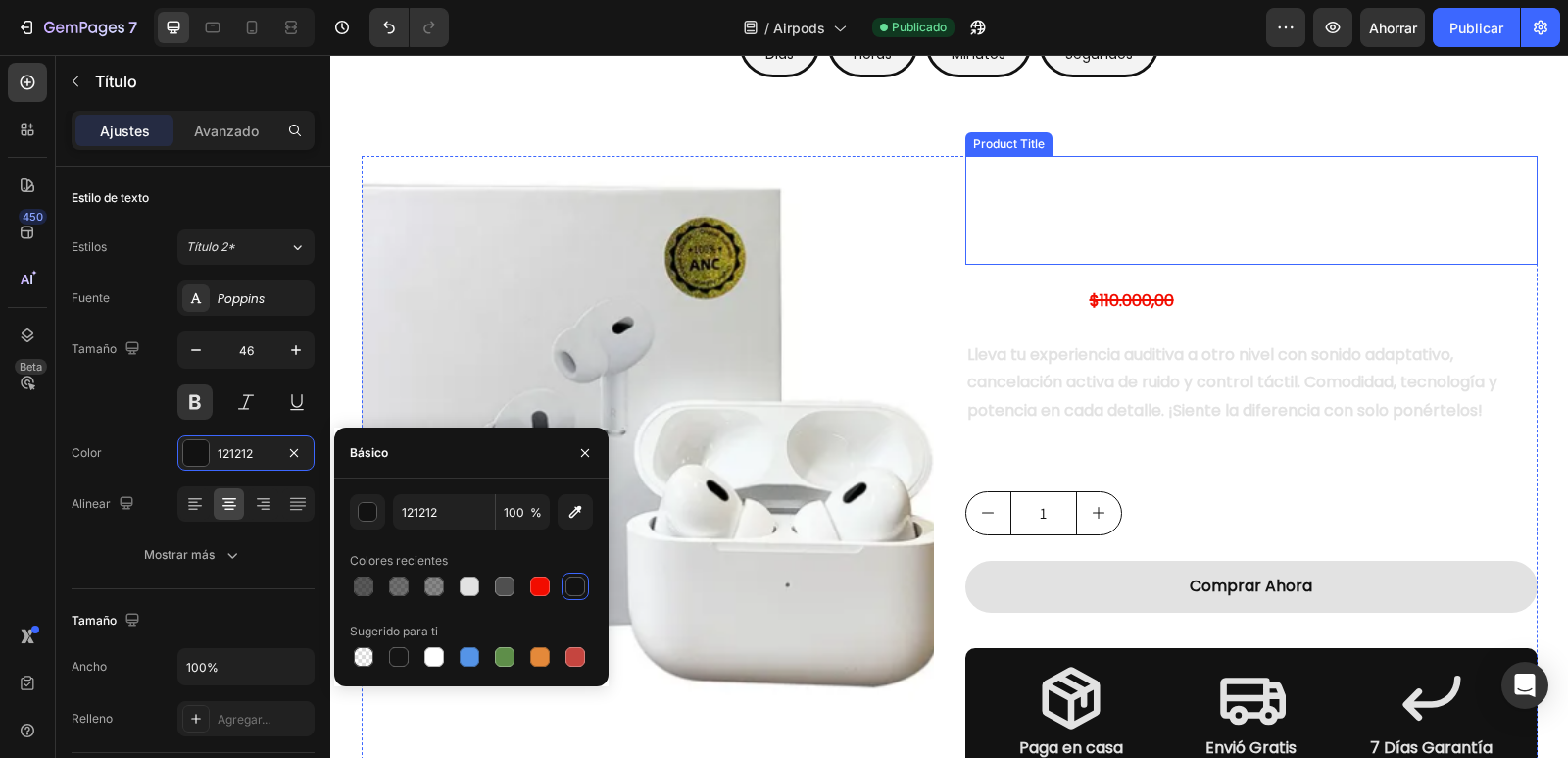 click on "Audifonos Airpods Pro 2 Generacion" at bounding box center (1251, 210) 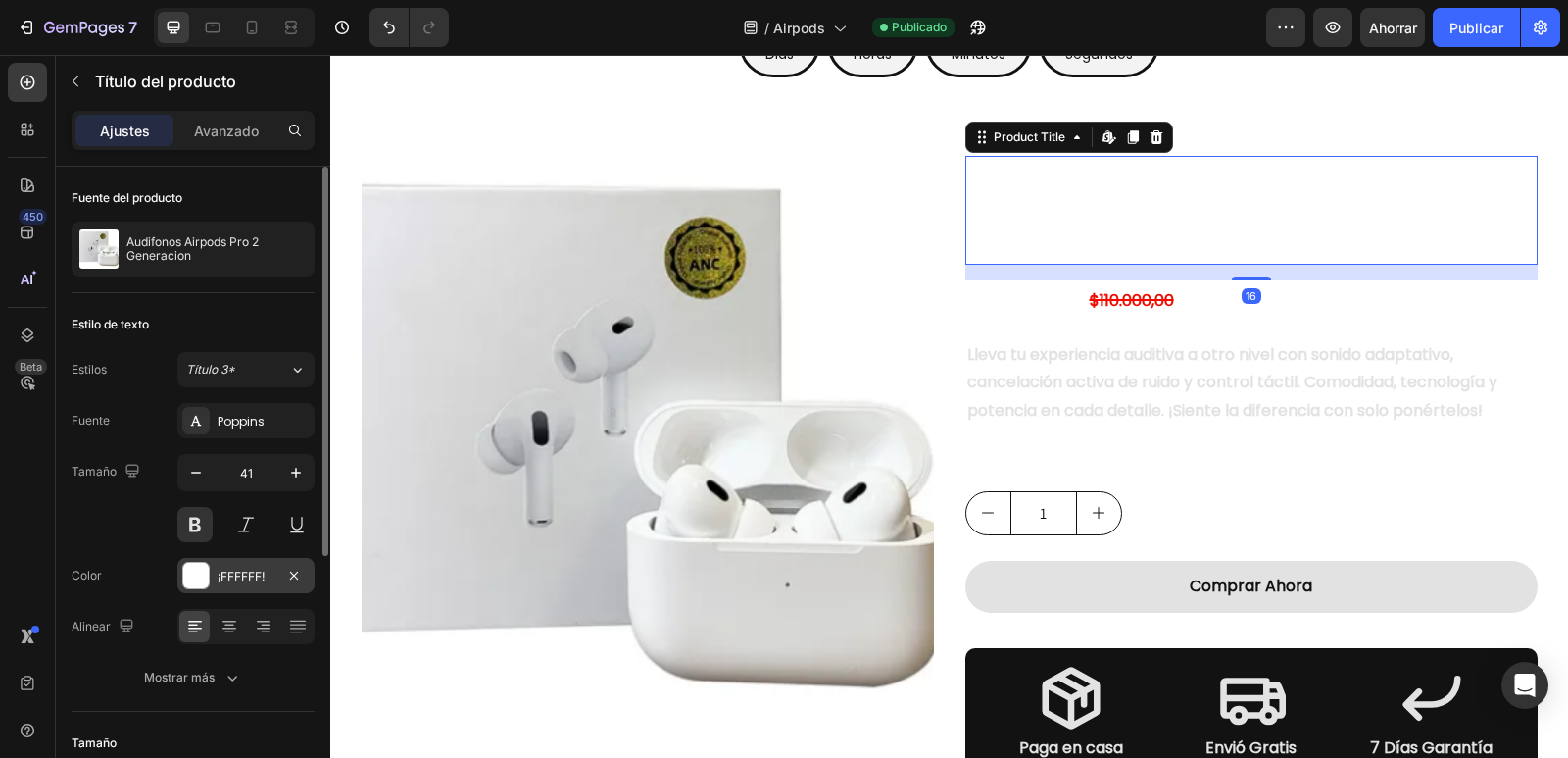 click on "¡FFFFFF!" at bounding box center (241, 576) 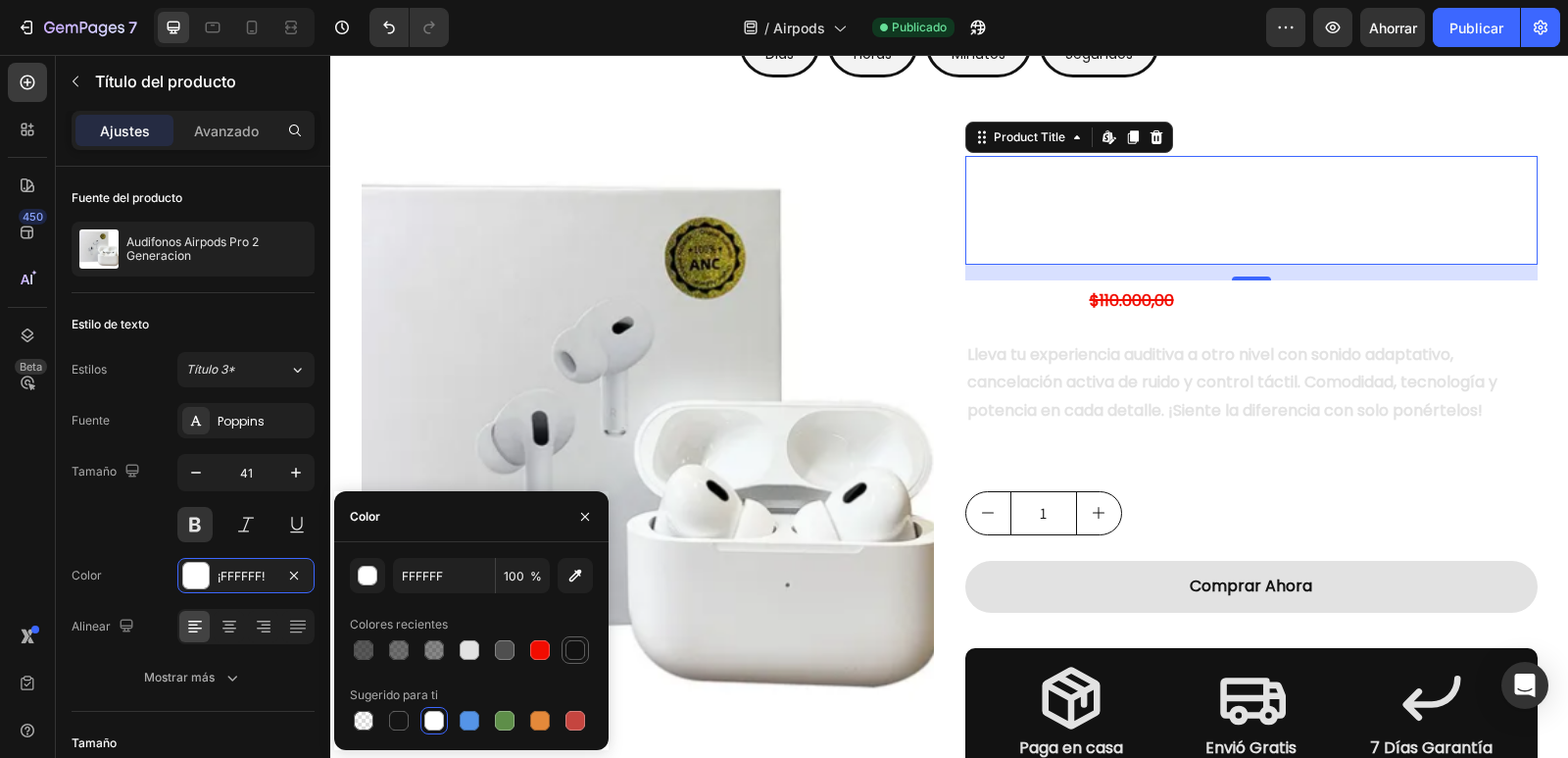 click at bounding box center [575, 650] 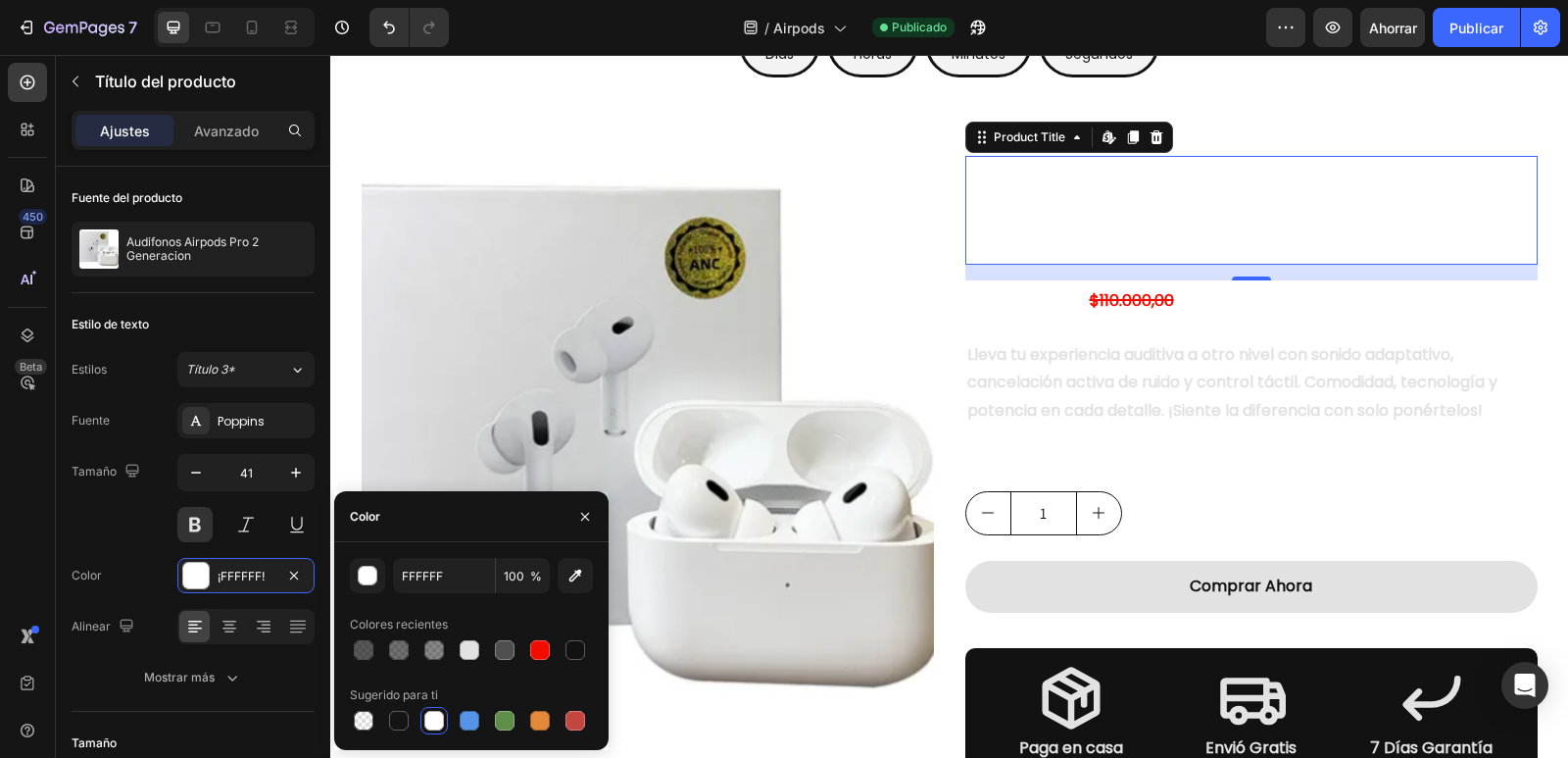 type on "121212" 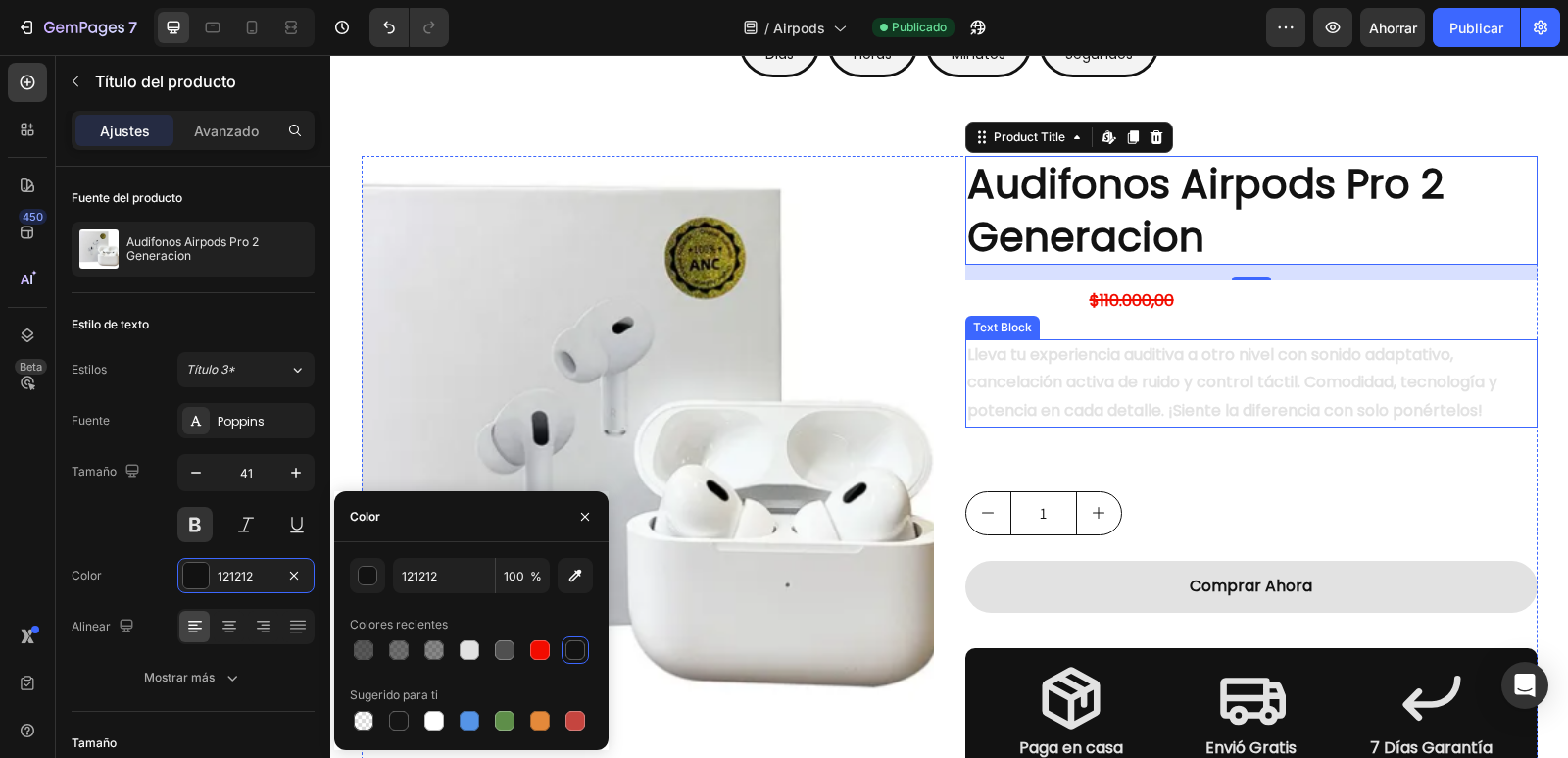 click on "Lleva tu experiencia auditiva a otro nivel con sonido adaptativo, cancelación activa de ruido y control táctil. Comodidad, tecnología y potencia en cada detalle. ¡Siente la diferencia con solo ponértelos!" at bounding box center (1251, 383) 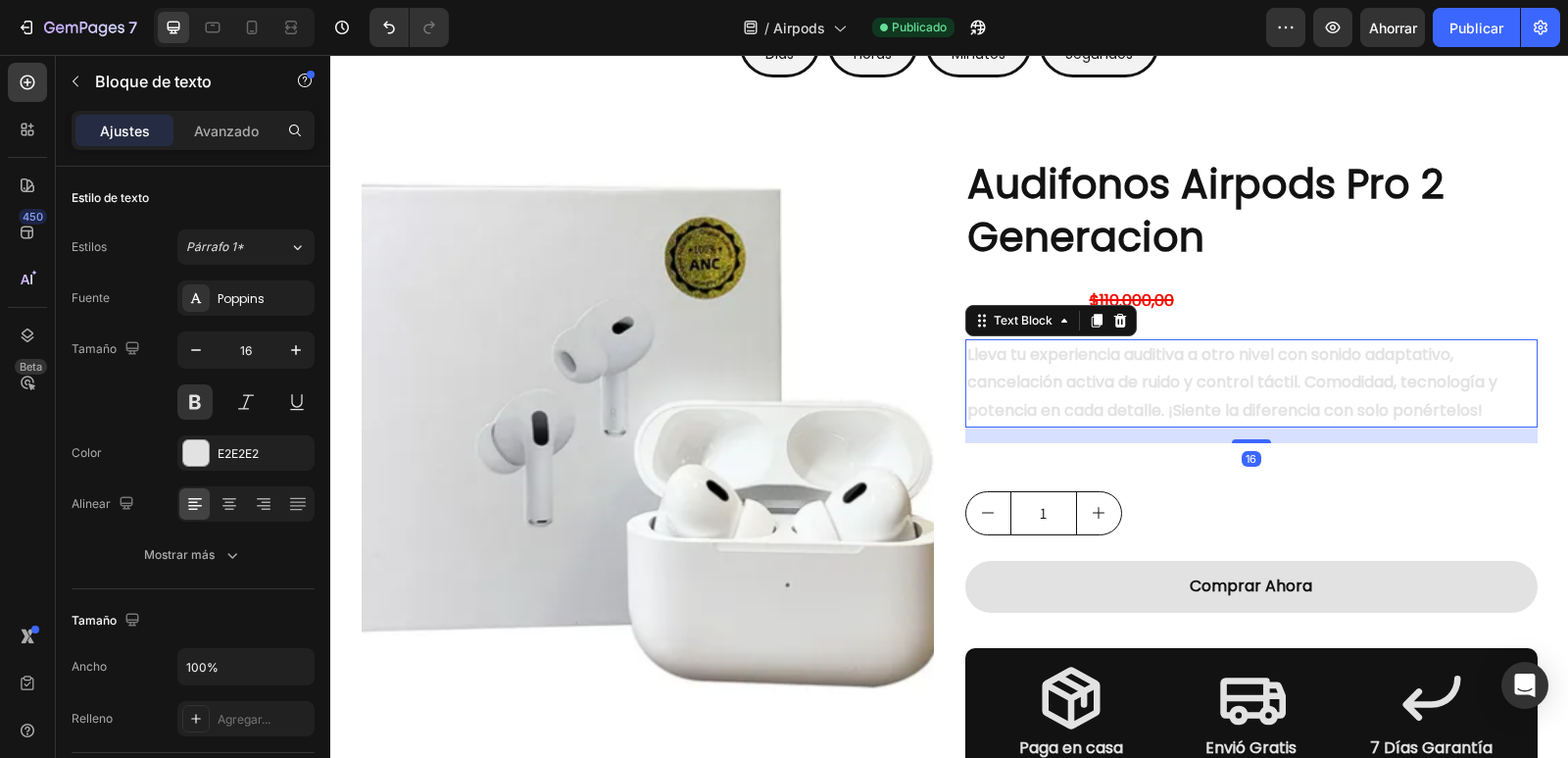 click on "Text Block" at bounding box center (1051, 321) 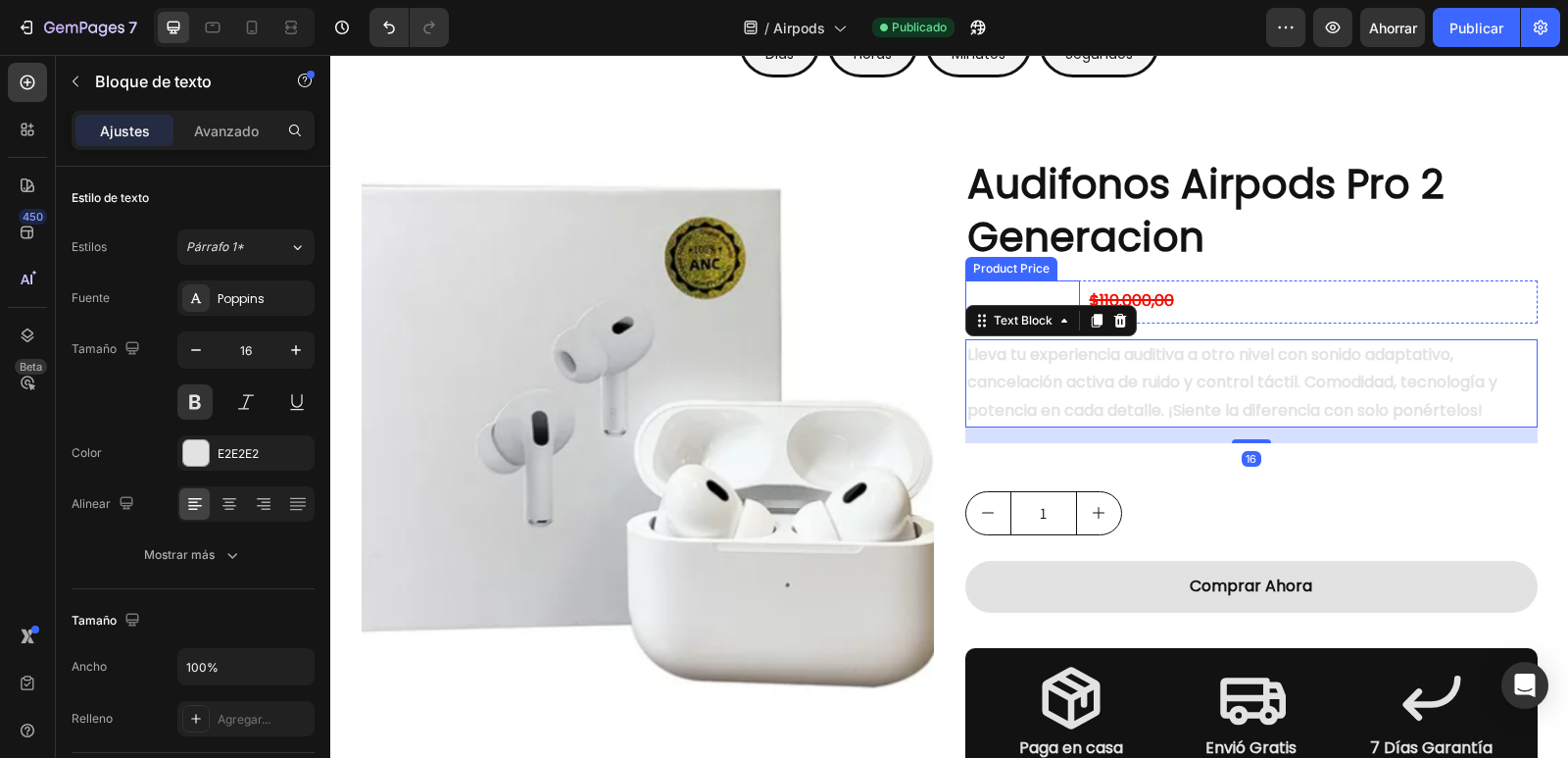 click on "$80.000,00" at bounding box center (1022, 302) 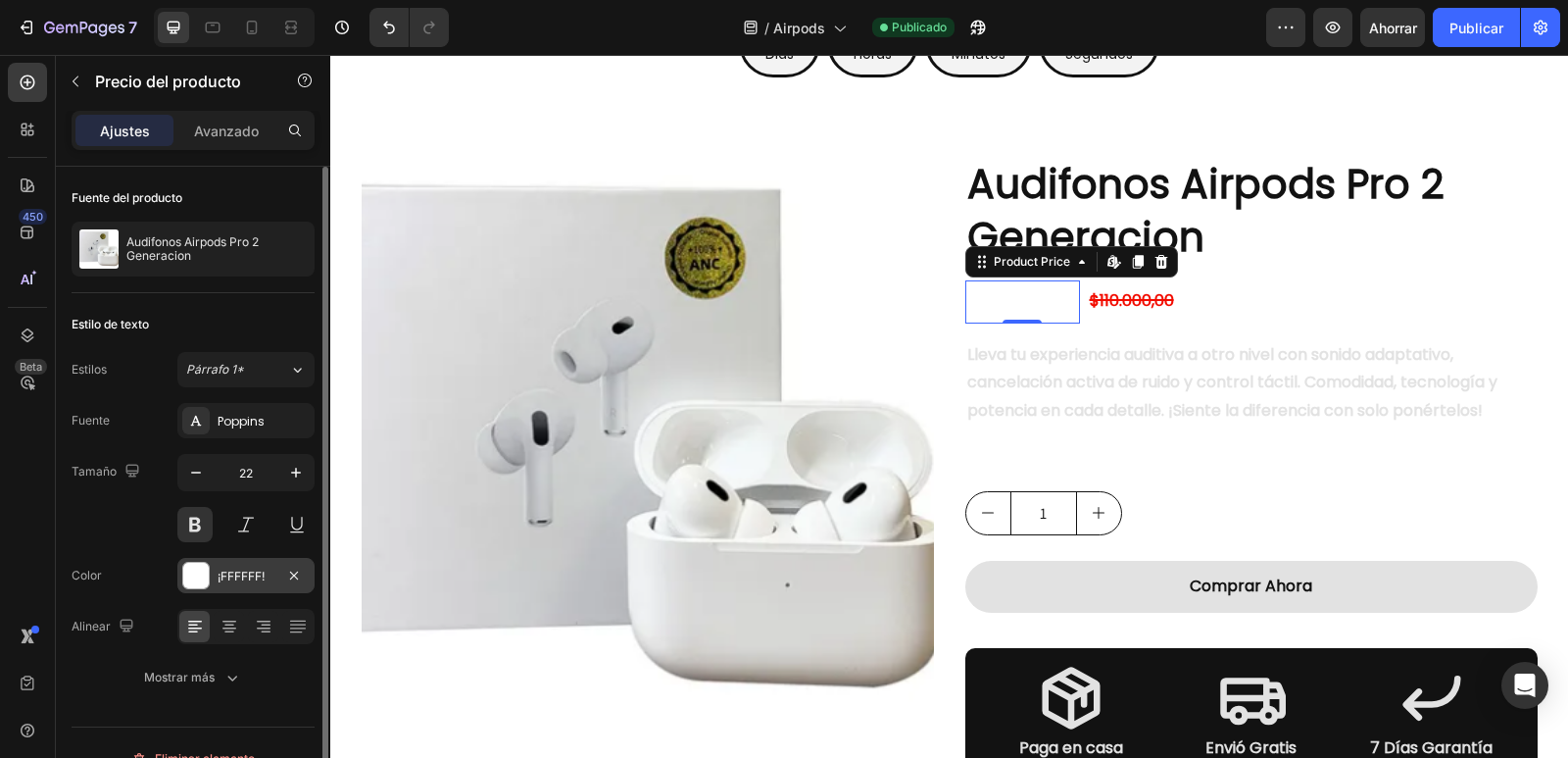 click at bounding box center [196, 576] 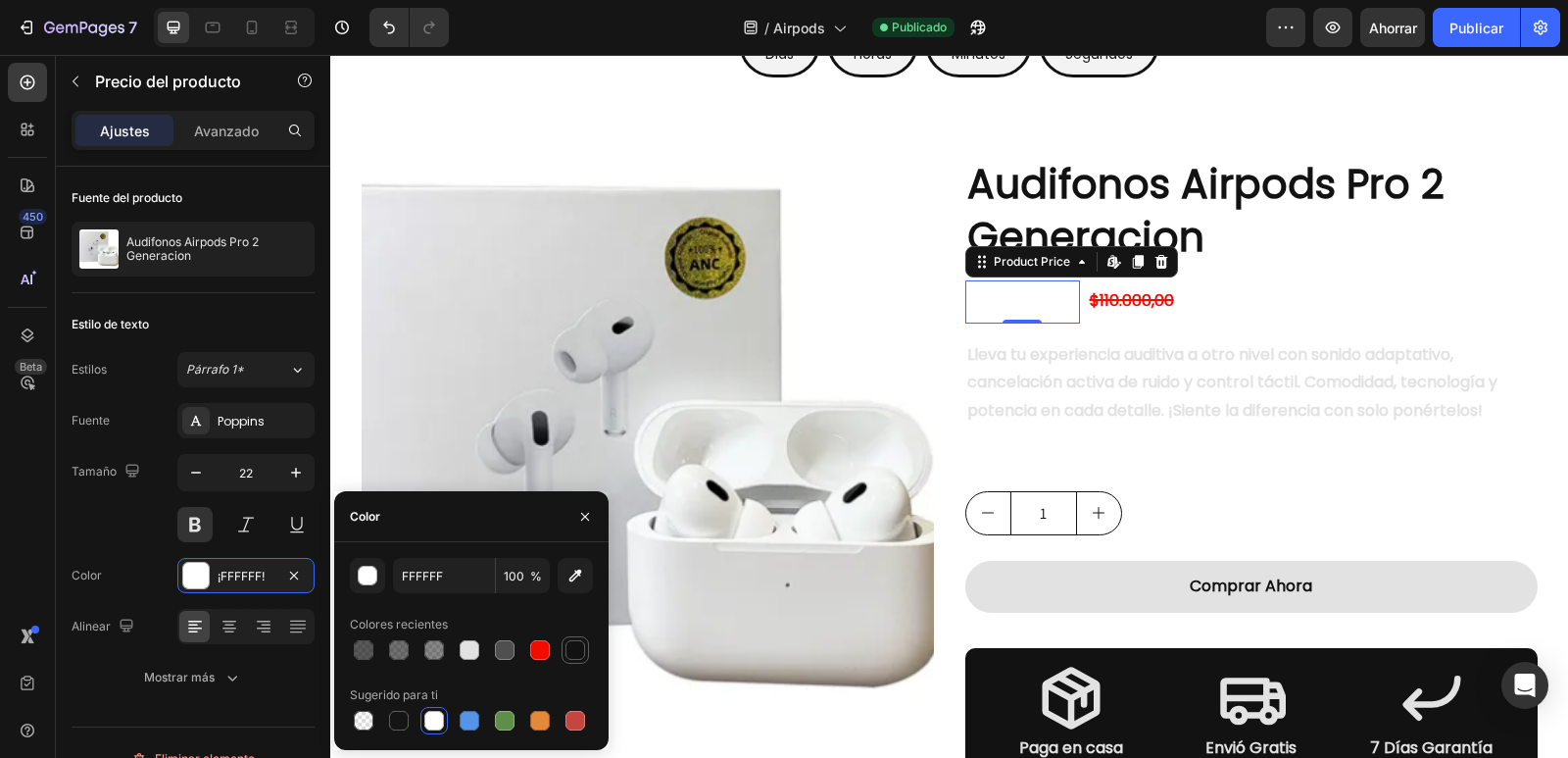 click at bounding box center [575, 650] 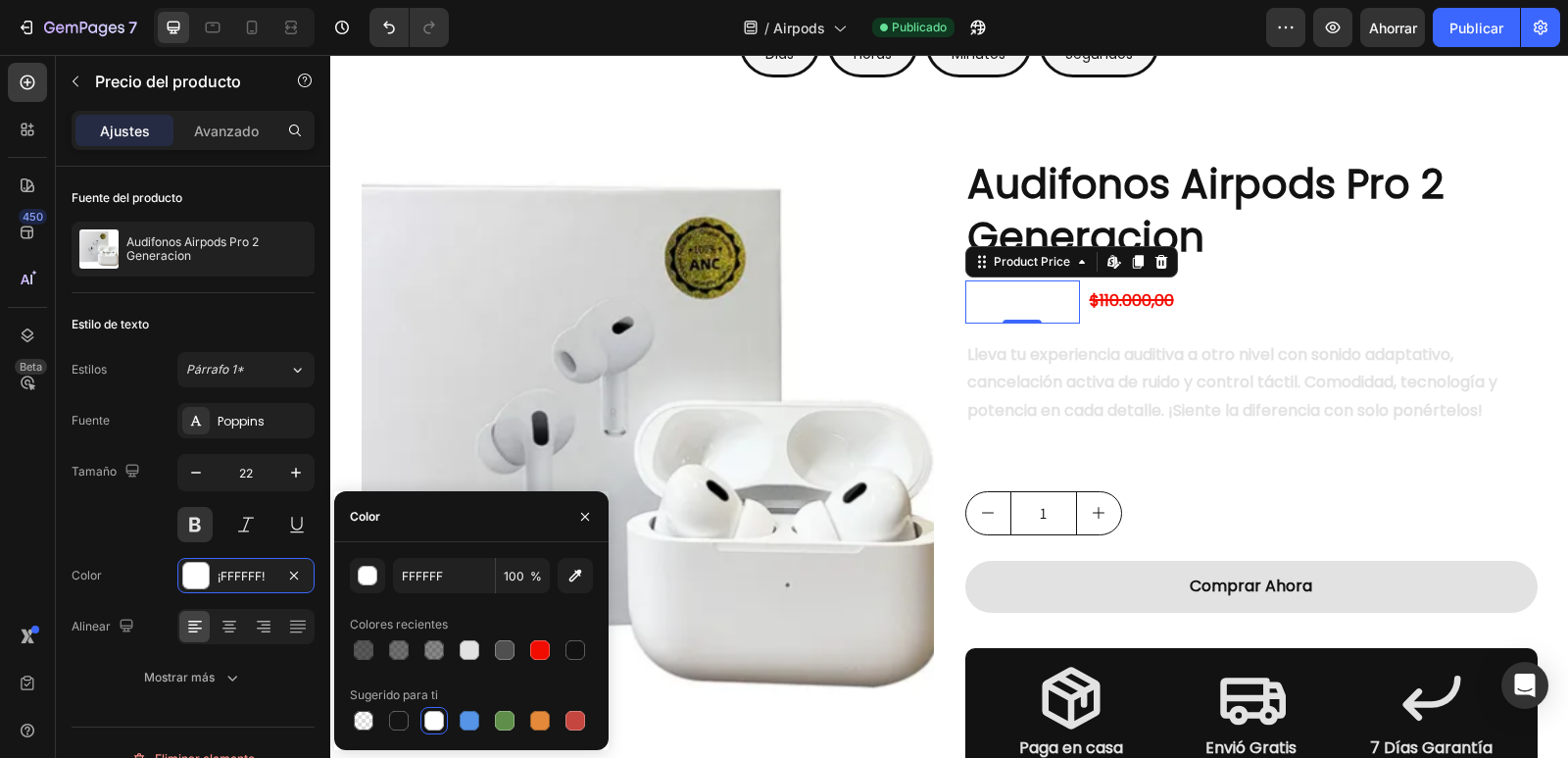 type on "121212" 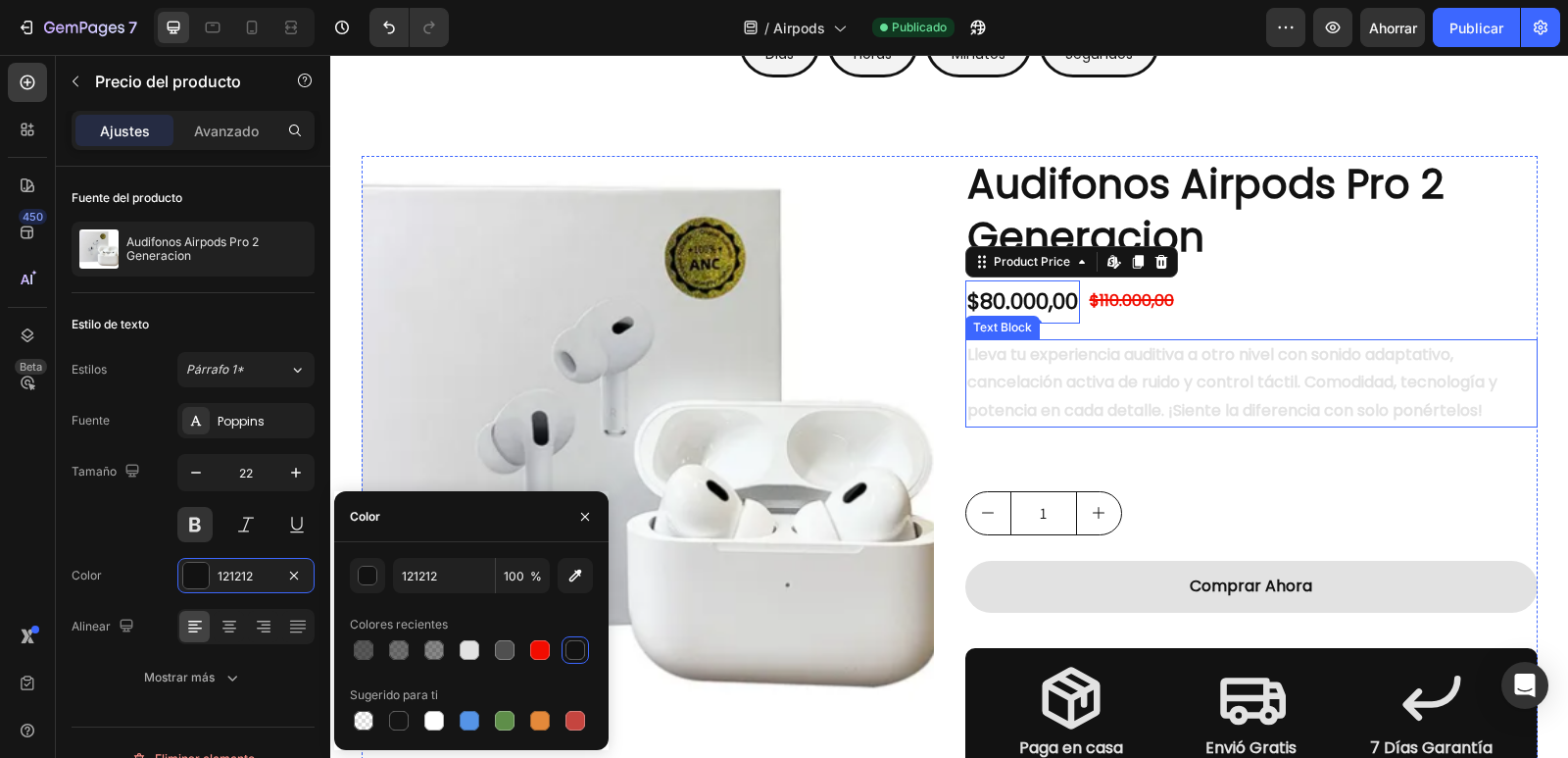 click on "Lleva tu experiencia auditiva a otro nivel con sonido adaptativo, cancelación activa de ruido y control táctil. Comodidad, tecnología y potencia en cada detalle. ¡Siente la diferencia con solo ponértelos!" at bounding box center (1251, 383) 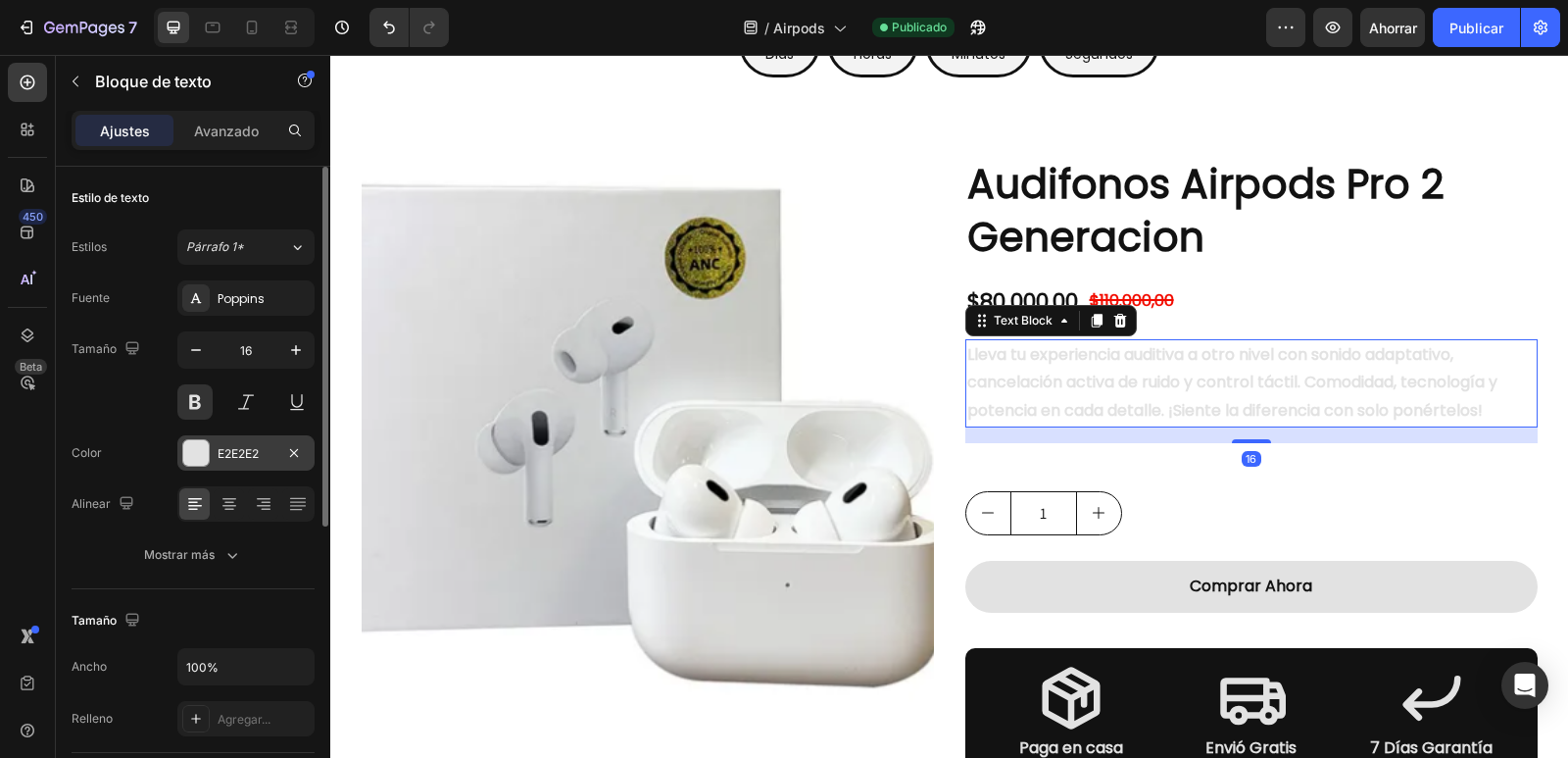 click on "E2E2E2" at bounding box center [246, 454] 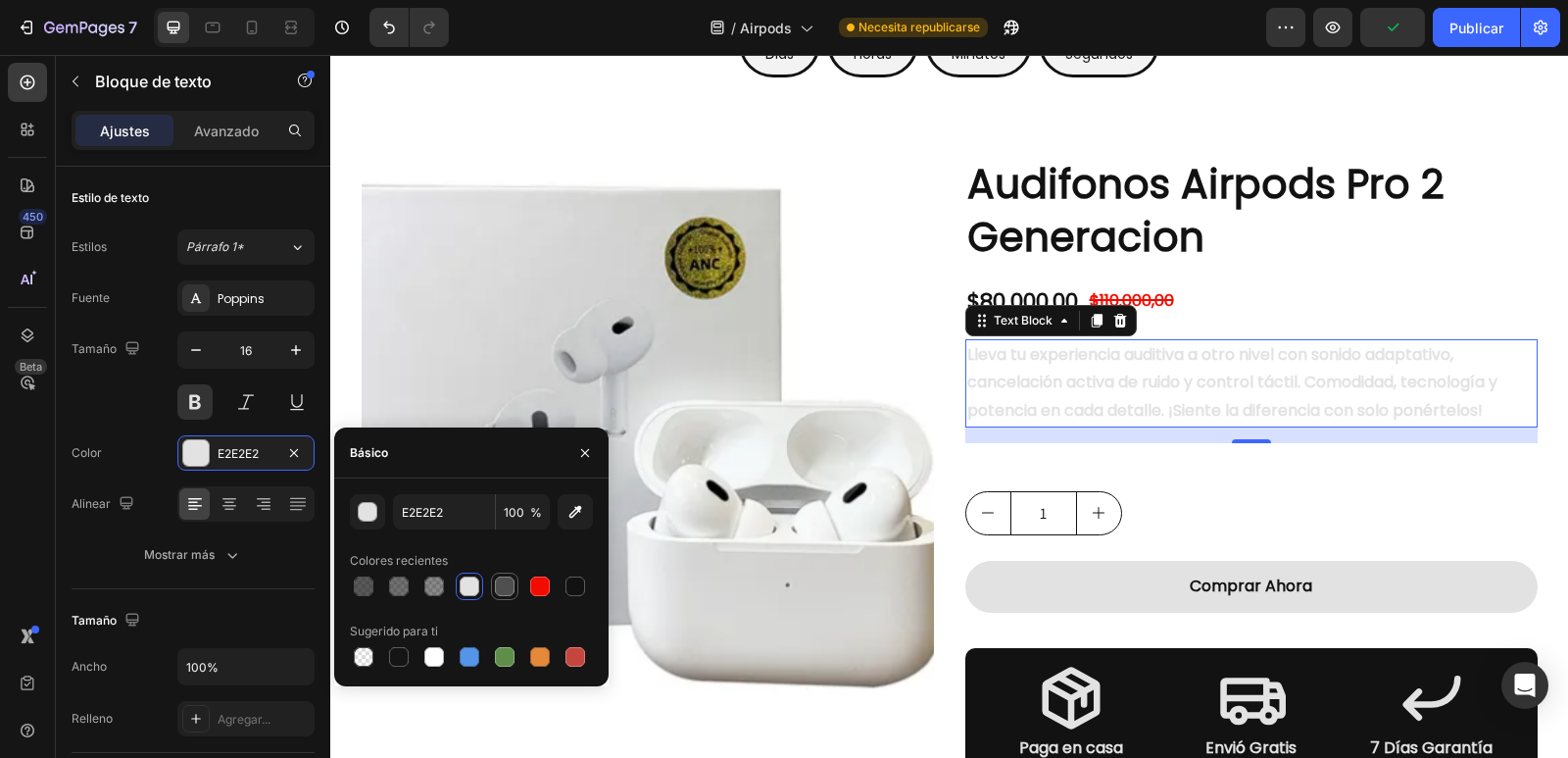 click at bounding box center [505, 586] 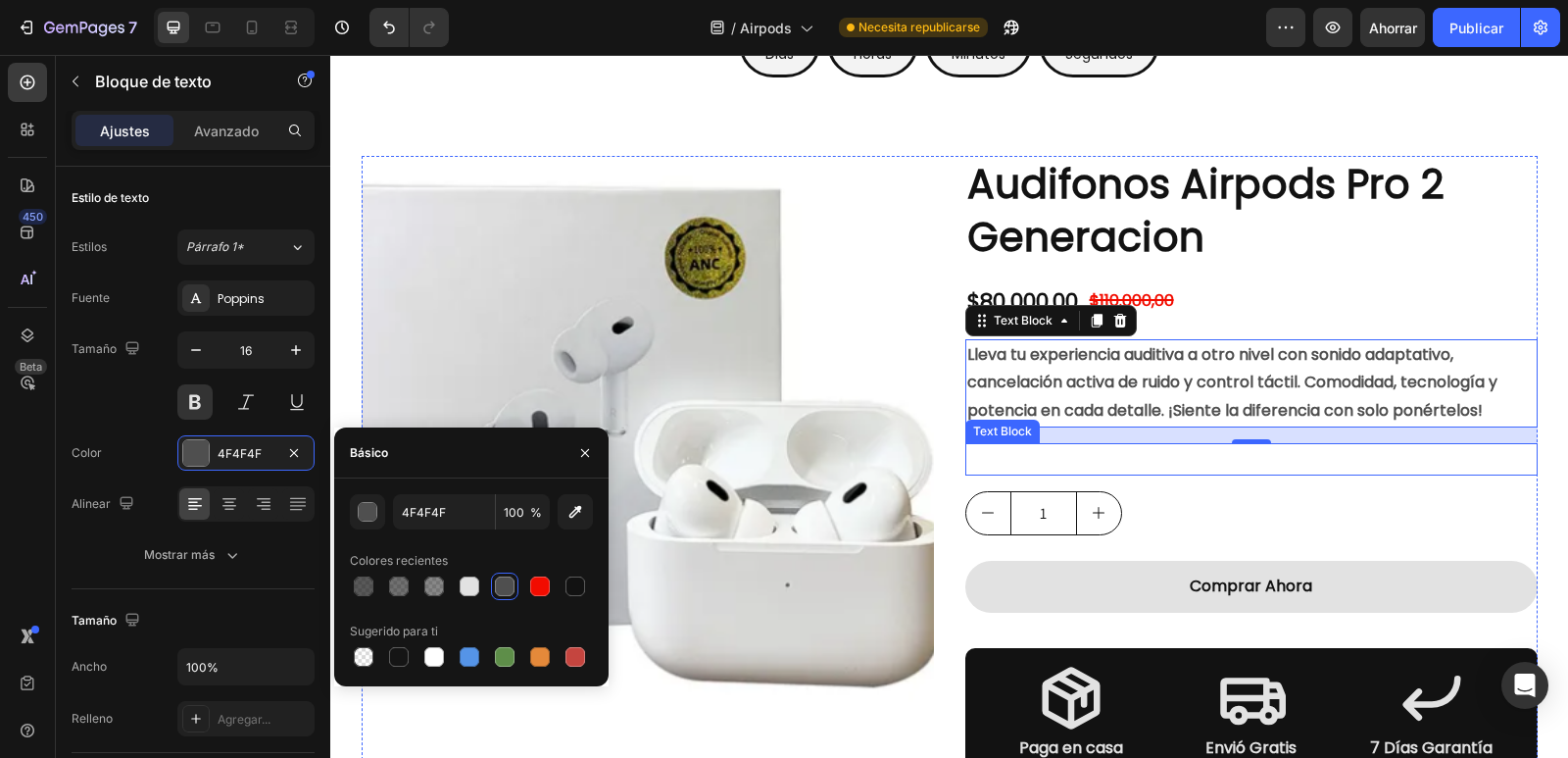 click on "Cantidad" at bounding box center [1251, 459] 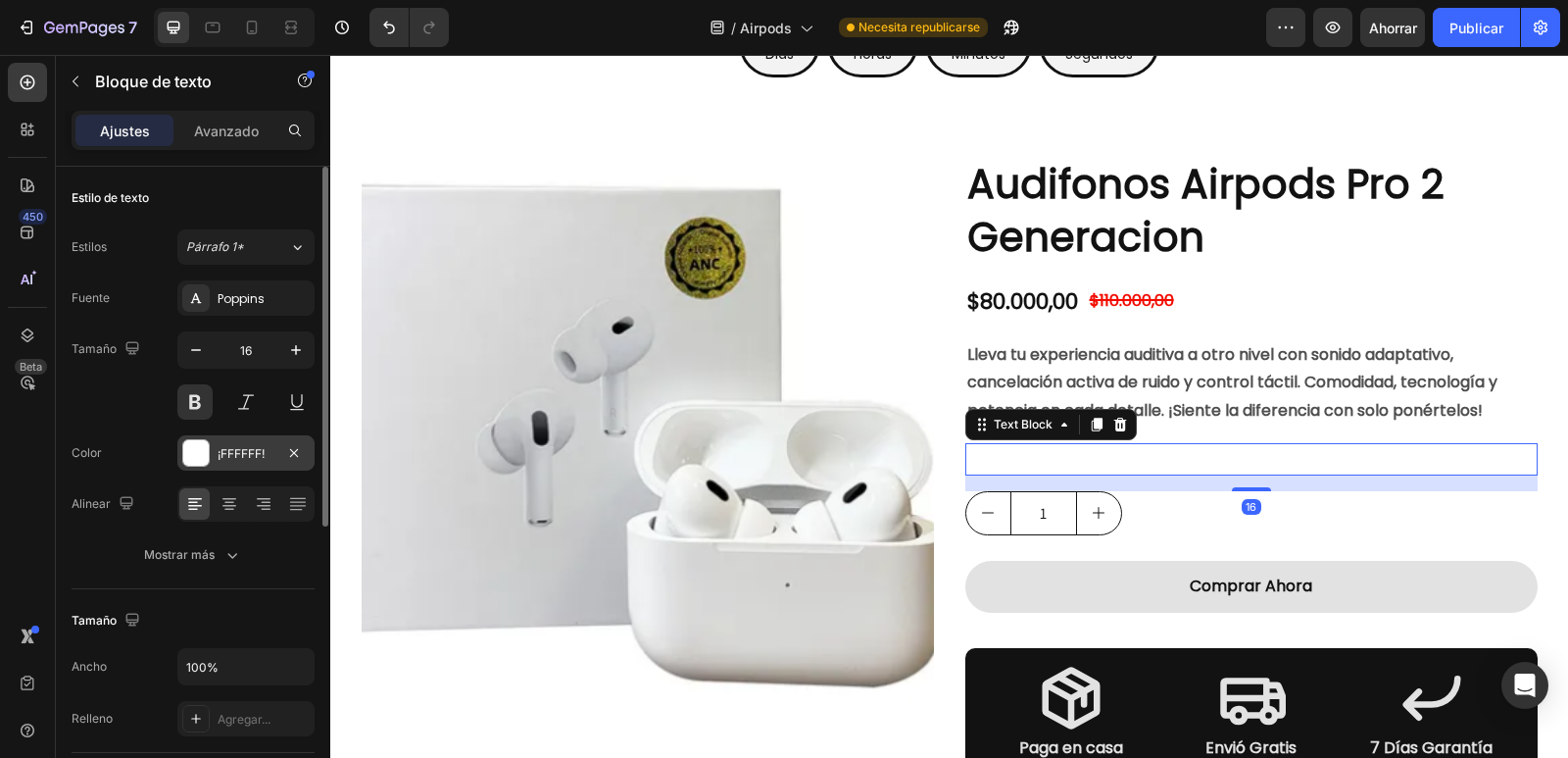 click on "¡FFFFFF!" at bounding box center (241, 453) 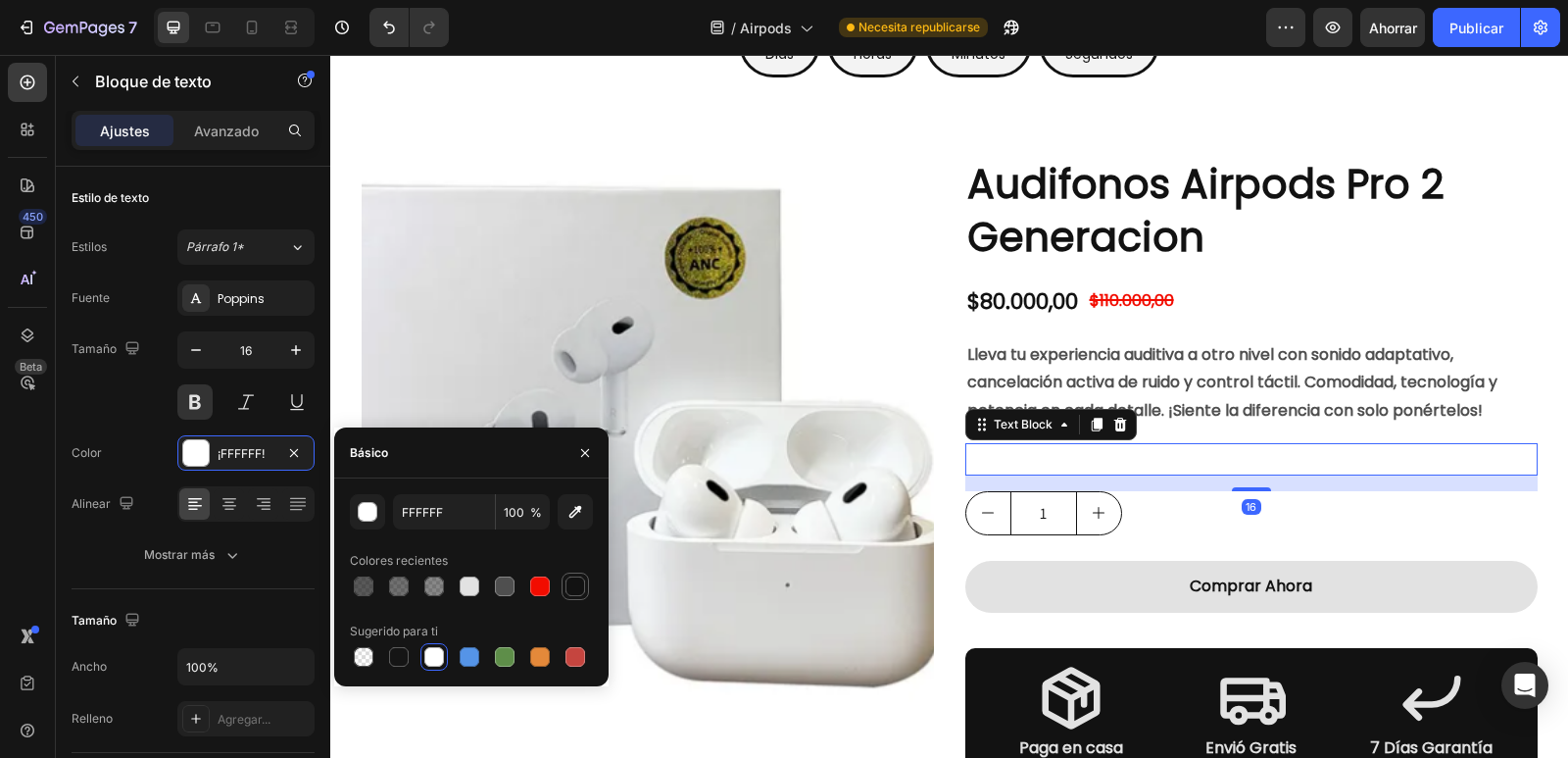 click at bounding box center [575, 586] 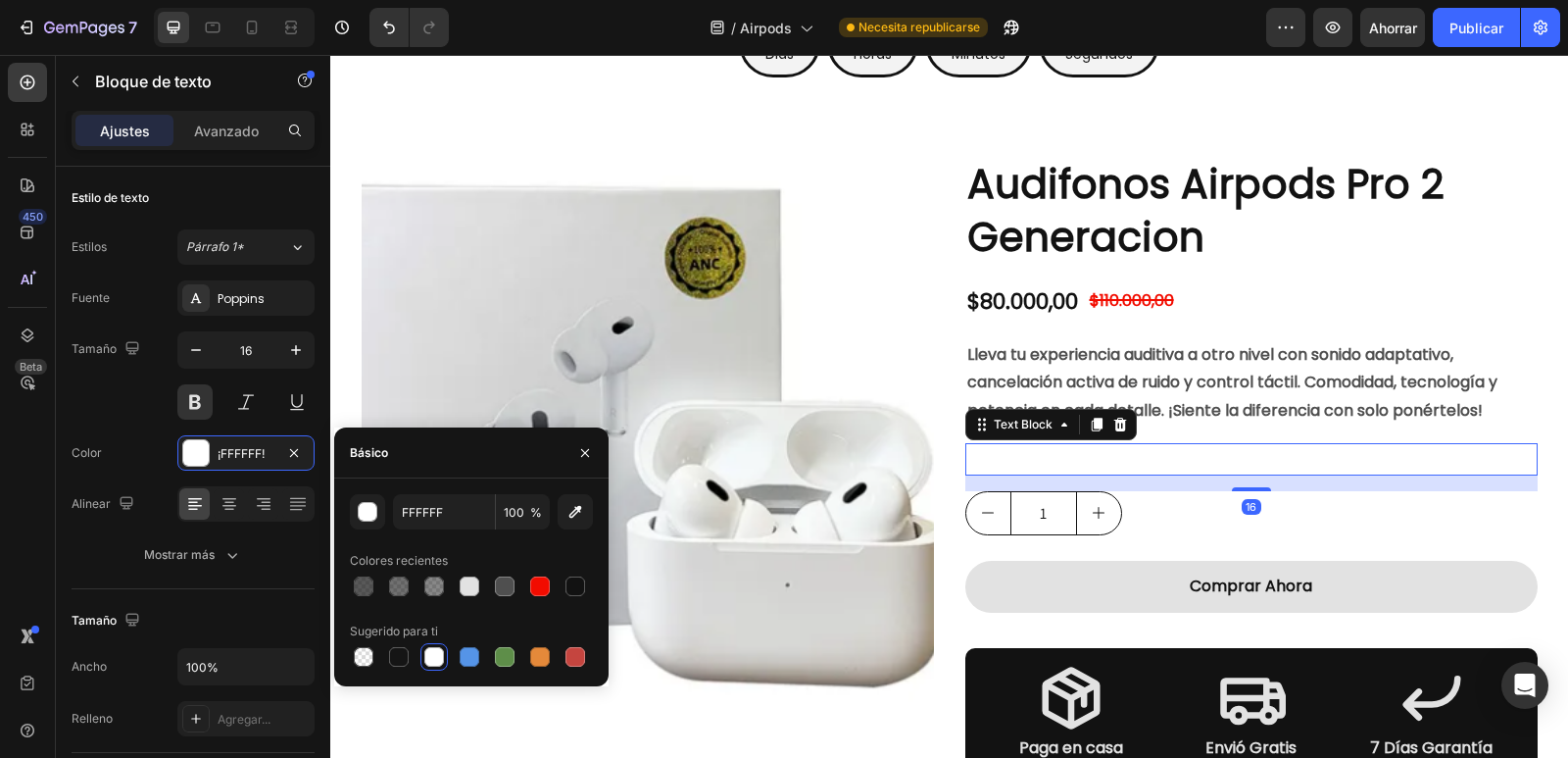 type on "121212" 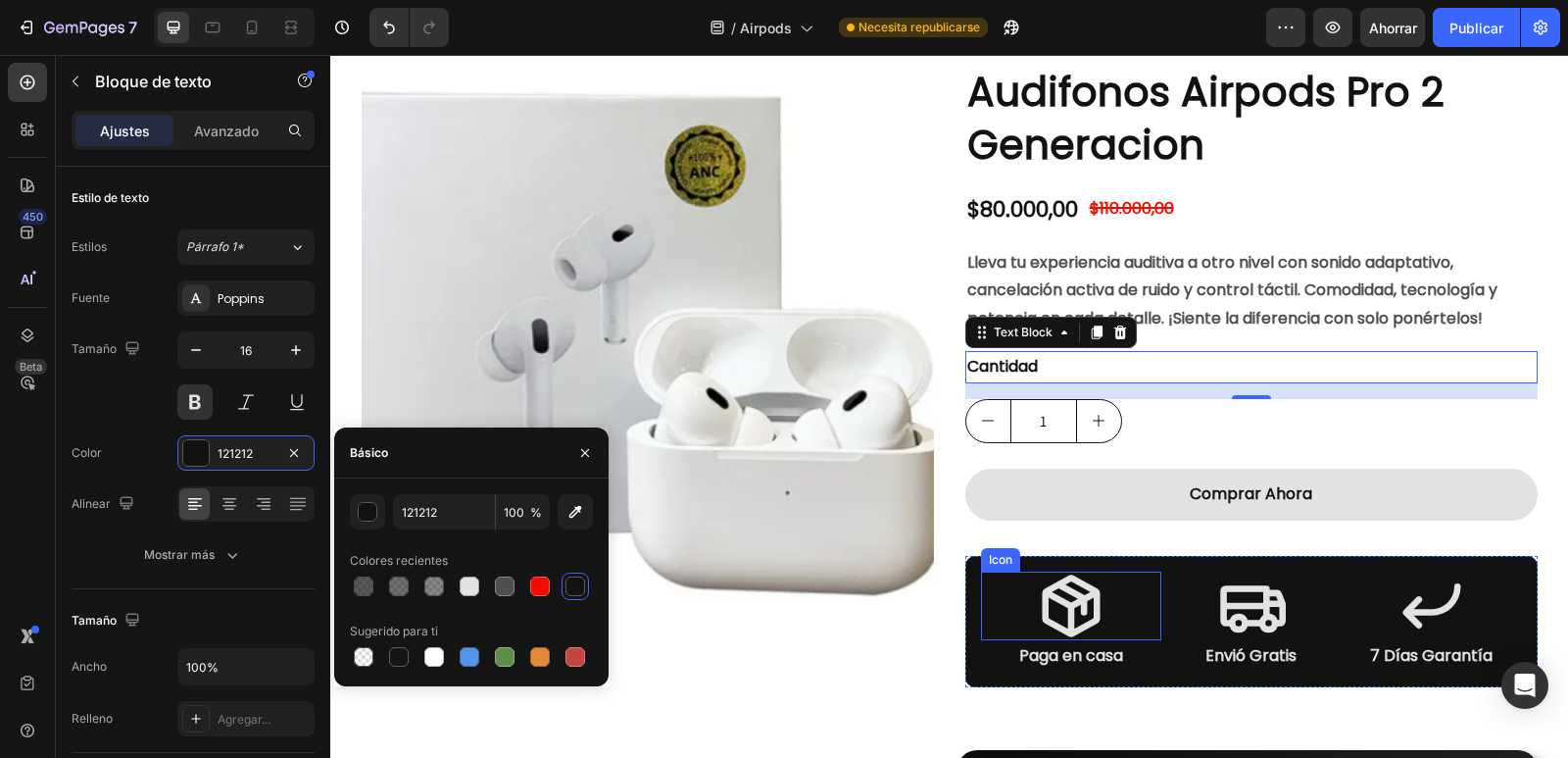 scroll, scrollTop: 392, scrollLeft: 0, axis: vertical 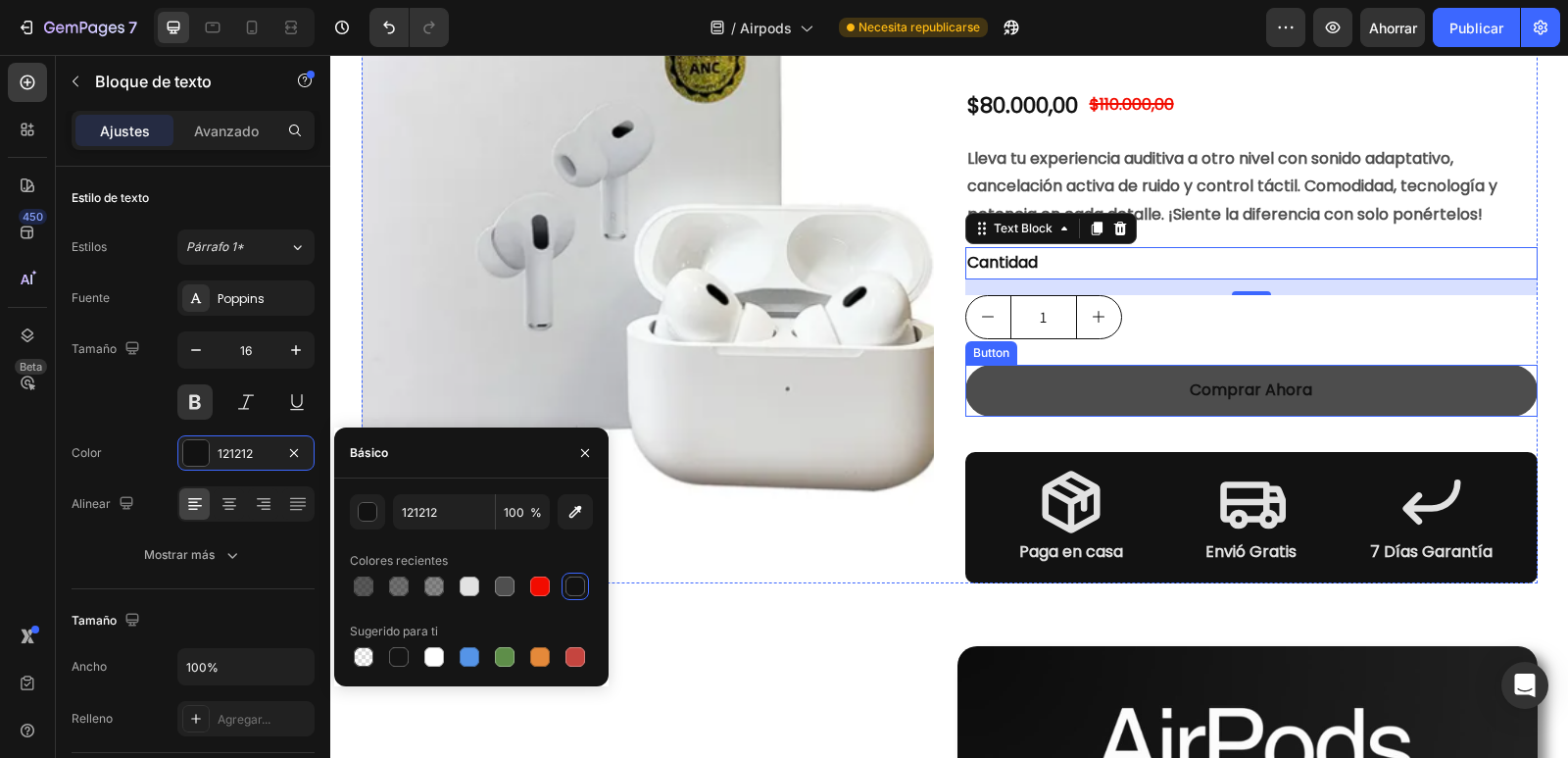 click on "Comprar Ahora" at bounding box center (1251, 390) 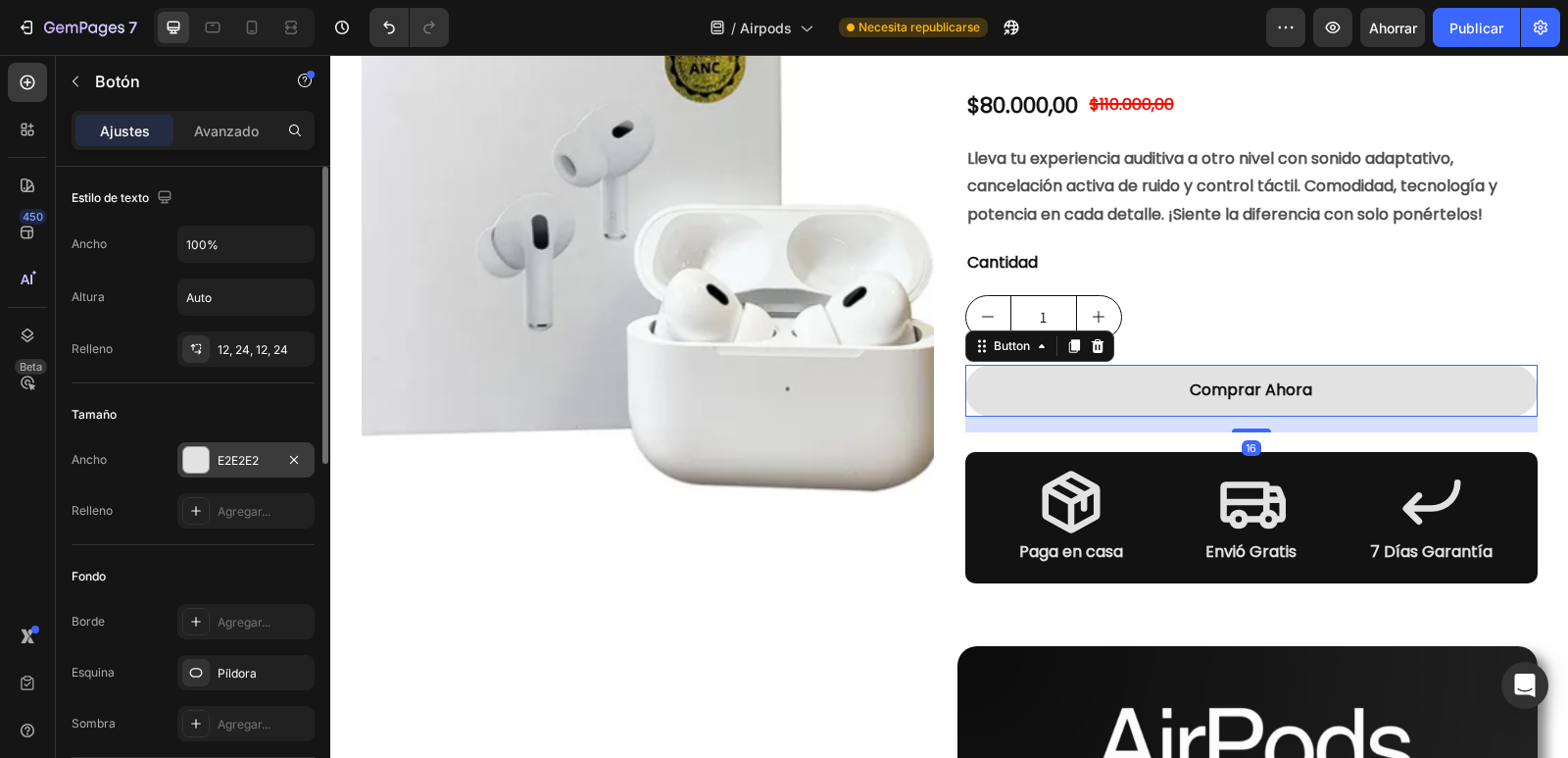 click at bounding box center [196, 460] 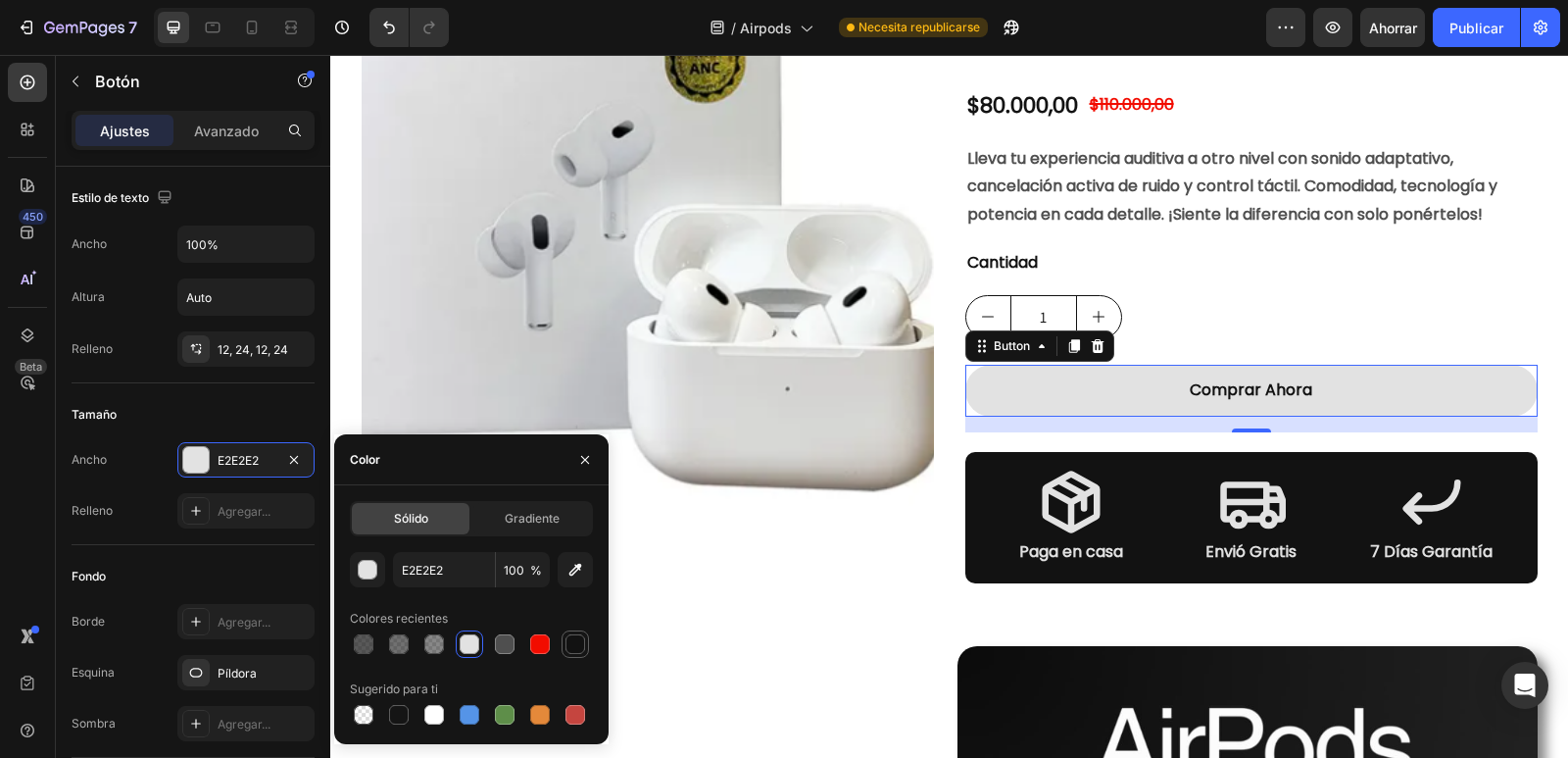 click at bounding box center [575, 644] 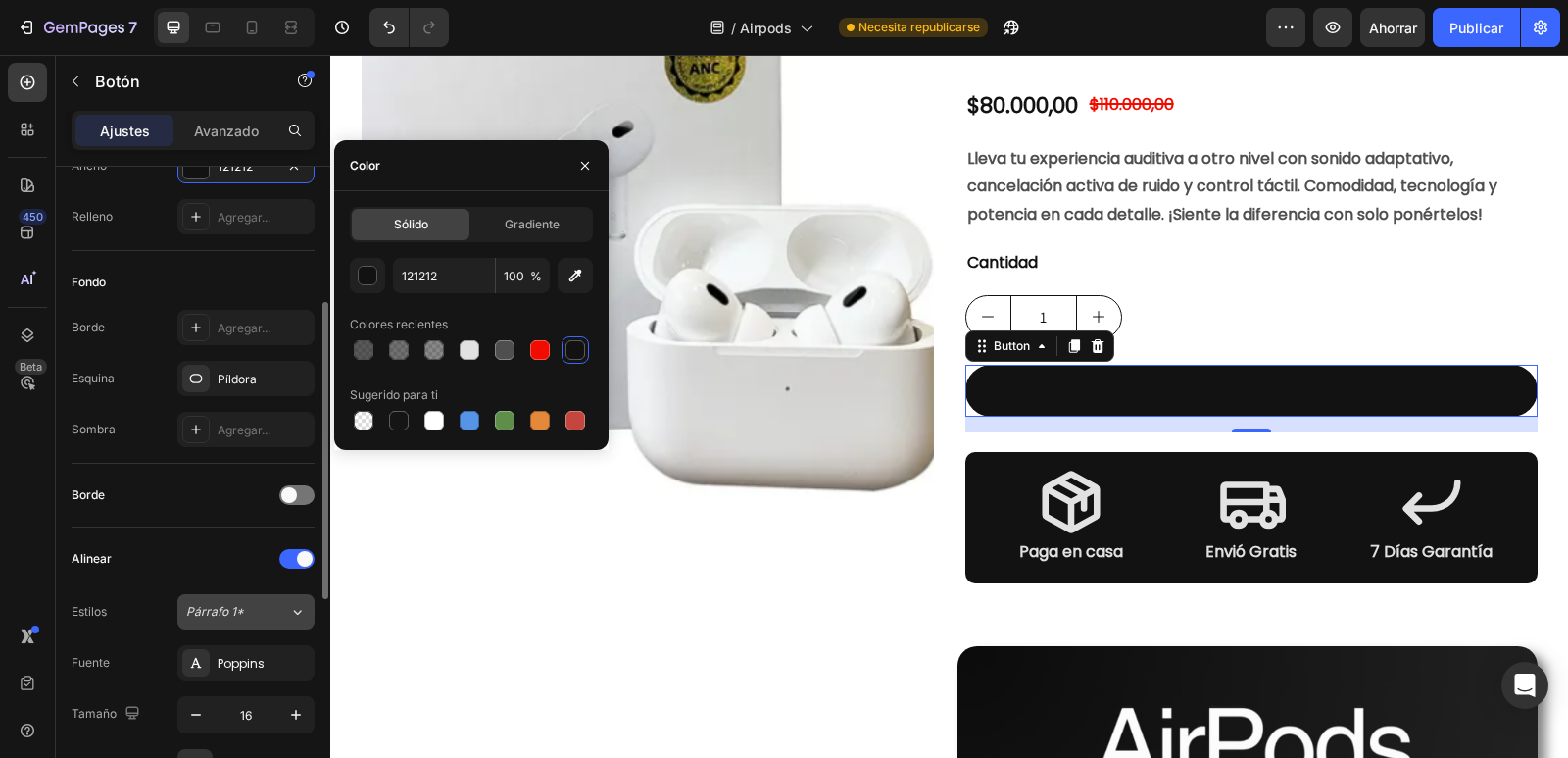 scroll, scrollTop: 490, scrollLeft: 0, axis: vertical 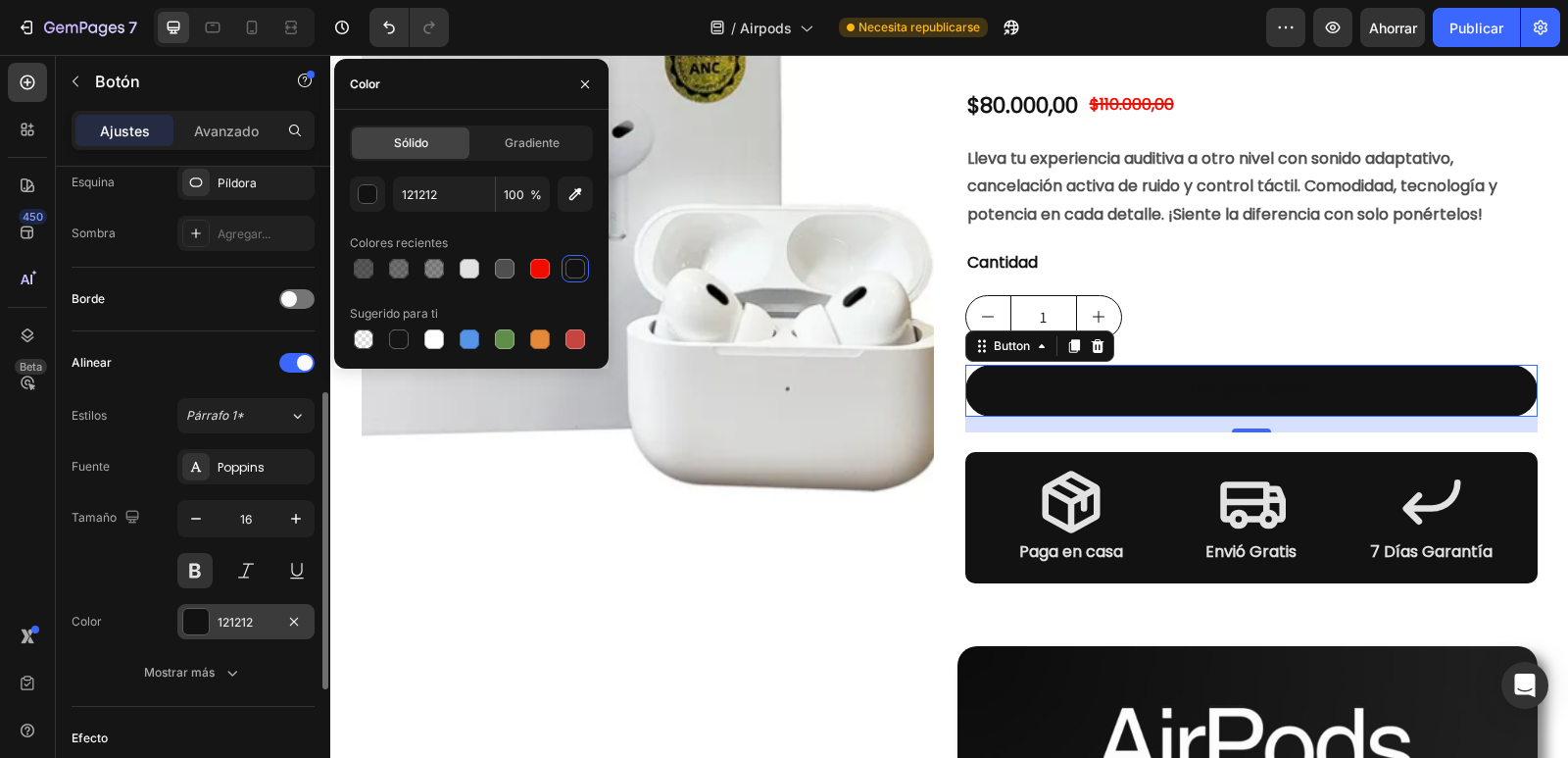 click on "121212" at bounding box center (246, 622) 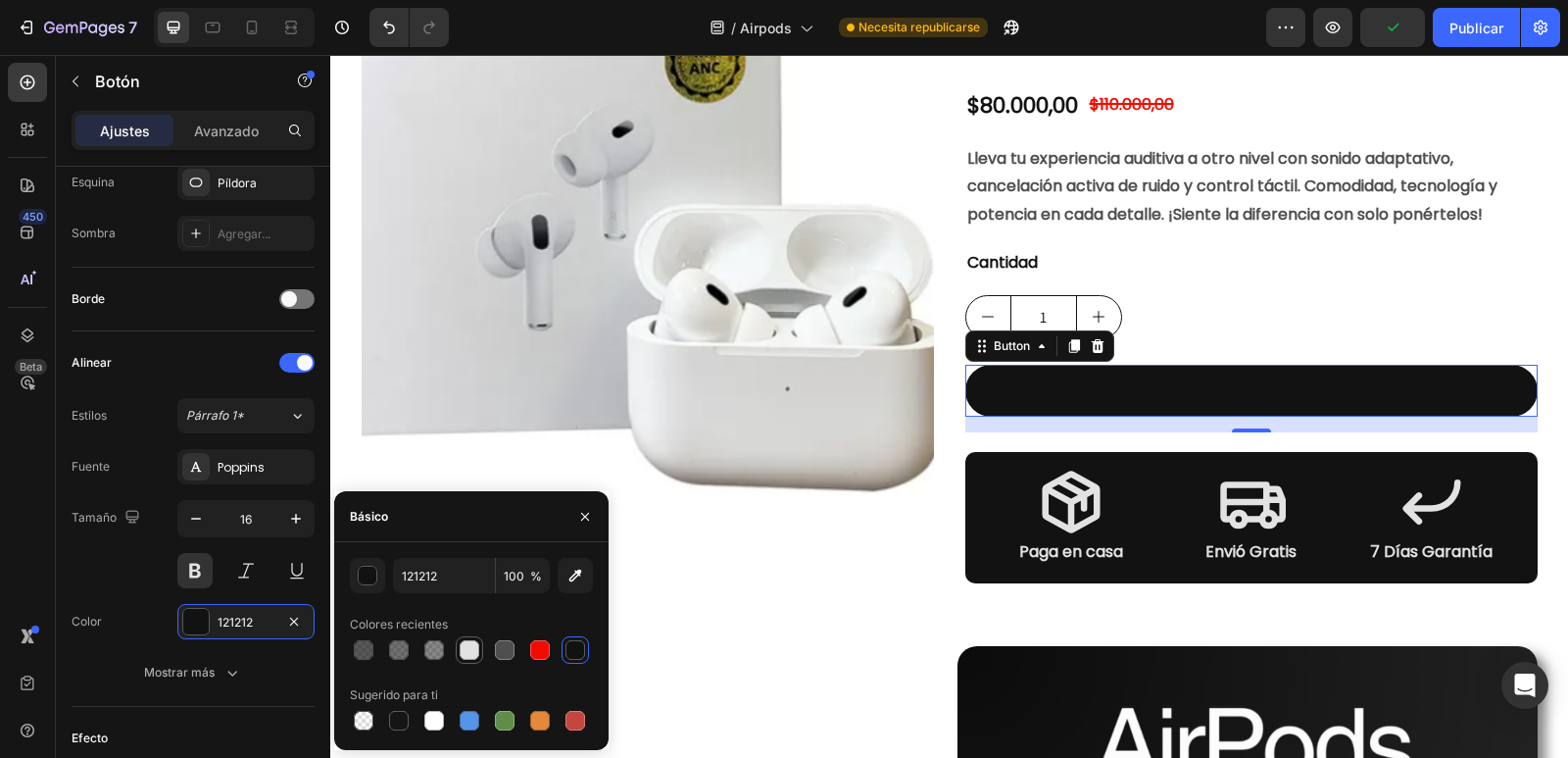click at bounding box center (469, 650) 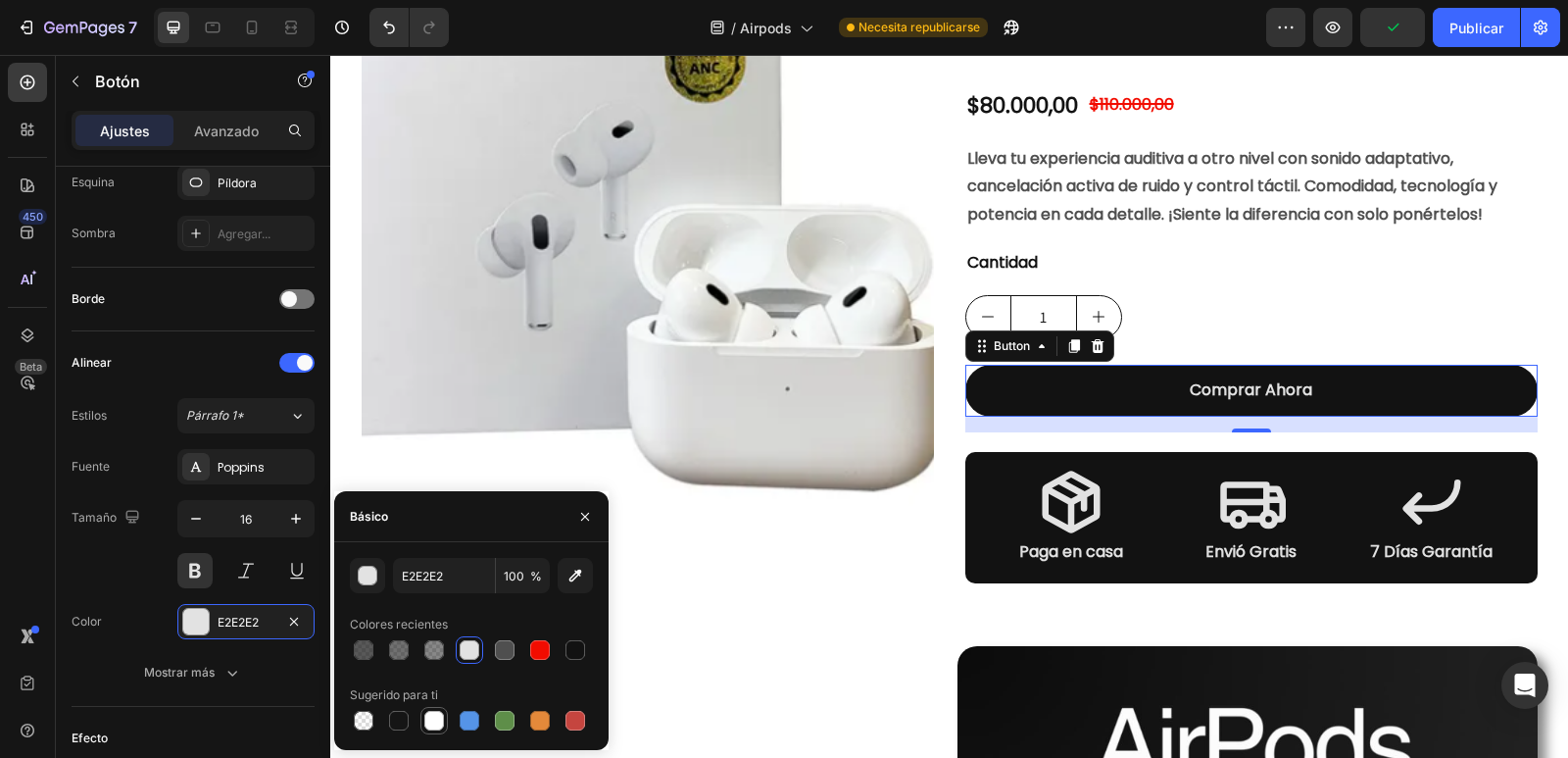 click at bounding box center [434, 721] 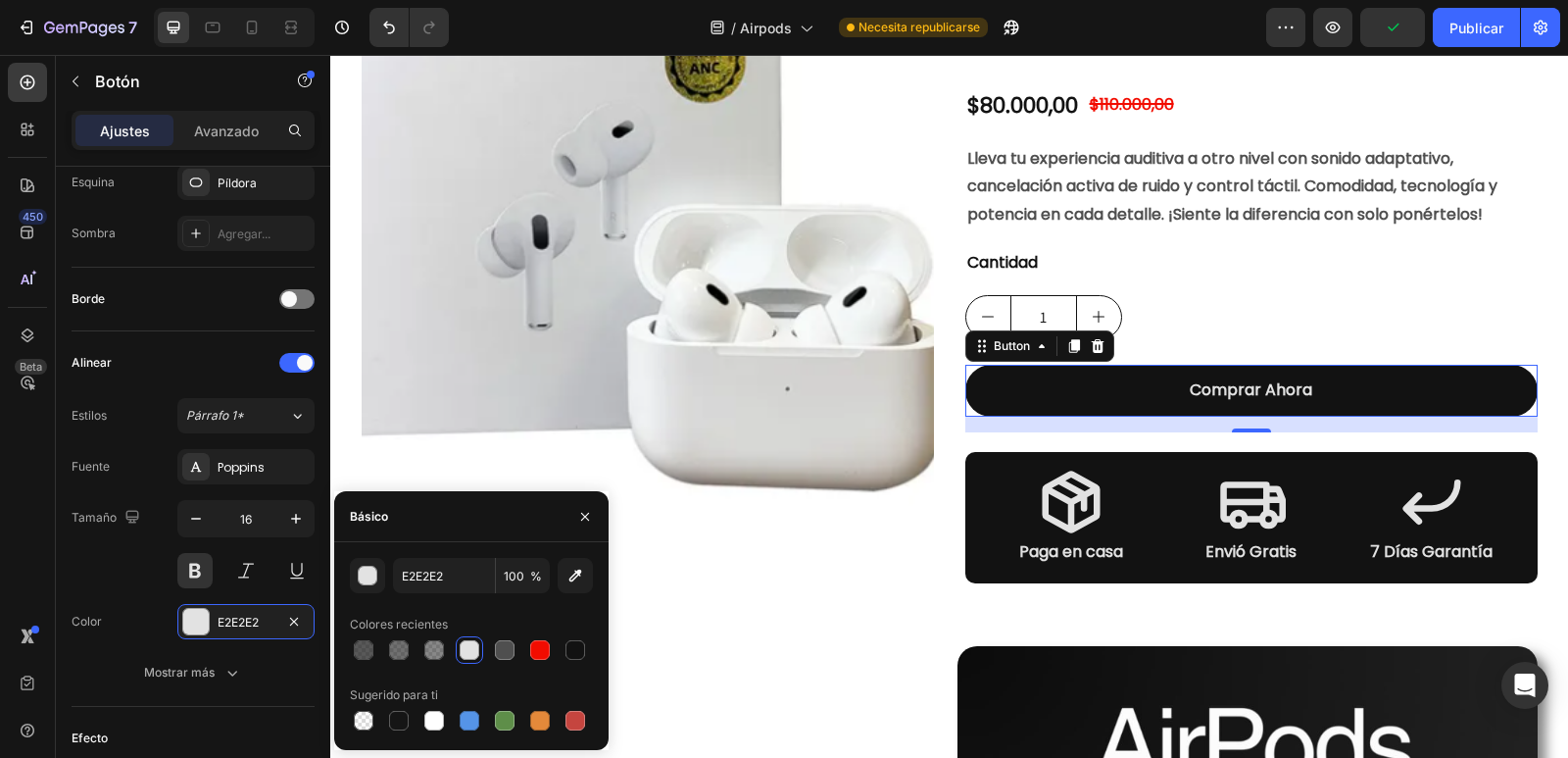 type on "FFFFFF" 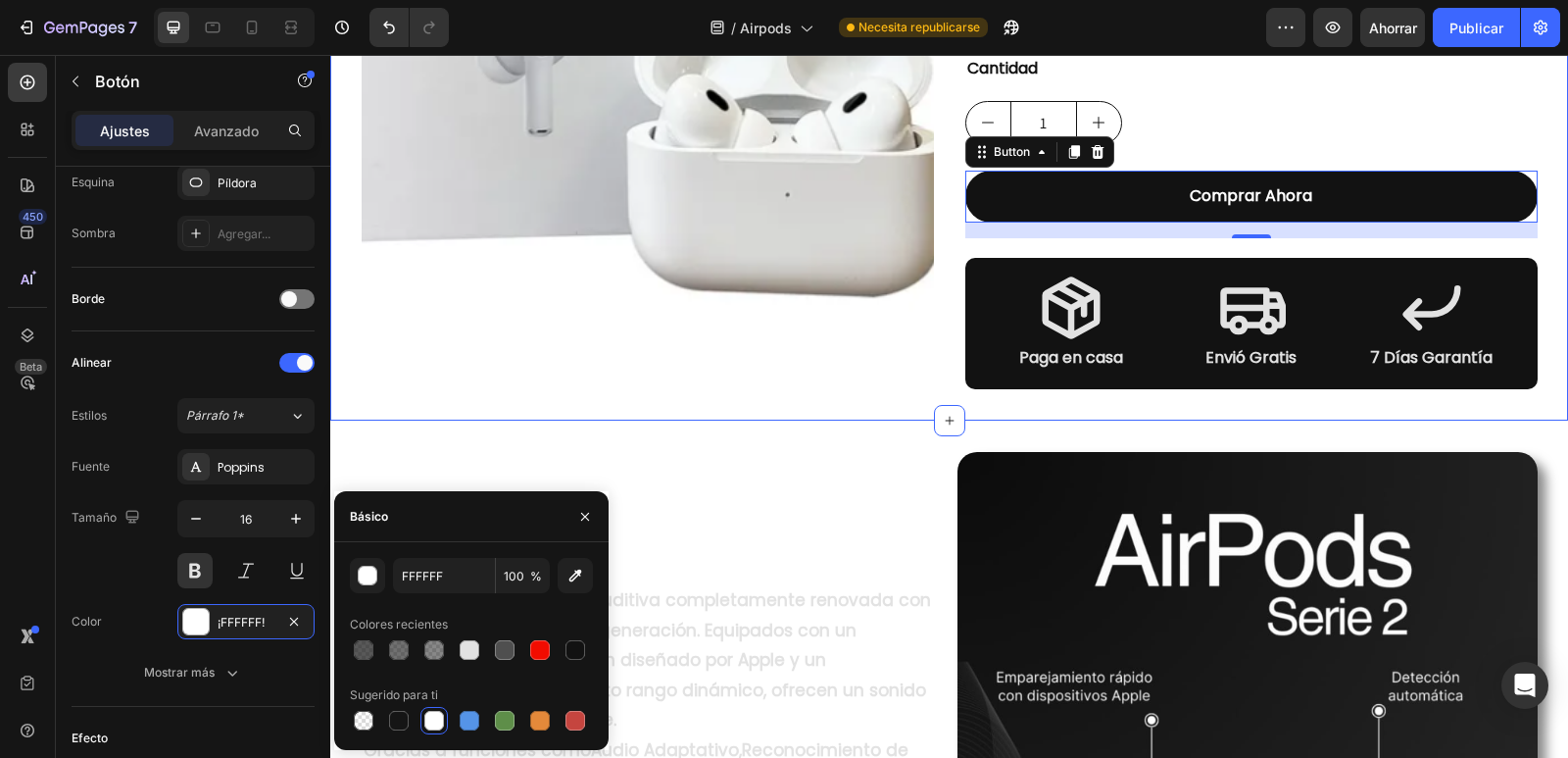 scroll, scrollTop: 588, scrollLeft: 0, axis: vertical 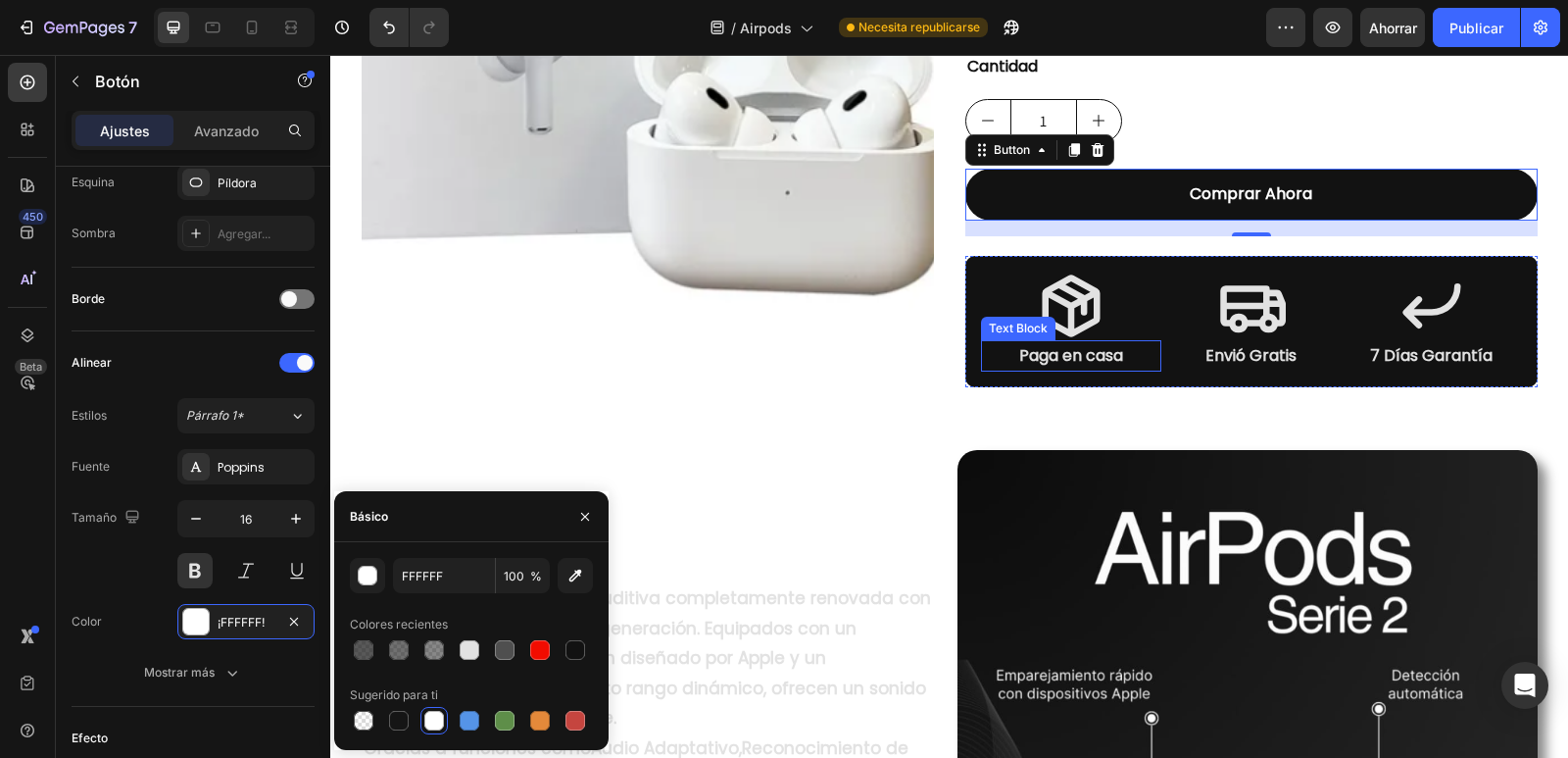 click on "Paga en casa" at bounding box center (1071, 356) 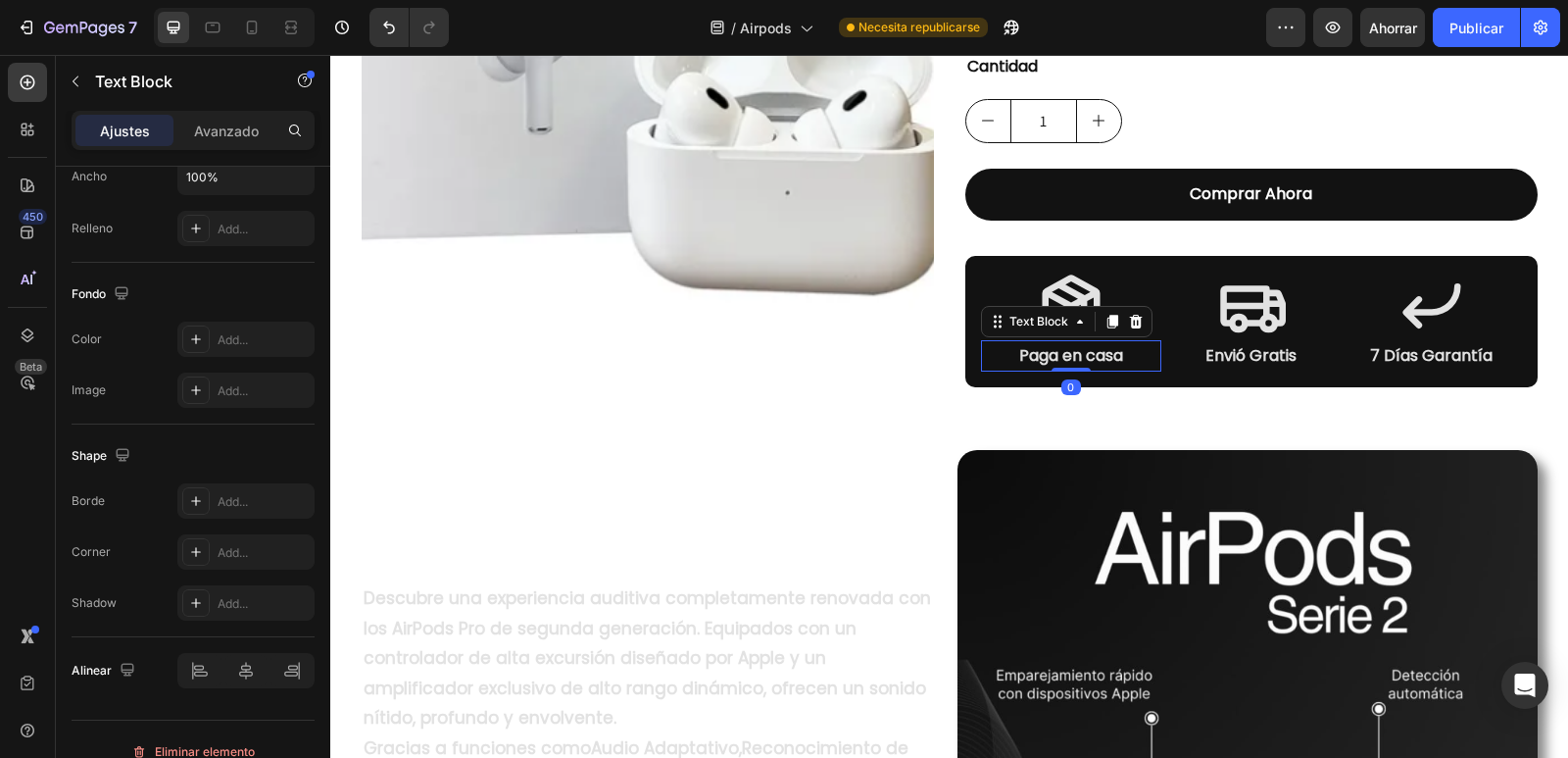 scroll, scrollTop: 0, scrollLeft: 0, axis: both 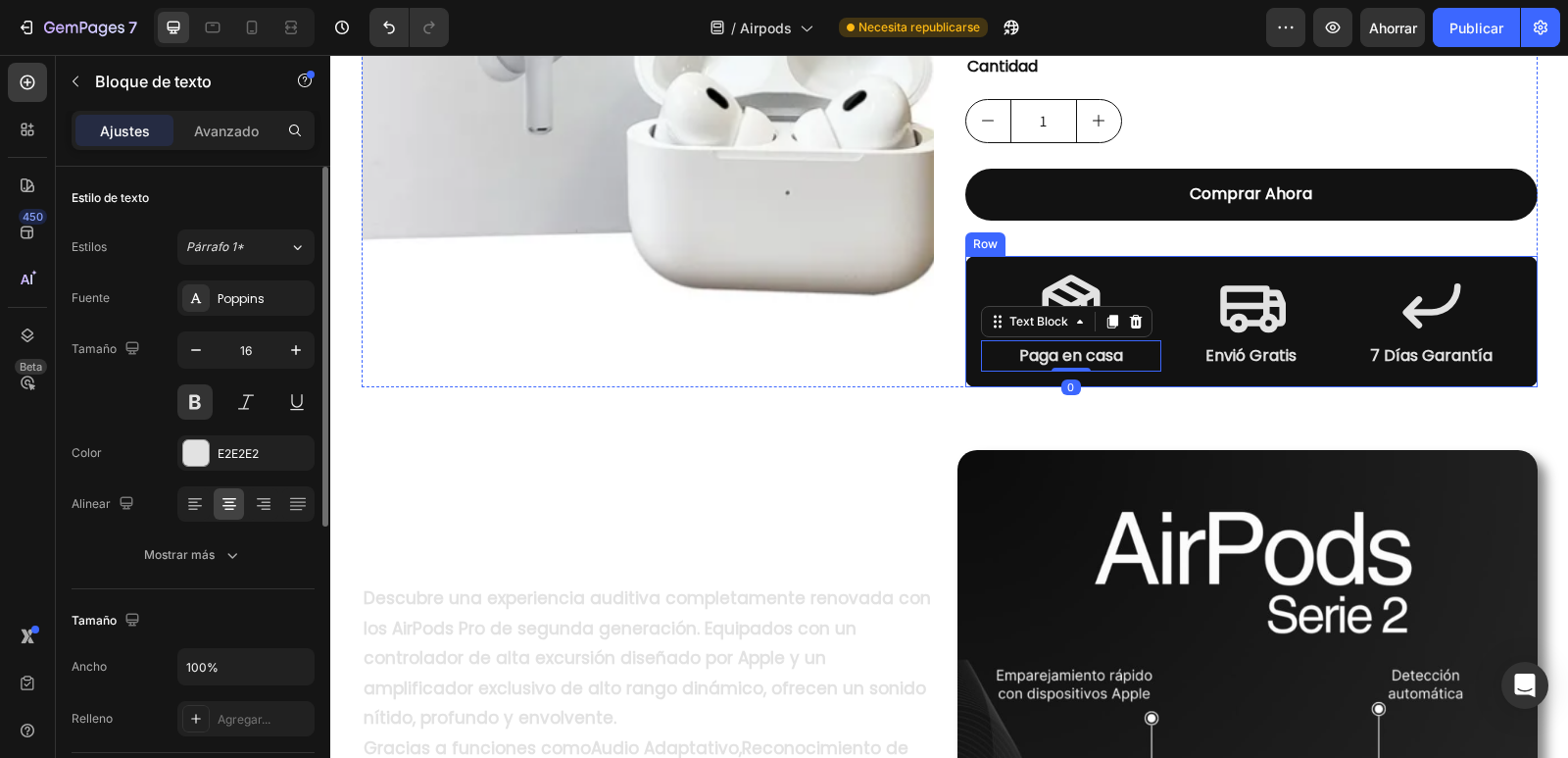 click on "Icon Paga en casa Text Block   0
Icon Envió Gratis Text Block
Icon 7 Días Garantía Text Block Row" at bounding box center (1251, 322) 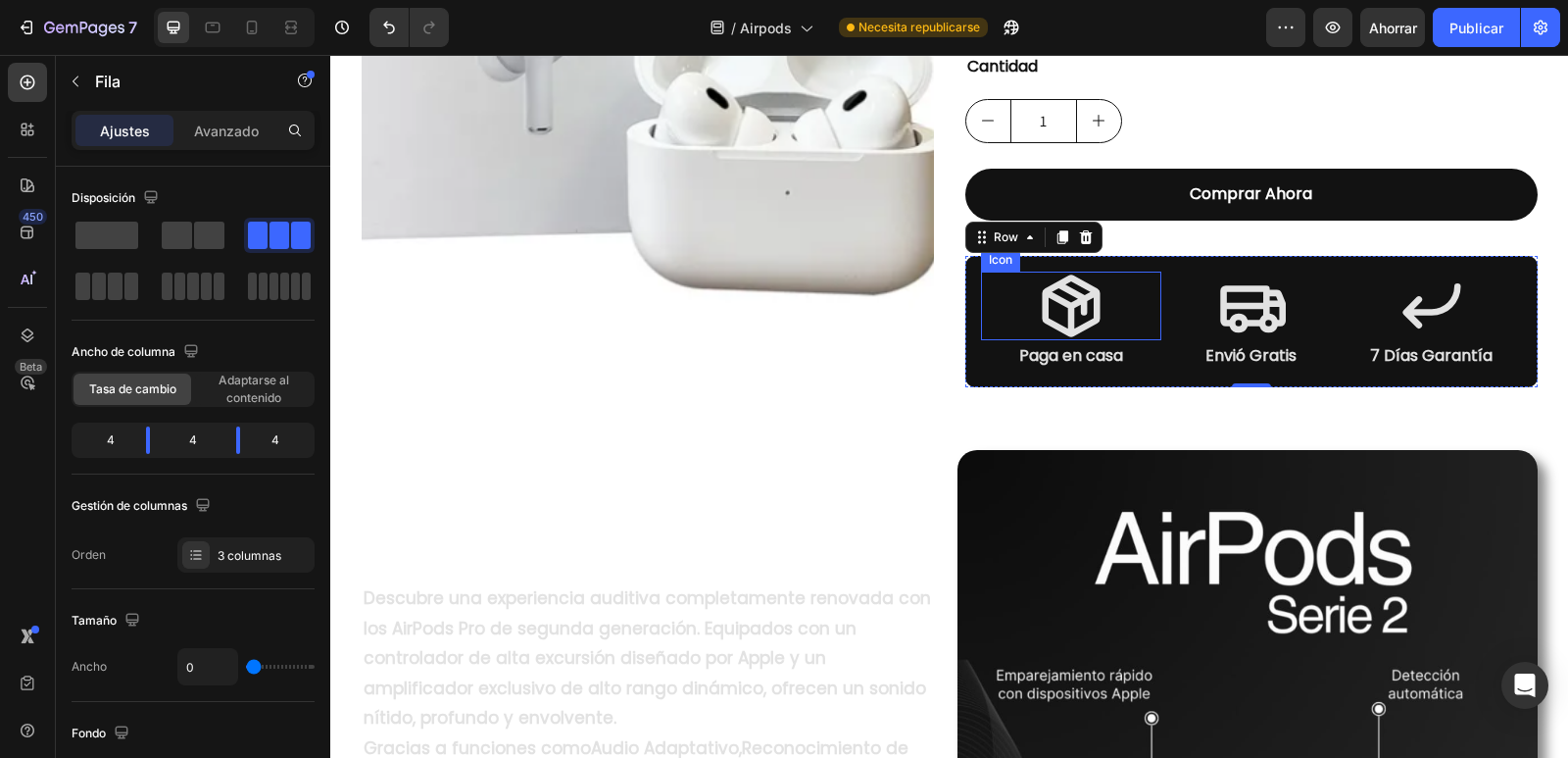 click 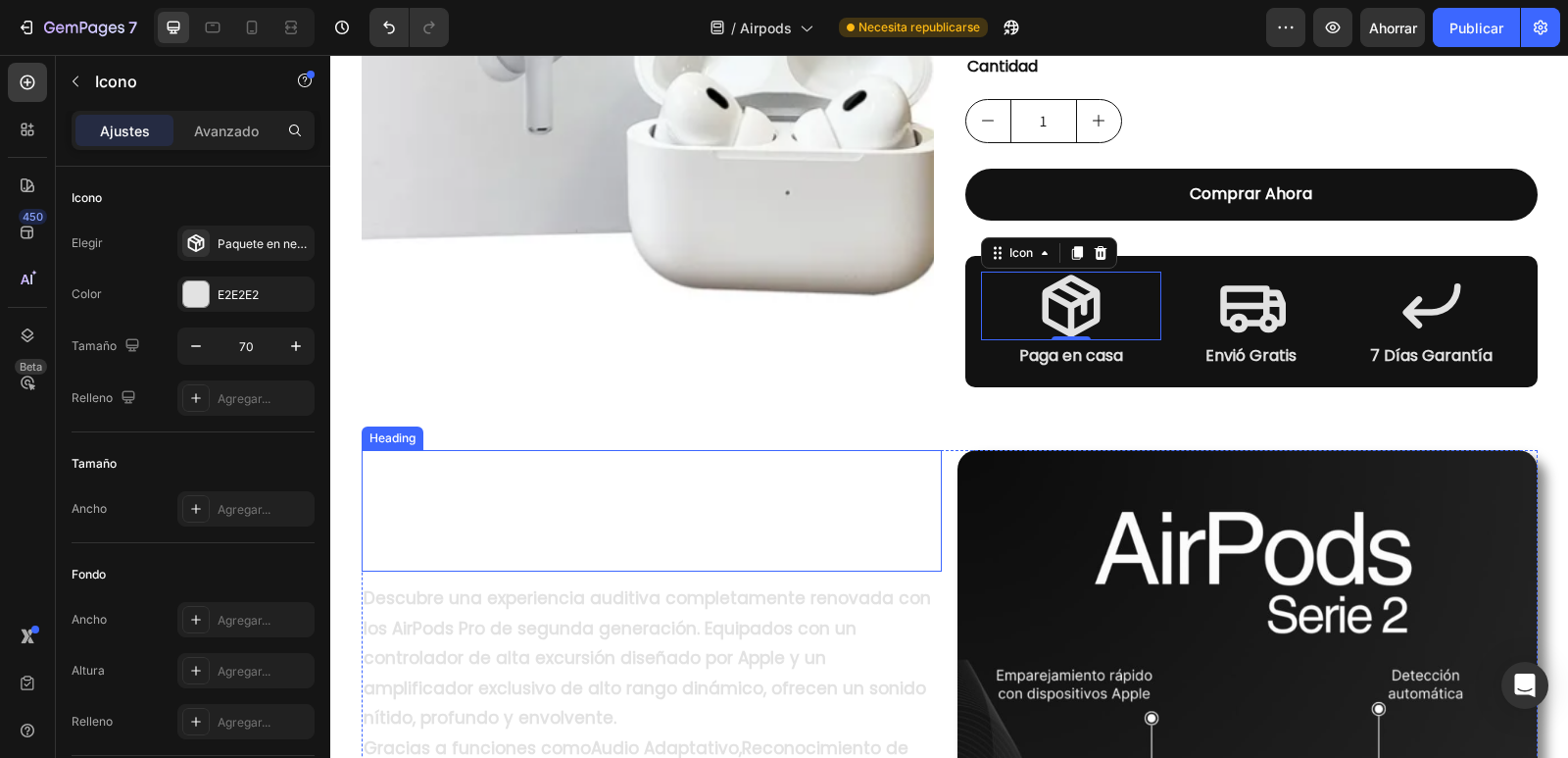 scroll, scrollTop: 883, scrollLeft: 0, axis: vertical 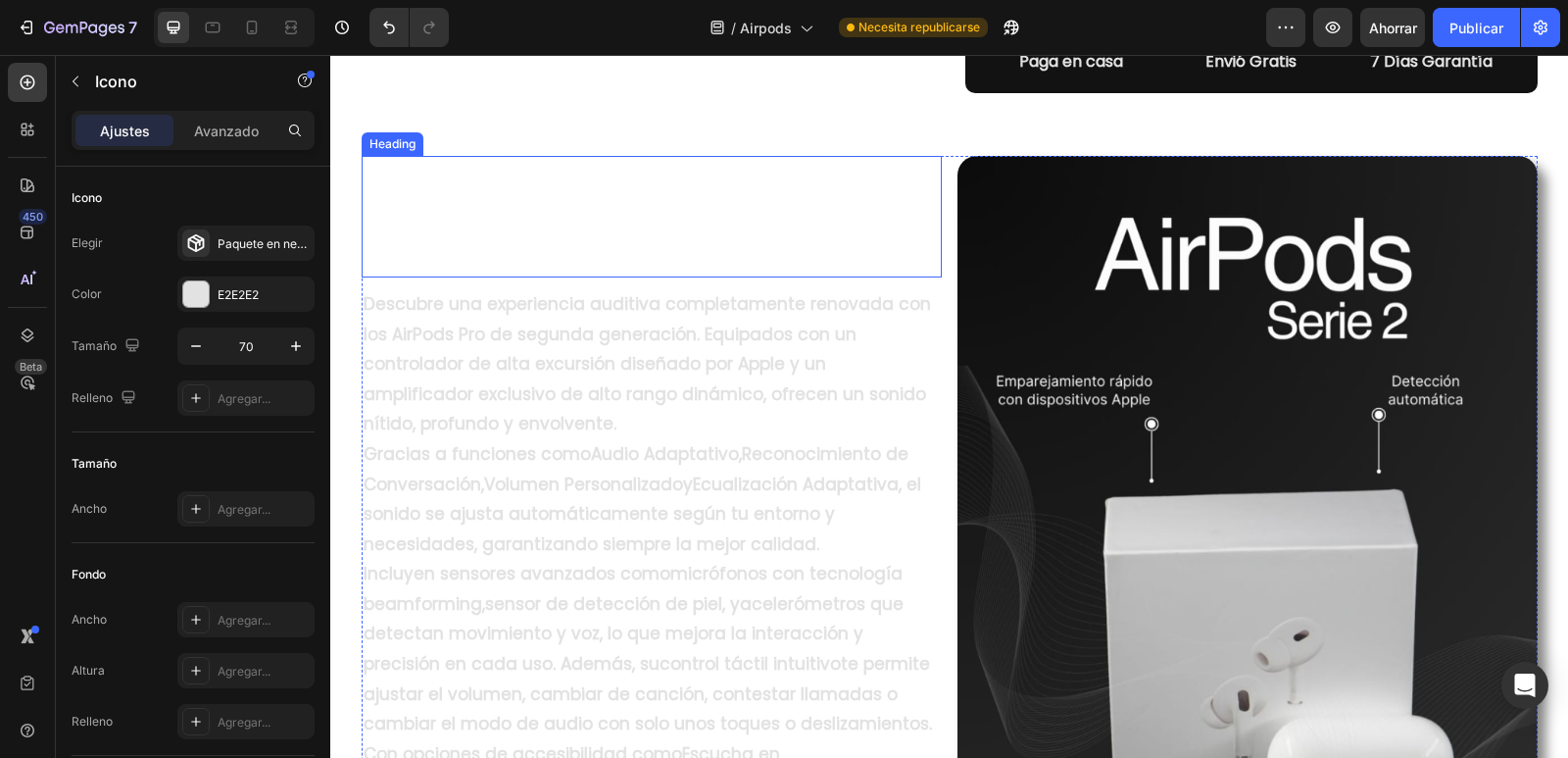 click on "Tecnología de otro nivel para tus oídos" at bounding box center (652, 217) 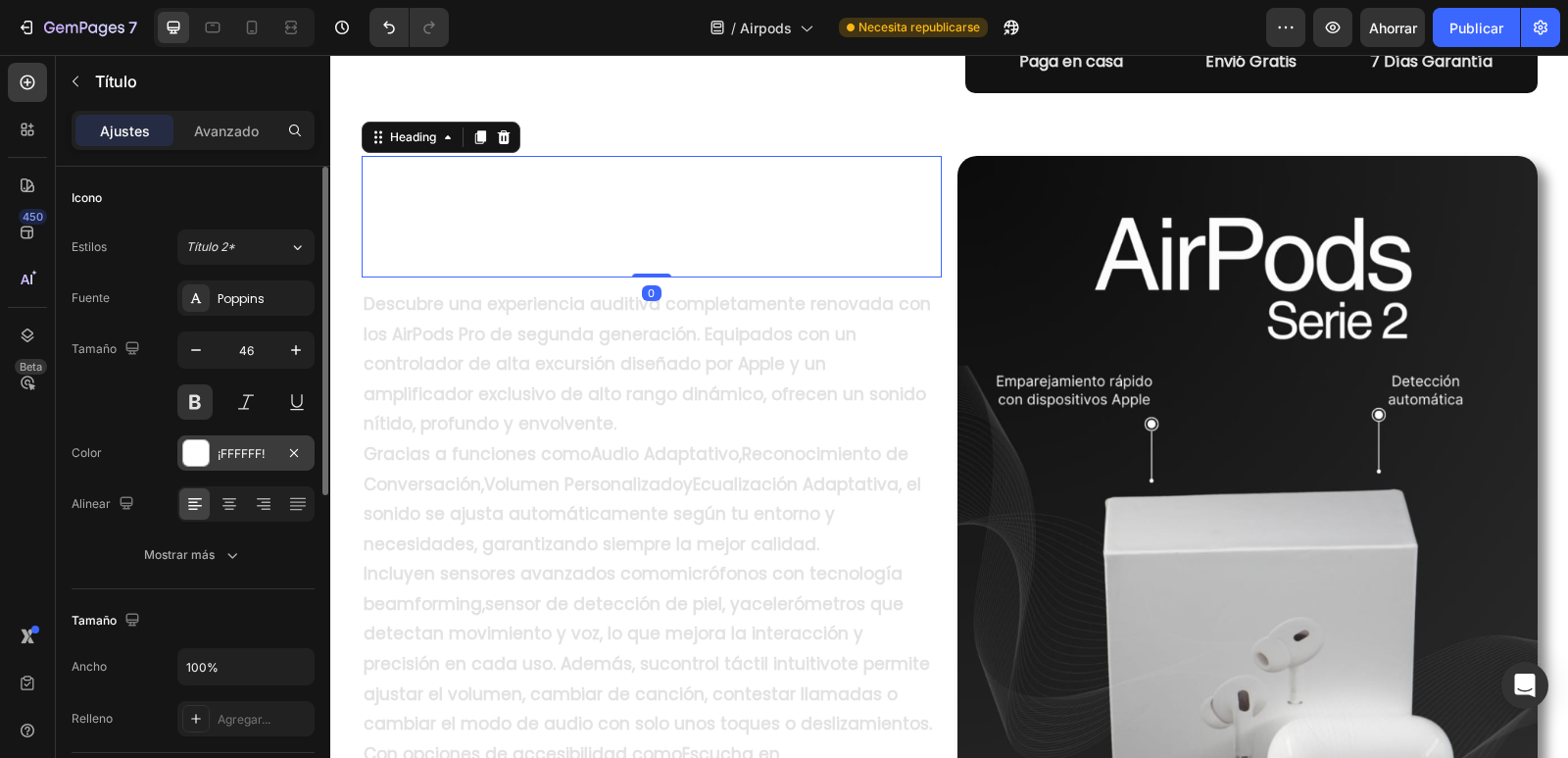click on "¡FFFFFF!" at bounding box center (246, 453) 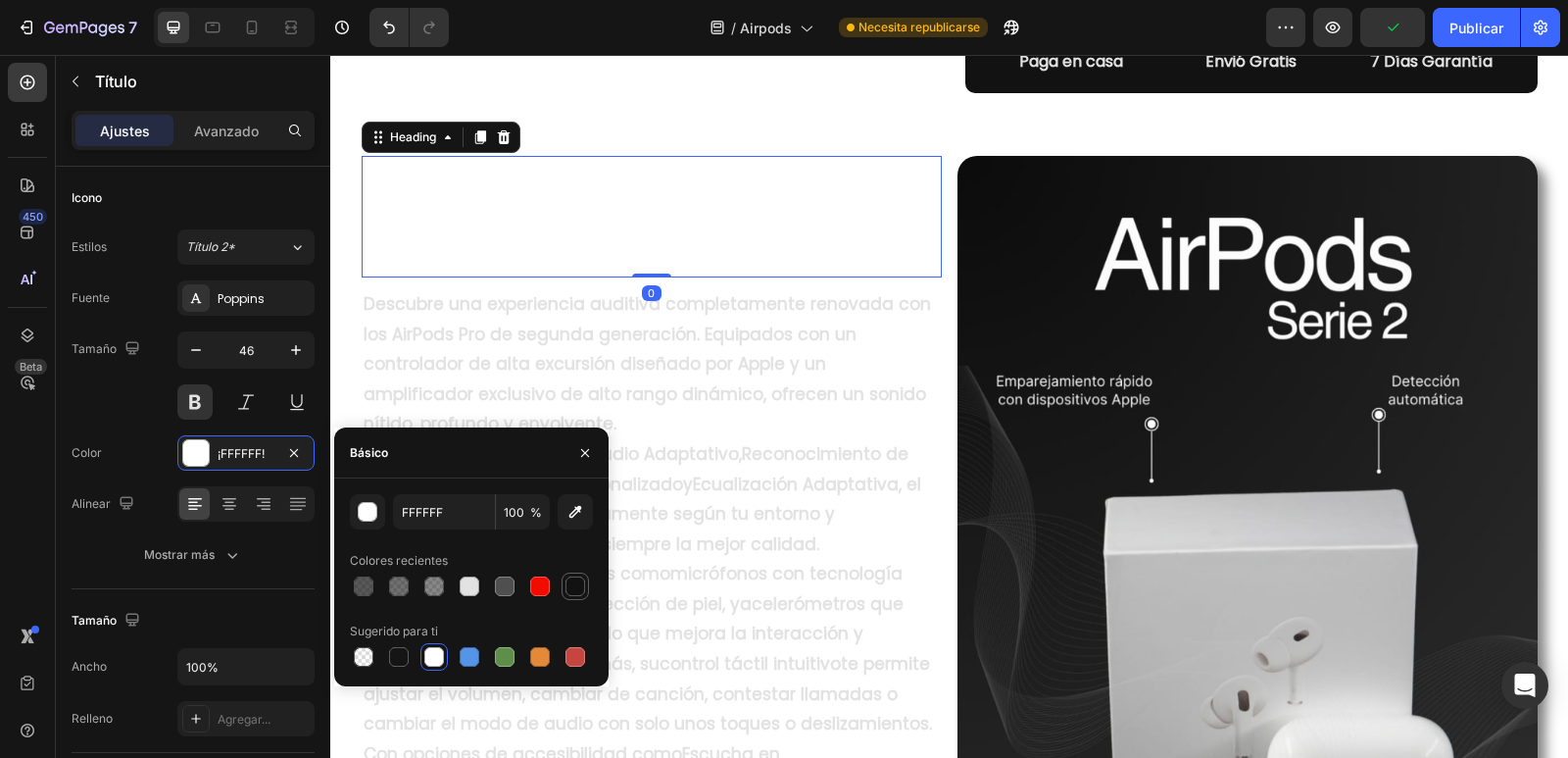 click at bounding box center (575, 586) 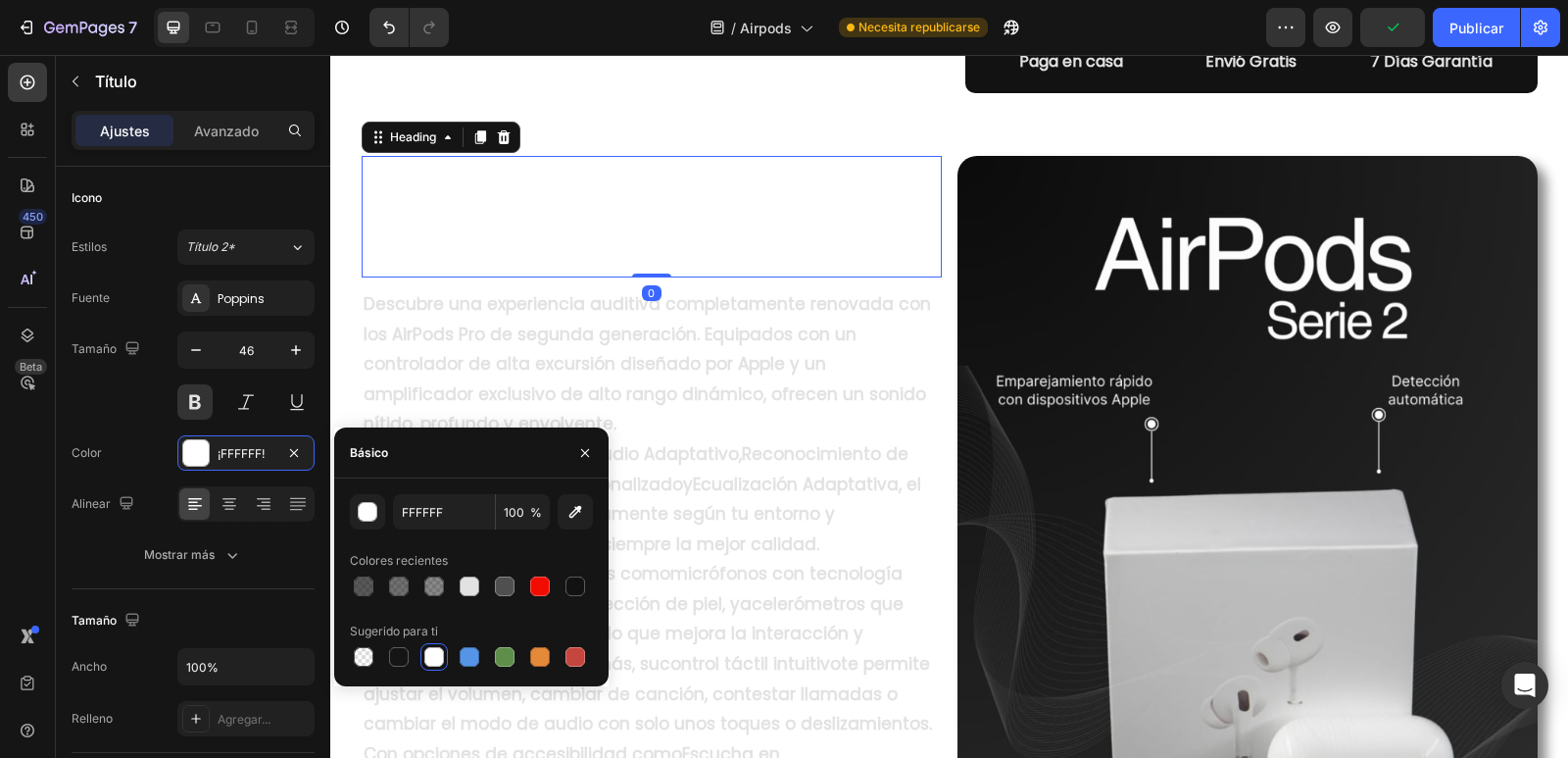 type on "121212" 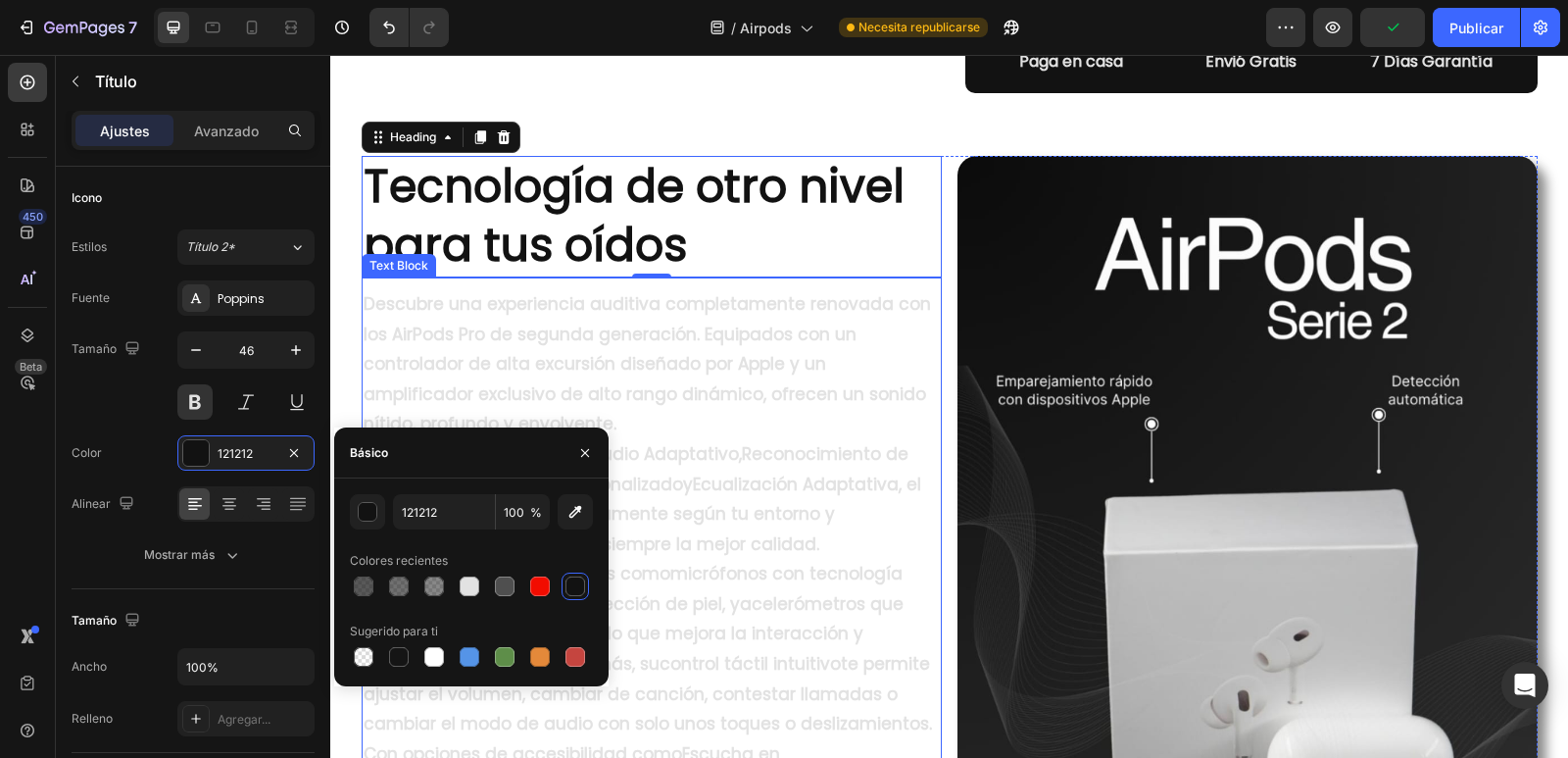 click on "Descubre una experiencia auditiva completamente renovada con los AirPods Pro de segunda generación. Equipados con un controlador de alta excursión diseñado por Apple y un amplificador exclusivo de alto rango dinámico, ofrecen un sonido nítido, profundo y envolvente." at bounding box center [652, 364] 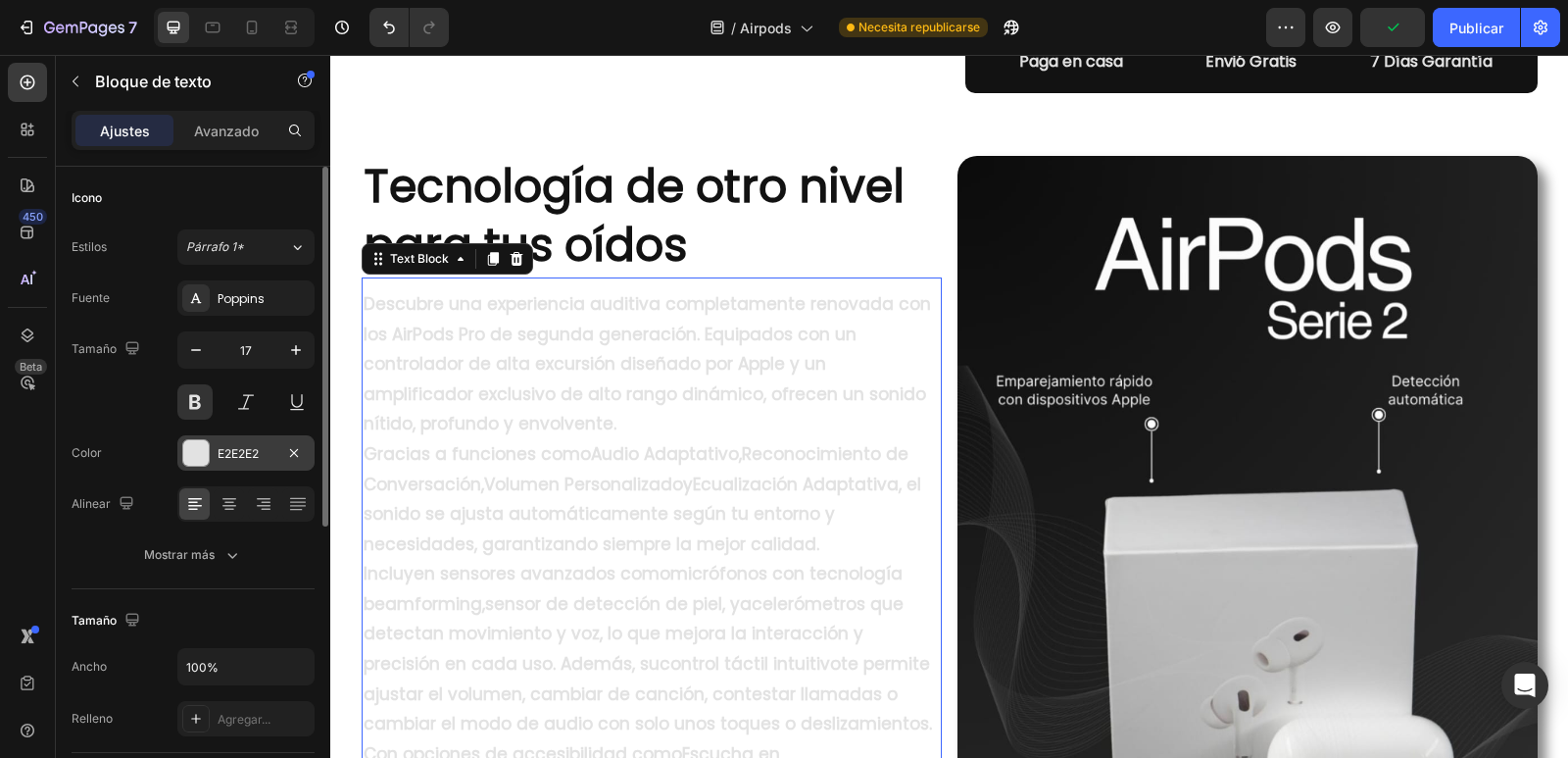 click on "E2E2E2" at bounding box center [246, 453] 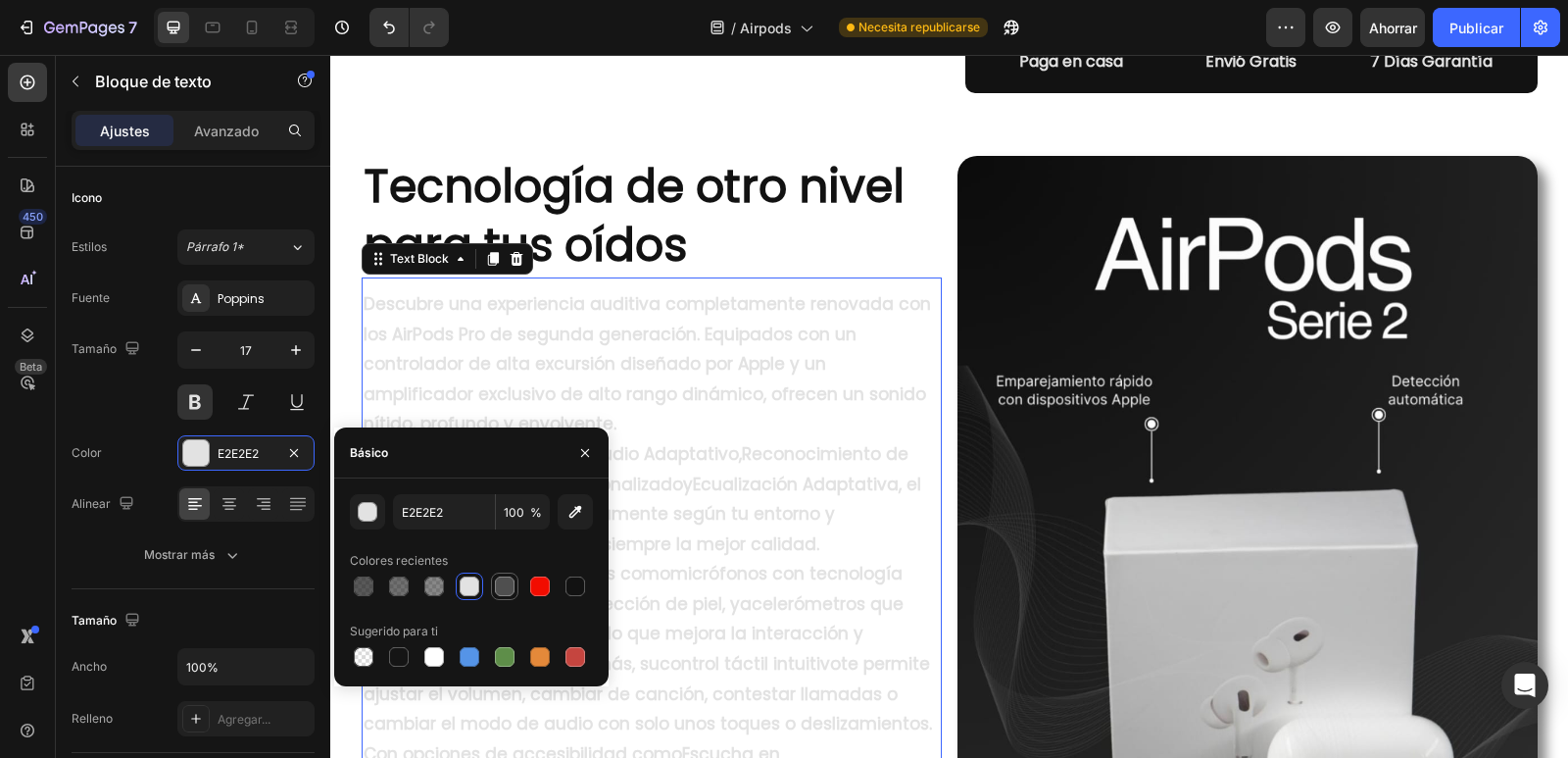 click at bounding box center [505, 586] 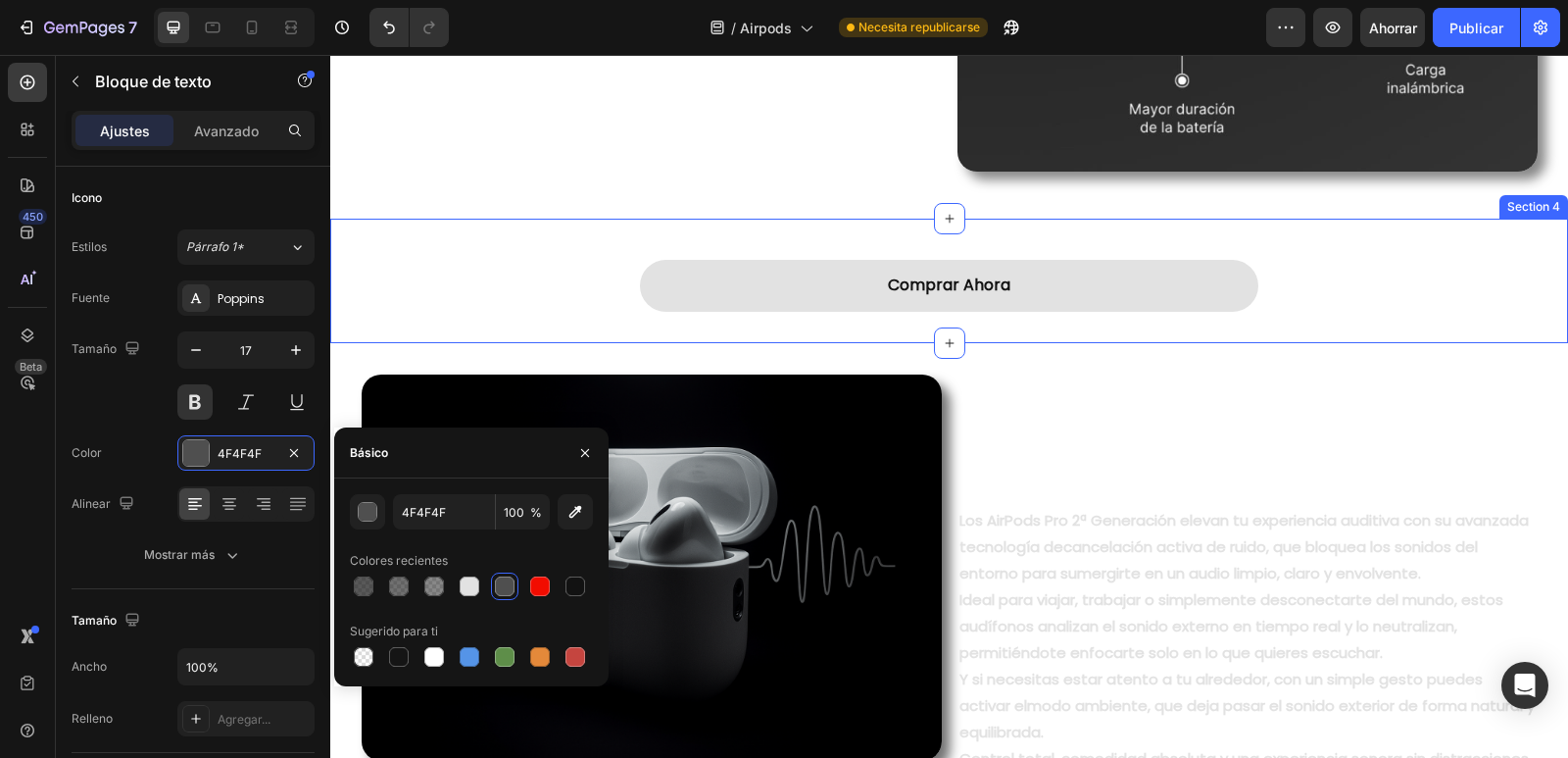 scroll, scrollTop: 1471, scrollLeft: 0, axis: vertical 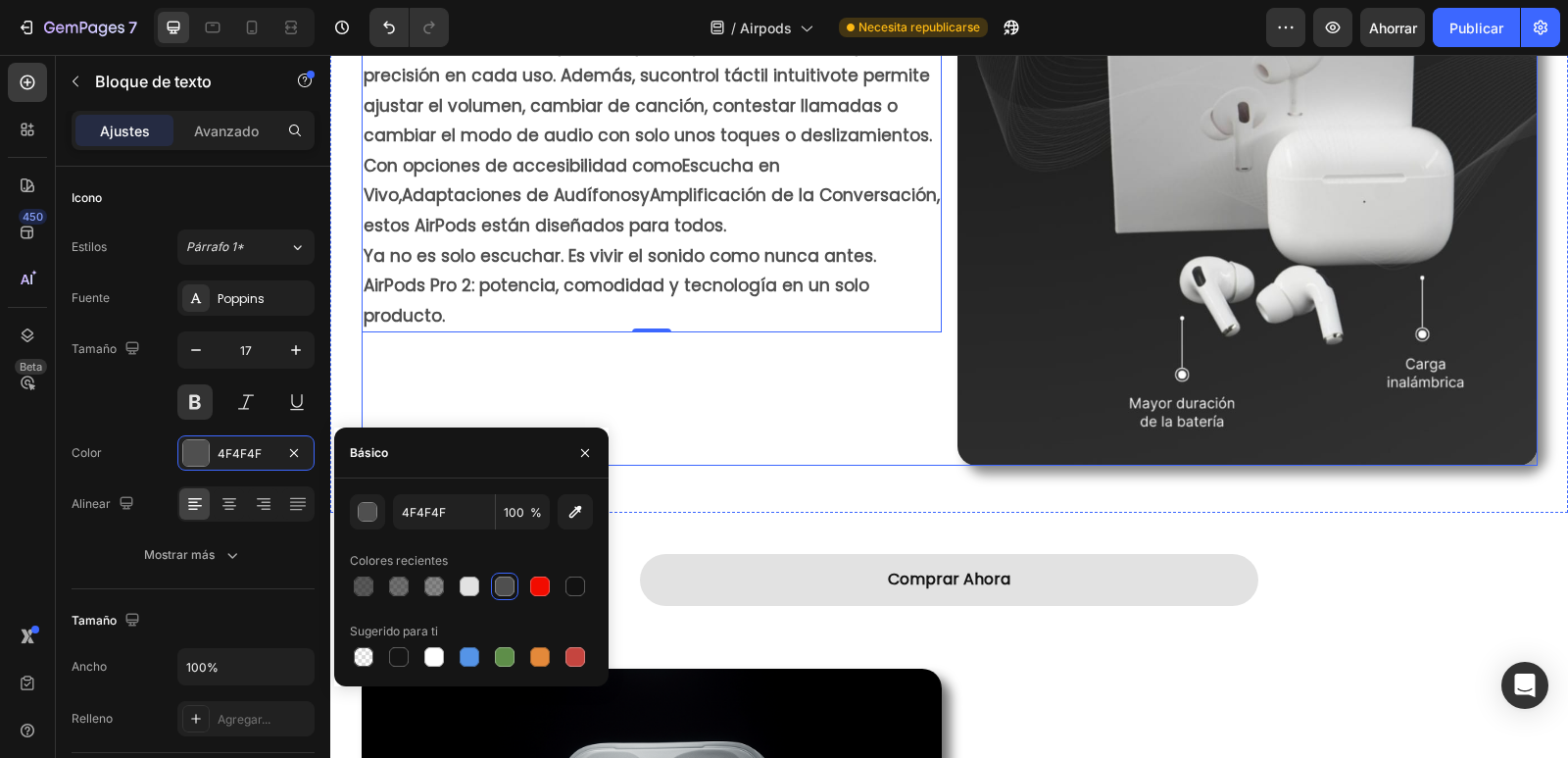 click on "Tecnología de otro nivel para tus oídos Heading Descubre una experiencia auditiva completamente renovada con los AirPods Pro de segunda generación. Equipados con un controlador de alta excursión diseñado por Apple y un amplificador exclusivo de alto rango dinámico, ofrecen un sonido nítido, profundo y envolvente. Gracias a funciones como  Audio Adaptativo ,  Reconocimiento de Conversación ,  Volumen Personalizado  y  Ecualización Adaptativa , el sonido se ajusta automáticamente según tu entorno y necesidades, garantizando siempre la mejor calidad. Incluyen sensores avanzados como  micrófonos con tecnología beamforming ,  sensor de detección de piel , y  acelerómetros que detectan movimiento y voz , lo que mejora la interacción y precisión en cada uso. Además, su  control táctil intuitivo  te permite ajustar el volumen, cambiar de canción, contestar llamadas o cambiar el modo de audio con solo unos toques o deslizamientos. Con opciones de accesibilidad como  Escucha en Vivo ,   y    0" at bounding box center (652, 16) 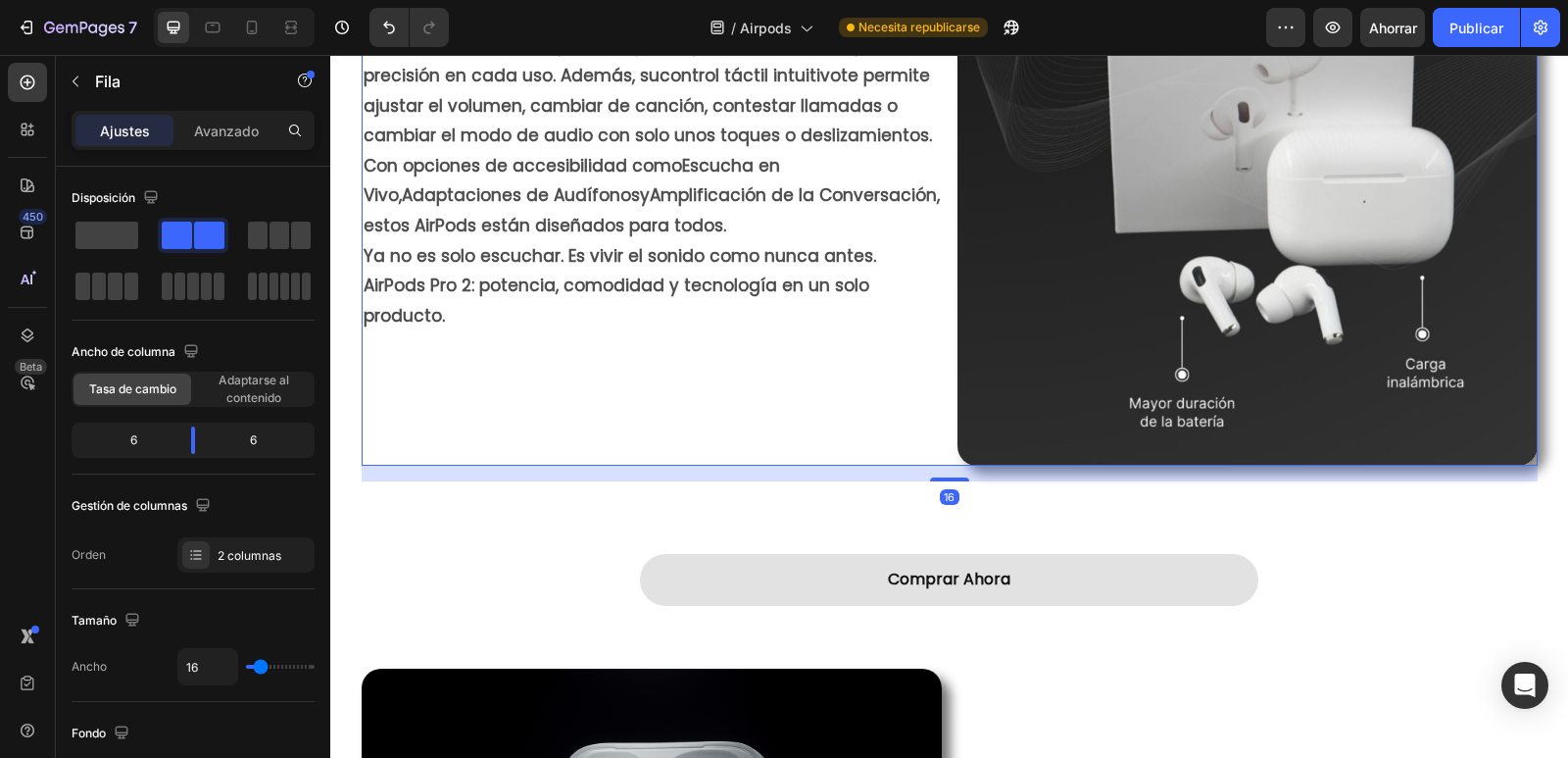 click on "Tecnología de otro nivel para tus oídos Heading Descubre una experiencia auditiva completamente renovada con los AirPods Pro de segunda generación. Equipados con un controlador de alta excursión diseñado por Apple y un amplificador exclusivo de alto rango dinámico, ofrecen un sonido nítido, profundo y envolvente. Gracias a funciones como  Audio Adaptativo ,  Reconocimiento de Conversación ,  Volumen Personalizado  y  Ecualización Adaptativa , el sonido se ajusta automáticamente según tu entorno y necesidades, garantizando siempre la mejor calidad. Incluyen sensores avanzados como  micrófonos con tecnología beamforming ,  sensor de detección de piel , y  acelerómetros que detectan movimiento y voz , lo que mejora la interacción y precisión en cada uso. Además, su  control táctil intuitivo  te permite ajustar el volumen, cambiar de canción, contestar llamadas o cambiar el modo de audio con solo unos toques o deslizamientos. Con opciones de accesibilidad como  Escucha en Vivo ,   y" at bounding box center (652, 16) 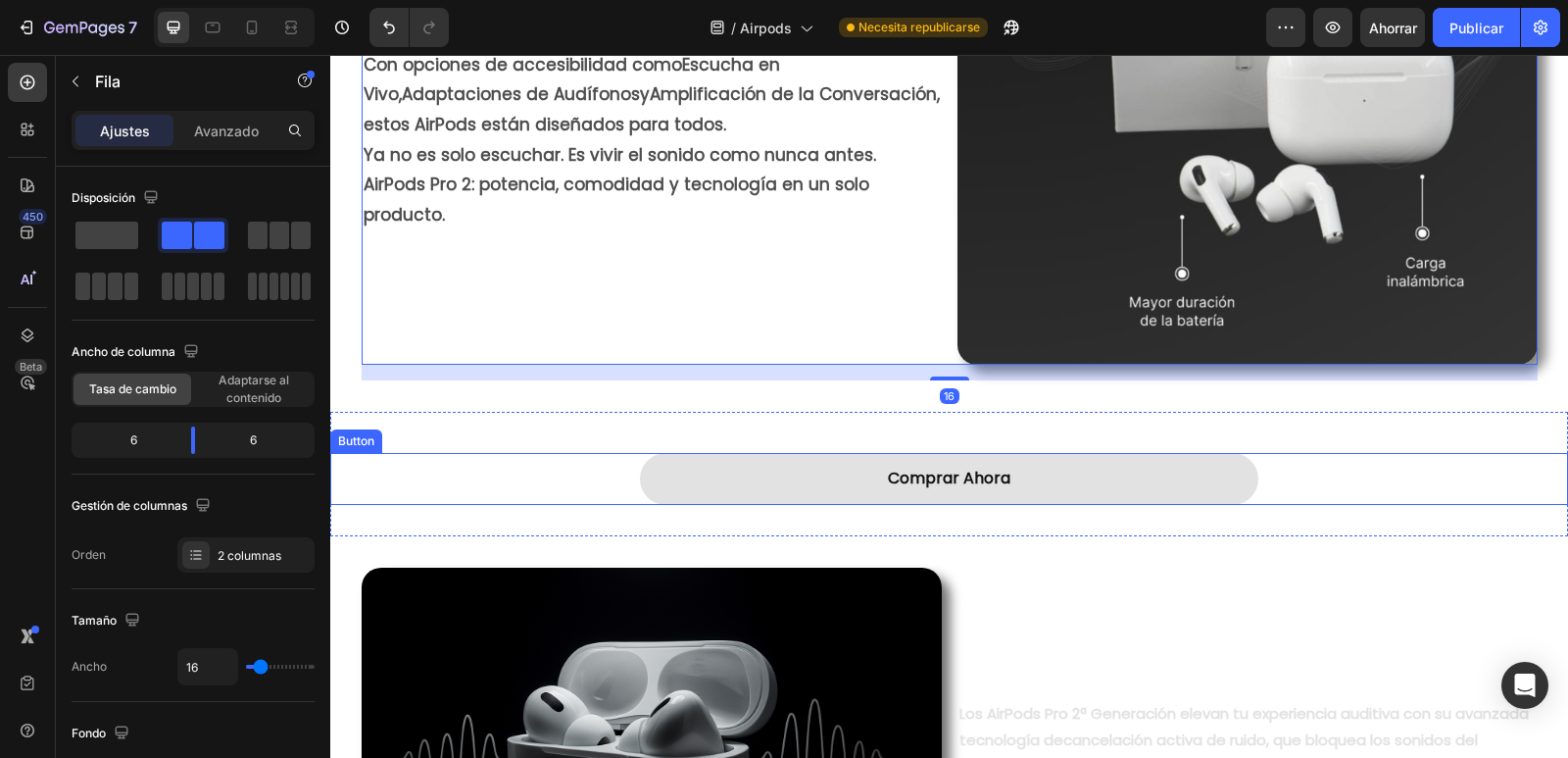 scroll, scrollTop: 1667, scrollLeft: 0, axis: vertical 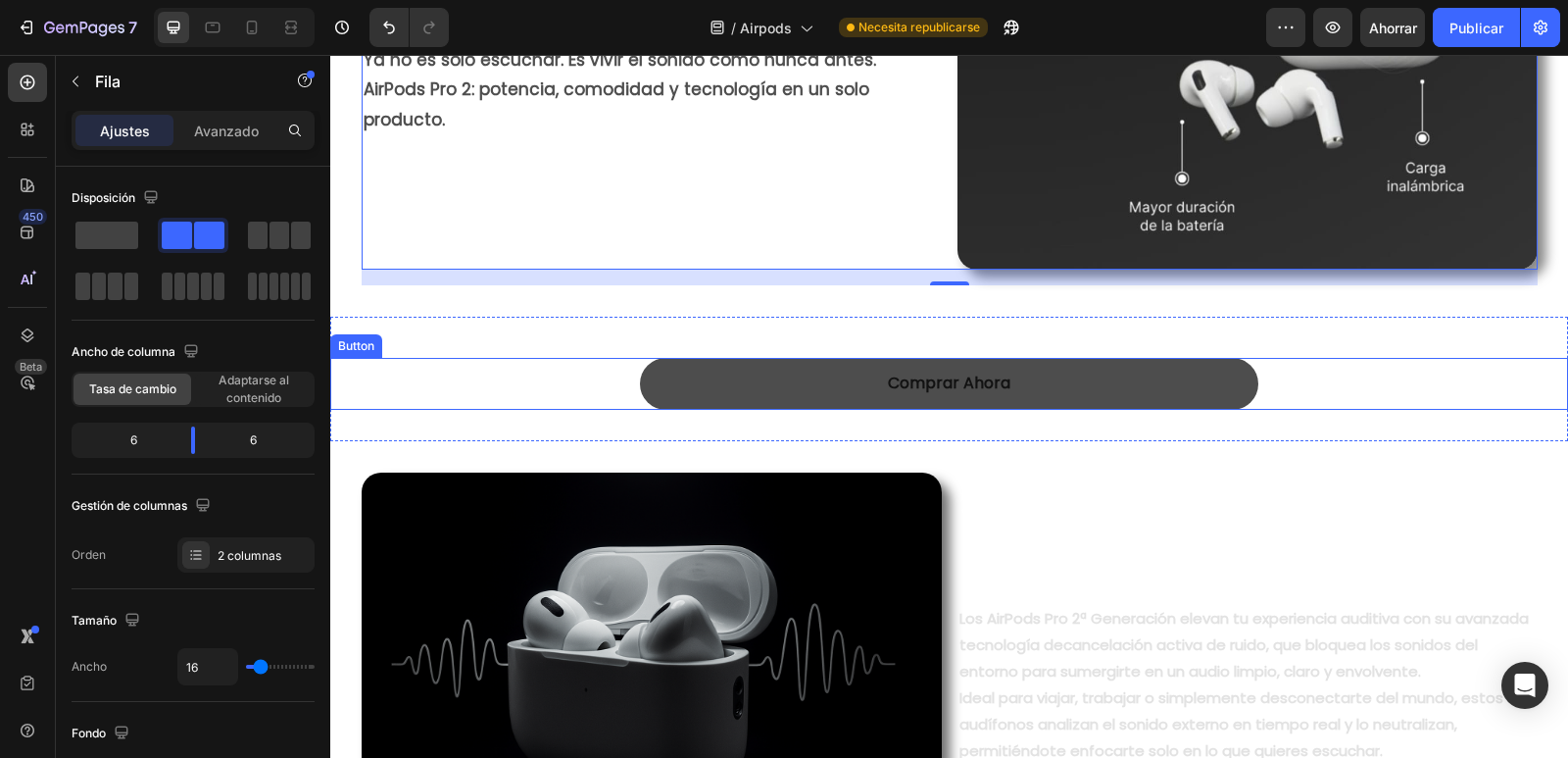 click on "Comprar Ahora" at bounding box center (950, 383) 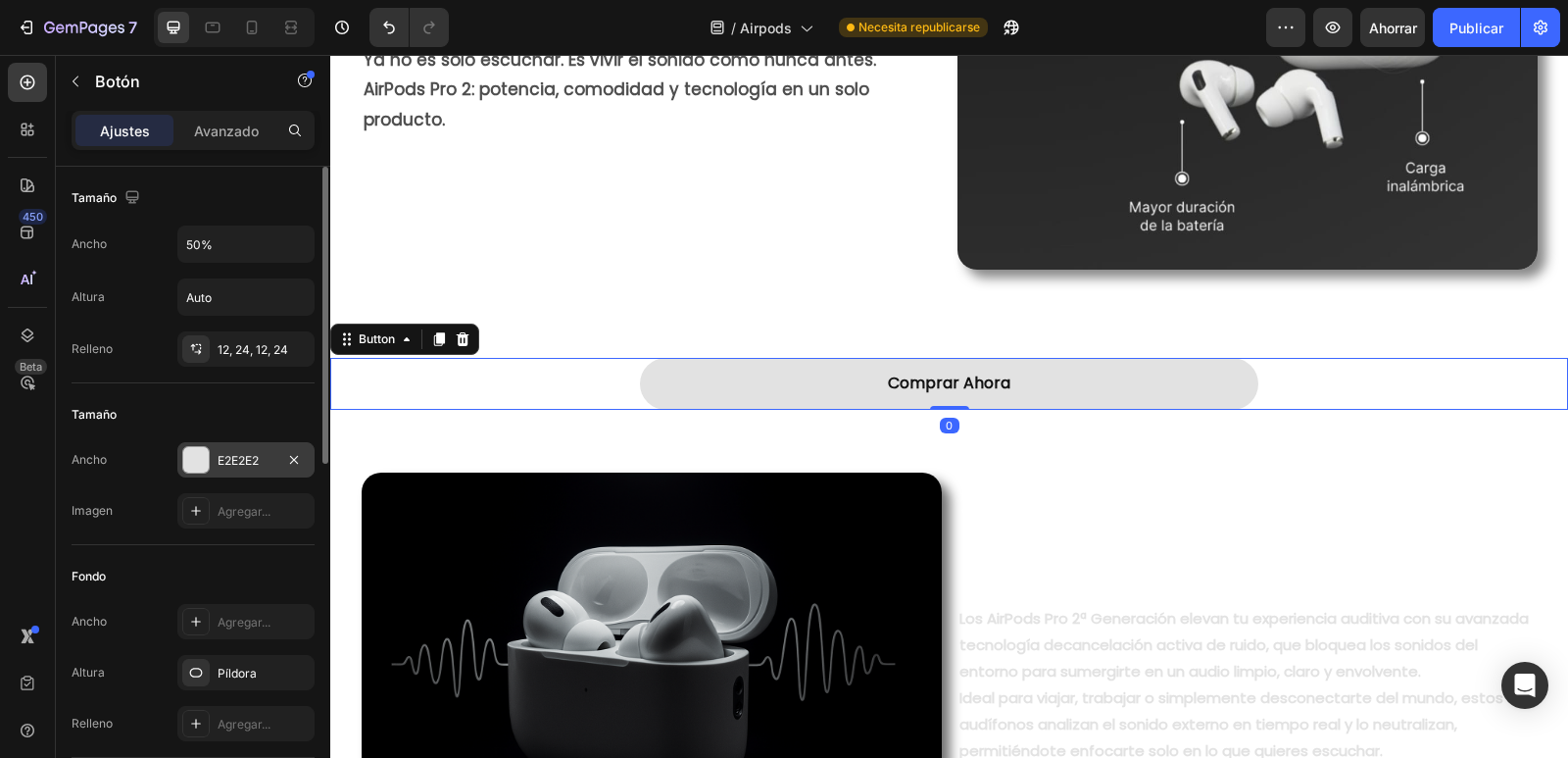 click on "E2E2E2" at bounding box center (238, 460) 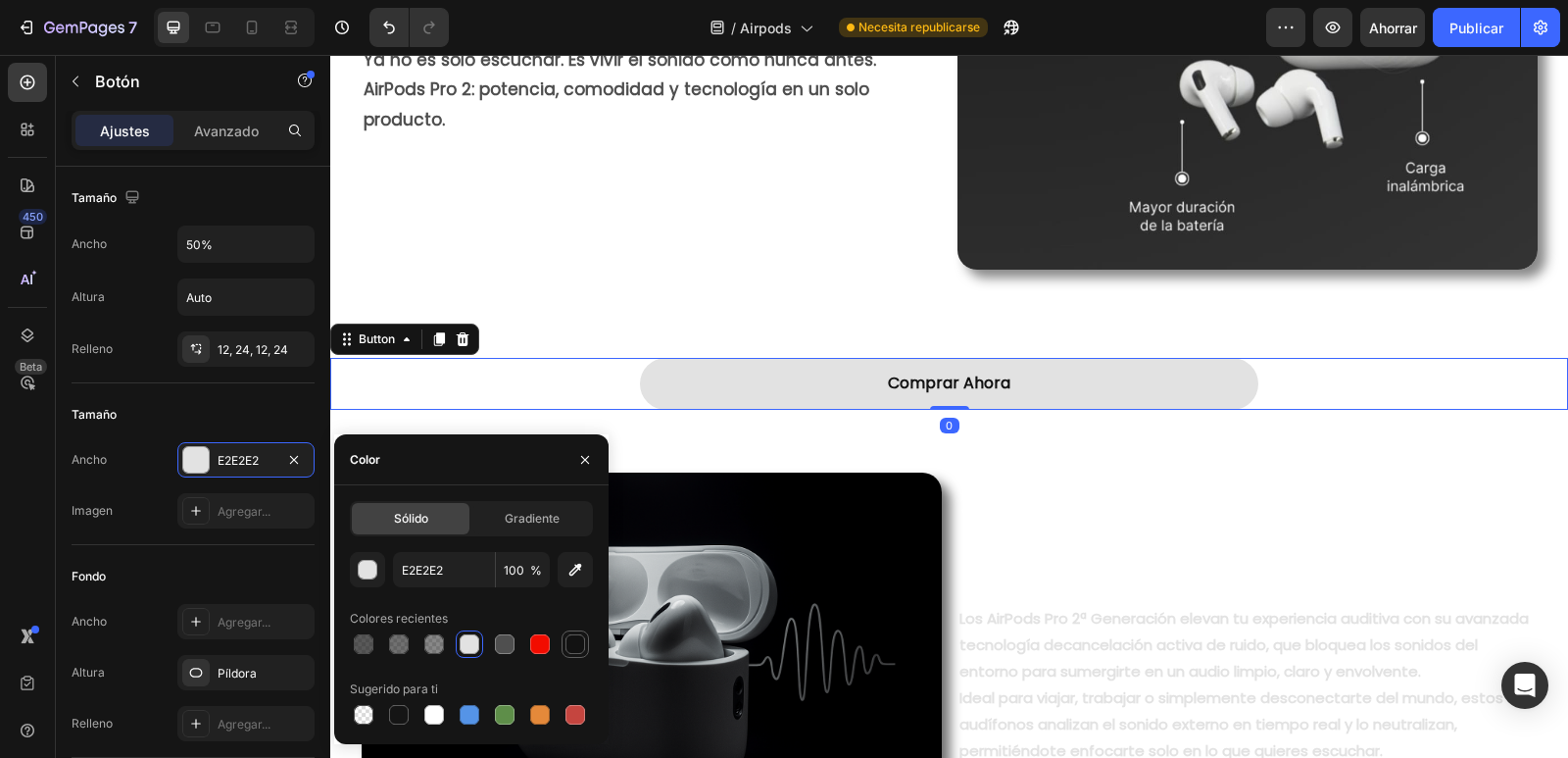 click at bounding box center [575, 644] 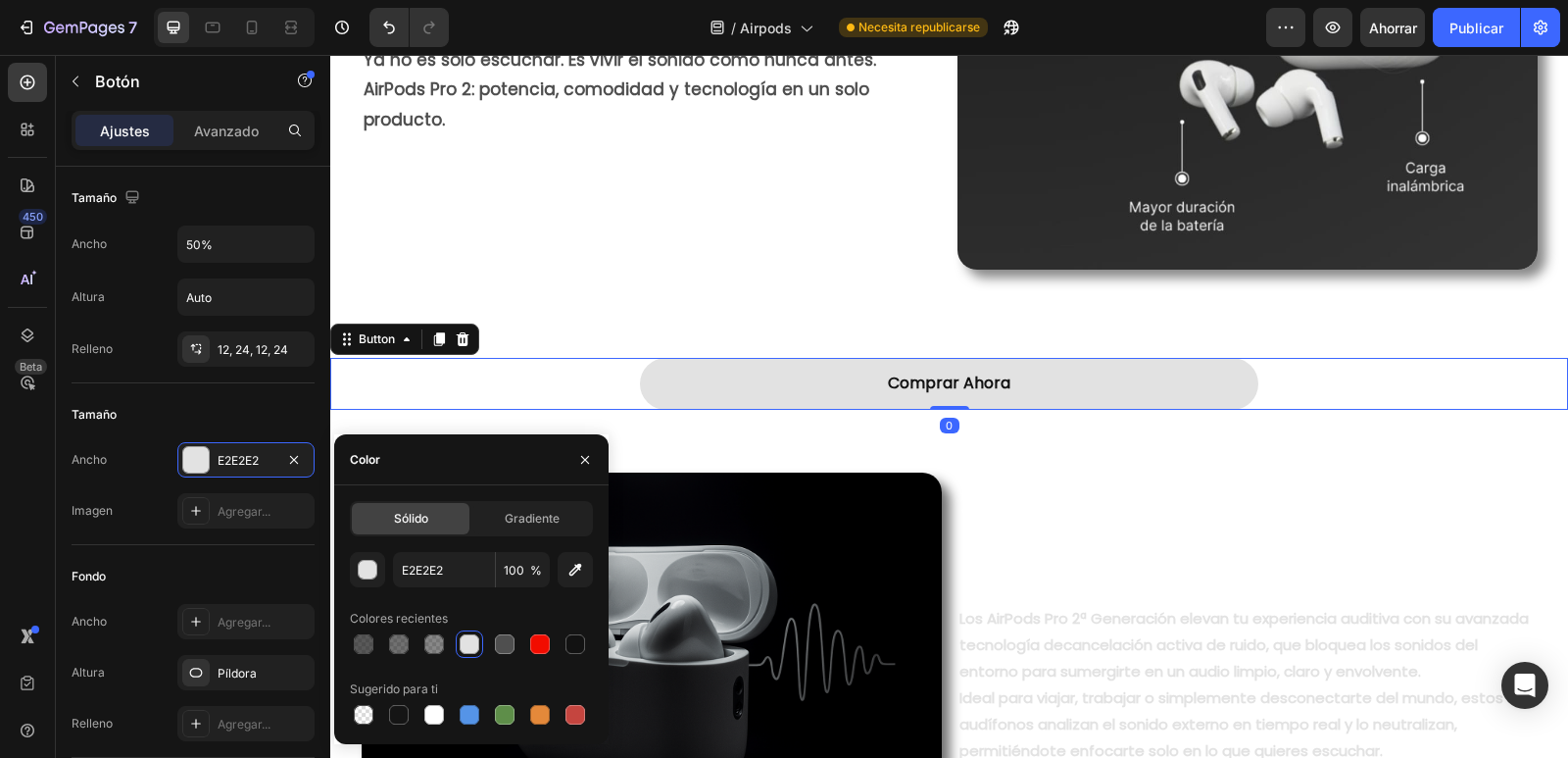 type on "121212" 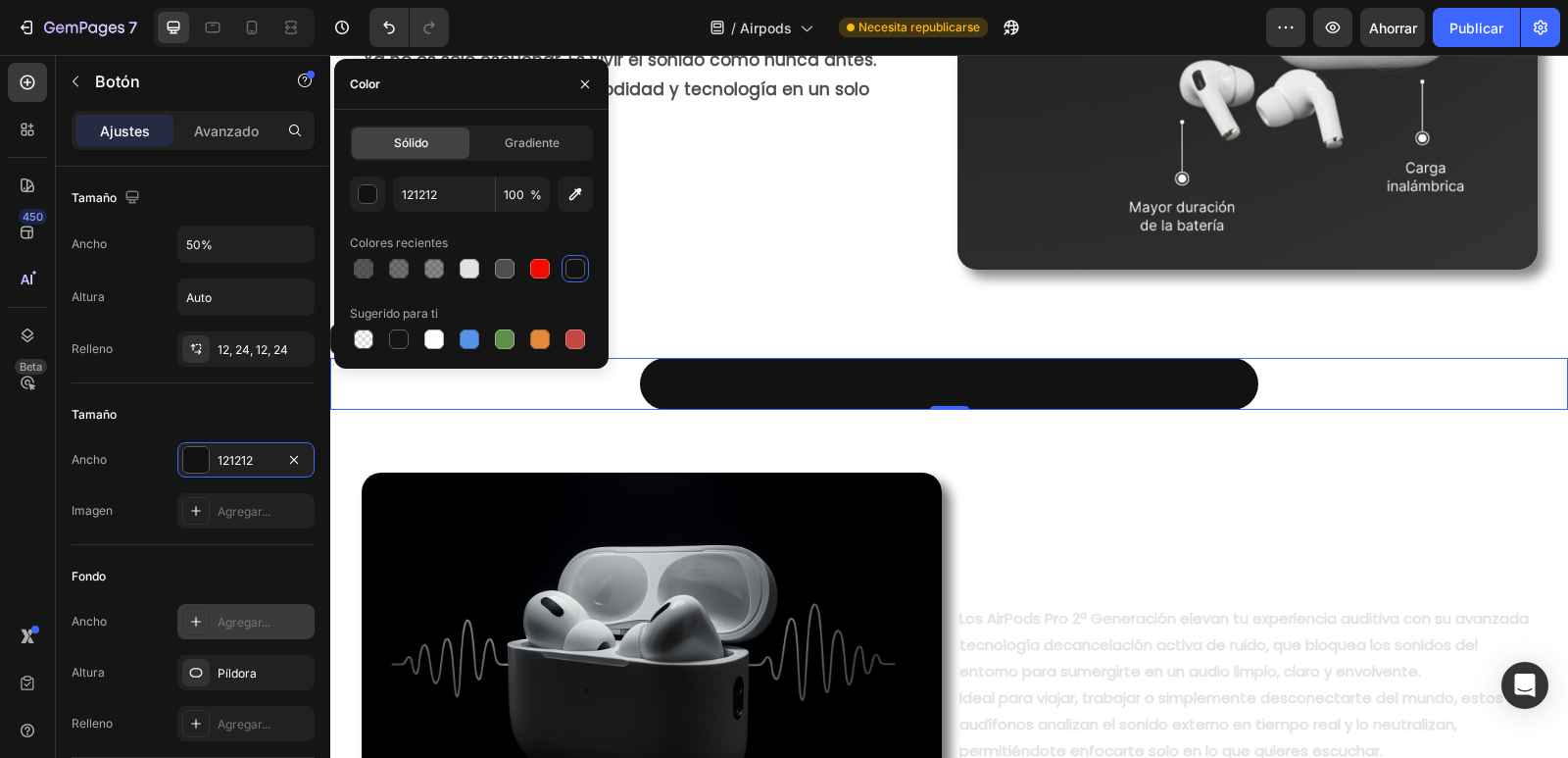 scroll, scrollTop: 588, scrollLeft: 0, axis: vertical 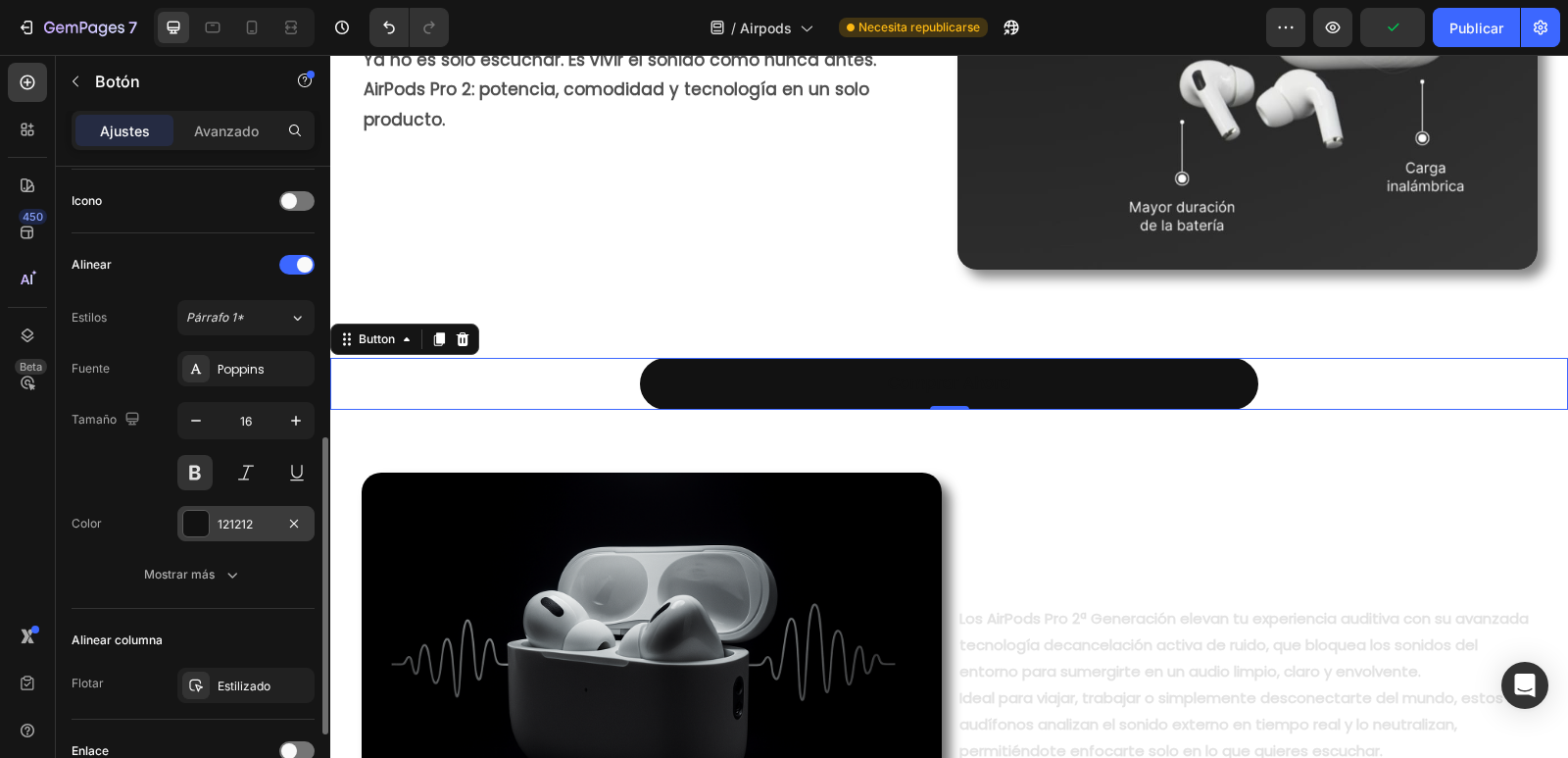 click on "121212" at bounding box center [246, 524] 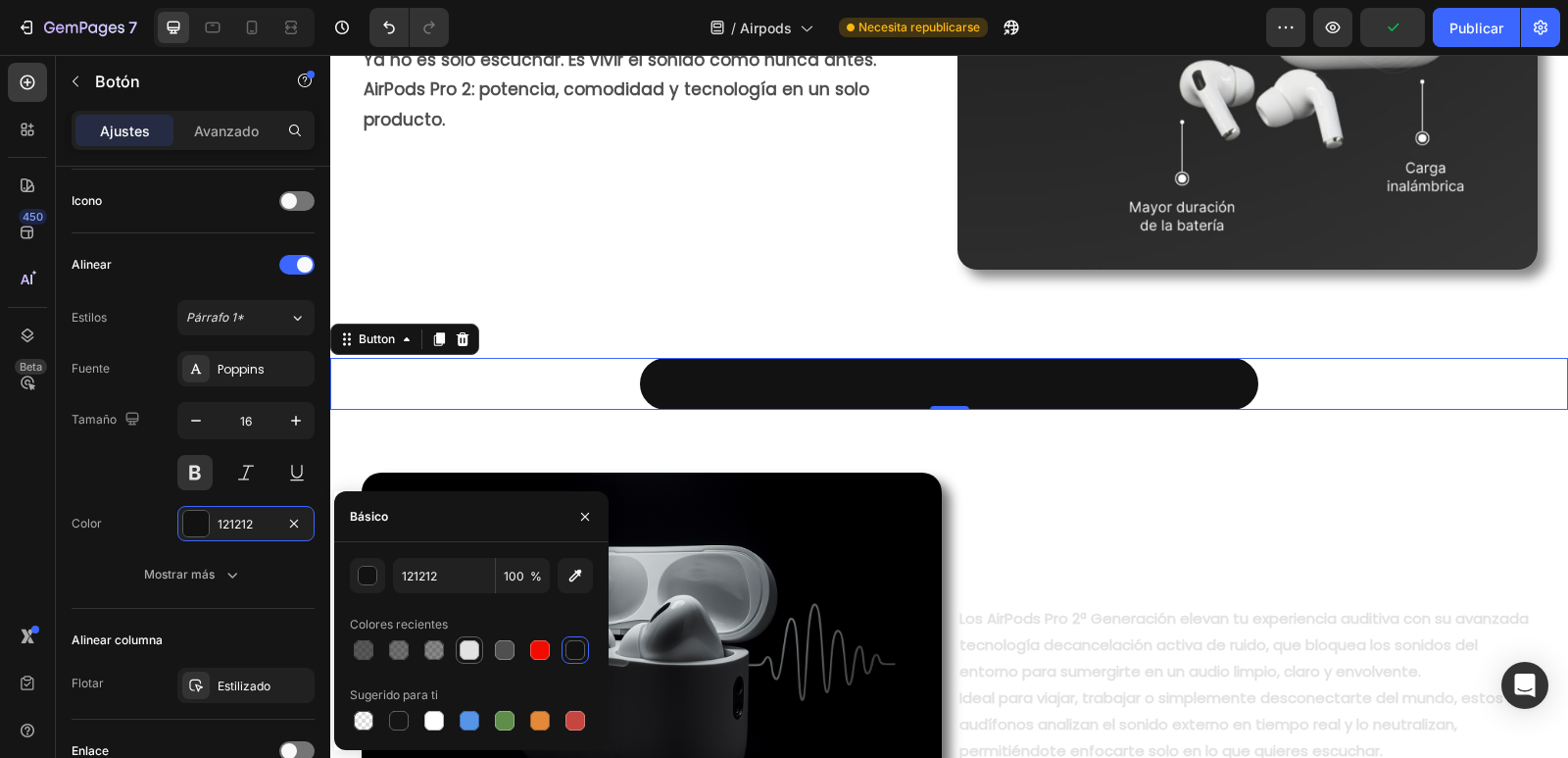 click at bounding box center (469, 650) 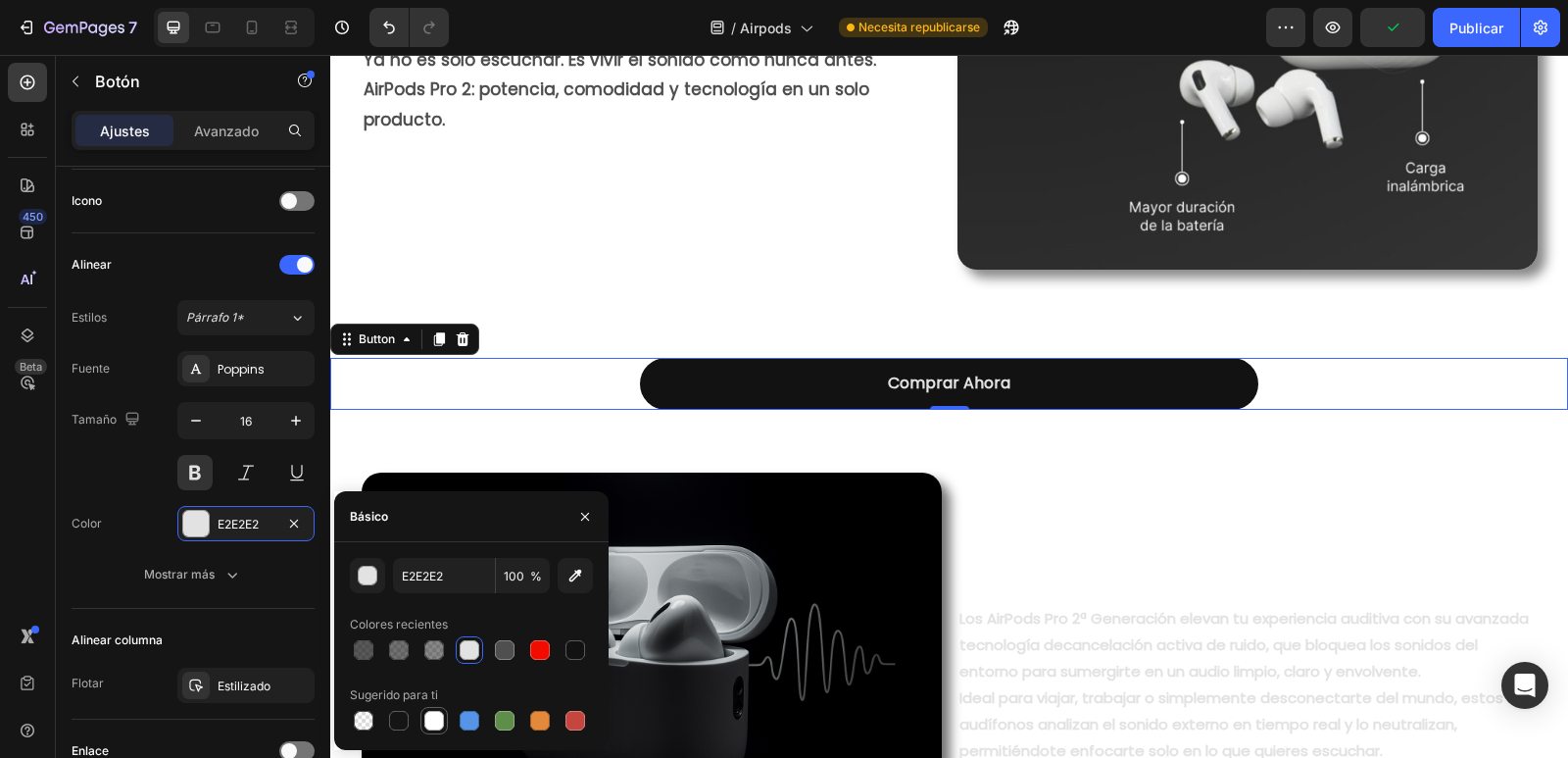 click at bounding box center [434, 721] 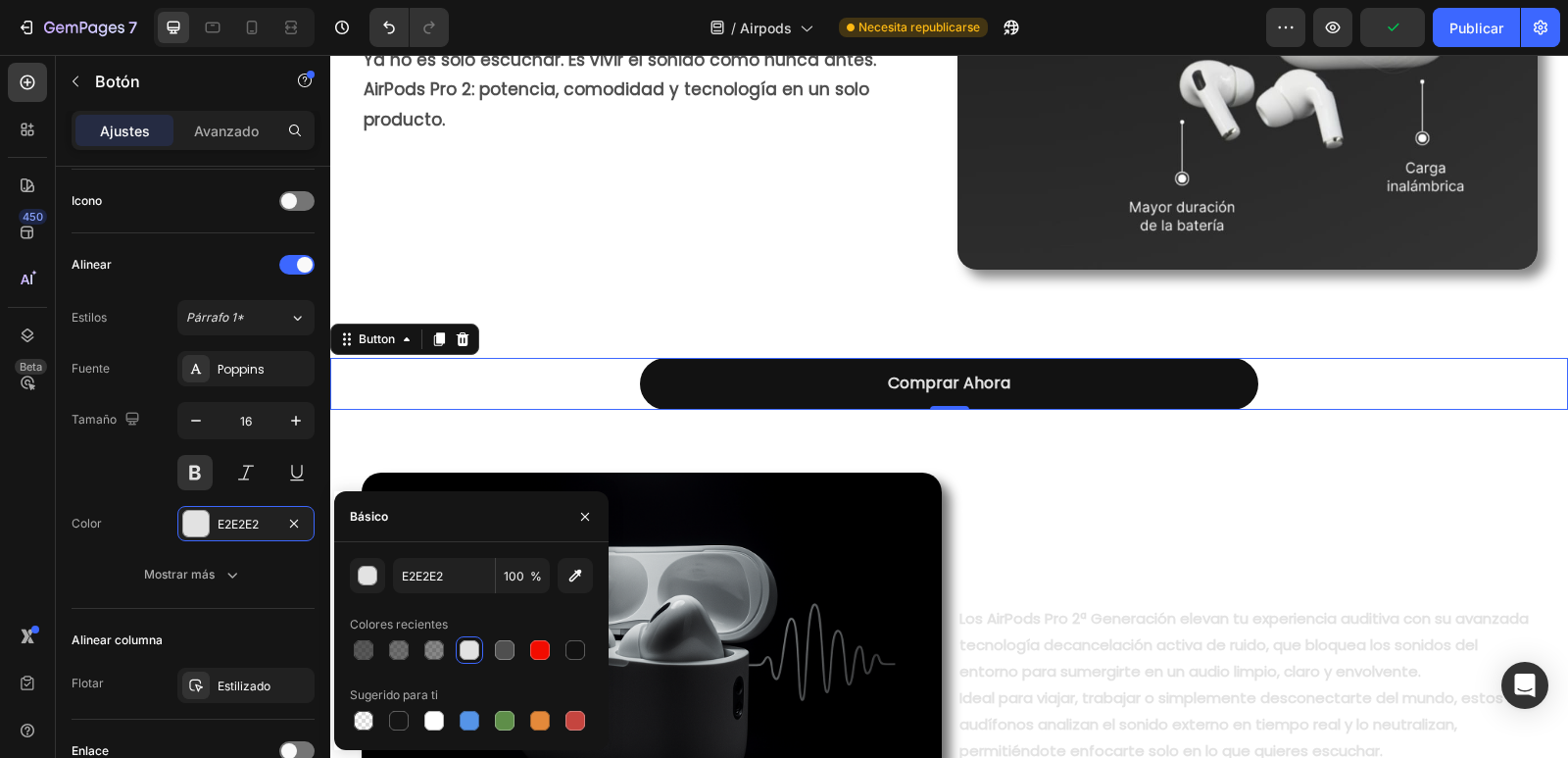 type on "FFFFFF" 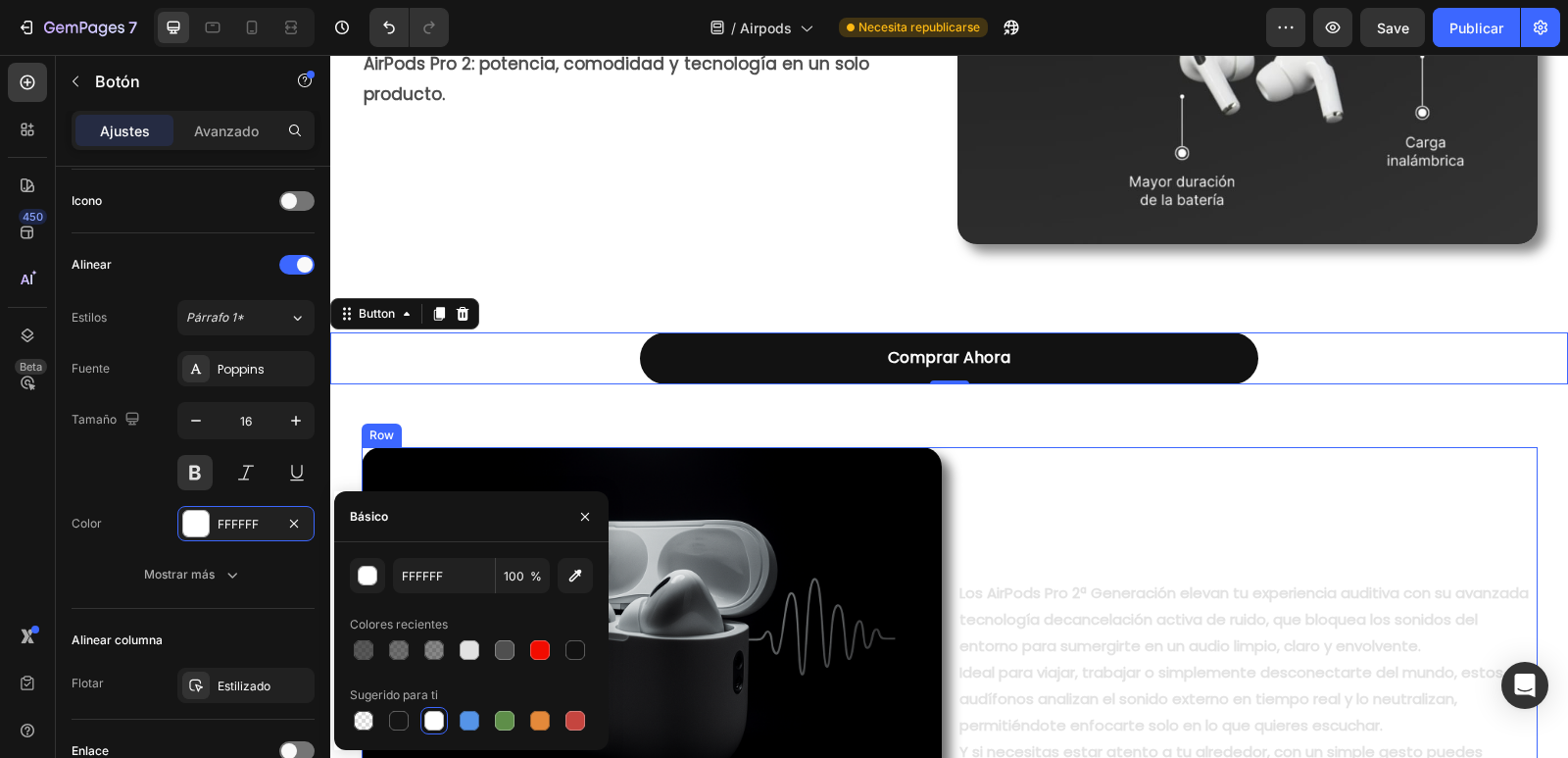 scroll, scrollTop: 1961, scrollLeft: 0, axis: vertical 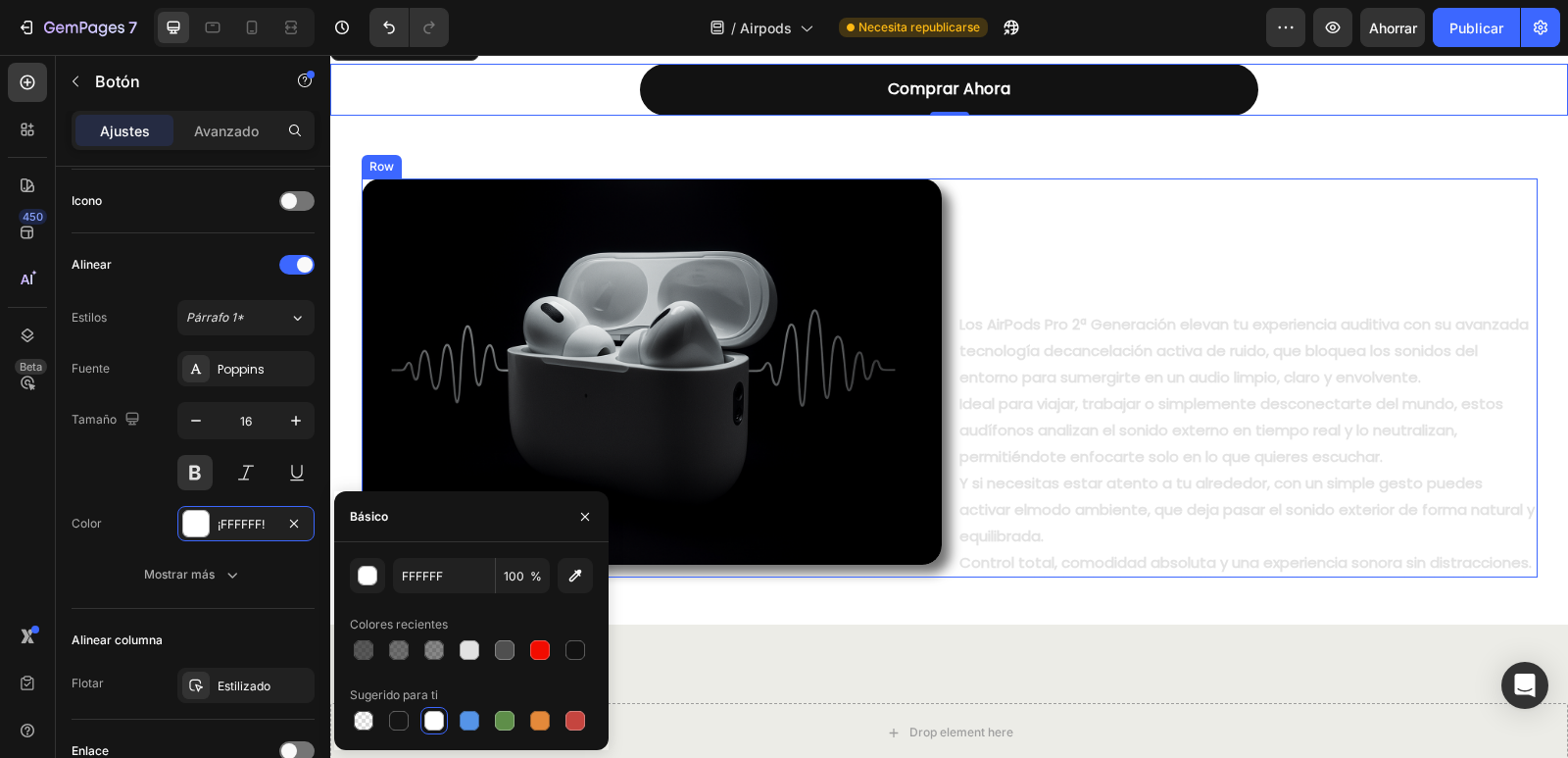 click on "Los AirPods Pro 2ª Generación elevan tu experiencia auditiva con su avanzada tecnología de  cancelación activa de ruido , que bloquea los sonidos del entorno para sumergirte en un audio limpio, claro y envolvente." at bounding box center (1248, 350) 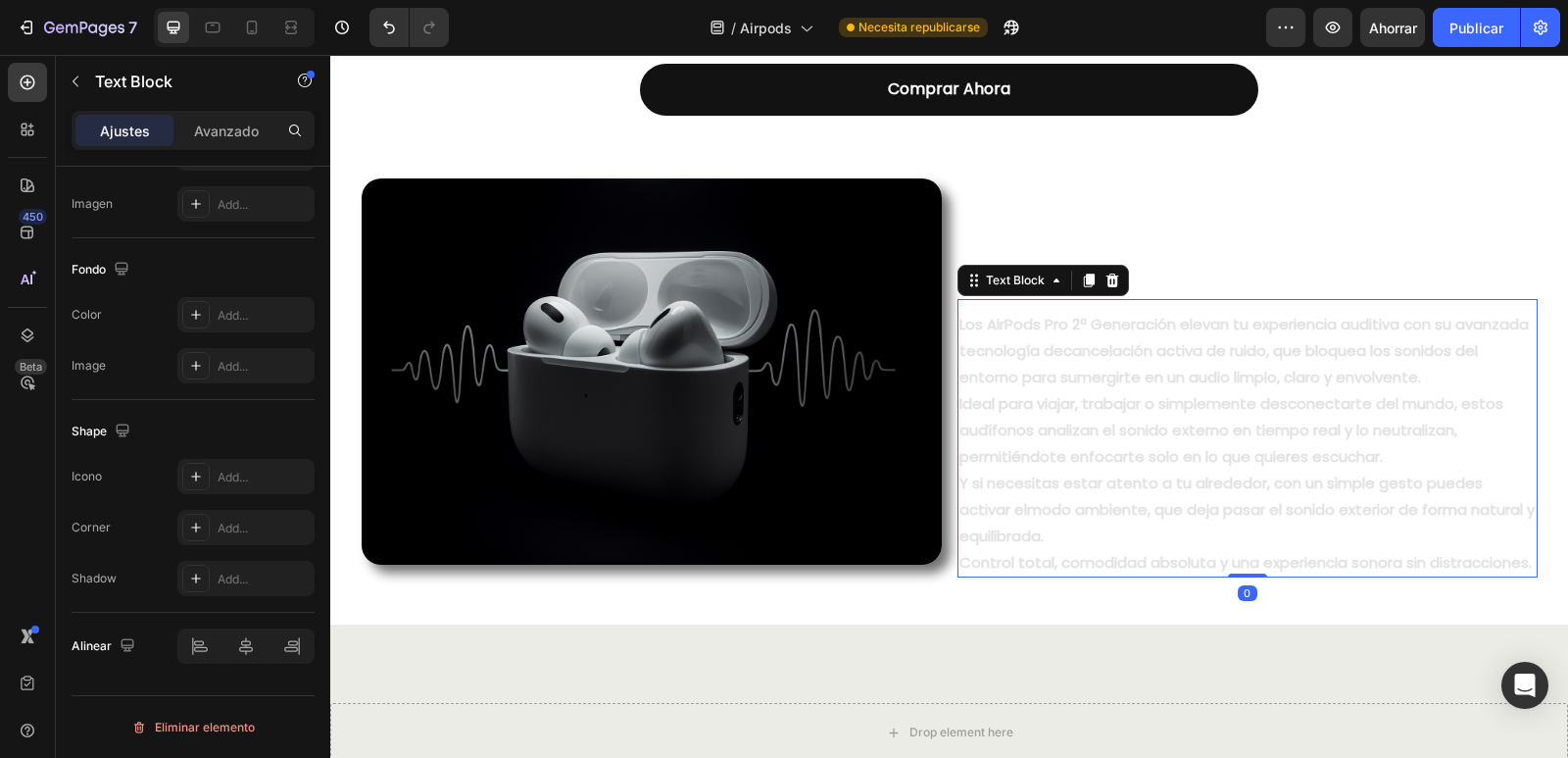 scroll, scrollTop: 0, scrollLeft: 0, axis: both 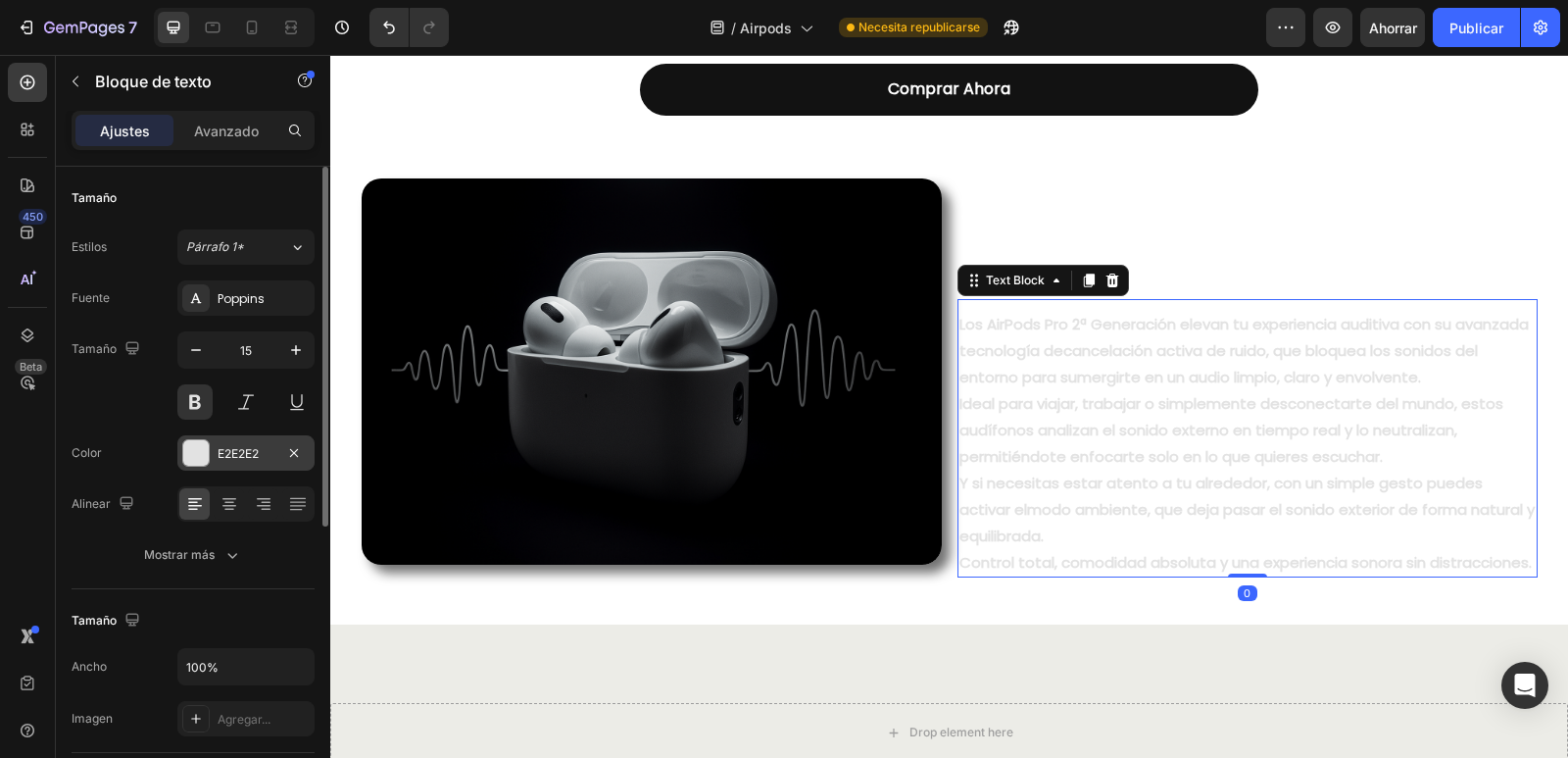 click on "E2E2E2" at bounding box center [238, 453] 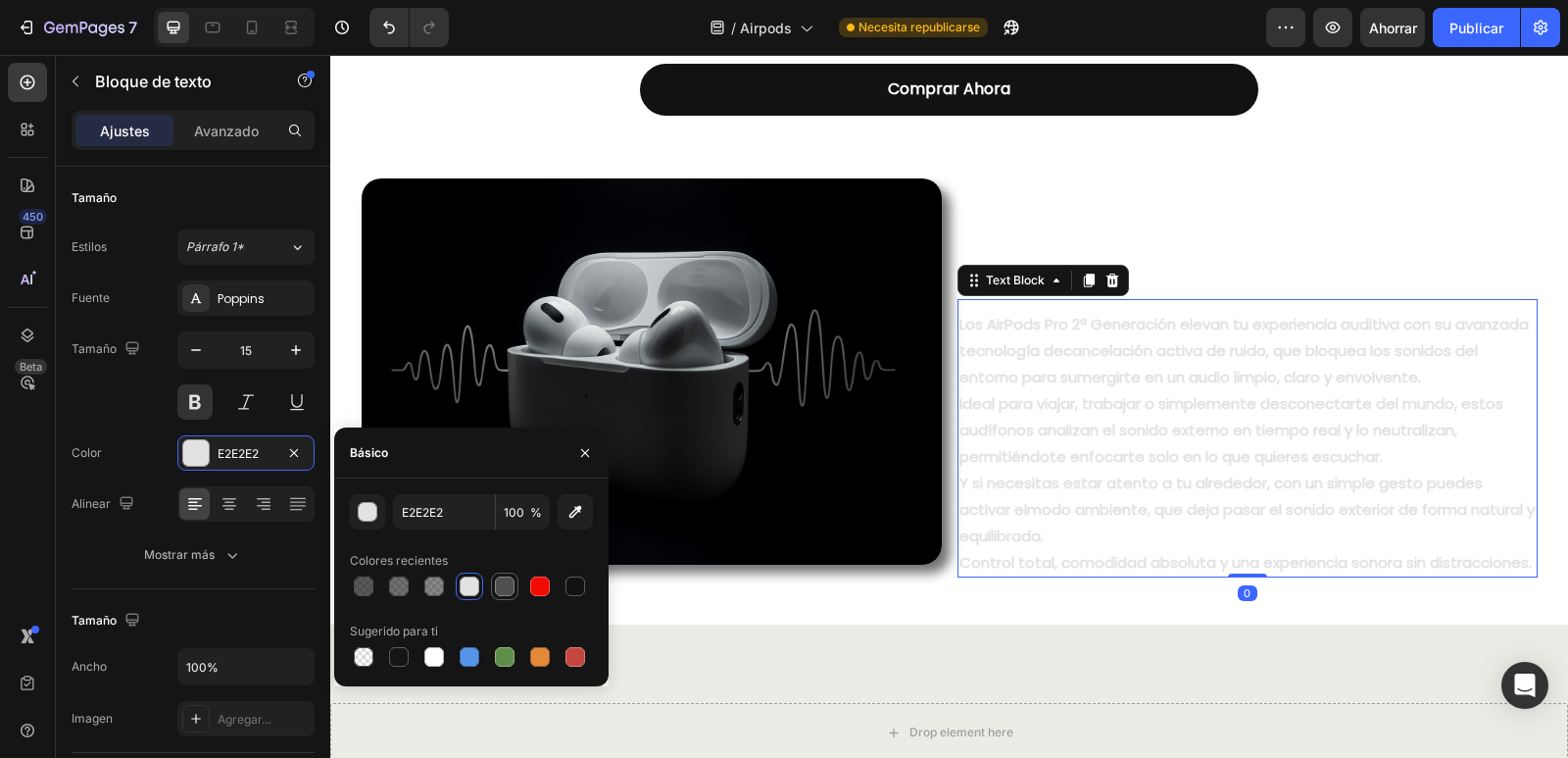click at bounding box center [505, 586] 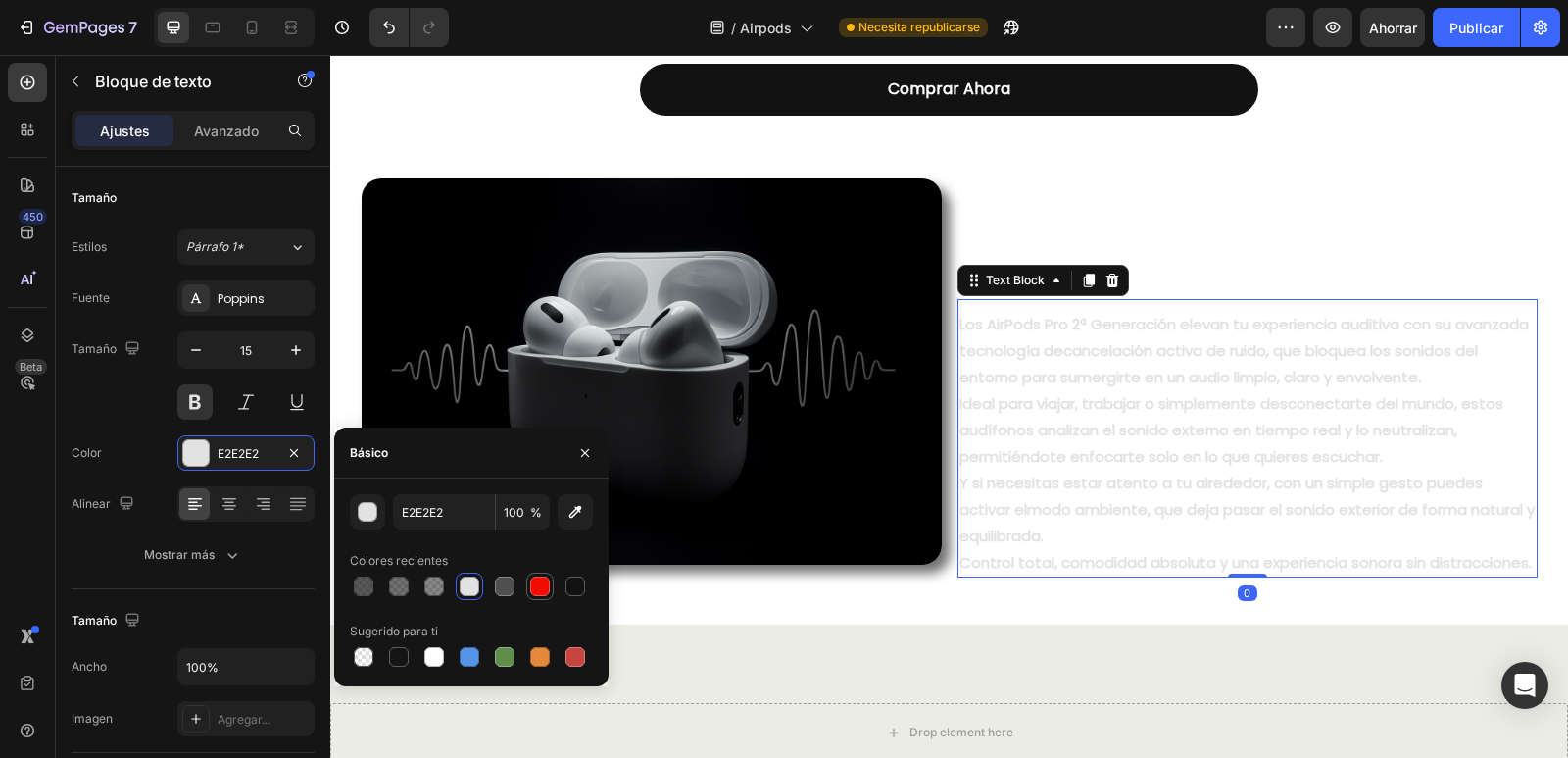 type on "4F4F4F" 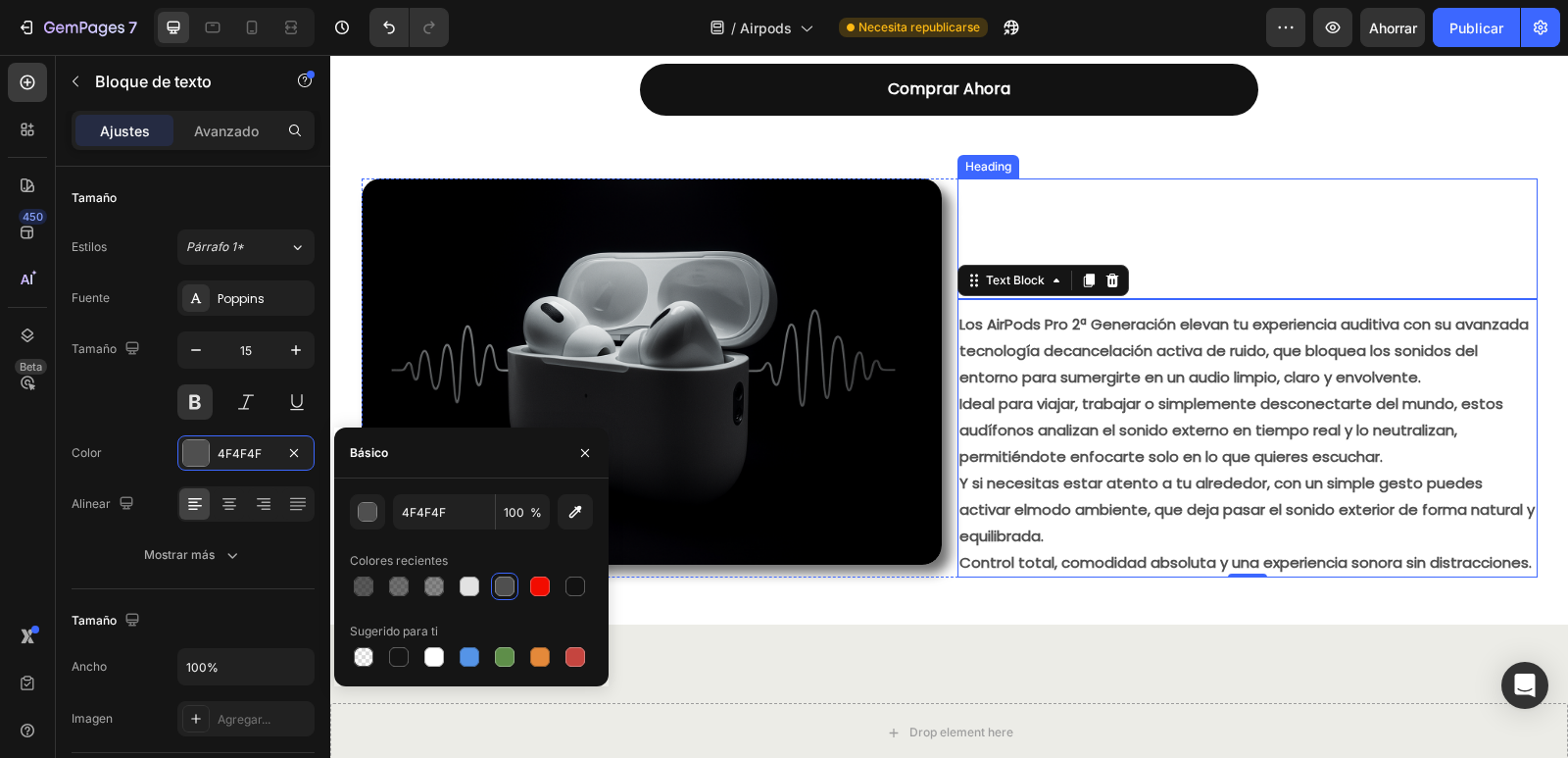 click on "Silencio Total, Sonido Puro" at bounding box center [1248, 239] 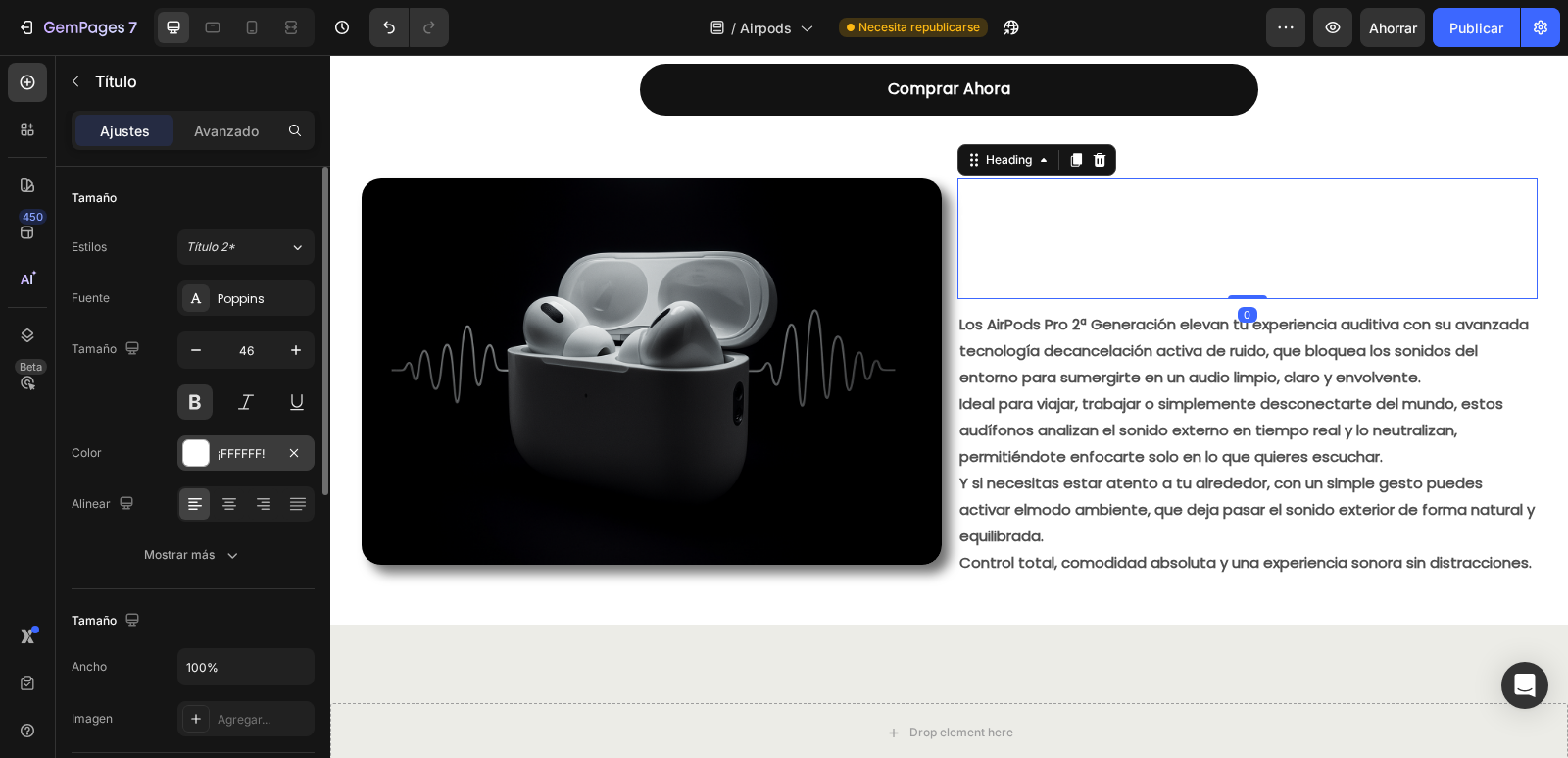 click on "¡FFFFFF!" at bounding box center [246, 454] 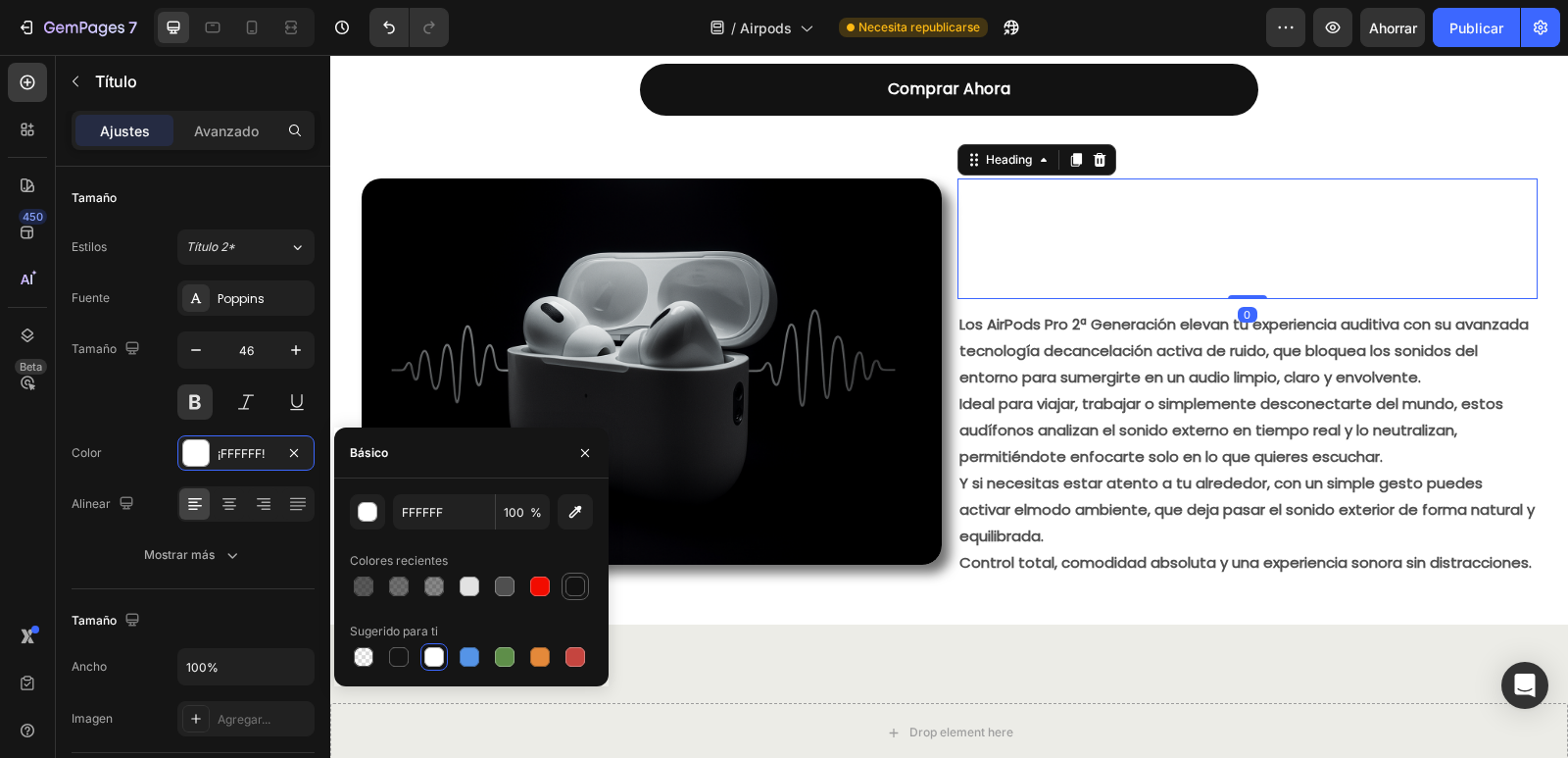 click at bounding box center (575, 586) 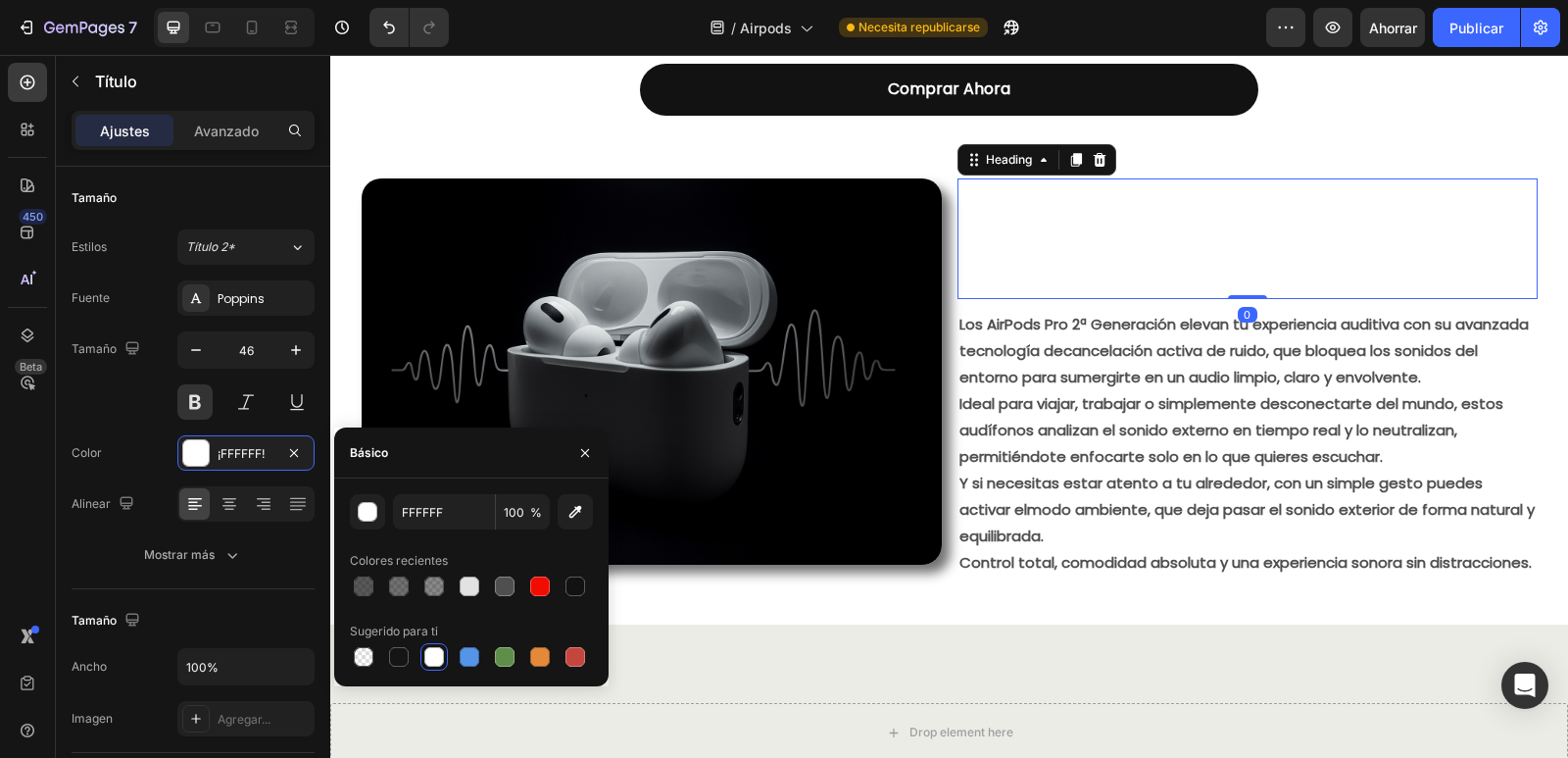 type on "121212" 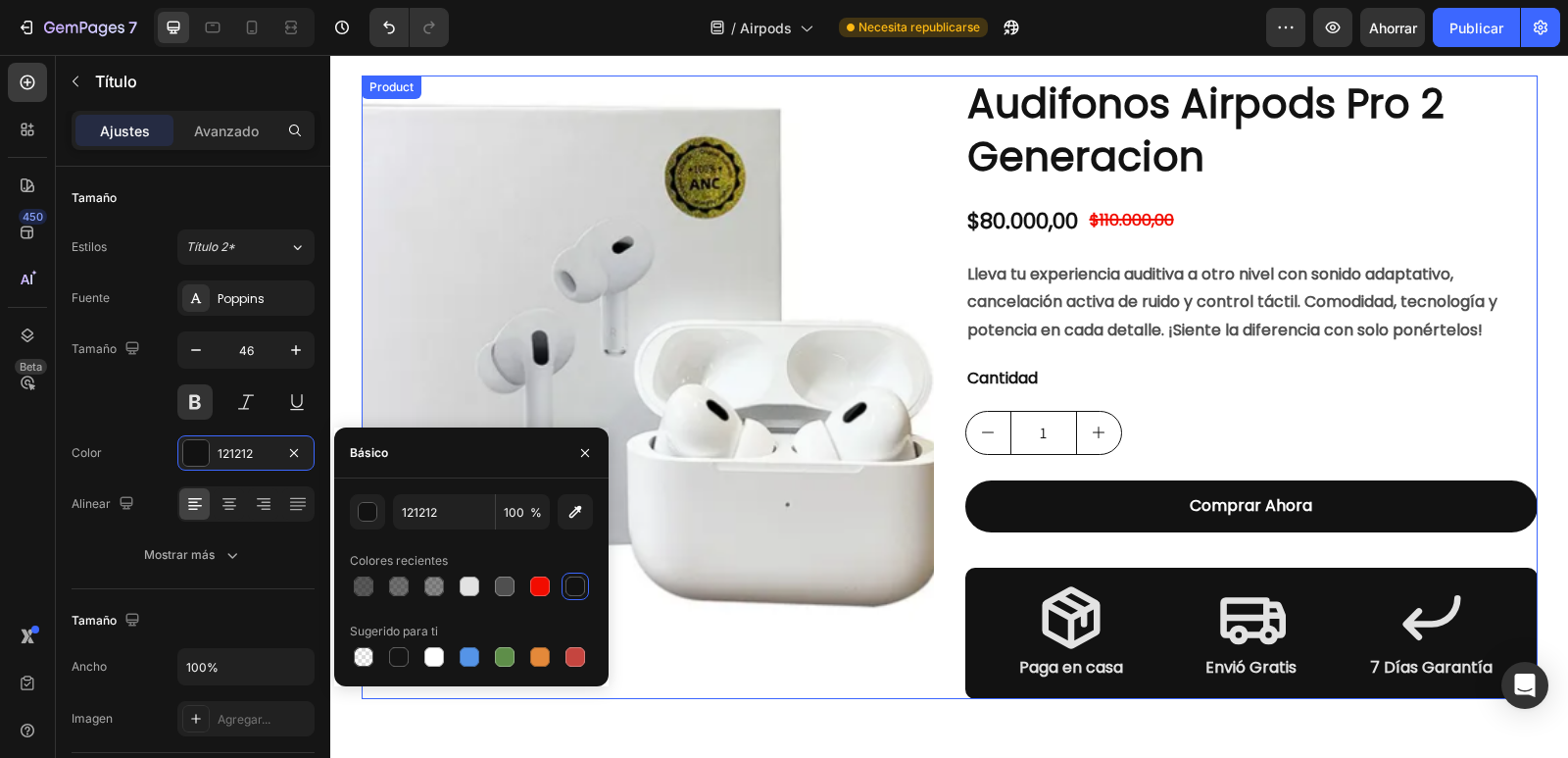 scroll, scrollTop: 24, scrollLeft: 0, axis: vertical 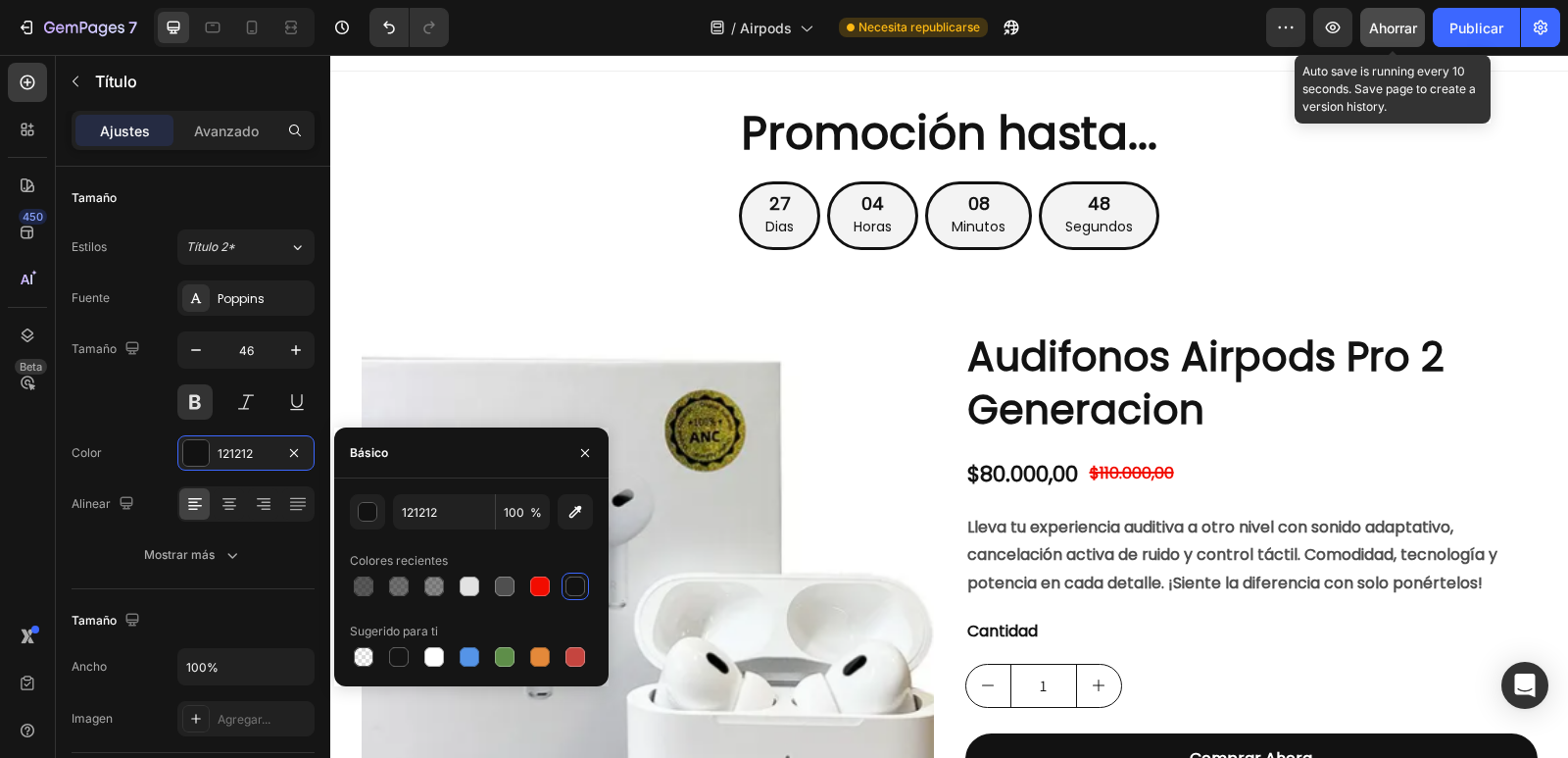 click on "Ahorrar" 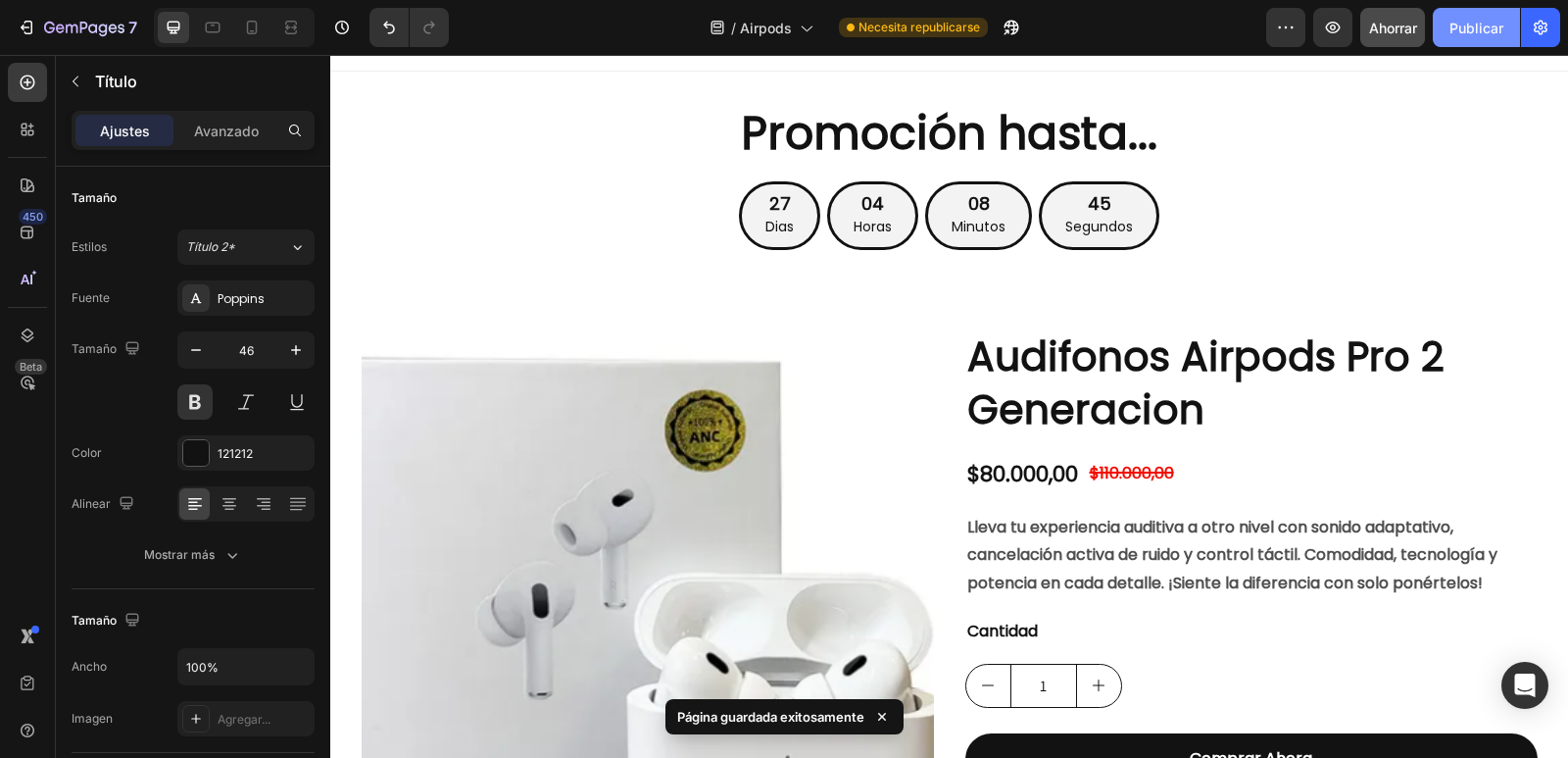 click on "Publicar" 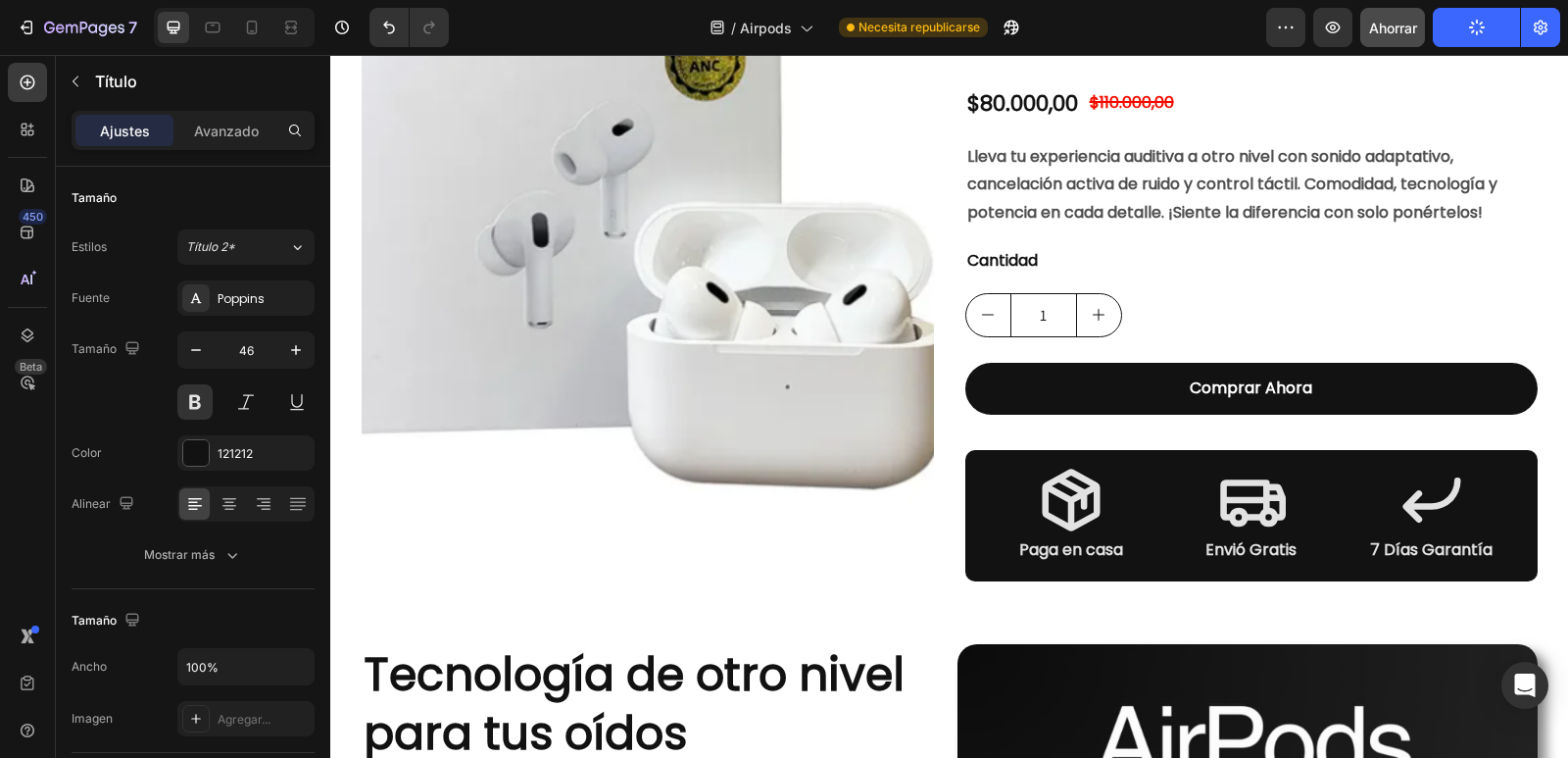 scroll, scrollTop: 490, scrollLeft: 0, axis: vertical 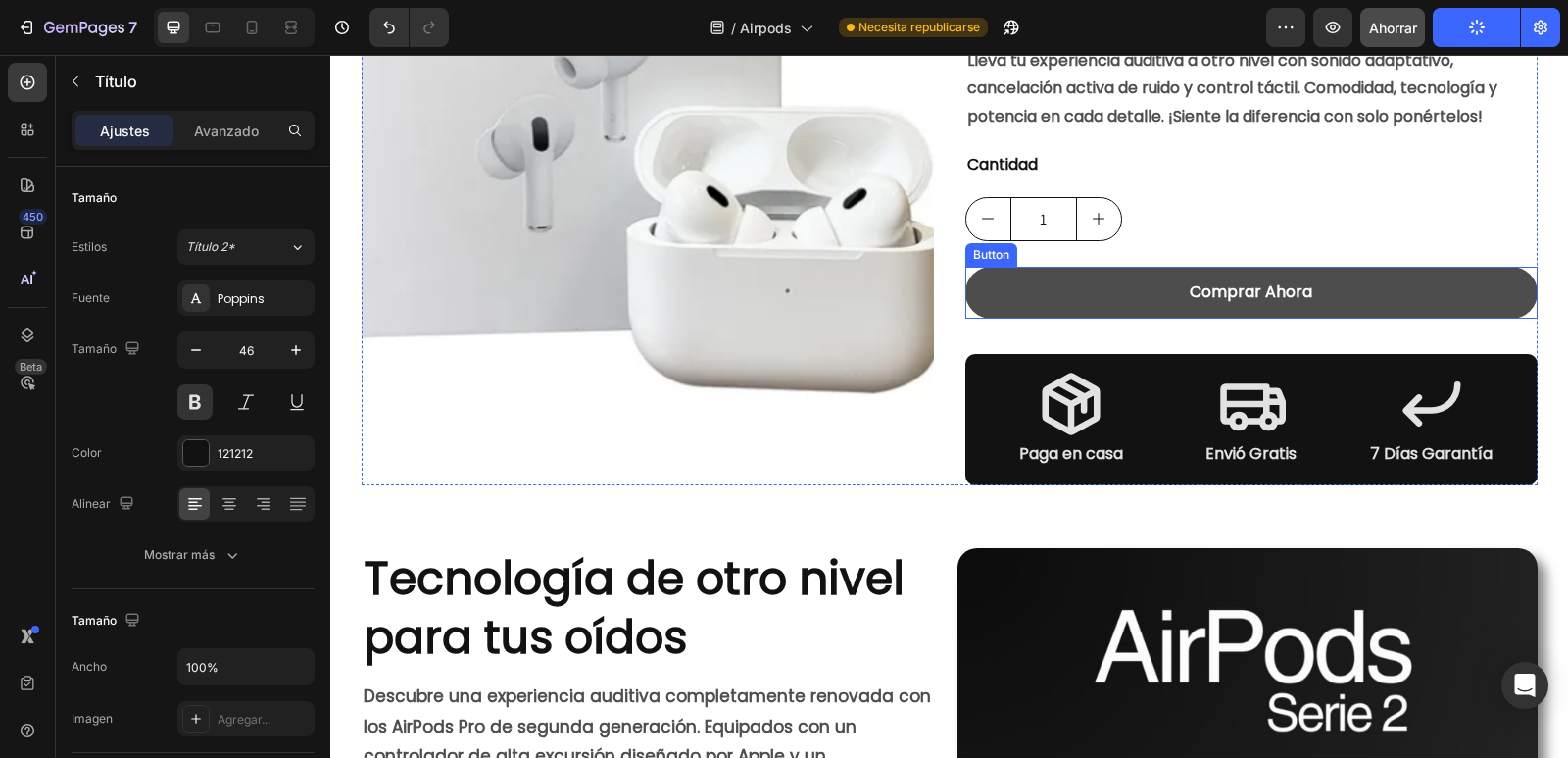 click on "Comprar Ahora" at bounding box center (1251, 292) 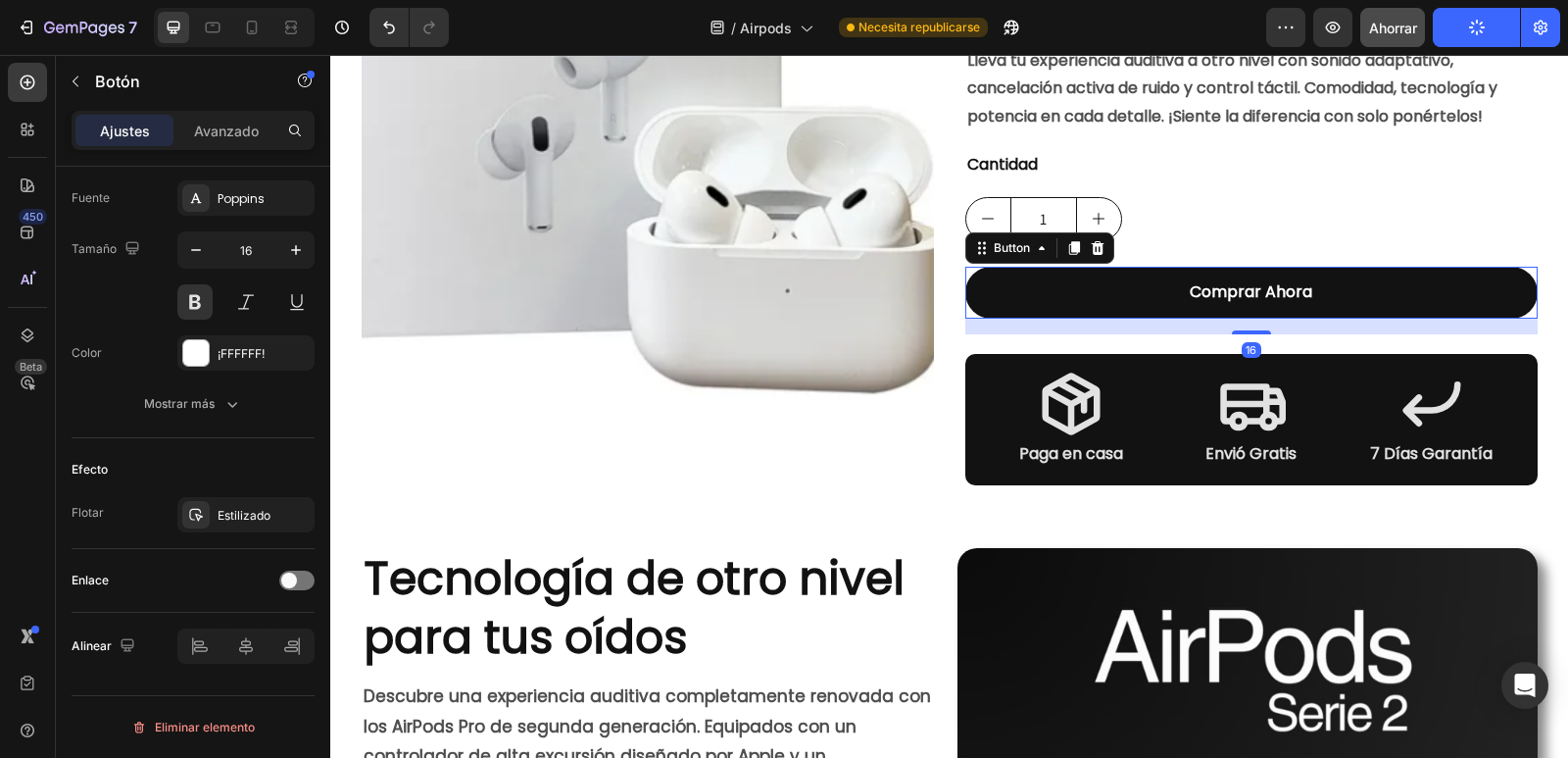 scroll, scrollTop: 171, scrollLeft: 0, axis: vertical 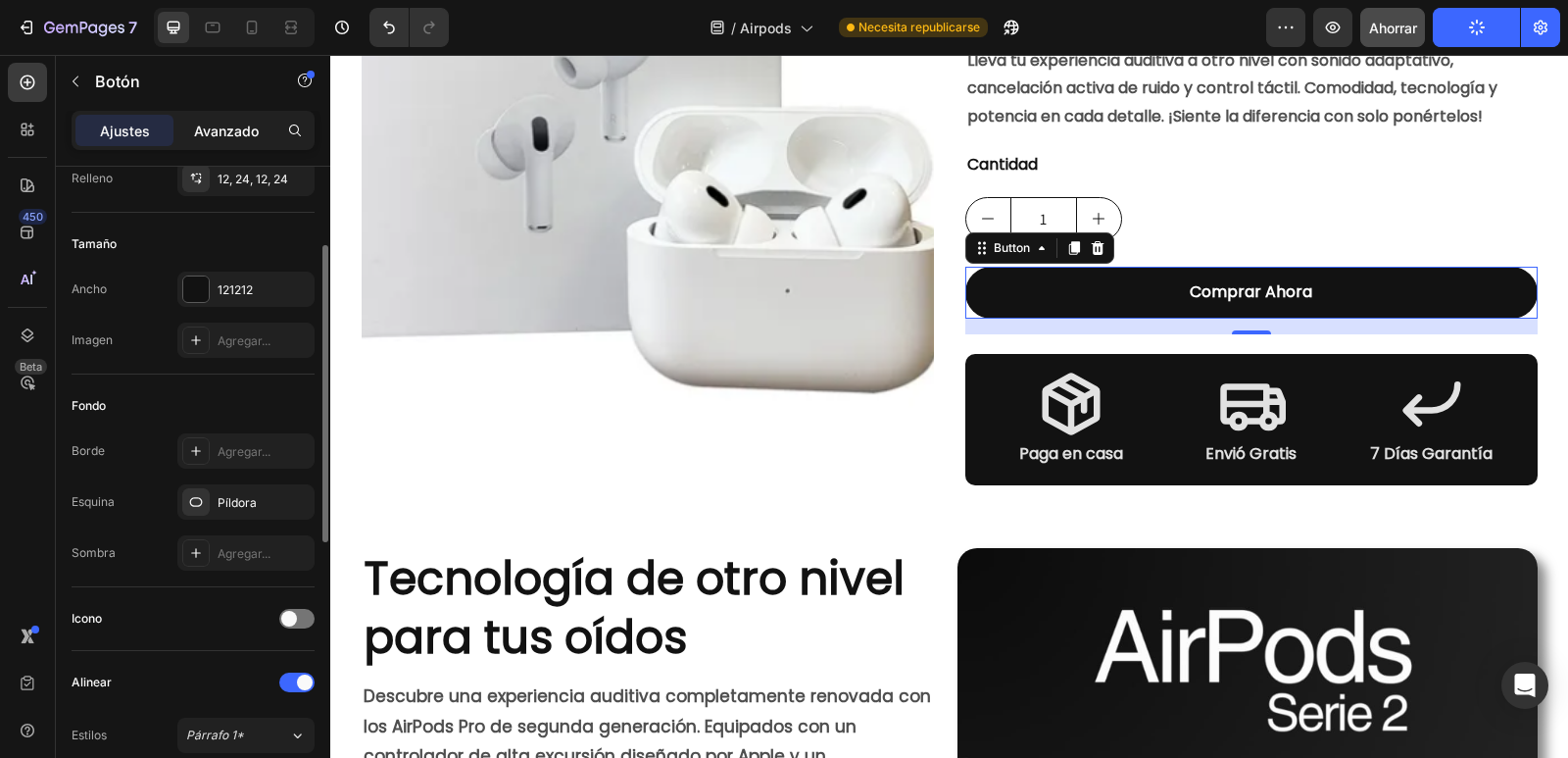 click on "Avanzado" at bounding box center [226, 130] 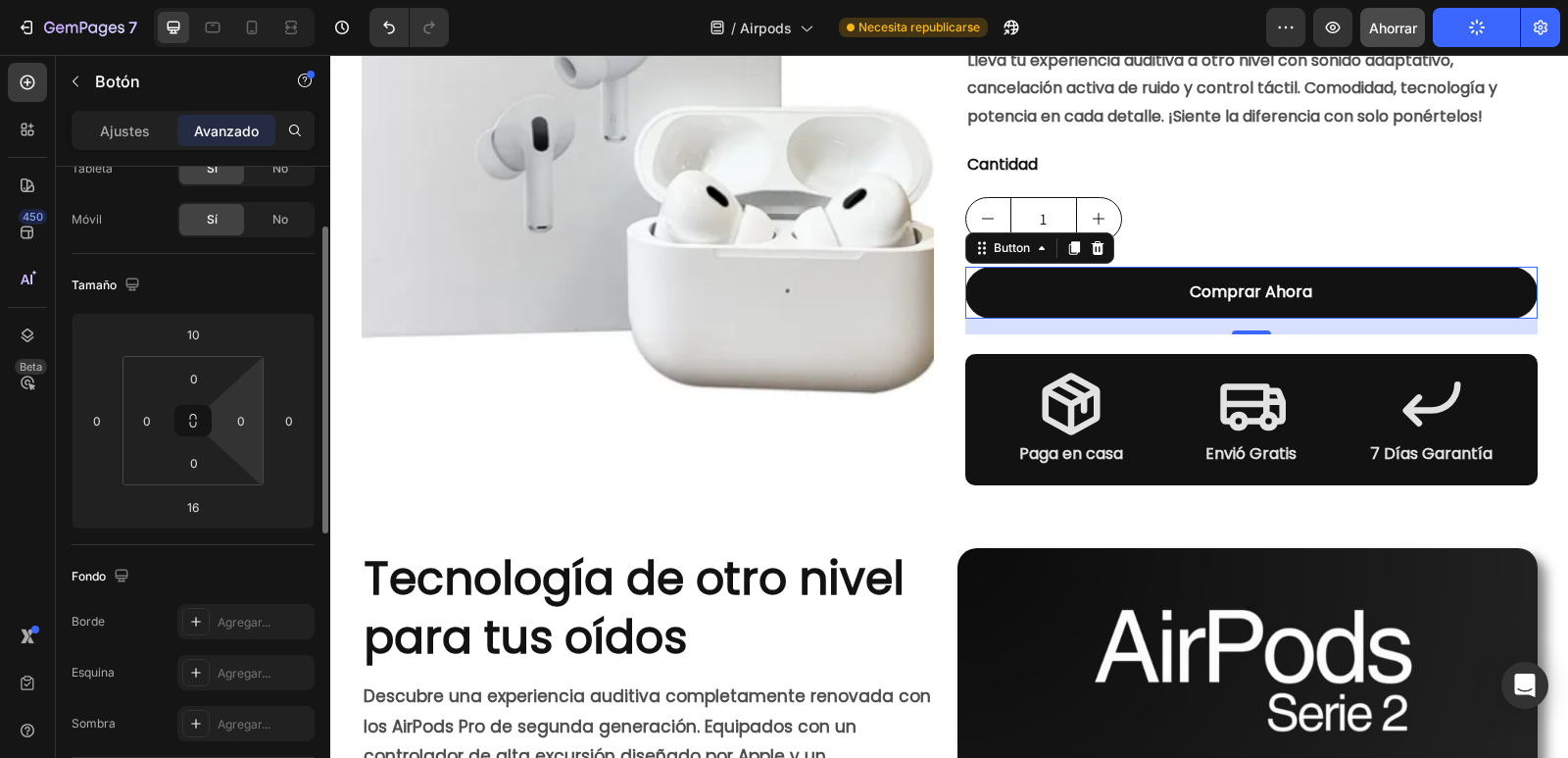scroll, scrollTop: 0, scrollLeft: 0, axis: both 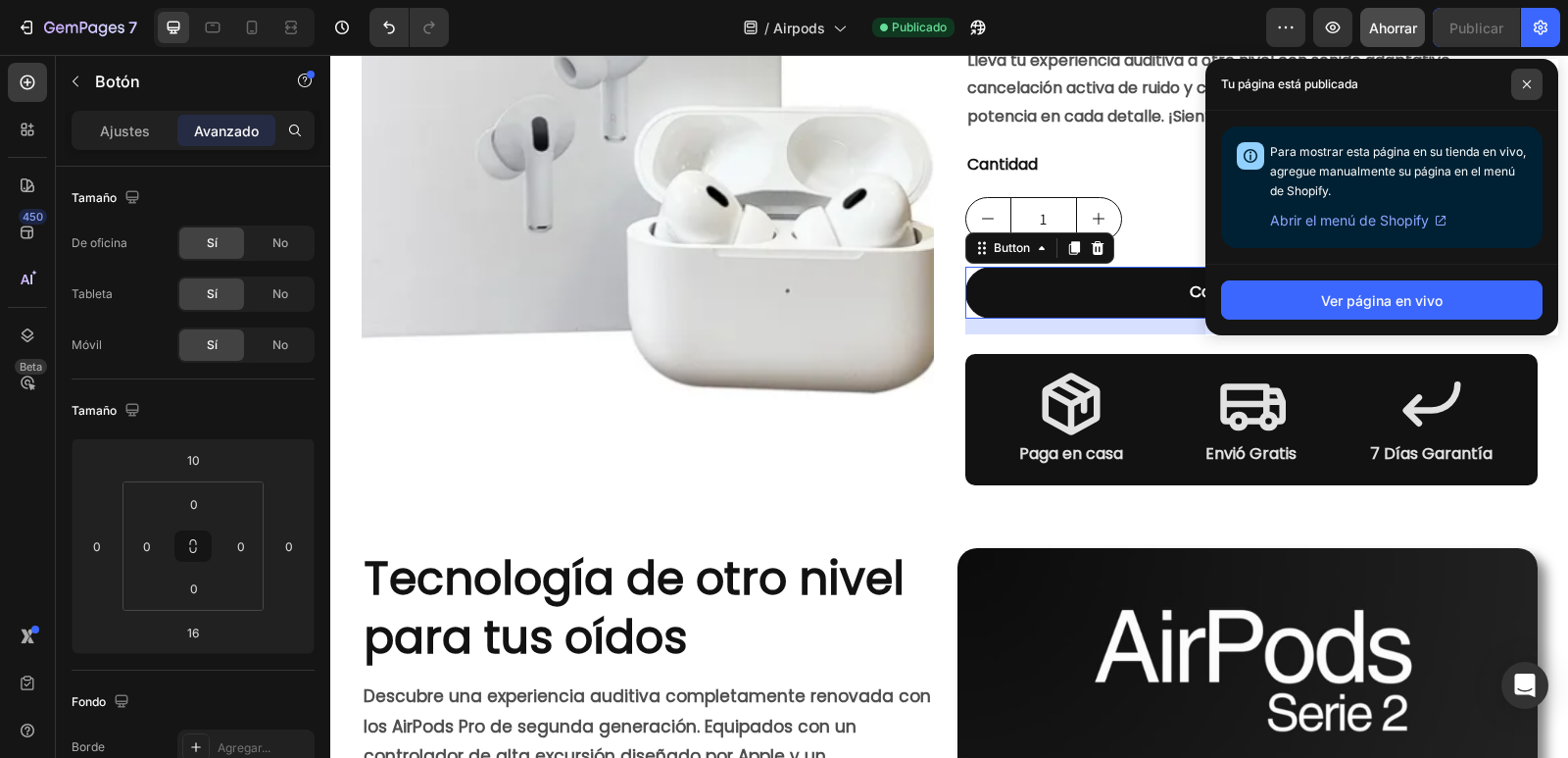 click at bounding box center [1527, 84] 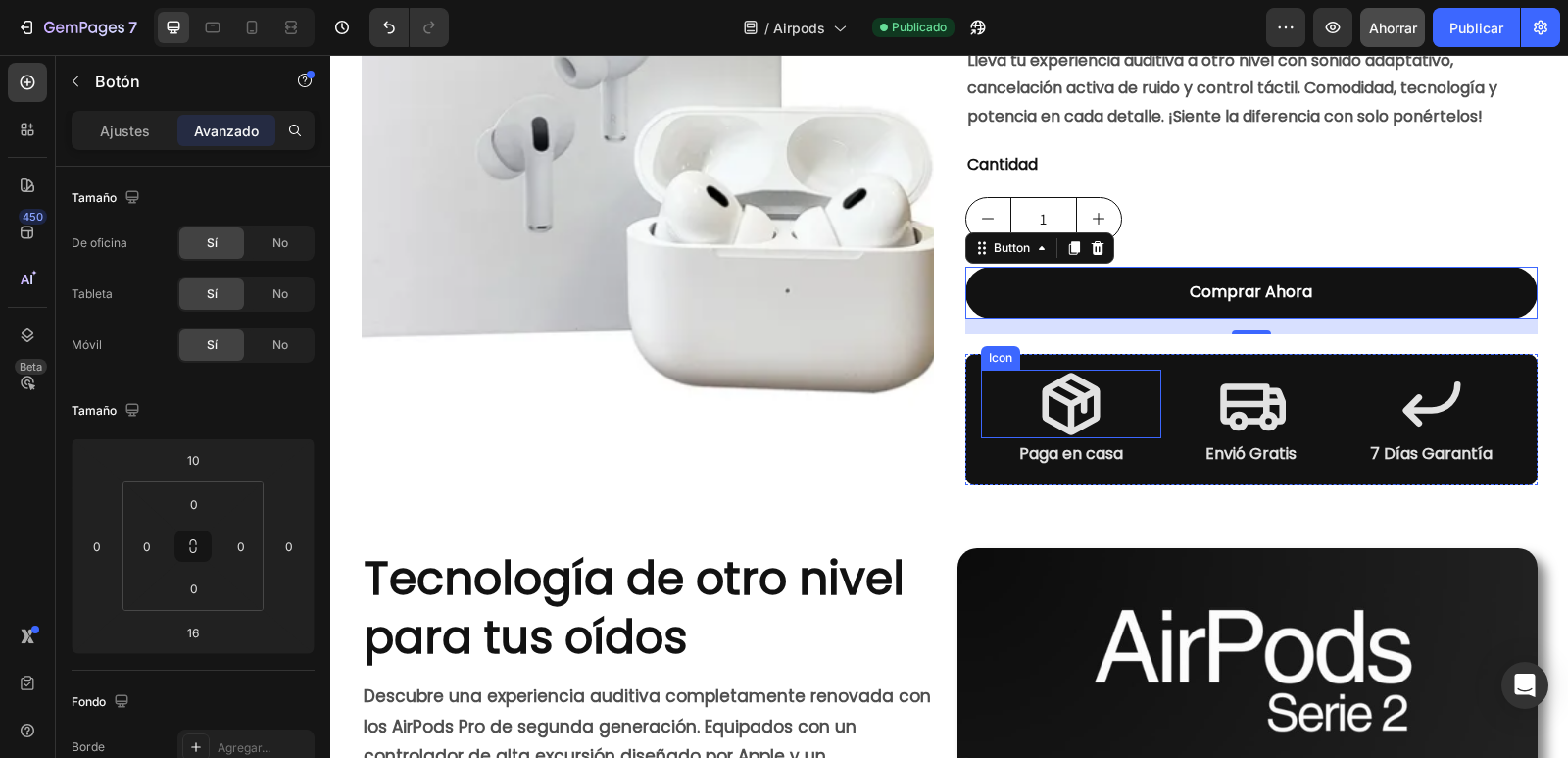 click on "Icon Paga en casa Text Block
Icon Envió Gratis Text Block
Icon 7 Días Garantía Text Block Row" at bounding box center (1251, 420) 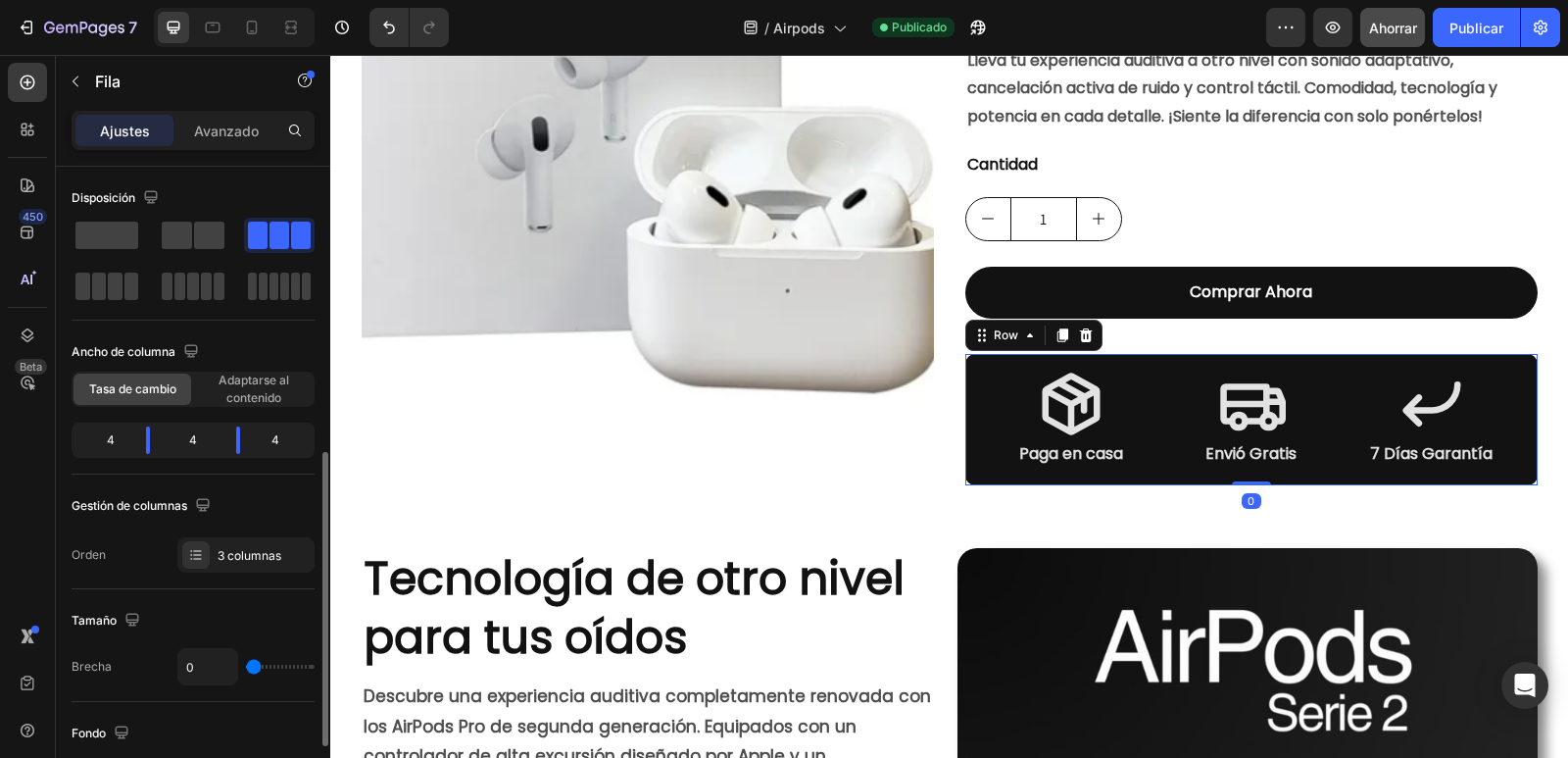 scroll, scrollTop: 490, scrollLeft: 0, axis: vertical 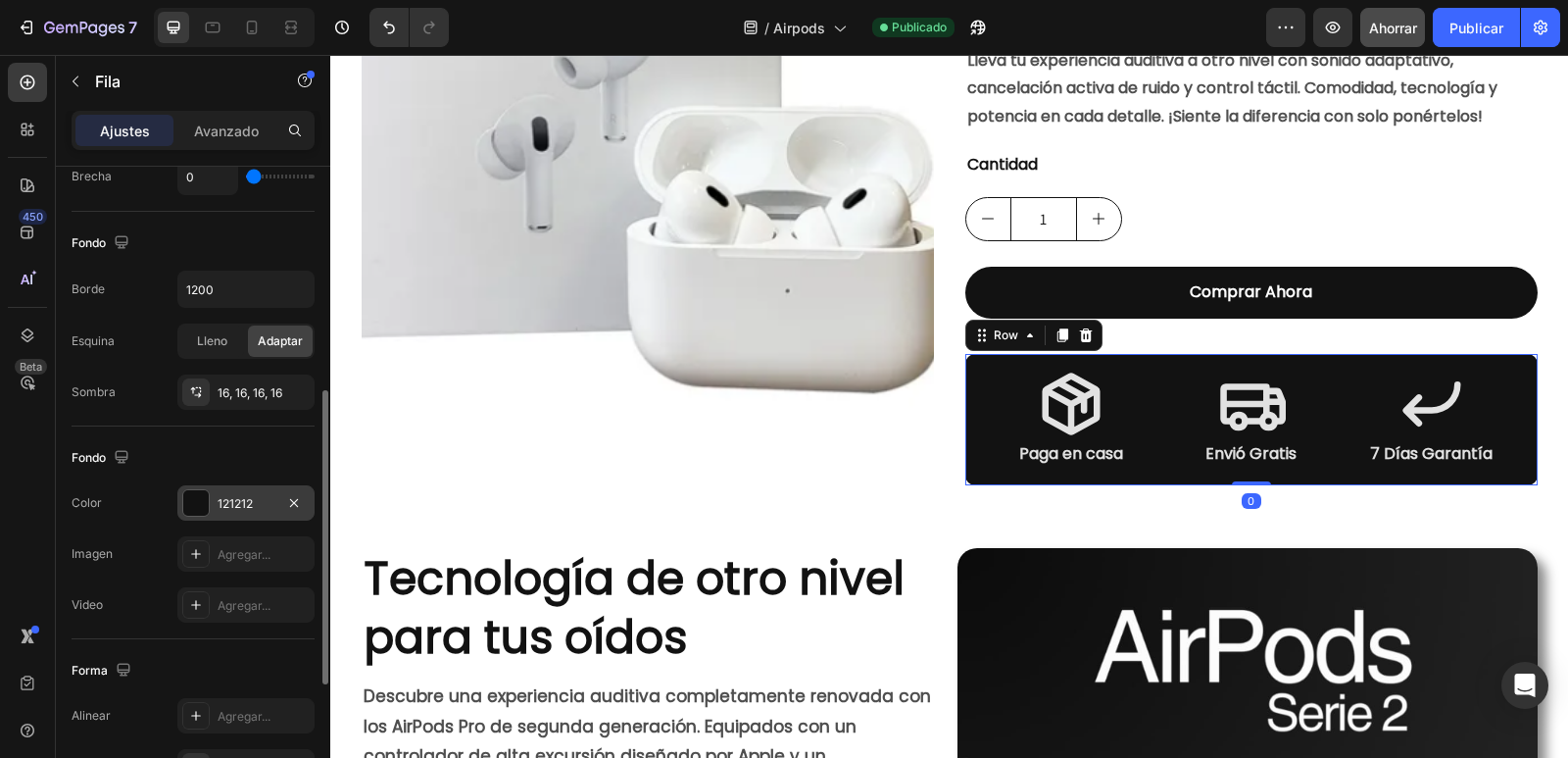 click on "121212" at bounding box center (246, 503) 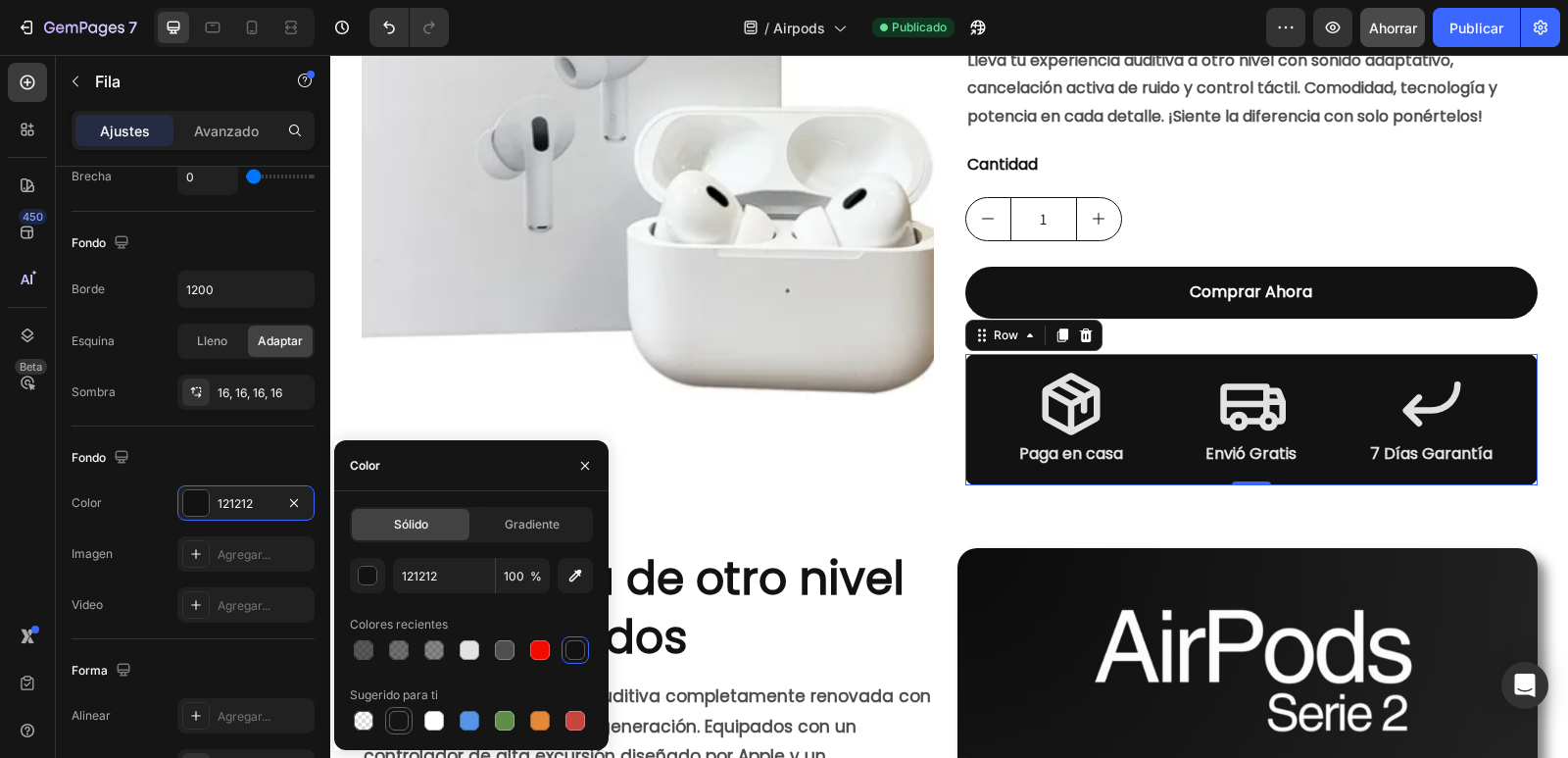 click at bounding box center [399, 721] 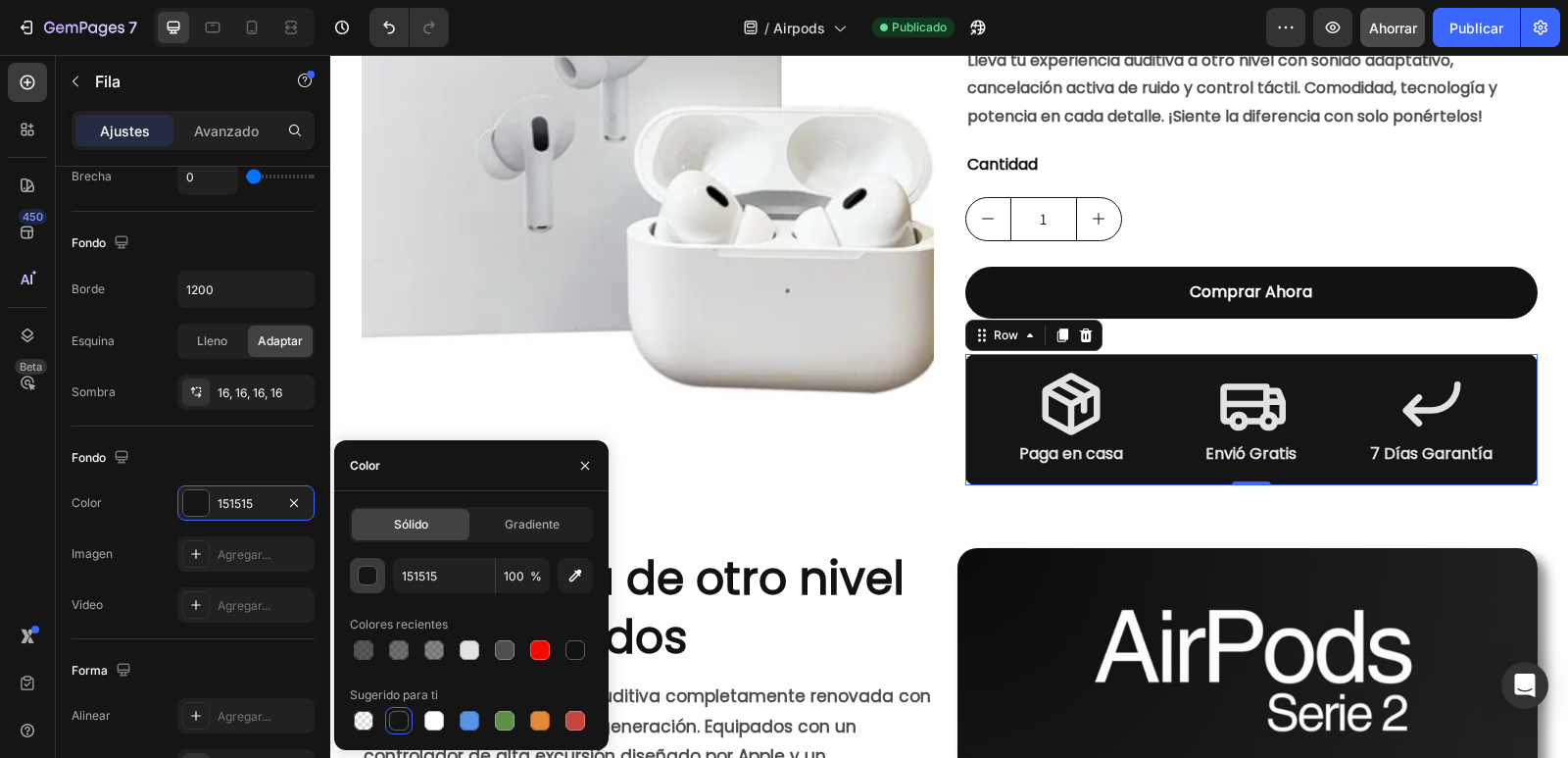 click at bounding box center [368, 577] 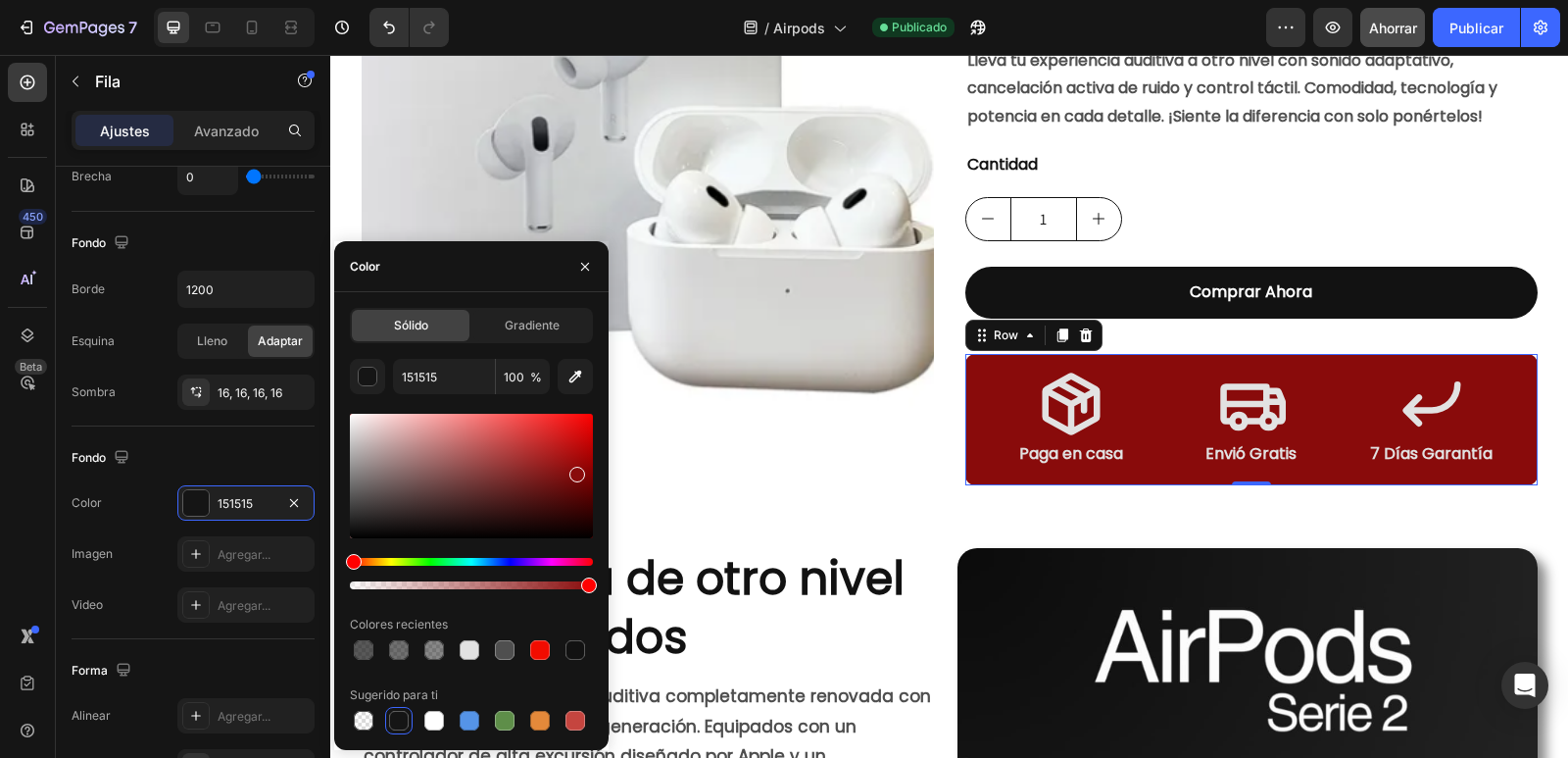 drag, startPoint x: 568, startPoint y: 475, endPoint x: 549, endPoint y: 488, distance: 23.02173 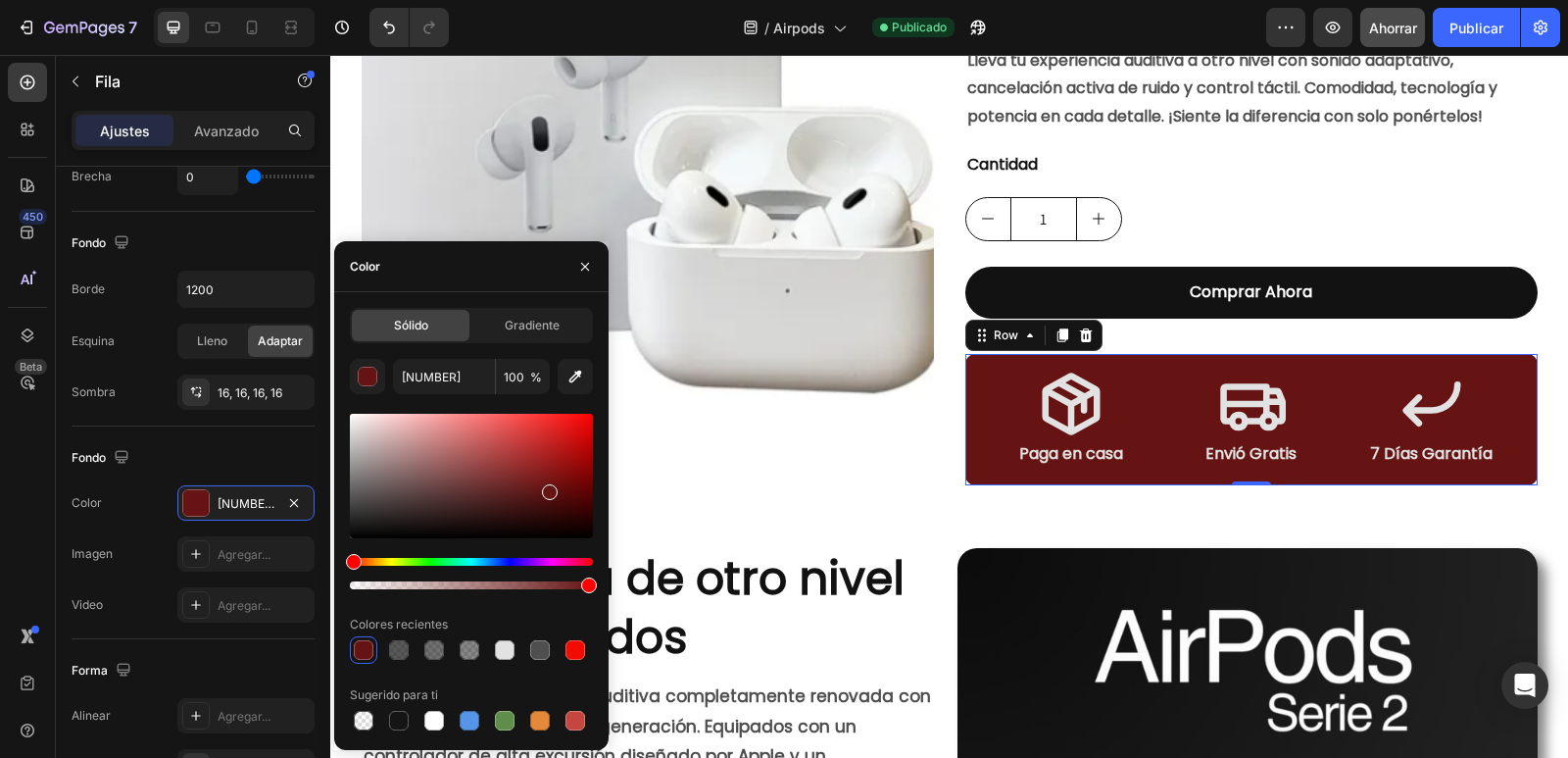 drag, startPoint x: 549, startPoint y: 488, endPoint x: 519, endPoint y: 501, distance: 32.695565 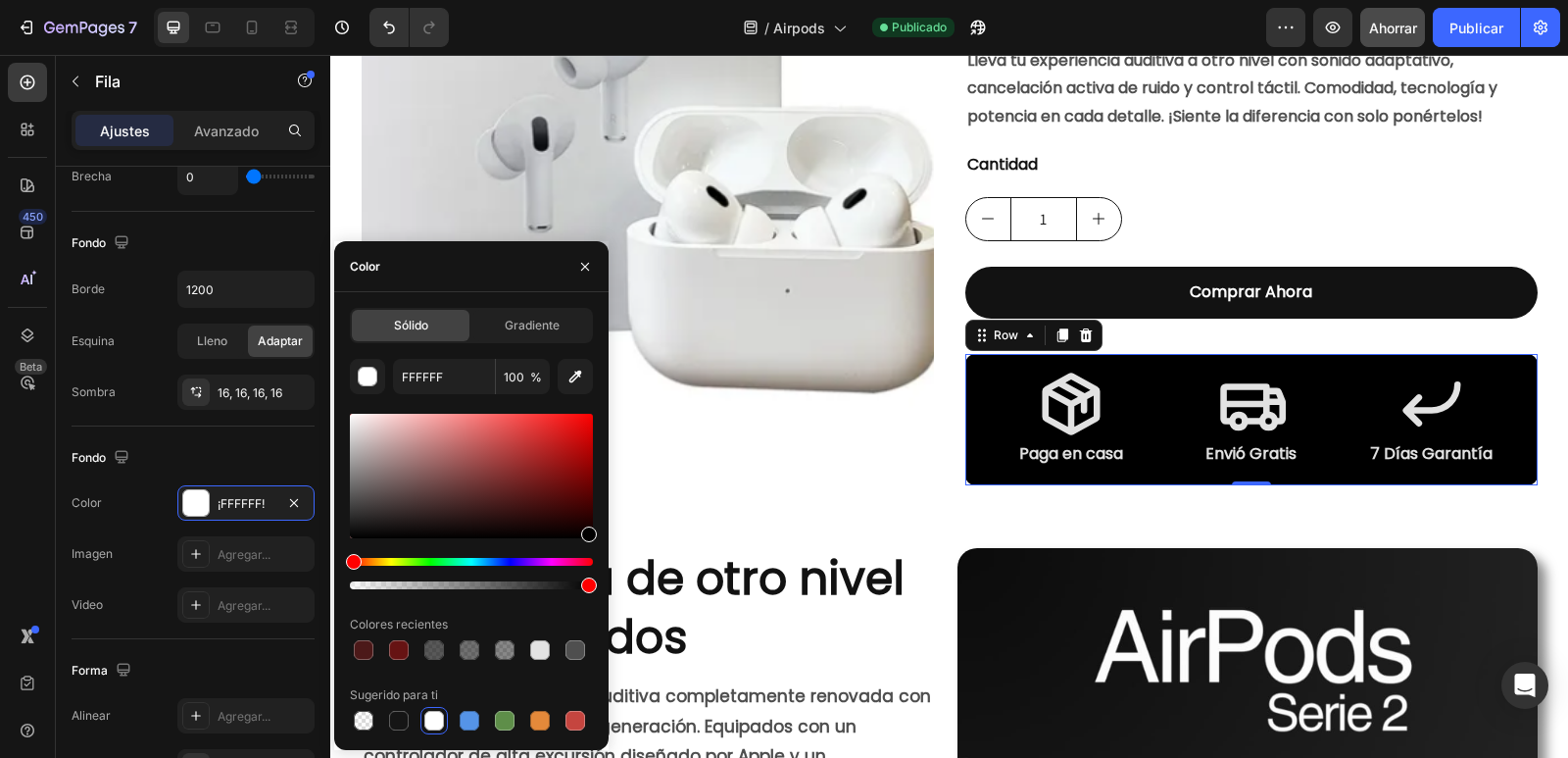 drag, startPoint x: 452, startPoint y: 504, endPoint x: 608, endPoint y: 547, distance: 161.8178 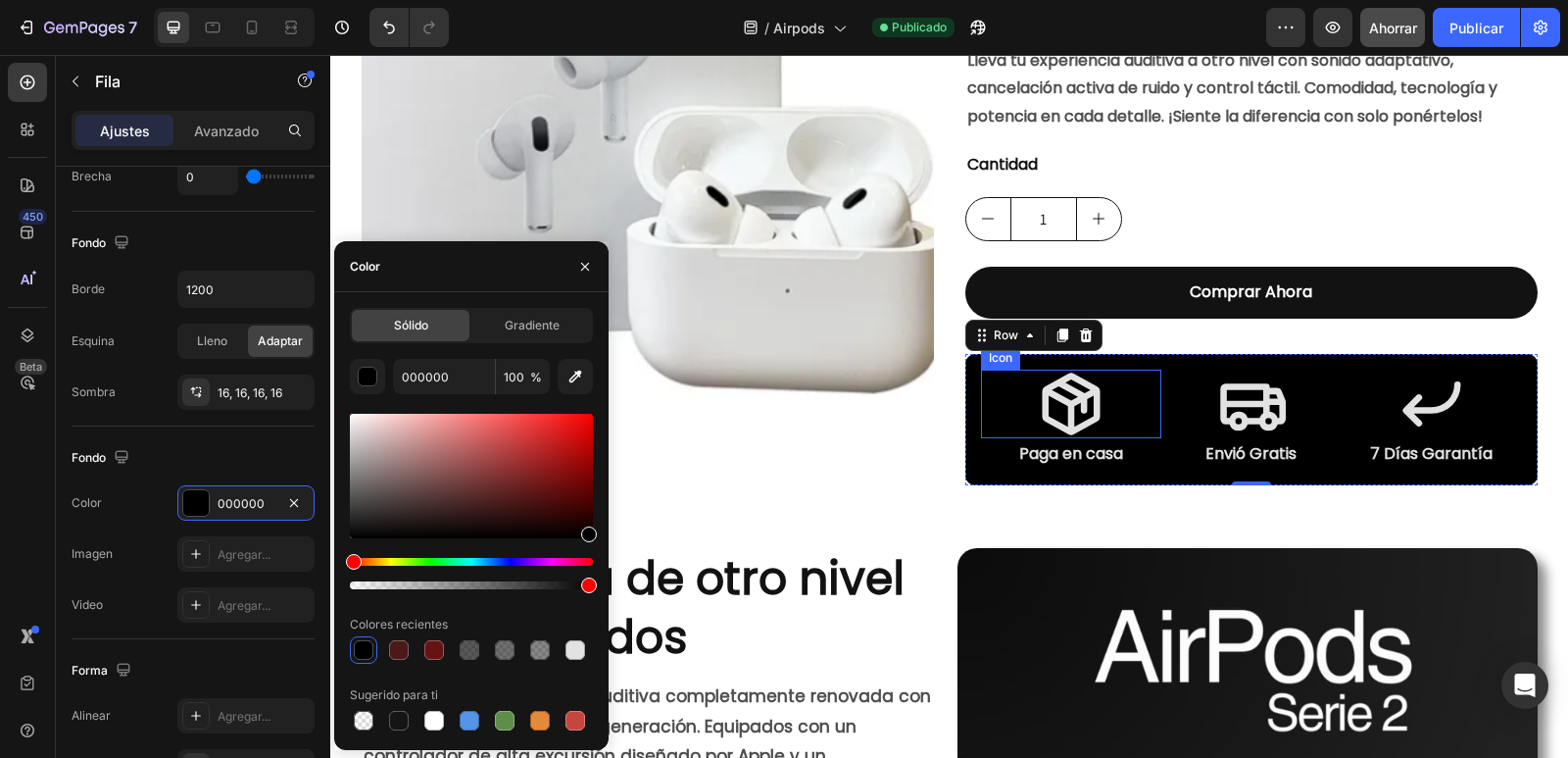 click 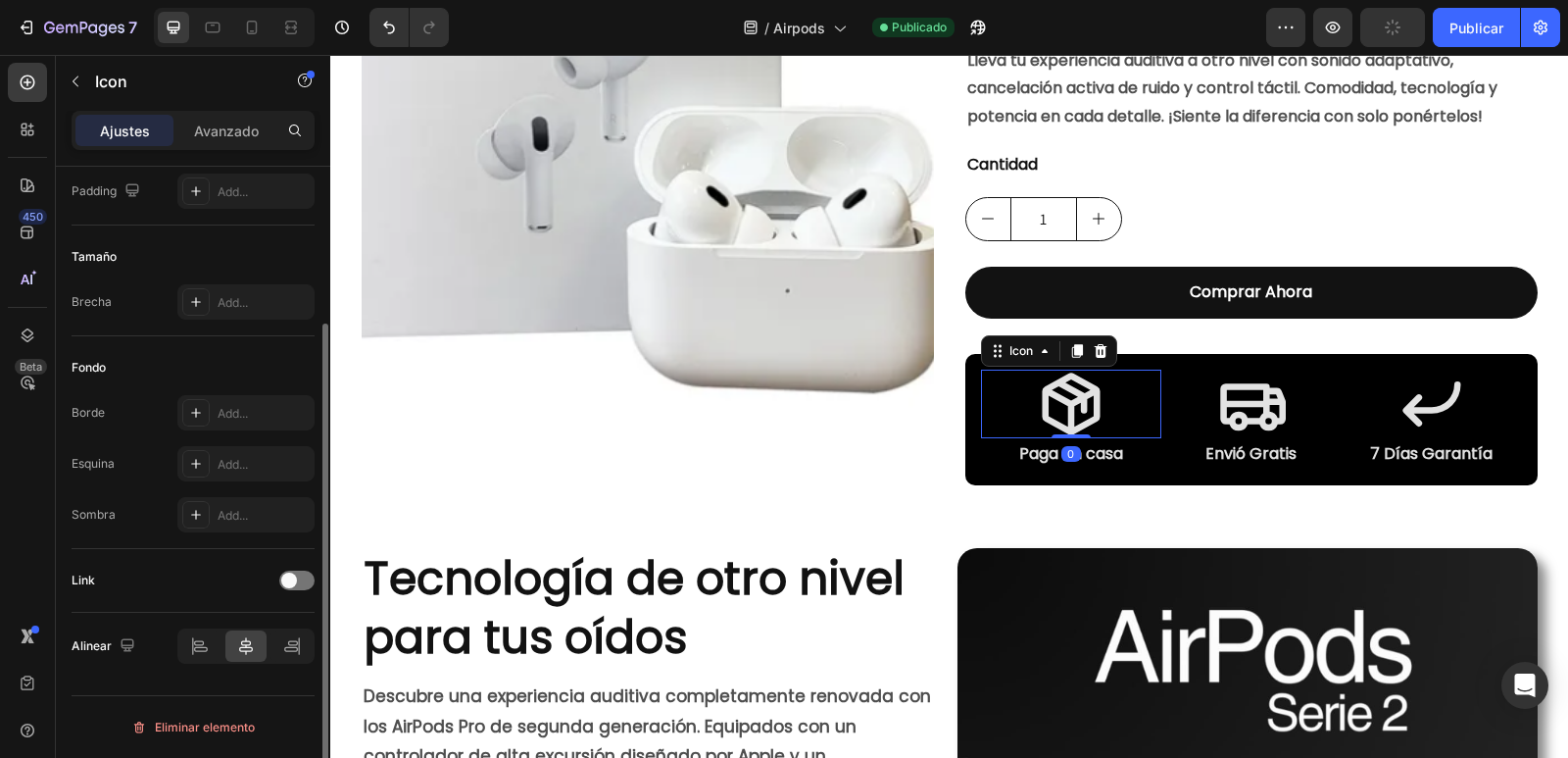 scroll, scrollTop: 0, scrollLeft: 0, axis: both 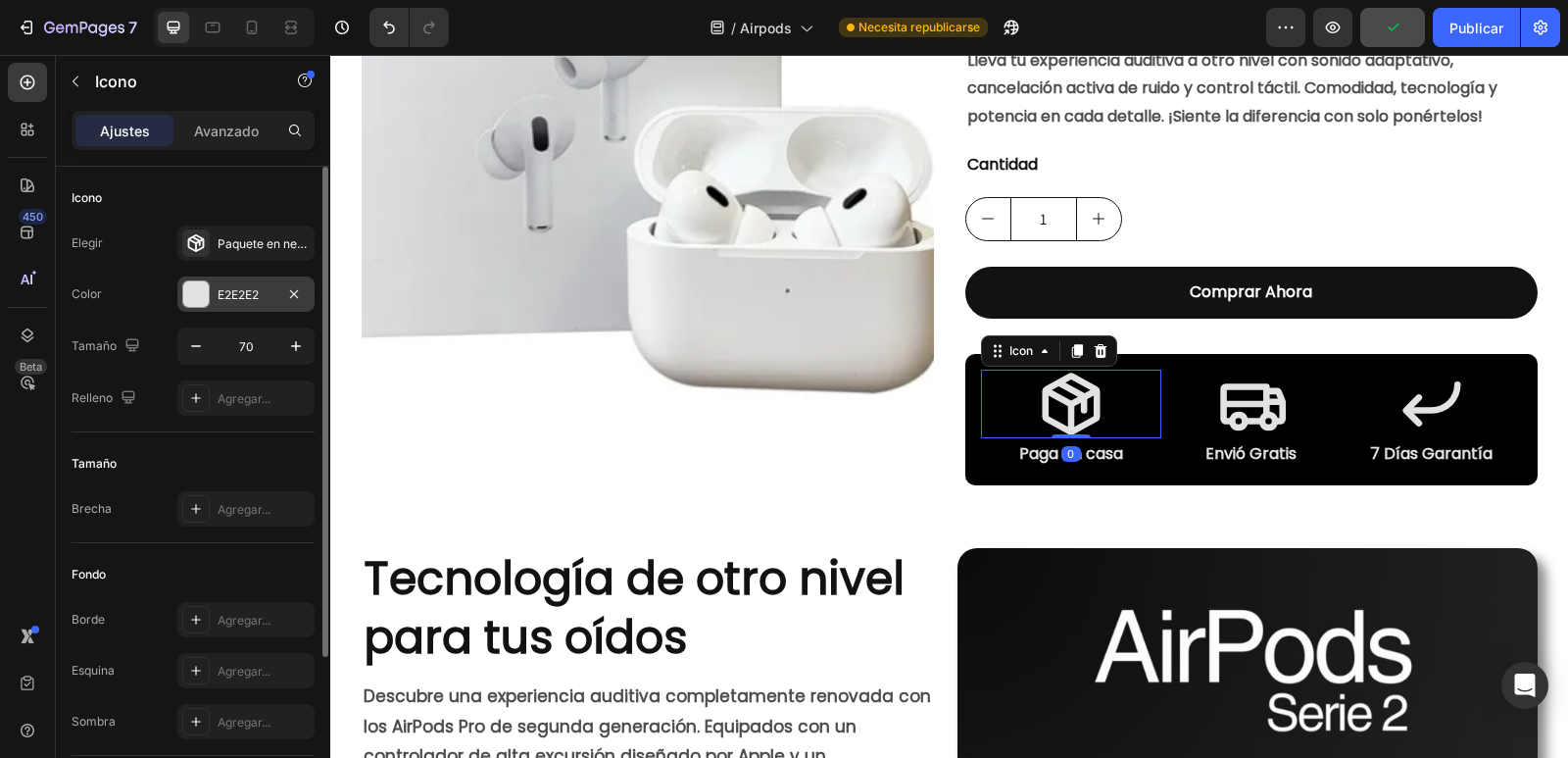 click at bounding box center [196, 294] 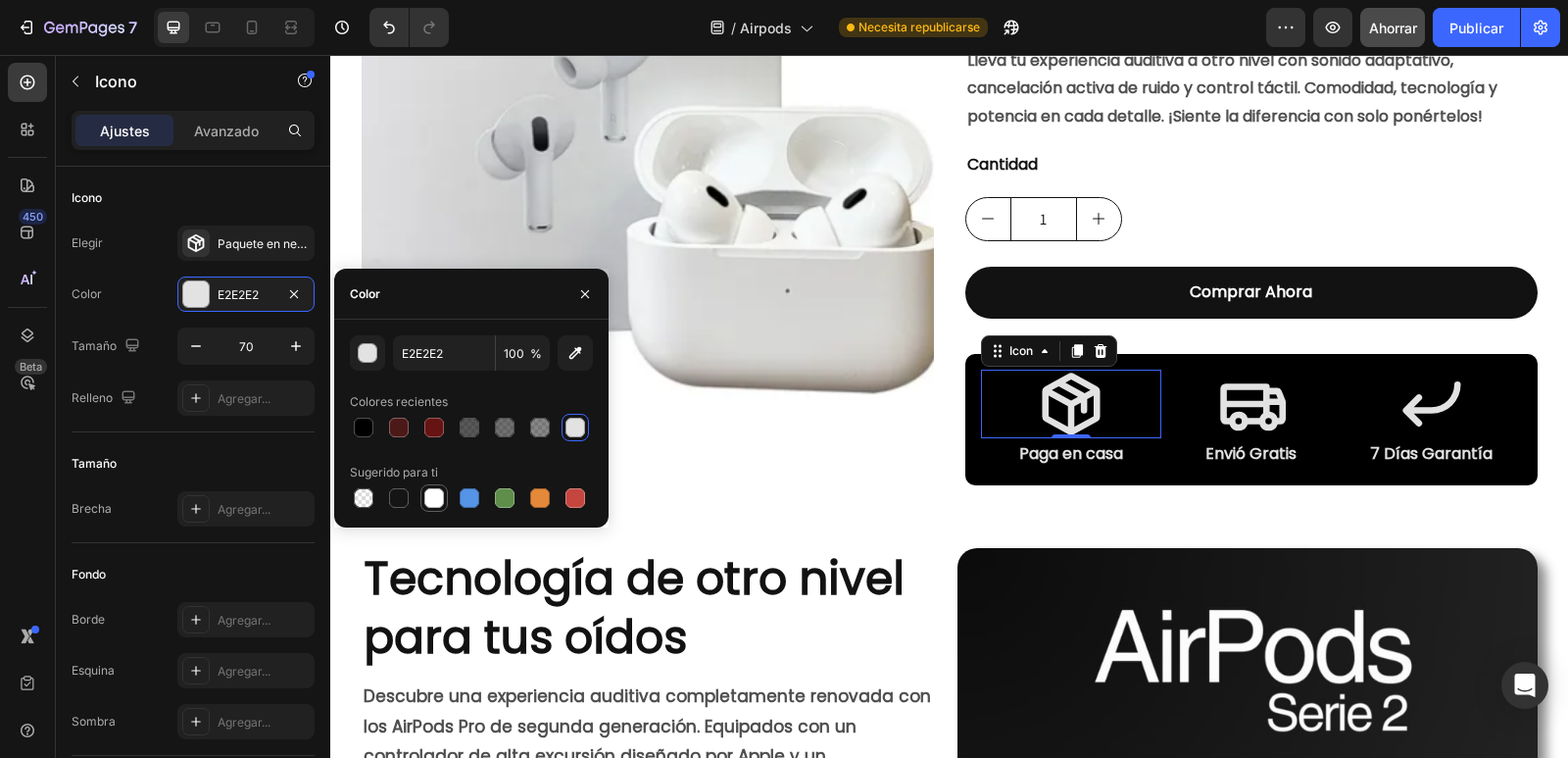 click at bounding box center [434, 498] 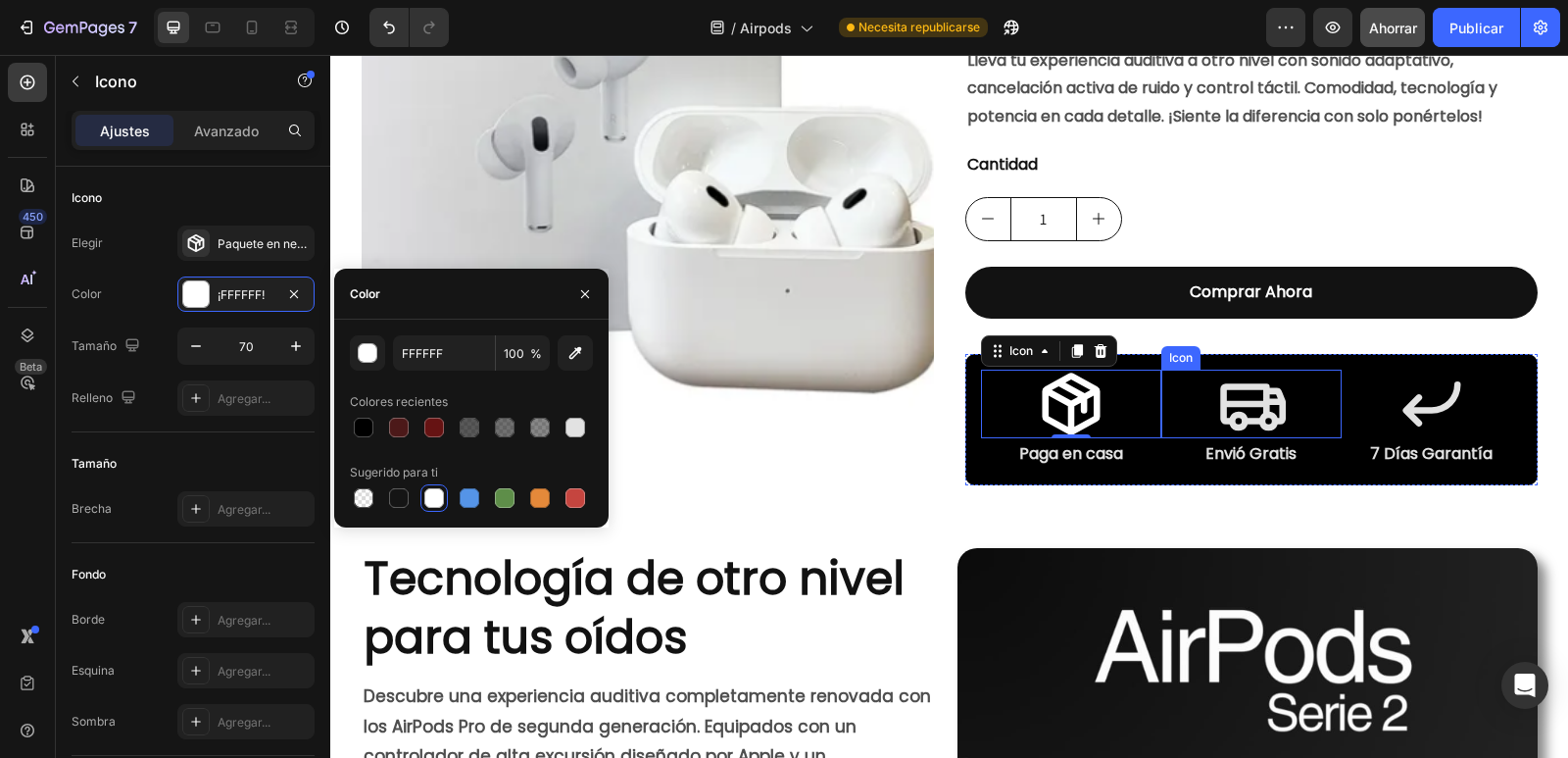 click 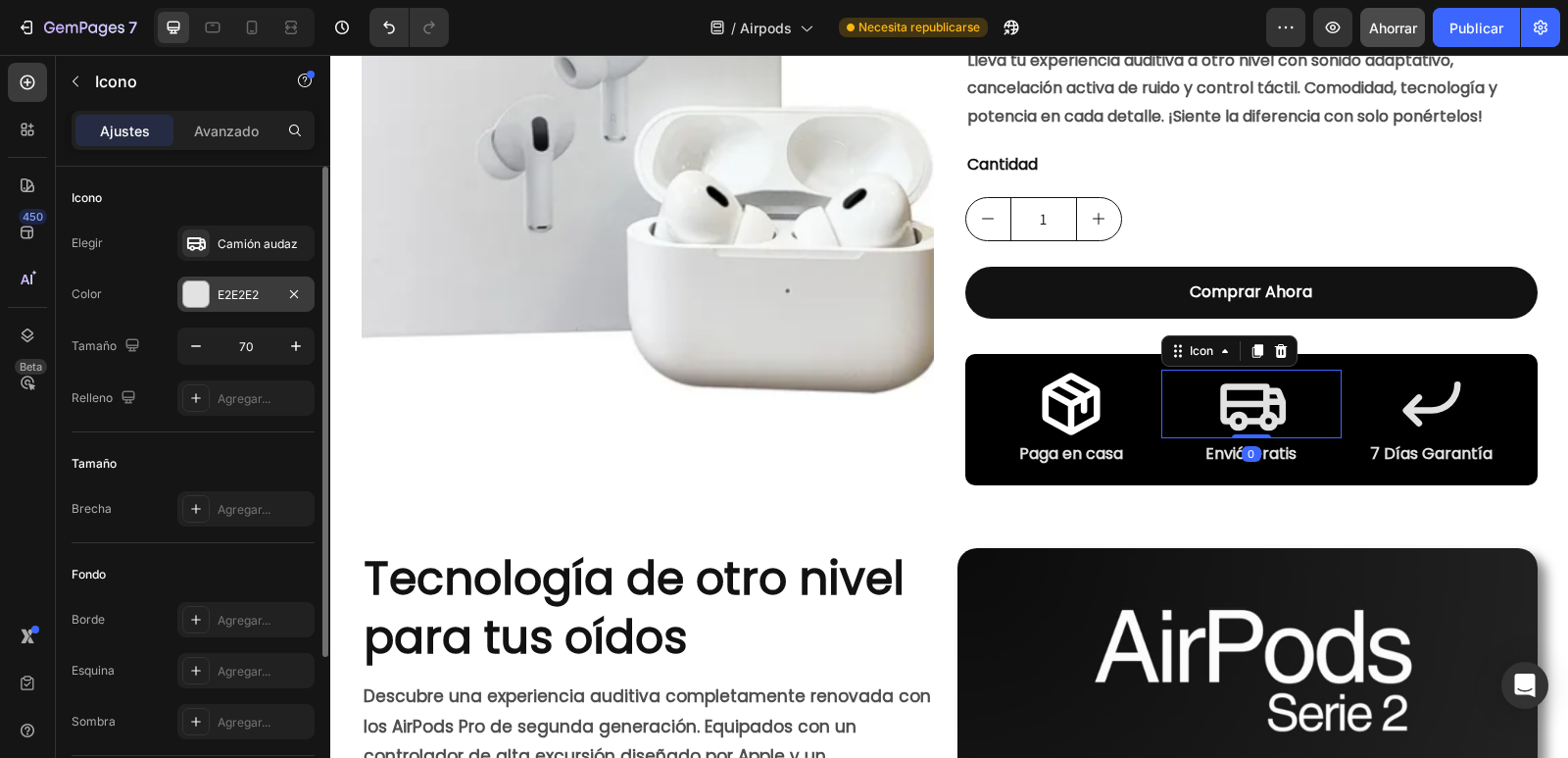 click on "E2E2E2" at bounding box center [246, 294] 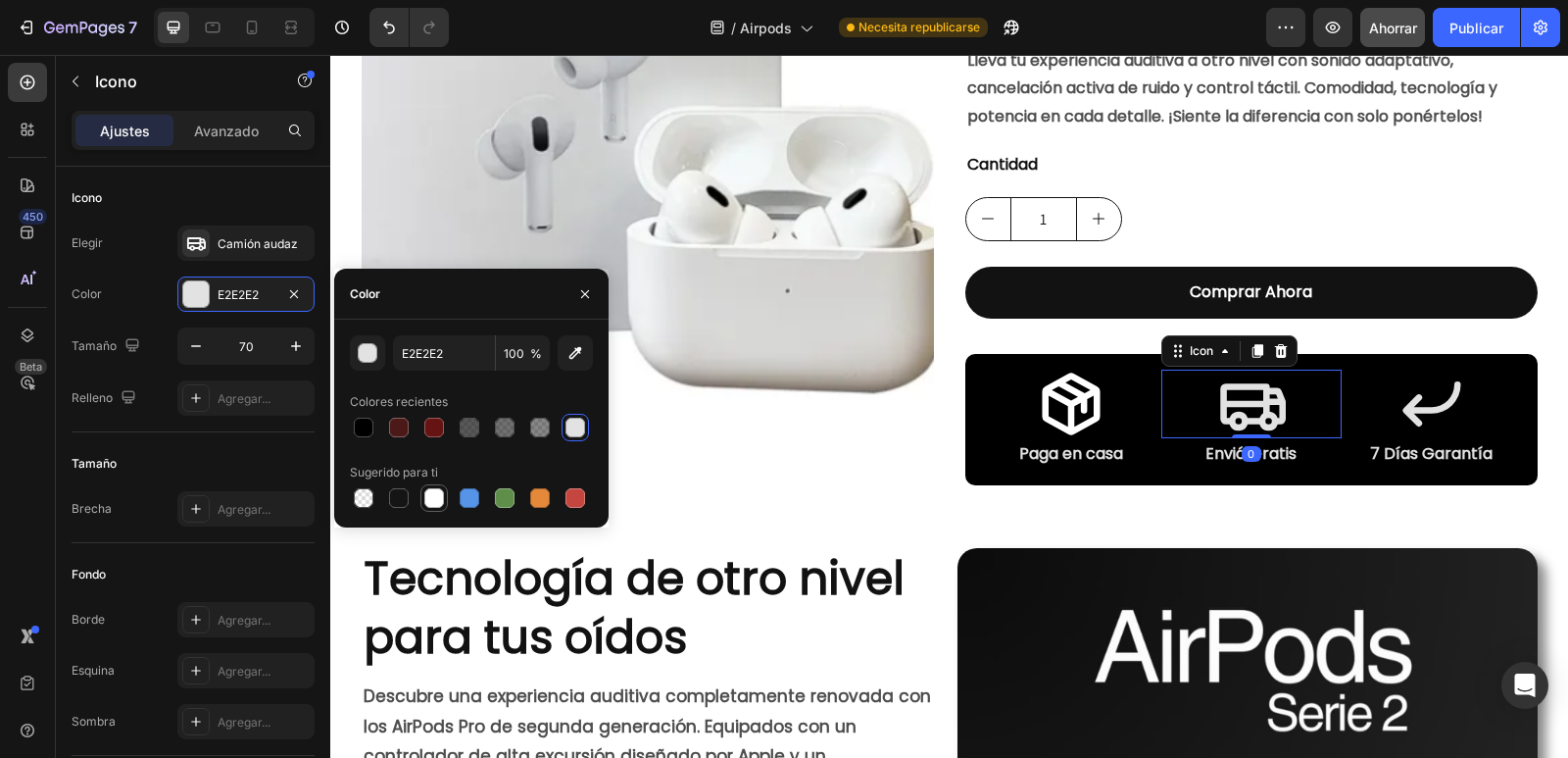 click at bounding box center (434, 498) 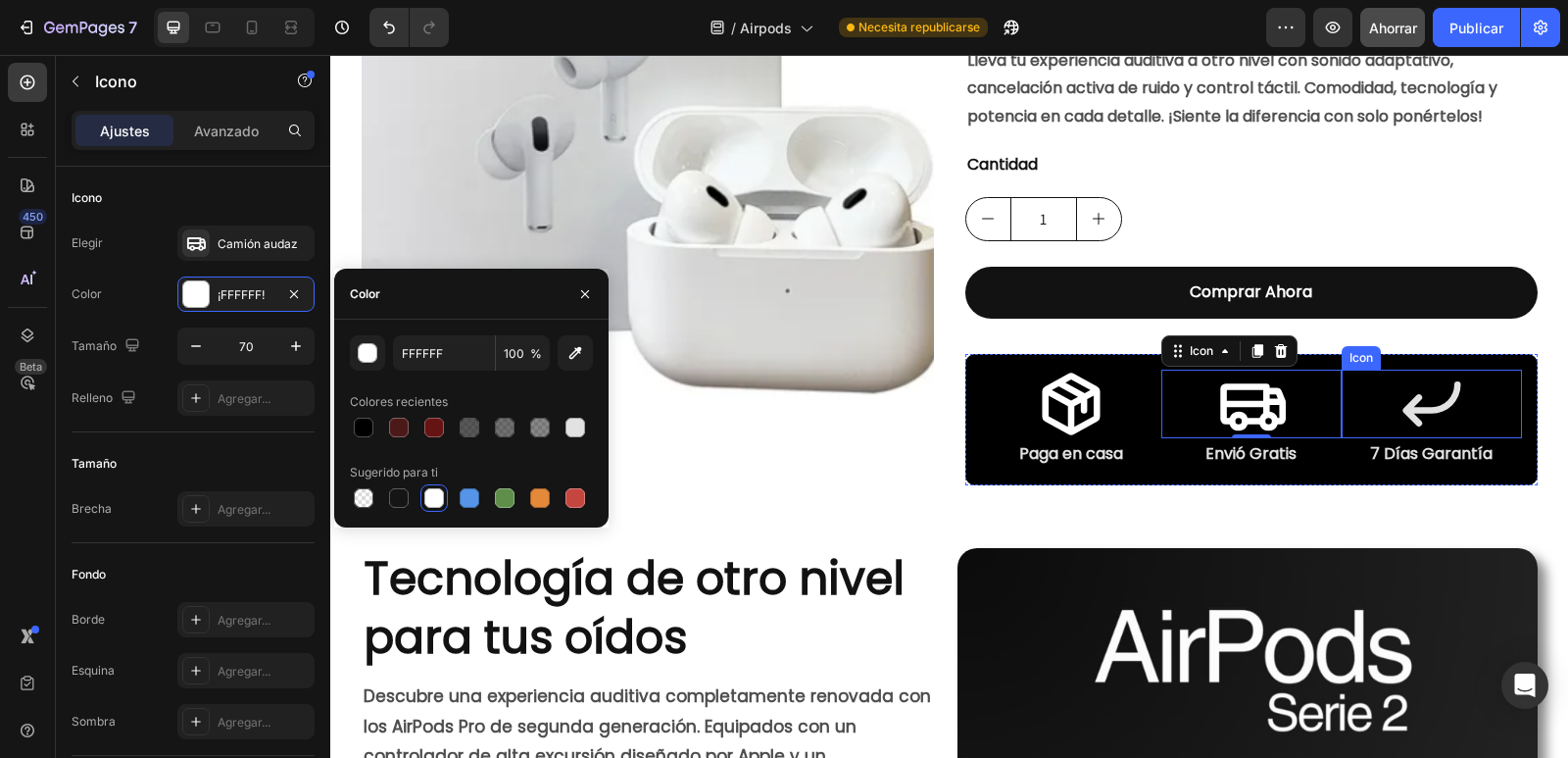 click 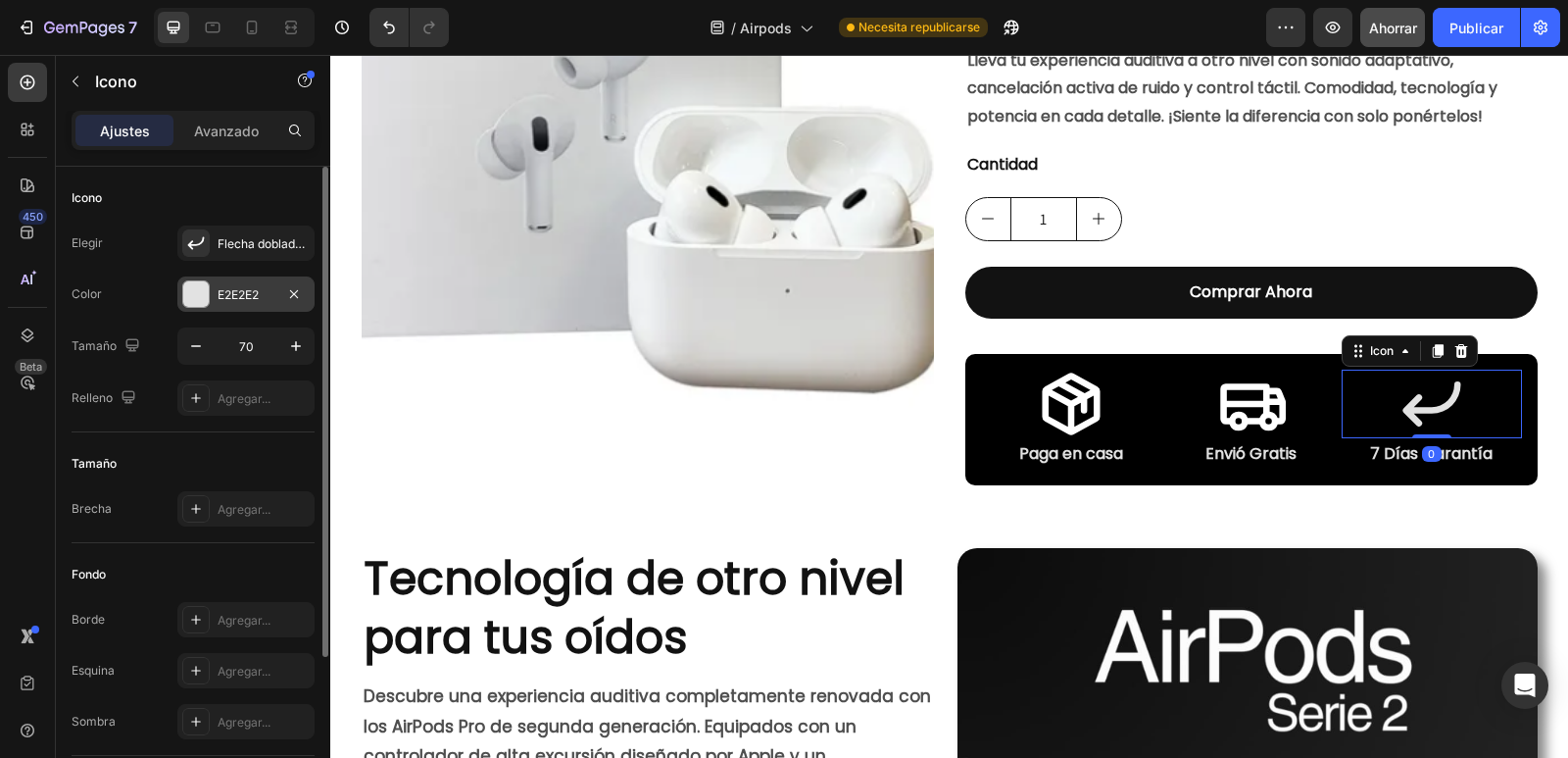 click on "E2E2E2" at bounding box center [238, 294] 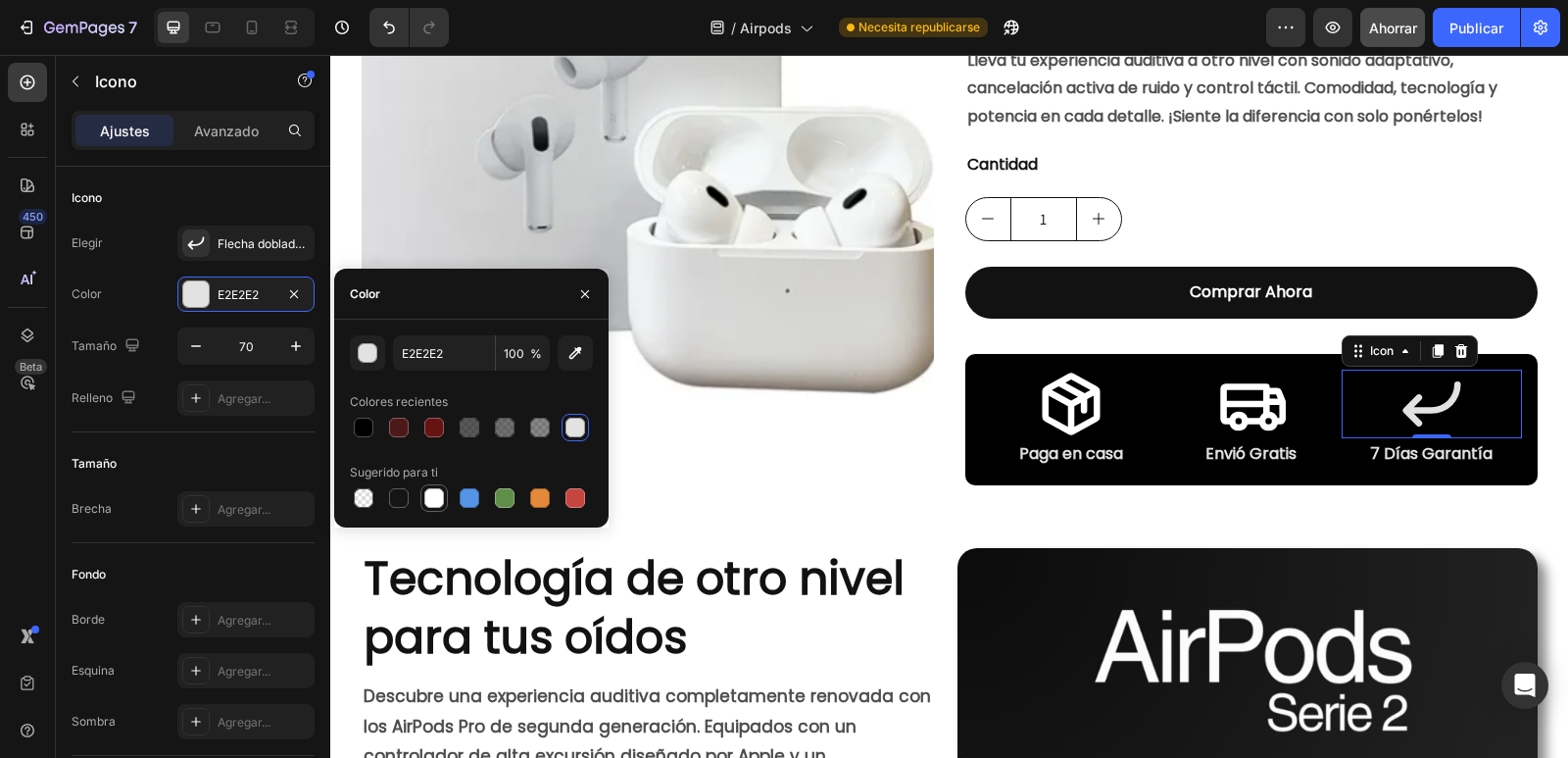 click at bounding box center (434, 498) 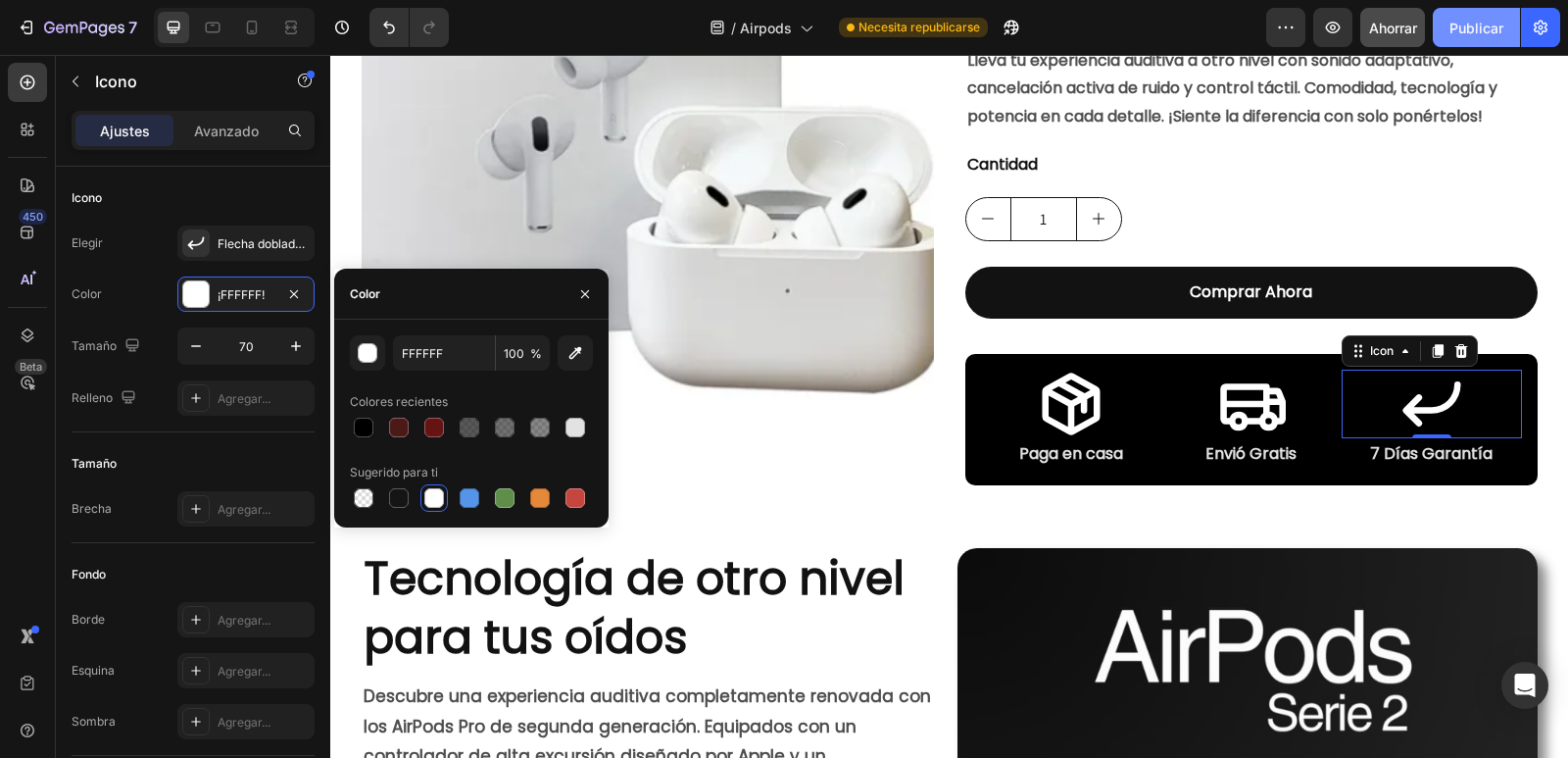 click on "Publicar" at bounding box center [1476, 27] 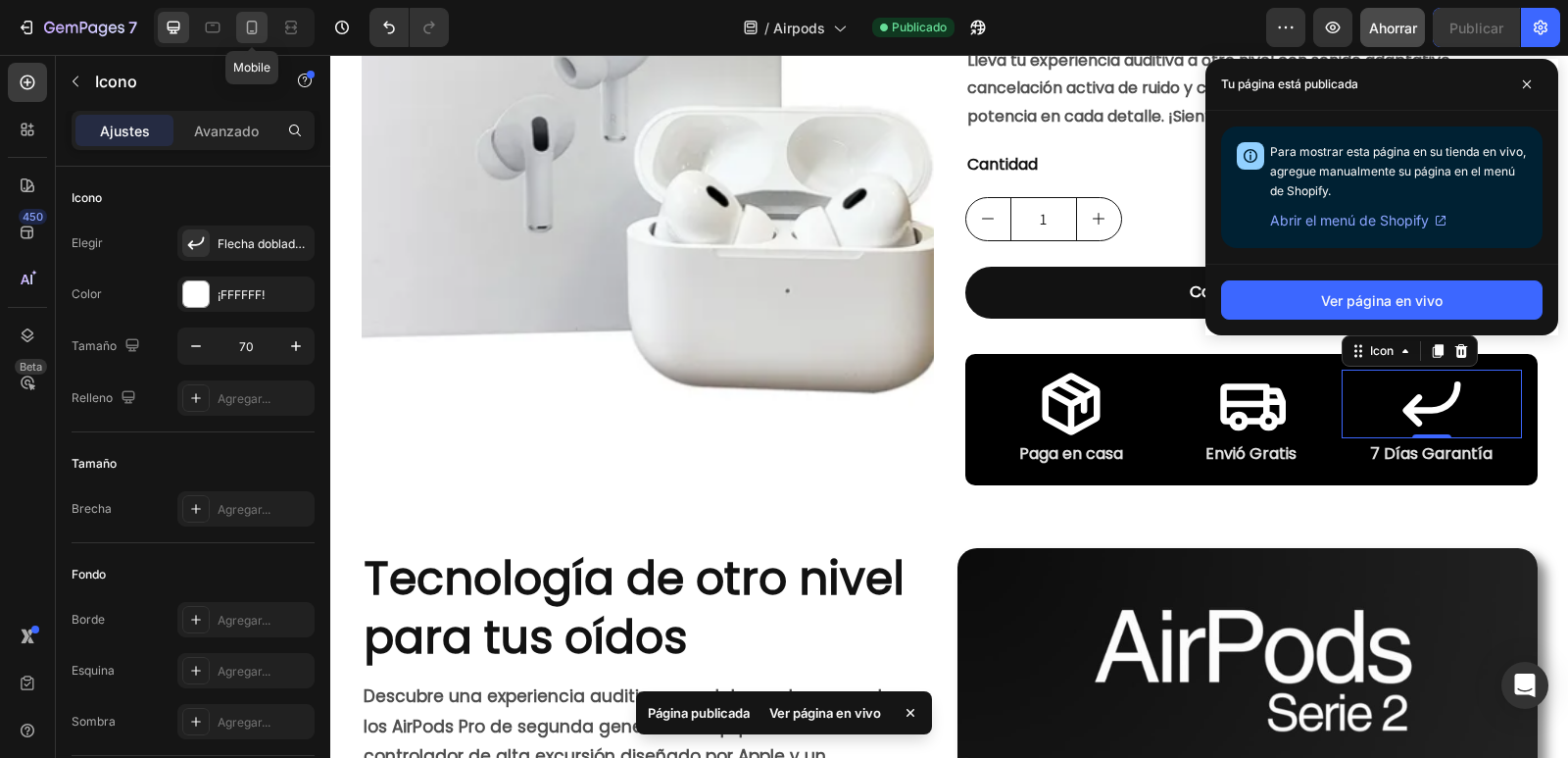 click 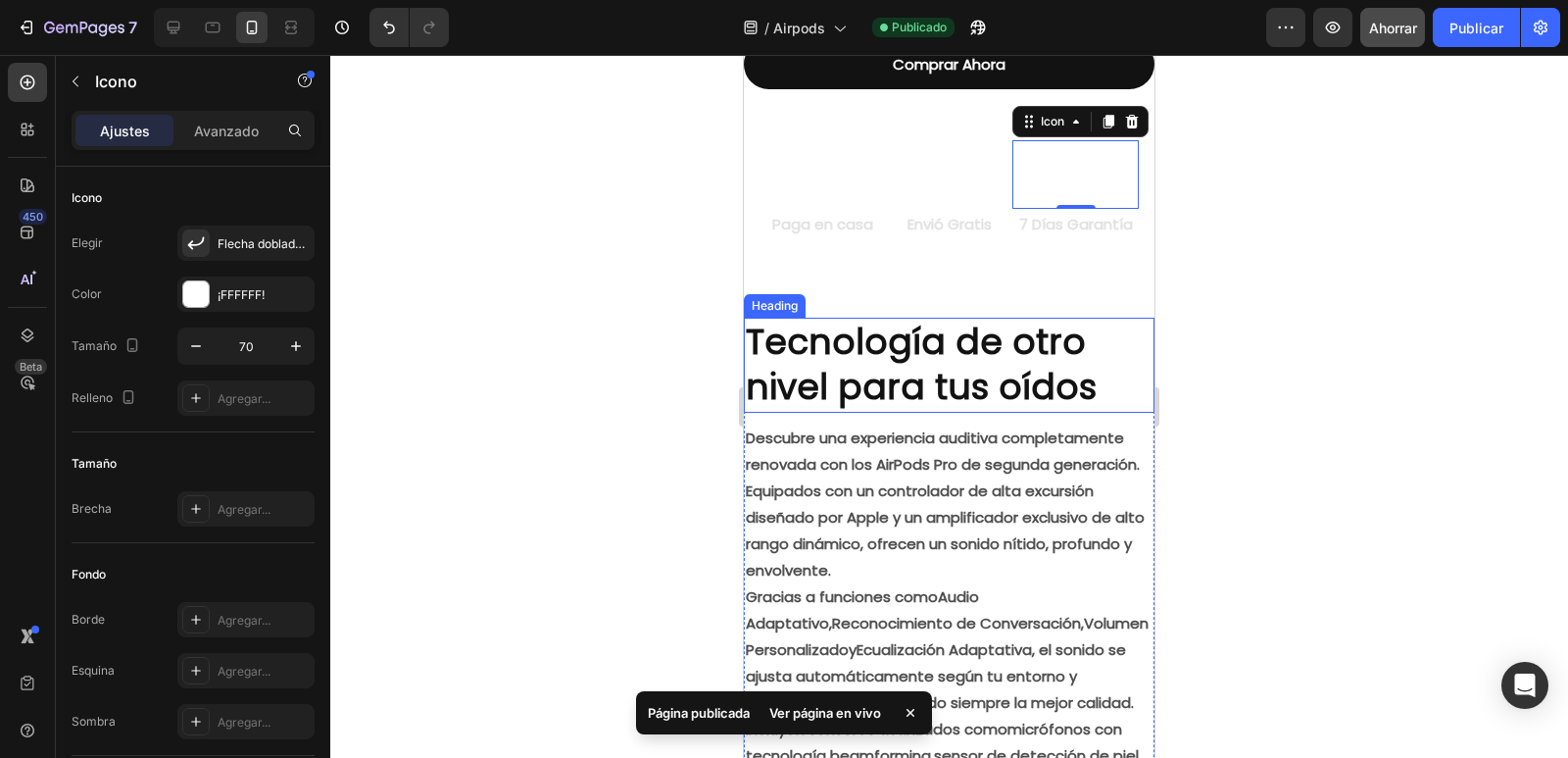 scroll, scrollTop: 1155, scrollLeft: 0, axis: vertical 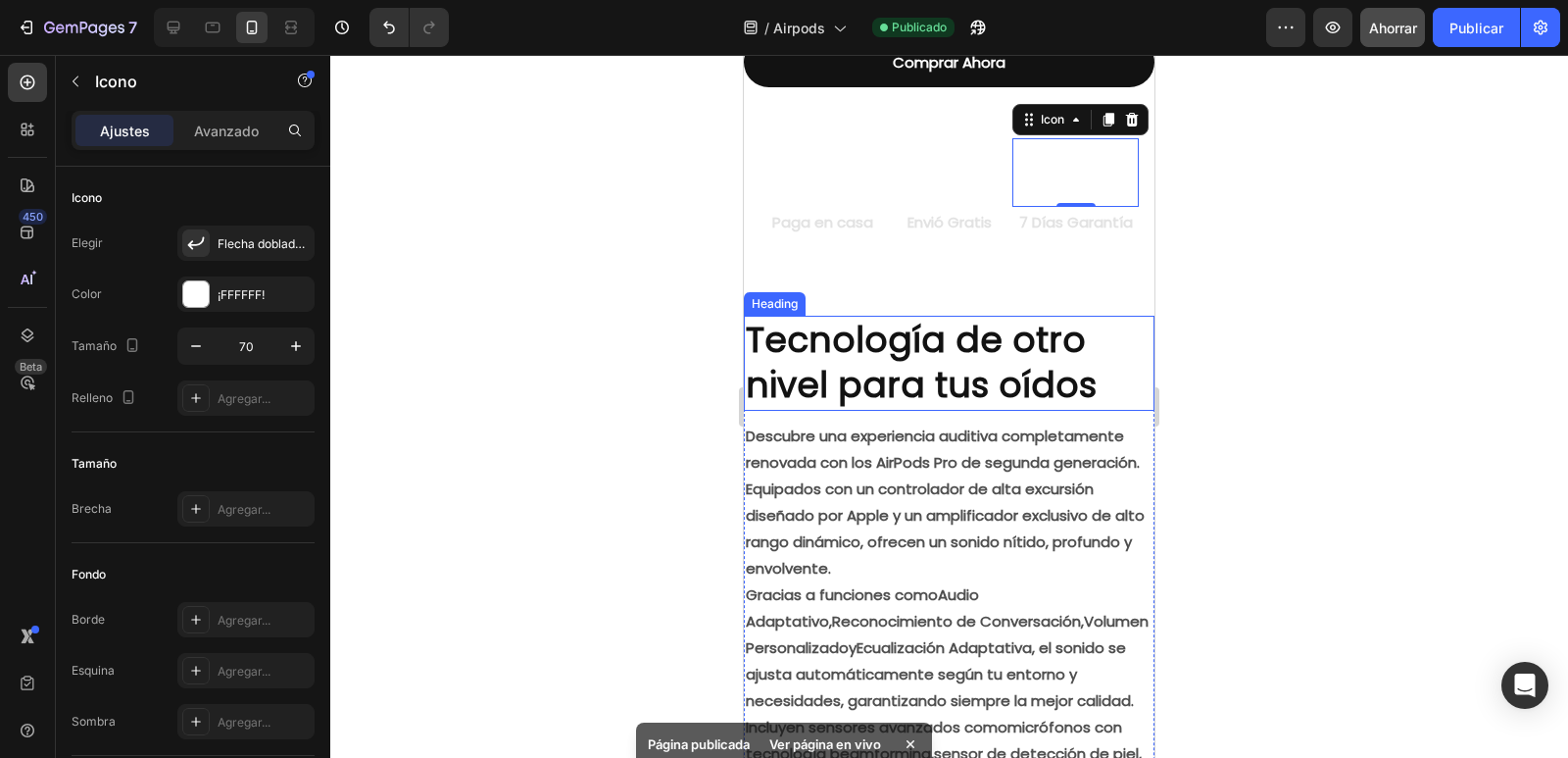click on "Tecnología de otro nivel para tus oídos" at bounding box center [949, 364] 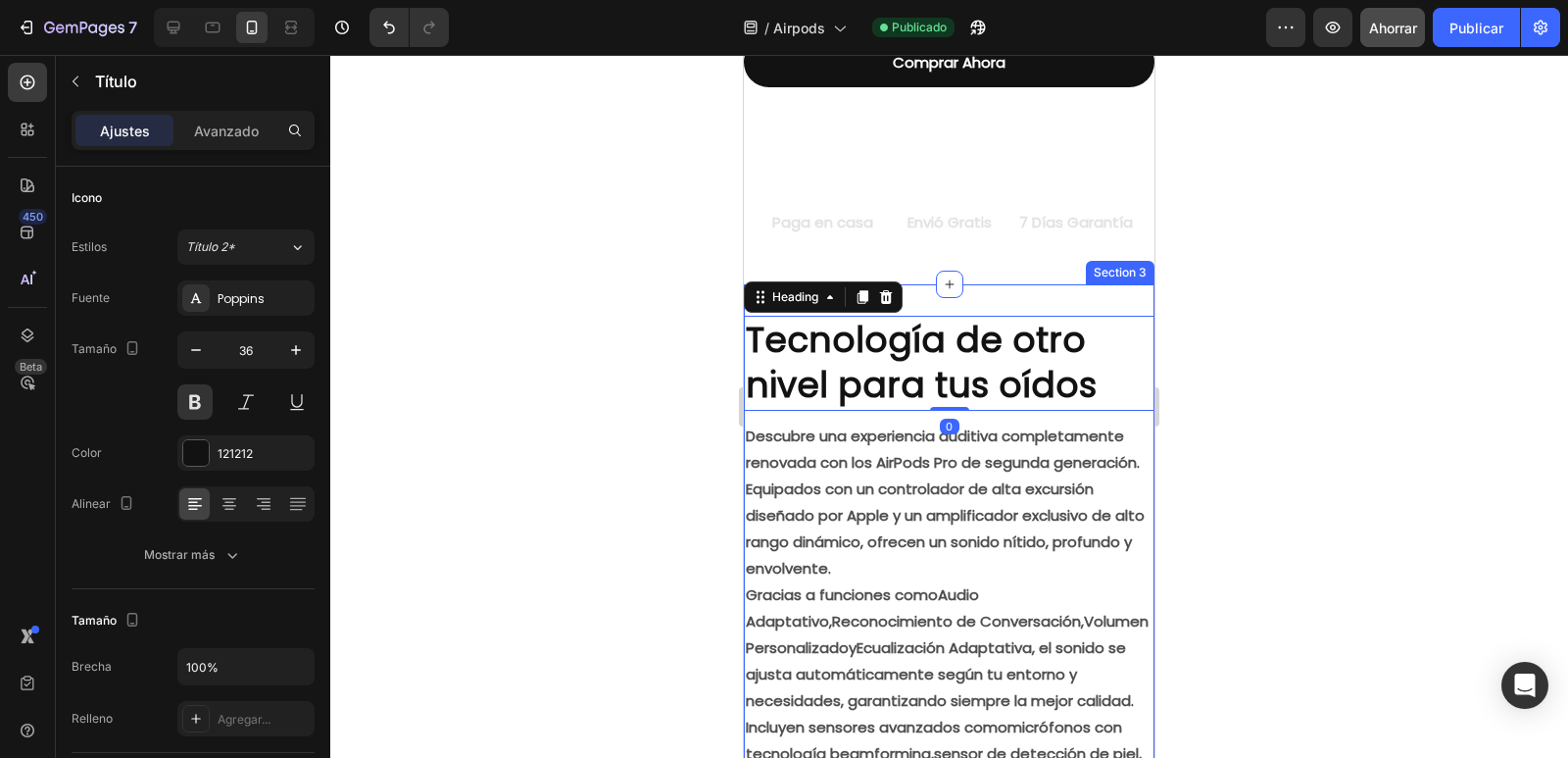 click on "Tecnología de otro nivel para tus oídos Heading   0 Descubre una experiencia auditiva completamente renovada con los AirPods Pro de segunda generación. Equipados con un controlador de alta excursión diseñado por Apple y un amplificador exclusivo de alto rango dinámico, ofrecen un sonido nítido, profundo y envolvente. Gracias a funciones como  Audio Adaptativo ,  Reconocimiento de Conversación ,  Volumen Personalizado  y  Ecualización Adaptativa , el sonido se ajusta automáticamente según tu entorno y necesidades, garantizando siempre la mejor calidad. Incluyen sensores avanzados como  micrófonos con tecnología beamforming ,  sensor de detección de piel , y  acelerómetros que detectan movimiento y voz , lo que mejora la interacción y precisión en cada uso. Además, su  control táctil intuitivo  te permite ajustar el volumen, cambiar de canción, contestar llamadas o cambiar el modo de audio con solo unos toques o deslizamientos. Con opciones de accesibilidad como  Escucha en Vivo ,   y  Image" at bounding box center [949, 1061] 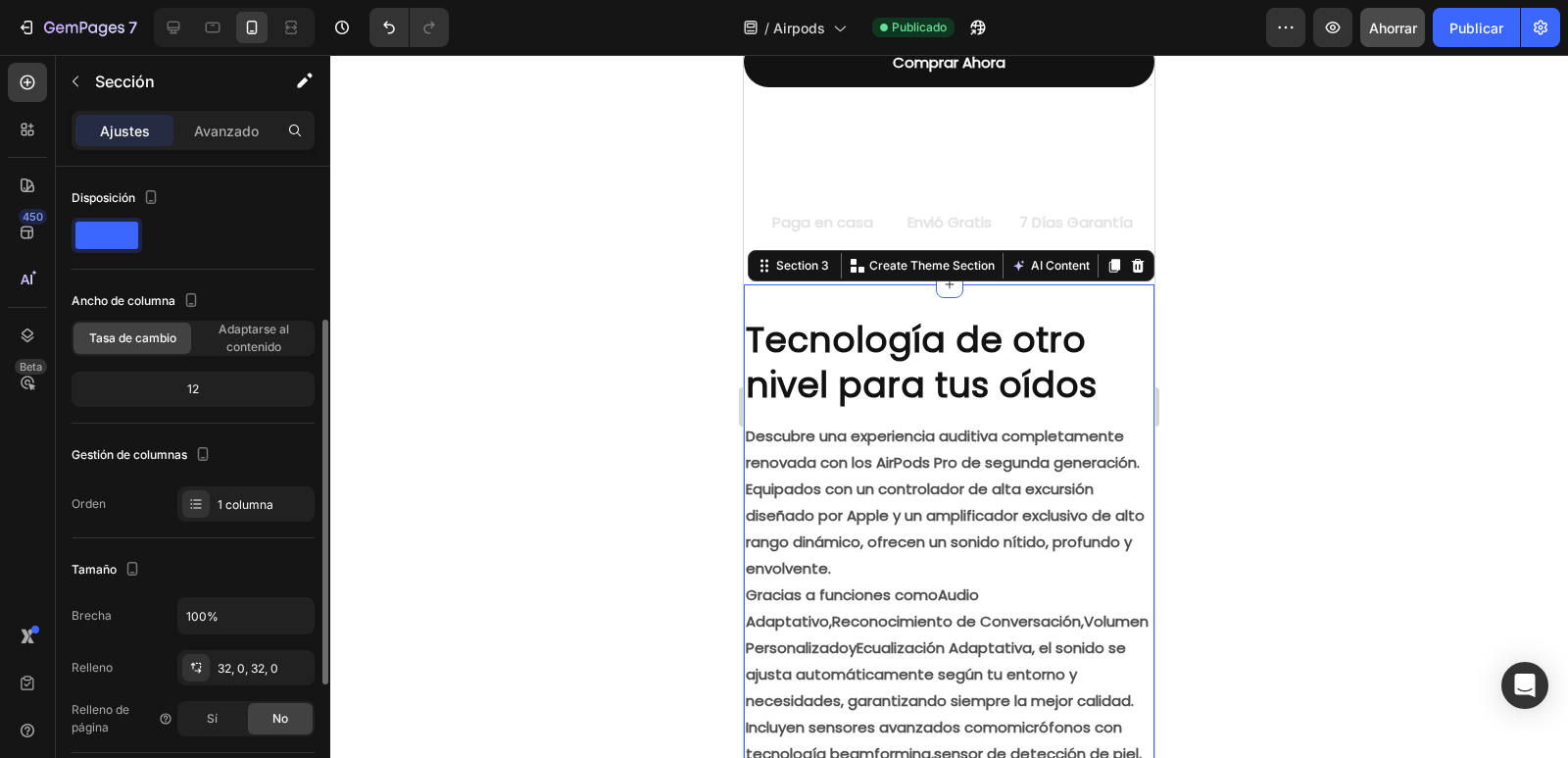scroll, scrollTop: 98, scrollLeft: 0, axis: vertical 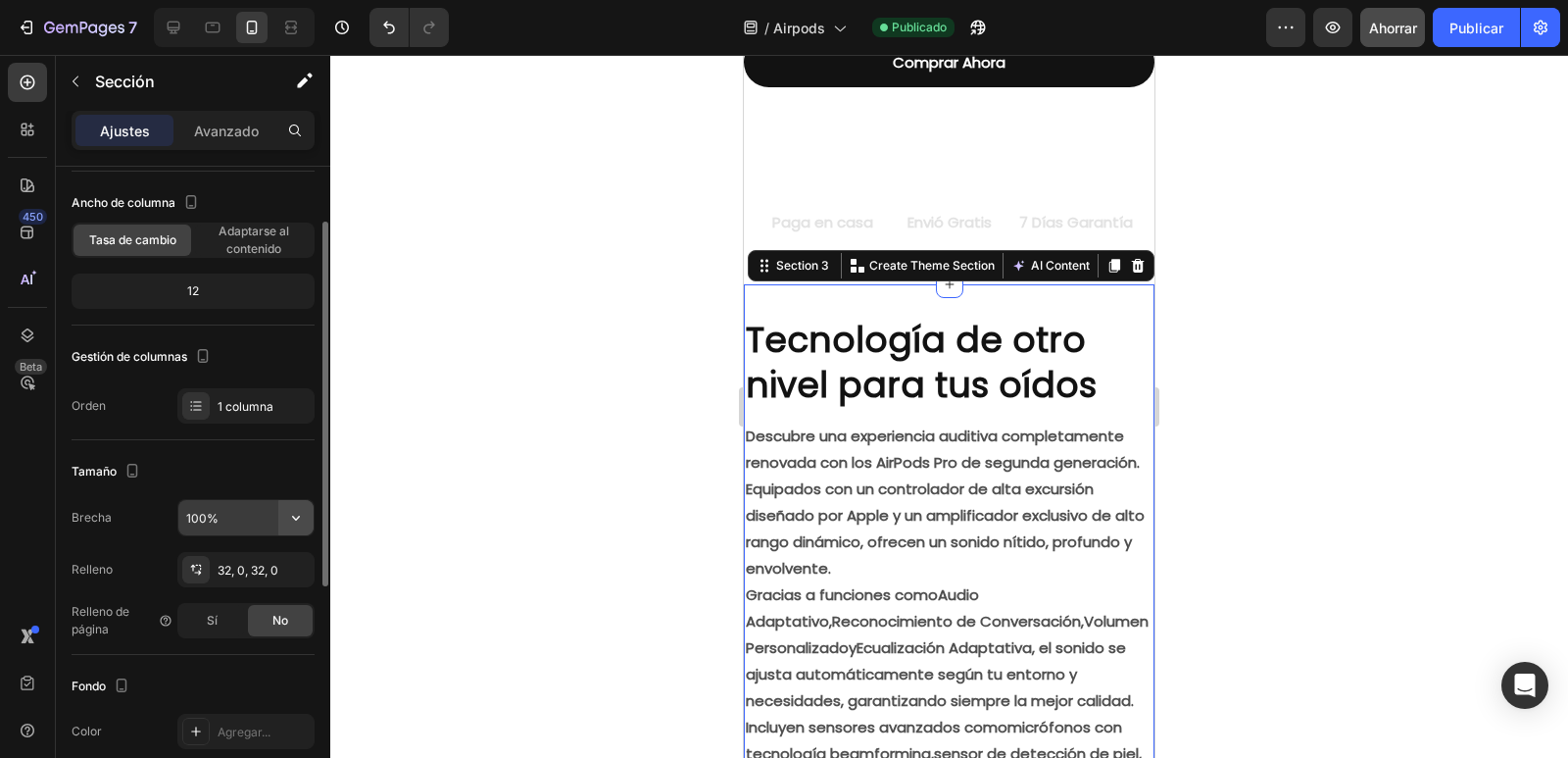 click 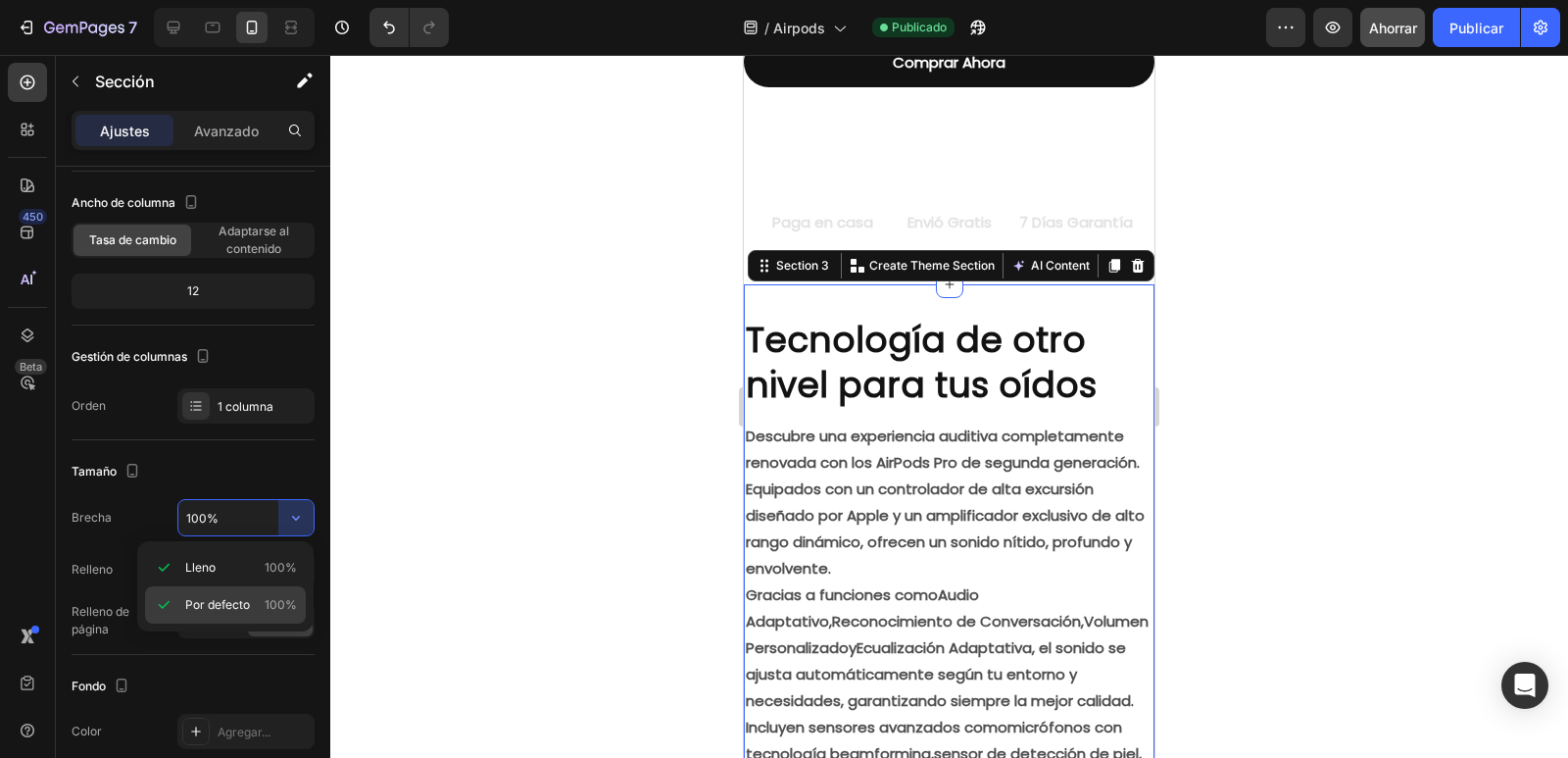 click on "Por defecto" at bounding box center [218, 604] 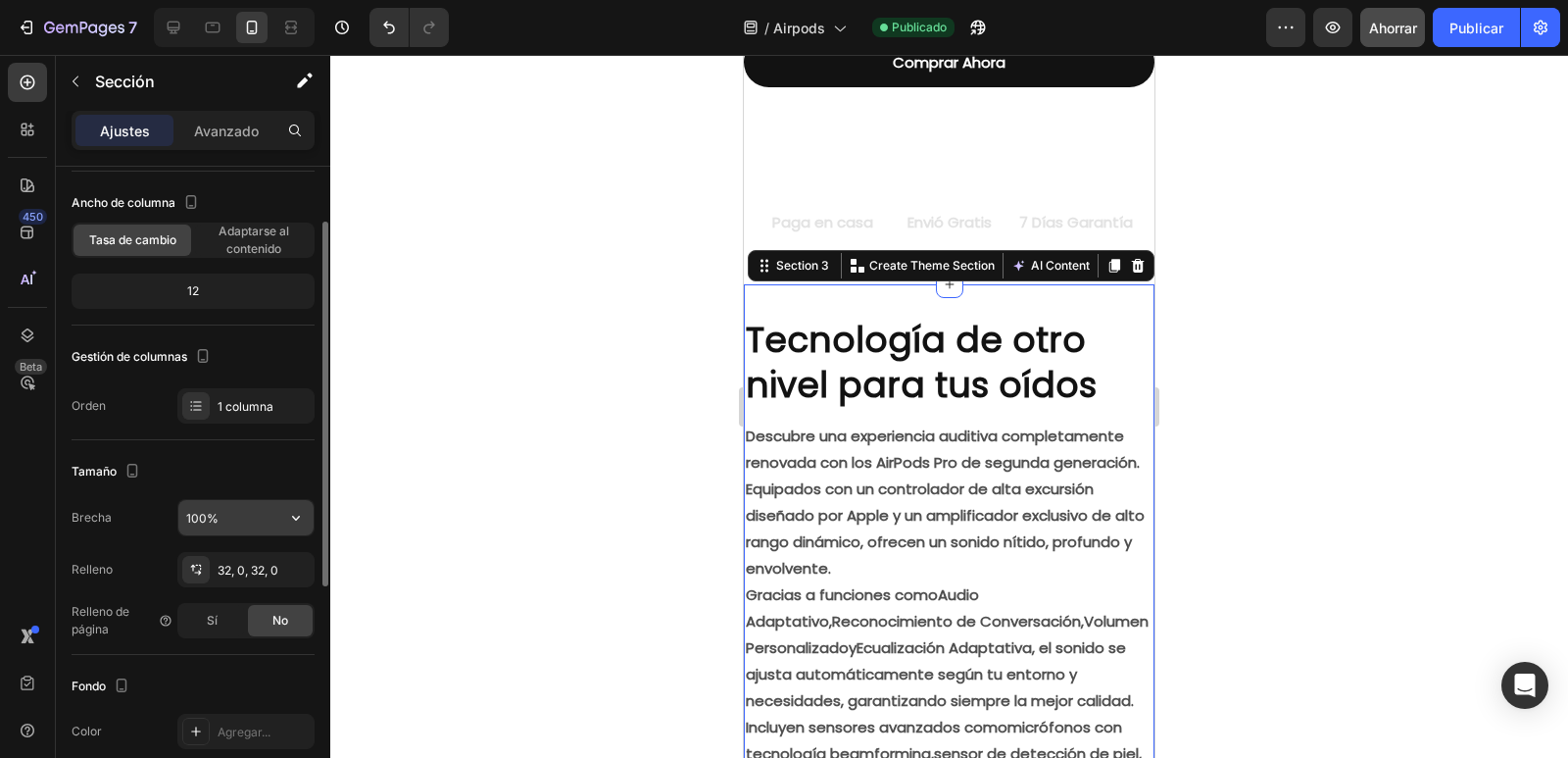 click on "100%" at bounding box center [246, 518] 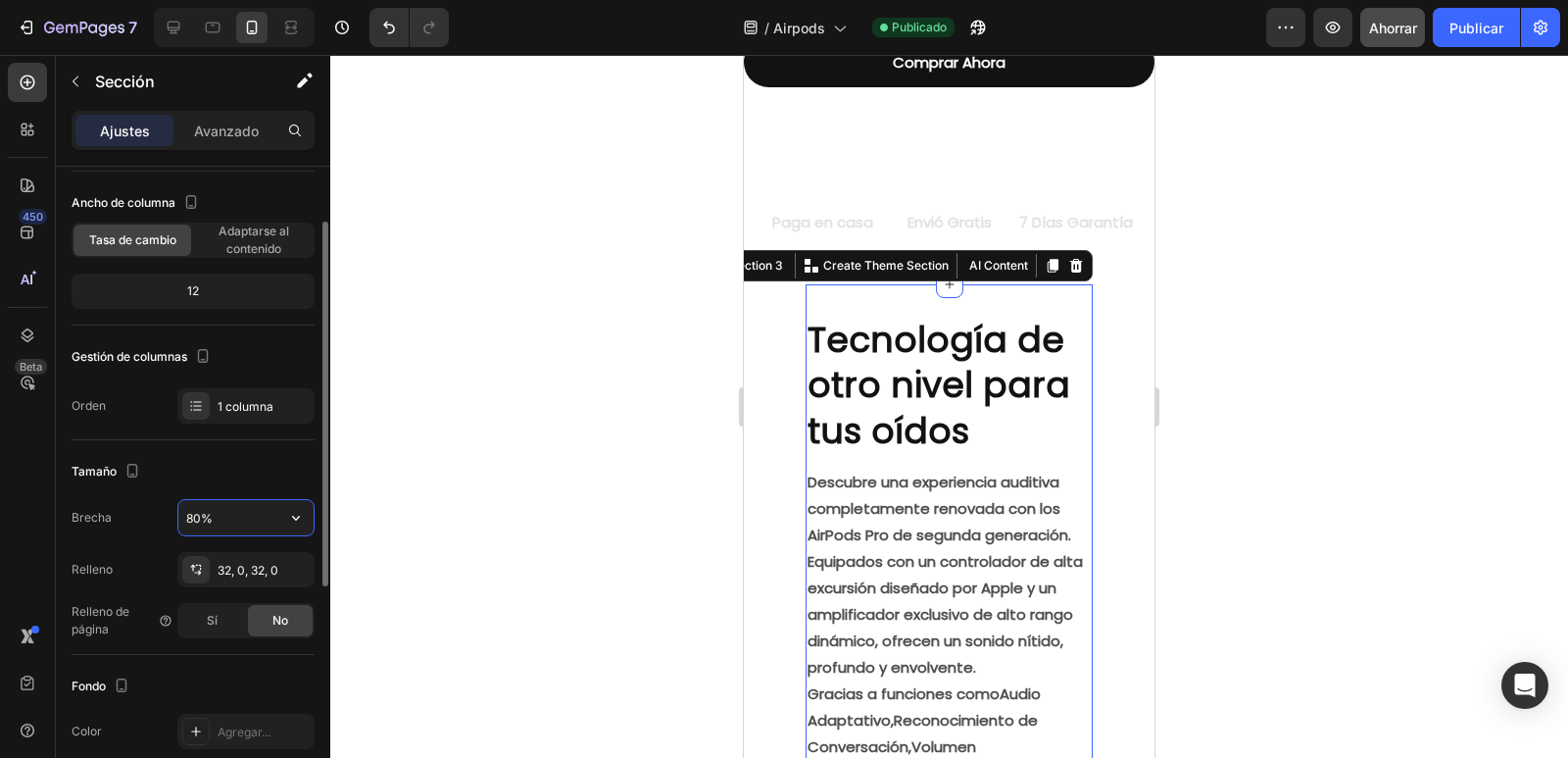 click on "80%" at bounding box center (246, 518) 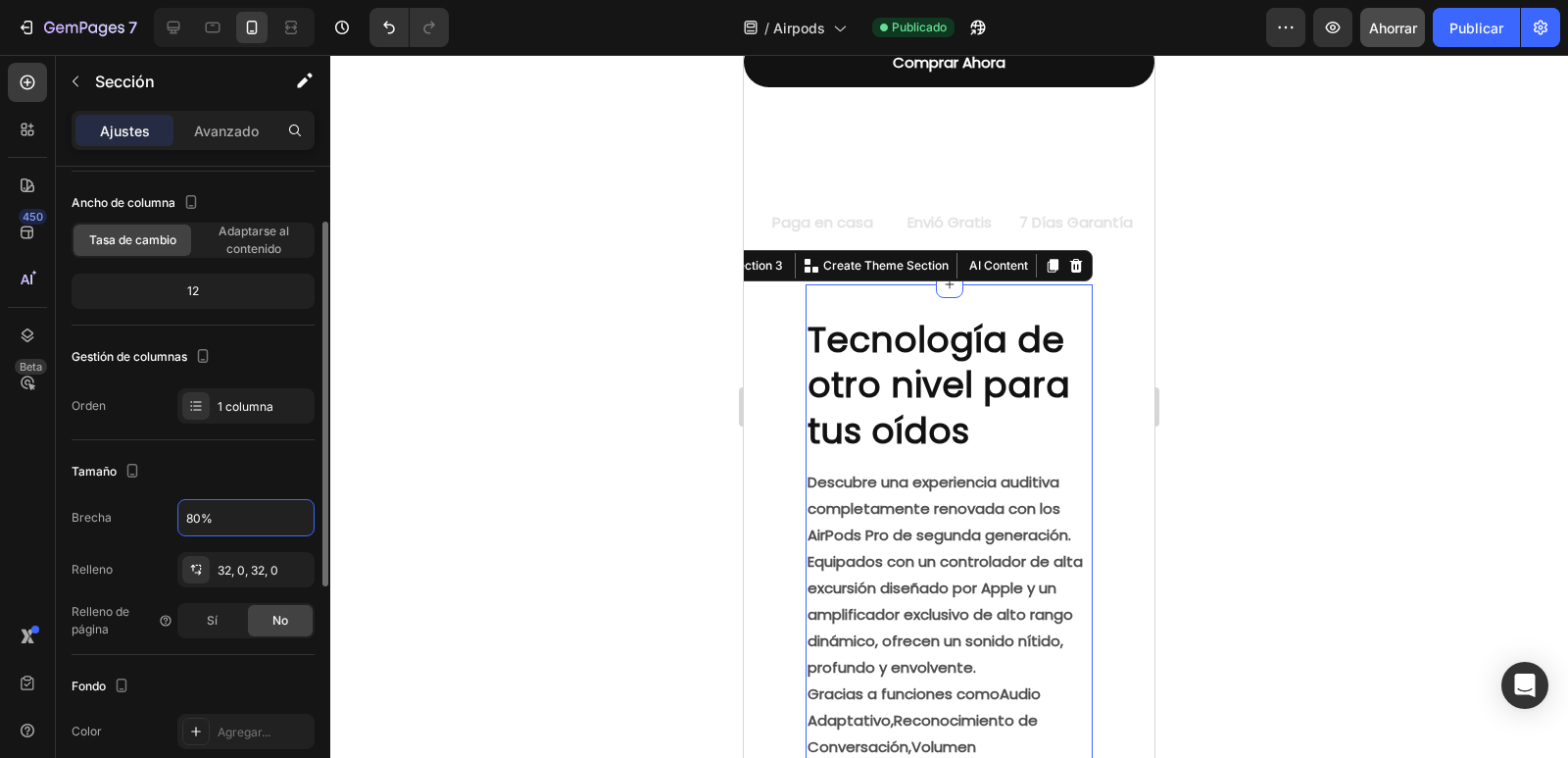 drag, startPoint x: 211, startPoint y: 518, endPoint x: 169, endPoint y: 515, distance: 42.107007 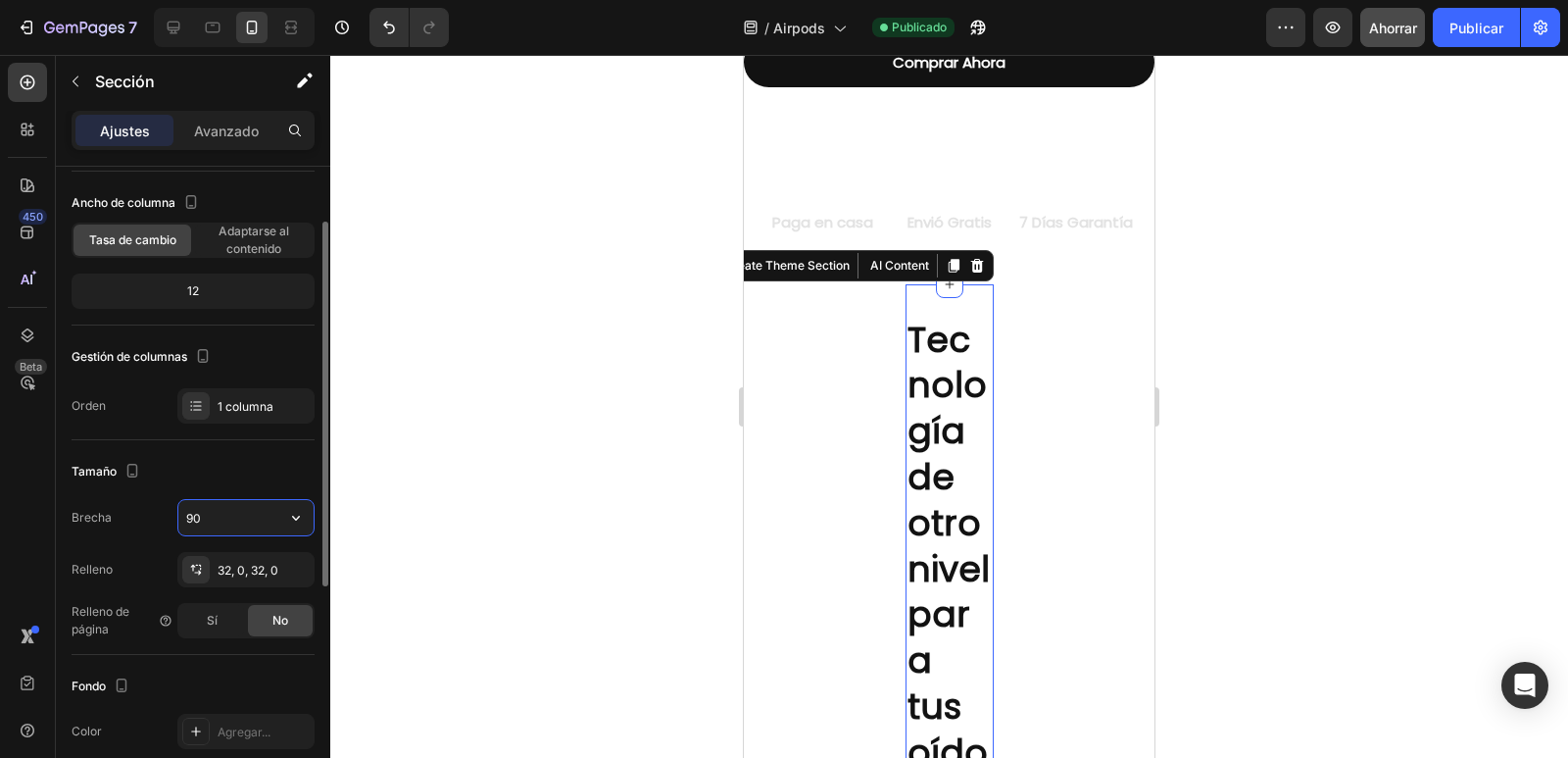 click on "90" at bounding box center [246, 518] 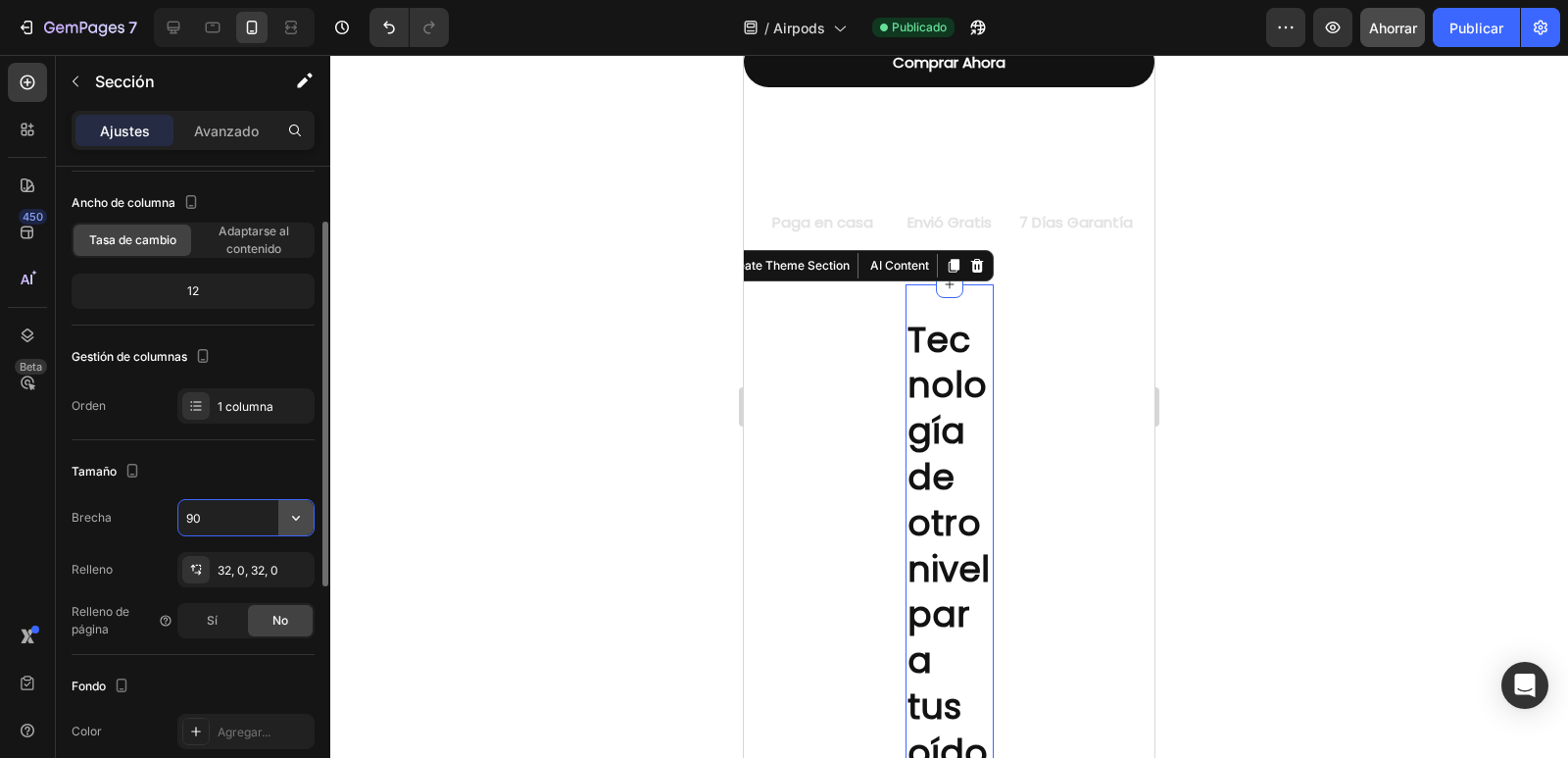 click 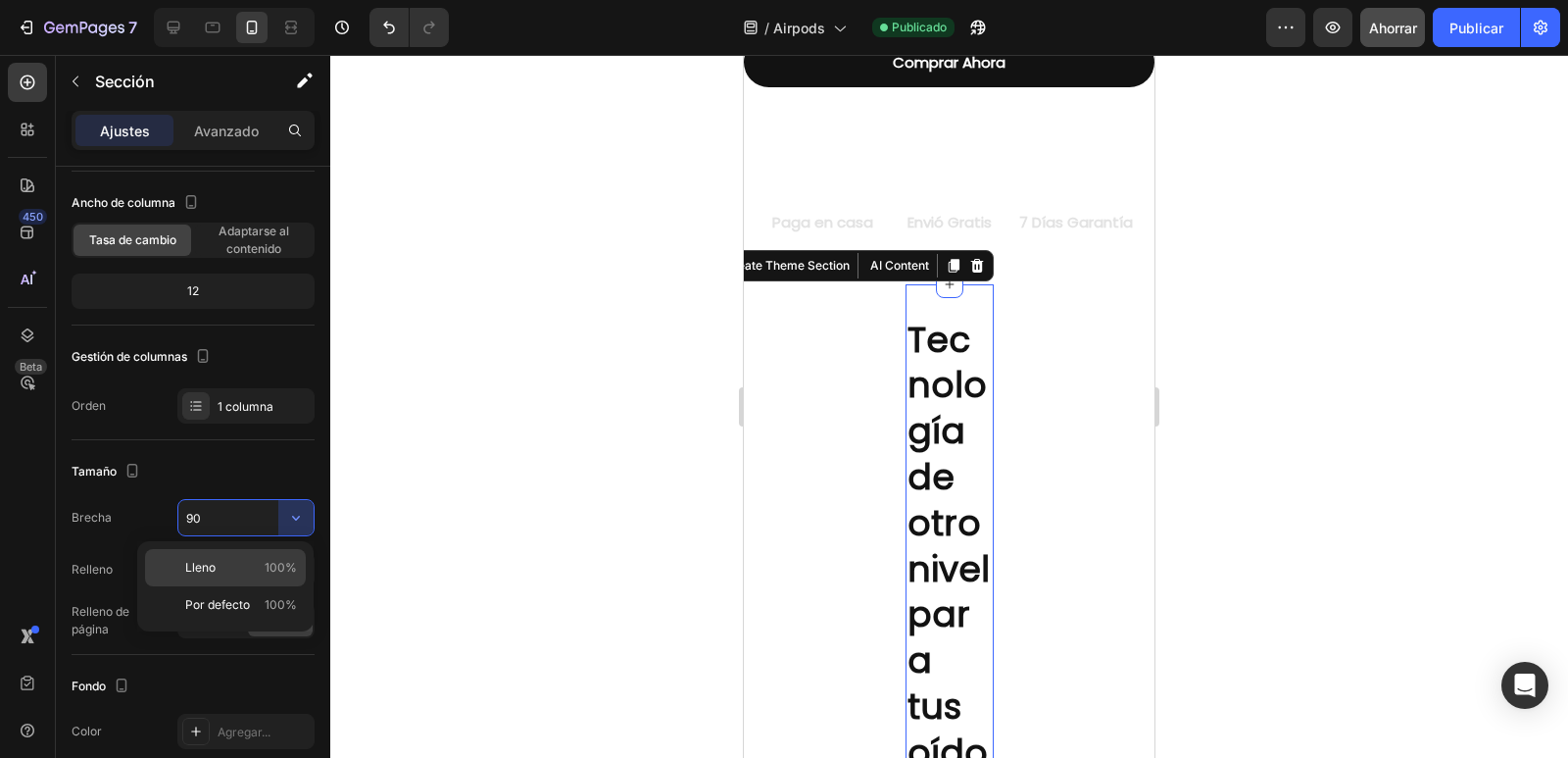 click on "Lleno 100%" at bounding box center (241, 568) 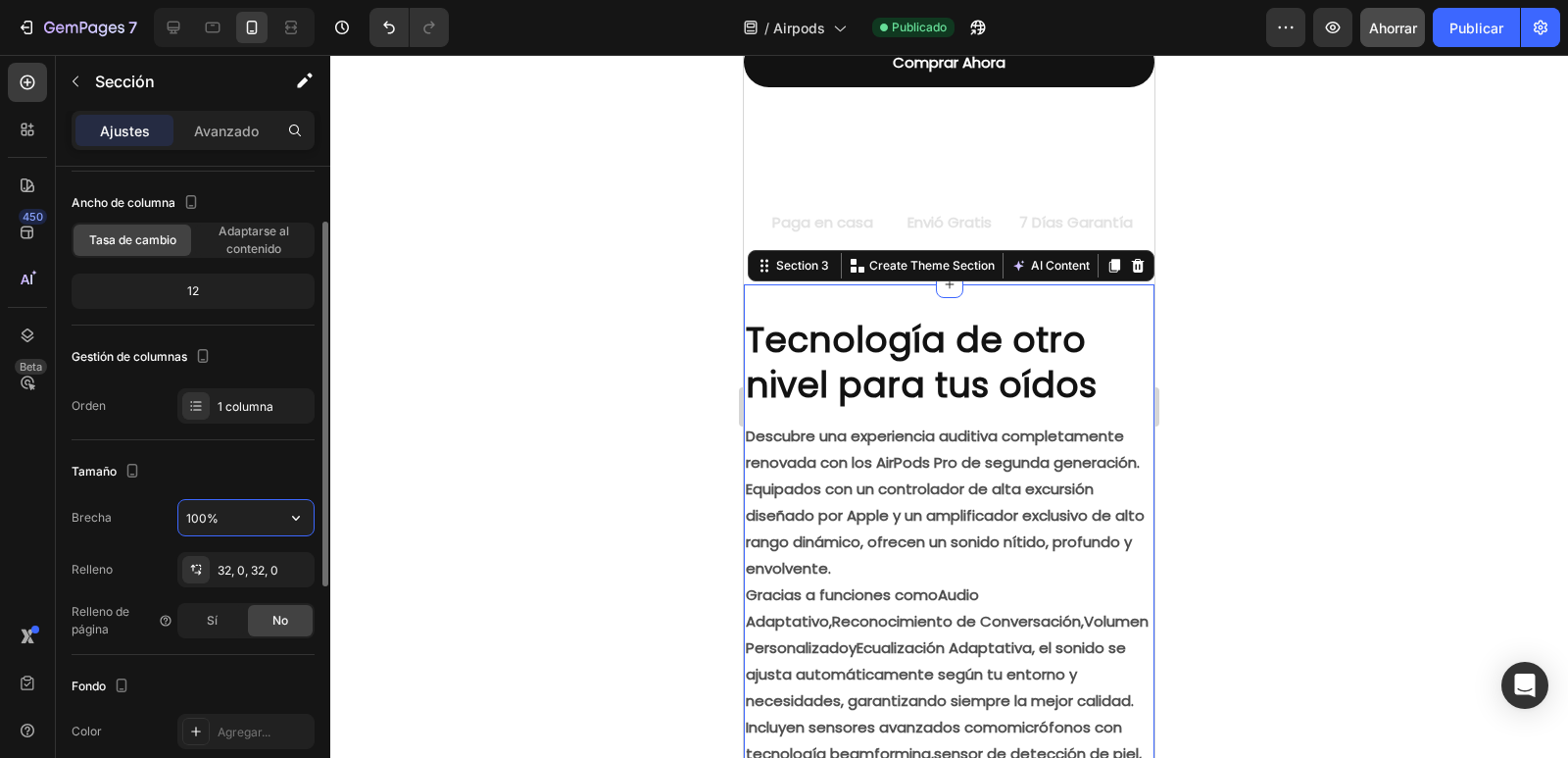 click on "100%" at bounding box center [246, 518] 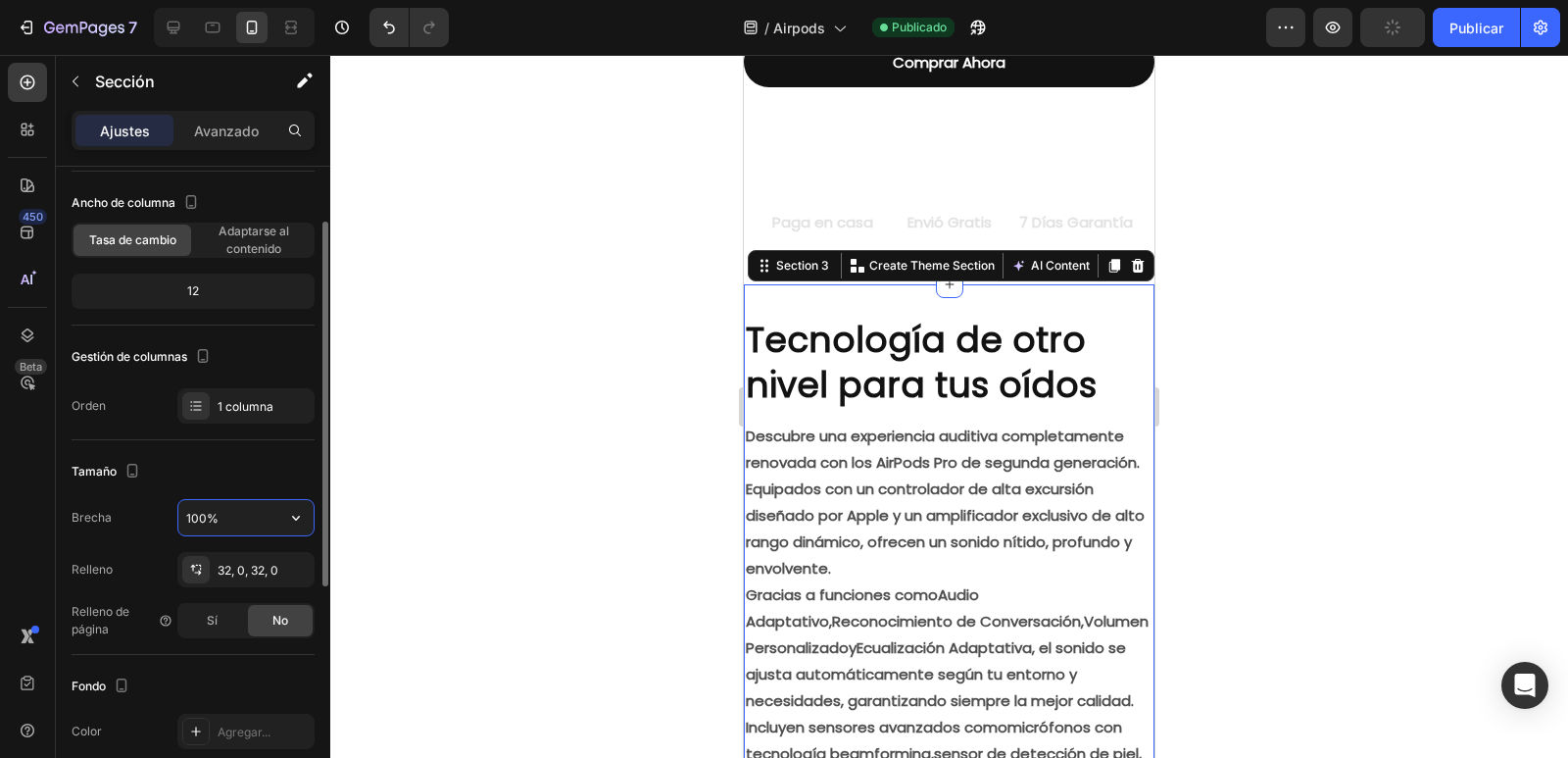 click on "100%" at bounding box center [246, 518] 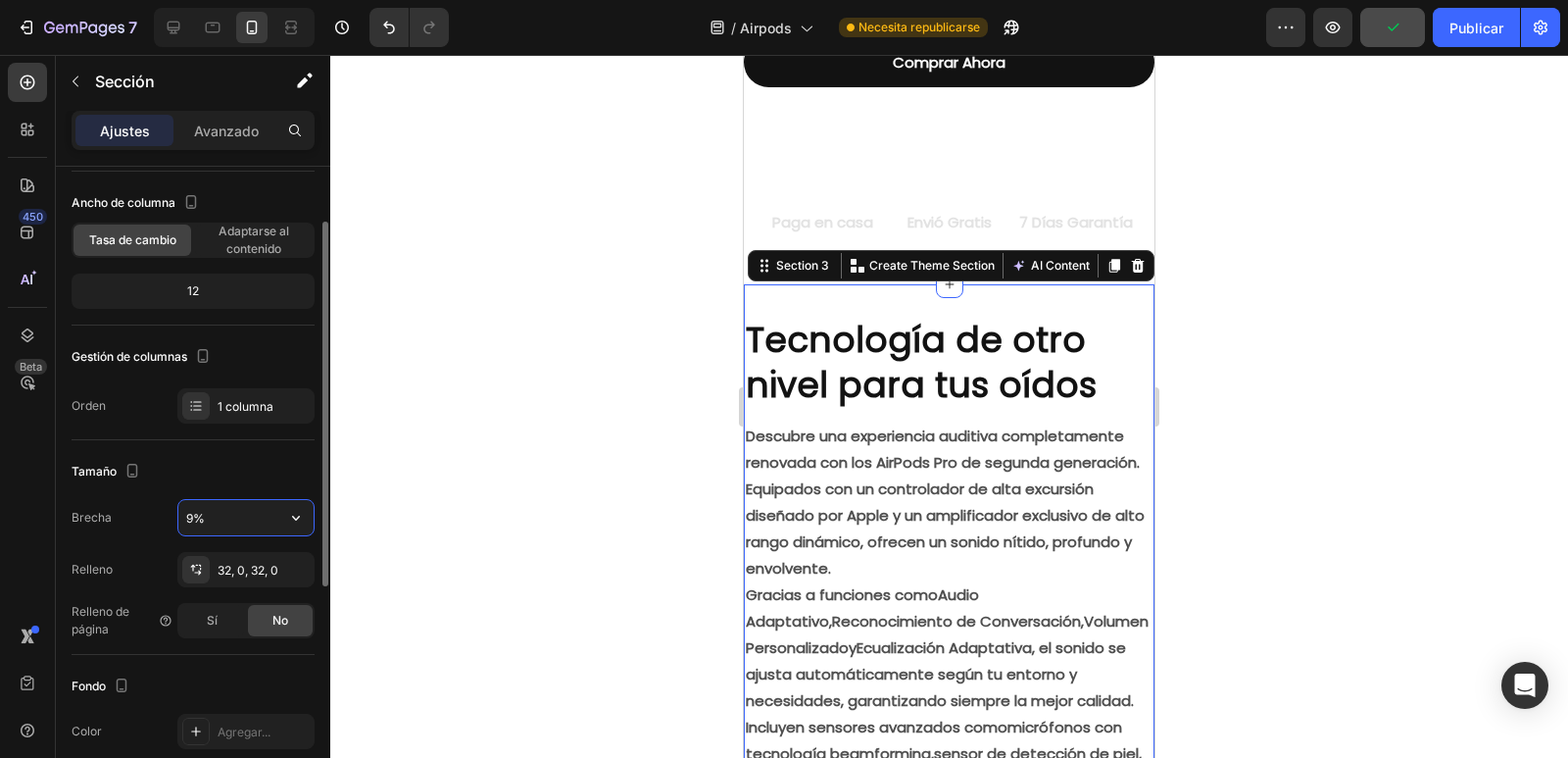 type on "90%" 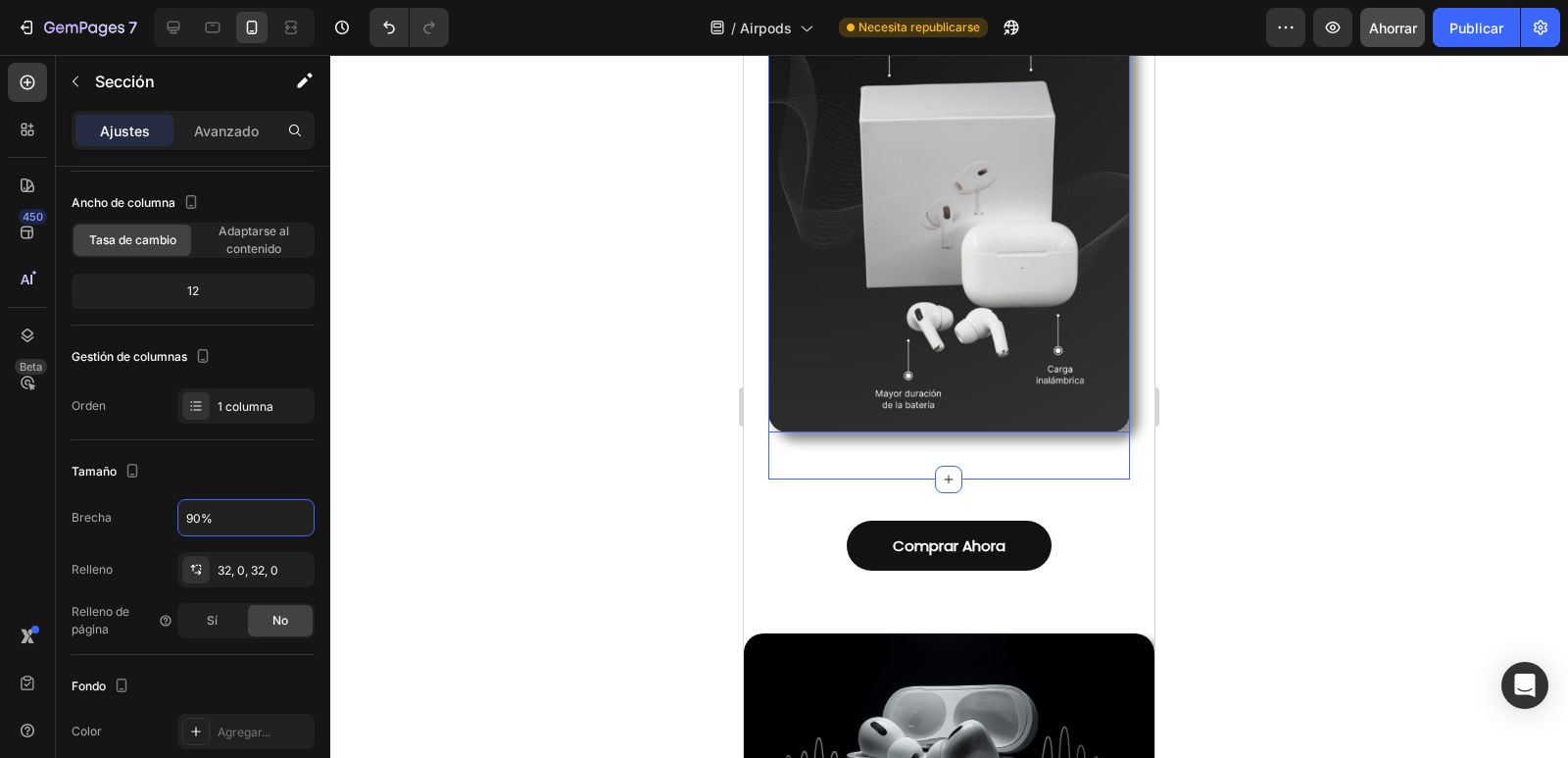 scroll, scrollTop: 2626, scrollLeft: 0, axis: vertical 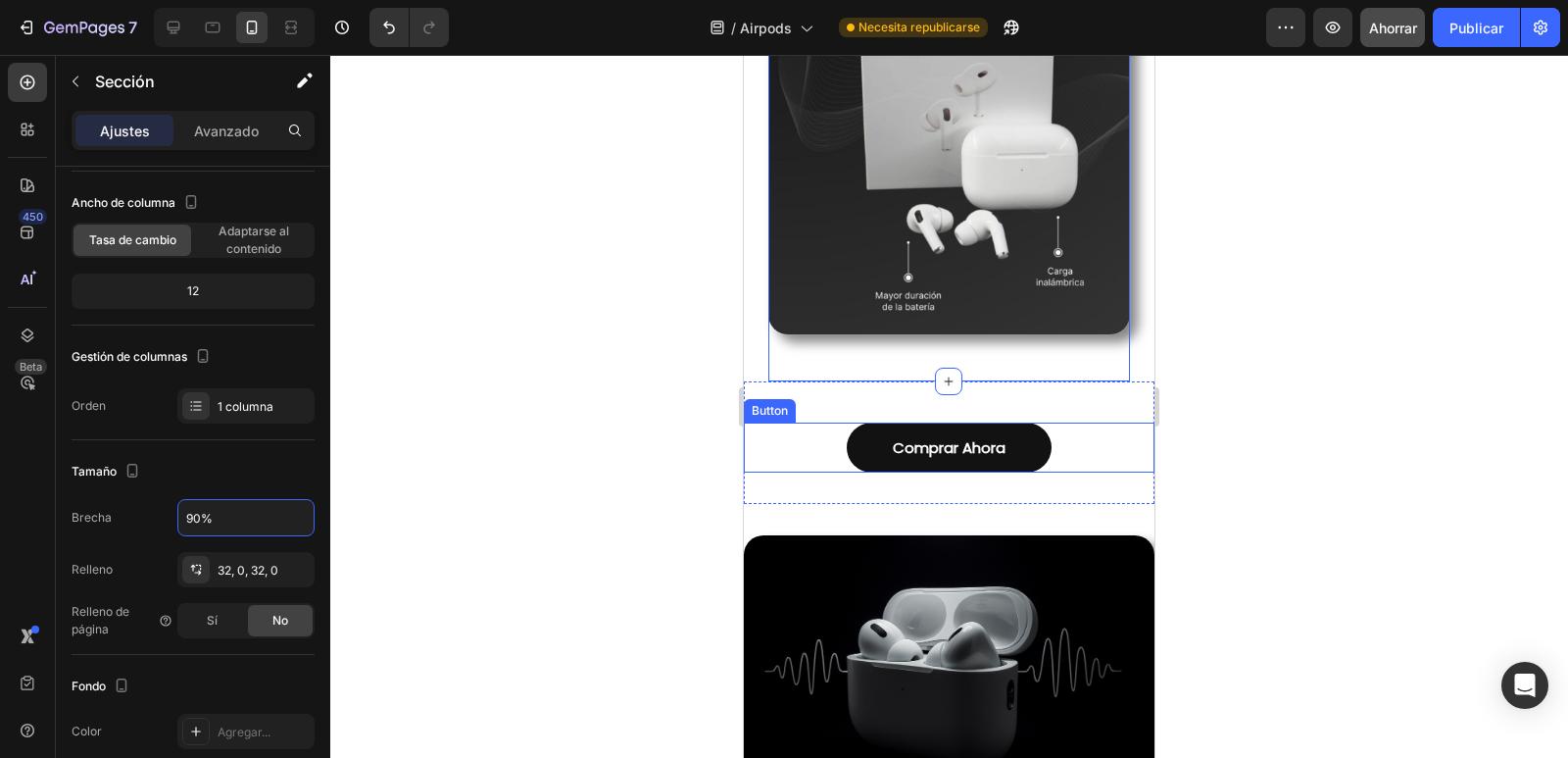 click on "Button" at bounding box center [769, 411] 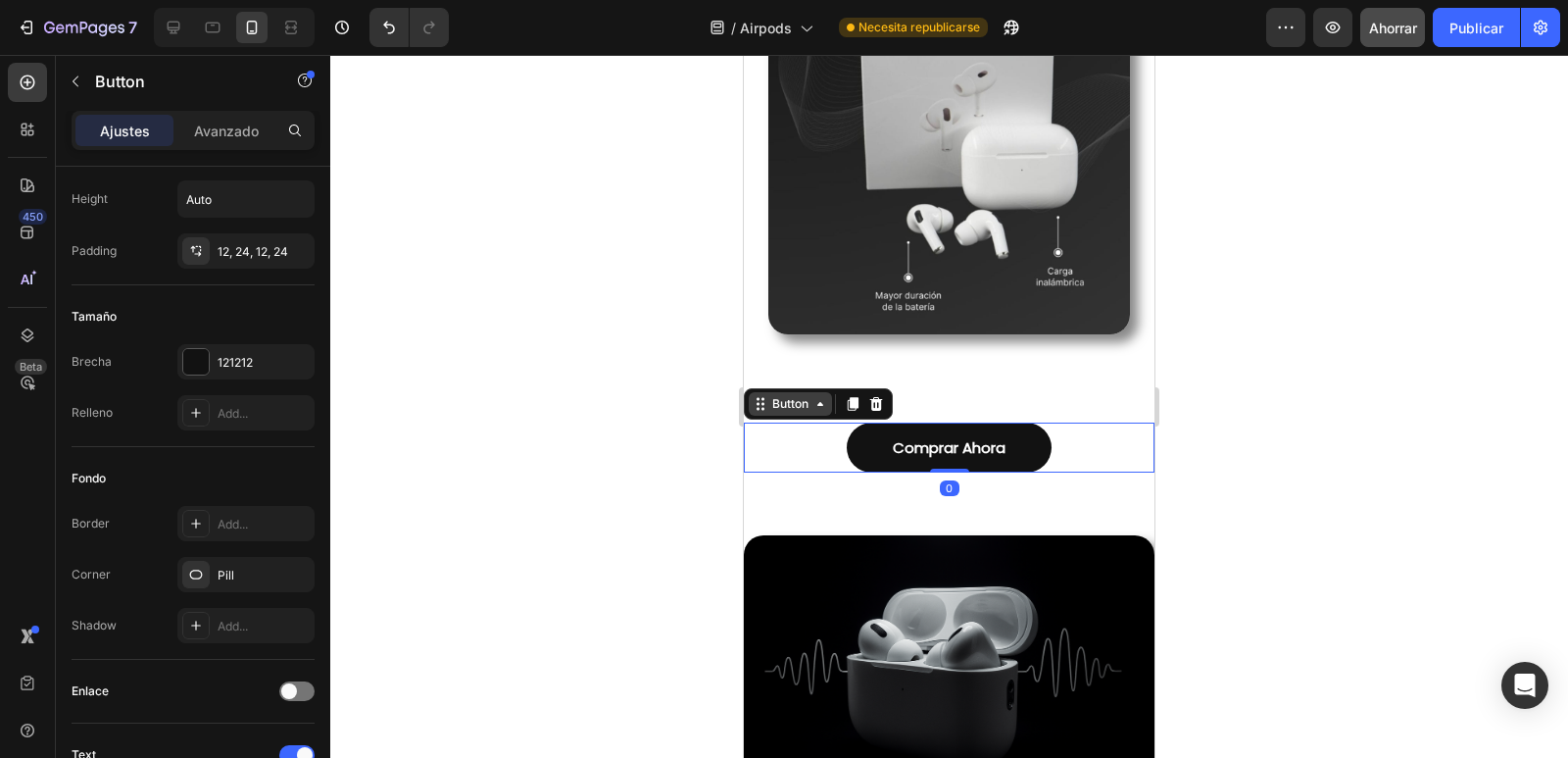 scroll, scrollTop: 0, scrollLeft: 0, axis: both 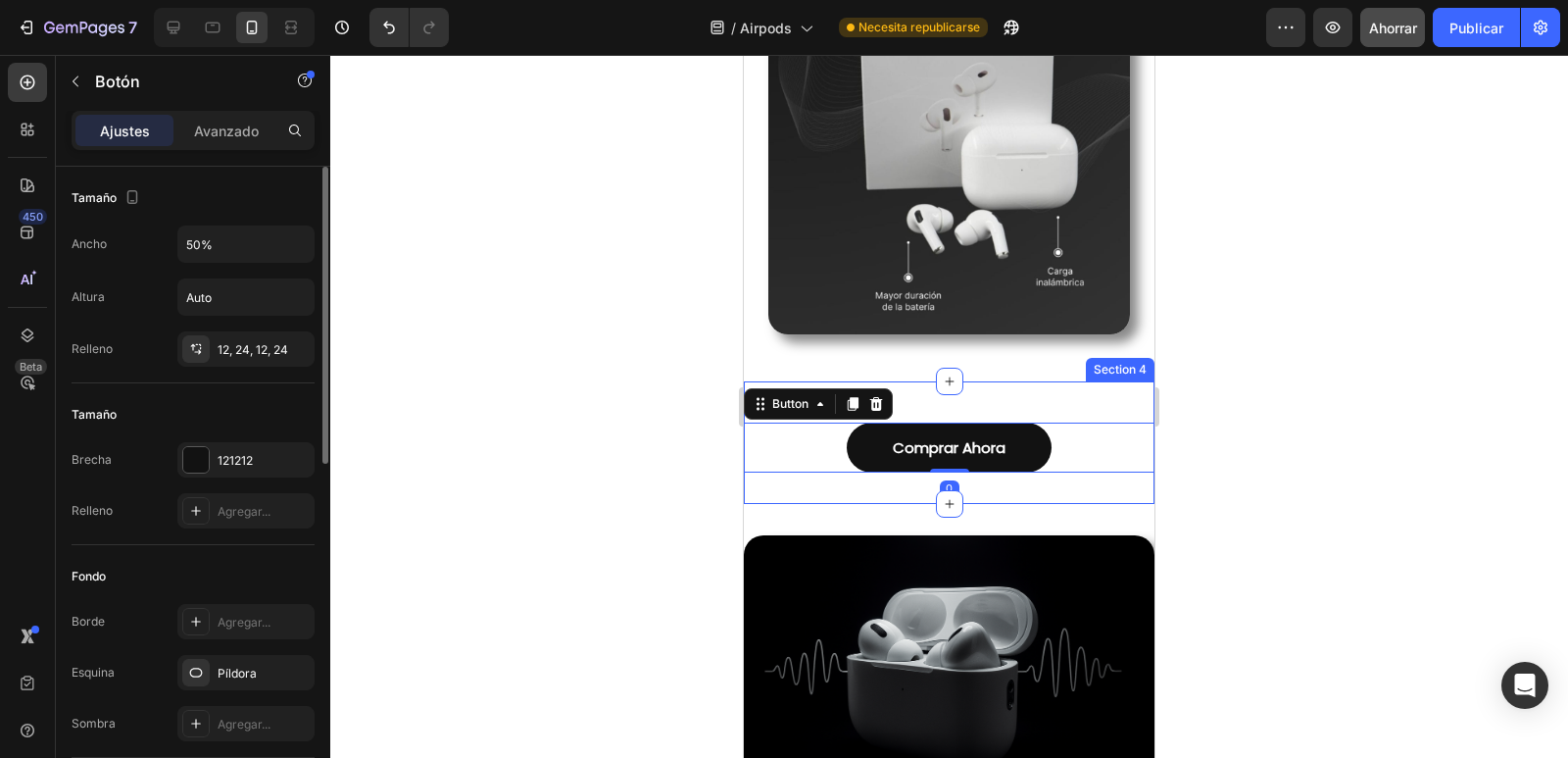 click on "Comprar Ahora Button   0 Section 4" at bounding box center [949, 442] 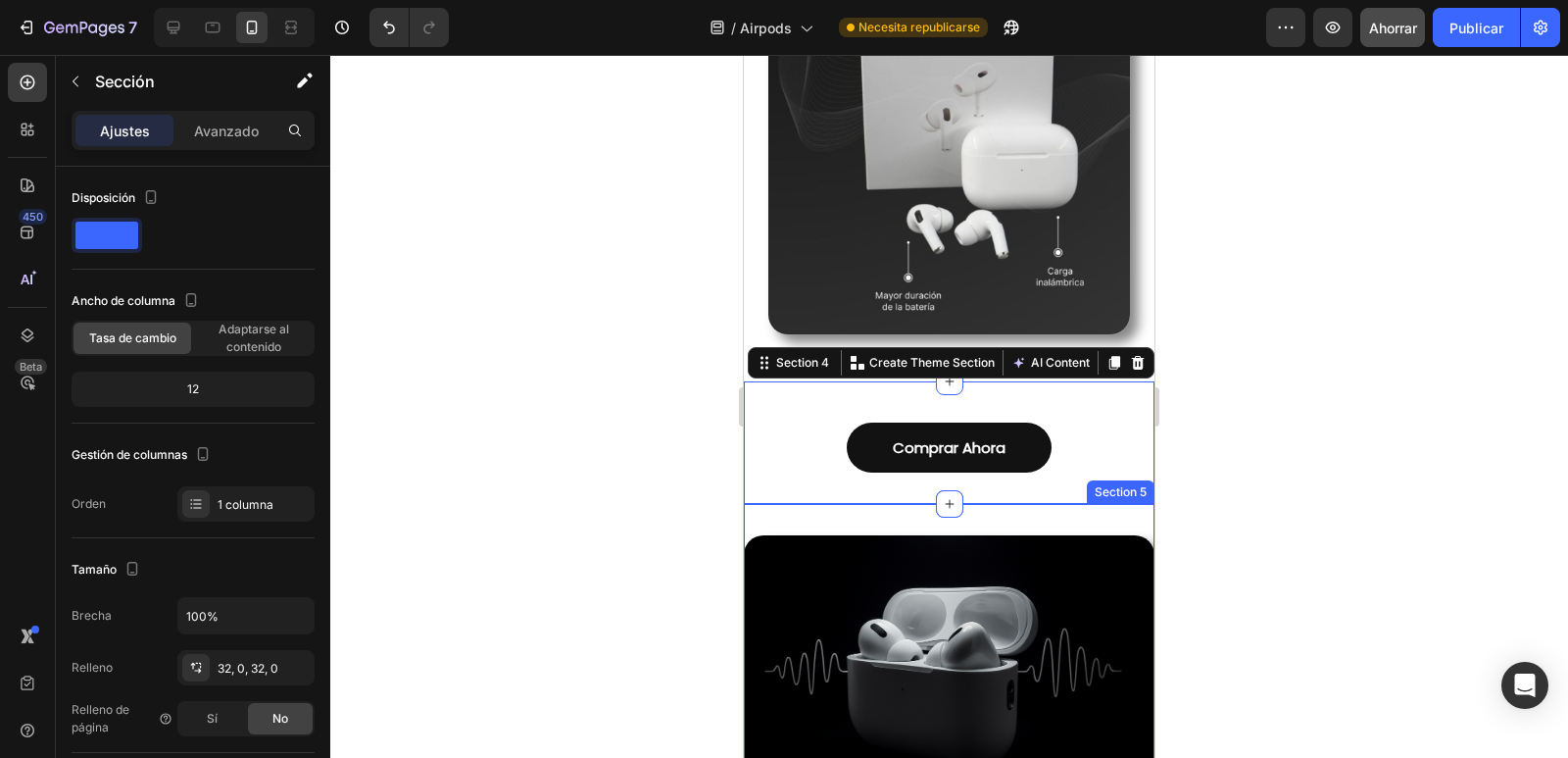 click on "Image Silencio Total, Sonido Puro Heading Los AirPods Pro 2ª Generación elevan tu experiencia auditiva con su avanzada tecnología de  cancelación activa de ruido , que bloquea los sonidos del entorno para sumergirte en un audio limpio, claro y envolvente. Ideal para viajar, trabajar o simplemente desconectarte del mundo, estos audífonos analizan el sonido externo en tiempo real y lo neutralizan, permitiéndote enfocarte solo en lo que quieres escuchar. Y si necesitas estar atento a tu alrededor, con un simple gesto puedes activar el  modo ambiente , que deja pasar el sonido exterior de forma natural y equilibrada. Control total, comodidad absoluta y una experiencia sonora sin distracciones. Text Block Row Row Section 5" at bounding box center [949, 941] 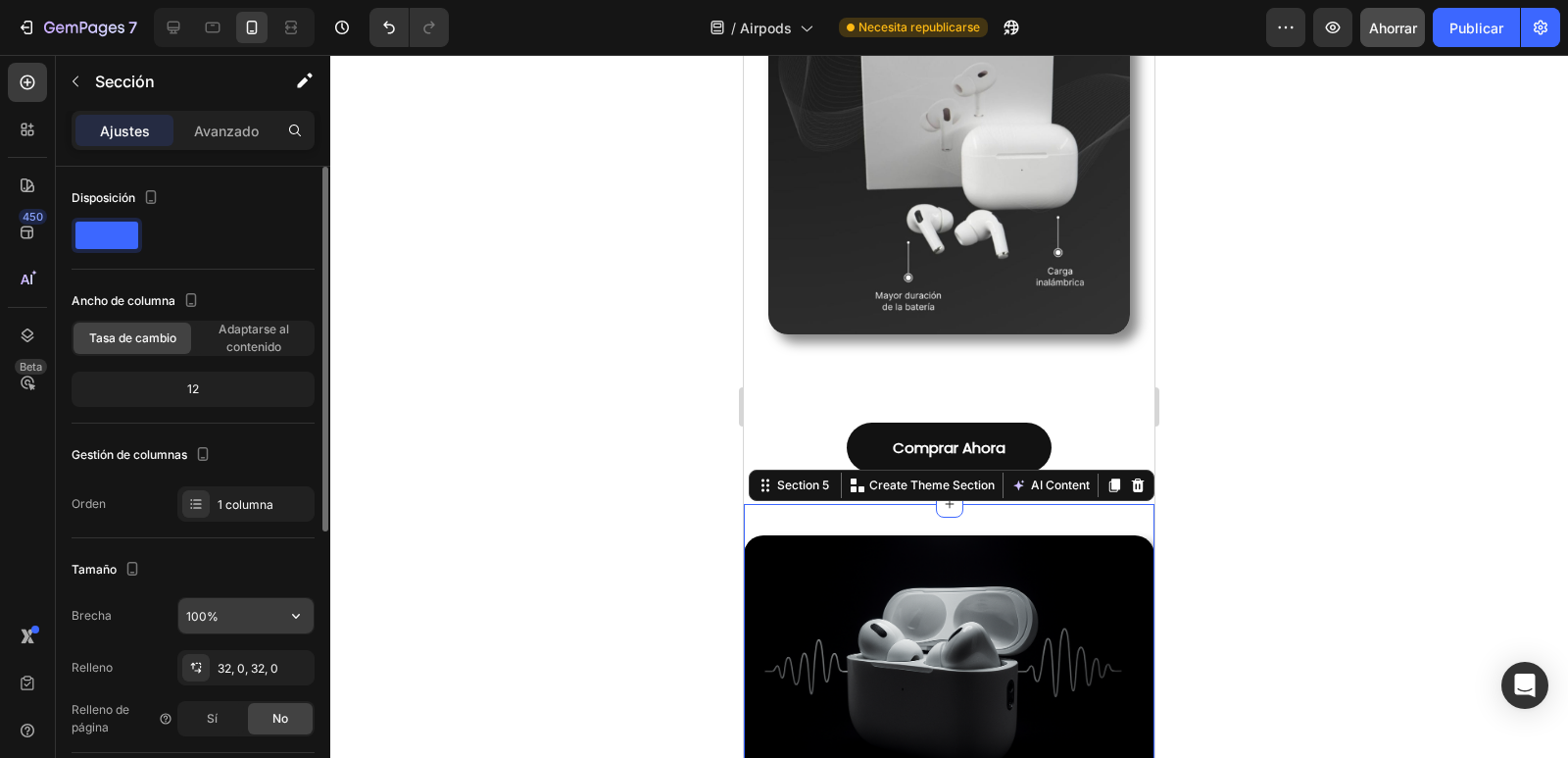click on "100%" at bounding box center [246, 616] 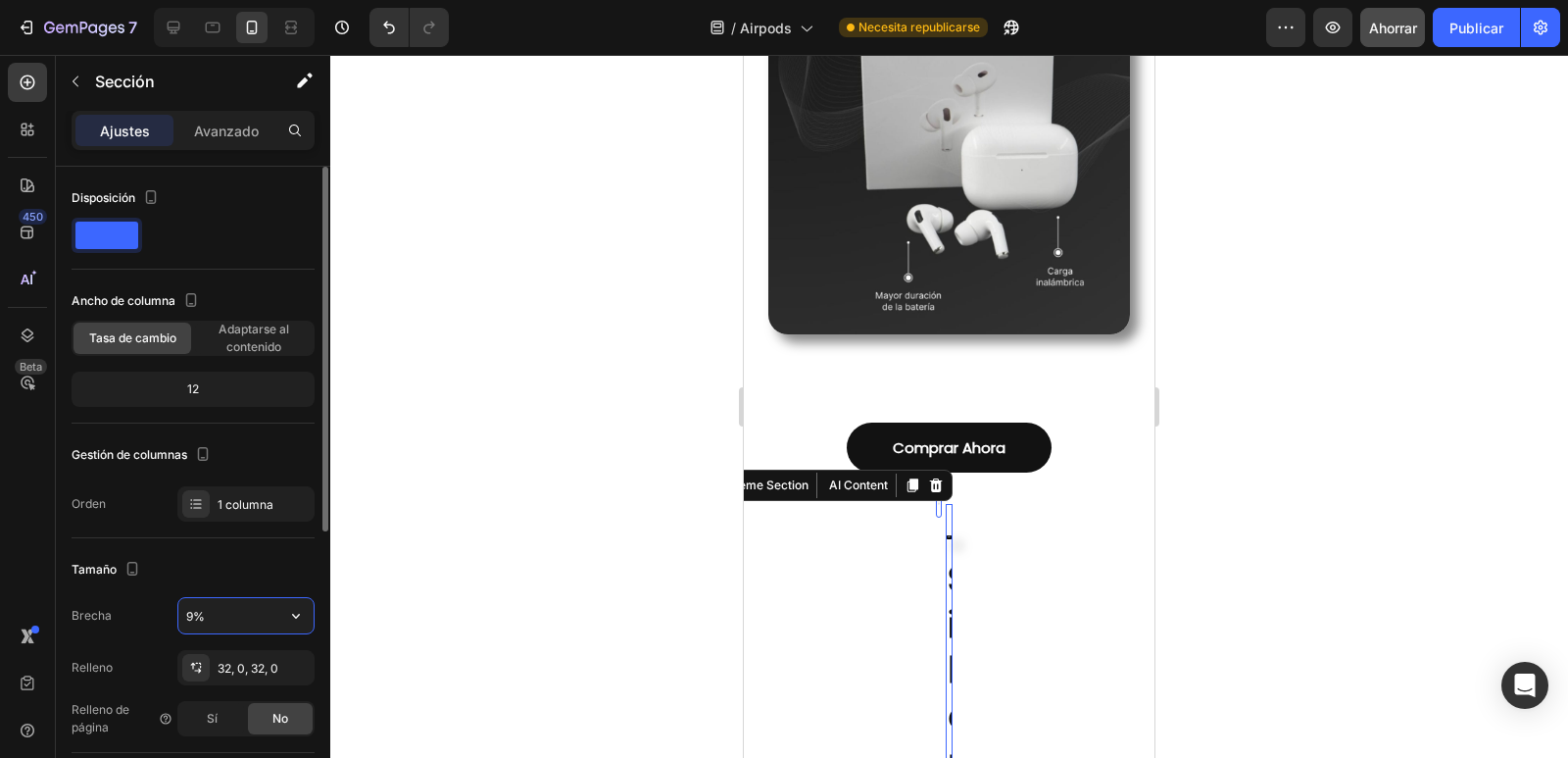 type on "90%" 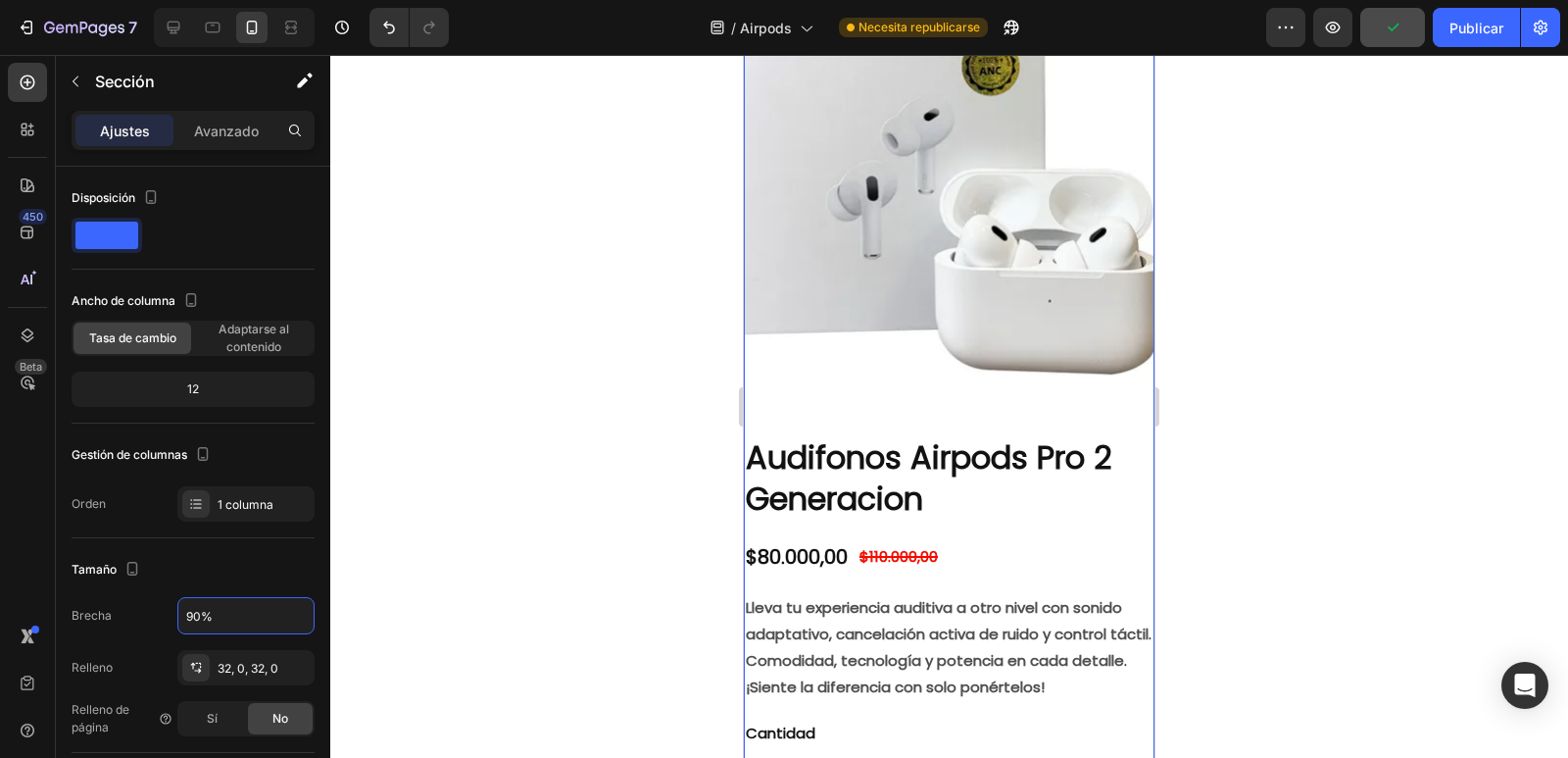 scroll, scrollTop: 0, scrollLeft: 0, axis: both 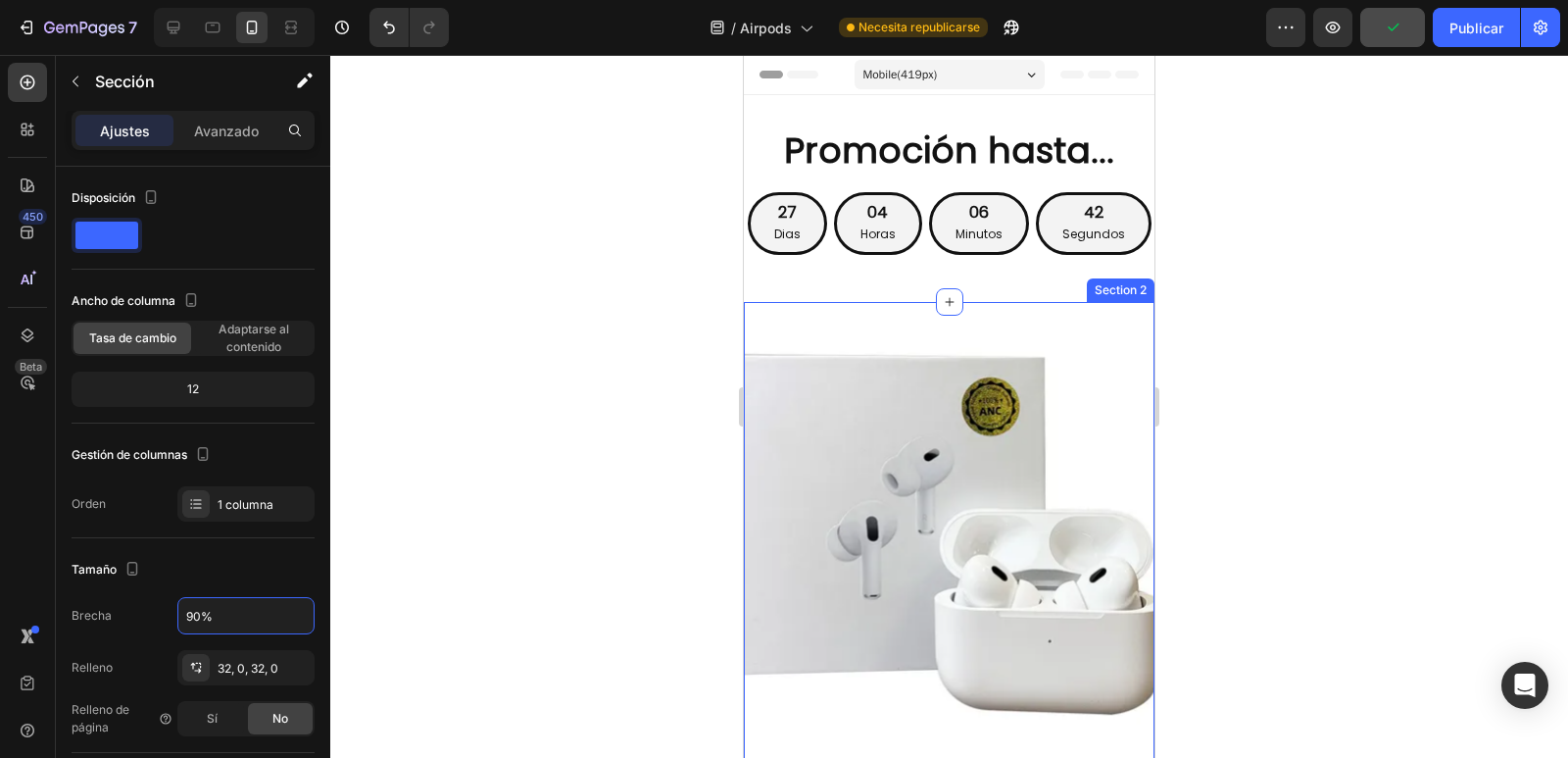 click on "Product Images Audifonos Airpods Pro 2 Generacion Product Title $80.000,00 Product Price Product Price $110.000,00 Product Price Product Price Row Lleva tu experiencia auditiva a otro nivel con sonido adaptativo, cancelación activa de ruido y control táctil. Comodidad, tecnología y potencia en cada detalle. ¡Siente la diferencia con solo ponértelos! Text Block Cantidad Text Block
1
Product Quantity Comprar Ahora Button
Icon Paga en casa Text Block
Icon Envió Gratis Text Block
Icon 7 Días Garantía Text Block Row Product Row Section 2" at bounding box center [949, 861] 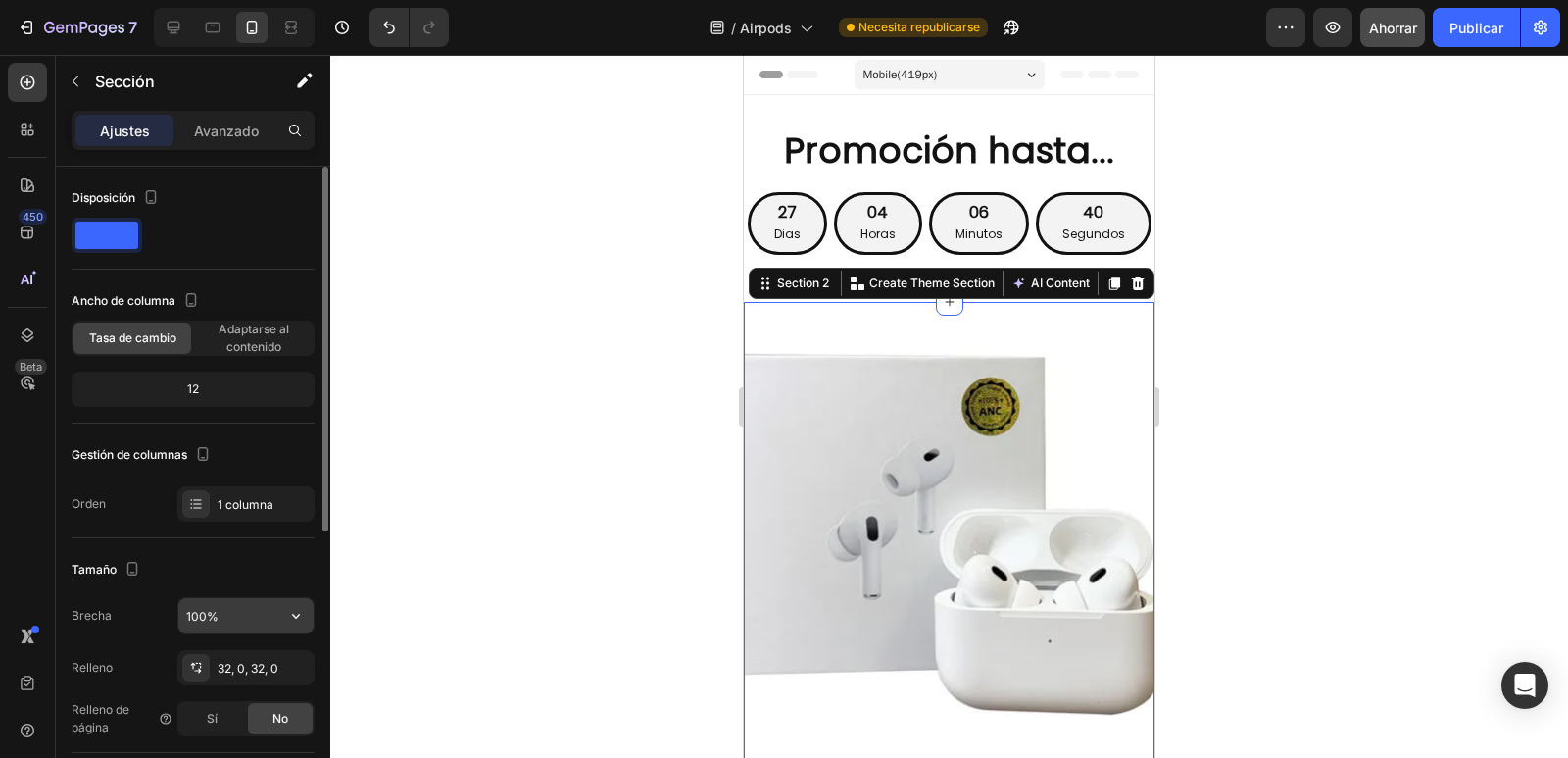 click on "100%" at bounding box center [246, 616] 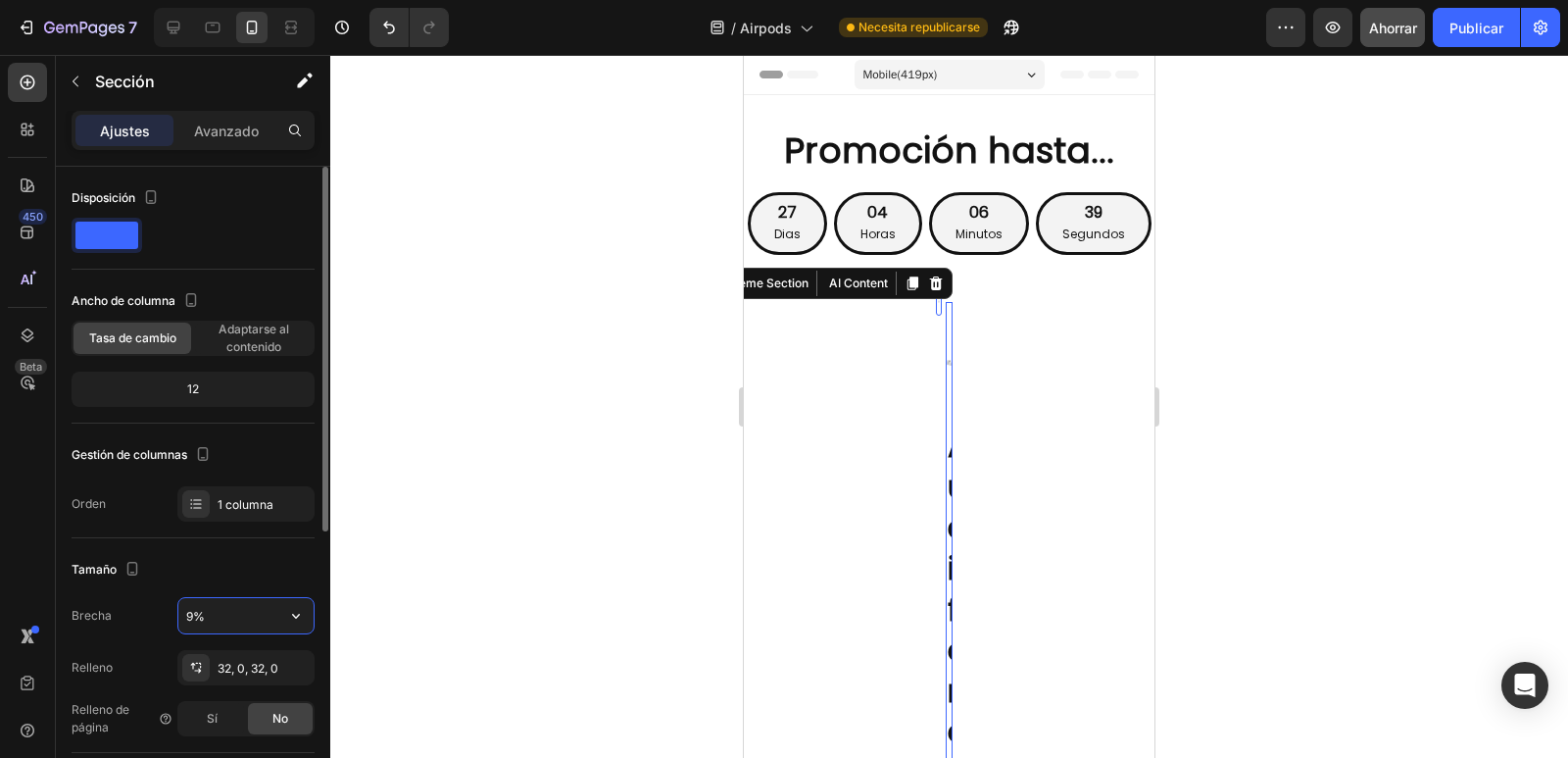 type on "90%" 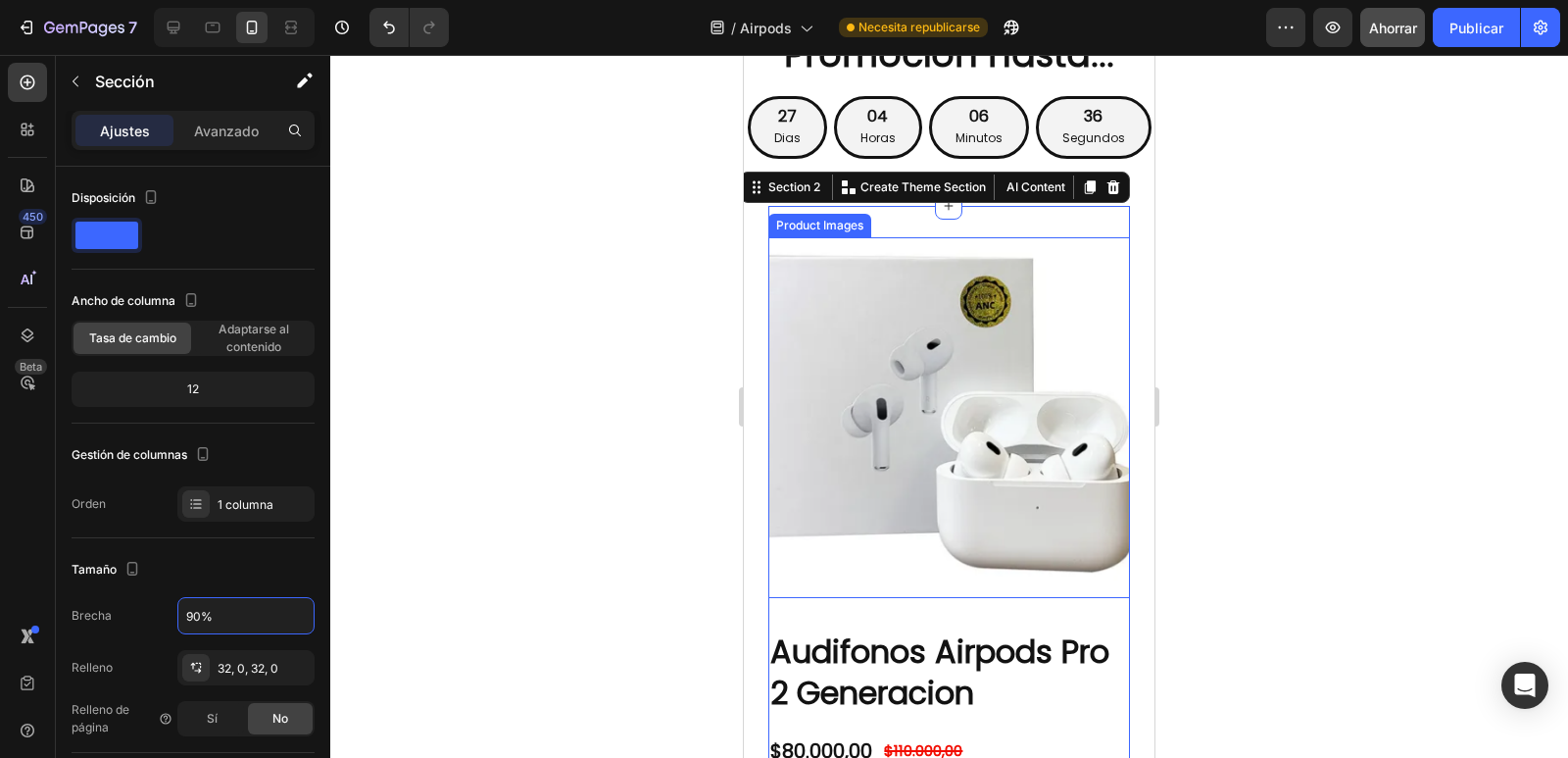 scroll, scrollTop: 0, scrollLeft: 0, axis: both 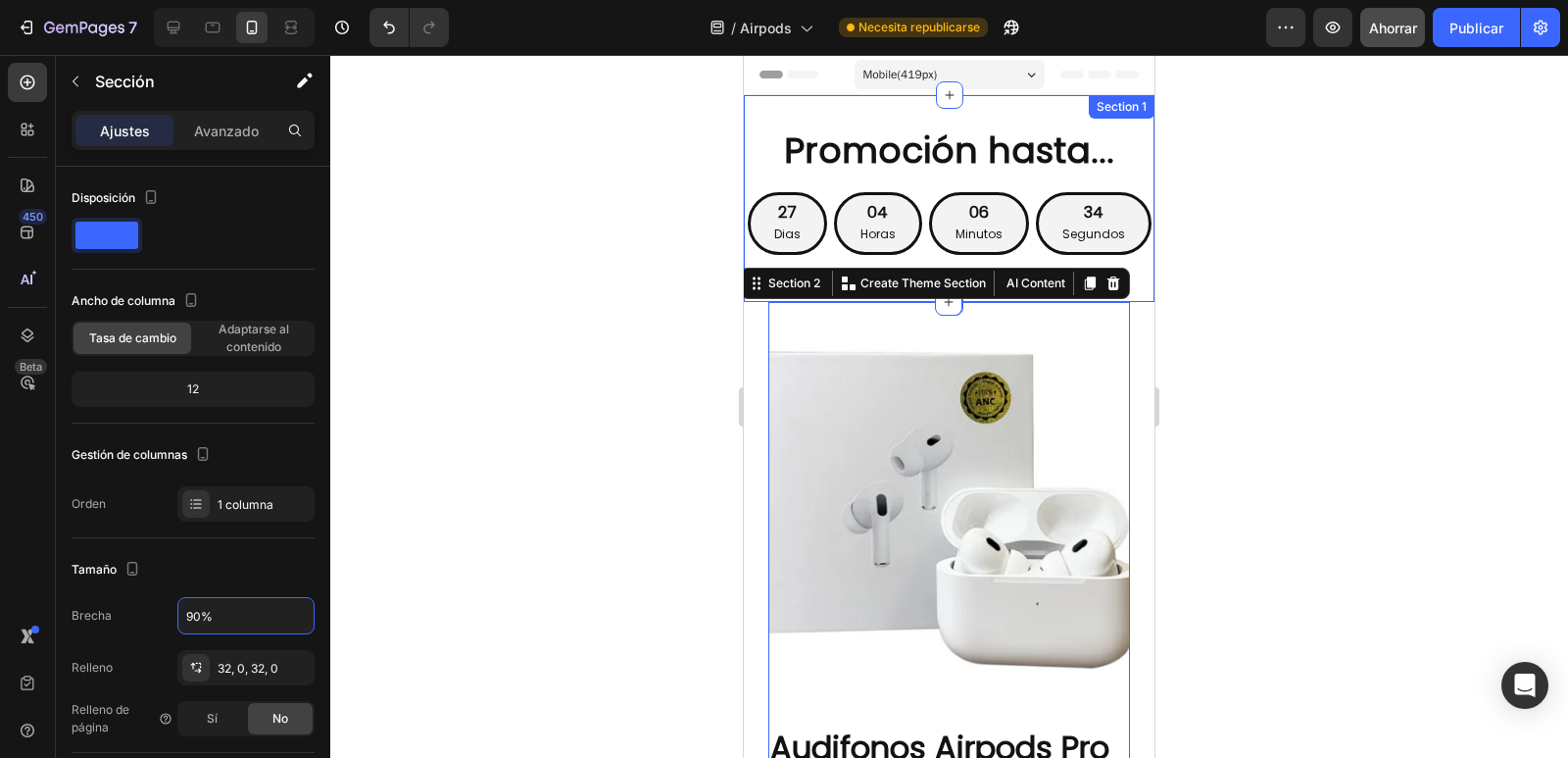click on "Promoción hasta... Heading [NUMBER] Dias [NUMBER] Horas [NUMBER] Minutos [NUMBER] Segundos Countdown Timer Row Section 1" at bounding box center (949, 198) 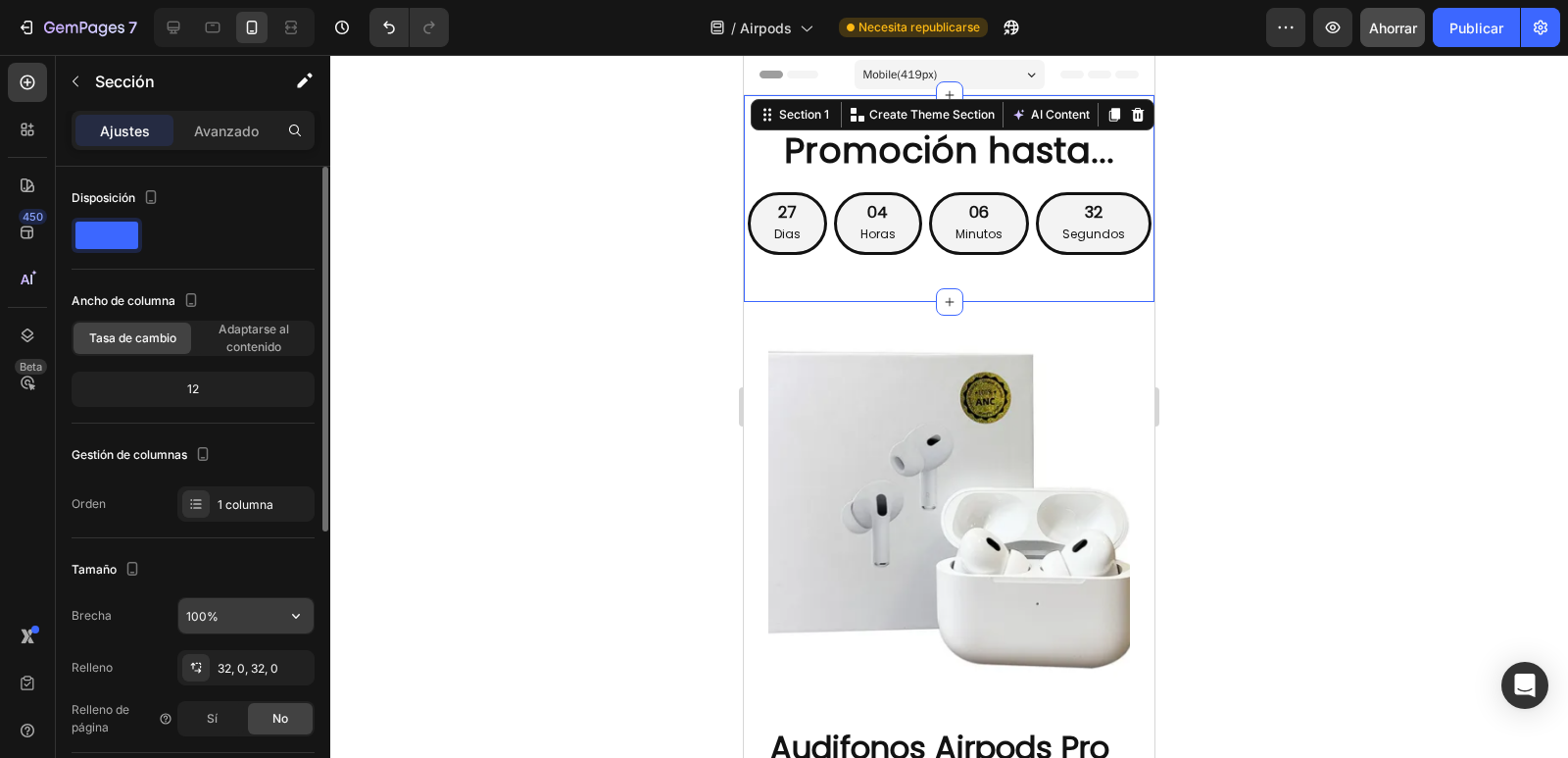 click on "100%" at bounding box center [246, 616] 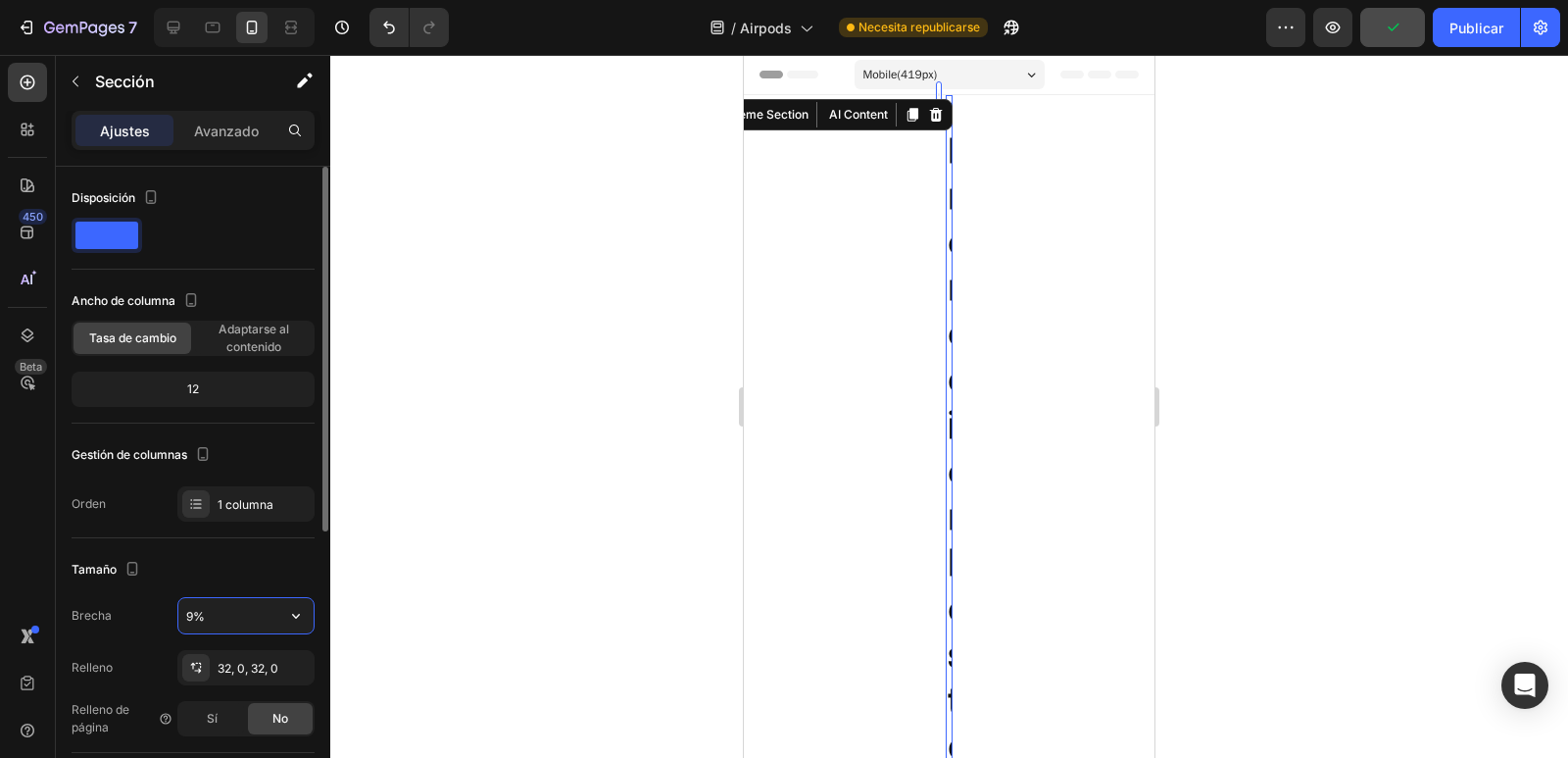 type on "90%" 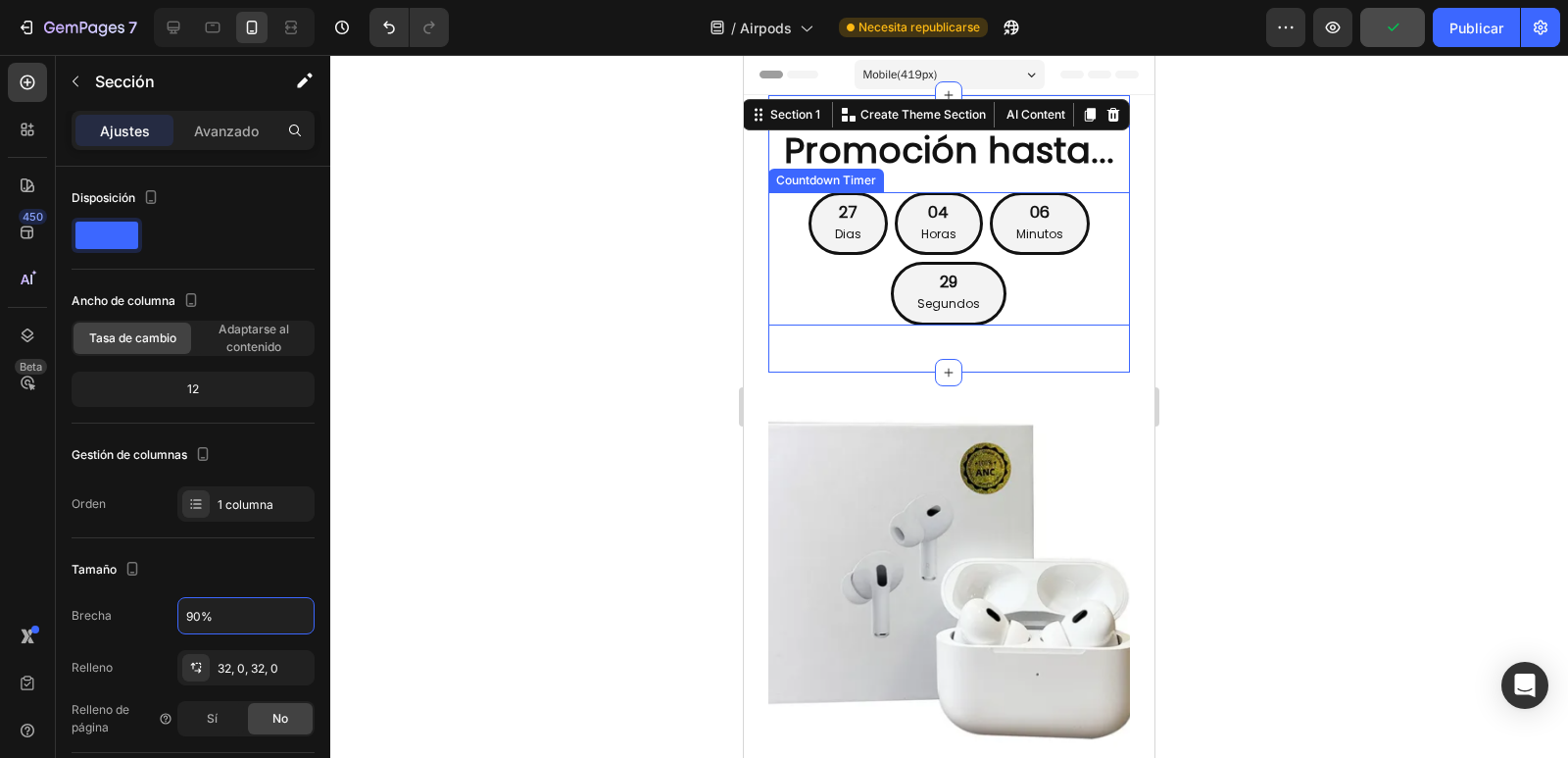click on "[NUMBER] Dias [NUMBER] Horas [NUMBER] Minutos [NUMBER] Segundos" at bounding box center (949, 259) 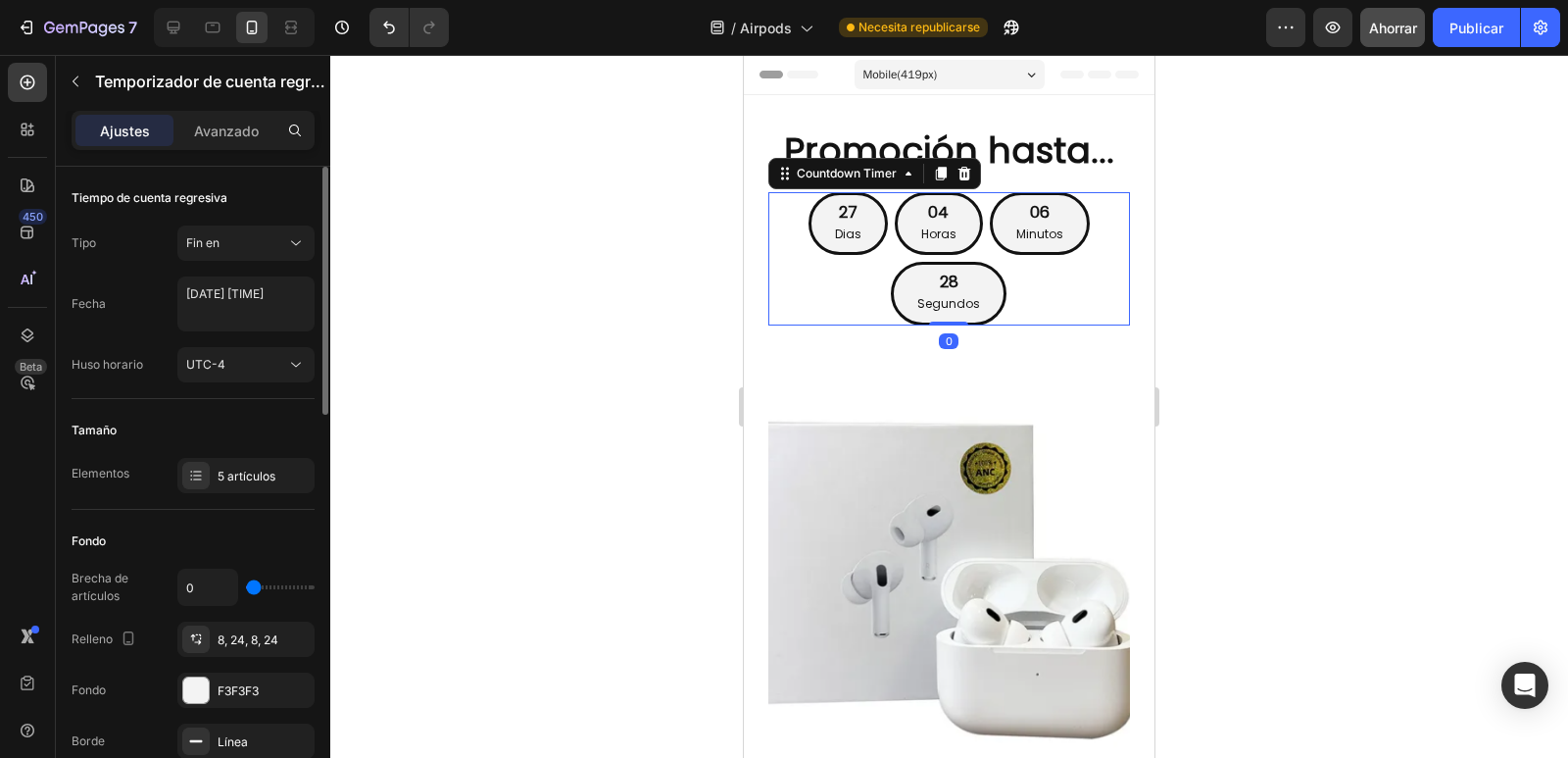 scroll, scrollTop: 98, scrollLeft: 0, axis: vertical 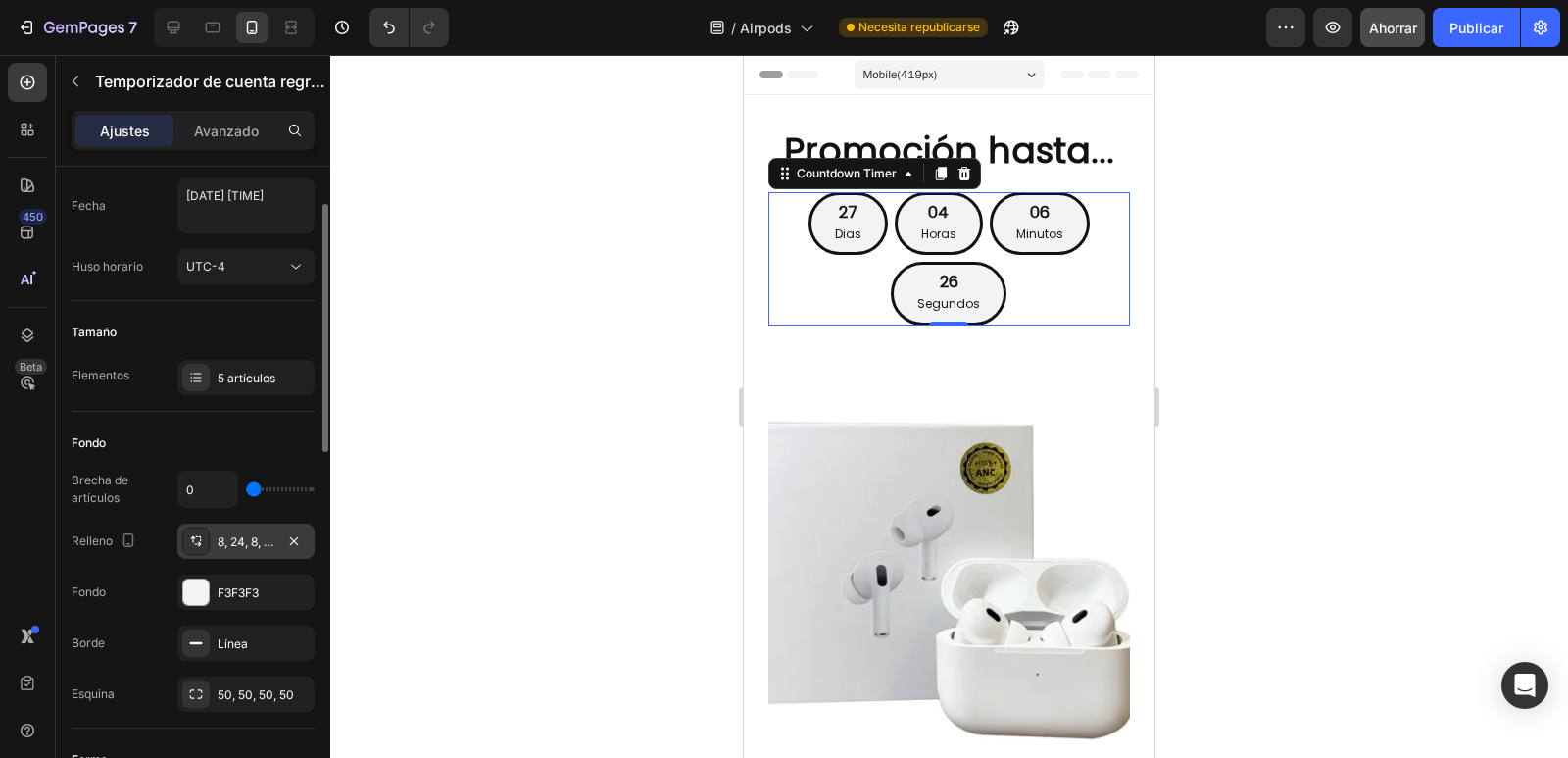 click on "8, 24, 8, 24" at bounding box center [246, 541] 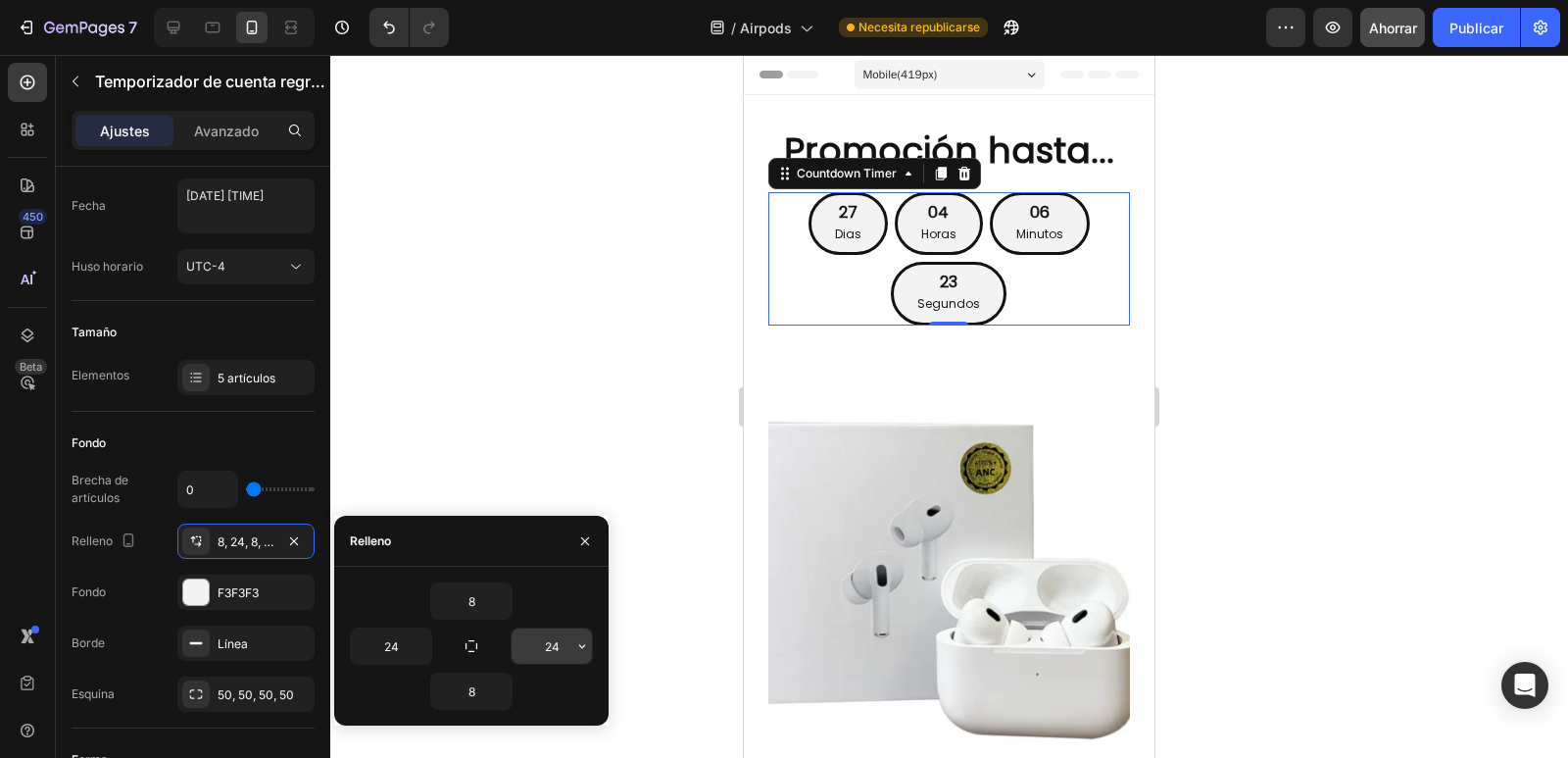 click on "24" at bounding box center [552, 646] 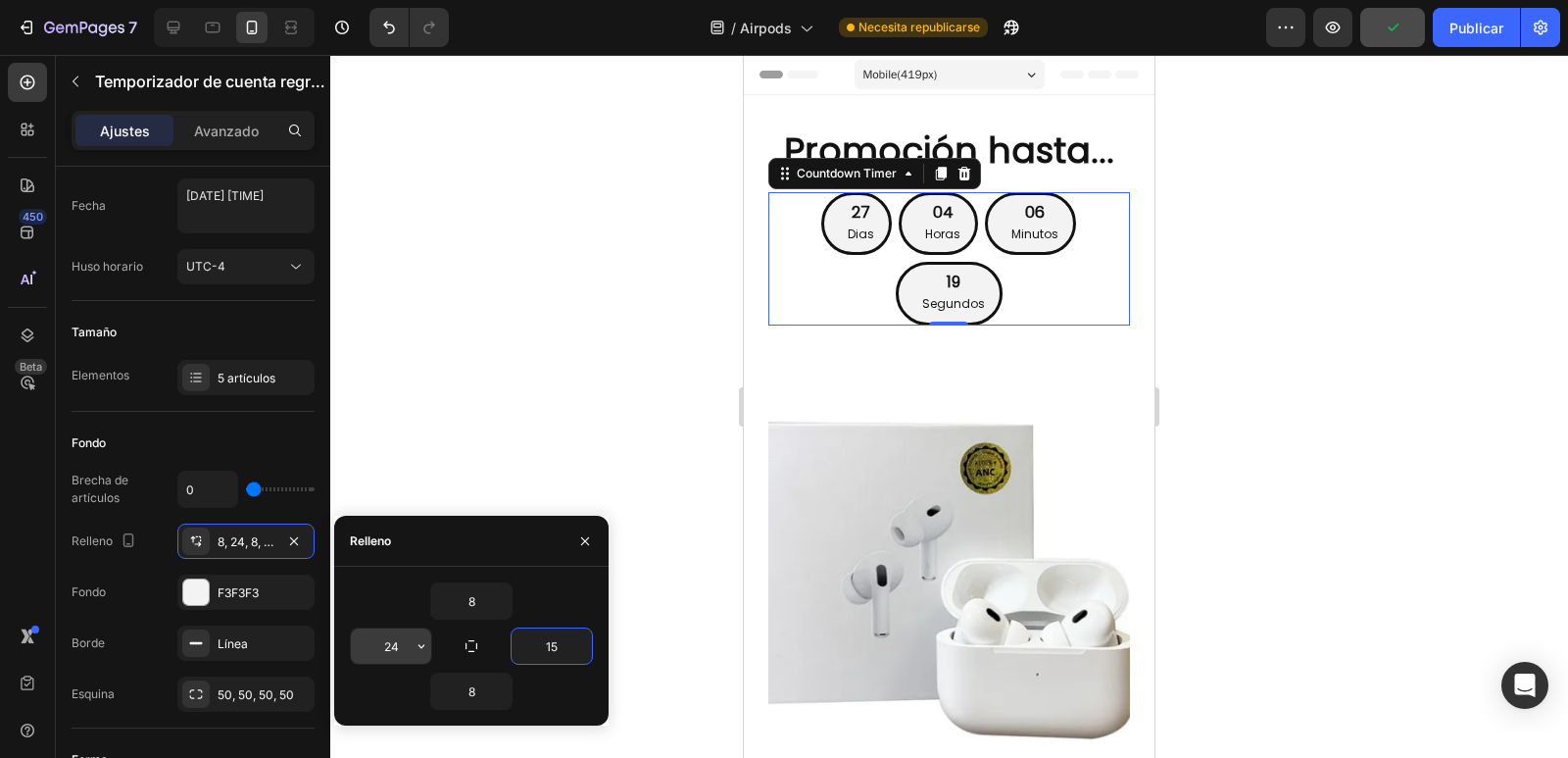 type on "15" 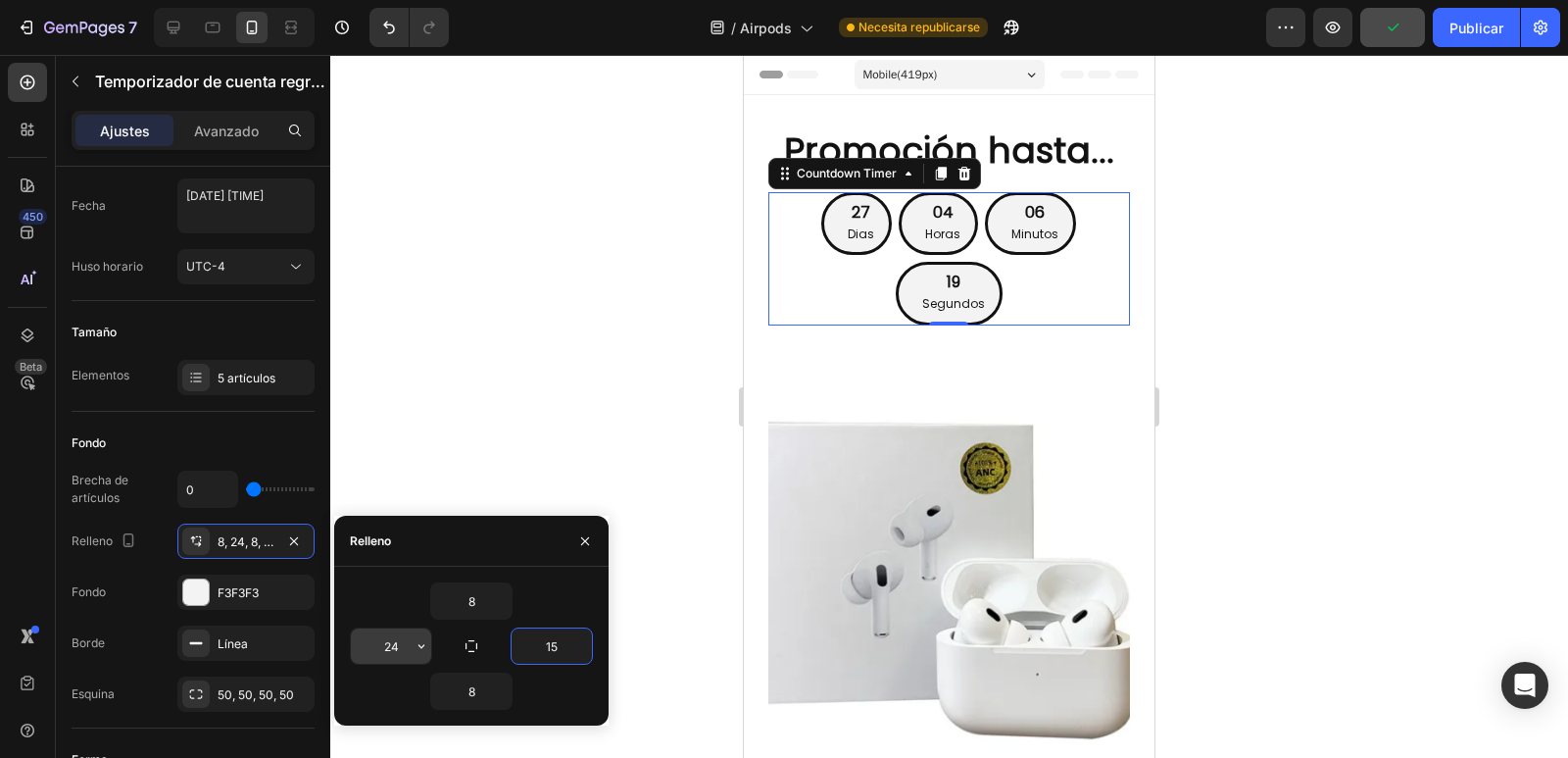 click on "24" at bounding box center (391, 646) 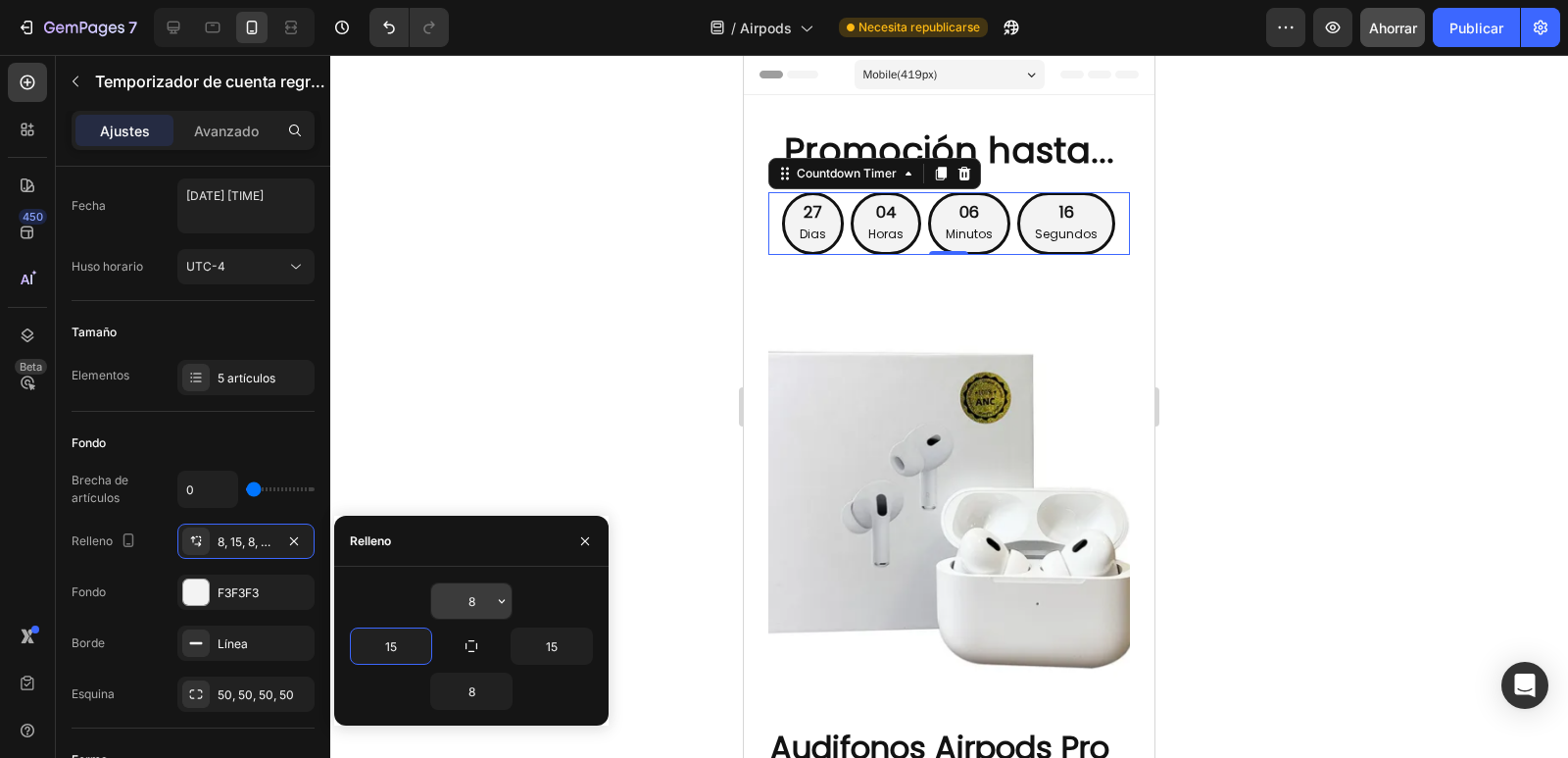 type on "15" 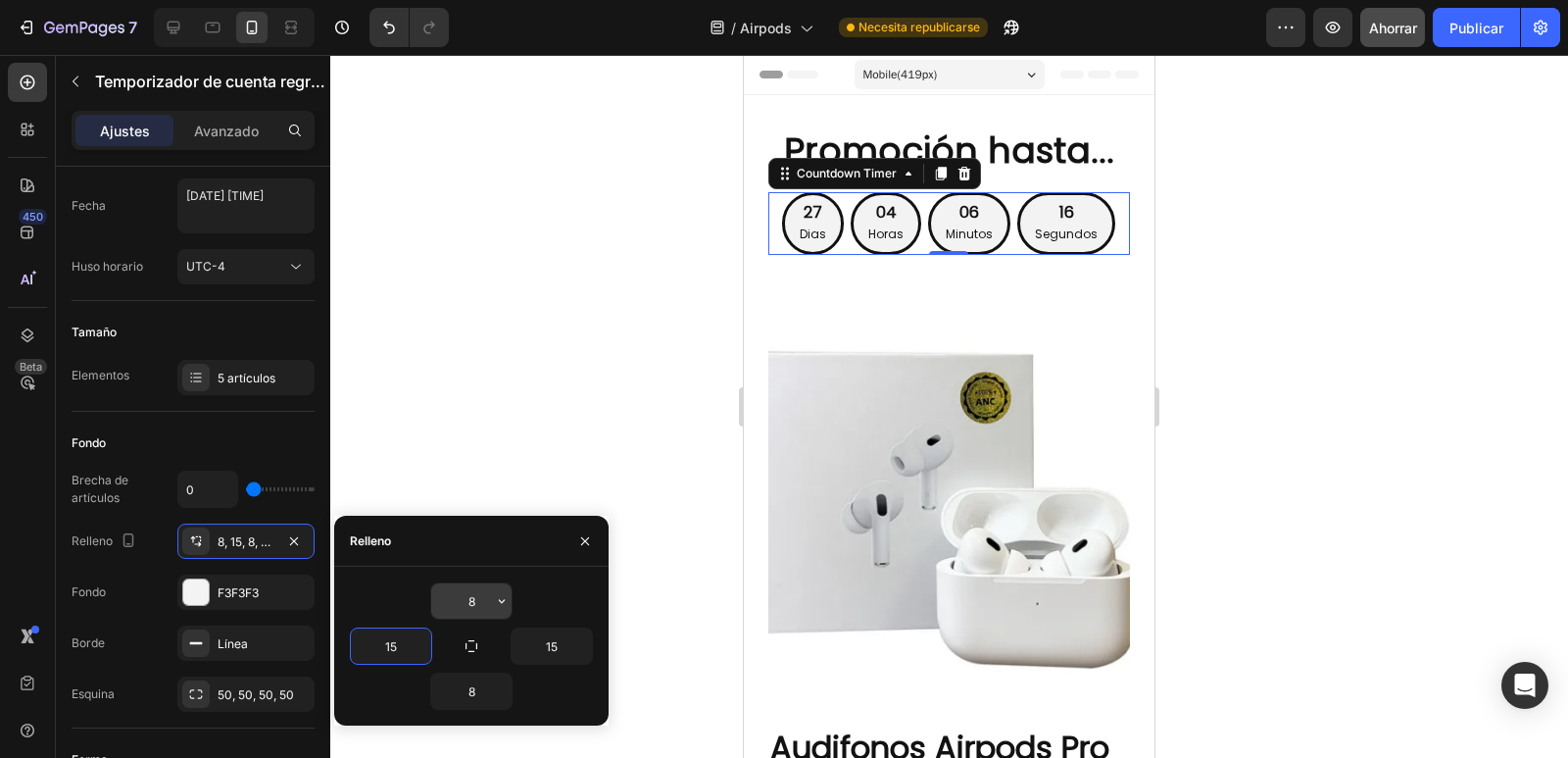 click on "8" at bounding box center [471, 601] 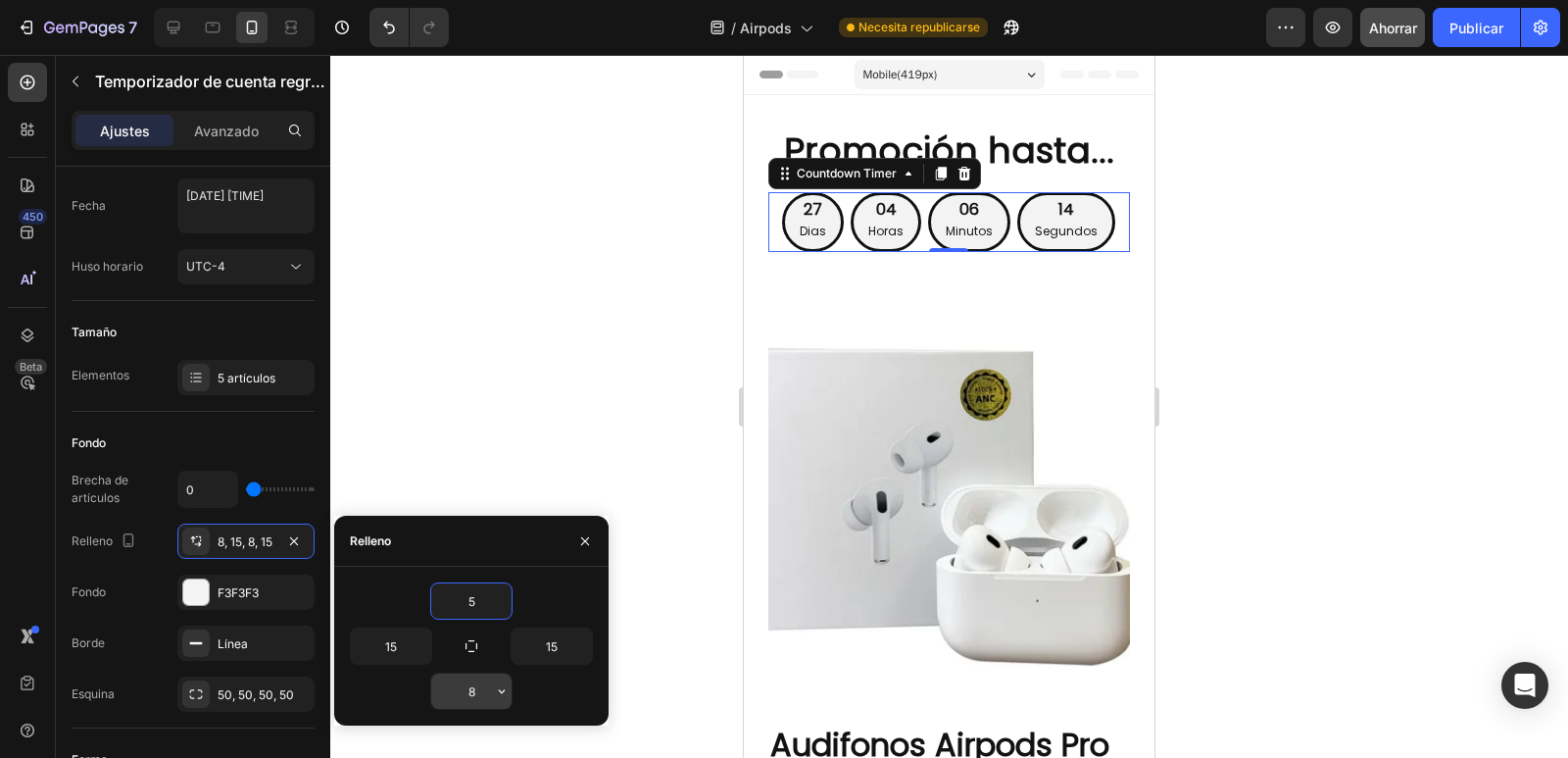 type on "5" 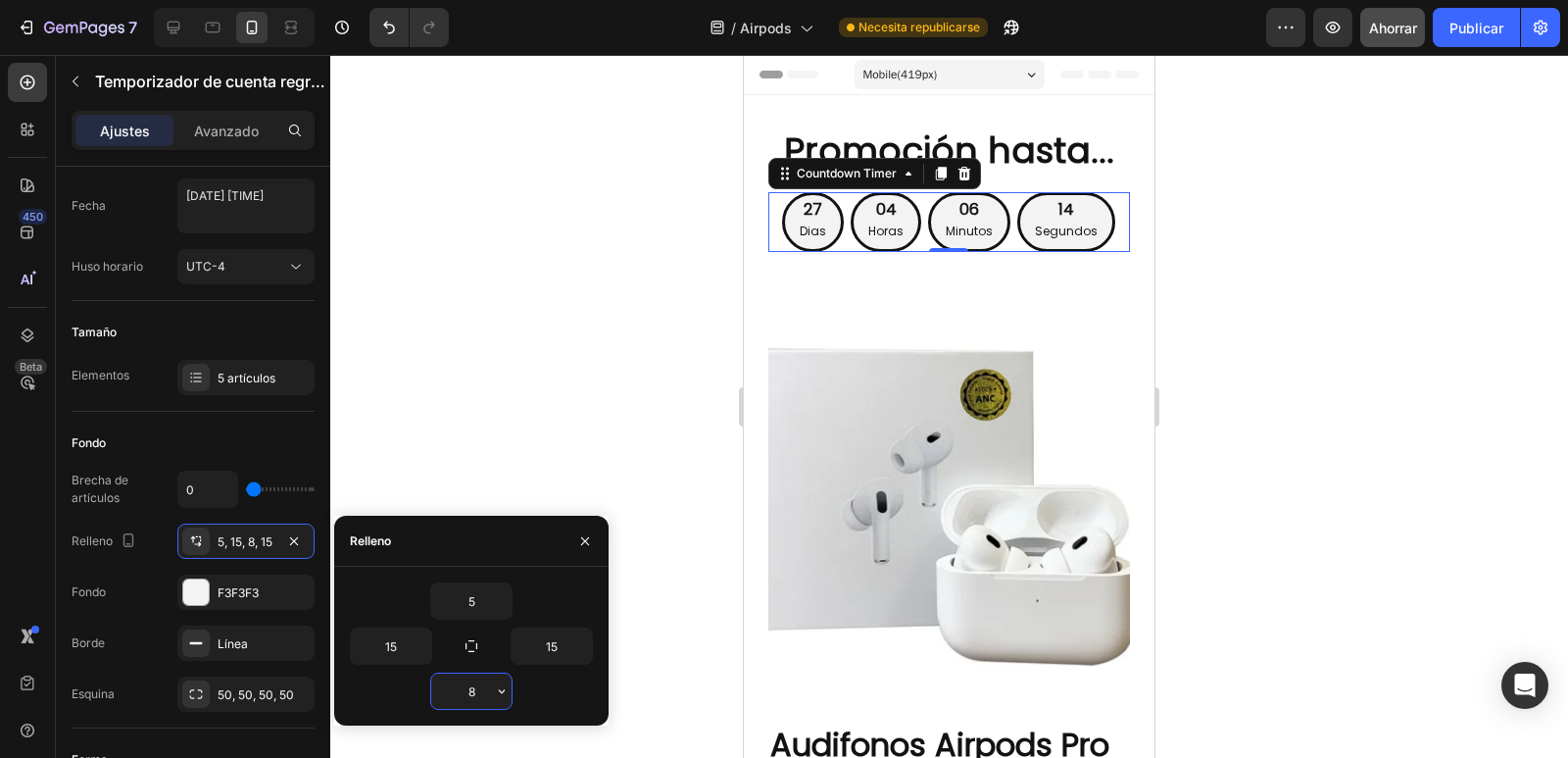 type on "5" 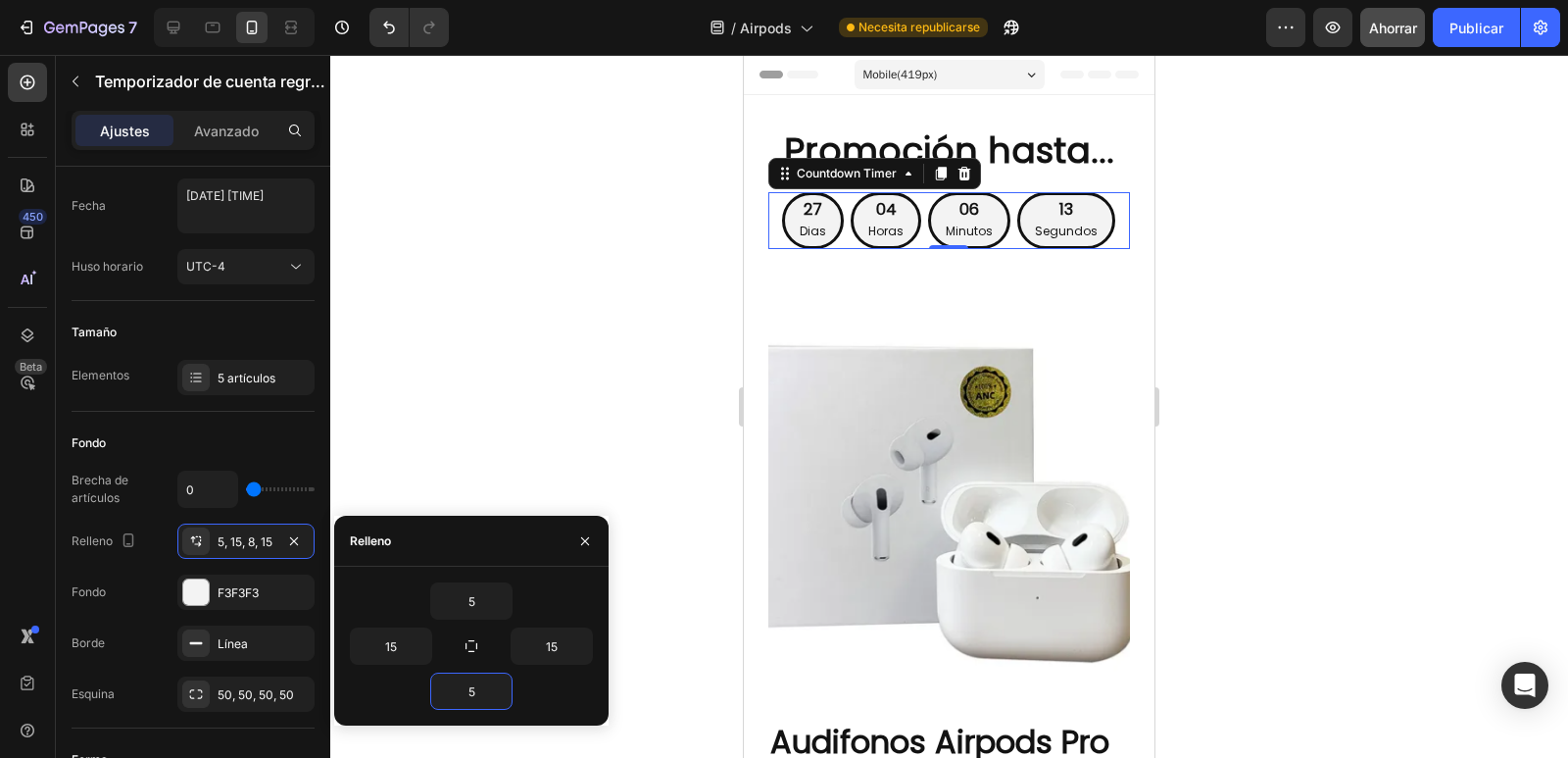 click 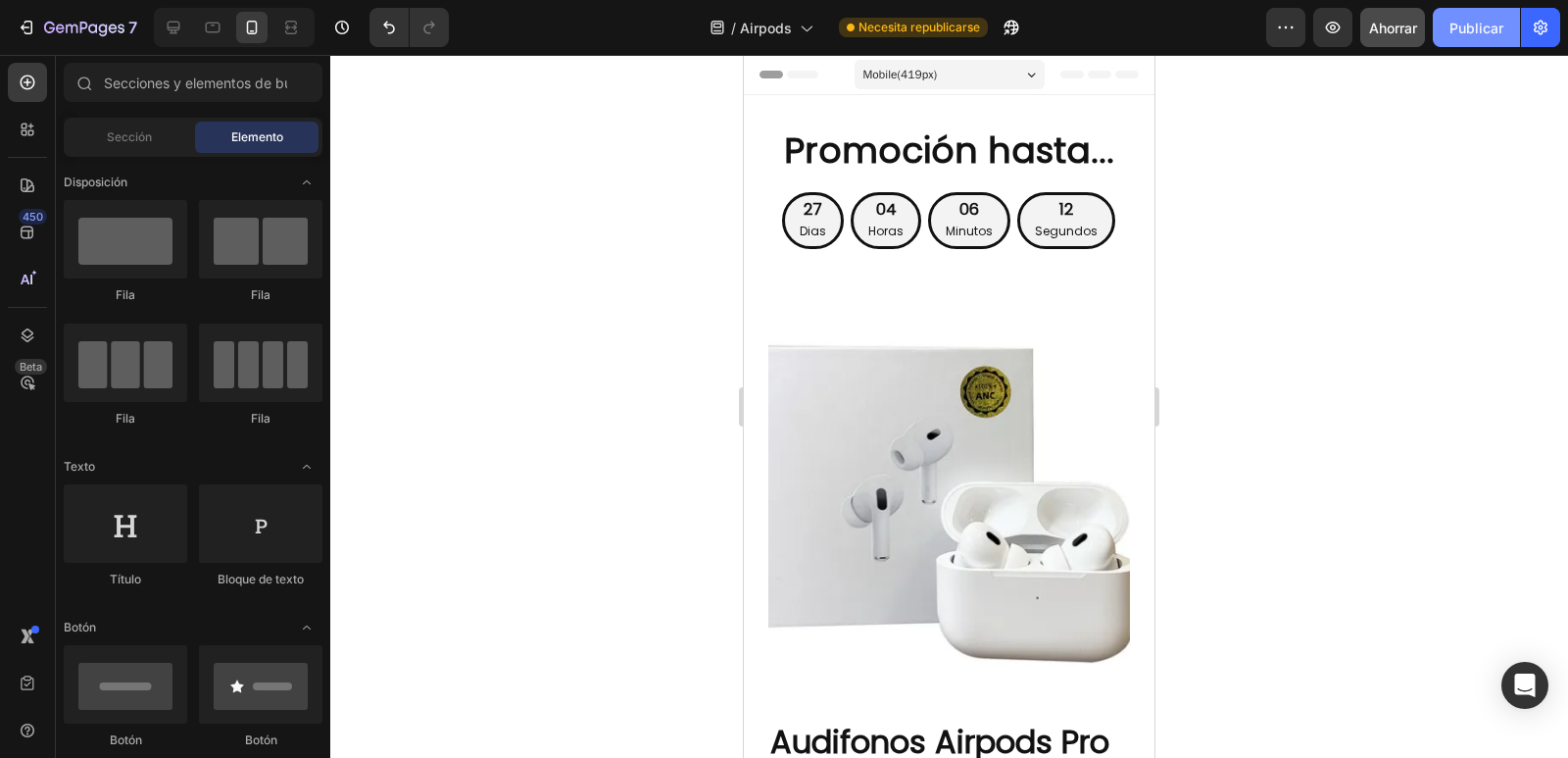 click on "Publicar" at bounding box center [1476, 27] 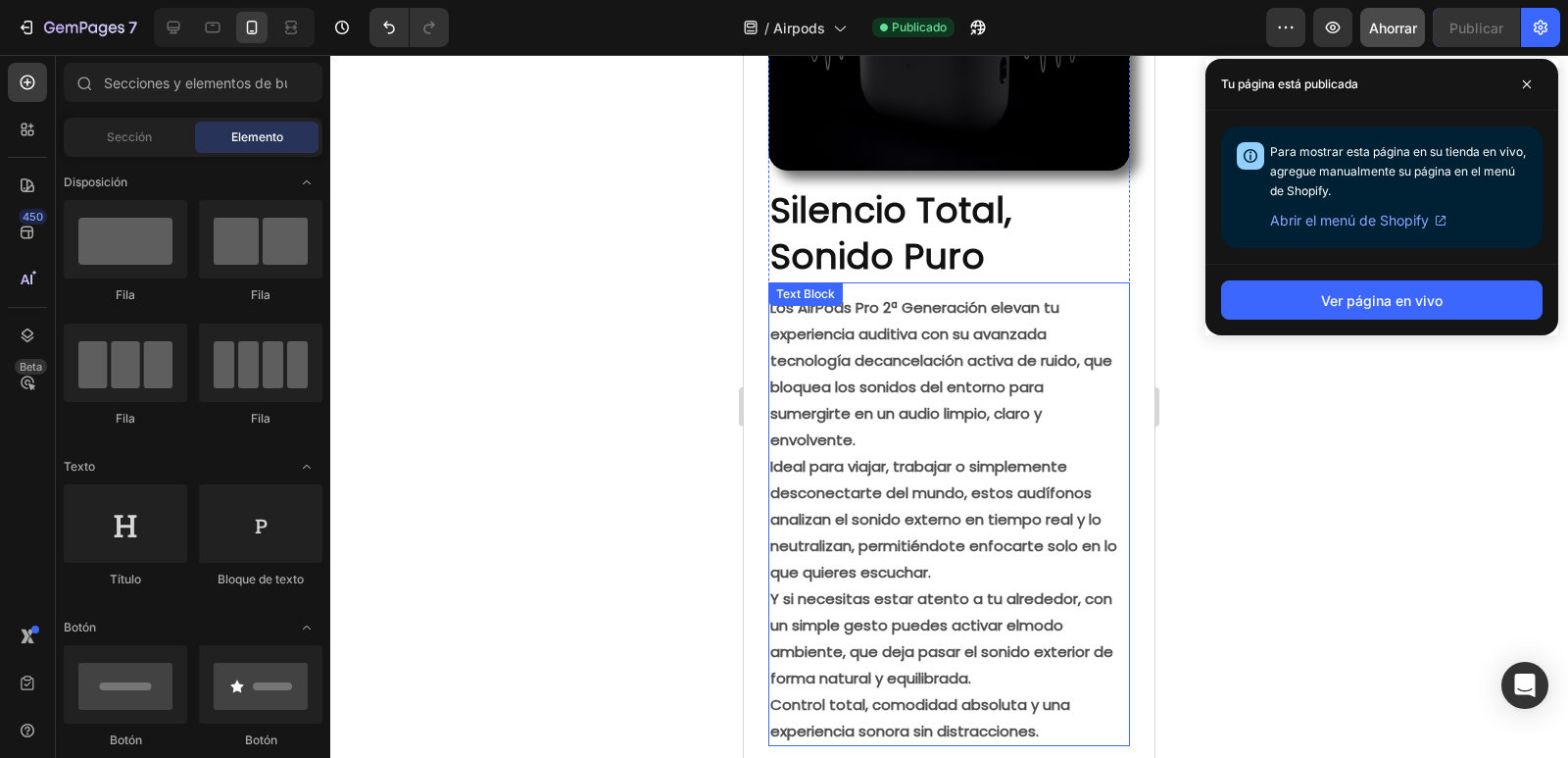 scroll, scrollTop: 3040, scrollLeft: 0, axis: vertical 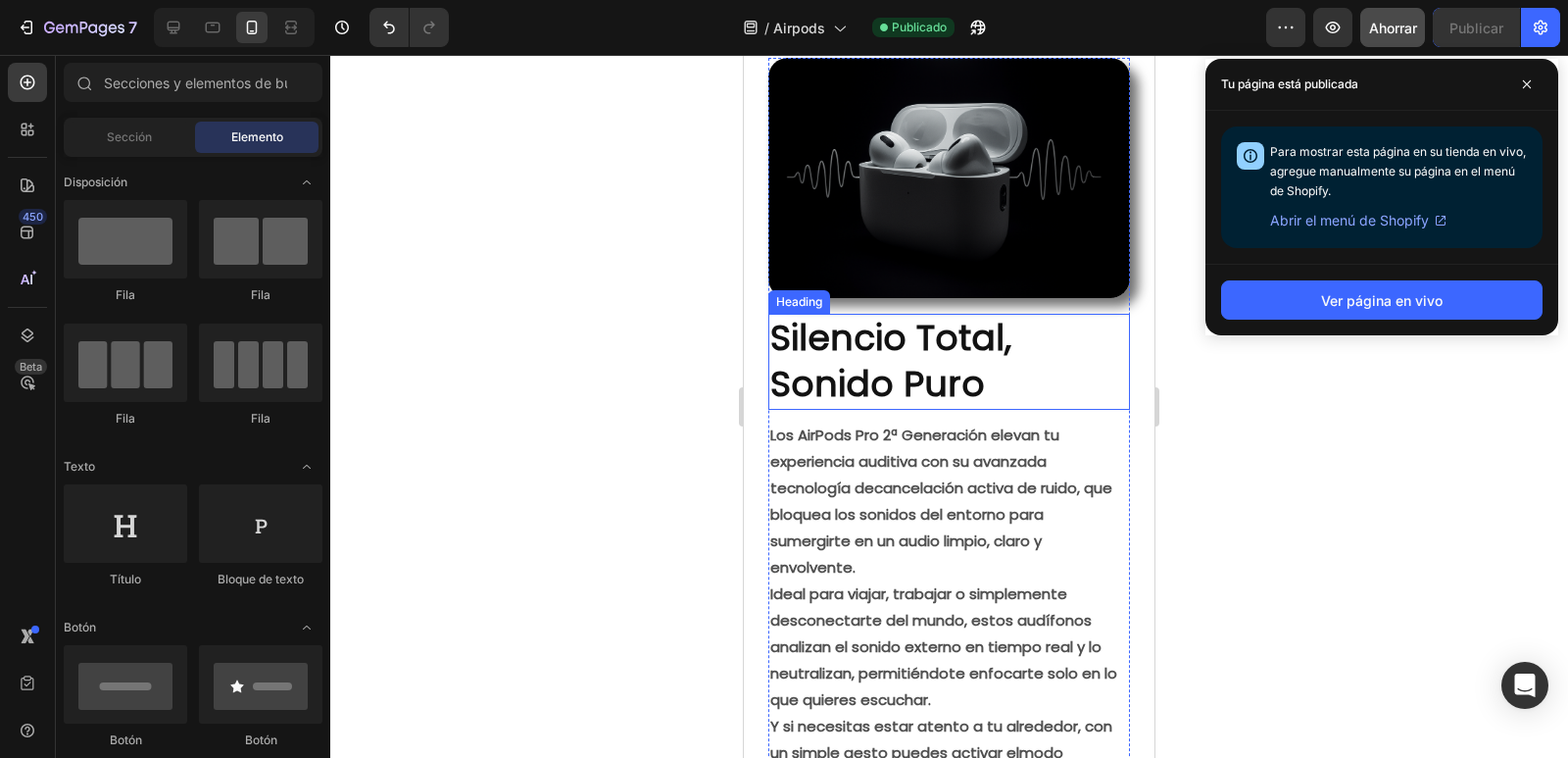 click on "Silencio Total, Sonido Puro" at bounding box center (949, 362) 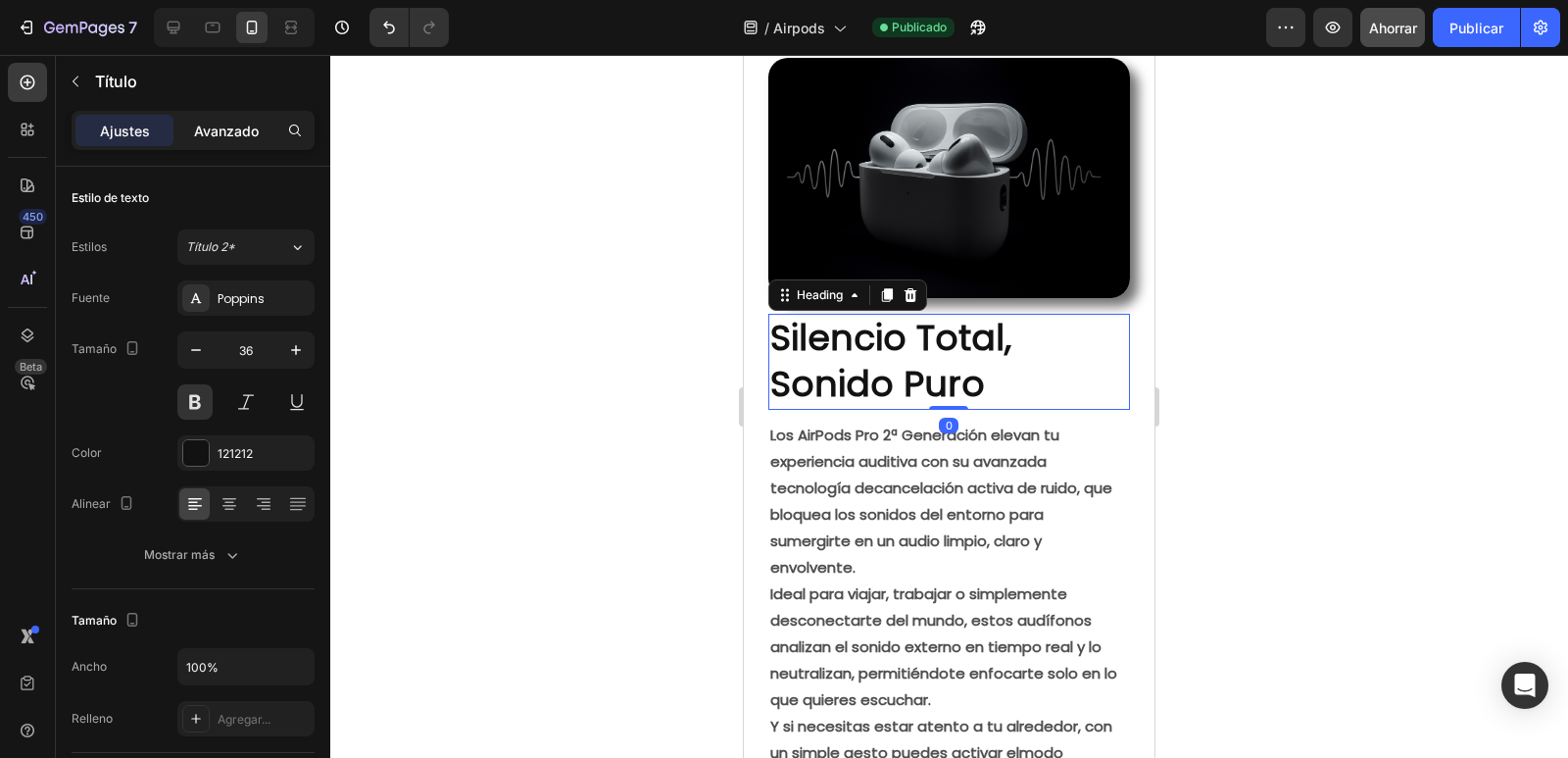 click on "Avanzado" 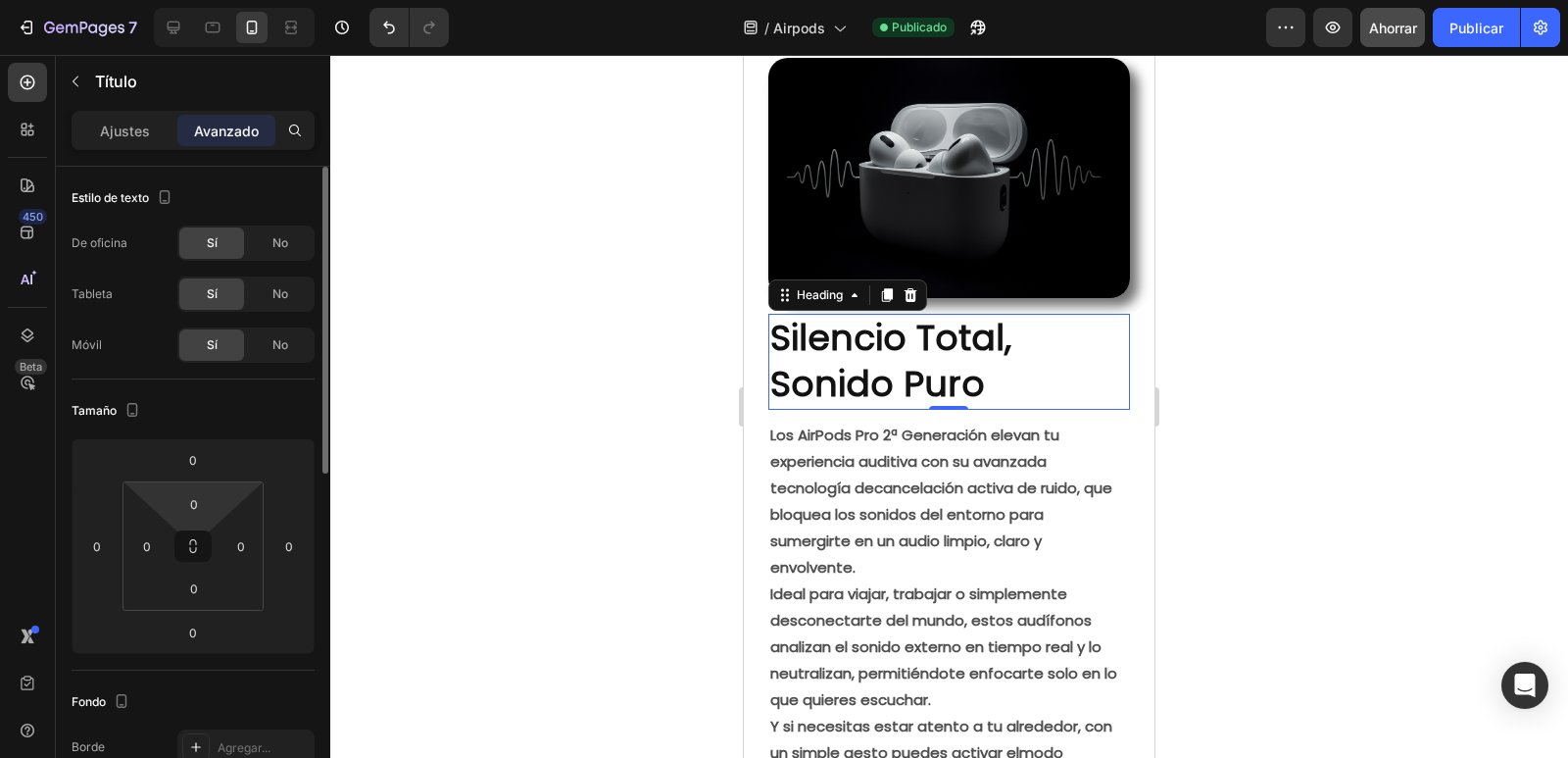 click on "Icon   0 Paga en casa Text Block
Icon Envió Gratis Text Block
Icon 7 Días Garantía Text Block Row" at bounding box center [784, 0] 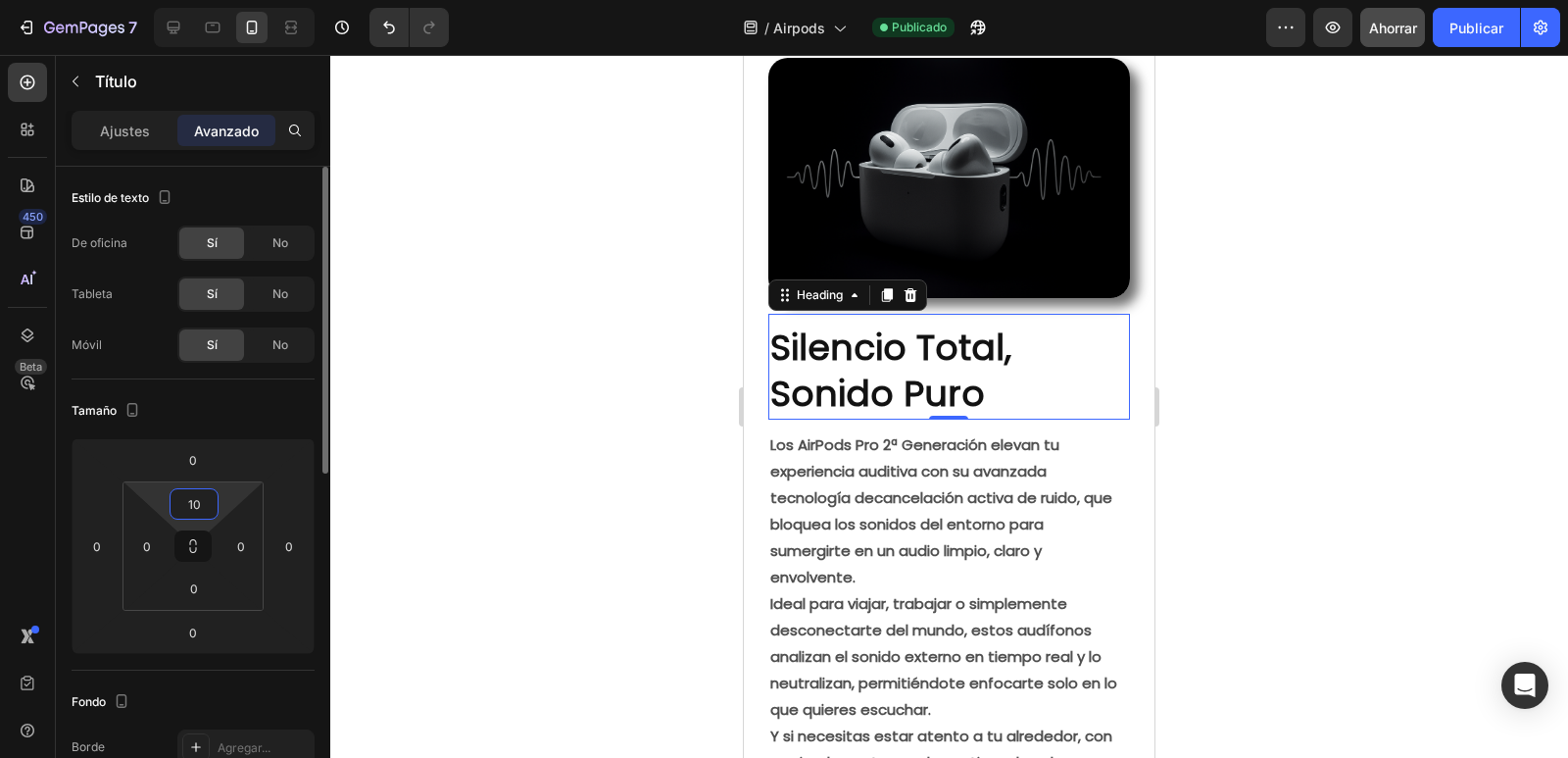 type on "1" 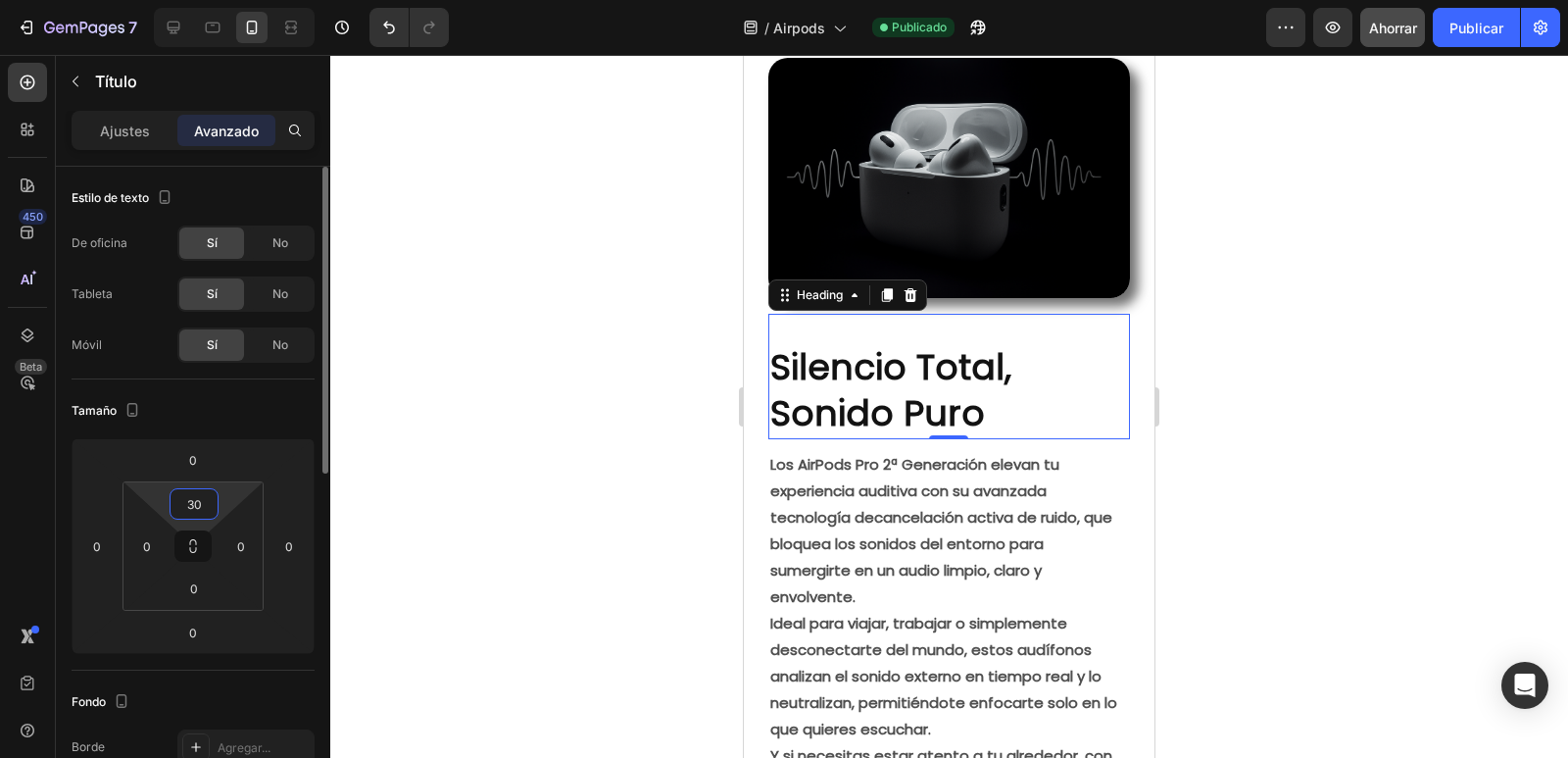 type on "3" 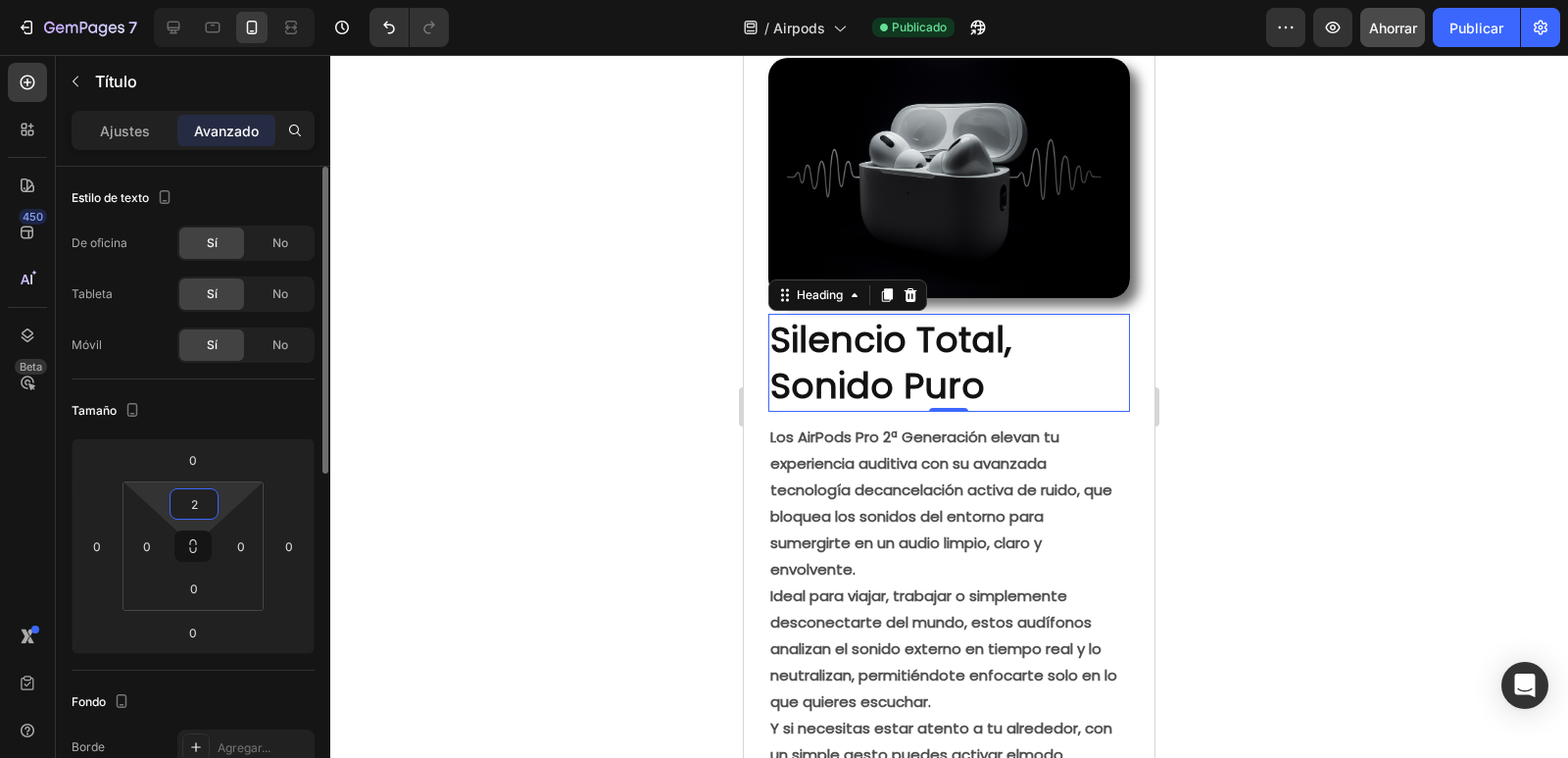 type on "20" 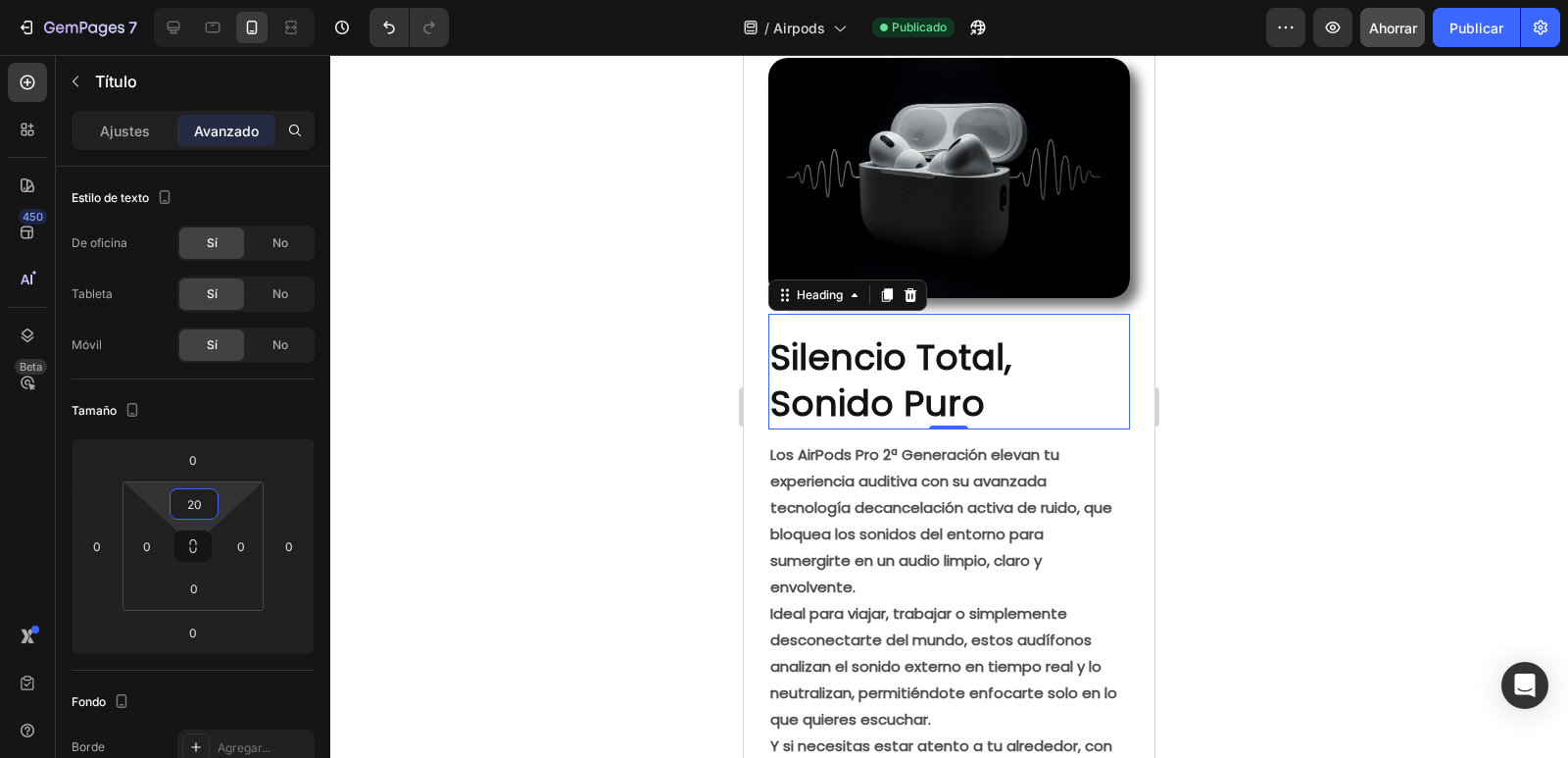 click 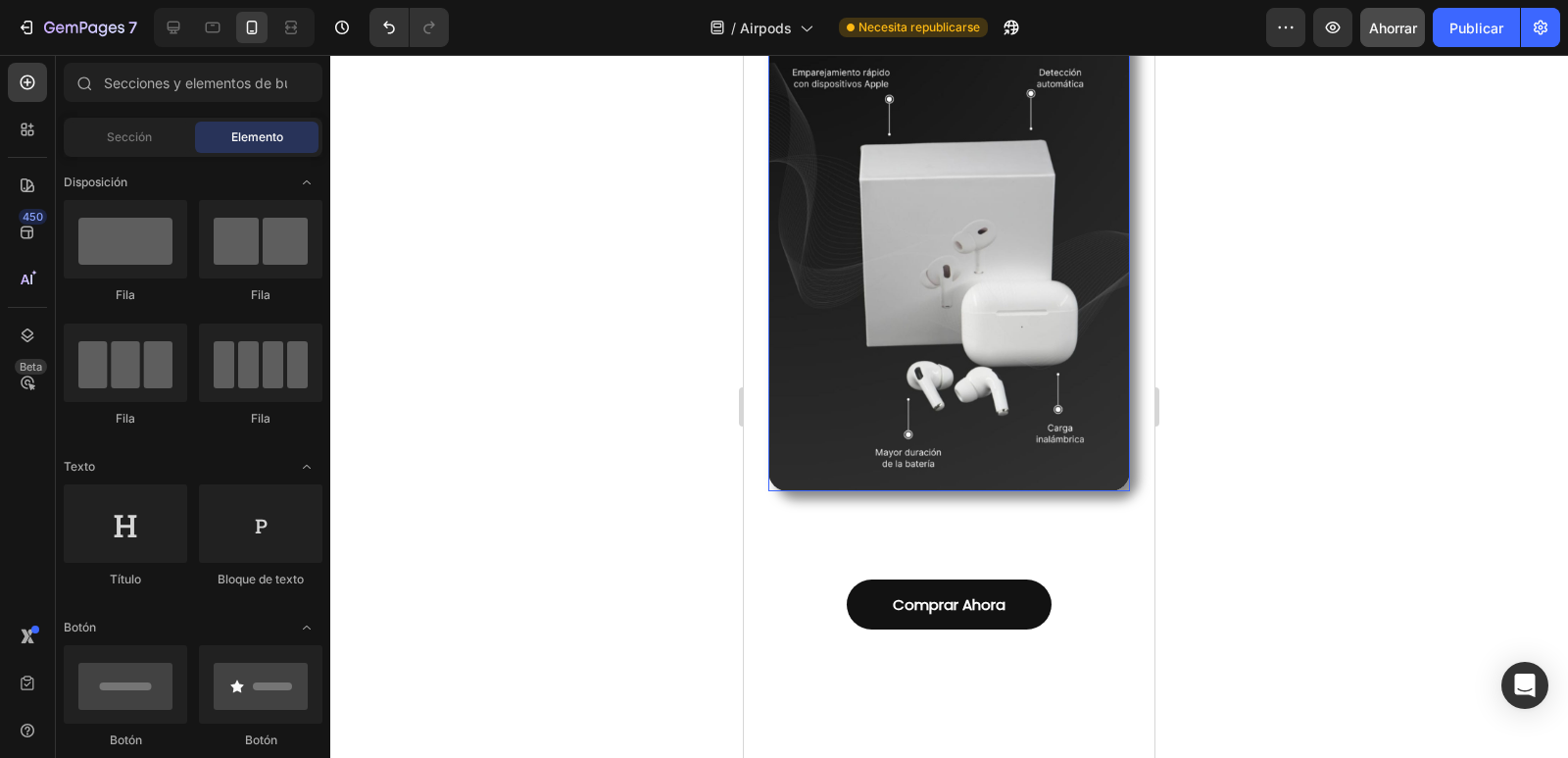 scroll, scrollTop: 2451, scrollLeft: 0, axis: vertical 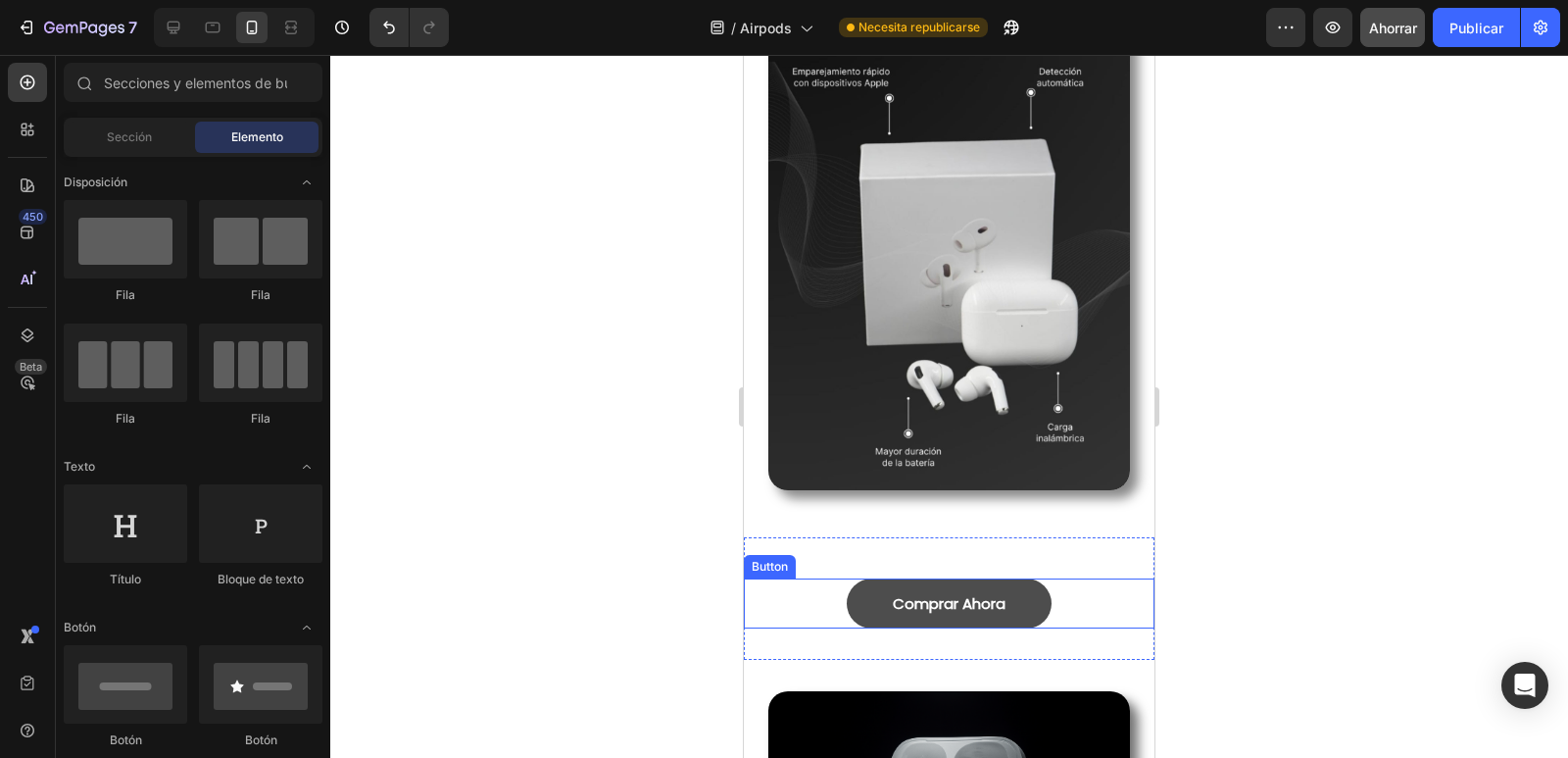 click on "Comprar Ahora" at bounding box center (950, 603) 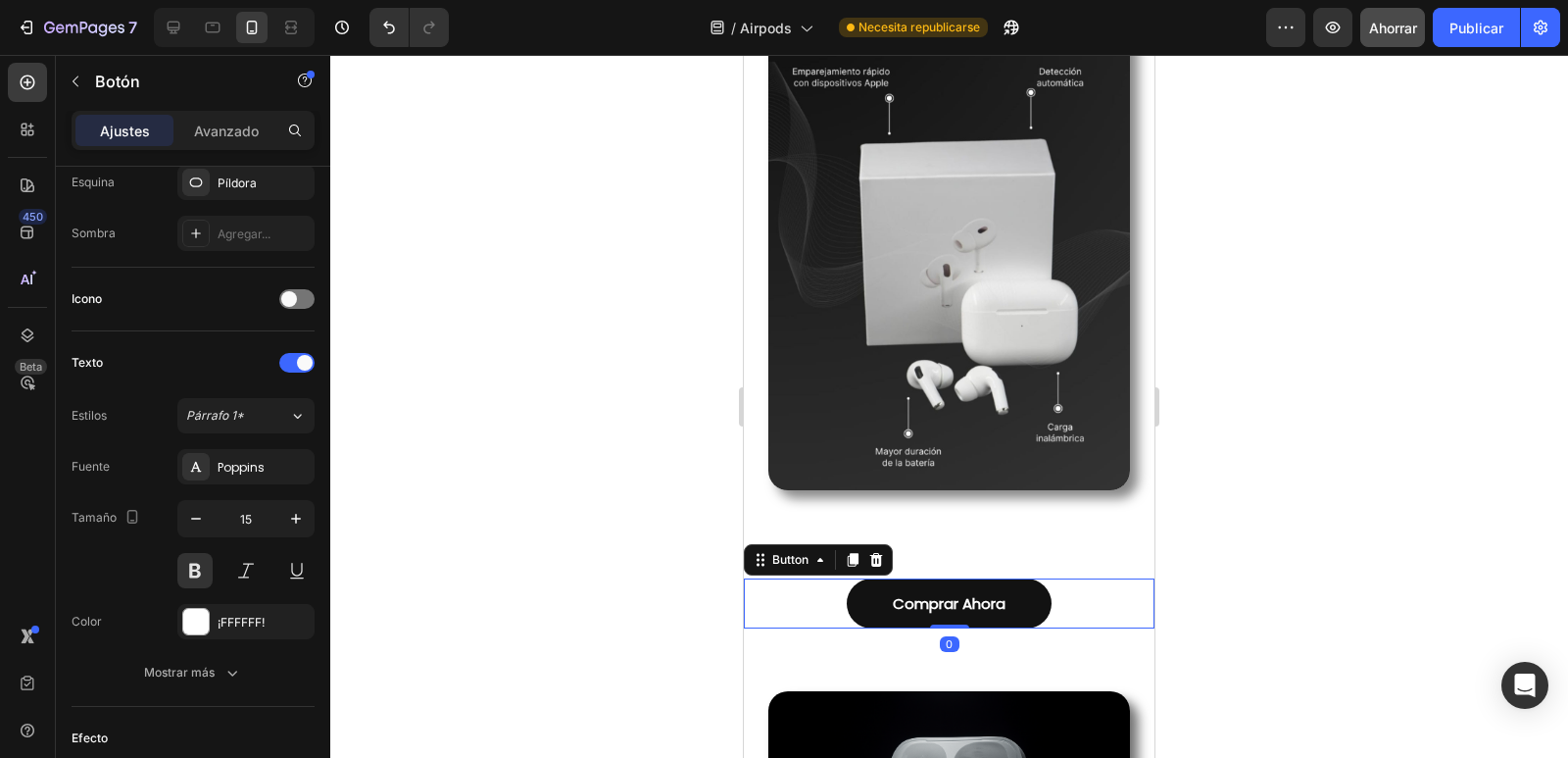 scroll, scrollTop: 759, scrollLeft: 0, axis: vertical 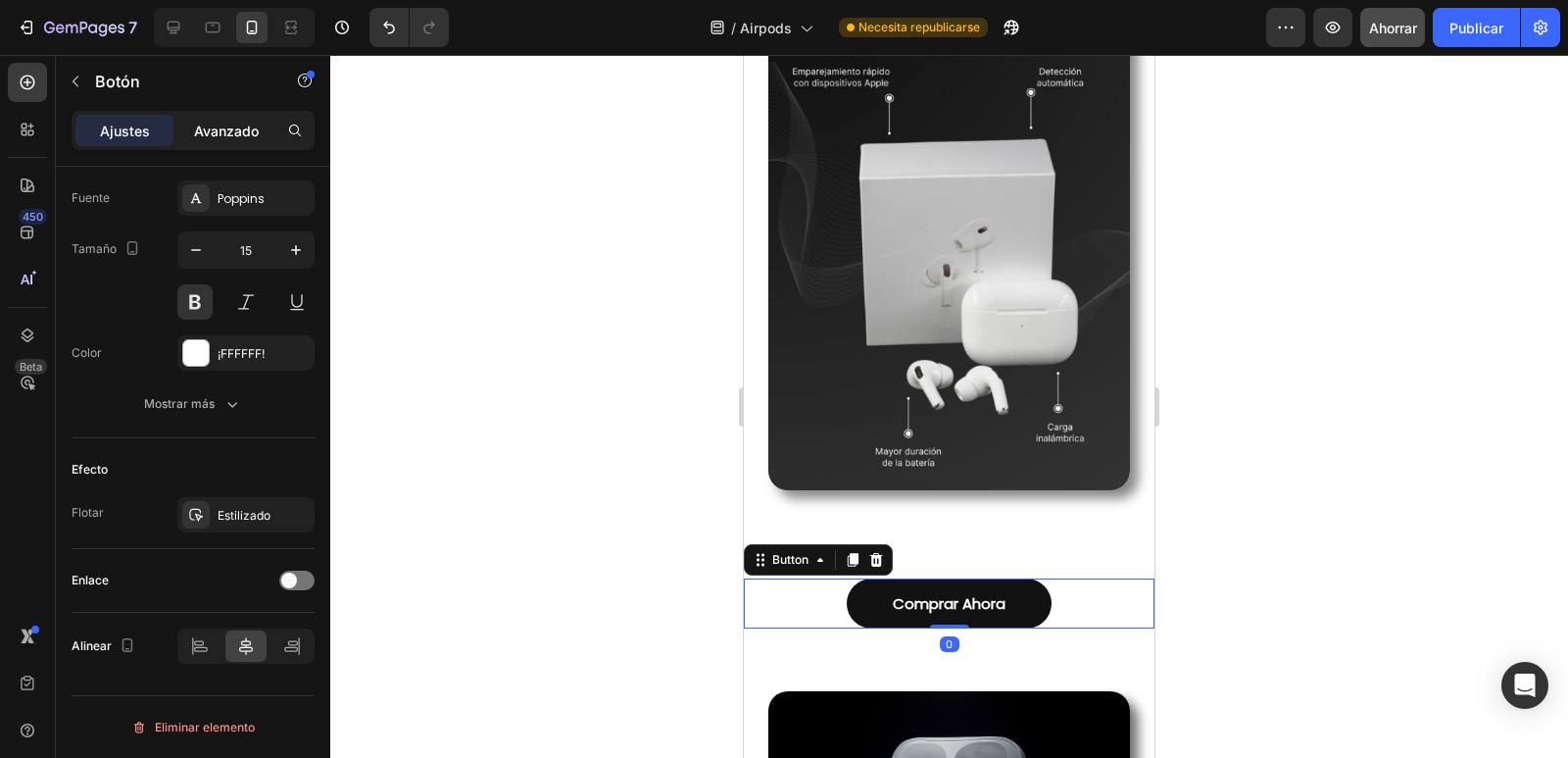 click on "Avanzado" at bounding box center [226, 130] 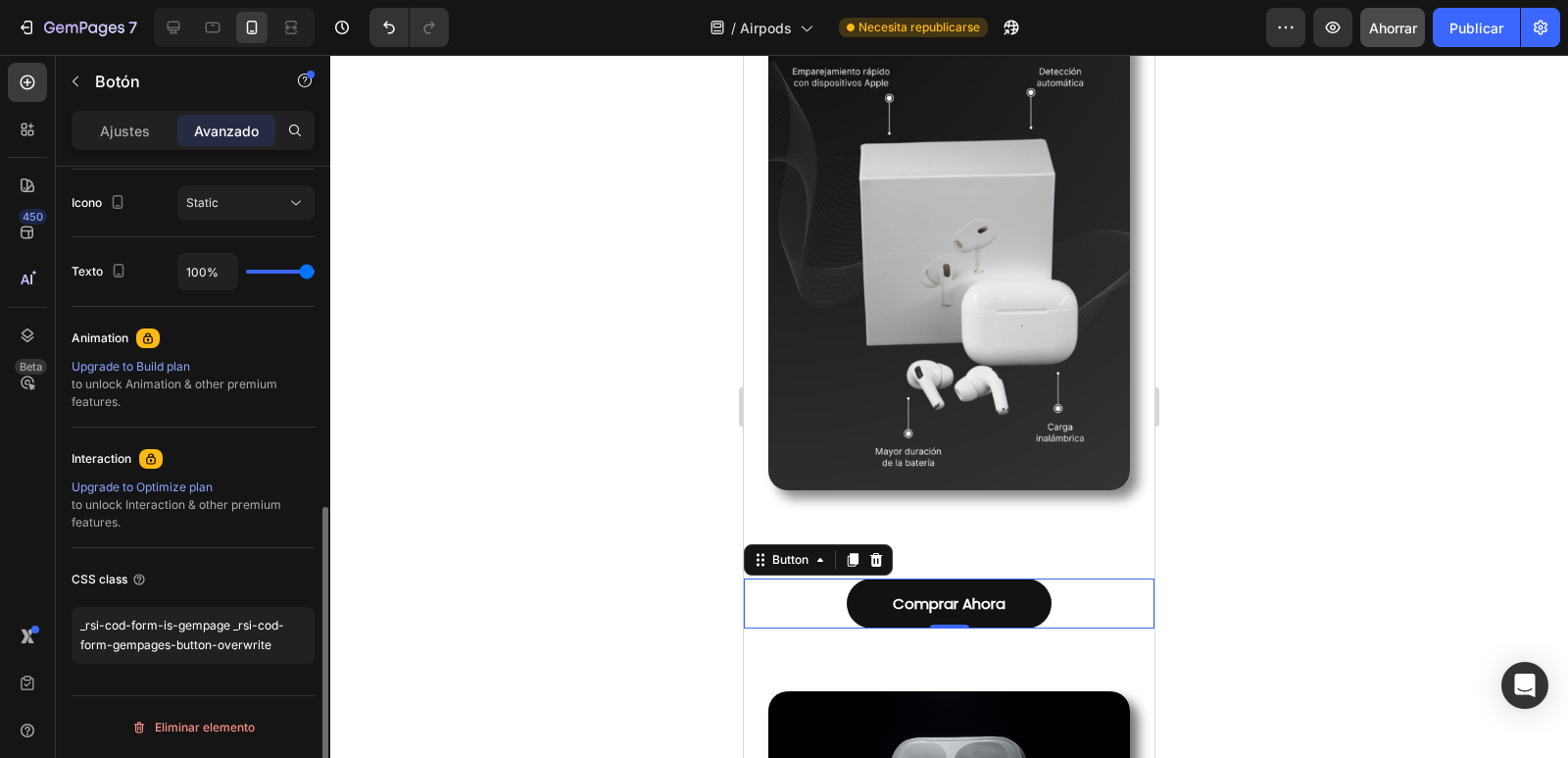 scroll, scrollTop: 714, scrollLeft: 0, axis: vertical 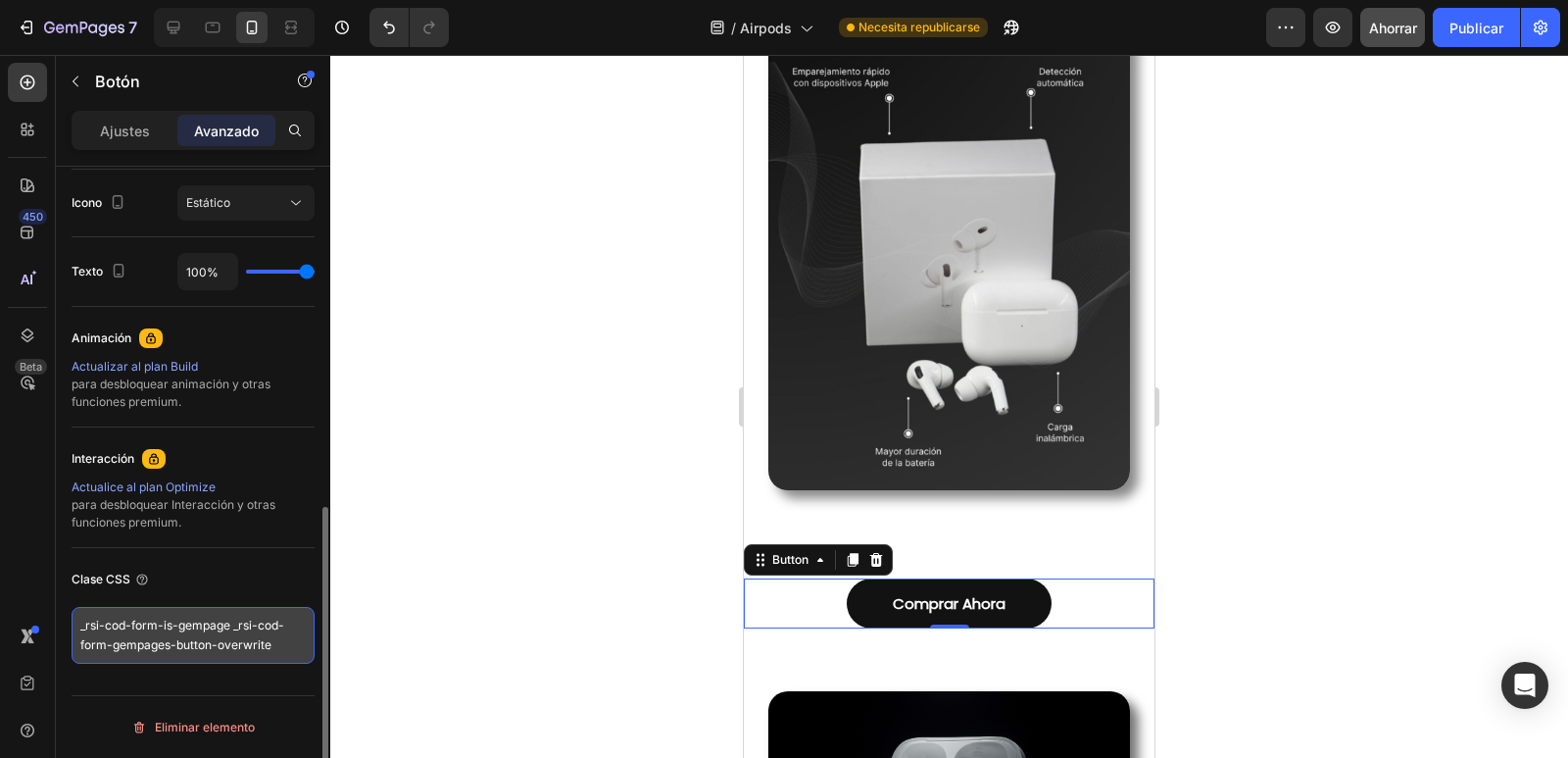 click on "_rsi-cod-form-is-gempage _rsi-cod-form-gempages-button-overwrite" at bounding box center (193, 635) 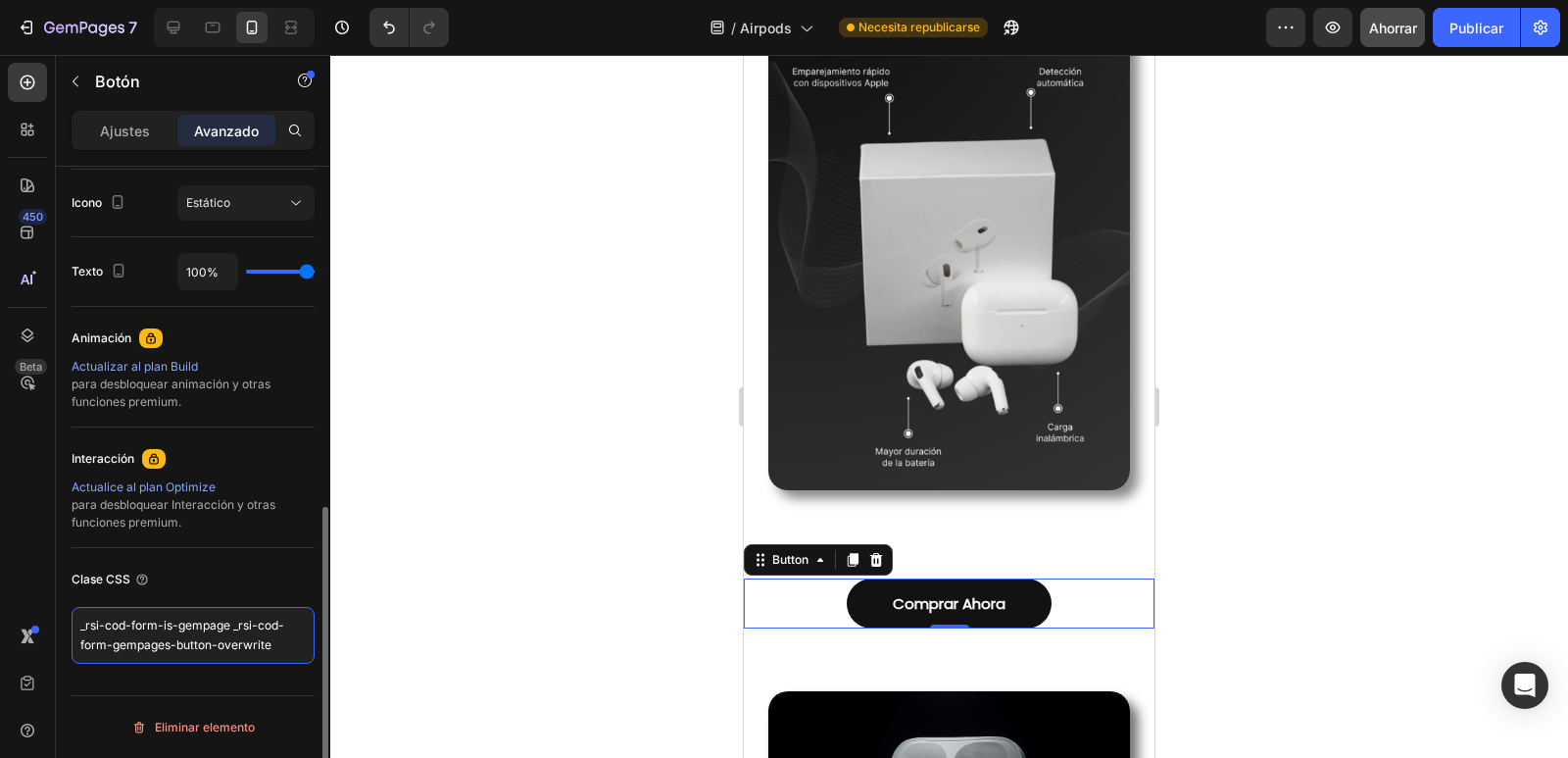 click on "_rsi-cod-form-is-gempage _rsi-cod-form-gempages-button-overwrite" at bounding box center (193, 635) 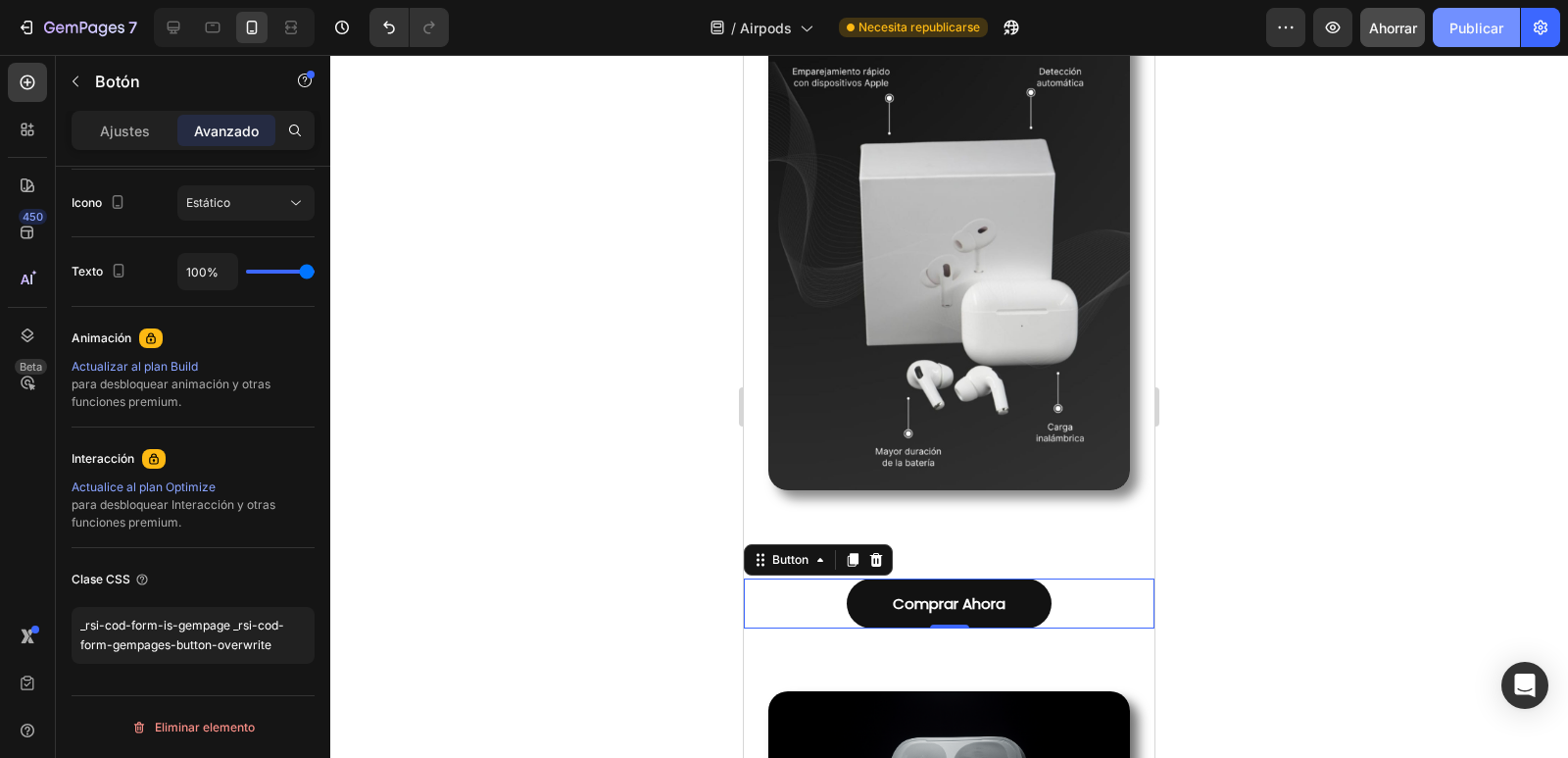 click on "Publicar" at bounding box center [1476, 27] 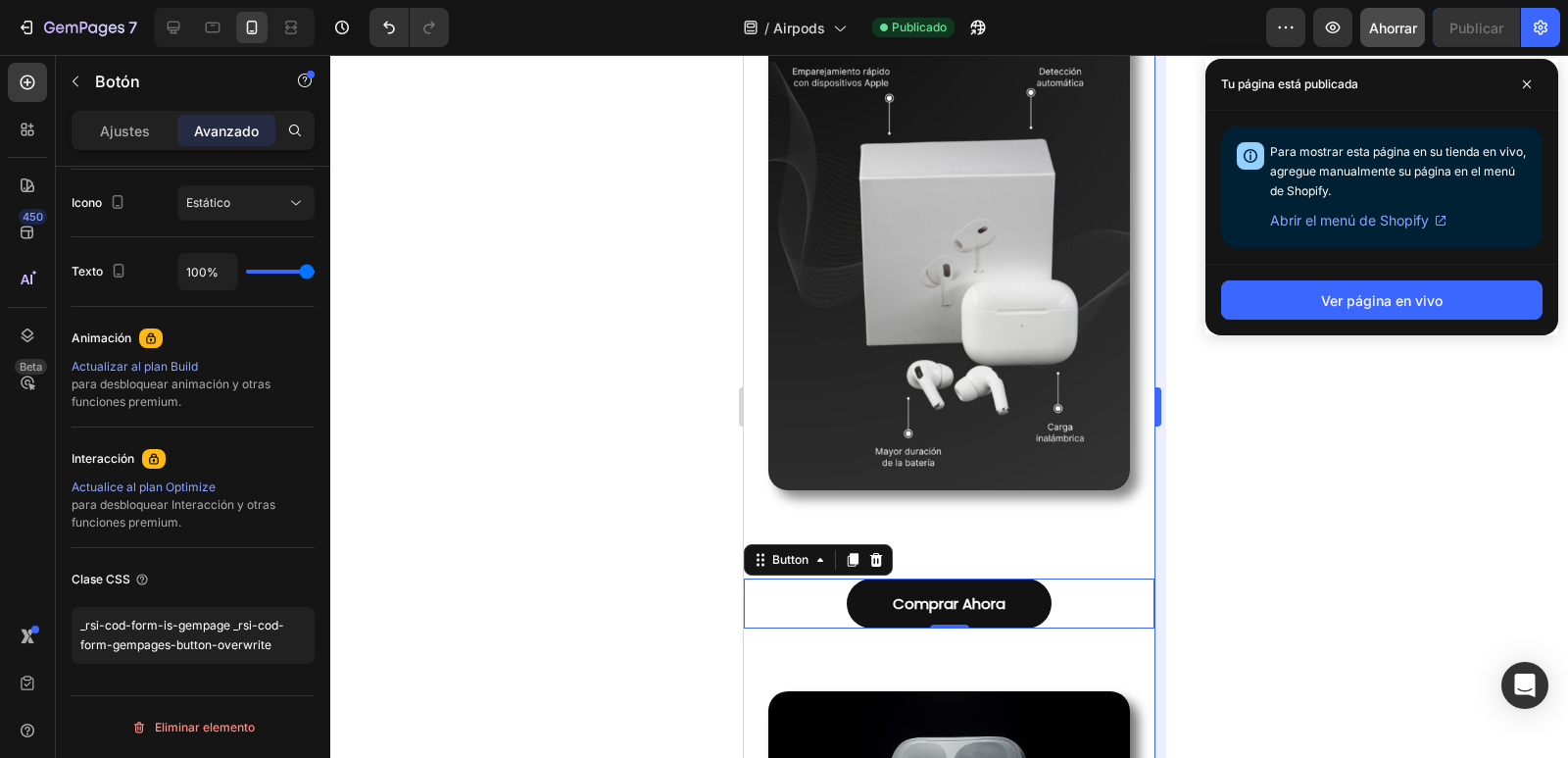 drag, startPoint x: 1408, startPoint y: 411, endPoint x: 1156, endPoint y: 454, distance: 255.64233 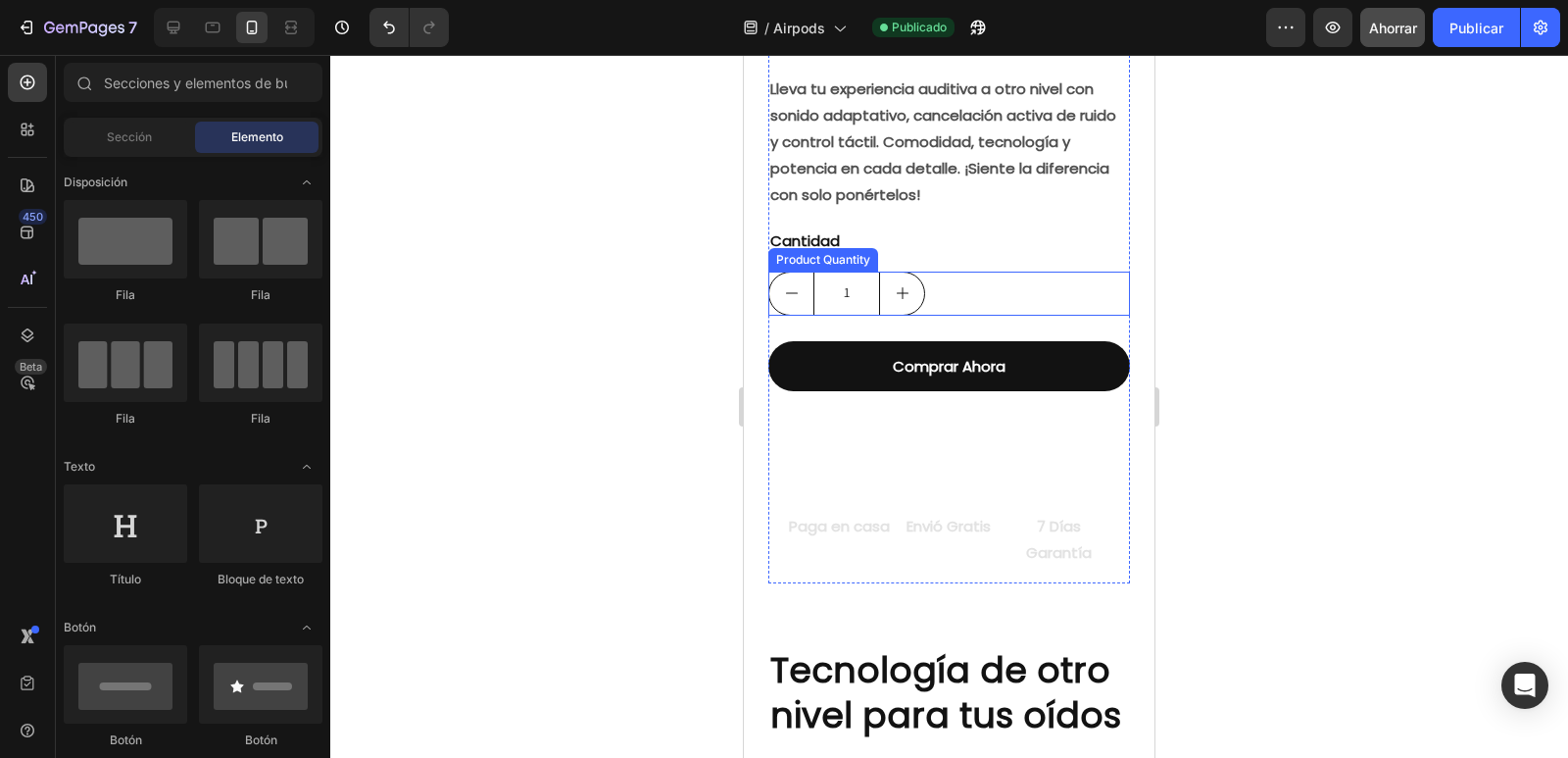 scroll, scrollTop: 883, scrollLeft: 0, axis: vertical 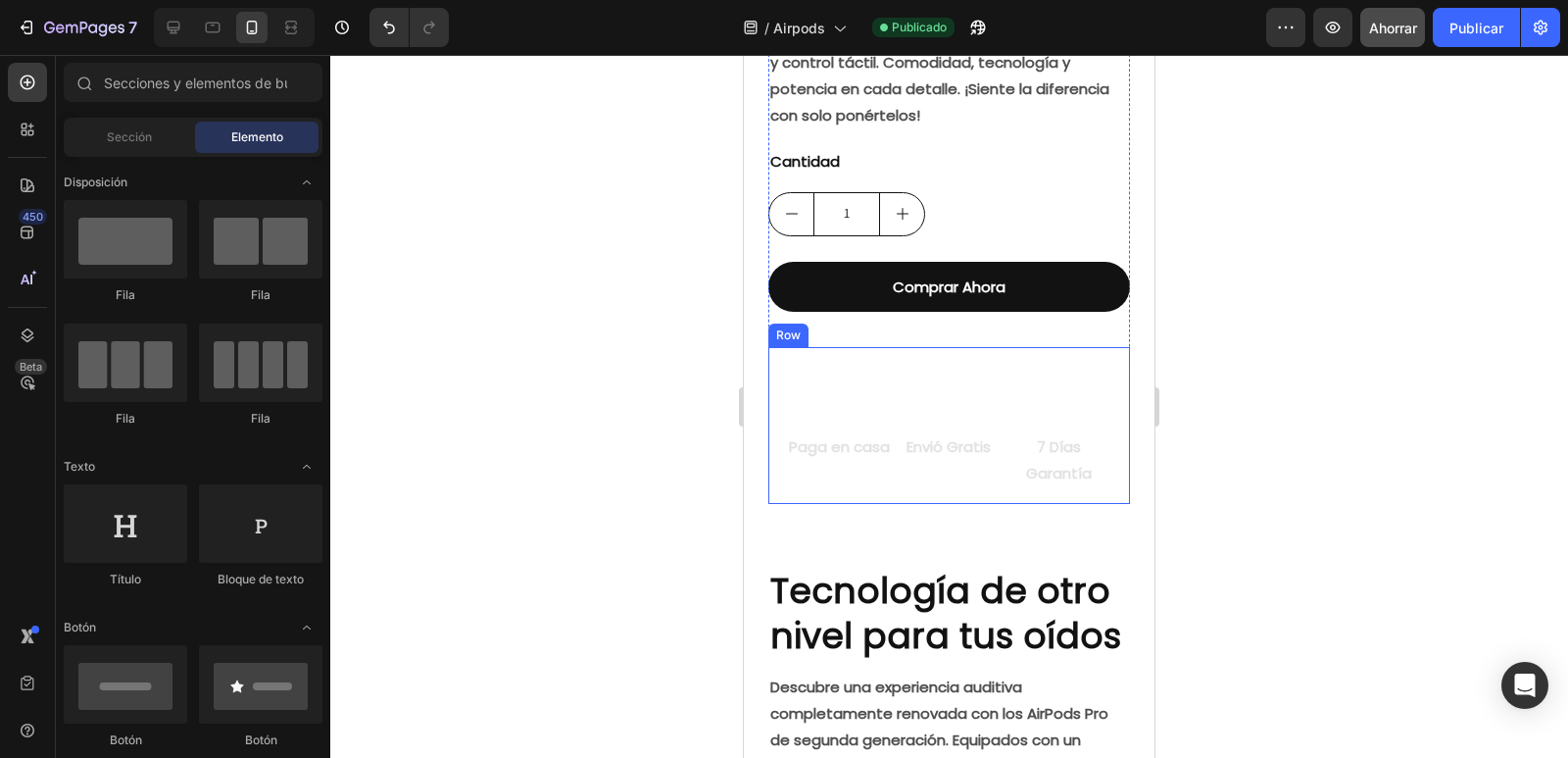 click on "Paga en casa" at bounding box center [839, 446] 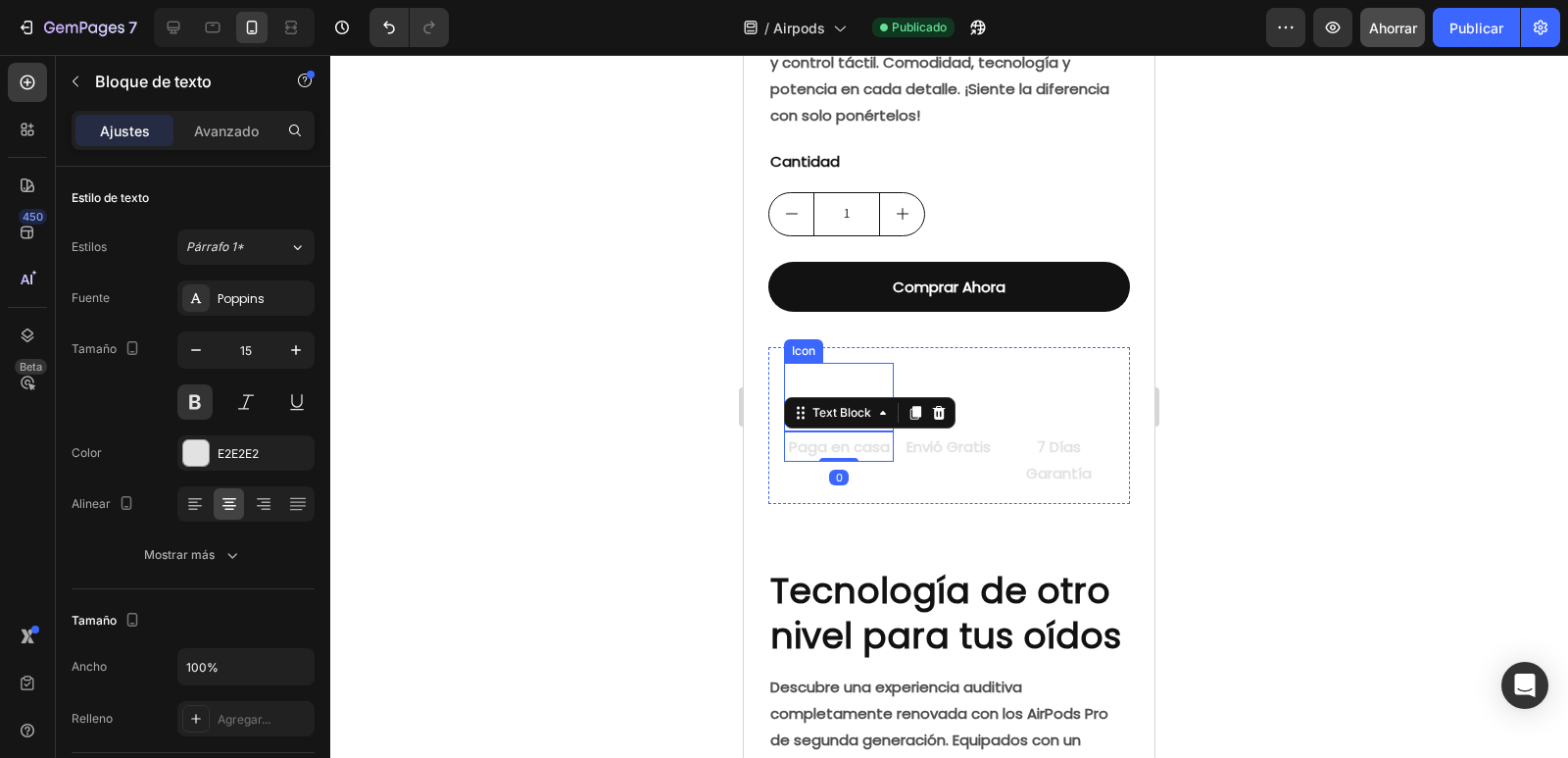 click on "Icon" at bounding box center [839, 397] 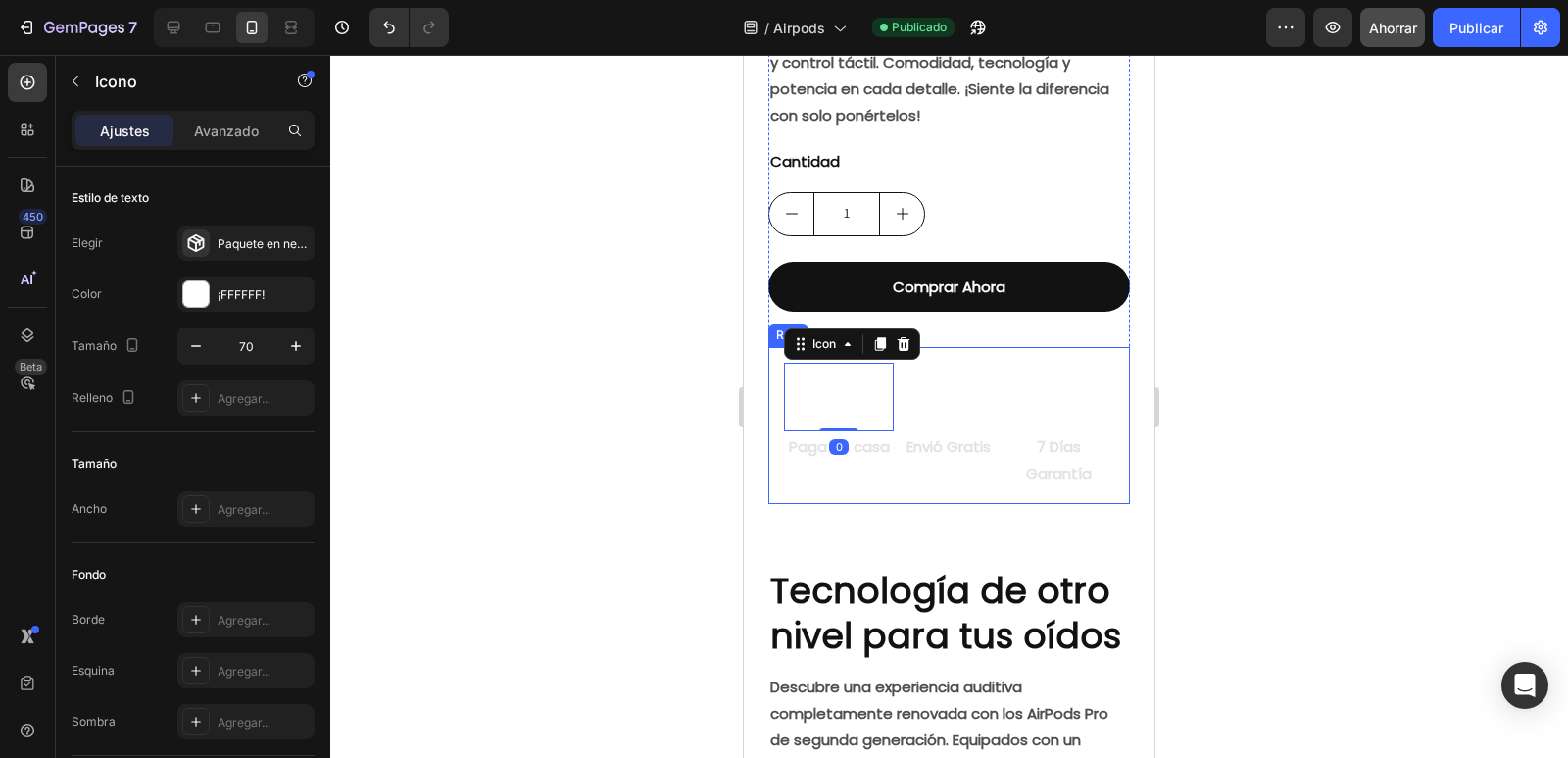 click on "Icon   0 Paga en casa Text Block
Icon Envió Gratis Text Block
Icon 7 Días Garantía Text Block Row" at bounding box center (949, 426) 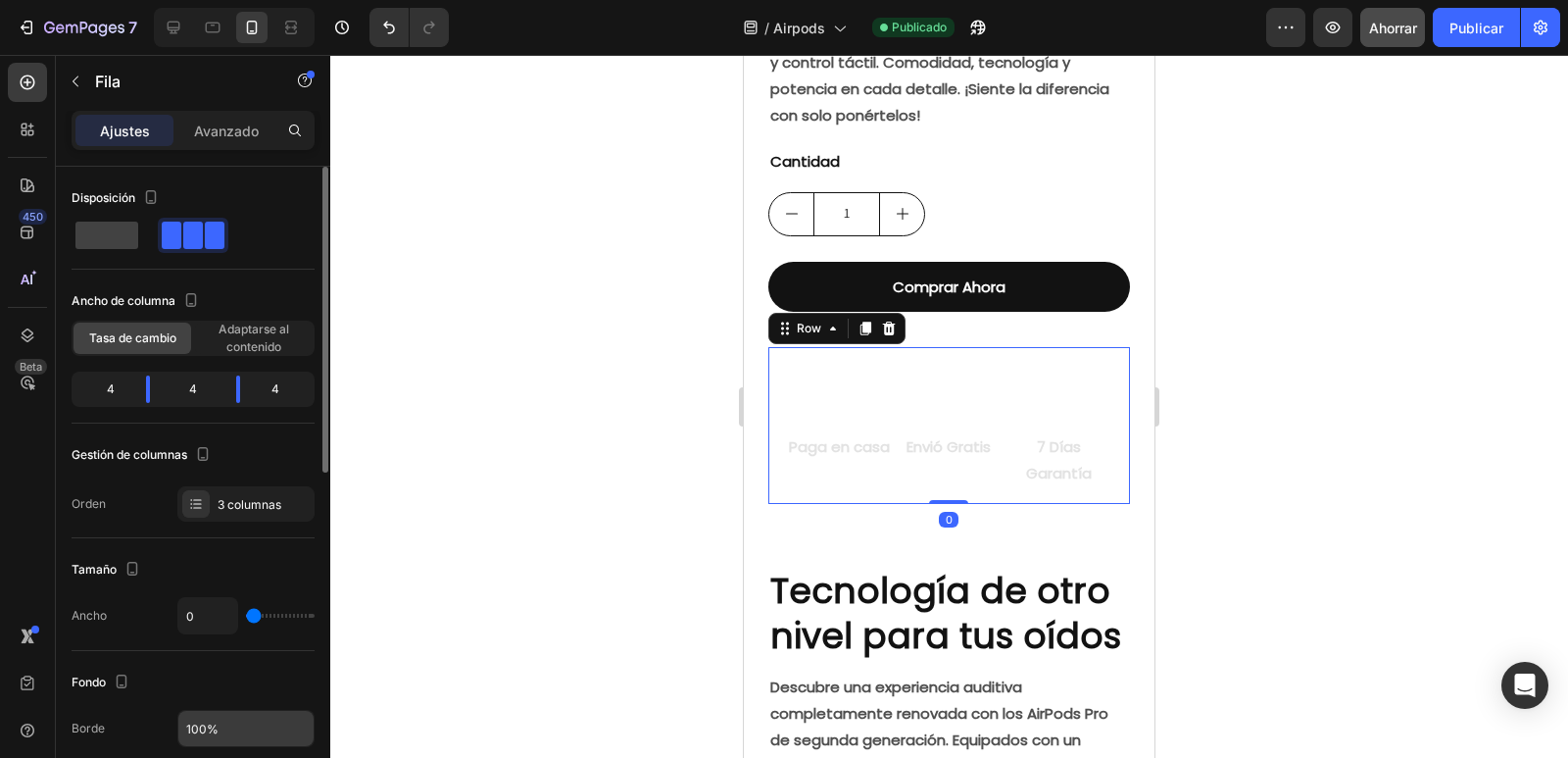 scroll, scrollTop: 294, scrollLeft: 0, axis: vertical 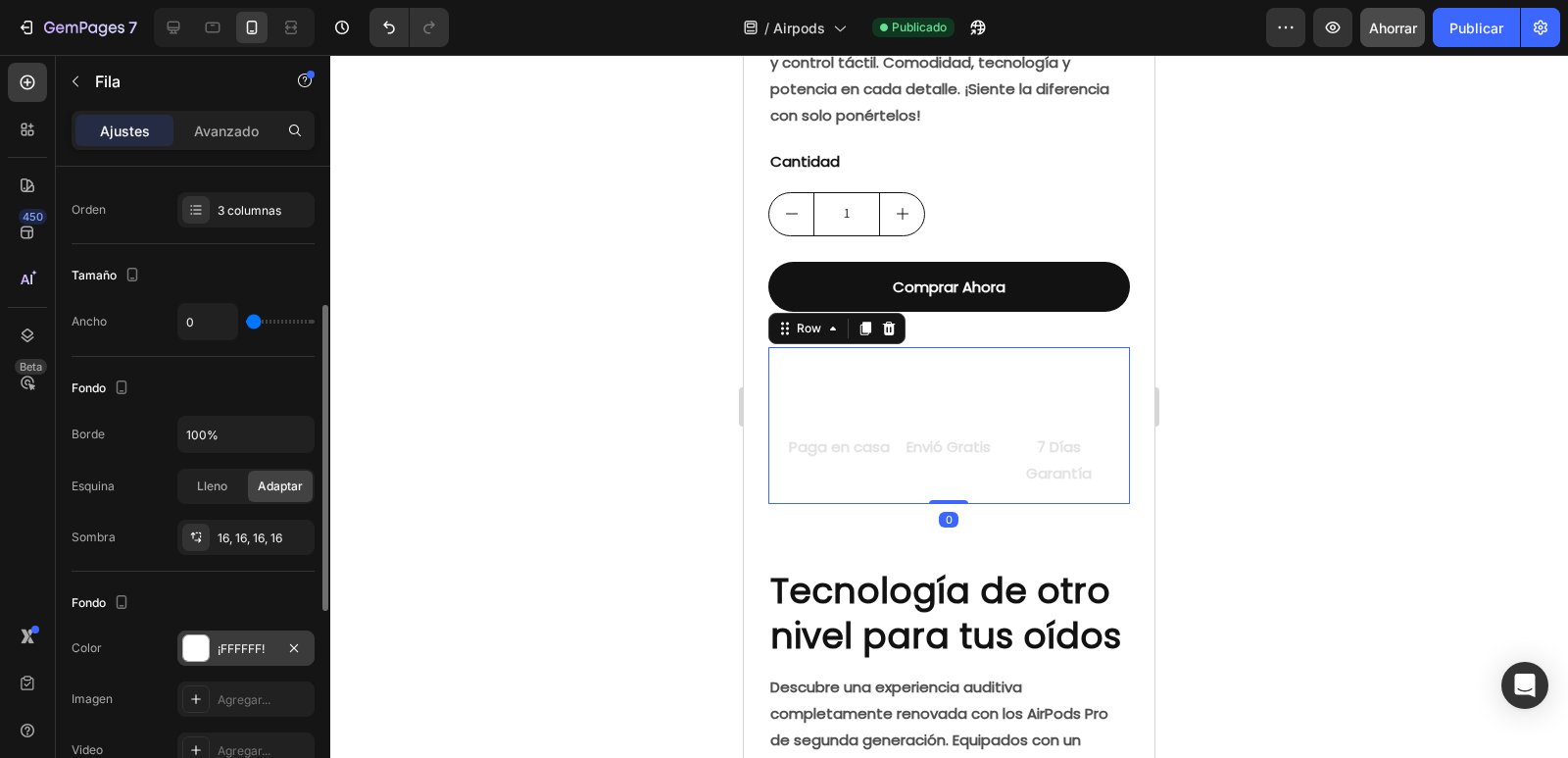 click at bounding box center [196, 648] 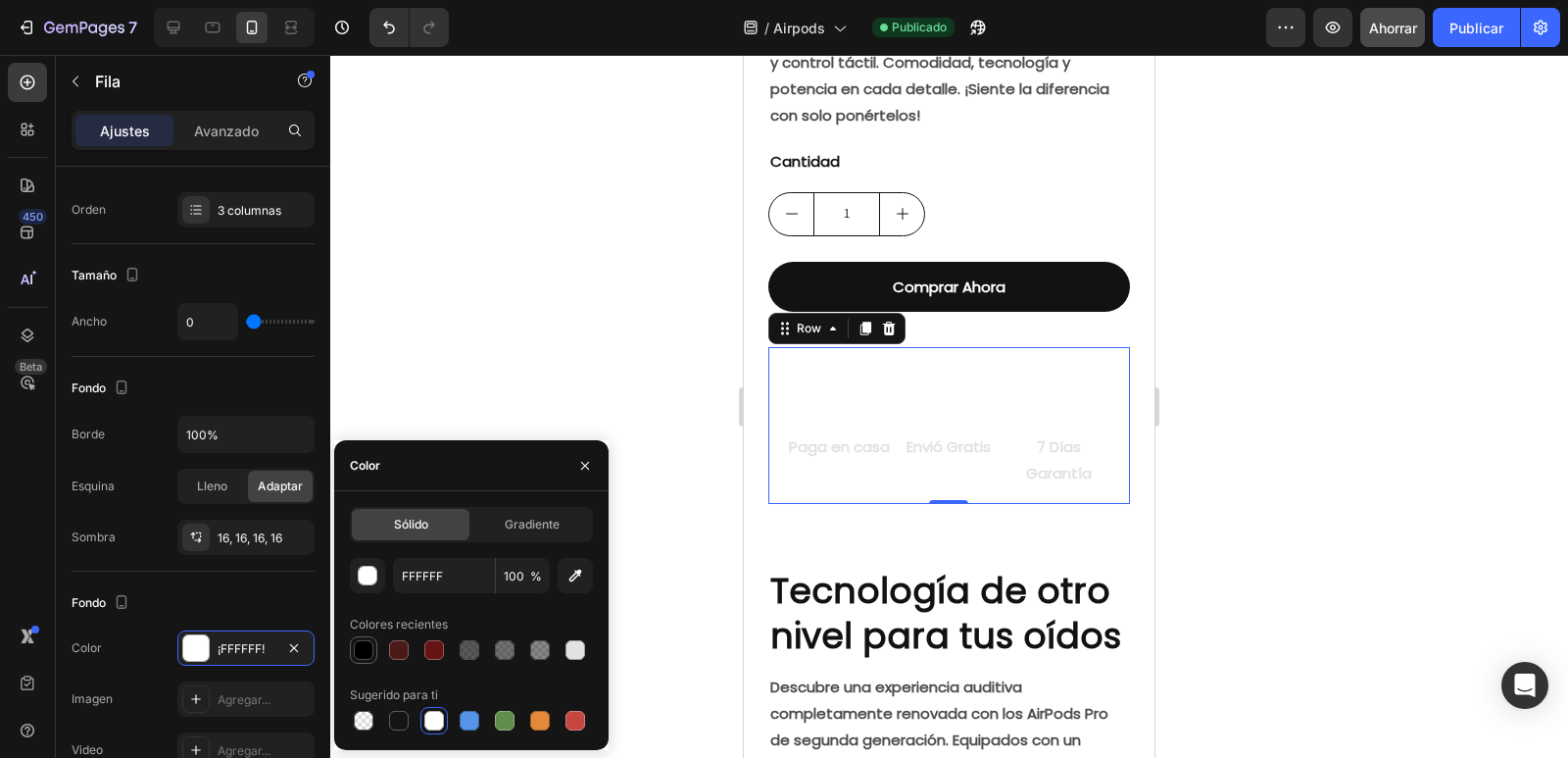click at bounding box center (364, 650) 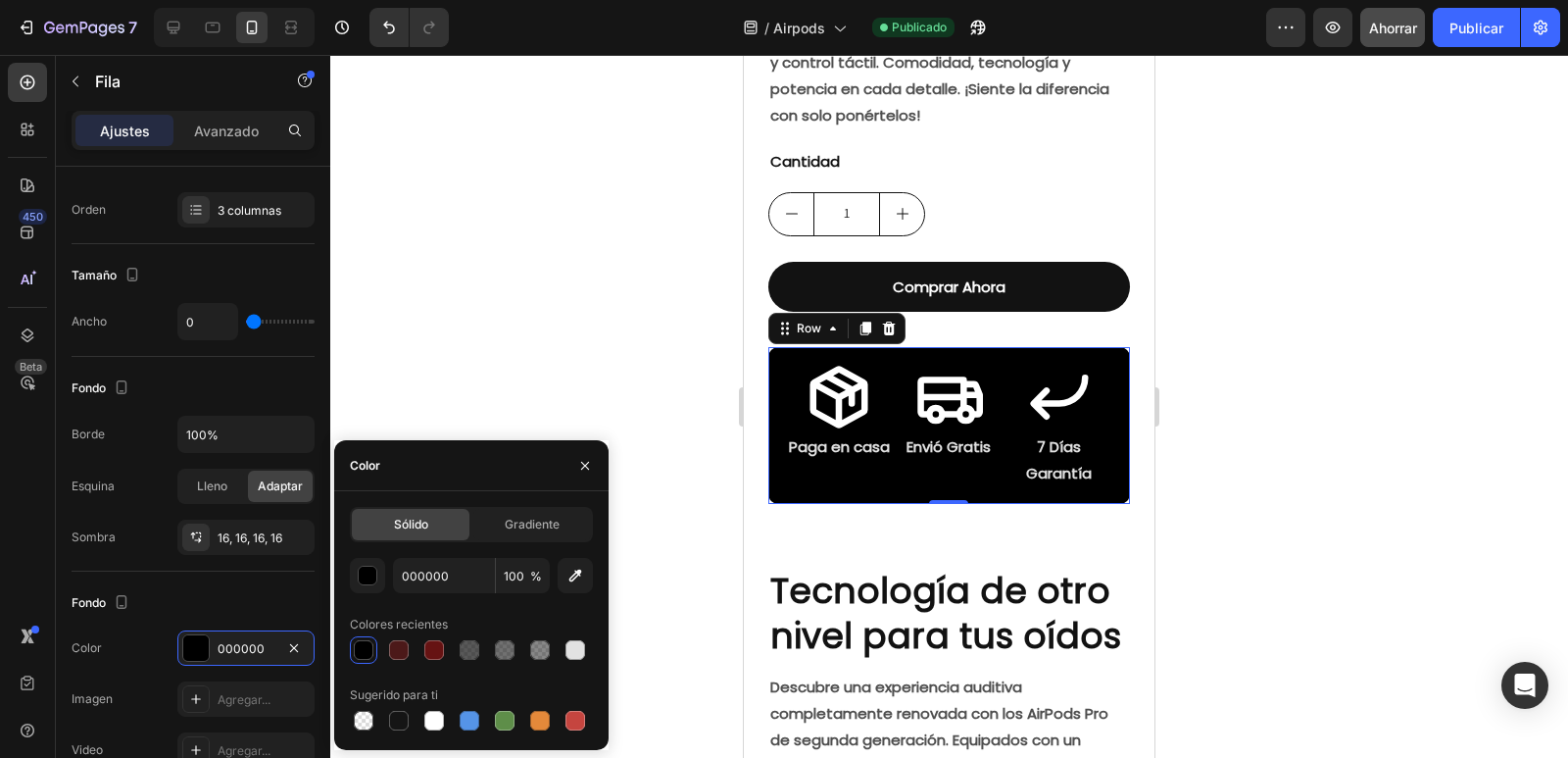 click 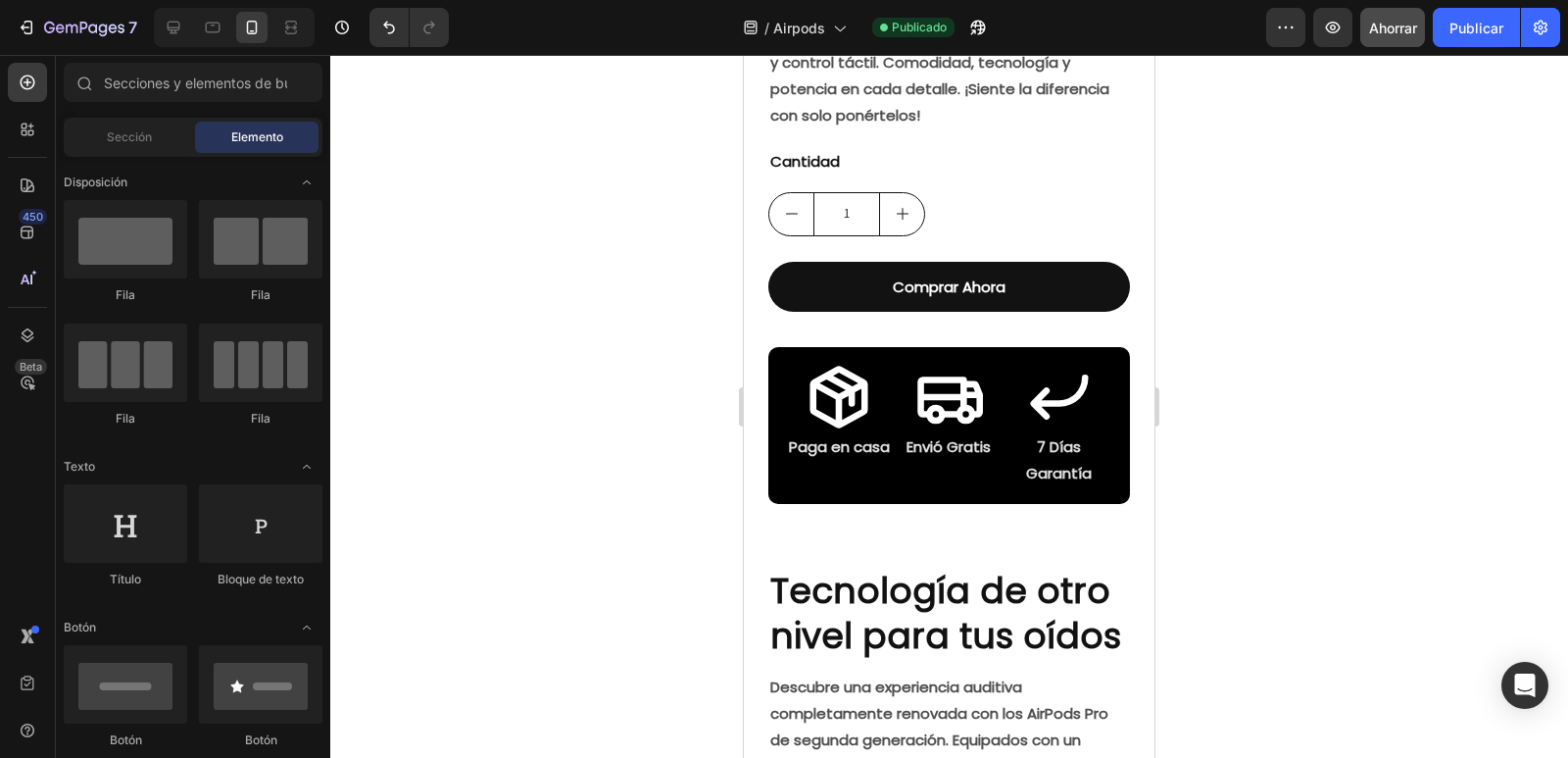 click 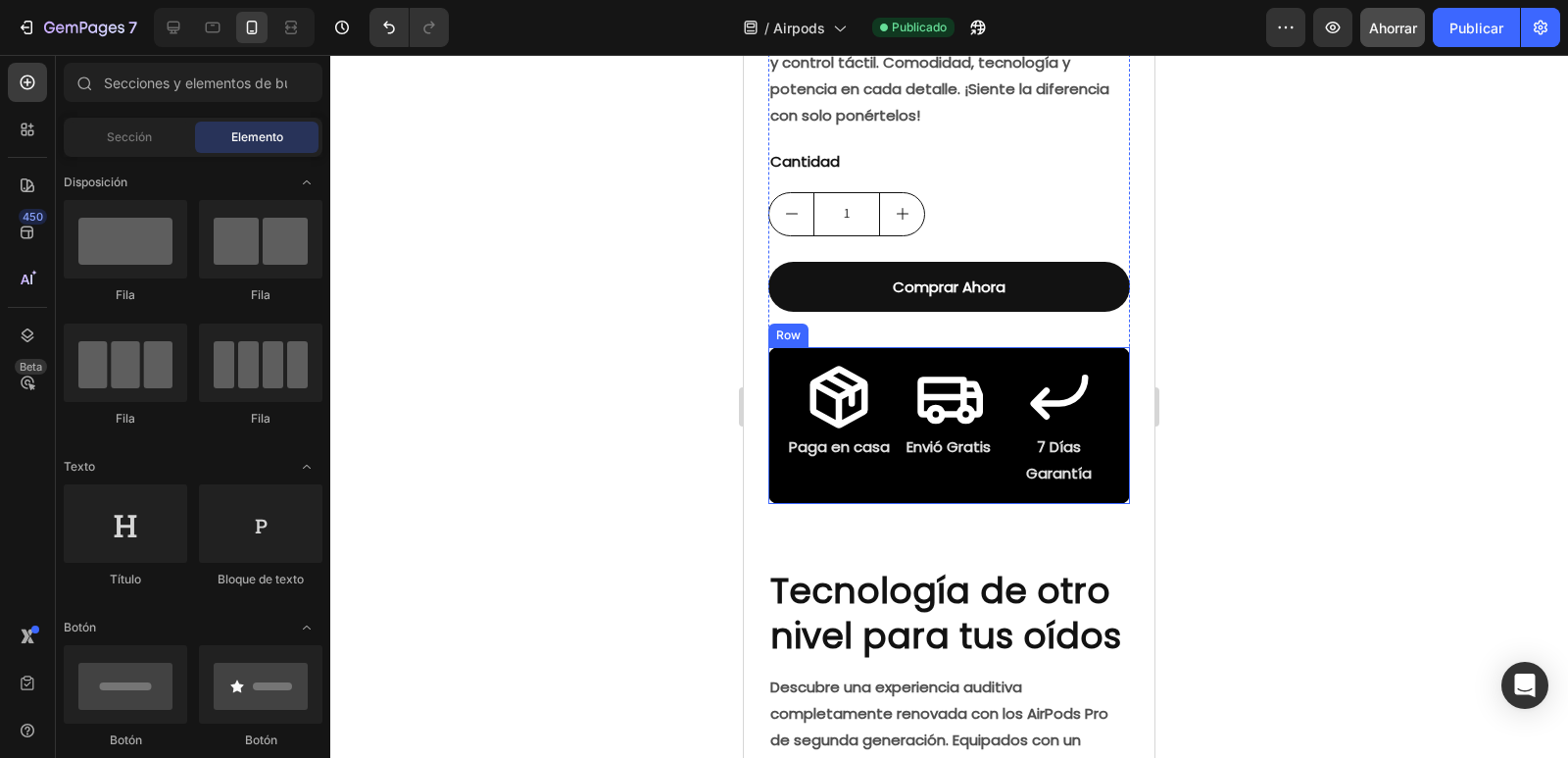 click on "Icon Paga en casa Text Block
Icon Envió Gratis Text Block
Icon 7 Días Garantía Text Block Row" at bounding box center (949, 426) 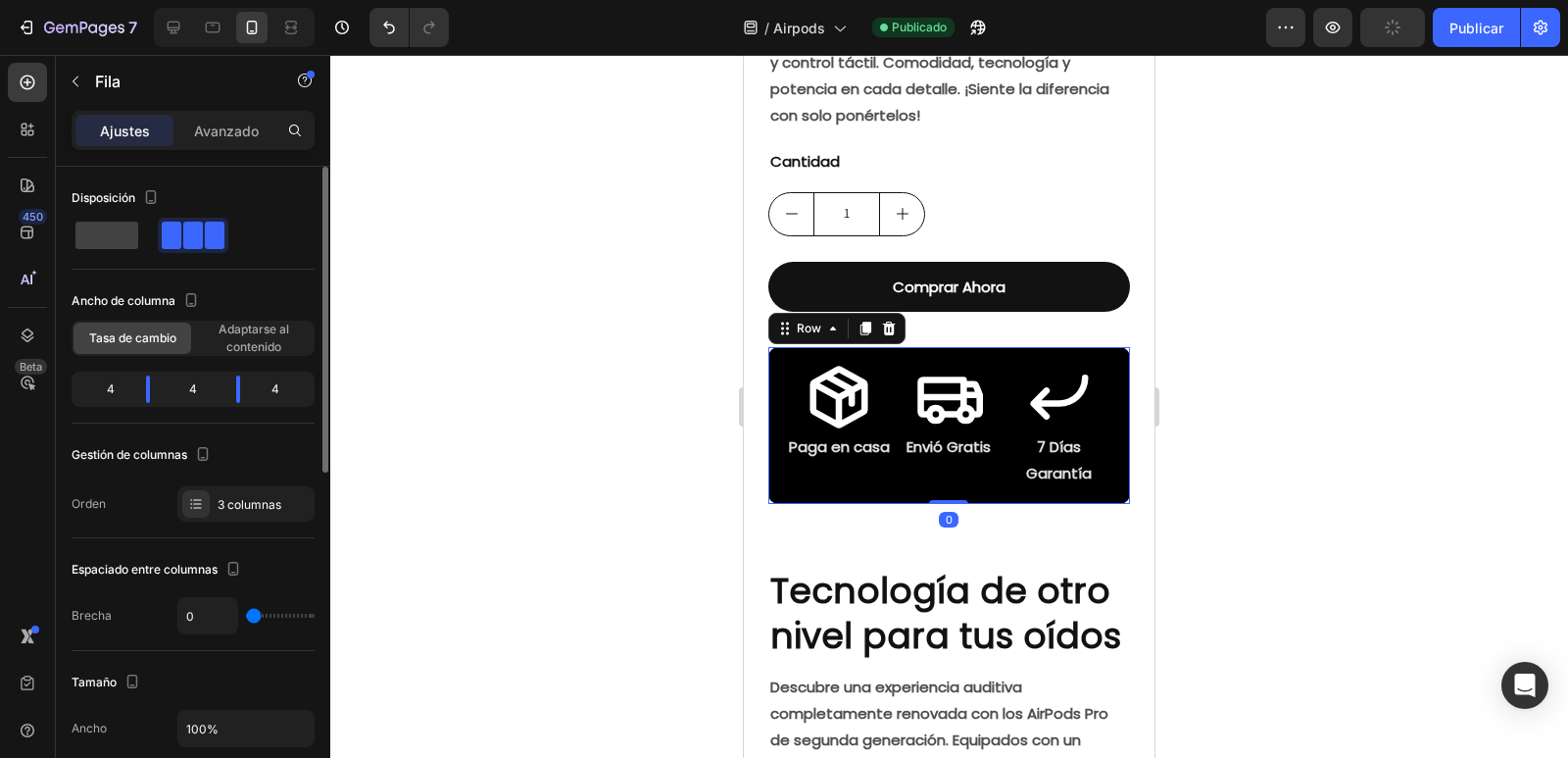 scroll, scrollTop: 294, scrollLeft: 0, axis: vertical 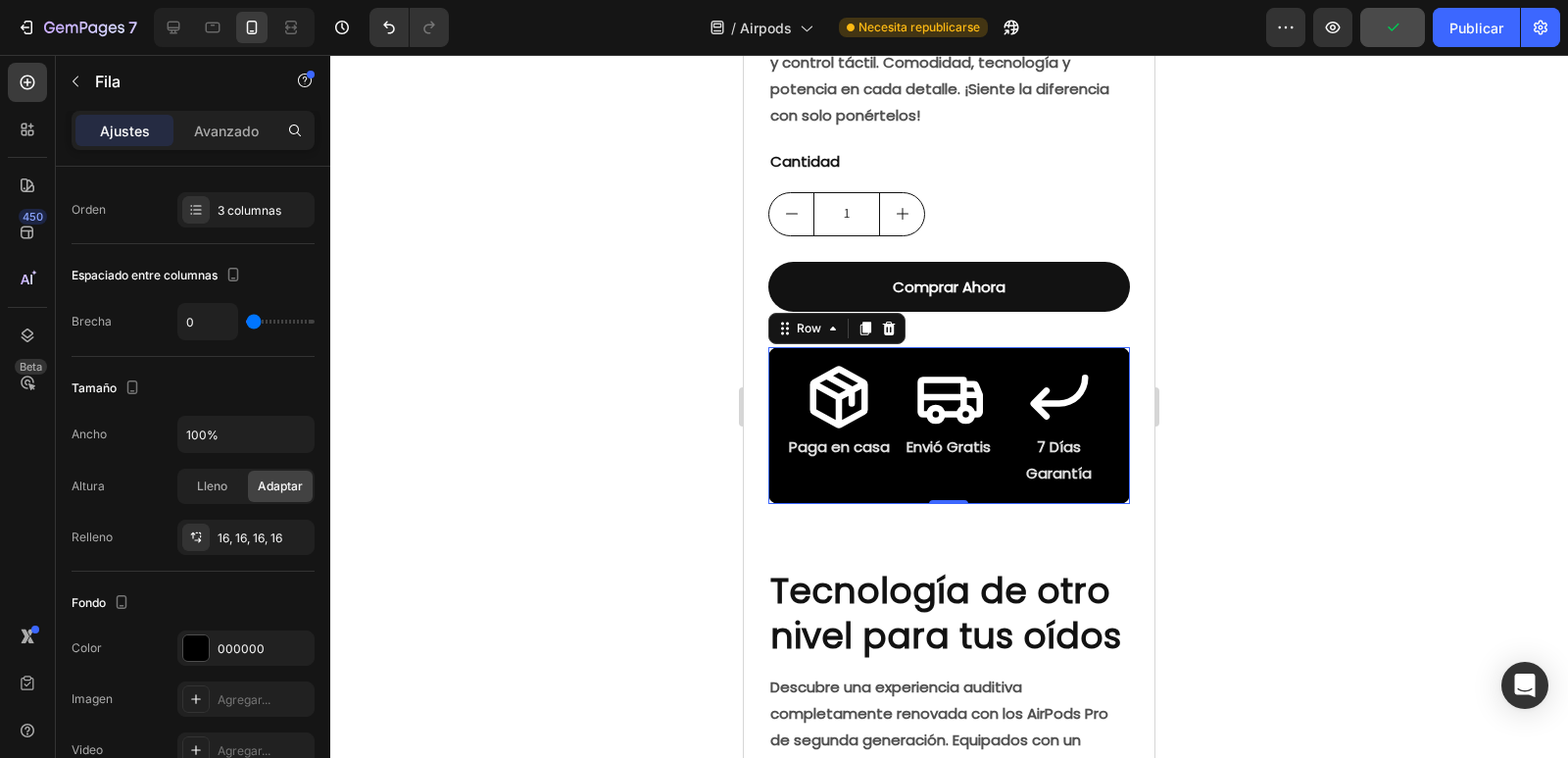 click 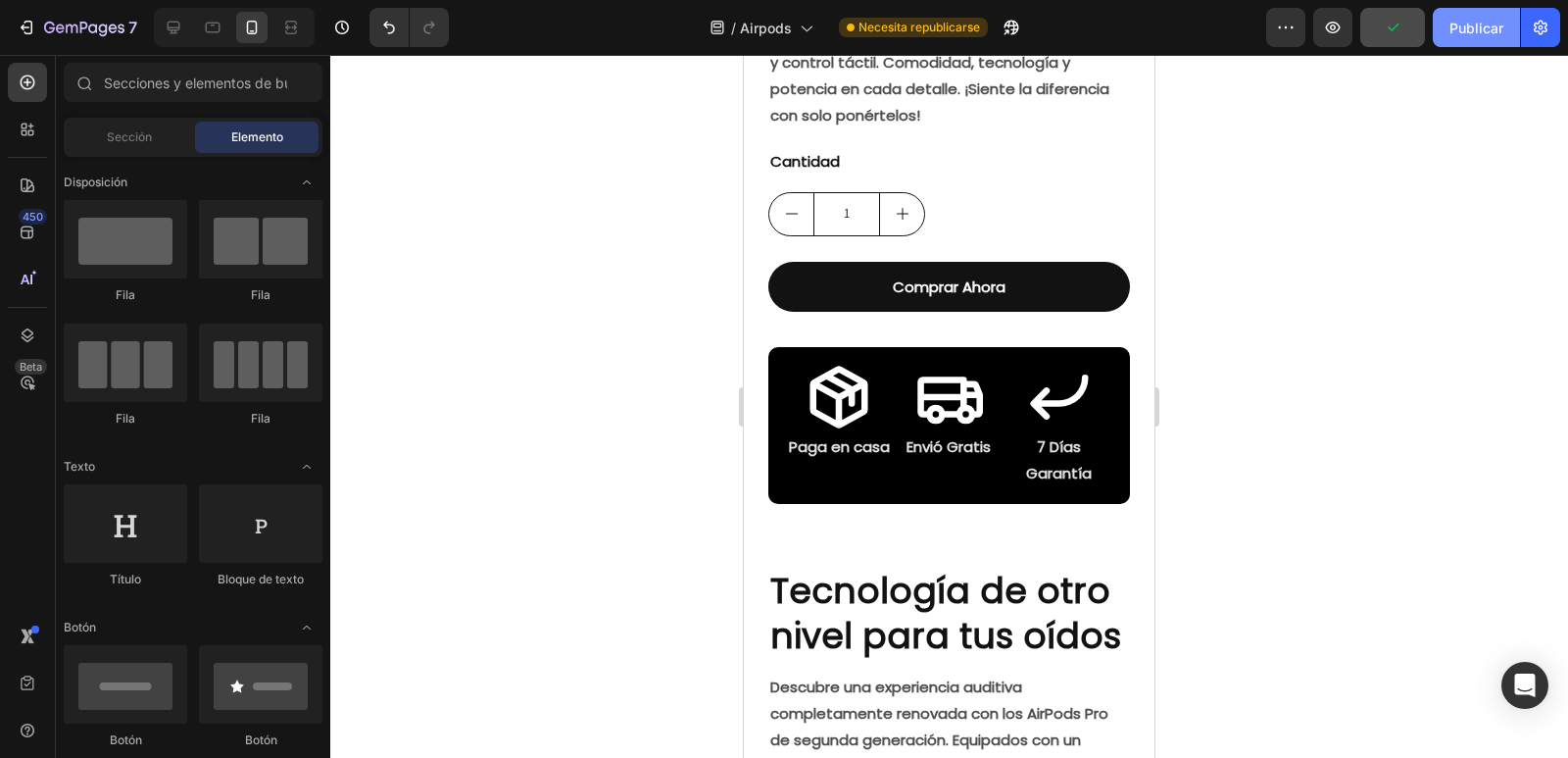 click on "Publicar" at bounding box center [1476, 27] 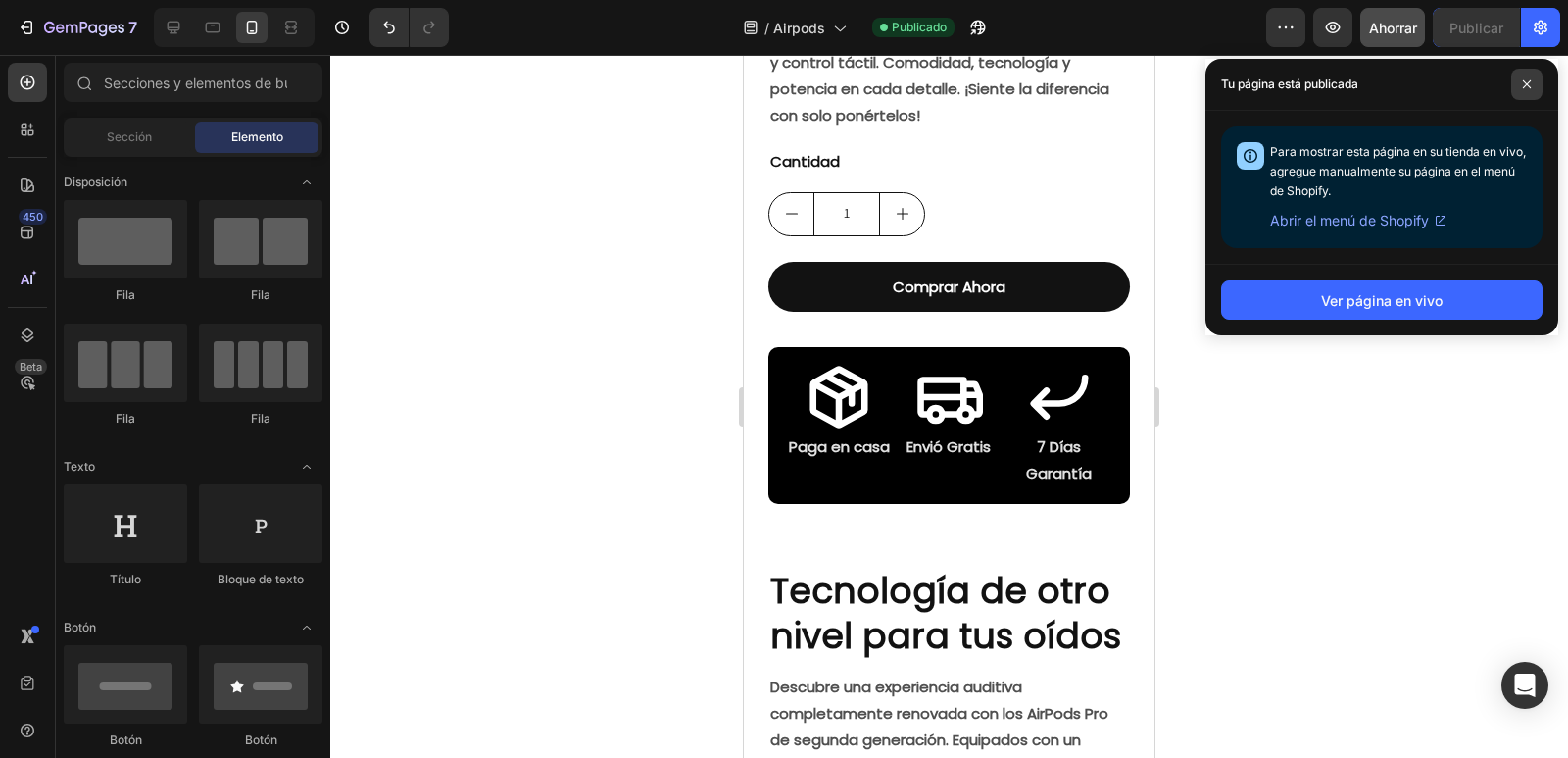 click at bounding box center [1527, 84] 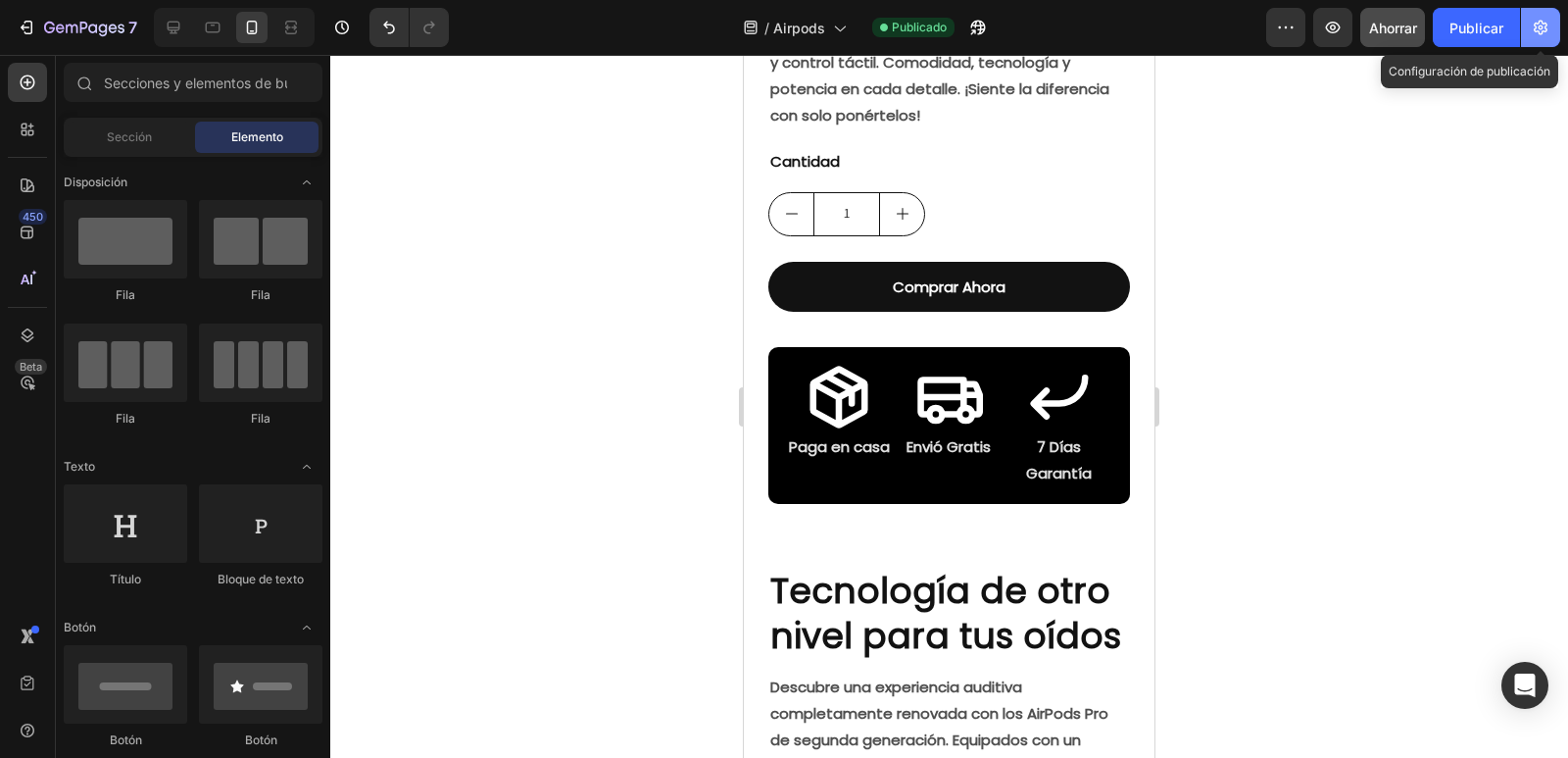 click 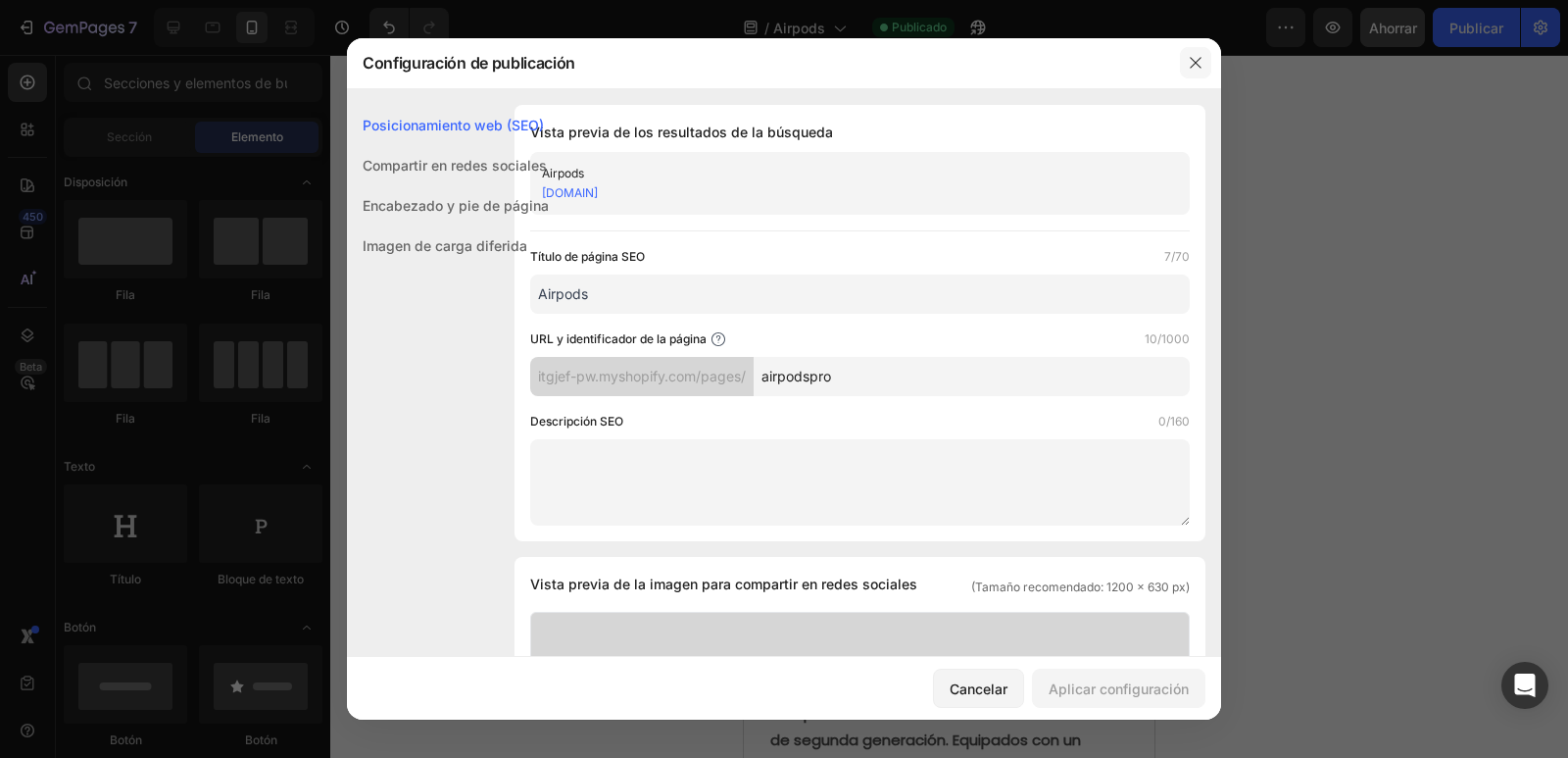 click 